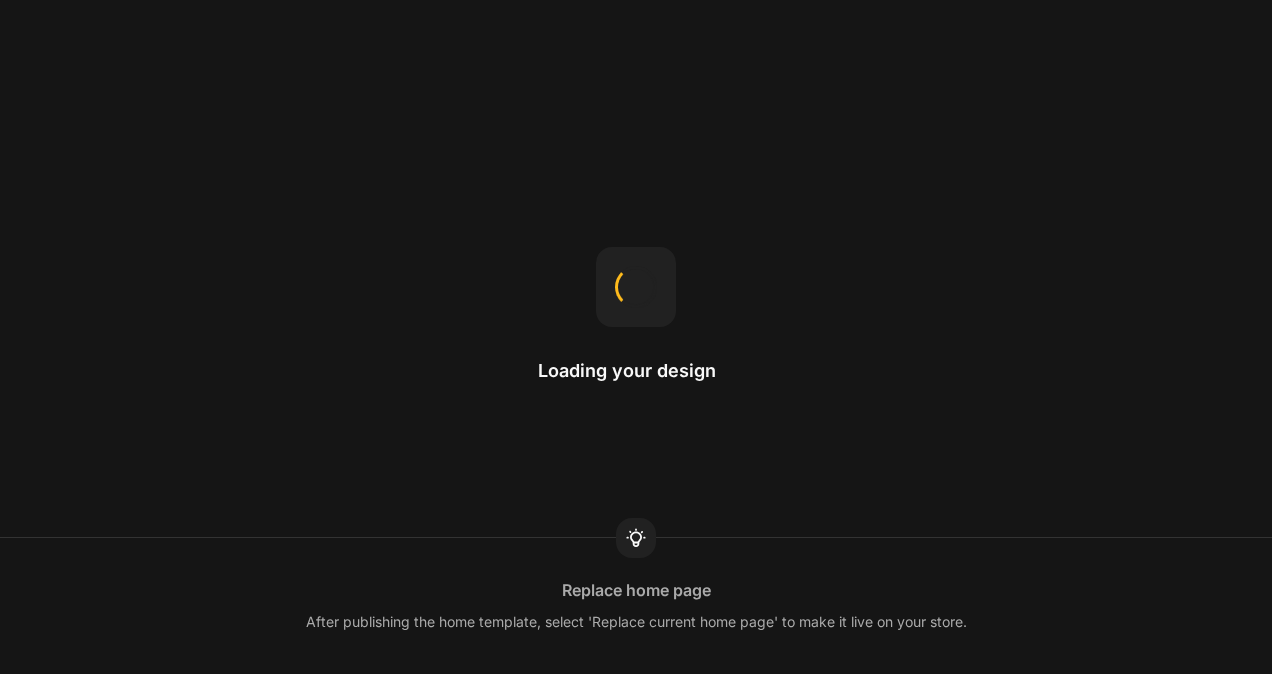 scroll, scrollTop: 0, scrollLeft: 0, axis: both 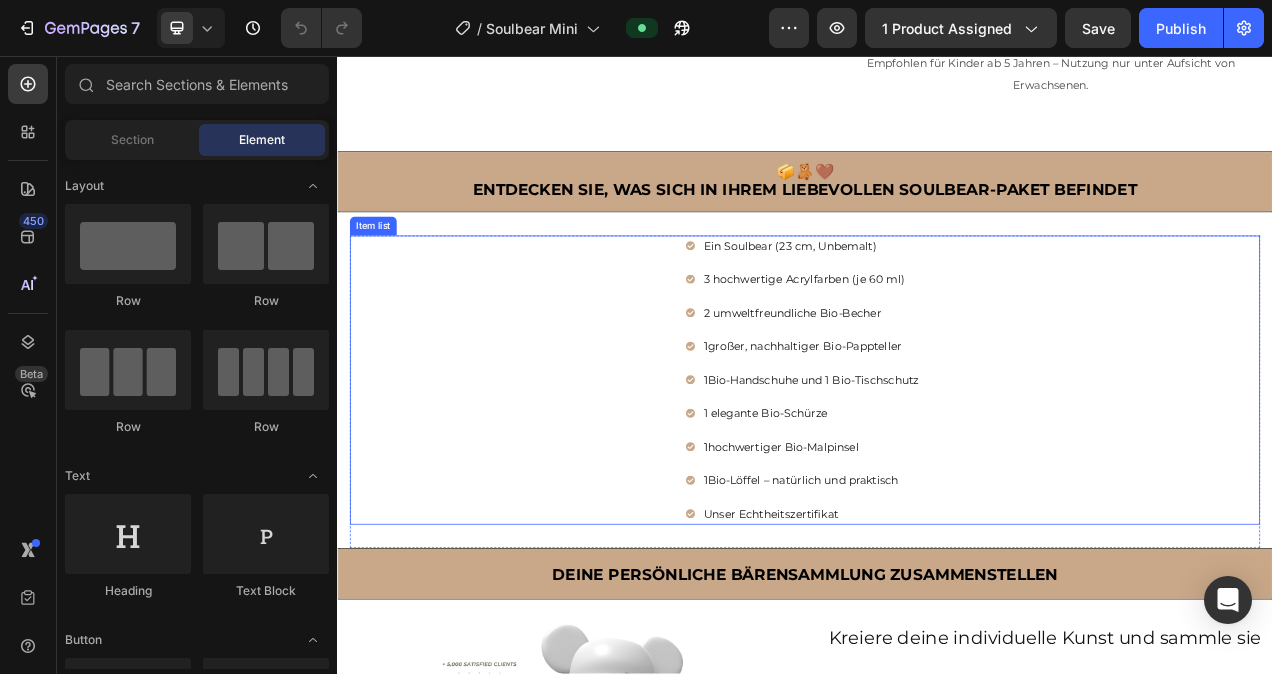 click on "Ein Soulbear (23 cm, Unbemalt)" at bounding box center (947, 300) 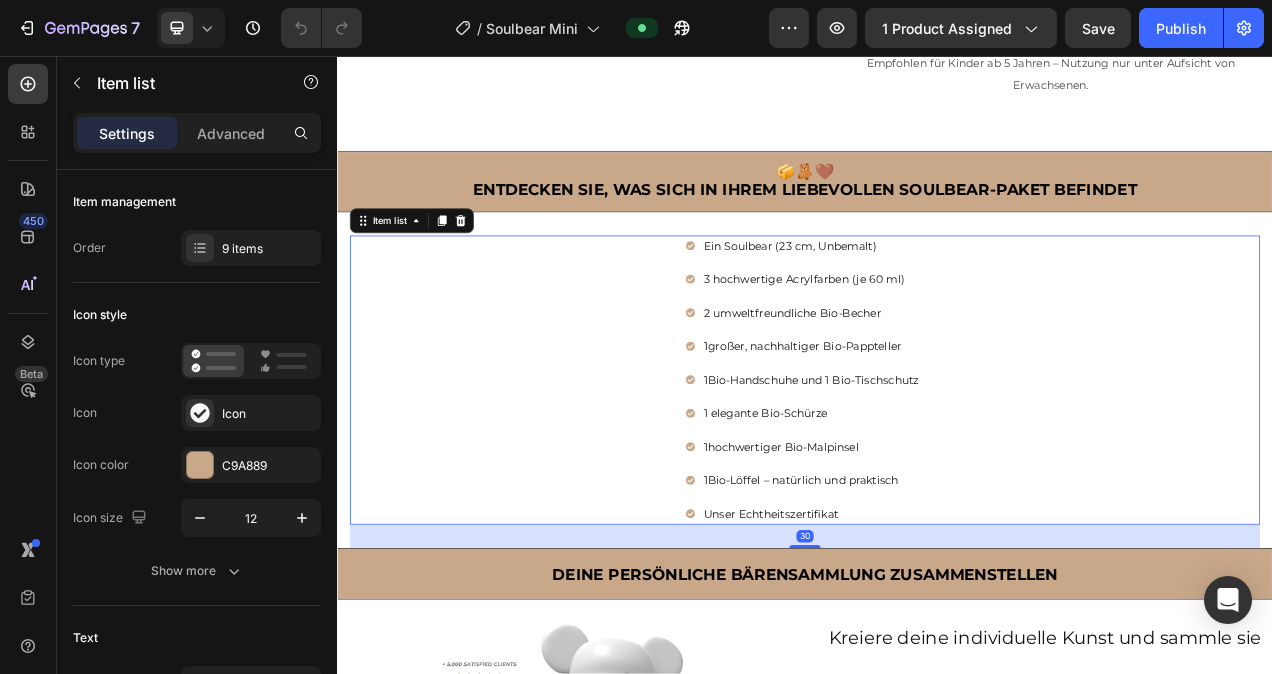 click on "Ein Soulbear (23 cm, Unbemalt)" at bounding box center [947, 300] 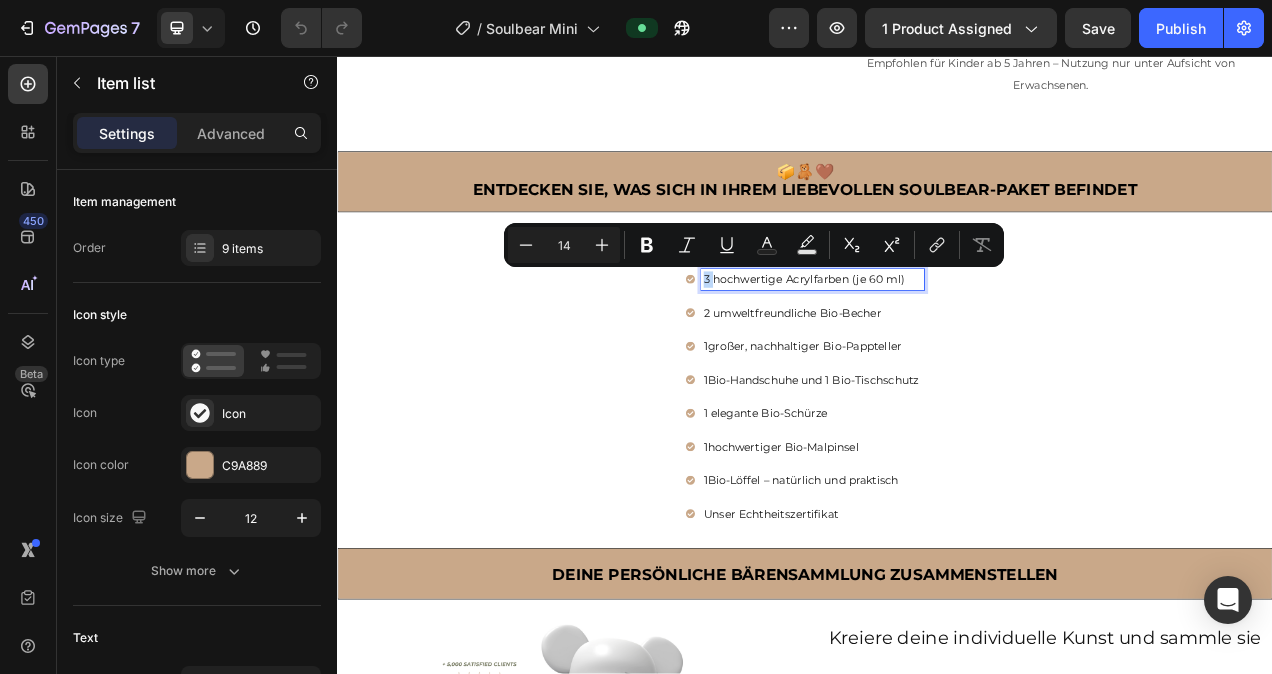 drag, startPoint x: 1024, startPoint y: 296, endPoint x: 1063, endPoint y: 319, distance: 45.276924 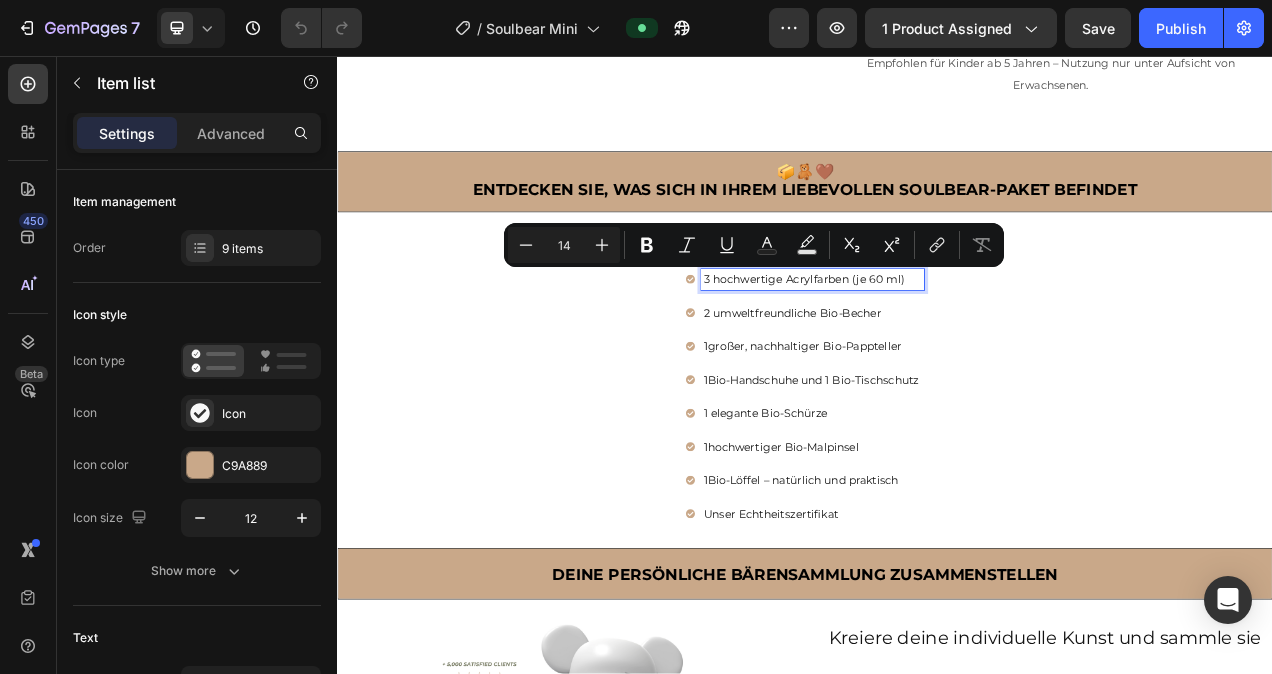 click on "3 hochwertige Acrylfarben (je 60 ml)" at bounding box center [947, 343] 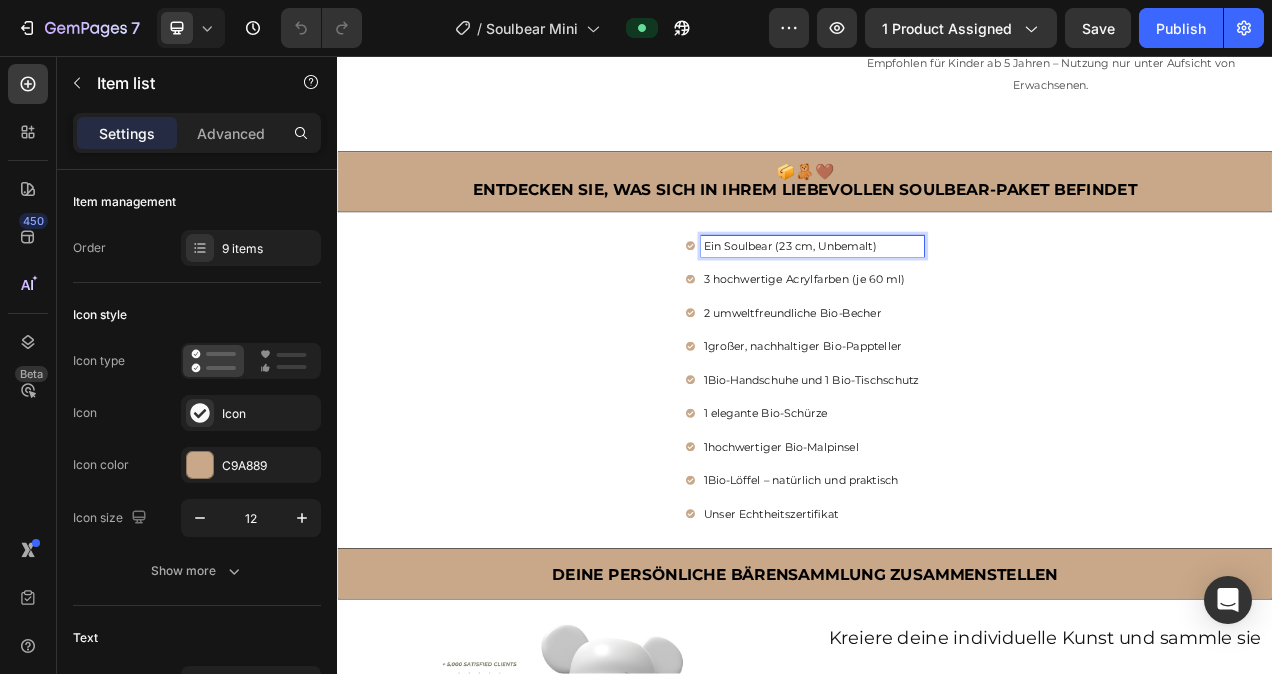 click on "Ein Soulbear (23 cm, Unbemalt)" at bounding box center [947, 300] 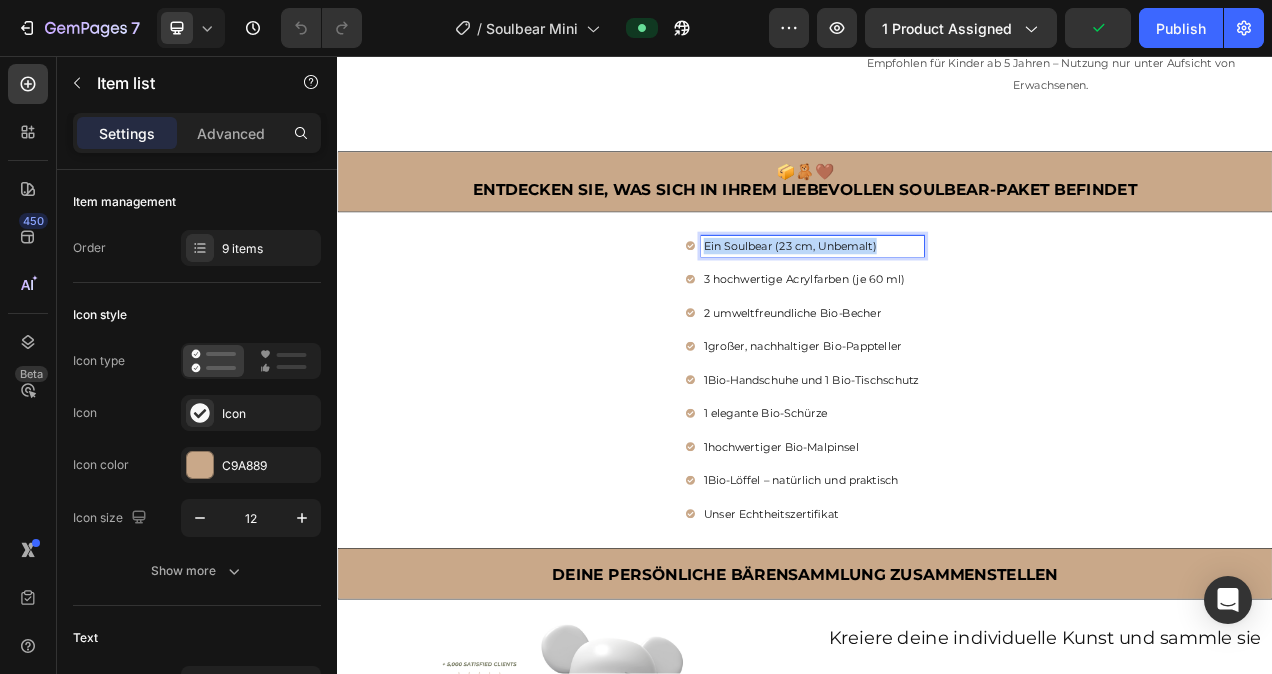 drag, startPoint x: 1031, startPoint y: 291, endPoint x: 797, endPoint y: 292, distance: 234.00214 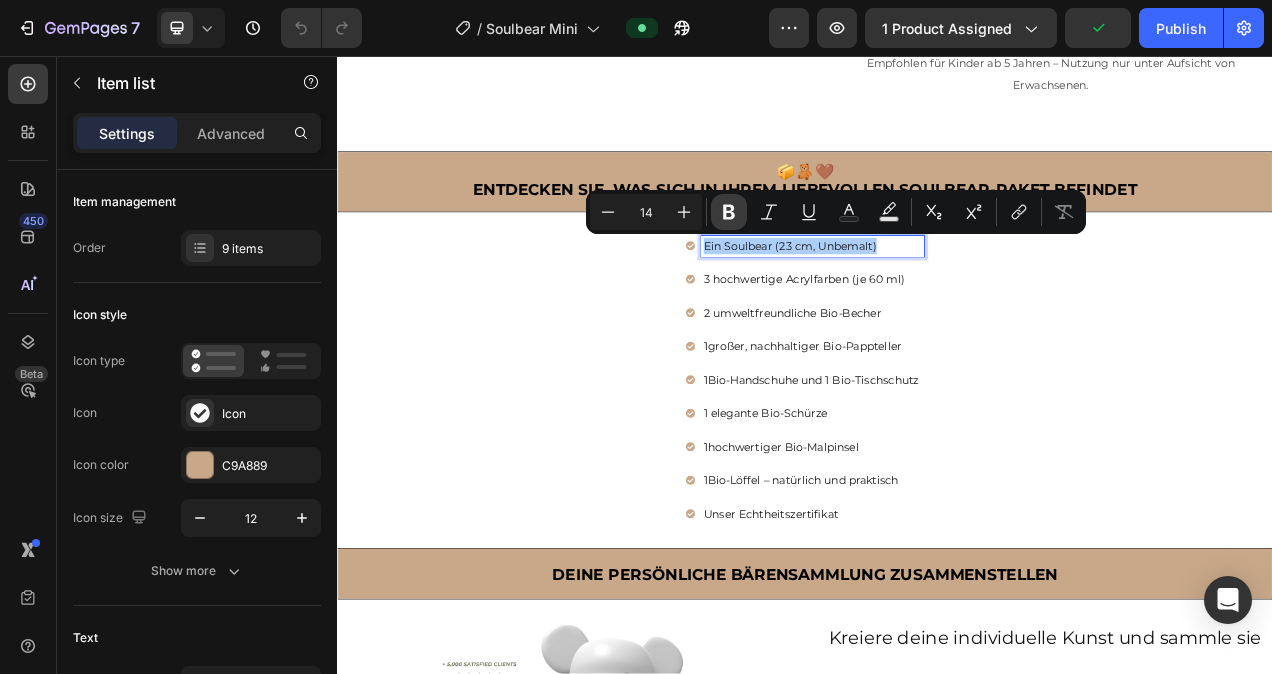 click 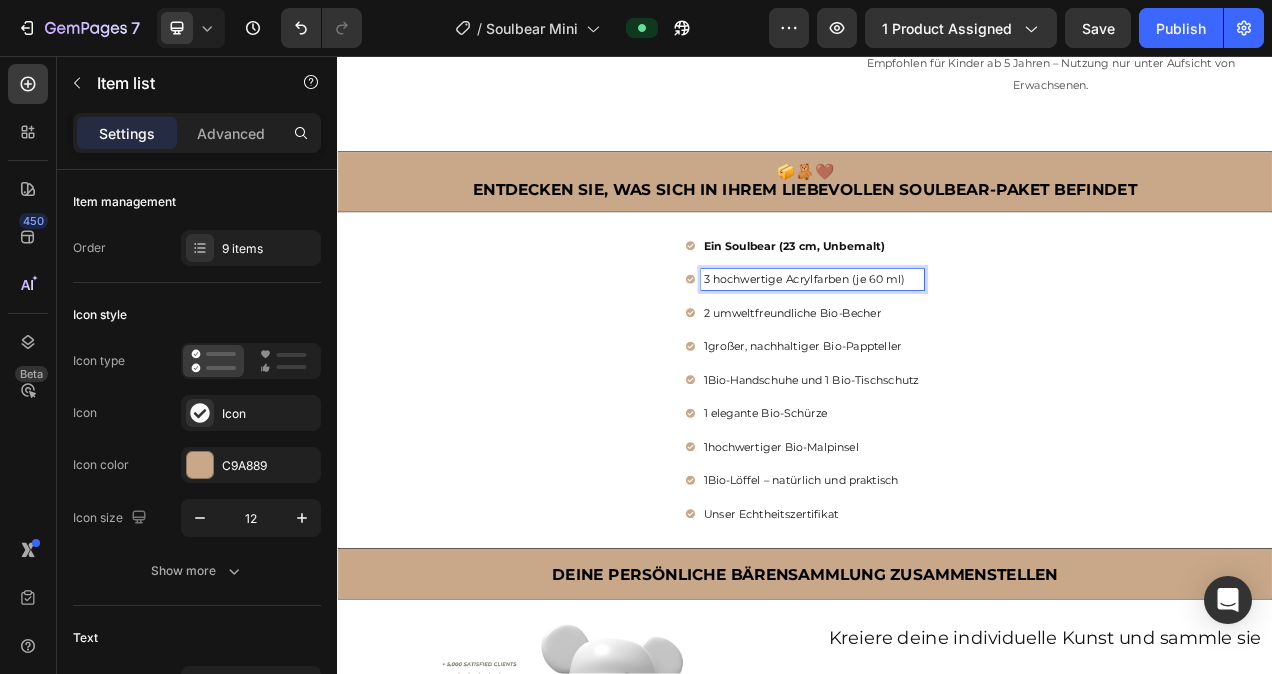 click on "3 hochwertige Acrylfarben (je 60 ml)" at bounding box center (947, 343) 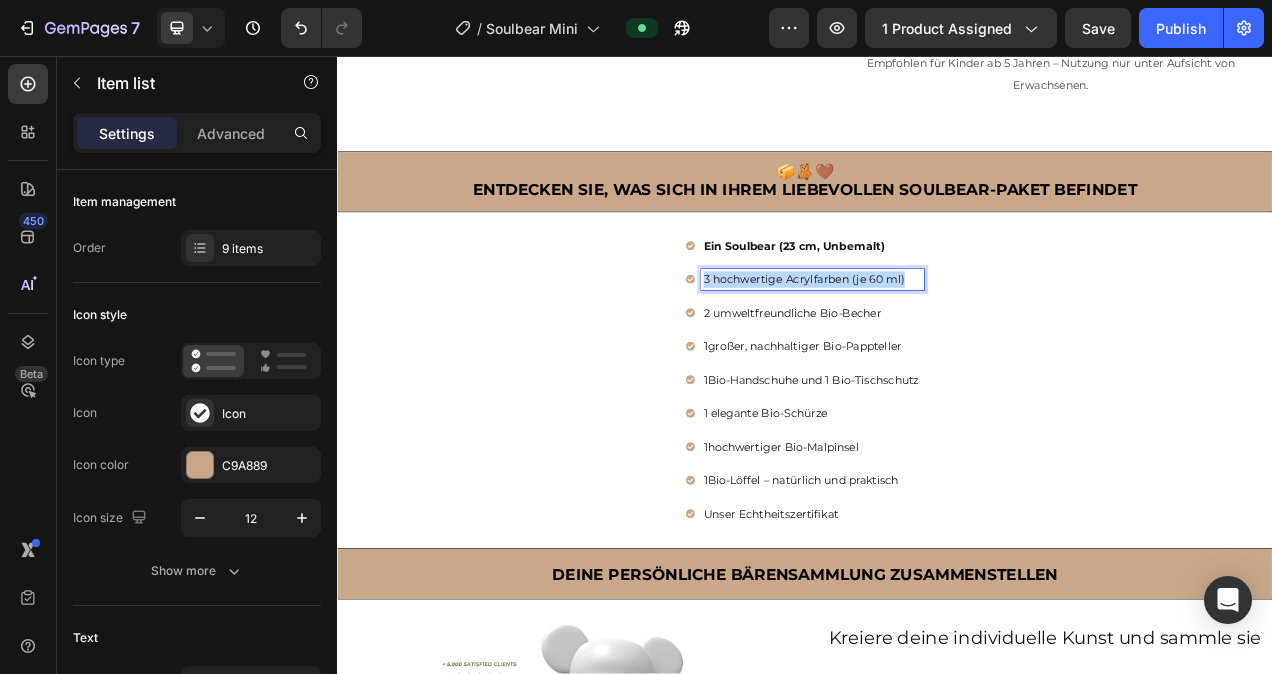 drag, startPoint x: 1061, startPoint y: 338, endPoint x: 798, endPoint y: 337, distance: 263.0019 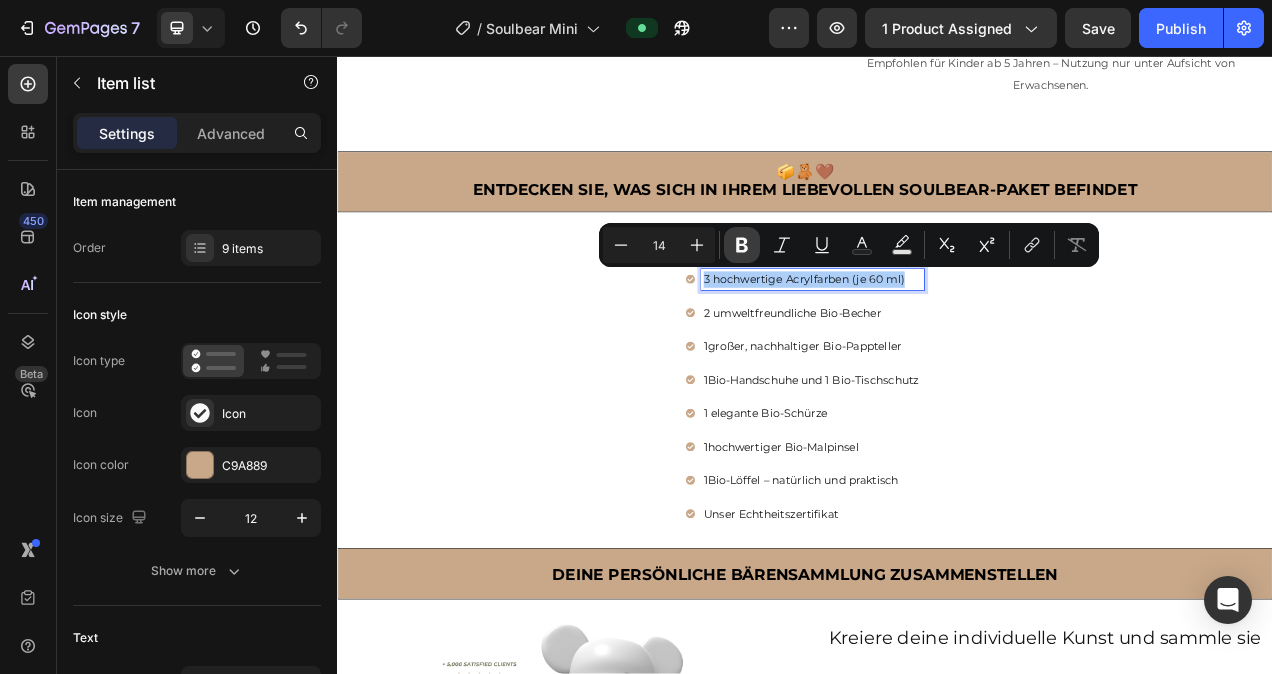 click 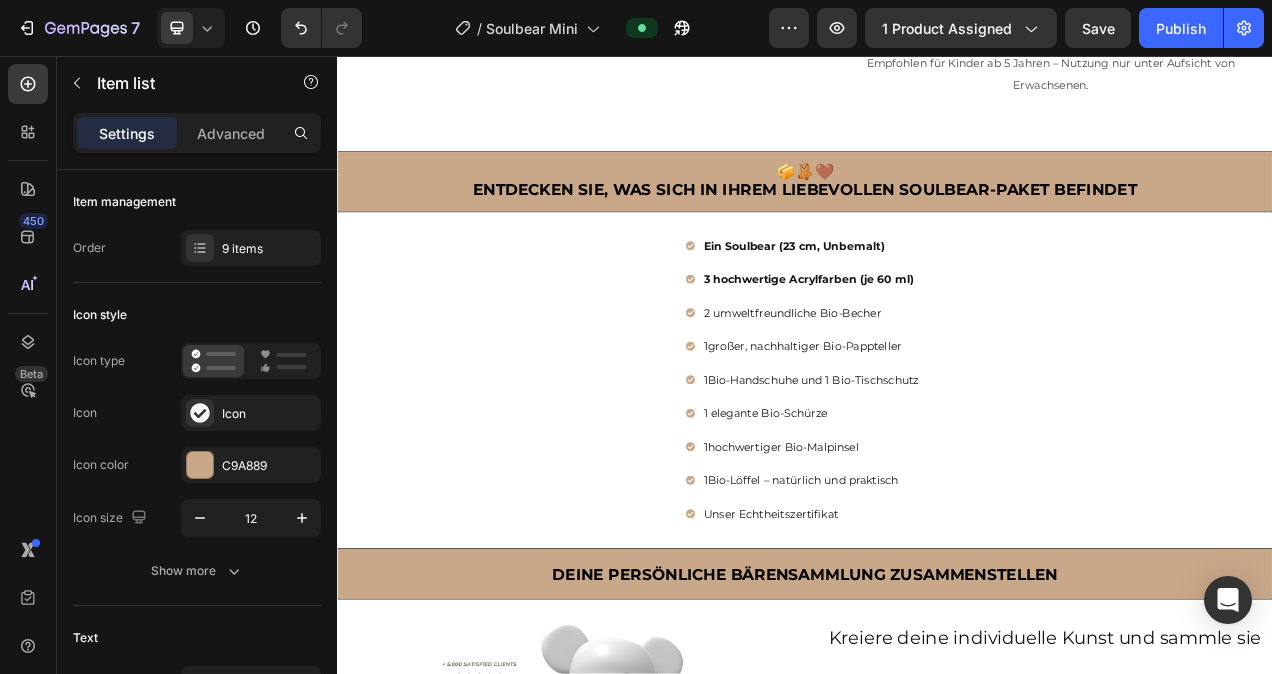 click on "2 umweltfreundliche Bio-Becher" at bounding box center (947, 386) 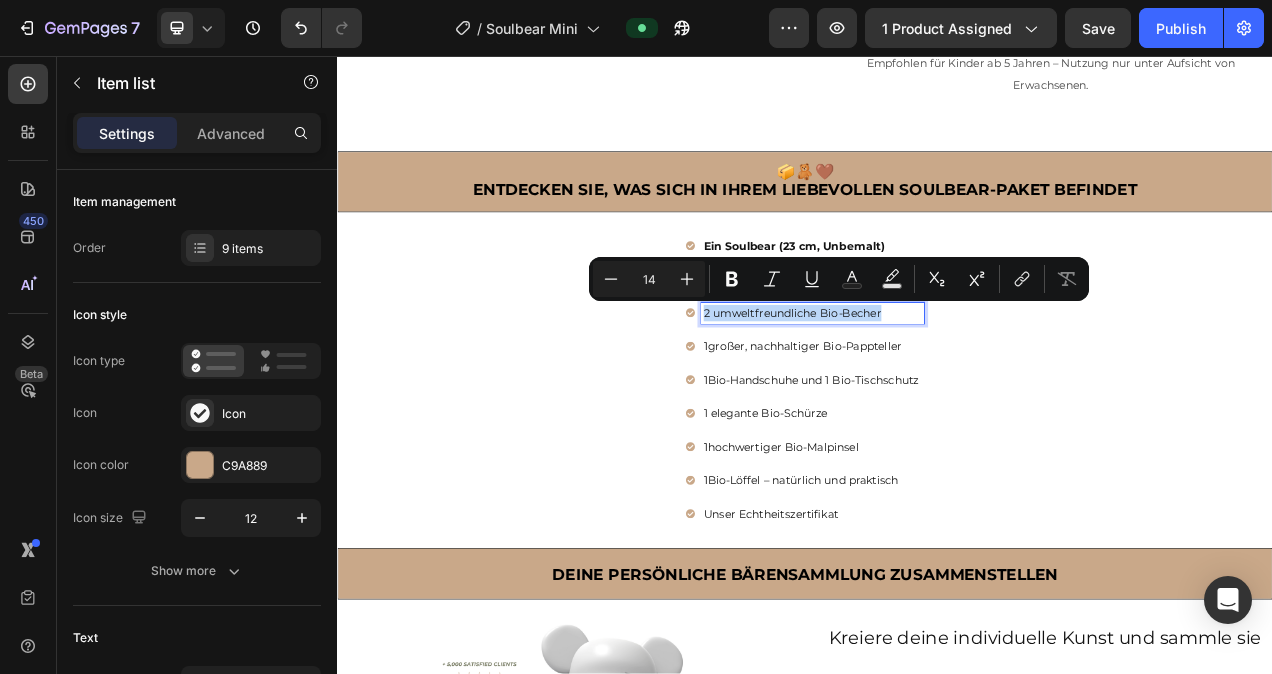drag, startPoint x: 1035, startPoint y: 381, endPoint x: 799, endPoint y: 385, distance: 236.03389 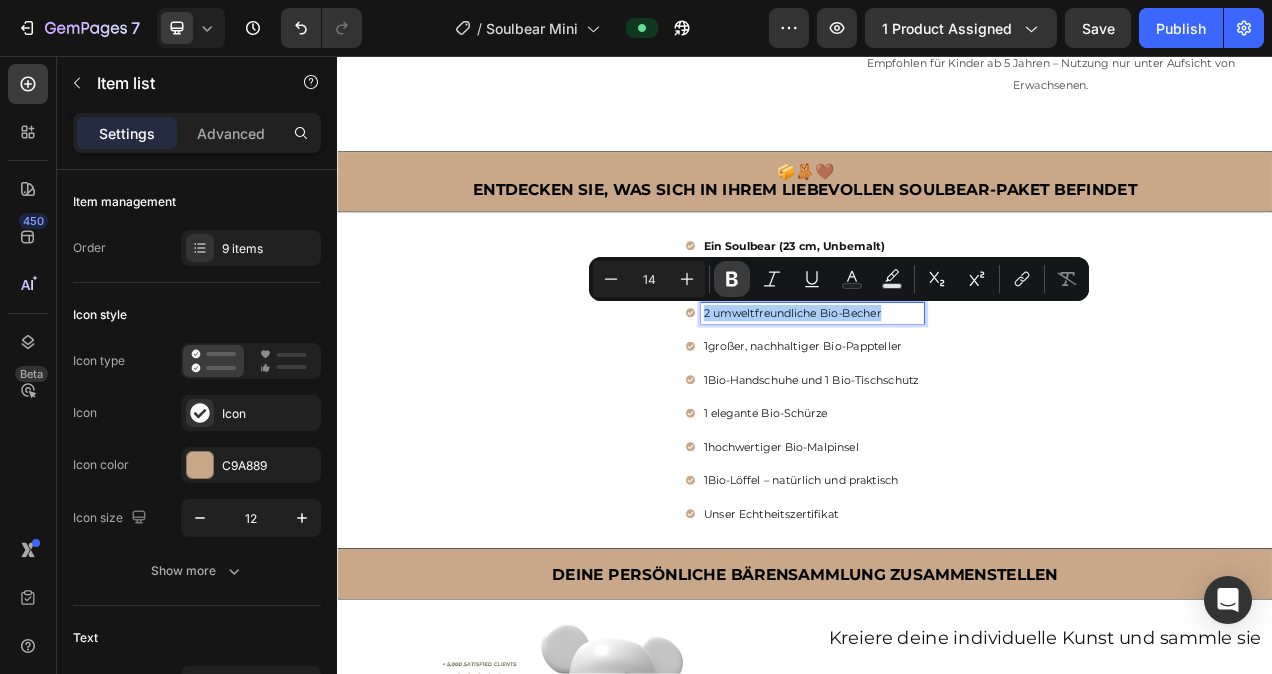 click 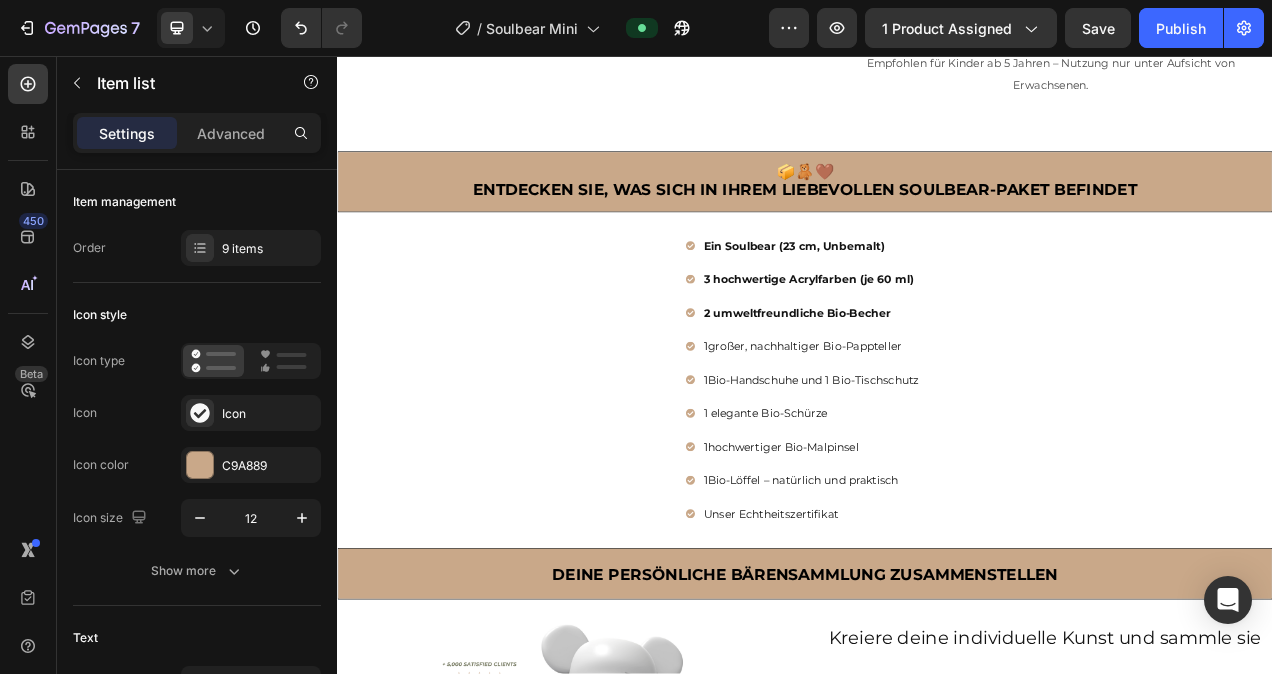 click on "1  großer, nachhaltiger Bio-Pappteller" at bounding box center [947, 429] 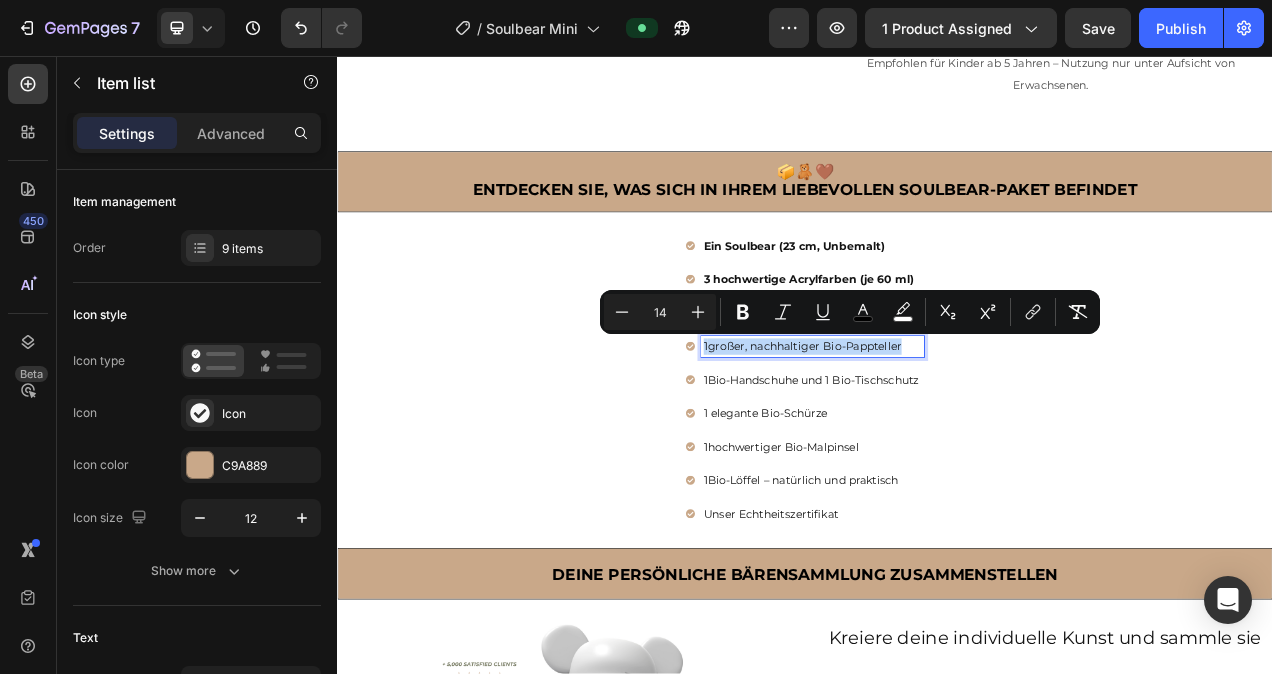 drag, startPoint x: 1063, startPoint y: 425, endPoint x: 795, endPoint y: 427, distance: 268.00748 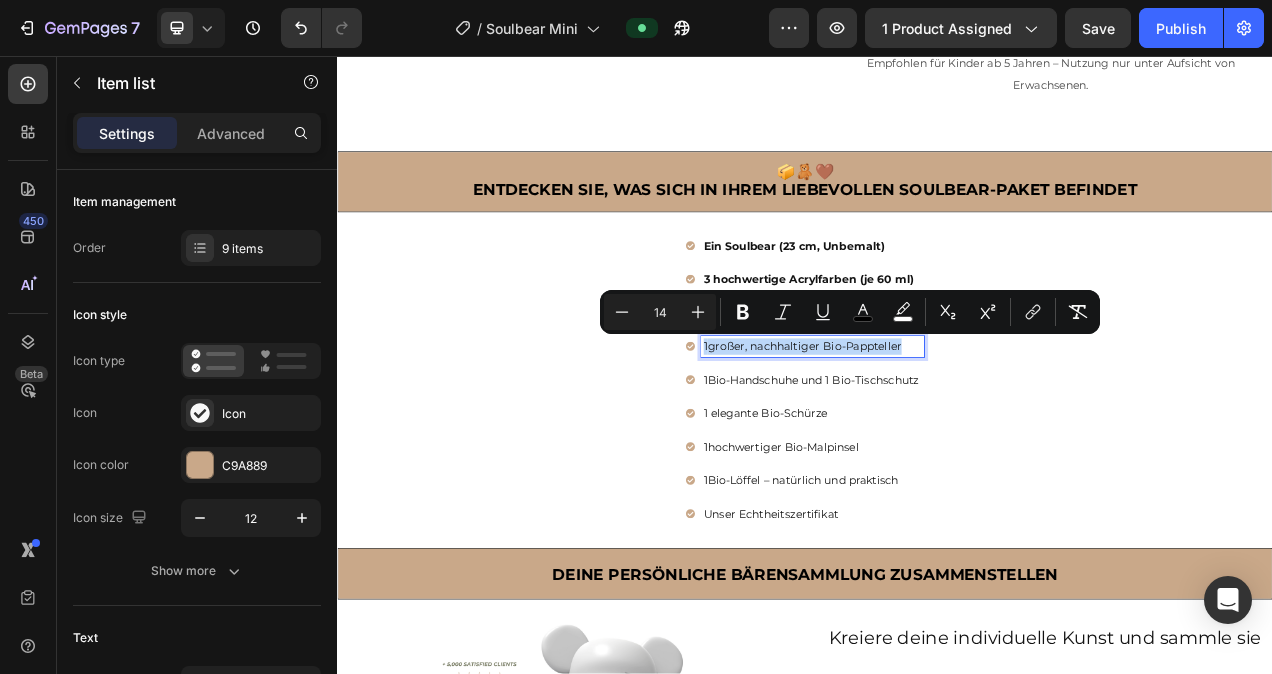 click on "1  großer, nachhaltiger Bio-Pappteller" at bounding box center [947, 429] 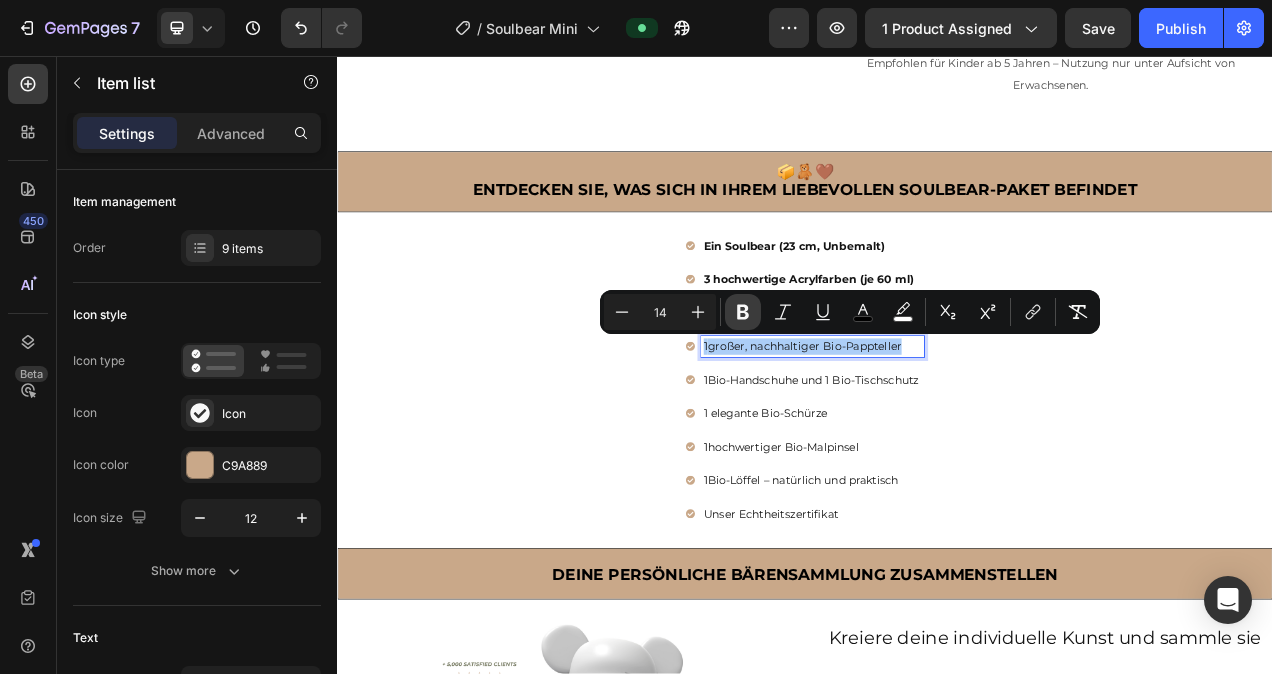 click 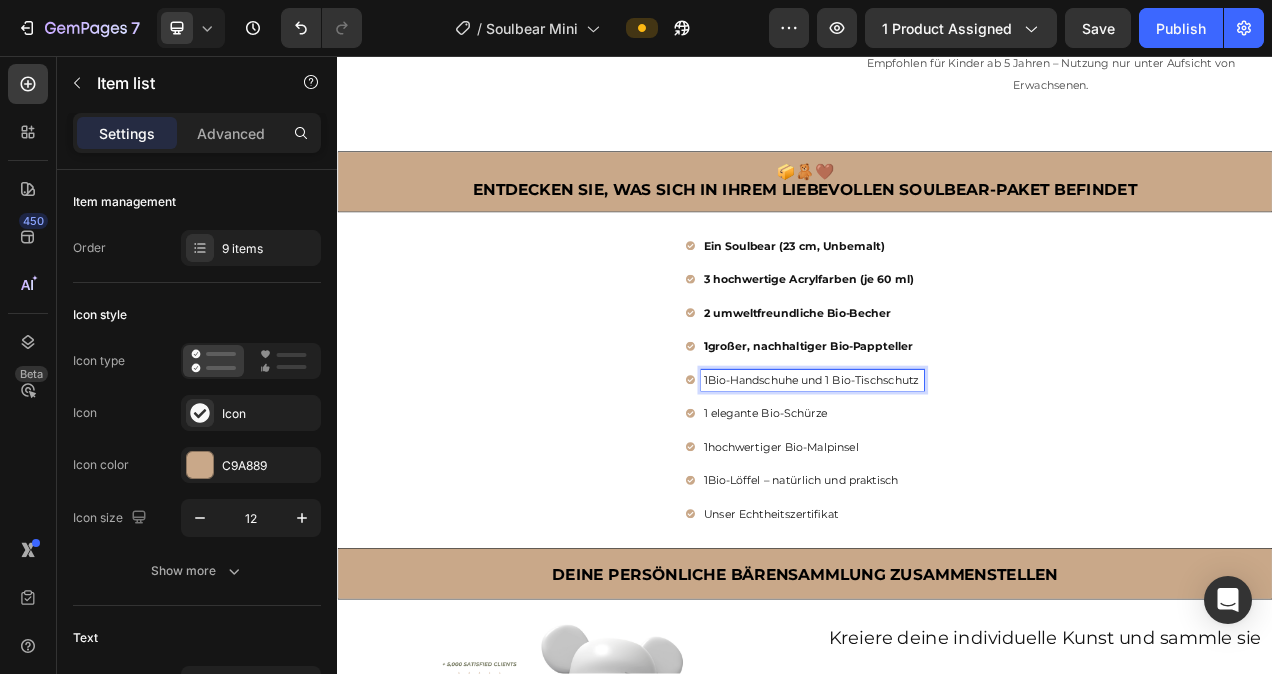click at bounding box center (1085, 472) 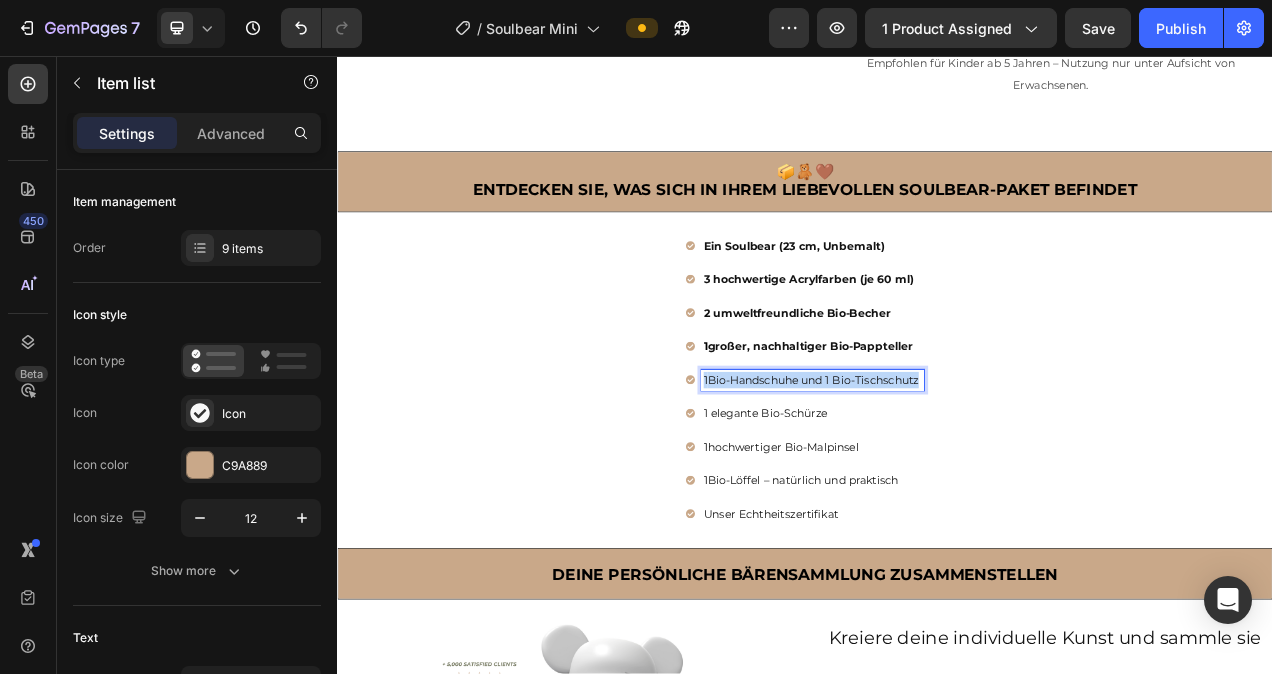 drag, startPoint x: 1079, startPoint y: 468, endPoint x: 796, endPoint y: 469, distance: 283.00177 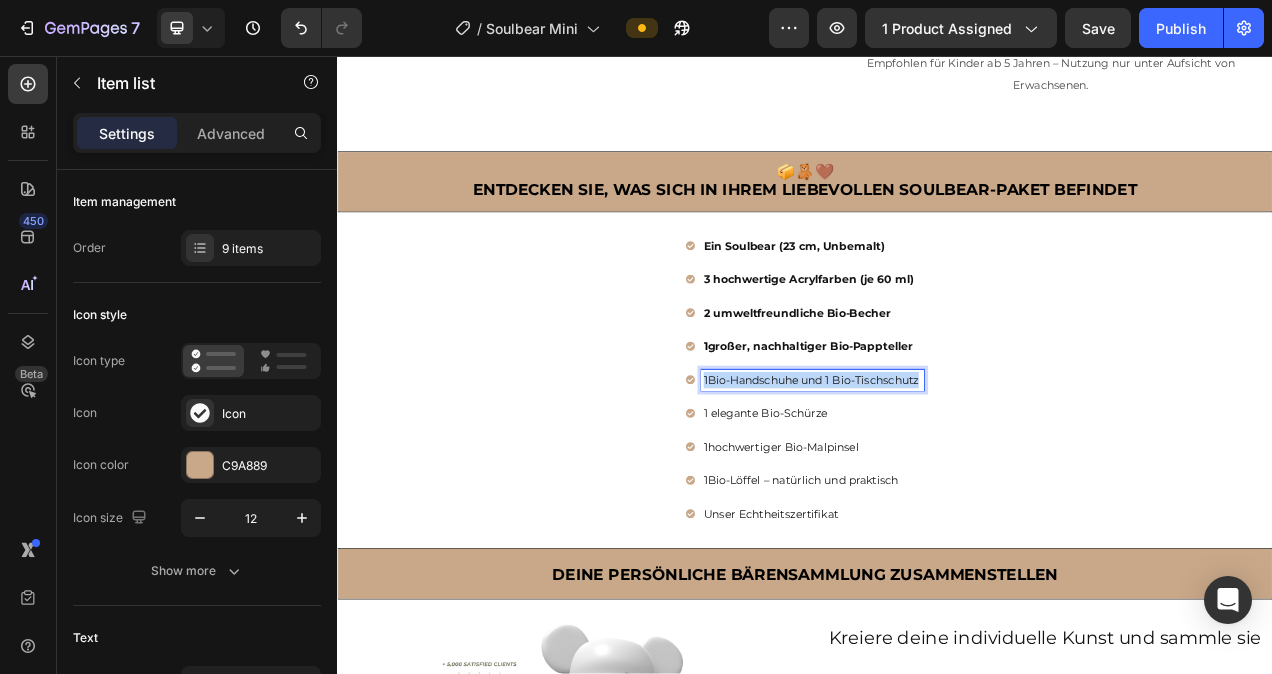 click on "1  Bio-Handschuhe und 1 Bio-Tischschutz" at bounding box center [947, 472] 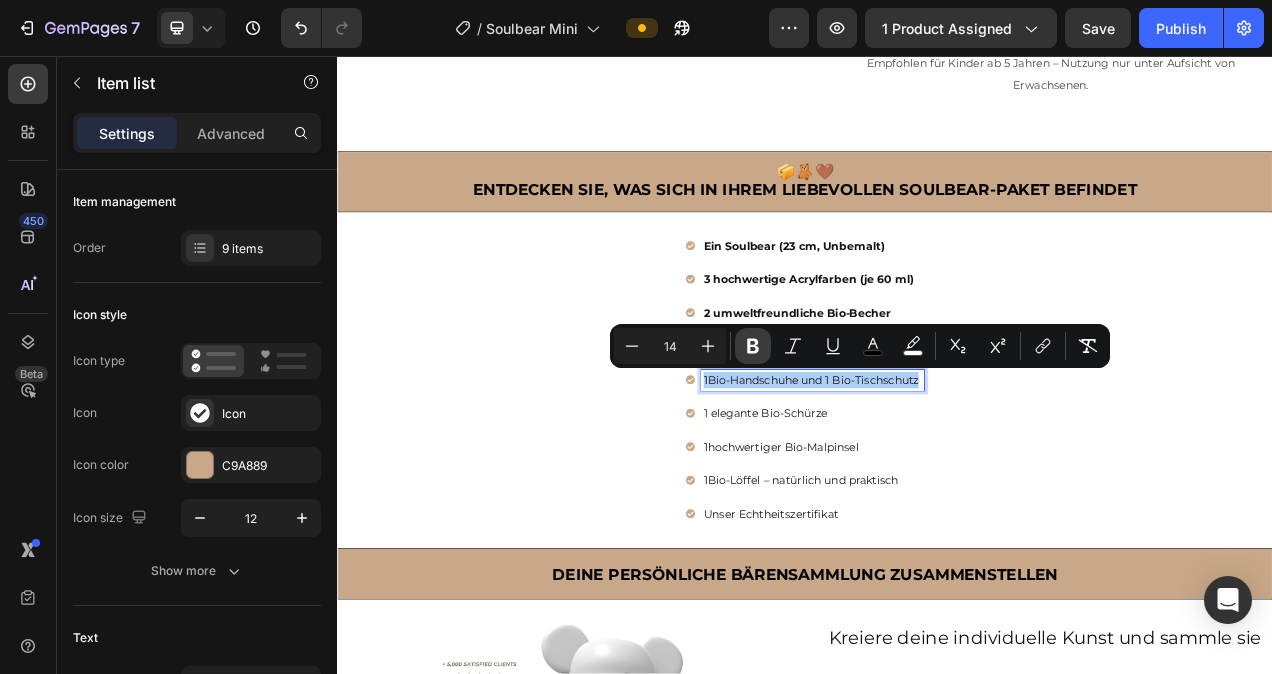 click 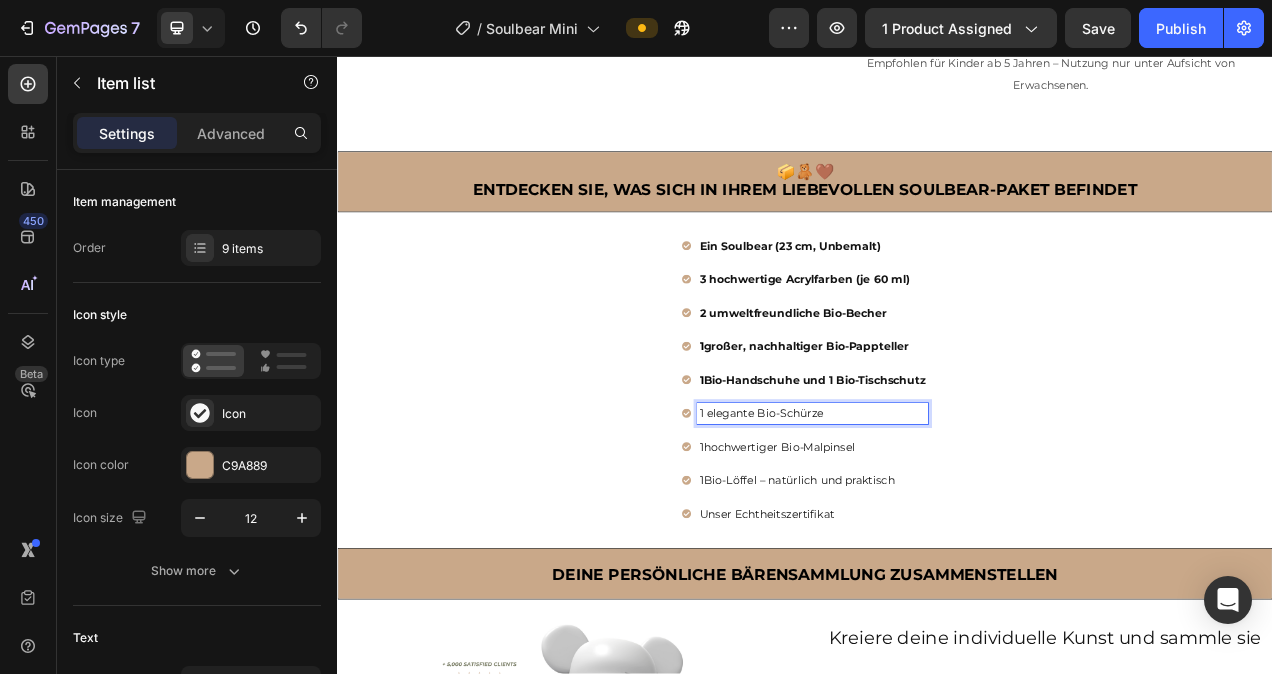 click on "1 elegante Bio-Schürze" at bounding box center (947, 515) 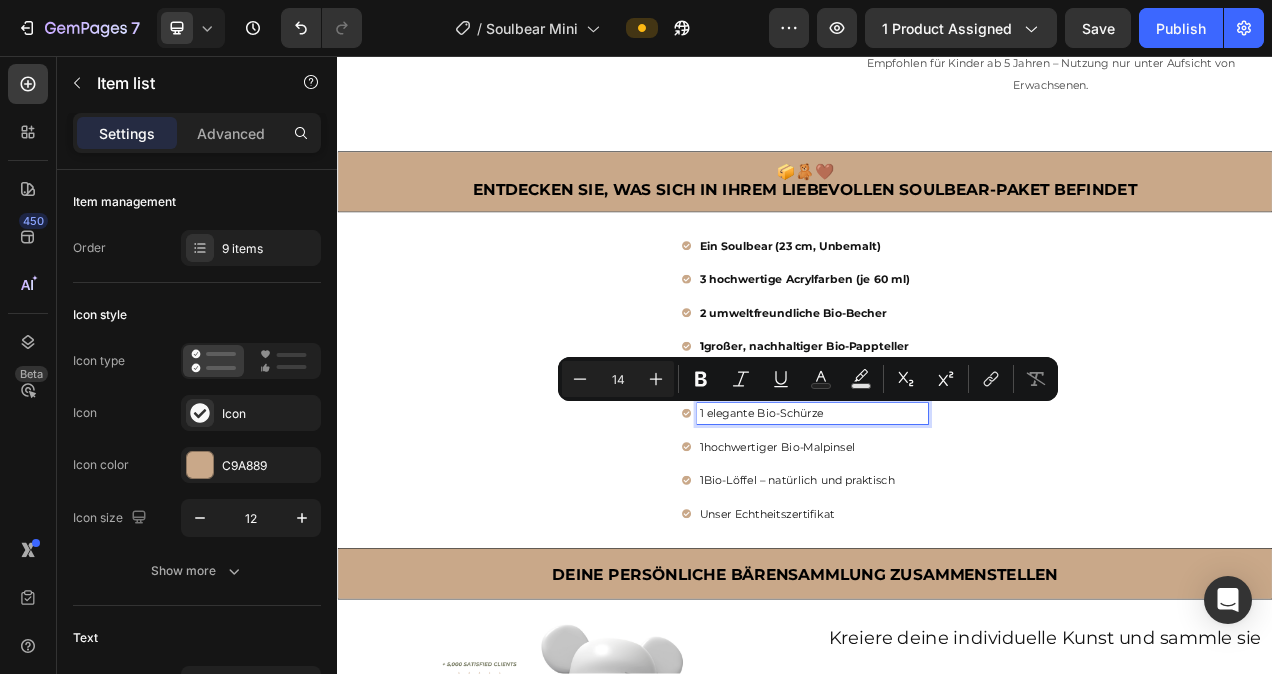drag, startPoint x: 963, startPoint y: 513, endPoint x: 790, endPoint y: 521, distance: 173.18488 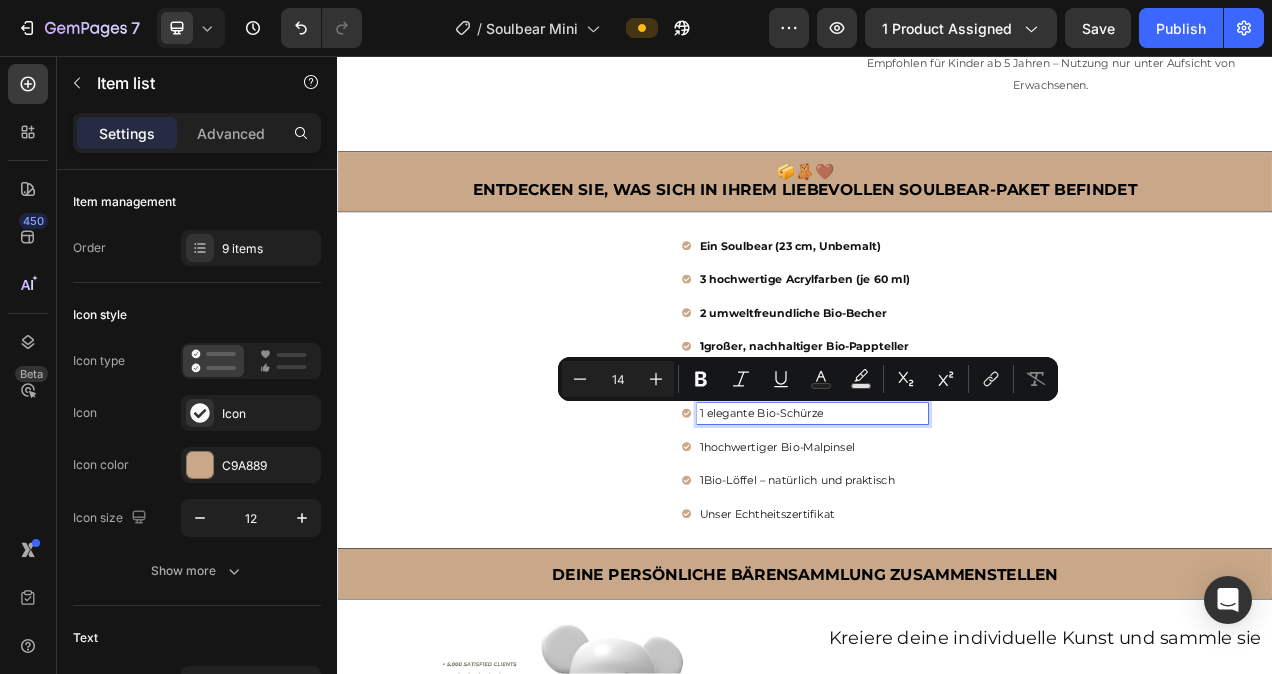 click on "1 elegante Bio-Schürze" at bounding box center [947, 515] 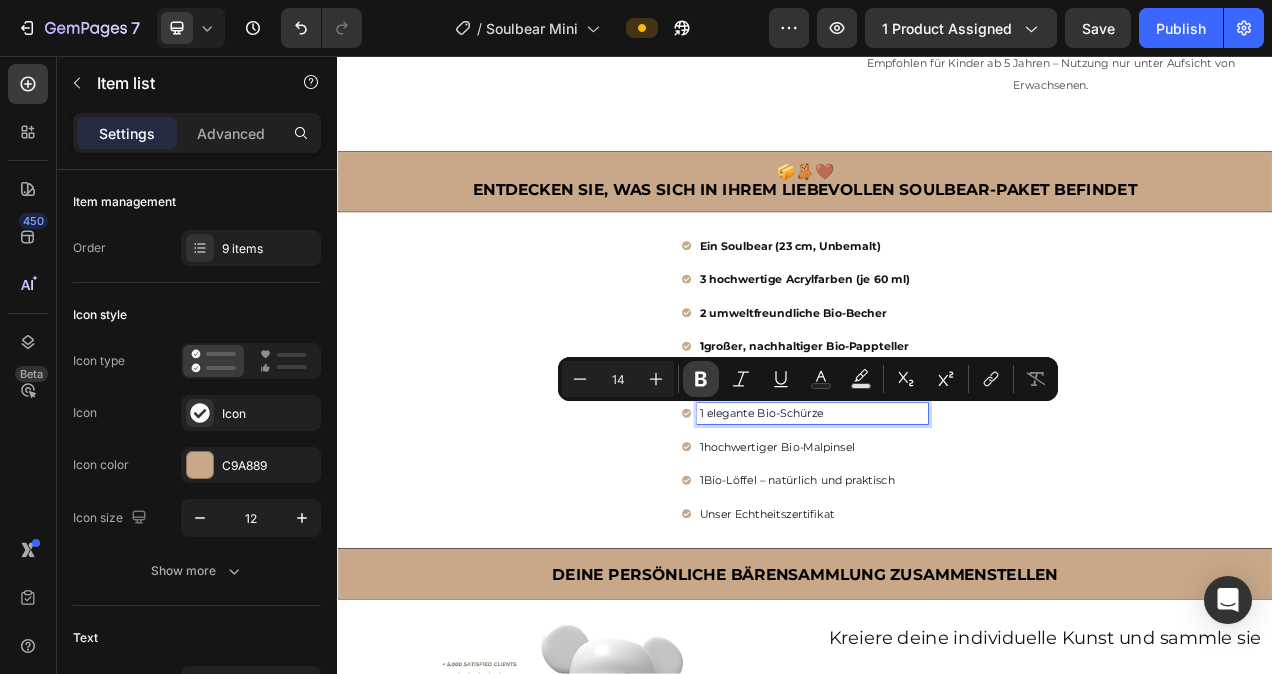 click 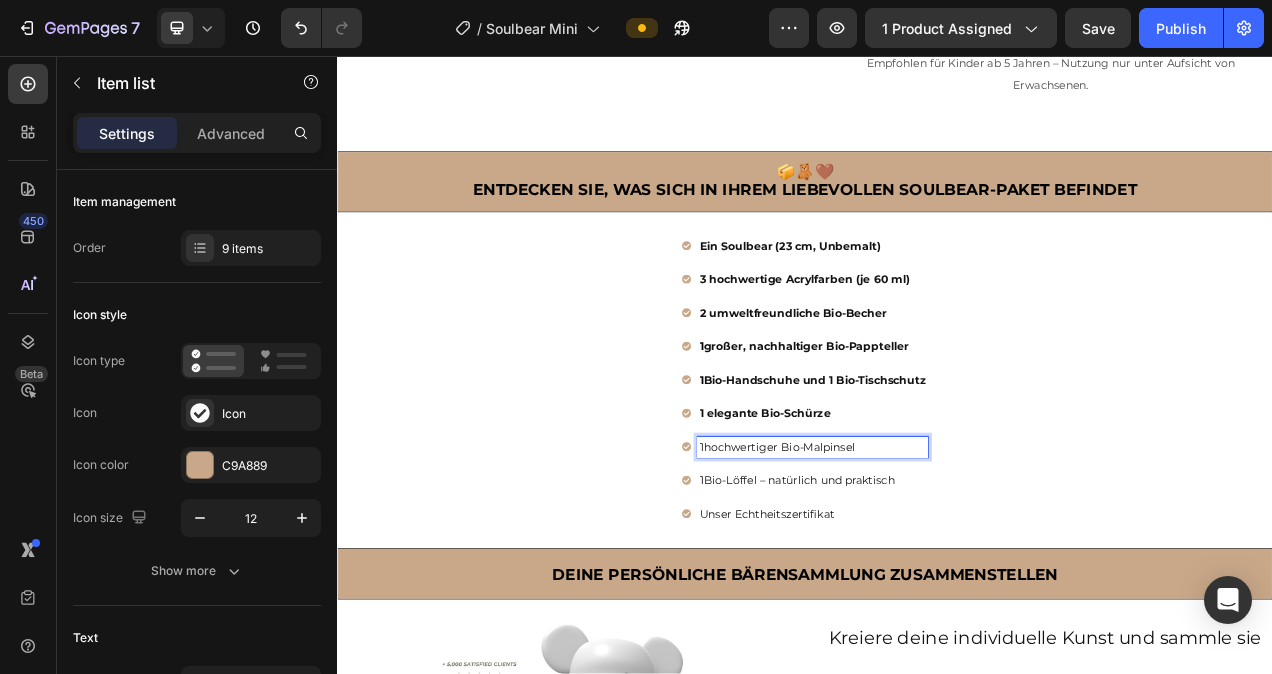 click on "1  hochwertiger Bio-Malpinsel" at bounding box center (947, 558) 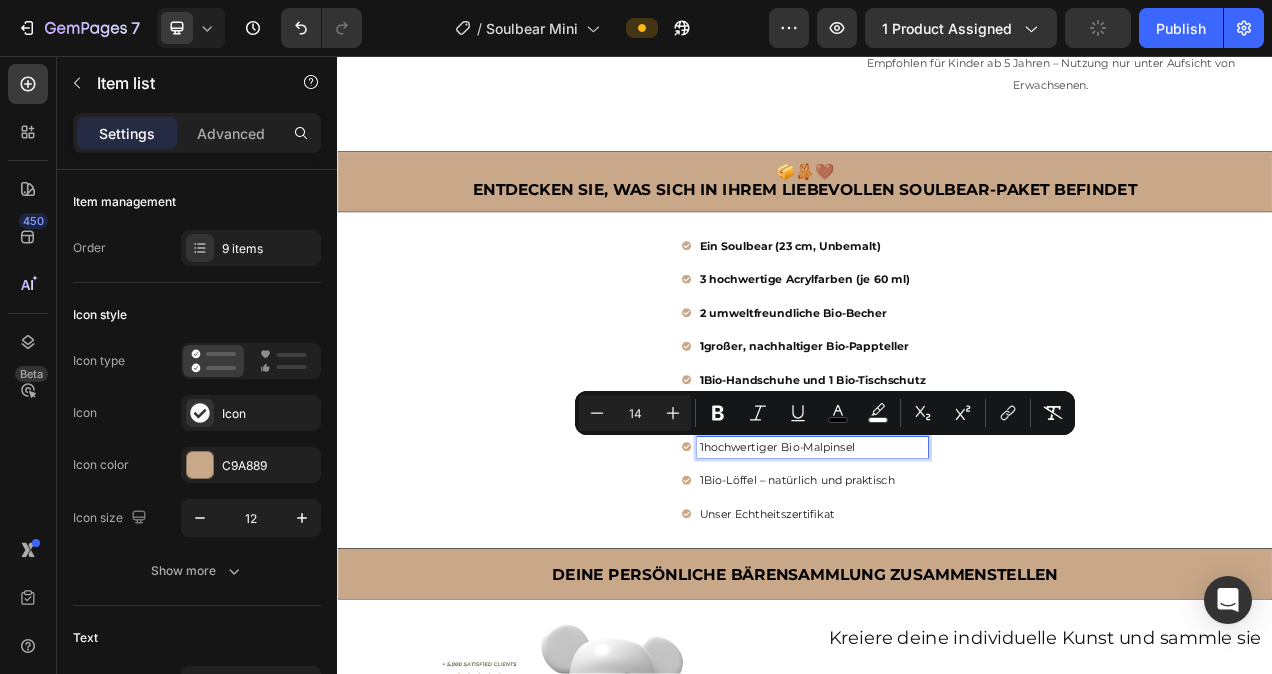 drag, startPoint x: 1004, startPoint y: 551, endPoint x: 792, endPoint y: 560, distance: 212.19095 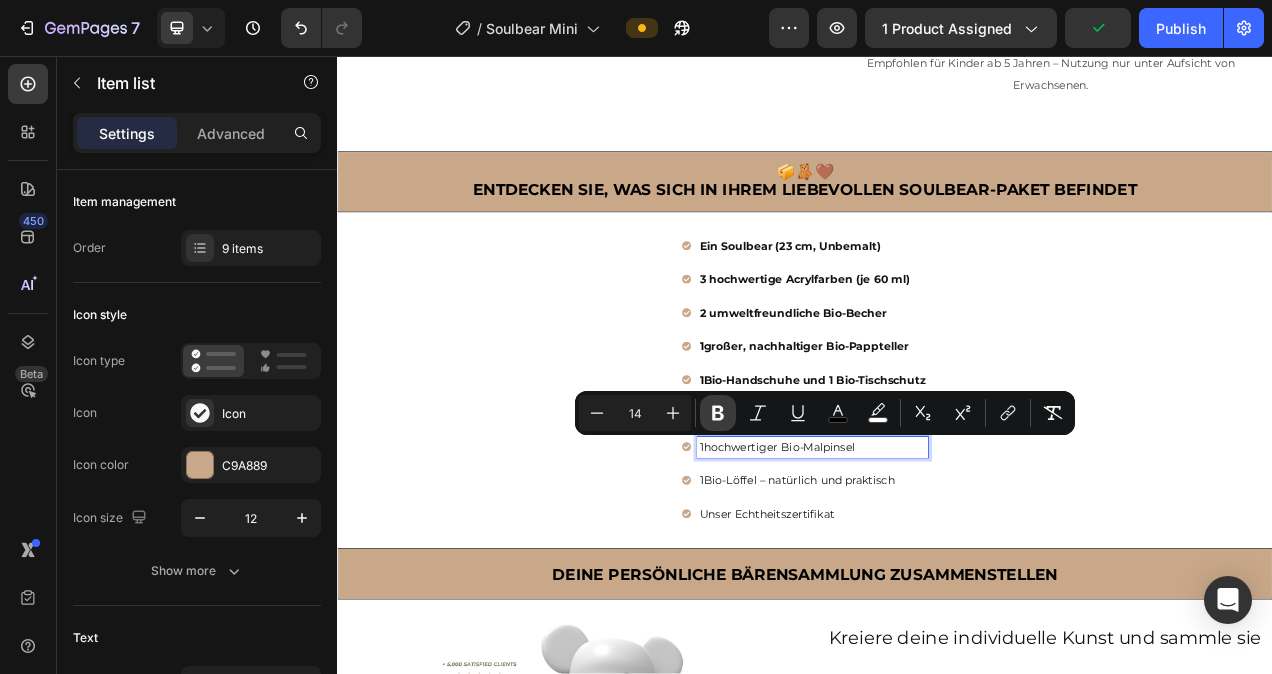 click 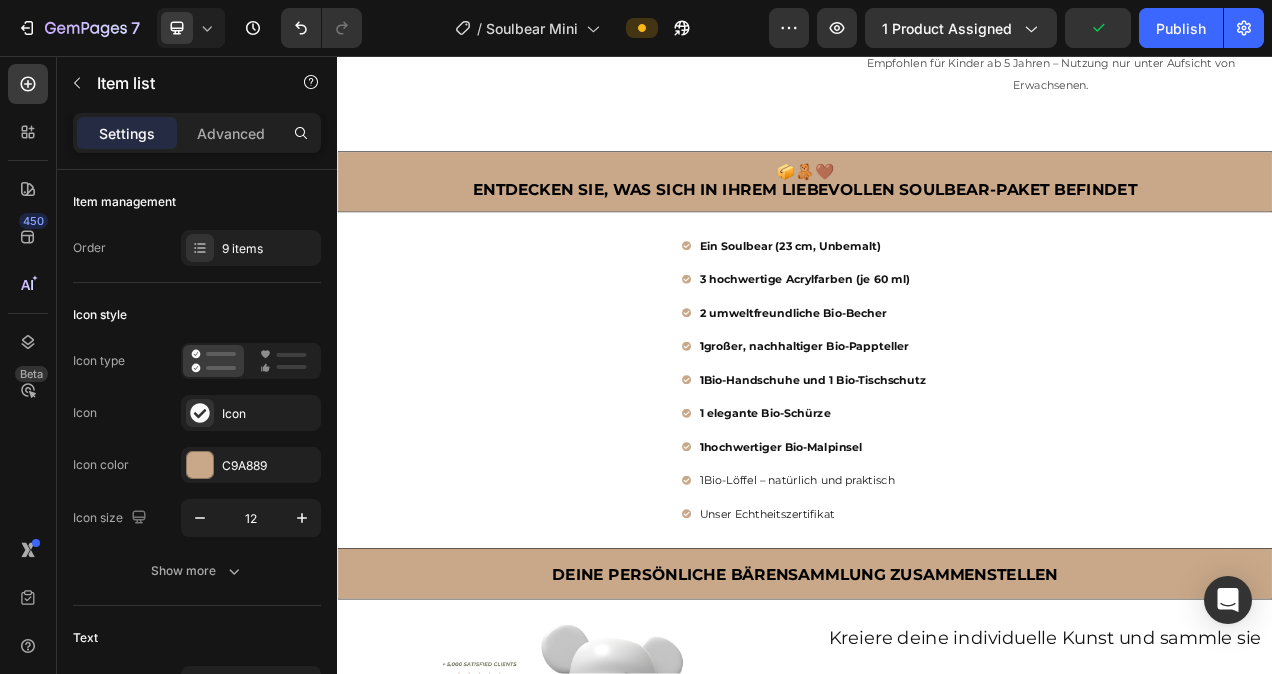 click on "1  Bio-Löffel – natürlich und praktisch" at bounding box center [947, 601] 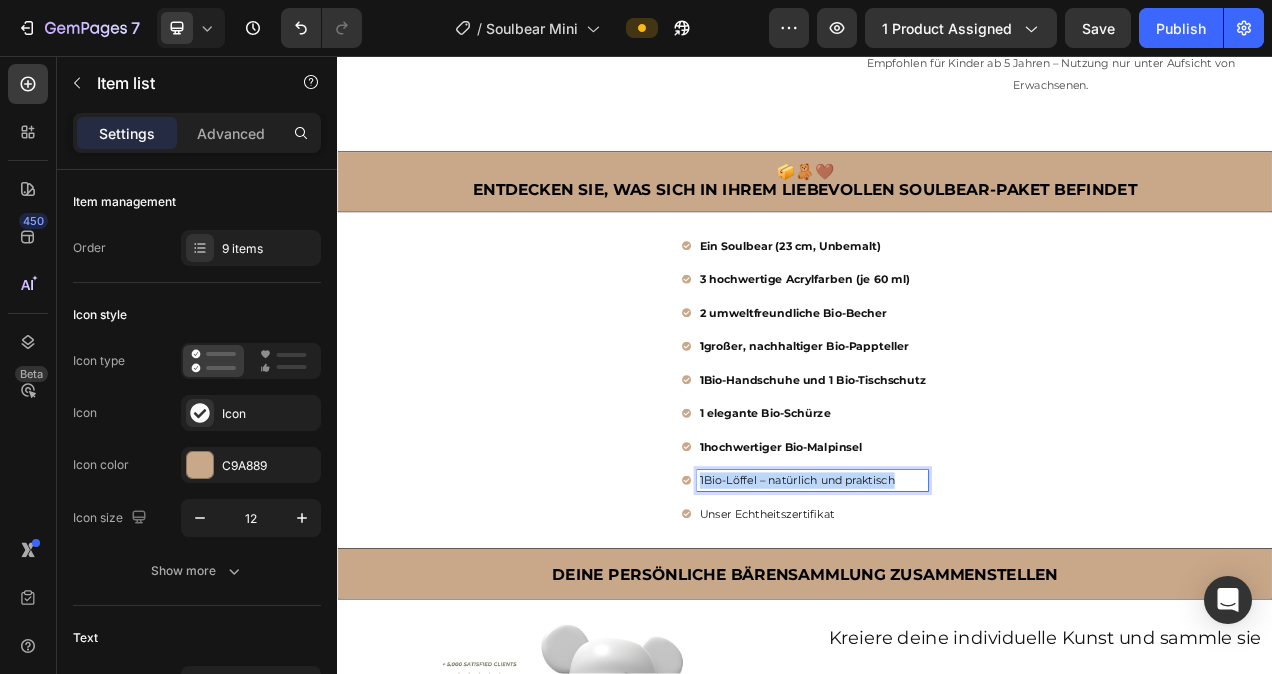 drag, startPoint x: 1049, startPoint y: 597, endPoint x: 791, endPoint y: 598, distance: 258.00195 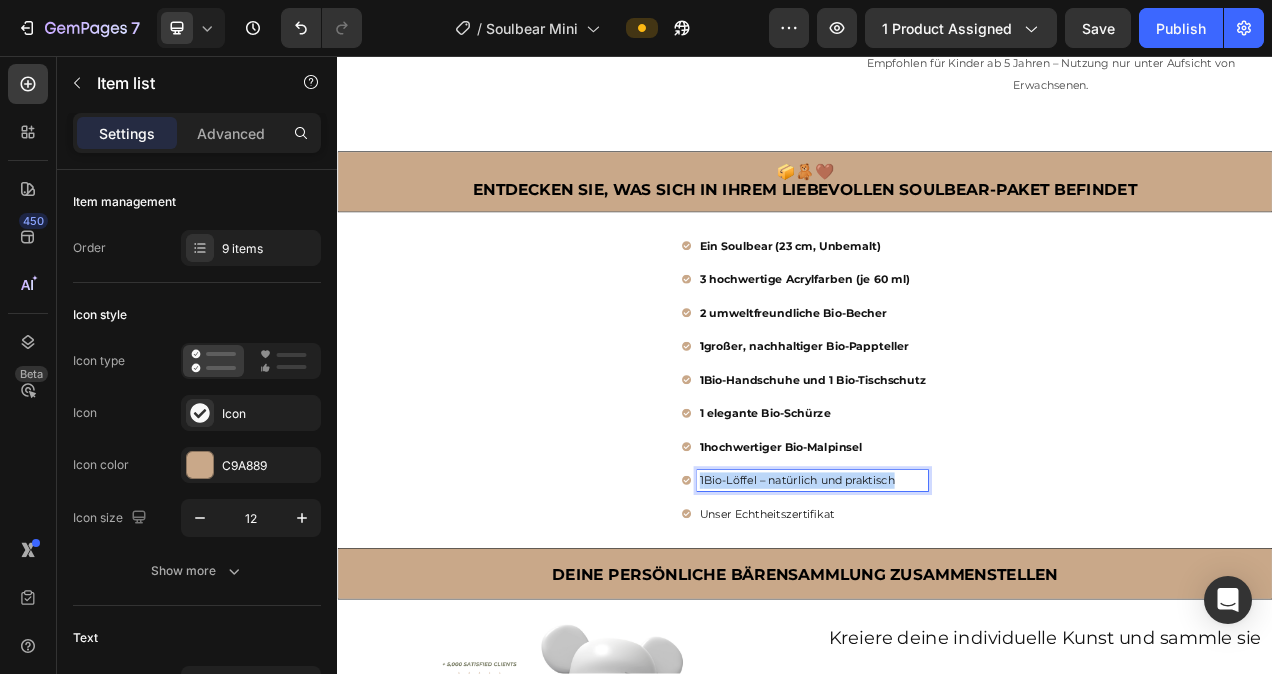 click on "1  Bio-Löffel – natürlich und praktisch" at bounding box center [947, 601] 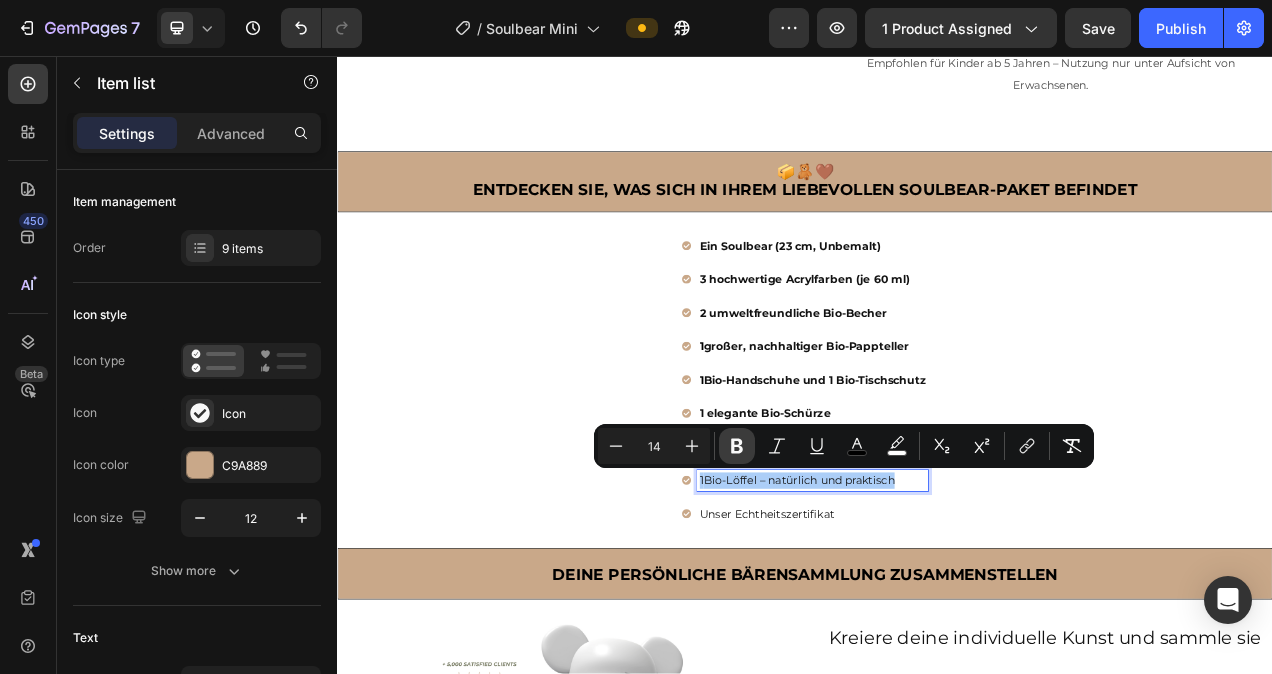 click 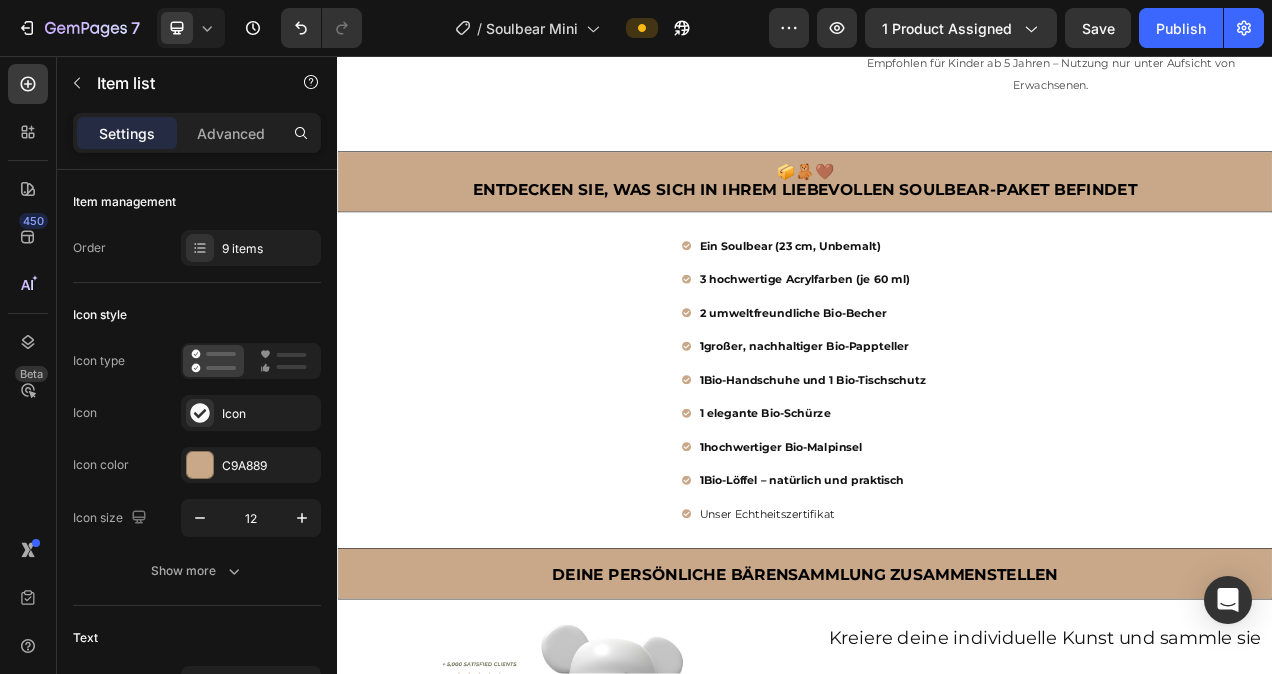 click on "Unser Echtheitszertifikat" at bounding box center (947, 644) 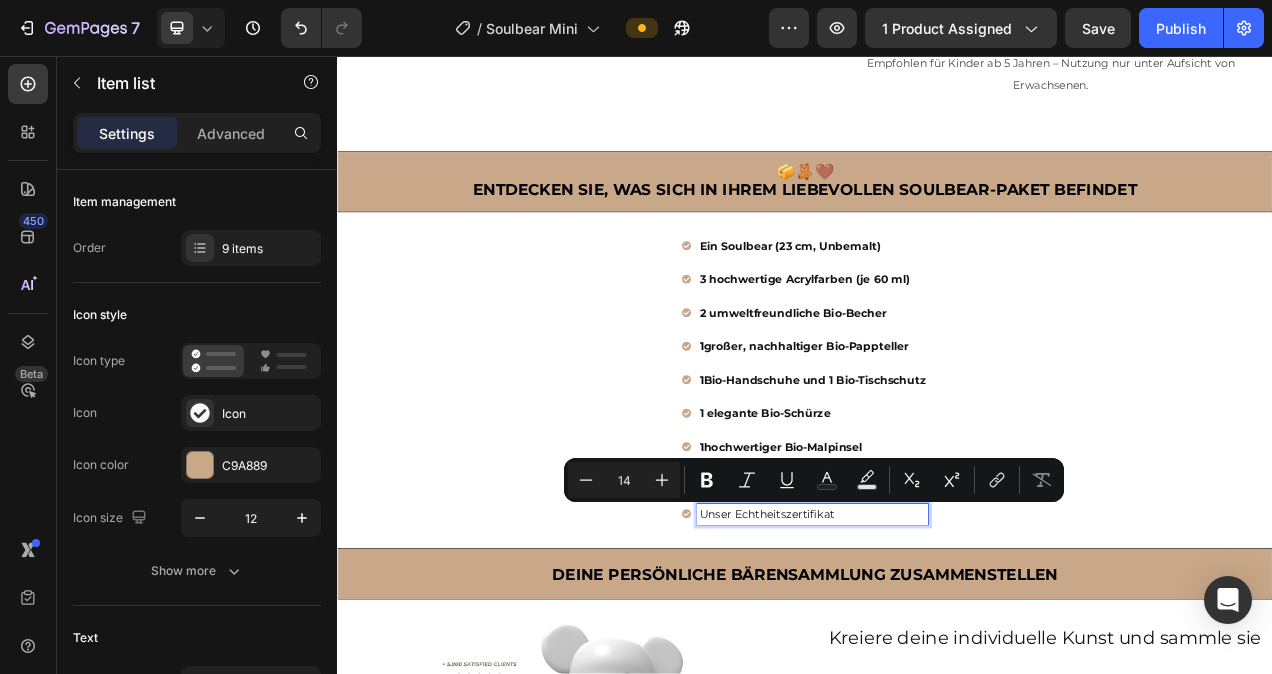 drag, startPoint x: 947, startPoint y: 637, endPoint x: 793, endPoint y: 642, distance: 154.08115 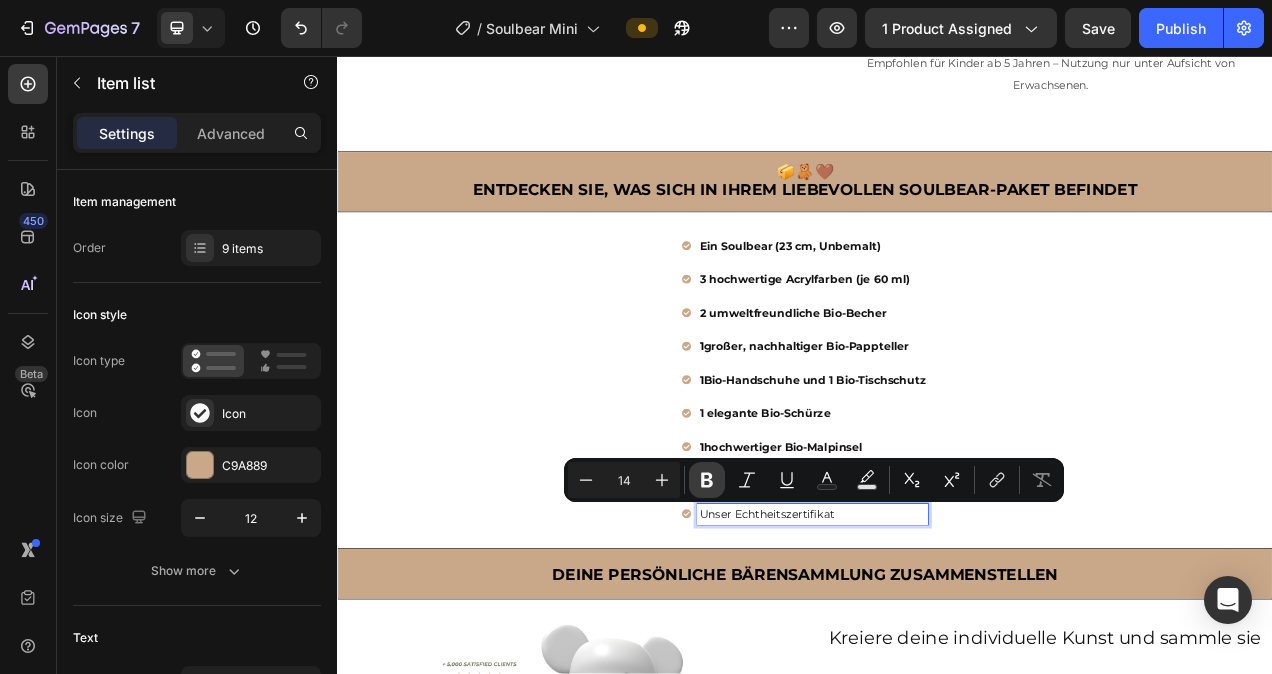click 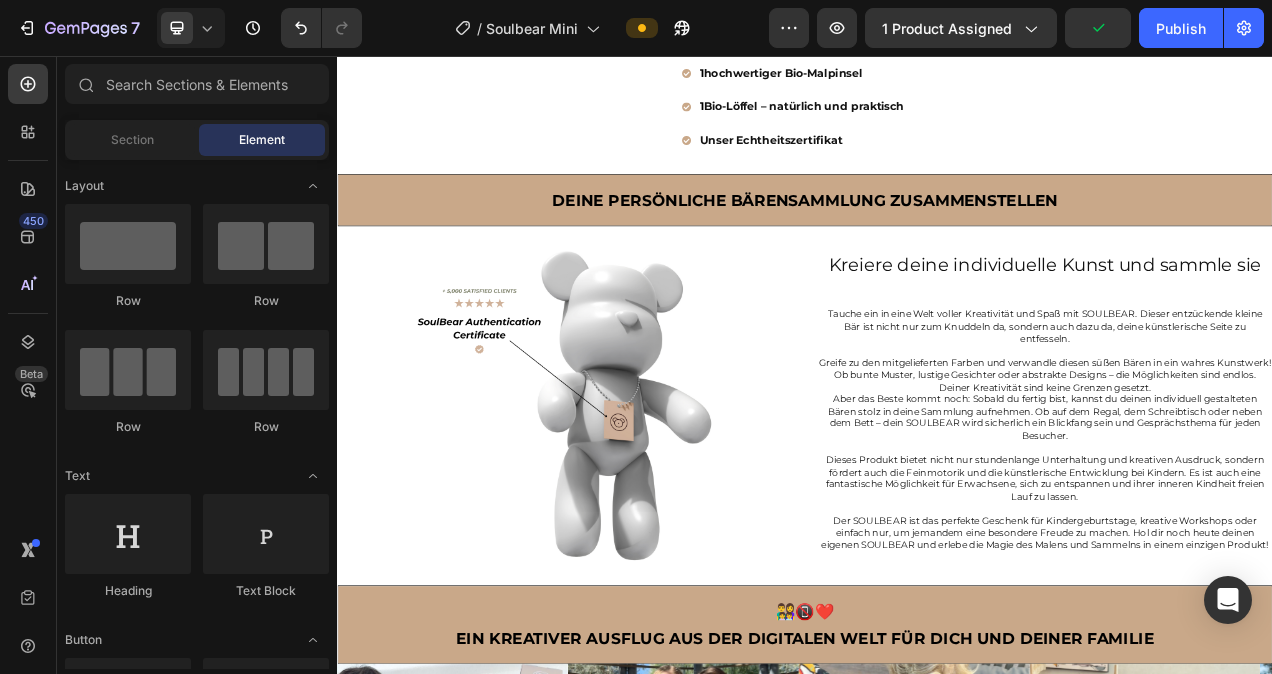scroll, scrollTop: 1239, scrollLeft: 0, axis: vertical 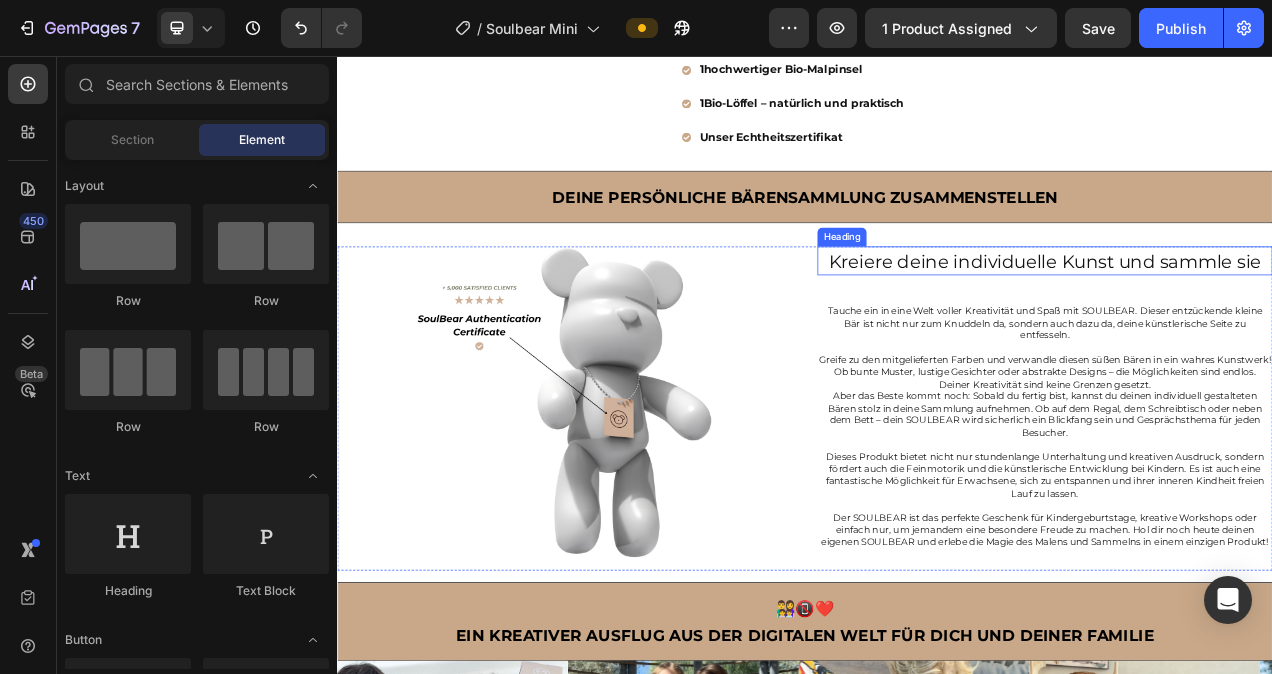 click on "Kreiere deine individuelle Kunst und sammle sie" at bounding box center [1245, 320] 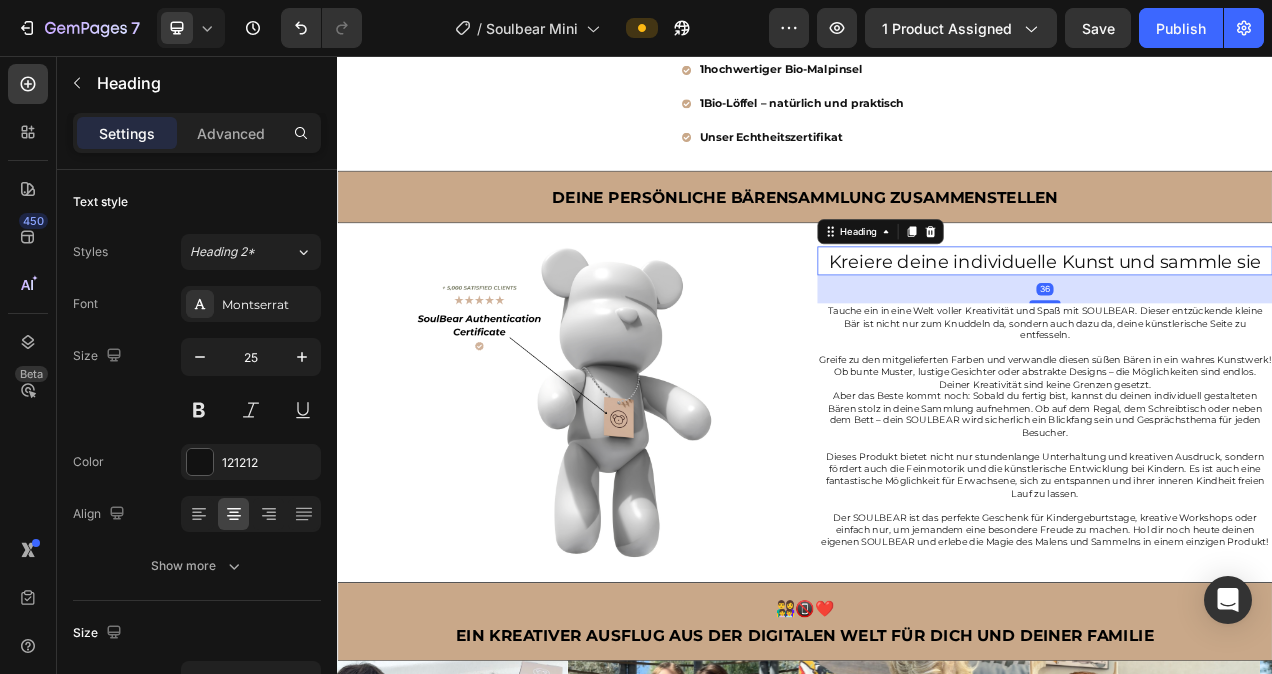 click on "Kreiere deine individuelle Kunst und sammle sie" at bounding box center (1245, 320) 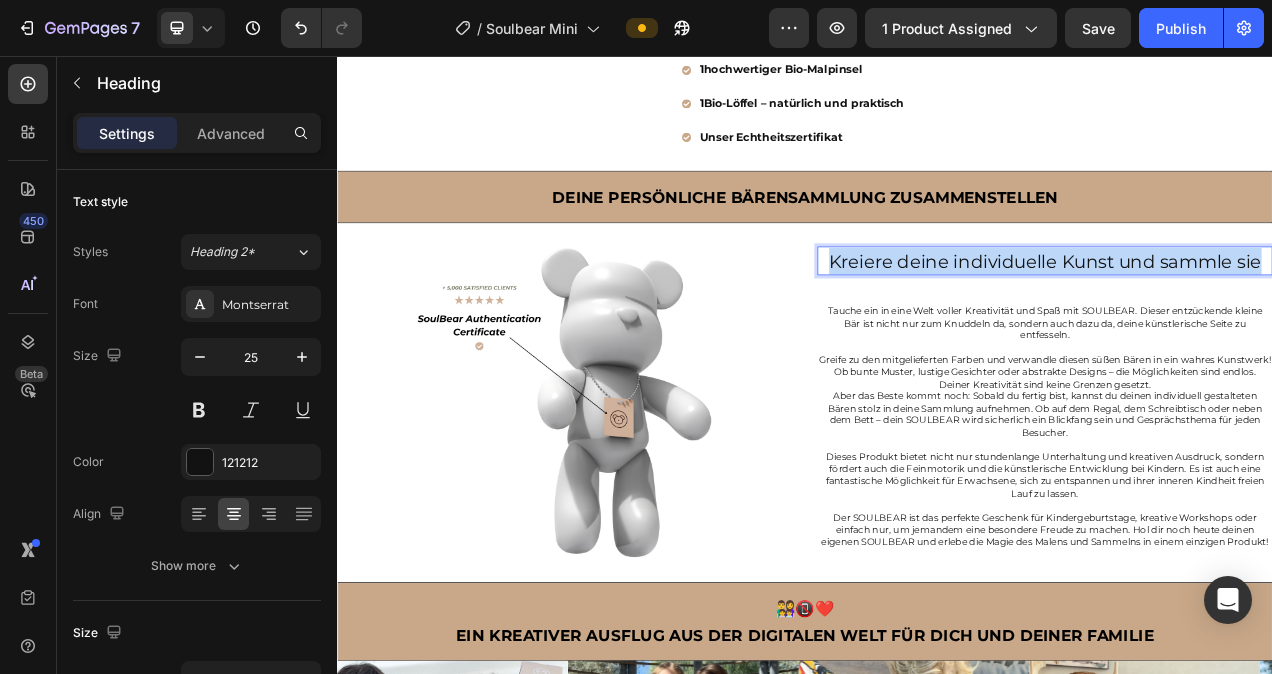 drag, startPoint x: 956, startPoint y: 319, endPoint x: 1510, endPoint y: 311, distance: 554.05774 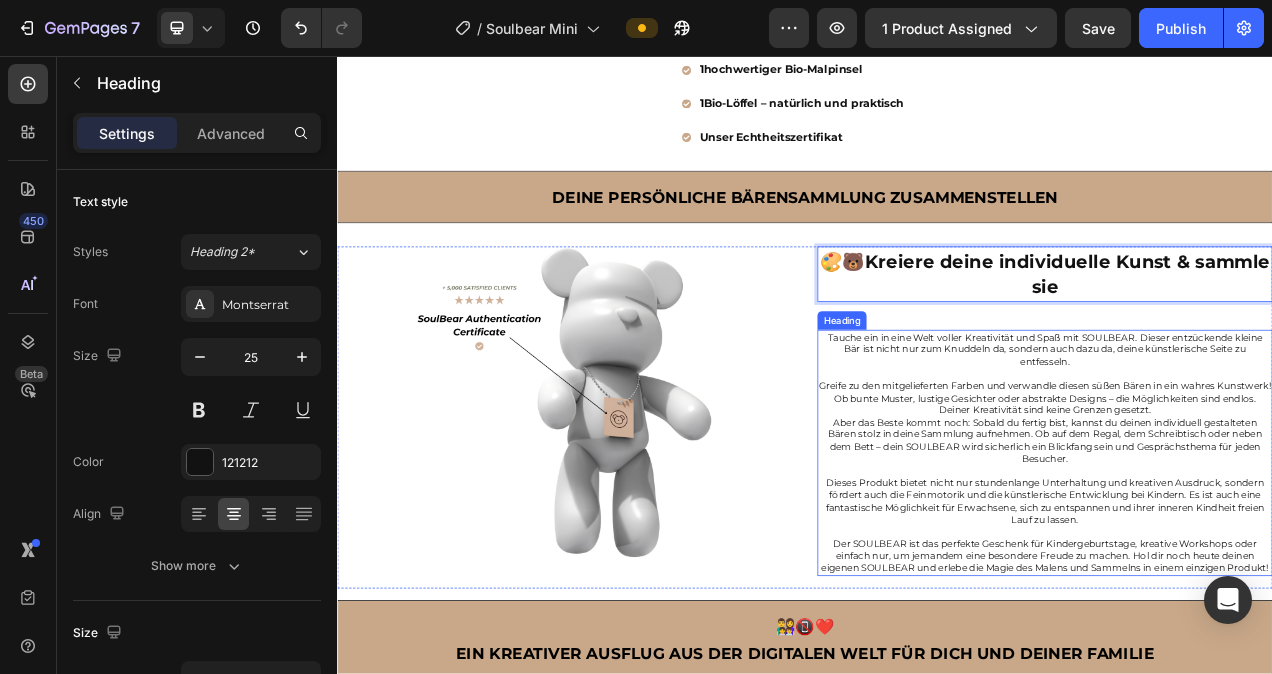 click on "Tauche ein in eine Welt voller Kreativität und Spaß mit SOULBEAR. Dieser entzückende kleine Bär ist nicht nur zum Knuddeln da, sondern auch dazu da, deine künstlerische Seite zu entfesseln." at bounding box center (1245, 433) 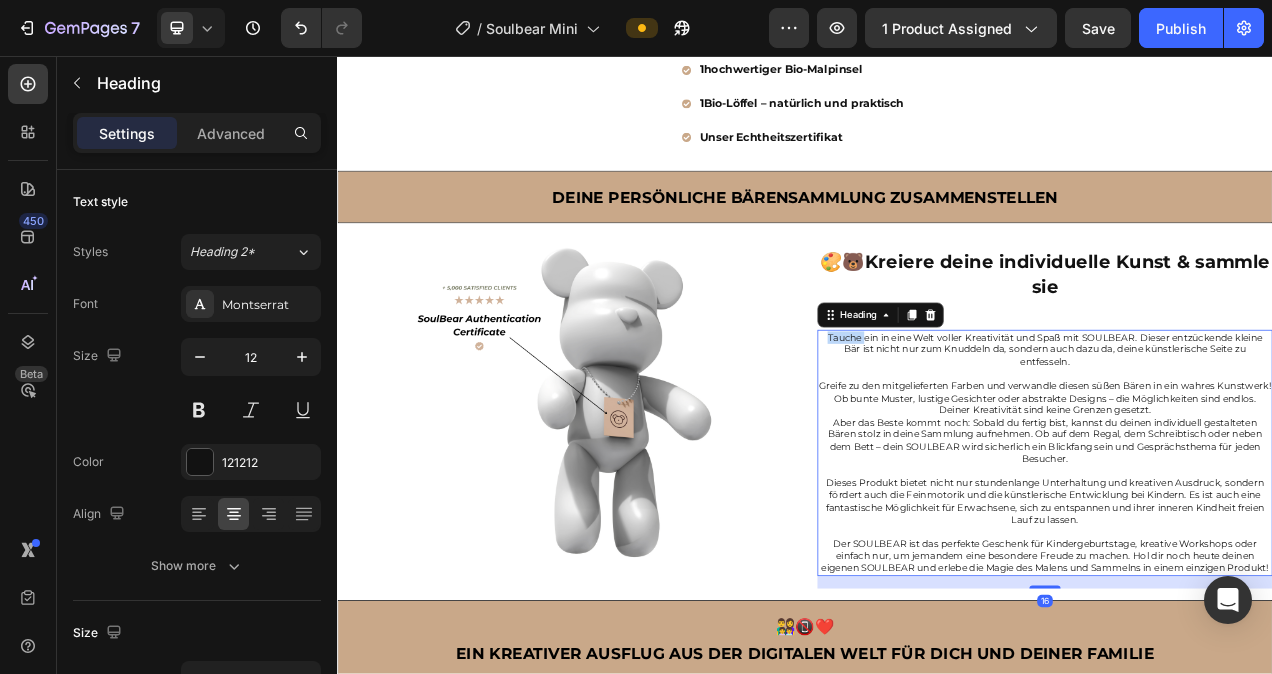 click on "Tauche ein in eine Welt voller Kreativität und Spaß mit SOULBEAR. Dieser entzückende kleine Bär ist nicht nur zum Knuddeln da, sondern auch dazu da, deine künstlerische Seite zu entfesseln." at bounding box center [1245, 433] 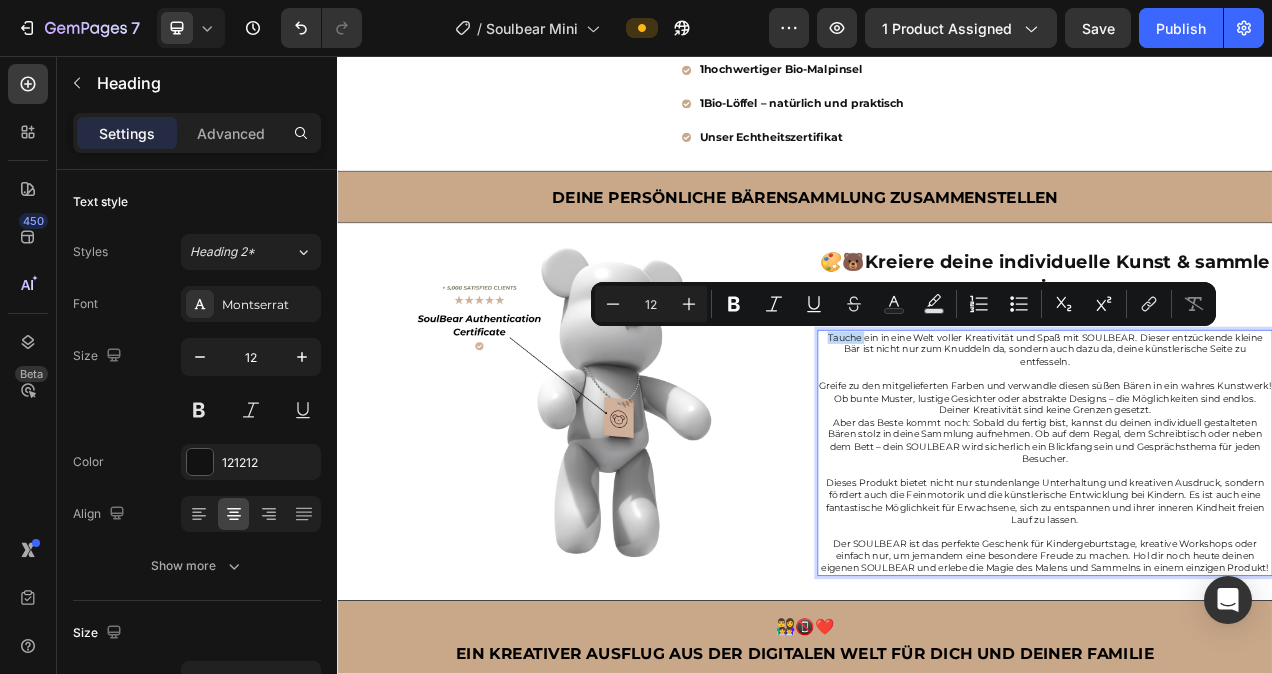 click on "Tauche ein in eine Welt voller Kreativität und Spaß mit SOULBEAR. Dieser entzückende kleine Bär ist nicht nur zum Knuddeln da, sondern auch dazu da, deine künstlerische Seite zu entfesseln." at bounding box center (1245, 433) 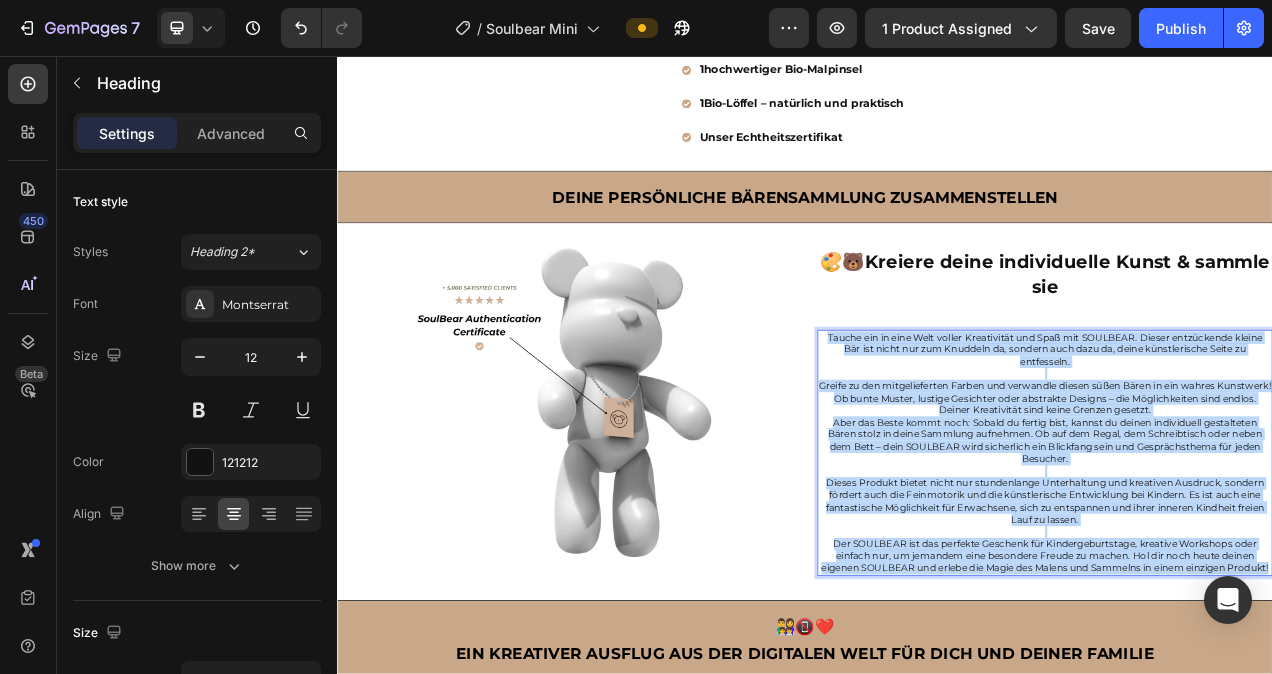 drag, startPoint x: 953, startPoint y: 419, endPoint x: 1291, endPoint y: 723, distance: 454.59872 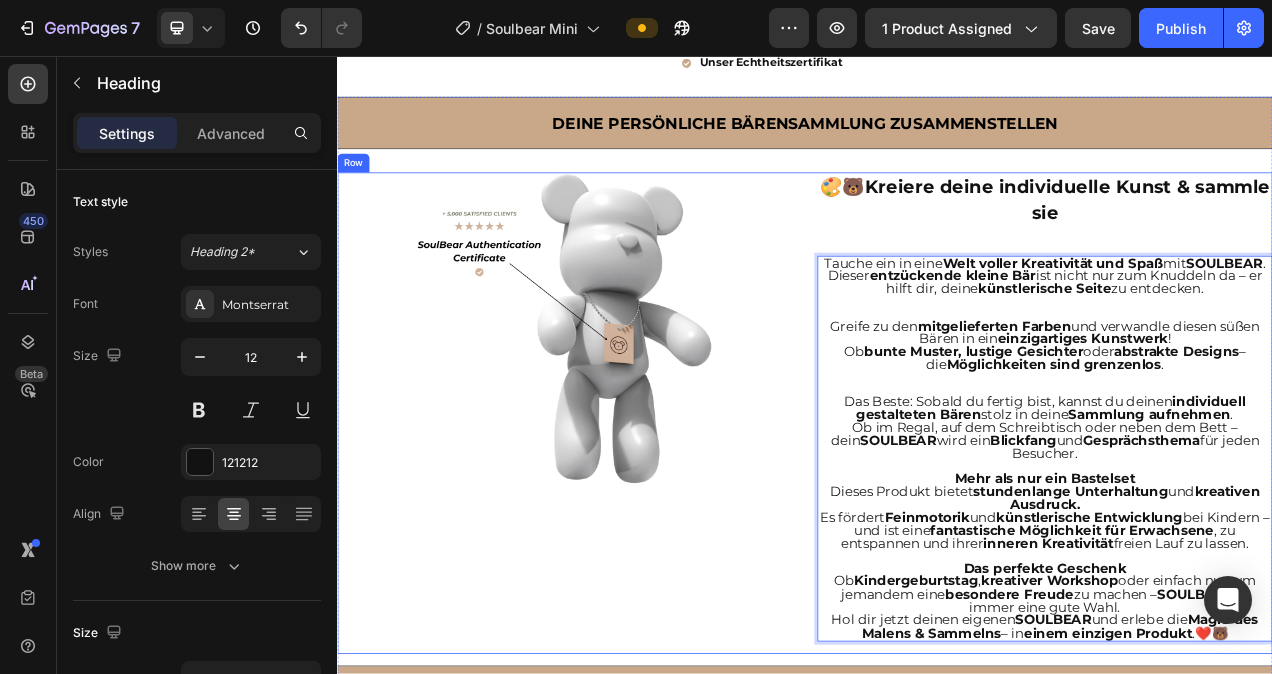 scroll, scrollTop: 1343, scrollLeft: 0, axis: vertical 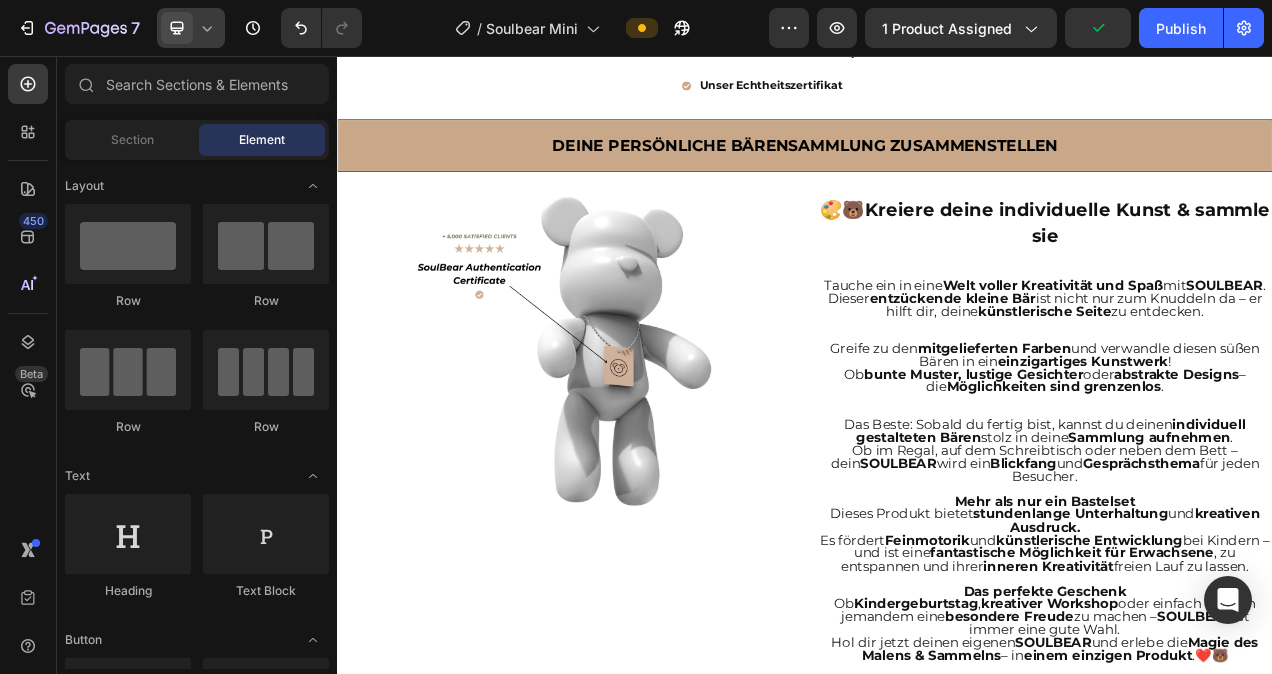 click 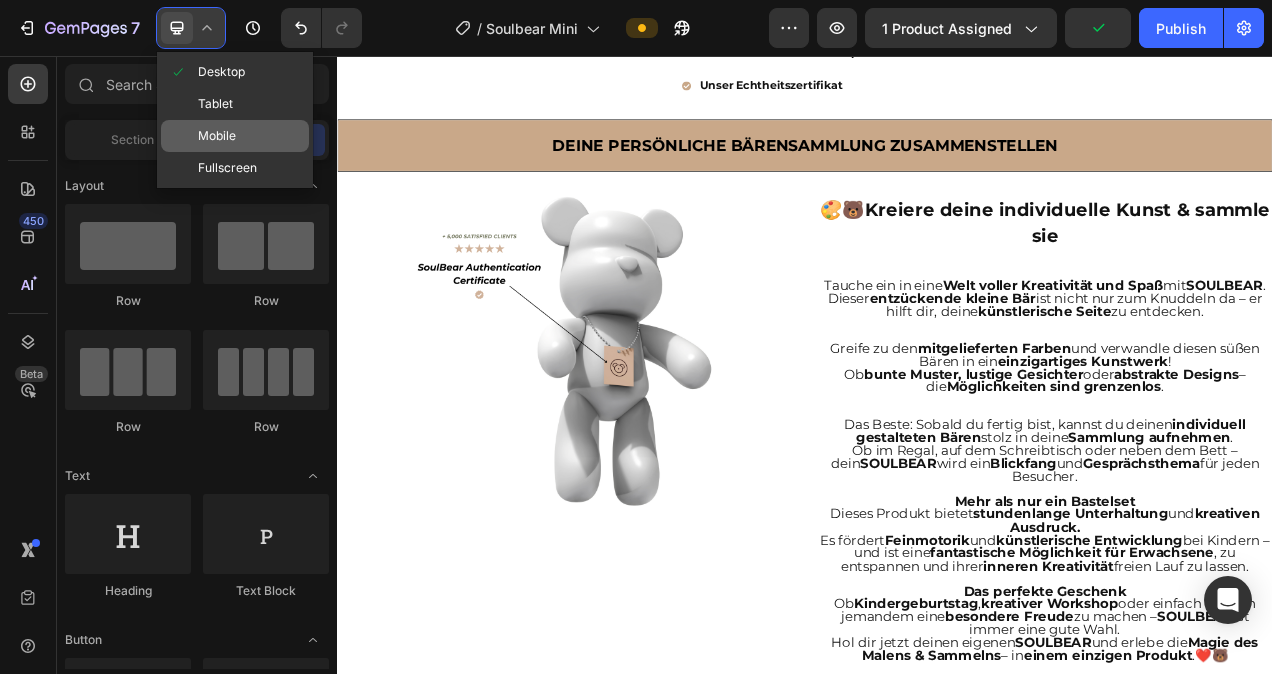 click on "Mobile" 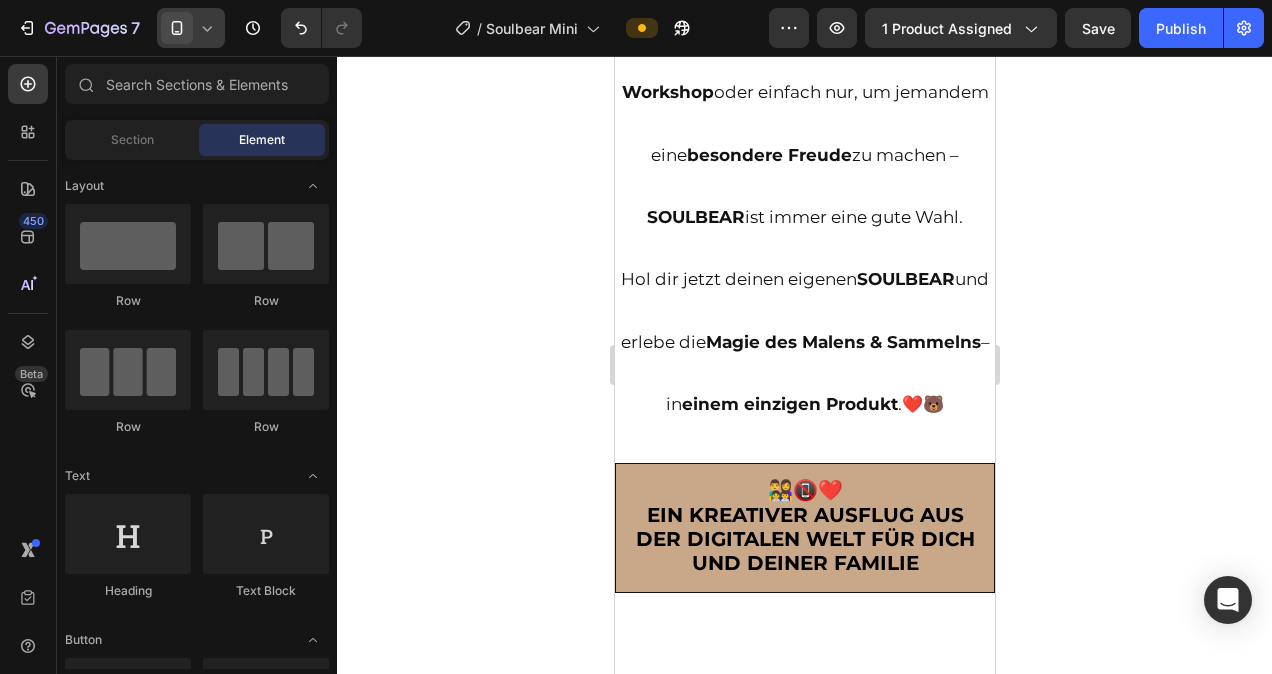 scroll, scrollTop: 4264, scrollLeft: 0, axis: vertical 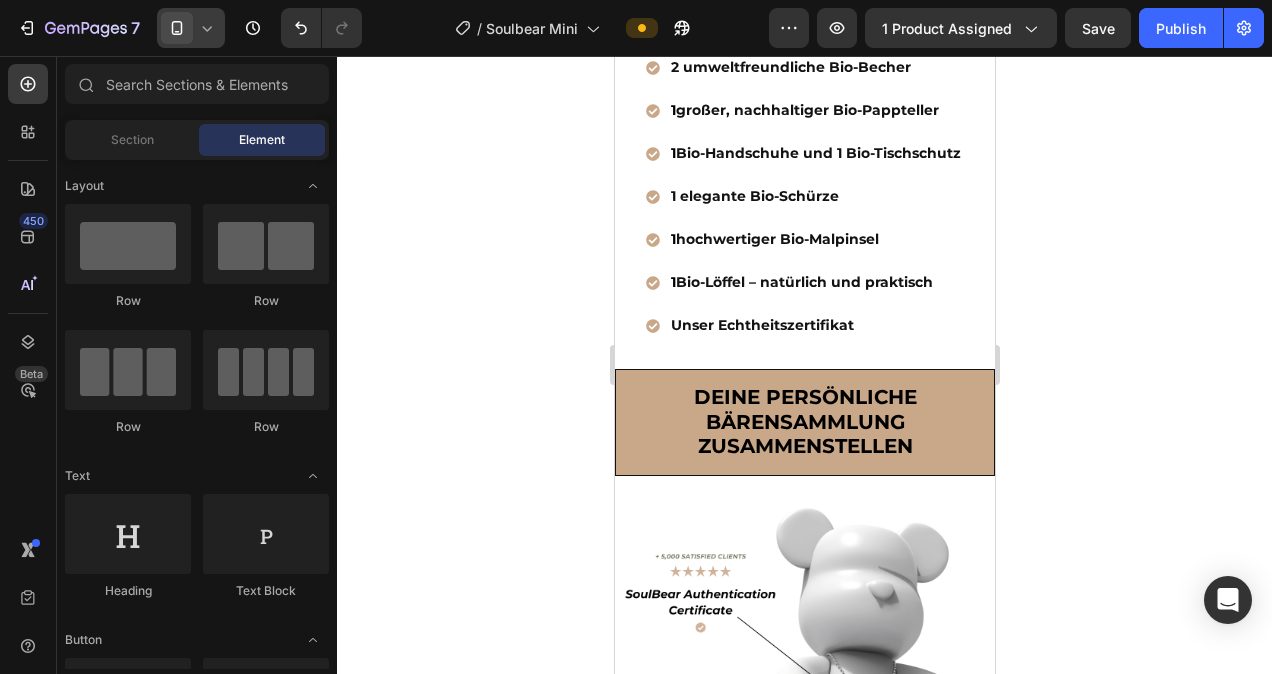 click 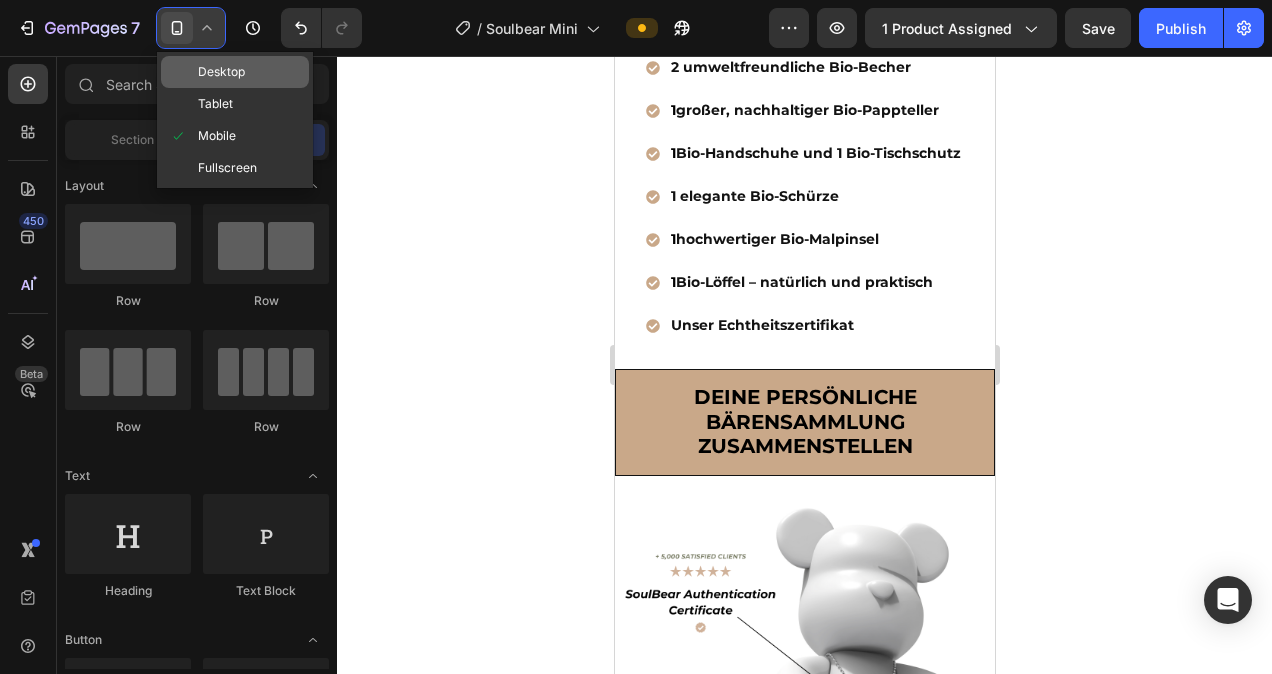 click on "Desktop" at bounding box center (221, 72) 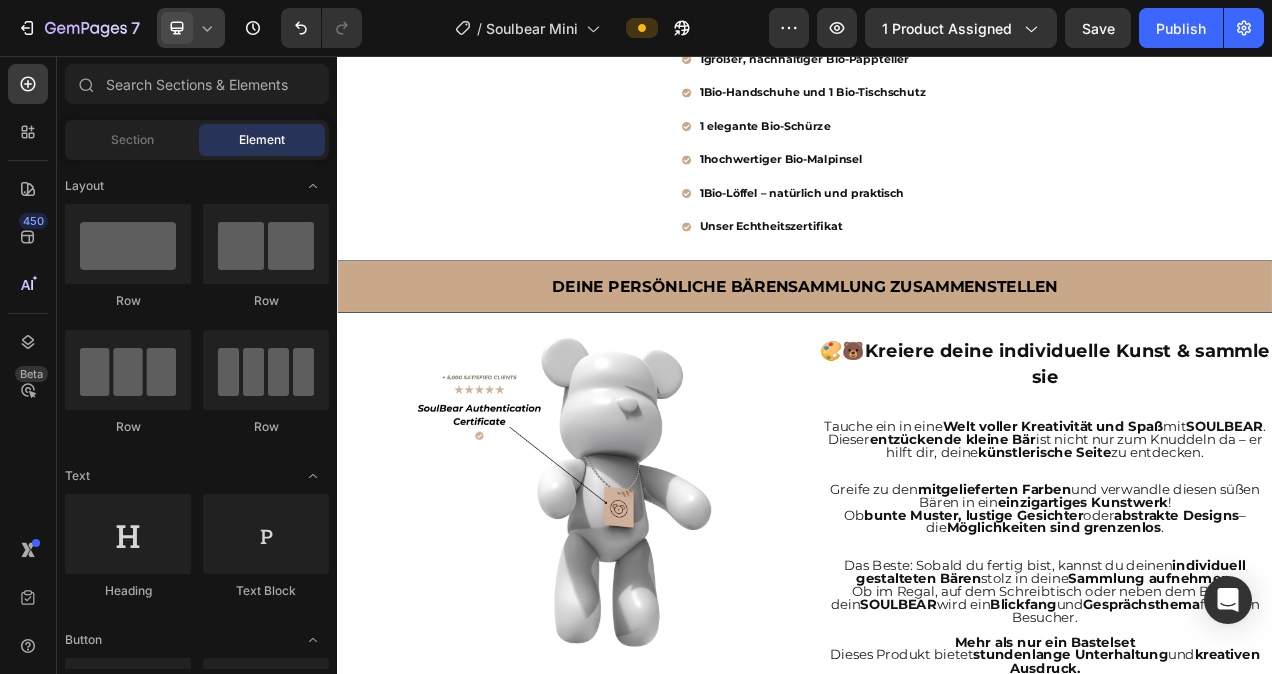 scroll, scrollTop: 1080, scrollLeft: 0, axis: vertical 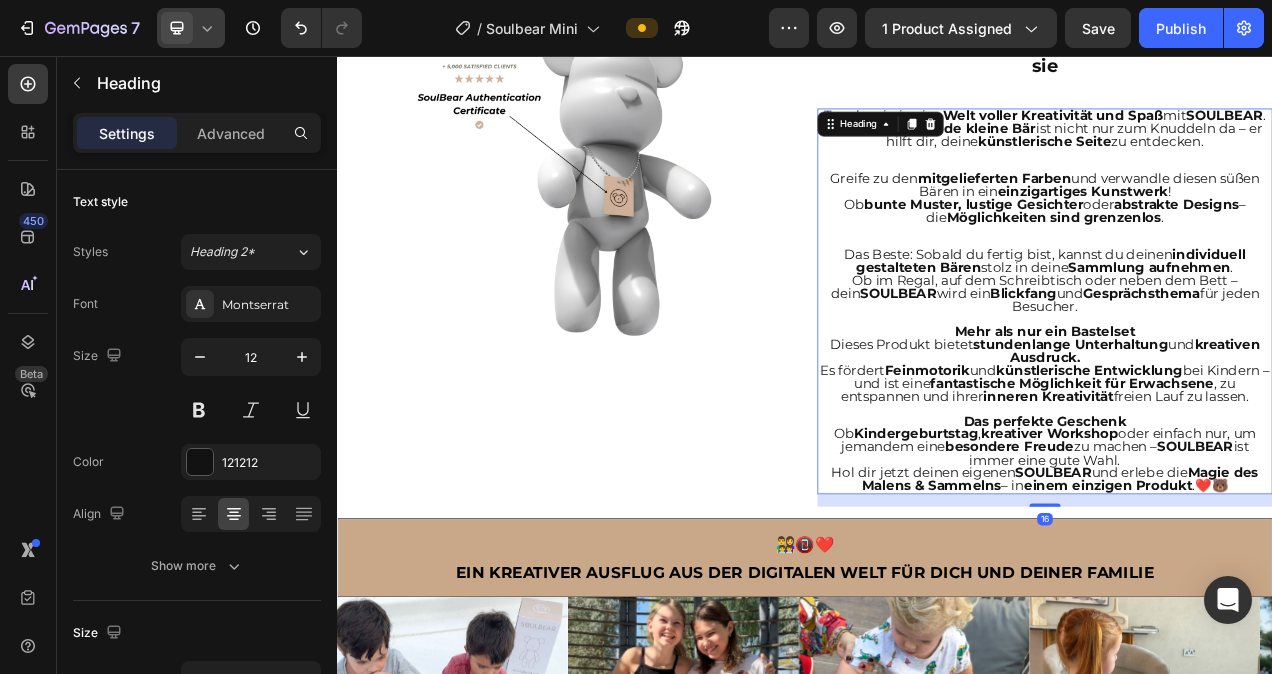 click on "Hol dir jetzt deinen eigenen  SOULBEAR  und erlebe die  Magie des Malens & Sammelns  – in  einem einzigen Produkt .❤️🐻" at bounding box center (1245, 599) 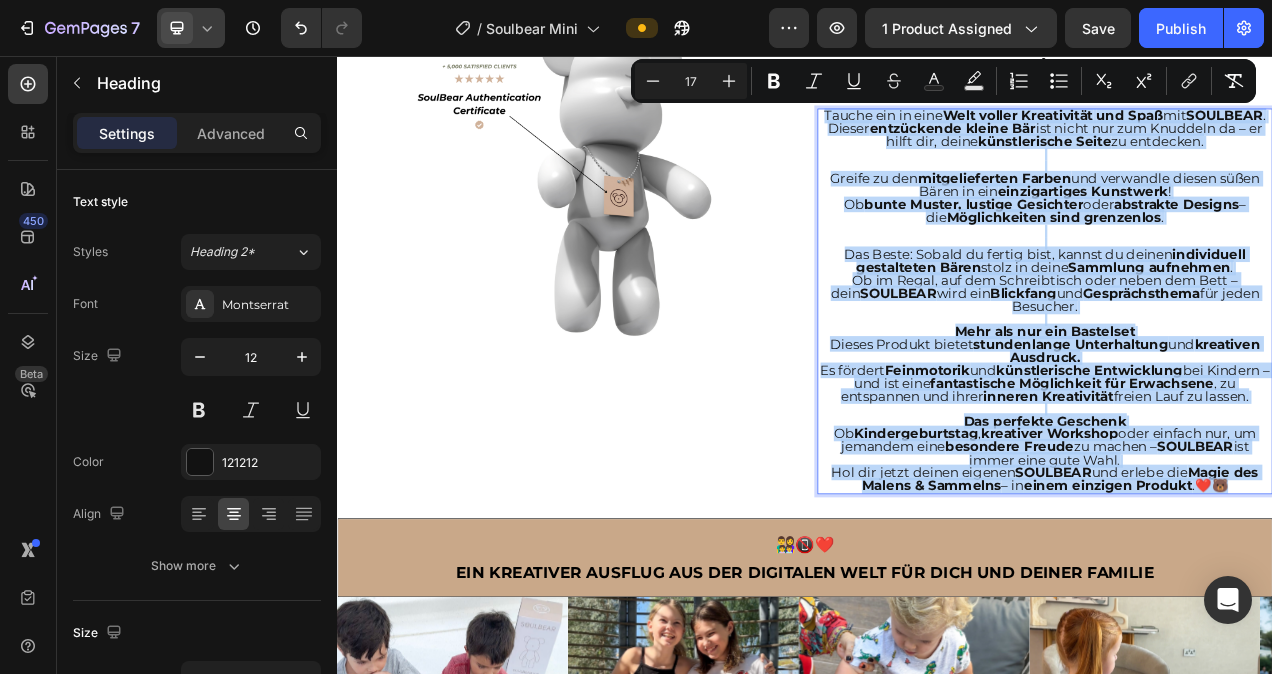 drag, startPoint x: 1486, startPoint y: 636, endPoint x: 988, endPoint y: 137, distance: 704.98584 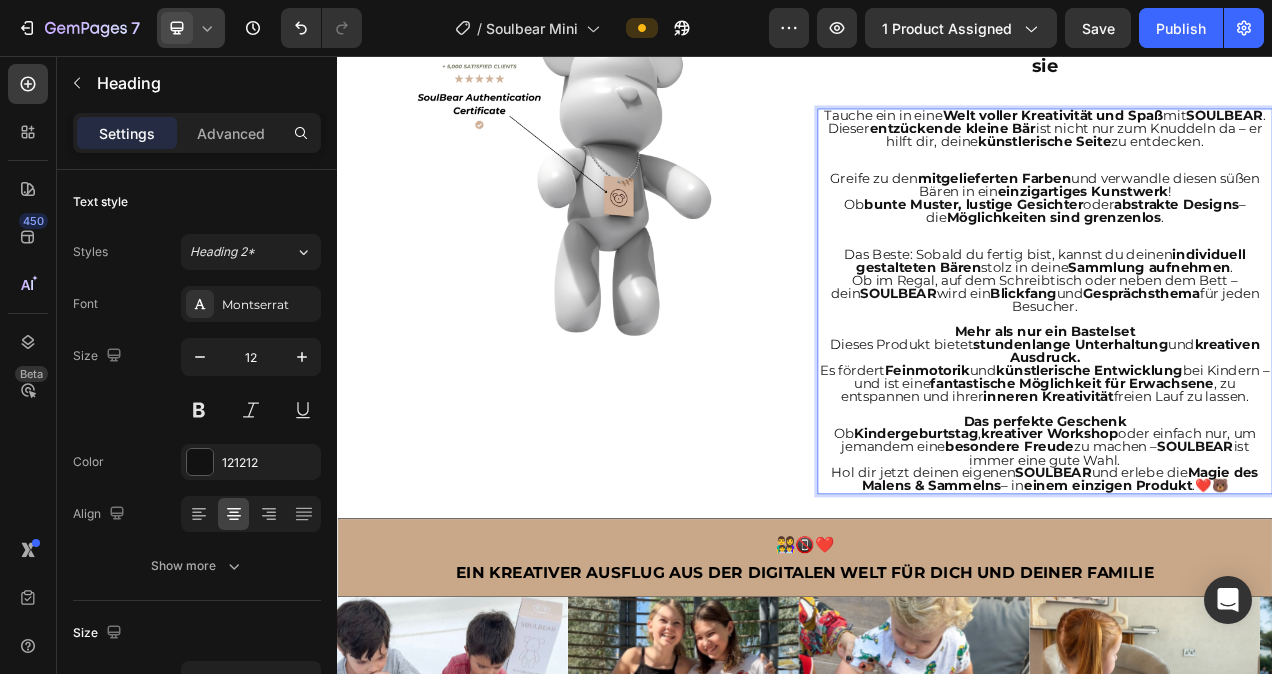 click 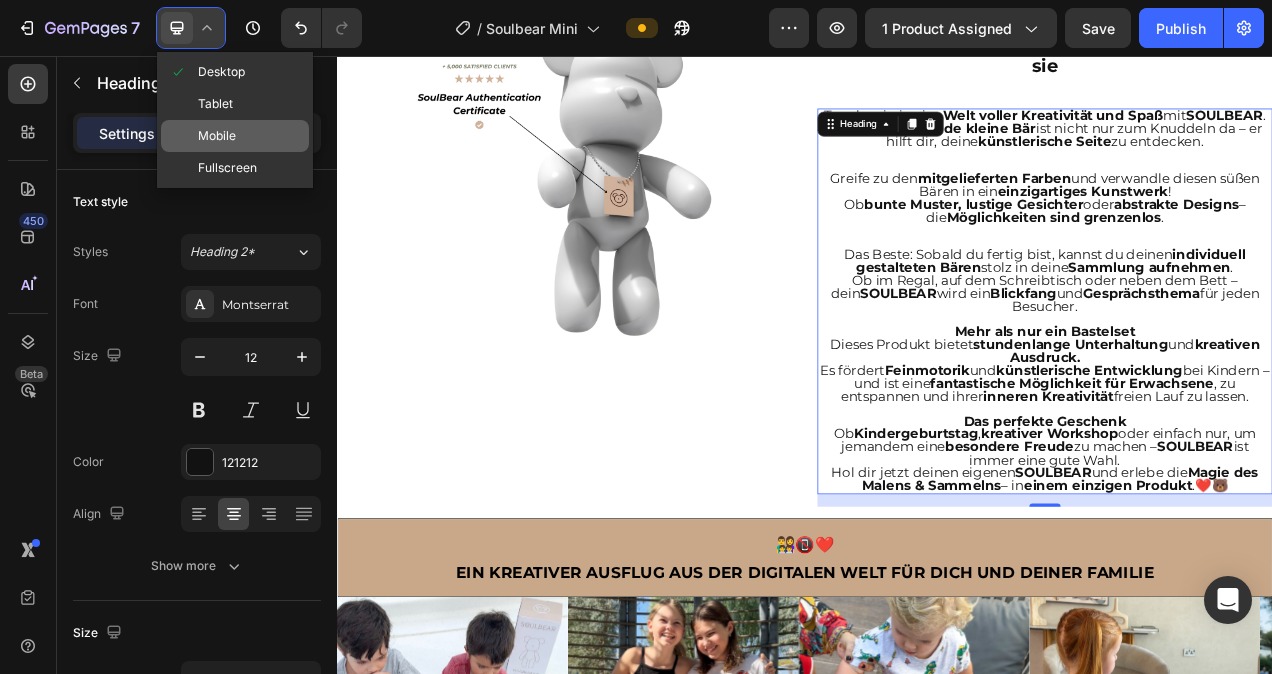 click on "Mobile" at bounding box center [217, 136] 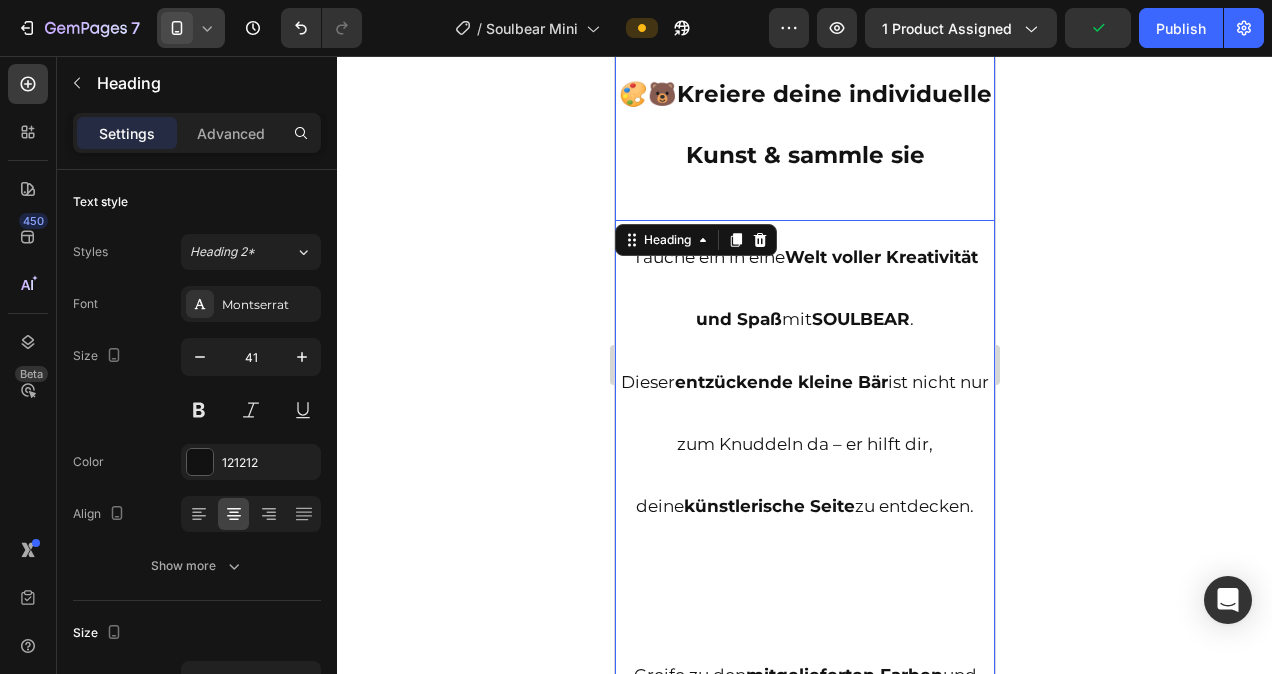 scroll, scrollTop: 2102, scrollLeft: 0, axis: vertical 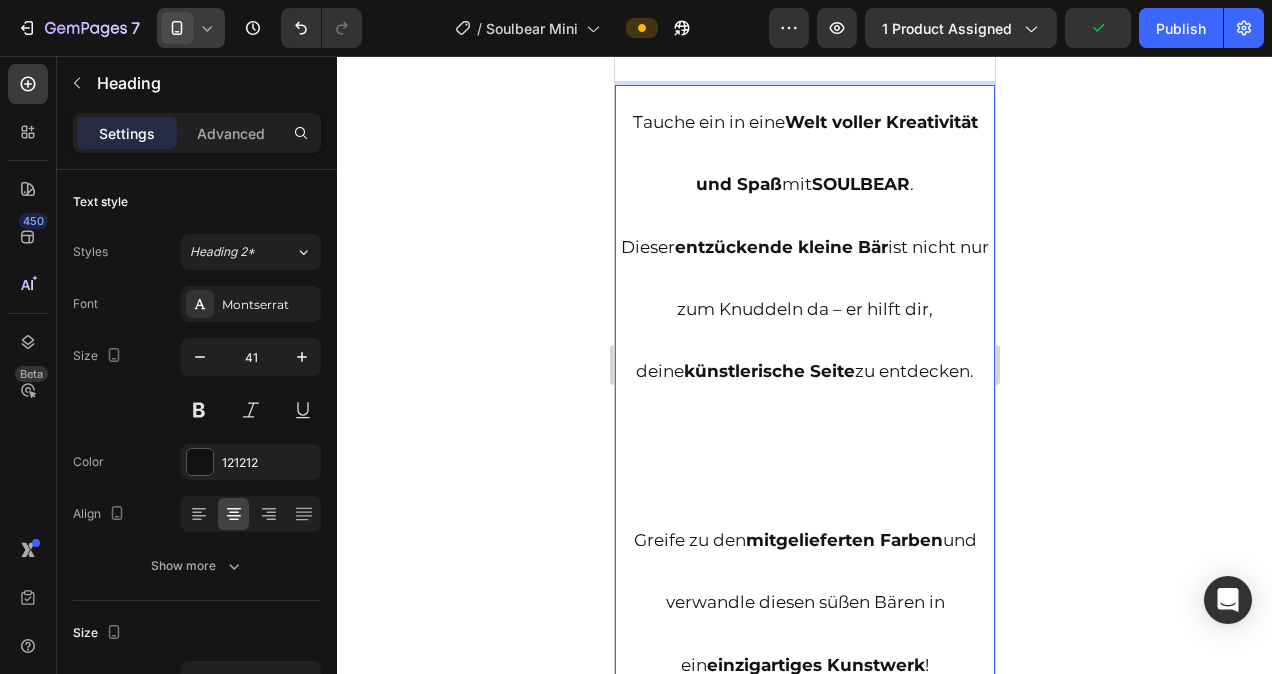 click on "Tauche ein in eine  Welt voller Kreativität   und Spaß  mit  SOULBEAR . Dieser  entzückende kleine Bär  ist nicht nur zum Knuddeln da – er hilft dir, deine  künstlerische Seite  zu entdecken. Greife zu den  mitgelieferten Farben  und verwandle diesen süßen Bären in ein  einzigartiges Kunstwerk ! Ob  bunte Muster, lustige Gesichter  oder  abstrakte Designs  – die  Möglichkeiten sind grenzenlos . Das Beste: Sobald du fertig bist, kannst du deinen  individuell gestalteten Bären  stolz in deine  Sammlung aufnehmen . Ob im Regal, auf dem Schreibtisch oder neben dem Bett – dein  SOULBEAR  wird ein  Blickfang  und  Gesprächsthema  für jeden Besucher. Mehr als nur ein Bastelset Dieses Produkt bietet  stundenlange Unterhaltung  und  kreativen Ausdruck. Es fördert  Feinmotorik  und  künstlerische Entwicklung  bei Kindern – und ist eine  fantastische Möglichkeit für Erwachsene , zu entspannen und ihrer  inneren Kreativität  freien Lauf zu lassen. Das perfekte Geschenk Ob  Kindergeburtstag ," at bounding box center [804, 1337] 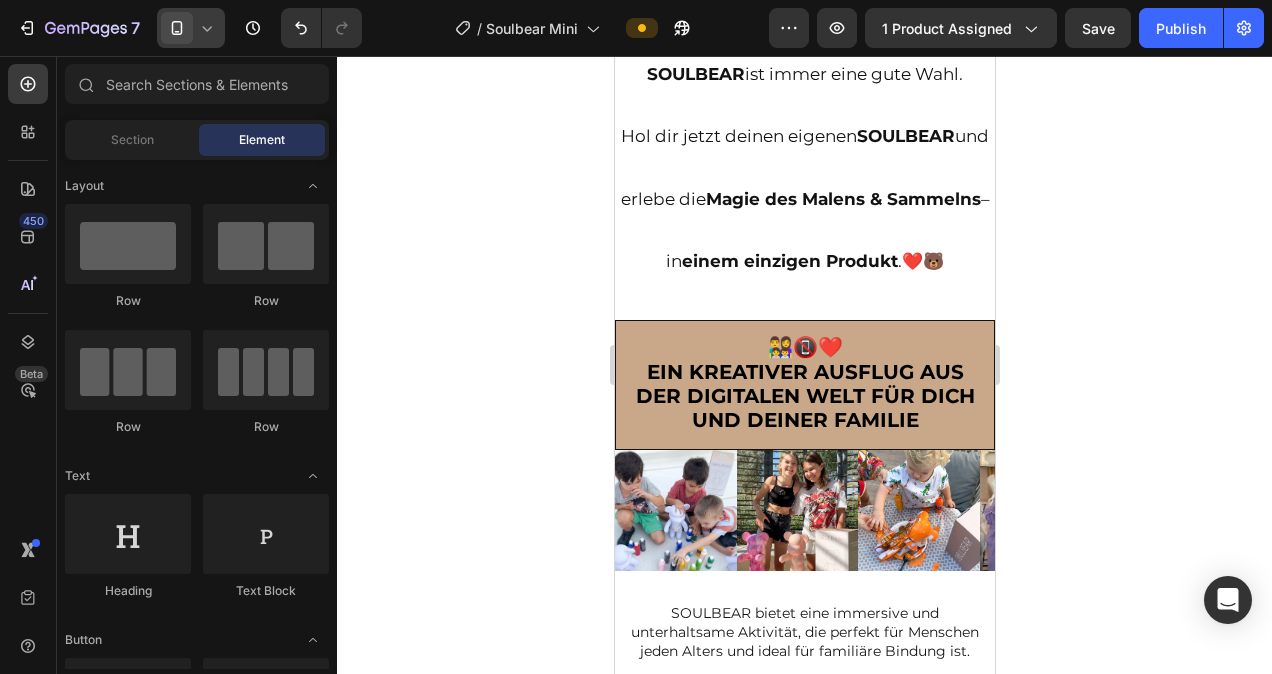 scroll, scrollTop: 4340, scrollLeft: 0, axis: vertical 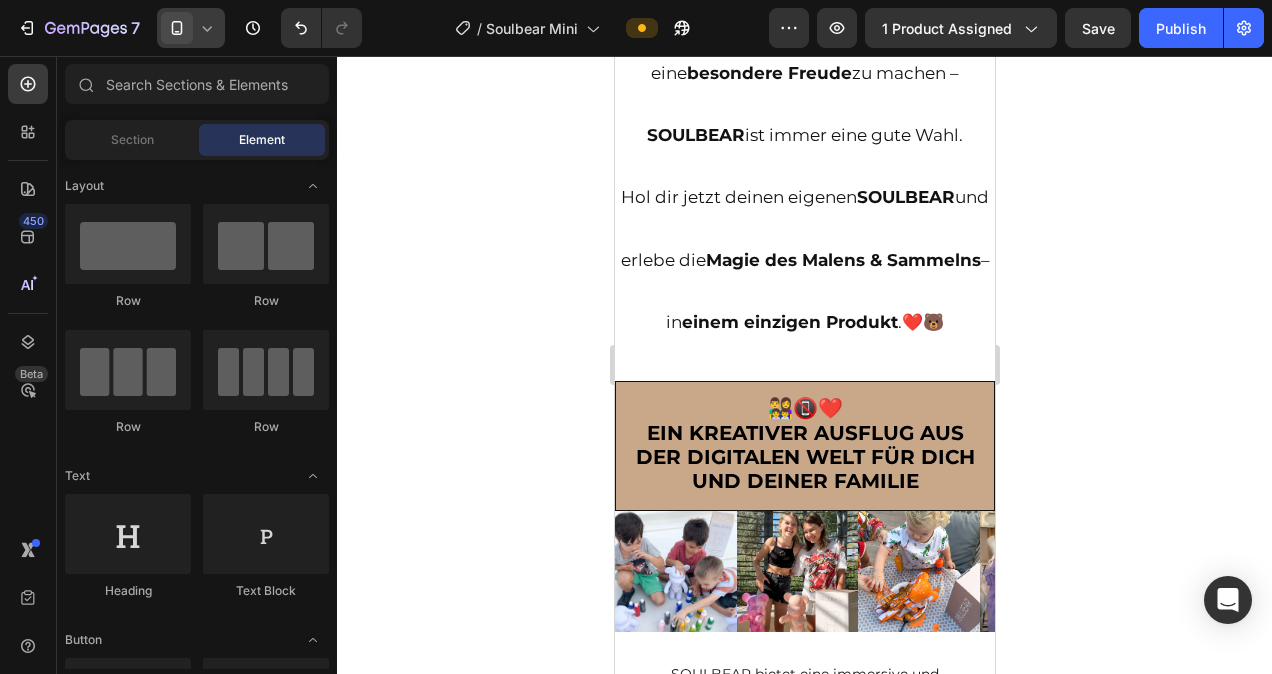 drag, startPoint x: 986, startPoint y: 231, endPoint x: 1612, endPoint y: 436, distance: 658.7116 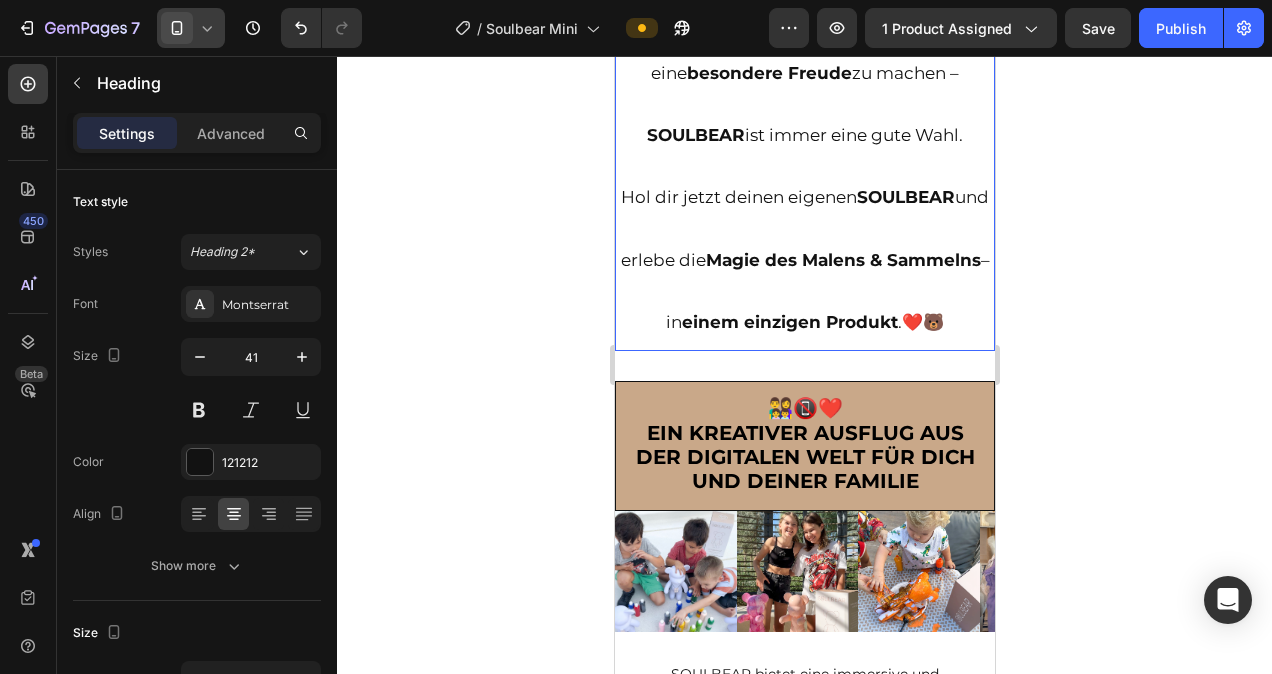 click on "⁠⁠⁠⁠⁠⁠⁠ Tauche ein in eine  Welt voller Kreativität   und Spaß  mit  SOULBEAR . Dieser  entzückende kleine Bär  ist nicht nur zum Knuddeln da – er hilft dir, deine  künstlerische Seite  zu entdecken. Greife zu den  mitgelieferten Farben  und verwandle diesen süßen Bären in ein  einzigartiges Kunstwerk ! Ob  bunte Muster, lustige Gesichter  oder  abstrakte Designs  – die  Möglichkeiten sind grenzenlos . Das Beste: Sobald du fertig bist, kannst du deinen  individuell gestalteten Bären  stolz in deine  Sammlung aufnehmen . Ob im Regal, auf dem Schreibtisch oder neben dem Bett – dein  SOULBEAR  wird ein  Blickfang  und  Gesprächsthema  für jeden Besucher. Mehr als nur ein Bastelset Dieses Produkt bietet  stundenlange Unterhaltung  und  kreativen Ausdruck. Es fördert  Feinmotorik  und  künstlerische Entwicklung  bei Kindern – und ist eine  fantastische Möglichkeit für Erwachsene , zu entspannen und ihrer  inneren Kreativität  freien Lauf zu lassen. Das perfekte Geschenk Ob" at bounding box center (804, -901) 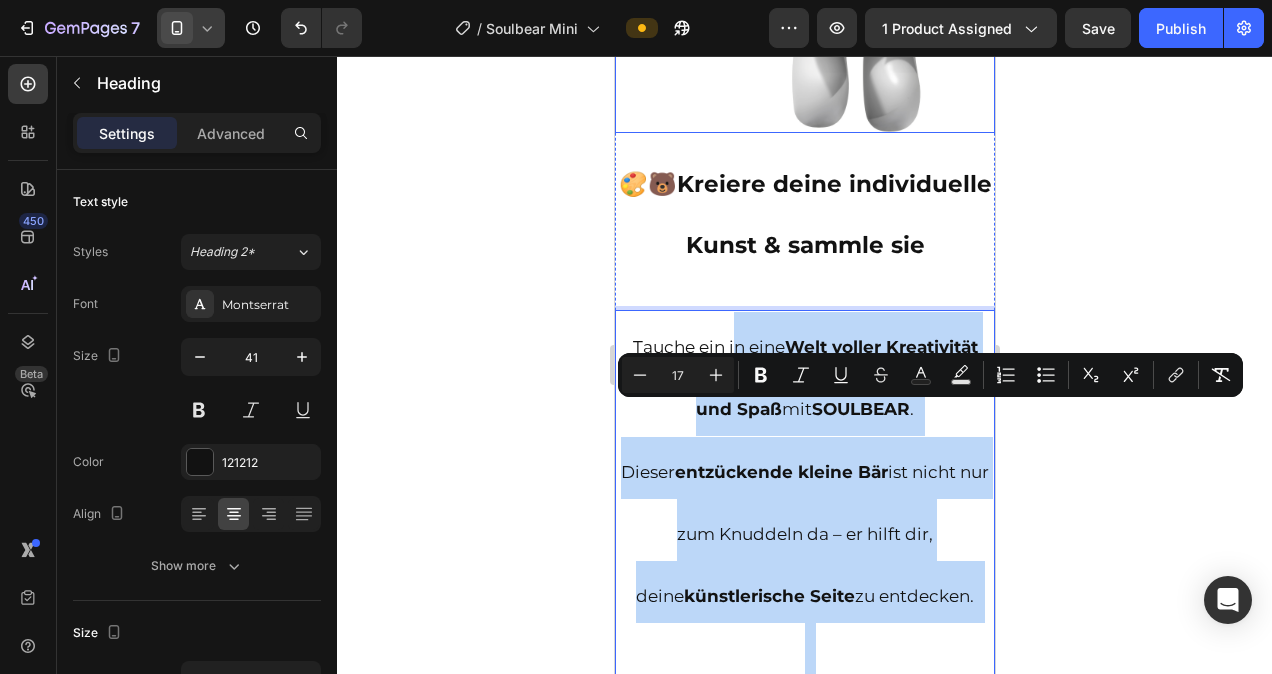 scroll, scrollTop: 1835, scrollLeft: 0, axis: vertical 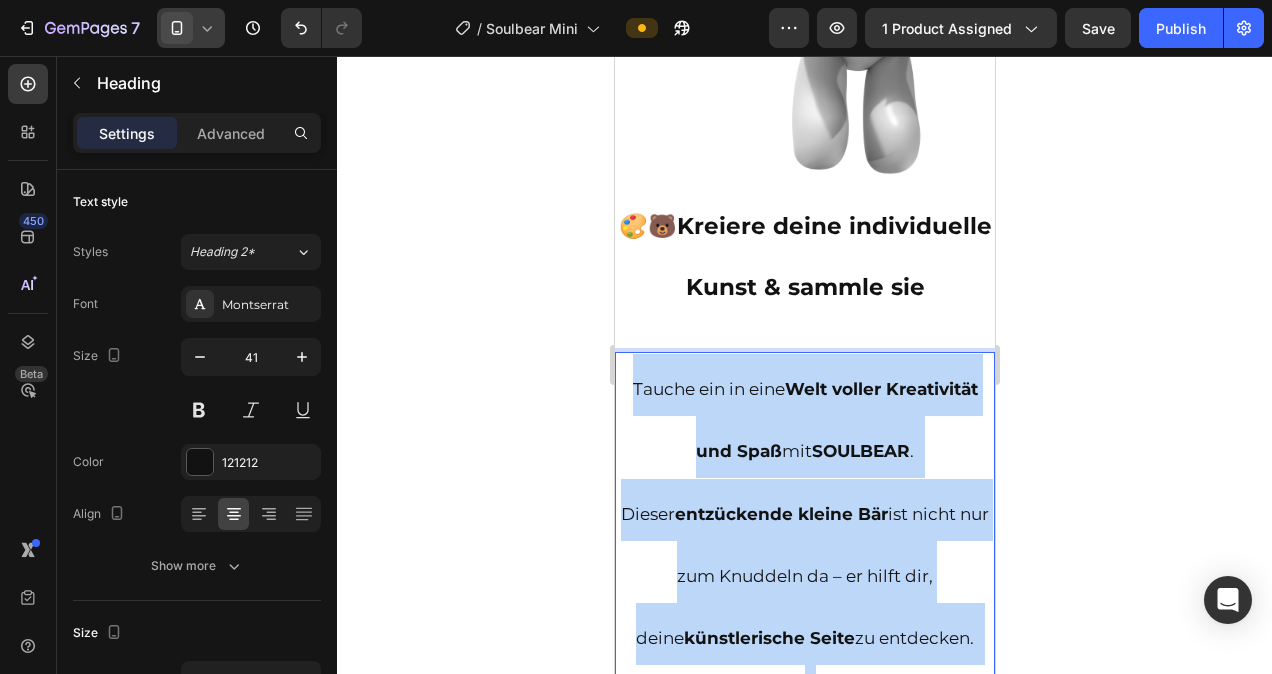 drag, startPoint x: 862, startPoint y: 406, endPoint x: 623, endPoint y: 437, distance: 241.00208 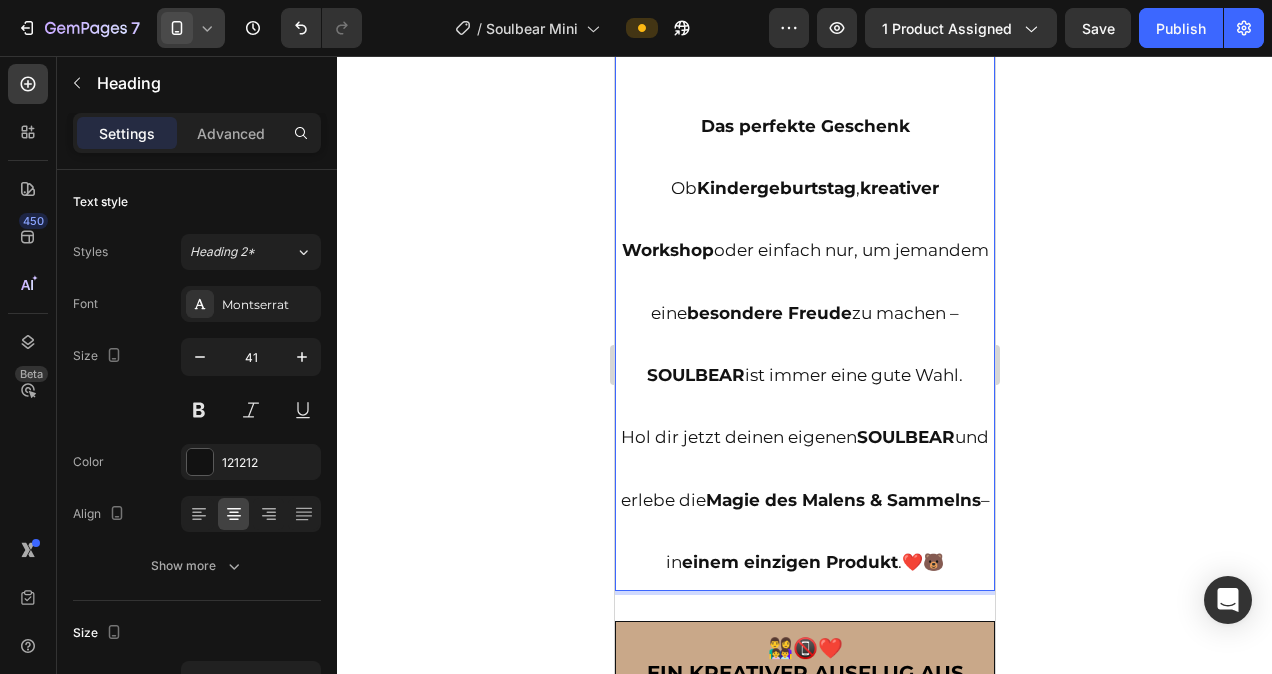 scroll, scrollTop: 4110, scrollLeft: 0, axis: vertical 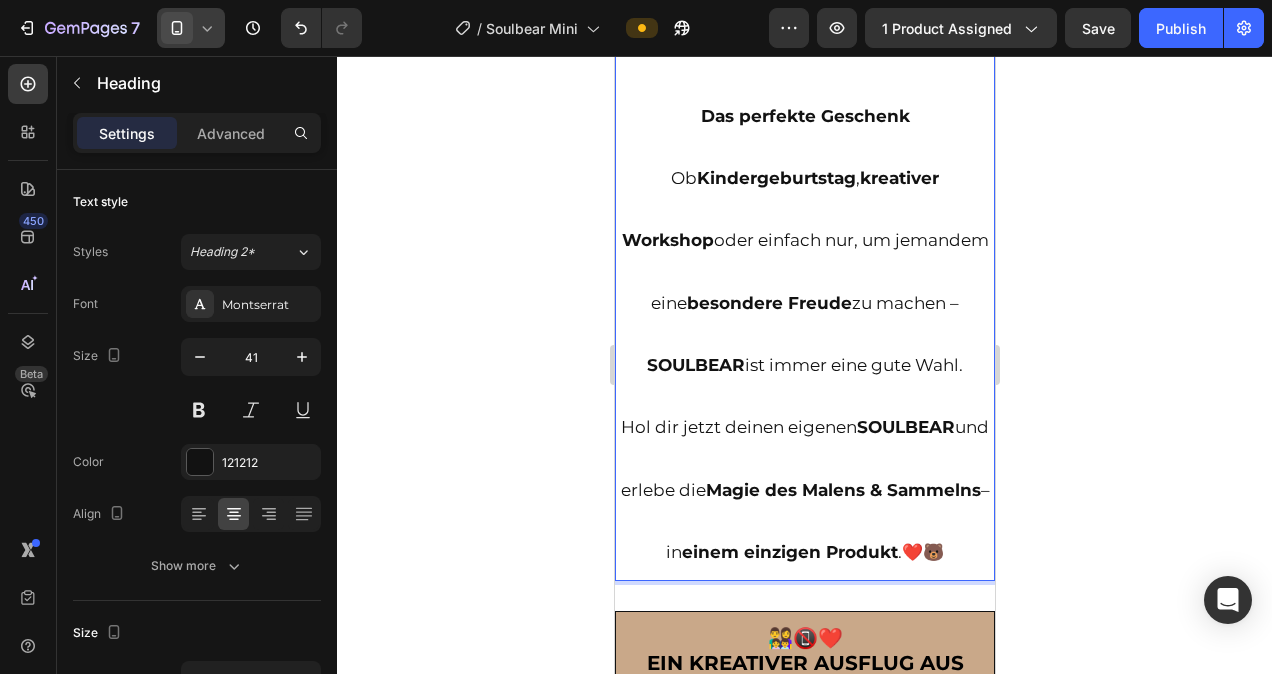 click 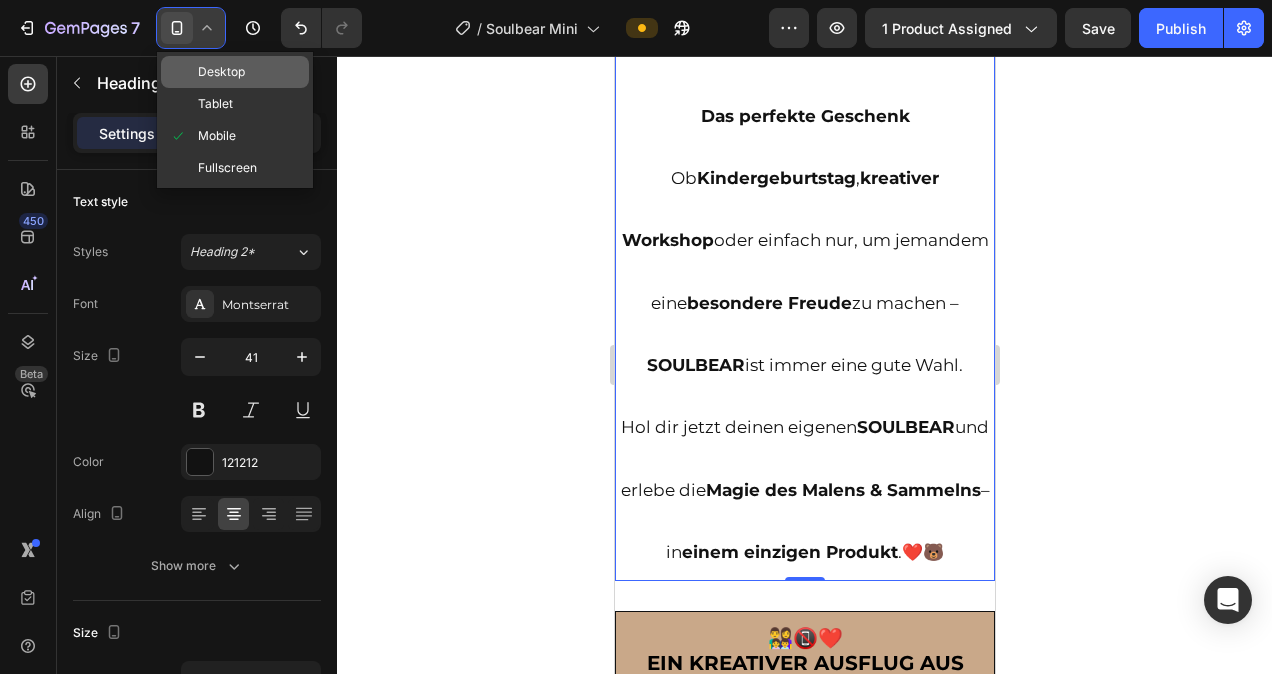 click on "Desktop" at bounding box center (221, 72) 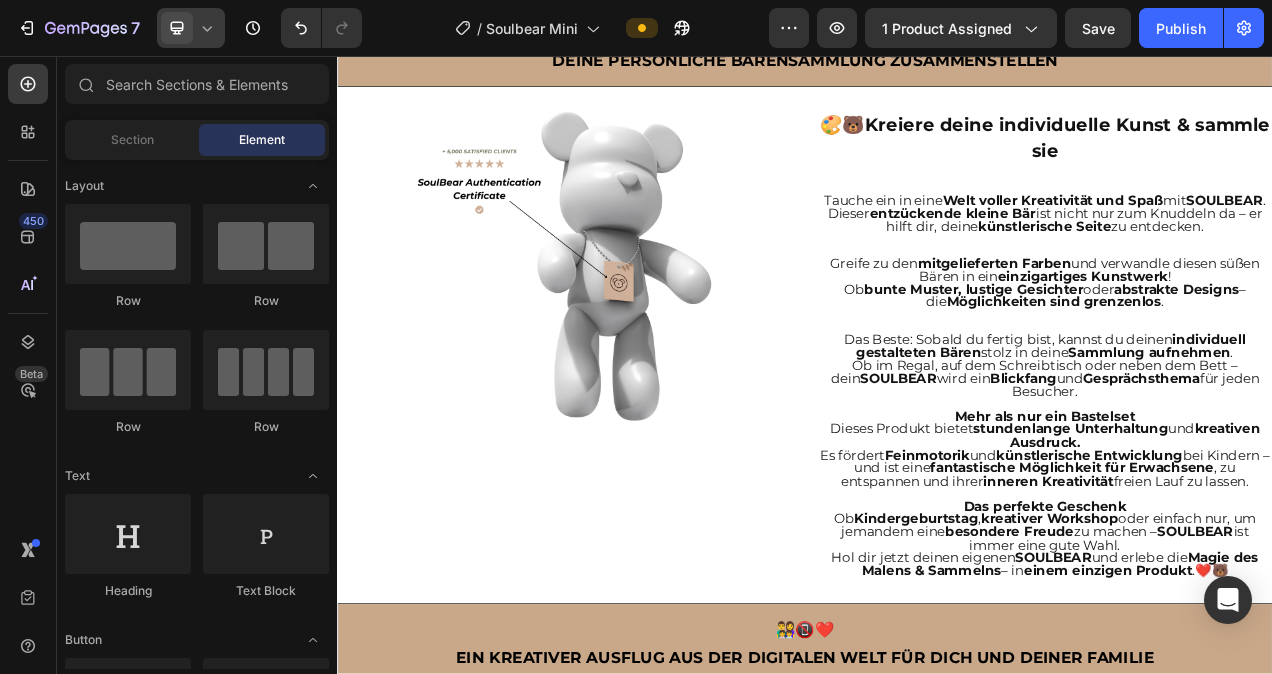scroll, scrollTop: 1458, scrollLeft: 0, axis: vertical 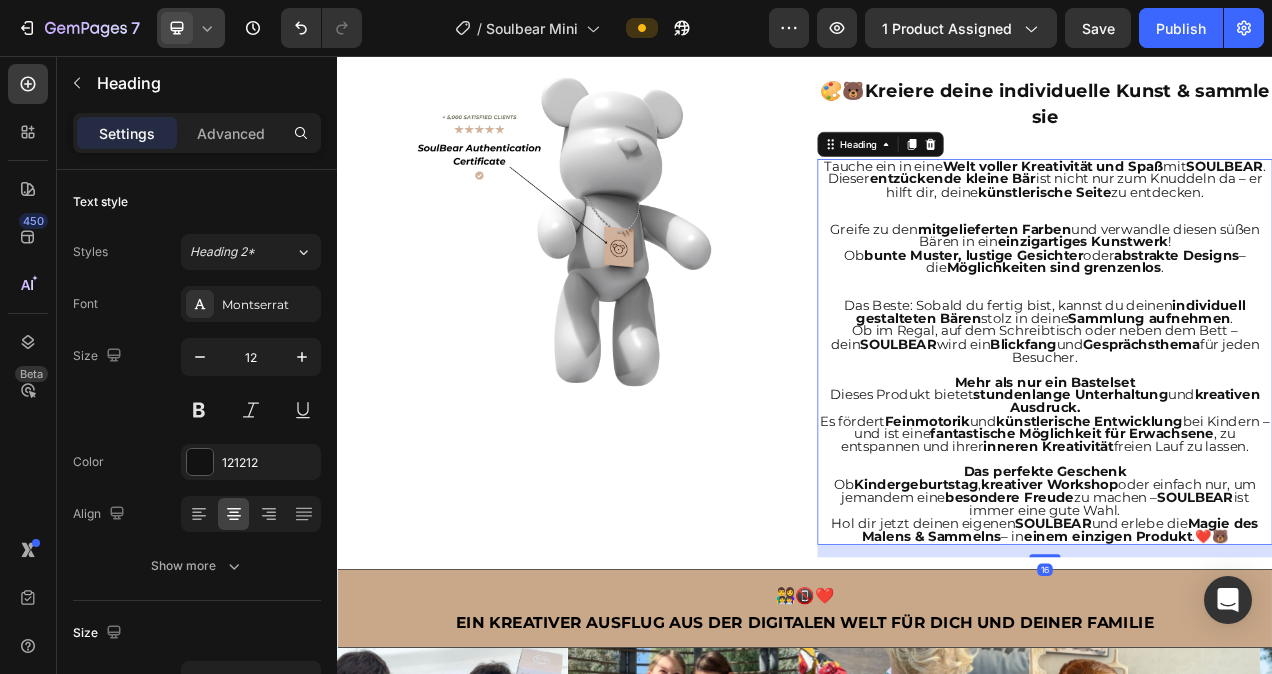 click on "Greife zu den  mitgelieferten Farben  und verwandle diesen süßen Bären in ein  einzigartiges Kunstwerk !" at bounding box center [1245, 287] 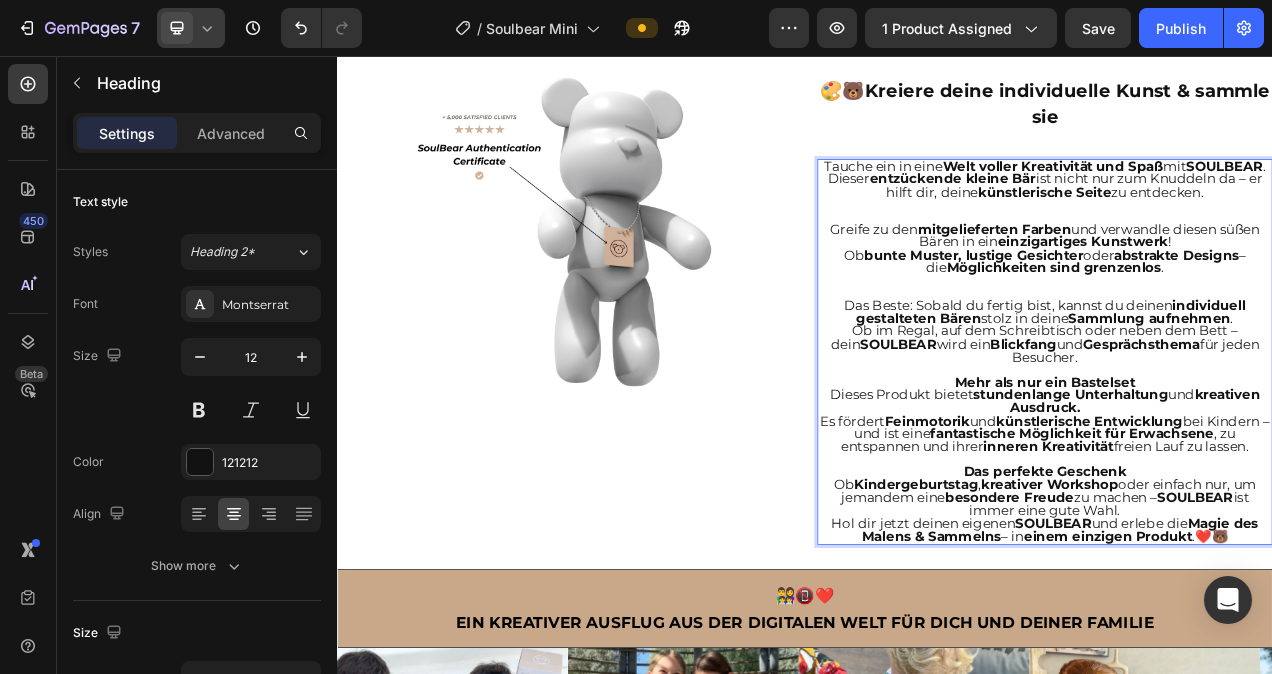 click on "Tauche ein in eine  Welt voller Kreativität   und Spaß  mit  SOULBEAR . Dieser  entzückende kleine Bär  ist nicht nur zum Knuddeln da – er hilft dir, deine  künstlerische Seite  zu entdecken. Greife zu den  mitgelieferten Farben  und verwandle diesen süßen Bären in ein  einzigartiges Kunstwerk ! Ob  bunte Muster, lustige Gesichter  oder  abstrakte Designs  – die  Möglichkeiten sind grenzenlos . Das Beste: Sobald du fertig bist, kannst du deinen  individuell gestalteten Bären  stolz in deine  Sammlung aufnehmen . Ob im Regal, auf dem Schreibtisch oder neben dem Bett – dein  SOULBEAR  wird ein  Blickfang  und  Gesprächsthema  für jeden Besucher. Mehr als nur ein Bastelset Dieses Produkt bietet  stundenlange Unterhaltung  und  kreativen Ausdruck. Es fördert  Feinmotorik  und  künstlerische Entwicklung  bei Kindern – und ist eine  fantastische Möglichkeit für Erwachsene , zu entspannen und ihrer  inneren Kreativität  freien Lauf zu lassen. Das perfekte Geschenk Ob  Kindergeburtstag ," at bounding box center (1245, 437) 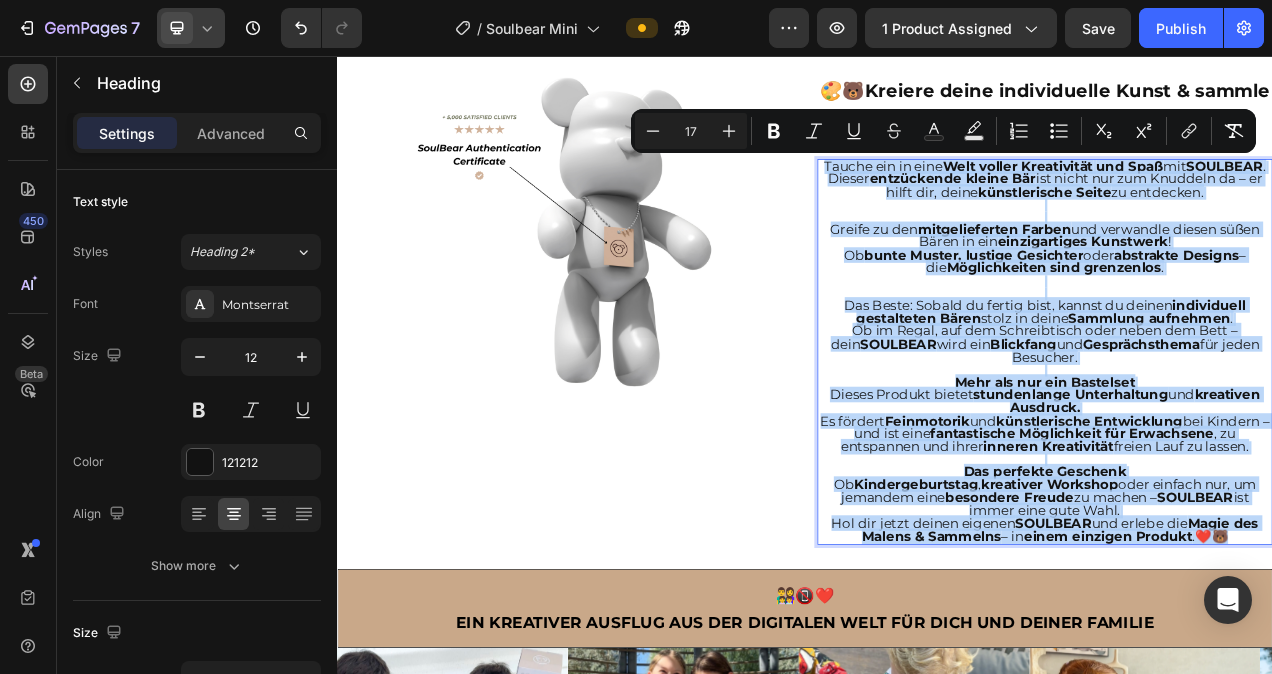drag, startPoint x: 1486, startPoint y: 700, endPoint x: 990, endPoint y: 197, distance: 706.417 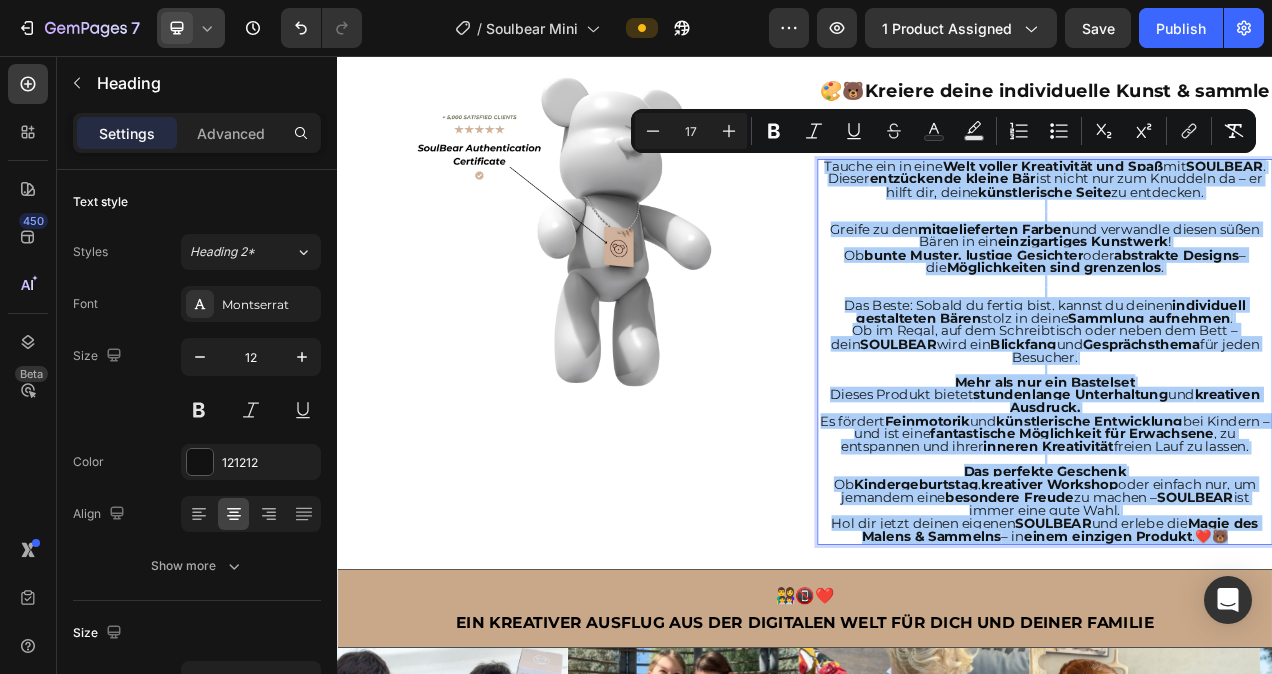 click 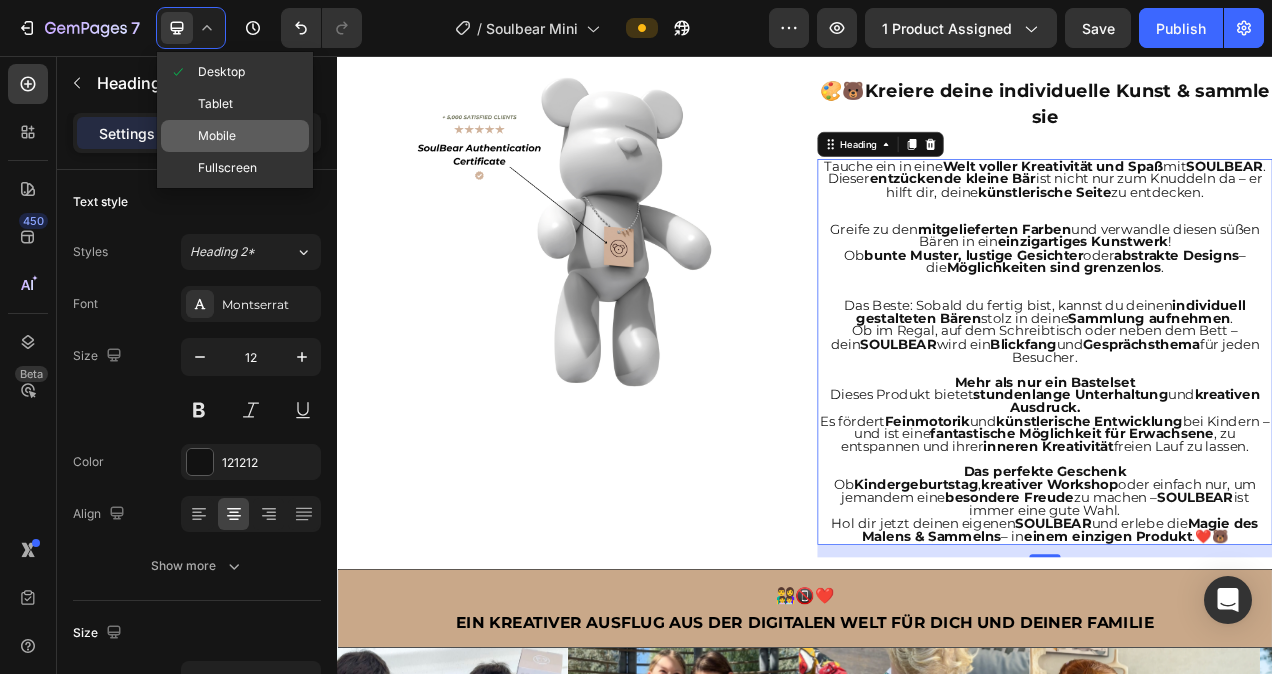 click on "Mobile" 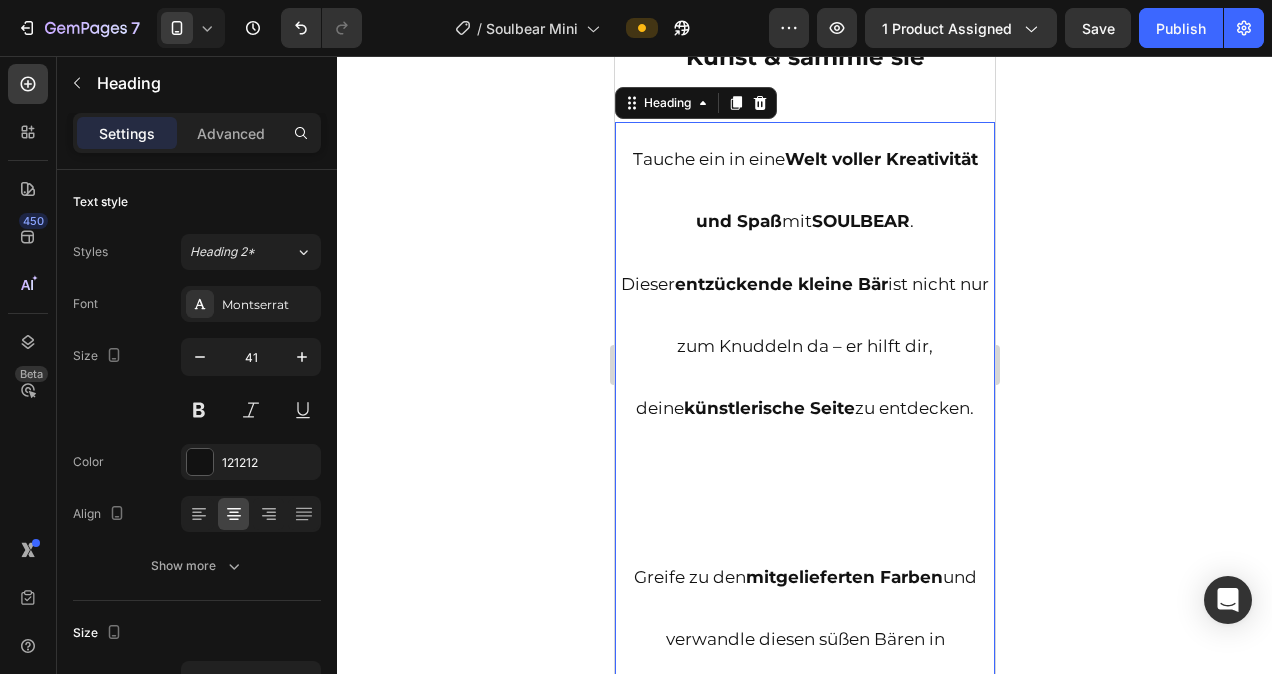 scroll, scrollTop: 2102, scrollLeft: 0, axis: vertical 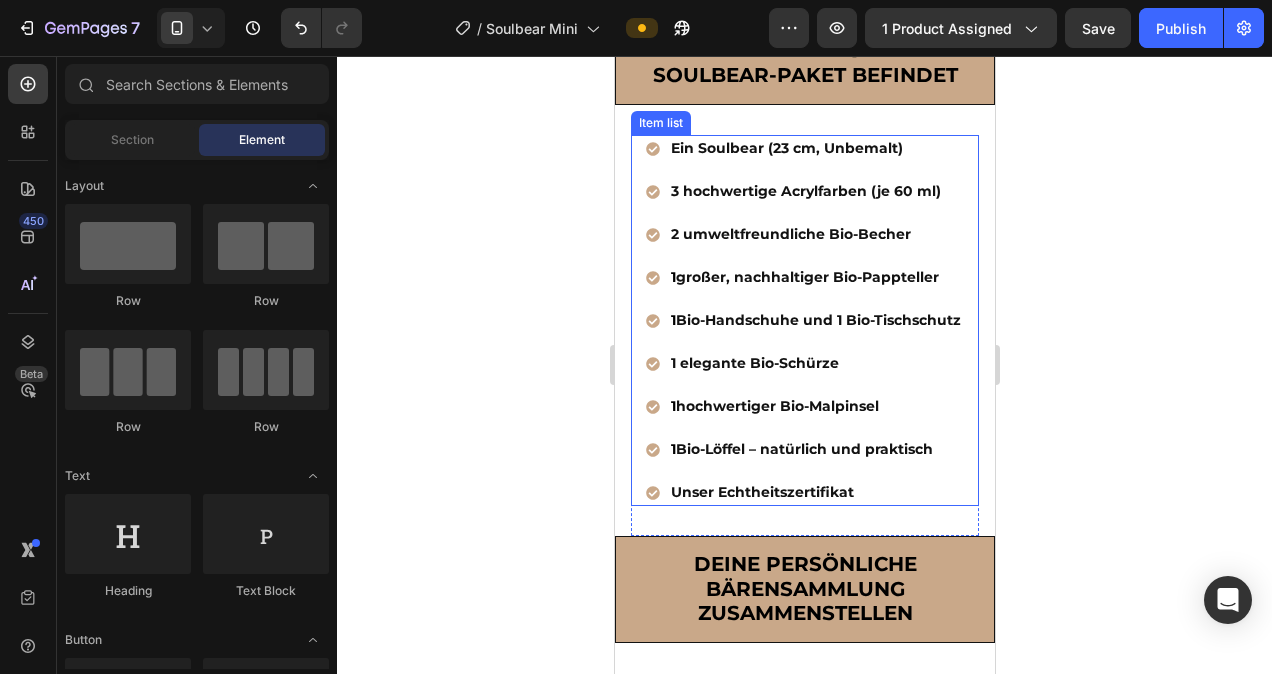 click 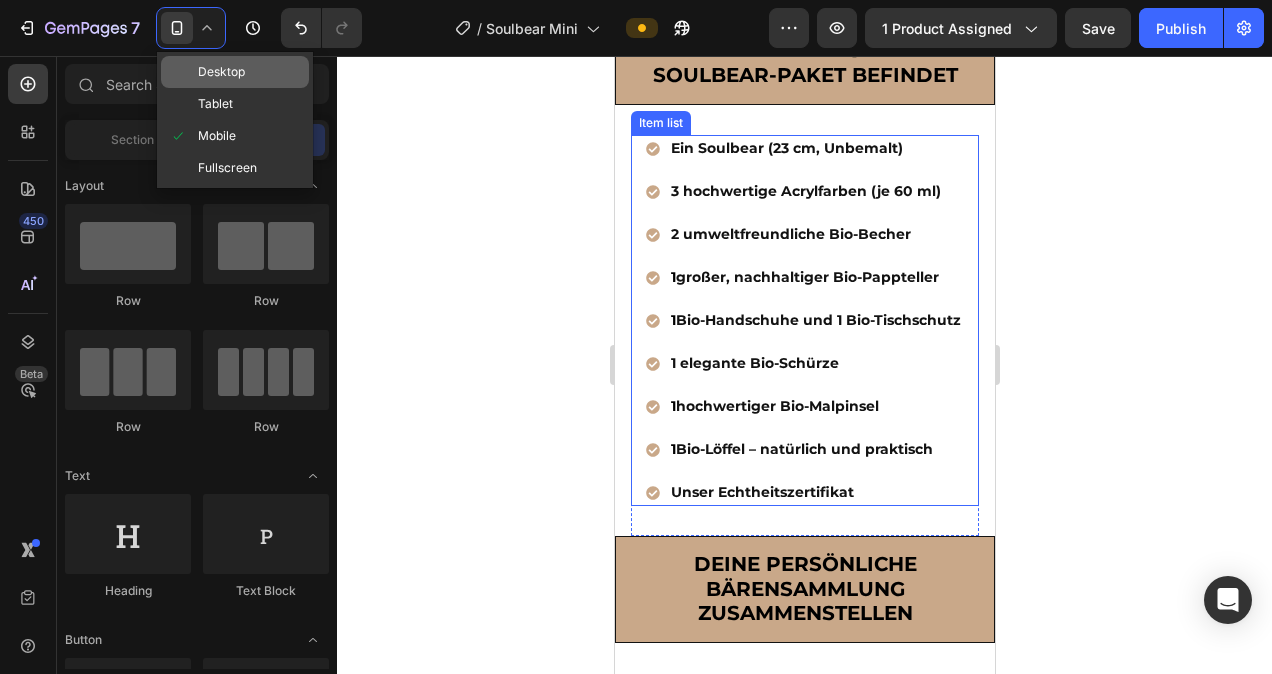 click on "Desktop" at bounding box center (221, 72) 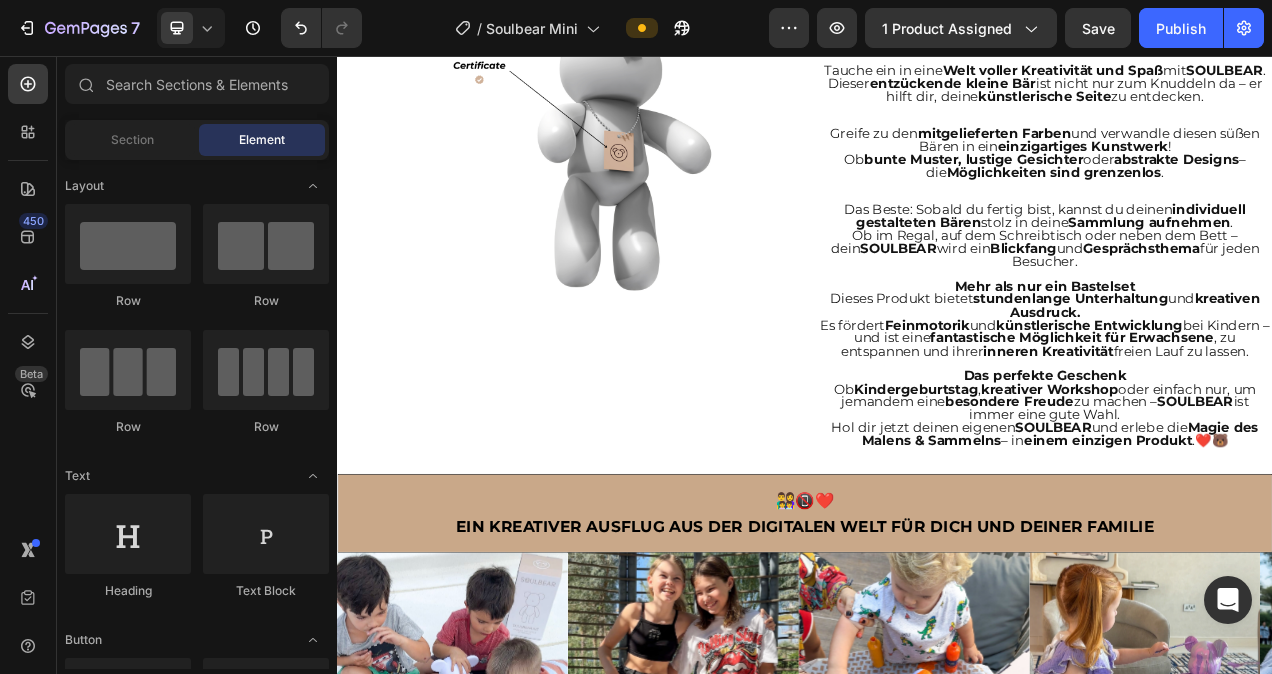 scroll, scrollTop: 1799, scrollLeft: 0, axis: vertical 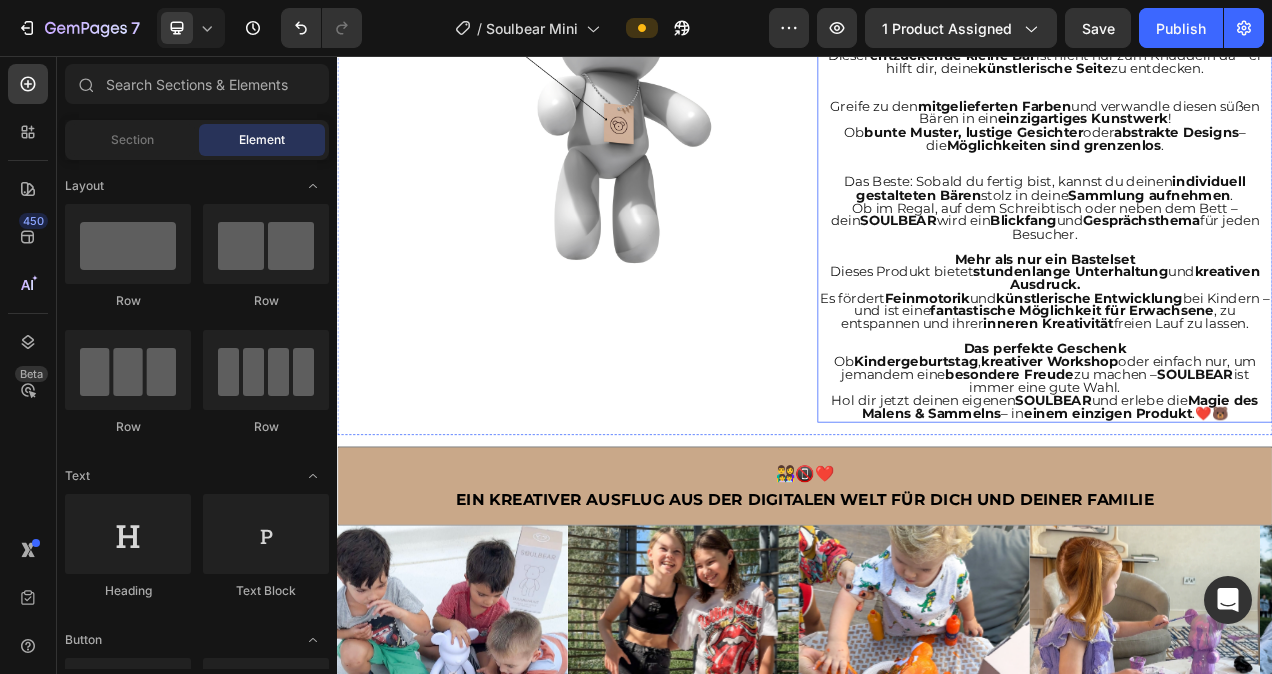 click on "Ob im Regal, auf dem Schreibtisch oder neben dem Bett – dein  SOULBEAR  wird ein  Blickfang  und  Gesprächsthema  für jeden Besucher." at bounding box center (1245, 268) 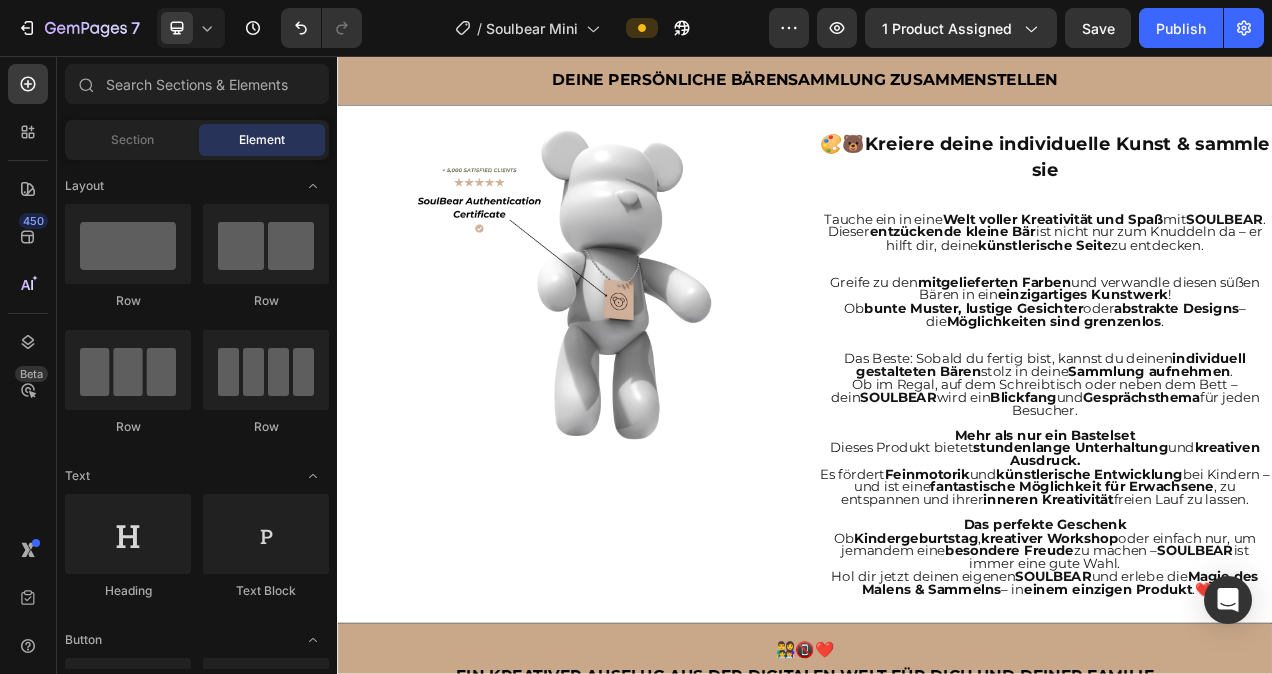 scroll, scrollTop: 1555, scrollLeft: 0, axis: vertical 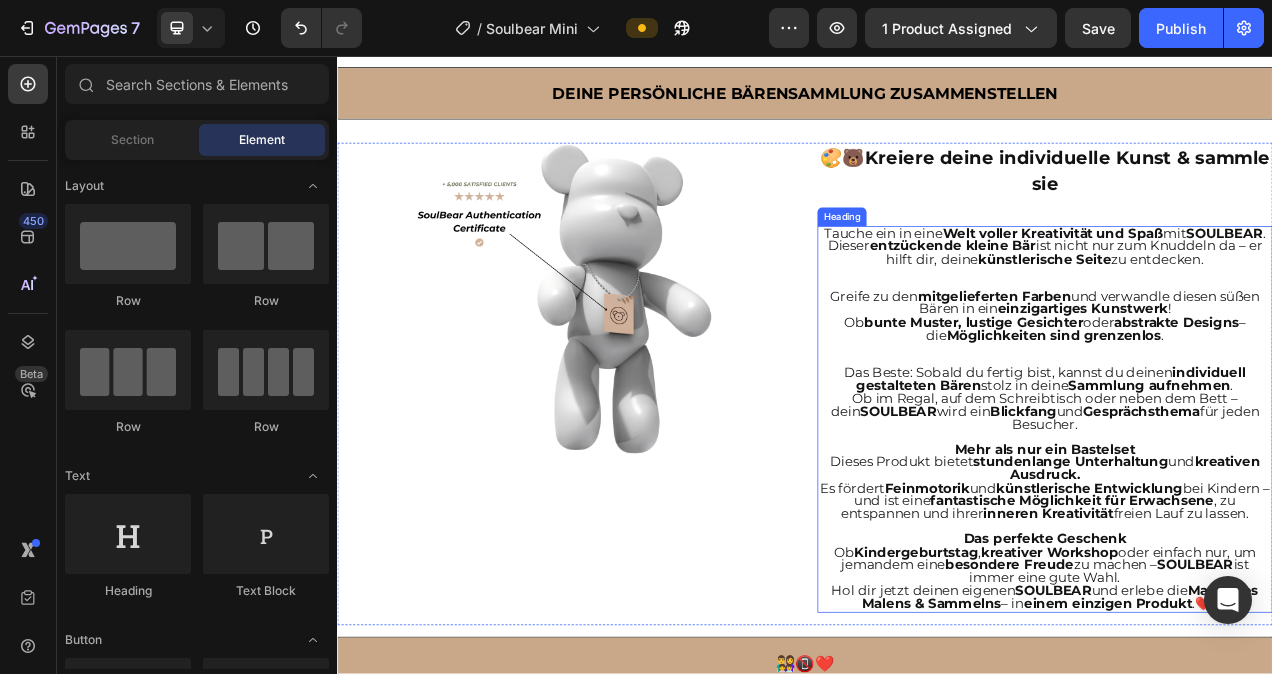 click on "Tauche ein in eine  Welt voller Kreativität   und Spaß  mit  SOULBEAR . Dieser  entzückende kleine Bär  ist nicht nur zum Knuddeln da – er hilft dir, deine  künstlerische Seite  zu entdecken. Greife zu den  mitgelieferten Farben  und verwandle diesen süßen Bären in ein  einzigartiges Kunstwerk ! Ob  bunte Muster, lustige Gesichter  oder  abstrakte Designs  – die  Möglichkeiten sind grenzenlos . Das Beste: Sobald du fertig bist, kannst du deinen  individuell gestalteten Bären  stolz in deine  Sammlung aufnehmen . Ob im Regal, auf dem Schreibtisch oder neben dem Bett – dein  SOULBEAR  wird ein  Blickfang  und  Gesprächsthema  für jeden Besucher. Mehr als nur ein Bastelset Dieses Produkt bietet  stundenlange Unterhaltung  und  kreativen Ausdruck. Es fördert  Feinmotorik  und  künstlerische Entwicklung  bei Kindern – und ist eine  fantastische Möglichkeit für Erwachsene , zu entspannen und ihrer  inneren Kreativität  freien Lauf zu lassen. Das perfekte Geschenk Ob  Kindergeburtstag ," at bounding box center [1245, 523] 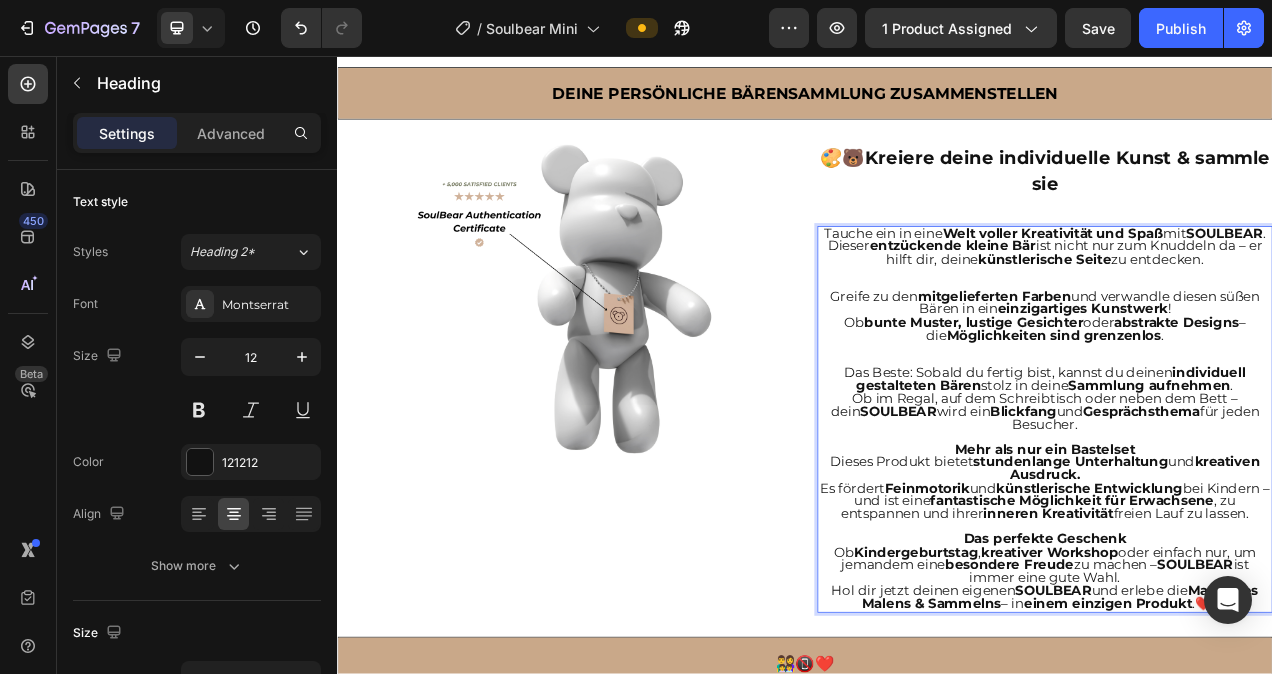 click on "entzückende kleine Bär" at bounding box center (1126, 300) 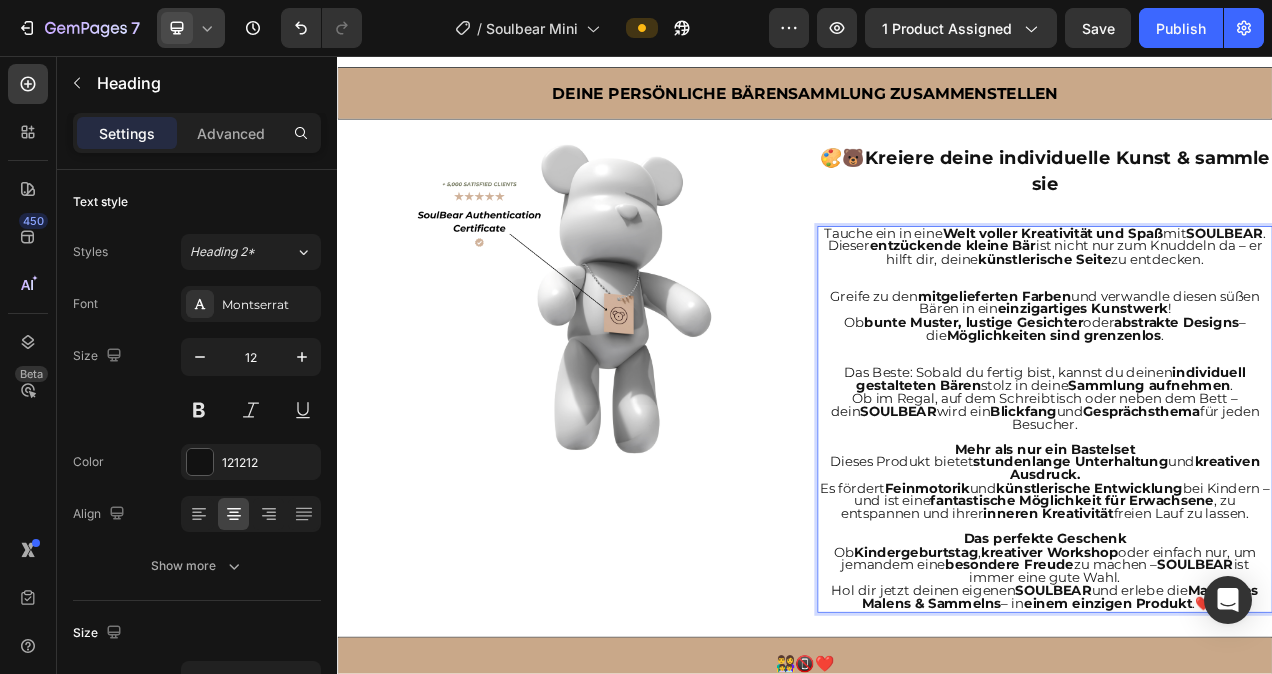 click 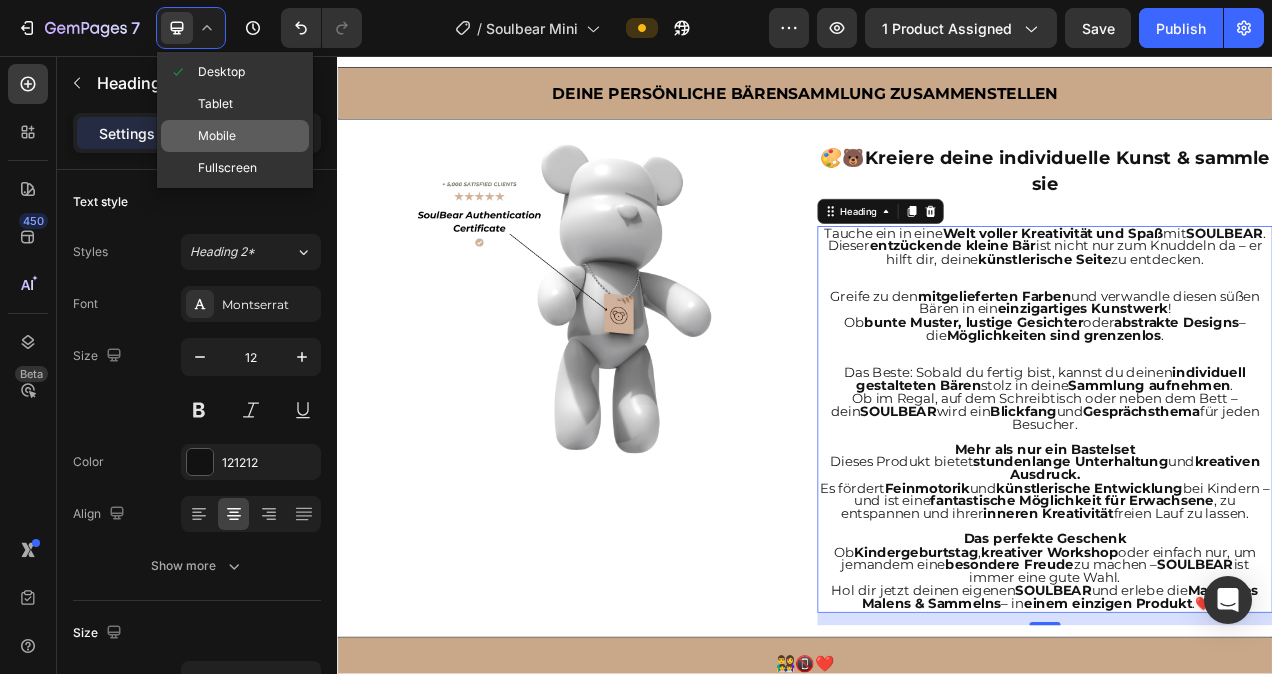 click on "Mobile" at bounding box center [217, 136] 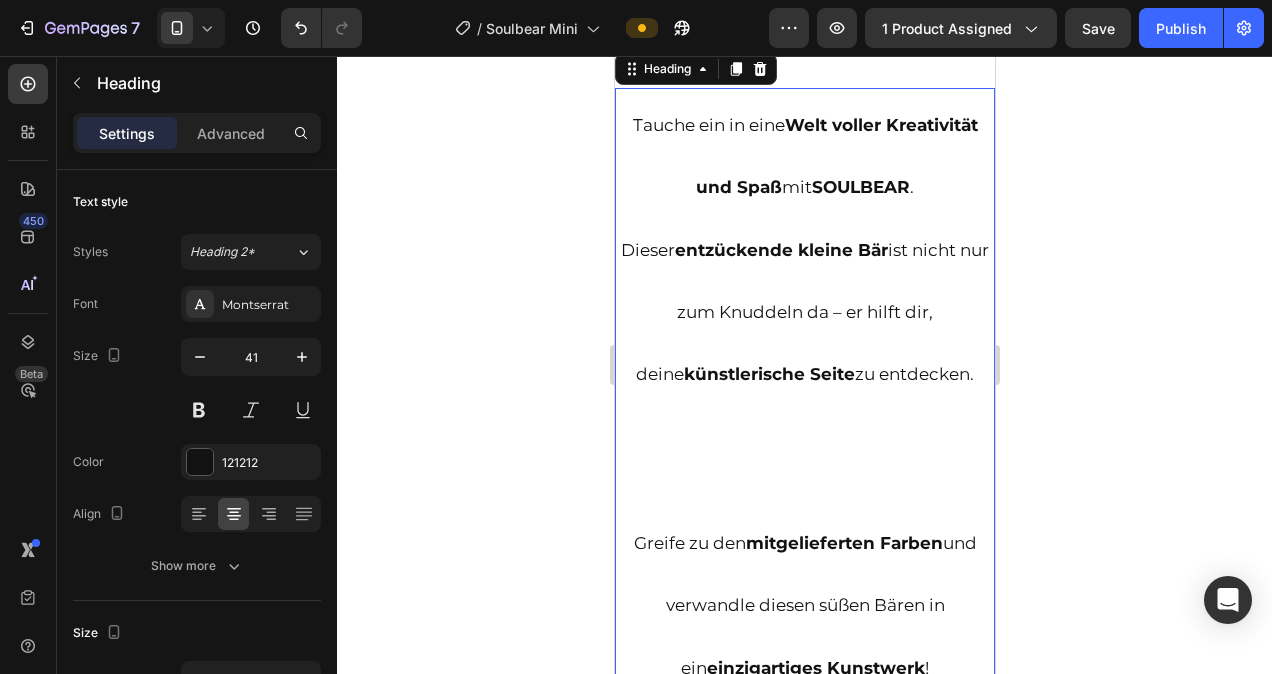 scroll, scrollTop: 2285, scrollLeft: 0, axis: vertical 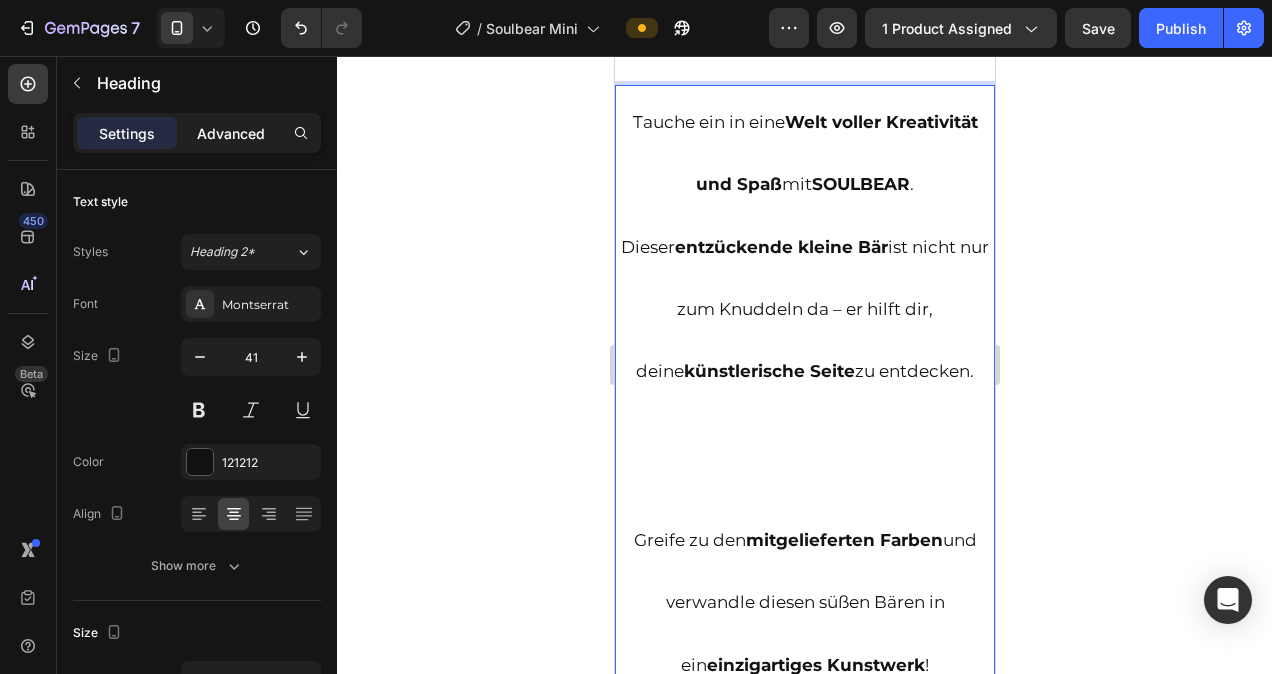 click on "Advanced" at bounding box center (231, 133) 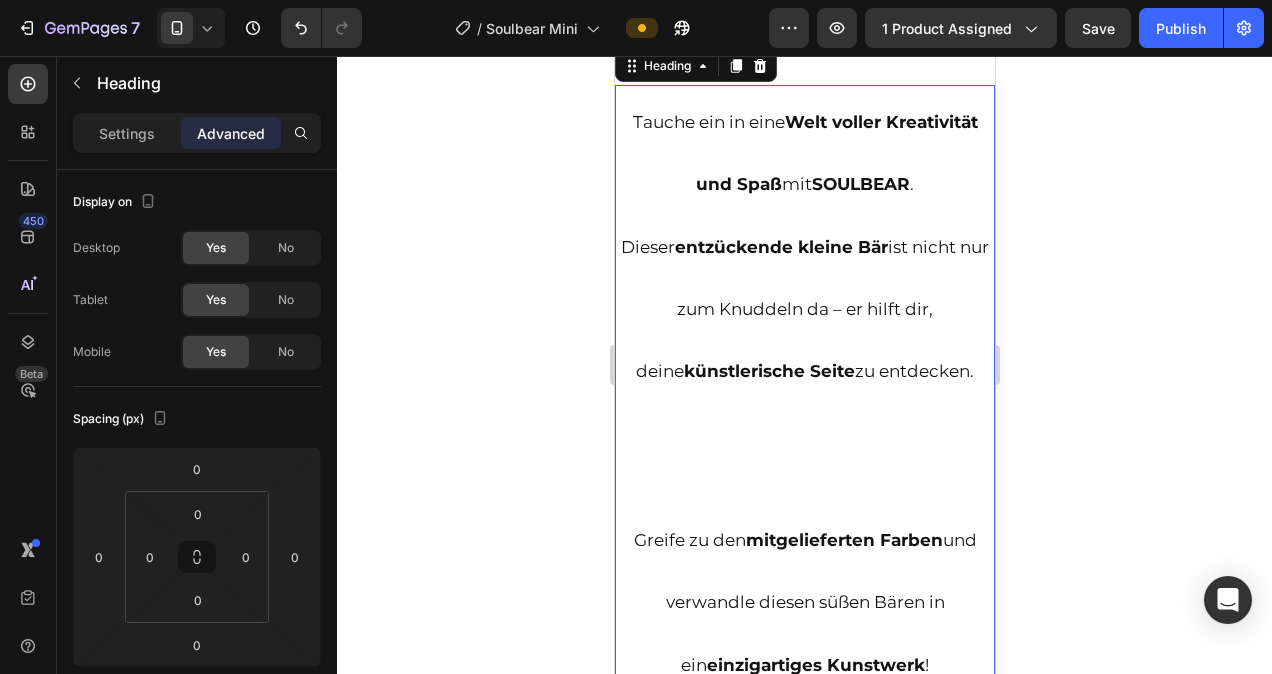 click on "Advanced" at bounding box center [231, 133] 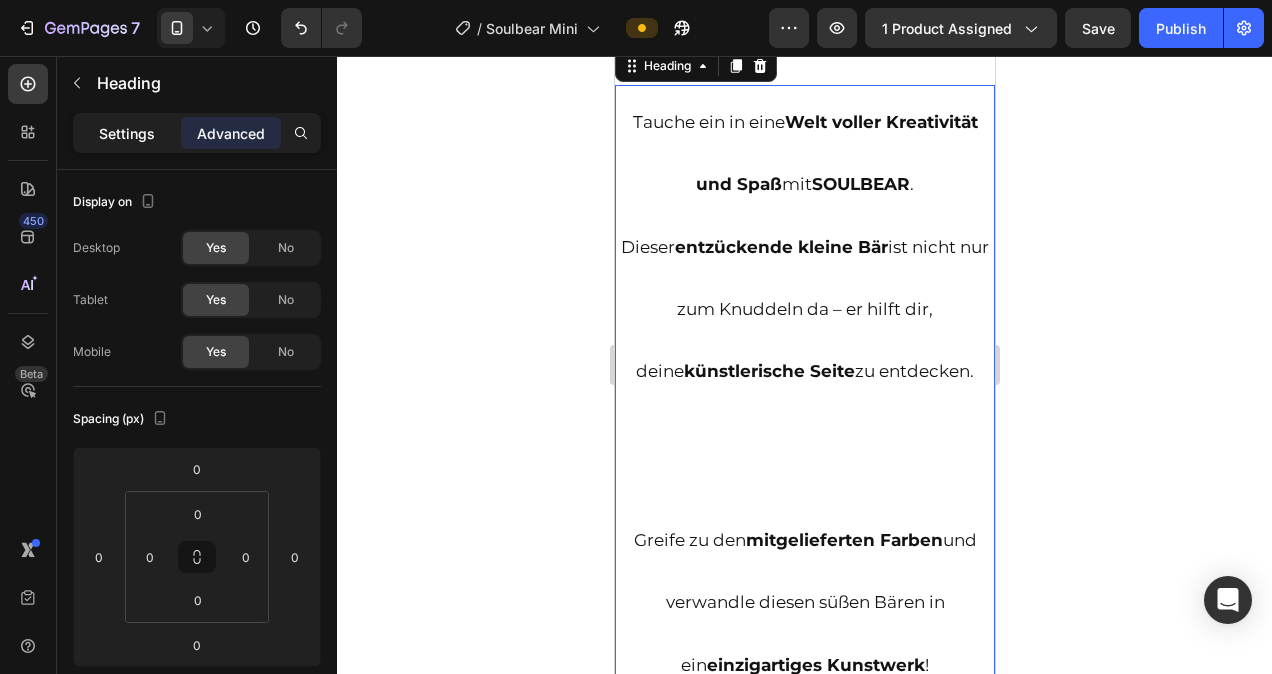 click on "Settings" at bounding box center [127, 133] 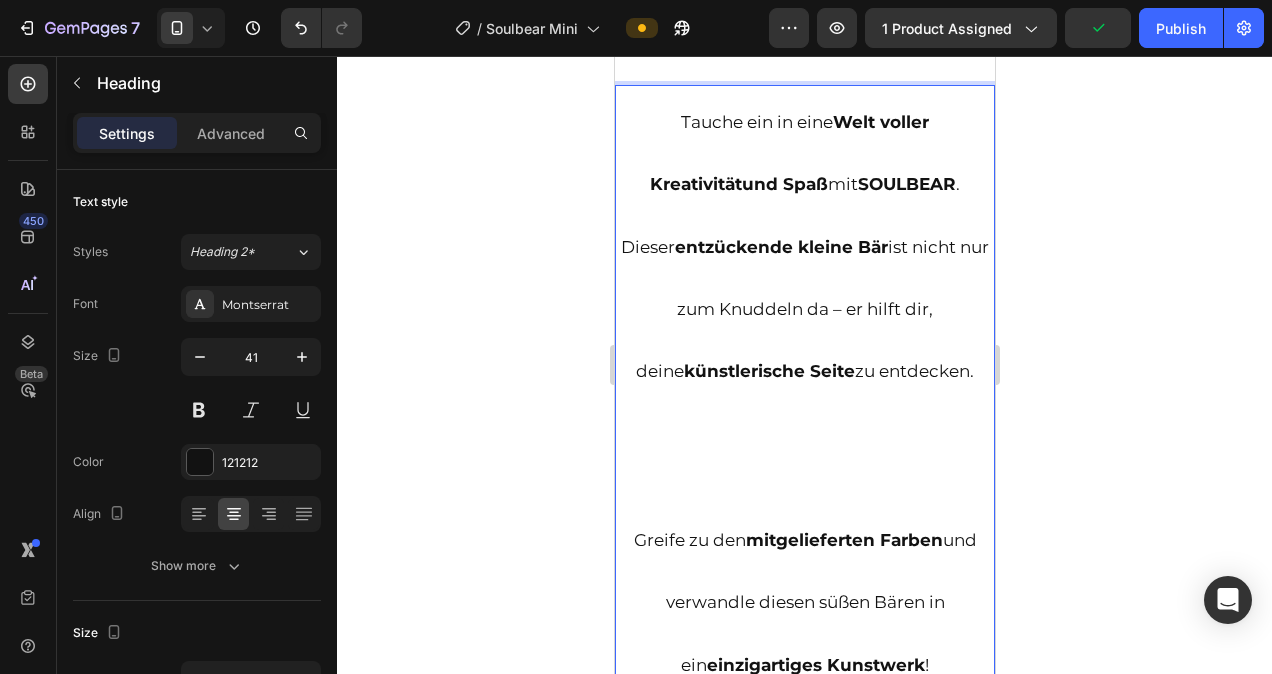 click 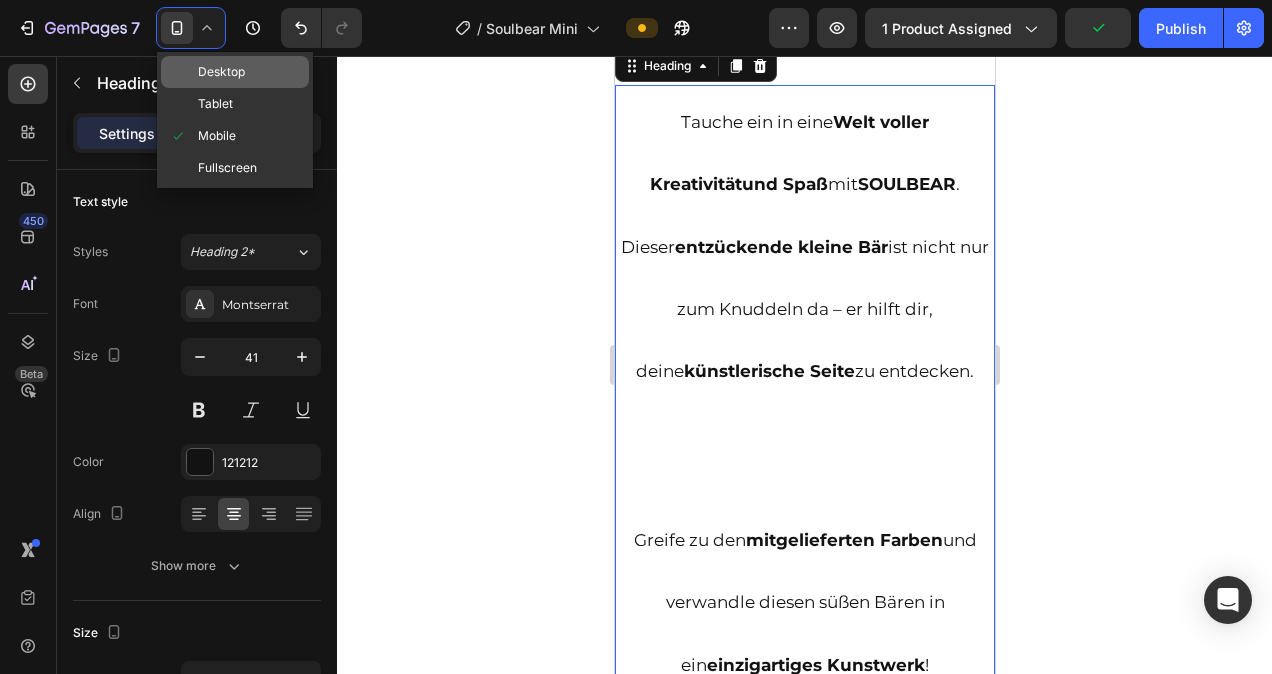 click on "Desktop" at bounding box center [221, 72] 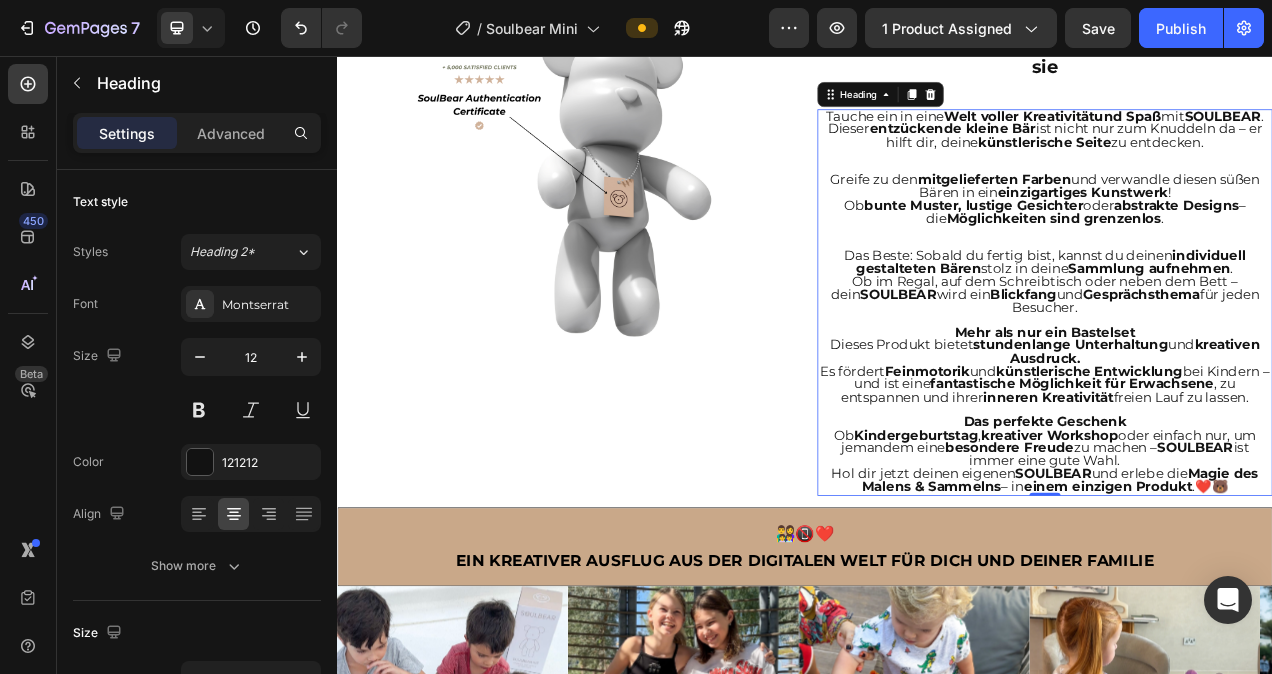 scroll, scrollTop: 1701, scrollLeft: 0, axis: vertical 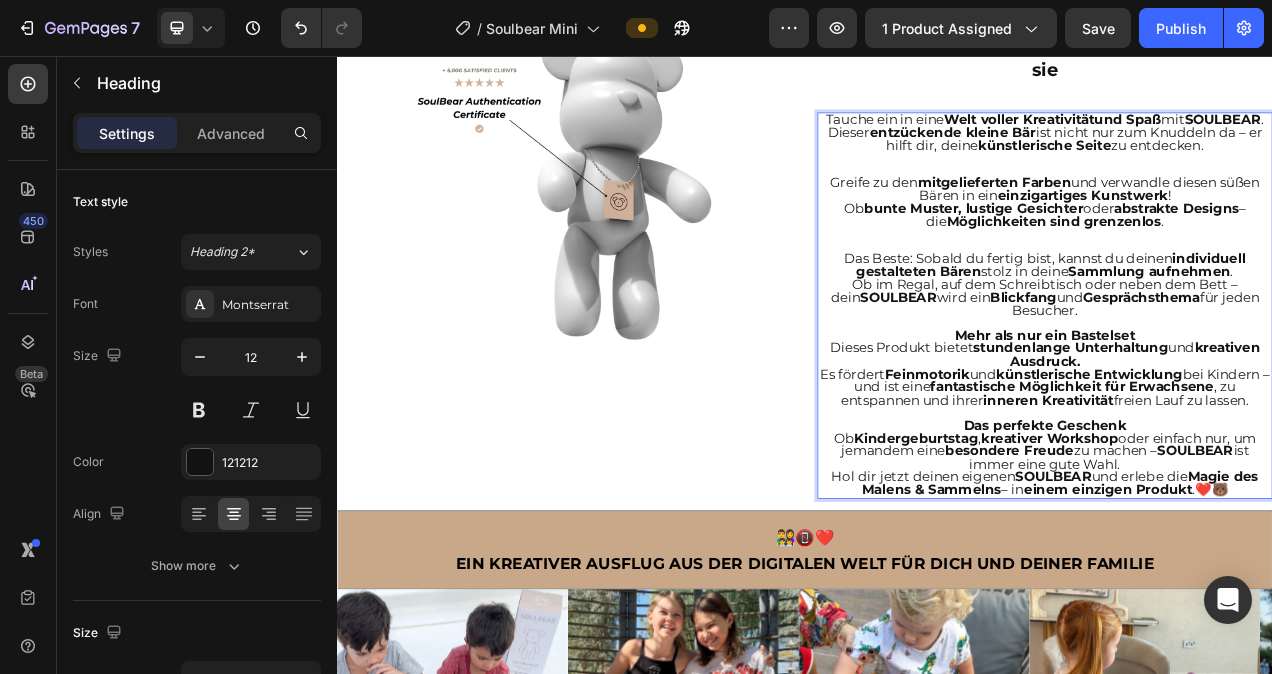 click on "Tauche ein in eine  Welt voller Kreativitätund Spaß  mit  SOULBEAR . Dieser  entzückende kleine Bär  ist nicht nur zum Knuddeln da – er hilft dir, deine  künstlerische Seite  zu entdecken. Greife zu den  mitgelieferten Farben  und verwandle diesen süßen Bären in ein  einzigartiges Kunstwerk ! Ob  bunte Muster, lustige Gesichter  oder  abstrakte Designs  – die  Möglichkeiten sind grenzenlos . Das Beste: Sobald du fertig bist, kannst du deinen  individuell gestalteten Bären  stolz in deine  Sammlung aufnehmen . Ob im Regal, auf dem Schreibtisch oder neben dem Bett – dein  SOULBEAR  wird ein  Blickfang  und  Gesprächsthema  für jeden Besucher. Mehr als nur ein Bastelset Dieses Produkt bietet  stundenlange Unterhaltung  und  kreativen Ausdruck. Es fördert  Feinmotorik  und  künstlerische Entwicklung  bei Kindern – und ist eine  fantastische Möglichkeit für Erwachsene , zu entspannen und ihrer  inneren Kreativität  freien Lauf zu lassen. Das perfekte Geschenk Ob  Kindergeburtstag ," at bounding box center (1245, 377) 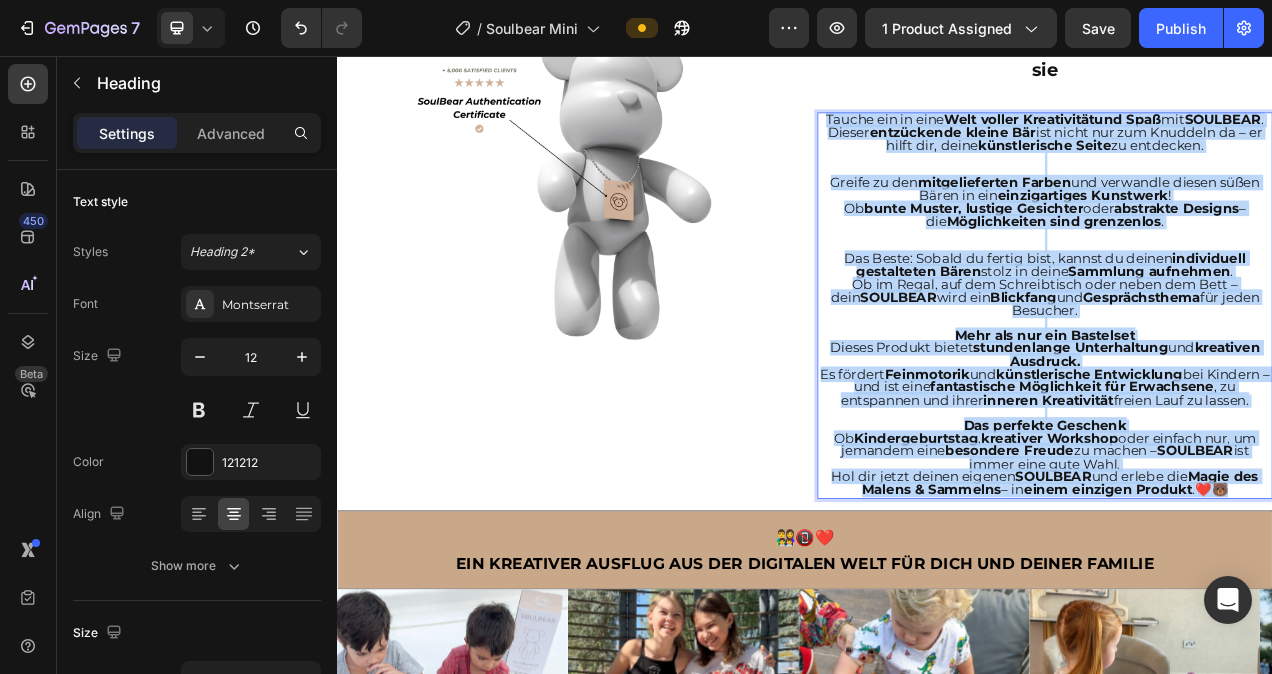 drag, startPoint x: 992, startPoint y: 137, endPoint x: 1486, endPoint y: 641, distance: 705.72797 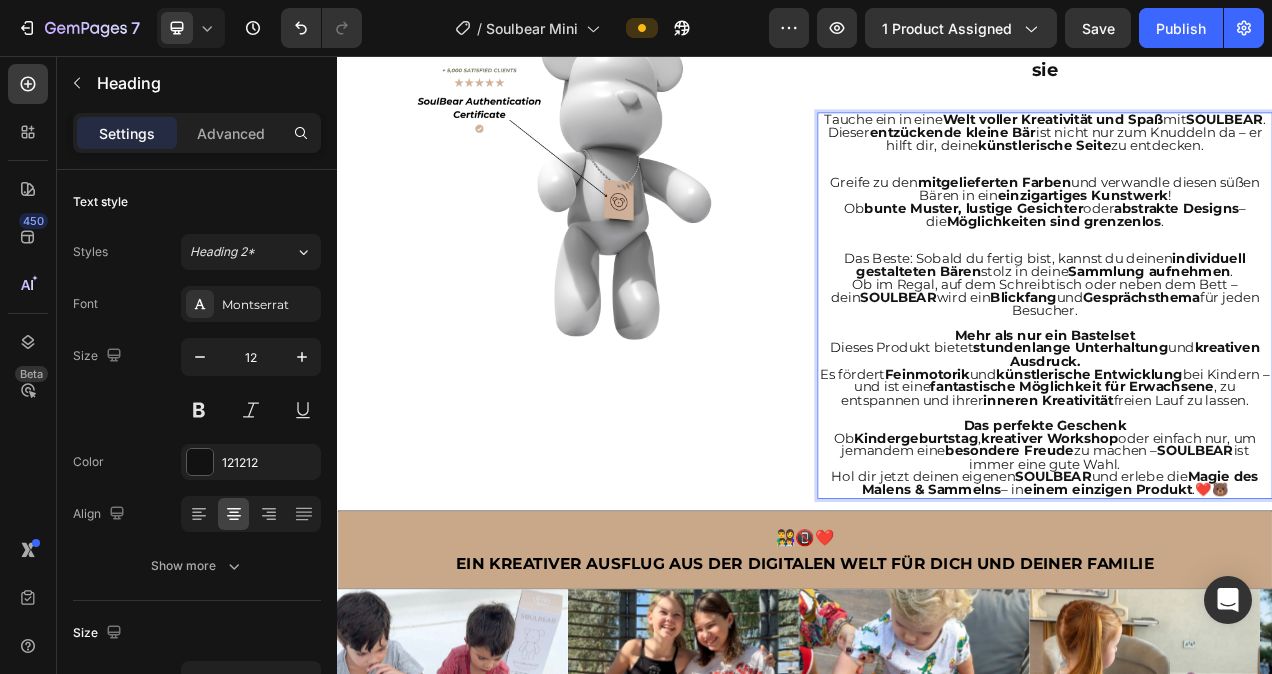 click 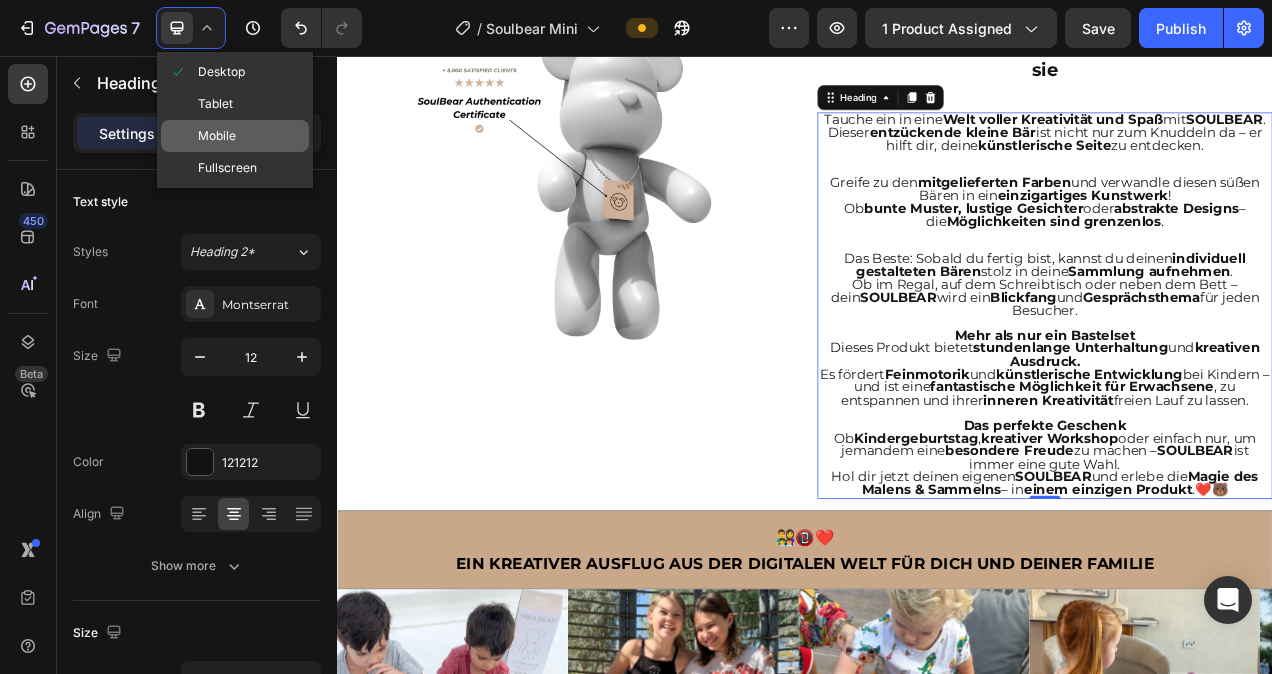 click on "Mobile" at bounding box center (217, 136) 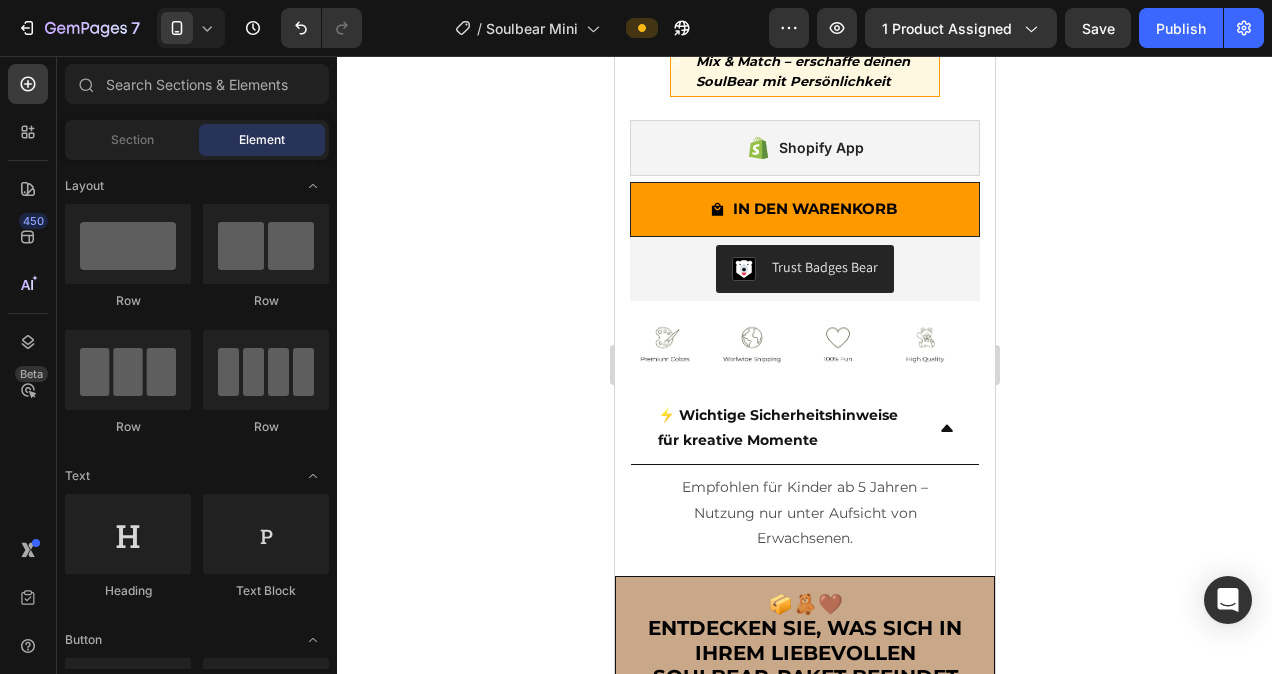 scroll, scrollTop: 459, scrollLeft: 0, axis: vertical 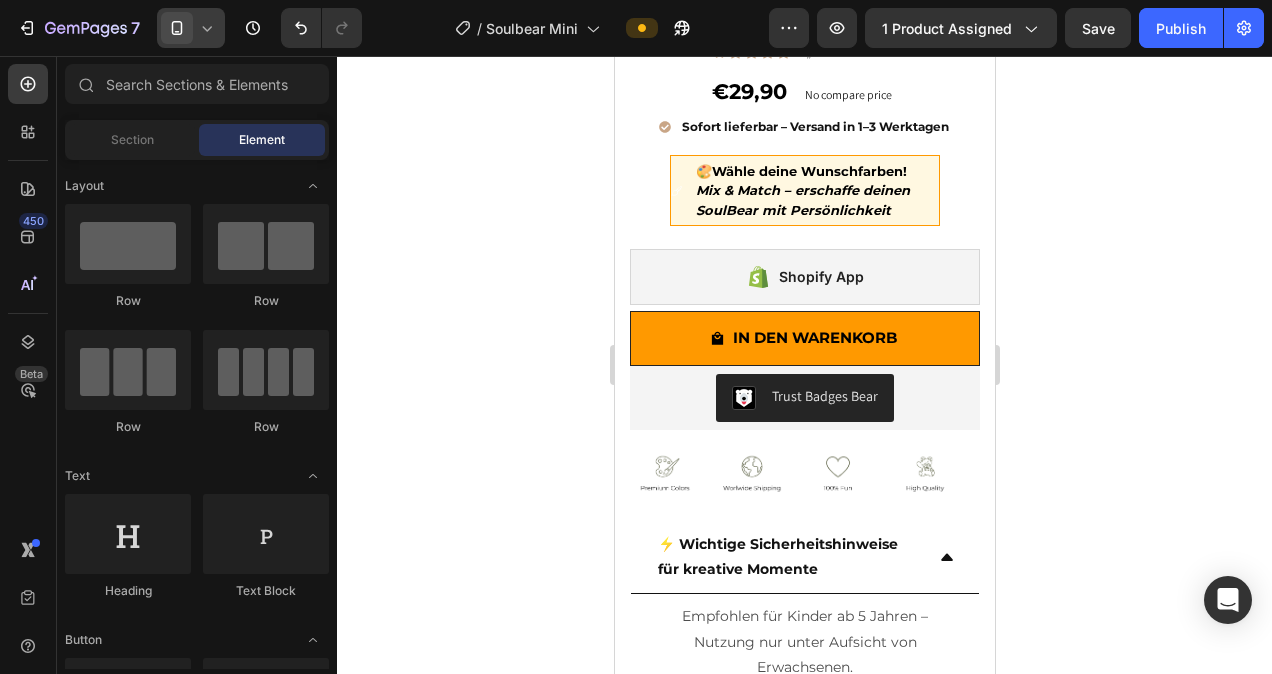 click 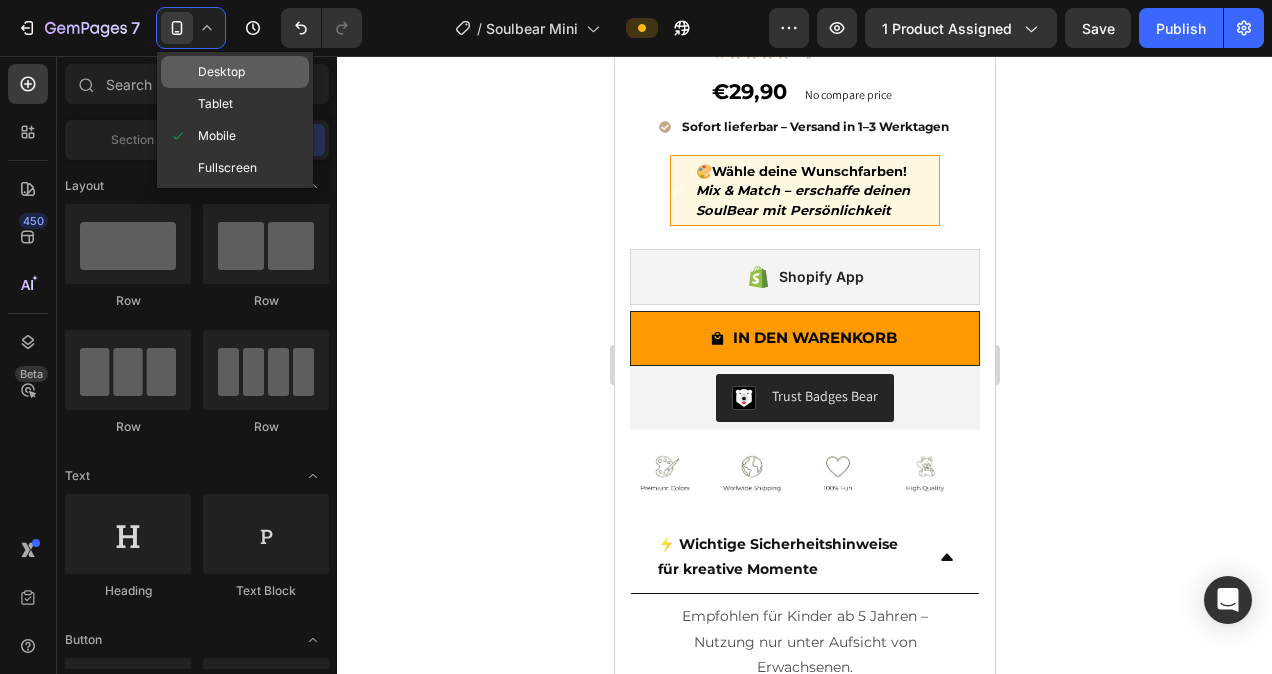 click on "Desktop" at bounding box center (221, 72) 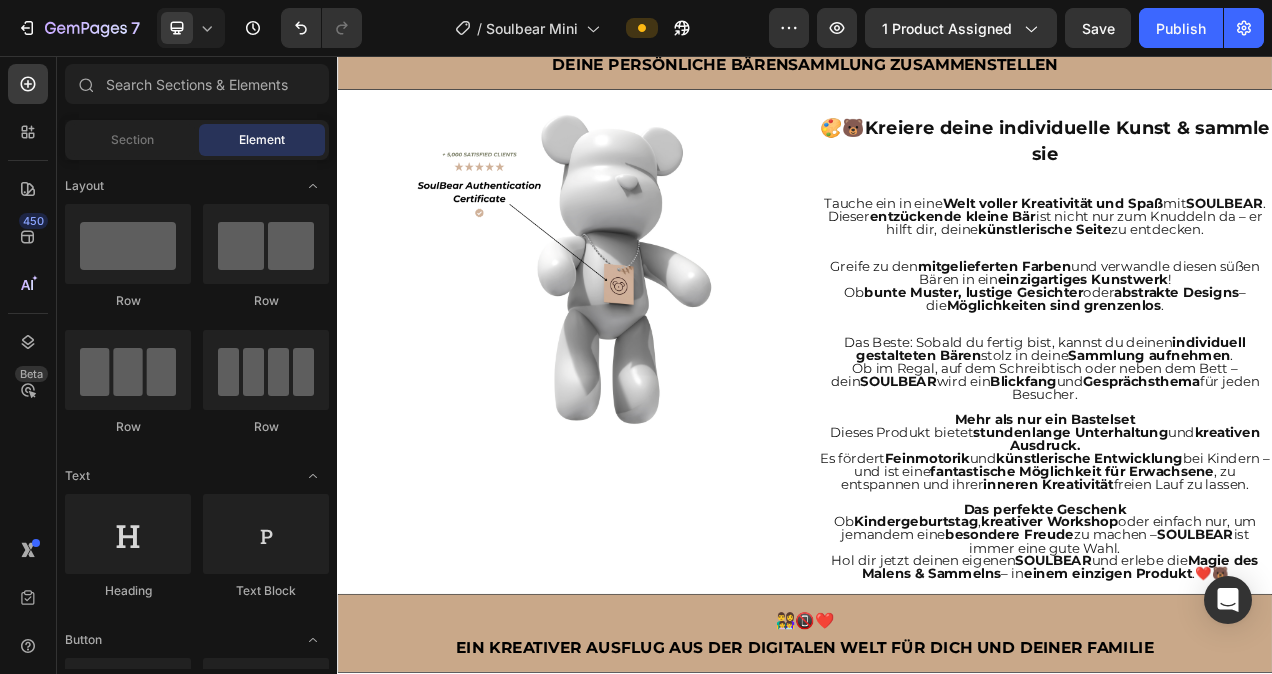 scroll, scrollTop: 1535, scrollLeft: 0, axis: vertical 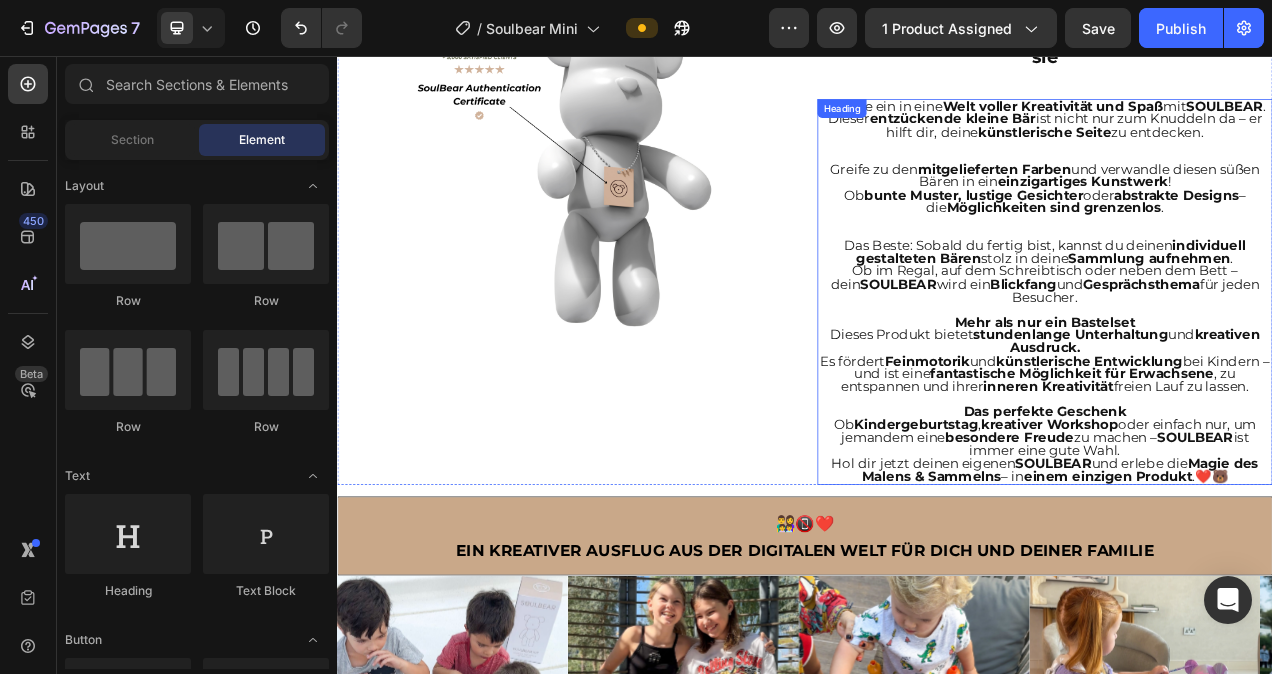 click on "Ob im Regal, auf dem Schreibtisch oder neben dem Bett – dein  SOULBEAR  wird ein  Blickfang  und  Gesprächsthema  für jeden Besucher." at bounding box center (1245, 348) 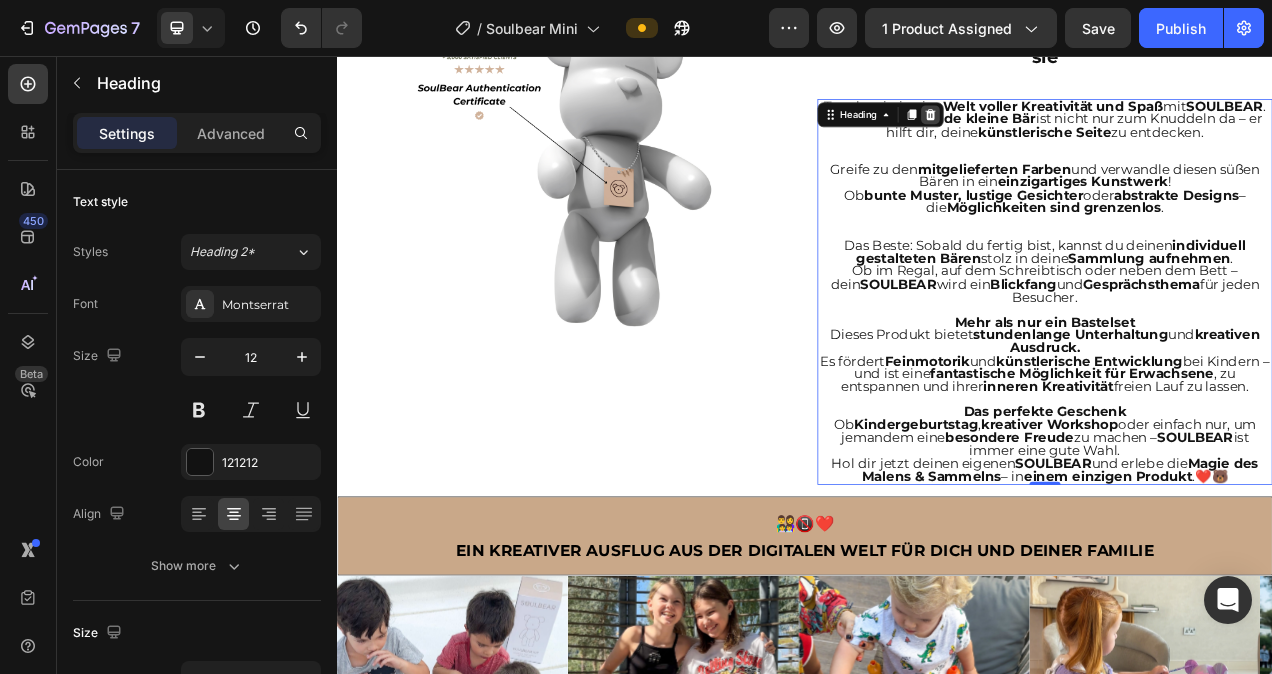 click 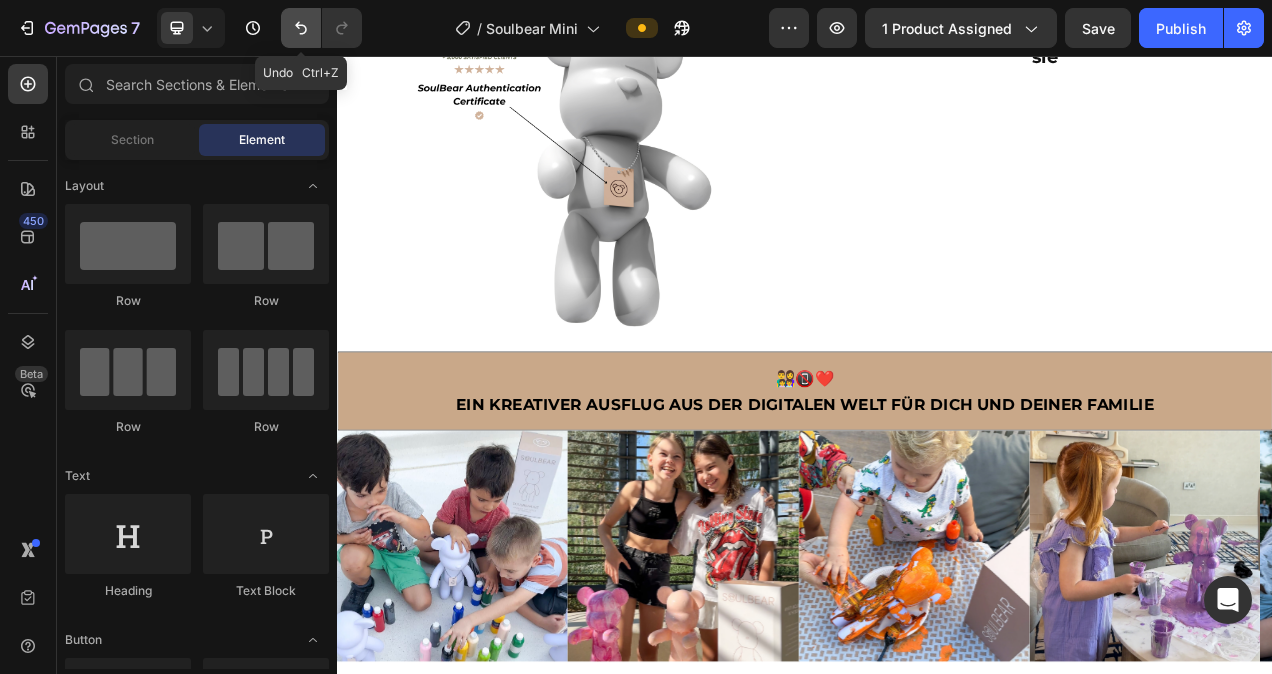 click 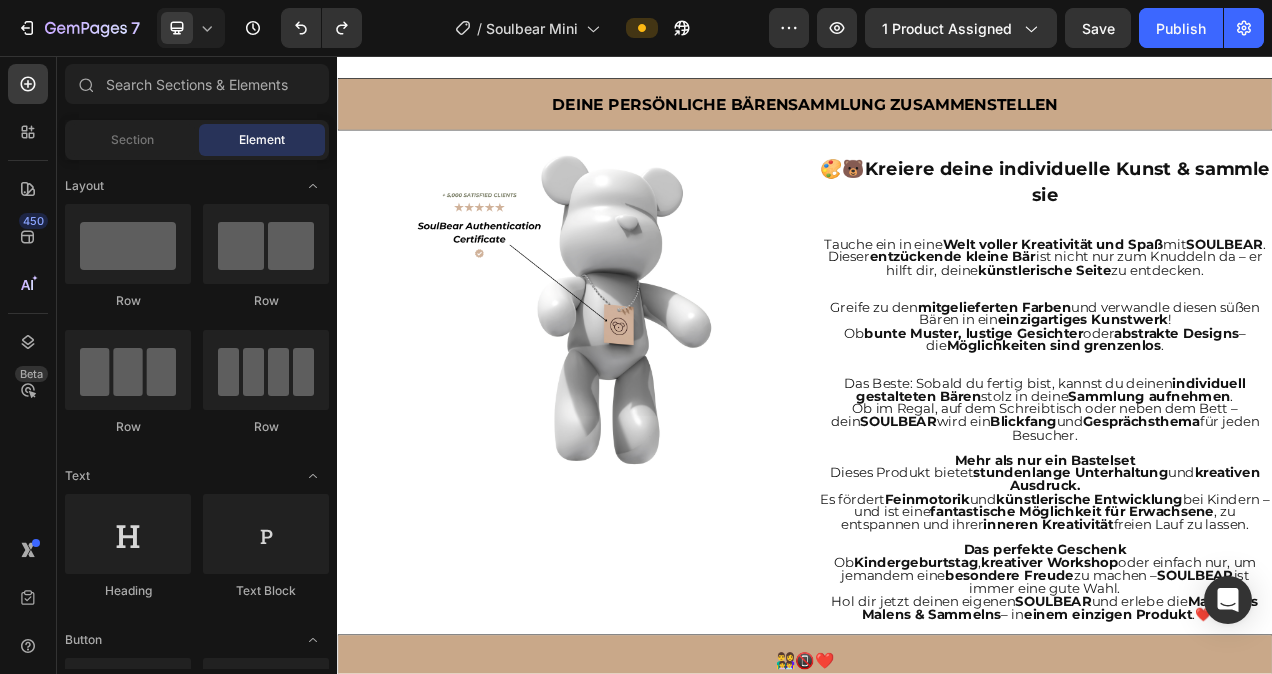 scroll, scrollTop: 1344, scrollLeft: 0, axis: vertical 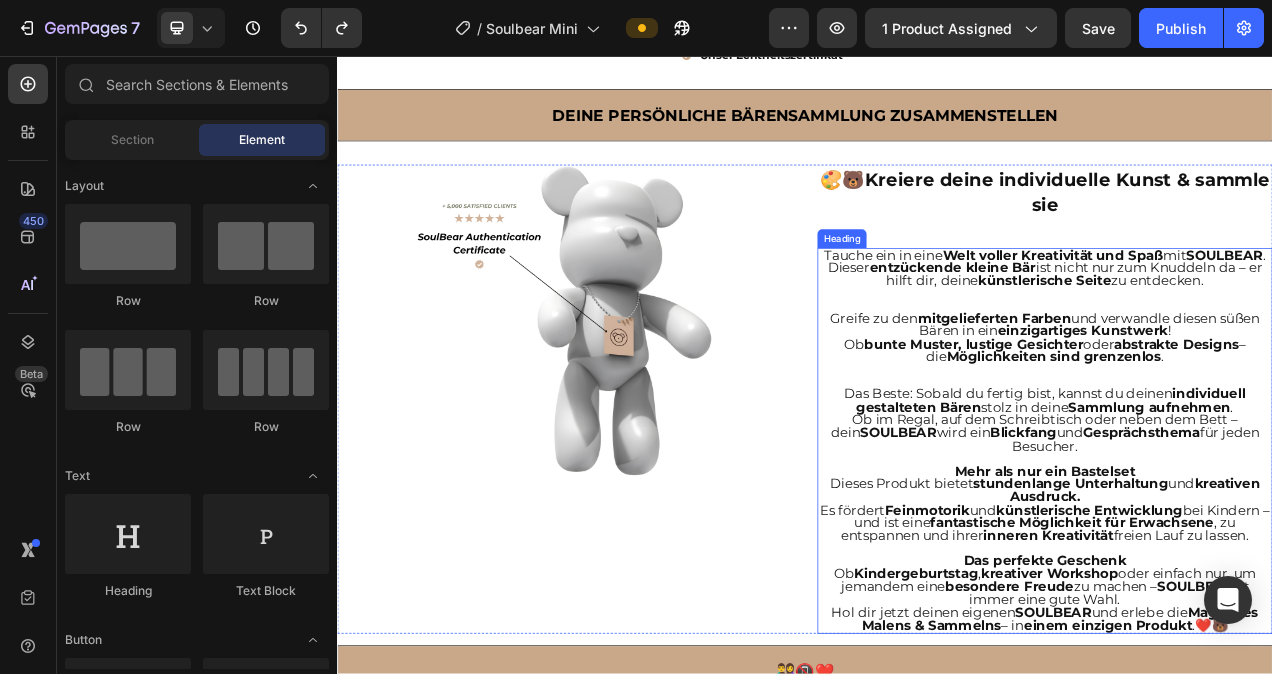 click on "bunte Muster, lustige Gesichter" at bounding box center (1153, 426) 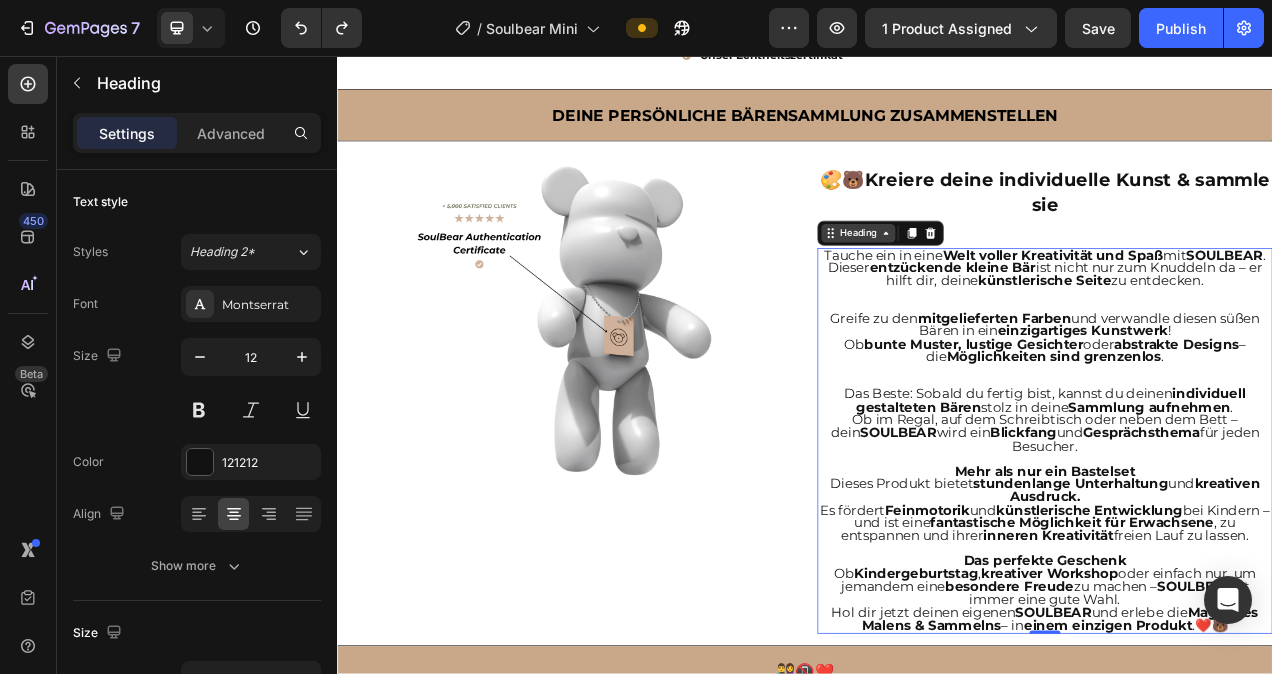 click on "Heading" at bounding box center (1005, 284) 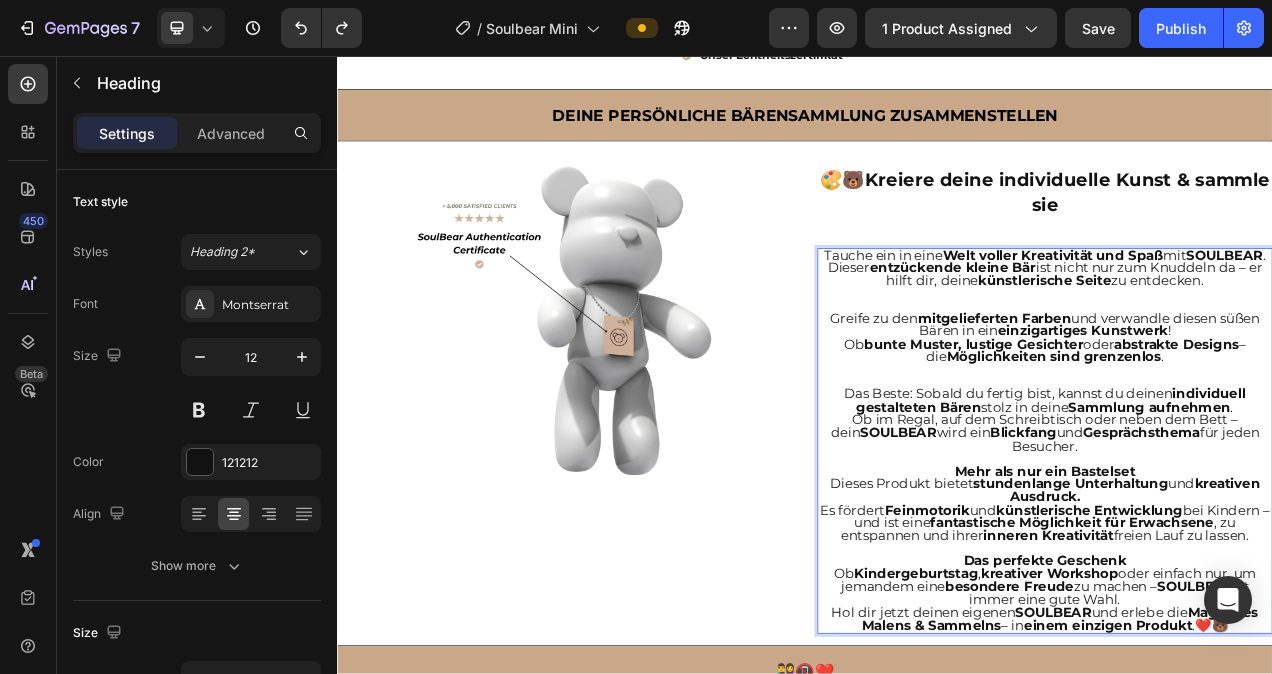 click on "Tauche ein in eine  Welt voller Kreativität   und Spaß  mit  SOULBEAR . Dieser  entzückende kleine Bär  ist nicht nur zum Knuddeln da – er hilft dir, deine  künstlerische Seite  zu entdecken. Greife zu den  mitgelieferten Farben  und verwandle diesen süßen Bären in ein  einzigartiges Kunstwerk ! Ob  bunte Muster, lustige Gesichter  oder  abstrakte Designs  – die  Möglichkeiten sind grenzenlos . Das Beste: Sobald du fertig bist, kannst du deinen  individuell gestalteten Bären  stolz in deine  Sammlung aufnehmen . Ob im Regal, auf dem Schreibtisch oder neben dem Bett – dein  SOULBEAR  wird ein  Blickfang  und  Gesprächsthema  für jeden Besucher. Mehr als nur ein Bastelset Dieses Produkt bietet  stundenlange Unterhaltung  und  kreativen Ausdruck. Es fördert  Feinmotorik  und  künstlerische Entwicklung  bei Kindern – und ist eine  fantastische Möglichkeit für Erwachsene , zu entspannen und ihrer  inneren Kreativität  freien Lauf zu lassen. Das perfekte Geschenk Ob  Kindergeburtstag ," at bounding box center [1245, 551] 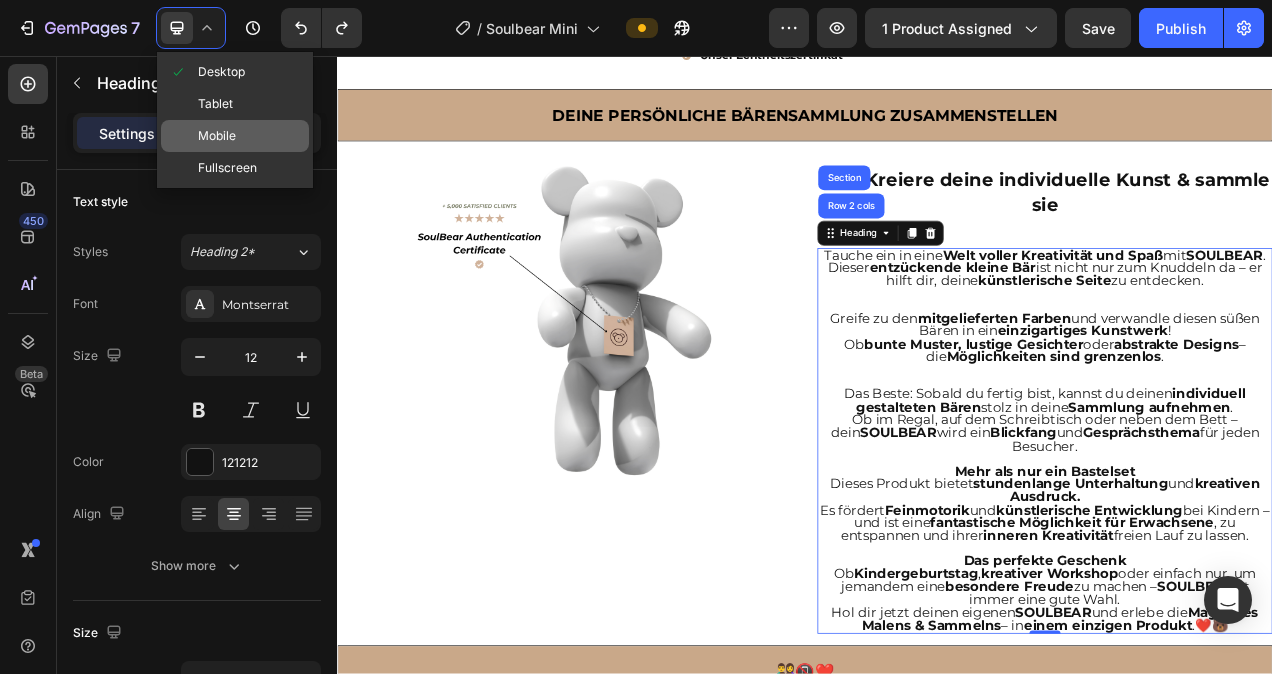 click on "Mobile" at bounding box center (217, 136) 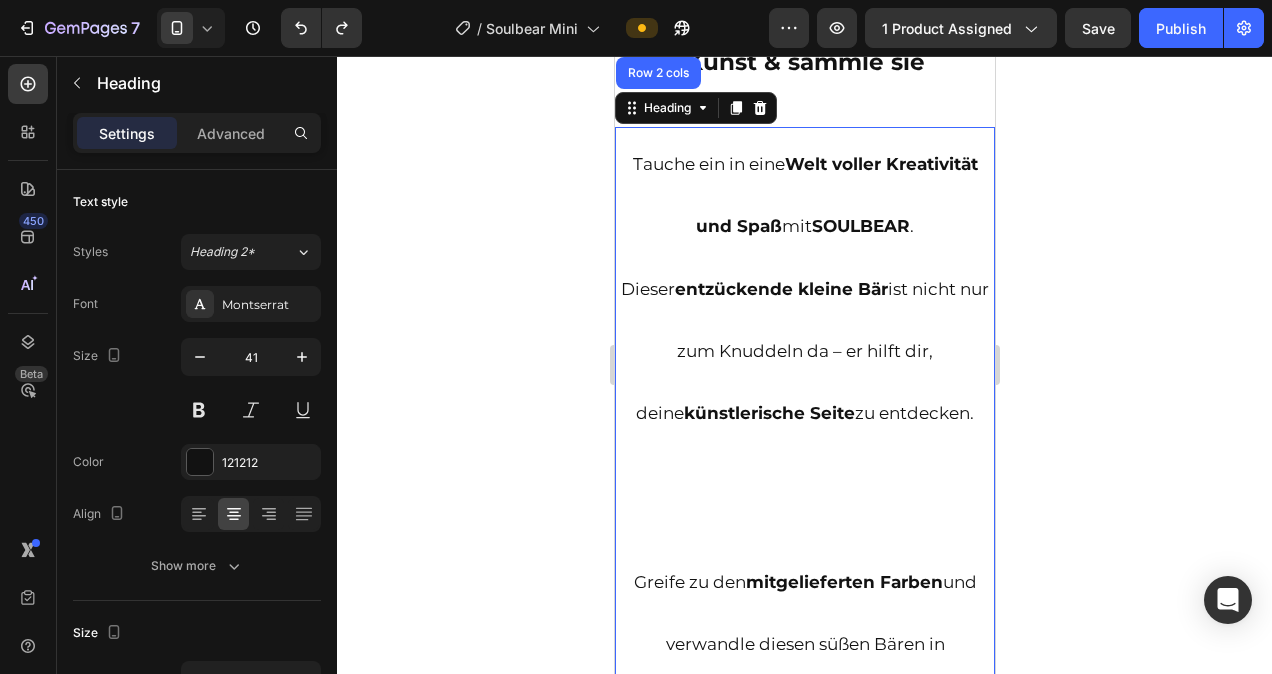 scroll, scrollTop: 2102, scrollLeft: 0, axis: vertical 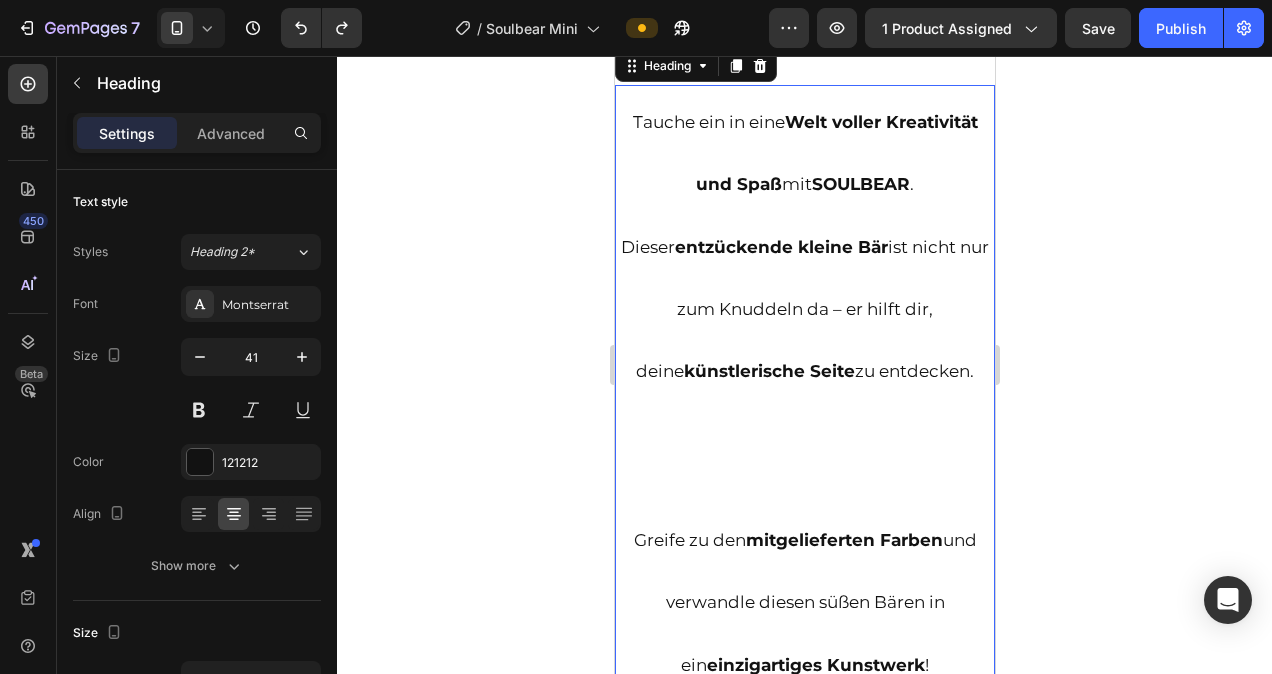 click 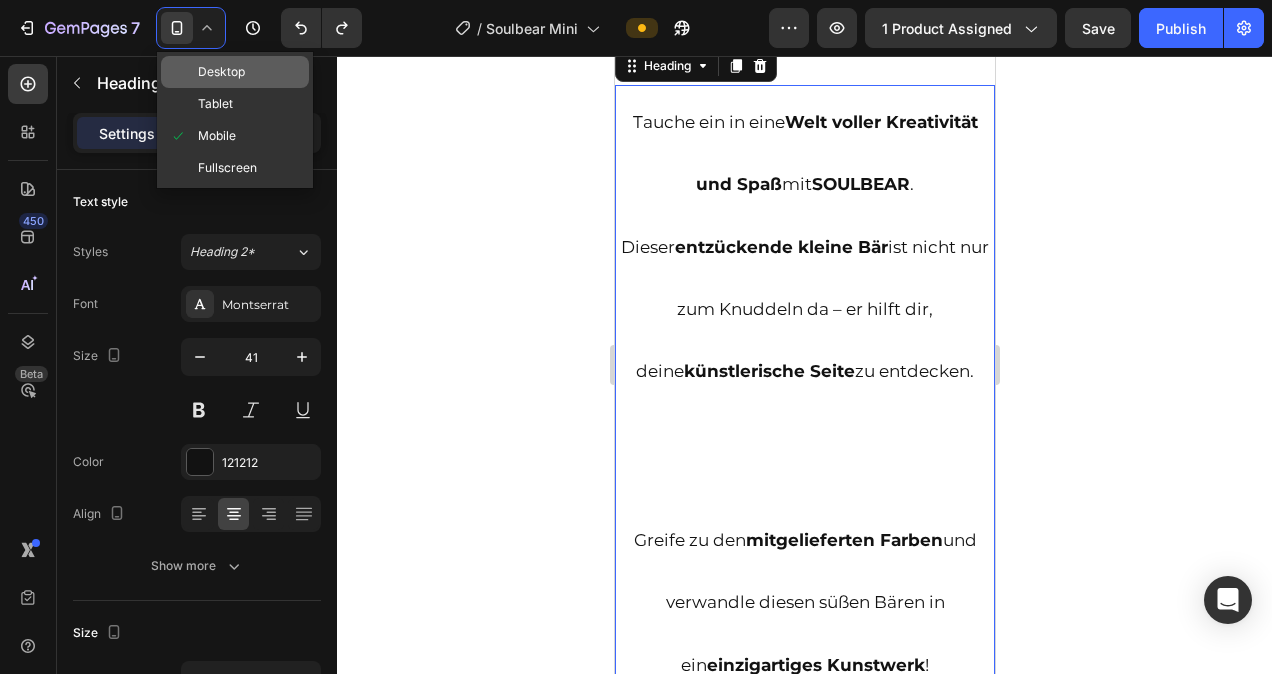 click on "Desktop" at bounding box center (221, 72) 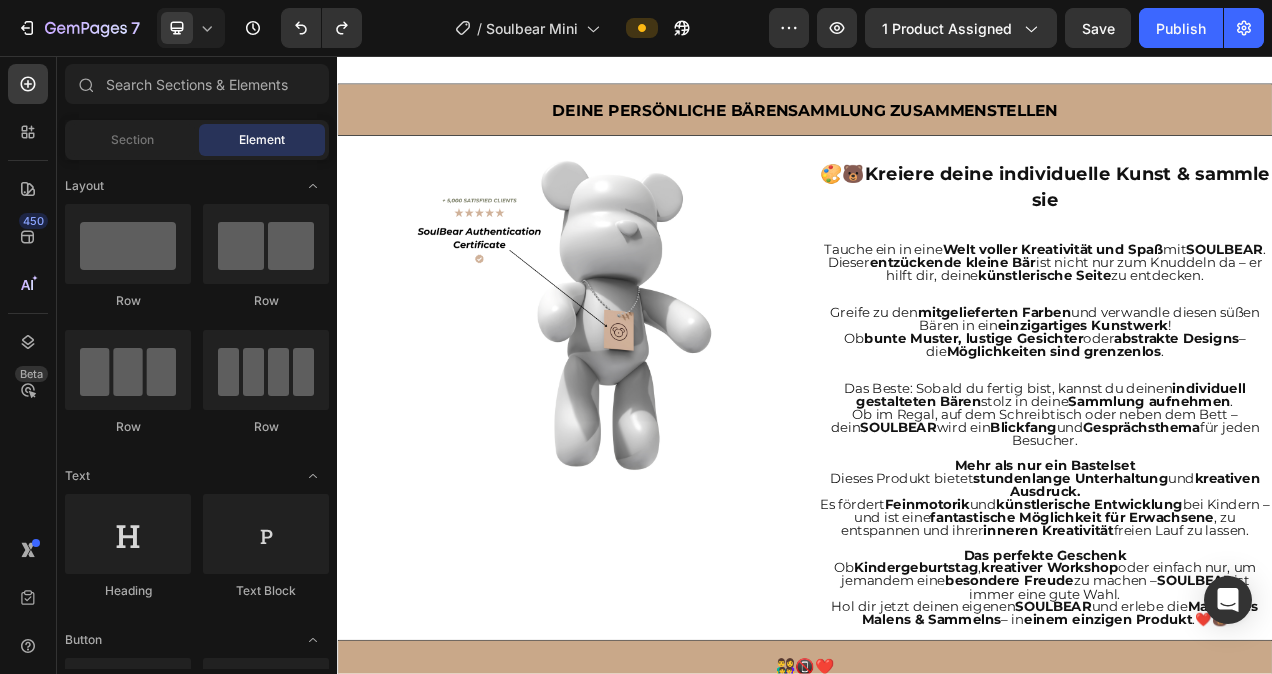 scroll, scrollTop: 1316, scrollLeft: 0, axis: vertical 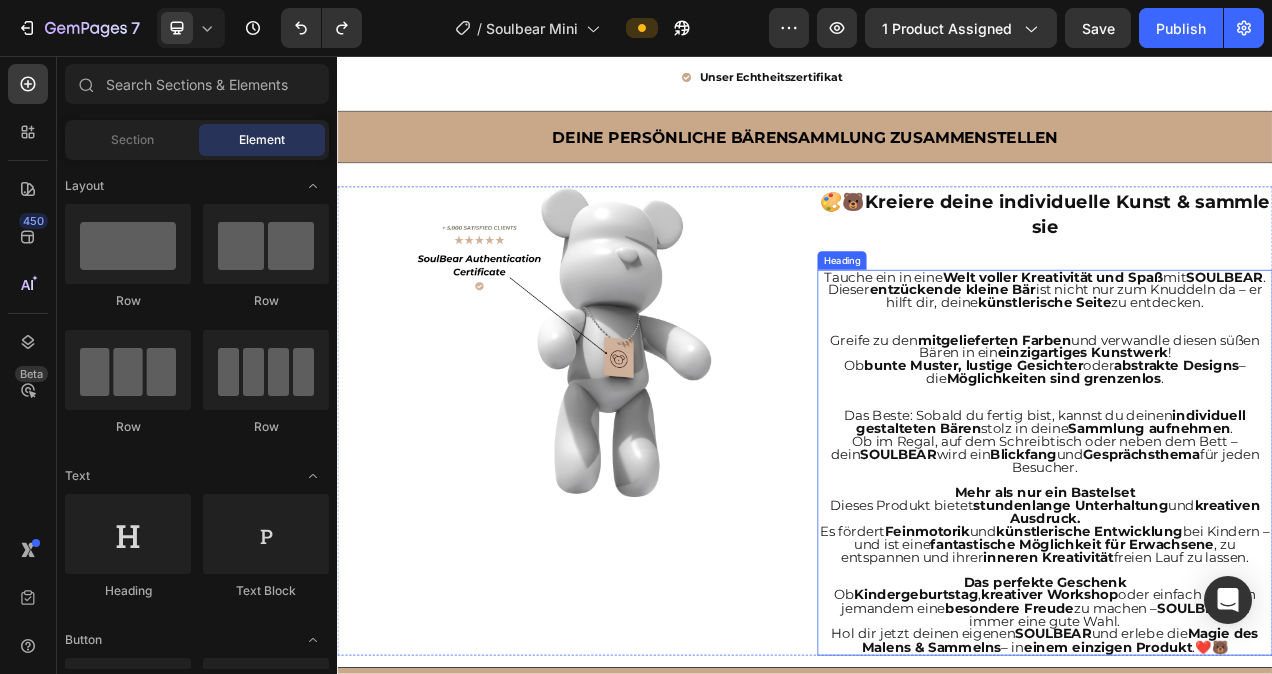click on "⁠⁠⁠⁠⁠⁠⁠ Tauche ein in eine  Welt voller Kreativität   und Spaß  mit  SOULBEAR . Dieser  entzückende kleine Bär  ist nicht nur zum Knuddeln da – er hilft dir, deine  künstlerische Seite  zu entdecken. Greife zu den  mitgelieferten Farben  und verwandle diesen süßen Bären in ein  einzigartiges Kunstwerk ! Ob  bunte Muster, lustige Gesichter  oder  abstrakte Designs  – die  Möglichkeiten sind grenzenlos . Das Beste: Sobald du fertig bist, kannst du deinen  individuell gestalteten Bären  stolz in deine  Sammlung aufnehmen . Ob im Regal, auf dem Schreibtisch oder neben dem Bett – dein  SOULBEAR  wird ein  Blickfang  und  Gesprächsthema  für jeden Besucher. Mehr als nur ein Bastelset Dieses Produkt bietet  stundenlange Unterhaltung  und  kreativen Ausdruck. Es fördert  Feinmotorik  und  künstlerische Entwicklung  bei Kindern – und ist eine  fantastische Möglichkeit für Erwachsene , zu entspannen und ihrer  inneren Kreativität  freien Lauf zu lassen. Das perfekte Geschenk Ob" at bounding box center (1245, 579) 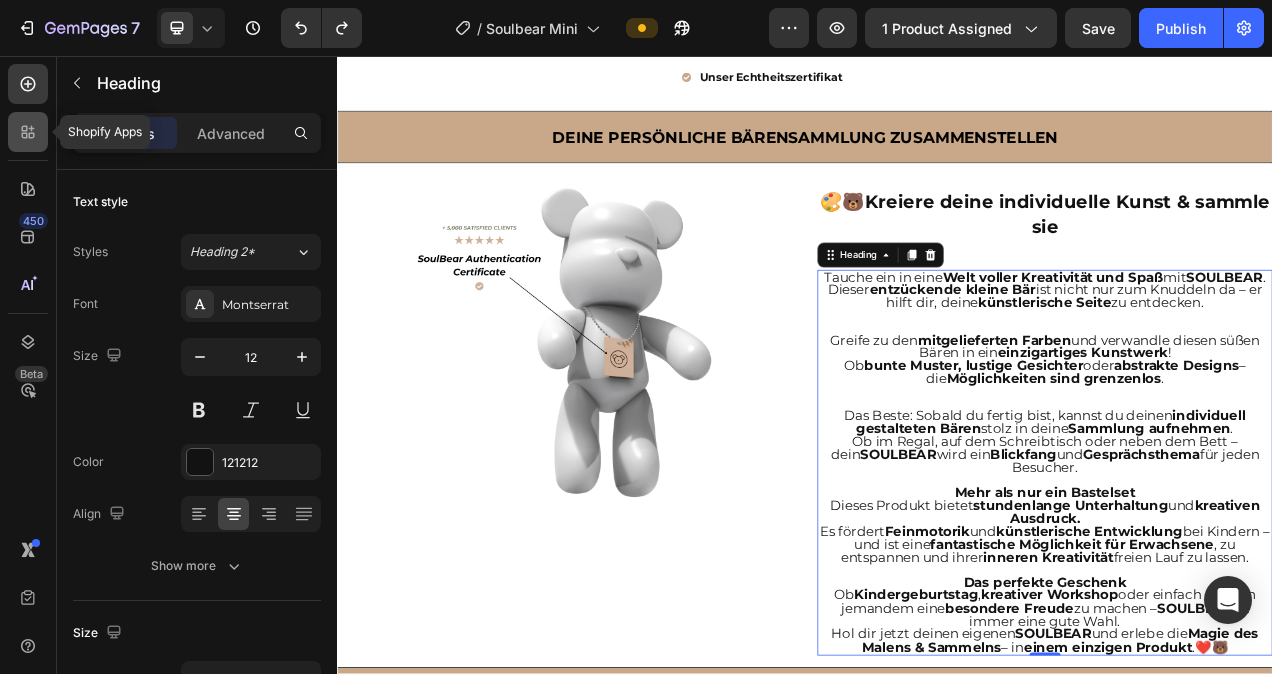 click 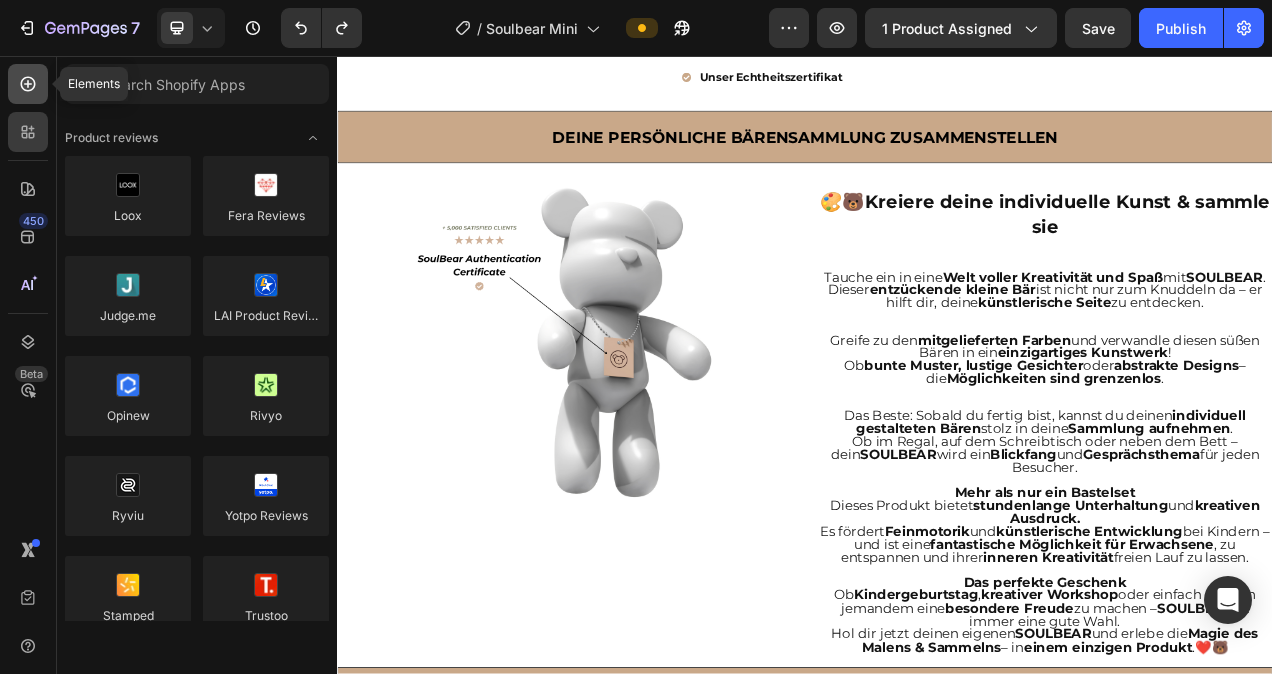click 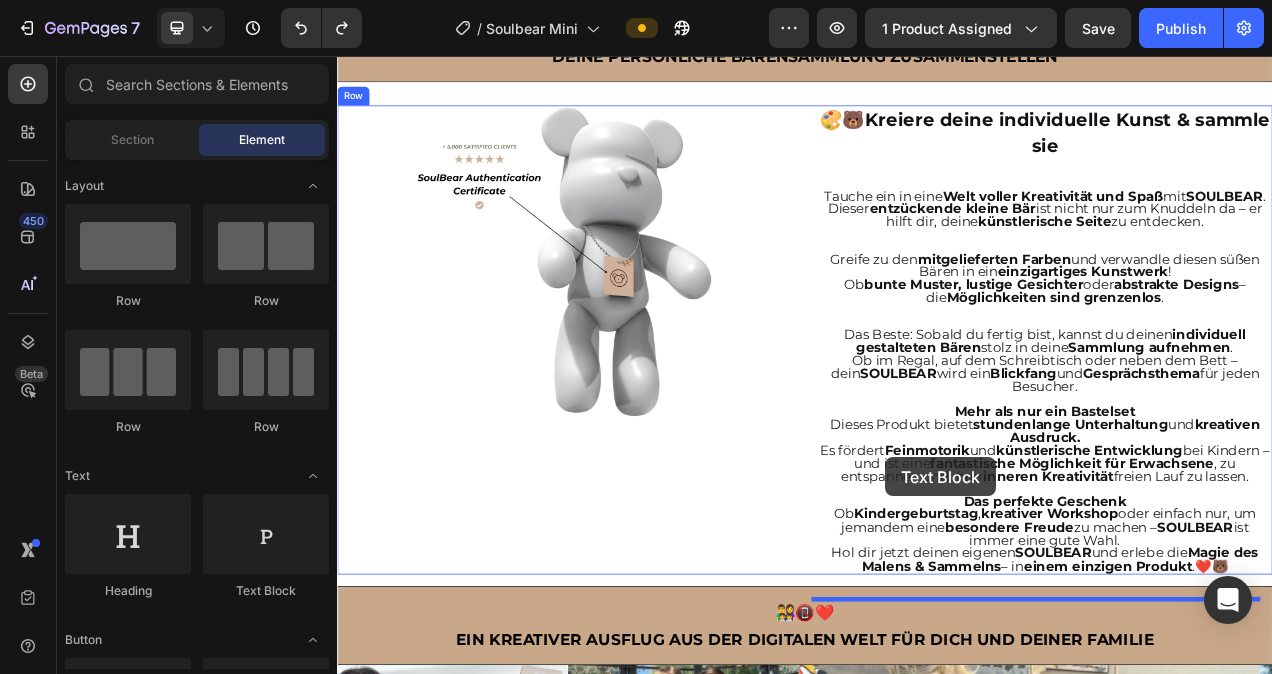 scroll, scrollTop: 1501, scrollLeft: 0, axis: vertical 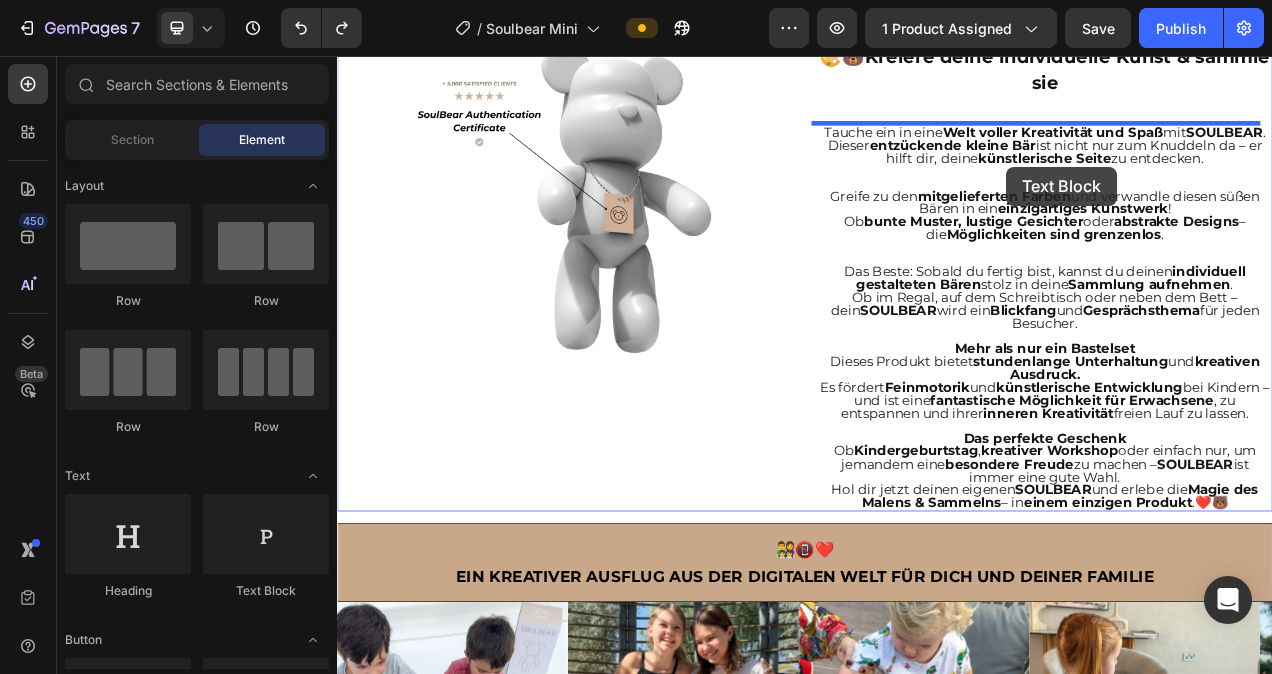 drag, startPoint x: 613, startPoint y: 582, endPoint x: 1196, endPoint y: 196, distance: 699.2031 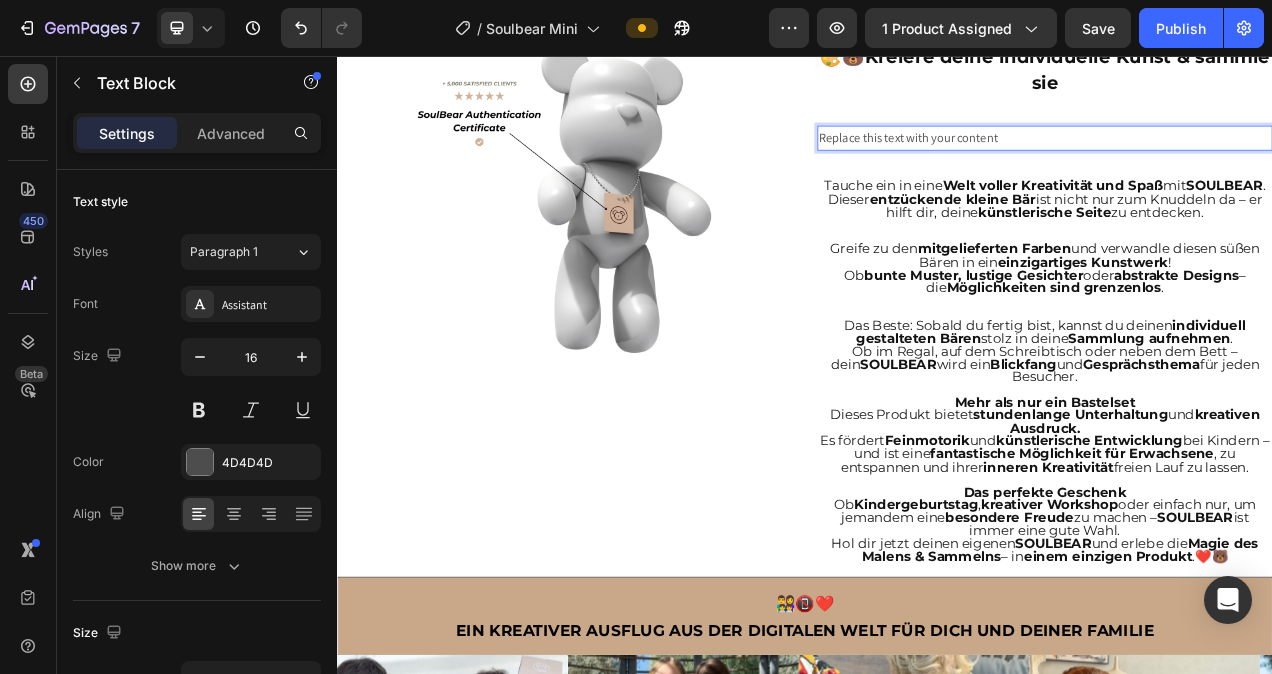 click on "Replace this text with your content" at bounding box center [1245, 162] 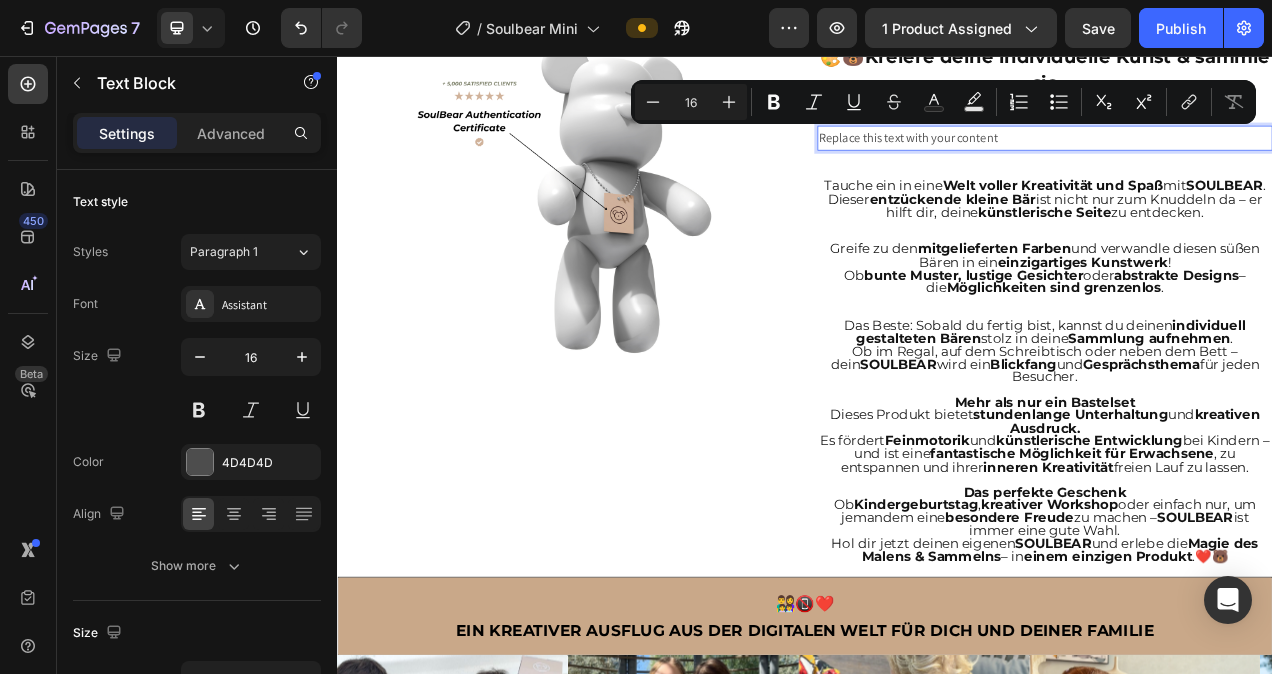 drag, startPoint x: 1085, startPoint y: 156, endPoint x: 988, endPoint y: 149, distance: 97.25225 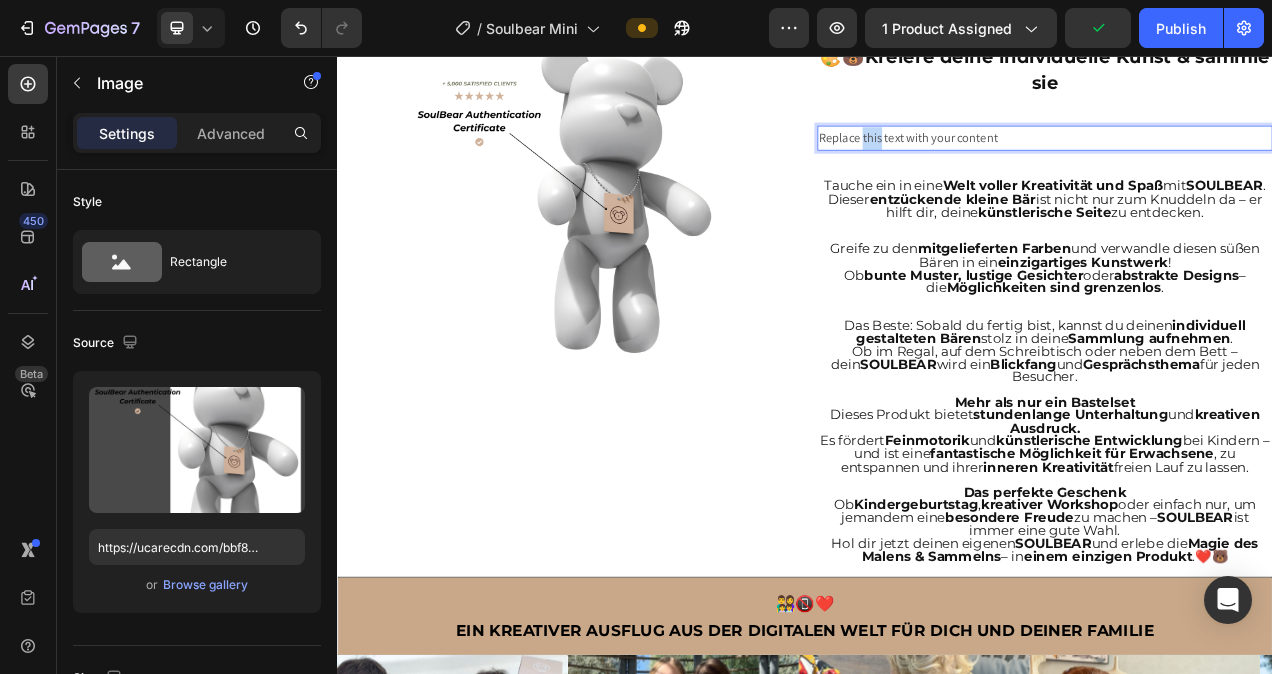 drag, startPoint x: 1013, startPoint y: 155, endPoint x: 899, endPoint y: 350, distance: 225.87828 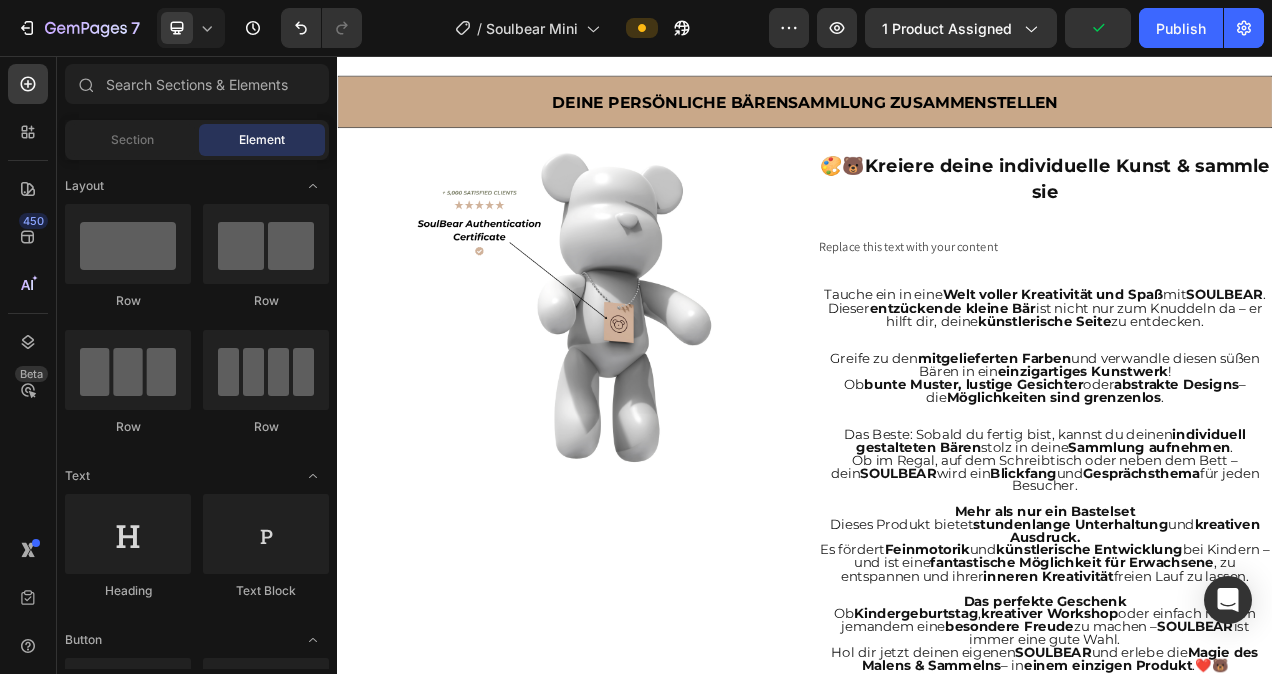 scroll, scrollTop: 1322, scrollLeft: 0, axis: vertical 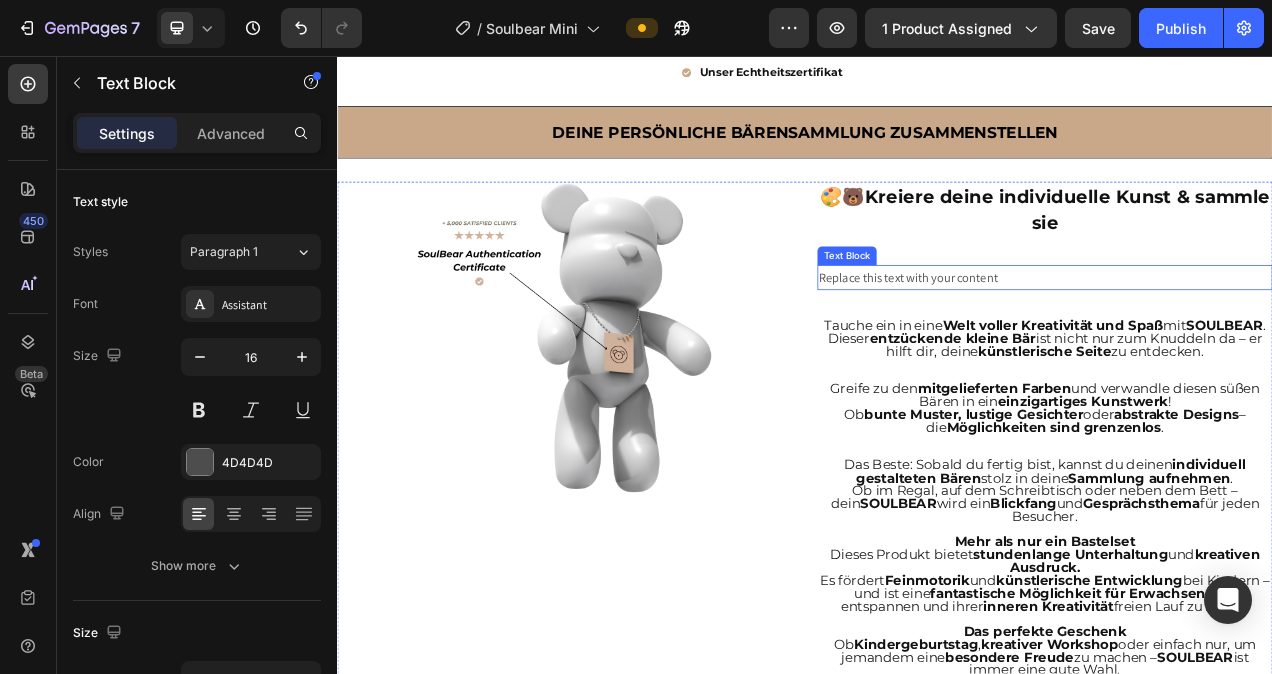 click on "Replace this text with your content" at bounding box center (1245, 341) 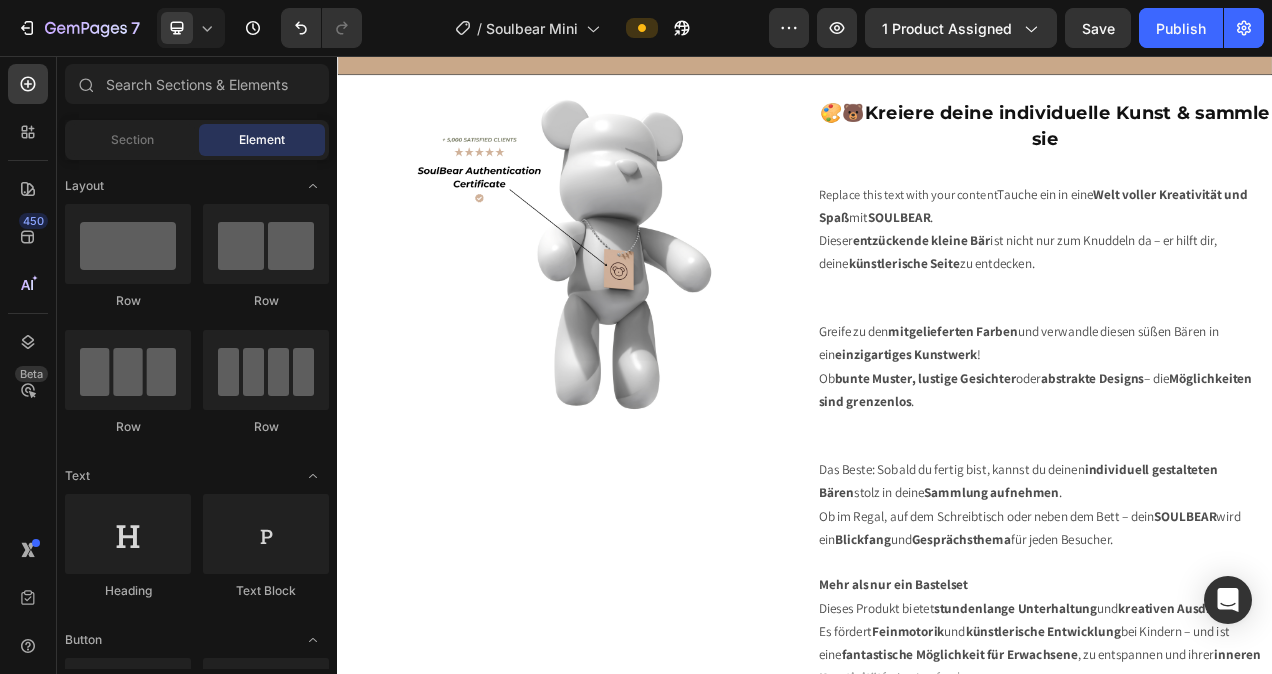 scroll, scrollTop: 1433, scrollLeft: 0, axis: vertical 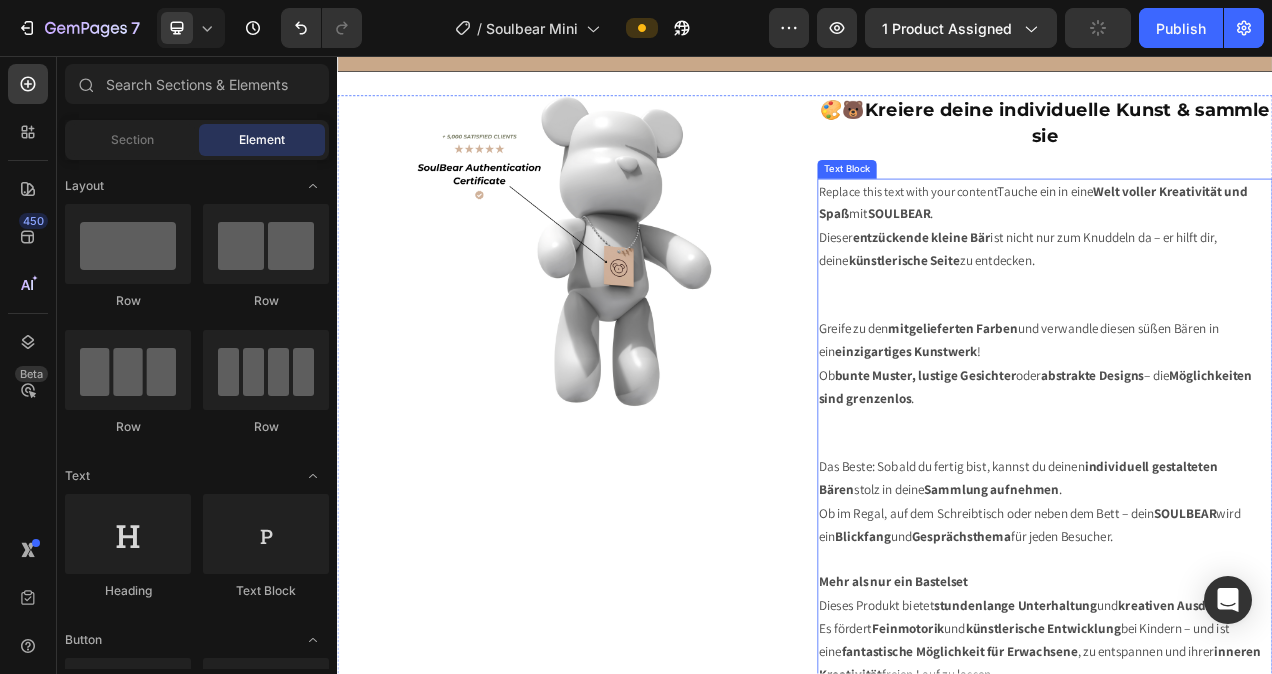 click on "Replace this text with your content Tauche ein in eine  Welt voller Kreativität   und Spaß  mit  SOULBEAR . Dieser  entzückende kleine Bär  ist nicht nur zum Knuddeln da – er hilft dir, deine  künstlerische Seite  zu entdecken. Greife zu den  mitgelieferten Farben  und verwandle diesen süßen Bären in ein  einzigartiges Kunstwerk ! Ob  bunte Muster, lustige Gesichter  oder  abstrakte Designs  – die  Möglichkeiten sind grenzenlos . Das Beste: Sobald du fertig bist, kannst du deinen  individuell gestalteten Bären  stolz in deine  Sammlung aufnehmen . Ob im Regal, auf dem Schreibtisch oder neben dem Bett – dein  SOULBEAR  wird ein  Blickfang  und  Gesprächsthema  für jeden Besucher. Mehr als nur ein Bastelset Dieses Produkt bietet  stundenlange Unterhaltung  und  kreativen Ausdruck. Es fördert  Feinmotorik  und  künstlerische Entwicklung  bei Kindern – und ist eine  fantastische Möglichkeit für Erwachsene , zu entspannen und ihrer  inneren Kreativität  freien Lauf zu lassen. Ob  ," at bounding box center [1245, 630] 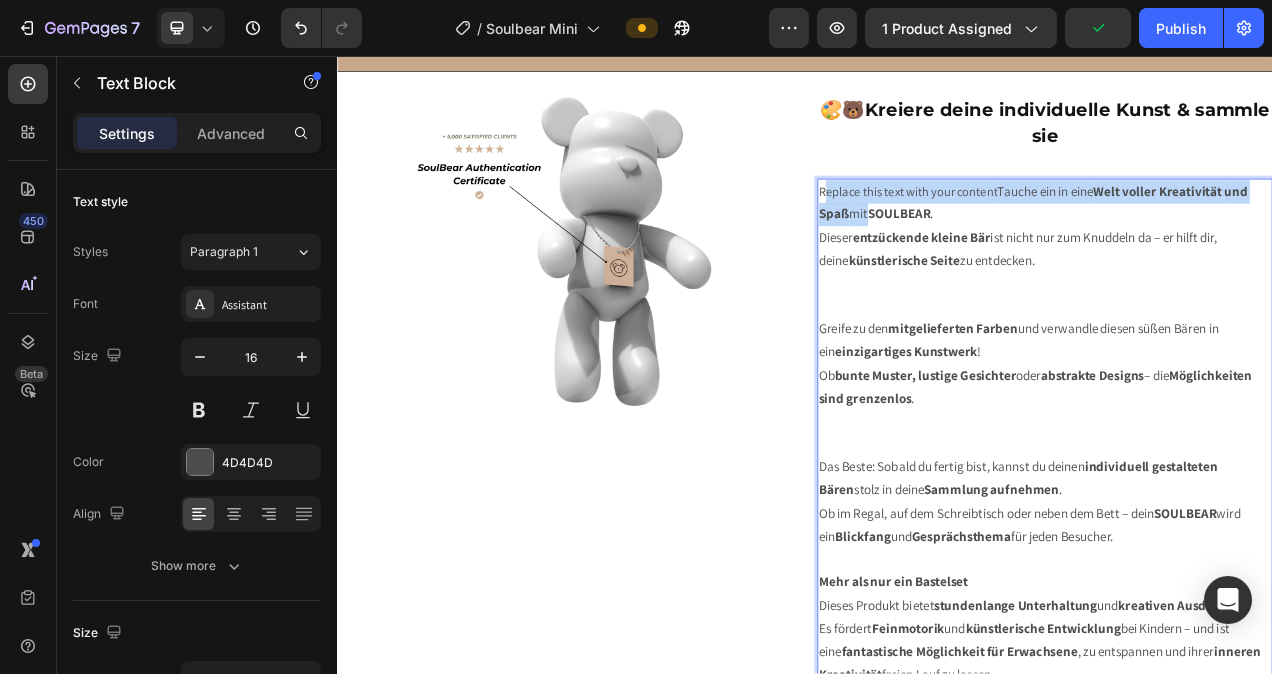 drag, startPoint x: 952, startPoint y: 233, endPoint x: 1005, endPoint y: 260, distance: 59.48109 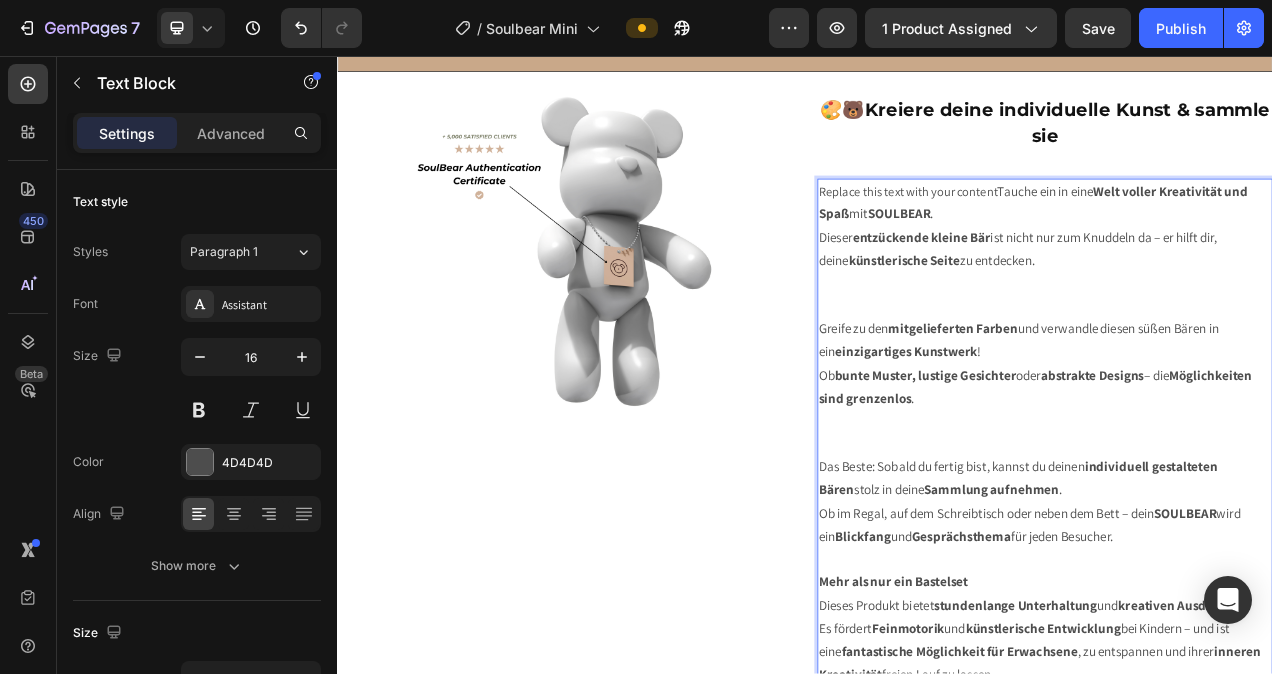 click on "Replace this text with your content Tauche ein in eine  Welt voller Kreativität   und Spaß  mit  SOULBEAR . Dieser  entzückende kleine Bär  ist nicht nur zum Knuddeln da – er hilft dir, deine  künstlerische Seite  zu entdecken. Greife zu den  mitgelieferten Farben  und verwandle diesen süßen Bären in ein  einzigartiges Kunstwerk ! Ob  bunte Muster, lustige Gesichter  oder  abstrakte Designs  – die  Möglichkeiten sind grenzenlos . Das Beste: Sobald du fertig bist, kannst du deinen  individuell gestalteten Bären  stolz in deine  Sammlung aufnehmen . Ob im Regal, auf dem Schreibtisch oder neben dem Bett – dein  SOULBEAR  wird ein  Blickfang  und  Gesprächsthema  für jeden Besucher. Mehr als nur ein Bastelset Dieses Produkt bietet  stundenlange Unterhaltung  und  kreativen Ausdruck. Es fördert  Feinmotorik  und  künstlerische Entwicklung  bei Kindern – und ist eine  fantastische Möglichkeit für Erwachsene , zu entspannen und ihrer  inneren Kreativität  freien Lauf zu lassen. Ob  ," at bounding box center [1245, 630] 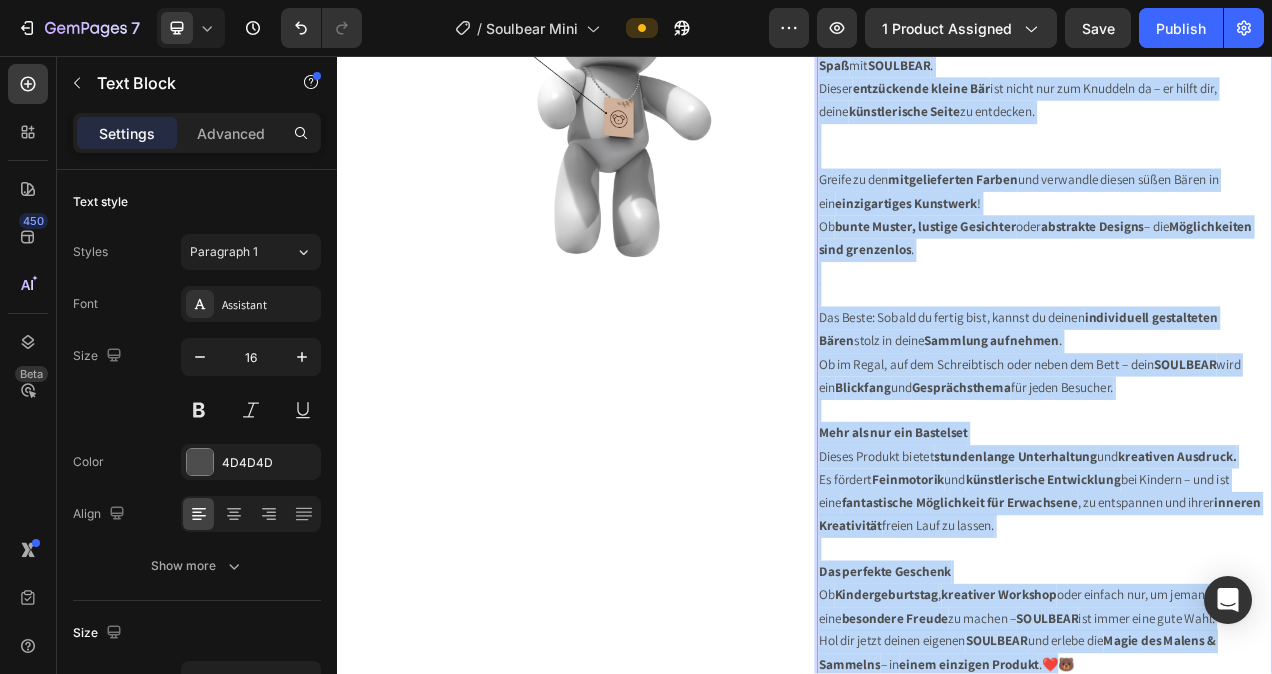 scroll, scrollTop: 1674, scrollLeft: 0, axis: vertical 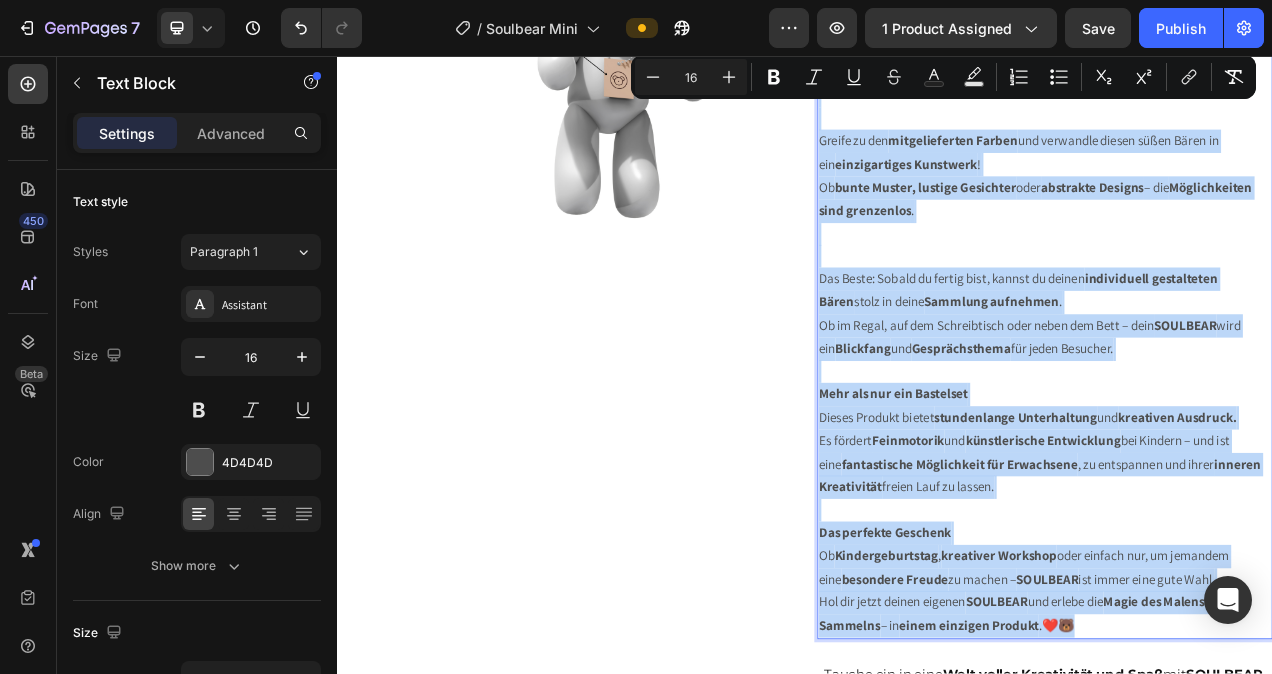drag, startPoint x: 950, startPoint y: 232, endPoint x: 1298, endPoint y: 764, distance: 635.71063 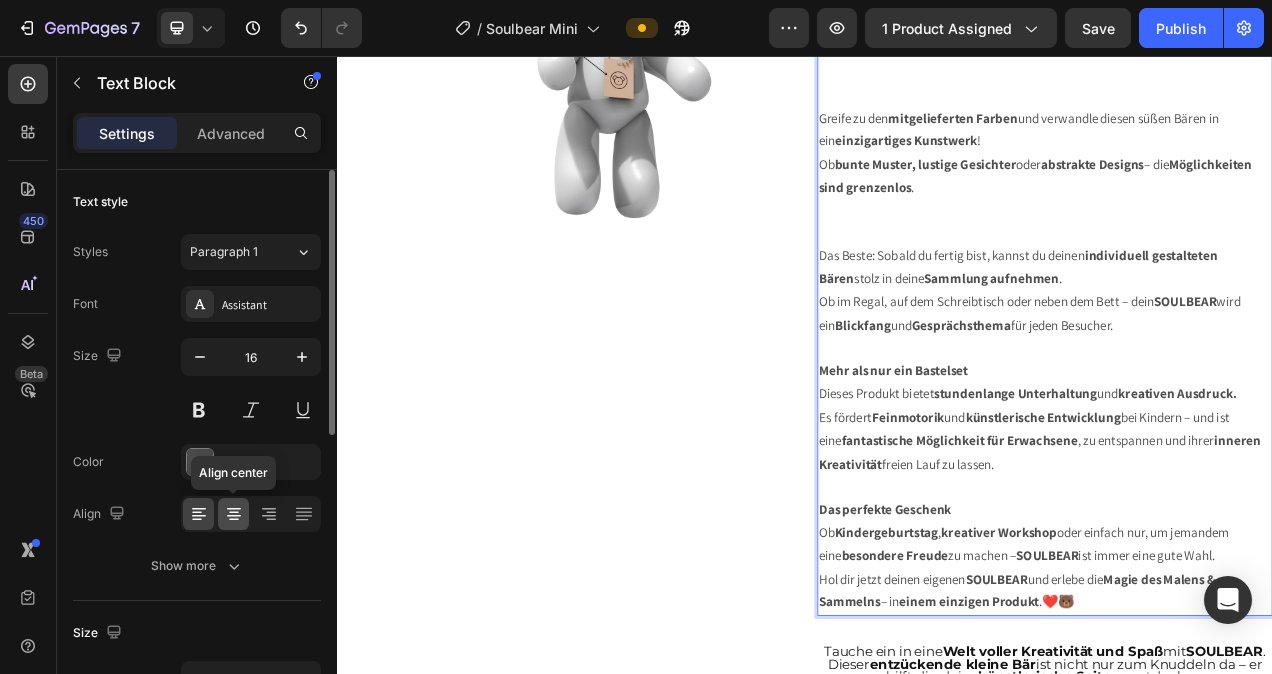 click 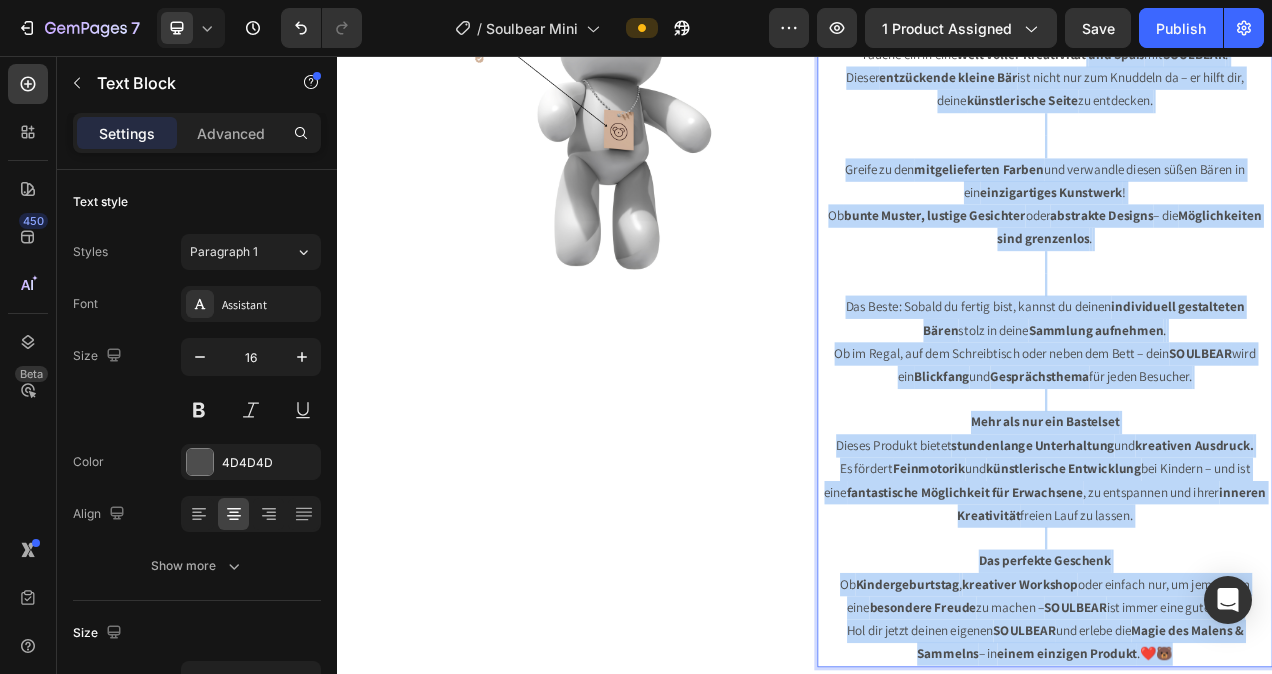 scroll, scrollTop: 1514, scrollLeft: 0, axis: vertical 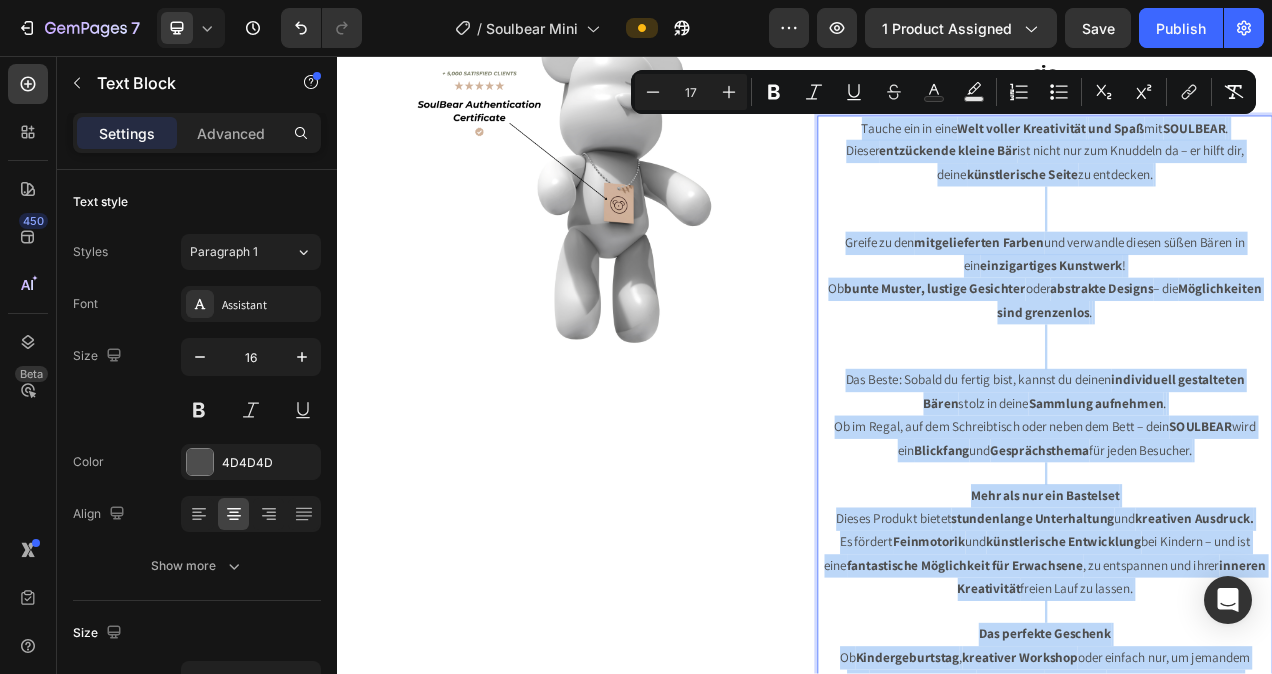 drag, startPoint x: 1409, startPoint y: 740, endPoint x: 993, endPoint y: 147, distance: 724.36523 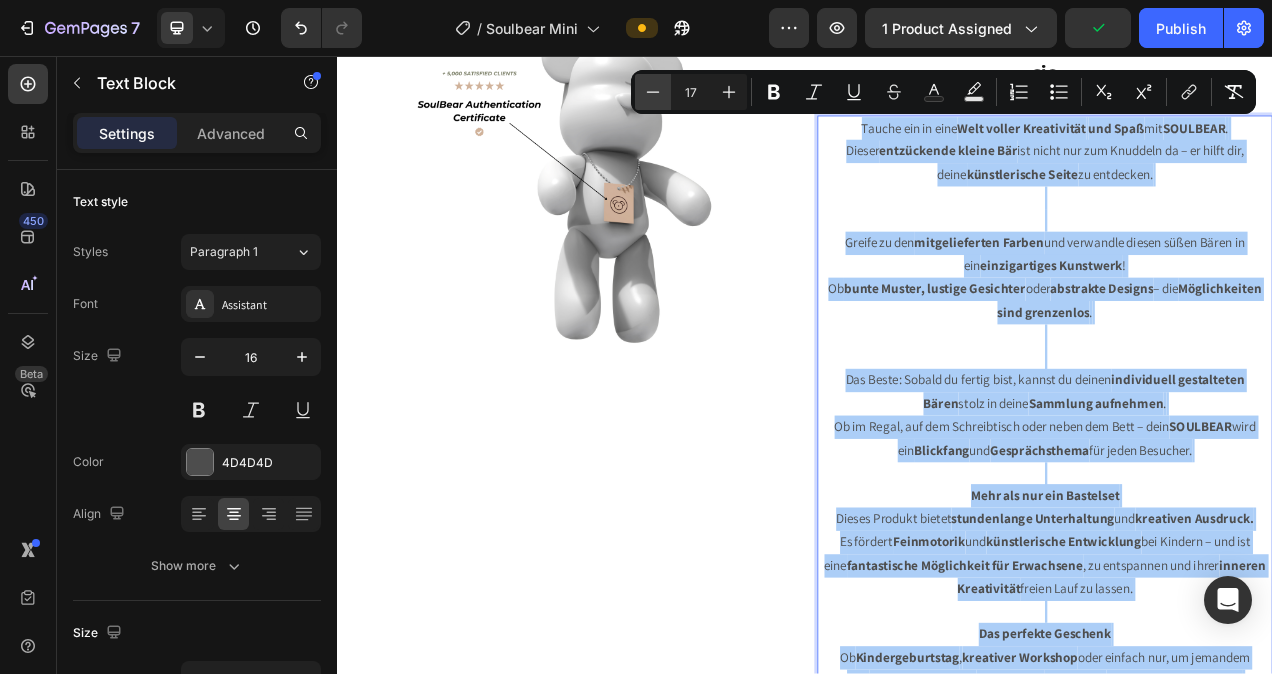click 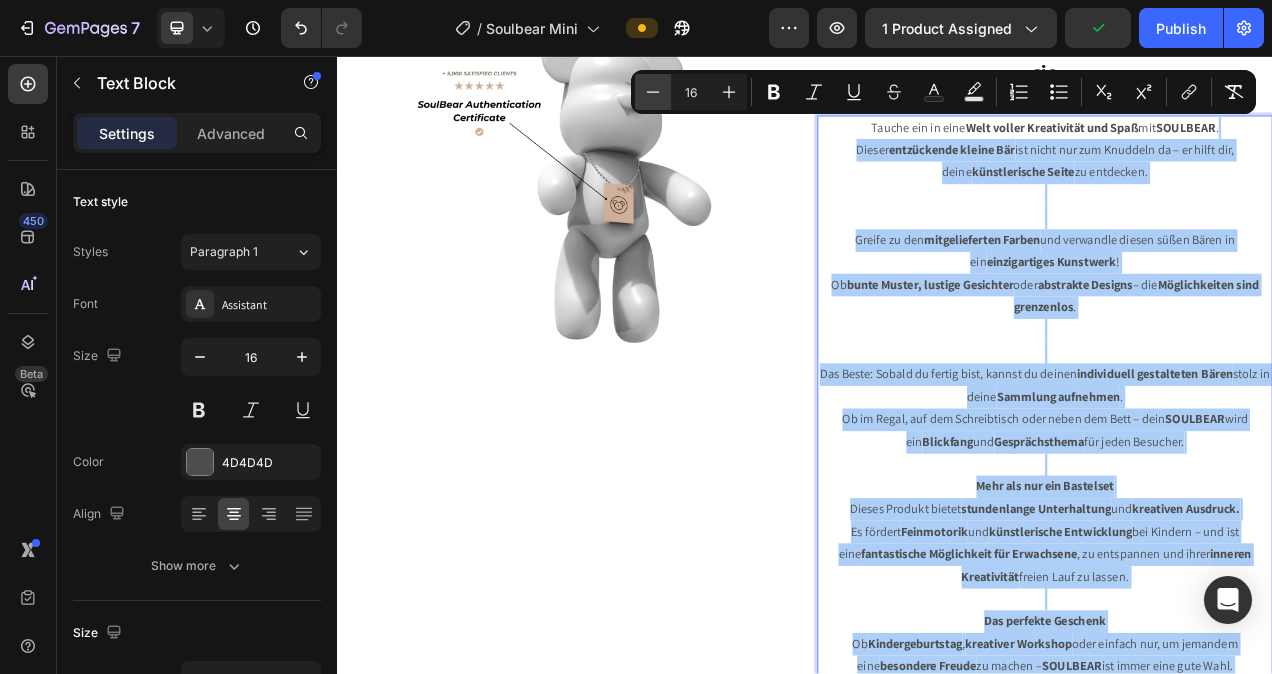 click 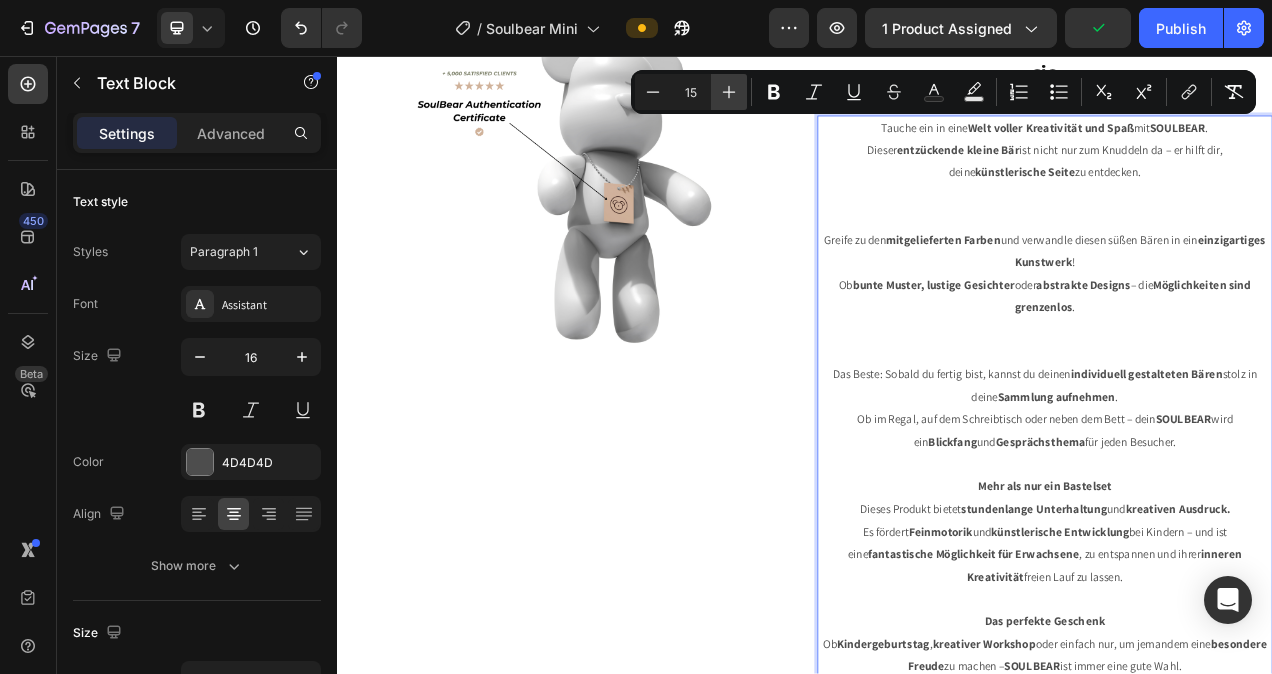 click 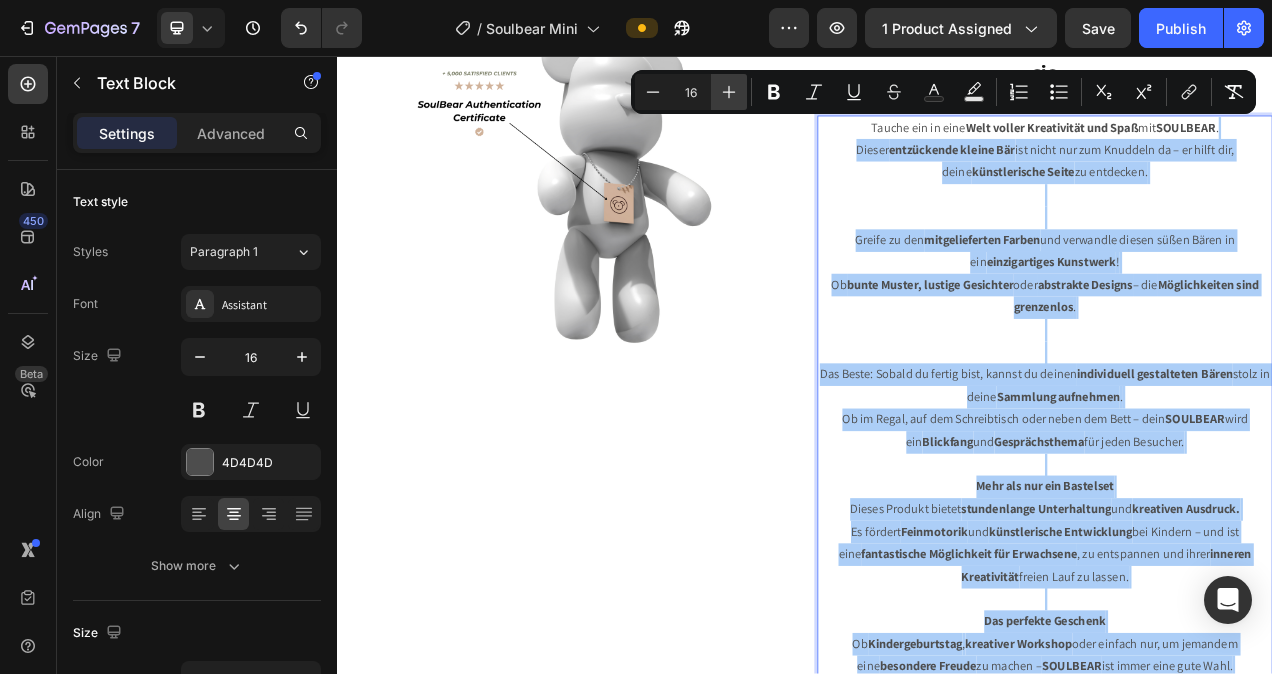 click 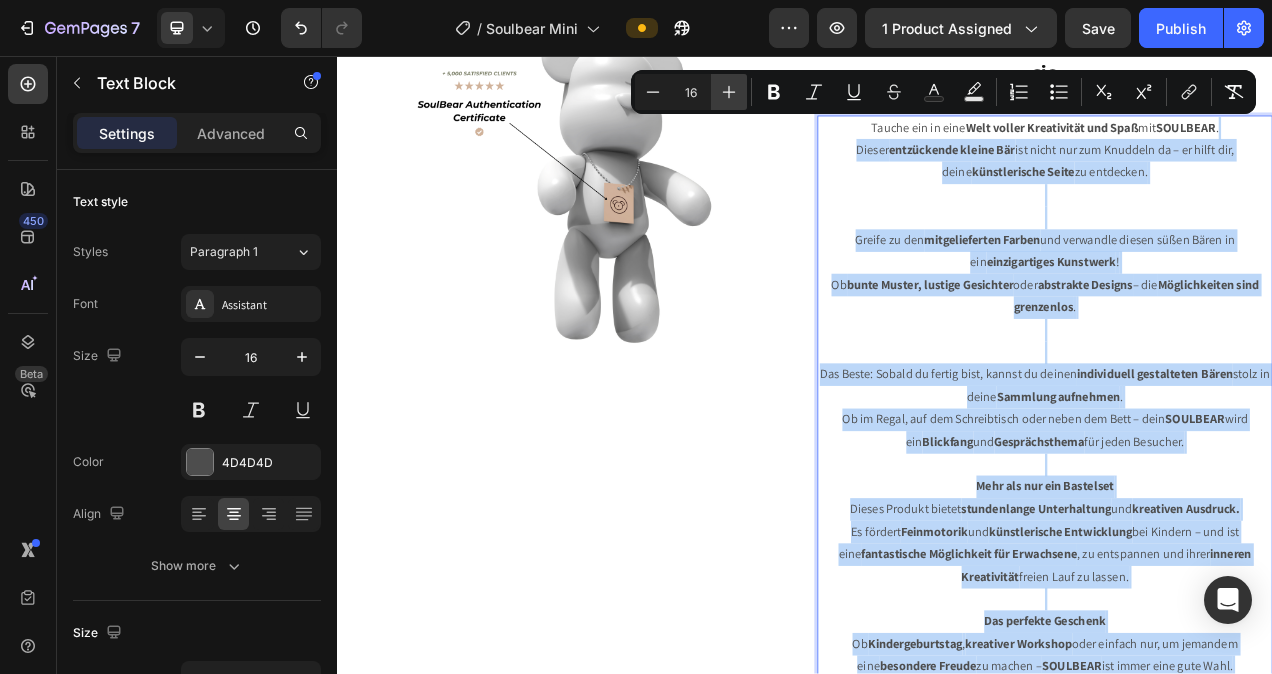 type on "17" 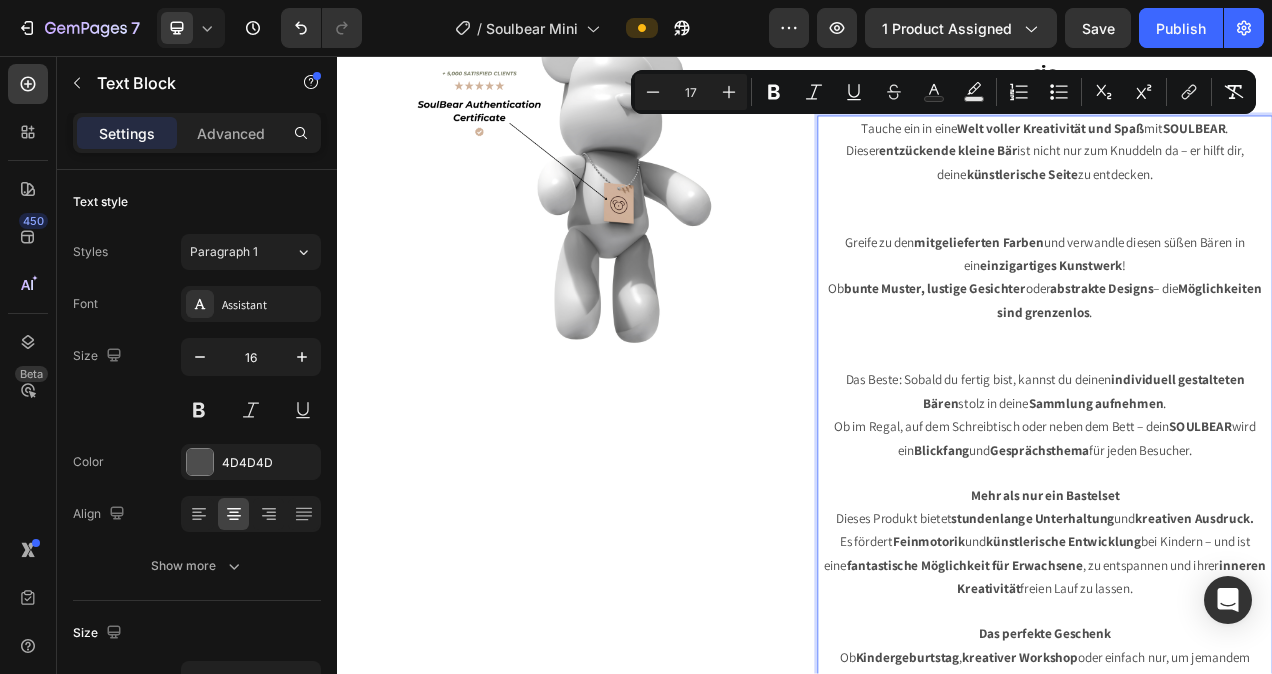 click on "Tauche ein in eine  Welt voller Kreativität   und Spaß  mit  SOULBEAR . Dieser  entzückende kleine Bär  ist nicht nur zum Knuddeln da – er hilft dir, deine  künstlerische Seite  zu entdecken. Greife zu den  mitgelieferten Farben  und verwandle diesen süßen Bären in ein  einzigartiges Kunstwerk ! Ob  bunte Muster, lustige Gesichter  oder  abstrakte Designs  – die  Möglichkeiten sind grenzenlos . Das Beste: Sobald du fertig bist, kannst du deinen  individuell gestalteten Bären  stolz in deine  Sammlung aufnehmen . Ob im Regal, auf dem Schreibtisch oder neben dem Bett – dein  SOULBEAR  wird ein  Blickfang  und  Gesprächsthema  für jeden Besucher. Mehr als nur ein Bastelset Dieses Produkt bietet  stundenlange Unterhaltung  und  kreativen Ausdruck. Es fördert  Feinmotorik  und  künstlerische Entwicklung  bei Kindern – und ist eine  fantastische Möglichkeit für Erwachsene , zu entspannen und ihrer  inneren Kreativität  freien Lauf zu lassen. Das perfekte Geschenk Ob  Kindergeburtstag ," at bounding box center [1245, 534] 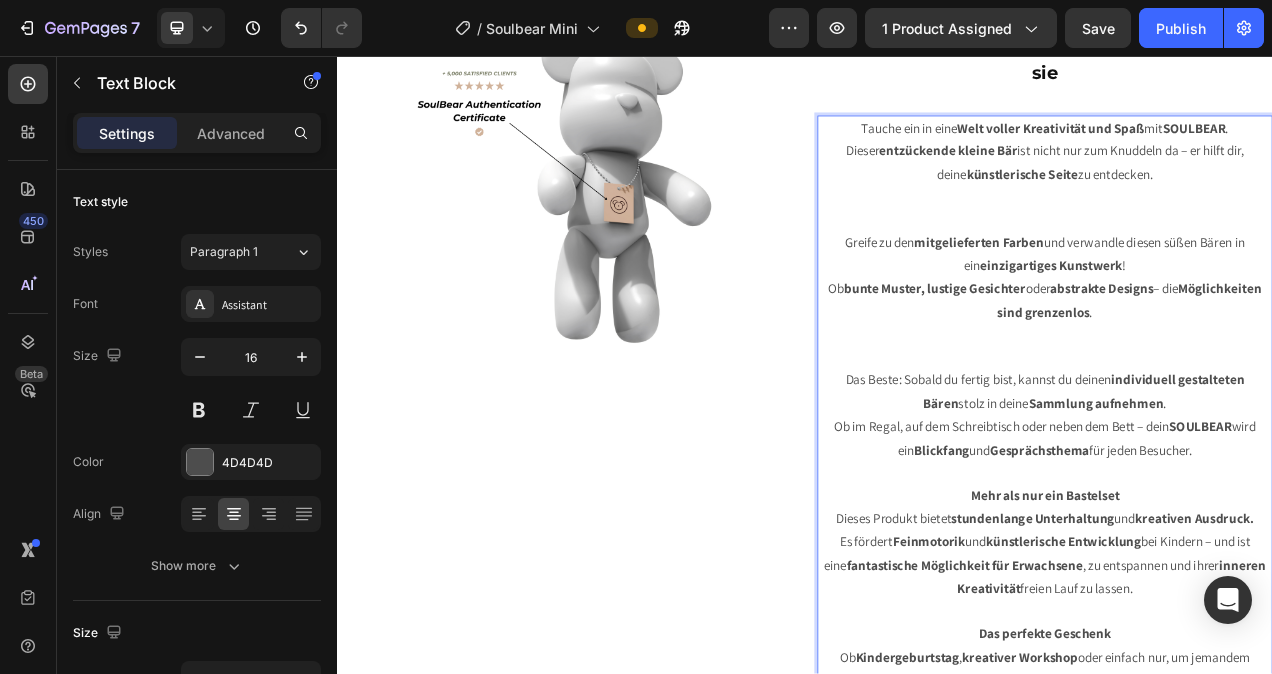click on "Tauche ein in eine  Welt voller Kreativität   und Spaß  mit  SOULBEAR . Dieser  entzückende kleine Bär  ist nicht nur zum Knuddeln da – er hilft dir, deine  künstlerische Seite  zu entdecken. ⁠⁠⁠⁠⁠⁠⁠ Greife zu den  mitgelieferten Farben  und verwandle diesen süßen Bären in ein  einzigartiges Kunstwerk ! Ob  bunte Muster, lustige Gesichter  oder  abstrakte Designs  – die  Möglichkeiten sind grenzenlos . Das Beste: Sobald du fertig bist, kannst du deinen  individuell gestalteten Bären  stolz in deine  Sammlung aufnehmen . Ob im Regal, auf dem Schreibtisch oder neben dem Bett – dein  SOULBEAR  wird ein  Blickfang  und  Gesprächsthema  für jeden Besucher. Mehr als nur ein Bastelset Dieses Produkt bietet  stundenlange Unterhaltung  und  kreativen Ausdruck. Es fördert  Feinmotorik  und  künstlerische Entwicklung  bei Kindern – und ist eine  fantastische Möglichkeit für Erwachsene , zu entspannen und ihrer  inneren Kreativität  freien Lauf zu lassen. Das perfekte Geschenk Ob" at bounding box center [1245, 534] 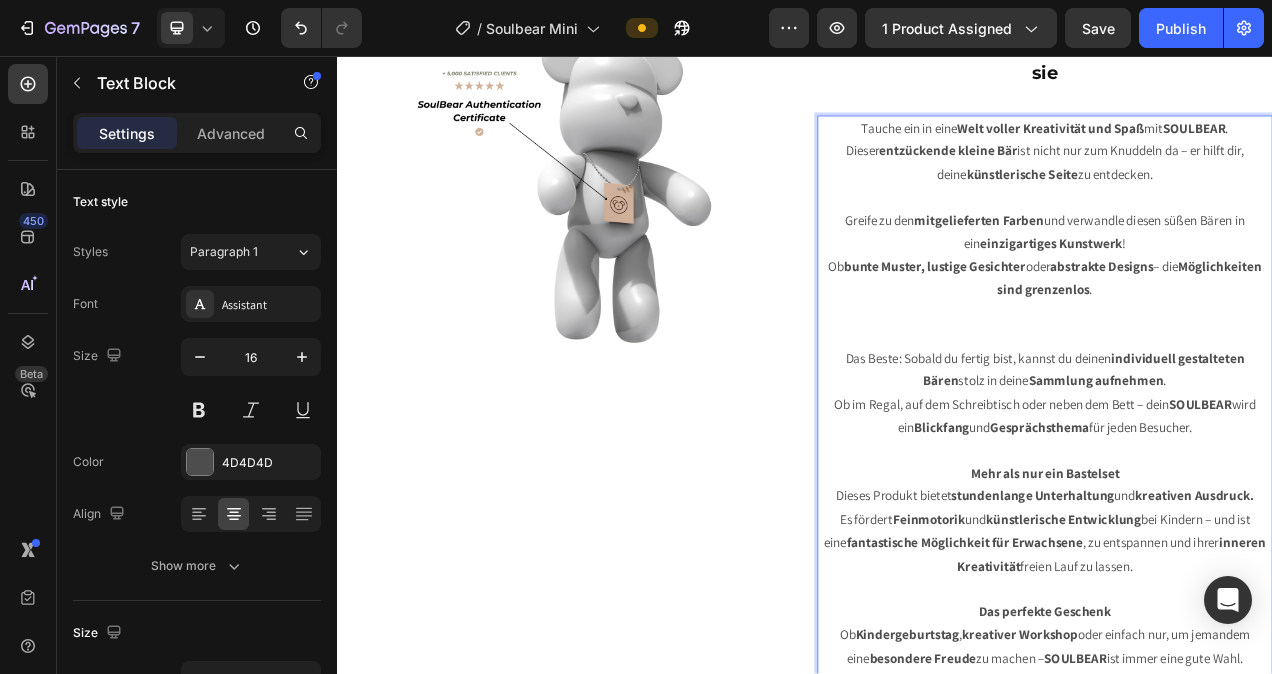 click on "Tauche ein in eine  Welt voller Kreativität   und Spaß  mit  SOULBEAR . Dieser  entzückende kleine Bär  ist nicht nur zum Knuddeln da – er hilft dir, deine  künstlerische Seite  zu entdecken. ⁠⁠⁠⁠⁠⁠⁠ Greife zu den  mitgelieferten Farben  und verwandle diesen süßen Bären in ein  einzigartiges Kunstwerk ! Ob  bunte Muster, lustige Gesichter  oder  abstrakte Designs  – die  Möglichkeiten sind grenzenlos . Das Beste: Sobald du fertig bist, kannst du deinen  individuell gestalteten Bären  stolz in deine  Sammlung aufnehmen . Ob im Regal, auf dem Schreibtisch oder neben dem Bett – dein  SOULBEAR  wird ein  Blickfang  und  Gesprächsthema  für jeden Besucher. Mehr als nur ein Bastelset Dieses Produkt bietet  stundenlange Unterhaltung  und  kreativen Ausdruck. Es fördert  Feinmotorik  und  künstlerische Entwicklung  bei Kindern – und ist eine  fantastische Möglichkeit für Erwachsene , zu entspannen und ihrer  inneren Kreativität  freien Lauf zu lassen. Das perfekte Geschenk Ob" at bounding box center (1245, 520) 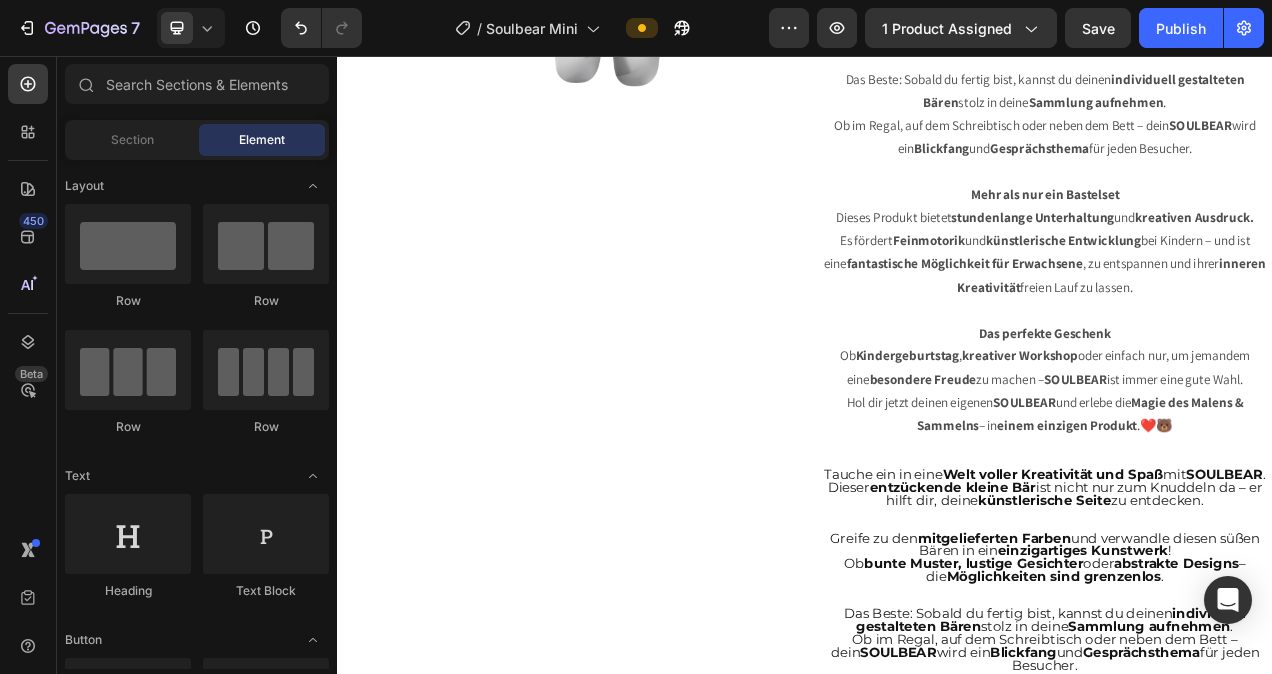 scroll, scrollTop: 1870, scrollLeft: 0, axis: vertical 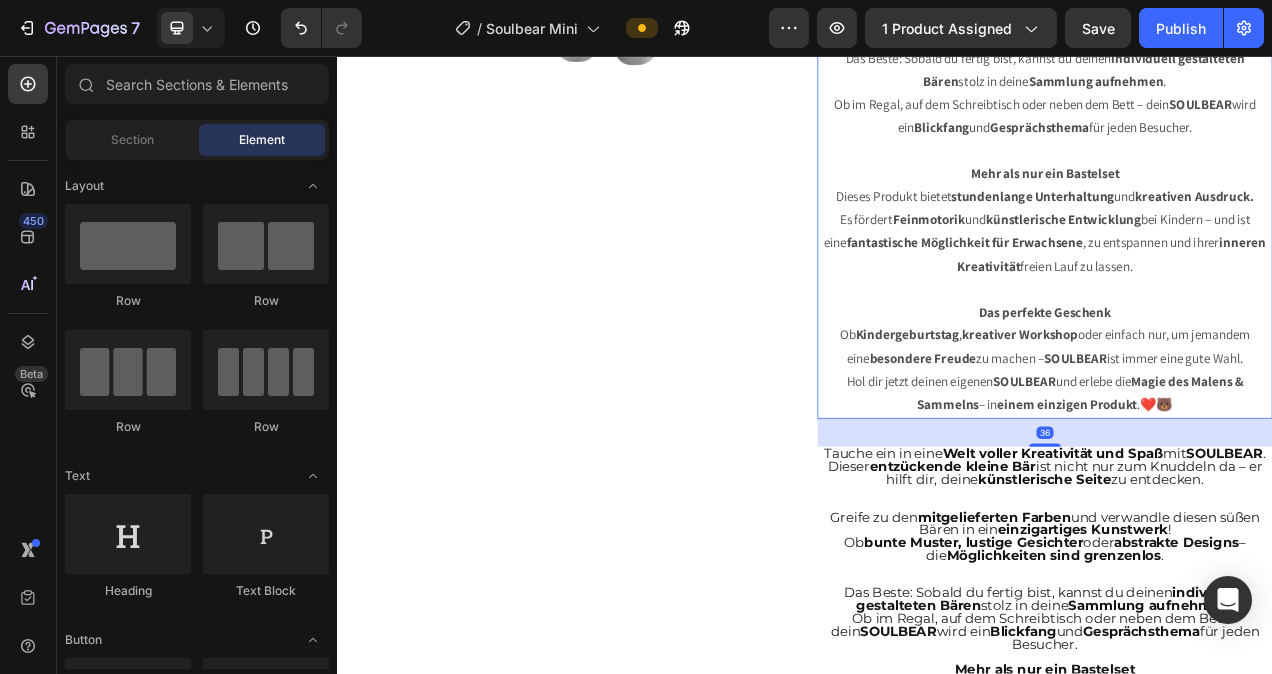 click on "Tauche ein in eine  Welt voller Kreativität   und Spaß  mit  SOULBEAR . Dieser  entzückende kleine Bär  ist nicht nur zum Knuddeln da – er hilft dir, deine  künstlerische Seite  zu entdecken. Greife zu den  mitgelieferten Farben  und verwandle diesen süßen Bären in ein  einzigartiges Kunstwerk ! Ob  bunte Muster, lustige Gesichter  oder  abstrakte Designs  – die  Möglichkeiten sind grenzenlos . ⁠⁠⁠⁠⁠⁠⁠ Das Beste: Sobald du fertig bist, kannst du deinen  individuell gestalteten Bären  stolz in deine  Sammlung aufnehmen . Ob im Regal, auf dem Schreibtisch oder neben dem Bett – dein  SOULBEAR  wird ein  Blickfang  und  Gesprächsthema  für jeden Besucher. Mehr als nur ein Bastelset Dieses Produkt bietet  stundenlange Unterhaltung  und  kreativen Ausdruck. Es fördert  Feinmotorik  und  künstlerische Entwicklung  bei Kindern – und ist eine  fantastische Möglichkeit für Erwachsene , zu entspannen und ihrer  inneren Kreativität  freien Lauf zu lassen. Das perfekte Geschenk Ob" at bounding box center (1245, 149) 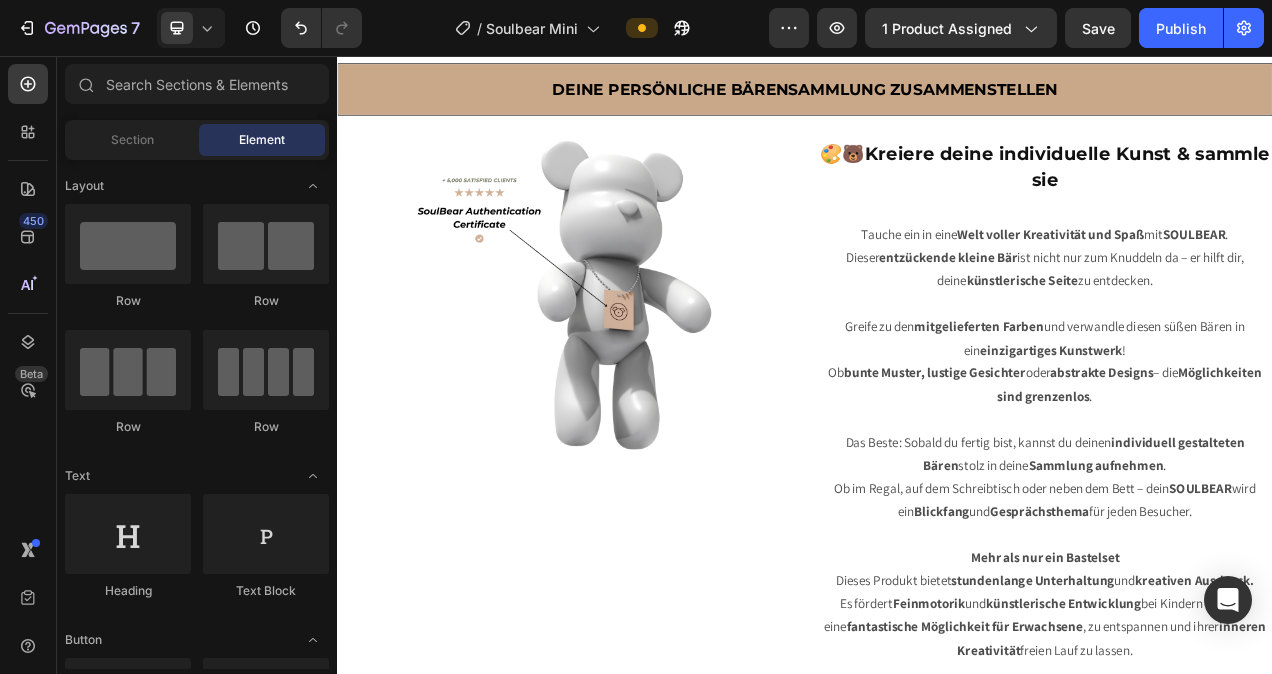 scroll, scrollTop: 1385, scrollLeft: 0, axis: vertical 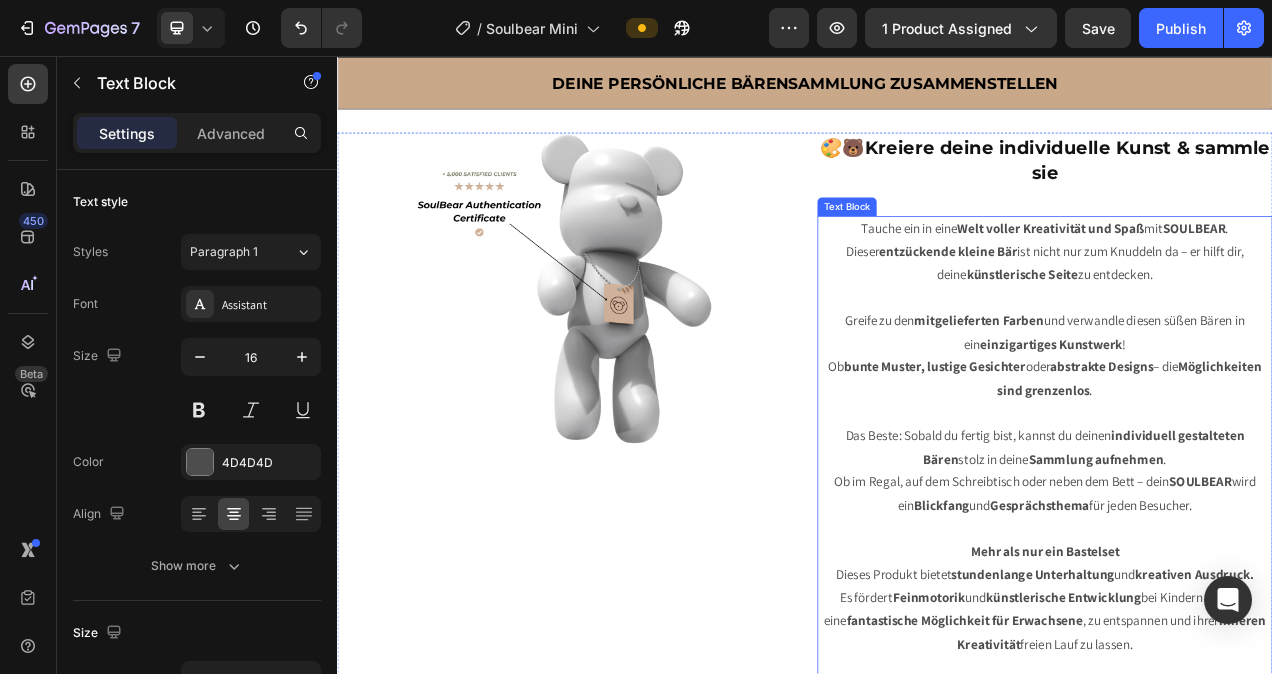 click on "Dieser  entzückende kleine Bär  ist nicht nur zum Knuddeln da – er hilft dir, deine  künstlerische Seite  zu entdecken." at bounding box center (1245, 322) 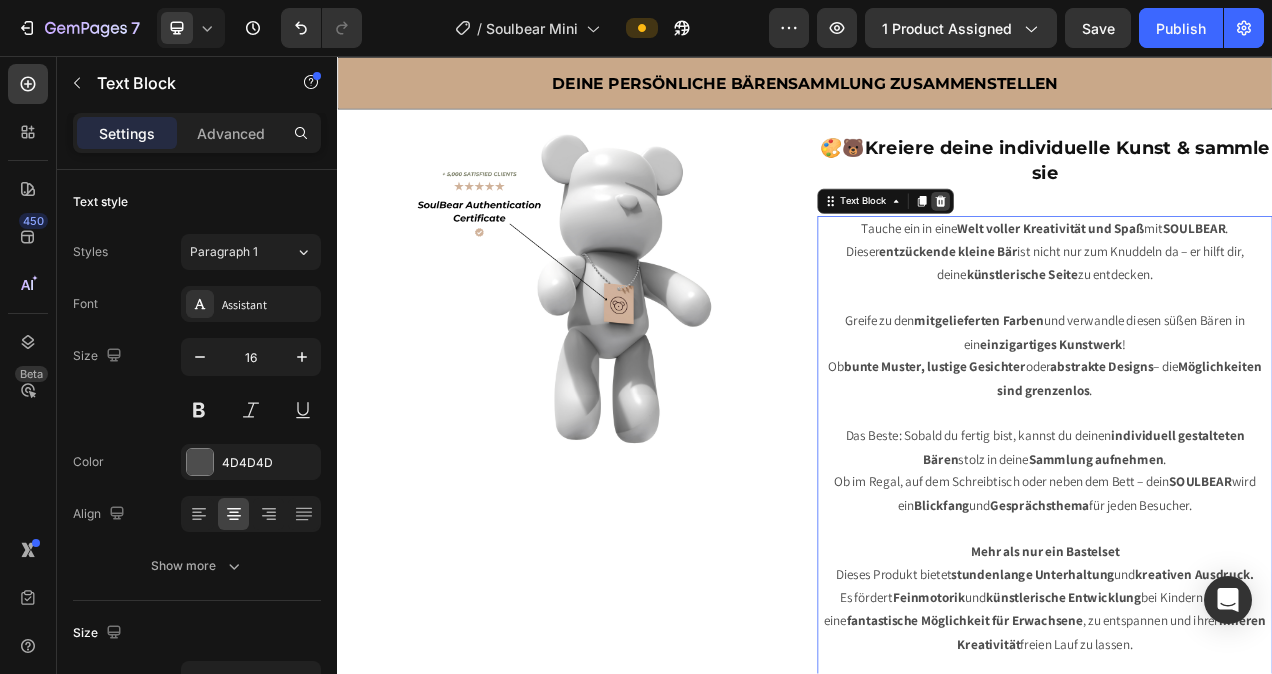 click 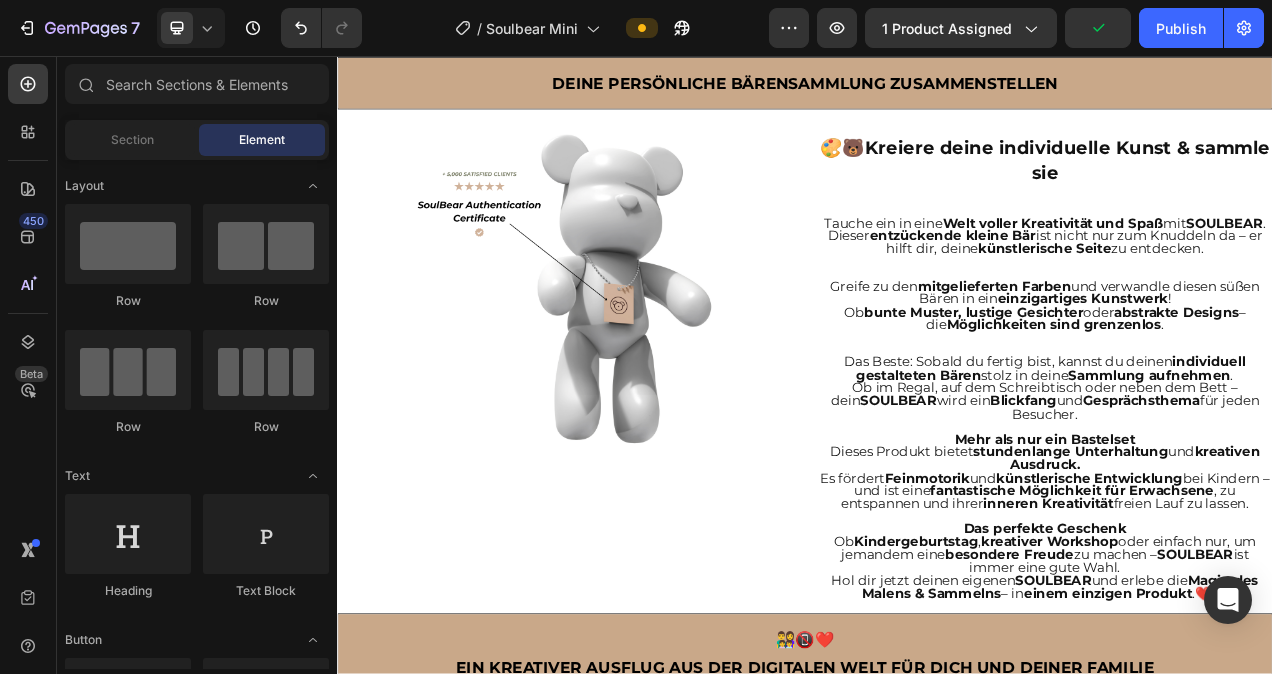 click 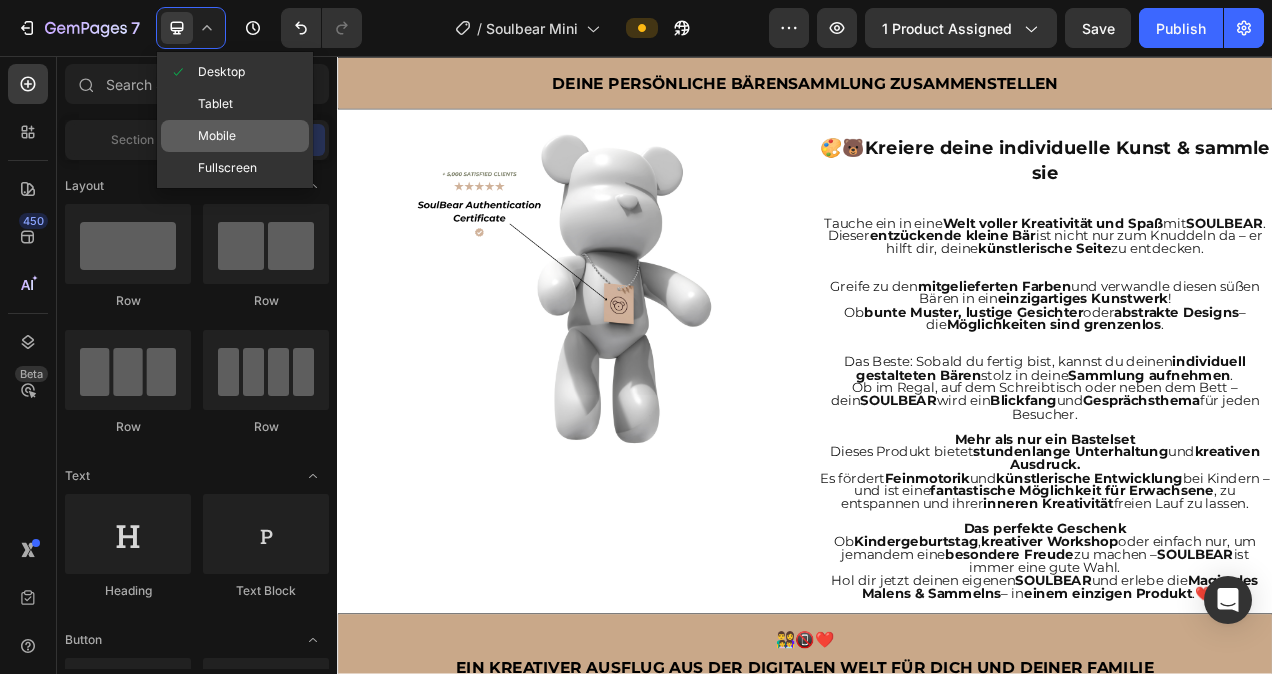click on "Mobile" 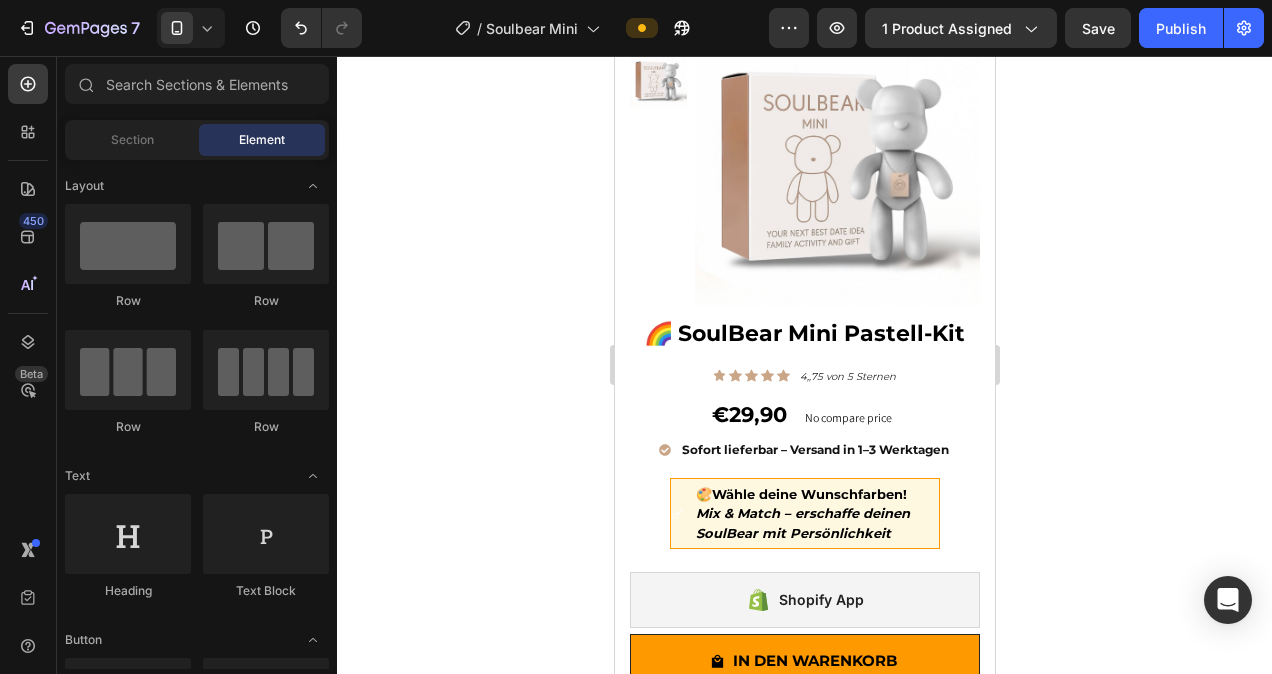 scroll, scrollTop: 0, scrollLeft: 0, axis: both 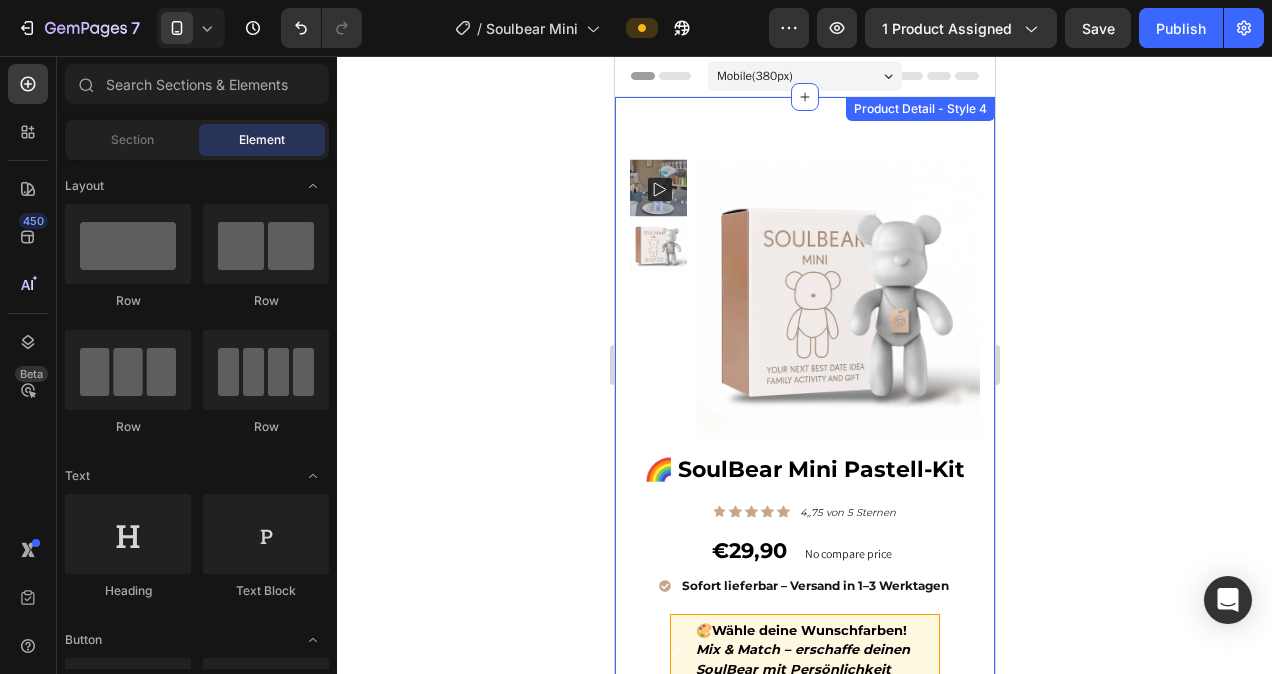 click 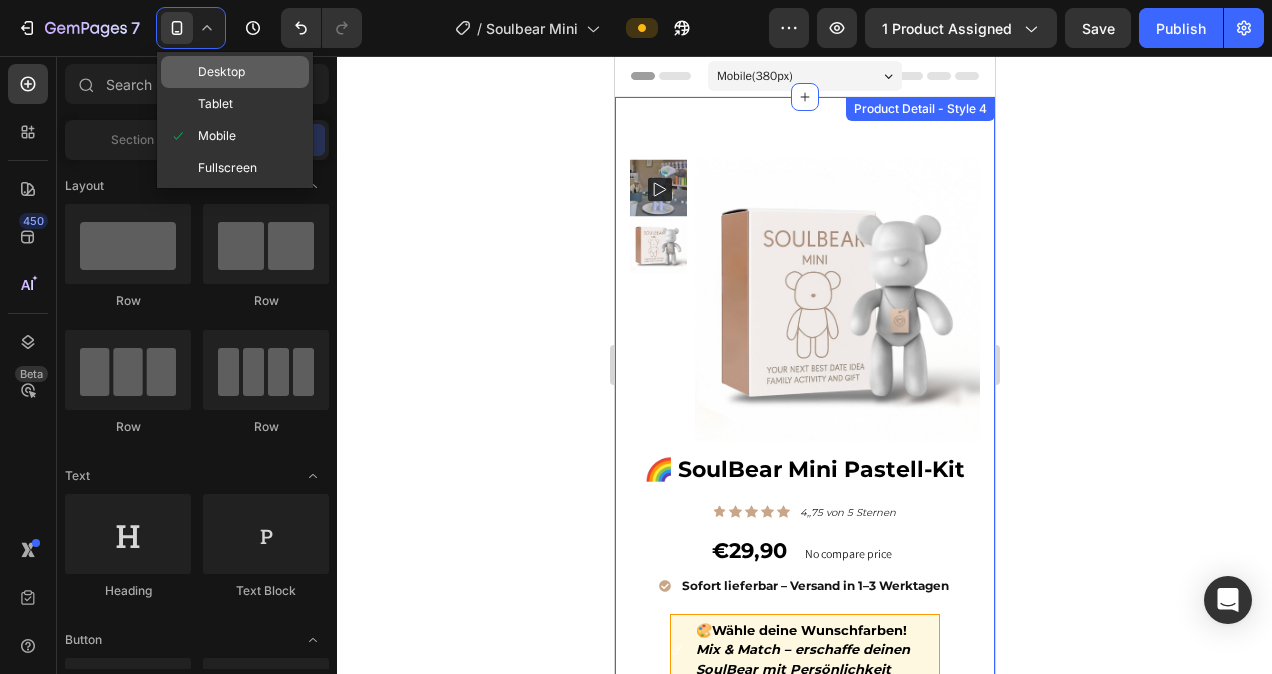 click on "Desktop" at bounding box center (221, 72) 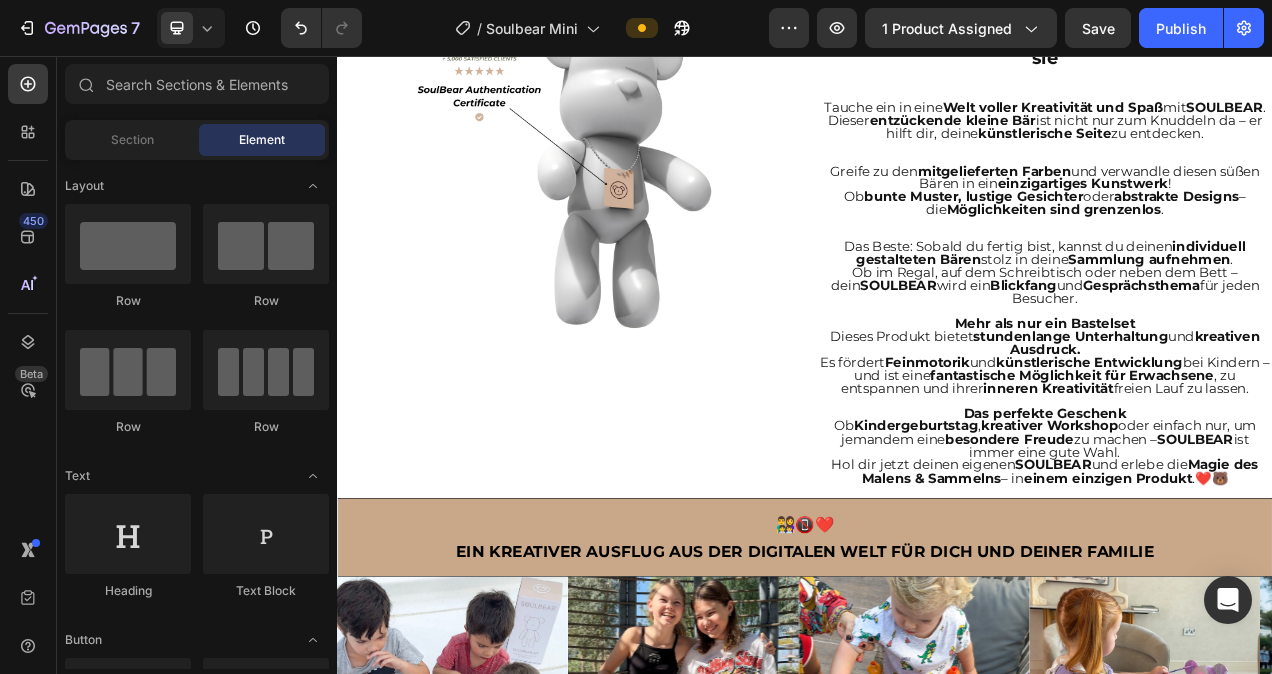 scroll, scrollTop: 1560, scrollLeft: 0, axis: vertical 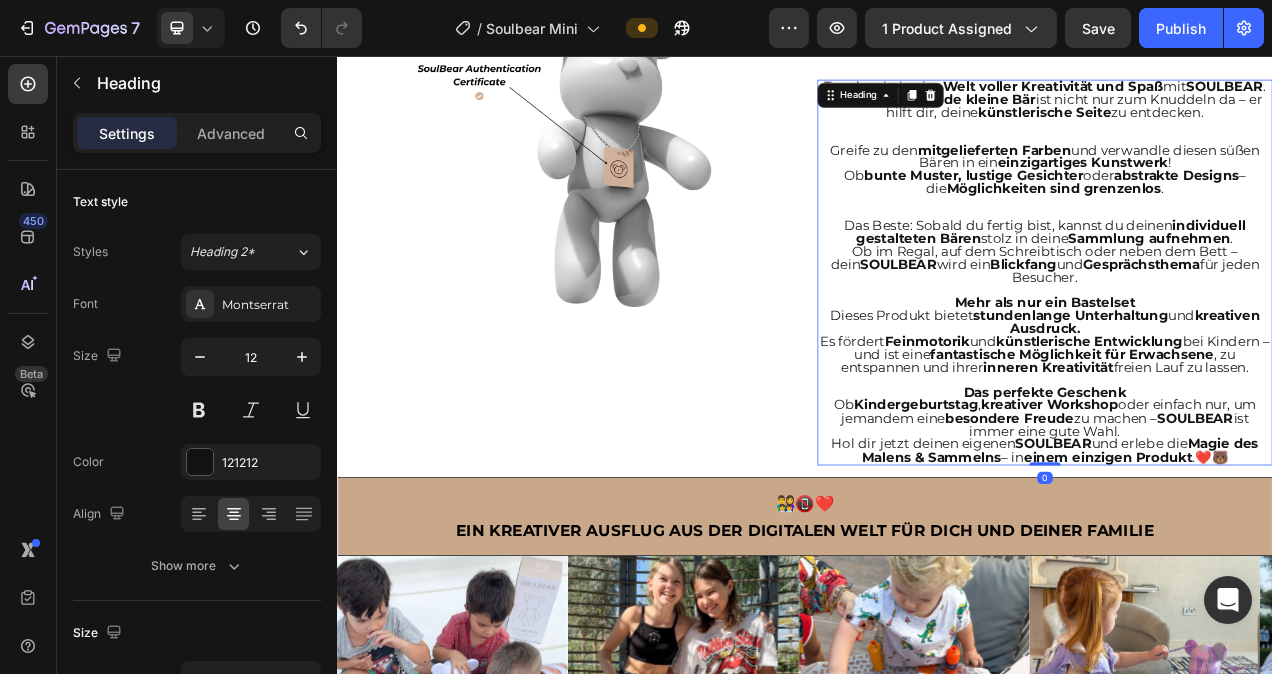 drag, startPoint x: 1418, startPoint y: 551, endPoint x: 1412, endPoint y: 531, distance: 20.880613 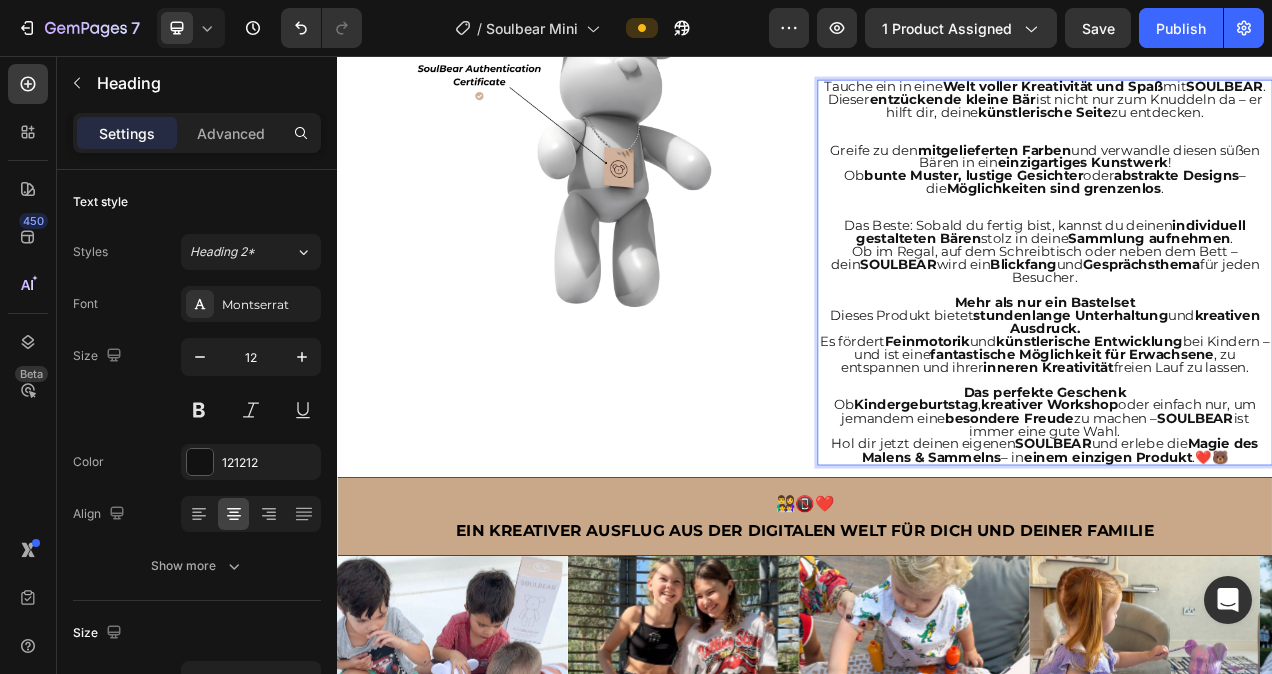 click on "Tauche ein in eine  Welt voller Kreativität   und Spaß  mit  SOULBEAR . Dieser  entzückende kleine Bär  ist nicht nur zum Knuddeln da – er hilft dir, deine  künstlerische Seite  zu entdecken. Greife zu den  mitgelieferten Farben  und verwandle diesen süßen Bären in ein  einzigartiges Kunstwerk ! Ob  bunte Muster, lustige Gesichter  oder  abstrakte Designs  – die  Möglichkeiten sind grenzenlos . Das Beste: Sobald du fertig bist, kannst du deinen  individuell gestalteten Bären  stolz in deine  Sammlung aufnehmen . Ob im Regal, auf dem Schreibtisch oder neben dem Bett – dein  SOULBEAR  wird ein  Blickfang  und  Gesprächsthema  für jeden Besucher. Mehr als nur ein Bastelset Dieses Produkt bietet  stundenlange Unterhaltung  und  kreativen Ausdruck. Es fördert  Feinmotorik  und  künstlerische Entwicklung  bei Kindern – und ist eine  fantastische Möglichkeit für Erwachsene , zu entspannen und ihrer  inneren Kreativität  freien Lauf zu lassen. Das perfekte Geschenk Ob  Kindergeburtstag ," at bounding box center [1245, 335] 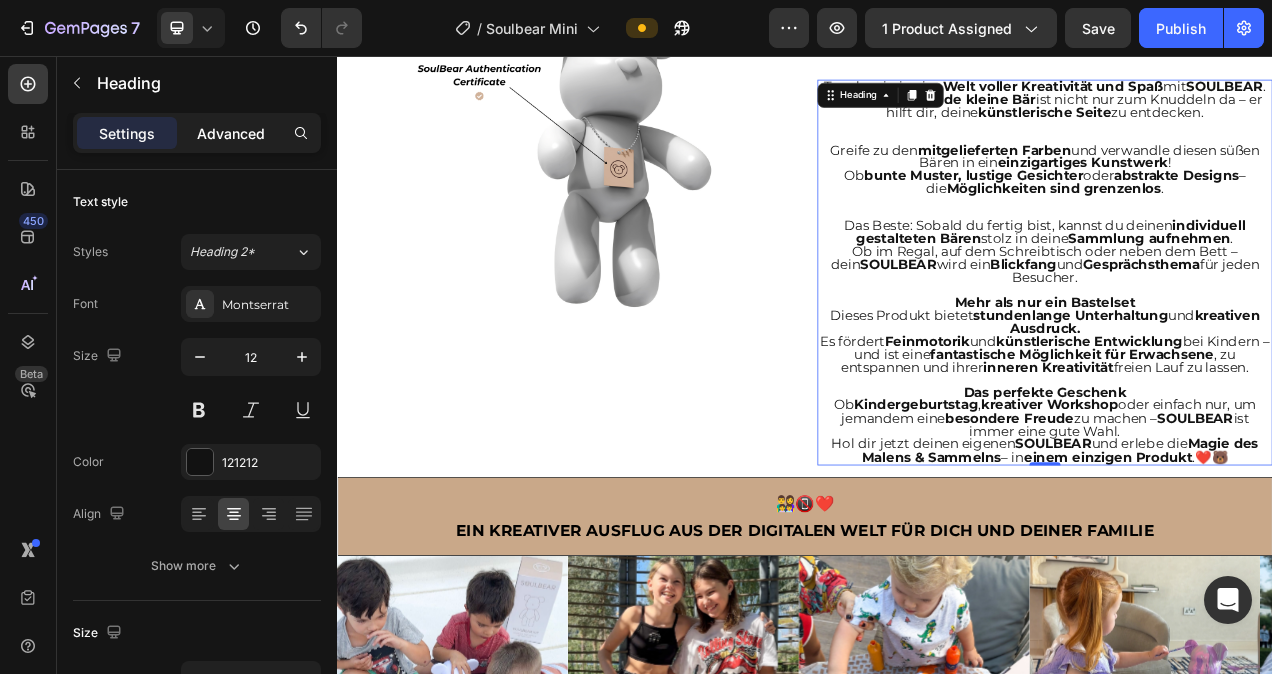 click on "Advanced" at bounding box center (231, 133) 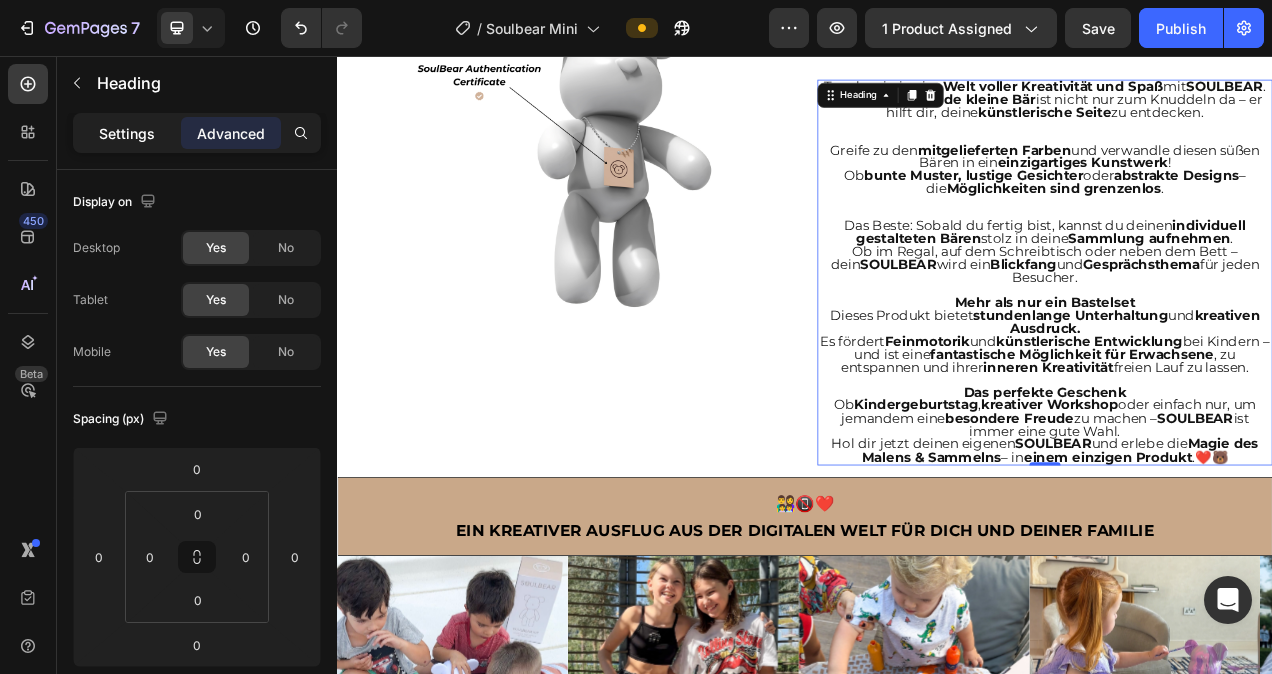 click on "Settings" at bounding box center (127, 133) 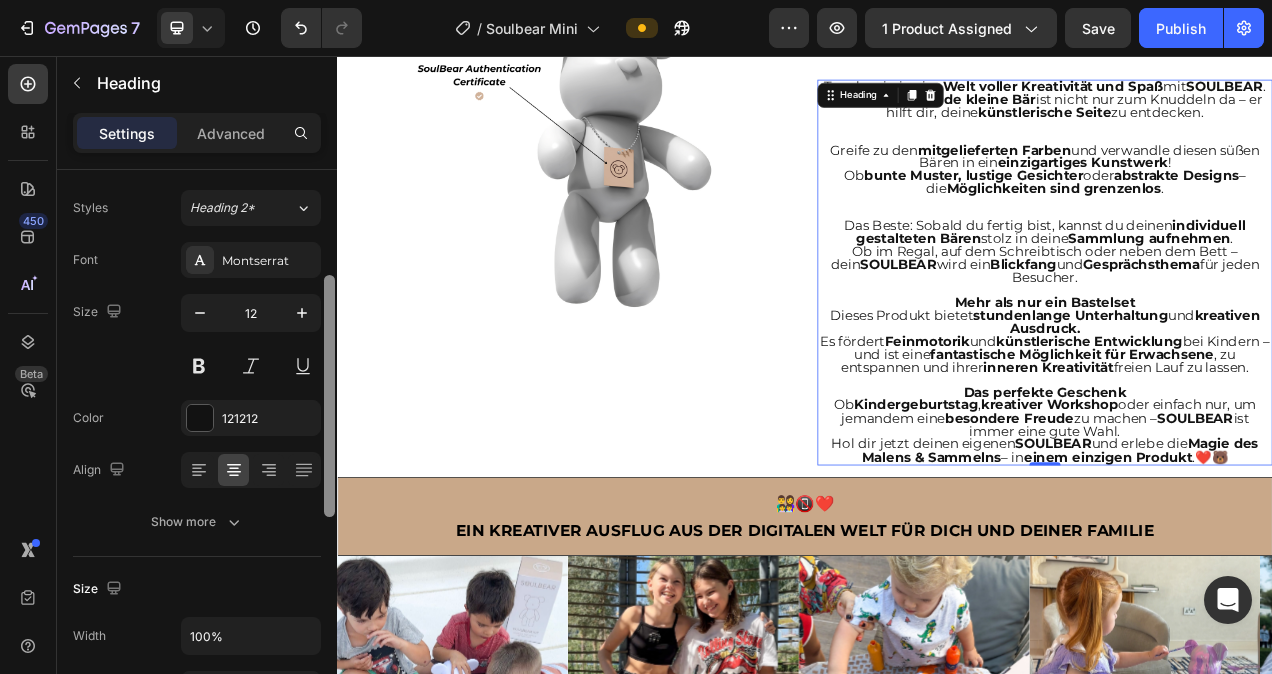 scroll, scrollTop: 0, scrollLeft: 0, axis: both 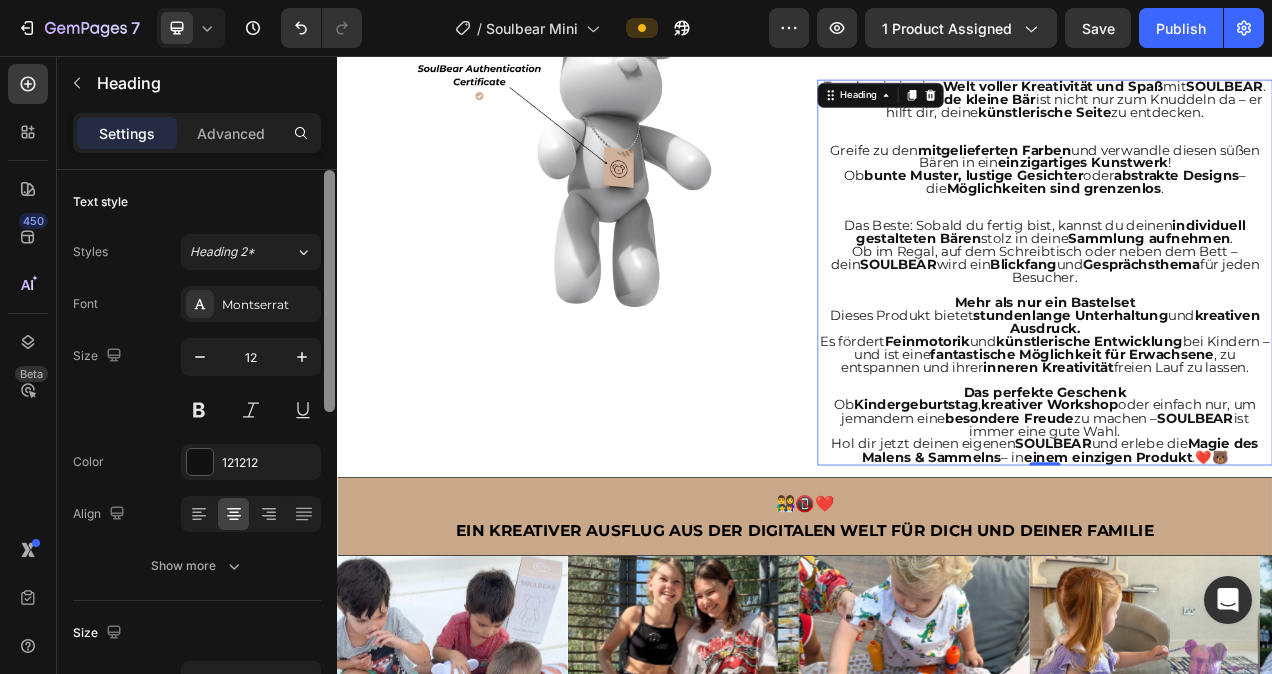 drag, startPoint x: 328, startPoint y: 345, endPoint x: 306, endPoint y: 274, distance: 74.330345 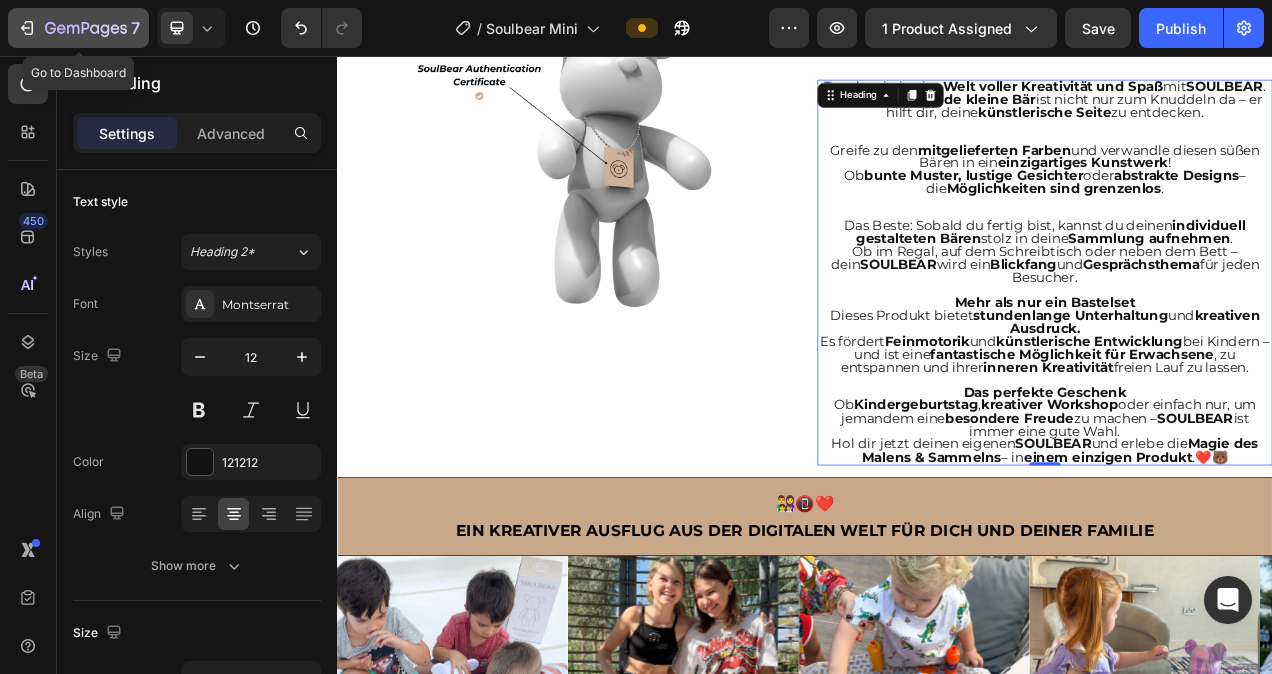 click 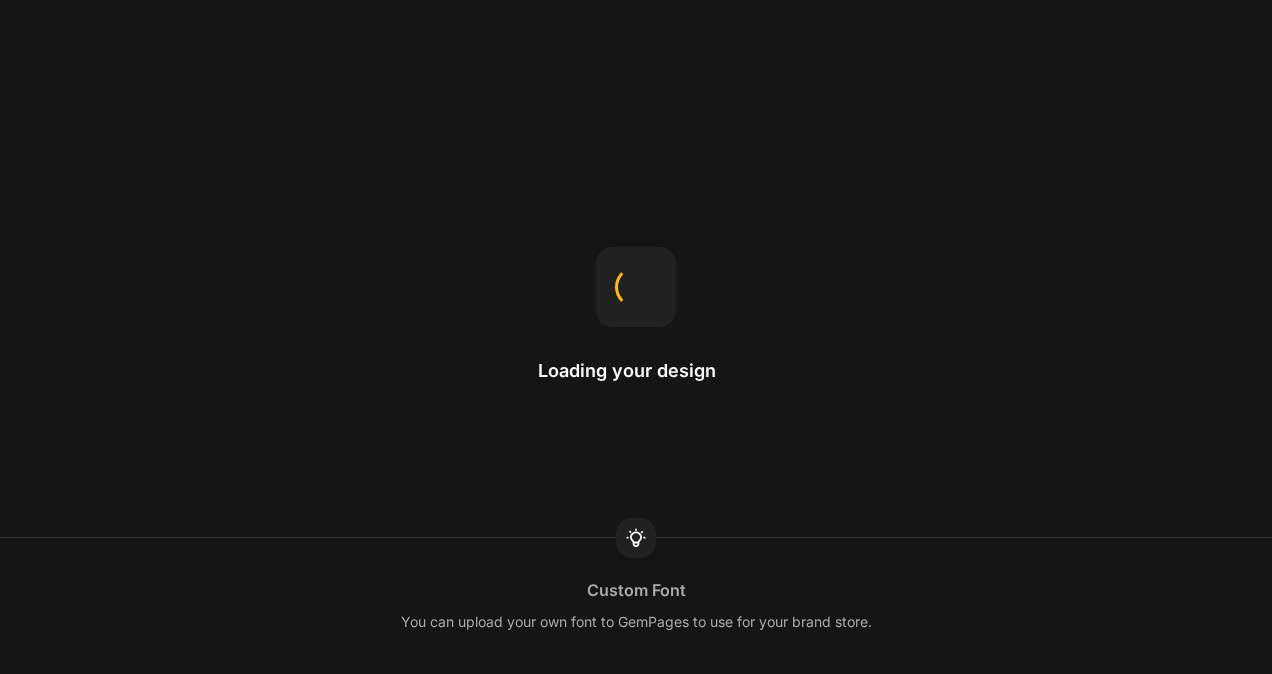 scroll, scrollTop: 0, scrollLeft: 0, axis: both 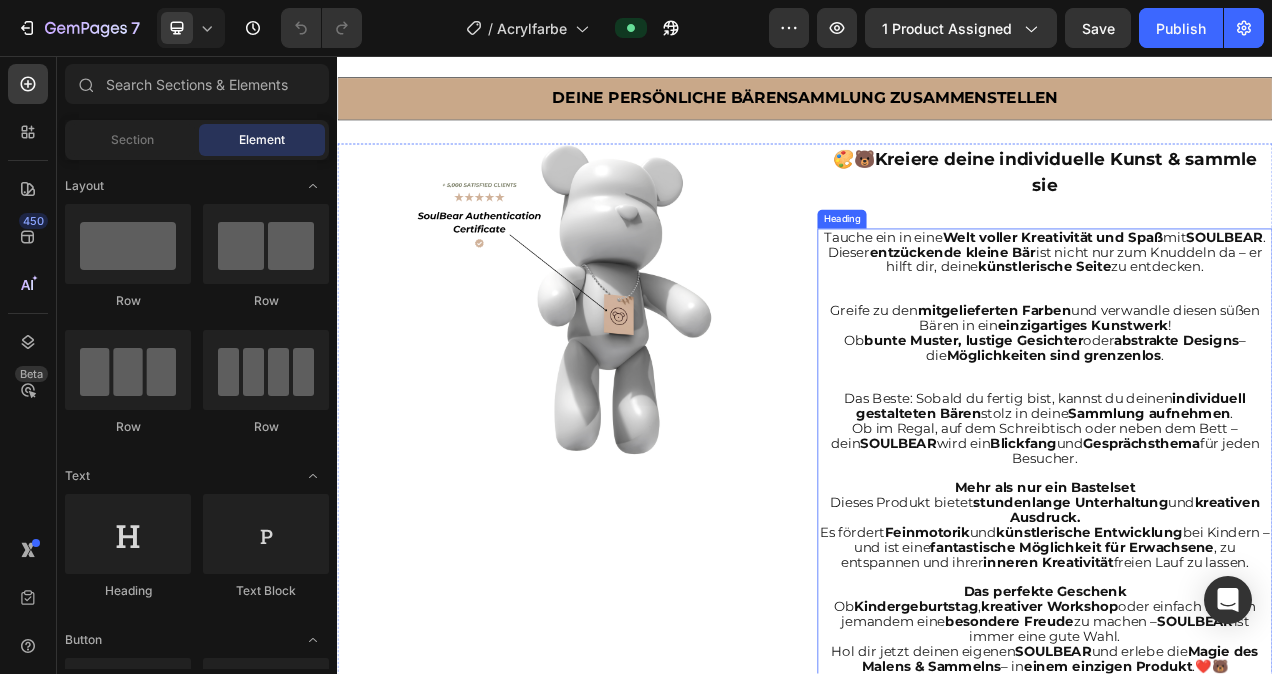 click on "bunte Muster, lustige Gesichter" at bounding box center (1153, 421) 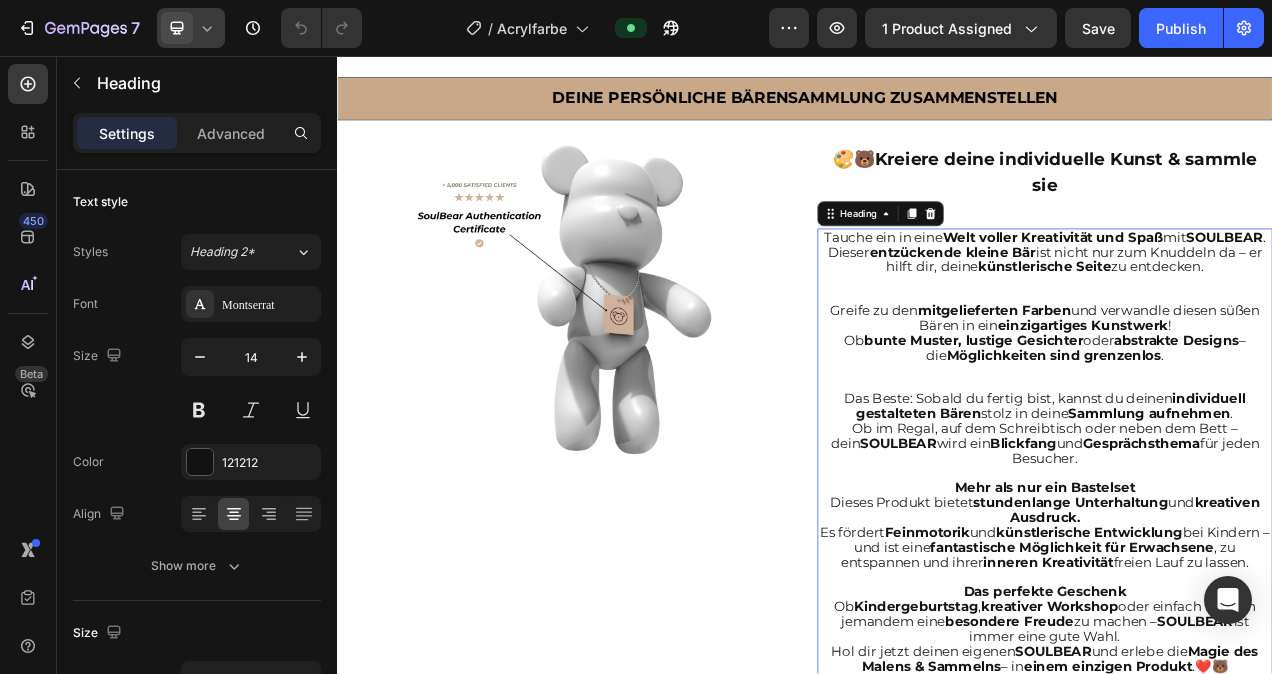 click 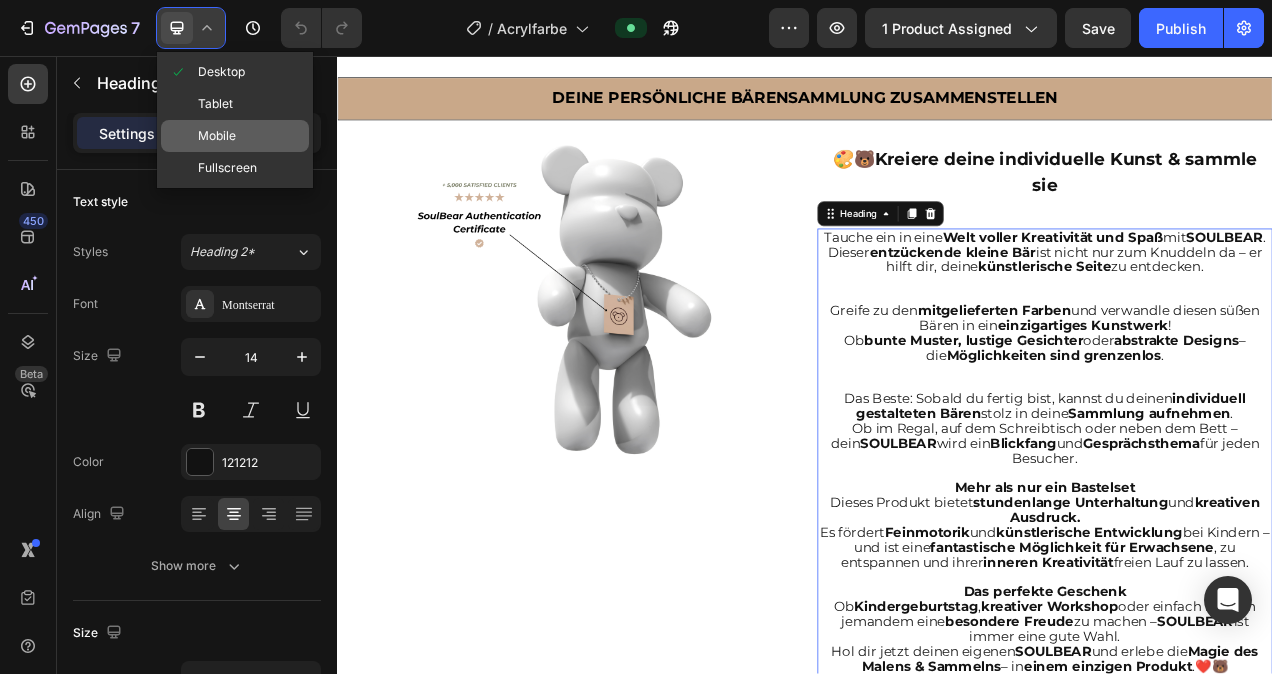 click on "Mobile" 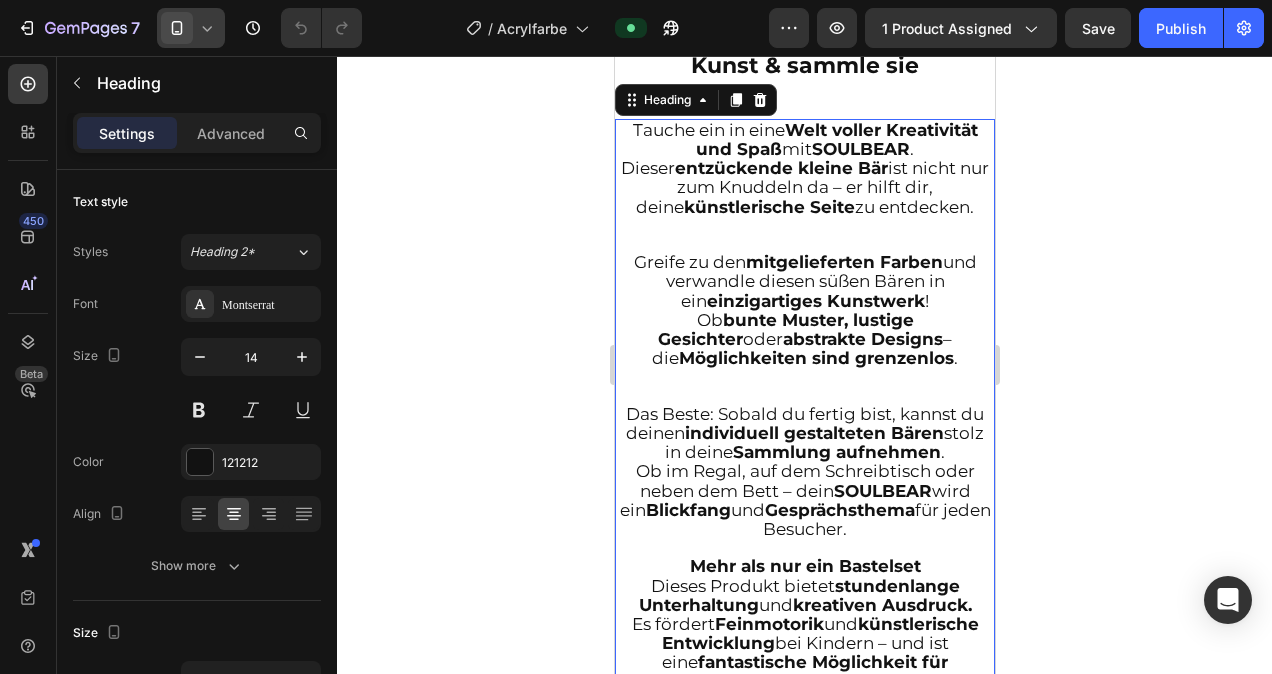 scroll, scrollTop: 2003, scrollLeft: 0, axis: vertical 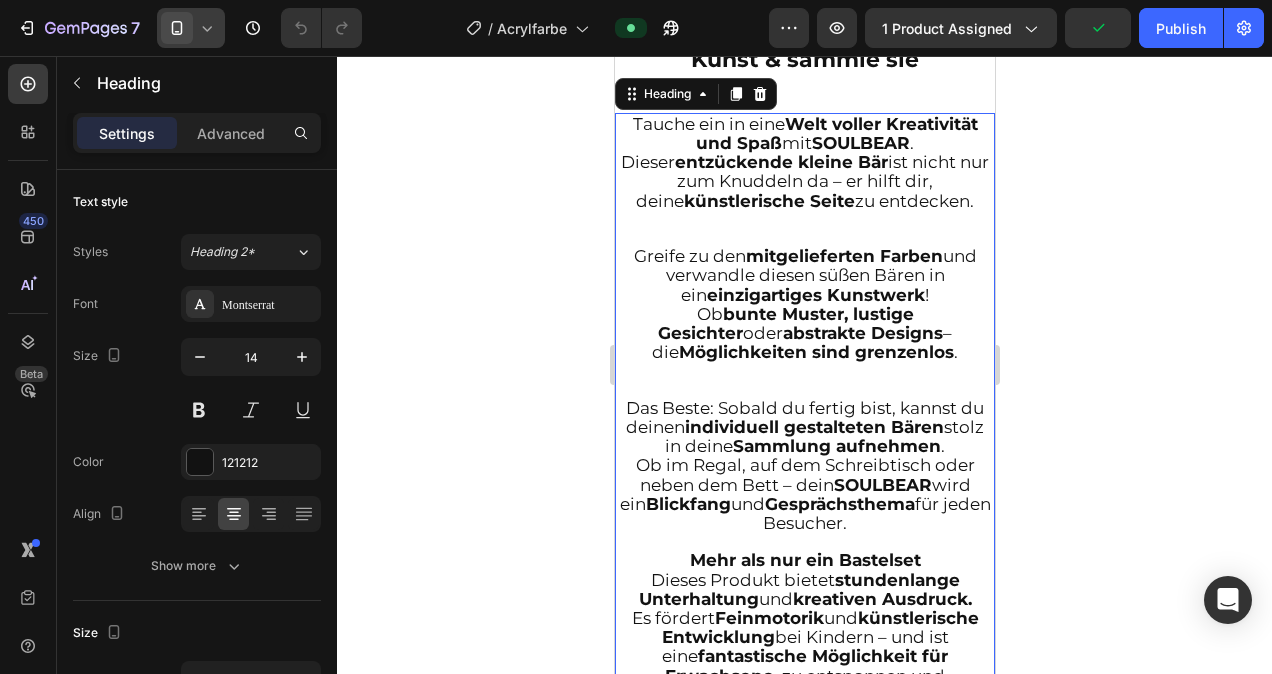 click 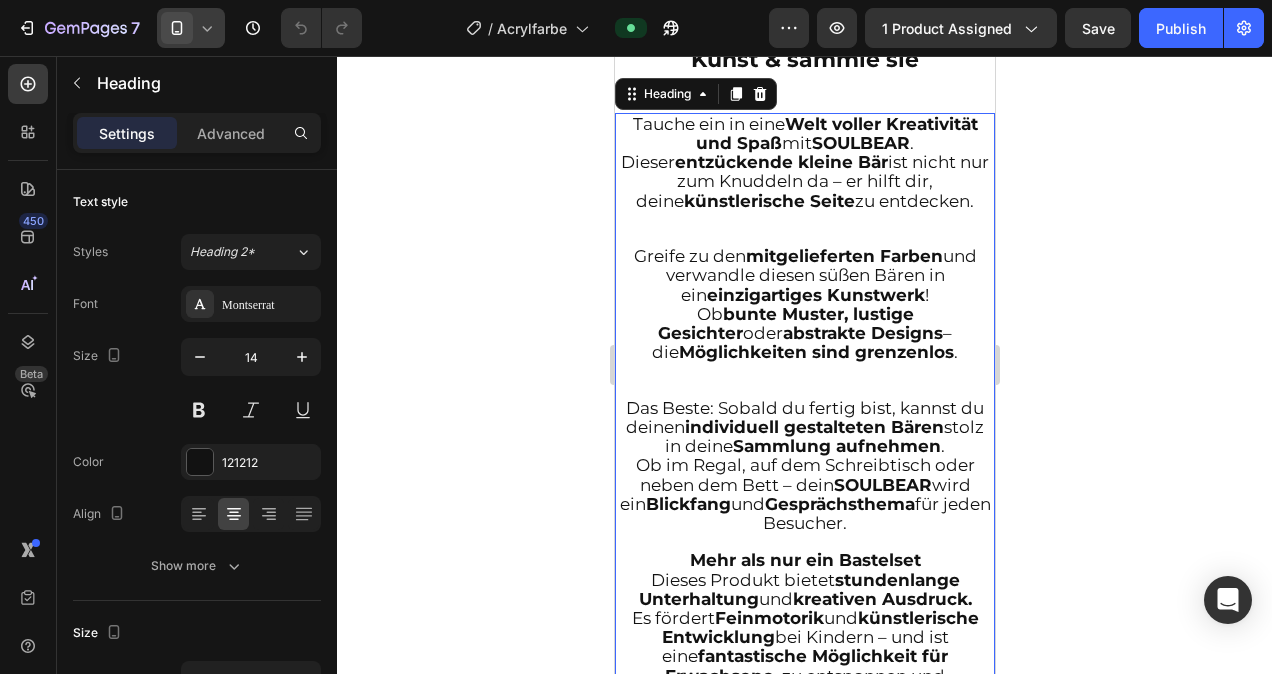 click on "450 Beta" at bounding box center (28, 365) 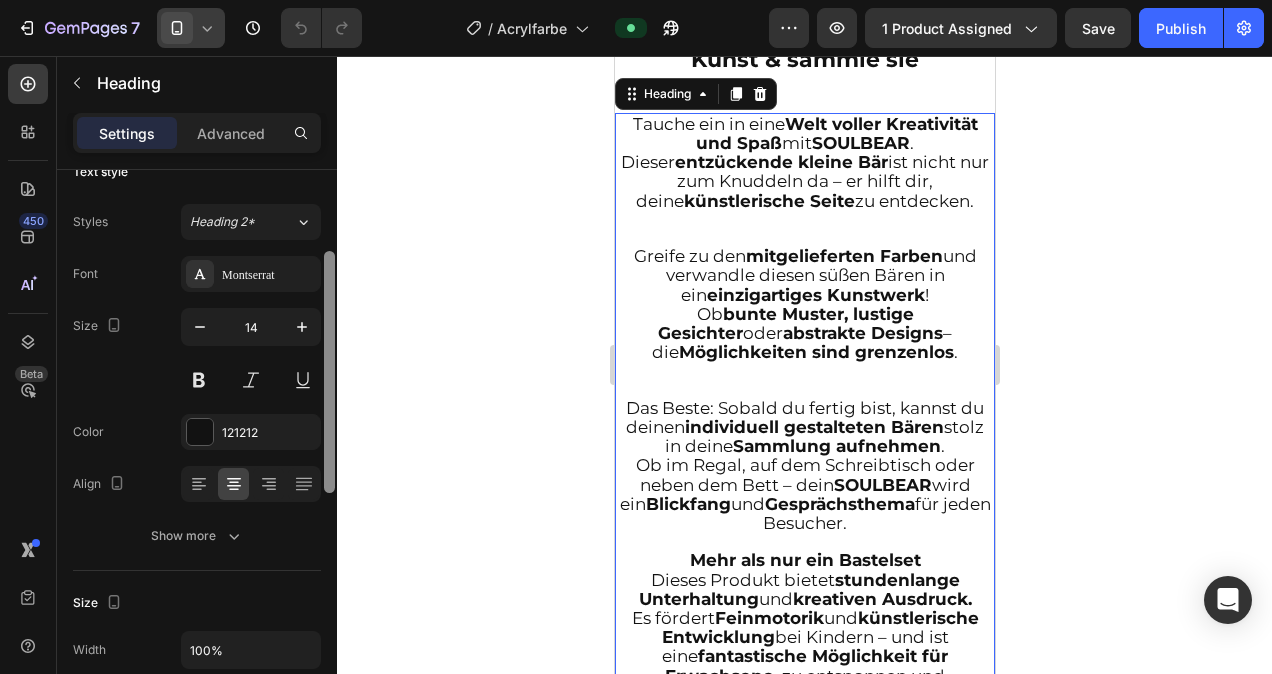 scroll, scrollTop: 0, scrollLeft: 0, axis: both 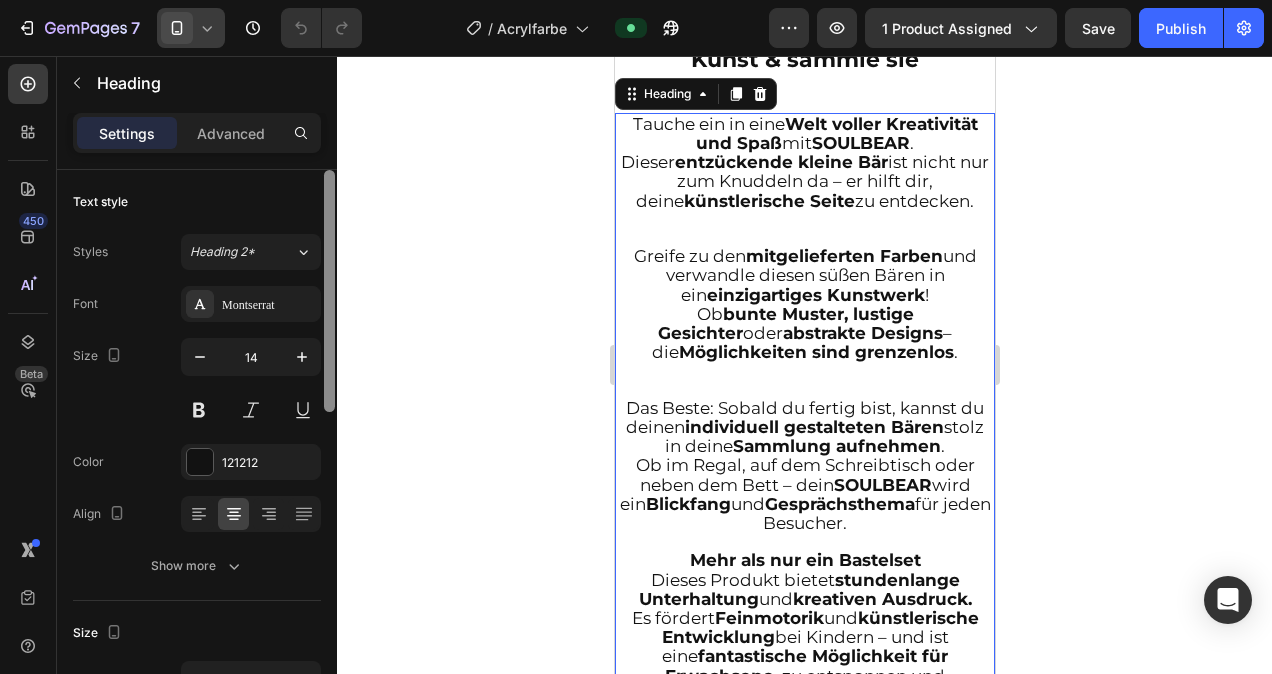 drag, startPoint x: 329, startPoint y: 190, endPoint x: 330, endPoint y: 158, distance: 32.01562 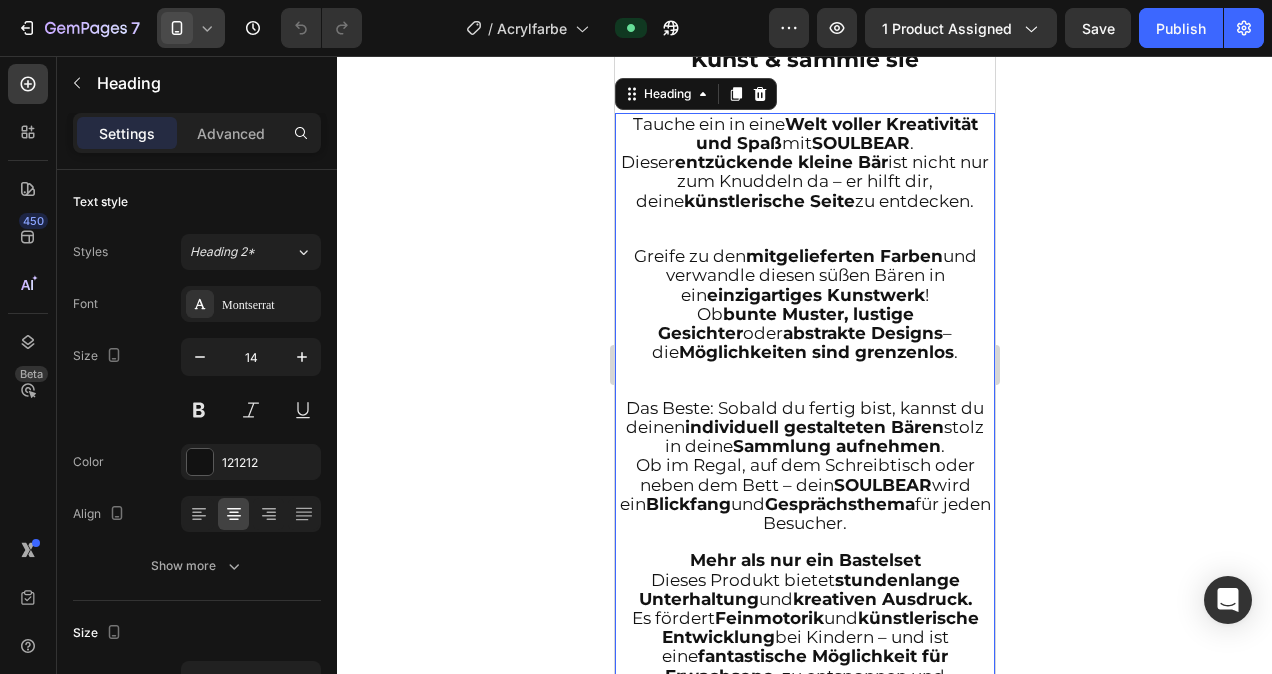 click 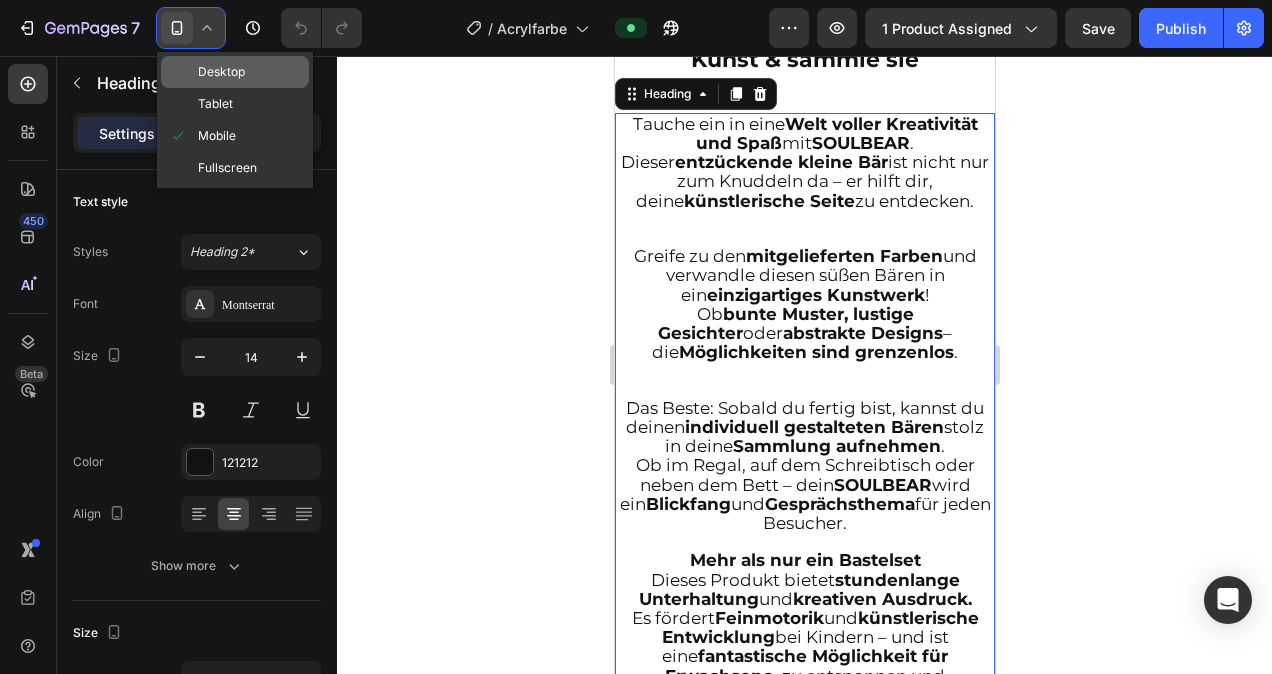click on "Desktop" at bounding box center [221, 72] 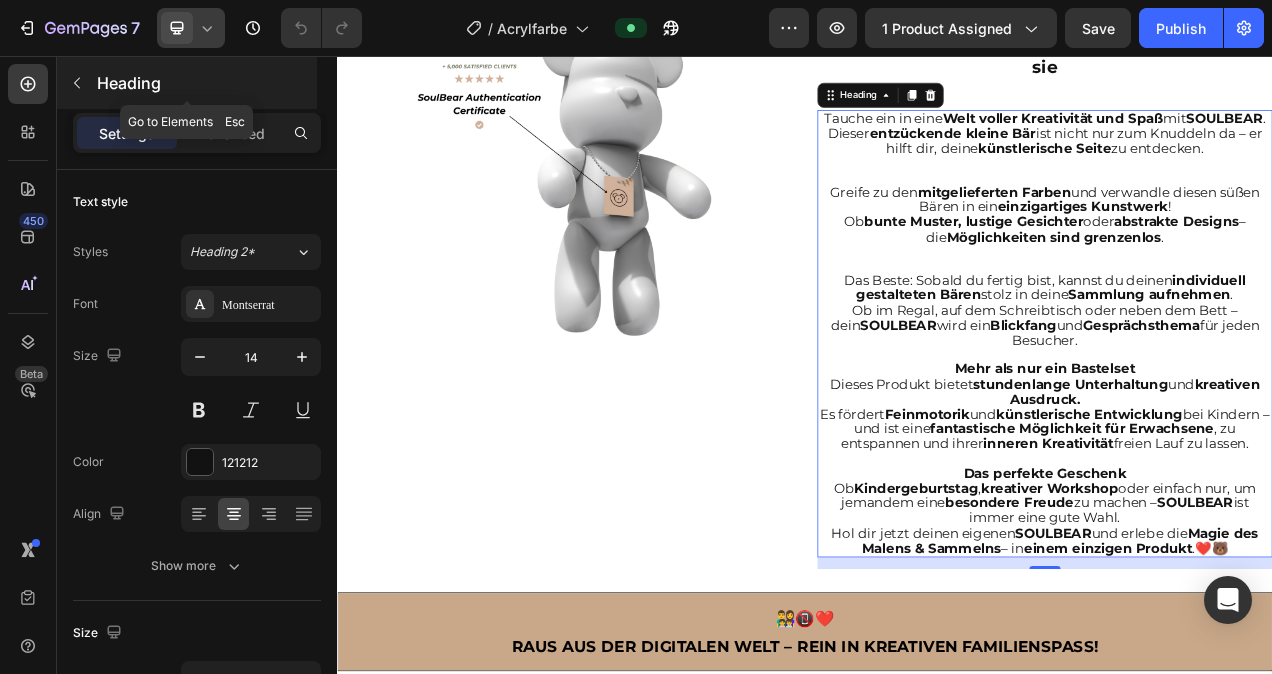 scroll, scrollTop: 1492, scrollLeft: 0, axis: vertical 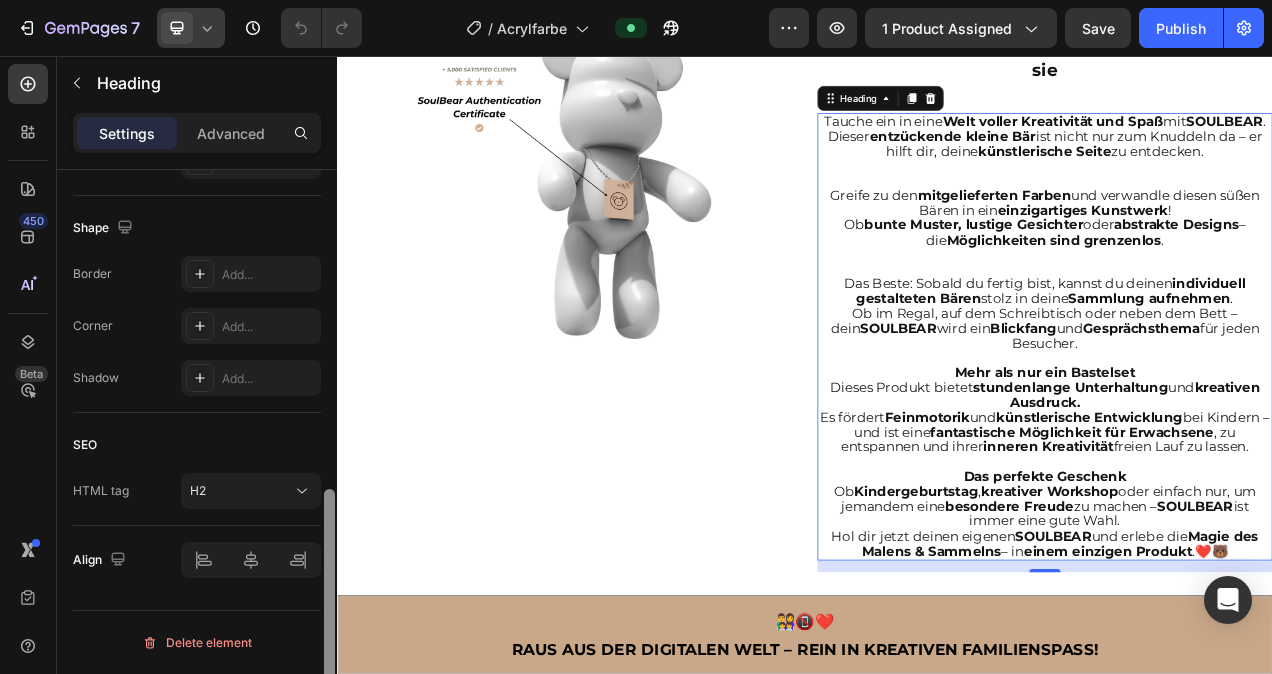 drag, startPoint x: 329, startPoint y: 242, endPoint x: 336, endPoint y: 580, distance: 338.07248 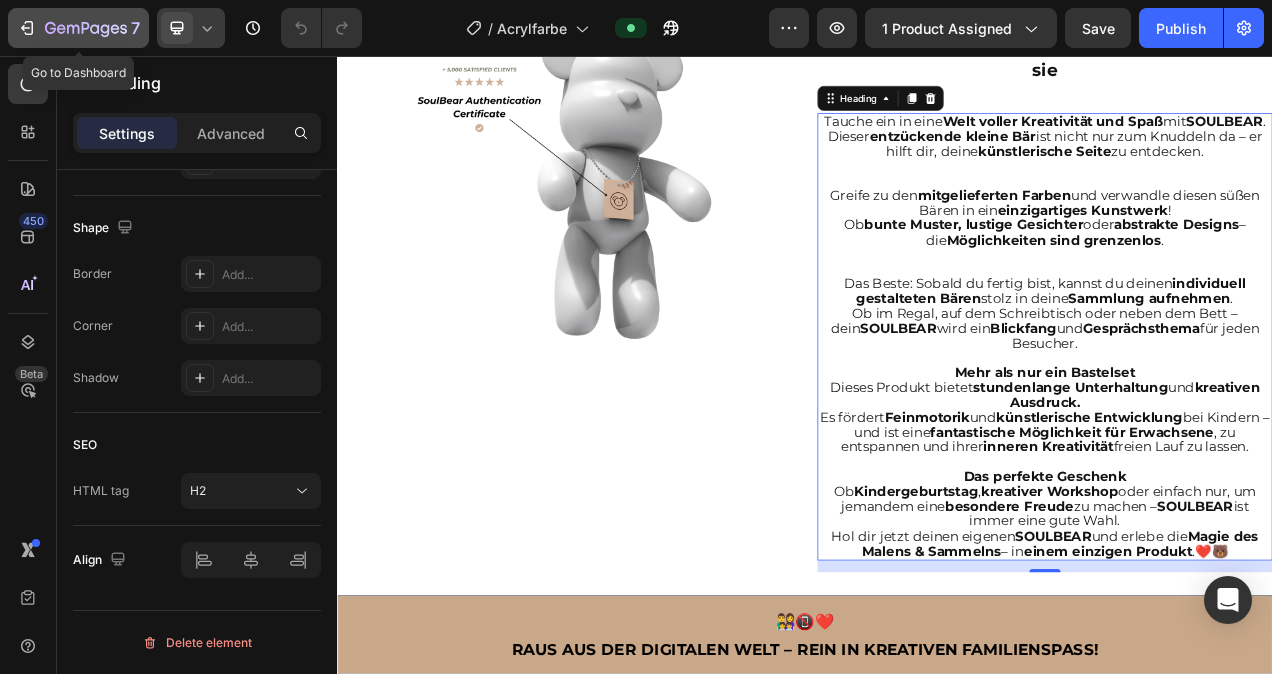 click 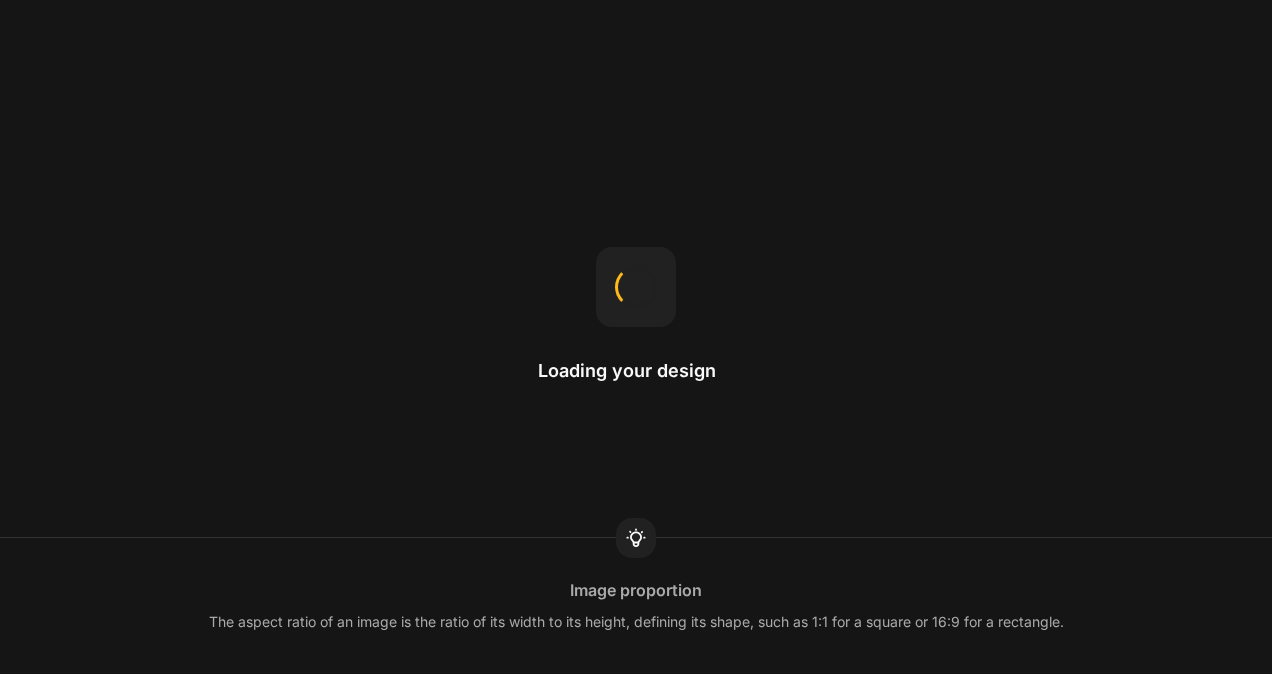 scroll, scrollTop: 0, scrollLeft: 0, axis: both 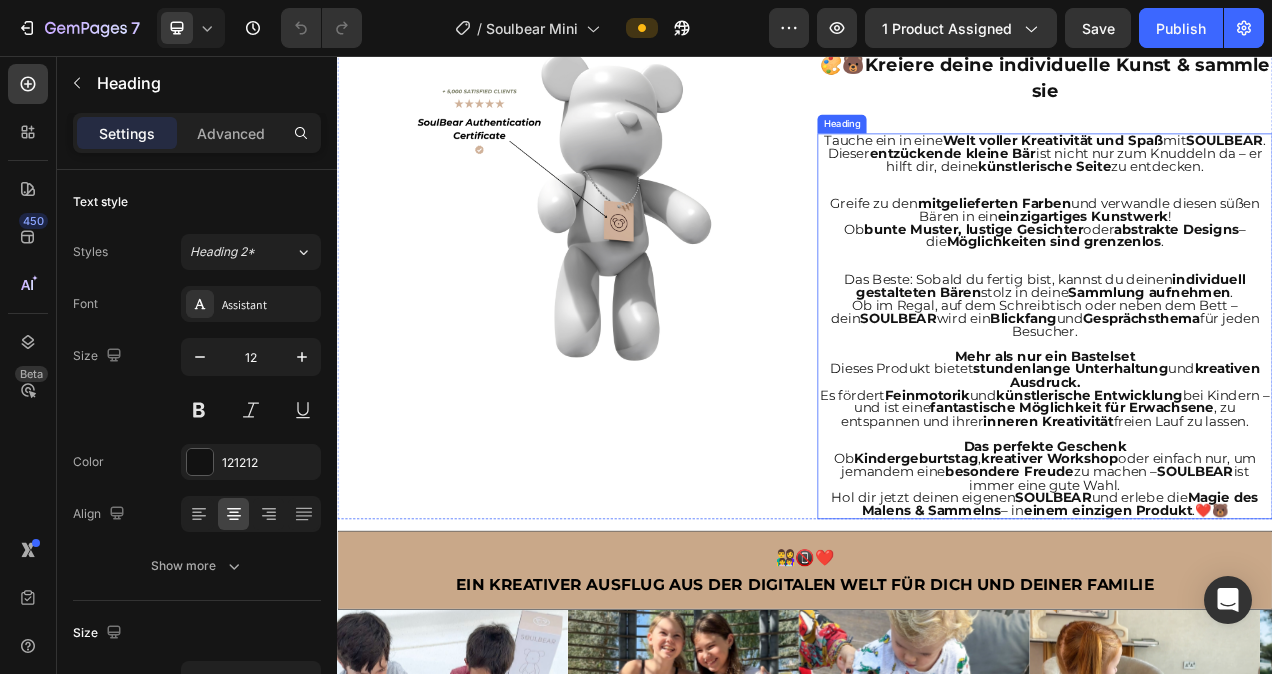 click on "Das Beste: Sobald du fertig bist, kannst du deinen  individuell gestalteten Bären  stolz in deine  Sammlung aufnehmen ." at bounding box center [1245, 351] 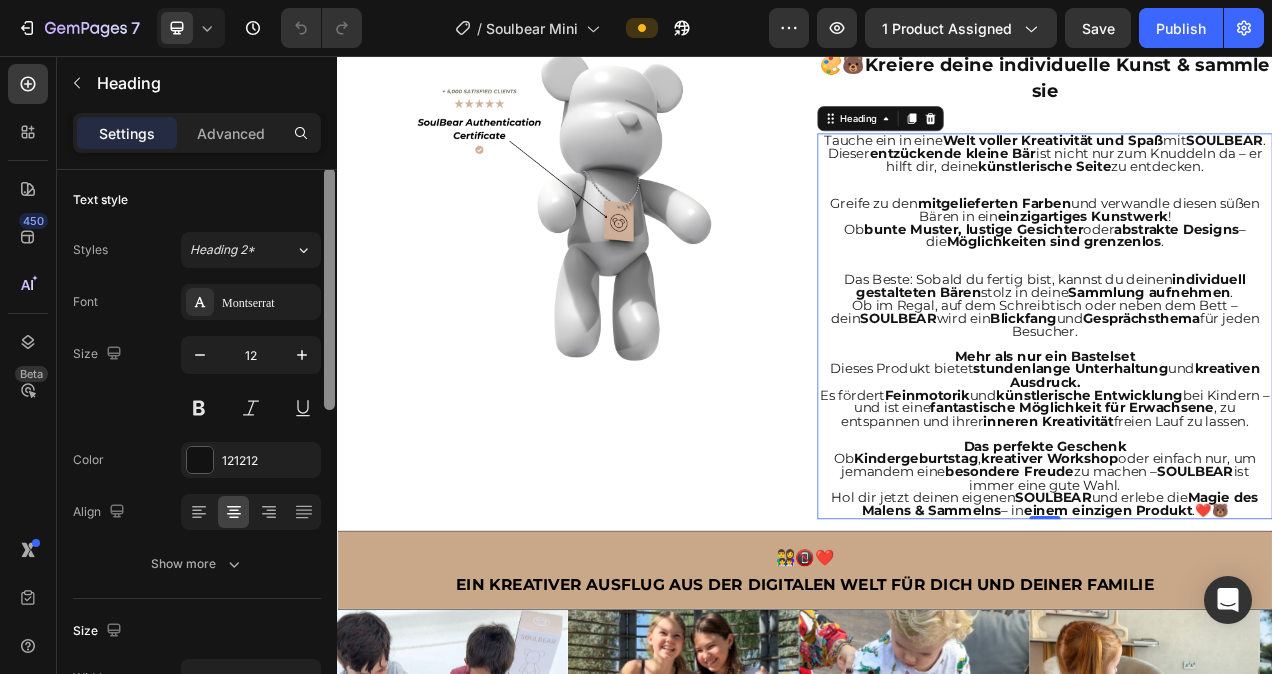 scroll, scrollTop: 0, scrollLeft: 0, axis: both 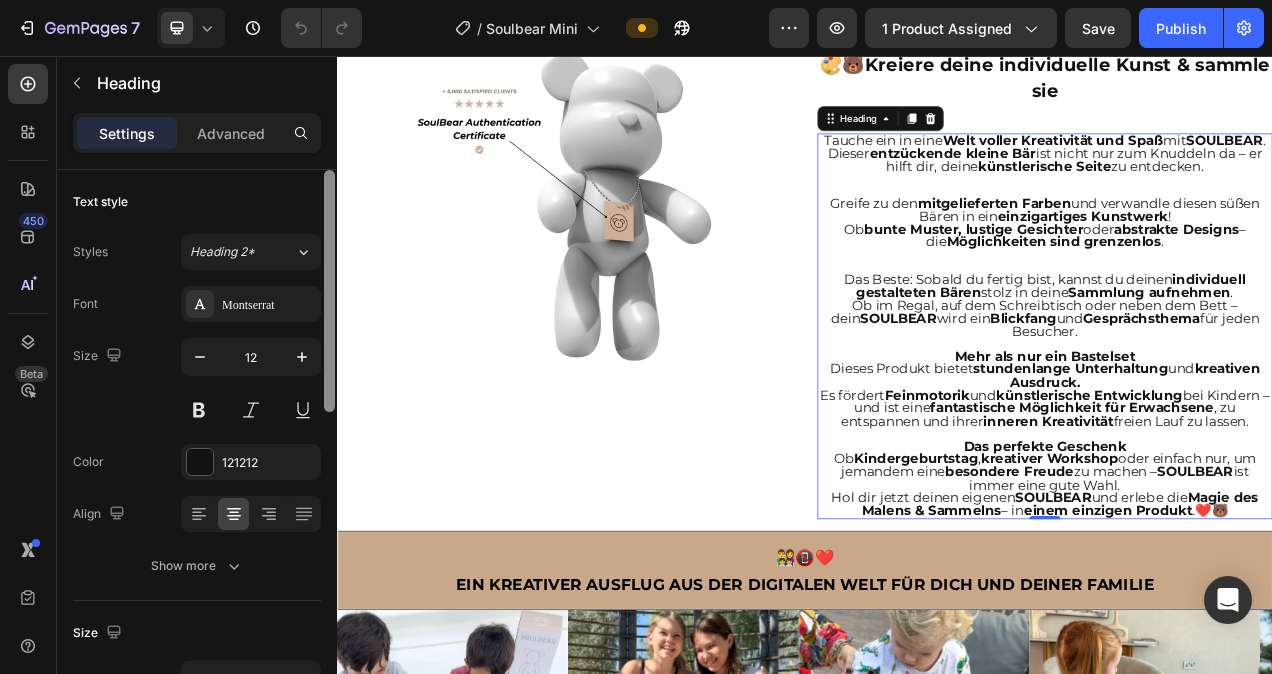 drag, startPoint x: 330, startPoint y: 192, endPoint x: 336, endPoint y: 176, distance: 17.088007 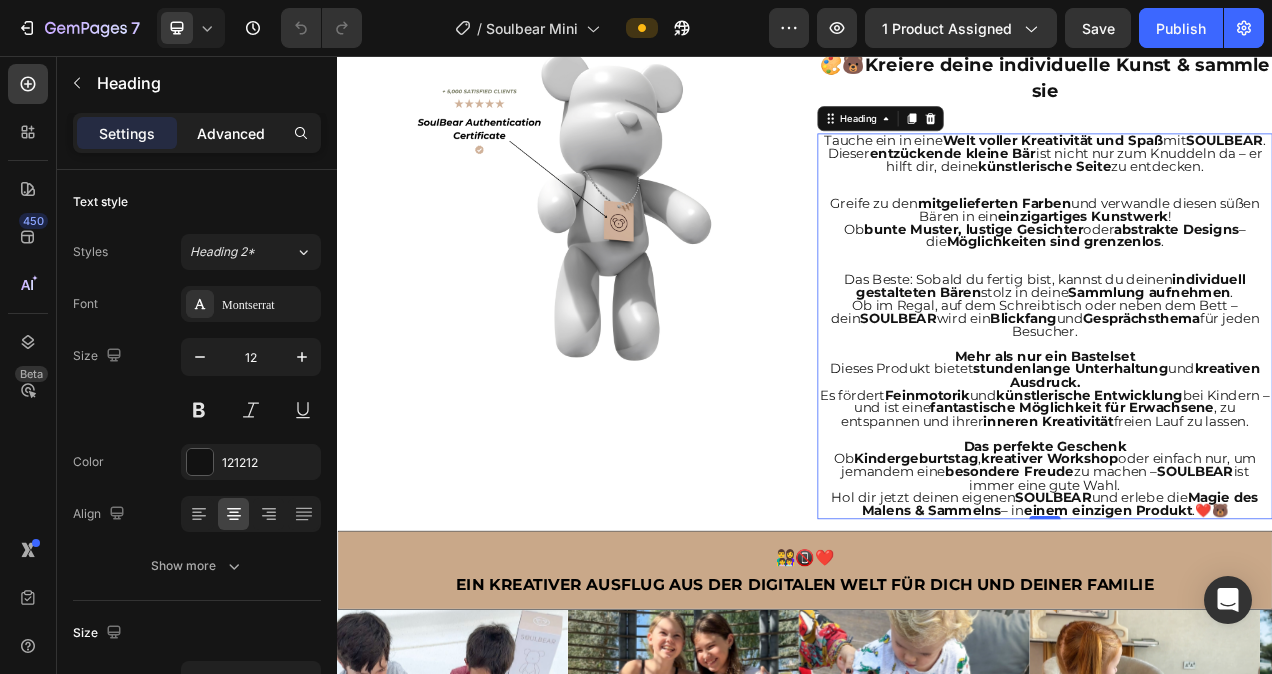 click on "Advanced" at bounding box center [231, 133] 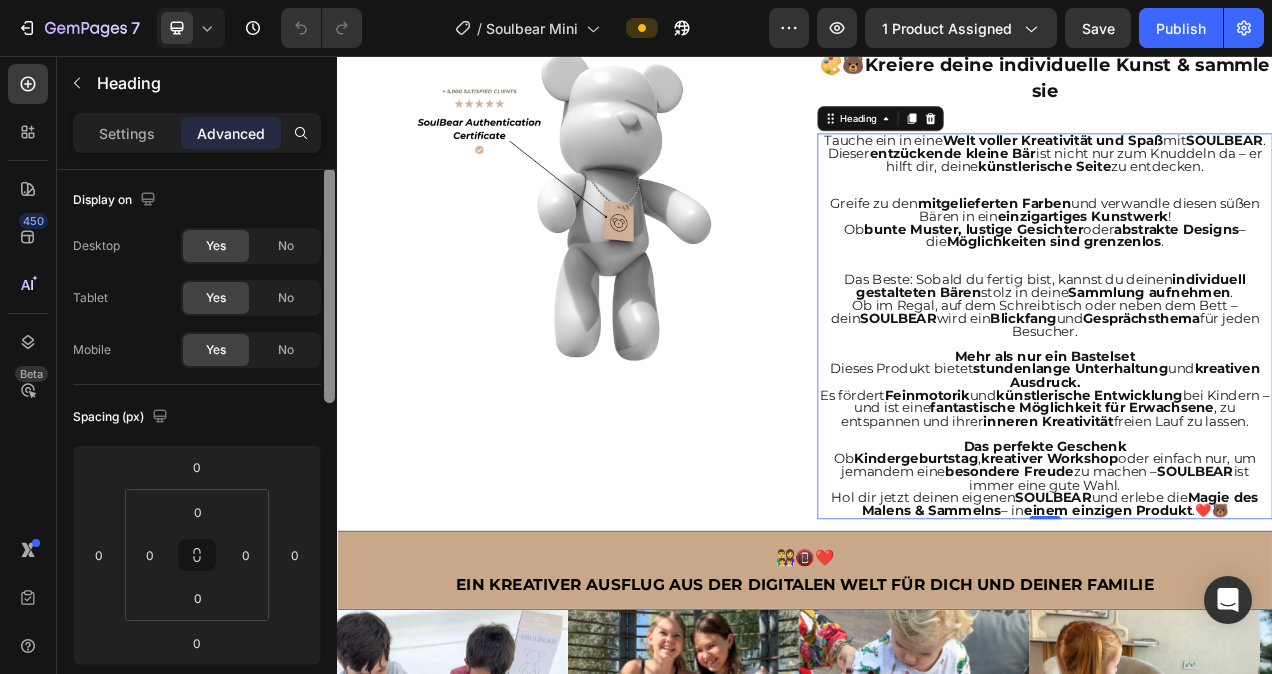 scroll, scrollTop: 0, scrollLeft: 0, axis: both 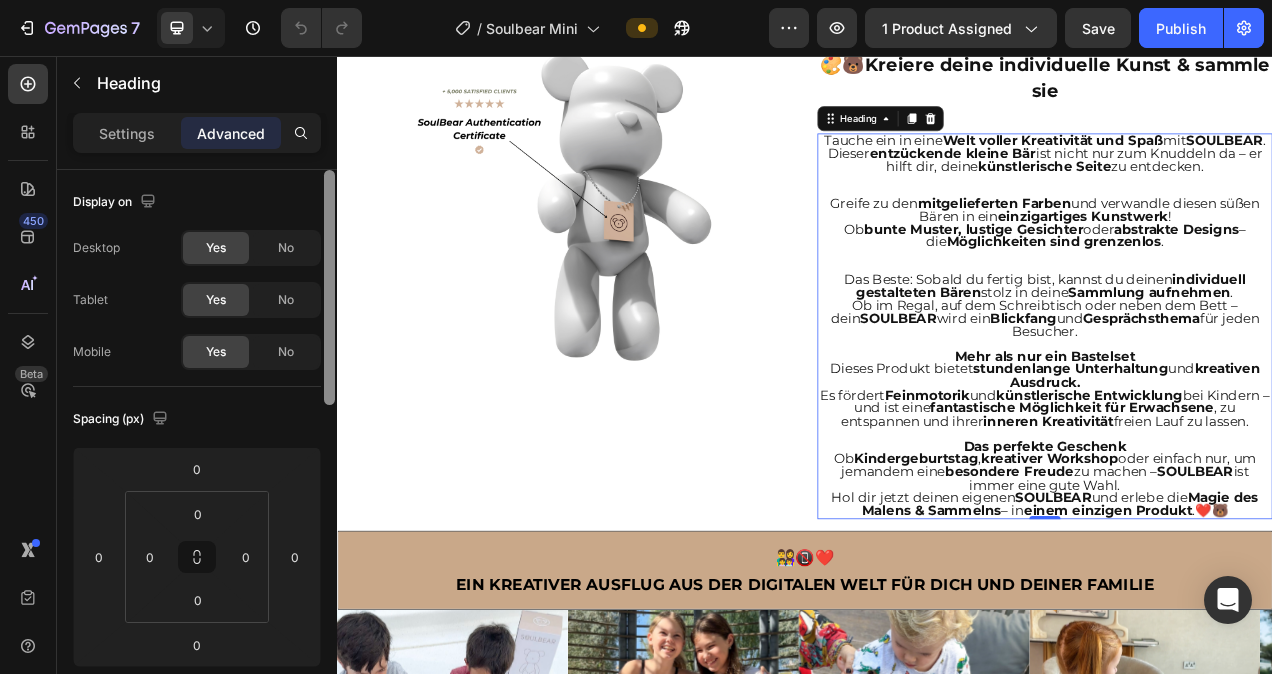 drag, startPoint x: 330, startPoint y: 197, endPoint x: 322, endPoint y: 166, distance: 32.01562 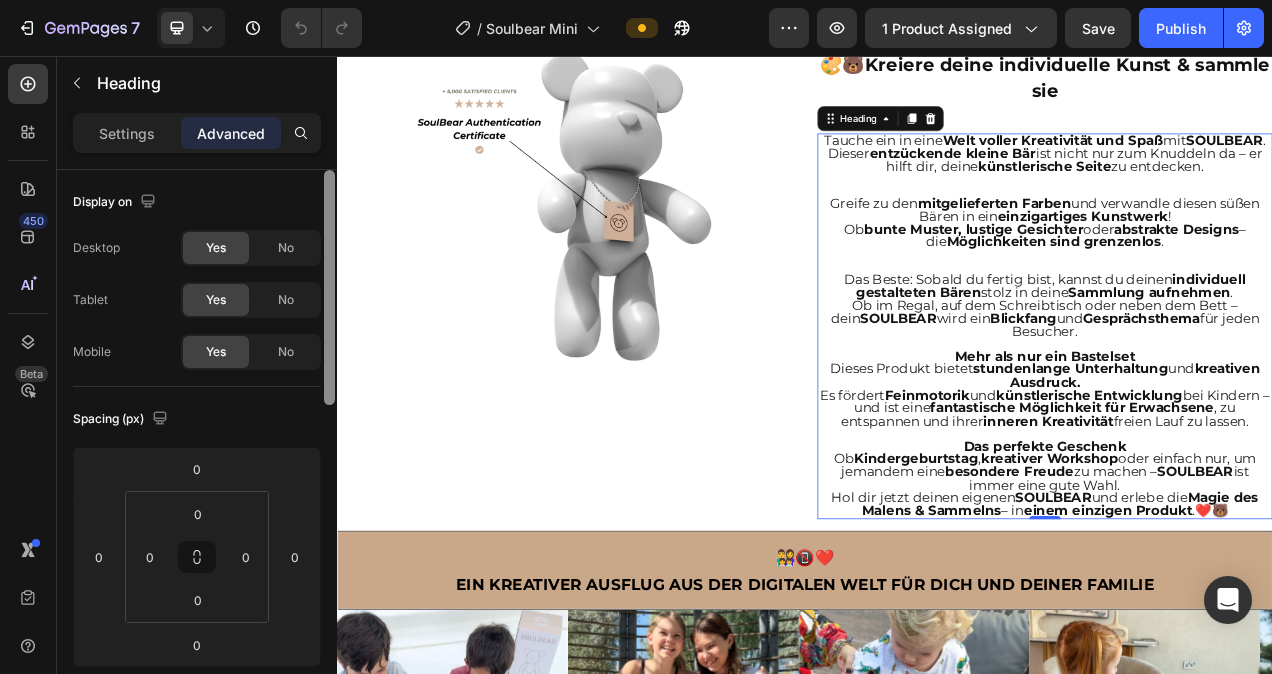 click on "Settings Advanced Display on Desktop Yes No Tablet Yes No Mobile Yes No Spacing (px) 0 0 0 0 0 0 0 0 Shape Border Add... Corner Add... Shadow Add... Position Static Opacity 100% Animation Interaction Upgrade to Optimize plan  to unlock Interaction & other premium features. CSS class Delete element" at bounding box center (197, 422) 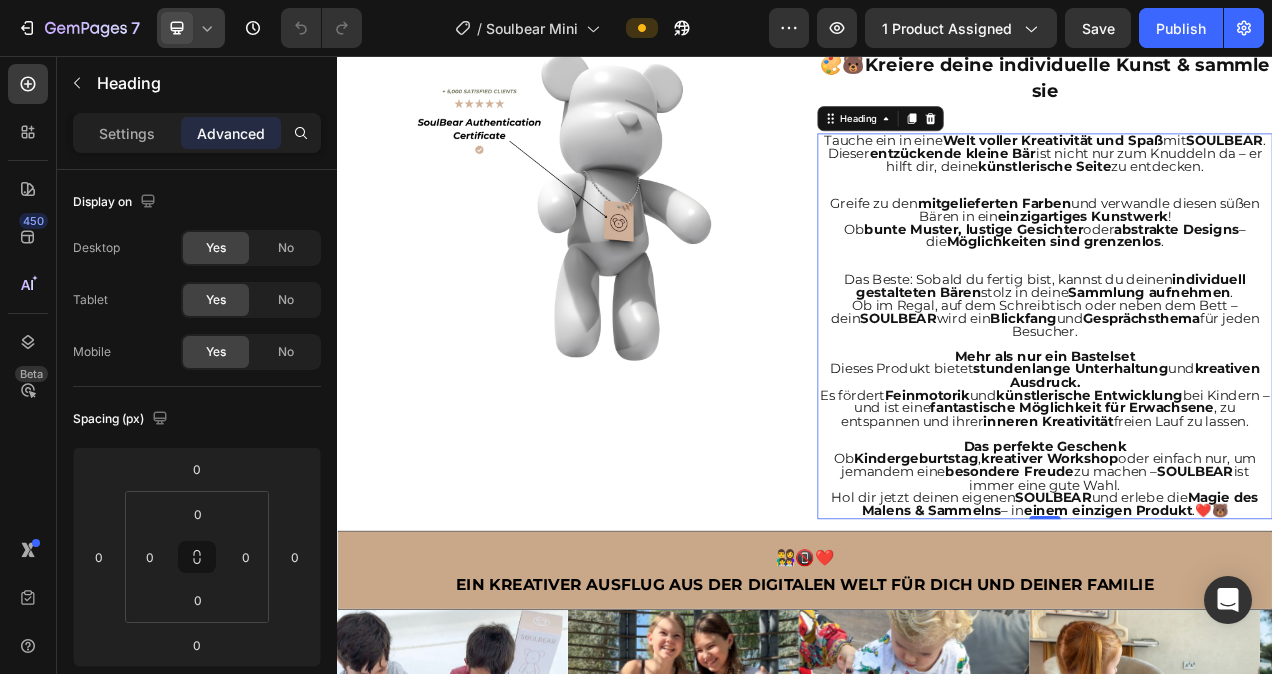 click 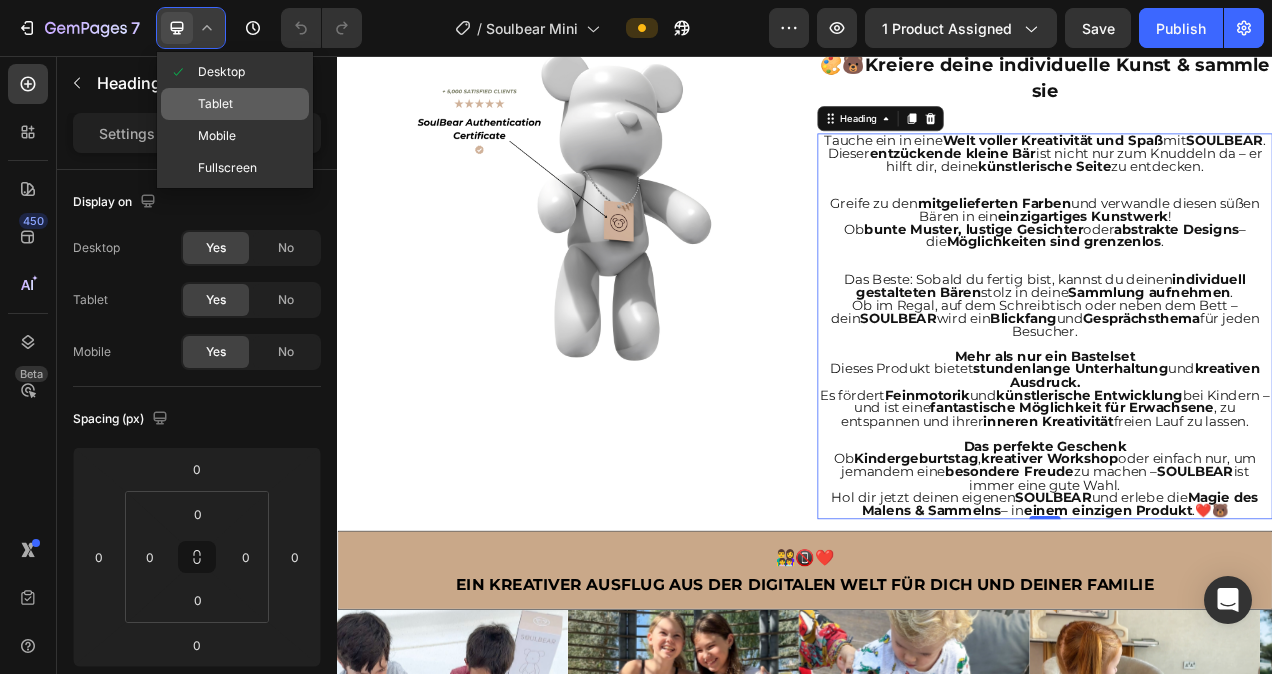 click on "Tablet" at bounding box center (215, 104) 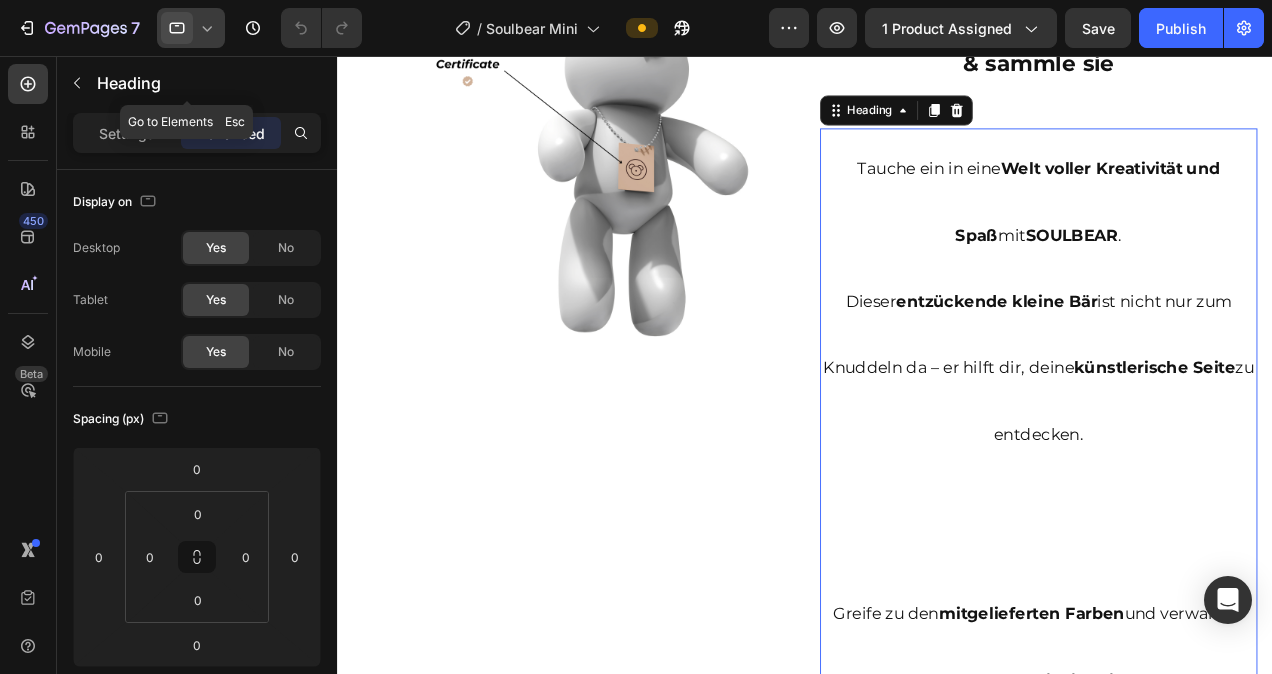 scroll, scrollTop: 1580, scrollLeft: 0, axis: vertical 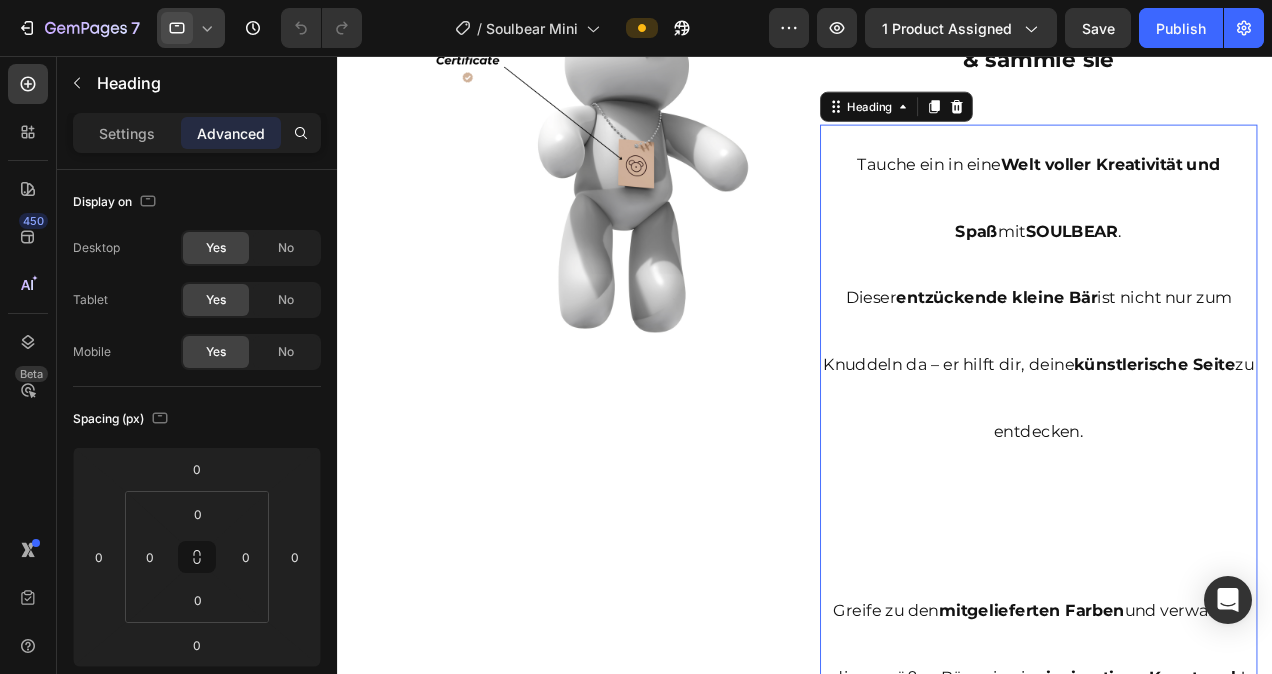 click 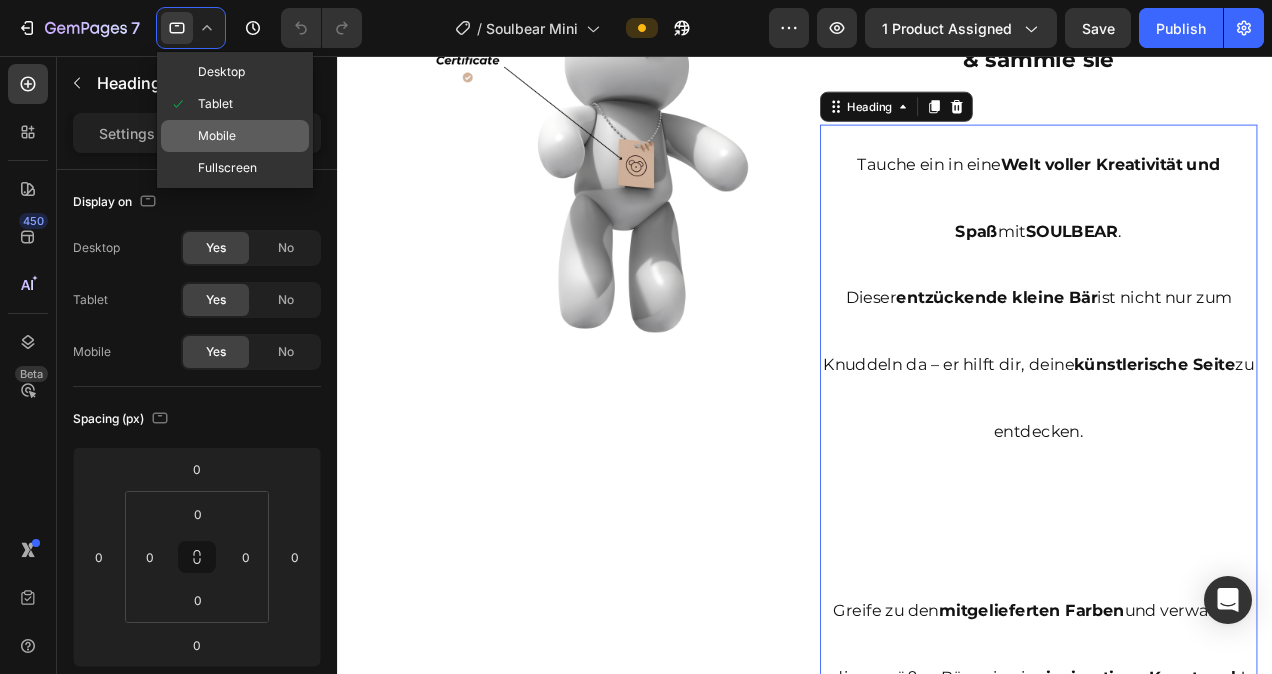 click on "Mobile" at bounding box center (217, 136) 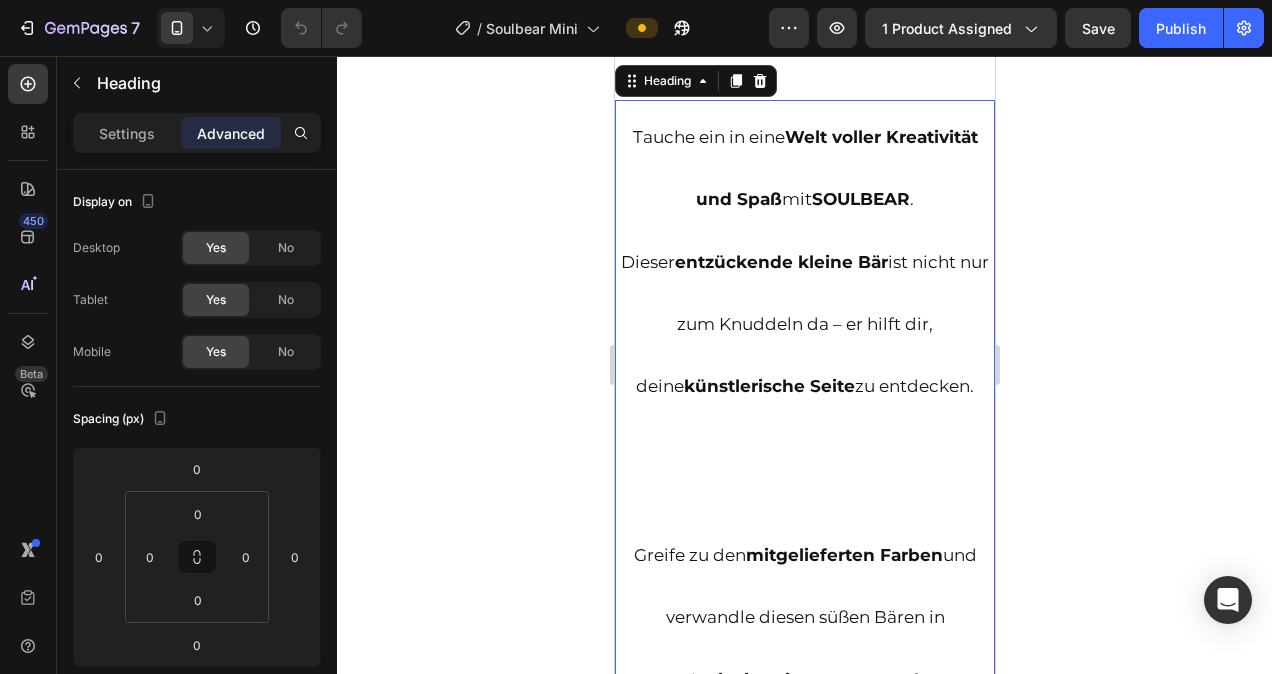scroll, scrollTop: 2102, scrollLeft: 0, axis: vertical 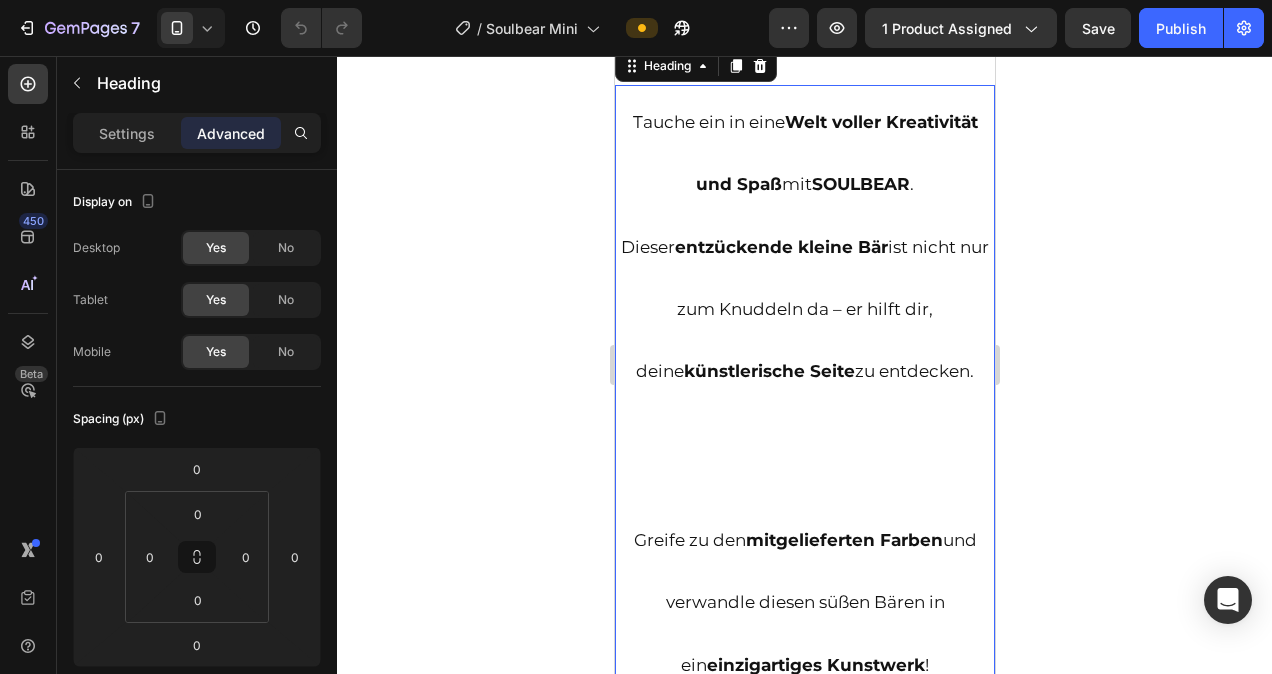 click 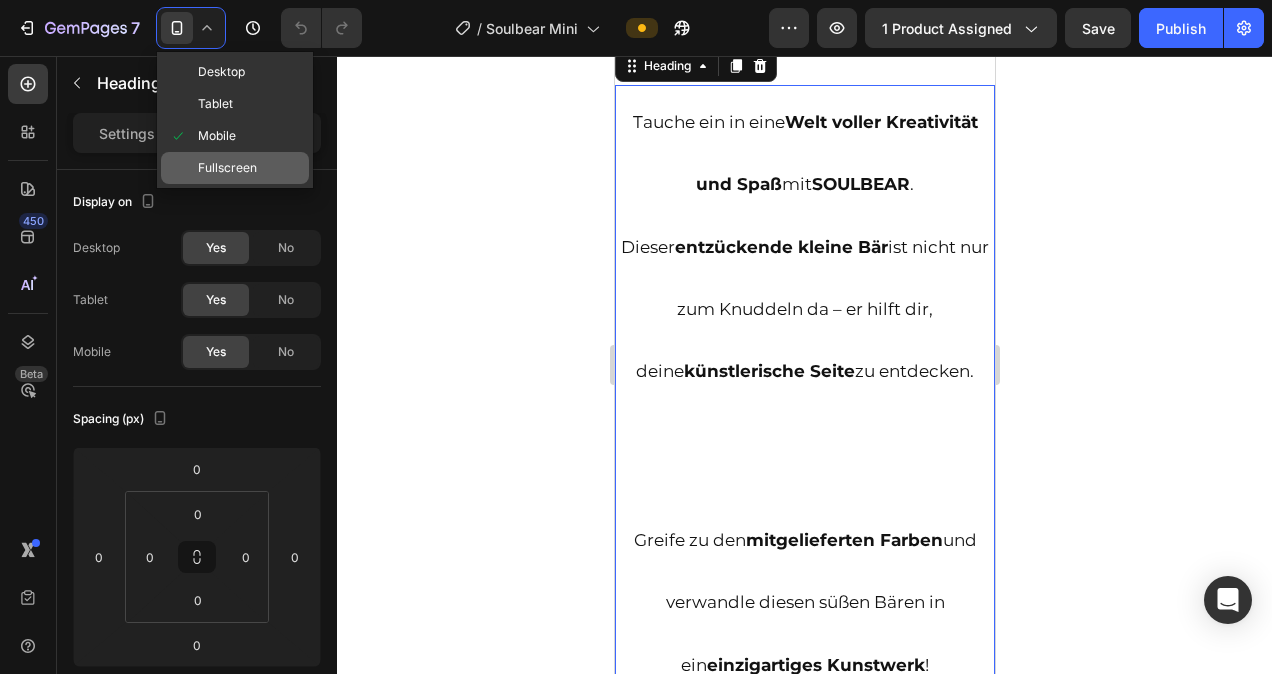 click on "Fullscreen" at bounding box center [227, 168] 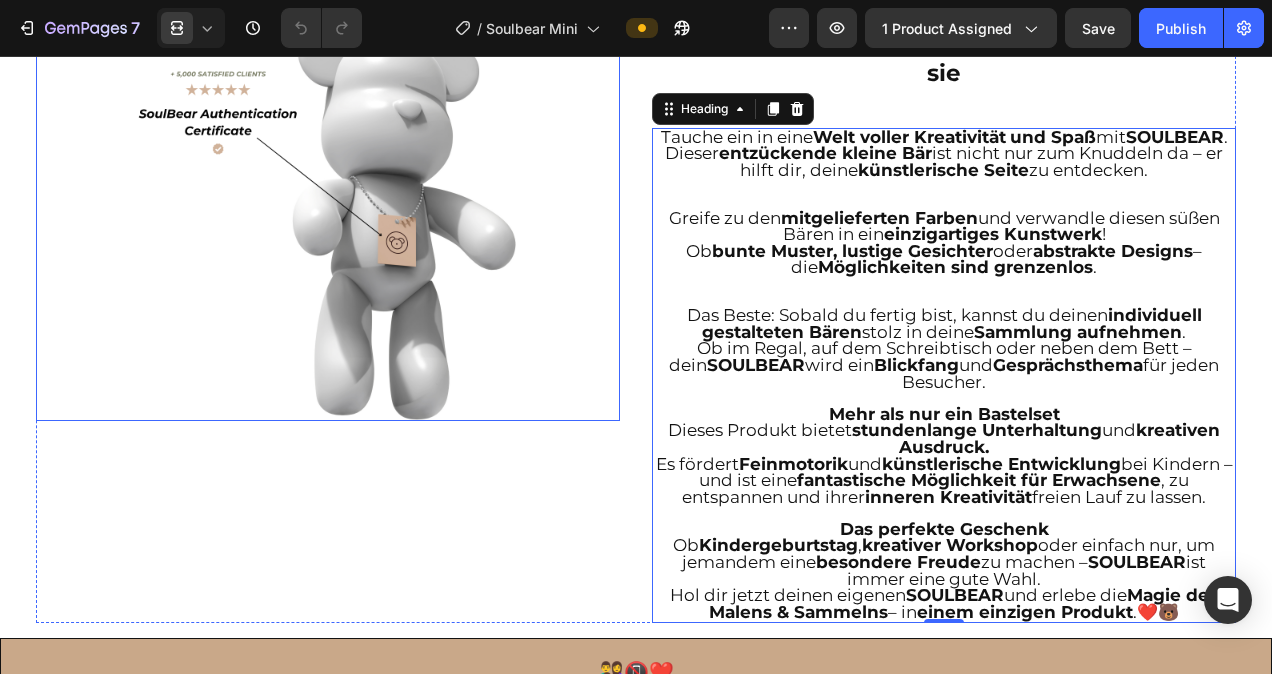 scroll, scrollTop: 1518, scrollLeft: 0, axis: vertical 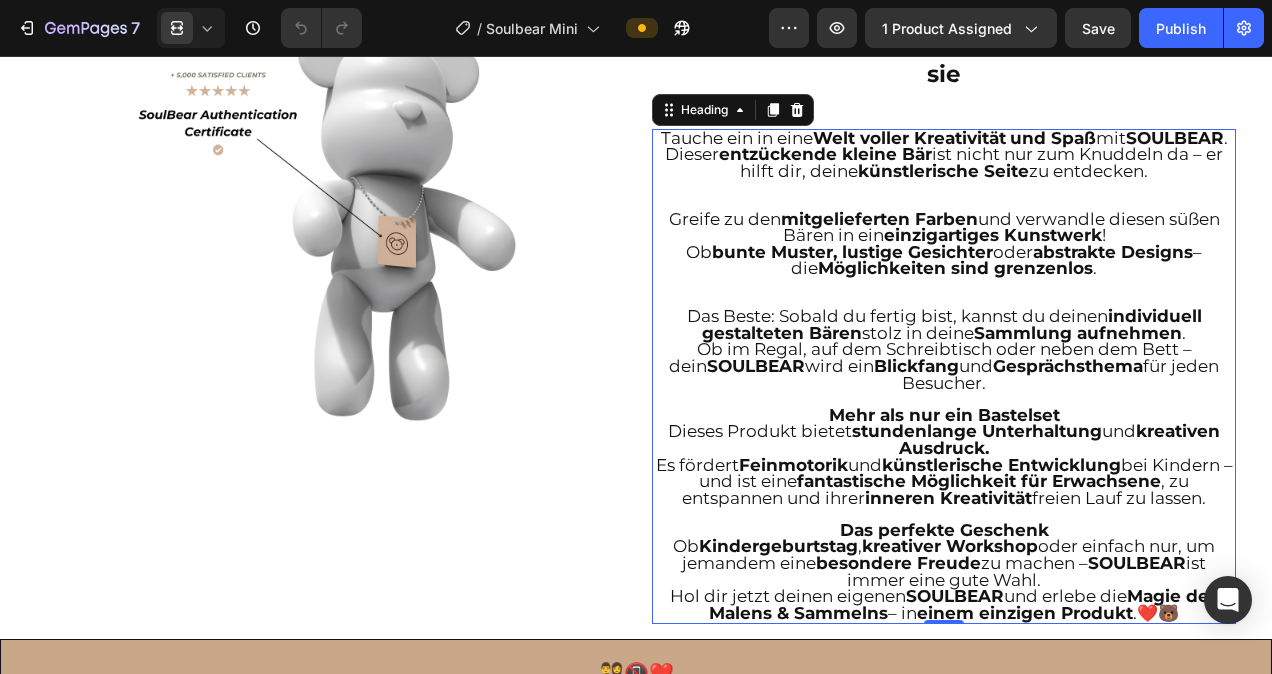 click 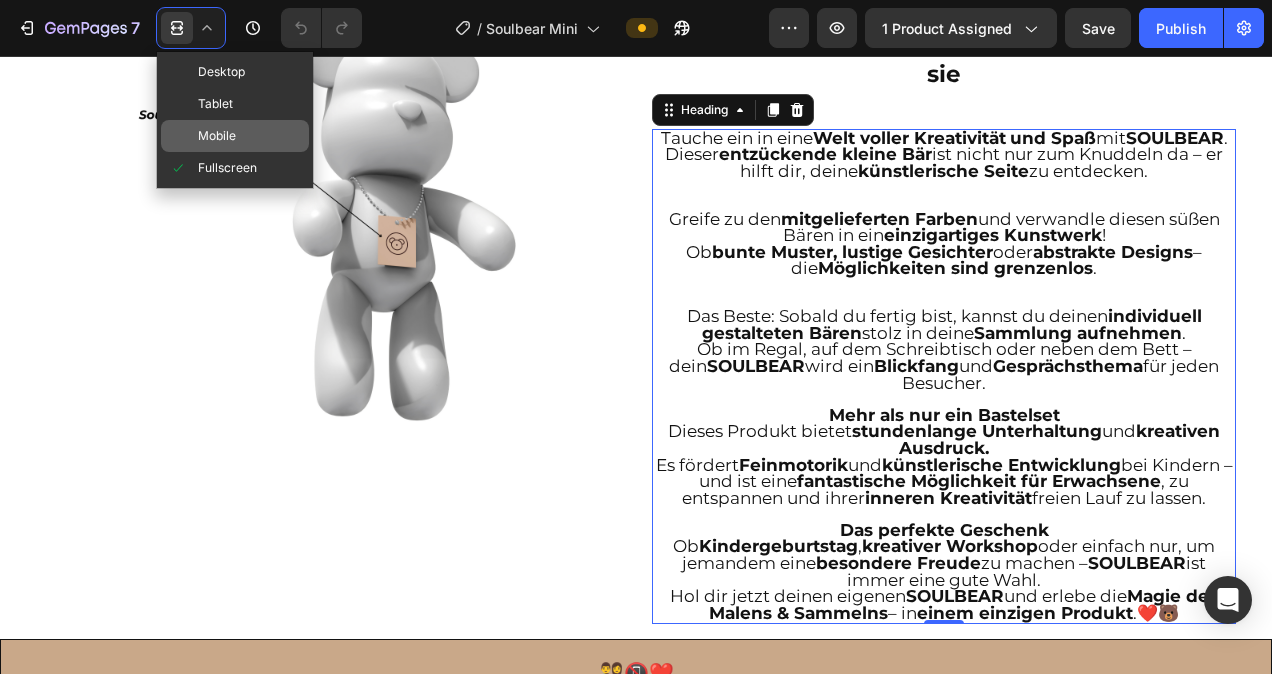 click on "Mobile" 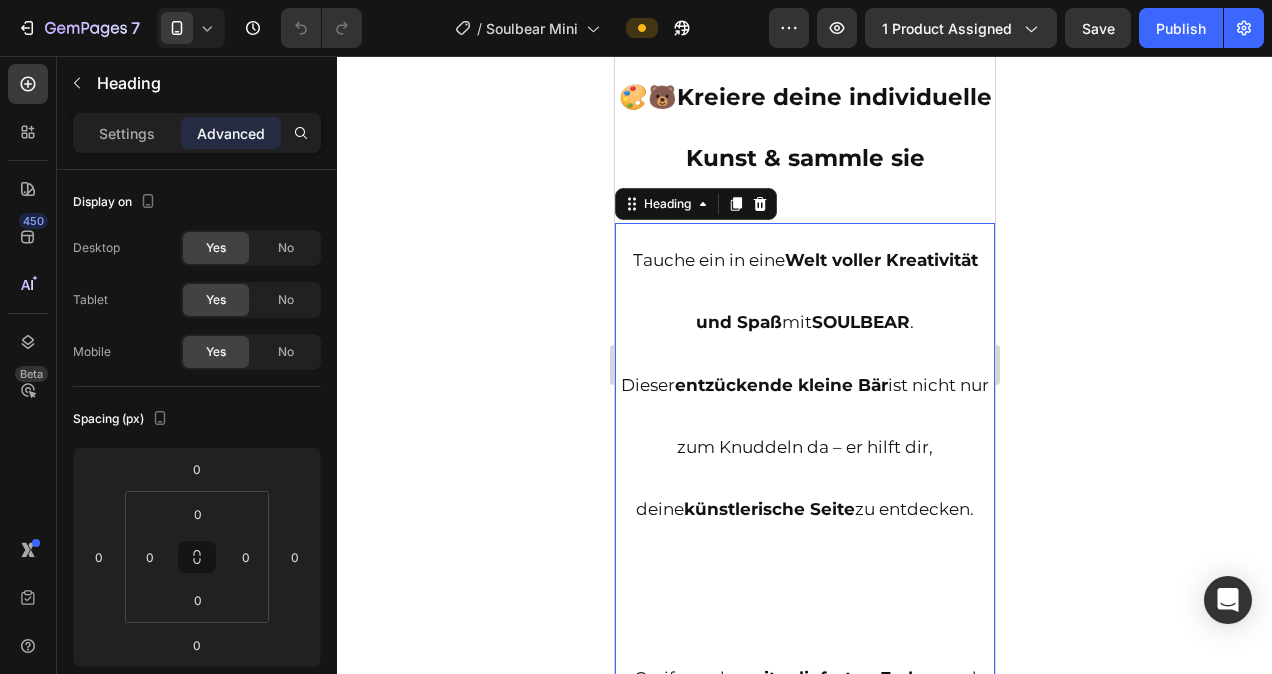 scroll, scrollTop: 2102, scrollLeft: 0, axis: vertical 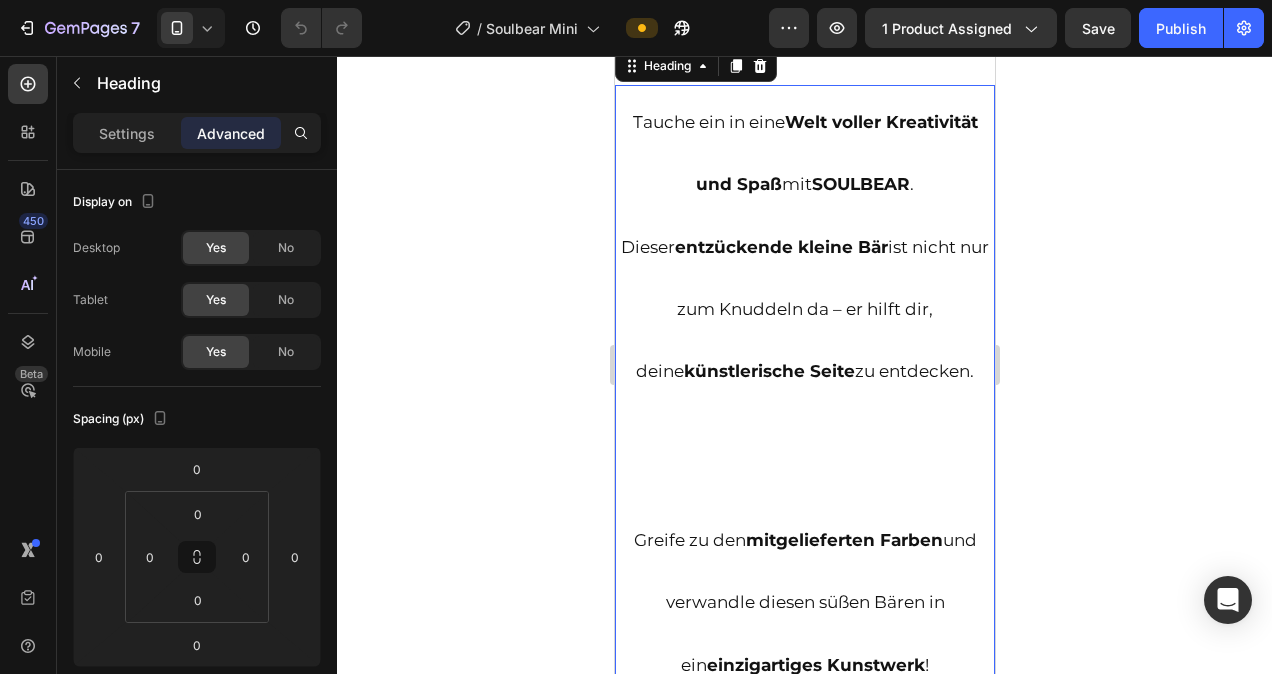 click on "Tauche ein in eine  Welt voller Kreativität   und Spaß  mit  SOULBEAR . Dieser  entzückende kleine Bär  ist nicht nur zum Knuddeln da – er hilft dir, deine  künstlerische Seite  zu entdecken. Greife zu den  mitgelieferten Farben  und verwandle diesen süßen Bären in ein  einzigartiges Kunstwerk ! Ob  bunte Muster, lustige Gesichter  oder  abstrakte Designs  – die  Möglichkeiten sind grenzenlos . Das Beste: Sobald du fertig bist, kannst du deinen  individuell gestalteten Bären  stolz in deine  Sammlung aufnehmen . Ob im Regal, auf dem Schreibtisch oder neben dem Bett – dein  SOULBEAR  wird ein  Blickfang  und  Gesprächsthema  für jeden Besucher. Mehr als nur ein Bastelset Dieses Produkt bietet  stundenlange Unterhaltung  und  kreativen Ausdruck. Es fördert  Feinmotorik  und  künstlerische Entwicklung  bei Kindern – und ist eine  fantastische Möglichkeit für Erwachsene , zu entspannen und ihrer  inneren Kreativität  freien Lauf zu lassen. Das perfekte Geschenk Ob  Kindergeburtstag ," at bounding box center [804, 1337] 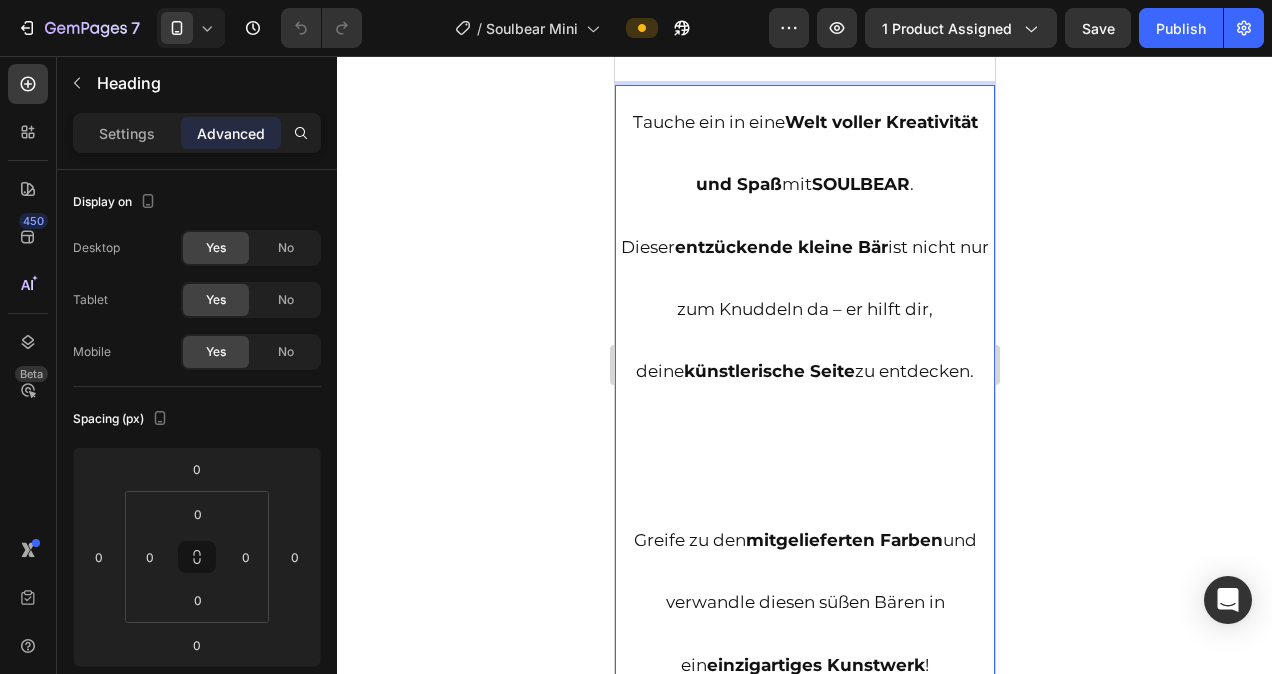 click on "Tauche ein in eine  Welt voller Kreativität   und Spaß  mit  SOULBEAR . Dieser  entzückende kleine Bär  ist nicht nur zum Knuddeln da – er hilft dir, deine  künstlerische Seite  zu entdecken. ⁠⁠⁠⁠⁠⁠⁠ Greife zu den  mitgelieferten Farben  und verwandle diesen süßen Bären in ein  einzigartiges Kunstwerk ! Ob  bunte Muster, lustige Gesichter  oder  abstrakte Designs  – die  Möglichkeiten sind grenzenlos . Das Beste: Sobald du fertig bist, kannst du deinen  individuell gestalteten Bären  stolz in deine  Sammlung aufnehmen . Ob im Regal, auf dem Schreibtisch oder neben dem Bett – dein  SOULBEAR  wird ein  Blickfang  und  Gesprächsthema  für jeden Besucher. Mehr als nur ein Bastelset Dieses Produkt bietet  stundenlange Unterhaltung  und  kreativen Ausdruck. Es fördert  Feinmotorik  und  künstlerische Entwicklung  bei Kindern – und ist eine  fantastische Möglichkeit für Erwachsene , zu entspannen und ihrer  inneren Kreativität  freien Lauf zu lassen. Das perfekte Geschenk Ob" at bounding box center [804, 1337] 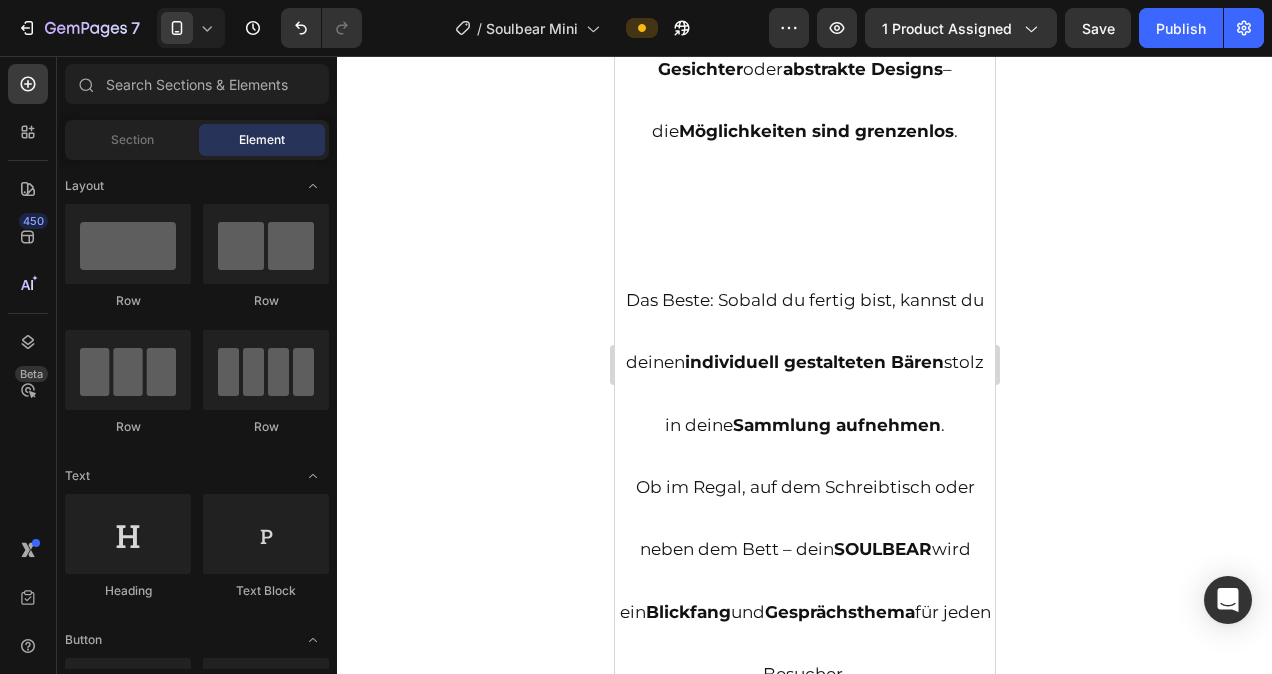 scroll, scrollTop: 2681, scrollLeft: 0, axis: vertical 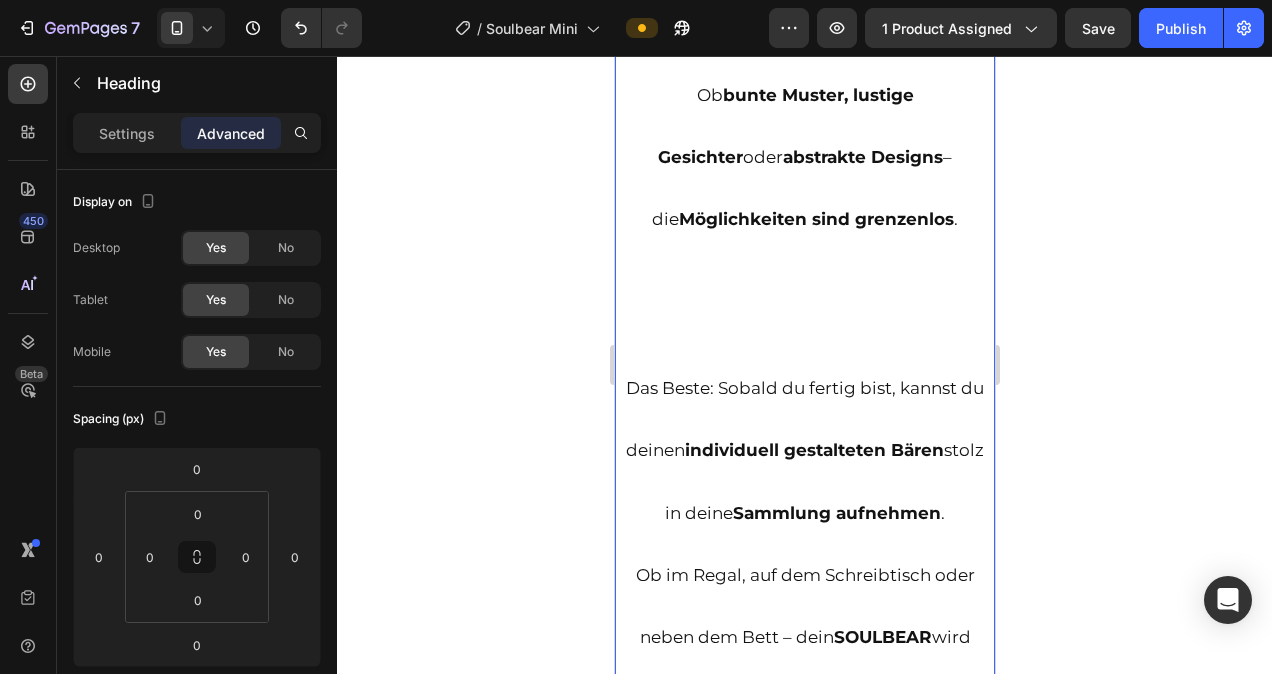 click on "⁠⁠⁠⁠⁠⁠⁠ Tauche ein in eine  Welt voller Kreativität   und Spaß  mit  SOULBEAR . Dieser  entzückende kleine Bär  ist nicht nur zum Knuddeln da – er hilft dir, deine  künstlerische Seite  zu entdecken. Greife zu den  mitgelieferten Farben  und verwandle diesen süßen Bären in ein  einzigartiges Kunstwerk ! Ob  bunte Muster, lustige Gesichter  oder  abstrakte Designs  – die  Möglichkeiten sind grenzenlos . Das Beste: Sobald du fertig bist, kannst du deinen  individuell gestalteten Bären  stolz in deine  Sammlung aufnehmen . Ob im Regal, auf dem Schreibtisch oder neben dem Bett – dein  SOULBEAR  wird ein  Blickfang  und  Gesprächsthema  für jeden Besucher. Mehr als nur ein Bastelset Dieses Produkt bietet  stundenlange Unterhaltung  und  kreativen Ausdruck. Es fördert  Feinmotorik  und  künstlerische Entwicklung  bei Kindern – und ist eine  fantastische Möglichkeit für Erwachsene , zu entspannen und ihrer  inneren Kreativität  freien Lauf zu lassen. Das perfekte Geschenk Ob" at bounding box center (804, 731) 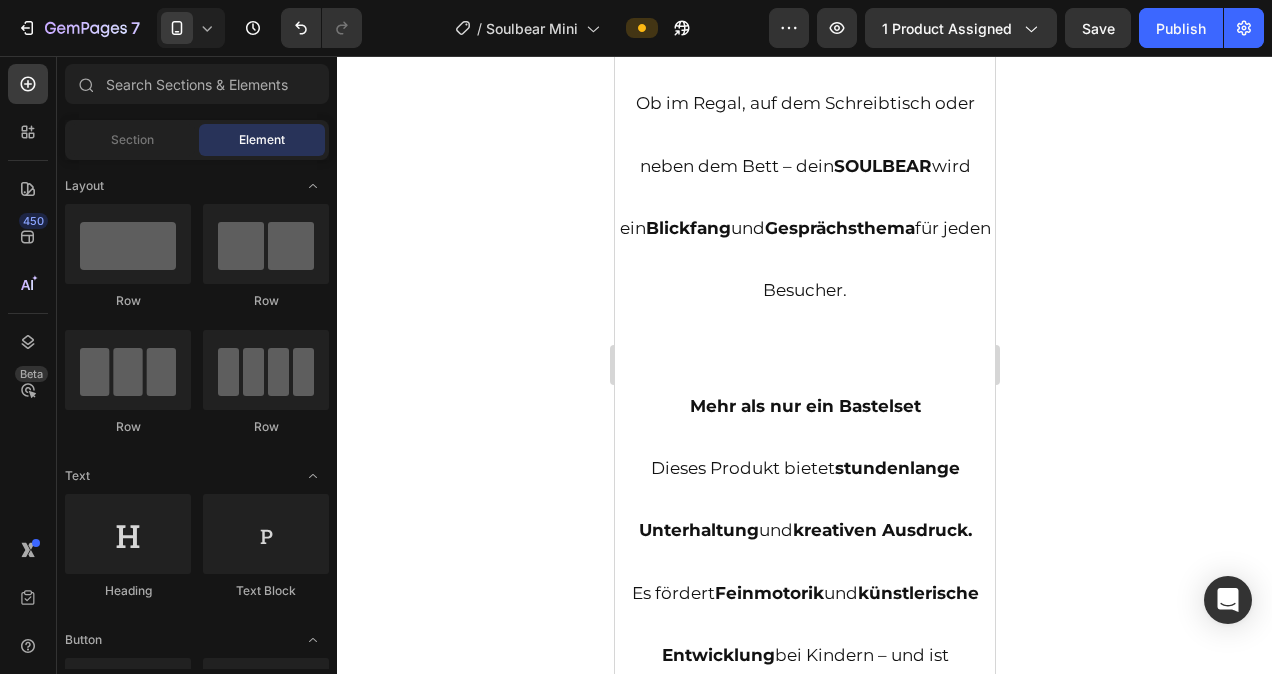scroll, scrollTop: 3036, scrollLeft: 0, axis: vertical 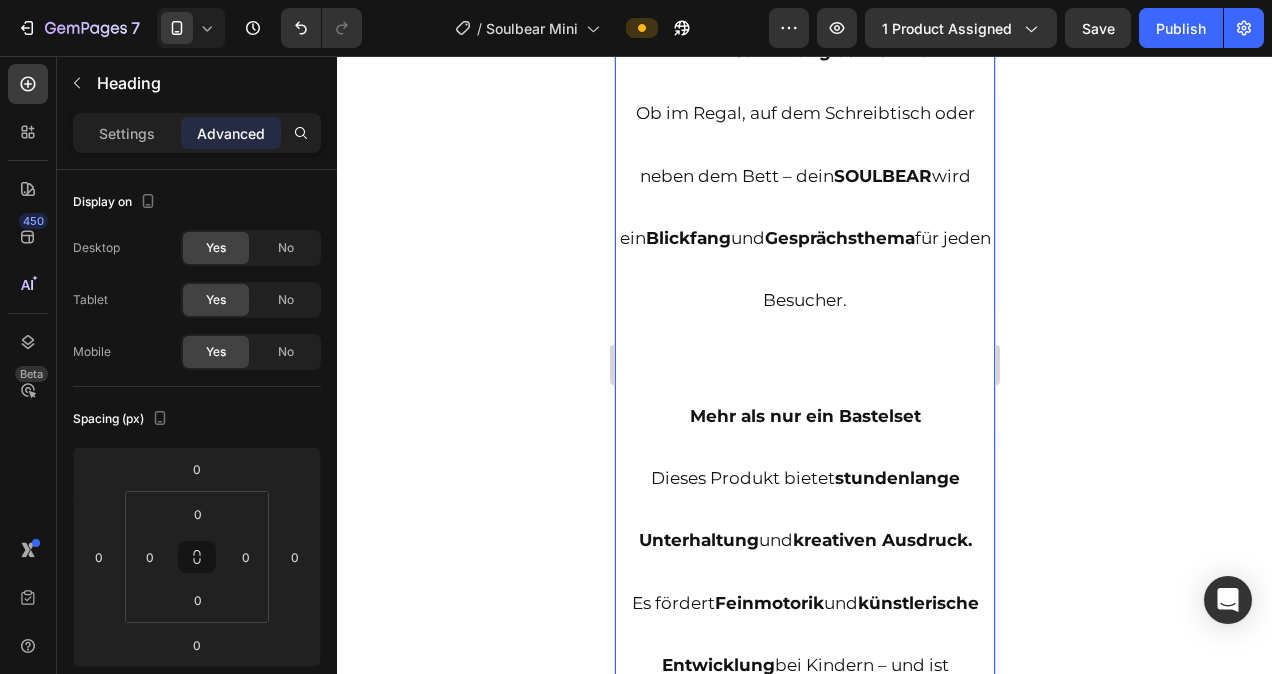 click on "⁠⁠⁠⁠⁠⁠⁠ Tauche ein in eine  Welt voller Kreativität   und Spaß  mit  SOULBEAR . Dieser  entzückende kleine Bär  ist nicht nur zum Knuddeln da – er hilft dir, deine  künstlerische Seite  zu entdecken. Greife zu den  mitgelieferten Farben  und verwandle diesen süßen Bären in ein  einzigartiges Kunstwerk ! Ob  bunte Muster, lustige Gesichter  oder  abstrakte Designs  – die  Möglichkeiten sind grenzenlos . Das Beste: Sobald du fertig bist, kannst du deinen  individuell gestalteten Bären  stolz in deine  Sammlung aufnehmen . Ob im Regal, auf dem Schreibtisch oder neben dem Bett – dein  SOULBEAR  wird ein  Blickfang  und  Gesprächsthema  für jeden Besucher. Mehr als nur ein Bastelset Dieses Produkt bietet  stundenlange Unterhaltung  und  kreativen Ausdruck. Es fördert  Feinmotorik  und  künstlerische Entwicklung  bei Kindern – und ist eine  fantastische Möglichkeit für Erwachsene , zu entspannen und ihrer  inneren Kreativität  freien Lauf zu lassen. Das perfekte Geschenk Ob" at bounding box center (804, 323) 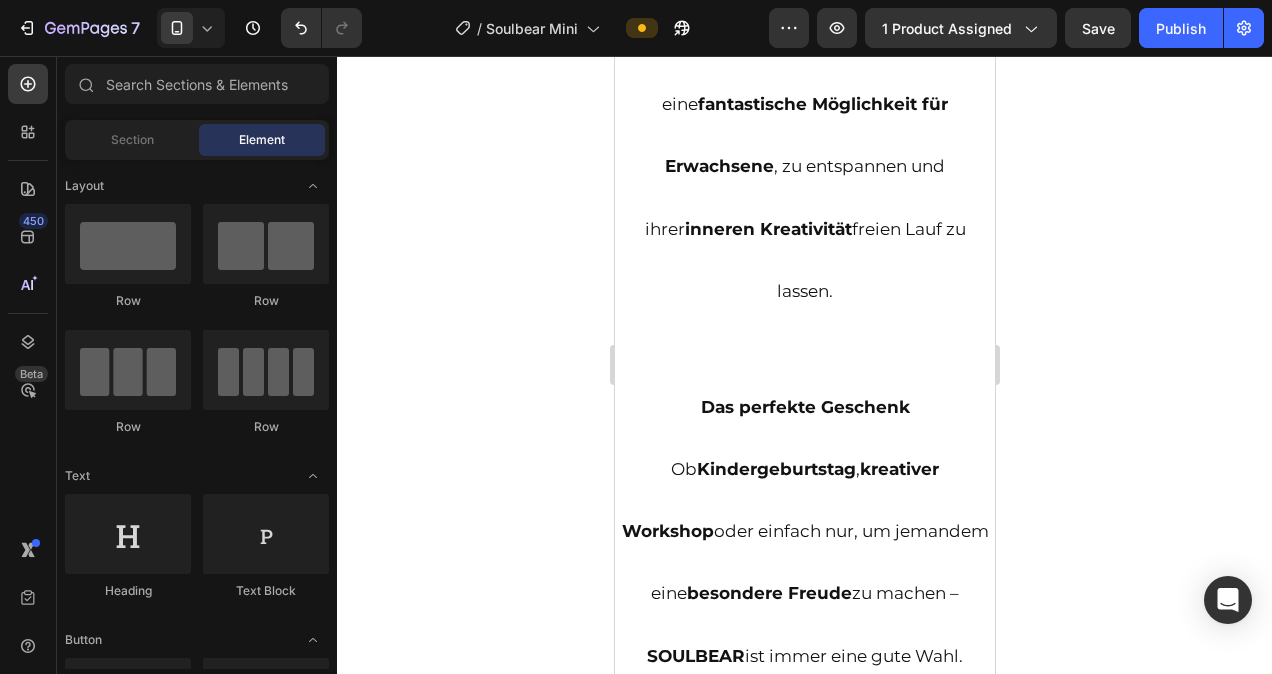 scroll, scrollTop: 3493, scrollLeft: 0, axis: vertical 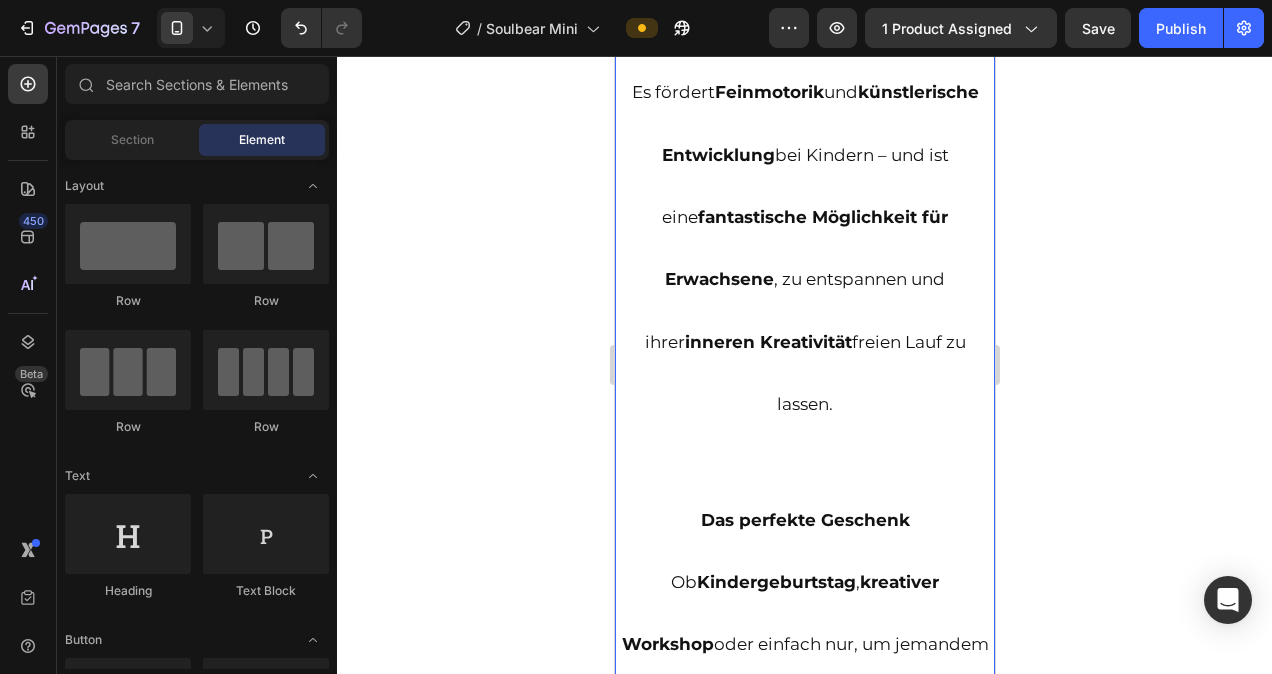 click on "⁠⁠⁠⁠⁠⁠⁠ Tauche ein in eine  Welt voller Kreativität   und Spaß  mit  SOULBEAR . Dieser  entzückende kleine Bär  ist nicht nur zum Knuddeln da – er hilft dir, deine  künstlerische Seite  zu entdecken. Greife zu den  mitgelieferten Farben  und verwandle diesen süßen Bären in ein  einzigartiges Kunstwerk ! Ob  bunte Muster, lustige Gesichter  oder  abstrakte Designs  – die  Möglichkeiten sind grenzenlos . Das Beste: Sobald du fertig bist, kannst du deinen  individuell gestalteten Bären  stolz in deine  Sammlung aufnehmen . Ob im Regal, auf dem Schreibtisch oder neben dem Bett – dein  SOULBEAR  wird ein  Blickfang  und  Gesprächsthema  für jeden Besucher. Mehr als nur ein Bastelset Dieses Produkt bietet  stundenlange Unterhaltung  und  kreativen Ausdruck. Es fördert  Feinmotorik  und  künstlerische Entwicklung  bei Kindern – und ist eine  fantastische Möglichkeit für Erwachsene , zu entspannen und ihrer  inneren Kreativität  freien Lauf zu lassen. Das perfekte Geschenk Ob" at bounding box center [804, -161] 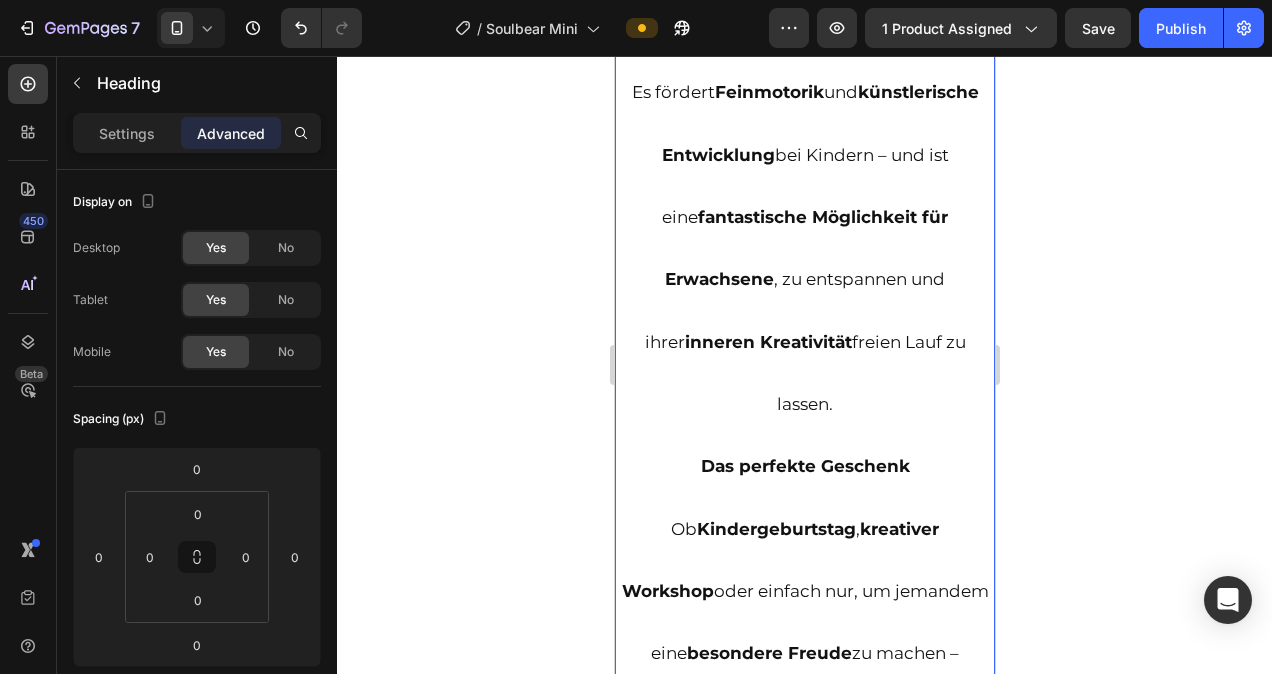 click 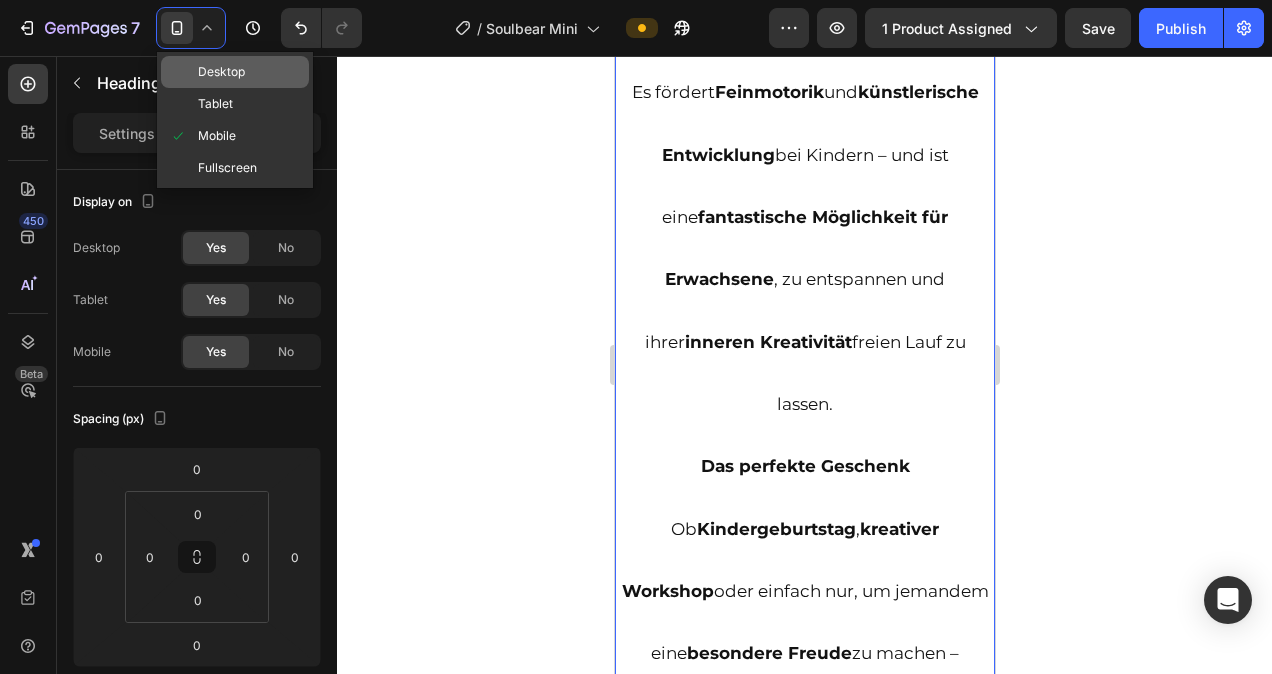 click on "Desktop" at bounding box center (221, 72) 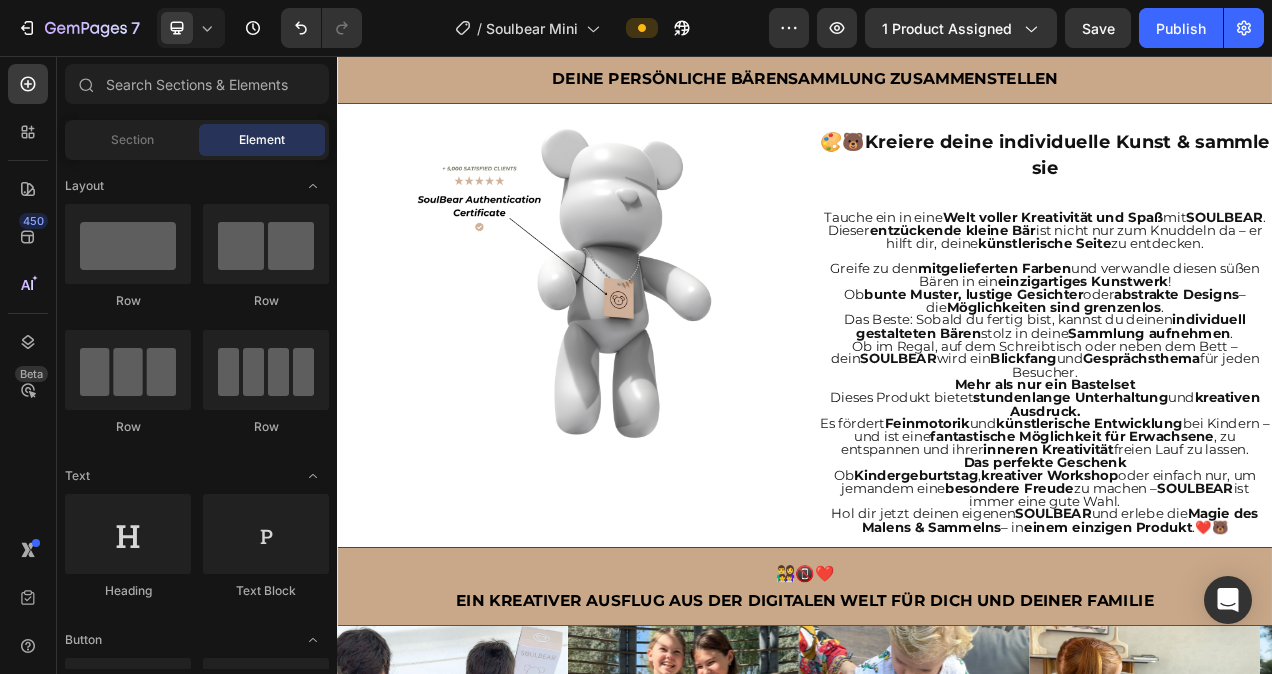 scroll, scrollTop: 1434, scrollLeft: 0, axis: vertical 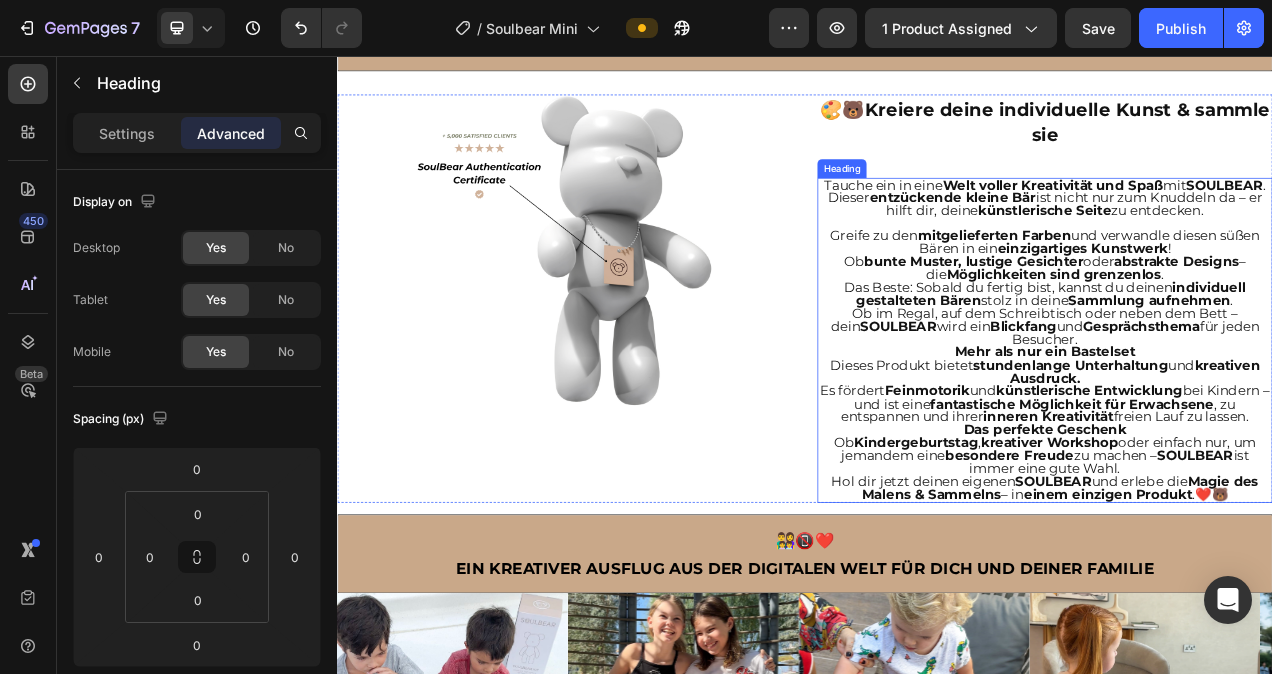 click on "Tauche ein in eine  Welt voller Kreativität   und Spaß  mit  SOULBEAR ." at bounding box center (1245, 222) 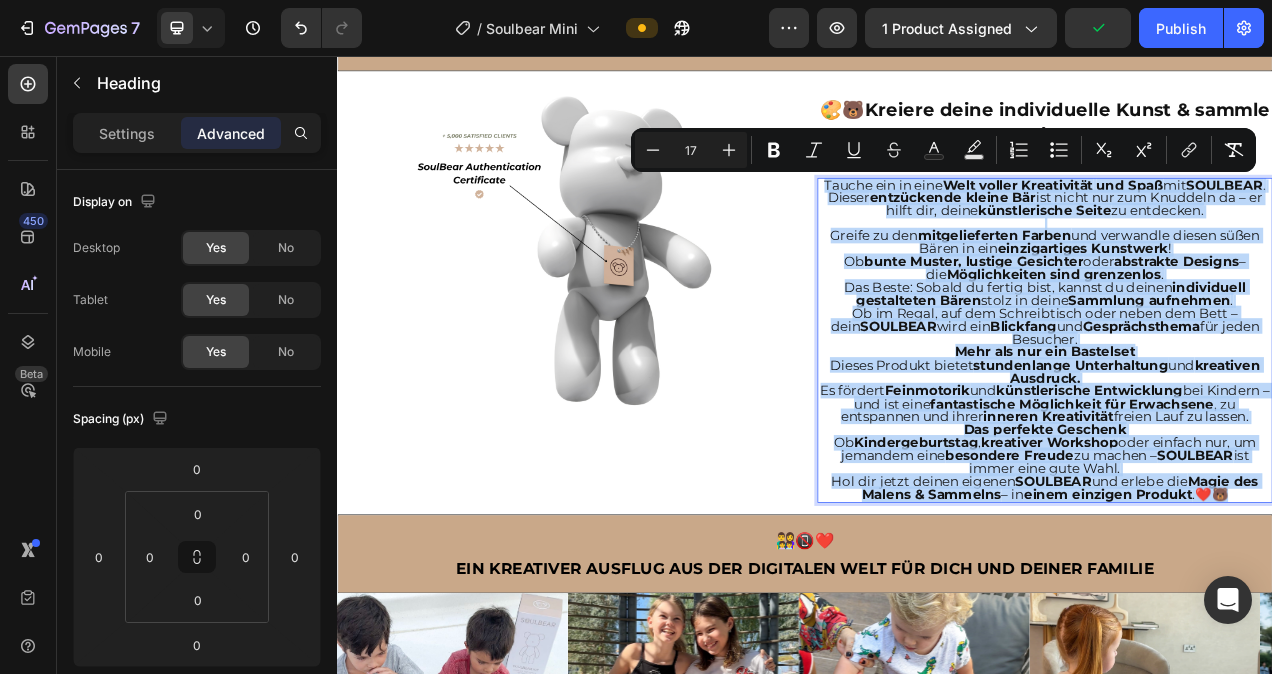 drag, startPoint x: 998, startPoint y: 215, endPoint x: 1504, endPoint y: 649, distance: 666.6273 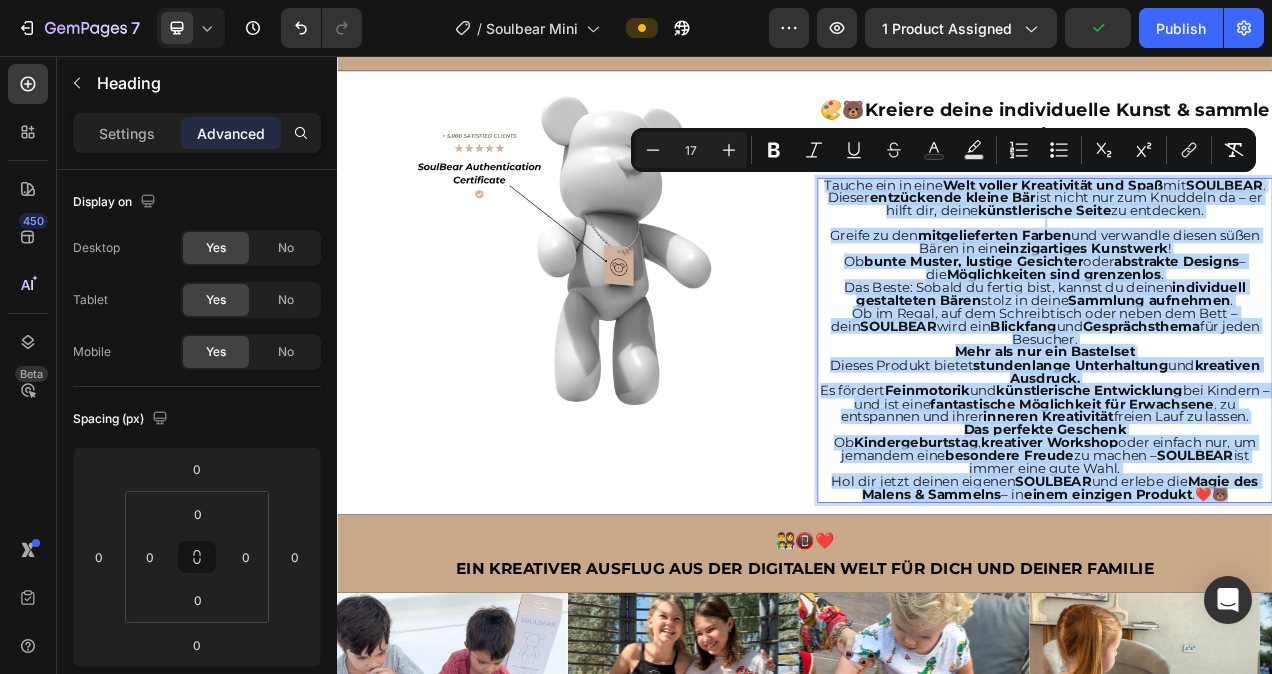 click on "Tauche ein in eine  Welt voller Kreativität   und Spaß  mit  SOULBEAR . Dieser  entzückende kleine Bär  ist nicht nur zum Knuddeln da – er hilft dir, deine  künstlerische Seite  zu entdecken. Greife zu den  mitgelieferten Farben  und verwandle diesen süßen Bären in ein  einzigartiges Kunstwerk ! Ob  bunte Muster, lustige Gesichter  oder  abstrakte Designs  – die  Möglichkeiten sind grenzenlos . Das Beste: Sobald du fertig bist, kannst du deinen  individuell gestalteten Bären  stolz in deine  Sammlung aufnehmen . Ob im Regal, auf dem Schreibtisch oder neben dem Bett – dein  SOULBEAR  wird ein  Blickfang  und  Gesprächsthema  für jeden Besucher. Mehr als nur ein Bastelset Dieses Produkt bietet  stundenlange Unterhaltung  und  kreativen Ausdruck. Es fördert  Feinmotorik  und  künstlerische Entwicklung  bei Kindern – und ist eine  fantastische Möglichkeit für Erwachsene , zu entspannen und ihrer  inneren Kreativität  freien Lauf zu lassen. Das perfekte Geschenk Ob  Kindergeburtstag ," at bounding box center (1245, 422) 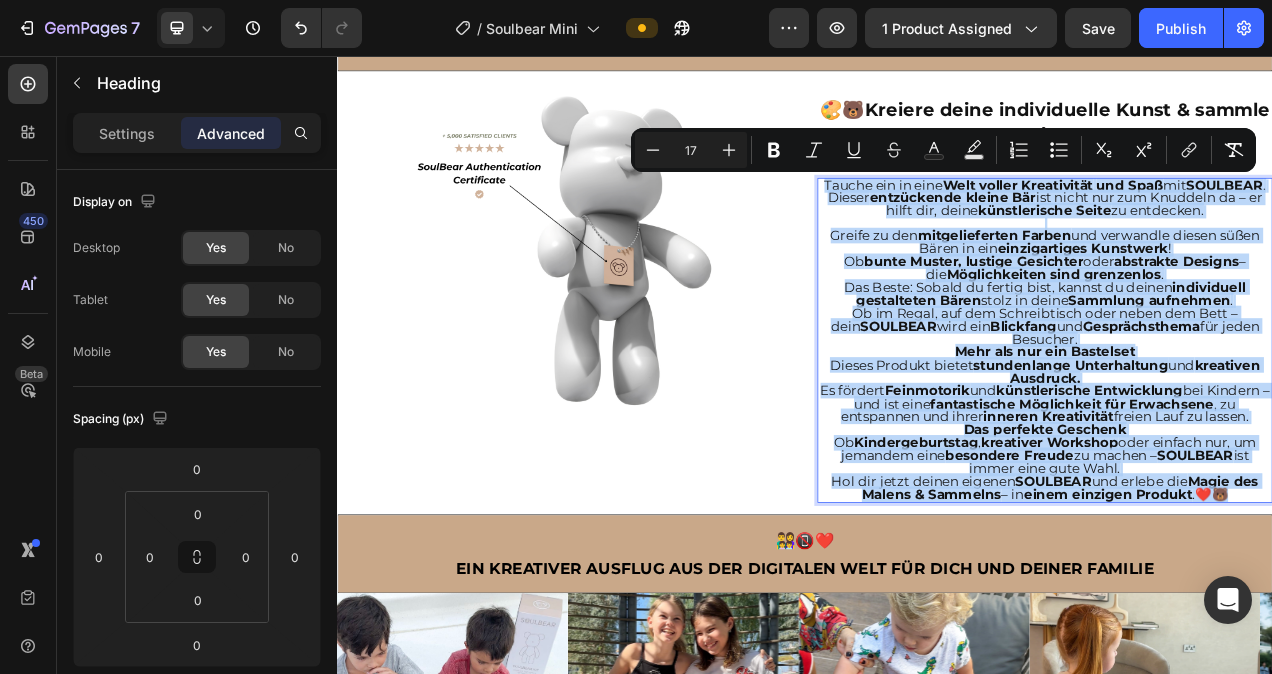 copy on "Tauche ein in eine  Welt voller Kreativität   und Spaß  mit  SOULBEAR . Dieser  entzückende kleine Bär  ist nicht nur zum Knuddeln da – er hilft dir, deine  künstlerische Seite  zu entdecken. Greife zu den  mitgelieferten Farben  und verwandle diesen süßen Bären in ein  einzigartiges Kunstwerk ! Ob  bunte Muster, lustige Gesichter  oder  abstrakte Designs  – die  Möglichkeiten sind grenzenlos . Das Beste: Sobald du fertig bist, kannst du deinen  individuell gestalteten Bären  stolz in deine  Sammlung aufnehmen . Ob im Regal, auf dem Schreibtisch oder neben dem Bett – dein  SOULBEAR  wird ein  Blickfang  und  Gesprächsthema  für jeden Besucher. Mehr als nur ein Bastelset Dieses Produkt bietet  stundenlange Unterhaltung  und  kreativen Ausdruck. Es fördert  Feinmotorik  und  künstlerische Entwicklung  bei Kindern – und ist eine  fantastische Möglichkeit für Erwachsene , zu entspannen und ihrer  inneren Kreativität  freien Lauf zu lassen. Das perfekte Geschenk Ob  Kindergeburtstag ,  kreativer Workshop  oder ..." 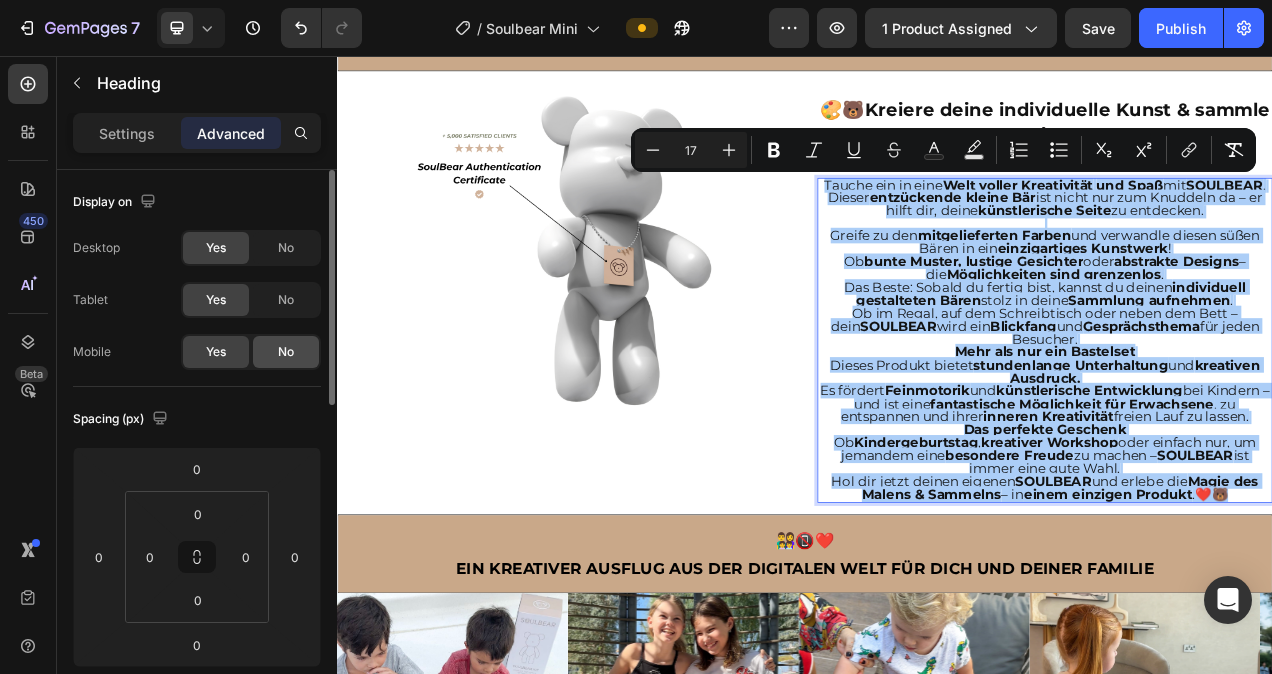click on "No" 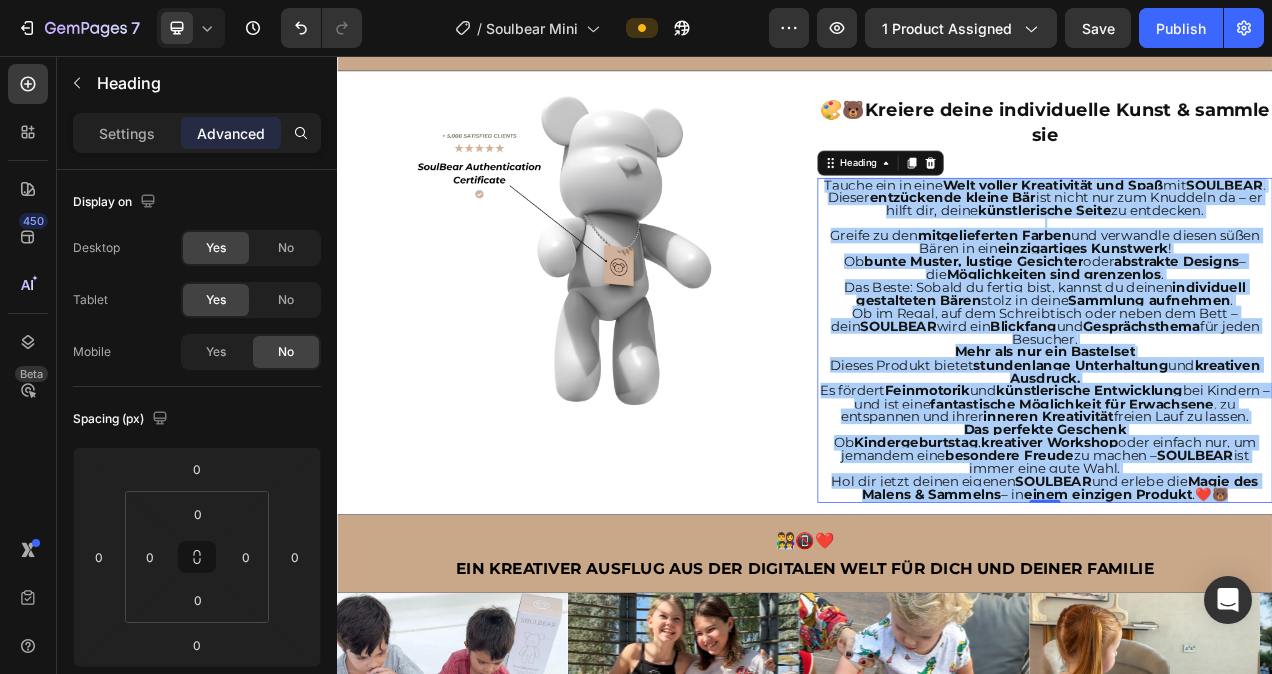 click 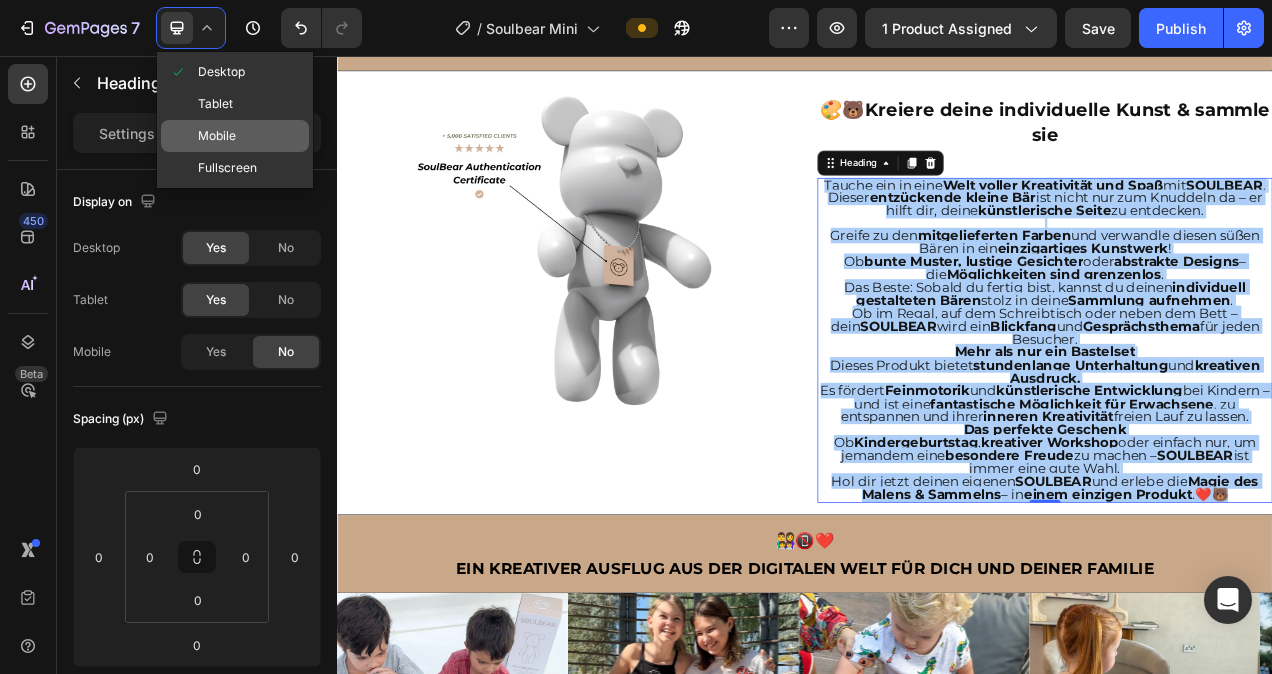 click on "Mobile" 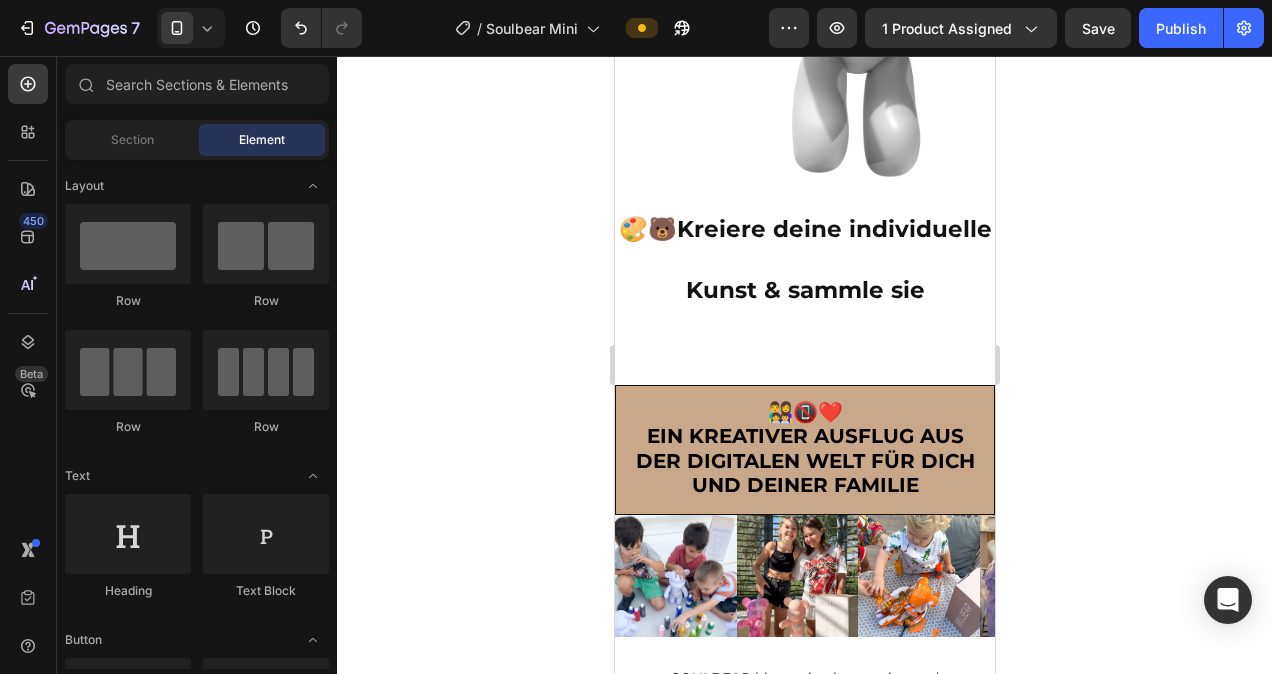 scroll, scrollTop: 1850, scrollLeft: 0, axis: vertical 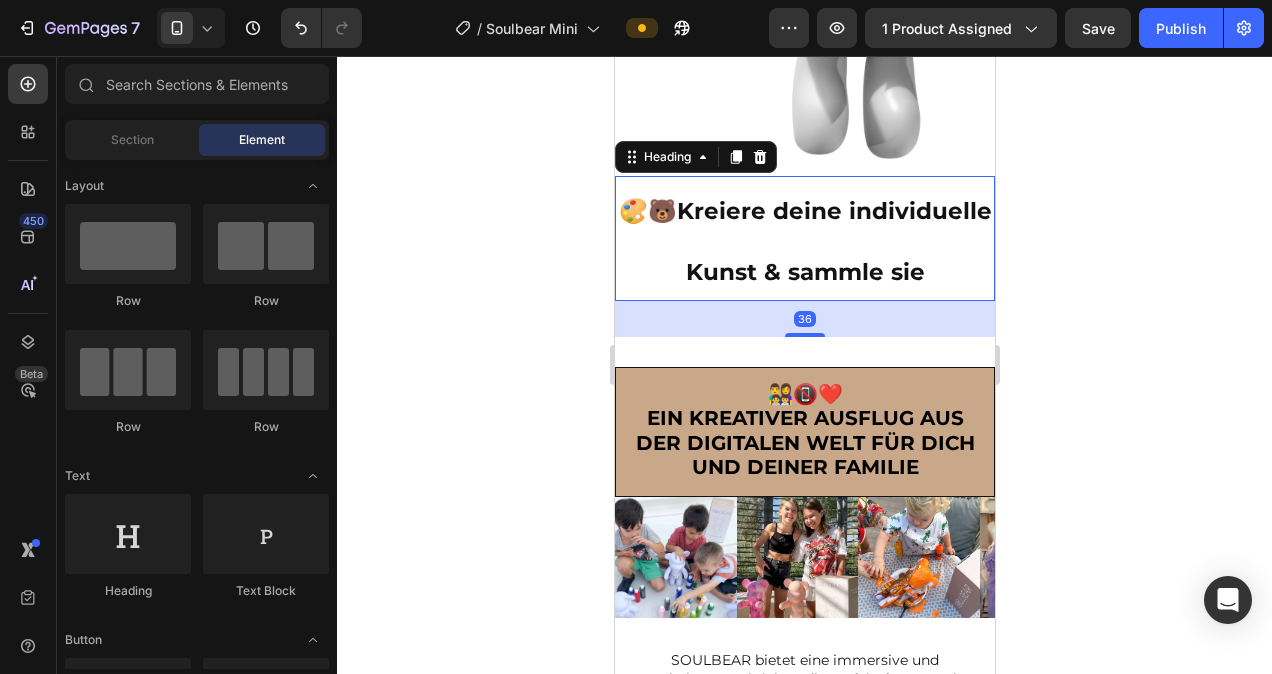 click on "🎨🐻  Kreiere deine individuelle Kunst & sammle sie" at bounding box center (804, 238) 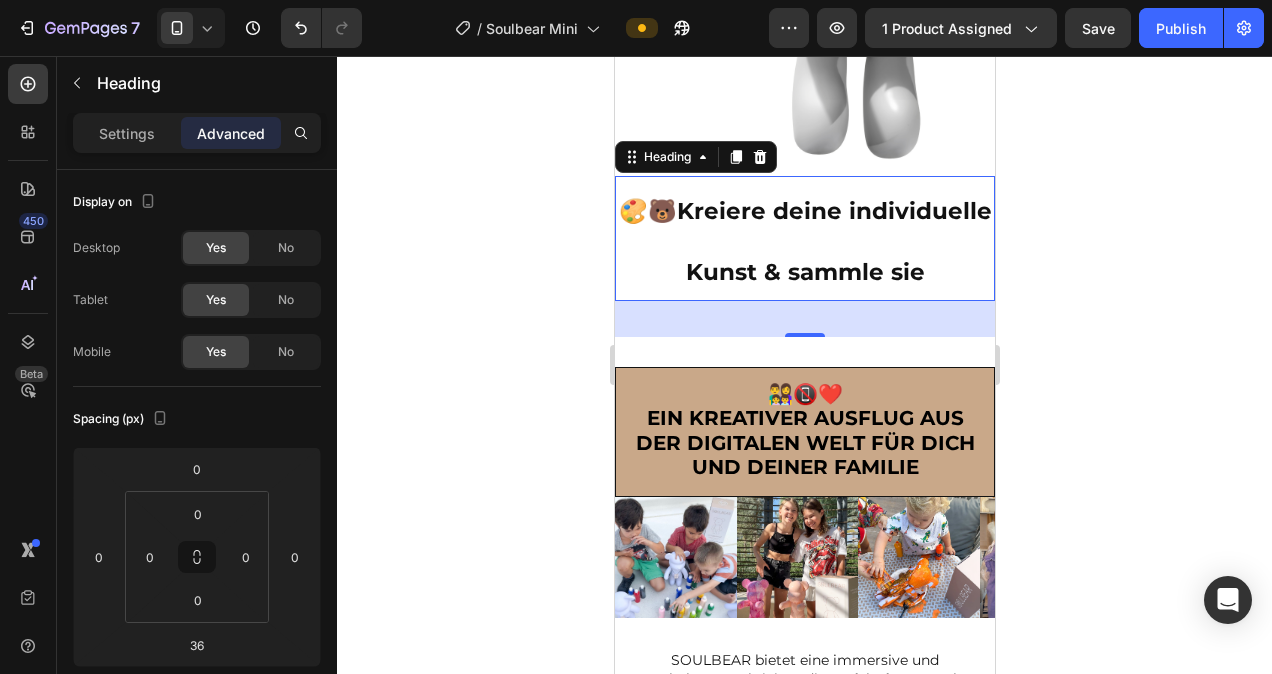 click 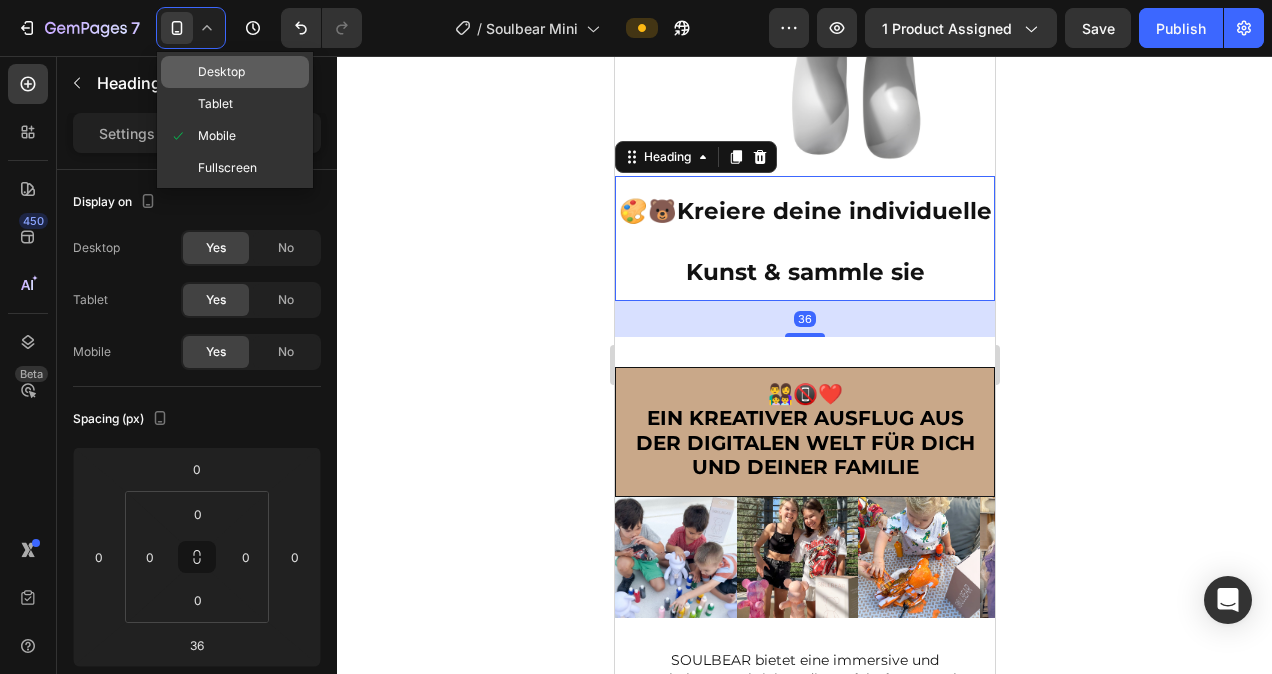 click on "Desktop" at bounding box center [221, 72] 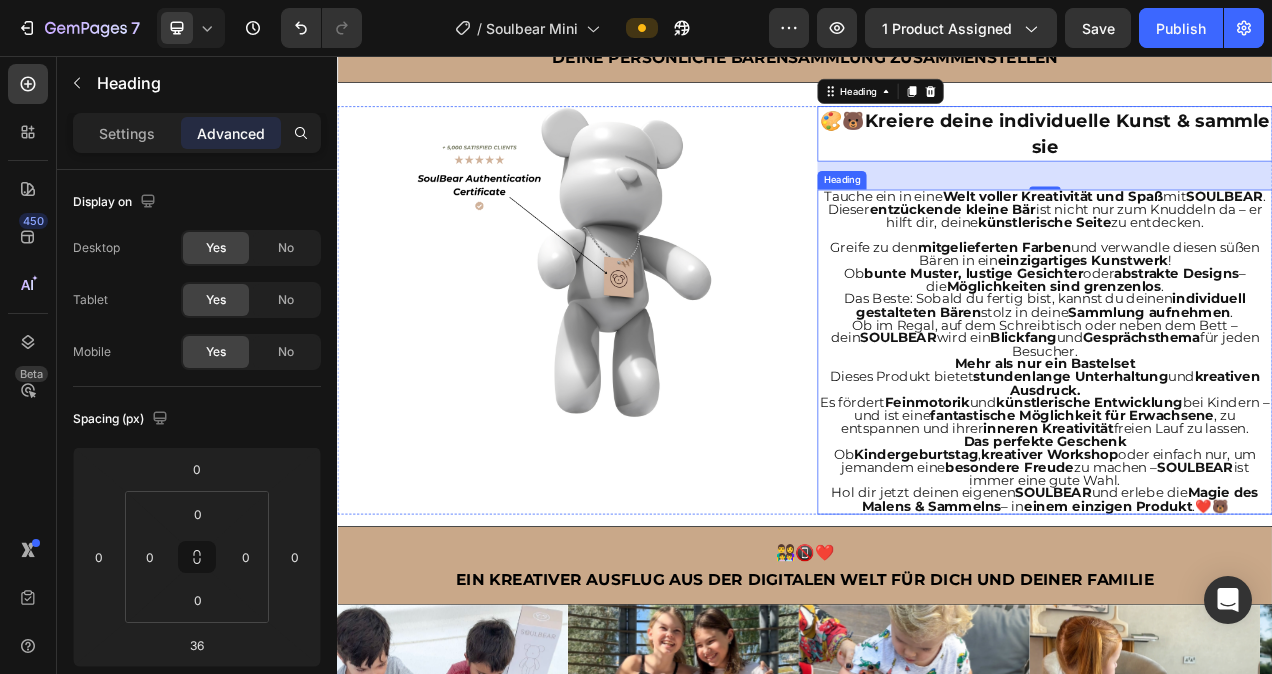 scroll, scrollTop: 1412, scrollLeft: 0, axis: vertical 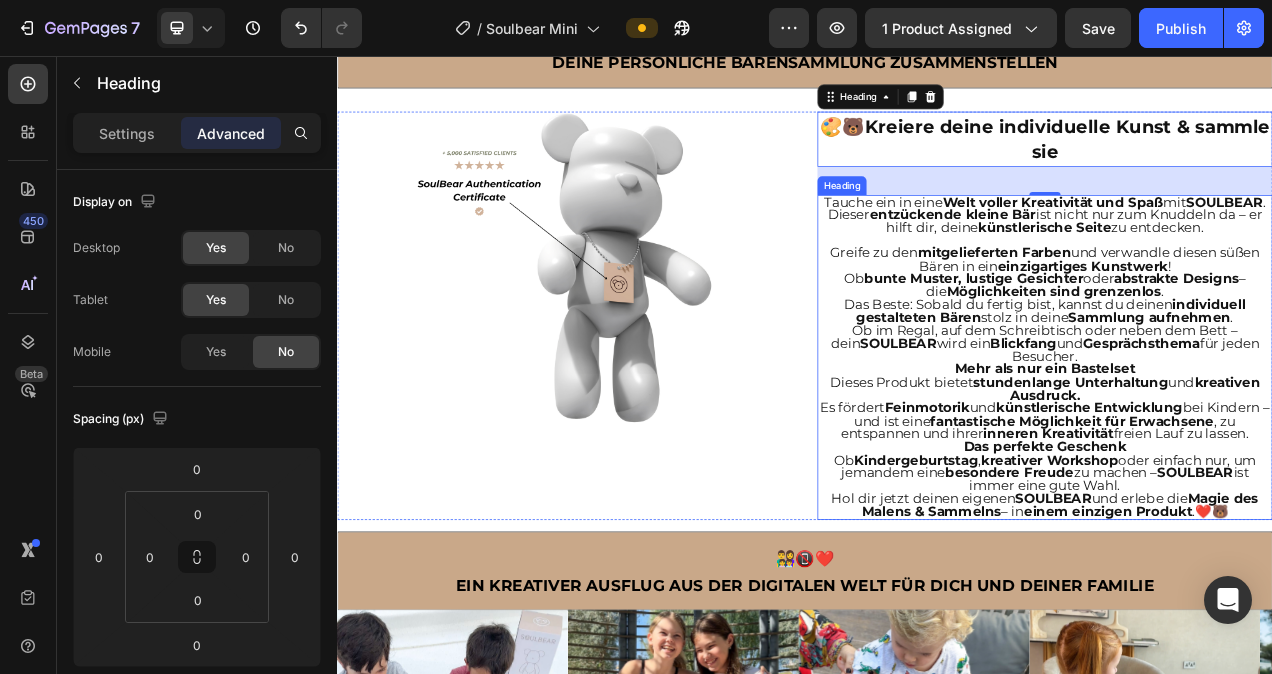click on "mitgelieferten Farben" at bounding box center (1180, 309) 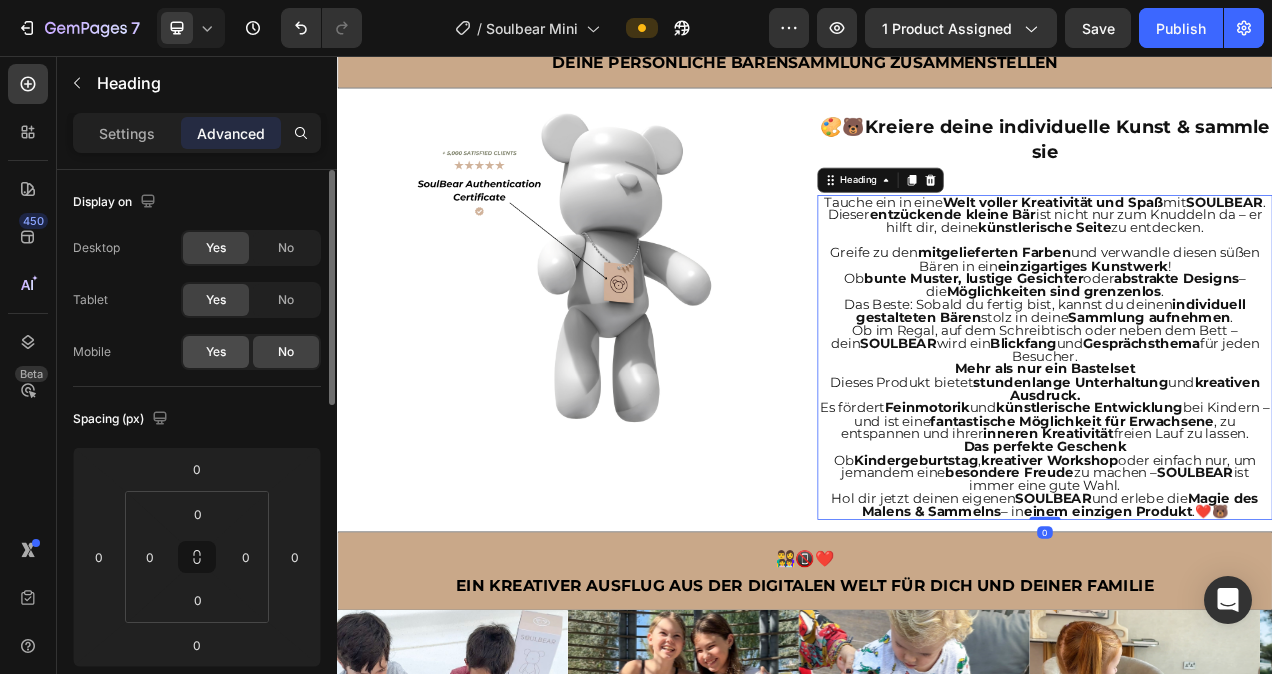 click on "Yes" 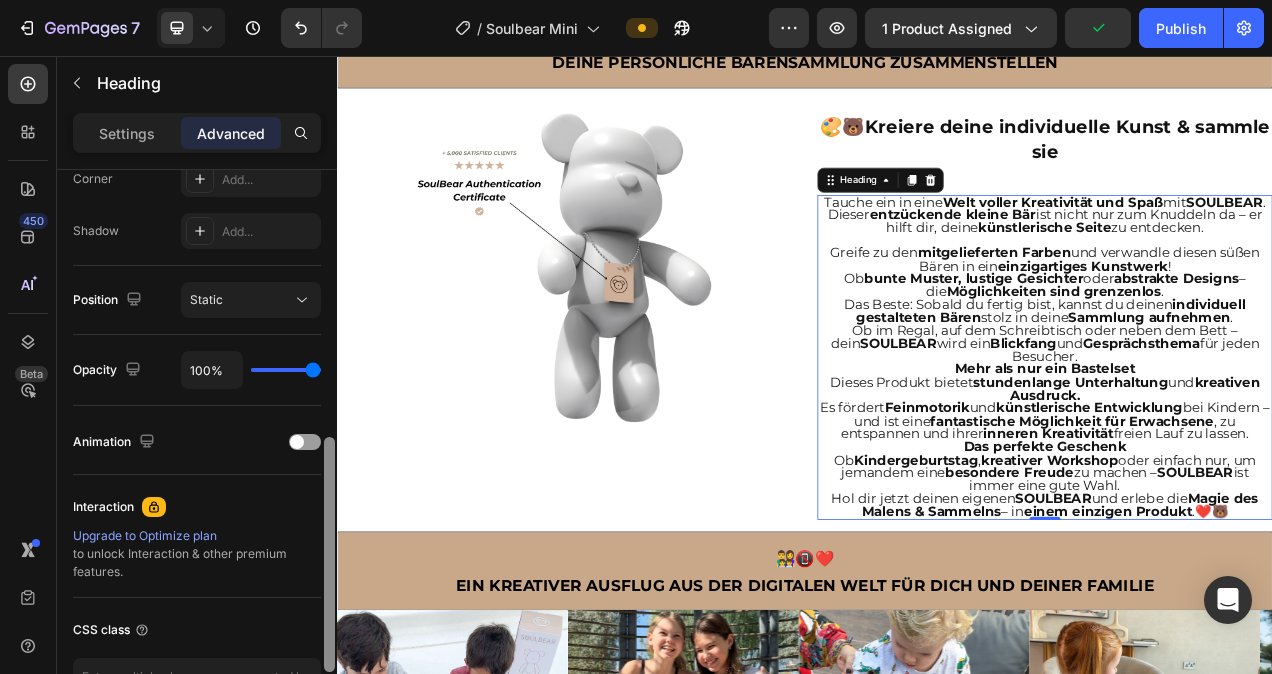 scroll, scrollTop: 638, scrollLeft: 0, axis: vertical 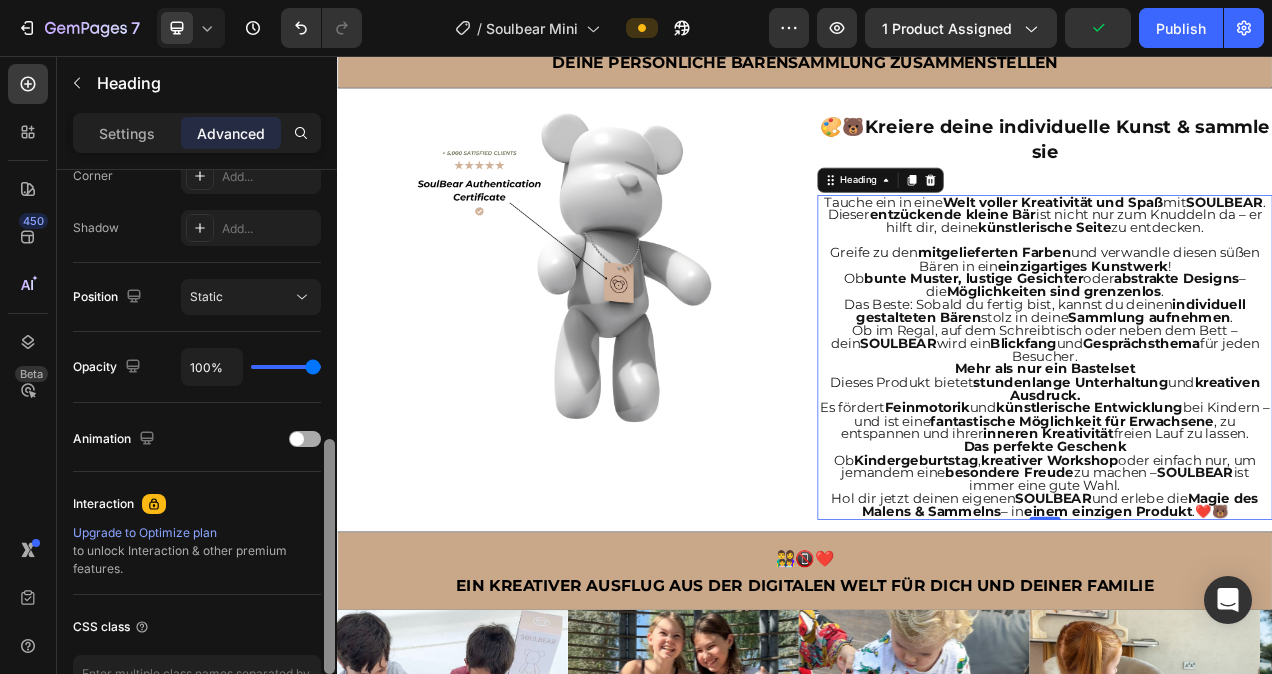 drag, startPoint x: 329, startPoint y: 223, endPoint x: 288, endPoint y: 442, distance: 222.80484 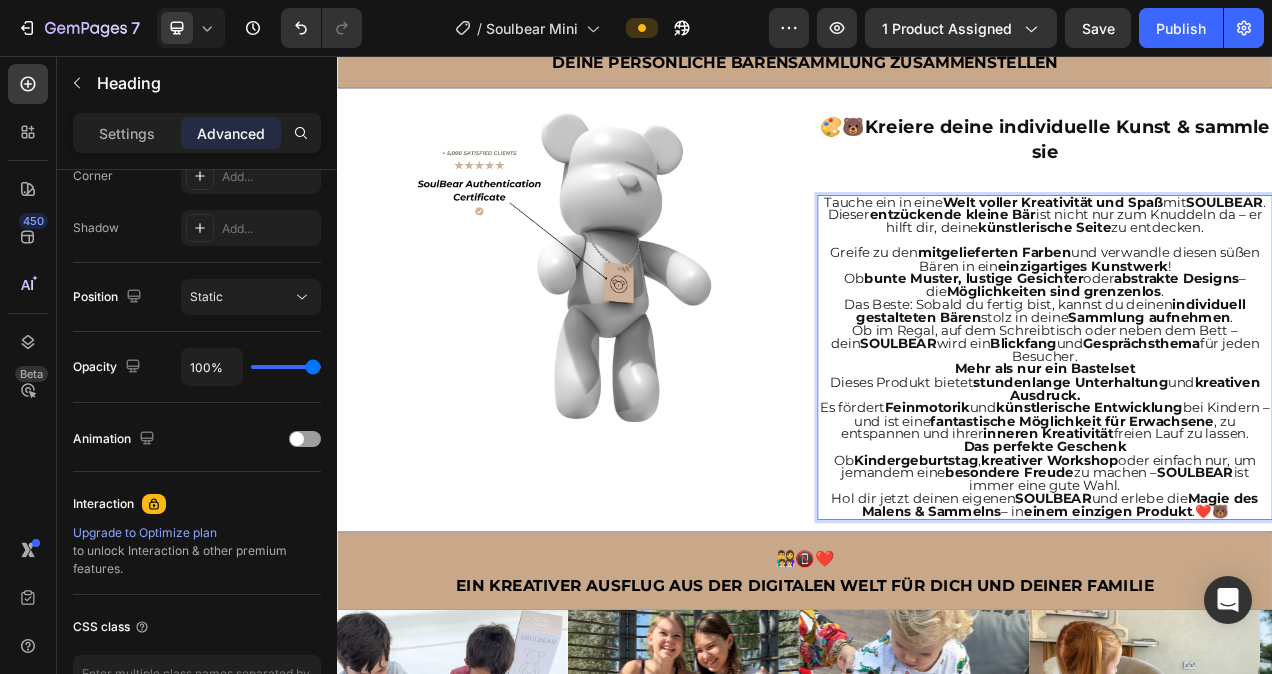 click 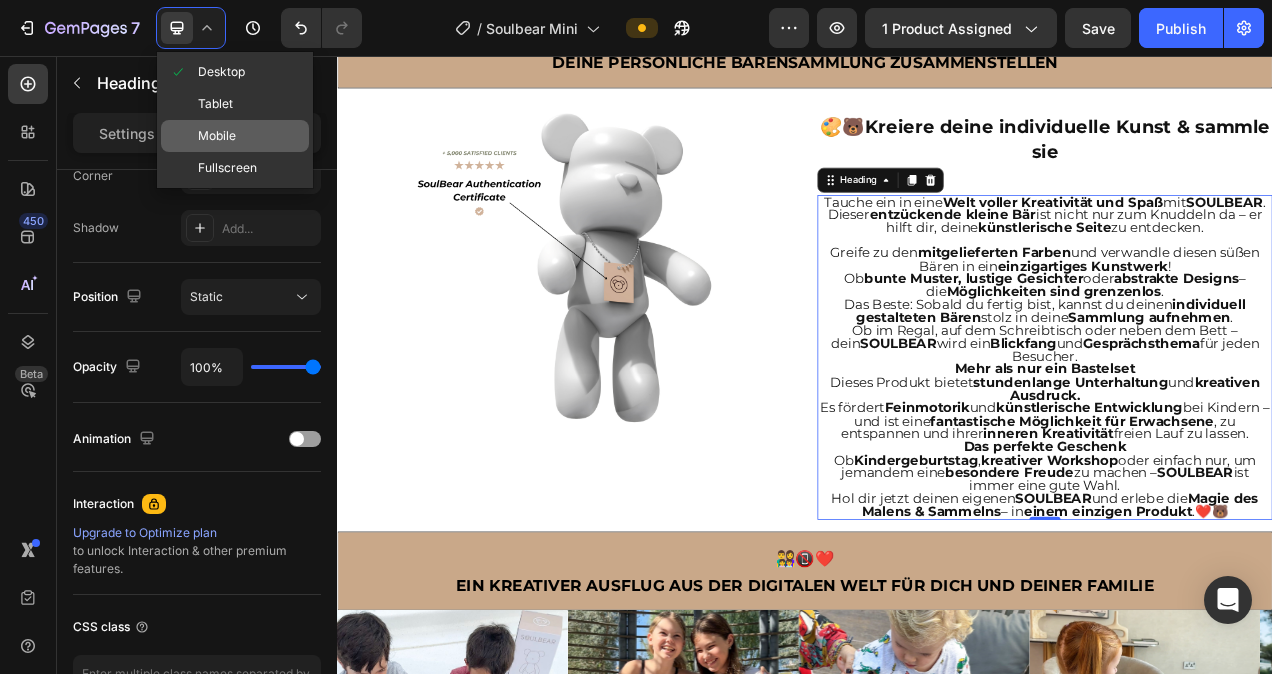 click on "Mobile" at bounding box center (217, 136) 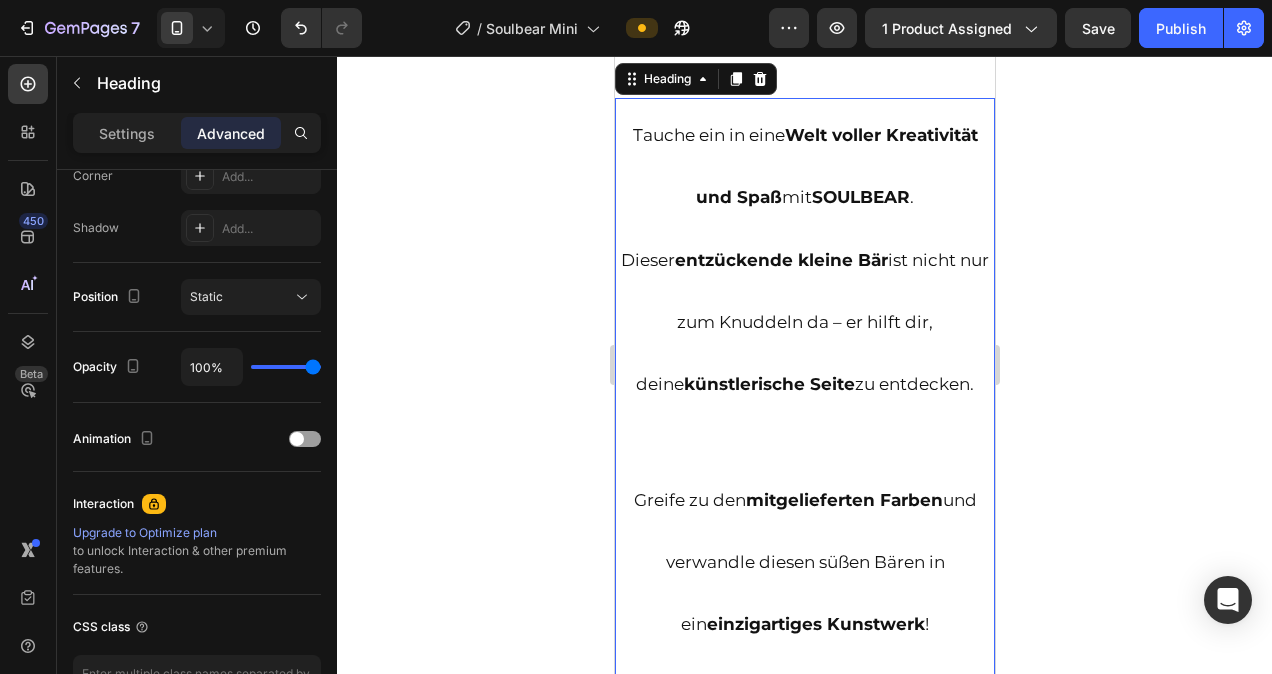 scroll, scrollTop: 2102, scrollLeft: 0, axis: vertical 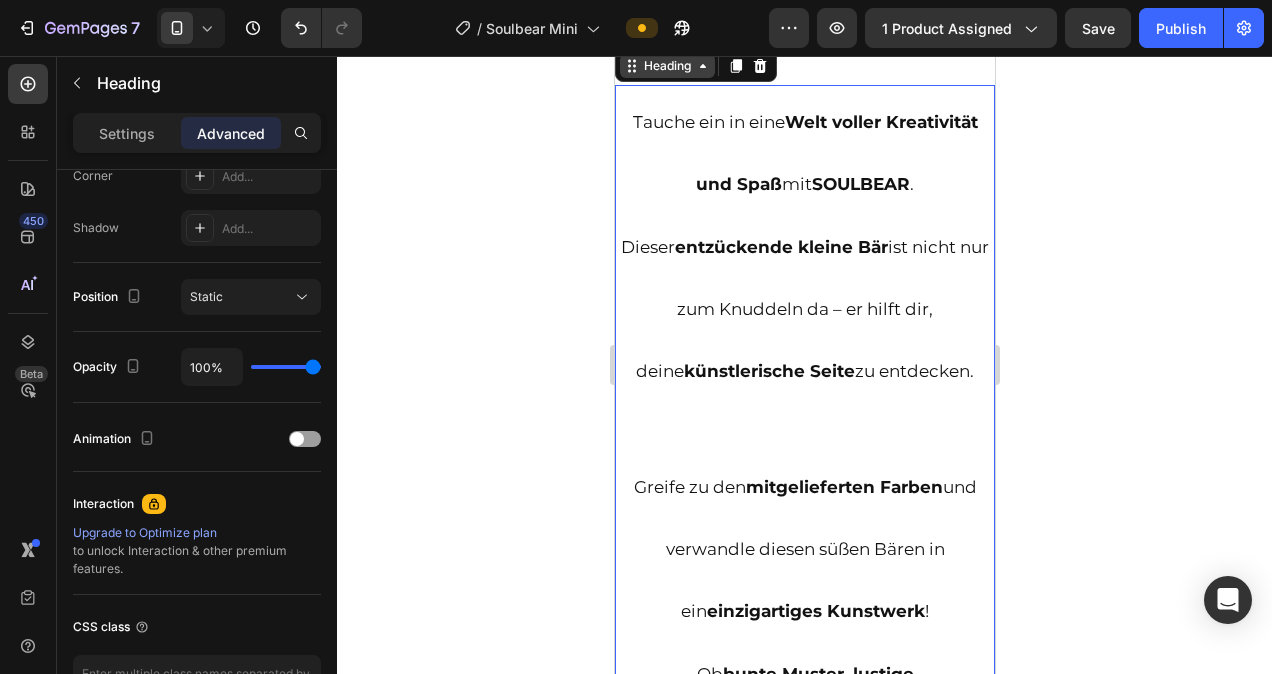 click 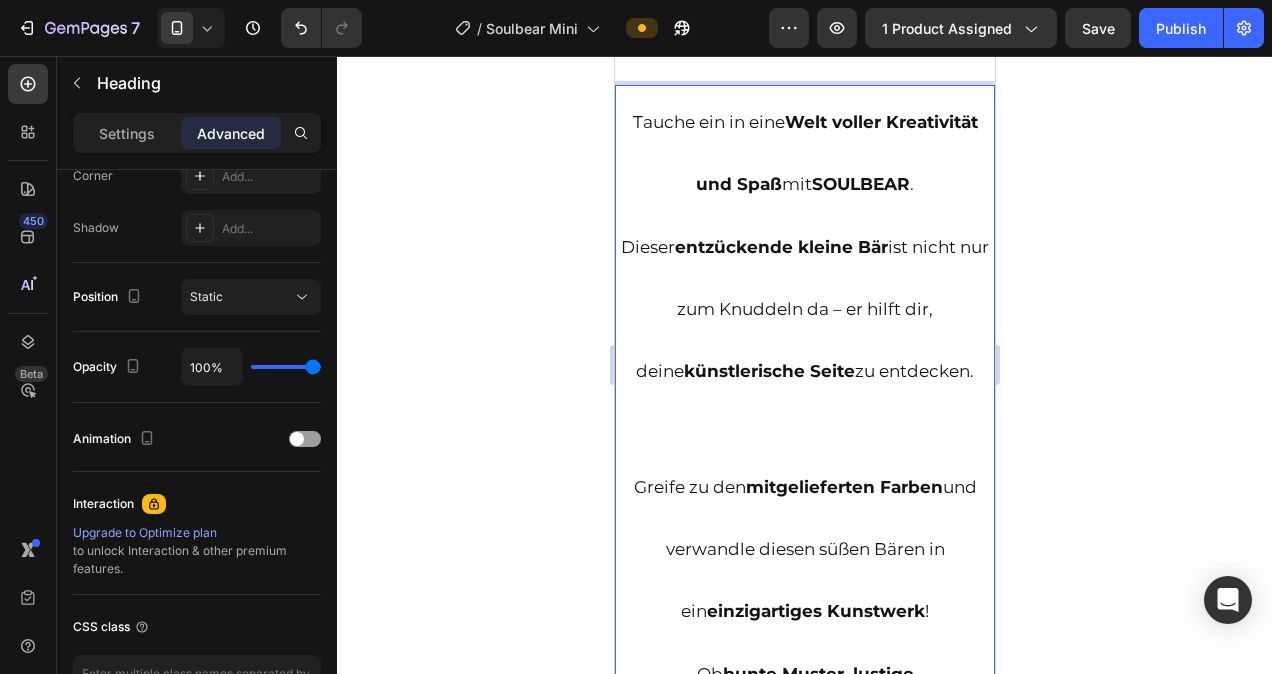 click on "Tauche ein in eine  Welt voller Kreativität   und Spaß  mit  SOULBEAR . Dieser  entzückende kleine Bär  ist nicht nur zum Knuddeln da – er hilft dir, deine  künstlerische Seite  zu entdecken. Greife zu den  mitgelieferten Farben  und verwandle diesen süßen Bären in ein  einzigartiges Kunstwerk ! Ob  bunte Muster, lustige Gesichter  oder  abstrakte Designs  – die  Möglichkeiten sind grenzenlos . Das Beste: Sobald du fertig bist, kannst du deinen  individuell gestalteten Bären  stolz in deine  Sammlung aufnehmen . Ob im Regal, auf dem Schreibtisch oder neben dem Bett – dein  SOULBEAR  wird ein  Blickfang  und  Gesprächsthema  für jeden Besucher. Mehr als nur ein Bastelset Dieses Produkt bietet  stundenlange Unterhaltung  und  kreativen Ausdruck. Es fördert  Feinmotorik  und  künstlerische Entwicklung  bei Kindern – und ist eine  fantastische Möglichkeit für Erwachsene , zu entspannen und ihrer  inneren Kreativität  freien Lauf zu lassen. Das perfekte Geschenk Ob  Kindergeburtstag ," at bounding box center [804, 1204] 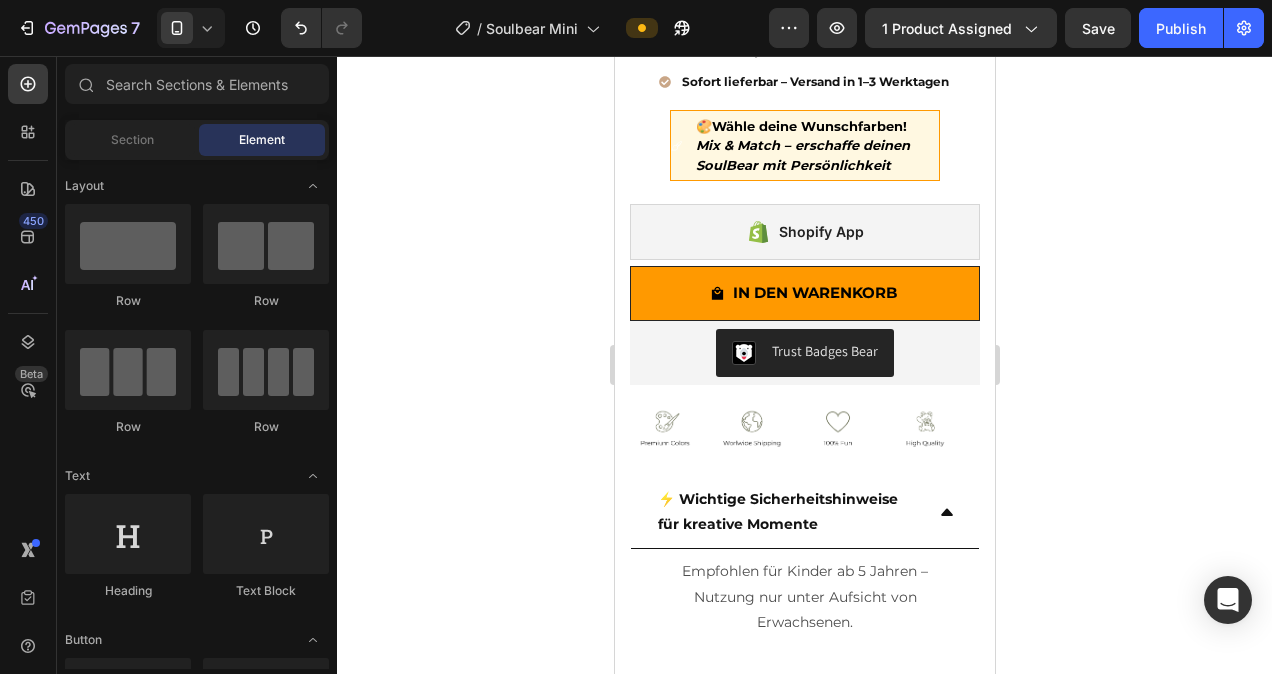 scroll, scrollTop: 462, scrollLeft: 0, axis: vertical 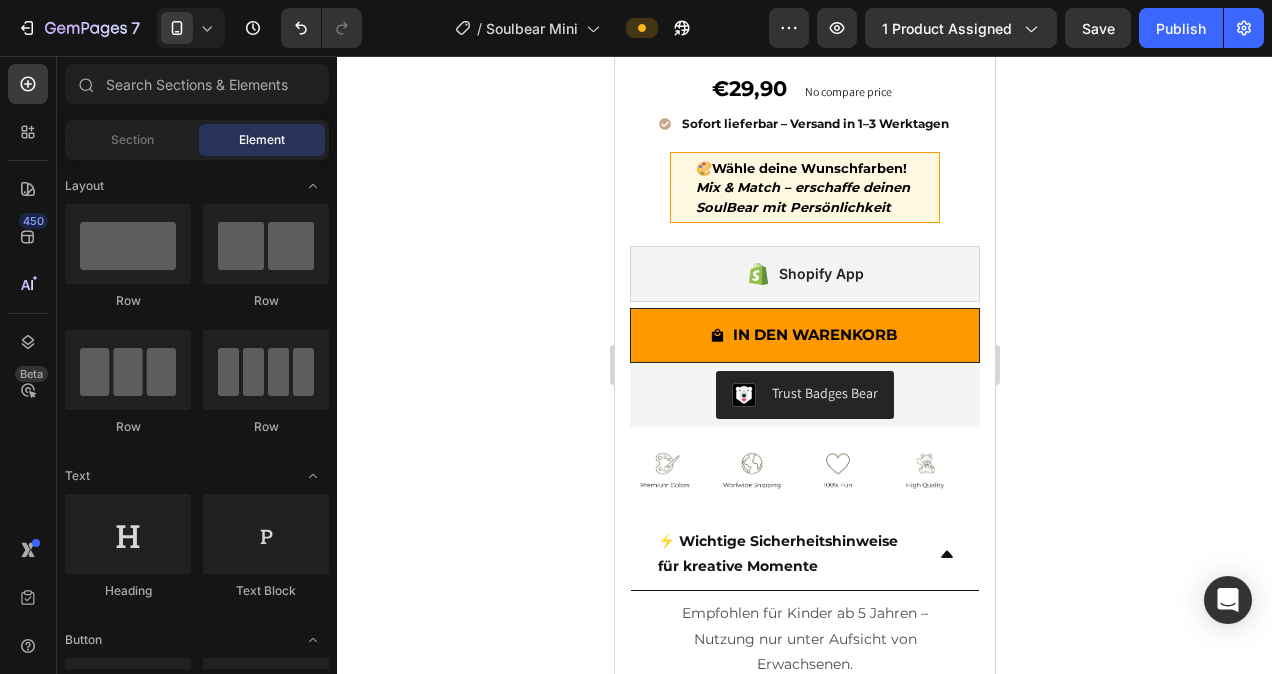 click 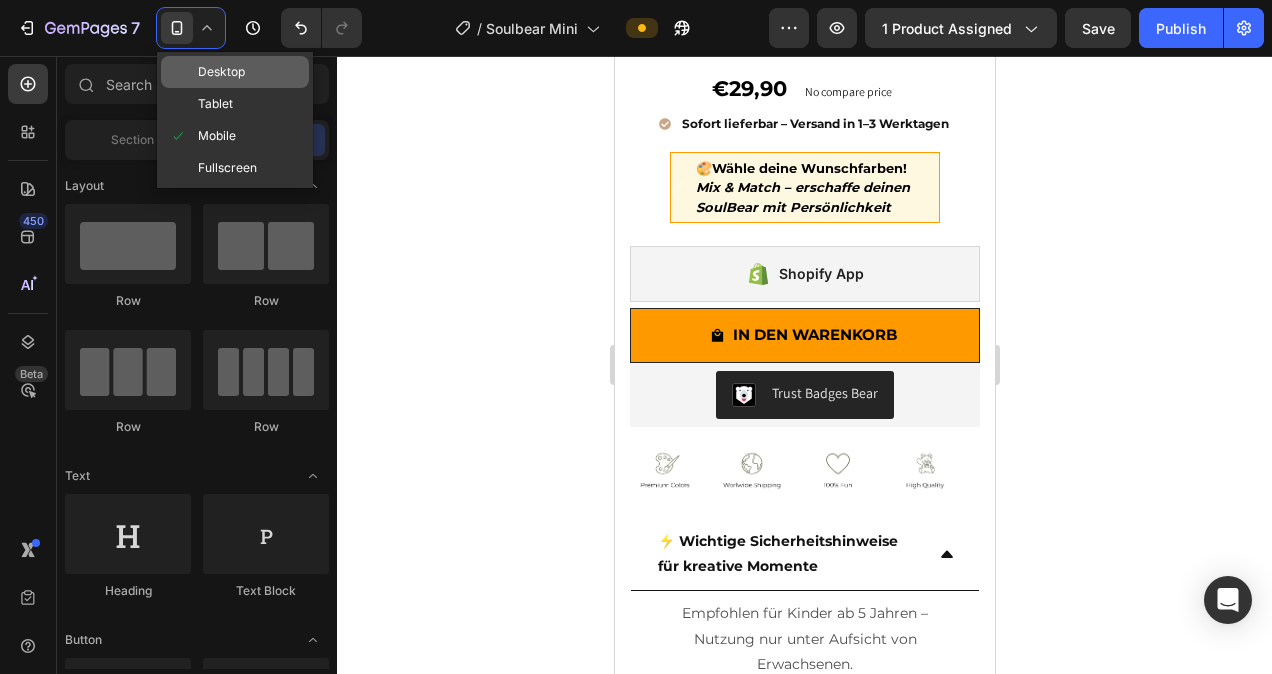click on "Desktop" at bounding box center [221, 72] 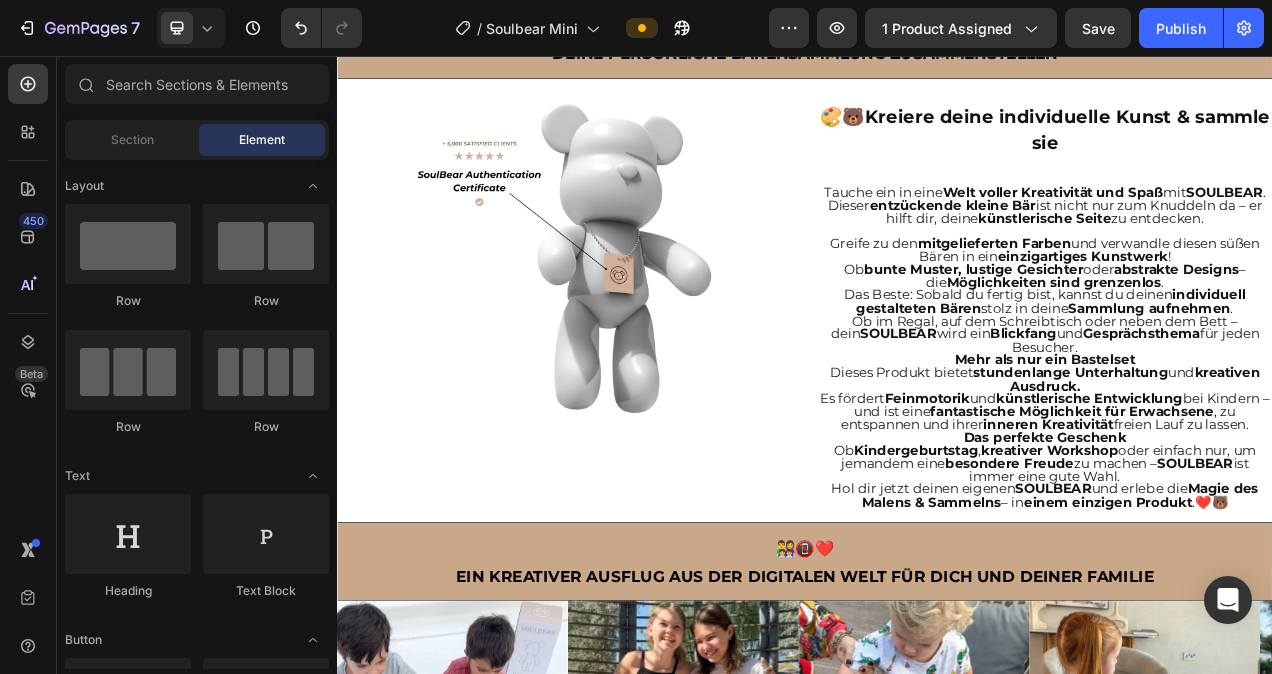 scroll, scrollTop: 1458, scrollLeft: 0, axis: vertical 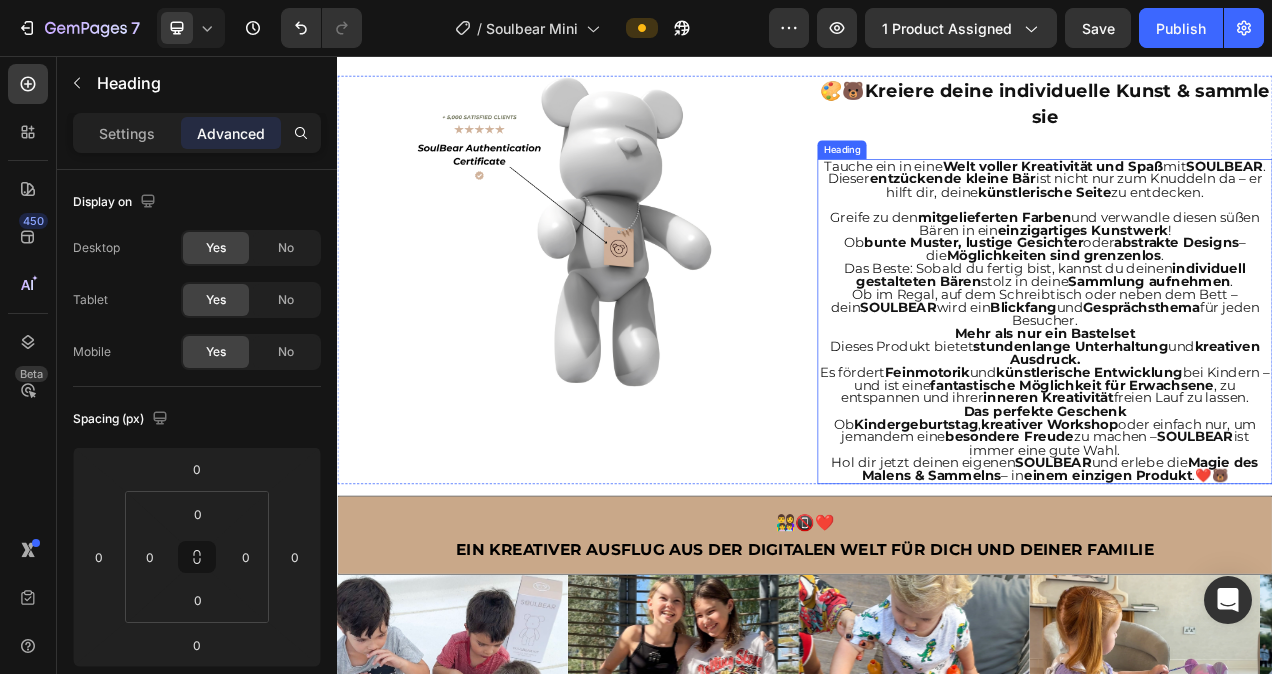 click on "Ob im Regal, auf dem Schreibtisch oder neben dem Bett – dein  SOULBEAR  wird ein  Blickfang  und  Gesprächsthema  für jeden Besucher." at bounding box center (1245, 379) 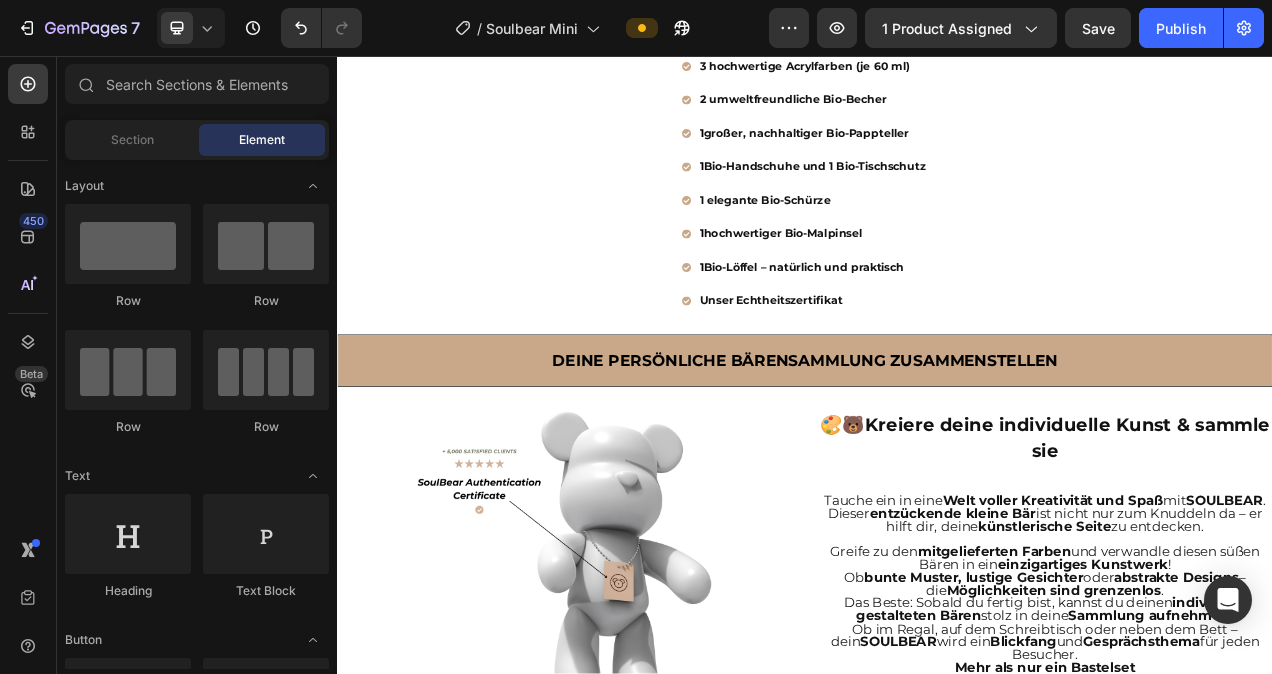 scroll, scrollTop: 1019, scrollLeft: 0, axis: vertical 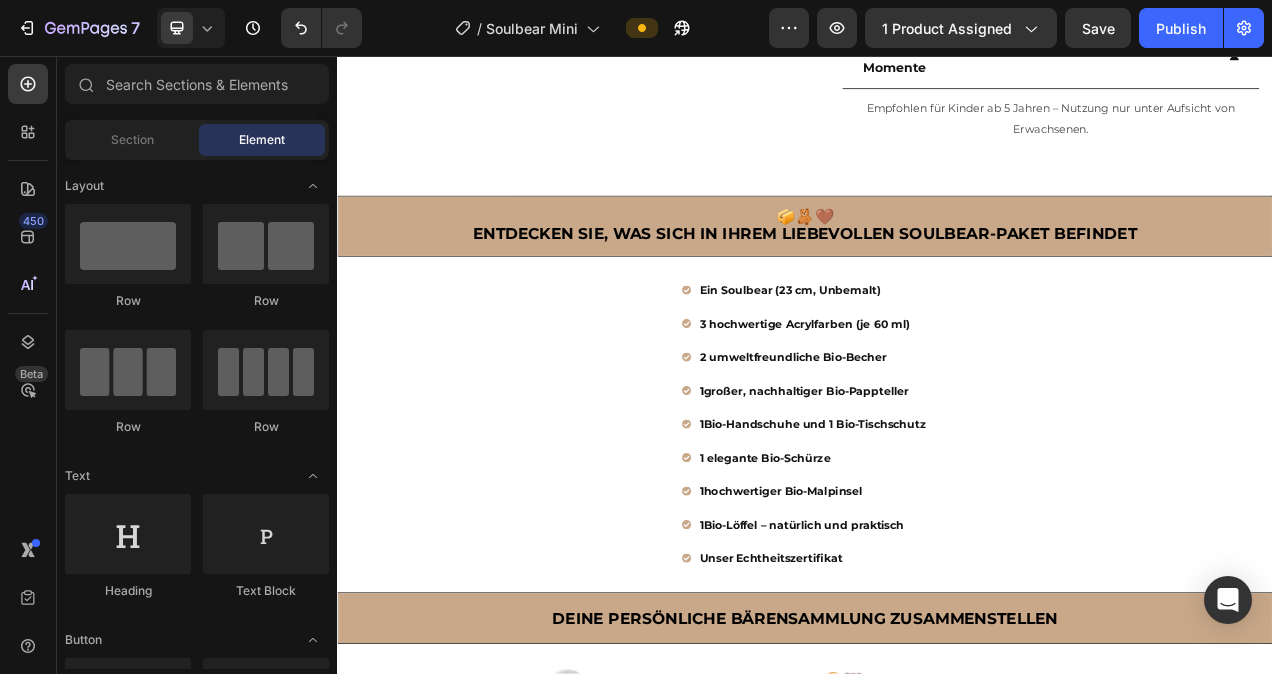 click 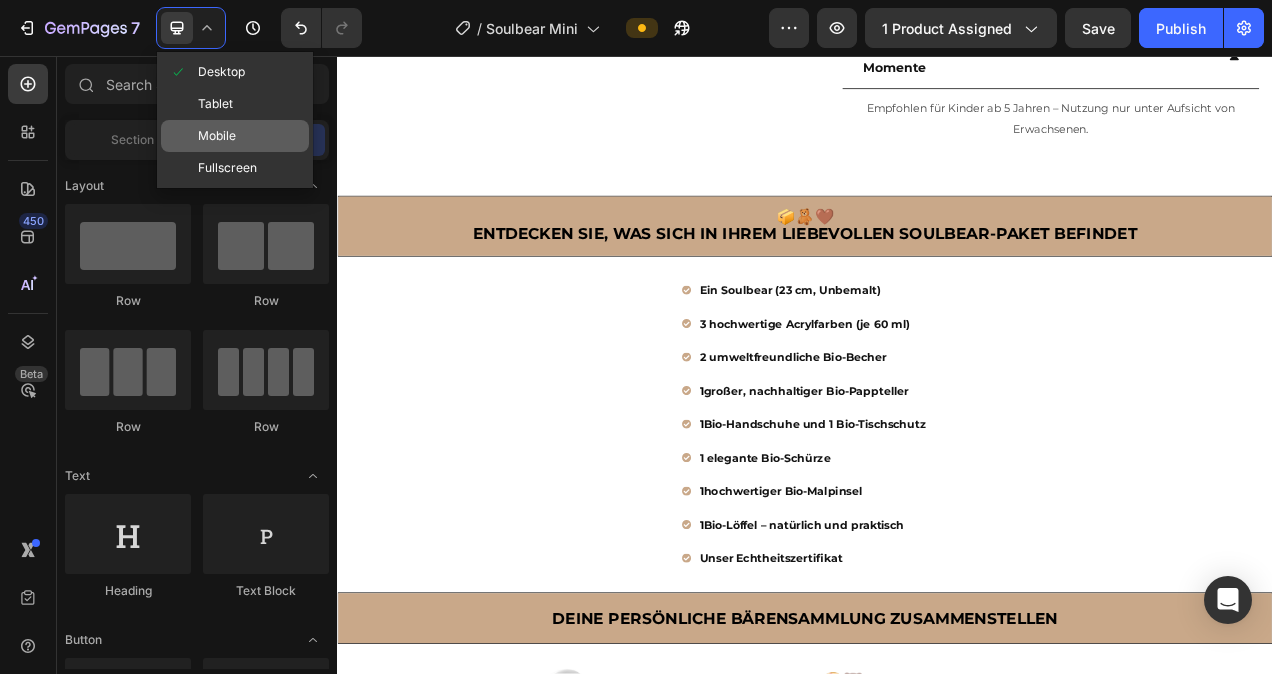 click on "Mobile" 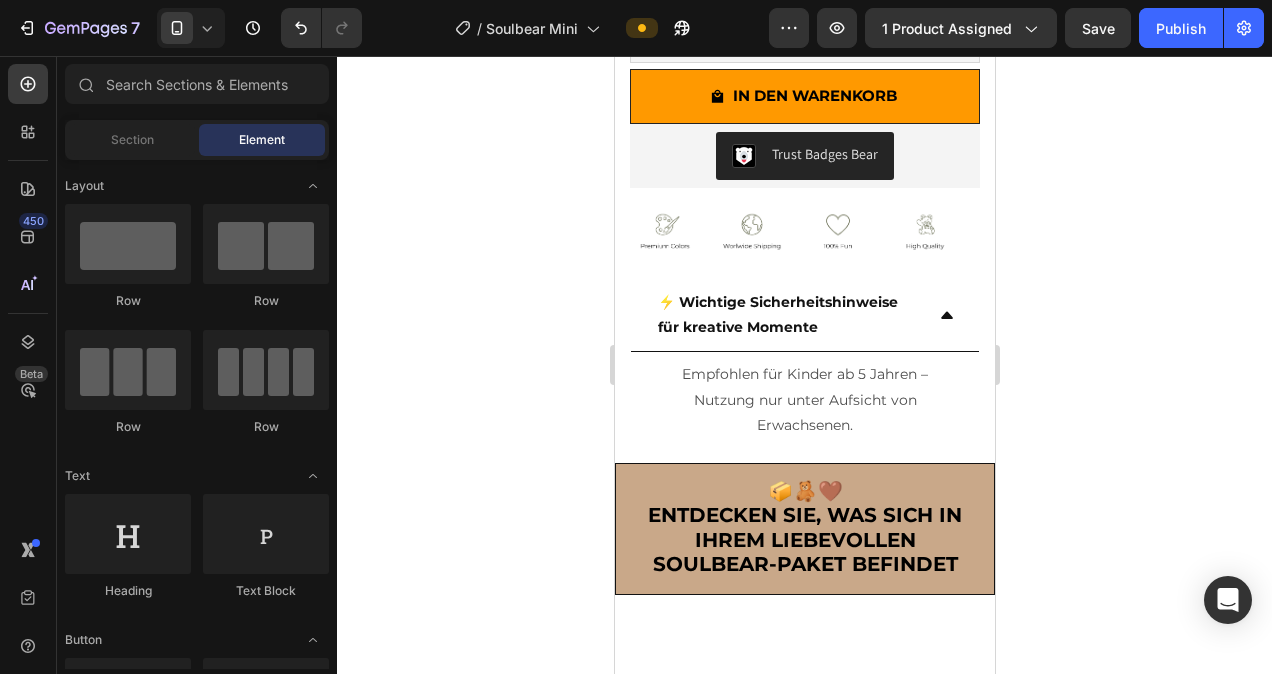 scroll, scrollTop: 537, scrollLeft: 0, axis: vertical 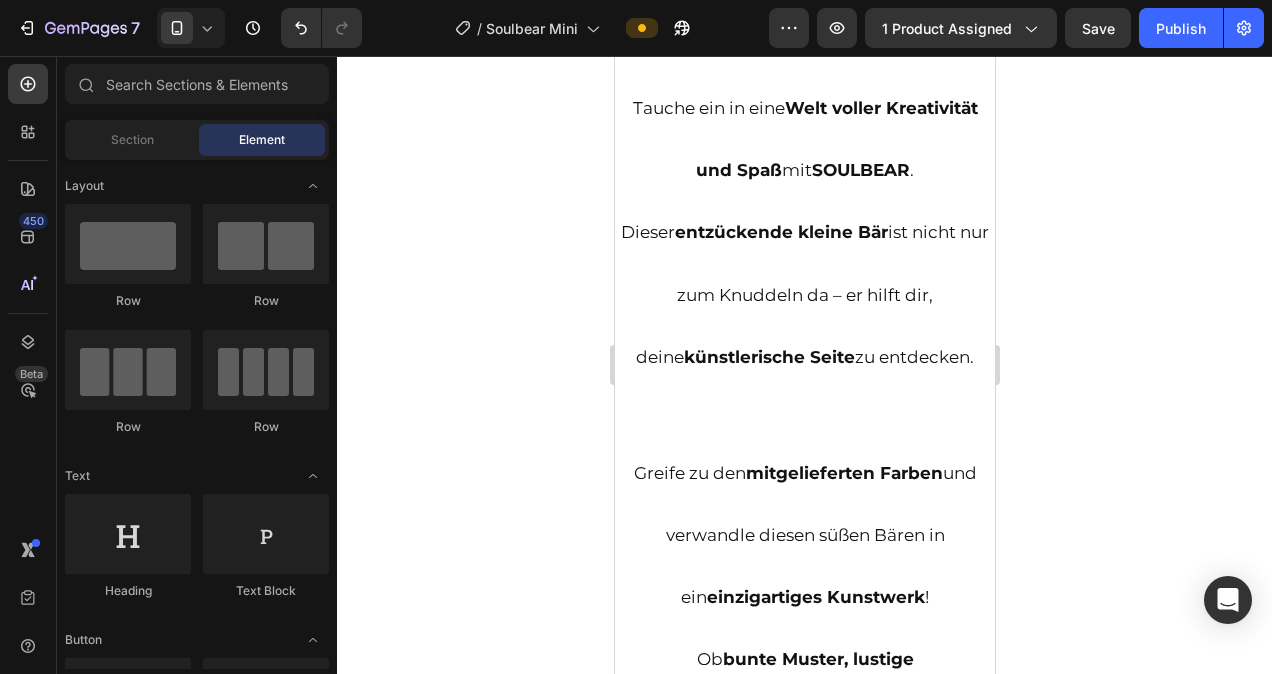 click 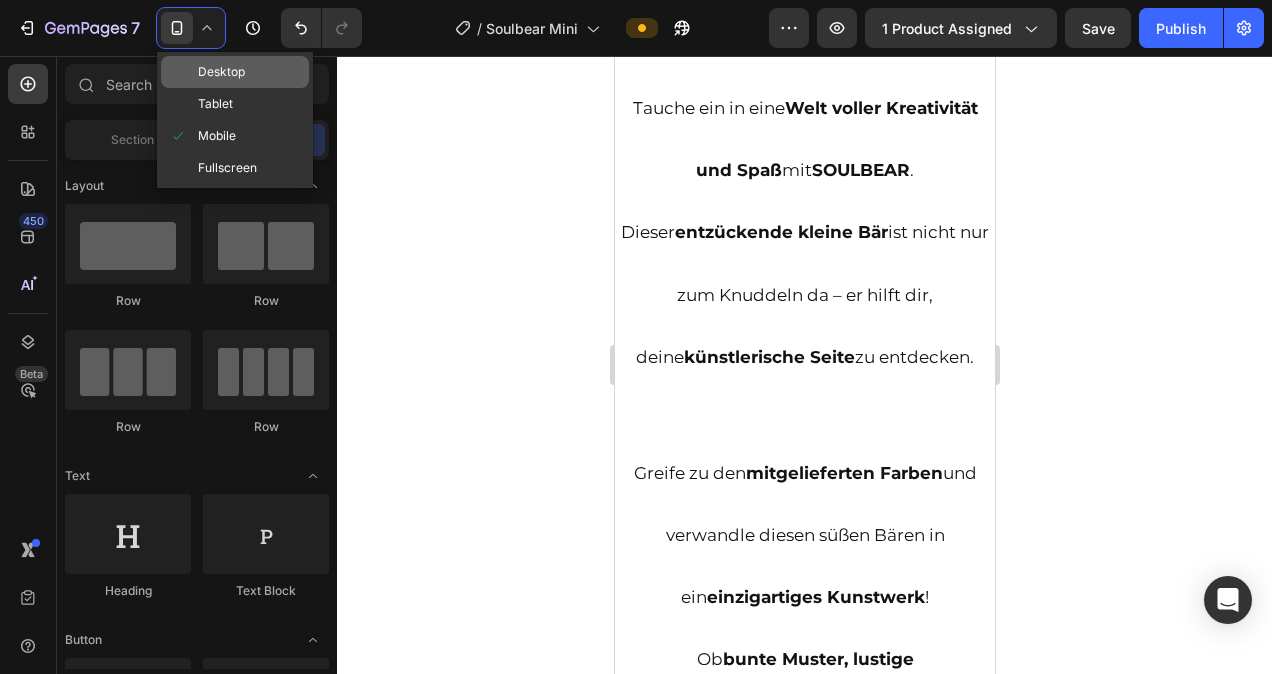 click on "Desktop" at bounding box center (221, 72) 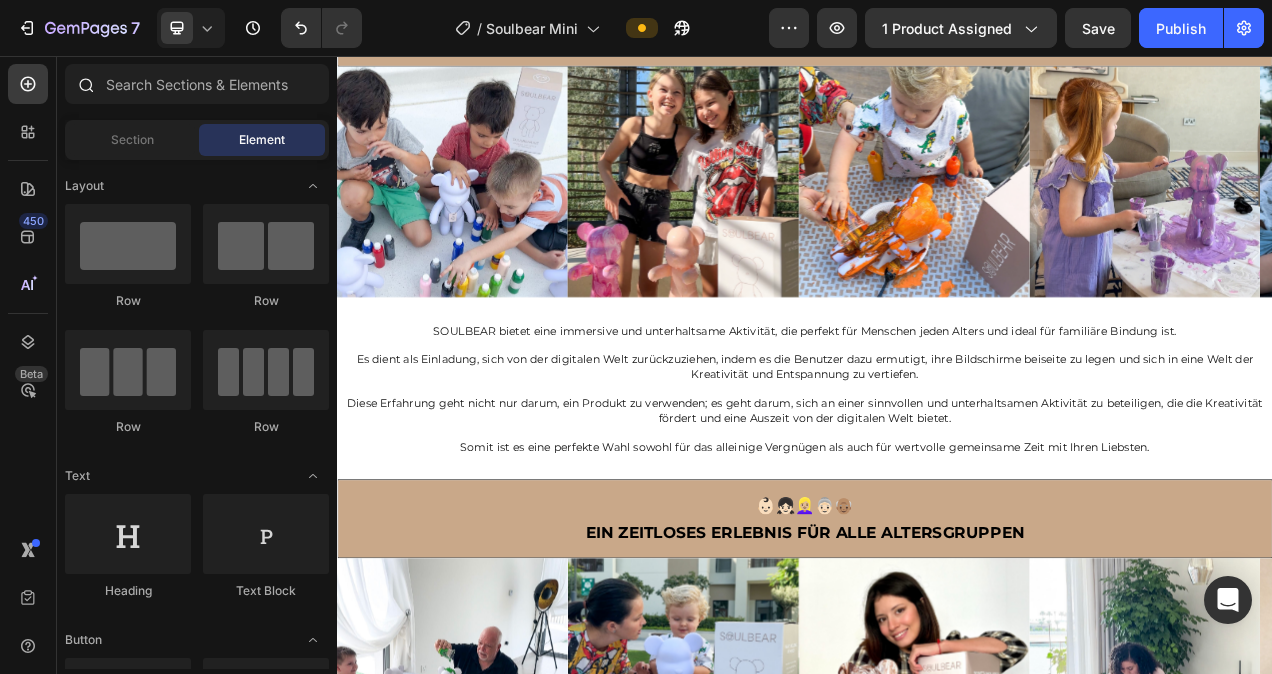scroll, scrollTop: 2019, scrollLeft: 0, axis: vertical 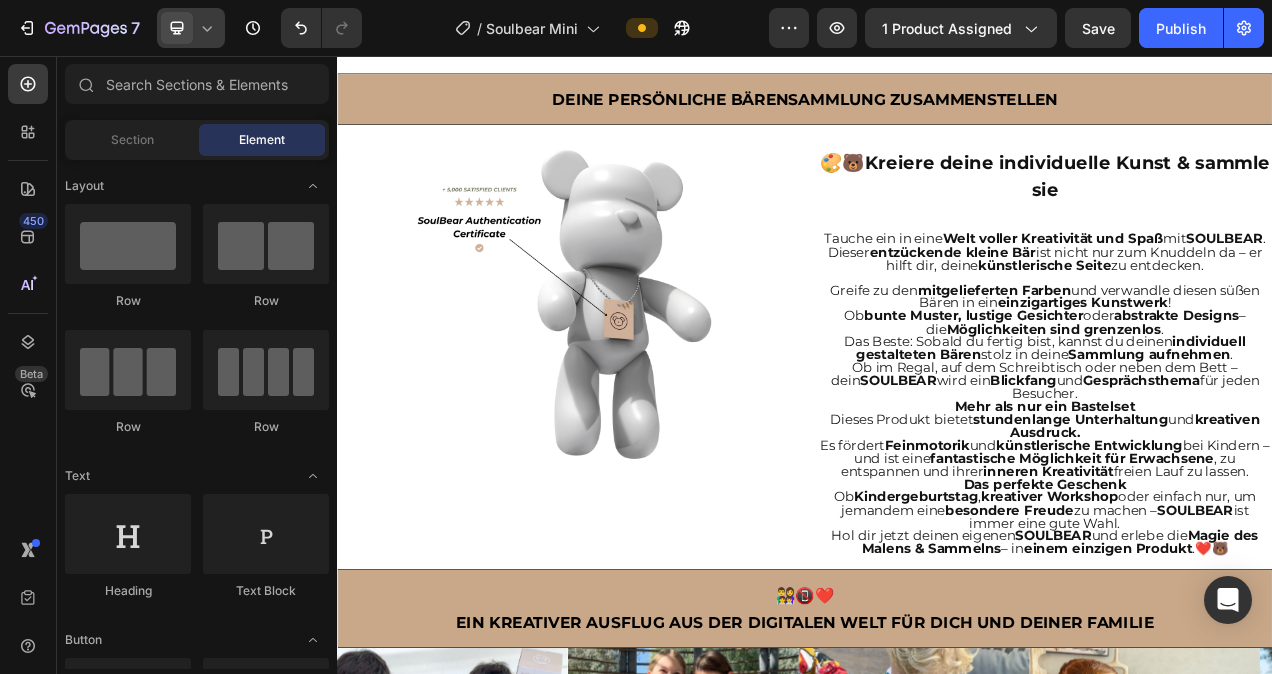 click 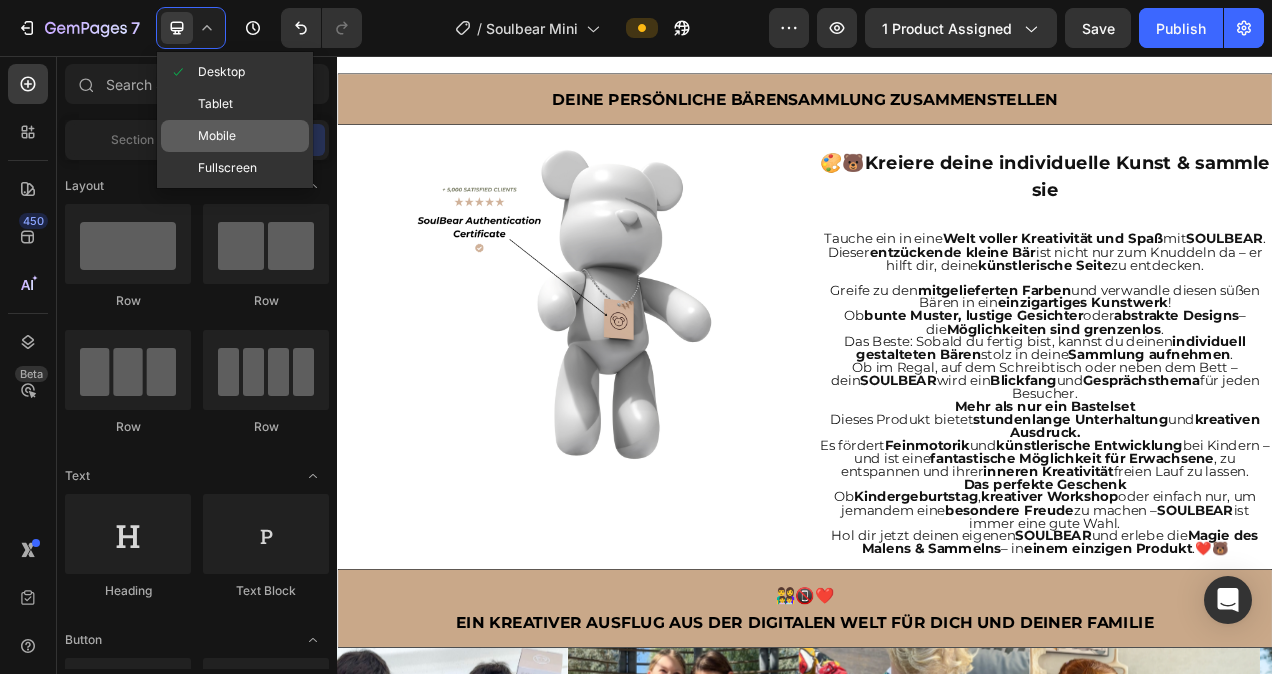 click on "Mobile" 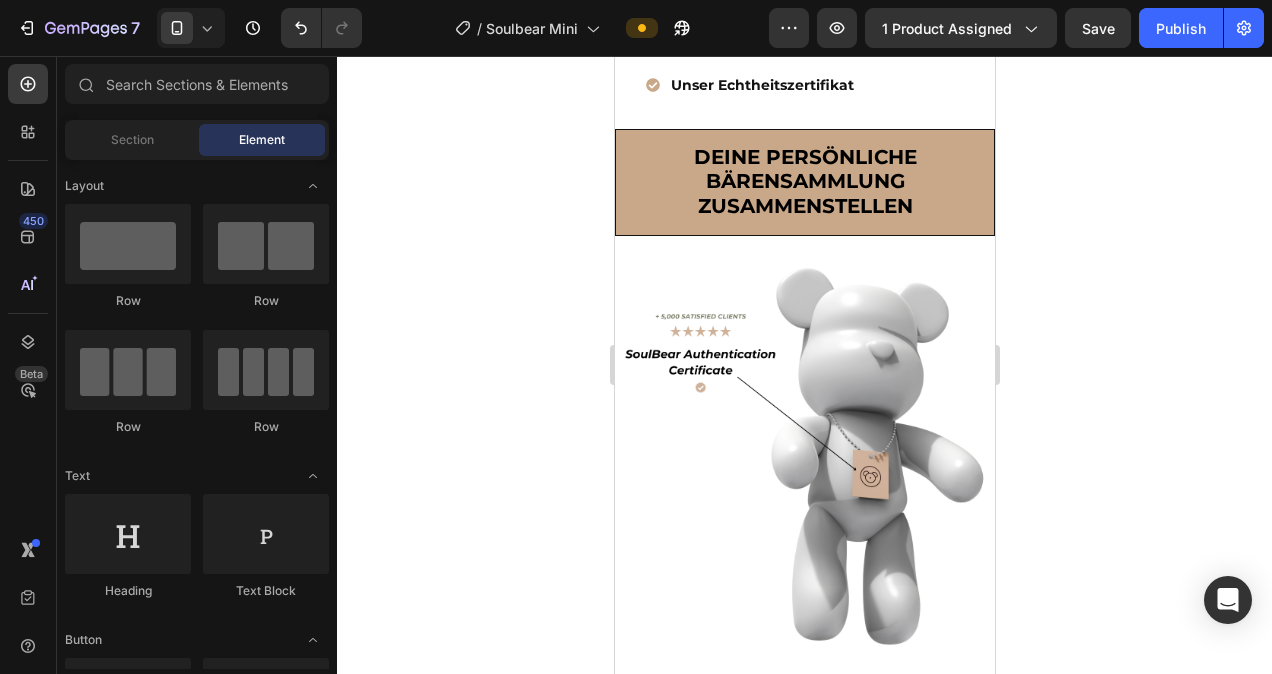 scroll, scrollTop: 1375, scrollLeft: 0, axis: vertical 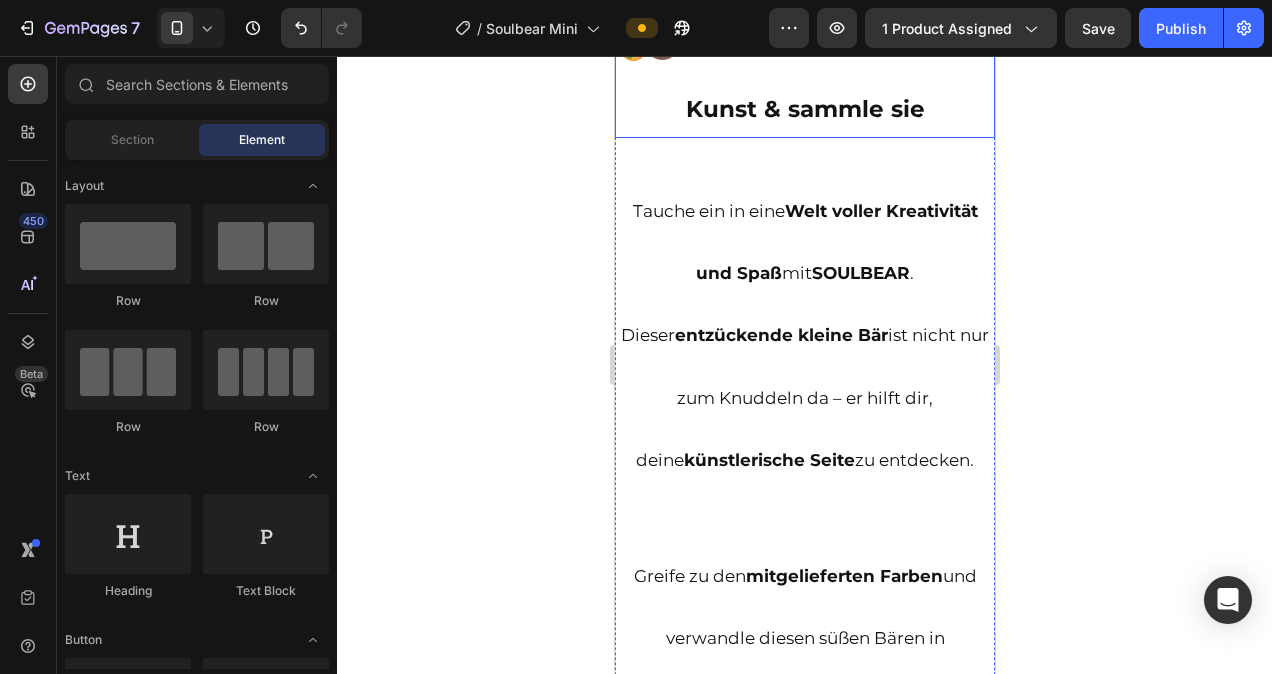 click 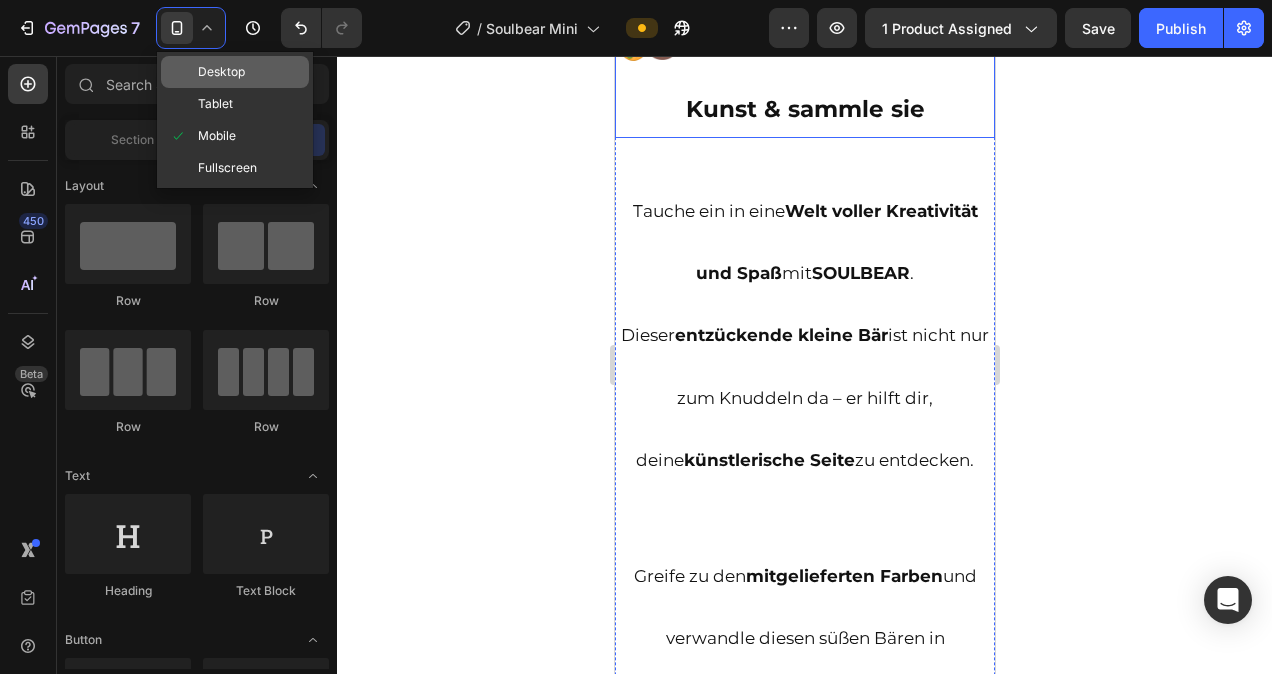 click on "Desktop" at bounding box center [221, 72] 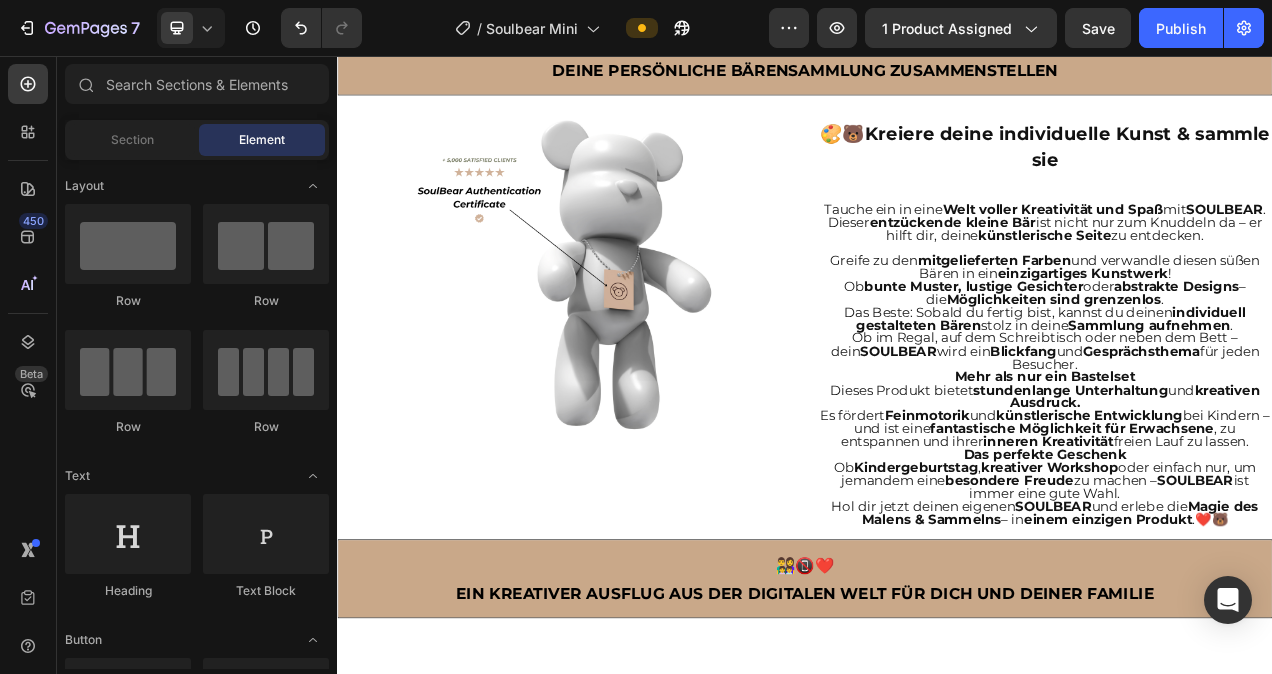 scroll, scrollTop: 1274, scrollLeft: 0, axis: vertical 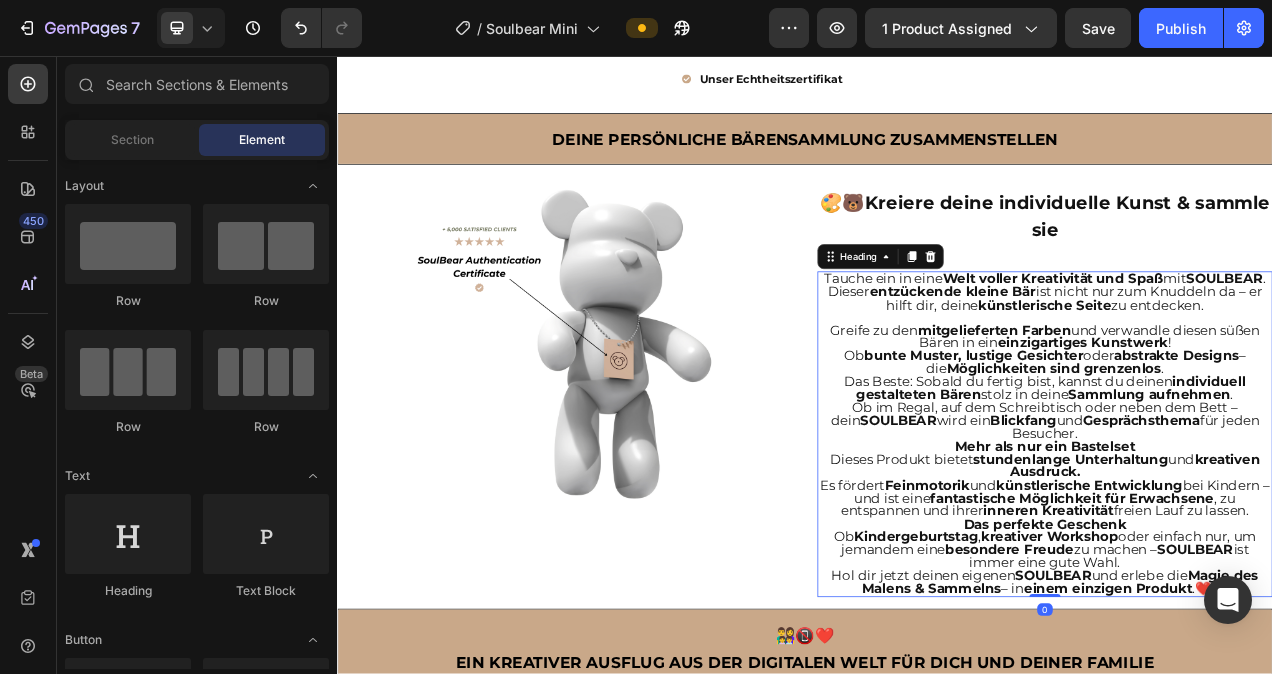 click on "SOULBEAR" at bounding box center [1476, 342] 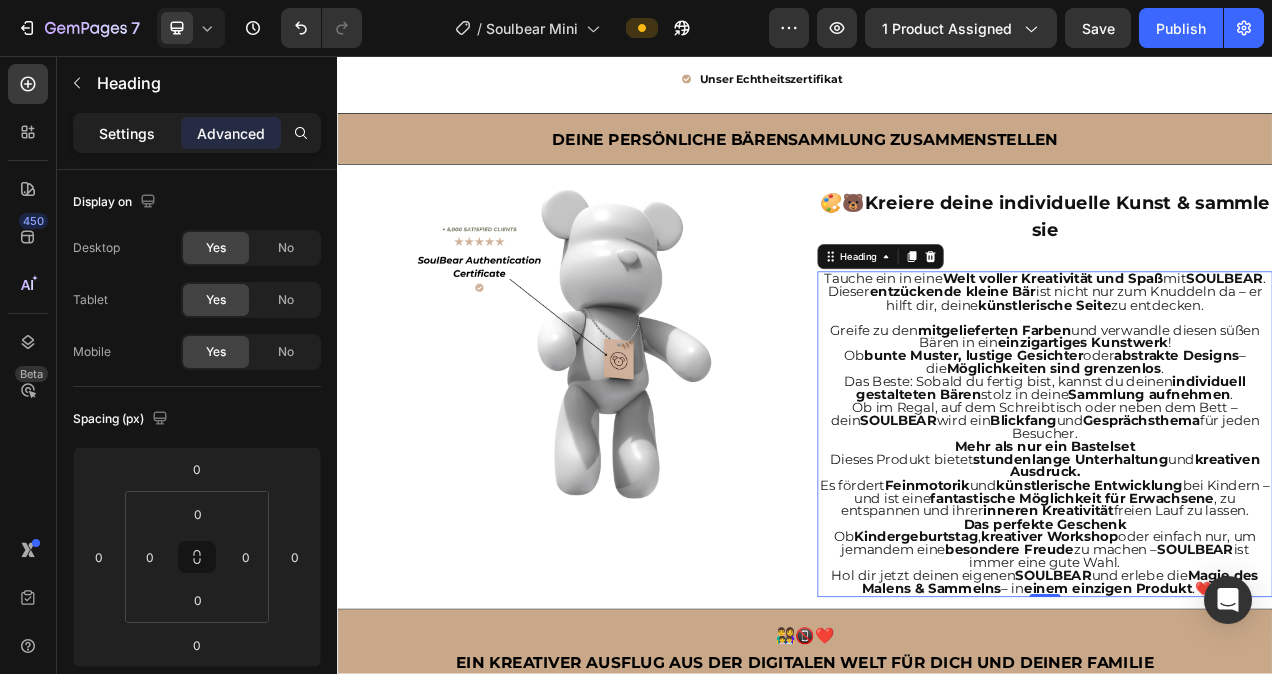 click on "Settings" at bounding box center (127, 133) 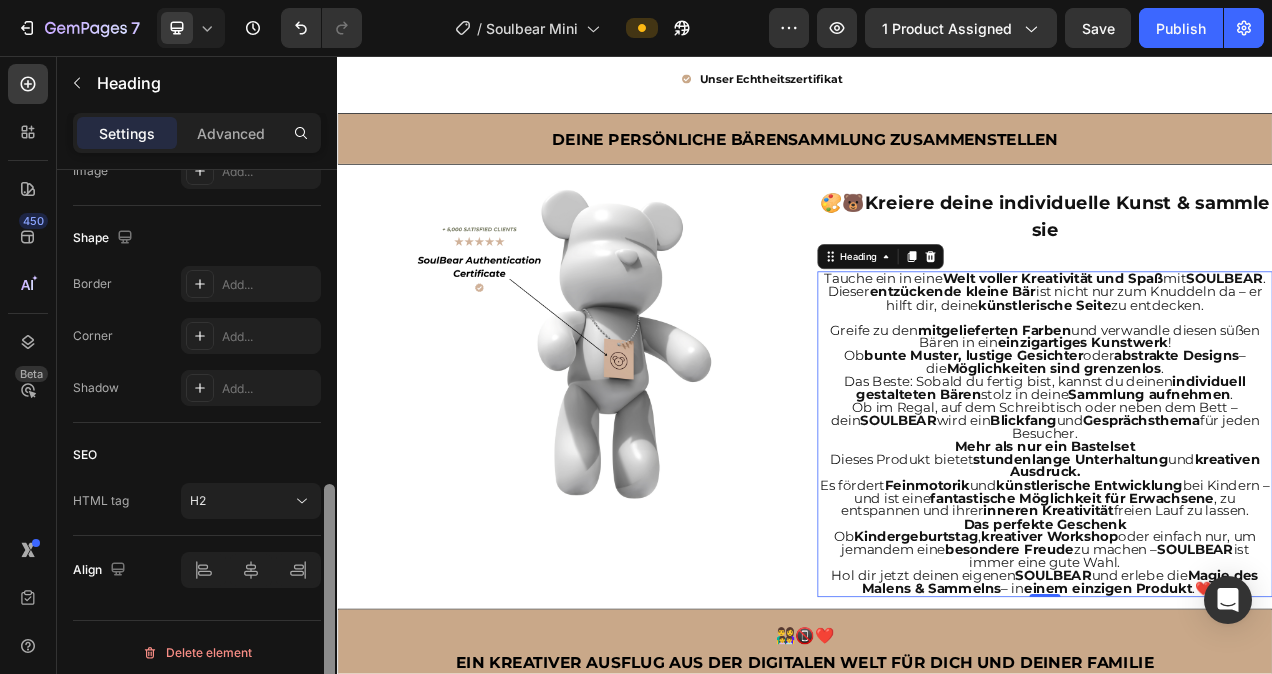 scroll, scrollTop: 737, scrollLeft: 0, axis: vertical 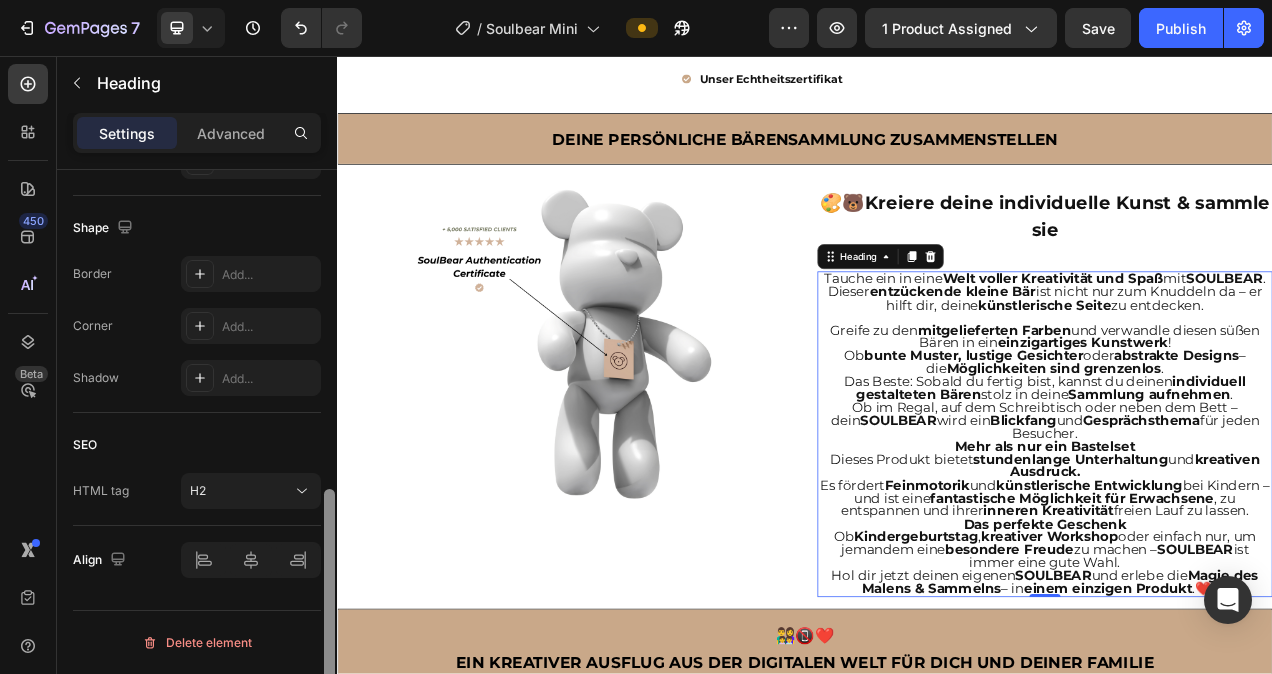 drag, startPoint x: 327, startPoint y: 259, endPoint x: 322, endPoint y: 589, distance: 330.03787 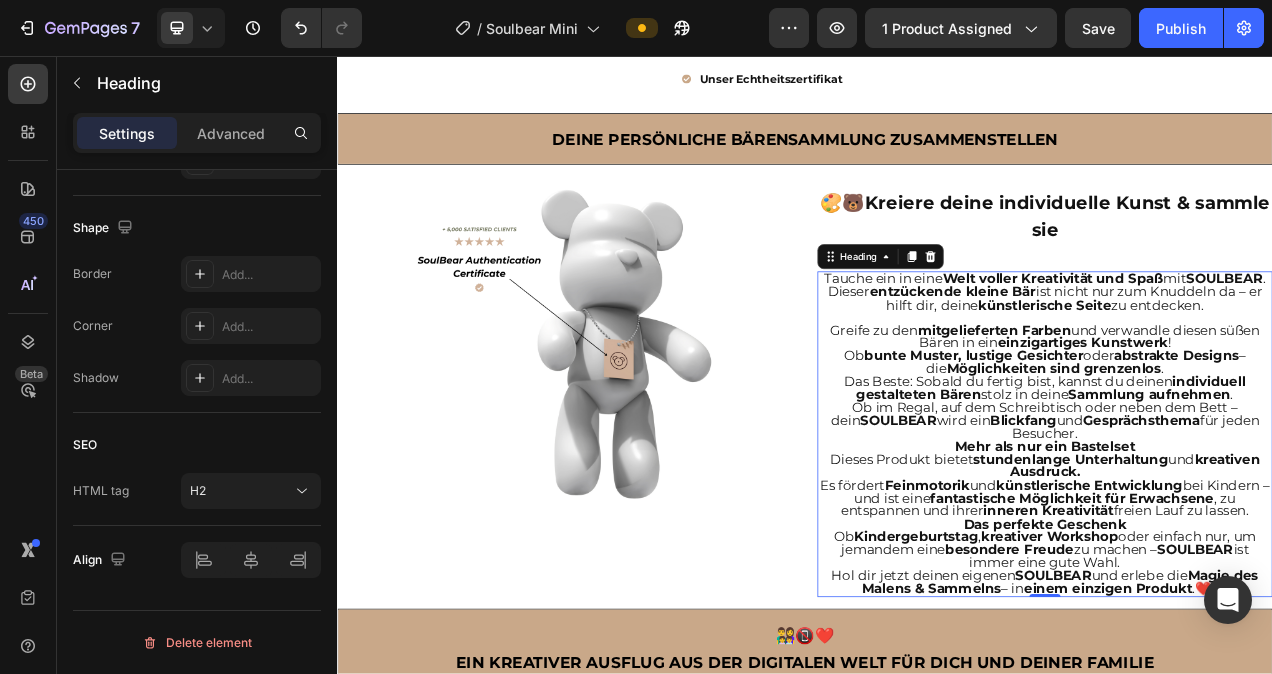 click 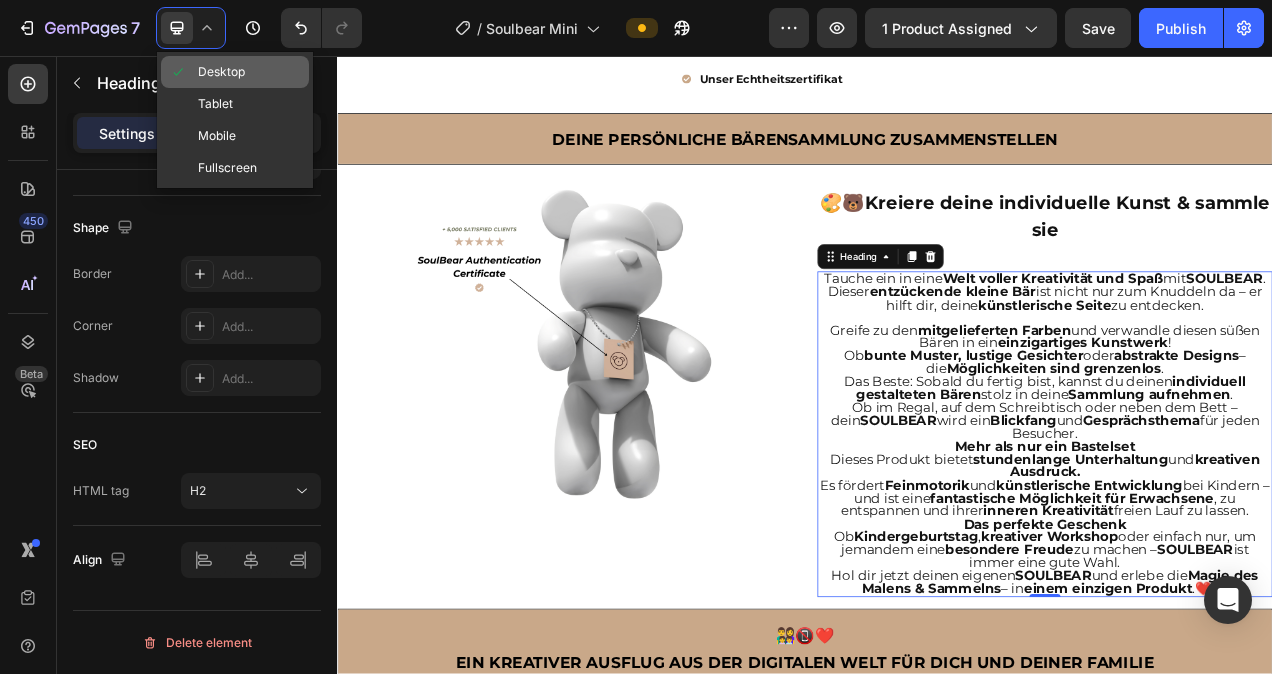 click on "Desktop" at bounding box center (221, 72) 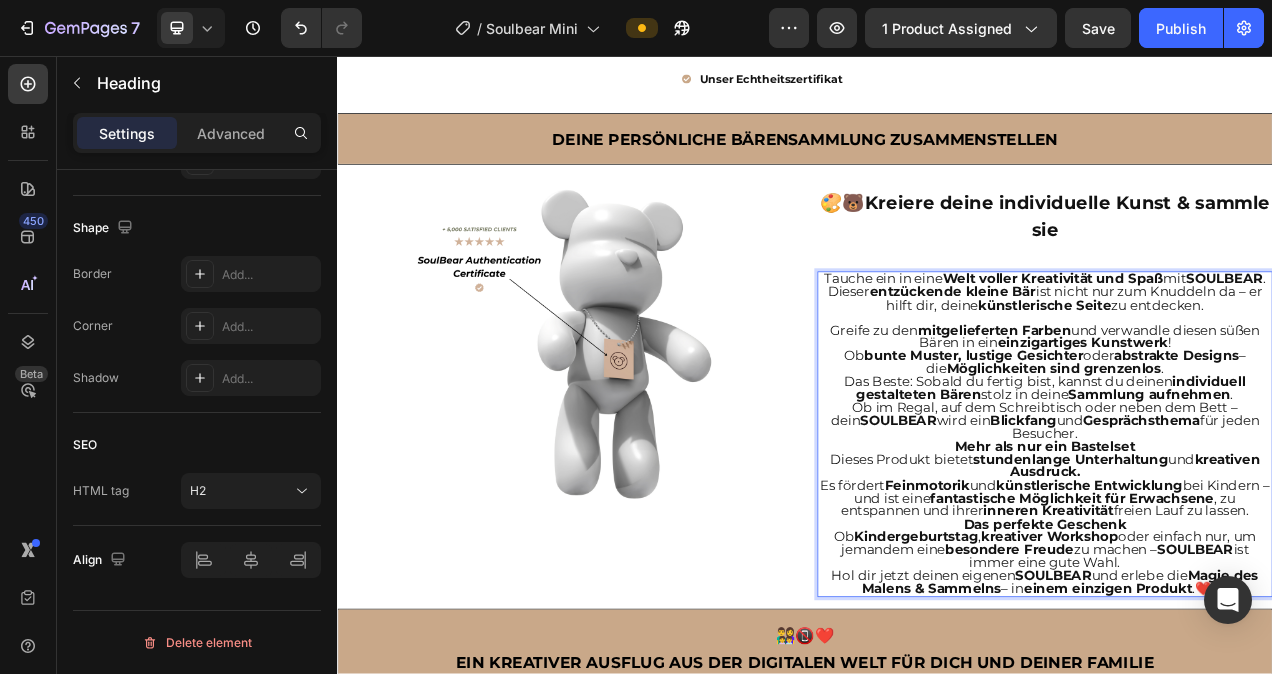 click 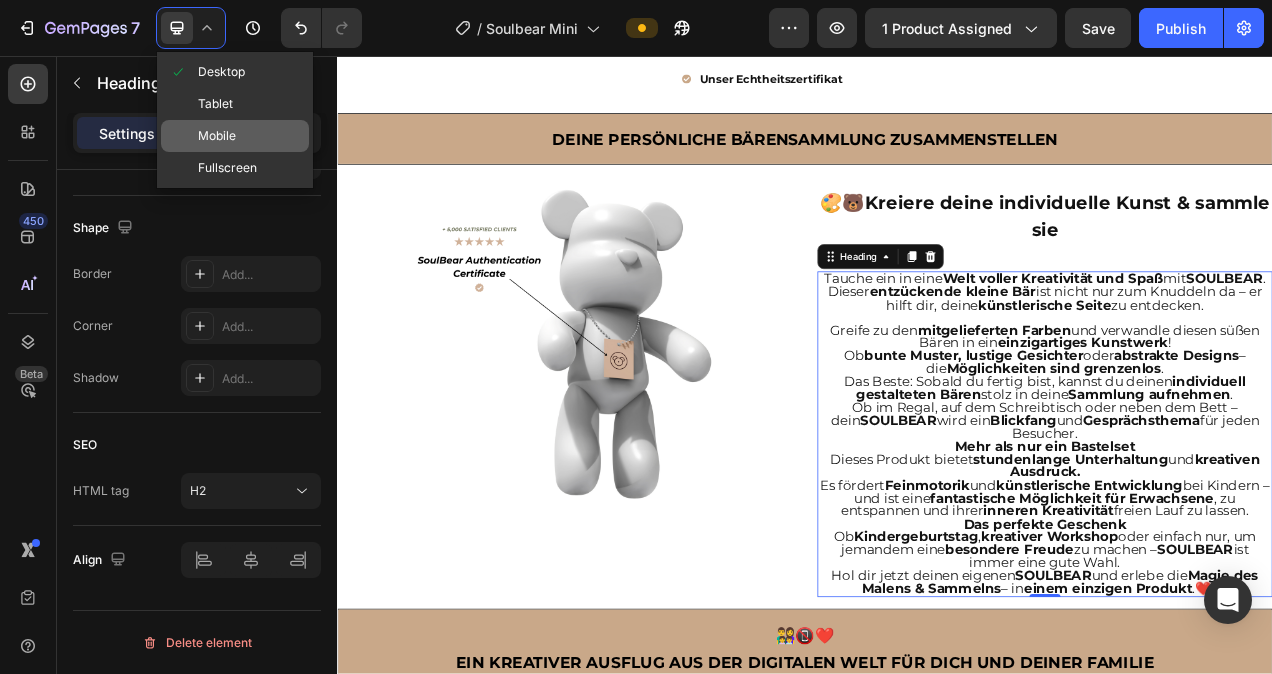 click on "Mobile" at bounding box center (217, 136) 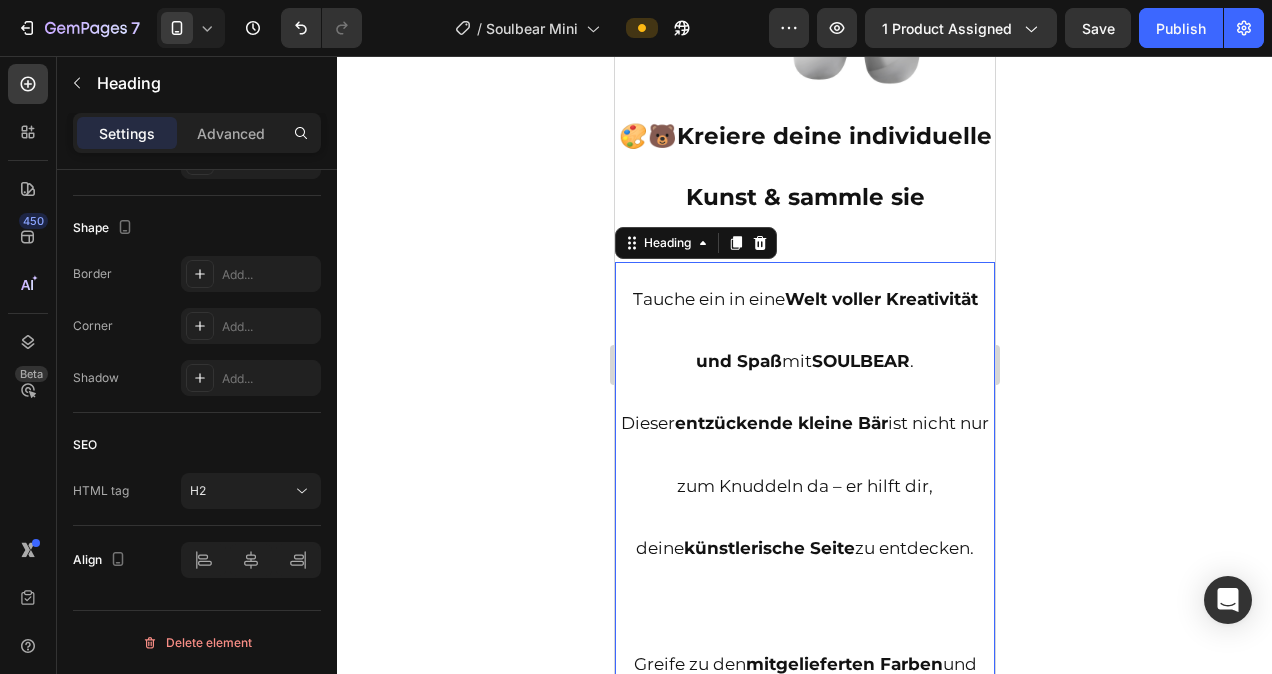scroll, scrollTop: 2062, scrollLeft: 0, axis: vertical 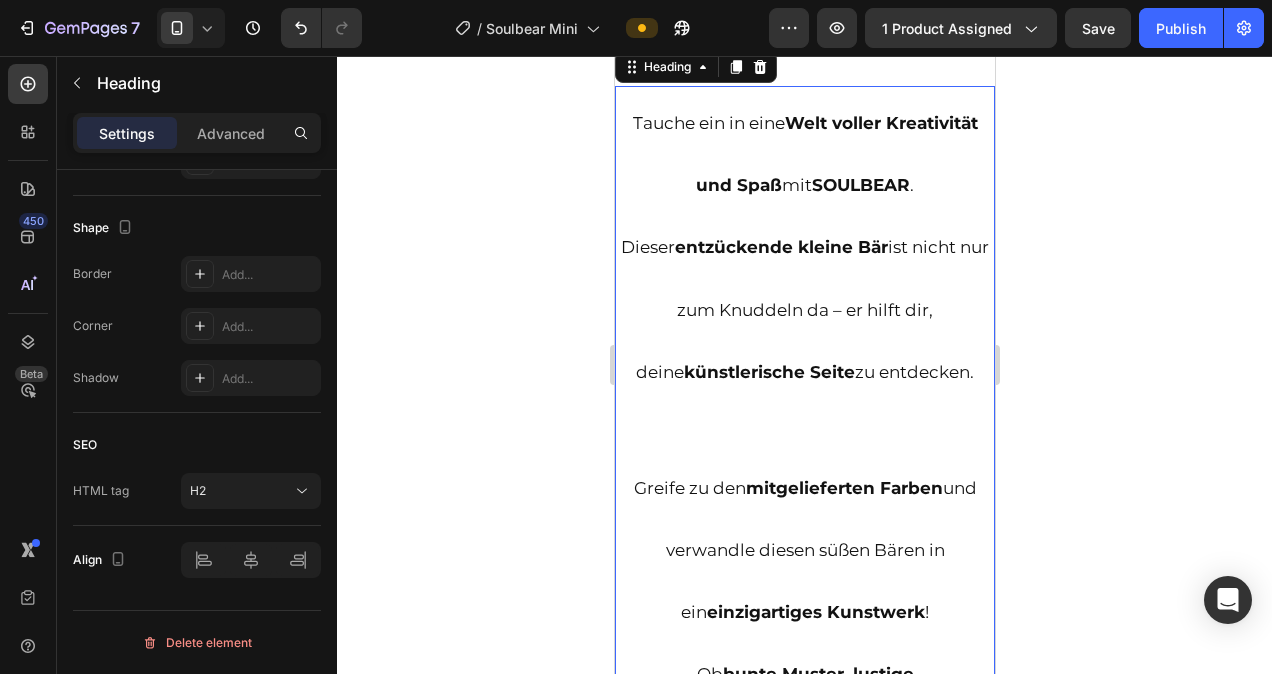 click on "Tauche ein in eine  Welt voller Kreativität   und Spaß  mit  SOULBEAR ." at bounding box center [804, 154] 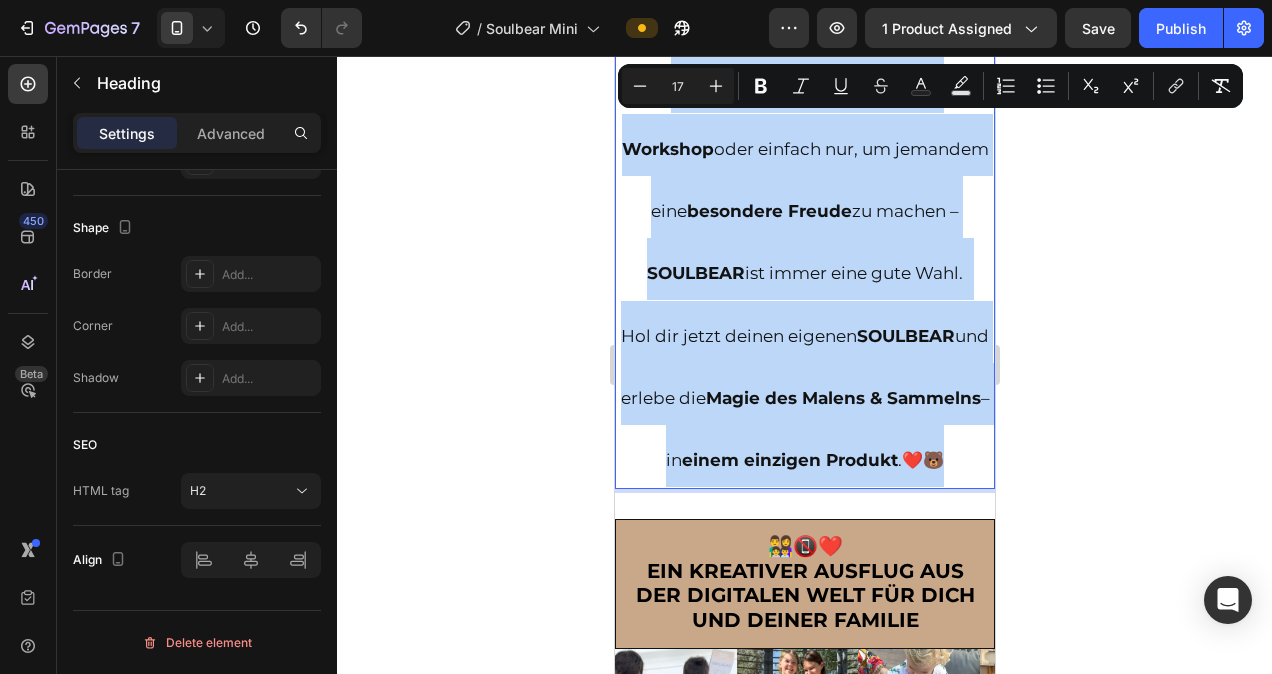scroll, scrollTop: 4120, scrollLeft: 0, axis: vertical 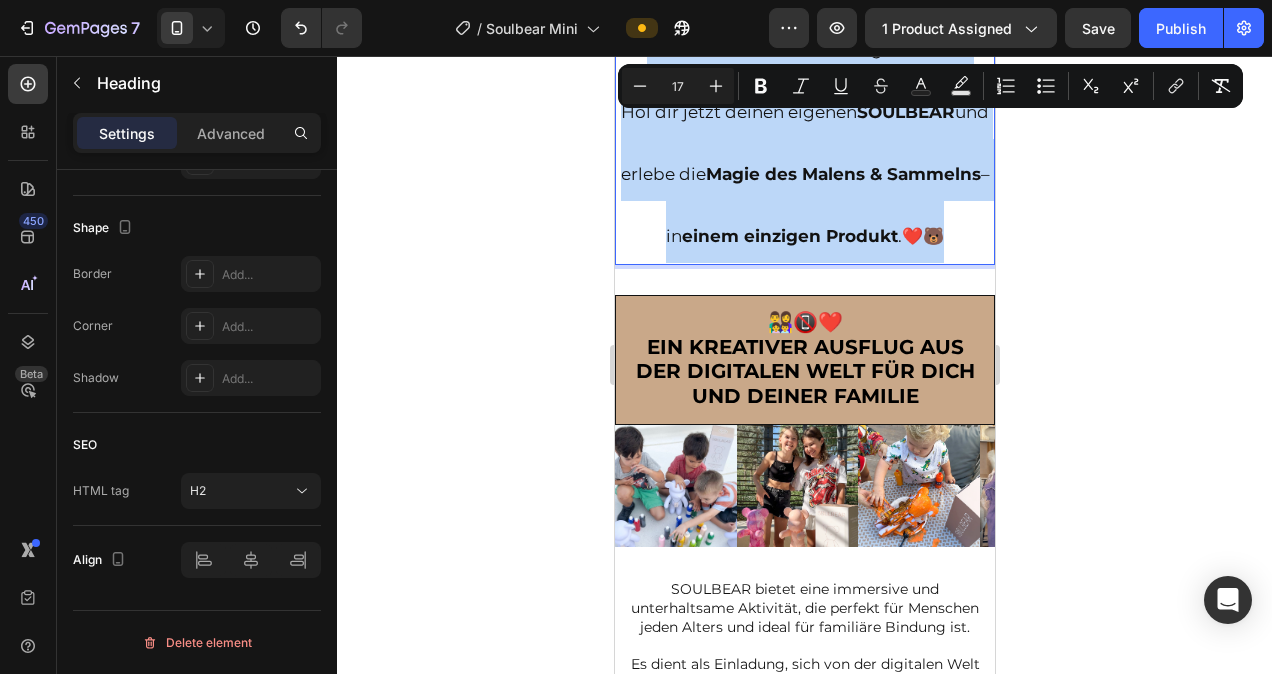 drag, startPoint x: 622, startPoint y: 167, endPoint x: 830, endPoint y: 311, distance: 252.98221 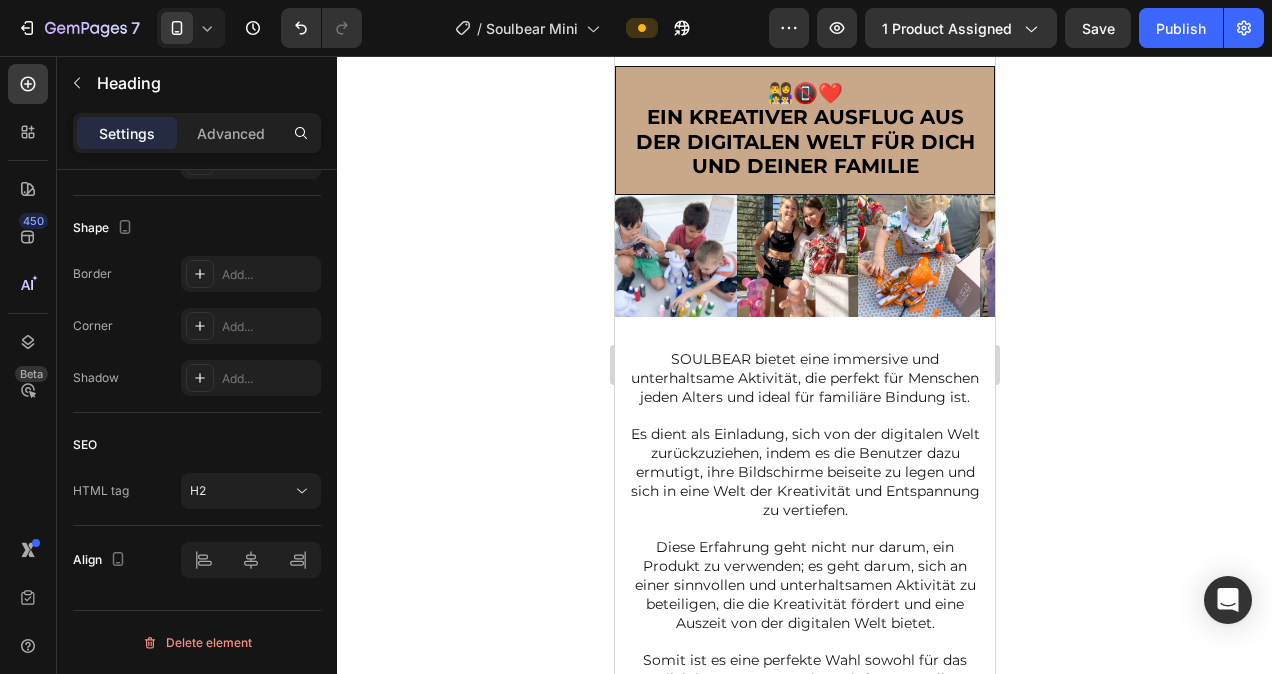 scroll, scrollTop: 2114, scrollLeft: 0, axis: vertical 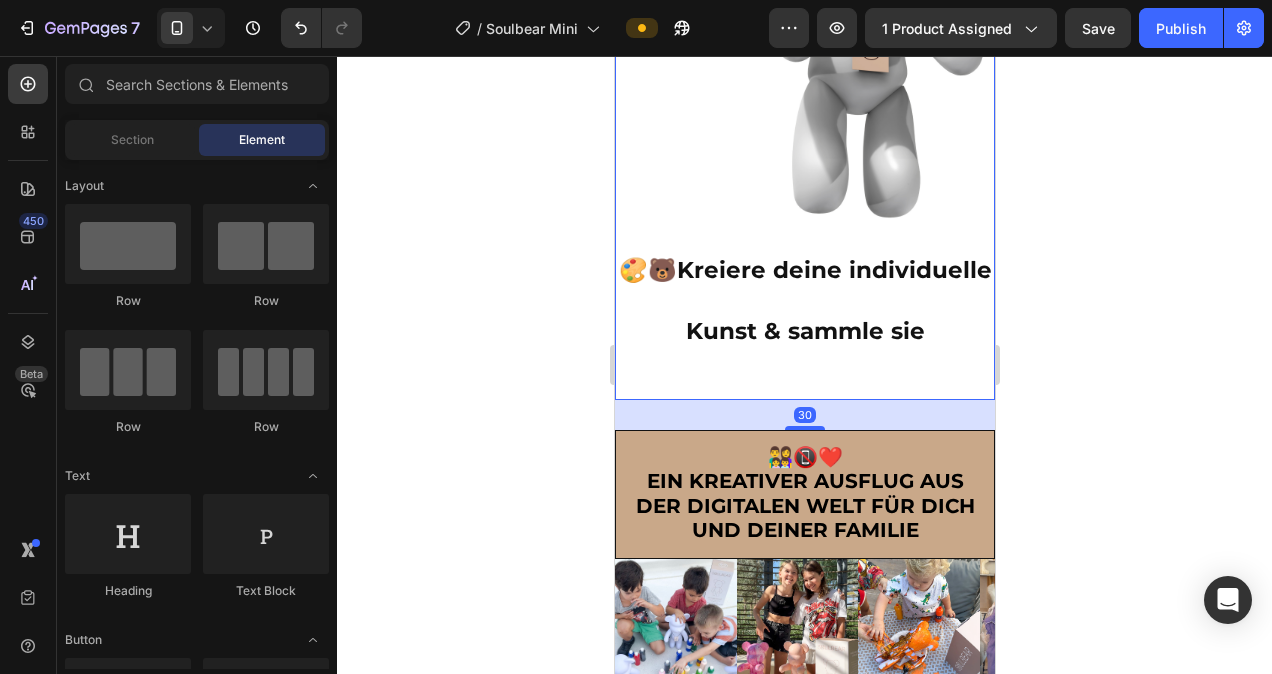 click on "🎨🐻  Kreiere deine individuelle Kunst & sammle sie Heading Heading" at bounding box center [804, 317] 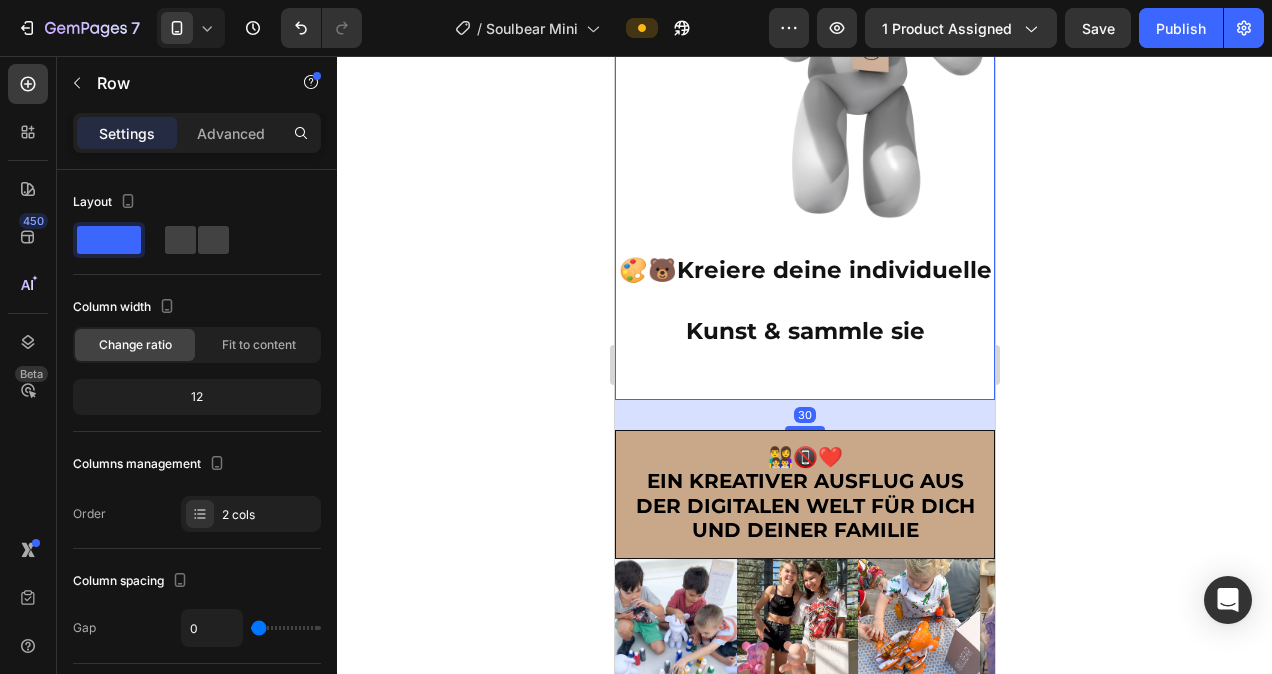 click on "🎨🐻  Kreiere deine individuelle Kunst & sammle sie Heading Heading" at bounding box center [804, 317] 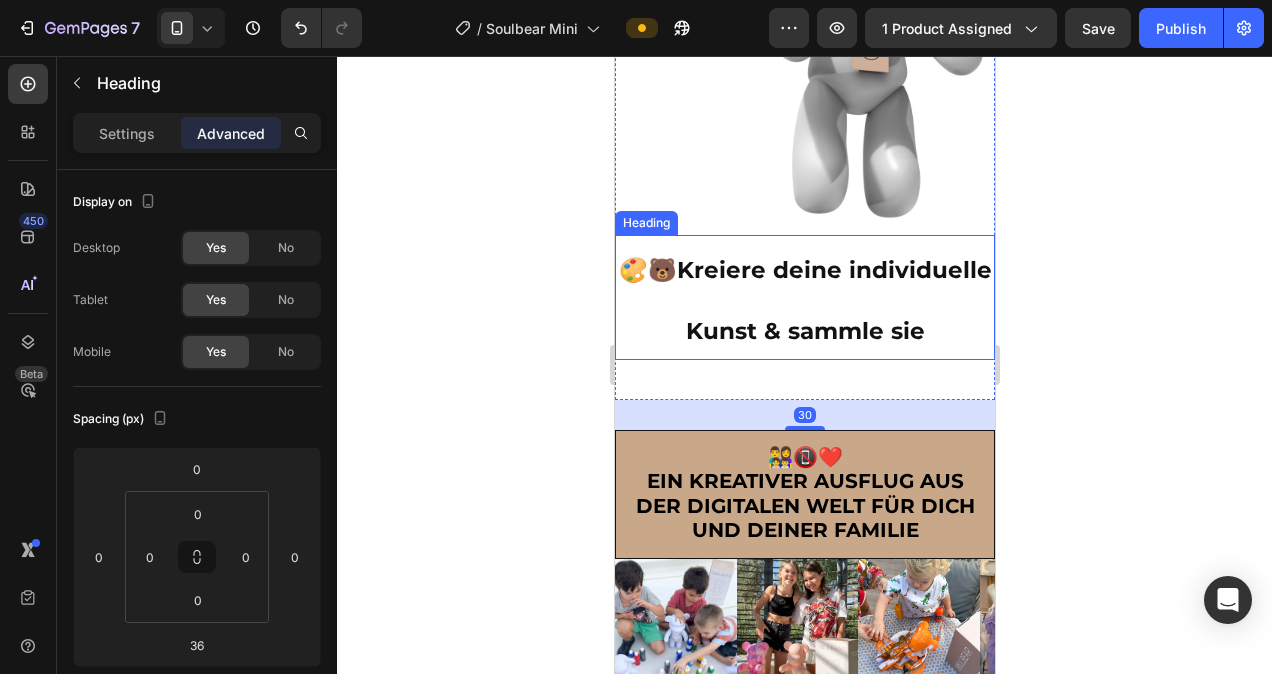 click on "🎨🐻  Kreiere deine individuelle Kunst & sammle sie" at bounding box center (804, 297) 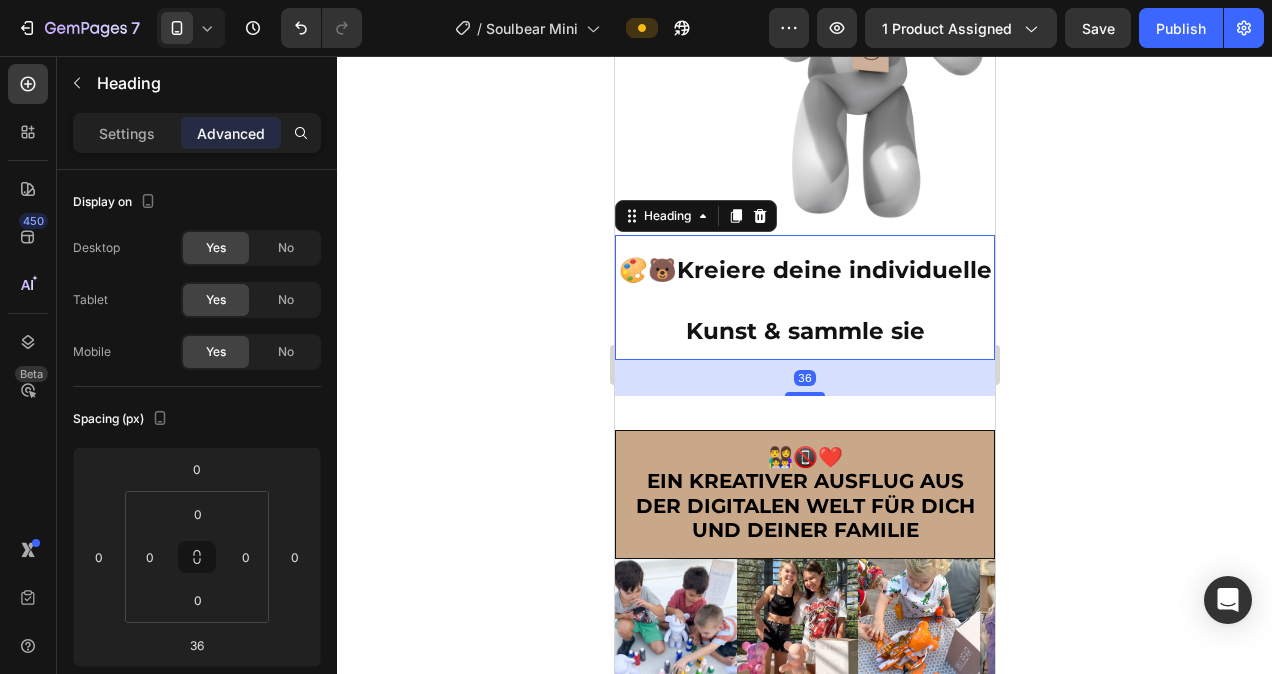 click on "🎨🐻  Kreiere deine individuelle Kunst & sammle sie" at bounding box center (804, 297) 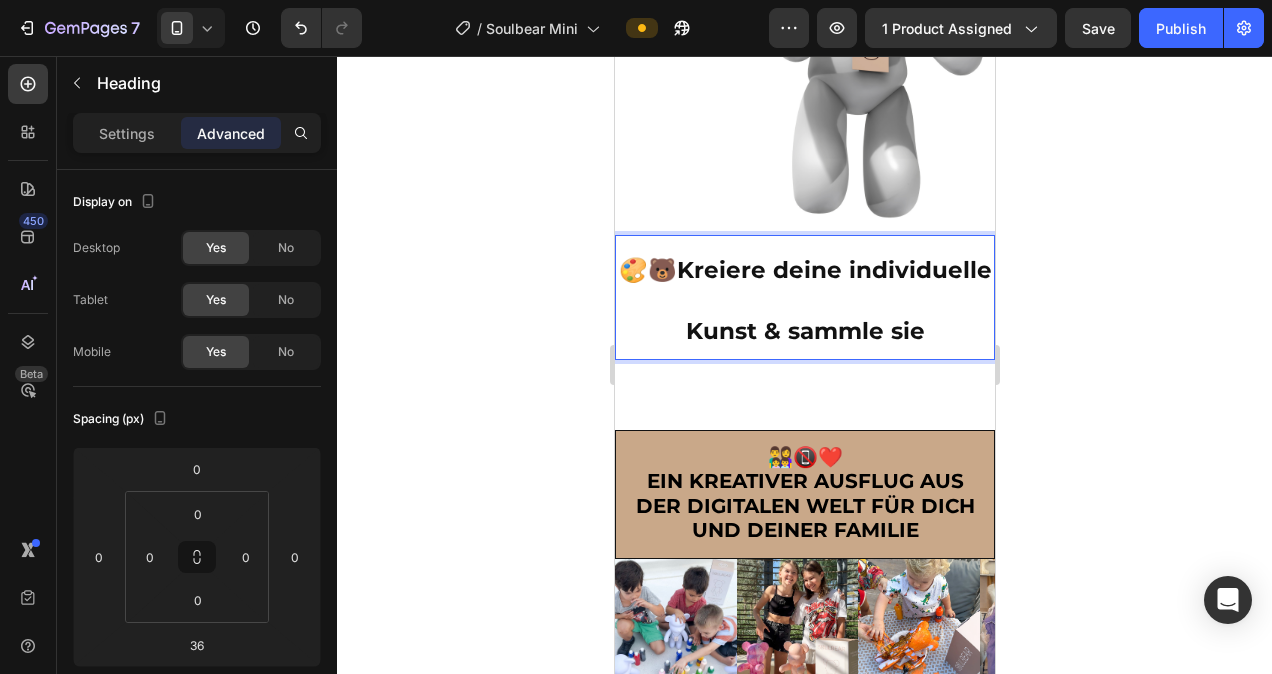 click on "🎨🐻  Kreiere deine individuelle Kunst & sammle sie" at bounding box center [804, 297] 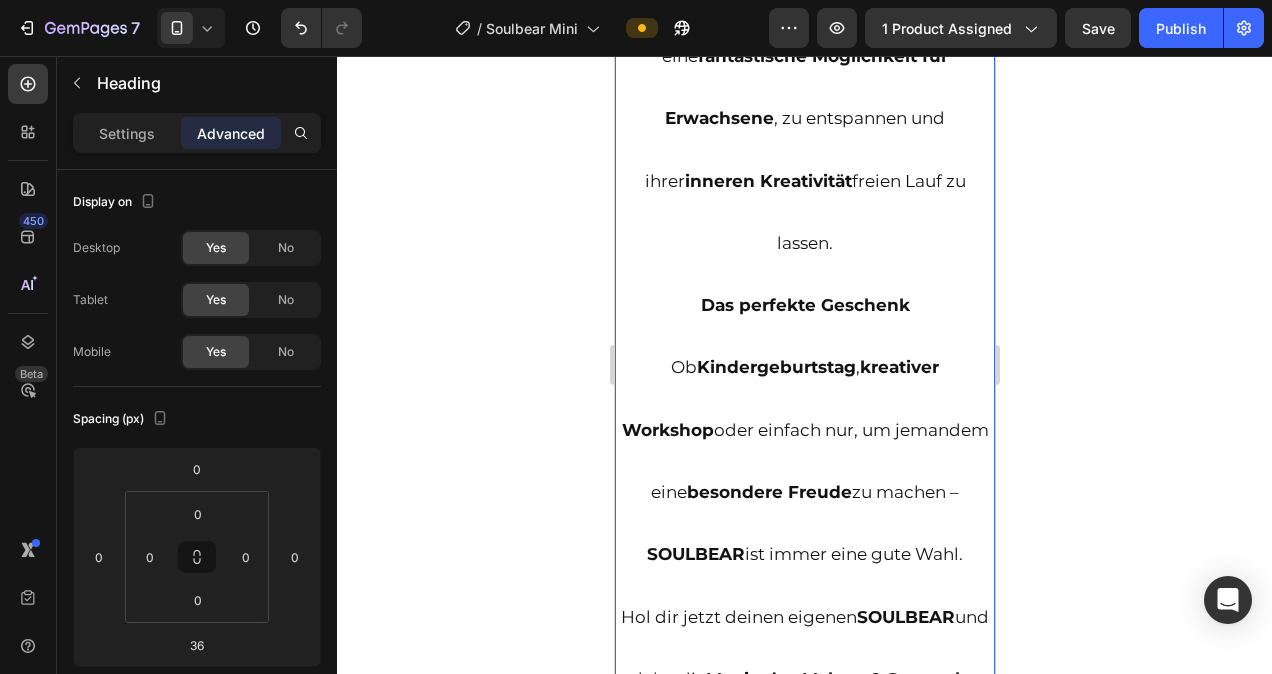 scroll, scrollTop: 3764, scrollLeft: 0, axis: vertical 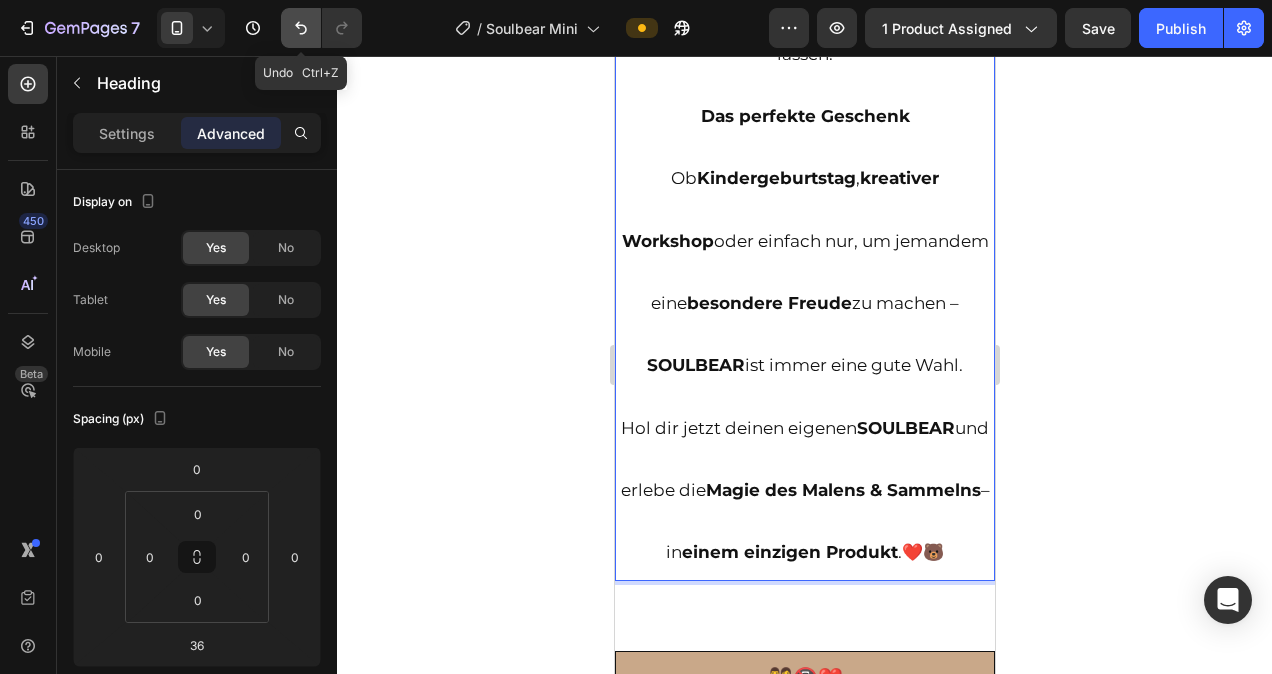 click 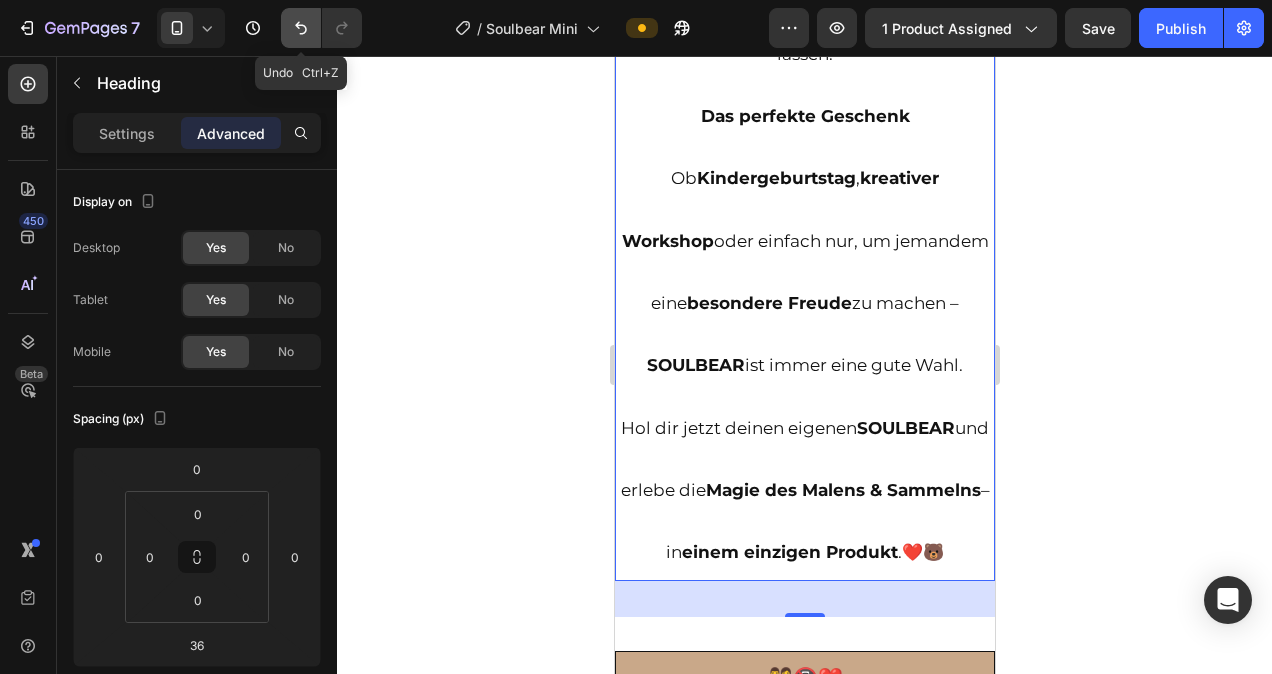click 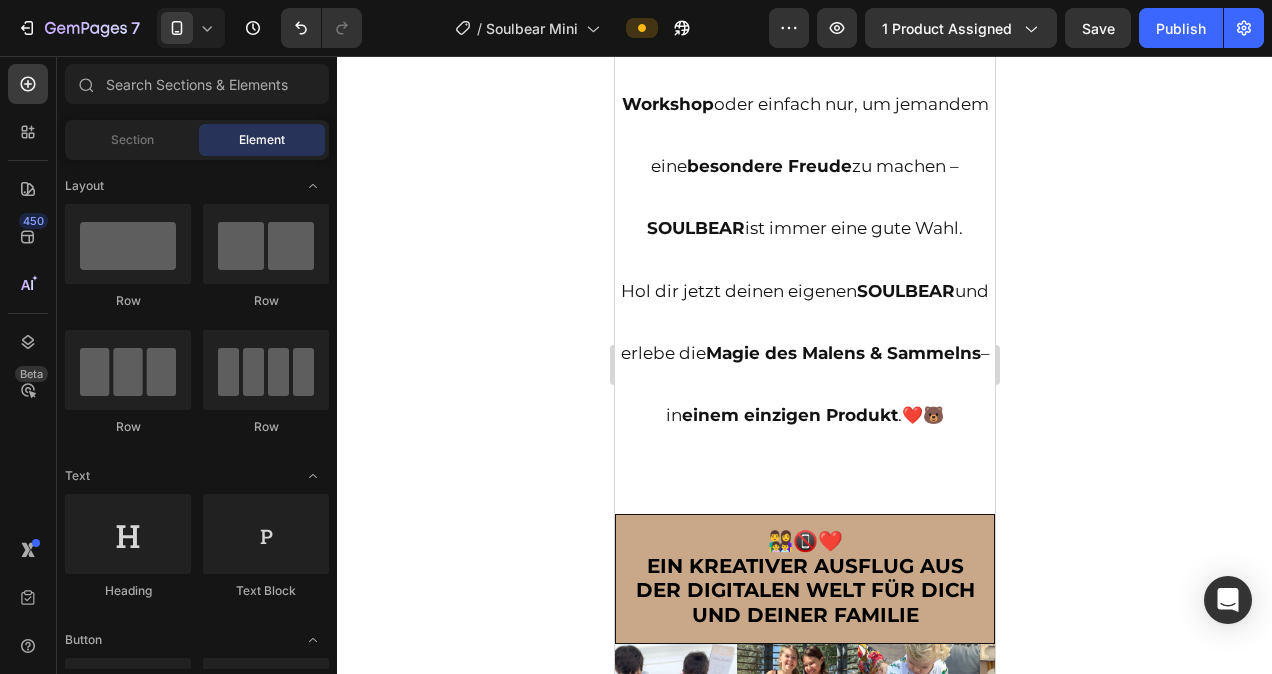 scroll, scrollTop: 4093, scrollLeft: 0, axis: vertical 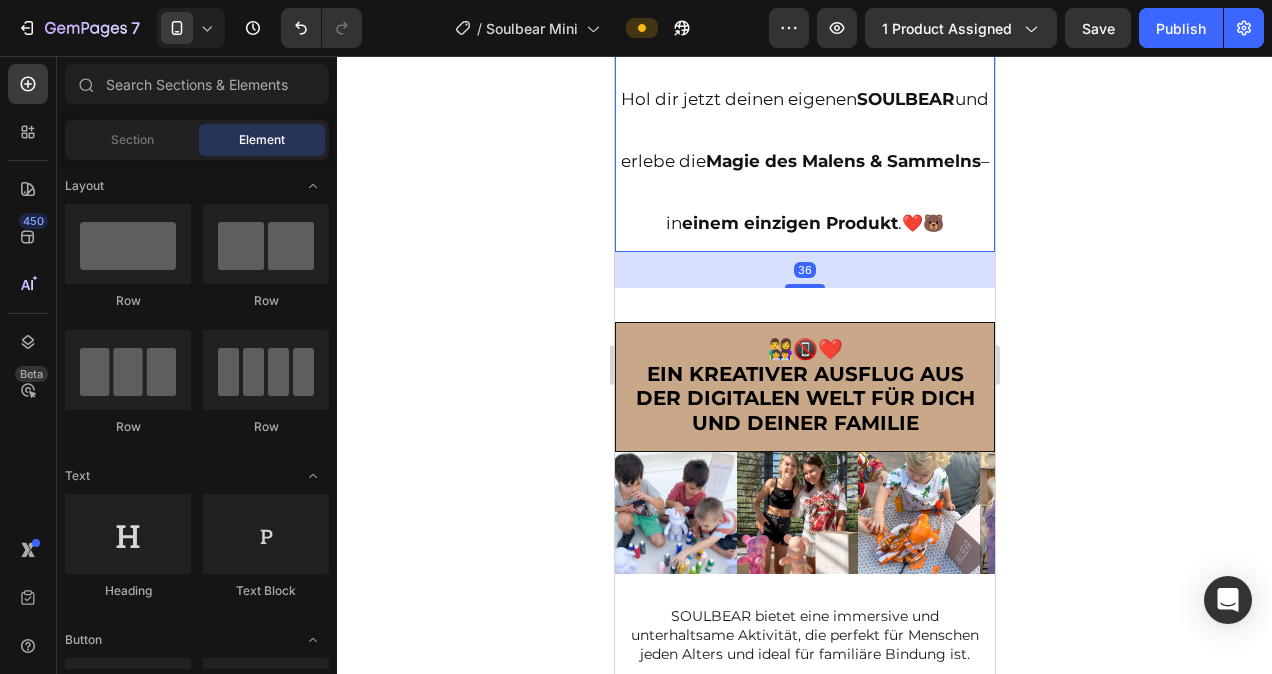 click on "🎨🐻  Kreiere deine individuelle Kunst & sammle sie Tauche ein in eine  Welt voller Kreativität   und Spaß  mit  SOULBEAR . Dieser  entzückende kleine Bär  ist nicht nur zum Knuddeln da – er hilft dir, deine  künstlerische Seite  zu entdecken. Greife zu den  mitgelieferten Farben  und verwandle diesen süßen Bären in ein  einzigartiges Kunstwerk ! Ob  bunte Muster, lustige Gesichter  oder  abstrakte Designs  – die  Möglichkeiten sind grenzenlos . Das Beste: Sobald du fertig bist, kannst du deinen  individuell gestalteten Bären  stolz in deine  Sammlung aufnehmen . Ob im Regal, auf dem Schreibtisch oder neben dem Bett – dein  SOULBEAR  wird ein  Blickfang  und  Gesprächsthema  für jeden Besucher. Mehr als nur ein Bastelset Dieses Produkt bietet  stundenlange Unterhaltung  und  kreativen Ausdruck. Es fördert  Feinmotorik  und  künstlerische Entwicklung  bei Kindern – und ist eine  fantastische Möglichkeit für Erwachsene , zu entspannen und ihrer  inneren Kreativität Ob  ,  SOULBEAR" at bounding box center [804, -927] 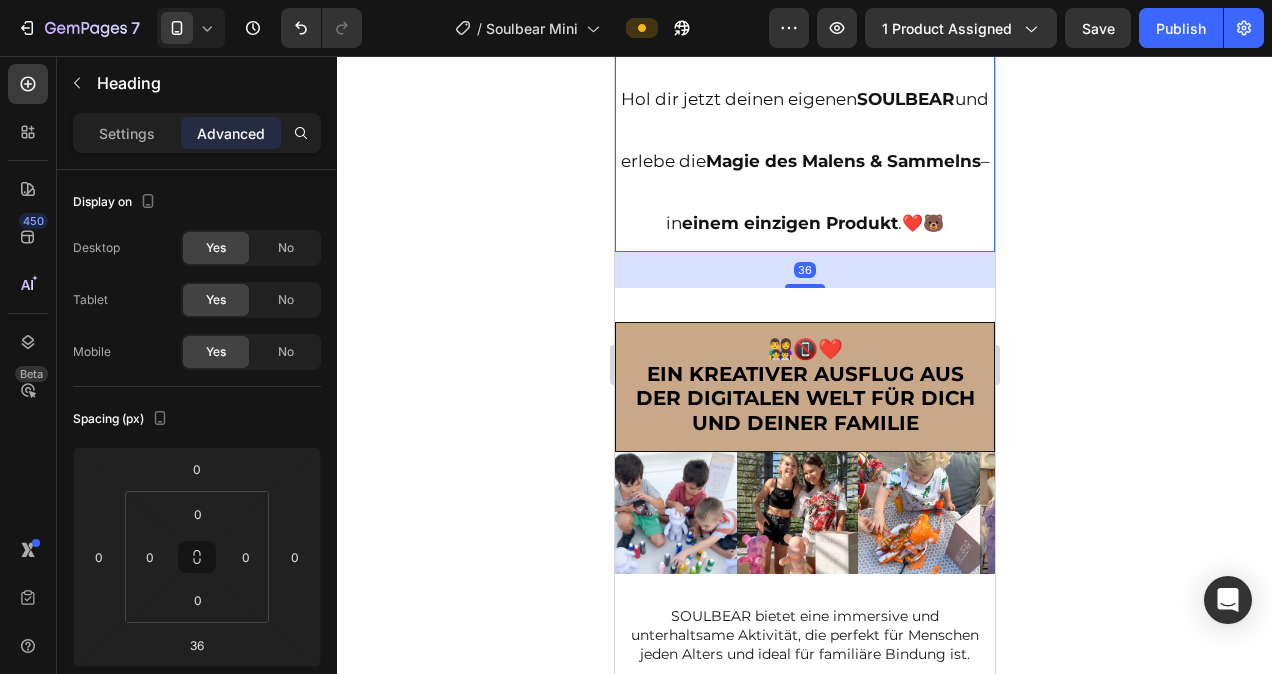 click on "🎨🐻  Kreiere deine individuelle Kunst & sammle sie Tauche ein in eine  Welt voller Kreativität   und Spaß  mit  SOULBEAR . Dieser  entzückende kleine Bär  ist nicht nur zum Knuddeln da – er hilft dir, deine  künstlerische Seite  zu entdecken. Greife zu den  mitgelieferten Farben  und verwandle diesen süßen Bären in ein  einzigartiges Kunstwerk ! Ob  bunte Muster, lustige Gesichter  oder  abstrakte Designs  – die  Möglichkeiten sind grenzenlos . Das Beste: Sobald du fertig bist, kannst du deinen  individuell gestalteten Bären  stolz in deine  Sammlung aufnehmen . Ob im Regal, auf dem Schreibtisch oder neben dem Bett – dein  SOULBEAR  wird ein  Blickfang  und  Gesprächsthema  für jeden Besucher. Mehr als nur ein Bastelset Dieses Produkt bietet  stundenlange Unterhaltung  und  kreativen Ausdruck. Es fördert  Feinmotorik  und  künstlerische Entwicklung  bei Kindern – und ist eine  fantastische Möglichkeit für Erwachsene , zu entspannen und ihrer  inneren Kreativität Ob  ,  SOULBEAR" at bounding box center (804, -927) 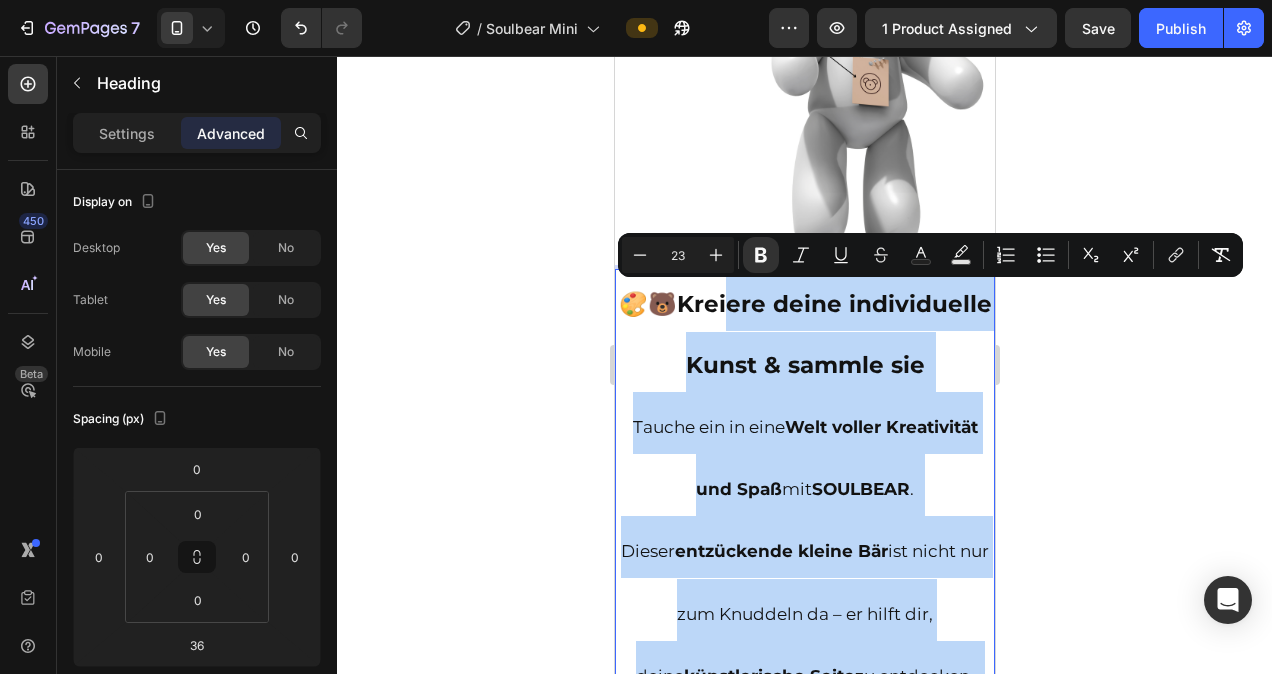 scroll, scrollTop: 1705, scrollLeft: 0, axis: vertical 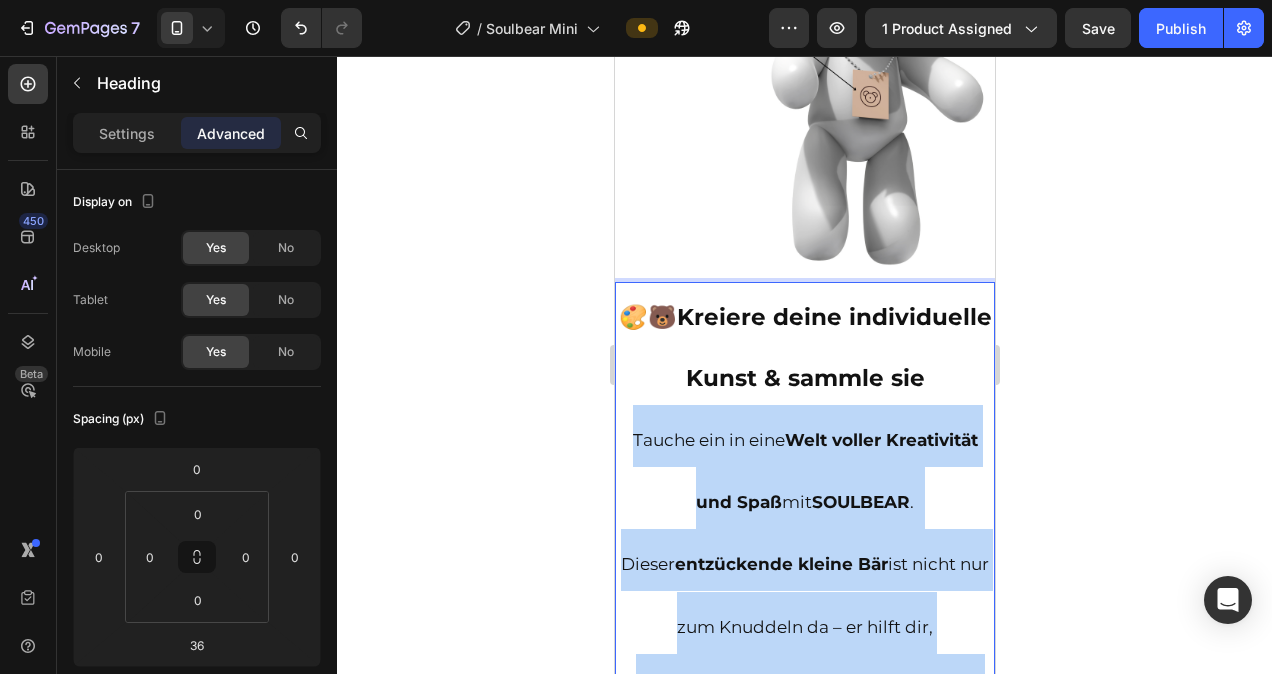 drag, startPoint x: 844, startPoint y: 312, endPoint x: 623, endPoint y: 487, distance: 281.89716 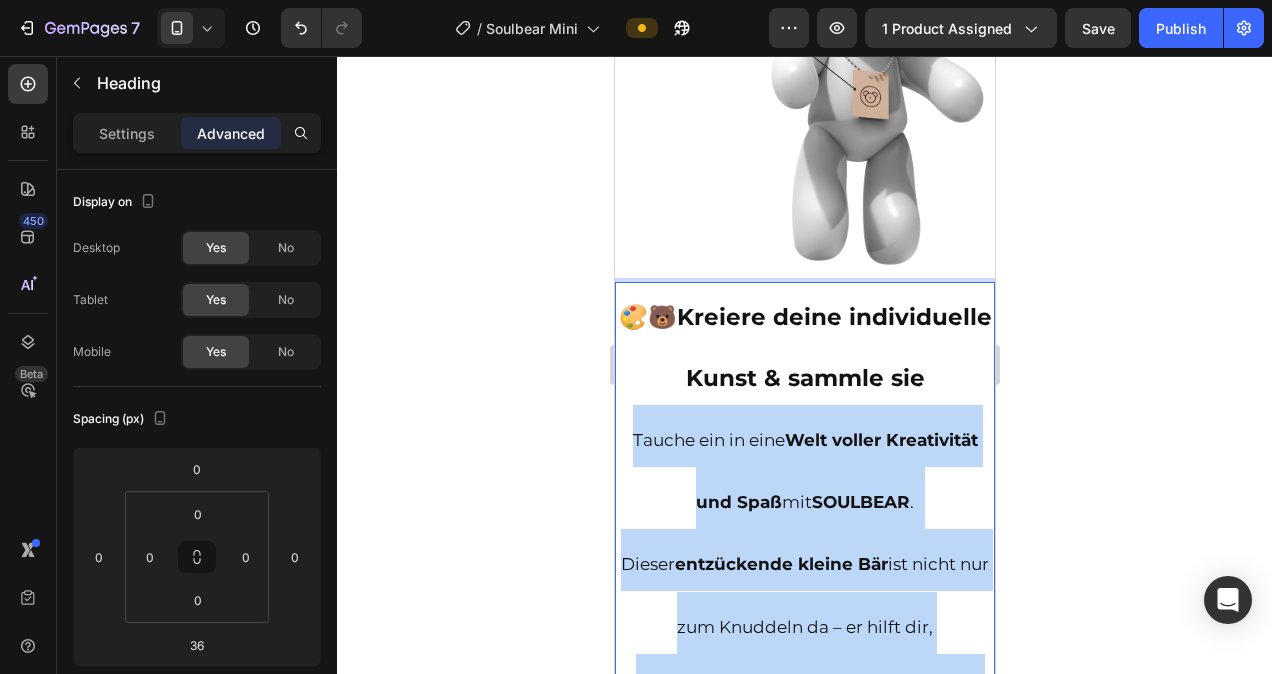 click on "🎨🐻  Kreiere deine individuelle Kunst & sammle sie Tauche ein in eine  Welt voller Kreativität   und Spaß  mit  SOULBEAR . Dieser  entzückende kleine Bär  ist nicht nur zum Knuddeln da – er hilft dir, deine  künstlerische Seite  zu entdecken. Greife zu den  mitgelieferten Farben  und verwandle diesen süßen Bären in ein  einzigartiges Kunstwerk ! Ob  bunte Muster, lustige Gesichter  oder  abstrakte Designs  – die  Möglichkeiten sind grenzenlos . Das Beste: Sobald du fertig bist, kannst du deinen  individuell gestalteten Bären  stolz in deine  Sammlung aufnehmen . Ob im Regal, auf dem Schreibtisch oder neben dem Bett – dein  SOULBEAR  wird ein  Blickfang  und  Gesprächsthema  für jeden Besucher. Mehr als nur ein Bastelset Dieses Produkt bietet  stundenlange Unterhaltung  und  kreativen Ausdruck. Es fördert  Feinmotorik  und  künstlerische Entwicklung  bei Kindern – und ist eine  fantastische Möglichkeit für Erwachsene , zu entspannen und ihrer  inneren Kreativität Ob  ,  SOULBEAR" at bounding box center (804, 1461) 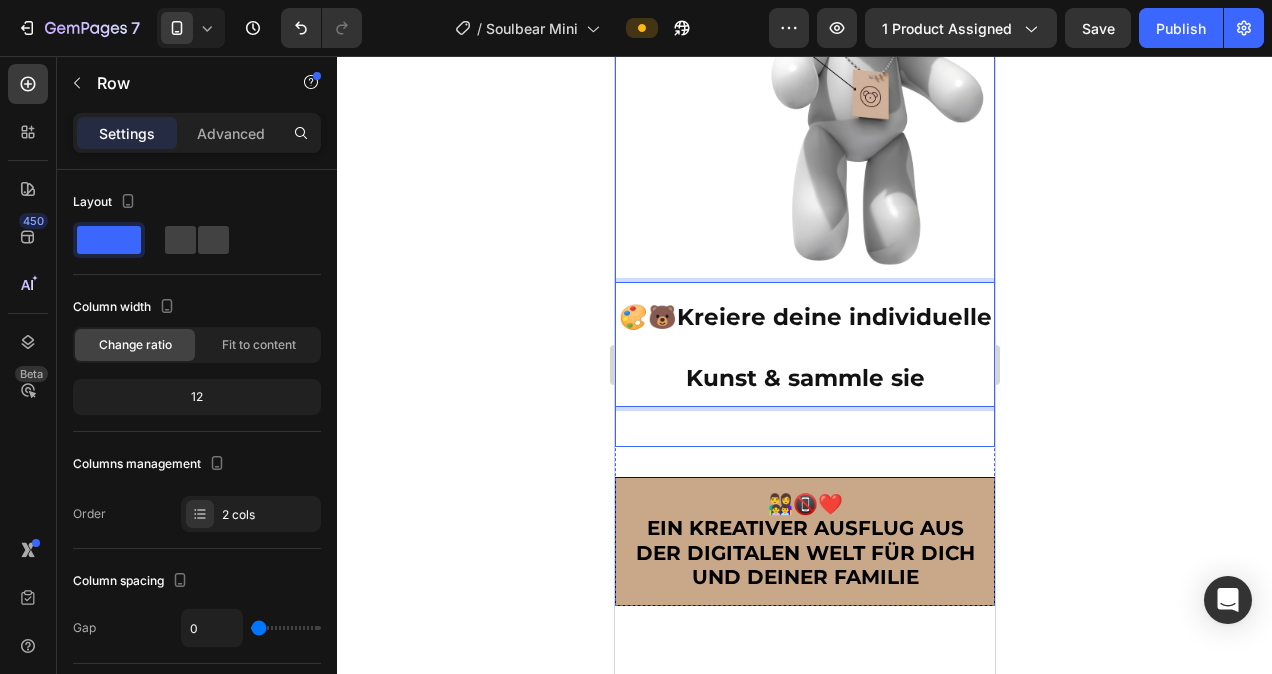 click on "🎨🐻  Kreiere deine individuelle Kunst & sammle sie Heading   36 Heading" at bounding box center (804, 364) 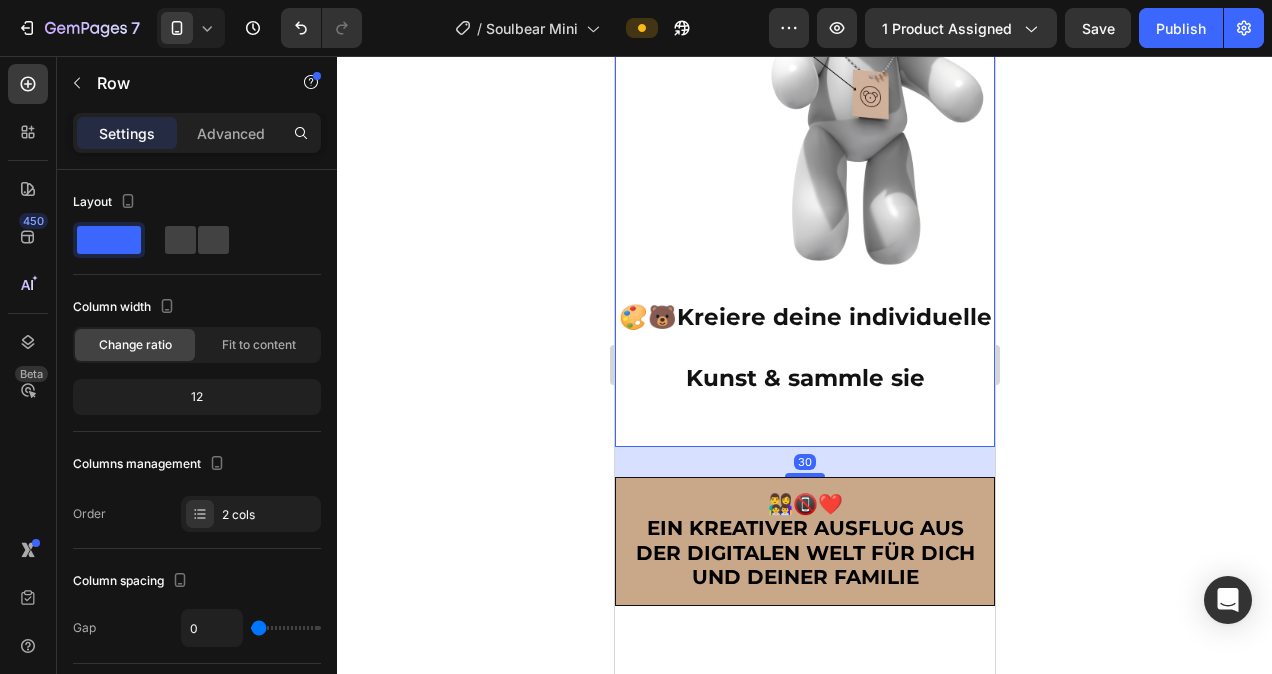 click on "⁠⁠⁠⁠⁠⁠⁠ 🎨🐻  Kreiere deine individuelle Kunst & sammle sie Heading Heading" at bounding box center [804, 364] 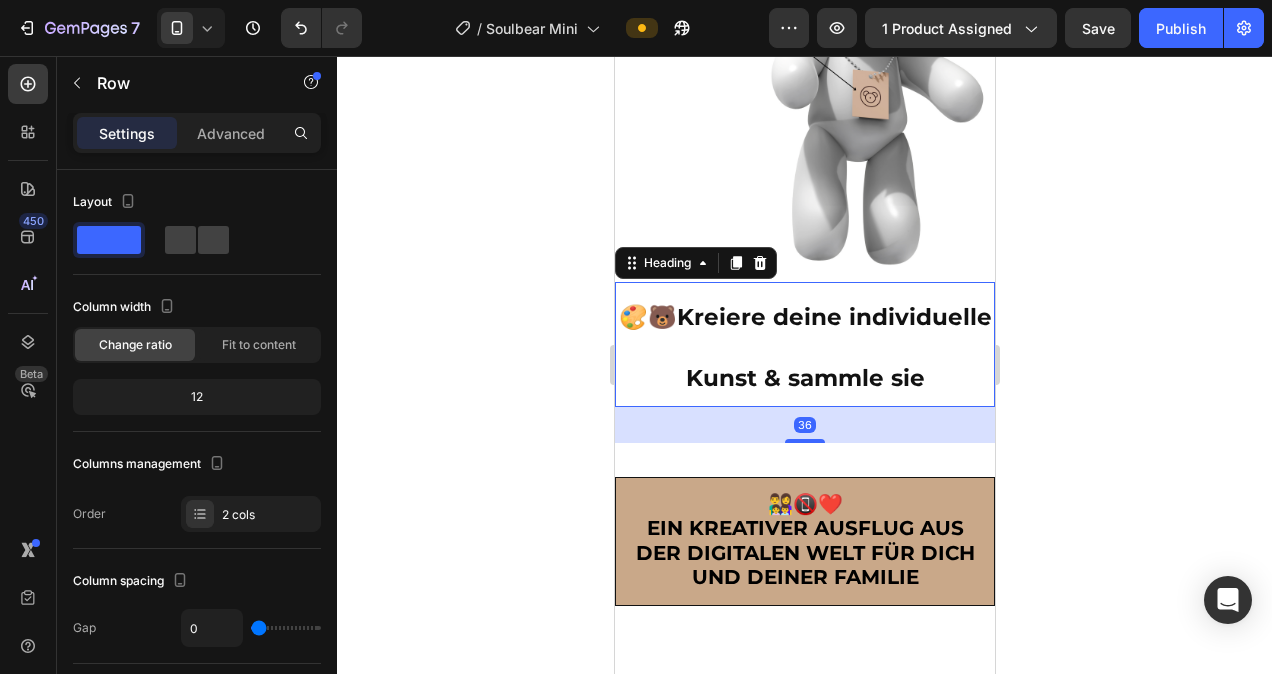 click on "⁠⁠⁠⁠⁠⁠⁠ 🎨🐻  Kreiere deine individuelle Kunst & sammle sie" at bounding box center [804, 344] 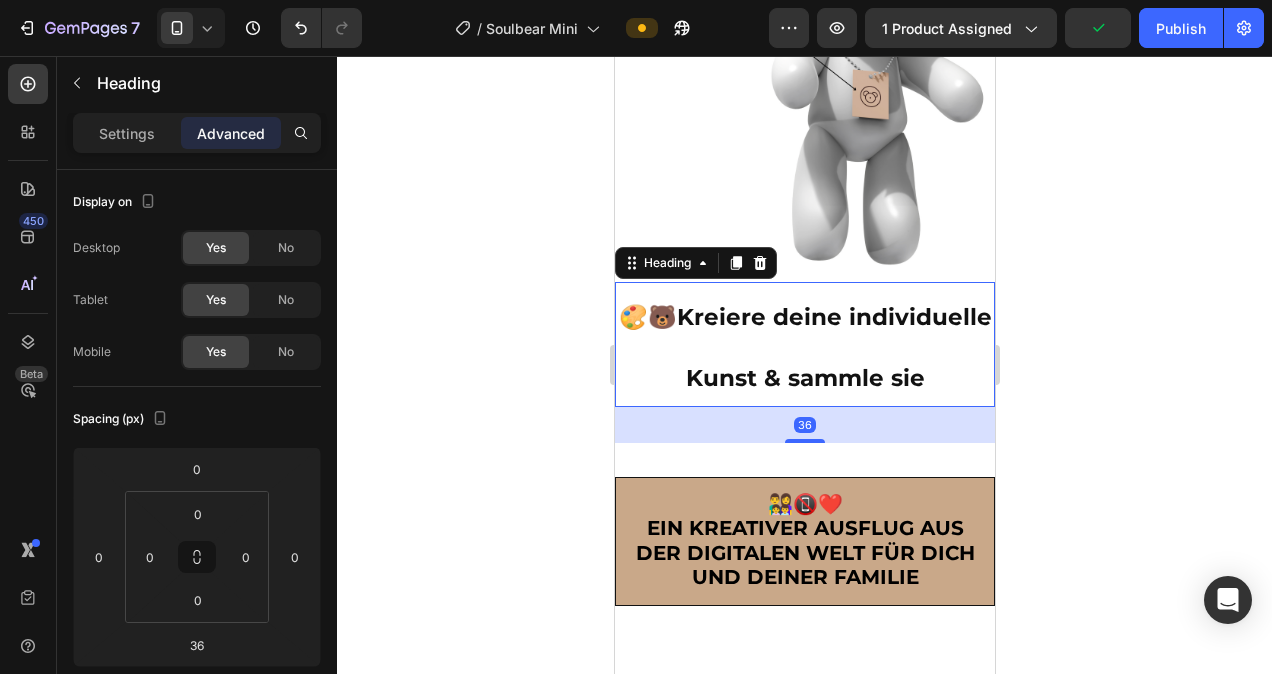 click on "36" at bounding box center (804, 425) 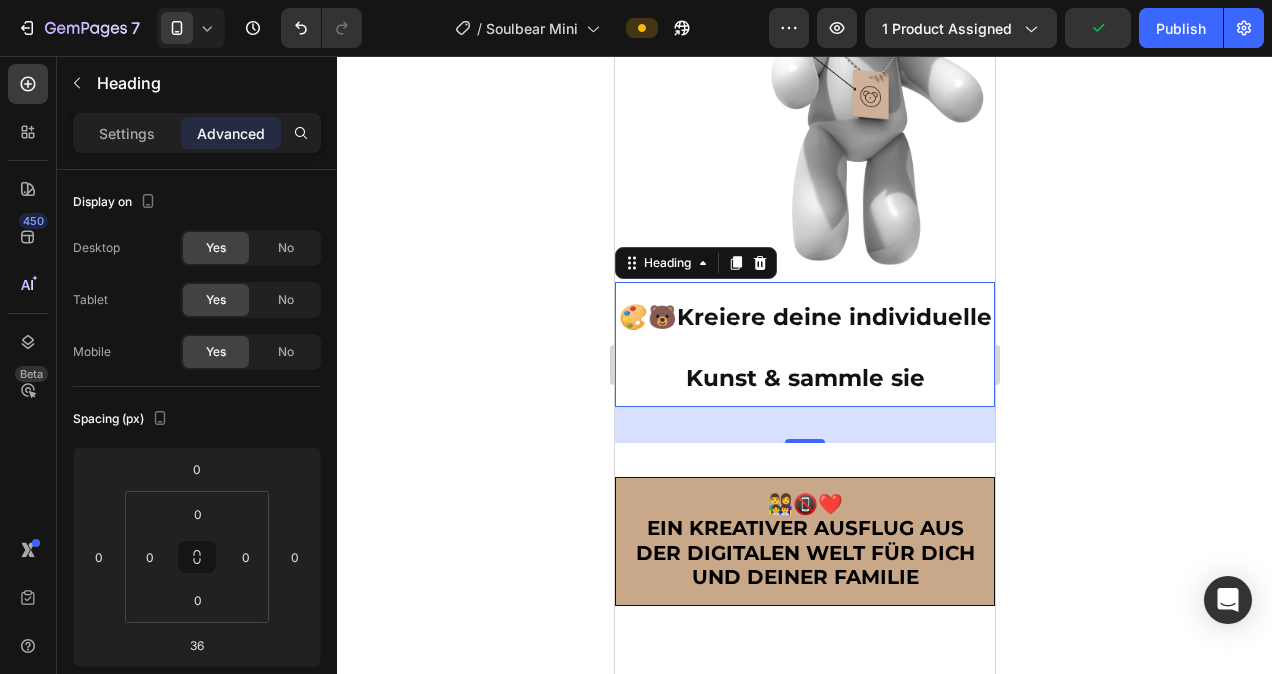click 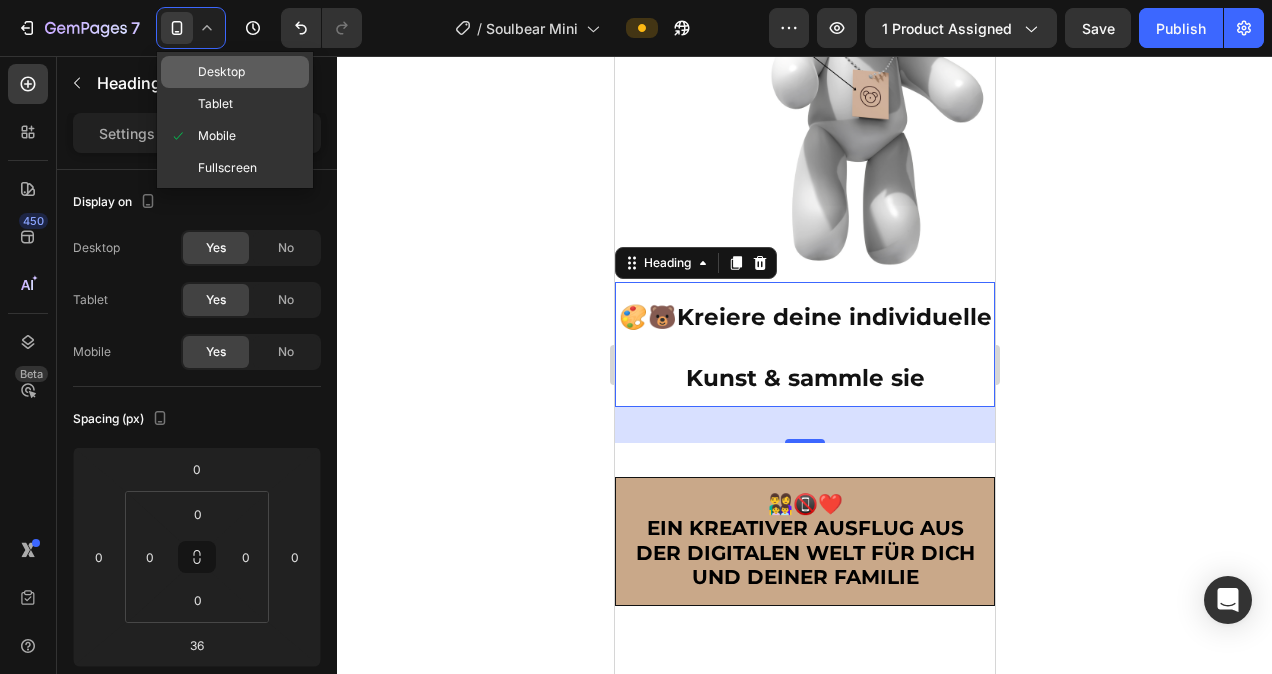 click on "Desktop" at bounding box center [221, 72] 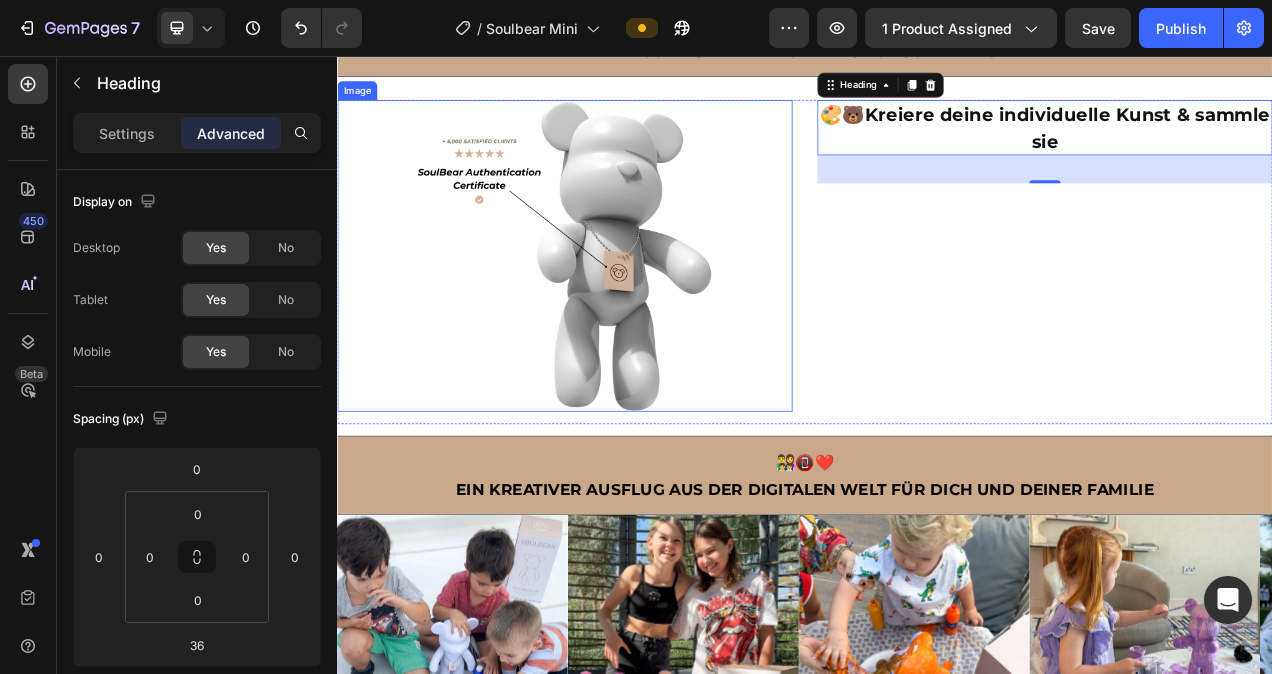scroll, scrollTop: 1373, scrollLeft: 0, axis: vertical 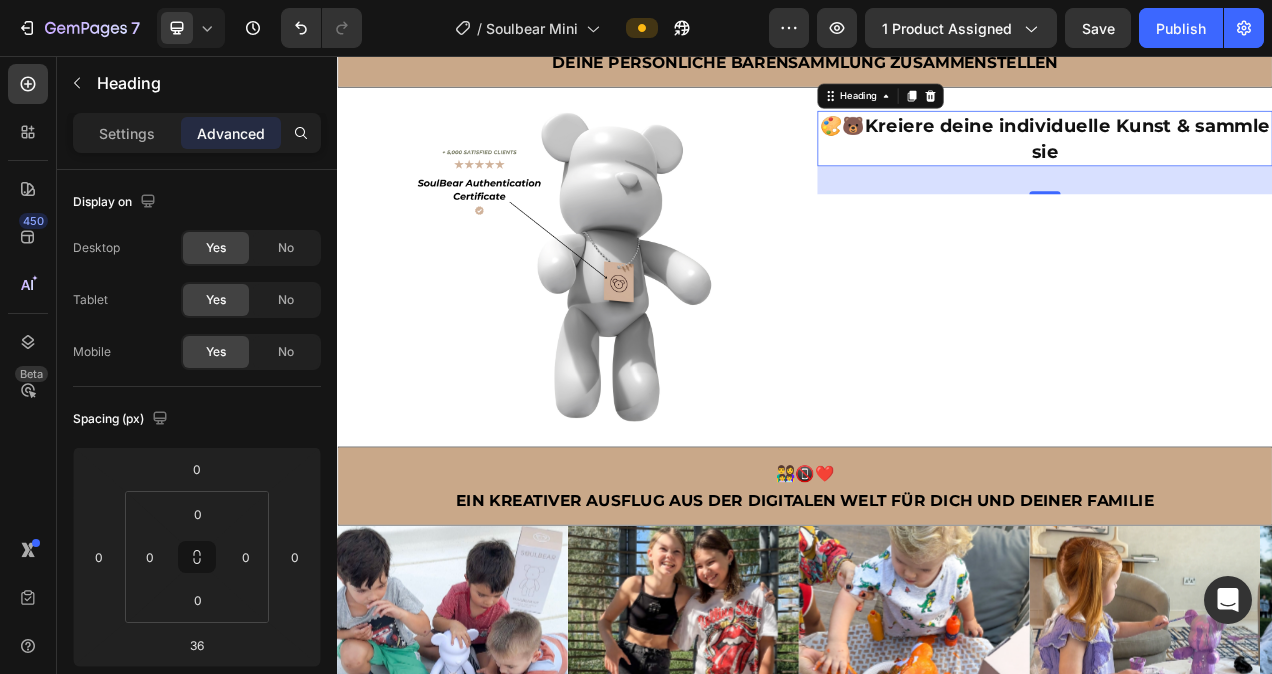 click on "36" at bounding box center [1245, 216] 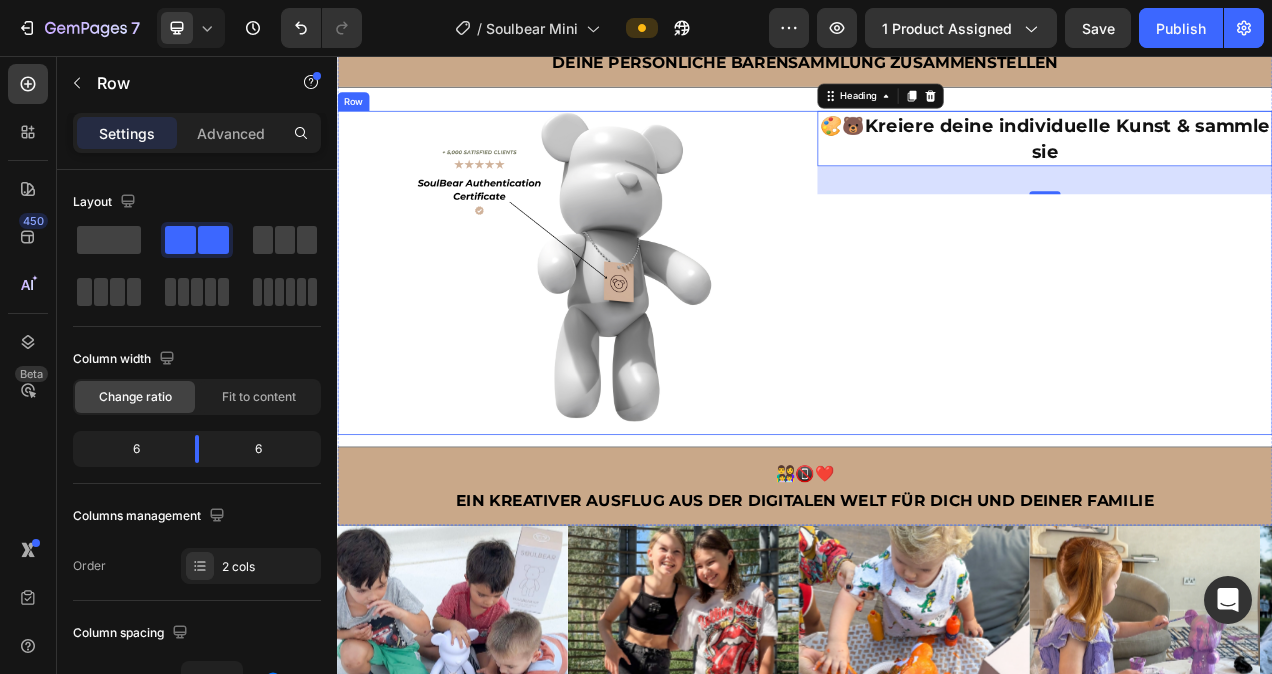 click on "⁠⁠⁠⁠⁠⁠⁠ 🎨🐻  Kreiere deine individuelle Kunst & sammle sie Heading   36 Heading" at bounding box center [1245, 335] 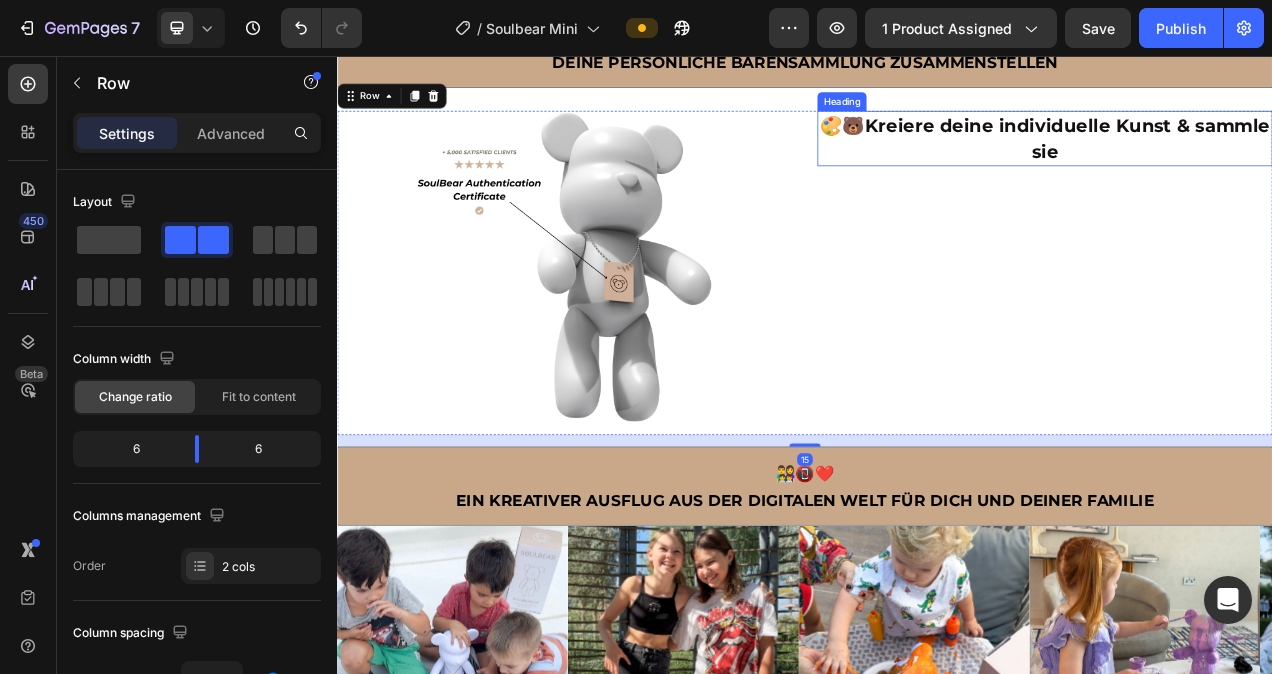 click on "Kreiere deine individuelle Kunst & sammle sie" at bounding box center (1274, 163) 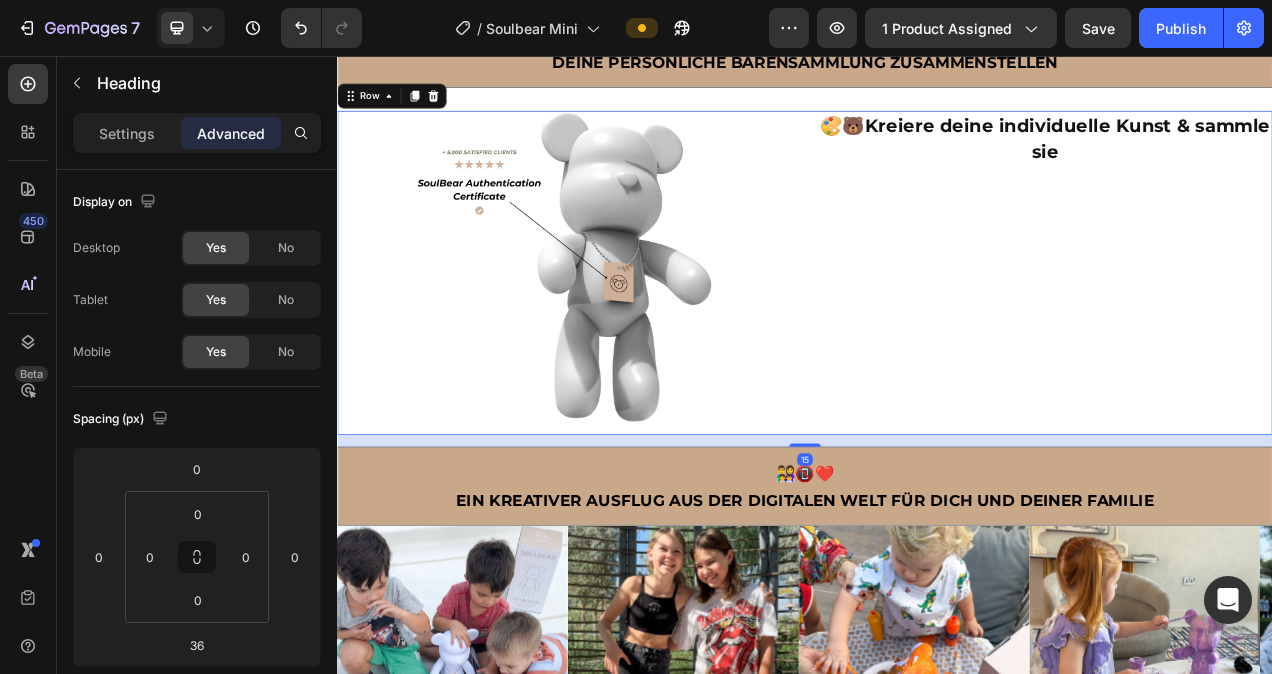 click on "⁠⁠⁠⁠⁠⁠⁠ 🎨🐻  Kreiere deine individuelle Kunst & sammle sie Heading Heading" at bounding box center (1245, 335) 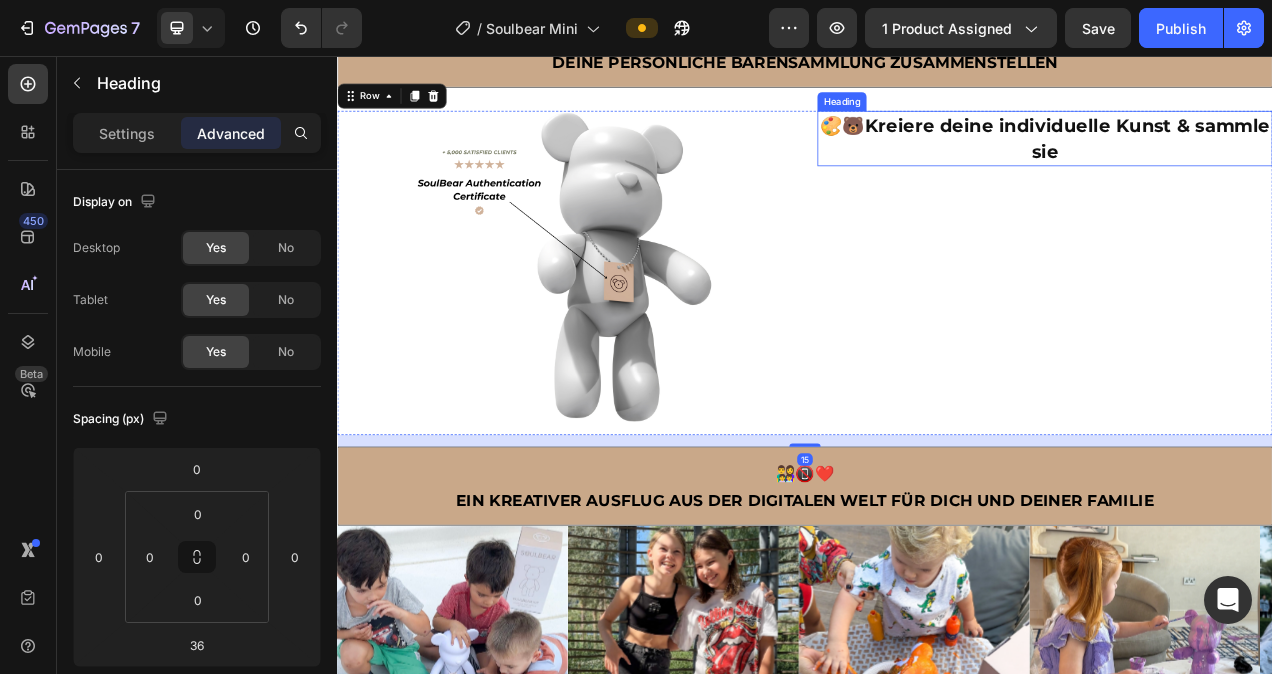 click on "Kreiere deine individuelle Kunst & sammle sie" at bounding box center [1274, 163] 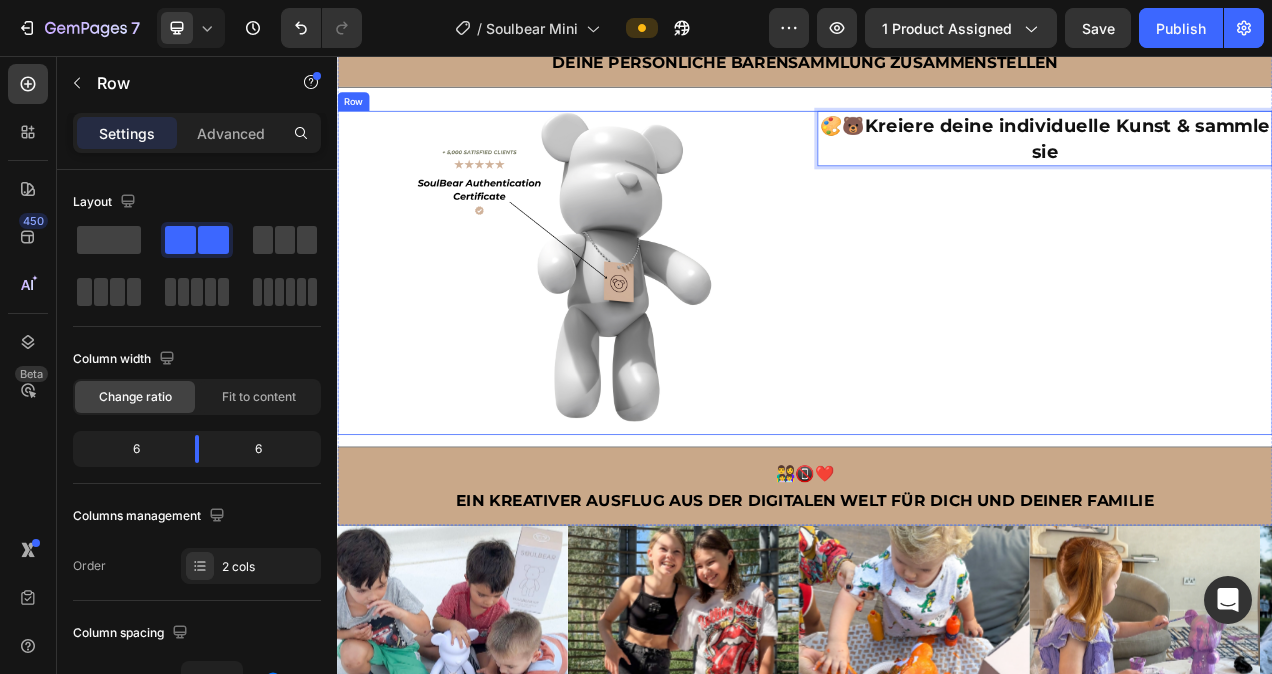 click on "🎨🐻  Kreiere deine individuelle Kunst & sammle sie Heading   36 Heading" at bounding box center (1245, 335) 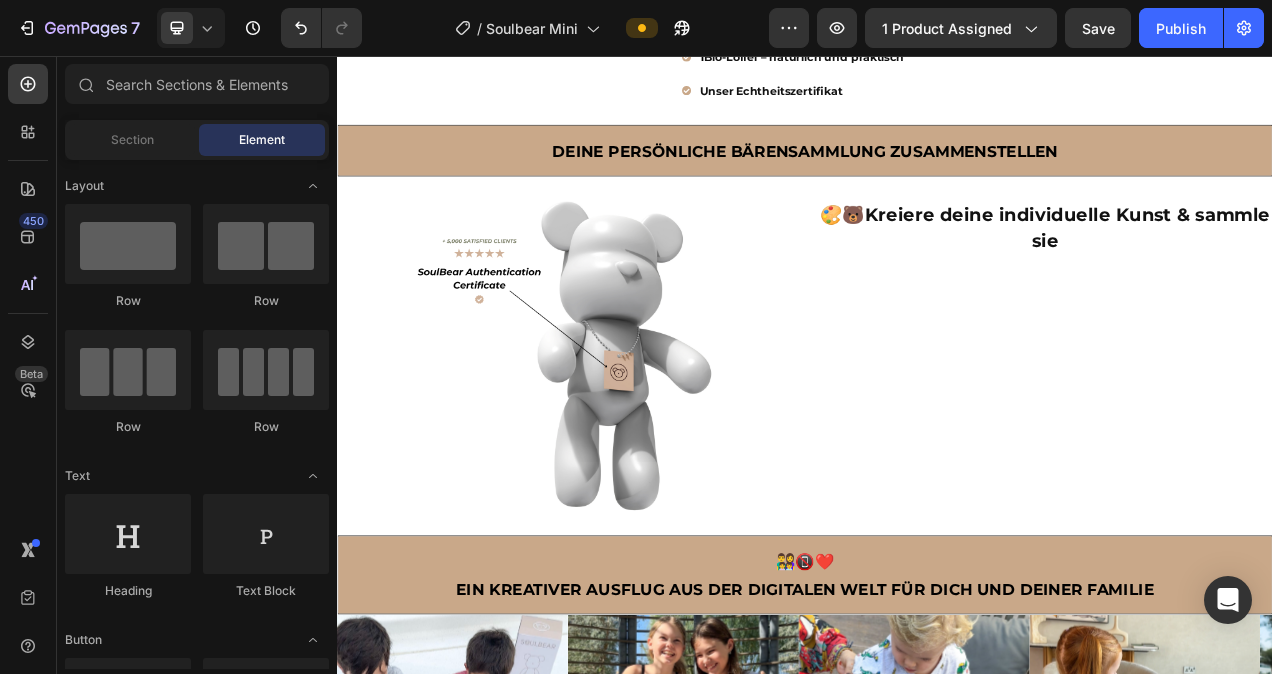 scroll, scrollTop: 1233, scrollLeft: 0, axis: vertical 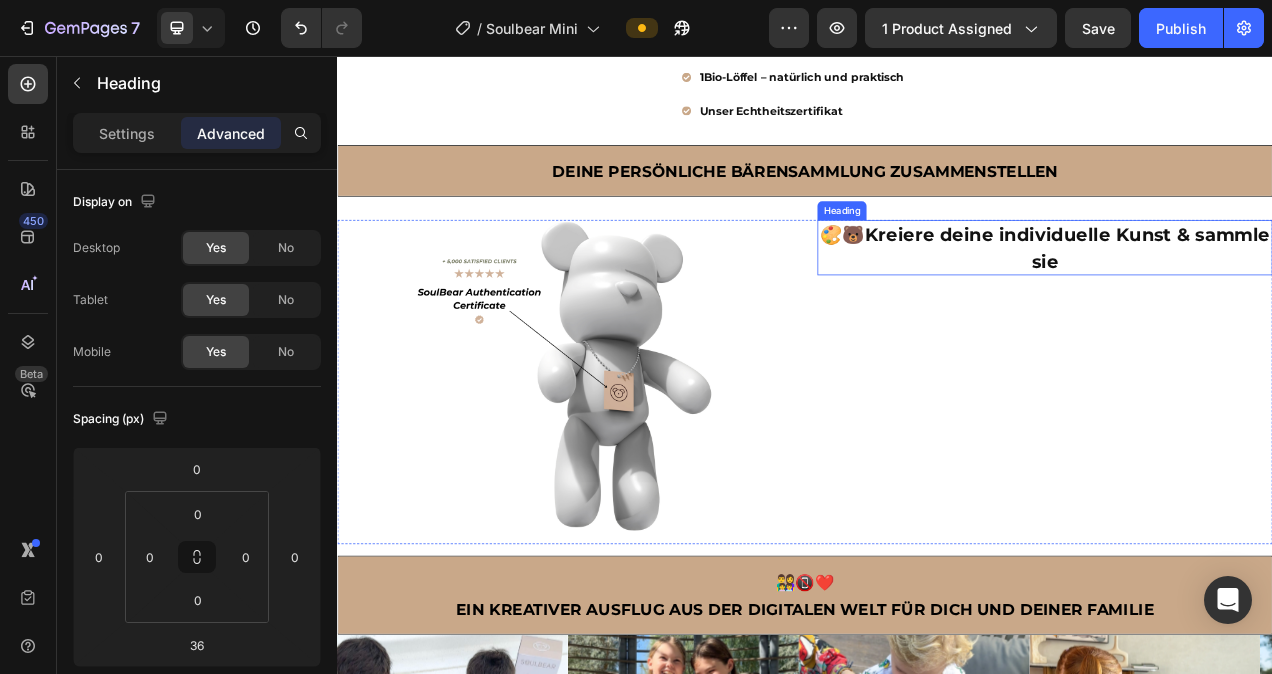 click on "⁠⁠⁠⁠⁠⁠⁠ 🎨🐻  Kreiere deine individuelle Kunst & sammle sie" at bounding box center [1245, 302] 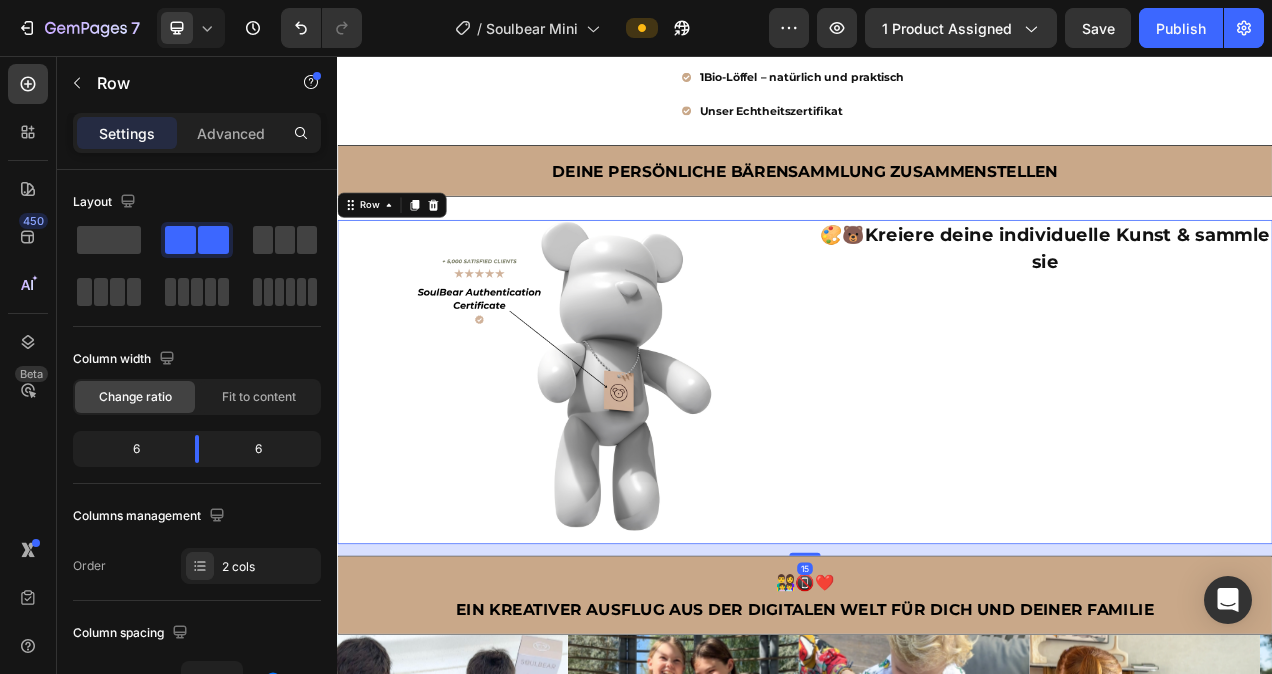 click on "⁠⁠⁠⁠⁠⁠⁠ 🎨🐻  Kreiere deine individuelle Kunst & sammle sie Heading Heading" at bounding box center (1245, 475) 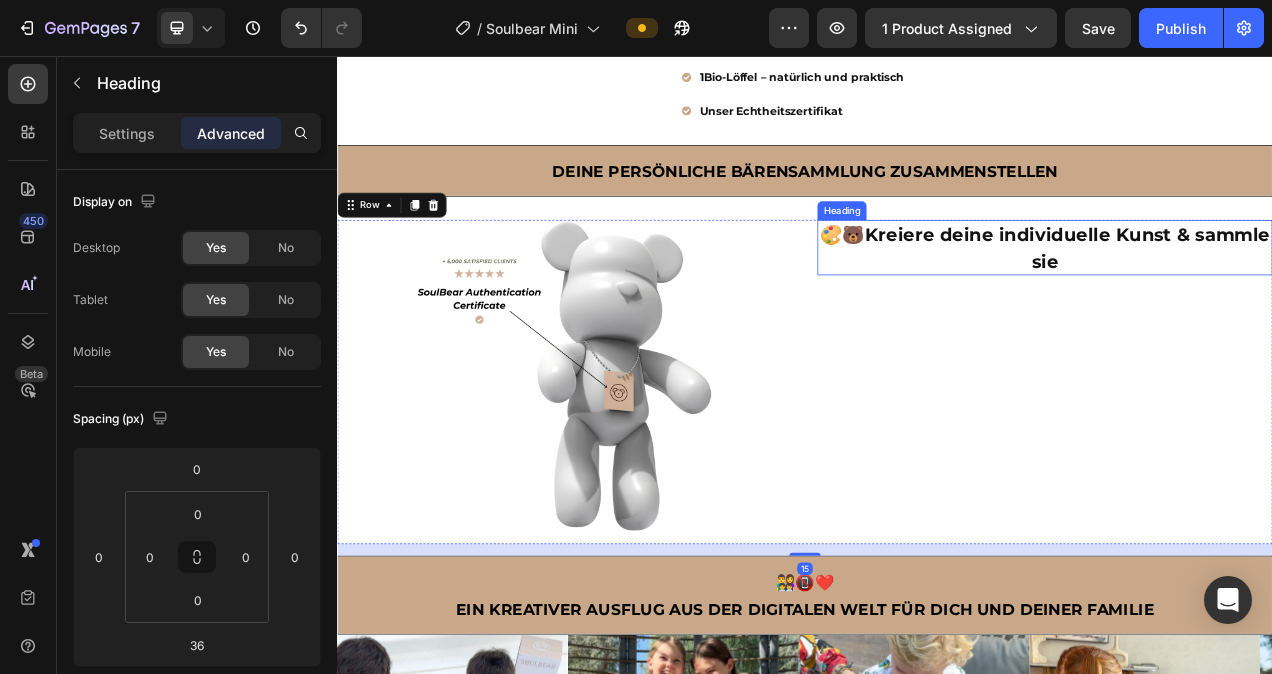 click on "⁠⁠⁠⁠⁠⁠⁠ 🎨🐻  Kreiere deine individuelle Kunst & sammle sie" at bounding box center (1245, 302) 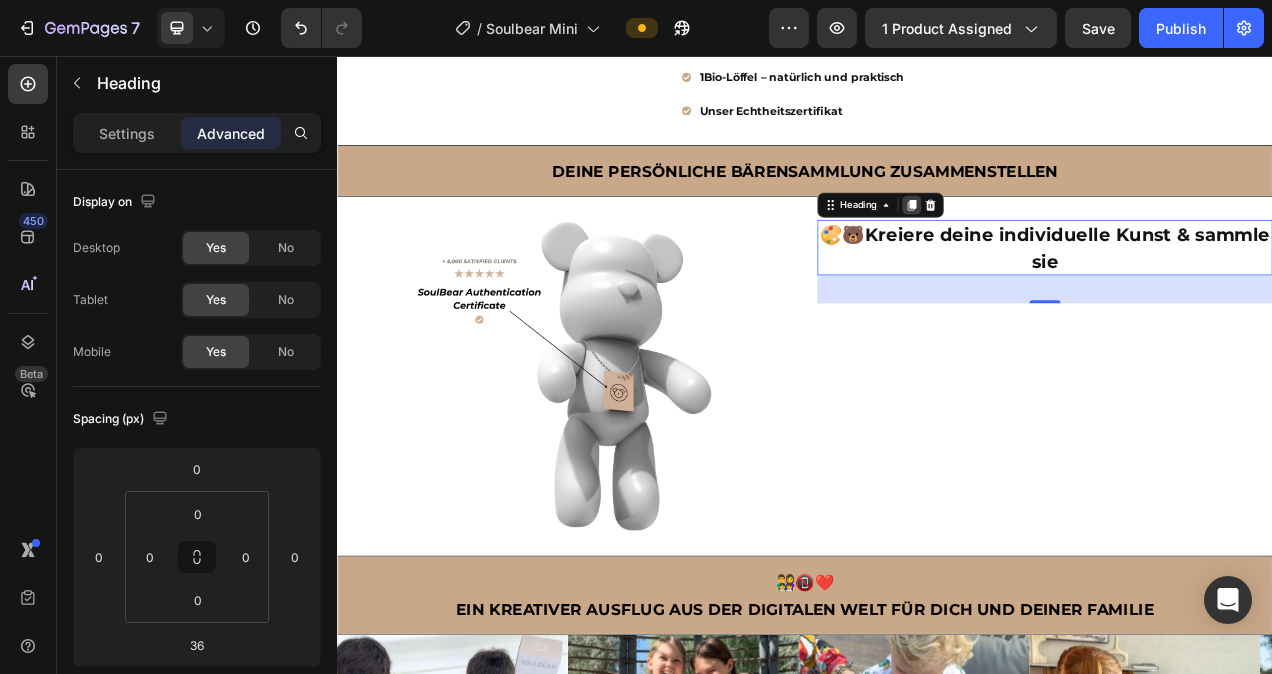 click 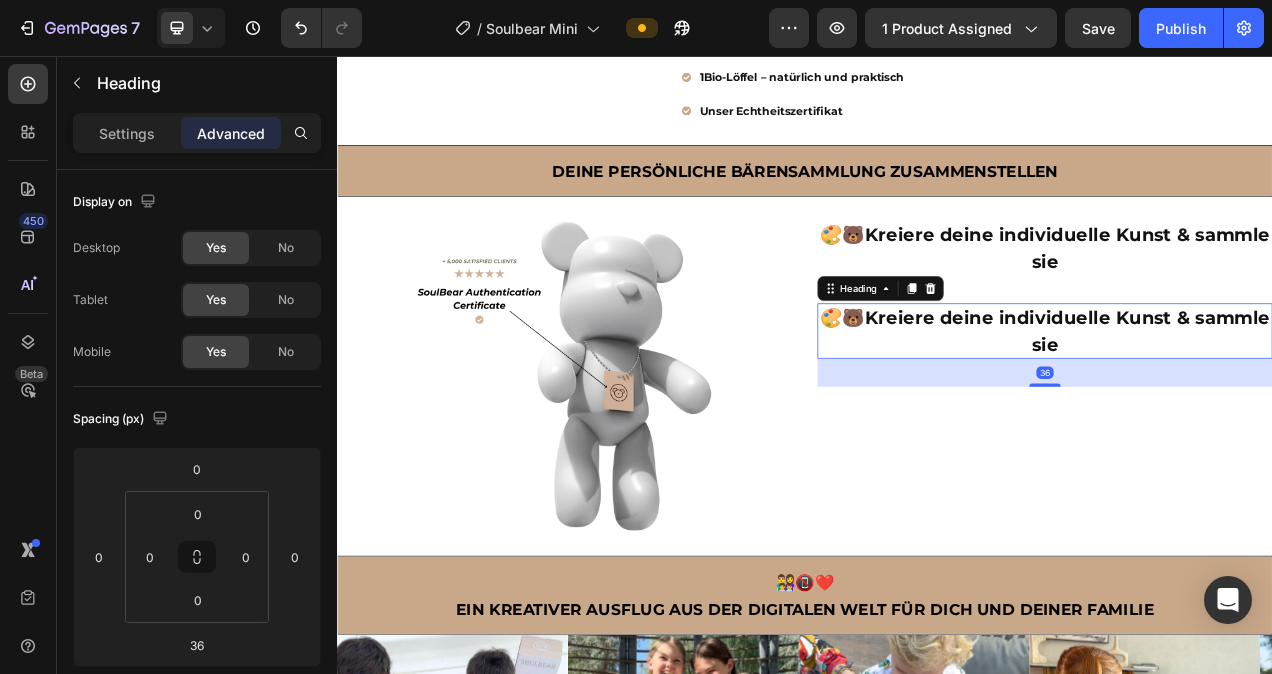scroll, scrollTop: 737, scrollLeft: 0, axis: vertical 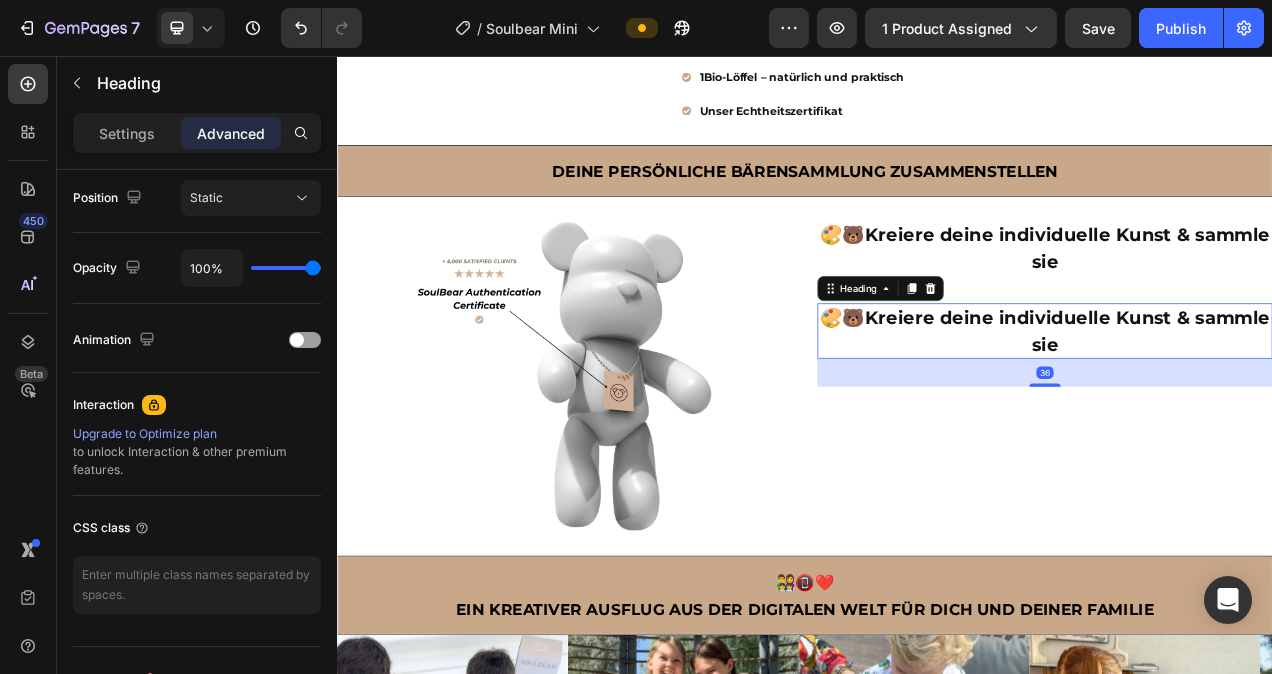 click on "🎨🐻  Kreiere deine individuelle Kunst & sammle sie" at bounding box center (1245, 409) 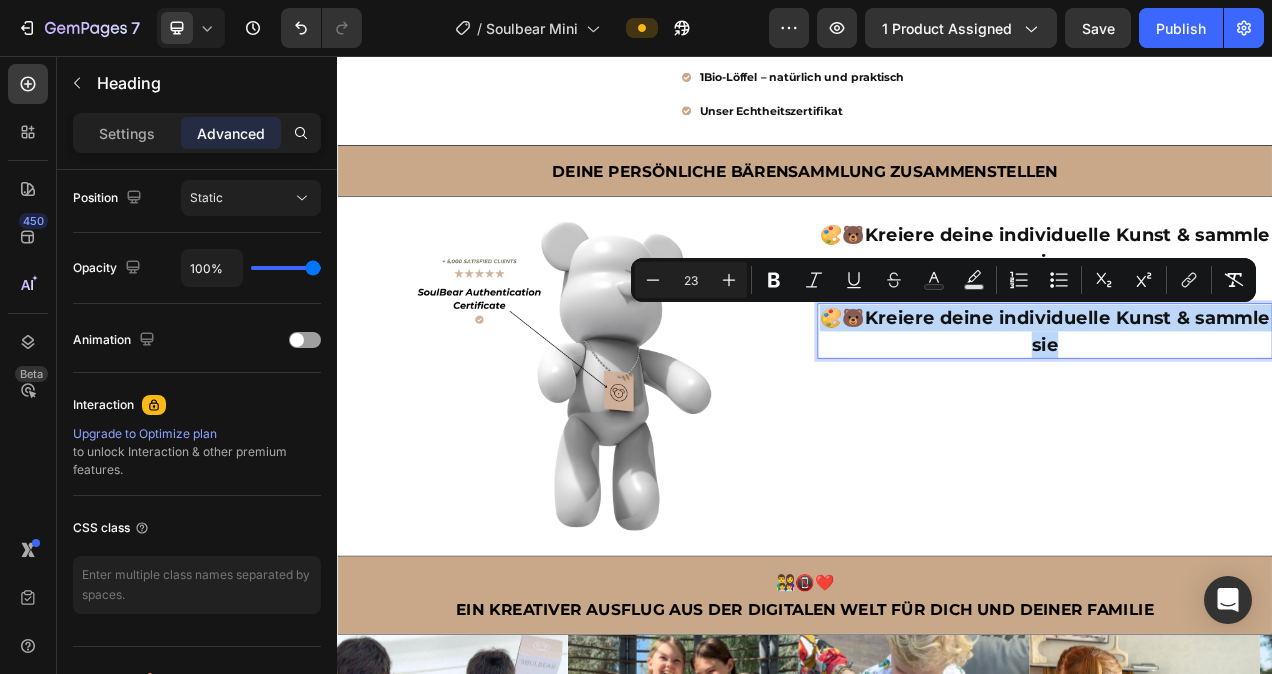 drag, startPoint x: 1320, startPoint y: 418, endPoint x: 1000, endPoint y: 390, distance: 321.22266 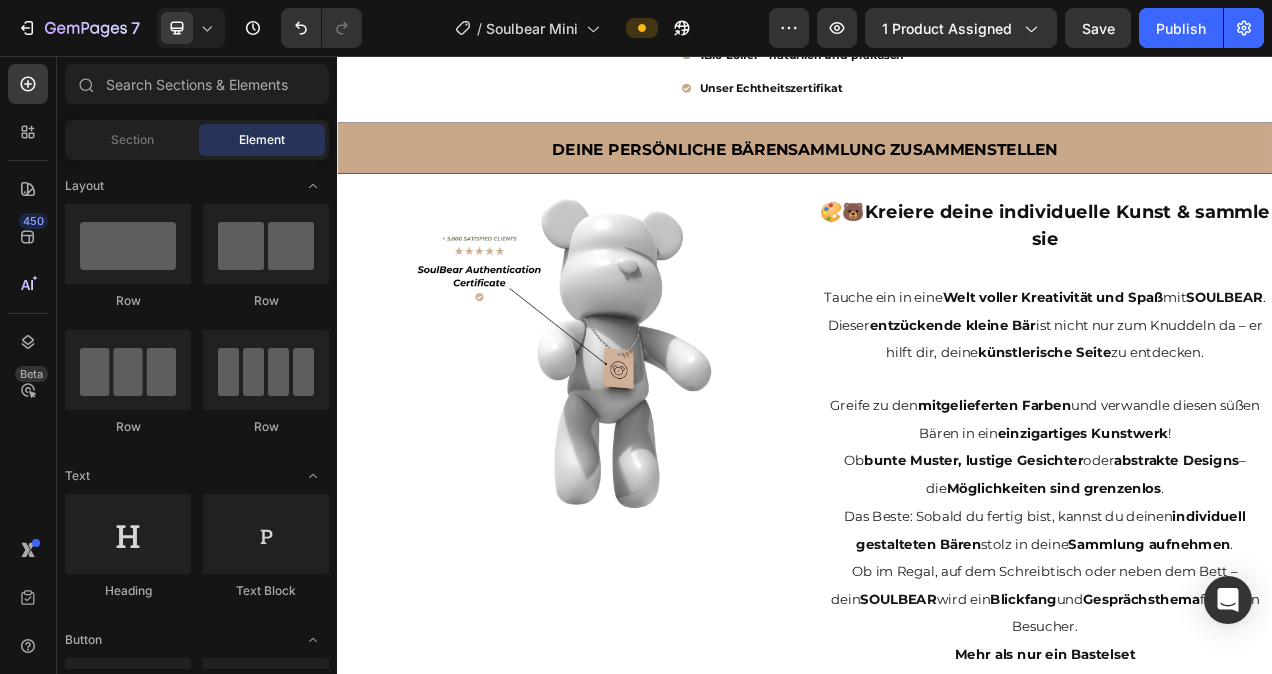 scroll, scrollTop: 1306, scrollLeft: 0, axis: vertical 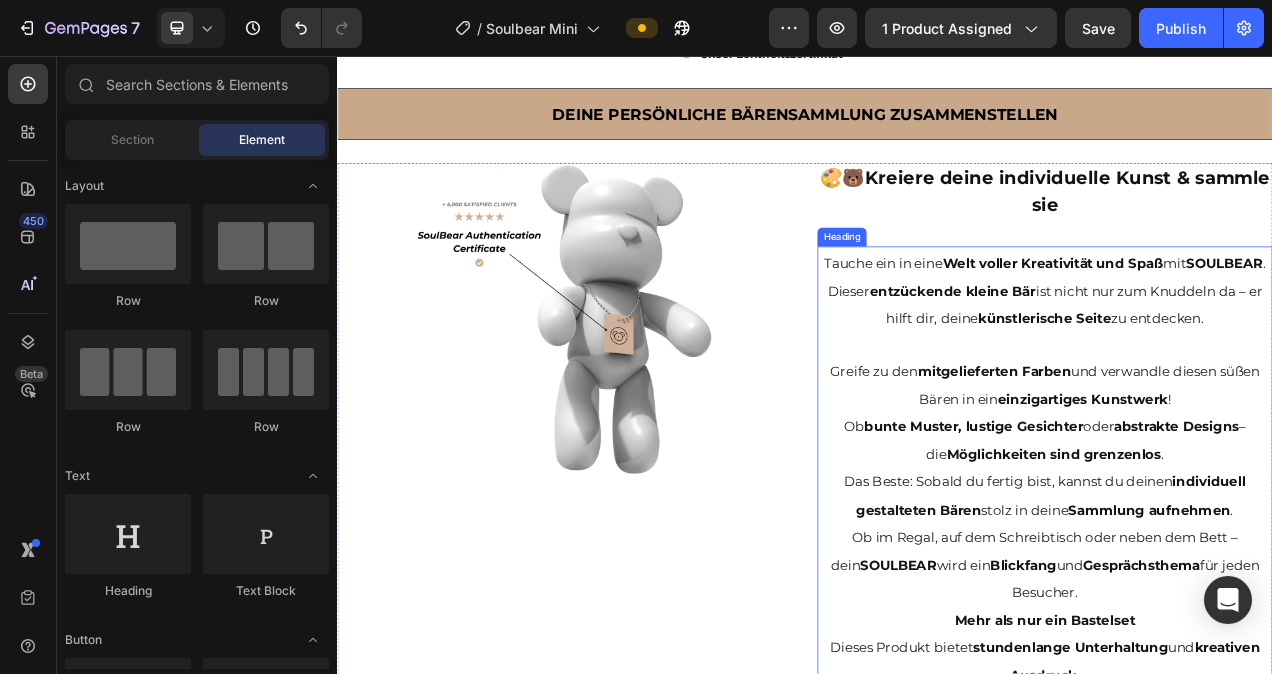 click on "Tauche ein in eine  Welt voller Kreativität   und Spaß  mit  SOULBEAR ." at bounding box center (1245, 322) 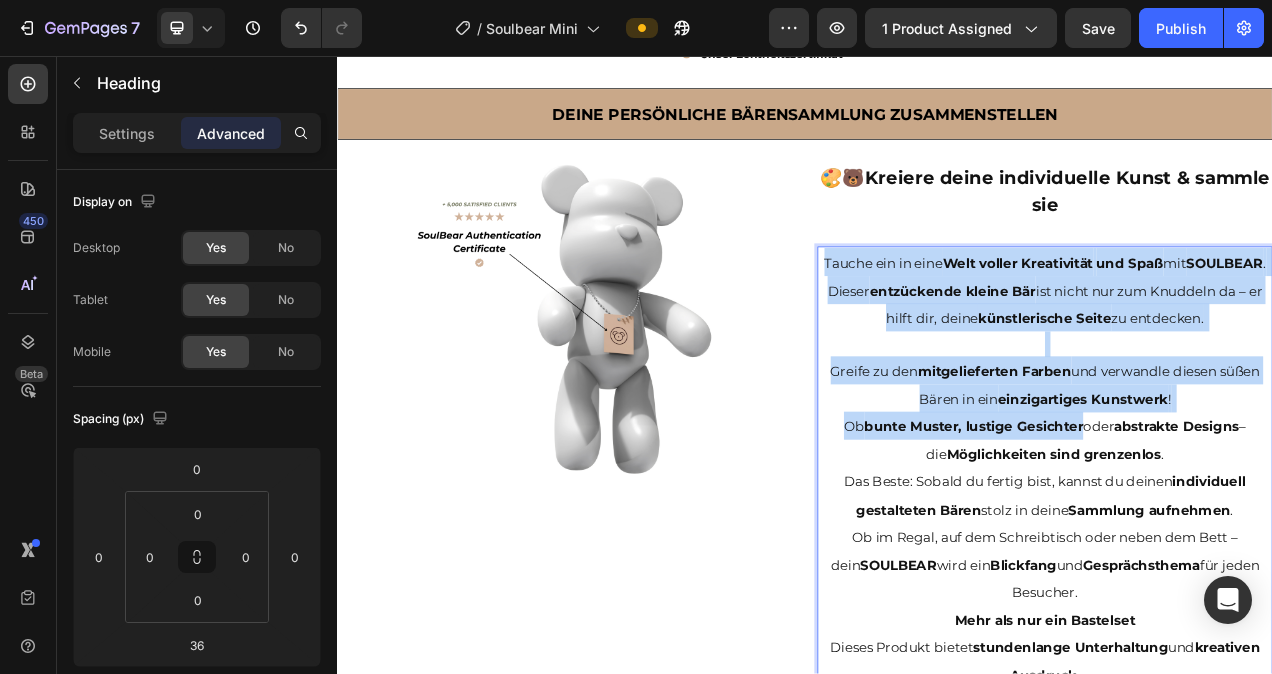 drag, startPoint x: 998, startPoint y: 321, endPoint x: 1258, endPoint y: 553, distance: 348.45947 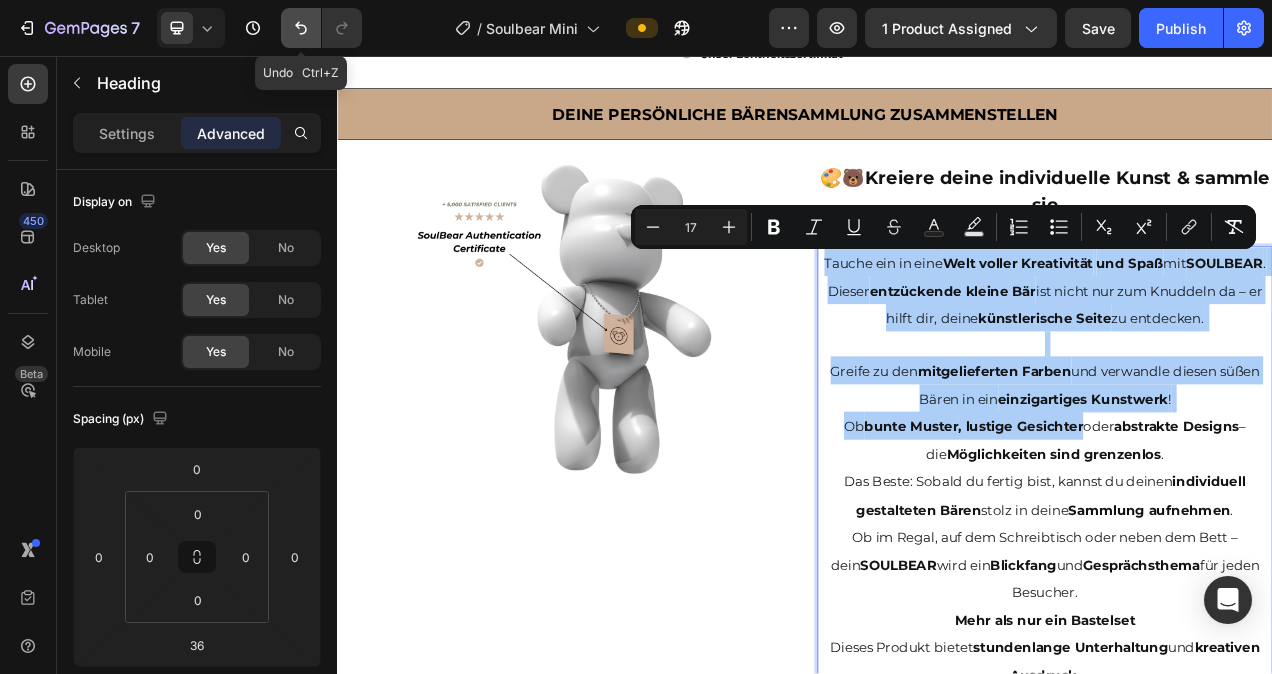 click 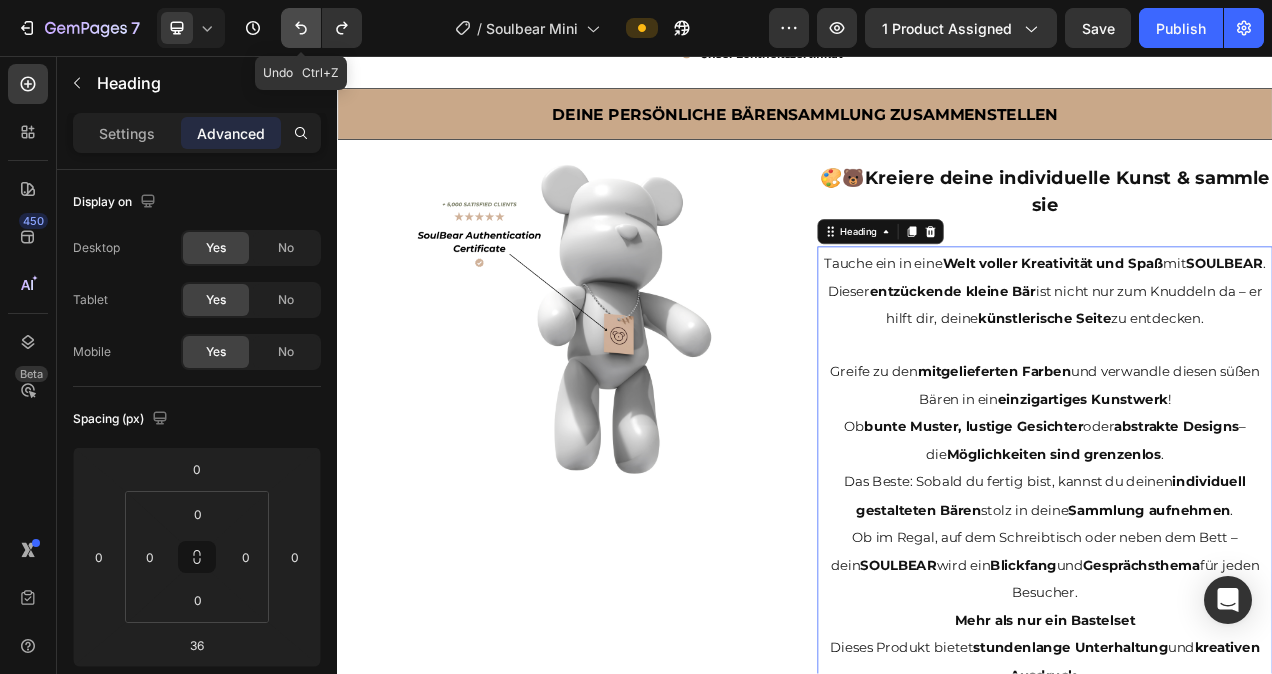 click 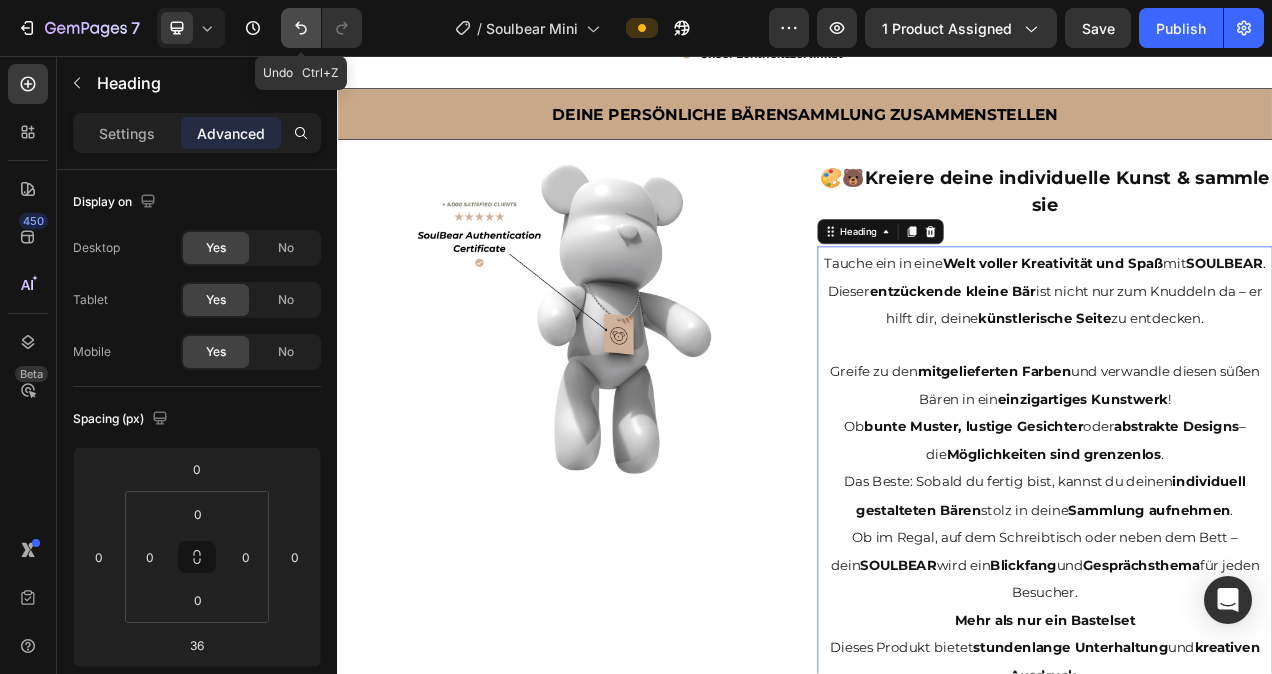 click 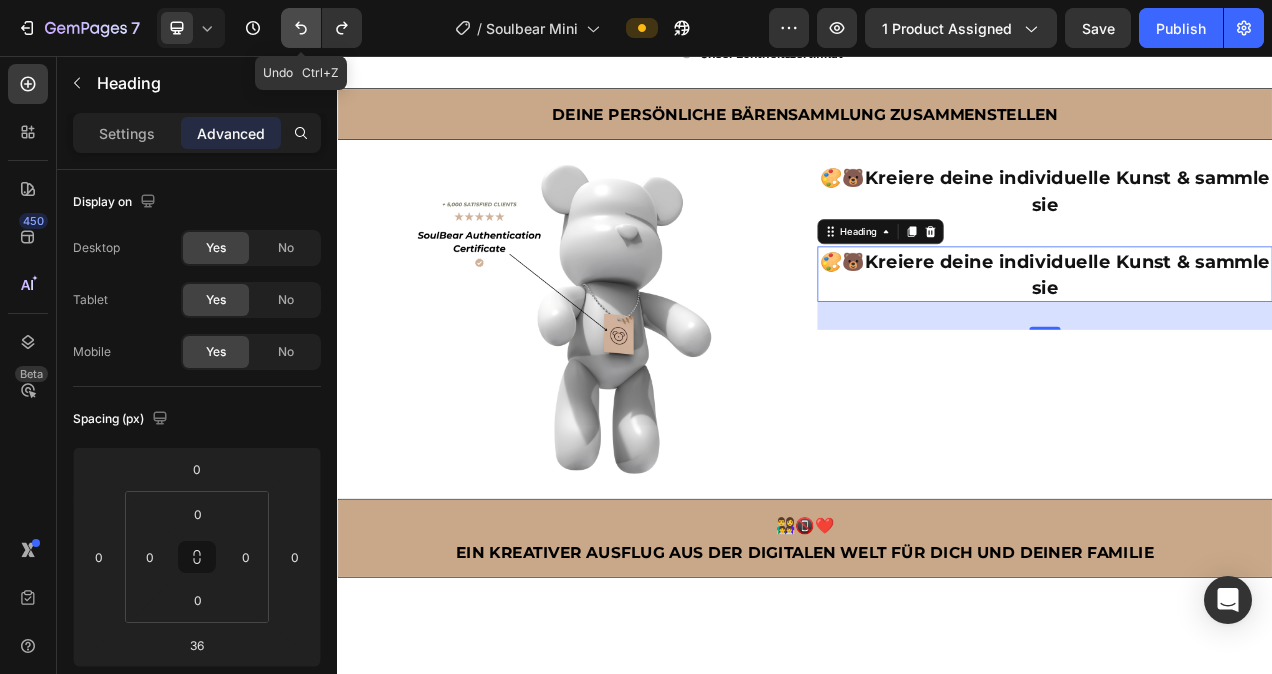 click 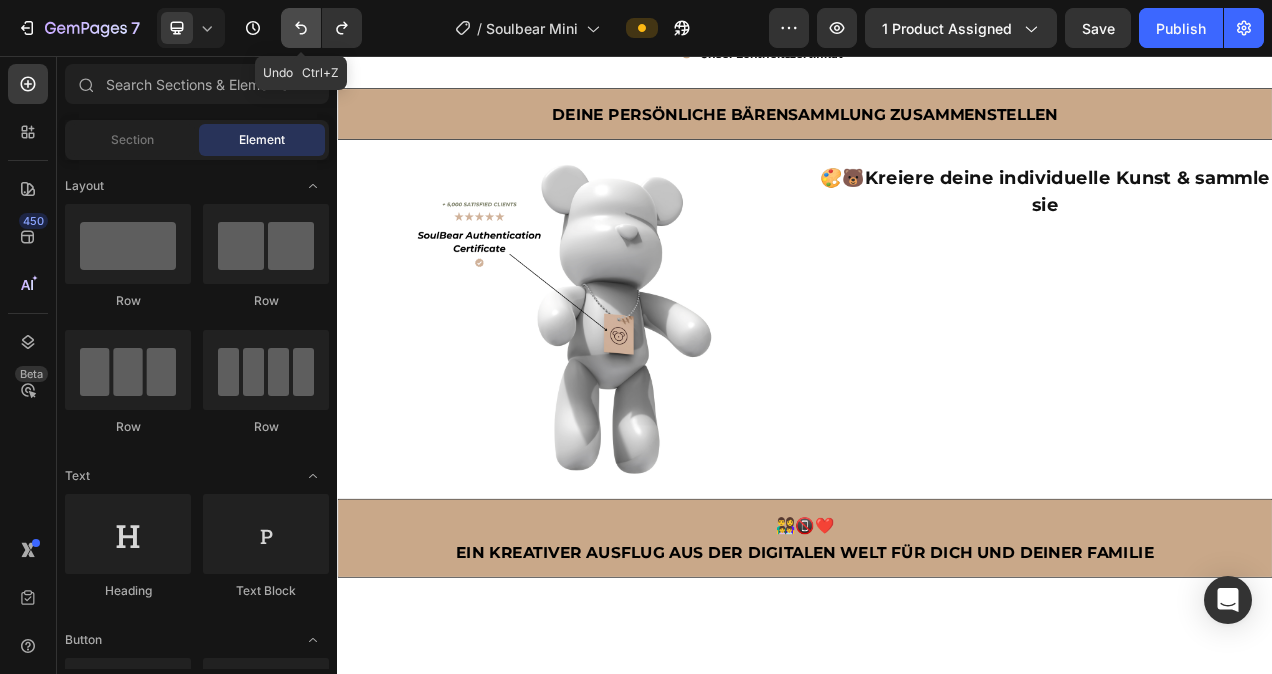 click 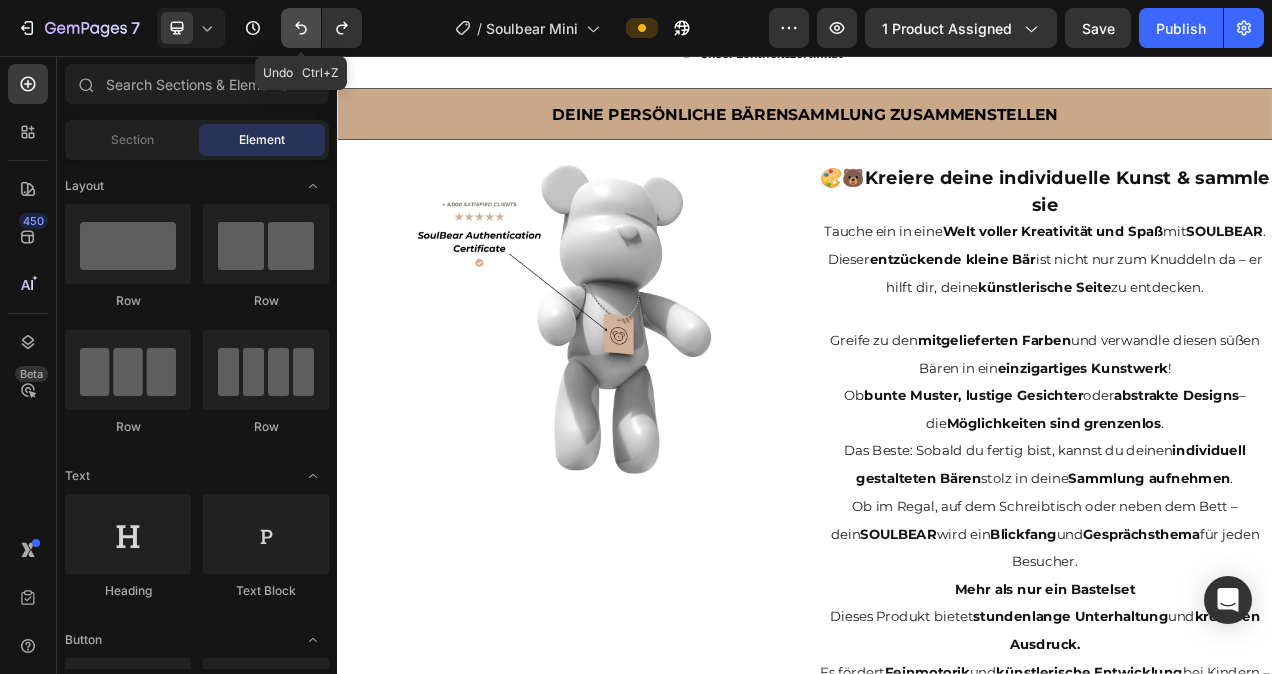 click 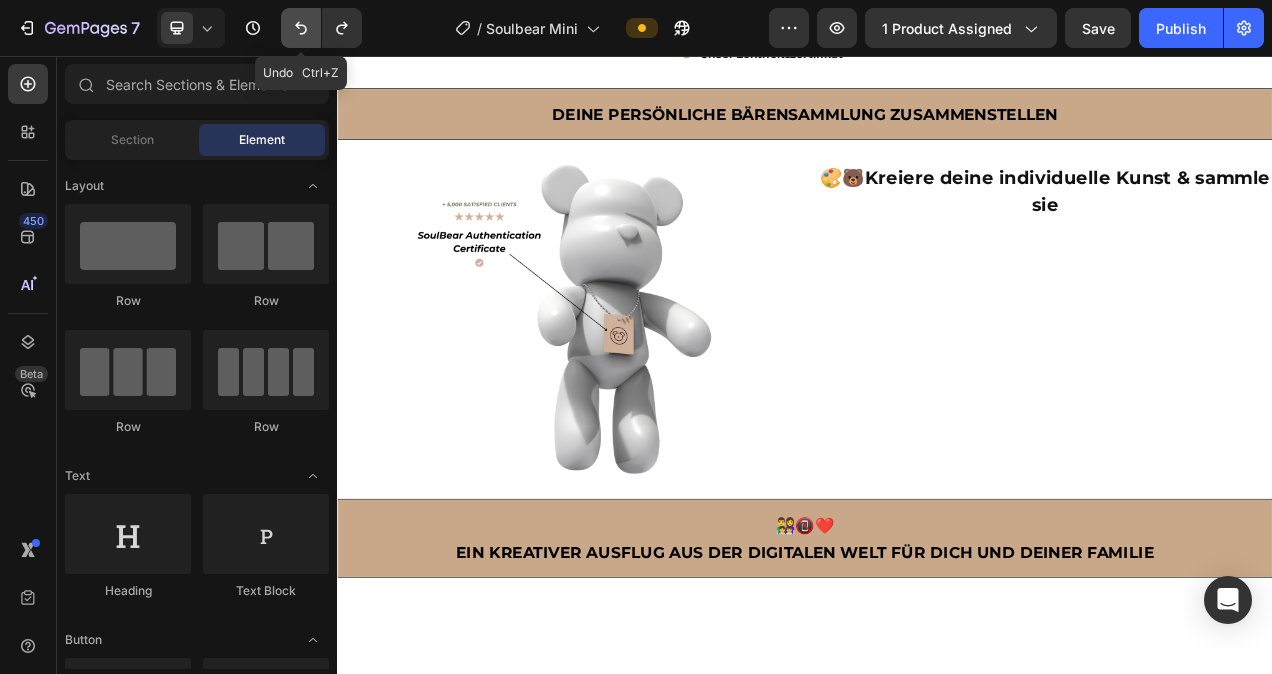 click 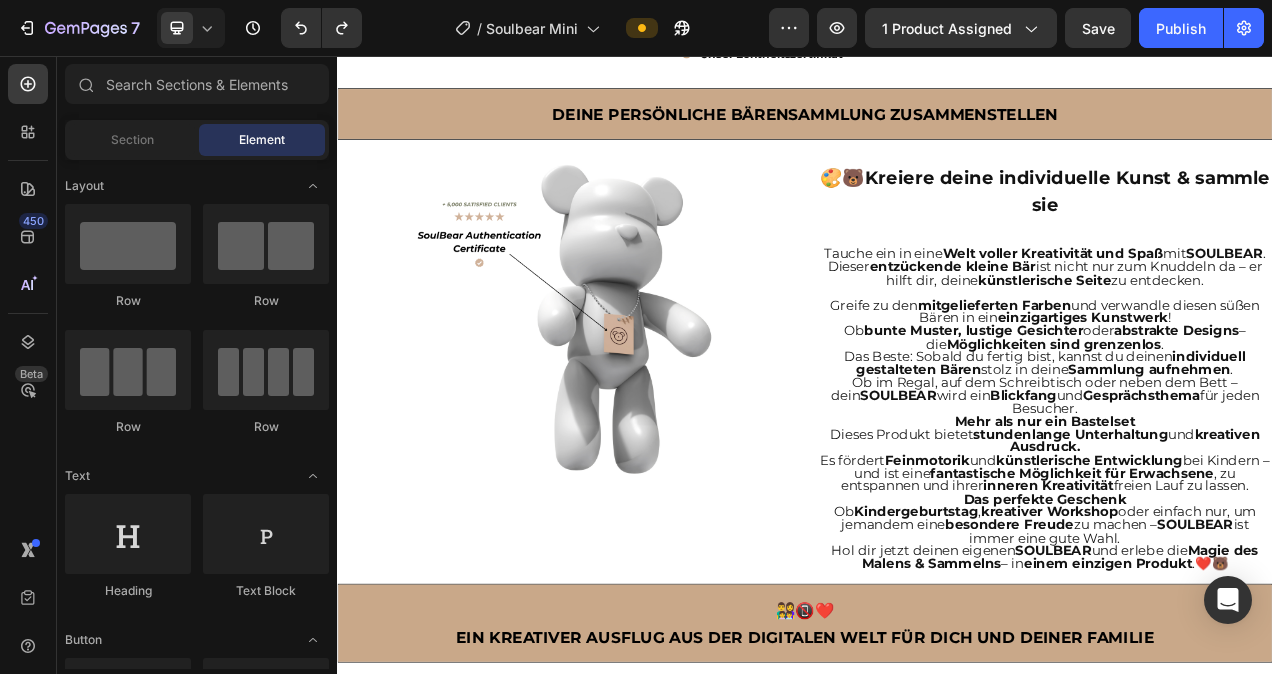 click 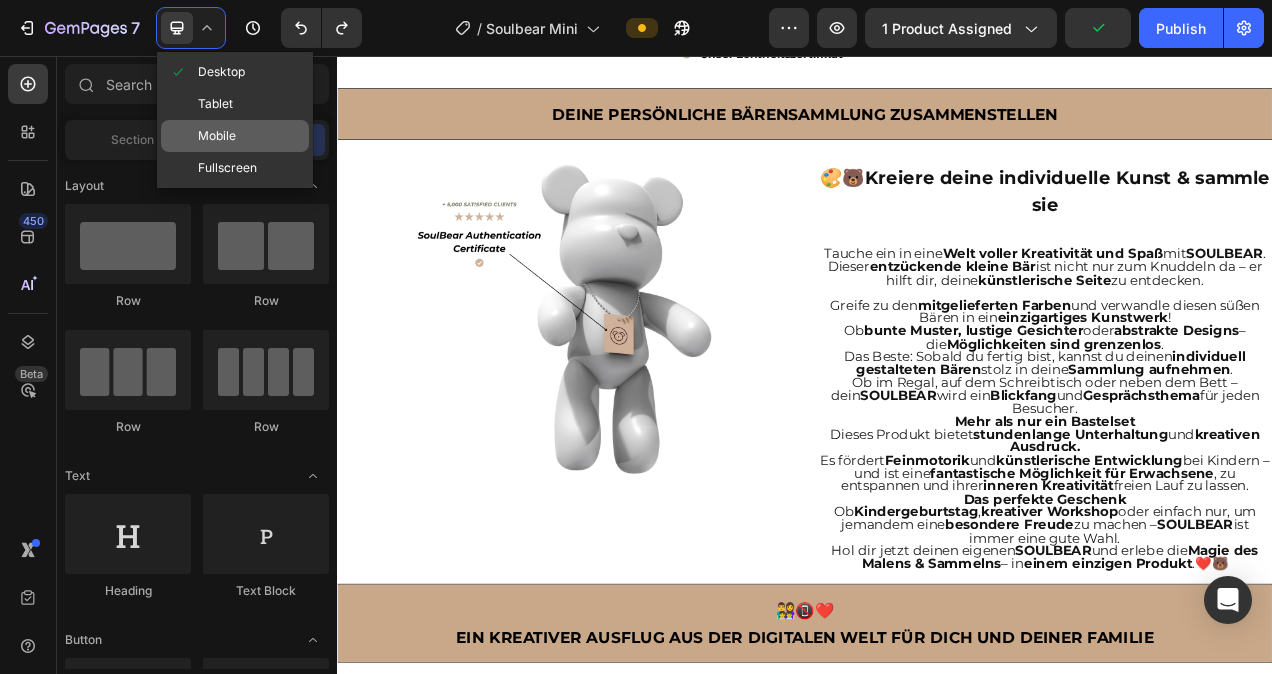 click on "Mobile" at bounding box center (217, 136) 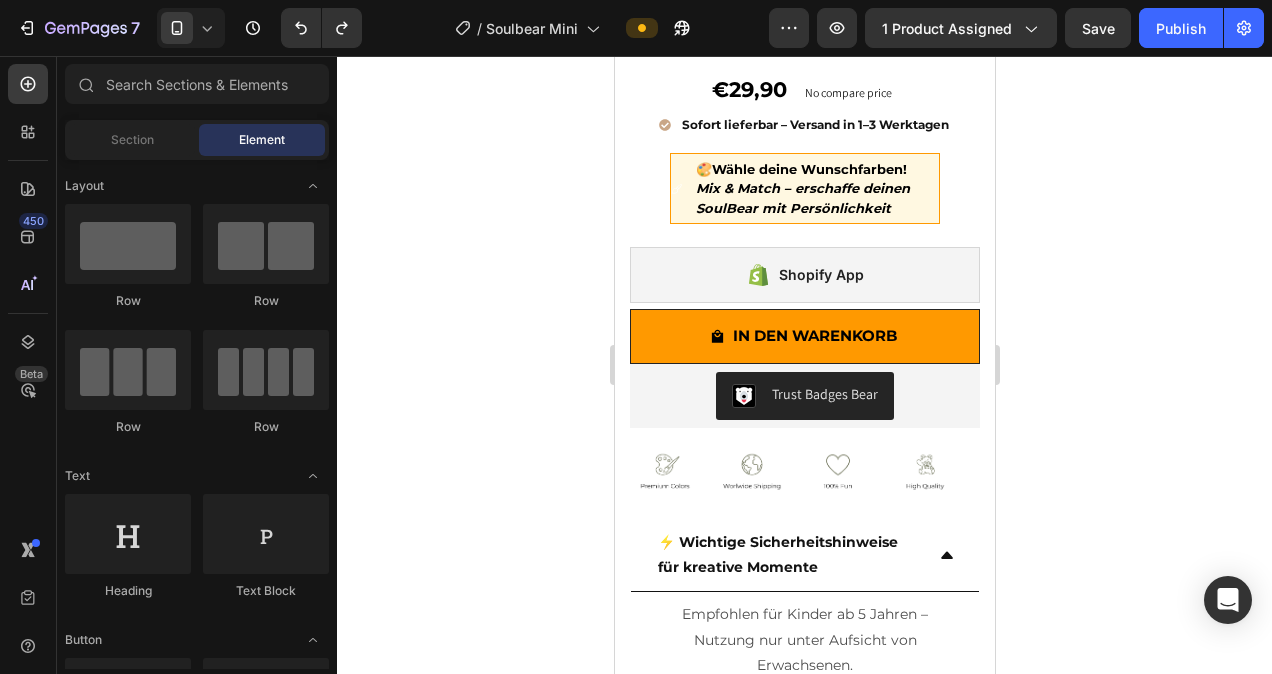 scroll, scrollTop: 545, scrollLeft: 0, axis: vertical 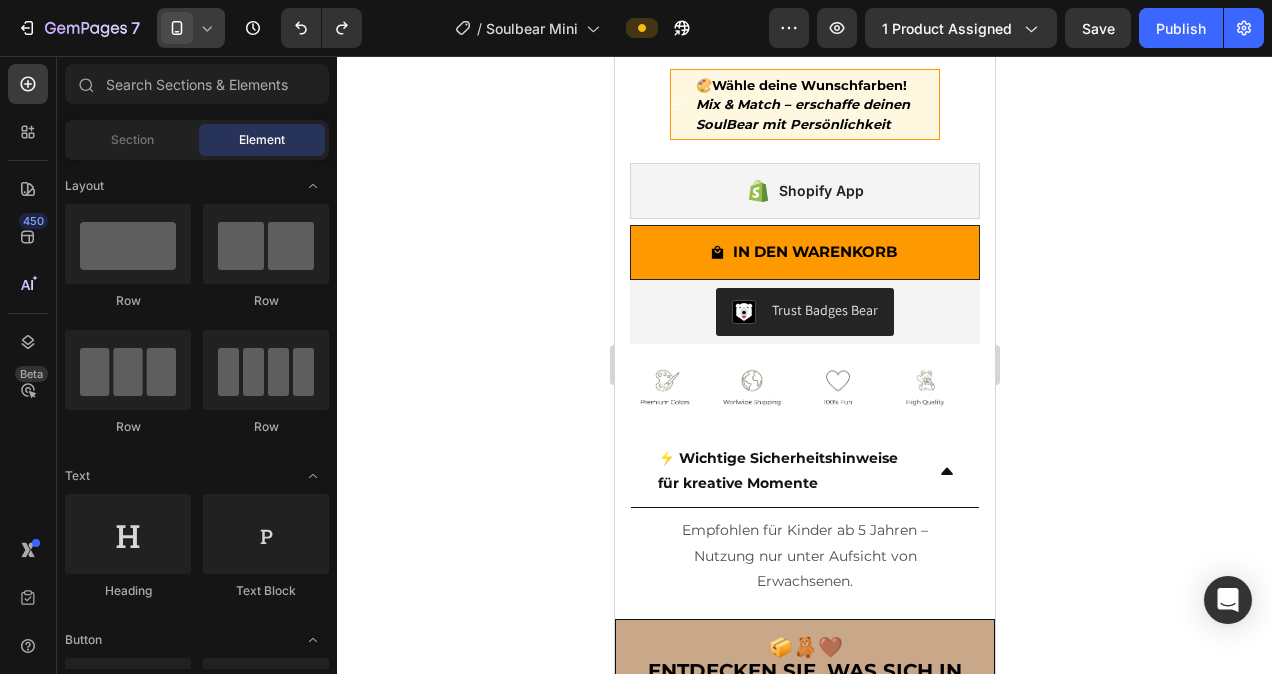 click 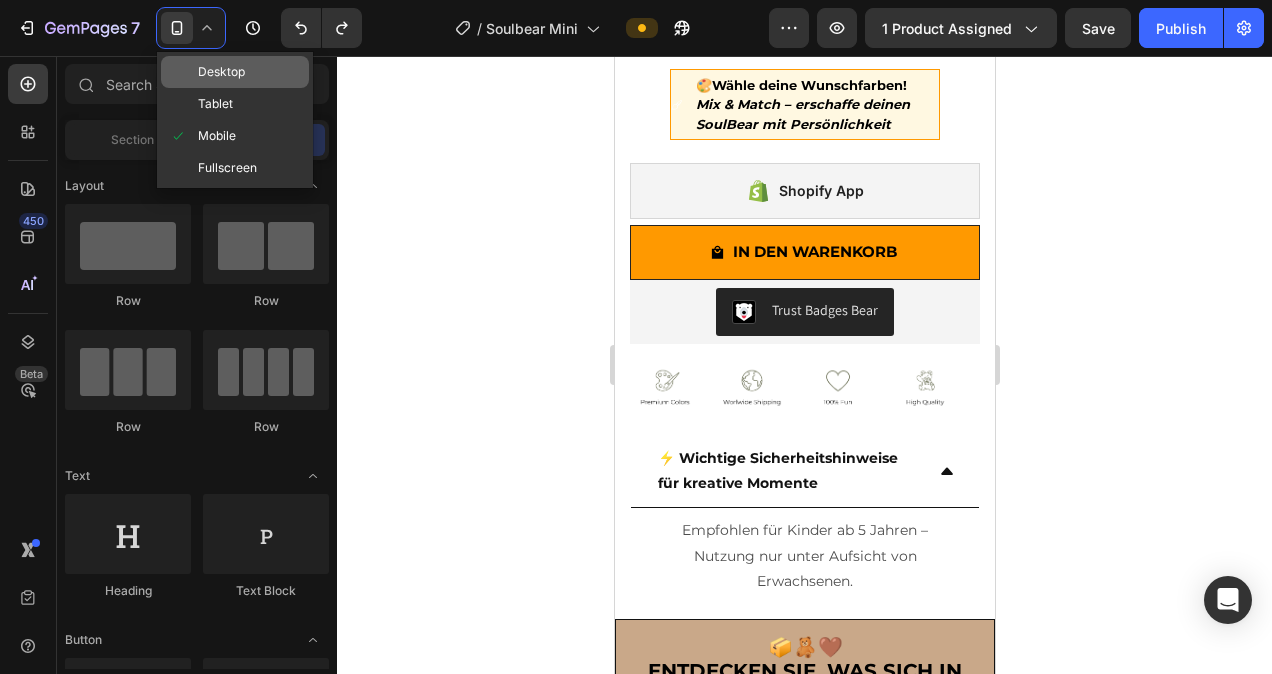 click on "Desktop" at bounding box center (221, 72) 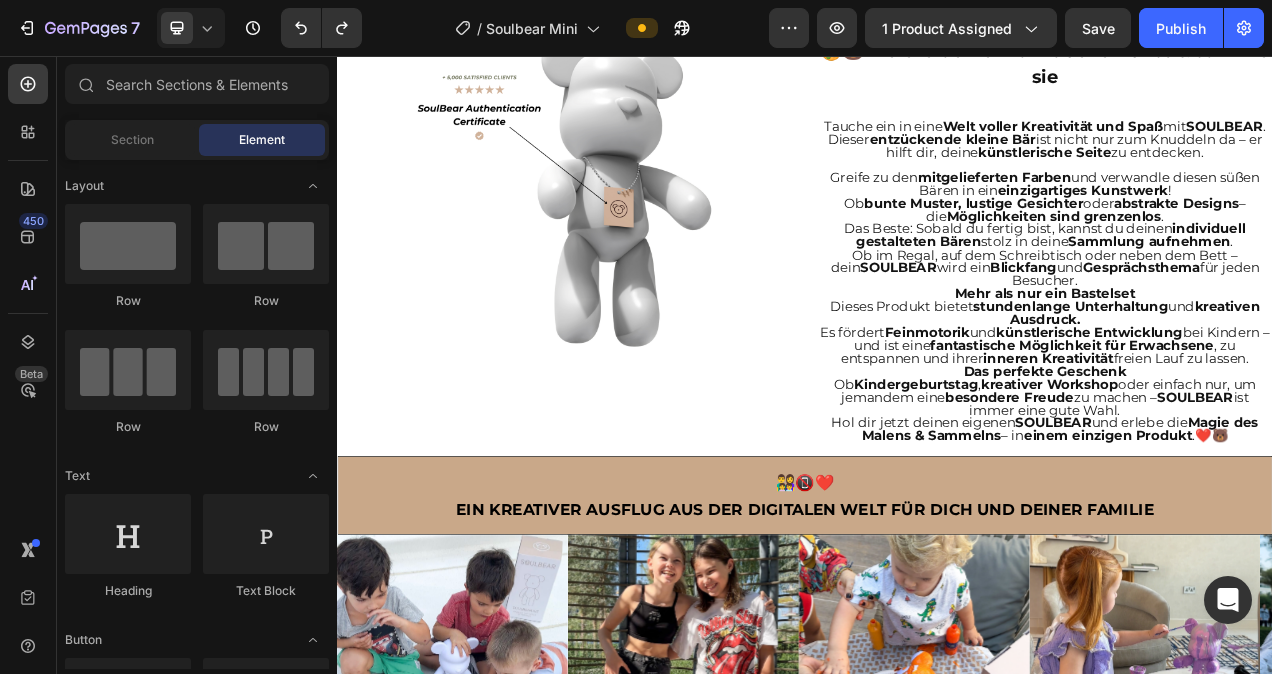 scroll, scrollTop: 1499, scrollLeft: 0, axis: vertical 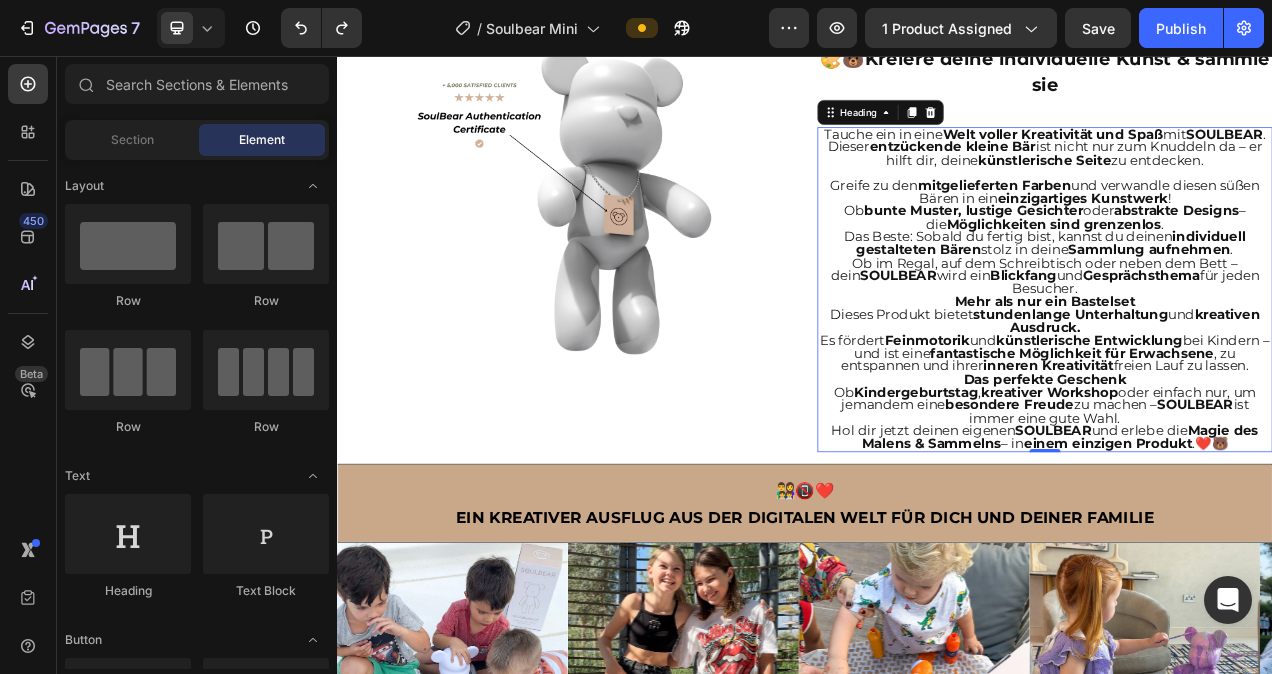 click on "Tauche ein in eine  Welt voller Kreativität   und Spaß  mit  SOULBEAR . Dieser  entzückende kleine Bär  ist nicht nur zum Knuddeln da – er hilft dir, deine  künstlerische Seite  zu entdecken. Greife zu den  mitgelieferten Farben  und verwandle diesen süßen Bären in ein  einzigartiges Kunstwerk ! Ob  bunte Muster, lustige Gesichter  oder  abstrakte Designs  – die  Möglichkeiten sind grenzenlos . Das Beste: Sobald du fertig bist, kannst du deinen  individuell gestalteten Bären  stolz in deine  Sammlung aufnehmen . Ob im Regal, auf dem Schreibtisch oder neben dem Bett – dein  SOULBEAR  wird ein  Blickfang  und  Gesprächsthema  für jeden Besucher. Mehr als nur ein Bastelset Dieses Produkt bietet  stundenlange Unterhaltung  und  kreativen Ausdruck. Es fördert  Feinmotorik  und  künstlerische Entwicklung  bei Kindern – und ist eine  fantastische Möglichkeit für Erwachsene , zu entspannen und ihrer  inneren Kreativität  freien Lauf zu lassen. Das perfekte Geschenk Ob  Kindergeburtstag ," at bounding box center [1245, 357] 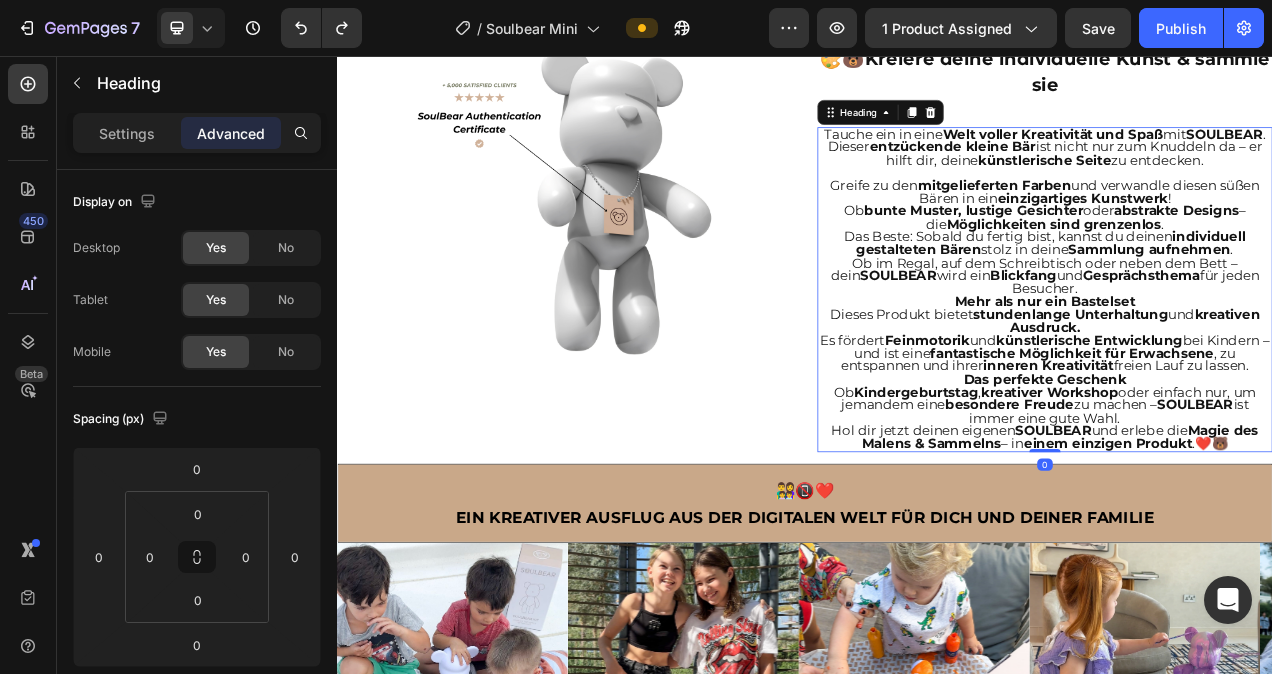 click on "Tauche ein in eine  Welt voller Kreativität   und Spaß  mit  SOULBEAR . Dieser  entzückende kleine Bär  ist nicht nur zum Knuddeln da – er hilft dir, deine  künstlerische Seite  zu entdecken. Greife zu den  mitgelieferten Farben  und verwandle diesen süßen Bären in ein  einzigartiges Kunstwerk ! Ob  bunte Muster, lustige Gesichter  oder  abstrakte Designs  – die  Möglichkeiten sind grenzenlos . Das Beste: Sobald du fertig bist, kannst du deinen  individuell gestalteten Bären  stolz in deine  Sammlung aufnehmen . Ob im Regal, auf dem Schreibtisch oder neben dem Bett – dein  SOULBEAR  wird ein  Blickfang  und  Gesprächsthema  für jeden Besucher. Mehr als nur ein Bastelset Dieses Produkt bietet  stundenlange Unterhaltung  und  kreativen Ausdruck. Es fördert  Feinmotorik  und  künstlerische Entwicklung  bei Kindern – und ist eine  fantastische Möglichkeit für Erwachsene , zu entspannen und ihrer  inneren Kreativität  freien Lauf zu lassen. Das perfekte Geschenk Ob  Kindergeburtstag ," at bounding box center [1245, 357] 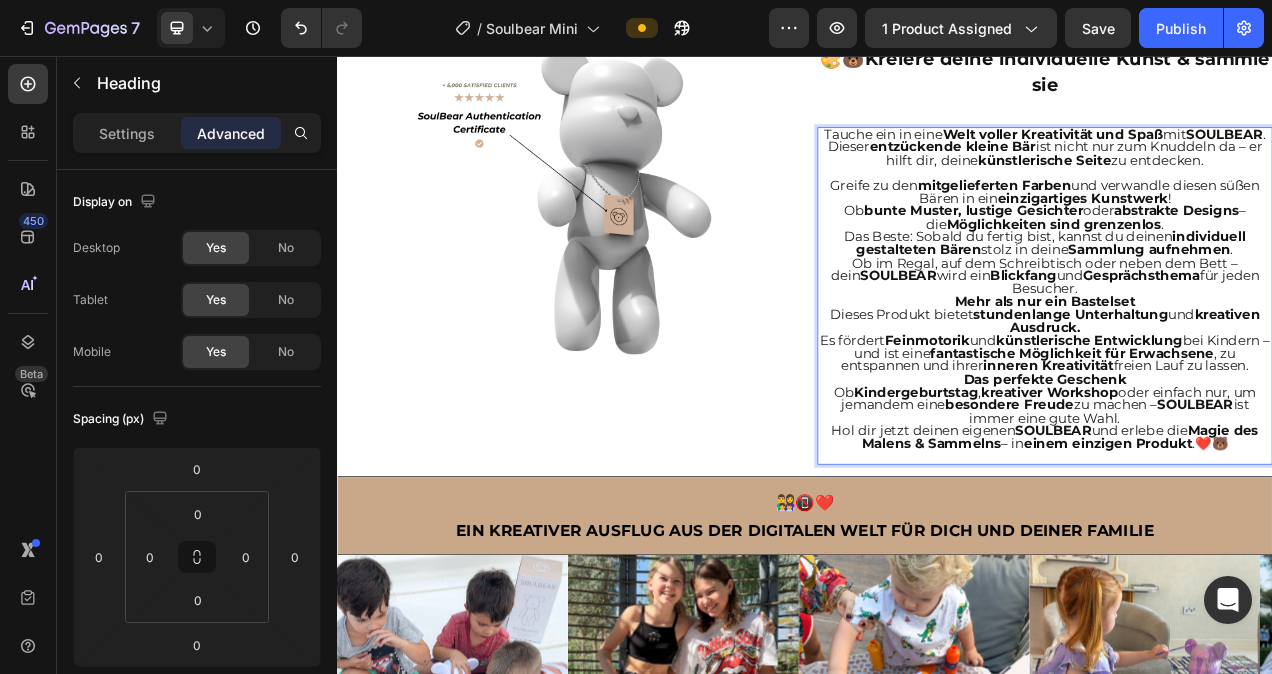 click on "Tauche ein in eine  Welt voller Kreativität   und Spaß  mit  SOULBEAR . Dieser  entzückende kleine Bär  ist nicht nur zum Knuddeln da – er hilft dir, deine  künstlerische Seite  zu entdecken. Greife zu den  mitgelieferten Farben  und verwandle diesen süßen Bären in ein  einzigartiges Kunstwerk ! Ob  bunte Muster, lustige Gesichter  oder  abstrakte Designs  – die  Möglichkeiten sind grenzenlos . Das Beste: Sobald du fertig bist, kannst du deinen  individuell gestalteten Bären  stolz in deine  Sammlung aufnehmen . Ob im Regal, auf dem Schreibtisch oder neben dem Bett – dein  SOULBEAR  wird ein  Blickfang  und  Gesprächsthema  für jeden Besucher. Mehr als nur ein Bastelset Dieses Produkt bietet  stundenlange Unterhaltung  und  kreativen Ausdruck. Es fördert  Feinmotorik  und  künstlerische Entwicklung  bei Kindern – und ist eine  fantastische Möglichkeit für Erwachsene , zu entspannen und ihrer  inneren Kreativität  freien Lauf zu lassen. Das perfekte Geschenk Ob  Kindergeburtstag ," at bounding box center (1245, 364) 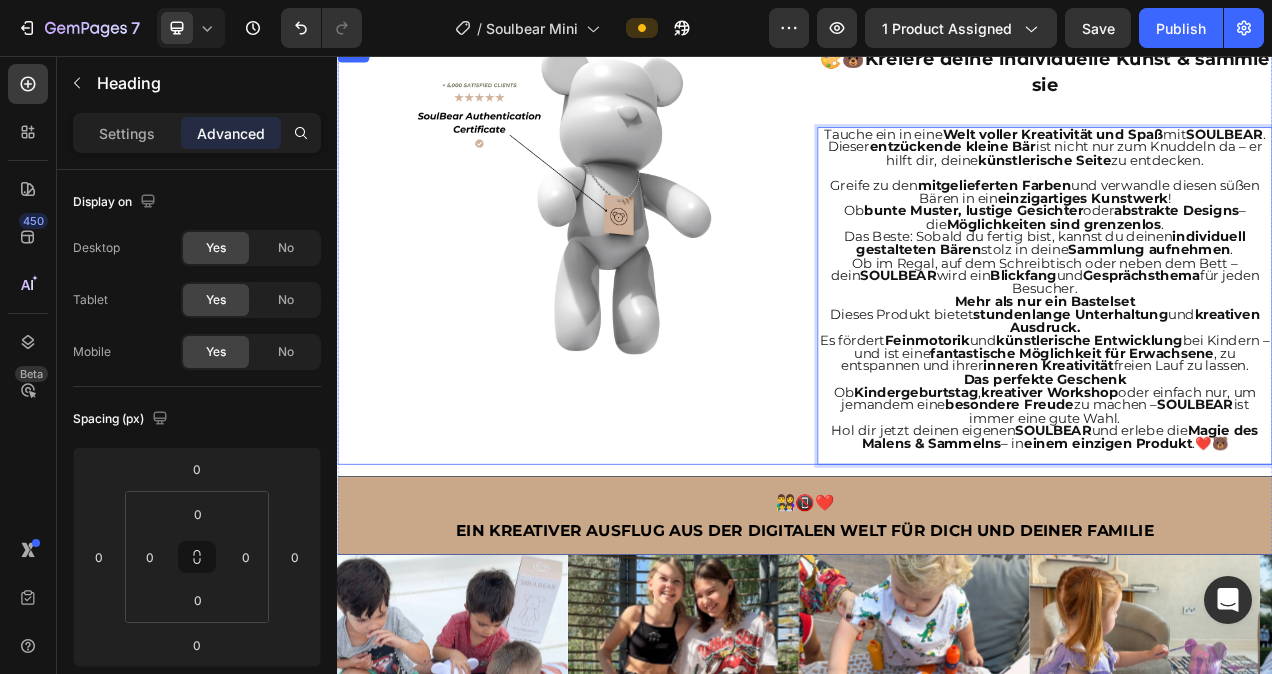click on "Image" at bounding box center (629, 311) 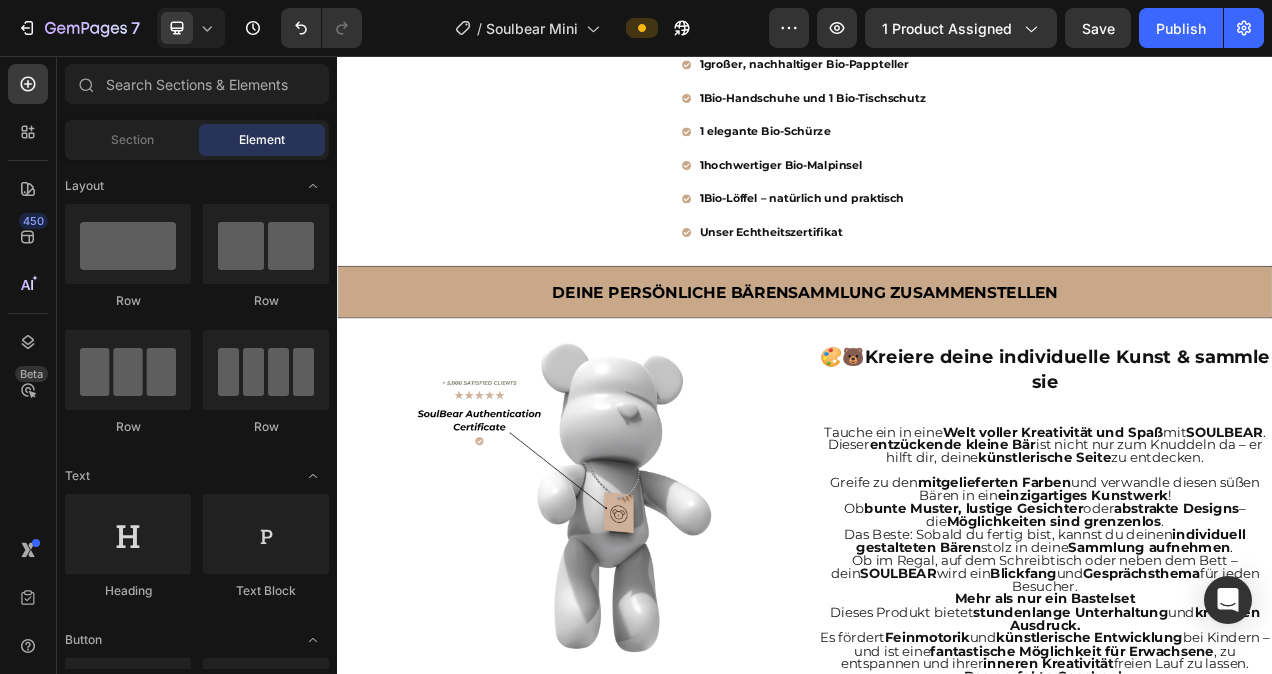 scroll, scrollTop: 1306, scrollLeft: 0, axis: vertical 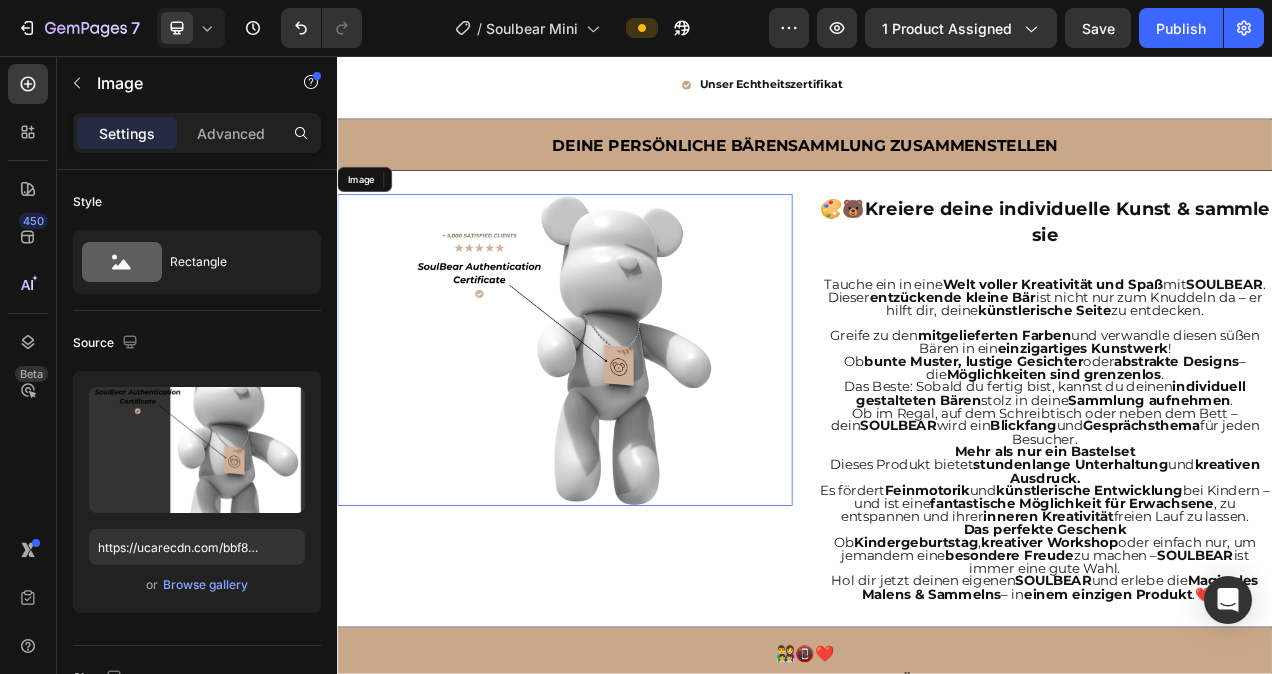 click at bounding box center (629, 434) 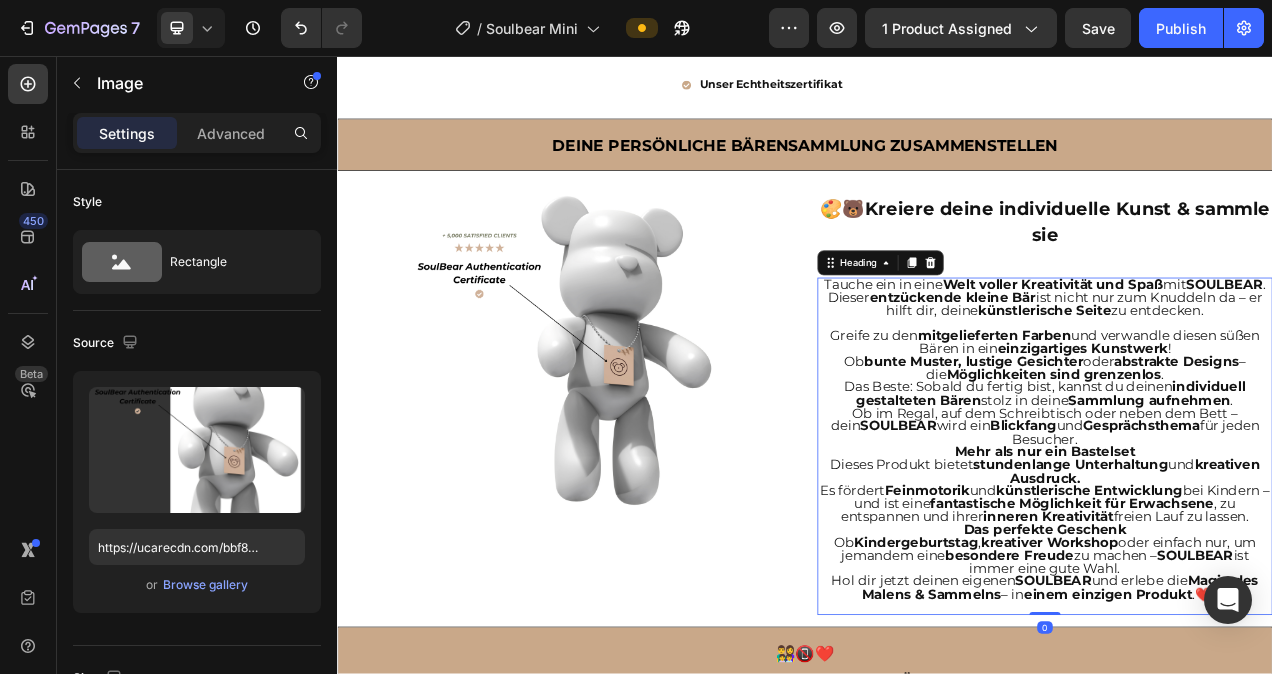 click on "Greife zu den  mitgelieferten Farben  und verwandle diesen süßen Bären in ein  einzigartiges Kunstwerk !" at bounding box center [1245, 423] 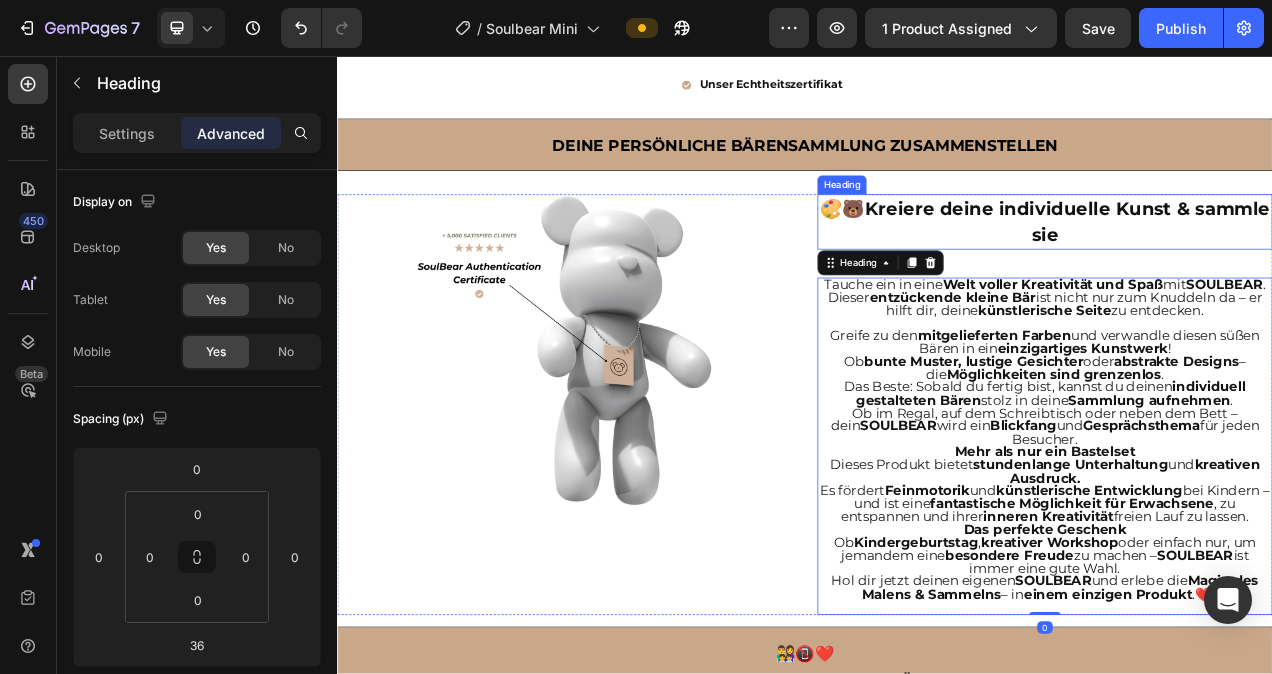 click on "Kreiere deine individuelle Kunst & sammle sie" at bounding box center [1274, 270] 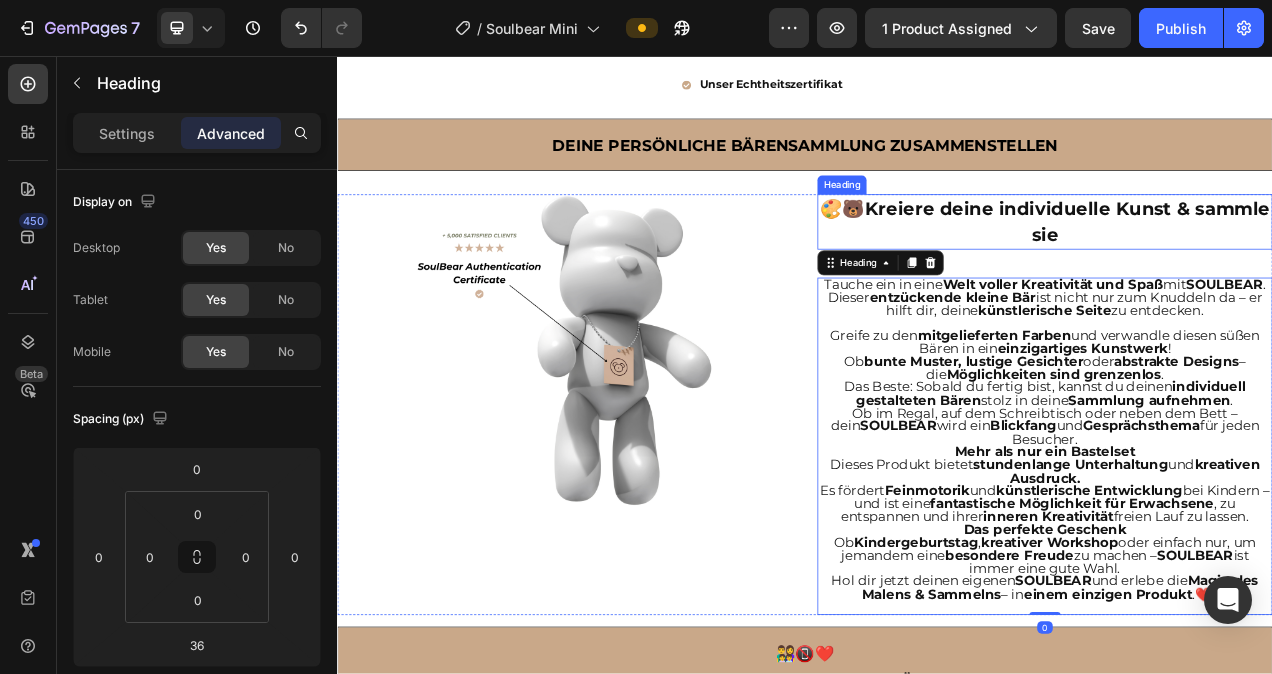 scroll, scrollTop: 737, scrollLeft: 0, axis: vertical 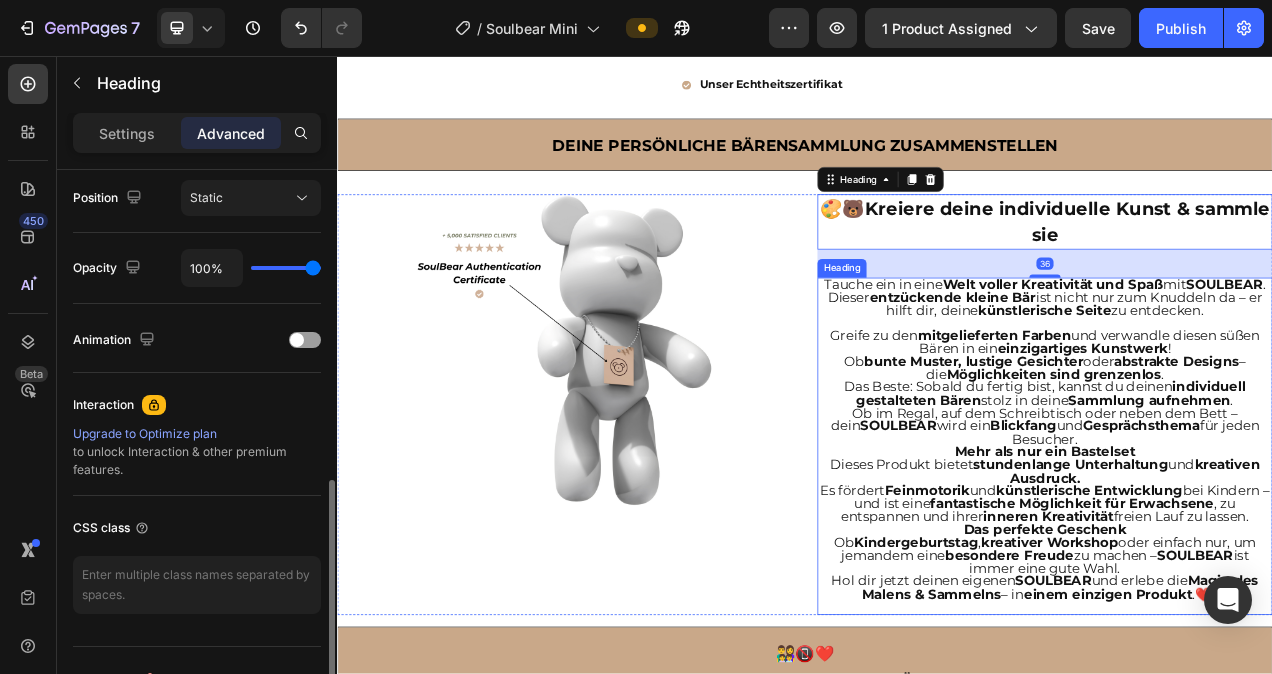 click on "künstlerische Seite" at bounding box center [1244, 383] 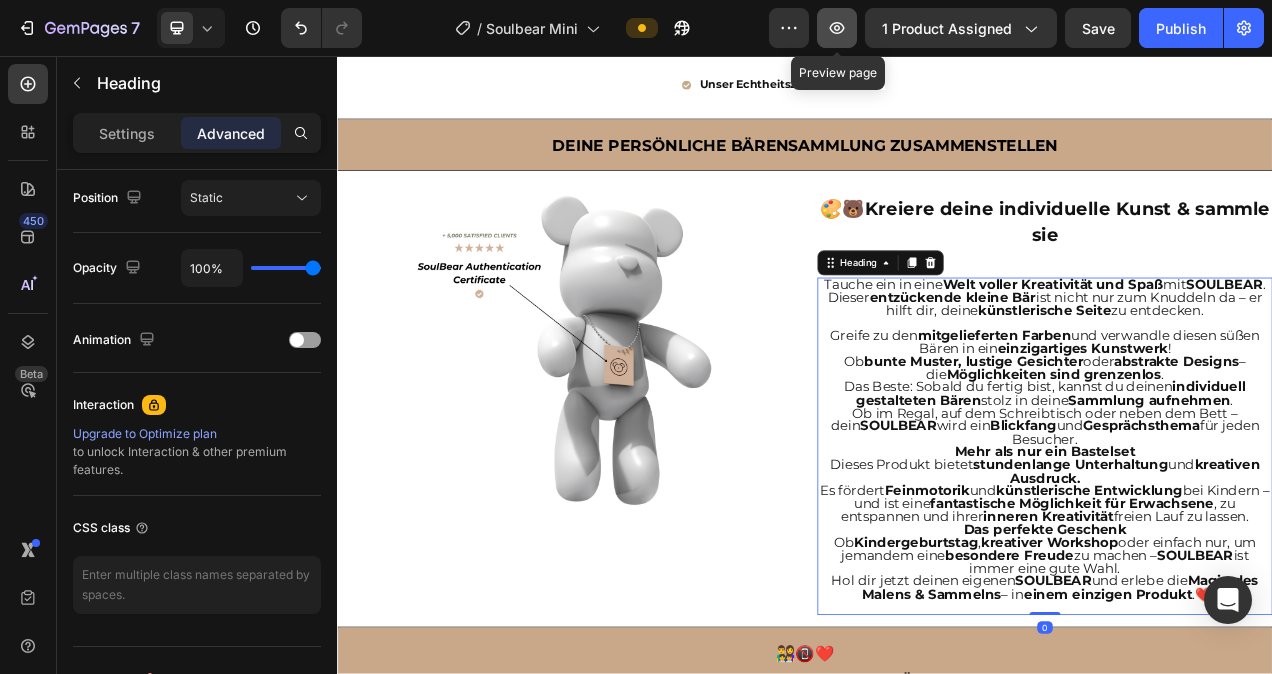 click 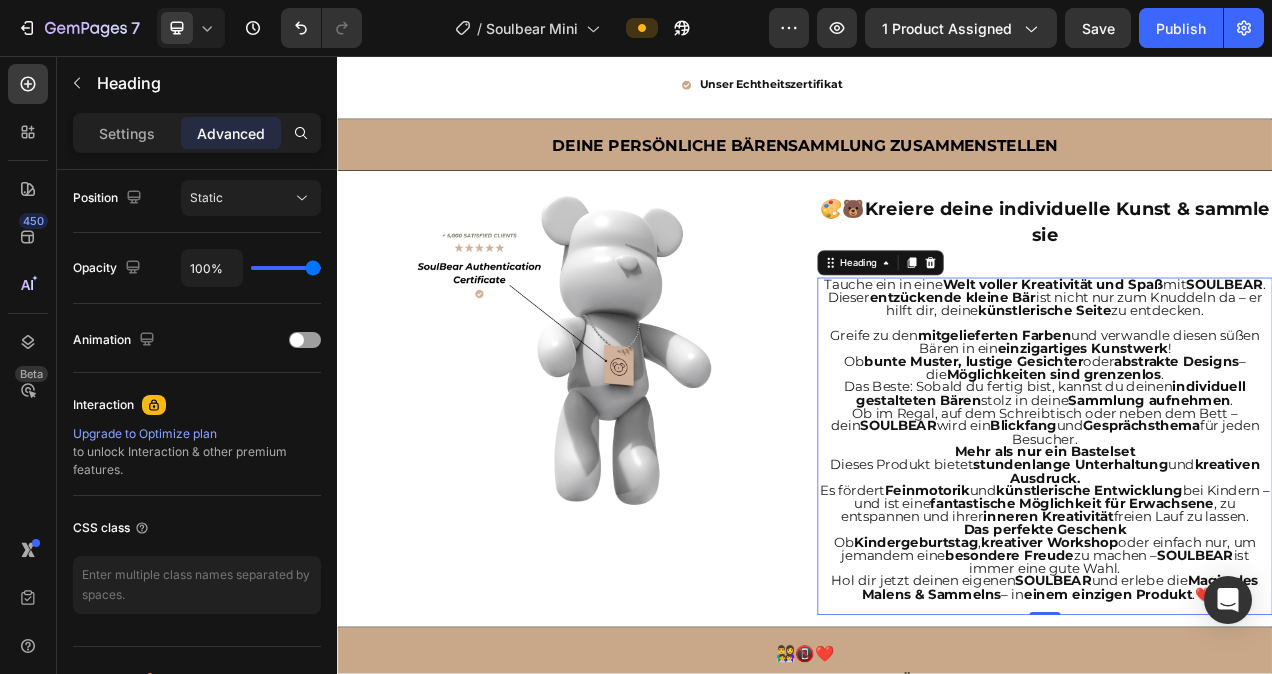 click 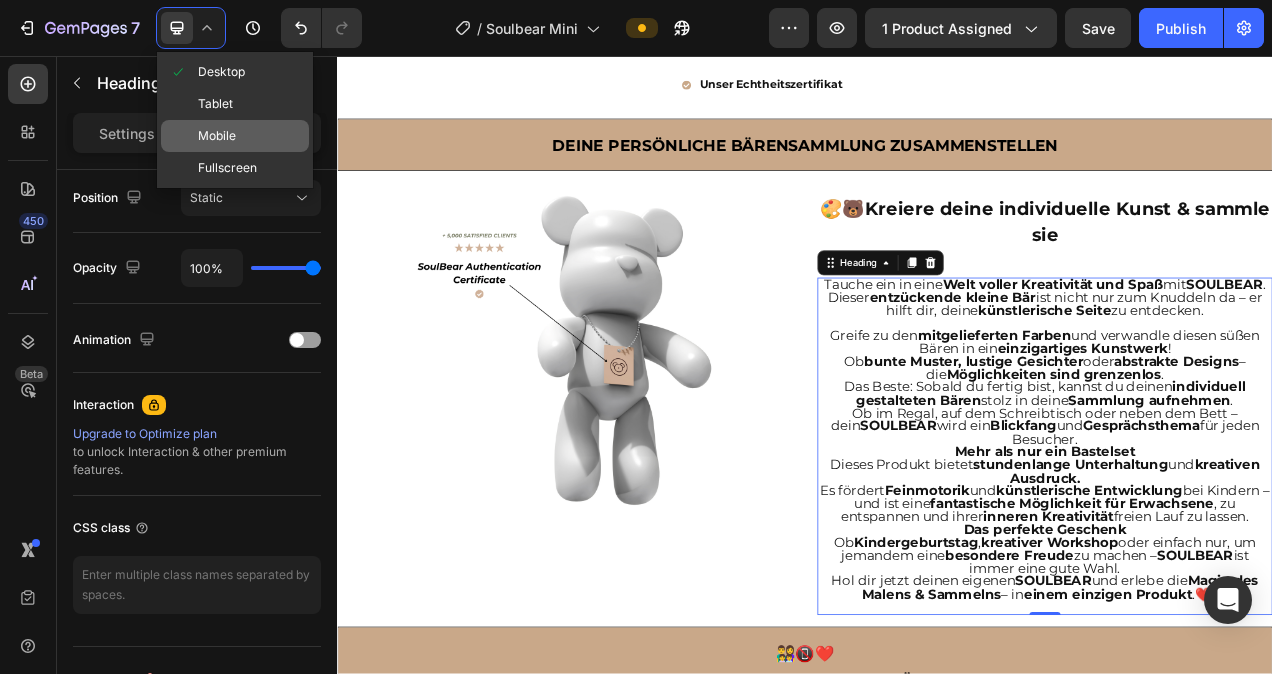 click on "Mobile" 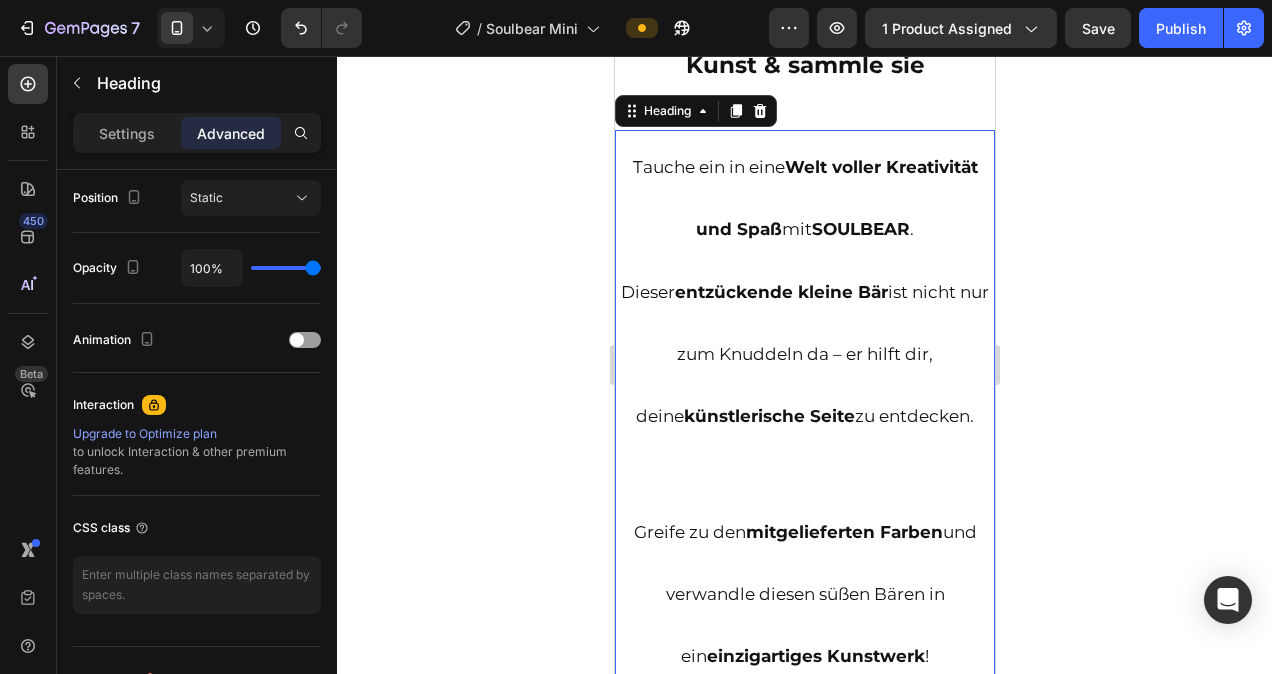 scroll, scrollTop: 2102, scrollLeft: 0, axis: vertical 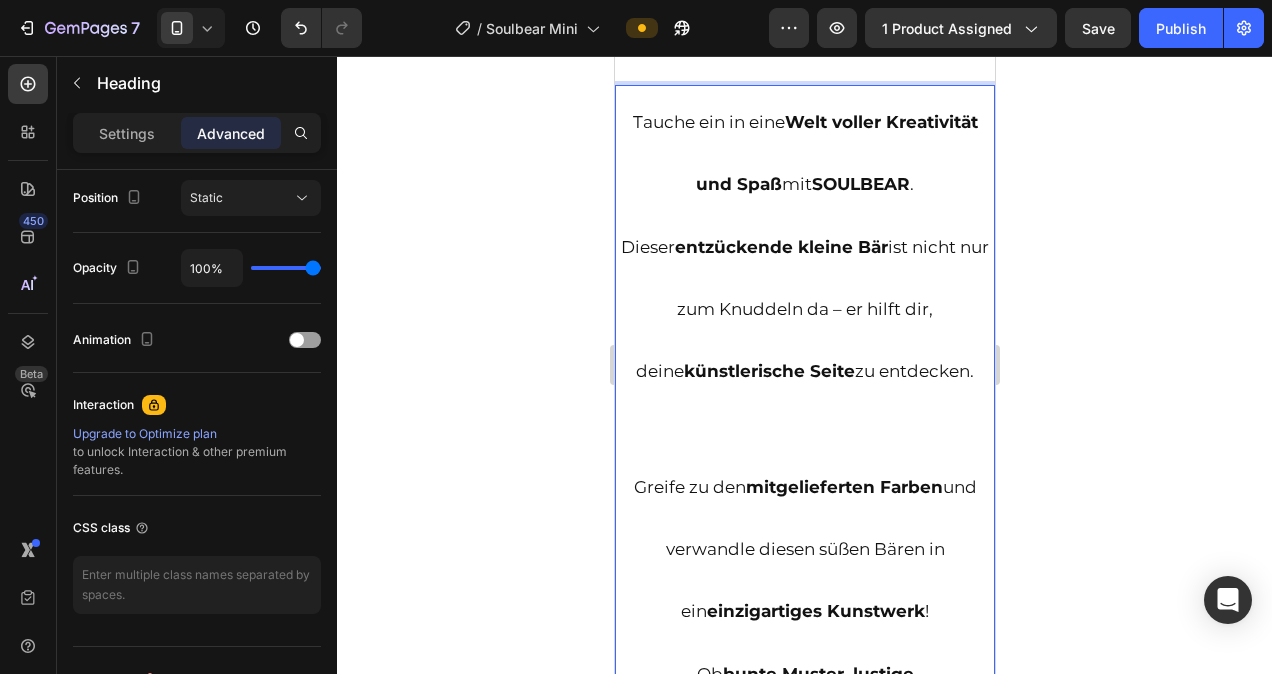 click 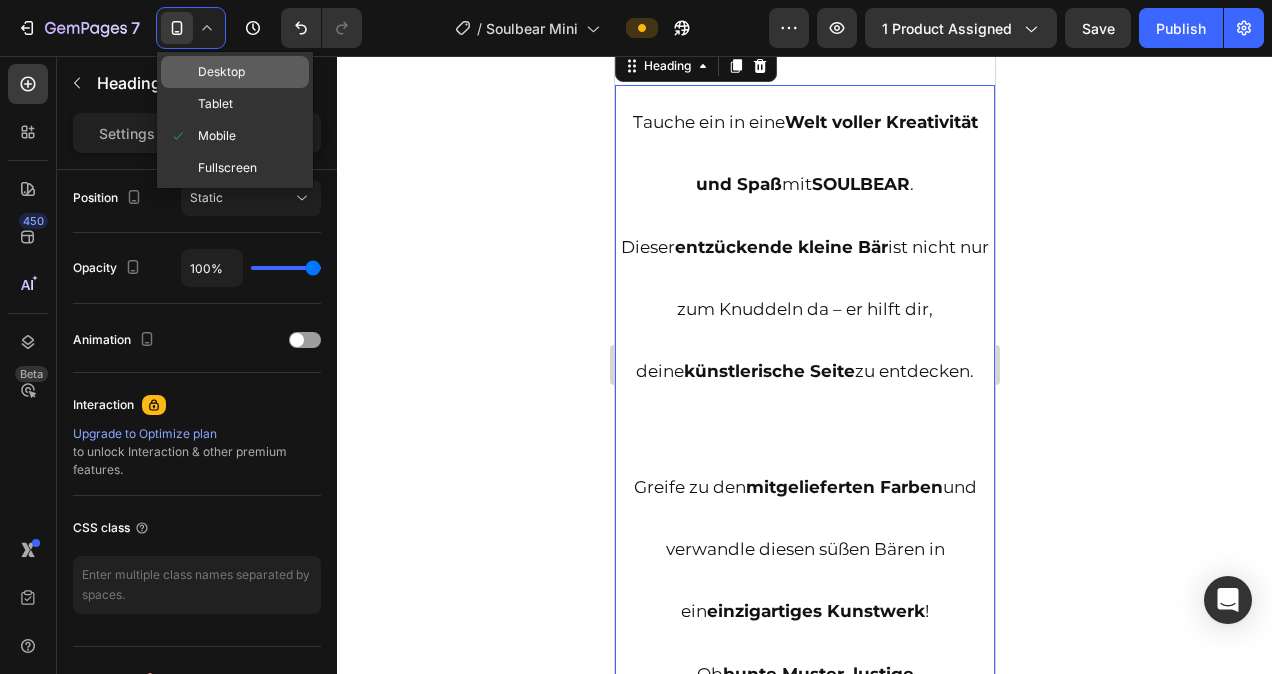 click on "Desktop" at bounding box center [221, 72] 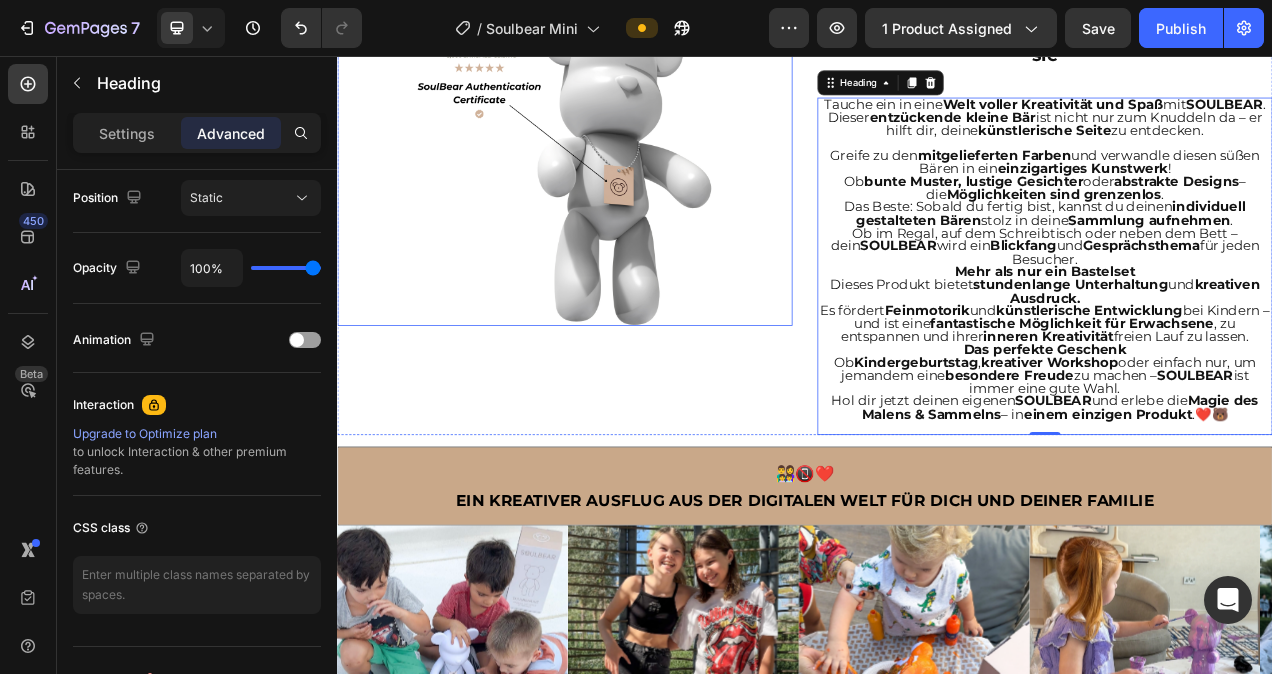 scroll, scrollTop: 1518, scrollLeft: 0, axis: vertical 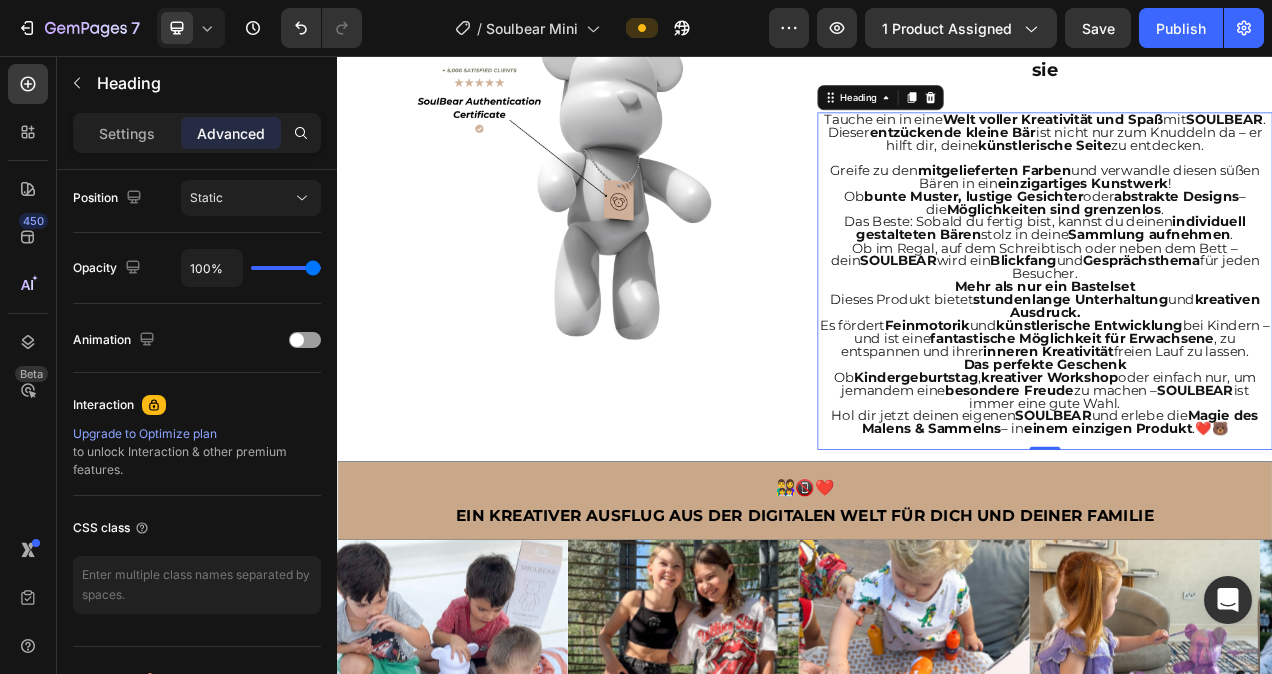 click 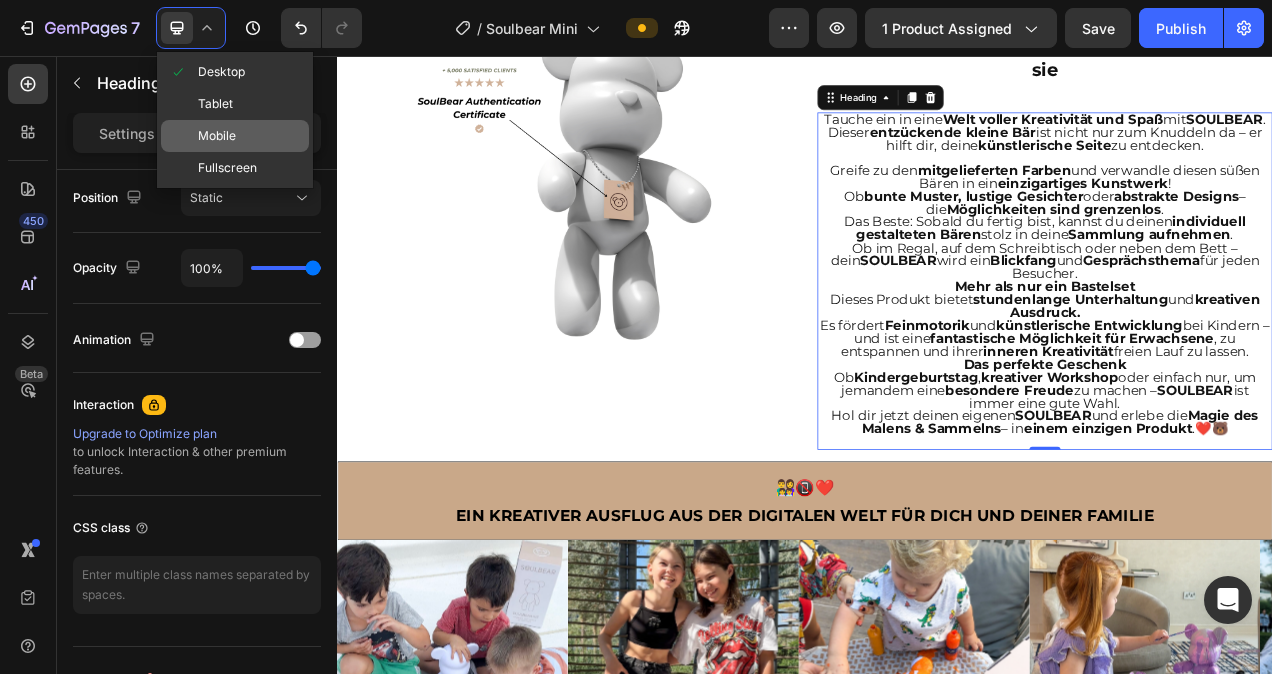 click on "Mobile" at bounding box center (217, 136) 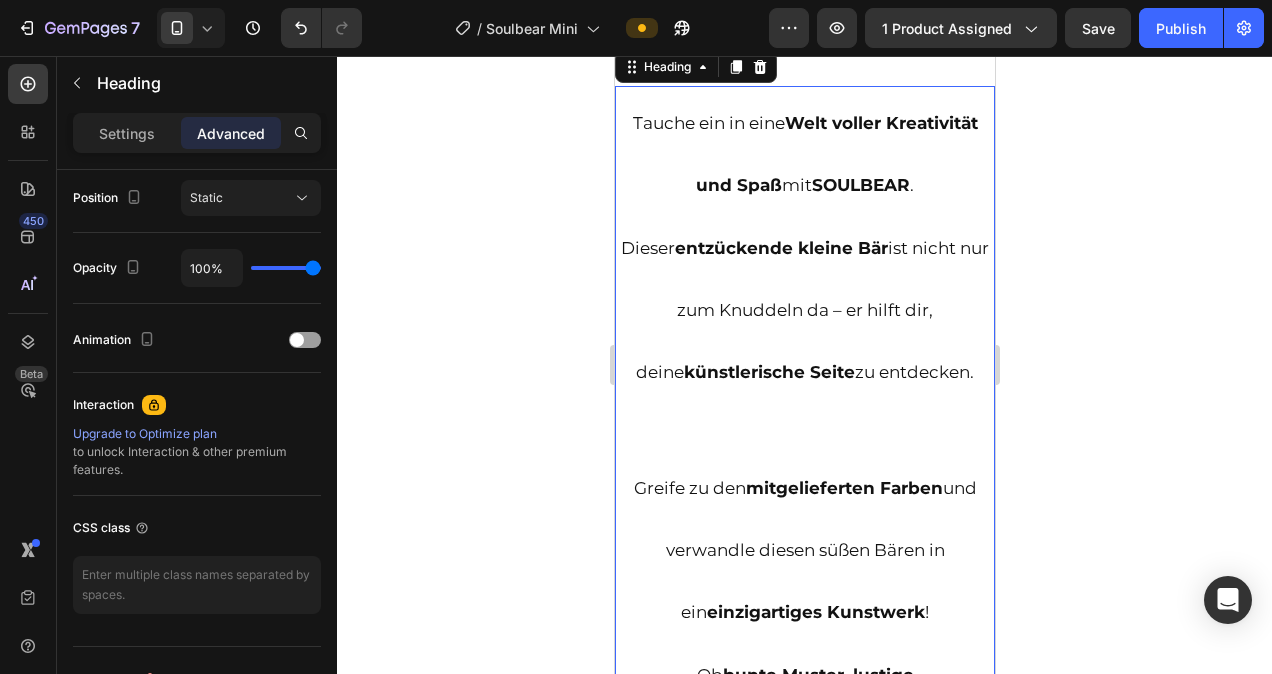 scroll, scrollTop: 2102, scrollLeft: 0, axis: vertical 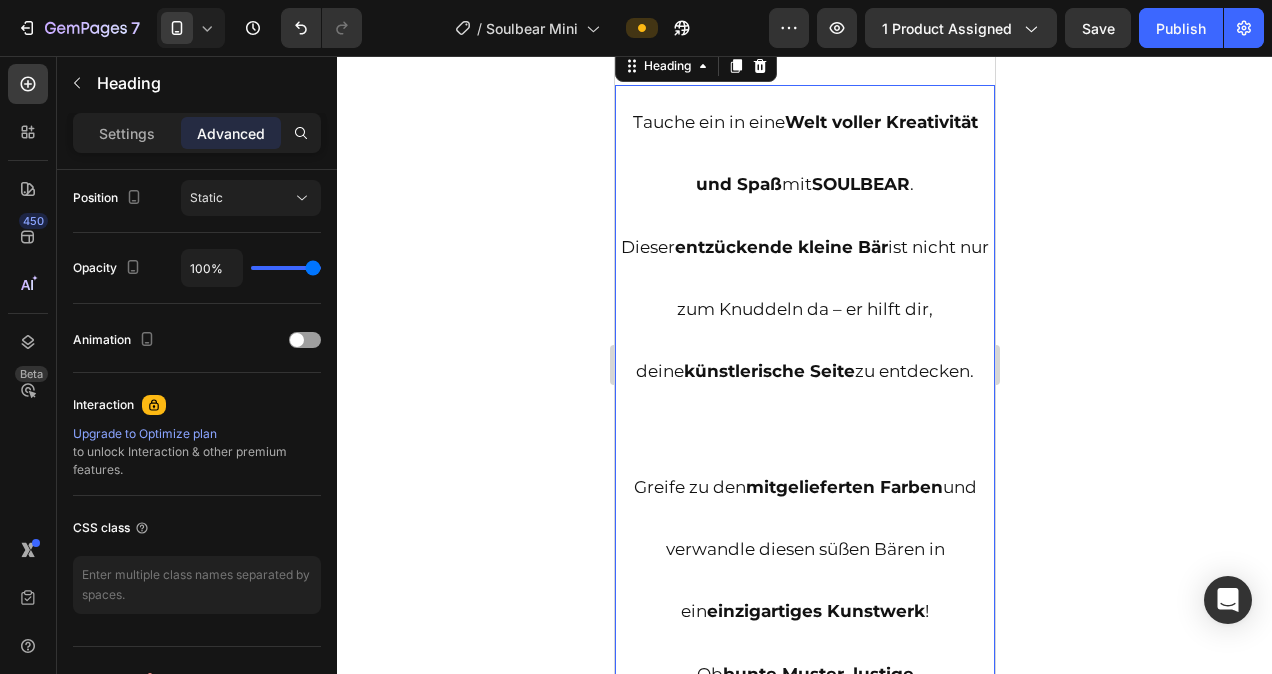 click on "Tauche ein in eine  Welt voller Kreativität   und Spaß  mit  SOULBEAR . Dieser  entzückende kleine Bär  ist nicht nur zum Knuddeln da – er hilft dir, deine  künstlerische Seite  zu entdecken. Greife zu den  mitgelieferten Farben  und verwandle diesen süßen Bären in ein  einzigartiges Kunstwerk ! Ob  bunte Muster, lustige Gesichter  oder  abstrakte Designs  – die  Möglichkeiten sind grenzenlos . Das Beste: Sobald du fertig bist, kannst du deinen  individuell gestalteten Bären  stolz in deine  Sammlung aufnehmen . Ob im Regal, auf dem Schreibtisch oder neben dem Bett – dein  SOULBEAR  wird ein  Blickfang  und  Gesprächsthema  für jeden Besucher. Mehr als nur ein Bastelset Dieses Produkt bietet  stundenlange Unterhaltung  und  kreativen Ausdruck. Es fördert  Feinmotorik  und  künstlerische Entwicklung  bei Kindern – und ist eine  fantastische Möglichkeit für Erwachsene , zu entspannen und ihrer  inneren Kreativität  freien Lauf zu lassen. Das perfekte Geschenk Ob  Kindergeburtstag ," at bounding box center [804, 1230] 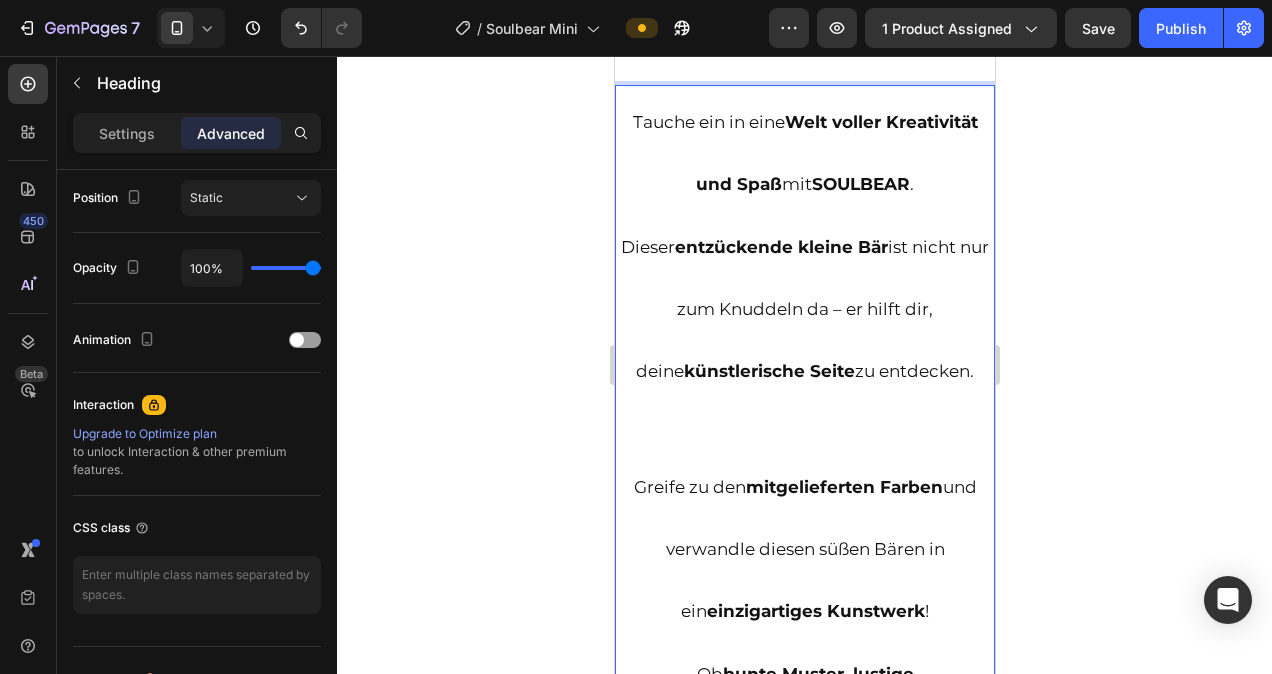 click on "Tauche ein in eine  Welt voller Kreativität   und Spaß  mit  SOULBEAR . Dieser  entzückende kleine Bär  ist nicht nur zum Knuddeln da – er hilft dir, deine  künstlerische Seite  zu entdecken. Greife zu den  mitgelieferten Farben  und verwandle diesen süßen Bären in ein  einzigartiges Kunstwerk ! Ob  bunte Muster, lustige Gesichter  oder  abstrakte Designs  – die  Möglichkeiten sind grenzenlos . Das Beste: Sobald du fertig bist, kannst du deinen  individuell gestalteten Bären  stolz in deine  Sammlung aufnehmen . Ob im Regal, auf dem Schreibtisch oder neben dem Bett – dein  SOULBEAR  wird ein  Blickfang  und  Gesprächsthema  für jeden Besucher. Mehr als nur ein Bastelset Dieses Produkt bietet  stundenlange Unterhaltung  und  kreativen Ausdruck. Es fördert  Feinmotorik  und  künstlerische Entwicklung  bei Kindern – und ist eine  fantastische Möglichkeit für Erwachsene , zu entspannen und ihrer  inneren Kreativität  freien Lauf zu lassen. Das perfekte Geschenk Ob  Kindergeburtstag ," at bounding box center [804, 1230] 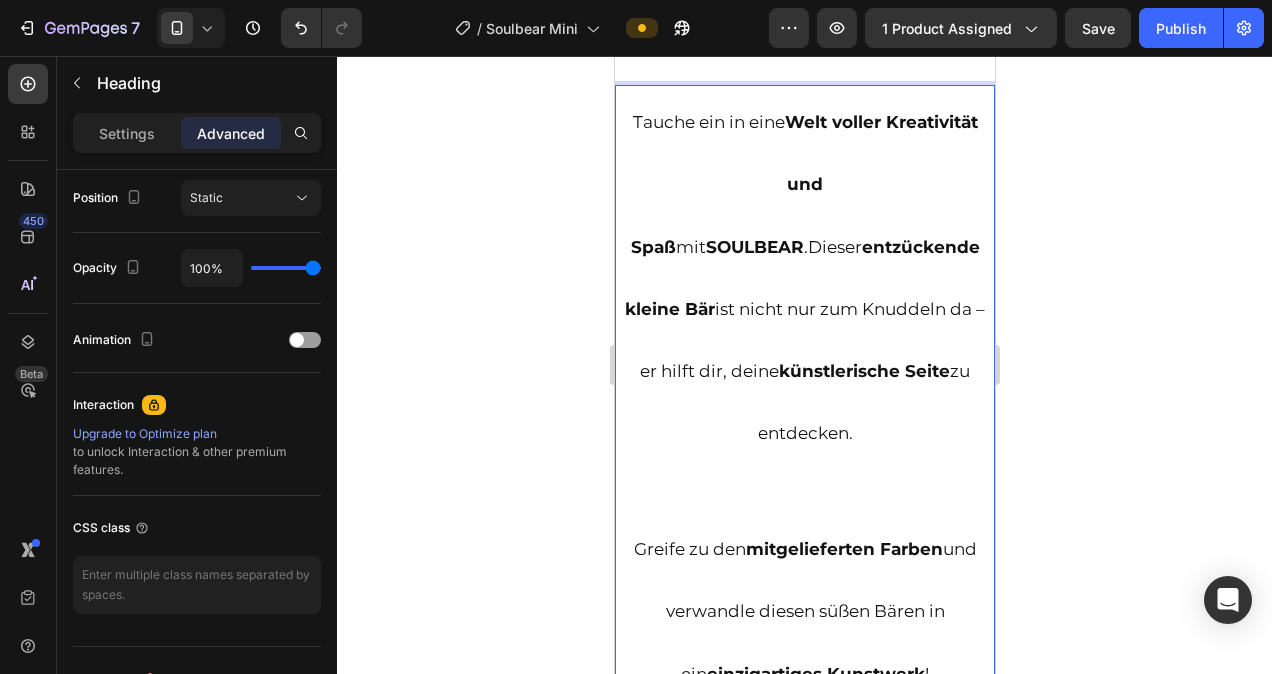 click on "entzückende kleine Bär" at bounding box center [801, 278] 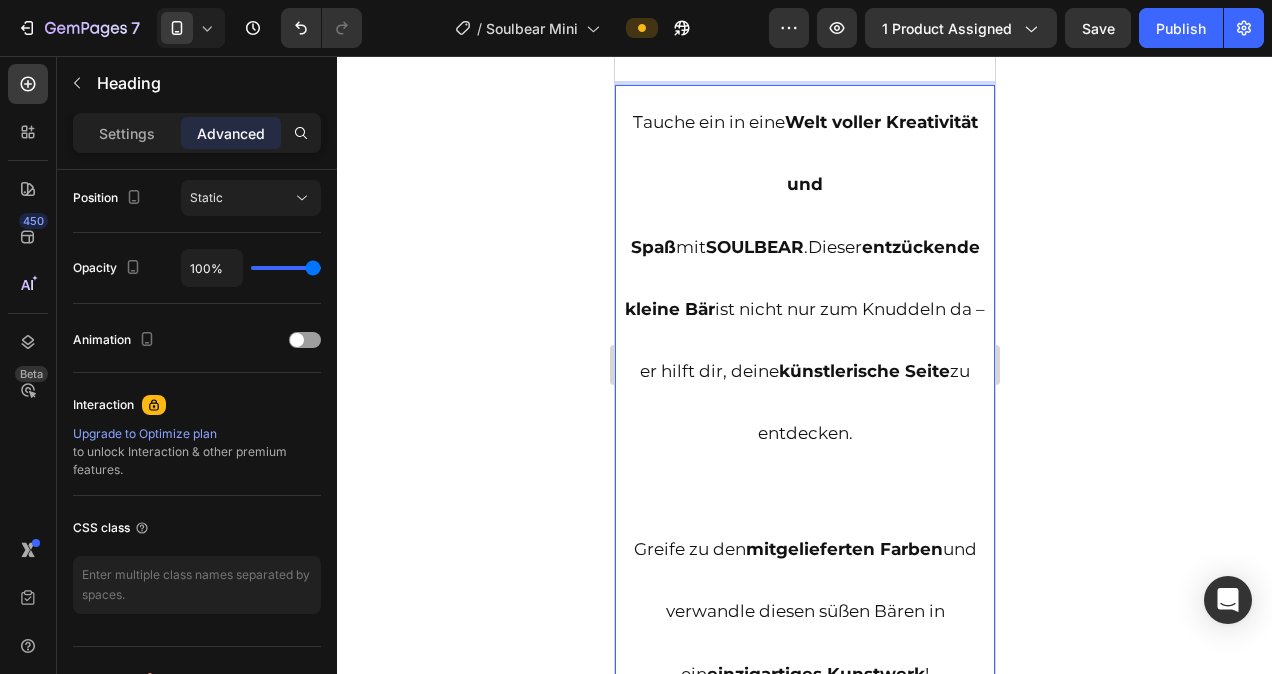 click on "Tauche ein in eine  Welt voller Kreativität   und Spaß  mit  SOULBEAR .Dieser entzückende kleine Bär  ist nicht nur zum Knuddeln da – er hilft dir, deine  künstlerische Seite  zu entdecken. Greife zu den  mitgelieferten Farben  und verwandle diesen süßen Bären in ein  einzigartiges Kunstwerk ! Ob  bunte Muster, lustige Gesichter  oder  abstrakte Designs  – die  Möglichkeiten sind grenzenlos . Das Beste: Sobald du fertig bist, kannst du deinen  individuell gestalteten Bären  stolz in deine  Sammlung aufnehmen . Ob im Regal, auf dem Schreibtisch oder neben dem Bett – dein  SOULBEAR  wird ein  Blickfang  und  Gesprächsthema  für jeden Besucher. Mehr als nur ein Bastelset Dieses Produkt bietet  stundenlange Unterhaltung  und  kreativen Ausdruck. Es fördert  Feinmotorik  und  künstlerische Entwicklung  bei Kindern – und ist eine  fantastische Möglichkeit für Erwachsene , zu entspannen und ihrer  inneren Kreativität  freien Lauf zu lassen. Das perfekte Geschenk Ob  Kindergeburtstag ," at bounding box center (804, 1261) 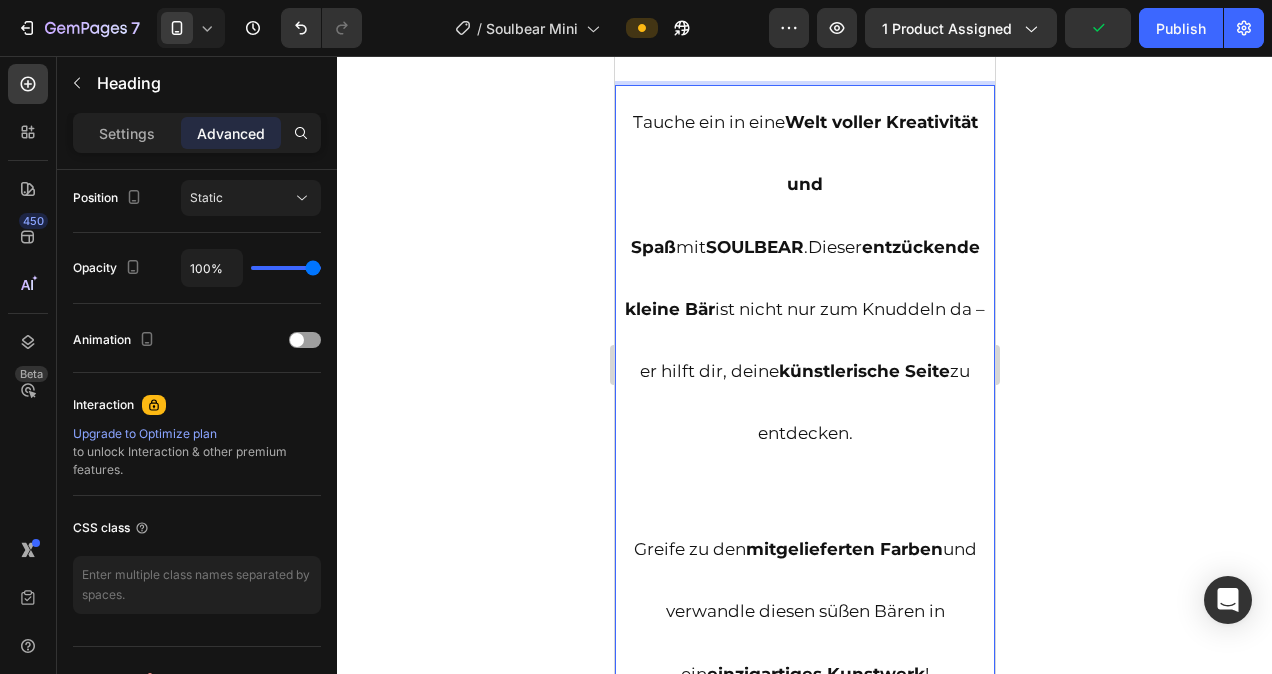 scroll, scrollTop: 2302, scrollLeft: 0, axis: vertical 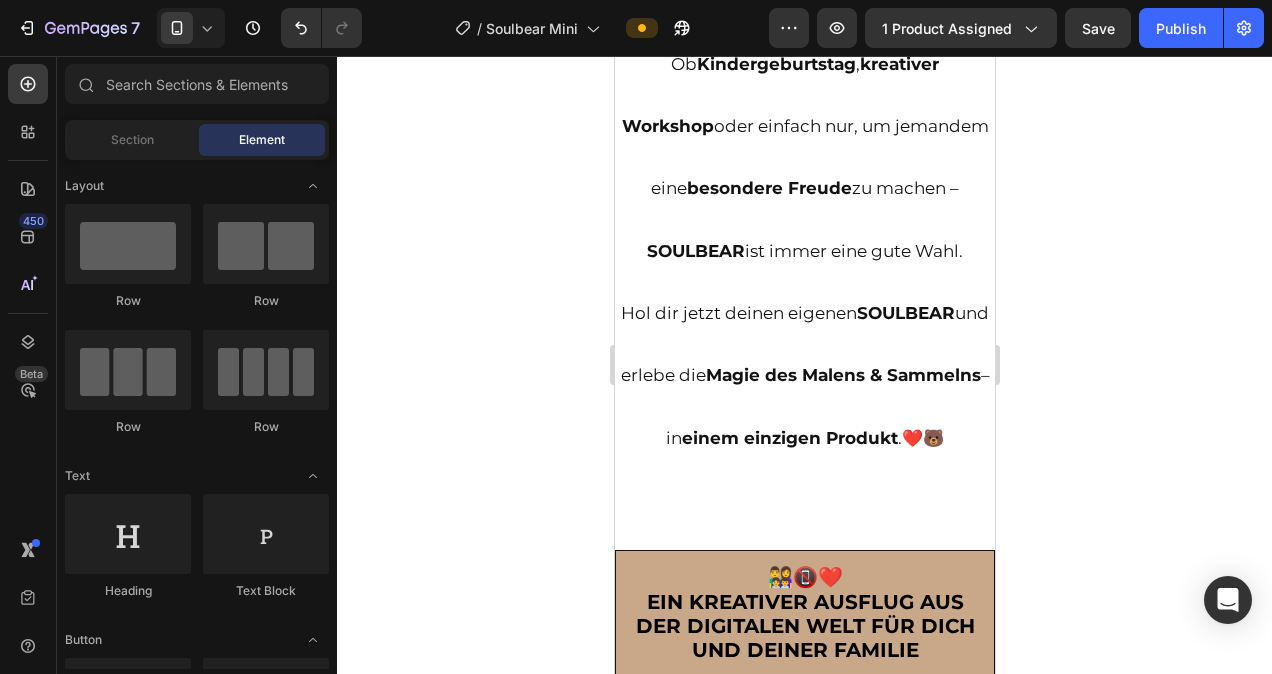 drag, startPoint x: 987, startPoint y: 241, endPoint x: 1640, endPoint y: 413, distance: 675.2725 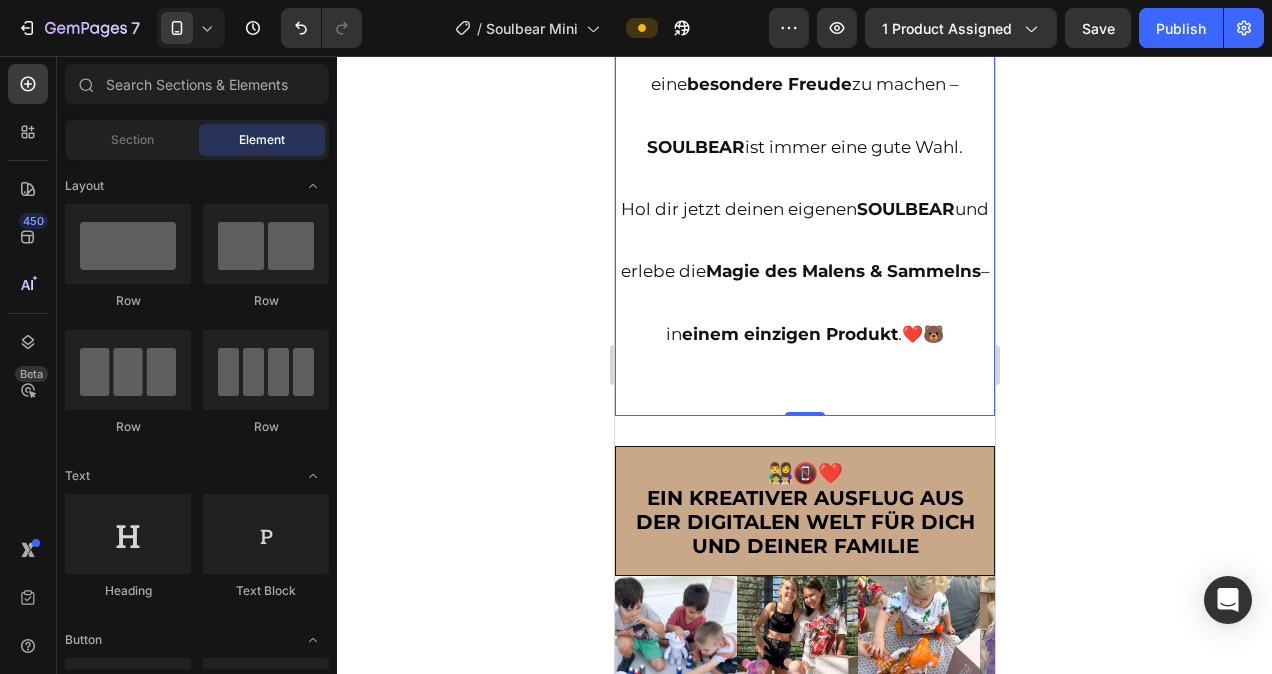 click on "⁠⁠⁠⁠⁠⁠⁠ Tauche ein in eine  Welt voller Kreativität   und Spaß  mit  SOULBEAR .Dieser  entzückende kleine Bär  ist nicht nur zum Knuddeln da – er hilft dir, deine  künstlerische Seite  zu entdecken. Greife zu den  mitgelieferten Farben  und verwandle diesen süßen Bären in ein  einzigartiges Kunstwerk ! Ob  bunte Muster, lustige Gesichter  oder  abstrakte Designs  – die  Möglichkeiten sind grenzenlos . Das Beste: Sobald du fertig bist, kannst du deinen  individuell gestalteten Bären  stolz in deine  Sammlung aufnehmen . Ob im Regal, auf dem Schreibtisch oder neben dem Bett – dein  SOULBEAR  wird ein  Blickfang  und  Gesprächsthema  für jeden Besucher. Mehr als nur ein Bastelset Dieses Produkt bietet  stundenlange Unterhaltung  und  kreativen Ausdruck. Es fördert  Feinmotorik  und  künstlerische Entwicklung  bei Kindern – und ist eine  fantastische Möglichkeit für Erwachsene , zu entspannen und ihrer  inneren Kreativität  freien Lauf zu lassen. Das perfekte Geschenk Ob  ," at bounding box center (804, -761) 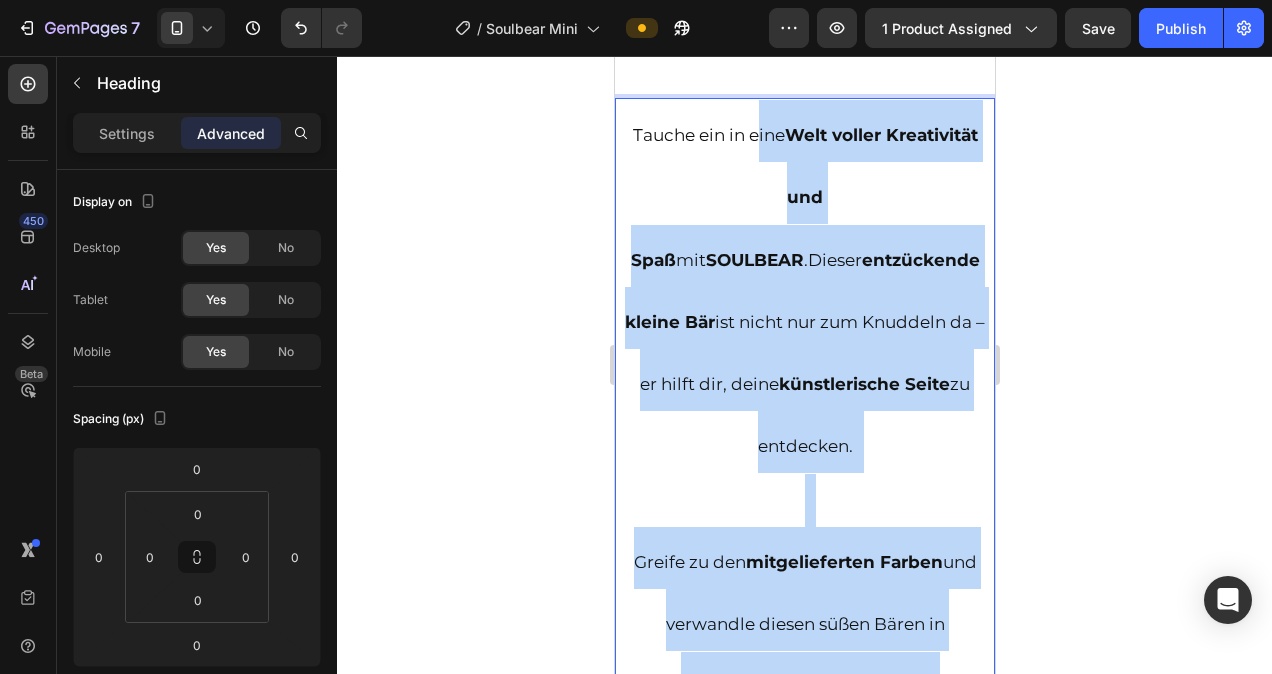 scroll, scrollTop: 2088, scrollLeft: 0, axis: vertical 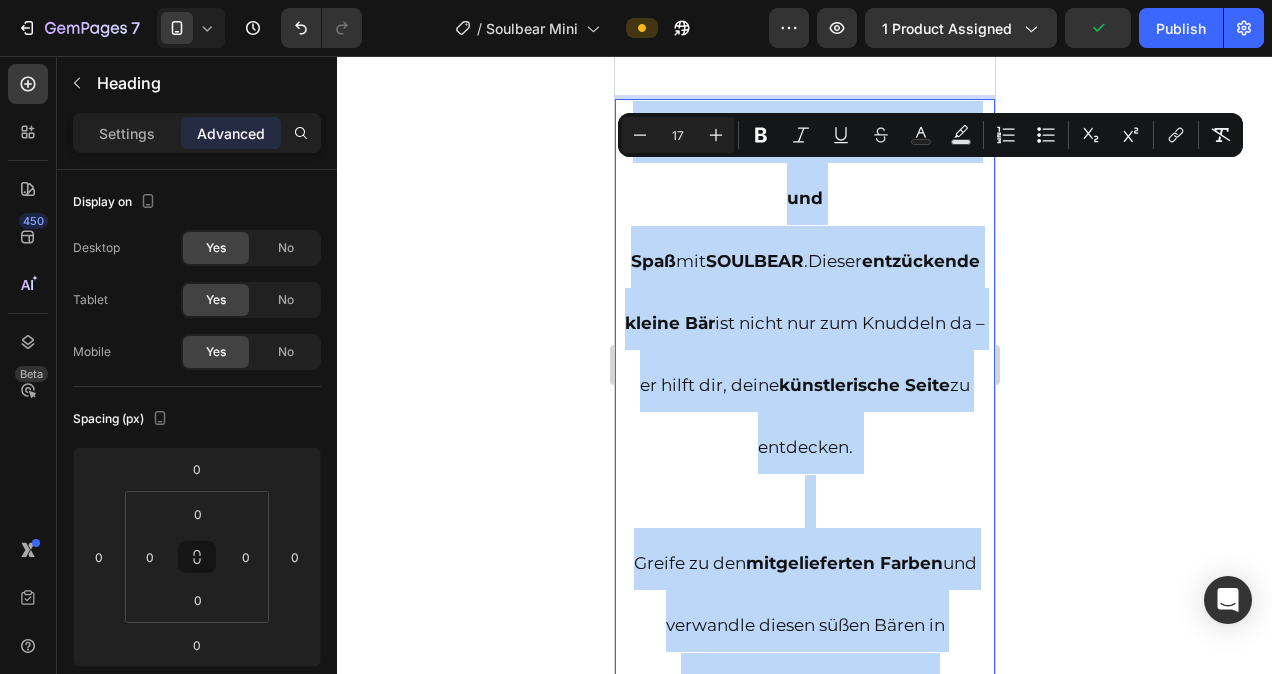drag, startPoint x: 829, startPoint y: 356, endPoint x: 622, endPoint y: 192, distance: 264.09277 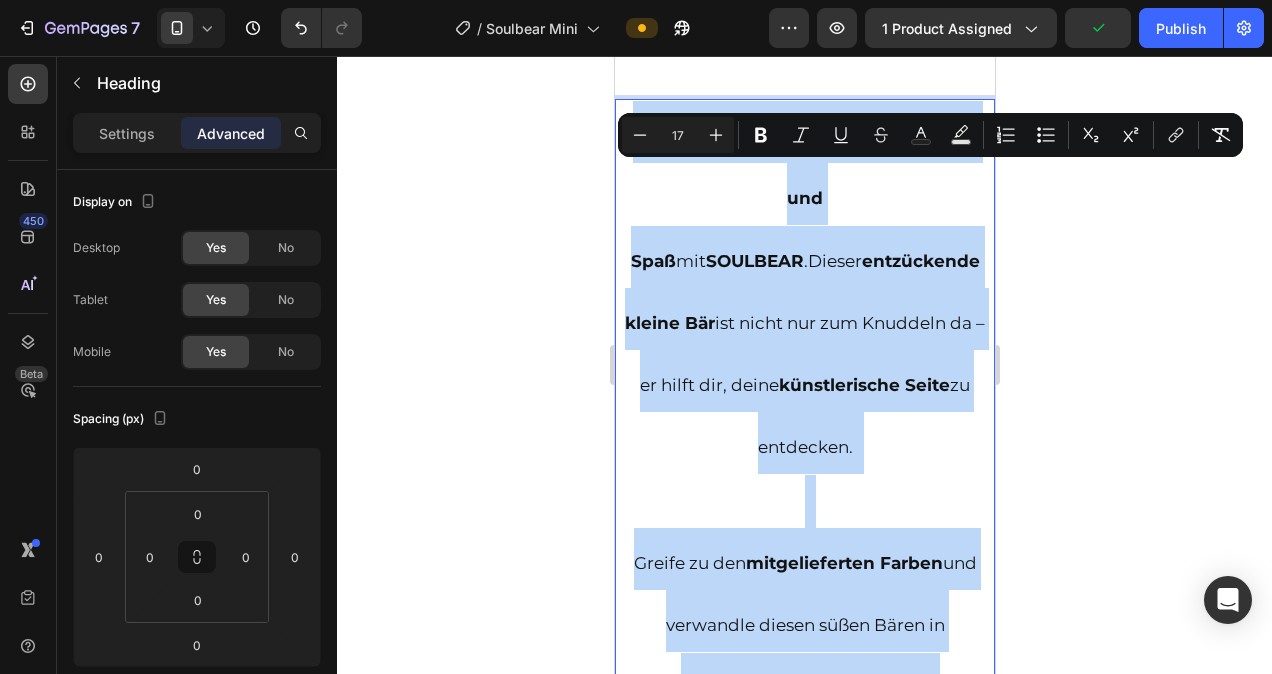 click on "Tauche ein in eine  Welt voller Kreativität   und Spaß  mit  SOULBEAR .Dieser  entzückende kleine Bär  ist nicht nur zum Knuddeln da – er hilft dir, deine  künstlerische Seite  zu entdecken. Greife zu den  mitgelieferten Farben  und verwandle diesen süßen Bären in ein  einzigartiges Kunstwerk ! Ob  bunte Muster, lustige Gesichter  oder  abstrakte Designs  – die  Möglichkeiten sind grenzenlos . Das Beste: Sobald du fertig bist, kannst du deinen  individuell gestalteten Bären  stolz in deine  Sammlung aufnehmen . Ob im Regal, auf dem Schreibtisch oder neben dem Bett – dein  SOULBEAR  wird ein  Blickfang  und  Gesprächsthema  für jeden Besucher. Mehr als nur ein Bastelset Dieses Produkt bietet  stundenlange Unterhaltung  und  kreativen Ausdruck. Es fördert  Feinmotorik  und  künstlerische Entwicklung  bei Kindern – und ist eine  fantastische Möglichkeit für Erwachsene , zu entspannen und ihrer  inneren Kreativität  freien Lauf zu lassen. Das perfekte Geschenk Ob  Kindergeburtstag ," at bounding box center [804, 1275] 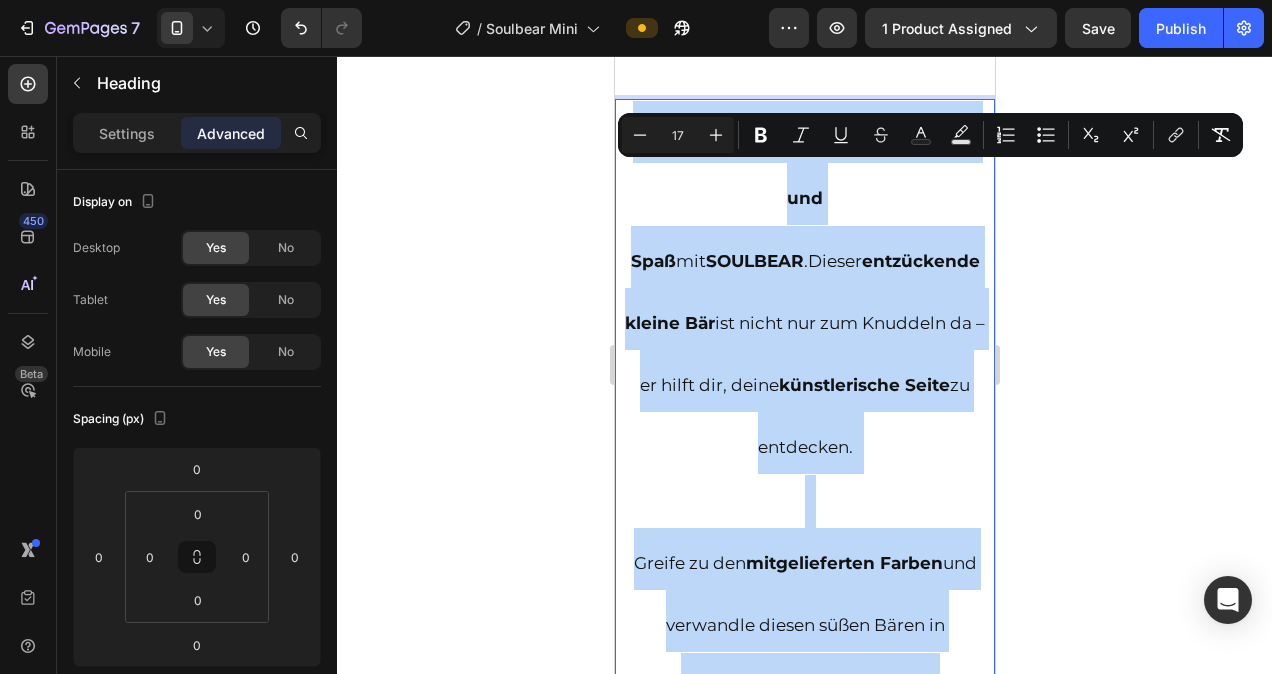click on "Tauche ein in eine  Welt voller Kreativität   und Spaß  mit  SOULBEAR .Dieser  entzückende kleine Bär  ist nicht nur zum Knuddeln da – er hilft dir, deine  künstlerische Seite  zu entdecken. Greife zu den  mitgelieferten Farben  und verwandle diesen süßen Bären in ein  einzigartiges Kunstwerk ! Ob  bunte Muster, lustige Gesichter  oder  abstrakte Designs  – die  Möglichkeiten sind grenzenlos . Das Beste: Sobald du fertig bist, kannst du deinen  individuell gestalteten Bären  stolz in deine  Sammlung aufnehmen . Ob im Regal, auf dem Schreibtisch oder neben dem Bett – dein  SOULBEAR  wird ein  Blickfang  und  Gesprächsthema  für jeden Besucher. Mehr als nur ein Bastelset Dieses Produkt bietet  stundenlange Unterhaltung  und  kreativen Ausdruck. Es fördert  Feinmotorik  und  künstlerische Entwicklung  bei Kindern – und ist eine  fantastische Möglichkeit für Erwachsene , zu entspannen und ihrer  inneren Kreativität  freien Lauf zu lassen. Das perfekte Geschenk Ob  Kindergeburtstag ," at bounding box center [804, 1275] 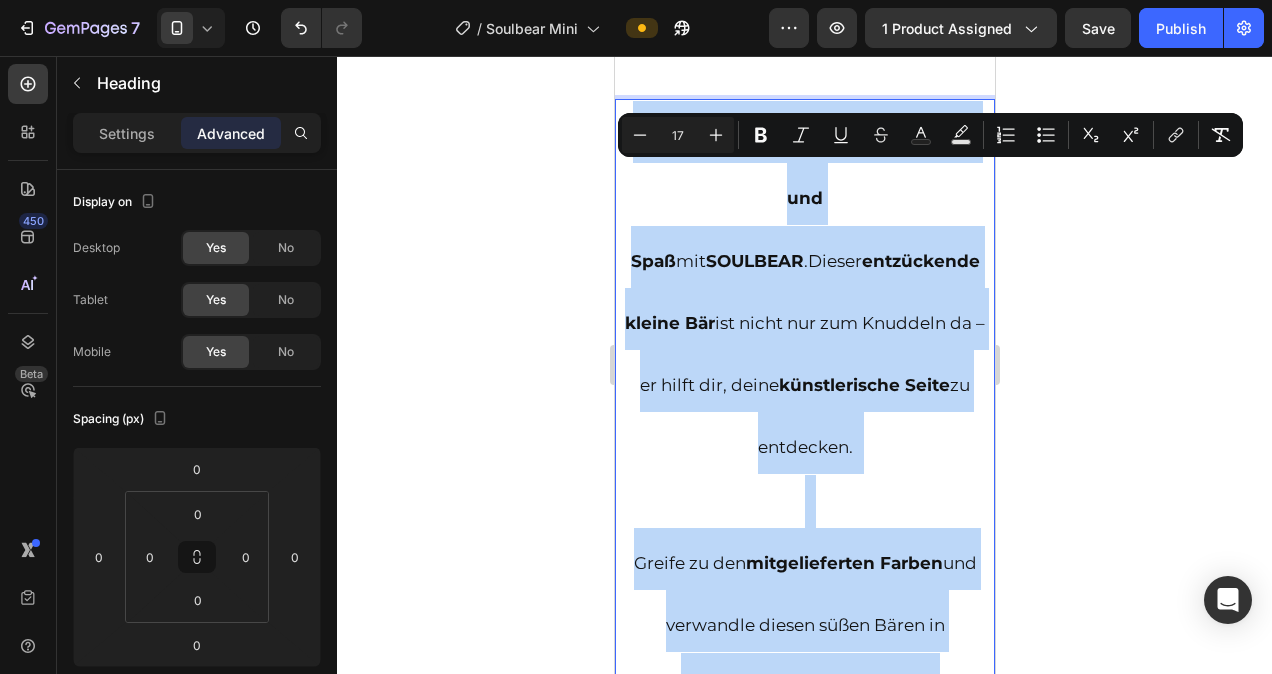 click on "Tauche ein in eine  Welt voller Kreativität   und Spaß  mit  SOULBEAR .Dieser  entzückende kleine Bär  ist nicht nur zum Knuddeln da – er hilft dir, deine  künstlerische Seite  zu entdecken." at bounding box center (804, 291) 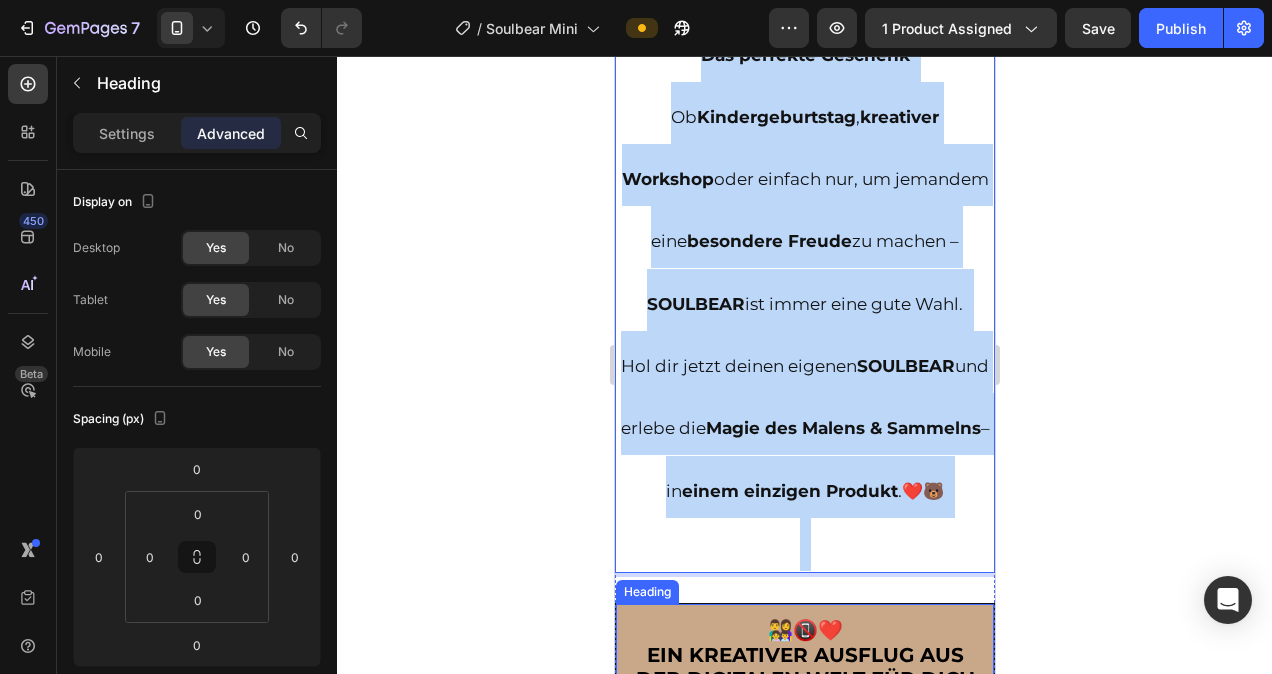 scroll, scrollTop: 3994, scrollLeft: 0, axis: vertical 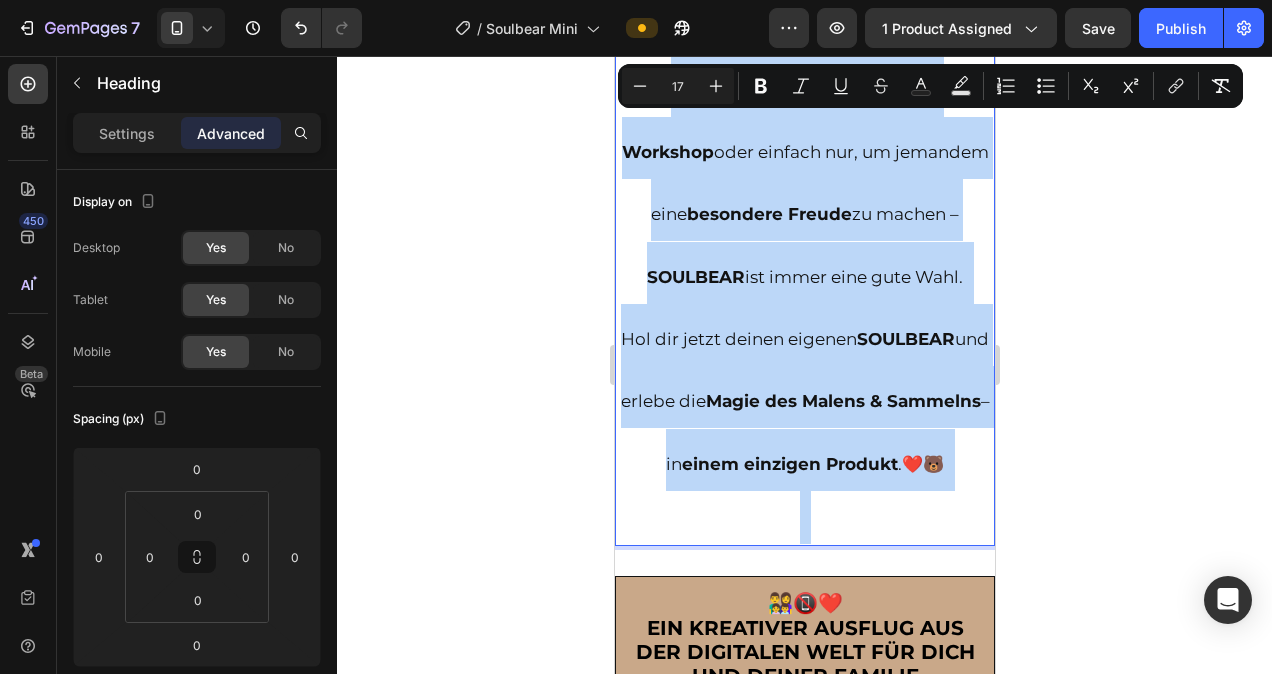 drag, startPoint x: 631, startPoint y: 181, endPoint x: 889, endPoint y: 543, distance: 444.53122 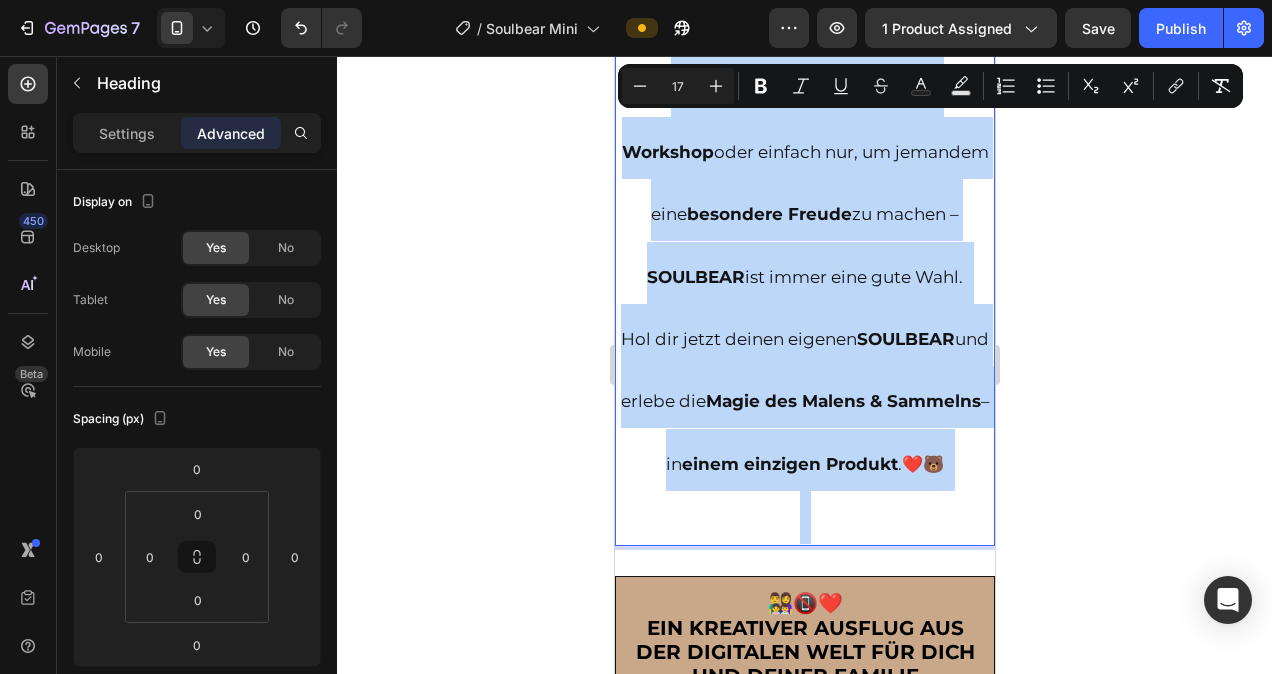 click on "Tauche ein in eine  Welt voller Kreativität   und Spaß  mit  SOULBEAR .Dieser  entzückende kleine Bär  ist nicht nur zum Knuddeln da – er hilft dir, deine  künstlerische Seite  zu entdecken. Greife zu den  mitgelieferten Farben  und verwandle diesen süßen Bären in ein  einzigartiges Kunstwerk ! Ob  bunte Muster, lustige Gesichter  oder  abstrakte Designs  – die  Möglichkeiten sind grenzenlos . Das Beste: Sobald du fertig bist, kannst du deinen  individuell gestalteten Bären  stolz in deine  Sammlung aufnehmen . Ob im Regal, auf dem Schreibtisch oder neben dem Bett – dein  SOULBEAR  wird ein  Blickfang  und  Gesprächsthema  für jeden Besucher. Mehr als nur ein Bastelset Dieses Produkt bietet  stundenlange Unterhaltung  und  kreativen Ausdruck. Es fördert  Feinmotorik  und  künstlerische Entwicklung  bei Kindern – und ist eine  fantastische Möglichkeit für Erwachsene , zu entspannen und ihrer  inneren Kreativität  freien Lauf zu lassen. Das perfekte Geschenk Ob  Kindergeburtstag ," at bounding box center [804, -631] 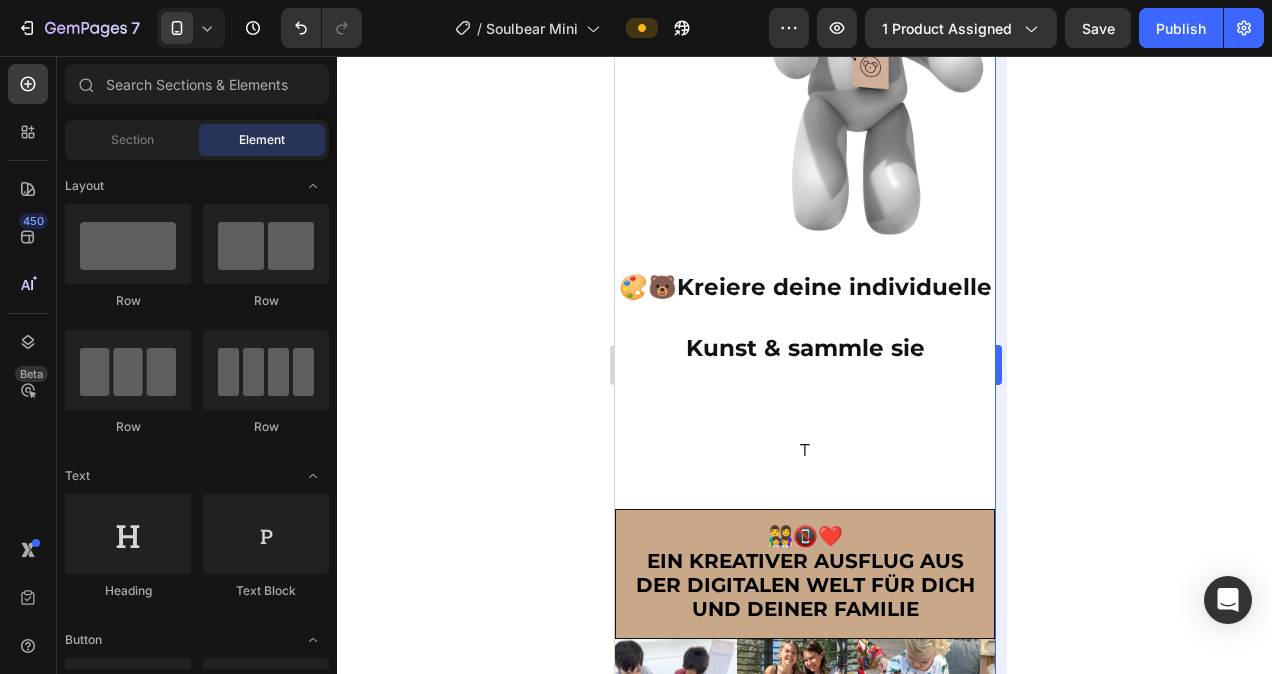 scroll, scrollTop: 1882, scrollLeft: 0, axis: vertical 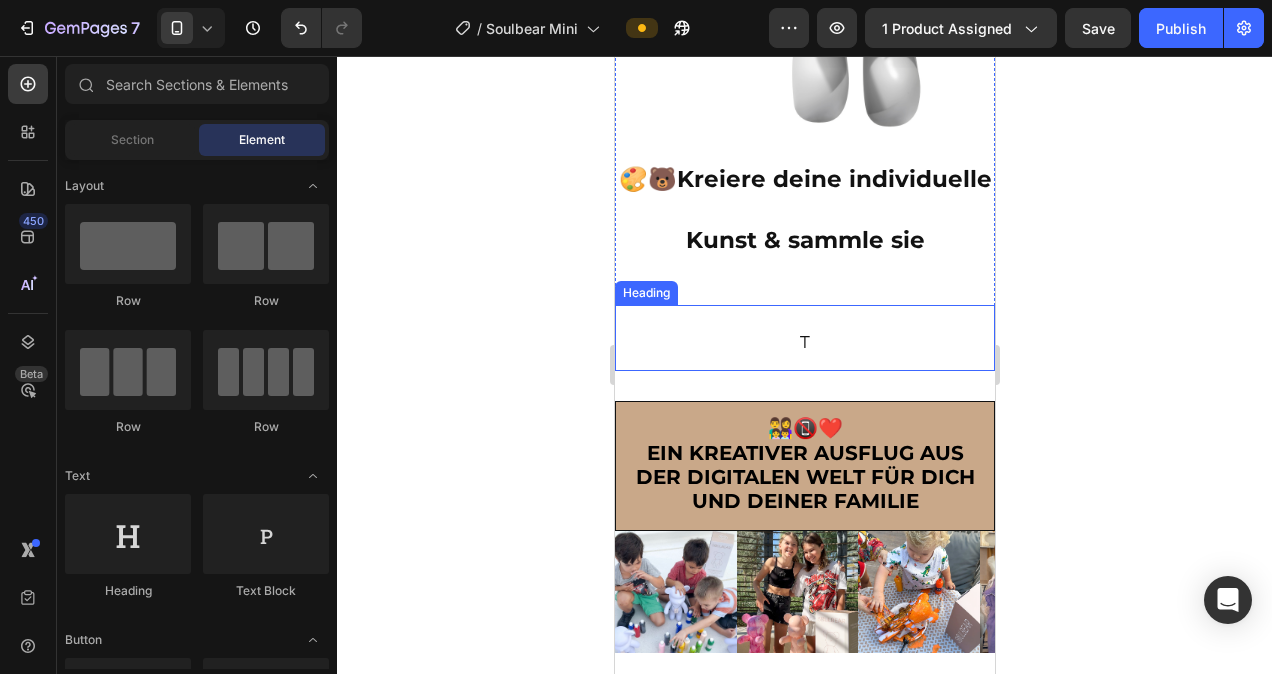 click on "T" at bounding box center (804, 338) 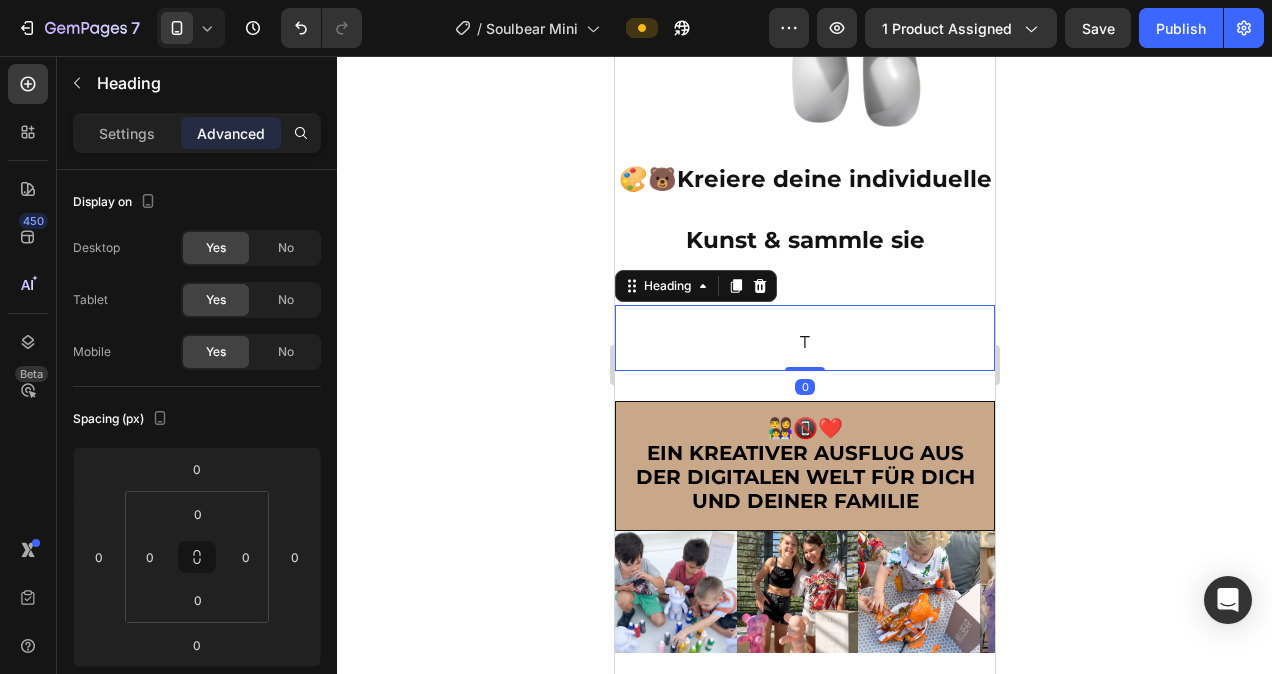 click on "T" at bounding box center [804, 338] 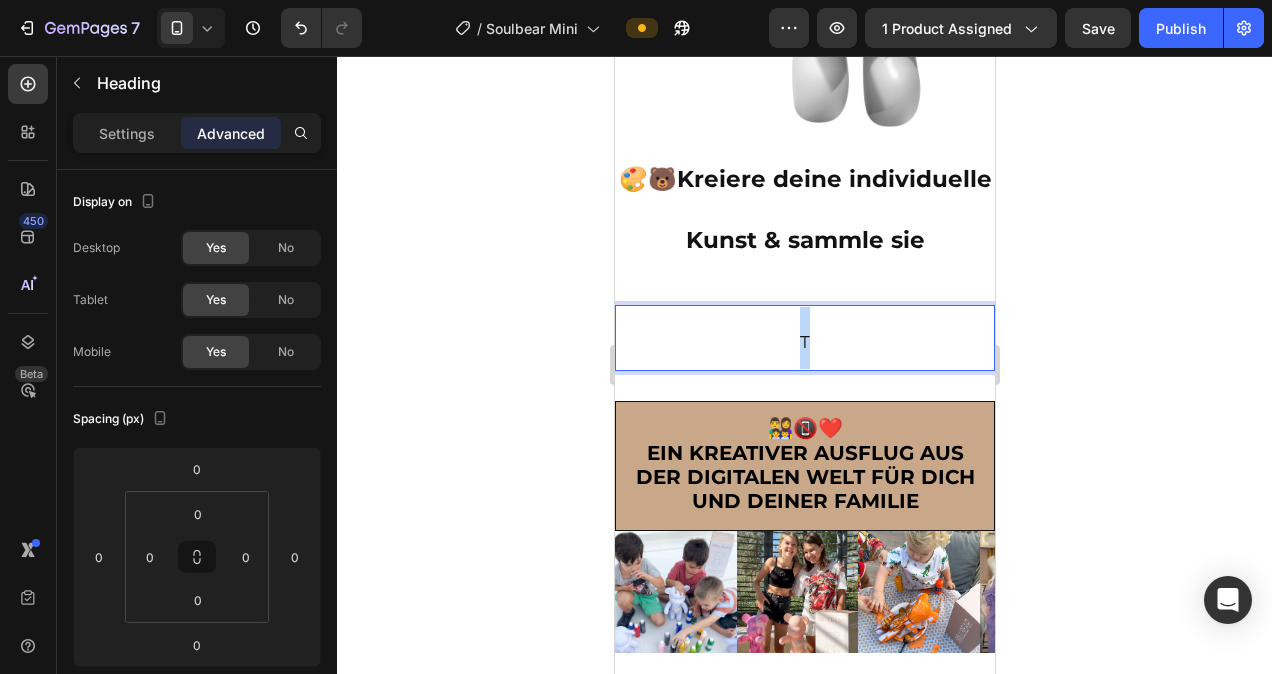 drag, startPoint x: 811, startPoint y: 376, endPoint x: 792, endPoint y: 378, distance: 19.104973 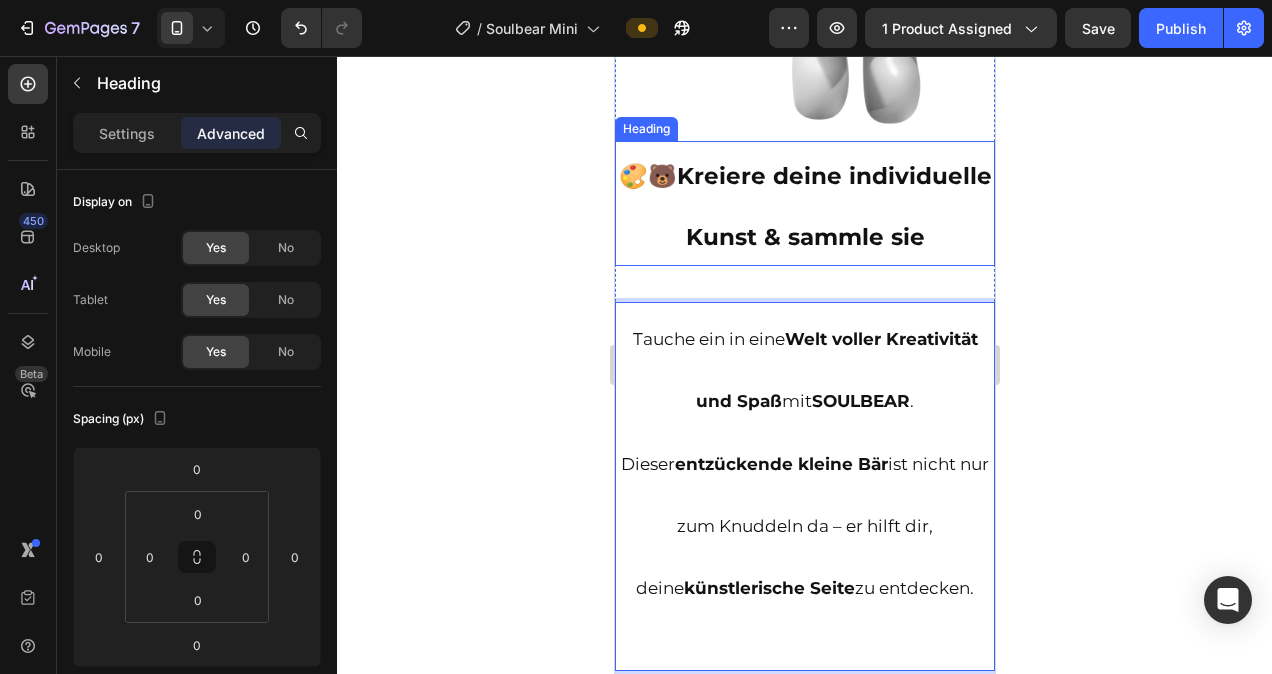 scroll, scrollTop: 1939, scrollLeft: 0, axis: vertical 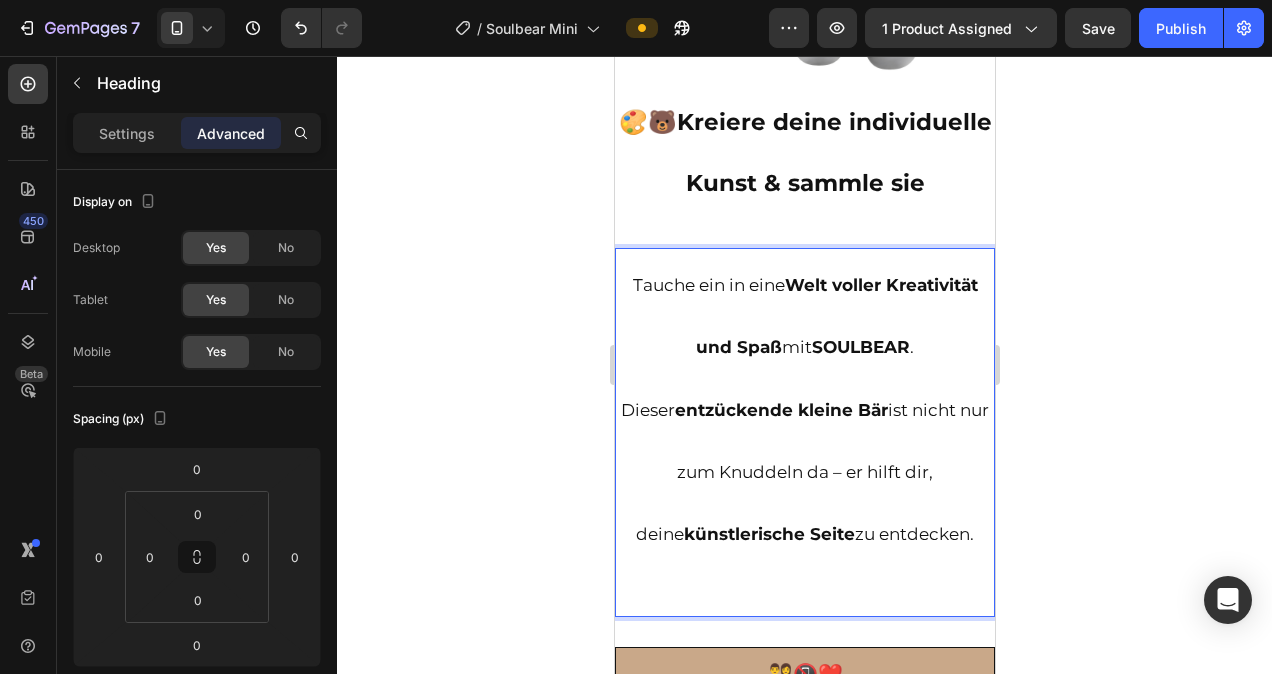 click on "Tauche ein in eine  Welt voller Kreativität   und Spaß  mit  SOULBEAR . Dieser  entzückende kleine Bär  ist nicht nur zum Knuddeln da – er hilft dir, deine  künstlerische Seite  zu entdecken." at bounding box center [804, 432] 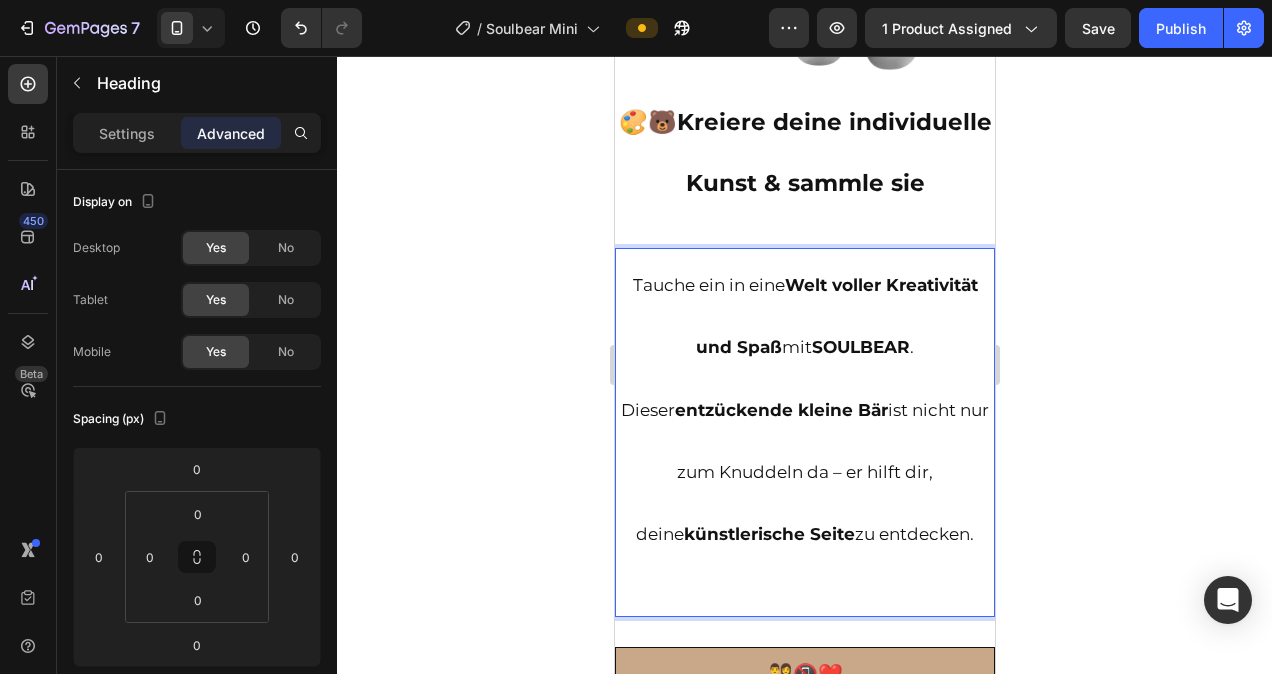 click on "Tauche ein in eine  Welt voller Kreativität   und Spaß  mit  SOULBEAR . Dieser  entzückende kleine Bär  ist nicht nur zum Knuddeln da – er hilft dir, deine  künstlerische Seite  zu entdecken." at bounding box center [804, 432] 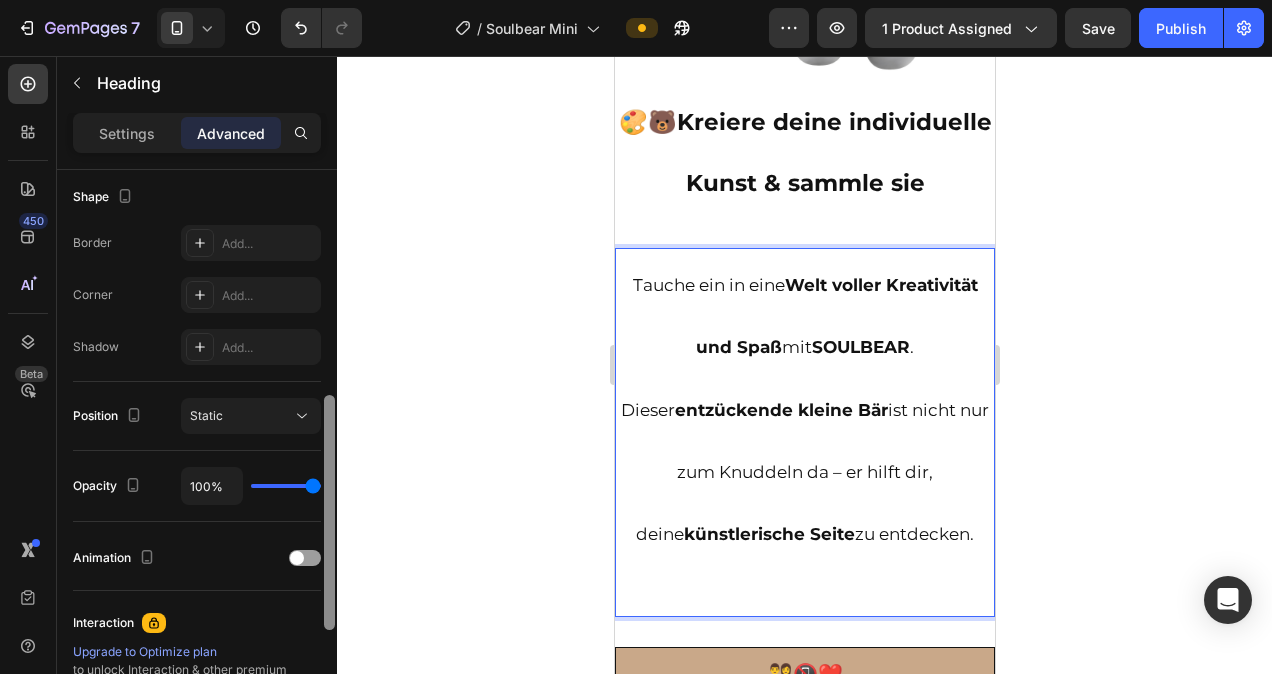 scroll, scrollTop: 533, scrollLeft: 0, axis: vertical 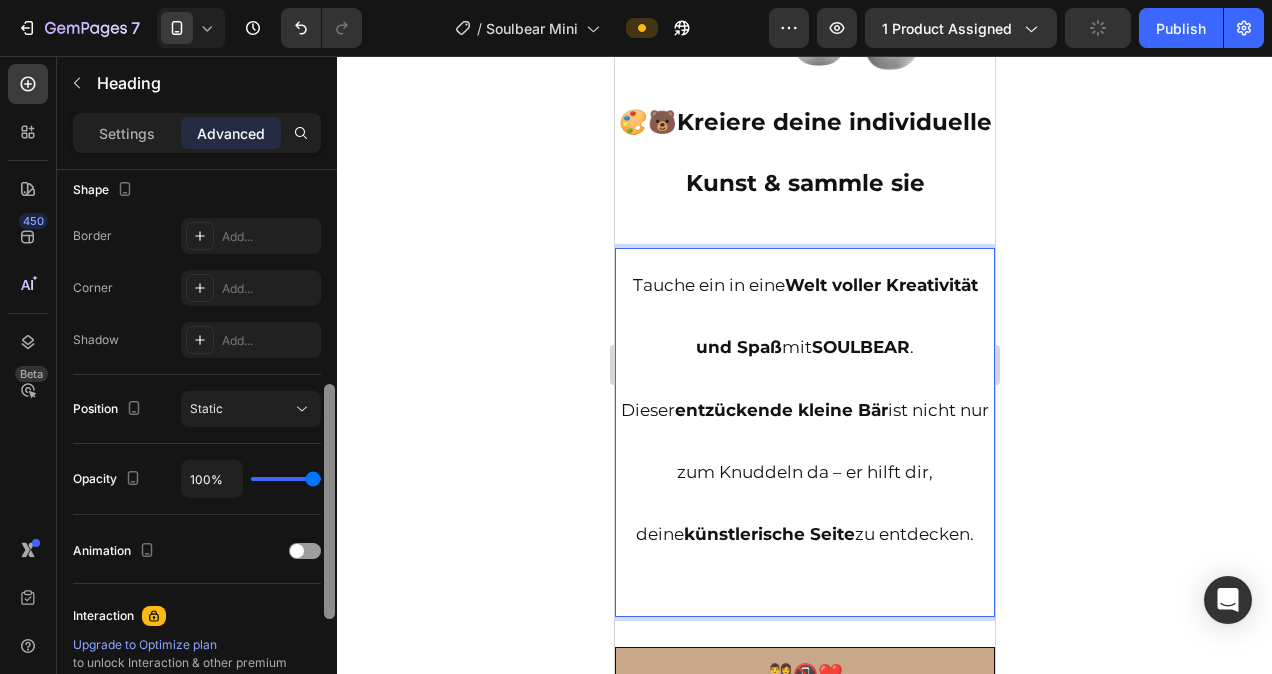 drag, startPoint x: 330, startPoint y: 247, endPoint x: 317, endPoint y: 462, distance: 215.39267 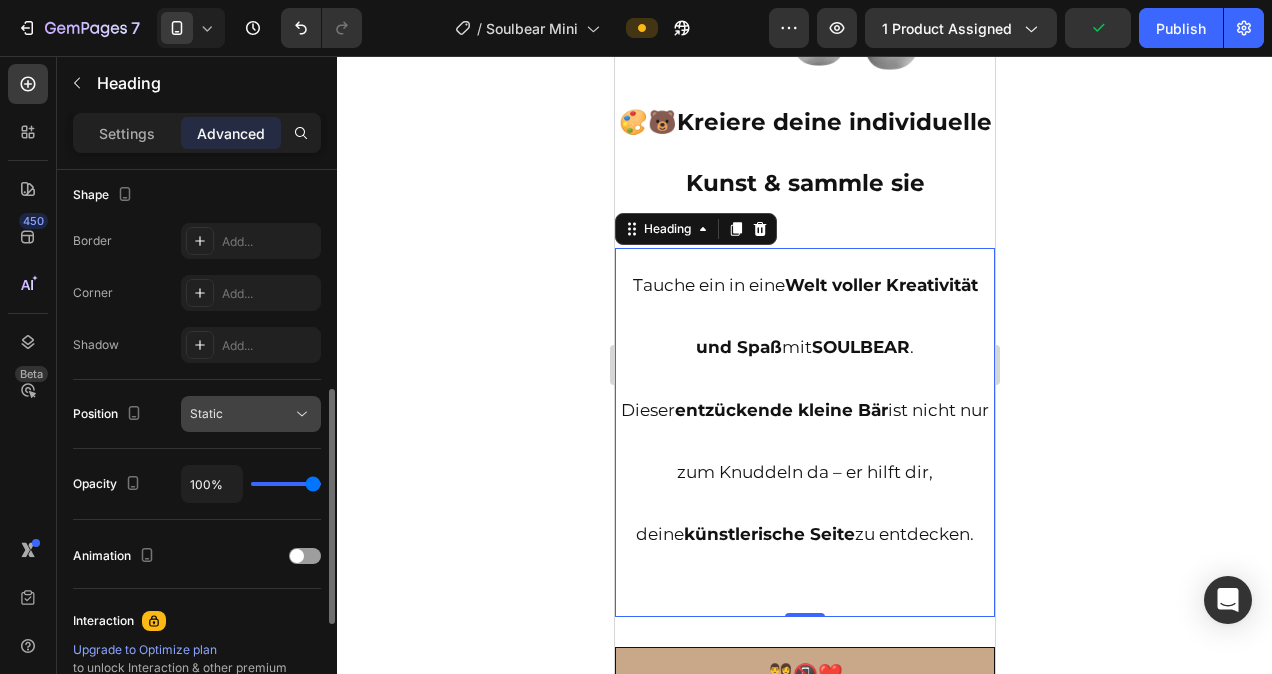 click 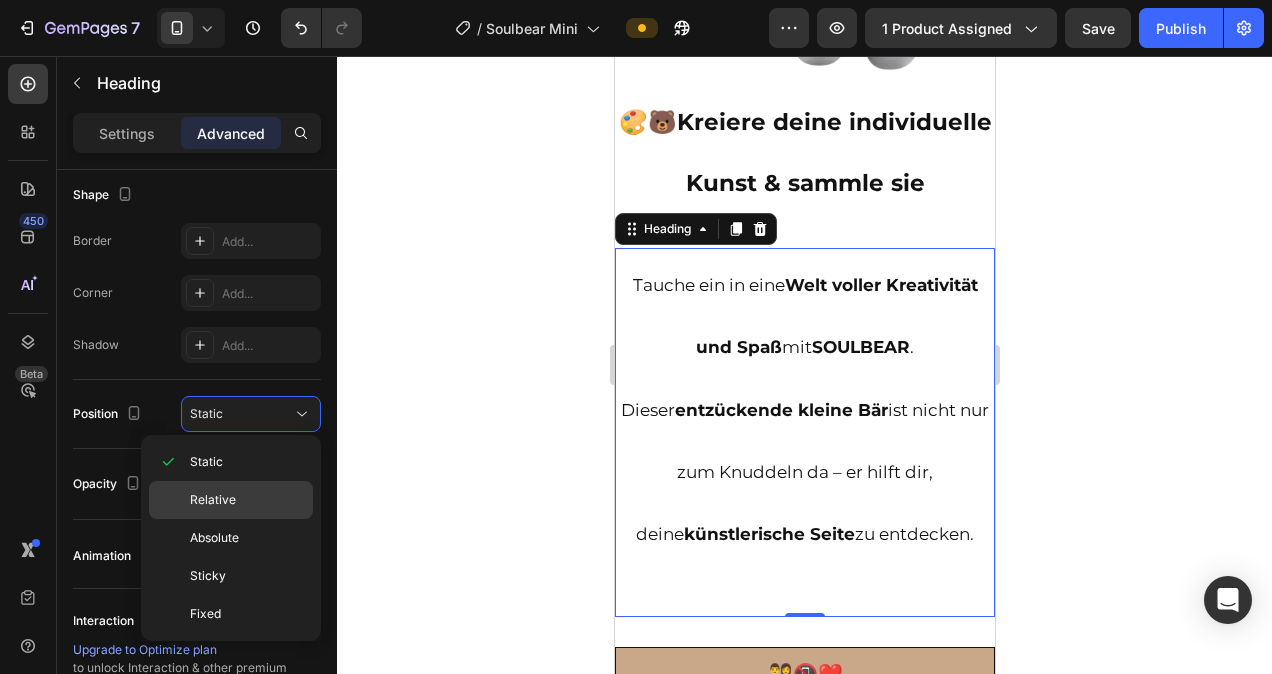 click on "Relative" 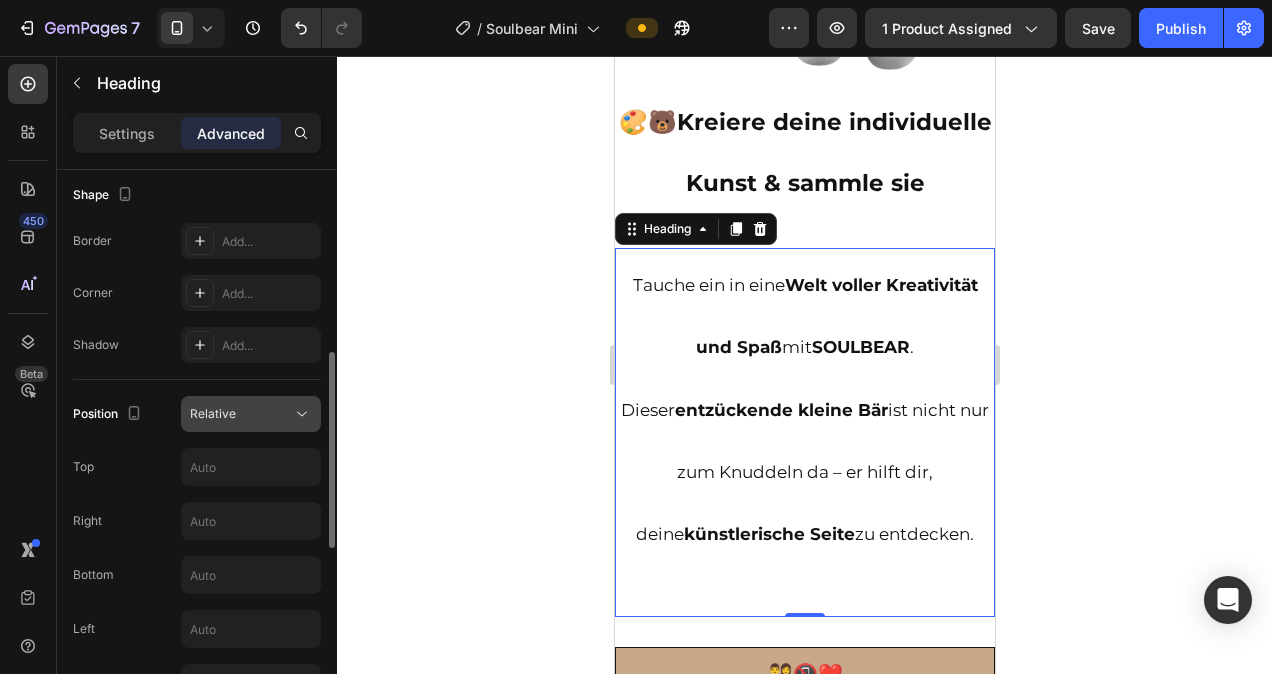 click on "Relative" at bounding box center [241, 414] 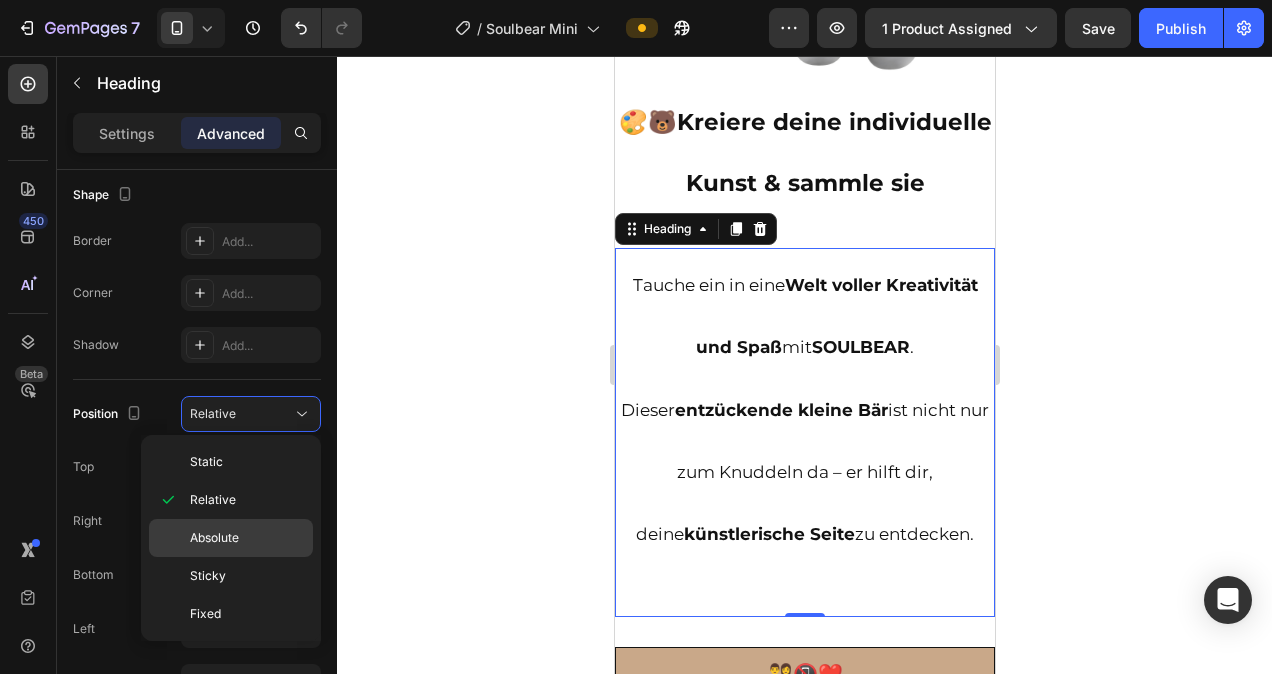 click on "Absolute" at bounding box center (214, 538) 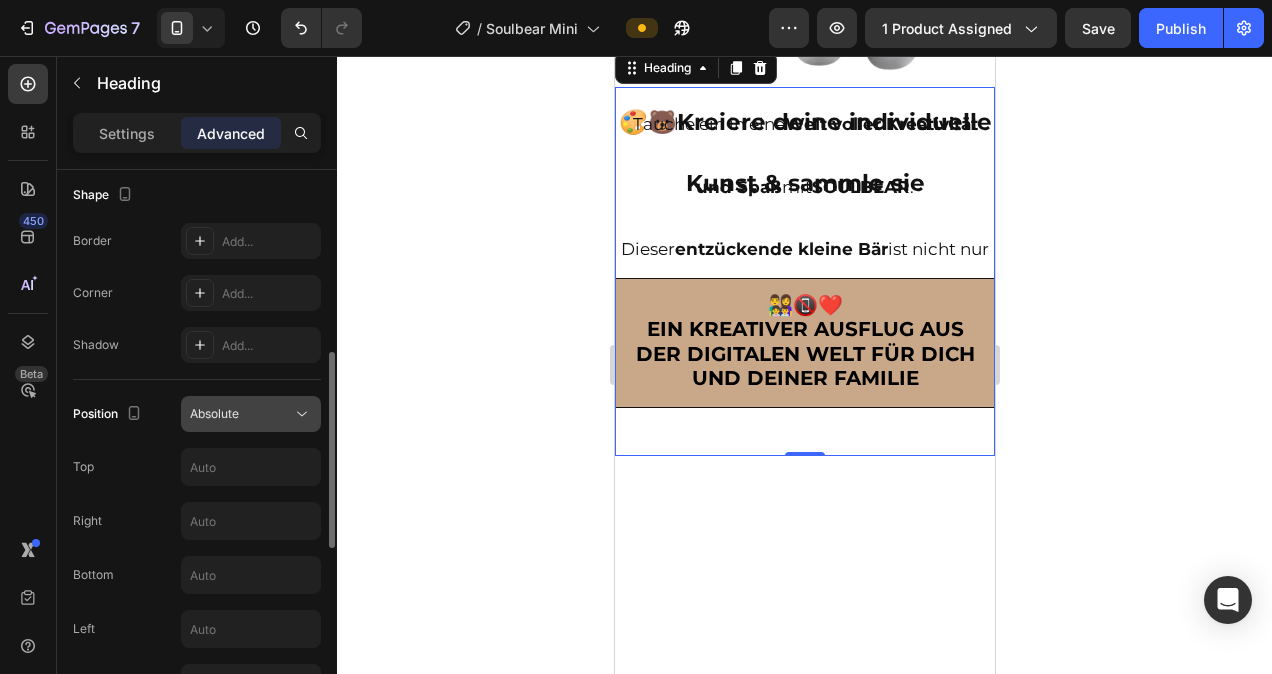 click on "Absolute" at bounding box center [241, 414] 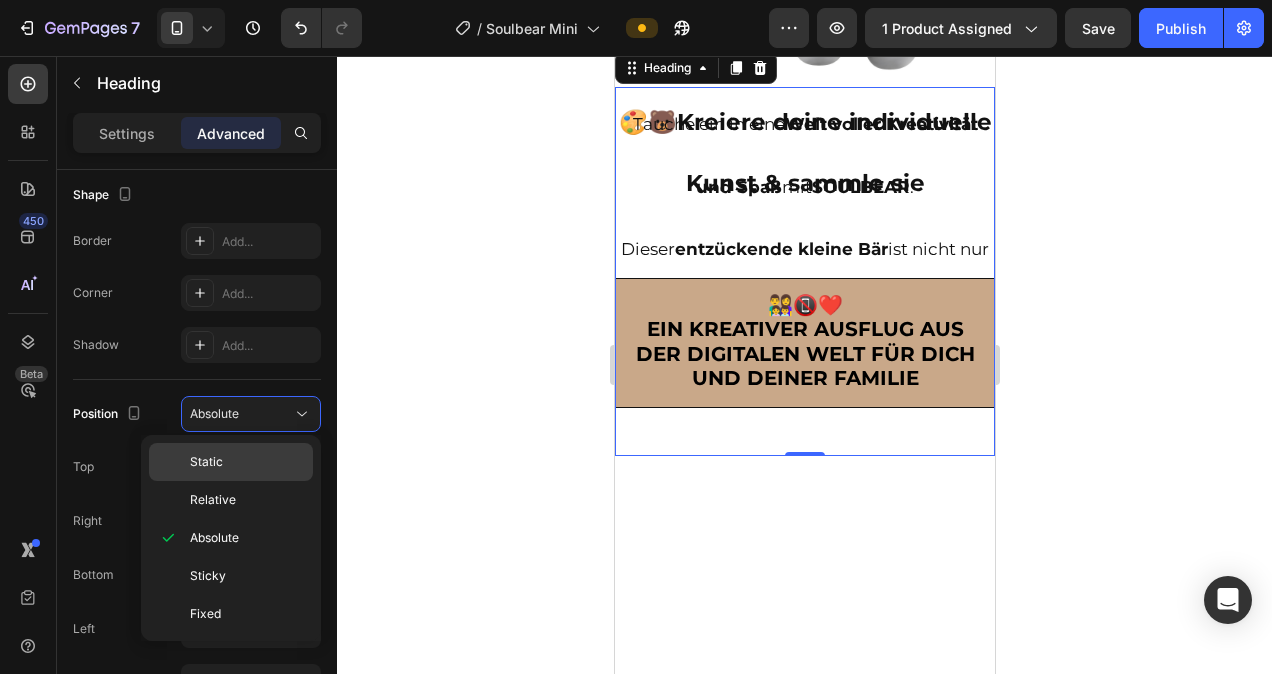 click on "Static" at bounding box center [247, 462] 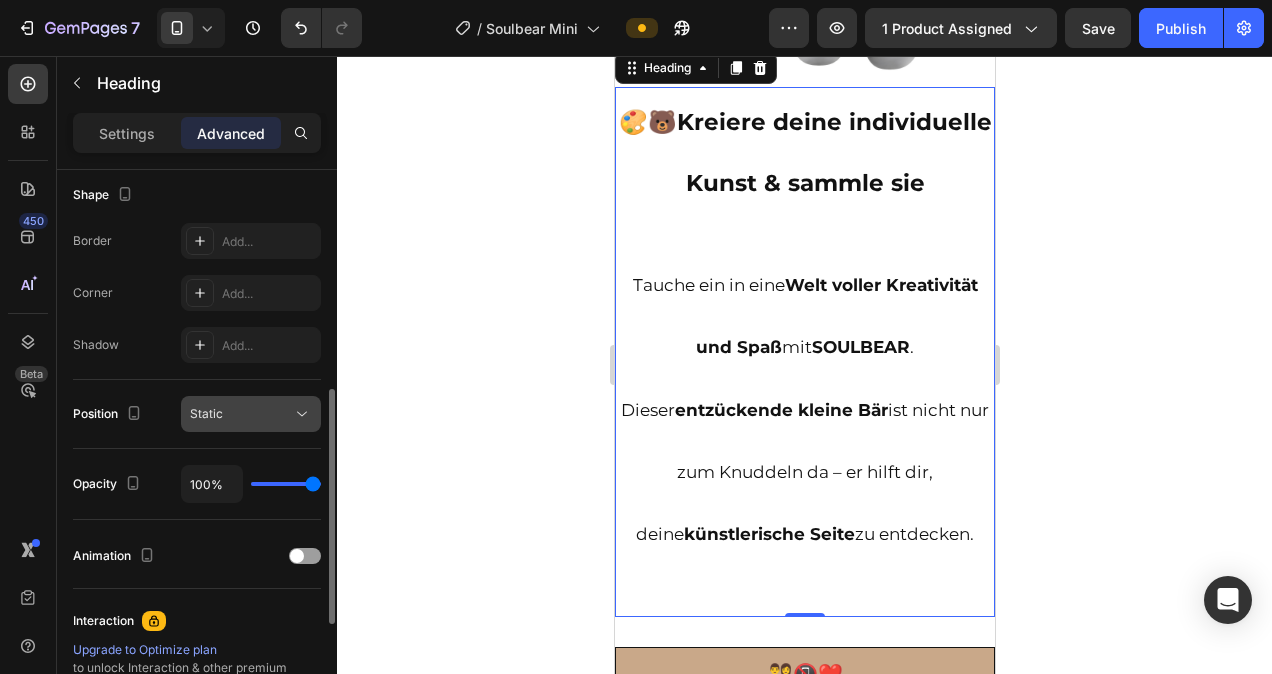 click on "Static" at bounding box center (241, 414) 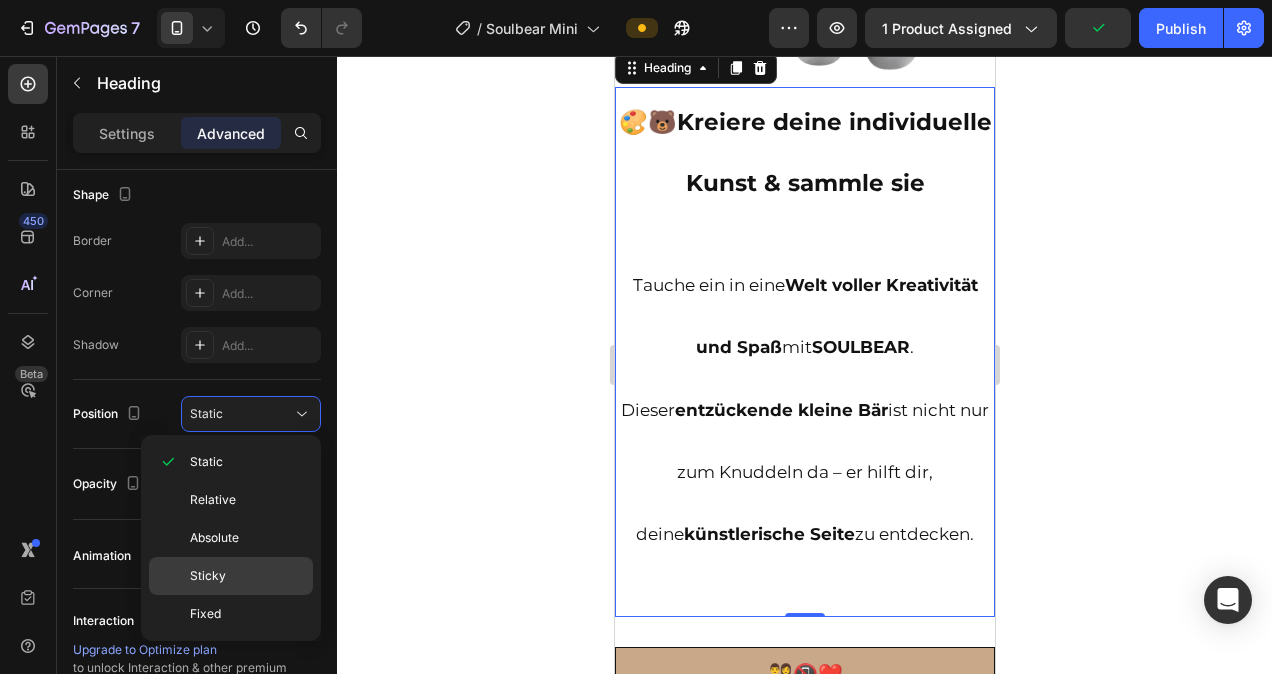 click on "Sticky" 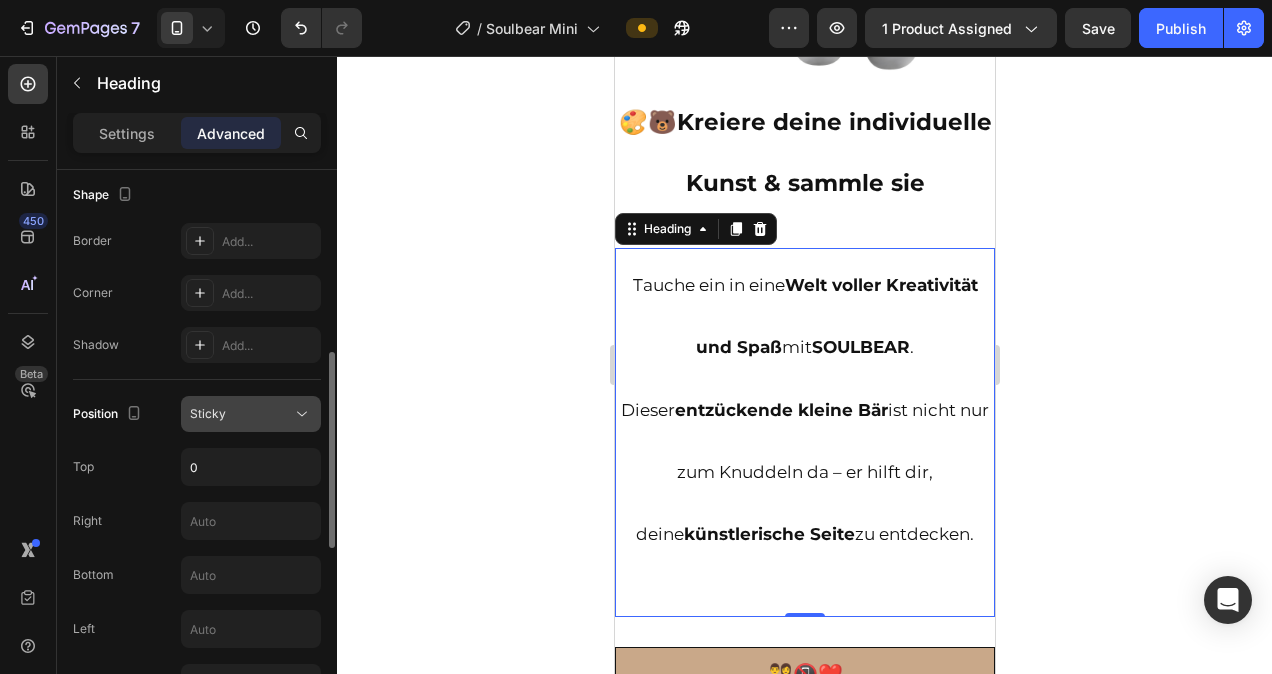 click on "Sticky" at bounding box center (241, 414) 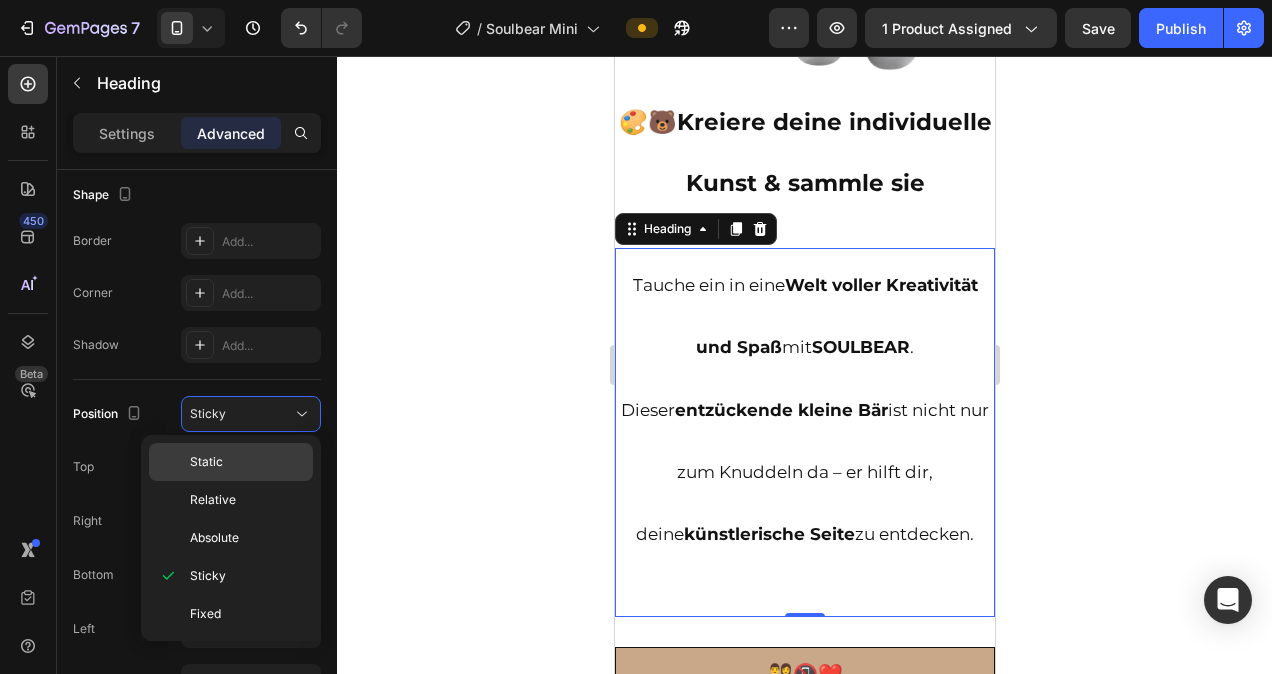 click on "Static" at bounding box center [247, 462] 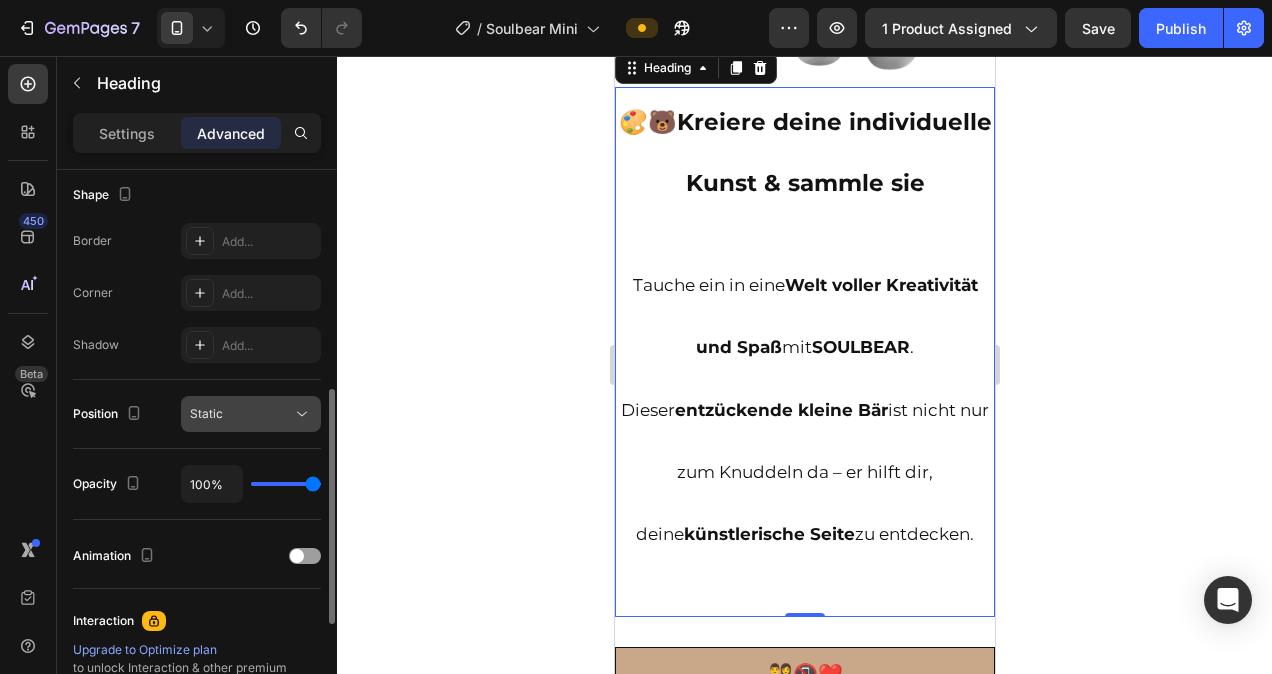 click 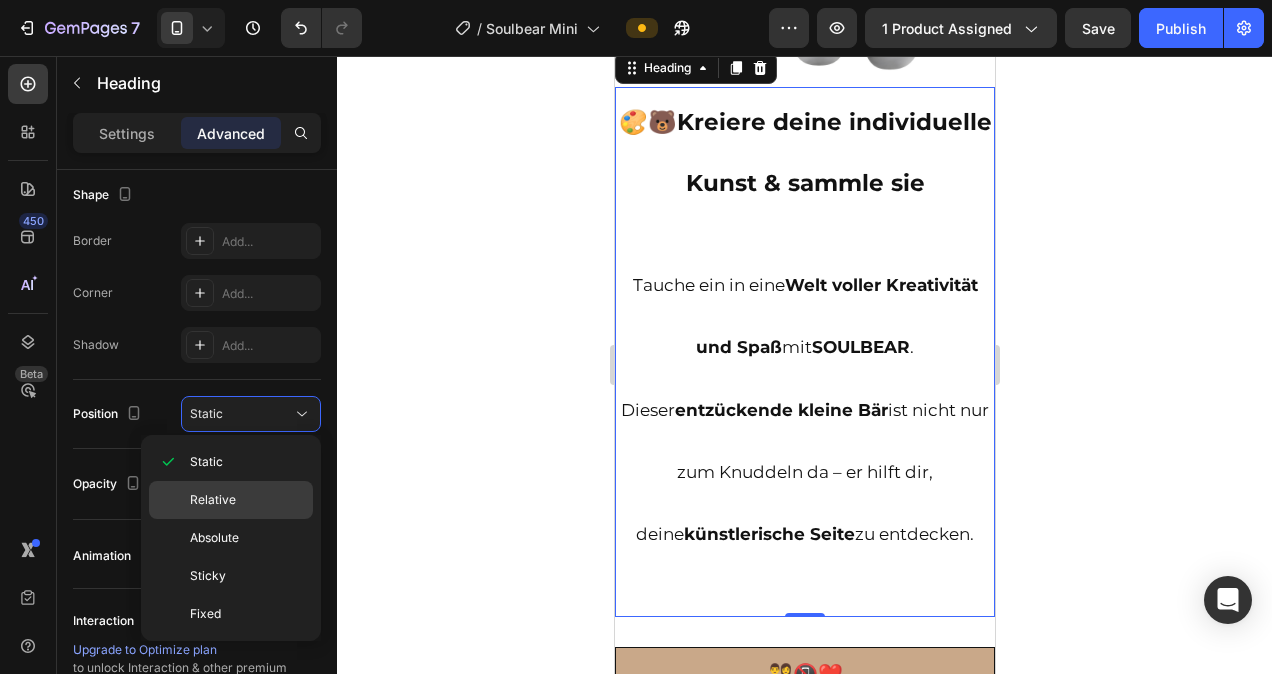 click on "Relative" at bounding box center (247, 500) 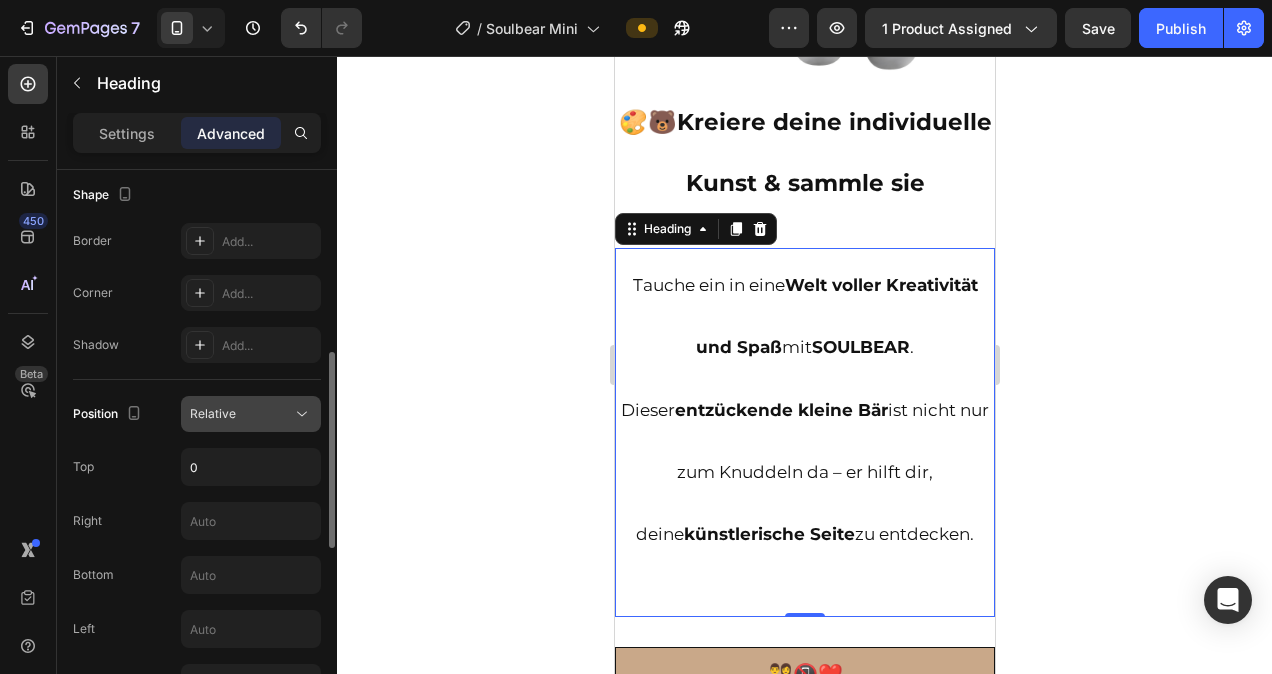 click on "Relative" at bounding box center [241, 414] 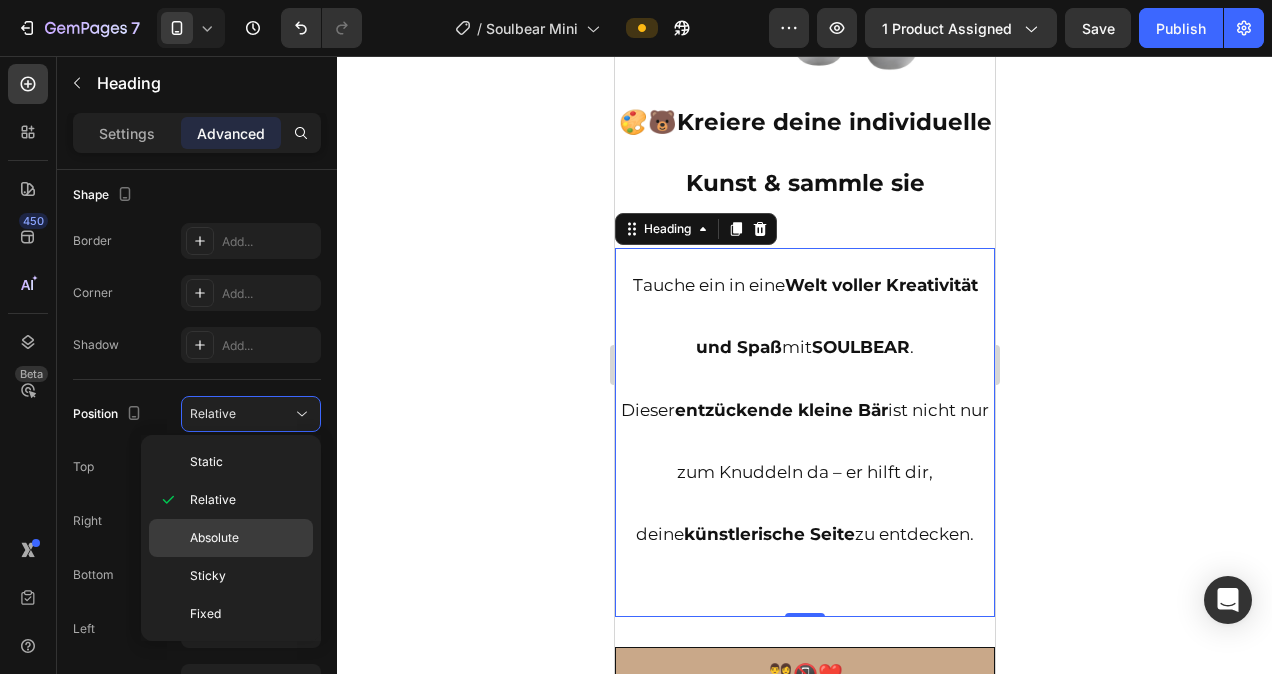 click on "Absolute" 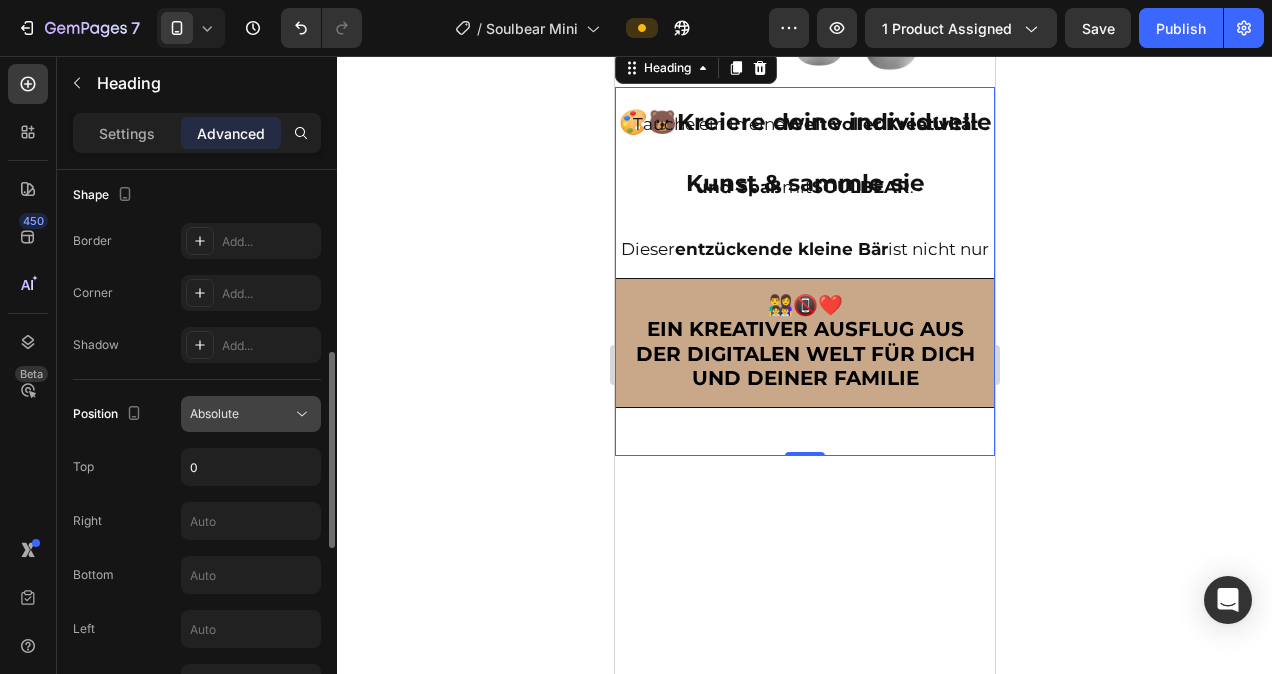click on "Absolute" at bounding box center (241, 414) 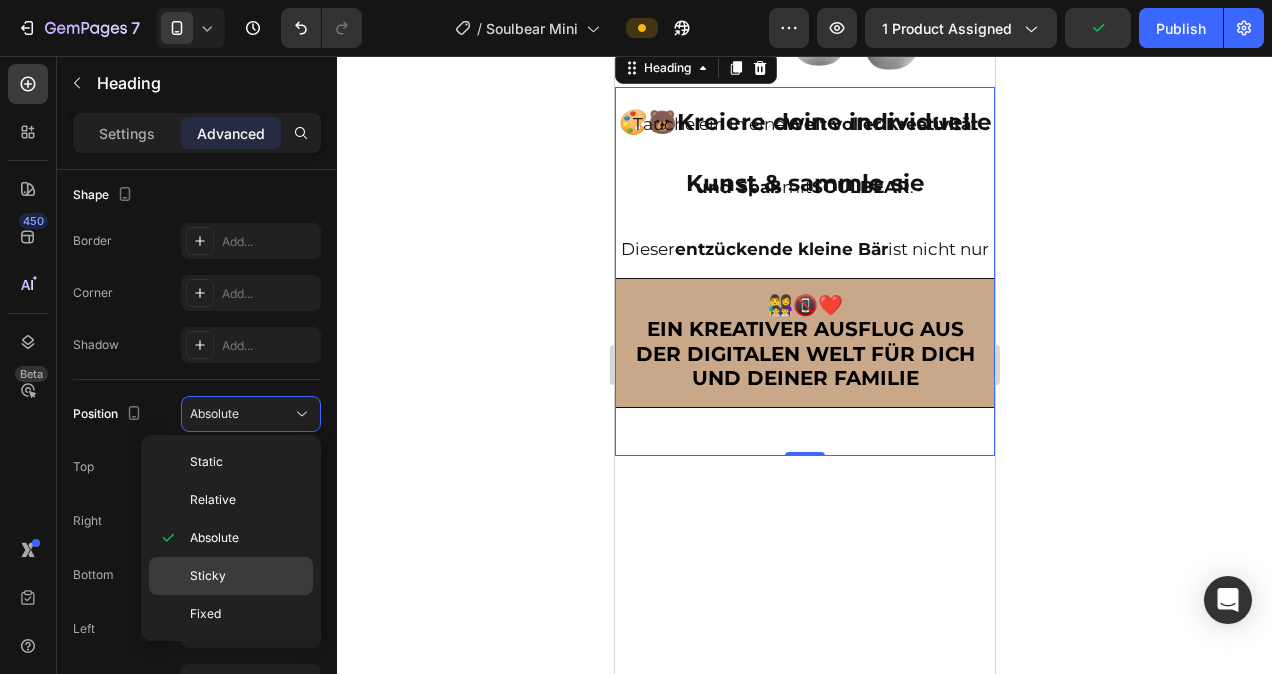 click on "Sticky" 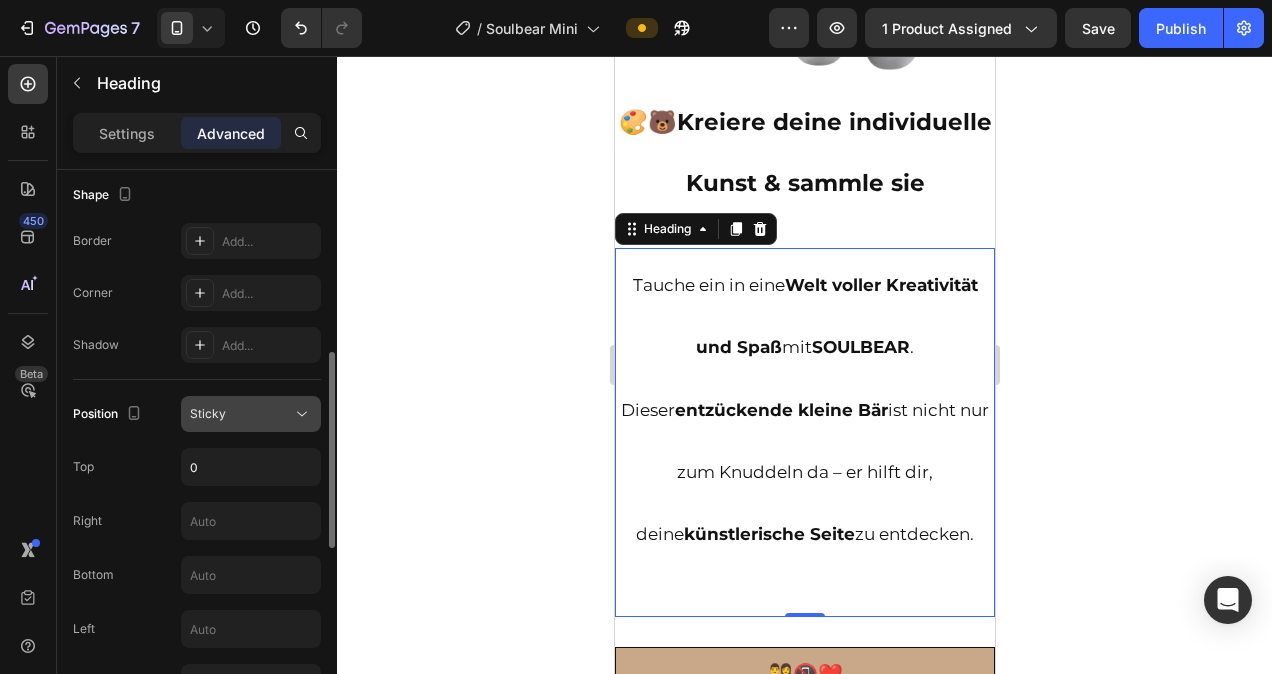 click on "Sticky" at bounding box center [241, 414] 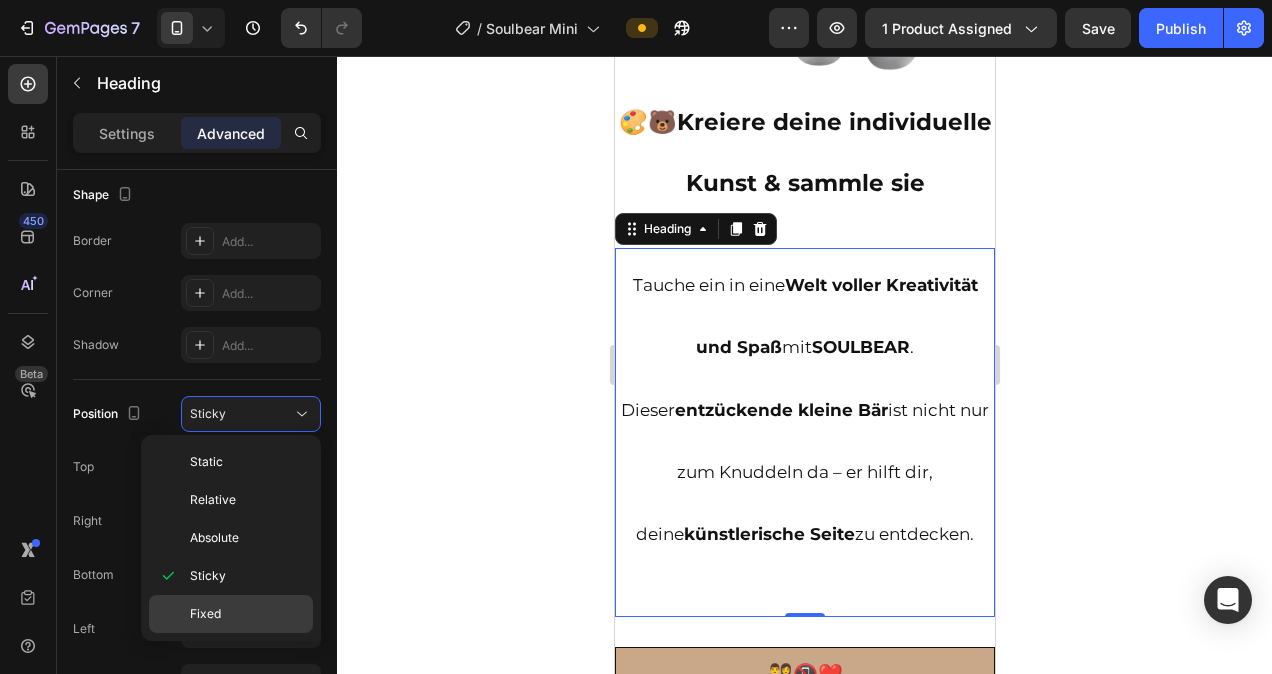 click on "Fixed" 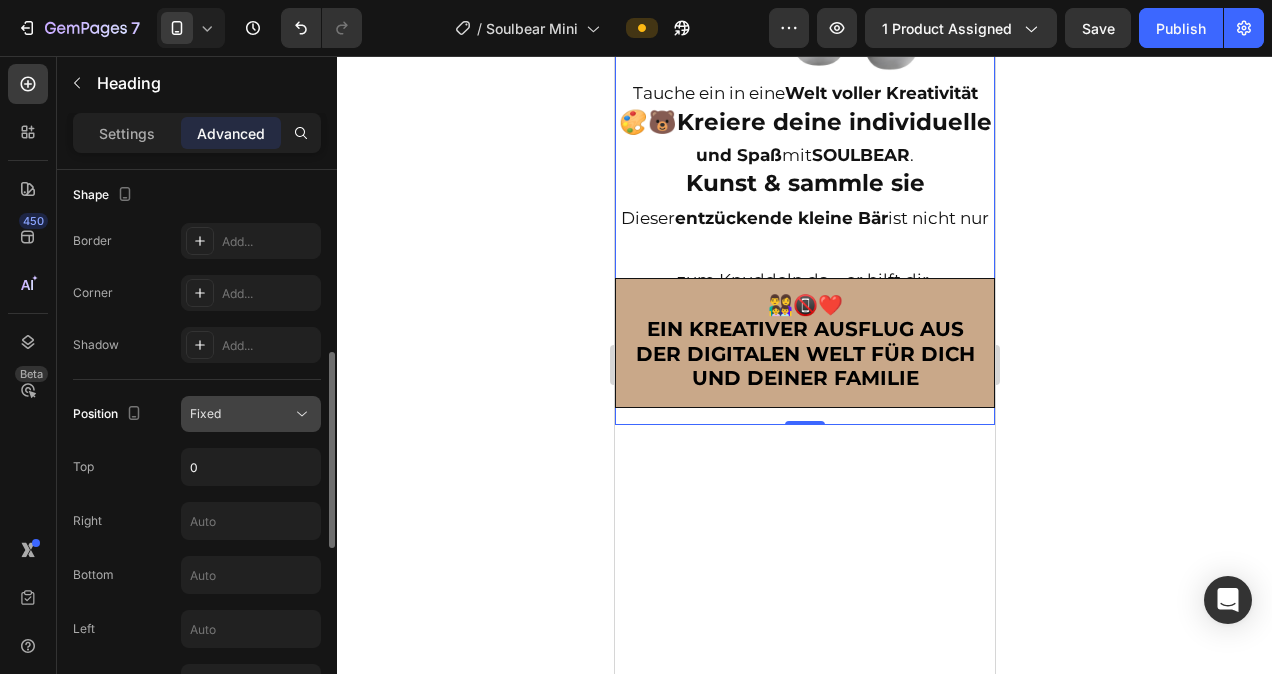 click on "Fixed" at bounding box center (241, 414) 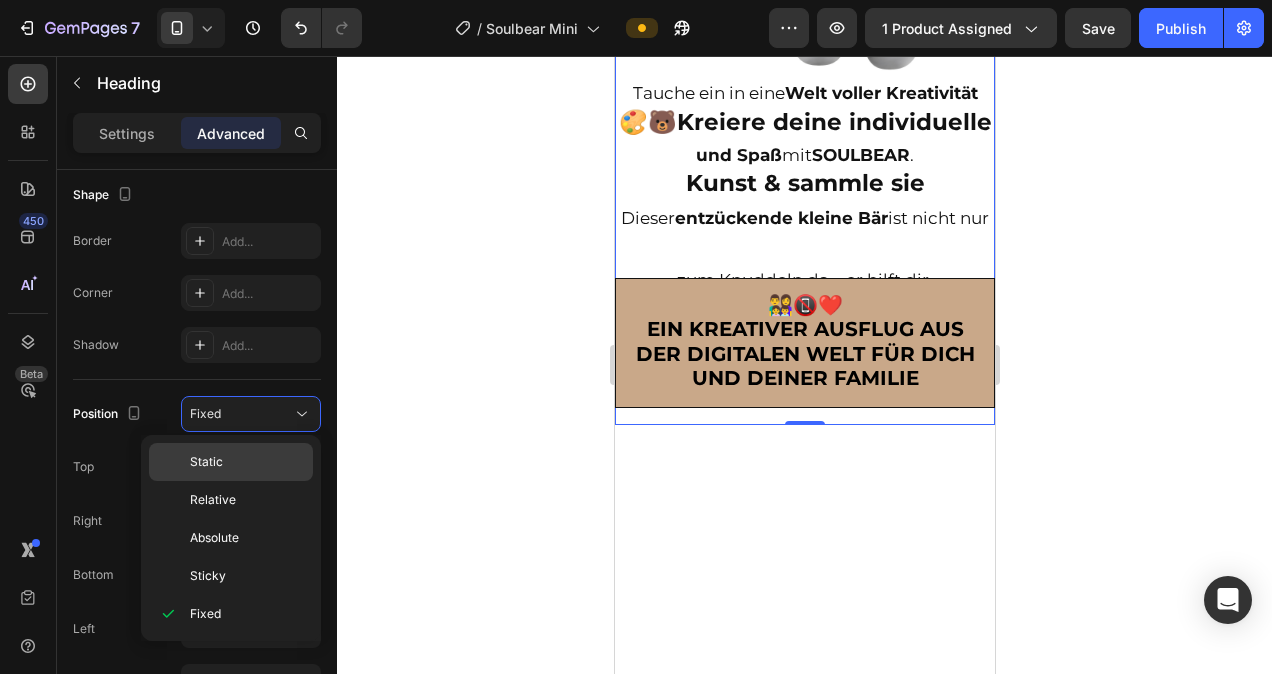 click on "Static" at bounding box center (247, 462) 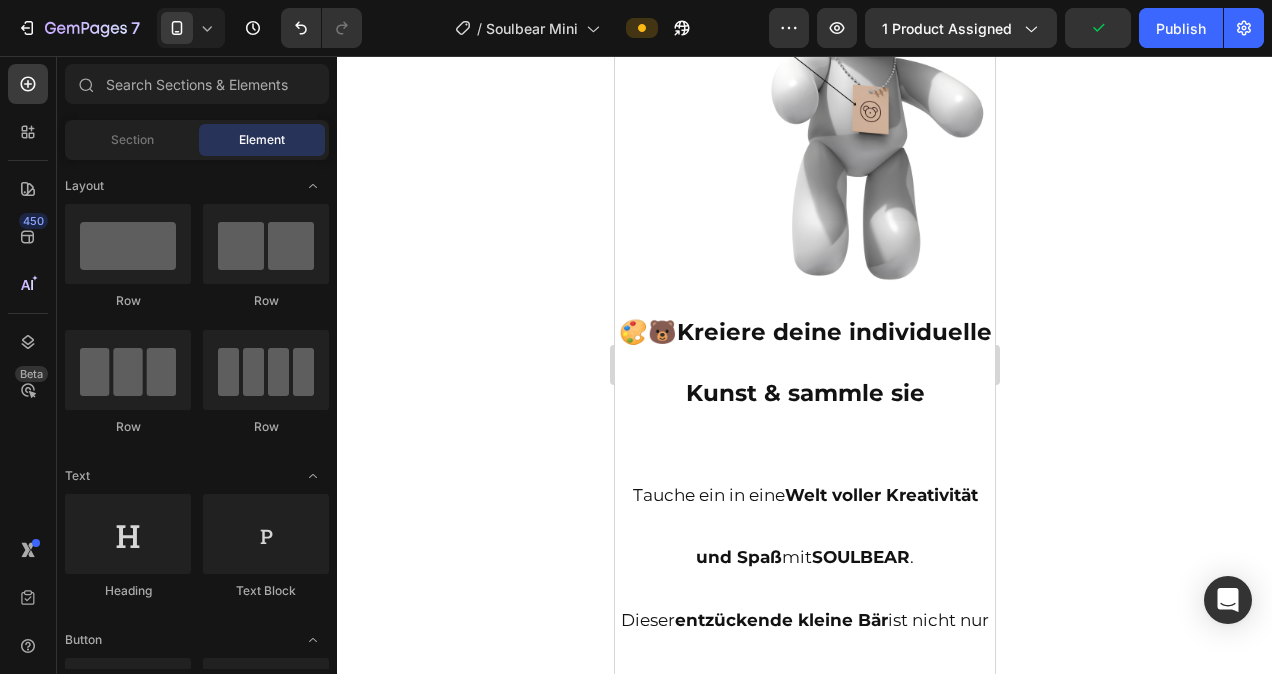 scroll, scrollTop: 1514, scrollLeft: 0, axis: vertical 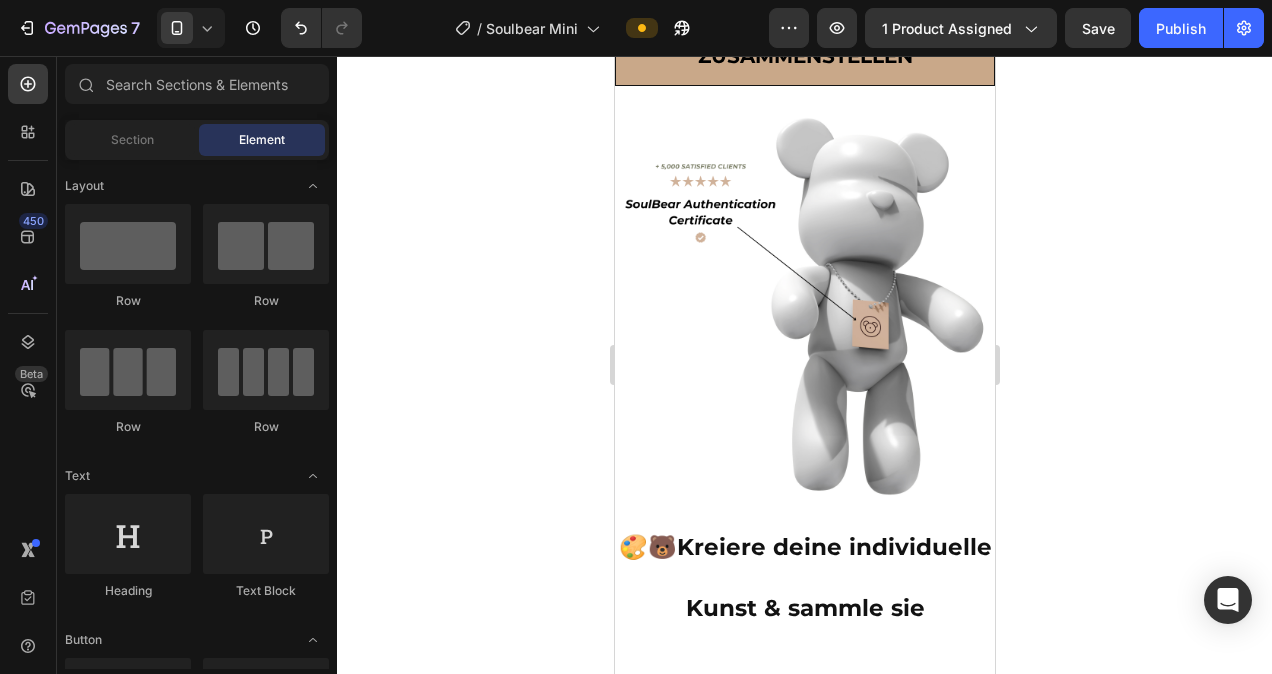 click 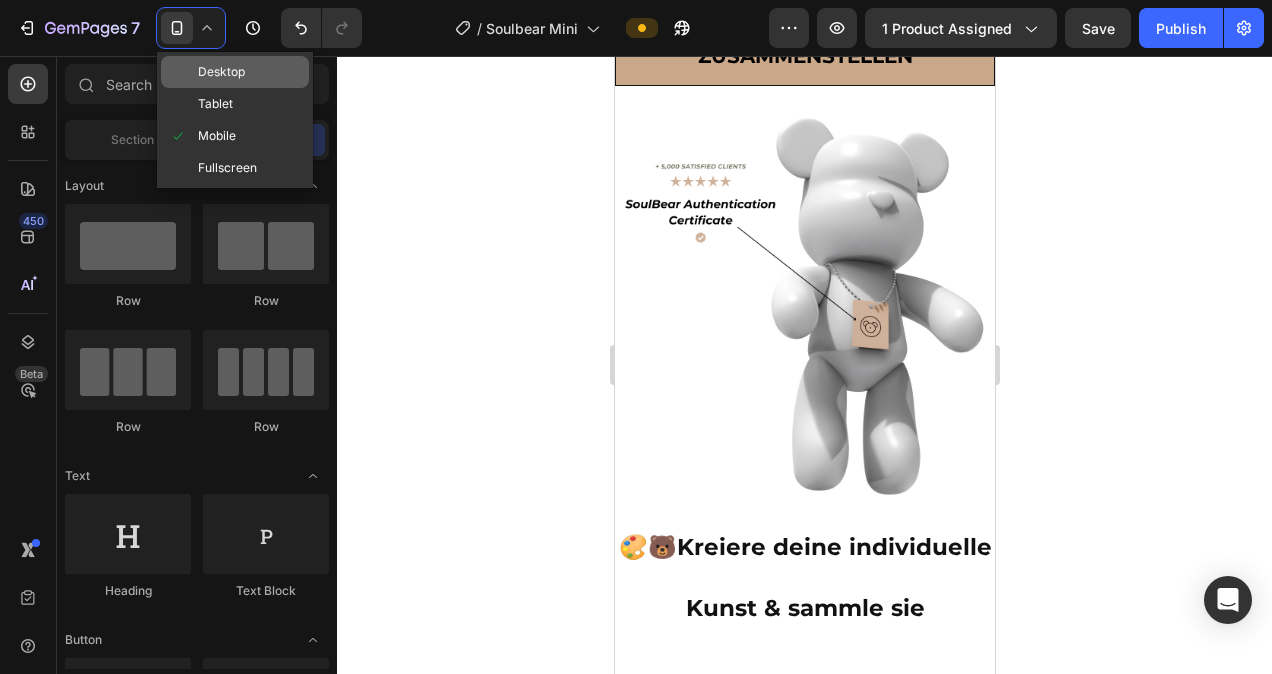 click on "Desktop" at bounding box center [221, 72] 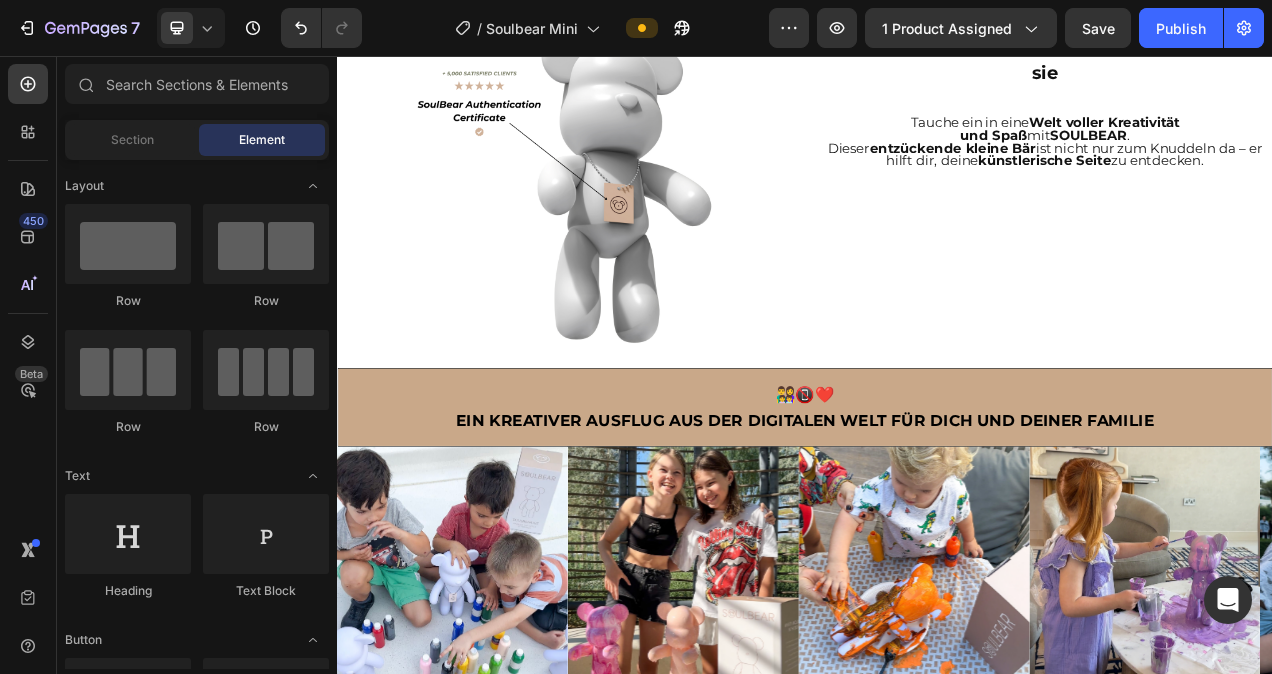 scroll, scrollTop: 1450, scrollLeft: 0, axis: vertical 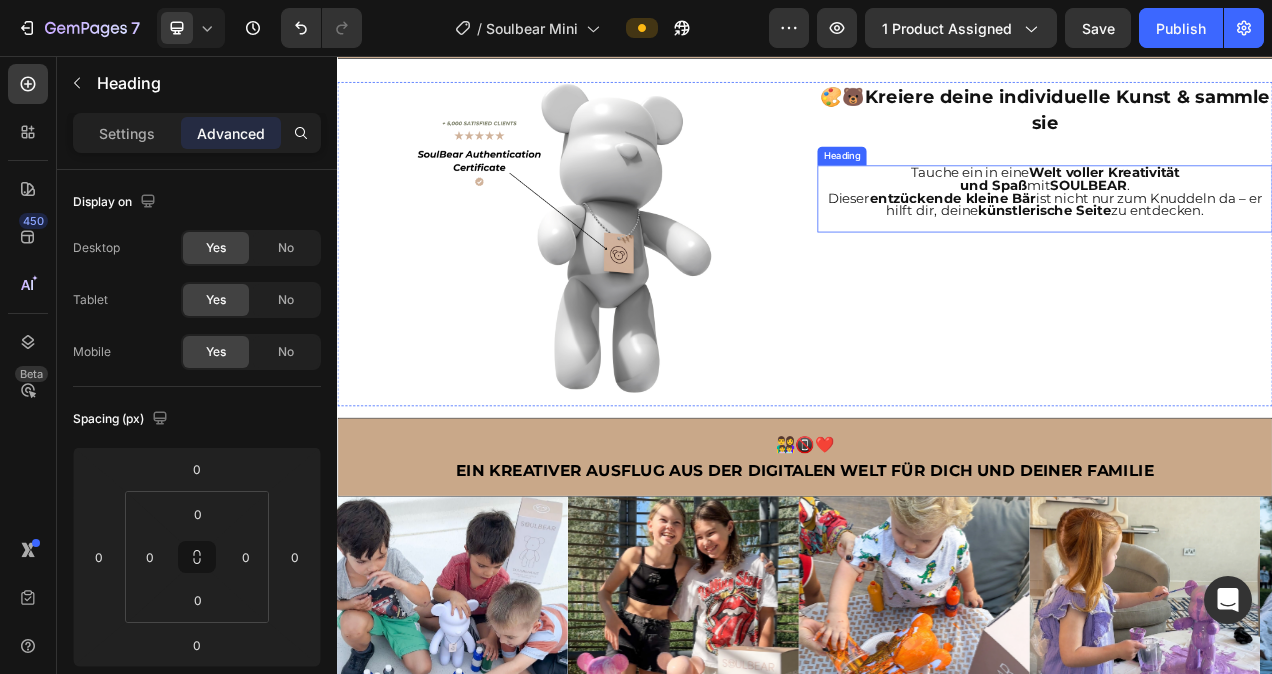 click on "und Spaß" at bounding box center (1179, 222) 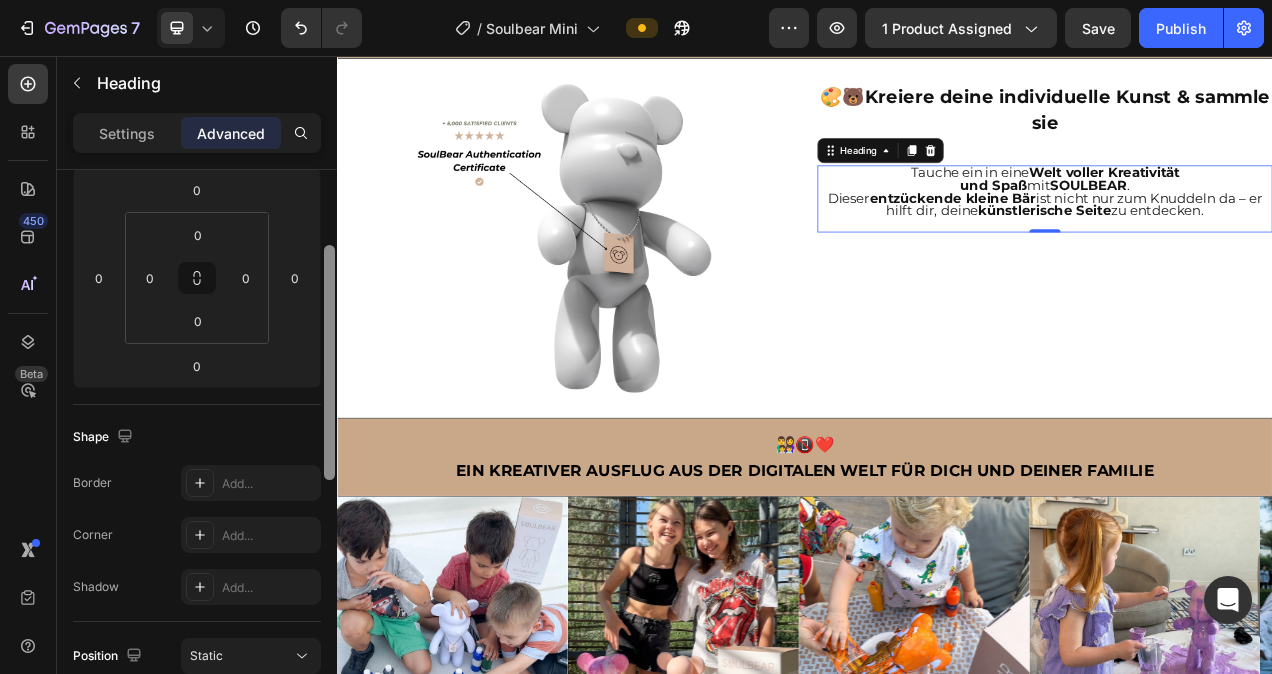 scroll, scrollTop: 230, scrollLeft: 0, axis: vertical 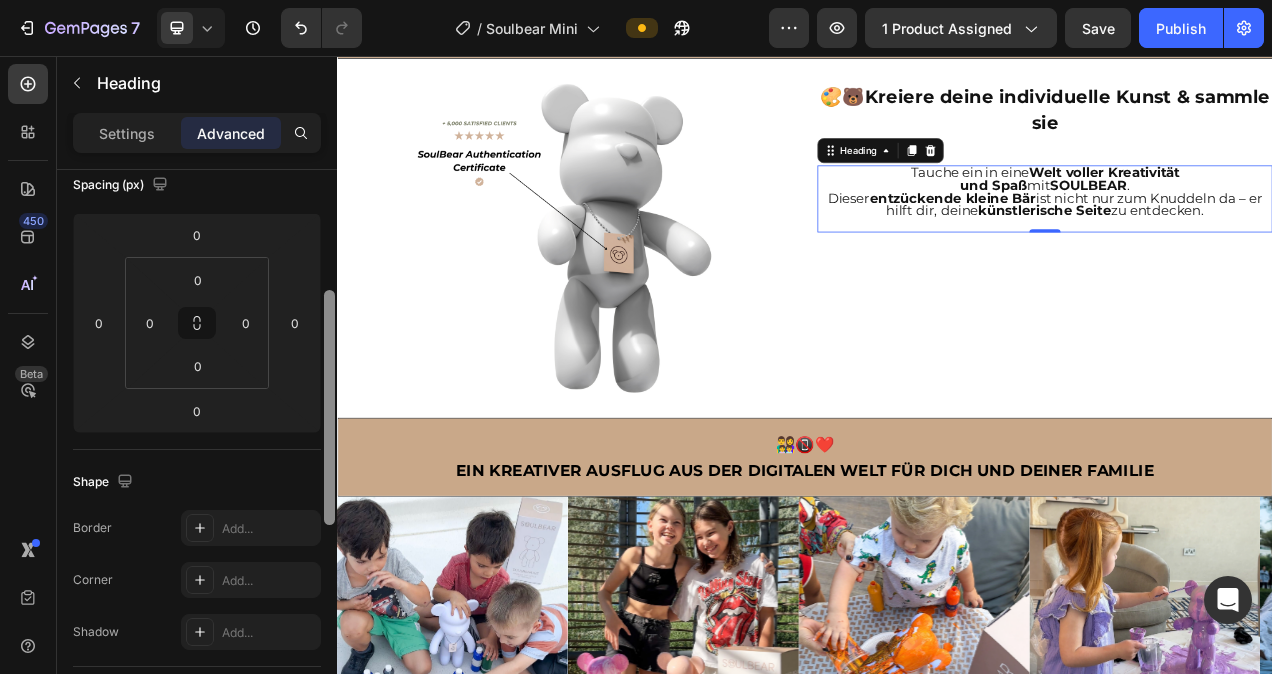 drag, startPoint x: 329, startPoint y: 256, endPoint x: 333, endPoint y: 351, distance: 95.084175 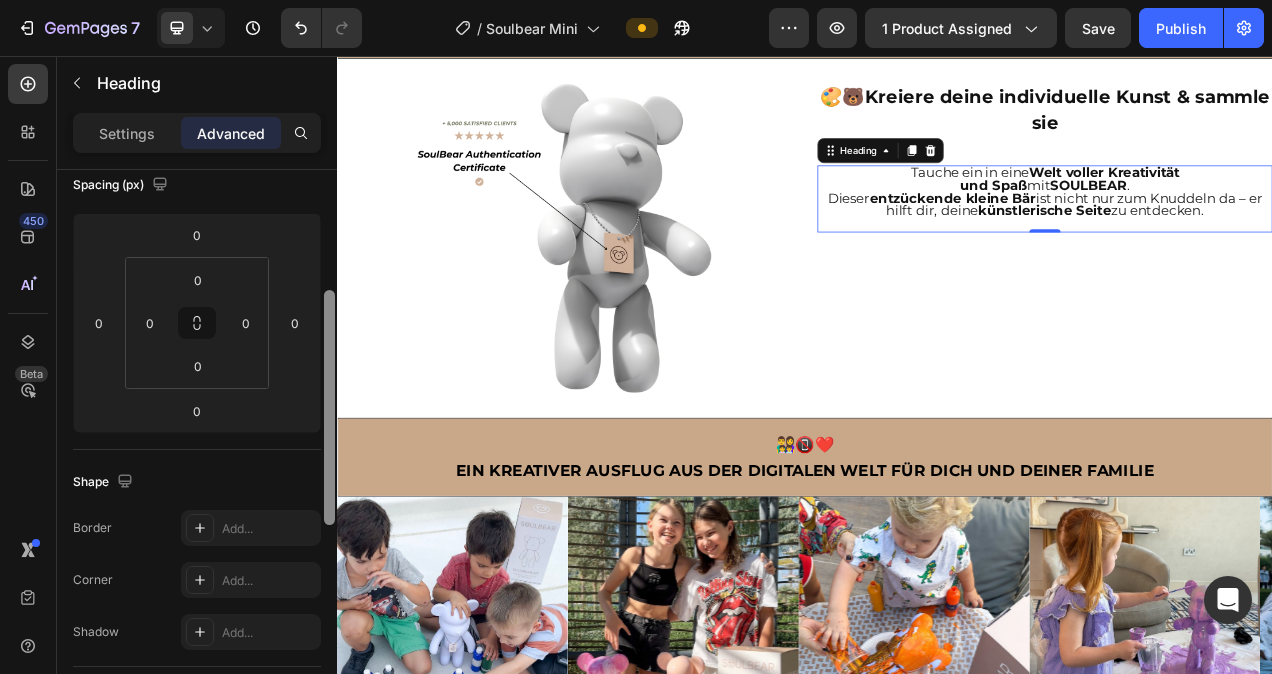 click at bounding box center (329, 407) 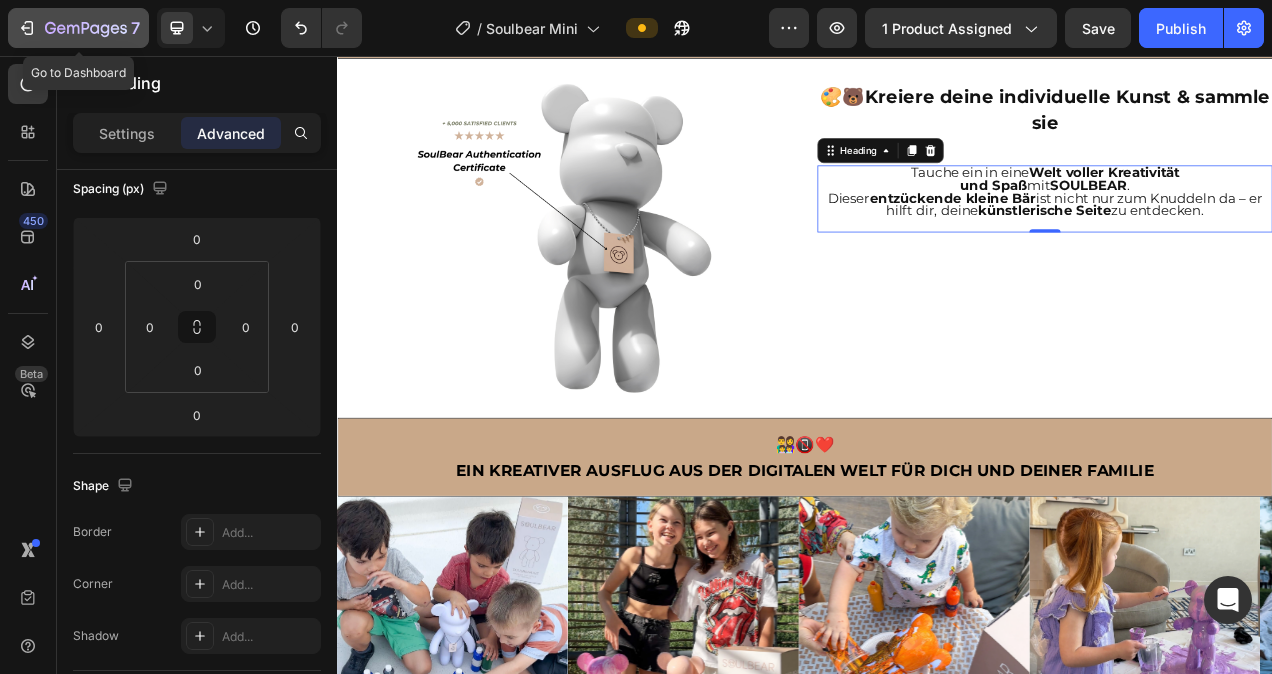click 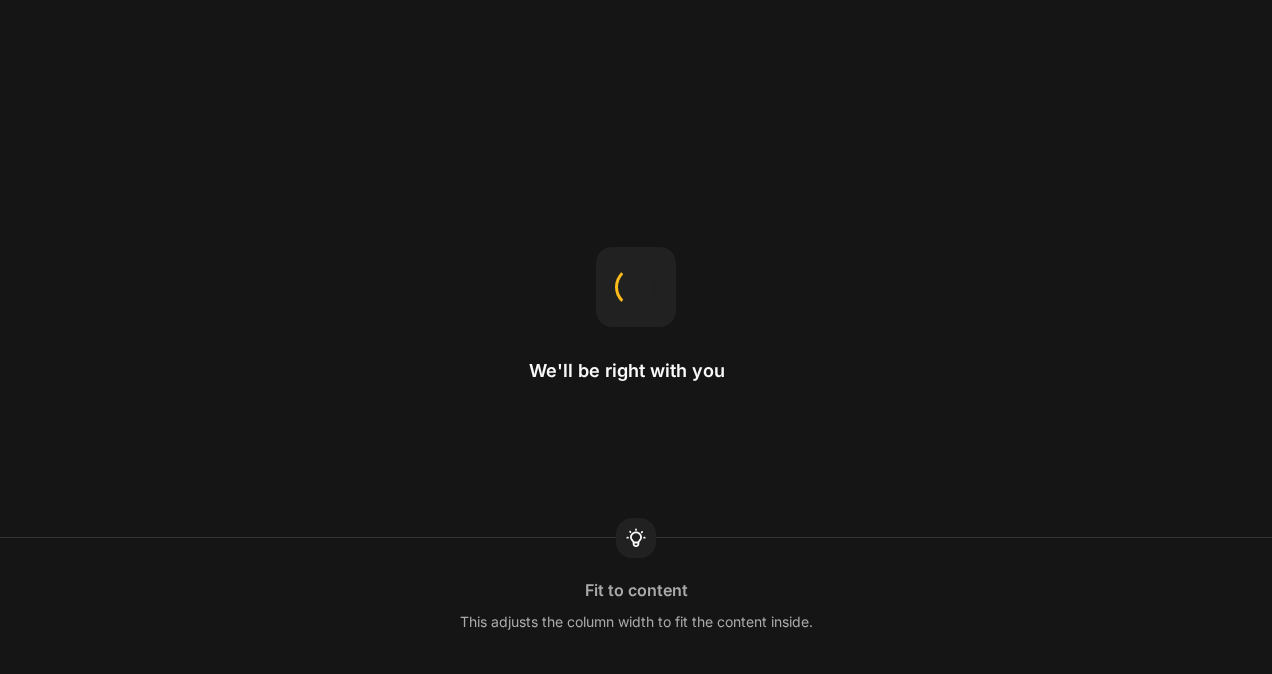 scroll, scrollTop: 0, scrollLeft: 0, axis: both 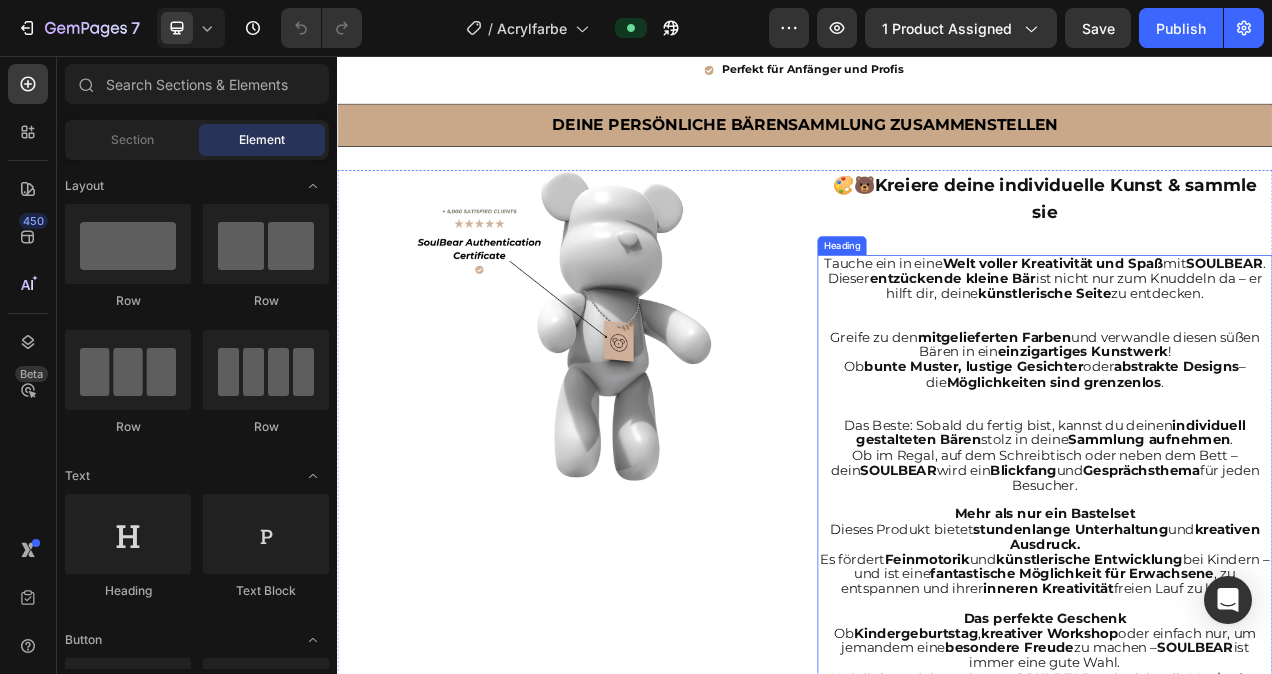 click on "Tauche ein in eine  Welt voller Kreativität   und Spaß  mit  SOULBEAR . Dieser  entzückende kleine Bär  ist nicht nur zum Knuddeln da – er hilft dir, deine  künstlerische Seite  zu entdecken. Greife zu den  mitgelieferten Farben  und verwandle diesen süßen Bären in ein  einzigartiges Kunstwerk ! Ob  bunte Muster, lustige Gesichter  oder  abstrakte Designs  – die  Möglichkeiten sind grenzenlos . Das Beste: Sobald du fertig bist, kannst du deinen  individuell gestalteten Bären  stolz in deine  Sammlung aufnehmen . Ob im Regal, auf dem Schreibtisch oder neben dem Bett – dein  SOULBEAR  wird ein  Blickfang  und  Gesprächsthema  für jeden Besucher. Mehr als nur ein Bastelset Dieses Produkt bietet  stundenlange Unterhaltung  und  kreativen Ausdruck. Es fördert  Feinmotorik  und  künstlerische Entwicklung  bei Kindern – und ist eine  fantastische Möglichkeit für Erwachsene , zu entspannen und ihrer  inneren Kreativität  freien Lauf zu lassen. Das perfekte Geschenk Ob  Kindergeburtstag ," at bounding box center [1245, 599] 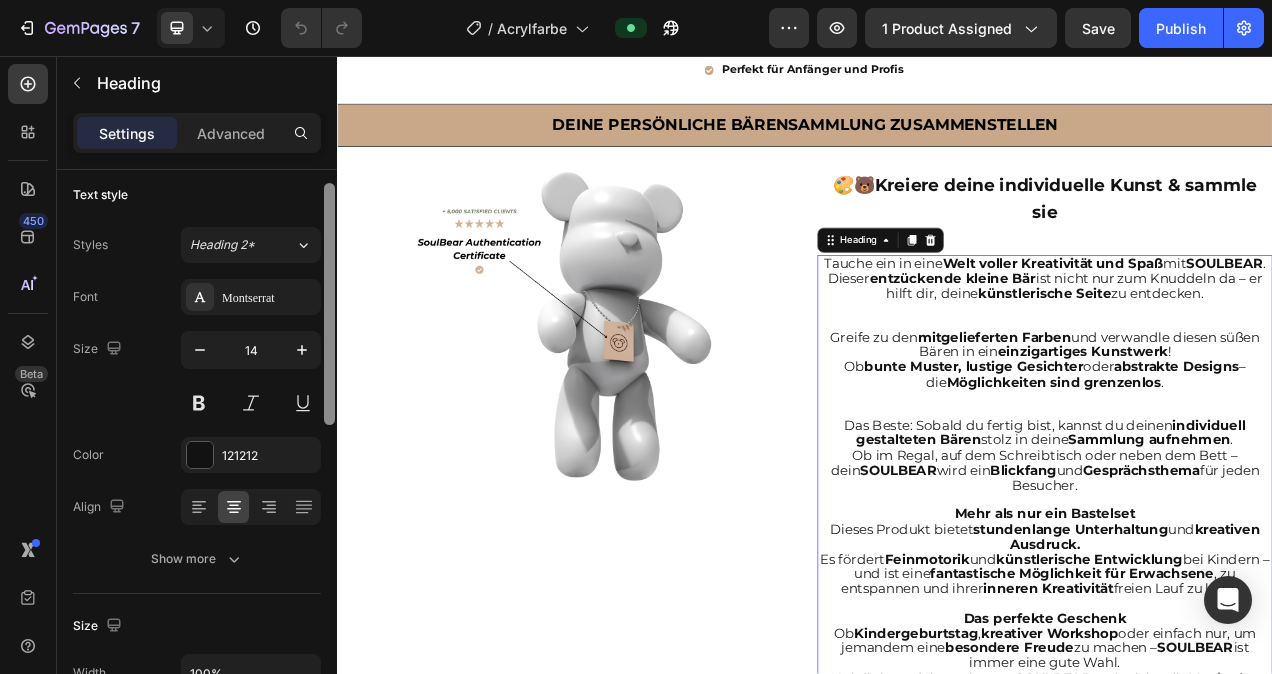 scroll, scrollTop: 0, scrollLeft: 0, axis: both 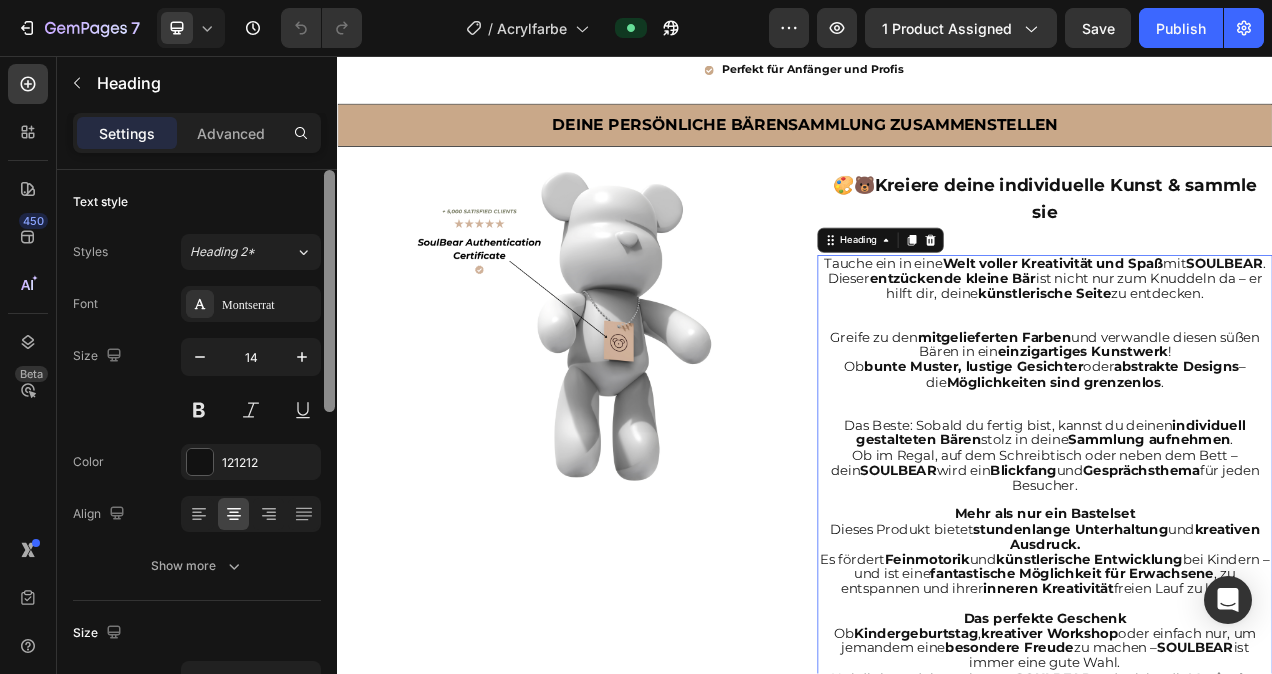 drag, startPoint x: 329, startPoint y: 222, endPoint x: 319, endPoint y: 188, distance: 35.44009 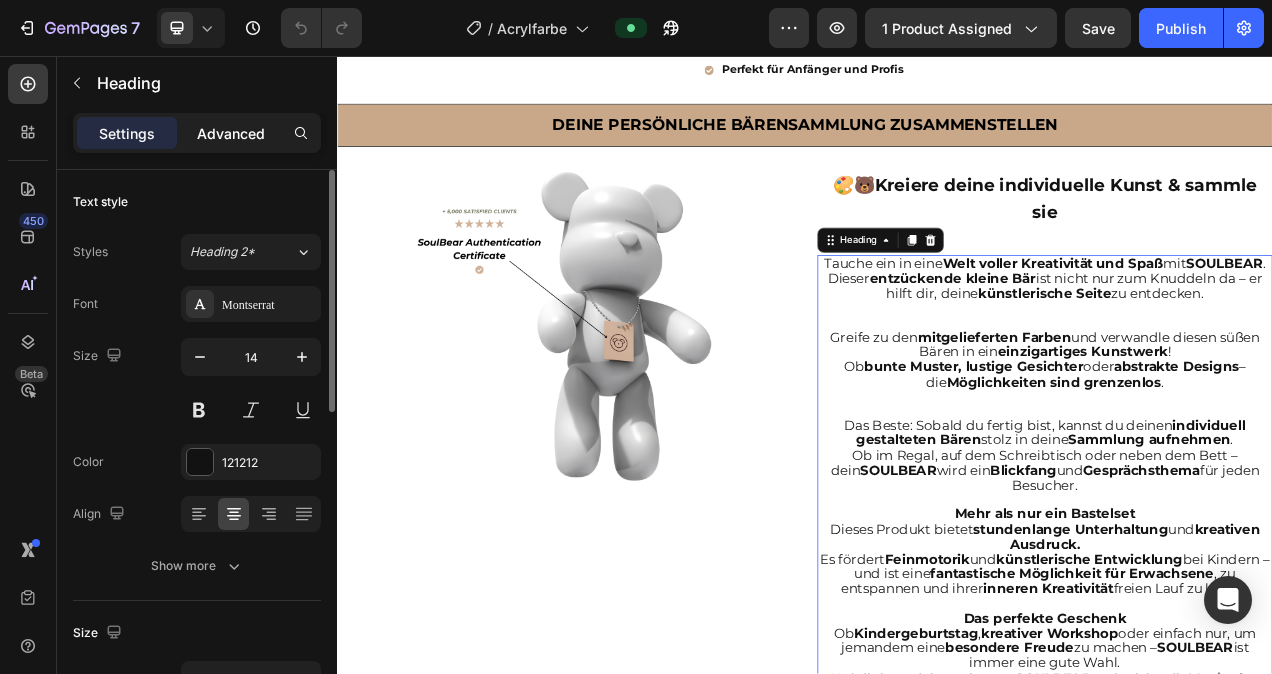 click on "Advanced" at bounding box center [231, 133] 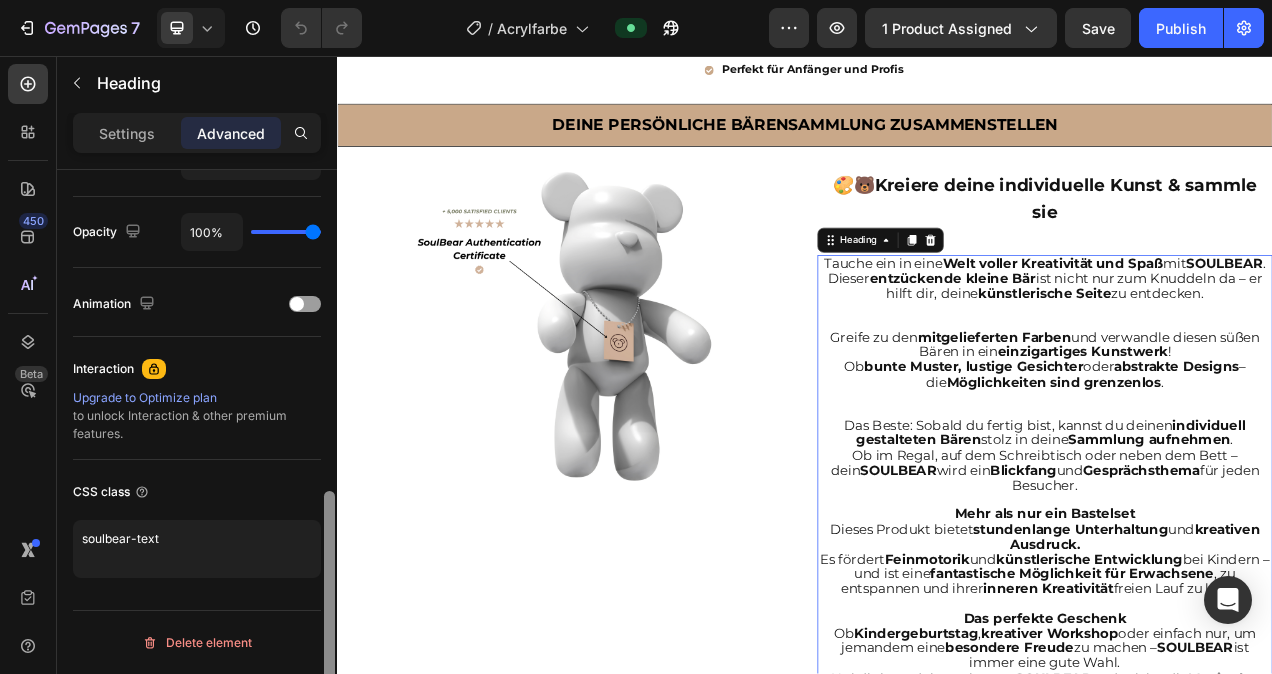 scroll, scrollTop: 770, scrollLeft: 0, axis: vertical 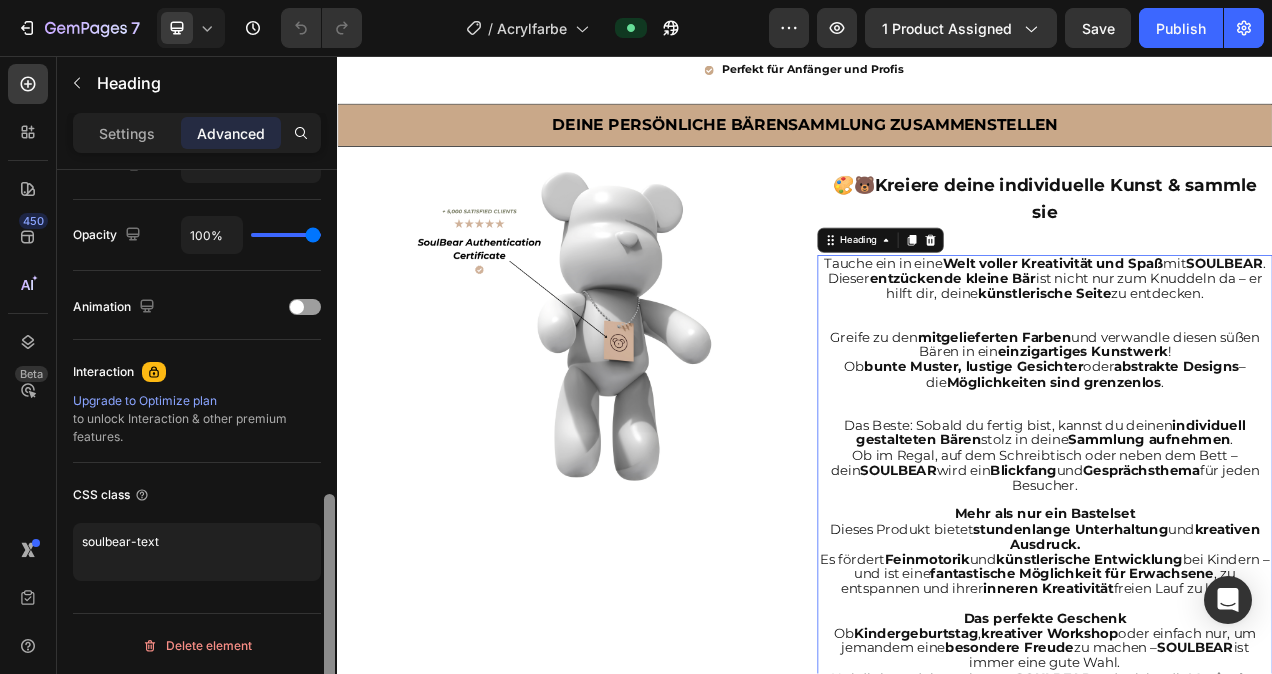 drag, startPoint x: 331, startPoint y: 211, endPoint x: 322, endPoint y: 536, distance: 325.1246 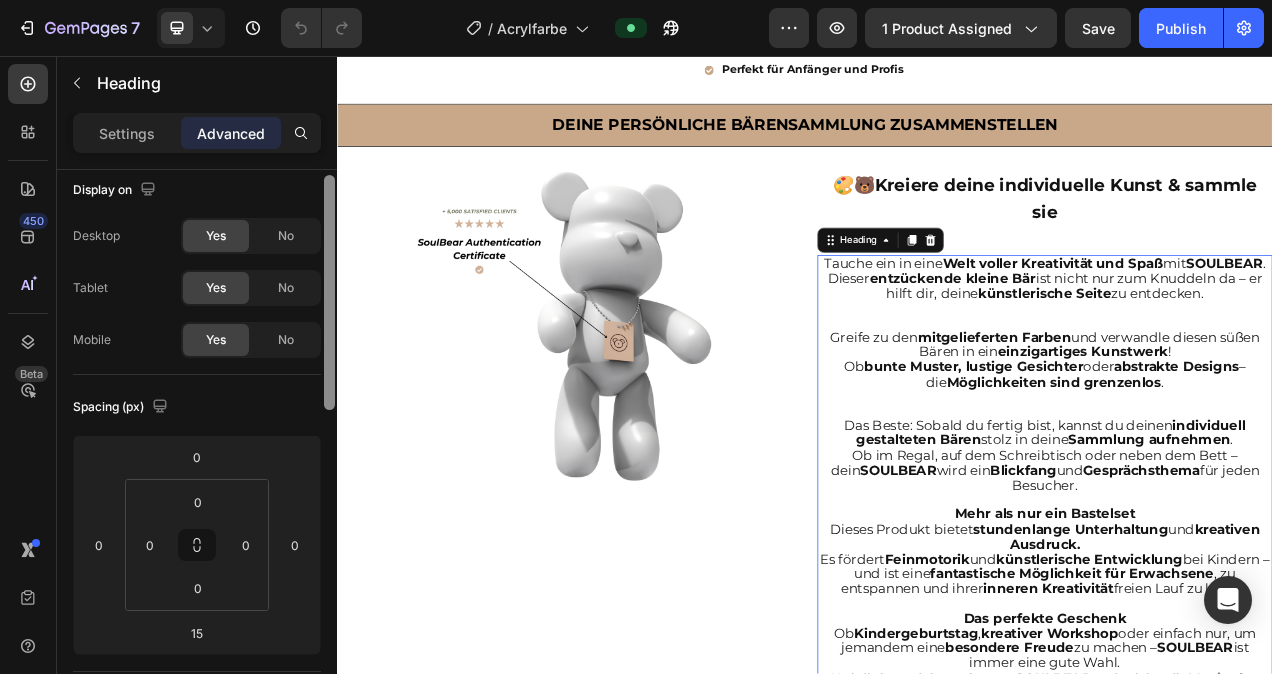 scroll, scrollTop: 0, scrollLeft: 0, axis: both 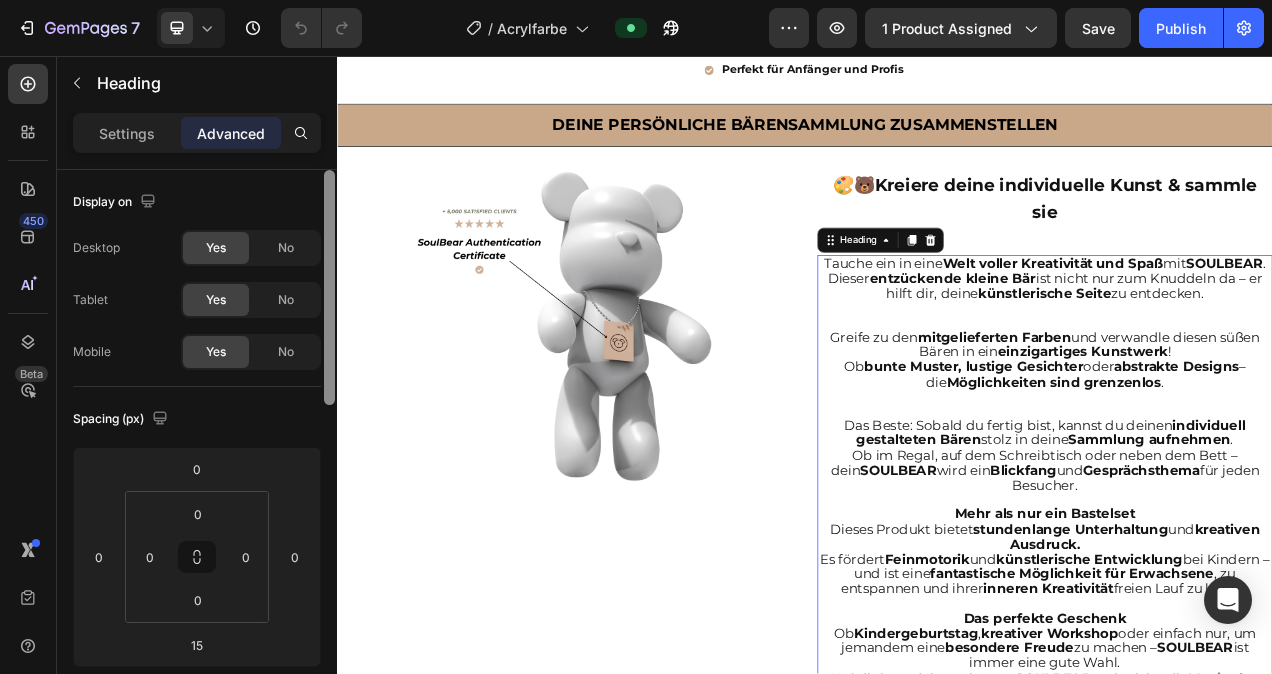 drag, startPoint x: 330, startPoint y: 505, endPoint x: 322, endPoint y: 152, distance: 353.09064 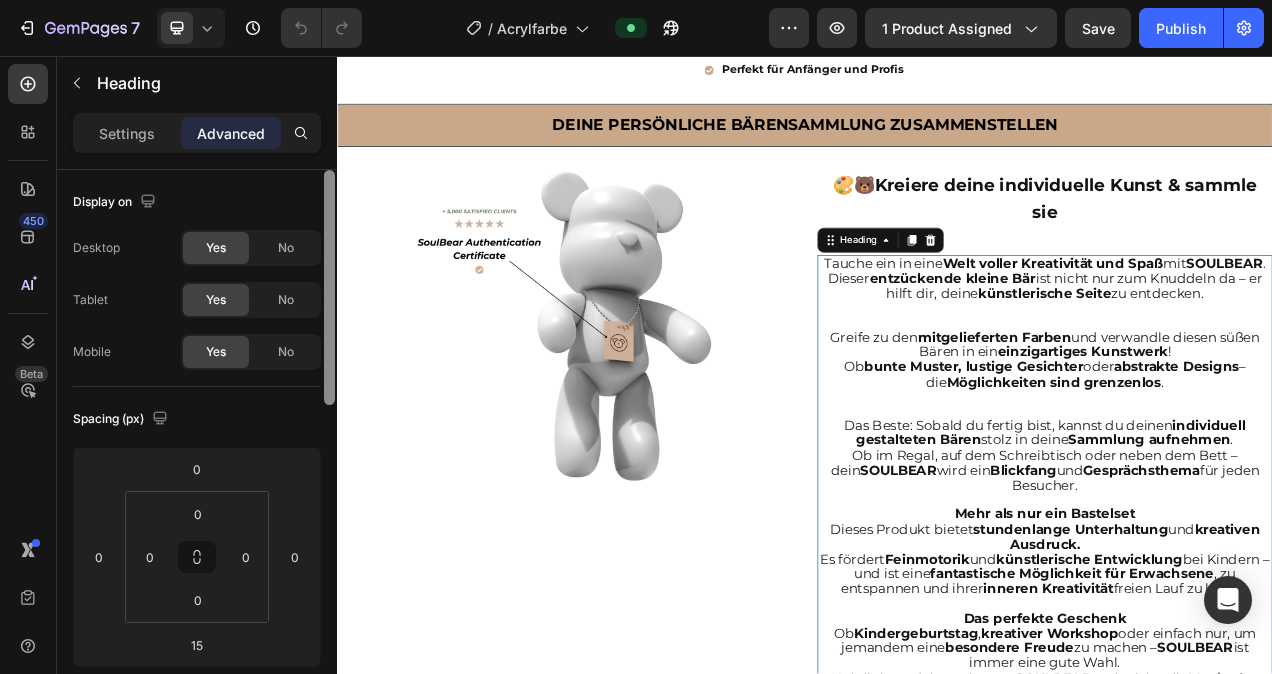 click on "Settings Advanced Display on Desktop Yes No Tablet Yes No Mobile Yes No Spacing (px) 0 0 15 0 0 0 0 0 Shape Border Add... Corner Add... Shadow Add... Position Static Opacity 100% Animation Interaction Upgrade to Optimize plan  to unlock Interaction & other premium features. CSS class soulbear-text Delete element" at bounding box center [197, 422] 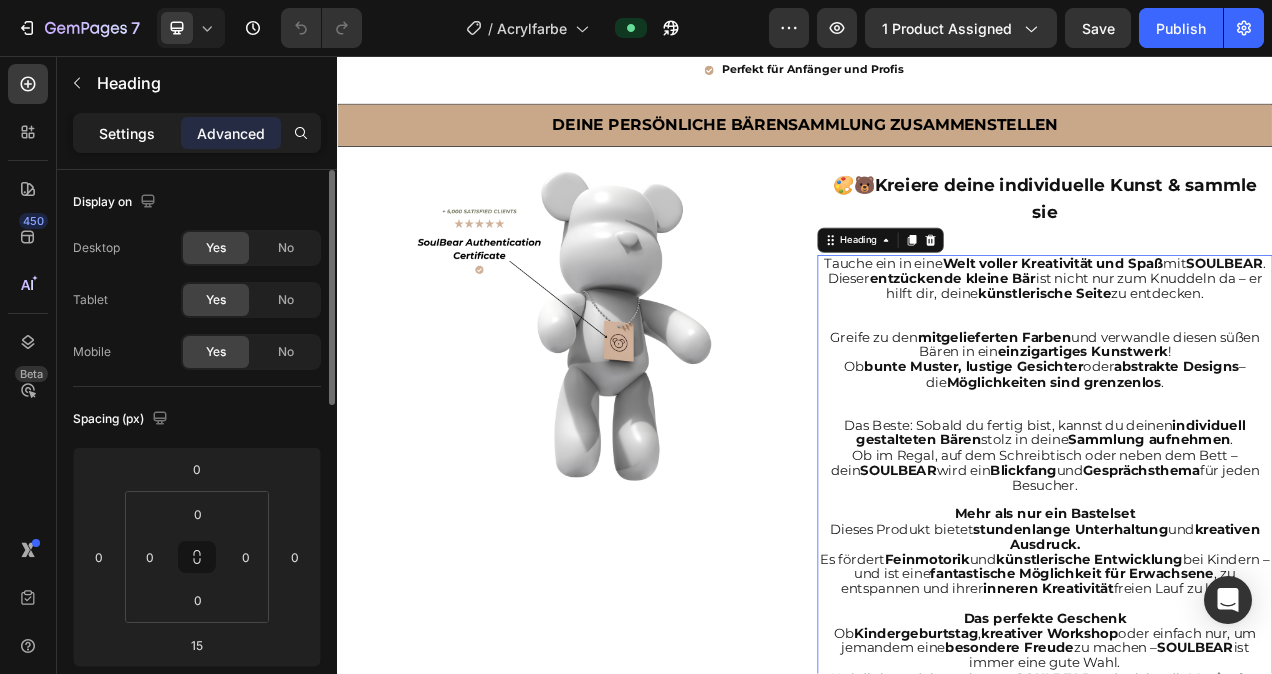 click on "Settings" at bounding box center (127, 133) 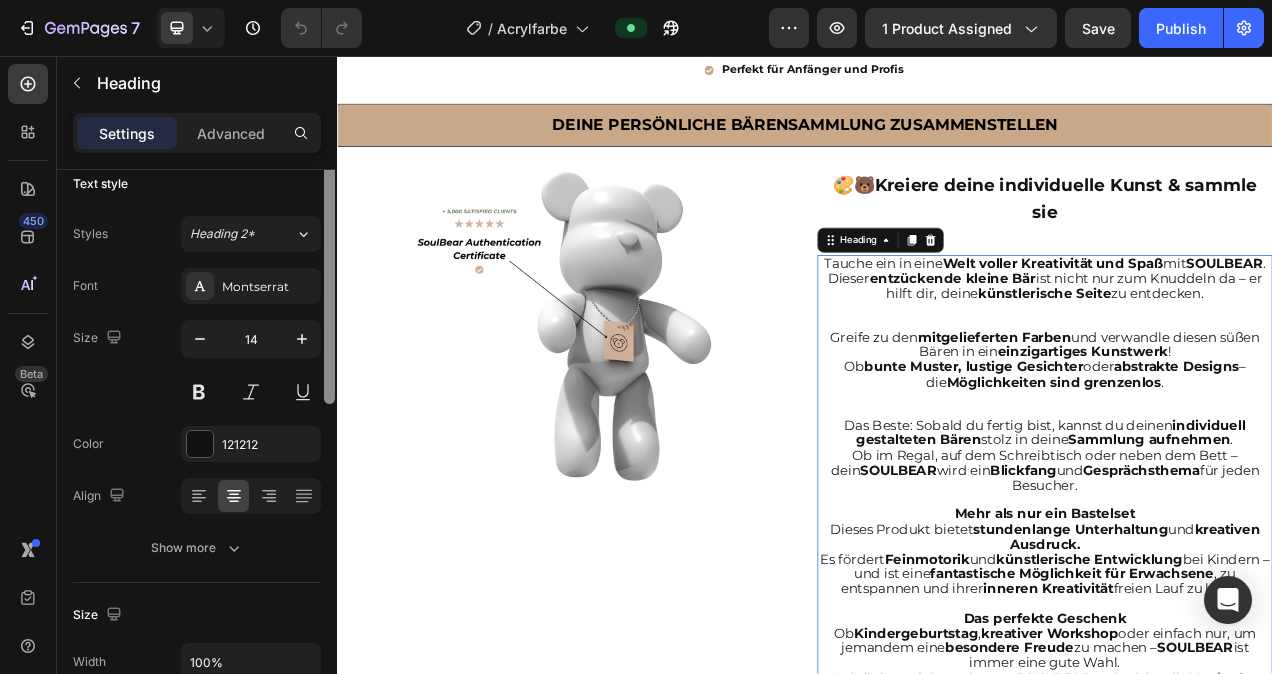 scroll, scrollTop: 0, scrollLeft: 0, axis: both 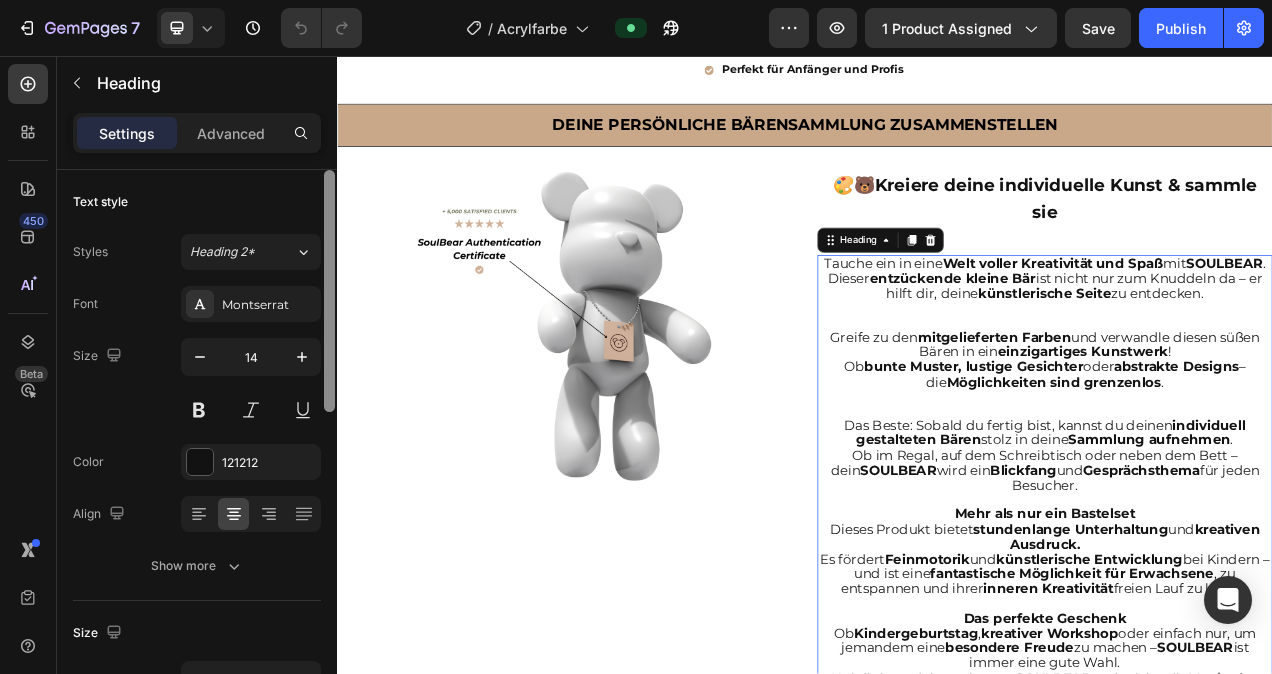 drag, startPoint x: 329, startPoint y: 232, endPoint x: 319, endPoint y: 199, distance: 34.48188 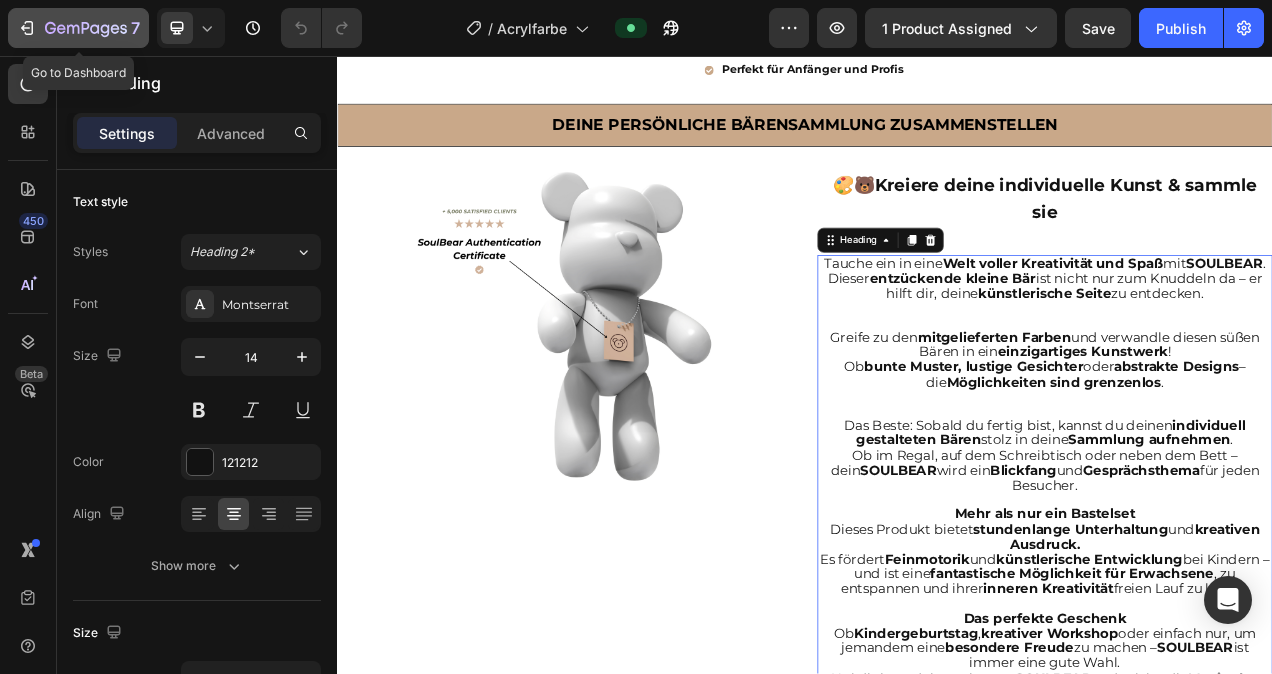 click 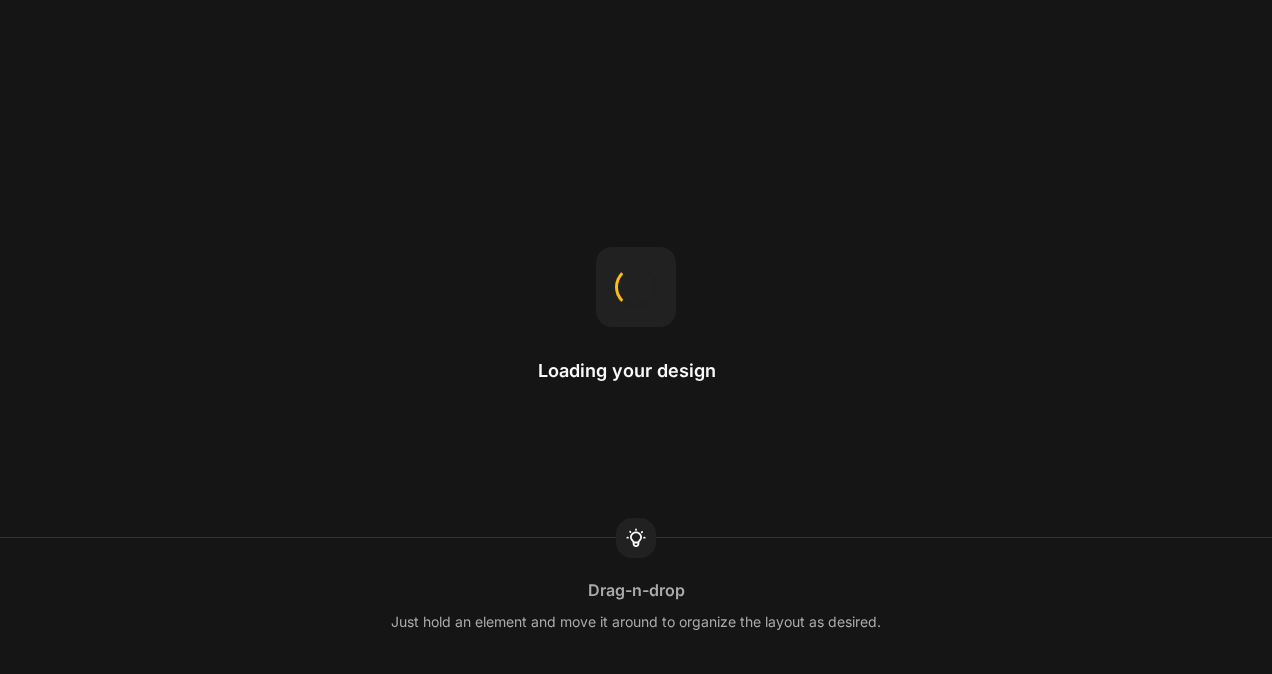 scroll, scrollTop: 0, scrollLeft: 0, axis: both 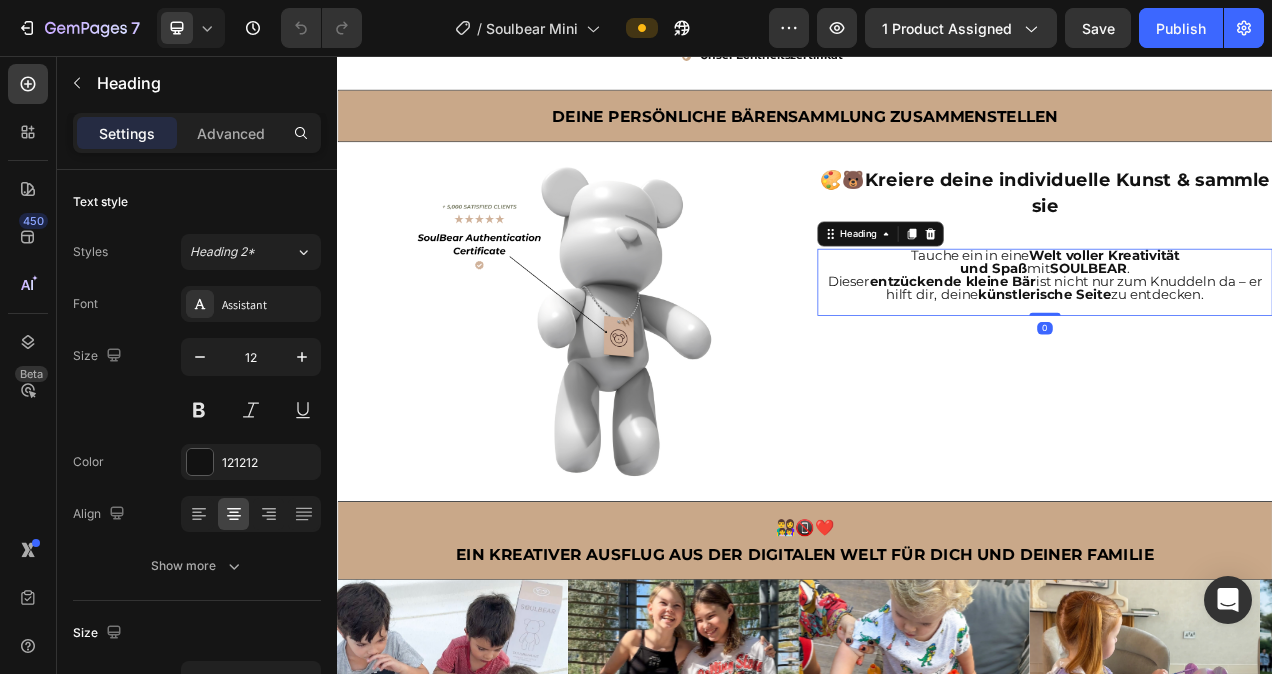 click on "künstlerische Seite" at bounding box center [1244, 362] 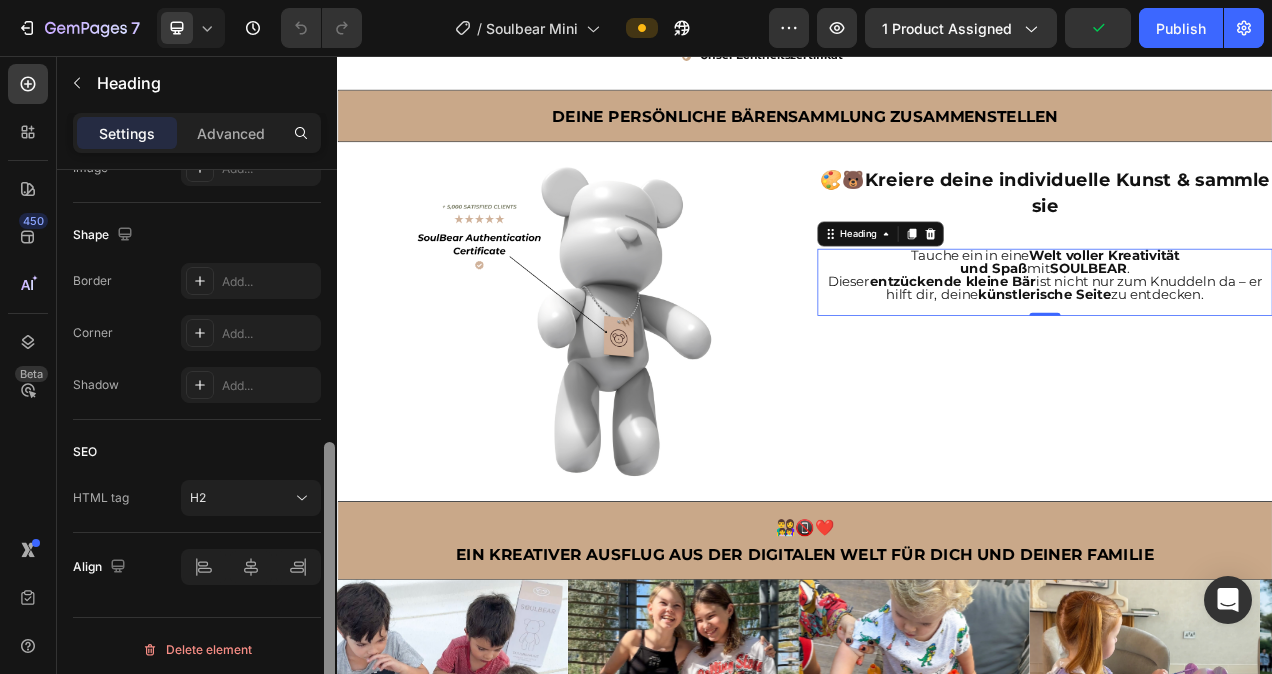 scroll, scrollTop: 737, scrollLeft: 0, axis: vertical 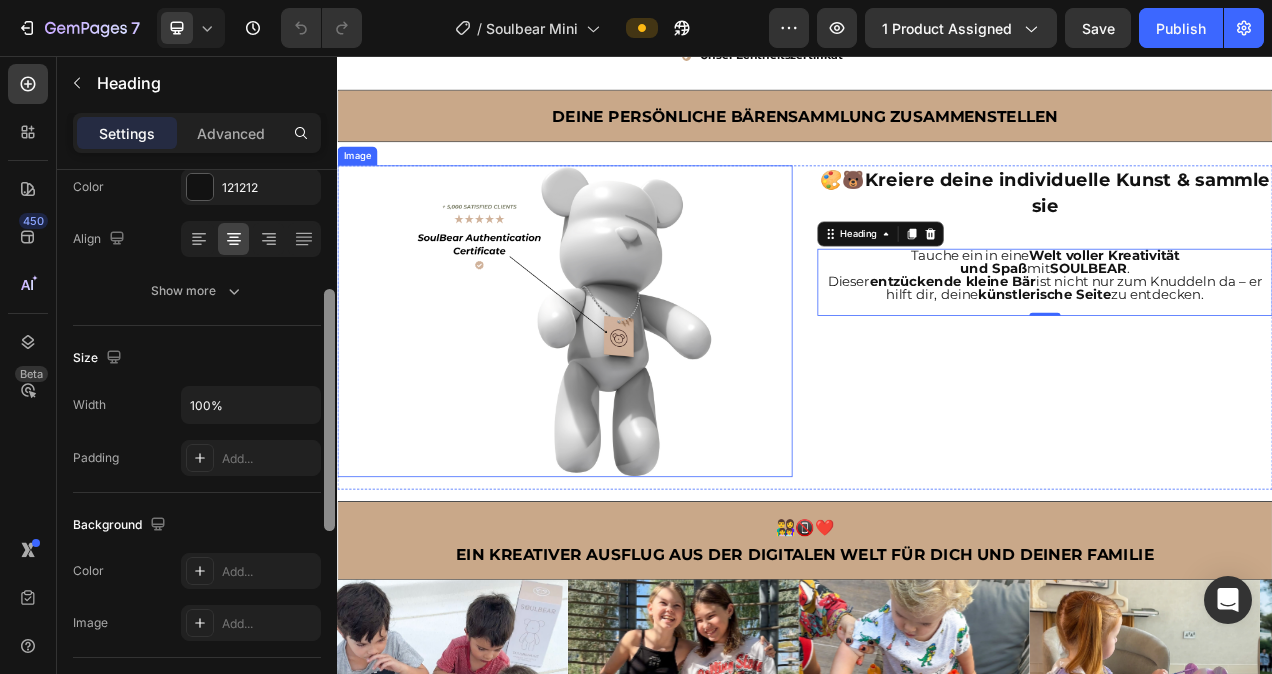 drag, startPoint x: 666, startPoint y: 264, endPoint x: 344, endPoint y: 357, distance: 335.16116 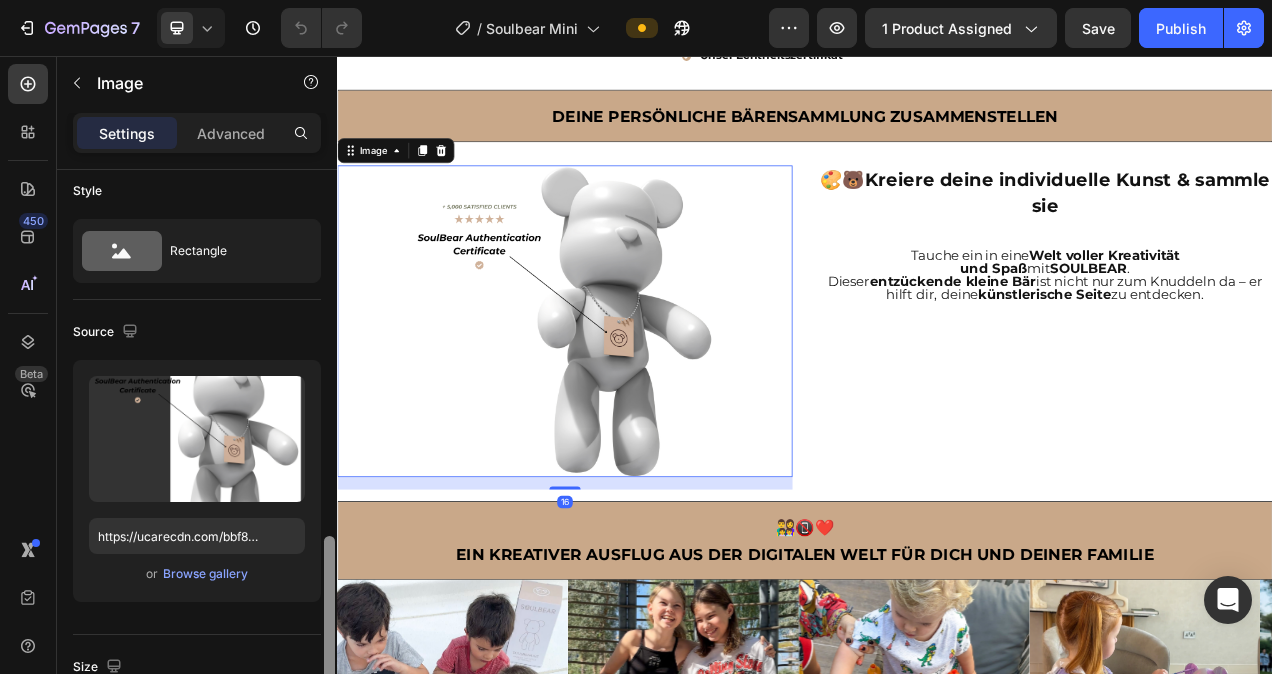 scroll, scrollTop: 0, scrollLeft: 0, axis: both 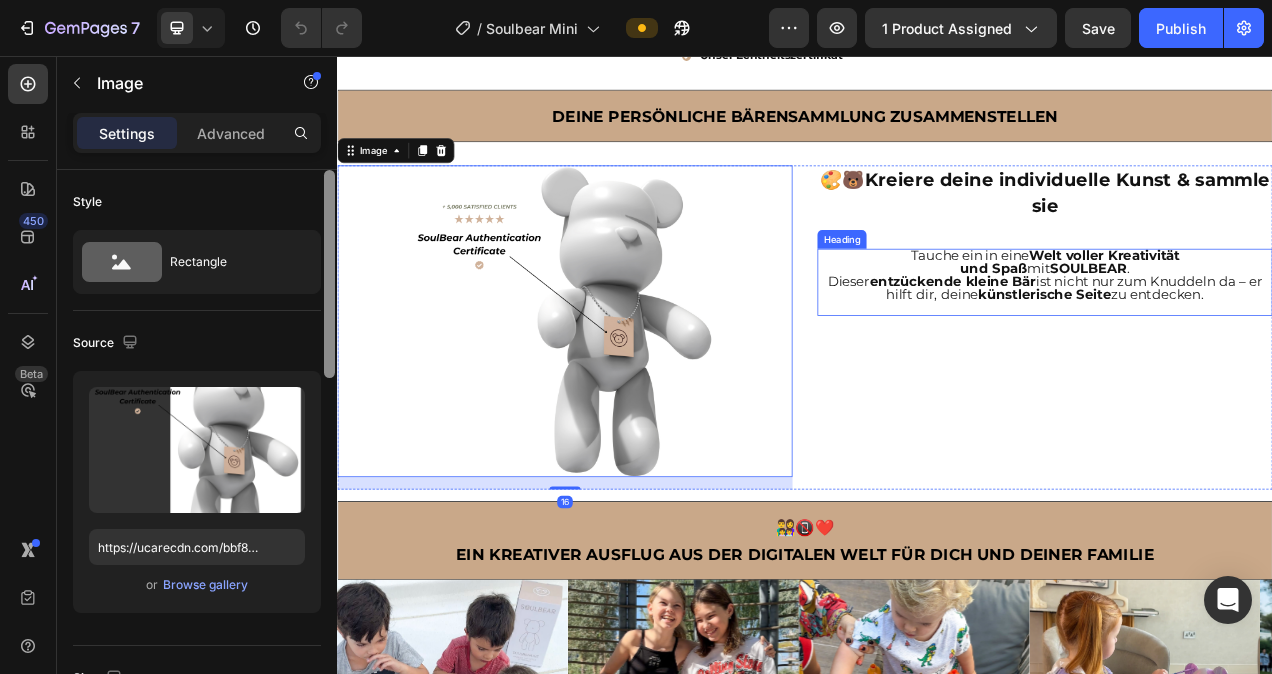 click on "und Spaß" at bounding box center (1179, 329) 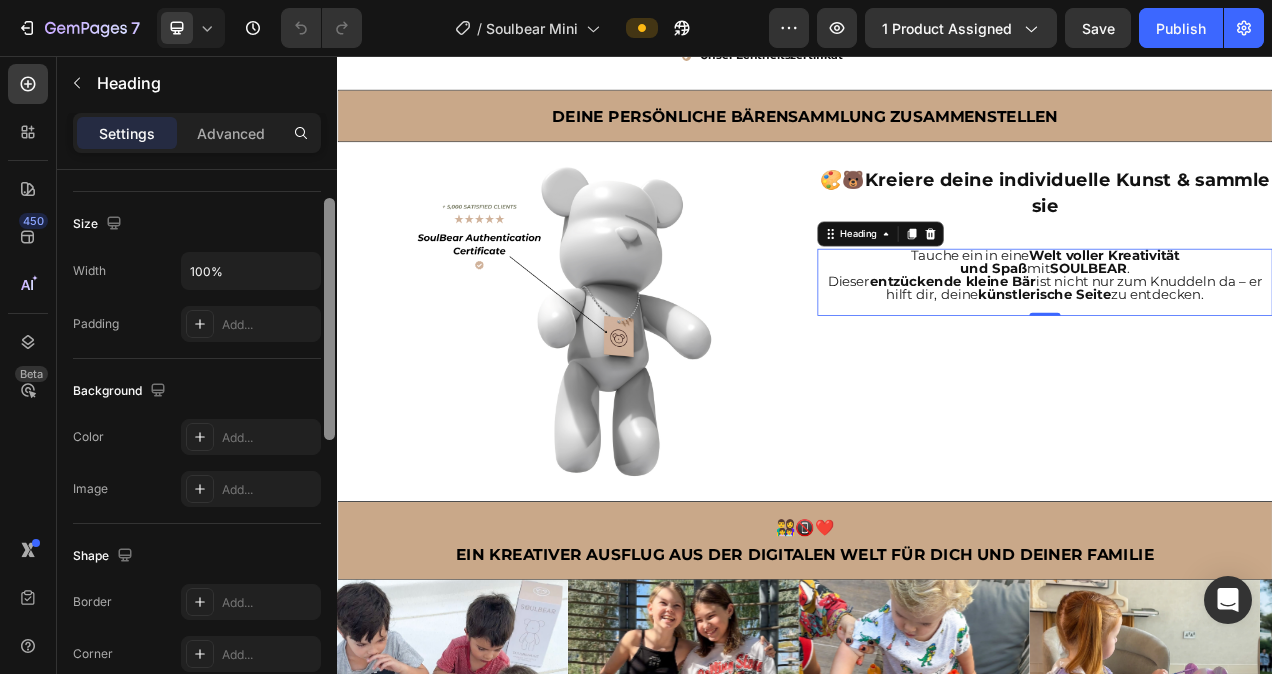 scroll, scrollTop: 272, scrollLeft: 0, axis: vertical 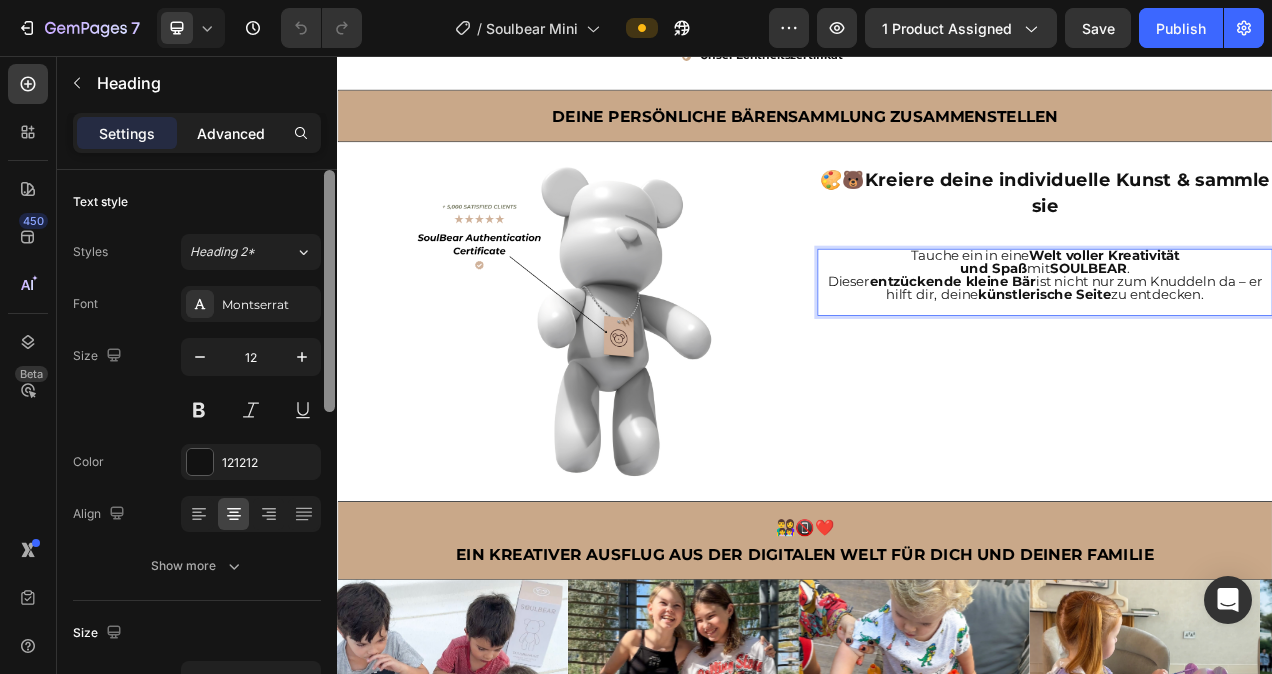 click on "Advanced" at bounding box center [231, 133] 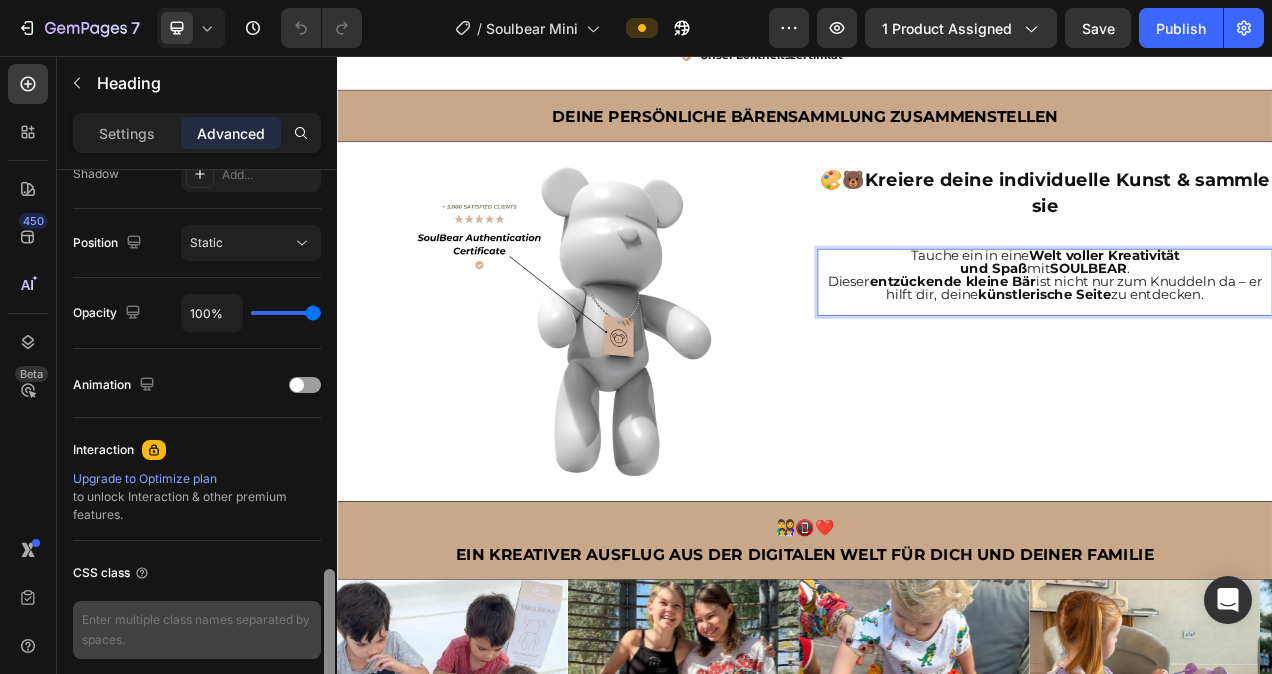 scroll, scrollTop: 773, scrollLeft: 0, axis: vertical 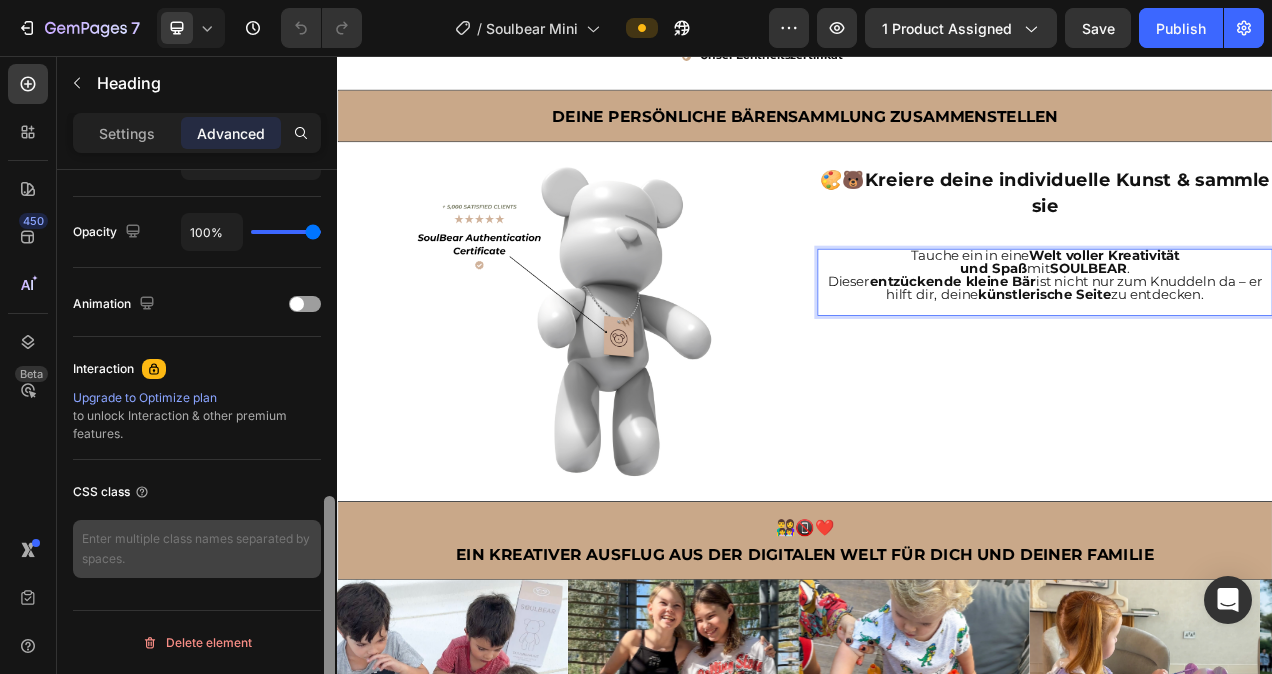 drag, startPoint x: 328, startPoint y: 207, endPoint x: 312, endPoint y: 561, distance: 354.3614 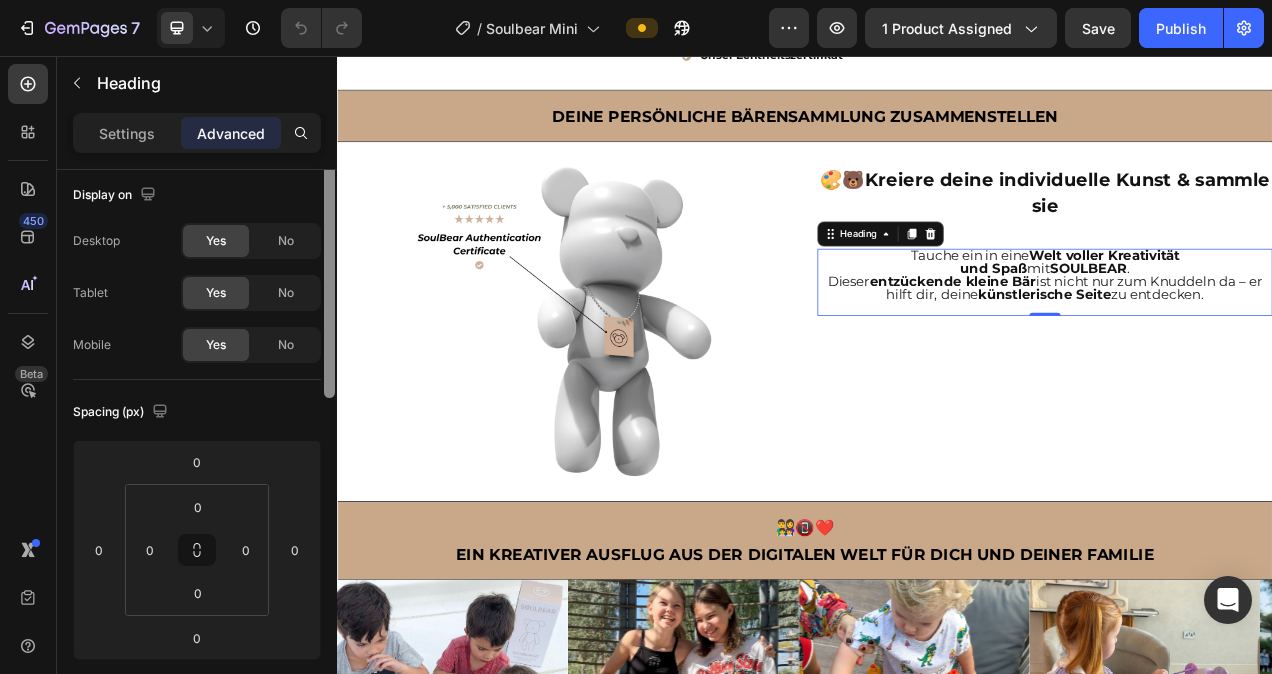 scroll, scrollTop: 0, scrollLeft: 0, axis: both 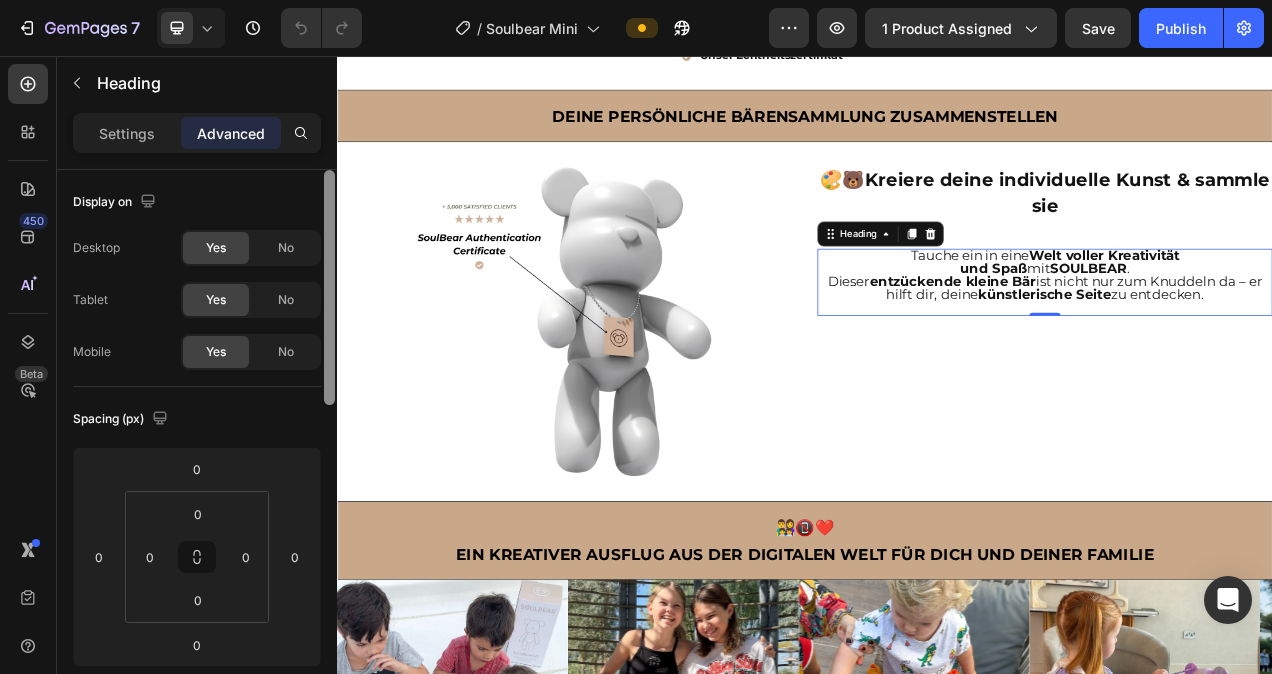 drag, startPoint x: 327, startPoint y: 527, endPoint x: 328, endPoint y: 181, distance: 346.00143 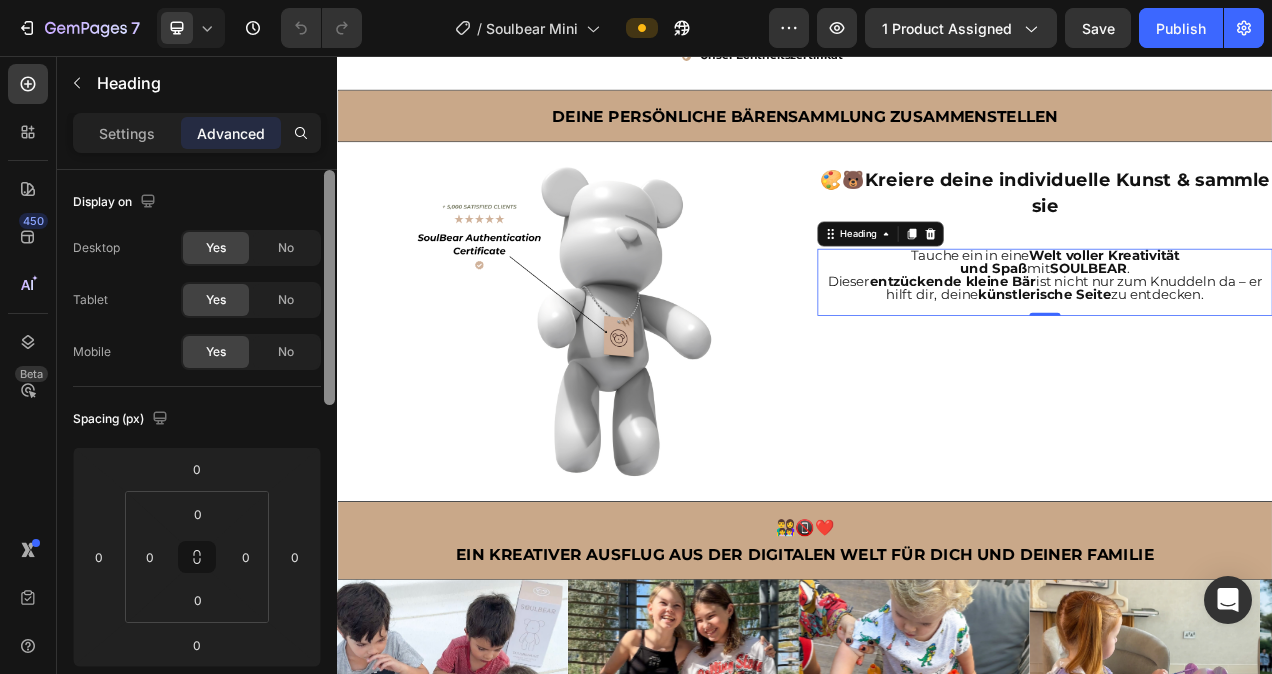 click at bounding box center [329, 287] 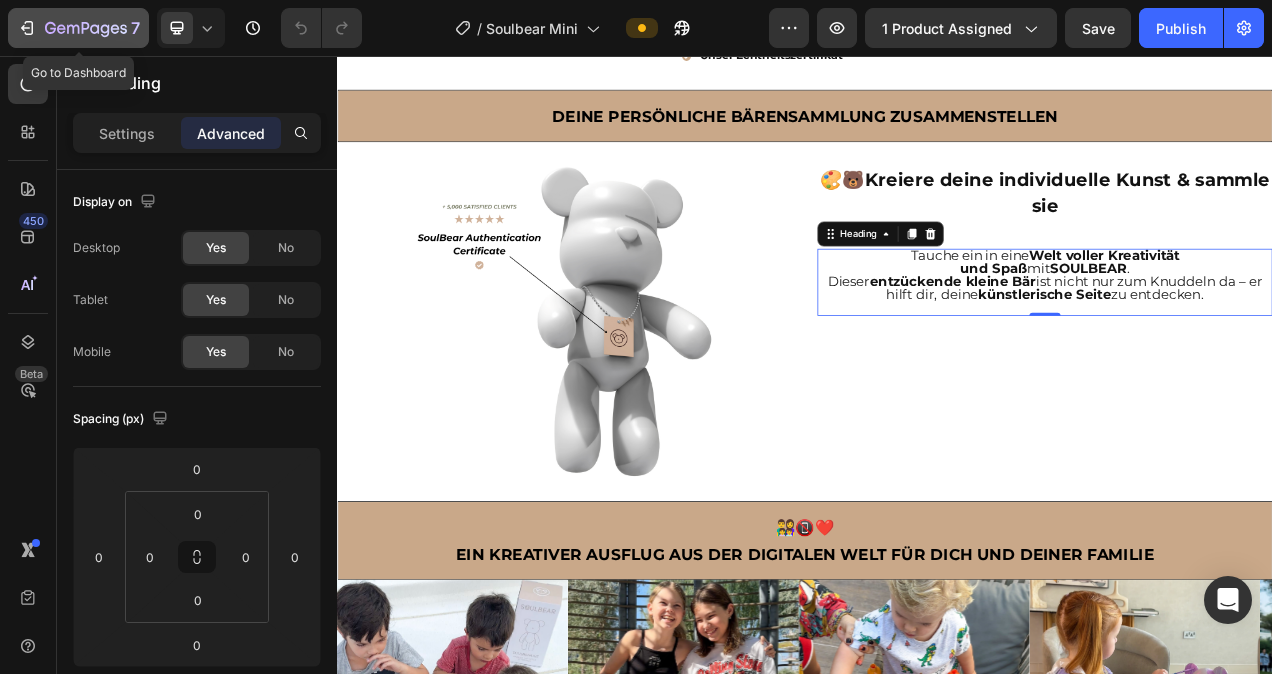 click 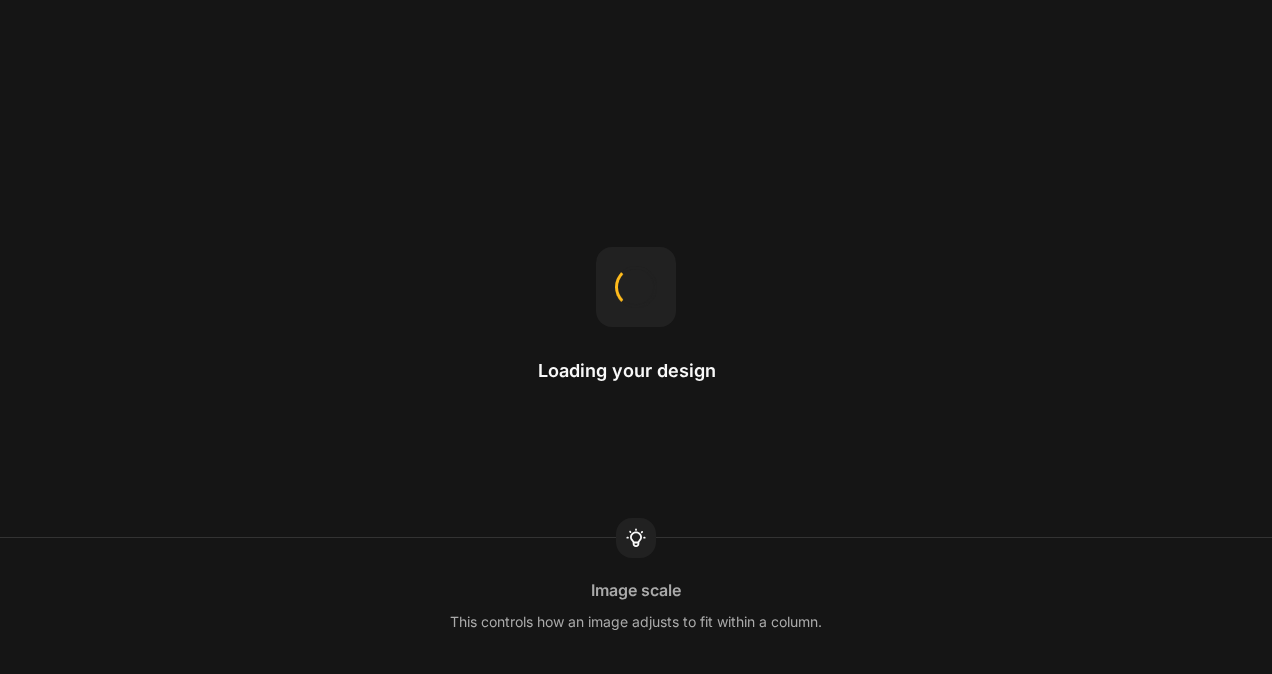 scroll, scrollTop: 0, scrollLeft: 0, axis: both 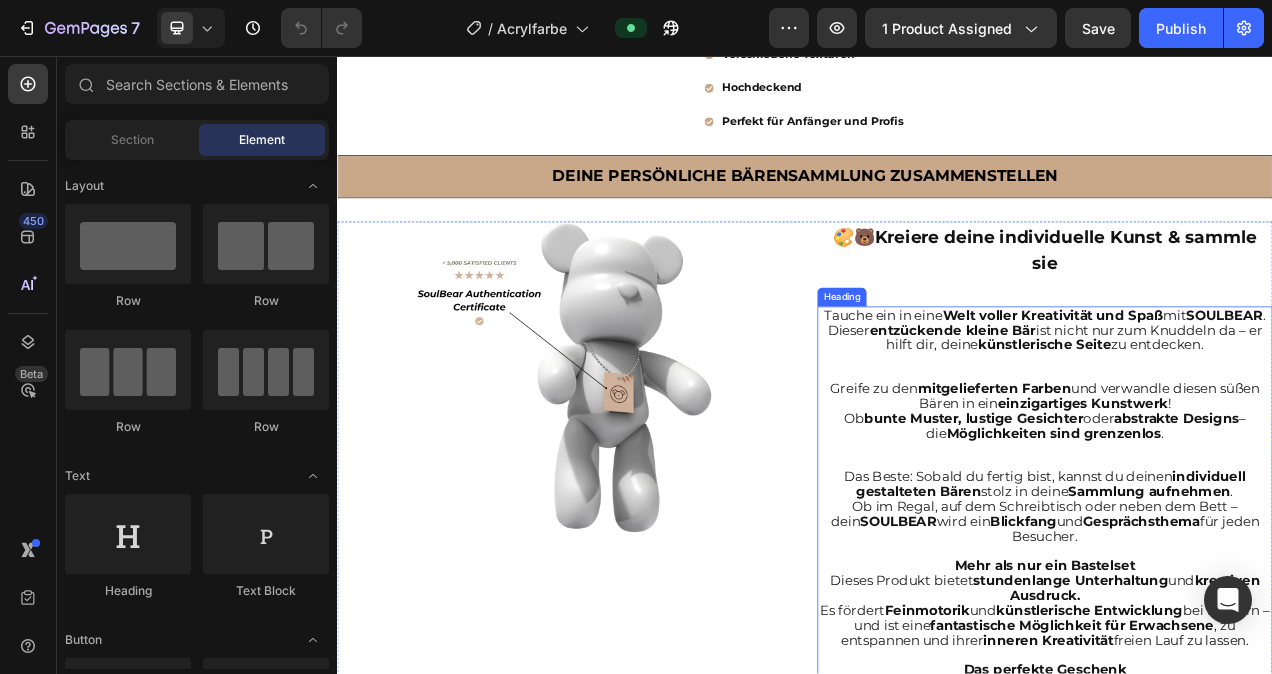 click on "einzigartiges Kunstwerk" at bounding box center (1294, 502) 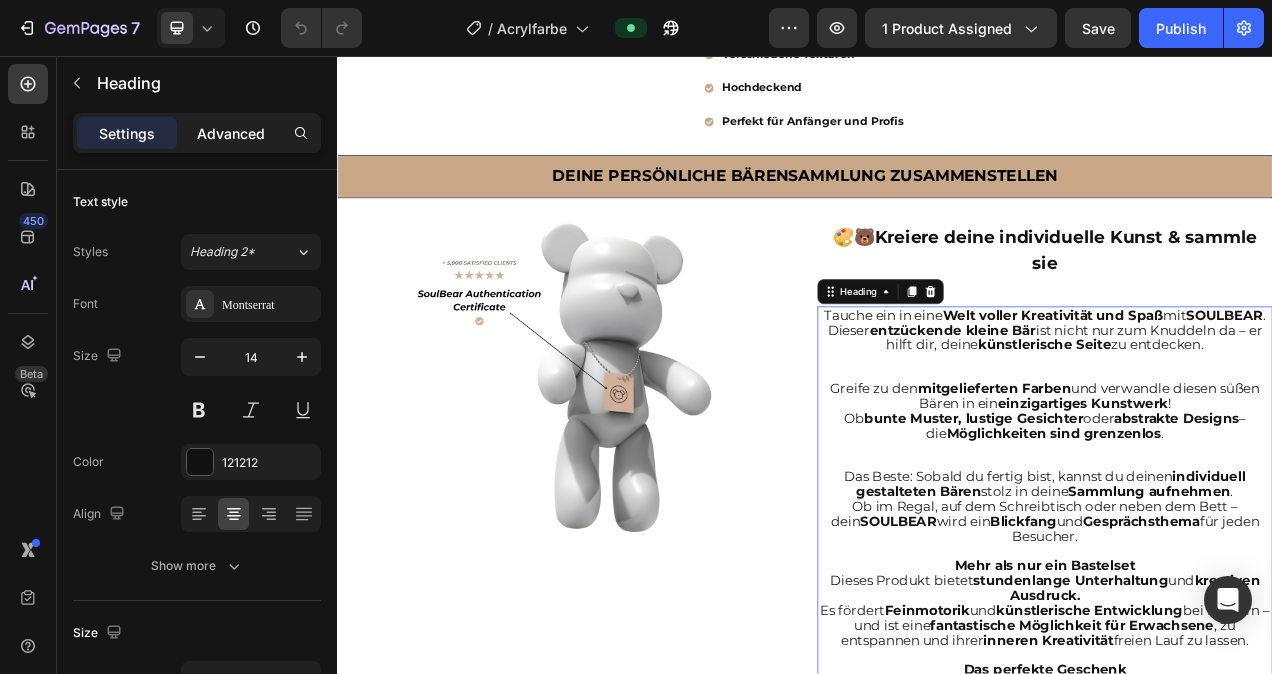 click on "Advanced" at bounding box center (231, 133) 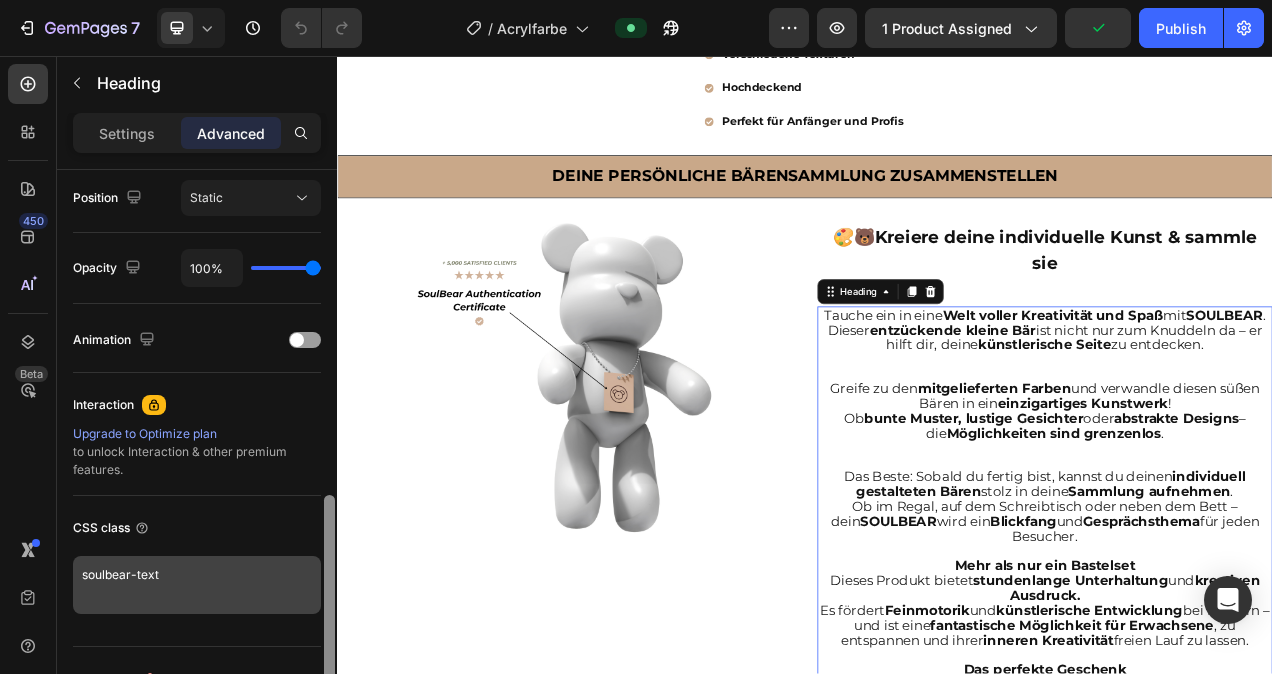 scroll, scrollTop: 773, scrollLeft: 0, axis: vertical 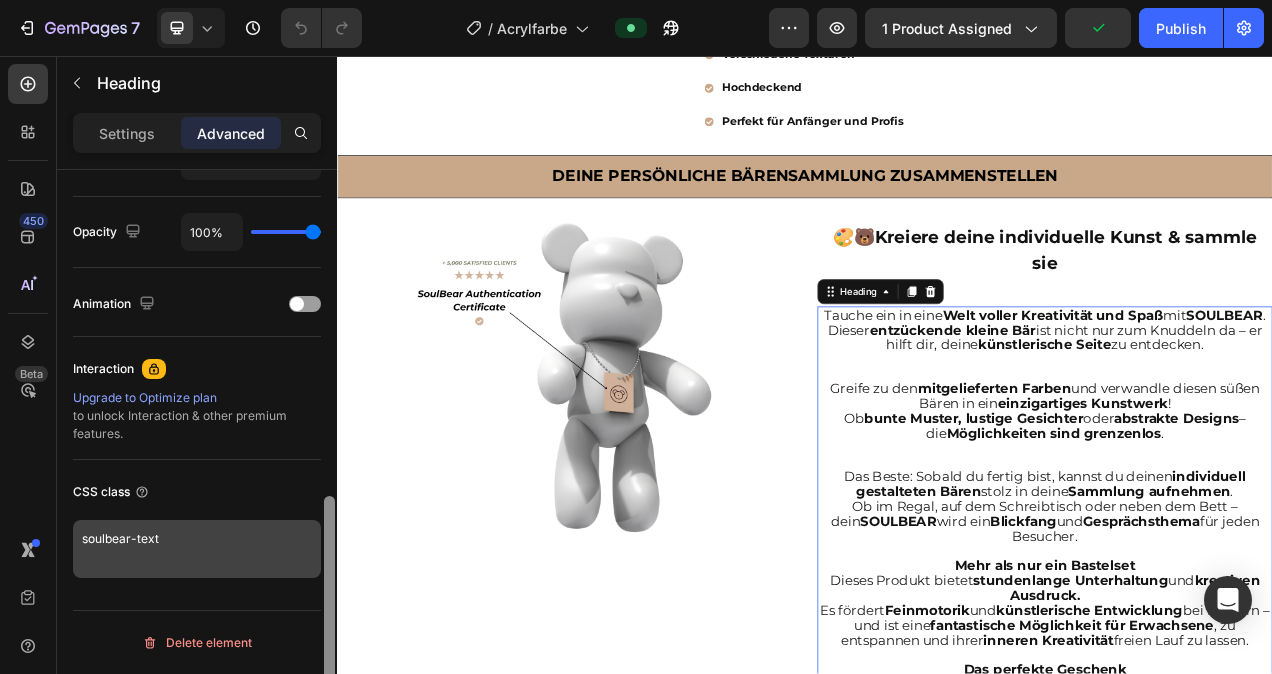 drag, startPoint x: 328, startPoint y: 221, endPoint x: 254, endPoint y: 555, distance: 342.0994 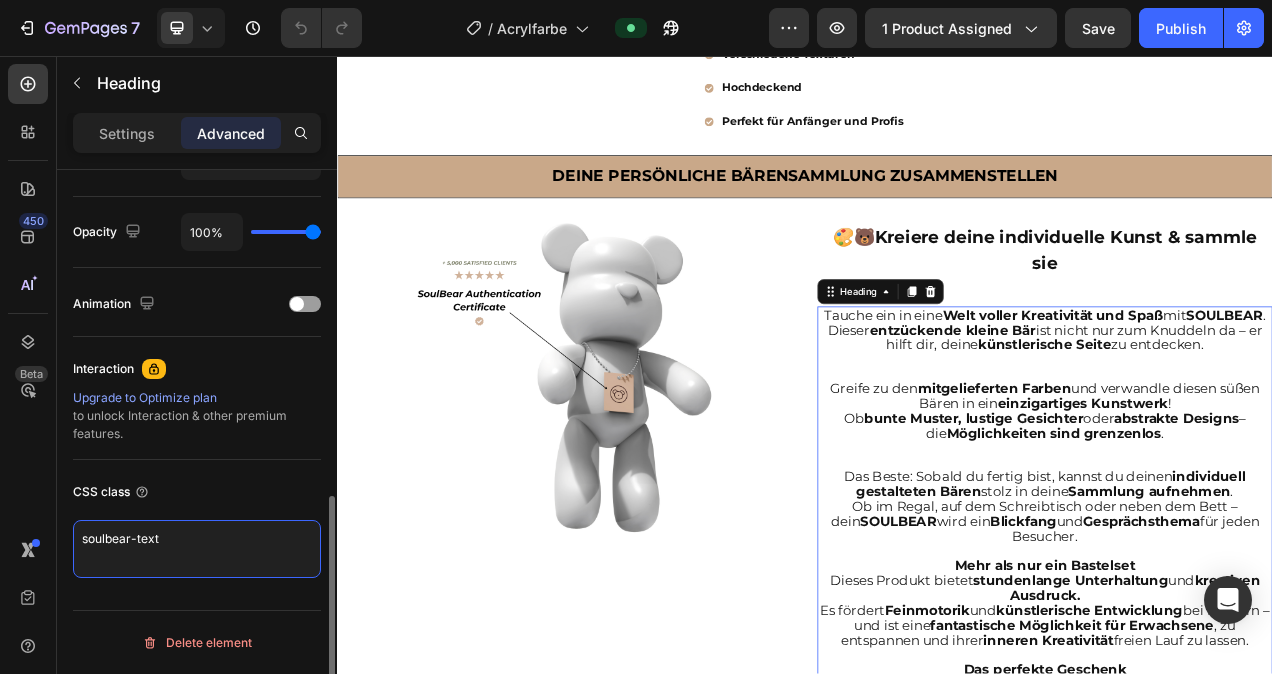 drag, startPoint x: 169, startPoint y: 542, endPoint x: 76, endPoint y: 545, distance: 93.04838 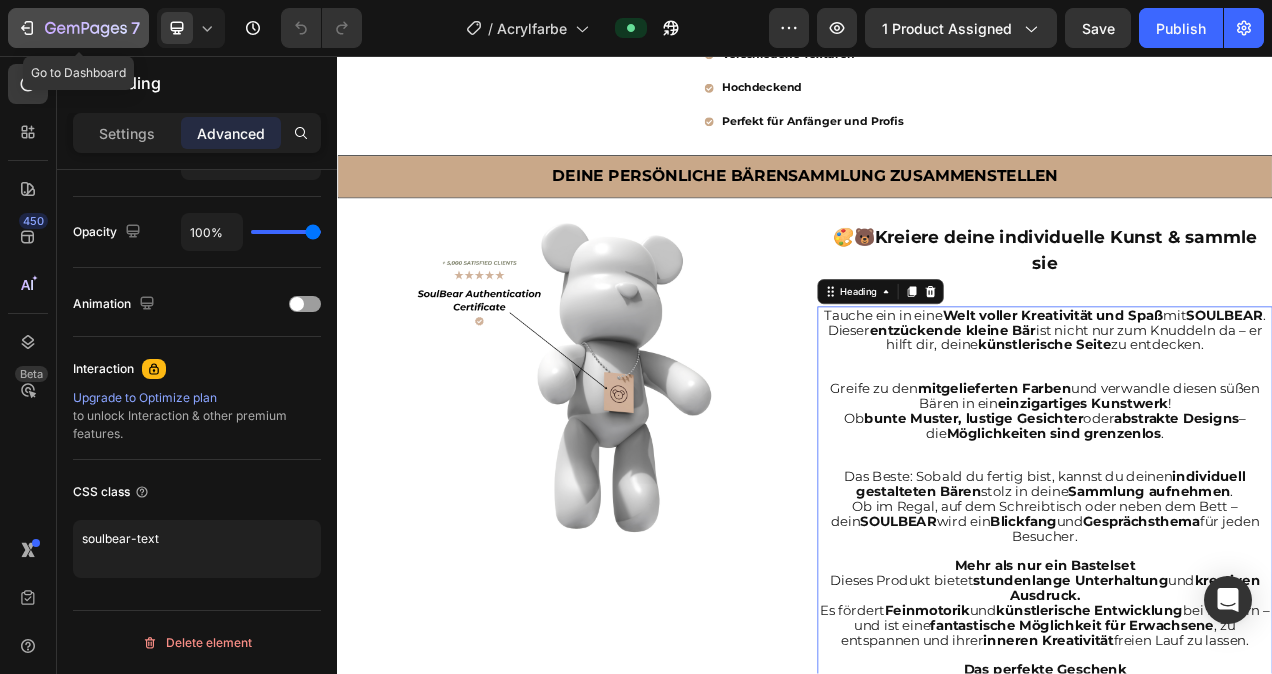 click 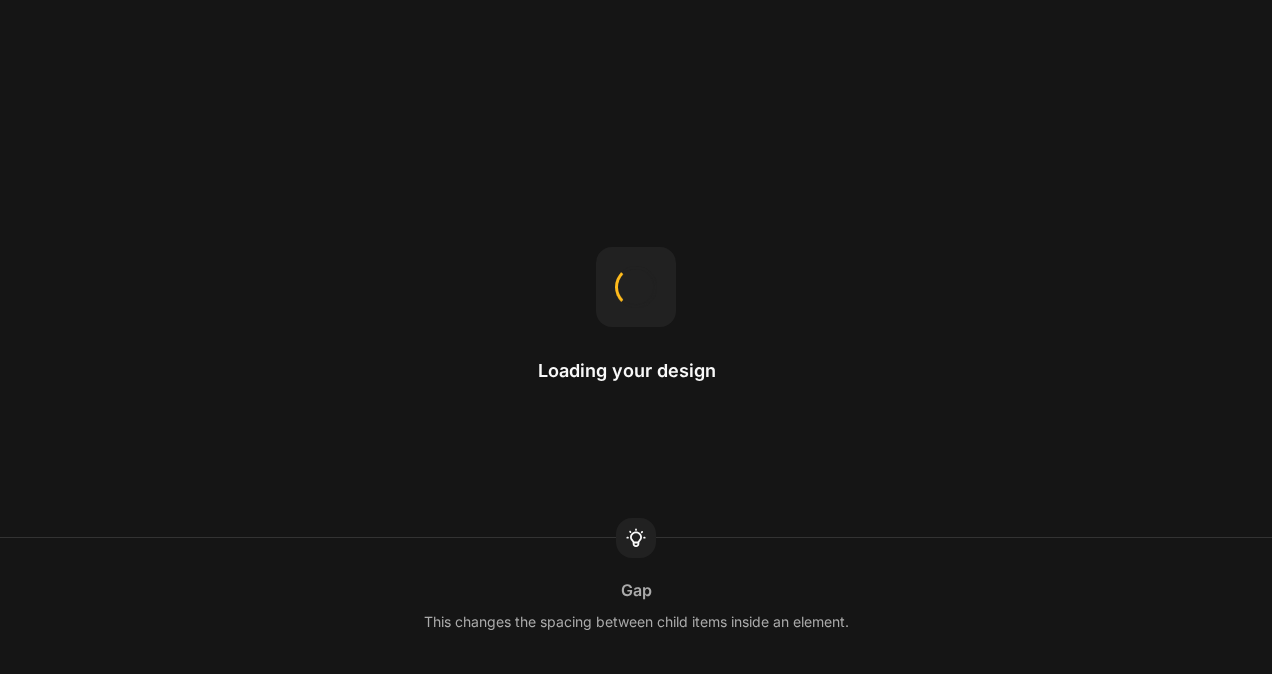 scroll, scrollTop: 0, scrollLeft: 0, axis: both 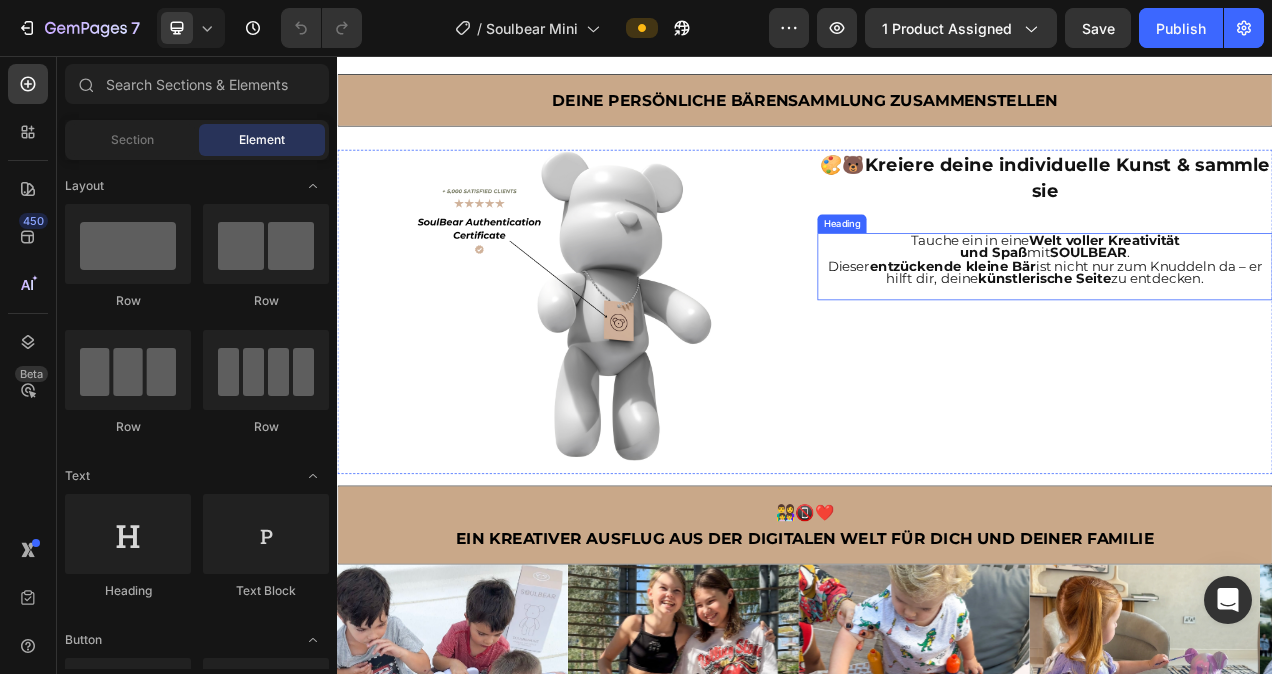 click on "Dieser  entzückende kleine Bär  ist nicht nur zum Knuddeln da – er hilft dir, deine  künstlerische Seite  zu entdecken." at bounding box center [1245, 334] 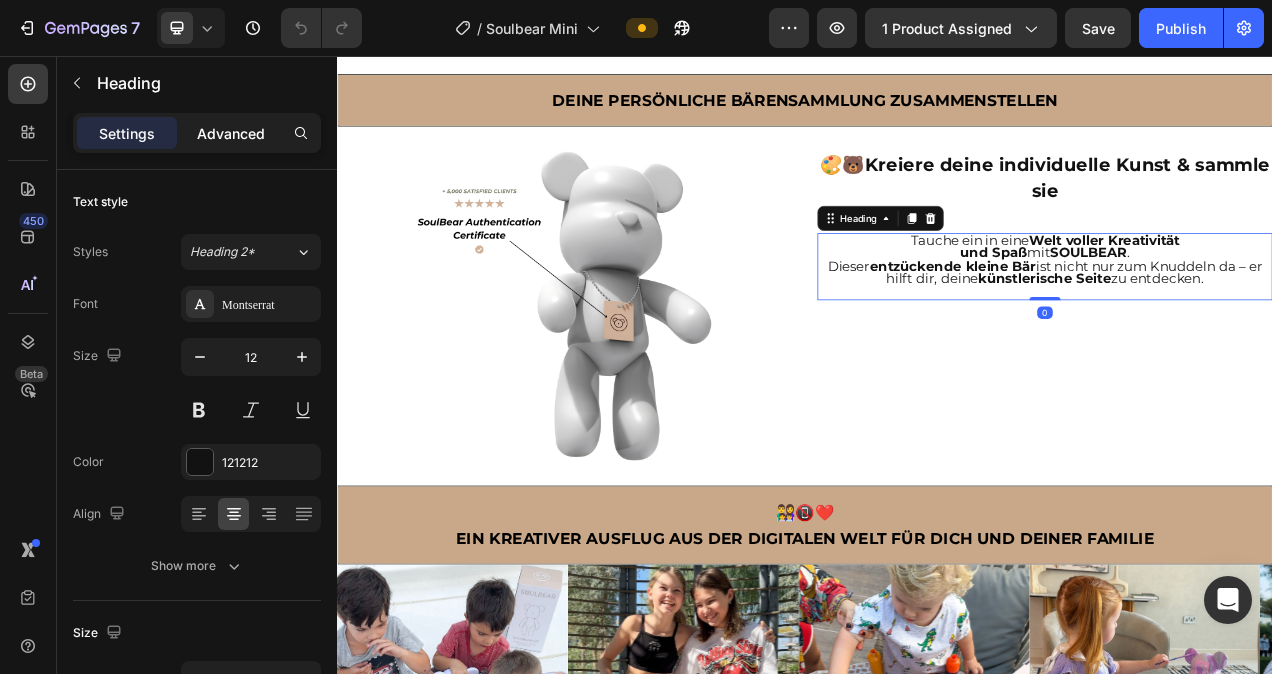 click on "Advanced" at bounding box center (231, 133) 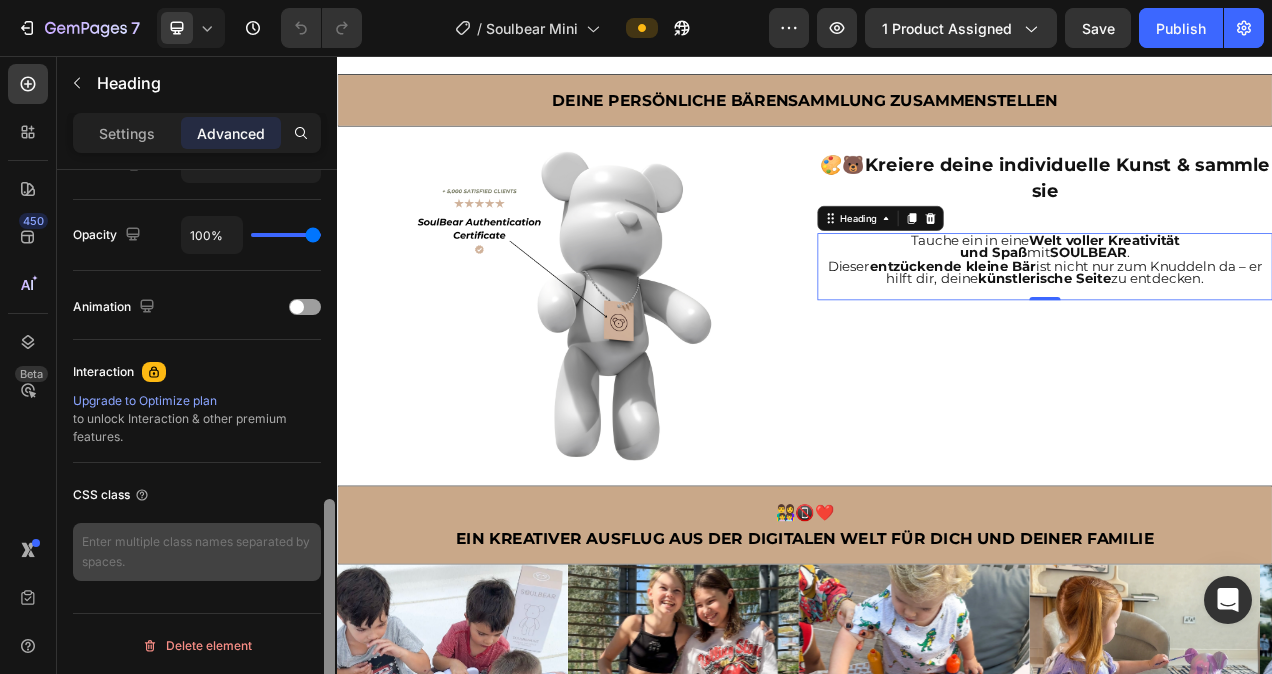 scroll, scrollTop: 773, scrollLeft: 0, axis: vertical 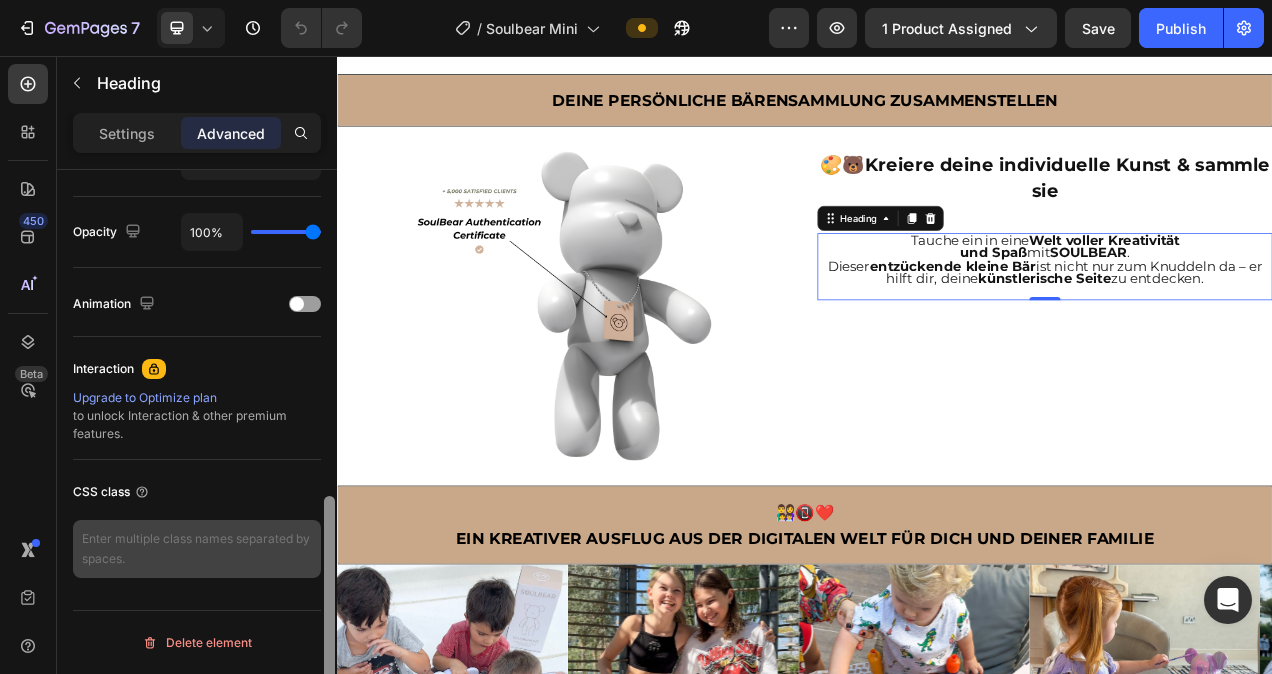 drag, startPoint x: 325, startPoint y: 236, endPoint x: 202, endPoint y: 558, distance: 344.69263 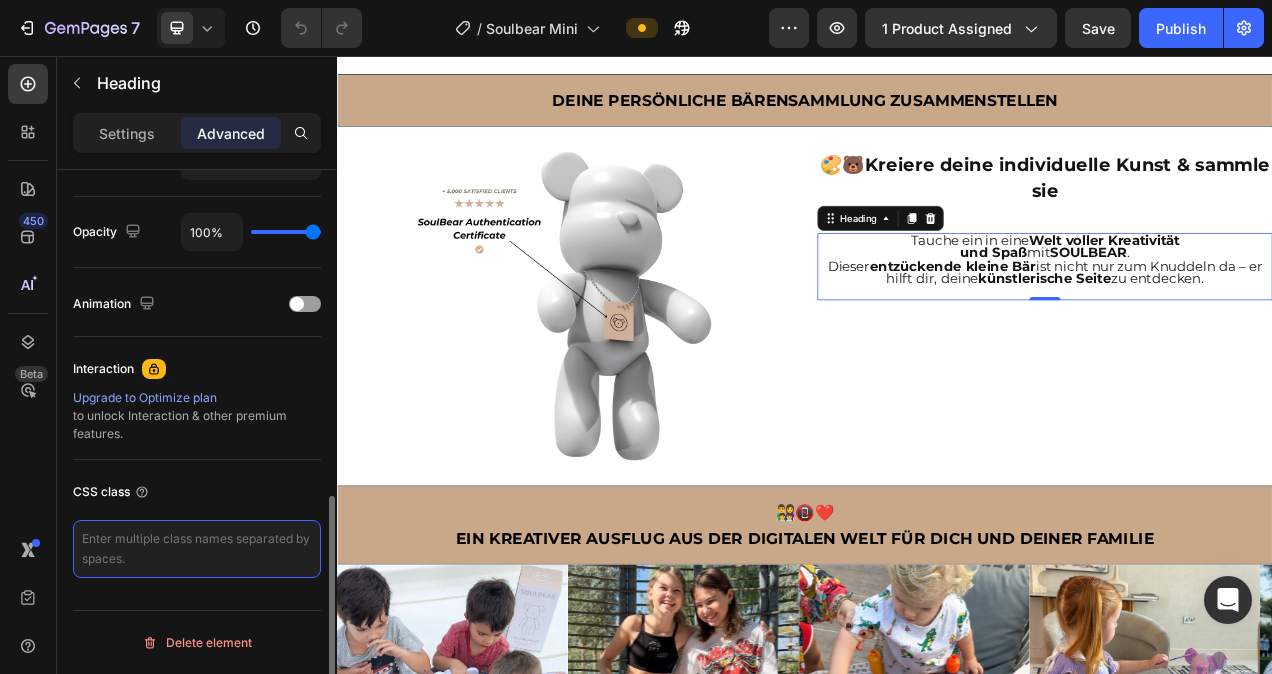 click at bounding box center [197, 549] 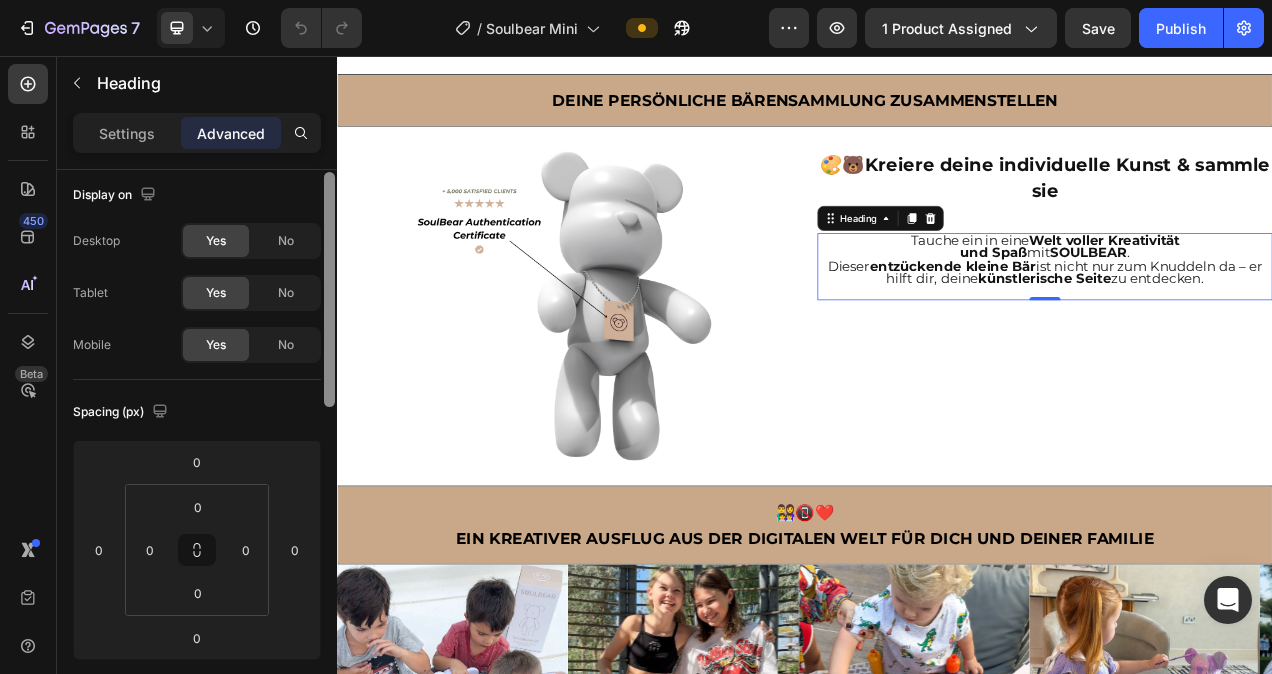 scroll, scrollTop: 0, scrollLeft: 0, axis: both 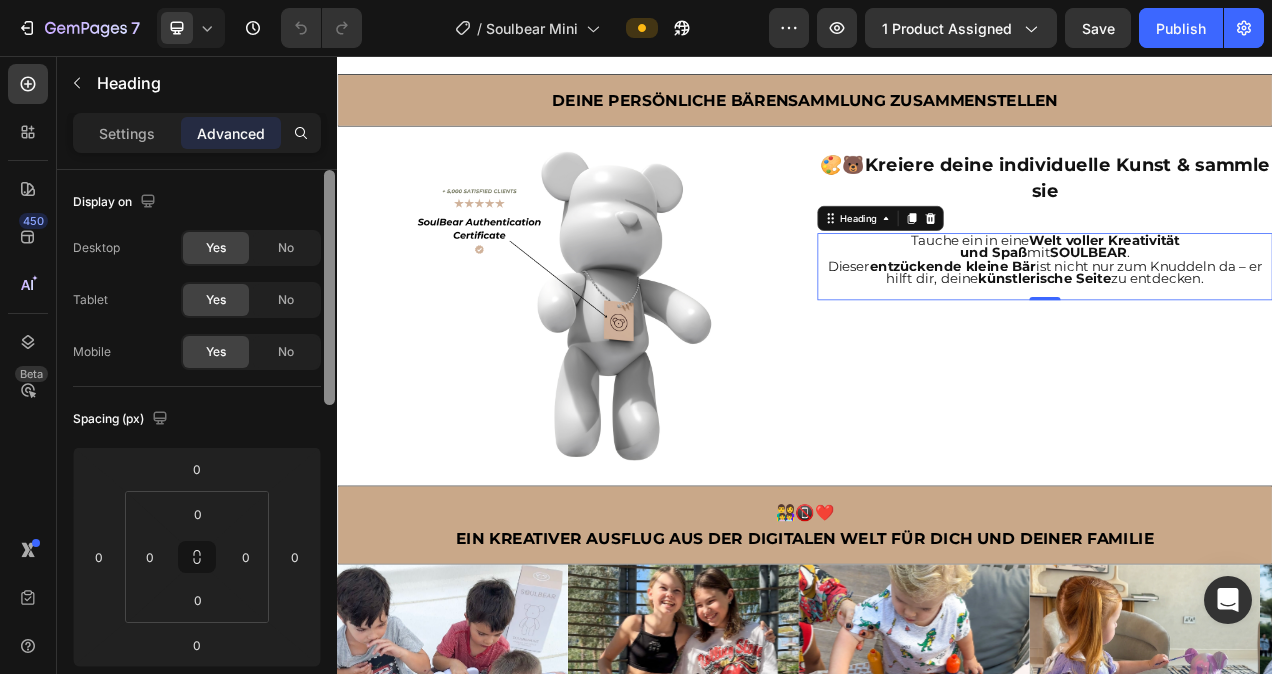 drag, startPoint x: 336, startPoint y: 493, endPoint x: 329, endPoint y: 162, distance: 331.074 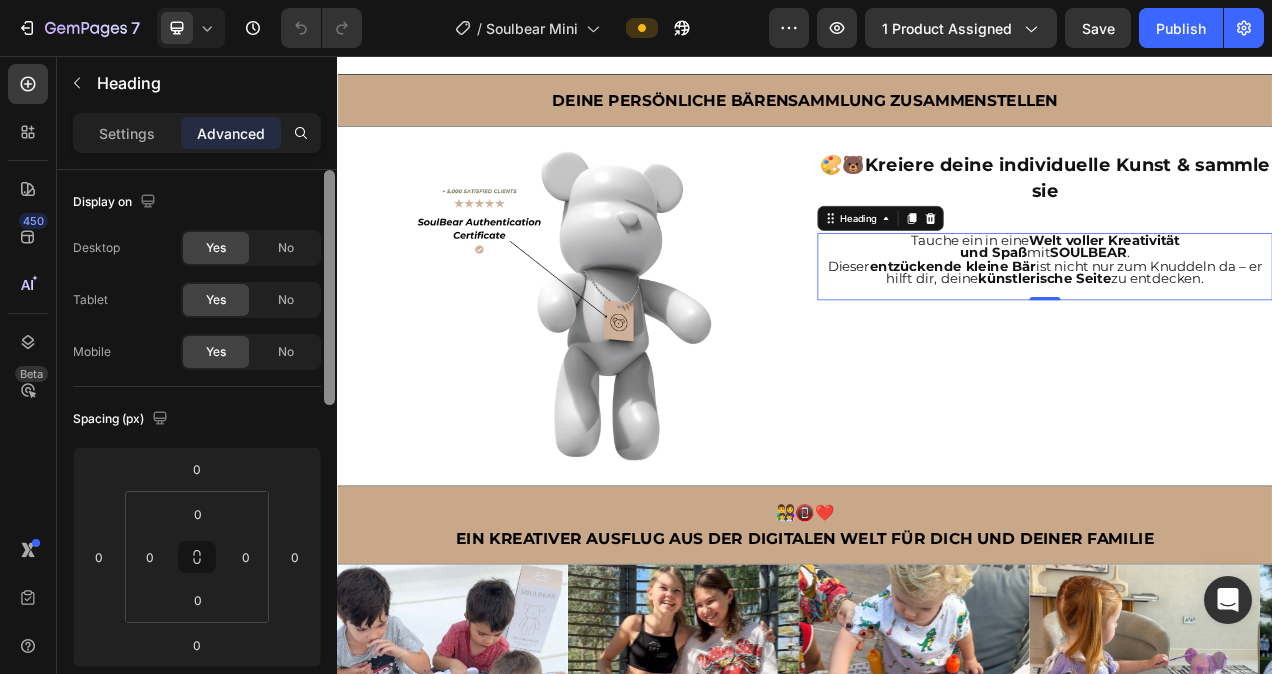 click on "Settings Advanced Display on Desktop Yes No Tablet Yes No Mobile Yes No Spacing (px) 0 0 0 0 0 0 0 0 Shape Border Add... Corner Add... Shadow Add... Position Static Opacity 100% Animation Interaction Upgrade to Optimize plan  to unlock Interaction & other premium features. CSS class soulbear-text Delete element" at bounding box center (197, 422) 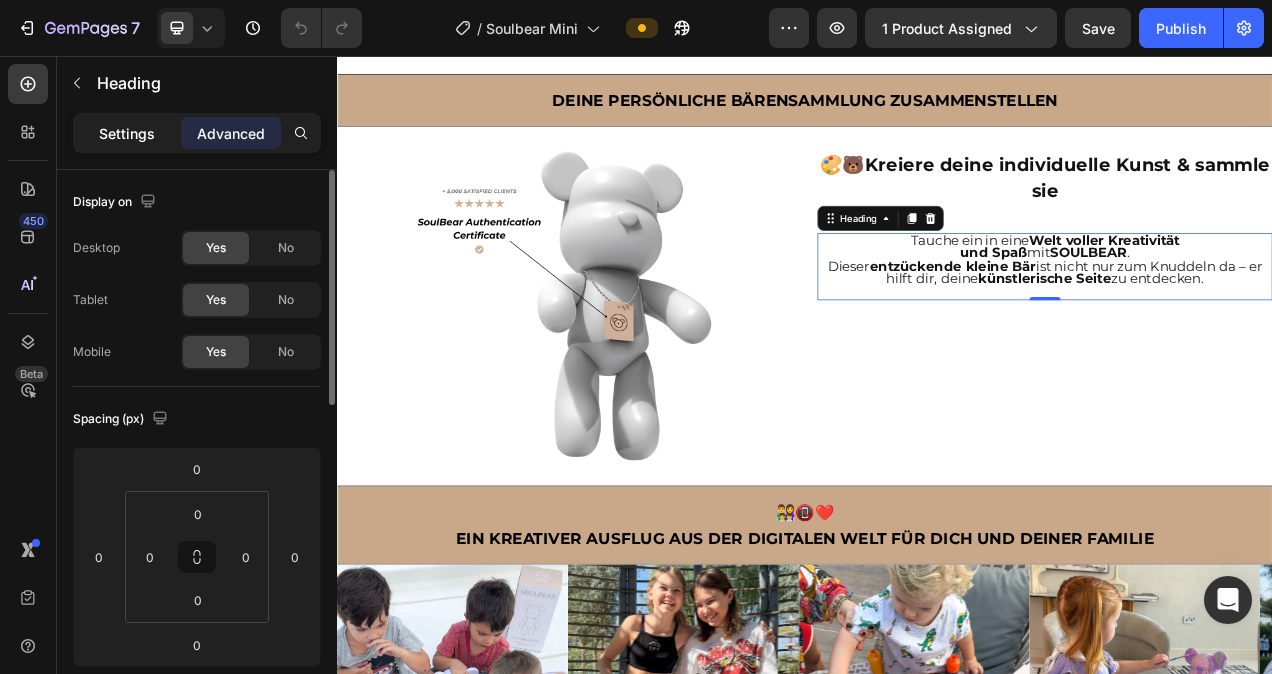 click on "Settings" at bounding box center [127, 133] 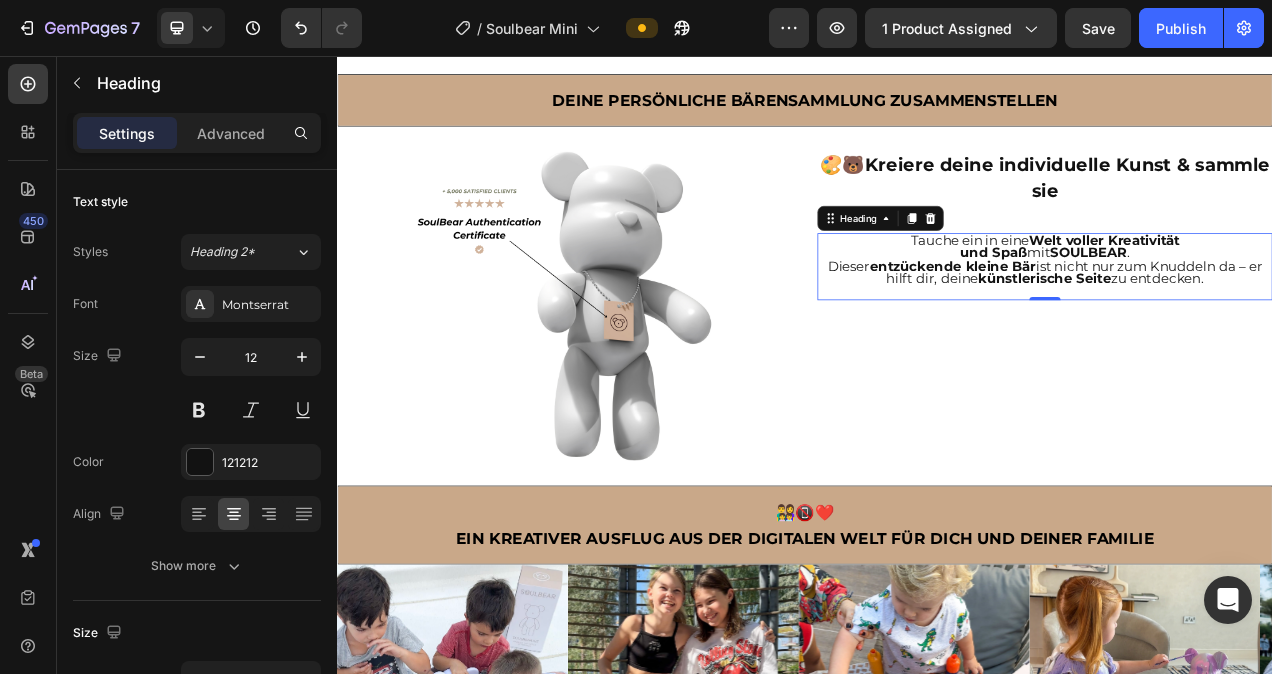 click on "Tauche ein in eine  Welt voller Kreativität und Spaß  mit  SOULBEAR . Dieser  entzückende kleine Bär  ist nicht nur zum Knuddeln da – er hilft dir, deine  künstlerische Seite  zu entdecken." at bounding box center (1245, 327) 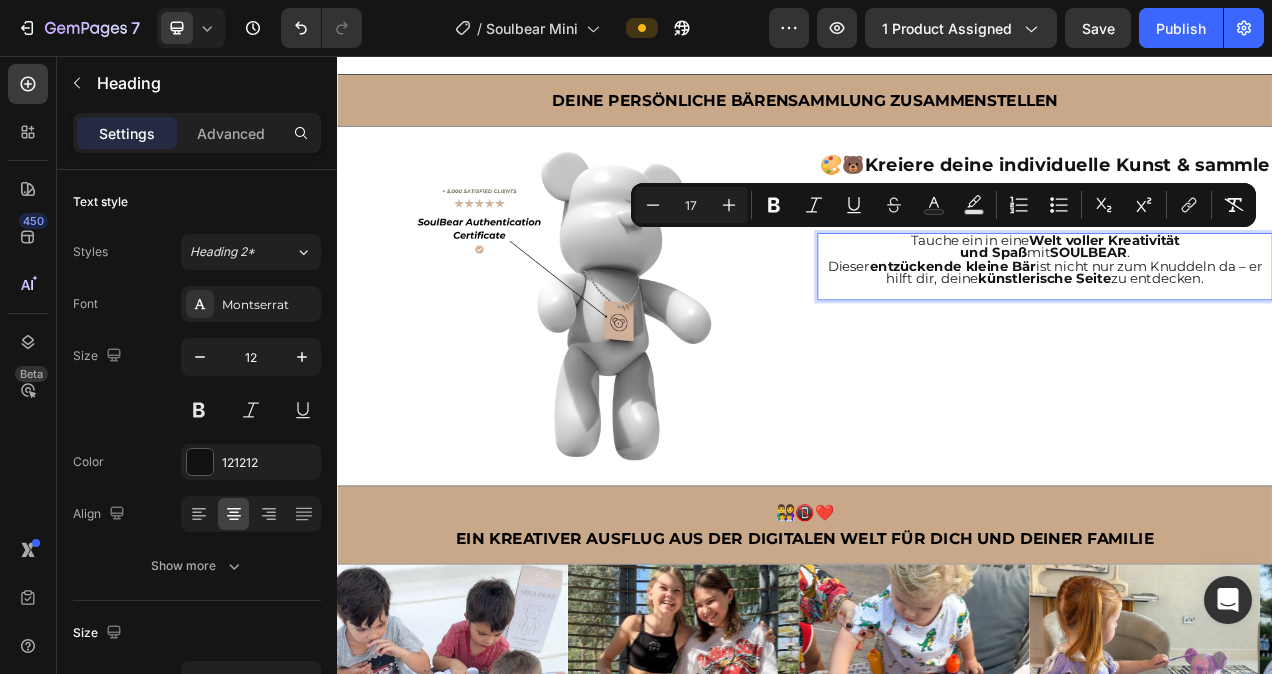 drag, startPoint x: 1451, startPoint y: 341, endPoint x: 1057, endPoint y: 296, distance: 396.56146 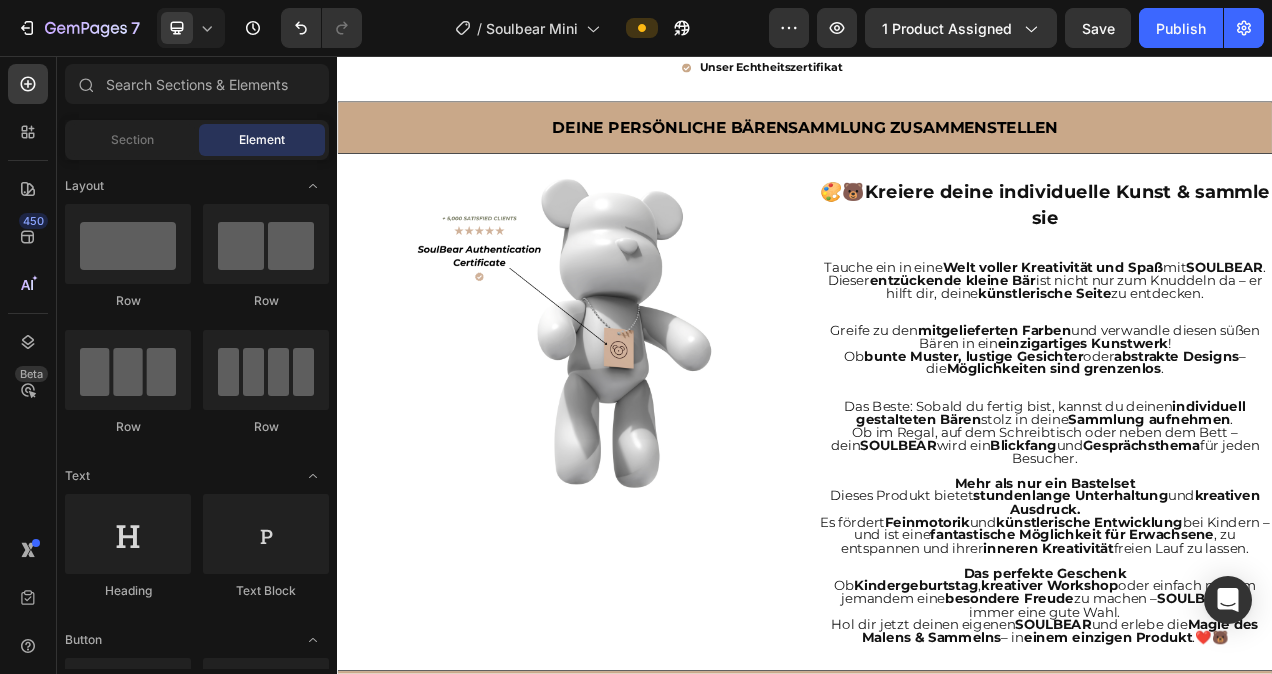 scroll, scrollTop: 1268, scrollLeft: 0, axis: vertical 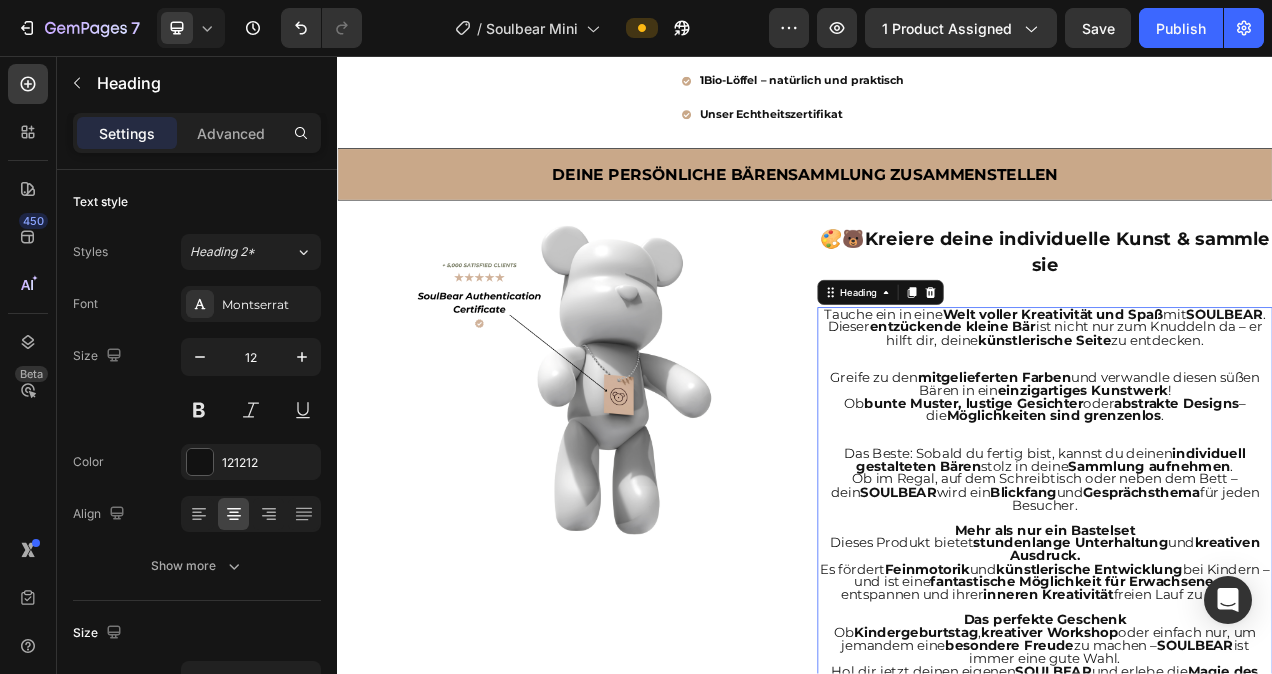 click on "künstlerische Seite" at bounding box center (1244, 421) 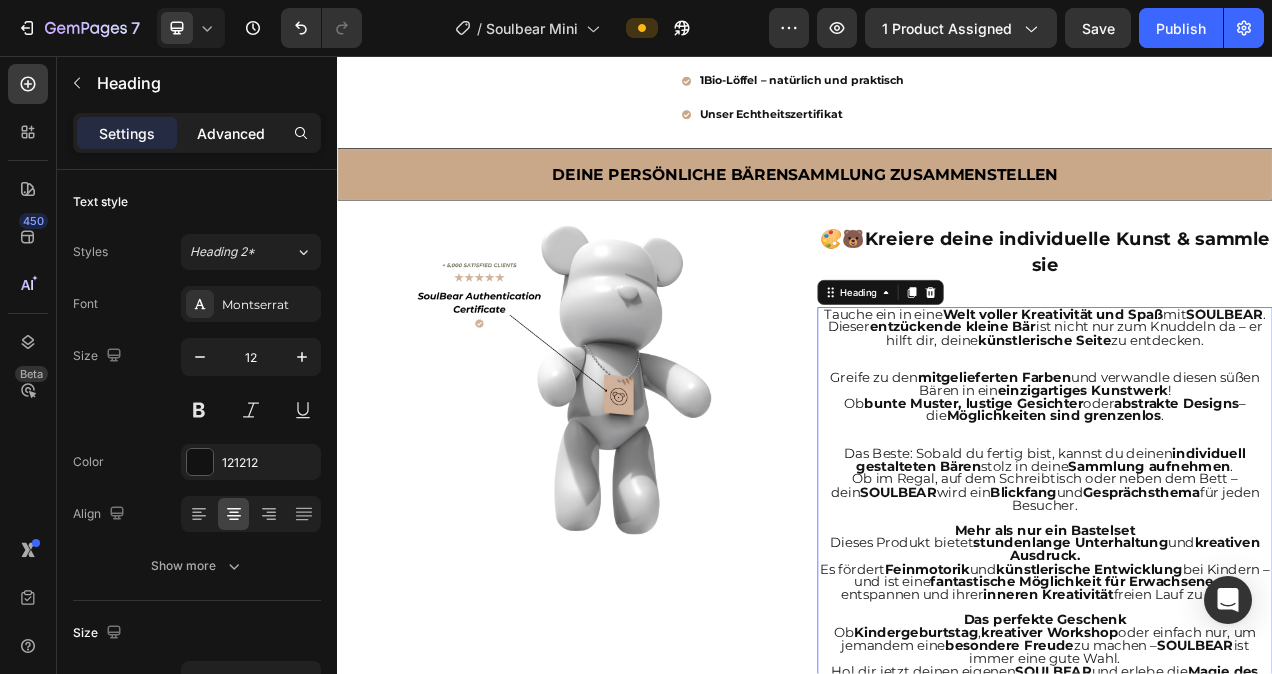 click on "Advanced" at bounding box center (231, 133) 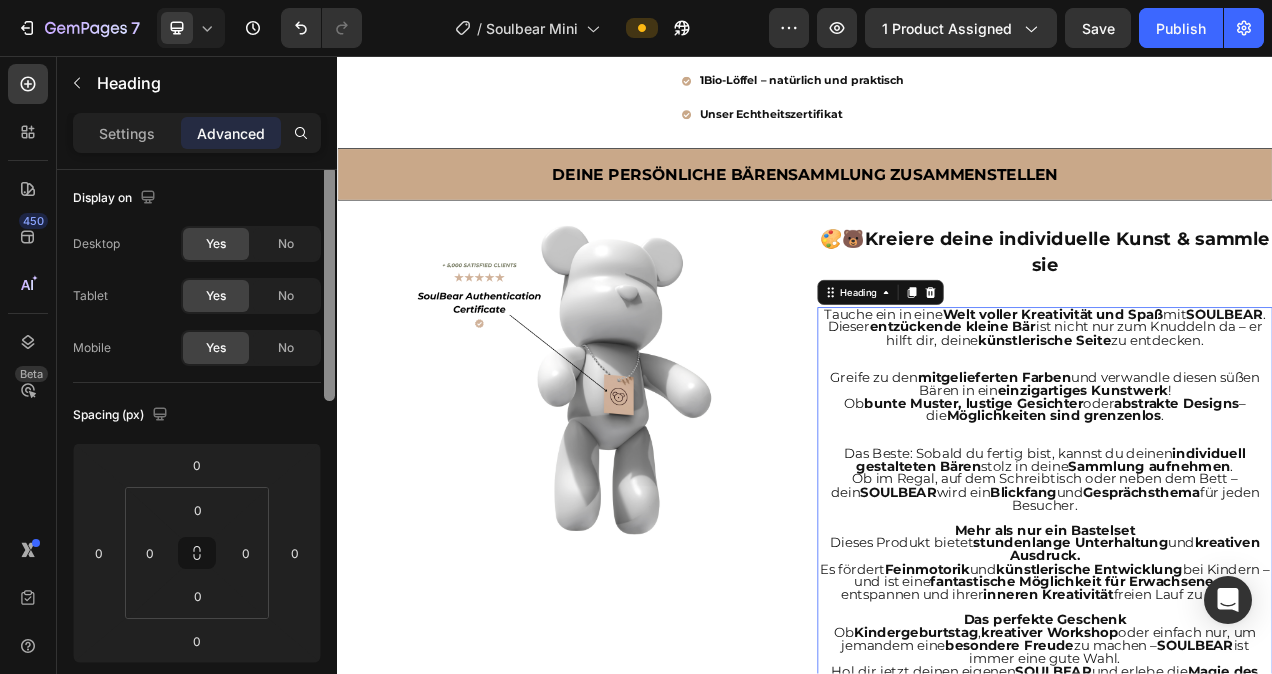 scroll, scrollTop: 0, scrollLeft: 0, axis: both 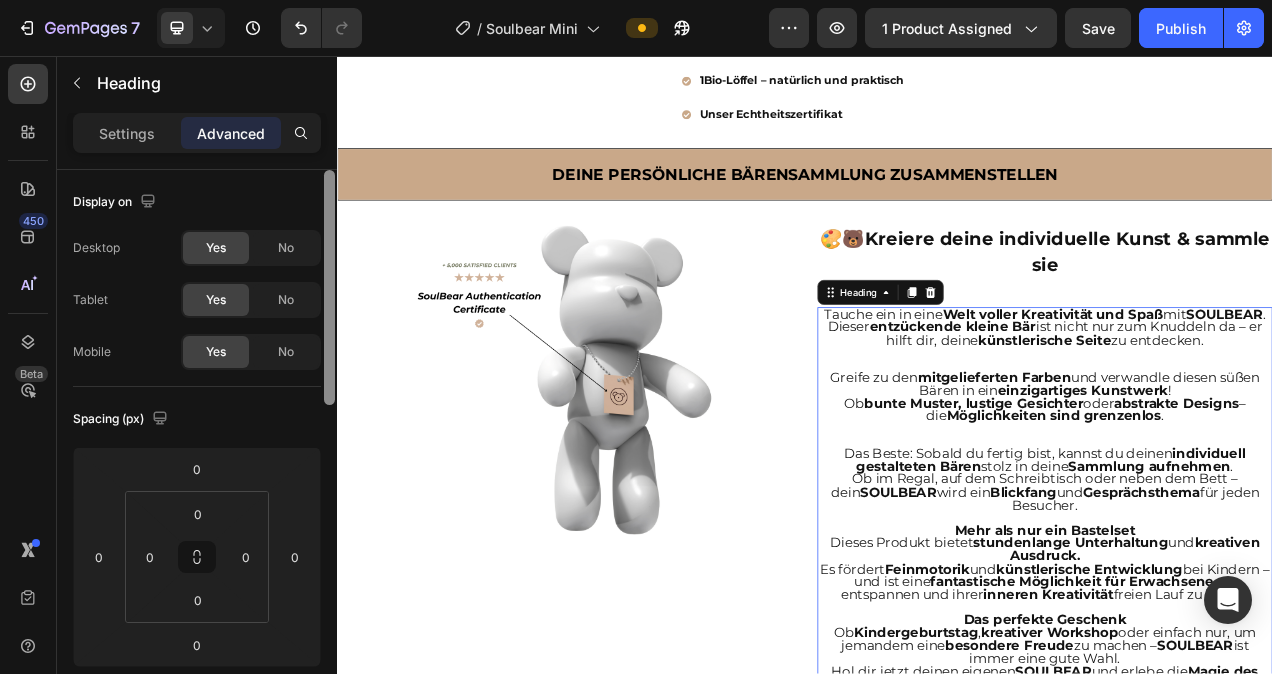 drag, startPoint x: 329, startPoint y: 217, endPoint x: 328, endPoint y: 189, distance: 28.01785 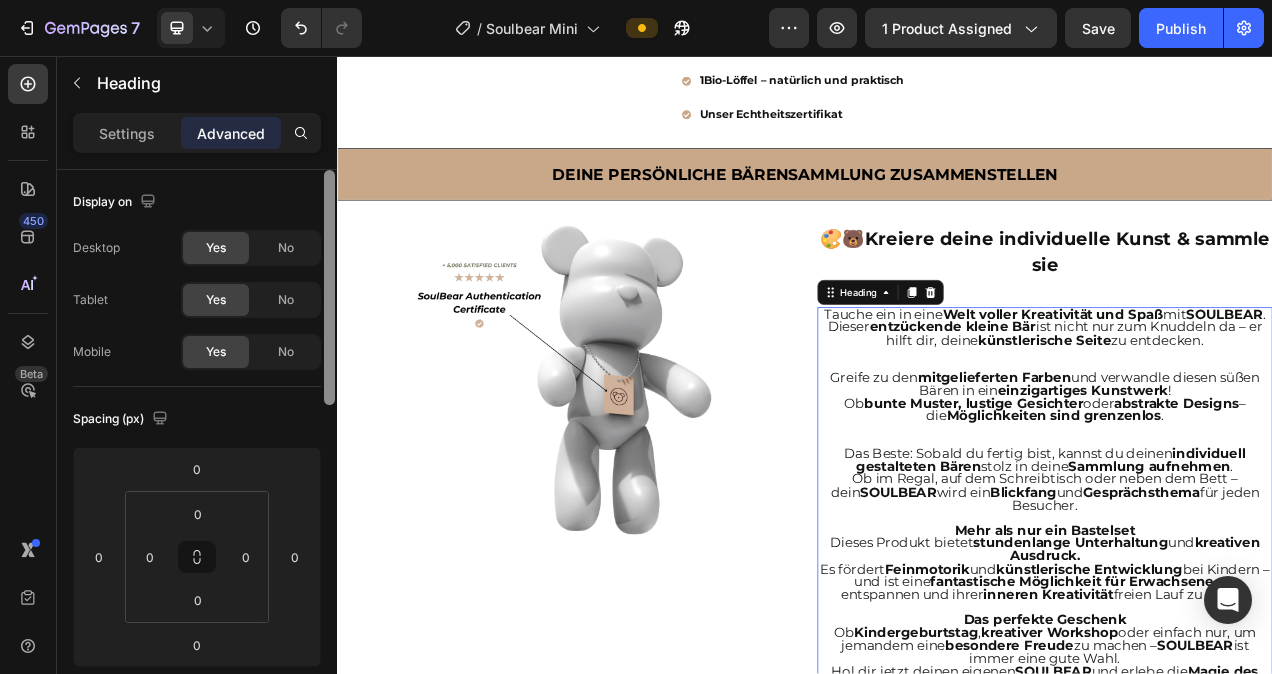 click at bounding box center (329, 287) 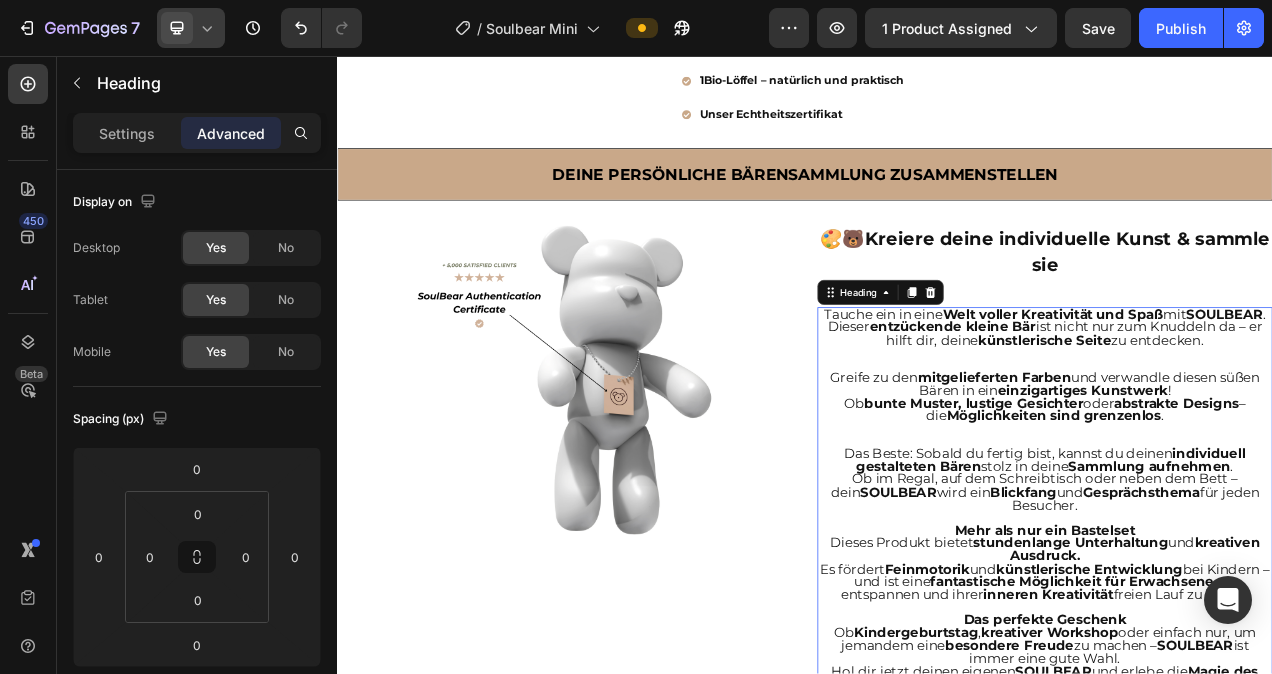 click 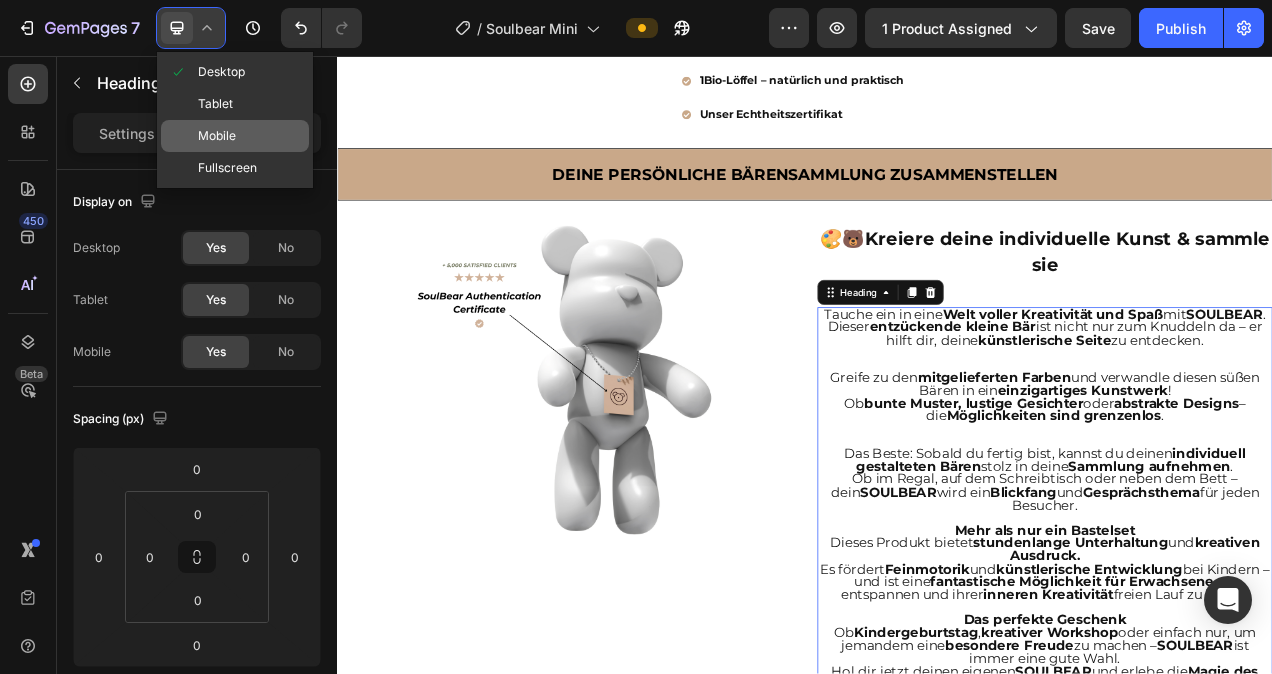 click on "Mobile" at bounding box center [217, 136] 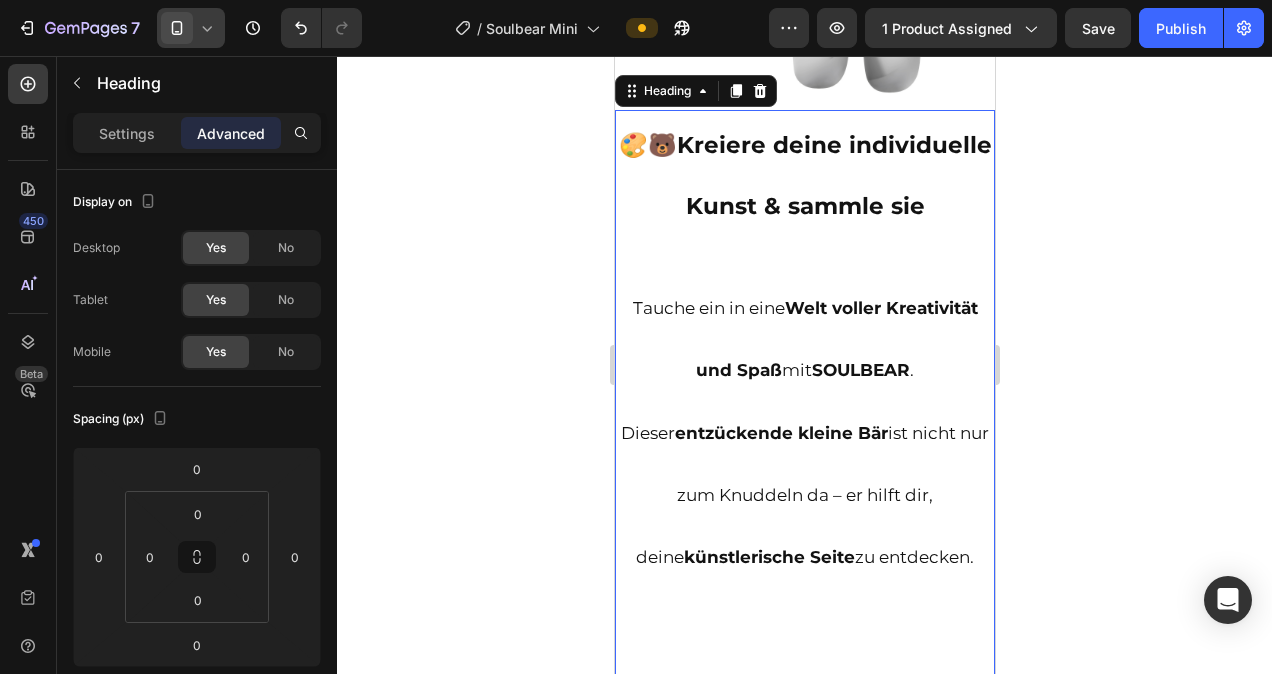 scroll, scrollTop: 2102, scrollLeft: 0, axis: vertical 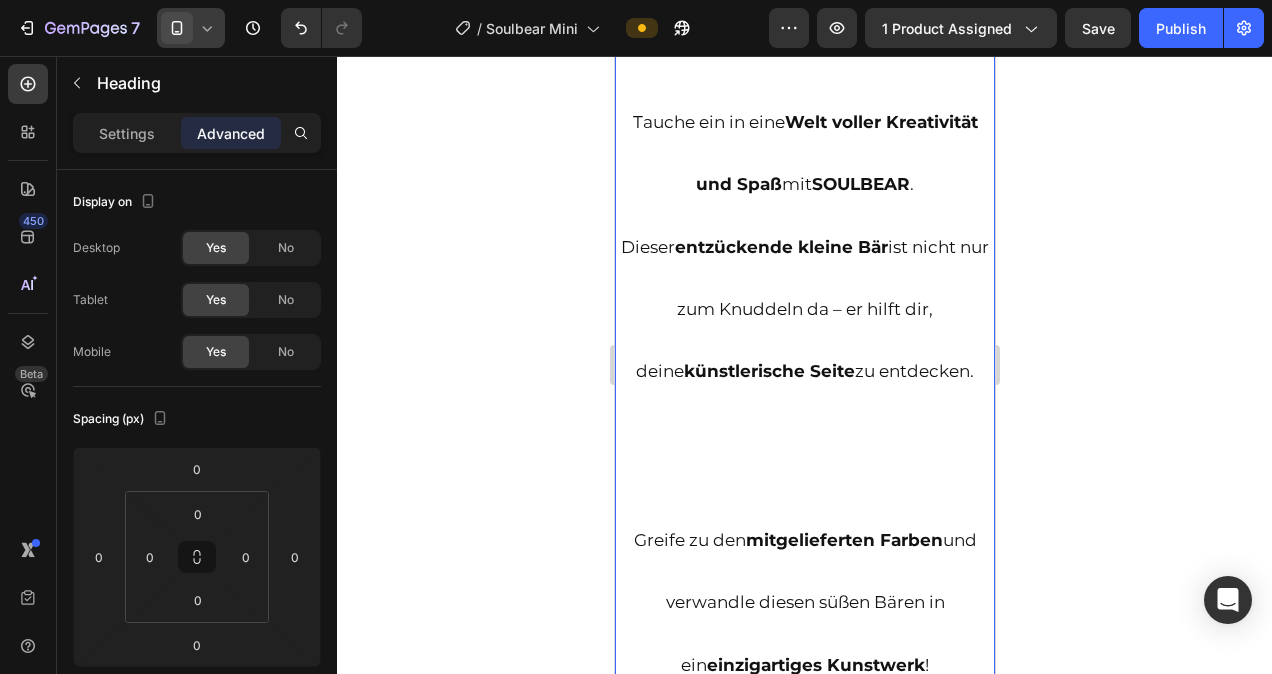 click 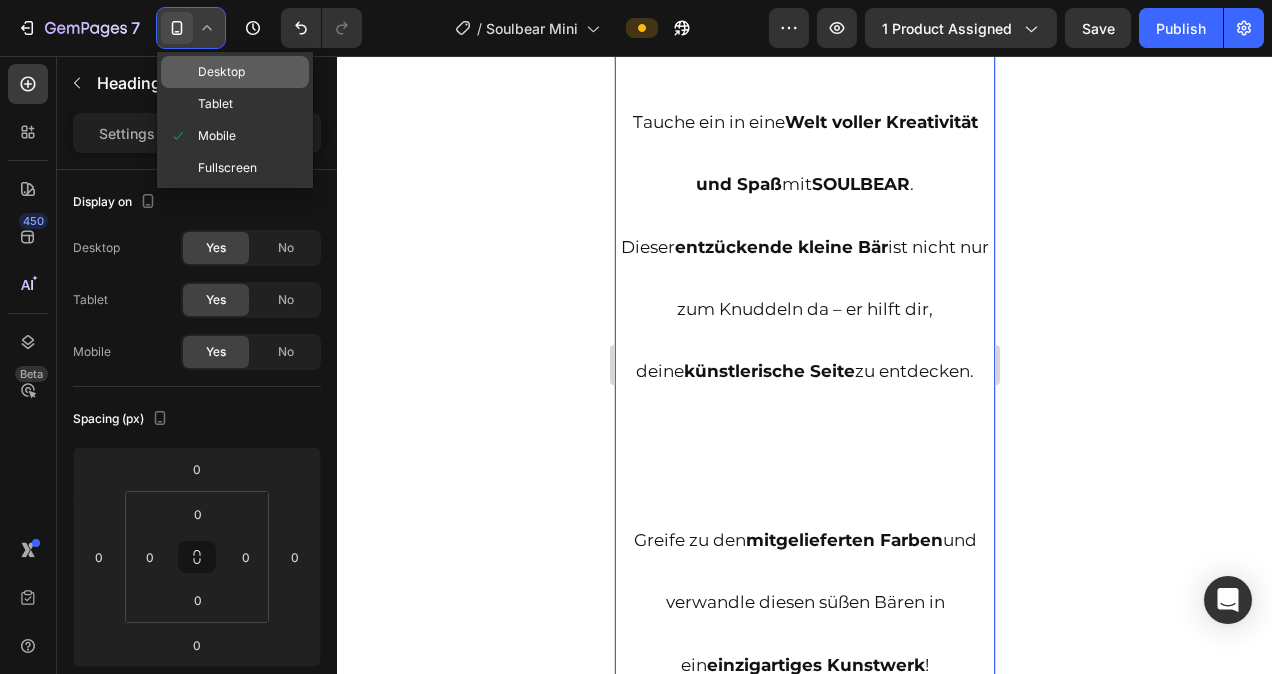 click on "Desktop" 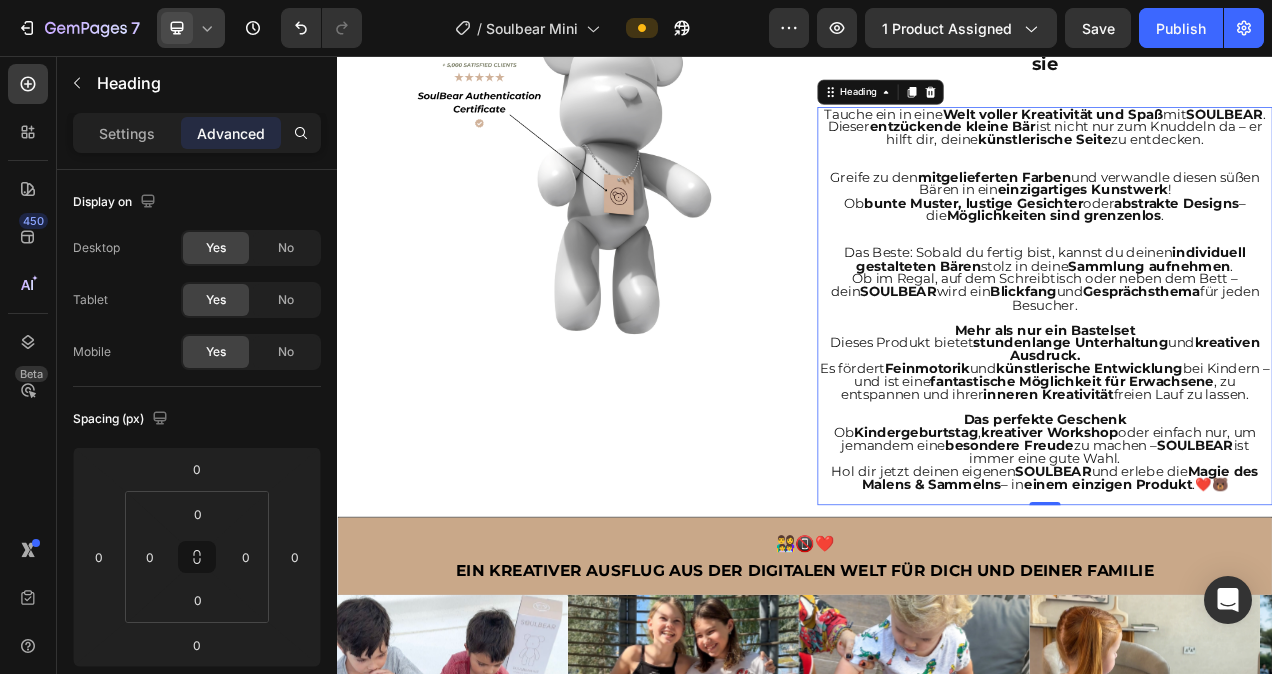 scroll, scrollTop: 1518, scrollLeft: 0, axis: vertical 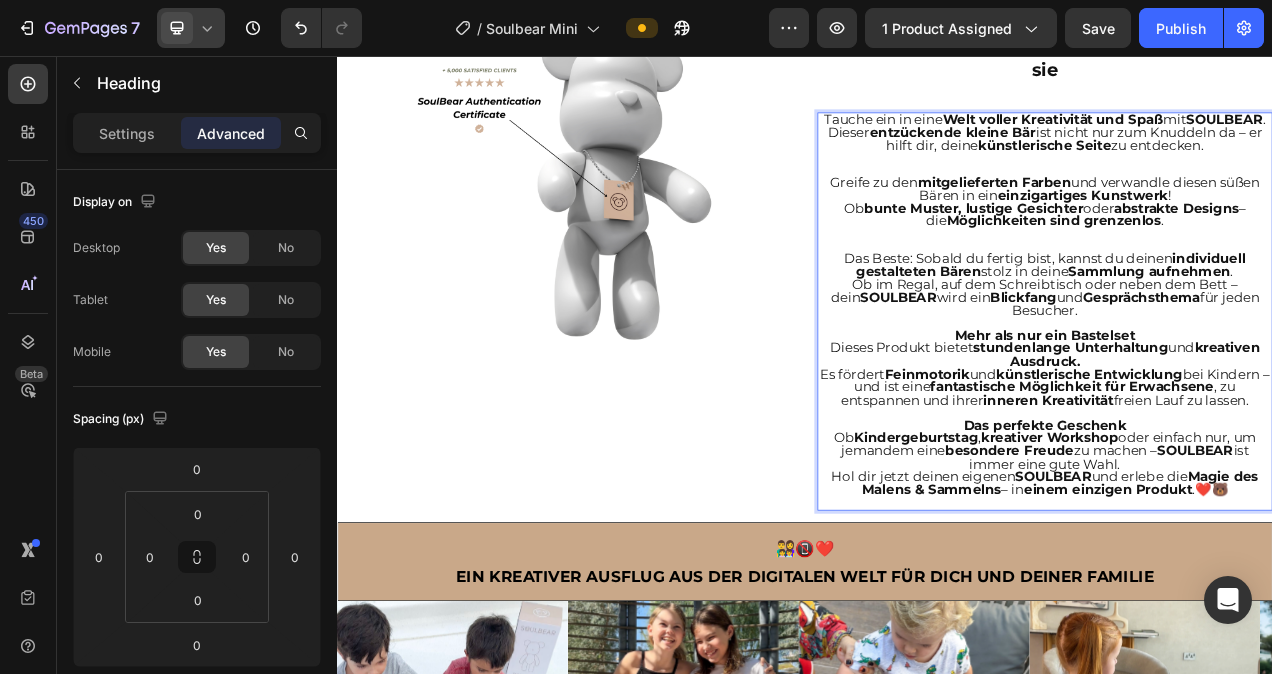 click 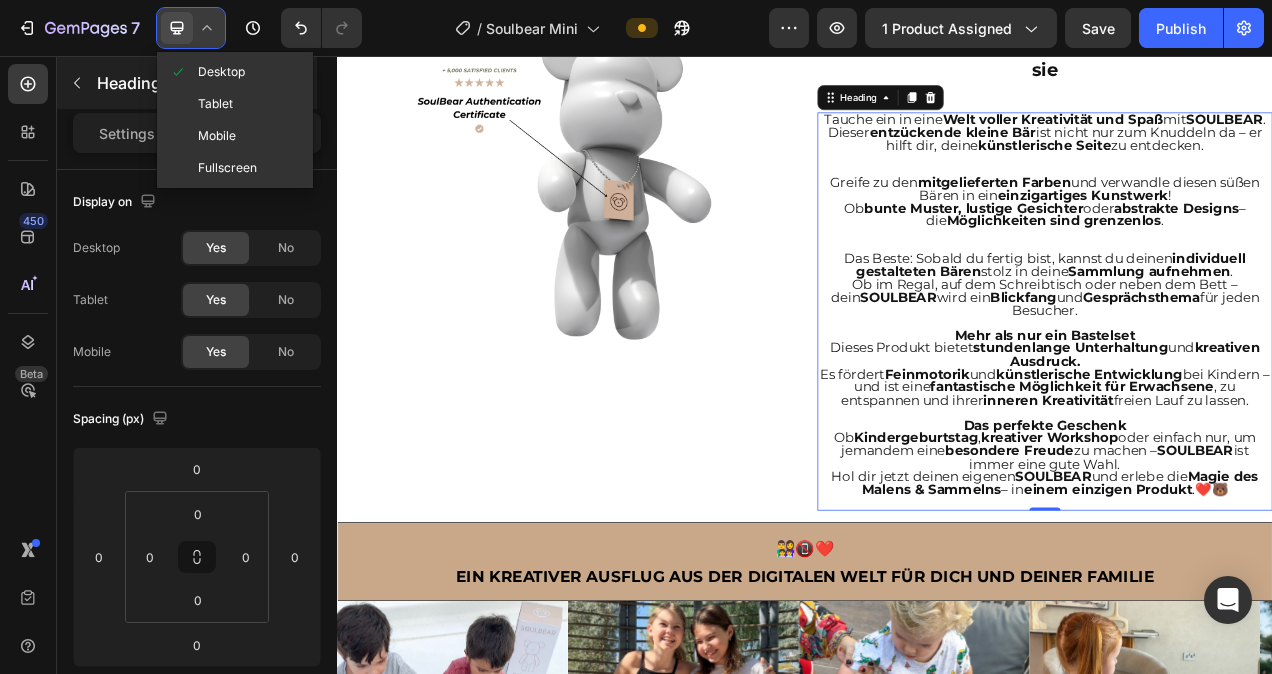 click on "Tablet" at bounding box center [215, 104] 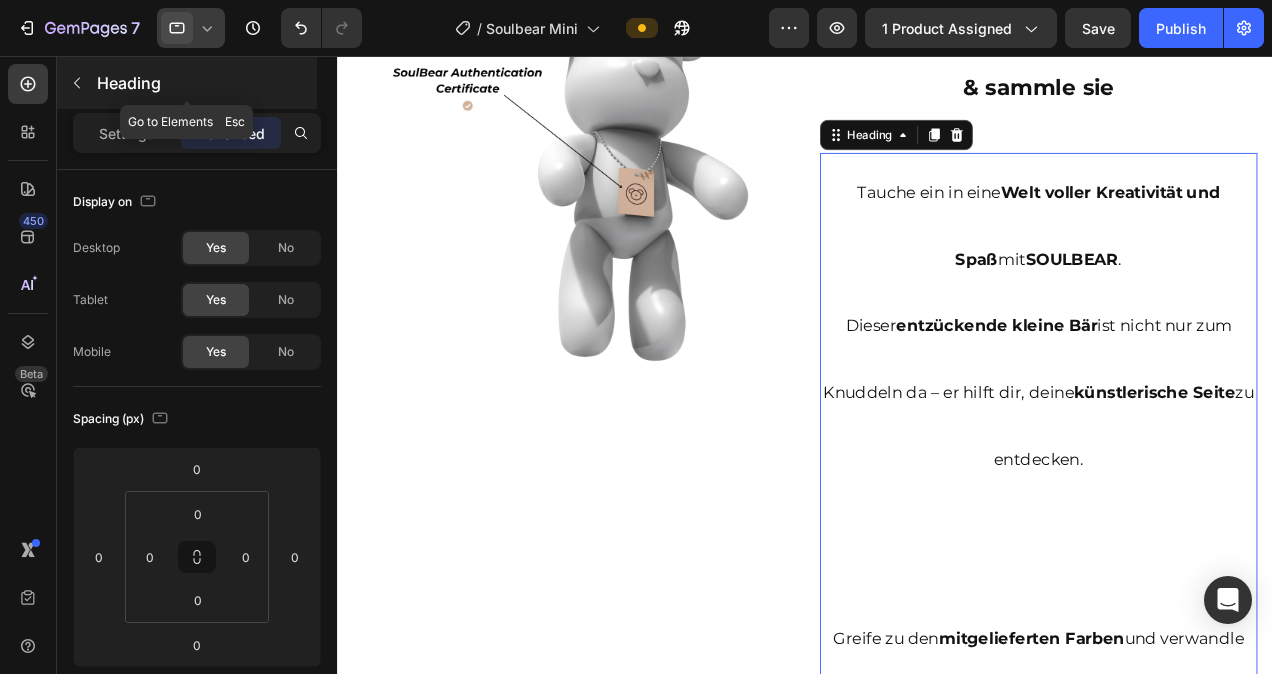 scroll, scrollTop: 1580, scrollLeft: 0, axis: vertical 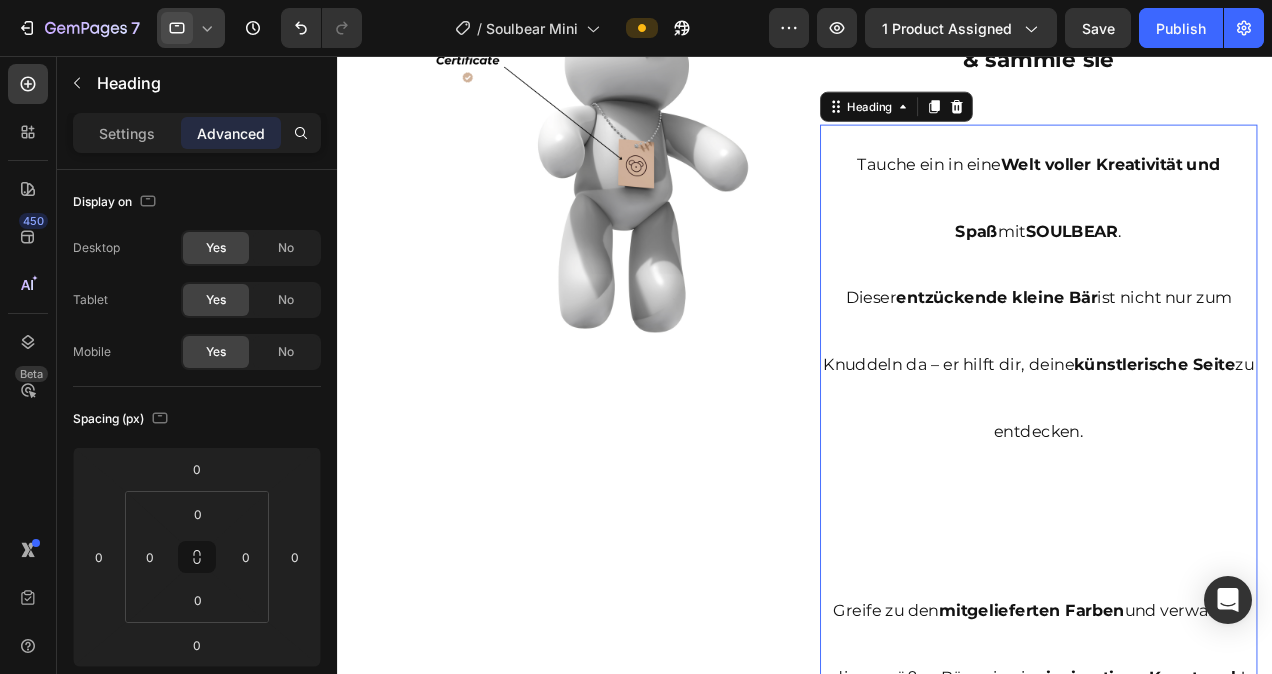 click 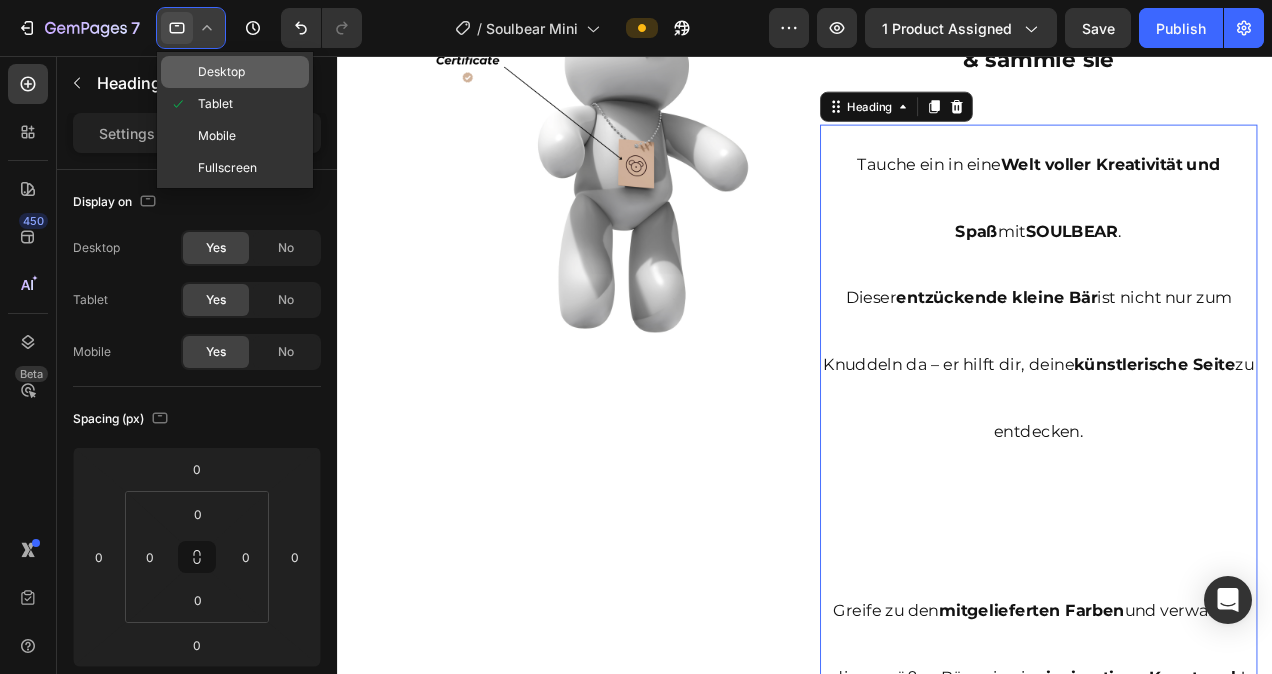 click on "Desktop" at bounding box center (221, 72) 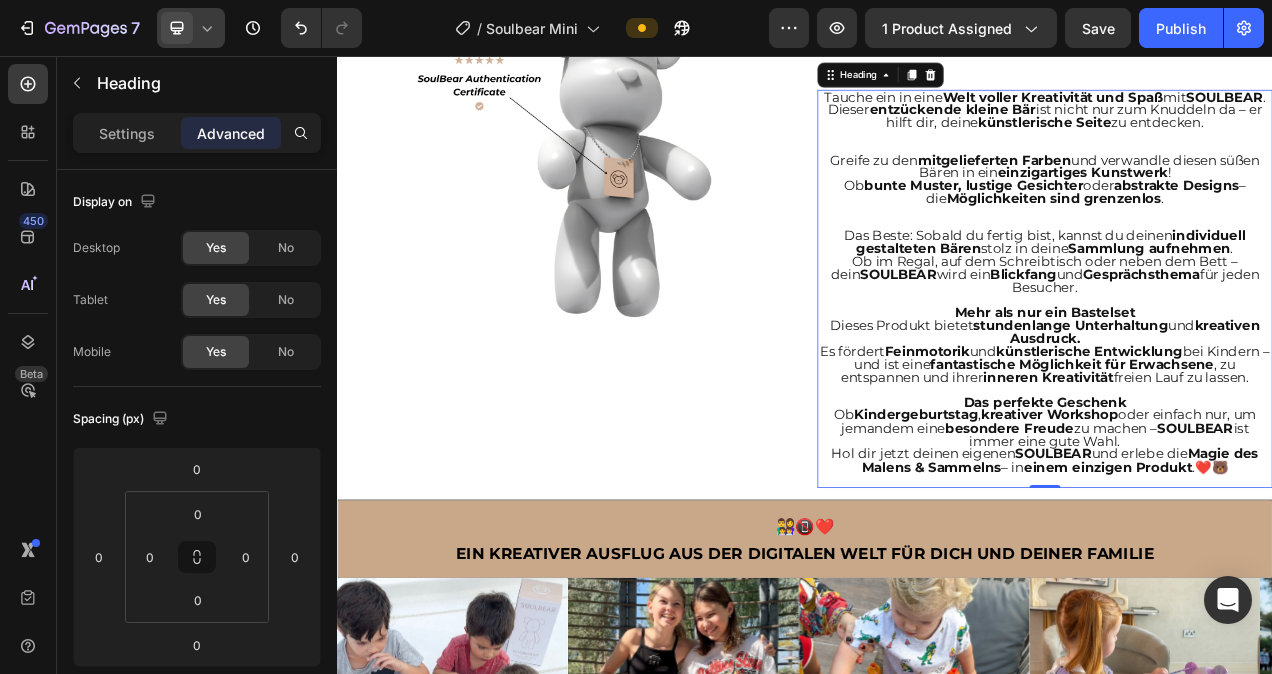 scroll, scrollTop: 1518, scrollLeft: 0, axis: vertical 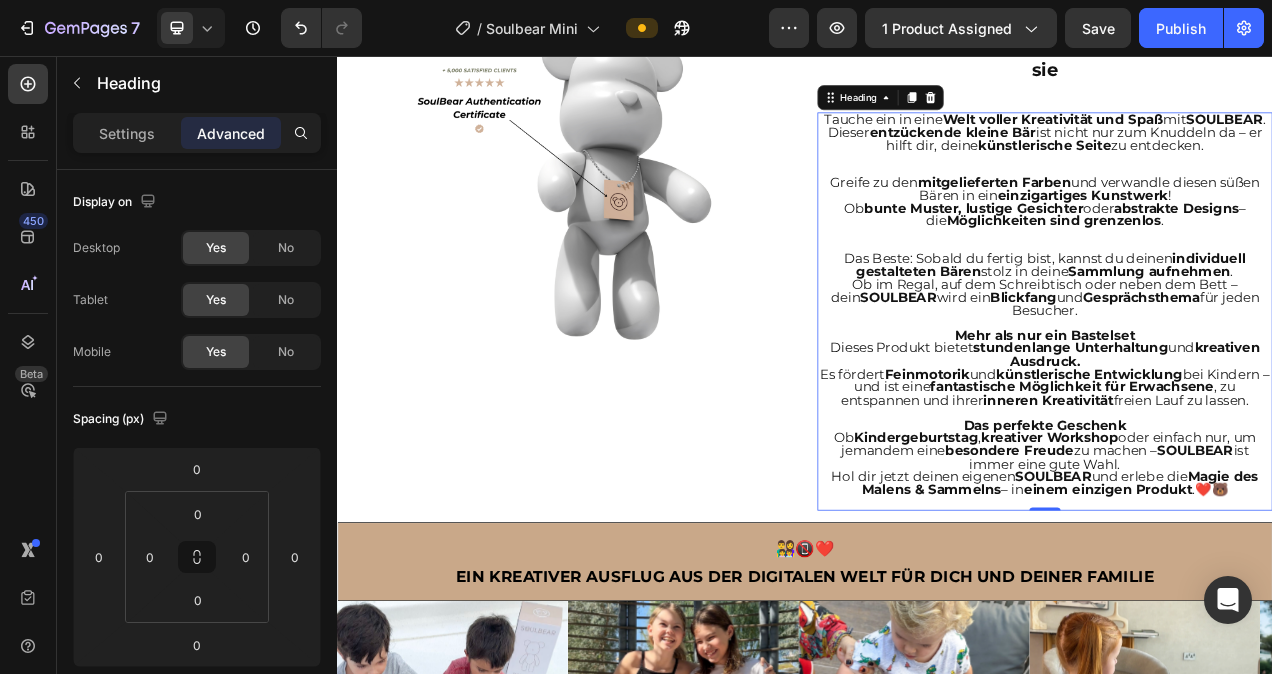 click on "Das Beste: Sobald du fertig bist, kannst du deinen  individuell gestalteten Bären  stolz in deine  Sammlung aufnehmen ." at bounding box center (1245, 324) 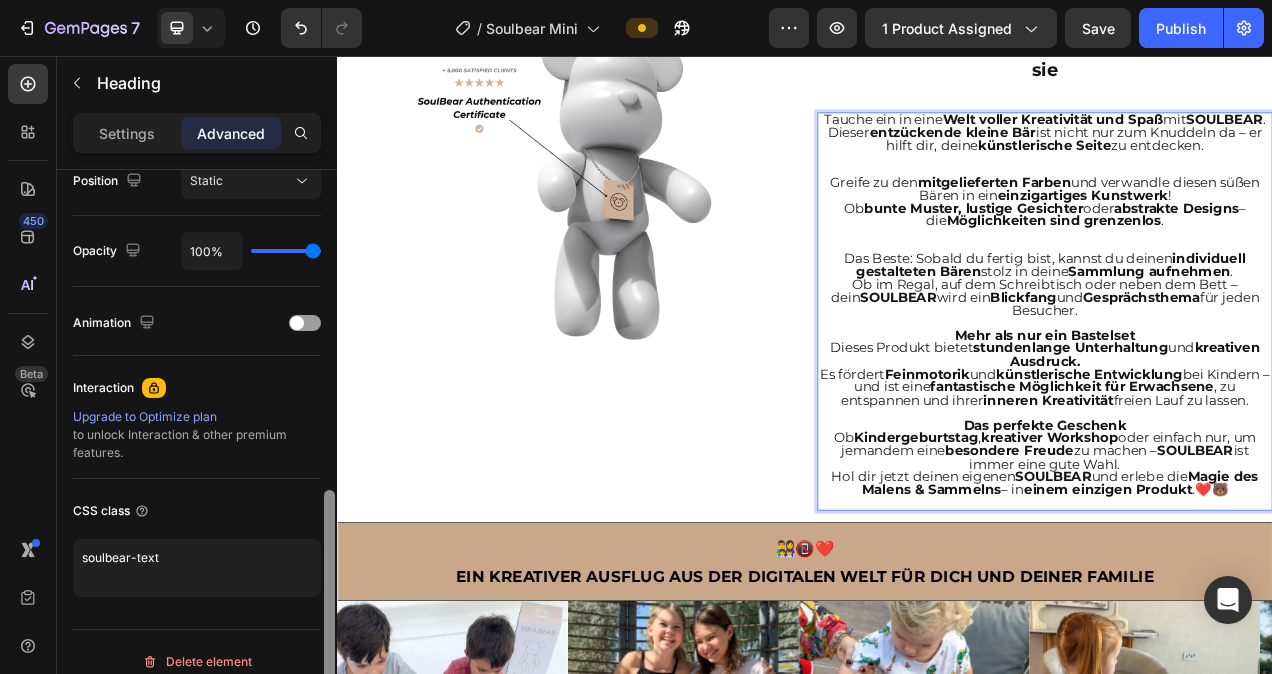 scroll, scrollTop: 773, scrollLeft: 0, axis: vertical 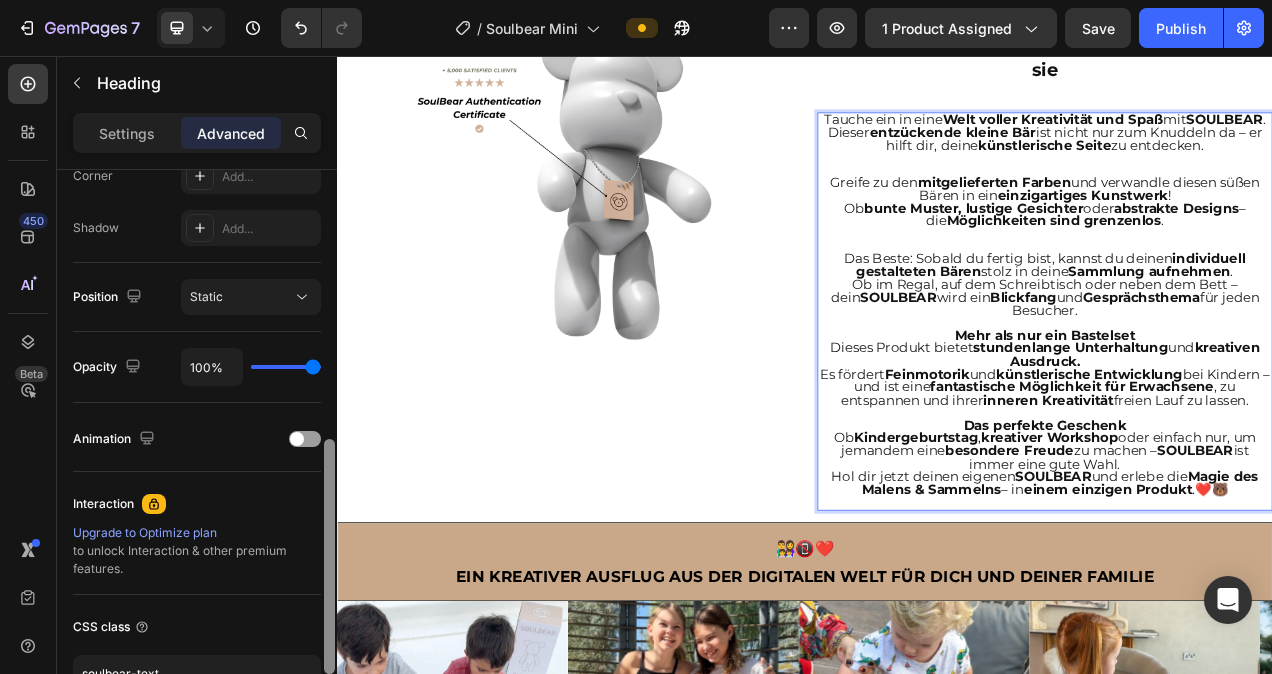 drag, startPoint x: 328, startPoint y: 177, endPoint x: 294, endPoint y: 398, distance: 223.60008 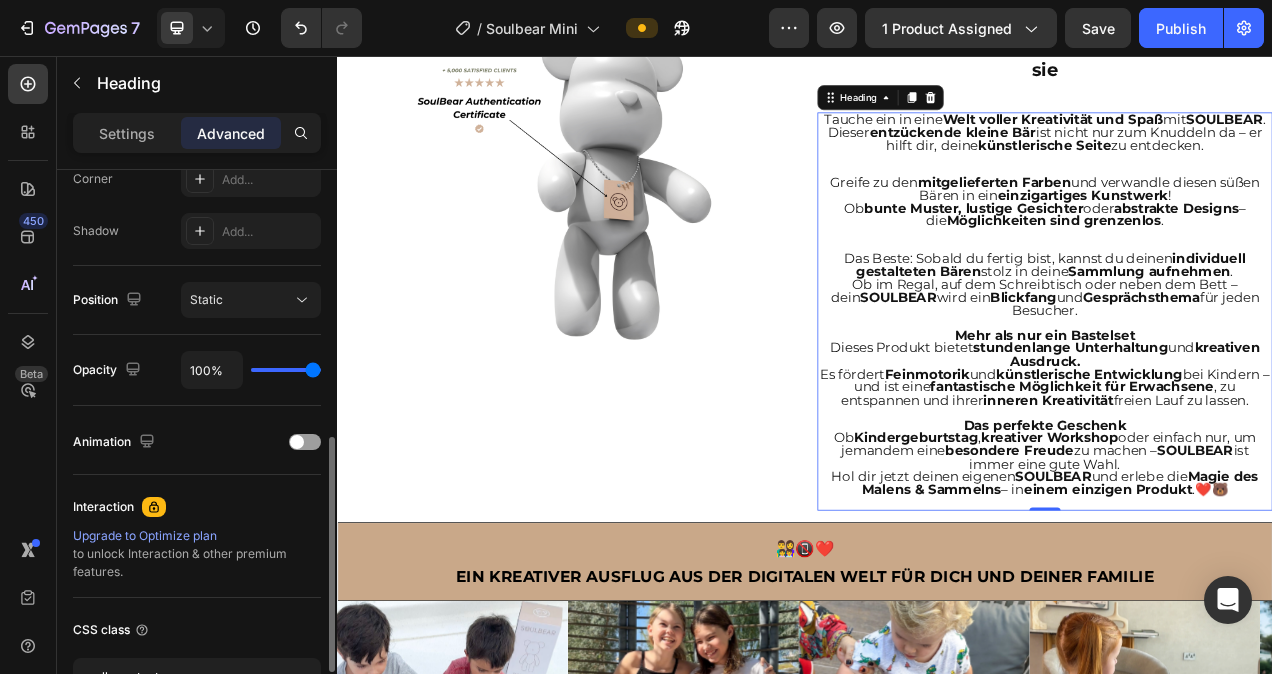 click 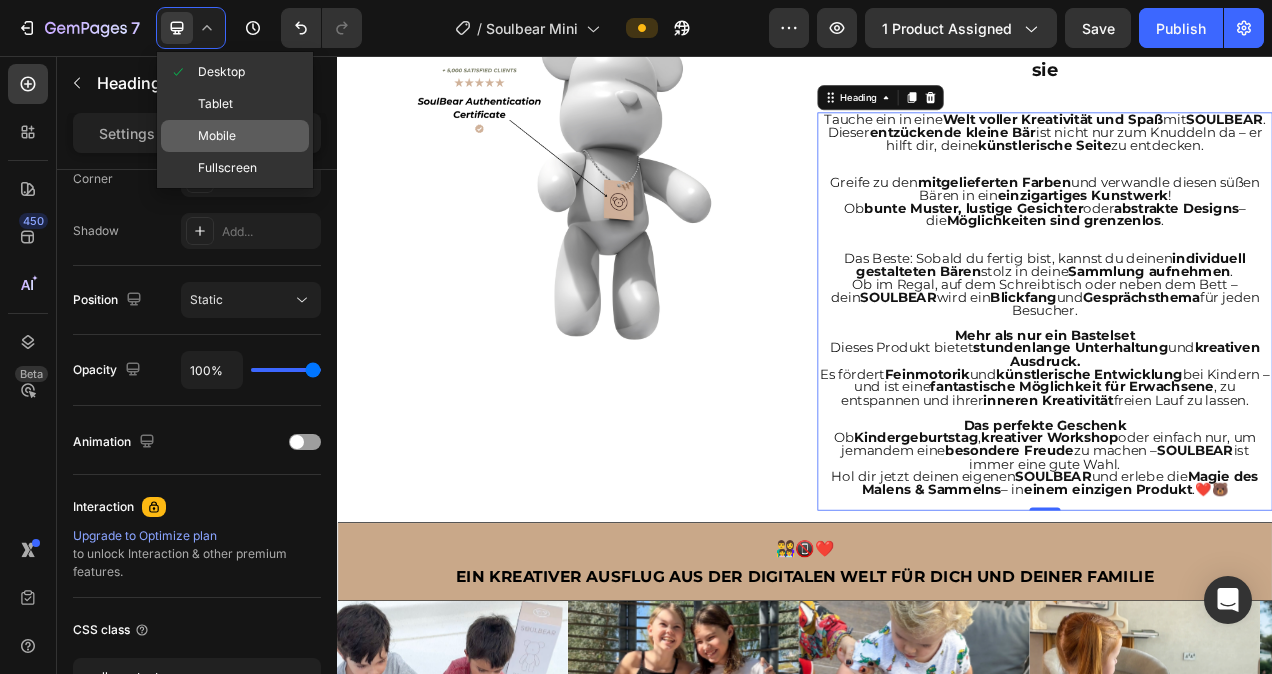 click on "Mobile" 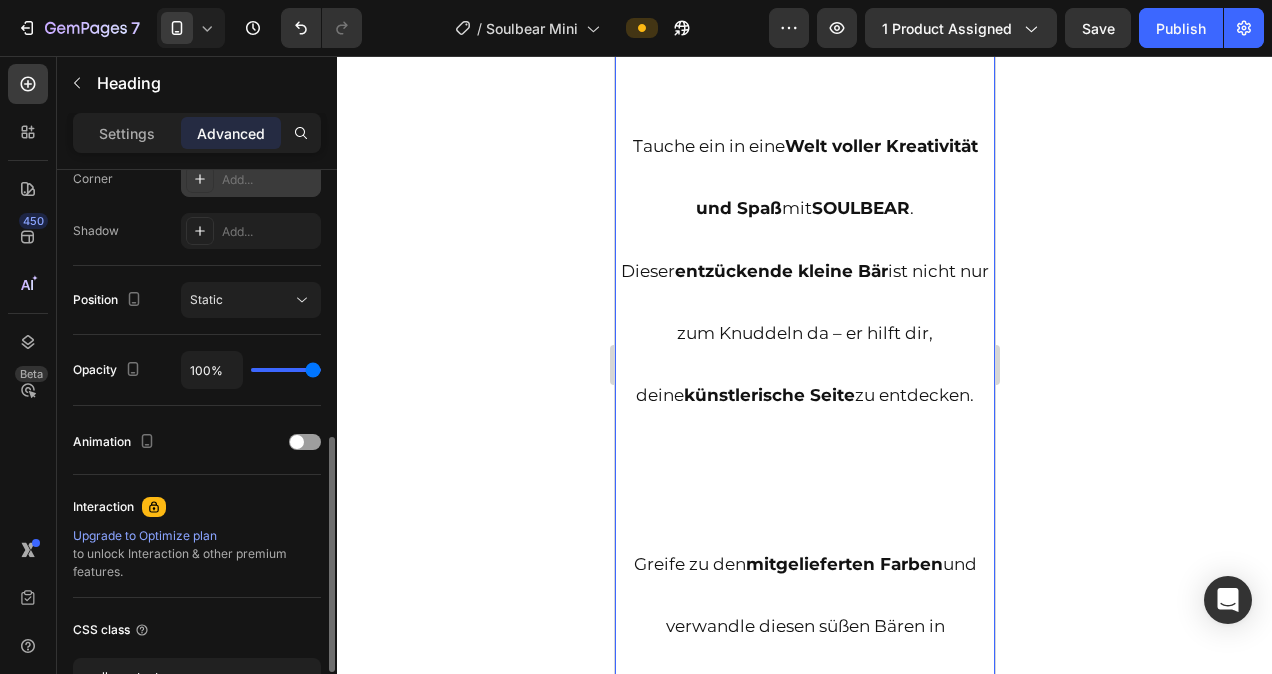scroll, scrollTop: 2102, scrollLeft: 0, axis: vertical 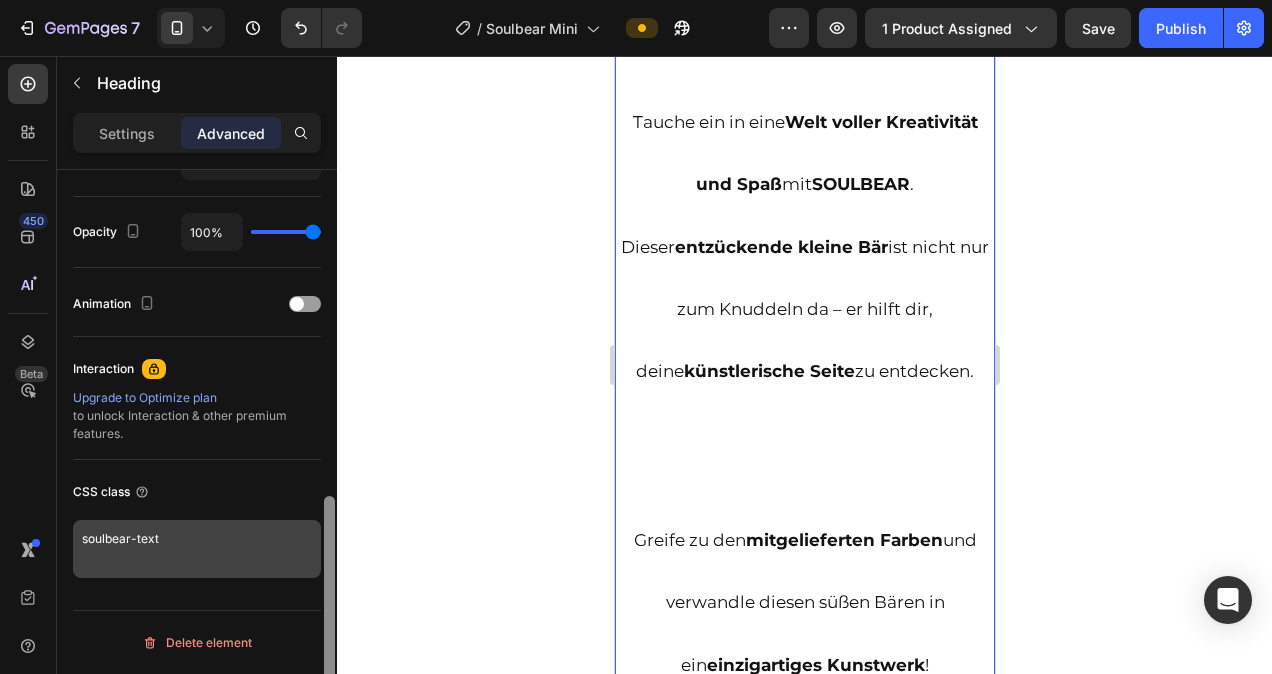 drag, startPoint x: 325, startPoint y: 491, endPoint x: 281, endPoint y: 571, distance: 91.3017 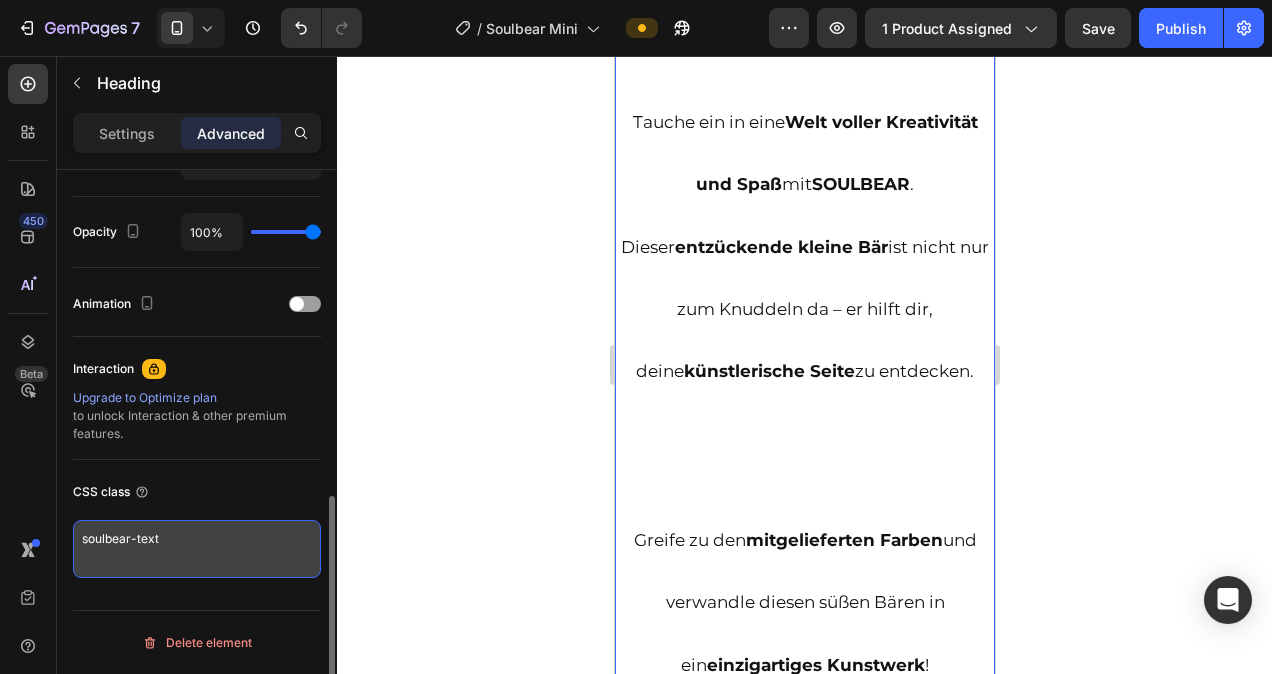 click on "soulbear-text" at bounding box center [197, 549] 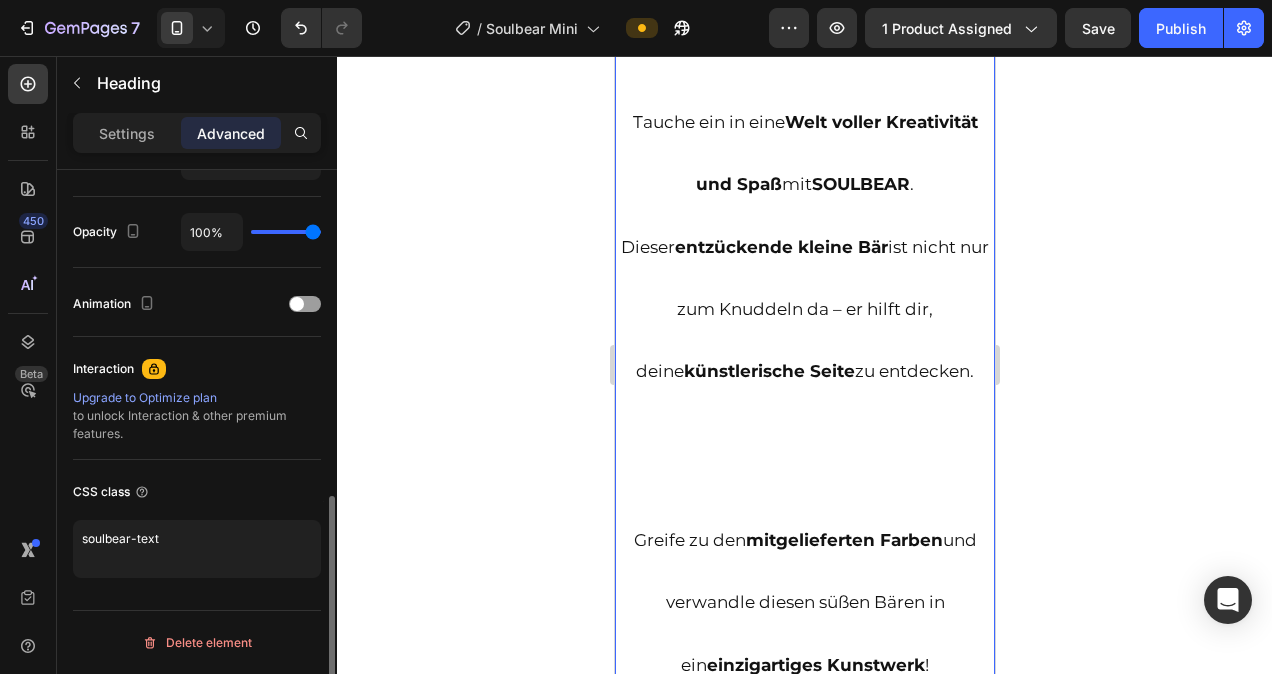 click on "CSS class" at bounding box center [197, 492] 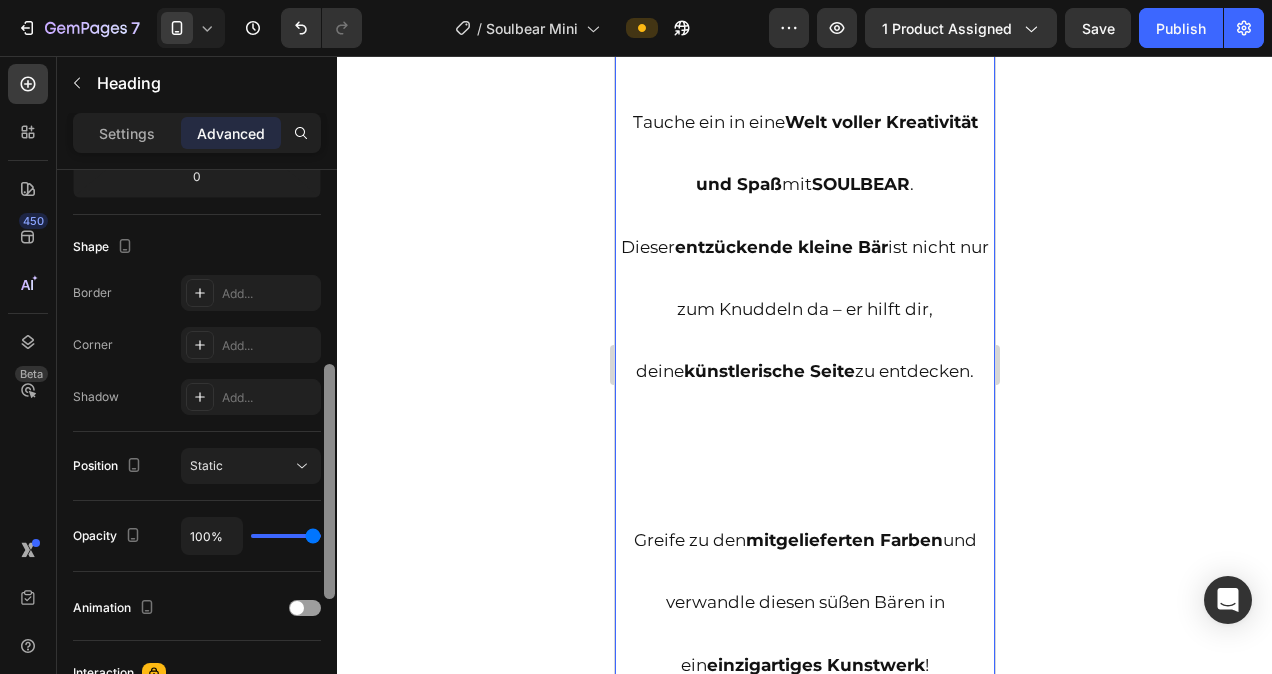 scroll, scrollTop: 467, scrollLeft: 0, axis: vertical 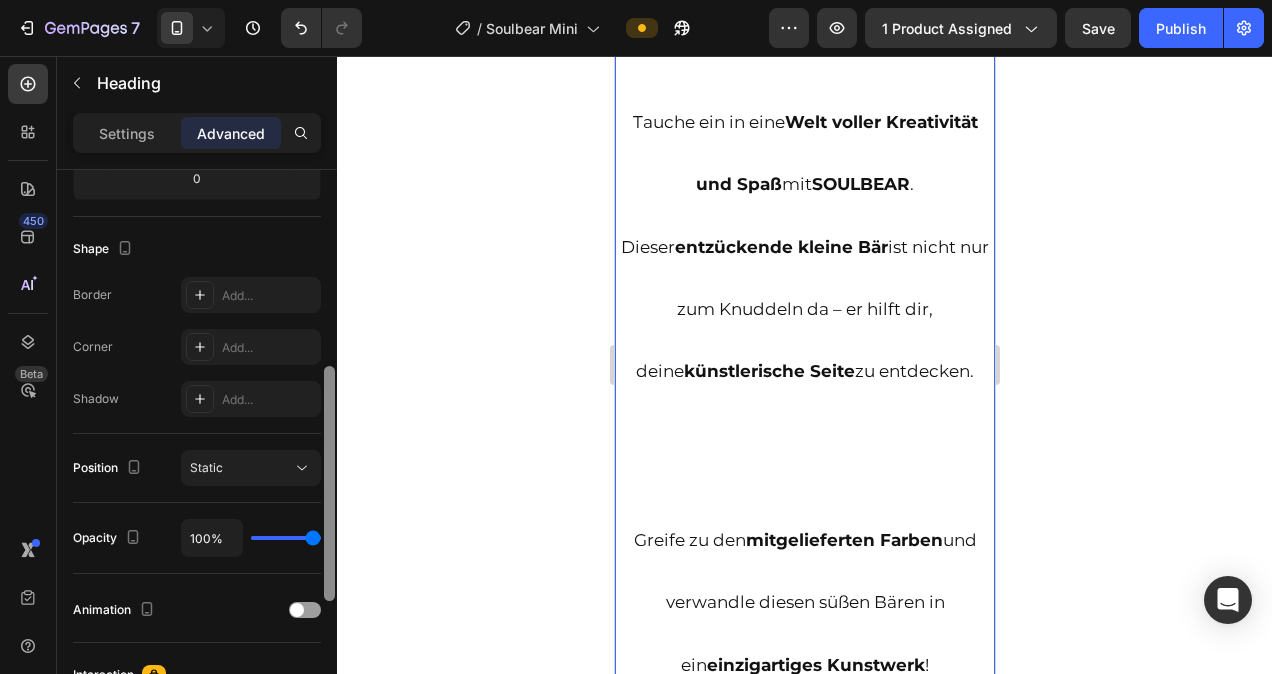 drag, startPoint x: 325, startPoint y: 513, endPoint x: 332, endPoint y: 384, distance: 129.18979 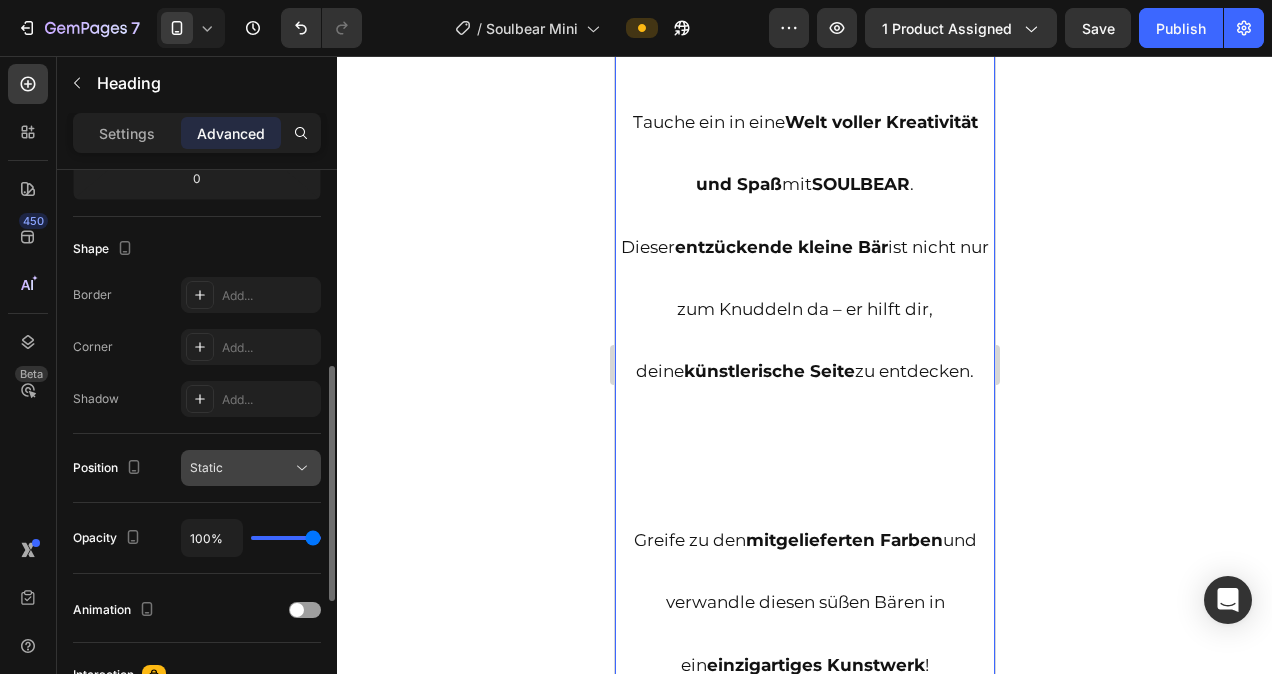 click 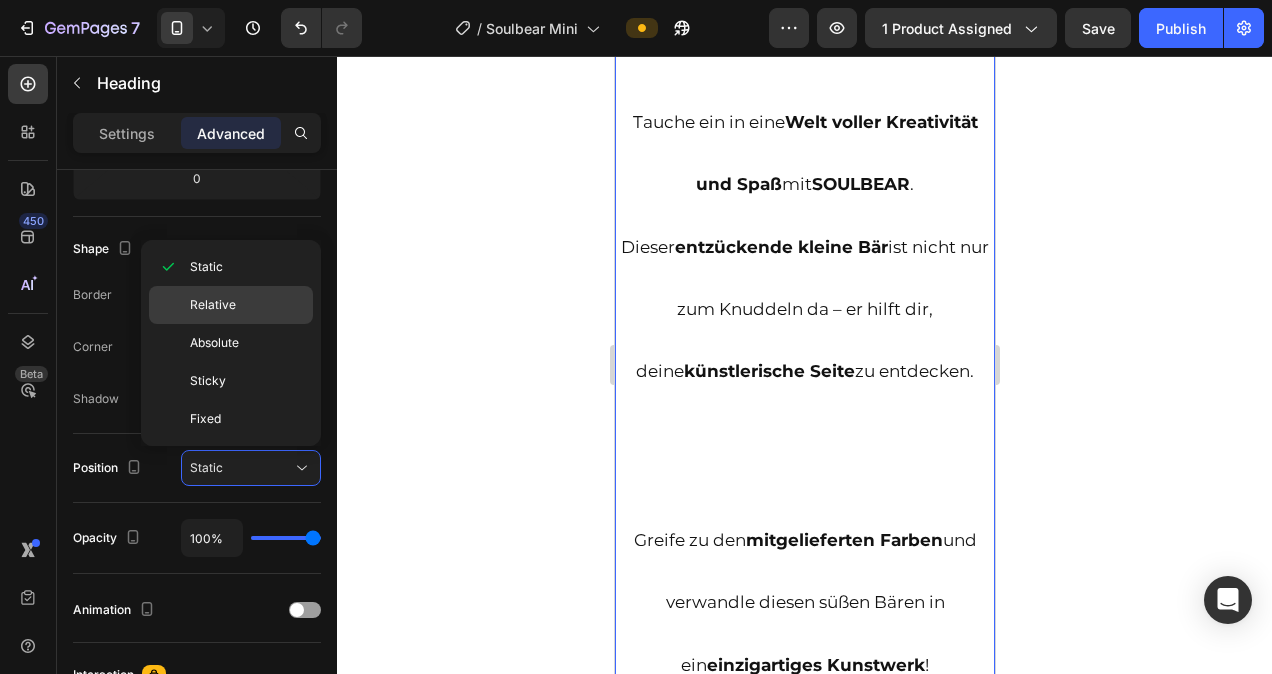 click on "Relative" 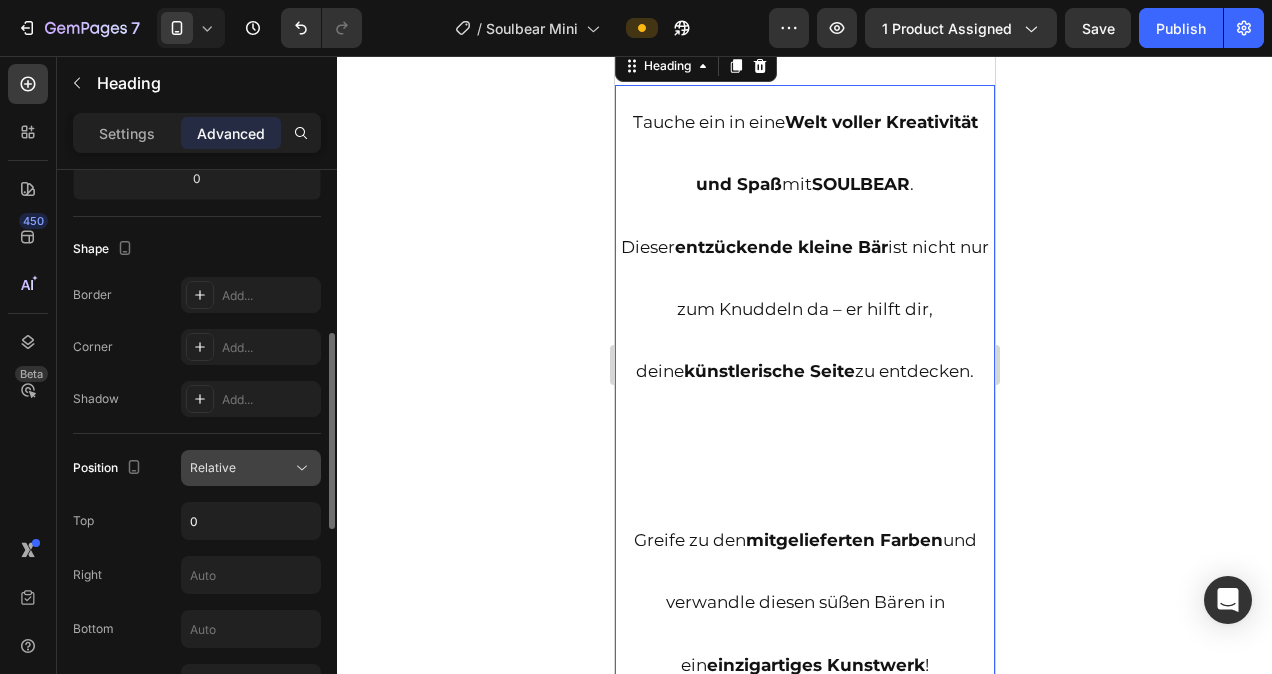 click on "Relative" at bounding box center [241, 468] 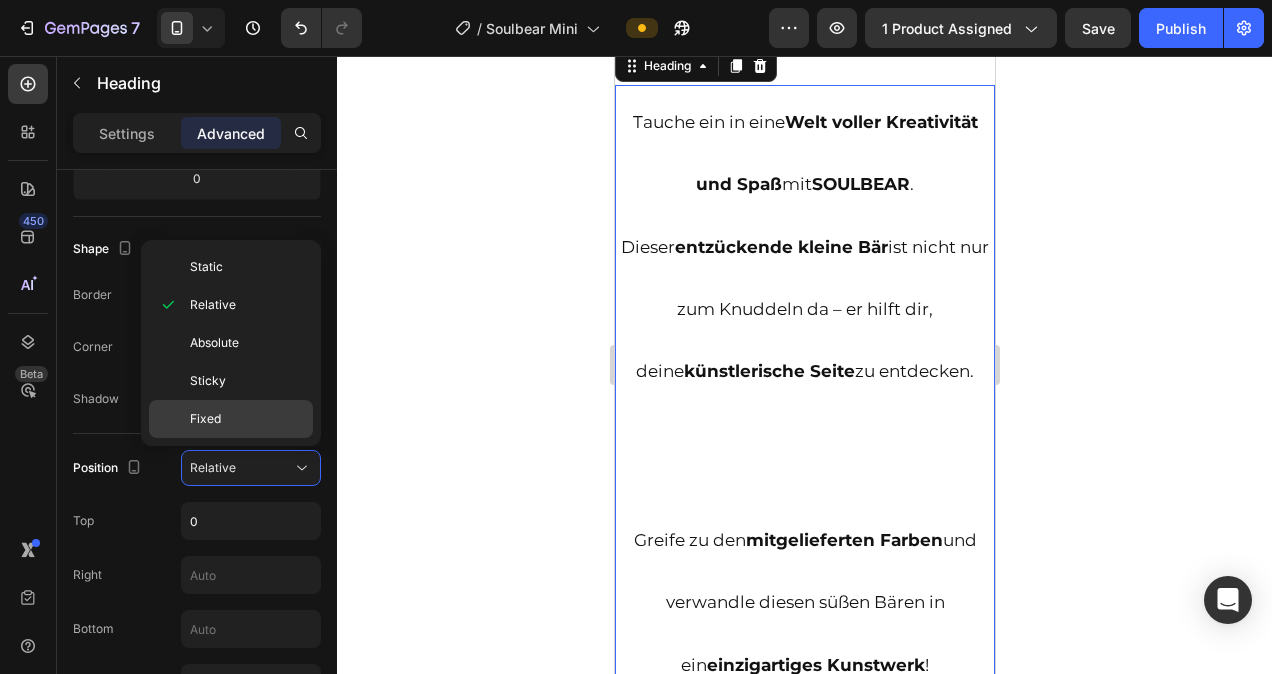 click on "Fixed" at bounding box center (247, 419) 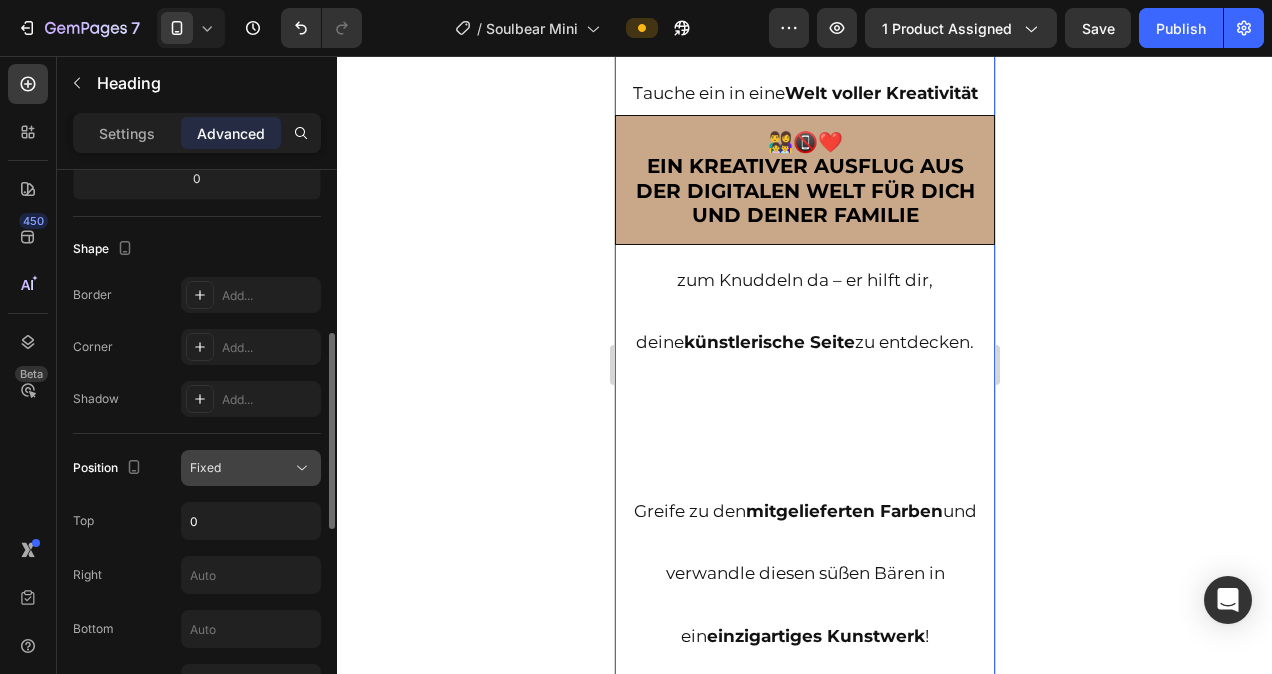 click on "Fixed" at bounding box center [241, 468] 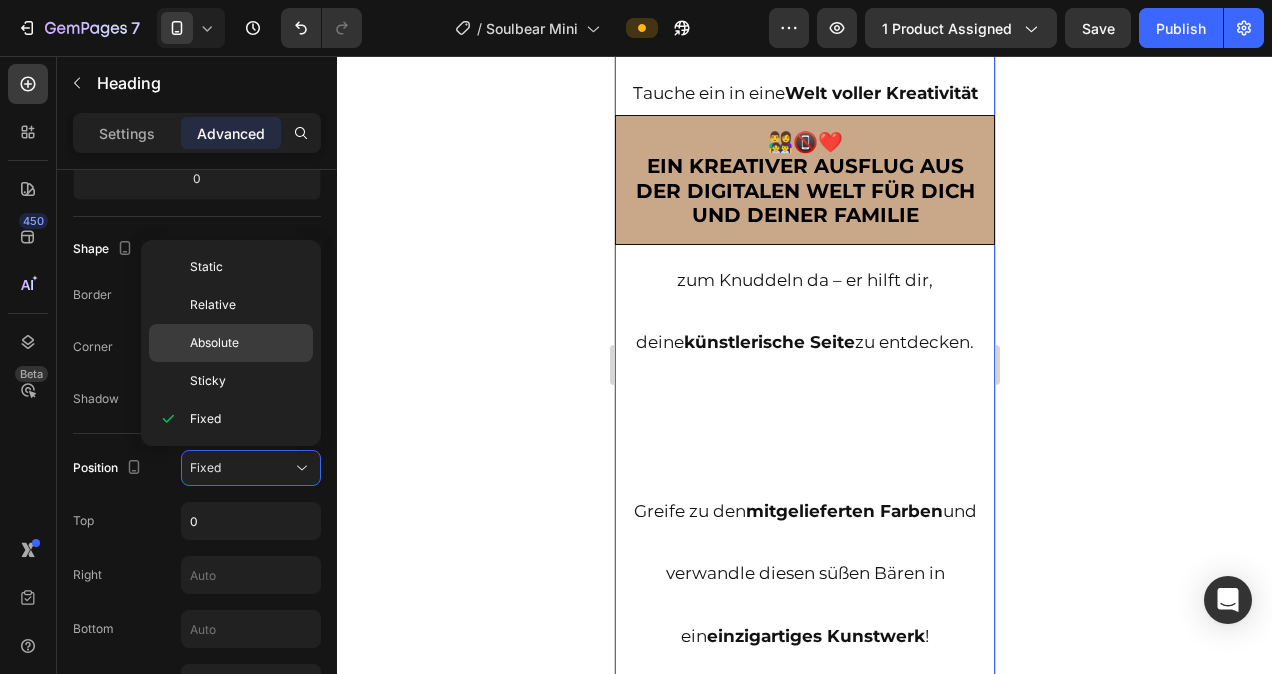 click on "Absolute" 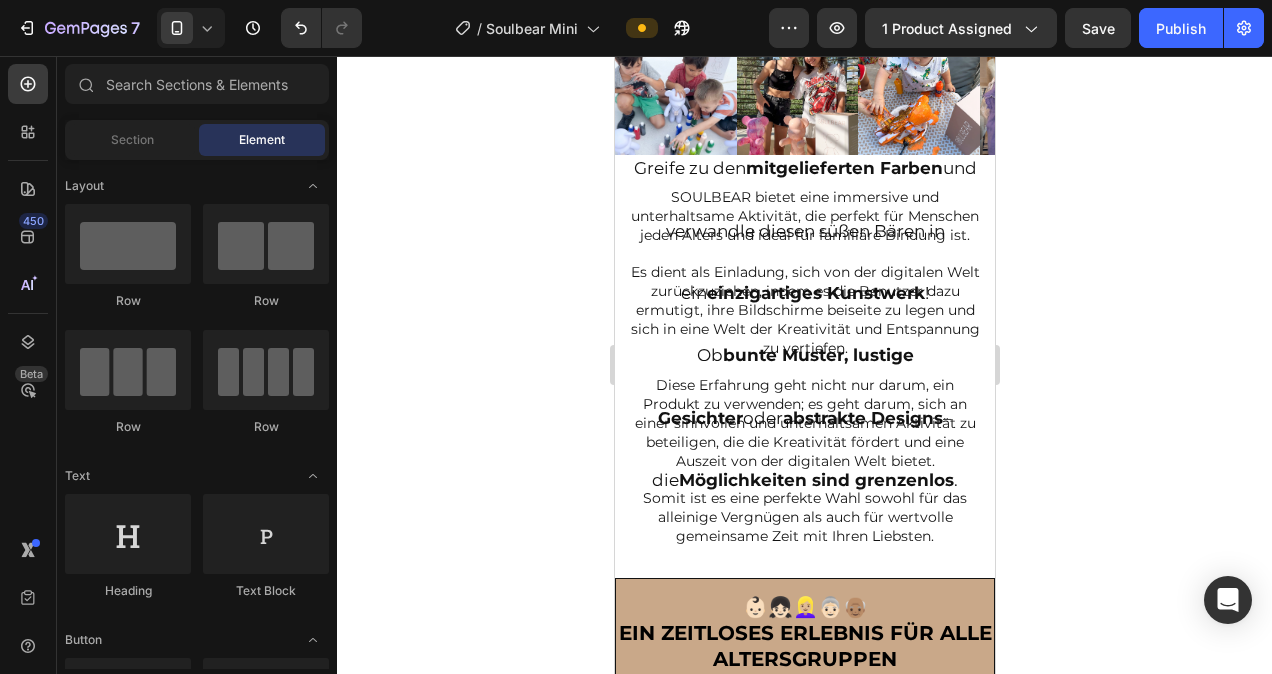scroll, scrollTop: 2322, scrollLeft: 0, axis: vertical 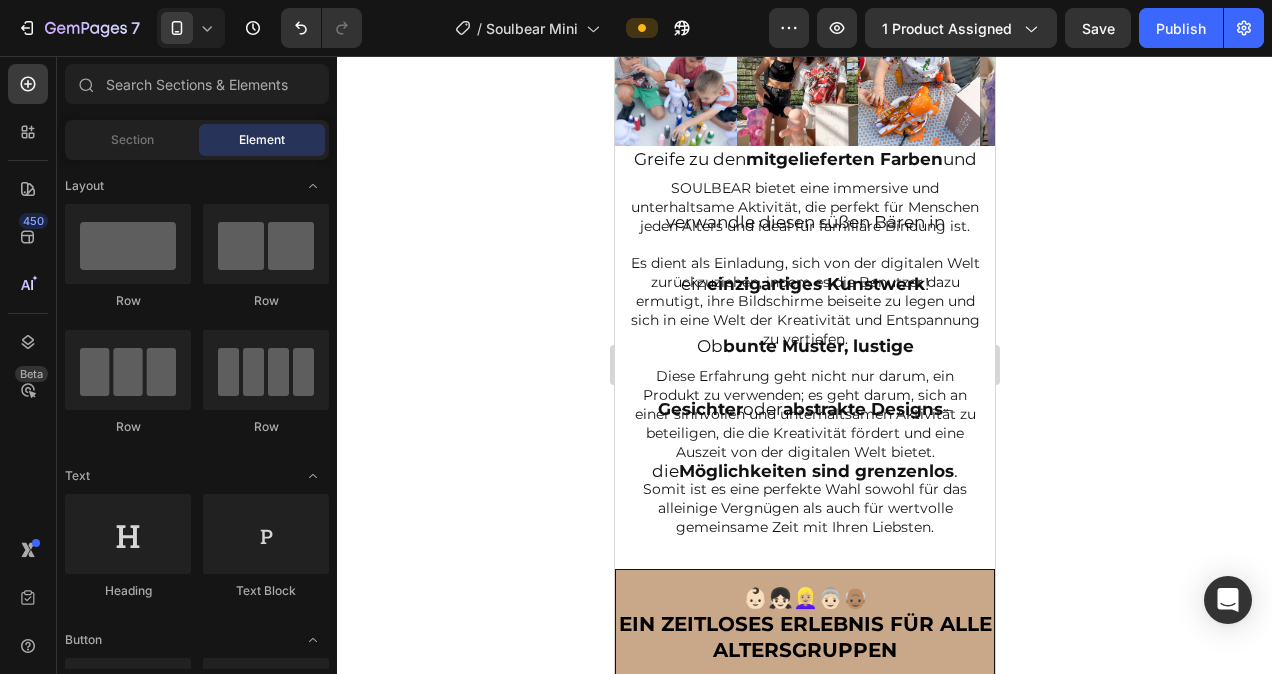drag, startPoint x: 985, startPoint y: 303, endPoint x: 1609, endPoint y: 368, distance: 627.3763 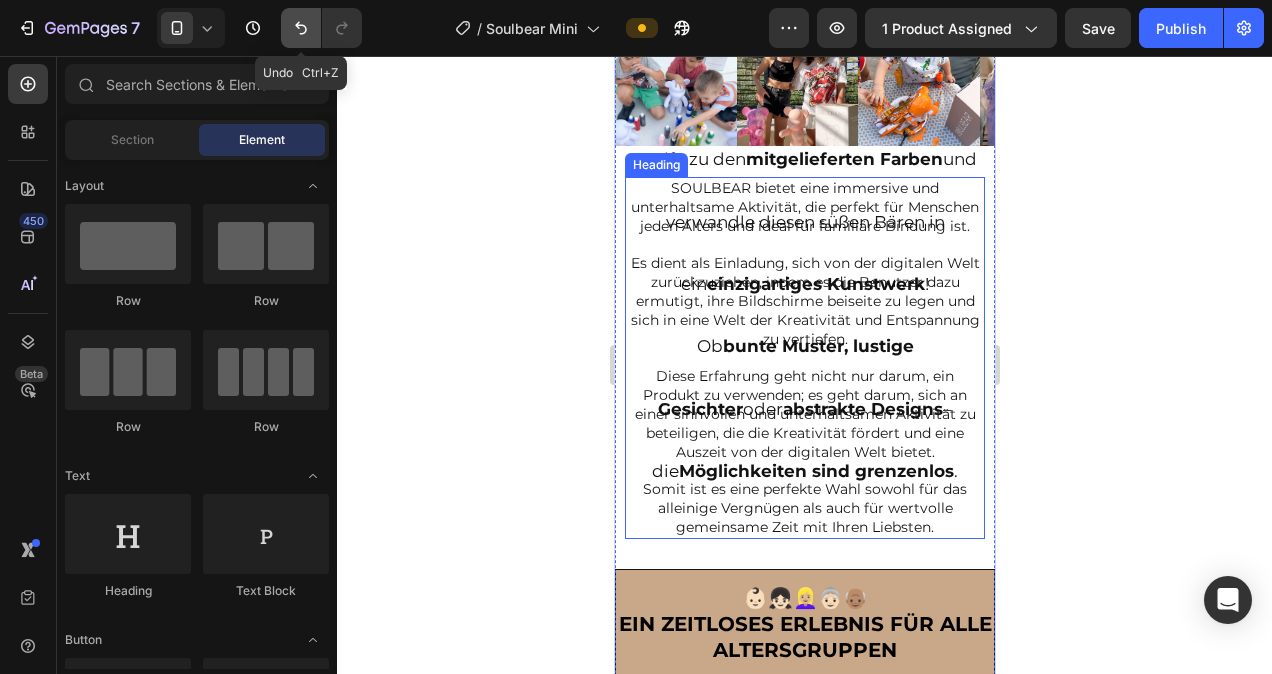 click 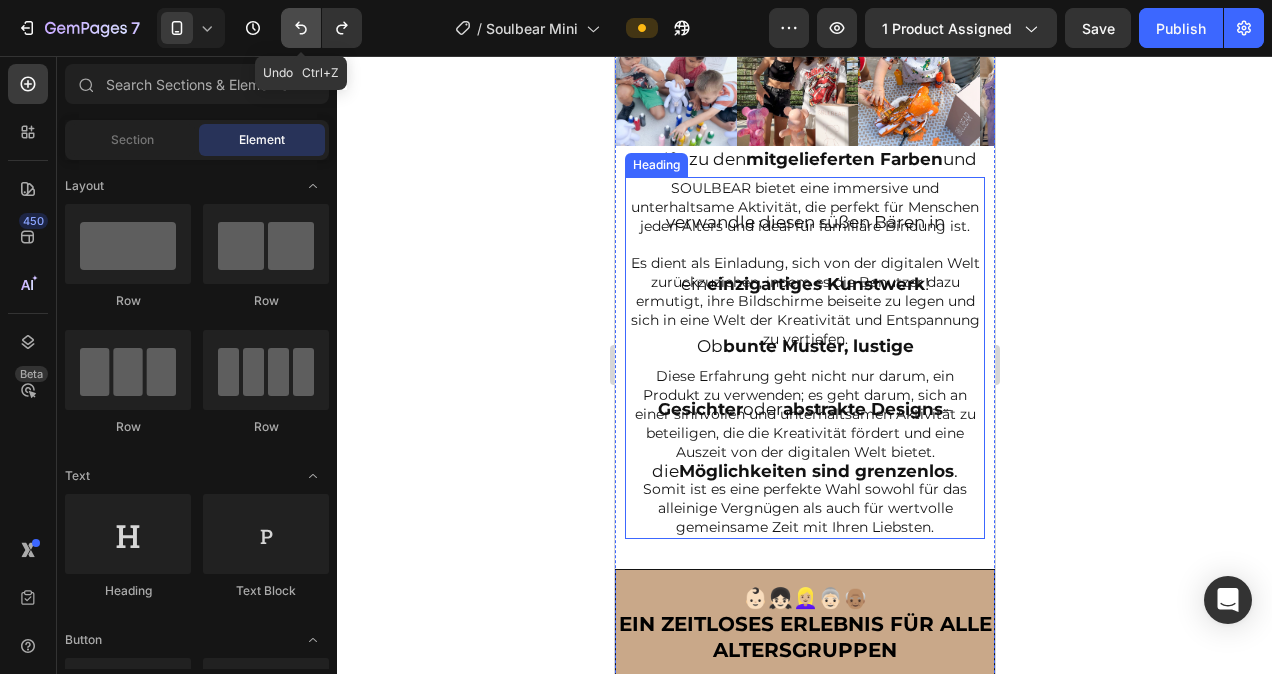 click 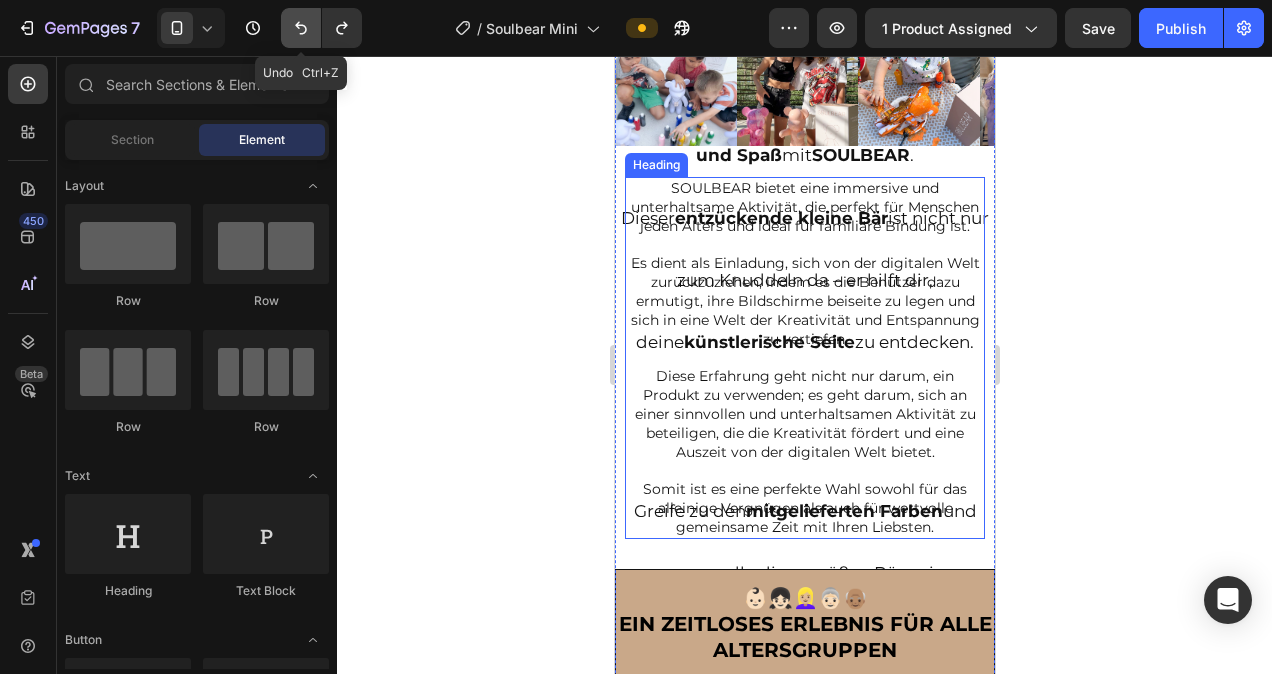 click 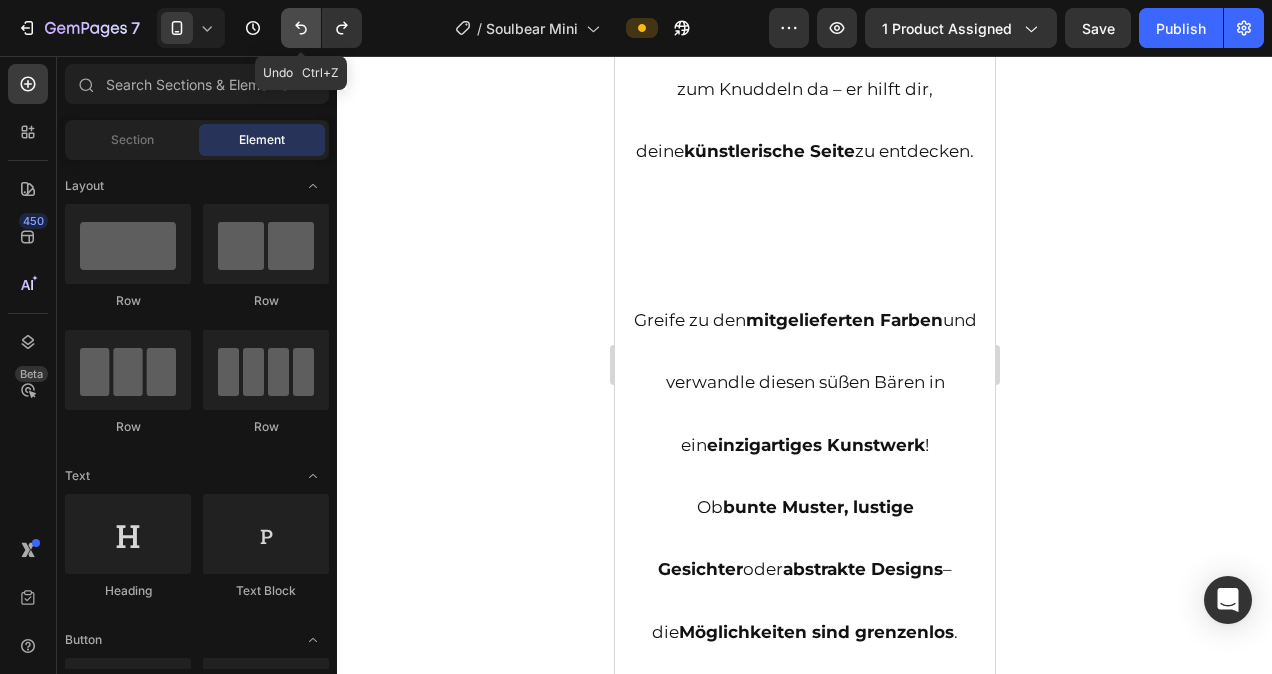 click 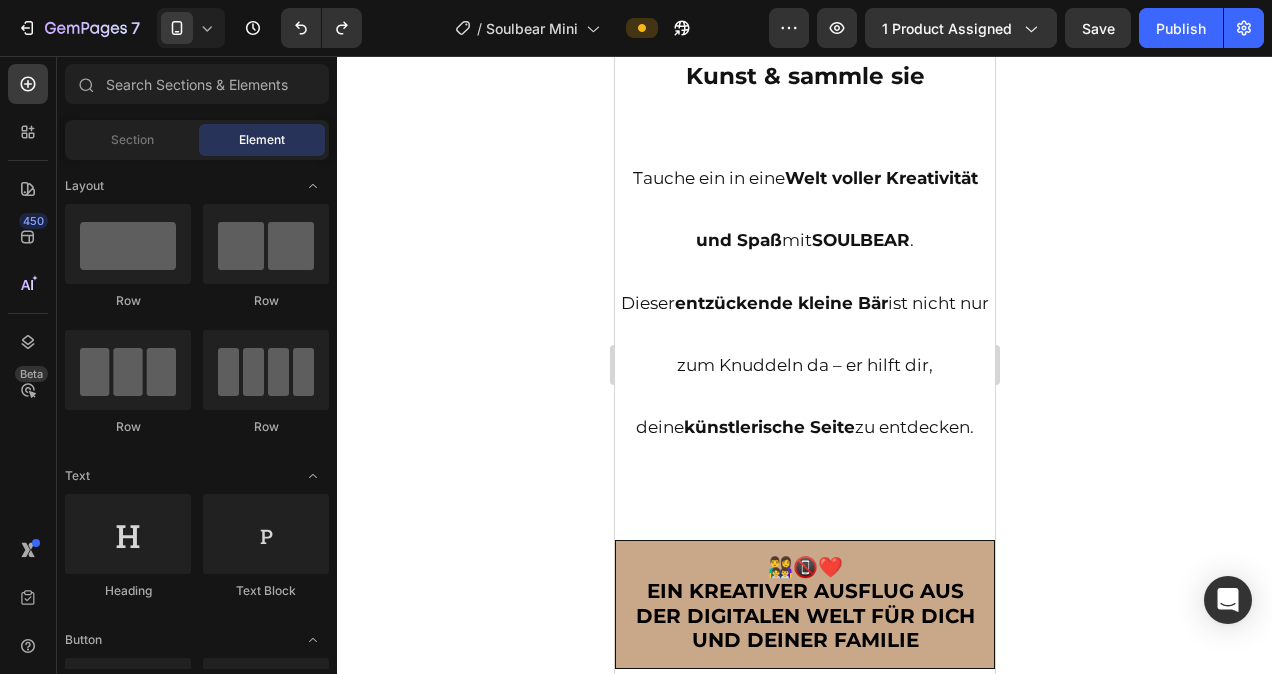scroll, scrollTop: 2056, scrollLeft: 0, axis: vertical 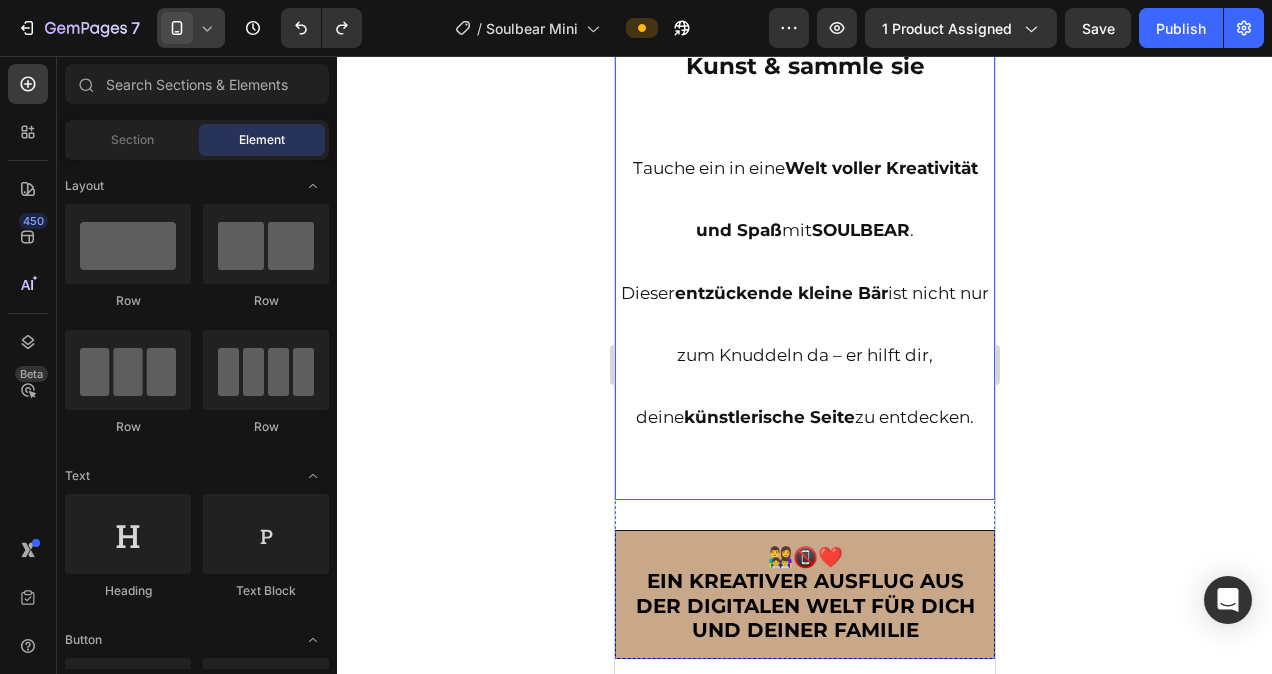 click 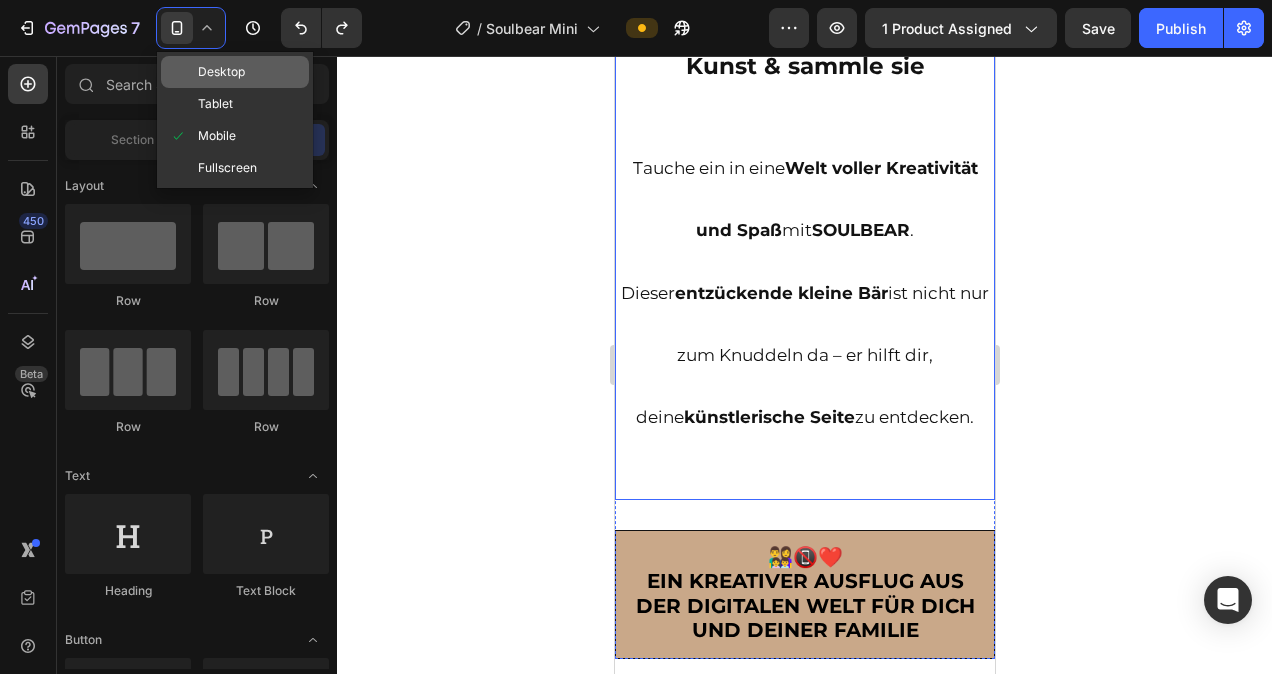 click on "Desktop" at bounding box center (221, 72) 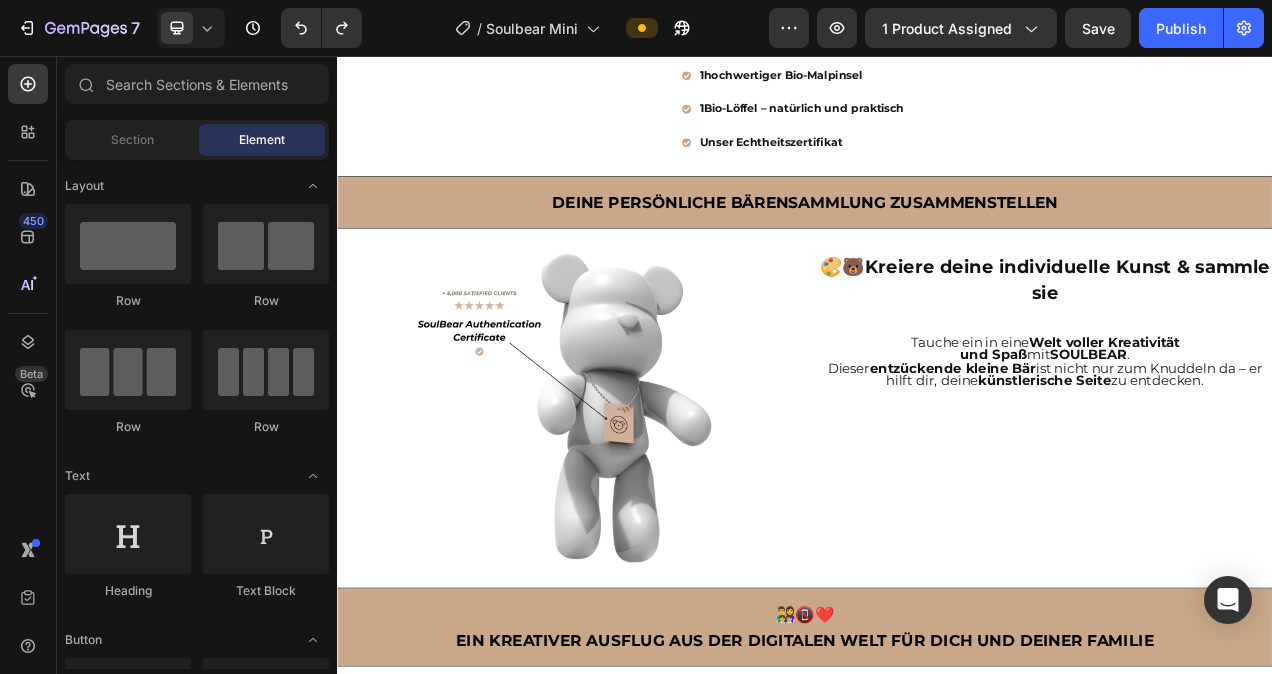 scroll, scrollTop: 1193, scrollLeft: 0, axis: vertical 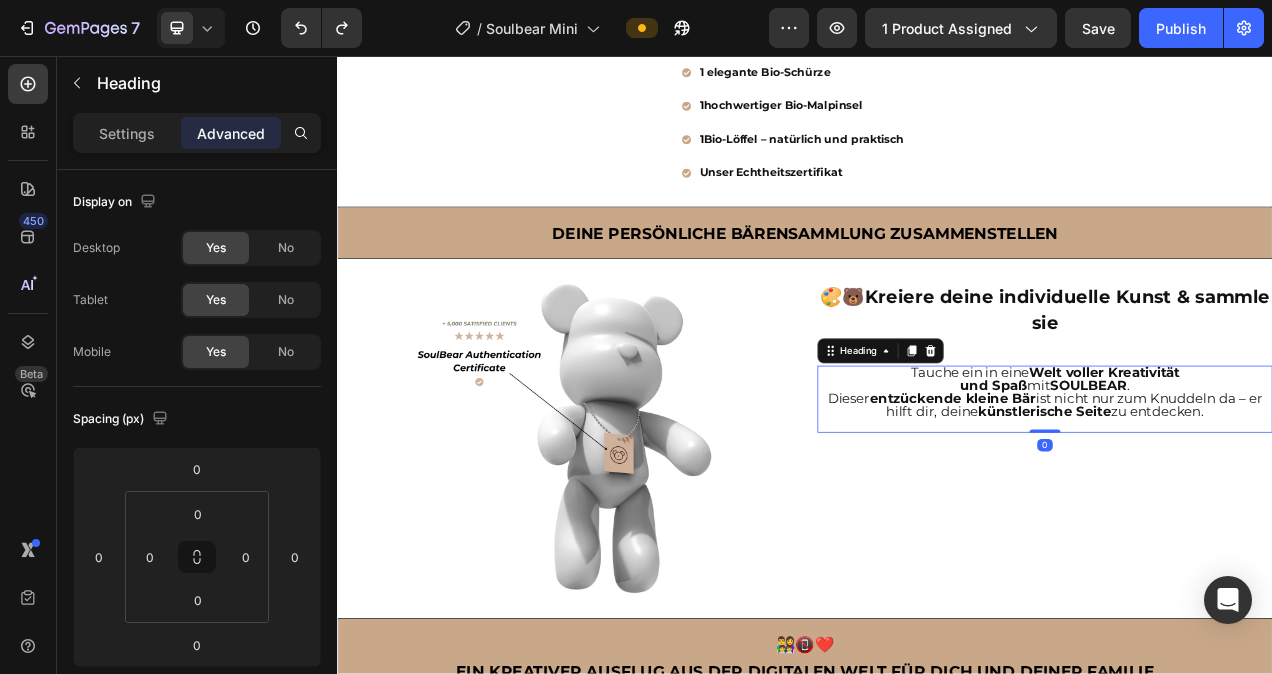 click on "Dieser  entzückende kleine Bär  ist nicht nur zum Knuddeln da – er hilft dir, deine  künstlerische Seite  zu entdecken." at bounding box center [1245, 504] 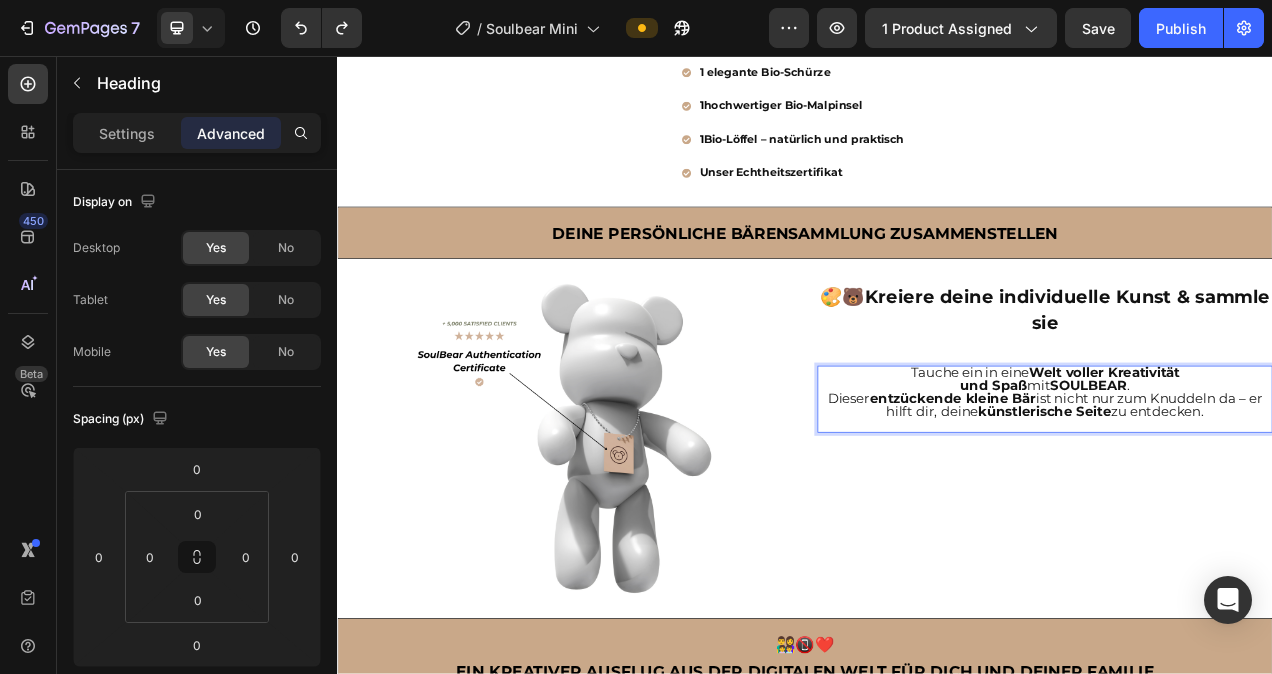click on "Tauche ein in eine  Welt voller Kreativität und Spaß  mit  SOULBEAR . Dieser  entzückende kleine Bär  ist nicht nur zum Knuddeln da – er hilft dir, deine  künstlerische Seite  zu entdecken." at bounding box center [1245, 497] 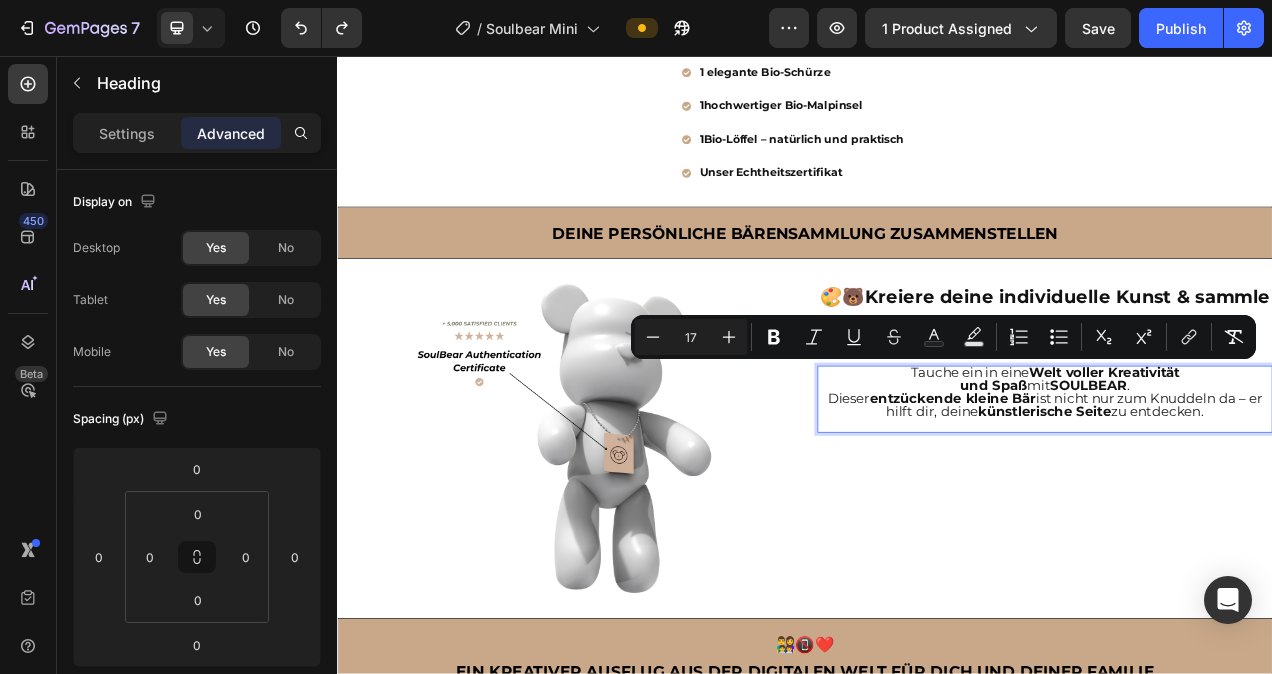 drag, startPoint x: 1451, startPoint y: 516, endPoint x: 1058, endPoint y: 463, distance: 396.55768 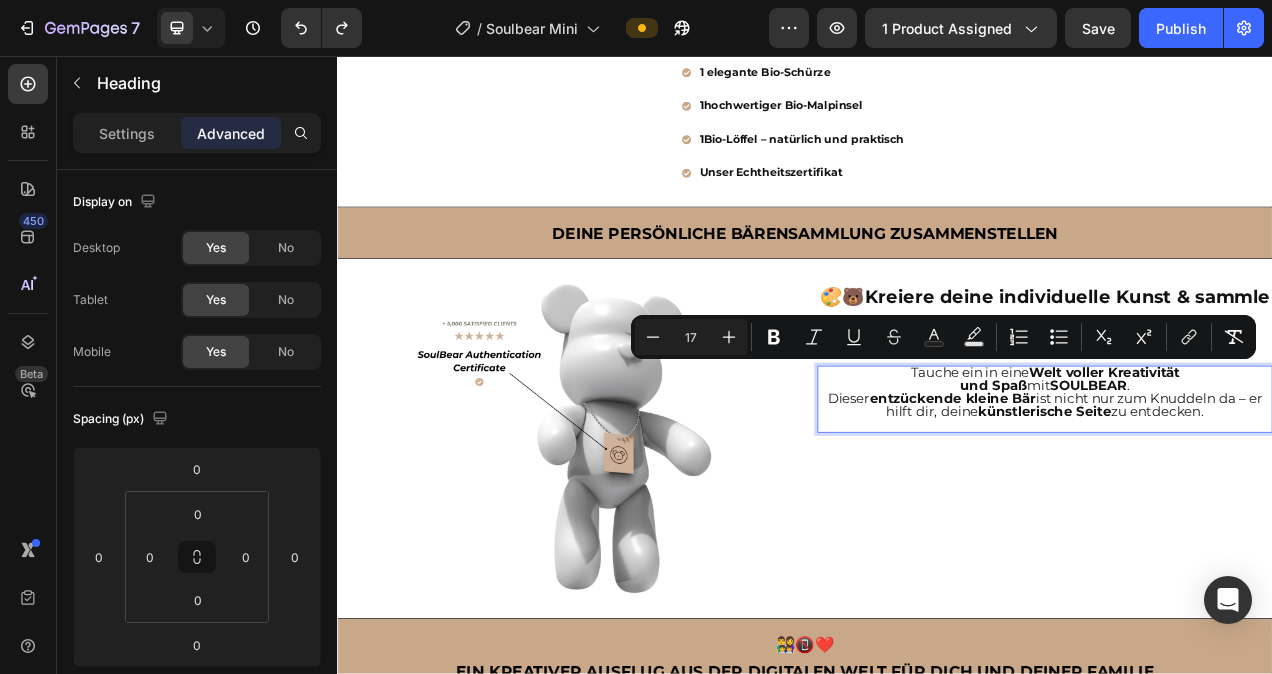 click on "Tauche ein in eine  Welt voller Kreativität und Spaß  mit  SOULBEAR . Dieser  entzückende kleine Bär  ist nicht nur zum Knuddeln da – er hilft dir, deine  künstlerische Seite  zu entdecken." at bounding box center [1245, 497] 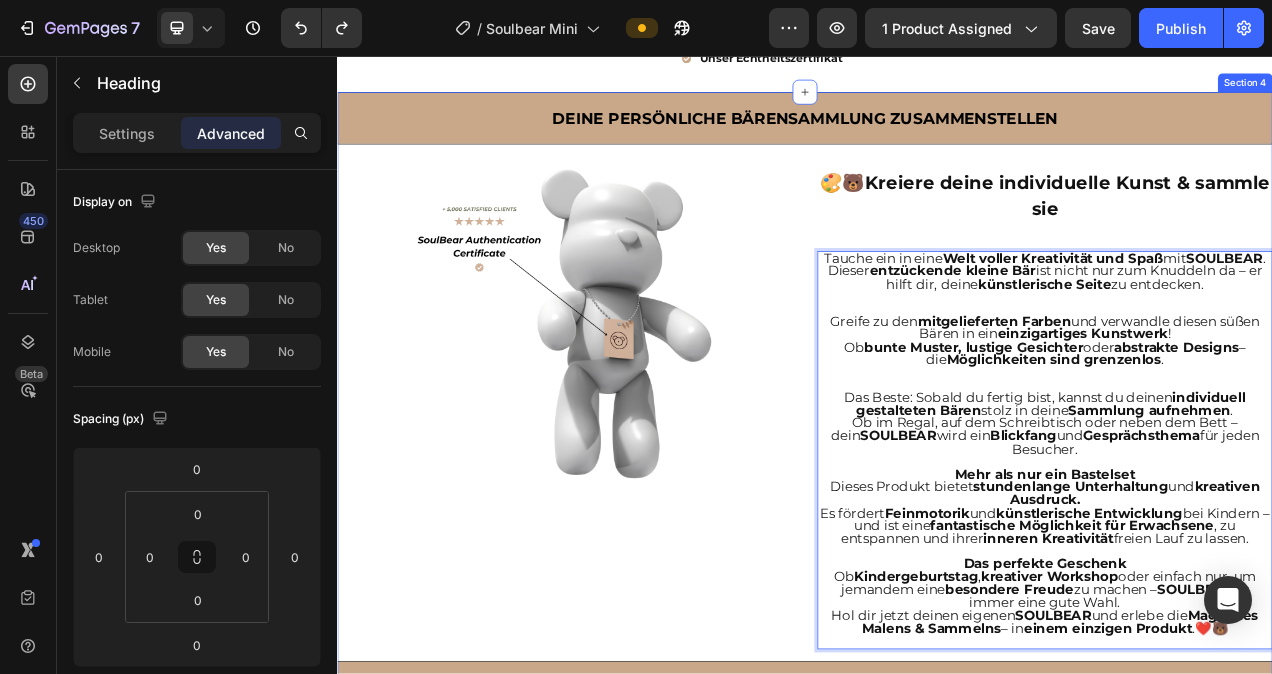 scroll, scrollTop: 1343, scrollLeft: 0, axis: vertical 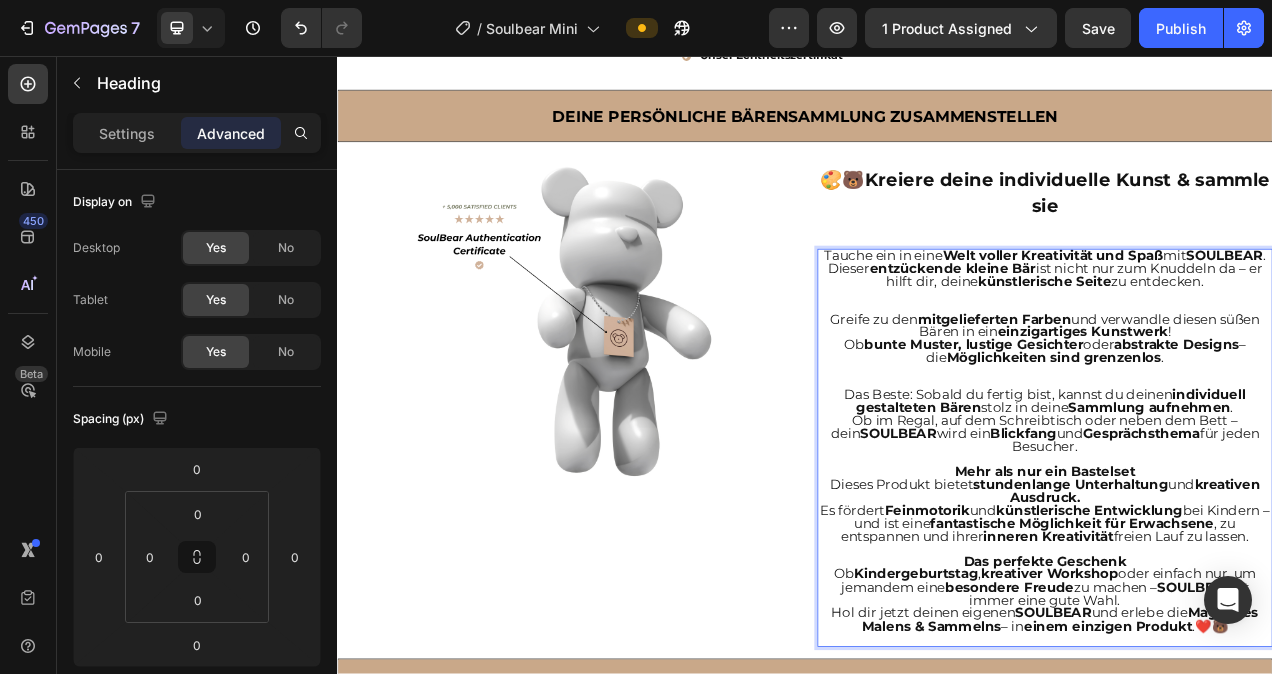 click on "Tauche ein in eine  Welt voller Kreativität   und Spaß  mit  SOULBEAR . Dieser  entzückende kleine Bär  ist nicht nur zum Knuddeln da – er hilft dir, deine  künstlerische Seite  zu entdecken. Greife zu den  mitgelieferten Farben  und verwandle diesen süßen Bären in ein  einzigartiges Kunstwerk ! Ob  bunte Muster, lustige Gesichter  oder  abstrakte Designs  – die  Möglichkeiten sind grenzenlos . Das Beste: Sobald du fertig bist, kannst du deinen  individuell gestalteten Bären  stolz in deine  Sammlung aufnehmen . Ob im Regal, auf dem Schreibtisch oder neben dem Bett – dein  SOULBEAR  wird ein  Blickfang  und  Gesprächsthema  für jeden Besucher. Mehr als nur ein Bastelset Dieses Produkt bietet  stundenlange Unterhaltung  und  kreativen Ausdruck. Es fördert  Feinmotorik  und  künstlerische Entwicklung  bei Kindern – und ist eine  fantastische Möglichkeit für Erwachsene , zu entspannen und ihrer  inneren Kreativität  freien Lauf zu lassen. Das perfekte Geschenk Ob  Kindergeburtstag ," at bounding box center [1245, 559] 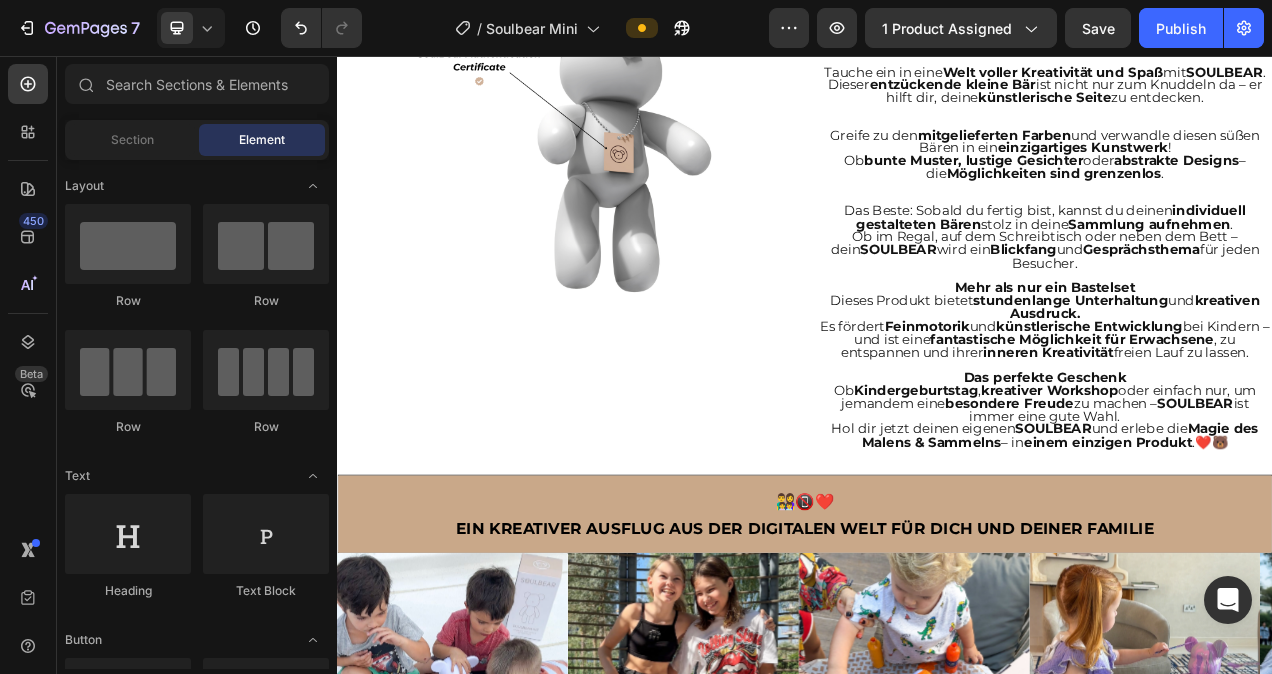 scroll, scrollTop: 1530, scrollLeft: 0, axis: vertical 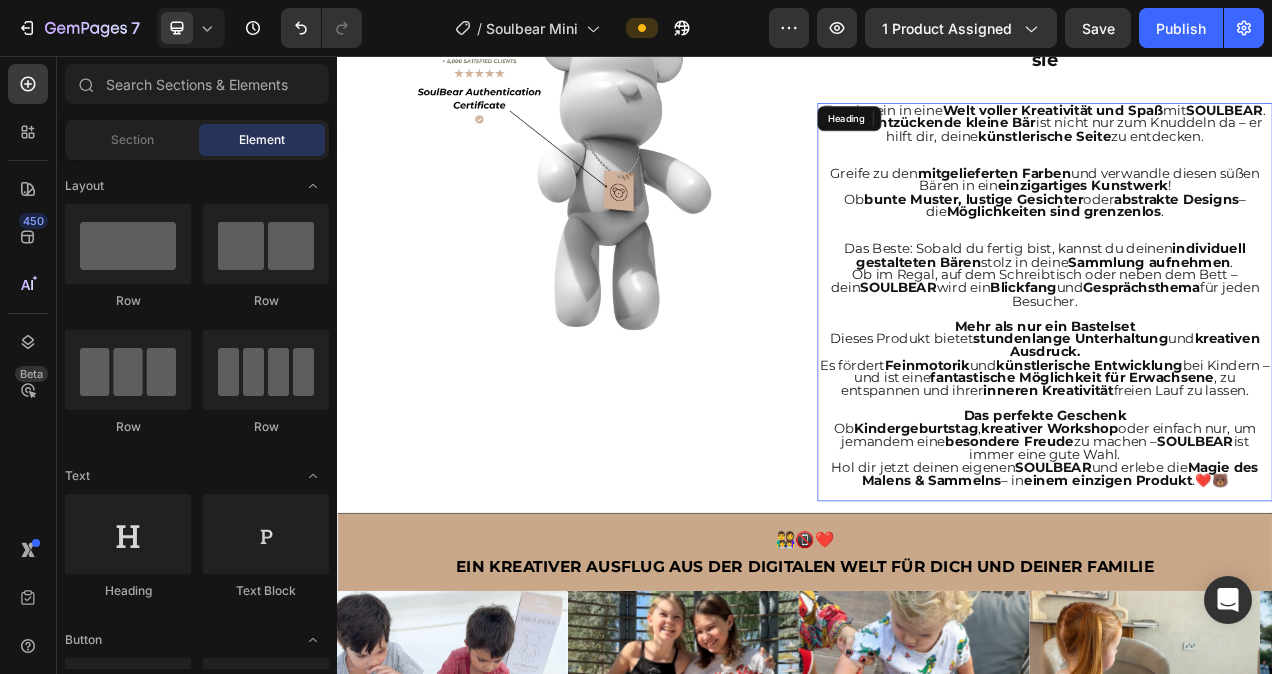 click on "⁠⁠⁠⁠⁠⁠⁠ Tauche ein in eine  Welt voller Kreativität   und Spaß  mit  SOULBEAR . Dieser  entzückende kleine Bär  ist nicht nur zum Knuddeln da – er hilft dir, deine  künstlerische Seite  zu entdecken. Greife zu den  mitgelieferten Farben  und verwandle diesen süßen Bären in ein  einzigartiges Kunstwerk ! Ob  bunte Muster, lustige Gesichter  oder  abstrakte Designs  – die  Möglichkeiten sind grenzenlos . Das Beste: Sobald du fertig bist, kannst du deinen  individuell gestalteten Bären  stolz in deine  Sammlung aufnehmen . Ob im Regal, auf dem Schreibtisch oder neben dem Bett – dein  SOULBEAR  wird ein  Blickfang  und  Gesprächsthema  für jeden Besucher. Mehr als nur ein Bastelset Dieses Produkt bietet  stundenlange Unterhaltung  und  kreativen Ausdruck. Es fördert  Feinmotorik  und  künstlerische Entwicklung  bei Kindern – und ist eine  fantastische Möglichkeit für Erwachsene , zu entspannen und ihrer  inneren Kreativität  freien Lauf zu lassen. Das perfekte Geschenk Ob" at bounding box center [1245, 372] 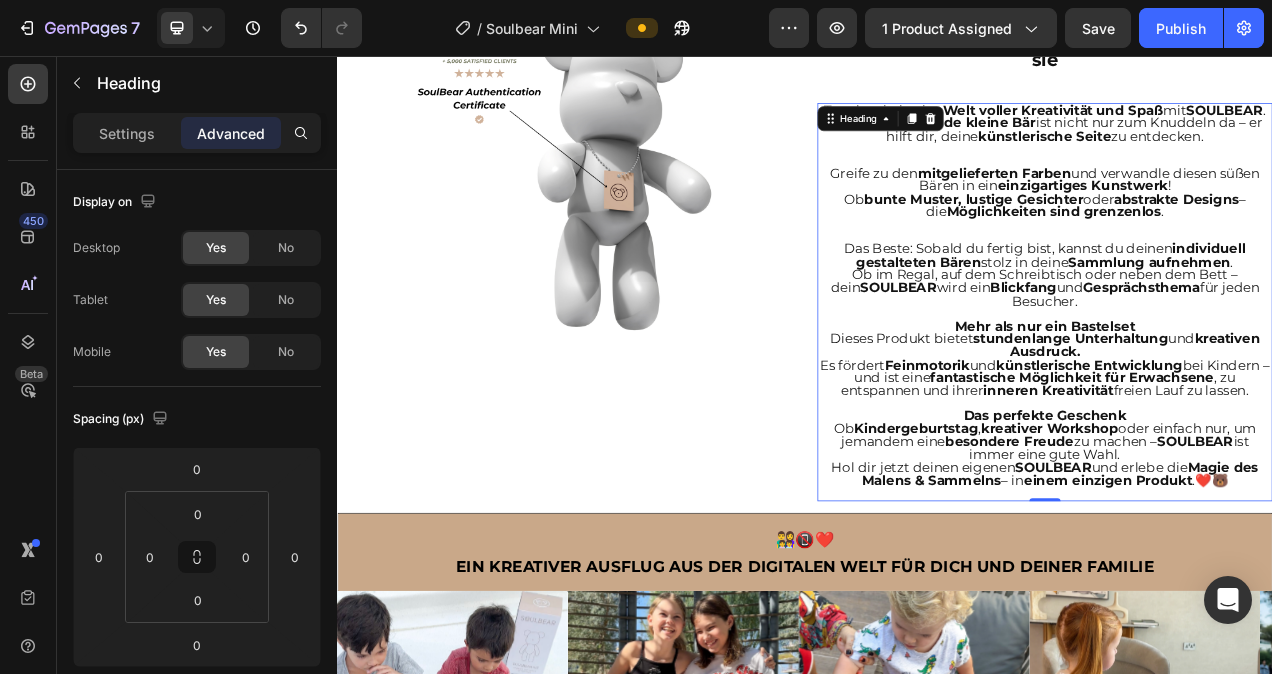 click 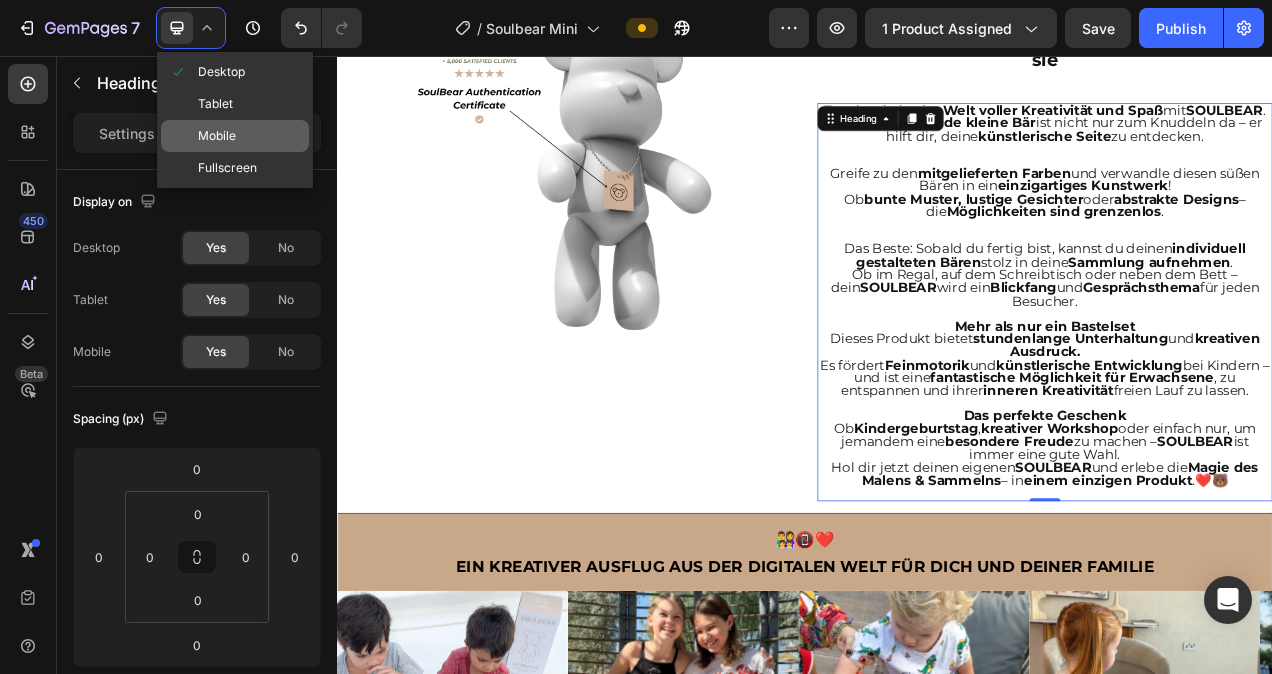 click on "Mobile" at bounding box center [217, 136] 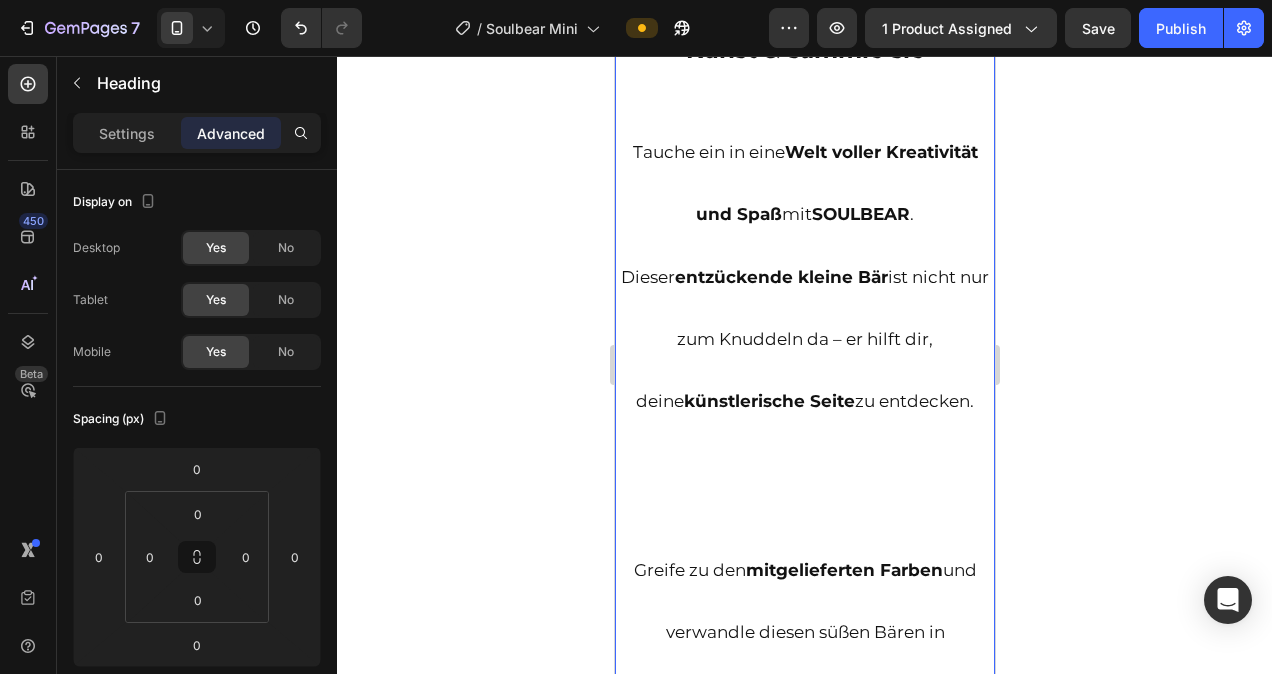 scroll, scrollTop: 2102, scrollLeft: 0, axis: vertical 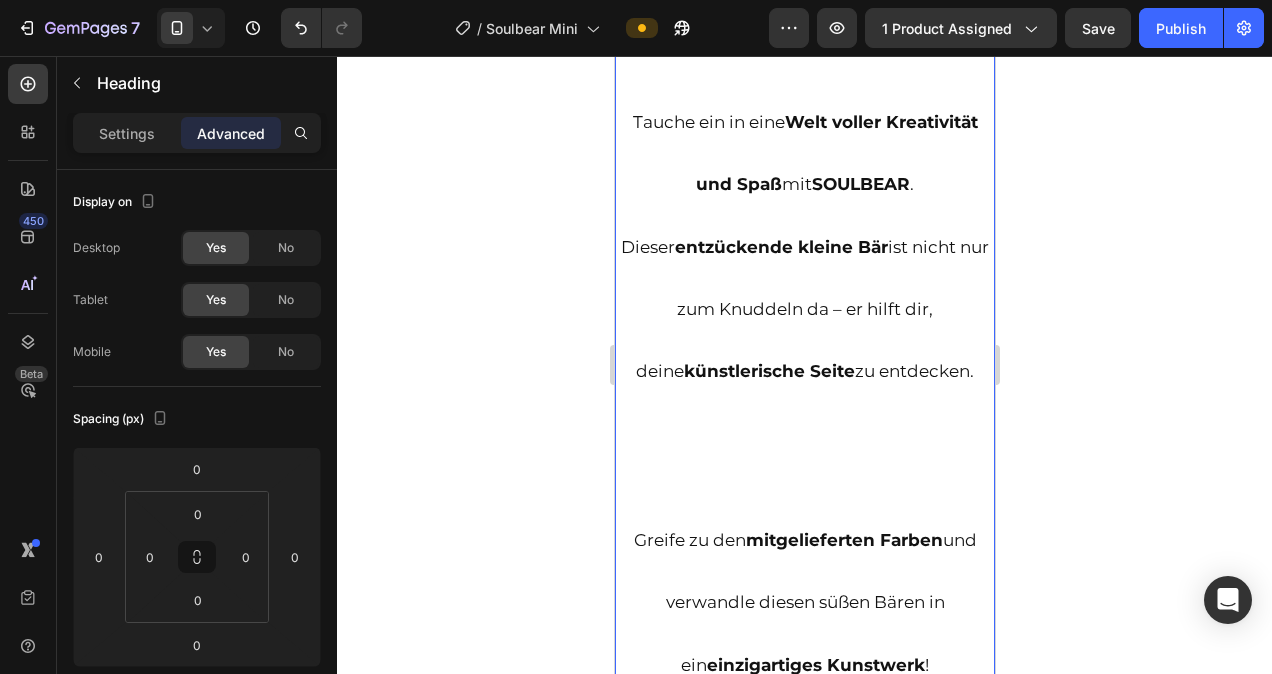 click 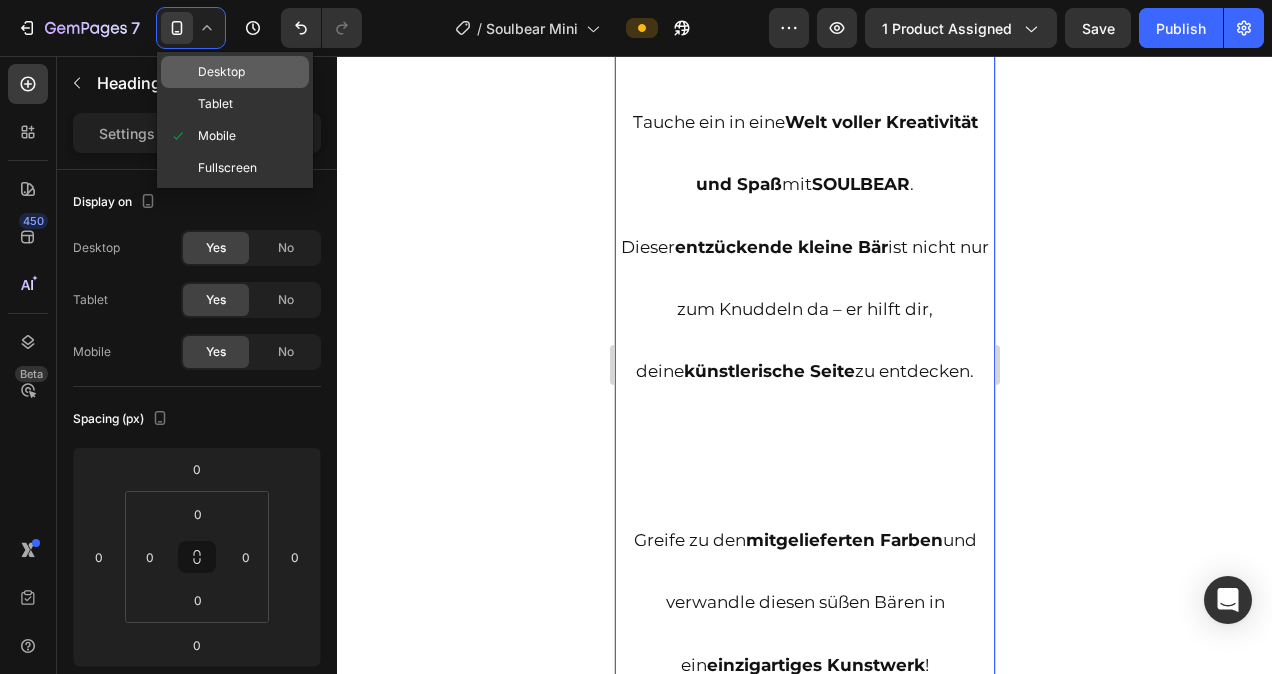 click on "Desktop" at bounding box center [221, 72] 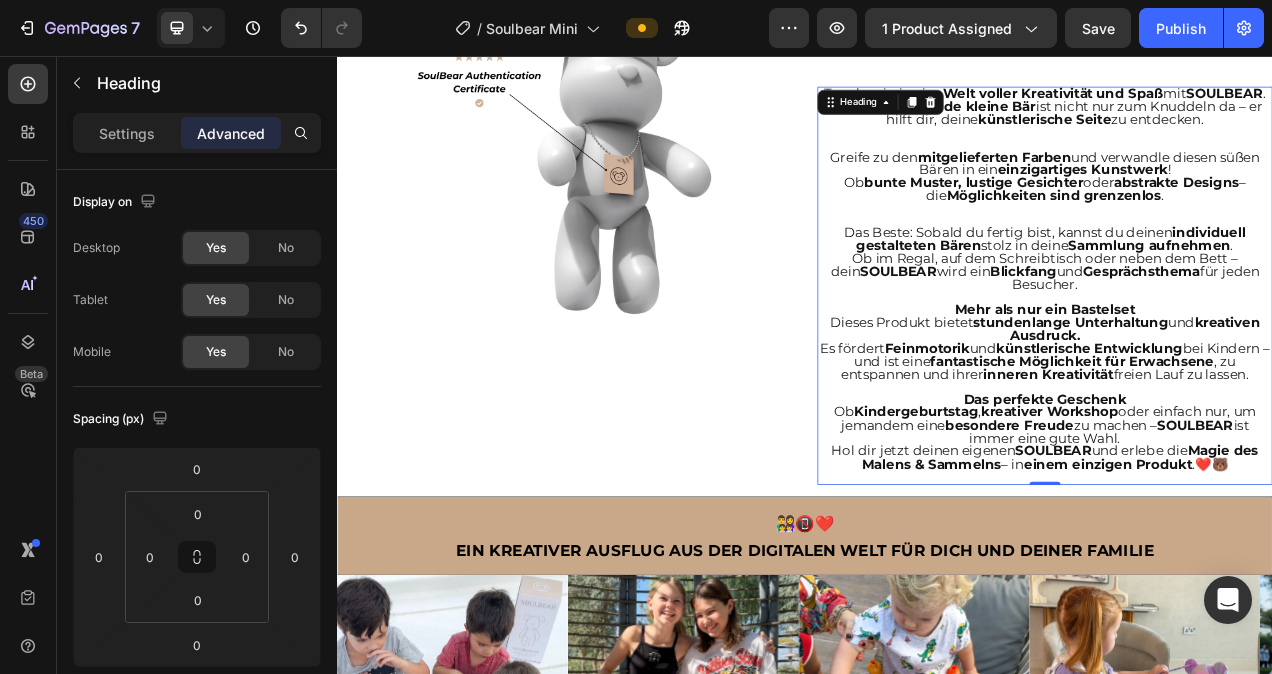 scroll, scrollTop: 1518, scrollLeft: 0, axis: vertical 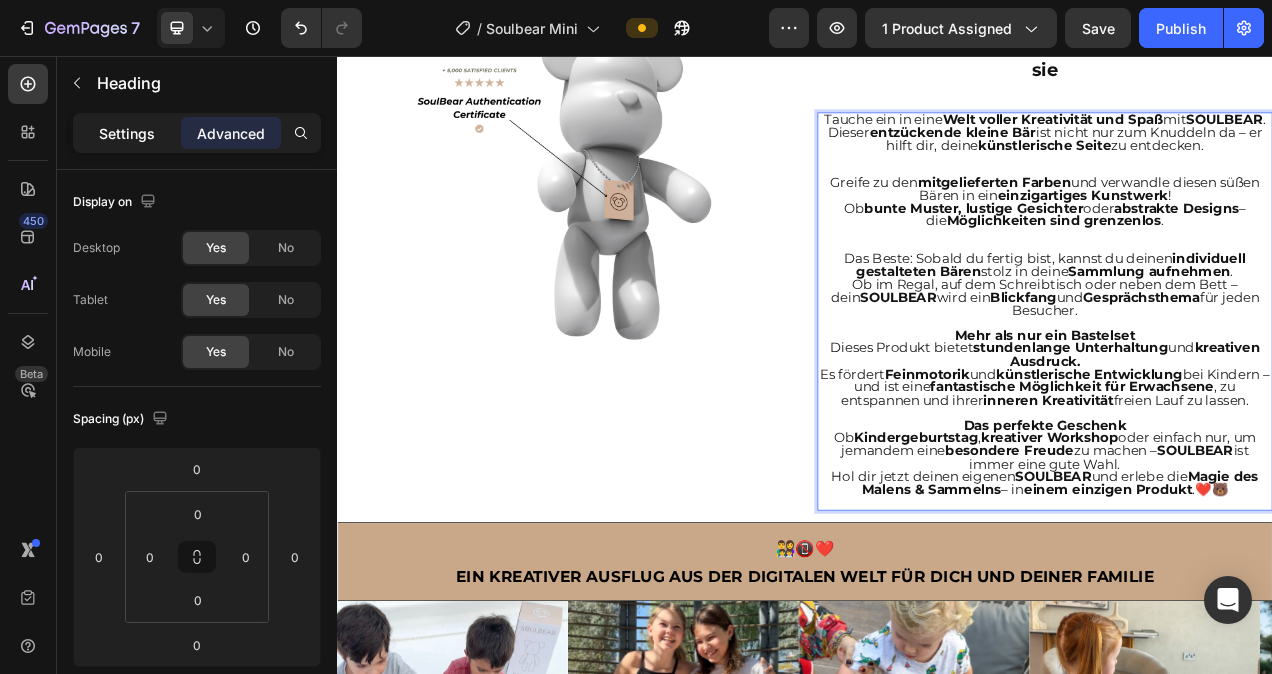 click on "Settings" at bounding box center [127, 133] 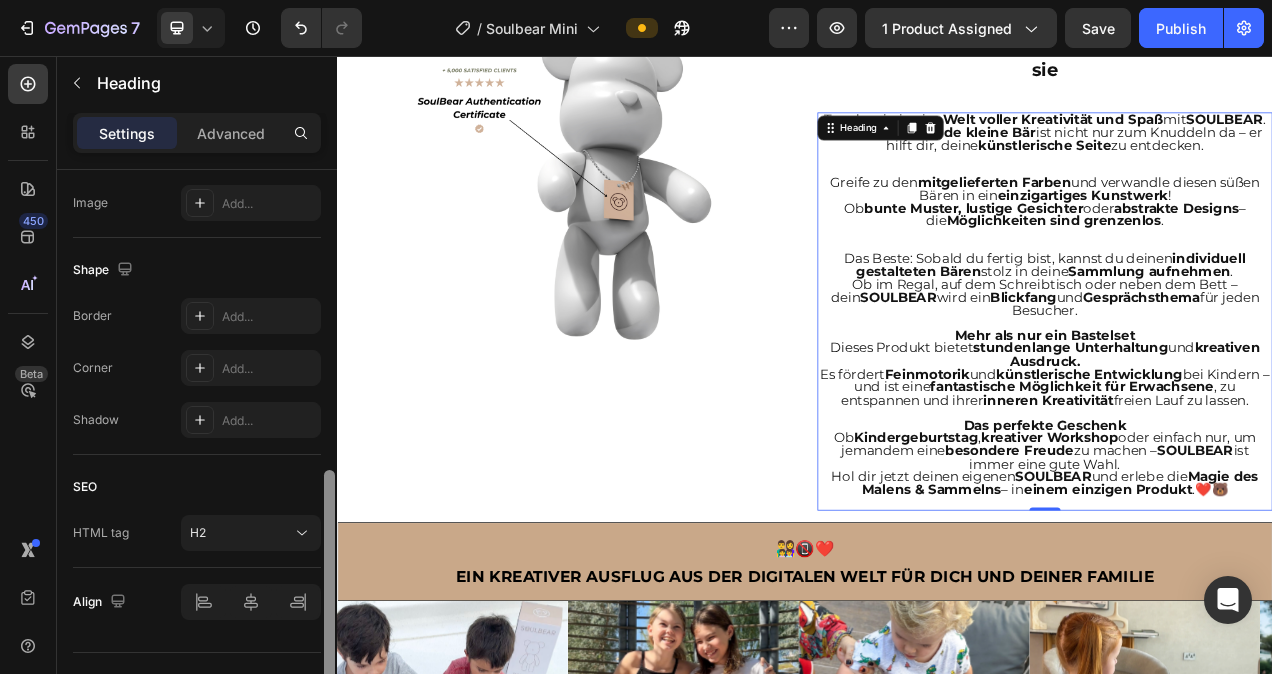 scroll, scrollTop: 737, scrollLeft: 0, axis: vertical 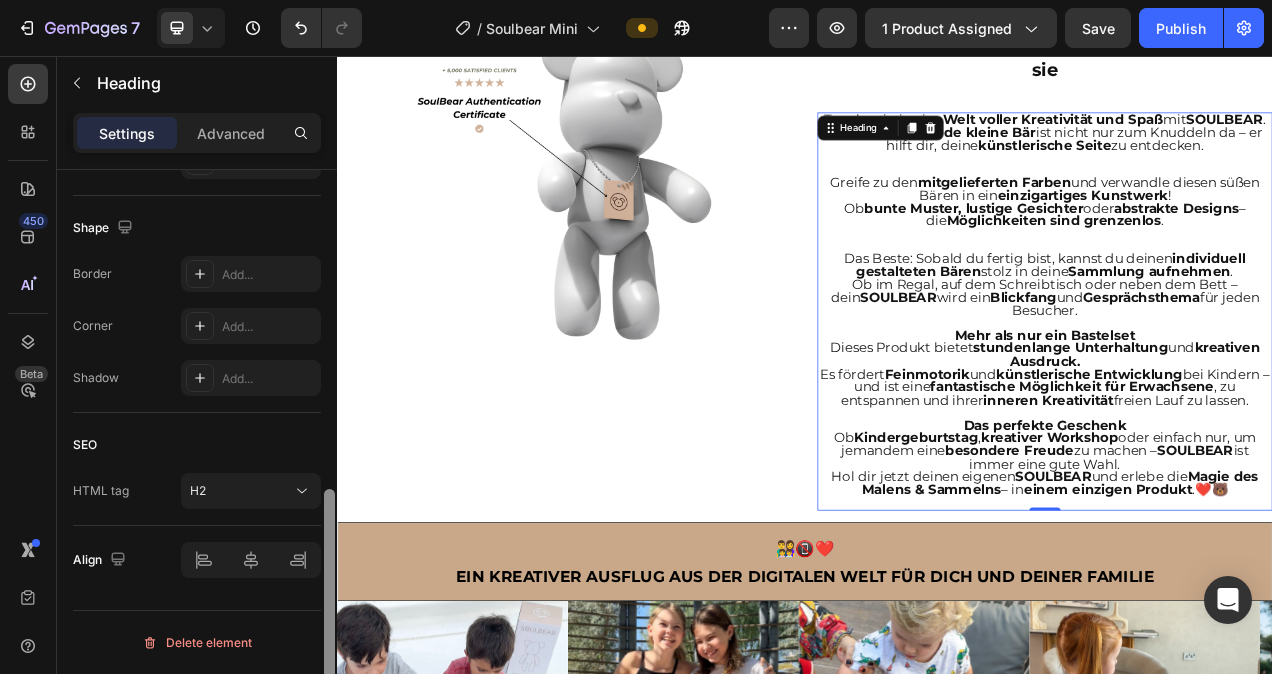 drag, startPoint x: 326, startPoint y: 218, endPoint x: 333, endPoint y: 550, distance: 332.0738 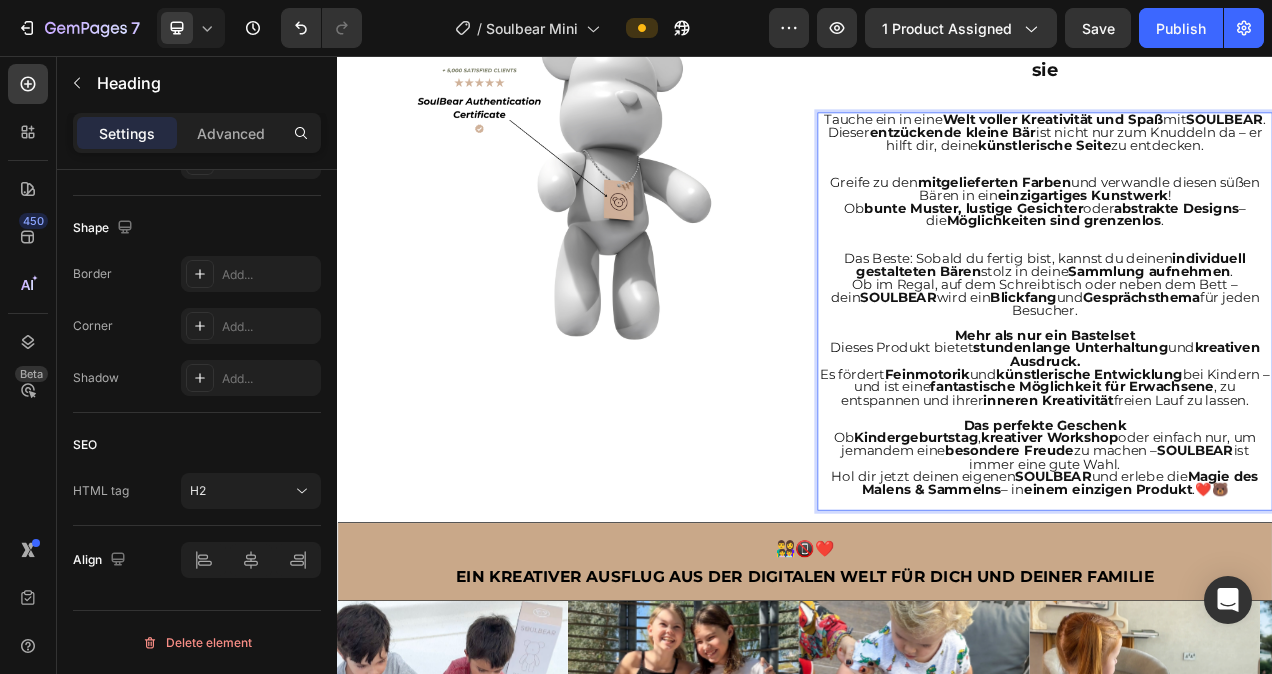 click 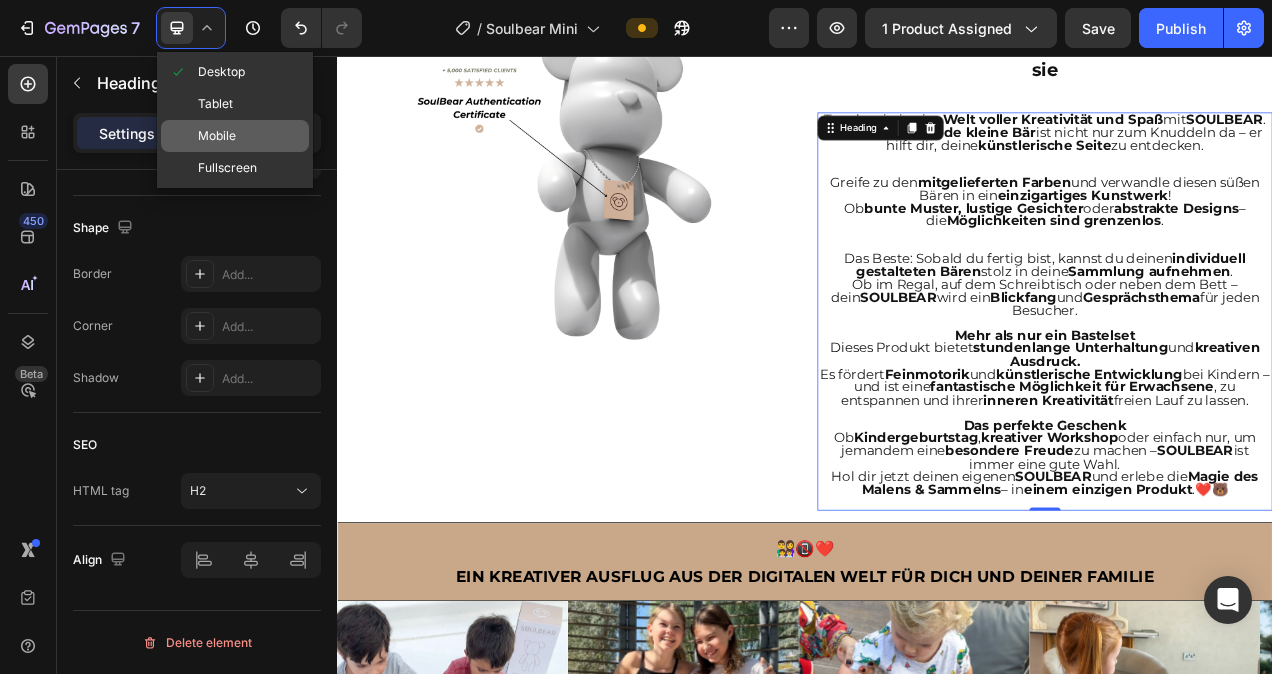 click on "Mobile" at bounding box center [217, 136] 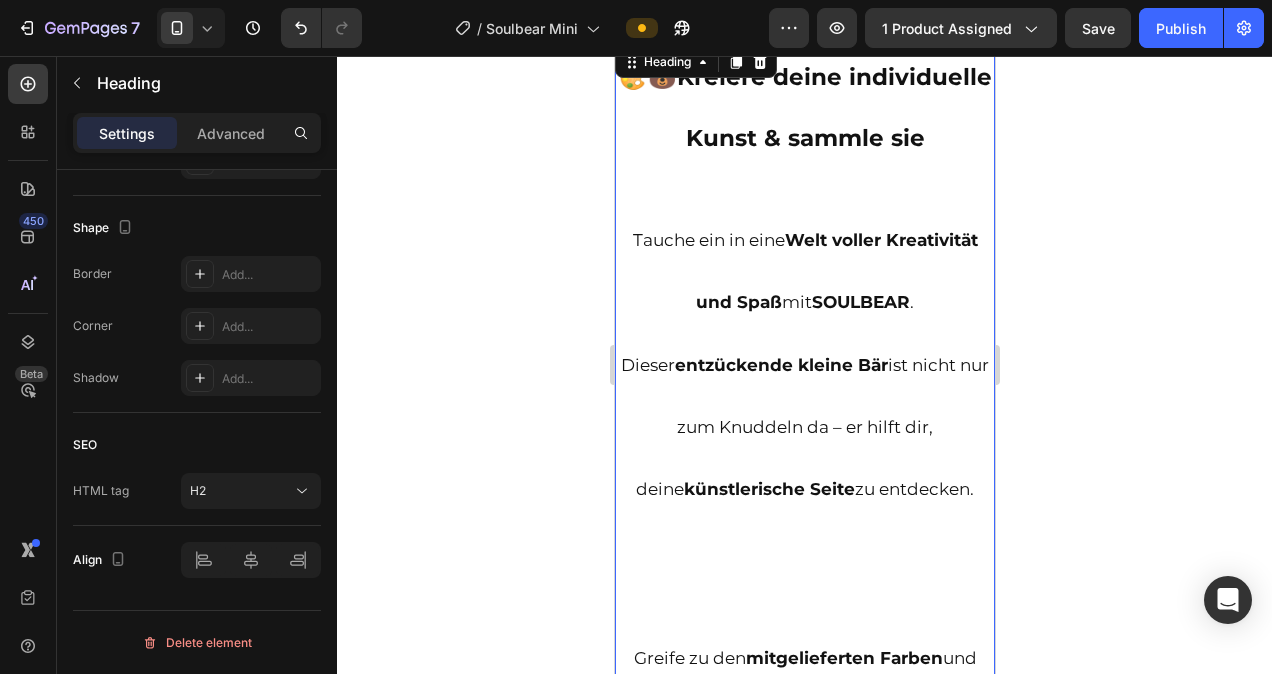 scroll, scrollTop: 2102, scrollLeft: 0, axis: vertical 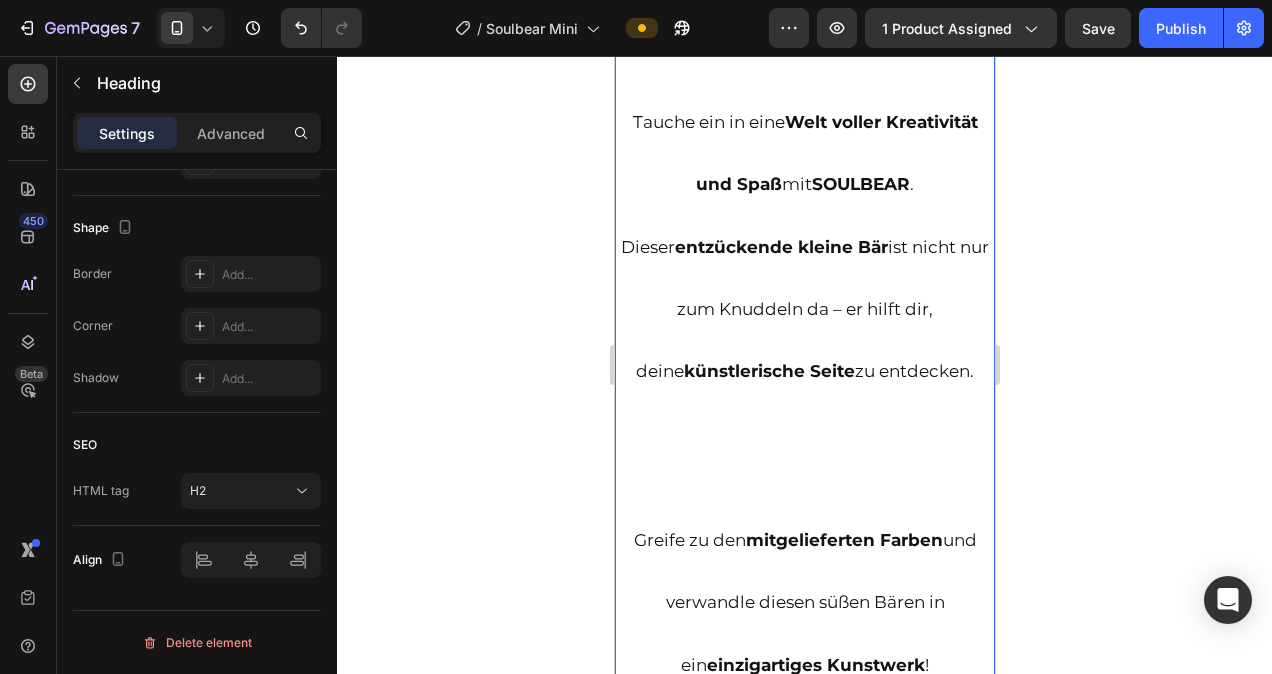 click 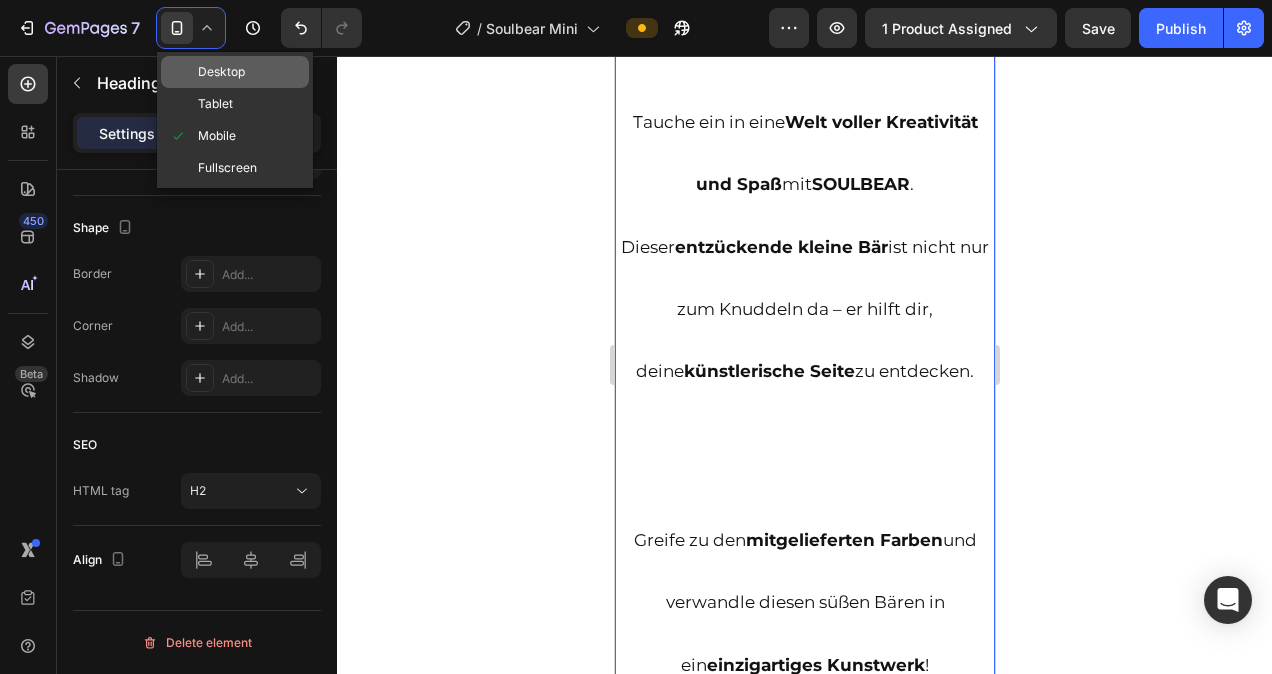 click on "Desktop" at bounding box center [221, 72] 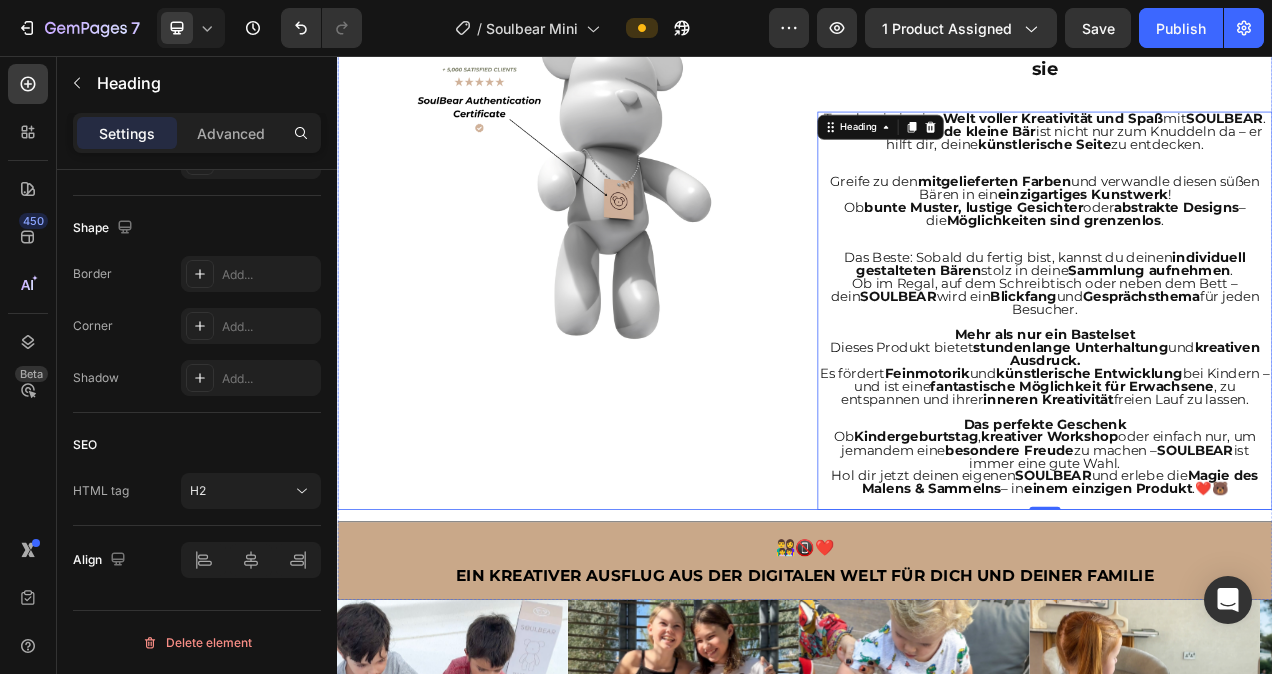 scroll, scrollTop: 1518, scrollLeft: 0, axis: vertical 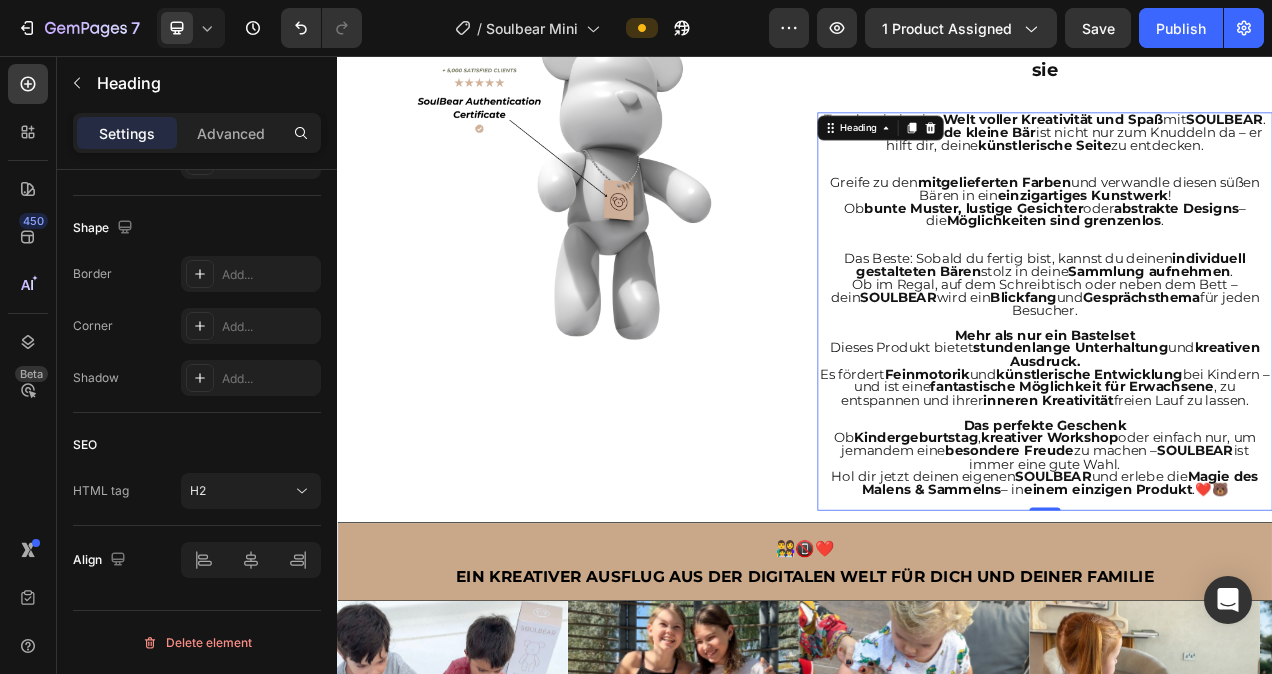 click on "Tauche ein in eine  Welt voller Kreativität   und Spaß  mit  SOULBEAR . Dieser  entzückende kleine Bär  ist nicht nur zum Knuddeln da – er hilft dir, deine  künstlerische Seite  zu entdecken. Greife zu den  mitgelieferten Farben  und verwandle diesen süßen Bären in ein  einzigartiges Kunstwerk ! Ob  bunte Muster, lustige Gesichter  oder  abstrakte Designs  – die  Möglichkeiten sind grenzenlos . Das Beste: Sobald du fertig bist, kannst du deinen  individuell gestalteten Bären  stolz in deine  Sammlung aufnehmen . Ob im Regal, auf dem Schreibtisch oder neben dem Bett – dein  SOULBEAR  wird ein  Blickfang  und  Gesprächsthema  für jeden Besucher. Mehr als nur ein Bastelset Dieses Produkt bietet  stundenlange Unterhaltung  und  kreativen Ausdruck. Es fördert  Feinmotorik  und  künstlerische Entwicklung  bei Kindern – und ist eine  fantastische Möglichkeit für Erwachsene , zu entspannen und ihrer  inneren Kreativität  freien Lauf zu lassen. Das perfekte Geschenk Ob  Kindergeburtstag ," at bounding box center (1245, 384) 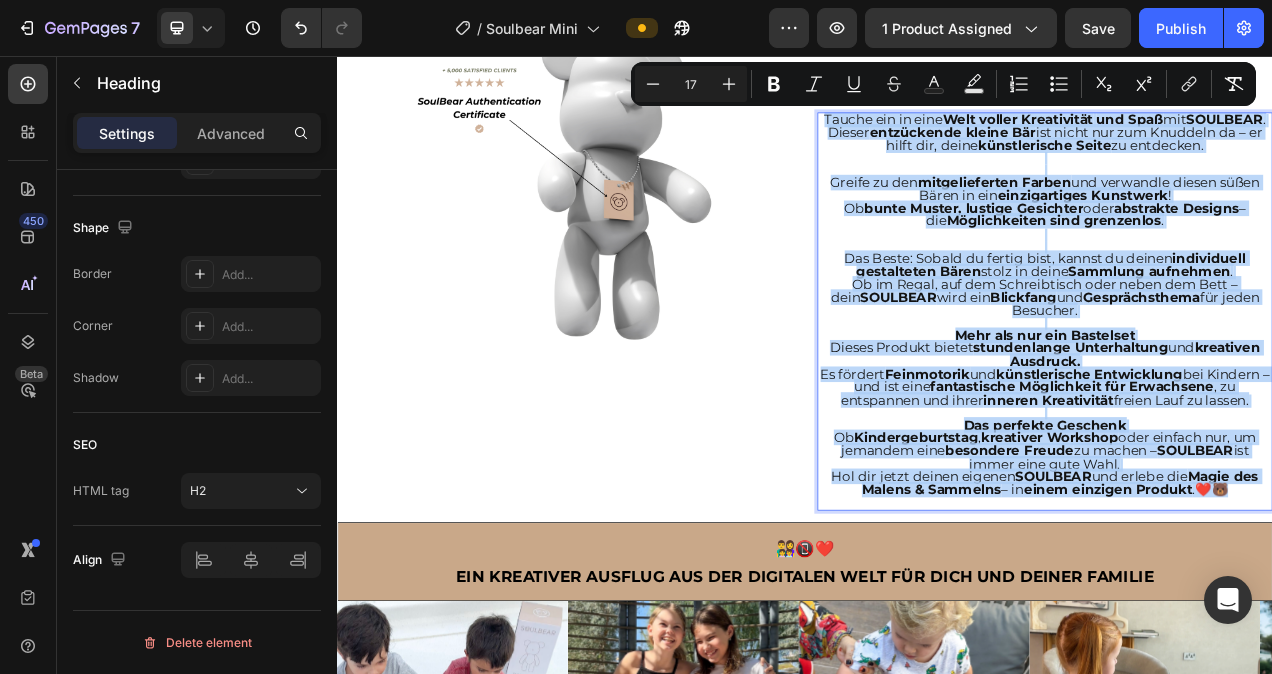 drag, startPoint x: 1485, startPoint y: 641, endPoint x: 997, endPoint y: 142, distance: 697.95776 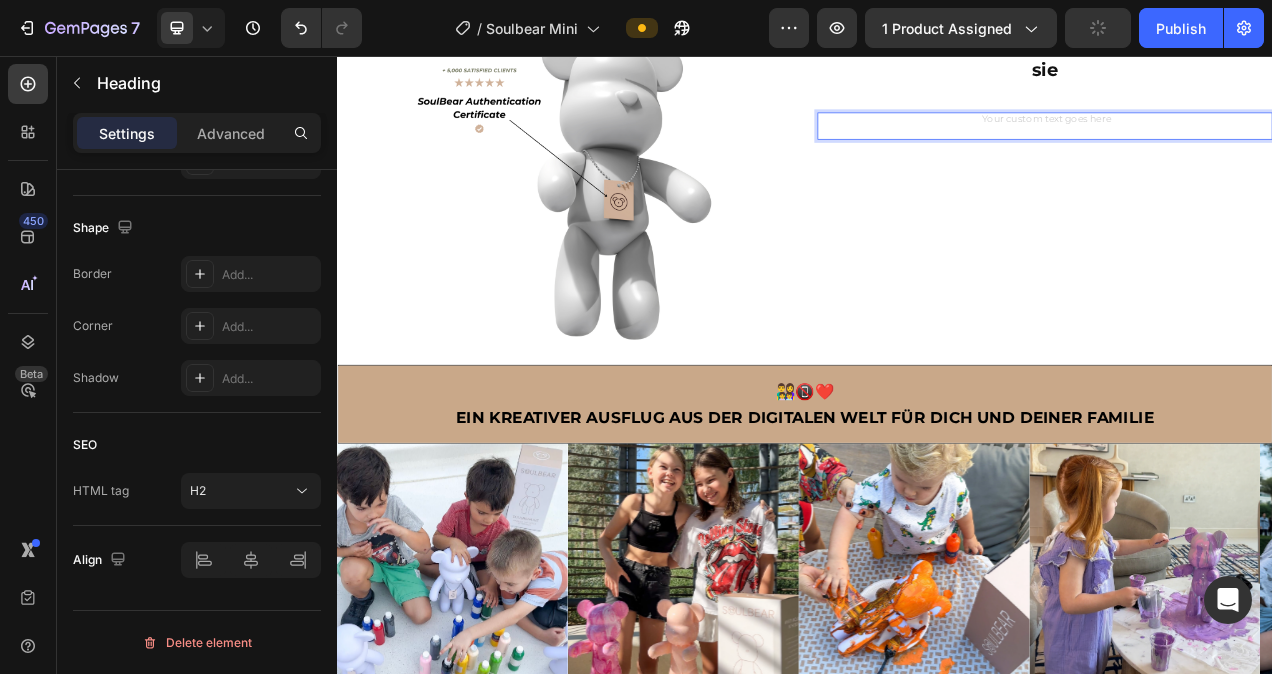 click on "⁠⁠⁠⁠⁠⁠⁠" at bounding box center (1245, 146) 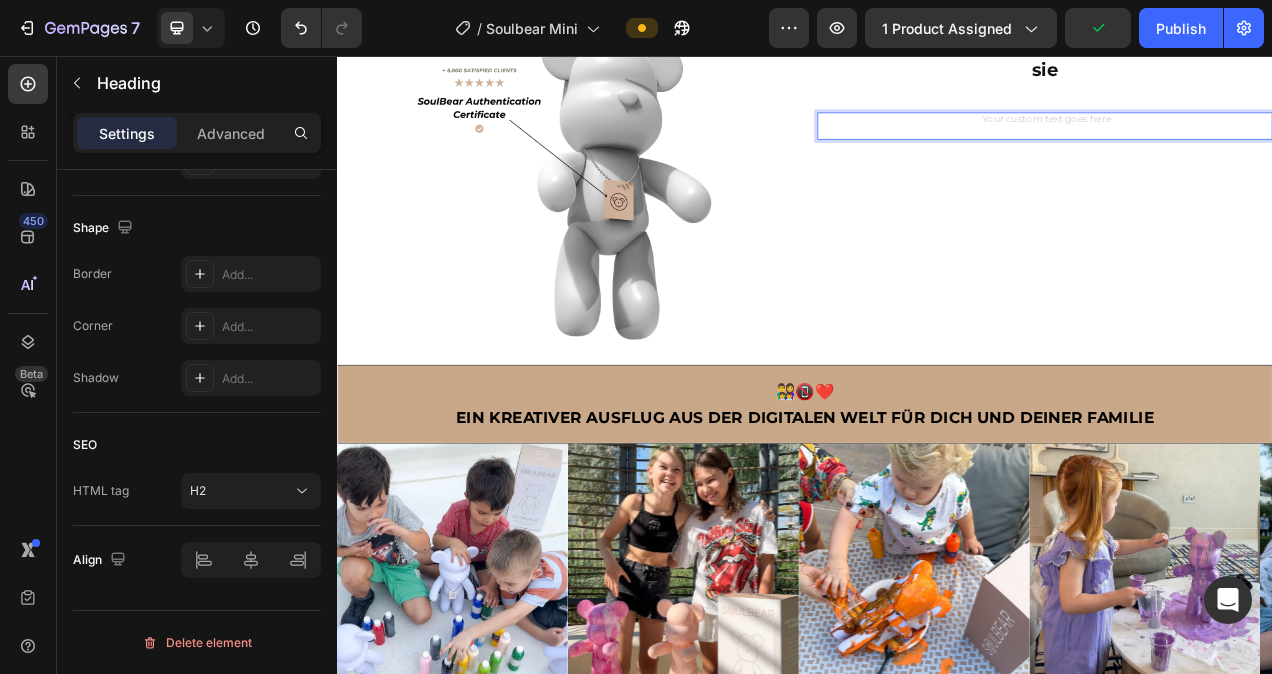 drag, startPoint x: 1068, startPoint y: 136, endPoint x: 1079, endPoint y: 131, distance: 12.083046 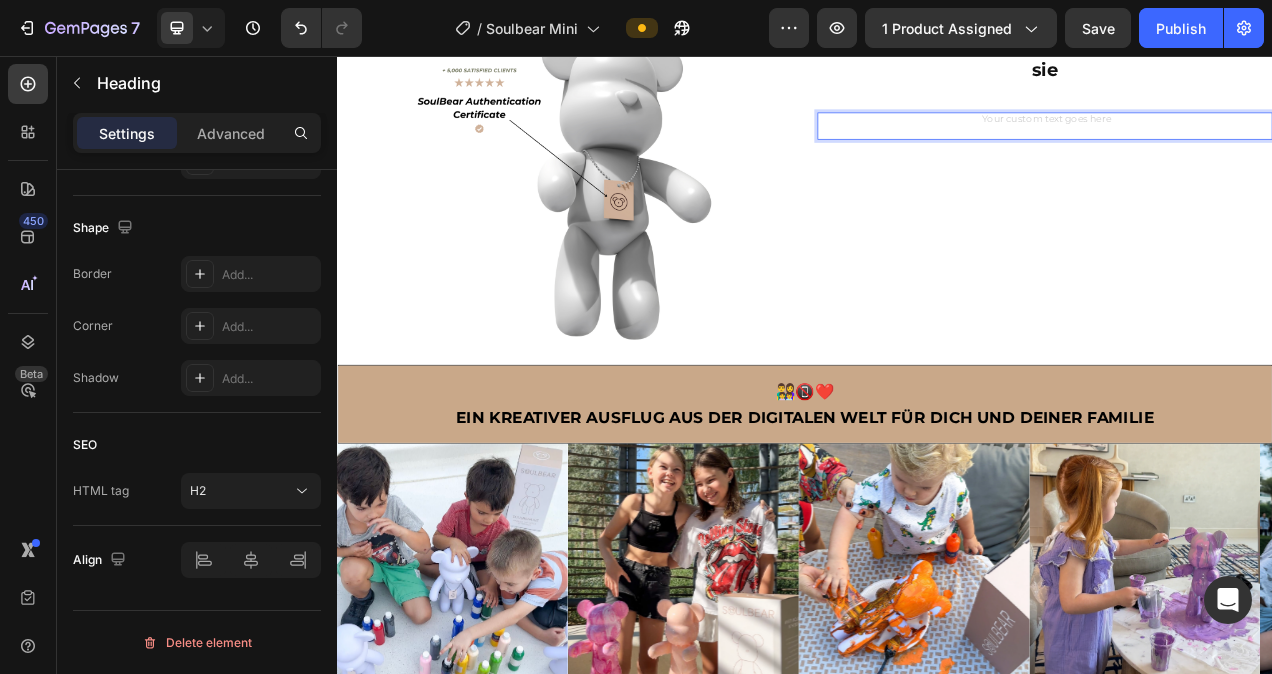 click at bounding box center (1245, 146) 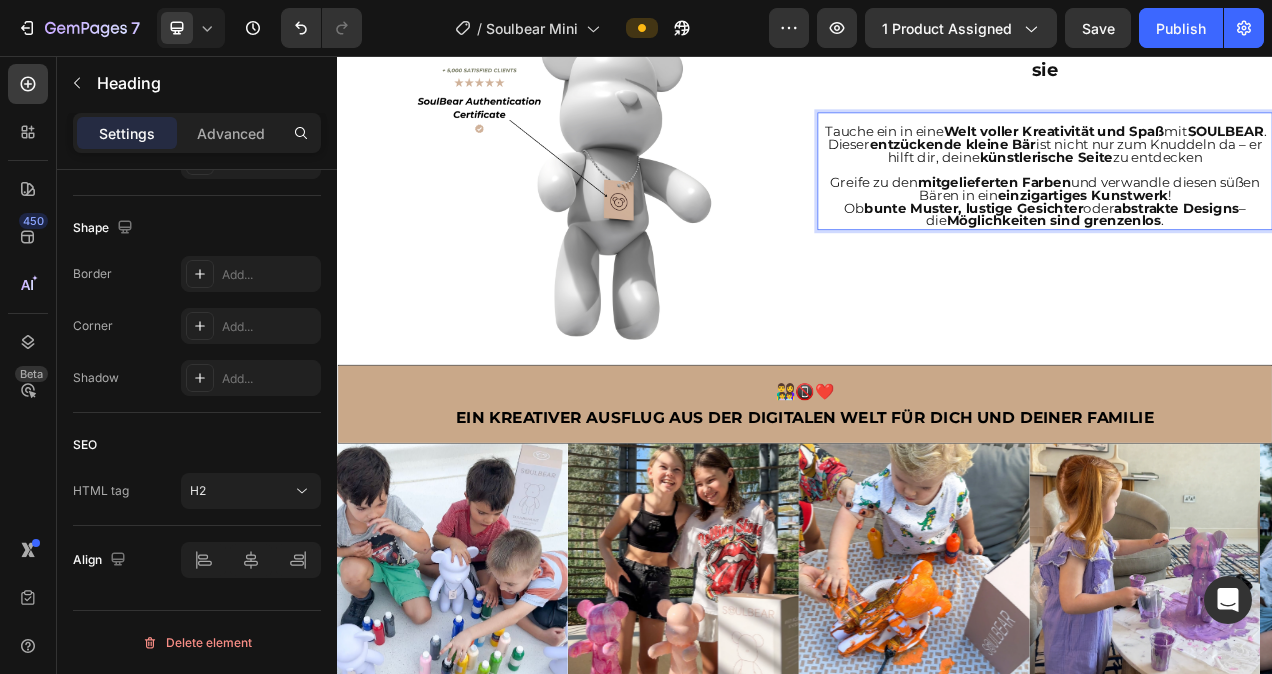 click on "Tauche ein in eine  Welt voller Kreativität   und Spaß  mit  SOULBEAR . Dieser  entzückende kleine Bär  ist nicht nur zum Knuddeln da – er hilft dir, deine  künstlerische Seite  zu entdecken Greife zu den  mitgelieferten Farben  und verwandle diesen süßen Bären in ein  einzigartiges Kunstwerk ! Ob  bunte Muster, lustige Gesichter  oder  abstrakte Designs  – die  Möglichkeiten sind grenzenlos ." at bounding box center (1245, 204) 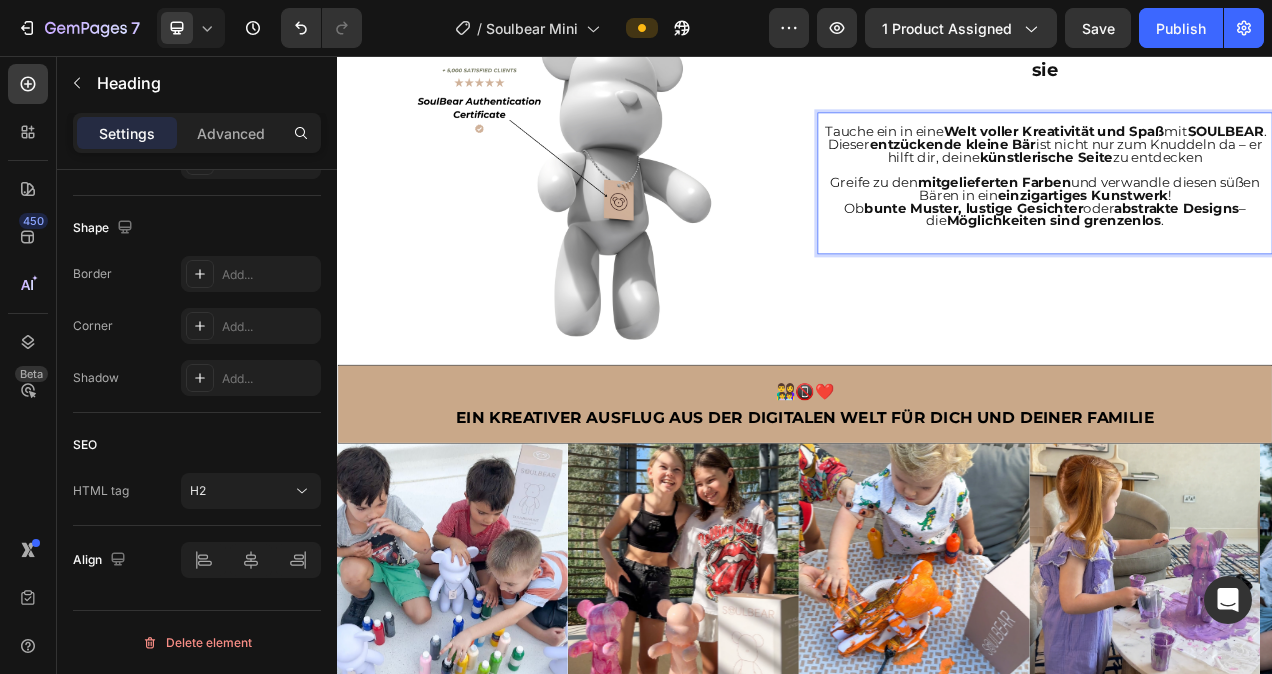 drag, startPoint x: 1245, startPoint y: 312, endPoint x: 1202, endPoint y: 301, distance: 44.38468 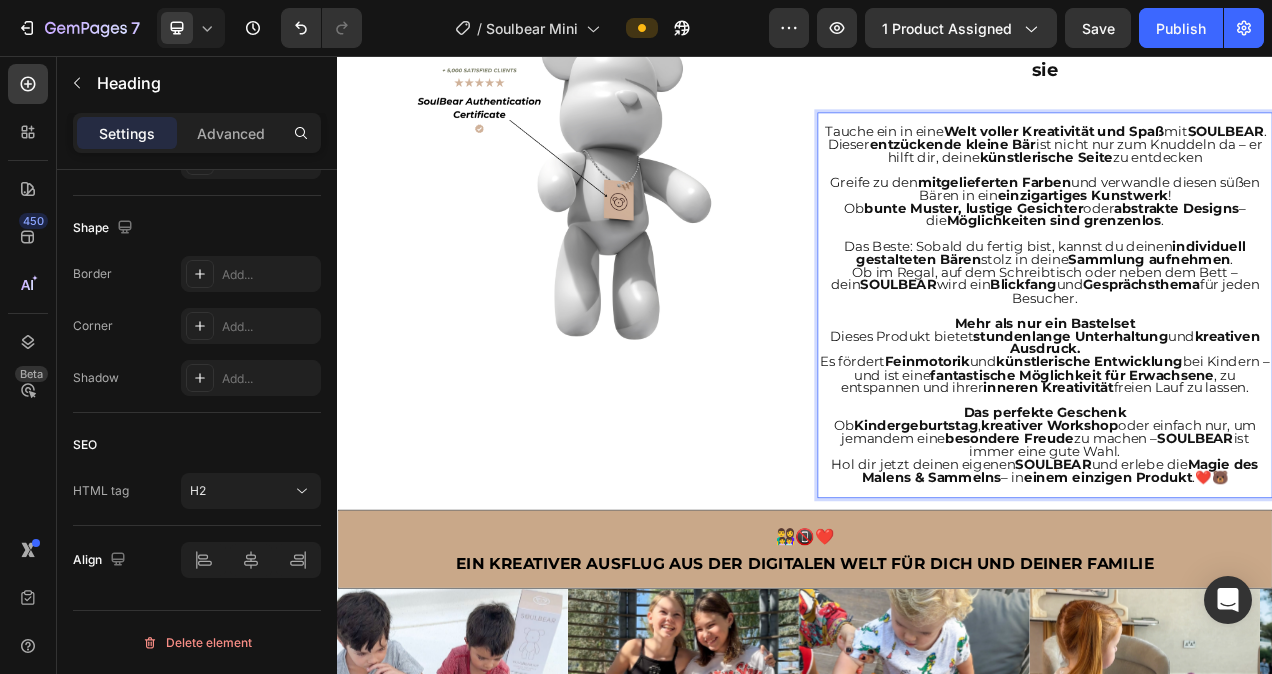 click on "Hol dir jetzt deinen eigenen  SOULBEAR  und erlebe die  Magie des Malens & Sammelns  – in  einem einzigen Produkt .❤️🐻" at bounding box center (1245, 589) 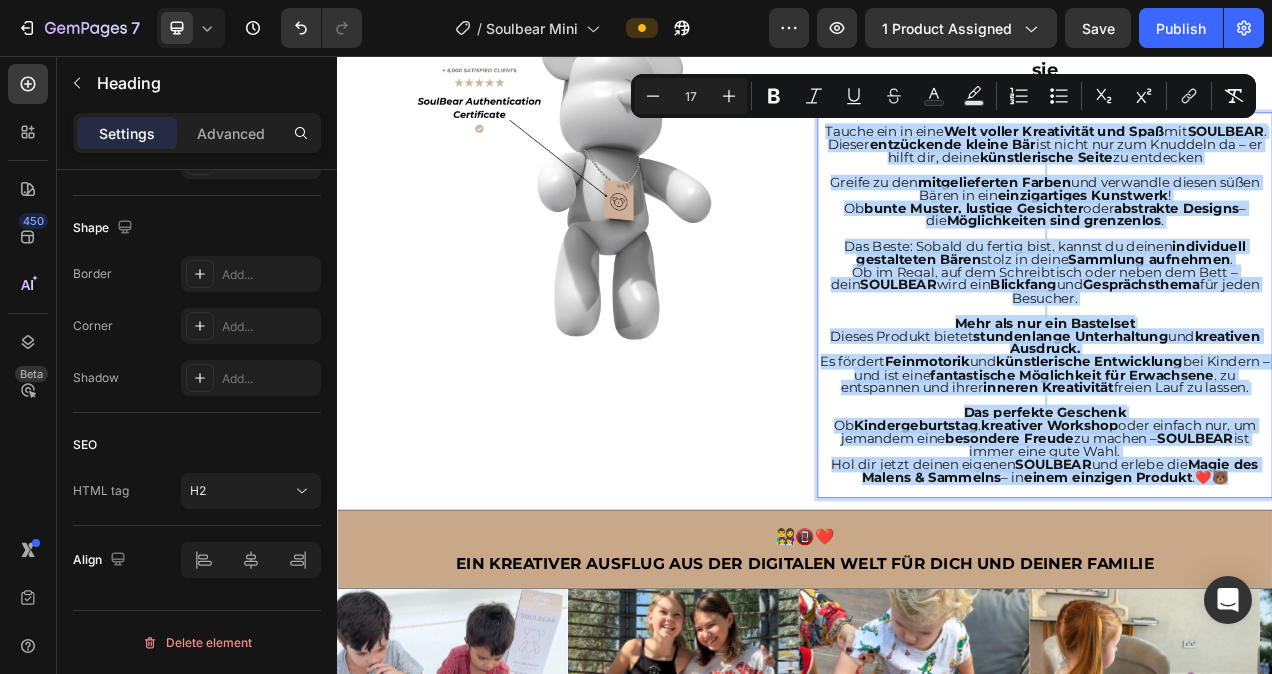 drag, startPoint x: 1473, startPoint y: 626, endPoint x: 1000, endPoint y: 150, distance: 671.04767 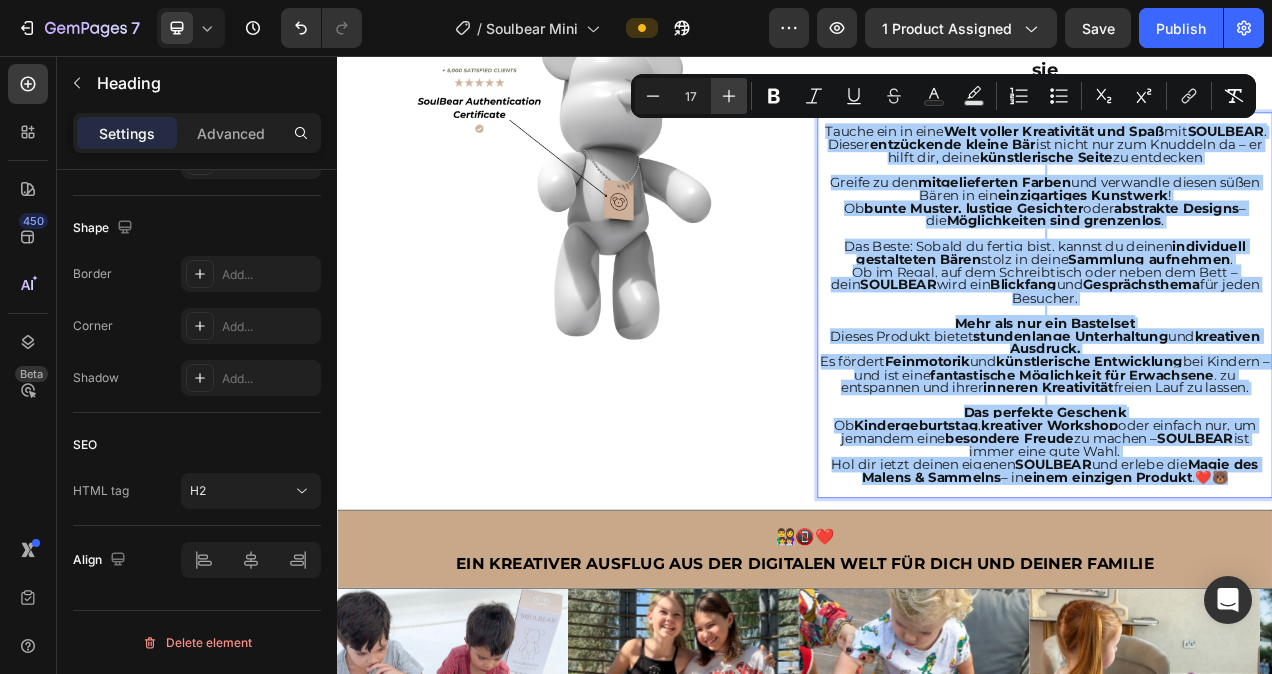 click 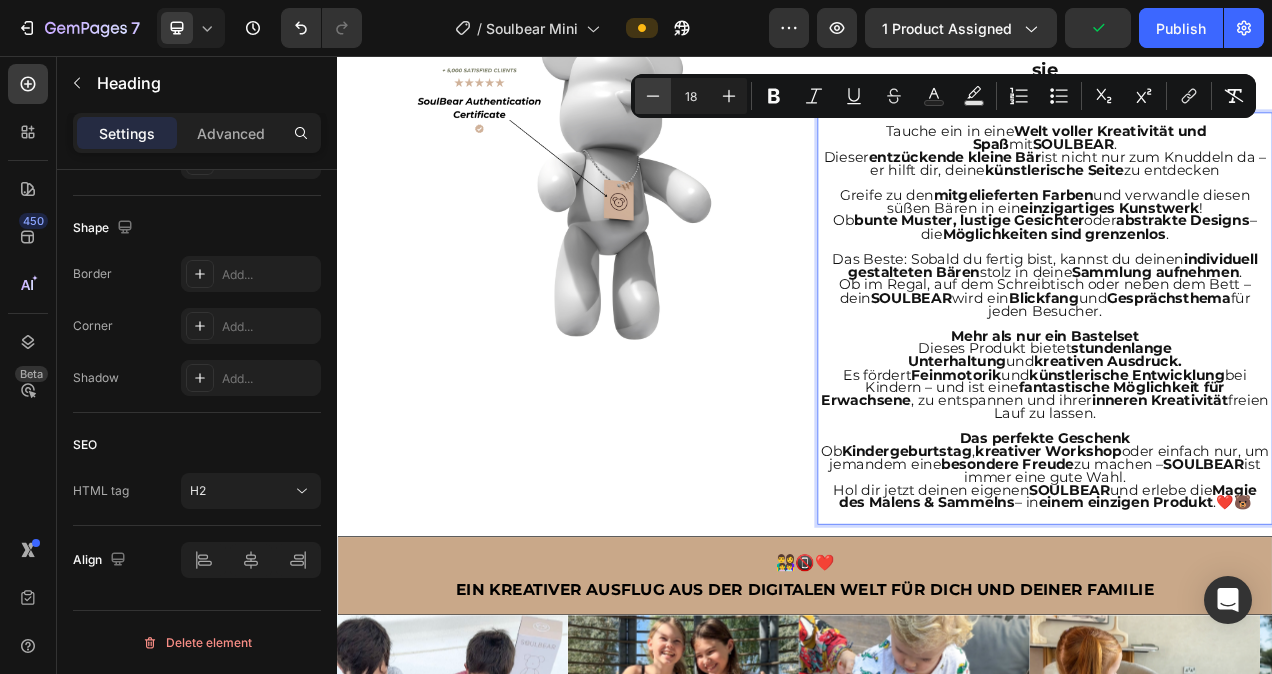 click on "Minus" at bounding box center [653, 96] 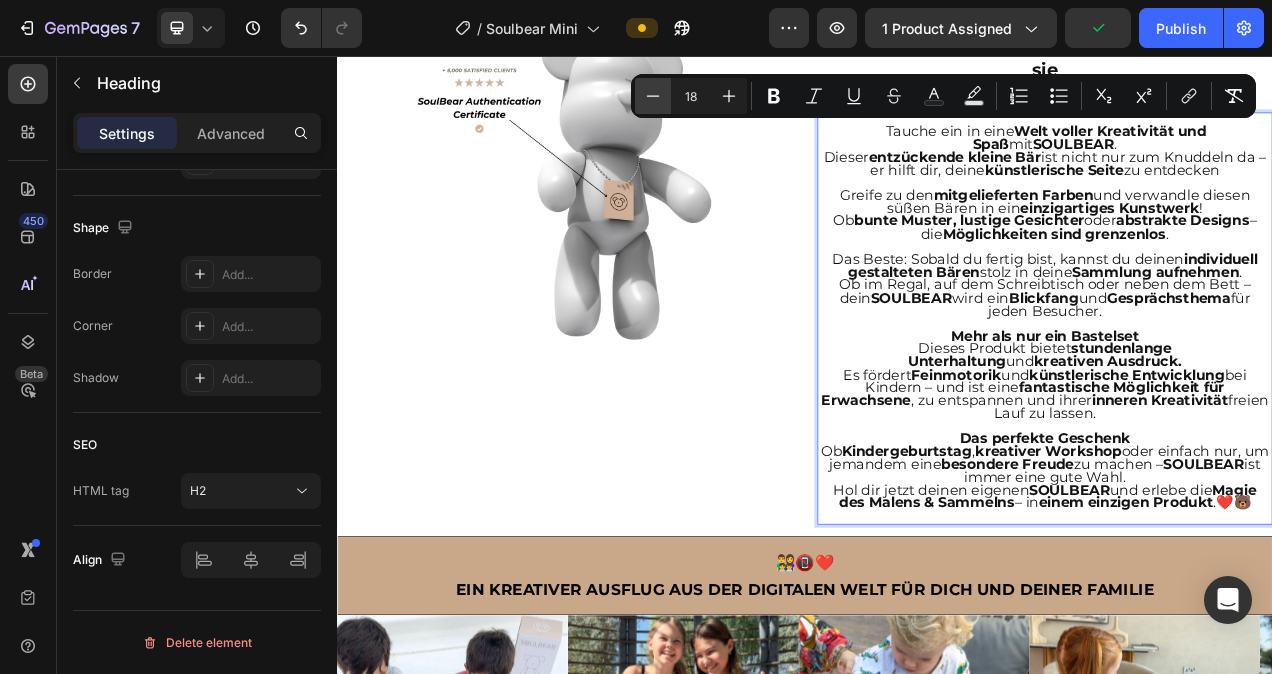 type on "17" 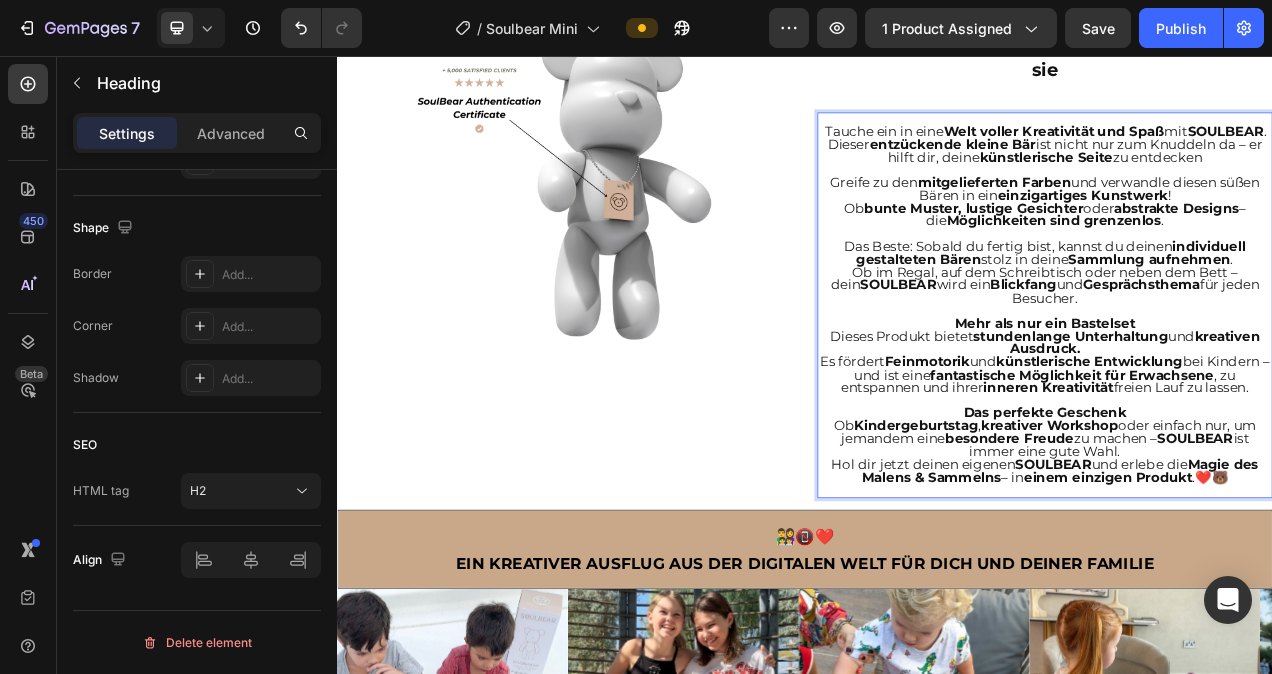 click on "Tauche ein in eine  Welt voller Kreativität   und Spaß  mit  SOULBEAR . Dieser  entzückende kleine Bär  ist nicht nur zum Knuddeln da – er hilft dir, deine  künstlerische Seite  zu entdecken Greife zu den  mitgelieferten Farben  und verwandle diesen süßen Bären in ein  einzigartiges Kunstwerk ! Ob  bunte Muster, lustige Gesichter  oder  abstrakte Designs  – die  Möglichkeiten sind grenzenlos . Das Beste: Sobald du fertig bist, kannst du deinen  individuell gestalteten Bären  stolz in deine  Sammlung aufnehmen . Ob im Regal, auf dem Schreibtisch oder neben dem Bett – dein  SOULBEAR  wird ein  Blickfang  und  Gesprächsthema  für jeden Besucher. Mehr als nur ein Bastelset Dieses Produkt bietet  stundenlange Unterhaltung  und  kreativen Ausdruck. Es fördert  Feinmotorik  und  künstlerische Entwicklung  bei Kindern – und ist eine  fantastische Möglichkeit für Erwachsene , zu entspannen und ihrer  inneren Kreativität  freien Lauf zu lassen. Das perfekte Geschenk Ob  Kindergeburtstag ," at bounding box center (1245, 369) 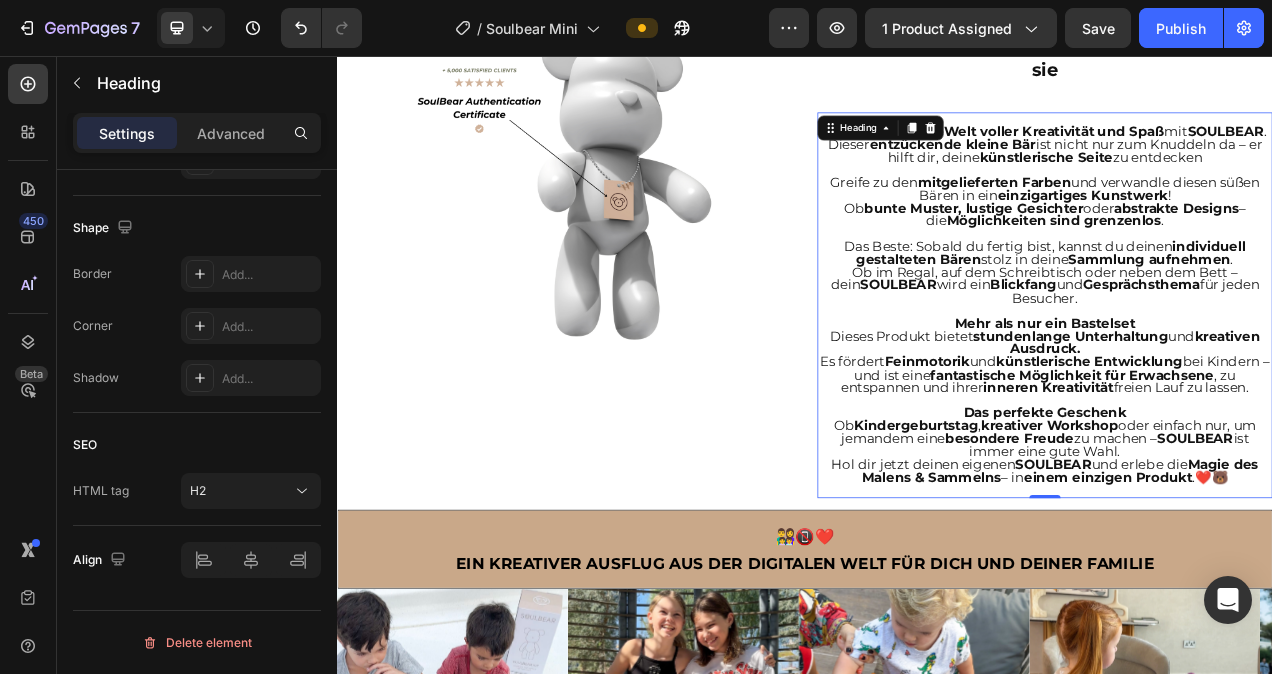 click 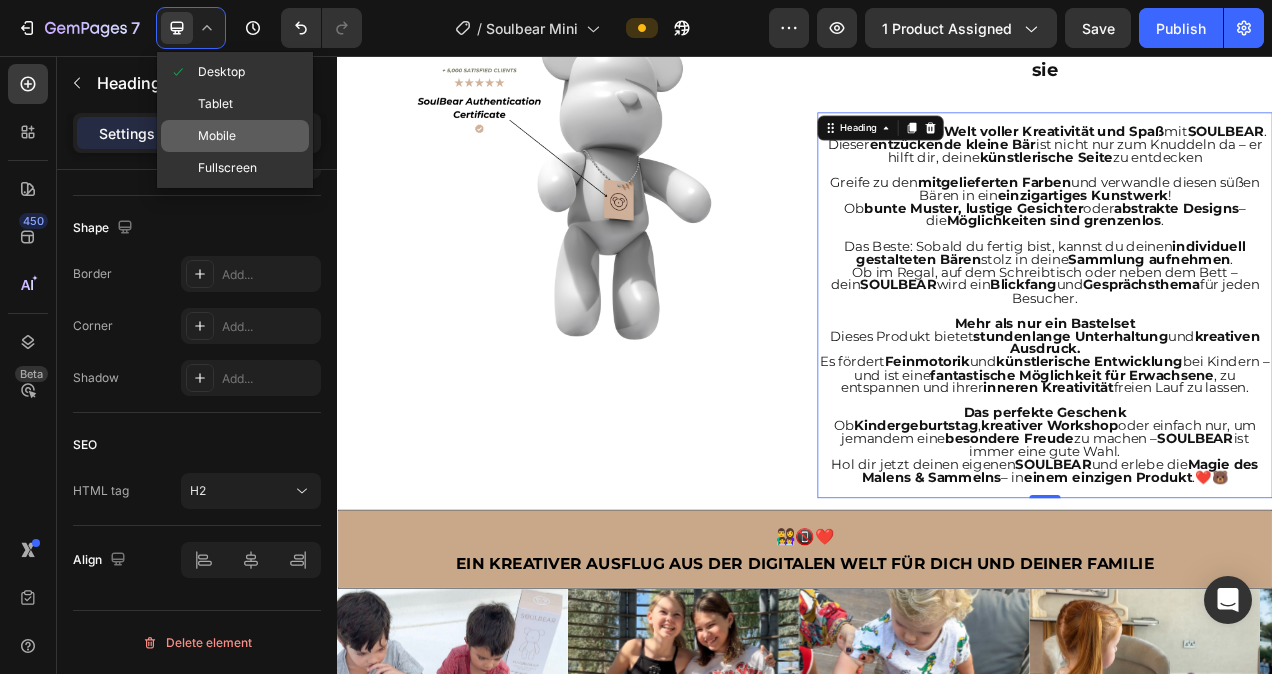 click on "Mobile" 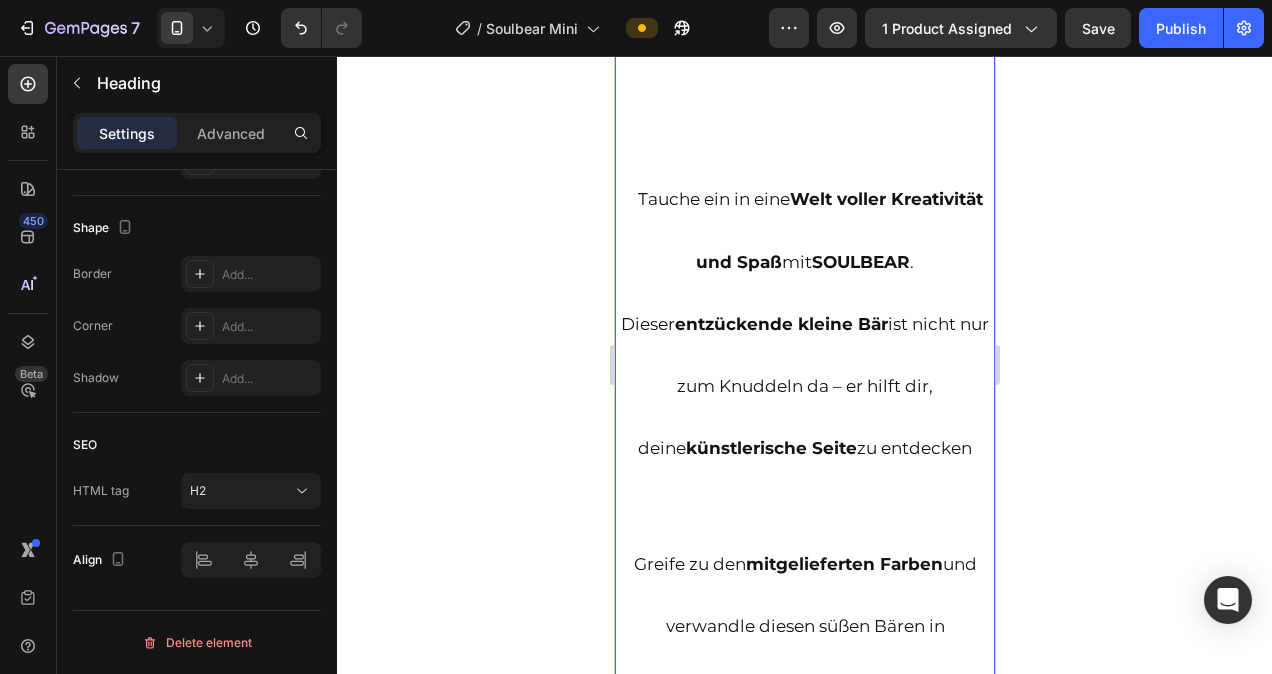 scroll, scrollTop: 2102, scrollLeft: 0, axis: vertical 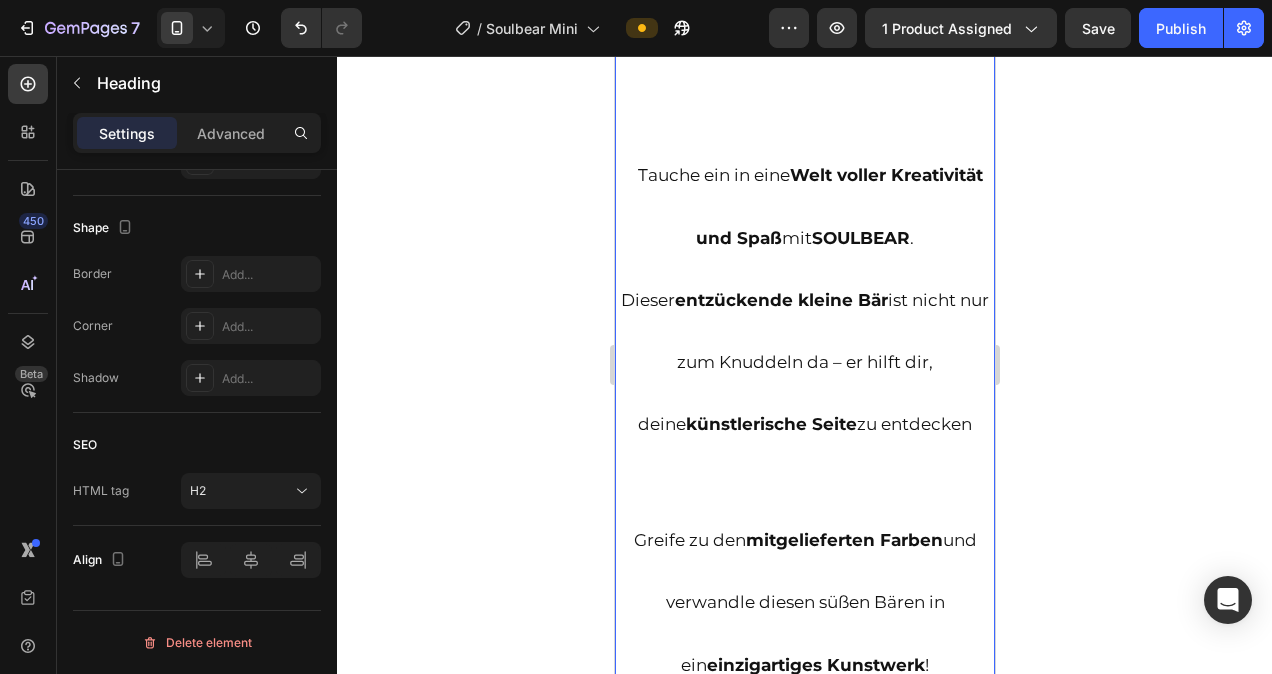 click 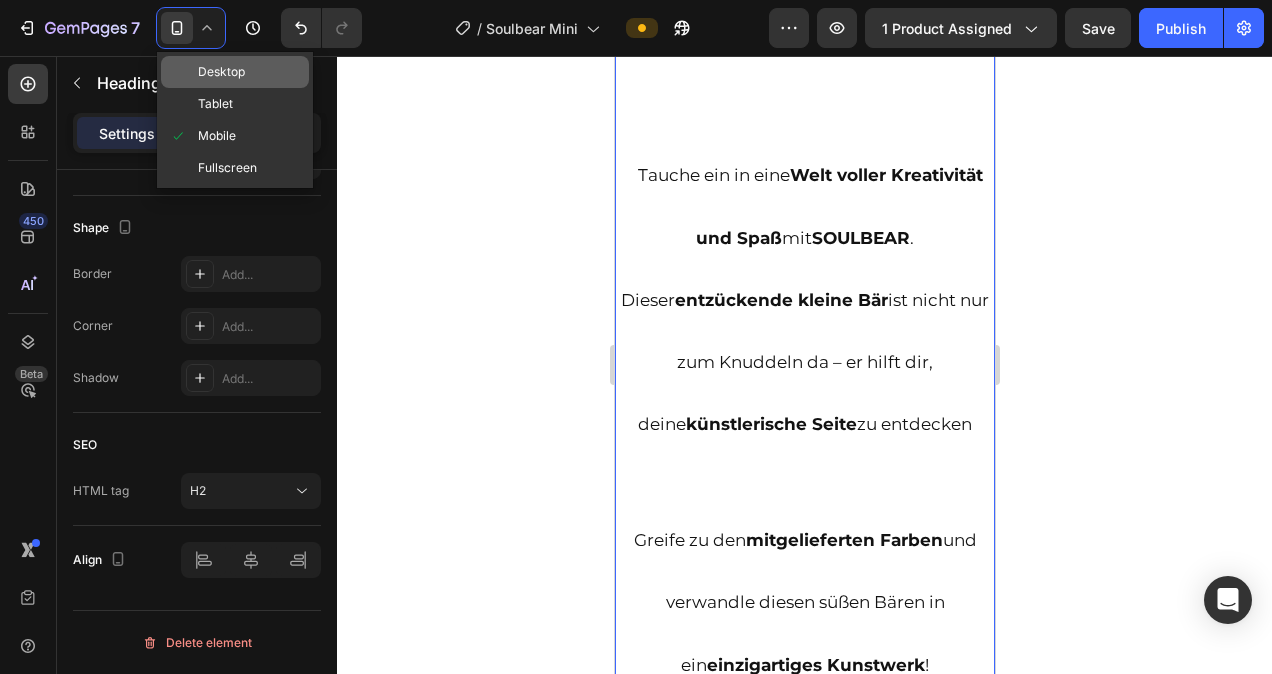 click on "Desktop" at bounding box center [221, 72] 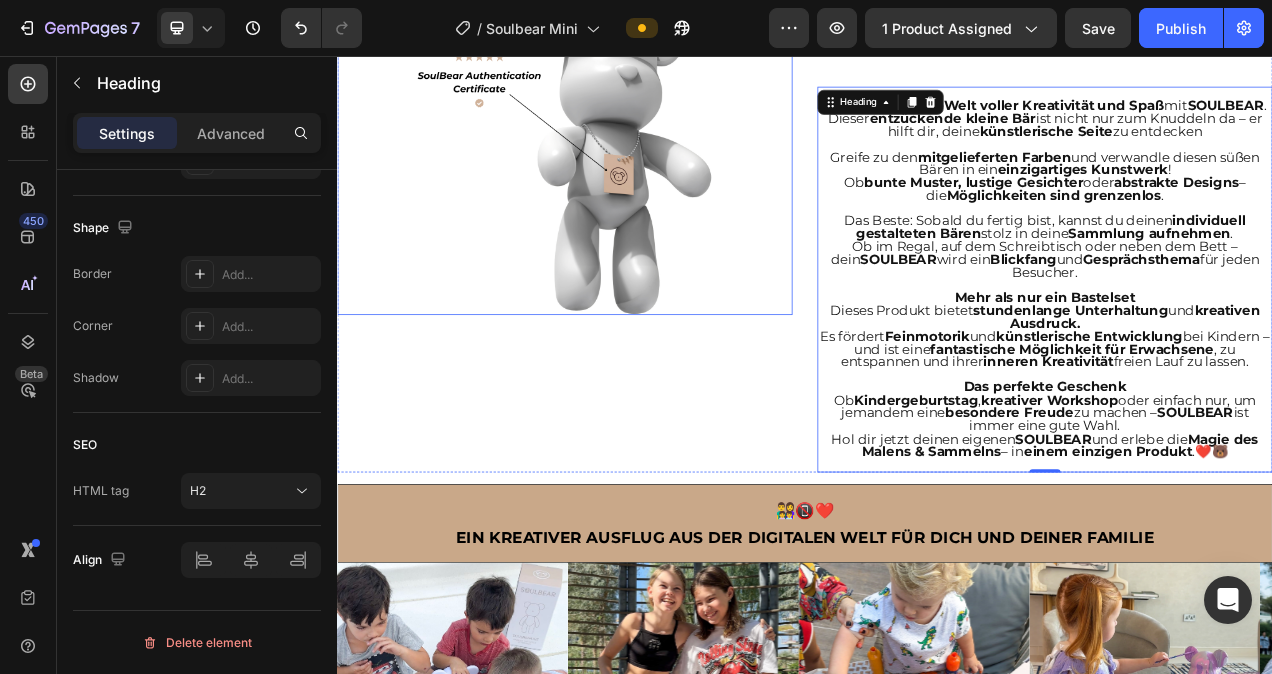 scroll, scrollTop: 1518, scrollLeft: 0, axis: vertical 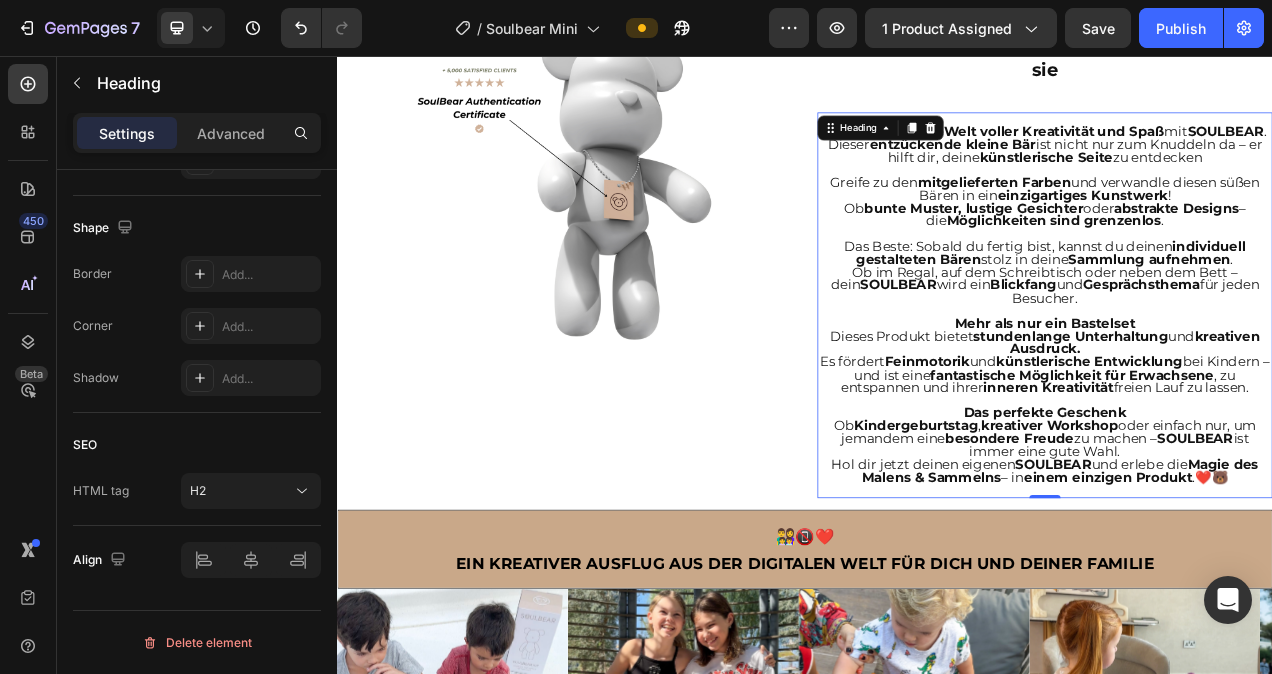 click on "Blickfang" at bounding box center (1217, 350) 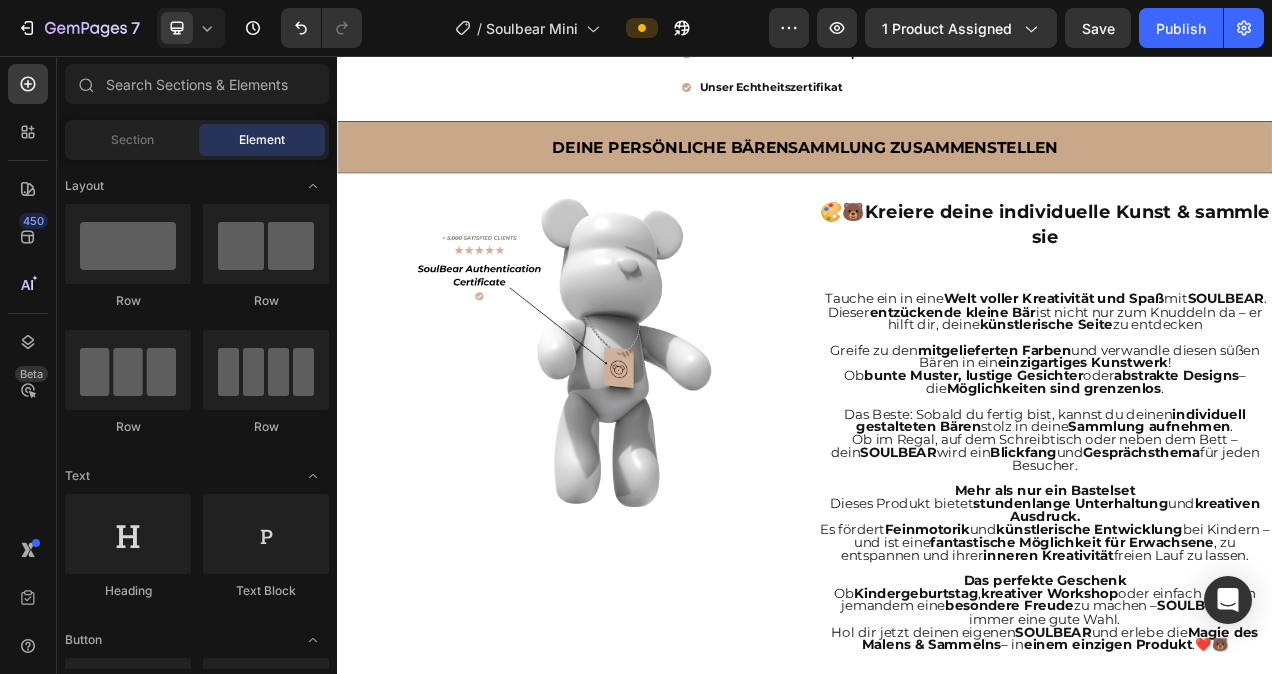 scroll, scrollTop: 1277, scrollLeft: 0, axis: vertical 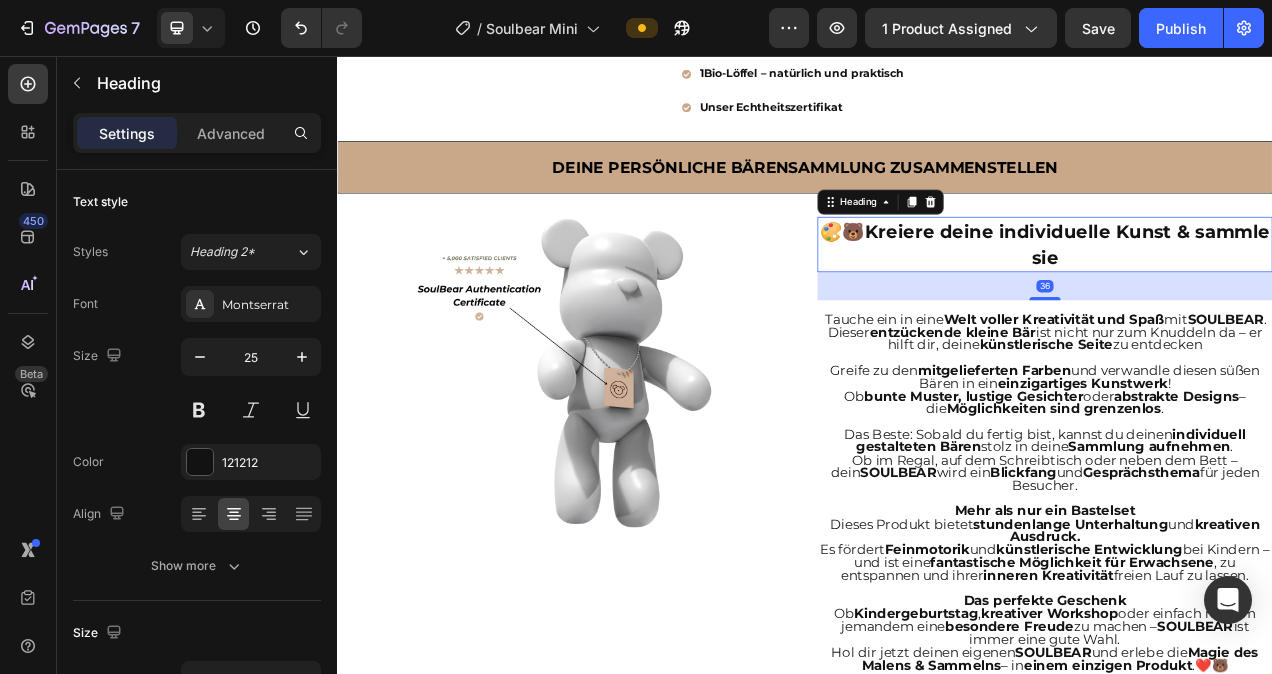 click on "Kreiere deine individuelle Kunst & sammle sie" at bounding box center (1274, 299) 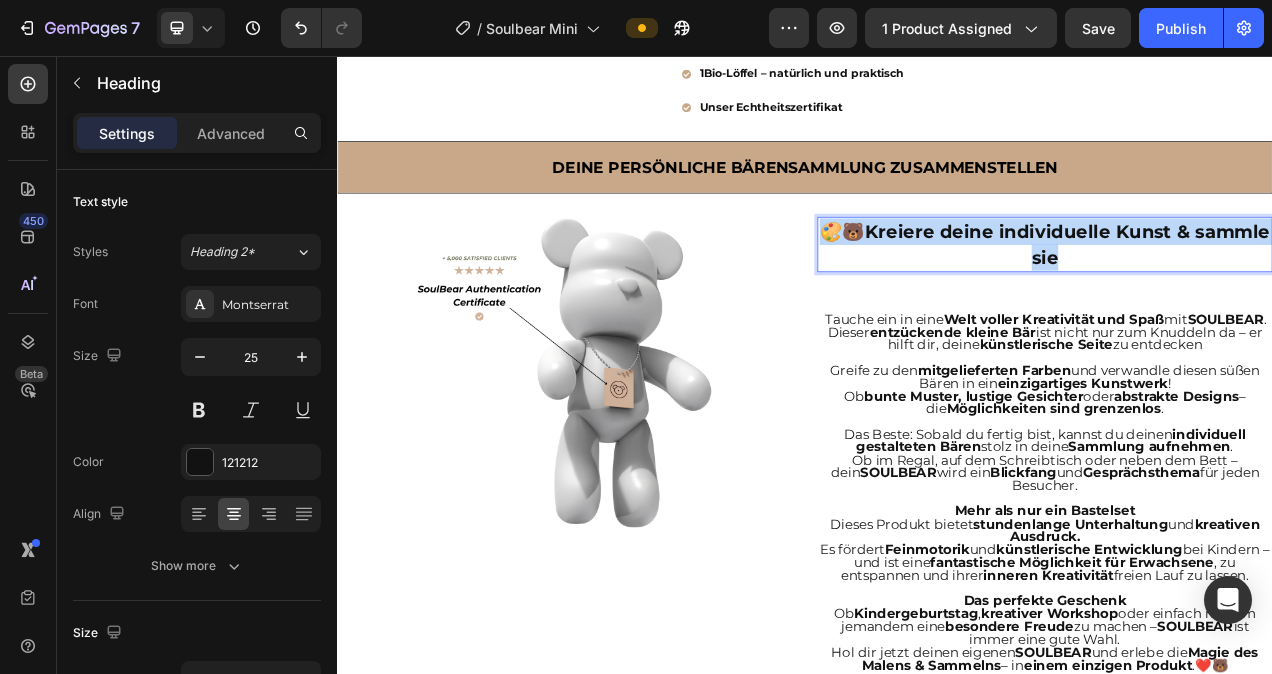 drag, startPoint x: 1312, startPoint y: 309, endPoint x: 992, endPoint y: 280, distance: 321.31137 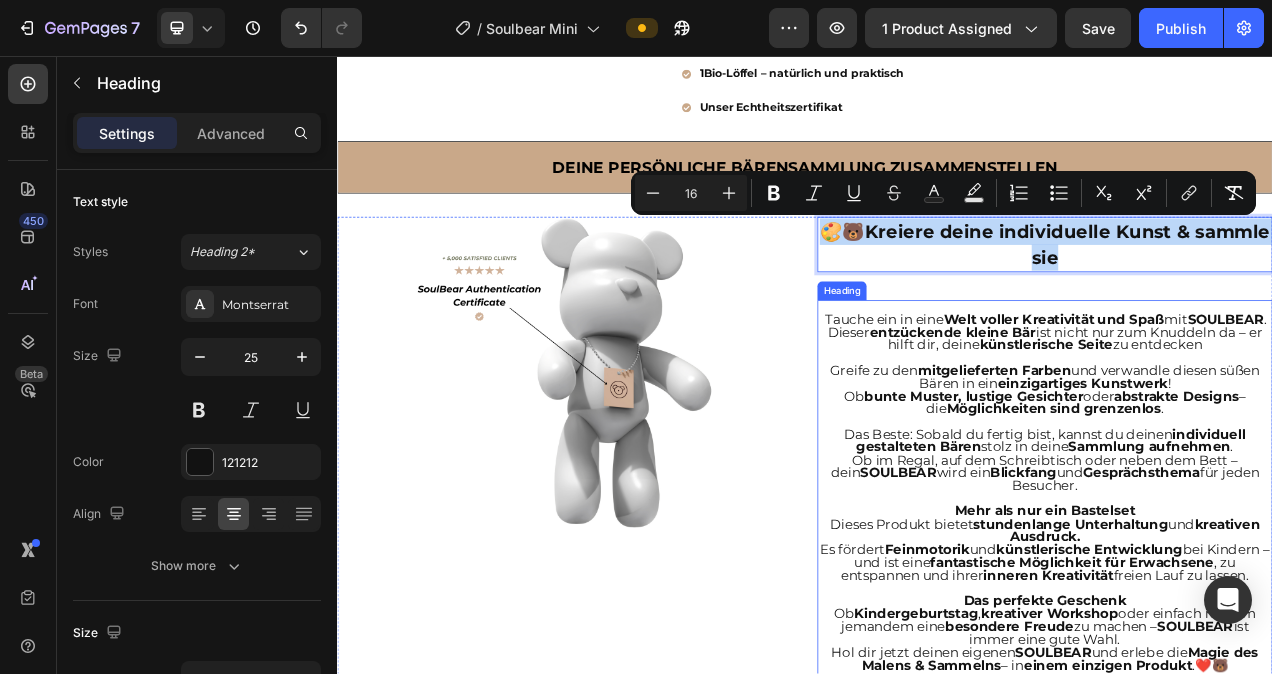 click on "künstlerische Seite" at bounding box center (1246, 427) 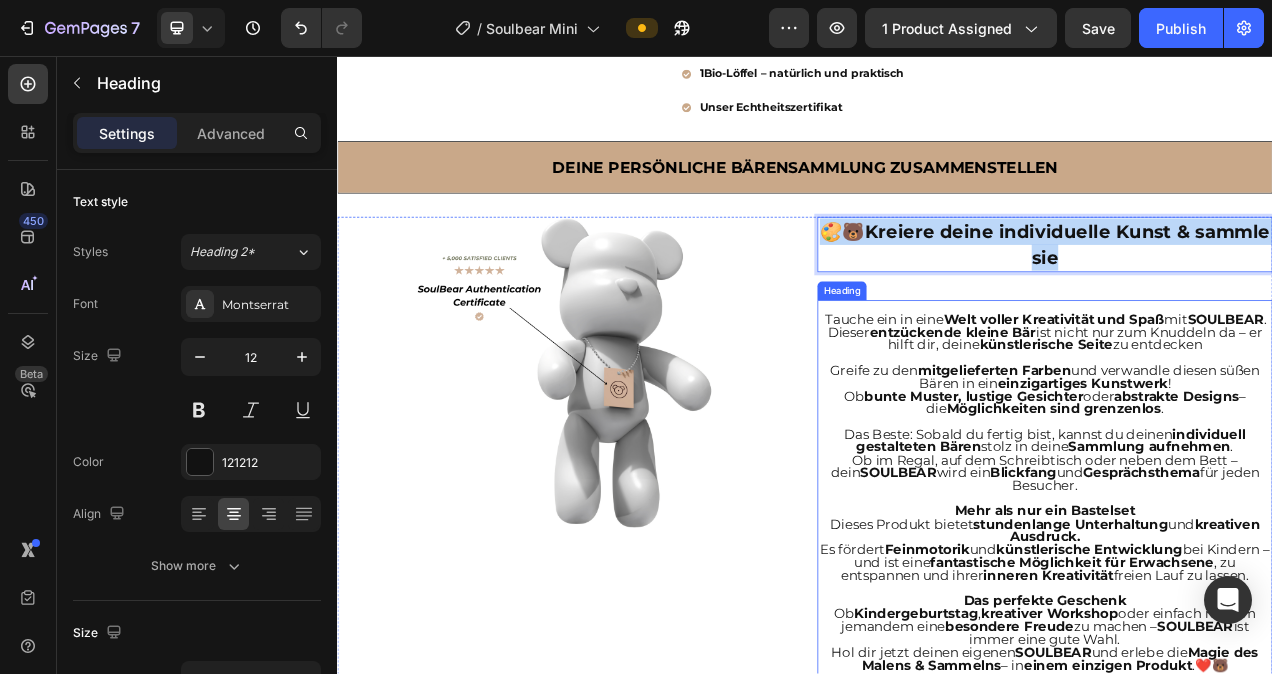 scroll, scrollTop: 737, scrollLeft: 0, axis: vertical 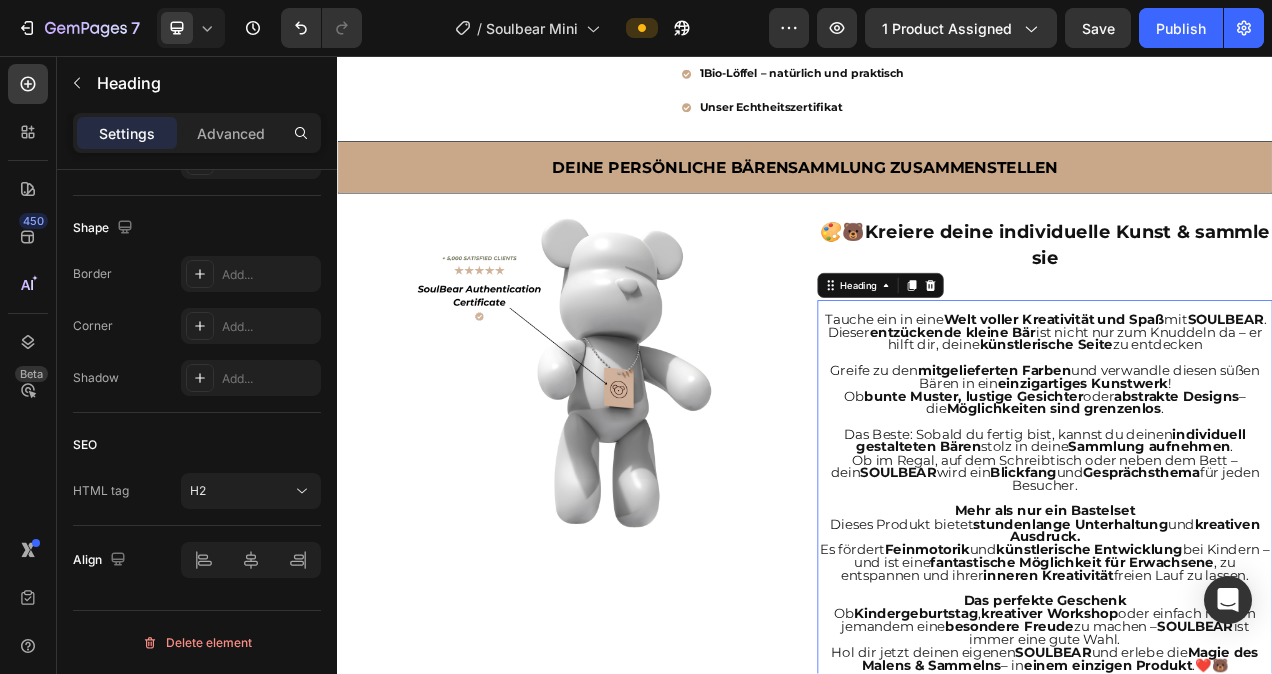 click 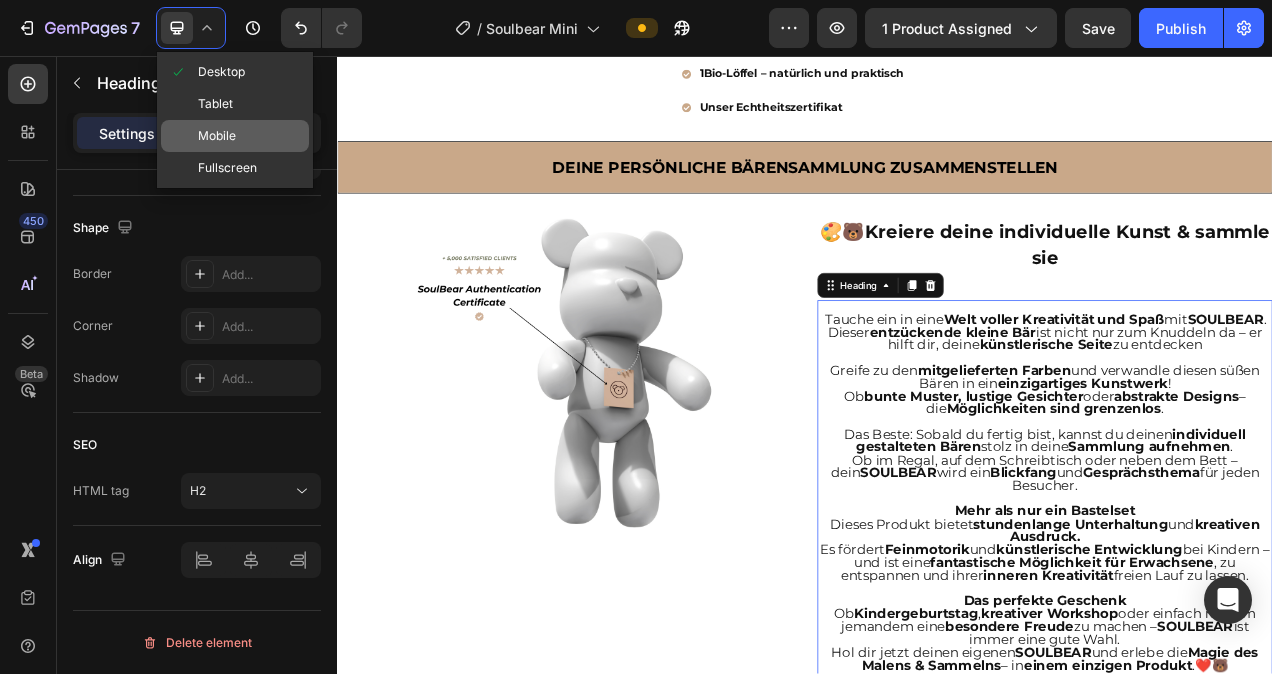 click on "Mobile" at bounding box center (217, 136) 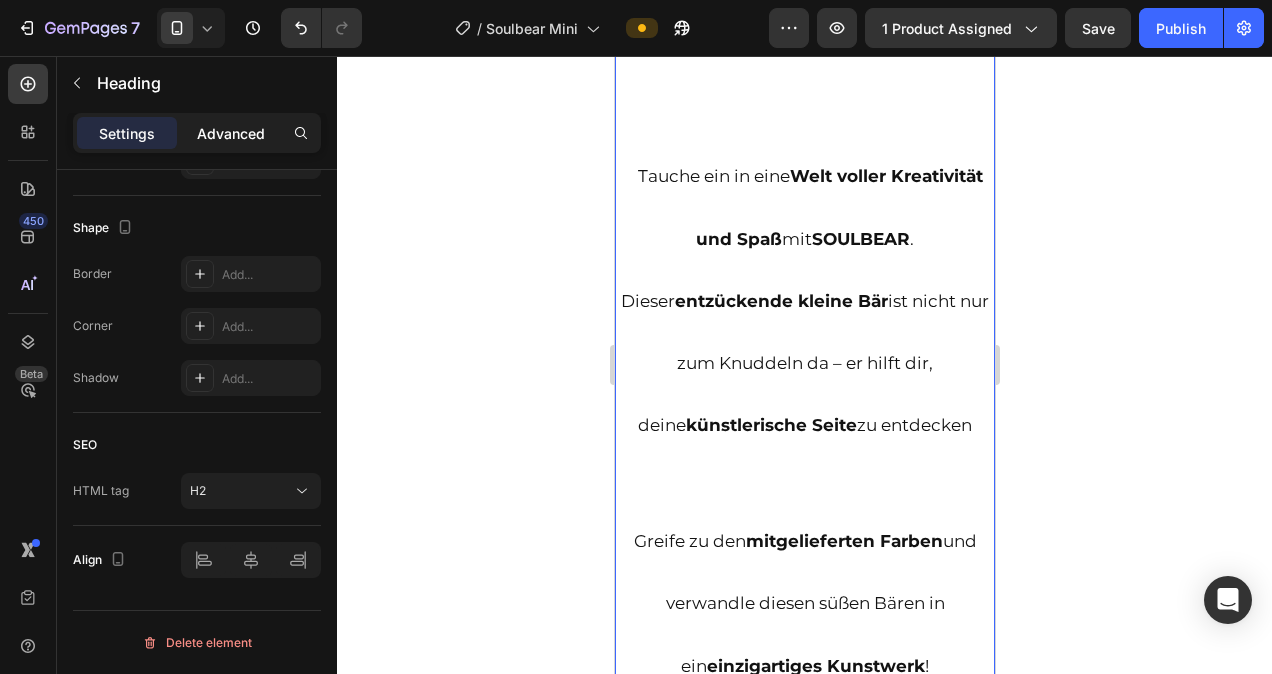 scroll, scrollTop: 2102, scrollLeft: 0, axis: vertical 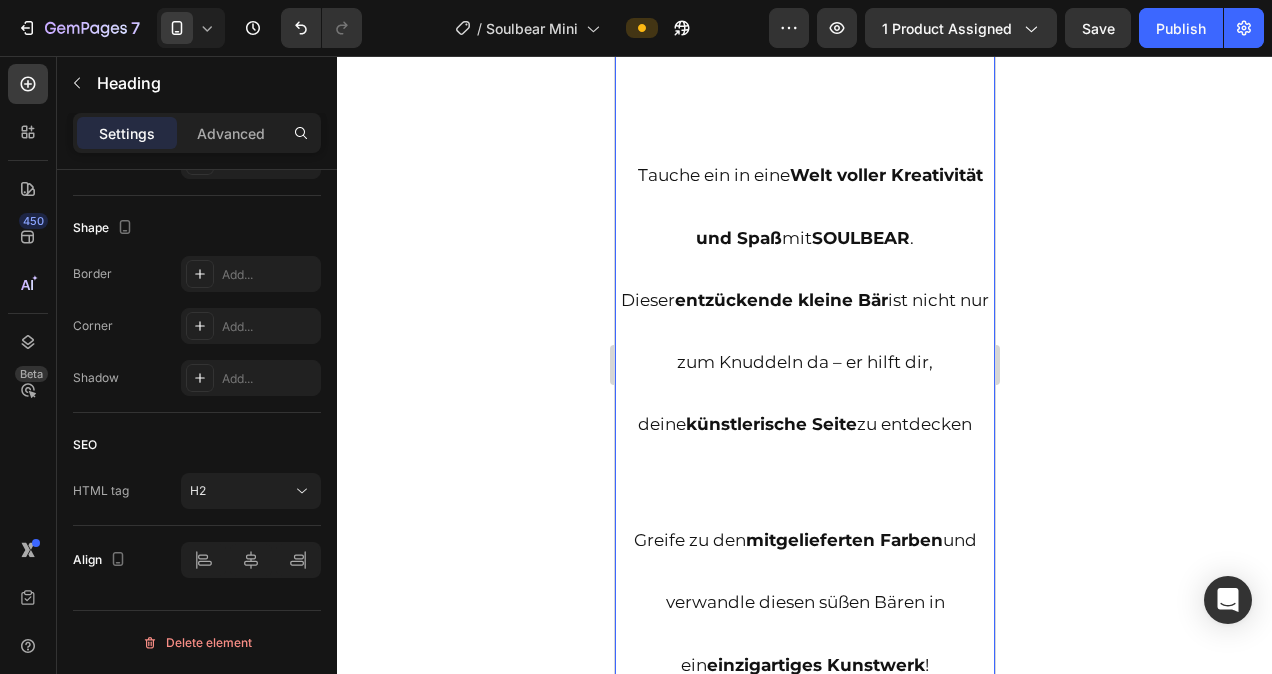 click on "Tauche ein in eine  Welt voller Kreativität   und Spaß  mit  SOULBEAR . Dieser  entzückende kleine Bär  ist nicht nur zum Knuddeln da – er hilft dir, deine  künstlerische Seite  zu entdecken Greife zu den  mitgelieferten Farben  und verwandle diesen süßen Bären in ein  einzigartiges Kunstwerk ! Ob  bunte Muster, lustige Gesichter  oder  abstrakte Designs  – die  Möglichkeiten sind grenzenlos . Das Beste: Sobald du fertig bist, kannst du deinen  individuell gestalteten Bären  stolz in deine  Sammlung aufnehmen . Ob im Regal, auf dem Schreibtisch oder neben dem Bett – dein  SOULBEAR  wird ein  Blickfang  und  Gesprächsthema  für jeden Besucher. Mehr als nur ein Bastelset Dieses Produkt bietet  stundenlange Unterhaltung  und  kreativen Ausdruck. Es fördert  Feinmotorik  und  künstlerische Entwicklung  bei Kindern – und ist eine  fantastische Möglichkeit für Erwachsene , zu entspannen und ihrer  inneren Kreativität  freien Lauf zu lassen. Das perfekte Geschenk Ob  Kindergeburtstag ," at bounding box center (804, 1337) 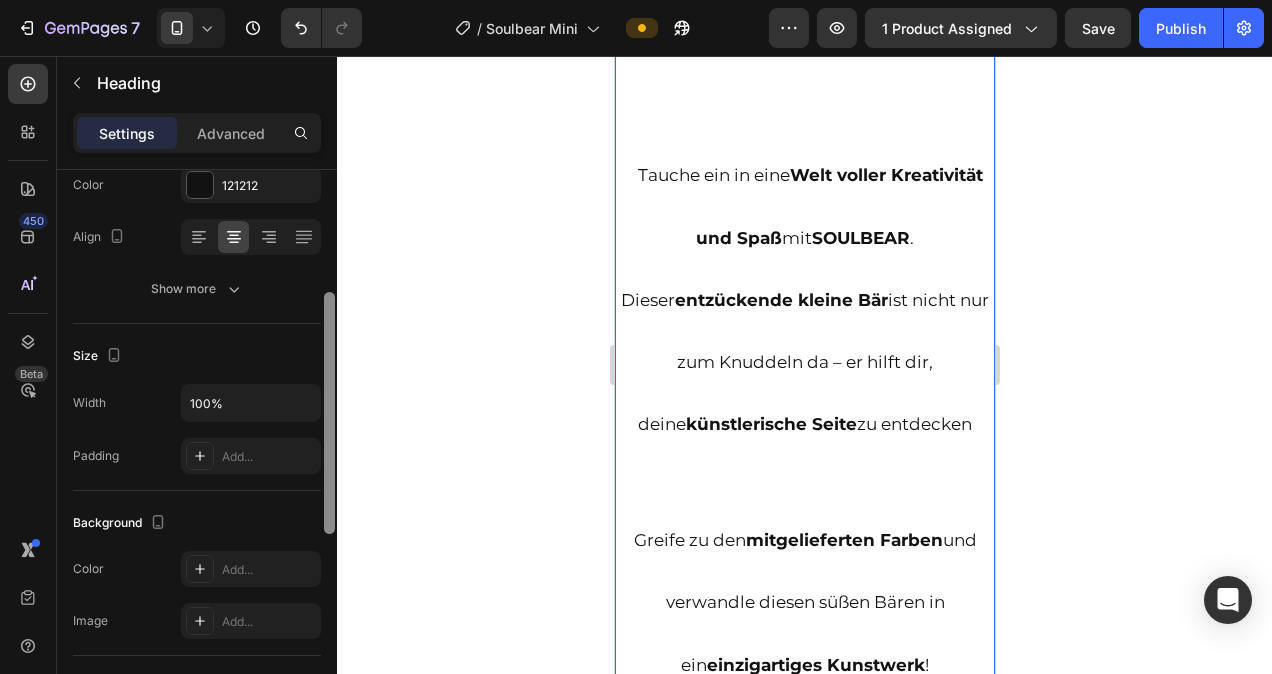 scroll, scrollTop: 284, scrollLeft: 0, axis: vertical 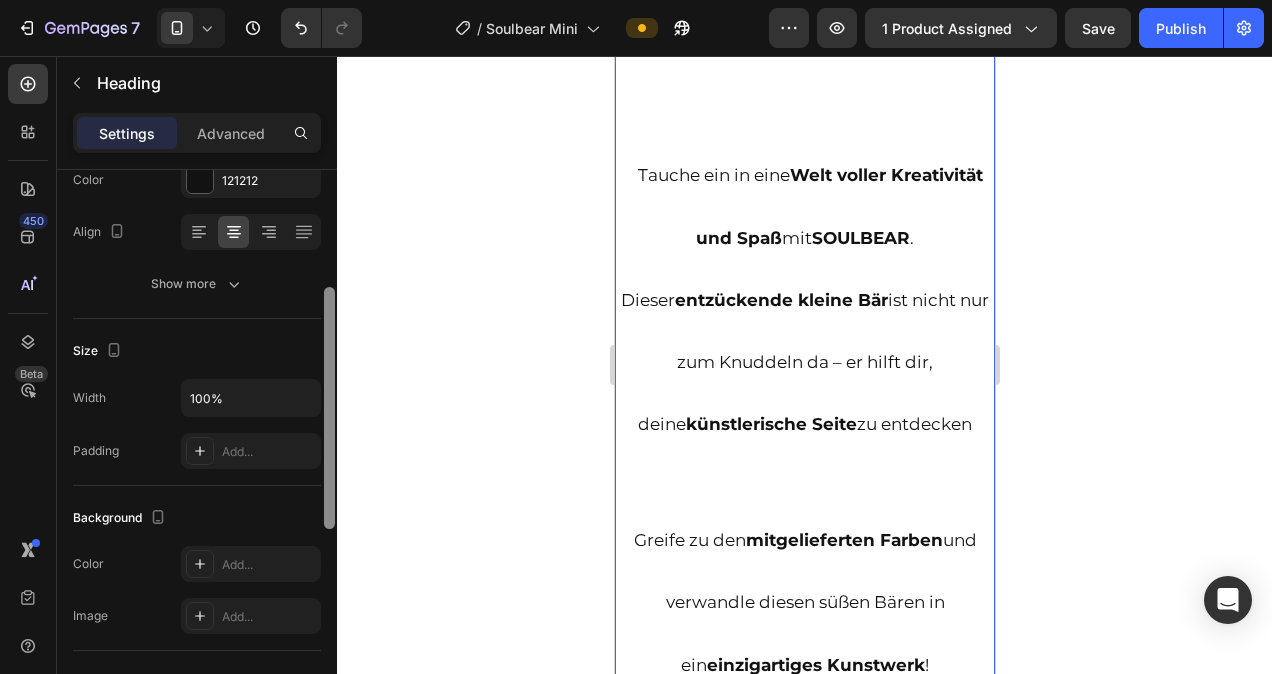 drag, startPoint x: 329, startPoint y: 496, endPoint x: 328, endPoint y: 326, distance: 170.00294 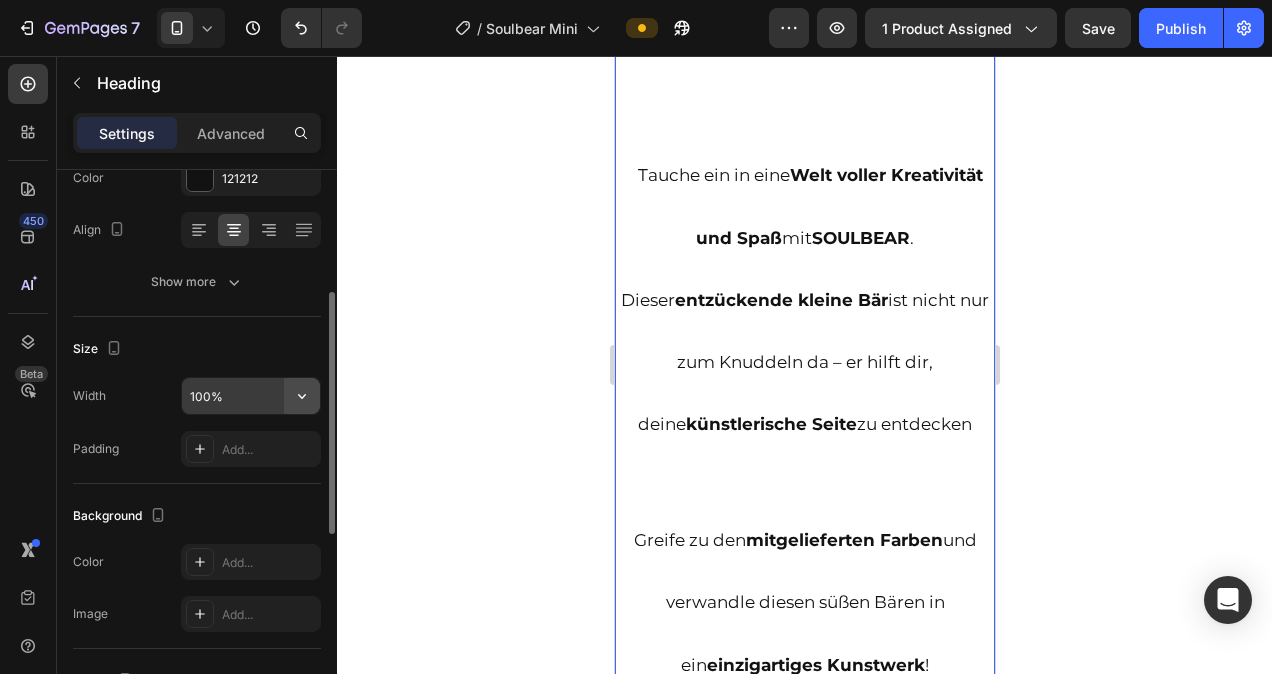 click 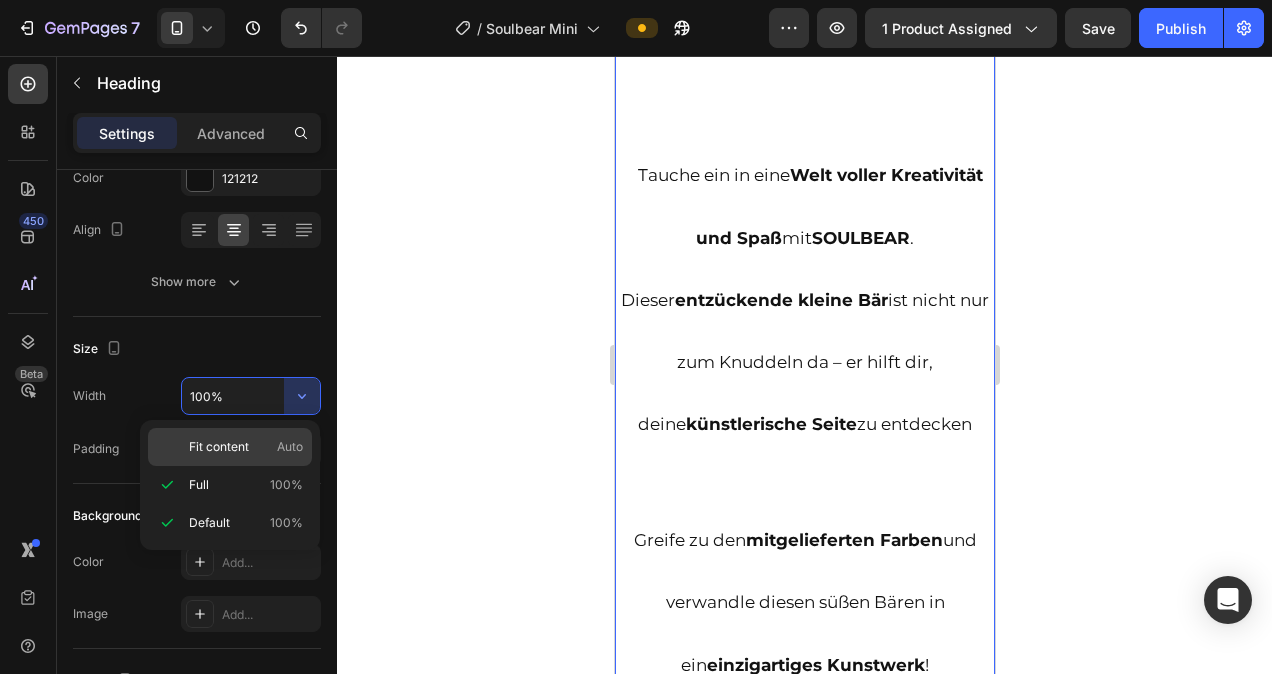 click on "Fit content Auto" at bounding box center (246, 447) 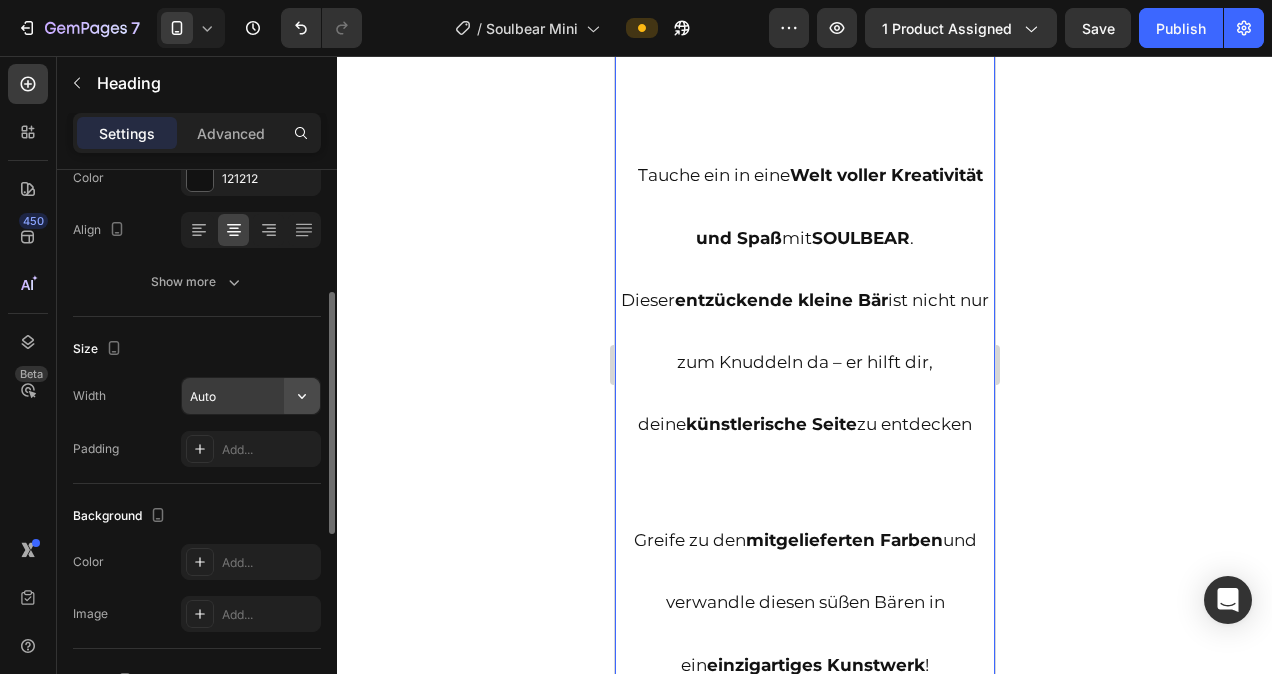click 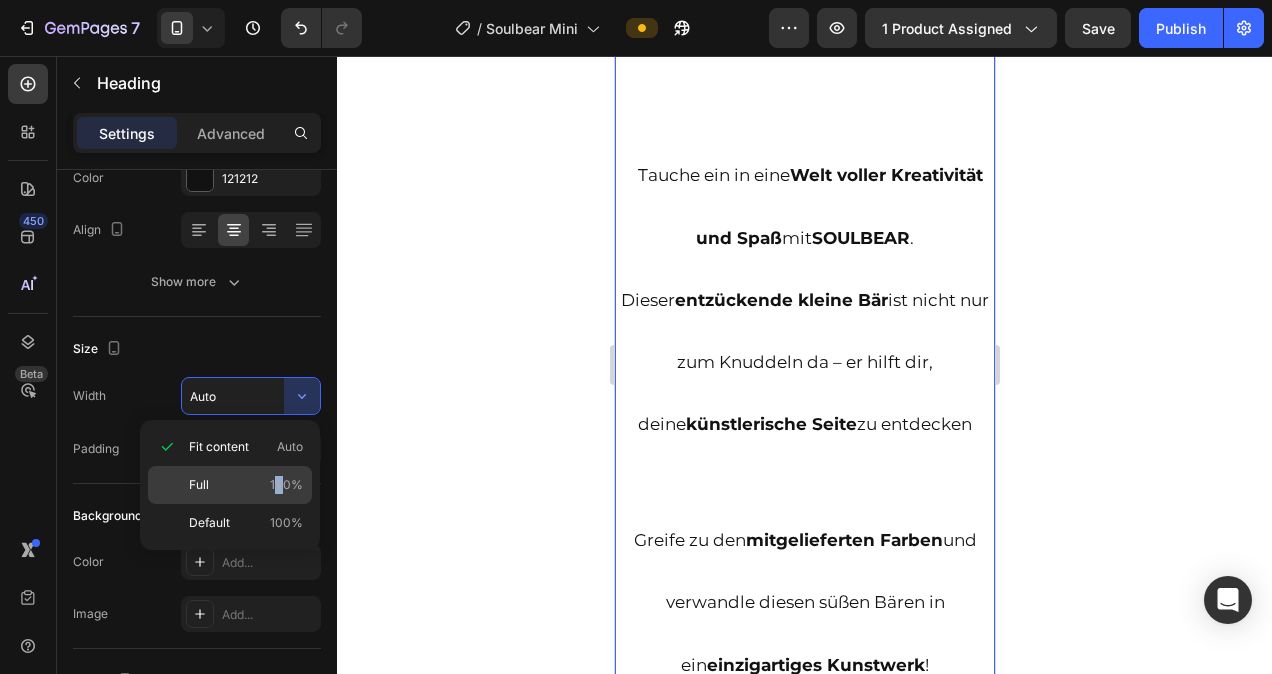 click on "100%" at bounding box center [286, 485] 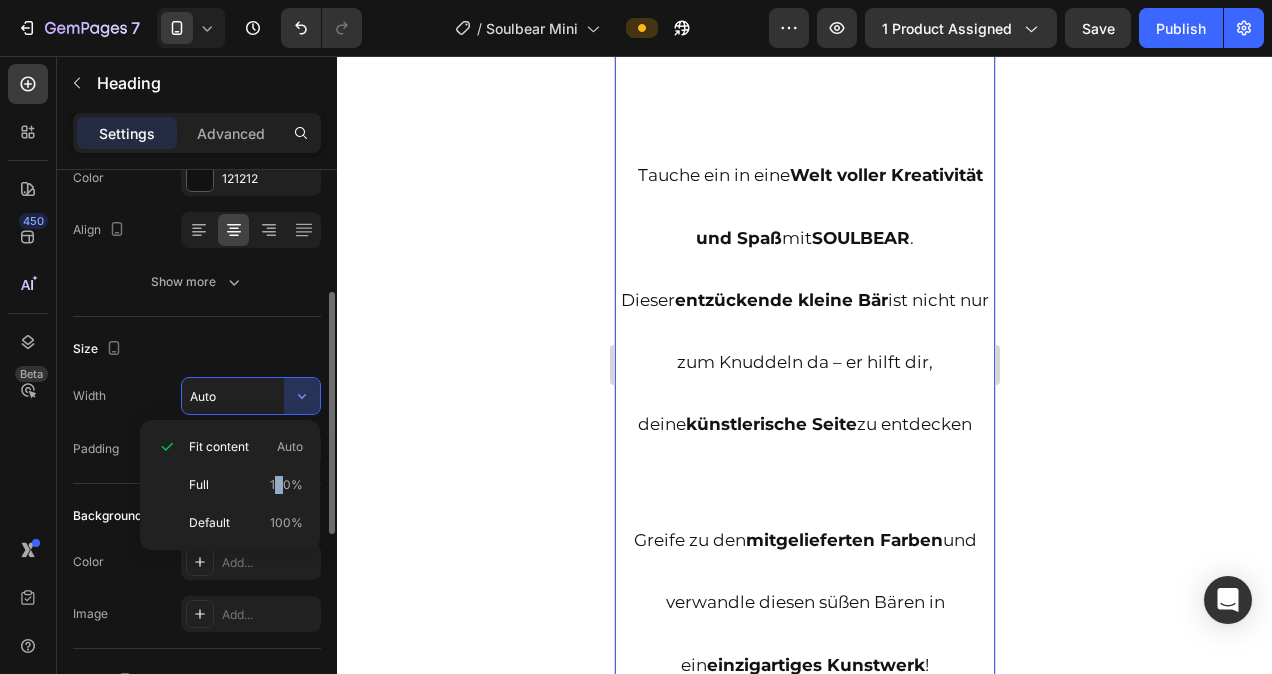 type on "100%" 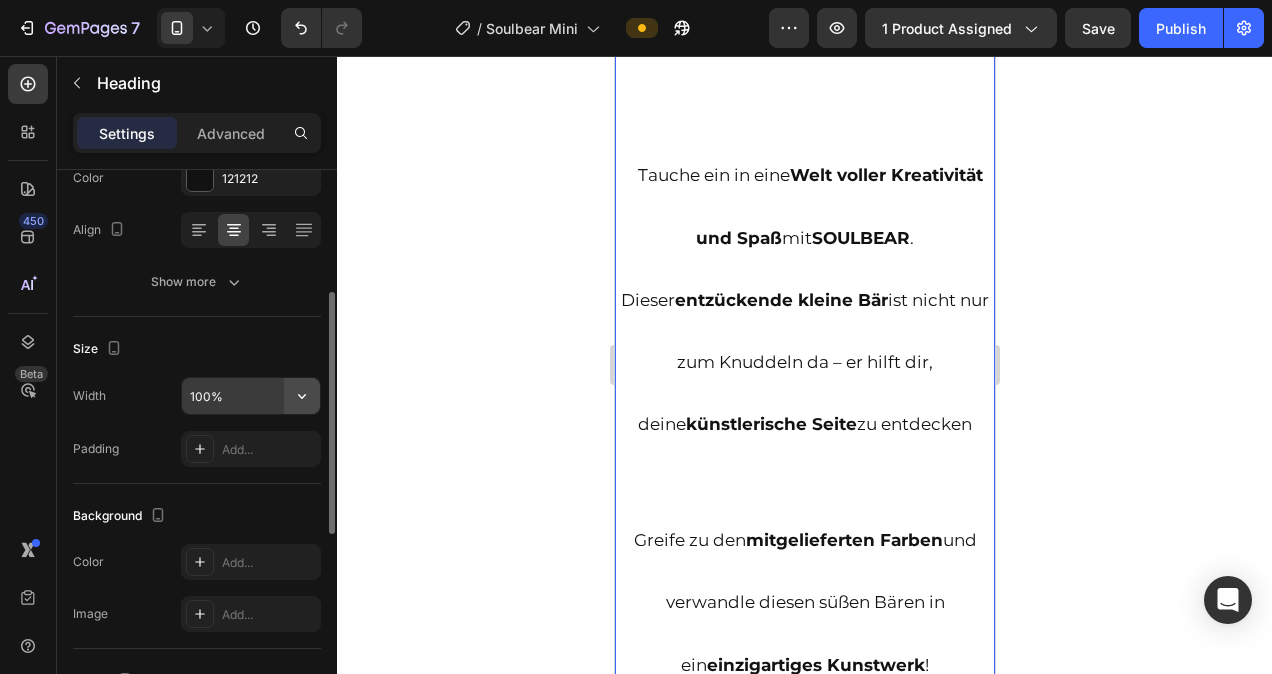 click 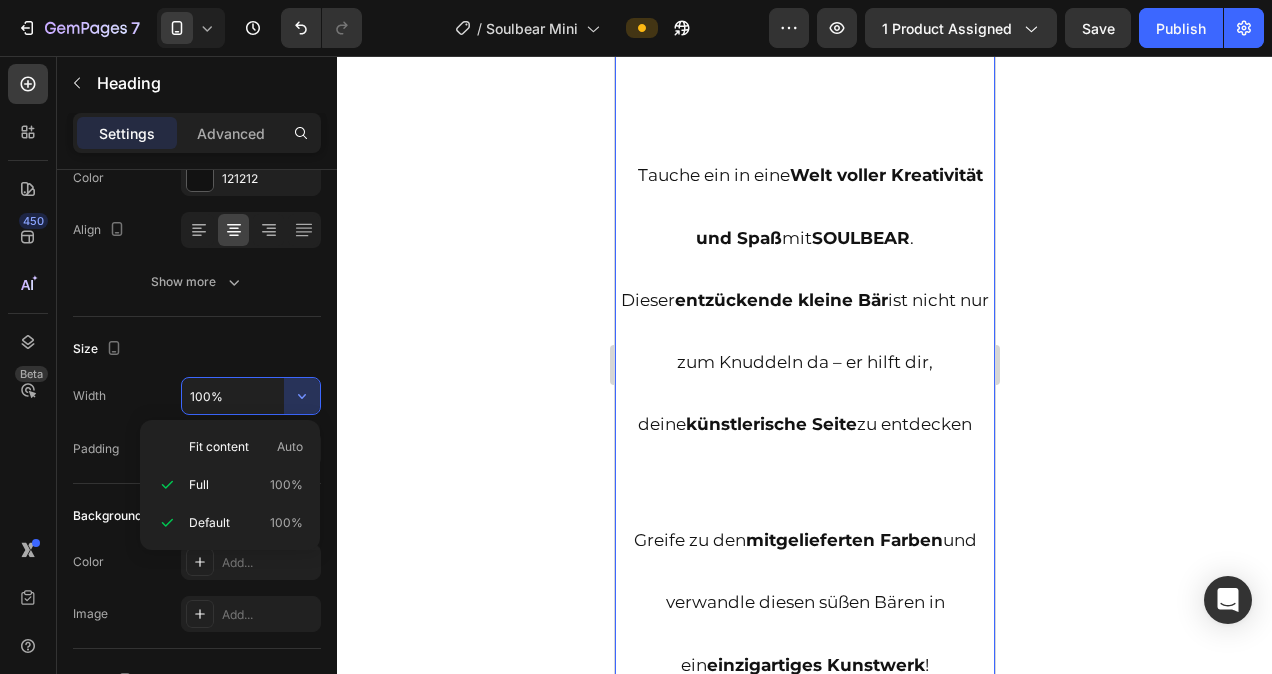 click 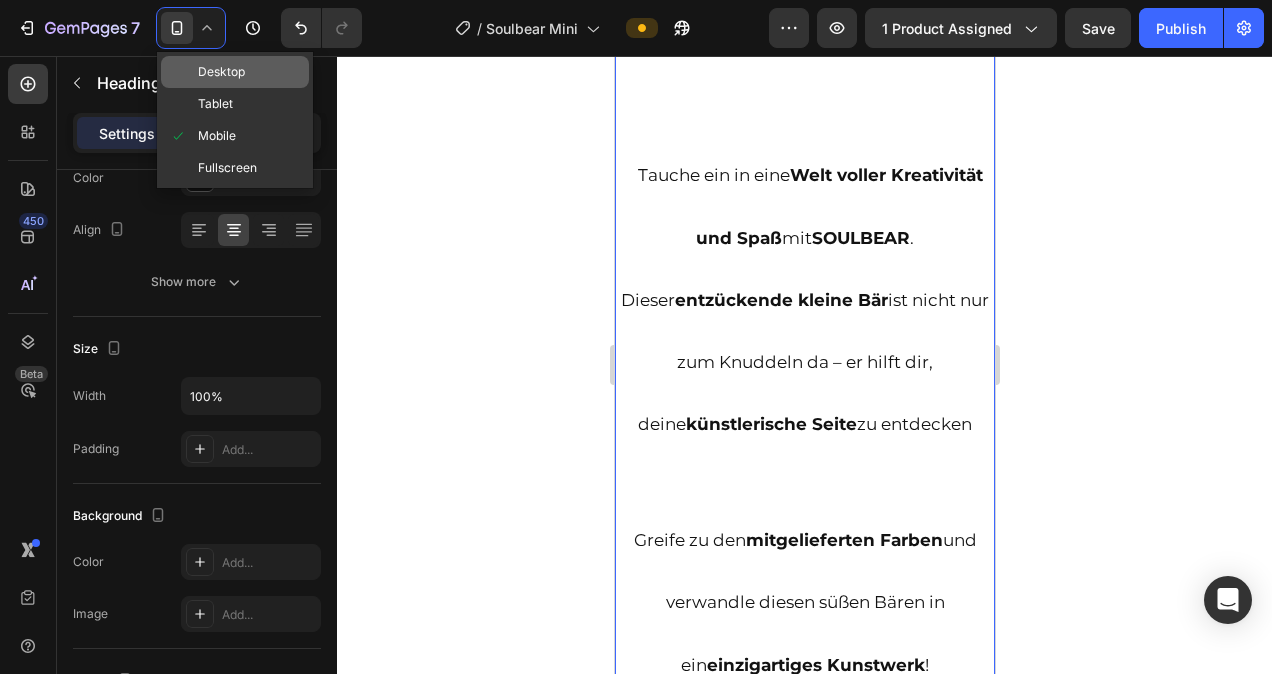 click on "Desktop" 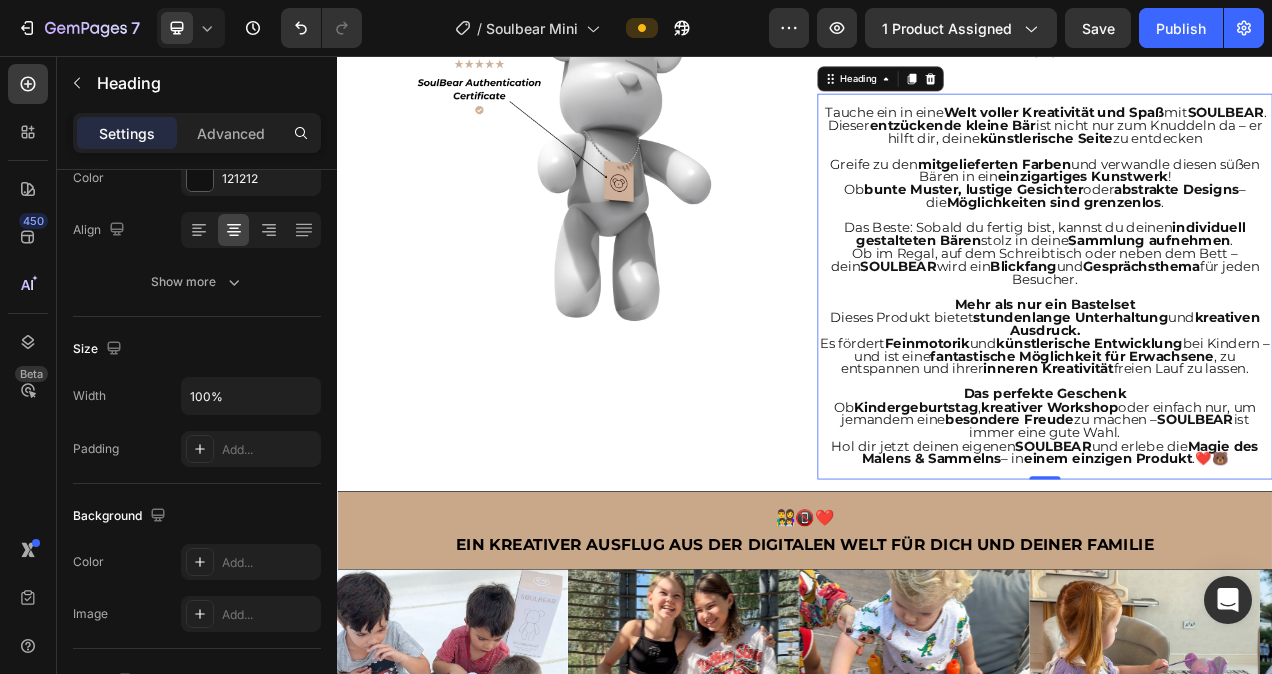 scroll, scrollTop: 1518, scrollLeft: 0, axis: vertical 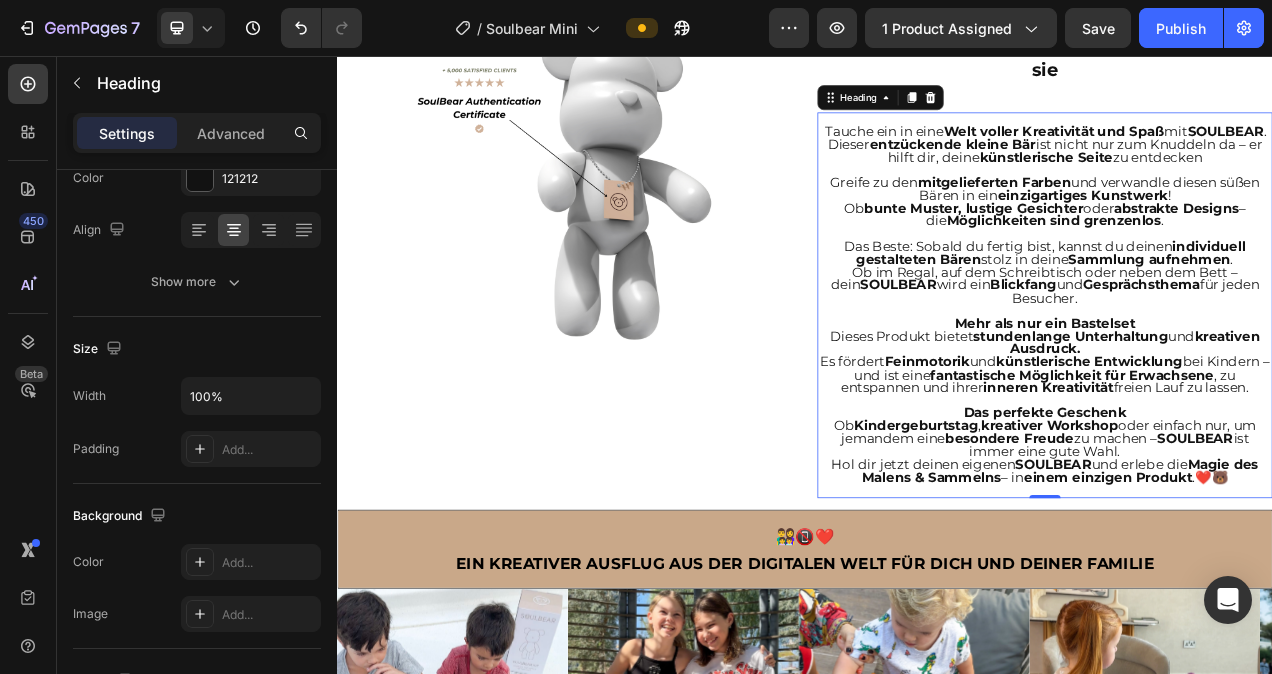 click 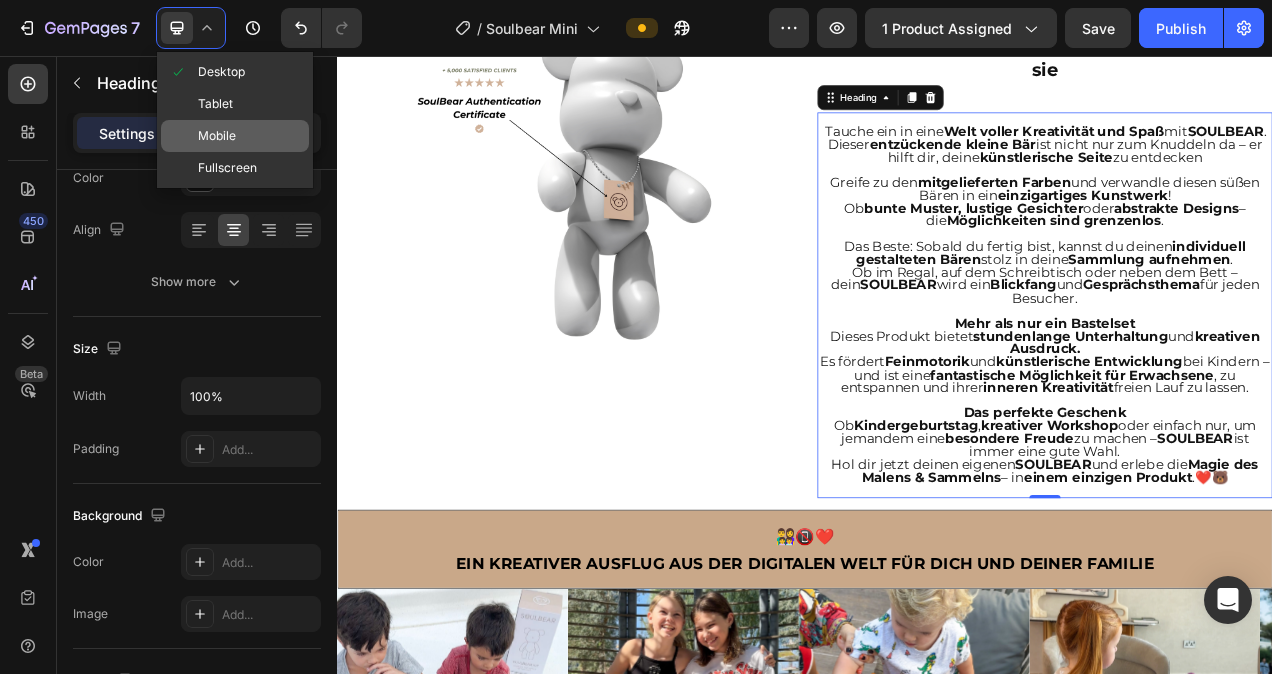 click on "Mobile" at bounding box center (217, 136) 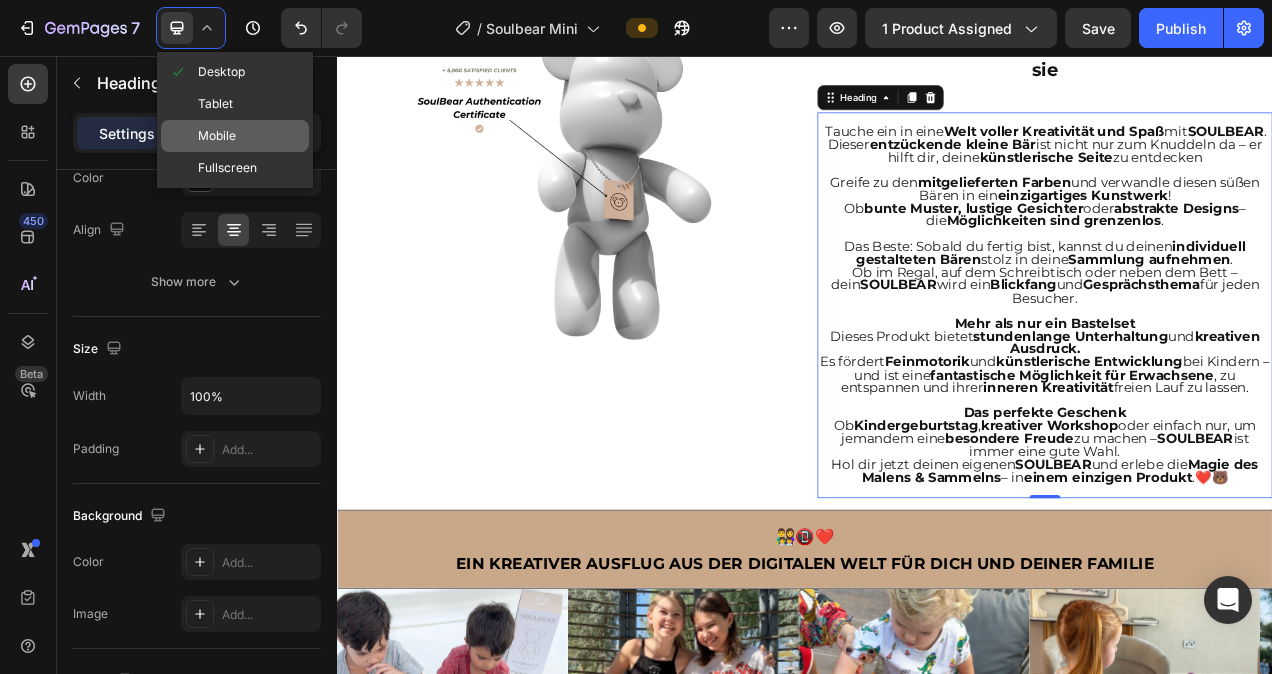 type on "41" 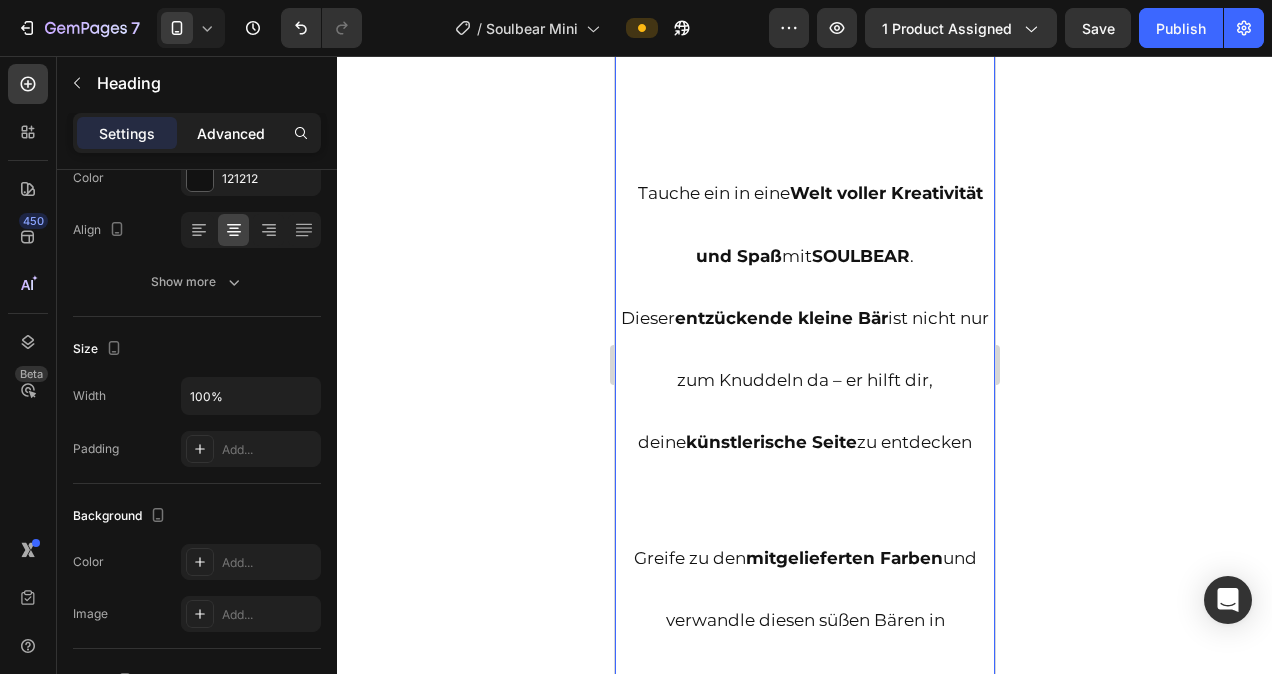 scroll, scrollTop: 2102, scrollLeft: 0, axis: vertical 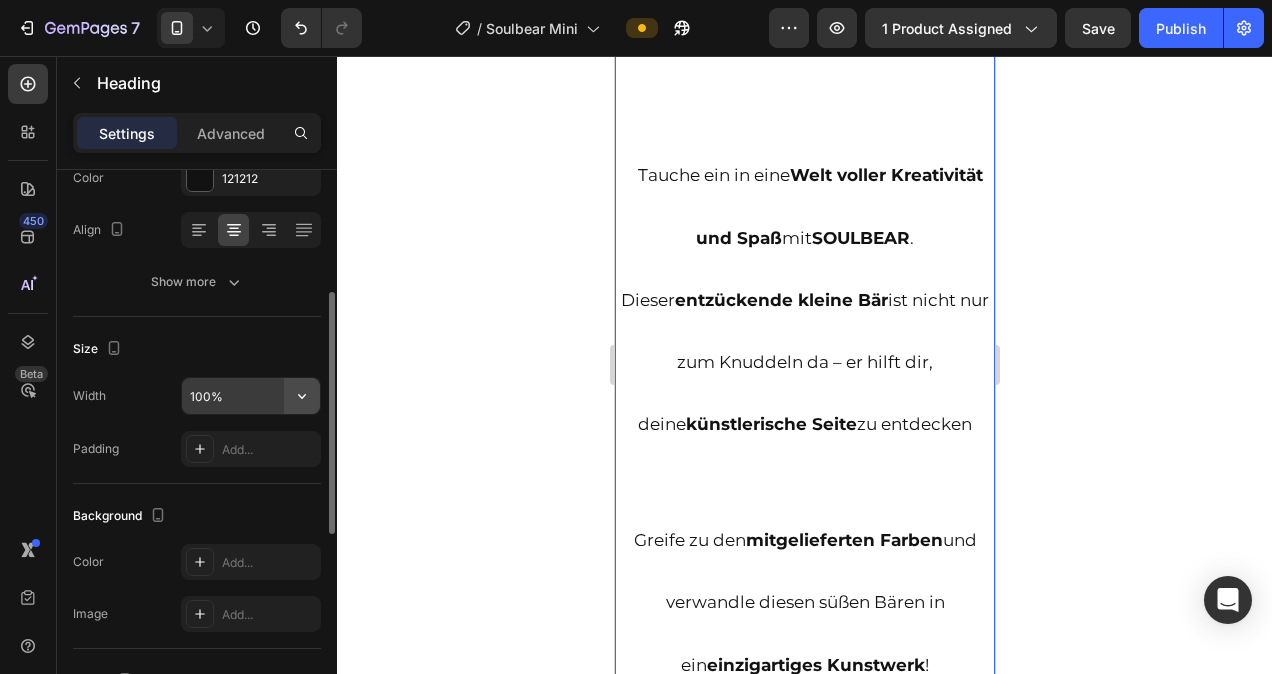 click 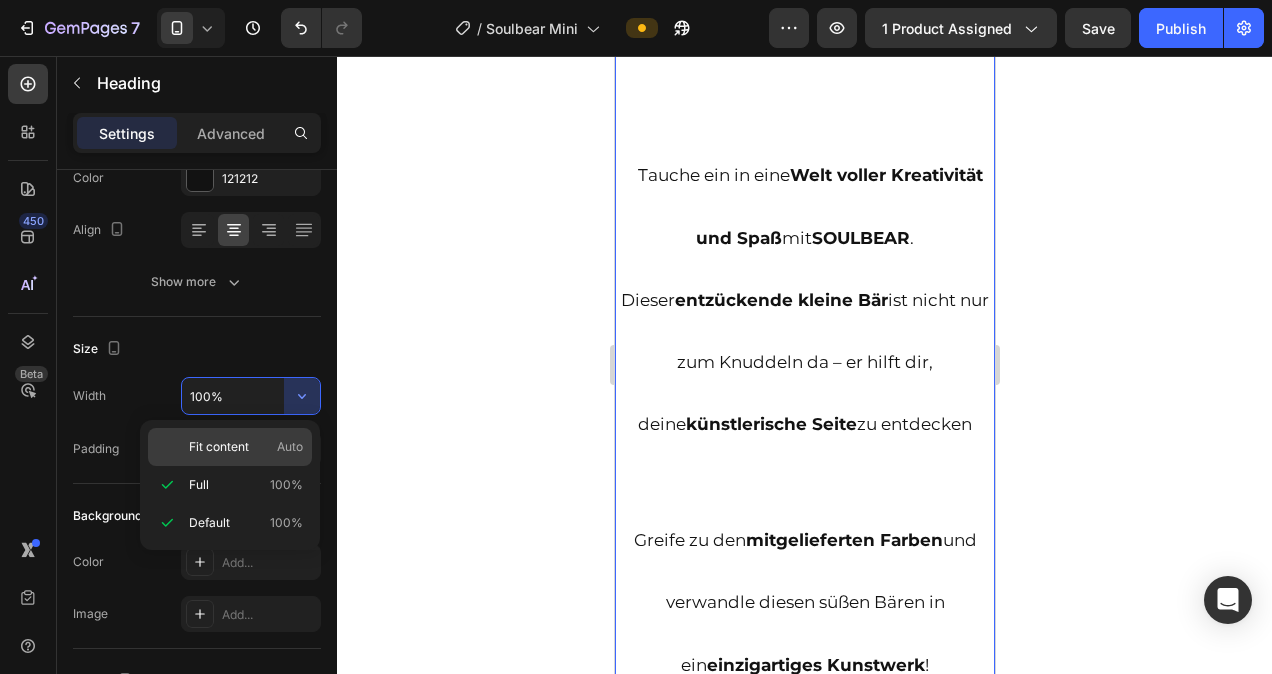 click on "Fit content Auto" at bounding box center [246, 447] 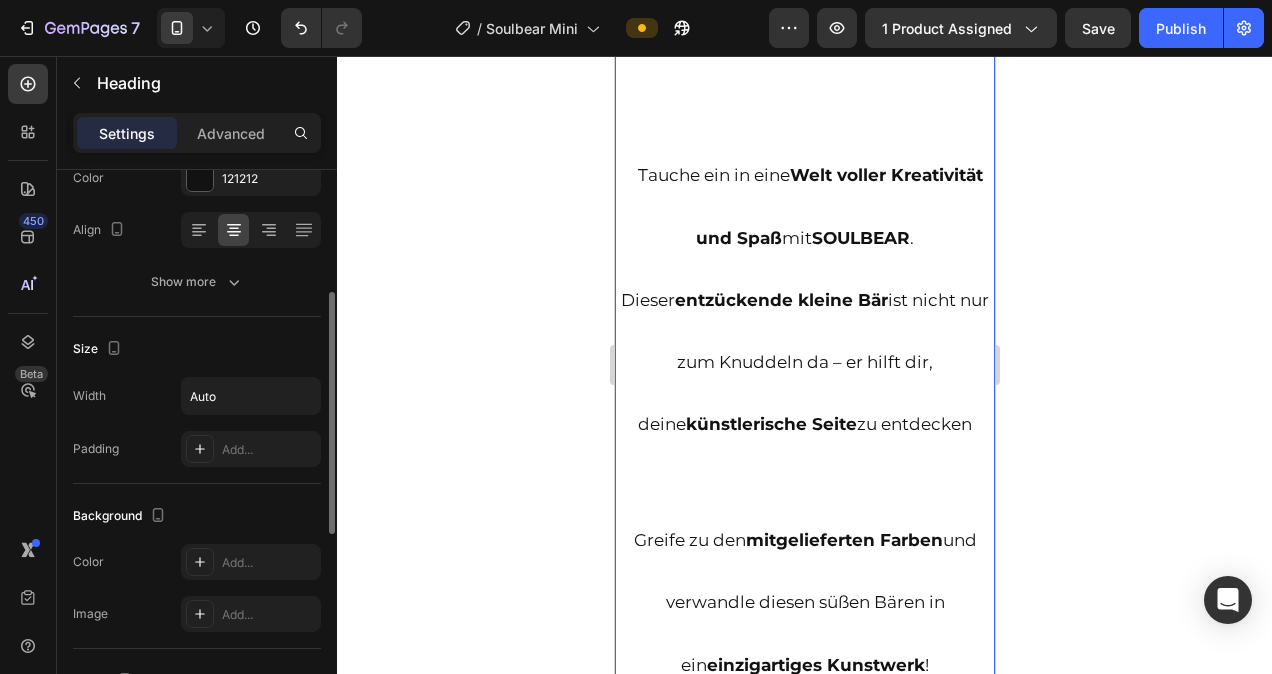 click on "Size" at bounding box center (197, 349) 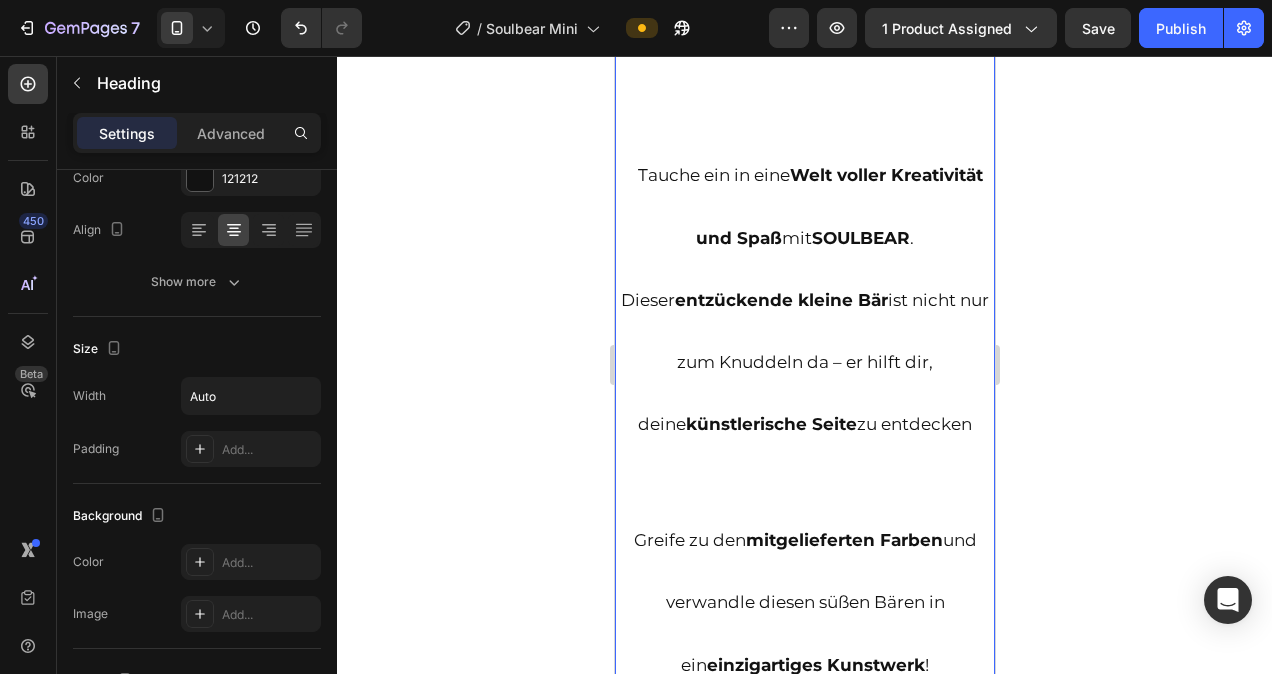 click 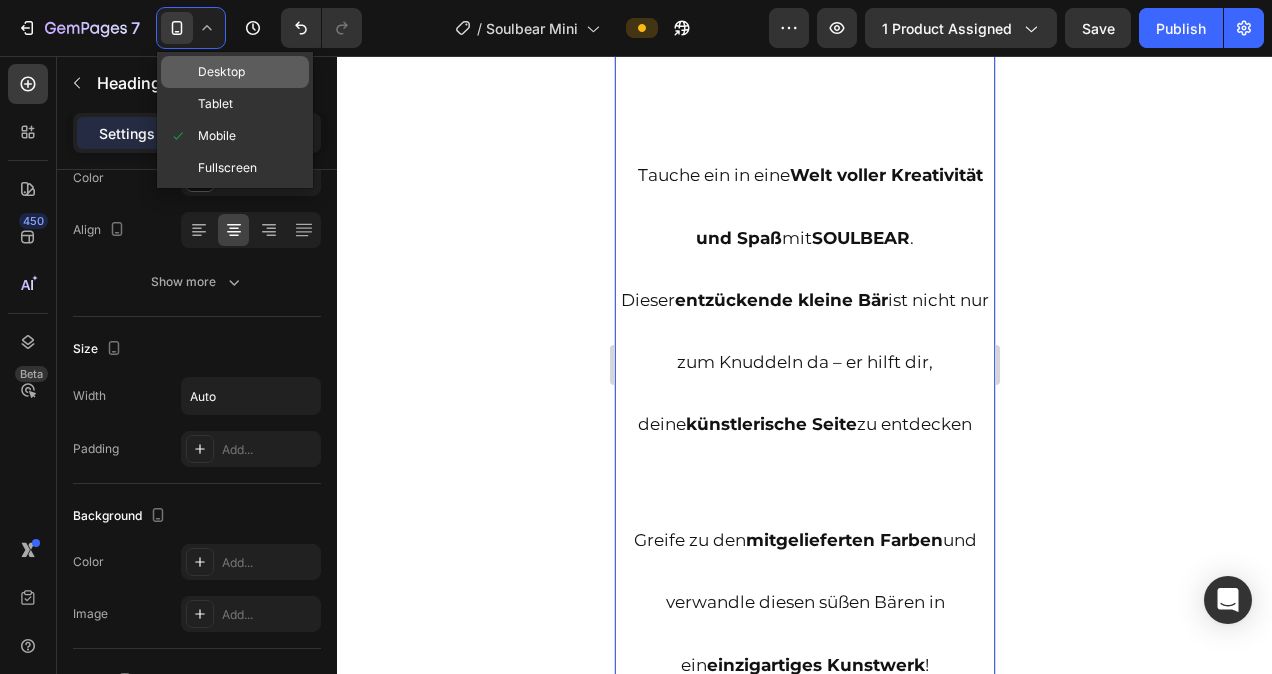 click on "Desktop" at bounding box center [221, 72] 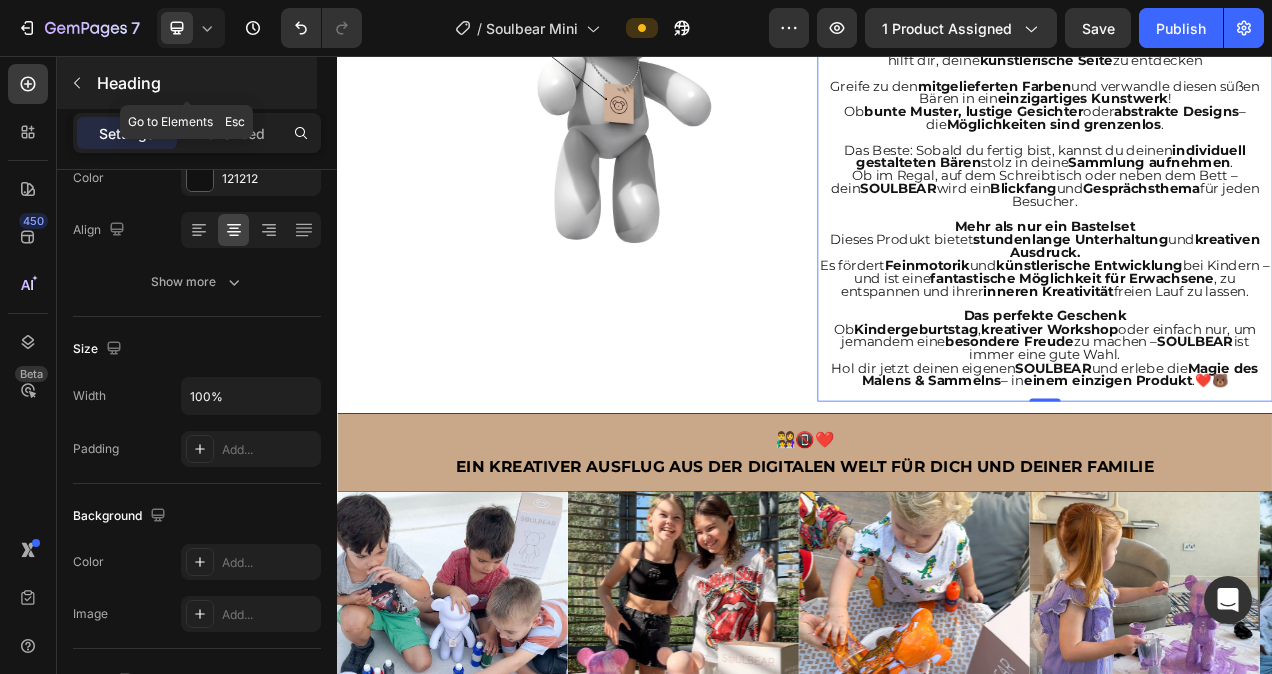 scroll, scrollTop: 1518, scrollLeft: 0, axis: vertical 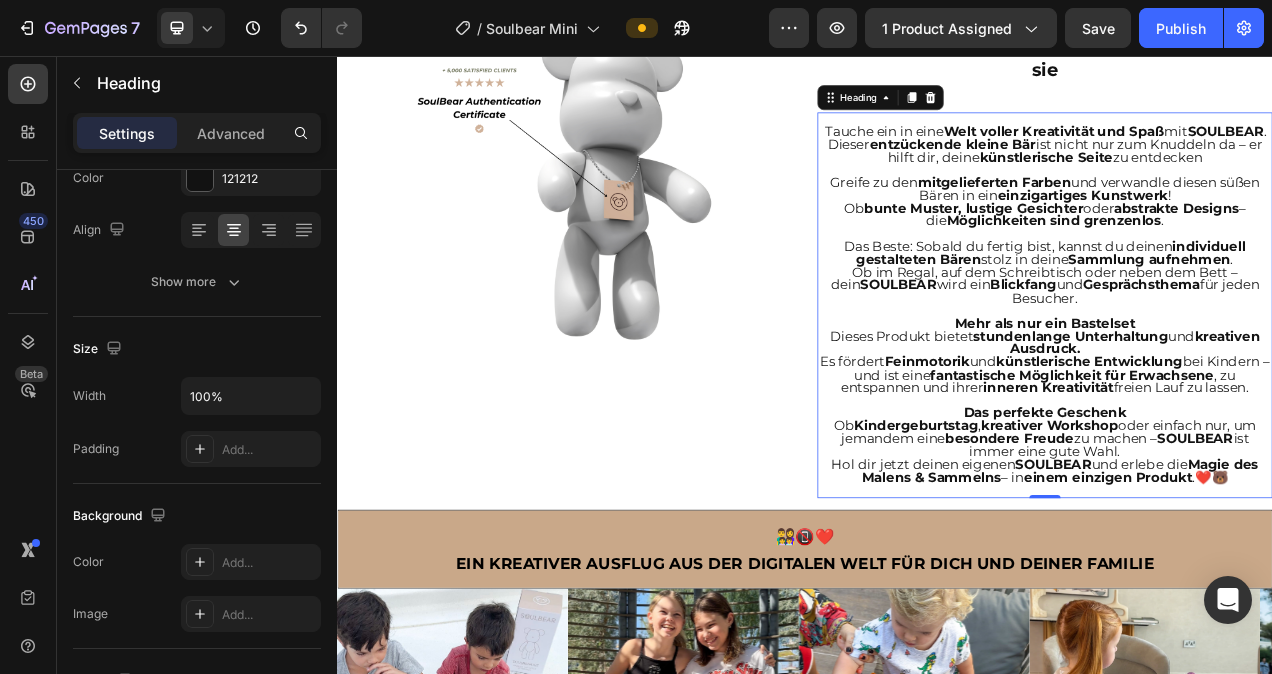 click 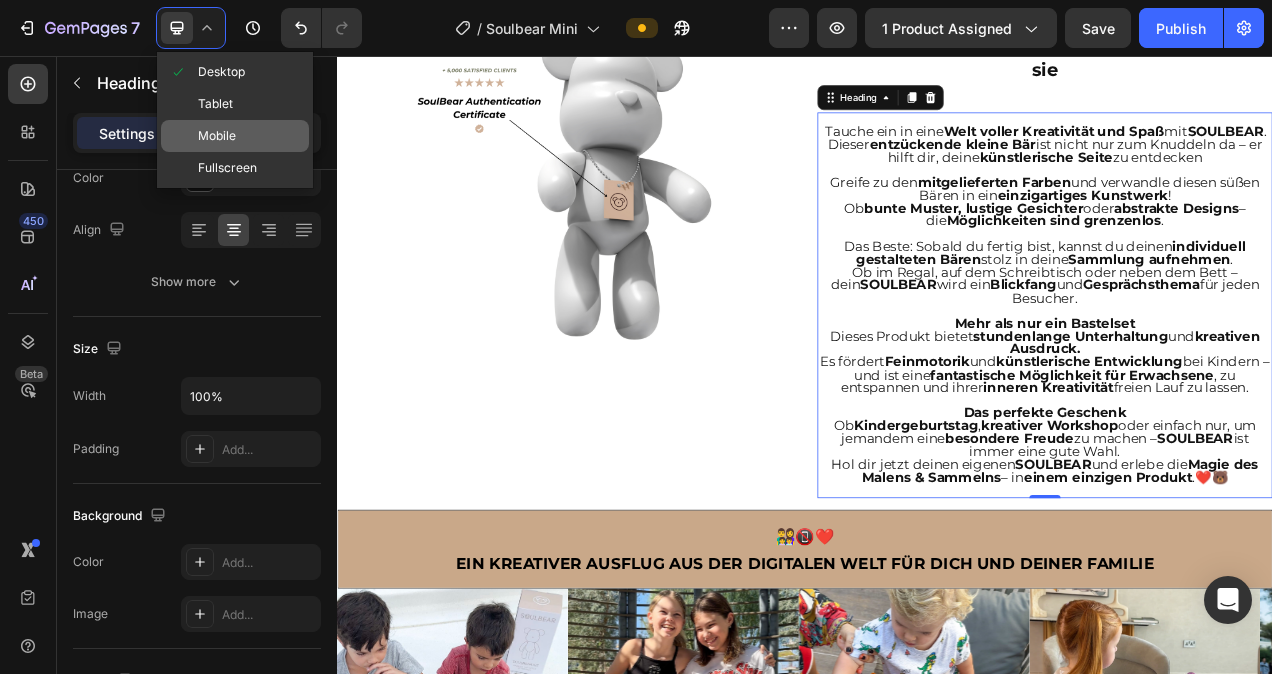 click on "Mobile" 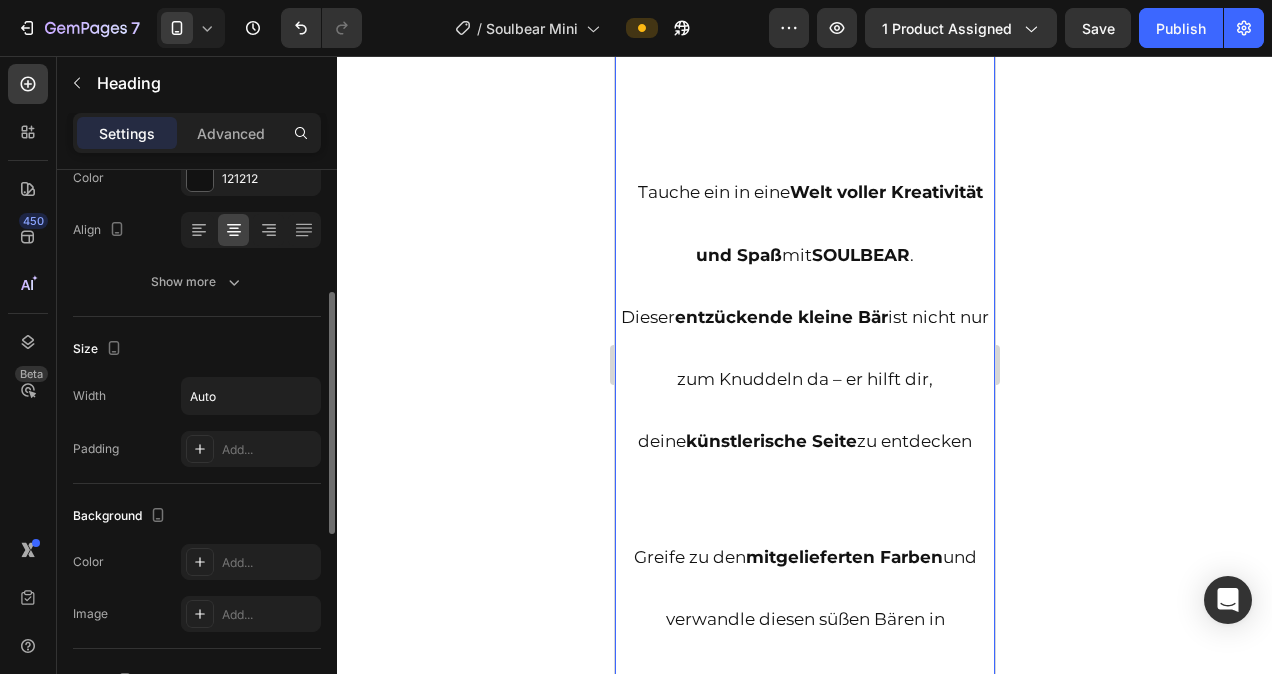 scroll, scrollTop: 2102, scrollLeft: 0, axis: vertical 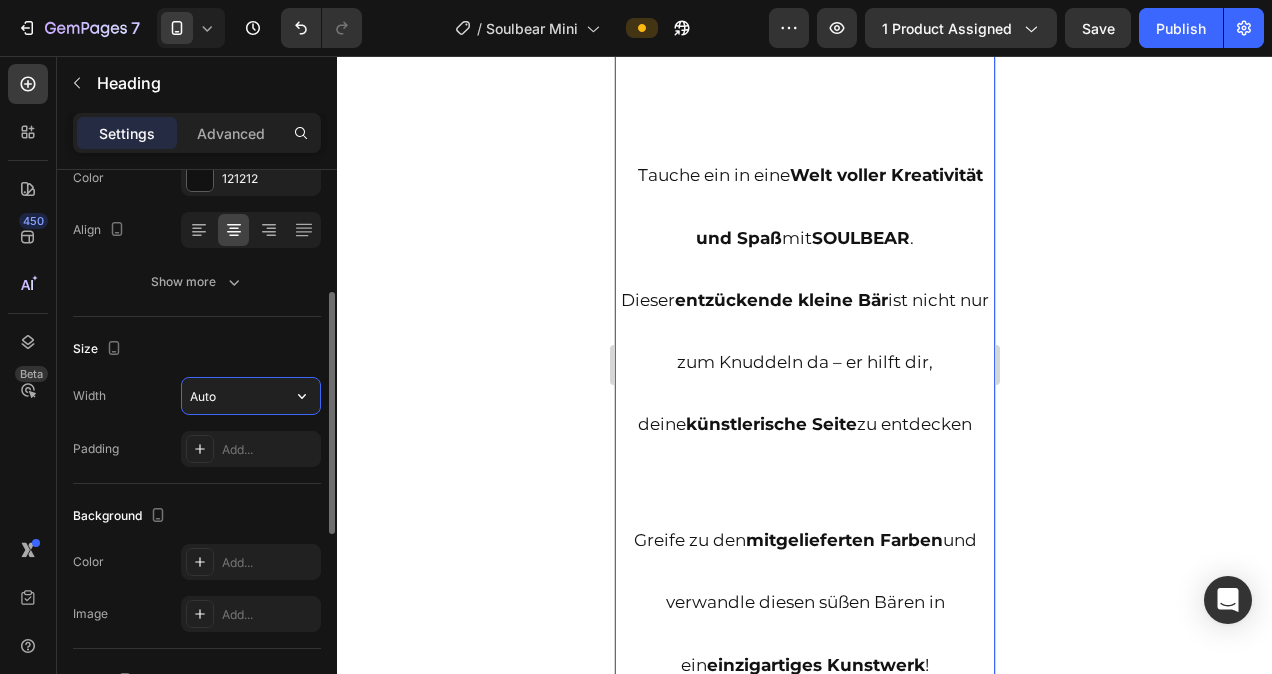 click on "Auto" at bounding box center [251, 396] 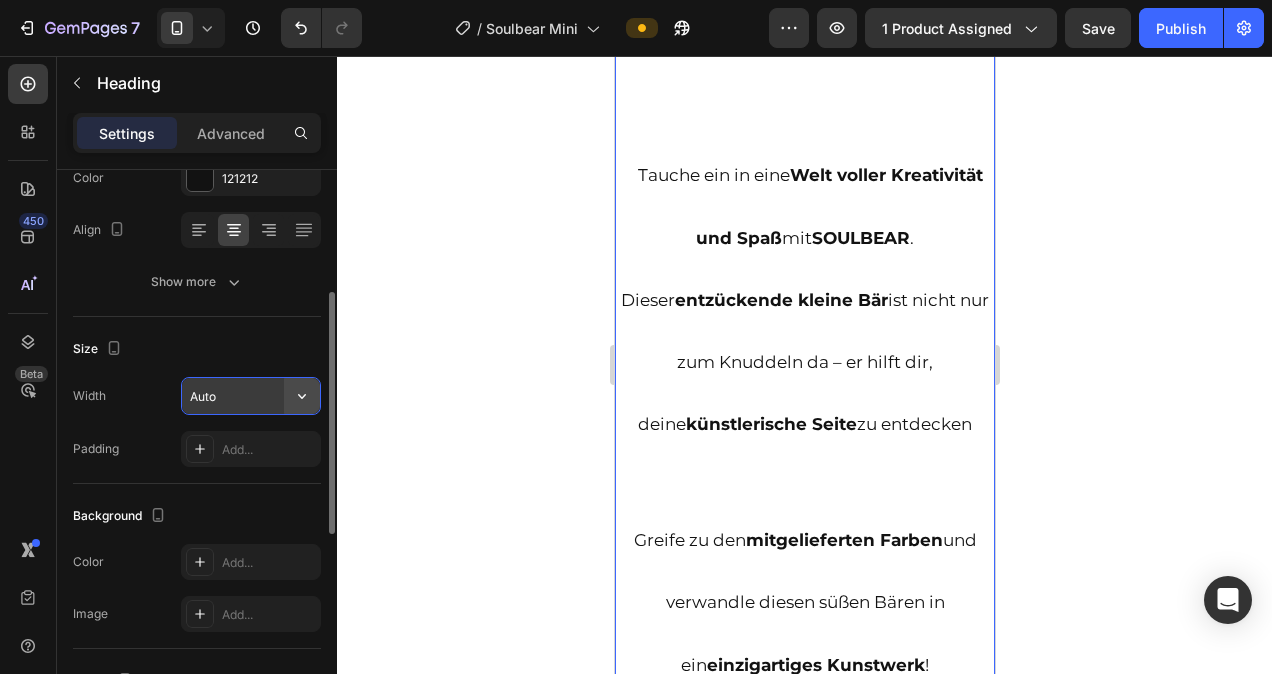 click 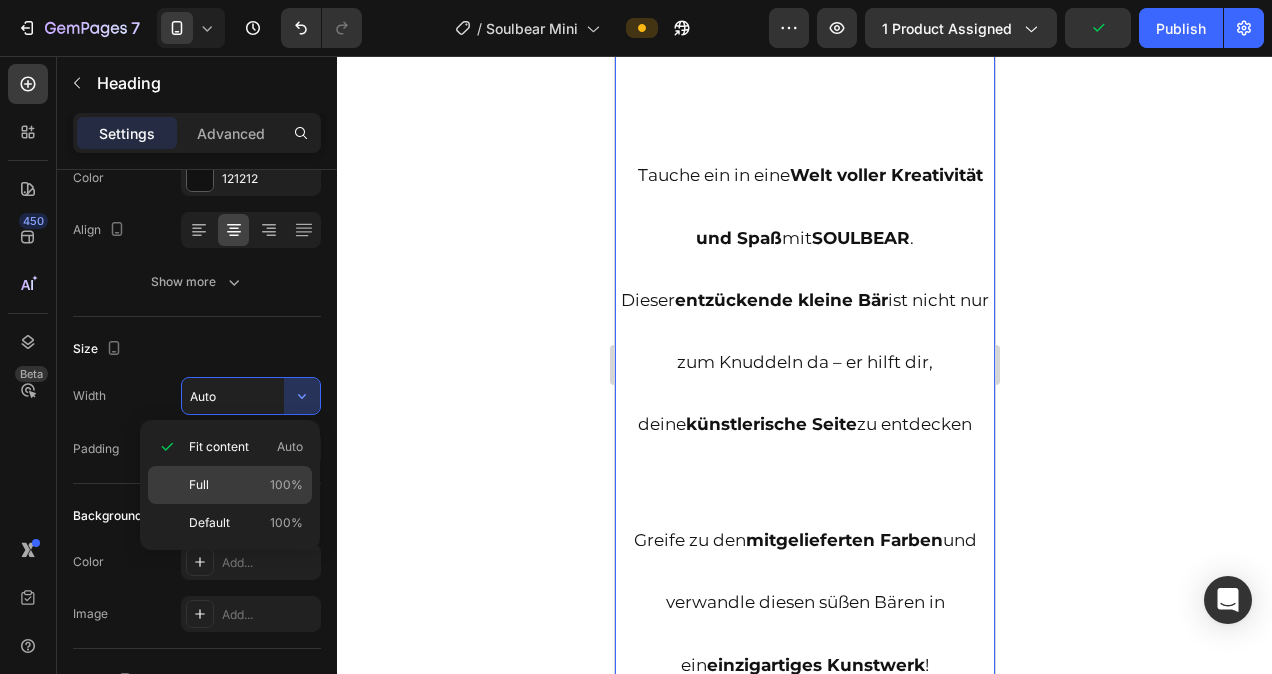click on "Full 100%" 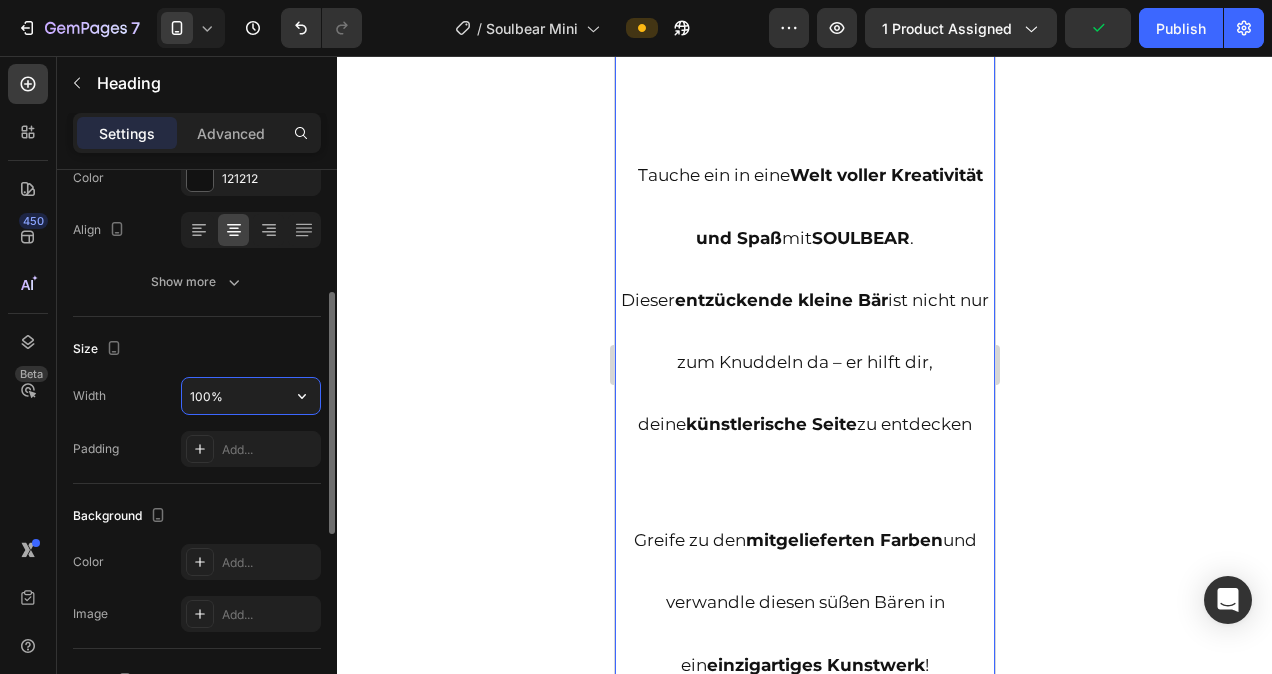 click on "100%" at bounding box center (251, 396) 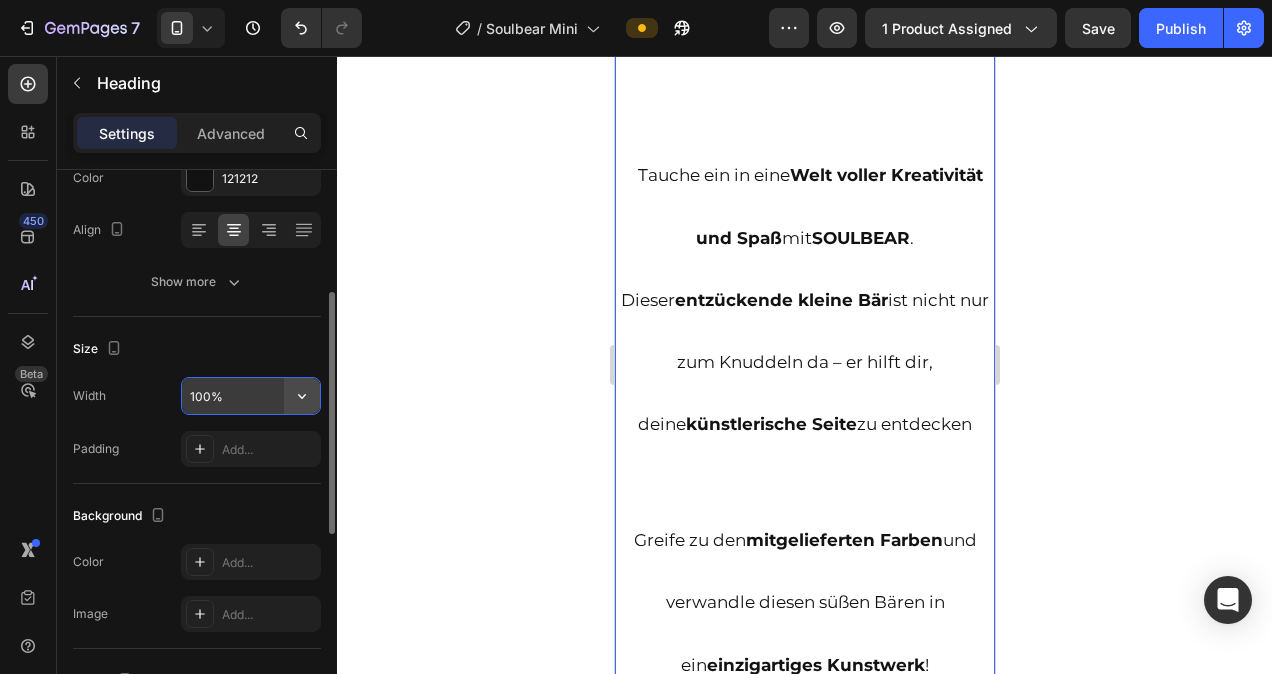 click 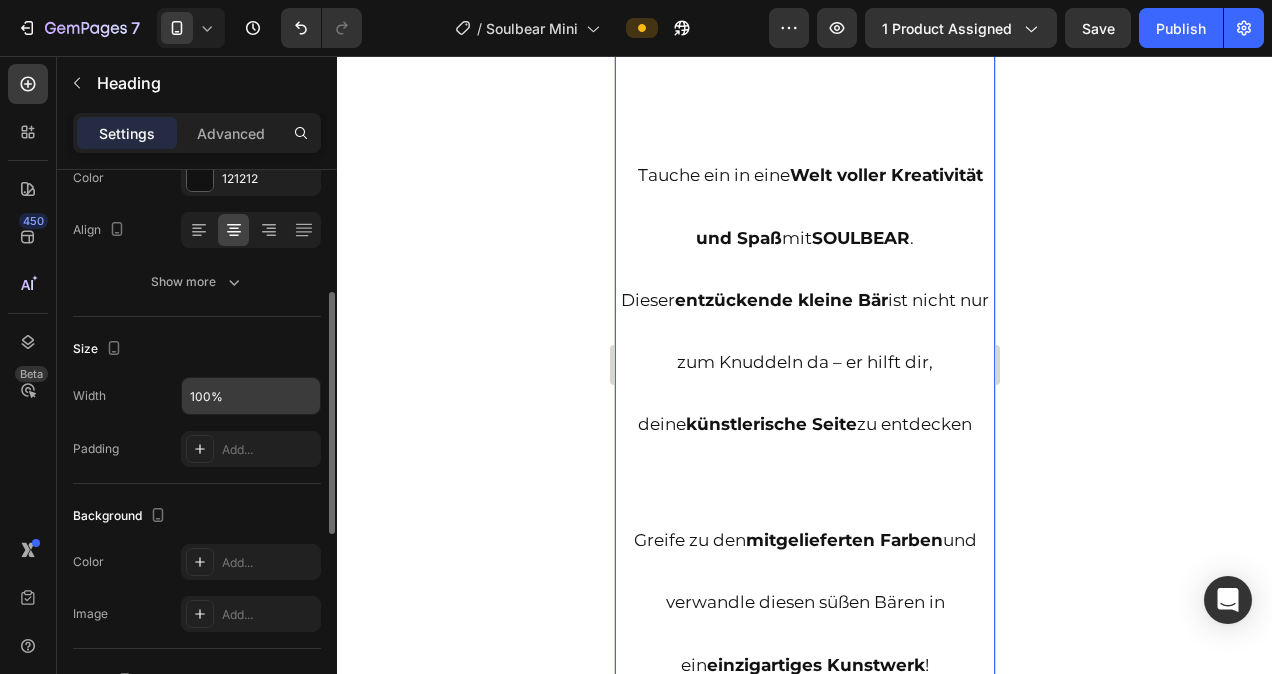 click on "Size Width 100% Padding Add..." 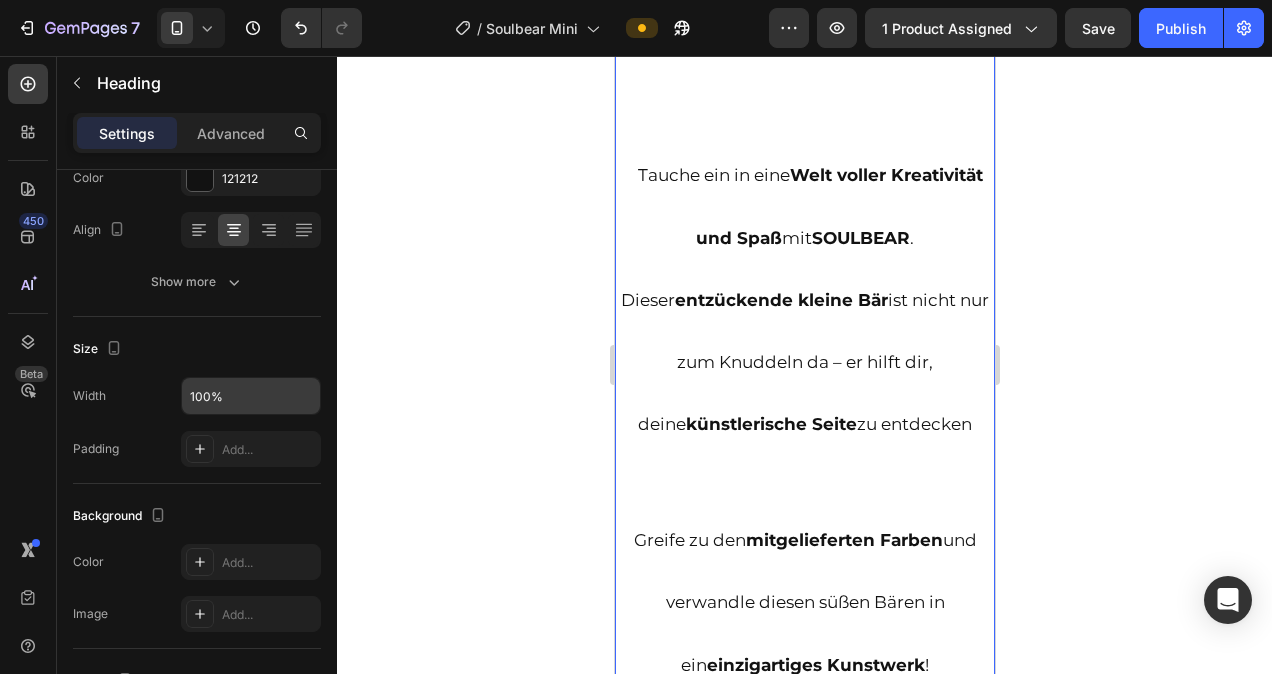 click 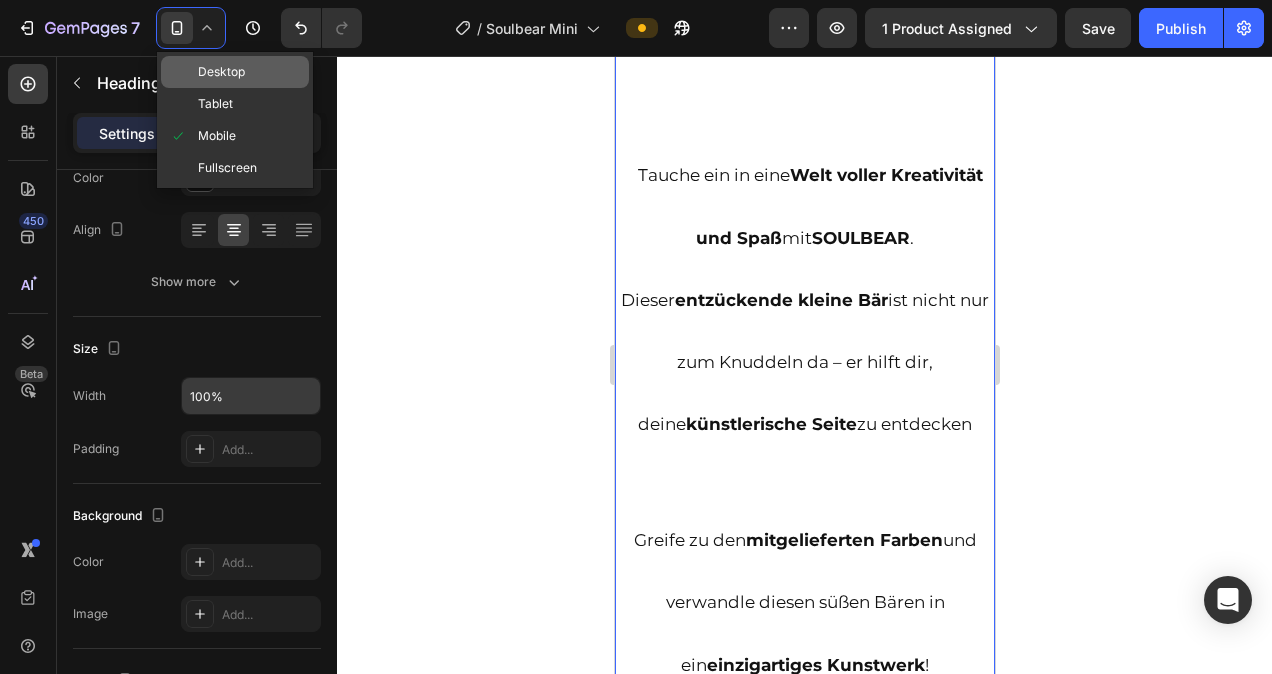 click on "Desktop" 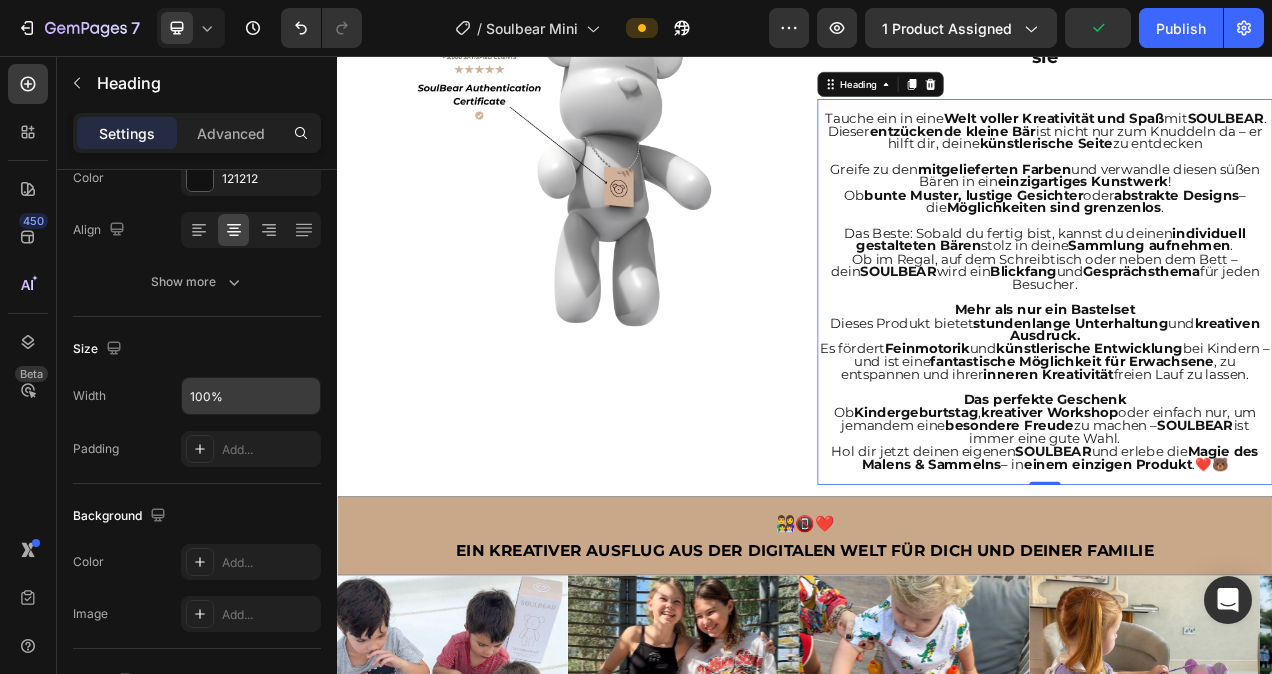 scroll, scrollTop: 1518, scrollLeft: 0, axis: vertical 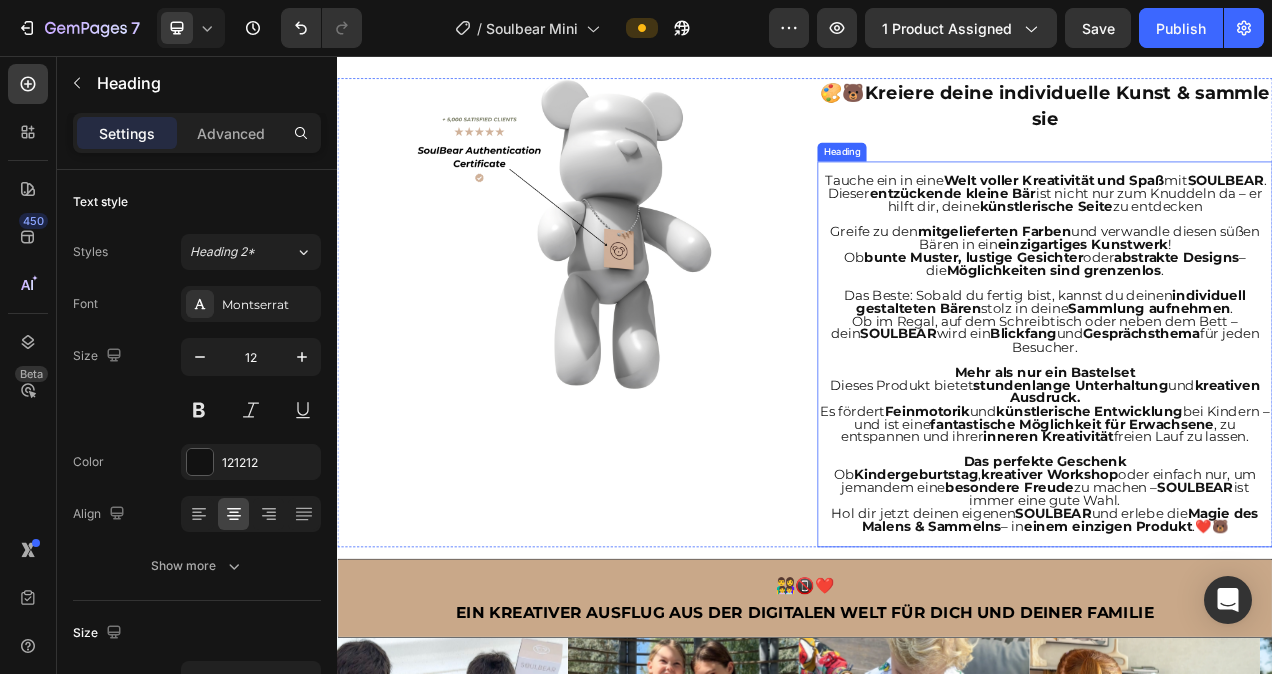 click on "Tauche ein in eine  Welt voller Kreativität   und Spaß  mit  SOULBEAR ." at bounding box center (1246, 216) 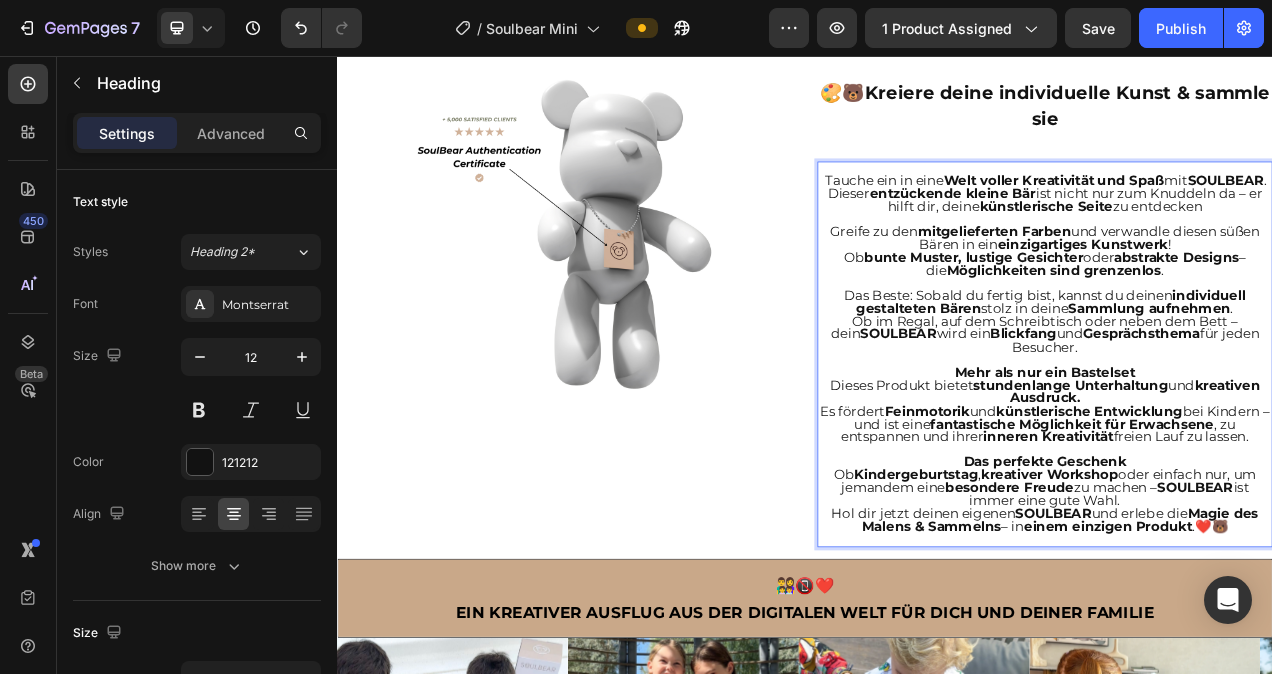 click on "Tauche ein in eine  Welt voller Kreativität   und Spaß  mit  SOULBEAR ." at bounding box center (1246, 216) 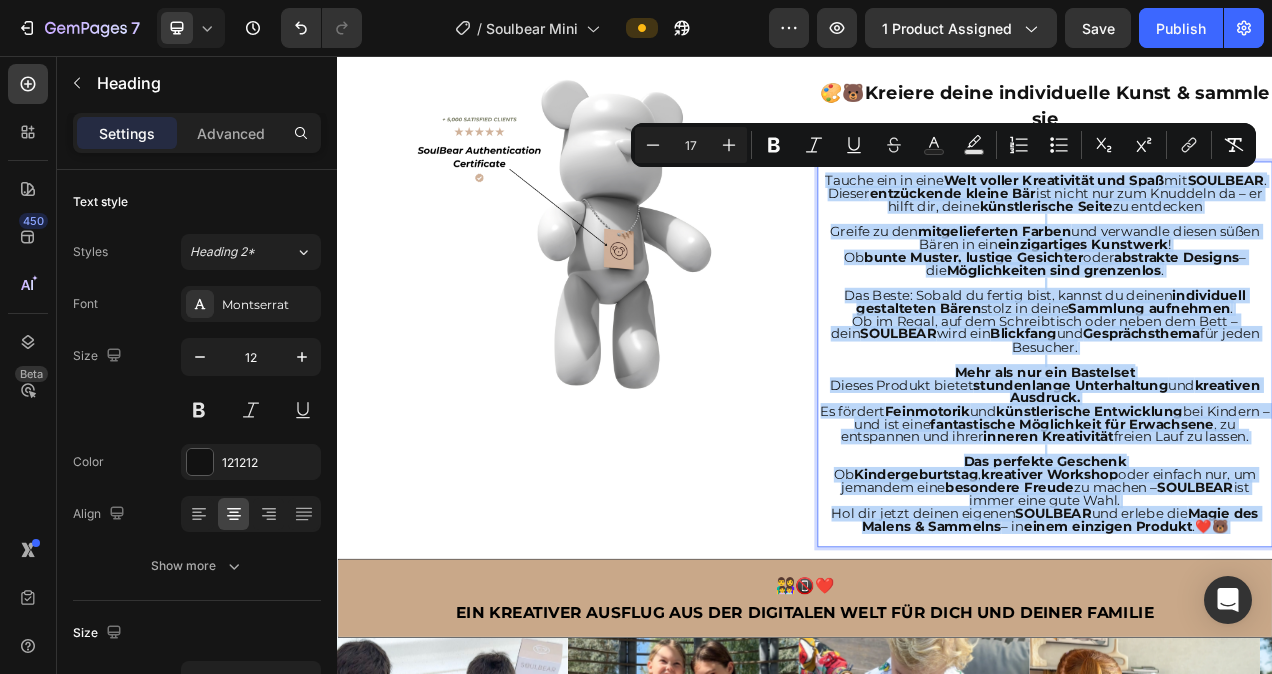 drag, startPoint x: 998, startPoint y: 215, endPoint x: 1455, endPoint y: 672, distance: 646.2956 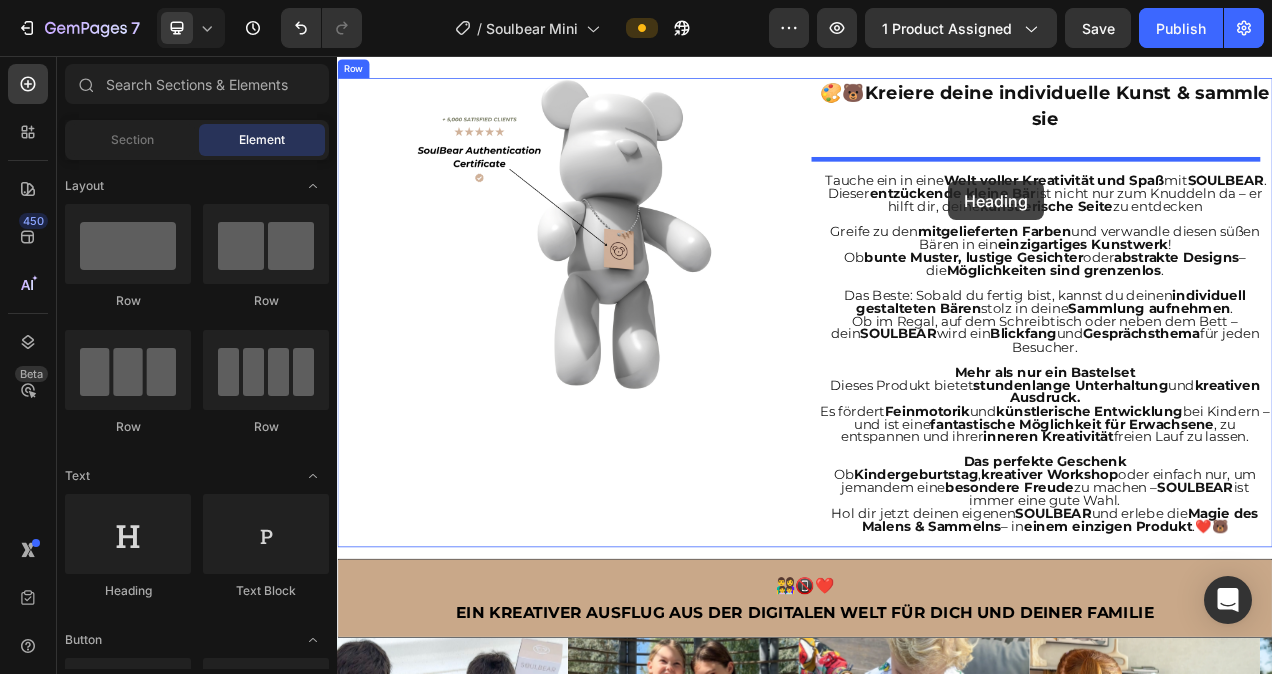 drag, startPoint x: 501, startPoint y: 574, endPoint x: 1123, endPoint y: 212, distance: 719.6721 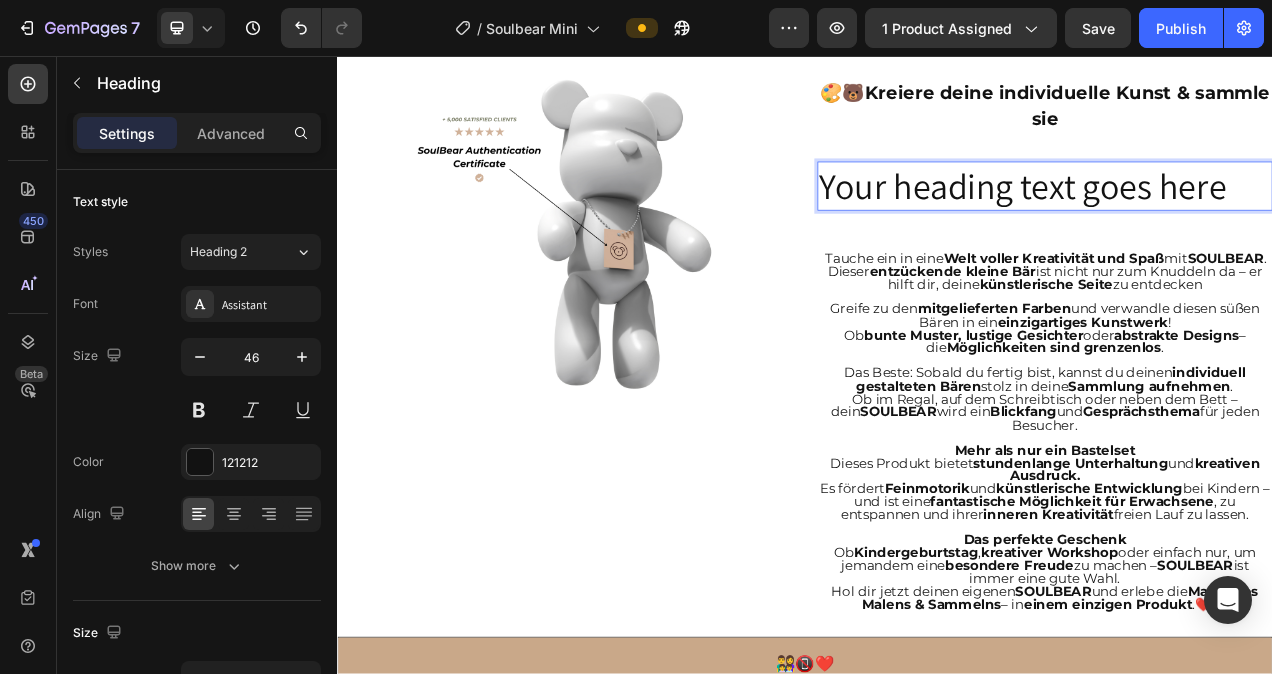 click on "Your heading text goes here" at bounding box center [1245, 224] 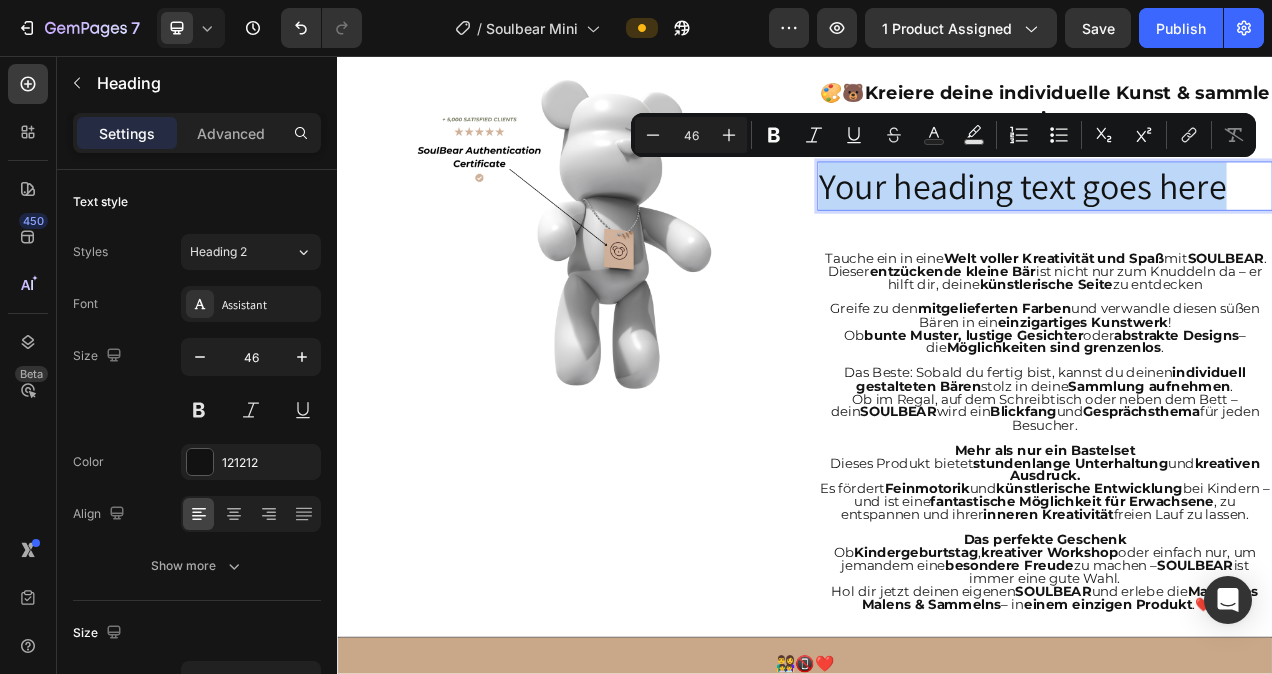 drag, startPoint x: 1484, startPoint y: 221, endPoint x: 955, endPoint y: 230, distance: 529.07654 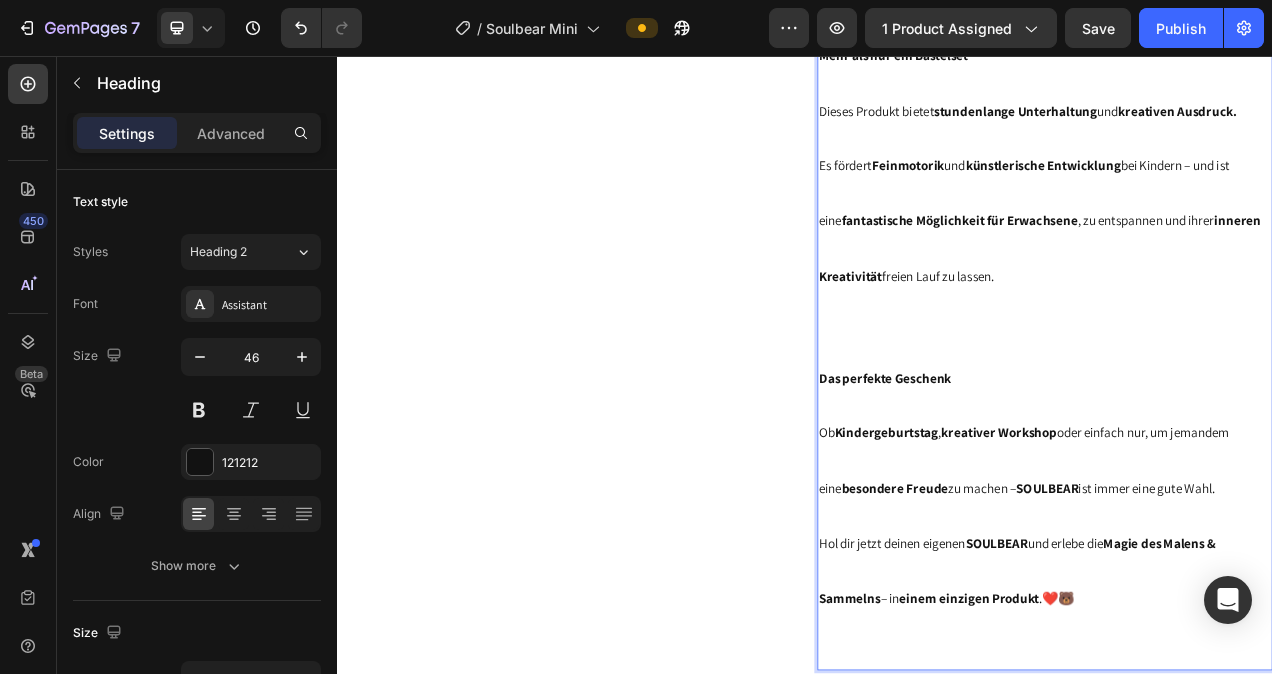 scroll, scrollTop: 2596, scrollLeft: 0, axis: vertical 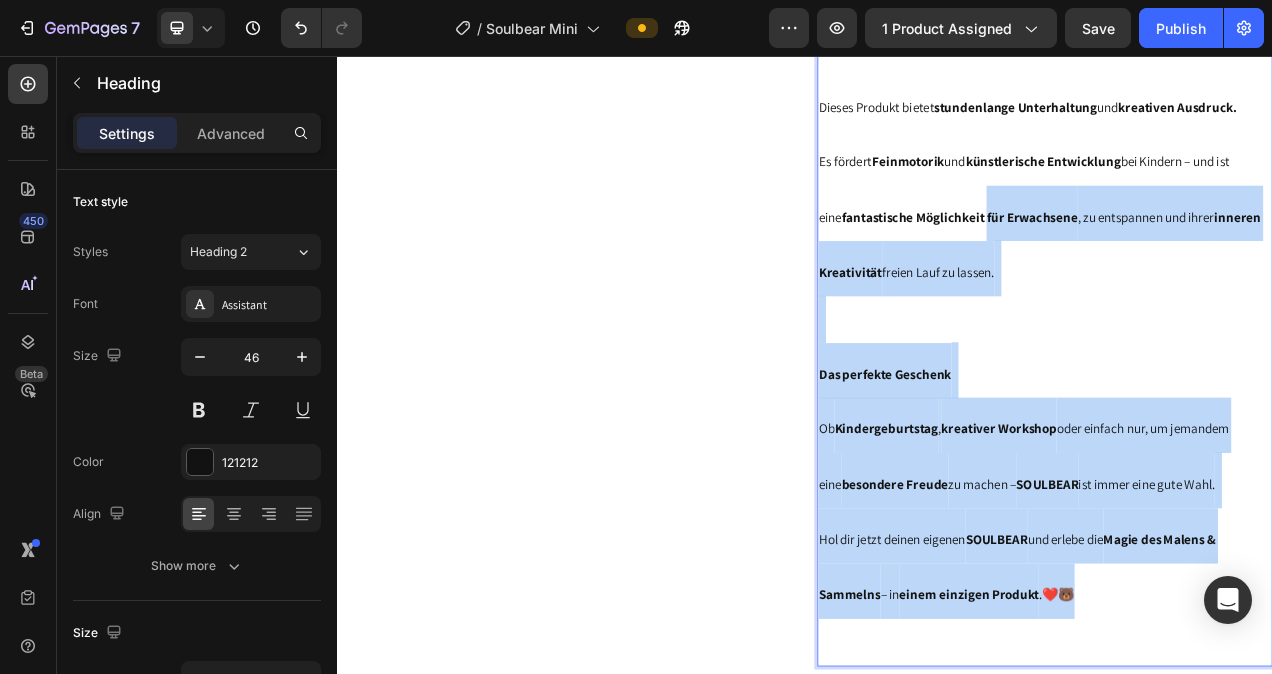 drag, startPoint x: 1285, startPoint y: 763, endPoint x: 1165, endPoint y: 274, distance: 503.5087 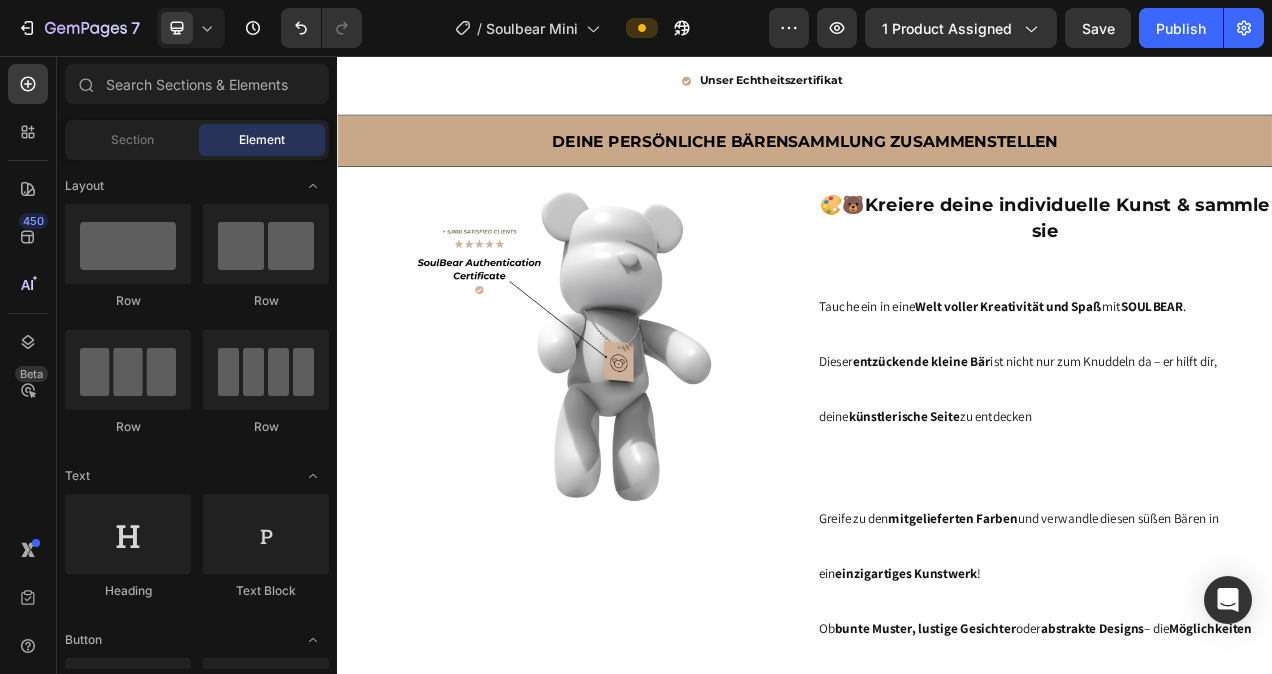 scroll, scrollTop: 1442, scrollLeft: 0, axis: vertical 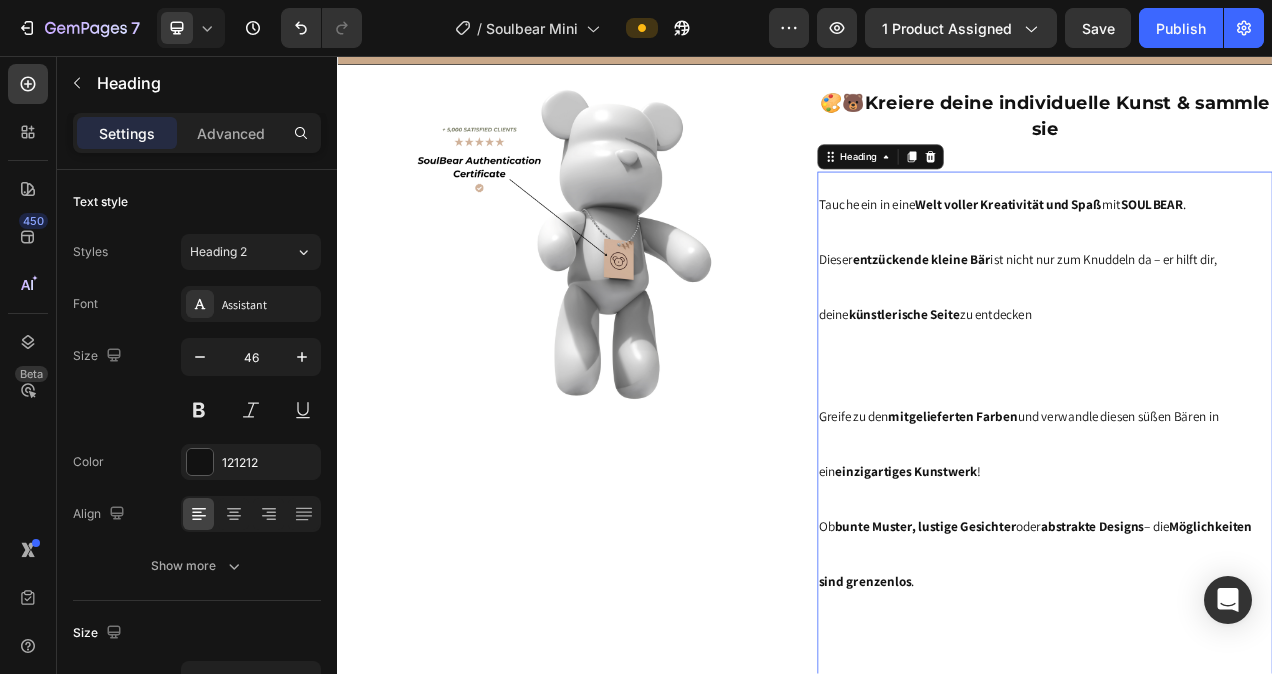 click on "Tauche ein in eine  Welt voller Kreativität   und Spaß  mit  SOULBEAR ." at bounding box center [1190, 247] 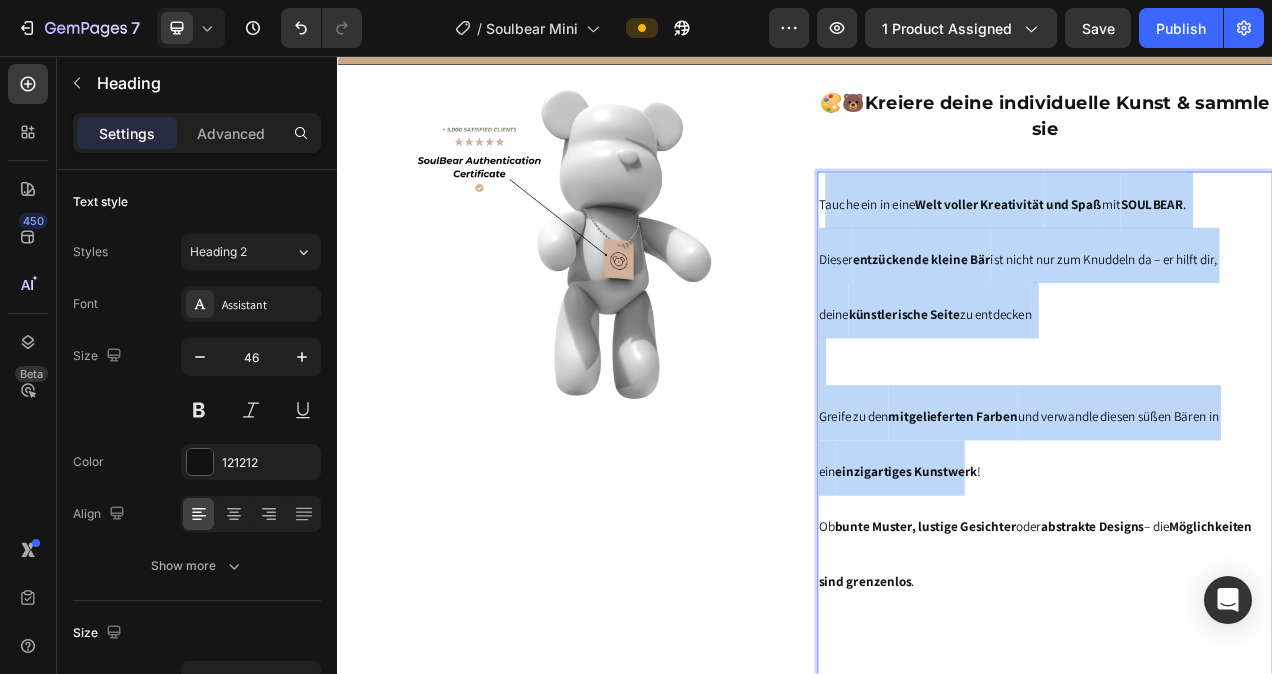 drag, startPoint x: 954, startPoint y: 250, endPoint x: 1115, endPoint y: 574, distance: 361.7969 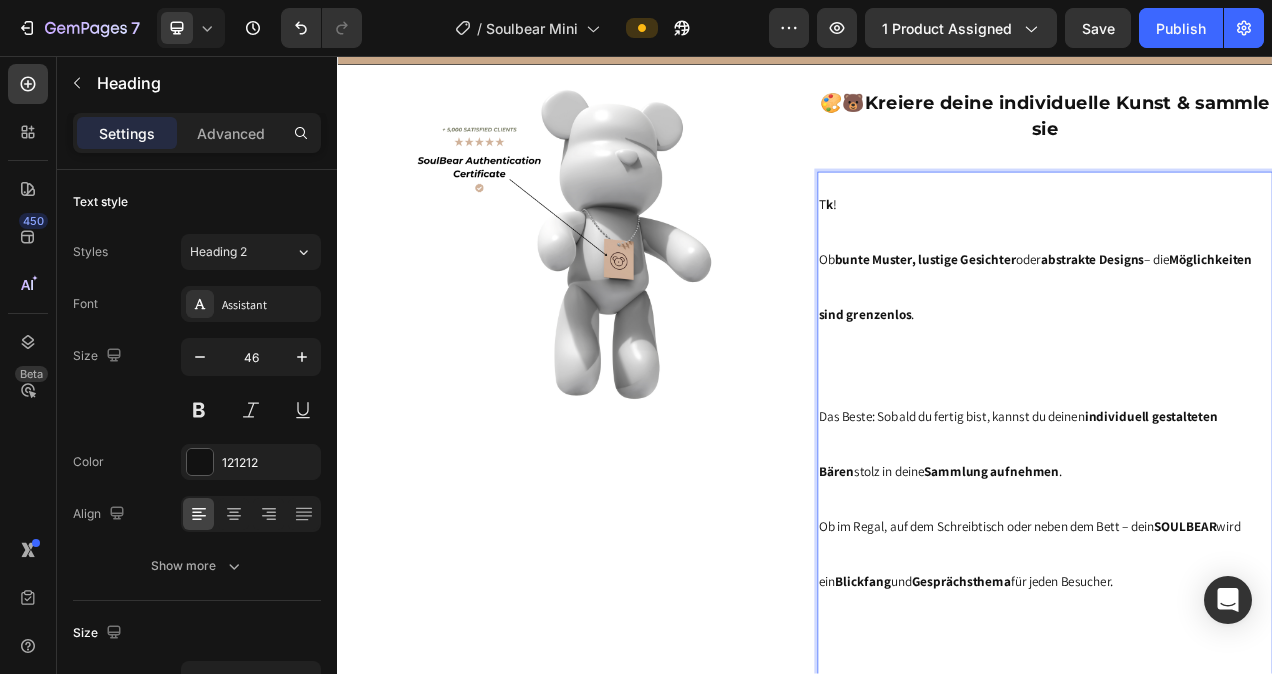 drag, startPoint x: 1356, startPoint y: 719, endPoint x: 951, endPoint y: 251, distance: 618.90955 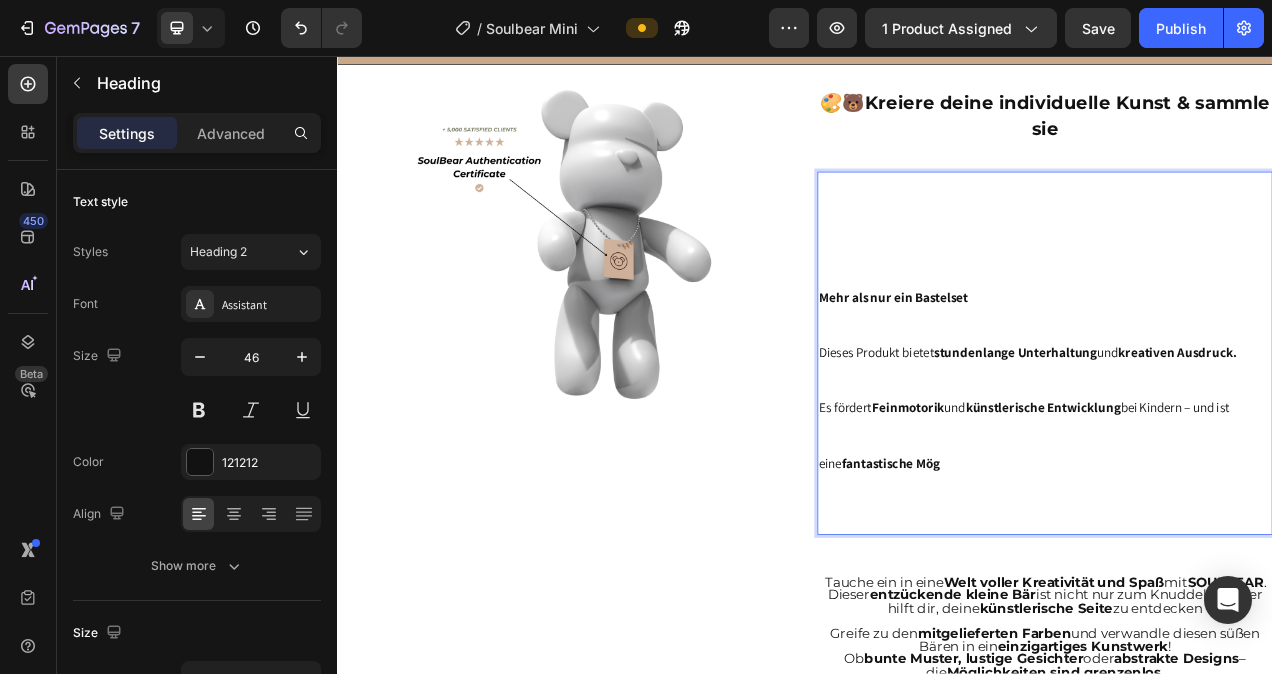 click on "⁠⁠⁠⁠⁠⁠⁠ Mehr als nur ein Bastelset Dieses Produkt bietet  stundenlange Unterhaltung  und  kreativen Ausdruck. Es fördert  Feinmotorik  und  künstlerische Entwicklung  bei Kindern – und ist eine  fantastische Mög" at bounding box center [1245, 438] 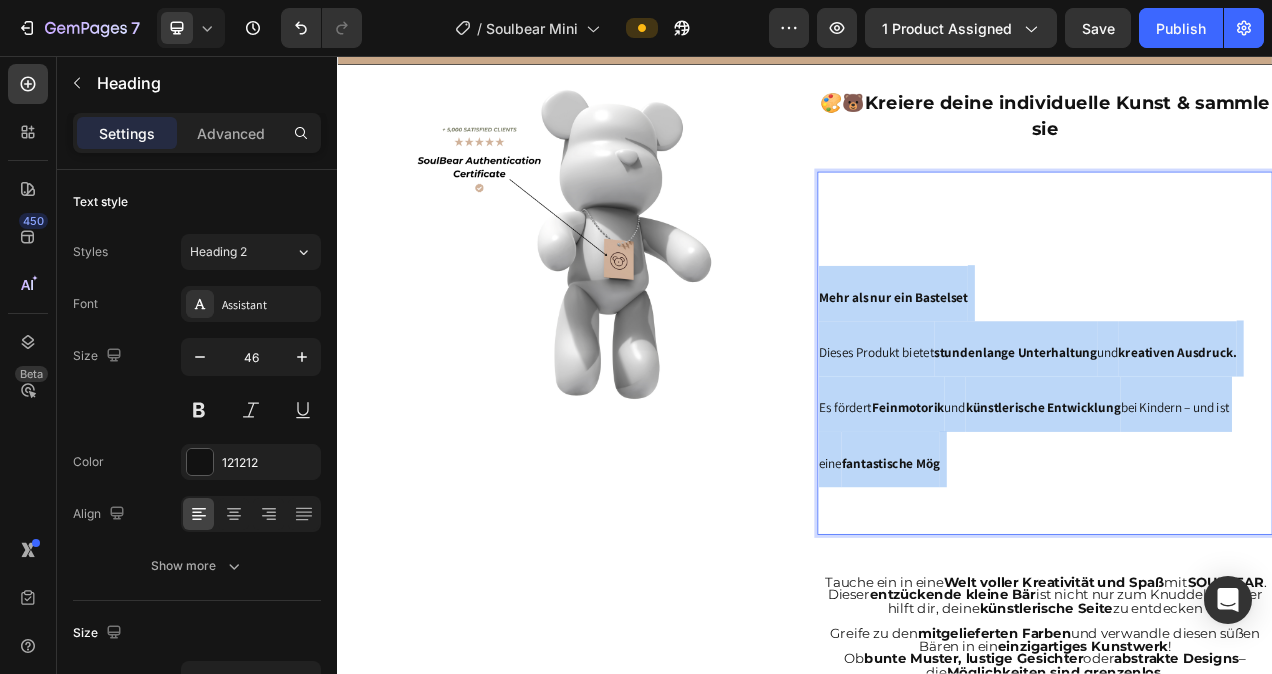drag, startPoint x: 1158, startPoint y: 569, endPoint x: 959, endPoint y: 371, distance: 280.7223 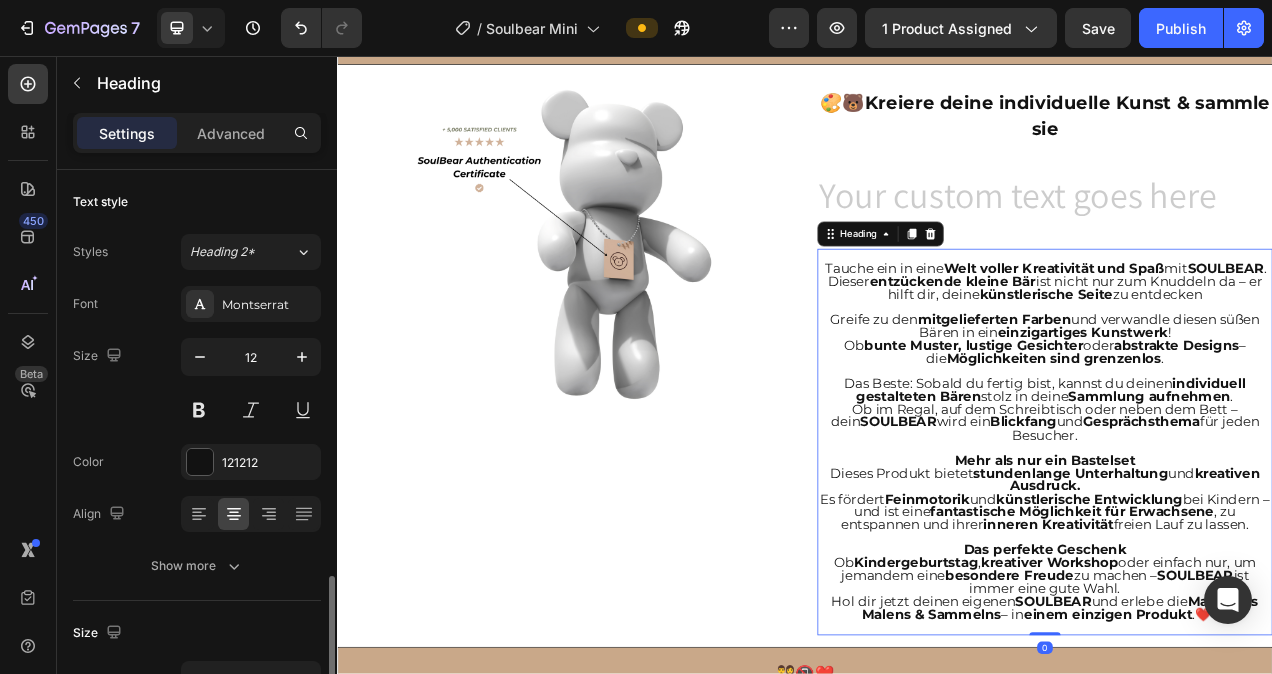 scroll, scrollTop: 284, scrollLeft: 0, axis: vertical 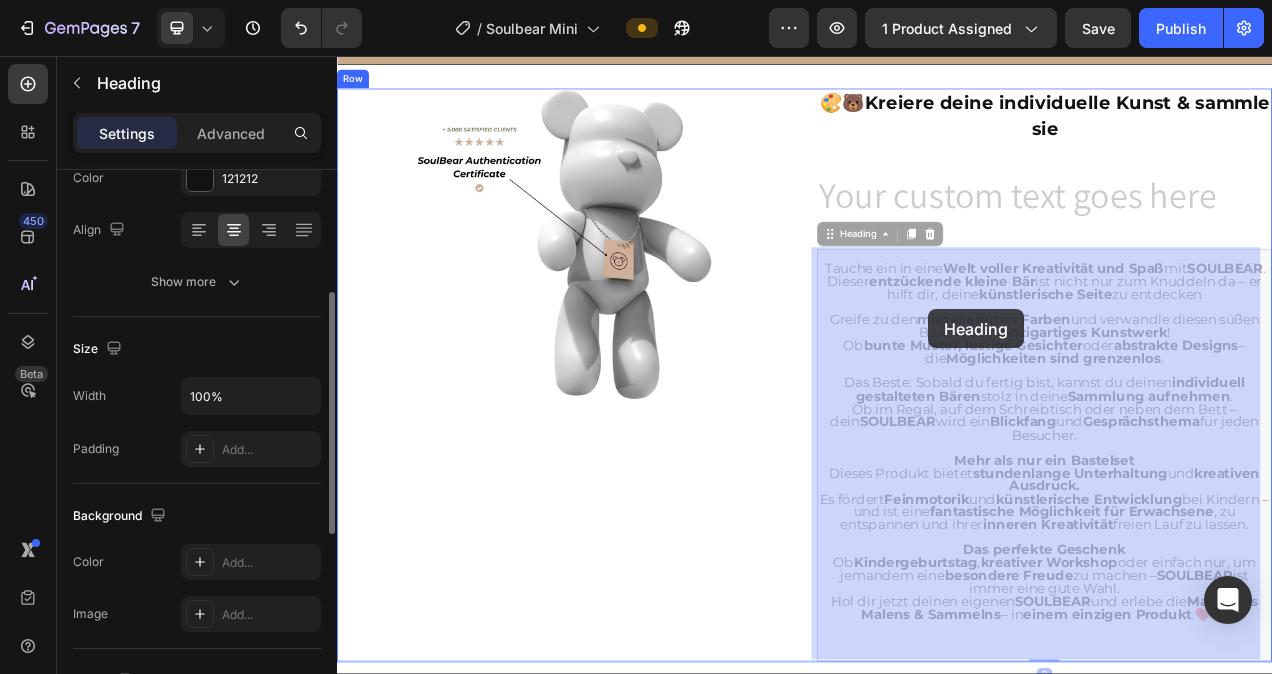 drag, startPoint x: 995, startPoint y: 329, endPoint x: 1131, endPoint y: 392, distance: 149.88329 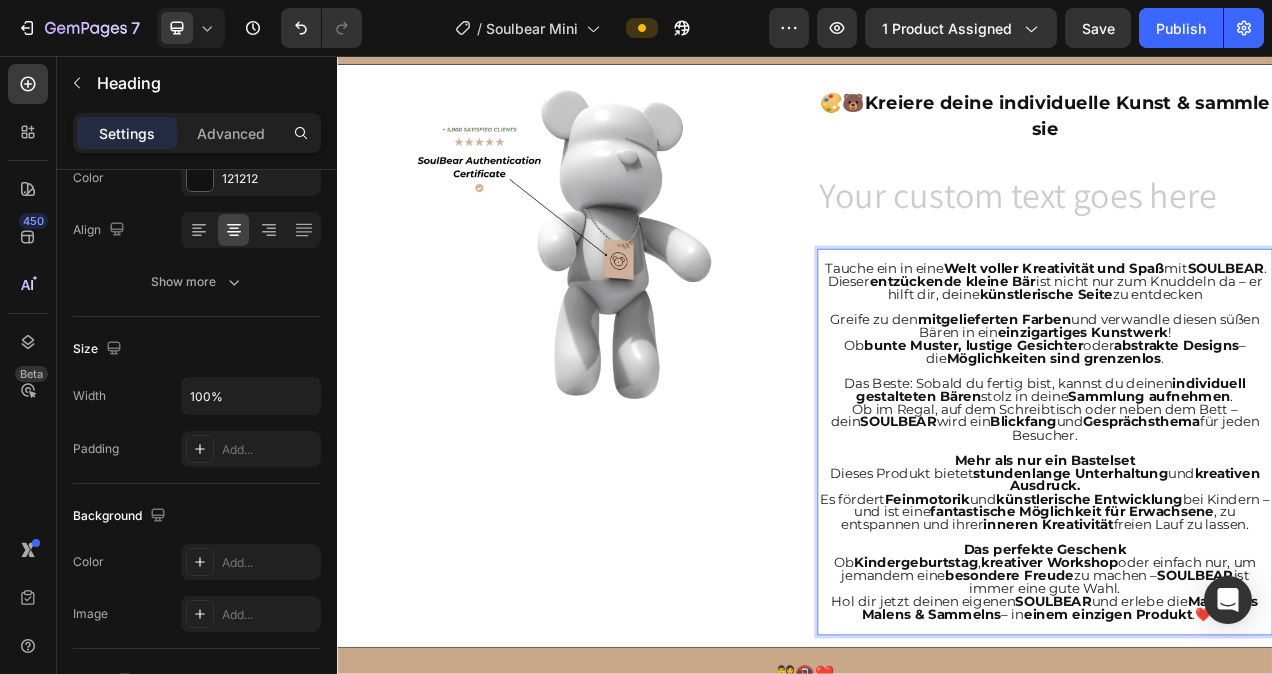 click on "Tauche ein in eine  Welt voller Kreativität   und Spaß  mit  SOULBEAR ." at bounding box center [1246, 329] 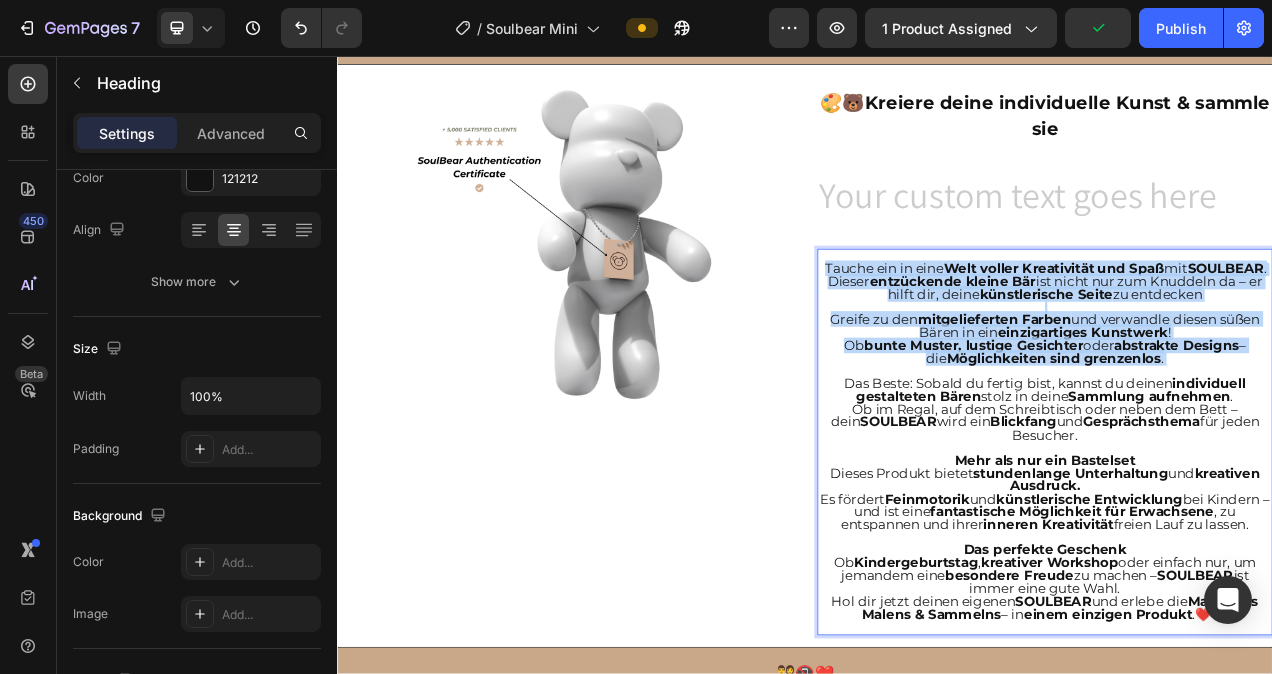 drag, startPoint x: 999, startPoint y: 329, endPoint x: 1377, endPoint y: 460, distance: 400.05624 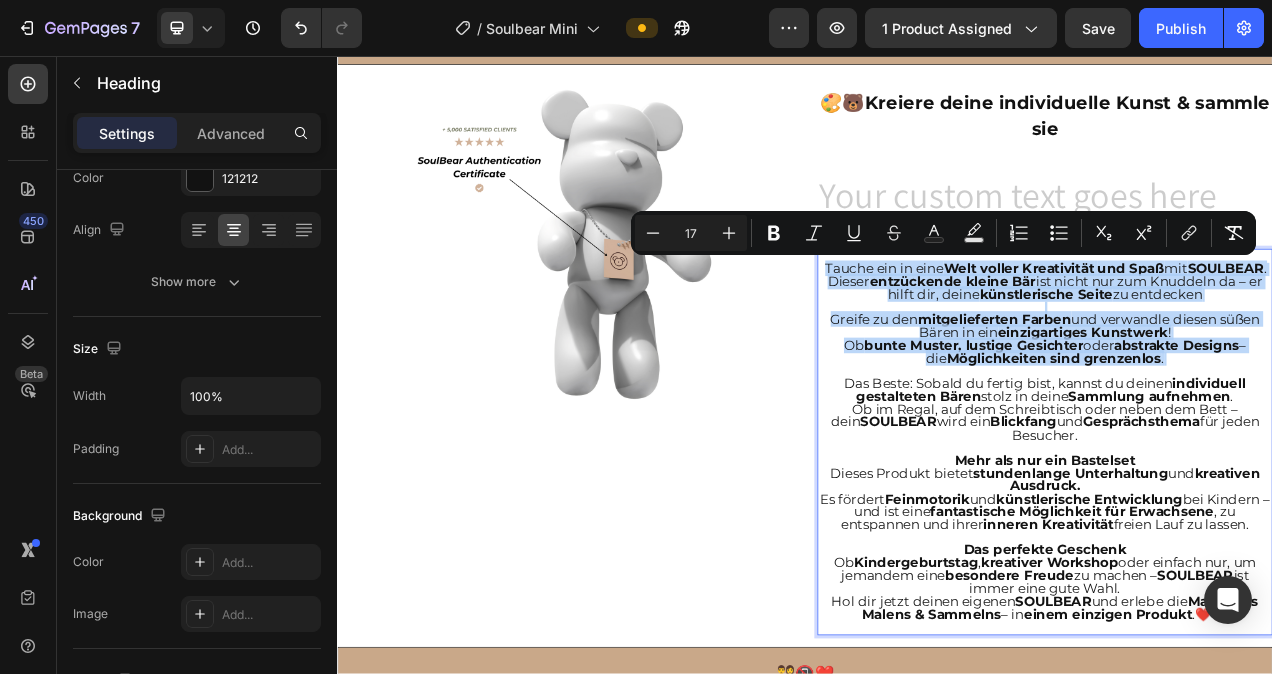copy on "Tauche ein in eine  Welt voller Kreativität   und Spaß  mit  SOULBEAR . Dieser  entzückende kleine Bär  ist nicht nur zum Knuddeln da – er hilft dir, deine  künstlerische Seite  zu entdecken Greife zu den  mitgelieferten Farben  und verwandle diesen süßen Bären in ein  einzigartiges Kunstwerk ! Ob  bunte Muster, lustige Gesichter  oder  abstrakte Designs  – die  Möglichkeiten sind grenzenlos ." 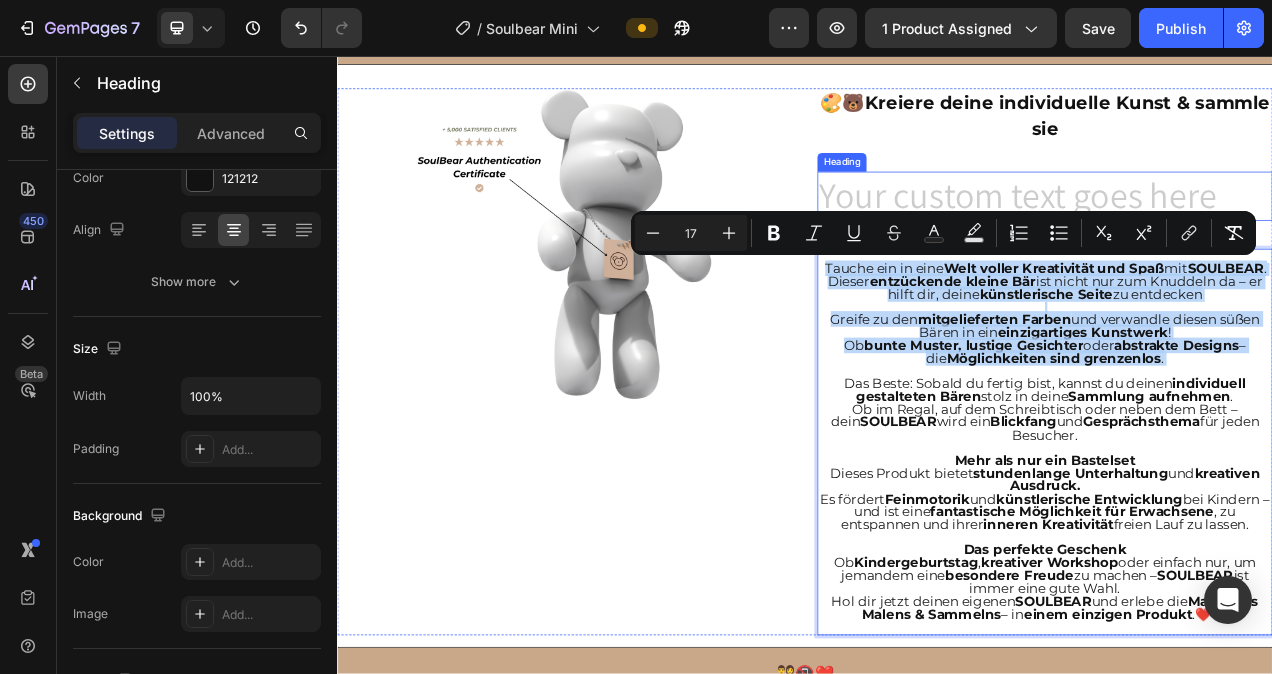 click at bounding box center (1245, 237) 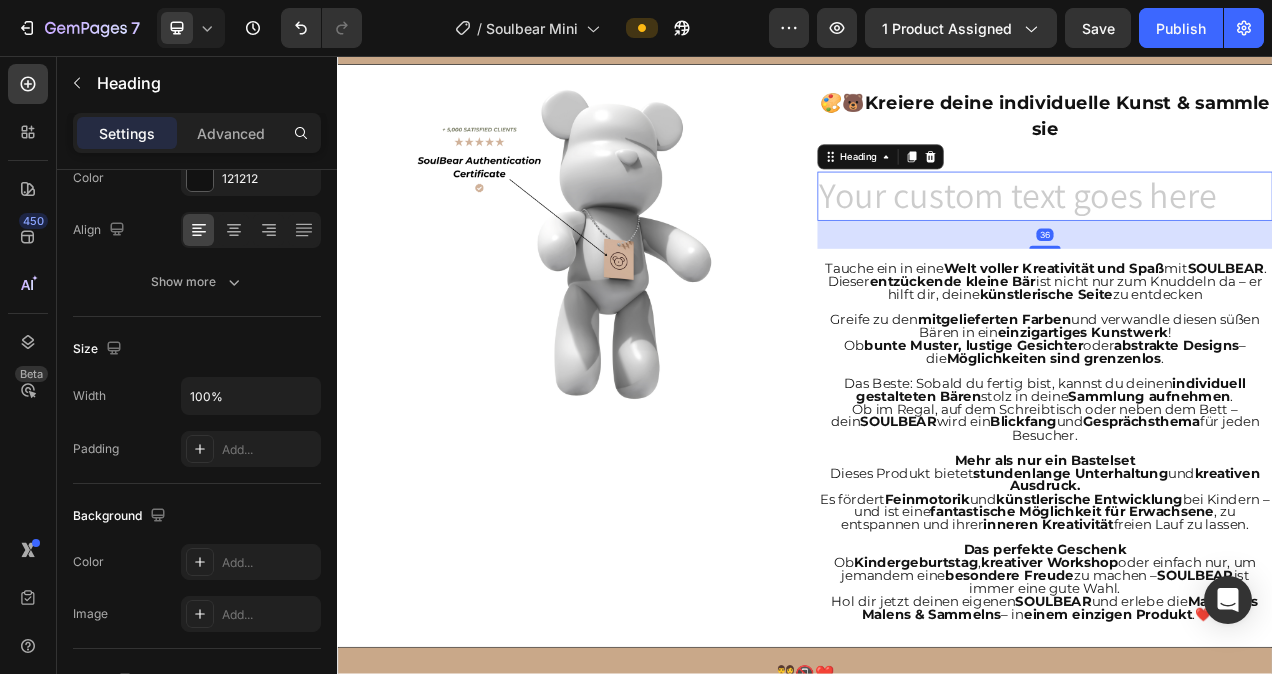 click at bounding box center [1245, 237] 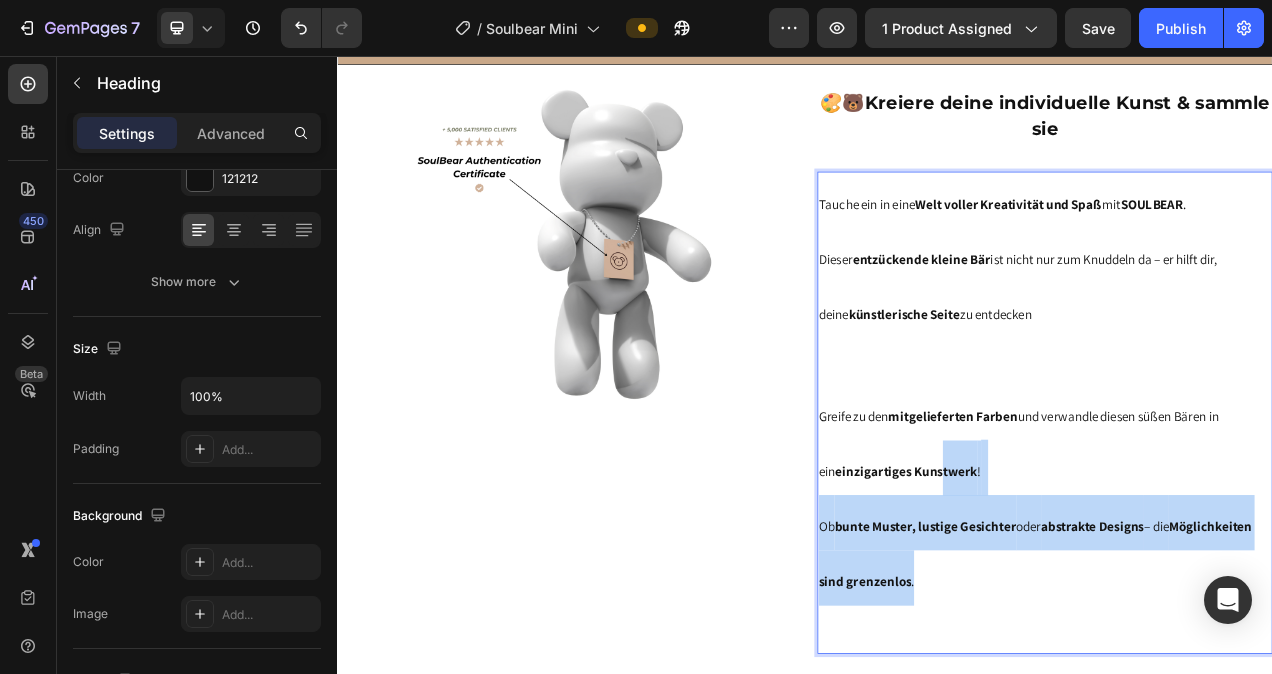 drag, startPoint x: 1098, startPoint y: 734, endPoint x: 1077, endPoint y: 533, distance: 202.09404 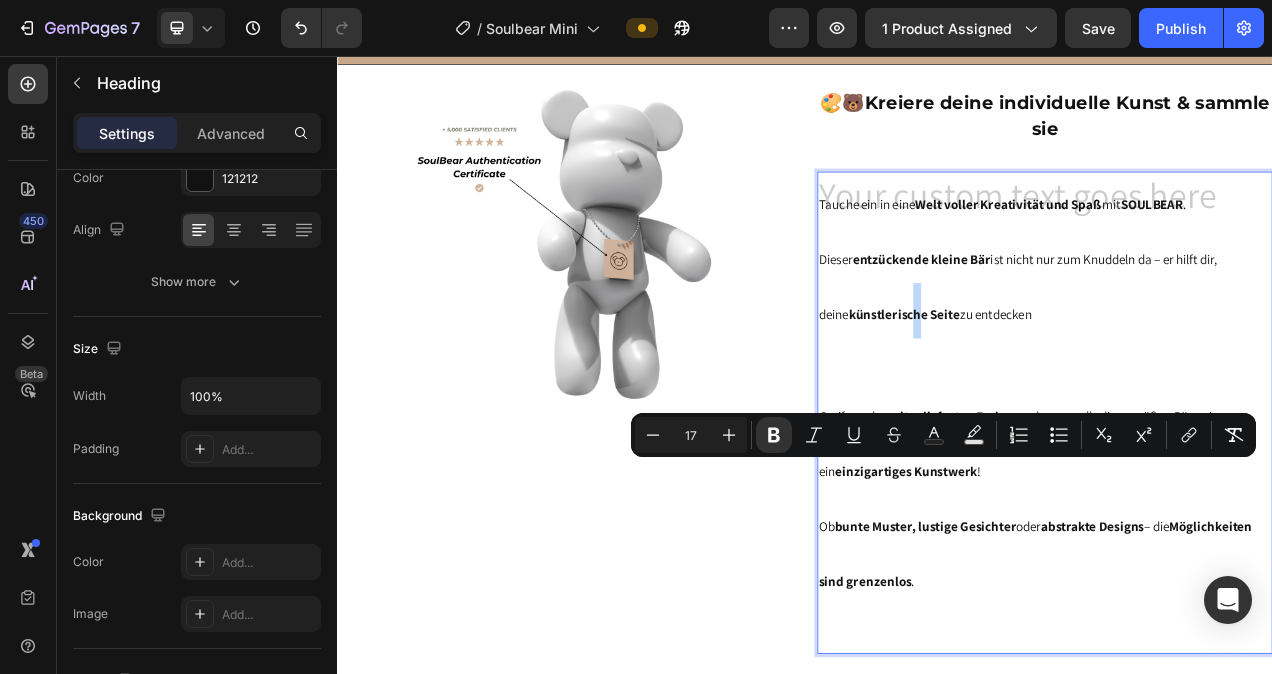 drag, startPoint x: 1031, startPoint y: 377, endPoint x: 1026, endPoint y: 352, distance: 25.495098 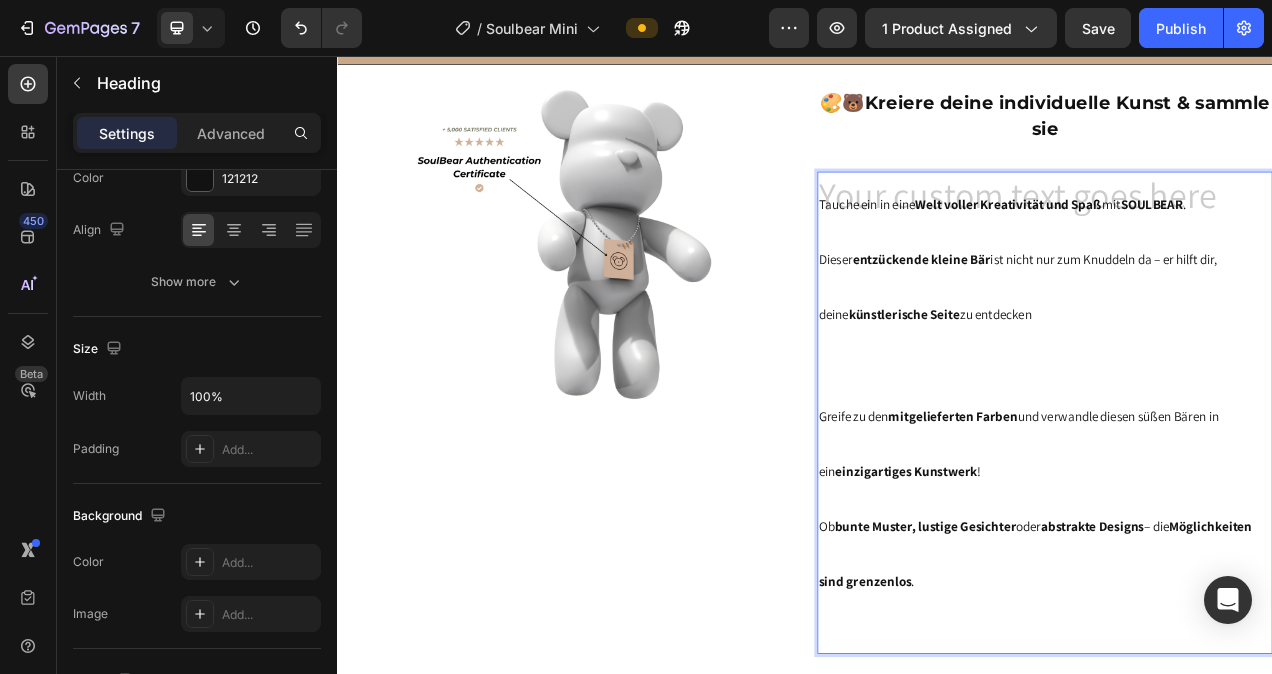 click on "Tauche ein in eine  Welt voller Kreativität   und Spaß  mit  SOULBEAR . Dieser  entzückende kleine Bär  ist nicht nur zum Knuddeln da – er hilft dir, deine  künstlerische Seite  zu entdecken Greife zu den  mitgelieferten Farben  und verwandle diesen süßen Bären in ein  einzigartiges Kunstwerk ! Ob  bunte Muster, lustige Gesichter  oder  abstrakte Designs  – die  Möglichkeiten sind grenzenlos ." at bounding box center [1245, 514] 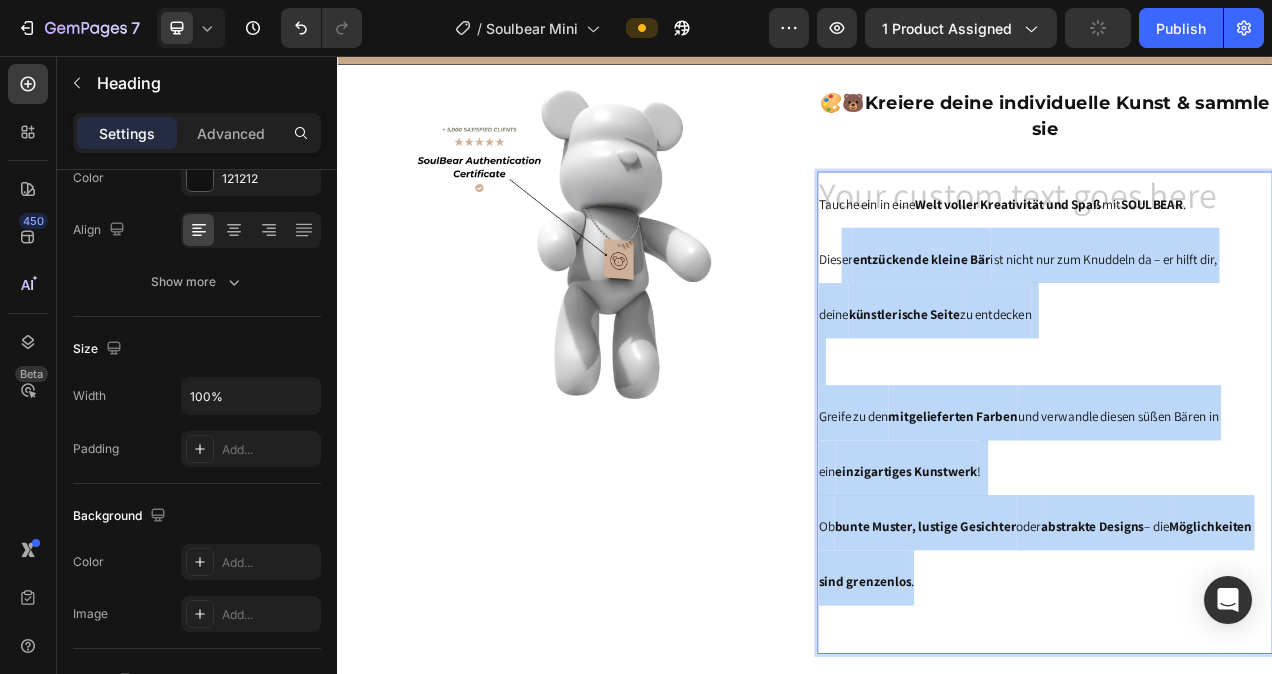 drag, startPoint x: 1113, startPoint y: 724, endPoint x: 979, endPoint y: 293, distance: 451.3502 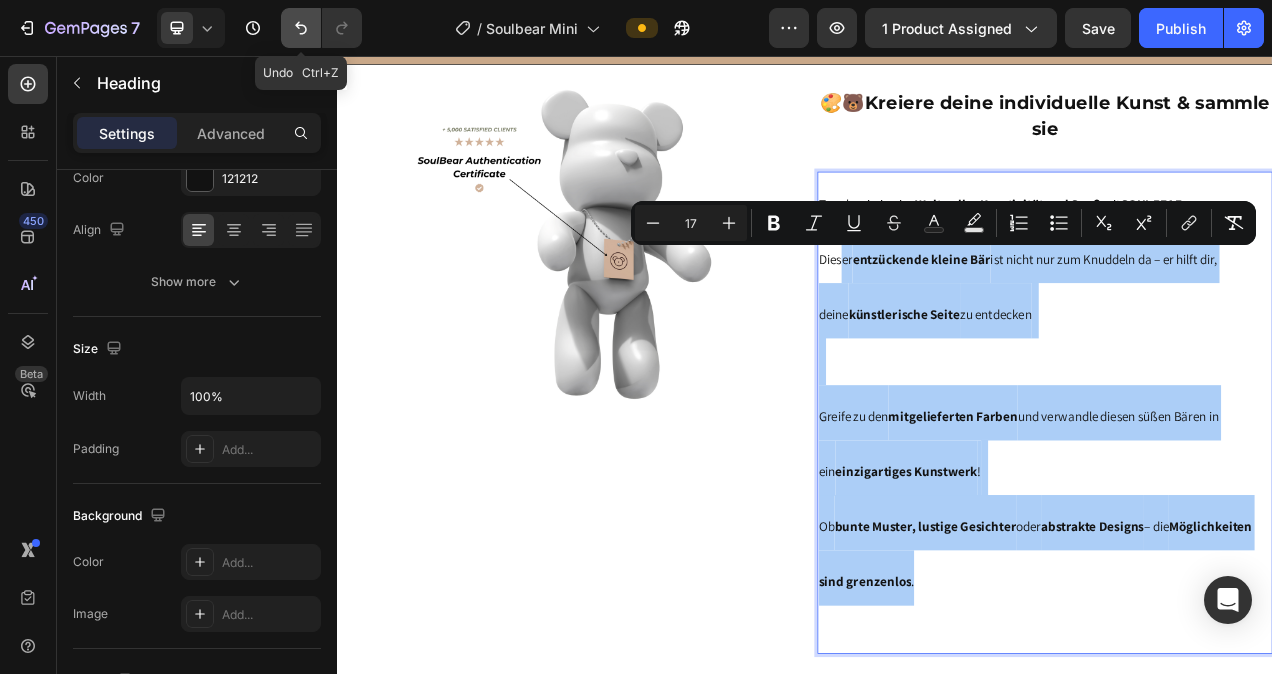 click 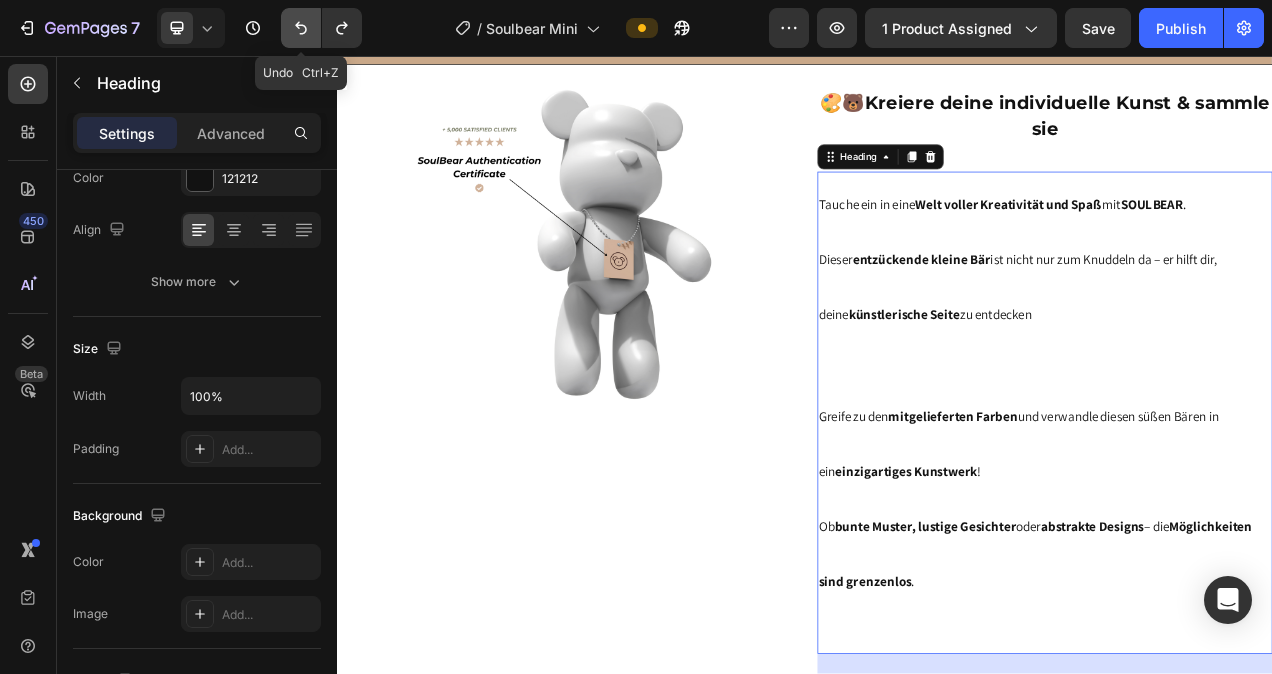 click 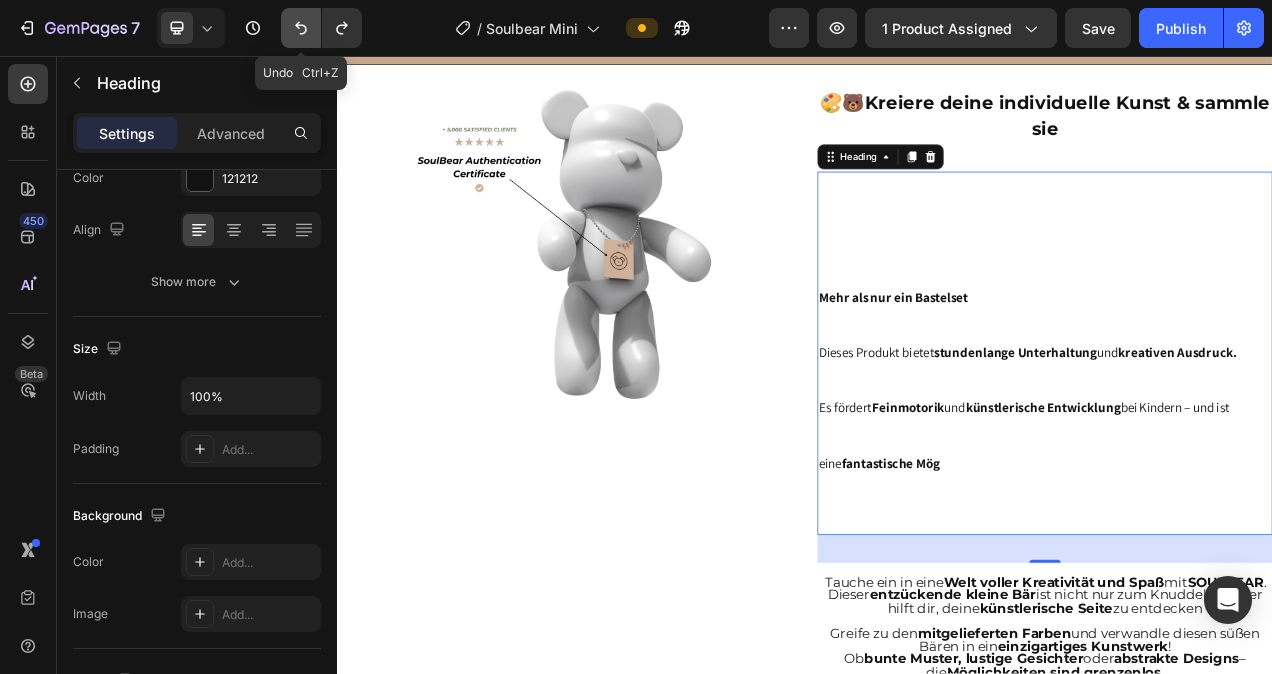 click 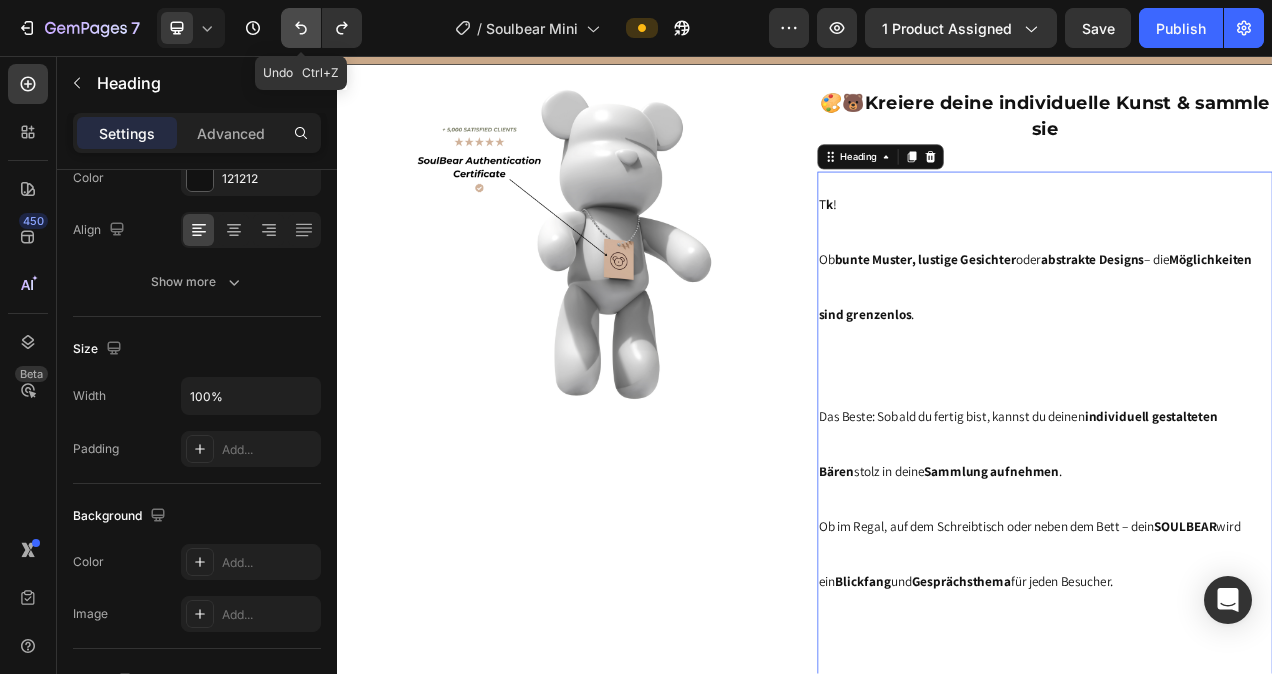 click 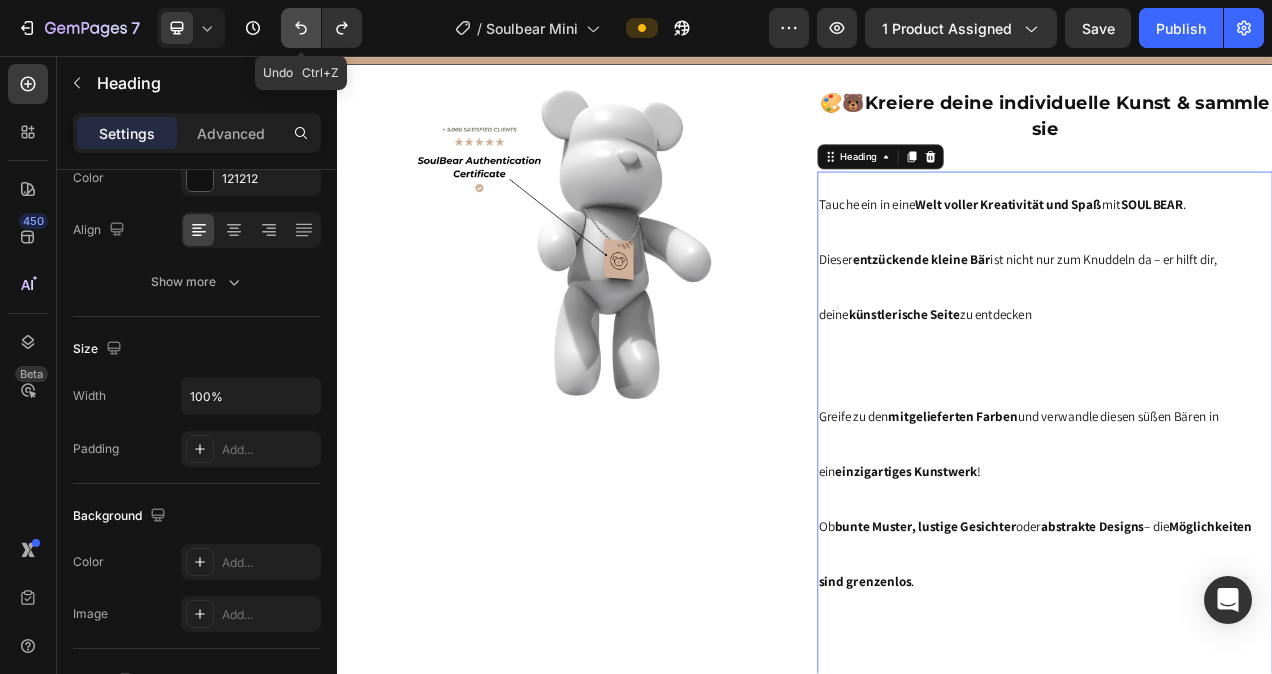 click 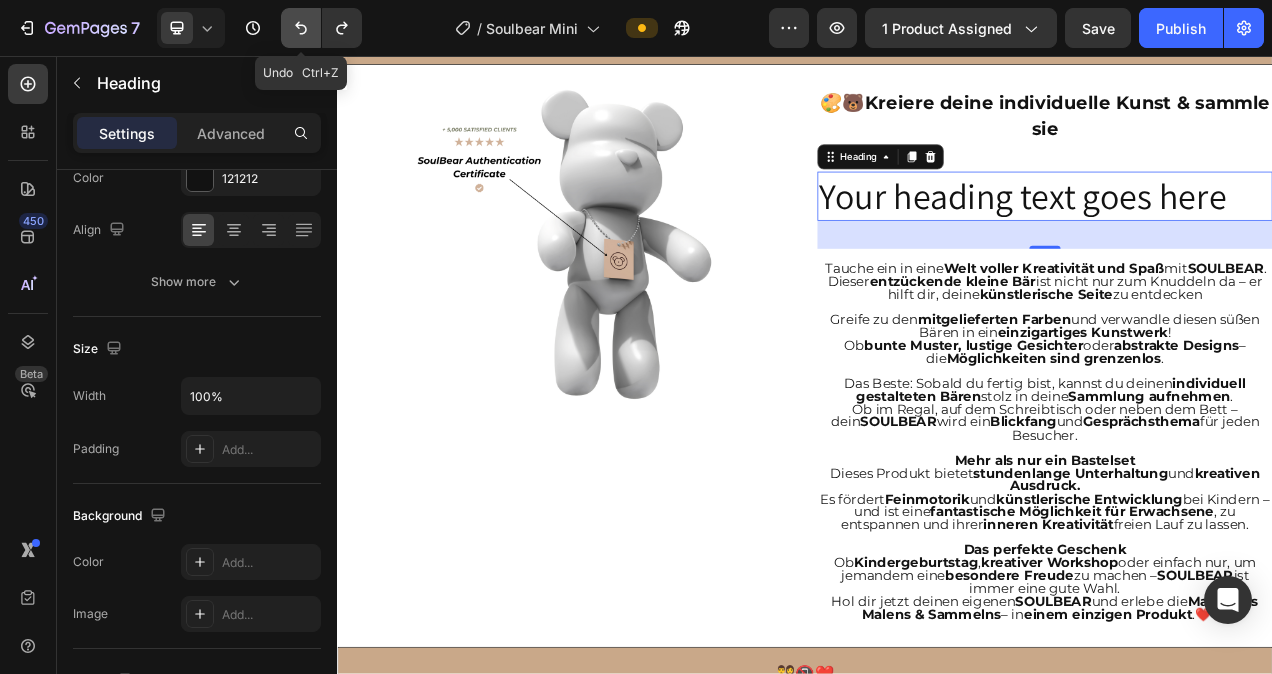 click 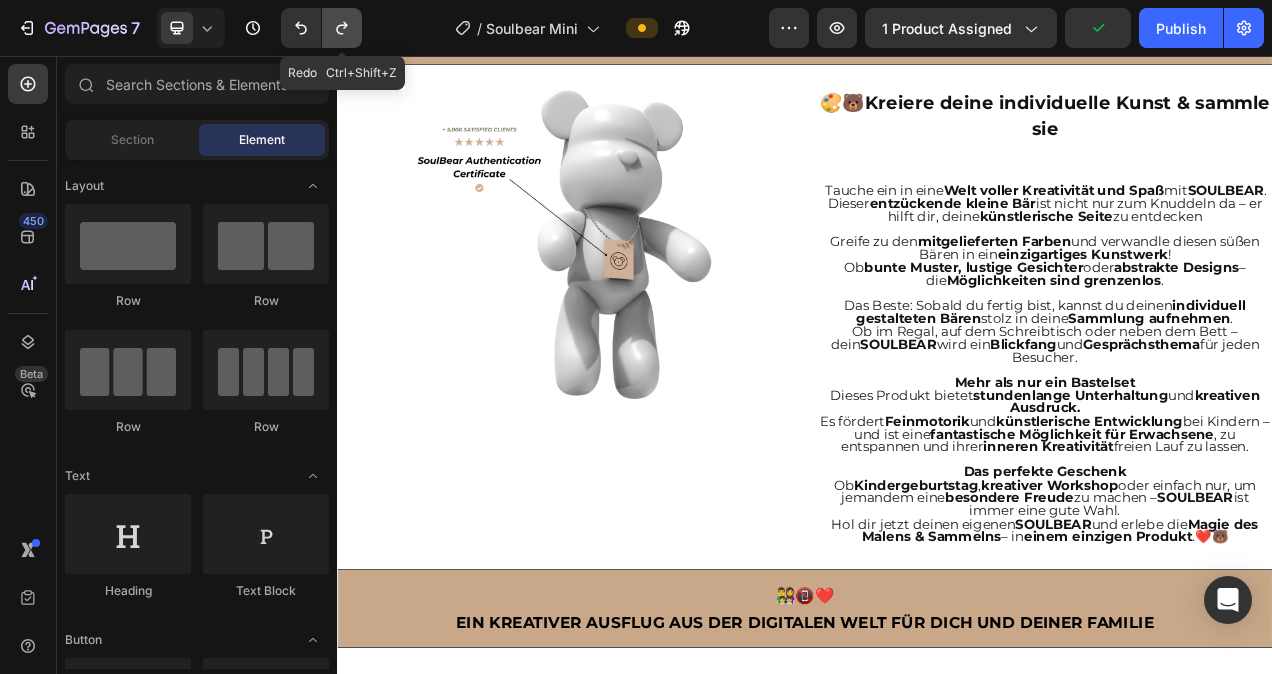 click 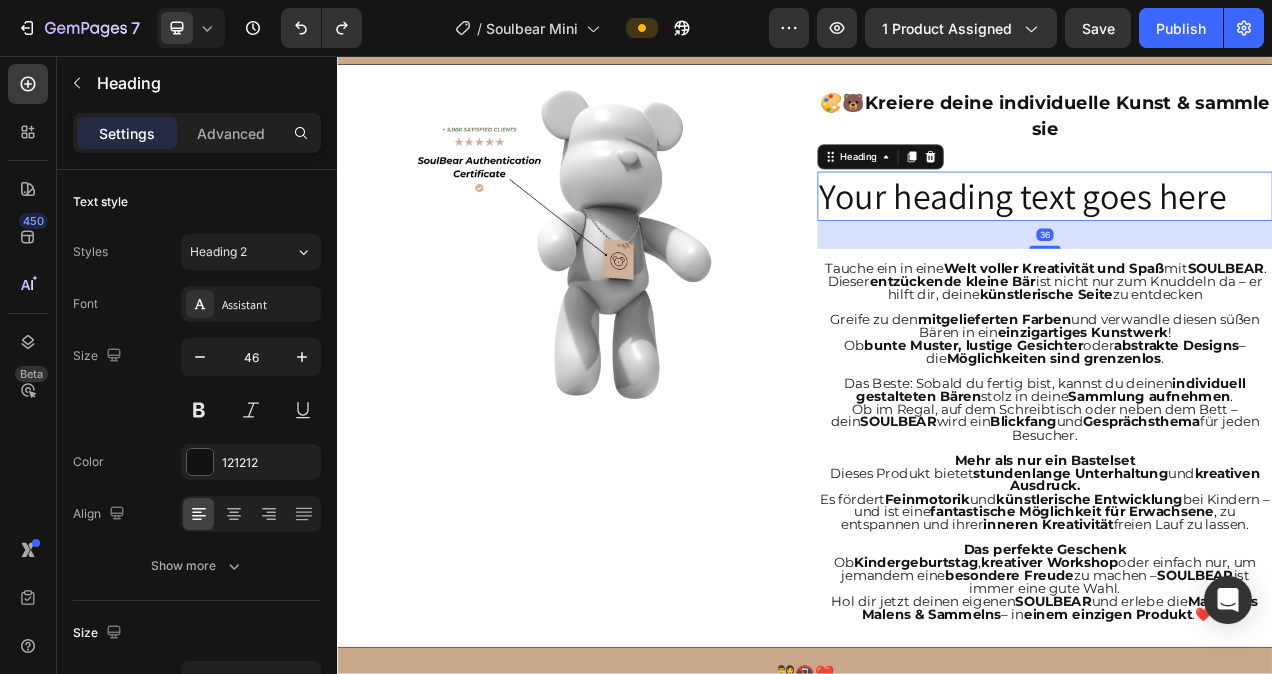 click on "Your heading text goes here" at bounding box center [1245, 237] 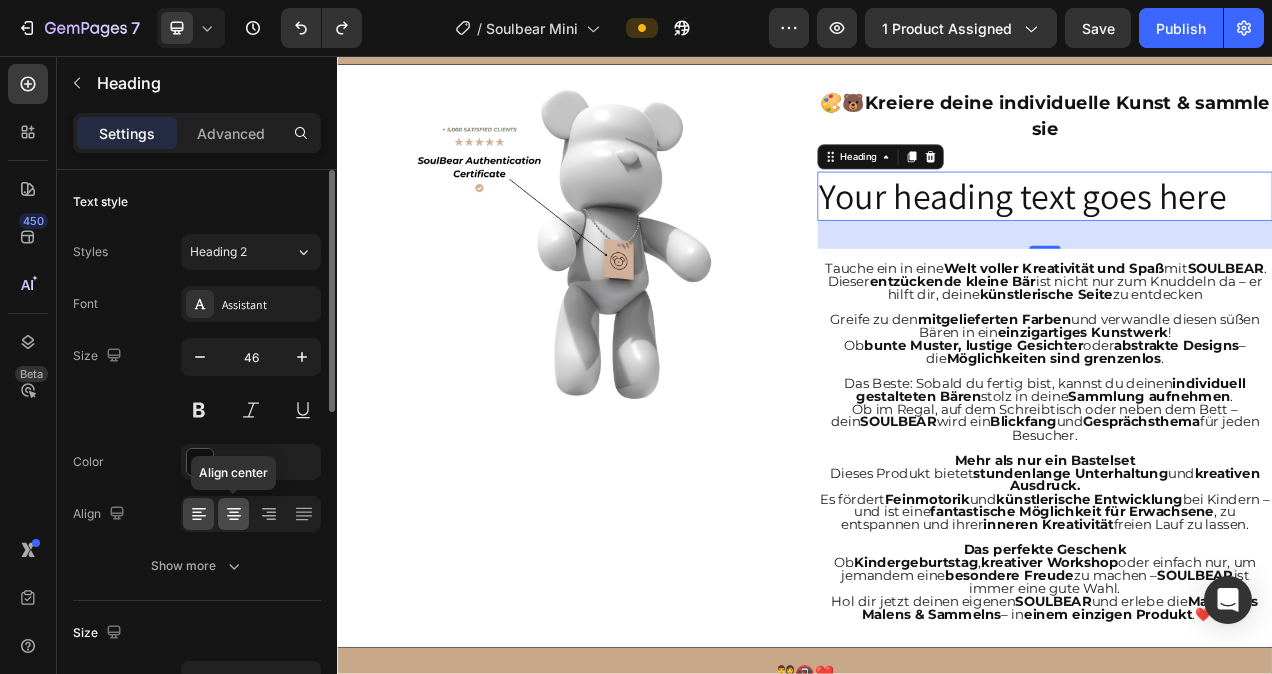 click 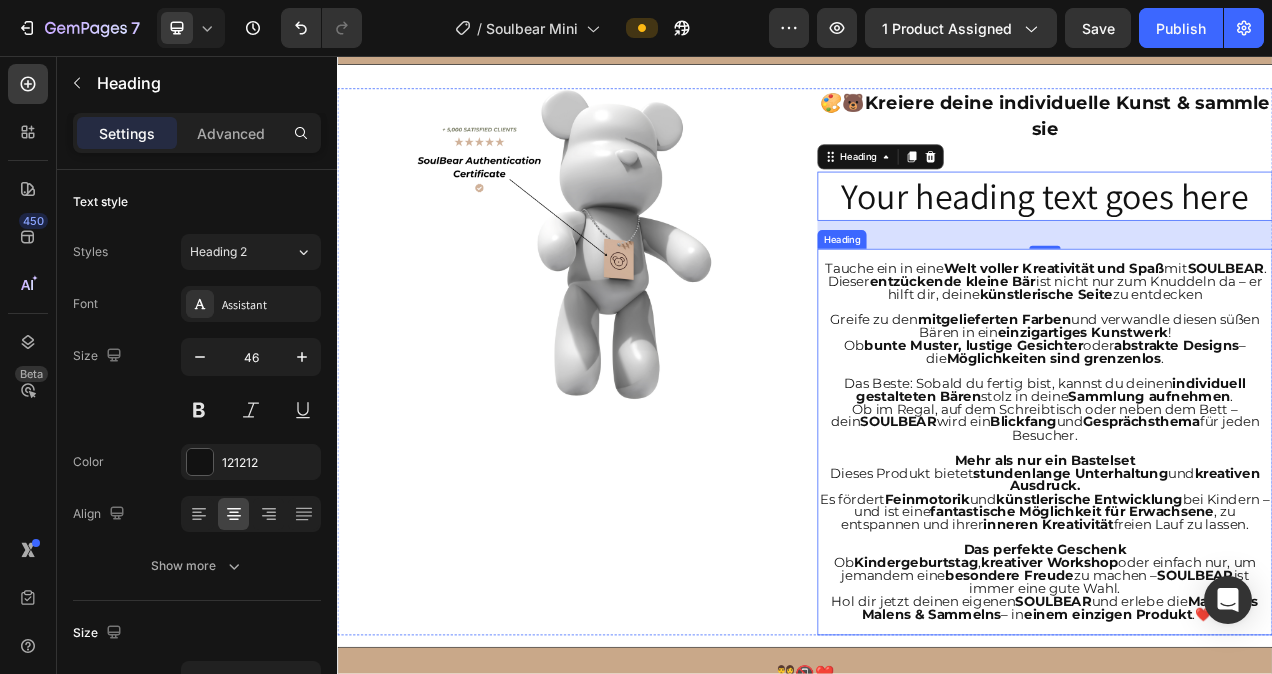 scroll, scrollTop: 284, scrollLeft: 0, axis: vertical 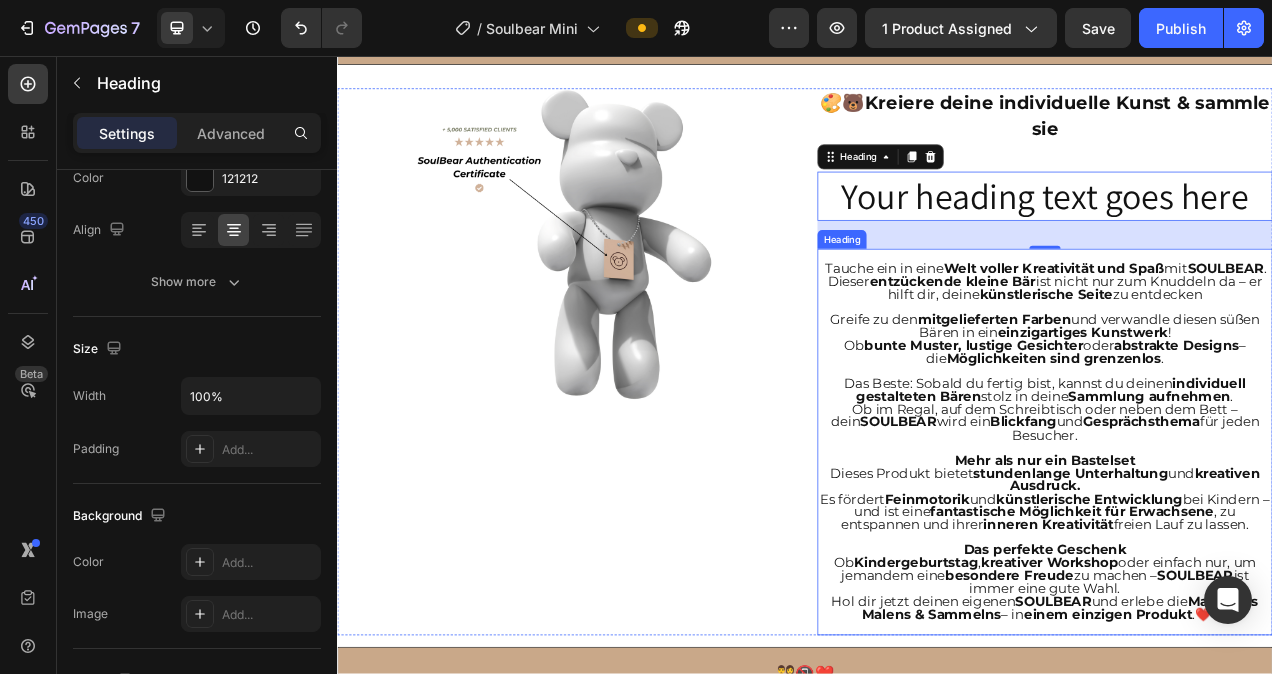 click on "⁠⁠⁠⁠⁠⁠⁠   Tauche ein in eine  Welt voller Kreativität   und Spaß  mit  SOULBEAR . Dieser  entzückende kleine Bär  ist nicht nur zum Knuddeln da – er hilft dir, deine  künstlerische Seite  zu entdecken Greife zu den  mitgelieferten Farben  und verwandle diesen süßen Bären in ein  einzigartiges Kunstwerk ! Ob  bunte Muster, lustige Gesichter  oder  abstrakte Designs  – die  Möglichkeiten sind grenzenlos . Das Beste: Sobald du fertig bist, kannst du deinen  individuell gestalteten Bären  stolz in deine  Sammlung aufnehmen . Ob im Regal, auf dem Schreibtisch oder neben dem Bett – dein  SOULBEAR  wird ein  Blickfang  und  Gesprächsthema  für jeden Besucher. Mehr als nur ein Bastelset Dieses Produkt bietet  stundenlange Unterhaltung  und  kreativen Ausdruck. Es fördert  Feinmotorik  und  künstlerische Entwicklung  bei Kindern – und ist eine  fantastische Möglichkeit für Erwachsene , zu entspannen und ihrer  inneren Kreativität  freien Lauf zu lassen. Das perfekte Geschenk Ob" at bounding box center (1245, 552) 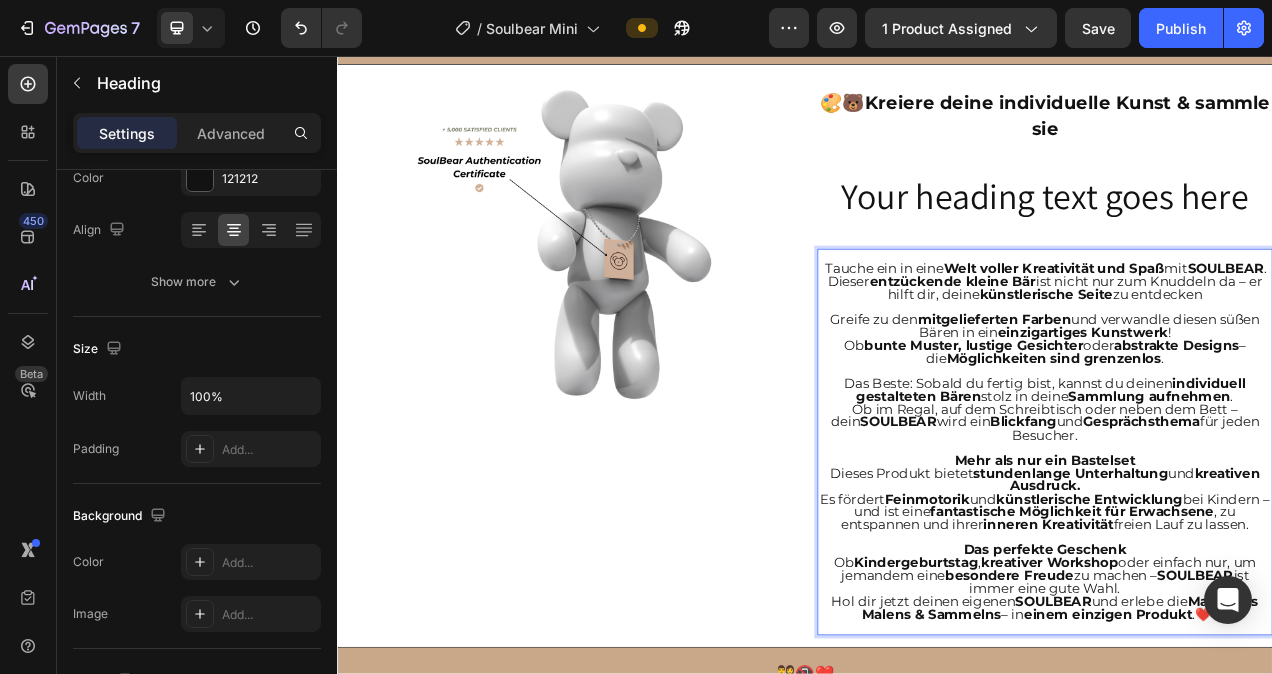 drag, startPoint x: 1449, startPoint y: 377, endPoint x: 1004, endPoint y: 327, distance: 447.80017 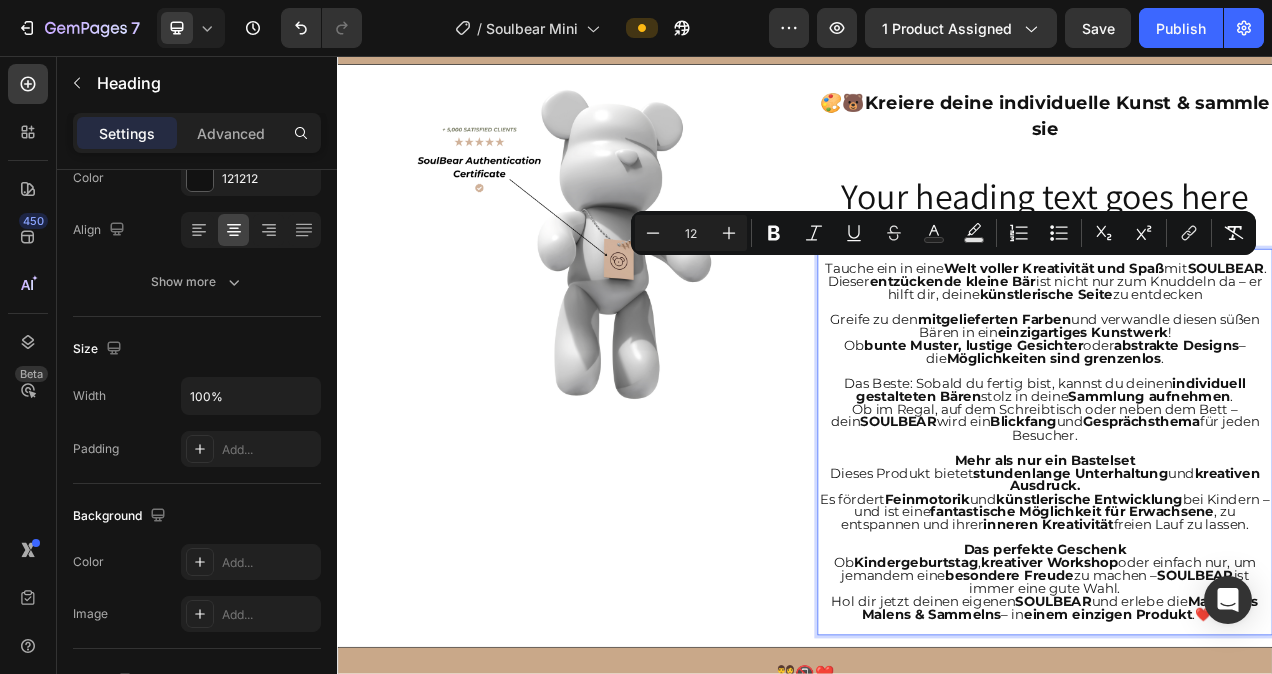 click on "Tauche ein in eine  Welt voller Kreativität   und Spaß  mit  SOULBEAR . Dieser  entzückende kleine Bär  ist nicht nur zum Knuddeln da – er hilft dir, deine  künstlerische Seite  zu entdecken Greife zu den  mitgelieferten Farben  und verwandle diesen süßen Bären in ein  einzigartiges Kunstwerk ! Ob  bunte Muster, lustige Gesichter  oder  abstrakte Designs  – die  Möglichkeiten sind grenzenlos . Das Beste: Sobald du fertig bist, kannst du deinen  individuell gestalteten Bären  stolz in deine  Sammlung aufnehmen . Ob im Regal, auf dem Schreibtisch oder neben dem Bett – dein  SOULBEAR  wird ein  Blickfang  und  Gesprächsthema  für jeden Besucher. Mehr als nur ein Bastelset Dieses Produkt bietet  stundenlange Unterhaltung  und  kreativen Ausdruck. Es fördert  Feinmotorik  und  künstlerische Entwicklung  bei Kindern – und ist eine  fantastische Möglichkeit für Erwachsene , zu entspannen und ihrer  inneren Kreativität  freien Lauf zu lassen. Das perfekte Geschenk Ob  Kindergeburtstag ," at bounding box center [1245, 552] 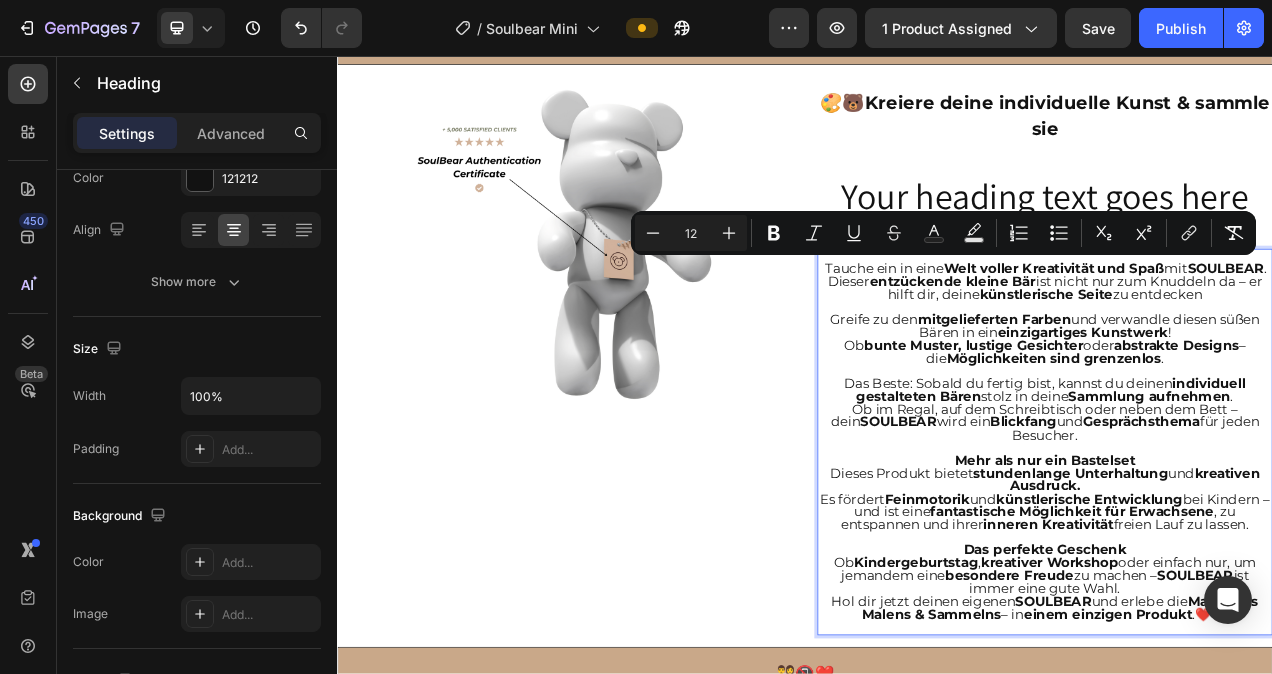 drag, startPoint x: 994, startPoint y: 327, endPoint x: 1458, endPoint y: 372, distance: 466.177 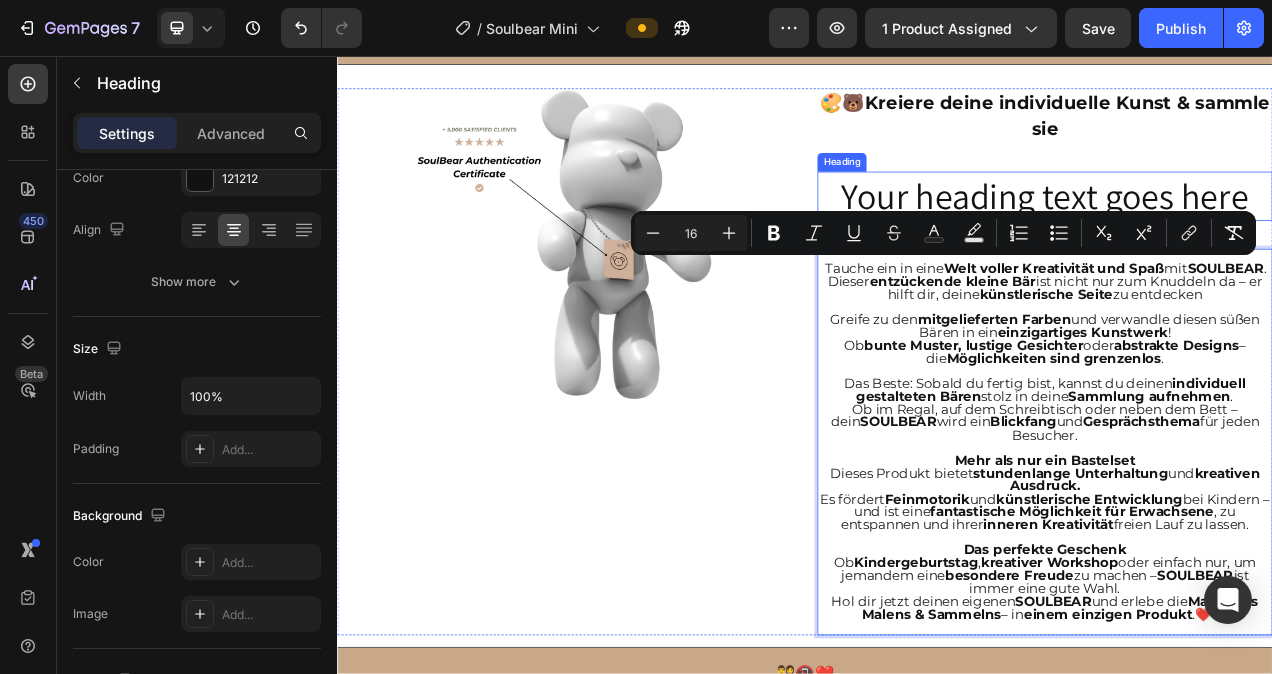 click on "Your heading text goes here" at bounding box center (1245, 237) 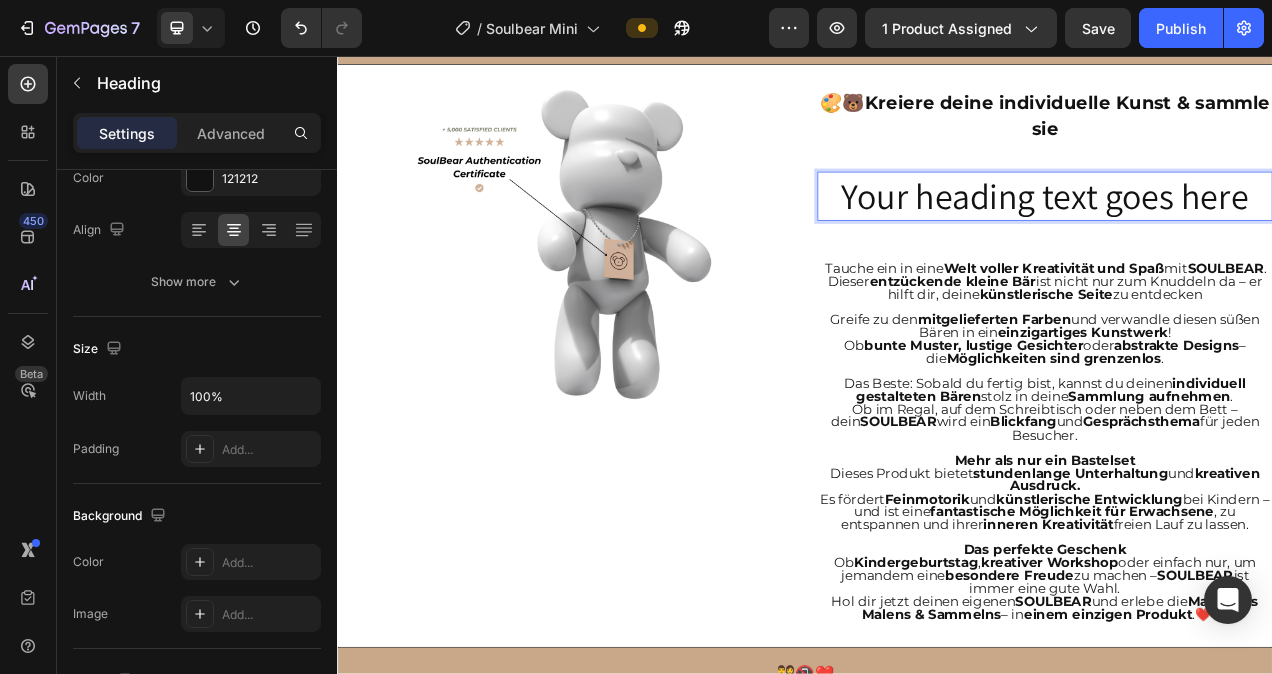 drag, startPoint x: 1489, startPoint y: 240, endPoint x: 1457, endPoint y: 238, distance: 32.06244 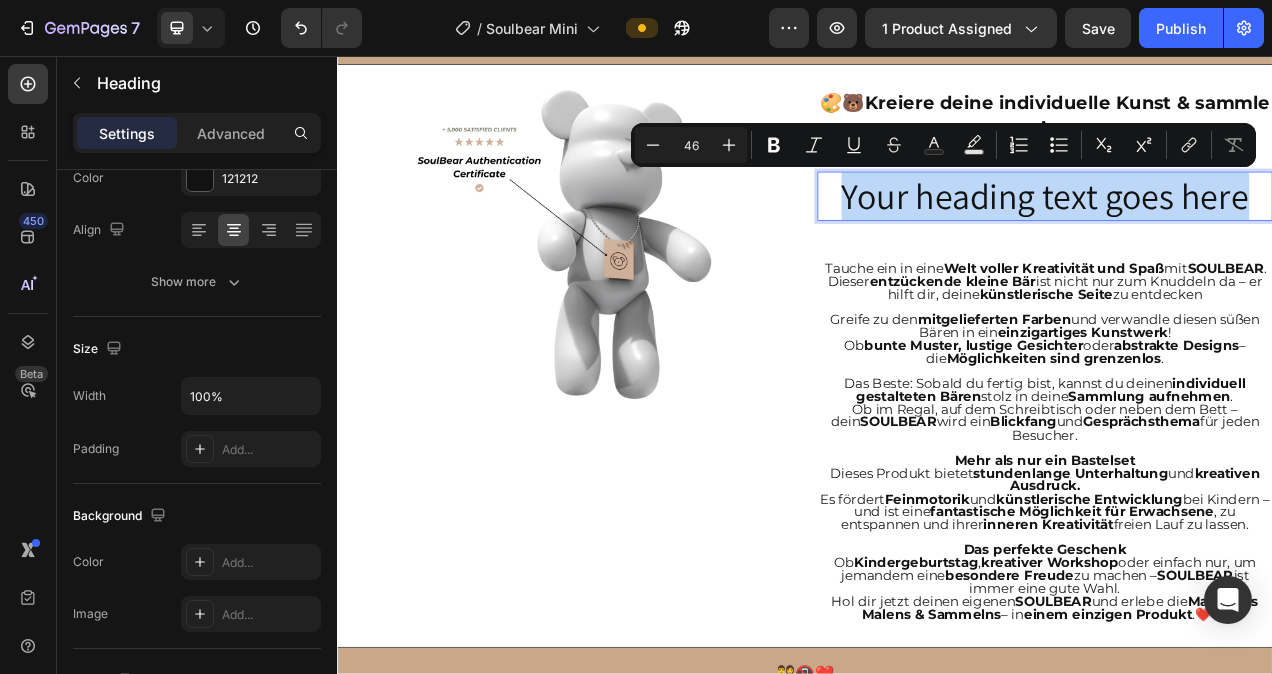 drag, startPoint x: 1501, startPoint y: 242, endPoint x: 982, endPoint y: 254, distance: 519.13873 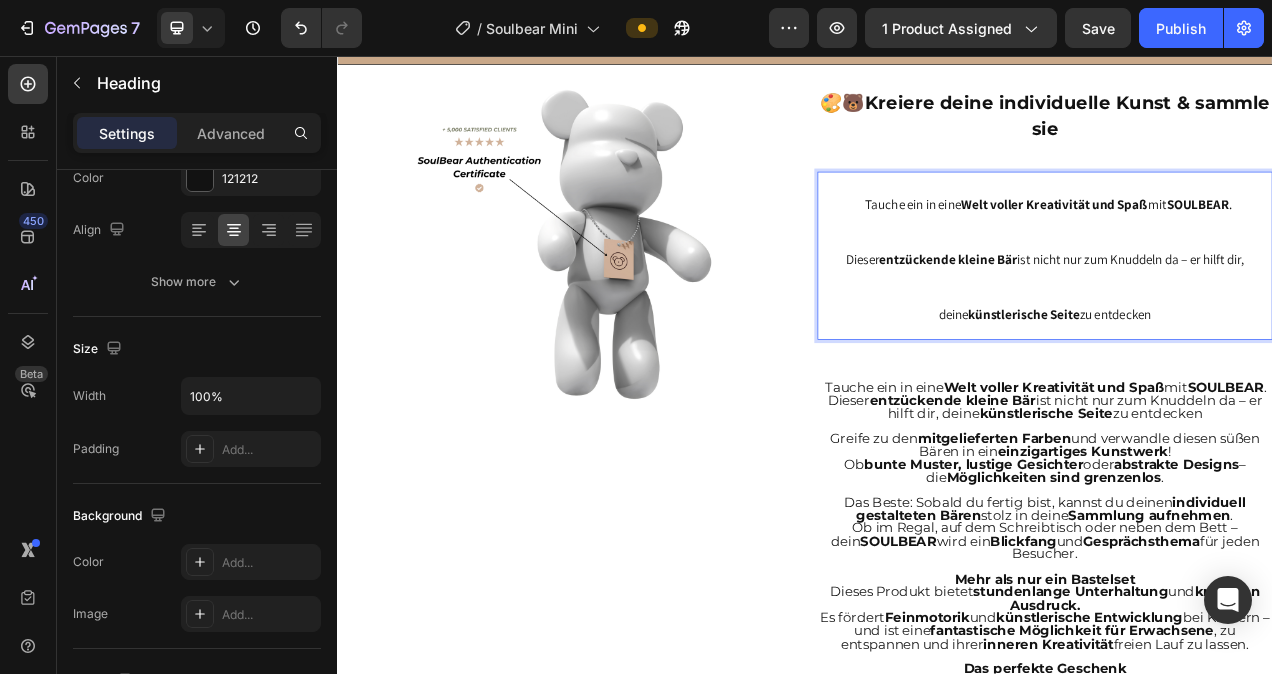 click on "Tauche ein in eine  Welt voller Kreativität   und Spaß  mit  SOULBEAR . Dieser  entzückende kleine Bär  ist nicht nur zum Knuddeln da – er hilft dir, deine  künstlerische Seite  zu entdecken" at bounding box center (1245, 313) 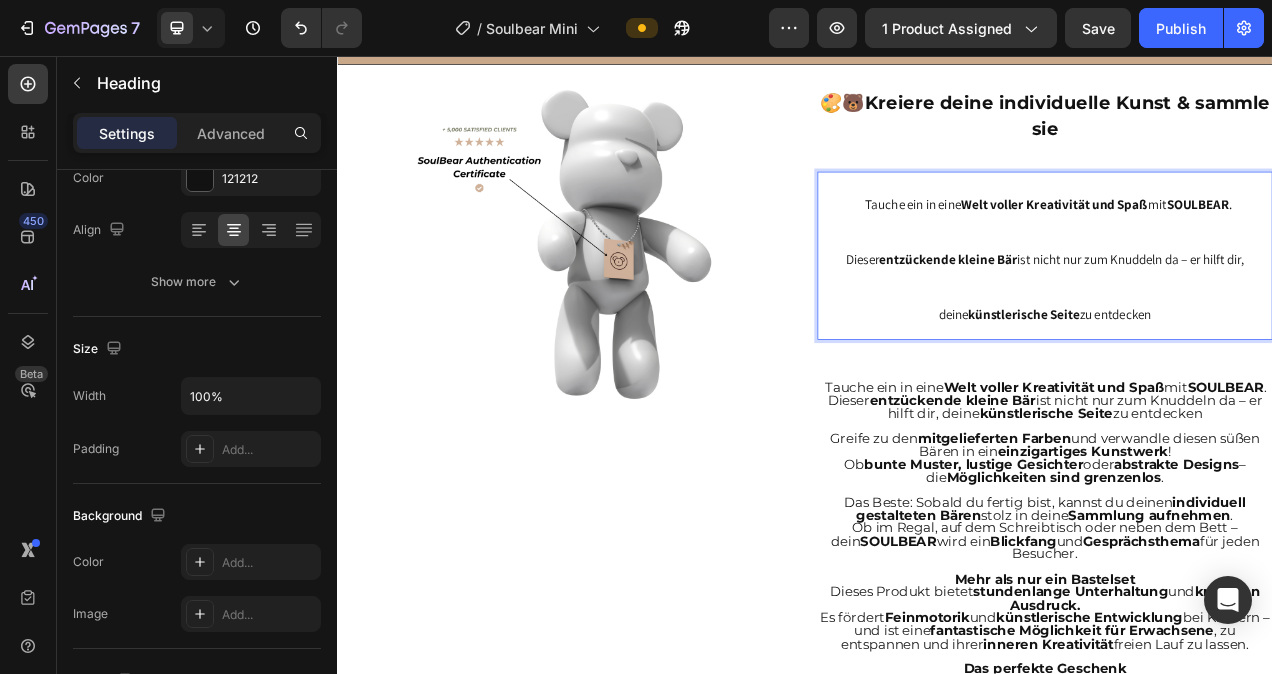 drag, startPoint x: 1366, startPoint y: 384, endPoint x: 998, endPoint y: 256, distance: 389.62546 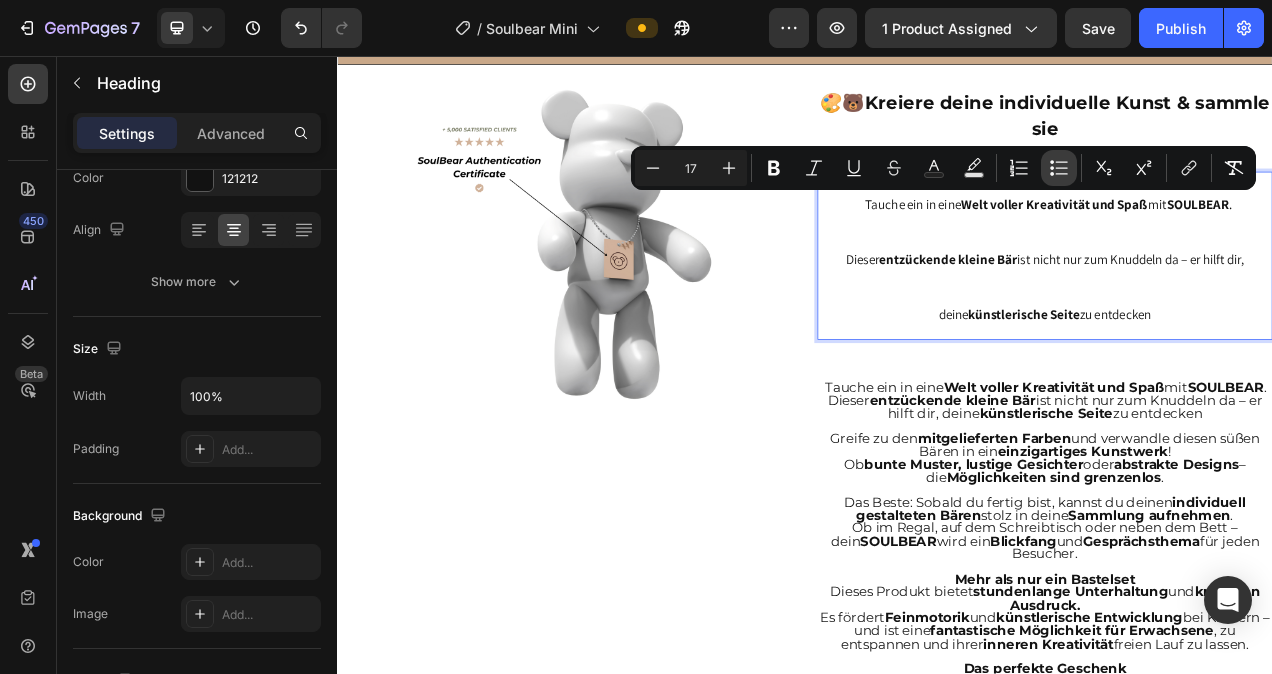 click 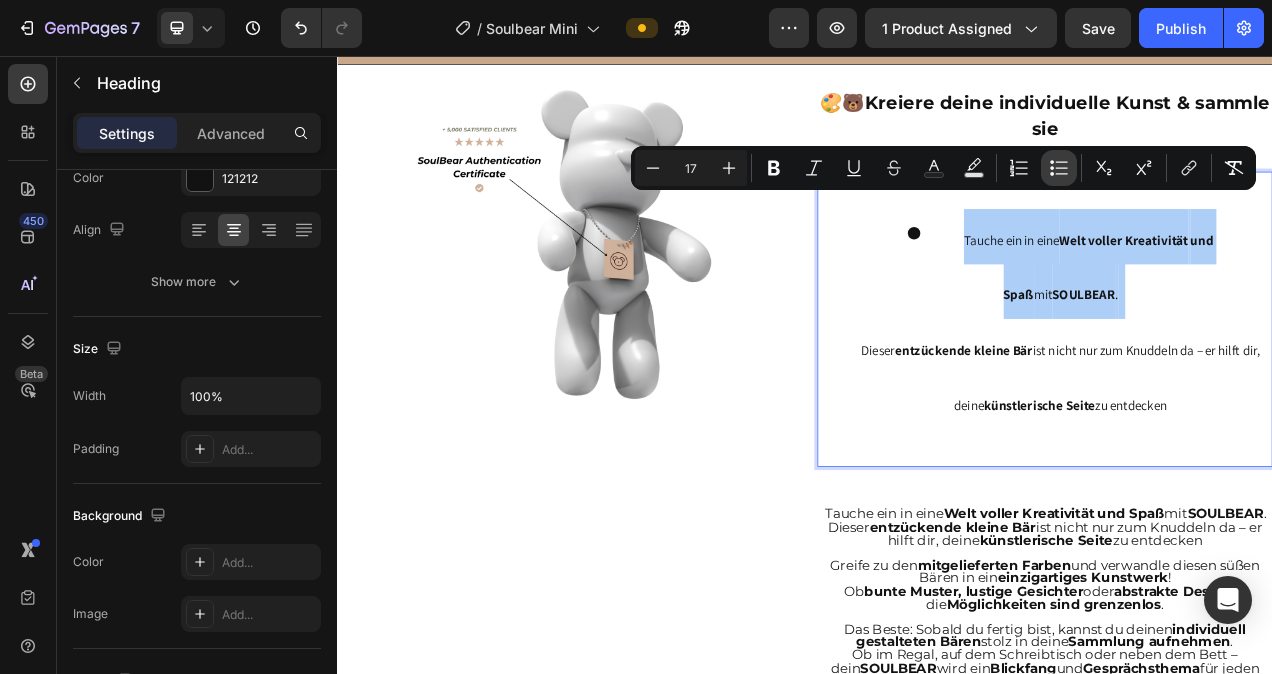click 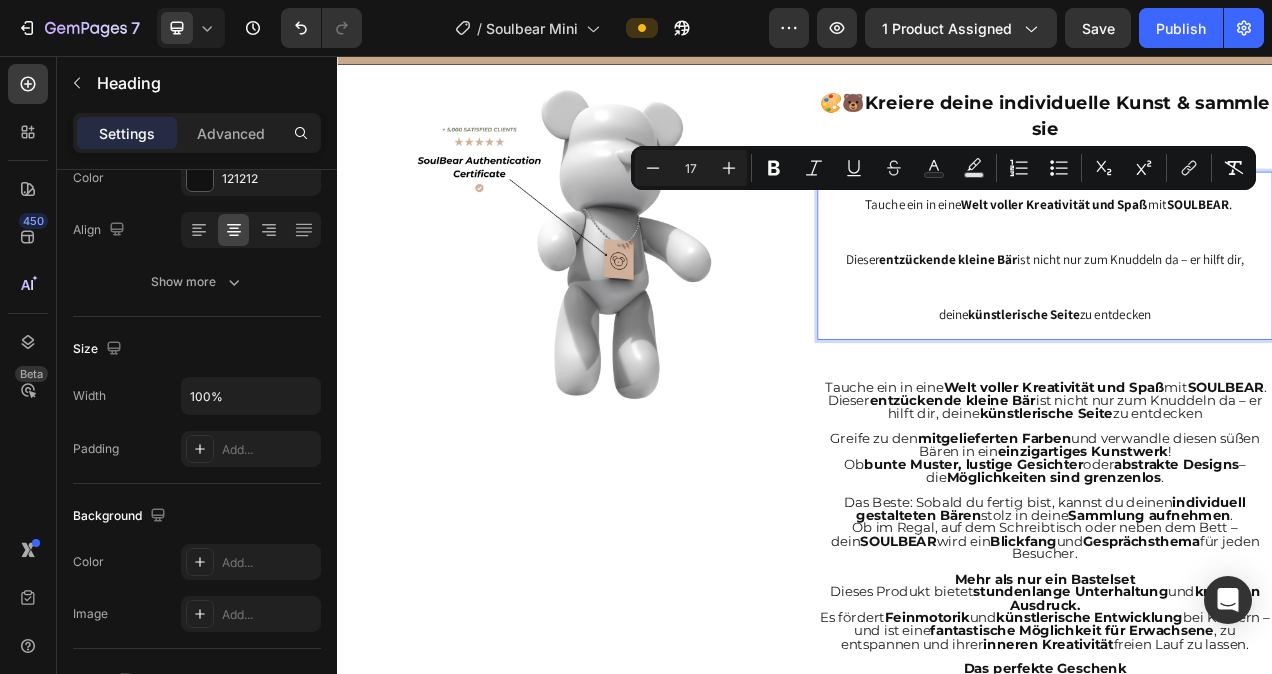 click on "Tauche ein in eine  Welt voller Kreativität   und Spaß  mit  SOULBEAR . Dieser  entzückende kleine Bär  ist nicht nur zum Knuddeln da – er hilft dir, deine  künstlerische Seite  zu entdecken" at bounding box center (1245, 313) 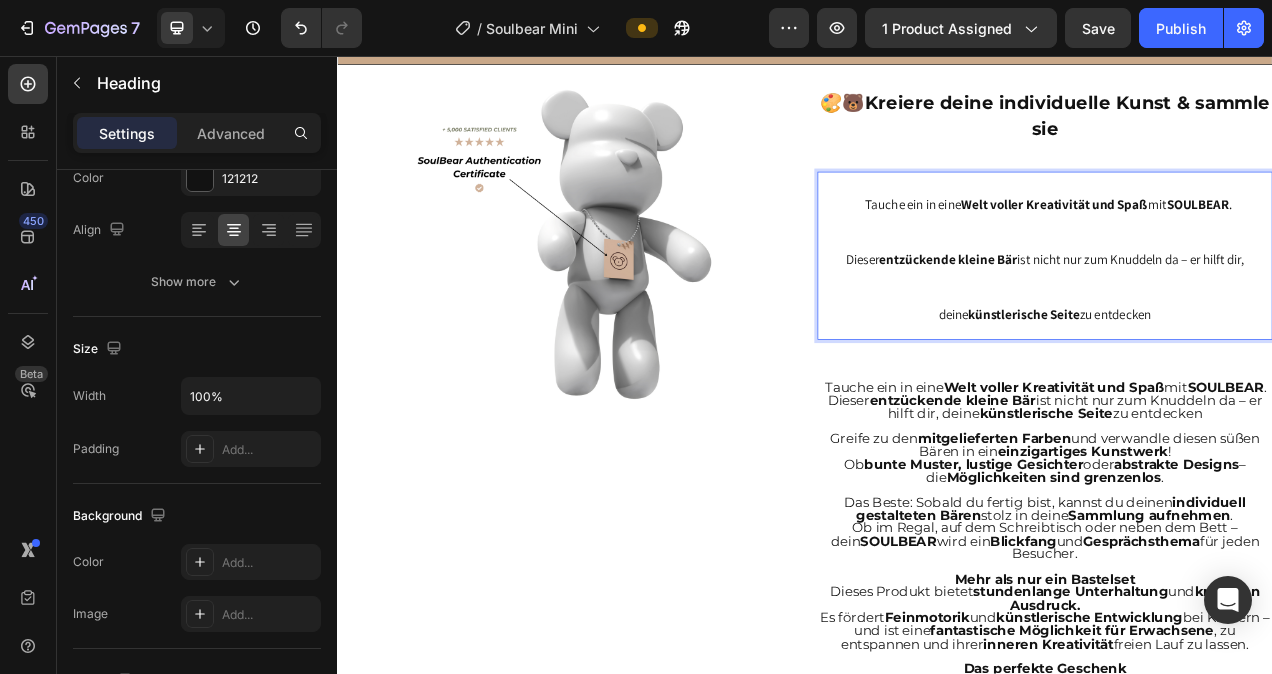 click on "Tauche ein in eine  Welt voller Kreativität   und Spaß  mit  SOULBEAR . Dieser  entzückende kleine Bär  ist nicht nur zum Knuddeln da – er hilft dir, deine  künstlerische Seite  zu entdecken" at bounding box center (1245, 313) 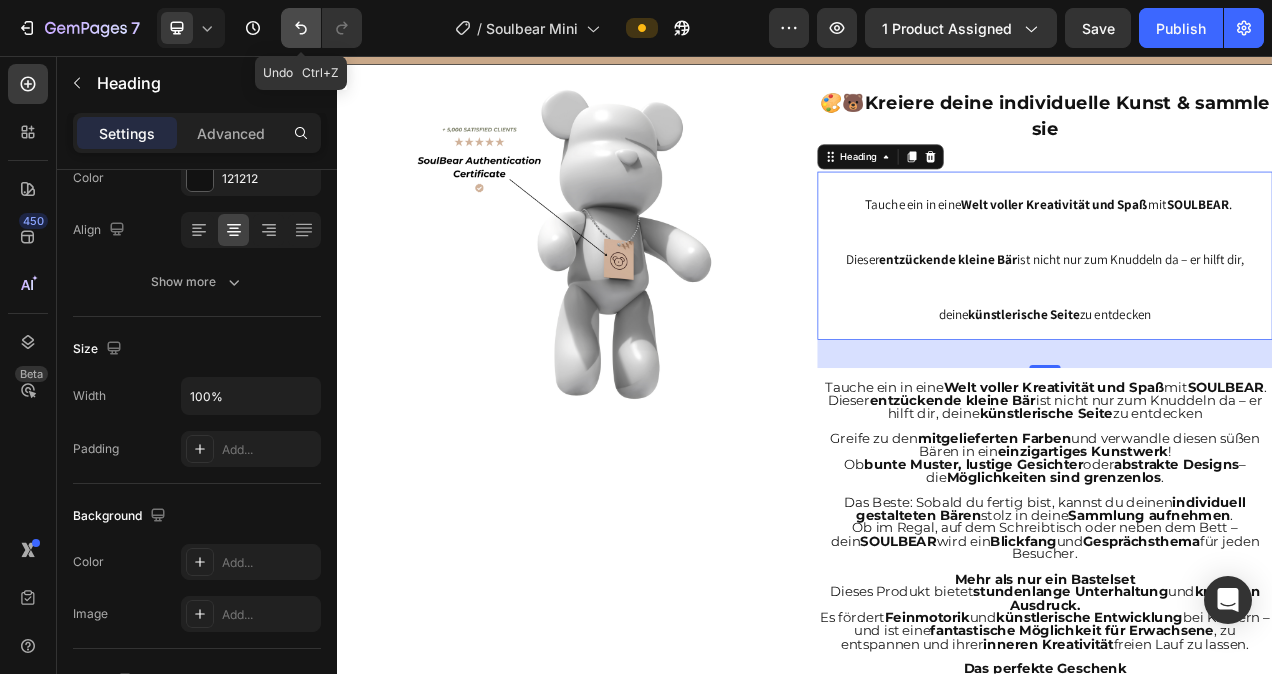 click 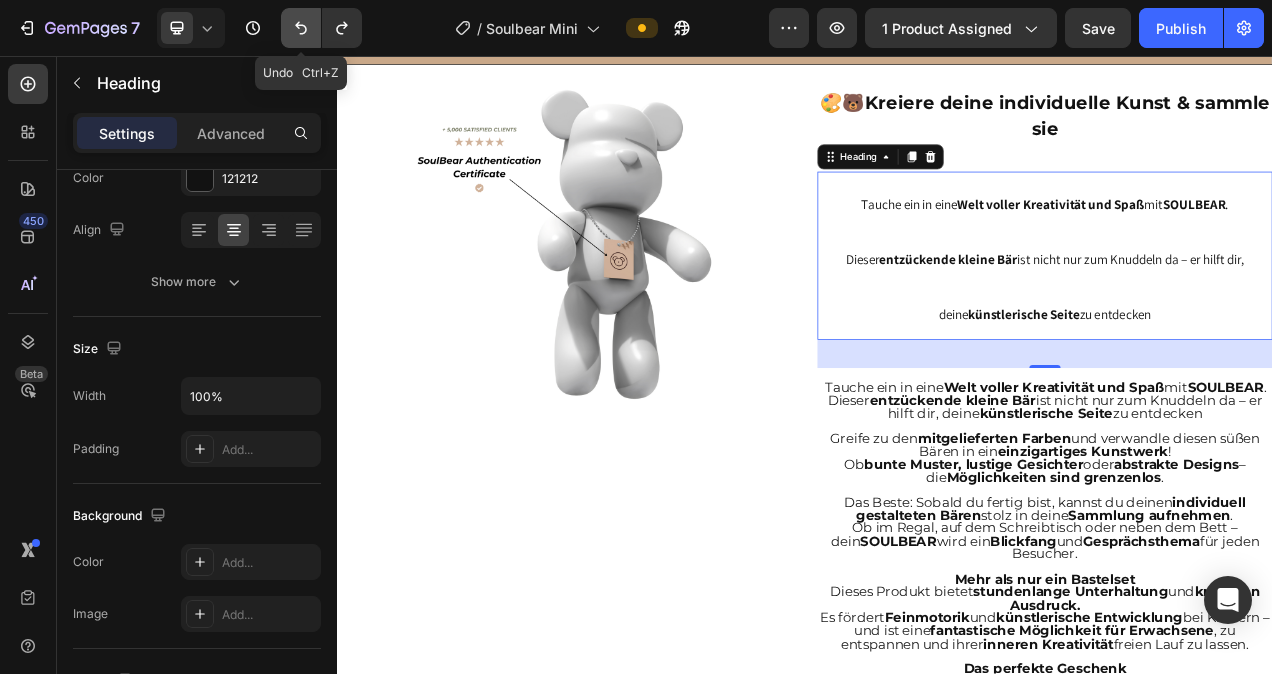 click 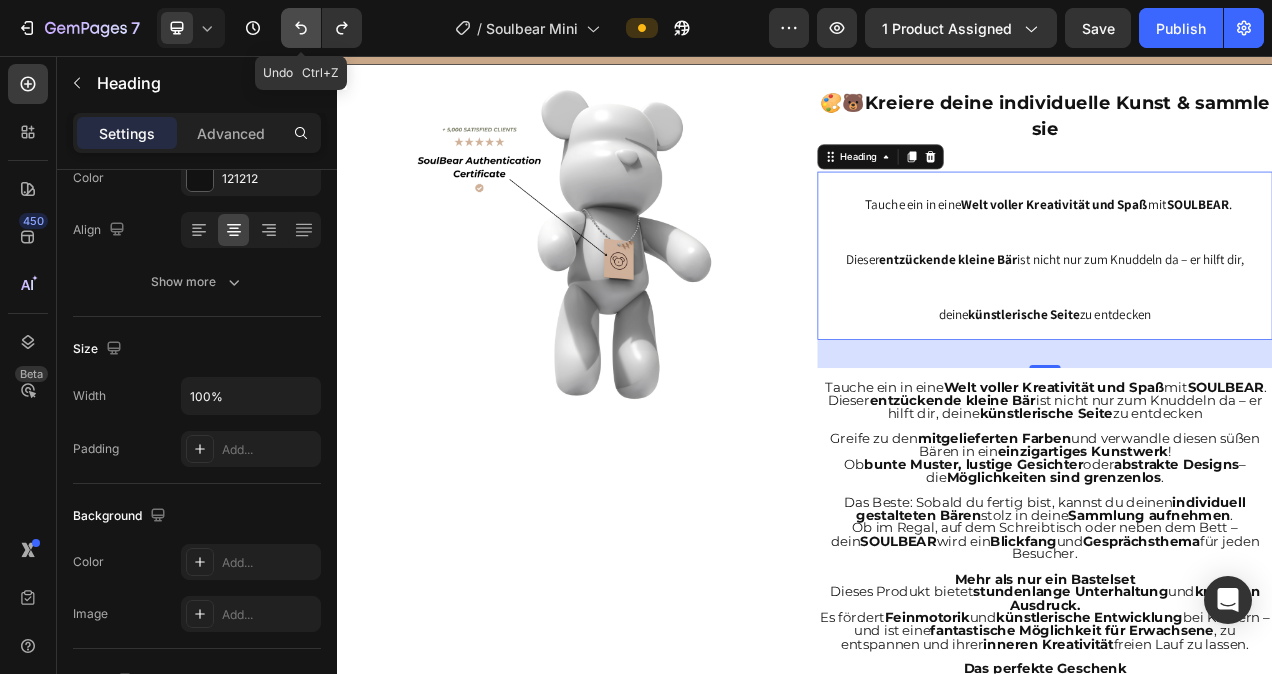 click 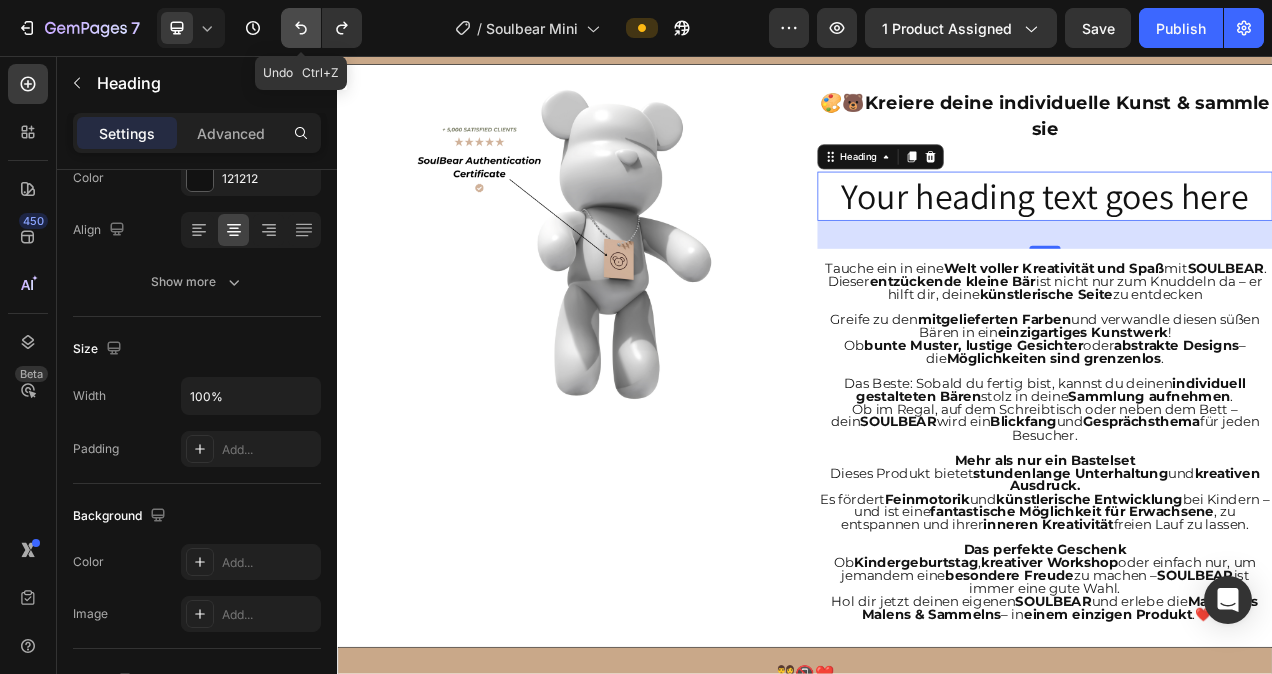 click 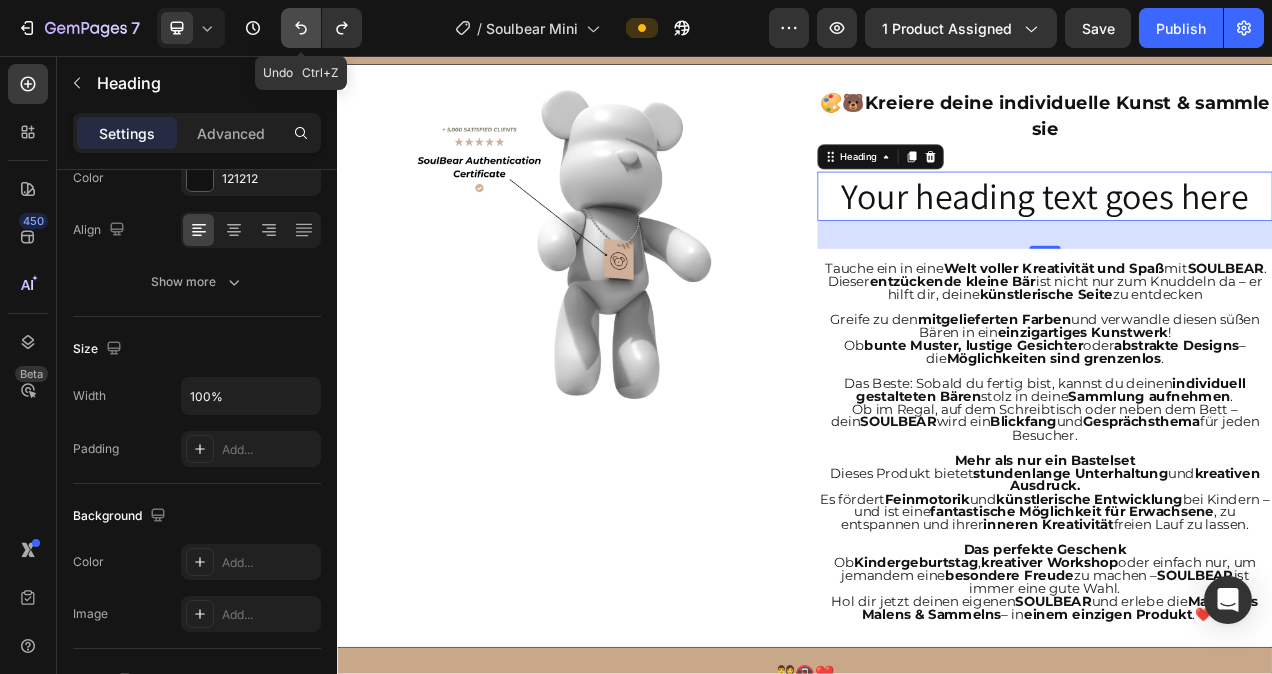 click 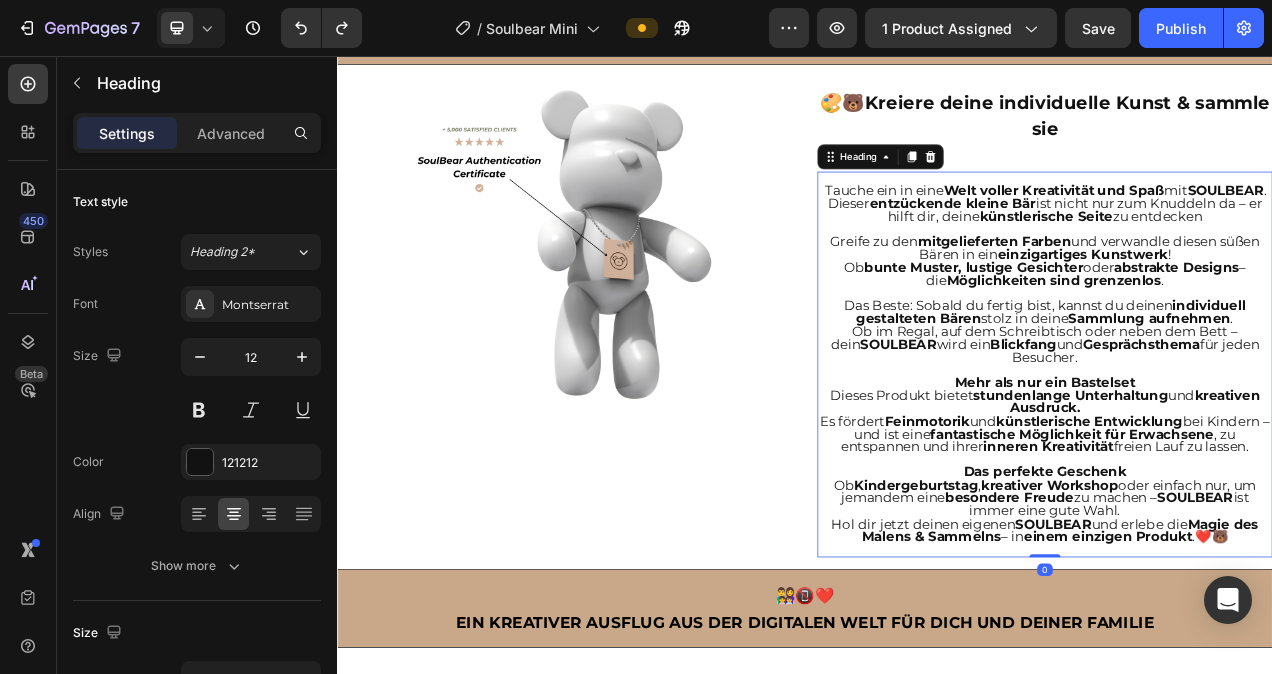 click on "entzückende kleine Bär" at bounding box center [1126, 246] 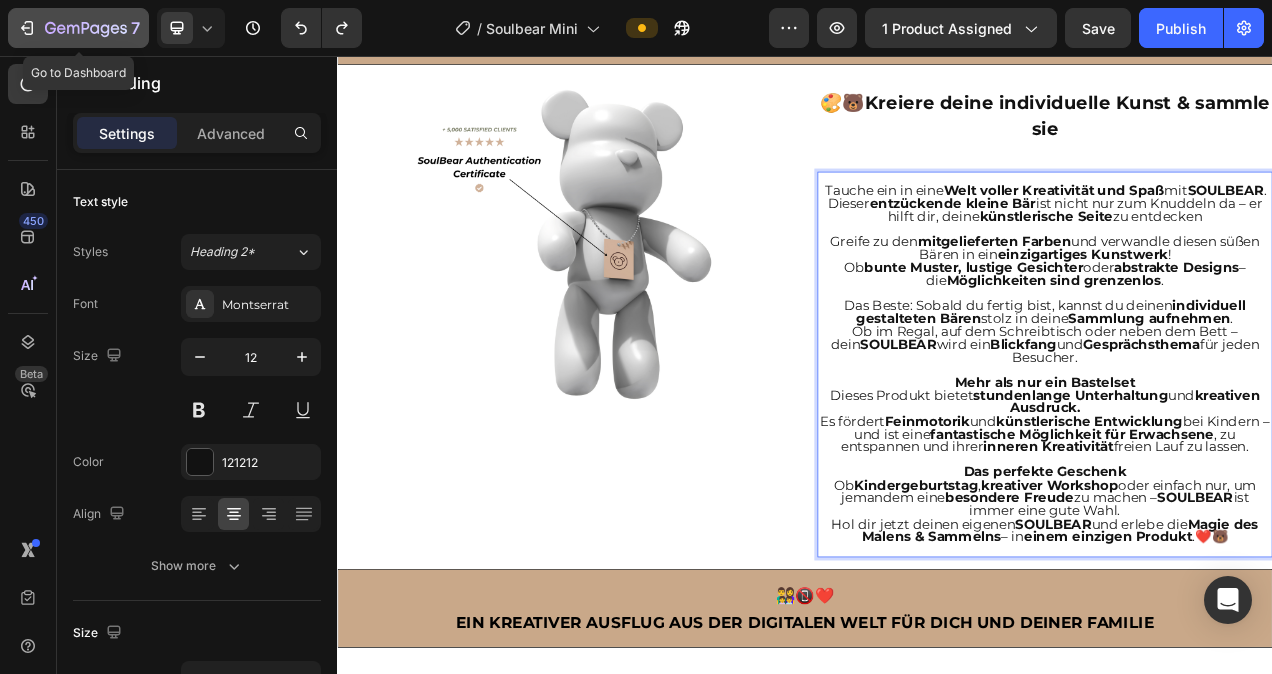 click 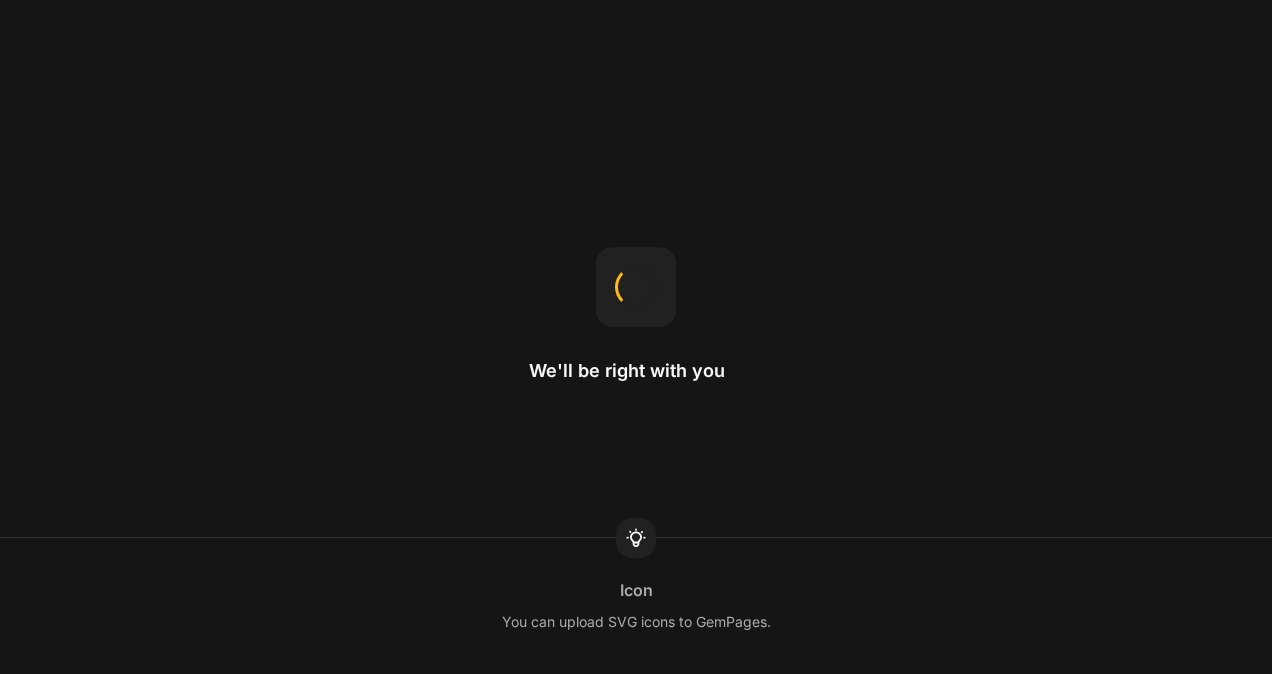 scroll, scrollTop: 0, scrollLeft: 0, axis: both 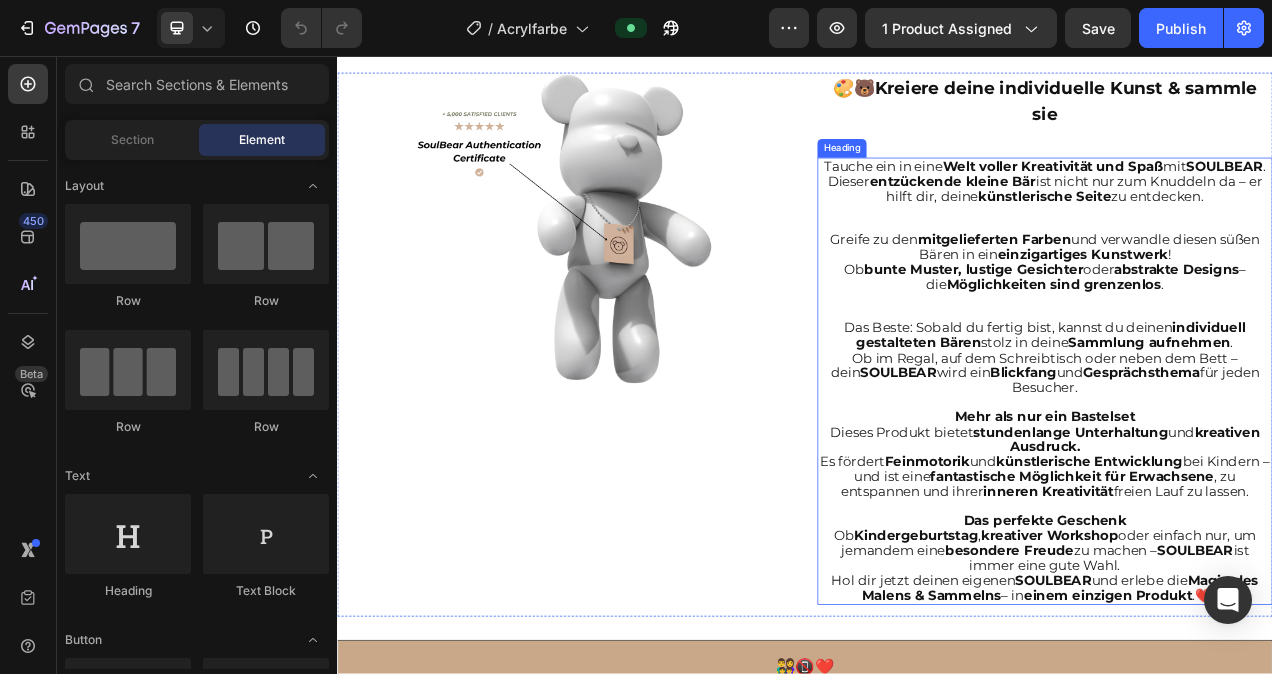 click on "einzigartiges Kunstwerk" at bounding box center [1294, 311] 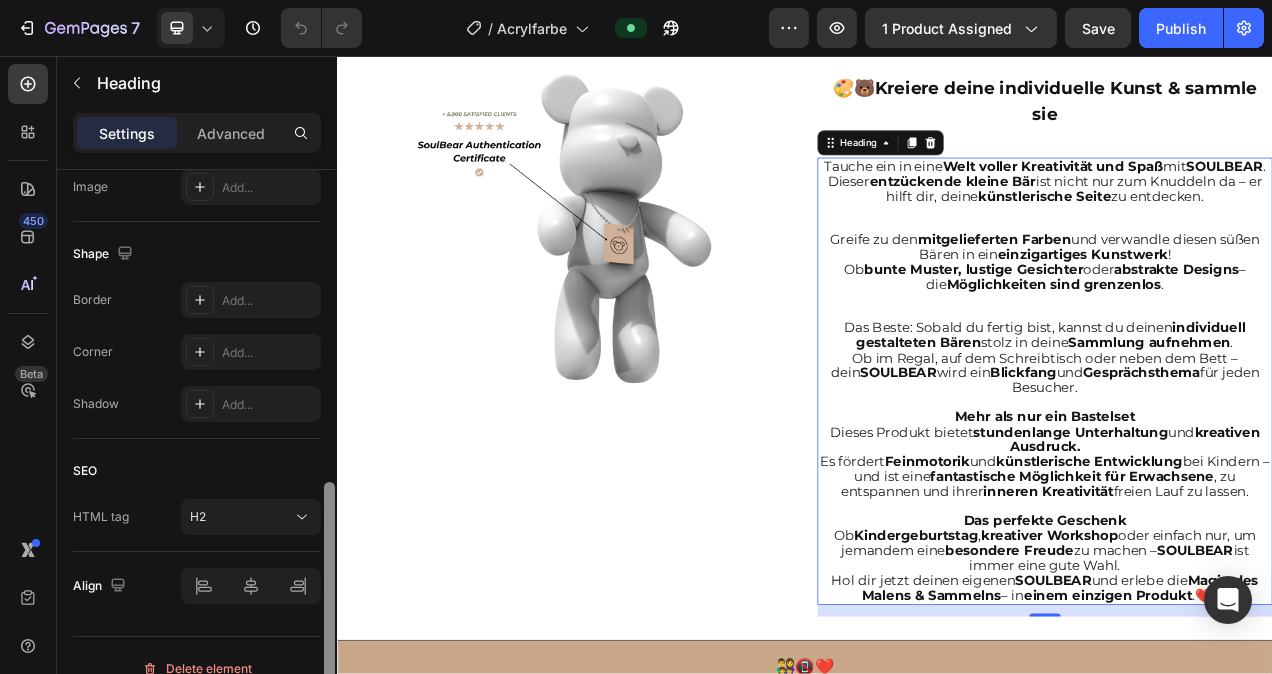 scroll, scrollTop: 737, scrollLeft: 0, axis: vertical 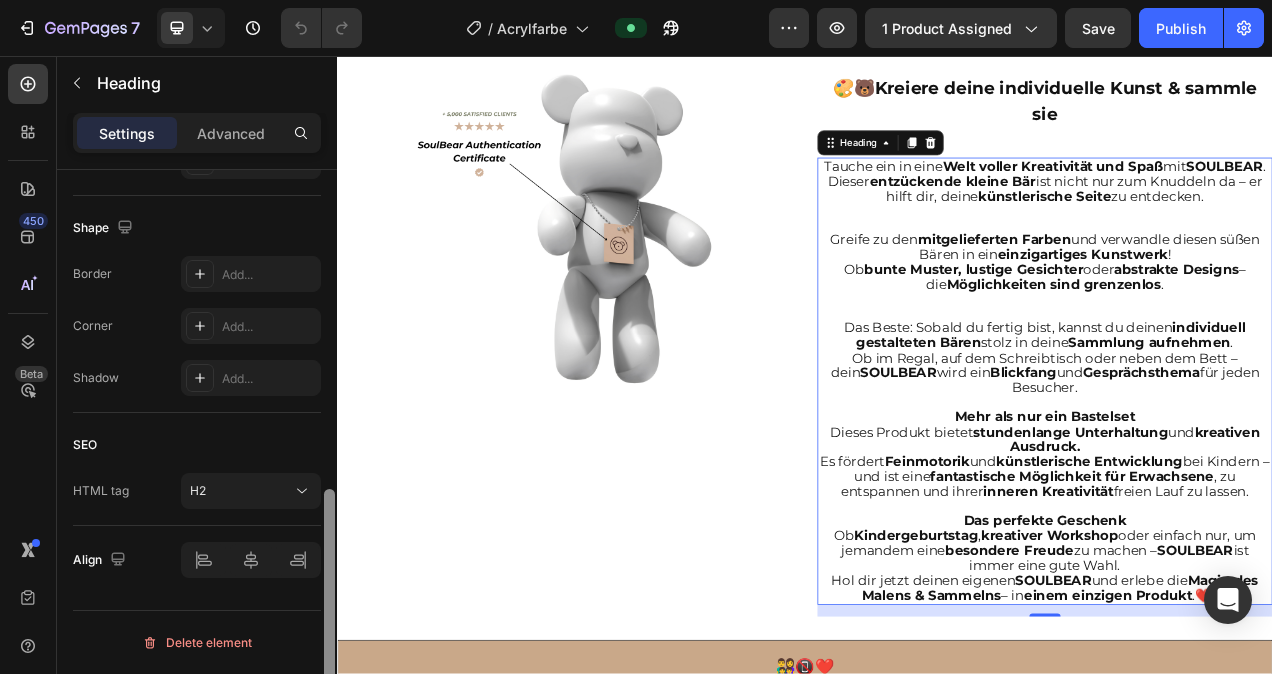 drag, startPoint x: 329, startPoint y: 395, endPoint x: 313, endPoint y: 717, distance: 322.39728 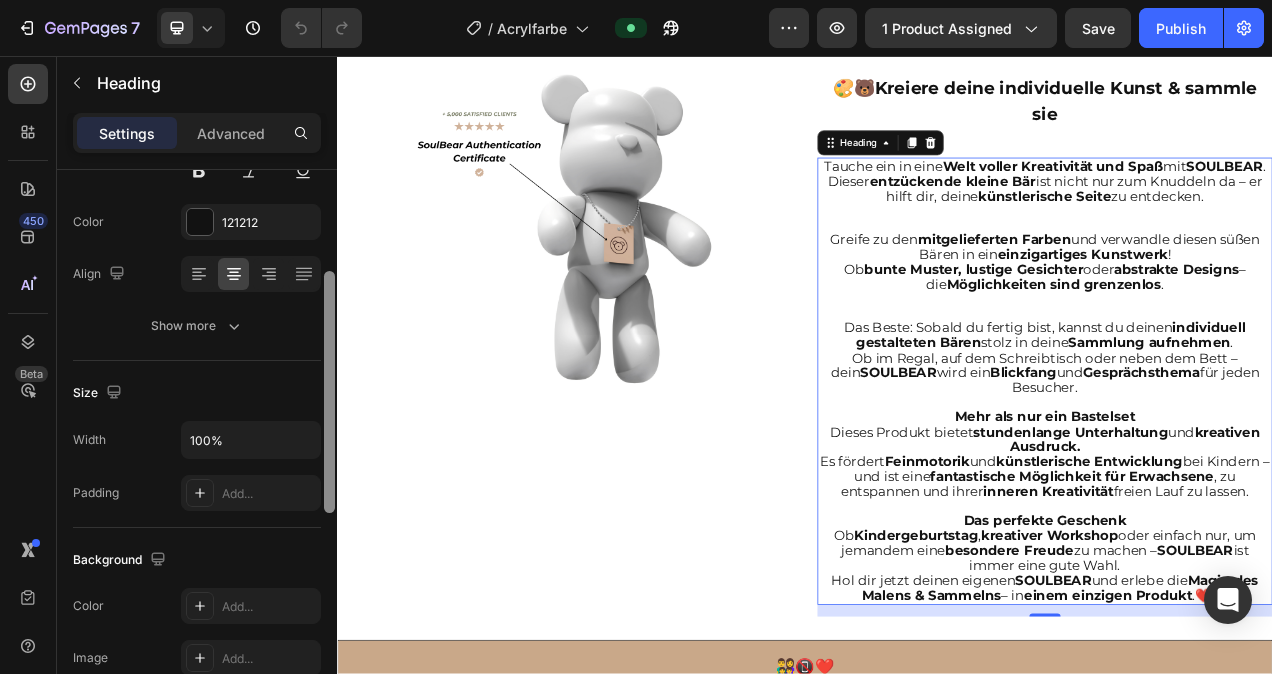 scroll, scrollTop: 238, scrollLeft: 0, axis: vertical 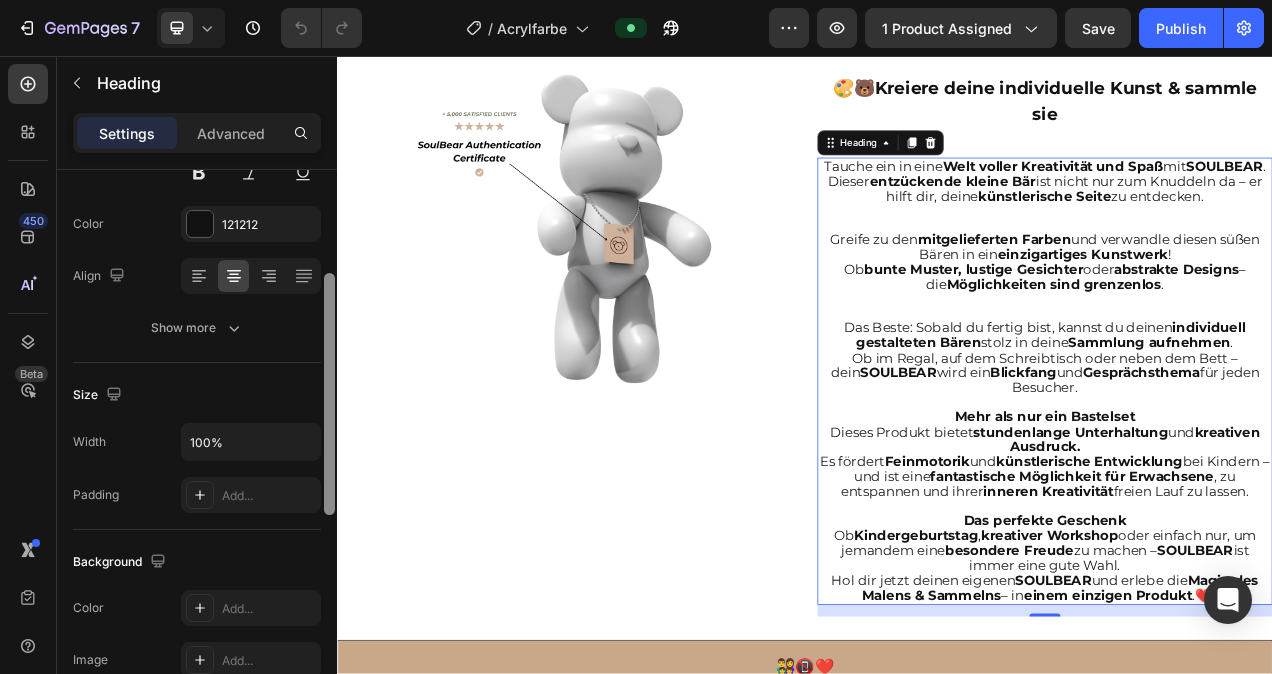 drag, startPoint x: 327, startPoint y: 573, endPoint x: 327, endPoint y: 357, distance: 216 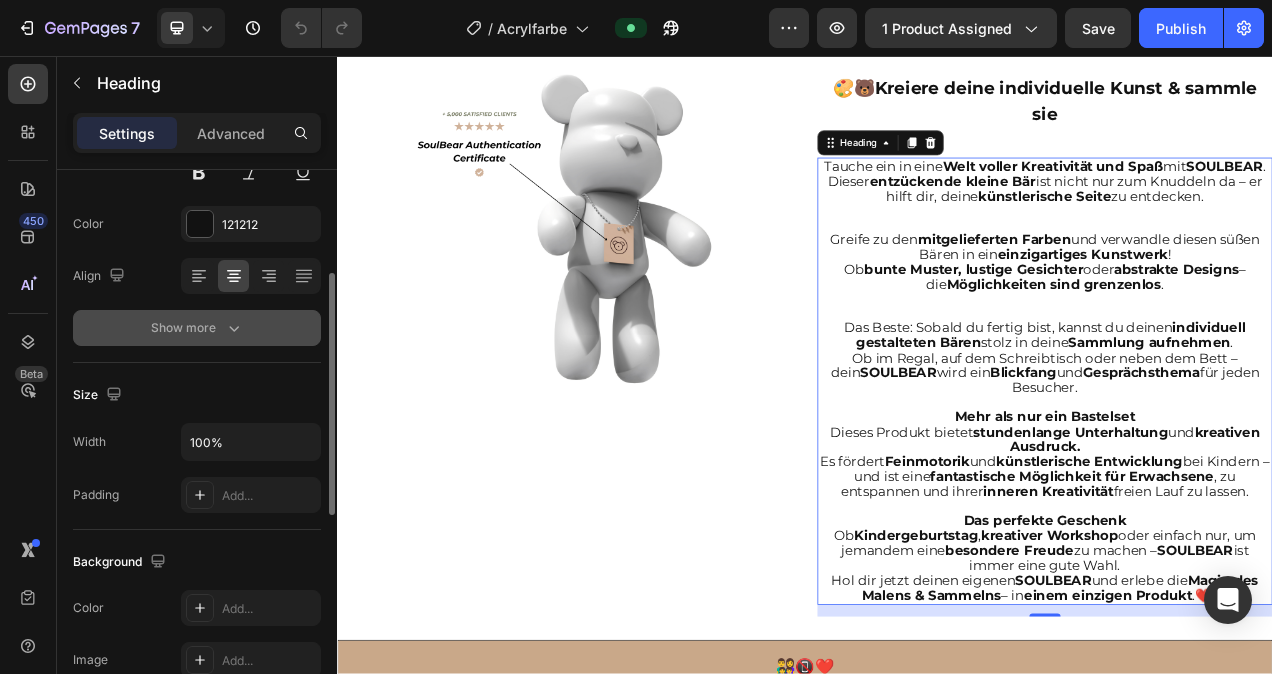 click 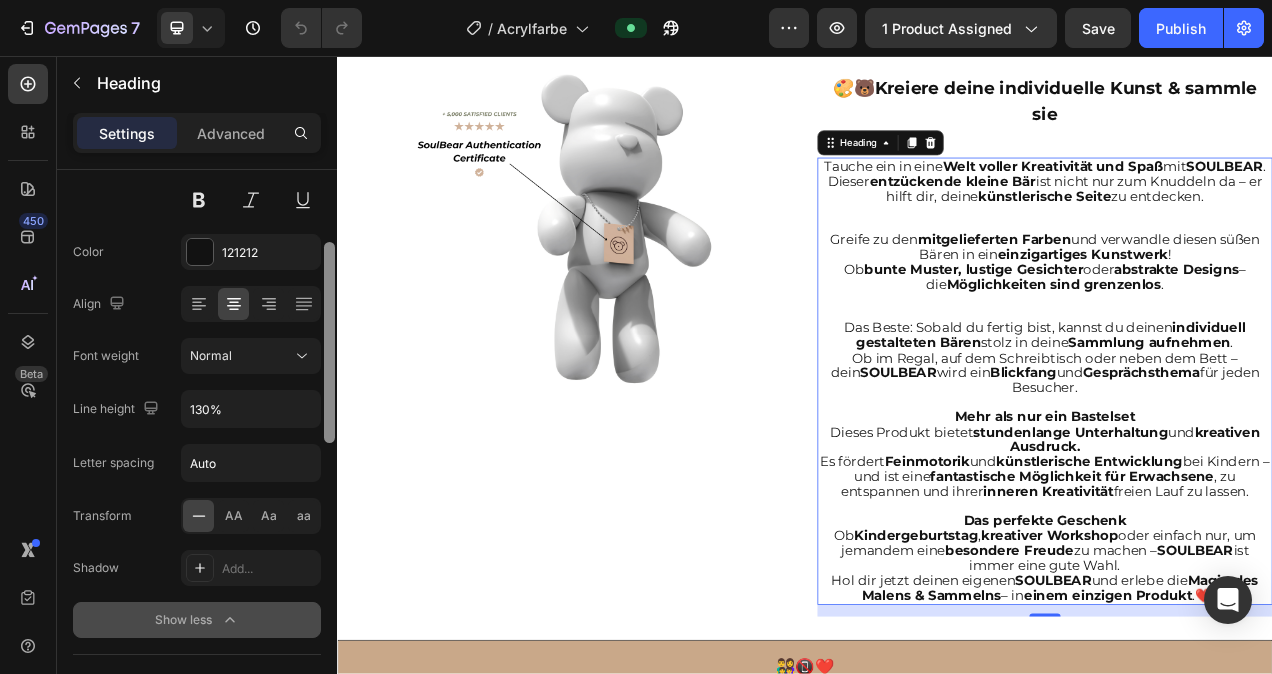 scroll, scrollTop: 219, scrollLeft: 0, axis: vertical 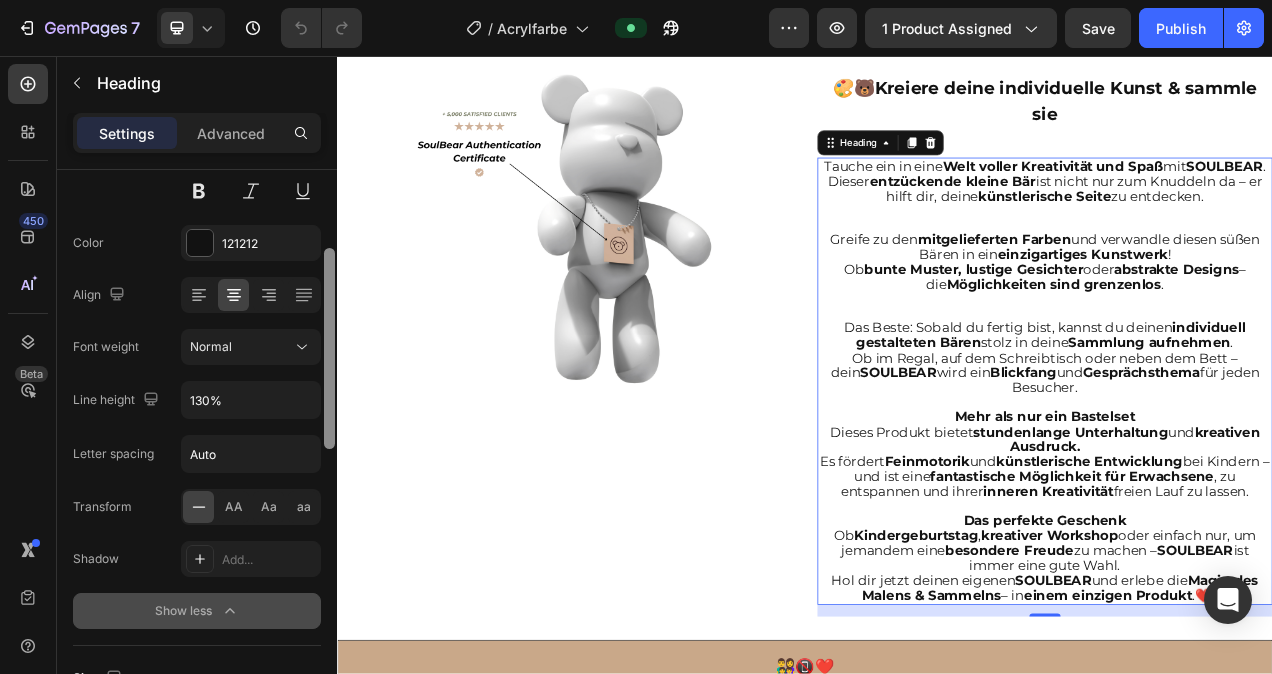 click at bounding box center (329, 348) 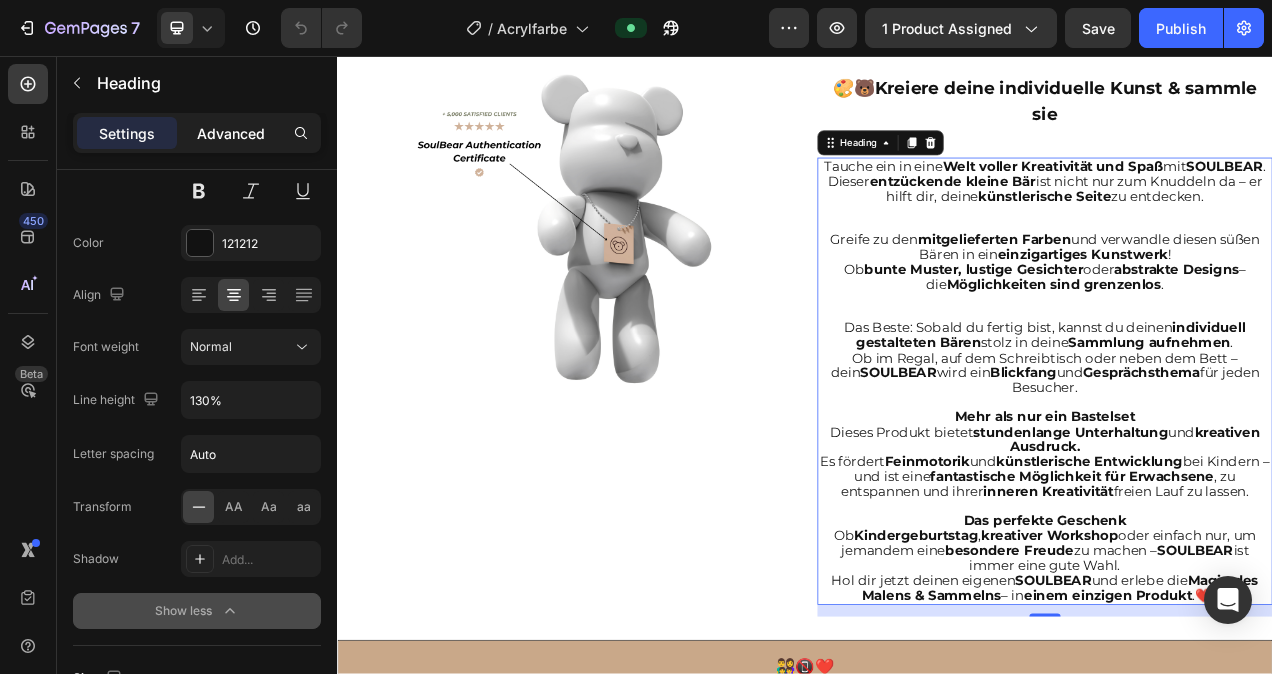 click on "Advanced" at bounding box center [231, 133] 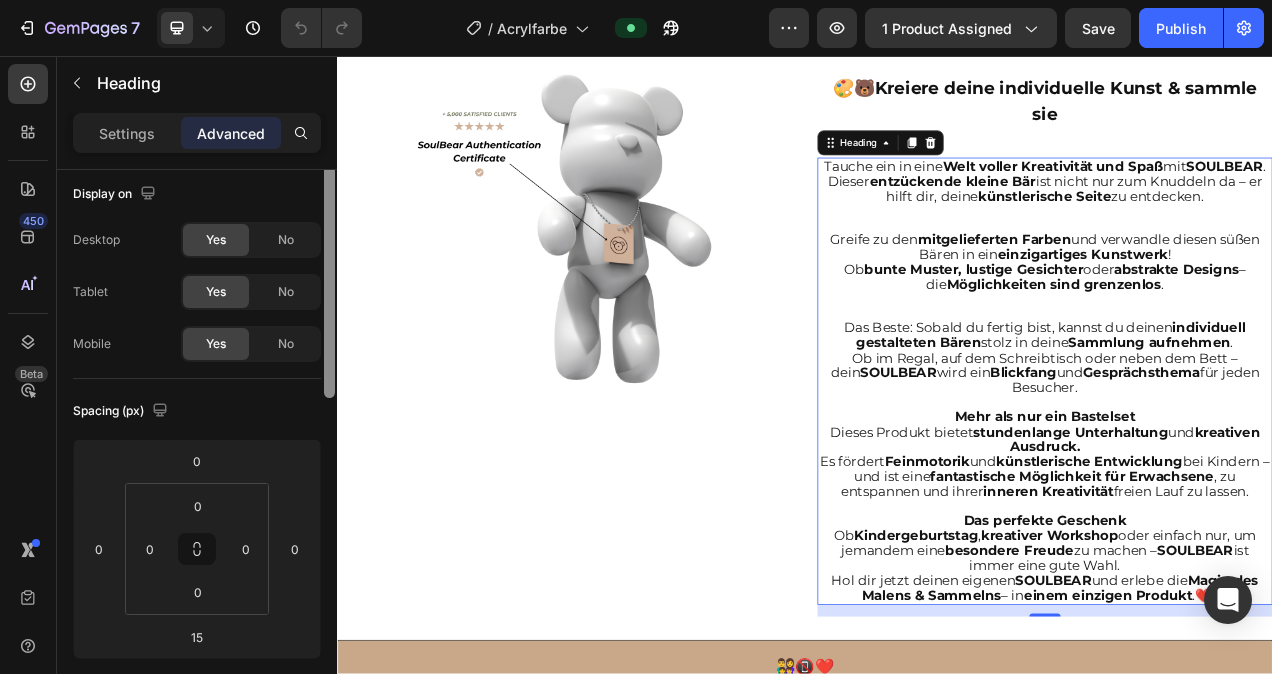 scroll, scrollTop: 0, scrollLeft: 0, axis: both 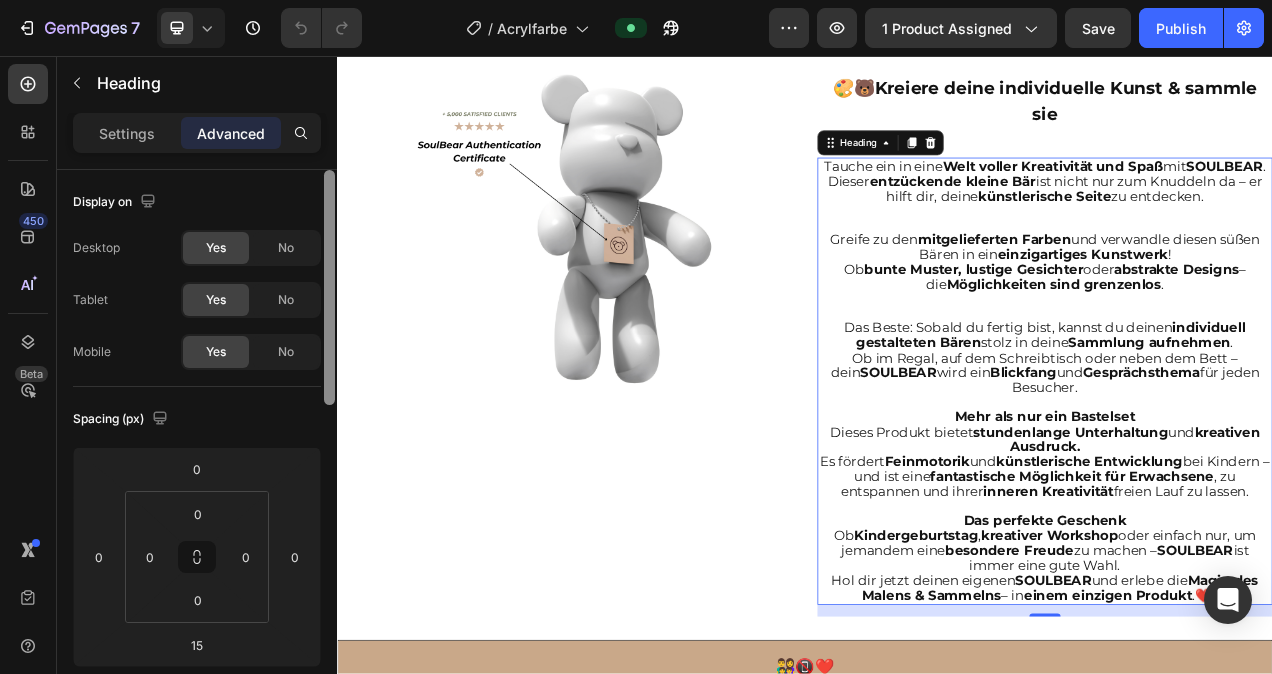 drag, startPoint x: 330, startPoint y: 314, endPoint x: 320, endPoint y: 207, distance: 107.46627 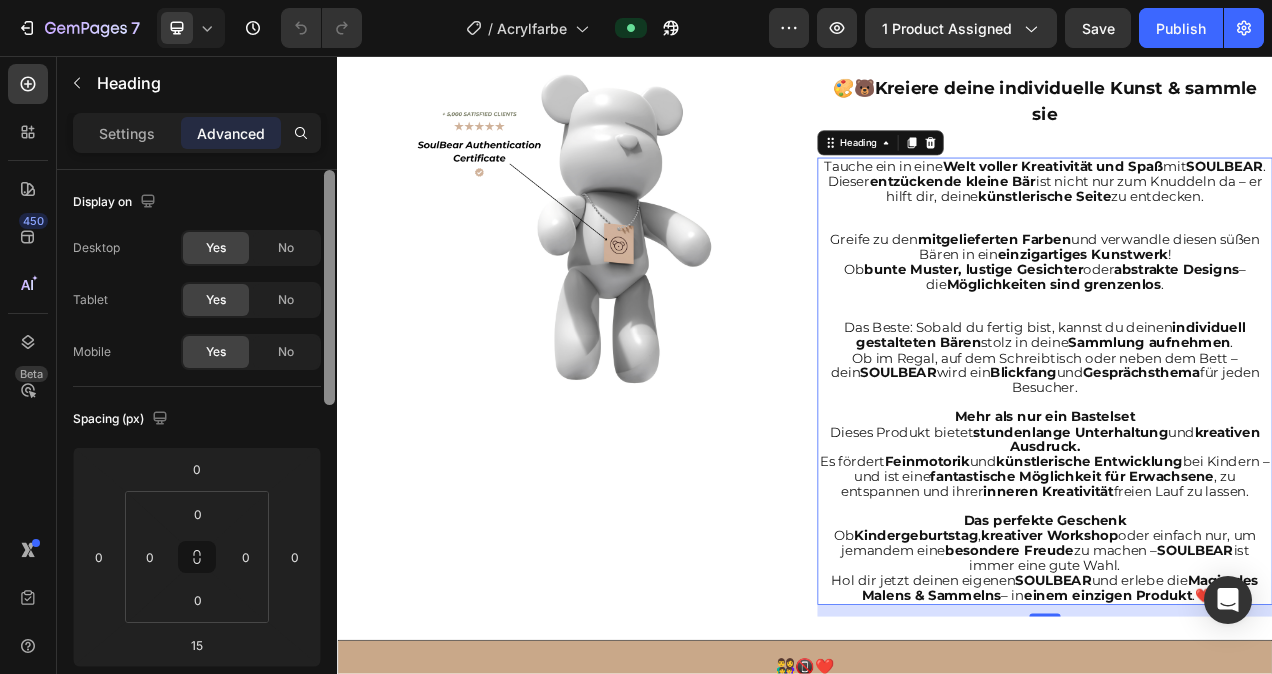 click on "Display on Desktop Yes No Tablet Yes No Mobile Yes No Spacing (px) 0 0 15 0 0 0 0 0 Shape Border Add... Corner Add... Shadow Add... Position Static Opacity 100% Animation Interaction Upgrade to Optimize plan  to unlock Interaction & other premium features. CSS class soulbear-text Delete element" at bounding box center (197, 450) 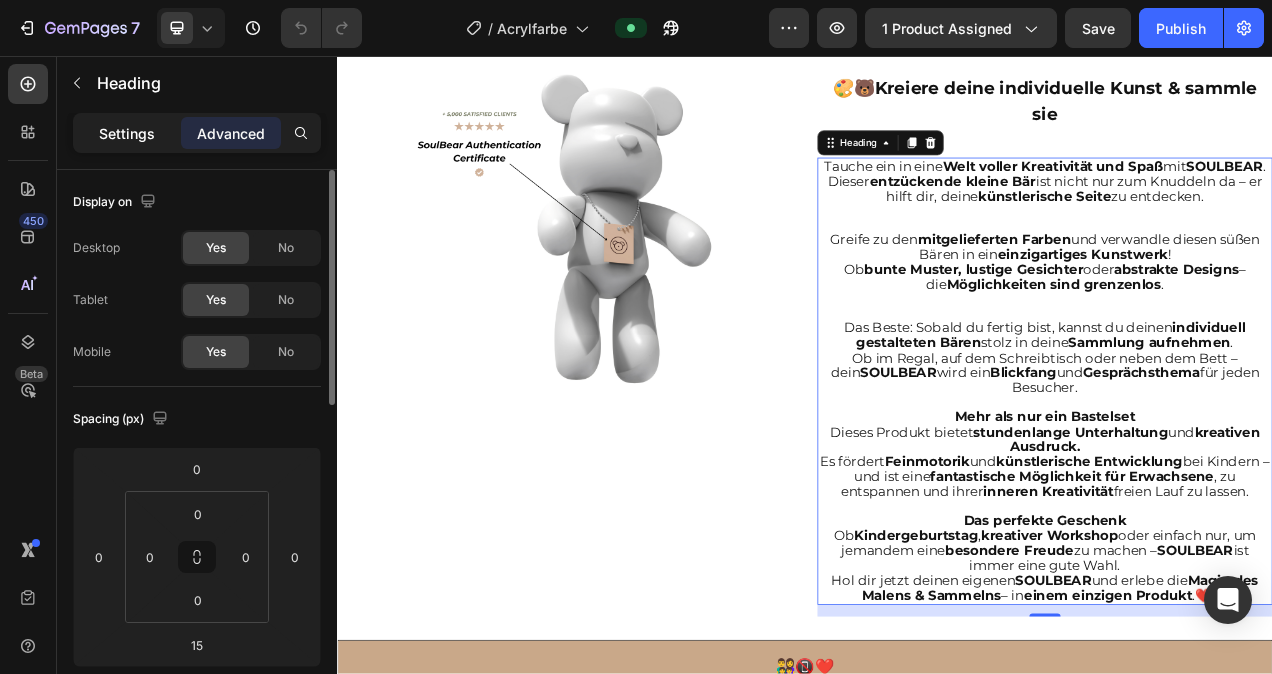 click on "Settings" at bounding box center [127, 133] 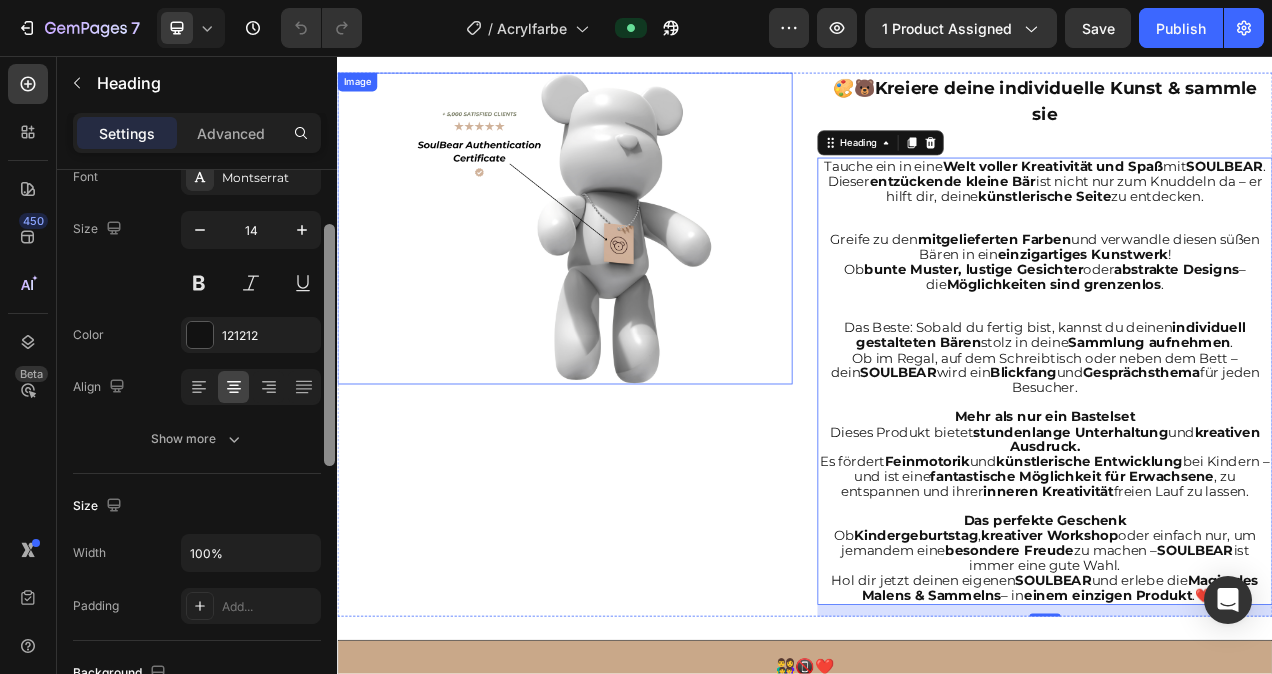 drag, startPoint x: 666, startPoint y: 317, endPoint x: 341, endPoint y: 412, distance: 338.60007 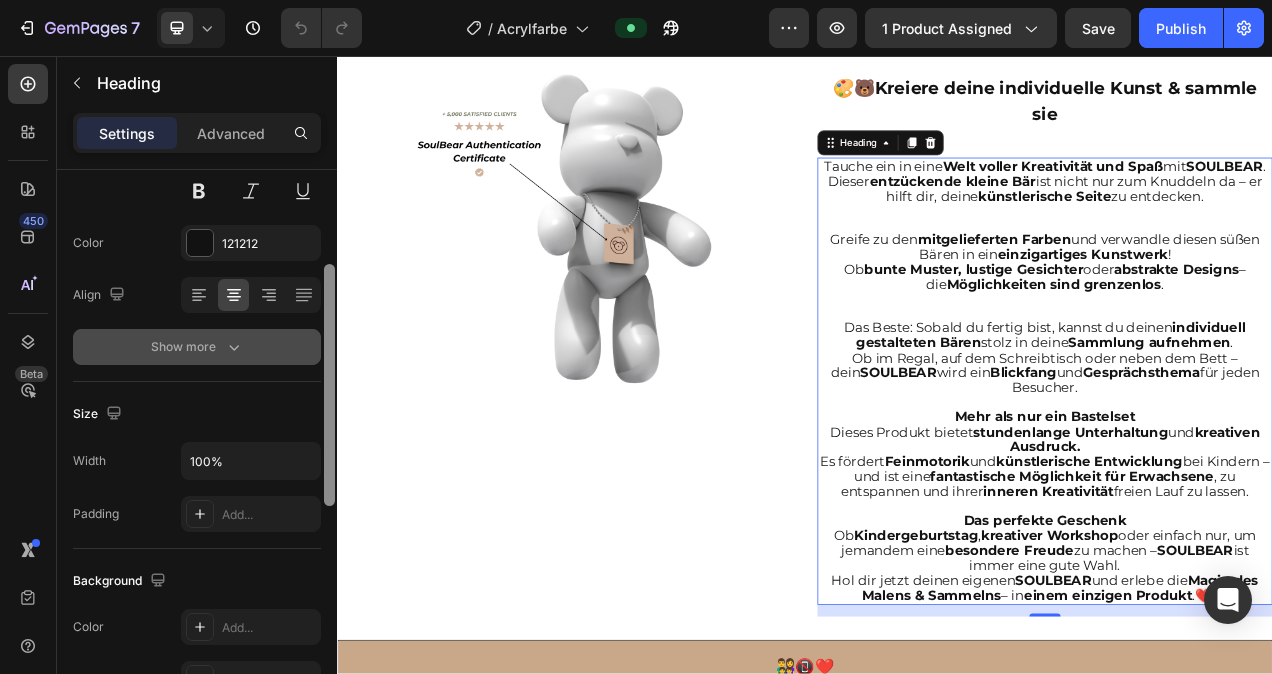 scroll, scrollTop: 210, scrollLeft: 0, axis: vertical 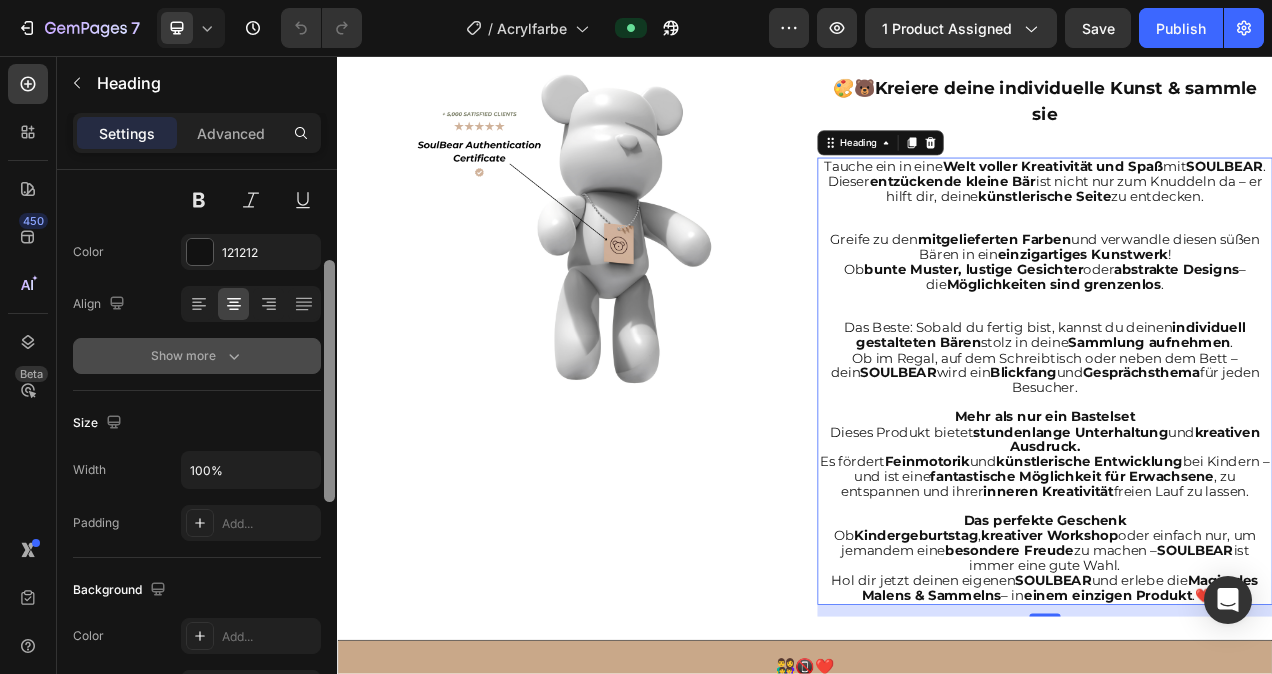 click 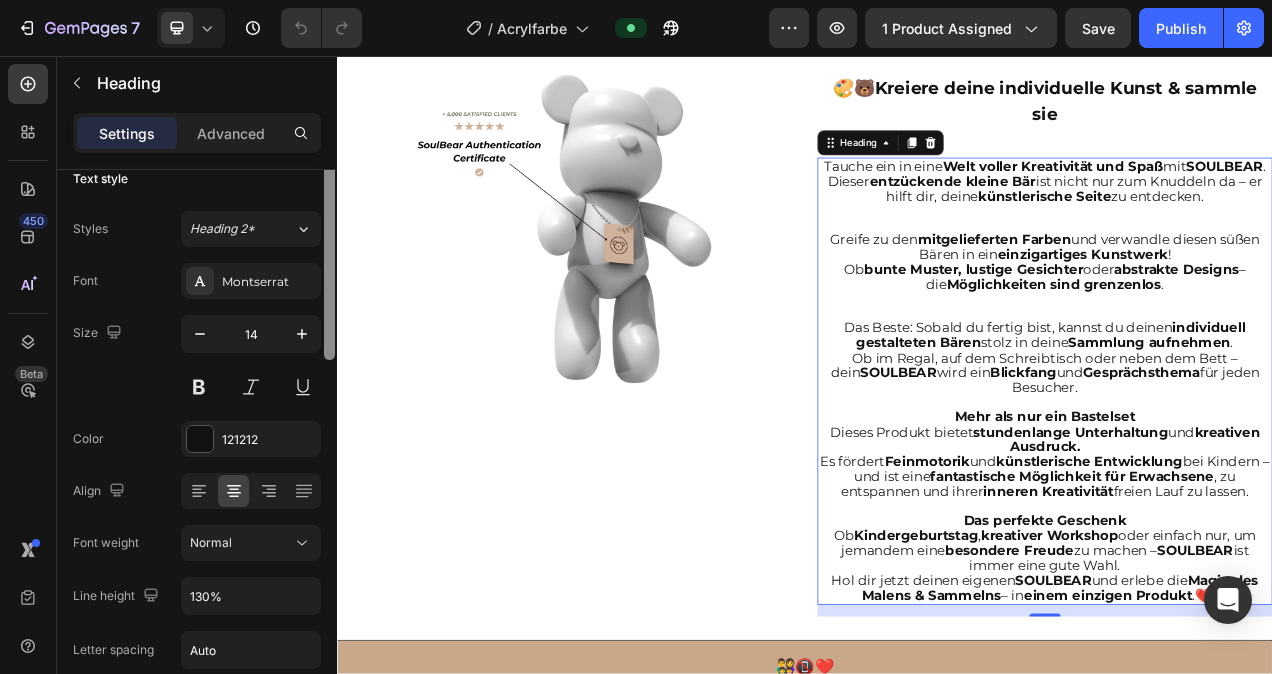 scroll, scrollTop: 0, scrollLeft: 0, axis: both 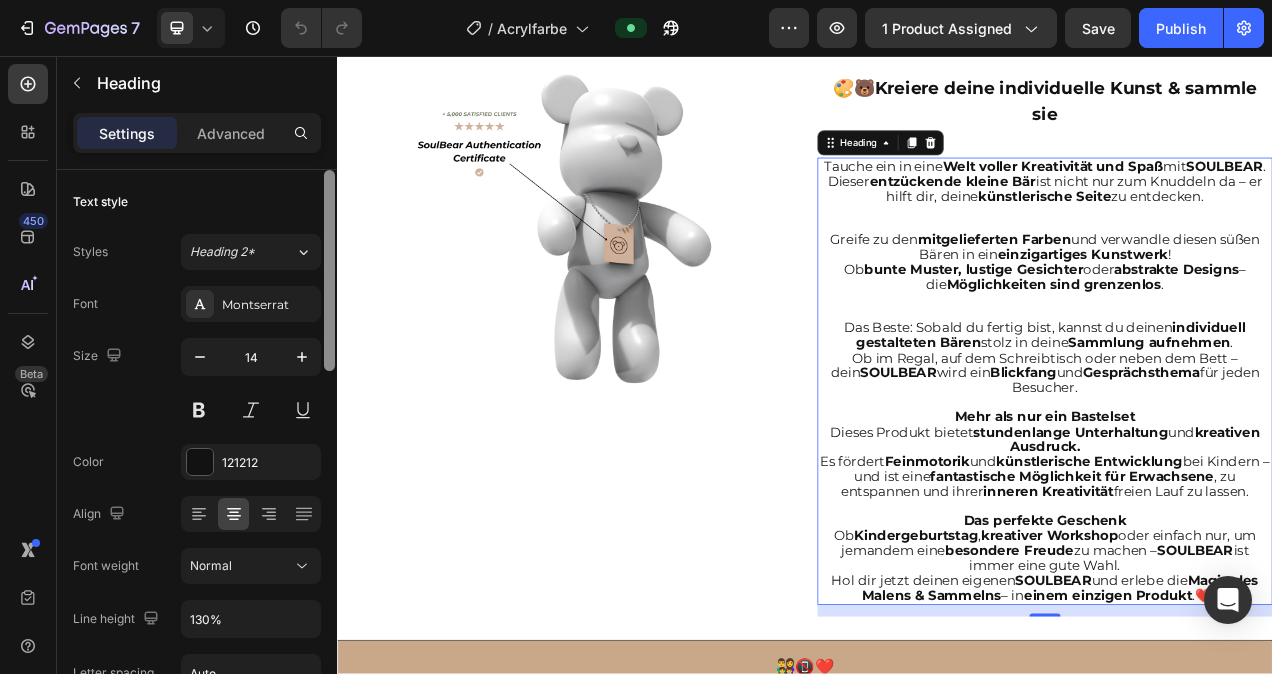 drag, startPoint x: 325, startPoint y: 375, endPoint x: 327, endPoint y: 273, distance: 102.01961 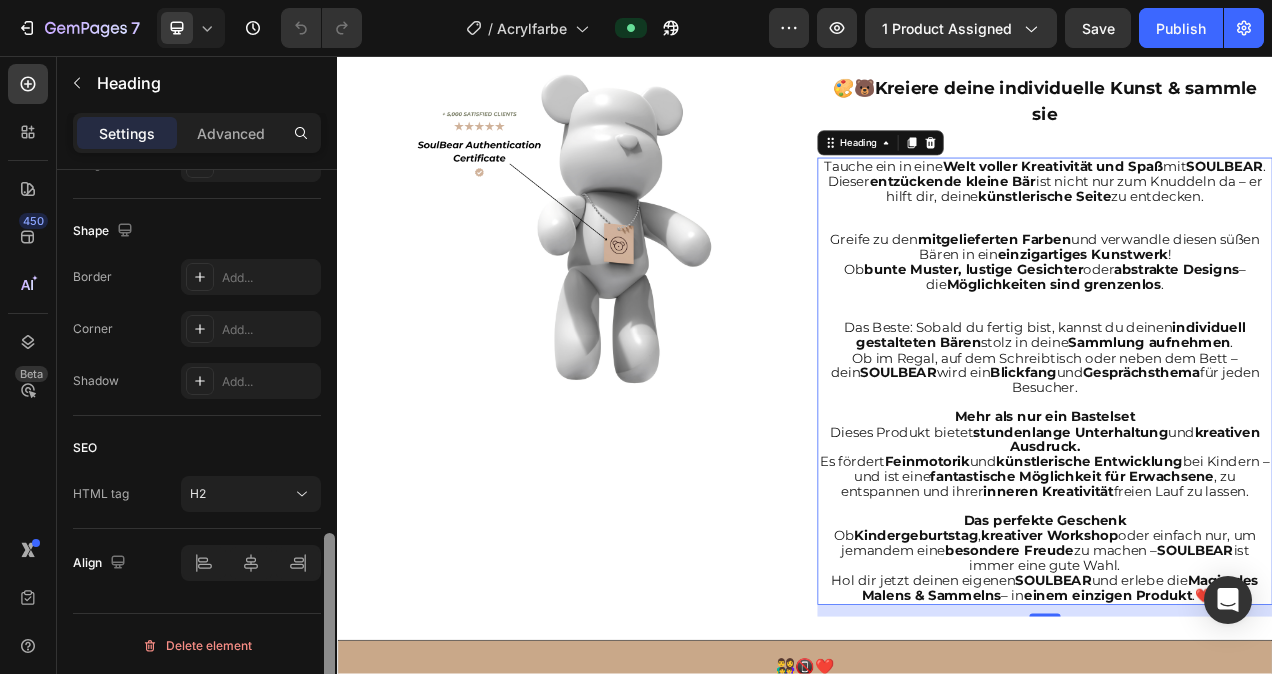 scroll, scrollTop: 1001, scrollLeft: 0, axis: vertical 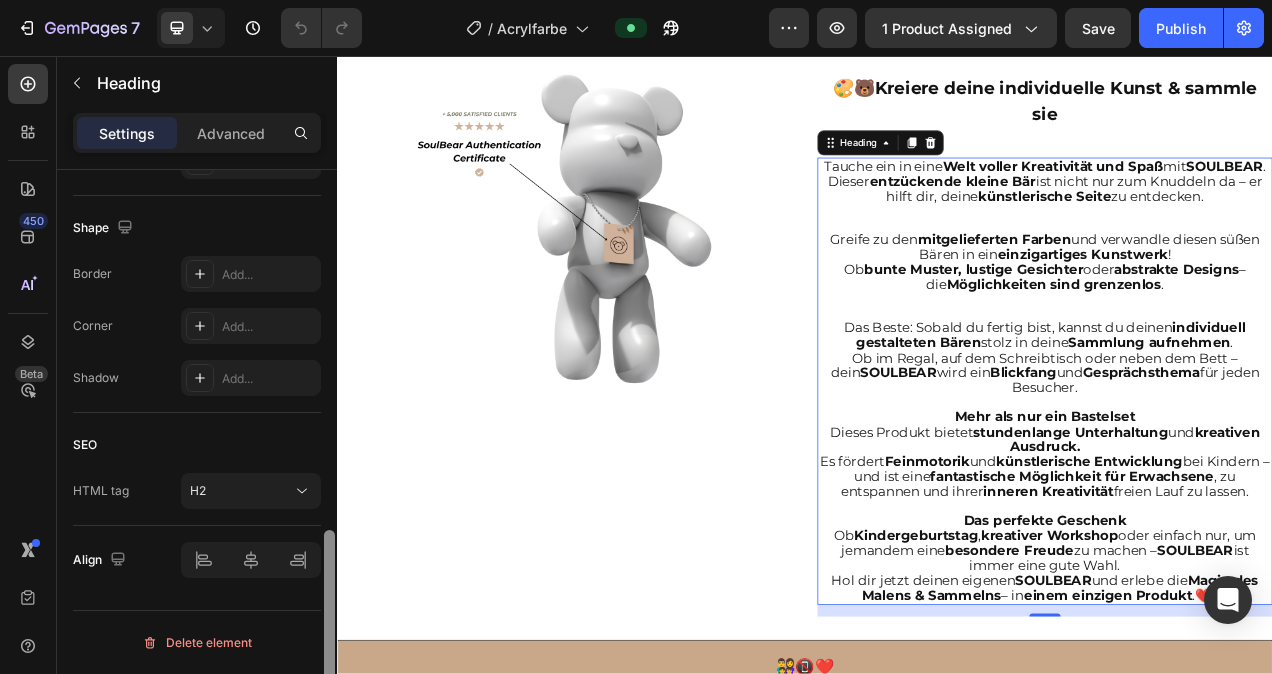 drag, startPoint x: 327, startPoint y: 273, endPoint x: 329, endPoint y: 642, distance: 369.00543 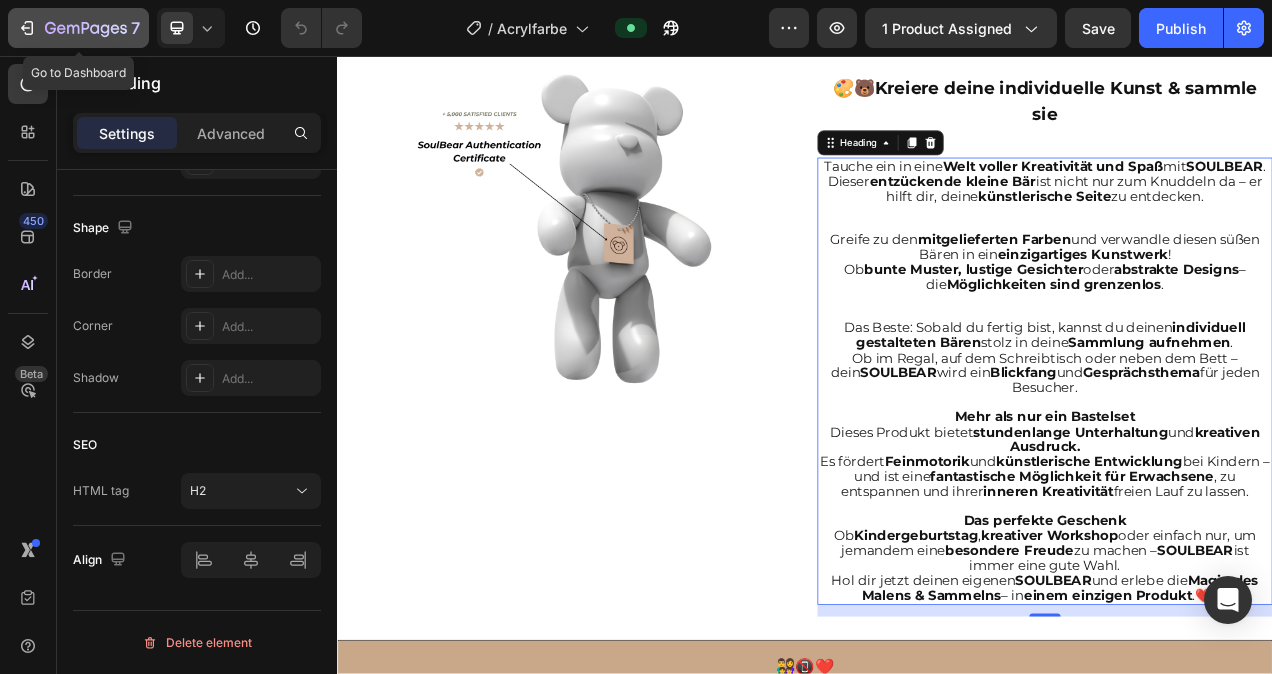 click 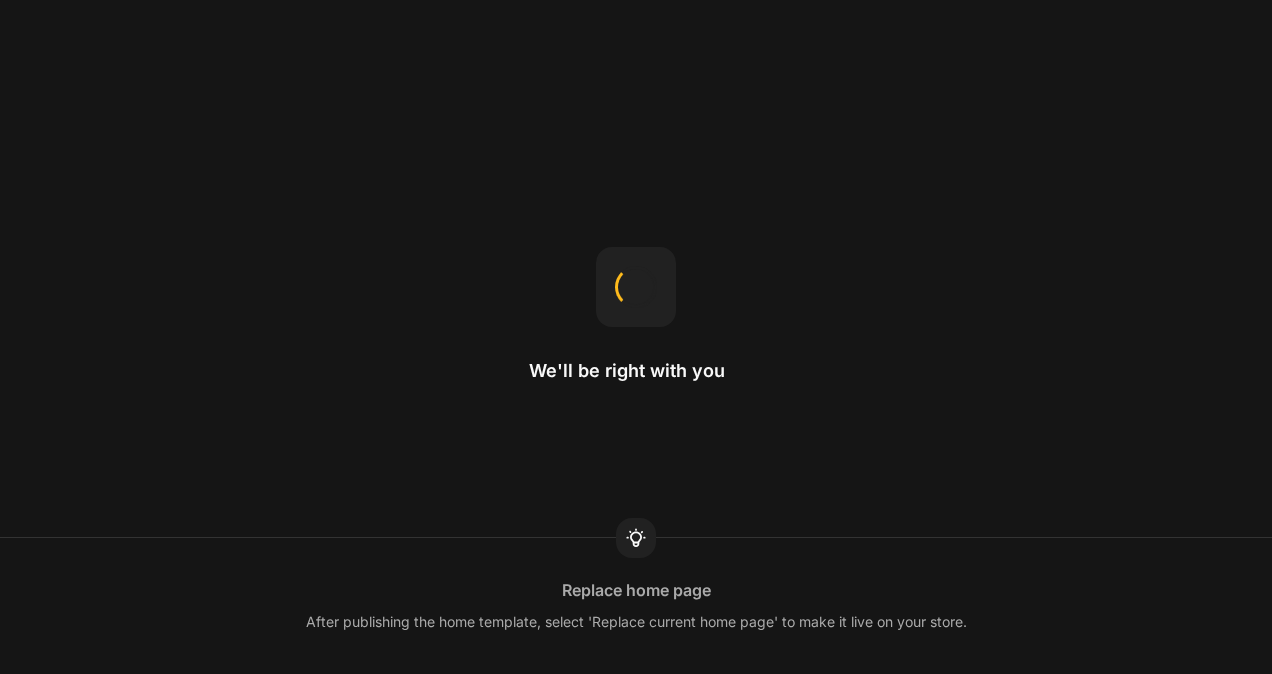 scroll, scrollTop: 0, scrollLeft: 0, axis: both 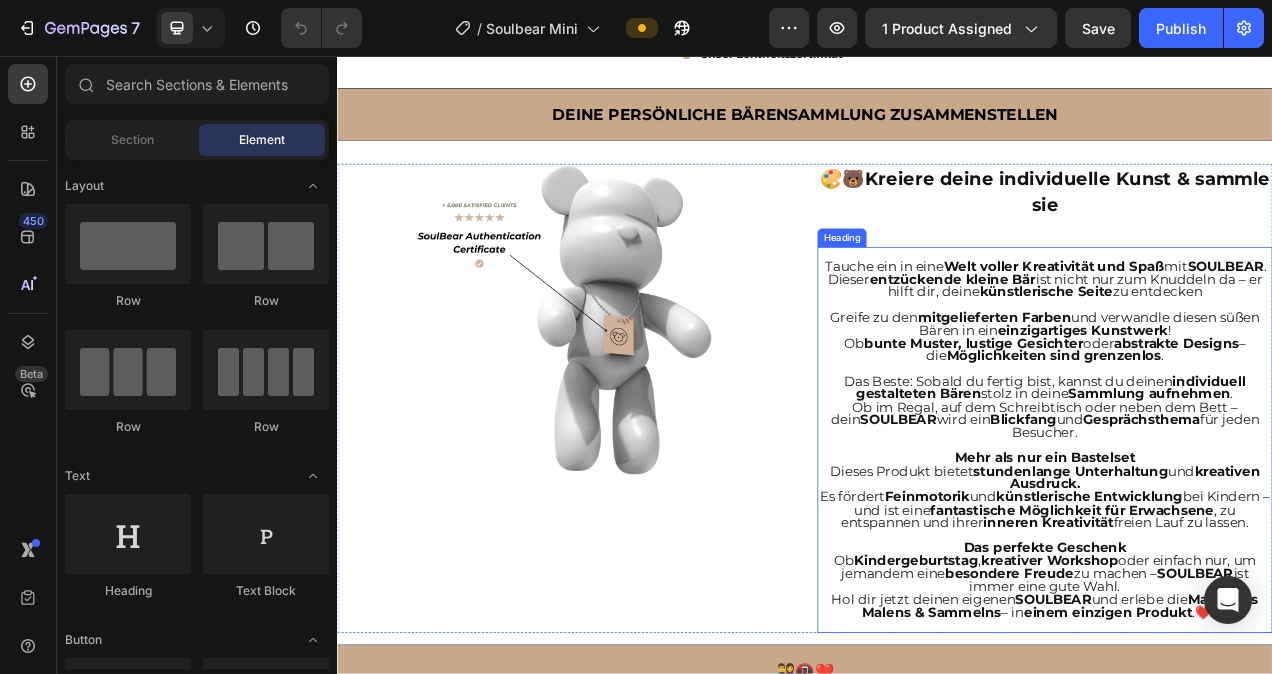 click on "bunte Muster, lustige Gesichter" at bounding box center (1153, 425) 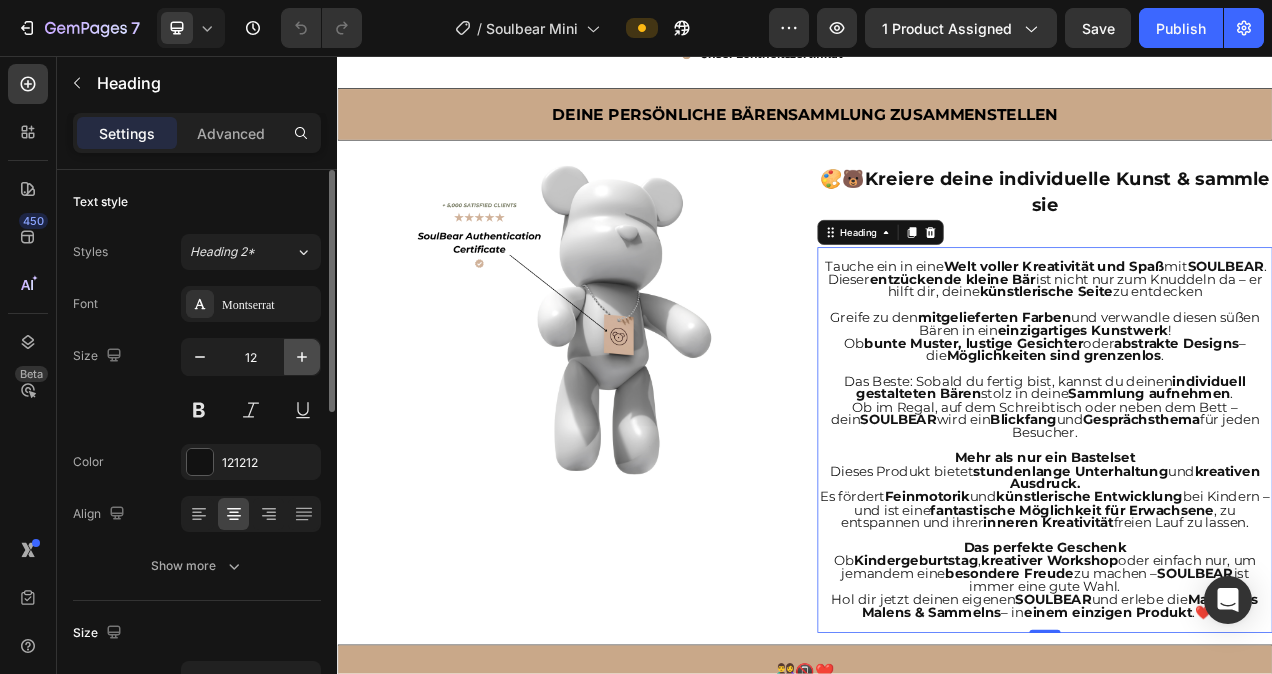 click 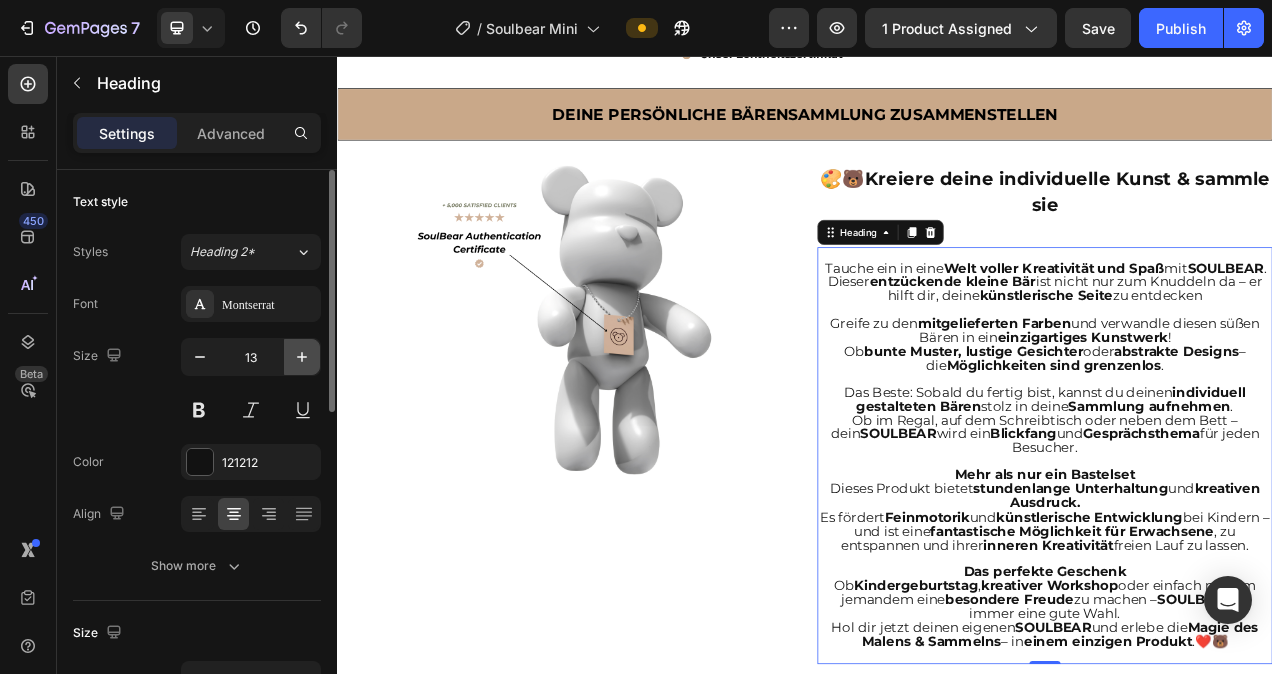 click 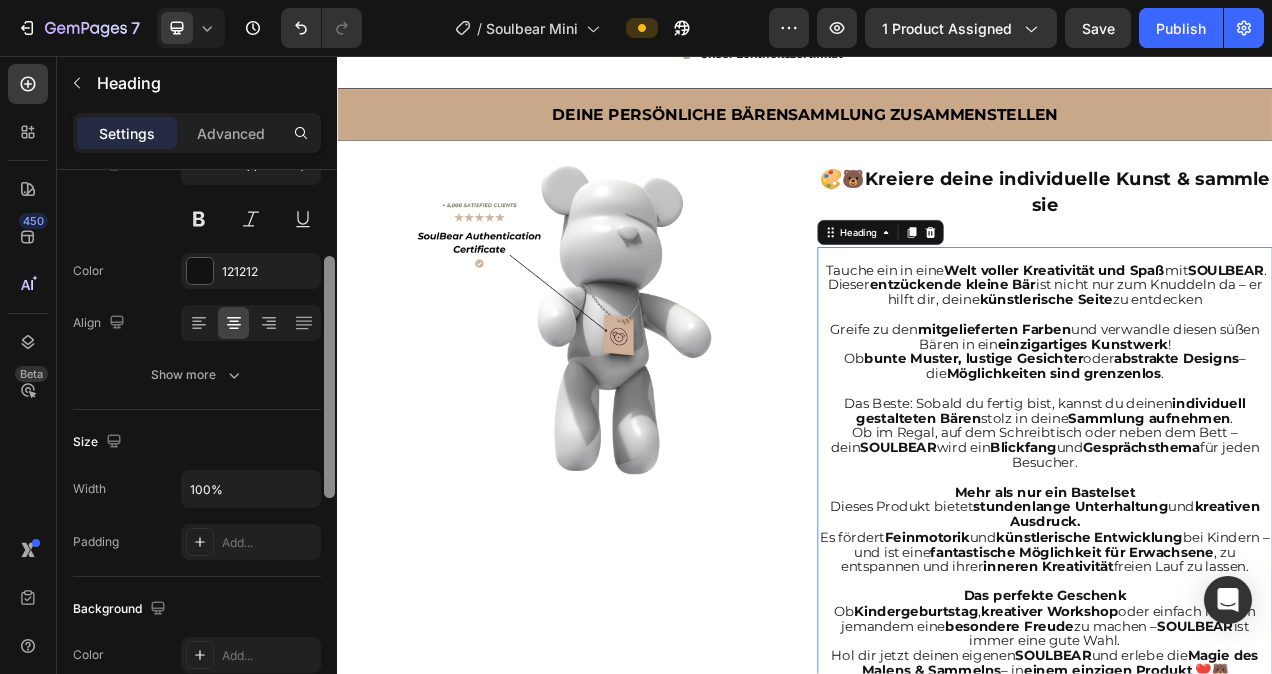scroll, scrollTop: 194, scrollLeft: 0, axis: vertical 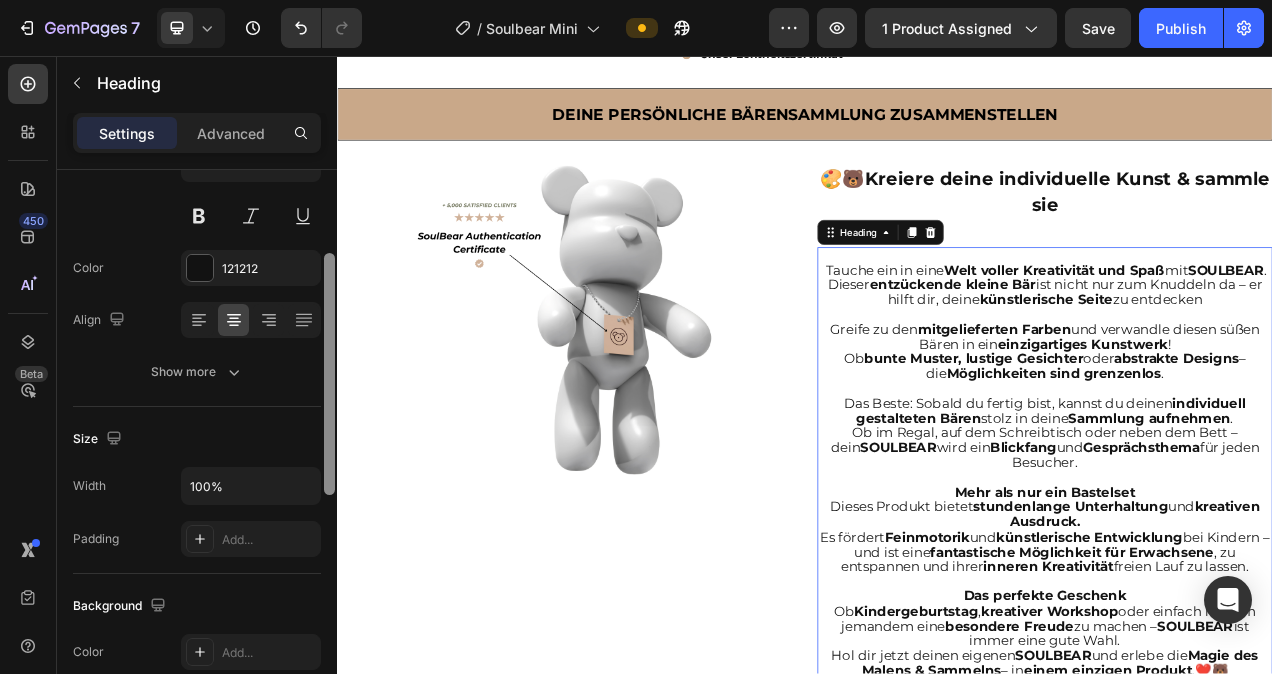 drag, startPoint x: 329, startPoint y: 348, endPoint x: 330, endPoint y: 432, distance: 84.00595 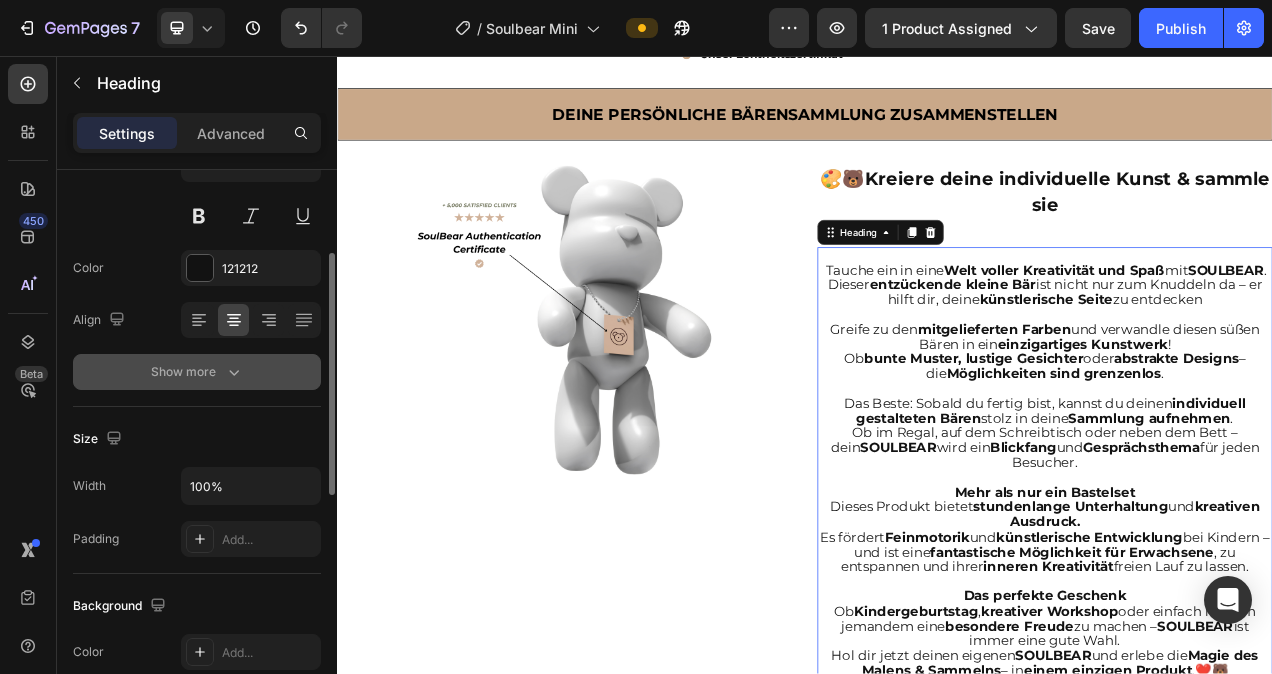 click 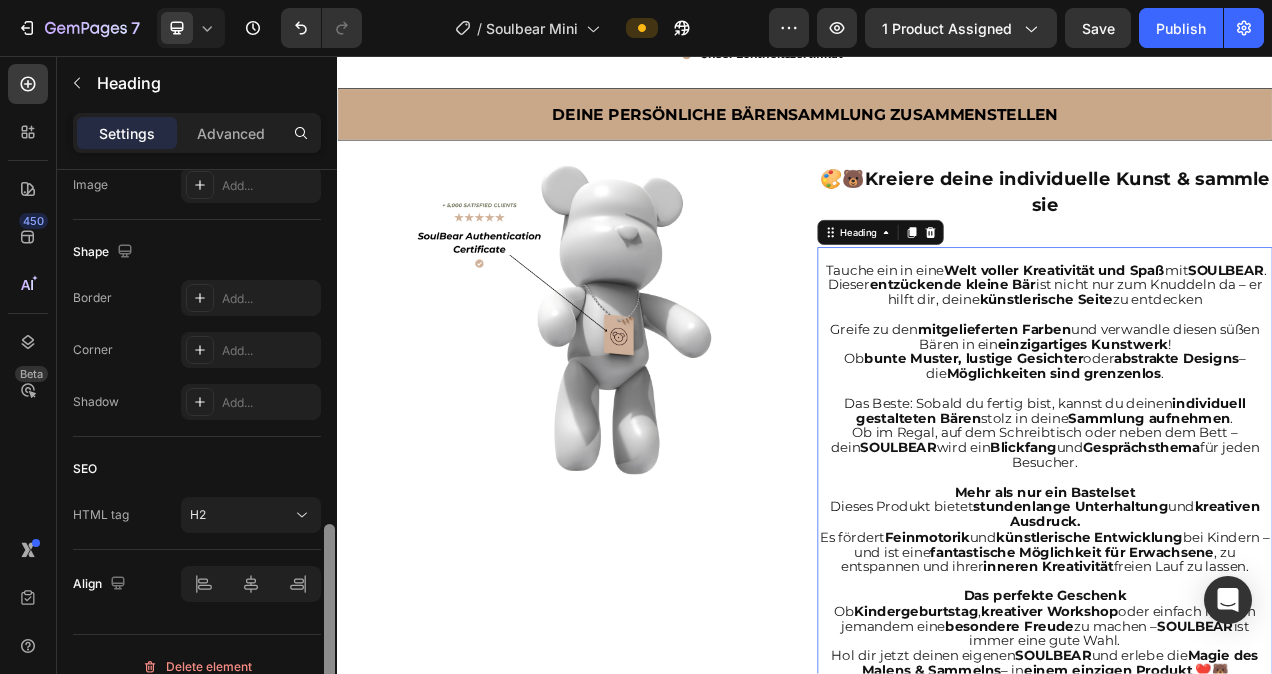 scroll, scrollTop: 988, scrollLeft: 0, axis: vertical 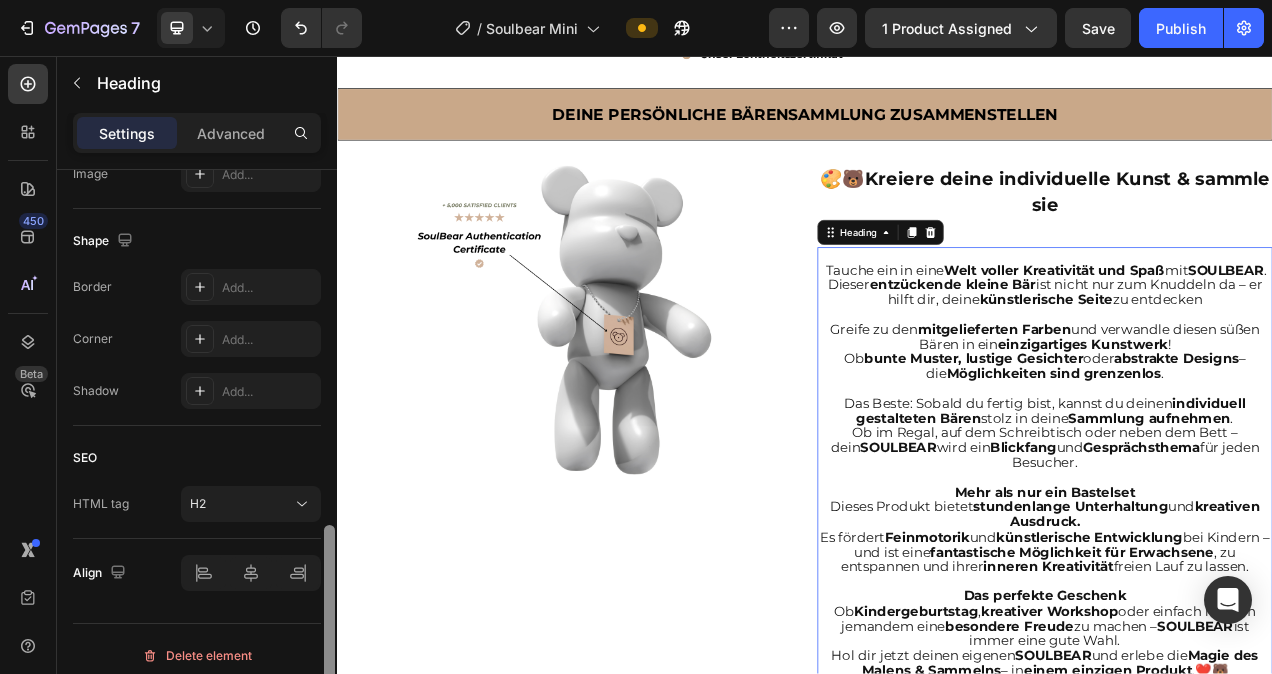 drag, startPoint x: 329, startPoint y: 381, endPoint x: 320, endPoint y: 725, distance: 344.1177 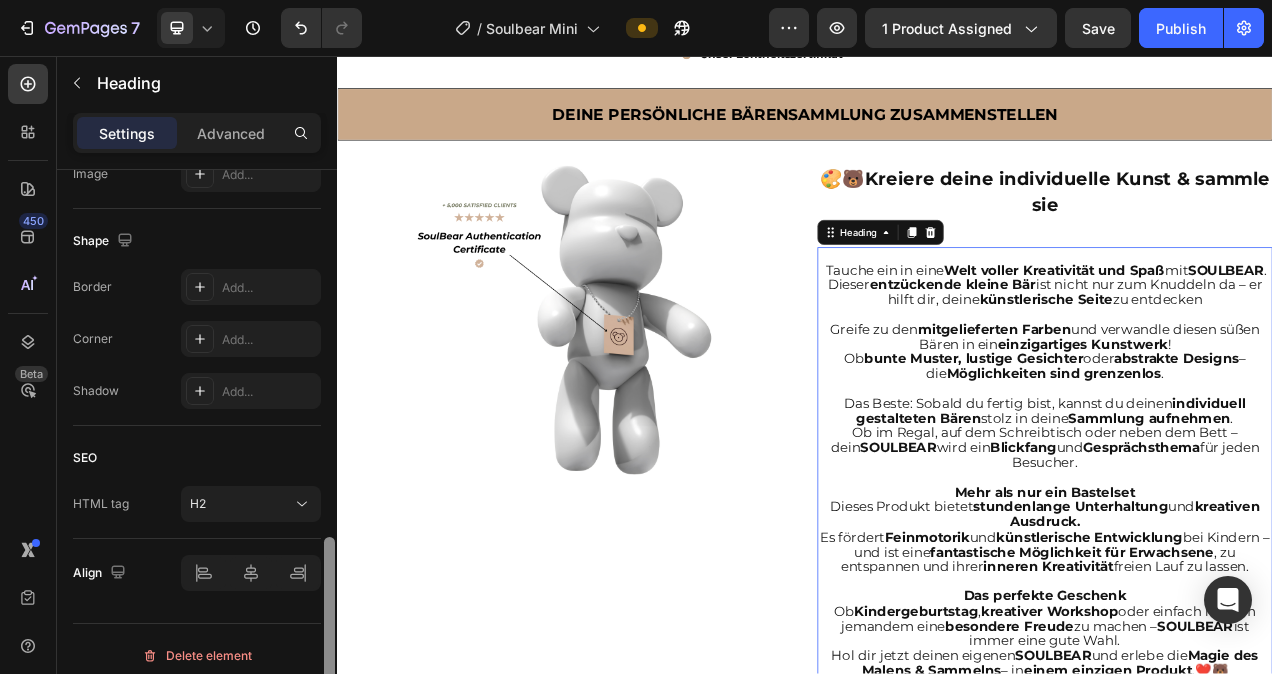scroll, scrollTop: 1001, scrollLeft: 0, axis: vertical 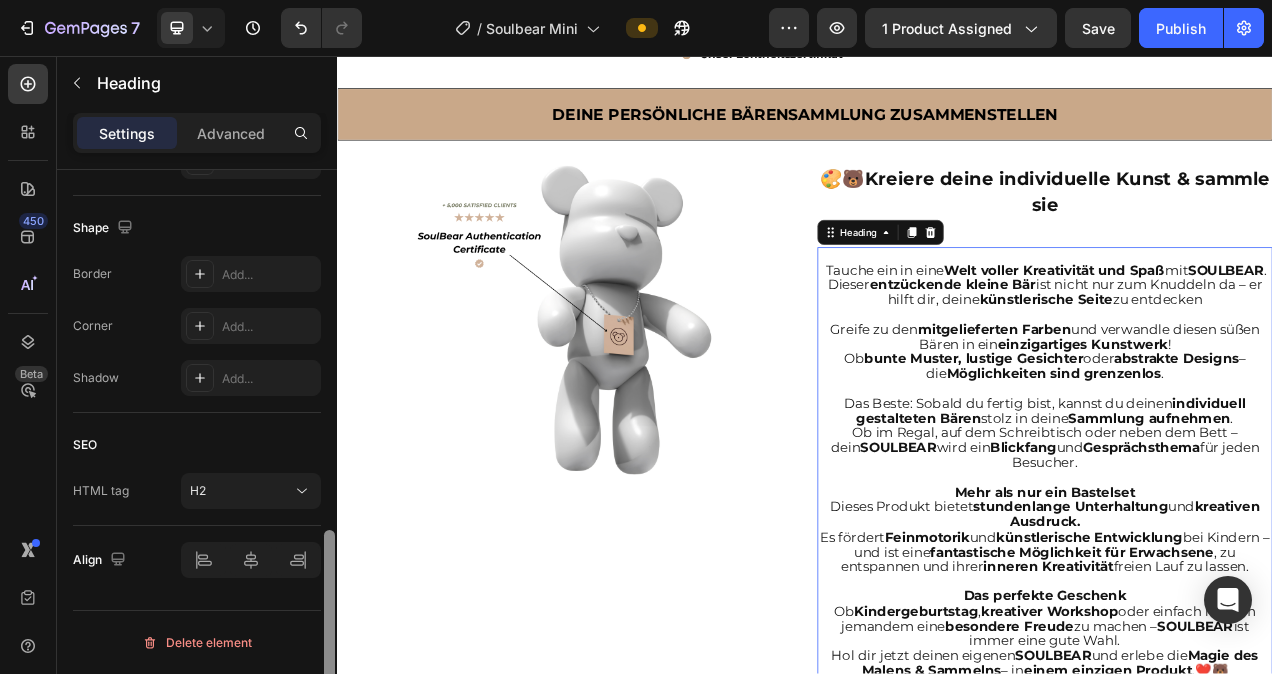 drag, startPoint x: 329, startPoint y: 567, endPoint x: 324, endPoint y: 638, distance: 71.17584 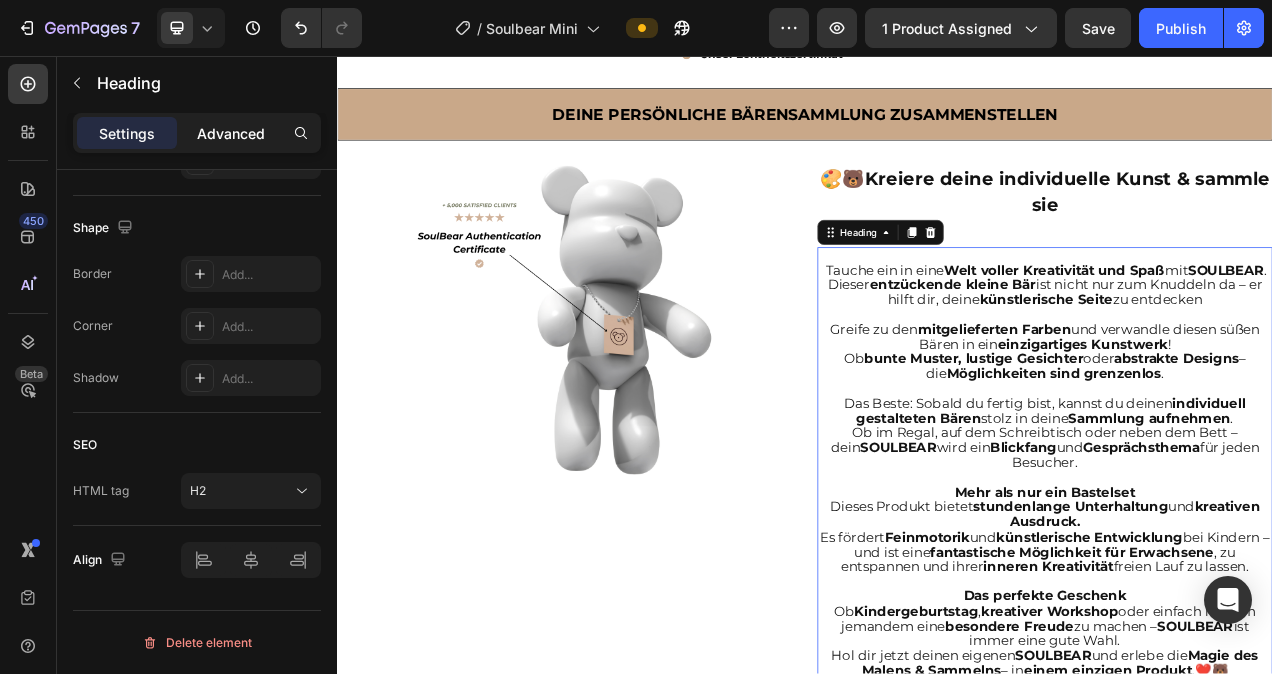 click on "Advanced" at bounding box center (231, 133) 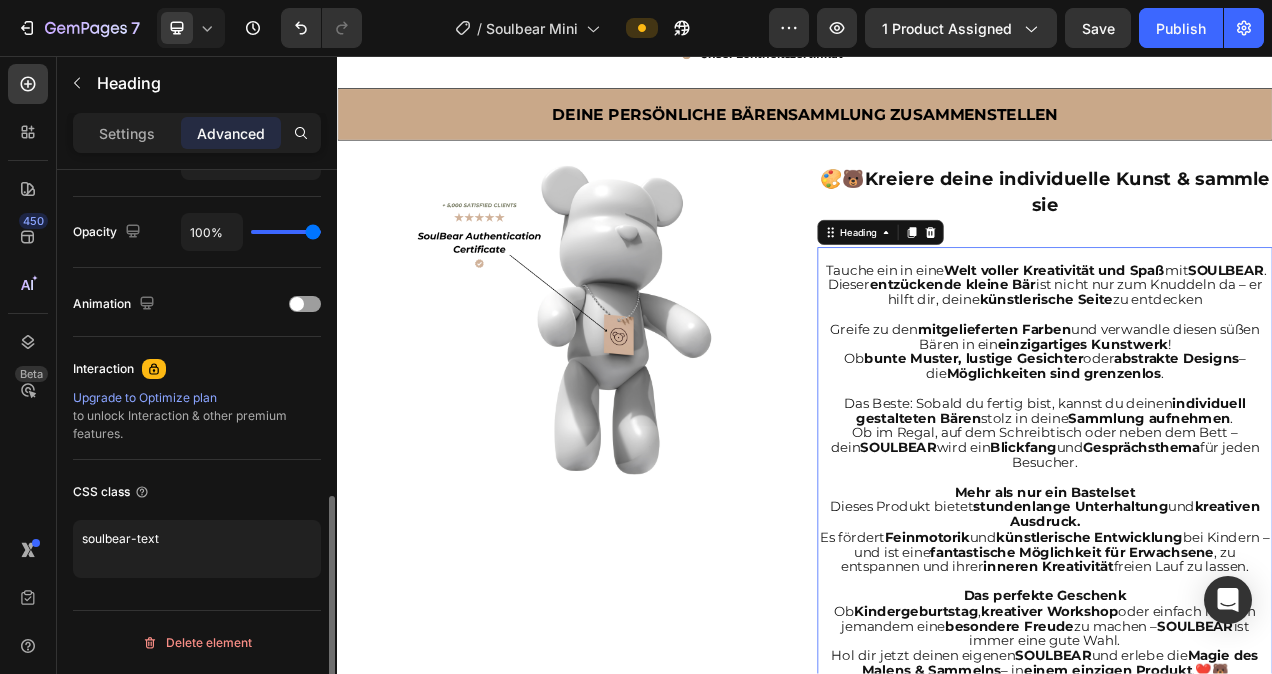 scroll, scrollTop: 773, scrollLeft: 0, axis: vertical 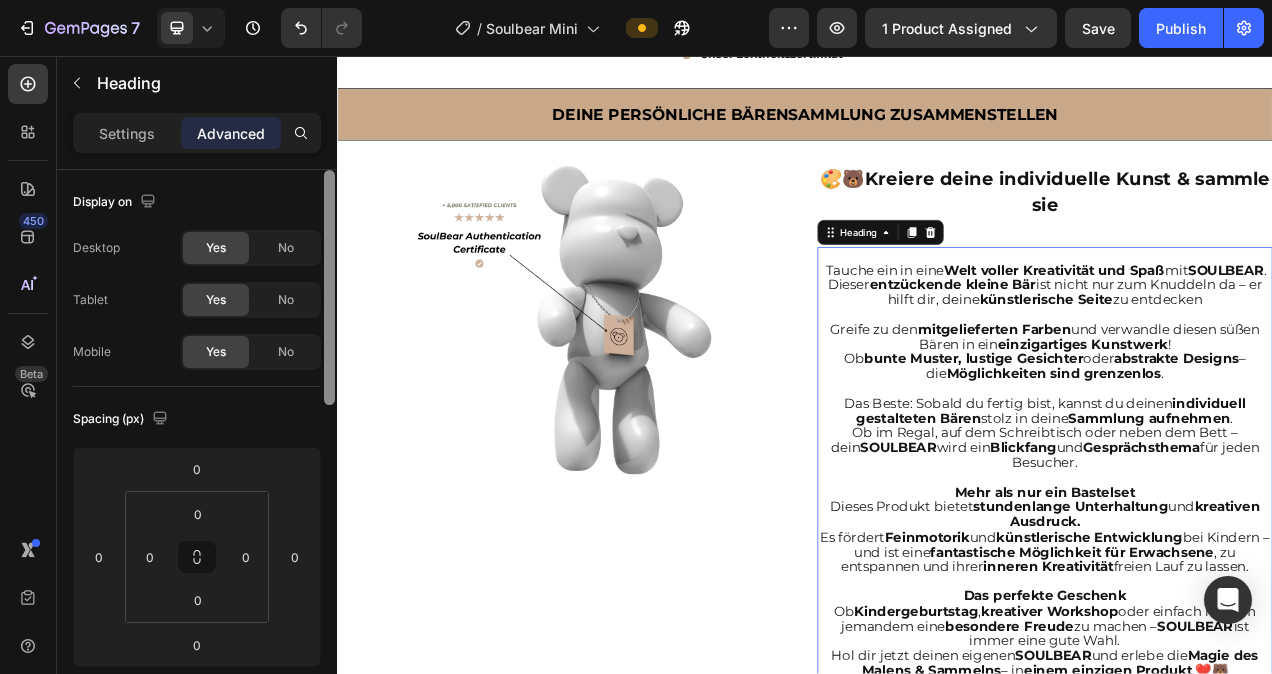 drag, startPoint x: 328, startPoint y: 502, endPoint x: 336, endPoint y: 160, distance: 342.09357 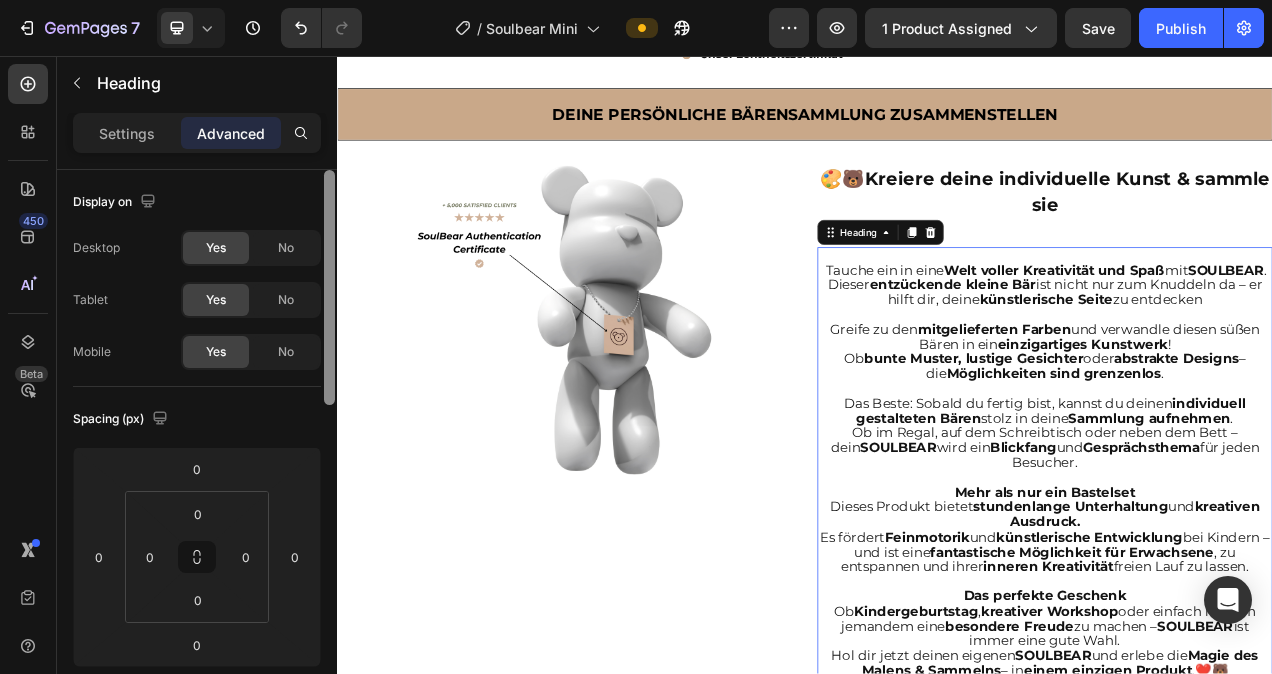 click on "Settings Advanced Display on Desktop Yes No Tablet Yes No Mobile Yes No Spacing (px) 0 0 0 0 0 0 0 0 Shape Border Add... Corner Add... Shadow Add... Position Static Opacity 100% Animation Interaction Upgrade to Optimize plan  to unlock Interaction & other premium features. CSS class soulbear-text Delete element" at bounding box center (197, 422) 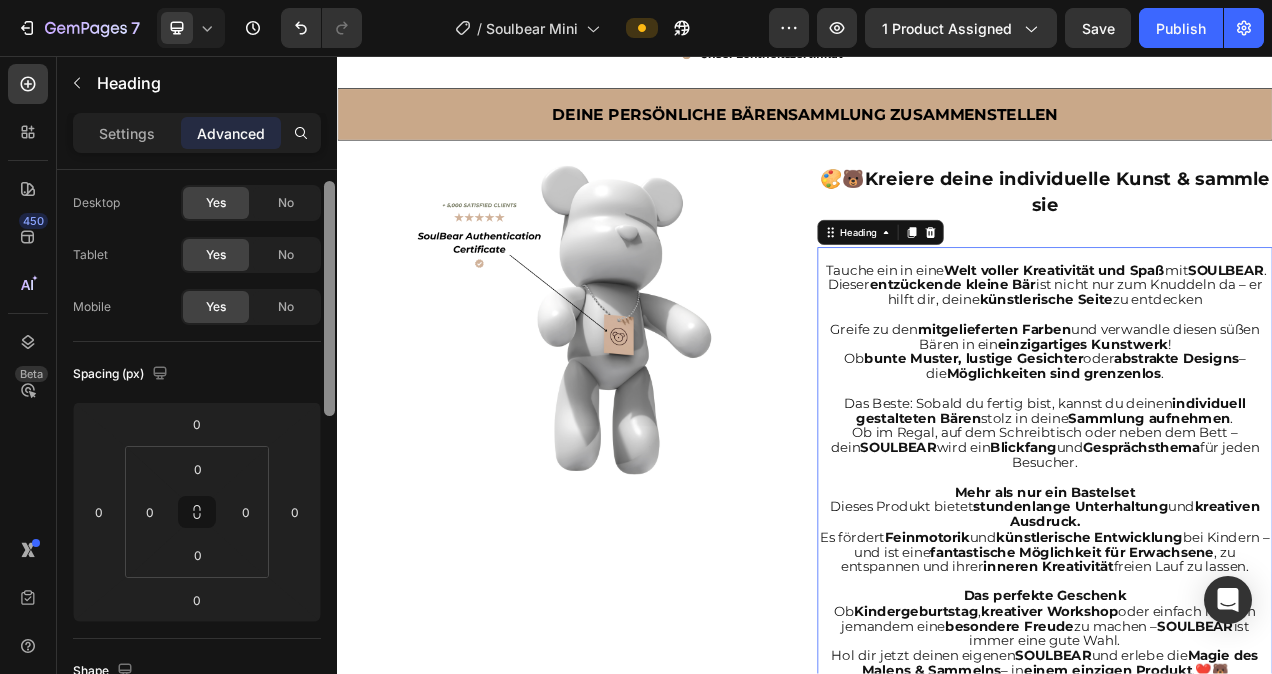 scroll, scrollTop: 0, scrollLeft: 0, axis: both 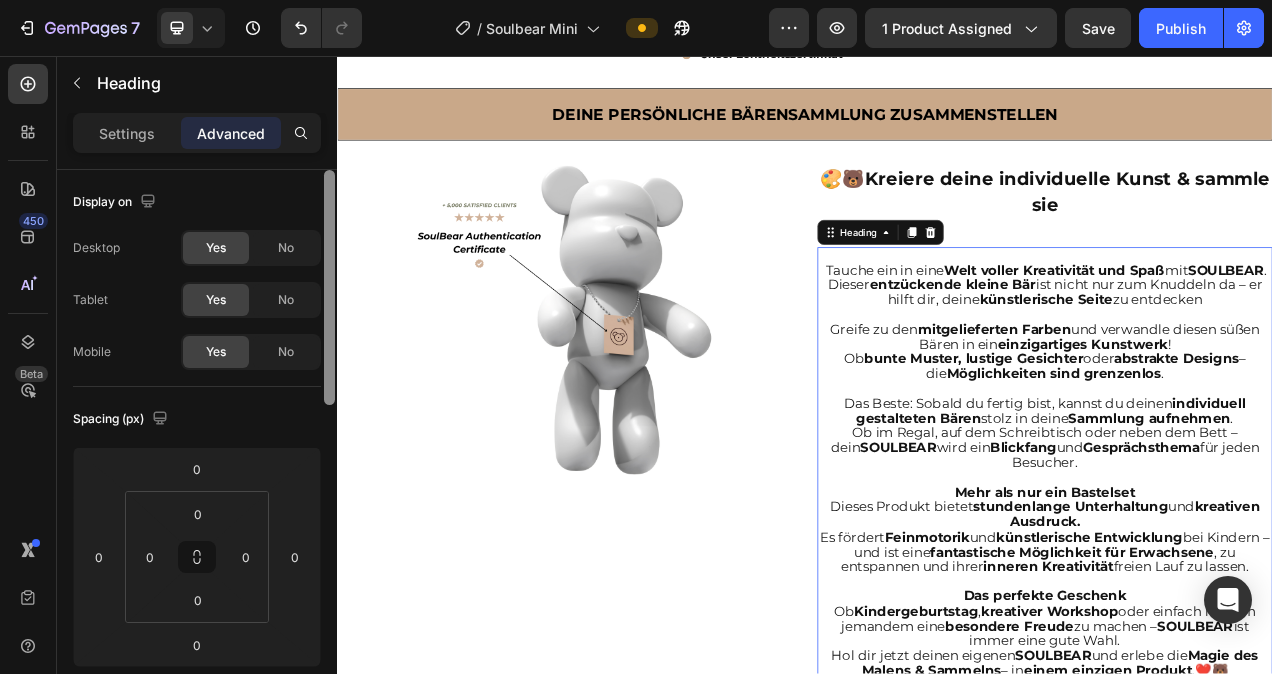 drag, startPoint x: 330, startPoint y: 186, endPoint x: 325, endPoint y: 163, distance: 23.537205 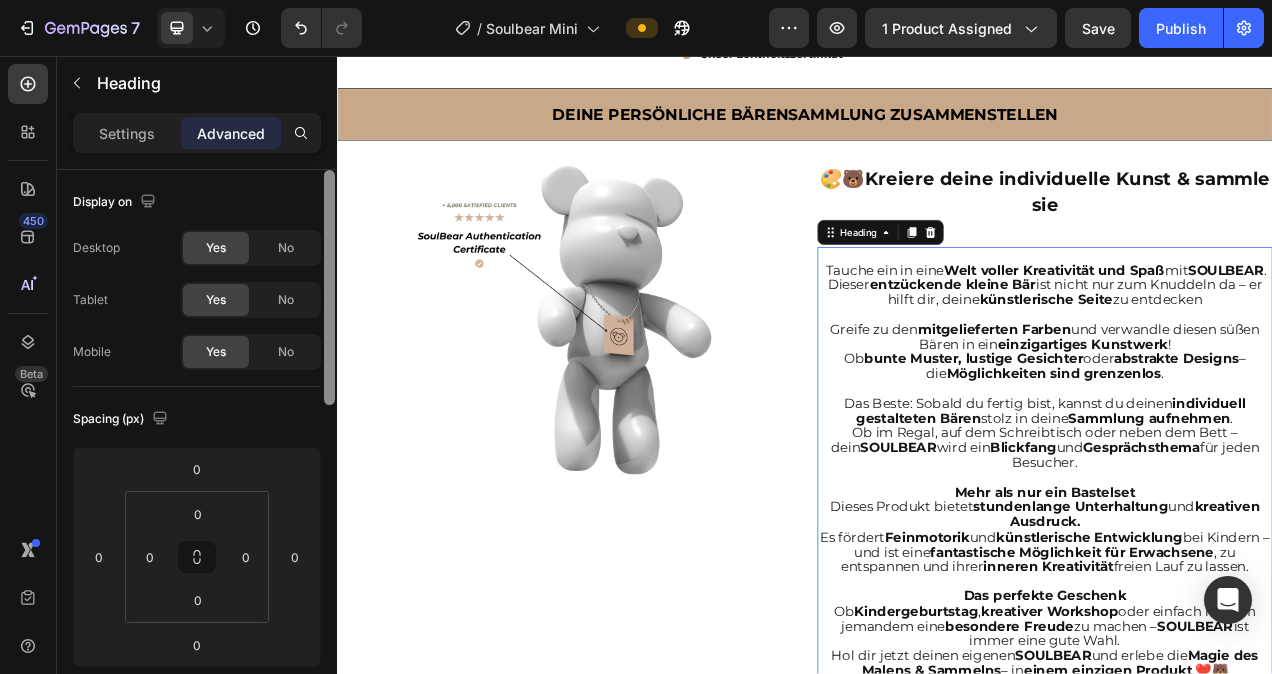 click on "Settings Advanced Display on Desktop Yes No Tablet Yes No Mobile Yes No Spacing (px) 0 0 0 0 0 0 0 0 Shape Border Add... Corner Add... Shadow Add... Position Static Opacity 100% Animation Interaction Upgrade to Optimize plan  to unlock Interaction & other premium features. CSS class soulbear-text Delete element" at bounding box center [197, 422] 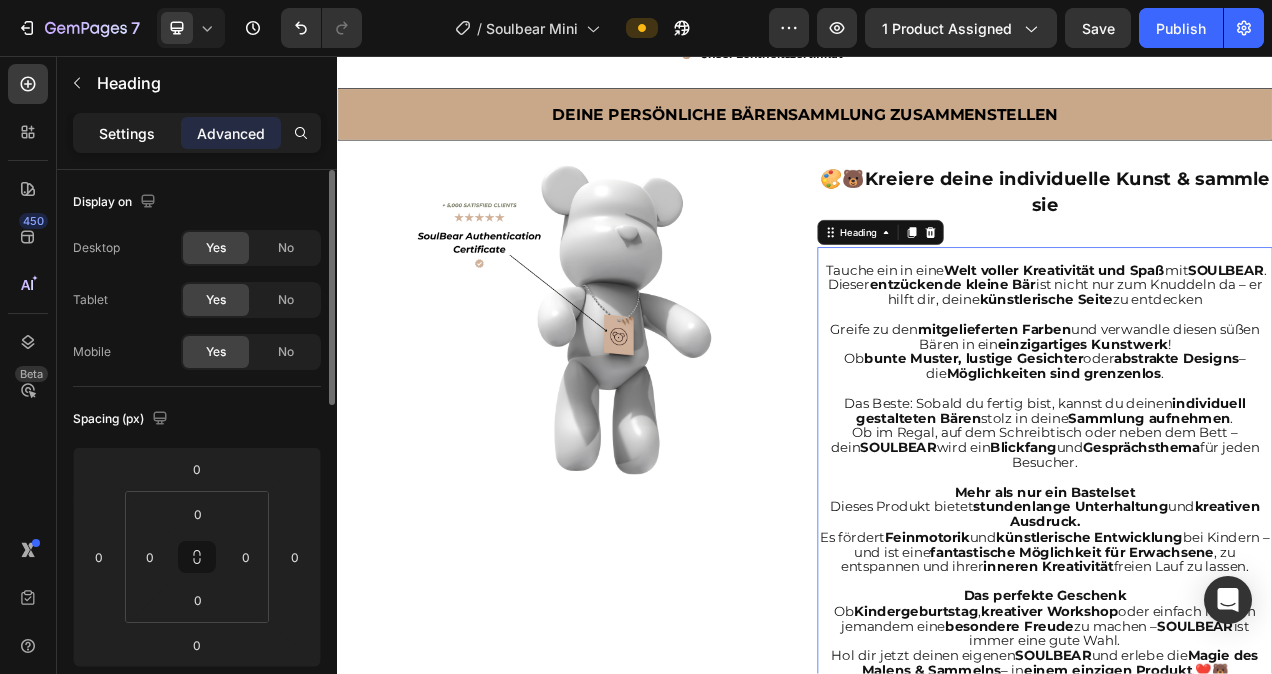 click on "Settings" at bounding box center [127, 133] 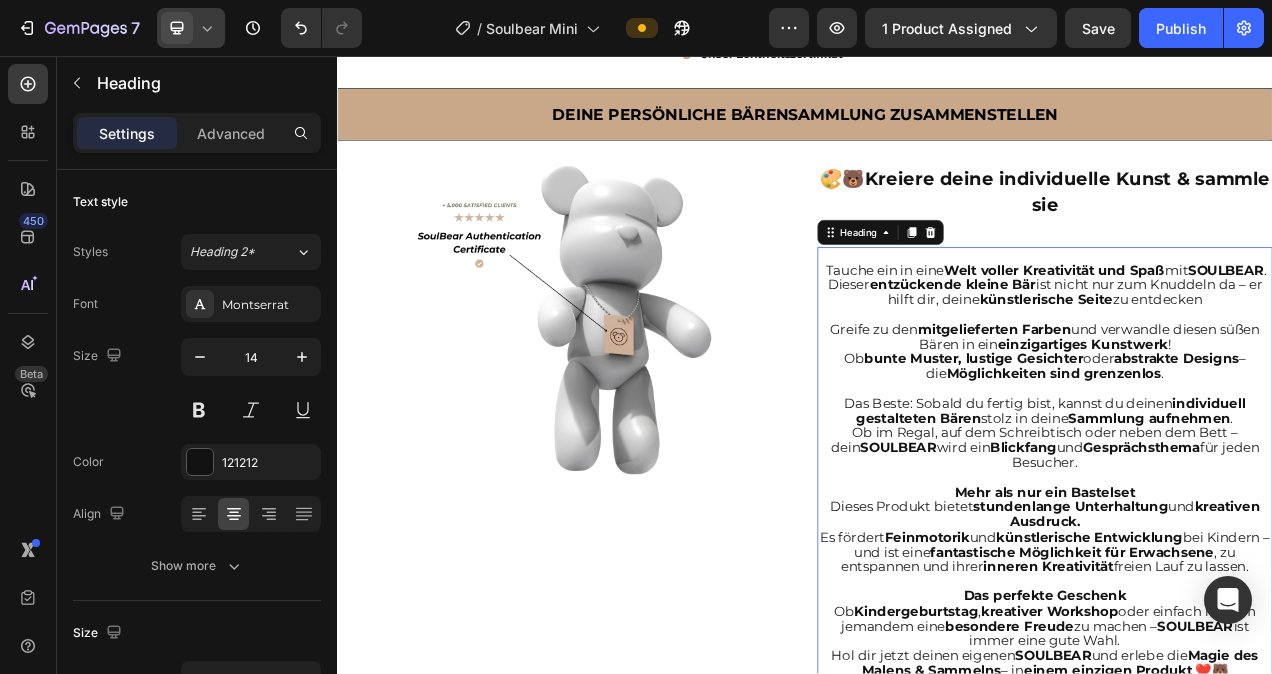 click 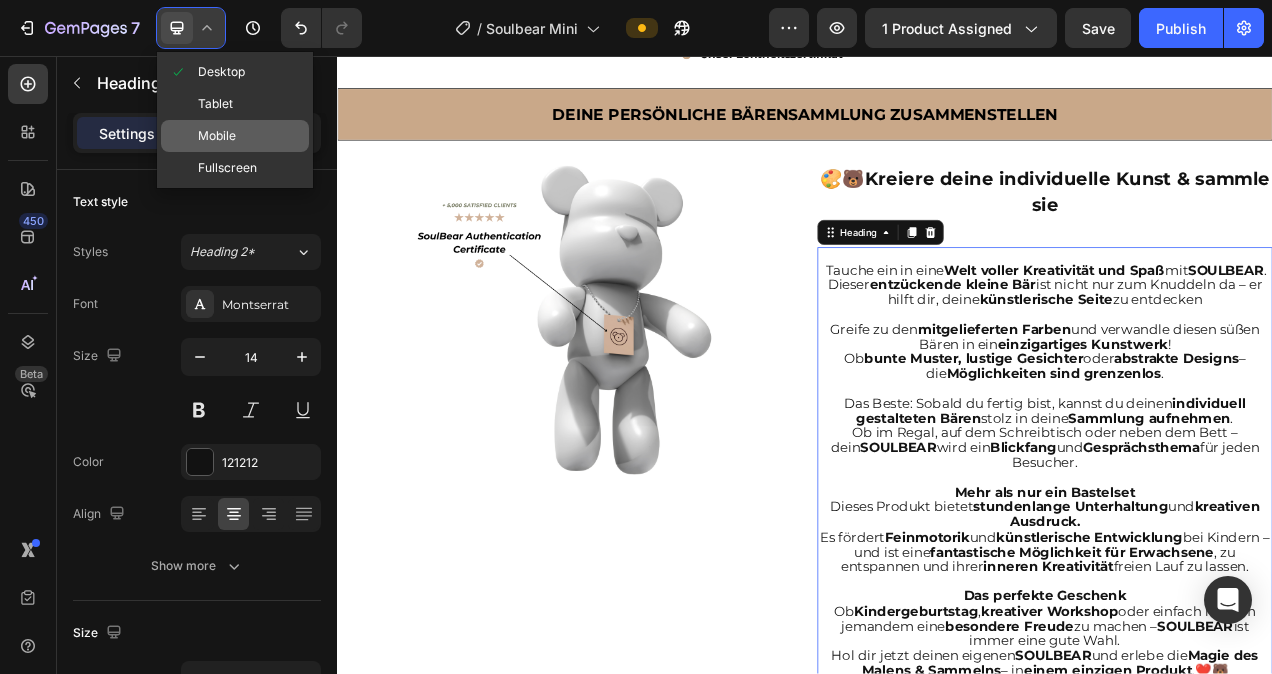 click on "Mobile" 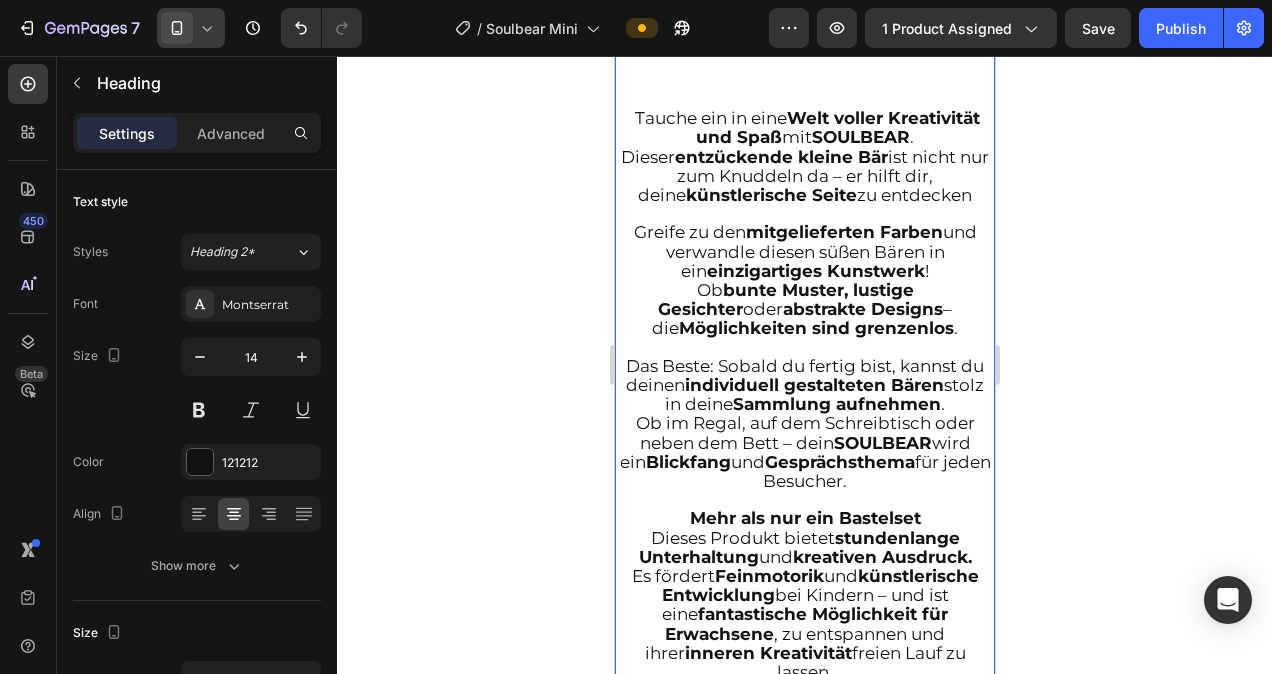 scroll, scrollTop: 2102, scrollLeft: 0, axis: vertical 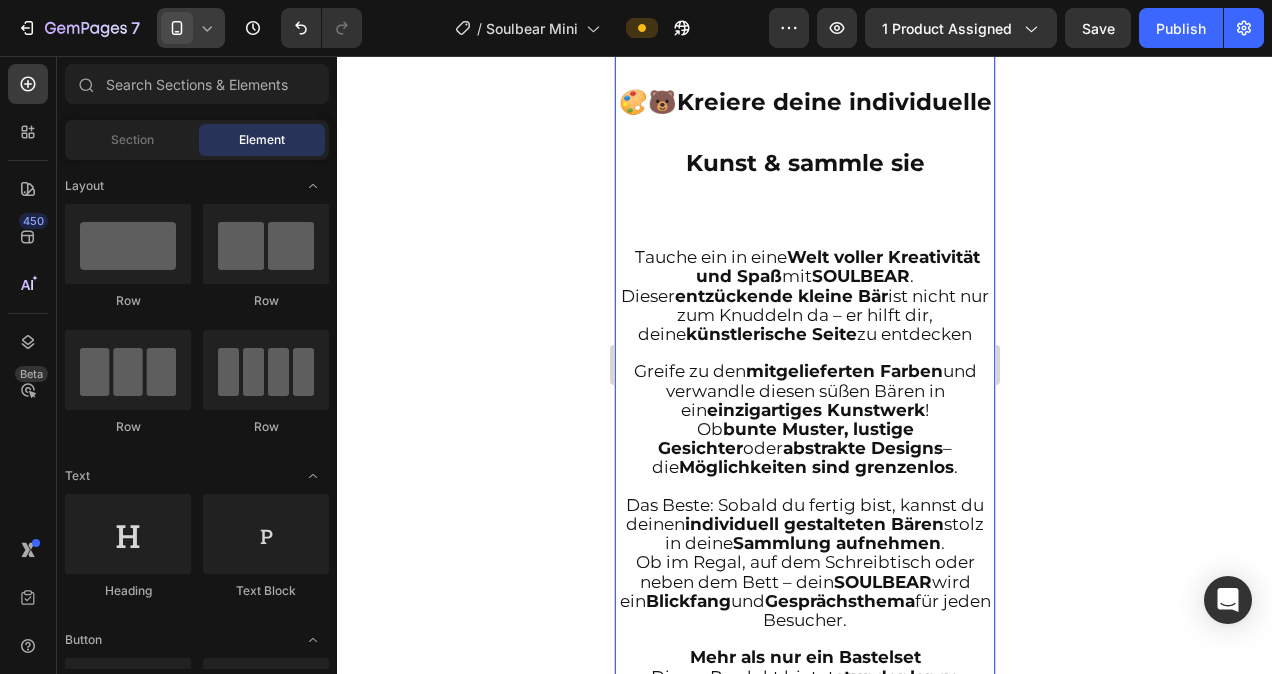 click on "🎨🐻  Kreiere deine individuelle Kunst & sammle sie Heading   Tauche ein in eine  Welt voller Kreativität   und Spaß  mit  SOULBEAR . Dieser  entzückende kleine Bär  ist nicht nur zum Knuddeln da – er hilft dir, deine  künstlerische Seite  zu entdecken Greife zu den  mitgelieferten Farben  und verwandle diesen süßen Bären in ein  einzigartiges Kunstwerk ! Ob  bunte Muster, lustige Gesichter  oder  abstrakte Designs  – die  Möglichkeiten sind grenzenlos . Das Beste: Sobald du fertig bist, kannst du deinen  individuell gestalteten Bären  stolz in deine  Sammlung aufnehmen . Ob im Regal, auf dem Schreibtisch oder neben dem Bett – dein  SOULBEAR  wird ein  Blickfang  und  Gesprächsthema  für jeden Besucher. Mehr als nur ein Bastelset Dieses Produkt bietet  stundenlange Unterhaltung  und  kreativen Ausdruck. Es fördert  Feinmotorik  und  künstlerische Entwicklung  bei Kindern – und ist eine  fantastische Möglichkeit für Erwachsene , zu entspannen und ihrer  inneren Kreativität Ob  ," at bounding box center (804, 540) 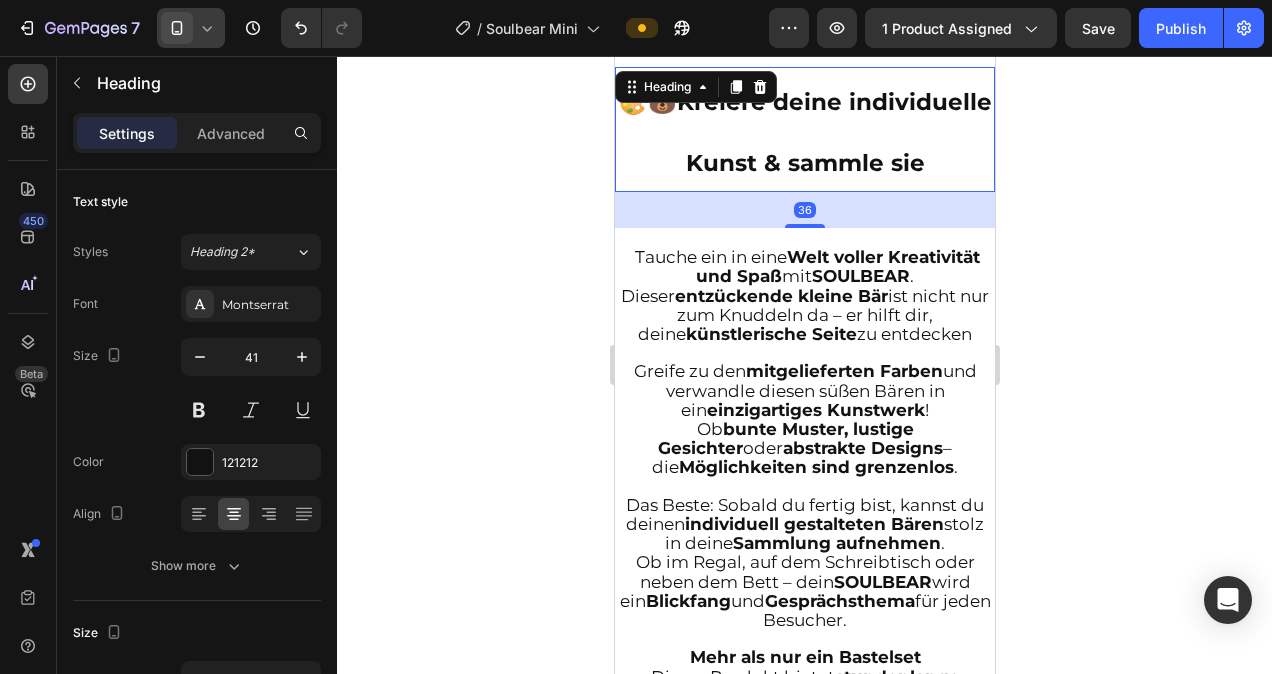 click on "🎨🐻  Kreiere deine individuelle Kunst & sammle sie" at bounding box center (804, 129) 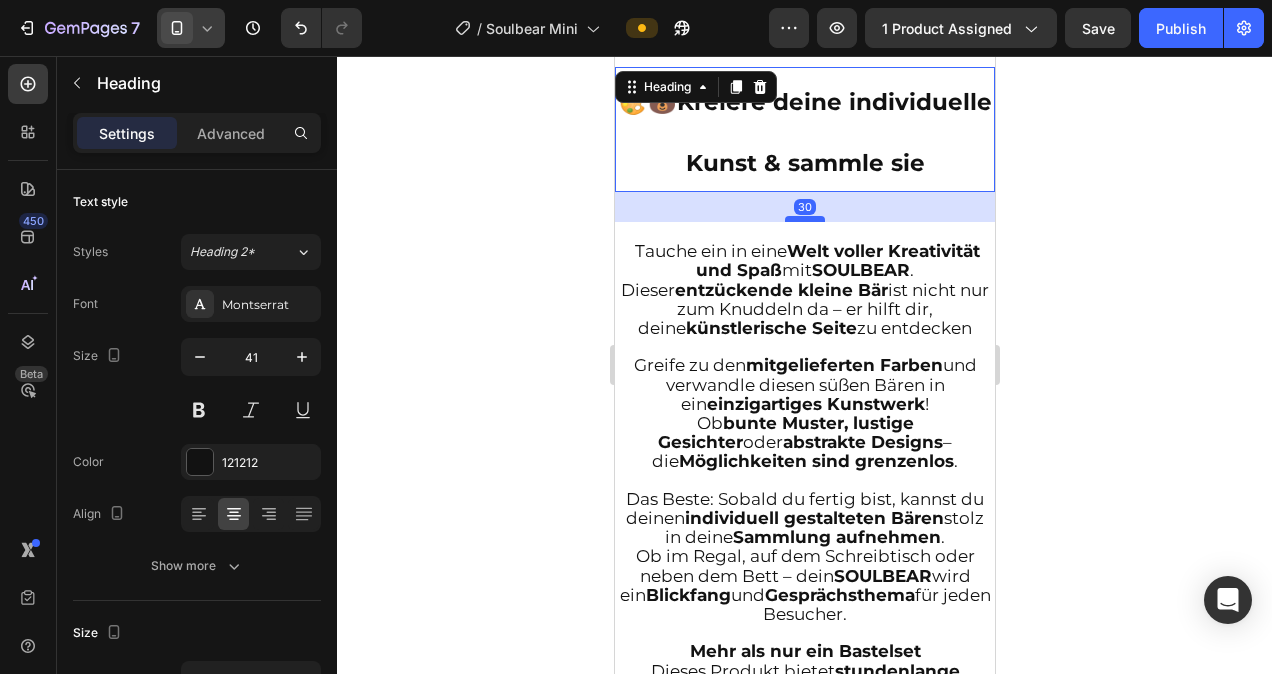 click at bounding box center (804, 219) 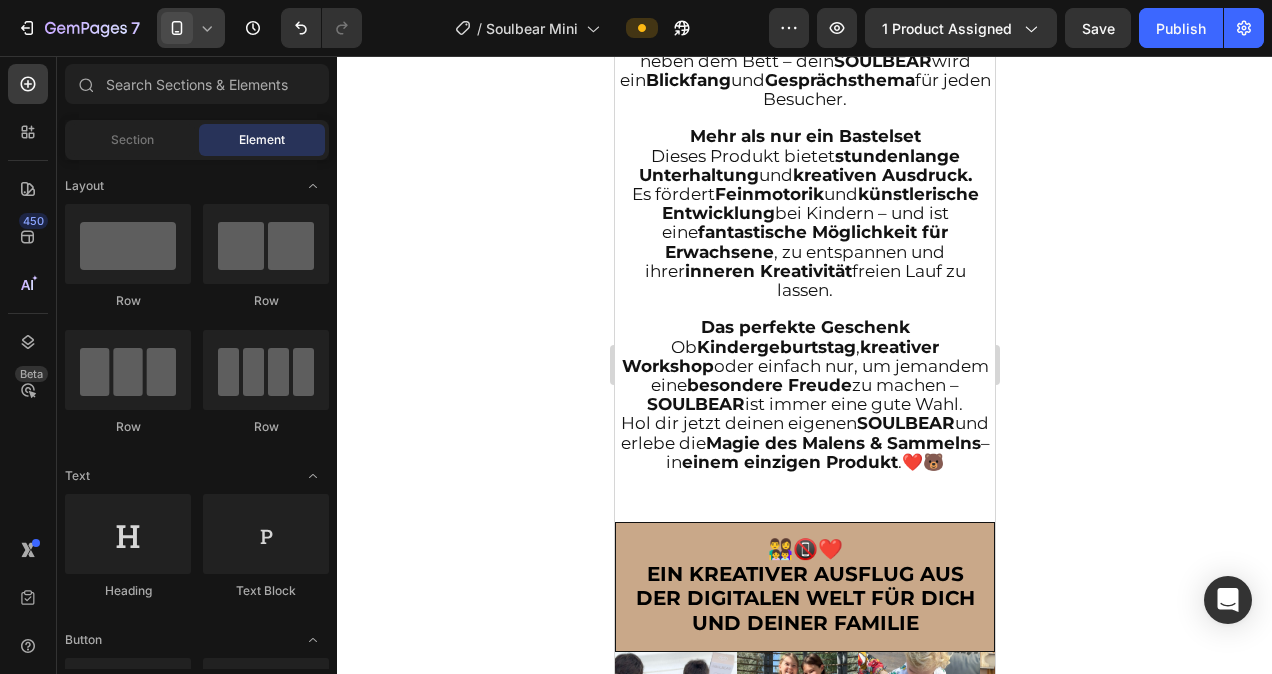 scroll, scrollTop: 2559, scrollLeft: 0, axis: vertical 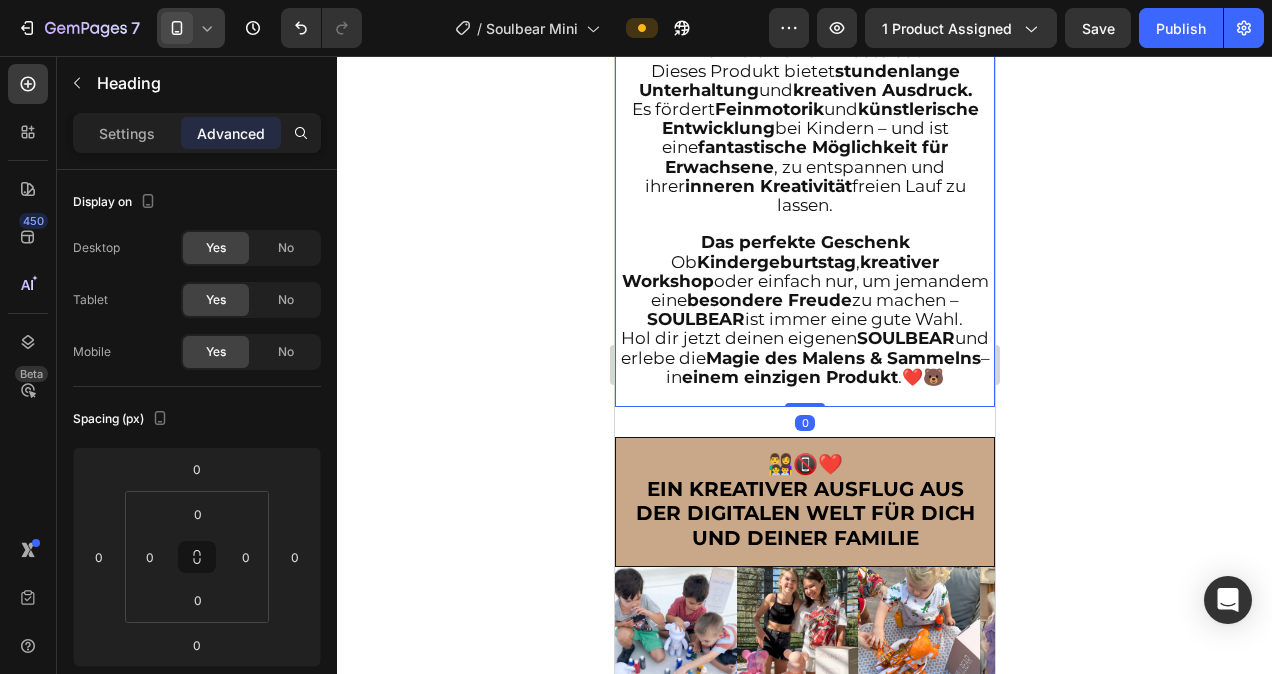 click on "Tauche ein in eine  Welt voller Kreativität   und Spaß  mit  SOULBEAR . Dieser  entzückende kleine Bär  ist nicht nur zum Knuddeln da – er hilft dir, deine  künstlerische Seite  zu entdecken Greife zu den  mitgelieferten Farben  und verwandle diesen süßen Bären in ein  einzigartiges Kunstwerk ! Ob  bunte Muster, lustige Gesichter  oder  abstrakte Designs  – die  Möglichkeiten sind grenzenlos . Das Beste: Sobald du fertig bist, kannst du deinen  individuell gestalteten Bären  stolz in deine  Sammlung aufnehmen . Ob im Regal, auf dem Schreibtisch oder neben dem Bett – dein  SOULBEAR  wird ein  Blickfang  und  Gesprächsthema  für jeden Besucher. Mehr als nur ein Bastelset Dieses Produkt bietet  stundenlange Unterhaltung  und  kreativen Ausdruck. Es fördert  Feinmotorik  und  künstlerische Entwicklung  bei Kindern – und ist eine  fantastische Möglichkeit für Erwachsene , zu entspannen und ihrer  inneren Kreativität  freien Lauf zu lassen. Das perfekte Geschenk Ob  Kindergeburtstag ," at bounding box center (804, 14) 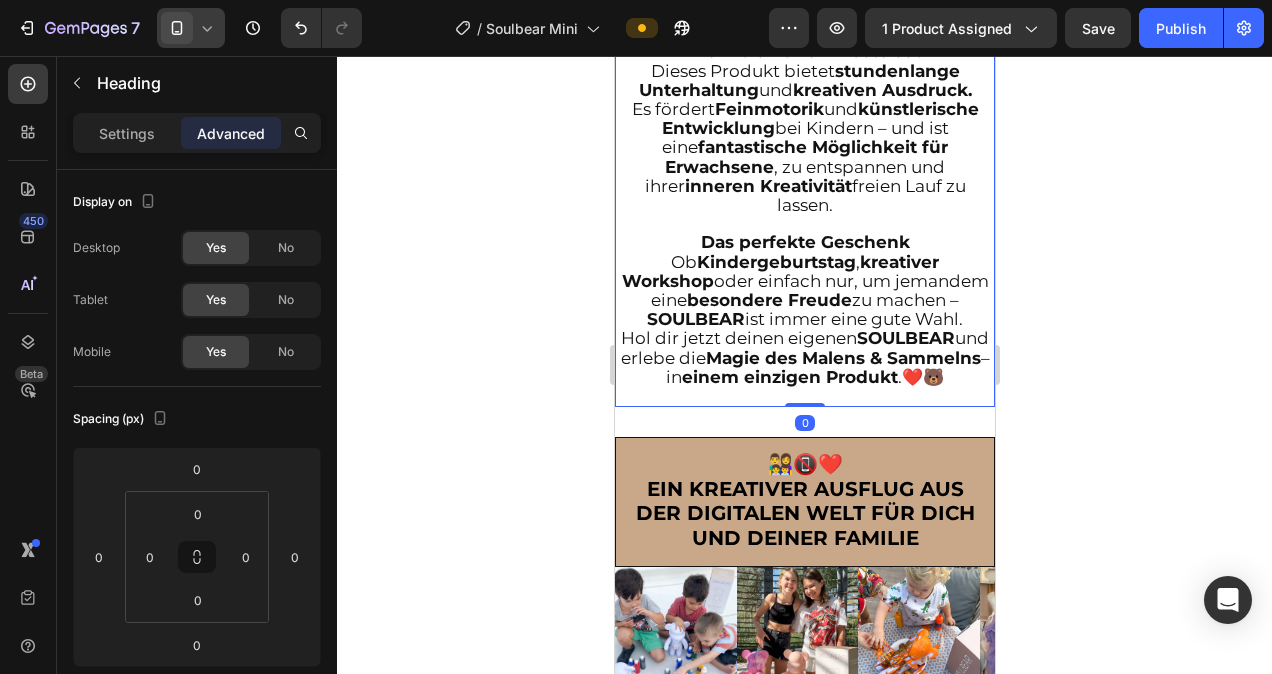 click on "Tauche ein in eine  Welt voller Kreativität   und Spaß  mit  SOULBEAR . Dieser  entzückende kleine Bär  ist nicht nur zum Knuddeln da – er hilft dir, deine  künstlerische Seite  zu entdecken Greife zu den  mitgelieferten Farben  und verwandle diesen süßen Bären in ein  einzigartiges Kunstwerk ! Ob  bunte Muster, lustige Gesichter  oder  abstrakte Designs  – die  Möglichkeiten sind grenzenlos . Das Beste: Sobald du fertig bist, kannst du deinen  individuell gestalteten Bären  stolz in deine  Sammlung aufnehmen . Ob im Regal, auf dem Schreibtisch oder neben dem Bett – dein  SOULBEAR  wird ein  Blickfang  und  Gesprächsthema  für jeden Besucher. Mehr als nur ein Bastelset Dieses Produkt bietet  stundenlange Unterhaltung  und  kreativen Ausdruck. Es fördert  Feinmotorik  und  künstlerische Entwicklung  bei Kindern – und ist eine  fantastische Möglichkeit für Erwachsene , zu entspannen und ihrer  inneren Kreativität  freien Lauf zu lassen. Das perfekte Geschenk Ob  Kindergeburtstag ," at bounding box center (804, 14) 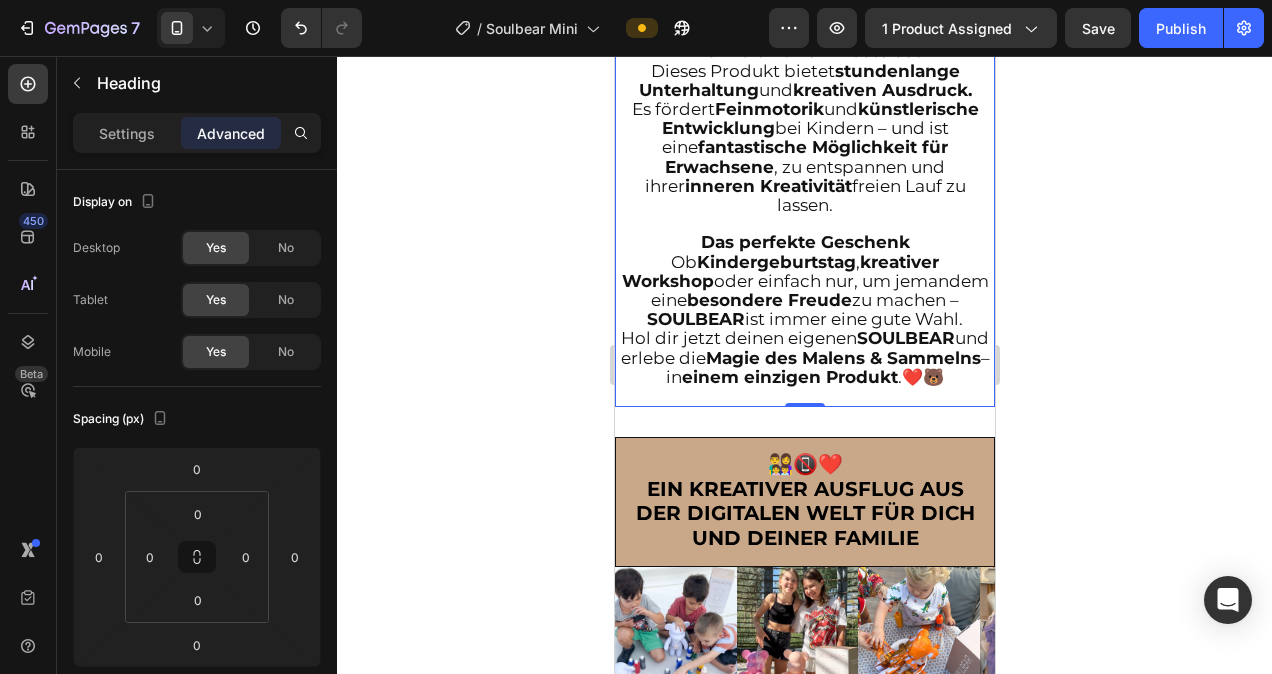 click 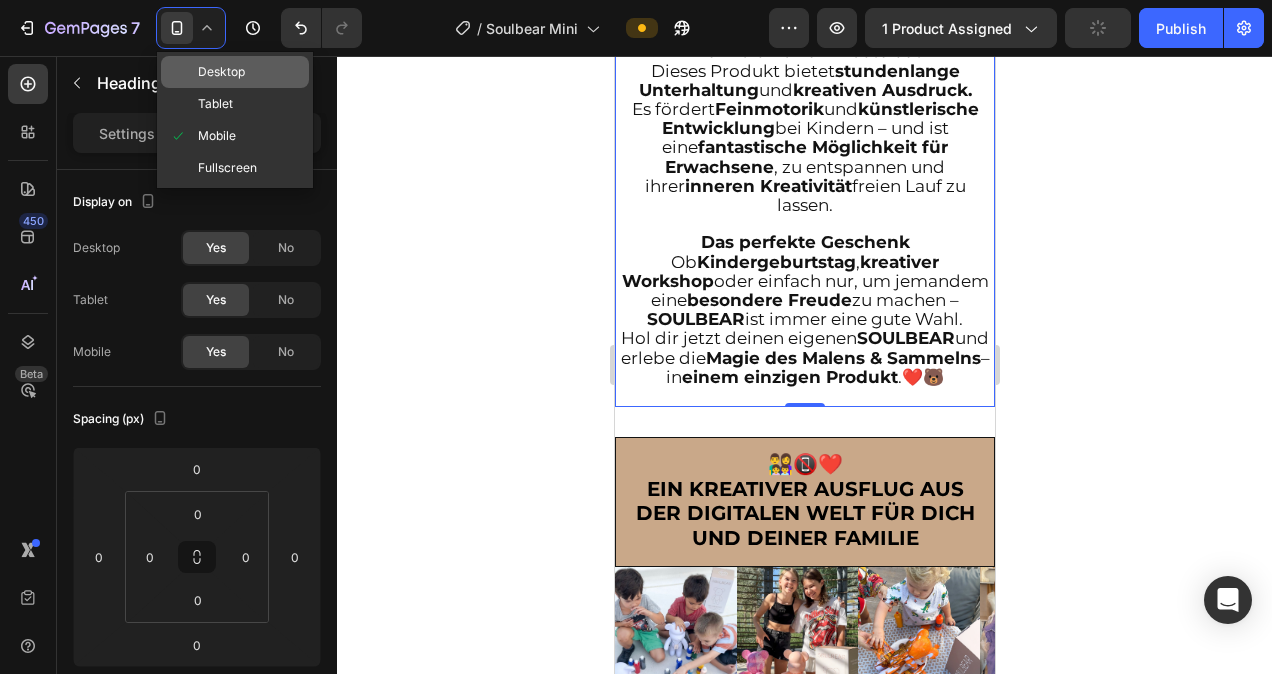 click on "Desktop" 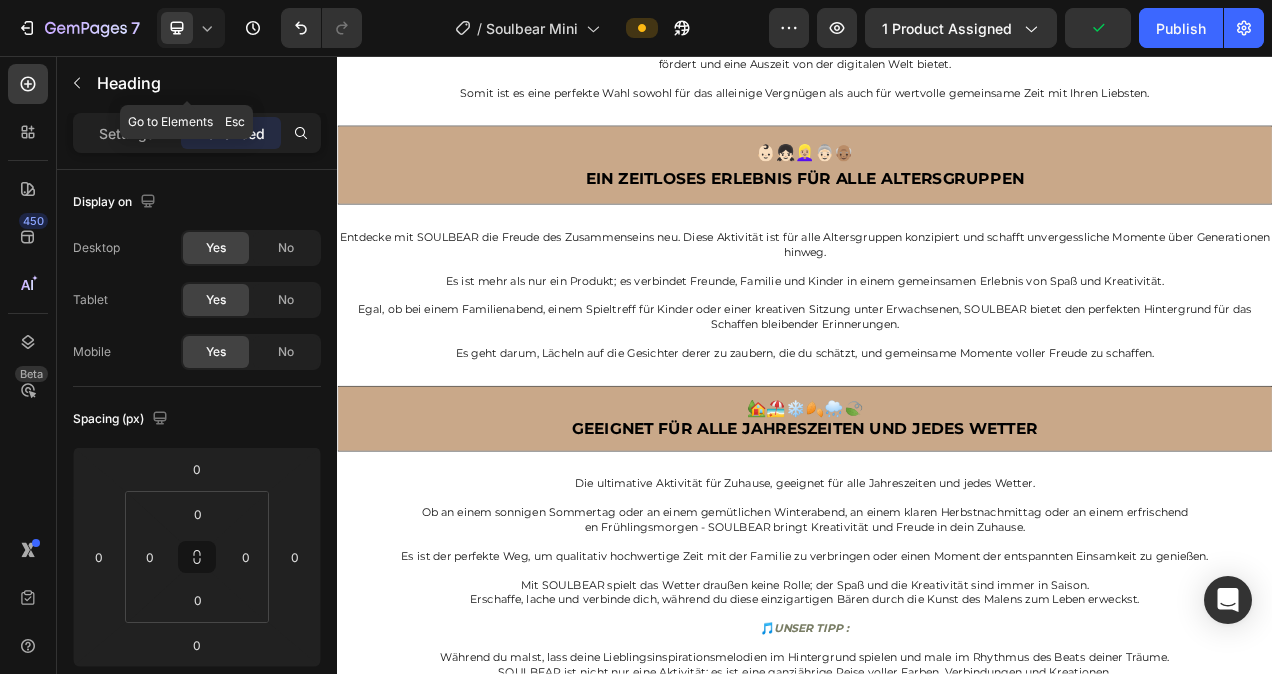 scroll, scrollTop: 2690, scrollLeft: 0, axis: vertical 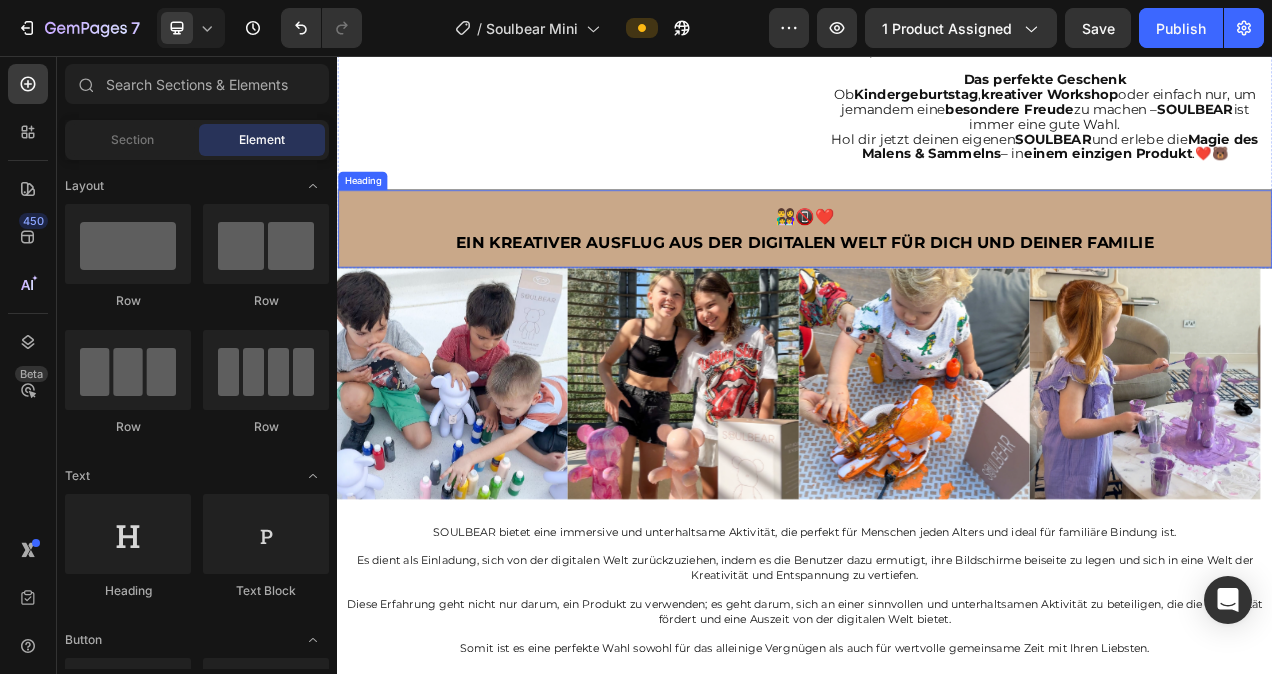 click on "Ein kreativer Ausflug aus der digitalen Welt für dich und deiner familie" at bounding box center (937, 296) 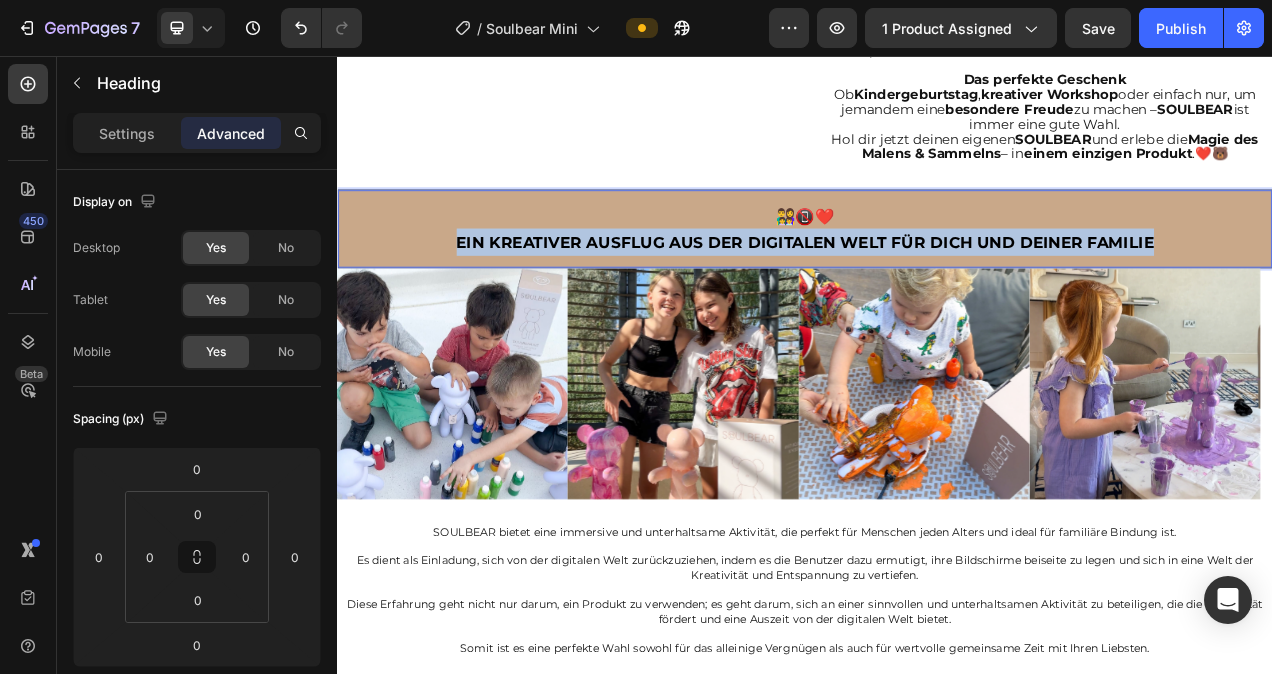 drag, startPoint x: 486, startPoint y: 312, endPoint x: 1379, endPoint y: 317, distance: 893.014 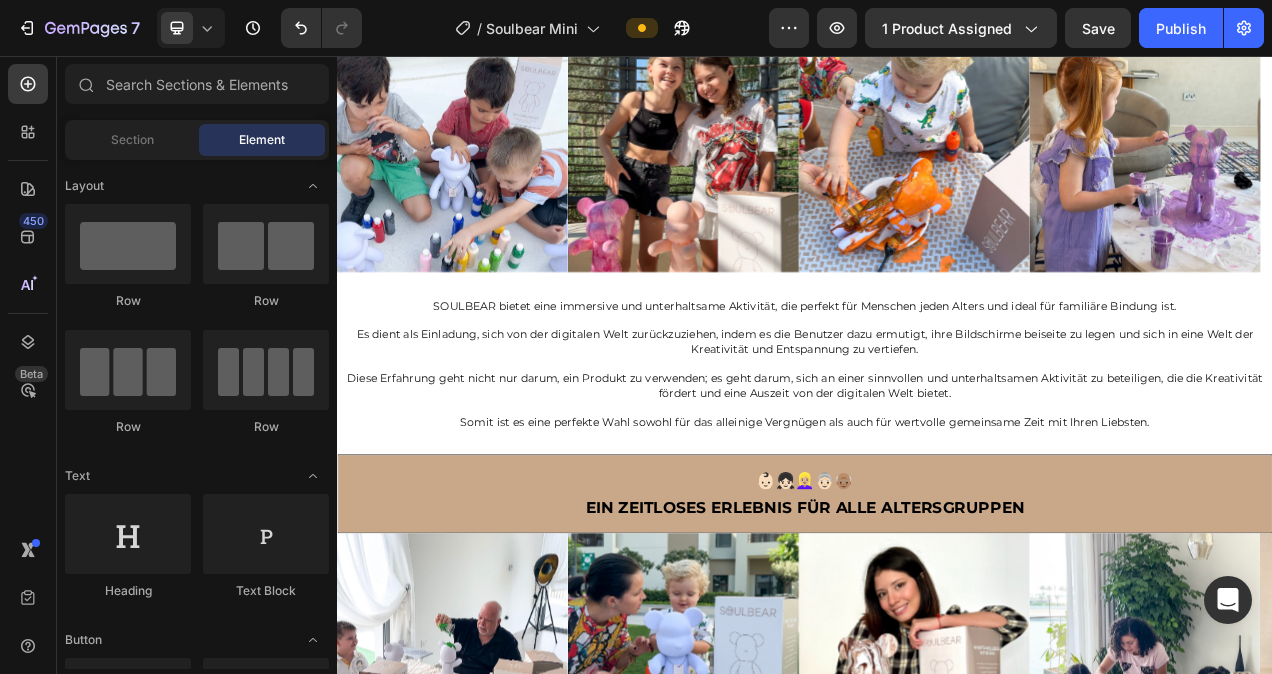 scroll, scrollTop: 2318, scrollLeft: 0, axis: vertical 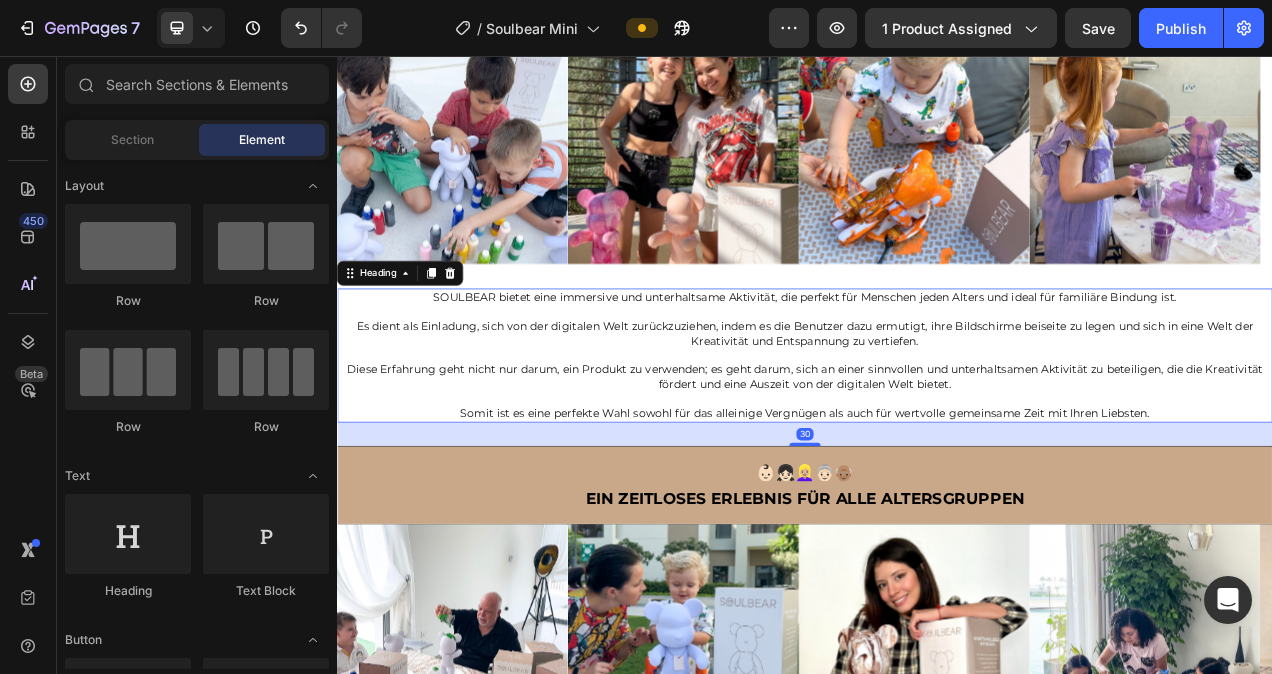click on "SOULBEAR bietet eine immersive und unterhaltsame Aktivität, die perfekt für Menschen jeden Alters und ideal für familiäre Bindung ist.   Es dient als Einladung, sich von der digitalen Welt zurückzuziehen, indem es die Benutzer dazu ermutigt, ihre Bildschirme beiseite zu legen und sich in eine Welt der Kreativität und Entspannung zu vertiefen.   Diese Erfahrung geht nicht nur darum, ein Produkt zu verwenden; es geht darum, sich an einer sinnvollen und unterhaltsamen Aktivität zu beteiligen, die die Kreativität fördert und eine Auszeit von der digitalen Welt bietet.   Somit ist es eine perfekte Wahl sowohl für das alleinige Vergnügen als auch für wertvolle gemeinsame Zeit mit Ihren Liebsten." at bounding box center (937, 441) 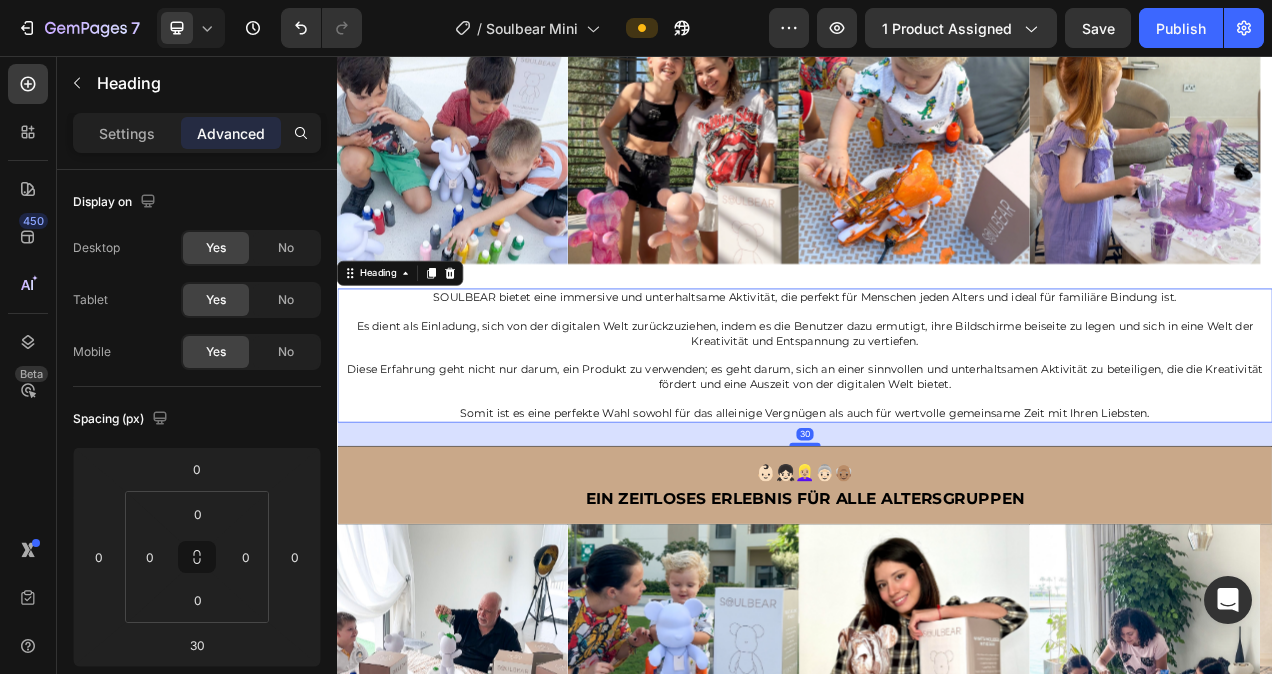 click on "SOULBEAR bietet eine immersive und unterhaltsame Aktivität, die perfekt für Menschen jeden Alters und ideal für familiäre Bindung ist.   Es dient als Einladung, sich von der digitalen Welt zurückzuziehen, indem es die Benutzer dazu ermutigt, ihre Bildschirme beiseite zu legen und sich in eine Welt der Kreativität und Entspannung zu vertiefen.   Diese Erfahrung geht nicht nur darum, ein Produkt zu verwenden; es geht darum, sich an einer sinnvollen und unterhaltsamen Aktivität zu beteiligen, die die Kreativität fördert und eine Auszeit von der digitalen Welt bietet.   Somit ist es eine perfekte Wahl sowohl für das alleinige Vergnügen als auch für wertvolle gemeinsame Zeit mit Ihren Liebsten." at bounding box center [937, 441] 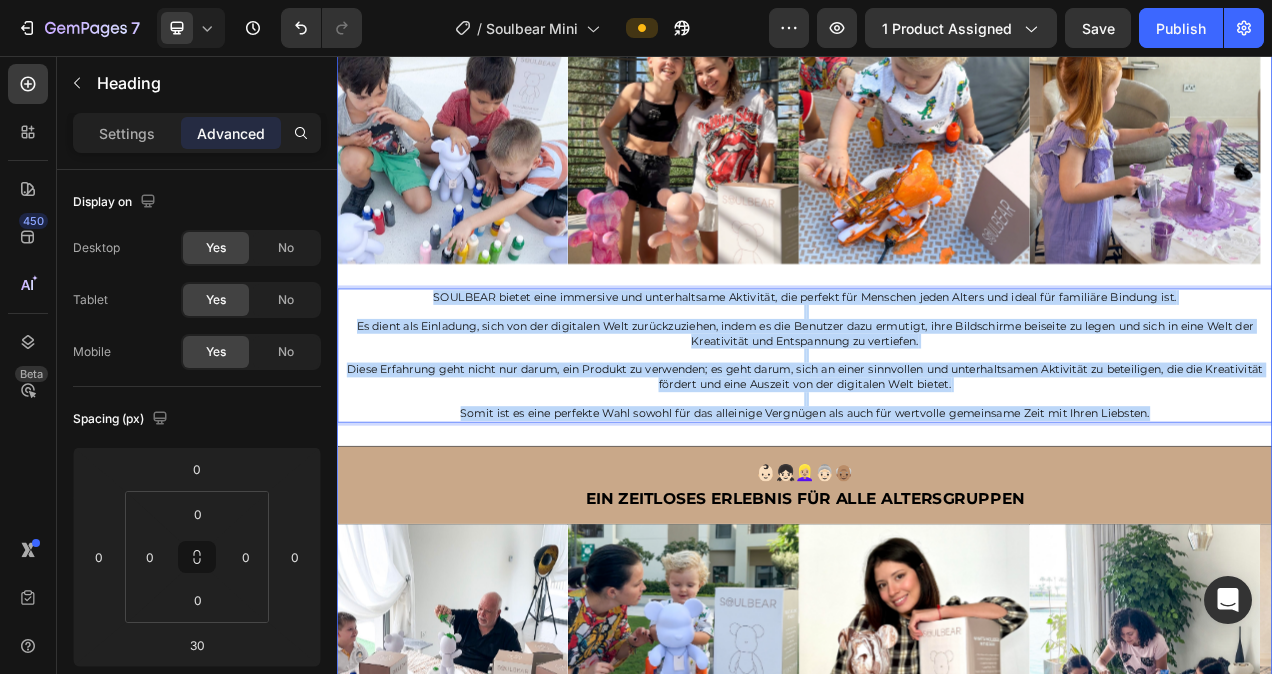drag, startPoint x: 447, startPoint y: 367, endPoint x: 1388, endPoint y: 538, distance: 956.411 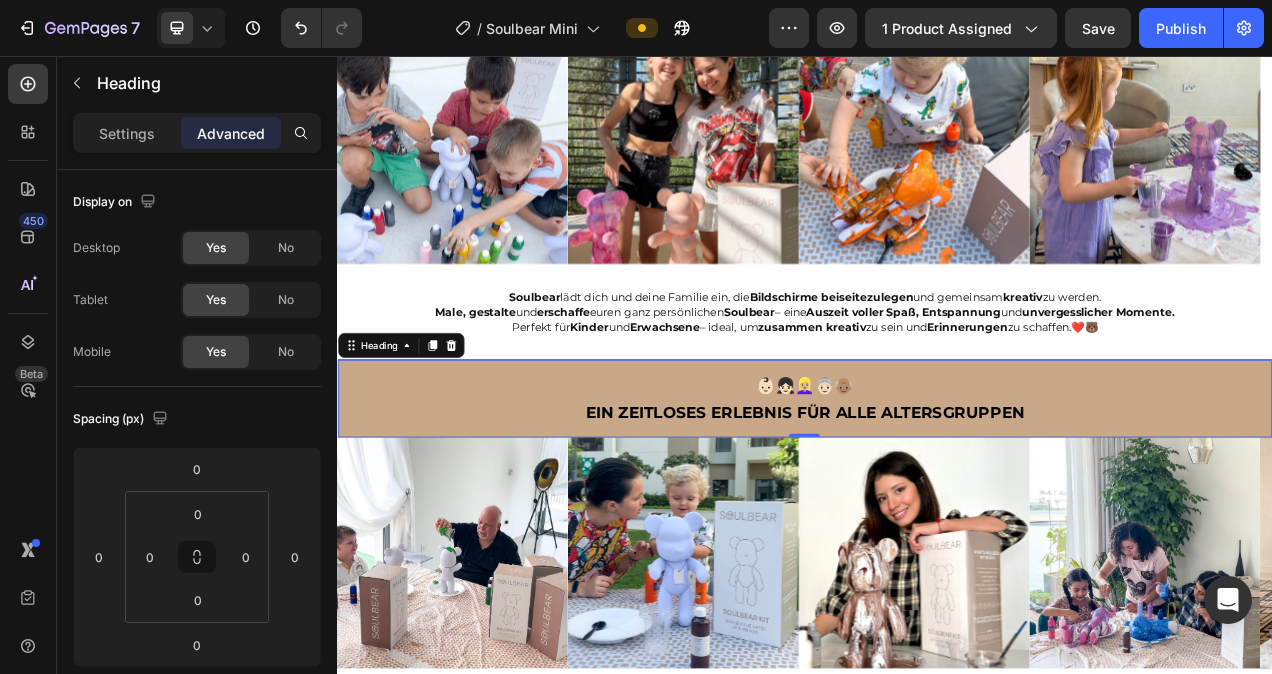 click on "👶🏻👧🏻👱🏼‍♀️👵🏻👴🏽  EIN ZEITLOSES ERLEBNIS FÜR ALLE ALTERSGRUPPEN" at bounding box center [937, 496] 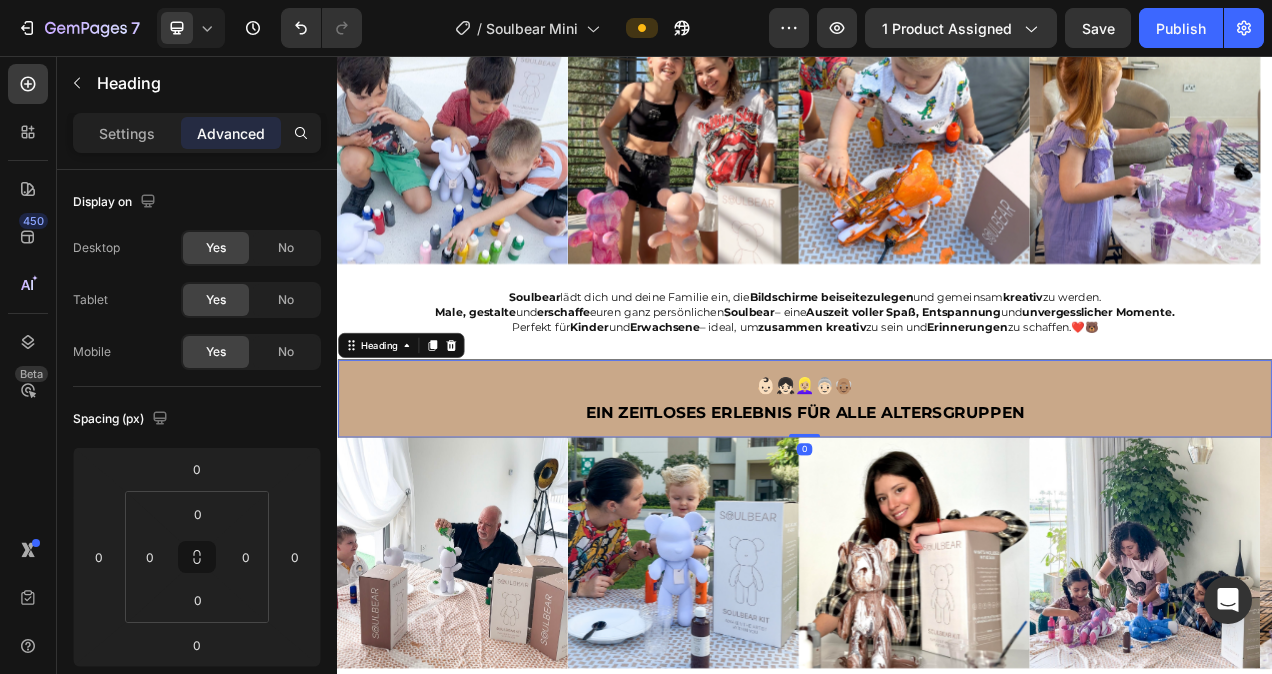 click on "👶🏻👧🏻👱🏼‍♀️👵🏻👴🏽  EIN ZEITLOSES ERLEBNIS FÜR ALLE ALTERSGRUPPEN" at bounding box center [937, 496] 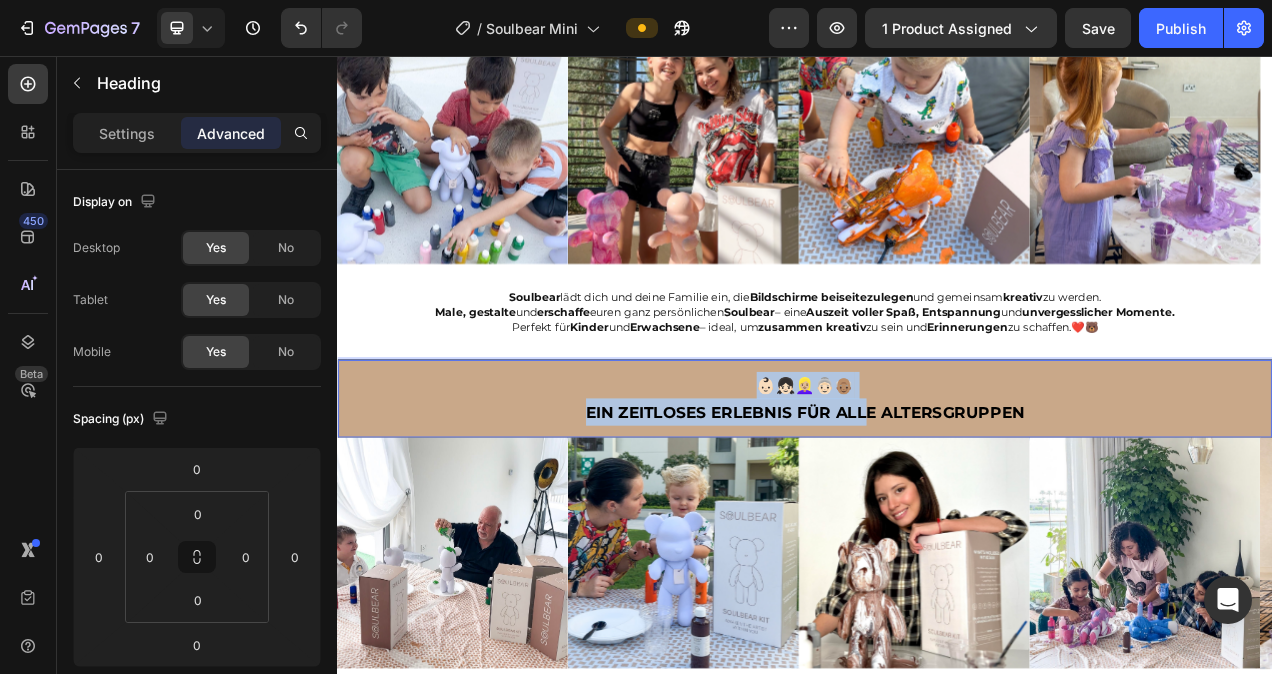 drag, startPoint x: 1219, startPoint y: 508, endPoint x: 1077, endPoint y: 510, distance: 142.01408 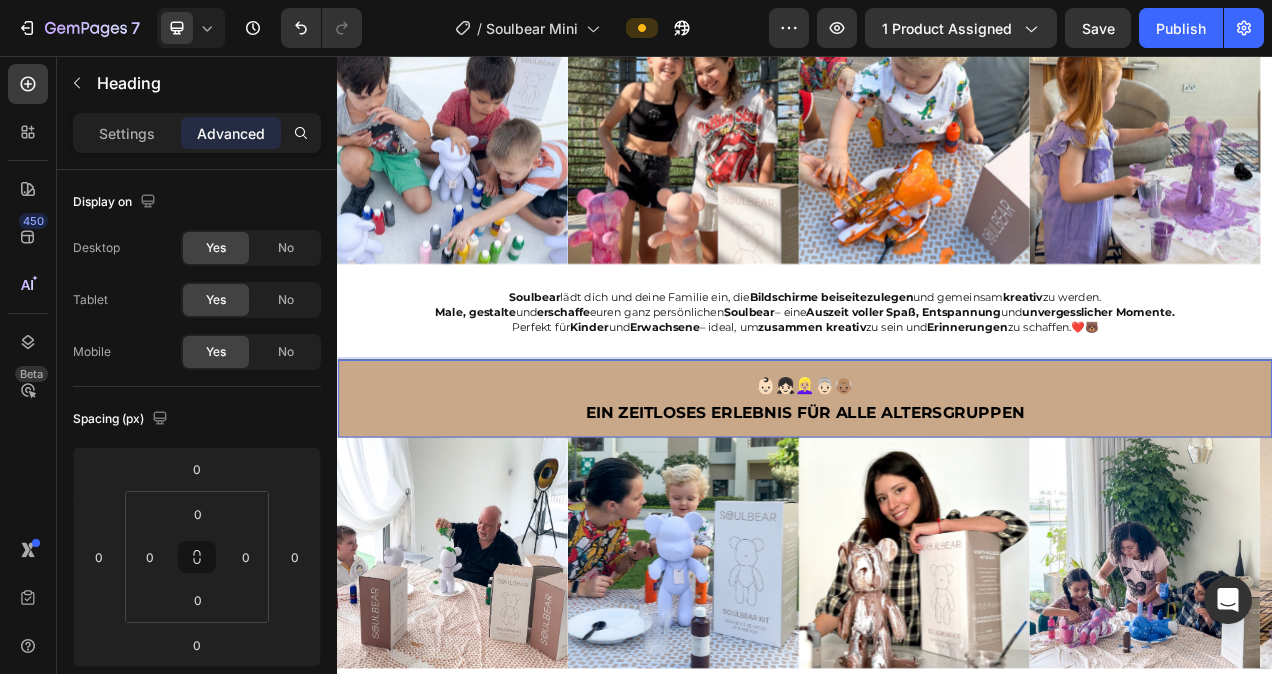 click on "👶🏻👧🏻👱🏼‍♀️👵🏻👴🏽  EIN ZEITLOSES ERLEBNIS FÜR ALLE ALTERSGRUPPEN" at bounding box center (937, 496) 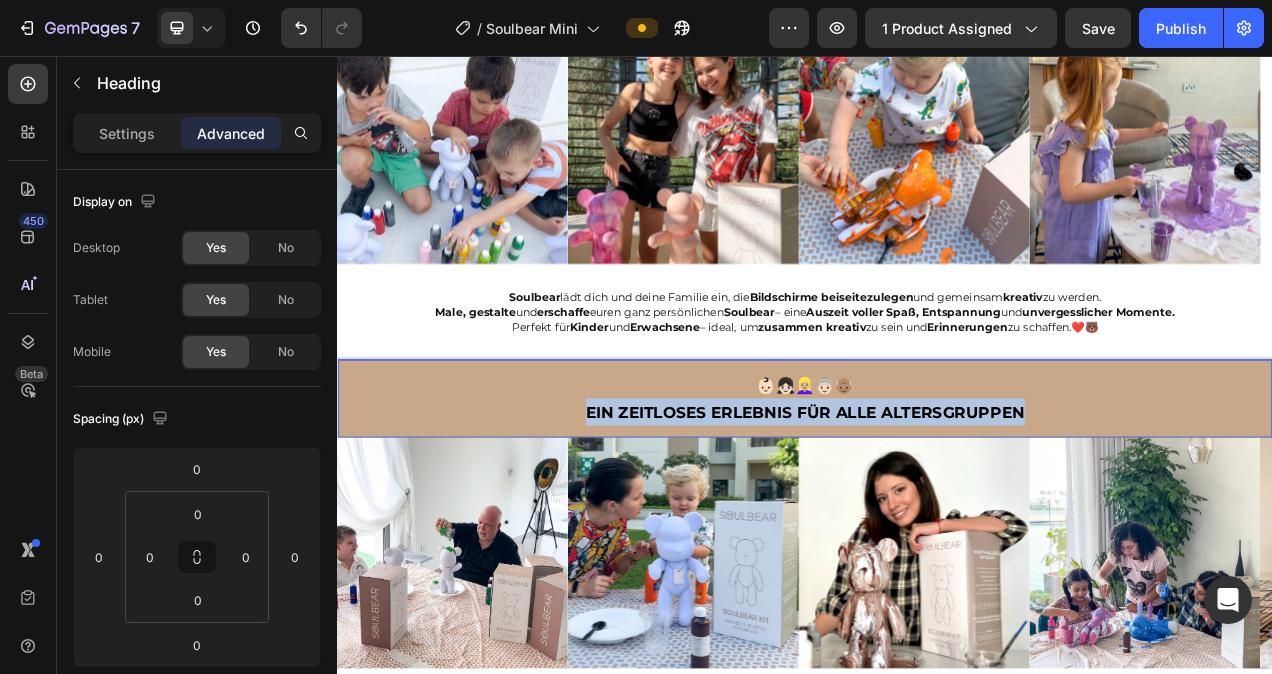drag, startPoint x: 648, startPoint y: 506, endPoint x: 1235, endPoint y: 515, distance: 587.069 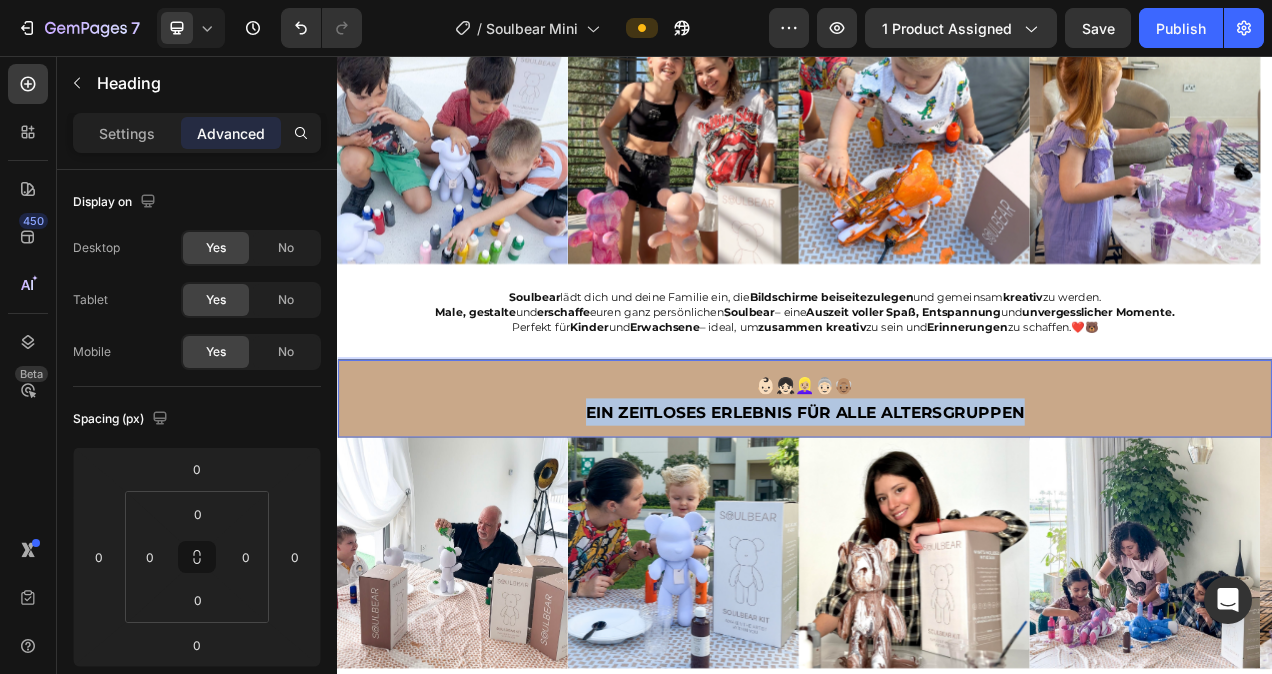 click on "👶🏻👧🏻👱🏼‍♀️👵🏻👴🏽  EIN ZEITLOSES ERLEBNIS FÜR ALLE ALTERSGRUPPEN" at bounding box center (937, 496) 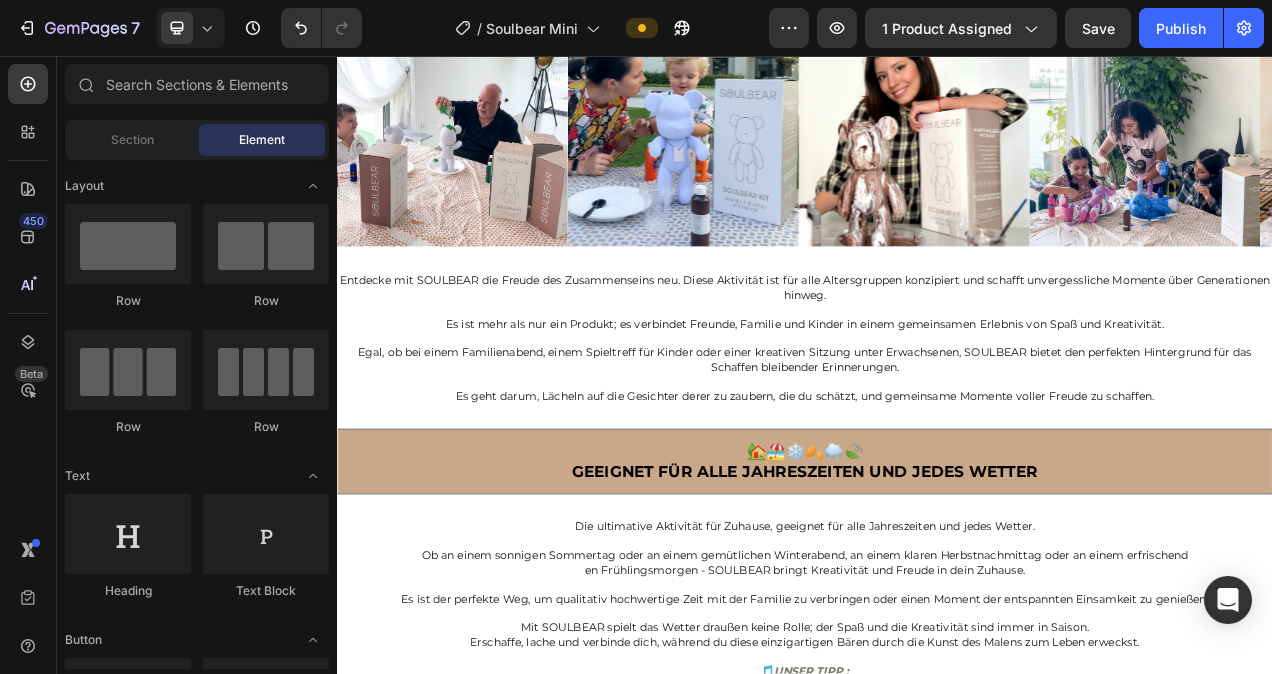 scroll, scrollTop: 2878, scrollLeft: 0, axis: vertical 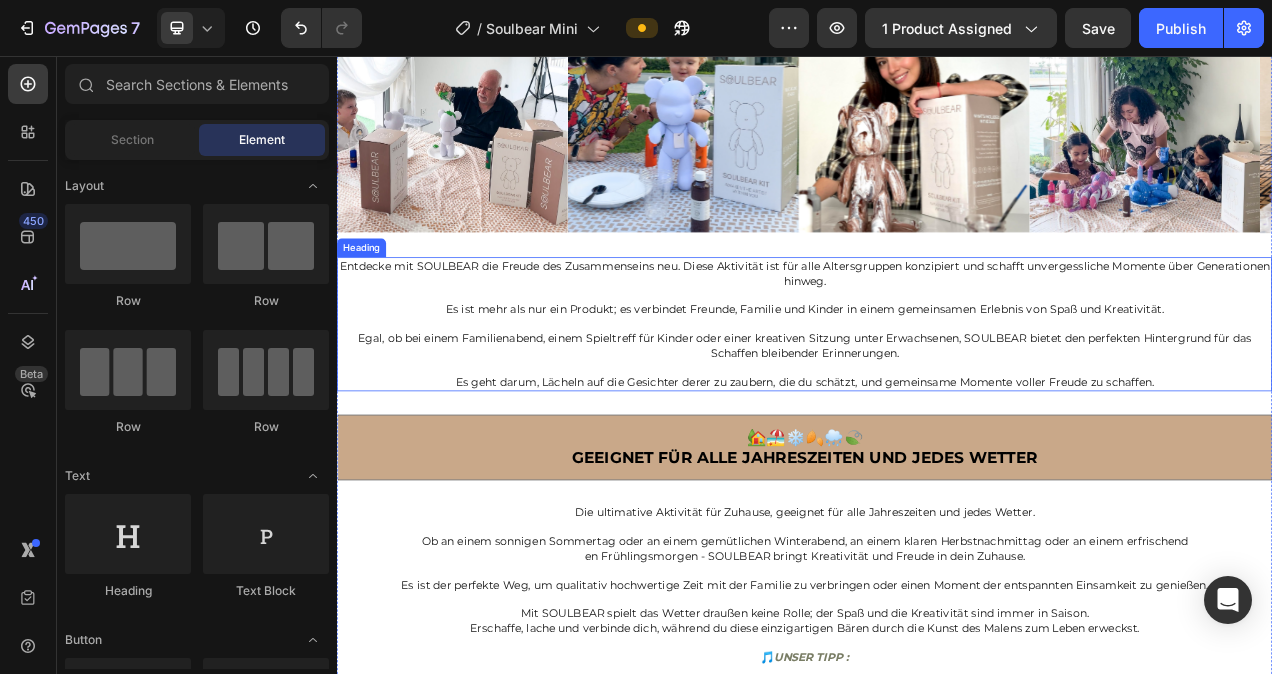 click on "Entdecke mit SOULBEAR die Freude des Zusammenseins neu. Diese Aktivität ist für alle Altersgruppen konzipiert und schafft unvergessliche Momente über Generationen hinweg.    Es ist mehr als nur ein Produkt; es verbindet Freunde, Familie und Kinder in einem gemeinsamen Erlebnis von Spaß und Kreativität.    Egal, ob bei einem Familienabend, einem Spieltreff für Kinder oder einer kreativen Sitzung unter Erwachsenen, SOULBEAR bietet den perfekten Hintergrund für das Schaffen bleibender Erinnerungen.    Es geht darum, Lächeln auf die Gesichter derer zu zaubern, die du schätzt, und gemeinsame Momente voller Freude zu schaffen." at bounding box center [937, 401] 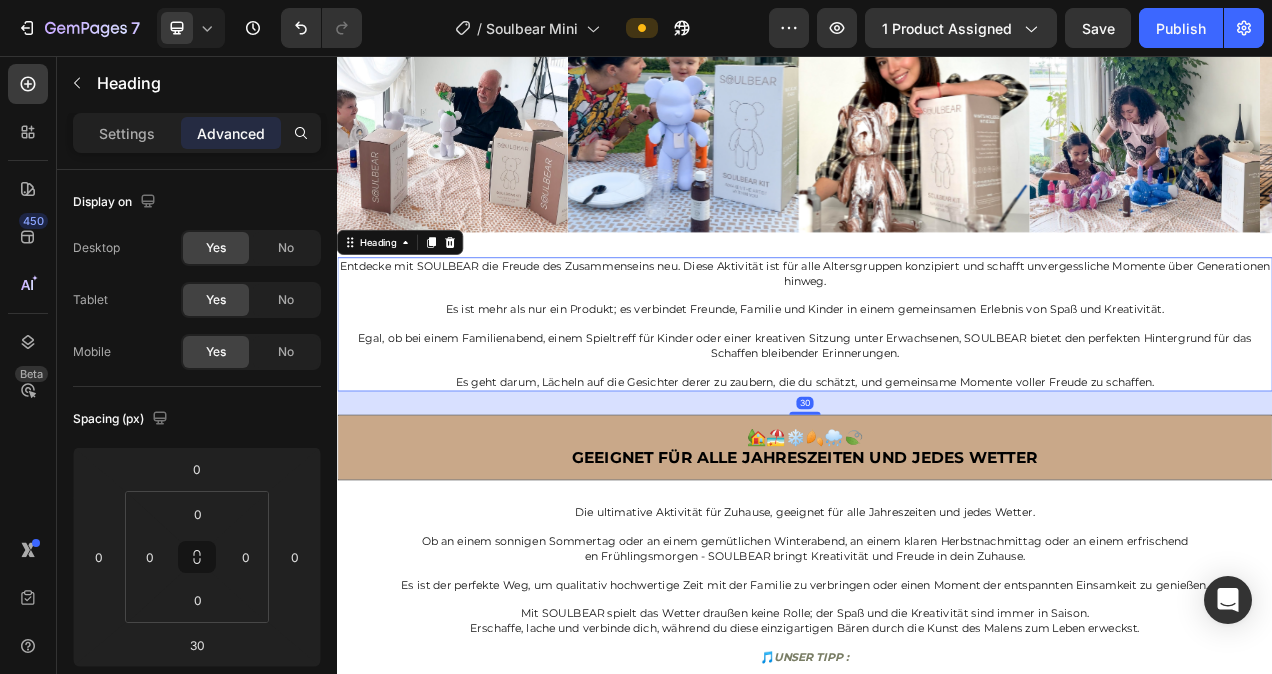 click on "Entdecke mit SOULBEAR die Freude des Zusammenseins neu. Diese Aktivität ist für alle Altersgruppen konzipiert und schafft unvergessliche Momente über Generationen hinweg.    Es ist mehr als nur ein Produkt; es verbindet Freunde, Familie und Kinder in einem gemeinsamen Erlebnis von Spaß und Kreativität.    Egal, ob bei einem Familienabend, einem Spieltreff für Kinder oder einer kreativen Sitzung unter Erwachsenen, SOULBEAR bietet den perfekten Hintergrund für das Schaffen bleibender Erinnerungen.    Es geht darum, Lächeln auf die Gesichter derer zu zaubern, die du schätzt, und gemeinsame Momente voller Freude zu schaffen." at bounding box center [937, 401] 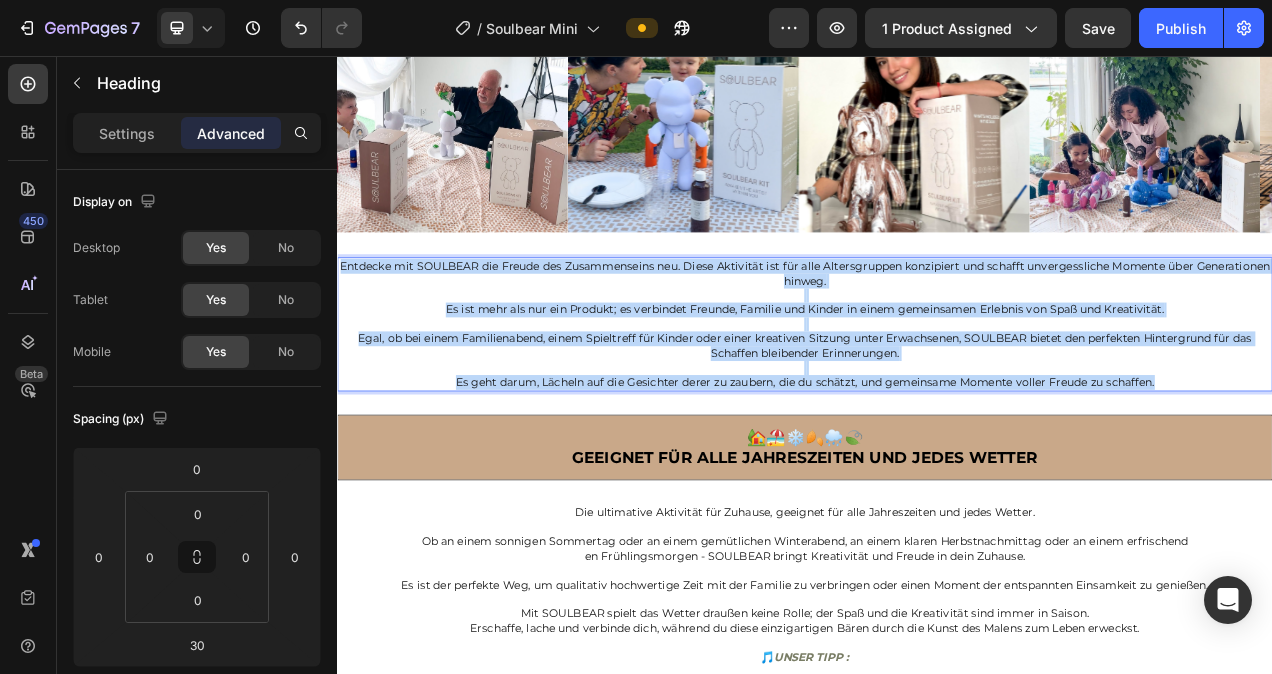 drag, startPoint x: 377, startPoint y: 326, endPoint x: 1392, endPoint y: 473, distance: 1025.5896 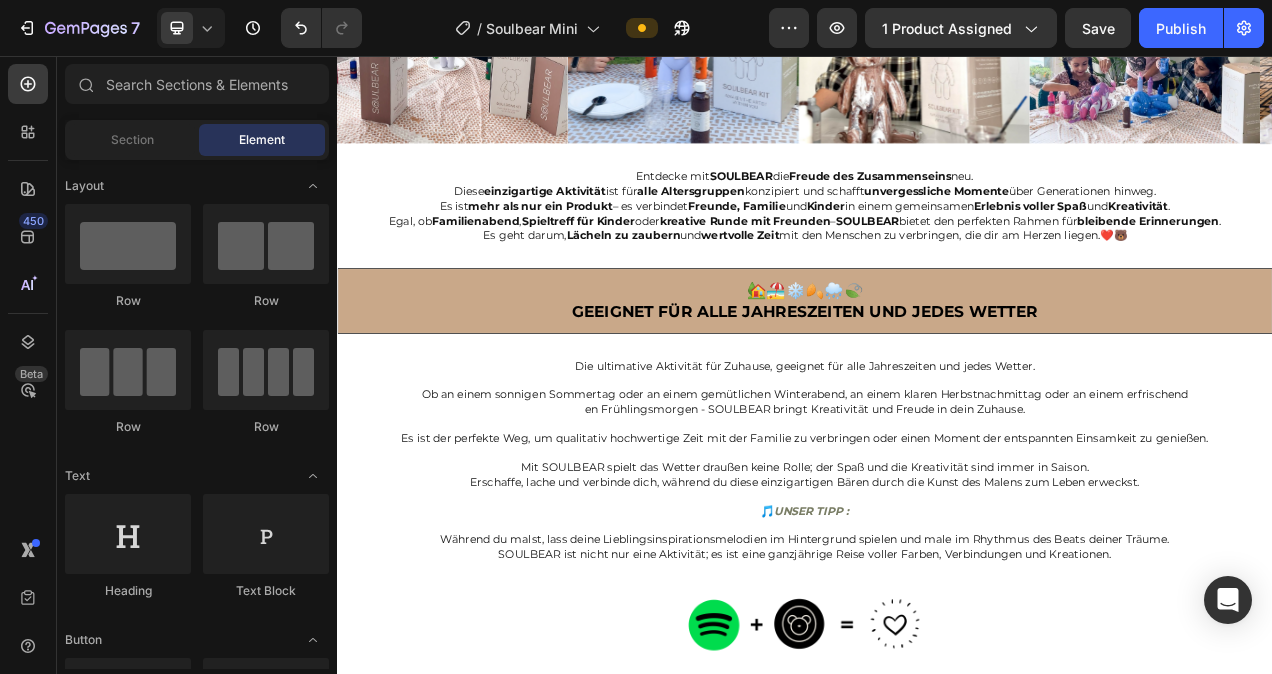 scroll, scrollTop: 3064, scrollLeft: 0, axis: vertical 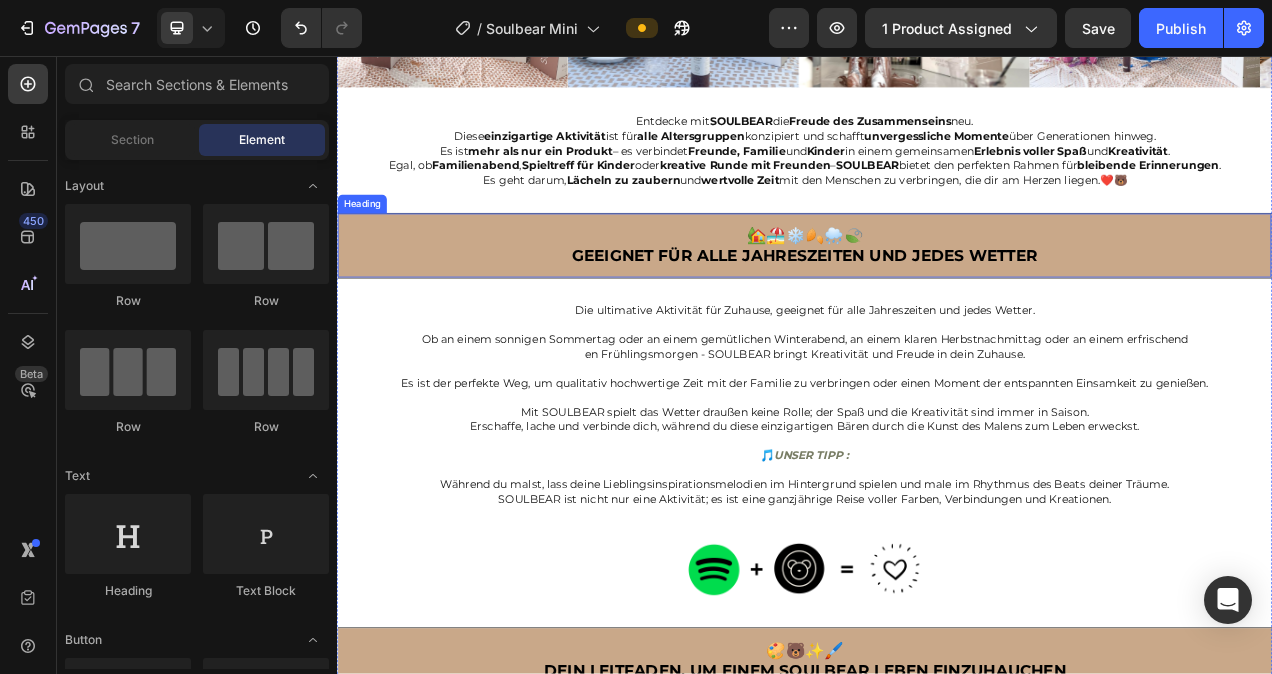 click on "🏡🏖️❄️🍂🌧️🍃 GEEIGNET FÜR ALLE JAHRESZEITEN UND JEDES WETTER" at bounding box center (937, 300) 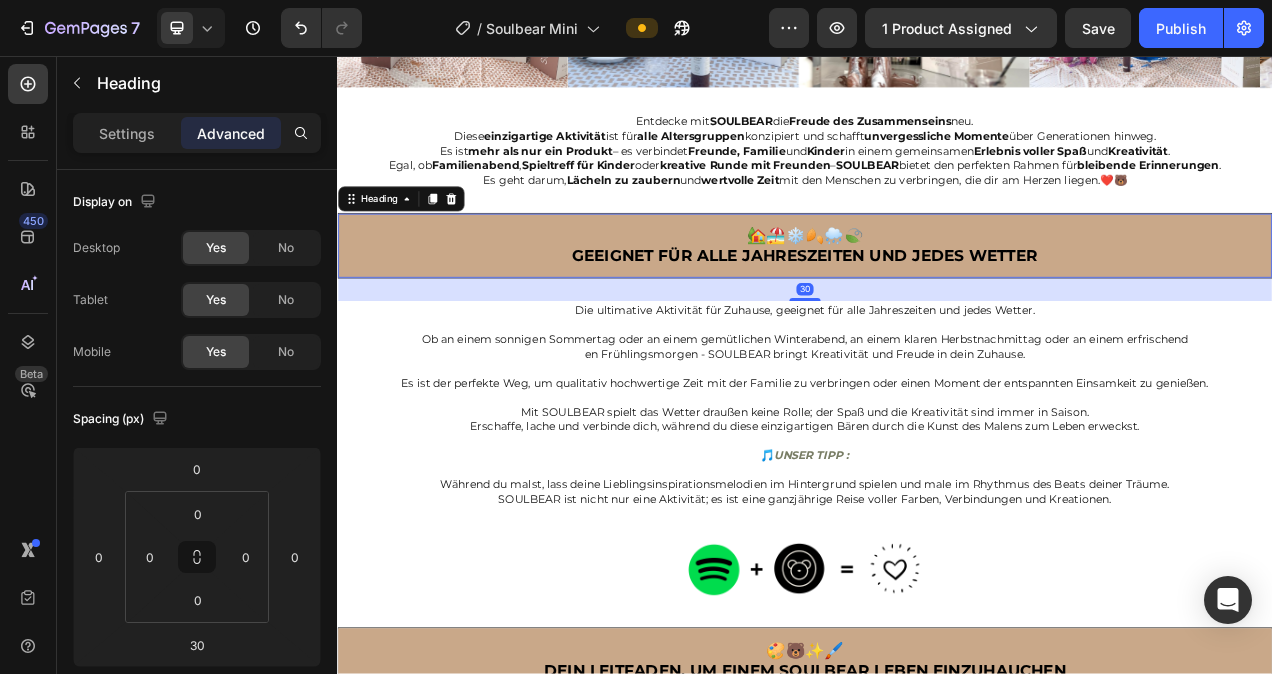 click on "🏡🏖️❄️🍂🌧️🍃 GEEIGNET FÜR ALLE JAHRESZEITEN UND JEDES WETTER" at bounding box center (937, 300) 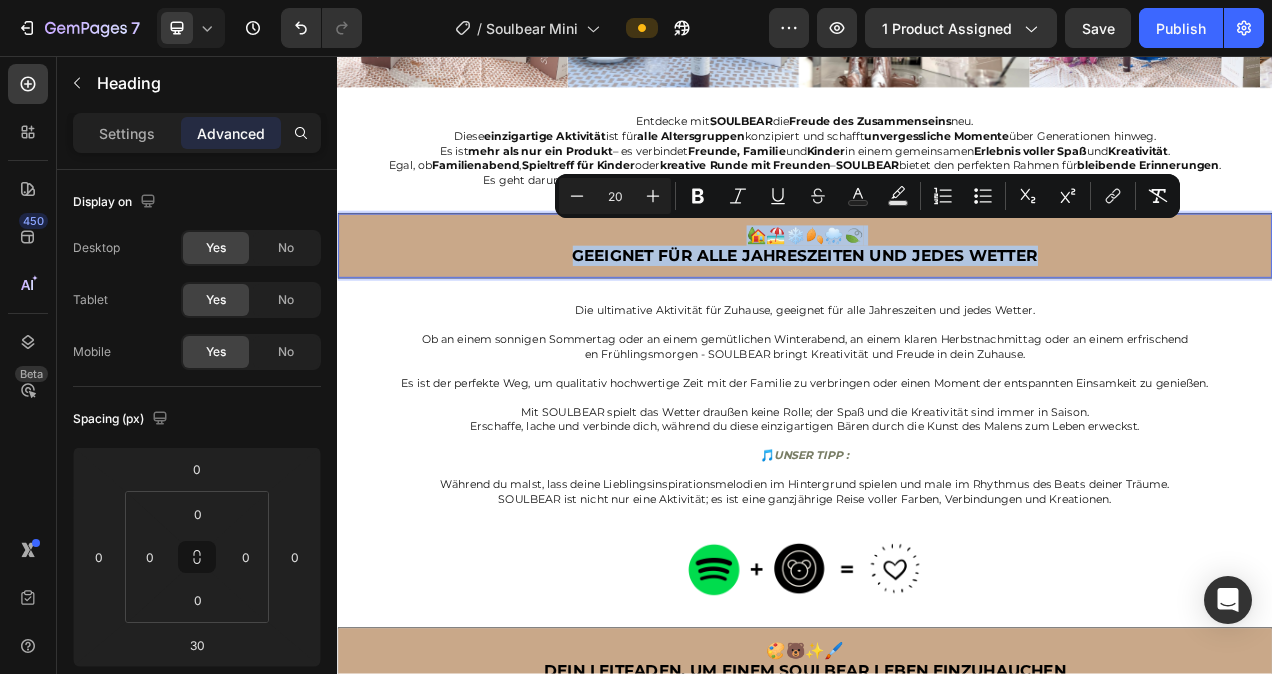 drag, startPoint x: 1231, startPoint y: 300, endPoint x: 848, endPoint y: 277, distance: 383.68997 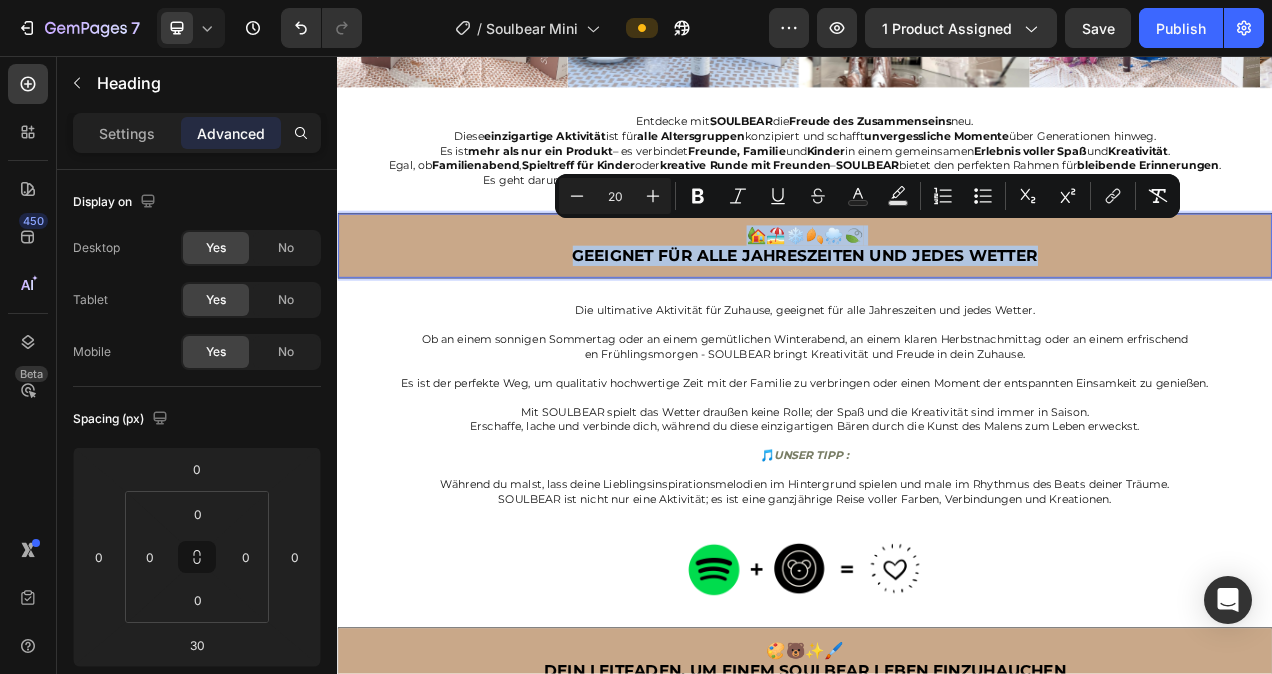 click on "🏡🏖️❄️🍂🌧️🍃 GEEIGNET FÜR ALLE JAHRESZEITEN UND JEDES WETTER" at bounding box center [937, 300] 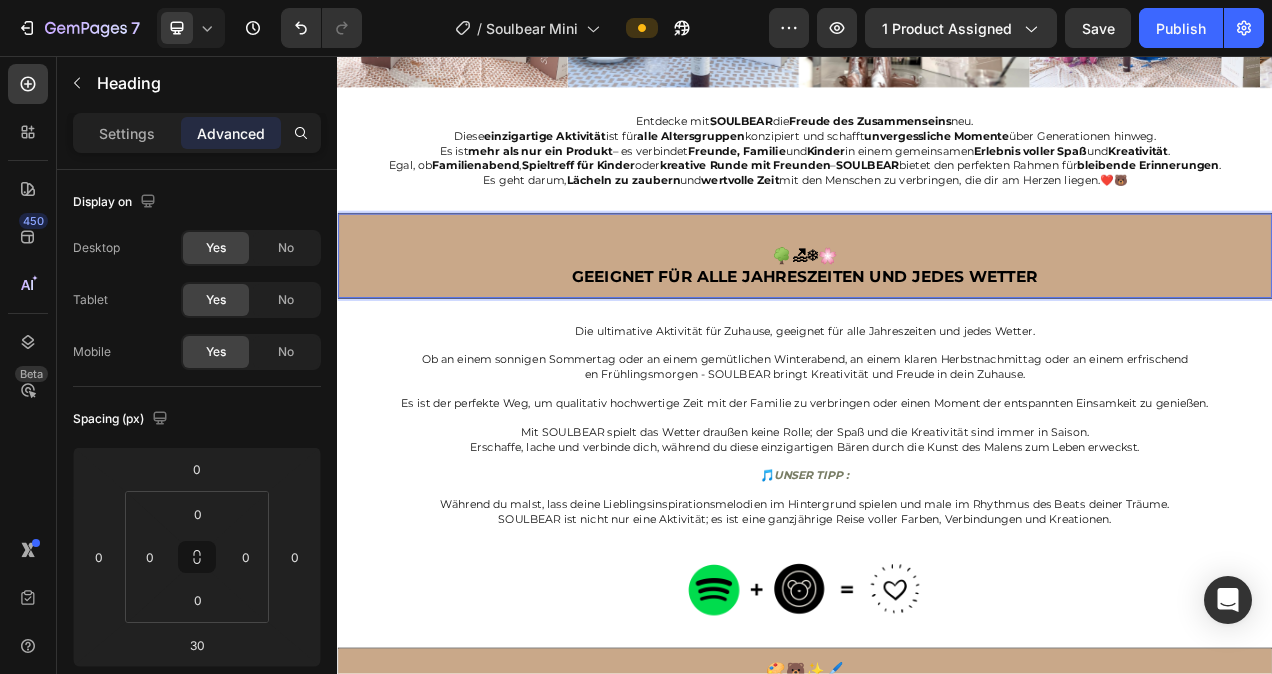 click on "🌳🏖❄🌸 Geeignet für alle Jahreszeiten und jedes Wetter" at bounding box center [937, 326] 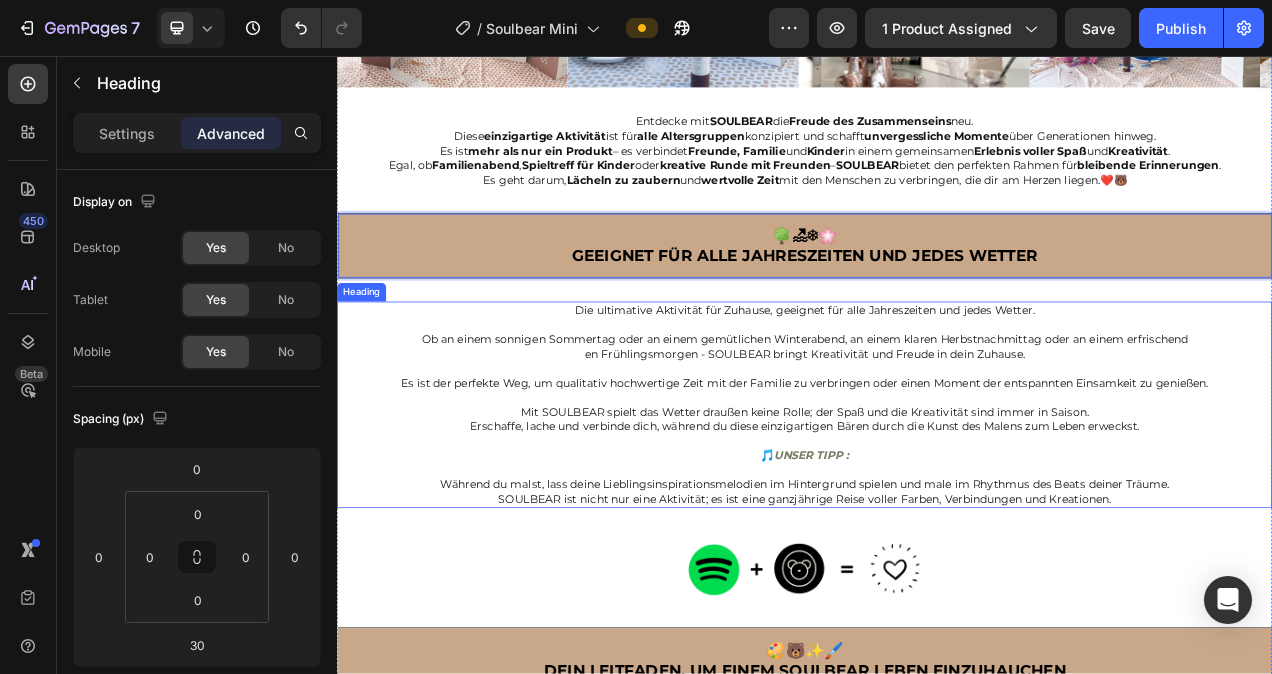 click on "Die ultimative Aktivität für Zuhause, geeignet für alle Jahreszeiten und jedes Wetter.   Ob an einem sonnigen Sommertag oder an einem gemütlichen Winterabend, an einem klaren Herbstnachmittag oder an einem erfrischend en Frühlingsmorgen - SOULBEAR bringt Kreativität und Freude in dein Zuhause.   Es ist der perfekte Weg, um qualitativ hochwertige Zeit mit der Familie zu verbringen oder einen Moment der entspannten Einsamkeit zu genießen.   Mit SOULBEAR spielt das Wetter draußen keine Rolle; der Spaß und die Kreativität sind immer in Saison. Erschaffe, lache und verbinde dich, während du diese einzigartigen Bären durch die Kunst des Malens zum Leben erweckst.   🎵  UNSER TIPP :   Während du malst, lass deine Lieblingsinspirationsmelodien im Hintergrund spielen und male im Rhythmus des Beats deiner Träume. SOULBEAR ist nicht nur eine Aktivität; es ist eine ganzjährige Reise voller Farben, Verbindungen und Kreationen." at bounding box center [937, 504] 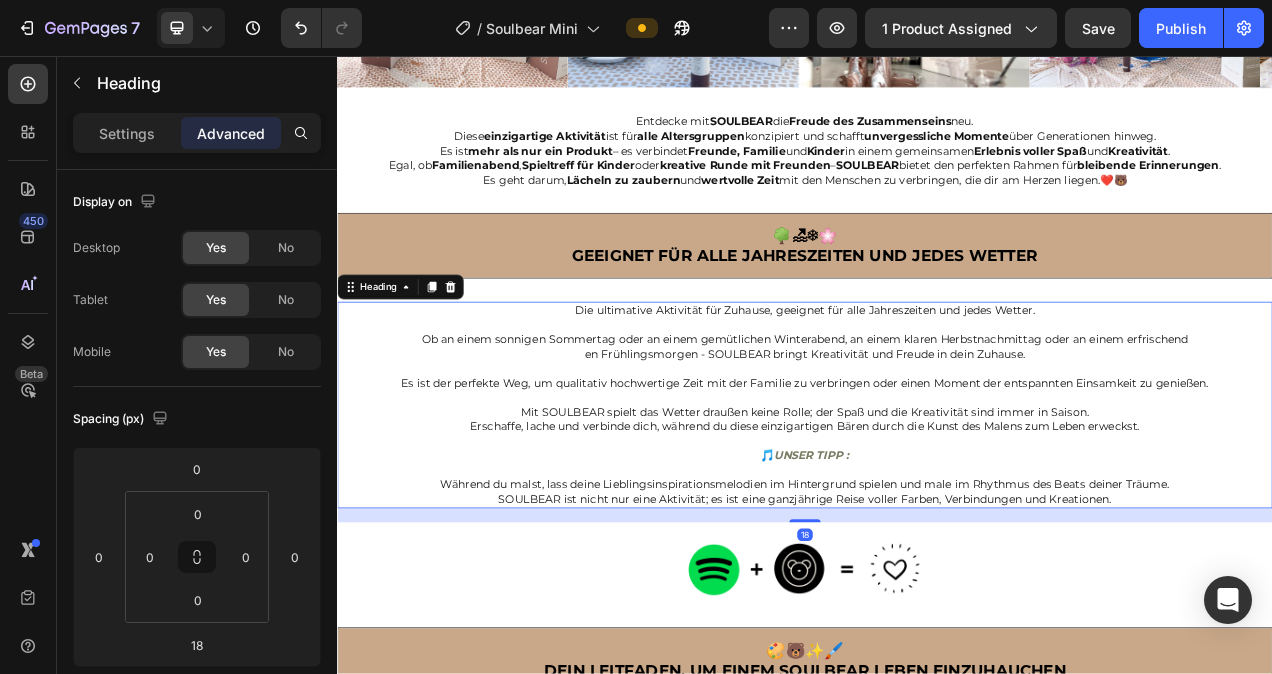 click on "Die ultimative Aktivität für Zuhause, geeignet für alle Jahreszeiten und jedes Wetter.   Ob an einem sonnigen Sommertag oder an einem gemütlichen Winterabend, an einem klaren Herbstnachmittag oder an einem erfrischend en Frühlingsmorgen - SOULBEAR bringt Kreativität und Freude in dein Zuhause.   Es ist der perfekte Weg, um qualitativ hochwertige Zeit mit der Familie zu verbringen oder einen Moment der entspannten Einsamkeit zu genießen.   Mit SOULBEAR spielt das Wetter draußen keine Rolle; der Spaß und die Kreativität sind immer in Saison. Erschaffe, lache und verbinde dich, während du diese einzigartigen Bären durch die Kunst des Malens zum Leben erweckst.   🎵  UNSER TIPP :   Während du malst, lass deine Lieblingsinspirationsmelodien im Hintergrund spielen und male im Rhythmus des Beats deiner Träume. SOULBEAR ist nicht nur eine Aktivität; es ist eine ganzjährige Reise voller Farben, Verbindungen und Kreationen." at bounding box center (937, 504) 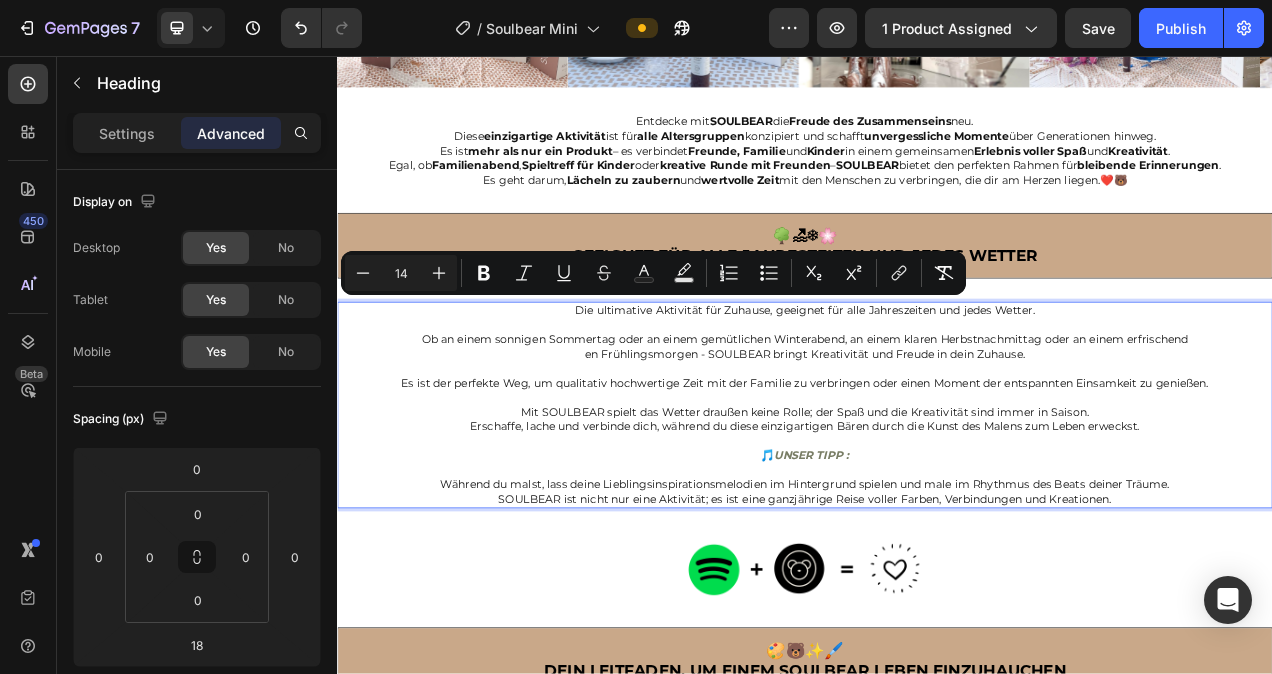 click on "Die ultimative Aktivität für Zuhause, geeignet für alle Jahreszeiten und jedes Wetter.   Ob an einem sonnigen Sommertag oder an einem gemütlichen Winterabend, an einem klaren Herbstnachmittag oder an einem erfrischend en Frühlingsmorgen - SOULBEAR bringt Kreativität und Freude in dein Zuhause.   Es ist der perfekte Weg, um qualitativ hochwertige Zeit mit der Familie zu verbringen oder einen Moment der entspannten Einsamkeit zu genießen.   Mit SOULBEAR spielt das Wetter draußen keine Rolle; der Spaß und die Kreativität sind immer in Saison. Erschaffe, lache und verbinde dich, während du diese einzigartigen Bären durch die Kunst des Malens zum Leben erweckst.   🎵  UNSER TIPP :   Während du malst, lass deine Lieblingsinspirationsmelodien im Hintergrund spielen und male im Rhythmus des Beats deiner Träume. SOULBEAR ist nicht nur eine Aktivität; es ist eine ganzjährige Reise voller Farben, Verbindungen und Kreationen." at bounding box center [937, 504] 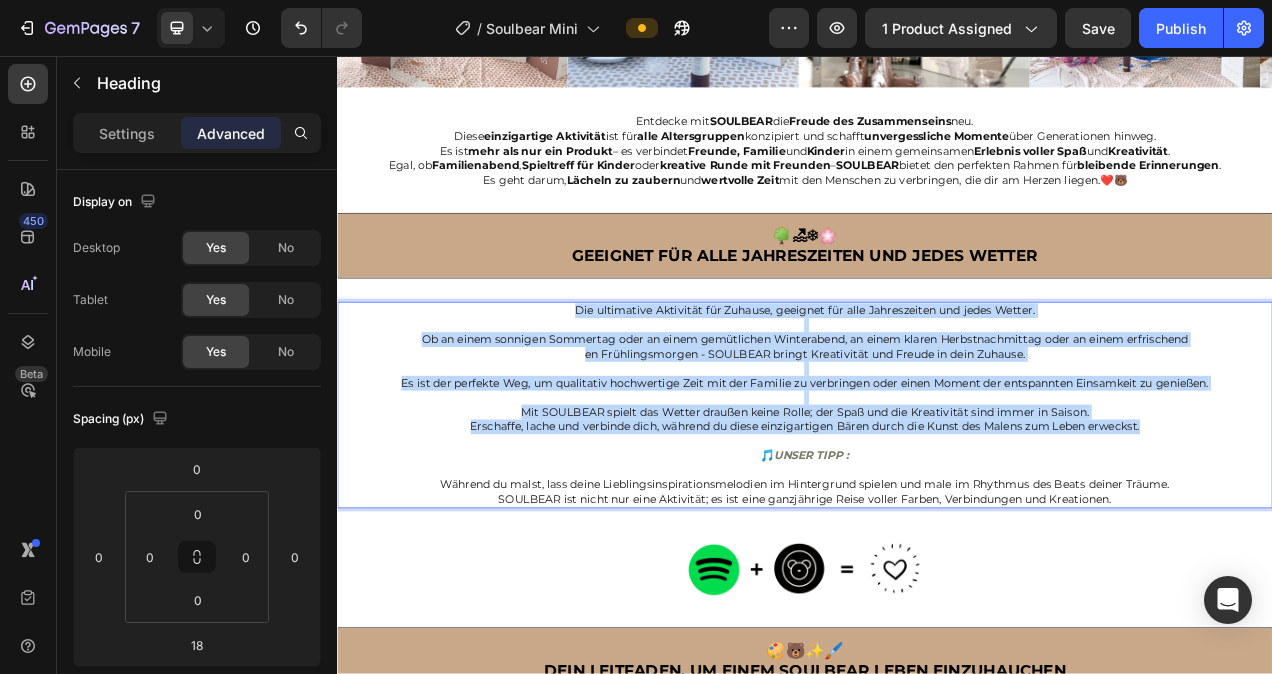 drag, startPoint x: 1374, startPoint y: 523, endPoint x: 632, endPoint y: 375, distance: 756.61615 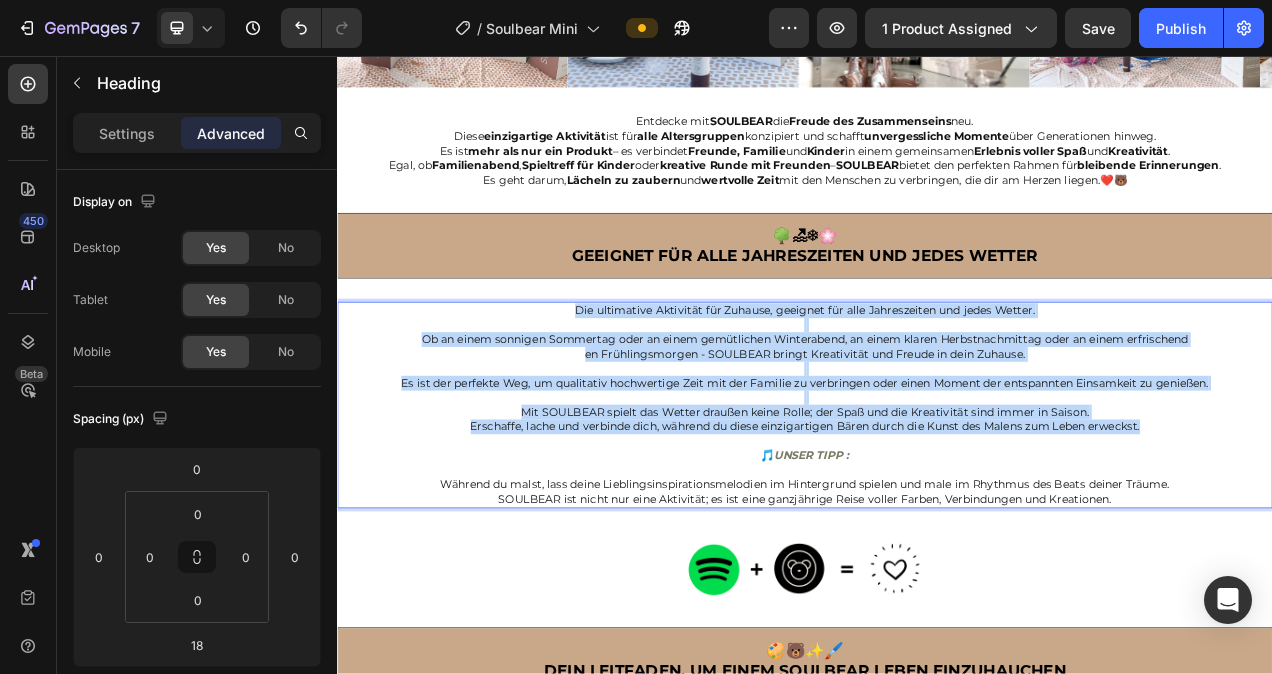 click on "Die ultimative Aktivität für Zuhause, geeignet für alle Jahreszeiten und jedes Wetter.   Ob an einem sonnigen Sommertag oder an einem gemütlichen Winterabend, an einem klaren Herbstnachmittag oder an einem erfrischend en Frühlingsmorgen - SOULBEAR bringt Kreativität und Freude in dein Zuhause.   Es ist der perfekte Weg, um qualitativ hochwertige Zeit mit der Familie zu verbringen oder einen Moment der entspannten Einsamkeit zu genießen.   Mit SOULBEAR spielt das Wetter draußen keine Rolle; der Spaß und die Kreativität sind immer in Saison. Erschaffe, lache und verbinde dich, während du diese einzigartigen Bären durch die Kunst des Malens zum Leben erweckst.   🎵  UNSER TIPP :   Während du malst, lass deine Lieblingsinspirationsmelodien im Hintergrund spielen und male im Rhythmus des Beats deiner Träume. SOULBEAR ist nicht nur eine Aktivität; es ist eine ganzjährige Reise voller Farben, Verbindungen und Kreationen." at bounding box center (937, 504) 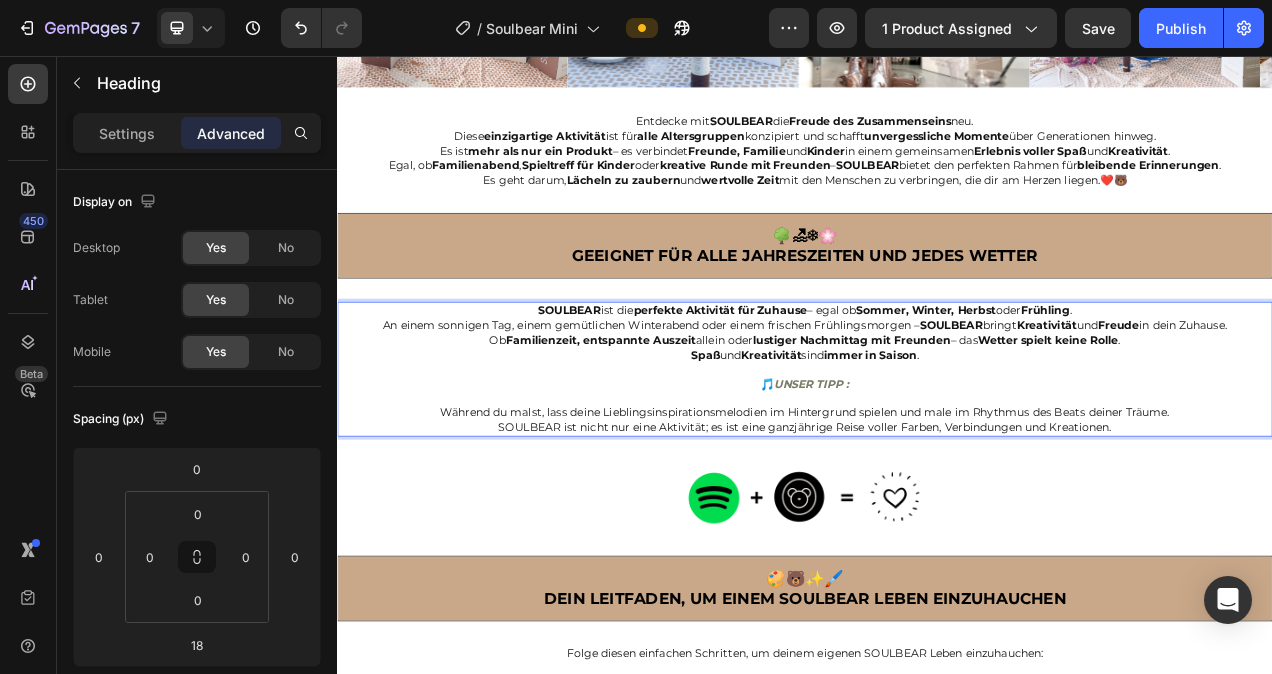 click on "SOULBEAR  ist die  perfekte Aktivität für Zuhause  – egal ob  Sommer, Winter, Herbst  oder  Frühling . An einem sonnigen Tag, einem gemütlichen Winterabend oder einem frischen Frühlingsmorgen –  SOULBEAR  bringt  Kreativität  und  Freude  in dein Zuhause. Ob  Familienzeit, entspannte Auszeit  allein oder  lustiger Nachmittag mit Freunden  – das  Wetter spielt keine Rolle . Spaß  und  Kreativität  sind  immer in Saison .   🎵  UNSER TIPP :   Während du malst, lass deine Lieblingsinspirationsmelodien im Hintergrund spielen und male im Rhythmus des Beats deiner Träume. SOULBEAR ist nicht nur eine Aktivität; es ist eine ganzjährige Reise voller Farben, Verbindungen und Kreationen." at bounding box center (937, 458) 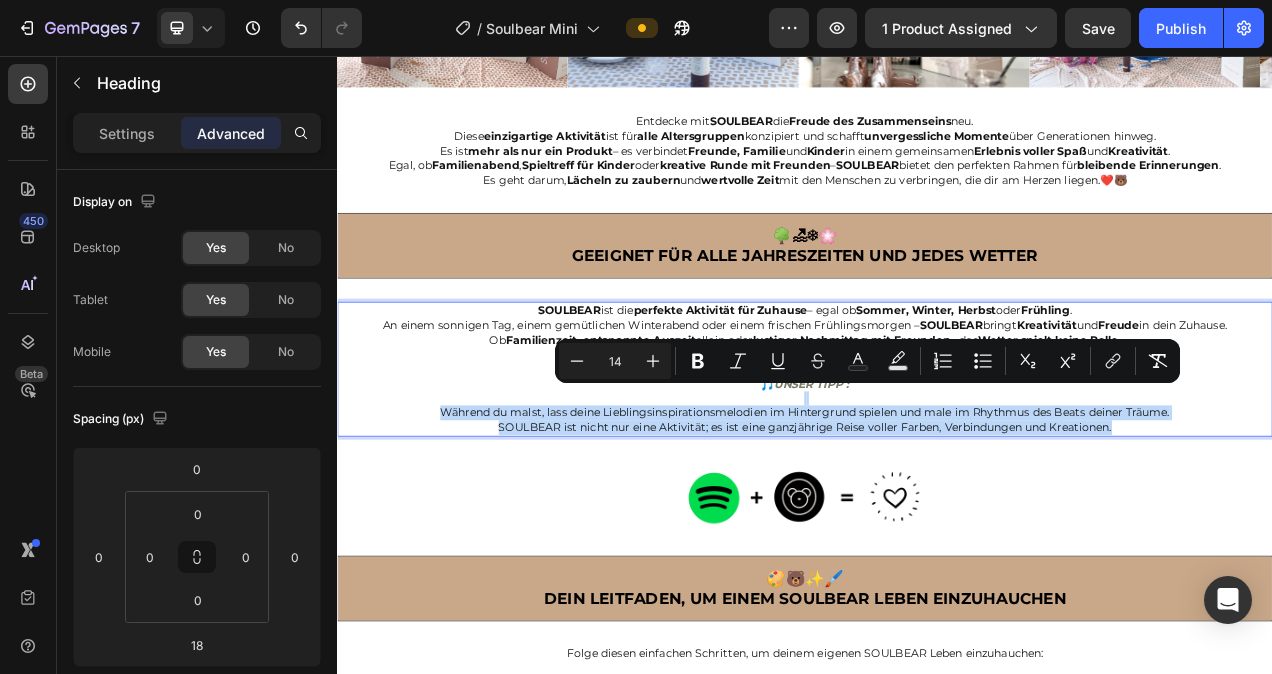 drag, startPoint x: 1344, startPoint y: 519, endPoint x: 468, endPoint y: 496, distance: 876.3019 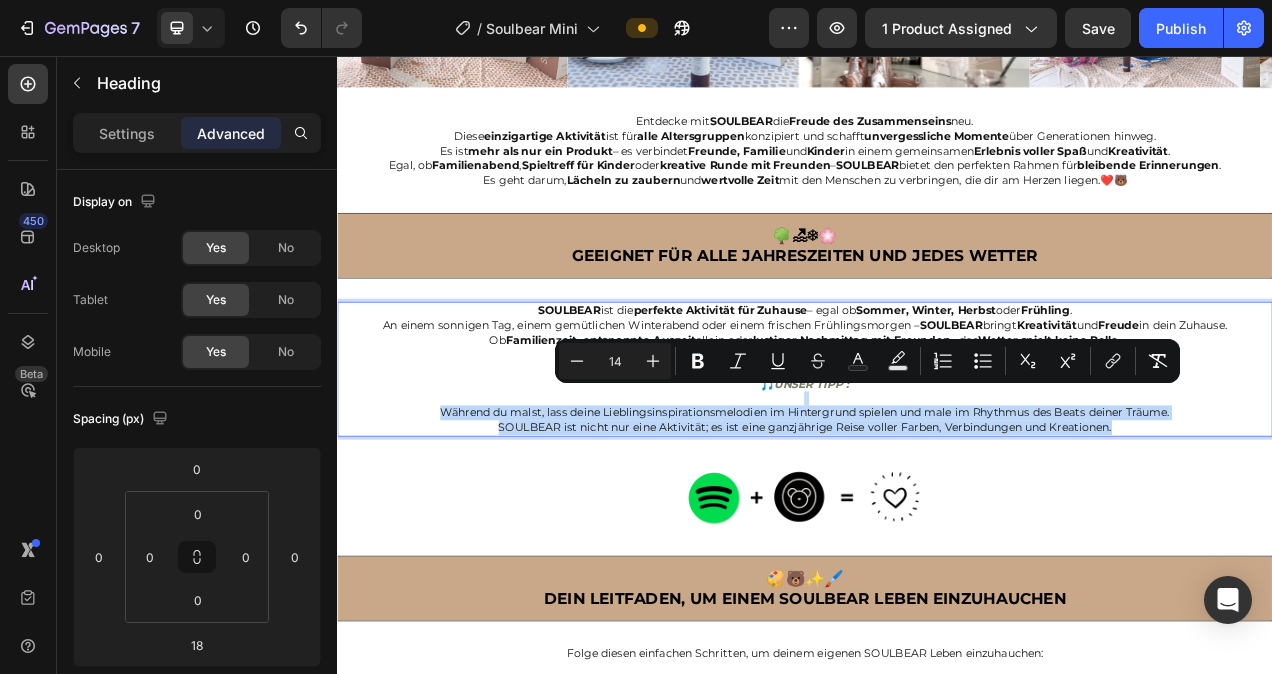 click on "SOULBEAR  ist die  perfekte Aktivität für Zuhause  – egal ob  Sommer, Winter, Herbst  oder  Frühling . An einem sonnigen Tag, einem gemütlichen Winterabend oder einem frischen Frühlingsmorgen –  SOULBEAR  bringt  Kreativität  und  Freude  in dein Zuhause. Ob  Familienzeit, entspannte Auszeit  allein oder  lustiger Nachmittag mit Freunden  – das  Wetter spielt keine Rolle . Spaß  und  Kreativität  sind  immer in Saison .   🎵  UNSER TIPP :   Während du malst, lass deine Lieblingsinspirationsmelodien im Hintergrund spielen und male im Rhythmus des Beats deiner Träume. SOULBEAR ist nicht nur eine Aktivität; es ist eine ganzjährige Reise voller Farben, Verbindungen und Kreationen." at bounding box center (937, 458) 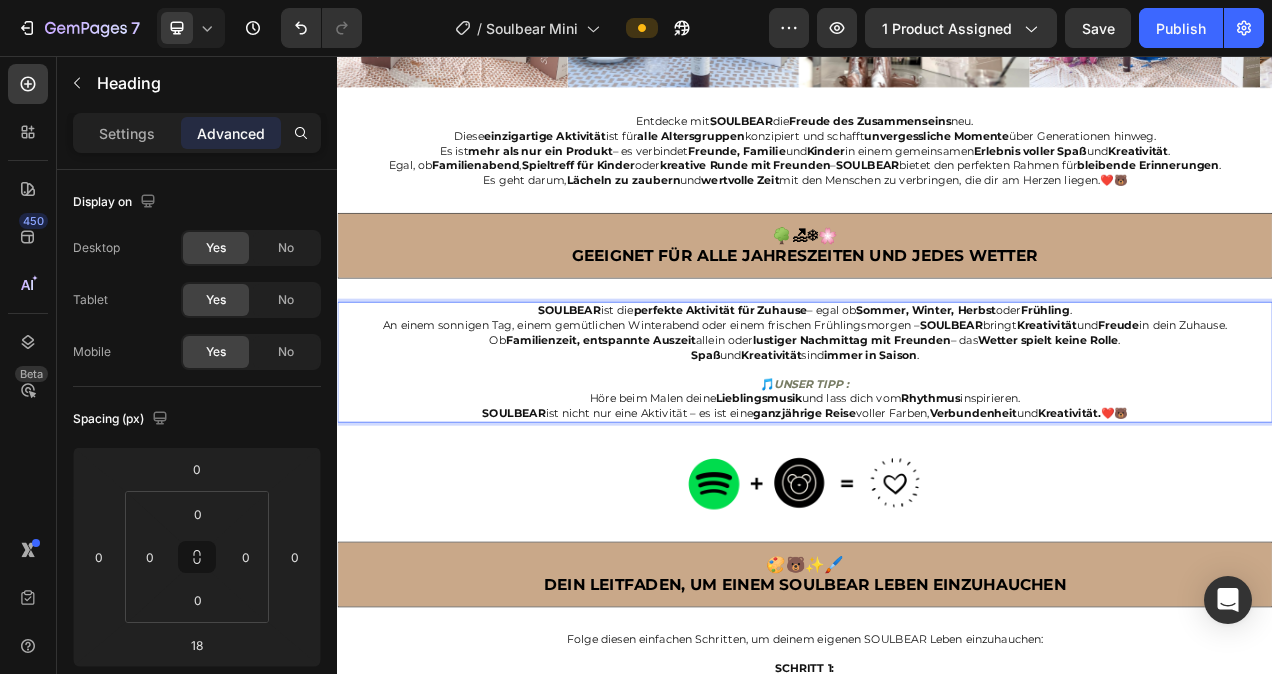 click on "SOULBEAR  ist die  perfekte Aktivität für Zuhause  – egal ob  Sommer, Winter, Herbst  oder  Frühling . An einem sonnigen Tag, einem gemütlichen Winterabend oder einem frischen Frühlingsmorgen –  SOULBEAR  bringt  Kreativität  und  Freude  in dein Zuhause. Ob  Familienzeit, entspannte Auszeit  allein oder  lustiger Nachmittag mit Freunden  – das  Wetter spielt keine Rolle . Spaß  und  Kreativität  sind  immer in Saison .   🎵  UNSER TIPP : Höre beim Malen deine  Lieblingsmusik  und lass dich vom  Rhythmus  inspirieren. SOULBEAR  ist nicht nur eine Aktivität – es ist eine  ganzjährige Reise  voller Farben,  Verbundenheit  und  Kreativität. ❤️🐻" at bounding box center [937, 449] 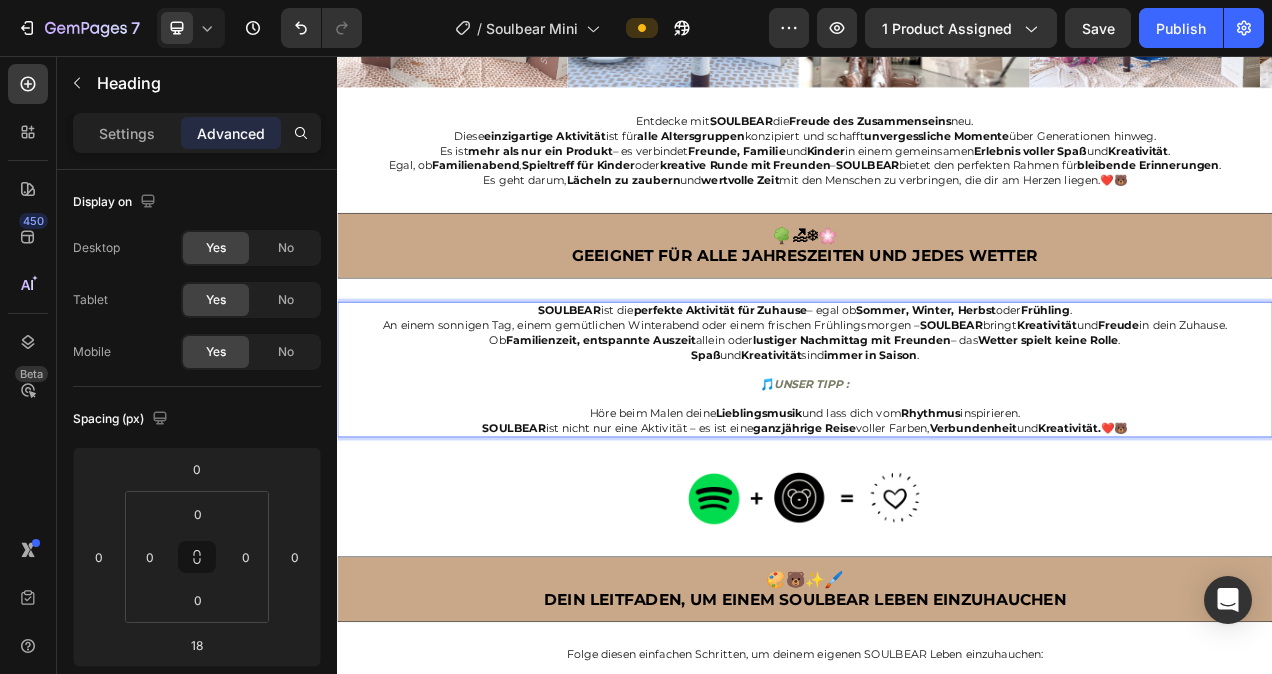 click on "SOULBEAR  ist die  perfekte Aktivität für Zuhause  – egal ob  Sommer, Winter, Herbst  oder  Frühling . An einem sonnigen Tag, einem gemütlichen Winterabend oder einem frischen Frühlingsmorgen –  SOULBEAR  bringt  Kreativität  und  Freude  in dein Zuhause. Ob  Familienzeit, entspannte Auszeit  allein oder  lustiger Nachmittag mit Freunden  – das  Wetter spielt keine Rolle . Spaß  und  Kreativität  sind  immer in Saison .   🎵  UNSER TIPP : ⁠⁠⁠⁠⁠⁠⁠ Höre beim Malen deine  Lieblingsmusik  und lass dich vom  Rhythmus  inspirieren. SOULBEAR  ist nicht nur eine Aktivität – es ist eine  ganzjährige Reise  voller Farben,  Verbundenheit  und  Kreativität. ❤️🐻" at bounding box center (937, 459) 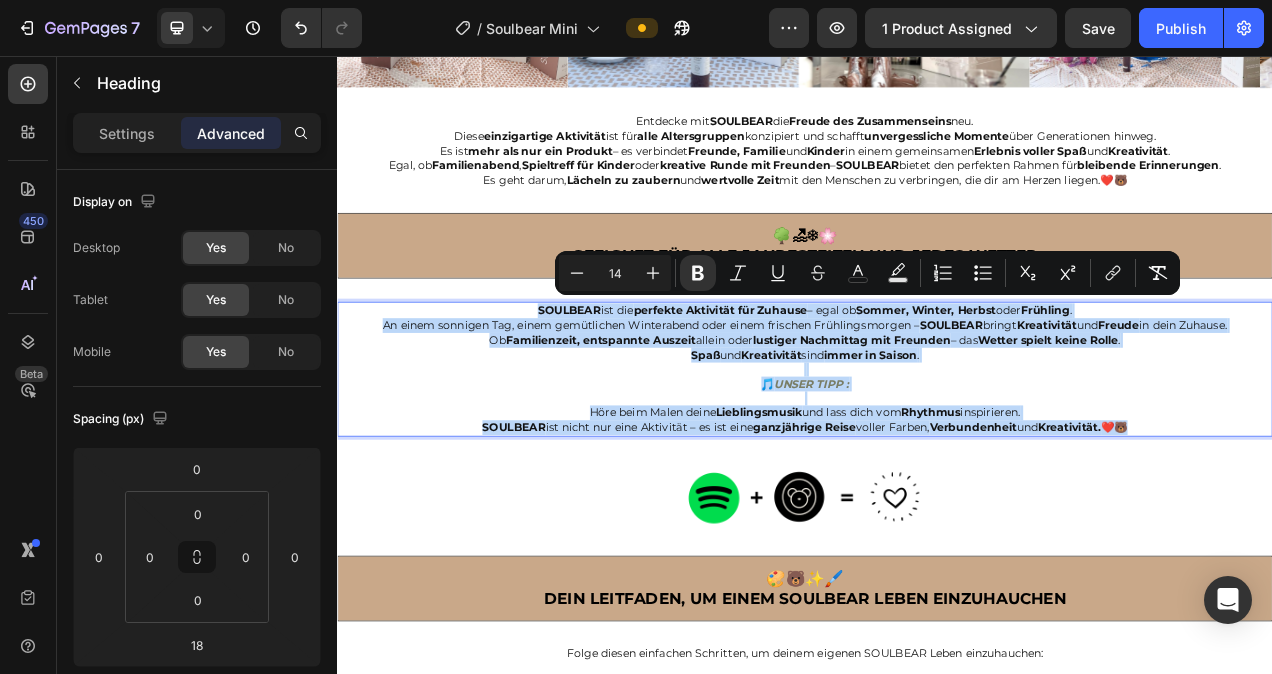 drag, startPoint x: 1362, startPoint y: 517, endPoint x: 569, endPoint y: 385, distance: 803.9111 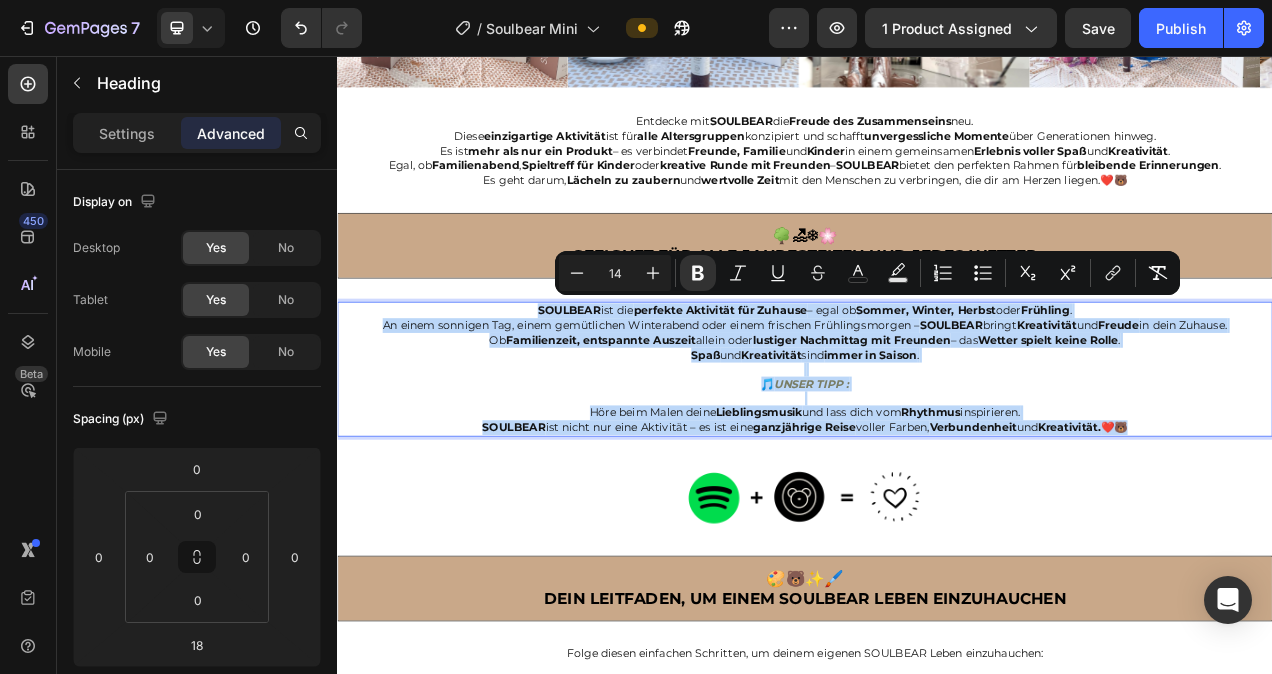 click on "SOULBEAR  ist die  perfekte Aktivität für Zuhause  – egal ob  Sommer, Winter, Herbst  oder  Frühling . An einem sonnigen Tag, einem gemütlichen Winterabend oder einem frischen Frühlingsmorgen –  SOULBEAR  bringt  Kreativität  und  Freude  in dein Zuhause. Ob  Familienzeit, entspannte Auszeit  allein oder  lustiger Nachmittag mit Freunden  – das  Wetter spielt keine Rolle . Spaß  und  Kreativität  sind  immer in Saison .   🎵  UNSER TIPP : Höre beim Malen deine  Lieblingsmusik  und lass dich vom  Rhythmus  inspirieren. SOULBEAR  ist nicht nur eine Aktivität – es ist eine  ganzjährige Reise  voller Farben,  Verbundenheit  und  Kreativität. ❤️🐻" at bounding box center [937, 458] 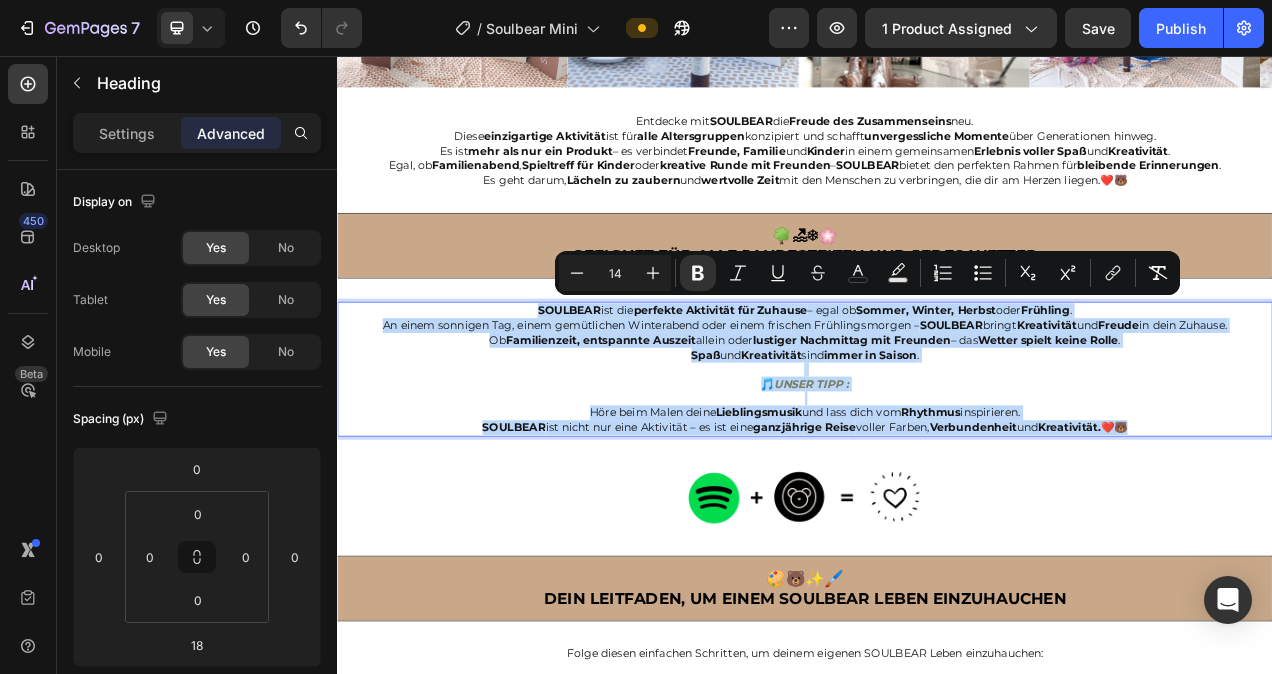 click on "SOULBEAR  ist die  perfekte Aktivität für Zuhause  – egal ob  Sommer, Winter, Herbst  oder  Frühling . An einem sonnigen Tag, einem gemütlichen Winterabend oder einem frischen Frühlingsmorgen –  SOULBEAR  bringt  Kreativität  und  Freude  in dein Zuhause. Ob  Familienzeit, entspannte Auszeit  allein oder  lustiger Nachmittag mit Freunden  – das  Wetter spielt keine Rolle . Spaß  und  Kreativität  sind  immer in Saison .   🎵  UNSER TIPP : Höre beim Malen deine  Lieblingsmusik  und lass dich vom  Rhythmus  inspirieren. SOULBEAR  ist nicht nur eine Aktivität – es ist eine  ganzjährige Reise  voller Farben,  Verbundenheit  und  Kreativität. ❤️🐻" at bounding box center [937, 458] 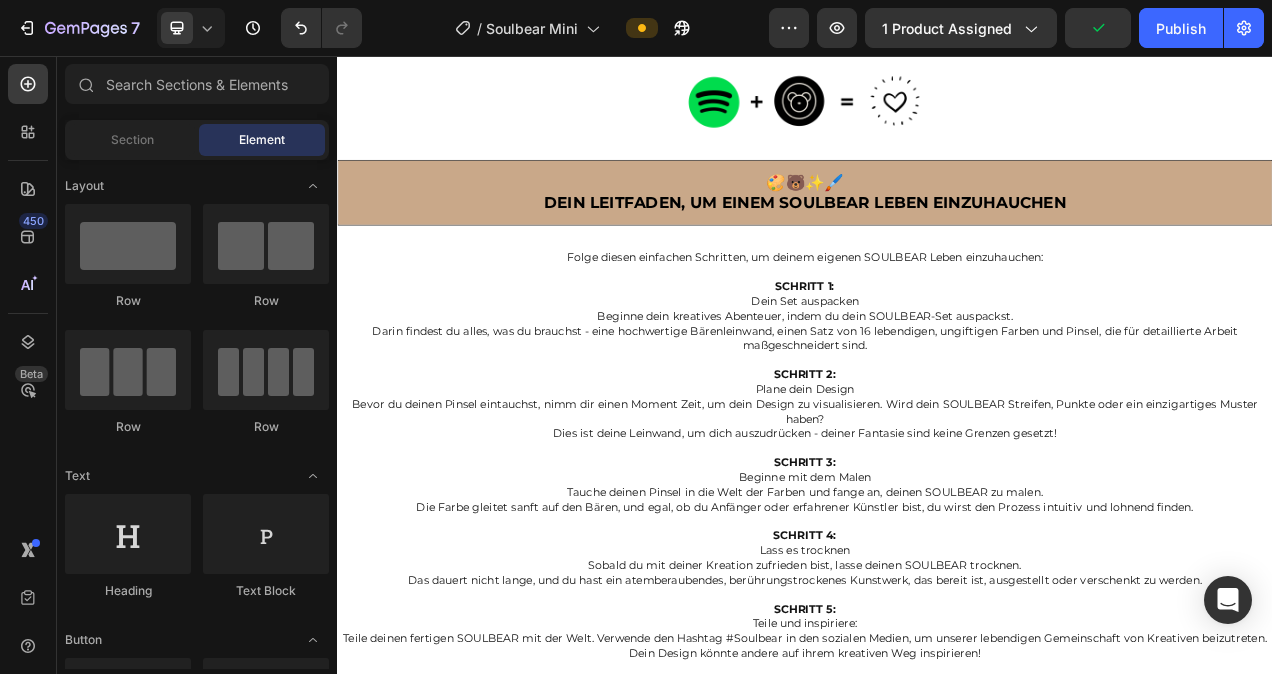 scroll, scrollTop: 3612, scrollLeft: 0, axis: vertical 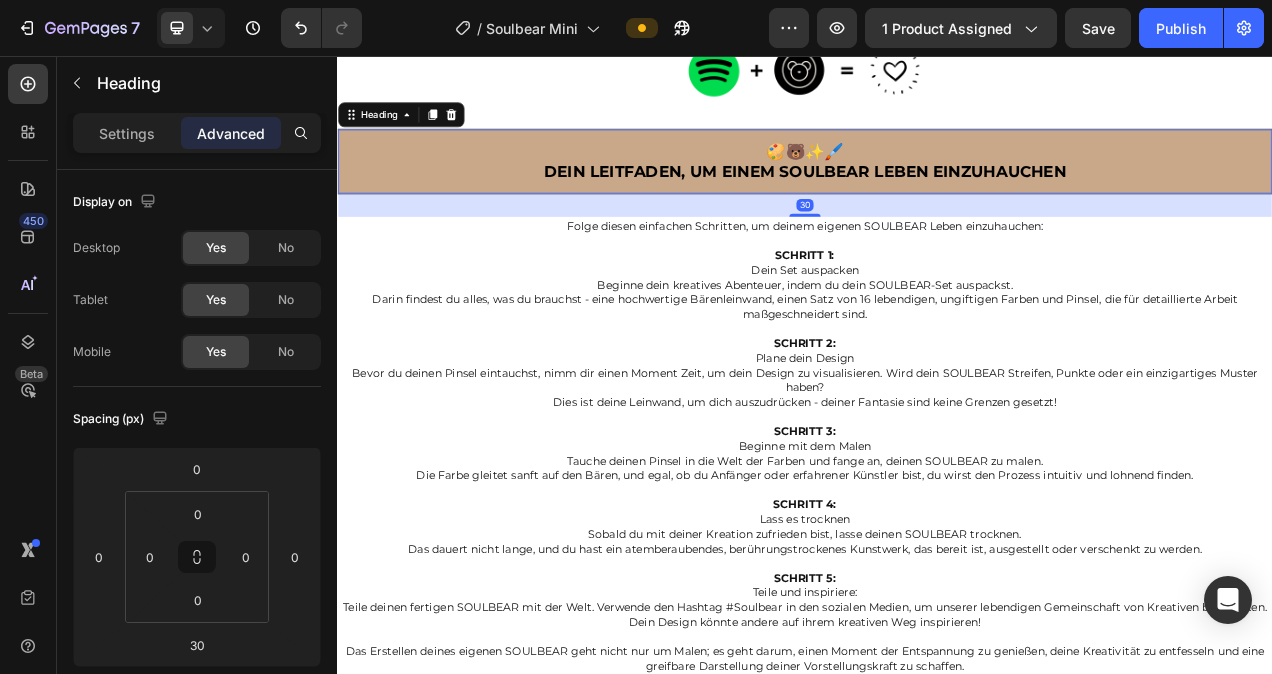 click on "🎨🐻✨🖌️ Dein Leitfaden, um einem SOULBEAR Leben einzuhauchen" at bounding box center (937, 192) 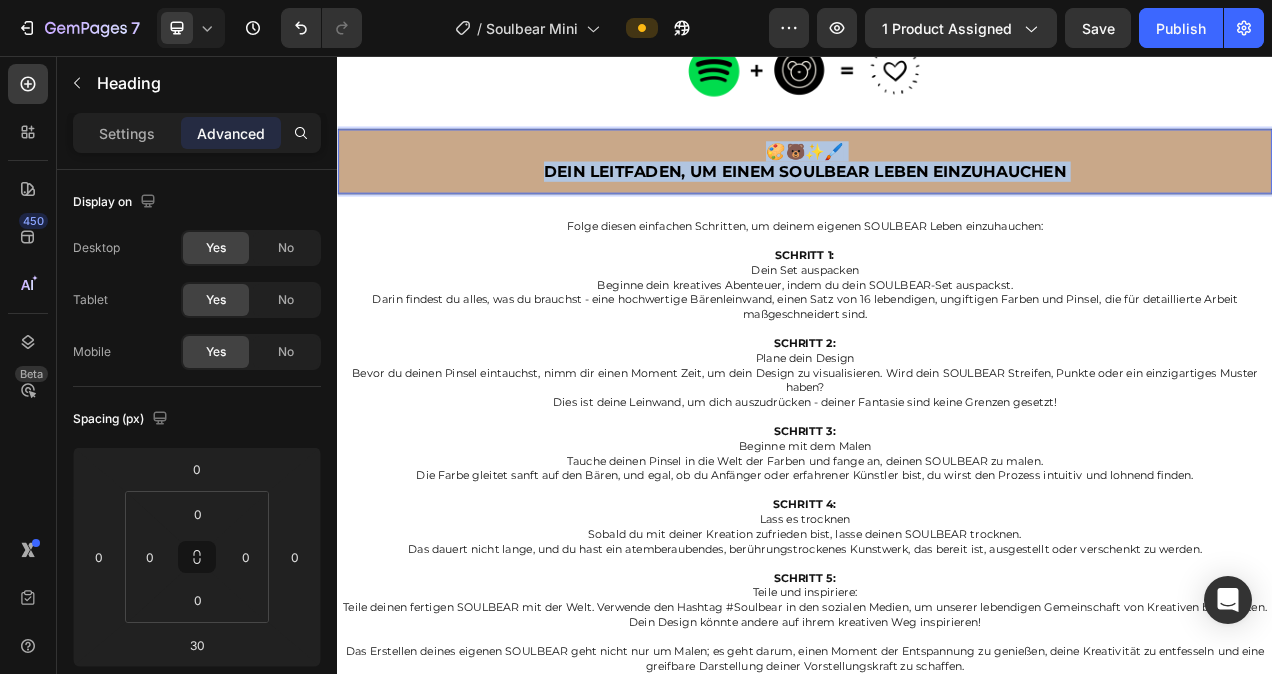 drag, startPoint x: 1268, startPoint y: 190, endPoint x: 882, endPoint y: 185, distance: 386.03238 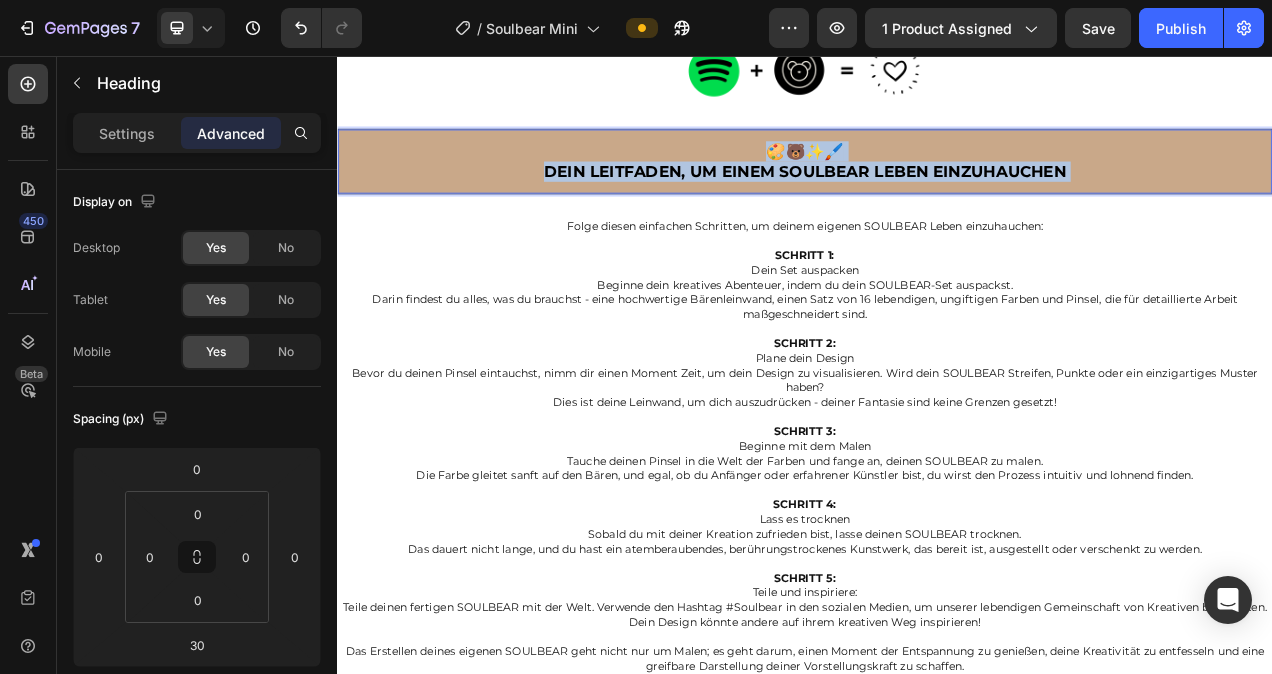 click on "🎨🐻✨🖌️ Dein Leitfaden, um einem SOULBEAR Leben einzuhauchen" at bounding box center [937, 192] 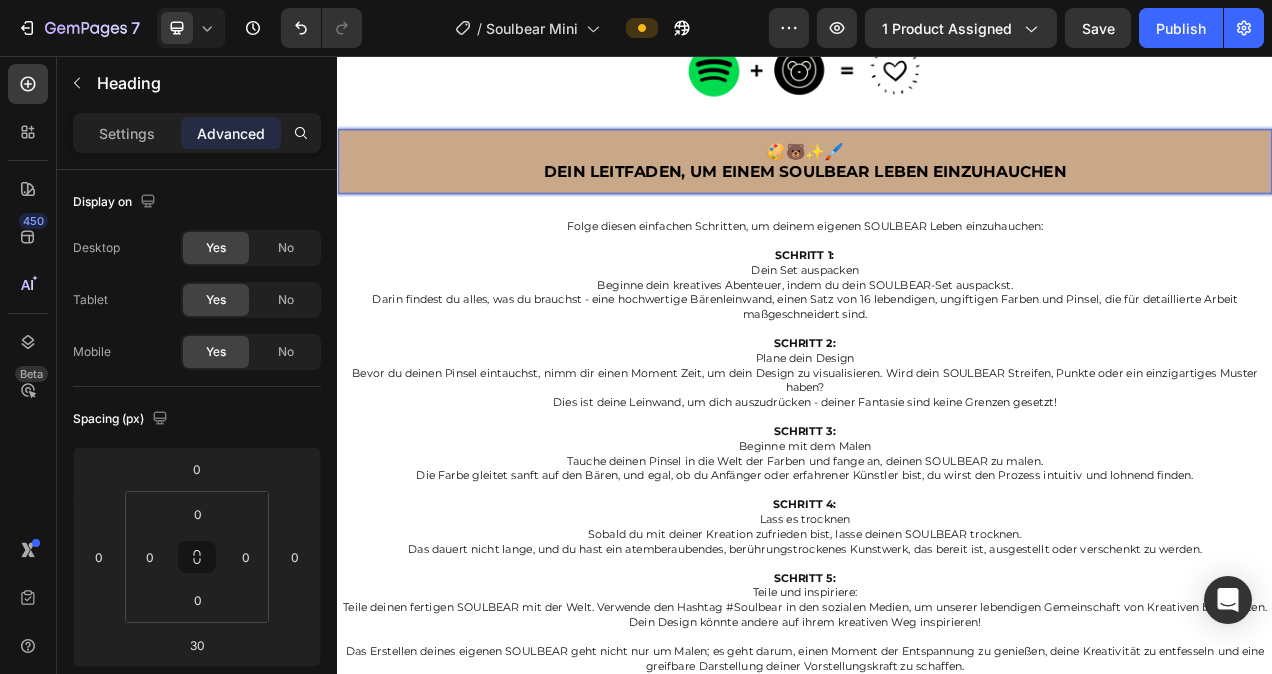 click on "🎨🐻✨🖌️ Dein Leitfaden, um einem SOULBEAR Leben einzuhauchen" at bounding box center (937, 192) 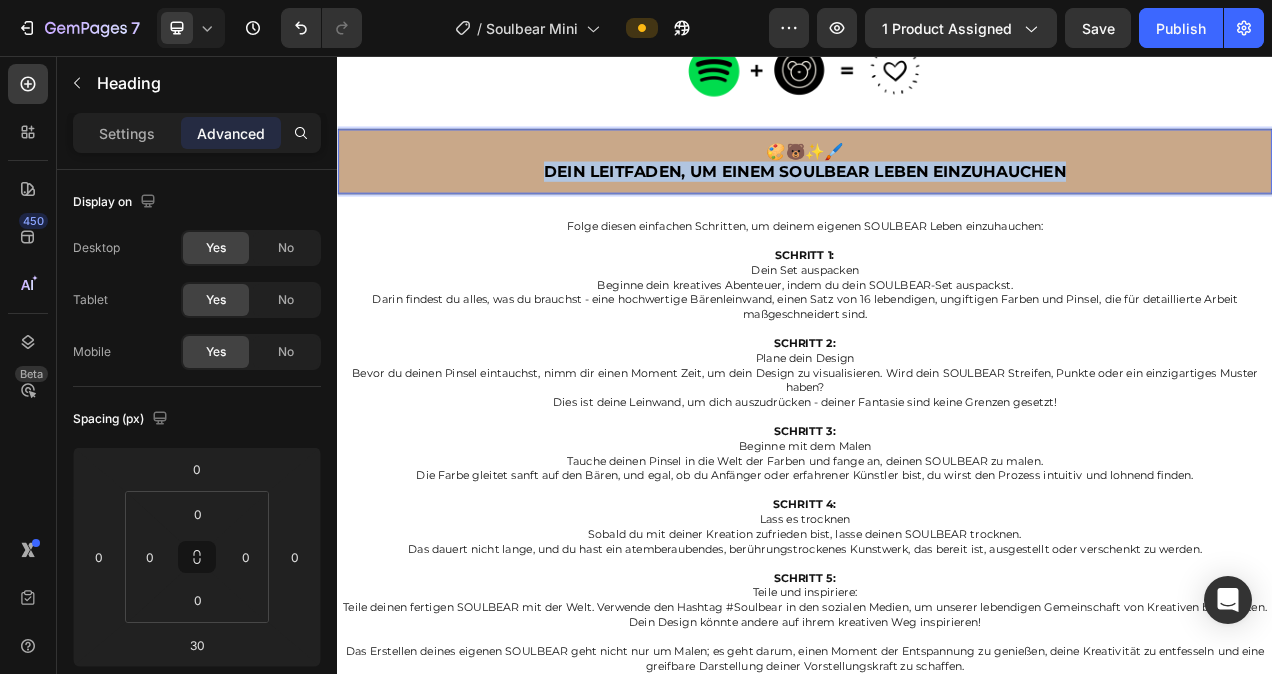 drag, startPoint x: 594, startPoint y: 194, endPoint x: 1277, endPoint y: 188, distance: 683.02637 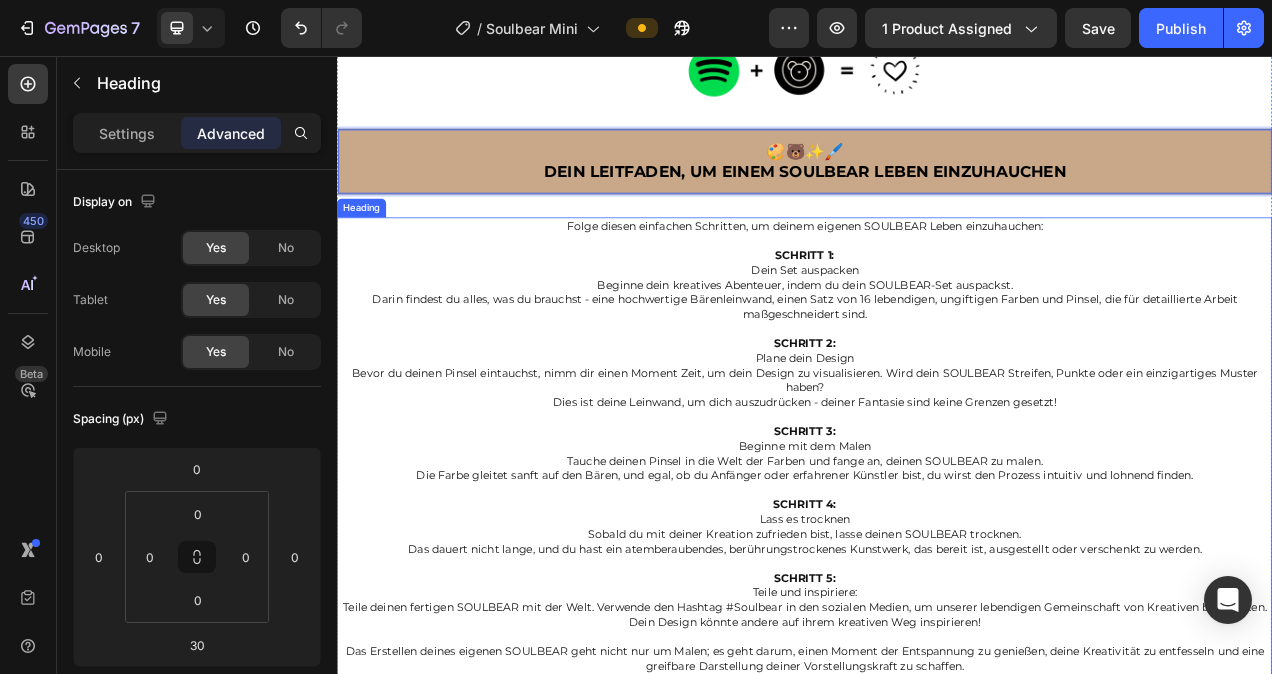 click on "Folge diesen einfachen Schritten, um deinem eigenen SOULBEAR Leben einzuhauchen:   SCHRITT 1: Dein Set auspacken Beginne dein kreatives Abenteuer, indem du dein SOULBEAR-Set auspackst. Darin findest du alles, was du brauchst - eine hochwertige Bärenleinwand, einen Satz von 16 lebendigen, ungiftigen Farben und Pinsel, die für detaillierte Arbeit maßgeschneidert sind.    SCHRITT 2: Plane dein Design Bevor du deinen Pinsel eintauchst, nimm dir einen Moment Zeit, um dein Design zu visualisieren. Wird dein SOULBEAR Streifen, Punkte oder ein einzigartiges Muster haben? Dies ist deine Leinwand, um dich auszudrücken - deiner Fantasie sind keine Grenzen gesetzt!   SCHRITT 3: Beginne mit dem Malen Tauche deinen Pinsel in die Welt der Farben und fange an, deinen SOULBEAR zu malen. Die Farbe gleitet sanft auf den Bären, und egal, ob du Anfänger oder erfahrener Künstler bist, du wirst den Prozess intuitiv und lohnend finden.   SCHRITT 4: Lass es trocknen   SCHRITT 5: Teile und inspiriere:" at bounding box center [937, 585] 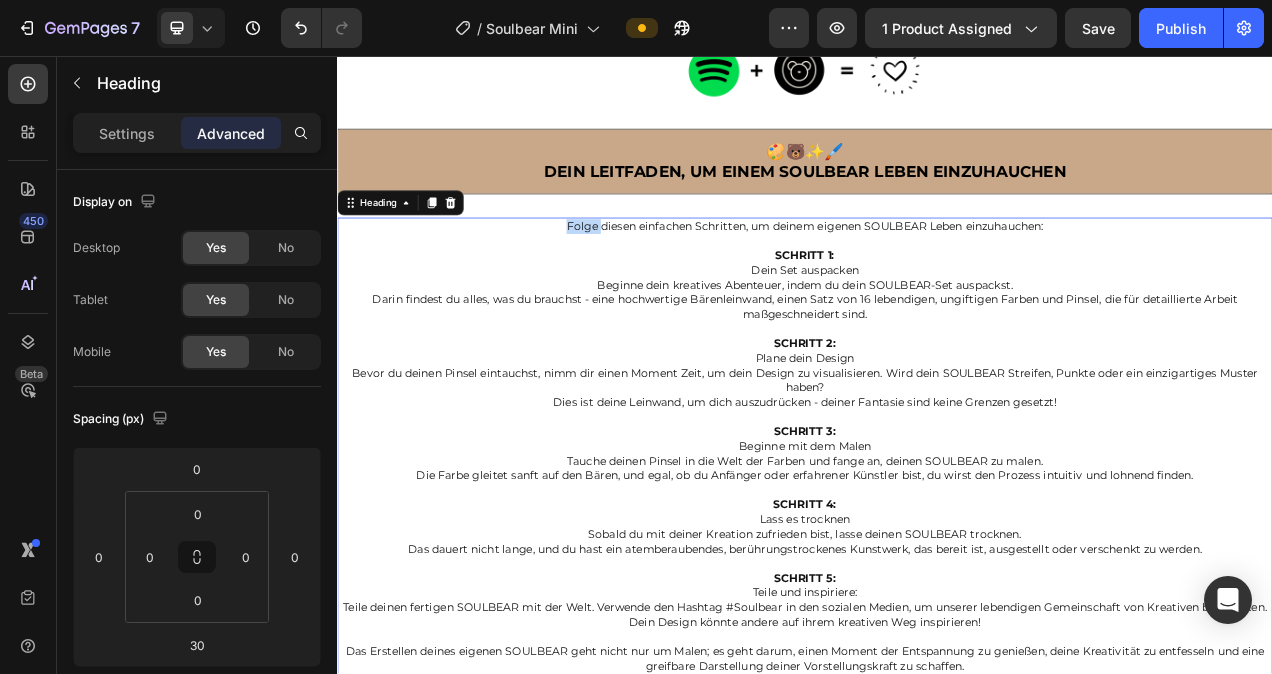 click on "Folge diesen einfachen Schritten, um deinem eigenen SOULBEAR Leben einzuhauchen:   SCHRITT 1: Dein Set auspacken Beginne dein kreatives Abenteuer, indem du dein SOULBEAR-Set auspackst. Darin findest du alles, was du brauchst - eine hochwertige Bärenleinwand, einen Satz von 16 lebendigen, ungiftigen Farben und Pinsel, die für detaillierte Arbeit maßgeschneidert sind.    SCHRITT 2: Plane dein Design Bevor du deinen Pinsel eintauchst, nimm dir einen Moment Zeit, um dein Design zu visualisieren. Wird dein SOULBEAR Streifen, Punkte oder ein einzigartiges Muster haben? Dies ist deine Leinwand, um dich auszudrücken - deiner Fantasie sind keine Grenzen gesetzt!   SCHRITT 3: Beginne mit dem Malen Tauche deinen Pinsel in die Welt der Farben und fange an, deinen SOULBEAR zu malen. Die Farbe gleitet sanft auf den Bären, und egal, ob du Anfänger oder erfahrener Künstler bist, du wirst den Prozess intuitiv und lohnend finden.   SCHRITT 4: Lass es trocknen   SCHRITT 5: Teile und inspiriere:" at bounding box center (937, 585) 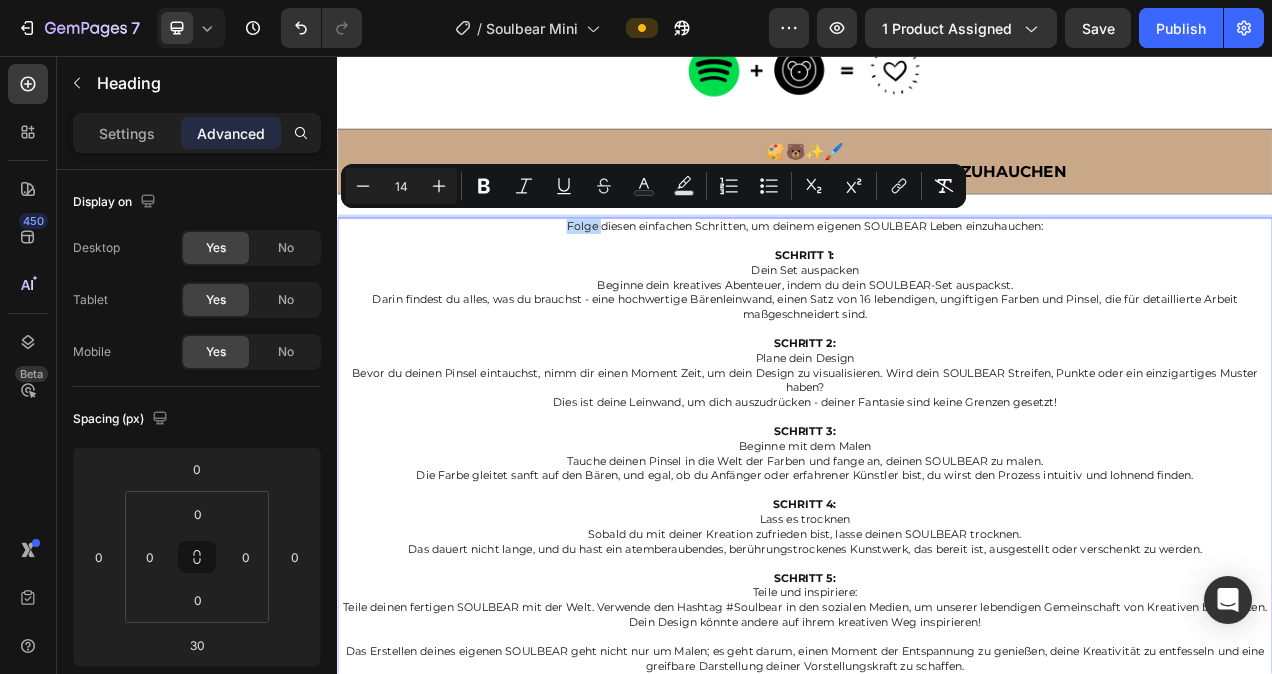 click on "Folge diesen einfachen Schritten, um deinem eigenen SOULBEAR Leben einzuhauchen:   SCHRITT 1: Dein Set auspacken Beginne dein kreatives Abenteuer, indem du dein SOULBEAR-Set auspackst. Darin findest du alles, was du brauchst - eine hochwertige Bärenleinwand, einen Satz von 16 lebendigen, ungiftigen Farben und Pinsel, die für detaillierte Arbeit maßgeschneidert sind.    SCHRITT 2: Plane dein Design Bevor du deinen Pinsel eintauchst, nimm dir einen Moment Zeit, um dein Design zu visualisieren. Wird dein SOULBEAR Streifen, Punkte oder ein einzigartiges Muster haben? Dies ist deine Leinwand, um dich auszudrücken - deiner Fantasie sind keine Grenzen gesetzt!   SCHRITT 3: Beginne mit dem Malen Tauche deinen Pinsel in die Welt der Farben und fange an, deinen SOULBEAR zu malen. Die Farbe gleitet sanft auf den Bären, und egal, ob du Anfänger oder erfahrener Künstler bist, du wirst den Prozess intuitiv und lohnend finden.   SCHRITT 4: Lass es trocknen   SCHRITT 5: Teile und inspiriere:" at bounding box center [937, 585] 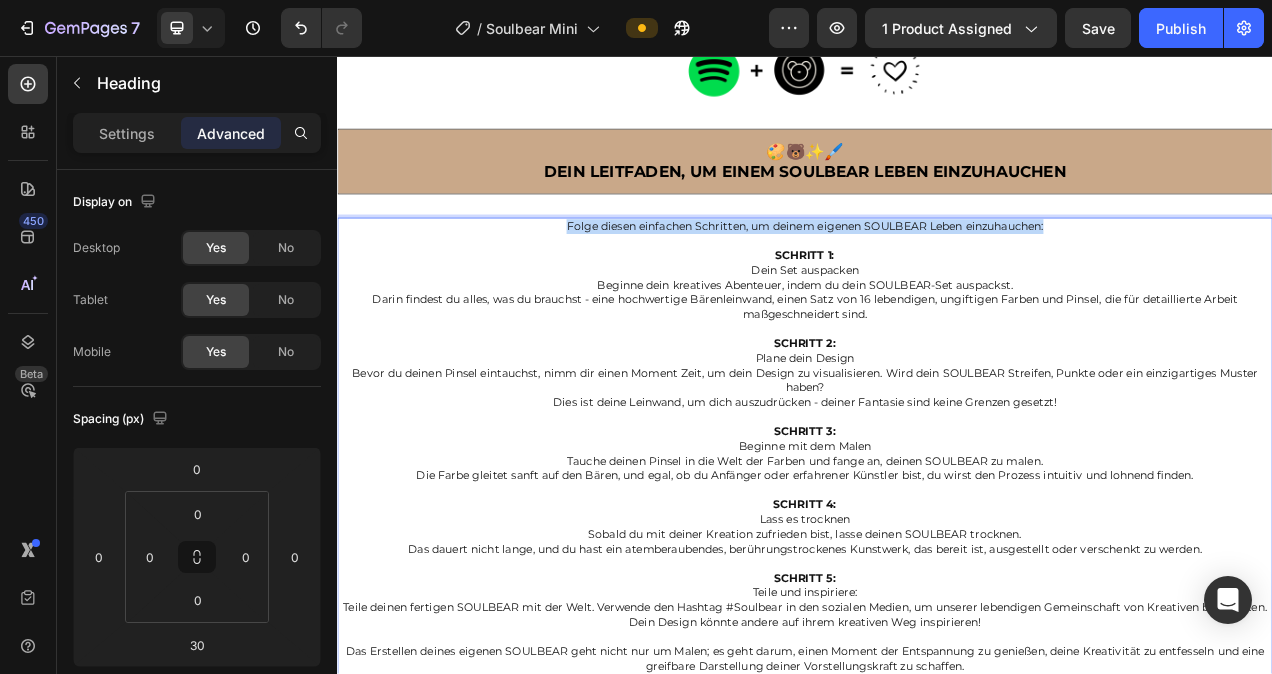 drag, startPoint x: 616, startPoint y: 266, endPoint x: 1240, endPoint y: 258, distance: 624.0513 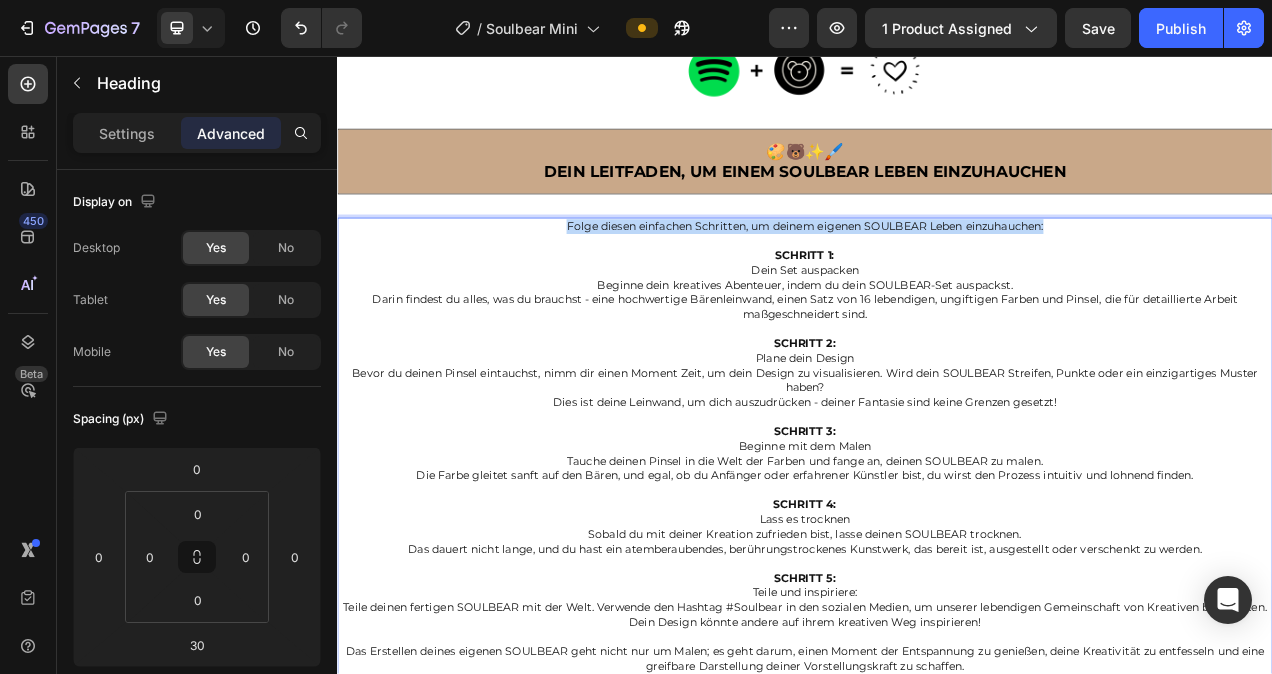 click on "Folge diesen einfachen Schritten, um deinem eigenen SOULBEAR Leben einzuhauchen:   SCHRITT 1: Dein Set auspacken Beginne dein kreatives Abenteuer, indem du dein SOULBEAR-Set auspackst. Darin findest du alles, was du brauchst - eine hochwertige Bärenleinwand, einen Satz von 16 lebendigen, ungiftigen Farben und Pinsel, die für detaillierte Arbeit maßgeschneidert sind.    SCHRITT 2: Plane dein Design Bevor du deinen Pinsel eintauchst, nimm dir einen Moment Zeit, um dein Design zu visualisieren. Wird dein SOULBEAR Streifen, Punkte oder ein einzigartiges Muster haben? Dies ist deine Leinwand, um dich auszudrücken - deiner Fantasie sind keine Grenzen gesetzt!   SCHRITT 3: Beginne mit dem Malen Tauche deinen Pinsel in die Welt der Farben und fange an, deinen SOULBEAR zu malen. Die Farbe gleitet sanft auf den Bären, und egal, ob du Anfänger oder erfahrener Künstler bist, du wirst den Prozess intuitiv und lohnend finden.   SCHRITT 4: Lass es trocknen   SCHRITT 5: Teile und inspiriere:" at bounding box center (937, 585) 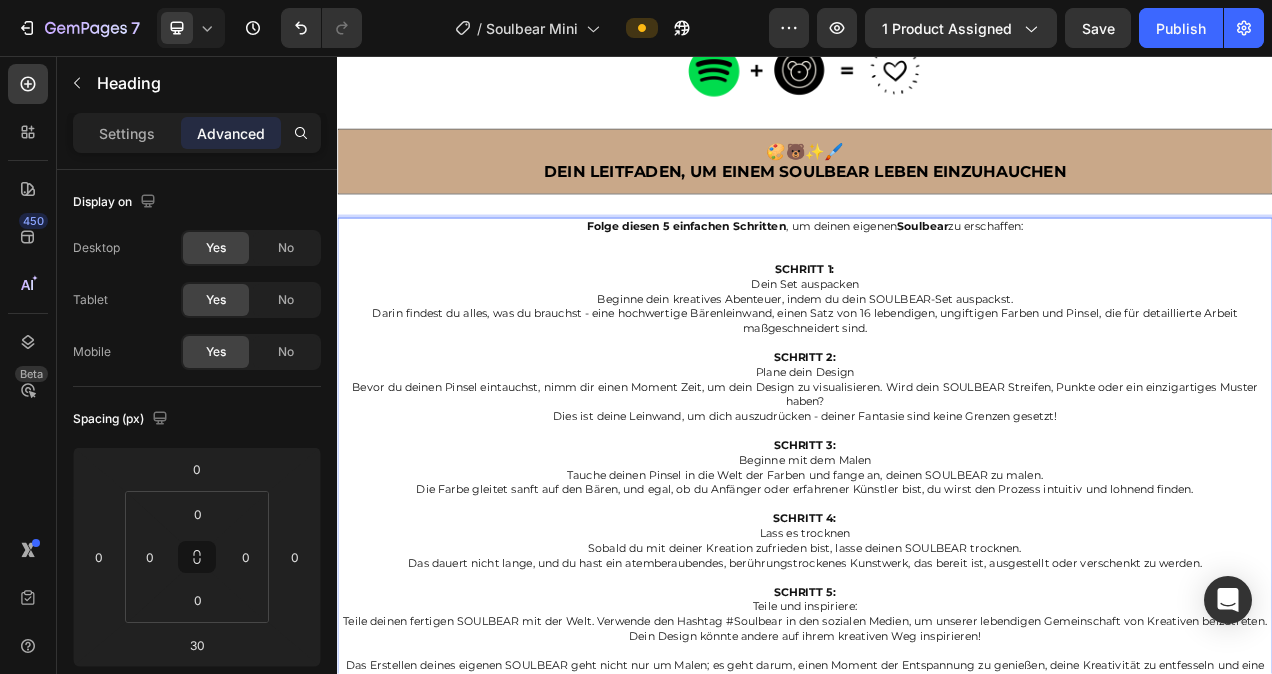 click on "Folge diesen 5 einfachen Schritten , um deinen eigenen  Soulbear  zu erschaffen: ⁠⁠⁠⁠⁠⁠⁠   SCHRITT 1: Dein Set auspacken Beginne dein kreatives Abenteuer, indem du dein SOULBEAR-Set auspackst. Darin findest du alles, was du brauchst - eine hochwertige Bärenleinwand, einen Satz von 16 lebendigen, ungiftigen Farben und Pinsel, die für detaillierte Arbeit maßgeschneidert sind.    SCHRITT 2: Plane dein Design Bevor du deinen Pinsel eintauchst, nimm dir einen Moment Zeit, um dein Design zu visualisieren. Wird dein SOULBEAR Streifen, Punkte oder ein einzigartiges Muster haben? Dies ist deine Leinwand, um dich auszudrücken - deiner Fantasie sind keine Grenzen gesetzt!   SCHRITT 3: Beginne mit dem Malen Tauche deinen Pinsel in die Welt der Farben und fange an, deinen SOULBEAR zu malen. Die Farbe gleitet sanft auf den Bären, und egal, ob du Anfänger oder erfahrener Künstler bist, du wirst den Prozess intuitiv und lohnend finden.   SCHRITT 4: Lass es trocknen   SCHRITT 5:" at bounding box center (937, 594) 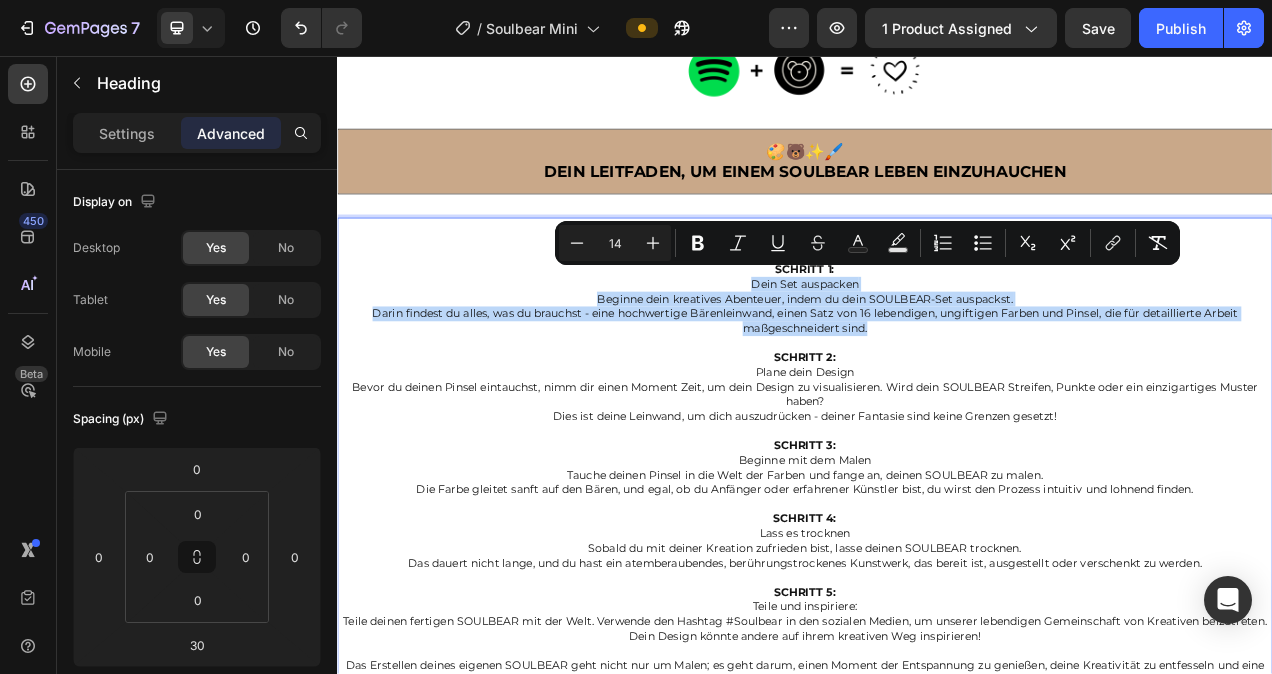 drag, startPoint x: 1023, startPoint y: 393, endPoint x: 659, endPoint y: 344, distance: 367.28326 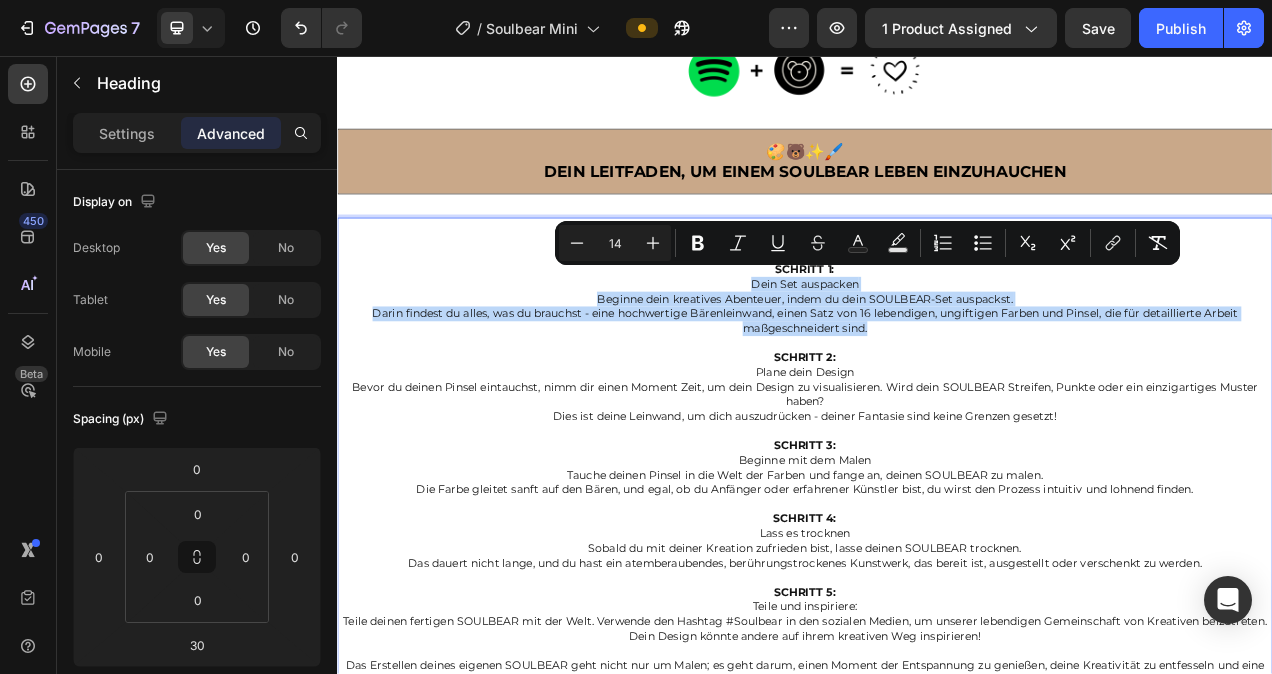 click on "Folge diesen 5 einfachen Schritten , um deinen eigenen  Soulbear  zu erschaffen:   SCHRITT 1: Dein Set auspacken Beginne dein kreatives Abenteuer, indem du dein SOULBEAR-Set auspackst. Darin findest du alles, was du brauchst - eine hochwertige Bärenleinwand, einen Satz von 16 lebendigen, ungiftigen Farben und Pinsel, die für detaillierte Arbeit maßgeschneidert sind.    SCHRITT 2: Plane dein Design Bevor du deinen Pinsel eintauchst, nimm dir einen Moment Zeit, um dein Design zu visualisieren. Wird dein SOULBEAR Streifen, Punkte oder ein einzigartiges Muster haben? Dies ist deine Leinwand, um dich auszudrücken - deiner Fantasie sind keine Grenzen gesetzt!   SCHRITT 3: Beginne mit dem Malen Tauche deinen Pinsel in die Welt der Farben und fange an, deinen SOULBEAR zu malen. Die Farbe gleitet sanft auf den Bären, und egal, ob du Anfänger oder erfahrener Künstler bist, du wirst den Prozess intuitiv und lohnend finden.   SCHRITT 4: Lass es trocknen   SCHRITT 5: Teile und inspiriere:" at bounding box center [937, 594] 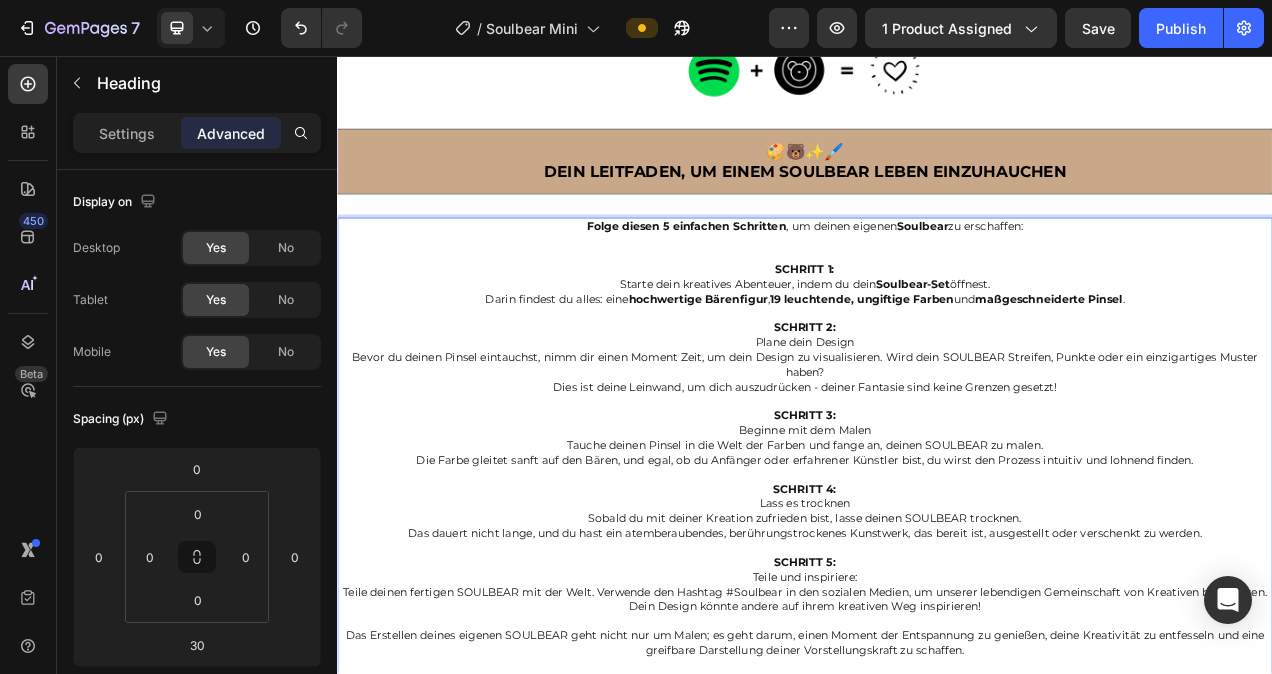 click on "Folge diesen 5 einfachen Schritten , um deinen eigenen  Soulbear  zu erschaffen:   SCHRITT 1: Starte dein kreatives Abenteuer, indem du dein  Soulbear-Set  öffnest. Darin findest du alles: eine  hochwertige Bärenfigur ,  19 leuchtende, ungiftige Farben  und  maßgeschneiderte Pinsel .    SCHRITT 2: Plane dein Design Bevor du deinen Pinsel eintauchst, nimm dir einen Moment Zeit, um dein Design zu visualisieren. Wird dein SOULBEAR Streifen, Punkte oder ein einzigartiges Muster haben? Dies ist deine Leinwand, um dich auszudrücken - deiner Fantasie sind keine Grenzen gesetzt!   SCHRITT 3: Beginne mit dem Malen Tauche deinen Pinsel in die Welt der Farben und fange an, deinen SOULBEAR zu malen. Die Farbe gleitet sanft auf den Bären, und egal, ob du Anfänger oder erfahrener Künstler bist, du wirst den Prozess intuitiv und lohnend finden.   SCHRITT 4: Lass es trocknen Sobald du mit deiner Kreation zufrieden bist, lasse deinen SOULBEAR trocknen.   SCHRITT 5: Teile und inspiriere:" at bounding box center [937, 575] 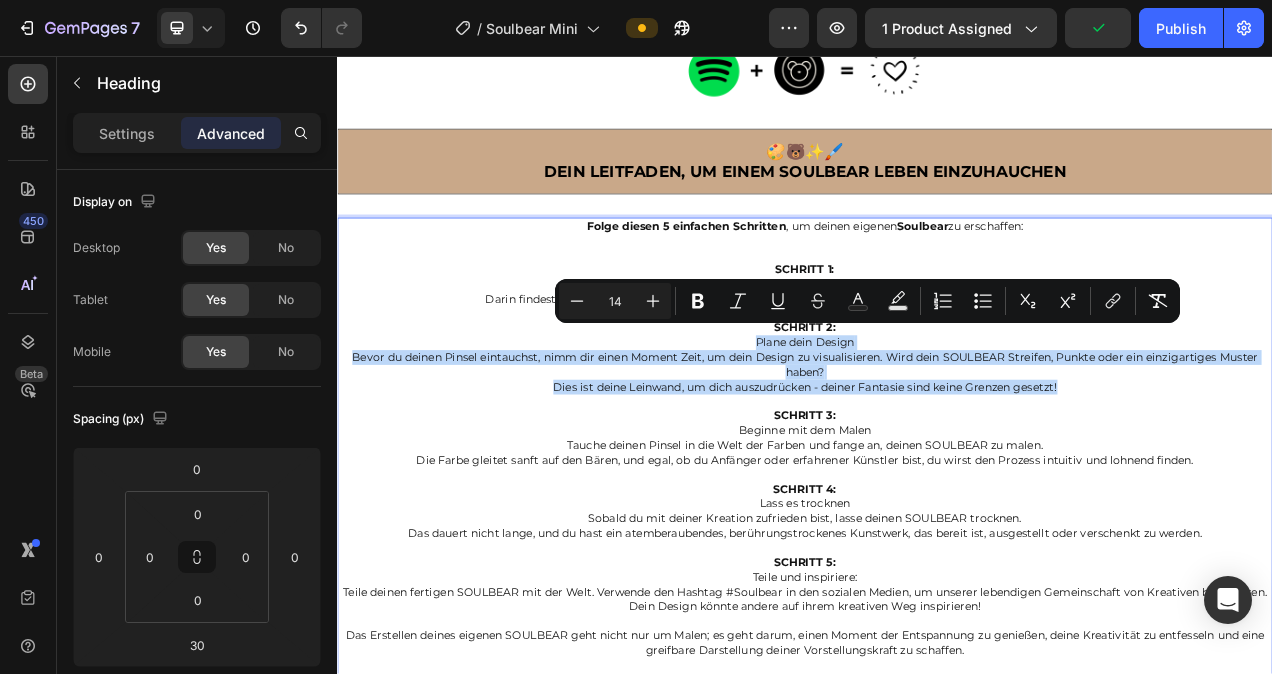 drag, startPoint x: 1258, startPoint y: 467, endPoint x: 867, endPoint y: 410, distance: 395.1329 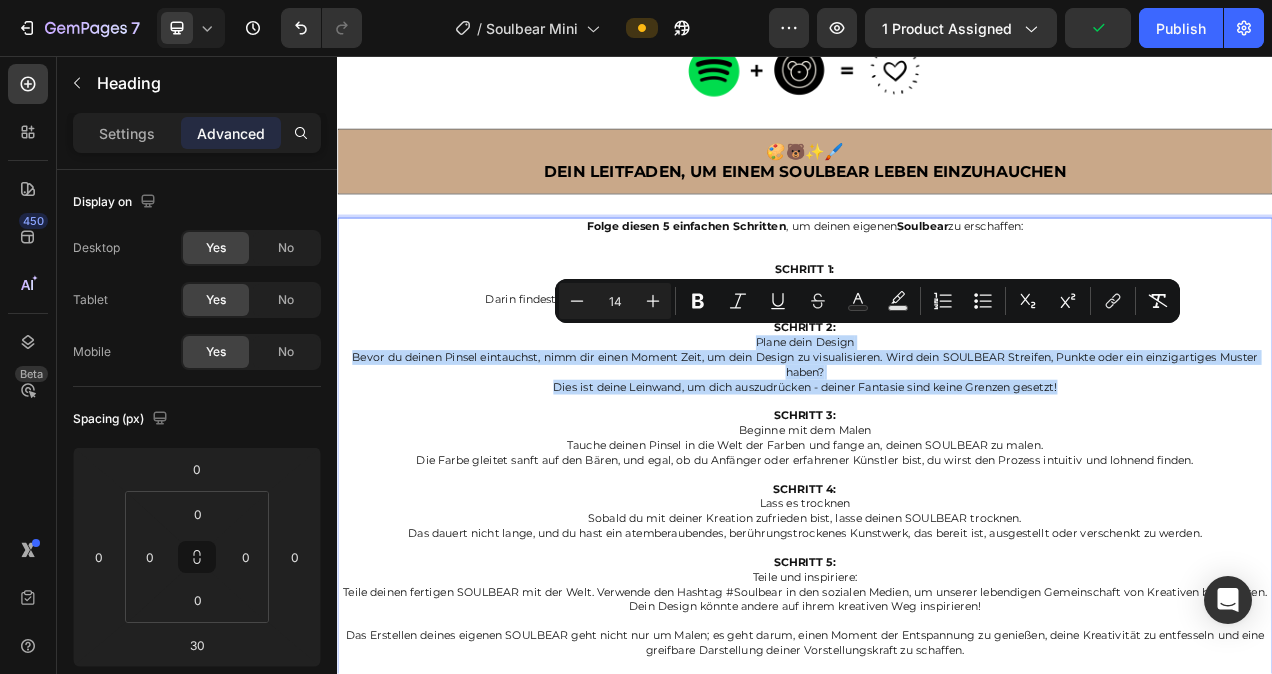 click on "Folge diesen 5 einfachen Schritten , um deinen eigenen  Soulbear  zu erschaffen:   SCHRITT 1: Starte dein kreatives Abenteuer, indem du dein  Soulbear-Set  öffnest. Darin findest du alles: eine  hochwertige Bärenfigur ,  19 leuchtende, ungiftige Farben  und  maßgeschneiderte Pinsel .    SCHRITT 2: Plane dein Design Bevor du deinen Pinsel eintauchst, nimm dir einen Moment Zeit, um dein Design zu visualisieren. Wird dein SOULBEAR Streifen, Punkte oder ein einzigartiges Muster haben? Dies ist deine Leinwand, um dich auszudrücken - deiner Fantasie sind keine Grenzen gesetzt!   SCHRITT 3: Beginne mit dem Malen Tauche deinen Pinsel in die Welt der Farben und fange an, deinen SOULBEAR zu malen. Die Farbe gleitet sanft auf den Bären, und egal, ob du Anfänger oder erfahrener Künstler bist, du wirst den Prozess intuitiv und lohnend finden.   SCHRITT 4: Lass es trocknen Sobald du mit deiner Kreation zufrieden bist, lasse deinen SOULBEAR trocknen.   SCHRITT 5: Teile und inspiriere:" at bounding box center [937, 575] 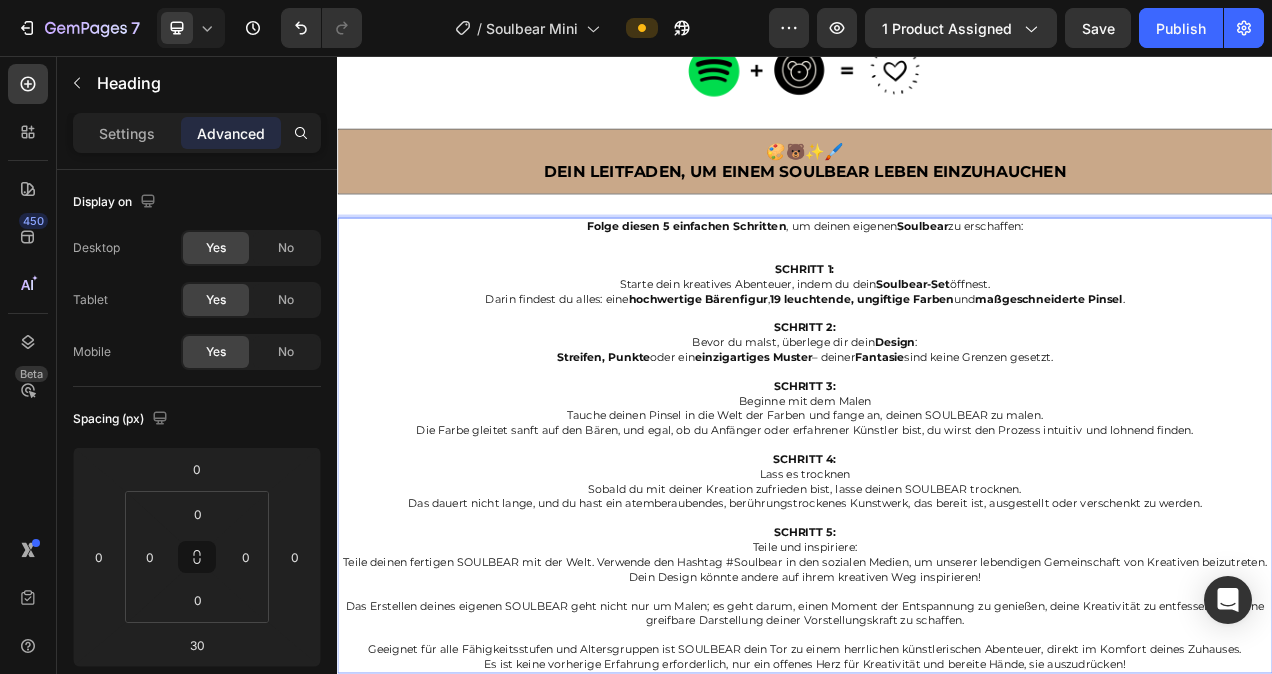 click on "Folge diesen 5 einfachen Schritten , um deinen eigenen  Soulbear  zu erschaffen:   SCHRITT 1: Starte dein kreatives Abenteuer, indem du dein  Soulbear-Set  öffnest. Darin findest du alles: eine  hochwertige Bärenfigur ,  19 leuchtende, ungiftige Farben  und  maßgeschneiderte Pinsel .    SCHRITT 2: Bevor du malst, überlege dir dein  Design : Streifen, Punkte  oder ein  einzigartiges Muster  – deiner  Fantasie  sind keine Grenzen gesetzt.   SCHRITT 3: Beginne mit dem Malen Tauche deinen Pinsel in die Welt der Farben und fange an, deinen SOULBEAR zu malen. Die Farbe gleitet sanft auf den Bären, und egal, ob du Anfänger oder erfahrener Künstler bist, du wirst den Prozess intuitiv und lohnend finden.   SCHRITT 4: Lass es trocknen Sobald du mit deiner Kreation zufrieden bist, lasse deinen SOULBEAR trocknen. Das dauert nicht lange, und du hast ein atemberaubendes, berührungstrockenes Kunstwerk, das bereit ist, ausgestellt oder verschenkt zu werden.   SCHRITT 5: Teile und inspiriere:" at bounding box center [937, 556] 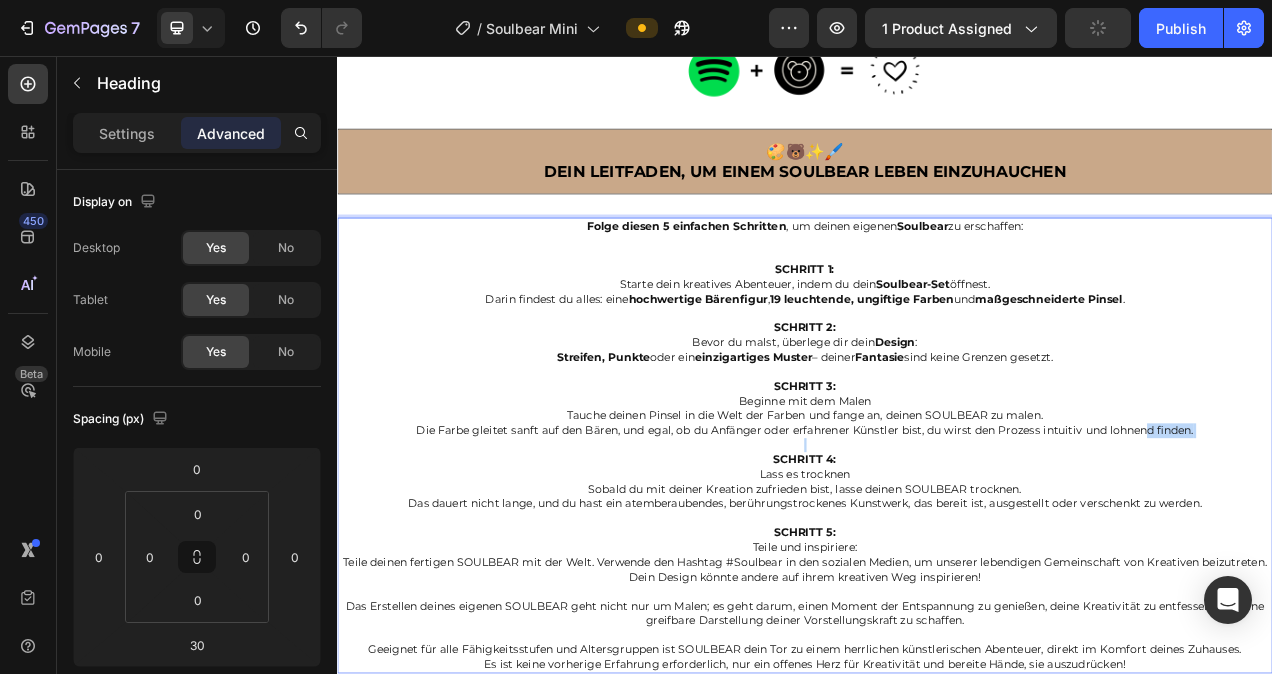 drag, startPoint x: 1326, startPoint y: 538, endPoint x: 1289, endPoint y: 536, distance: 37.054016 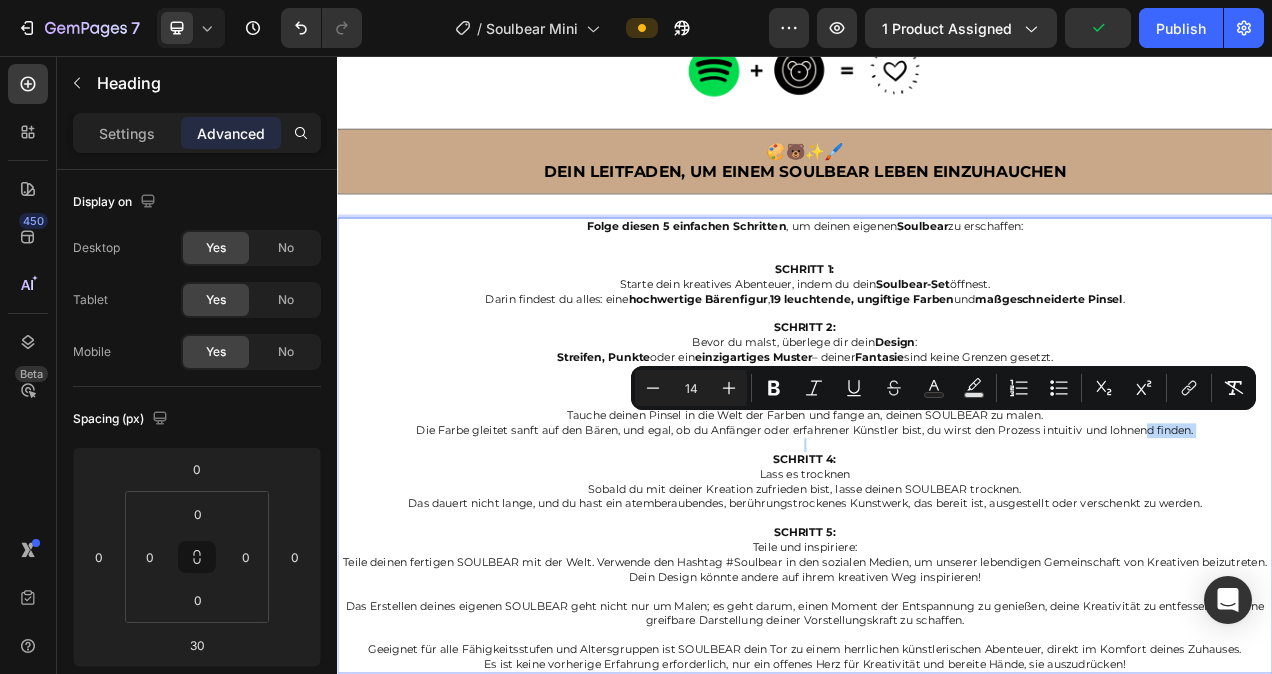 click on "Folge diesen 5 einfachen Schritten , um deinen eigenen  Soulbear  zu erschaffen:   SCHRITT 1: Starte dein kreatives Abenteuer, indem du dein  Soulbear-Set  öffnest. Darin findest du alles: eine  hochwertige Bärenfigur ,  19 leuchtende, ungiftige Farben  und  maßgeschneiderte Pinsel .    SCHRITT 2: Bevor du malst, überlege dir dein  Design : Streifen, Punkte  oder ein  einzigartiges Muster  – deiner  Fantasie  sind keine Grenzen gesetzt.   SCHRITT 3: Beginne mit dem Malen Tauche deinen Pinsel in die Welt der Farben und fange an, deinen SOULBEAR zu malen. Die Farbe gleitet sanft auf den Bären, und egal, ob du Anfänger oder erfahrener Künstler bist, du wirst den Prozess intuitiv und lohnend finden.   SCHRITT 4: Lass es trocknen Sobald du mit deiner Kreation zufrieden bist, lasse deinen SOULBEAR trocknen. Das dauert nicht lange, und du hast ein atemberaubendes, berührungstrockenes Kunstwerk, das bereit ist, ausgestellt oder verschenkt zu werden.   SCHRITT 5: Teile und inspiriere:" at bounding box center (937, 556) 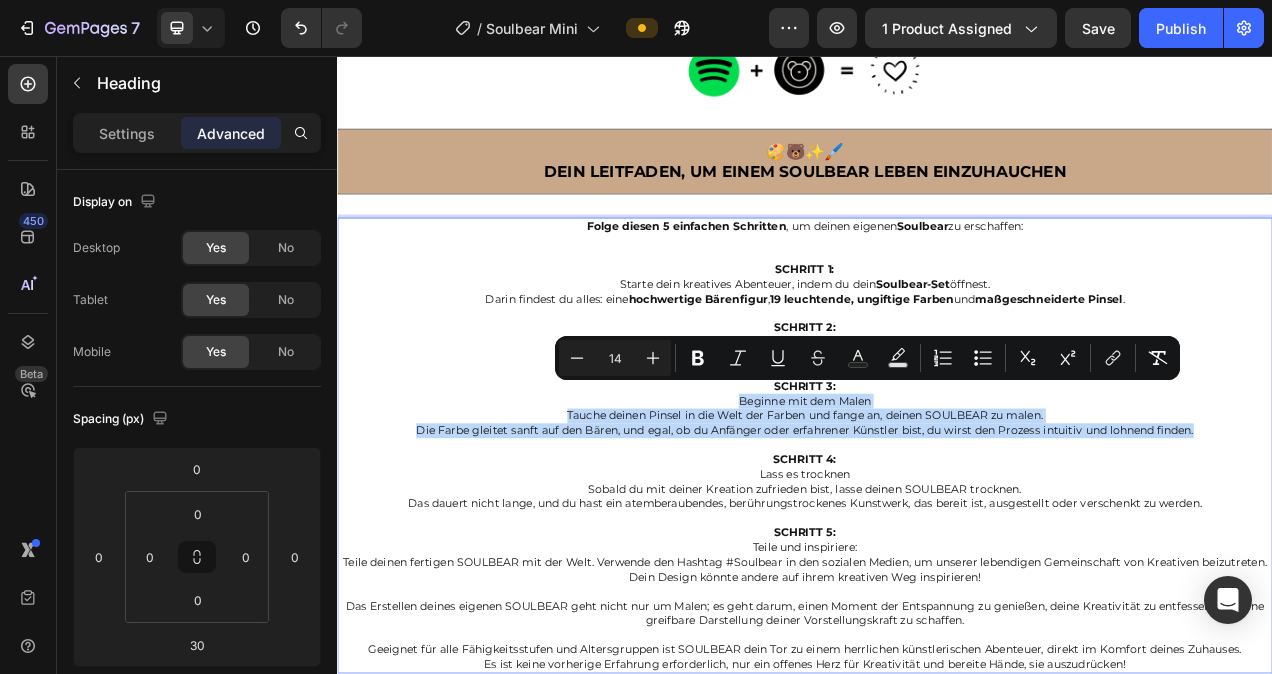 drag, startPoint x: 1442, startPoint y: 519, endPoint x: 840, endPoint y: 481, distance: 603.1981 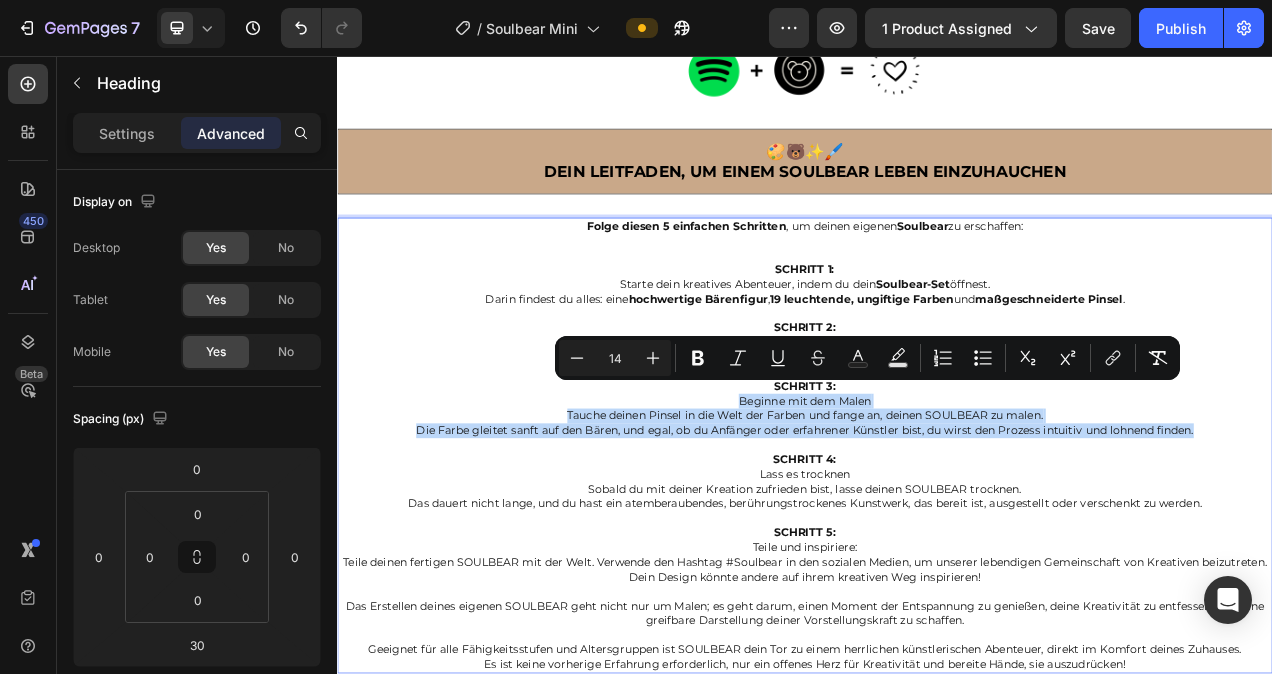 click on "Folge diesen 5 einfachen Schritten , um deinen eigenen  Soulbear  zu erschaffen:   SCHRITT 1: Starte dein kreatives Abenteuer, indem du dein  Soulbear-Set  öffnest. Darin findest du alles: eine  hochwertige Bärenfigur ,  19 leuchtende, ungiftige Farben  und  maßgeschneiderte Pinsel .    SCHRITT 2: Bevor du malst, überlege dir dein  Design : Streifen, Punkte  oder ein  einzigartiges Muster  – deiner  Fantasie  sind keine Grenzen gesetzt.   SCHRITT 3: Beginne mit dem Malen Tauche deinen Pinsel in die Welt der Farben und fange an, deinen SOULBEAR zu malen. Die Farbe gleitet sanft auf den Bären, und egal, ob du Anfänger oder erfahrener Künstler bist, du wirst den Prozess intuitiv und lohnend finden.   SCHRITT 4: Lass es trocknen Sobald du mit deiner Kreation zufrieden bist, lasse deinen SOULBEAR trocknen. Das dauert nicht lange, und du hast ein atemberaubendes, berührungstrockenes Kunstwerk, das bereit ist, ausgestellt oder verschenkt zu werden.   SCHRITT 5: Teile und inspiriere:" at bounding box center [937, 556] 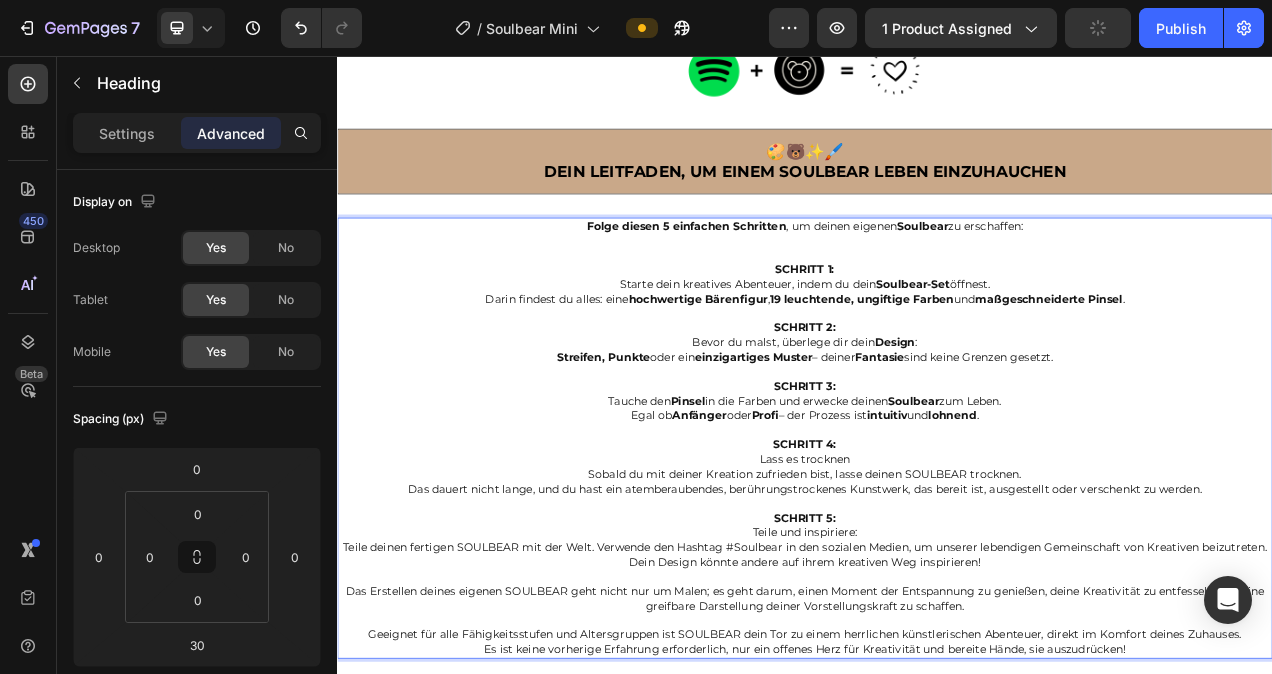 click on "Folge diesen 5 einfachen Schritten , um deinen eigenen  Soulbear  zu erschaffen:   SCHRITT 1: Starte dein kreatives Abenteuer, indem du dein  Soulbear-Set  öffnest. Darin findest du alles: eine  hochwertige Bärenfigur ,  19 leuchtende, ungiftige Farben  und  maßgeschneiderte Pinsel .    SCHRITT 2: Bevor du malst, überlege dir dein  Design : Streifen, Punkte  oder ein  einzigartiges Muster  – deiner  Fantasie  sind keine Grenzen gesetzt.   SCHRITT 3: Tauche den  Pinsel  in die Farben und erwecke deinen  Soulbear  zum Leben. Egal ob  Anfänger  oder  Profi  – der Prozess ist  intuitiv  und  lohnend .   SCHRITT 4: Lass es trocknen Sobald du mit deiner Kreation zufrieden bist, lasse deinen SOULBEAR trocknen. Das dauert nicht lange, und du hast ein atemberaubendes, berührungstrockenes Kunstwerk, das bereit ist, ausgestellt oder verschenkt zu werden.   SCHRITT 5: Teile und inspiriere: Dein Design könnte andere auf ihrem kreativen Weg inspirieren!" at bounding box center (937, 547) 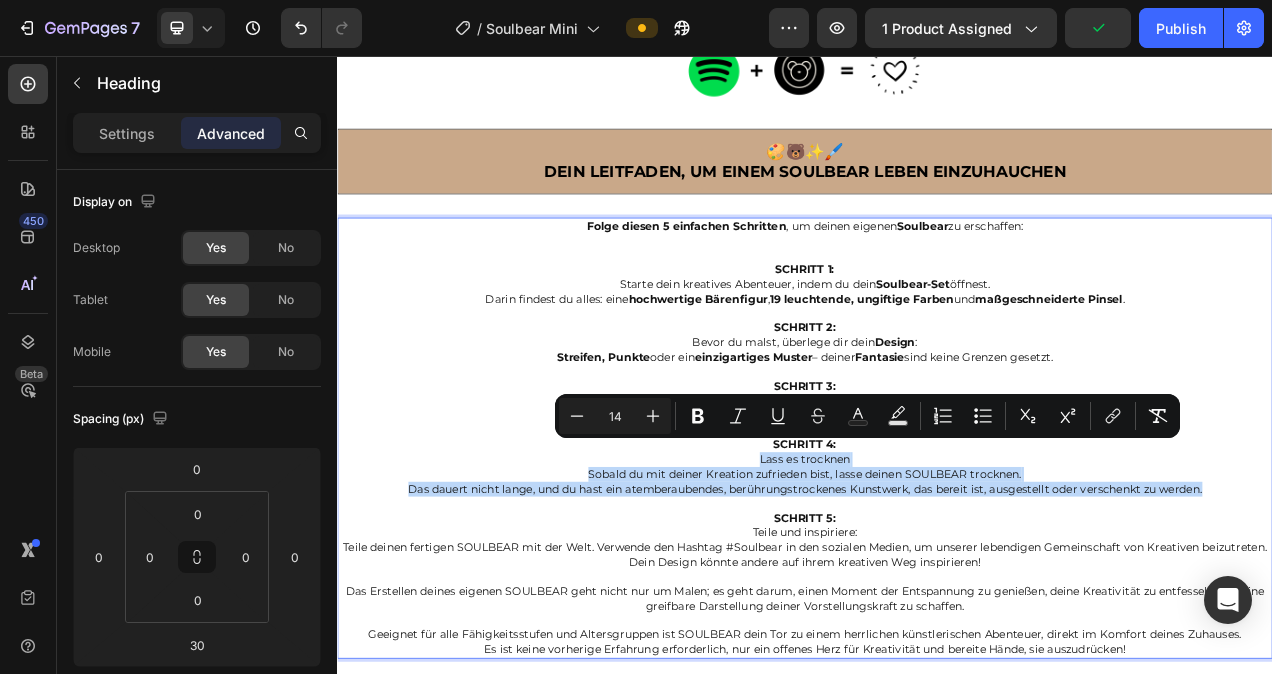 drag, startPoint x: 1449, startPoint y: 595, endPoint x: 855, endPoint y: 565, distance: 594.7571 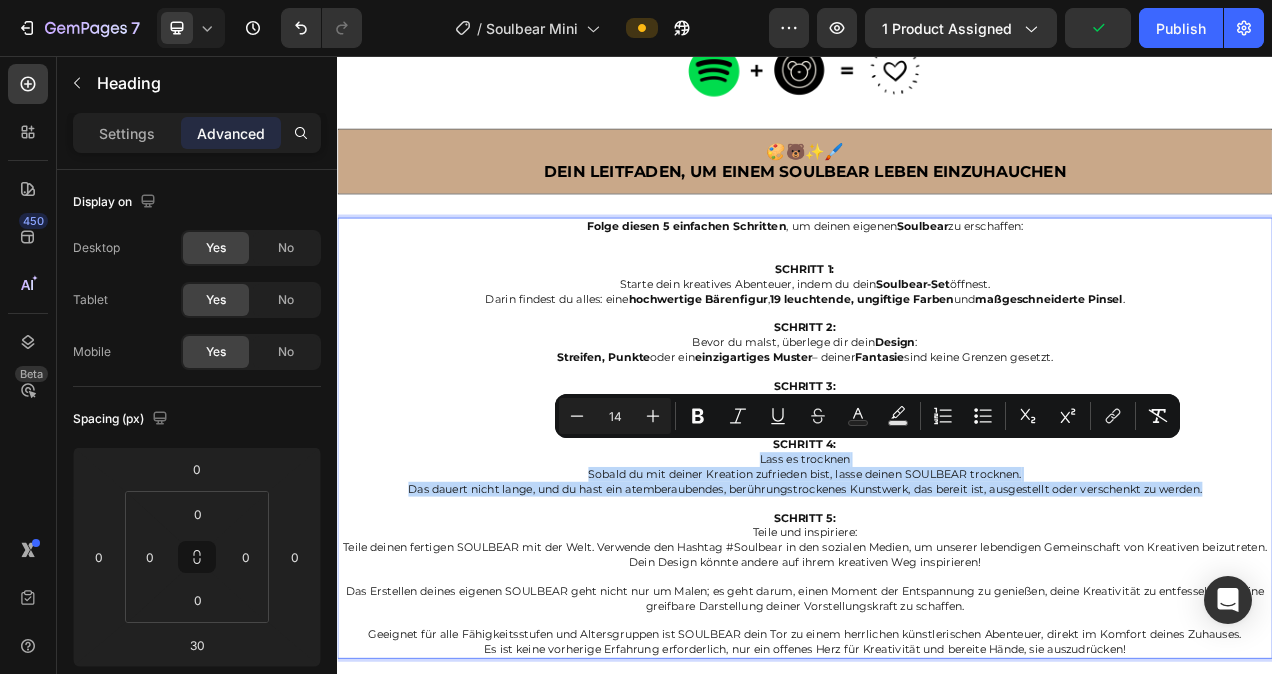 click on "Folge diesen 5 einfachen Schritten , um deinen eigenen  Soulbear  zu erschaffen:   SCHRITT 1: Starte dein kreatives Abenteuer, indem du dein  Soulbear-Set  öffnest. Darin findest du alles: eine  hochwertige Bärenfigur ,  19 leuchtende, ungiftige Farben  und  maßgeschneiderte Pinsel .    SCHRITT 2: Bevor du malst, überlege dir dein  Design : Streifen, Punkte  oder ein  einzigartiges Muster  – deiner  Fantasie  sind keine Grenzen gesetzt.   SCHRITT 3: Tauche den  Pinsel  in die Farben und erwecke deinen  Soulbear  zum Leben. Egal ob  Anfänger  oder  Profi  – der Prozess ist  intuitiv  und  lohnend .   SCHRITT 4: Lass es trocknen Sobald du mit deiner Kreation zufrieden bist, lasse deinen SOULBEAR trocknen. Das dauert nicht lange, und du hast ein atemberaubendes, berührungstrockenes Kunstwerk, das bereit ist, ausgestellt oder verschenkt zu werden.   SCHRITT 5: Teile und inspiriere: Dein Design könnte andere auf ihrem kreativen Weg inspirieren!" at bounding box center [937, 547] 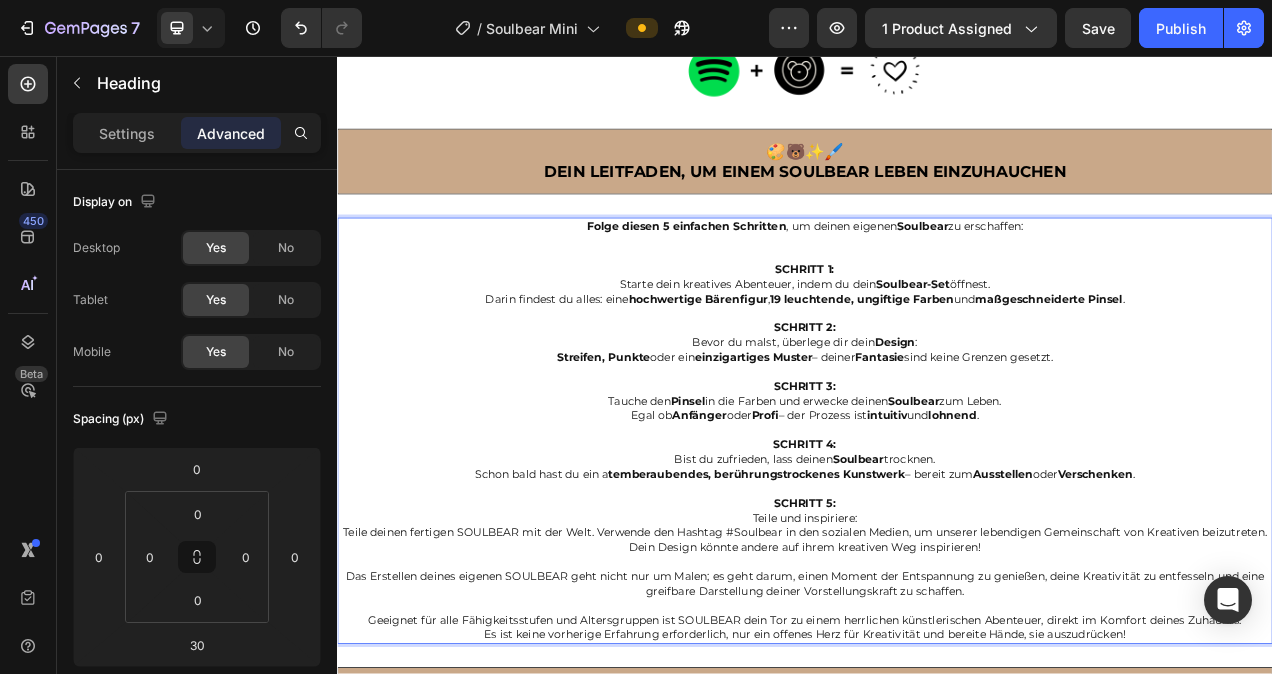 click on "Folge diesen 5 einfachen Schritten , um deinen eigenen  Soulbear  zu erschaffen:   SCHRITT 1: Starte dein kreatives Abenteuer, indem du dein  Soulbear-Set  öffnest. Darin findest du alles: eine  hochwertige Bärenfigur ,  19 leuchtende, ungiftige Farben  und  maßgeschneiderte Pinsel .    SCHRITT 2: Bevor du malst, überlege dir dein  Design : Streifen, Punkte  oder ein  einzigartiges Muster  – deiner  Fantasie  sind keine Grenzen gesetzt.   SCHRITT 3: Tauche den  Pinsel  in die Farben und erwecke deinen  Soulbear  zum Leben. Egal ob  Anfänger  oder  Profi  – der Prozess ist  intuitiv  und  lohnend .   SCHRITT 4: Bist du zufrieden, lass deinen  Soulbear  trocknen. Schon bald hast du ein a temberaubendes, berührungstrockenes Kunstwerk  – bereit zum  Ausstellen  oder  Verschenken .   SCHRITT 5: Teile und inspiriere: Teile deinen fertigen SOULBEAR mit der Welt. Verwende den Hashtag #Soulbear in den sozialen Medien, um unserer lebendigen Gemeinschaft von Kreativen beizutreten." at bounding box center [937, 537] 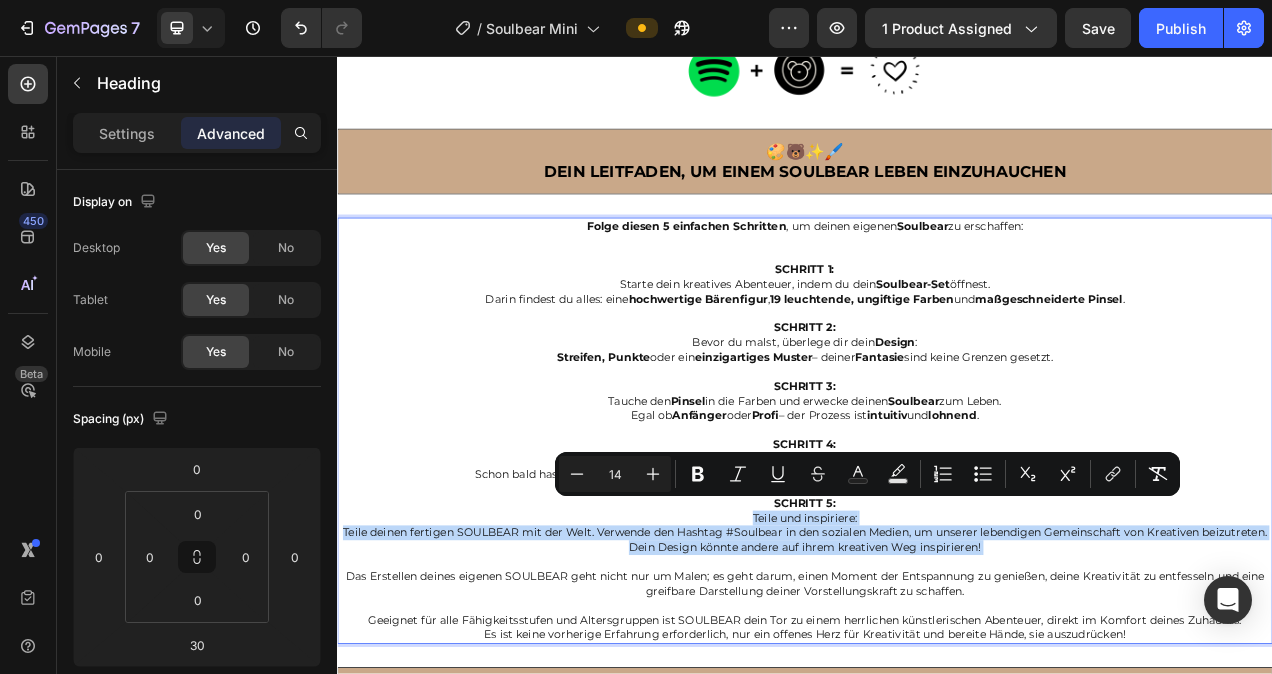 drag, startPoint x: 1171, startPoint y: 688, endPoint x: 866, endPoint y: 636, distance: 309.40103 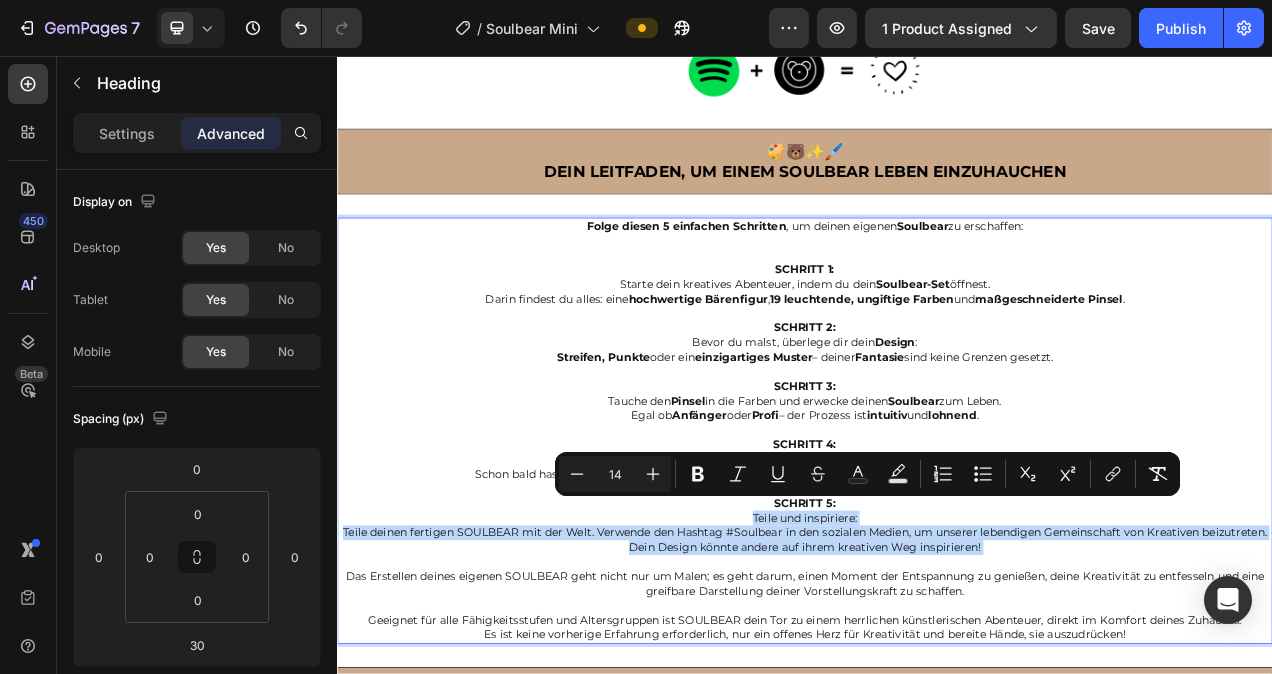 click on "Folge diesen 5 einfachen Schritten , um deinen eigenen  Soulbear  zu erschaffen:   SCHRITT 1: Starte dein kreatives Abenteuer, indem du dein  Soulbear-Set  öffnest. Darin findest du alles: eine  hochwertige Bärenfigur ,  19 leuchtende, ungiftige Farben  und  maßgeschneiderte Pinsel .    SCHRITT 2: Bevor du malst, überlege dir dein  Design : Streifen, Punkte  oder ein  einzigartiges Muster  – deiner  Fantasie  sind keine Grenzen gesetzt.   SCHRITT 3: Tauche den  Pinsel  in die Farben und erwecke deinen  Soulbear  zum Leben. Egal ob  Anfänger  oder  Profi  – der Prozess ist  intuitiv  und  lohnend .   SCHRITT 4: Bist du zufrieden, lass deinen  Soulbear  trocknen. Schon bald hast du ein a temberaubendes, berührungstrockenes Kunstwerk  – bereit zum  Ausstellen  oder  Verschenken .   SCHRITT 5: Teile und inspiriere: Teile deinen fertigen SOULBEAR mit der Welt. Verwende den Hashtag #Soulbear in den sozialen Medien, um unserer lebendigen Gemeinschaft von Kreativen beizutreten." at bounding box center (937, 537) 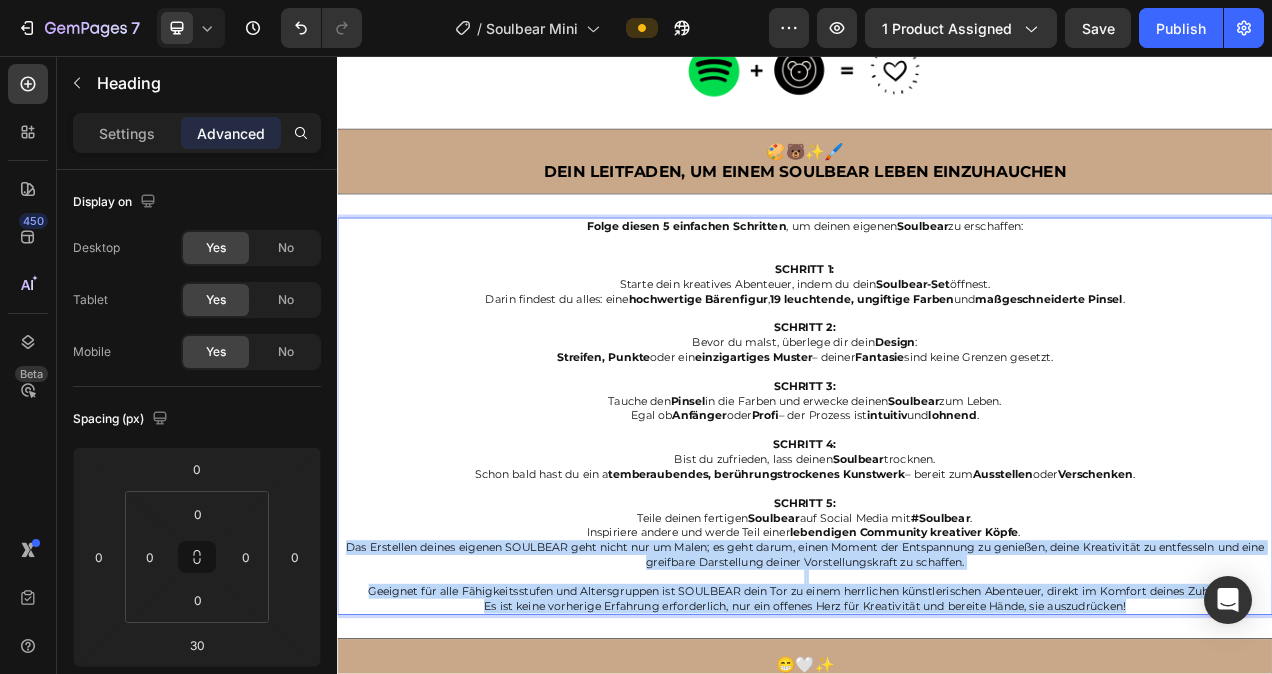drag, startPoint x: 1327, startPoint y: 737, endPoint x: 357, endPoint y: 669, distance: 972.38055 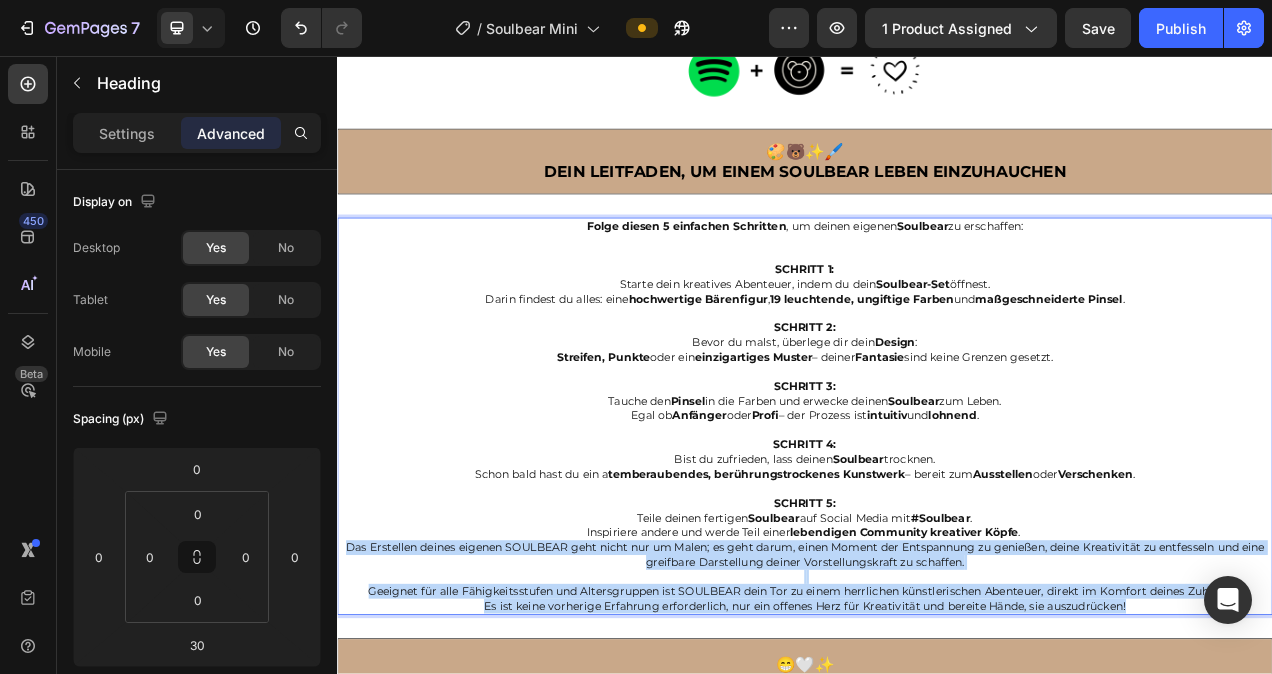 click on "Folge diesen 5 einfachen Schritten , um deinen eigenen  Soulbear  zu erschaffen:   SCHRITT 1: Starte dein kreatives Abenteuer, indem du dein  Soulbear-Set  öffnest. Darin findest du alles: eine  hochwertige Bärenfigur ,  19 leuchtende, ungiftige Farben  und  maßgeschneiderte Pinsel .    SCHRITT 2: Bevor du malst, überlege dir dein  Design : Streifen, Punkte  oder ein  einzigartiges Muster  – deiner  Fantasie  sind keine Grenzen gesetzt.   SCHRITT 3: Tauche den  Pinsel  in die Farben und erwecke deinen  Soulbear  zum Leben. Egal ob  Anfänger  oder  Profi  – der Prozess ist  intuitiv  und  lohnend .   SCHRITT 4: Bist du zufrieden, lass deinen  Soulbear  trocknen. Schon bald hast du ein a temberaubendes, berührungstrockenes Kunstwerk  – bereit zum  Ausstellen  oder  Verschenken .   SCHRITT 5: Teile deinen fertigen  Soulbear  auf Social Media mit  #Soulbear . Inspiriere andere und werde Teil einer  lebendigen Community kreativer Köpfe ." at bounding box center [937, 519] 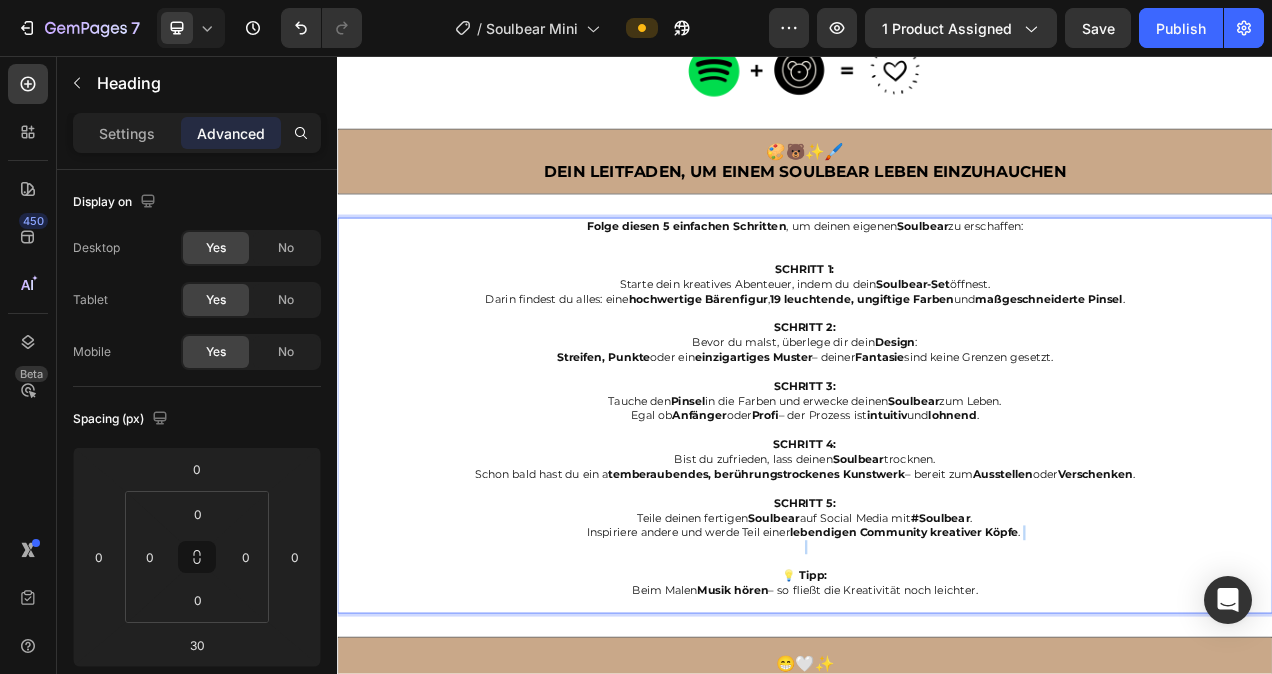 click on "Folge diesen 5 einfachen Schritten , um deinen eigenen  Soulbear  zu erschaffen:   SCHRITT 1: Starte dein kreatives Abenteuer, indem du dein  Soulbear-Set  öffnest. Darin findest du alles: eine  hochwertige Bärenfigur ,  19 leuchtende, ungiftige Farben  und  maßgeschneiderte Pinsel .    SCHRITT 2: Bevor du malst, überlege dir dein  Design : Streifen, Punkte  oder ein  einzigartiges Muster  – deiner  Fantasie  sind keine Grenzen gesetzt.   SCHRITT 3: Tauche den  Pinsel  in die Farben und erwecke deinen  Soulbear  zum Leben. Egal ob  Anfänger  oder  Profi  – der Prozess ist  intuitiv  und  lohnend .   SCHRITT 4: Bist du zufrieden, lass deinen  Soulbear  trocknen. Schon bald hast du ein a temberaubendes, berührungstrockenes Kunstwerk  – bereit zum  Ausstellen  oder  Verschenken .   SCHRITT 5: Teile deinen fertigen  Soulbear  auf Social Media mit  #Soulbear . Inspiriere andere und werde Teil einer  lebendigen Community kreativer Köpfe .   💡 Tipp: Beim Malen  Musik hören" at bounding box center [937, 509] 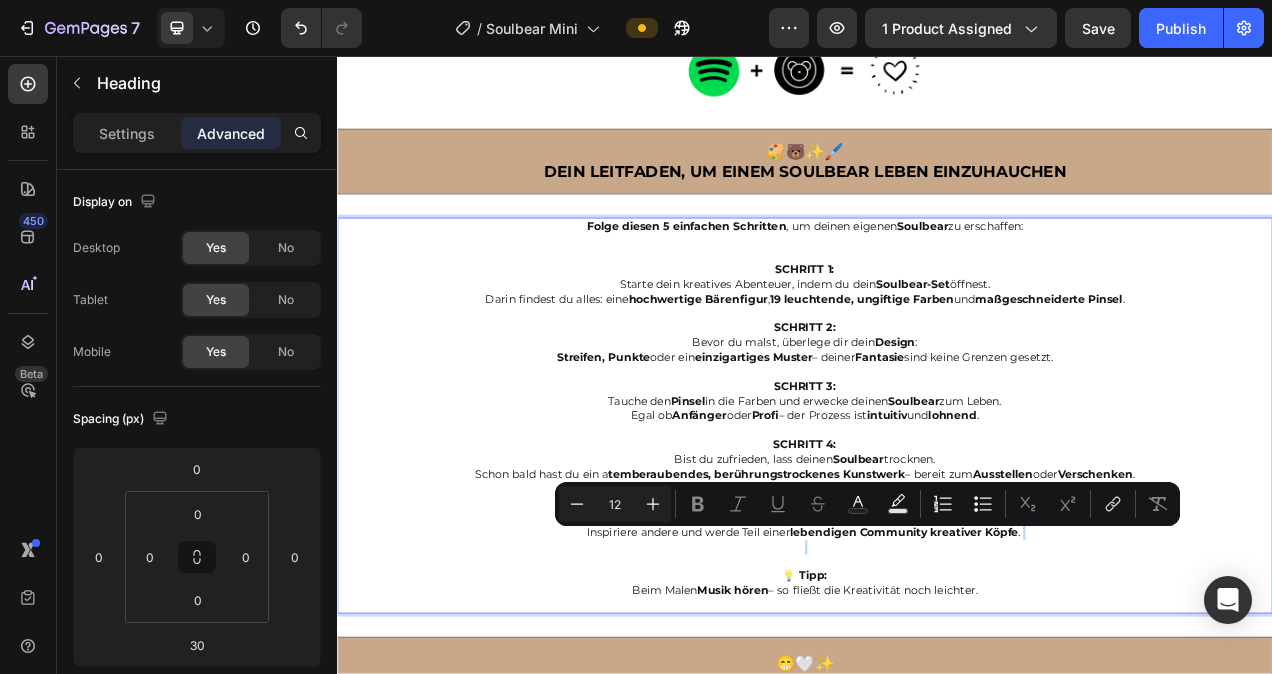 click on "Folge diesen 5 einfachen Schritten , um deinen eigenen  Soulbear  zu erschaffen:   SCHRITT 1: Starte dein kreatives Abenteuer, indem du dein  Soulbear-Set  öffnest. Darin findest du alles: eine  hochwertige Bärenfigur ,  19 leuchtende, ungiftige Farben  und  maßgeschneiderte Pinsel .    SCHRITT 2: Bevor du malst, überlege dir dein  Design : Streifen, Punkte  oder ein  einzigartiges Muster  – deiner  Fantasie  sind keine Grenzen gesetzt.   SCHRITT 3: Tauche den  Pinsel  in die Farben und erwecke deinen  Soulbear  zum Leben. Egal ob  Anfänger  oder  Profi  – der Prozess ist  intuitiv  und  lohnend .   SCHRITT 4: Bist du zufrieden, lass deinen  Soulbear  trocknen. Schon bald hast du ein a temberaubendes, berührungstrockenes Kunstwerk  – bereit zum  Ausstellen  oder  Verschenken .   SCHRITT 5: Teile deinen fertigen  Soulbear  auf Social Media mit  #Soulbear . Inspiriere andere und werde Teil einer  lebendigen Community kreativer Köpfe .   💡 Tipp: Beim Malen  Musik hören" at bounding box center [937, 509] 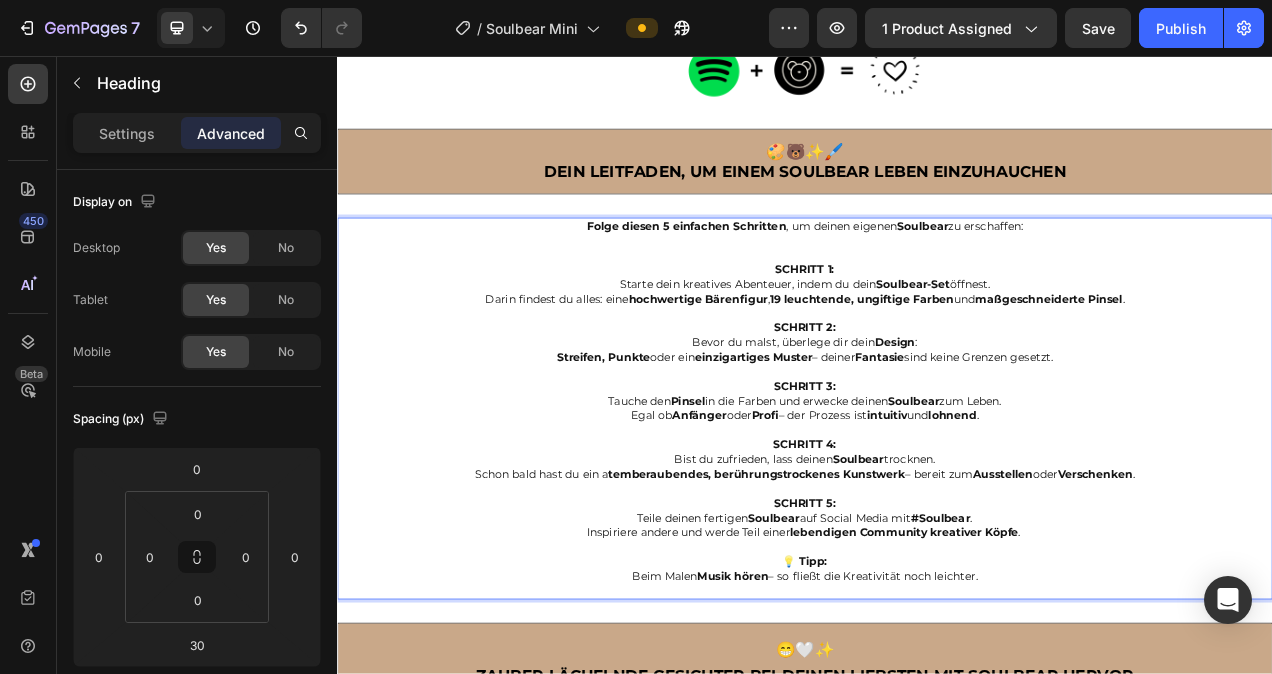 click on "Folge diesen 5 einfachen Schritten , um deinen eigenen  Soulbear  zu erschaffen:   SCHRITT 1: Starte dein kreatives Abenteuer, indem du dein  Soulbear-Set  öffnest. Darin findest du alles: eine  hochwertige Bärenfigur ,  19 leuchtende, ungiftige Farben  und  maßgeschneiderte Pinsel .    SCHRITT 2: Bevor du malst, überlege dir dein  Design : Streifen, Punkte  oder ein  einzigartiges Muster  – deiner  Fantasie  sind keine Grenzen gesetzt.   SCHRITT 3: Tauche den  Pinsel  in die Farben und erwecke deinen  Soulbear  zum Leben. Egal ob  Anfänger  oder  Profi  – der Prozess ist  intuitiv  und  lohnend .   SCHRITT 4: Bist du zufrieden, lass deinen  Soulbear  trocknen. Schon bald hast du ein a temberaubendes, berührungstrockenes Kunstwerk  – bereit zum  Ausstellen  oder  Verschenken .   SCHRITT 5: Teile deinen fertigen  Soulbear  auf Social Media mit  #Soulbear . Inspiriere andere und werde Teil einer  lebendigen Community kreativer Köpfe .   ⁠⁠⁠⁠⁠⁠⁠ 💡 Tipp: Beim Malen" at bounding box center [937, 500] 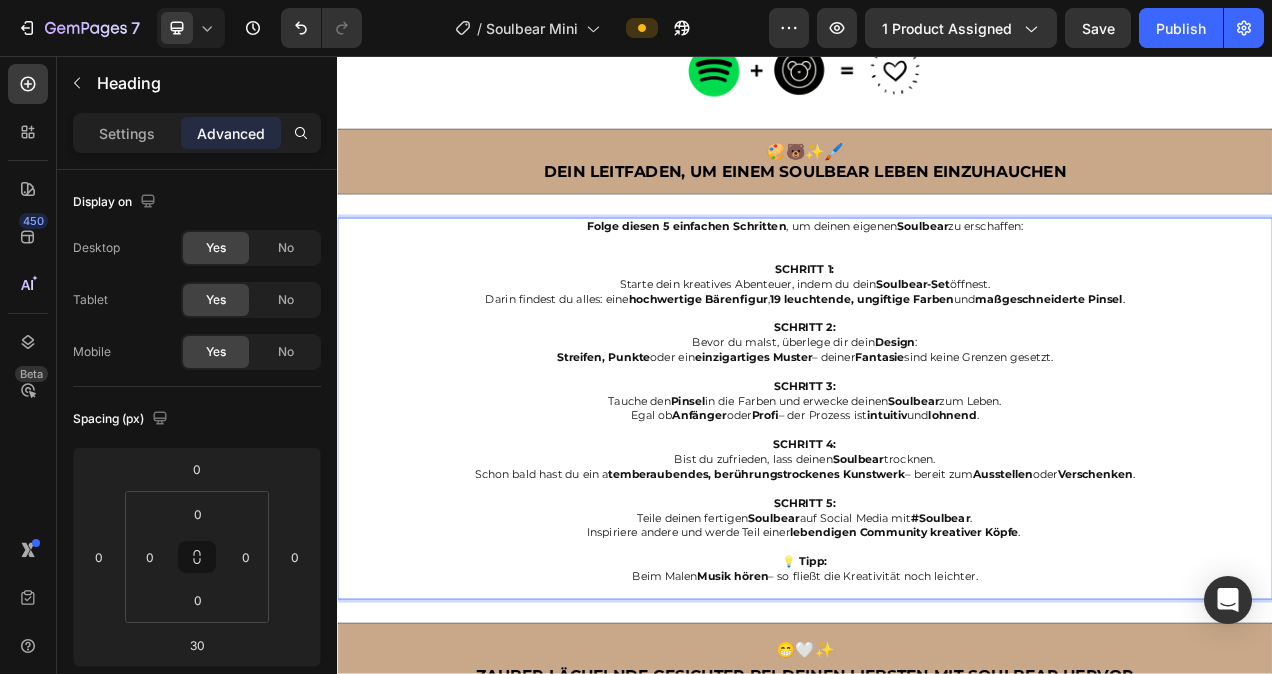 click on "Folge diesen 5 einfachen Schritten , um deinen eigenen  Soulbear  zu erschaffen: ⁠⁠⁠⁠⁠⁠⁠   SCHRITT 1: Starte dein kreatives Abenteuer, indem du dein  Soulbear-Set  öffnest. Darin findest du alles: eine  hochwertige Bärenfigur ,  19 leuchtende, ungiftige Farben  und  maßgeschneiderte Pinsel .    SCHRITT 2: Bevor du malst, überlege dir dein  Design : Streifen, Punkte  oder ein  einzigartiges Muster  – deiner  Fantasie  sind keine Grenzen gesetzt.   SCHRITT 3: Tauche den  Pinsel  in die Farben und erwecke deinen  Soulbear  zum Leben. Egal ob  Anfänger  oder  Profi  – der Prozess ist  intuitiv  und  lohnend .   SCHRITT 4: Bist du zufrieden, lass deinen  Soulbear  trocknen. Schon bald hast du ein a temberaubendes, berührungstrockenes Kunstwerk  – bereit zum  Ausstellen  oder  Verschenken .   SCHRITT 5: Teile deinen fertigen  Soulbear  auf Social Media mit  #Soulbear . Inspiriere andere und werde Teil einer  lebendigen Community kreativer Köpfe .   💡 Tipp: Beim Malen" at bounding box center (937, 500) 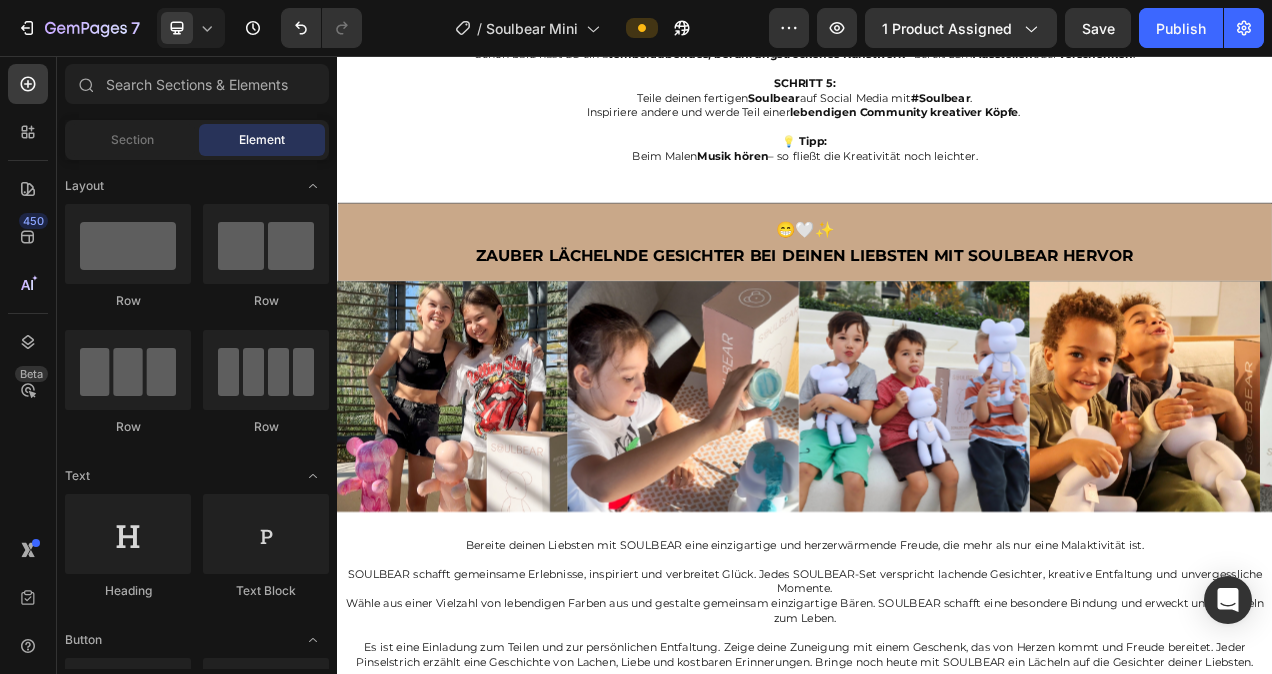 scroll, scrollTop: 4186, scrollLeft: 0, axis: vertical 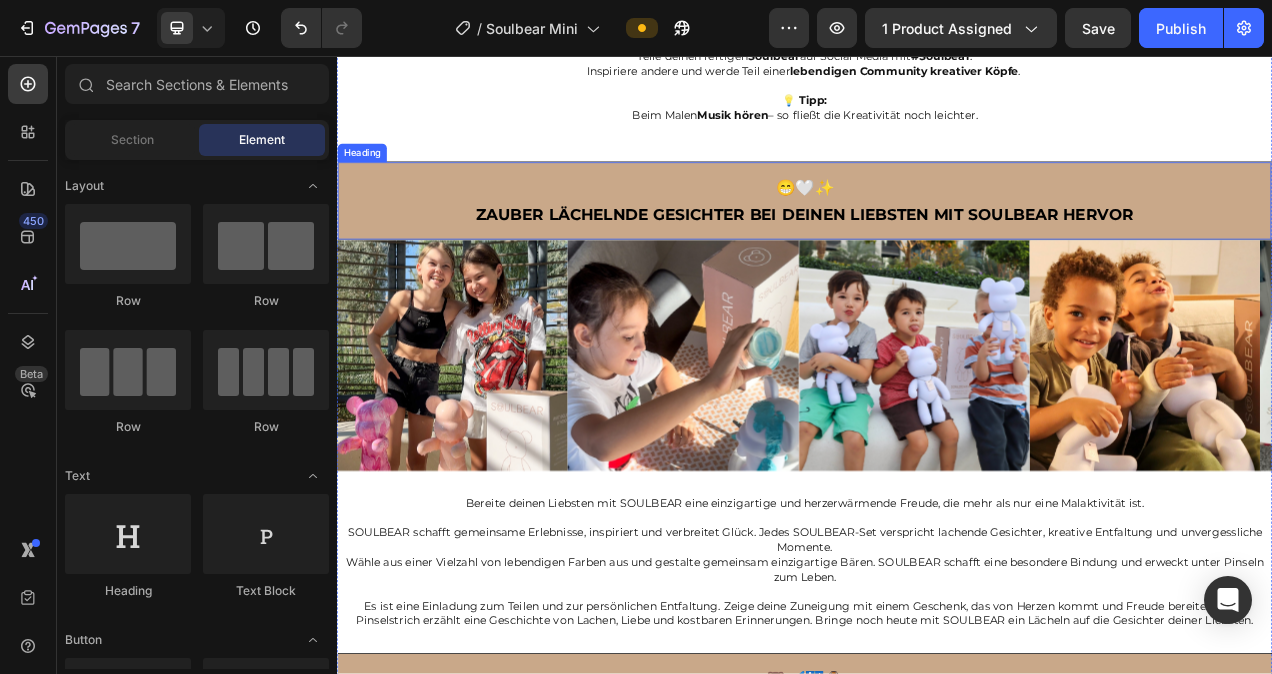 click on "😁🤍✨  Zauber lächelnde Gesichter bei deinen Liebsten mit SOULBEAR hervor" at bounding box center (937, 242) 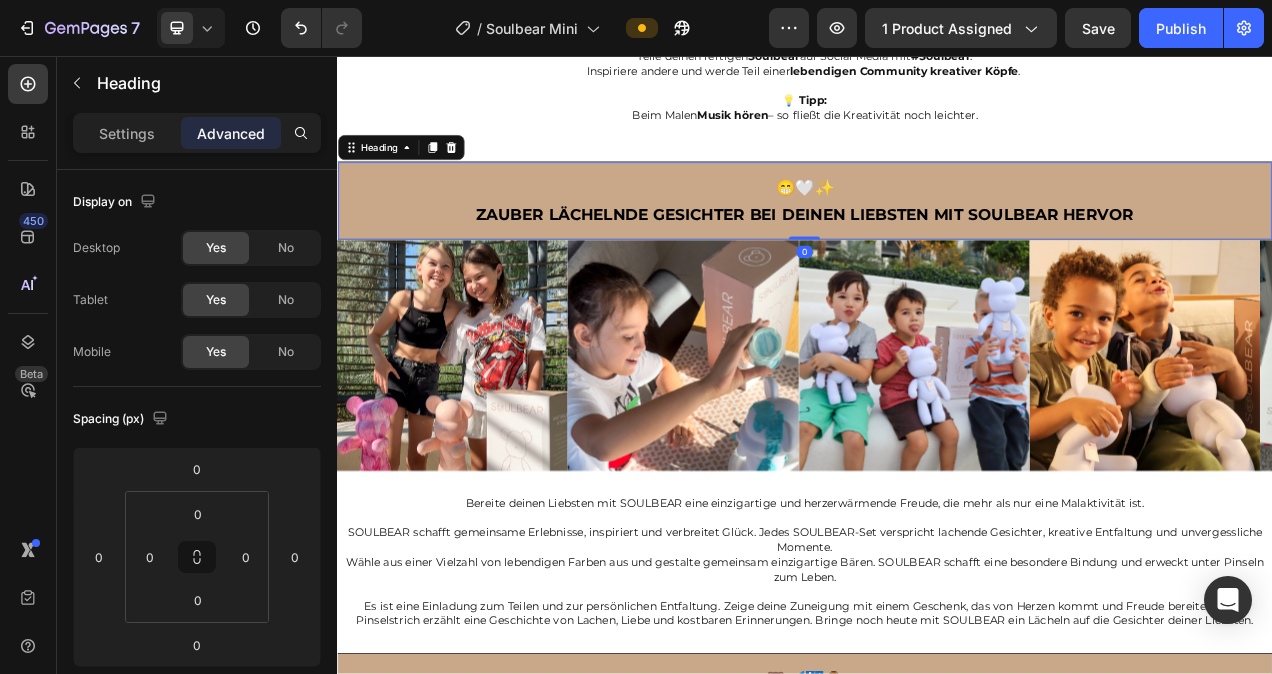 click on "😁🤍✨  Zauber lächelnde Gesichter bei deinen Liebsten mit SOULBEAR hervor" at bounding box center (937, 242) 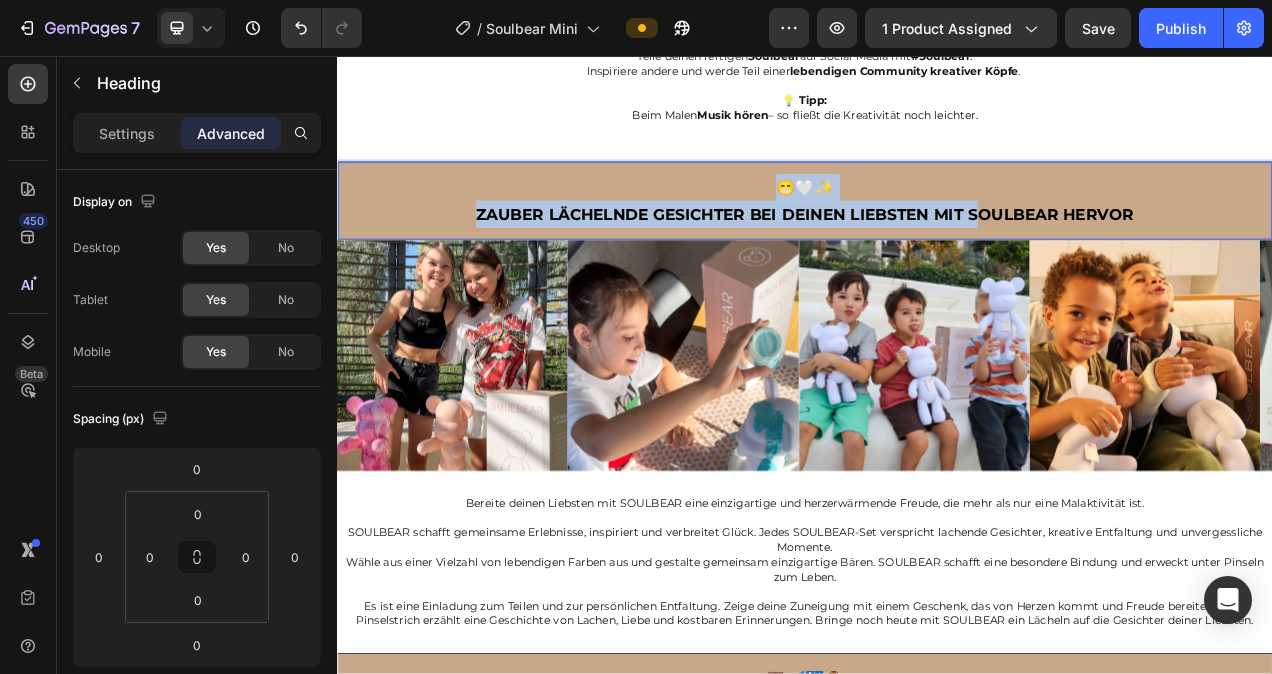 drag, startPoint x: 1360, startPoint y: 236, endPoint x: 1175, endPoint y: 247, distance: 185.32674 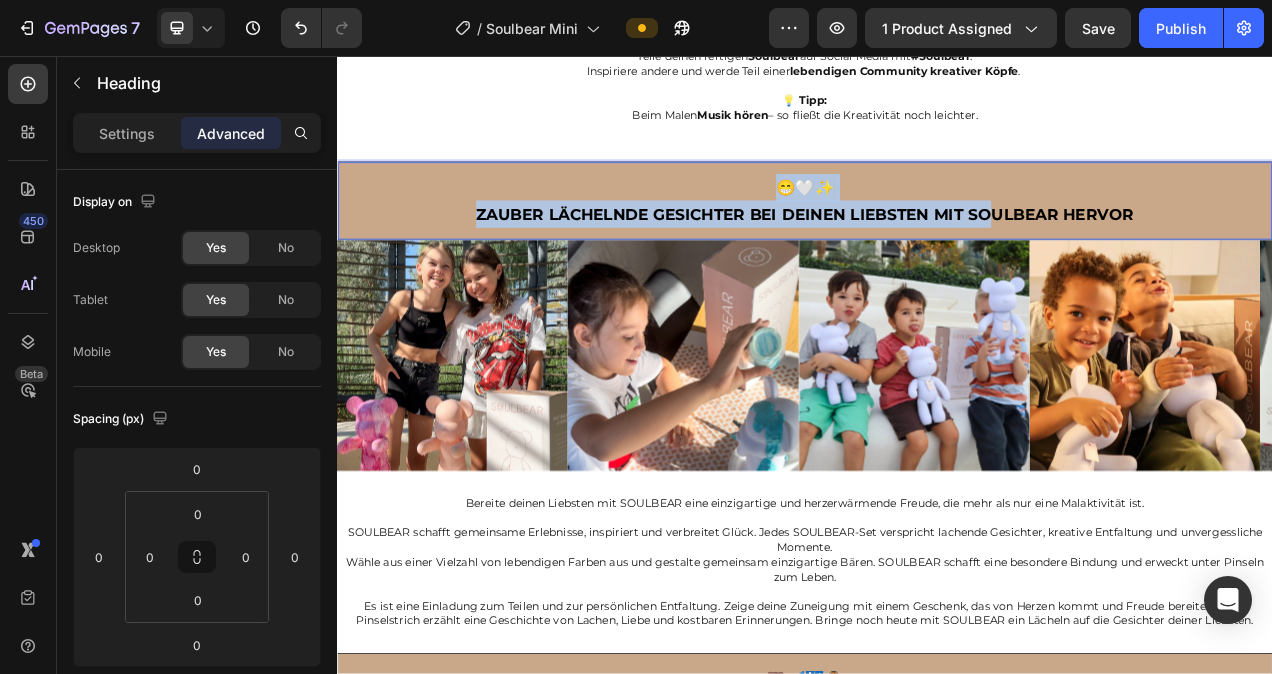 click on "😁🤍✨  Zauber lächelnde Gesichter bei deinen Liebsten mit SOULBEAR hervor" at bounding box center (937, 242) 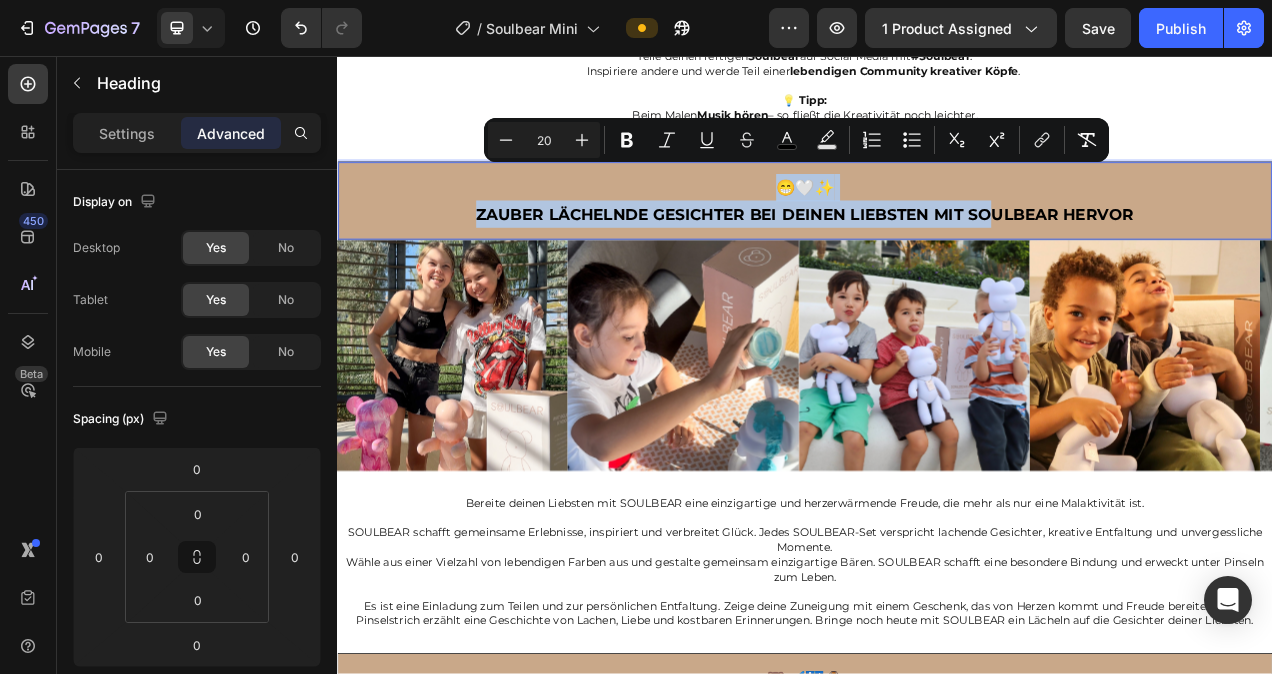 click on "Zauber lächelnde Gesichter bei deinen Liebsten mit SOULBEAR hervor" at bounding box center (937, 260) 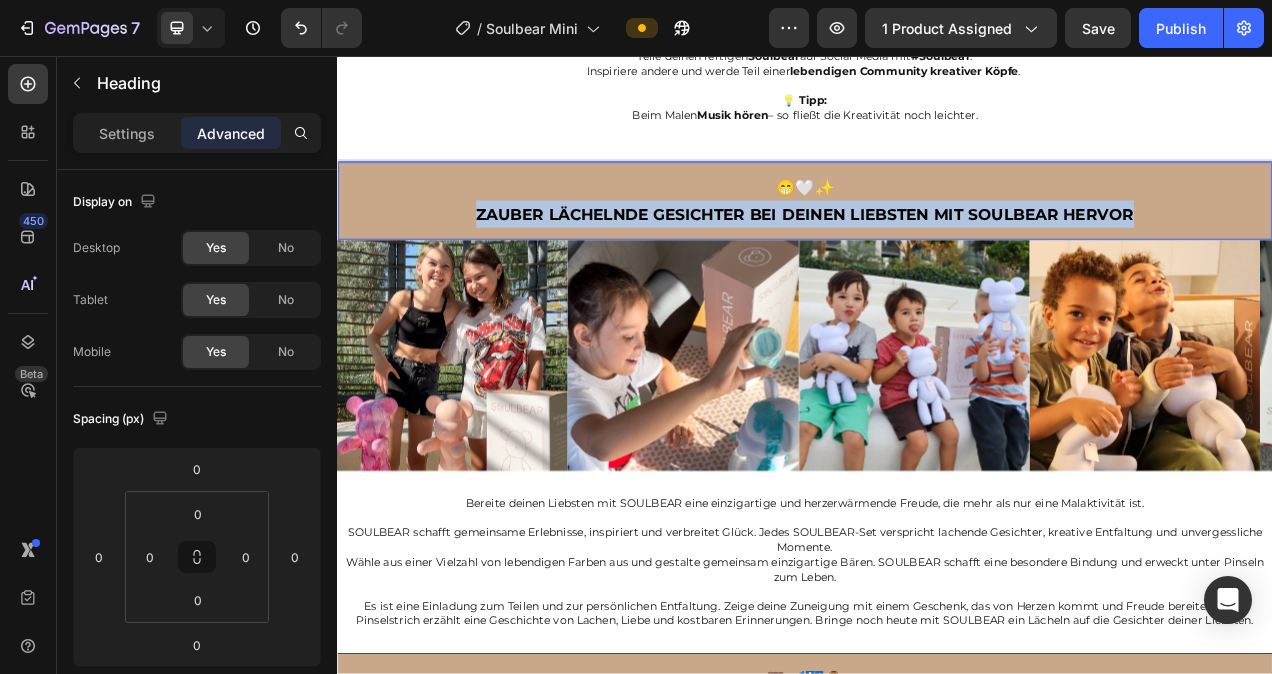 drag, startPoint x: 504, startPoint y: 243, endPoint x: 1352, endPoint y: 251, distance: 848.0377 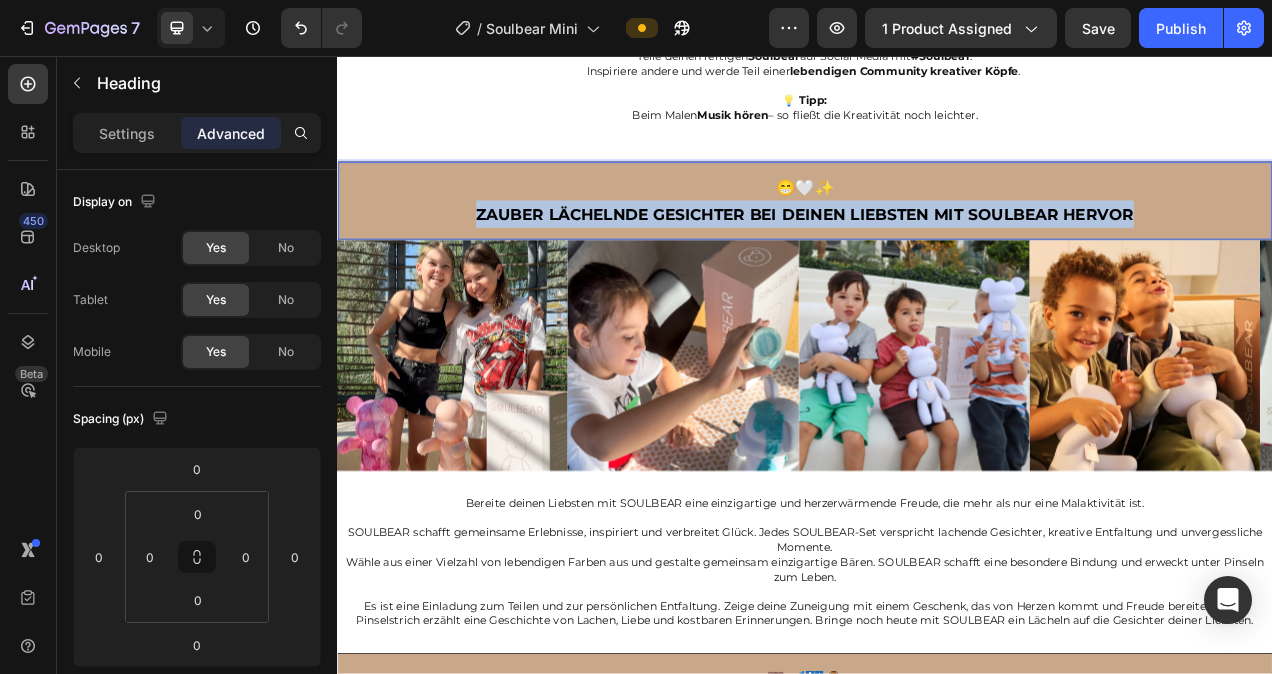 click on "😁🤍✨  Zauber lächelnde Gesichter bei deinen Liebsten mit SOULBEAR hervor" at bounding box center [937, 242] 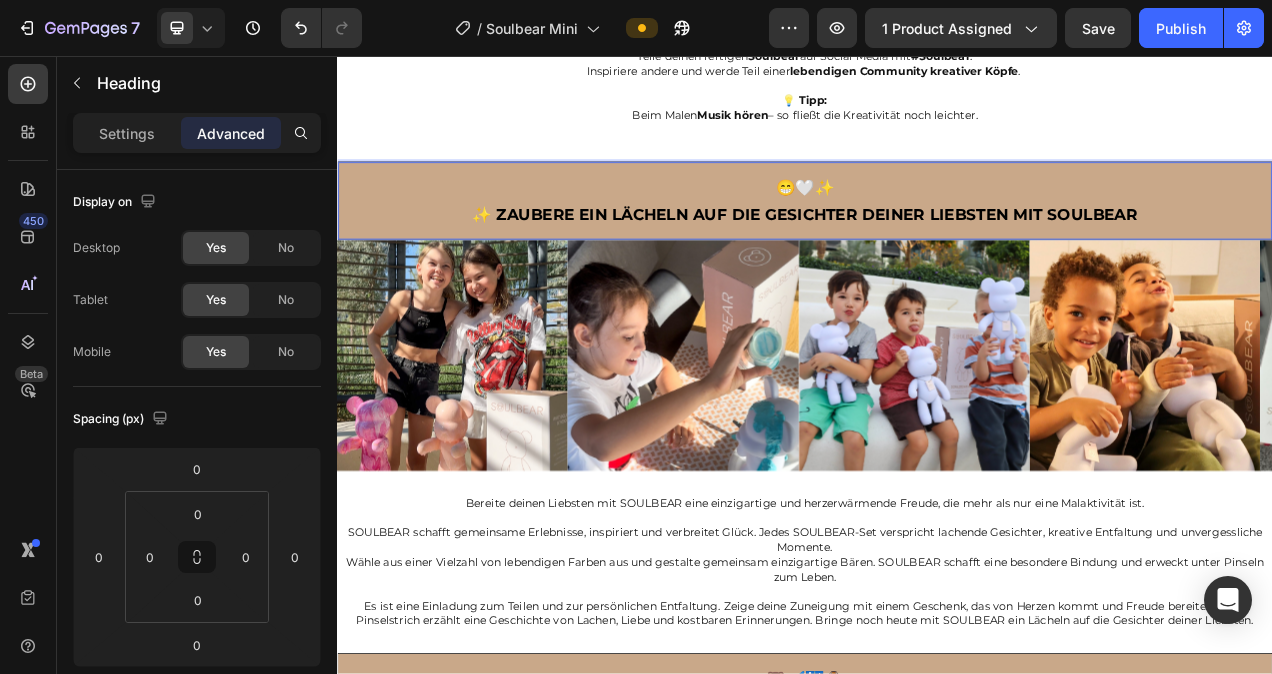 click on "✨ Zaubere ein Lächeln auf die Gesichter deiner Liebsten mit Soulbear" at bounding box center [937, 260] 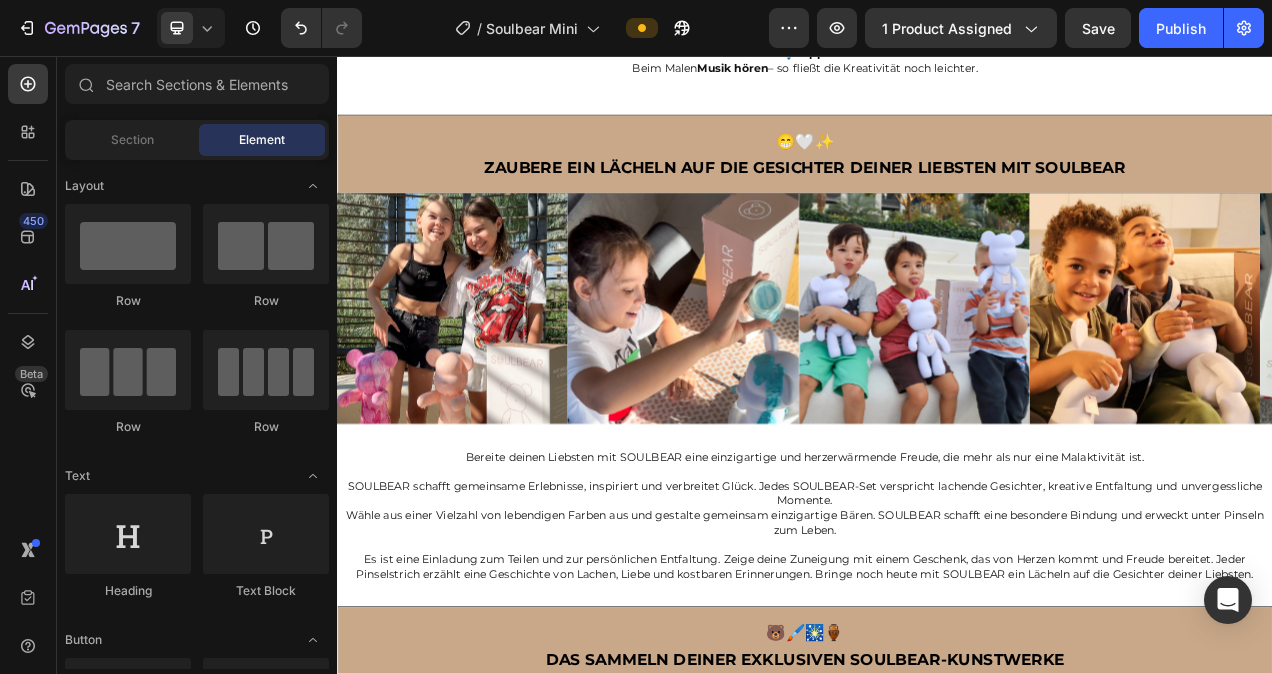 scroll, scrollTop: 4403, scrollLeft: 0, axis: vertical 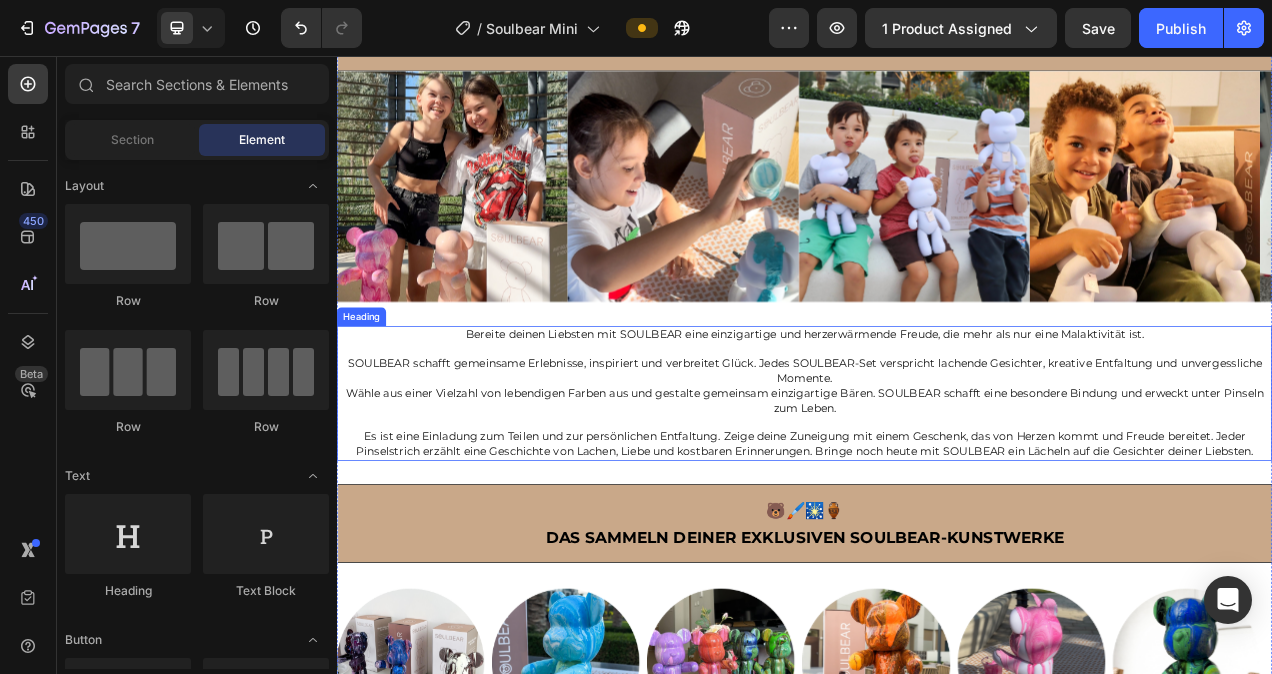 click on "Es ist eine Einladung zum Teilen und zur persönlichen Entfaltung. Zeige deine Zuneigung mit einem Geschenk, das von Herzen kommt und Freude bereitet. Jeder Pinselstrich erzählt eine Geschichte von Lachen, Liebe und kostbaren Erinnerungen. Bringe noch heute mit SOULBEAR ein Lächeln auf die Gesichter deiner Liebsten." at bounding box center (937, 554) 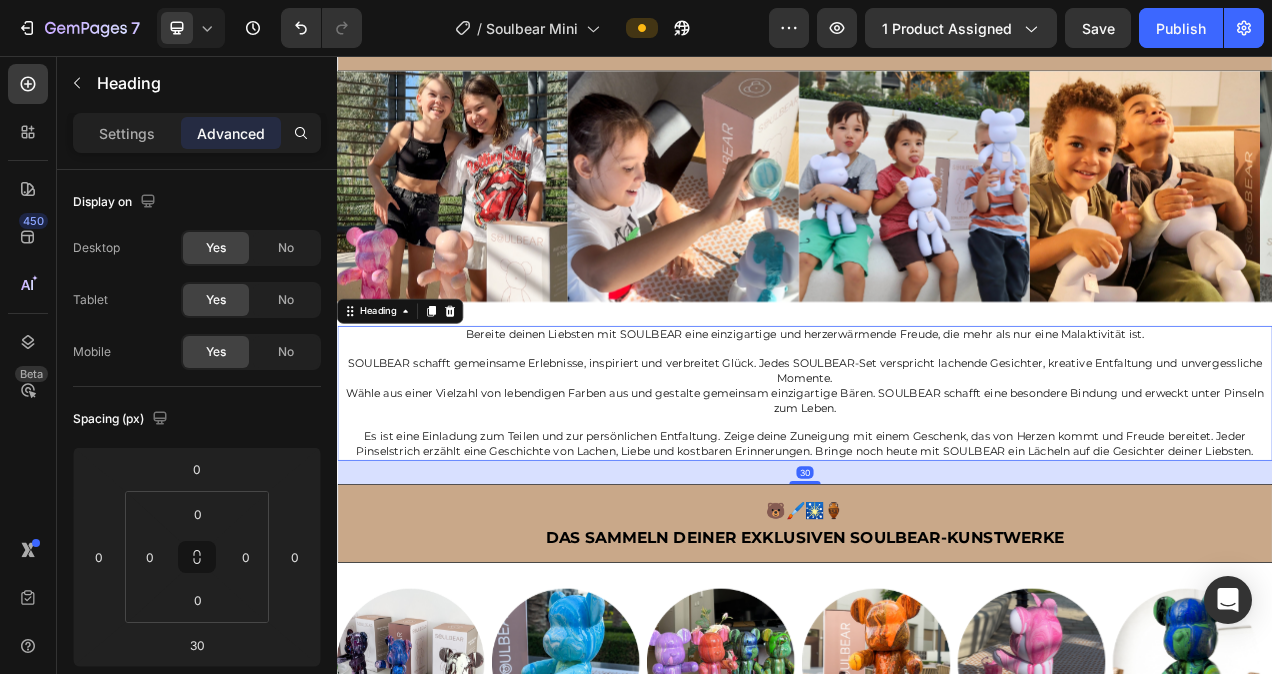 click on "Bereite deinen Liebsten mit SOULBEAR eine einzigartige und herzerwärmende Freude, die mehr als nur eine Malaktivität ist.    SOULBEAR schafft gemeinsame Erlebnisse, inspiriert und verbreitet Glück. Jedes SOULBEAR-Set verspricht lachende Gesichter, kreative Entfaltung und unvergessliche Momente.  Wähle aus einer Vielzahl von lebendigen Farben aus und gestalte gemeinsam einzigartige Bären. SOULBEAR schafft eine besondere Bindung und erweckt unter Pinseln zum Leben.    Es ist eine Einladung zum Teilen und zur persönlichen Entfaltung. Zeige deine Zuneigung mit einem Geschenk, das von Herzen kommt und Freude bereitet. Jeder Pinselstrich erzählt eine Geschichte von Lachen, Liebe und kostbaren Erinnerungen. Bringe noch heute mit SOULBEAR ein Lächeln auf die Gesichter deiner Liebsten." at bounding box center [937, 489] 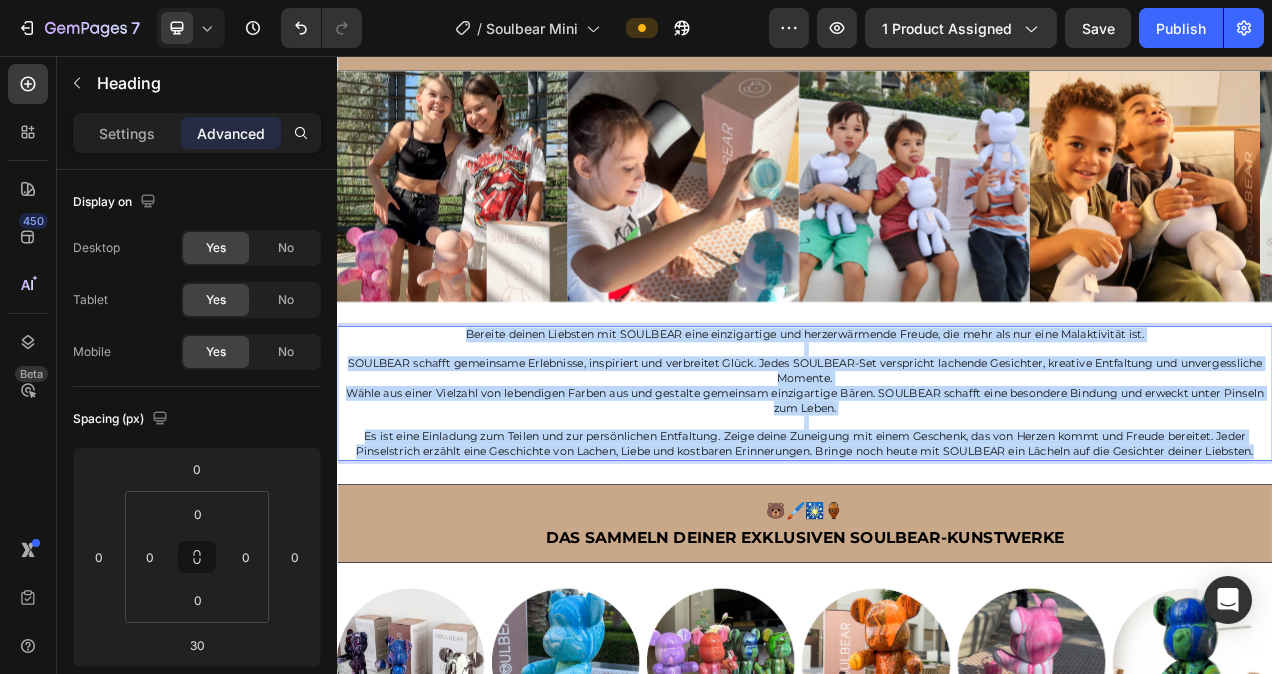 drag, startPoint x: 1510, startPoint y: 540, endPoint x: 489, endPoint y: 387, distance: 1032.4001 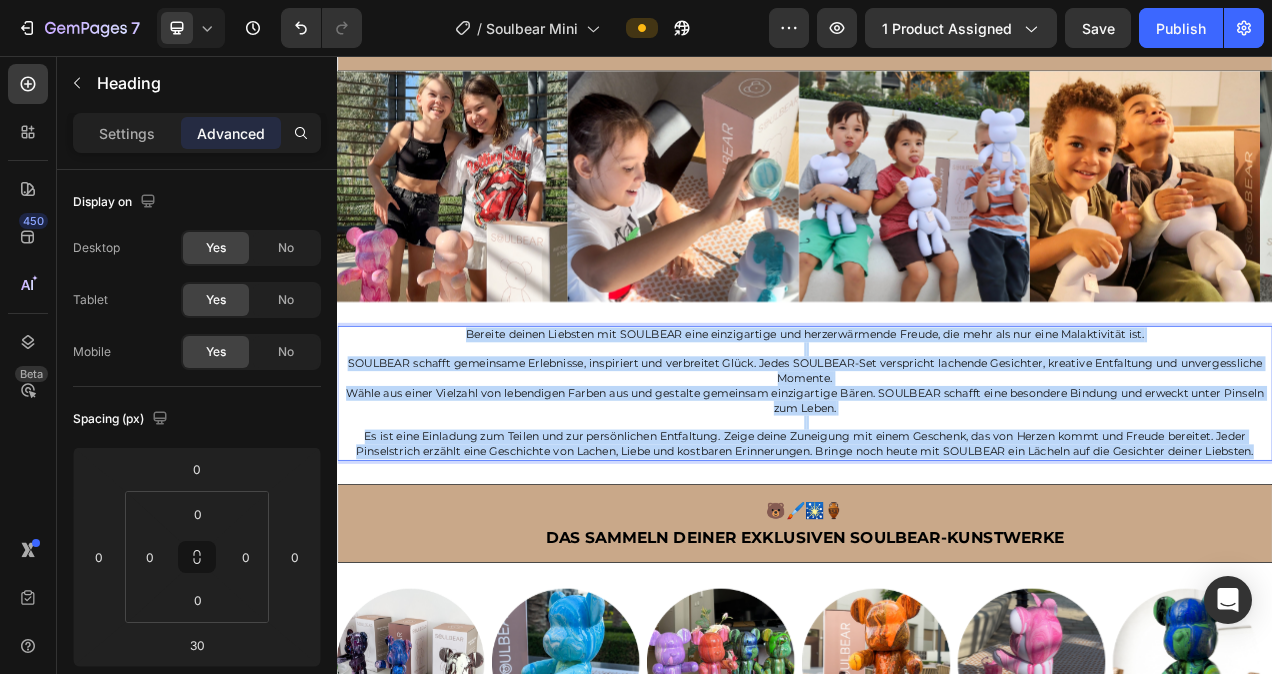 click on "Bereite deinen Liebsten mit SOULBEAR eine einzigartige und herzerwärmende Freude, die mehr als nur eine Malaktivität ist.    SOULBEAR schafft gemeinsame Erlebnisse, inspiriert und verbreitet Glück. Jedes SOULBEAR-Set verspricht lachende Gesichter, kreative Entfaltung und unvergessliche Momente.  Wähle aus einer Vielzahl von lebendigen Farben aus und gestalte gemeinsam einzigartige Bären. SOULBEAR schafft eine besondere Bindung und erweckt unter Pinseln zum Leben.    Es ist eine Einladung zum Teilen und zur persönlichen Entfaltung. Zeige deine Zuneigung mit einem Geschenk, das von Herzen kommt und Freude bereitet. Jeder Pinselstrich erzählt eine Geschichte von Lachen, Liebe und kostbaren Erinnerungen. Bringe noch heute mit SOULBEAR ein Lächeln auf die Gesichter deiner Liebsten." at bounding box center (937, 489) 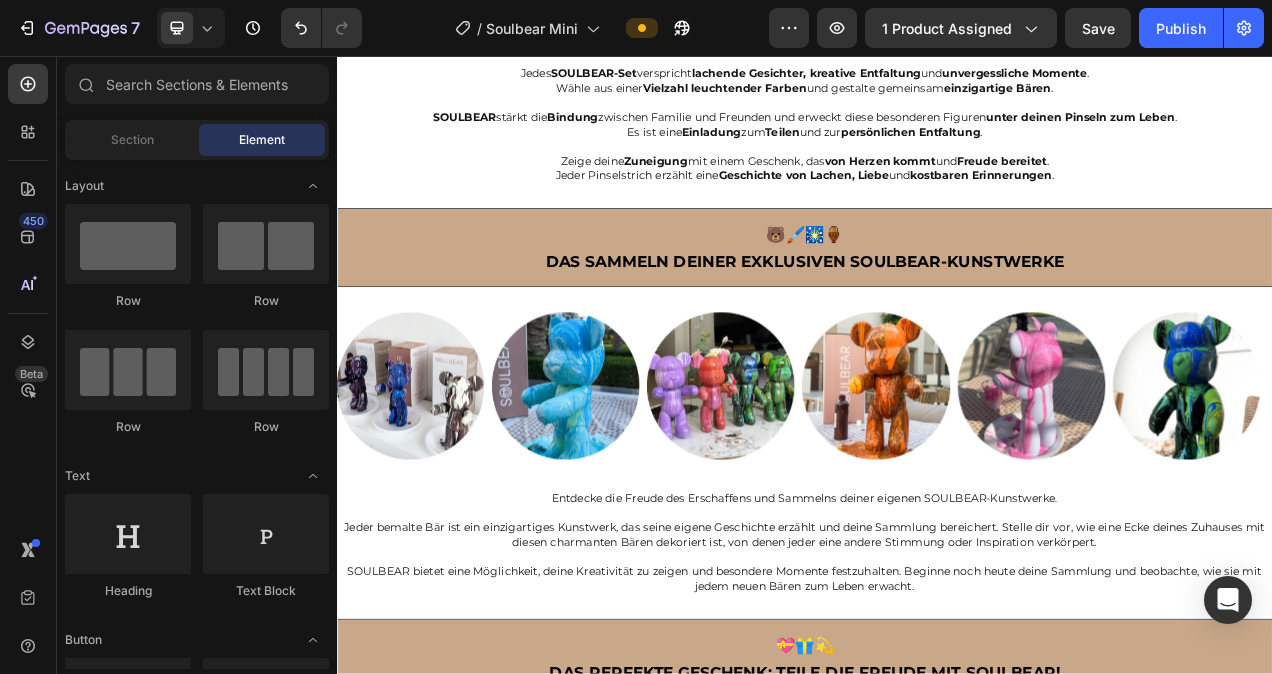 scroll, scrollTop: 4856, scrollLeft: 0, axis: vertical 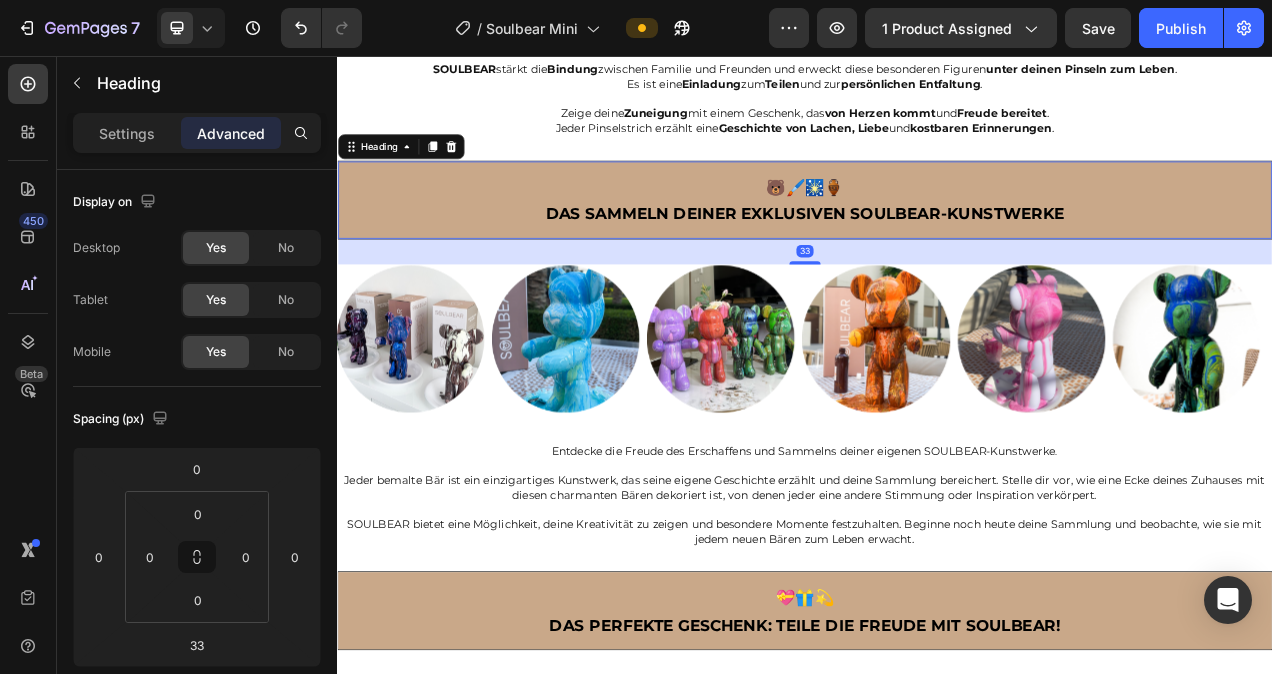 click on "🐻🖌️🎇🏺 Das Sammeln deiner exklusiven SOULBEAR-Kunstwerke" at bounding box center [937, 241] 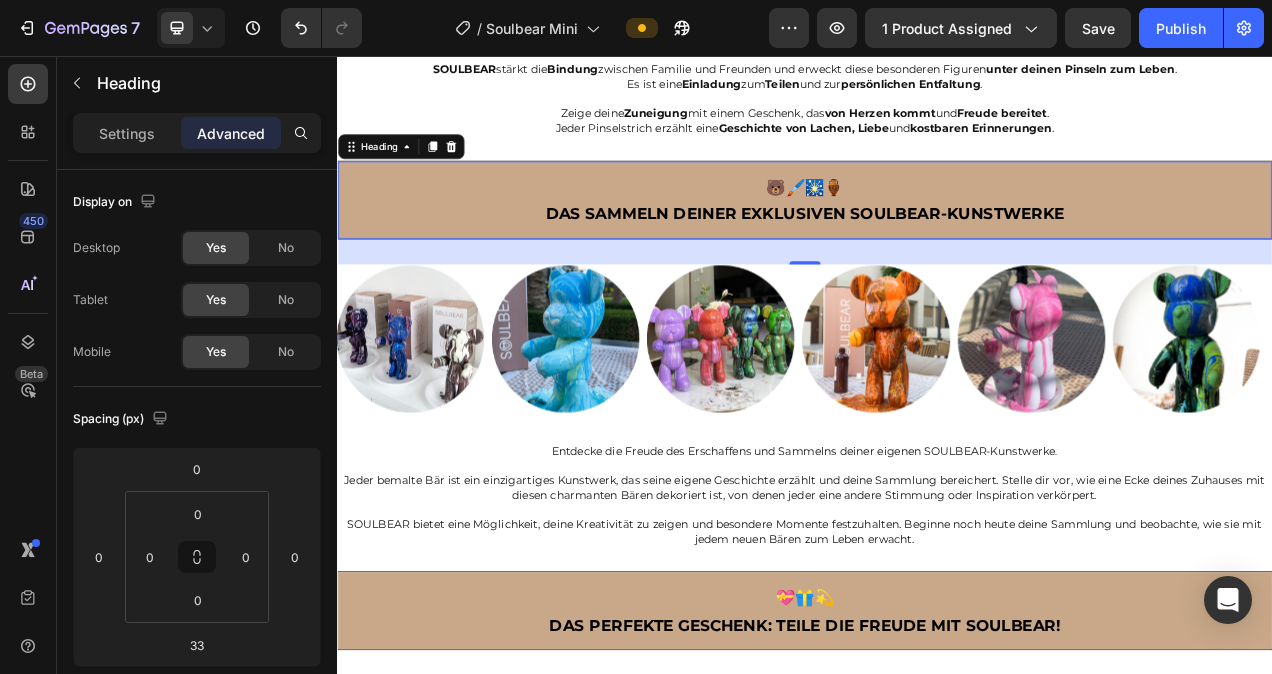 click on "🐻🖌️🎇🏺 Das Sammeln deiner exklusiven SOULBEAR-Kunstwerke" at bounding box center (937, 241) 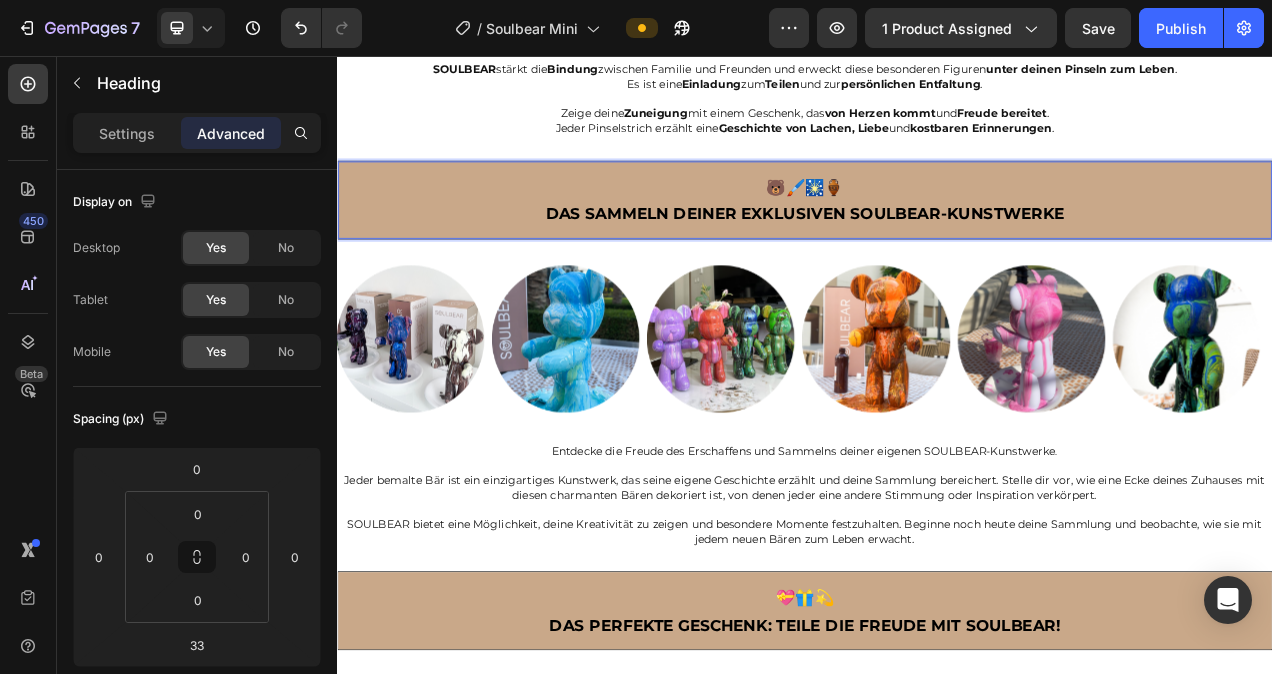 click on "🐻🖌️🎇🏺 Das Sammeln deiner exklusiven SOULBEAR-Kunstwerke" at bounding box center (937, 241) 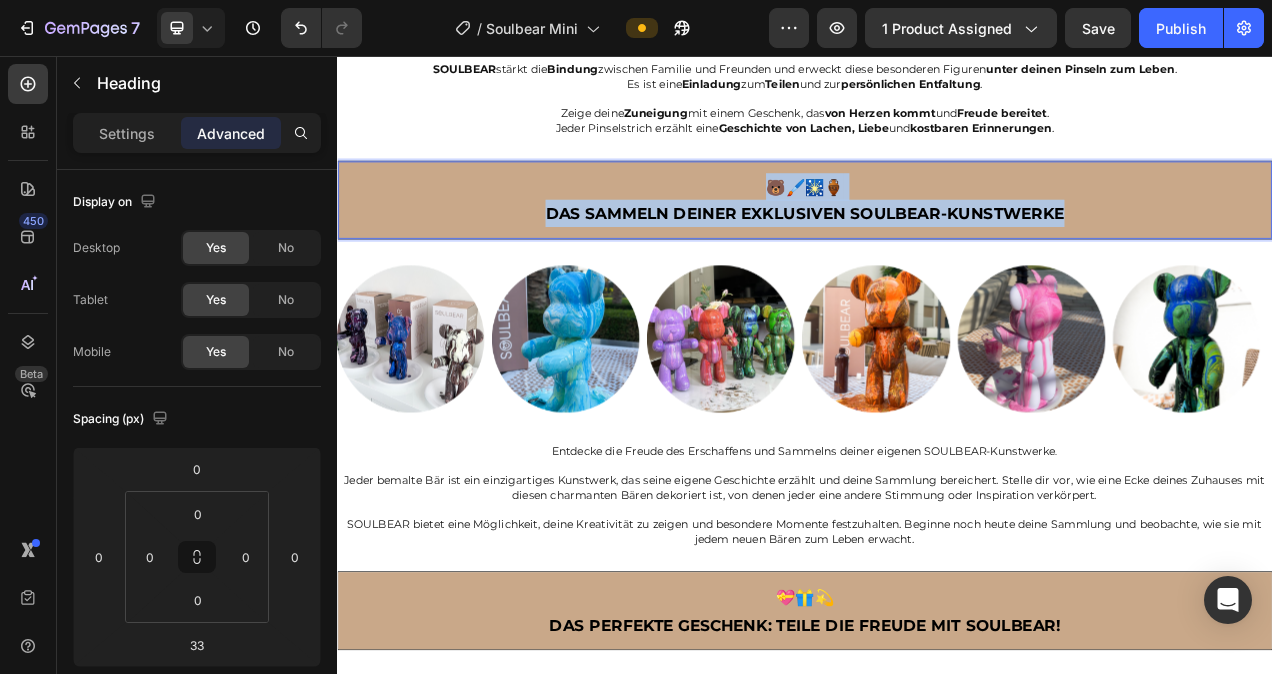 drag, startPoint x: 874, startPoint y: 200, endPoint x: 1206, endPoint y: 242, distance: 334.6461 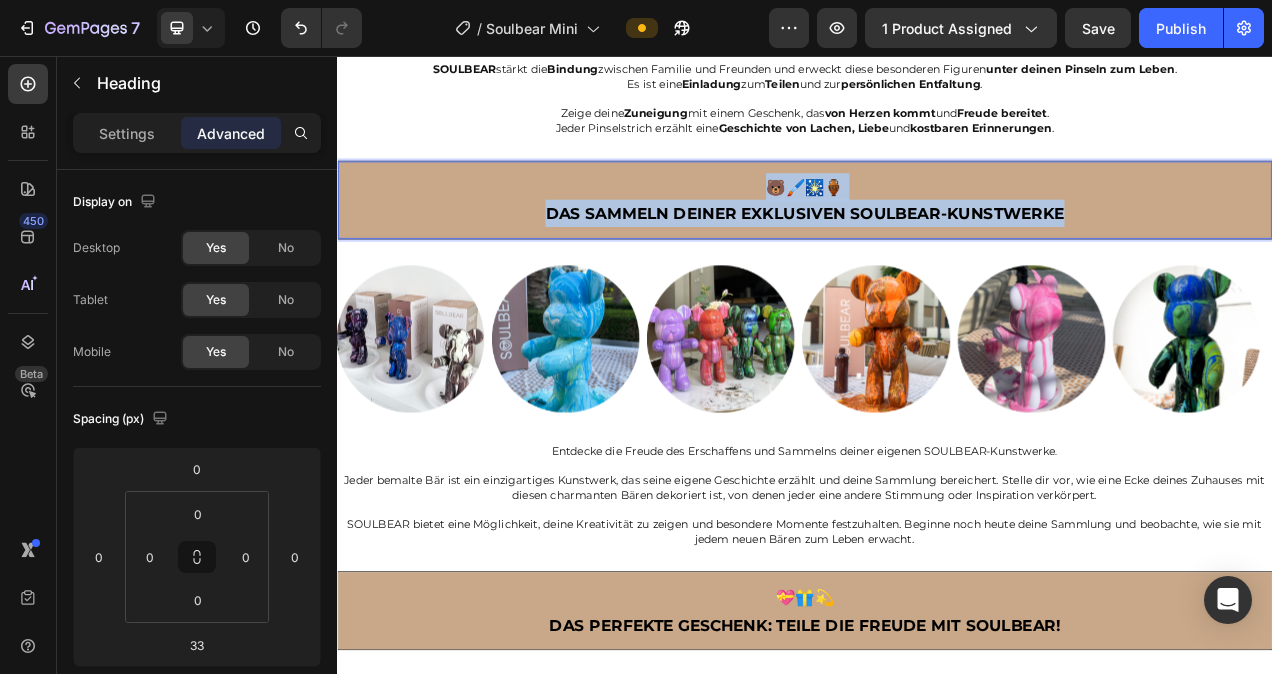 click on "🐻🖌️🎇🏺 Das Sammeln deiner exklusiven SOULBEAR-Kunstwerke" at bounding box center (937, 241) 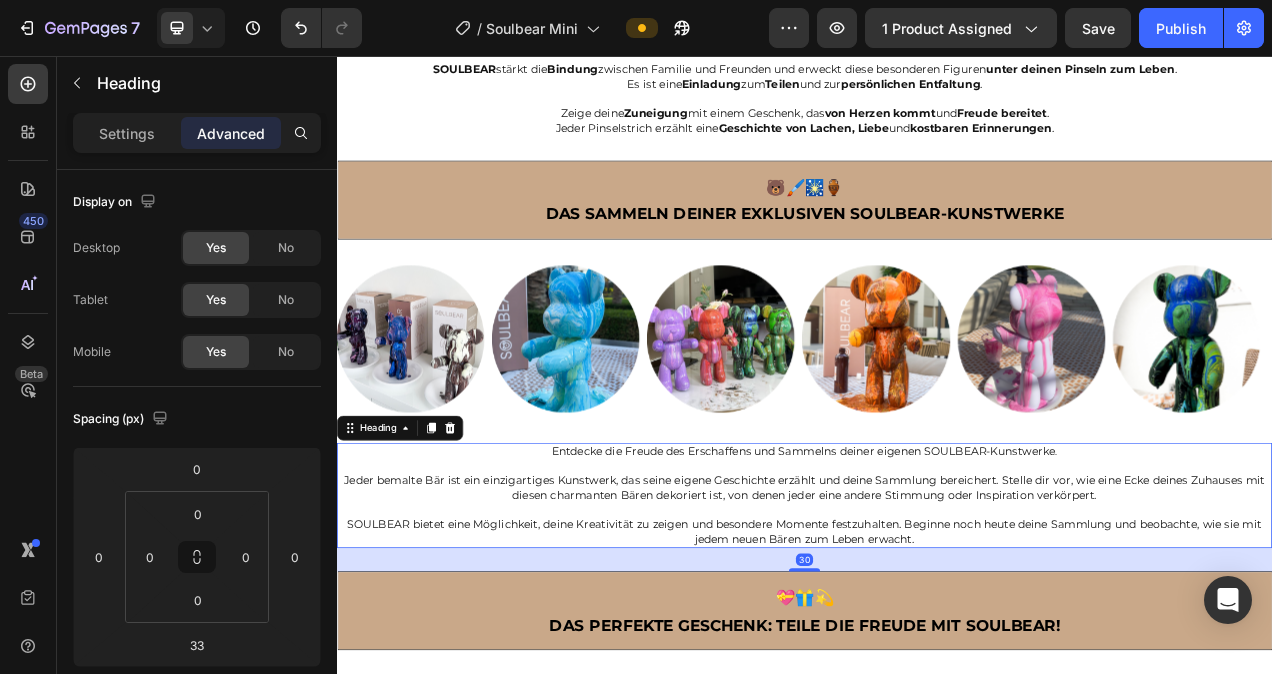 click on "Entdecke die Freude des Erschaffens und Sammelns deiner eigenen SOULBEAR-Kunstwerke .    Jeder bemalte Bär ist ein einzigartiges Kunstwerk, das seine eigene Geschichte erzählt und deine Sammlung bereichert. Stelle dir vor, wie eine Ecke deines Zuhauses mit diesen charmanten Bären dekoriert ist, von denen jeder eine andere Stimmung oder Inspiration verkörpert.    SOULBEAR bietet eine Möglichkeit, deine Kreativität zu zeigen und besondere Momente festzuhalten. Beginne noch heute deine Sammlung und beobachte, wie sie mit jedem neuen Bären zum Leben erwacht." at bounding box center [937, 620] 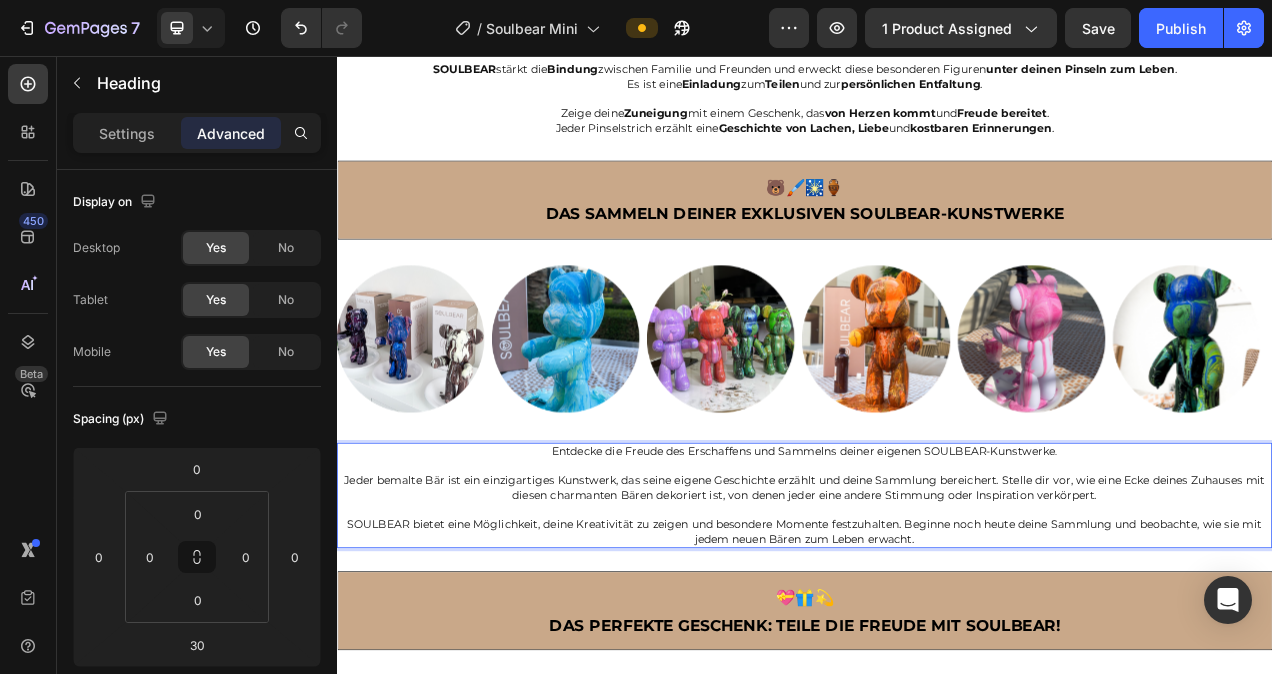 click on "Entdecke die Freude des Erschaffens und Sammelns deiner eigenen SOULBEAR-Kunstwerke .    Jeder bemalte Bär ist ein einzigartiges Kunstwerk, das seine eigene Geschichte erzählt und deine Sammlung bereichert. Stelle dir vor, wie eine Ecke deines Zuhauses mit diesen charmanten Bären dekoriert ist, von denen jeder eine andere Stimmung oder Inspiration verkörpert.    SOULBEAR bietet eine Möglichkeit, deine Kreativität zu zeigen und besondere Momente festzuhalten. Beginne noch heute deine Sammlung und beobachte, wie sie mit jedem neuen Bären zum Leben erwacht." at bounding box center (937, 620) 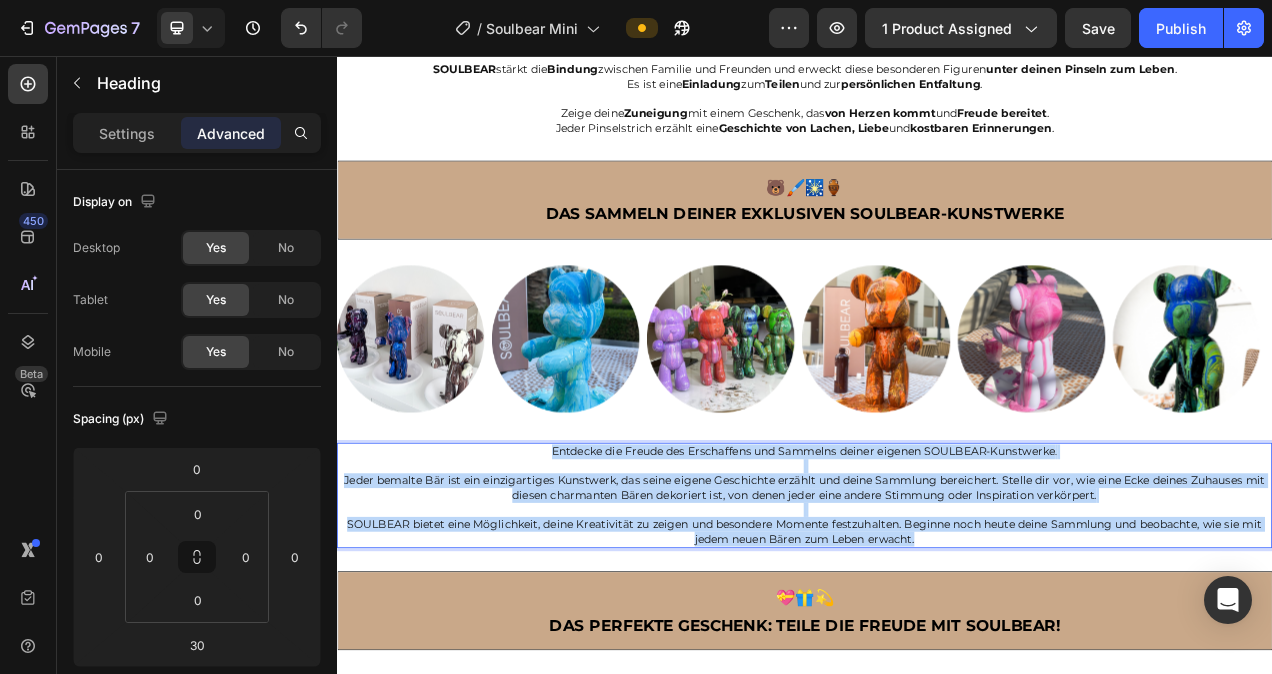 drag, startPoint x: 1085, startPoint y: 648, endPoint x: 598, endPoint y: 540, distance: 498.83163 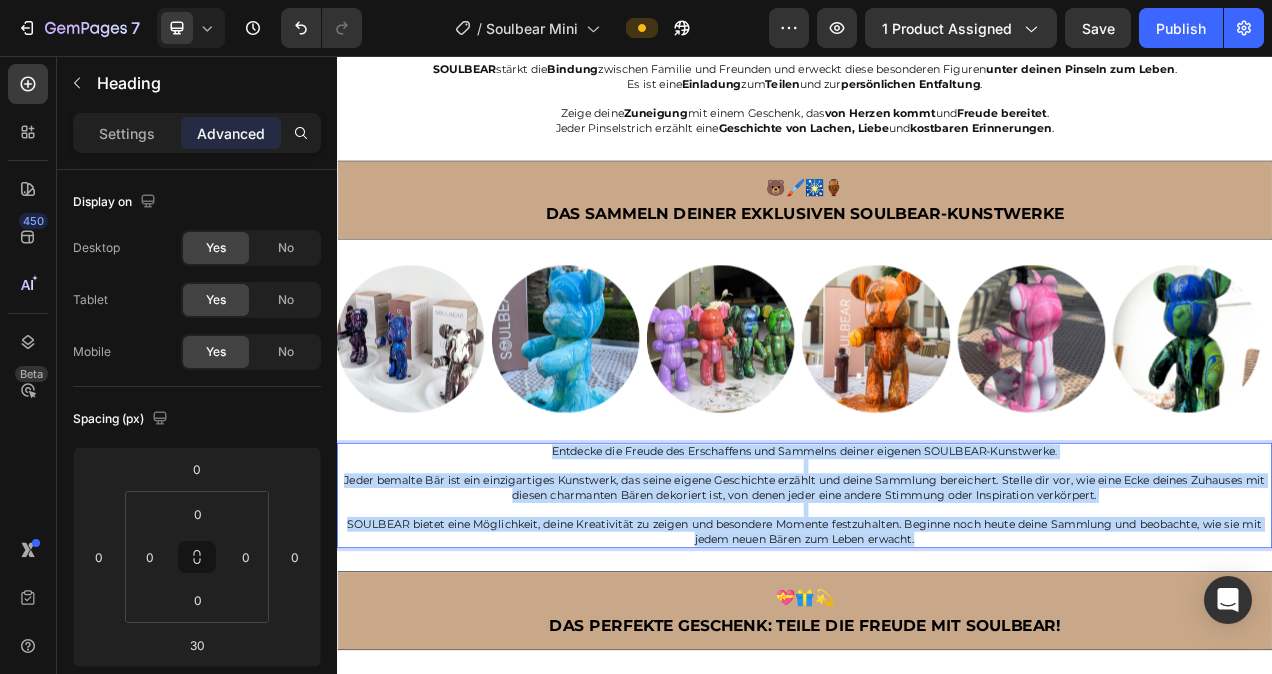 click on "Entdecke die Freude des Erschaffens und Sammelns deiner eigenen SOULBEAR-Kunstwerke .    Jeder bemalte Bär ist ein einzigartiges Kunstwerk, das seine eigene Geschichte erzählt und deine Sammlung bereichert. Stelle dir vor, wie eine Ecke deines Zuhauses mit diesen charmanten Bären dekoriert ist, von denen jeder eine andere Stimmung oder Inspiration verkörpert.    SOULBEAR bietet eine Möglichkeit, deine Kreativität zu zeigen und besondere Momente festzuhalten. Beginne noch heute deine Sammlung und beobachte, wie sie mit jedem neuen Bären zum Leben erwacht." at bounding box center (937, 620) 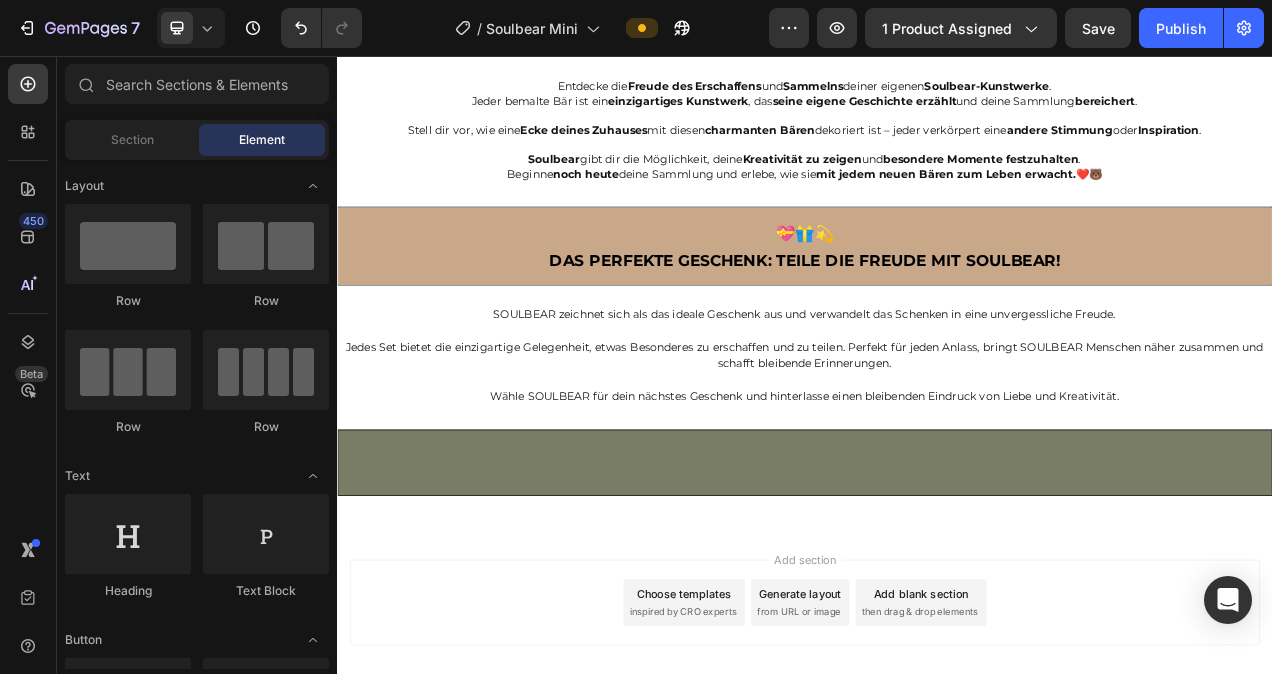 scroll, scrollTop: 5350, scrollLeft: 0, axis: vertical 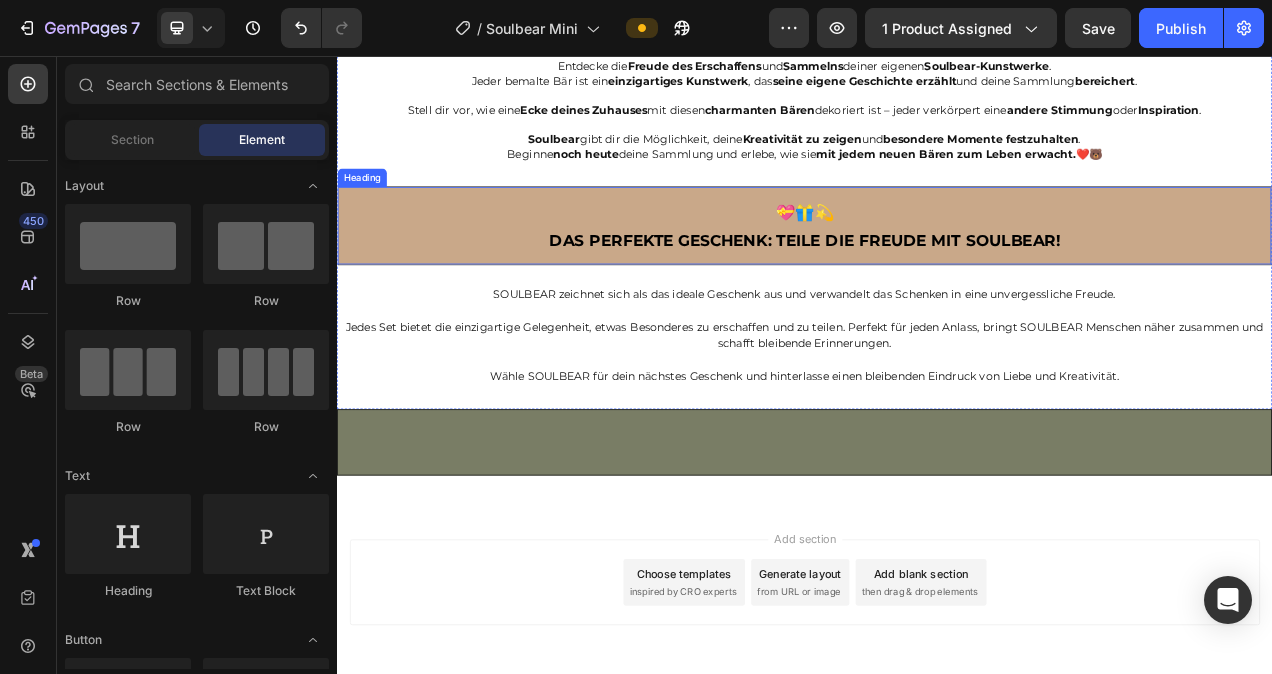 click on "💝🎁💫  Das perfekte Geschenk: Teile die Freude mit SOULBEAR!" at bounding box center (937, 274) 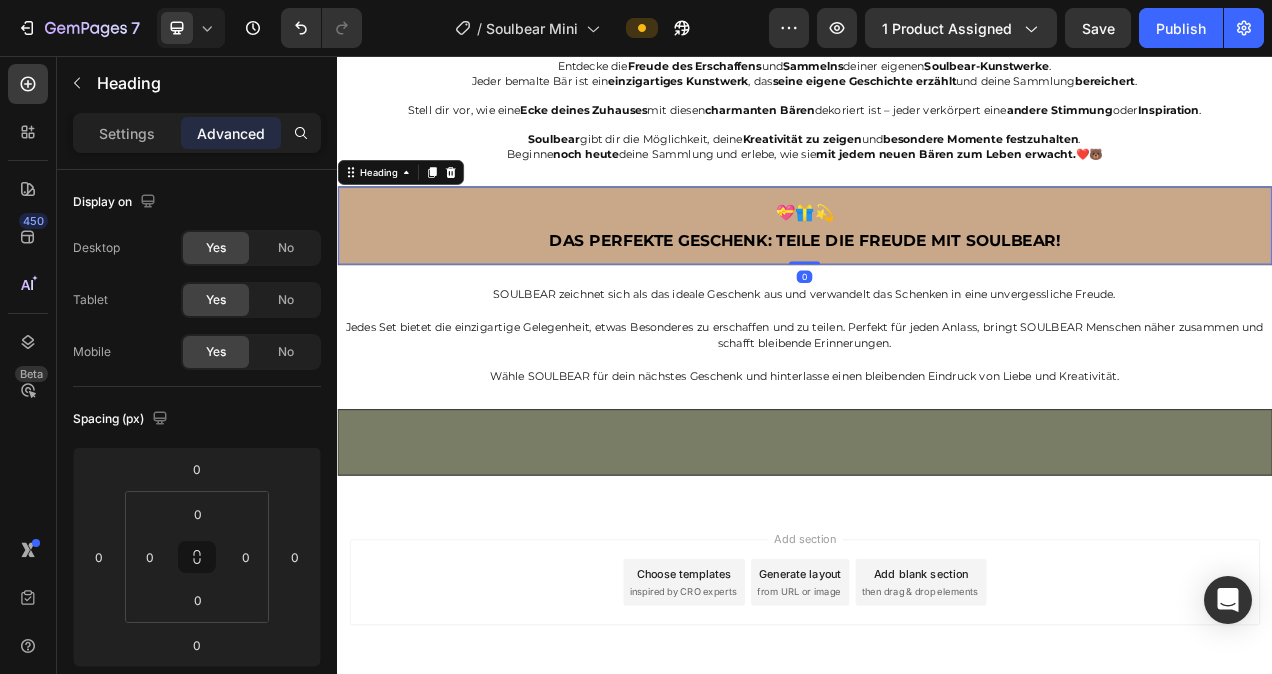 click on "💝🎁💫  Das perfekte Geschenk: Teile die Freude mit SOULBEAR!" at bounding box center [937, 274] 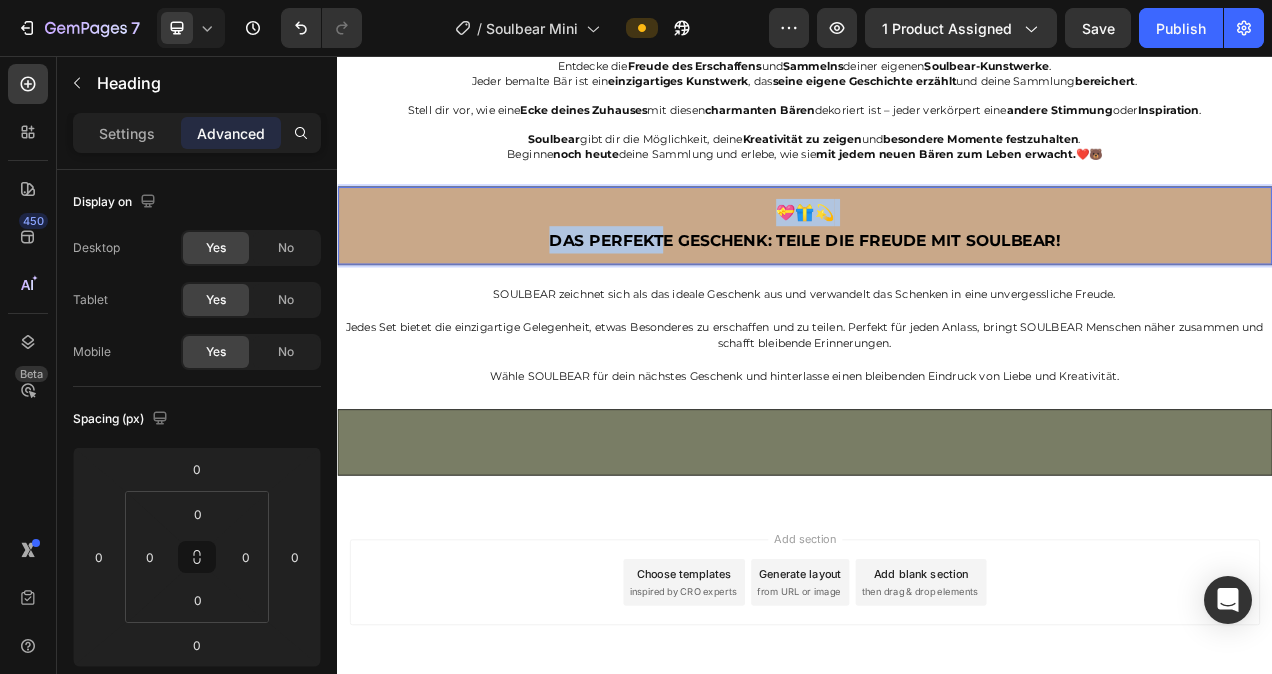 drag, startPoint x: 1267, startPoint y: 263, endPoint x: 740, endPoint y: 277, distance: 527.1859 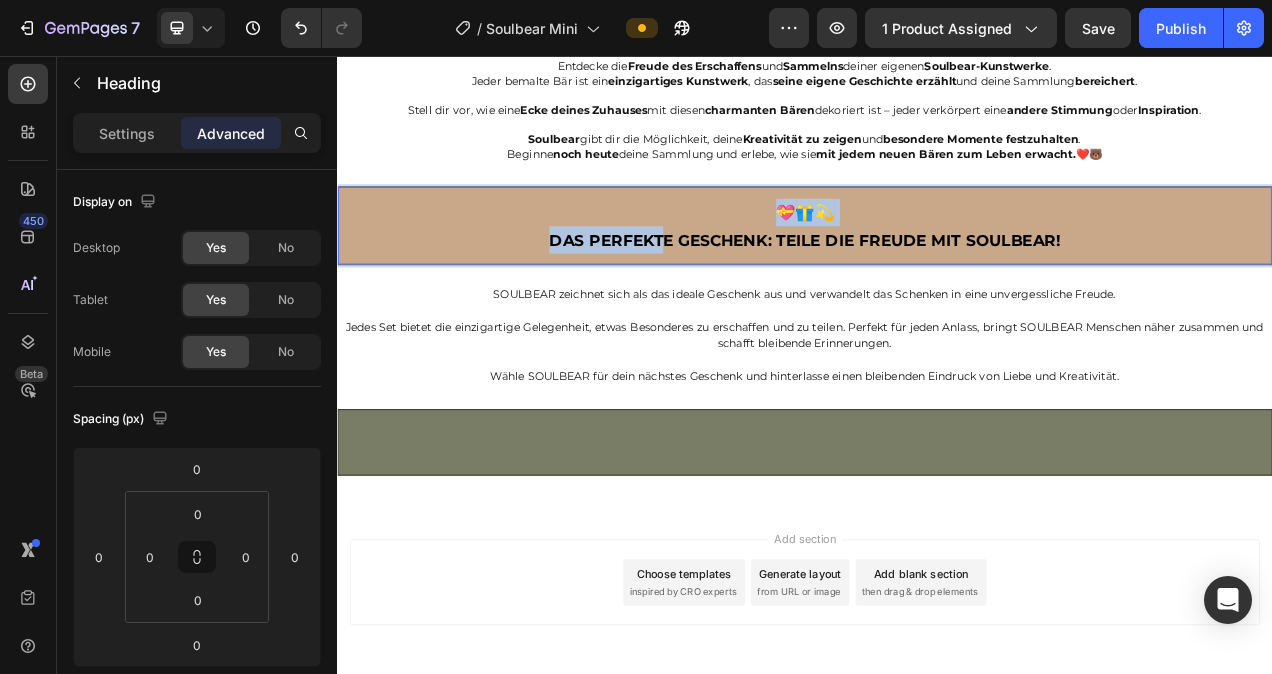 click on "💝🎁💫  Das perfekte Geschenk: Teile die Freude mit SOULBEAR!" at bounding box center (937, 274) 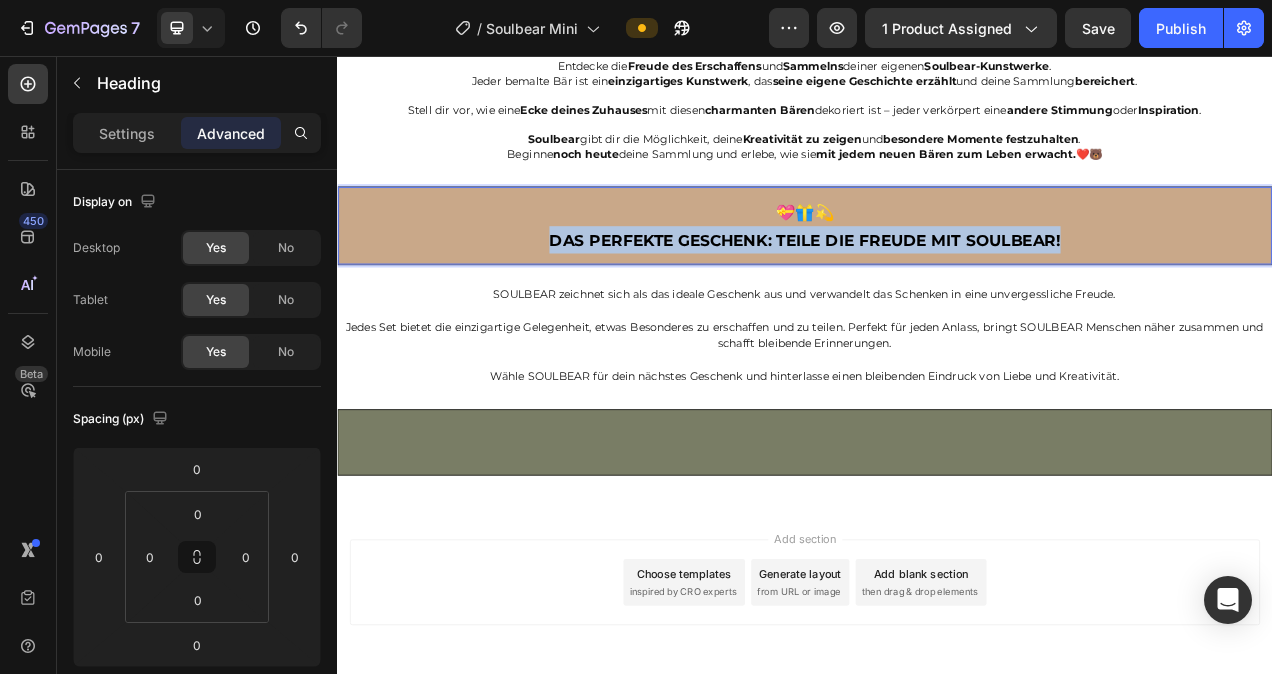 drag, startPoint x: 590, startPoint y: 261, endPoint x: 1256, endPoint y: 266, distance: 666.0188 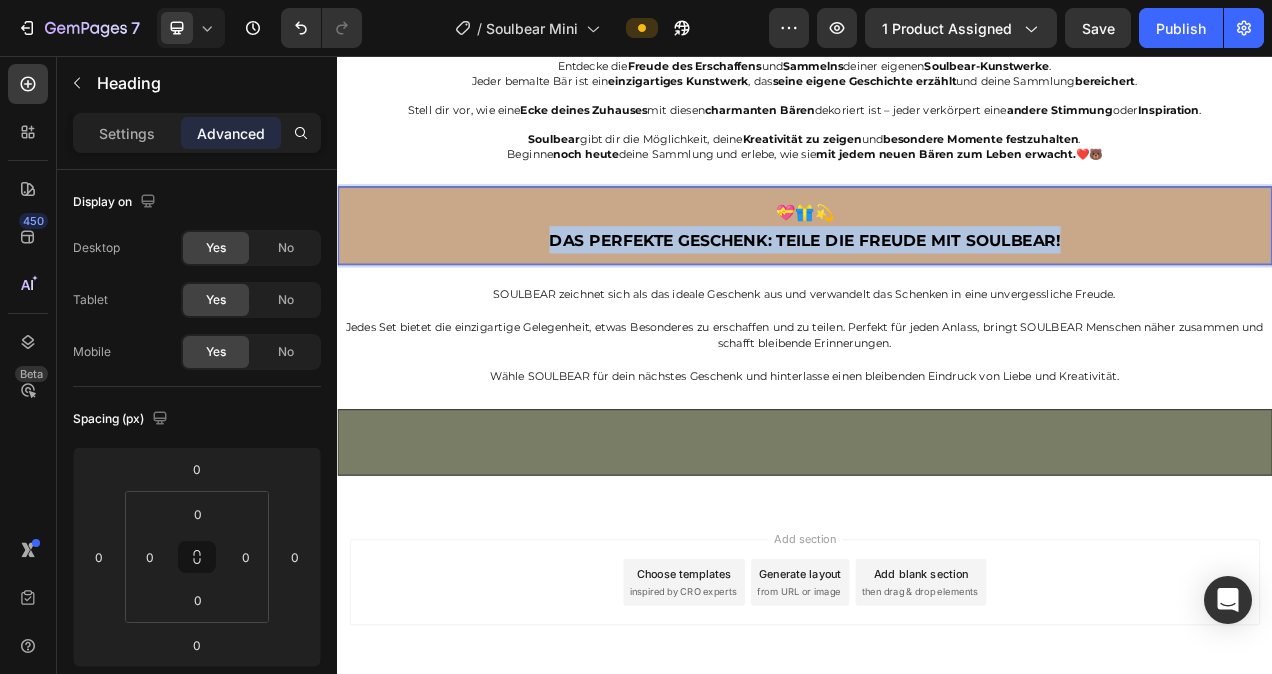 click on "💝🎁💫  Das perfekte Geschenk: Teile die Freude mit SOULBEAR!" at bounding box center (937, 274) 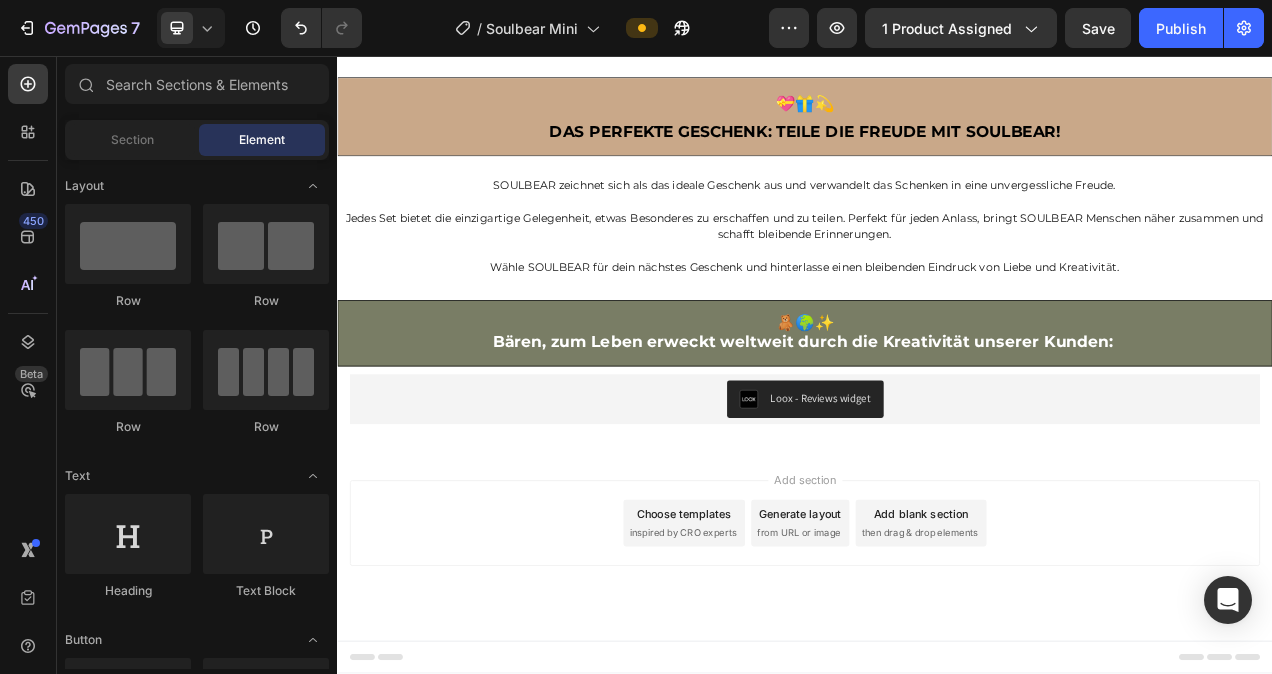 scroll, scrollTop: 5604, scrollLeft: 0, axis: vertical 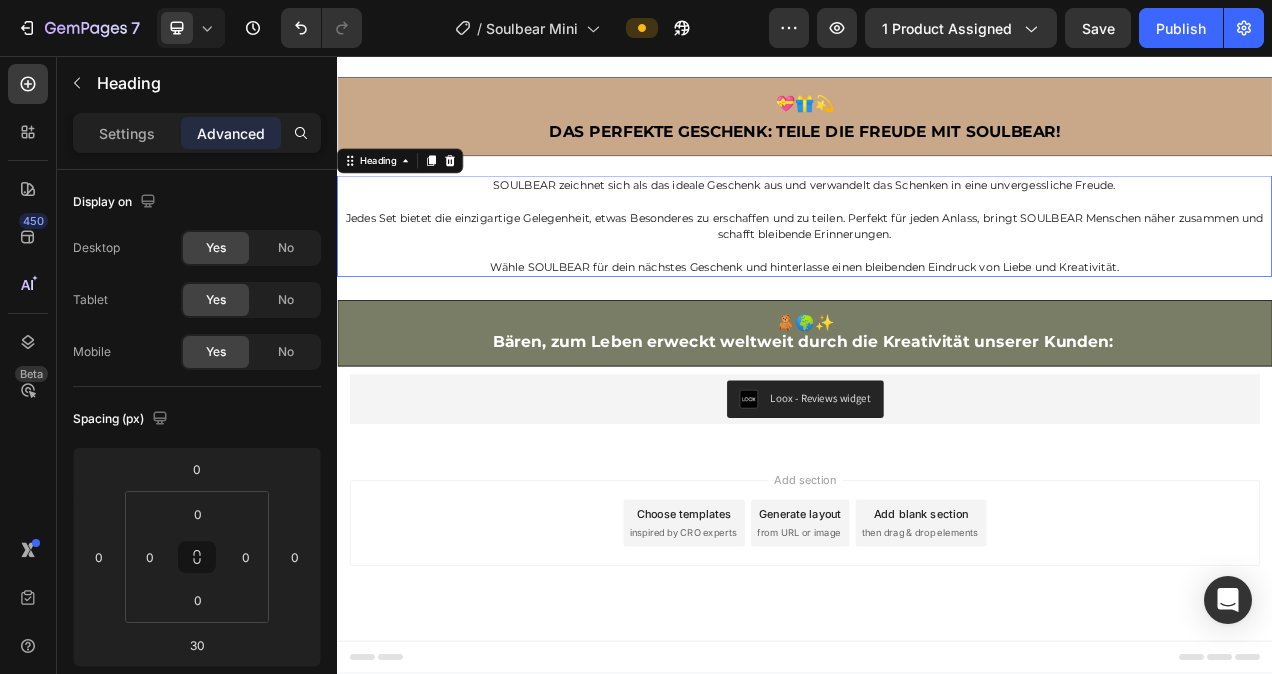 click on "SOULBEAR zeichnet sich als das ideale Geschenk aus und verwandelt das Schenken in eine unvergessliche Freude.    Jedes Set bietet die einzigartige Gelegenheit, etwas Besonderes zu erschaffen und zu teilen. Perfekt für jeden Anlass, bringt SOULBEAR Menschen näher zusammen und schafft bleibende Erinnerungen.    Wähle SOULBEAR für dein nächstes Geschenk und hinterlasse einen bleibenden Eindruck von Liebe und Kreativität." at bounding box center (937, 275) 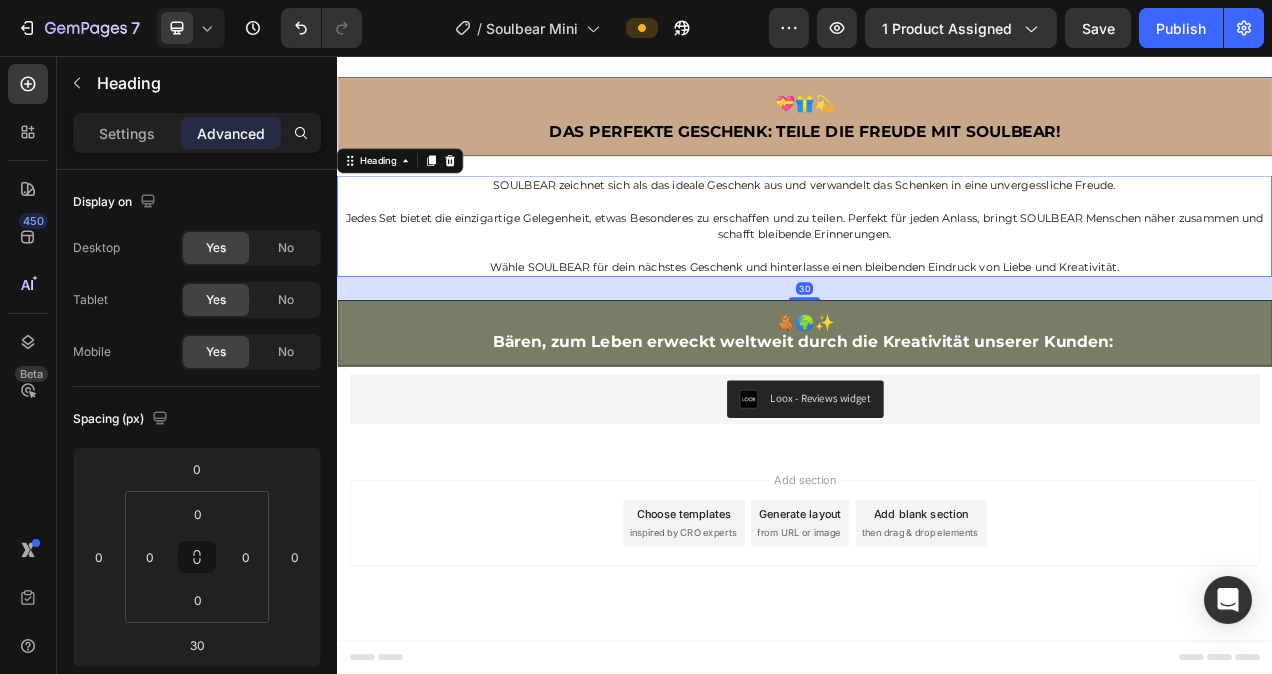 click on "SOULBEAR zeichnet sich als das ideale Geschenk aus und verwandelt das Schenken in eine unvergessliche Freude.    Jedes Set bietet die einzigartige Gelegenheit, etwas Besonderes zu erschaffen und zu teilen. Perfekt für jeden Anlass, bringt SOULBEAR Menschen näher zusammen und schafft bleibende Erinnerungen.    Wähle SOULBEAR für dein nächstes Geschenk und hinterlasse einen bleibenden Eindruck von Liebe und Kreativität." at bounding box center (937, 275) 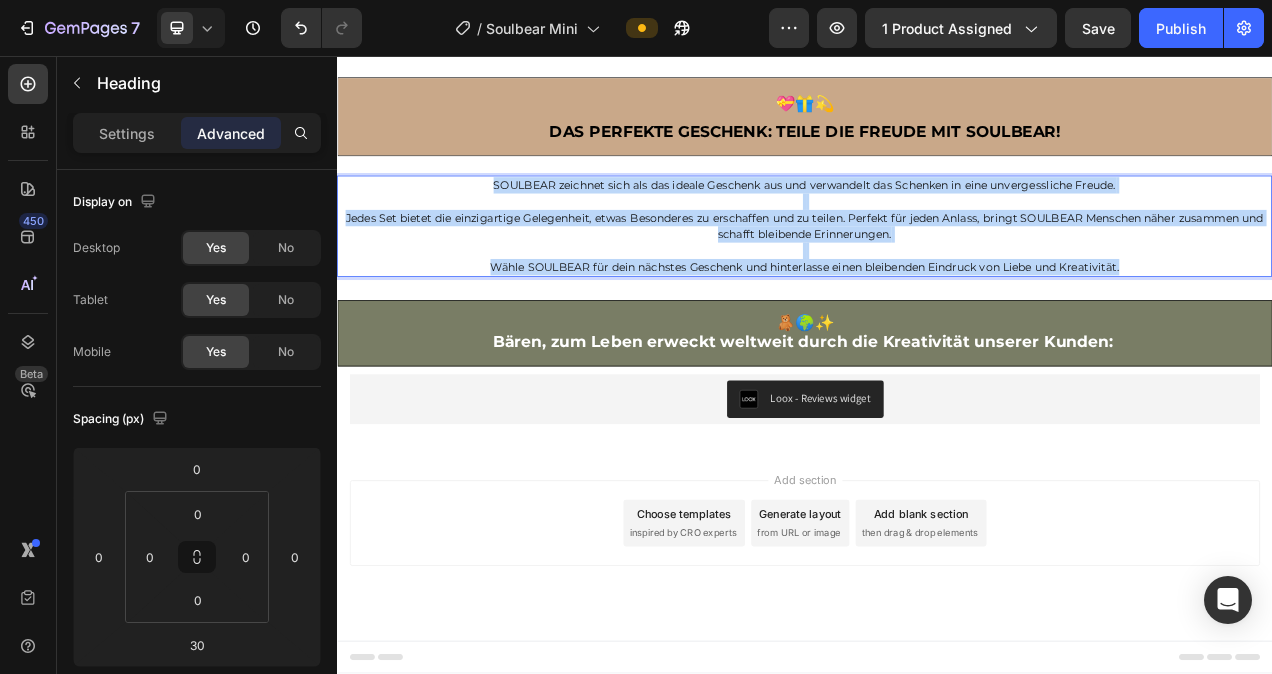 drag, startPoint x: 1343, startPoint y: 577, endPoint x: 523, endPoint y: 475, distance: 826.3196 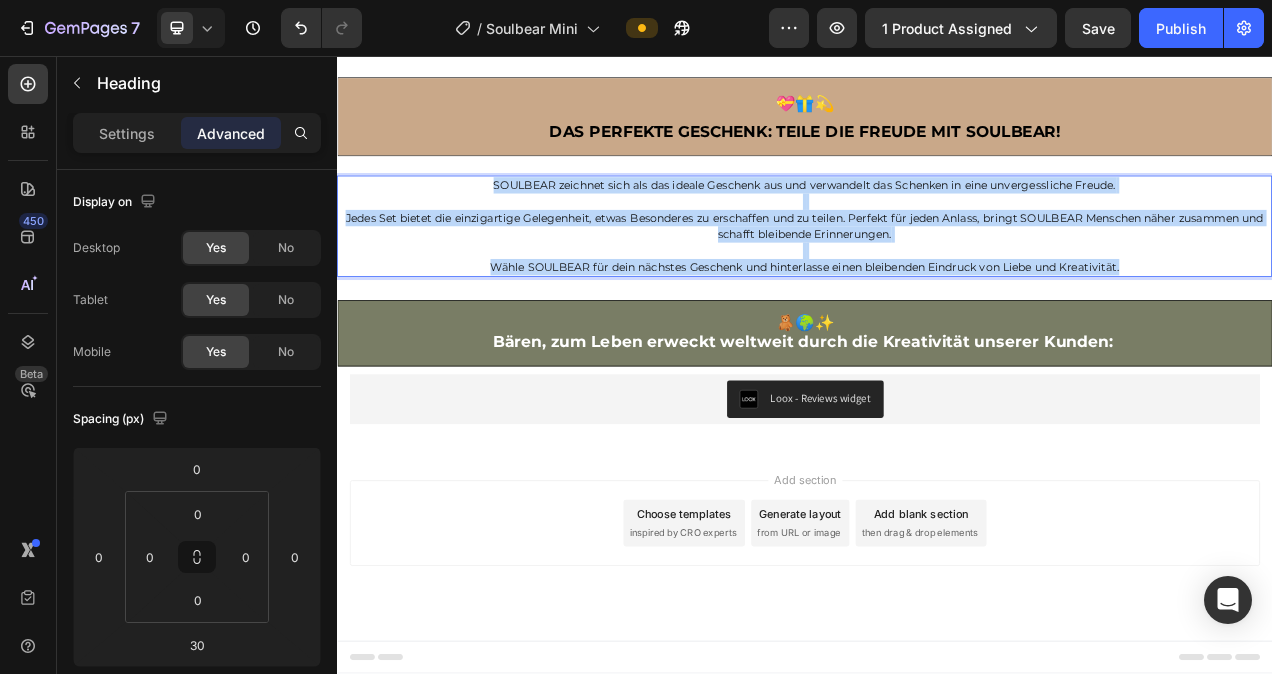 click on "SOULBEAR zeichnet sich als das ideale Geschenk aus und verwandelt das Schenken in eine unvergessliche Freude.    Jedes Set bietet die einzigartige Gelegenheit, etwas Besonderes zu erschaffen und zu teilen. Perfekt für jeden Anlass, bringt SOULBEAR Menschen näher zusammen und schafft bleibende Erinnerungen.    Wähle SOULBEAR für dein nächstes Geschenk und hinterlasse einen bleibenden Eindruck von Liebe und Kreativität." at bounding box center [937, 275] 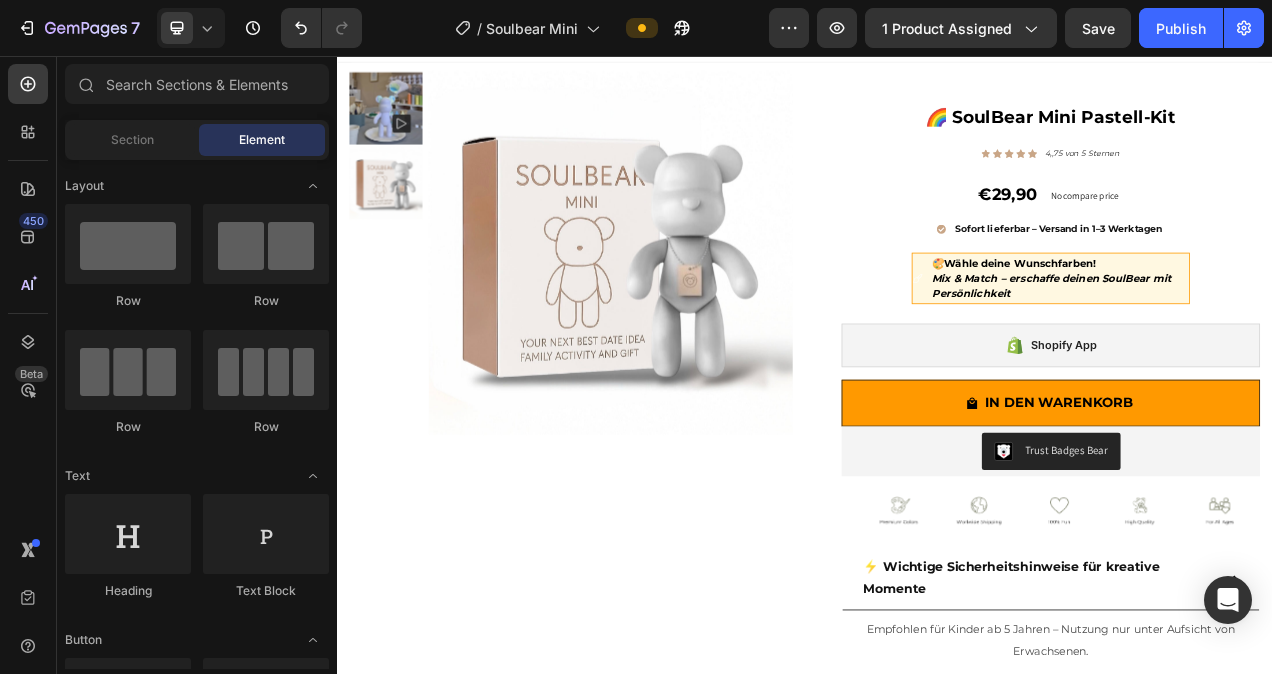 scroll, scrollTop: 0, scrollLeft: 0, axis: both 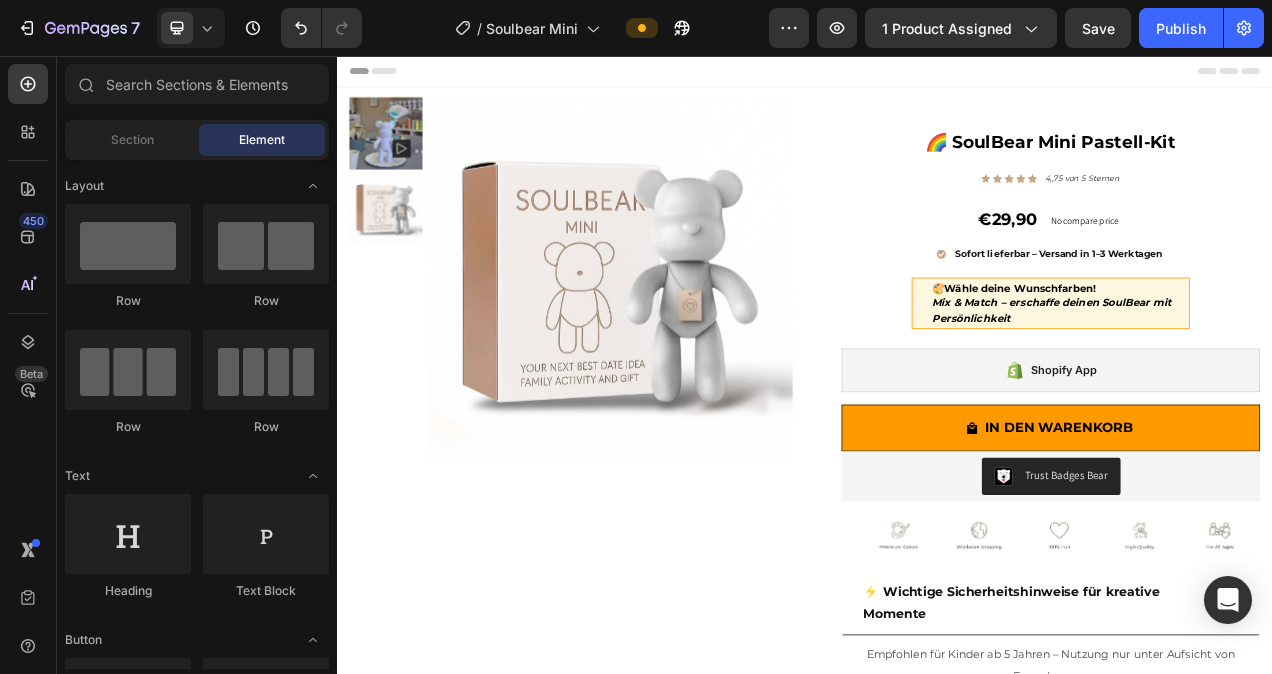 click 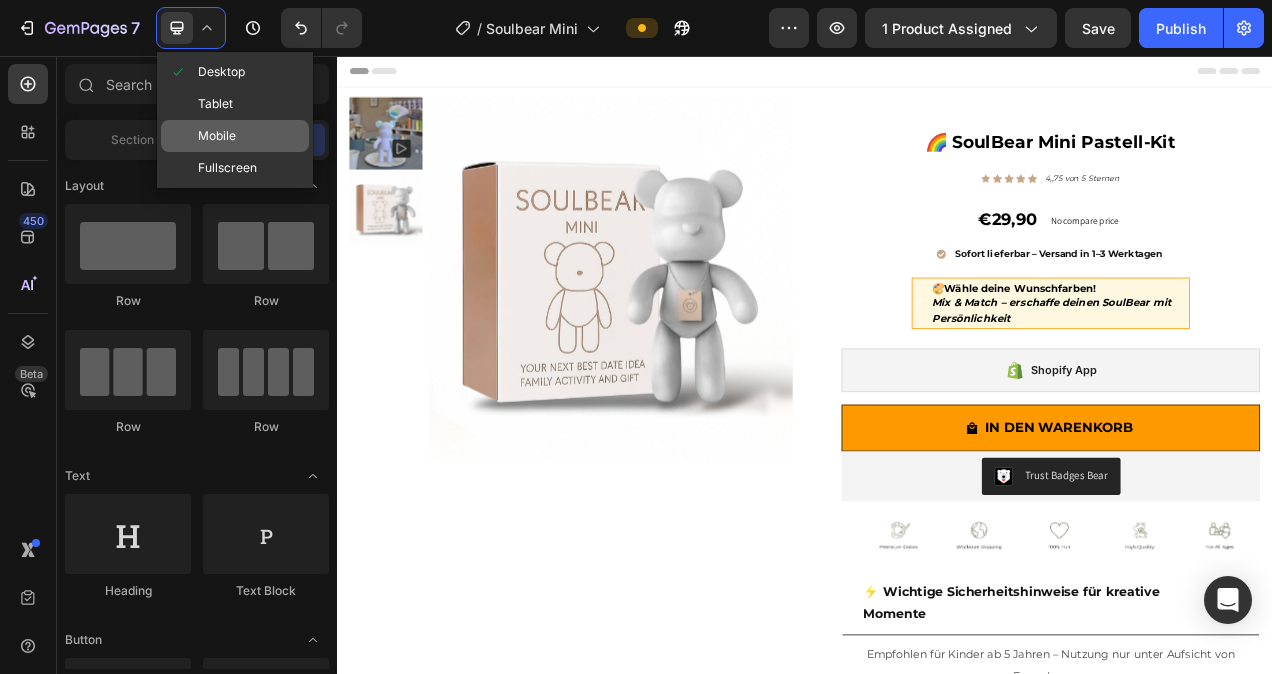 click on "Mobile" 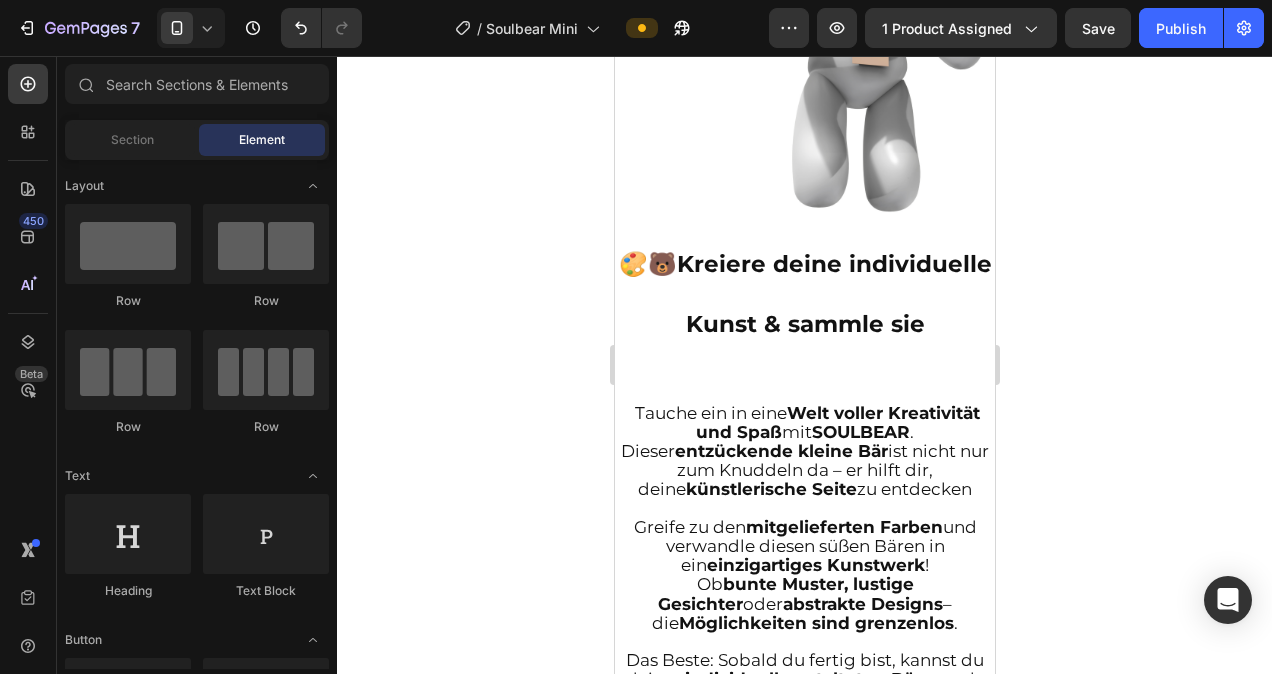 scroll, scrollTop: 2004, scrollLeft: 0, axis: vertical 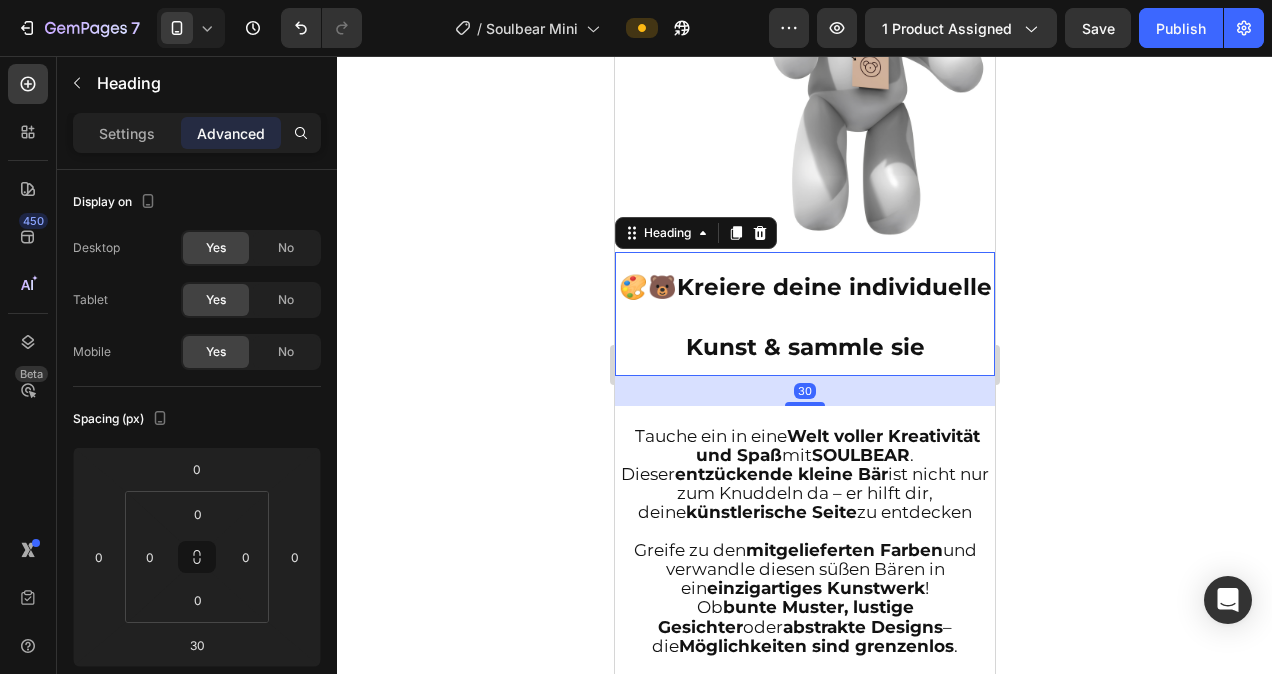 click on "🎨🐻  Kreiere deine individuelle Kunst & sammle sie" at bounding box center (804, 314) 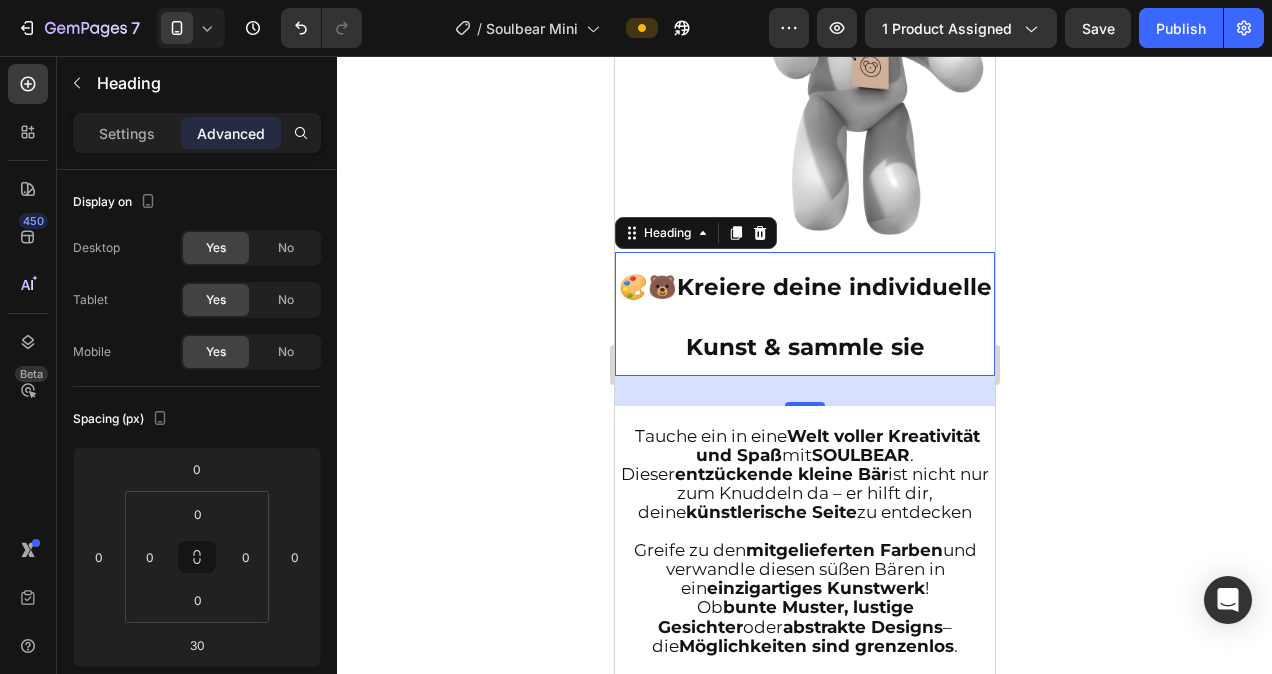 click 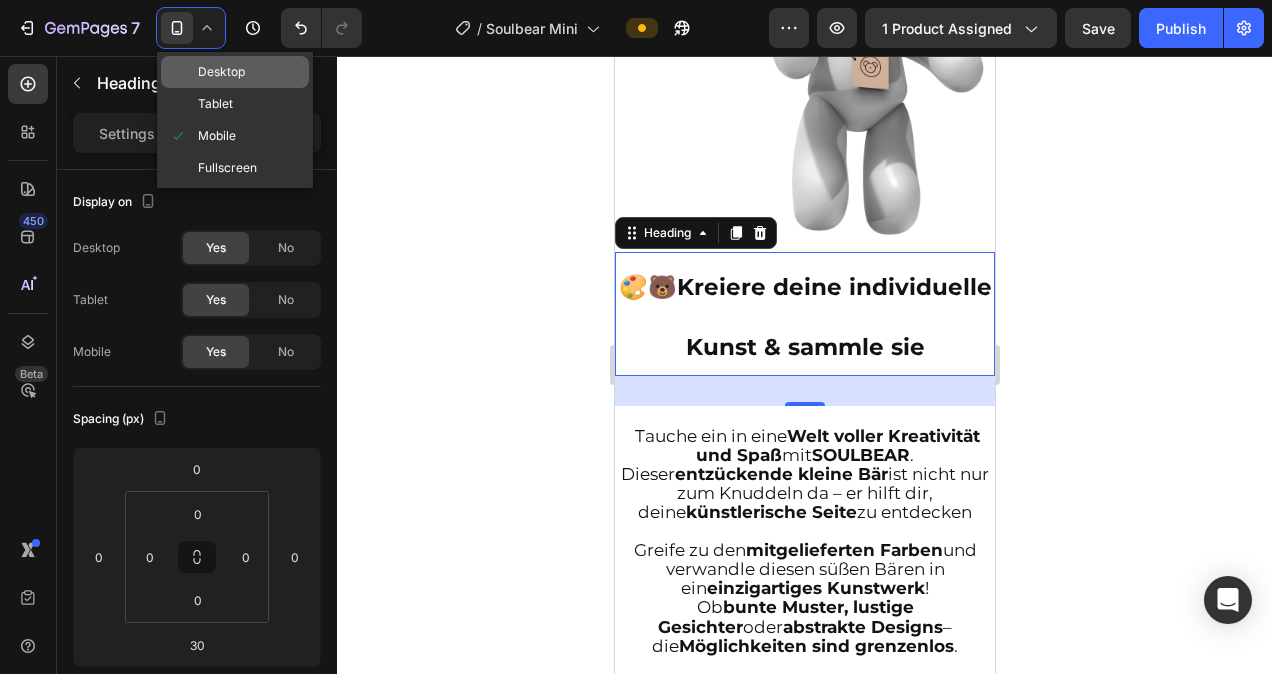 click on "Desktop" at bounding box center [221, 72] 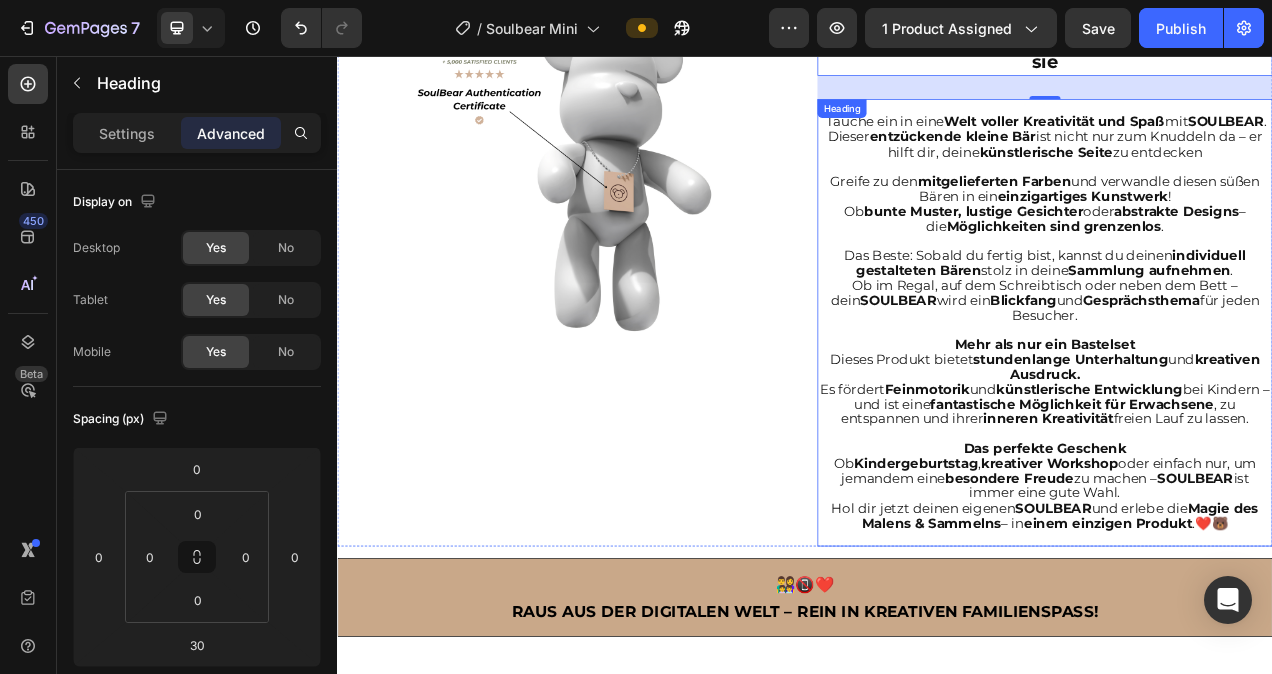 scroll, scrollTop: 1641, scrollLeft: 0, axis: vertical 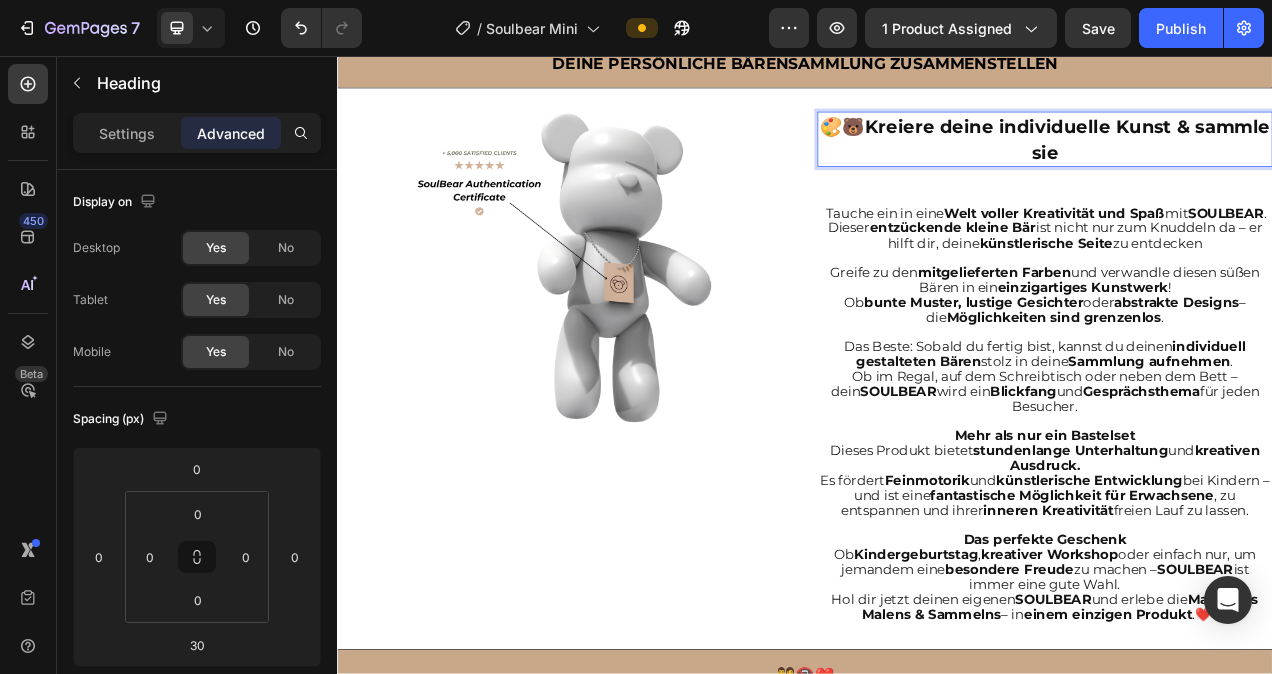 click on "🎨🐻  Kreiere deine individuelle Kunst & sammle sie" at bounding box center (1245, 163) 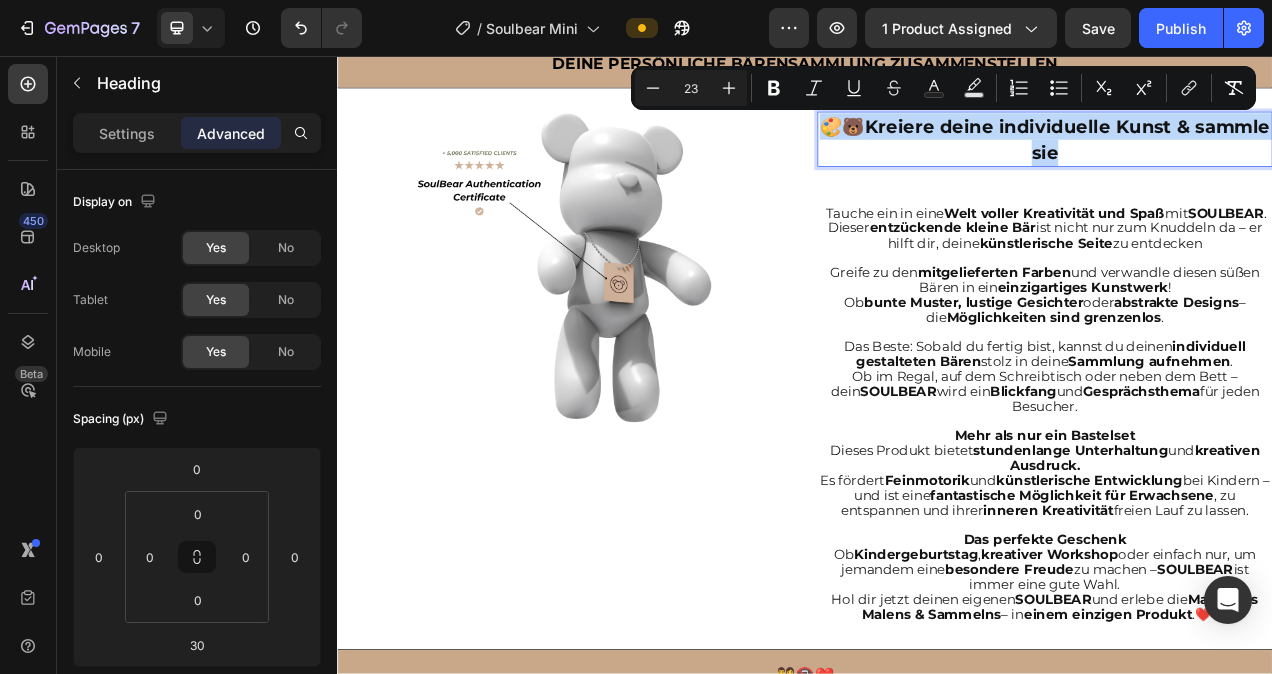 drag, startPoint x: 1317, startPoint y: 180, endPoint x: 998, endPoint y: 142, distance: 321.25534 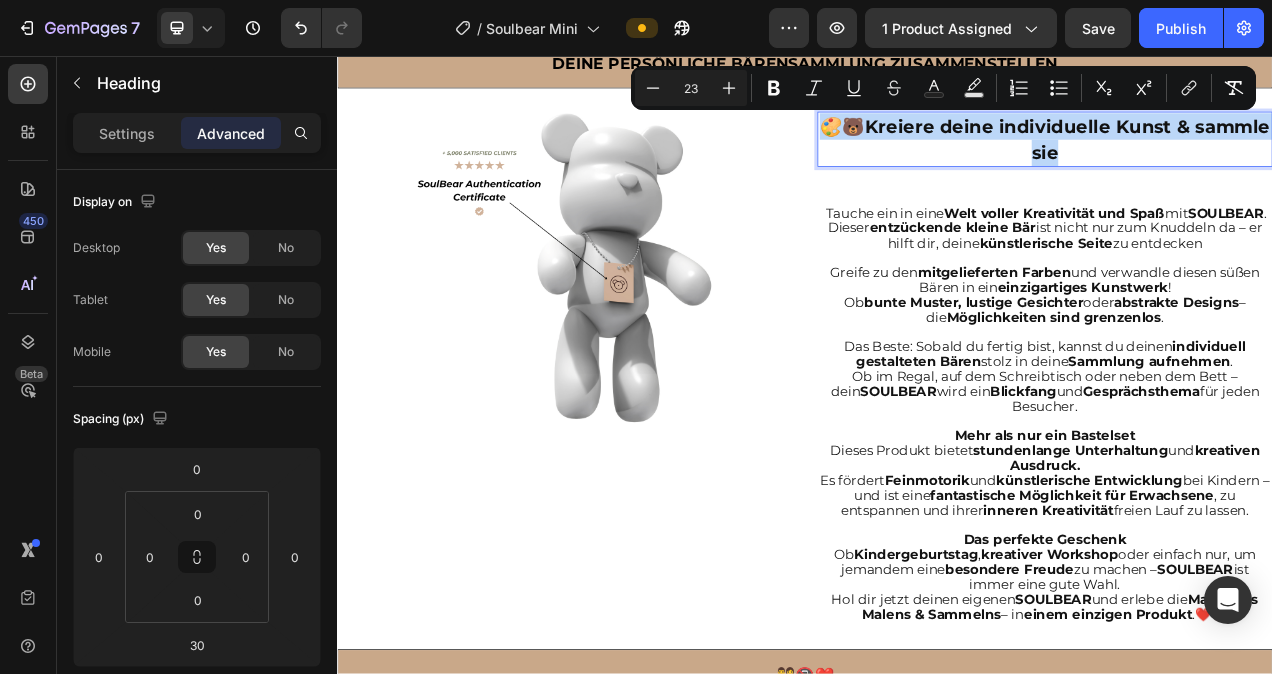 click on "🎨🐻  Kreiere deine individuelle Kunst & sammle sie" at bounding box center [1245, 163] 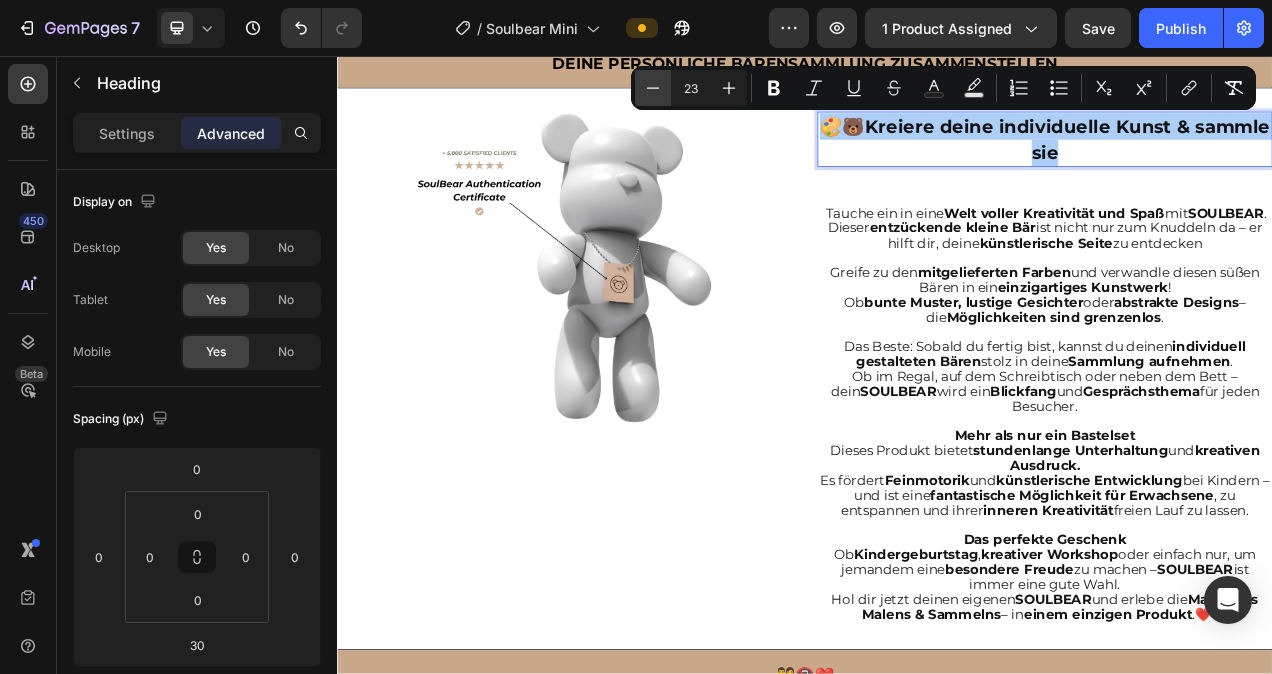 click 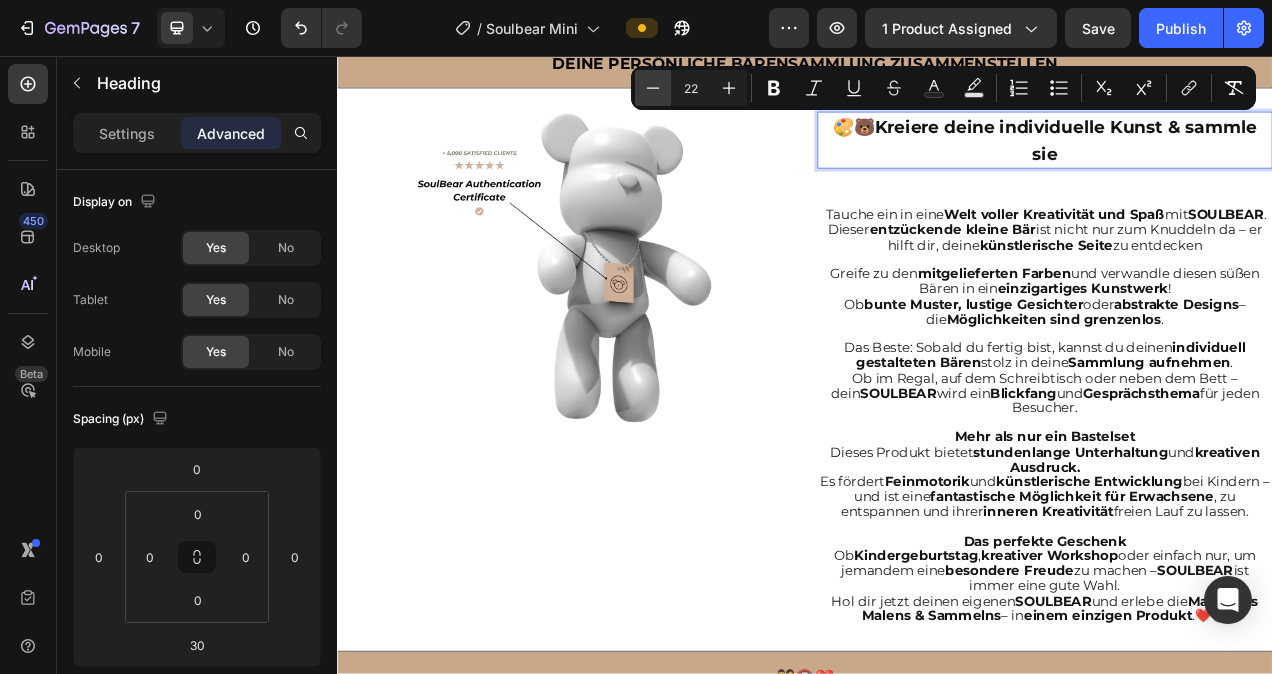 click 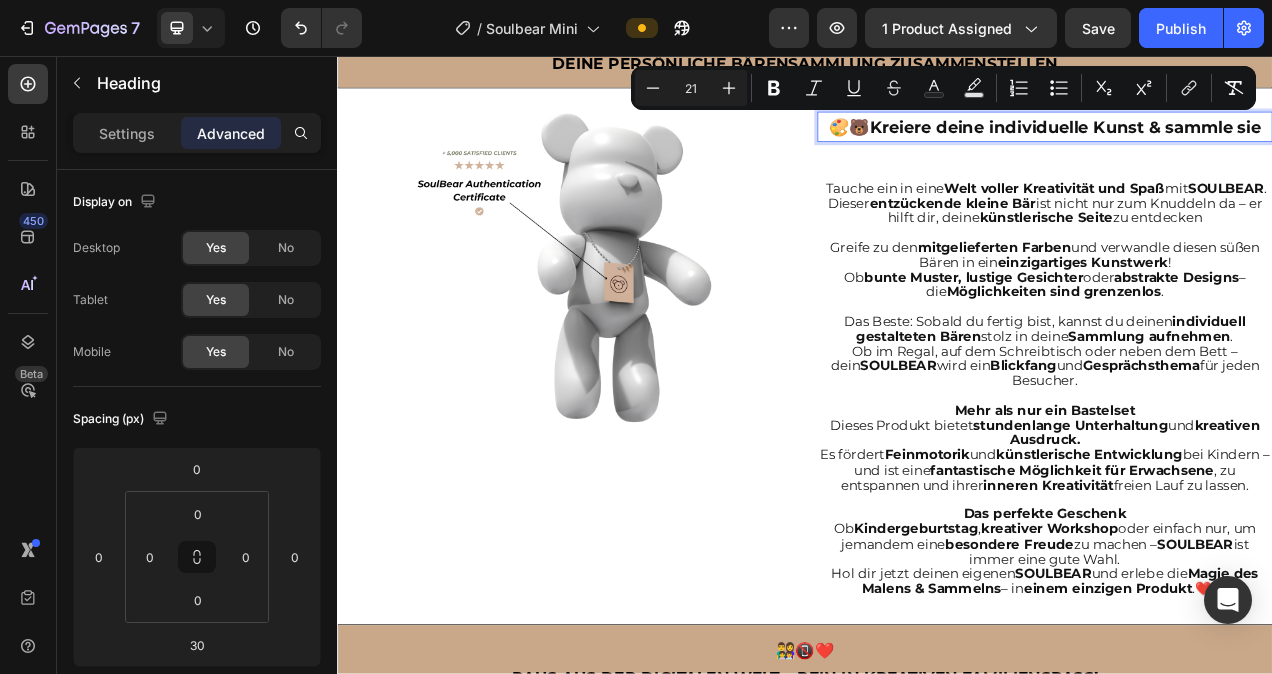 click 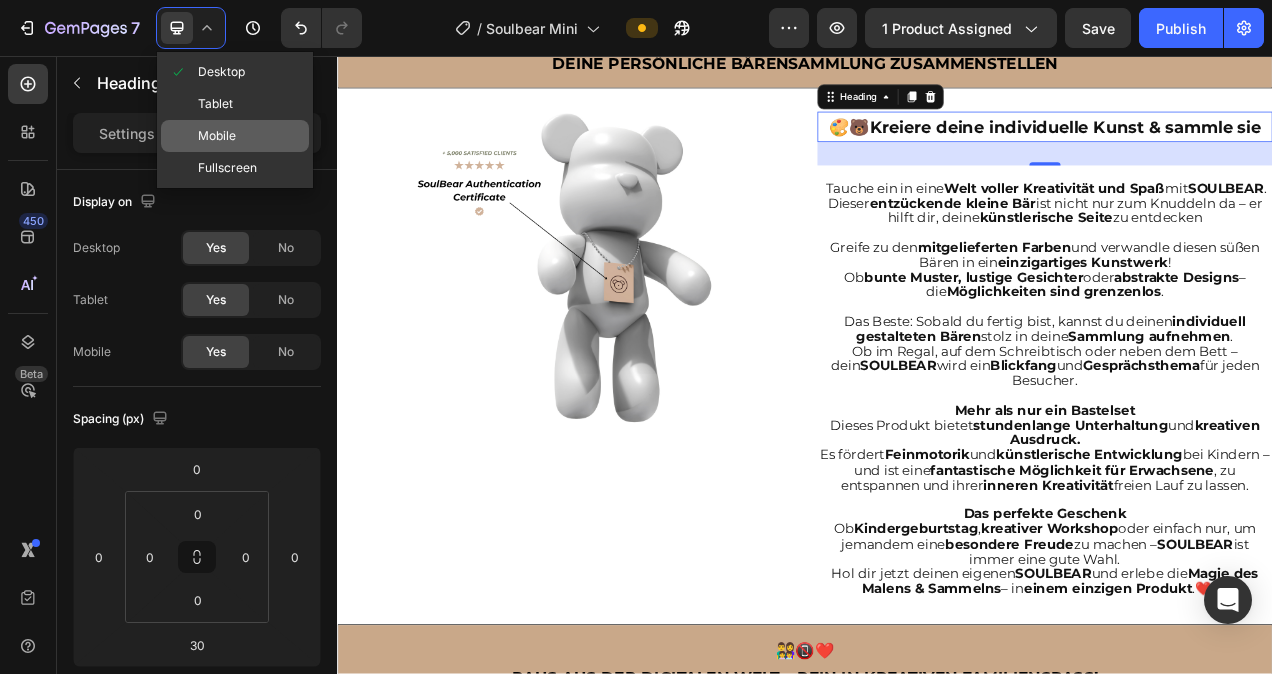 click on "Mobile" 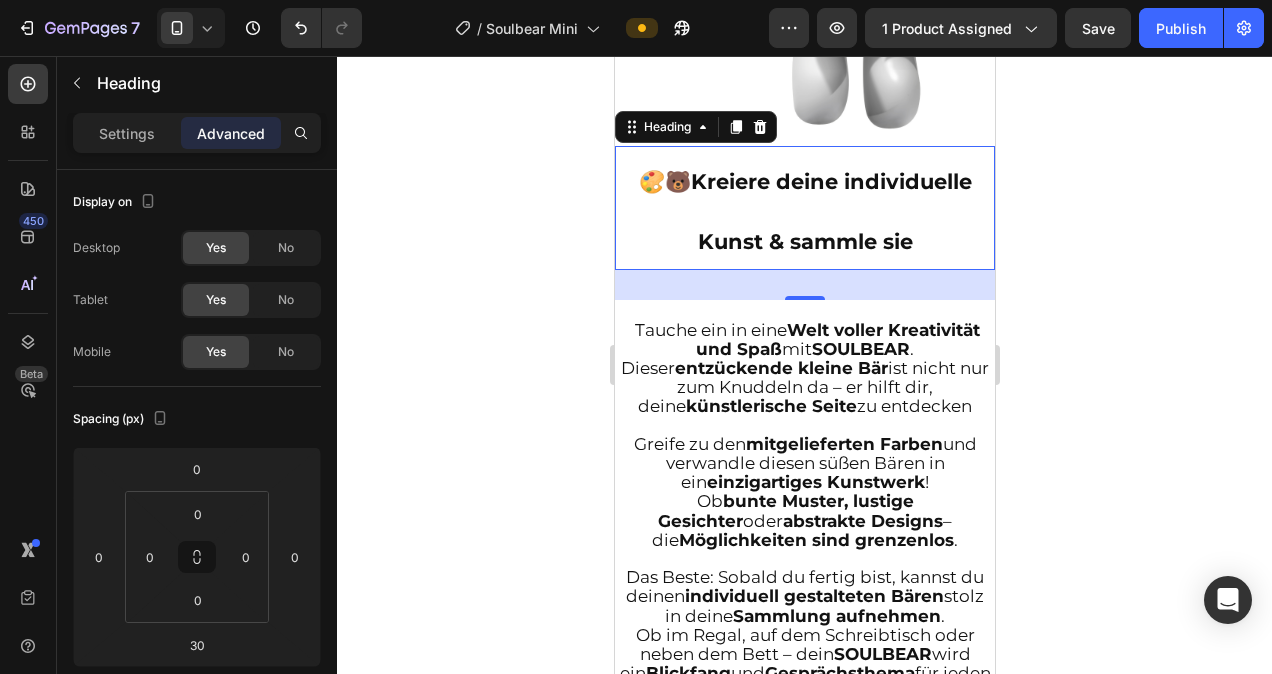 scroll, scrollTop: 2112, scrollLeft: 0, axis: vertical 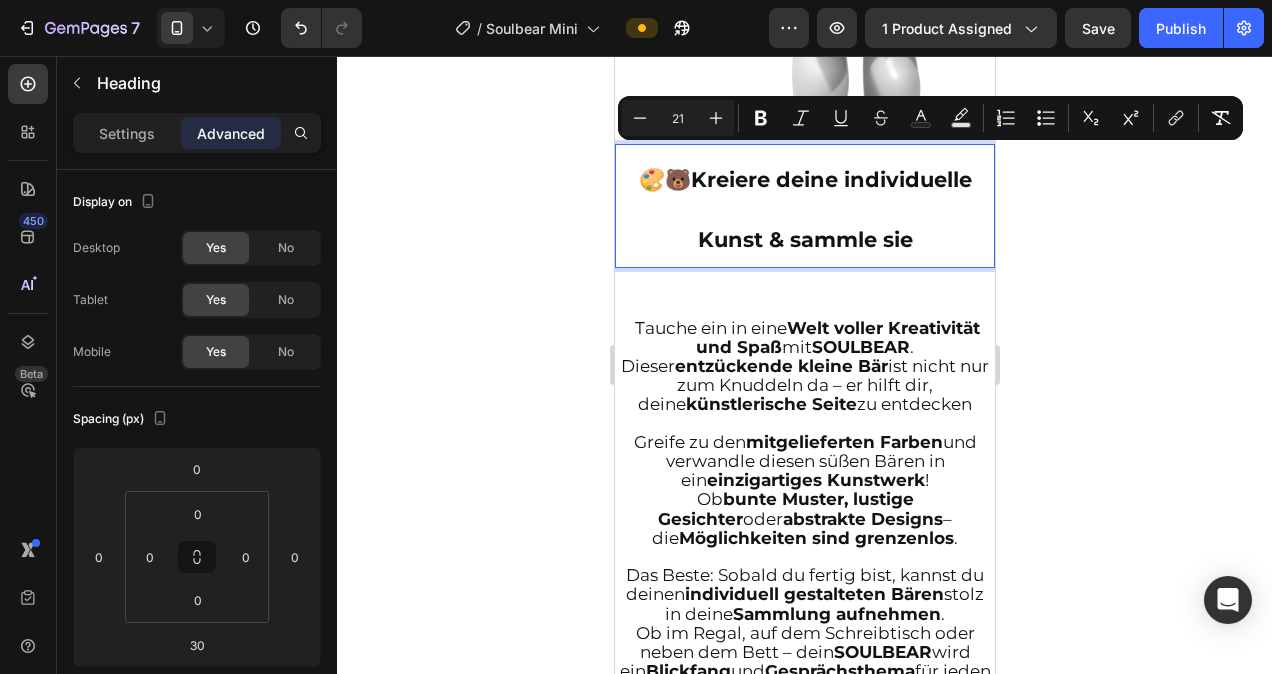 click on "🎨🐻  Kreiere deine individuelle Kunst & sammle sie" at bounding box center (804, 206) 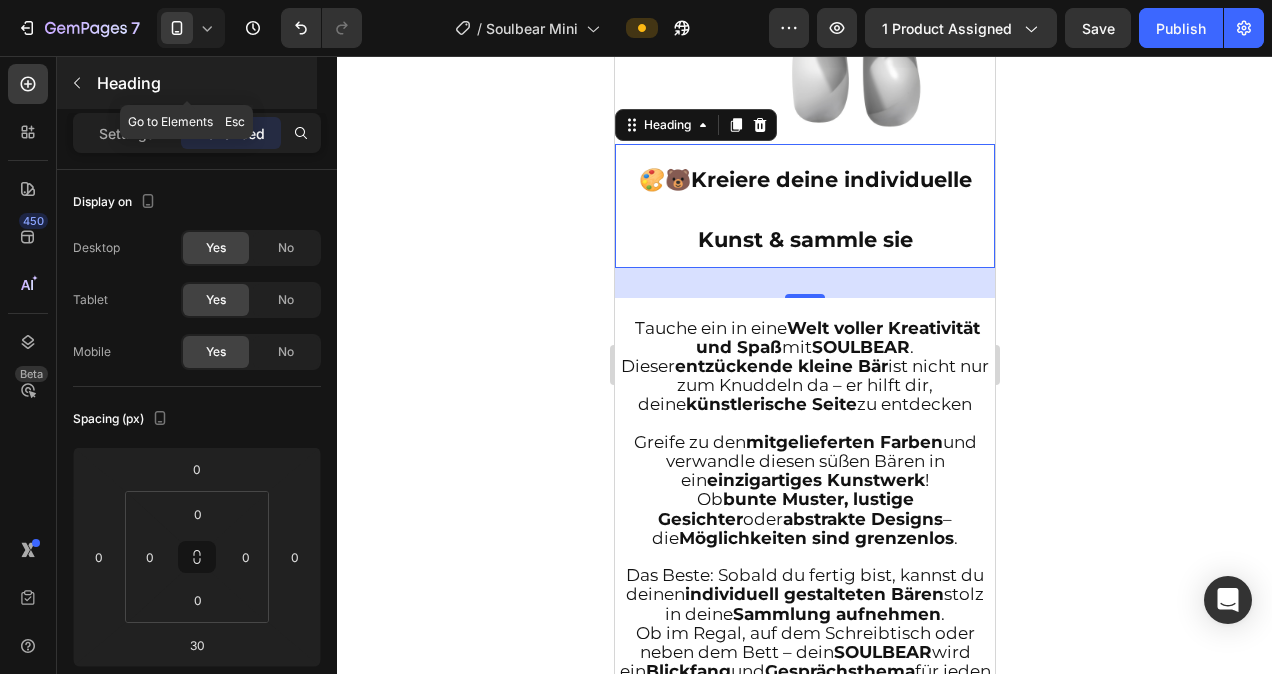 click 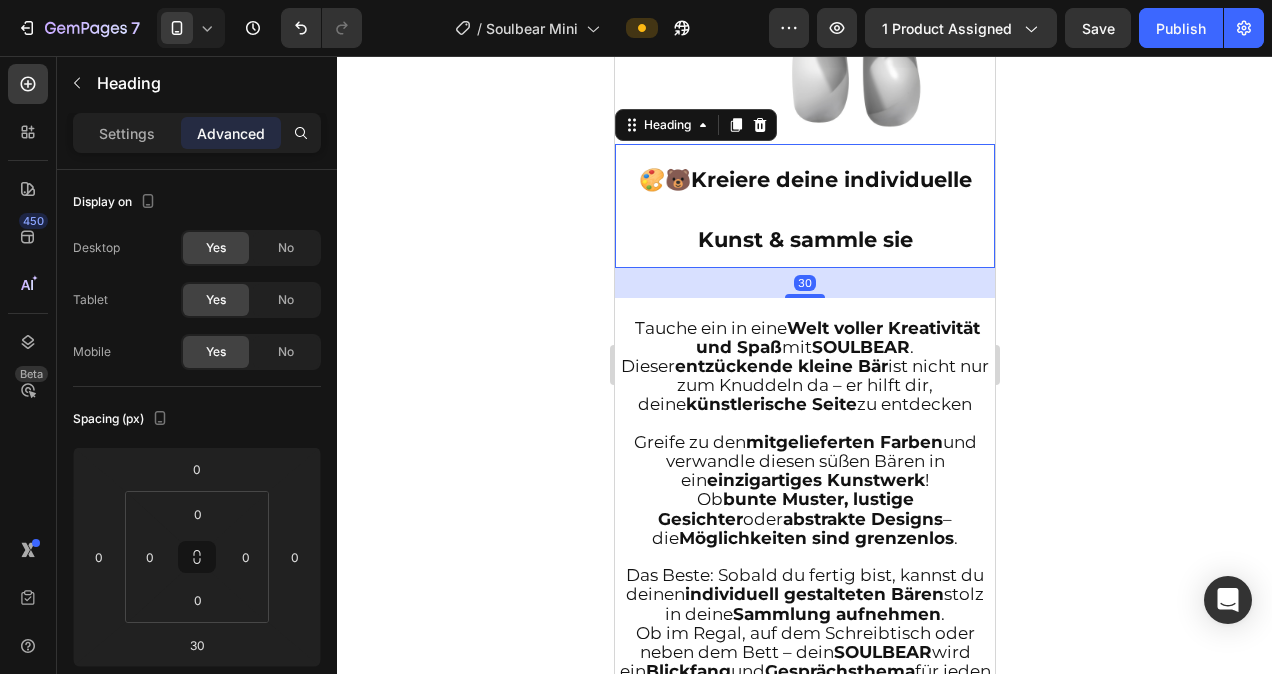 click on "⁠⁠⁠⁠⁠⁠⁠ 🎨🐻  Kreiere deine individuelle Kunst & sammle sie" at bounding box center (804, 206) 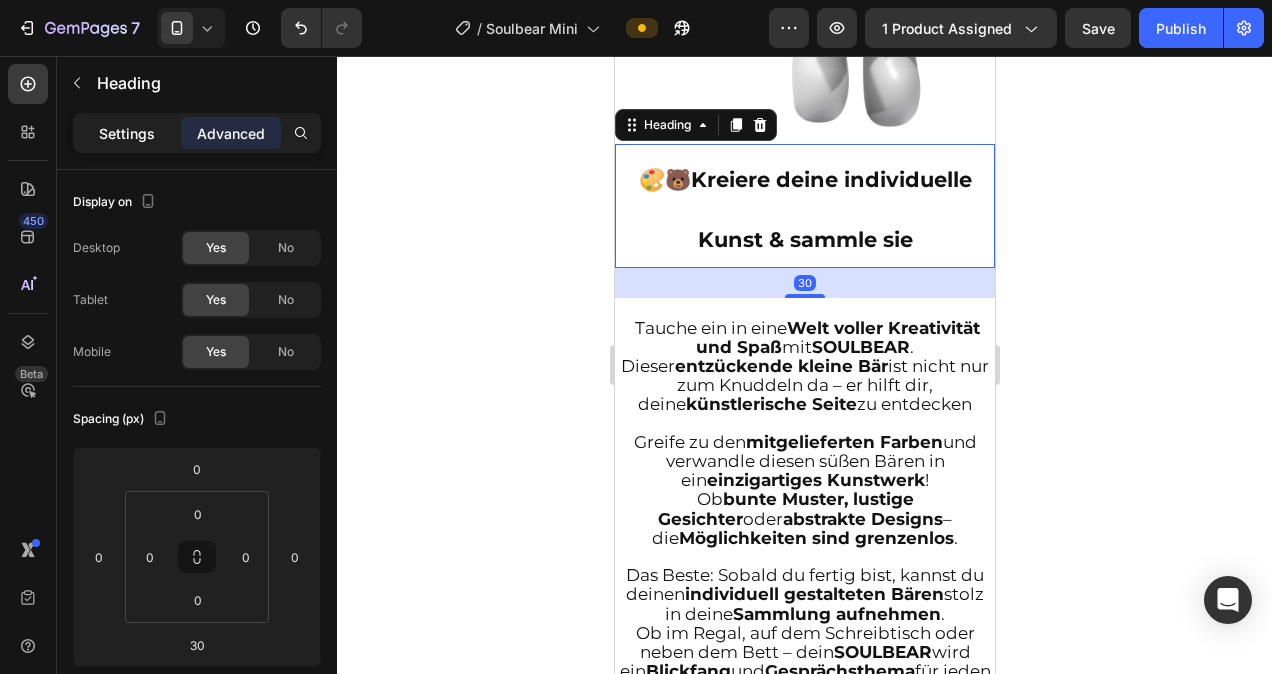 click on "Settings" at bounding box center (127, 133) 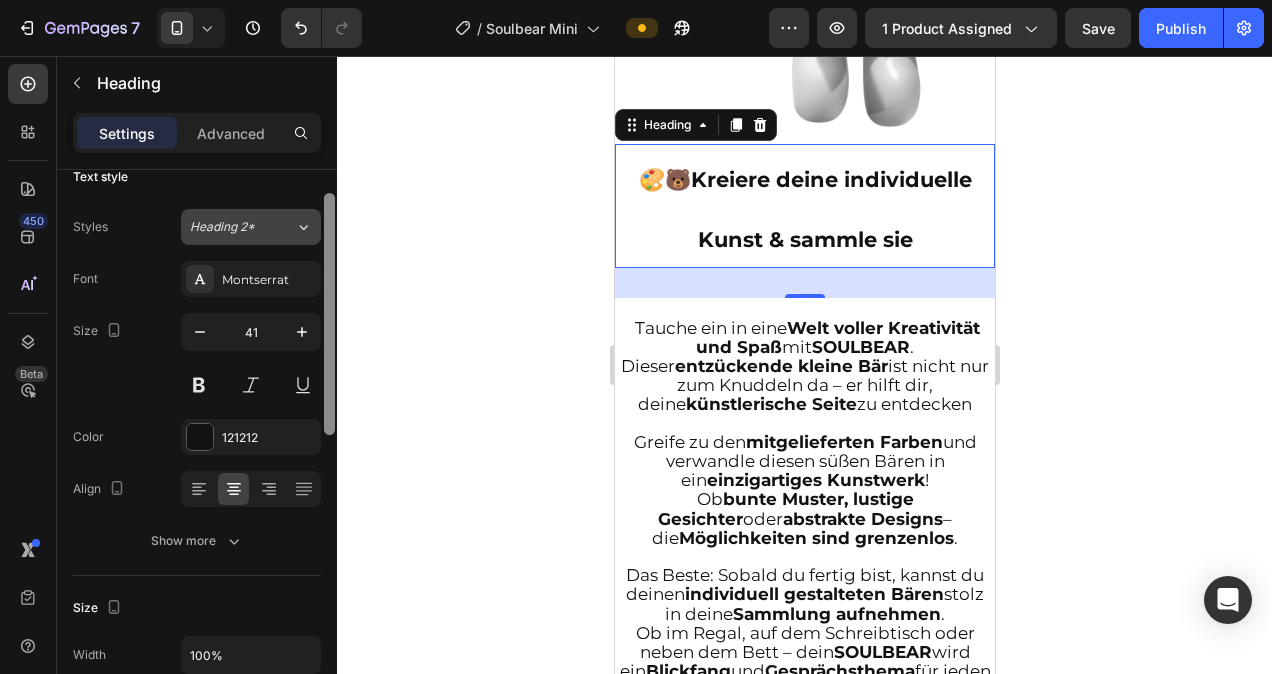 scroll, scrollTop: 0, scrollLeft: 0, axis: both 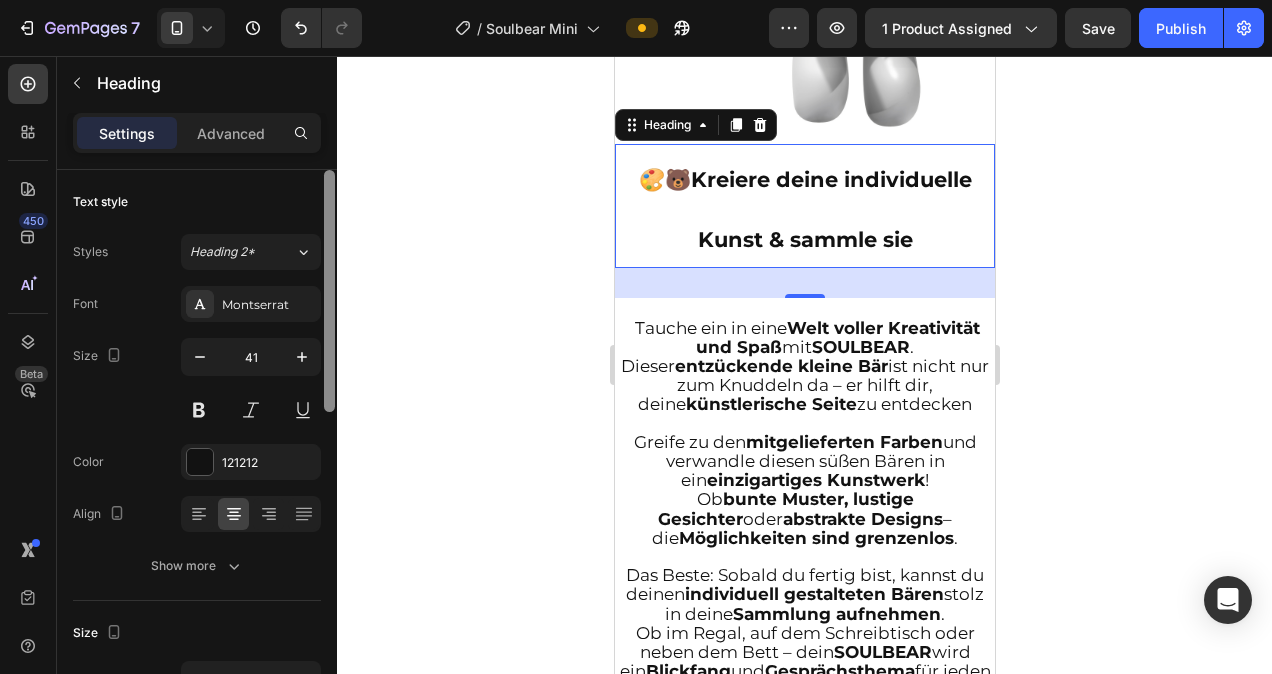 drag, startPoint x: 328, startPoint y: 282, endPoint x: 326, endPoint y: 241, distance: 41.04875 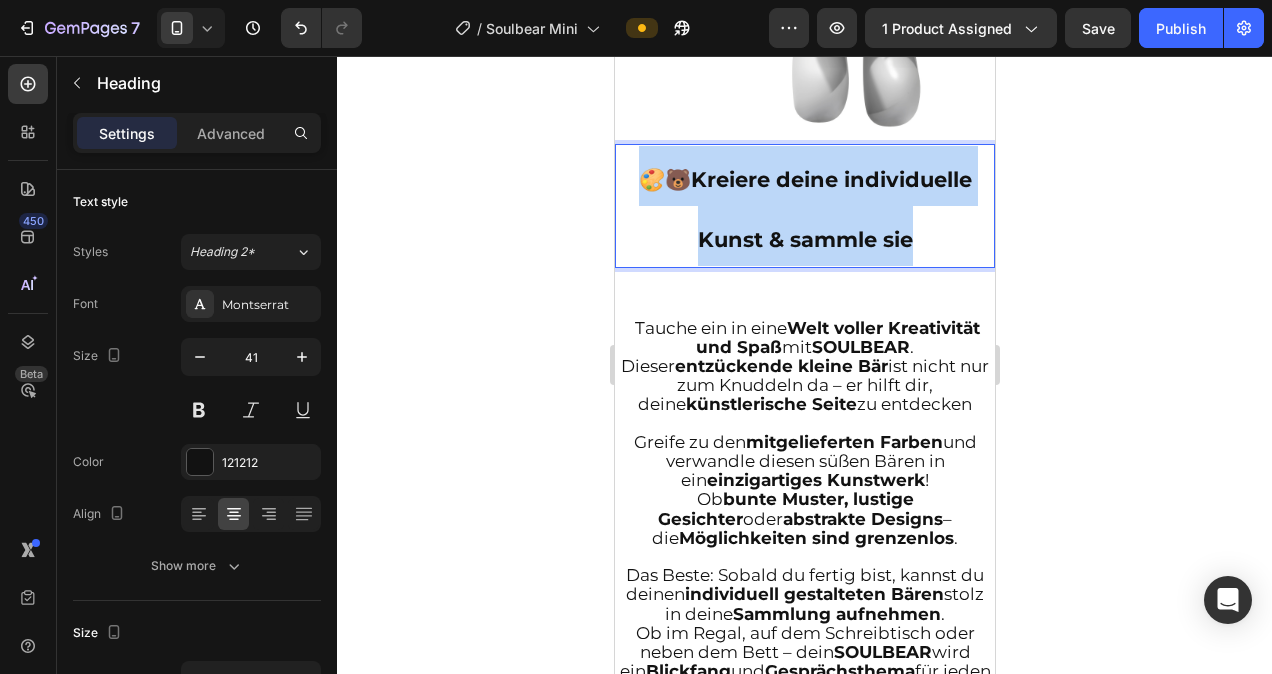 drag, startPoint x: 912, startPoint y: 217, endPoint x: 633, endPoint y: 167, distance: 283.4449 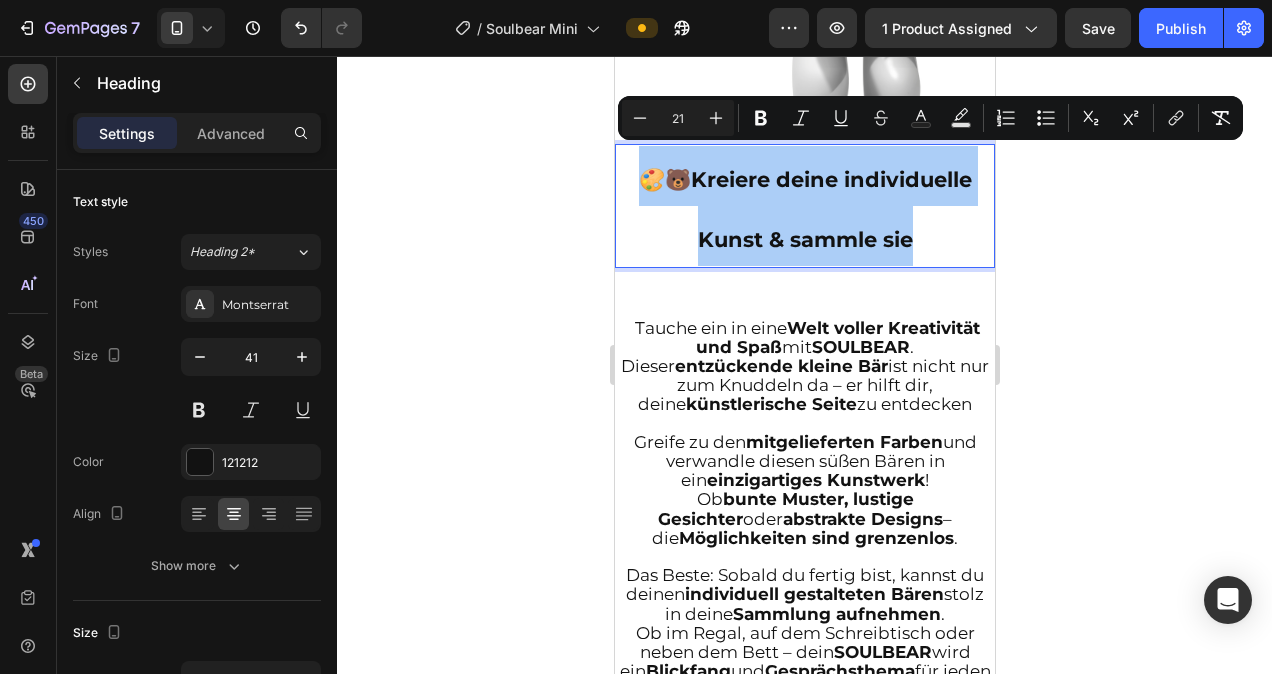 click 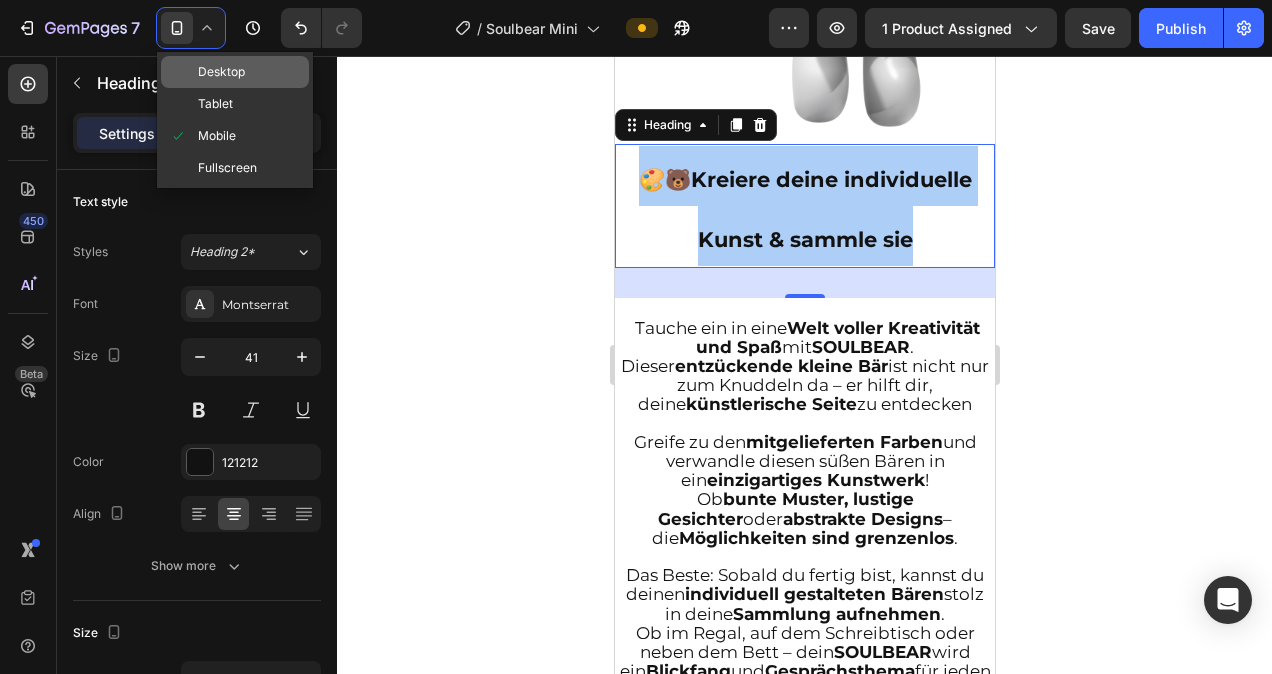 click on "Desktop" 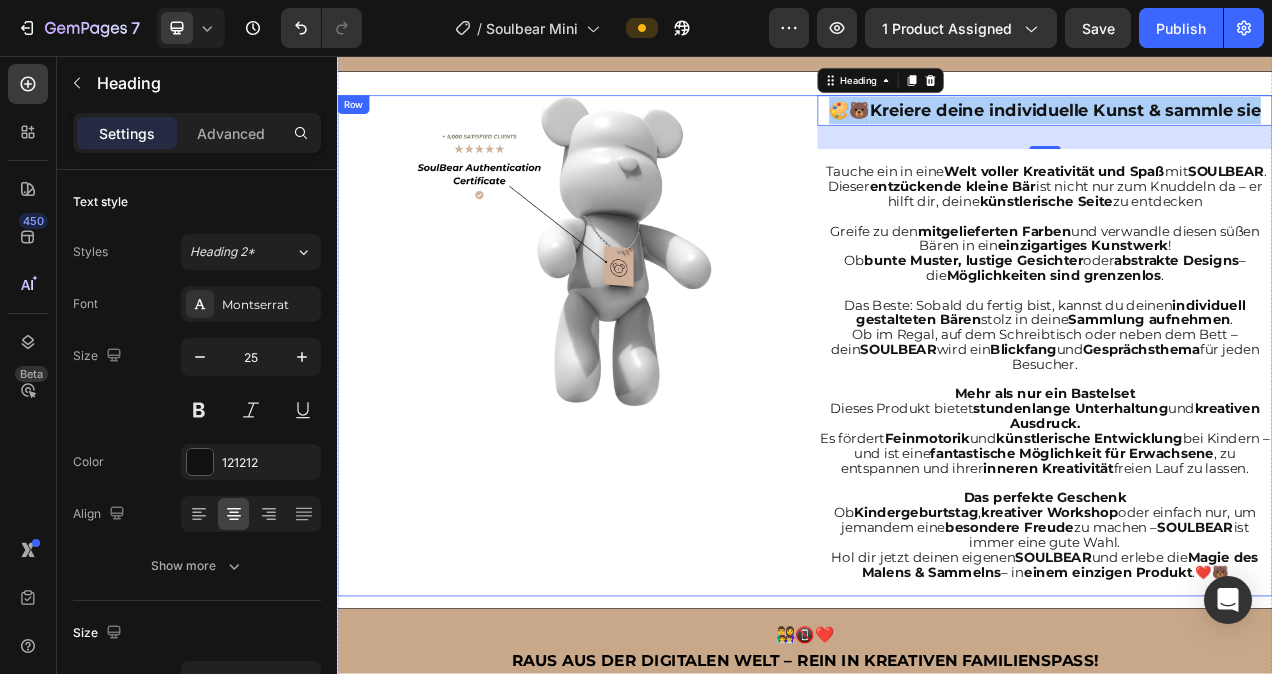 scroll, scrollTop: 1641, scrollLeft: 0, axis: vertical 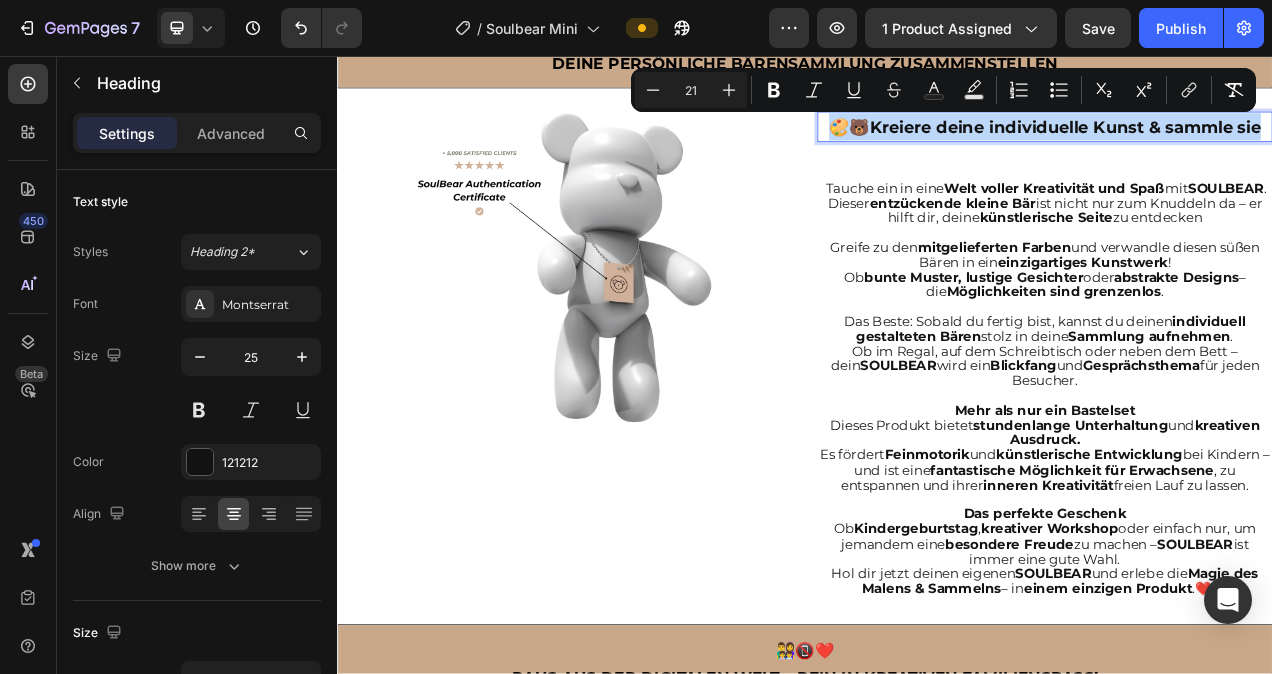 click on "Kreiere deine individuelle Kunst & sammle sie" at bounding box center (1271, 147) 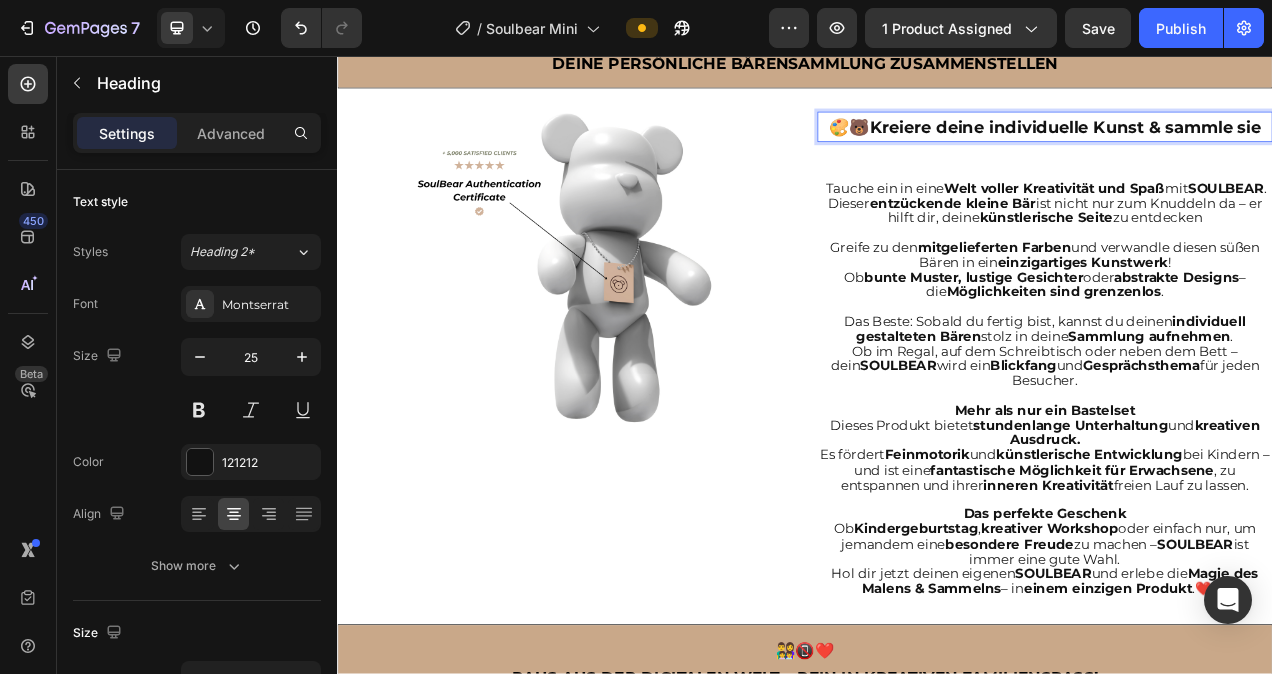 click on "Kreiere deine individuelle Kunst & sammle sie" at bounding box center [1271, 147] 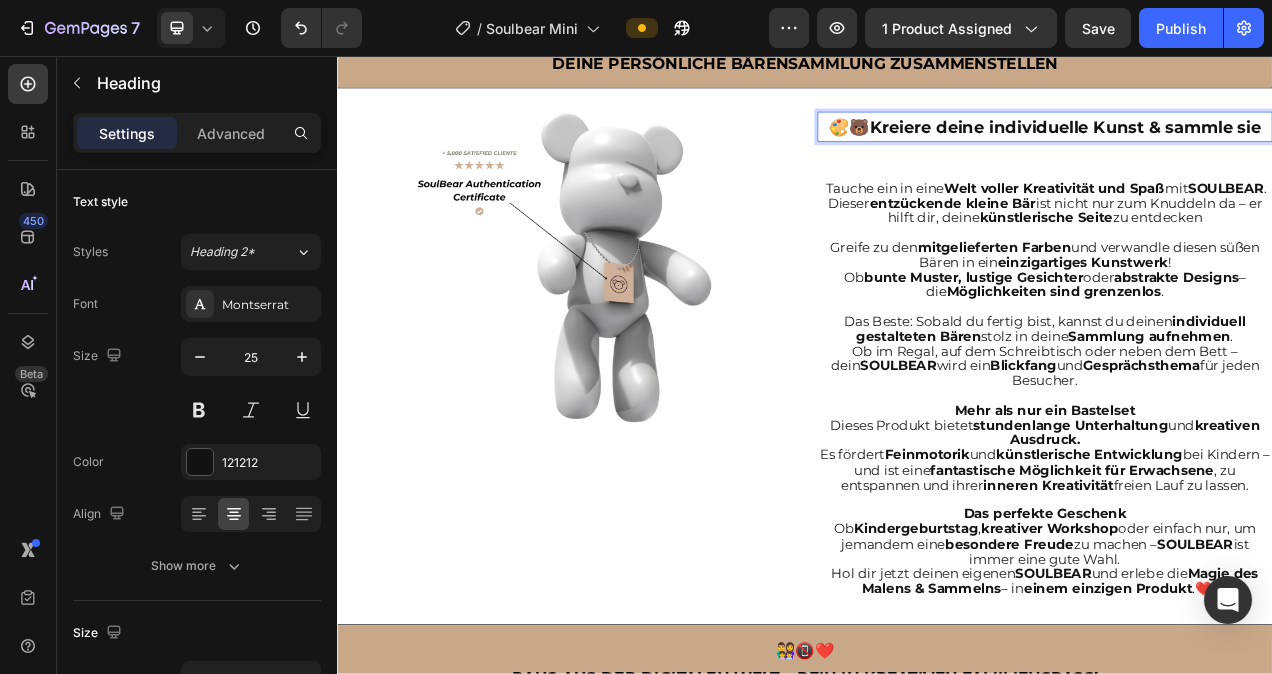 click on "Kreiere deine individuelle Kunst & sammle sie" at bounding box center [1271, 147] 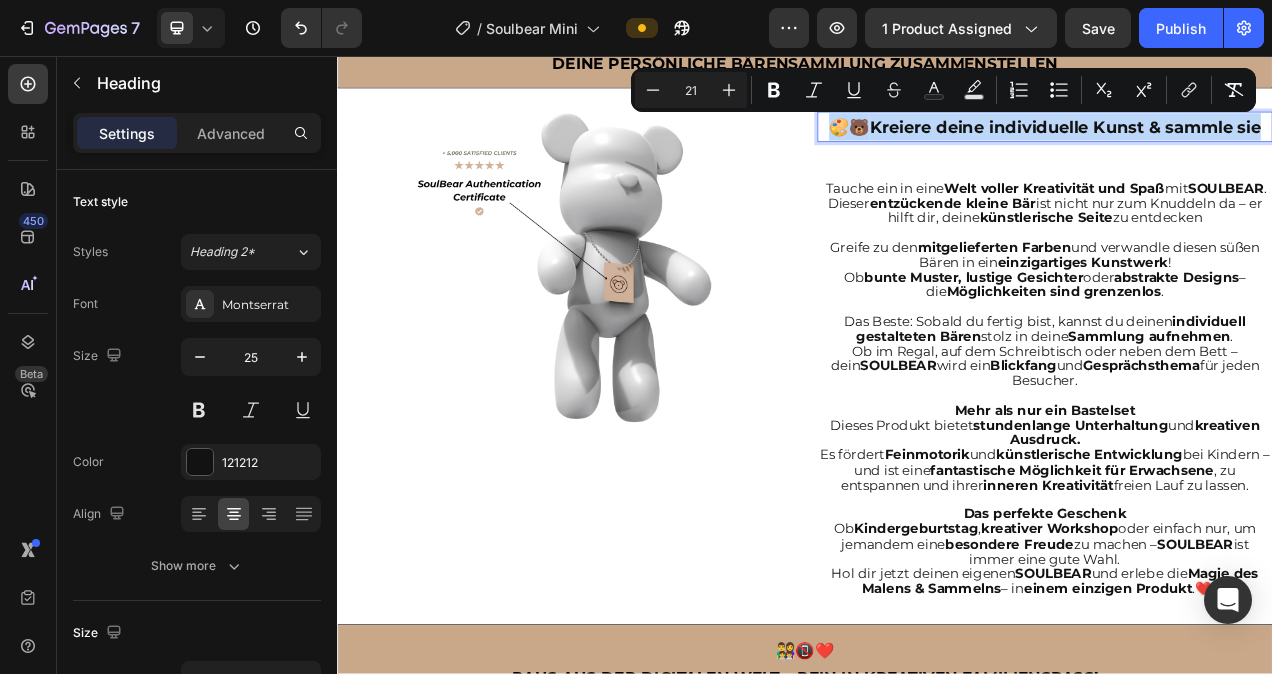 drag, startPoint x: 1515, startPoint y: 144, endPoint x: 959, endPoint y: 156, distance: 556.12946 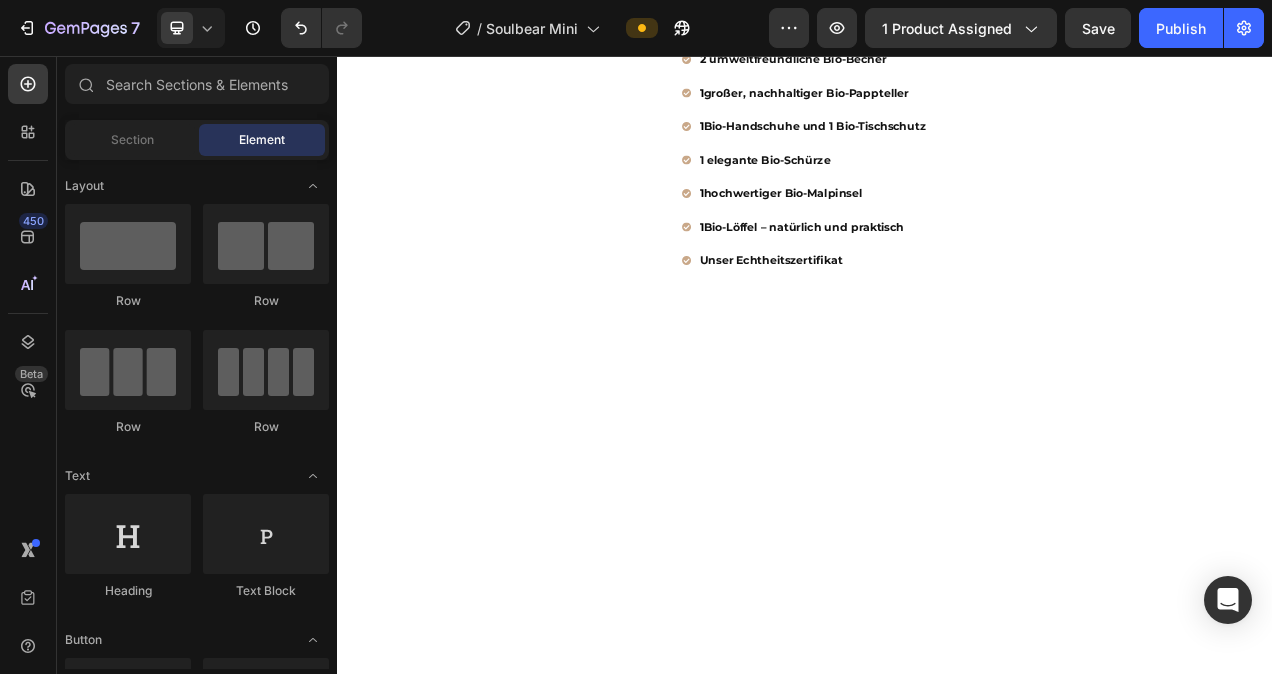 scroll, scrollTop: 0, scrollLeft: 0, axis: both 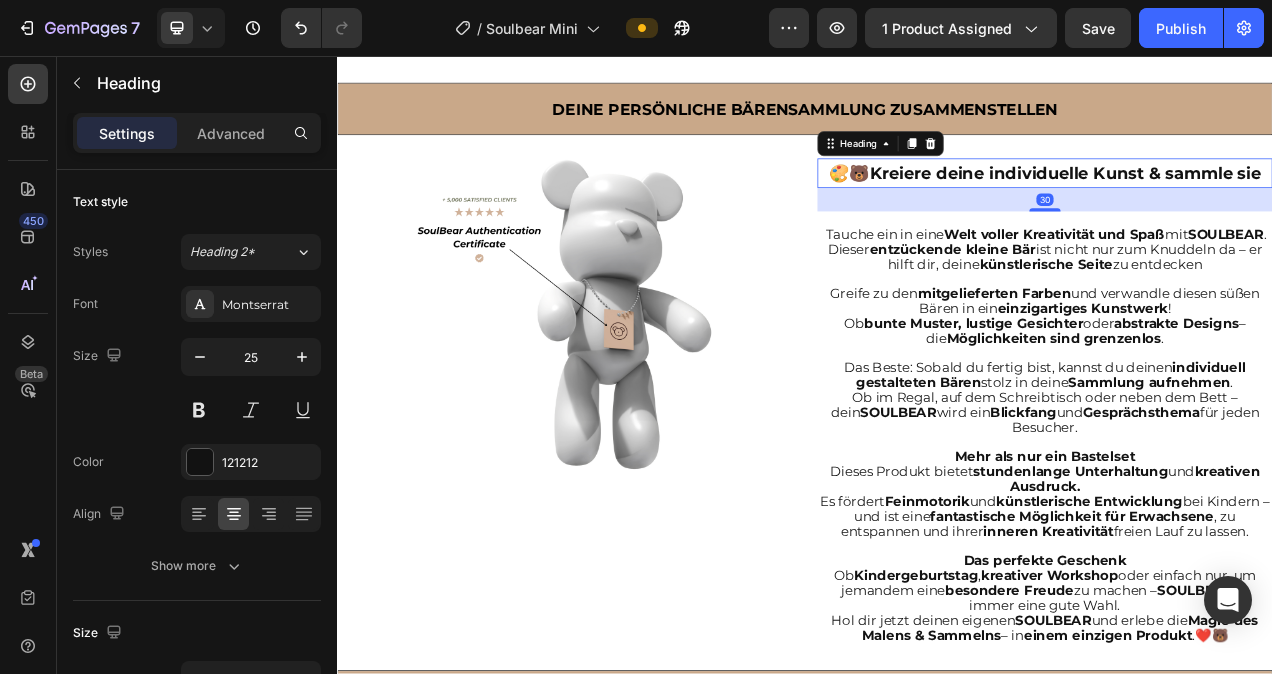 click on "Kreiere deine individuelle Kunst & sammle sie" at bounding box center [1271, 207] 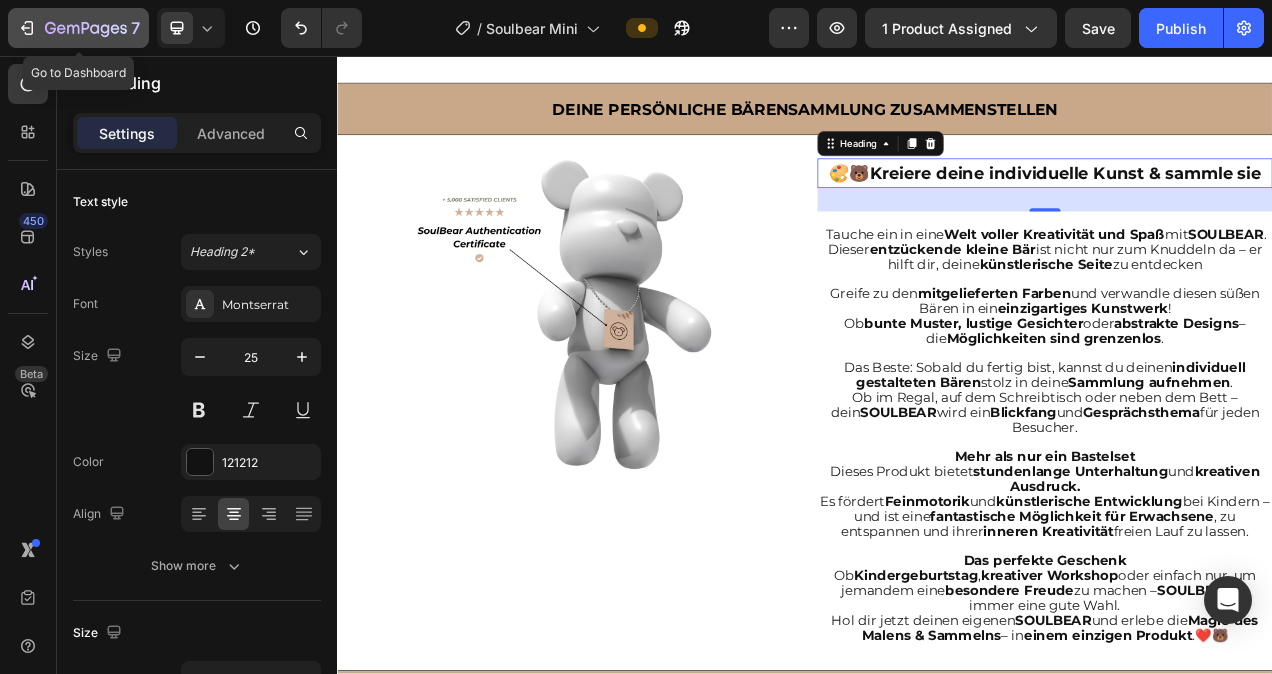 click 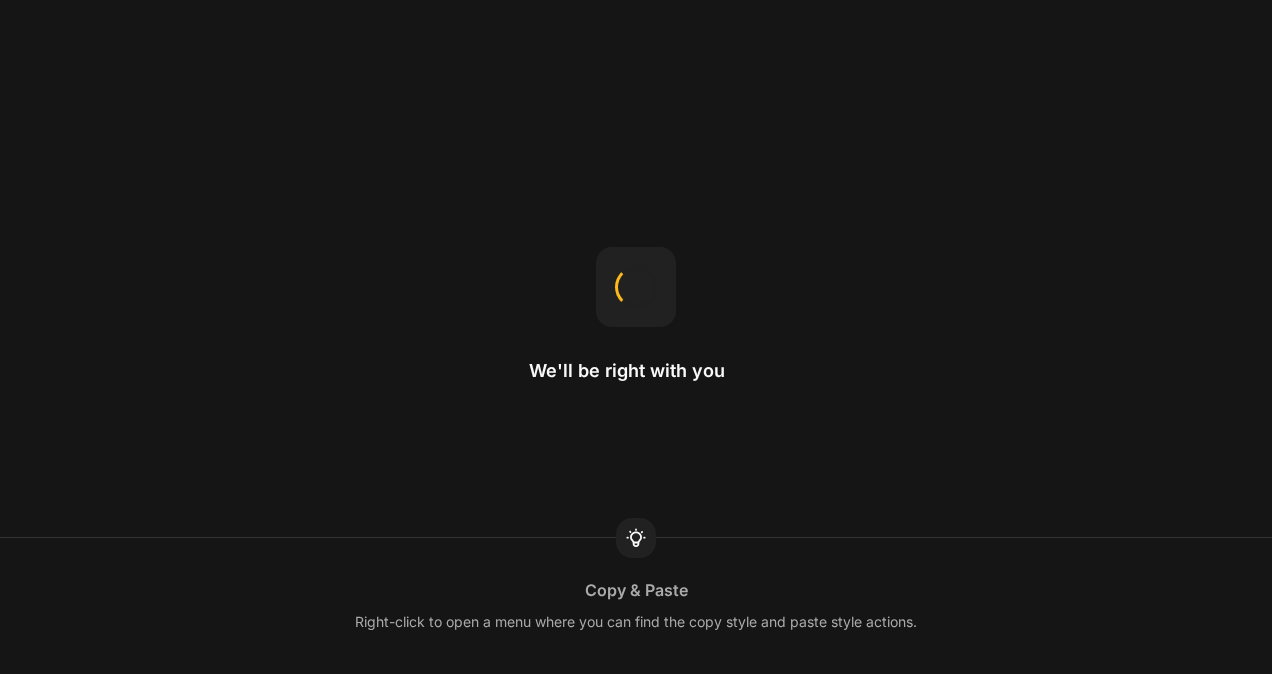 scroll, scrollTop: 0, scrollLeft: 0, axis: both 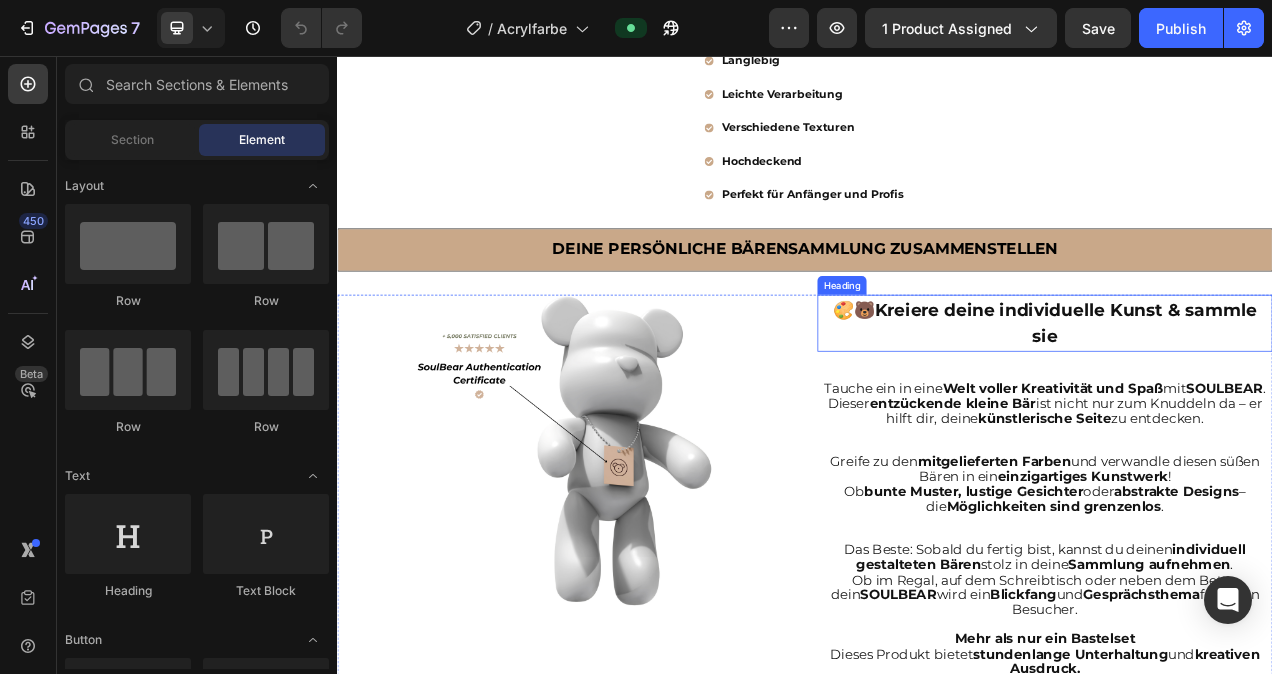 click on "🎨🐻  Kreiere deine individuelle Kunst & sammle sie" at bounding box center [1245, 399] 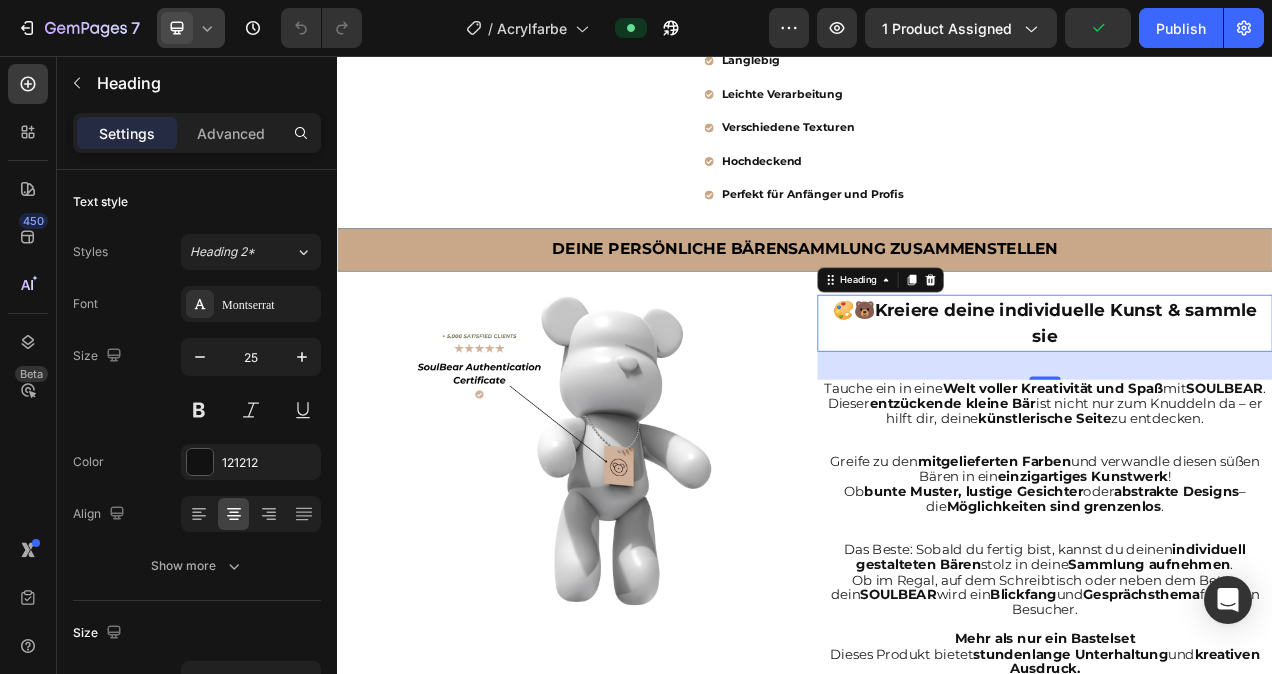 click 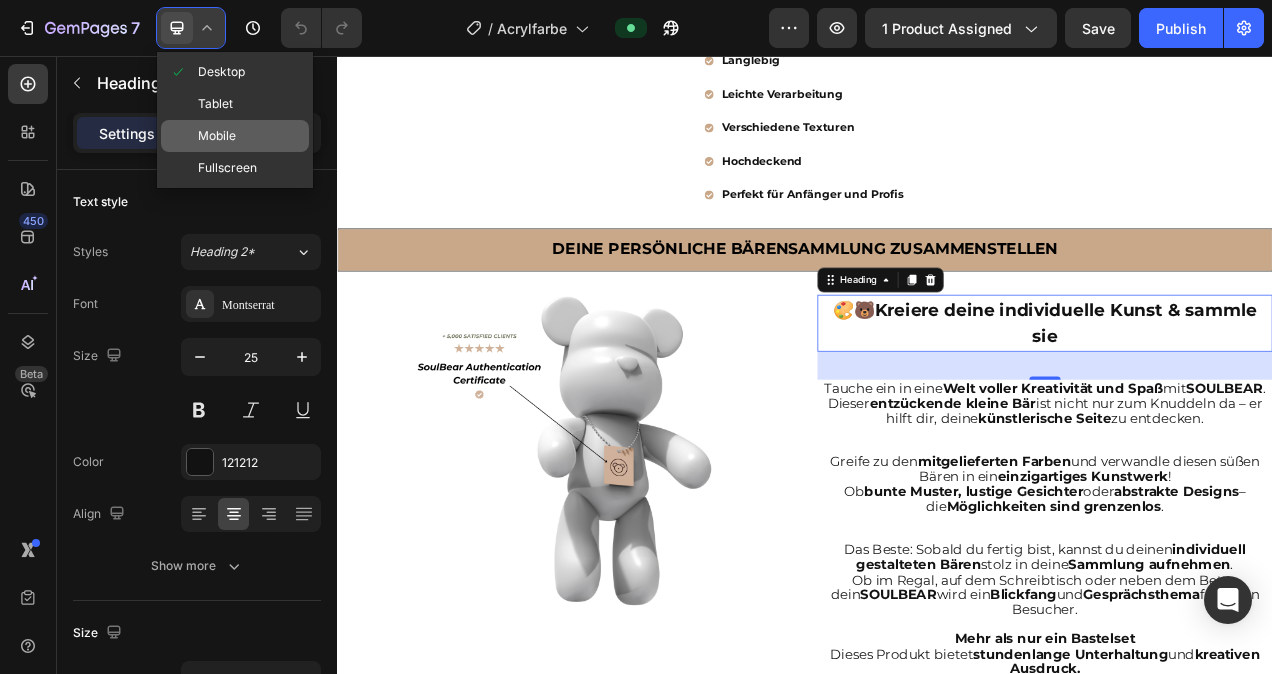 click on "Mobile" at bounding box center (217, 136) 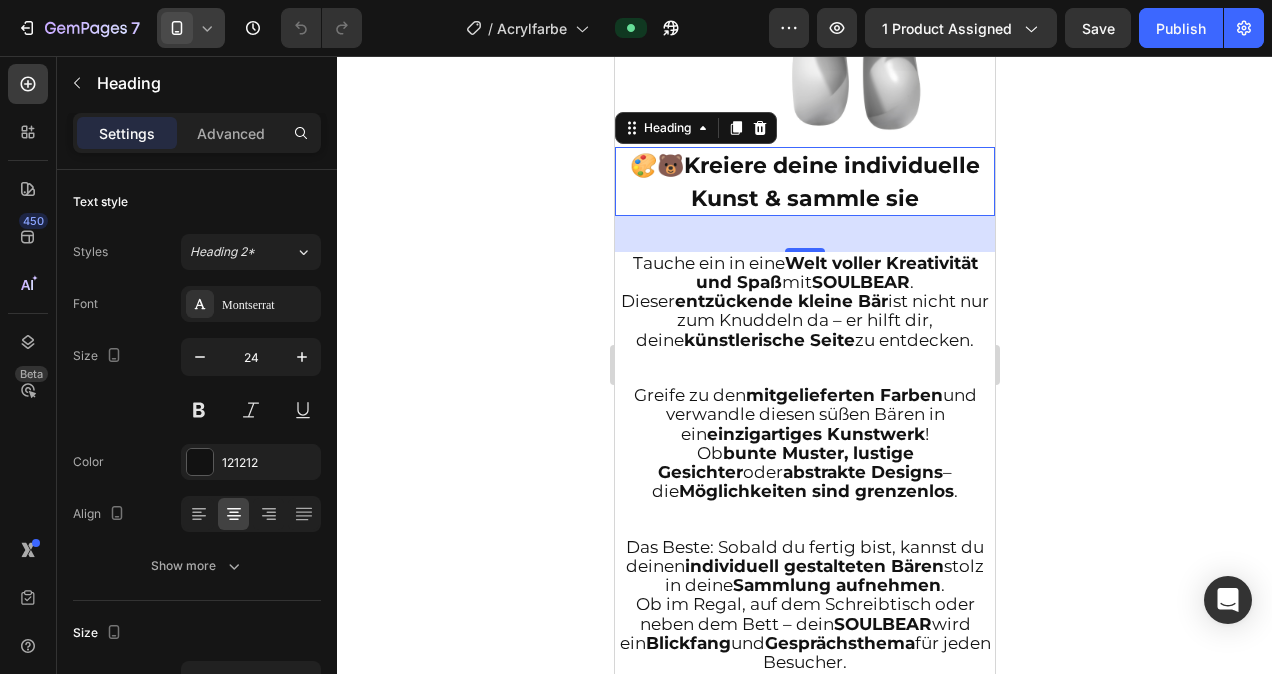 scroll, scrollTop: 1868, scrollLeft: 0, axis: vertical 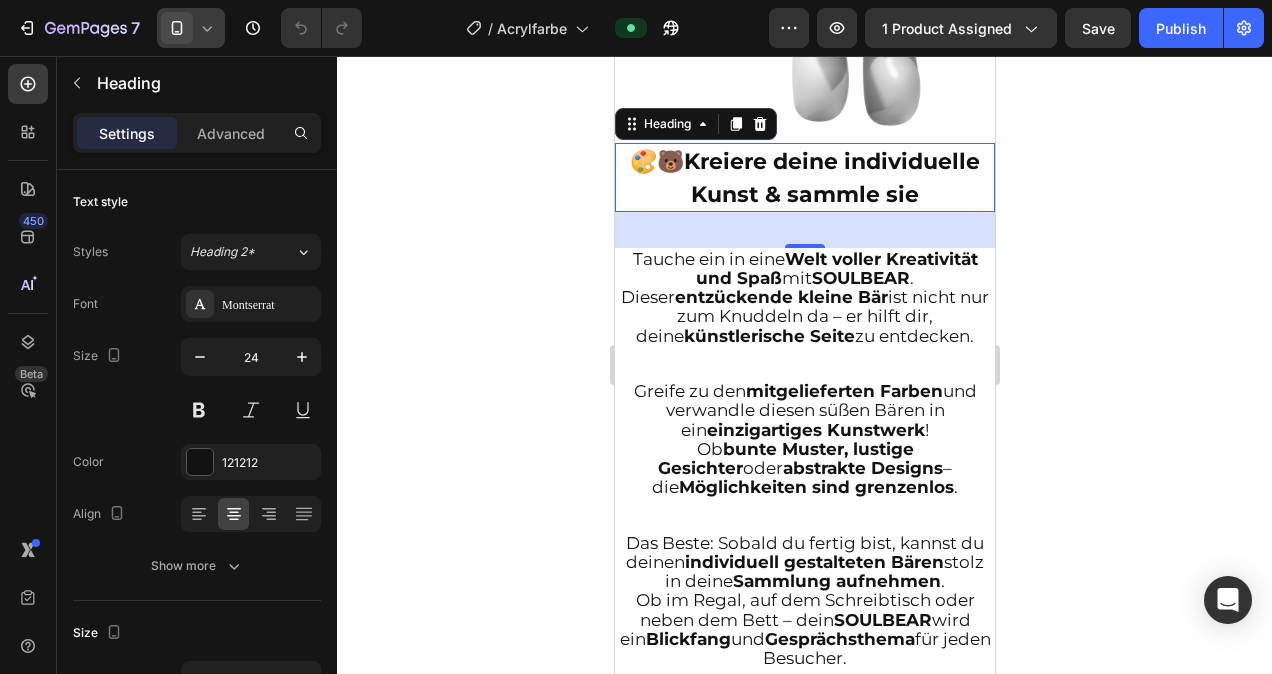 click on "🎨🐻  Kreiere deine individuelle Kunst & sammle sie" at bounding box center (804, 177) 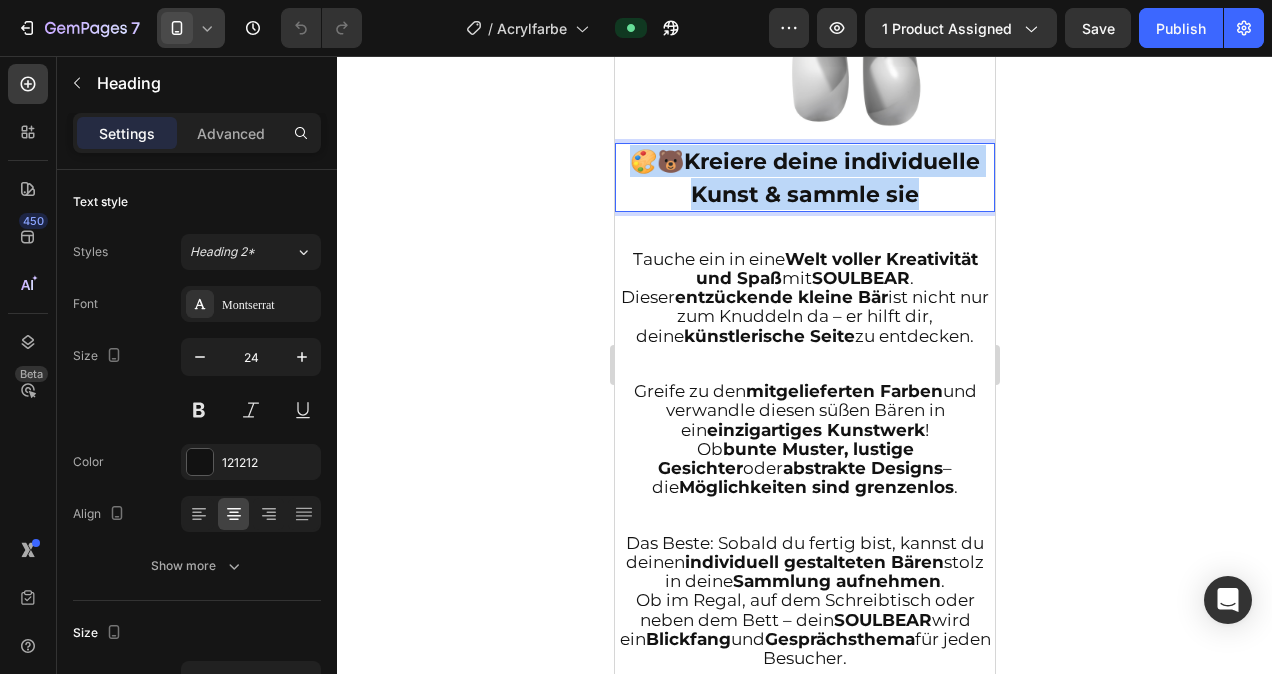 drag, startPoint x: 821, startPoint y: 203, endPoint x: 678, endPoint y: 150, distance: 152.50574 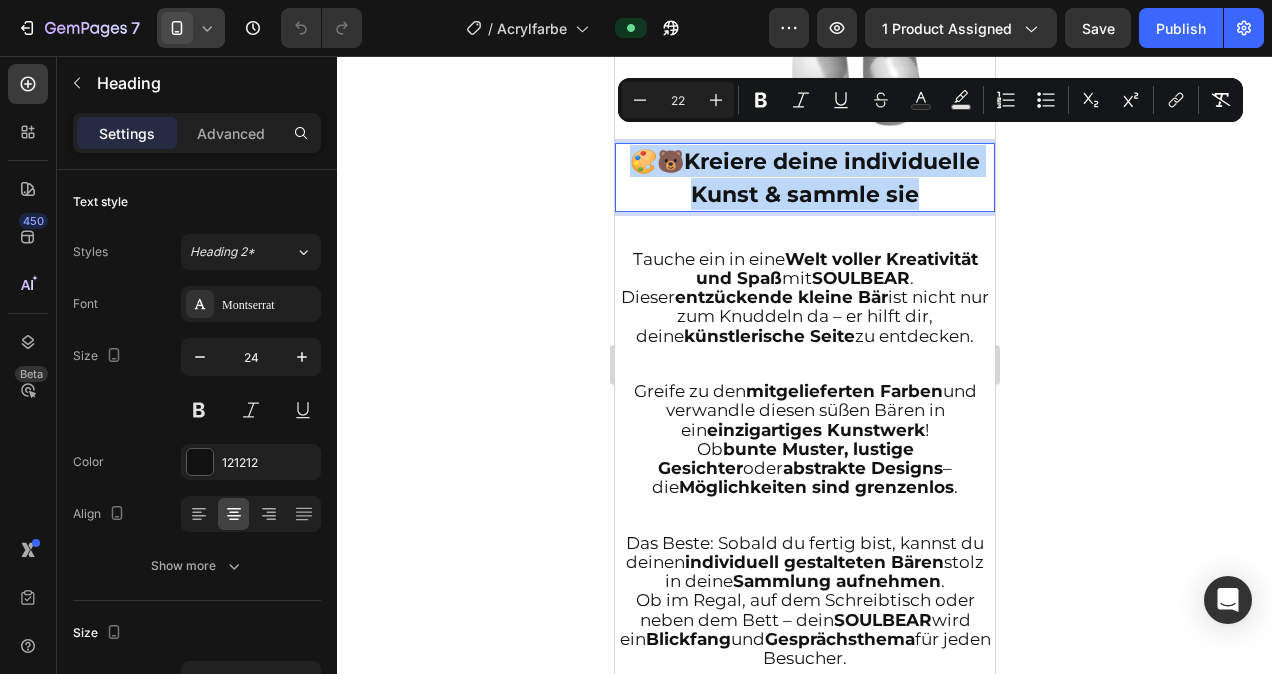 copy on "🎨🐻  Kreiere deine individuelle Kunst & sammle sie" 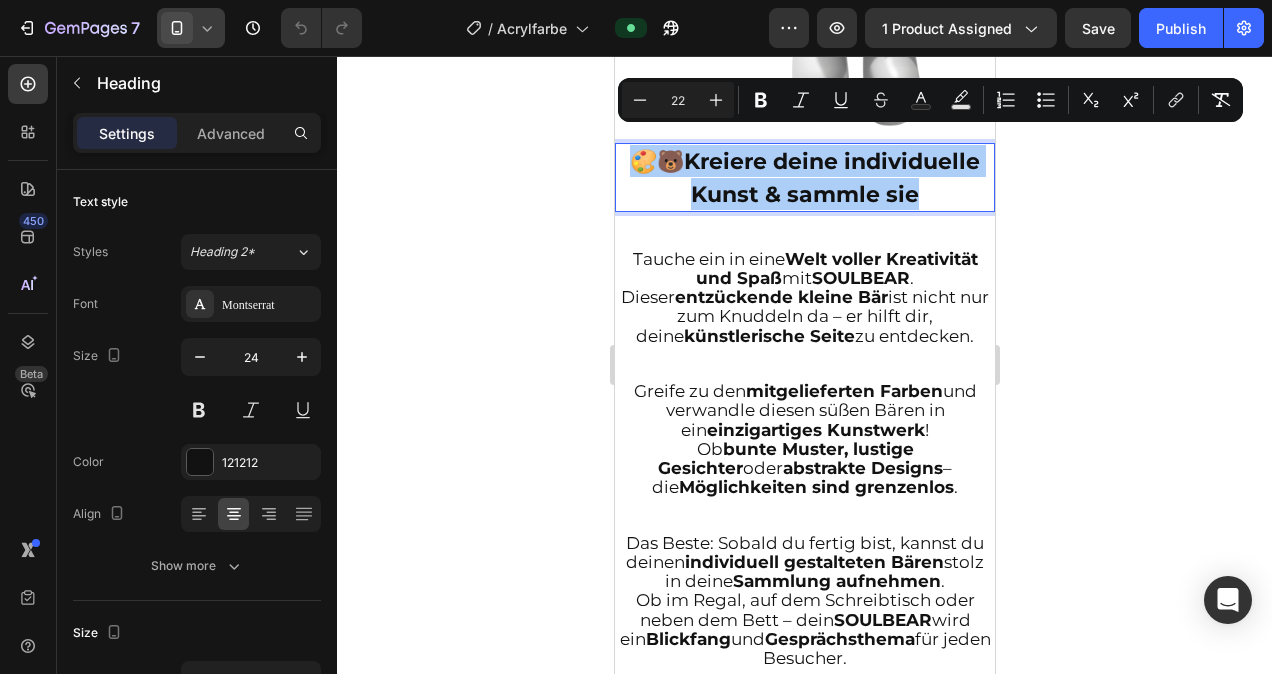click 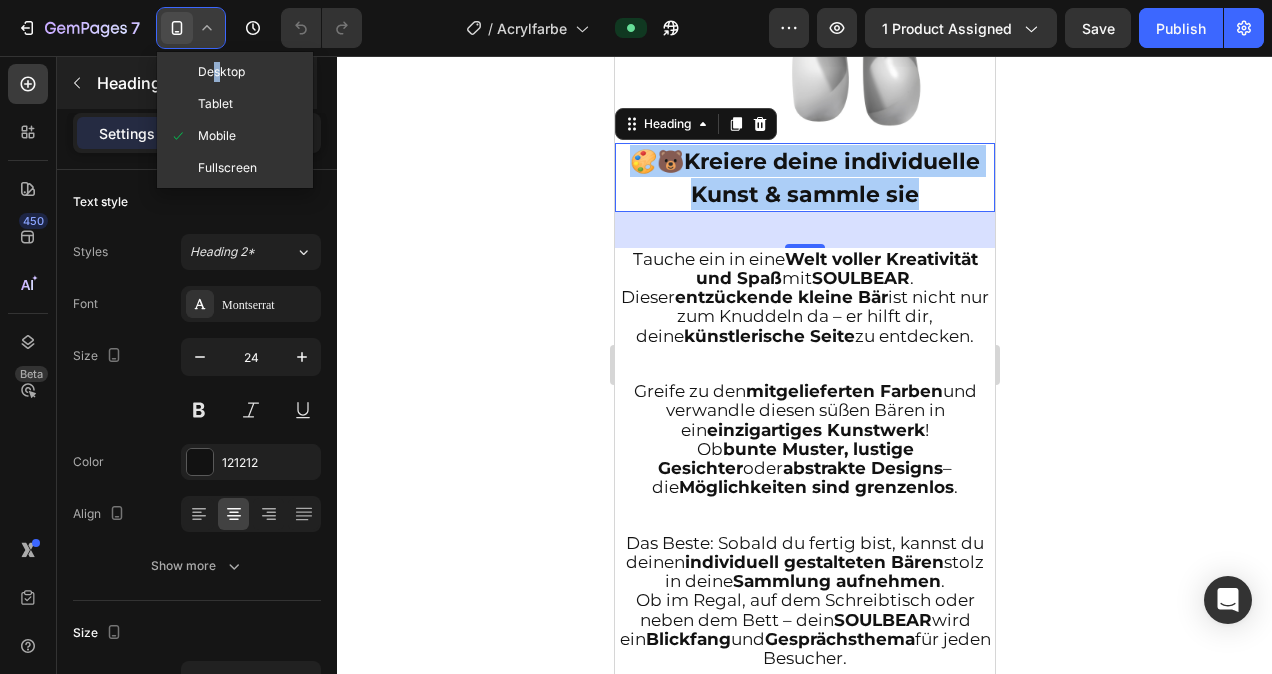 click on "Desktop" at bounding box center (221, 72) 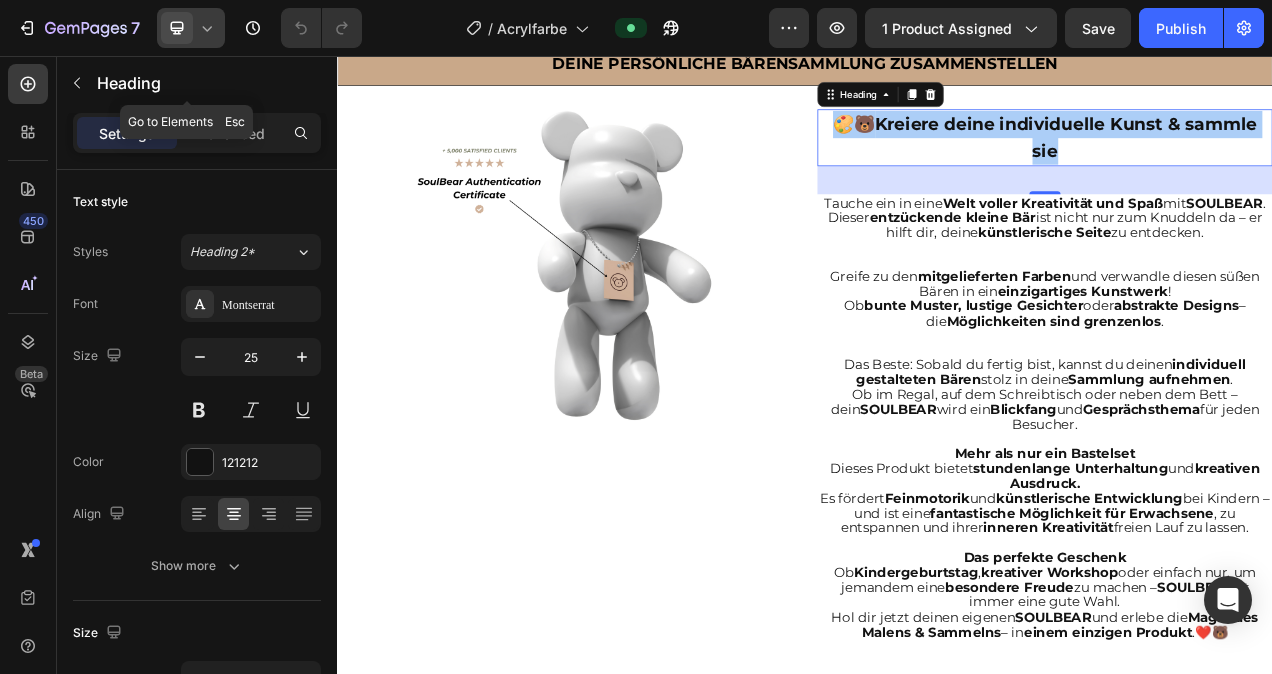 scroll, scrollTop: 1385, scrollLeft: 0, axis: vertical 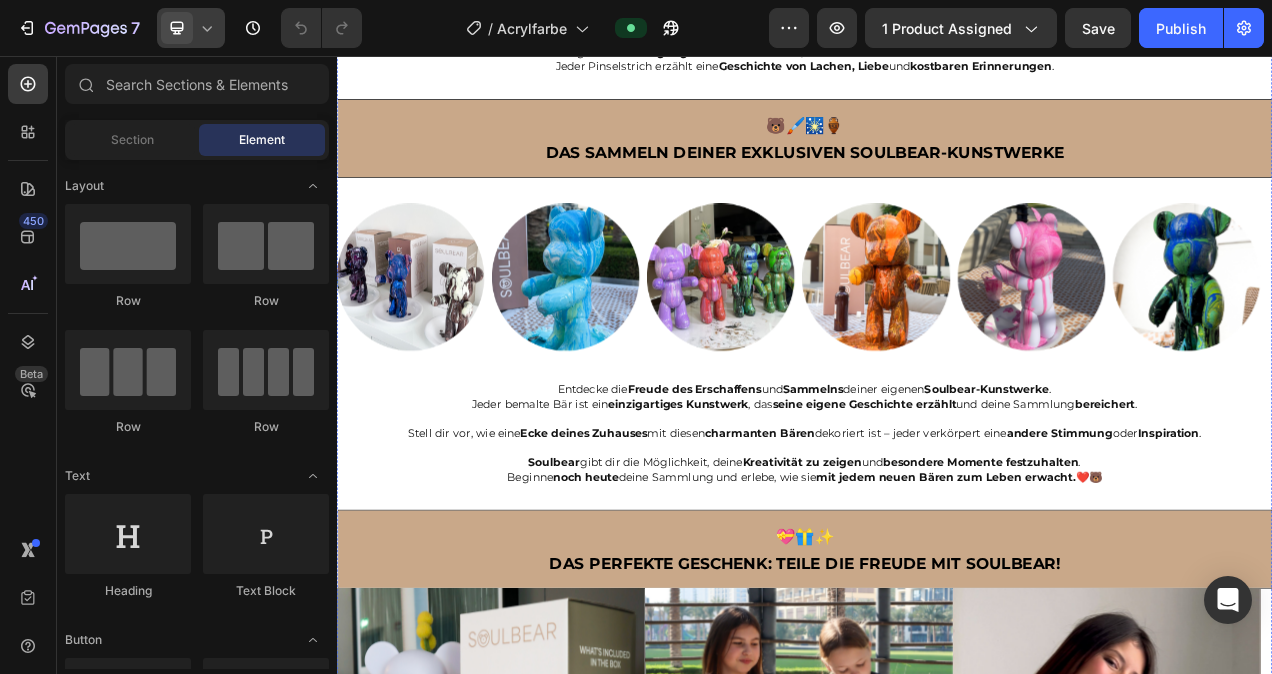 click on "Folge diesen 5 einfachen Schritten , um deinen eigenen  Soulbear  zu erschaffen: SCHRITT 1: Starte dein kreatives Abenteuer, indem du dein  Soulbear-Set  öffnest. Darin findest du alles: eine  hochwertige Bärenfigur ,  19 leuchtende, ungiftige Farben  und  maßgeschneiderte Pinsel . SCHRITT 2: Bevor du malst, überlege dir dein  Design : Streifen, Punkte  oder ein  einzigartiges Muster  – deiner  Fantasie  sind keine Grenzen gesetzt. SCHRITT 3: Tauche den  Pinsel  in die Farben und erwecke deinen  Soulbear  zum Leben. Egal ob  Anfänger  oder  Profi  – der Prozess ist  intuitiv  und  lohnend . SCHRITT 4: Bist du zufrieden, lass deinen  Soulbear  trocknen. Schon bald hast du ein a temberaubendes, berührungstrockenes Kunstwerk  – bereit zum  Ausstellen  oder  Verschenken . SCHRITT 5: eile deinen fertigen  Soulbear  auf Social Media mit  #Soulbear . Inspiriere andere und werde Teil einer  lebendigen Community kreativer Köpfe . 💡 Tipp: Beim Malen  Musik hören" at bounding box center [937, -503] 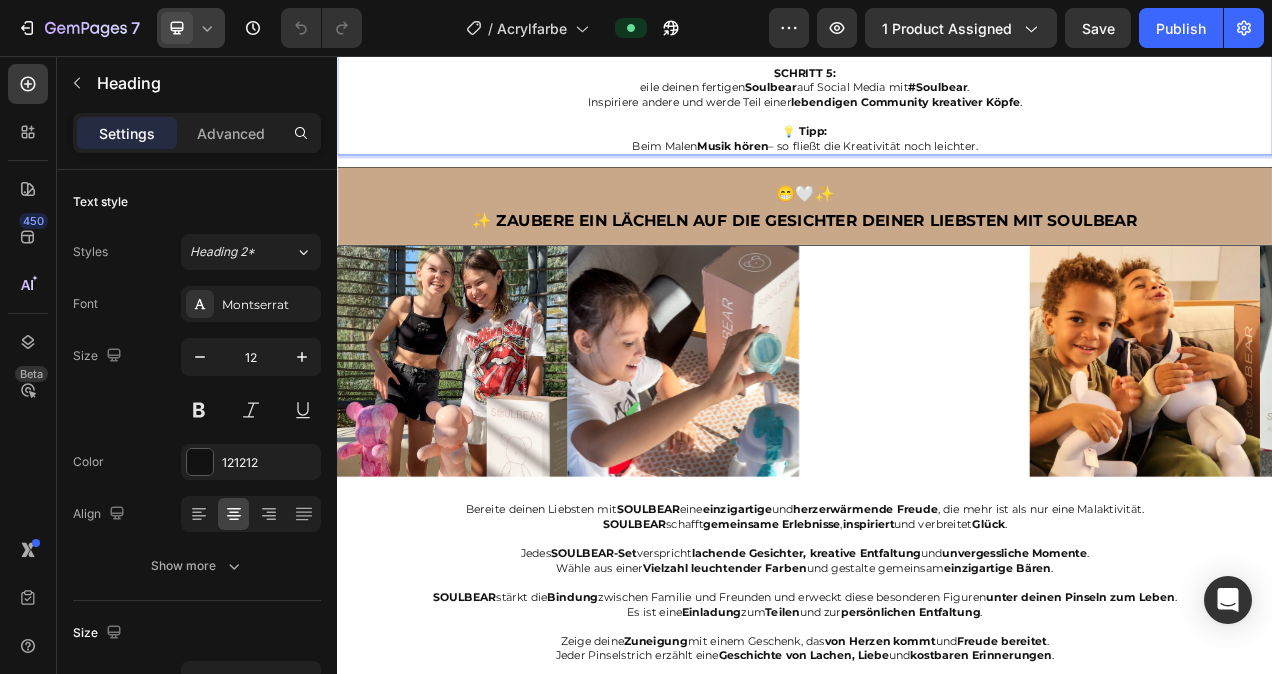 scroll, scrollTop: 3452, scrollLeft: 0, axis: vertical 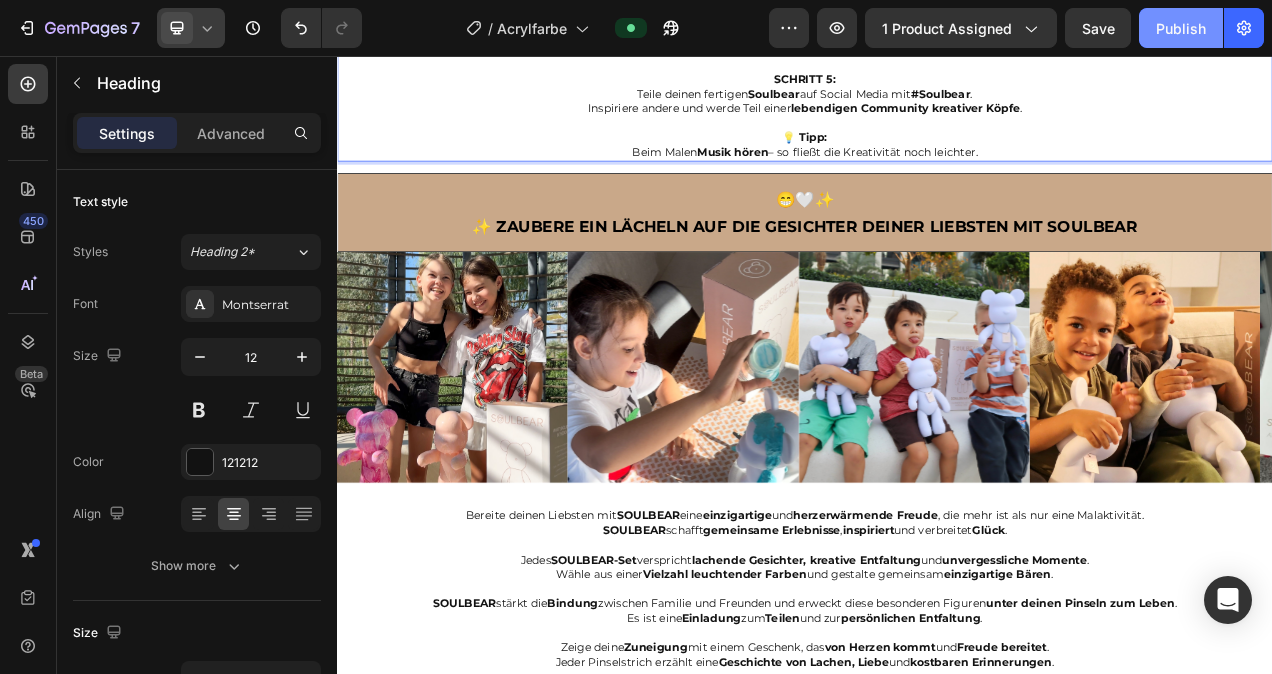 click on "Publish" at bounding box center (1181, 28) 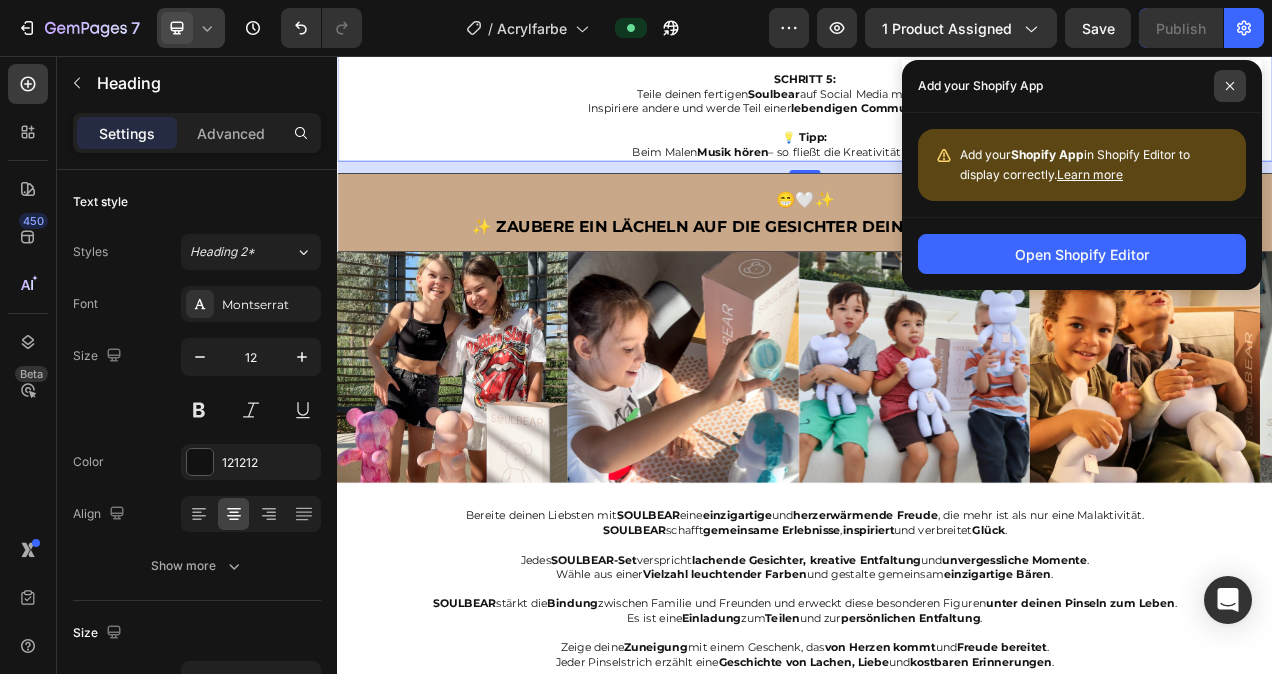 click 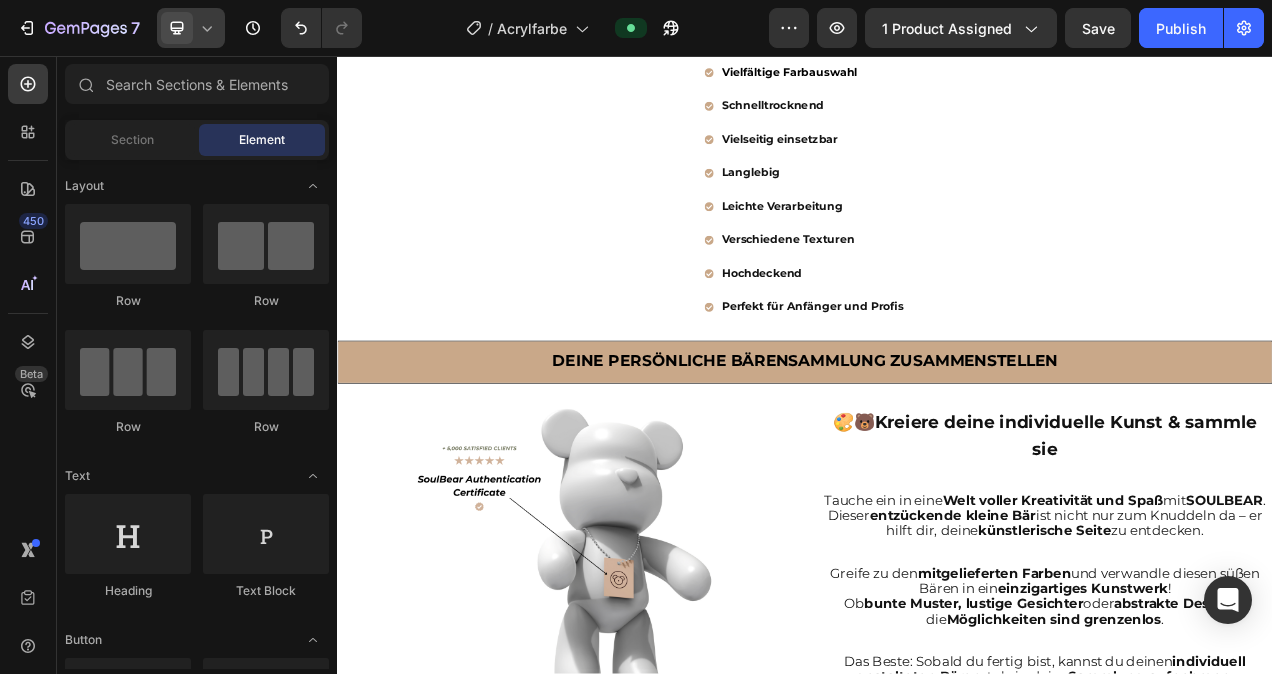 scroll, scrollTop: 961, scrollLeft: 0, axis: vertical 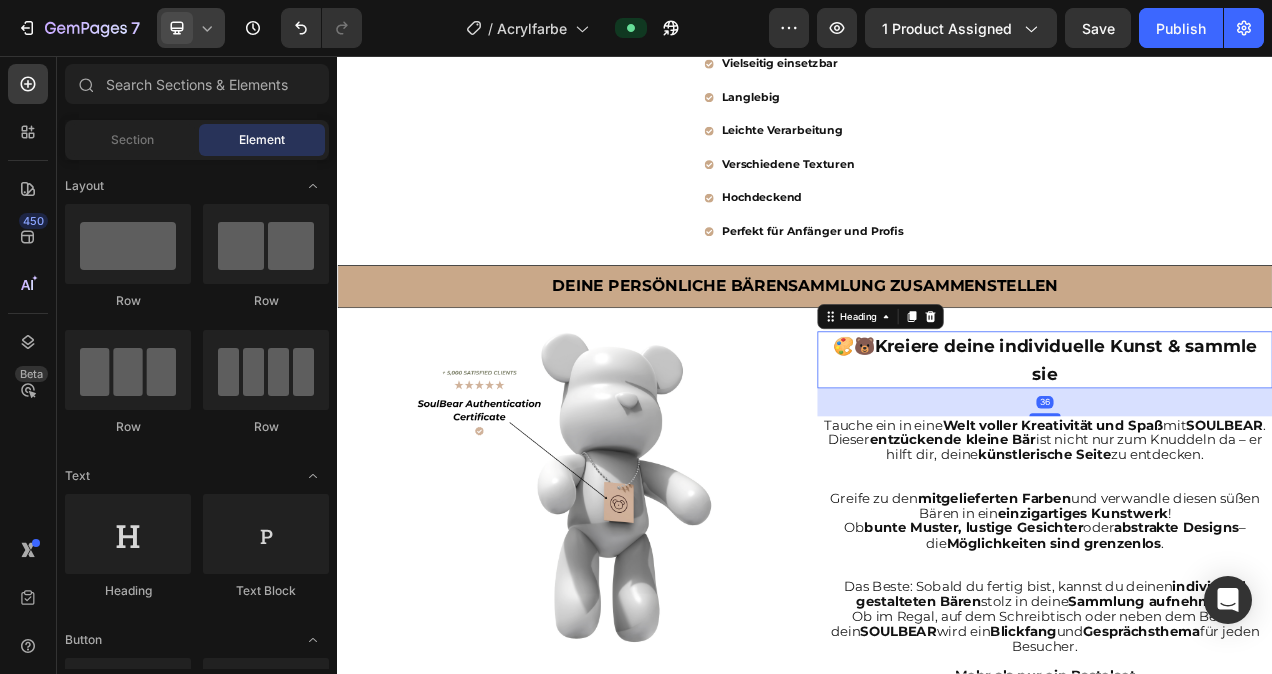 click on "Kreiere deine individuelle Kunst & sammle sie" at bounding box center (1272, 447) 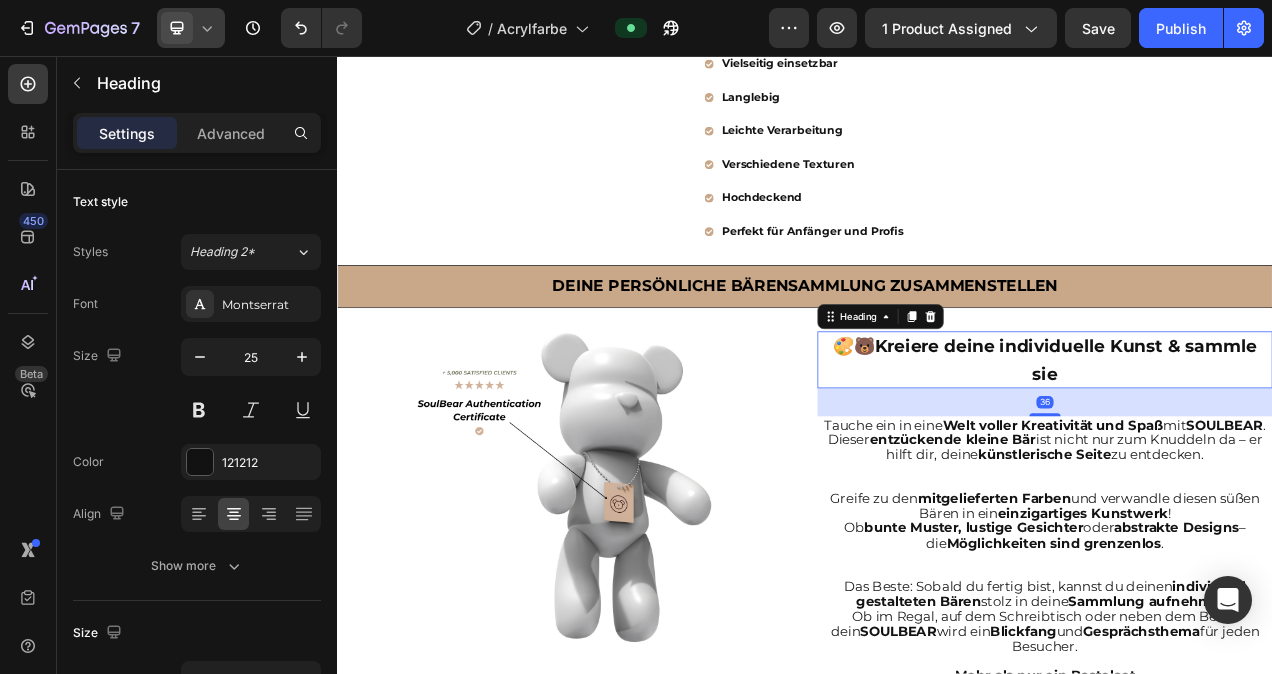 click on "🎨🐻  Kreiere deine individuelle Kunst & sammle sie" at bounding box center (1245, 446) 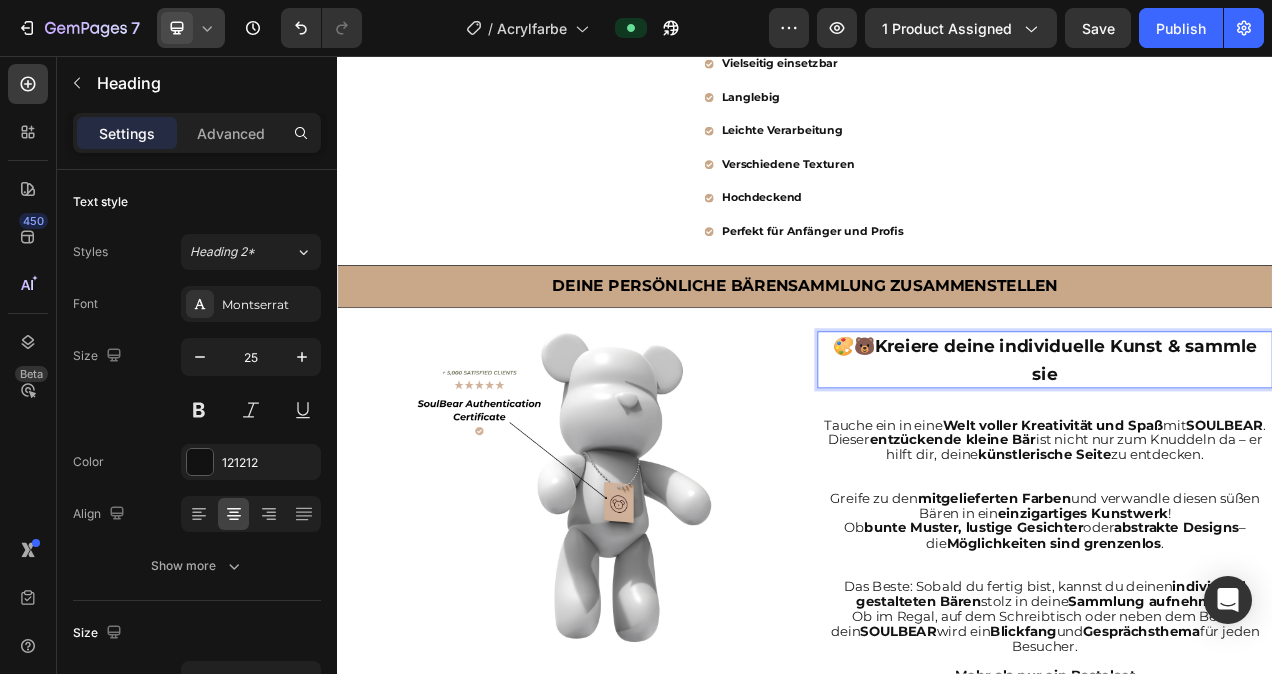 click on "🎨🐻  Kreiere deine individuelle Kunst & sammle sie" at bounding box center (1245, 446) 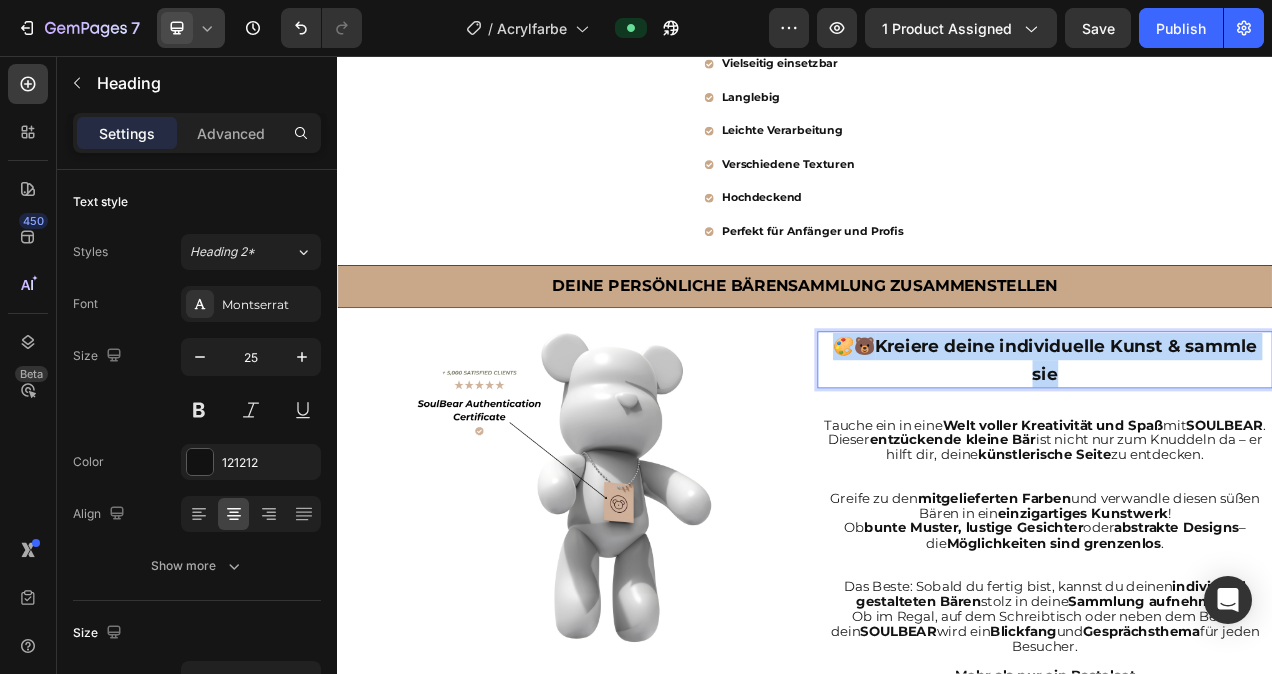 drag, startPoint x: 1275, startPoint y: 451, endPoint x: 962, endPoint y: 435, distance: 313.4087 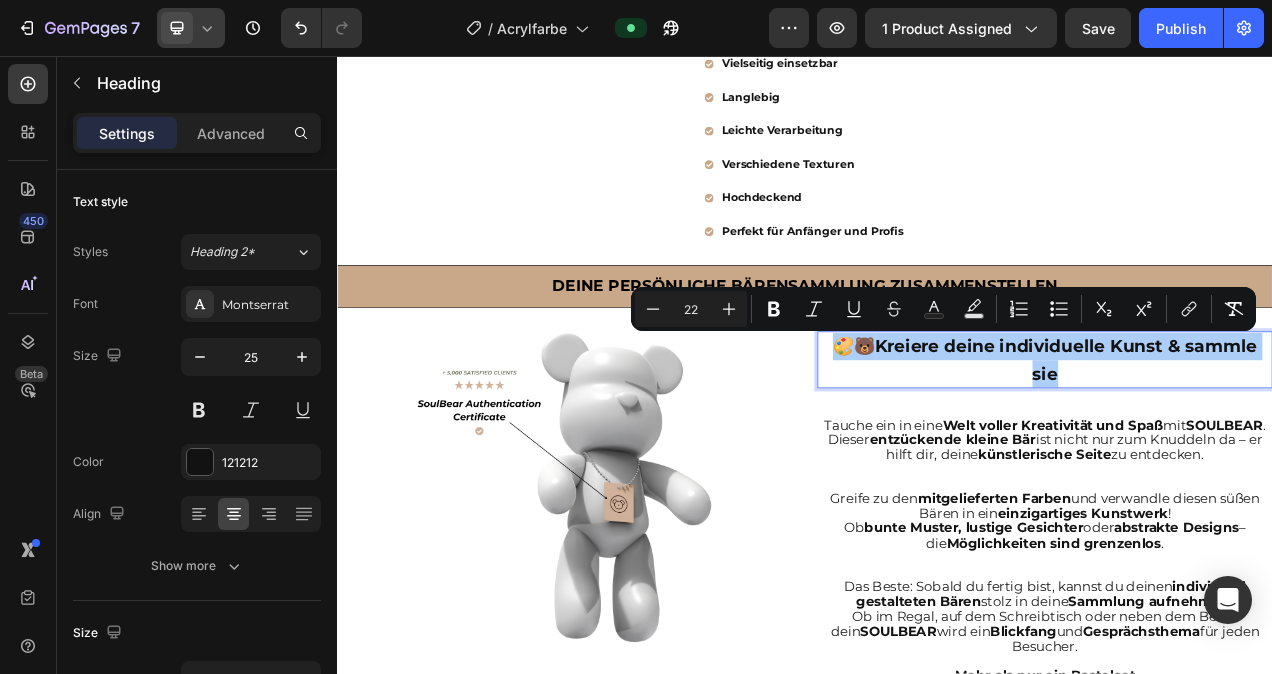 click 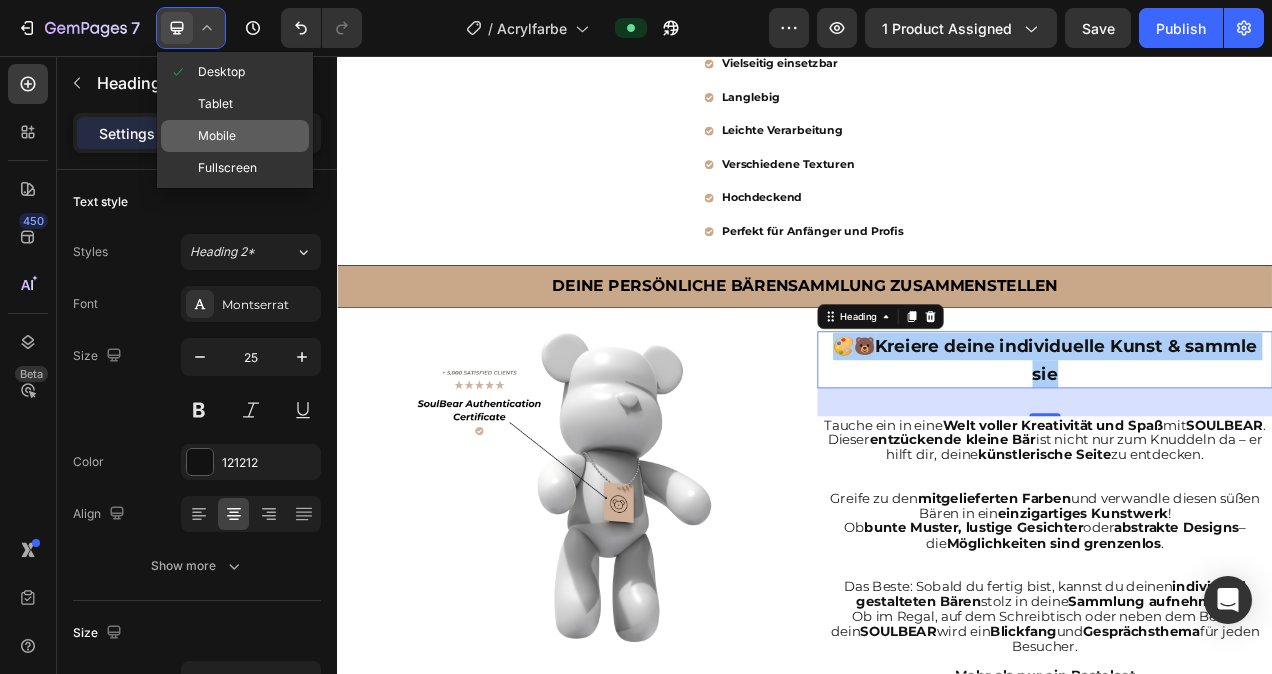 click on "Mobile" at bounding box center (217, 136) 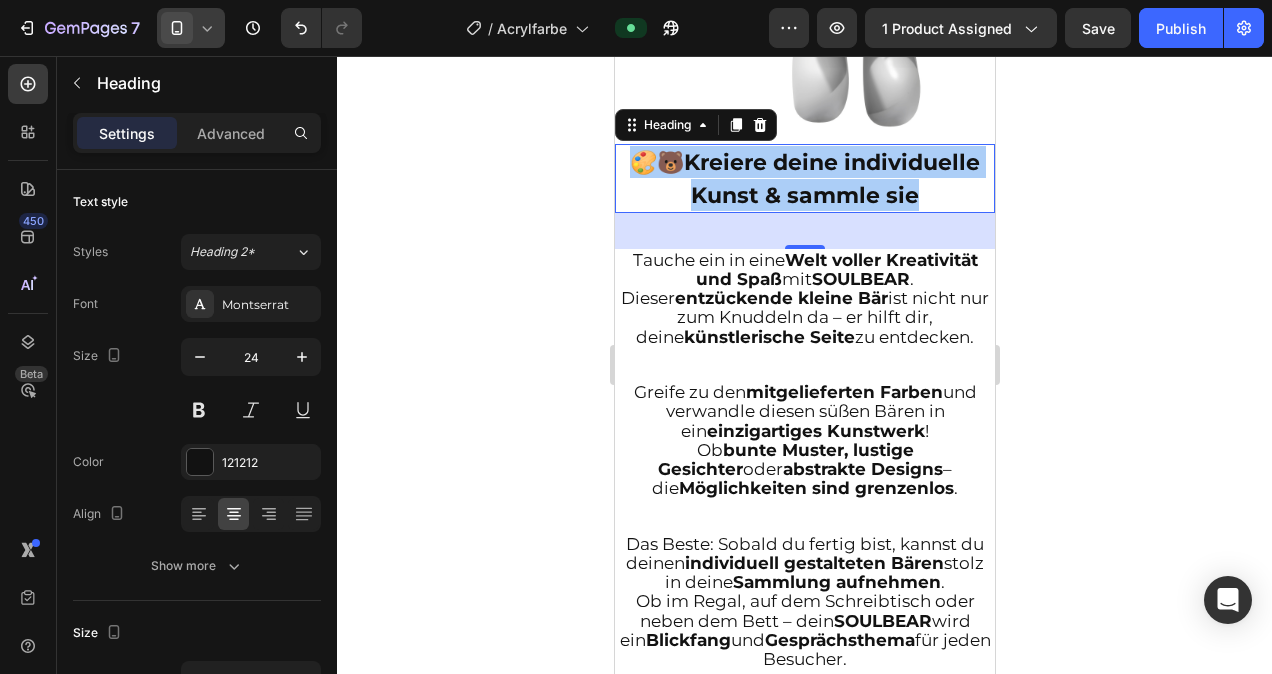 scroll, scrollTop: 1726, scrollLeft: 0, axis: vertical 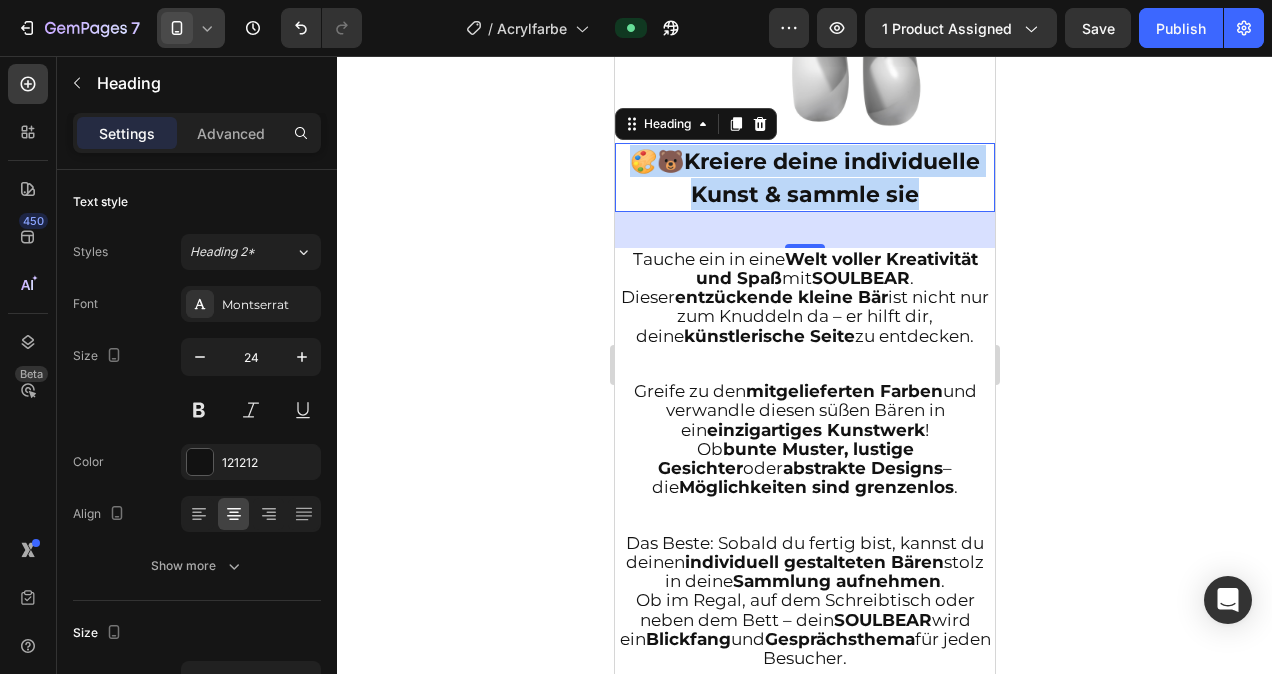 click on "🎨🐻  Kreiere deine individuelle Kunst & sammle sie" at bounding box center (804, 177) 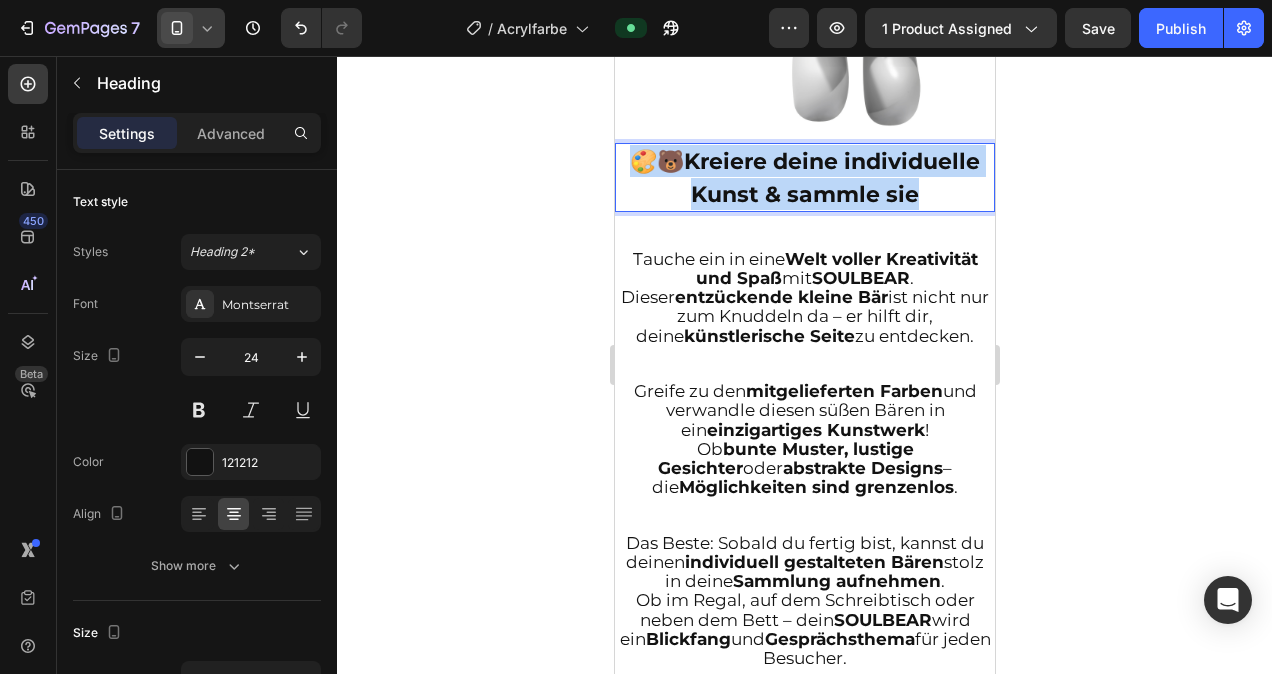 drag, startPoint x: 825, startPoint y: 199, endPoint x: 697, endPoint y: 152, distance: 136.35616 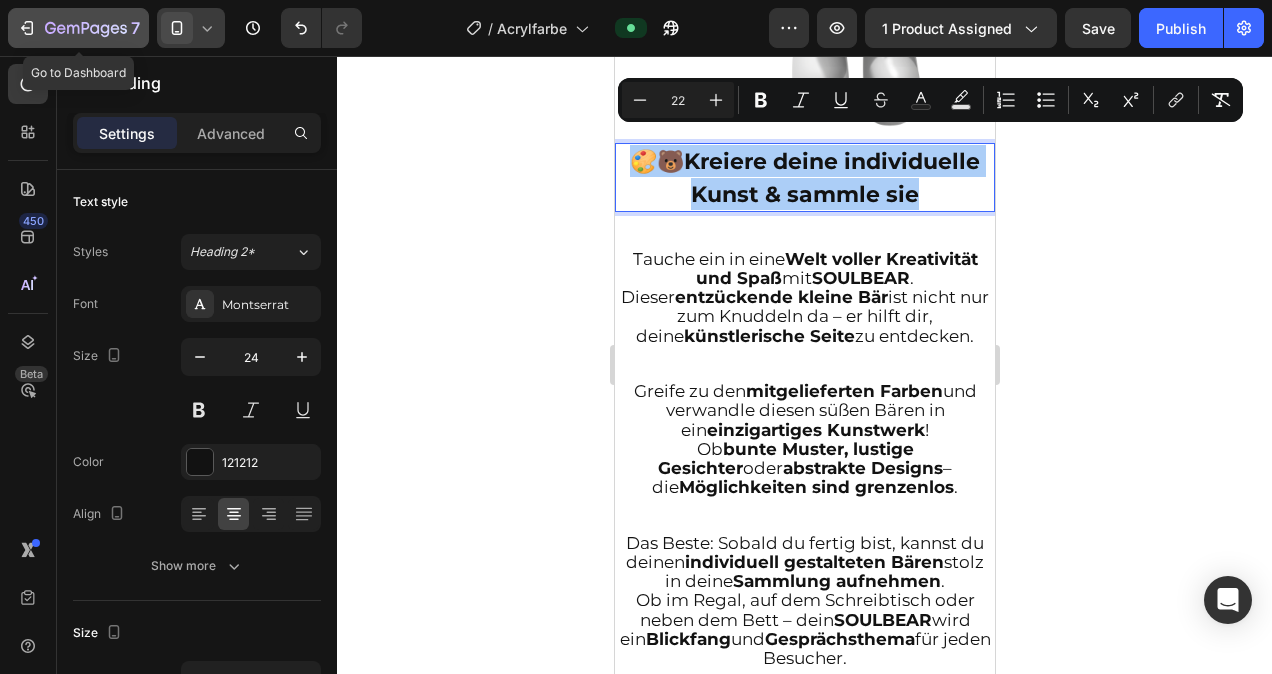 click 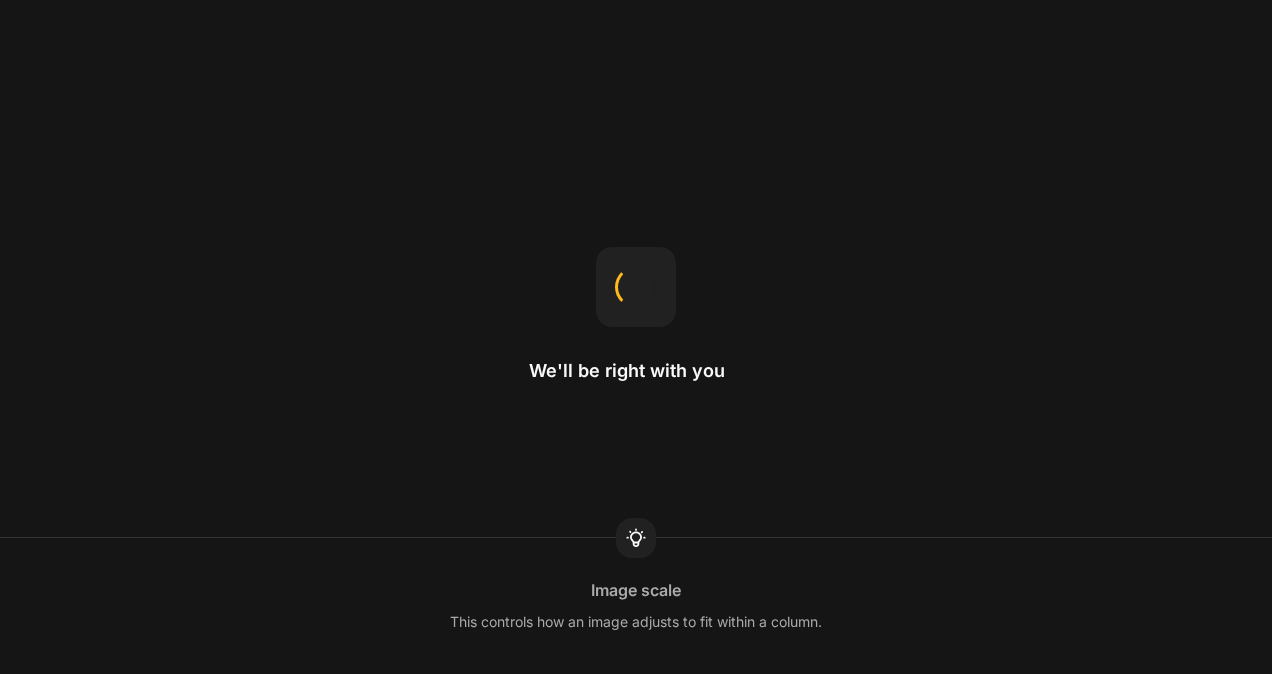 scroll, scrollTop: 0, scrollLeft: 0, axis: both 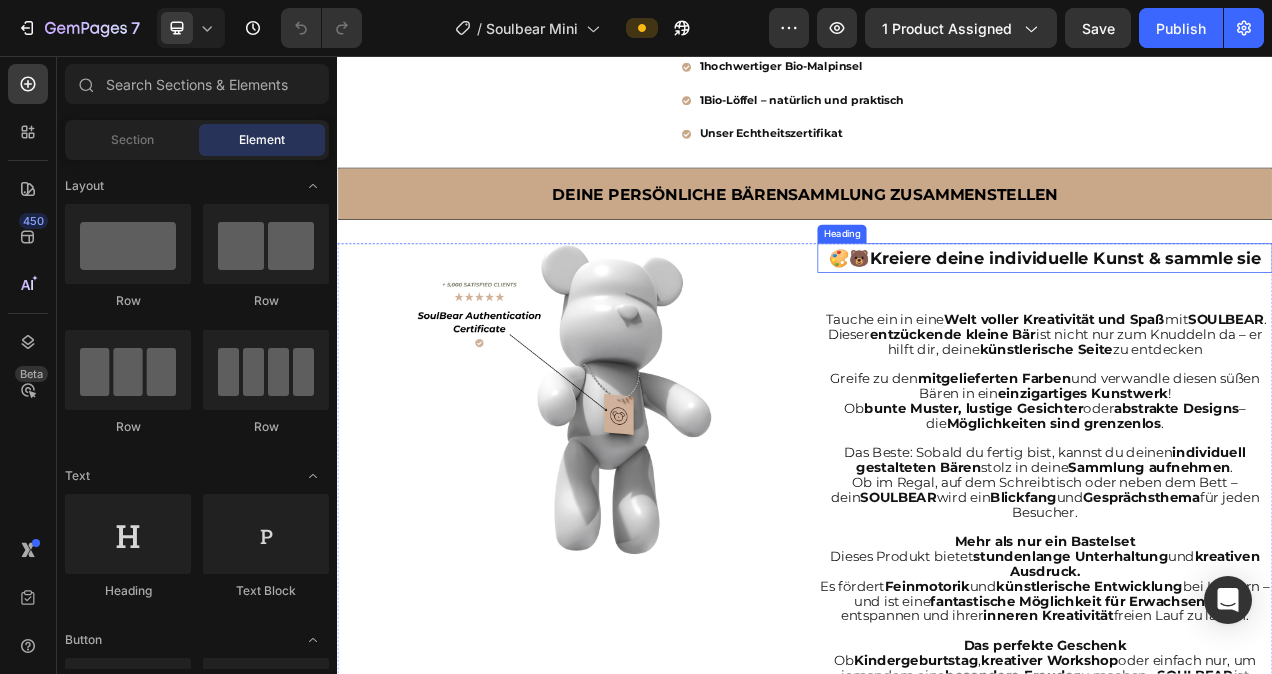 click on "Kreiere deine individuelle Kunst & sammle sie" at bounding box center (1271, 316) 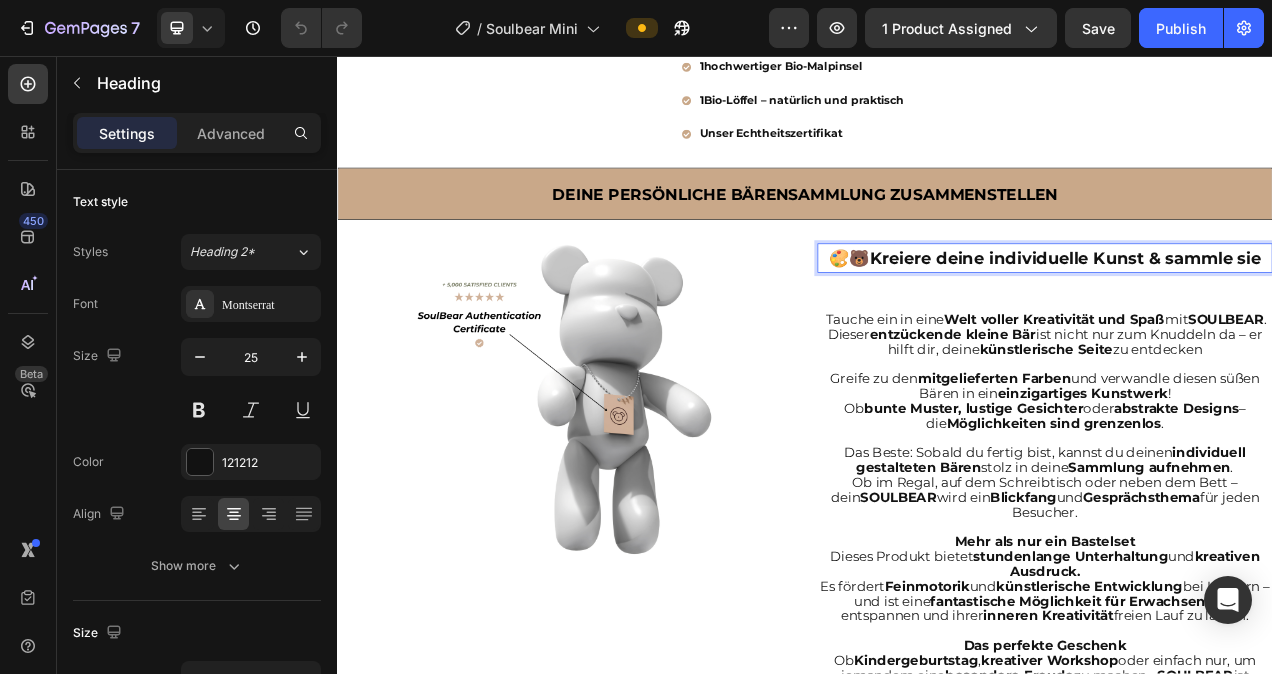 click on "Kreiere deine individuelle Kunst & sammle sie" at bounding box center (1271, 316) 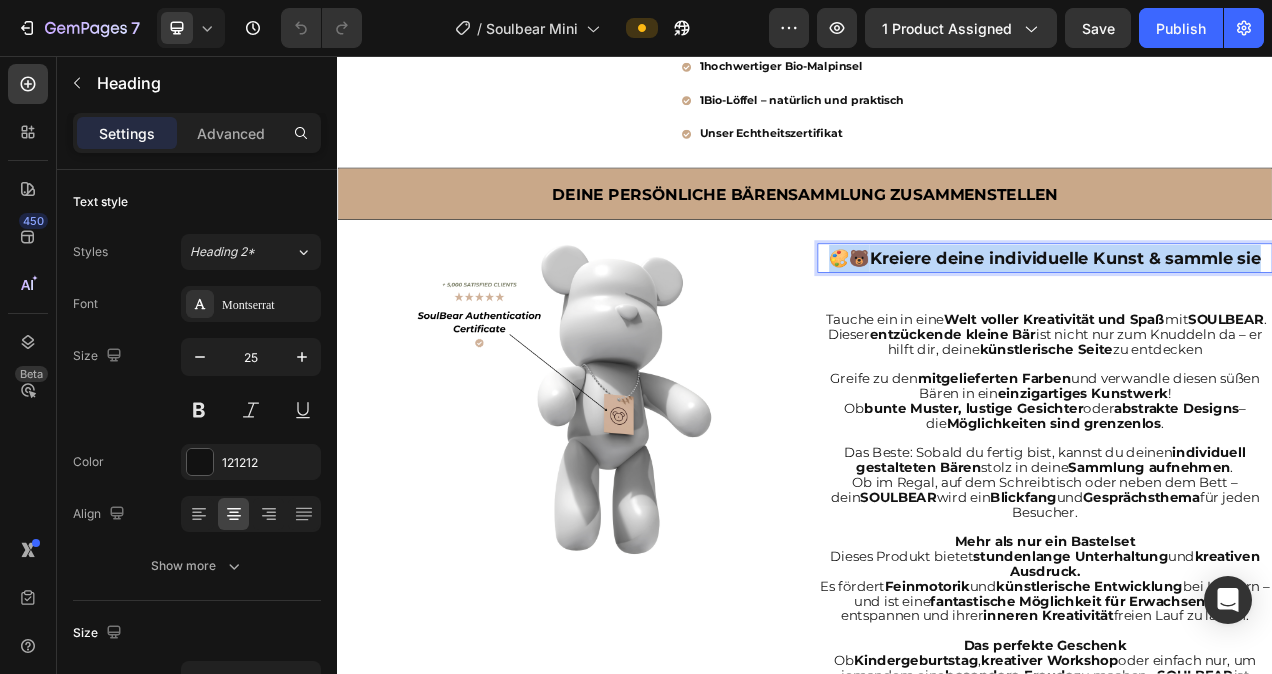 drag, startPoint x: 1516, startPoint y: 310, endPoint x: 956, endPoint y: 316, distance: 560.03217 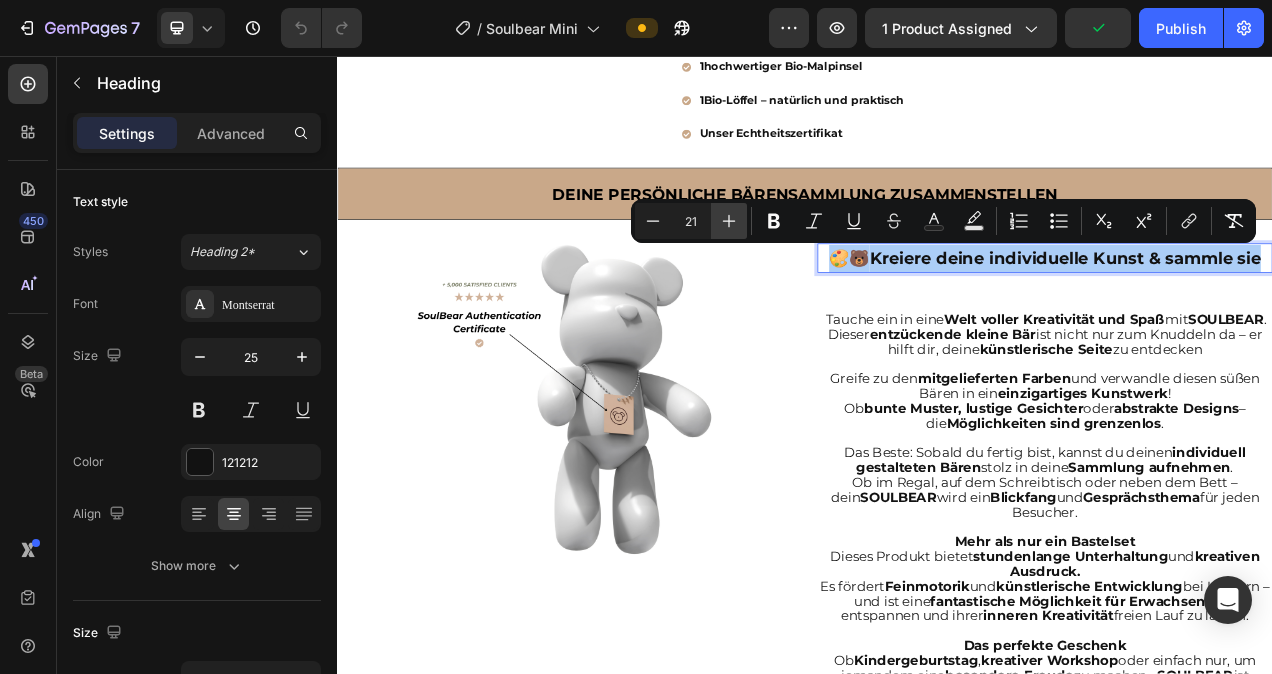 click 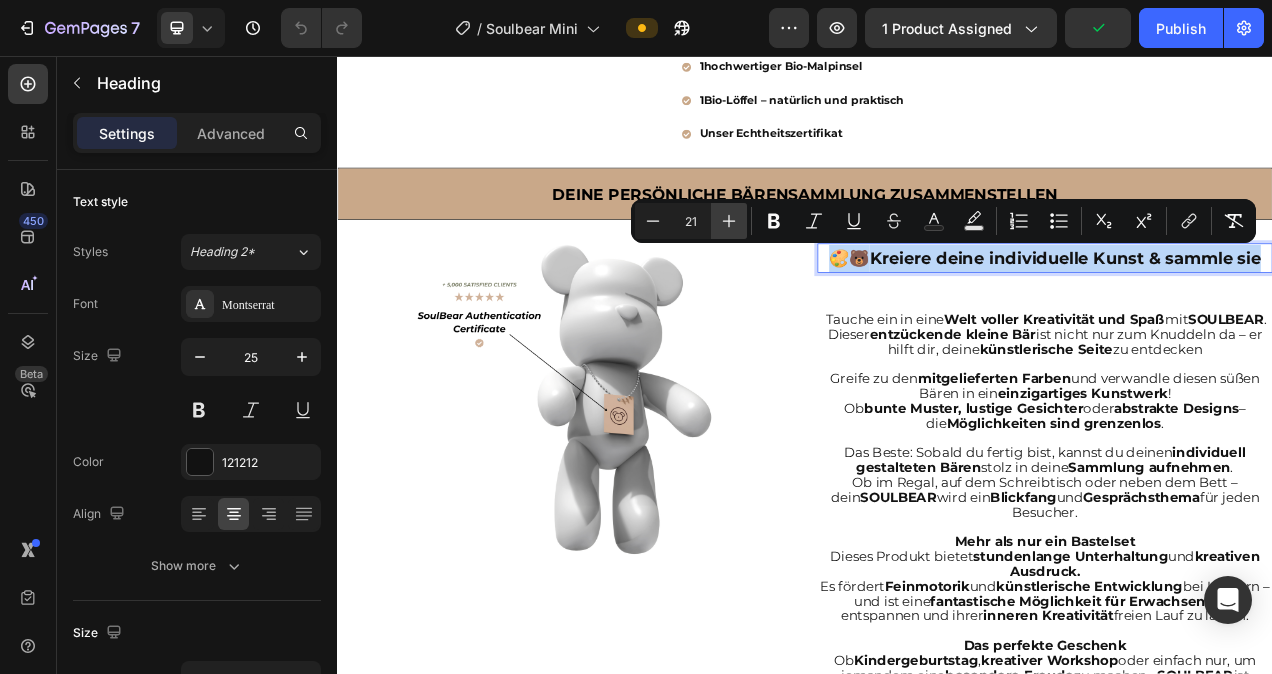 type on "22" 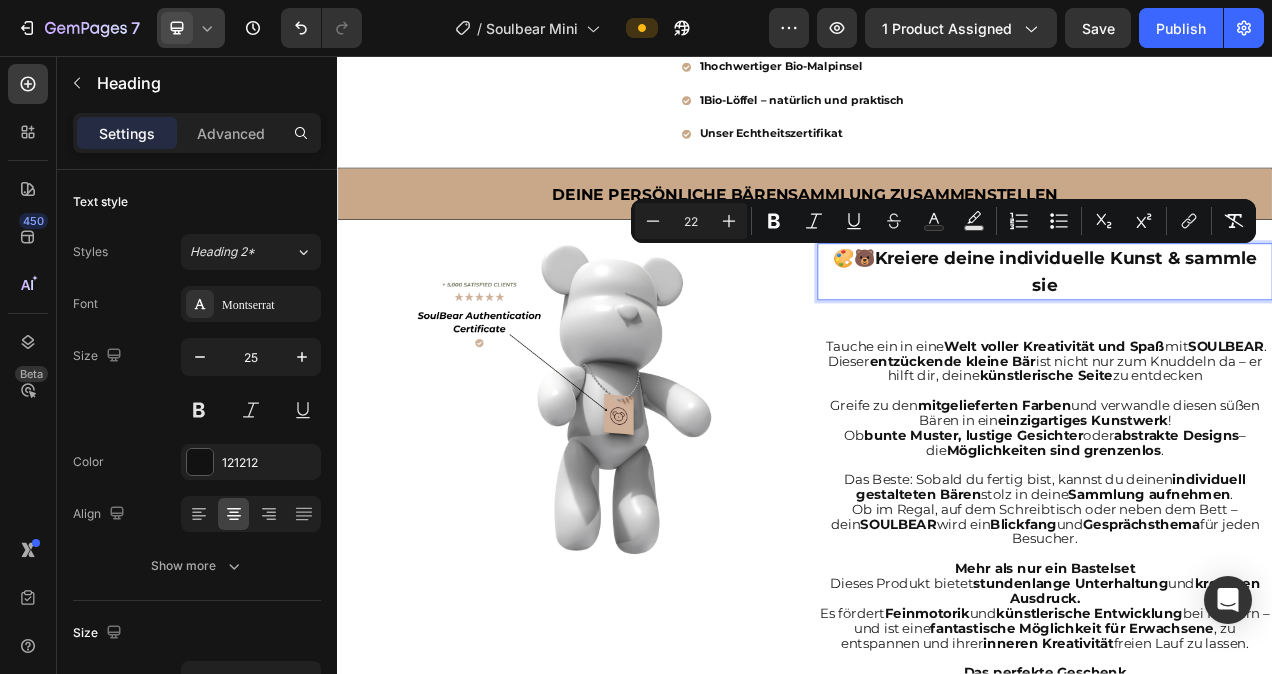 click 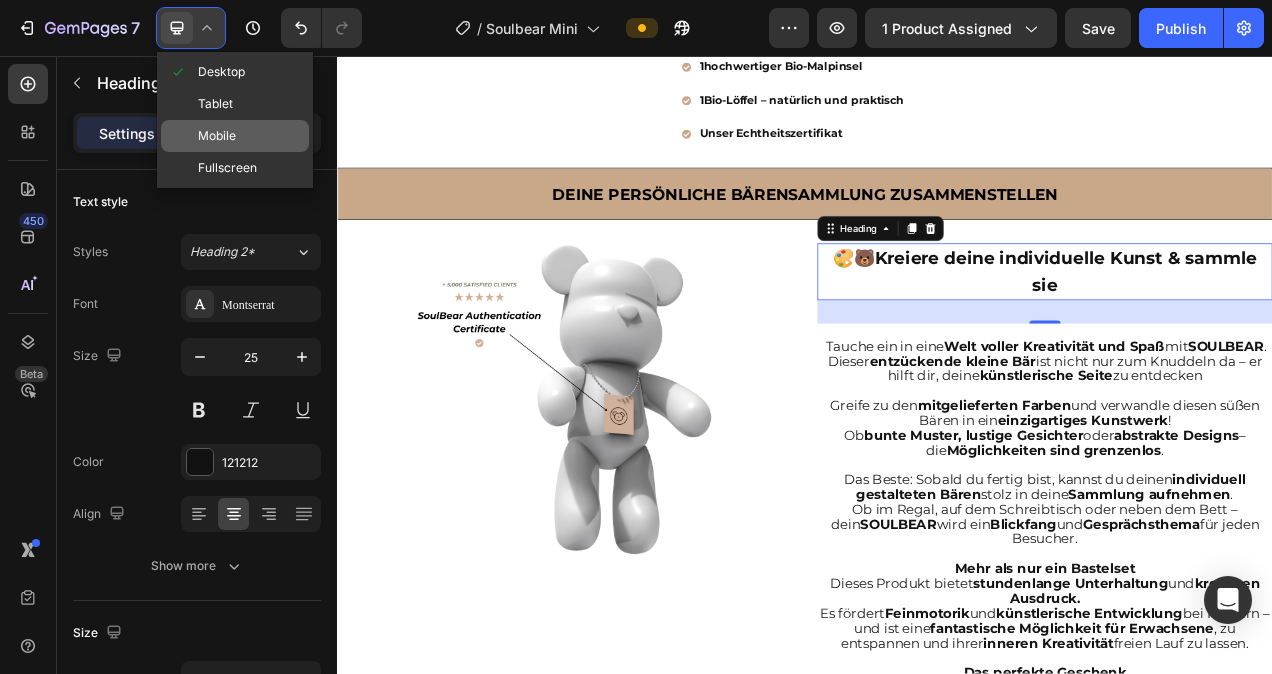 click on "Mobile" 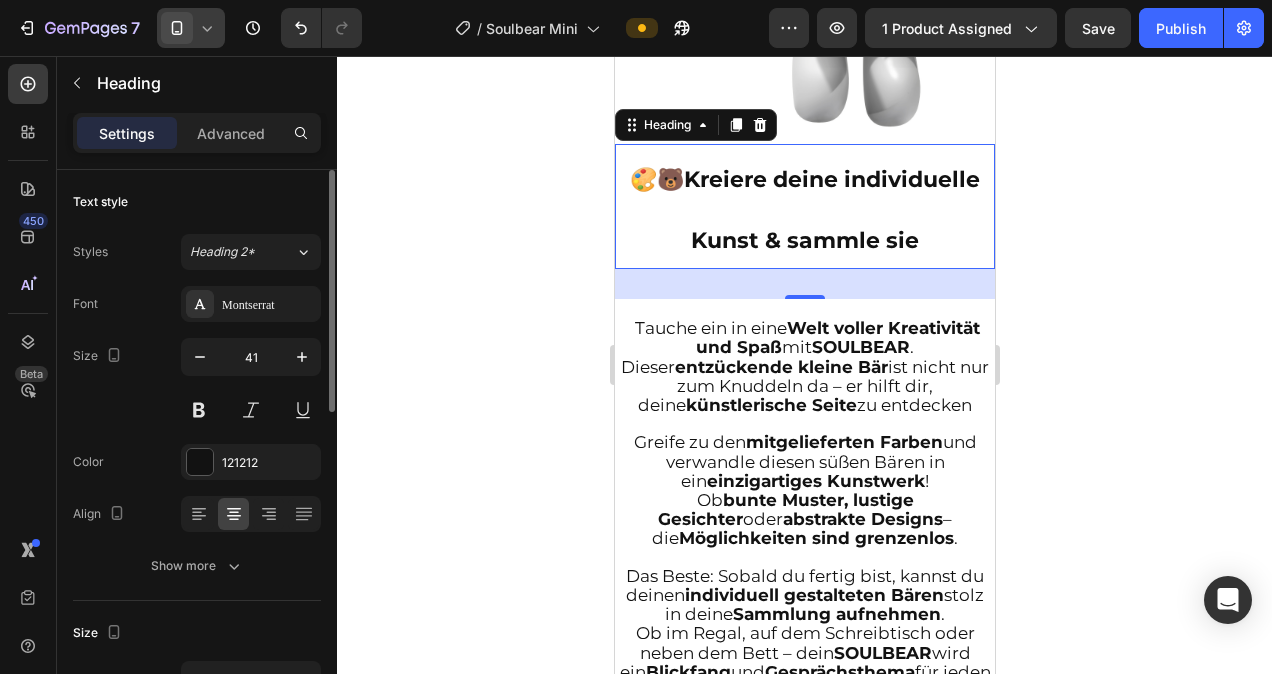 scroll, scrollTop: 1883, scrollLeft: 0, axis: vertical 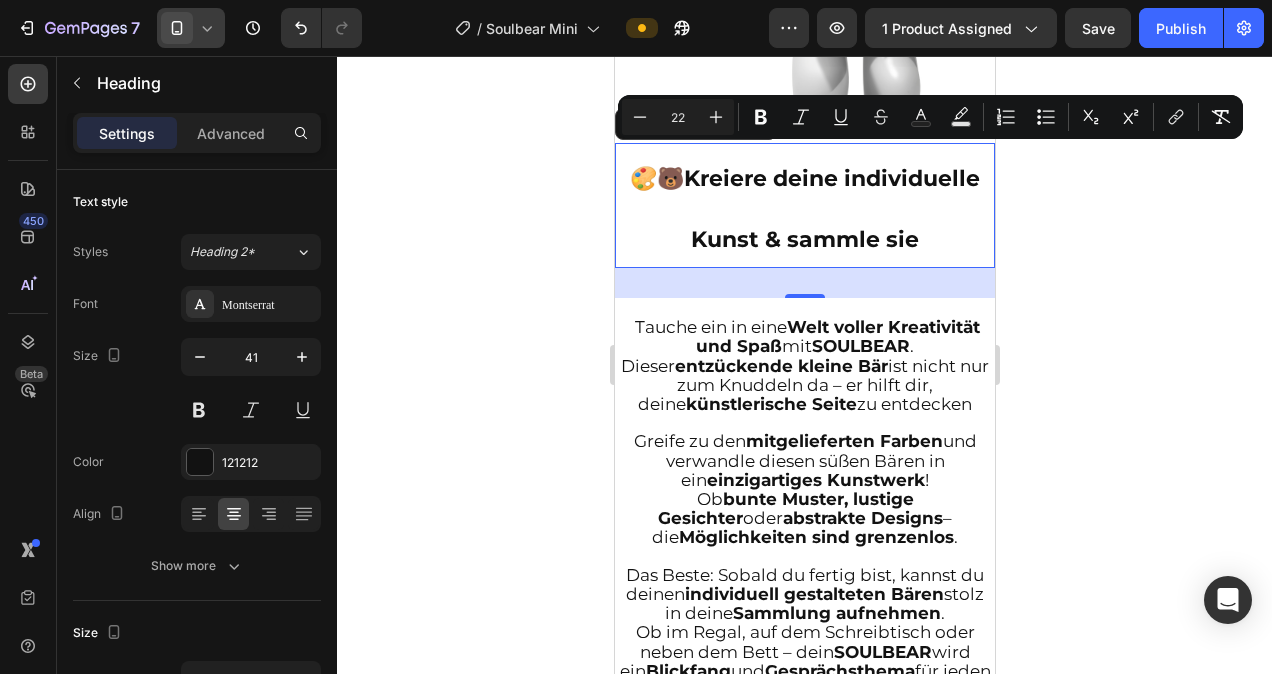 click on "🎨🐻  Kreiere deine individuelle Kunst & sammle sie" at bounding box center (804, 205) 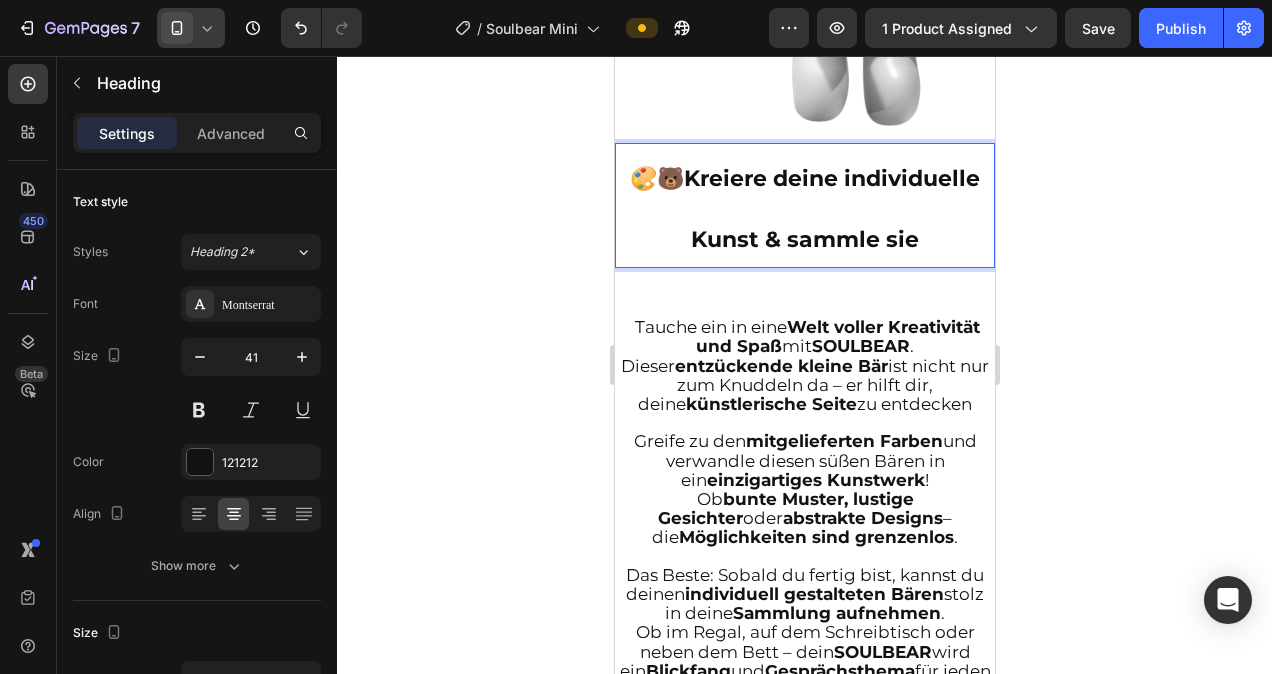 click on "🎨🐻  Kreiere deine individuelle Kunst & sammle sie" at bounding box center (804, 205) 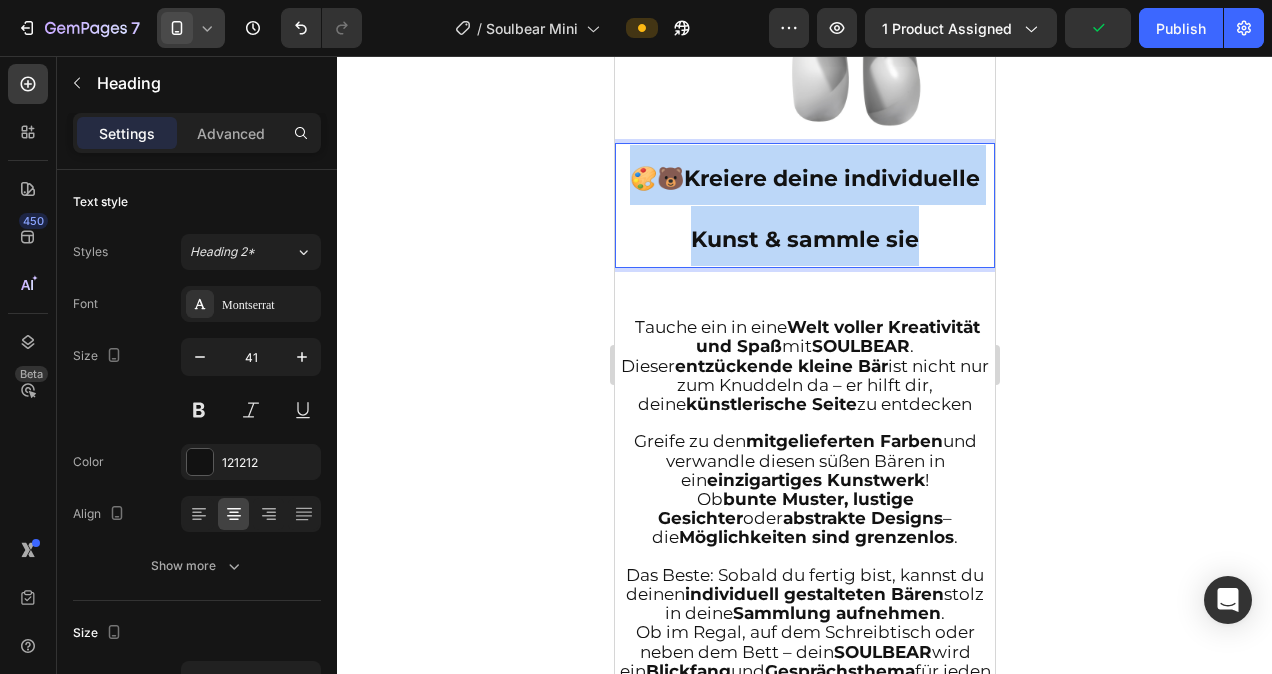drag, startPoint x: 843, startPoint y: 283, endPoint x: 686, endPoint y: 168, distance: 194.61244 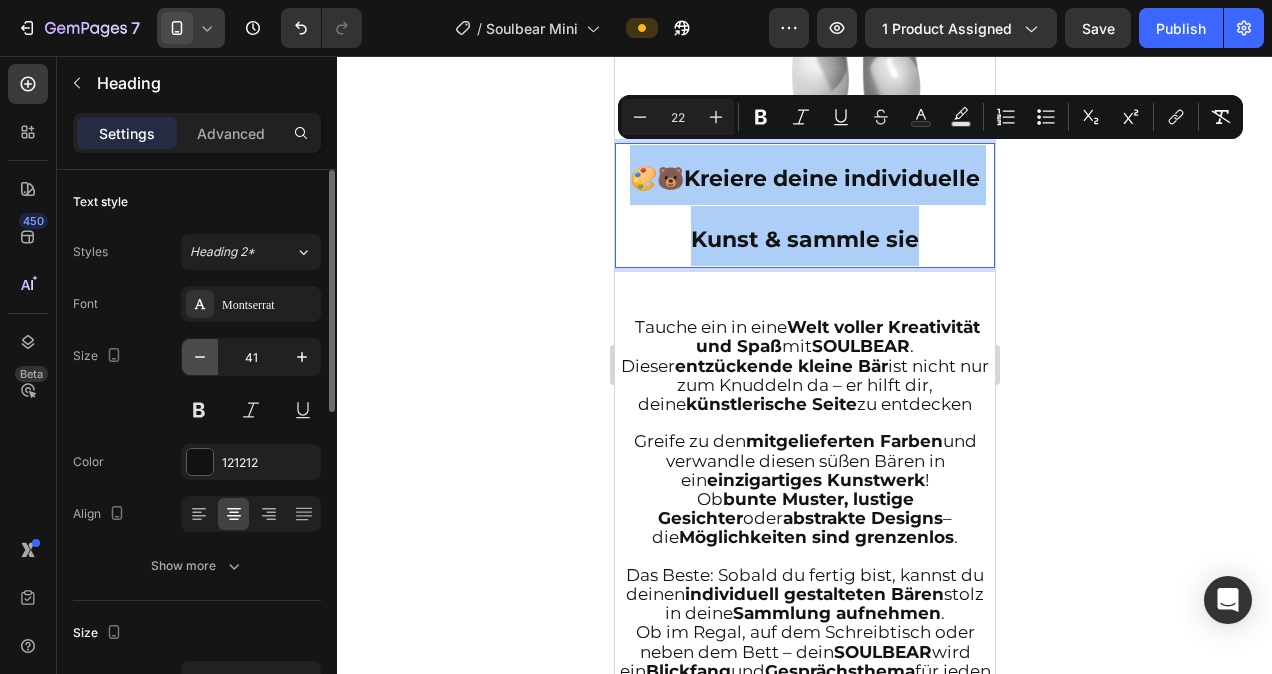 click 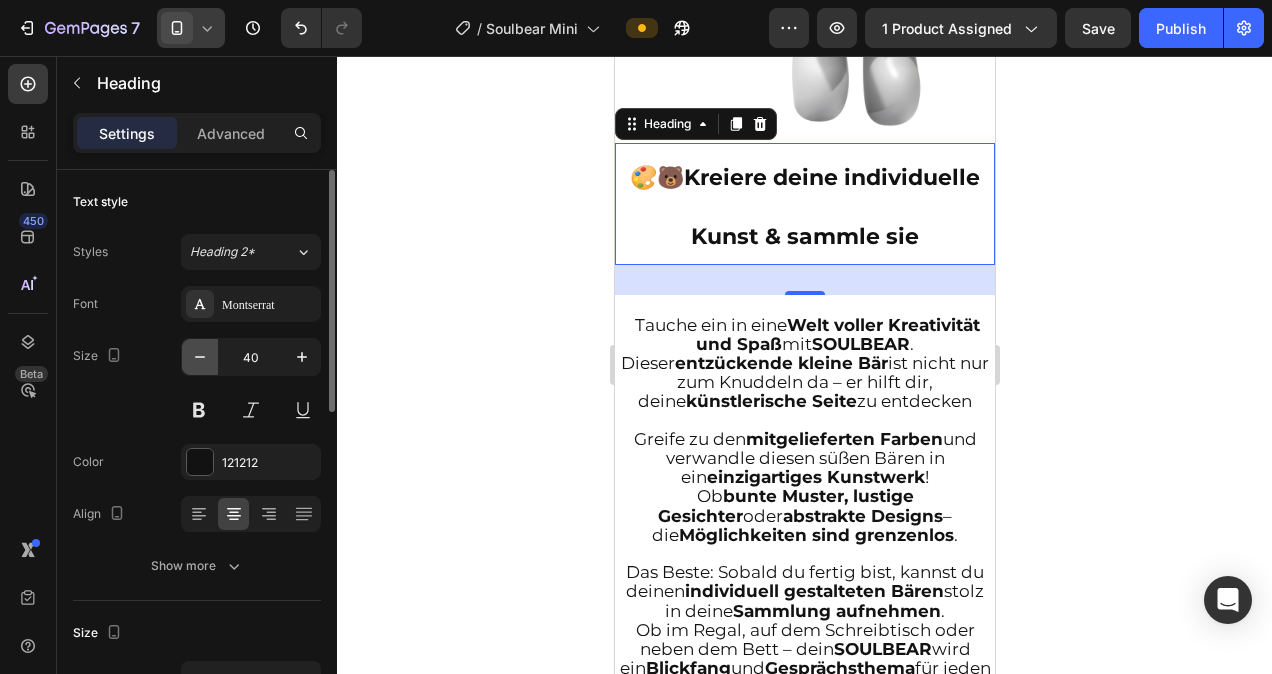 click 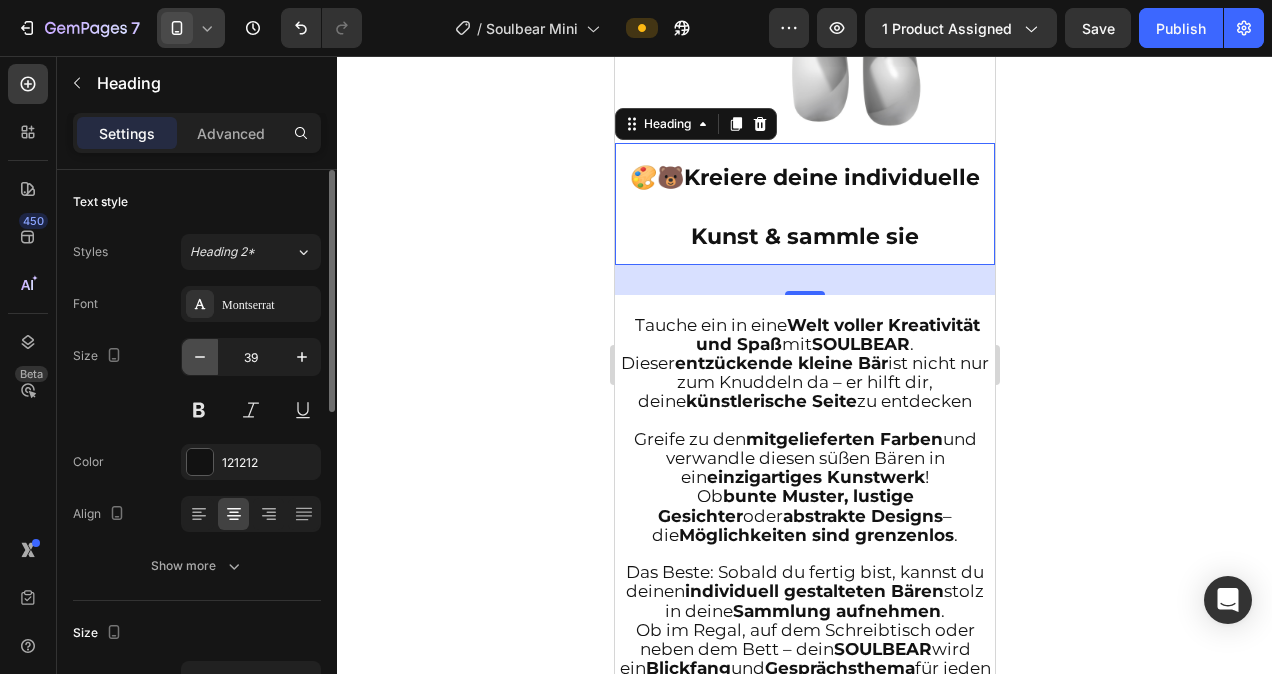 click 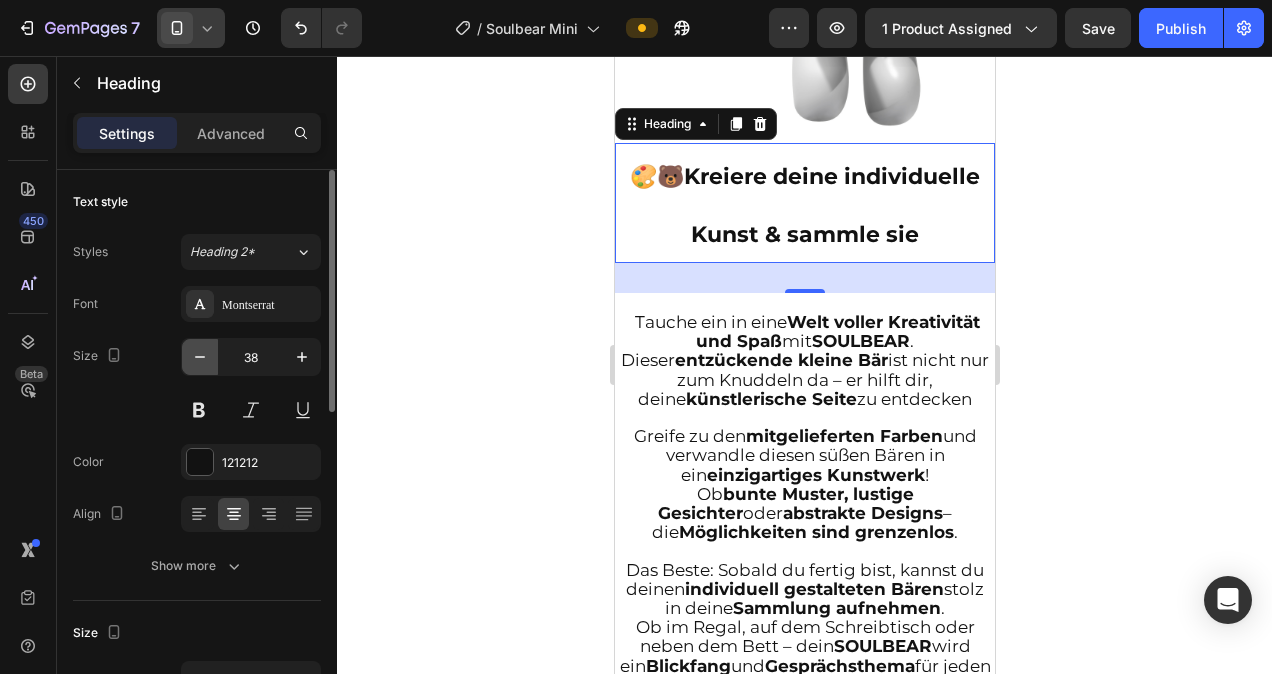 click 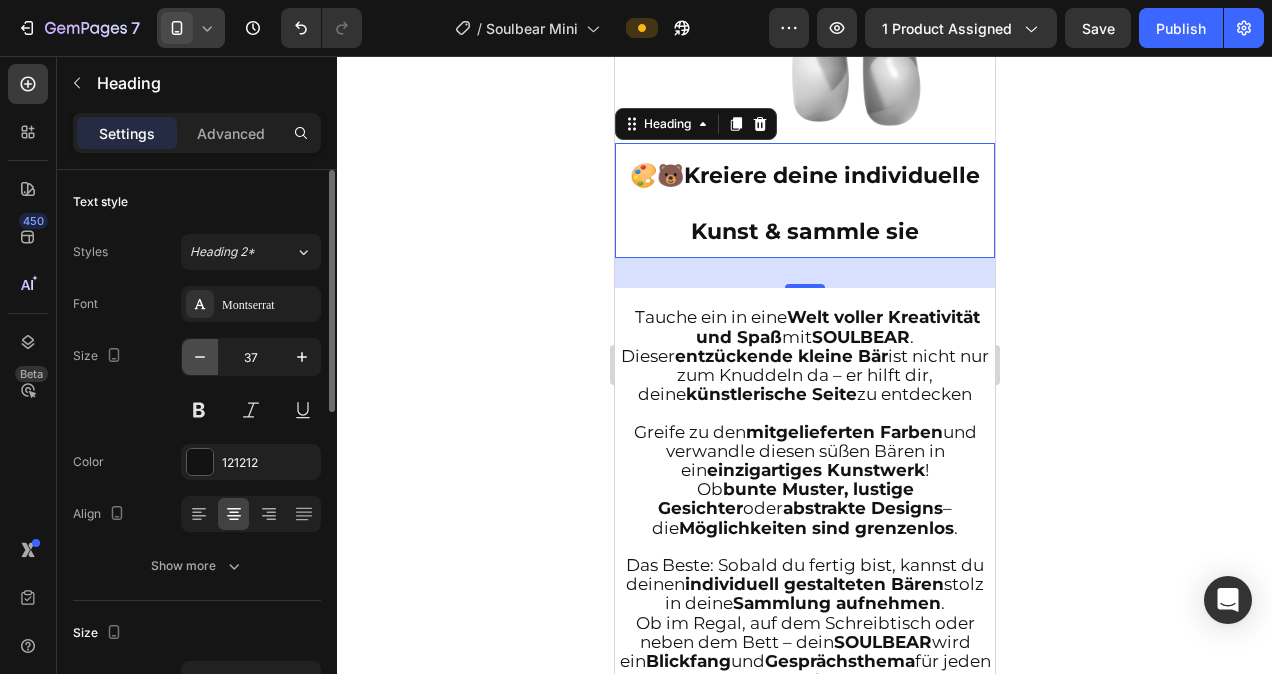 click 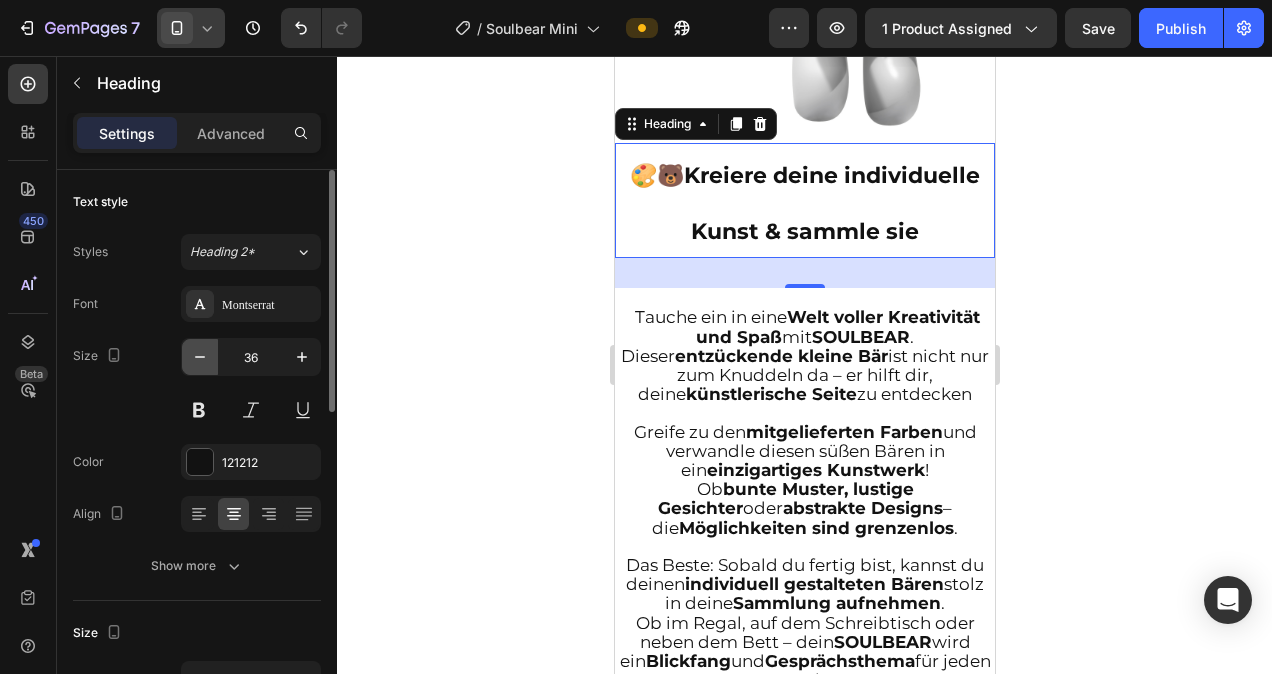 click 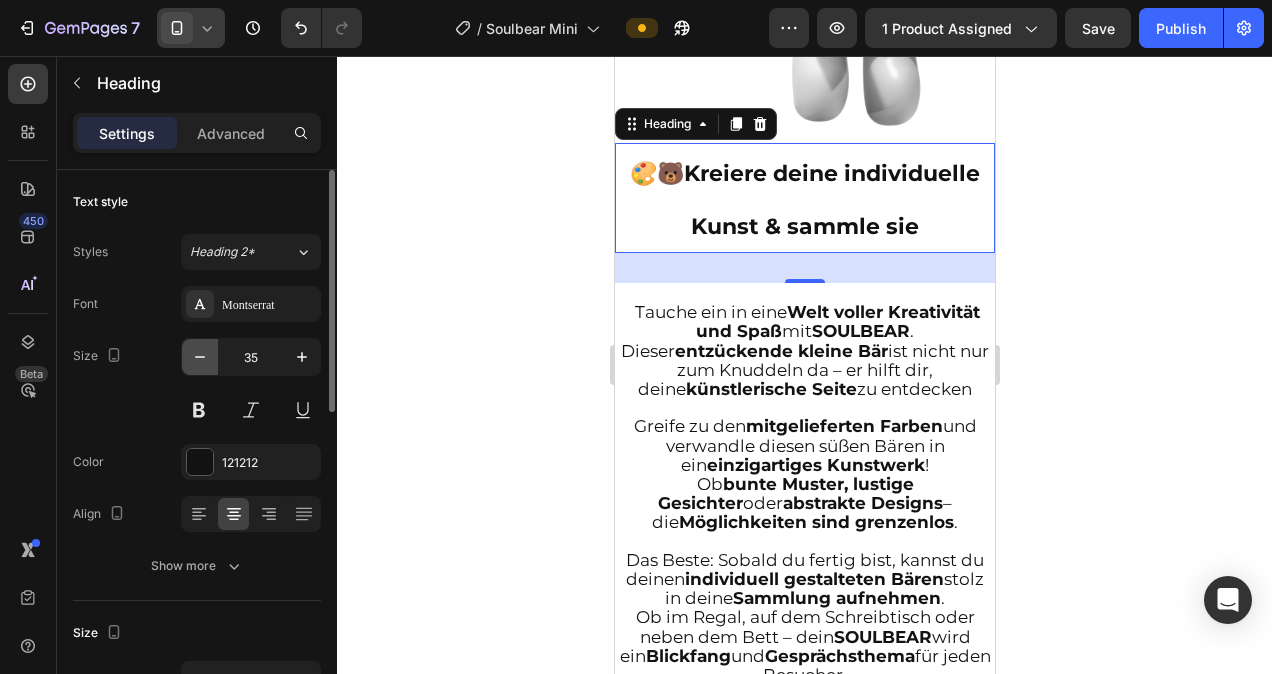 click 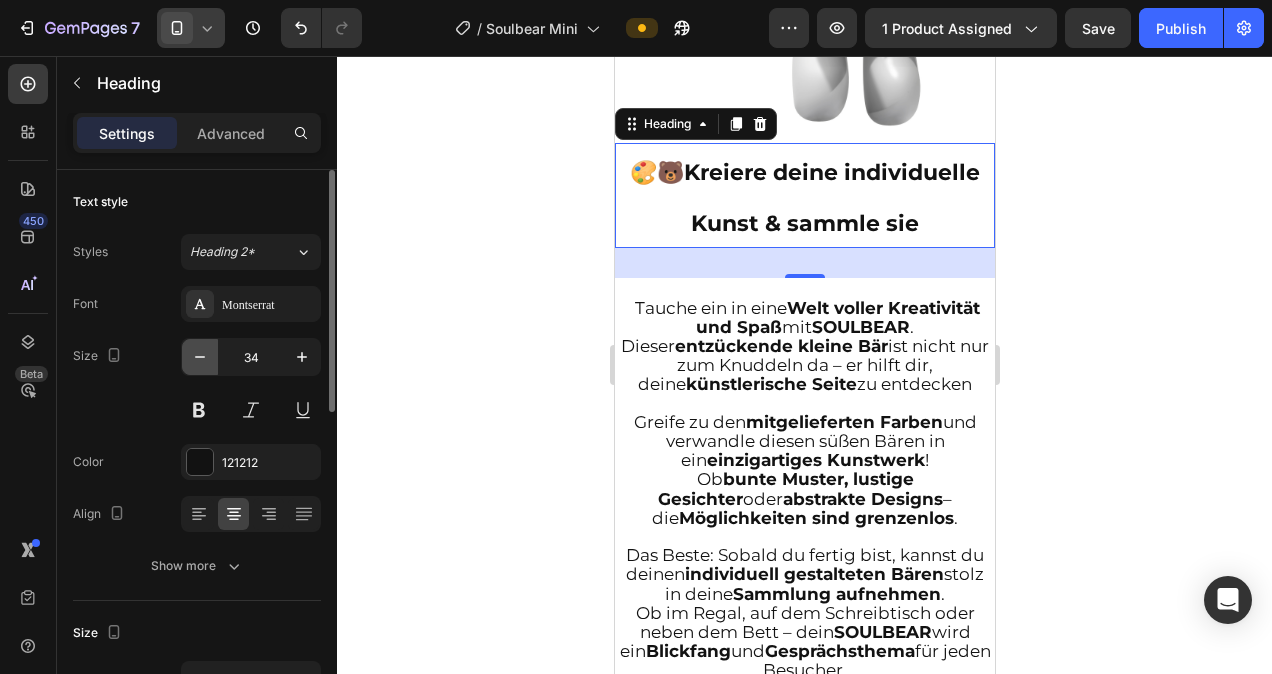 click 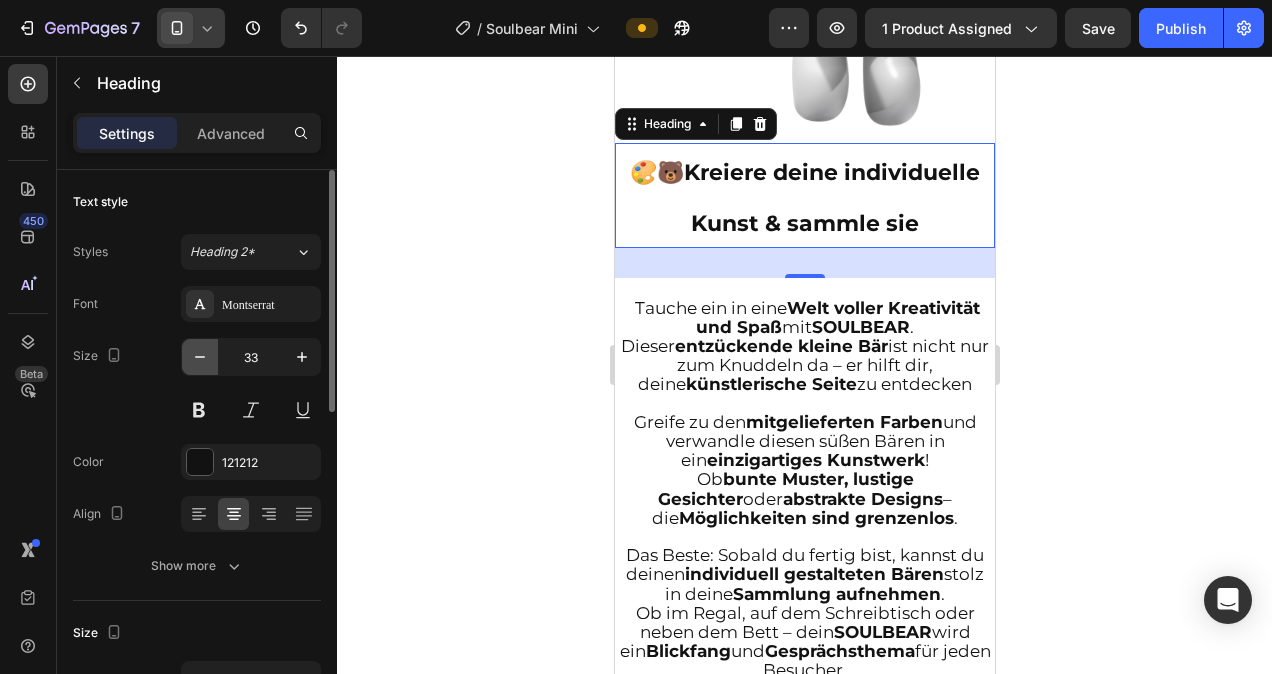 click 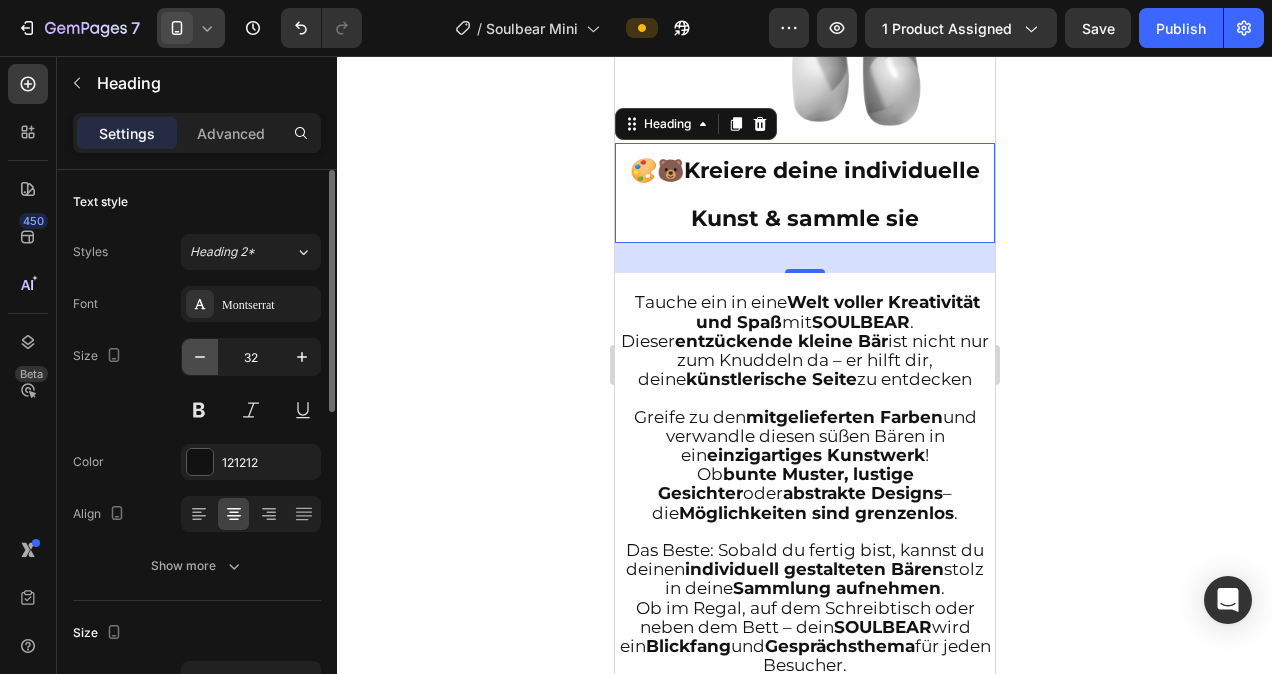 click 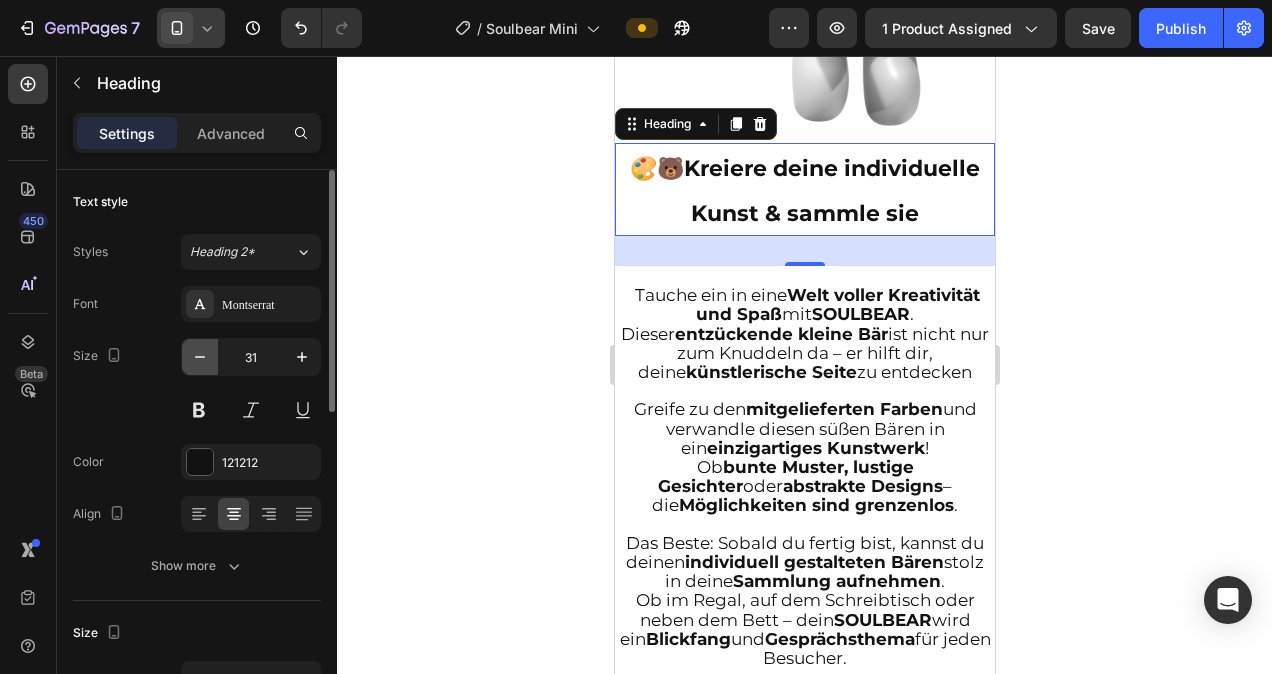 click 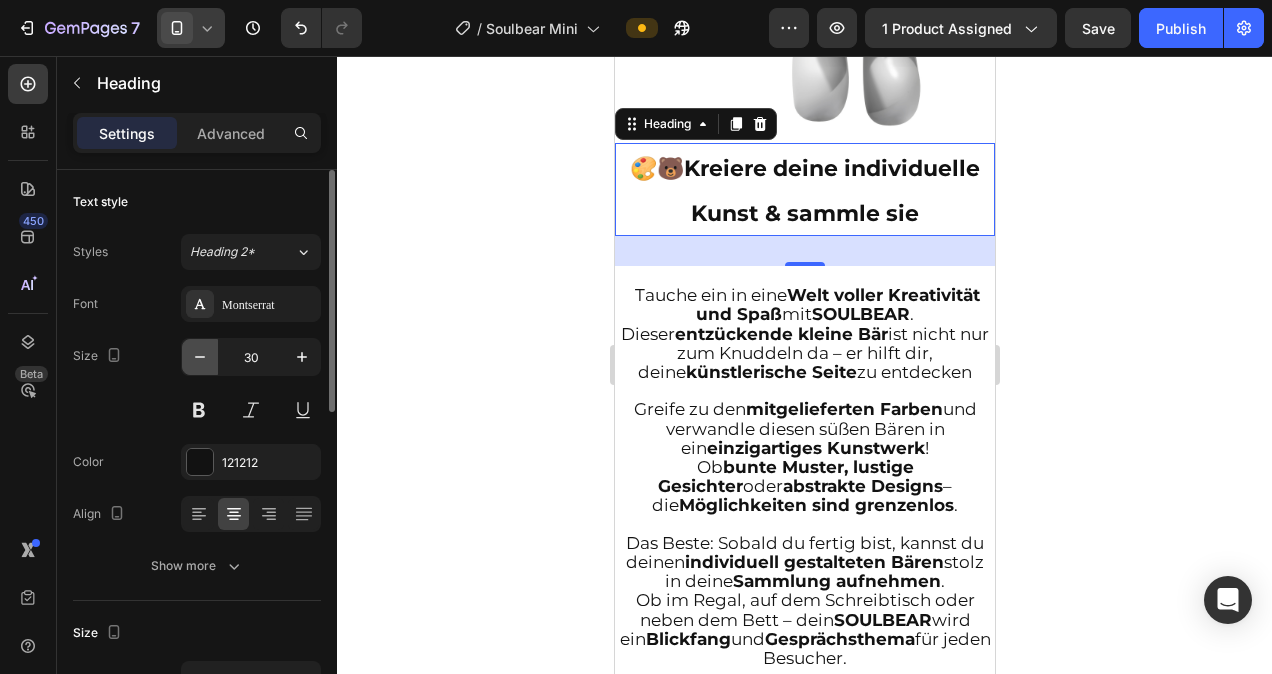 click 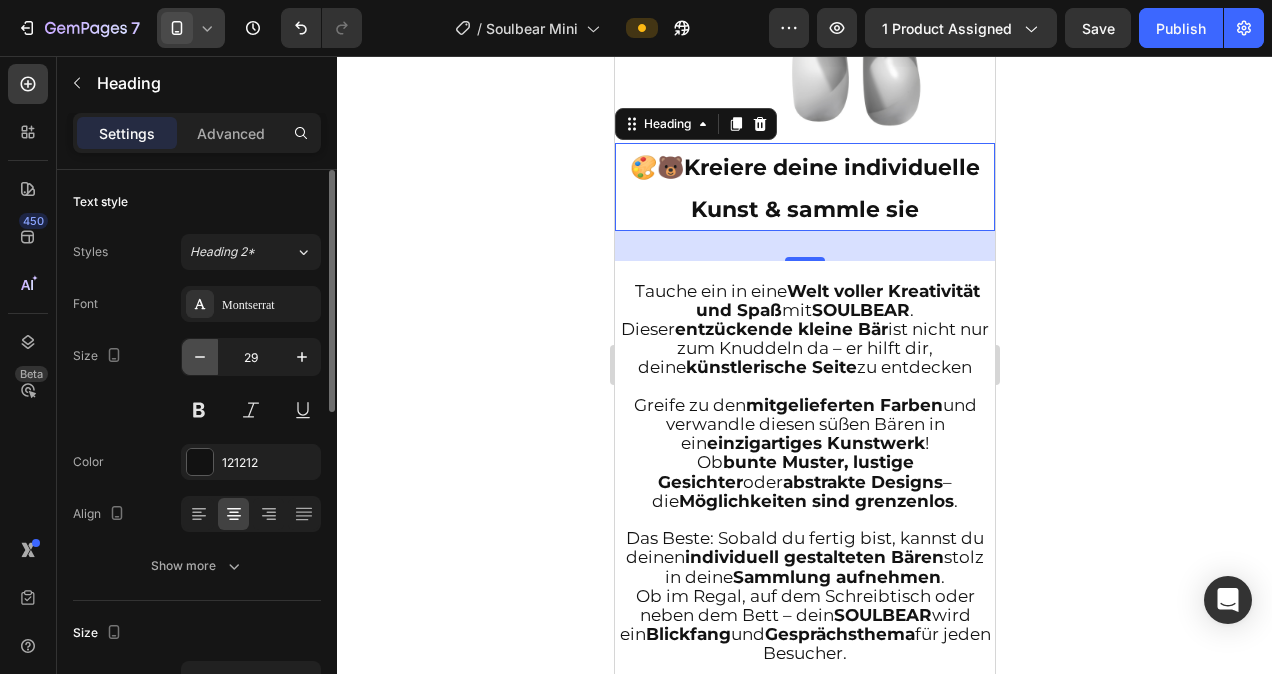 click 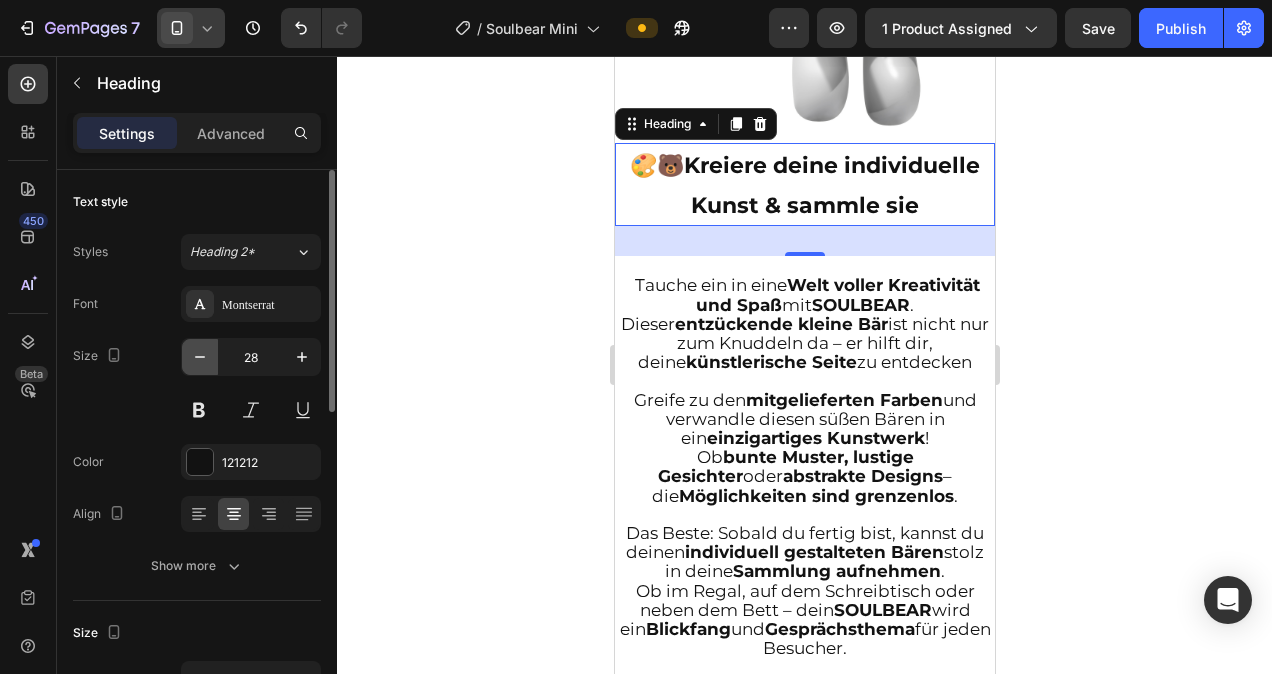 click 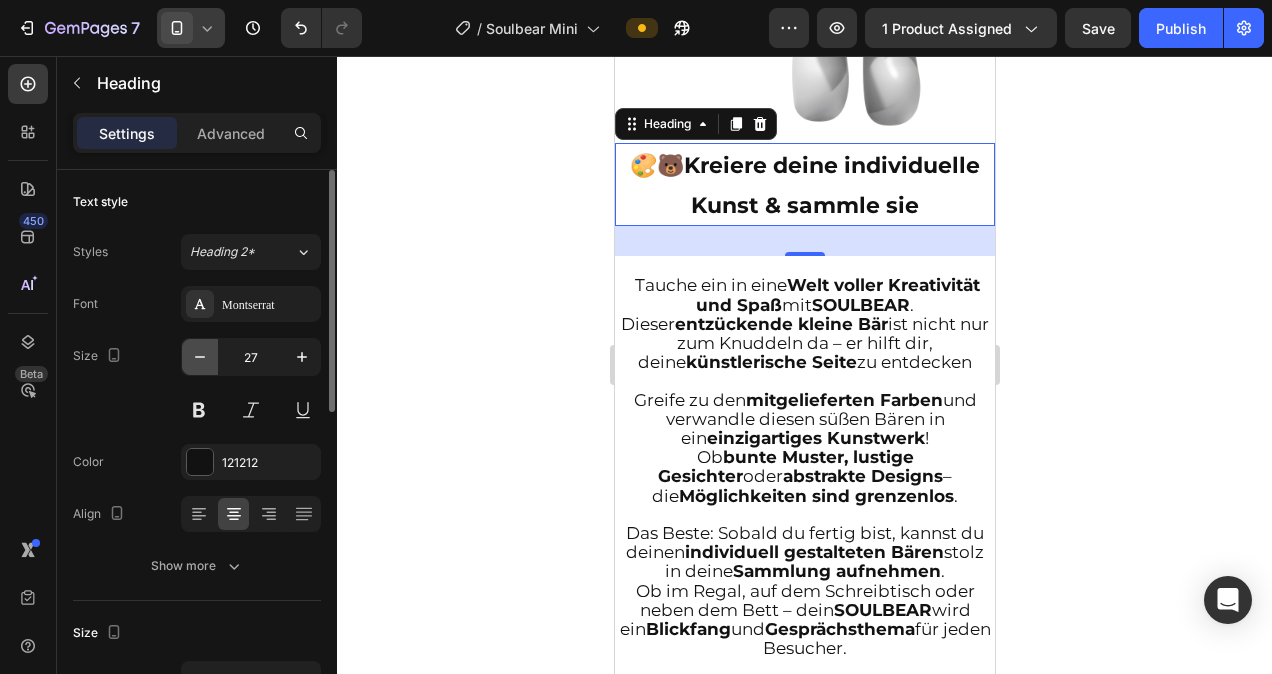 click 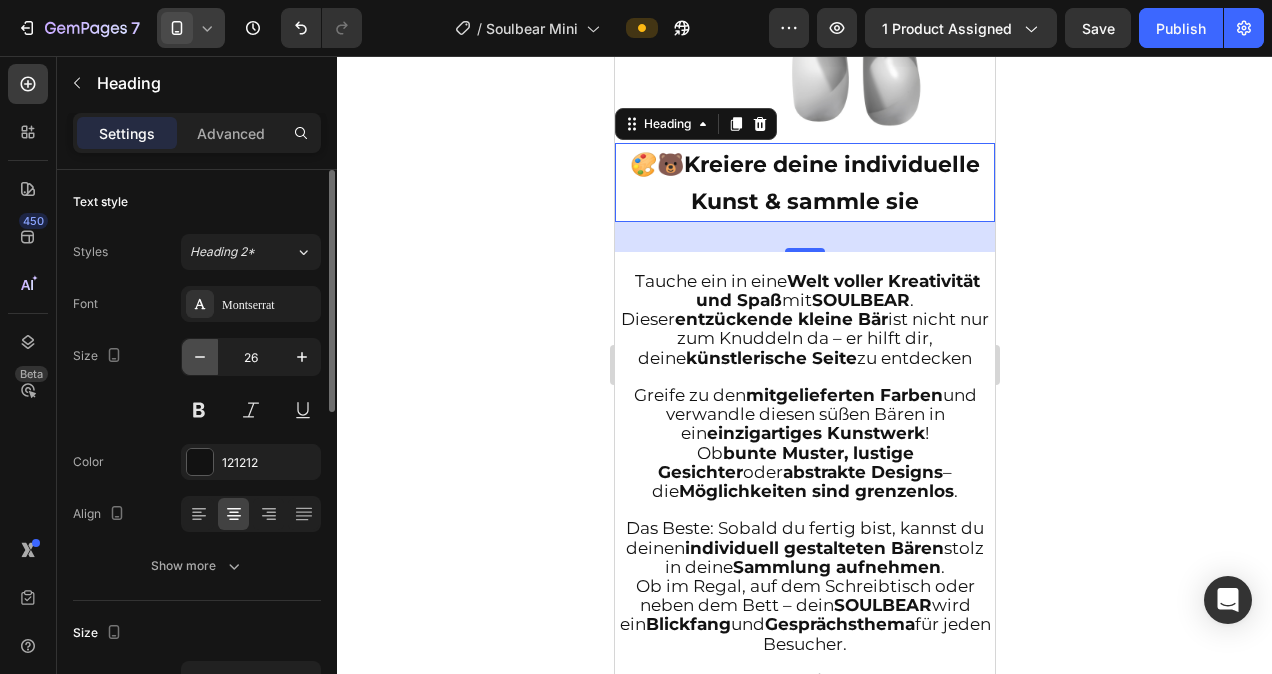 click 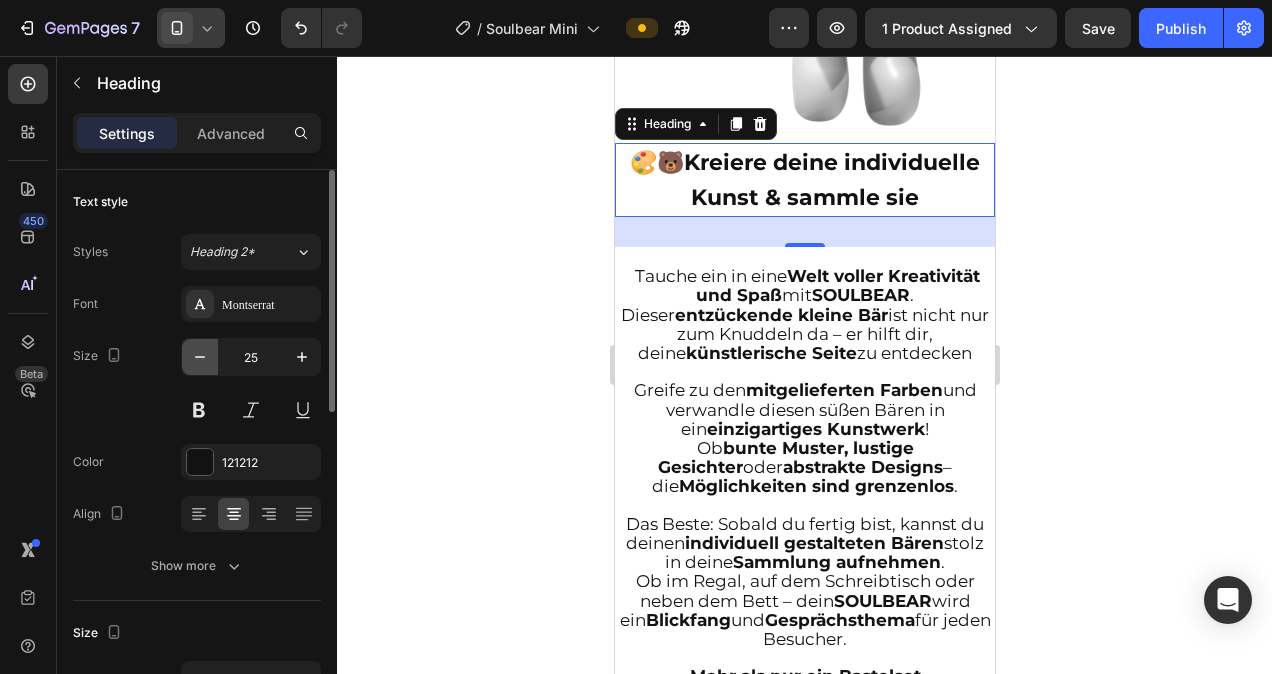 click 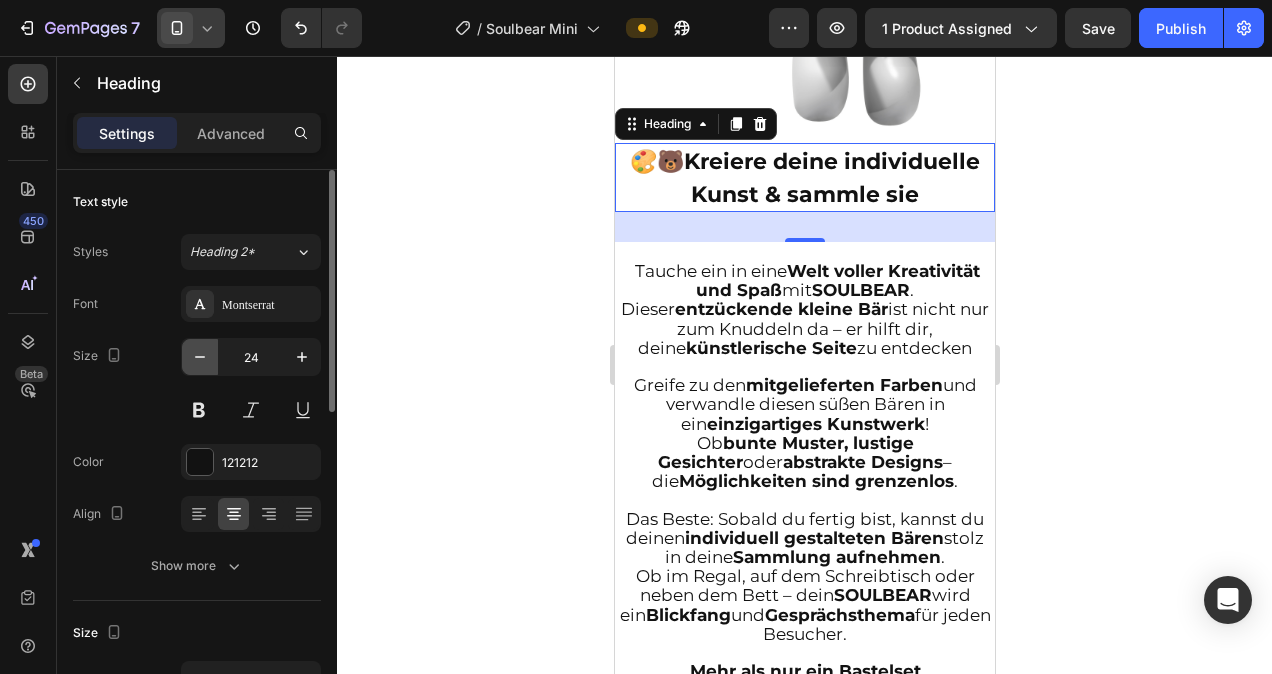 click 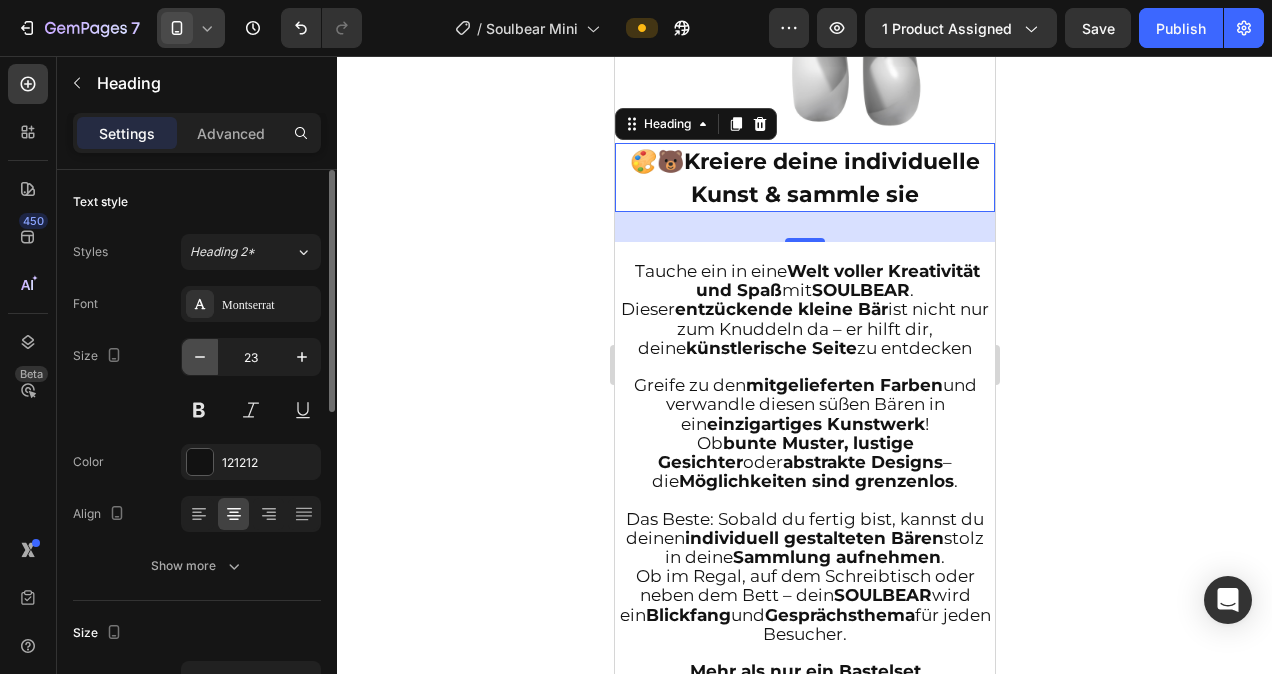click 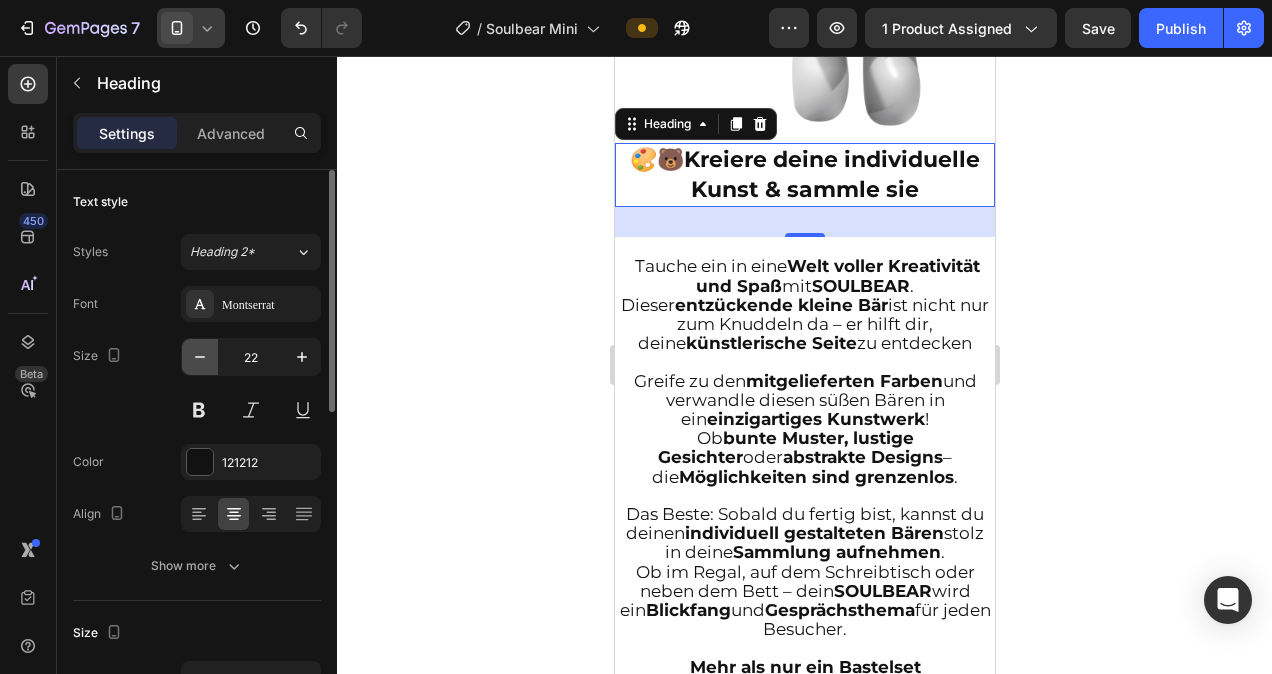 click 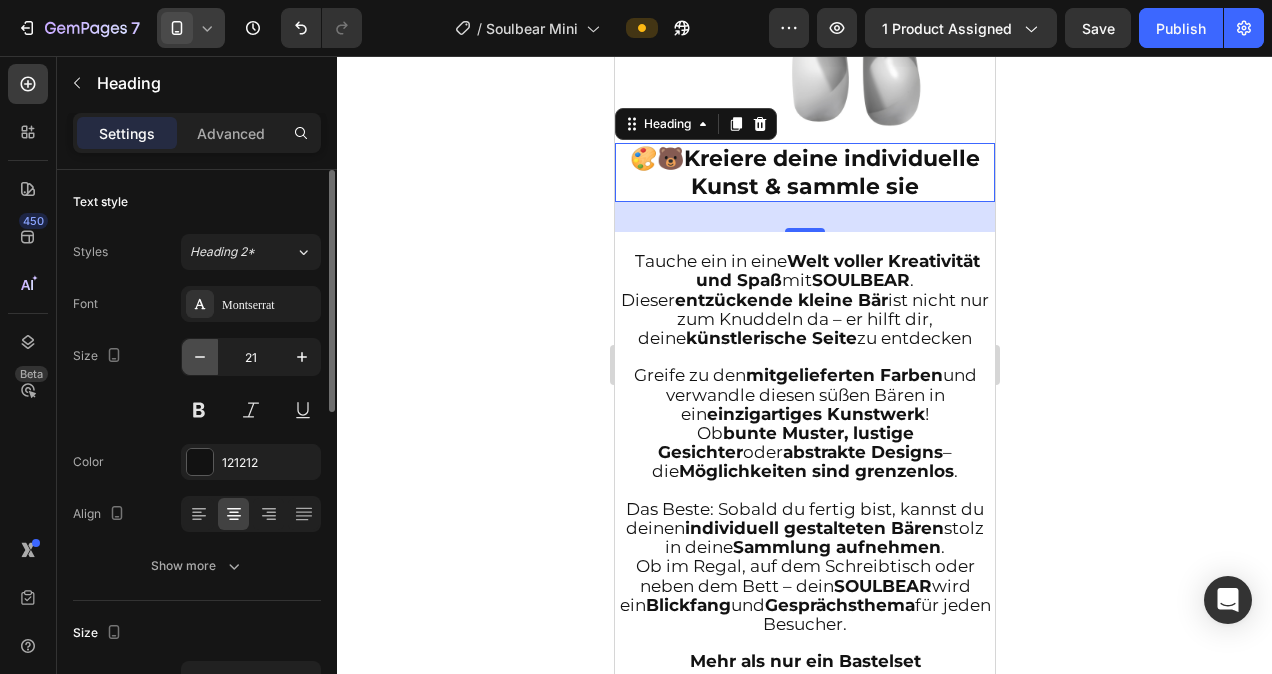 click 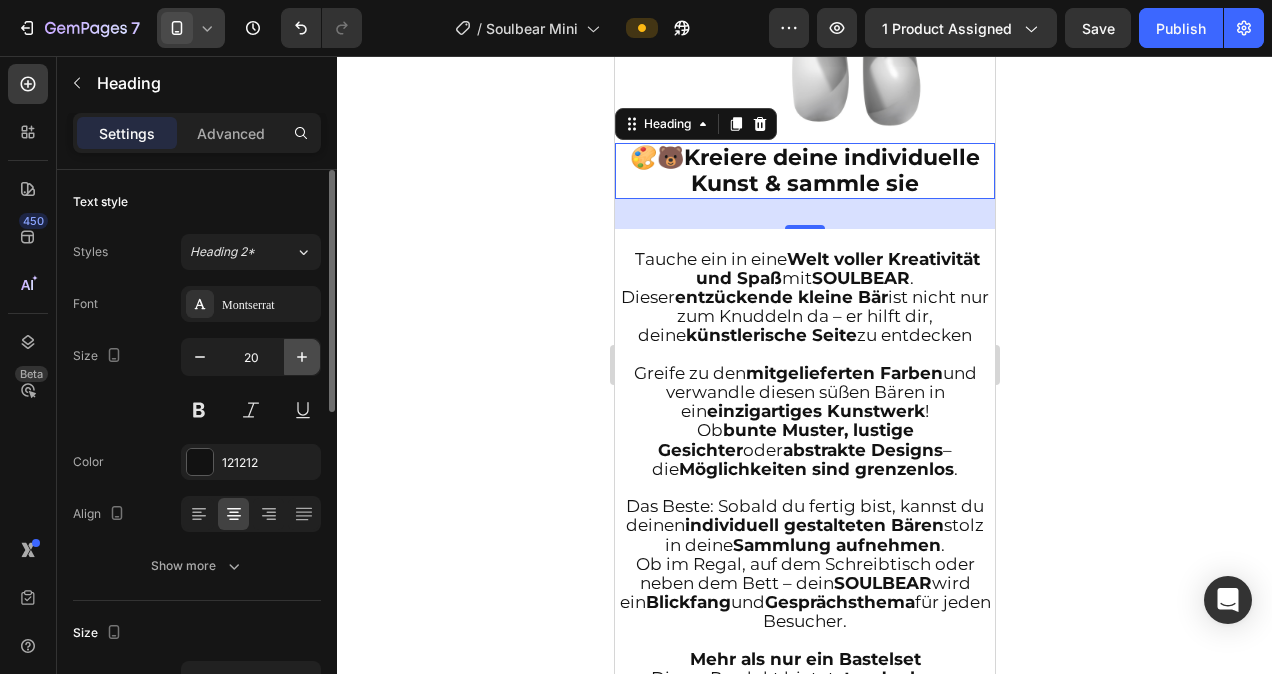 click 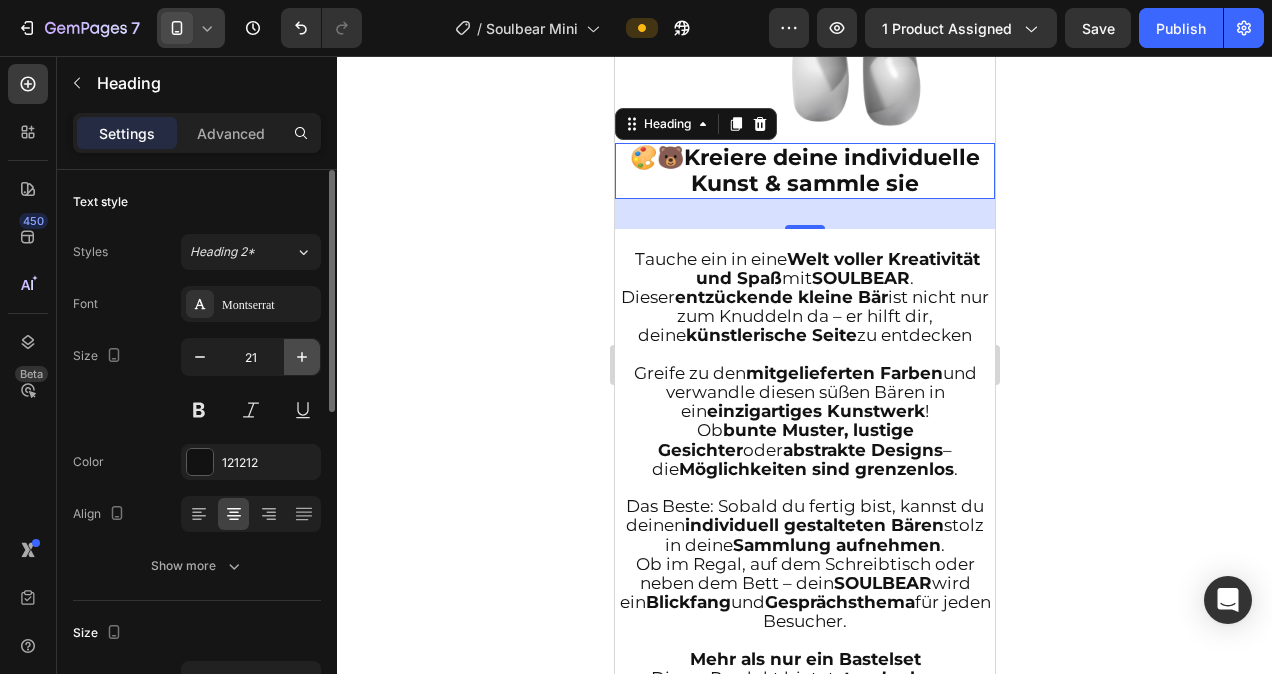 click 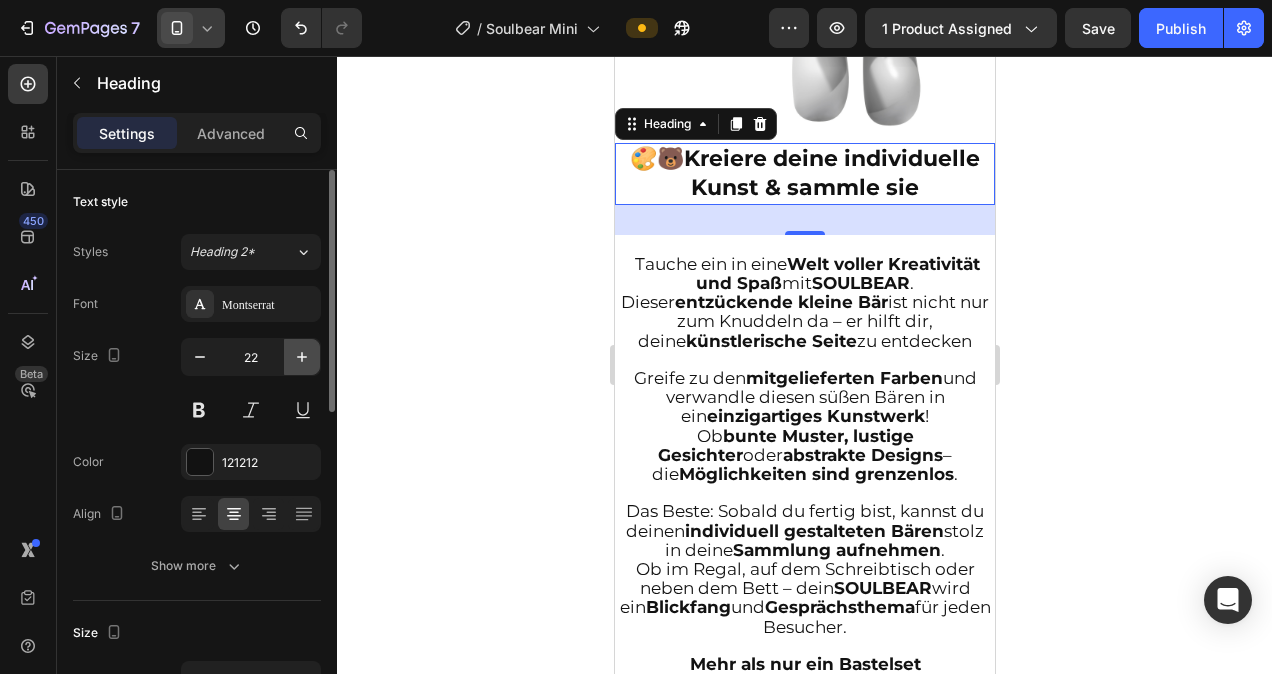 click 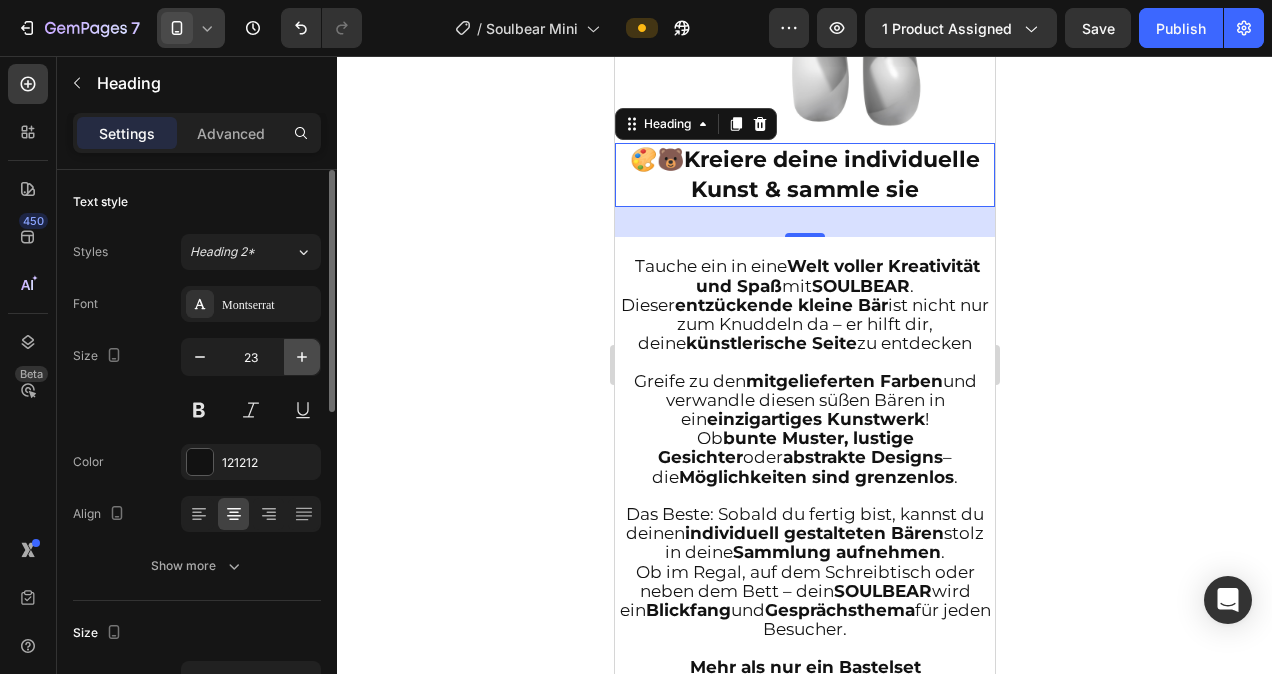 click 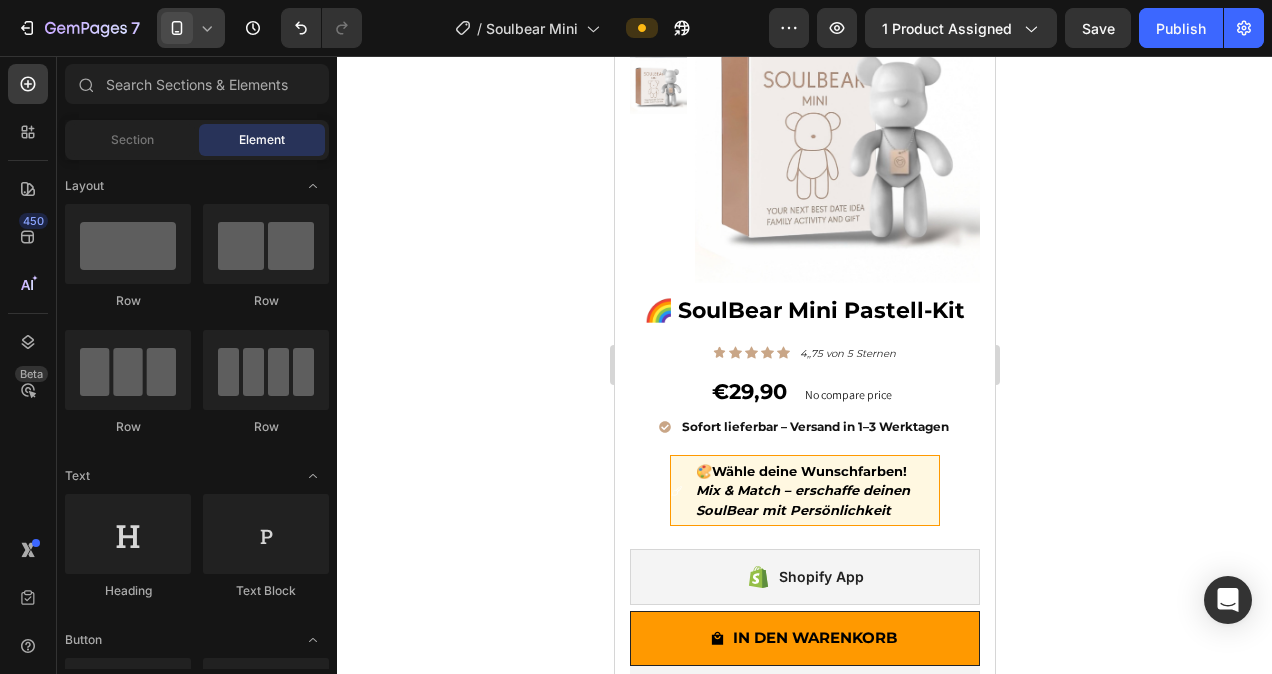 scroll, scrollTop: 149, scrollLeft: 0, axis: vertical 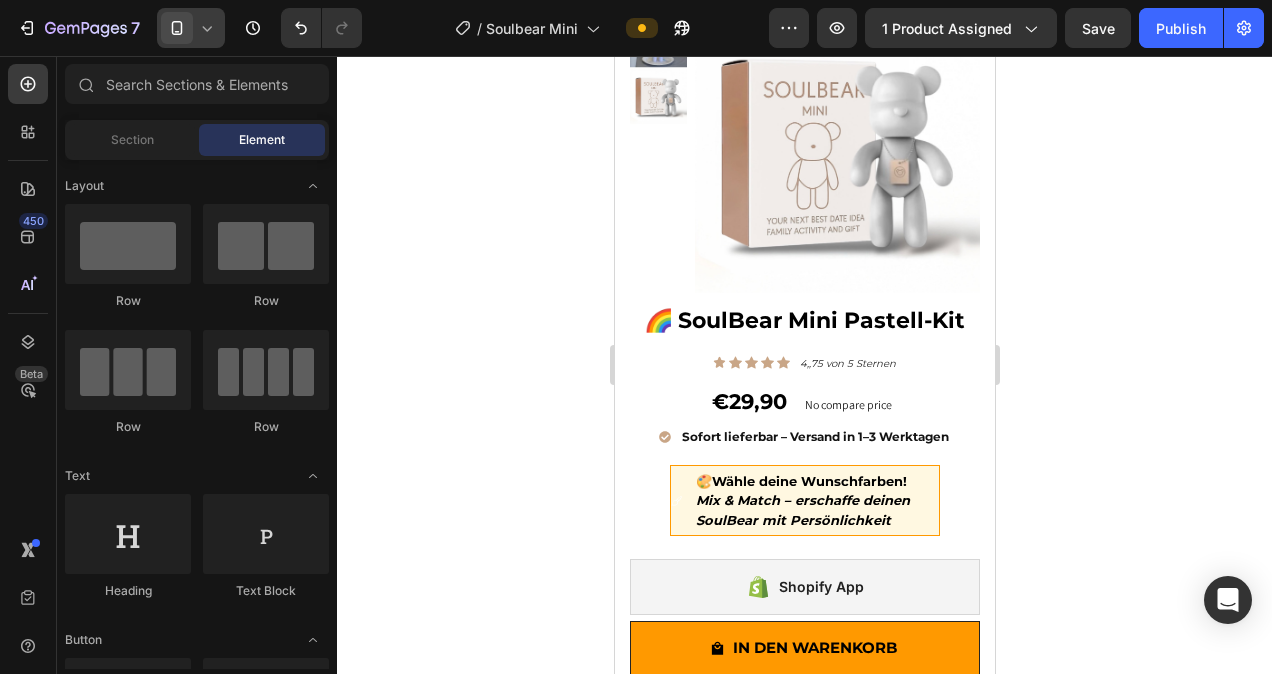 click 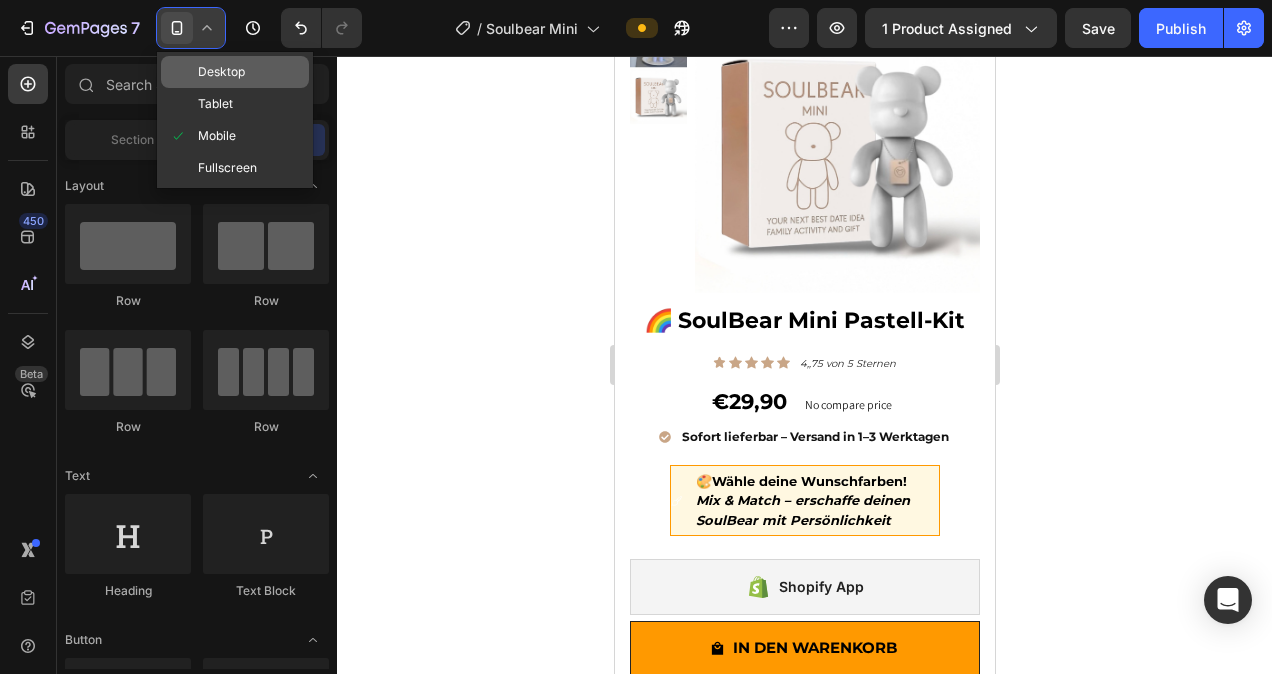 click on "Desktop" at bounding box center (221, 72) 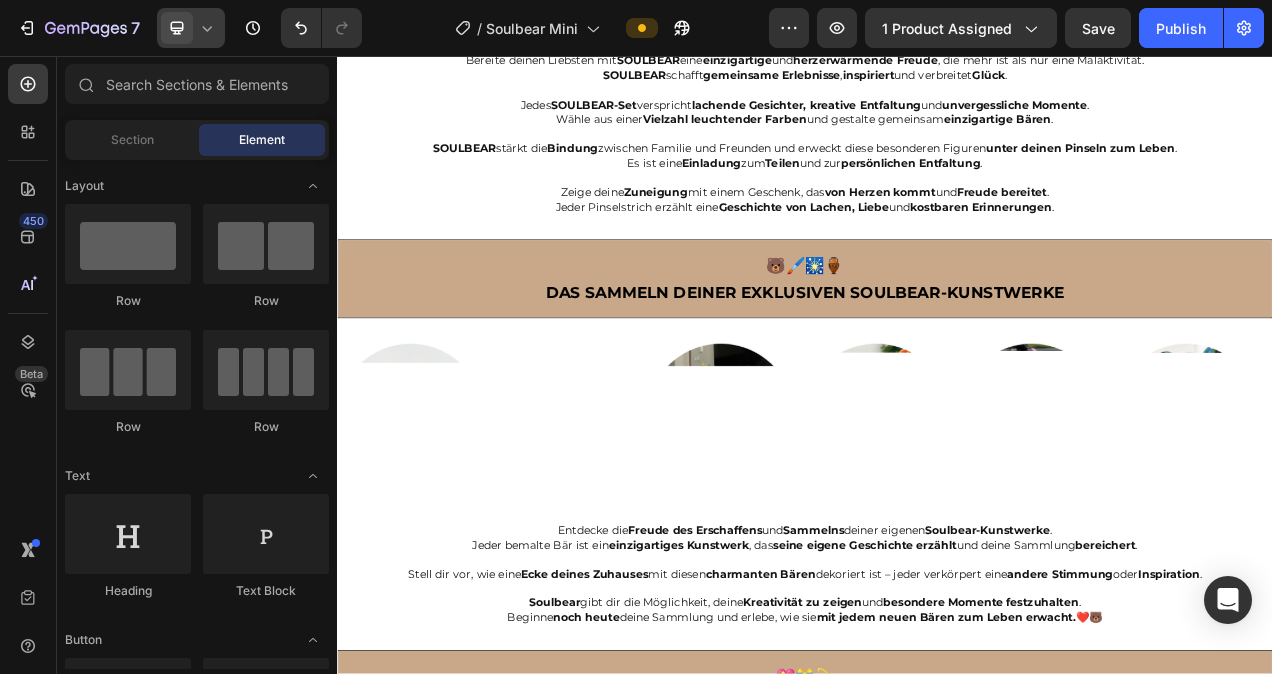 scroll, scrollTop: 3745, scrollLeft: 0, axis: vertical 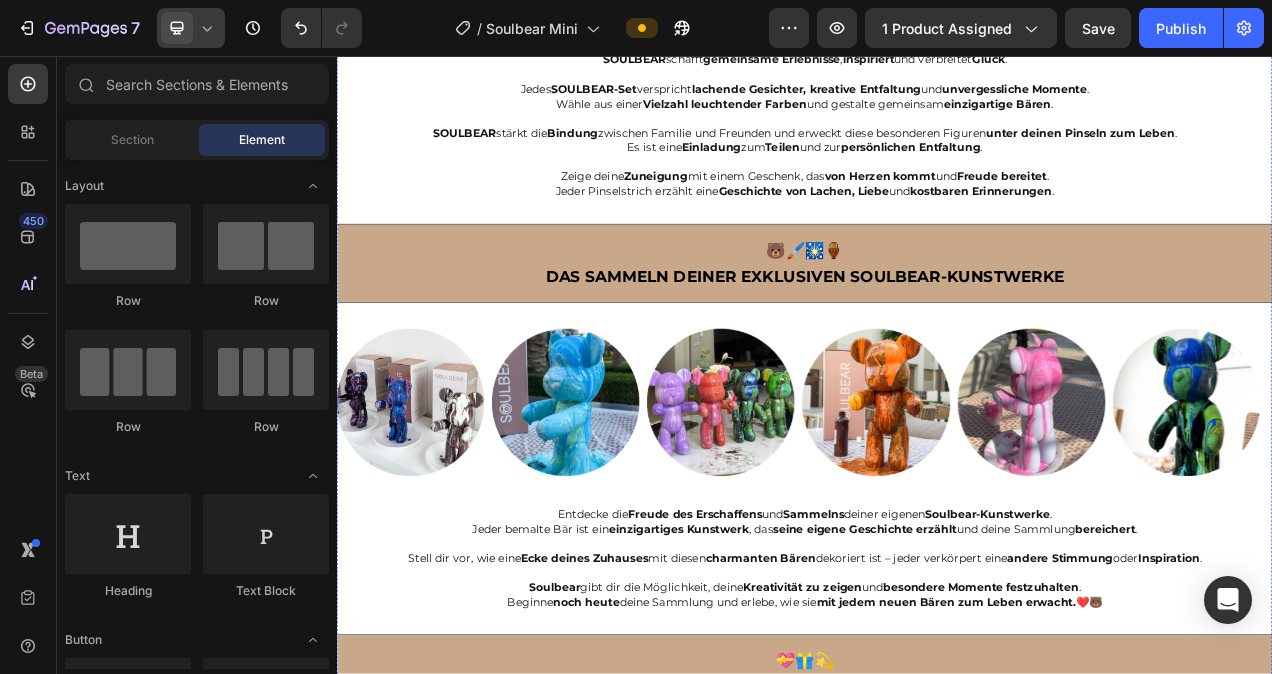 click on "Folge diesen 5 einfachen Schritten , um deinen eigenen  Soulbear  zu erschaffen:   SCHRITT 1: Starte dein kreatives Abenteuer, indem du dein  Soulbear-Set  öffnest. Darin findest du alles: eine  hochwertige Bärenfigur ,  19 leuchtende, ungiftige Farben  und  maßgeschneiderte Pinsel .    SCHRITT 2: Bevor du malst, überlege dir dein  Design : Streifen, Punkte  oder ein  einzigartiges Muster  – deiner  Fantasie  sind keine Grenzen gesetzt.   SCHRITT 3: Tauche den  Pinsel  in die Farben und erwecke deinen  Soulbear  zum Leben. Egal ob  Anfänger  oder  Profi  – der Prozess ist  intuitiv  und  lohnend .   SCHRITT 4: Bist du zufrieden, lass deinen  Soulbear  trocknen. Schon bald hast du ein a temberaubendes, berührungstrockenes Kunstwerk  – bereit zum  Ausstellen  oder  Verschenken .   SCHRITT 5: Teile deinen fertigen  Soulbear  auf Social Media mit  #Soulbear . Inspiriere andere und werde Teil einer  lebendigen Community kreativer Köpfe .   💡 Tipp: Beim Malen  Musik hören" at bounding box center [937, -358] 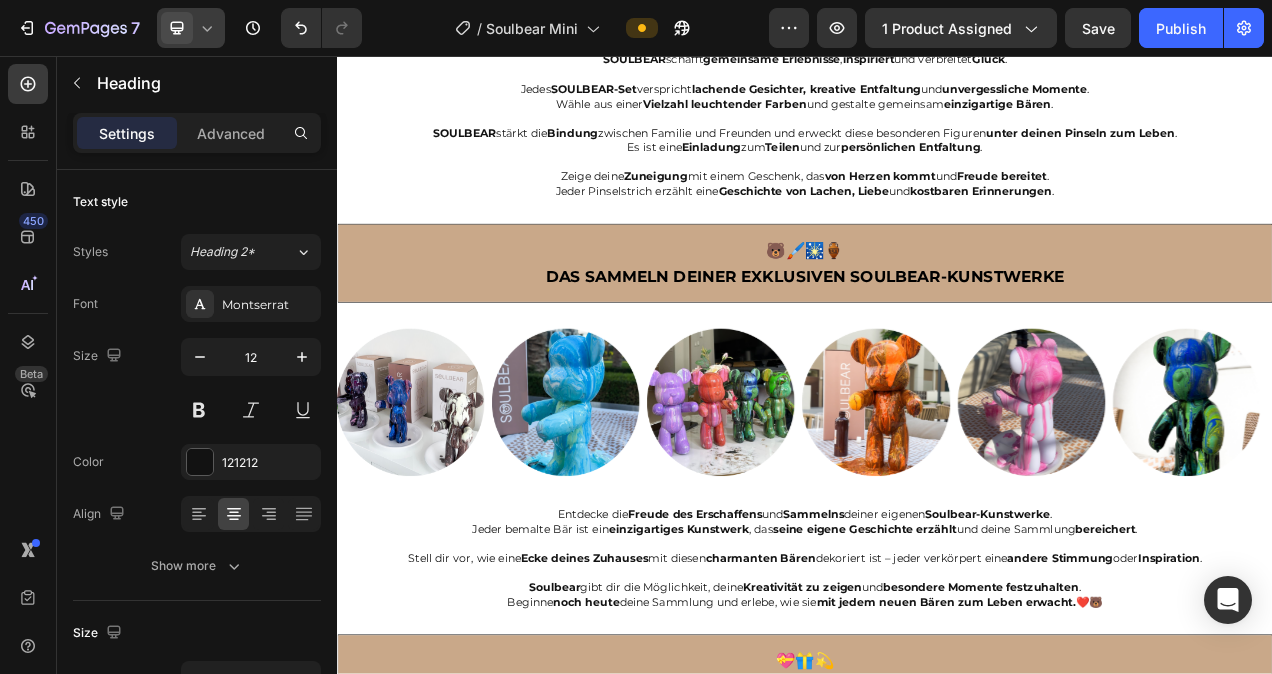click on "Folge diesen 5 einfachen Schritten , um deinen eigenen  Soulbear  zu erschaffen:   SCHRITT 1: Starte dein kreatives Abenteuer, indem du dein  Soulbear-Set  öffnest. Darin findest du alles: eine  hochwertige Bärenfigur ,  19 leuchtende, ungiftige Farben  und  maßgeschneiderte Pinsel .    SCHRITT 2: Bevor du malst, überlege dir dein  Design : Streifen, Punkte  oder ein  einzigartiges Muster  – deiner  Fantasie  sind keine Grenzen gesetzt.   SCHRITT 3: Tauche den  Pinsel  in die Farben und erwecke deinen  Soulbear  zum Leben. Egal ob  Anfänger  oder  Profi  – der Prozess ist  intuitiv  und  lohnend .   SCHRITT 4: Bist du zufrieden, lass deinen  Soulbear  trocknen. Schon bald hast du ein a temberaubendes, berührungstrockenes Kunstwerk  – bereit zum  Ausstellen  oder  Verschenken .   SCHRITT 5: Teile deinen fertigen  Soulbear  auf Social Media mit  #Soulbear . Inspiriere andere und werde Teil einer  lebendigen Community kreativer Köpfe .   💡 Tipp: Beim Malen  Musik hören" at bounding box center [937, -358] 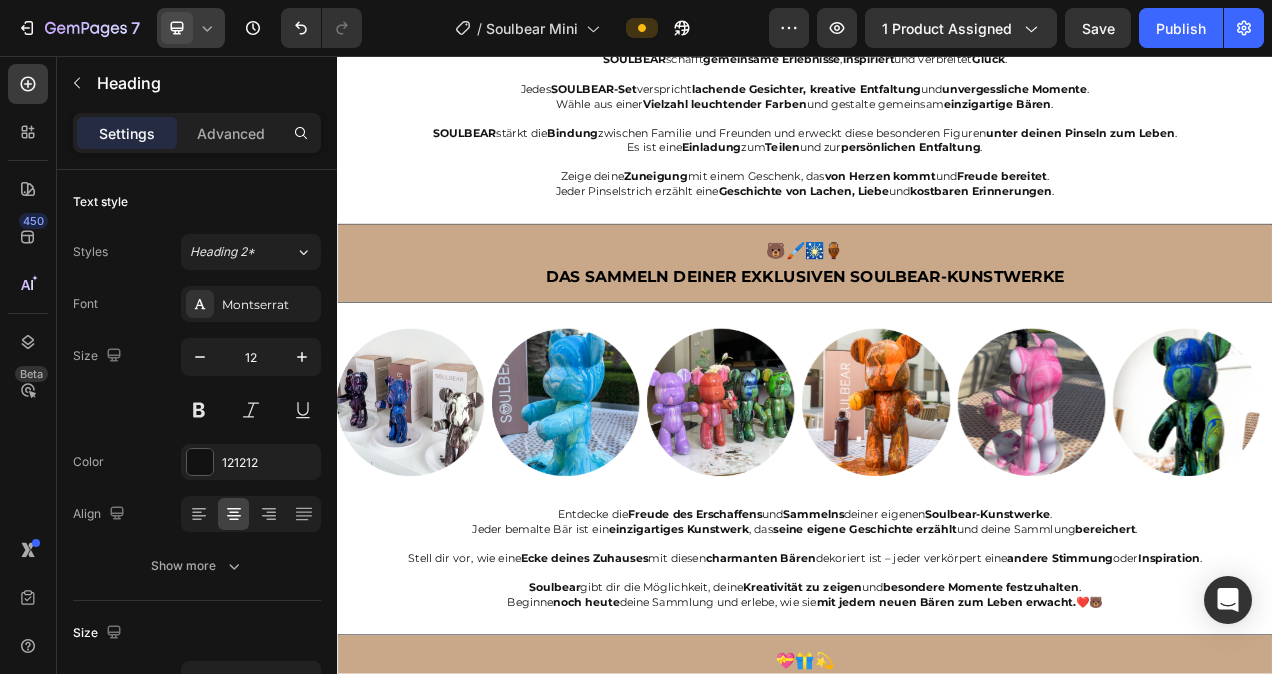drag, startPoint x: 1169, startPoint y: 545, endPoint x: 870, endPoint y: 400, distance: 332.30408 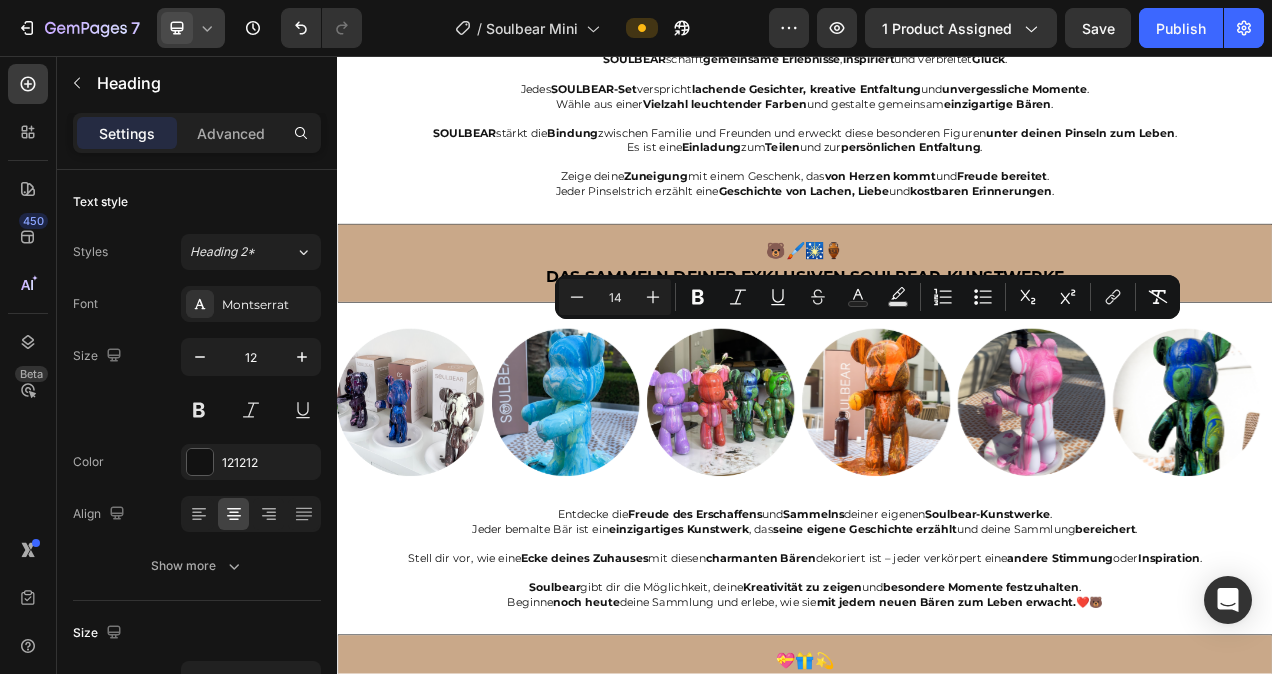 click on "Folge diesen 5 einfachen Schritten , um deinen eigenen  Soulbear  zu erschaffen:   SCHRITT 1: Starte dein kreatives Abenteuer, indem du dein  Soulbear-Set  öffnest. Darin findest du alles: eine  hochwertige Bärenfigur ,  19 leuchtende, ungiftige Farben  und  maßgeschneiderte Pinsel .    SCHRITT 2: Bevor du malst, überlege dir dein  Design : Streifen, Punkte  oder ein  einzigartiges Muster  – deiner  Fantasie  sind keine Grenzen gesetzt.   SCHRITT 3: Tauche den  Pinsel  in die Farben und erwecke deinen  Soulbear  zum Leben. Egal ob  Anfänger  oder  Profi  – der Prozess ist  intuitiv  und  lohnend .   SCHRITT 4: Bist du zufrieden, lass deinen  Soulbear  trocknen. Schon bald hast du ein a temberaubendes, berührungstrockenes Kunstwerk  – bereit zum  Ausstellen  oder  Verschenken .   SCHRITT 5: Teile deinen fertigen  Soulbear  auf Social Media mit  #Soulbear . Inspiriere andere und werde Teil einer  lebendigen Community kreativer Köpfe .   💡 Tipp: Beim Malen  Musik hören" at bounding box center [937, -358] 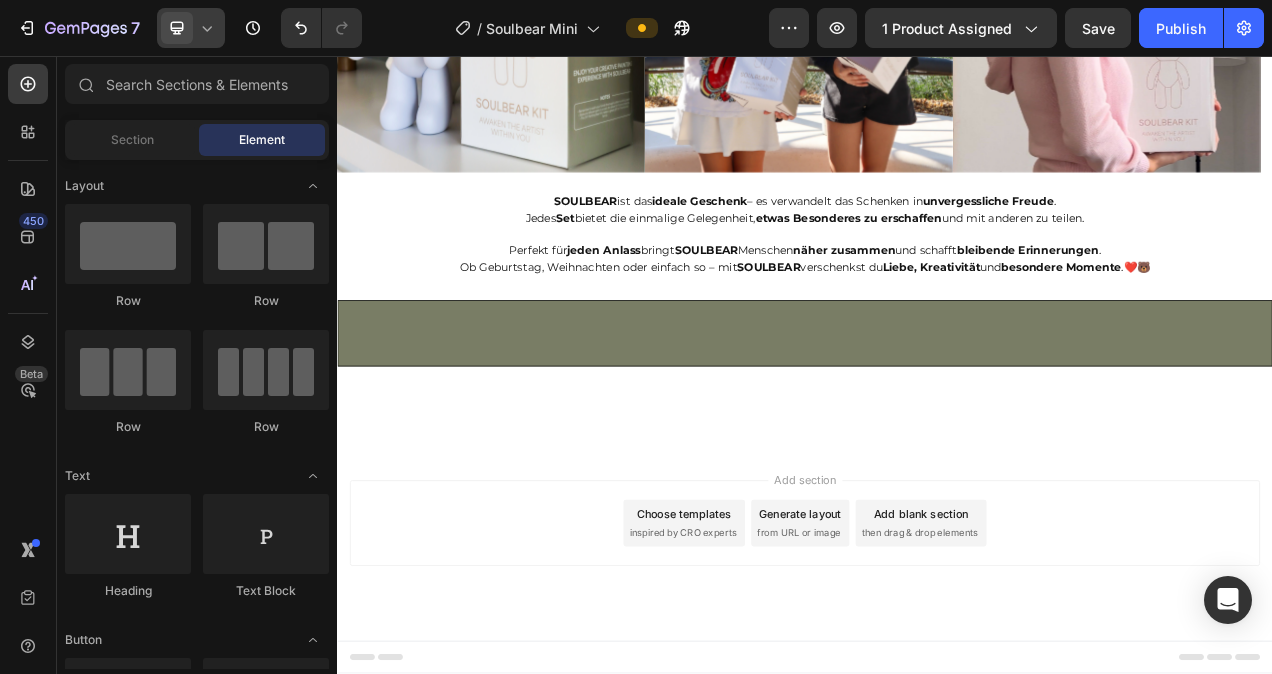 scroll, scrollTop: 4941, scrollLeft: 0, axis: vertical 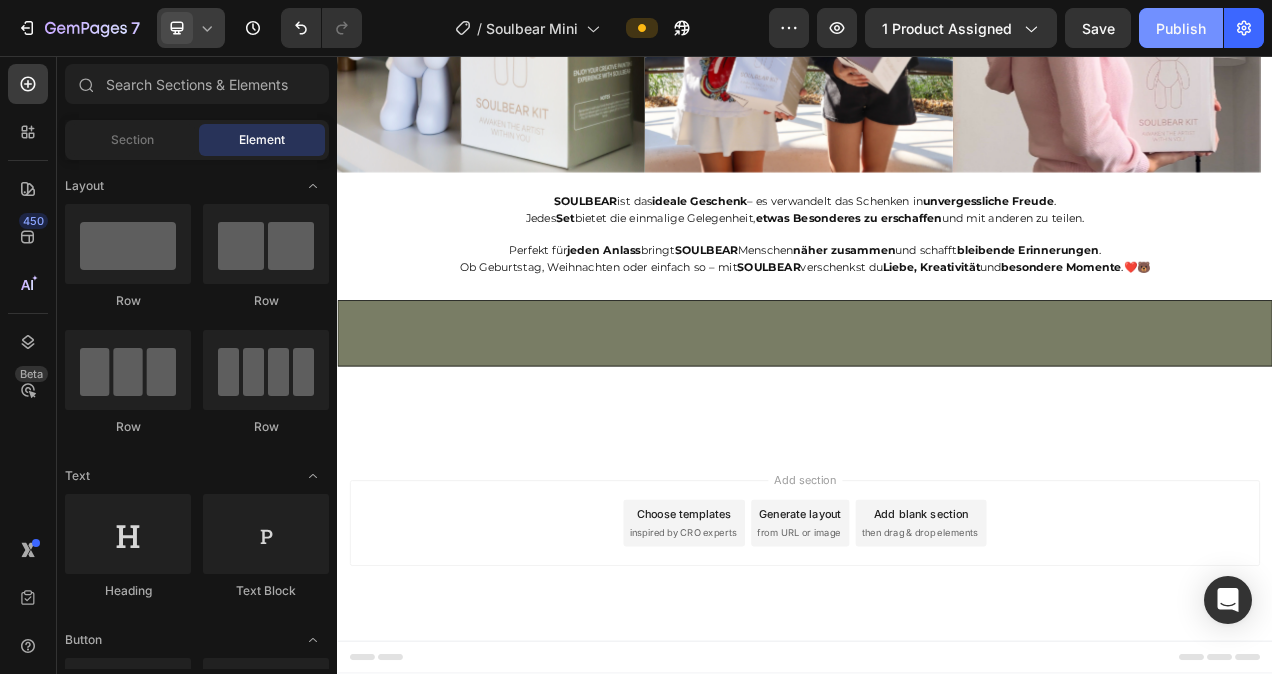 click on "Publish" at bounding box center (1181, 28) 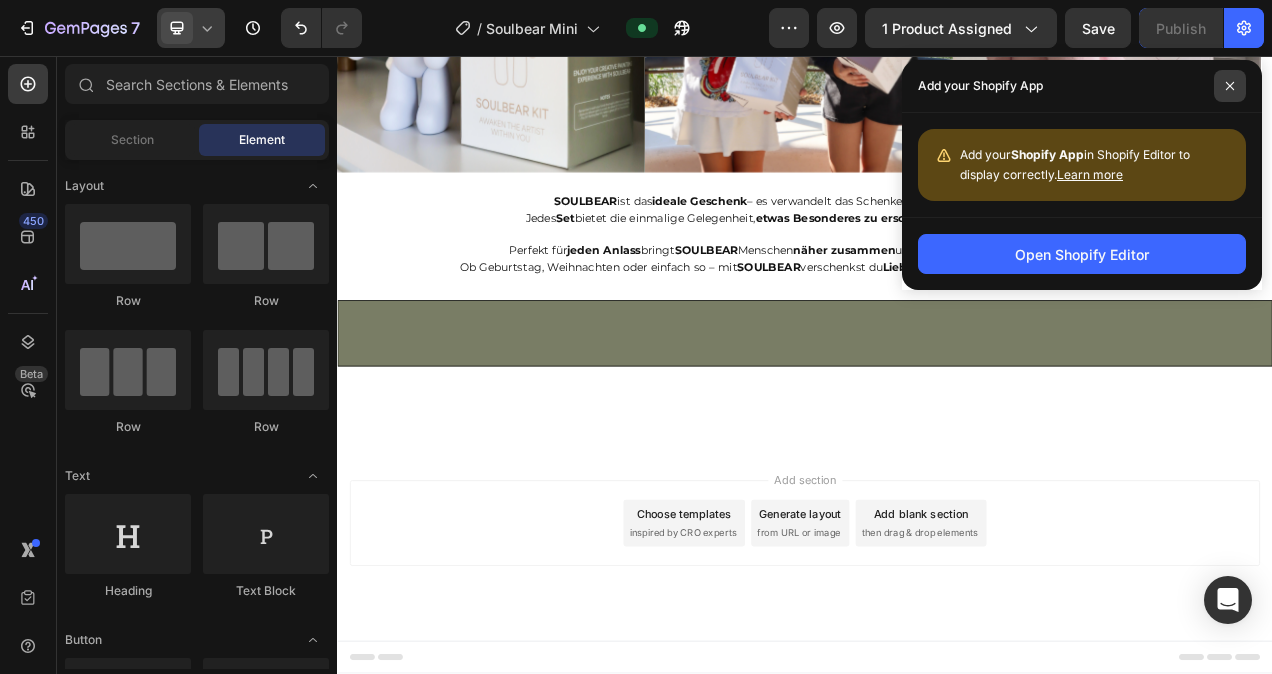 click 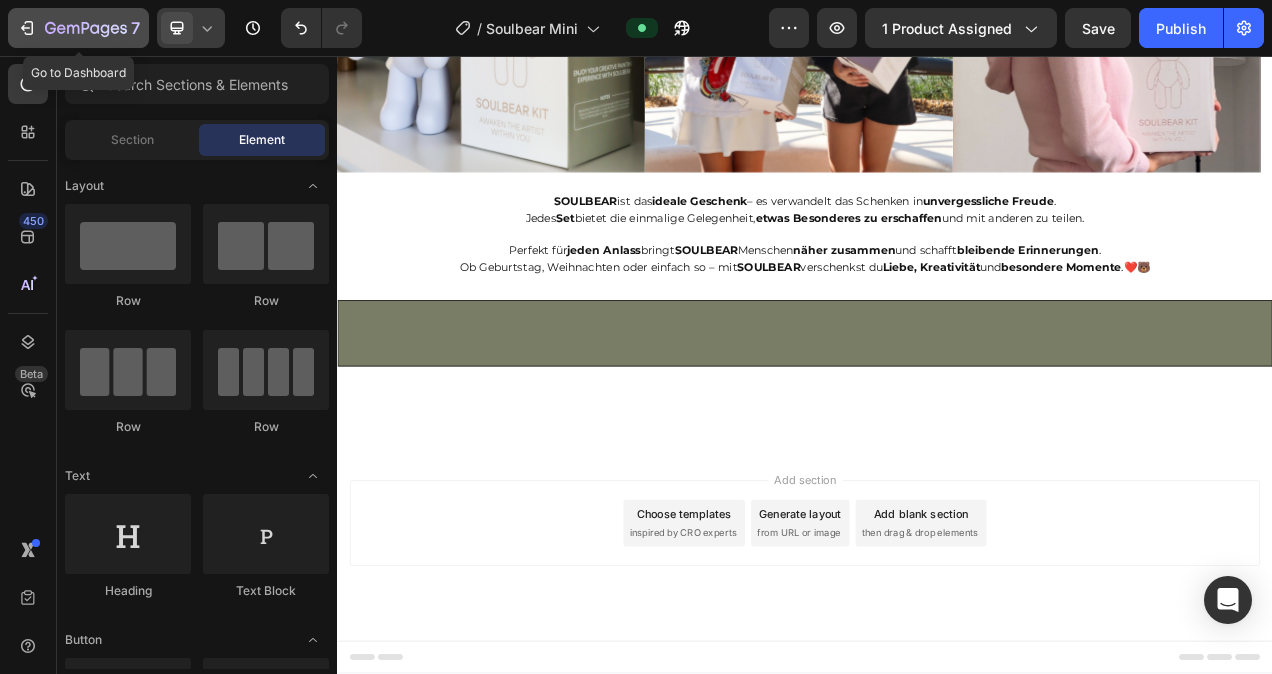 click 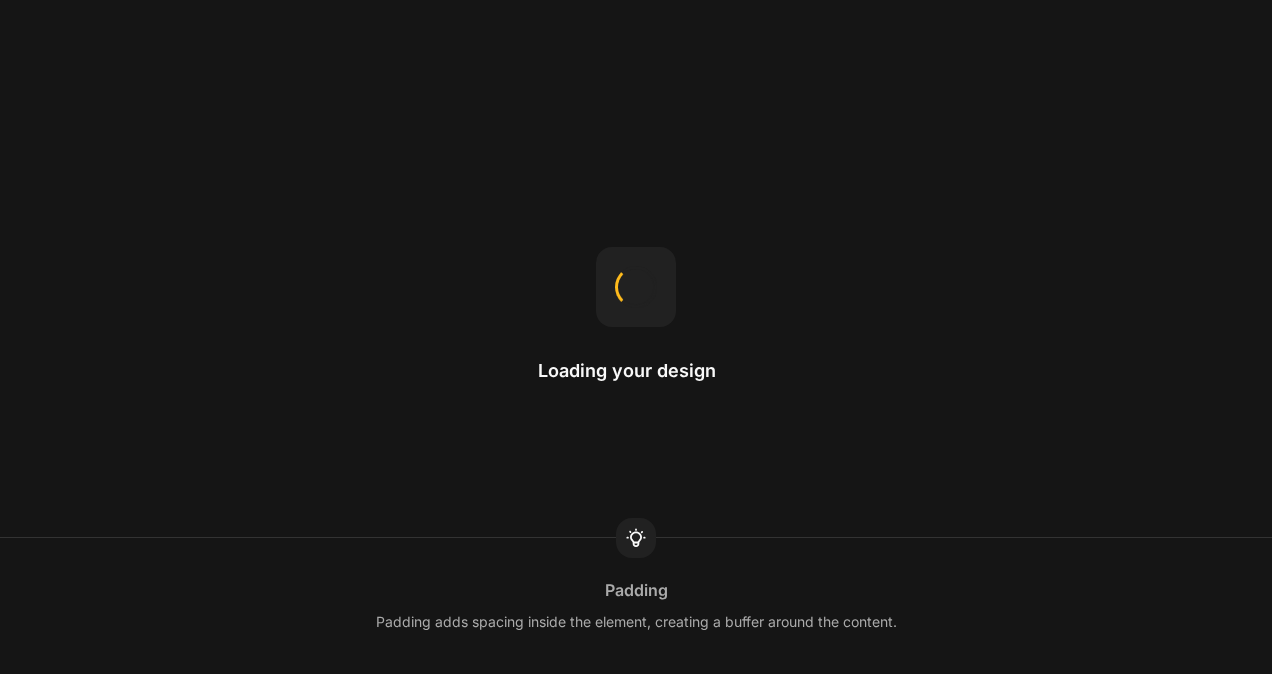 scroll, scrollTop: 0, scrollLeft: 0, axis: both 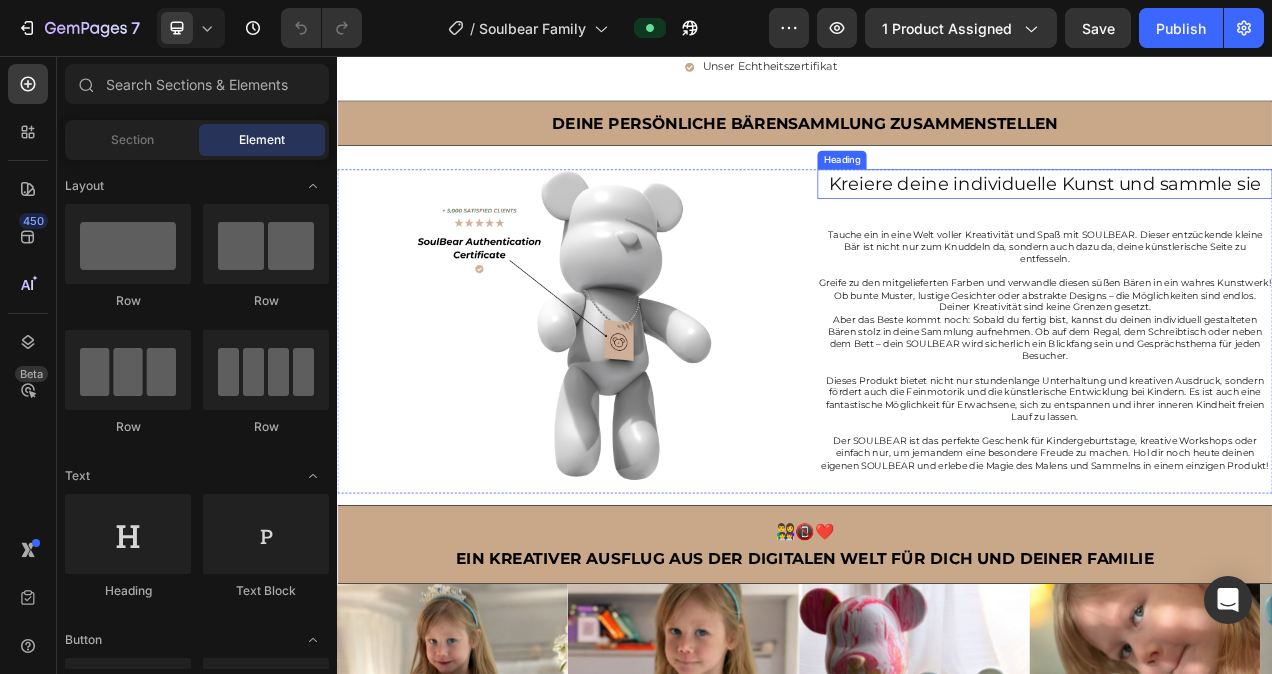click on "Kreiere deine individuelle Kunst und sammle sie" at bounding box center (1245, 221) 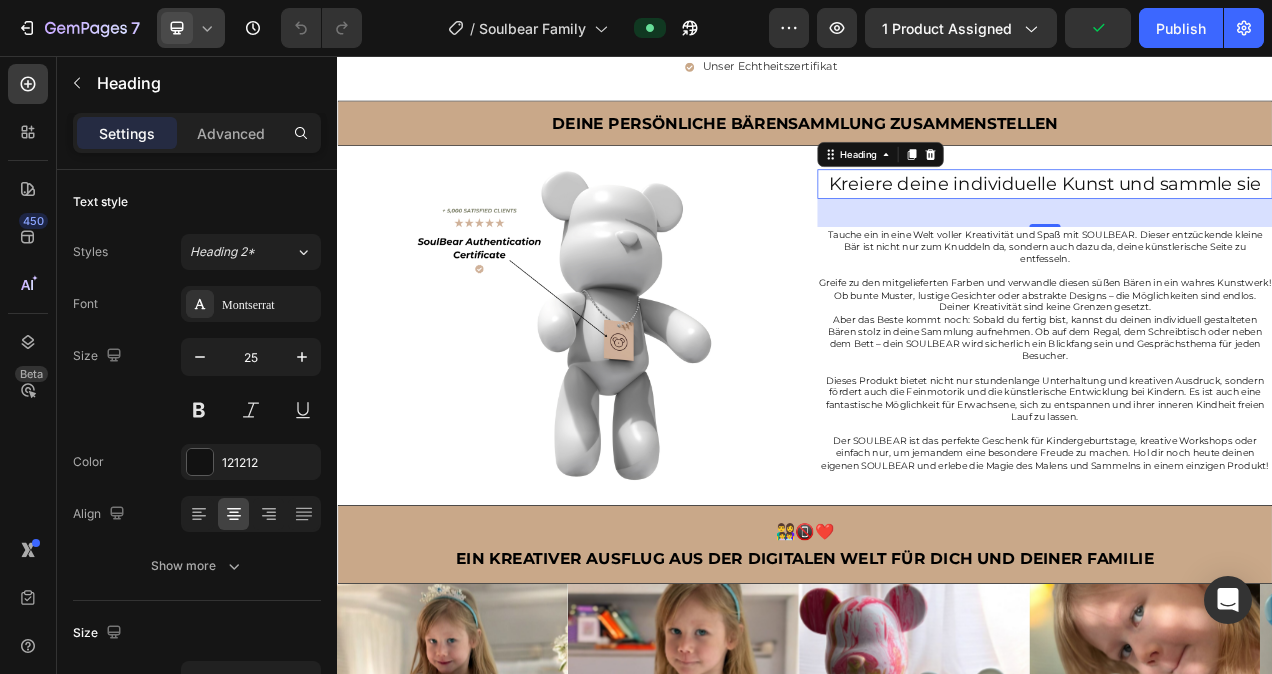 click 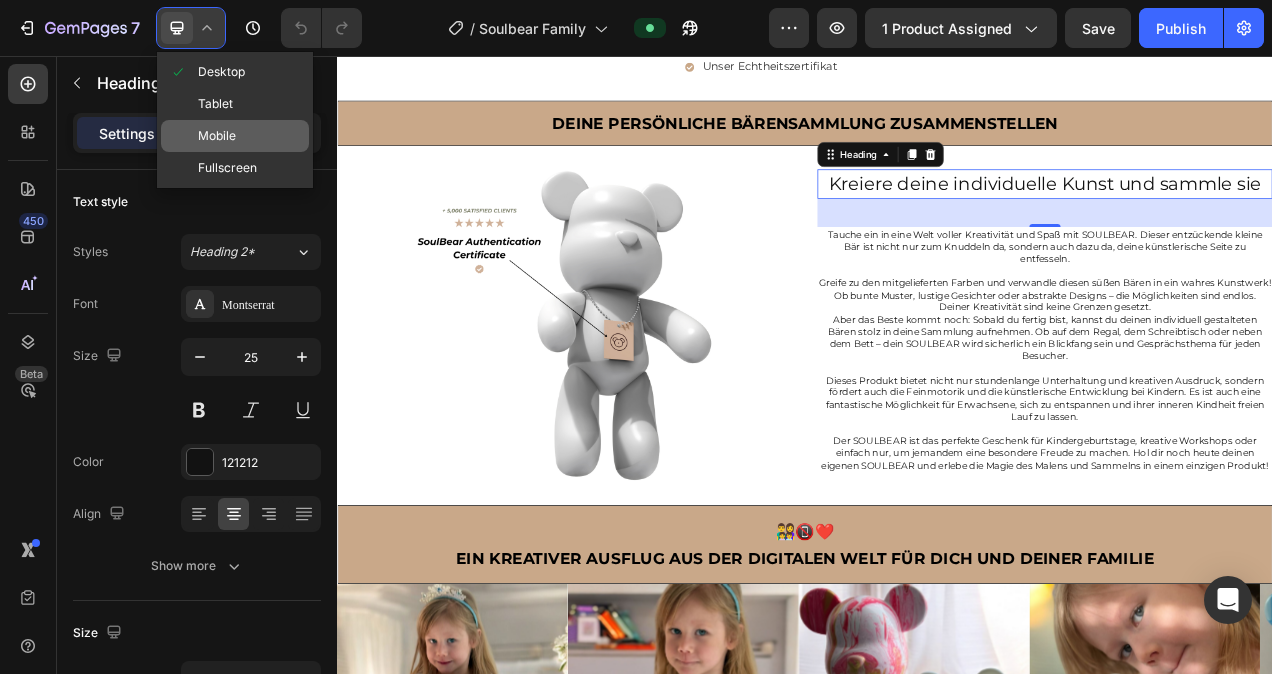 click on "Mobile" 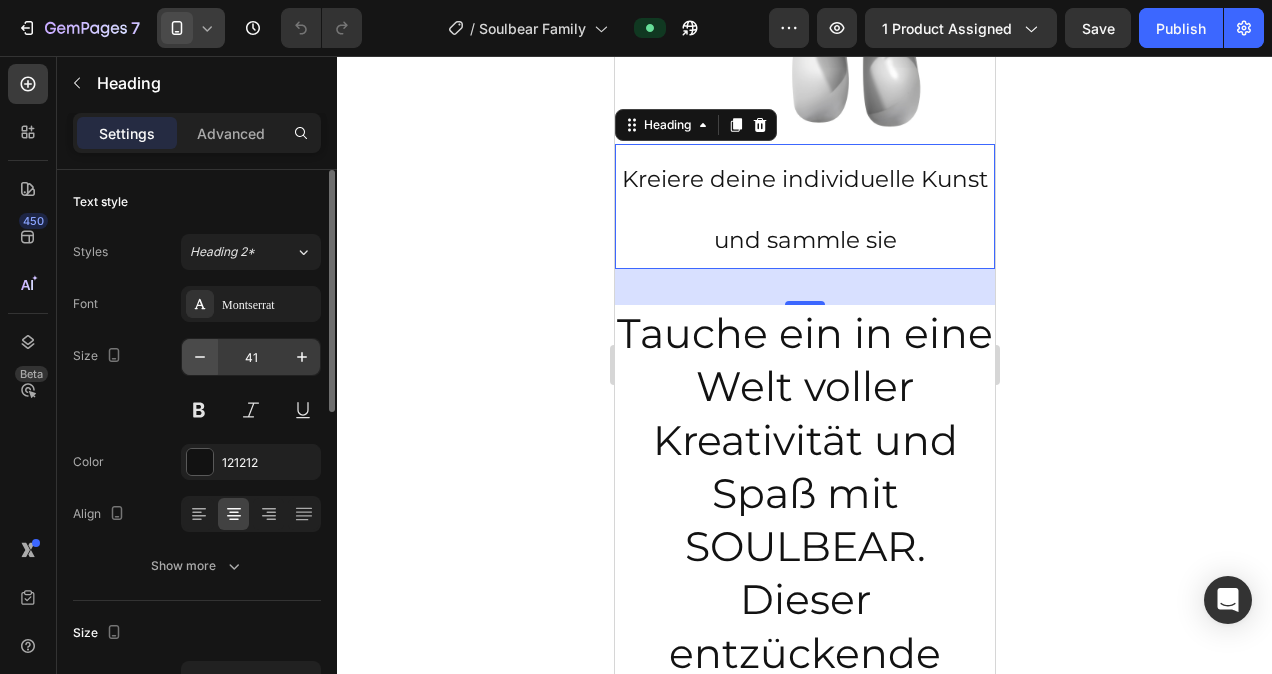 scroll, scrollTop: 2039, scrollLeft: 0, axis: vertical 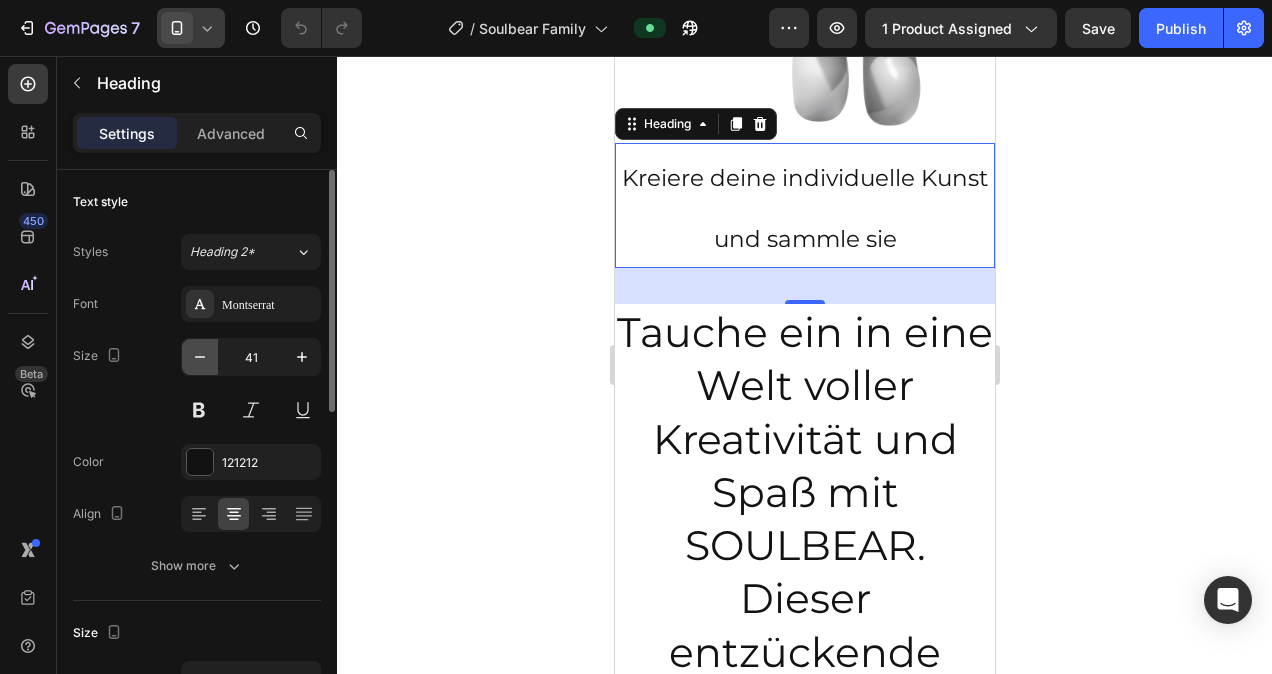 click 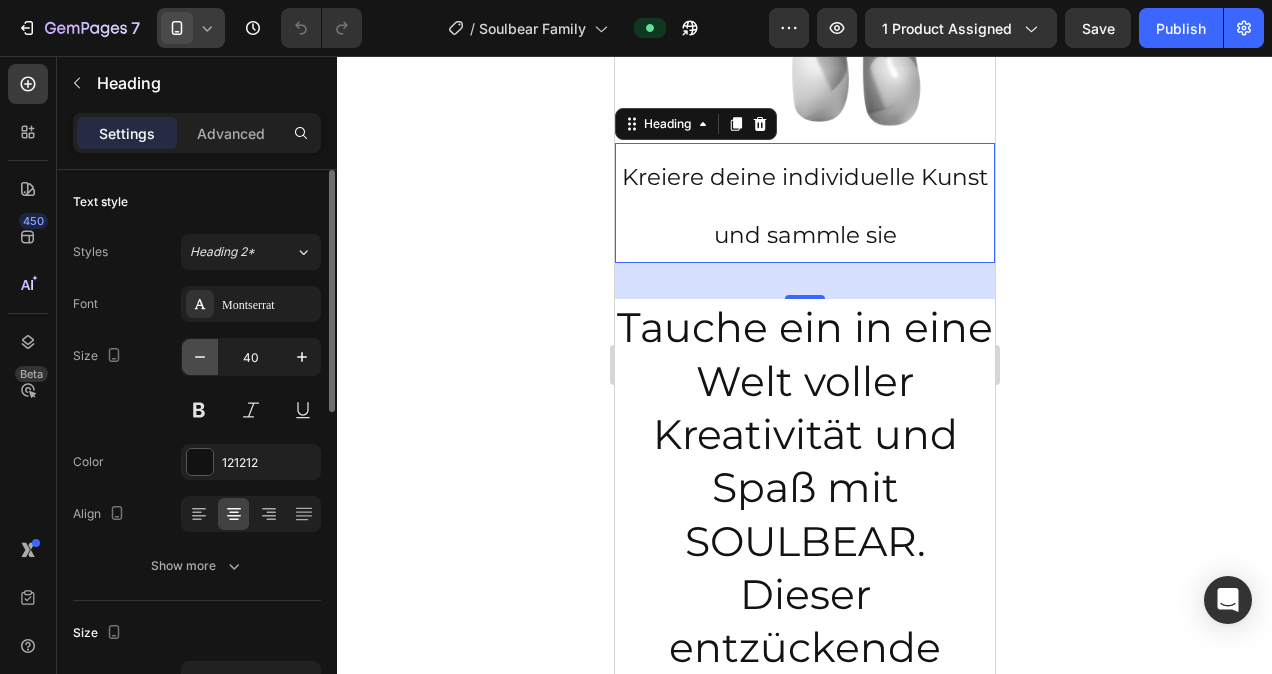 click 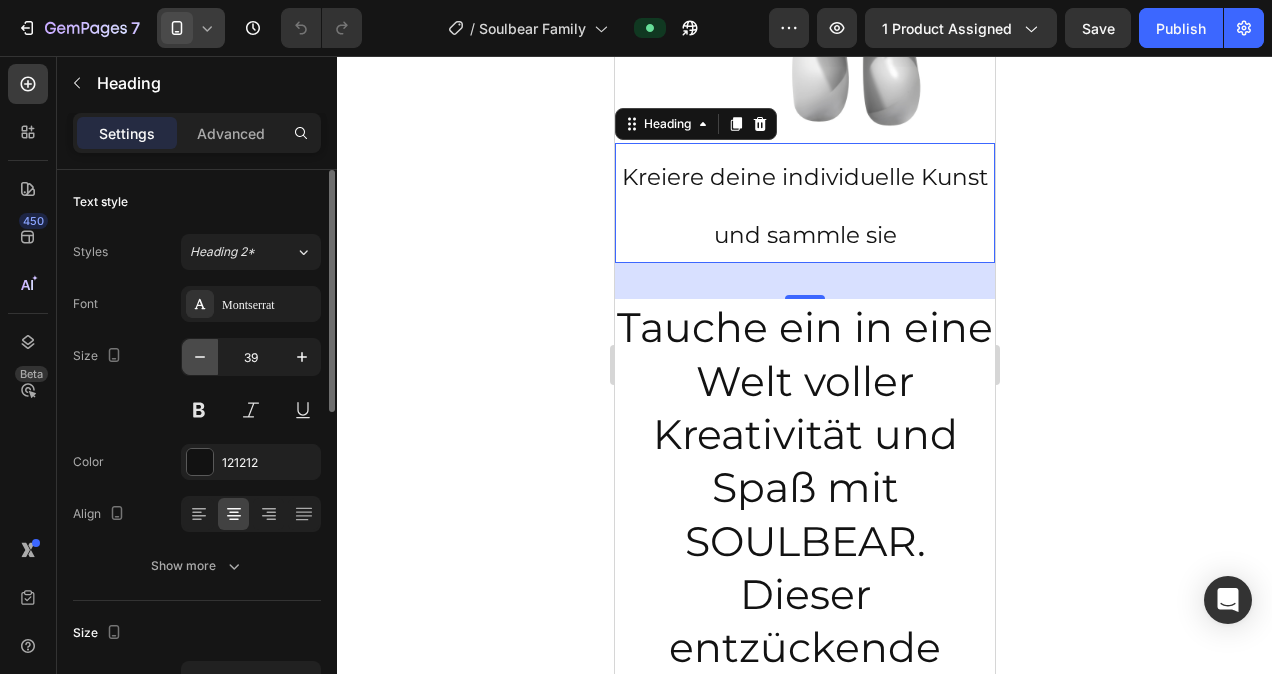 click 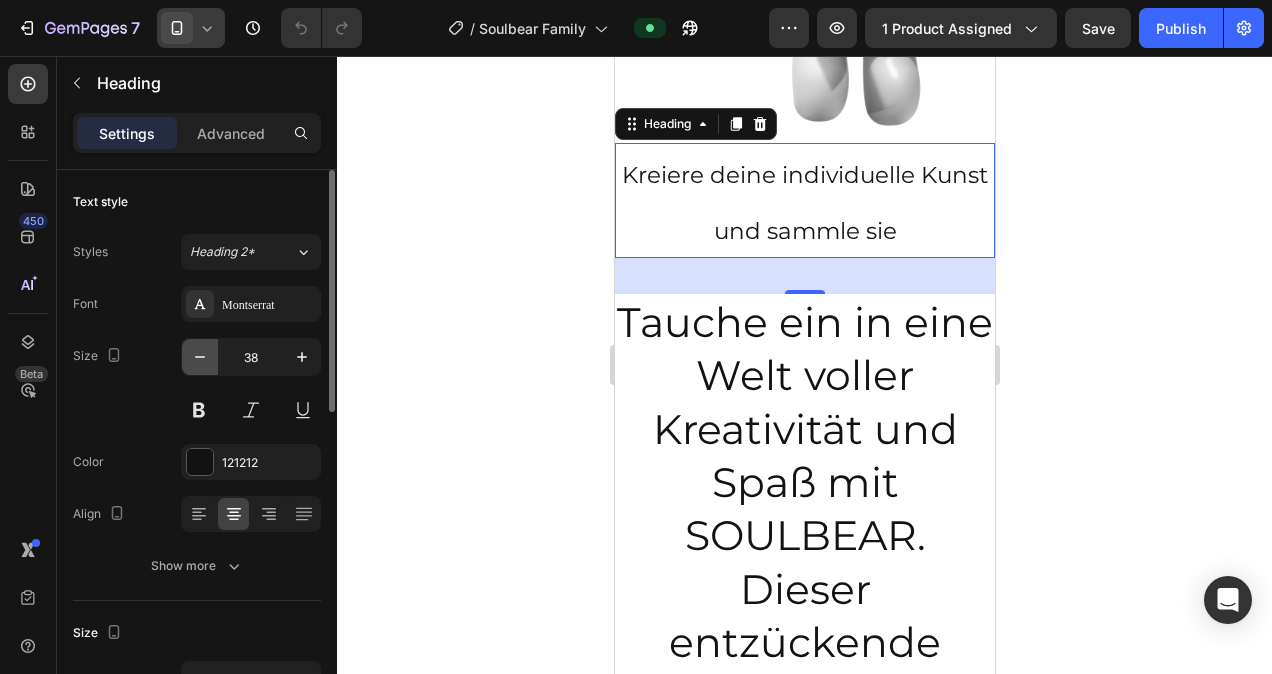 click 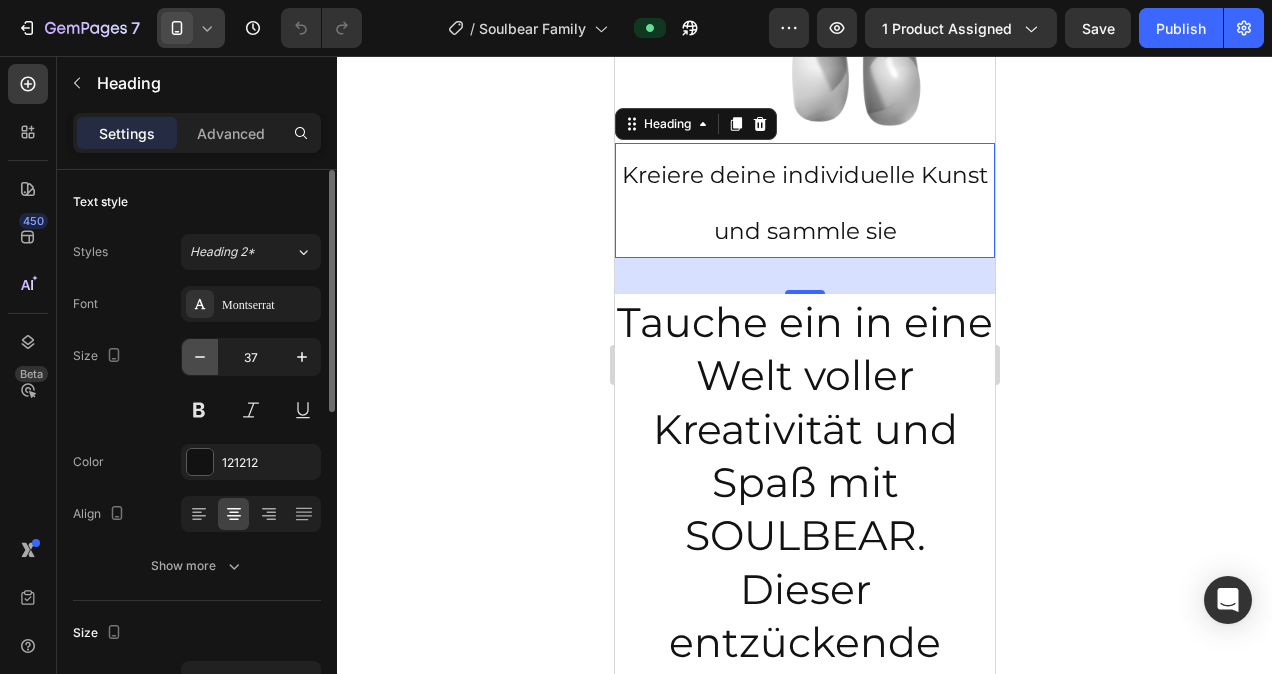 click 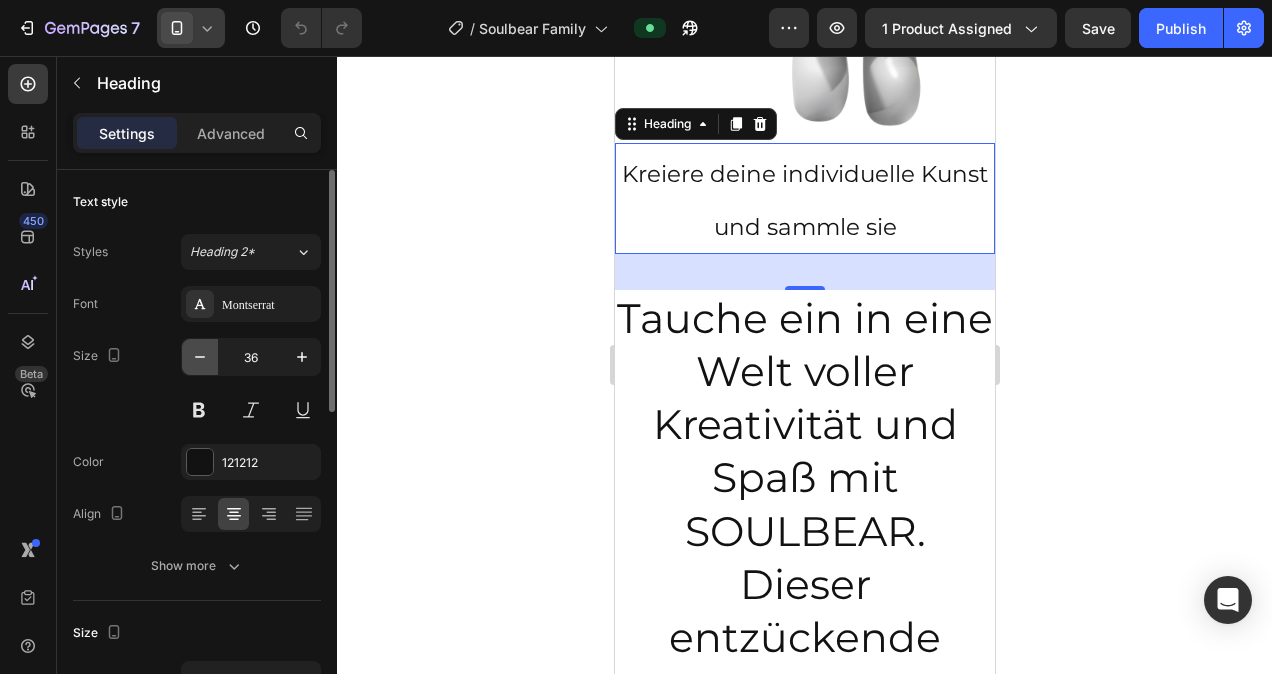 click 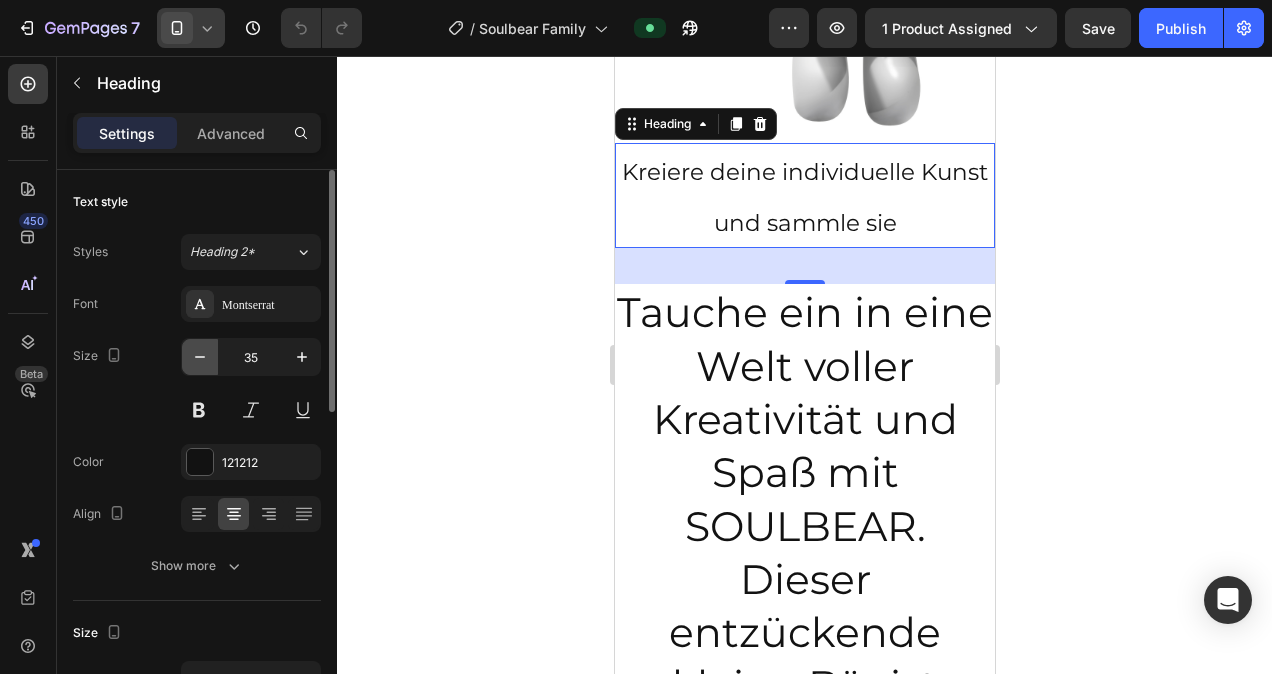 click 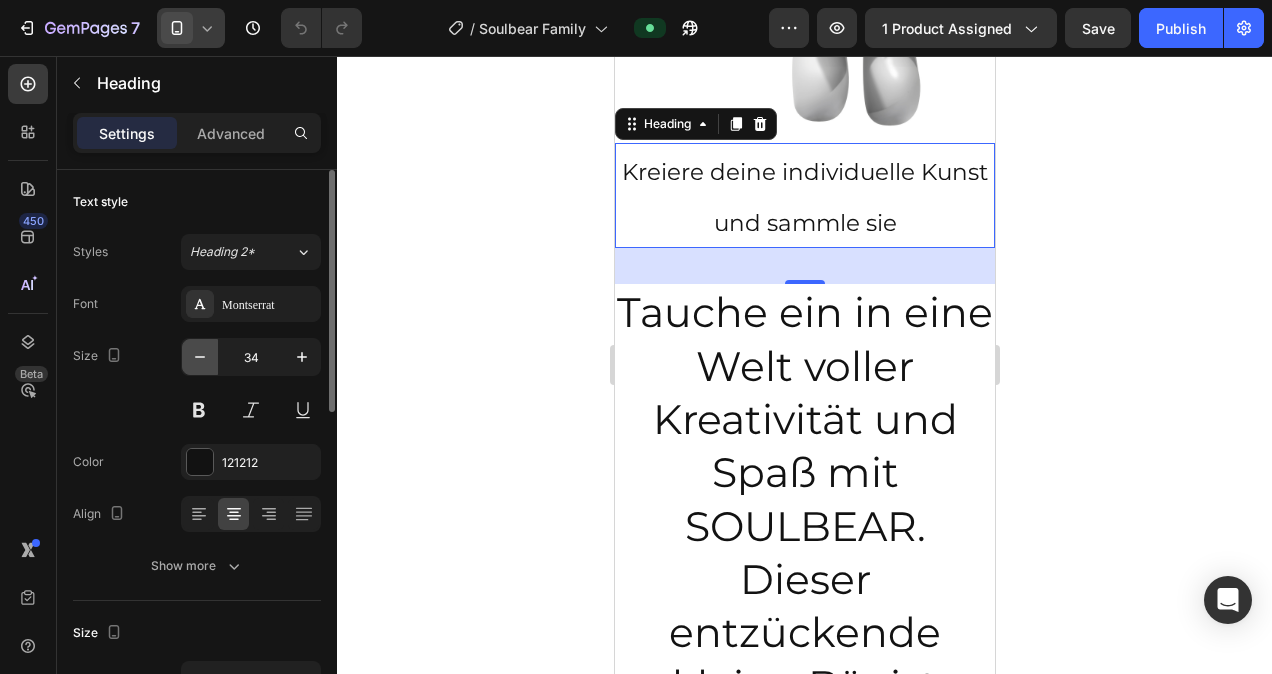 click 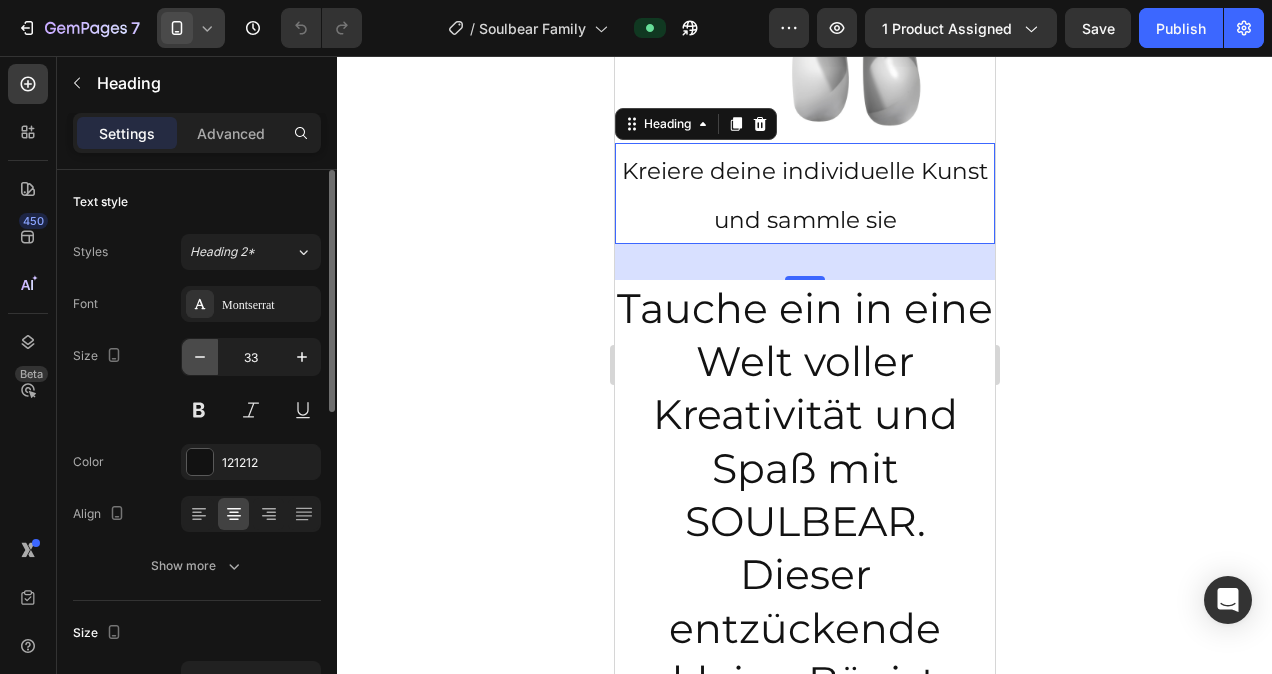 click 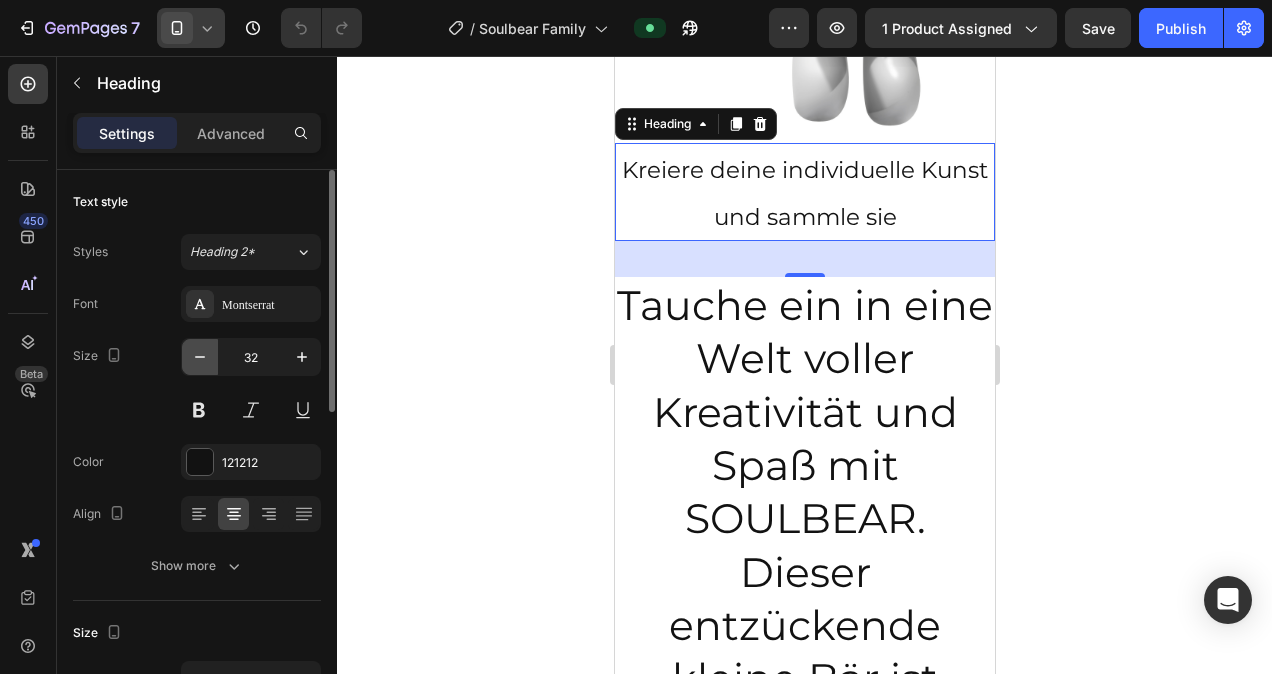 click 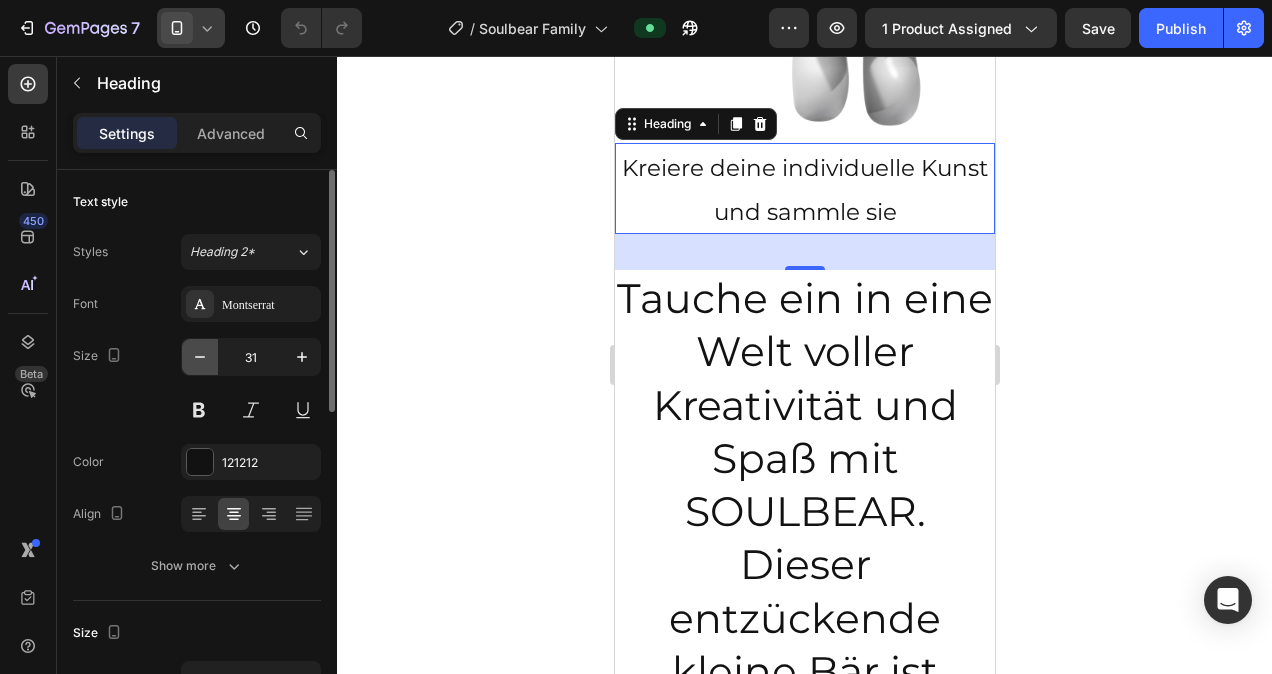 click 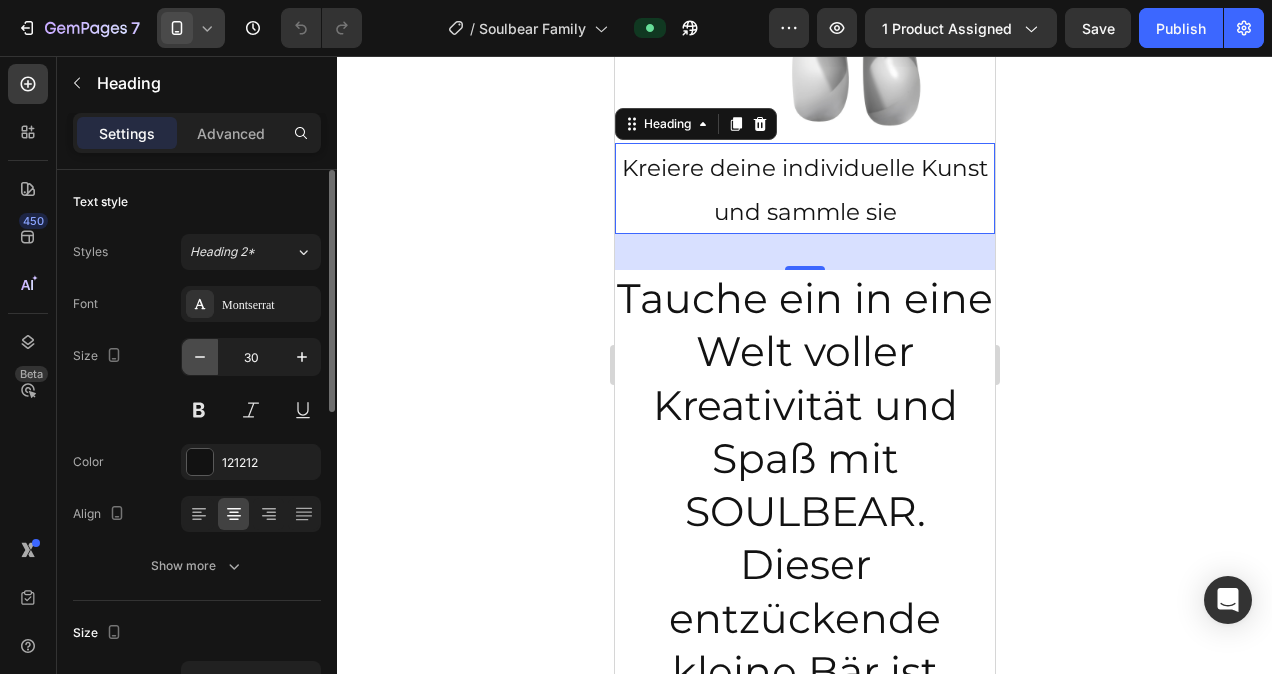 click 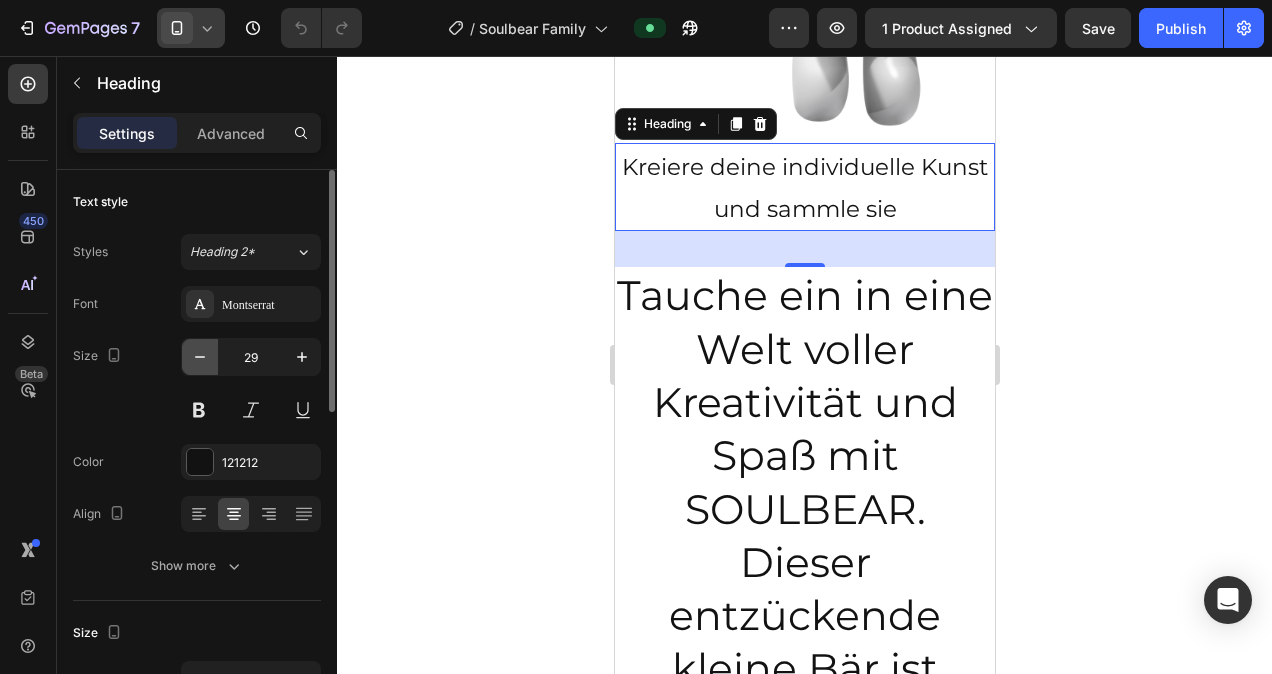 click 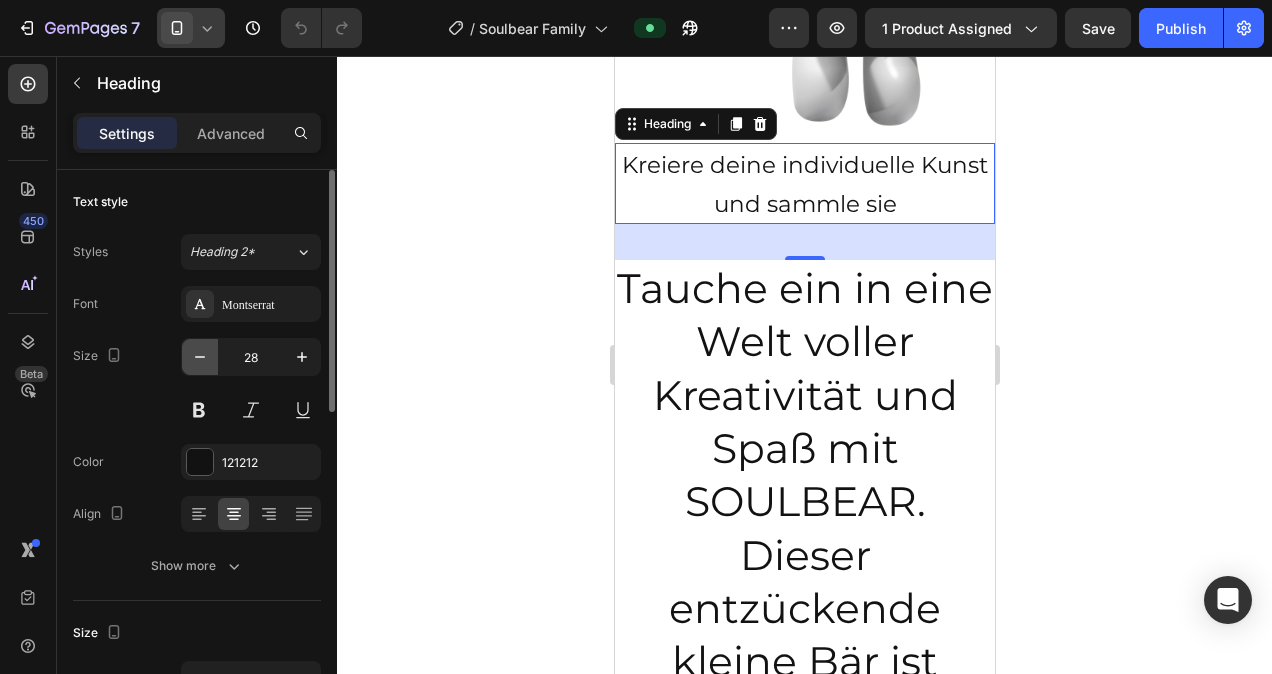 click 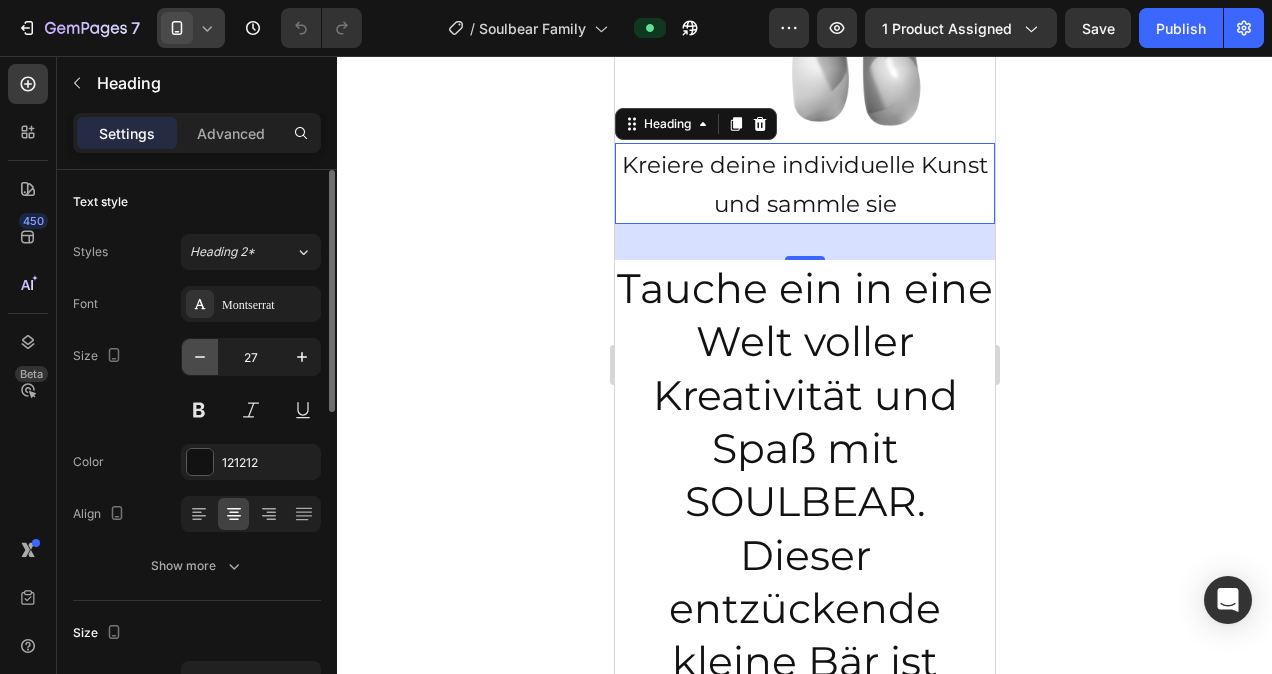 click 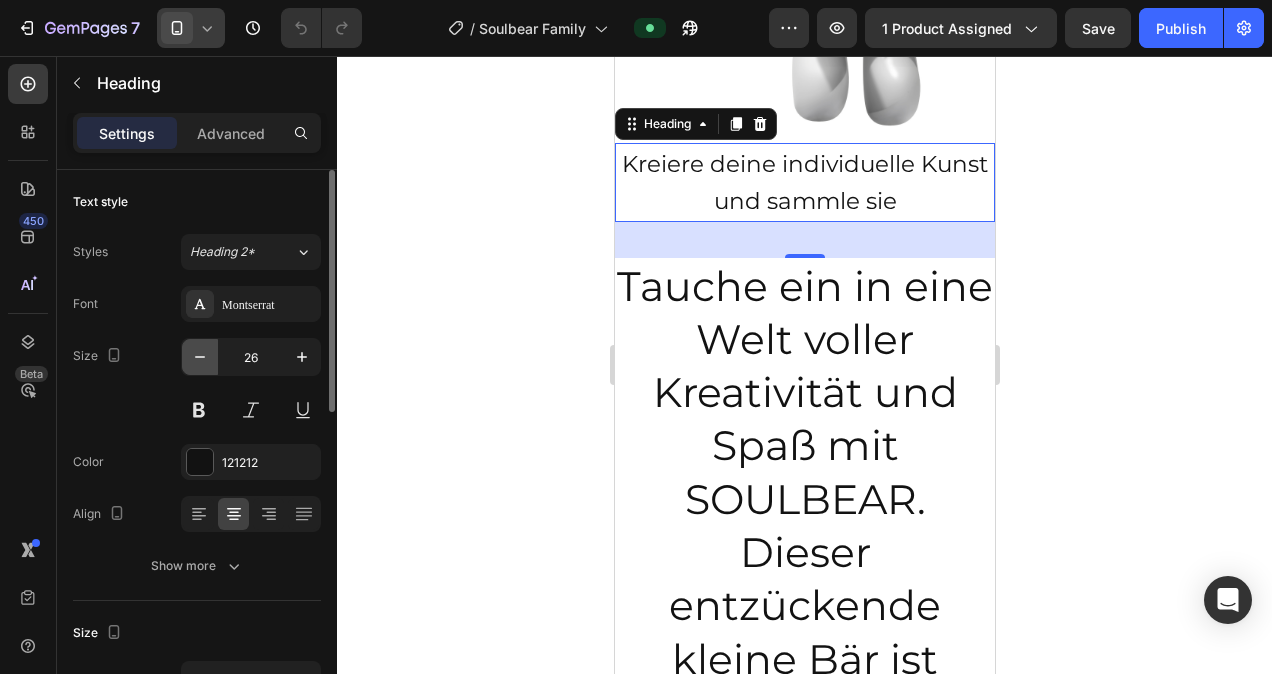 click 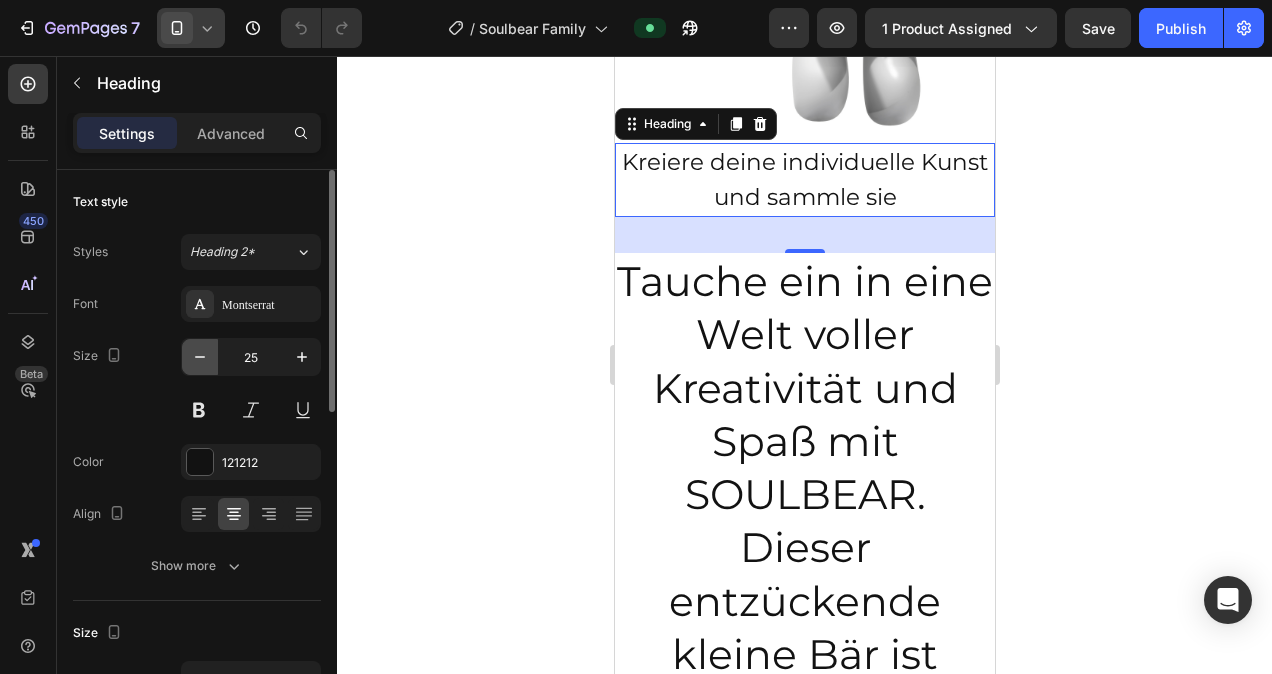 click 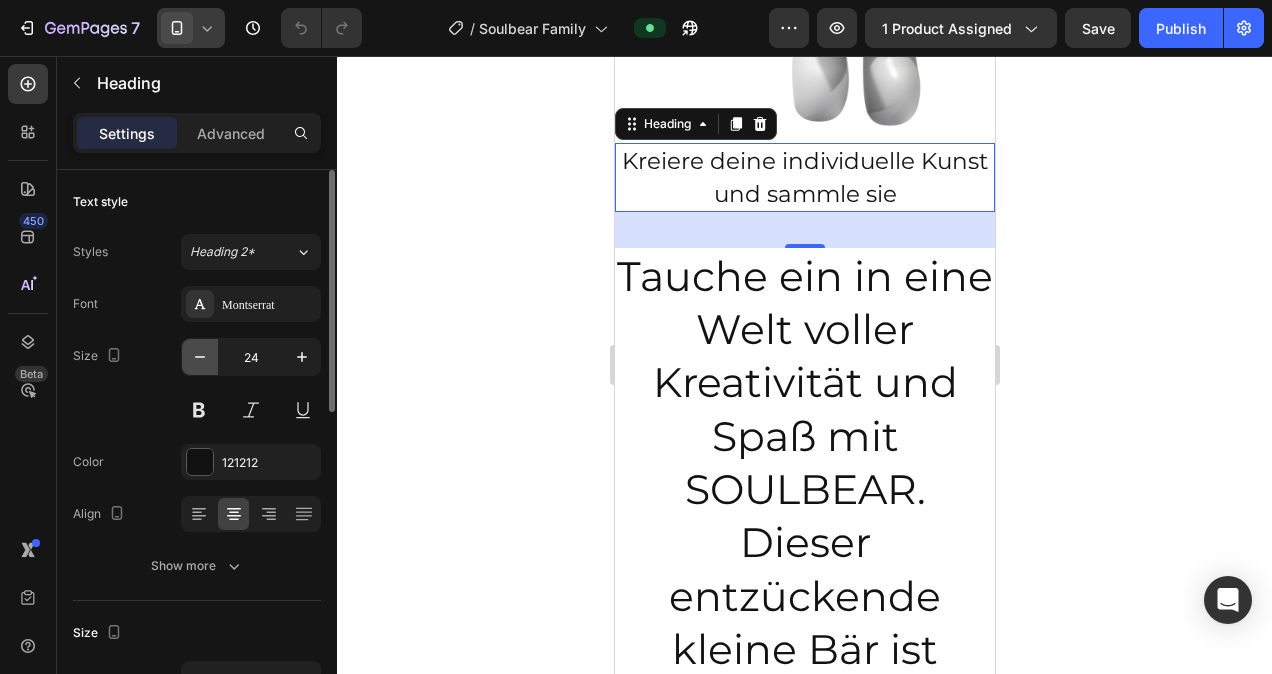 click 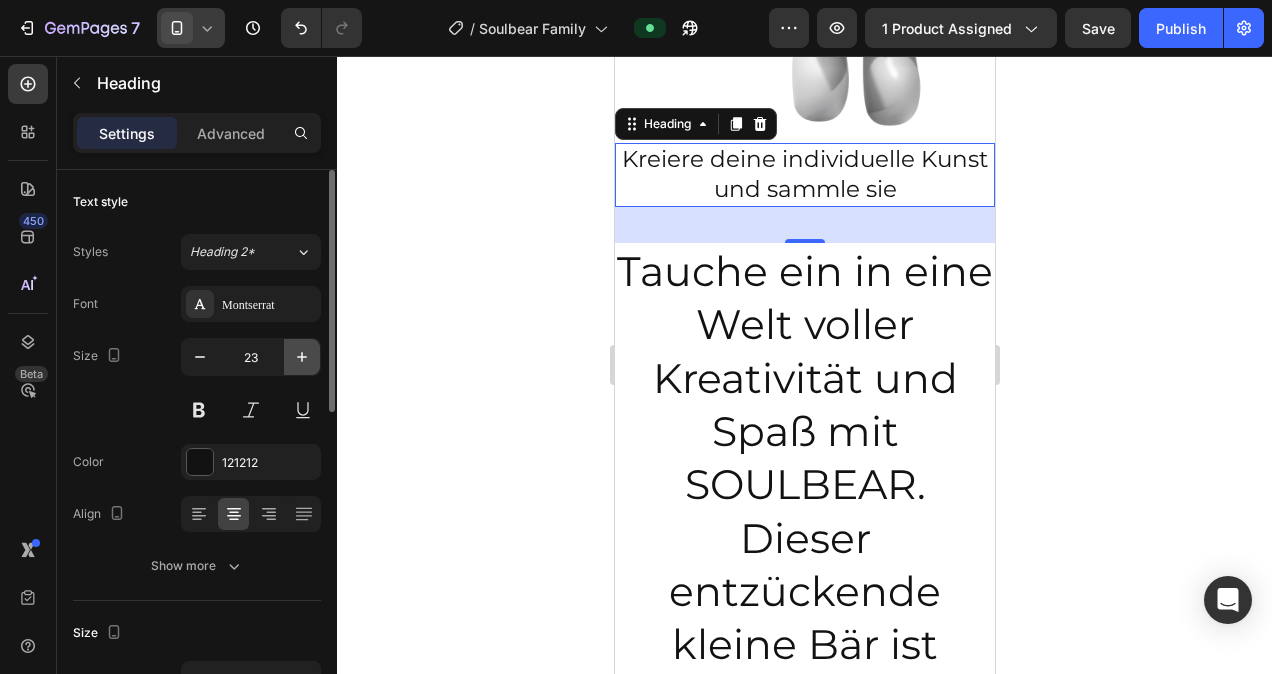 click at bounding box center [302, 357] 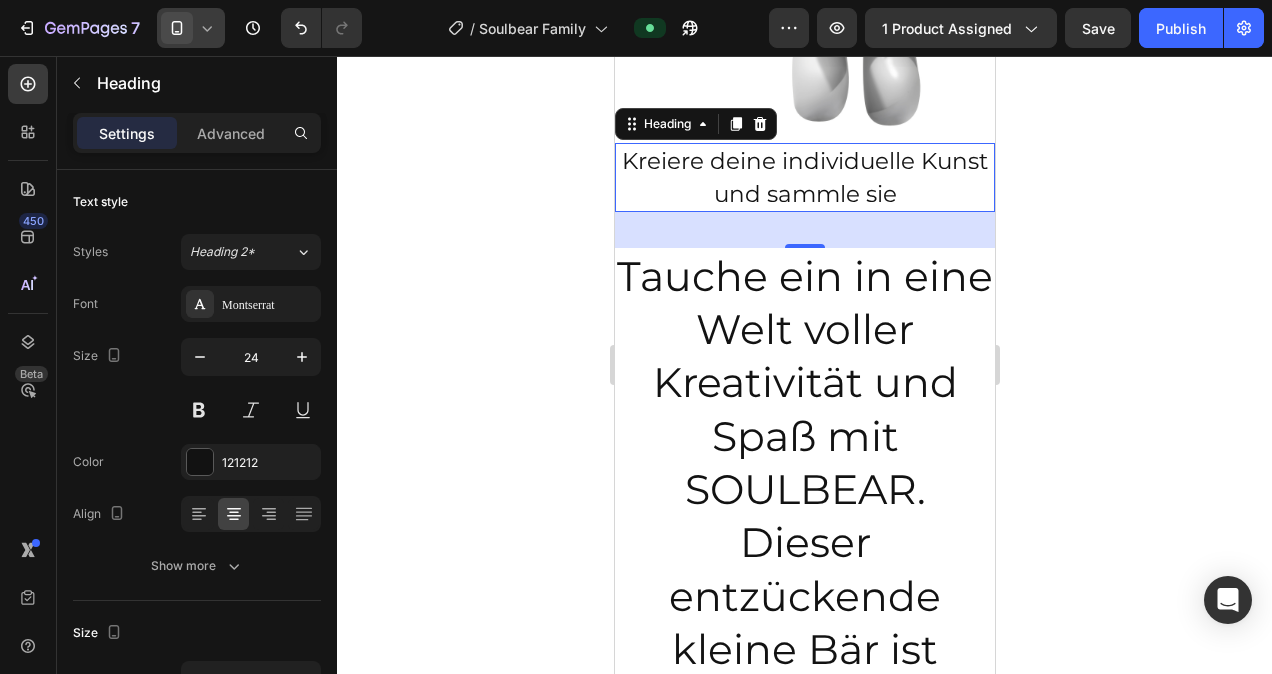 click 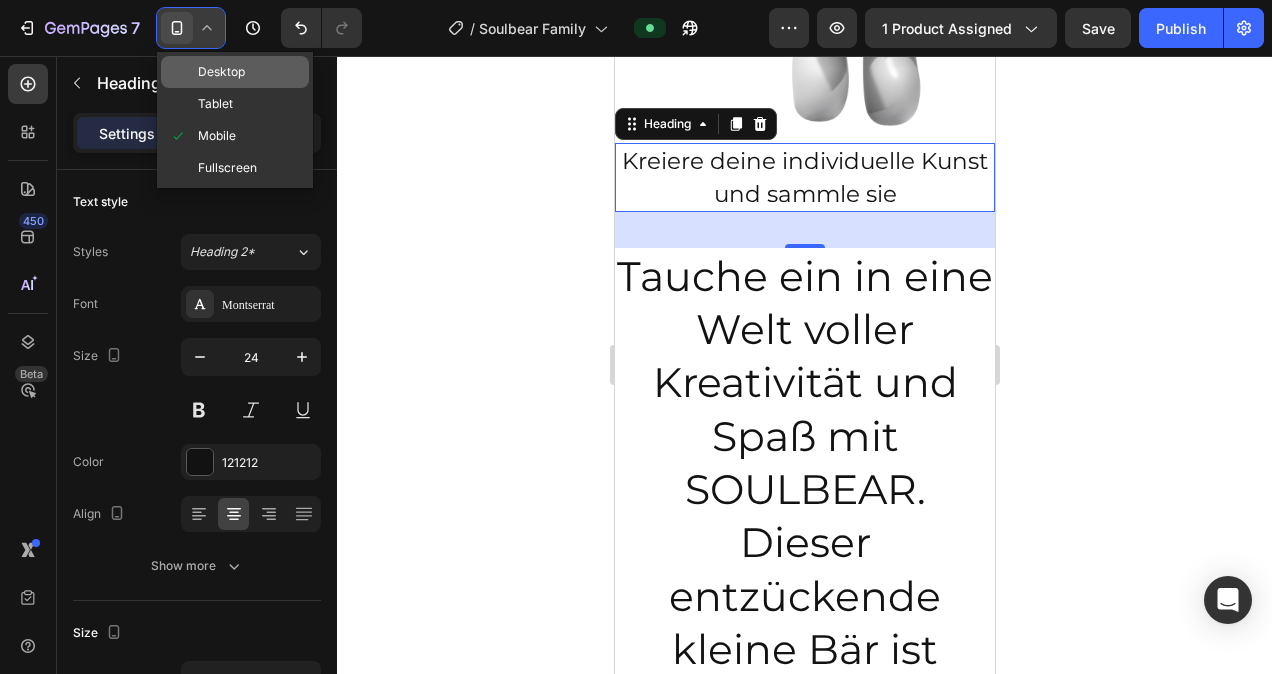 click on "Desktop" at bounding box center (221, 72) 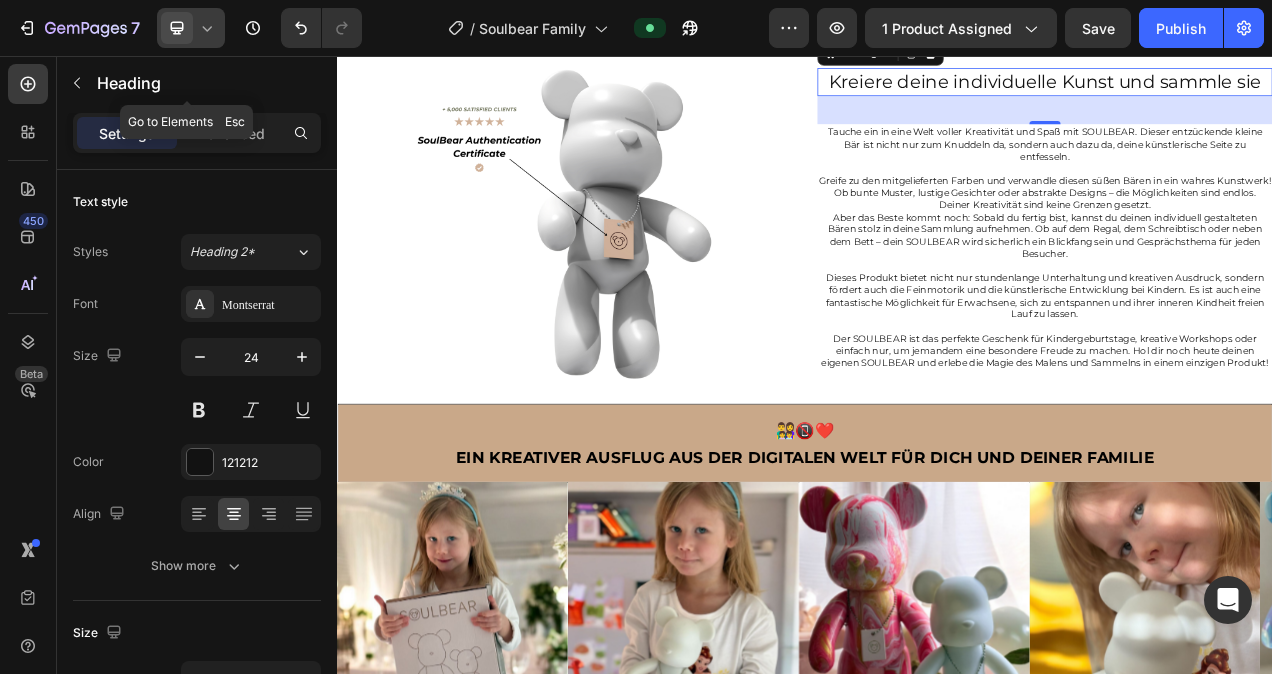 scroll, scrollTop: 1559, scrollLeft: 0, axis: vertical 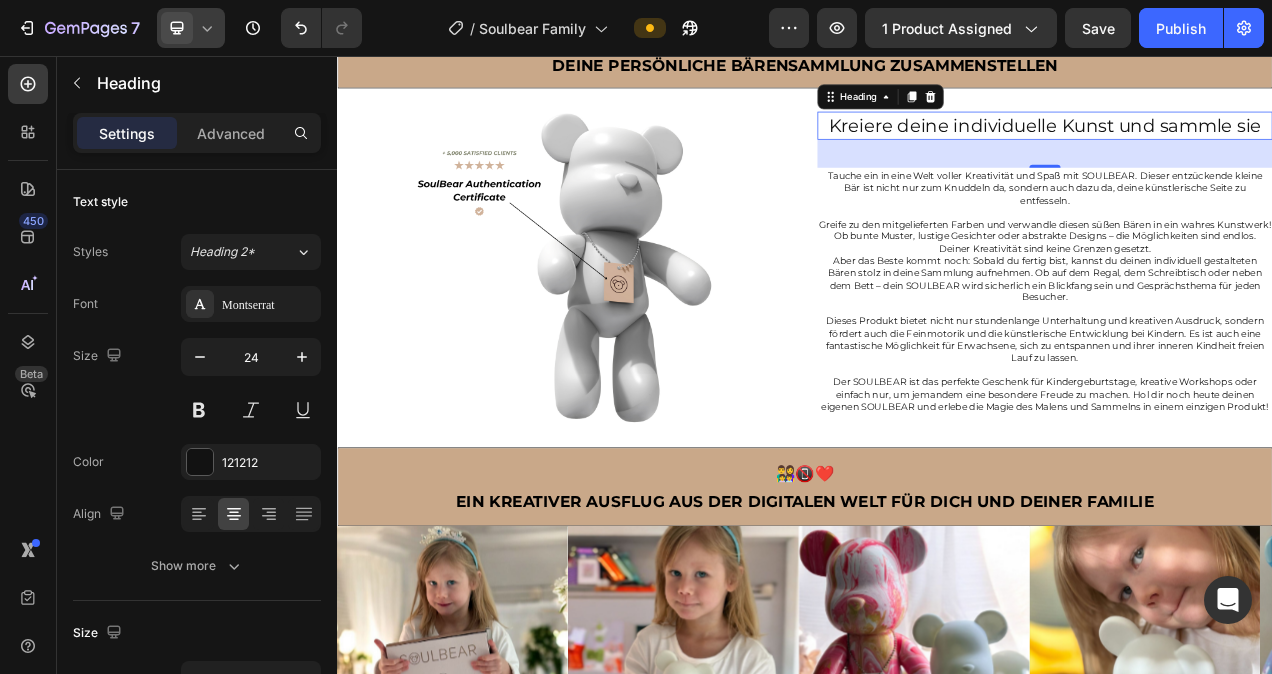 click on "Kreiere deine individuelle Kunst und sammle sie" at bounding box center [1245, 146] 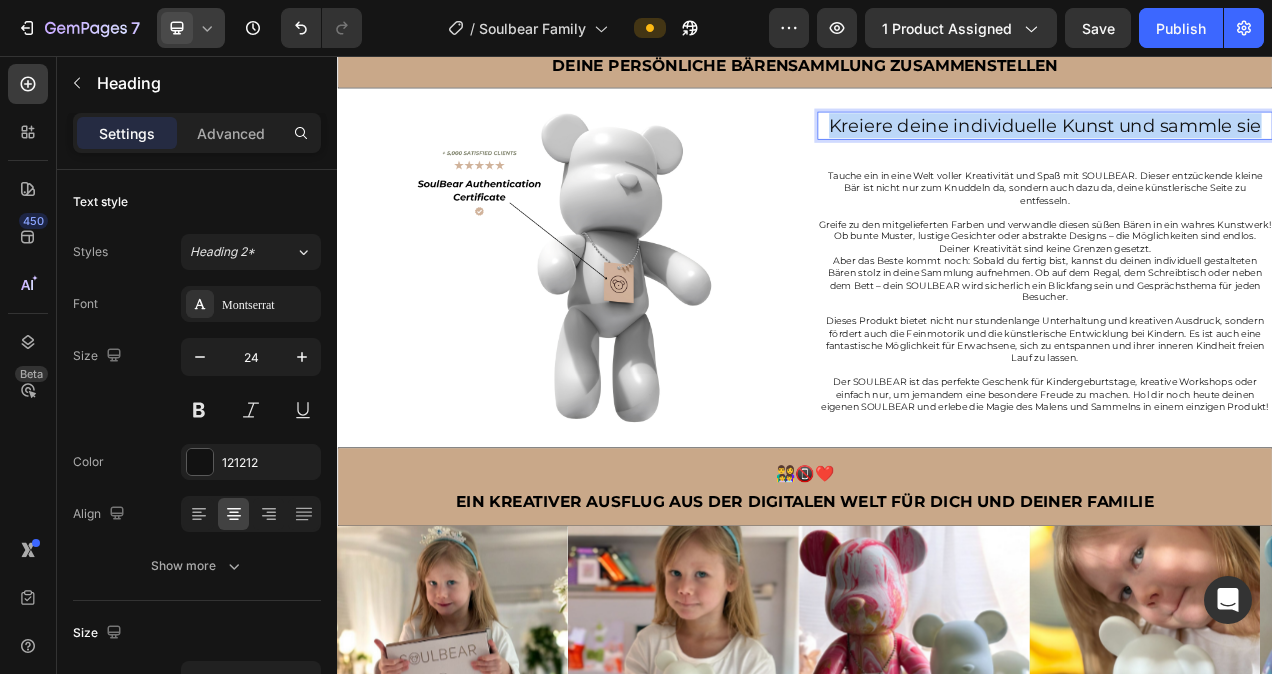drag, startPoint x: 956, startPoint y: 141, endPoint x: 1505, endPoint y: 132, distance: 549.0738 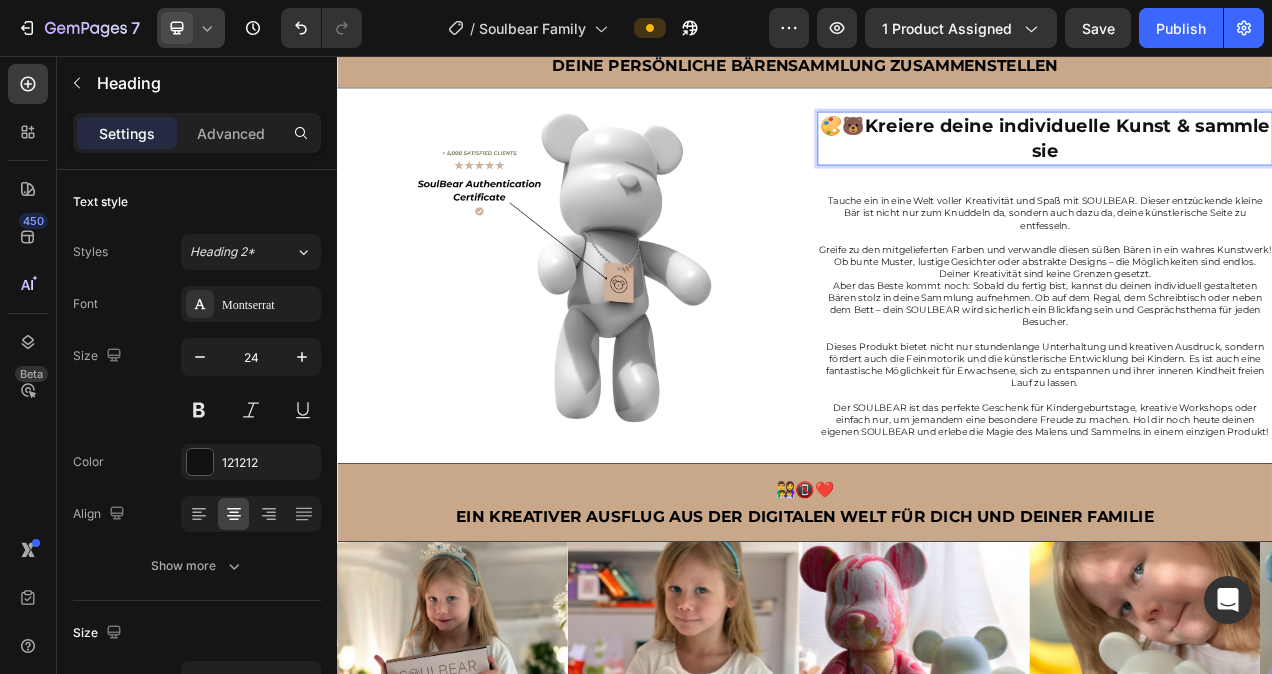 click on "🎨🐻  Kreiere deine individuelle Kunst & sammle sie" at bounding box center [1245, 162] 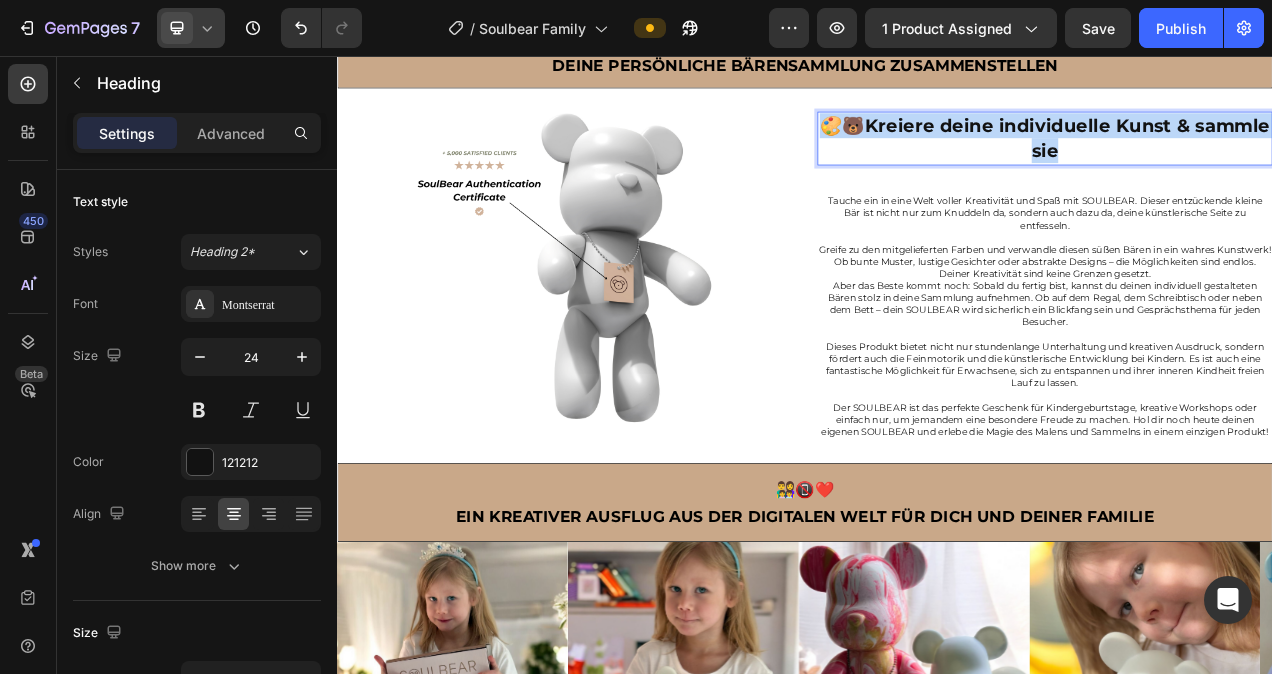 drag, startPoint x: 1316, startPoint y: 169, endPoint x: 1001, endPoint y: 142, distance: 316.15503 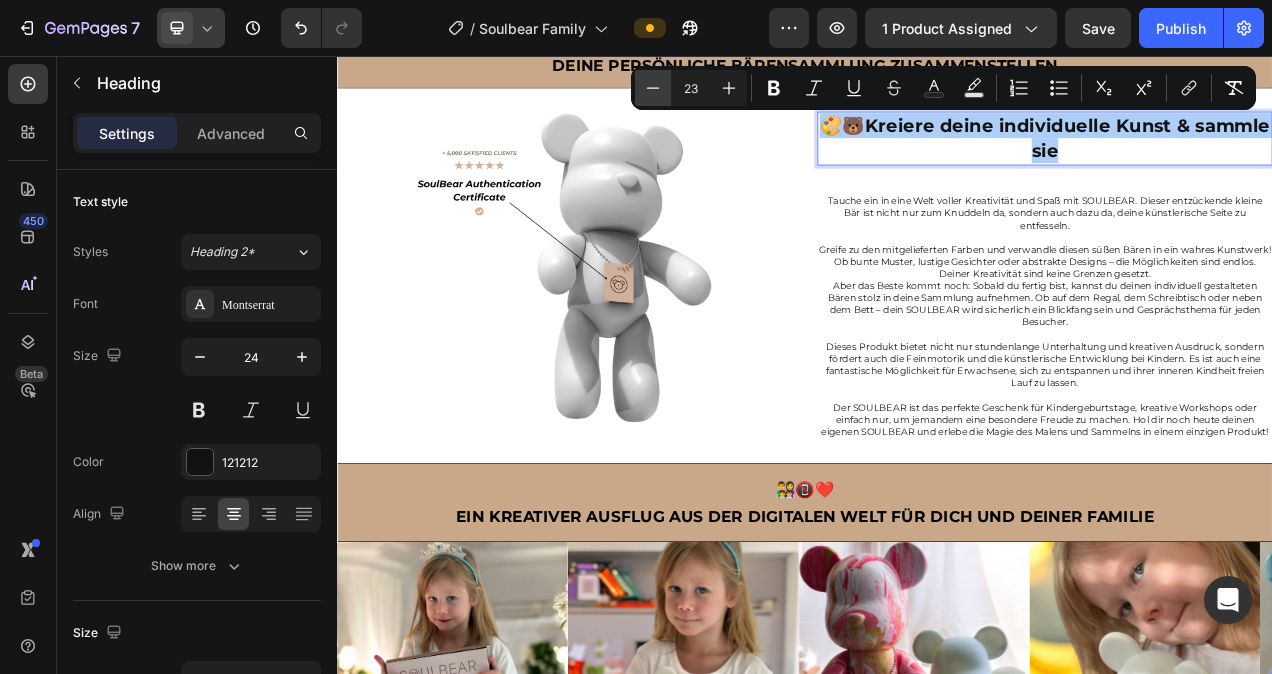 click 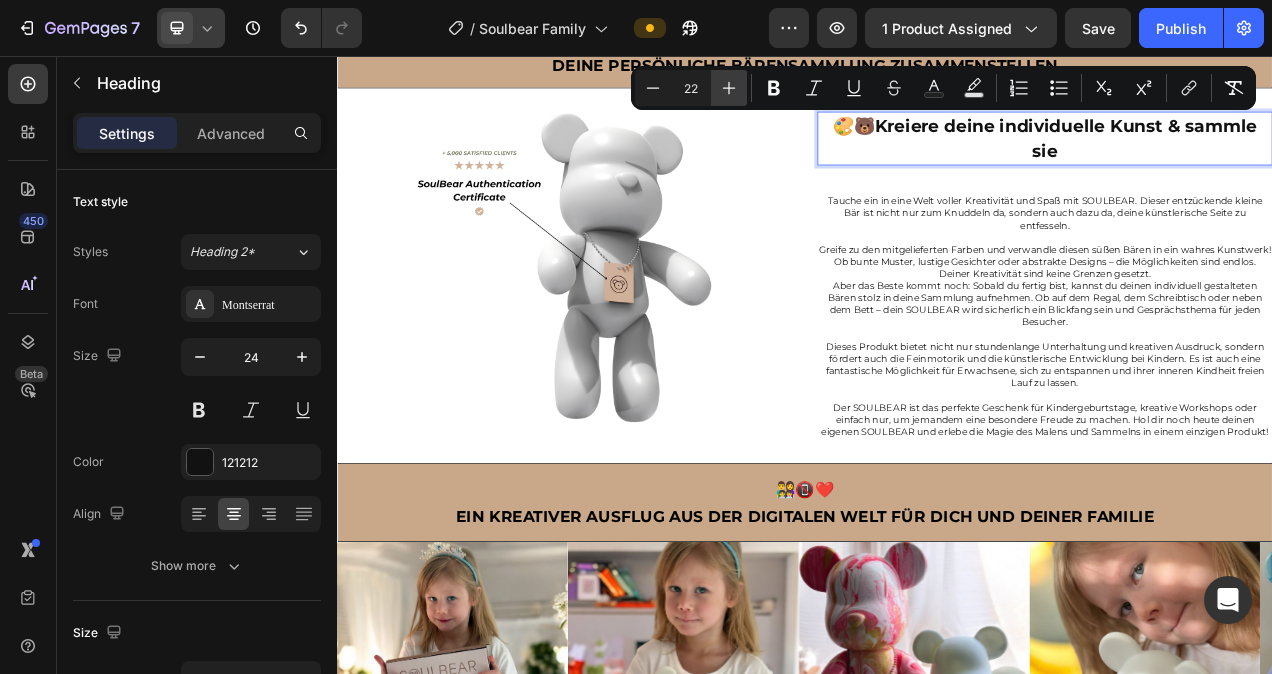 click 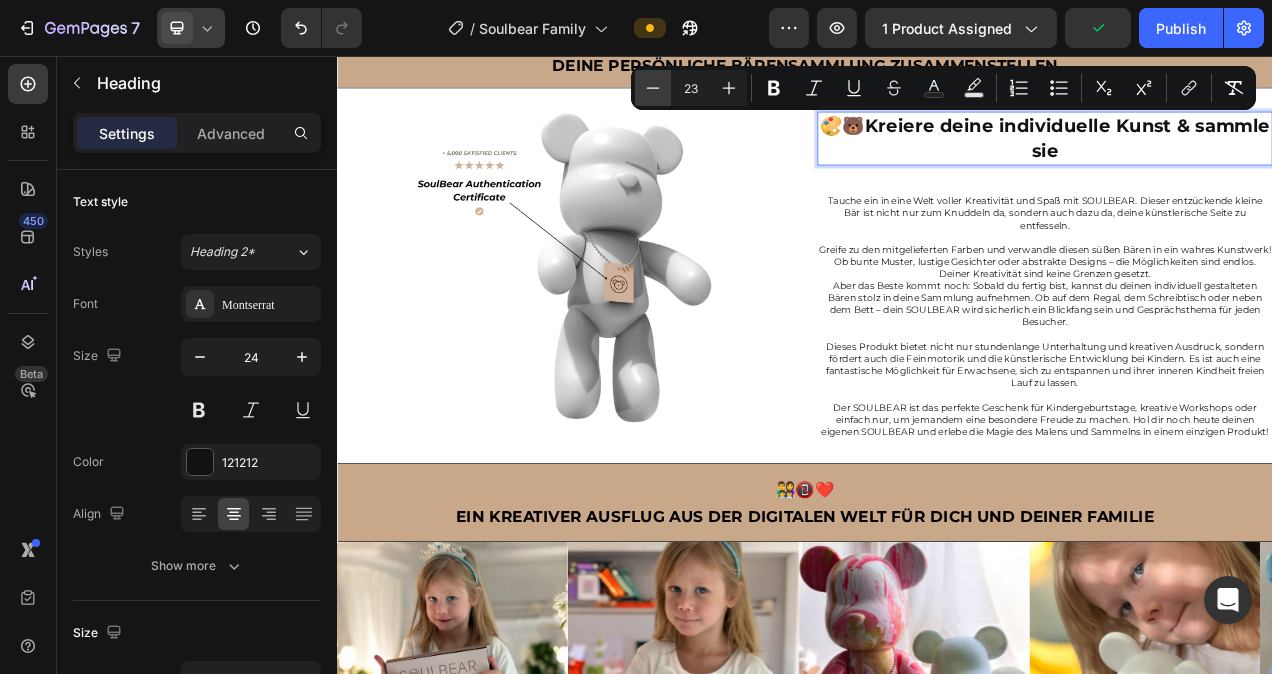 click 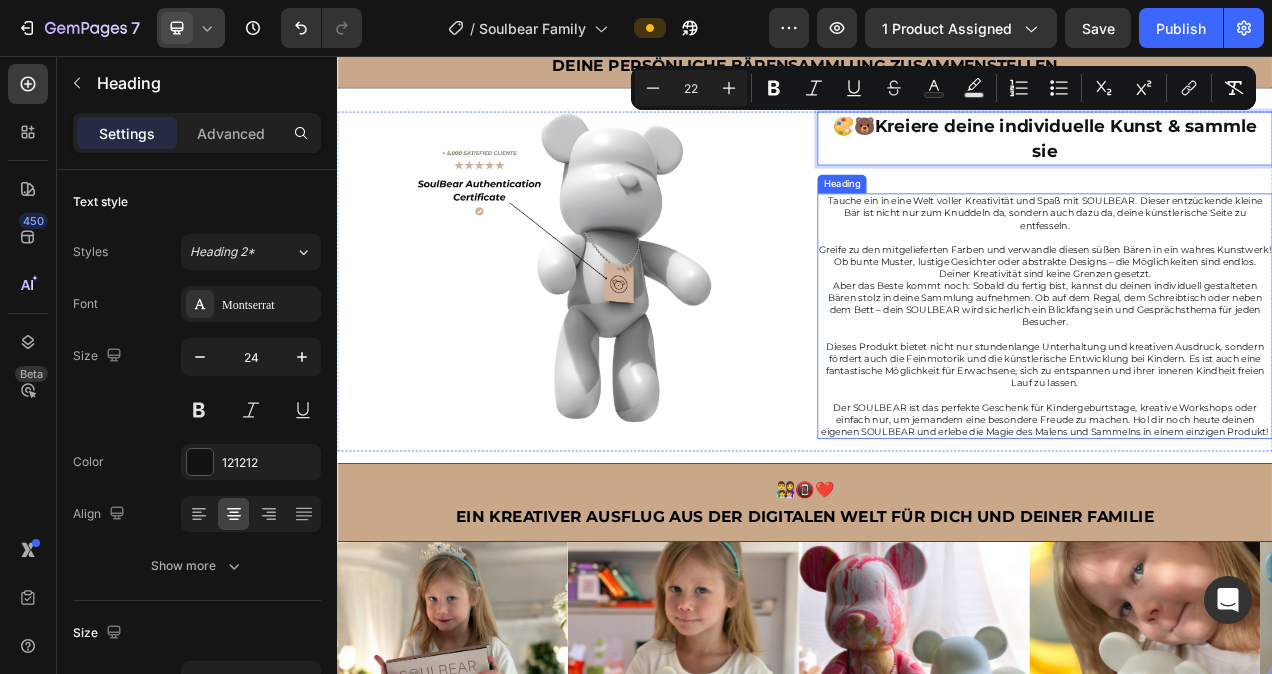 click on "Tauche ein in eine Welt voller Kreativität und Spaß mit SOULBEAR. Dieser entzückende kleine Bär ist nicht nur zum Knuddeln da, sondern auch dazu da, deine künstlerische Seite zu entfesseln.   Greife zu den mitgelieferten Farben und verwandle diesen süßen Bären in ein wahres Kunstwerk! Ob bunte Muster, lustige Gesichter oder abstrakte Designs – die Möglichkeiten sind endlos. Deiner Kreativität sind keine Grenzen gesetzt. Aber das Beste kommt noch: Sobald du fertig bist, kannst du deinen individuell gestalteten Bären stolz in deine Sammlung aufnehmen. Ob auf dem Regal, dem Schreibtisch oder neben dem Bett – dein SOULBEAR wird sicherlich ein Blickfang sein und Gesprächsthema für jeden Besucher.   Dieses Produkt bietet nicht nur stundenlange Unterhaltung und kreativen Ausdruck, sondern fördert auch die Feinmotorik und die künstlerische Entwicklung bei Kindern. Es ist auch eine fantastische Möglichkeit für Erwachsene, sich zu entspannen und ihrer inneren Kindheit freien Lauf zu lassen." at bounding box center (1245, 391) 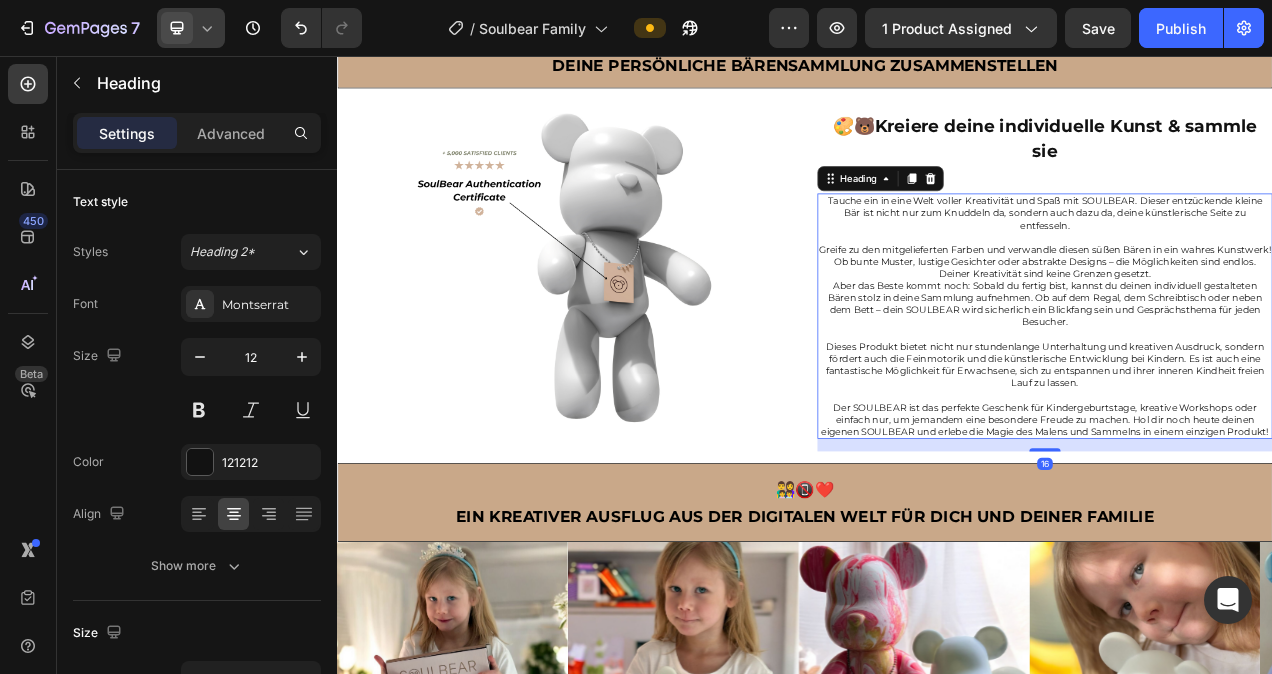 click on "Tauche ein in eine Welt voller Kreativität und Spaß mit SOULBEAR. Dieser entzückende kleine Bär ist nicht nur zum Knuddeln da, sondern auch dazu da, deine künstlerische Seite zu entfesseln.   Greife zu den mitgelieferten Farben und verwandle diesen süßen Bären in ein wahres Kunstwerk! Ob bunte Muster, lustige Gesichter oder abstrakte Designs – die Möglichkeiten sind endlos. Deiner Kreativität sind keine Grenzen gesetzt. Aber das Beste kommt noch: Sobald du fertig bist, kannst du deinen individuell gestalteten Bären stolz in deine Sammlung aufnehmen. Ob auf dem Regal, dem Schreibtisch oder neben dem Bett – dein SOULBEAR wird sicherlich ein Blickfang sein und Gesprächsthema für jeden Besucher.   Dieses Produkt bietet nicht nur stundenlange Unterhaltung und kreativen Ausdruck, sondern fördert auch die Feinmotorik und die künstlerische Entwicklung bei Kindern. Es ist auch eine fantastische Möglichkeit für Erwachsene, sich zu entspannen und ihrer inneren Kindheit freien Lauf zu lassen." at bounding box center (1245, 391) 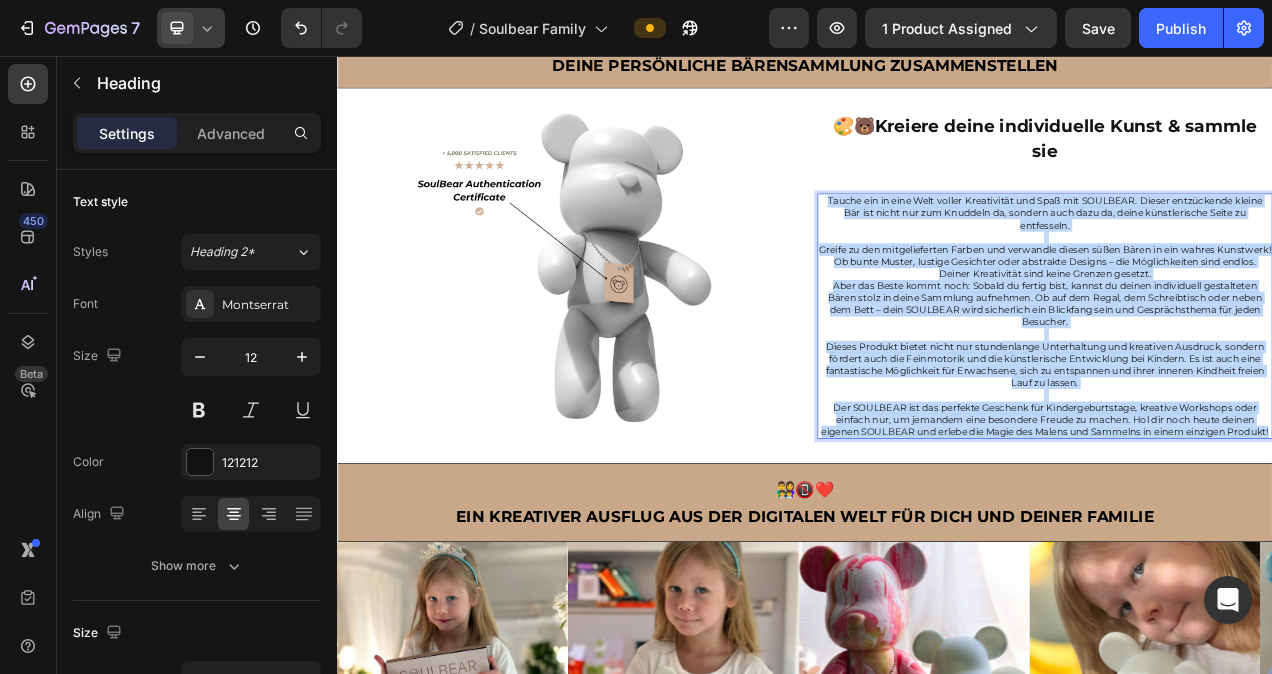 drag, startPoint x: 955, startPoint y: 237, endPoint x: 1308, endPoint y: 546, distance: 469.1375 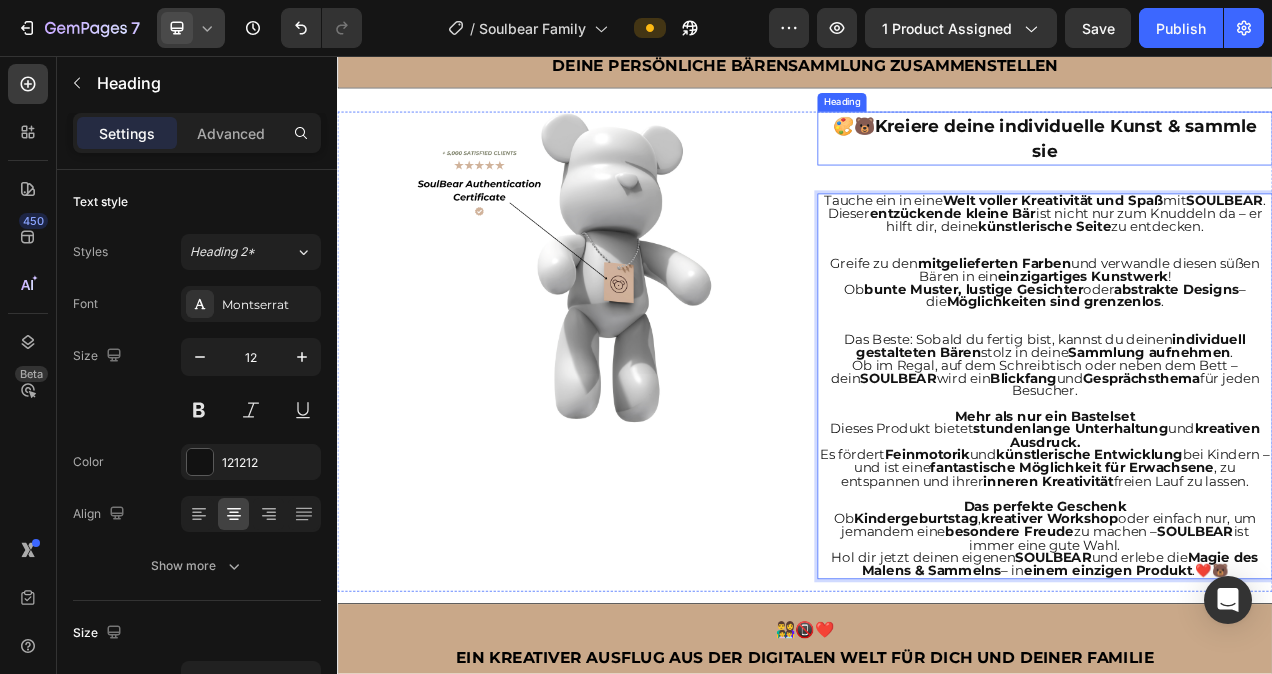 click on "⁠⁠⁠⁠⁠⁠⁠ 🎨🐻  Kreiere deine individuelle Kunst & sammle sie" at bounding box center [1245, 162] 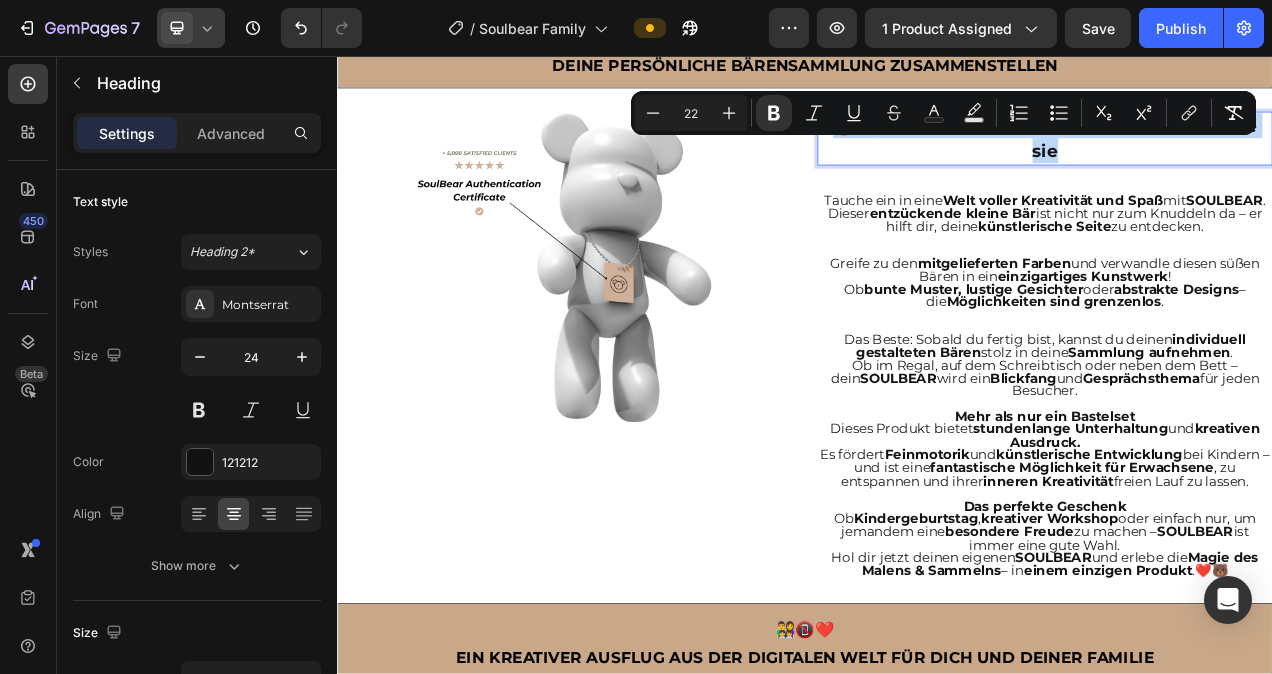 drag, startPoint x: 1268, startPoint y: 173, endPoint x: 968, endPoint y: 159, distance: 300.32648 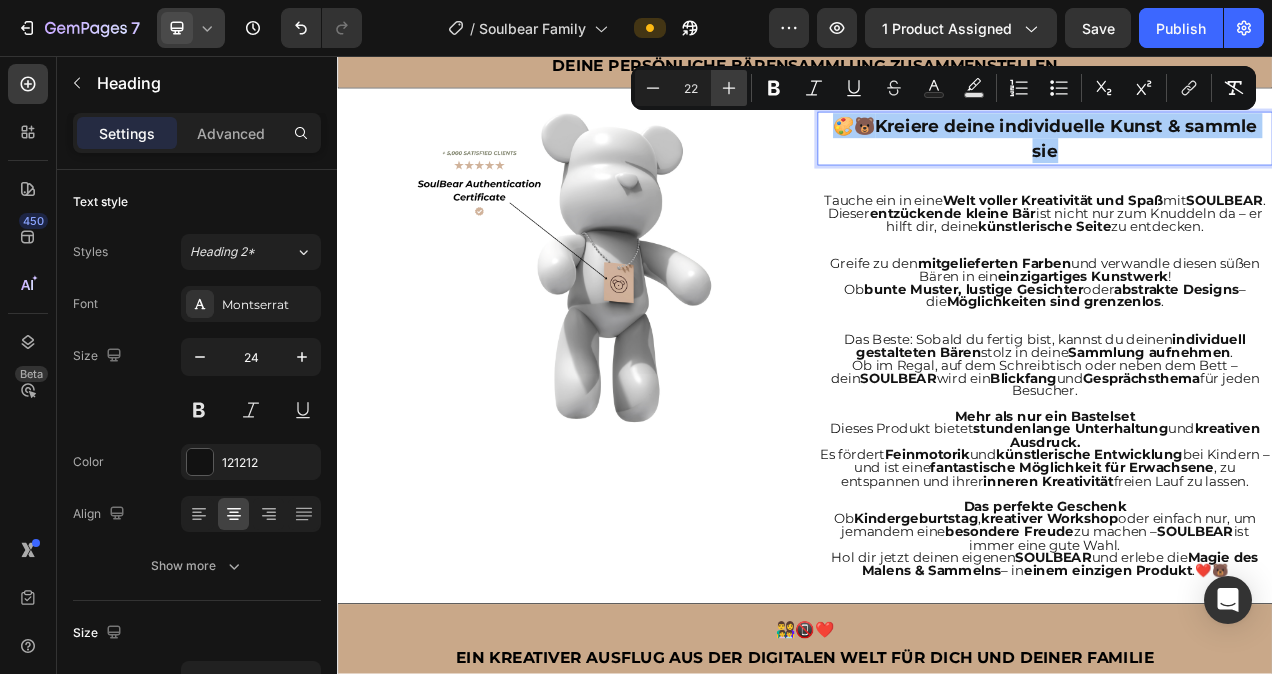 click 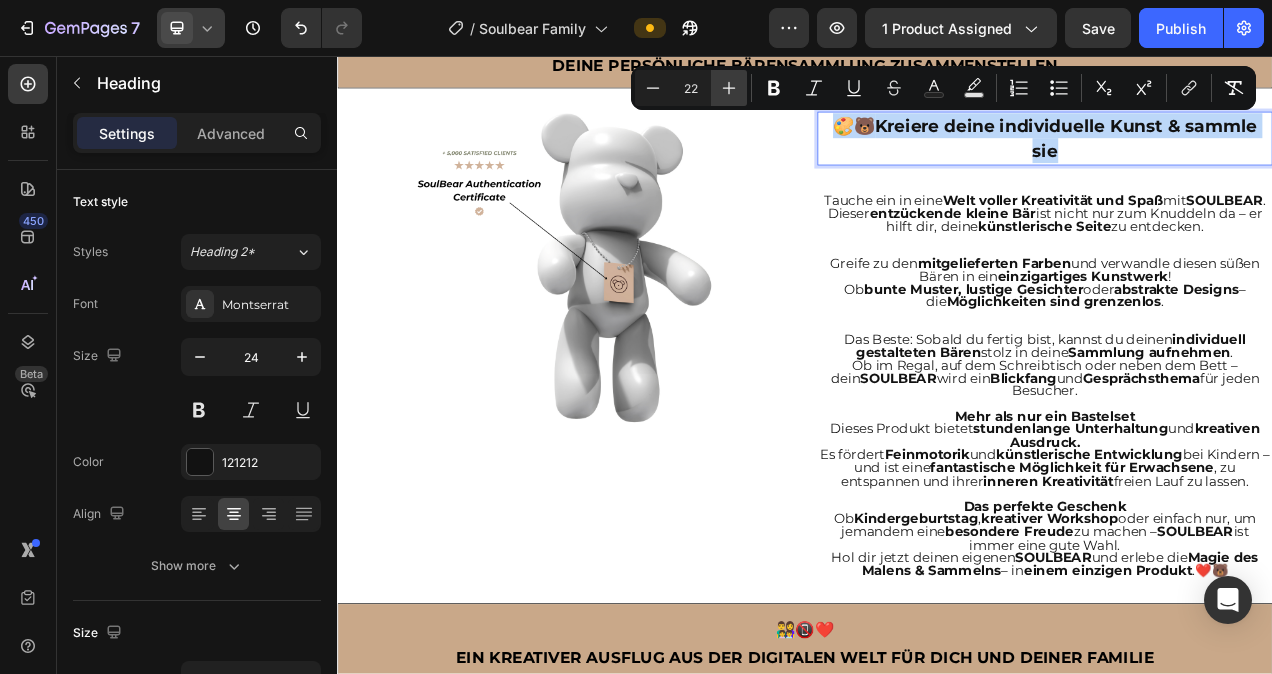type on "23" 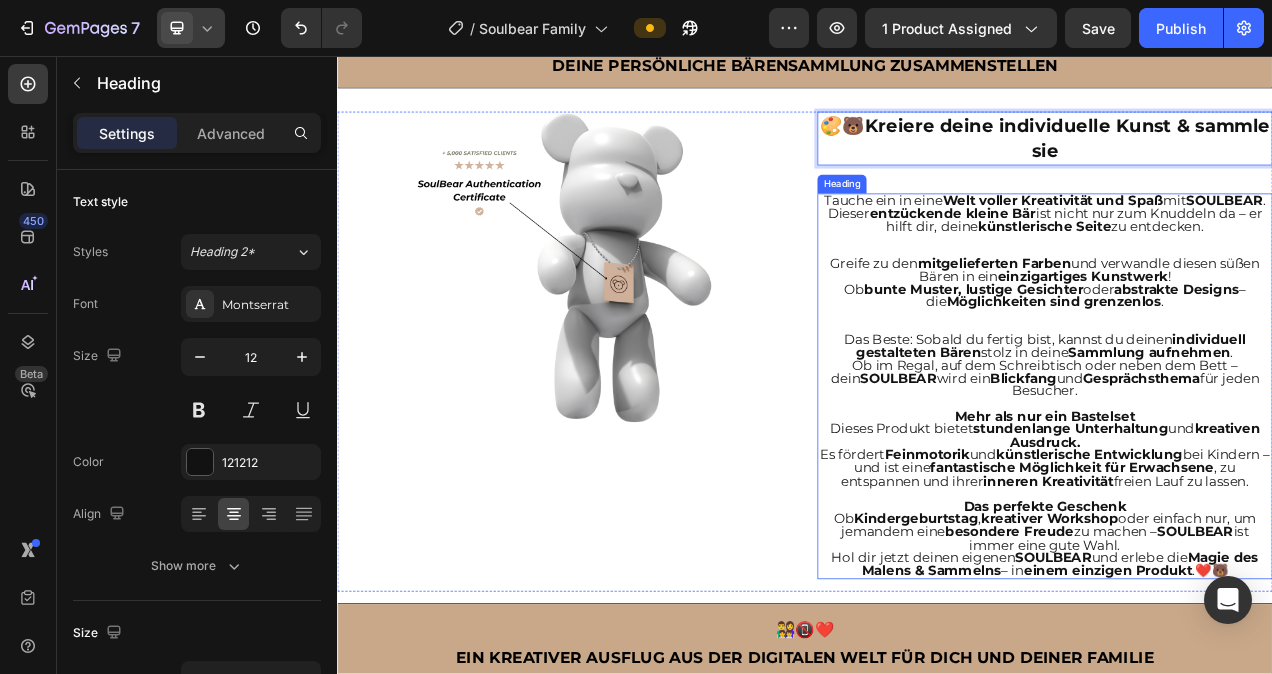 click on "⁠⁠⁠⁠⁠⁠⁠ Tauche ein in eine  Welt voller Kreativität   und Spaß  mit  SOULBEAR . Dieser  entzückende kleine Bär  ist nicht nur zum Knuddeln da – er hilft dir, deine  künstlerische Seite  zu entdecken. Greife zu den  mitgelieferten Farben  und verwandle diesen süßen Bären in ein  einzigartiges Kunstwerk ! Ob  bunte Muster, lustige Gesichter  oder  abstrakte Designs  – die  Möglichkeiten sind grenzenlos . Das Beste: Sobald du fertig bist, kannst du deinen  individuell gestalteten Bären  stolz in deine  Sammlung aufnehmen . Ob im Regal, auf dem Schreibtisch oder neben dem Bett – dein  SOULBEAR  wird ein  Blickfang  und  Gesprächsthema  für jeden Besucher. Mehr als nur ein Bastelset Dieses Produkt bietet  stundenlange Unterhaltung  und  kreativen Ausdruck. Es fördert  Feinmotorik  und  künstlerische Entwicklung  bei Kindern – und ist eine  fantastische Möglichkeit für Erwachsene , zu entspannen und ihrer  inneren Kreativität  freien Lauf zu lassen. Das perfekte Geschenk Ob" at bounding box center (1245, 481) 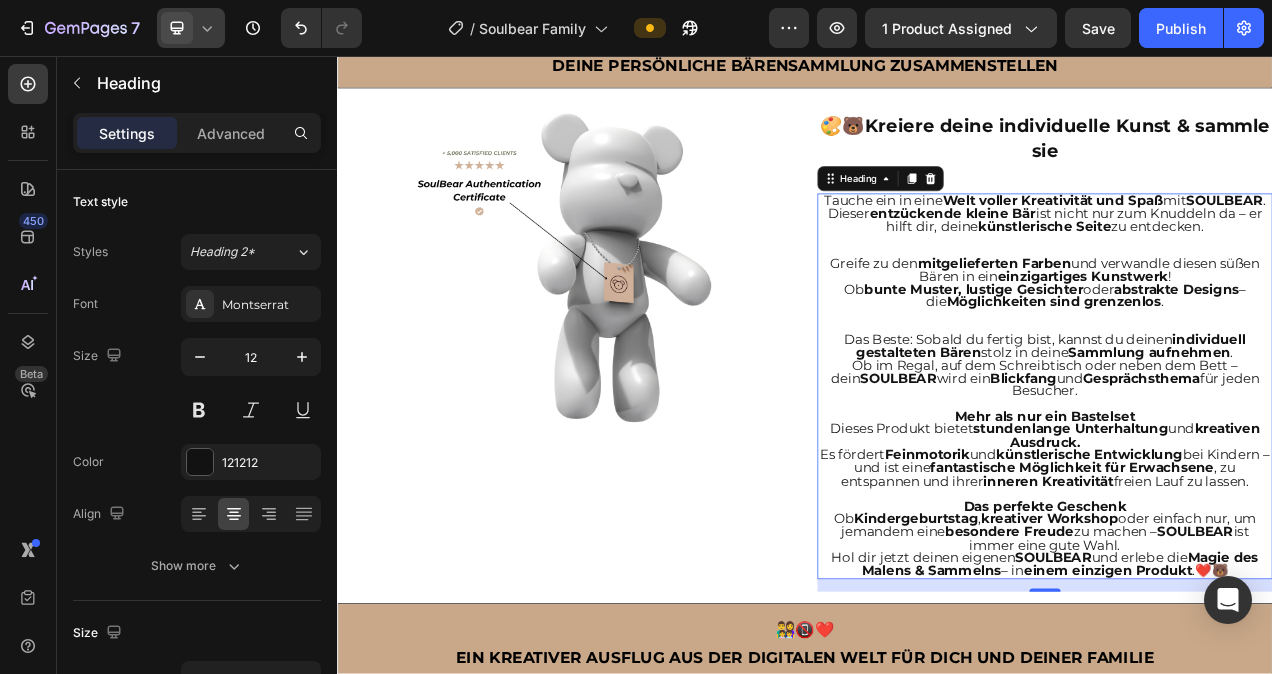 click 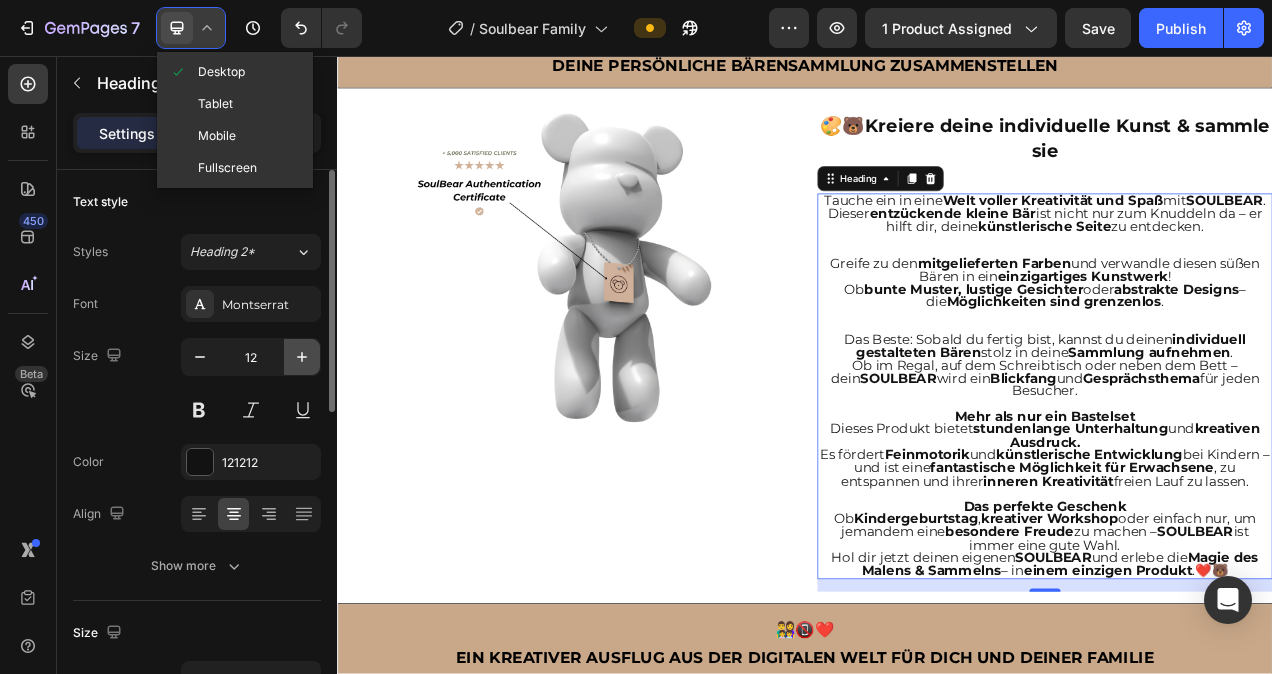 click 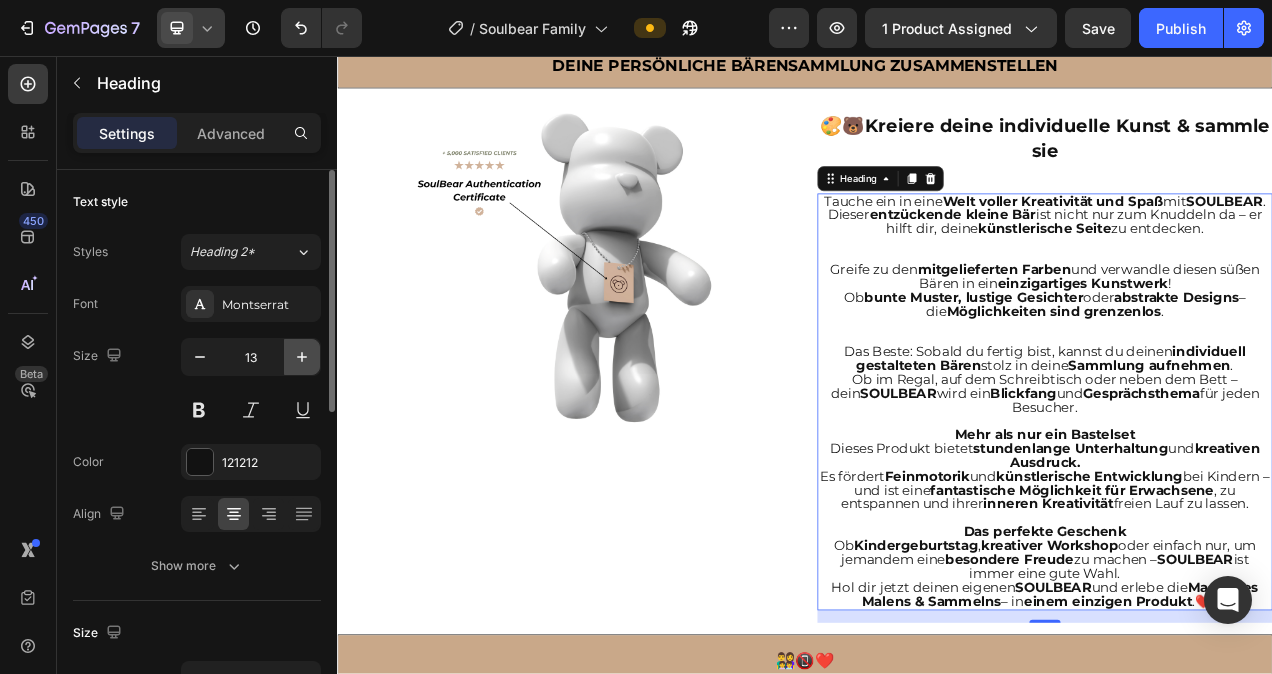 click 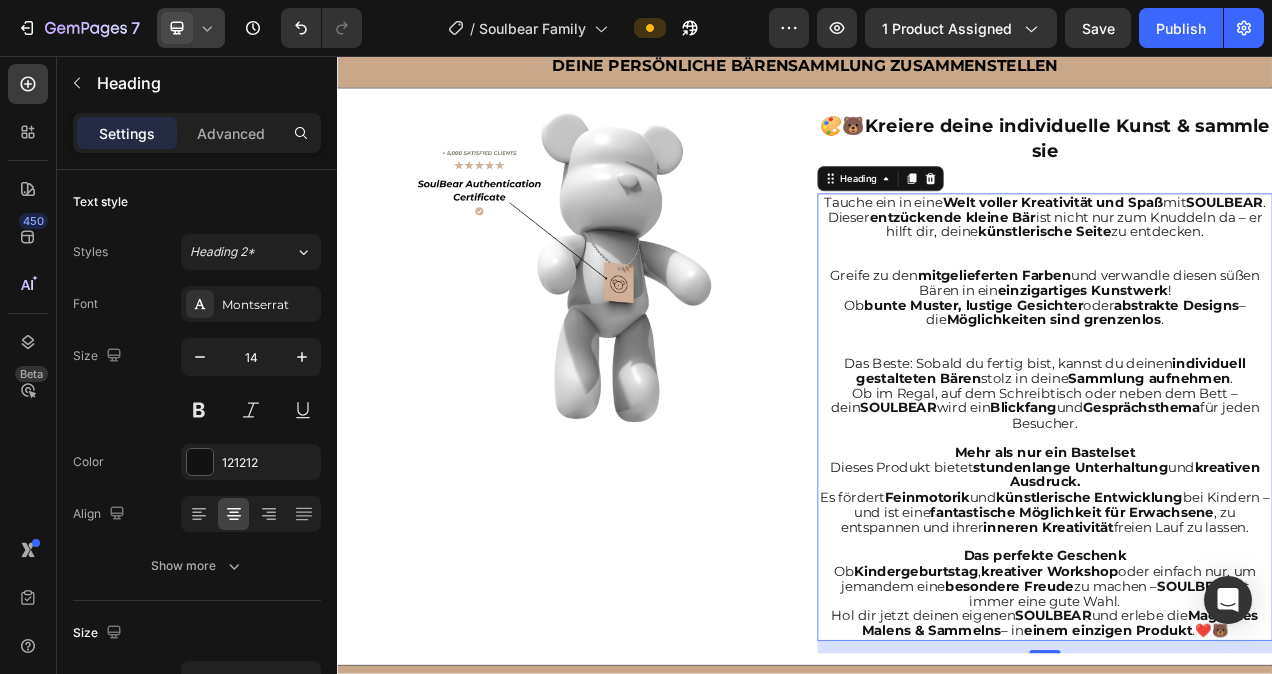 click 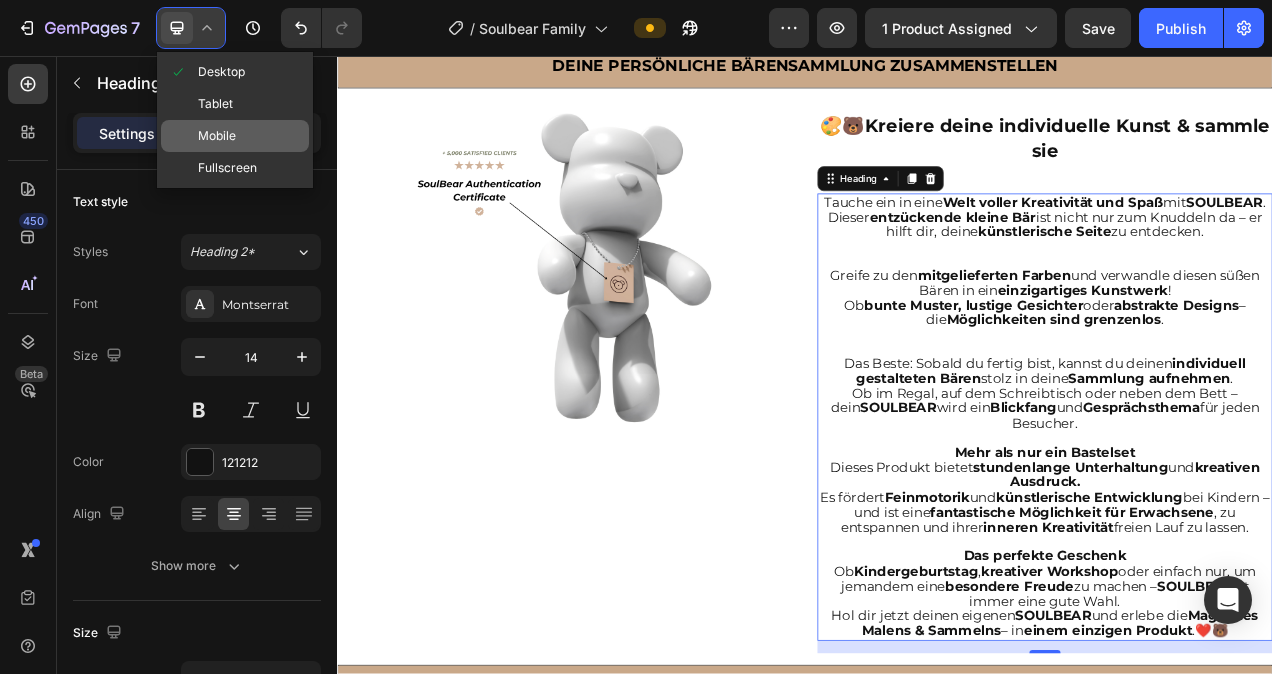 click on "Mobile" at bounding box center (217, 136) 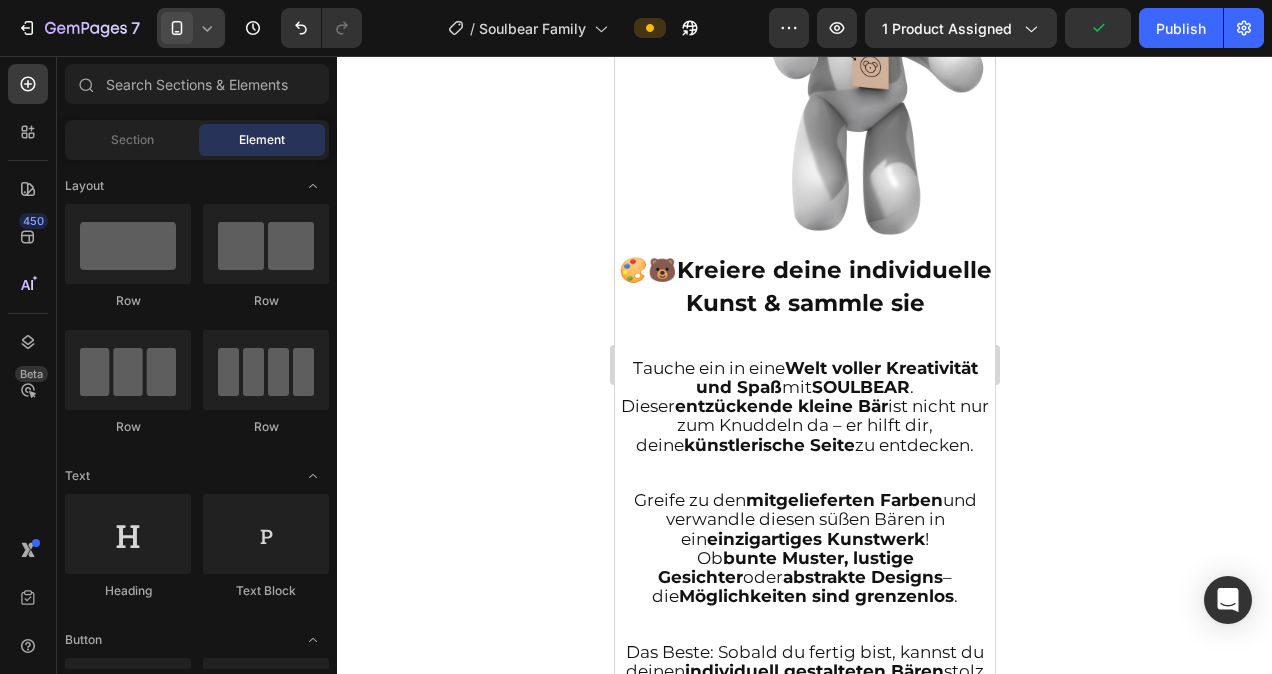 scroll, scrollTop: 1921, scrollLeft: 0, axis: vertical 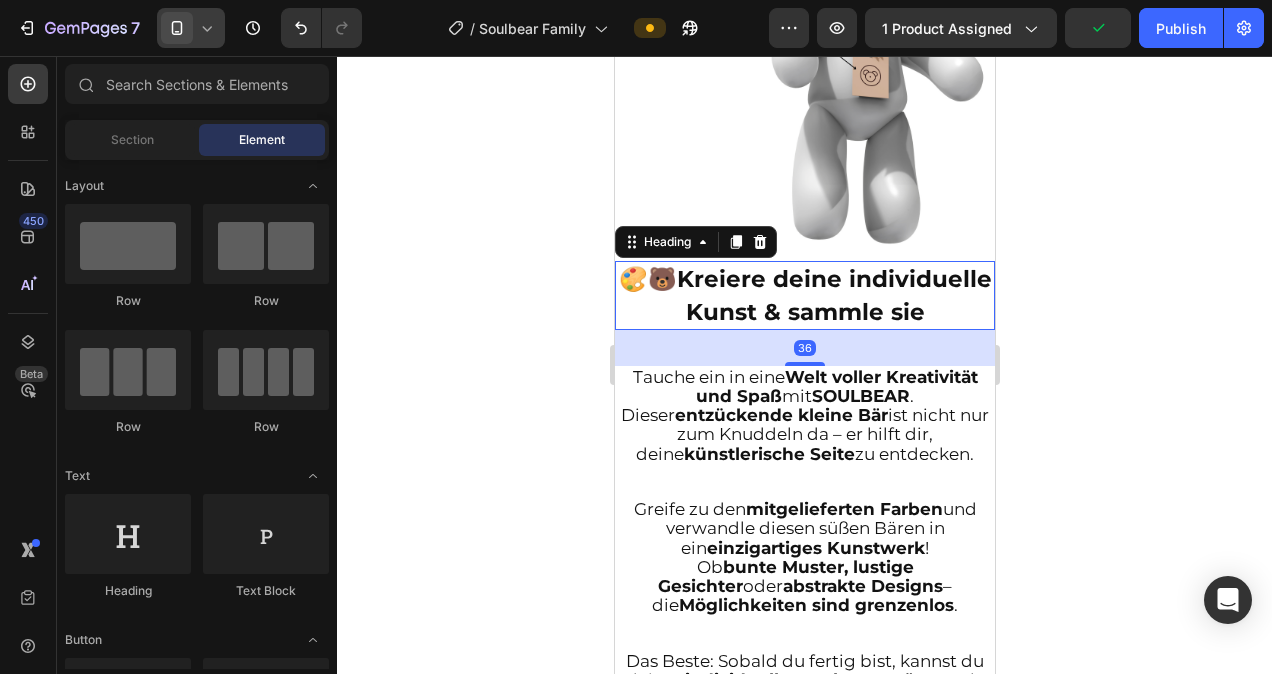 click on "⁠⁠⁠⁠⁠⁠⁠ 🎨🐻  Kreiere deine individuelle Kunst & sammle sie" at bounding box center (804, 295) 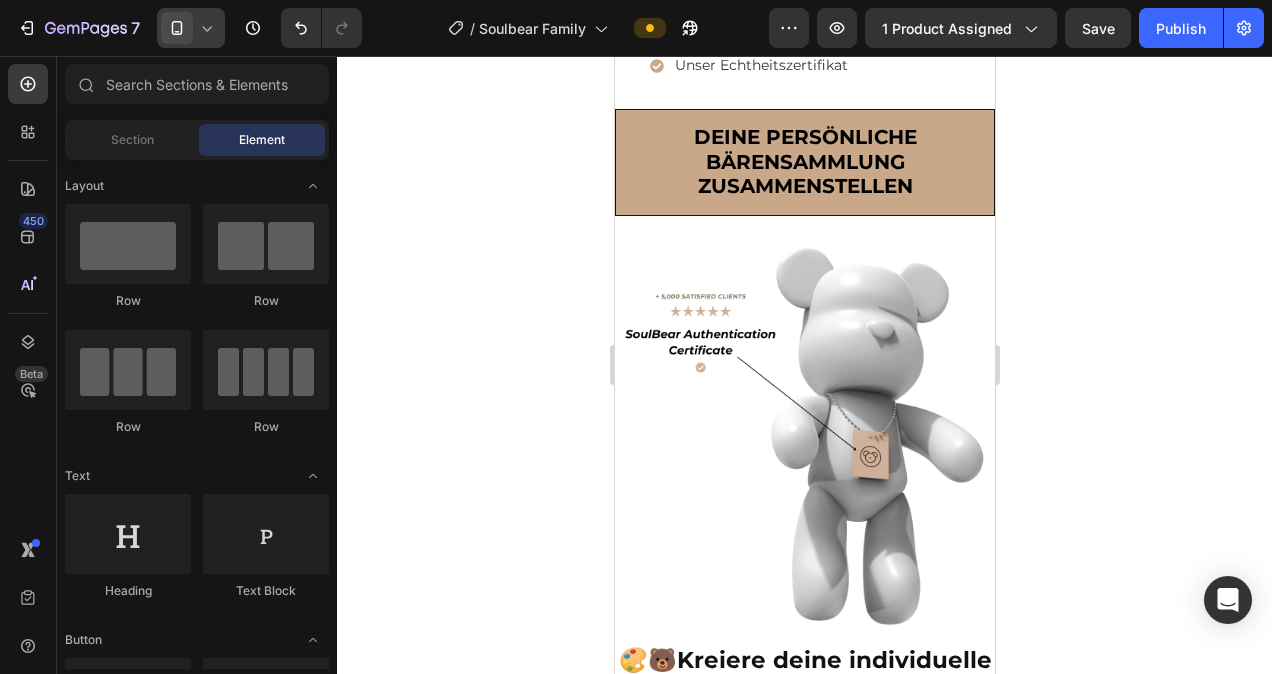 scroll, scrollTop: 1480, scrollLeft: 0, axis: vertical 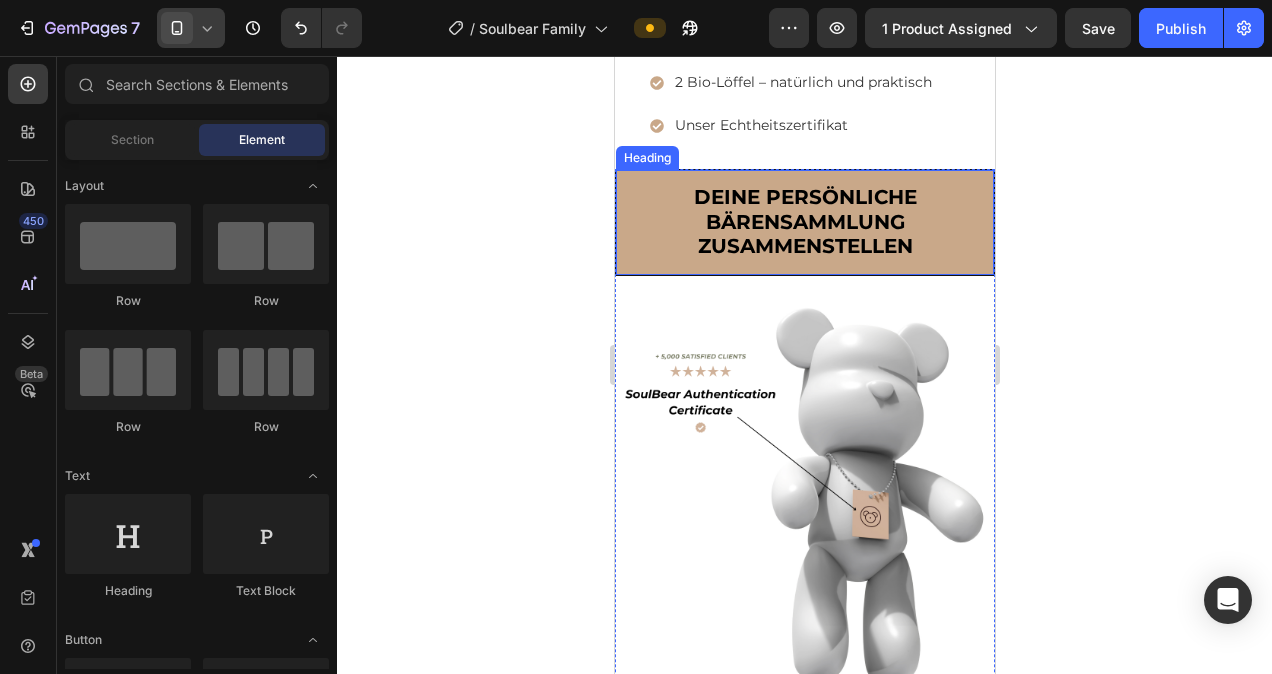 click 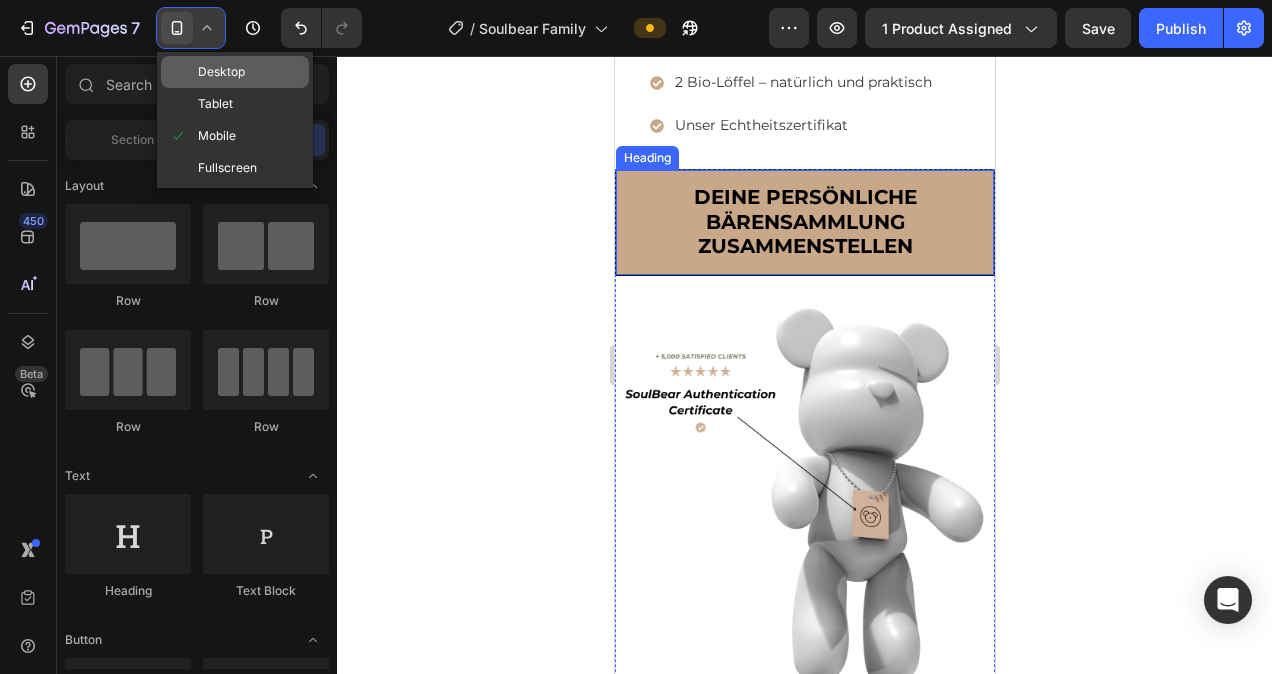 click on "Desktop" at bounding box center (221, 72) 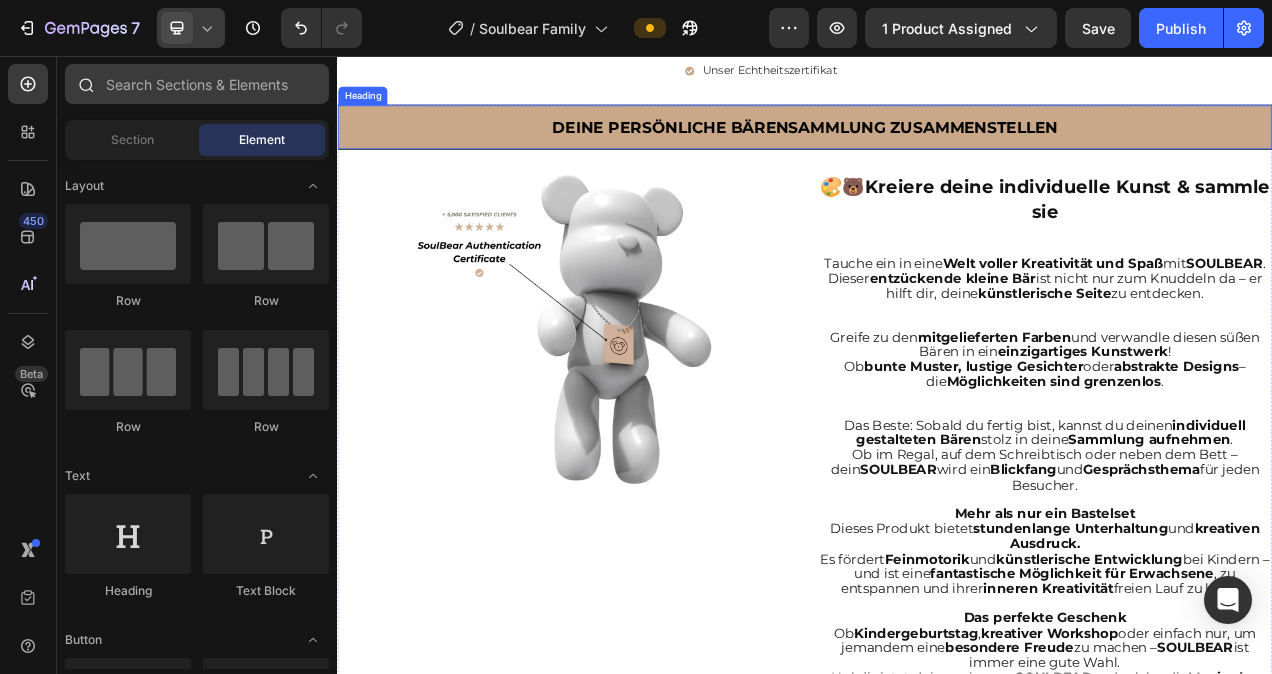 scroll, scrollTop: 1460, scrollLeft: 0, axis: vertical 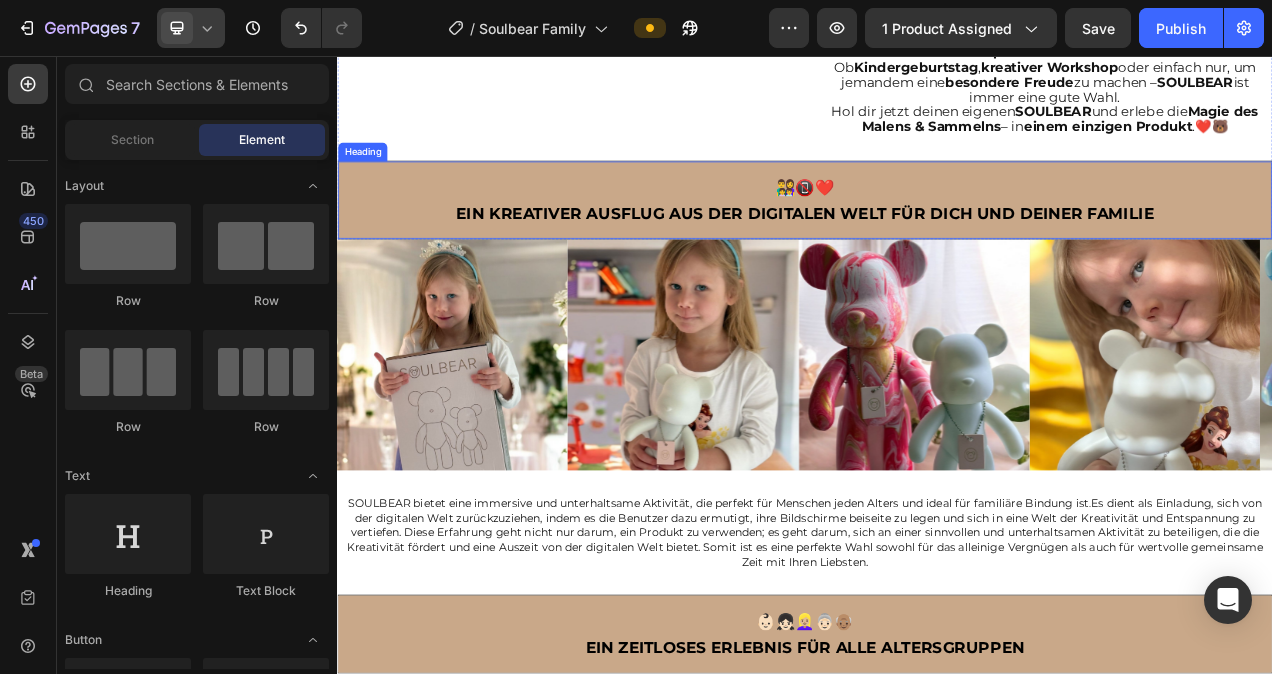 click on "👨‍👩‍👧‍👦📵❤️ Ein kreativer Ausflug aus der digitalen Welt für dich und deiner familie" at bounding box center (937, 241) 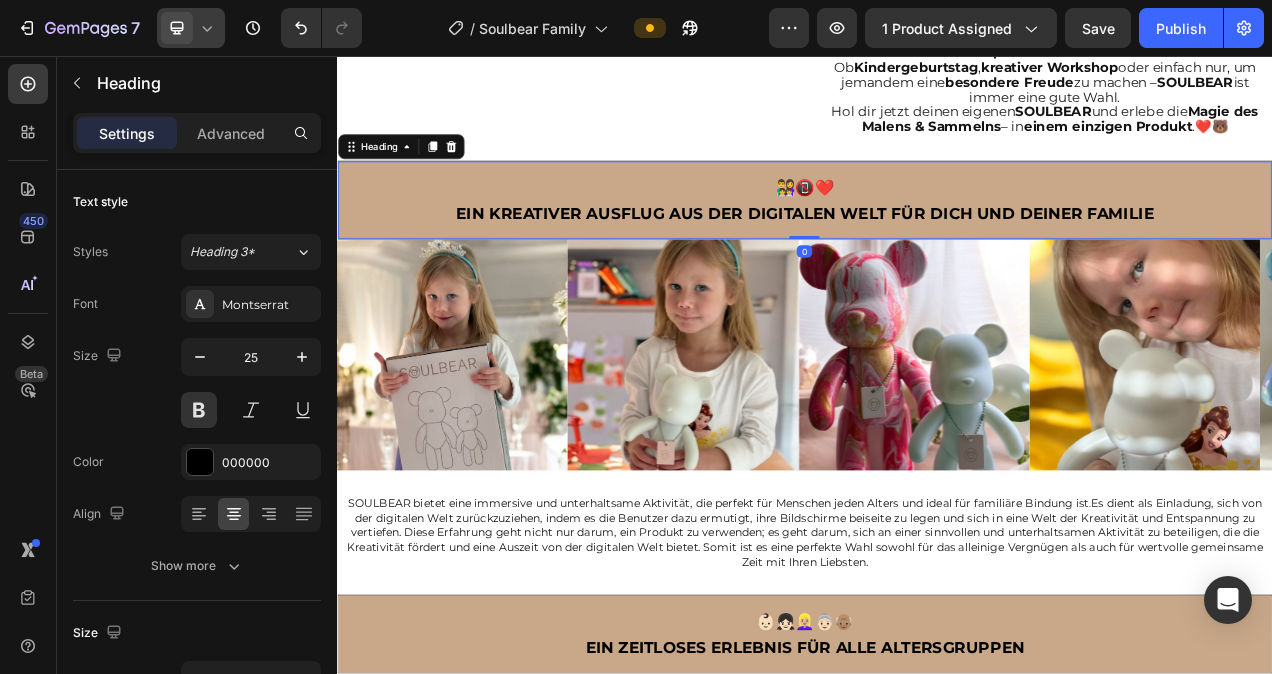 click on "👨‍👩‍👧‍👦📵❤️ Ein kreativer Ausflug aus der digitalen Welt für dich und deiner familie" at bounding box center [937, 241] 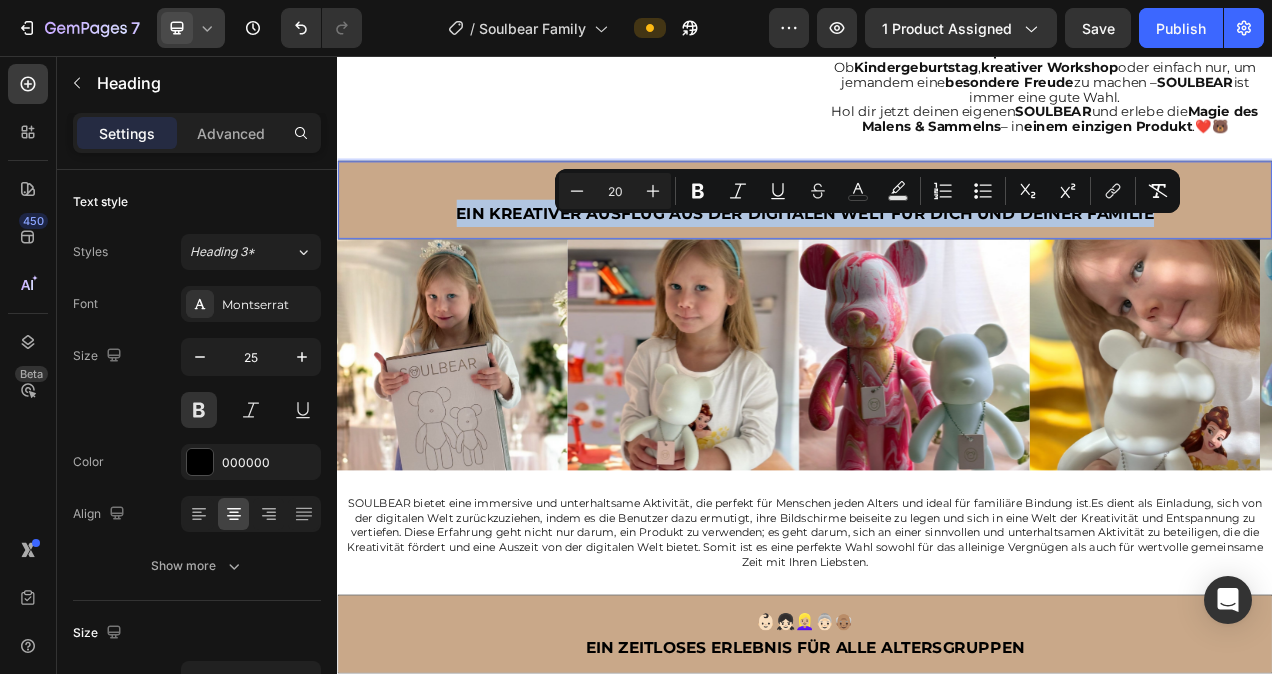 drag, startPoint x: 1385, startPoint y: 266, endPoint x: 486, endPoint y: 274, distance: 899.0356 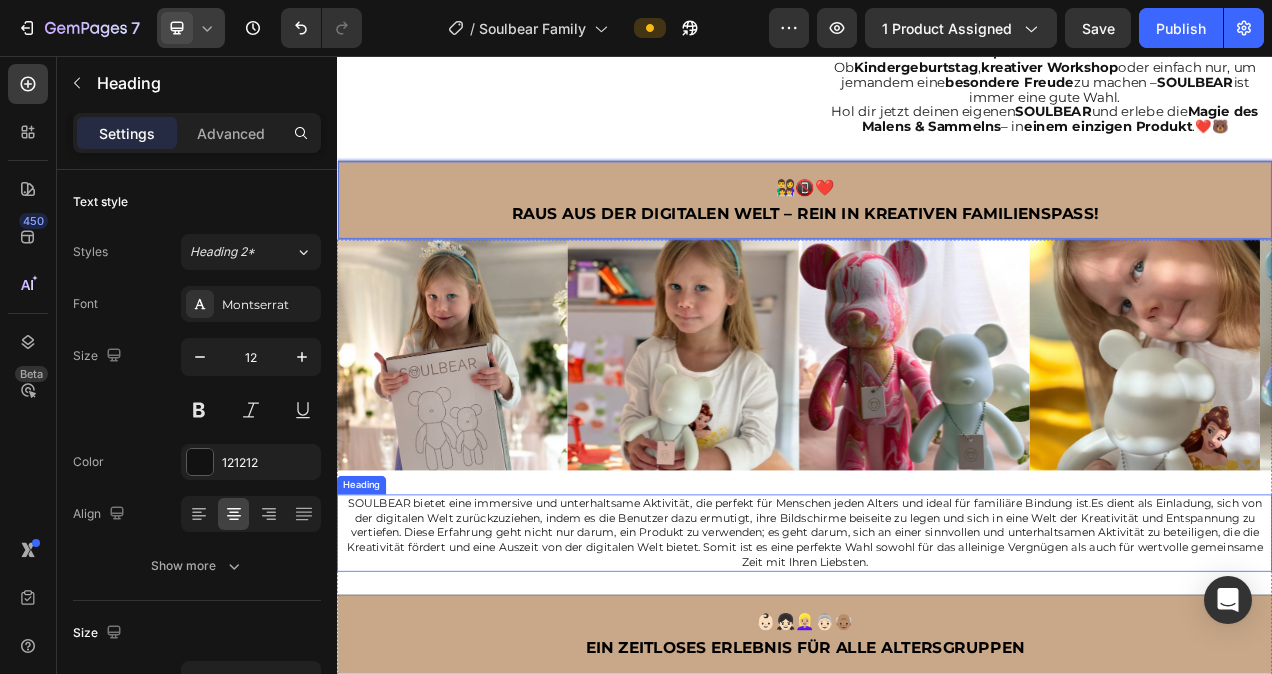 click on "SOULBEAR bietet eine immersive und unterhaltsame Aktivität, die perfekt für Menschen jeden Alters und ideal für familiäre Bindung ist" at bounding box center [826, 630] 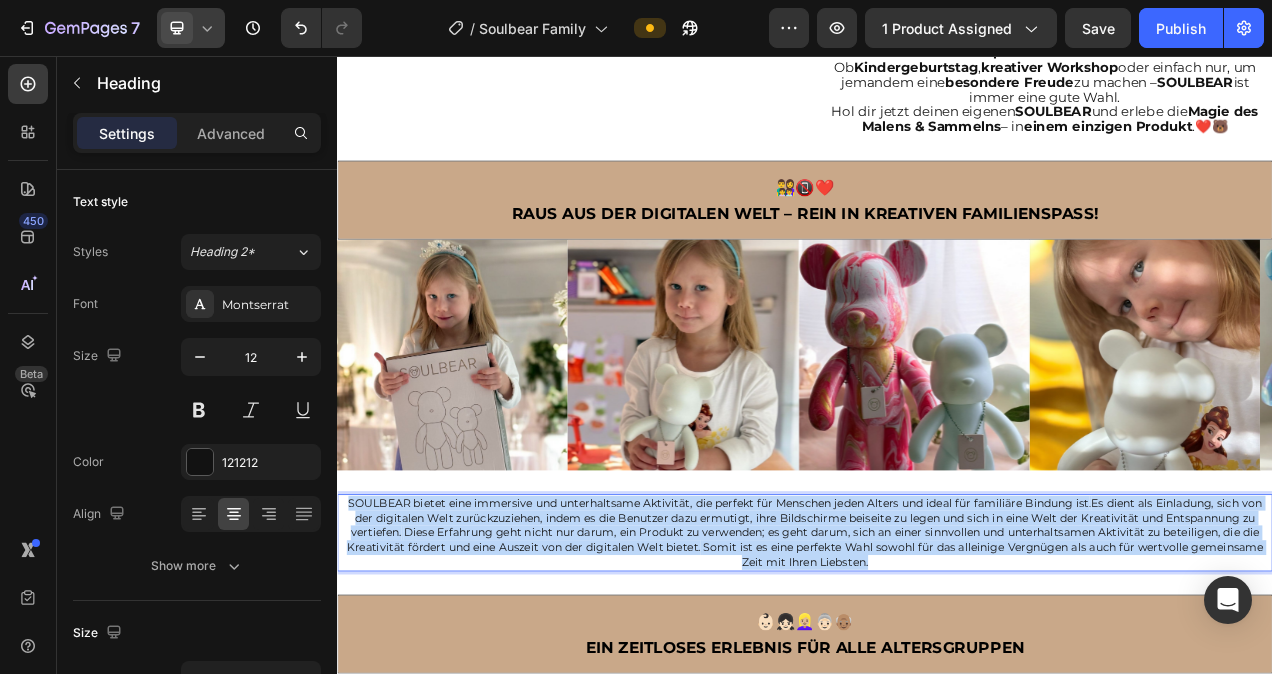 drag, startPoint x: 346, startPoint y: 645, endPoint x: 1050, endPoint y: 716, distance: 707.5712 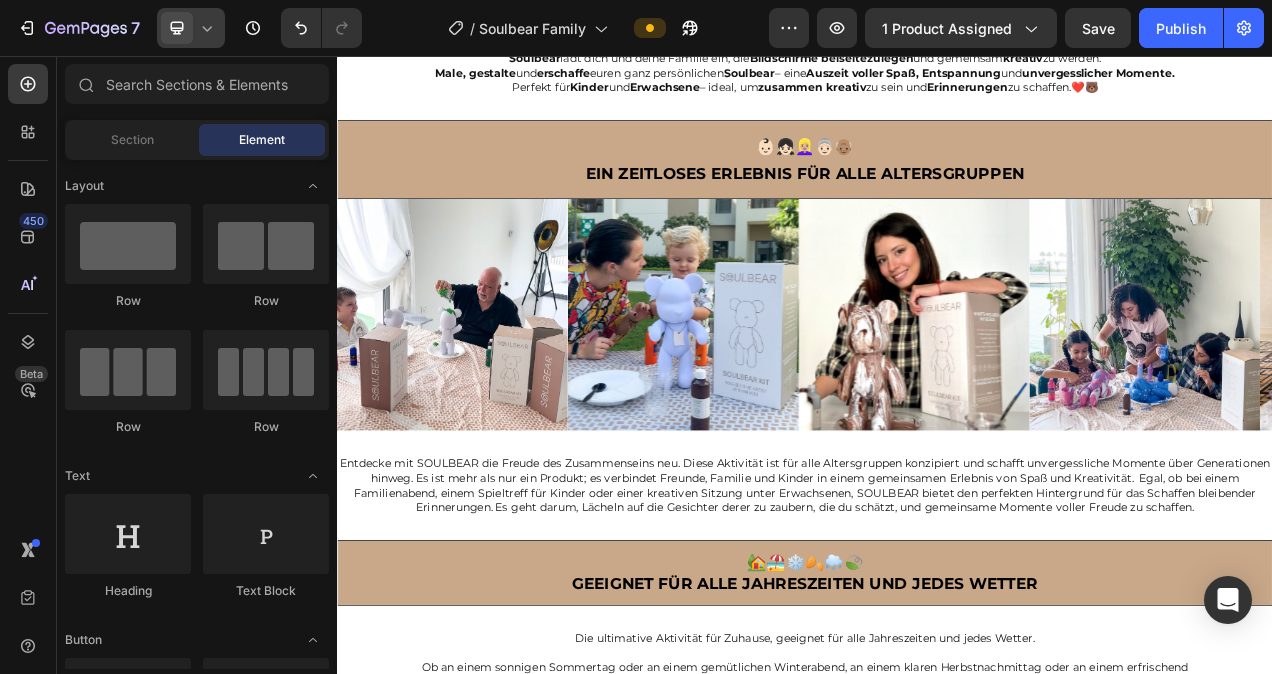 scroll, scrollTop: 2801, scrollLeft: 0, axis: vertical 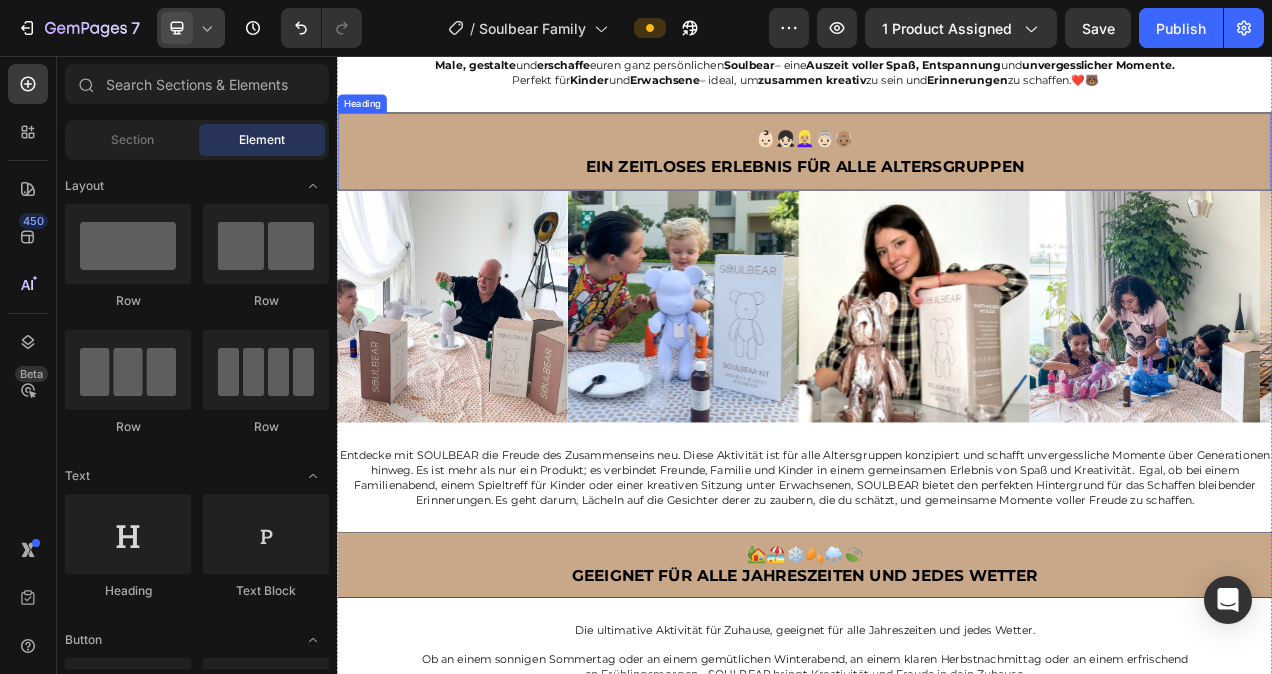 click on "👶🏻👧🏻👱🏼‍♀️👵🏻👴🏽  EIN ZEITLOSES ERLEBNIS FÜR ALLE ALTERSGRUPPEN" at bounding box center (937, 179) 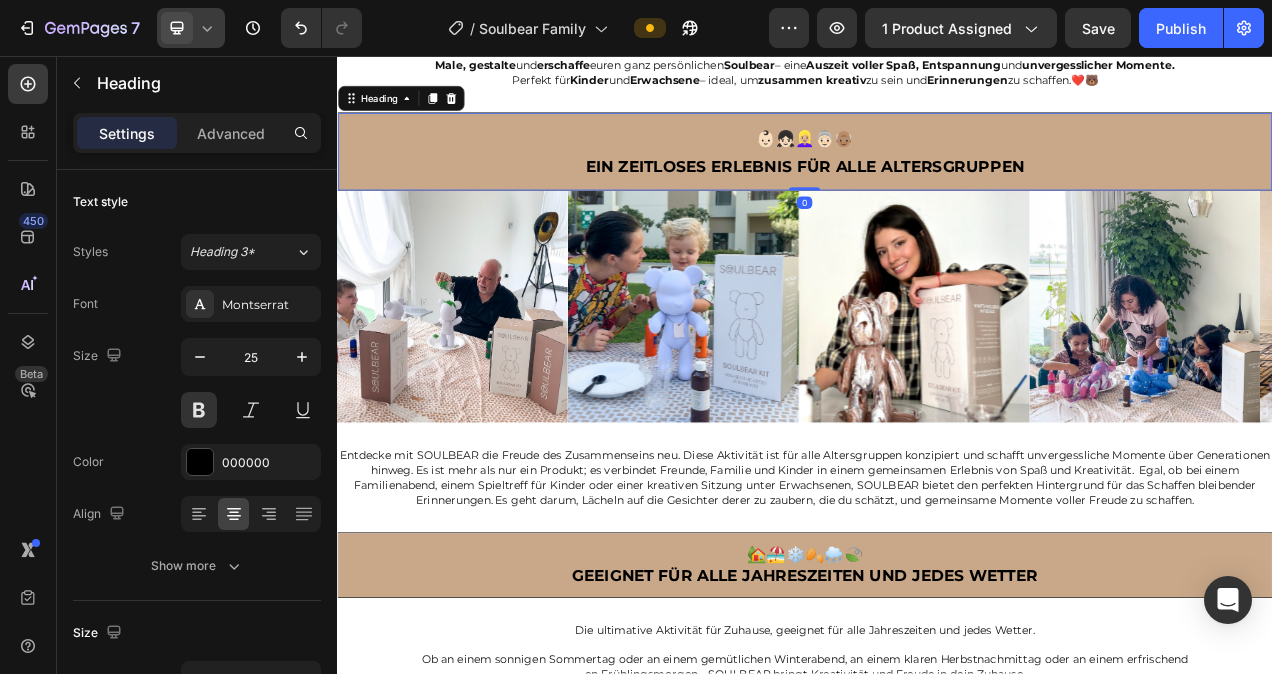 click on "👶🏻👧🏻👱🏼‍♀️👵🏻👴🏽  EIN ZEITLOSES ERLEBNIS FÜR ALLE ALTERSGRUPPEN" at bounding box center [937, 179] 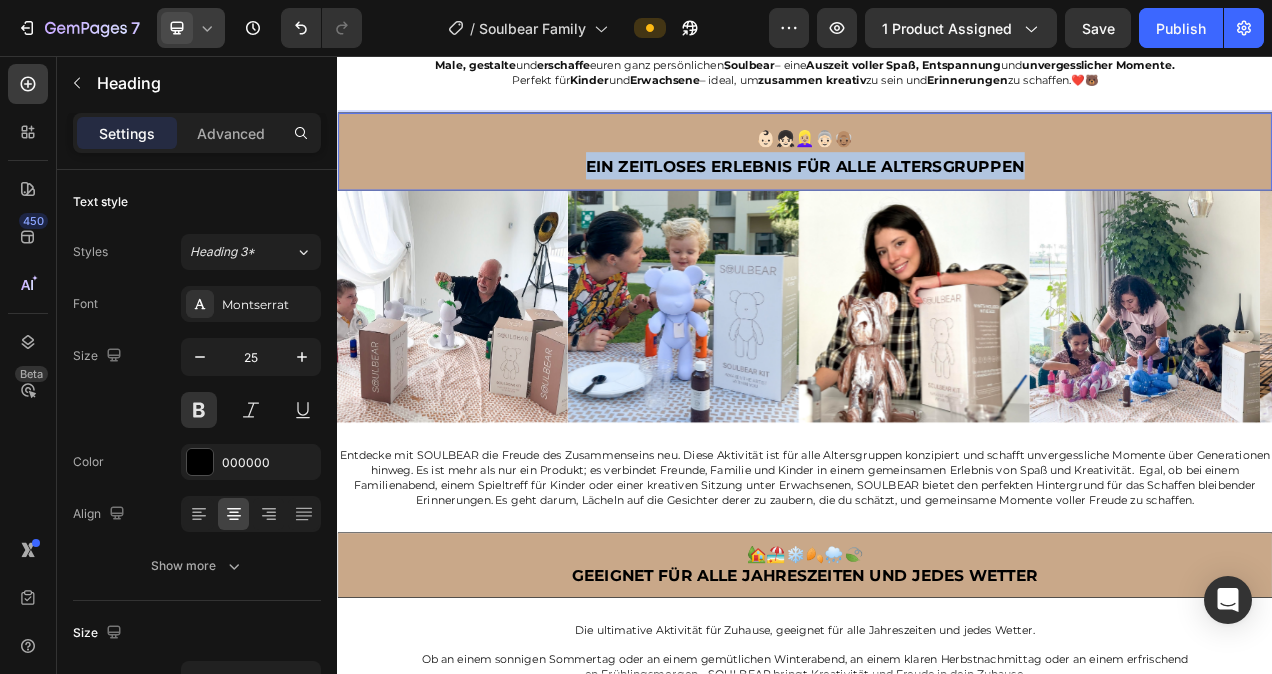 drag, startPoint x: 1219, startPoint y: 191, endPoint x: 654, endPoint y: 184, distance: 565.04333 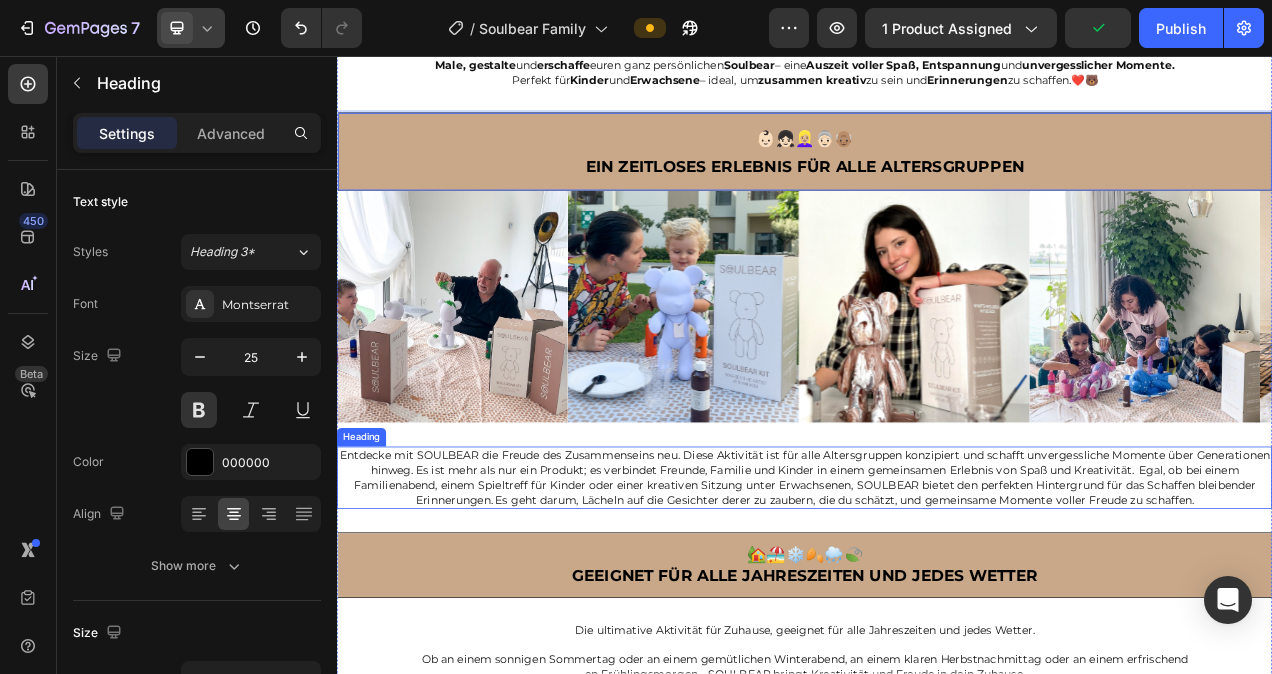 click on "Entdecke mit SOULBEAR die Freude des Zusammenseins neu. Diese Aktivität ist für alle Altersgruppen konzipiert und schafft unvergessliche Momente über Generationen hinweg." at bounding box center (937, 578) 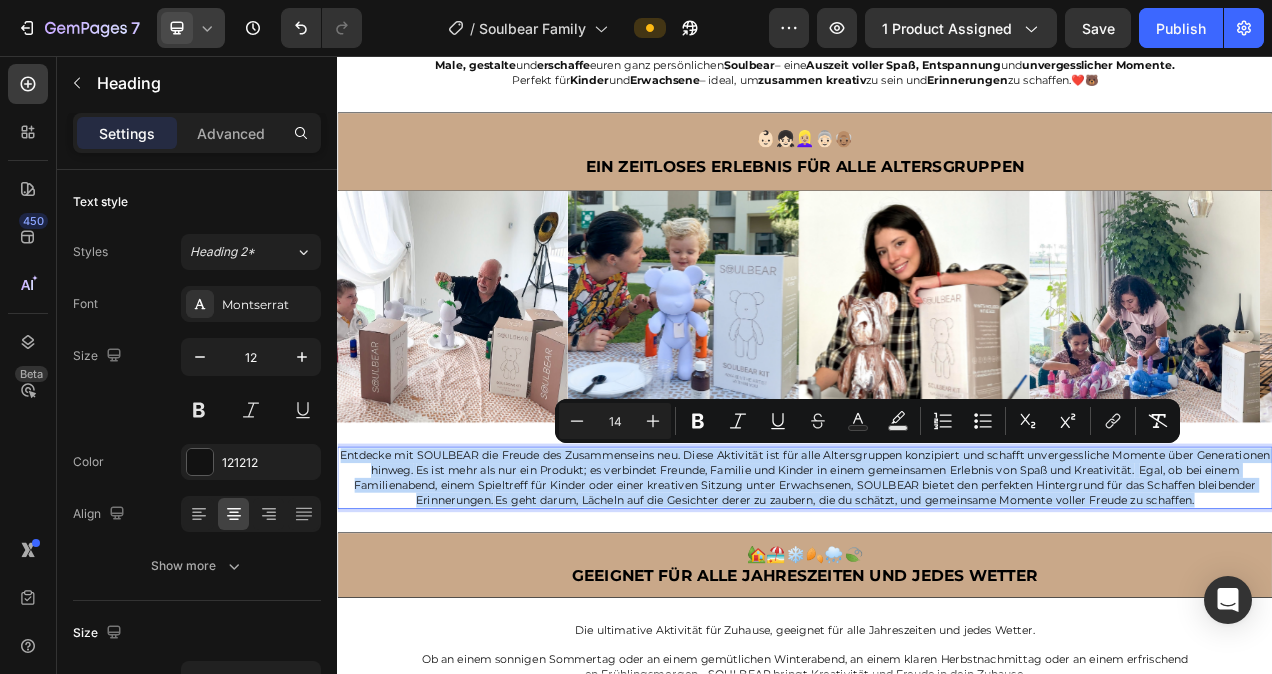 drag, startPoint x: 382, startPoint y: 571, endPoint x: 1476, endPoint y: 617, distance: 1094.9667 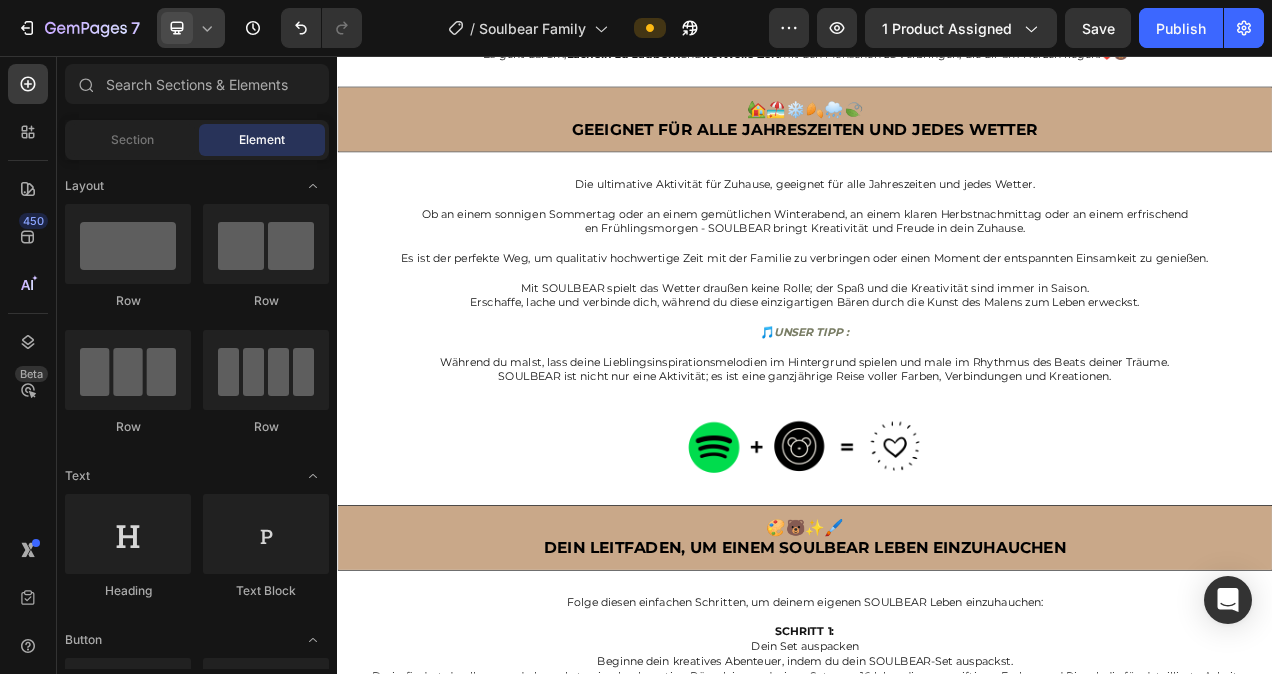 scroll, scrollTop: 3403, scrollLeft: 0, axis: vertical 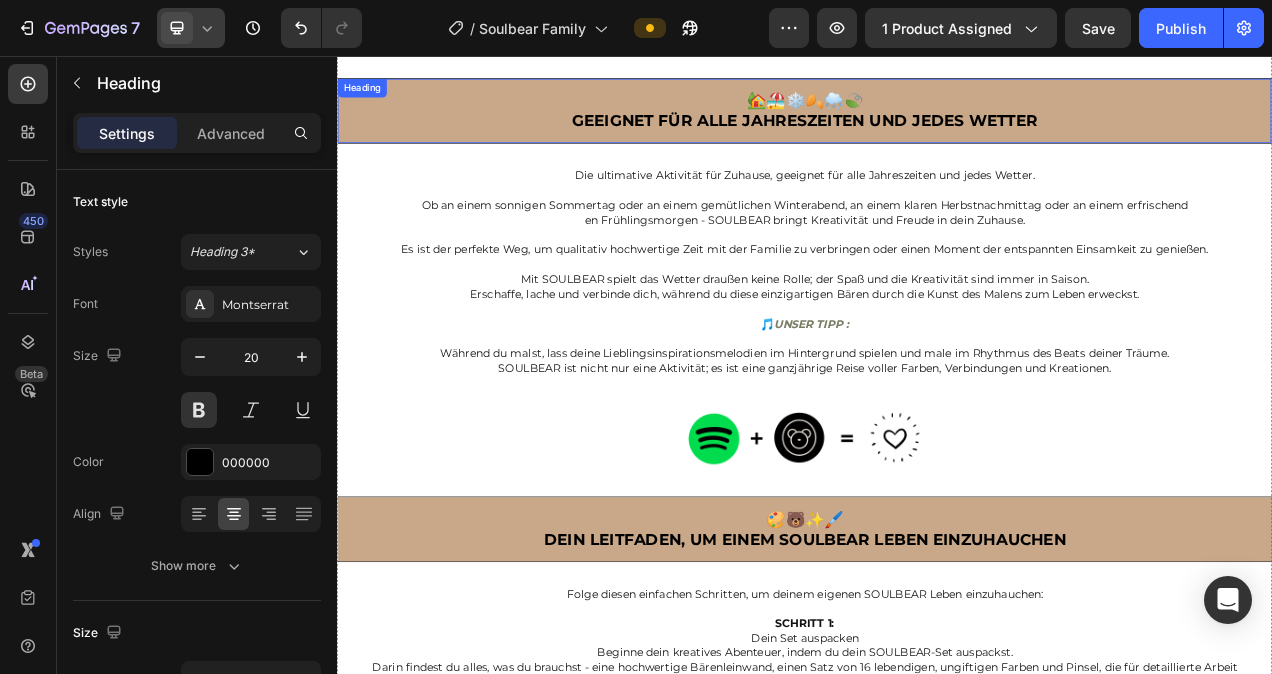 click on "🏡🏖️❄️🍂🌧️🍃 GEEIGNET FÜR ALLE JAHRESZEITEN UND JEDES WETTER" at bounding box center (937, 127) 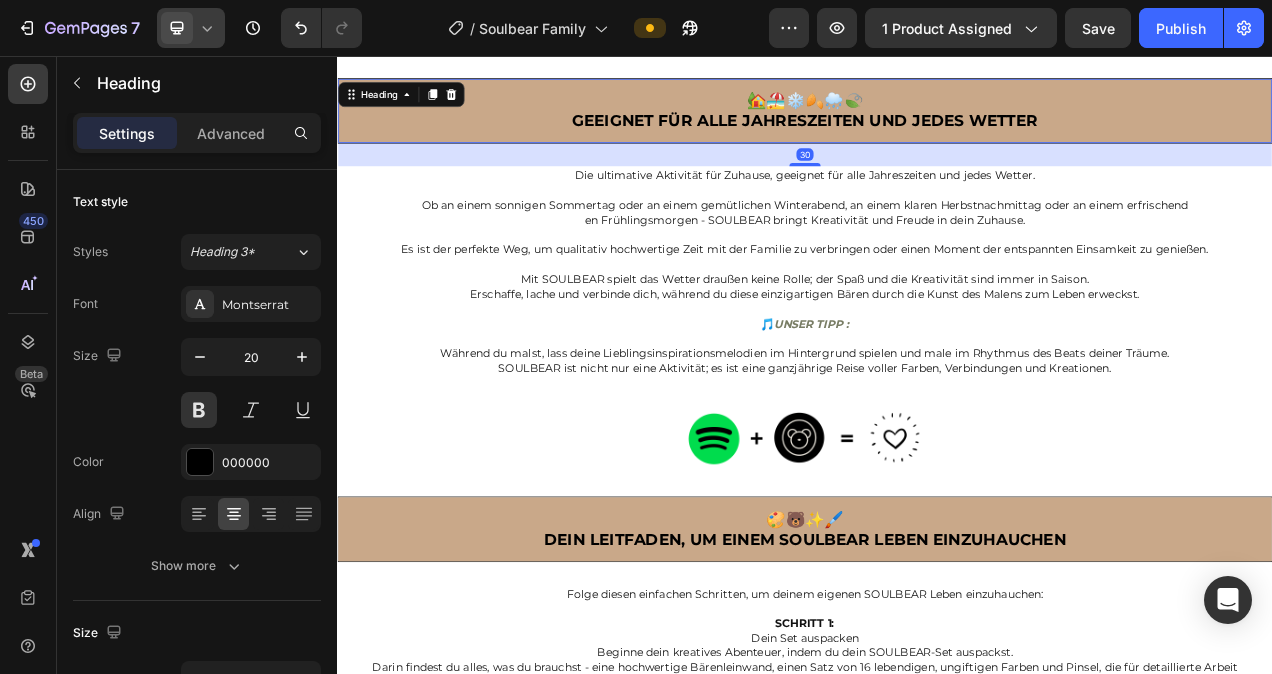 click on "🏡🏖️❄️🍂🌧️🍃 GEEIGNET FÜR ALLE JAHRESZEITEN UND JEDES WETTER" at bounding box center [937, 127] 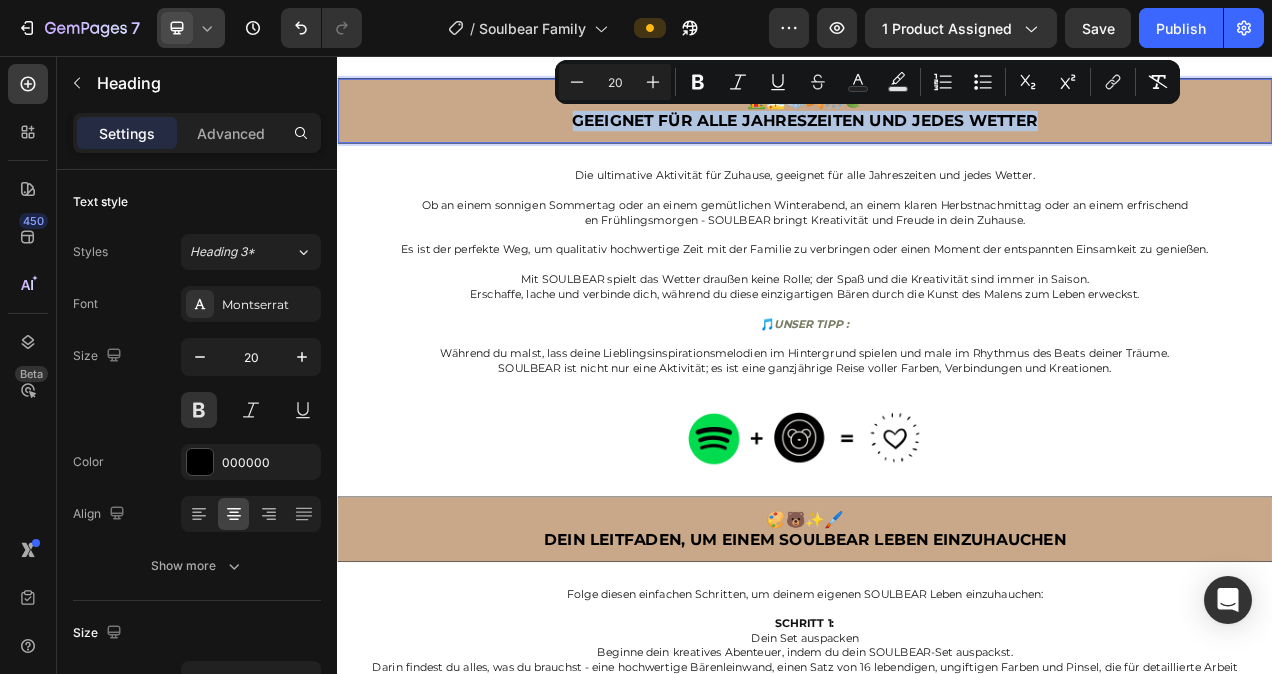 drag, startPoint x: 625, startPoint y: 129, endPoint x: 1226, endPoint y: 125, distance: 601.0133 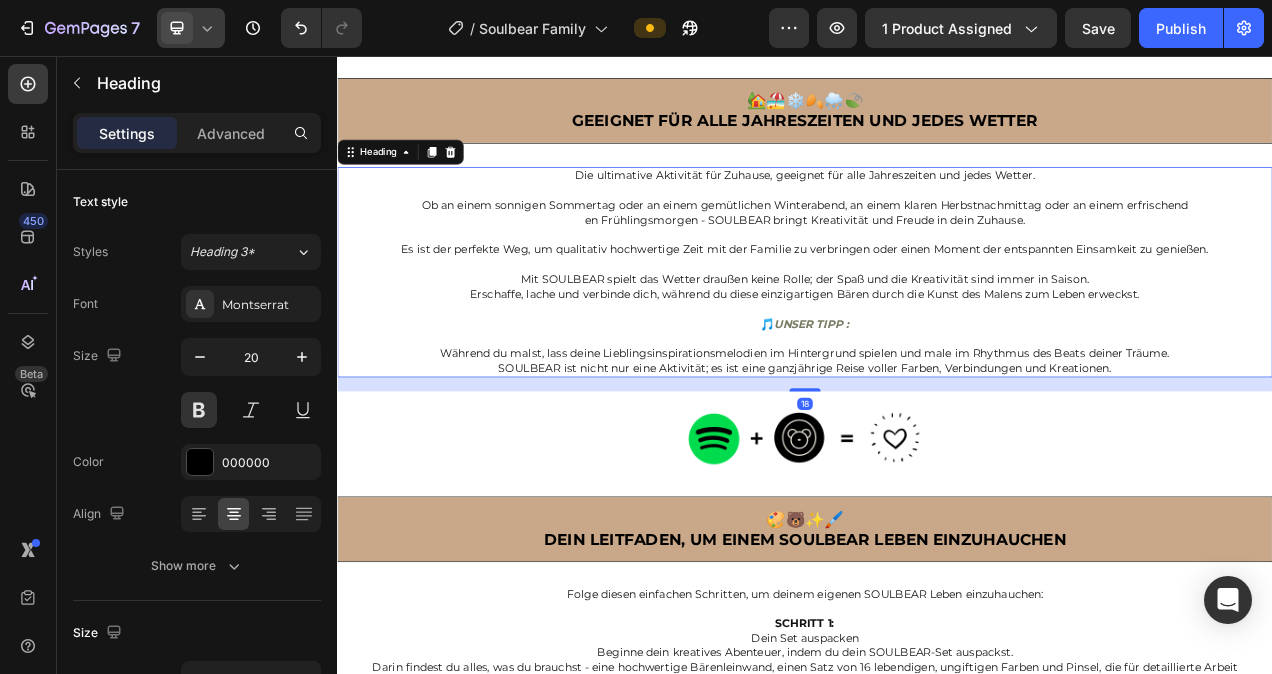 click on "Die ultimative Aktivität für Zuhause, geeignet für alle Jahreszeiten und jedes Wetter.   Ob an einem sonnigen Sommertag oder an einem gemütlichen Winterabend, an einem klaren Herbstnachmittag oder an einem erfrischend en Frühlingsmorgen - SOULBEAR bringt Kreativität und Freude in dein Zuhause.   Es ist der perfekte Weg, um qualitativ hochwertige Zeit mit der Familie zu verbringen oder einen Moment der entspannten Einsamkeit zu genießen.   Mit SOULBEAR spielt das Wetter draußen keine Rolle; der Spaß und die Kreativität sind immer in Saison. Erschaffe, lache und verbinde dich, während du diese einzigartigen Bären durch die Kunst des Malens zum Leben erweckst.   🎵 UNSER TIPP :   Während du malst, lass deine Lieblingsinspirationsmelodien im Hintergrund spielen und male im Rhythmus des Beats deiner Träume. SOULBEAR ist nicht nur eine Aktivität; es ist eine ganzjährige Reise voller Farben, Verbindungen und Kreationen." at bounding box center [937, 334] 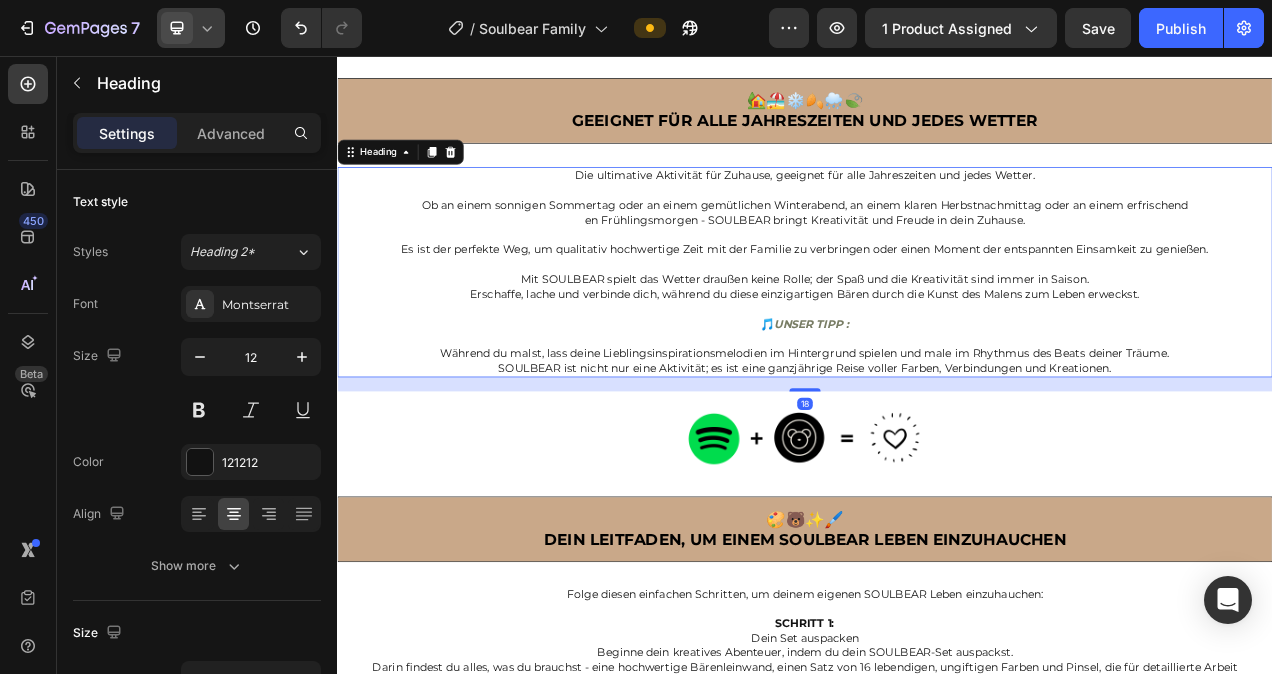 click on "Die ultimative Aktivität für Zuhause, geeignet für alle Jahreszeiten und jedes Wetter.   Ob an einem sonnigen Sommertag oder an einem gemütlichen Winterabend, an einem klaren Herbstnachmittag oder an einem erfrischend en Frühlingsmorgen - SOULBEAR bringt Kreativität und Freude in dein Zuhause.   Es ist der perfekte Weg, um qualitativ hochwertige Zeit mit der Familie zu verbringen oder einen Moment der entspannten Einsamkeit zu genießen.   Mit SOULBEAR spielt das Wetter draußen keine Rolle; der Spaß und die Kreativität sind immer in Saison. Erschaffe, lache und verbinde dich, während du diese einzigartigen Bären durch die Kunst des Malens zum Leben erweckst.   🎵 UNSER TIPP :   Während du malst, lass deine Lieblingsinspirationsmelodien im Hintergrund spielen und male im Rhythmus des Beats deiner Träume. SOULBEAR ist nicht nur eine Aktivität; es ist eine ganzjährige Reise voller Farben, Verbindungen und Kreationen." at bounding box center (937, 334) 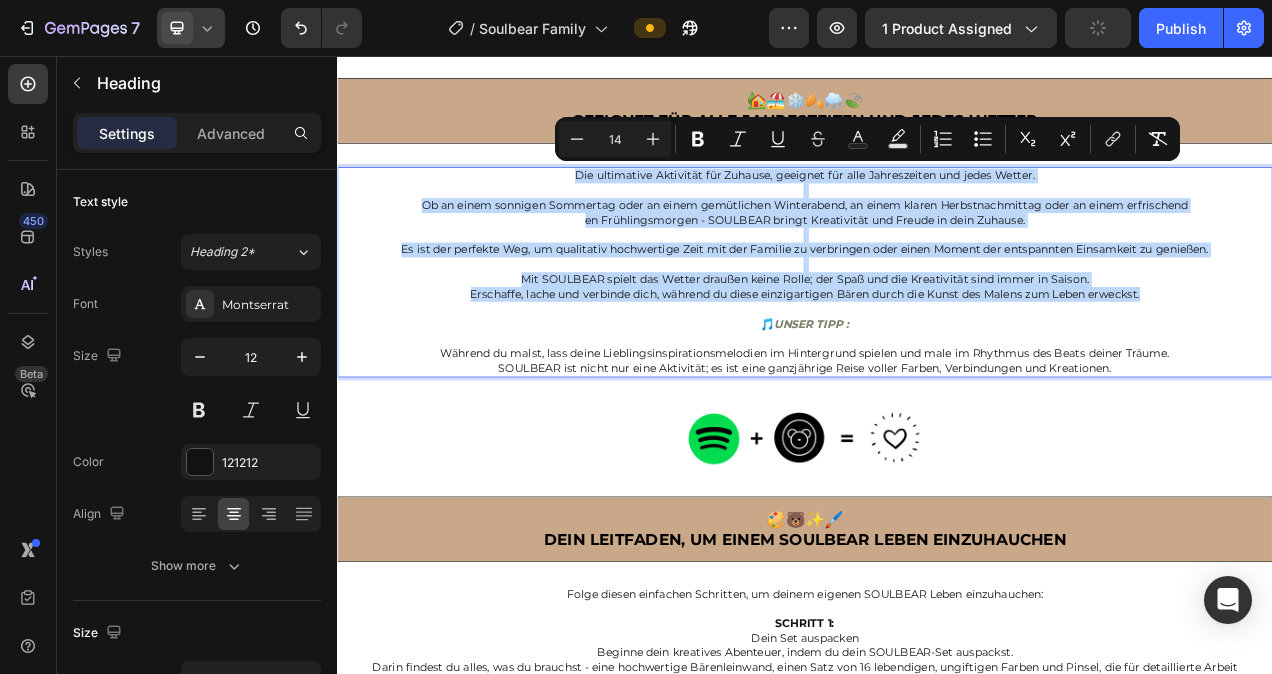 drag, startPoint x: 1381, startPoint y: 352, endPoint x: 639, endPoint y: 208, distance: 755.8439 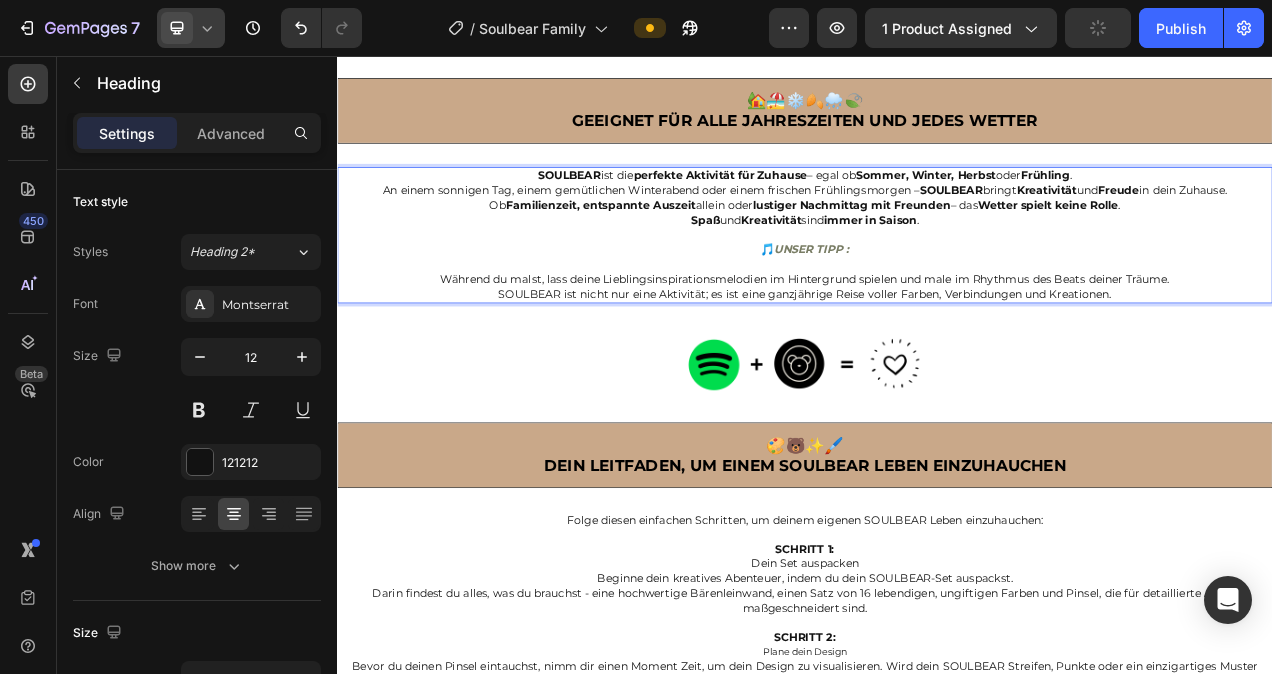 click on "SOULBEAR  ist die  perfekte Aktivität für Zuhause  – egal ob  Sommer, Winter, Herbst  oder  Frühling . An einem sonnigen Tag, einem gemütlichen Winterabend oder einem frischen Frühlingsmorgen –  SOULBEAR  bringt  Kreativität  und  Freude  in dein Zuhause. Ob  Familienzeit, entspannte Auszeit  allein oder  lustiger Nachmittag mit Freunden  – das  Wetter spielt keine Rolle . Spaß  und  Kreativität  sind  immer in Saison .   🎵 UNSER TIPP :   Während du malst, lass deine Lieblingsinspirationsmelodien im Hintergrund spielen und male im Rhythmus des Beats deiner Träume. SOULBEAR ist nicht nur eine Aktivität; es ist eine ganzjährige Reise voller Farben, Verbindungen und Kreationen." at bounding box center [937, 286] 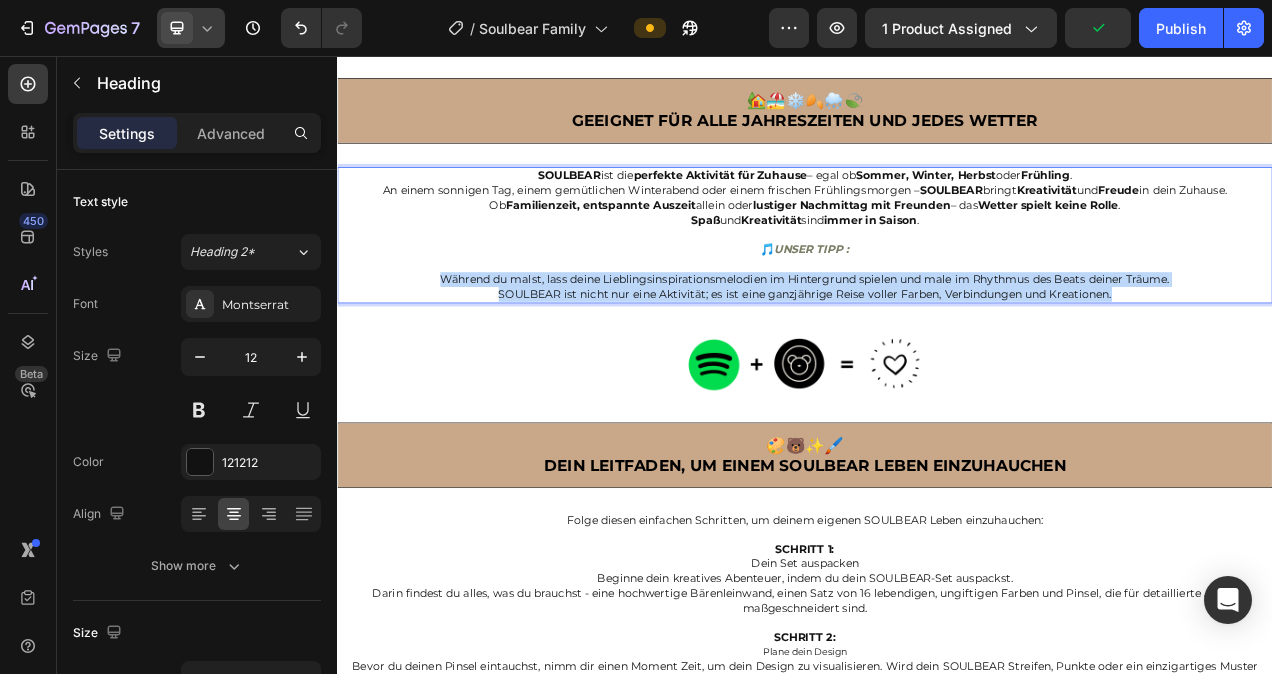 drag, startPoint x: 1326, startPoint y: 346, endPoint x: 454, endPoint y: 337, distance: 872.04645 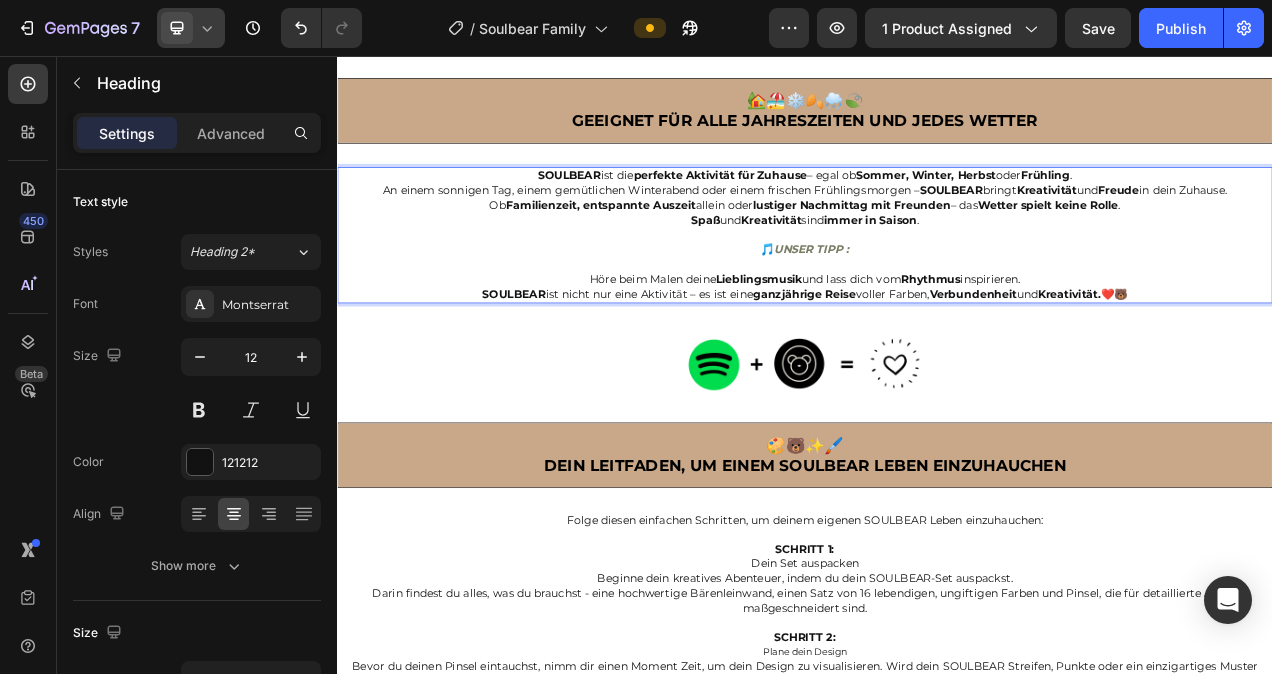 click on "SOULBEAR  ist die  perfekte Aktivität für Zuhause  – egal ob  Sommer, Winter, Herbst  oder  Frühling . An einem sonnigen Tag, einem gemütlichen Winterabend oder einem frischen Frühlingsmorgen –  SOULBEAR  bringt  Kreativität  und  Freude  in dein Zuhause. Ob  Familienzeit, entspannte Auszeit  allein oder  lustiger Nachmittag mit Freunden  – das  Wetter spielt keine Rolle . Spaß  und  Kreativität  sind  immer in Saison .   🎵 UNSER TIPP :   Höre beim Malen deine  Lieblingsmusik  und lass dich vom  Rhythmus  inspirieren. SOULBEAR  ist nicht nur eine Aktivität – es ist eine  ganzjährige Reise  voller Farben,  Verbundenheit  und  Kreativität. ❤️🐻" at bounding box center (937, 286) 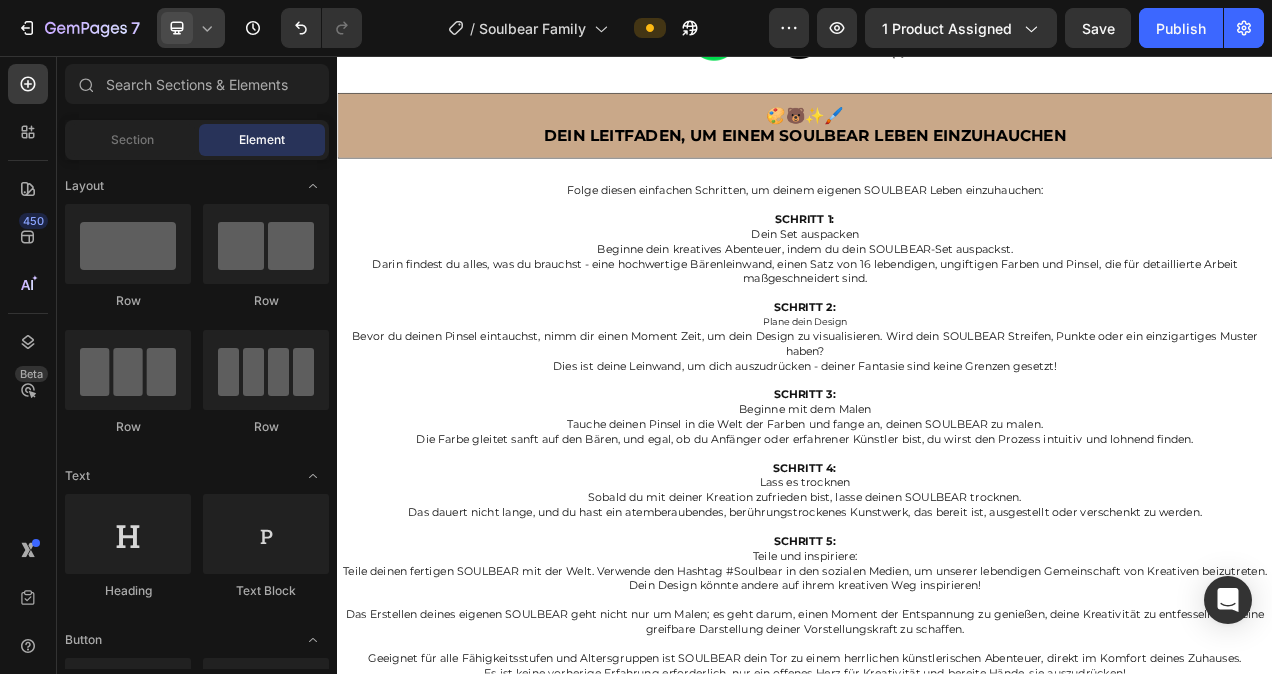 scroll, scrollTop: 3842, scrollLeft: 0, axis: vertical 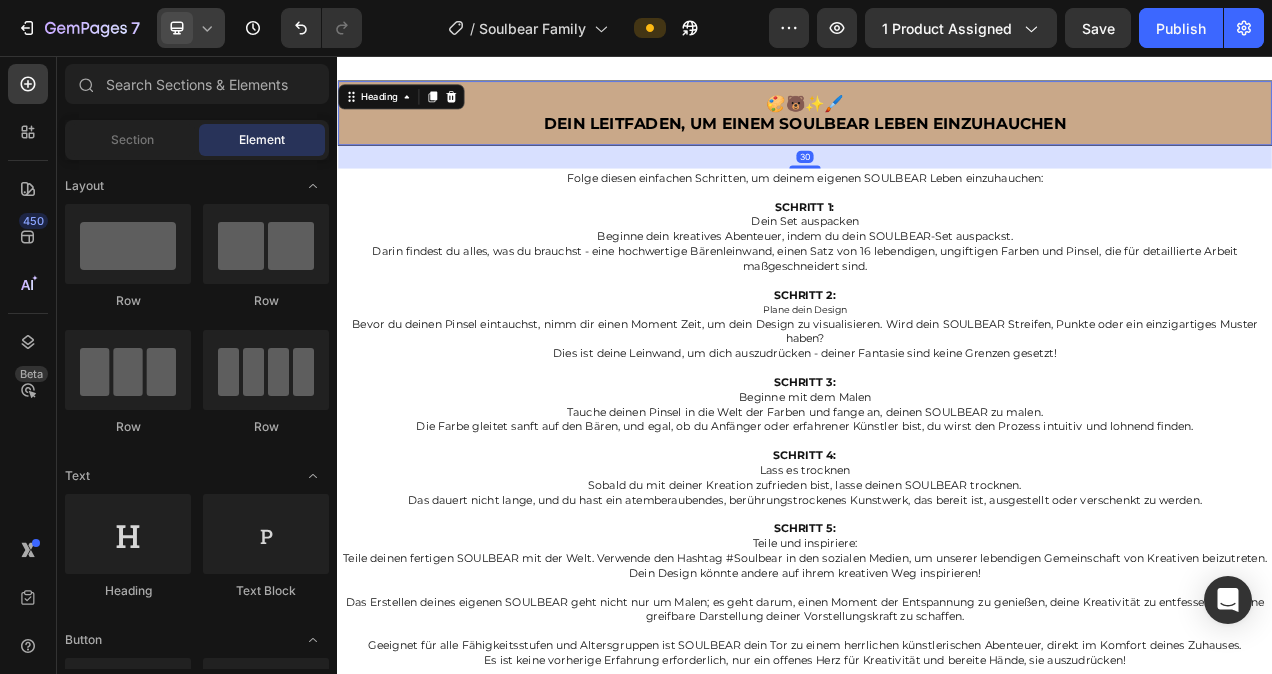 click on "Dein Leitfaden, um einem SOULBEAR Leben einzuhauchen" at bounding box center (937, 143) 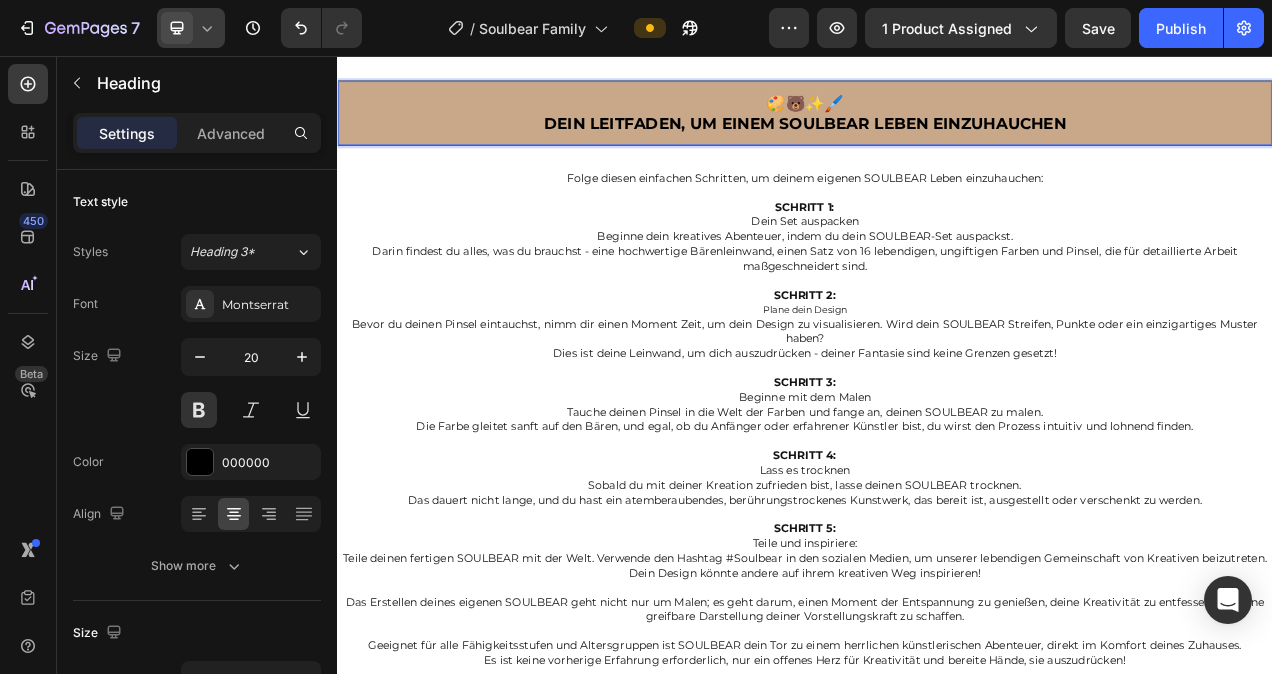 click on "🎨🐻✨🖌️ Dein Leitfaden, um einem SOULBEAR Leben einzuhauchen" at bounding box center [937, 130] 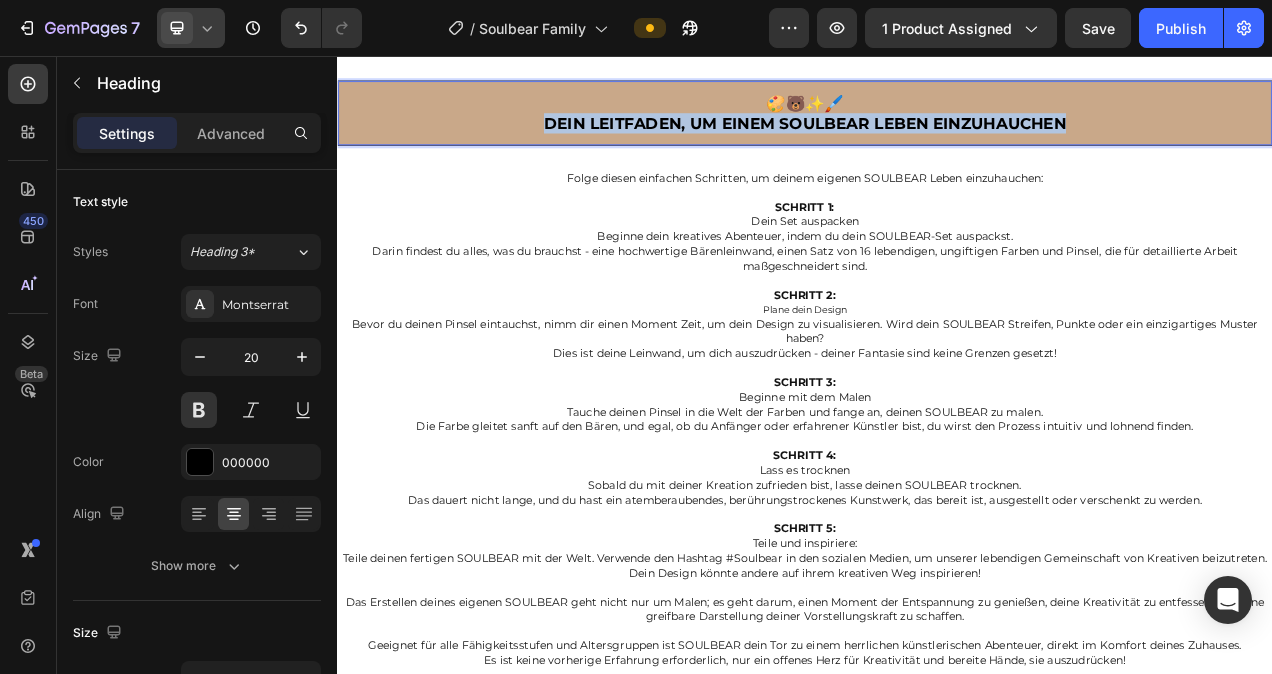 drag, startPoint x: 589, startPoint y: 135, endPoint x: 1267, endPoint y: 130, distance: 678.01843 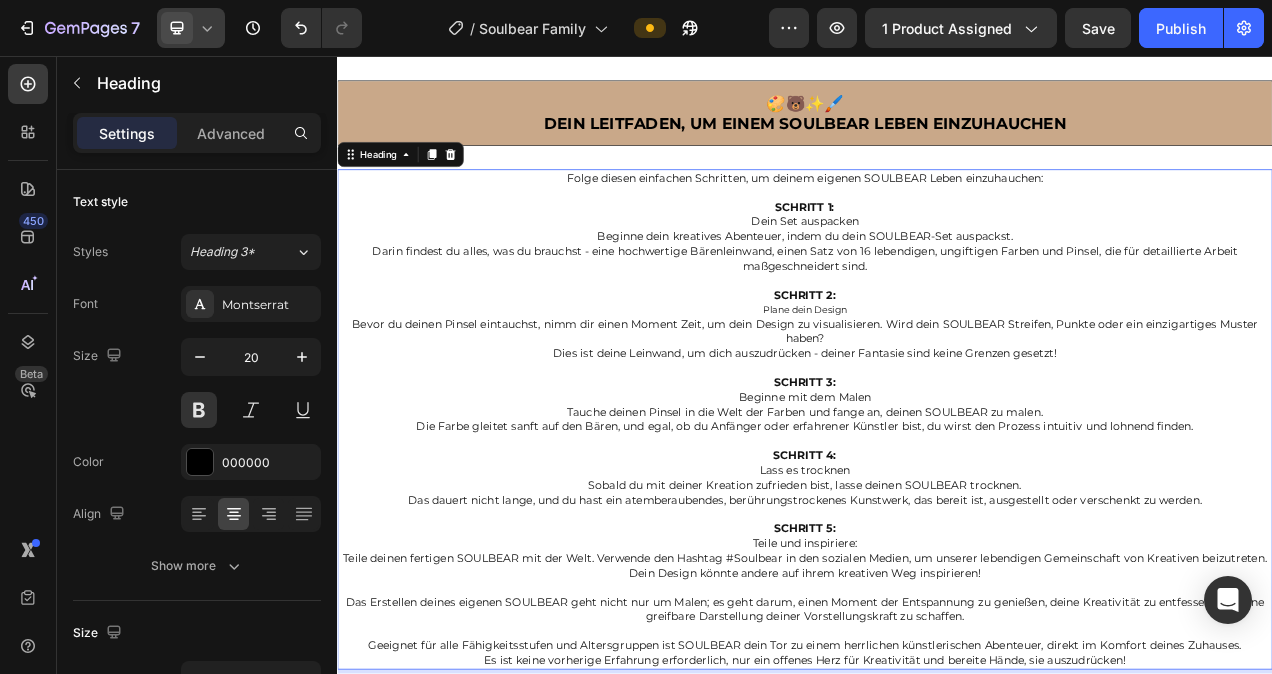 click on "Folge diesen einfachen Schritten, um deinem eigenen SOULBEAR Leben einzuhauchen:   SCHRITT 1: Dein Set auspacken Beginne dein kreatives Abenteuer, indem du dein SOULBEAR-Set auspackst. Darin findest du alles, was du brauchst - eine hochwertige Bärenleinwand, einen Satz von 16 lebendigen, ungiftigen Farben und Pinsel, die für detaillierte Arbeit maßgeschneidert sind.   SCHRITT 2: Plane dein Design Bevor du deinen Pinsel eintauchst, nimm dir einen Moment Zeit, um dein Design zu visualisieren. Wird dein SOULBEAR Streifen, Punkte oder ein einzigartiges Muster haben? Dies ist deine Leinwand, um dich auszudrücken - deiner Fantasie sind keine Grenzen gesetzt!   SCHRITT 3: Beginne mit dem Malen Tauche deinen Pinsel in die Welt der Farben und fange an, deinen SOULBEAR zu malen. Die Farbe gleitet sanft auf den Bären, und egal, ob du Anfänger oder erfahrener Künstler bist, du wirst den Prozess intuitiv und lohnend finden.   SCHRITT 4: Lass es trocknen   SCHRITT 5: Teile und inspiriere:" at bounding box center [937, 523] 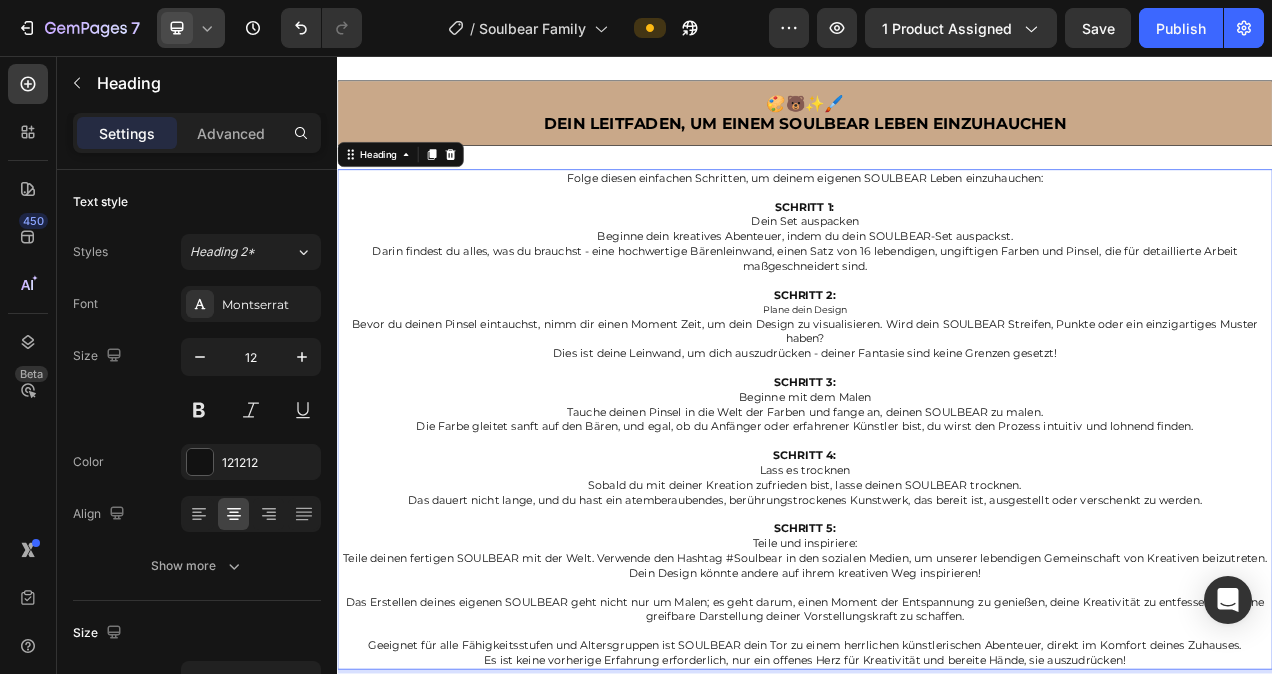 click on "Folge diesen einfachen Schritten, um deinem eigenen SOULBEAR Leben einzuhauchen:   SCHRITT 1: Dein Set auspacken Beginne dein kreatives Abenteuer, indem du dein SOULBEAR-Set auspackst. Darin findest du alles, was du brauchst - eine hochwertige Bärenleinwand, einen Satz von 16 lebendigen, ungiftigen Farben und Pinsel, die für detaillierte Arbeit maßgeschneidert sind.   SCHRITT 2: Plane dein Design Bevor du deinen Pinsel eintauchst, nimm dir einen Moment Zeit, um dein Design zu visualisieren. Wird dein SOULBEAR Streifen, Punkte oder ein einzigartiges Muster haben? Dies ist deine Leinwand, um dich auszudrücken - deiner Fantasie sind keine Grenzen gesetzt!   SCHRITT 3: Beginne mit dem Malen Tauche deinen Pinsel in die Welt der Farben und fange an, deinen SOULBEAR zu malen. Die Farbe gleitet sanft auf den Bären, und egal, ob du Anfänger oder erfahrener Künstler bist, du wirst den Prozess intuitiv und lohnend finden.   SCHRITT 4: Lass es trocknen   SCHRITT 5: Teile und inspiriere:" at bounding box center [937, 523] 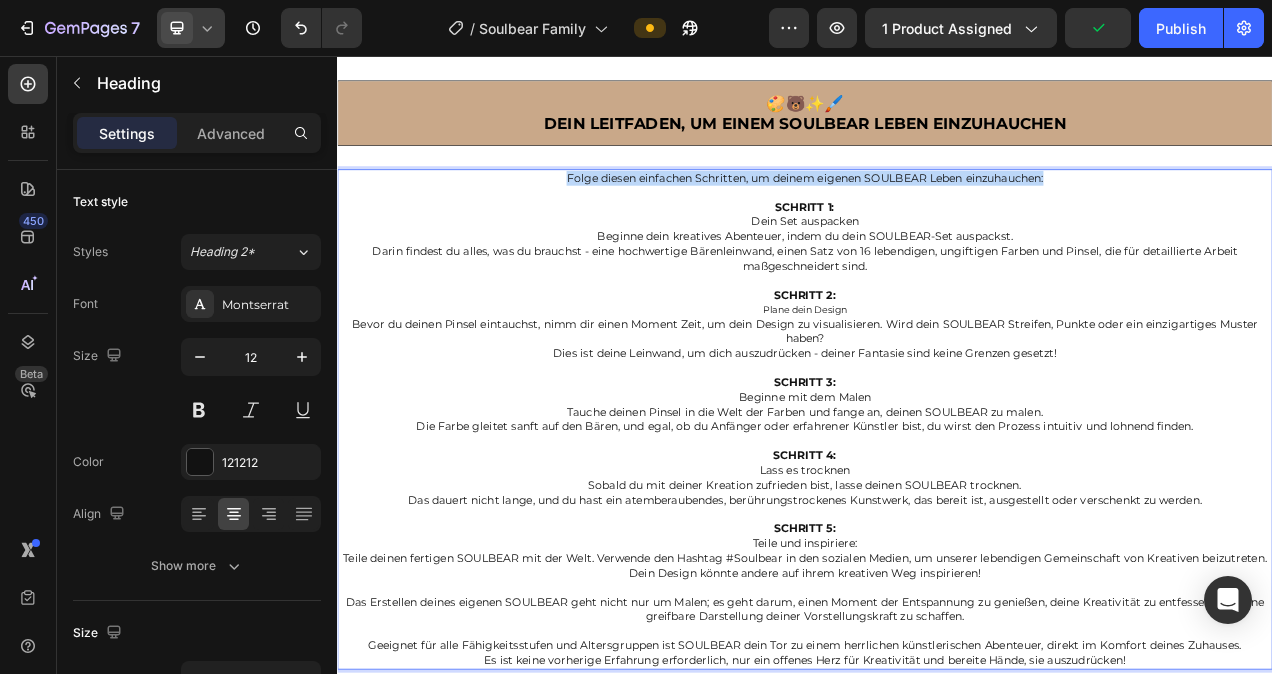 drag, startPoint x: 609, startPoint y: 205, endPoint x: 1254, endPoint y: 210, distance: 645.0194 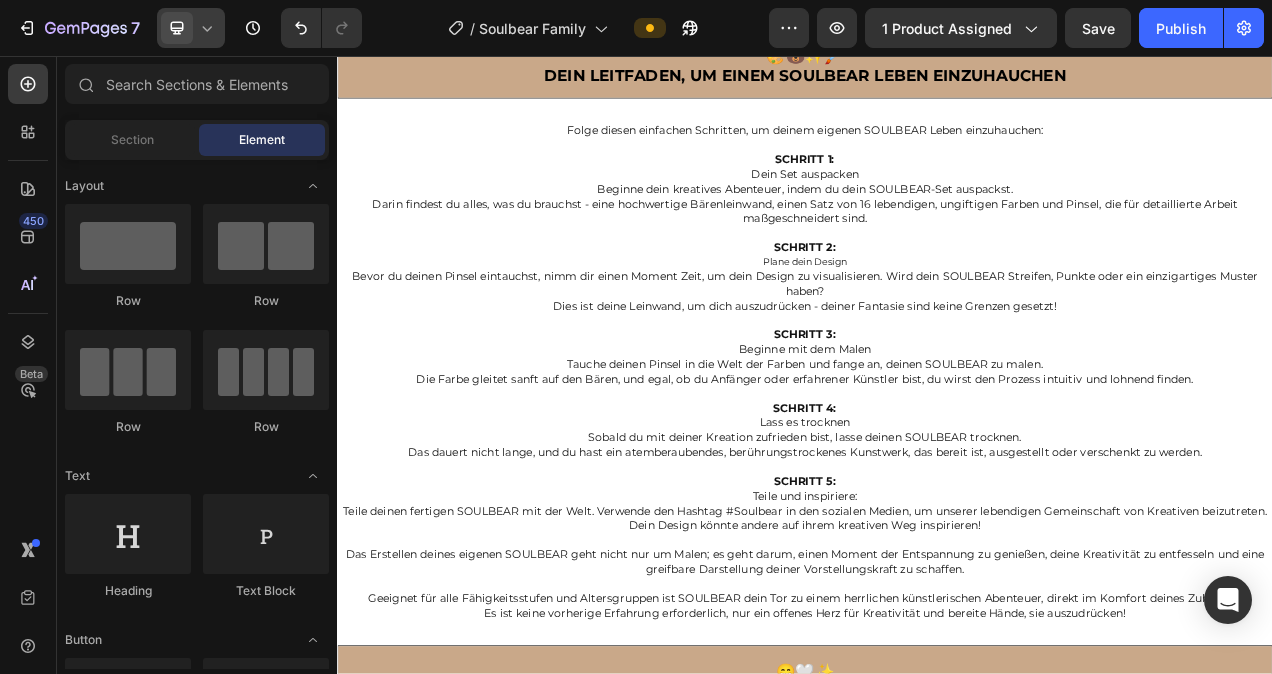 scroll, scrollTop: 3930, scrollLeft: 0, axis: vertical 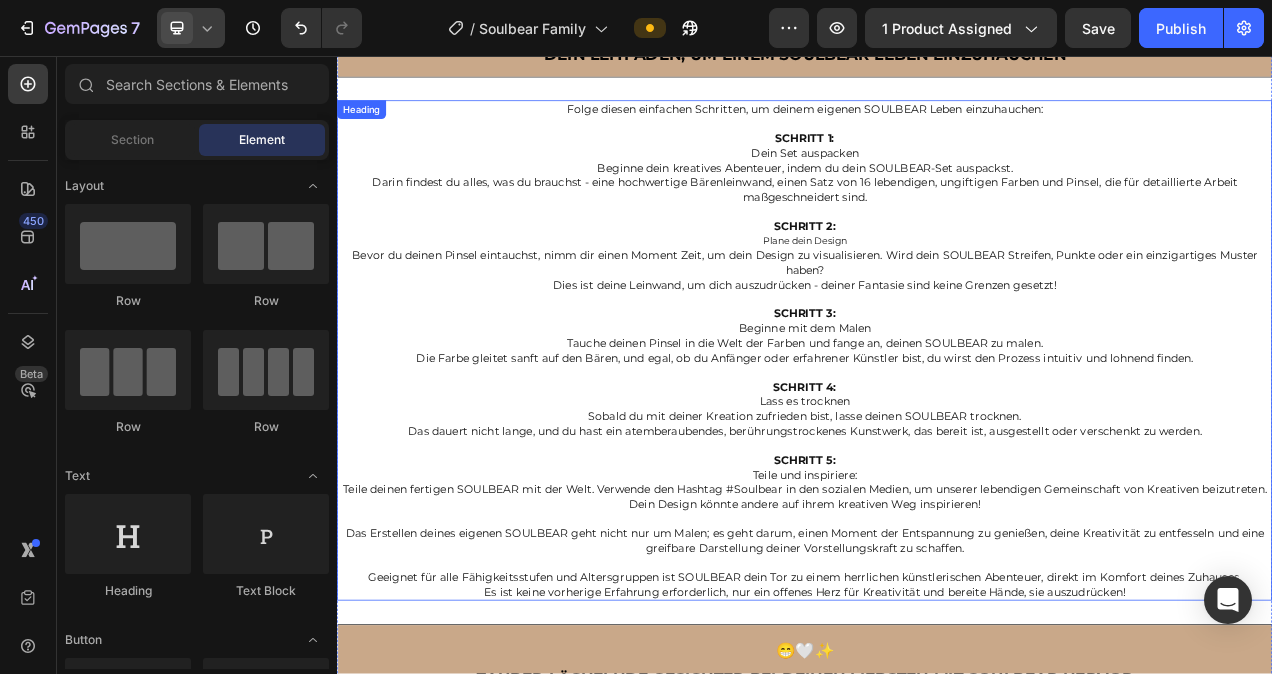 click on "⁠⁠⁠⁠⁠⁠⁠ Folge diesen einfachen Schritten, um deinem eigenen SOULBEAR Leben einzuhauchen:   SCHRITT 1: Dein Set auspacken Beginne dein kreatives Abenteuer, indem du dein SOULBEAR-Set auspackst. Darin findest du alles, was du brauchst - eine hochwertige Bärenleinwand, einen Satz von 16 lebendigen, ungiftigen Farben und Pinsel, die für detaillierte Arbeit maßgeschneidert sind.   SCHRITT 2: Plane dein Design Bevor du deinen Pinsel eintauchst, nimm dir einen Moment Zeit, um dein Design zu visualisieren. Wird dein SOULBEAR Streifen, Punkte oder ein einzigartiges Muster haben? Dies ist deine Leinwand, um dich auszudrücken - deiner Fantasie sind keine Grenzen gesetzt!   SCHRITT 3: Beginne mit dem Malen Tauche deinen Pinsel in die Welt der Farben und fange an, deinen SOULBEAR zu malen. Die Farbe gleitet sanft auf den Bären, und egal, ob du Anfänger oder erfahrener Künstler bist, du wirst den Prozess intuitiv und lohnend finden.   SCHRITT 4: Lass es trocknen   SCHRITT 5: Teile und inspiriere:" at bounding box center [937, 435] 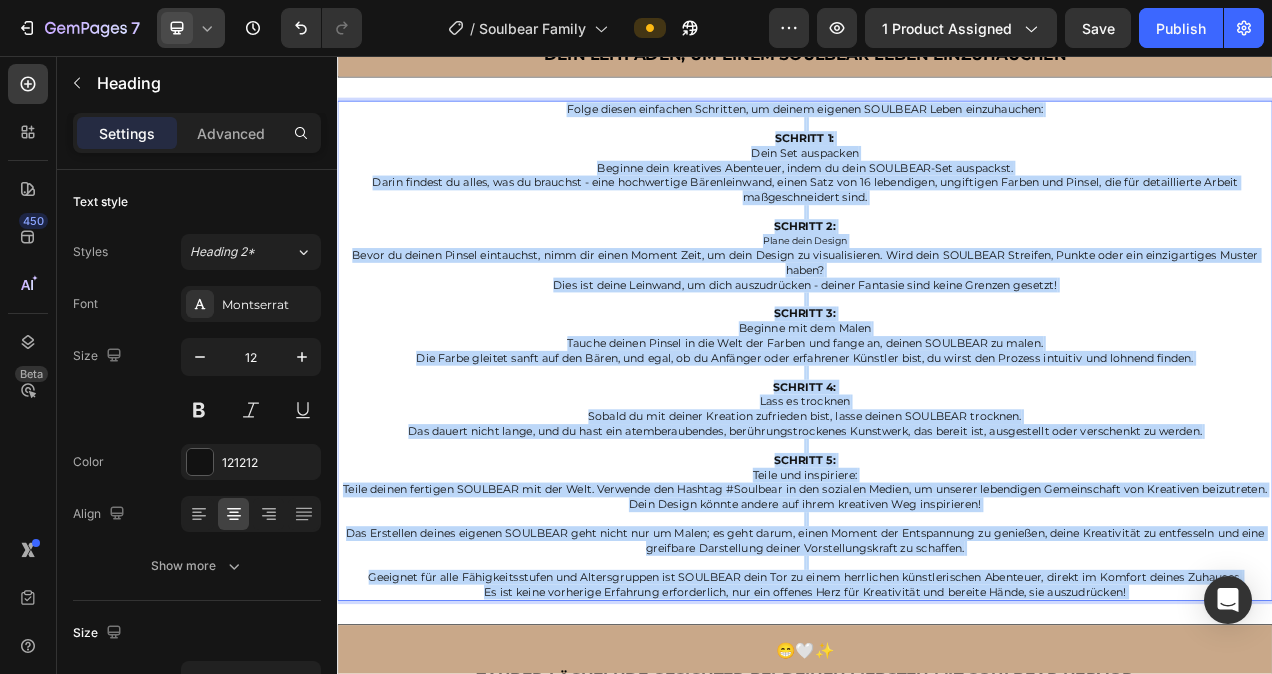 drag, startPoint x: 1362, startPoint y: 740, endPoint x: 816, endPoint y: 236, distance: 743.05585 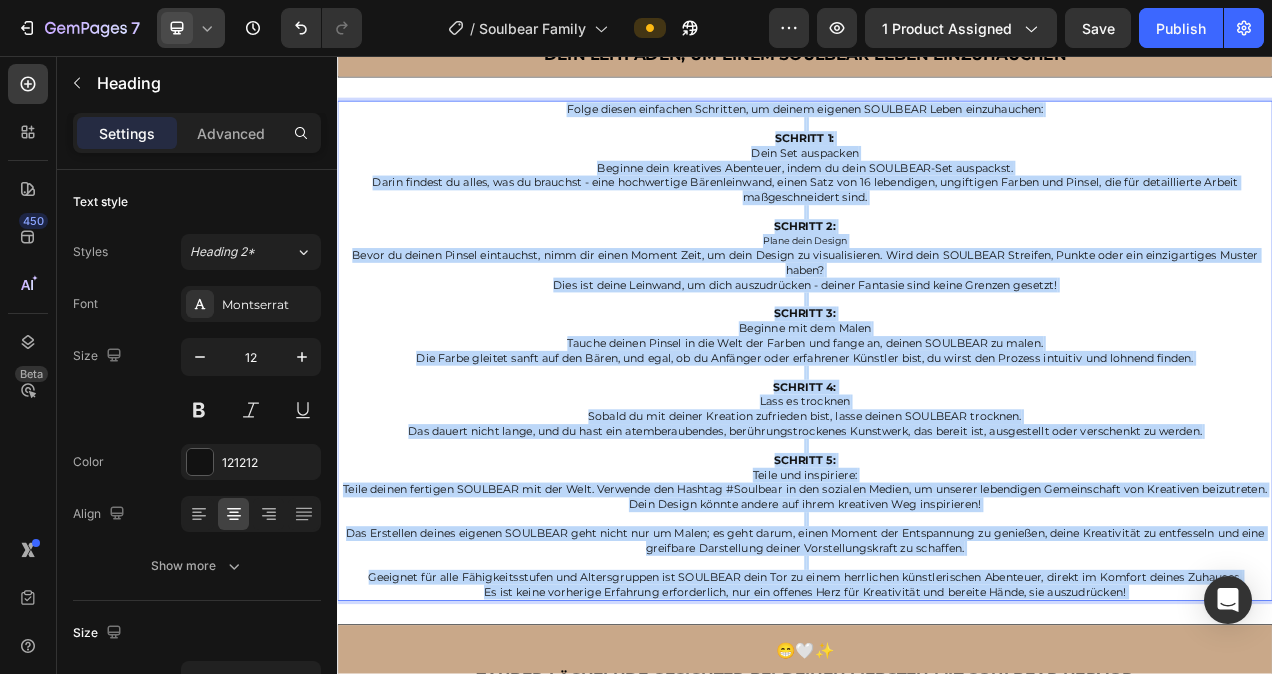 click on "Folge diesen einfachen Schritten, um deinem eigenen SOULBEAR Leben einzuhauchen:   SCHRITT 1: Dein Set auspacken Beginne dein kreatives Abenteuer, indem du dein SOULBEAR-Set auspackst. Darin findest du alles, was du brauchst - eine hochwertige Bärenleinwand, einen Satz von 16 lebendigen, ungiftigen Farben und Pinsel, die für detaillierte Arbeit maßgeschneidert sind.   SCHRITT 2: Plane dein Design Bevor du deinen Pinsel eintauchst, nimm dir einen Moment Zeit, um dein Design zu visualisieren. Wird dein SOULBEAR Streifen, Punkte oder ein einzigartiges Muster haben? Dies ist deine Leinwand, um dich auszudrücken - deiner Fantasie sind keine Grenzen gesetzt!   SCHRITT 3: Beginne mit dem Malen Tauche deinen Pinsel in die Welt der Farben und fange an, deinen SOULBEAR zu malen. Die Farbe gleitet sanft auf den Bären, und egal, ob du Anfänger oder erfahrener Künstler bist, du wirst den Prozess intuitiv und lohnend finden.   SCHRITT 4: Lass es trocknen   SCHRITT 5: Teile und inspiriere:" at bounding box center [937, 435] 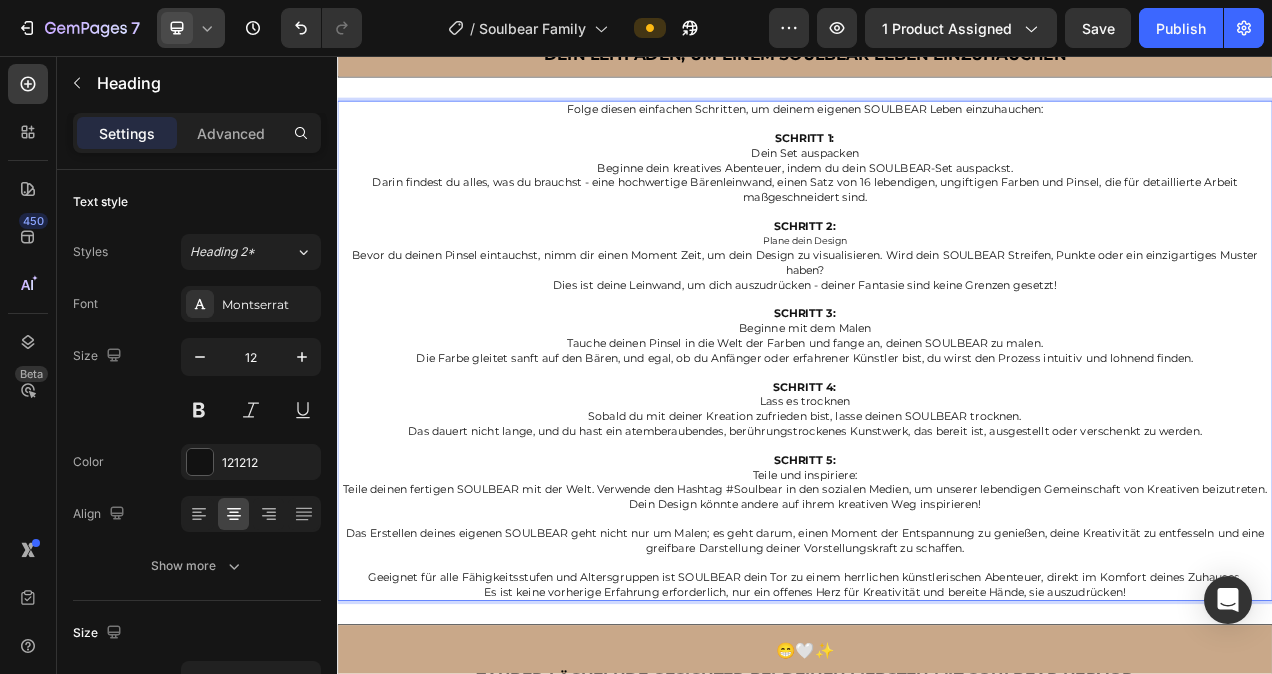 click on "Folge diesen einfachen Schritten, um deinem eigenen SOULBEAR Leben einzuhauchen:   SCHRITT 1: Dein Set auspacken Beginne dein kreatives Abenteuer, indem du dein SOULBEAR-Set auspackst. Darin findest du alles, was du brauchst - eine hochwertige Bärenleinwand, einen Satz von 16 lebendigen, ungiftigen Farben und Pinsel, die für detaillierte Arbeit maßgeschneidert sind.   SCHRITT 2: Plane dein Design Bevor du deinen Pinsel eintauchst, nimm dir einen Moment Zeit, um dein Design zu visualisieren. Wird dein SOULBEAR Streifen, Punkte oder ein einzigartiges Muster haben? Dies ist deine Leinwand, um dich auszudrücken - deiner Fantasie sind keine Grenzen gesetzt!   SCHRITT 3: Beginne mit dem Malen Tauche deinen Pinsel in die Welt der Farben und fange an, deinen SOULBEAR zu malen. Die Farbe gleitet sanft auf den Bären, und egal, ob du Anfänger oder erfahrener Künstler bist, du wirst den Prozess intuitiv und lohnend finden.   SCHRITT 4: Lass es trocknen   SCHRITT 5: Teile und inspiriere:" at bounding box center (937, 435) 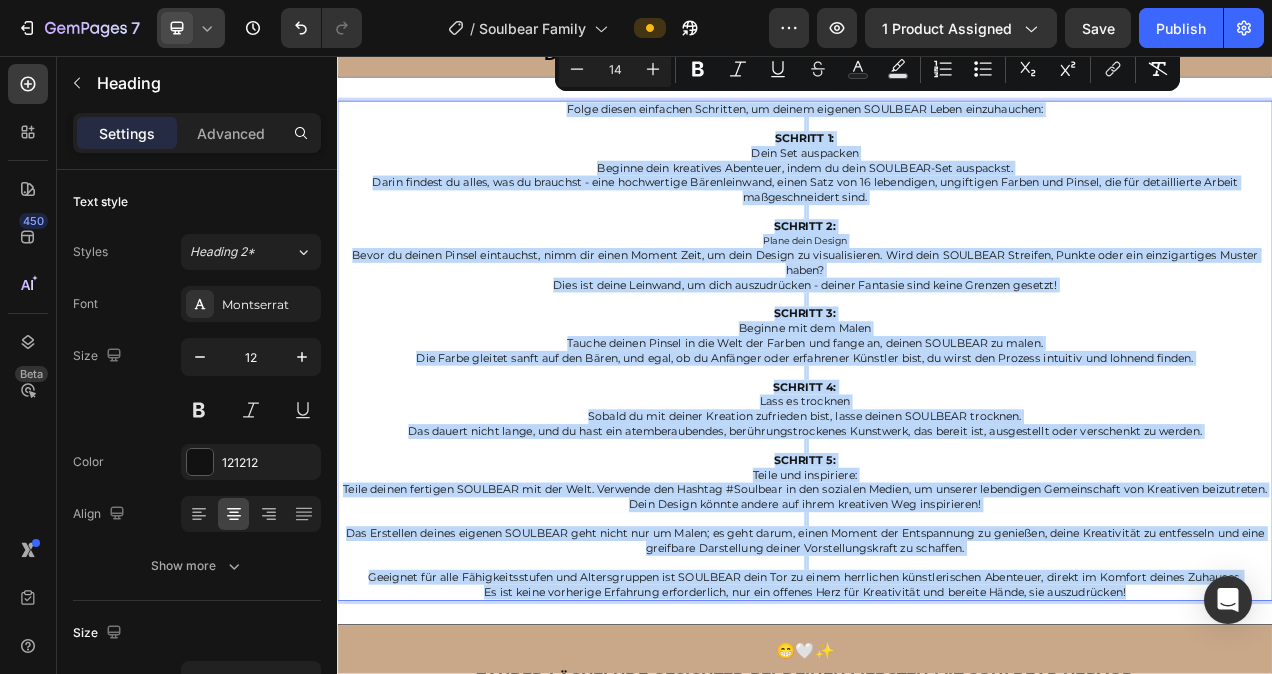 drag, startPoint x: 1353, startPoint y: 736, endPoint x: 618, endPoint y: 122, distance: 957.71655 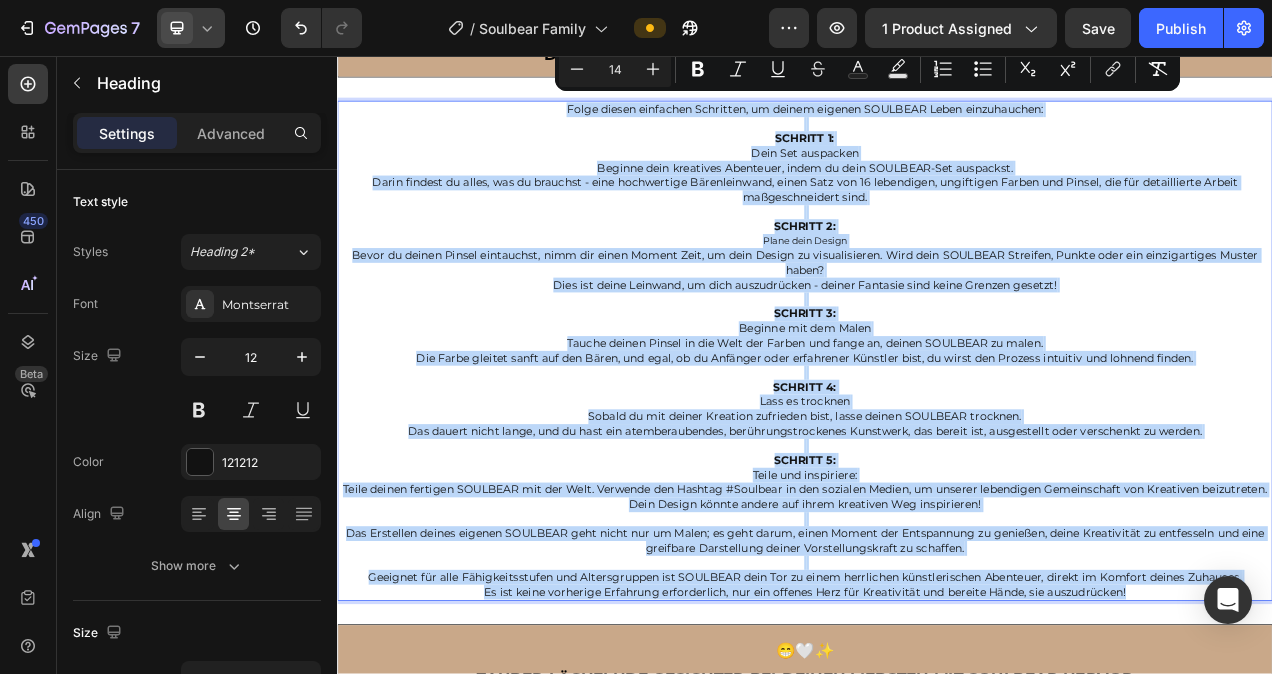 click on "Folge diesen einfachen Schritten, um deinem eigenen SOULBEAR Leben einzuhauchen:   SCHRITT 1: Dein Set auspacken Beginne dein kreatives Abenteuer, indem du dein SOULBEAR-Set auspackst. Darin findest du alles, was du brauchst - eine hochwertige Bärenleinwand, einen Satz von 16 lebendigen, ungiftigen Farben und Pinsel, die für detaillierte Arbeit maßgeschneidert sind.   SCHRITT 2: Plane dein Design Bevor du deinen Pinsel eintauchst, nimm dir einen Moment Zeit, um dein Design zu visualisieren. Wird dein SOULBEAR Streifen, Punkte oder ein einzigartiges Muster haben? Dies ist deine Leinwand, um dich auszudrücken - deiner Fantasie sind keine Grenzen gesetzt!   SCHRITT 3: Beginne mit dem Malen Tauche deinen Pinsel in die Welt der Farben und fange an, deinen SOULBEAR zu malen. Die Farbe gleitet sanft auf den Bären, und egal, ob du Anfänger oder erfahrener Künstler bist, du wirst den Prozess intuitiv und lohnend finden.   SCHRITT 4: Lass es trocknen   SCHRITT 5: Teile und inspiriere:" at bounding box center (937, 435) 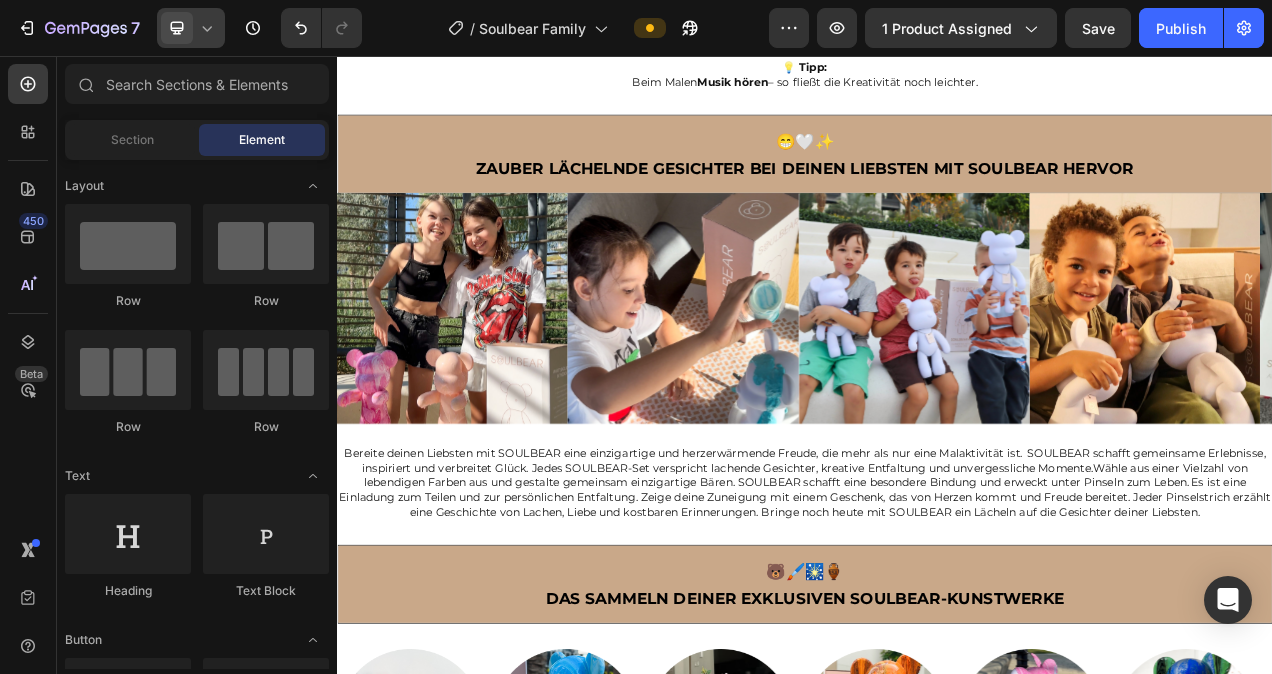 scroll, scrollTop: 4403, scrollLeft: 0, axis: vertical 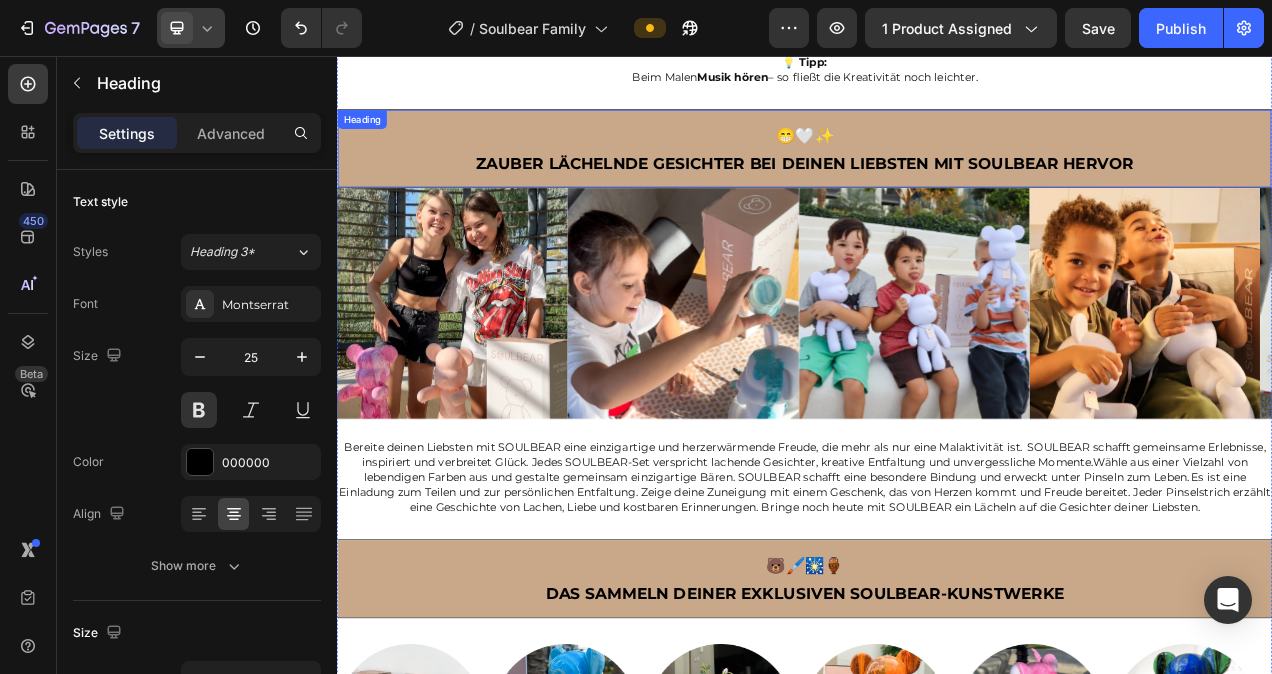 click on "😁🤍✨  Zauber lächelnde Gesichter bei deinen Liebsten mit SOULBEAR hervor" at bounding box center (937, 175) 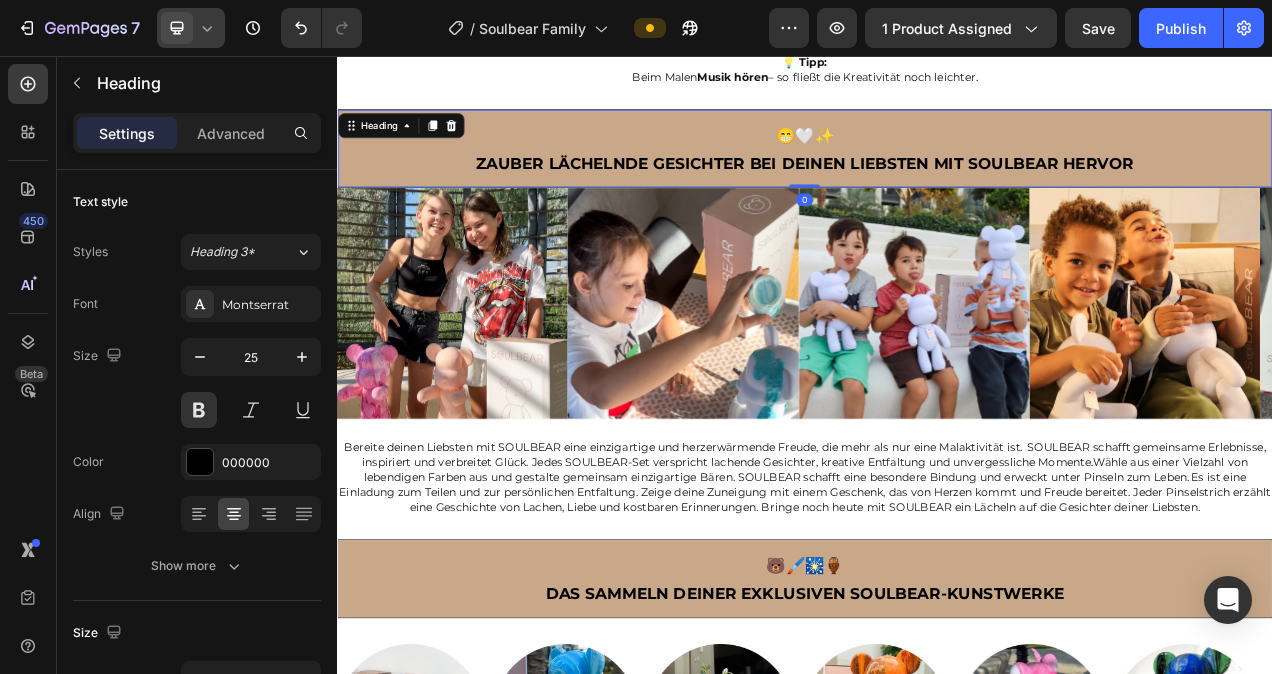 click on "😁🤍✨  Zauber lächelnde Gesichter bei deinen Liebsten mit SOULBEAR hervor" at bounding box center (937, 175) 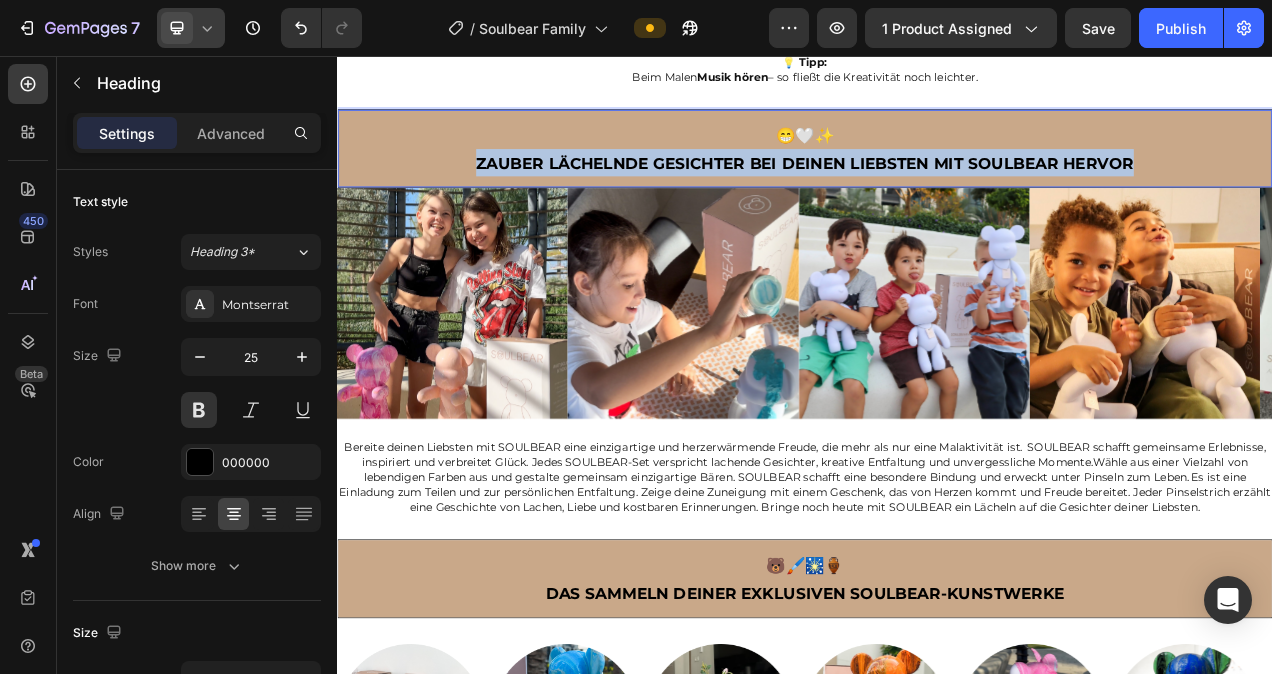 drag, startPoint x: 1358, startPoint y: 166, endPoint x: 507, endPoint y: 177, distance: 851.0711 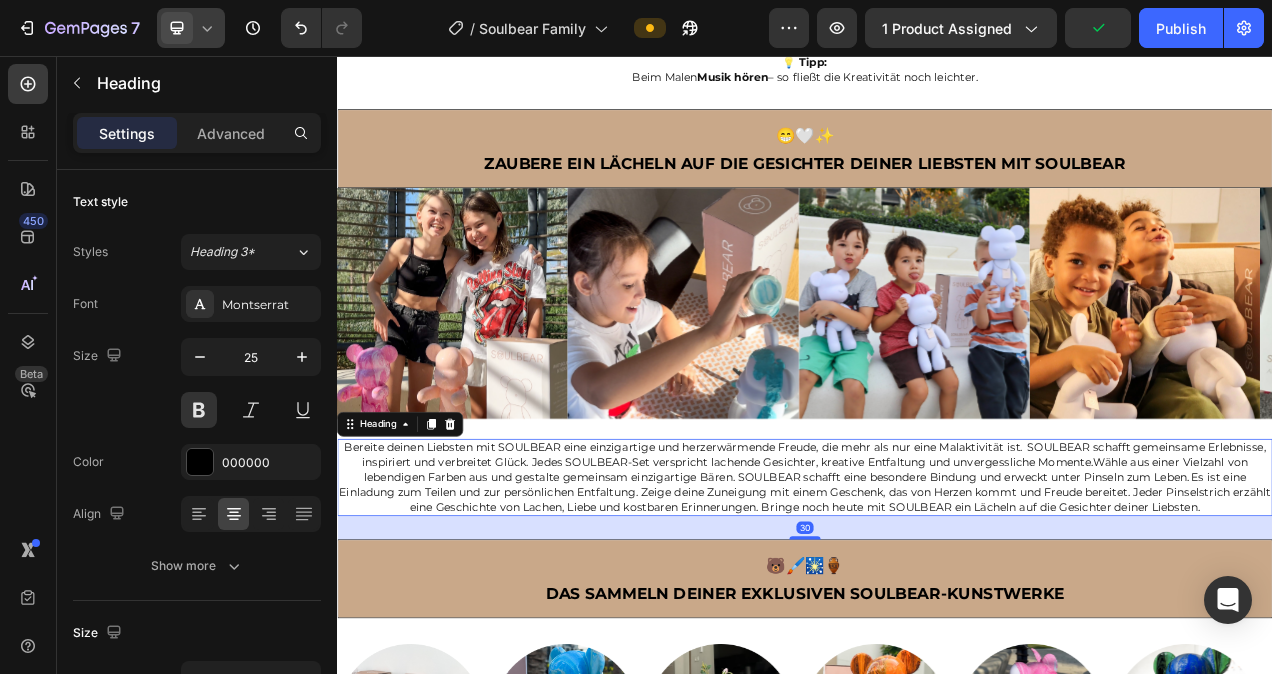 click on "Es ist eine Einladung zum Teilen und zur persönlichen Entfaltung. Zeige deine Zuneigung mit einem Geschenk, das von Herzen kommt und Freude bereitet. Jeder Pinselstrich erzählt eine Geschichte von Lachen, Liebe und kostbaren Erinnerungen. Bringe noch heute mit SOULBEAR ein Lächeln auf die Gesichter deiner Liebsten." at bounding box center (937, 616) 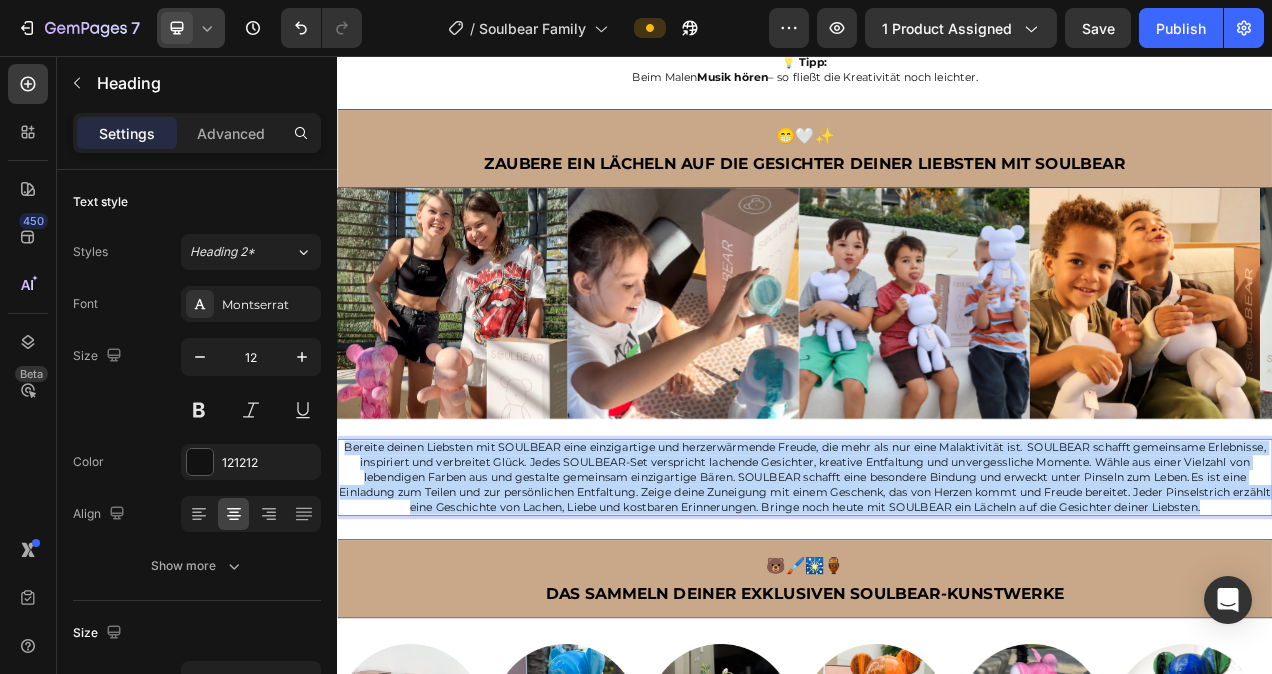 drag, startPoint x: 1508, startPoint y: 612, endPoint x: 362, endPoint y: 534, distance: 1148.6514 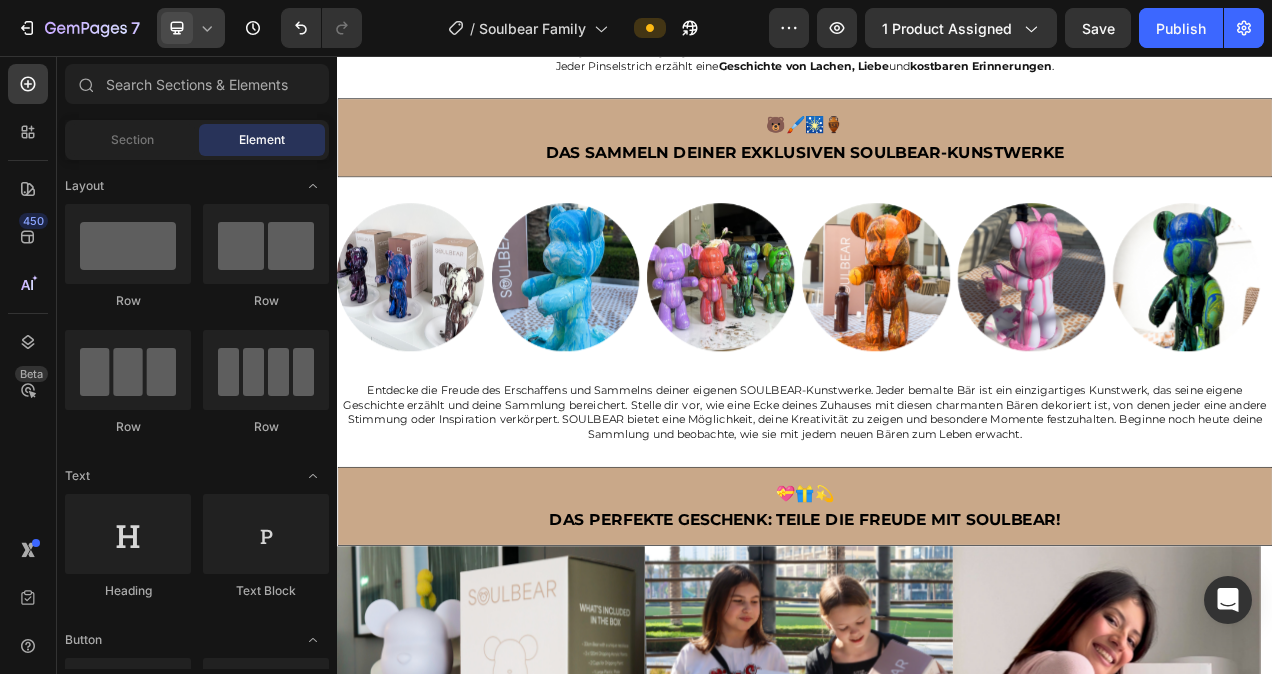 scroll, scrollTop: 5119, scrollLeft: 0, axis: vertical 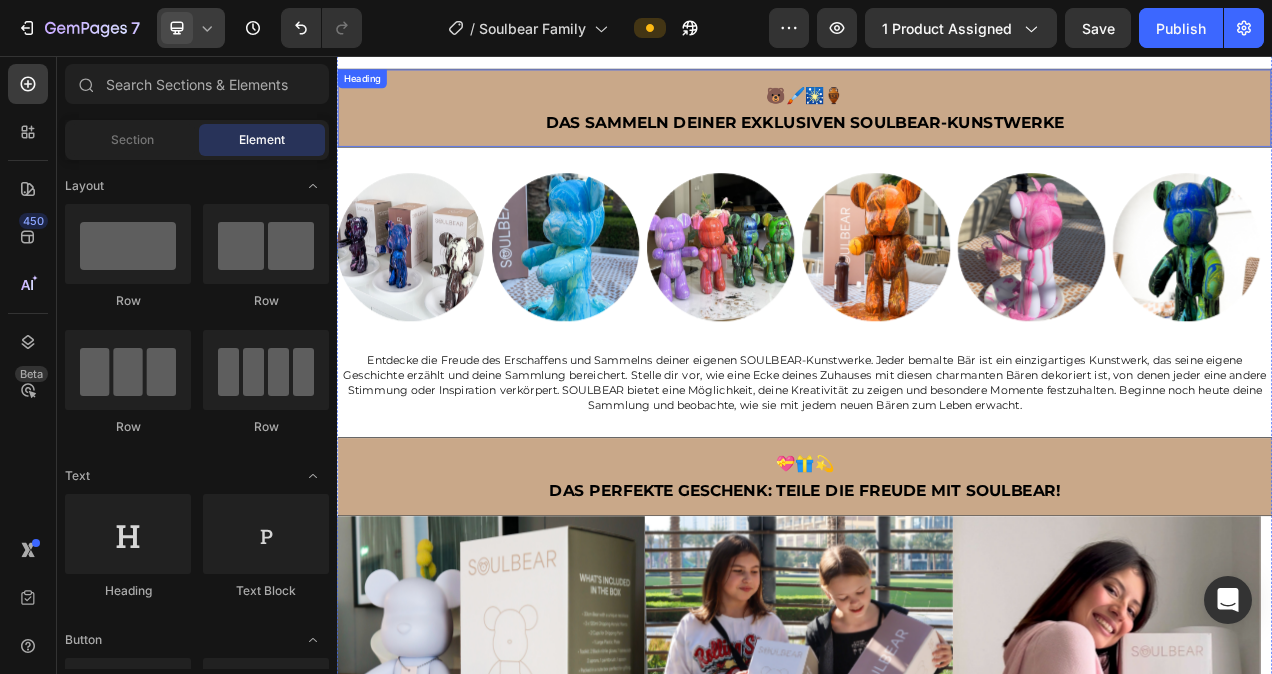 click on "🐻🖌️🎇🏺 Das Sammeln deiner exklusiven SOULBEAR-Kunstwerke" at bounding box center (937, 123) 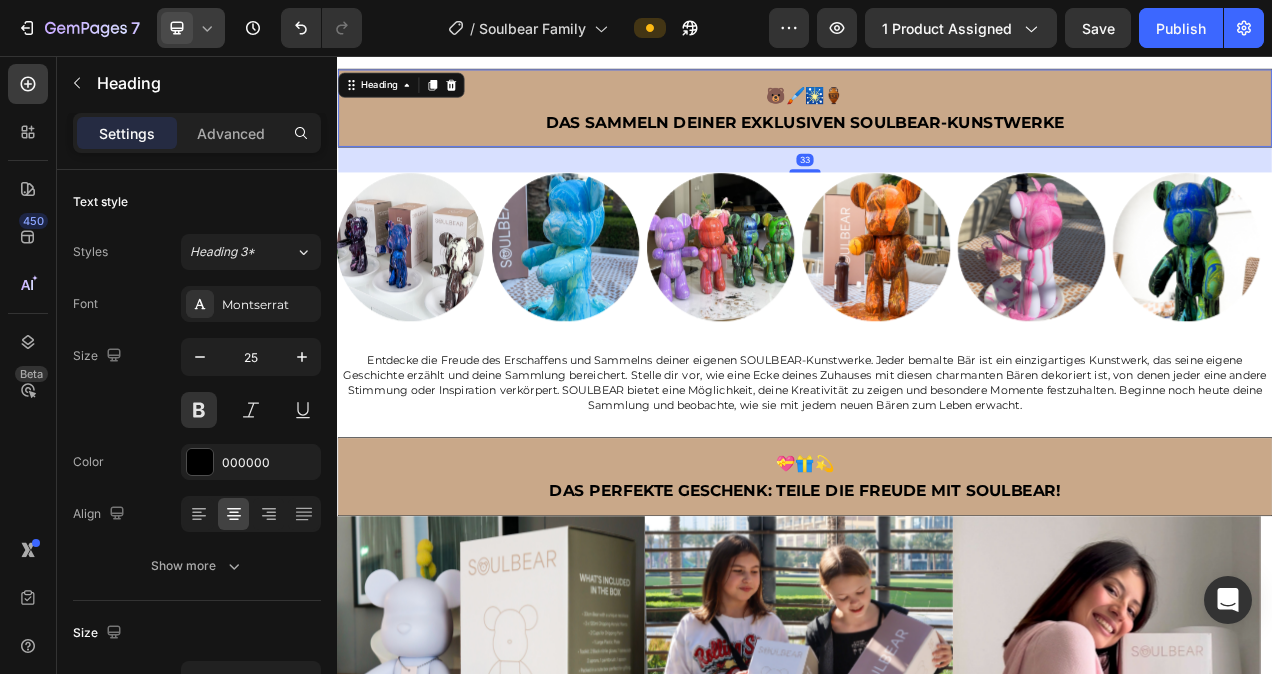 click on "🐻🖌️🎇🏺 Das Sammeln deiner exklusiven SOULBEAR-Kunstwerke" at bounding box center [937, 123] 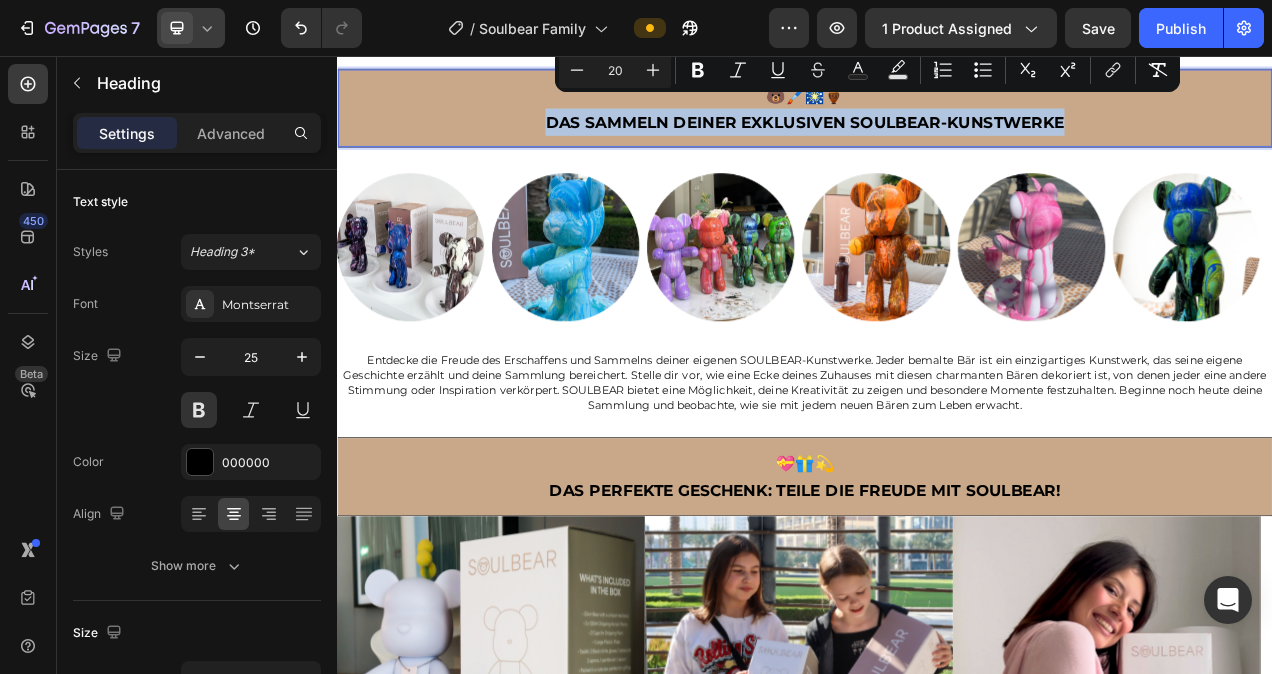 drag, startPoint x: 1266, startPoint y: 114, endPoint x: 958, endPoint y: 109, distance: 308.0406 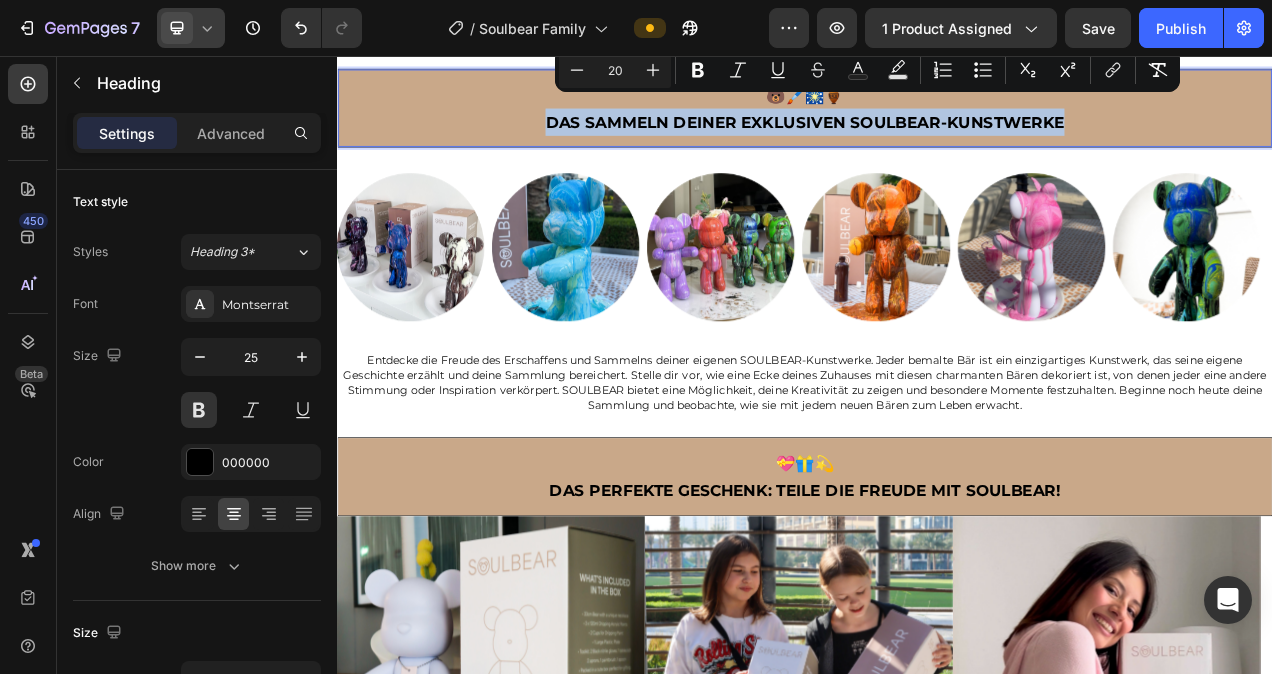 click on "🐻🖌️🎇🏺 Das Sammeln deiner exklusiven SOULBEAR-Kunstwerke" at bounding box center [937, 123] 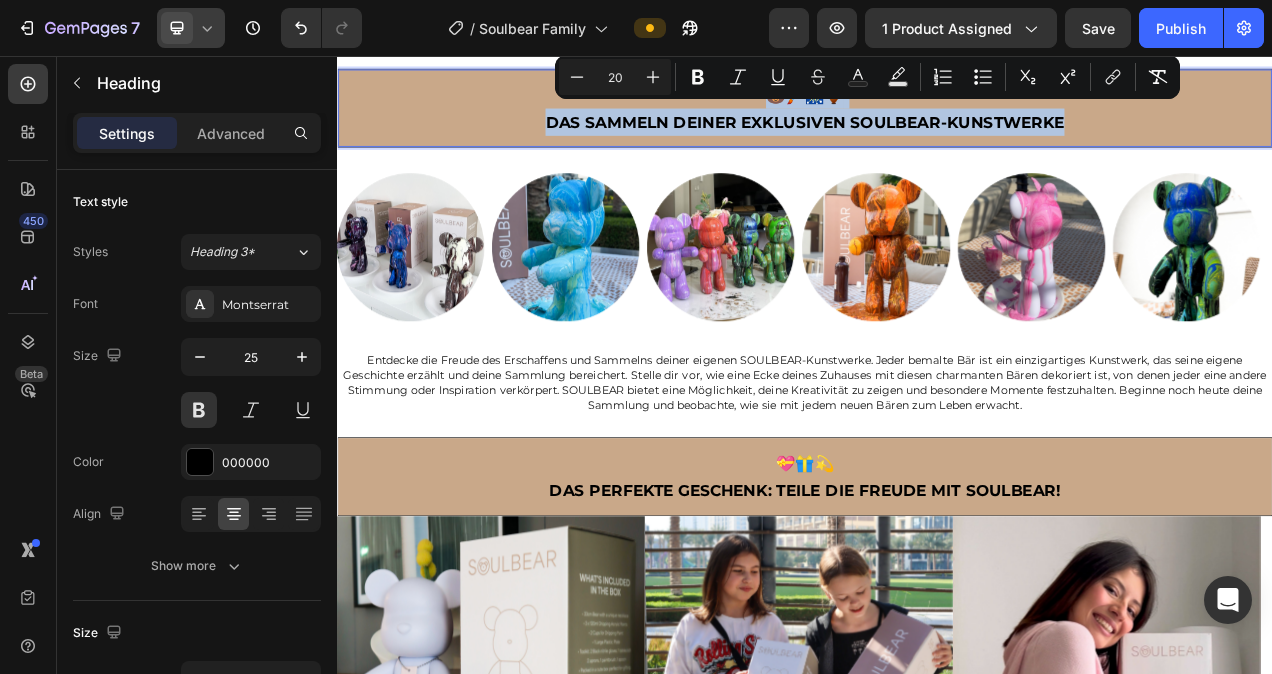 drag, startPoint x: 878, startPoint y: 81, endPoint x: 1256, endPoint y: 124, distance: 380.4379 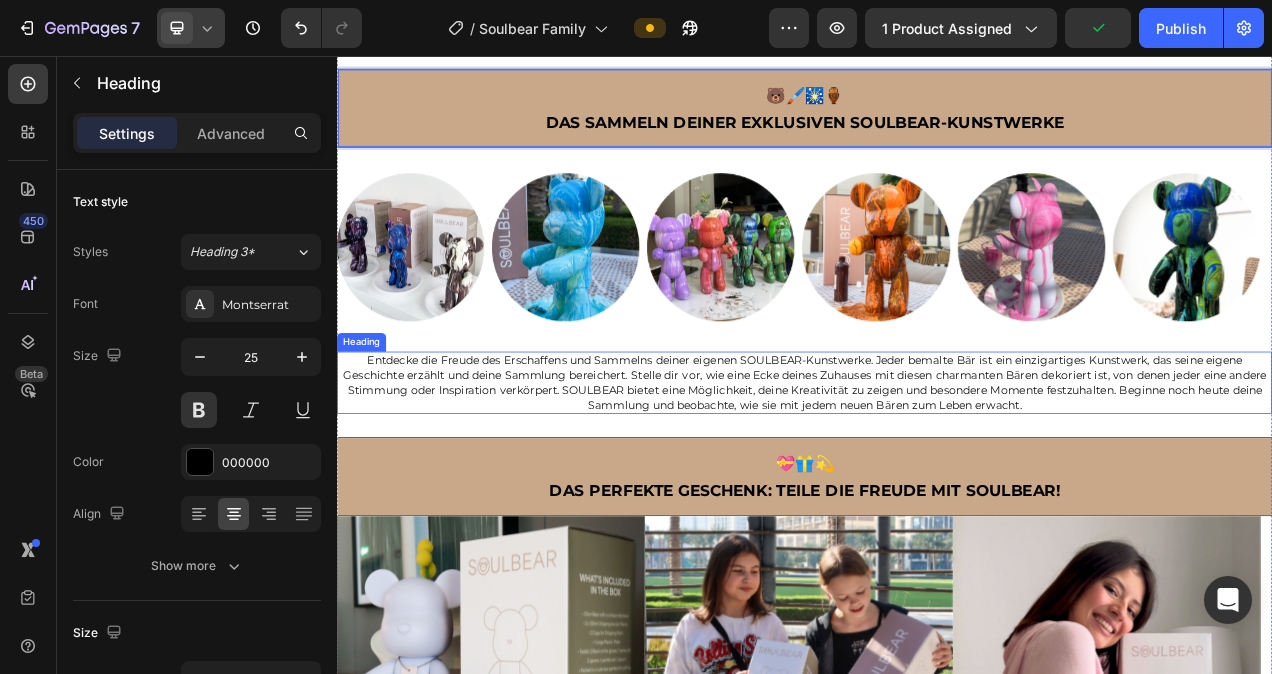 click on "Entdecke die Freude des Erschaffens und Sammelns deiner eigenen SOULBEAR-Kunstwerke.    Jeder bemalte Bär ist ein einzigartiges Kunstwerk, das seine eigene Geschichte erzählt und deine Sammlung bereichert. Stelle dir vor, wie eine Ecke deines Zuhauses mit diesen charmanten Bären dekoriert ist, von denen jeder eine andere Stimmung oder Inspiration verkörpert.    SOULBEAR bietet eine Möglichkeit, deine Kreativität zu zeigen und besondere Momente festzuhalten. Beginne noch heute deine Sammlung und beobachte, wie sie mit jedem neuen Bären zum Leben erwacht." at bounding box center (937, 476) 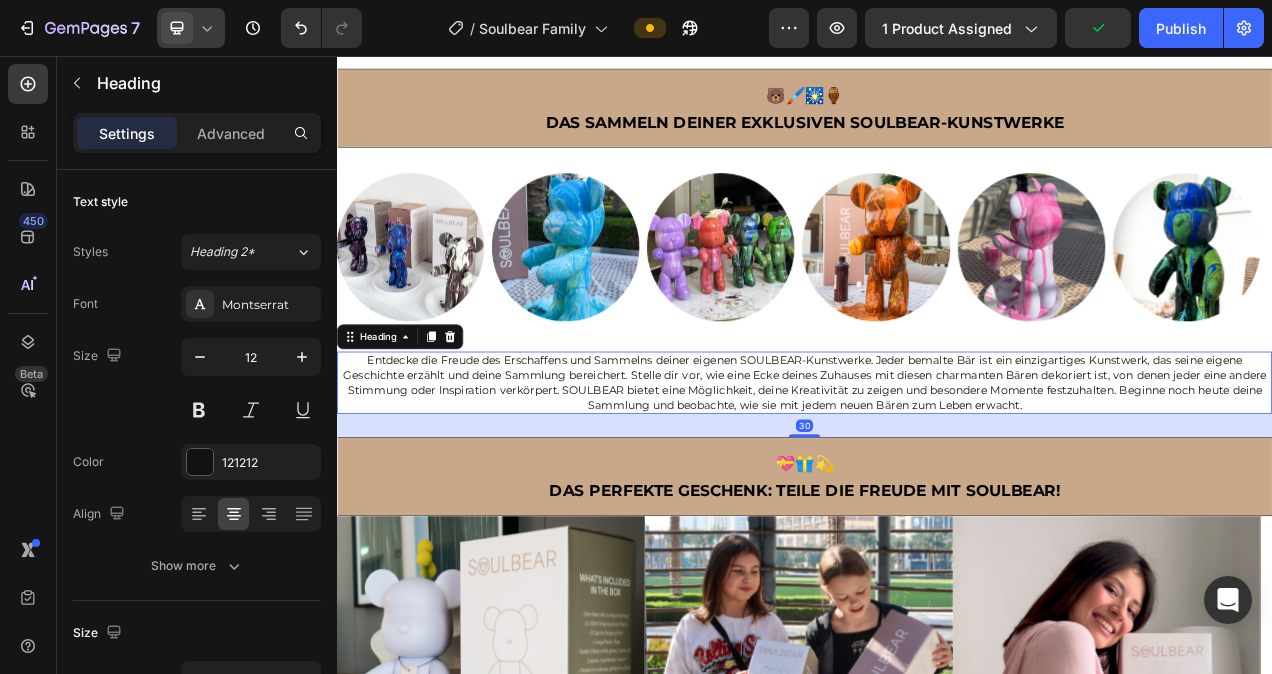 click on "Entdecke die Freude des Erschaffens und Sammelns deiner eigenen SOULBEAR-Kunstwerke.    Jeder bemalte Bär ist ein einzigartiges Kunstwerk, das seine eigene Geschichte erzählt und deine Sammlung bereichert. Stelle dir vor, wie eine Ecke deines Zuhauses mit diesen charmanten Bären dekoriert ist, von denen jeder eine andere Stimmung oder Inspiration verkörpert.    SOULBEAR bietet eine Möglichkeit, deine Kreativität zu zeigen und besondere Momente festzuhalten. Beginne noch heute deine Sammlung und beobachte, wie sie mit jedem neuen Bären zum Leben erwacht." at bounding box center (937, 476) 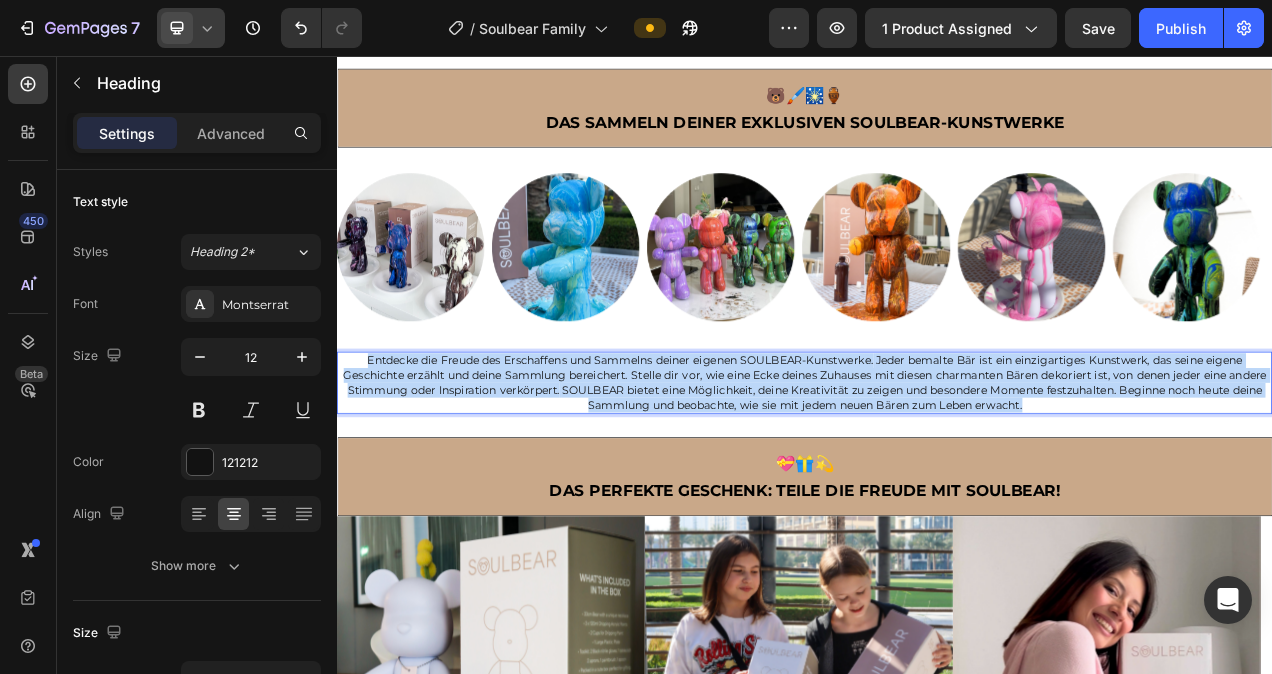 drag, startPoint x: 1264, startPoint y: 475, endPoint x: 360, endPoint y: 425, distance: 905.3817 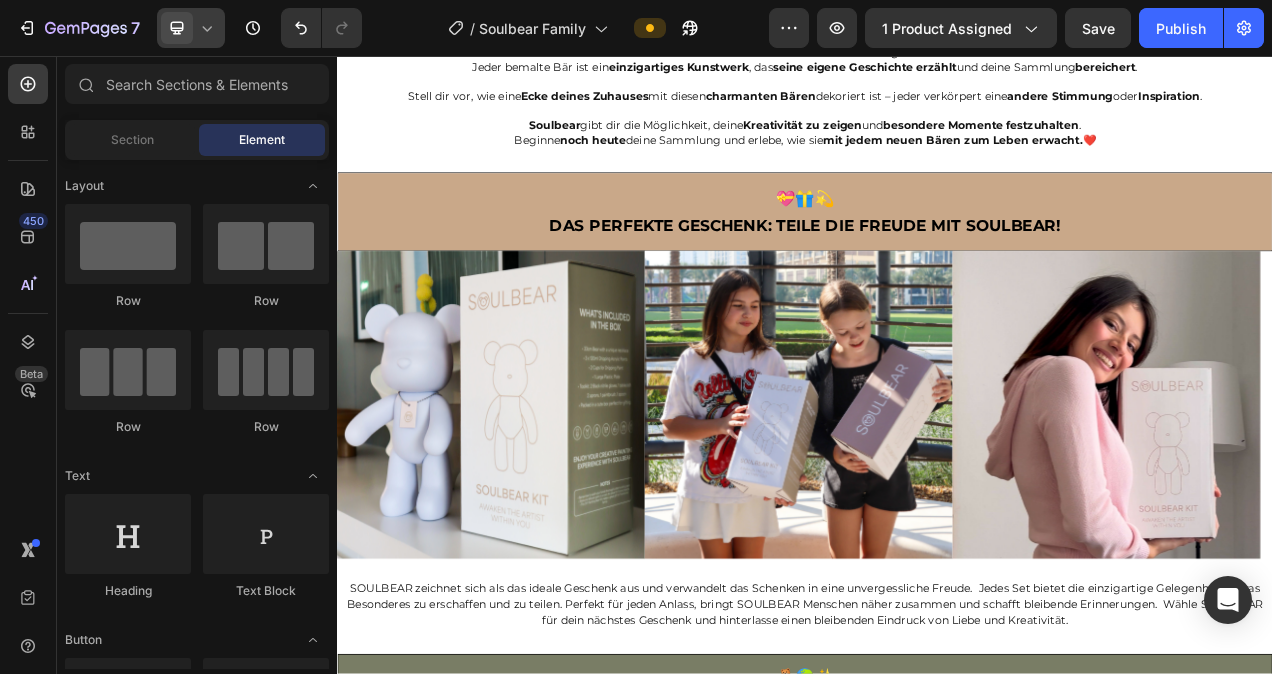 scroll, scrollTop: 5550, scrollLeft: 0, axis: vertical 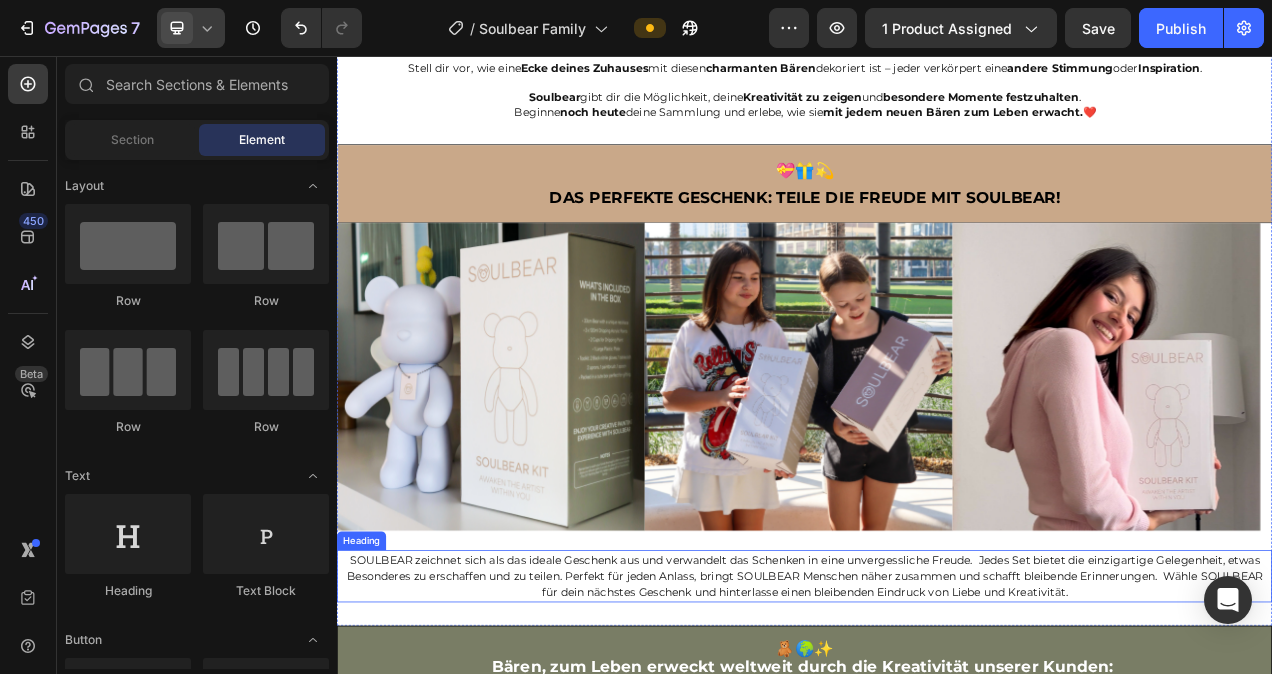 click on "SOULBEAR zeichnet sich als das ideale Geschenk aus und verwandelt das Schenken in eine unvergessliche Freude.  Jedes Set bietet die einzigartige Gelegenheit, etwas Besonderes zu erschaffen und zu teilen. Perfekt für jeden Anlass, bringt SOULBEAR Menschen näher zusammen und schafft bleibende Erinnerungen.  Wähle SOULBEAR für dein nächstes Geschenk und hinterlasse einen bleibenden Eindruck von Liebe und Kreativität." at bounding box center [937, 724] 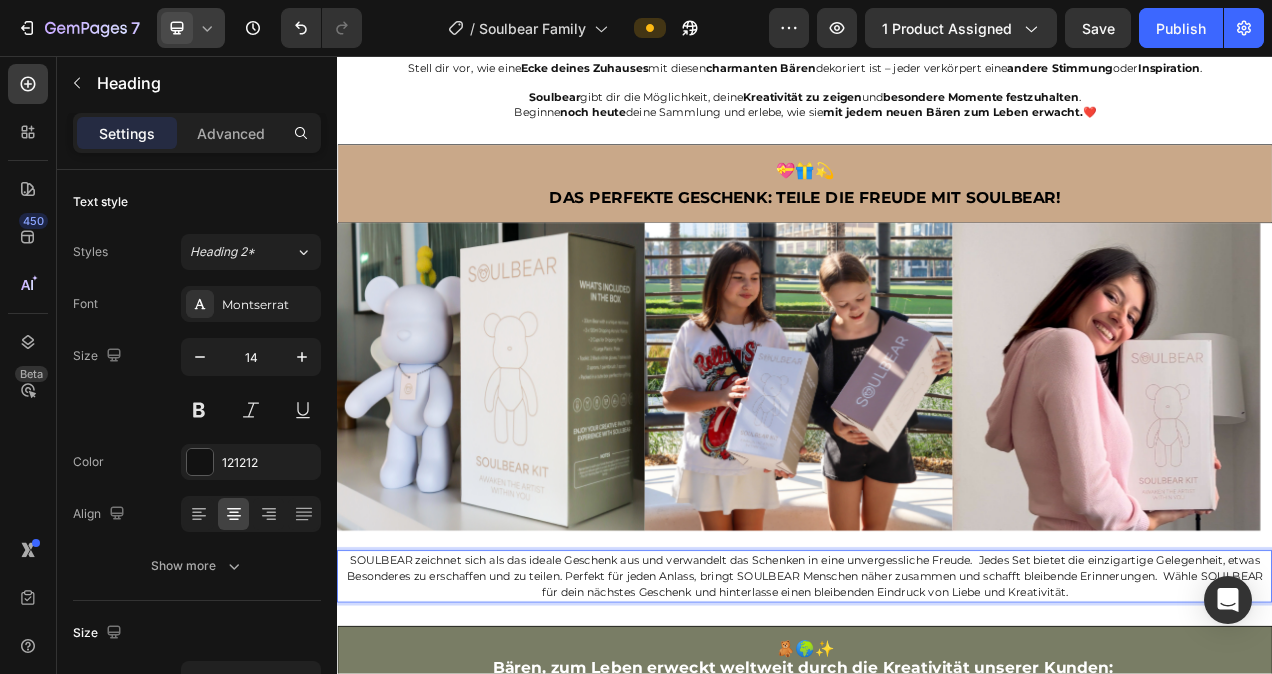 click on "SOULBEAR zeichnet sich als das ideale Geschenk aus und verwandelt das Schenken in eine unvergessliche Freude.  Jedes Set bietet die einzigartige Gelegenheit, etwas Besonderes zu erschaffen und zu teilen. Perfekt für jeden Anlass, bringt SOULBEAR Menschen näher zusammen und schafft bleibende Erinnerungen.  Wähle SOULBEAR für dein nächstes Geschenk und hinterlasse einen bleibenden Eindruck von Liebe und Kreativität." at bounding box center [937, 724] 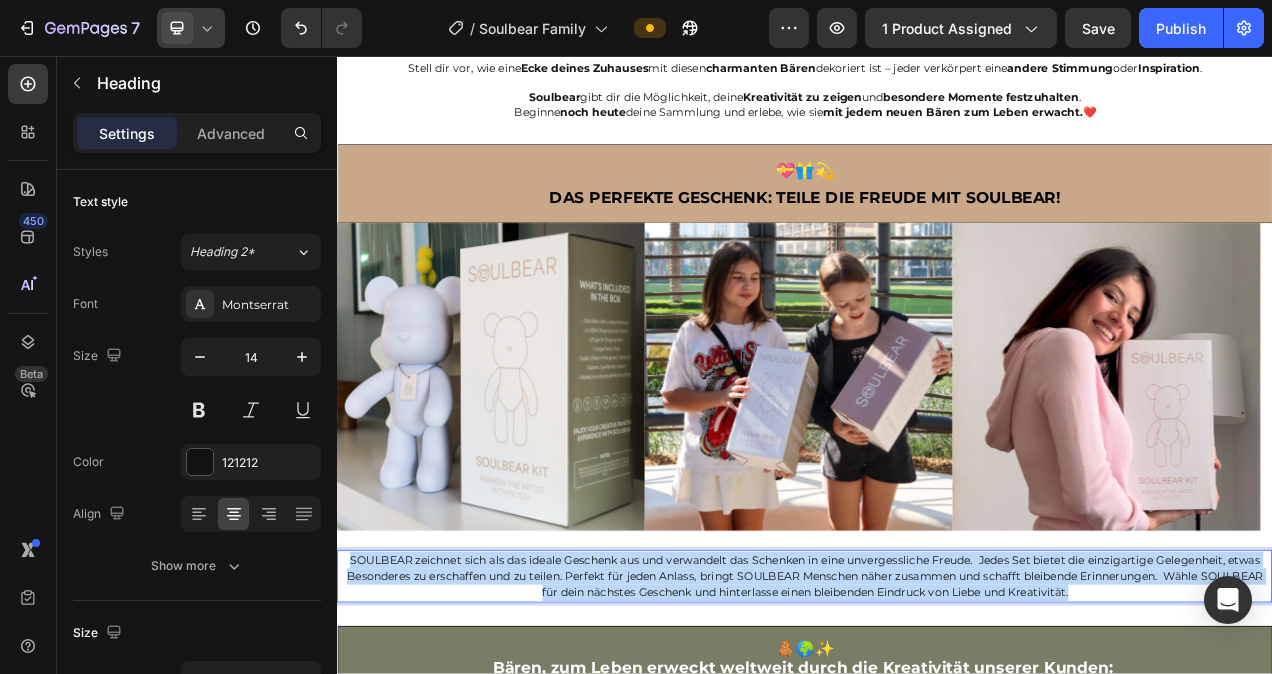 drag, startPoint x: 1324, startPoint y: 715, endPoint x: 341, endPoint y: 673, distance: 983.89685 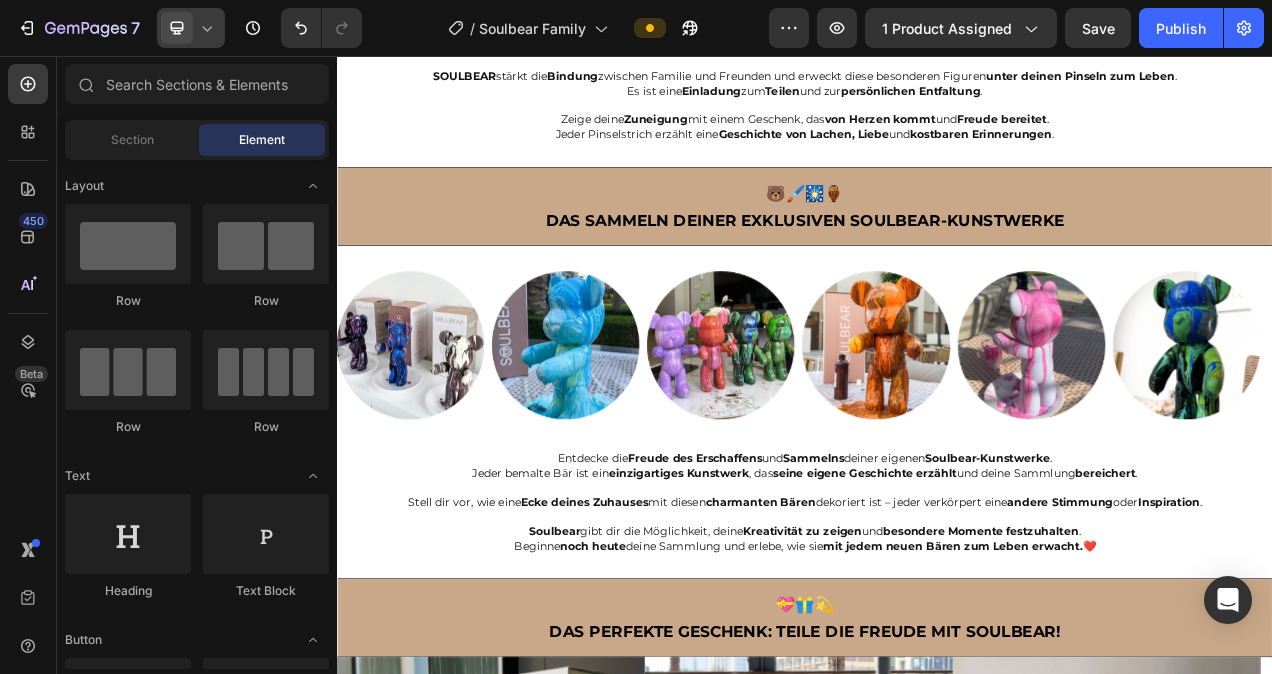 scroll, scrollTop: 5011, scrollLeft: 0, axis: vertical 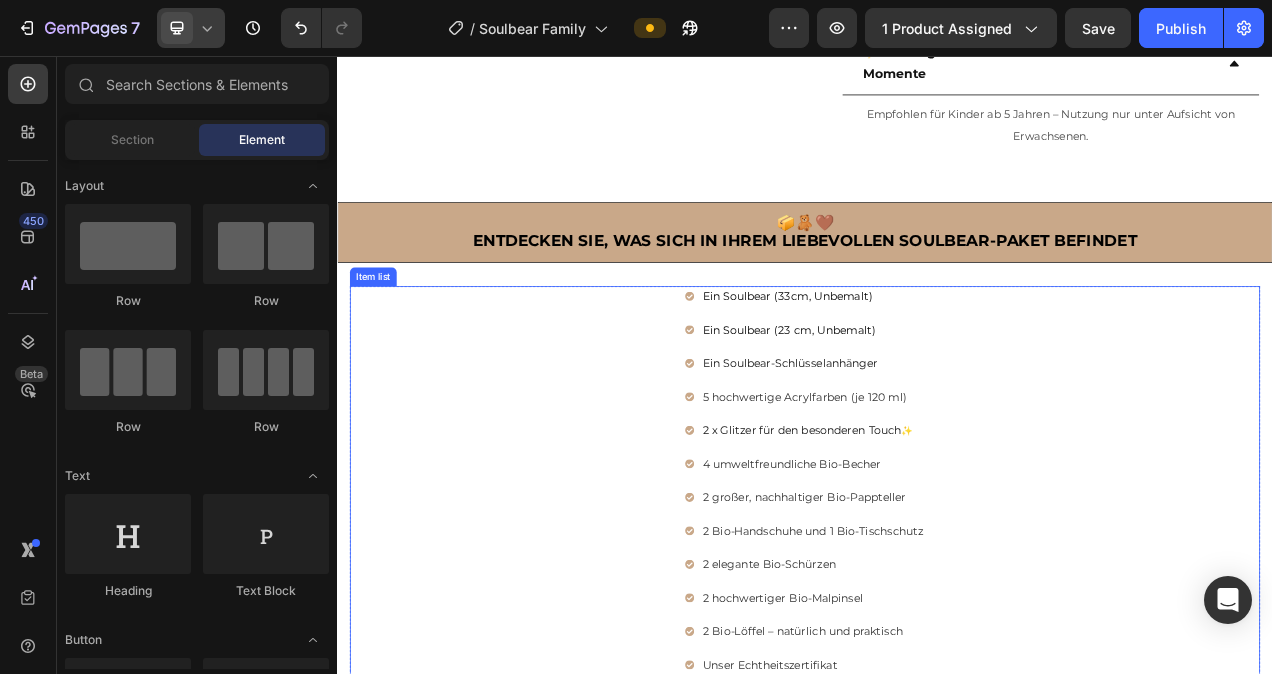 click on "Ein Soulbear (33cm, Unbemalt)" at bounding box center (947, 365) 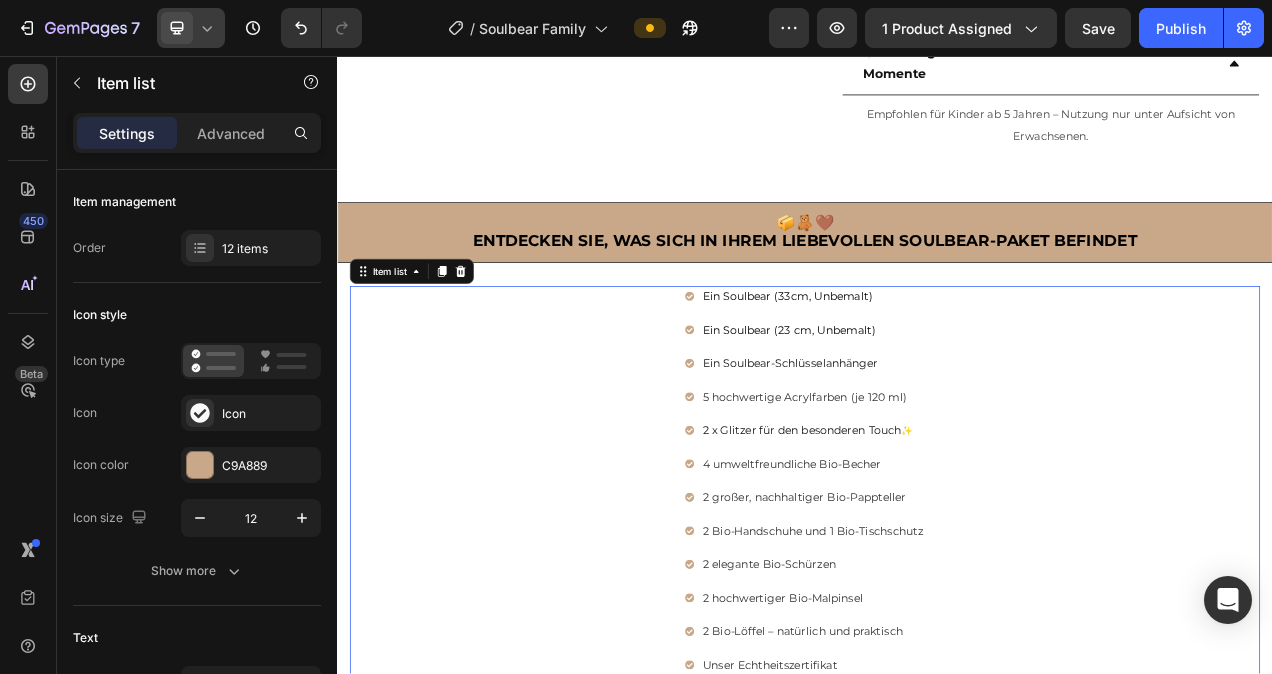 click on "Ein Soulbear (33cm, Unbemalt)" at bounding box center [947, 365] 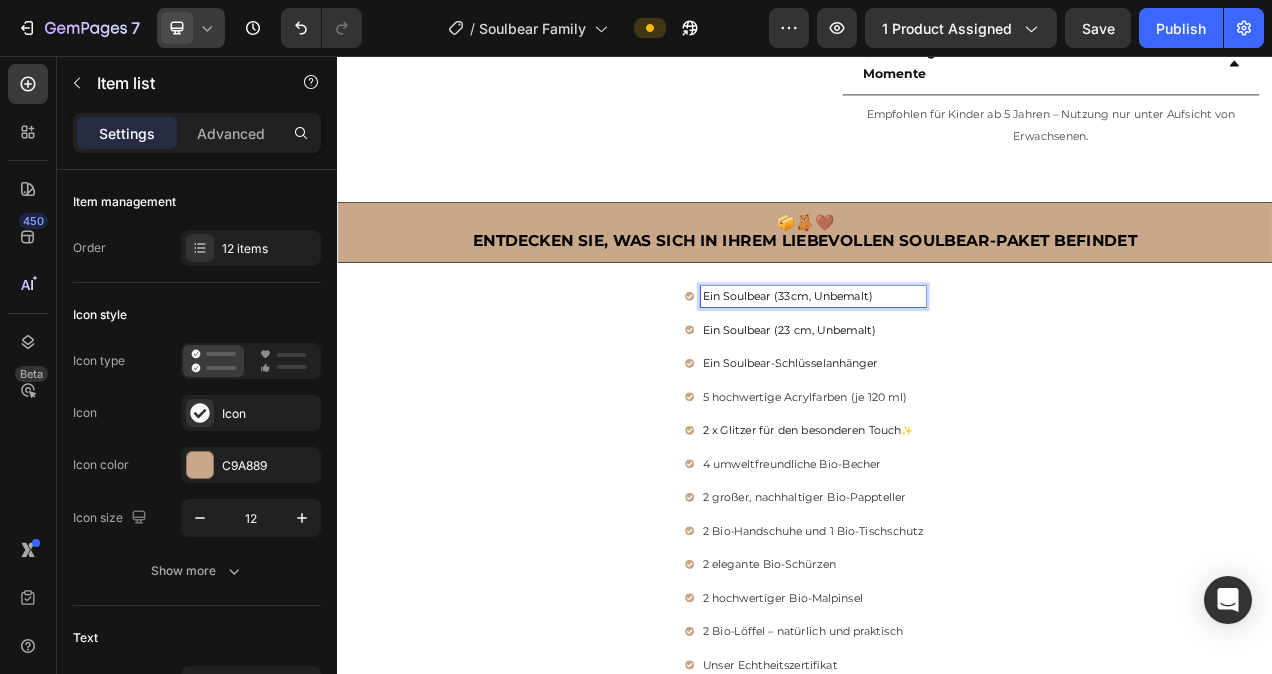 drag, startPoint x: 1027, startPoint y: 359, endPoint x: 800, endPoint y: 365, distance: 227.07928 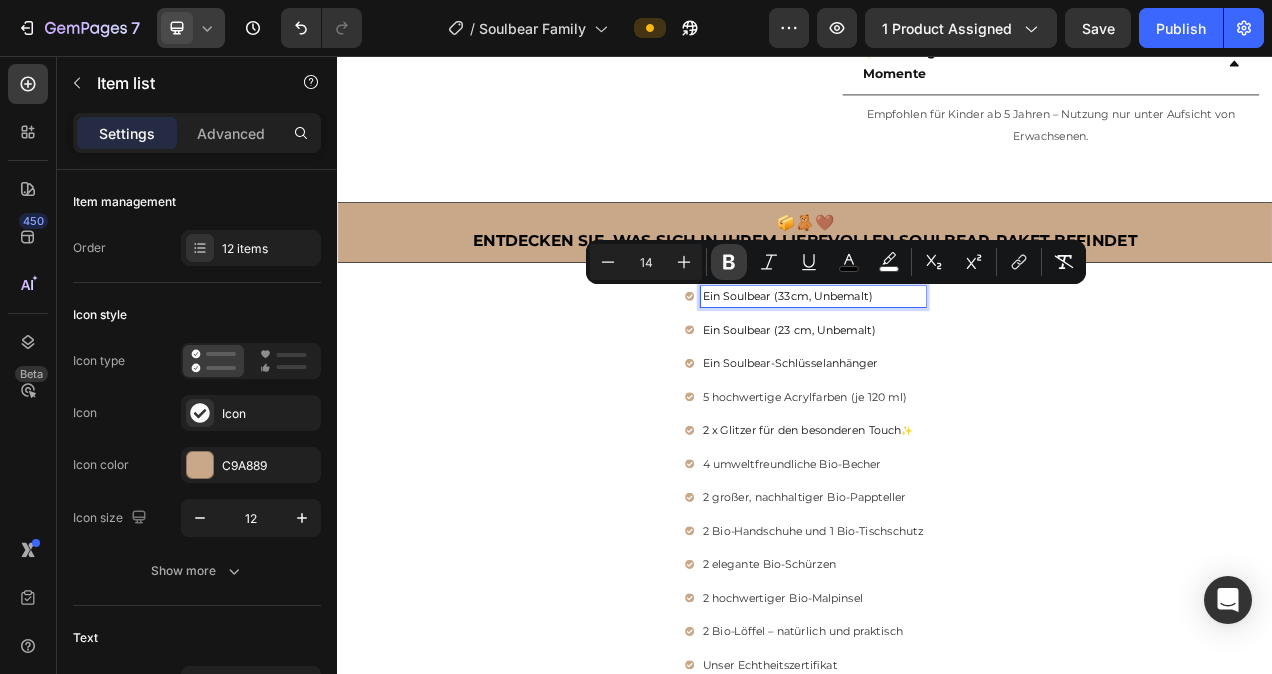 click 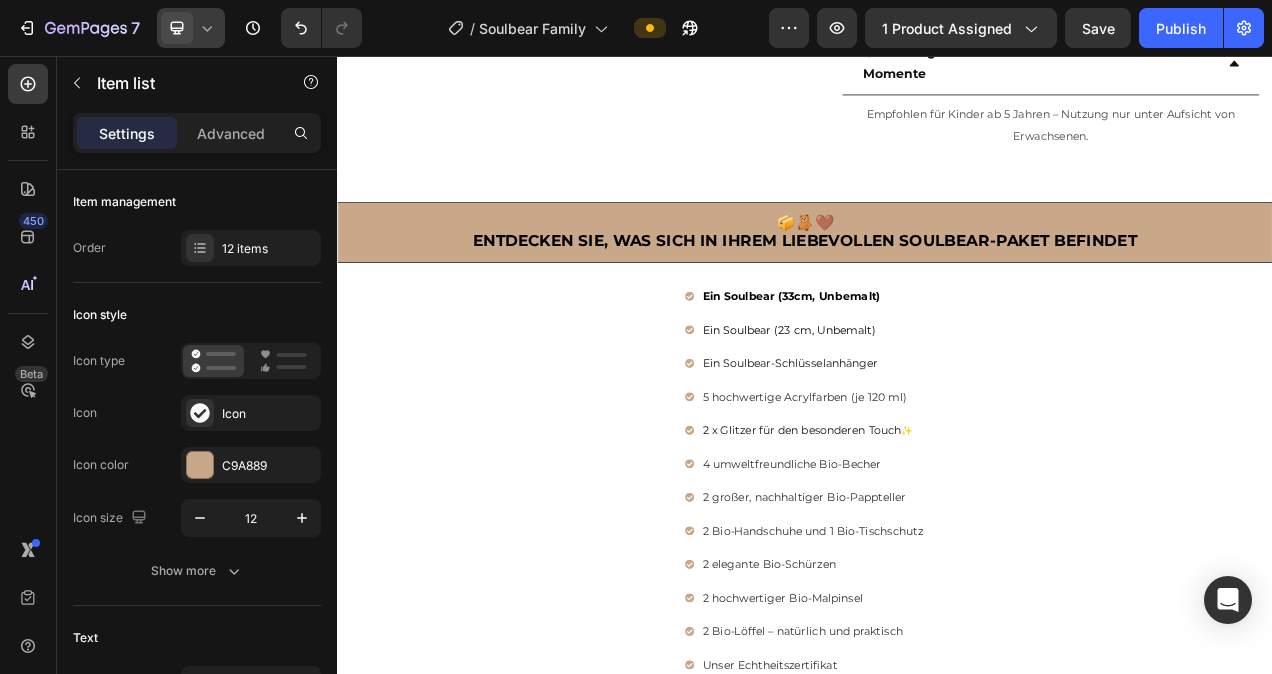 click on "Ein Soulbear (23 cm, Unbemalt)" at bounding box center [947, 408] 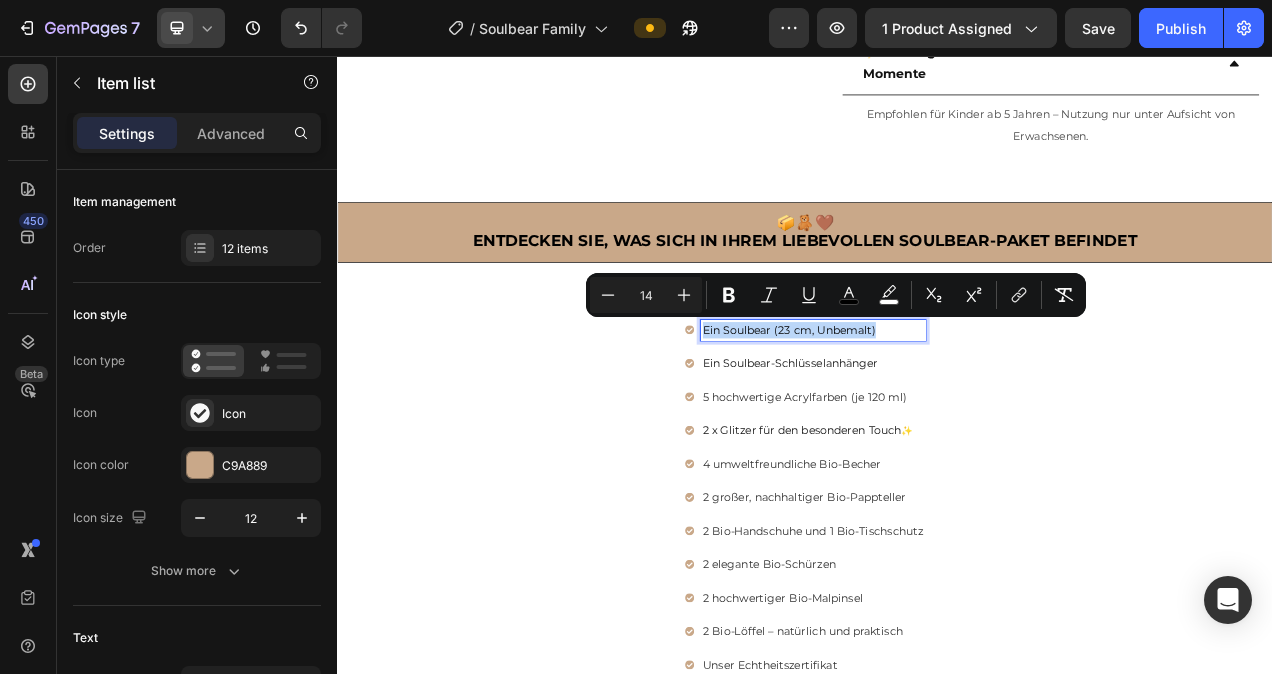 drag, startPoint x: 1030, startPoint y: 401, endPoint x: 801, endPoint y: 405, distance: 229.03493 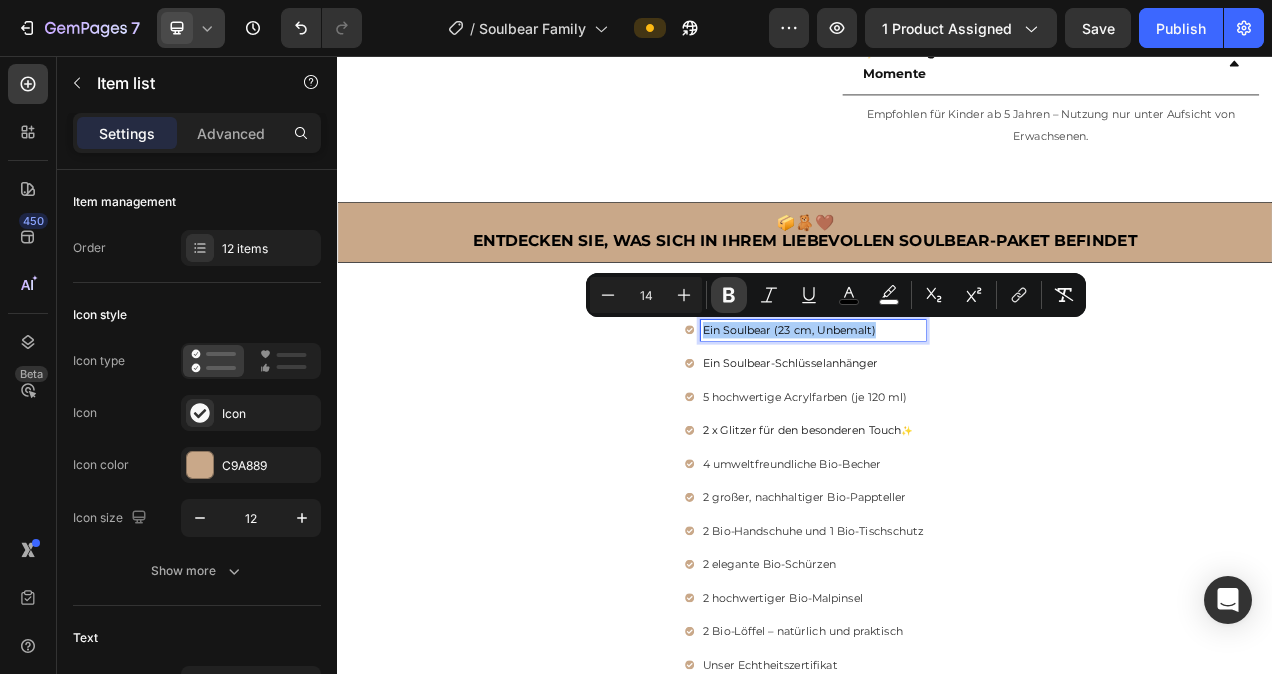 click 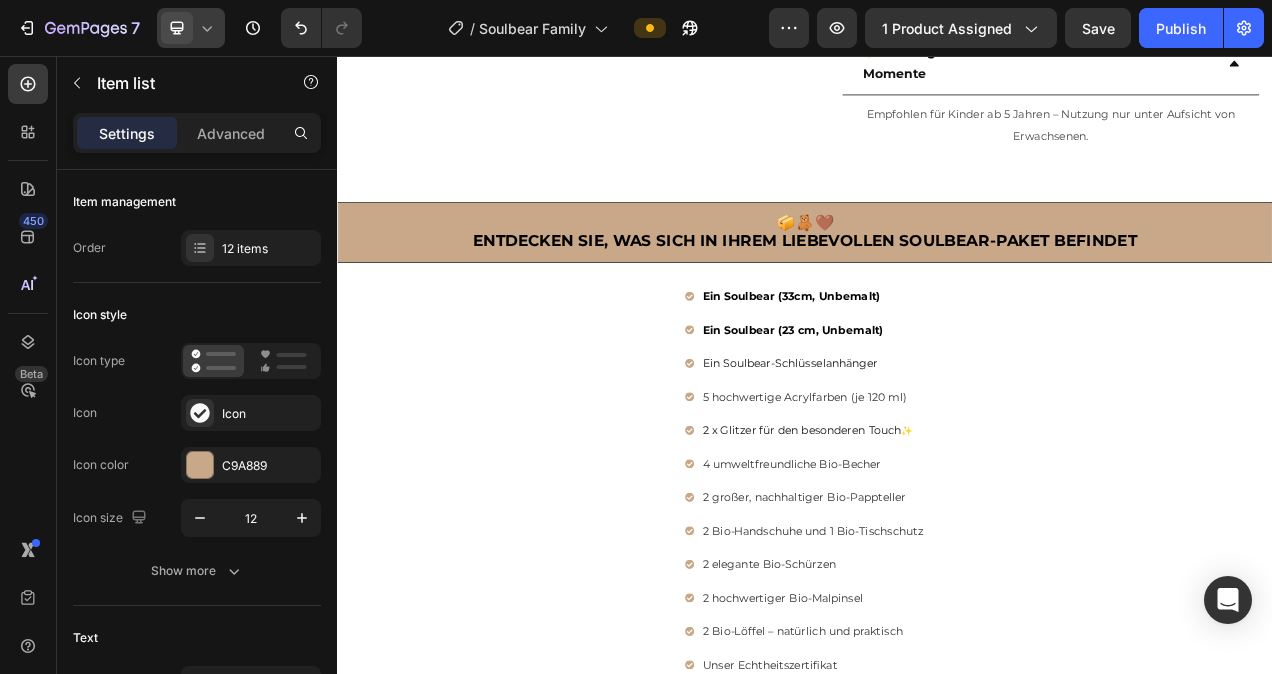 click on "Ein Soulbear-Schlüsselanhänger" at bounding box center [947, 451] 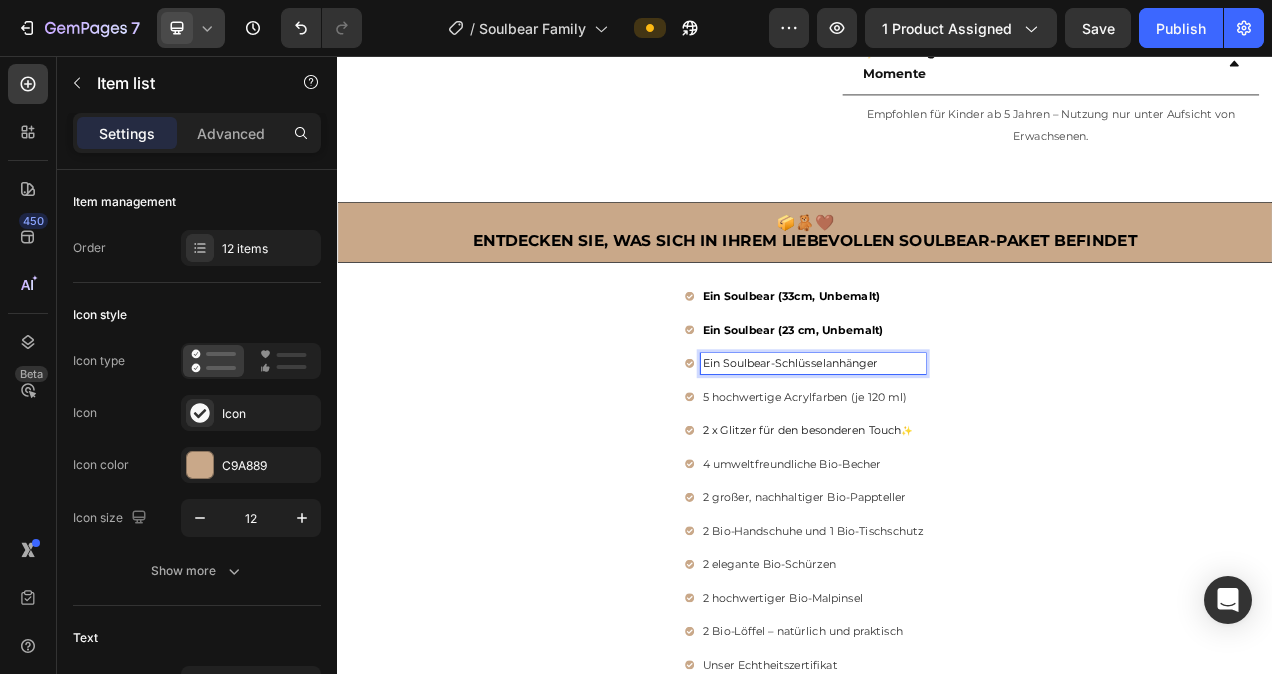 drag, startPoint x: 1036, startPoint y: 445, endPoint x: 809, endPoint y: 446, distance: 227.0022 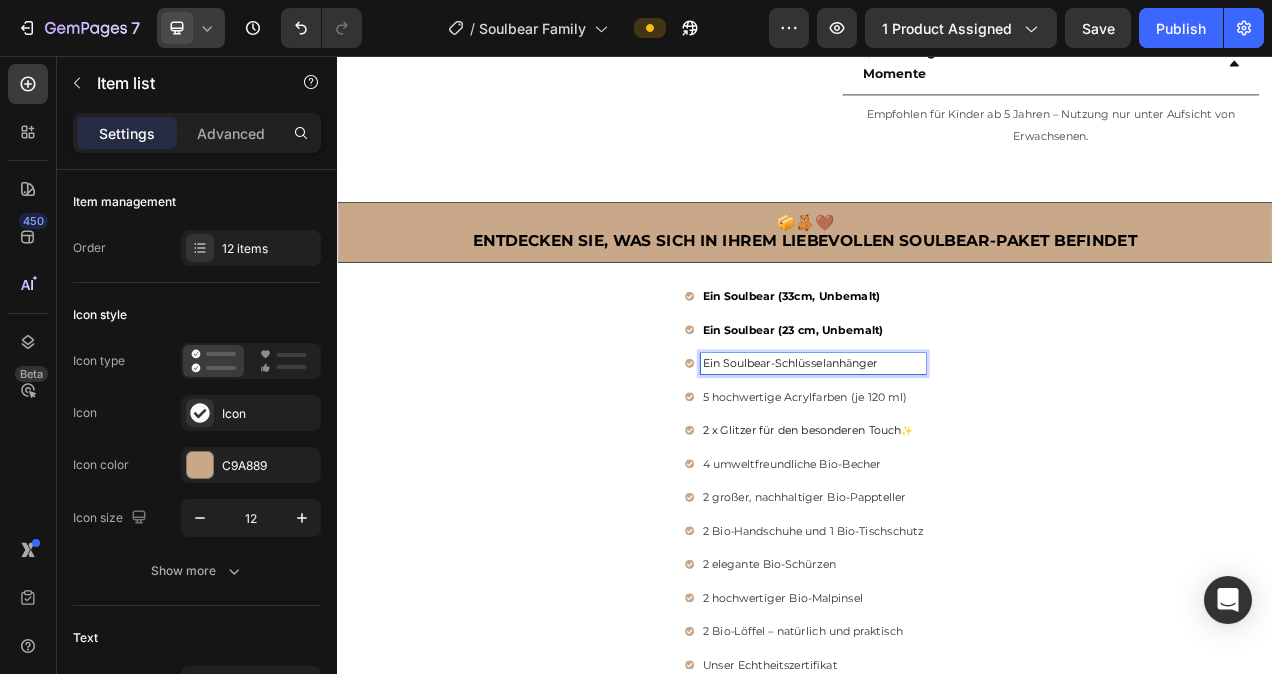 click on "Ein Soulbear-Schlüsselanhänger" at bounding box center (947, 451) 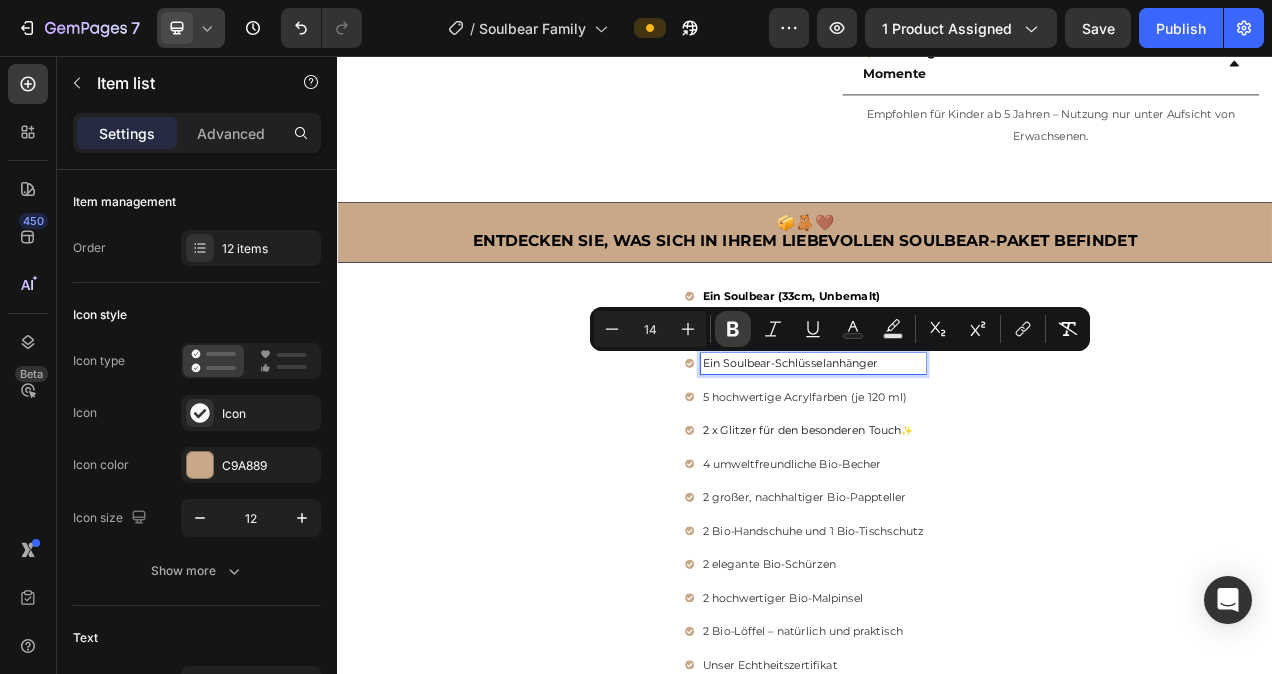 drag, startPoint x: 733, startPoint y: 329, endPoint x: 541, endPoint y: 379, distance: 198.40363 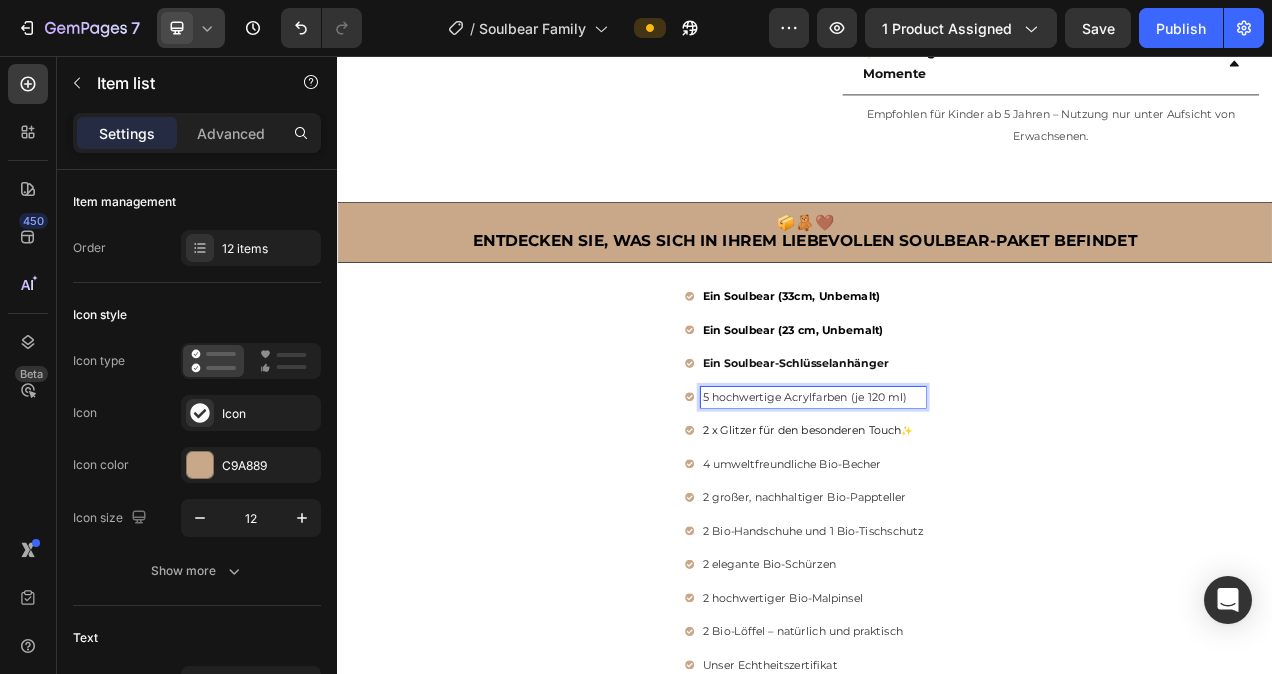 click on "5 hochwertige Acrylfarben (je 120 ml)" at bounding box center (947, 494) 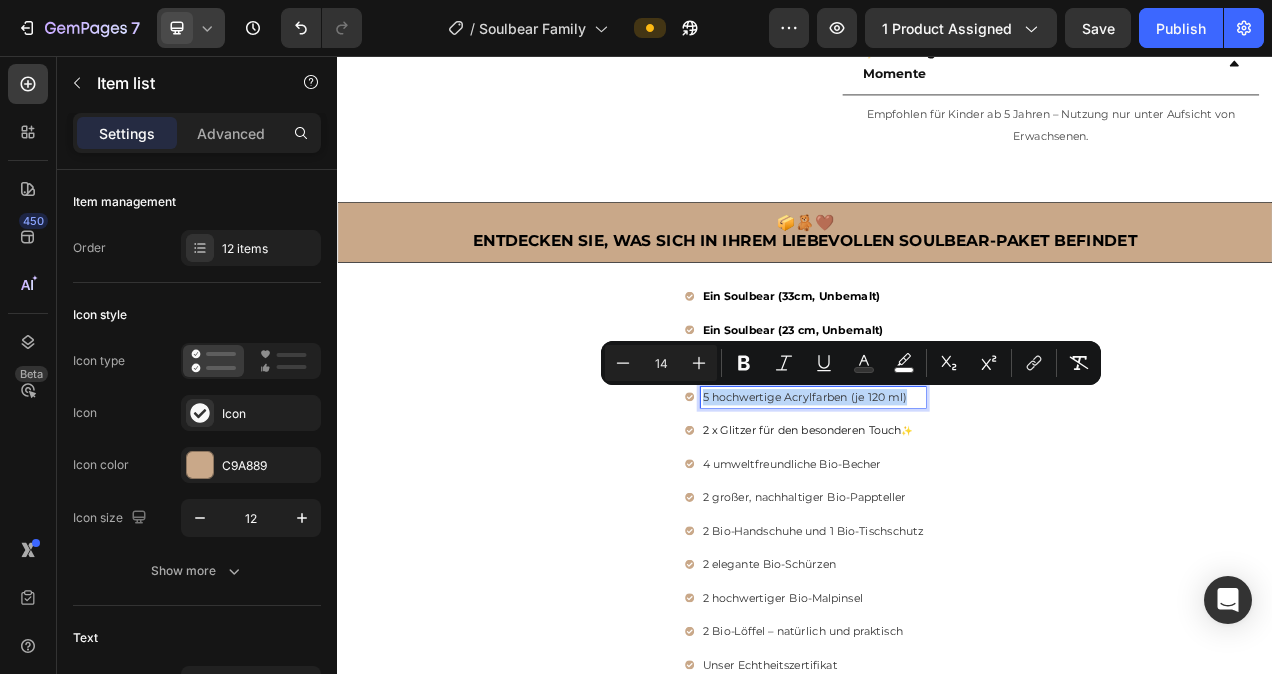 drag, startPoint x: 1060, startPoint y: 485, endPoint x: 799, endPoint y: 494, distance: 261.15512 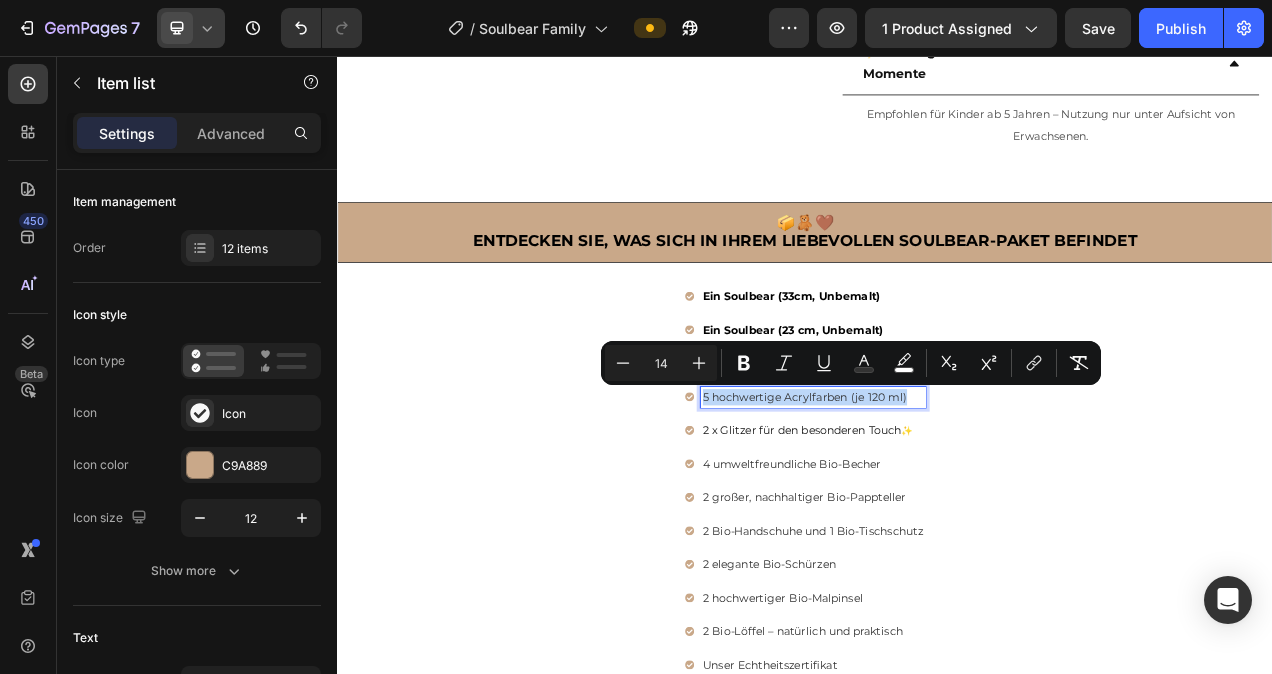 click on "5 hochwertige Acrylfarben (je 120 ml)" at bounding box center [947, 494] 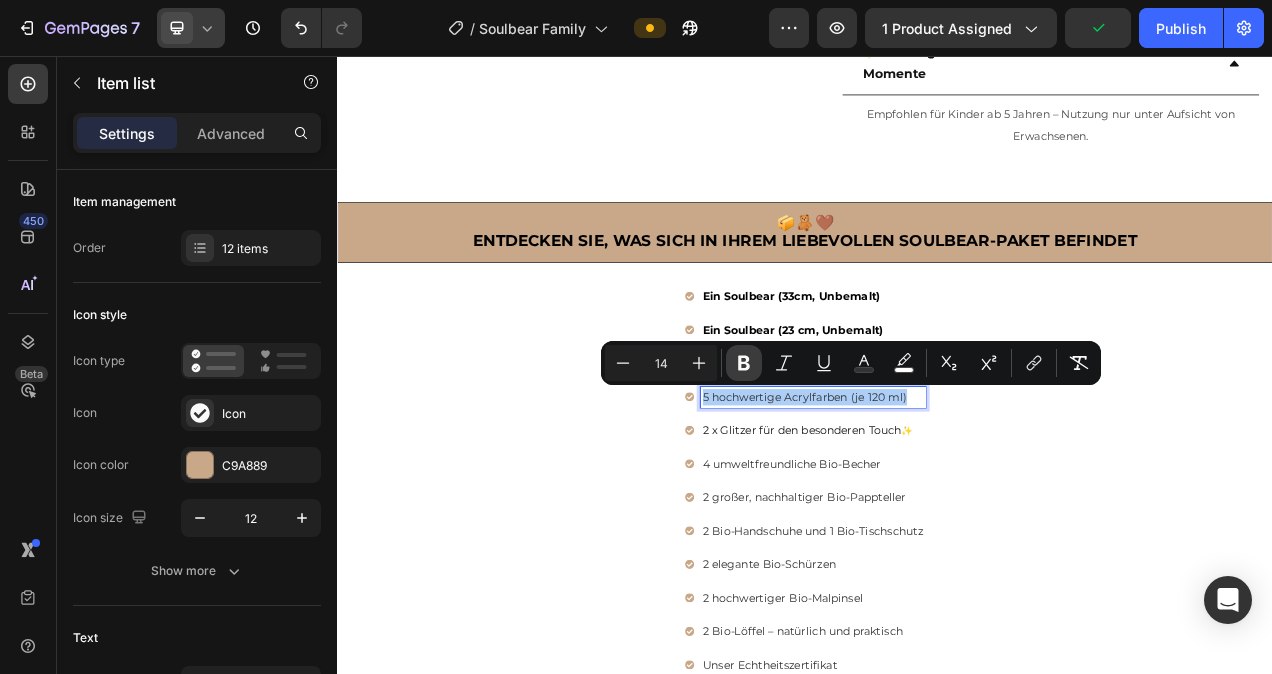 click 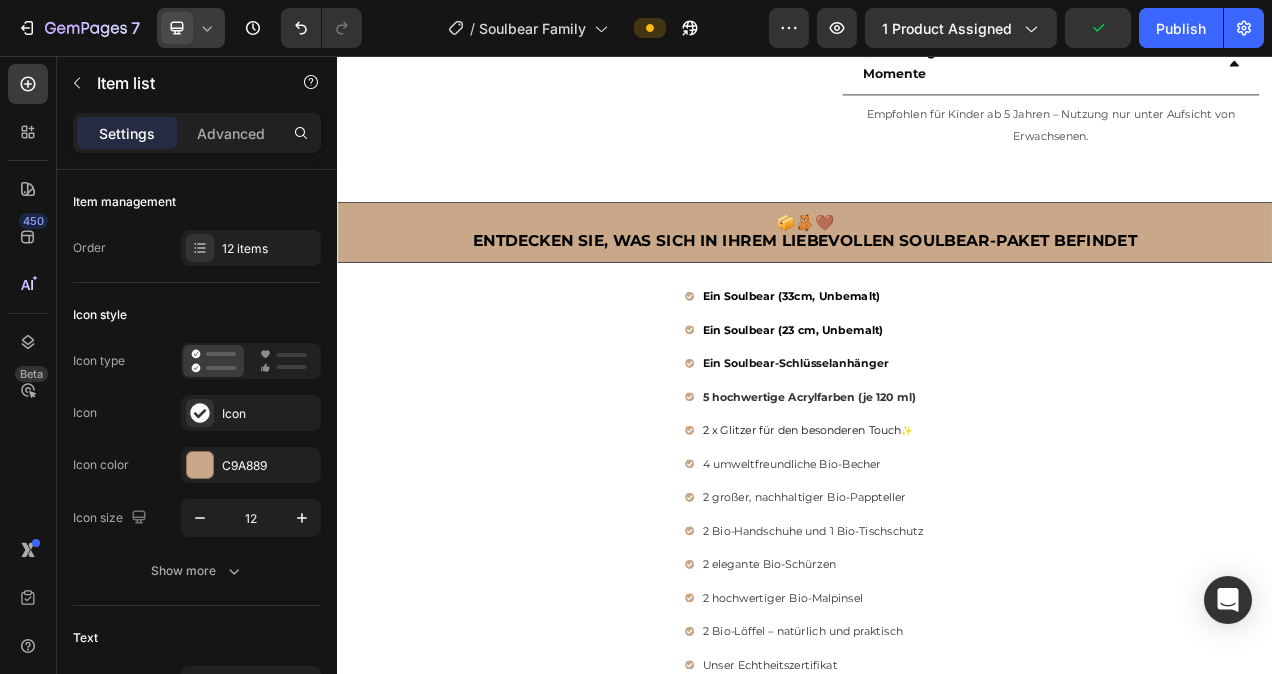 click on "2 x Glitzer für den besonderen Touch  ✨" at bounding box center (947, 537) 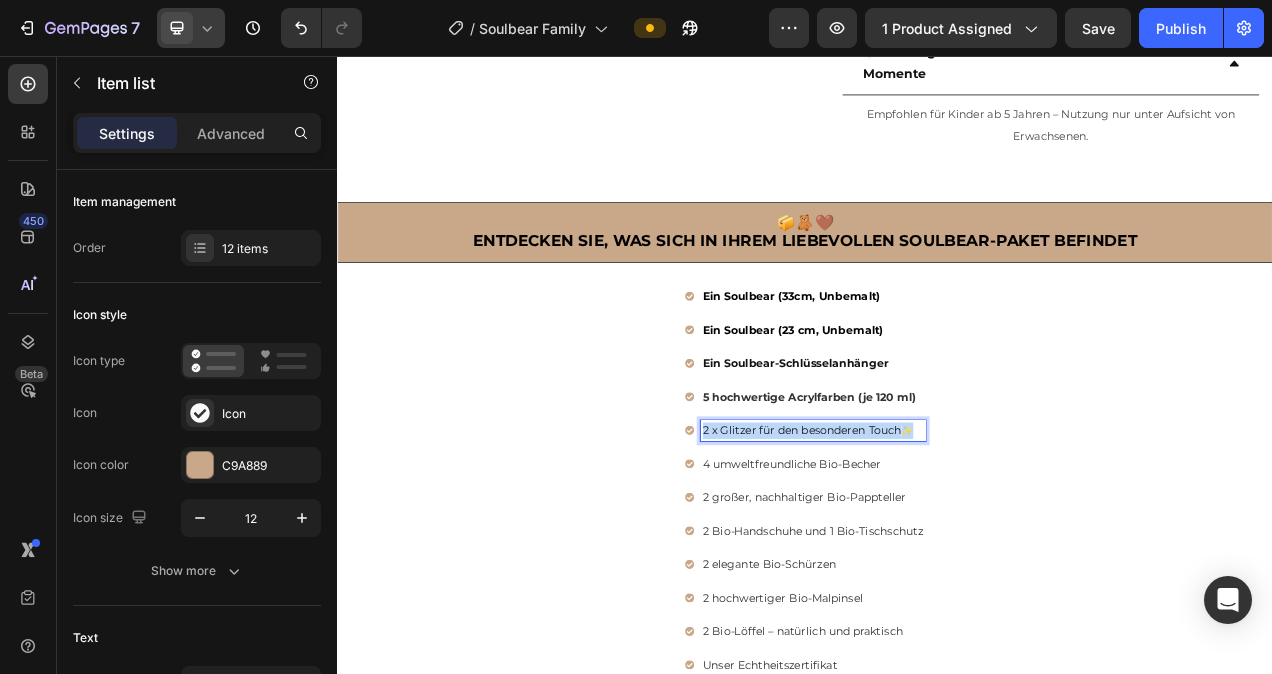 drag, startPoint x: 1074, startPoint y: 532, endPoint x: 816, endPoint y: 524, distance: 258.124 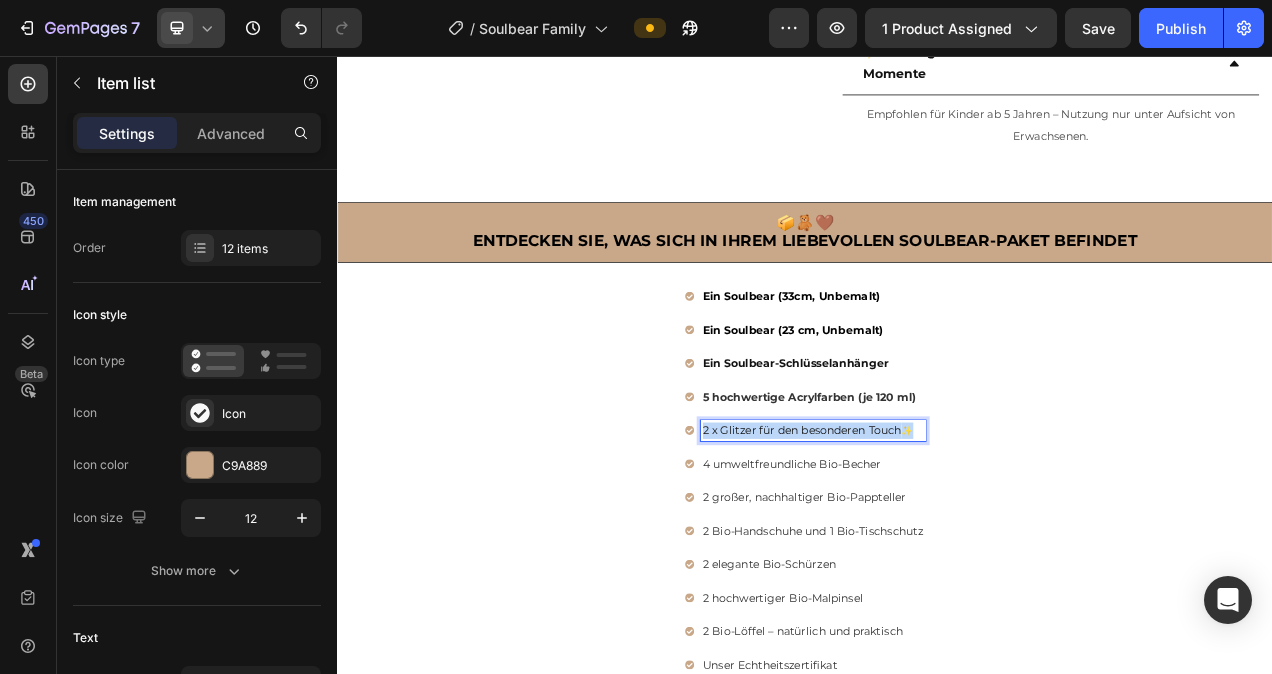click on "2 x Glitzer für den besonderen Touch  ✨" at bounding box center (947, 537) 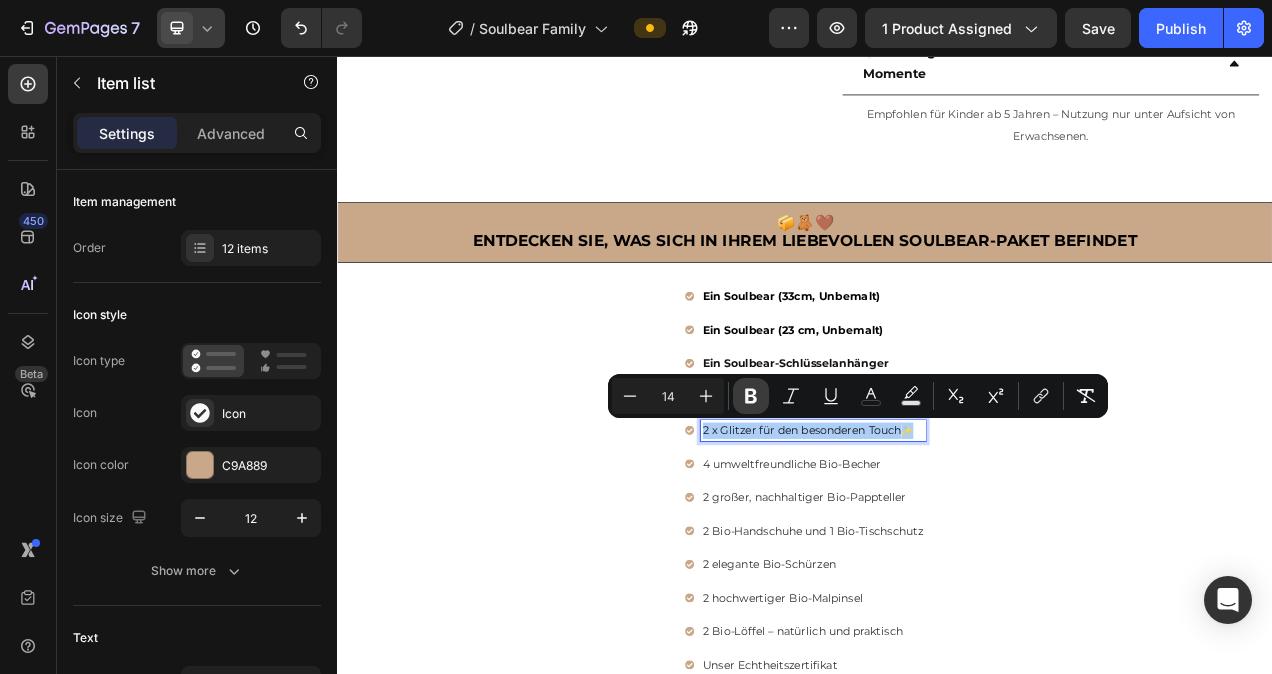 click 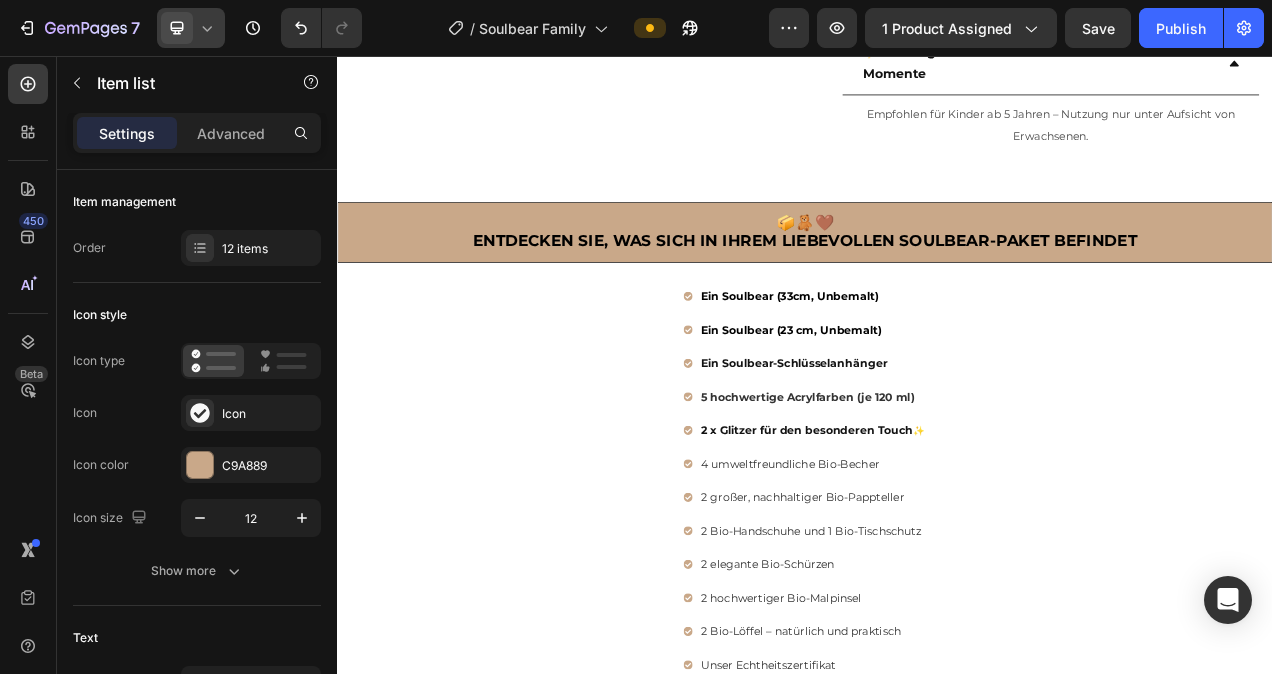 click on "4 umweltfreundliche Bio-Becher" at bounding box center [947, 580] 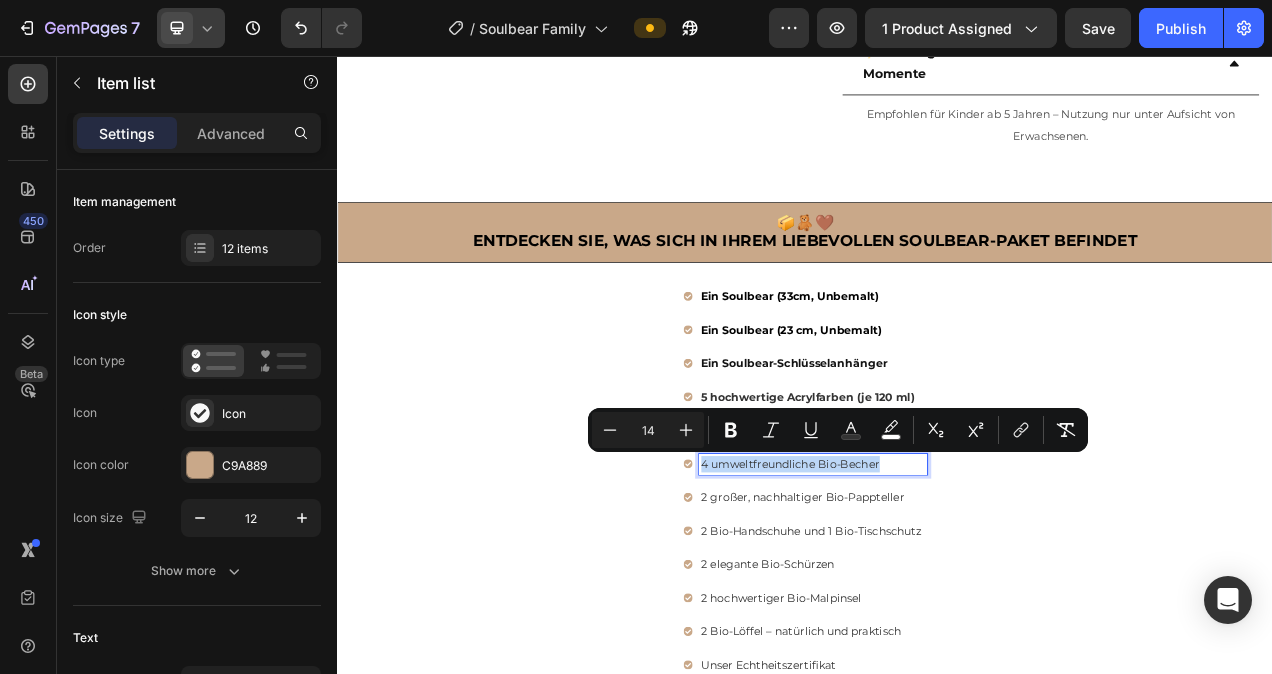 drag, startPoint x: 1033, startPoint y: 571, endPoint x: 795, endPoint y: 575, distance: 238.03362 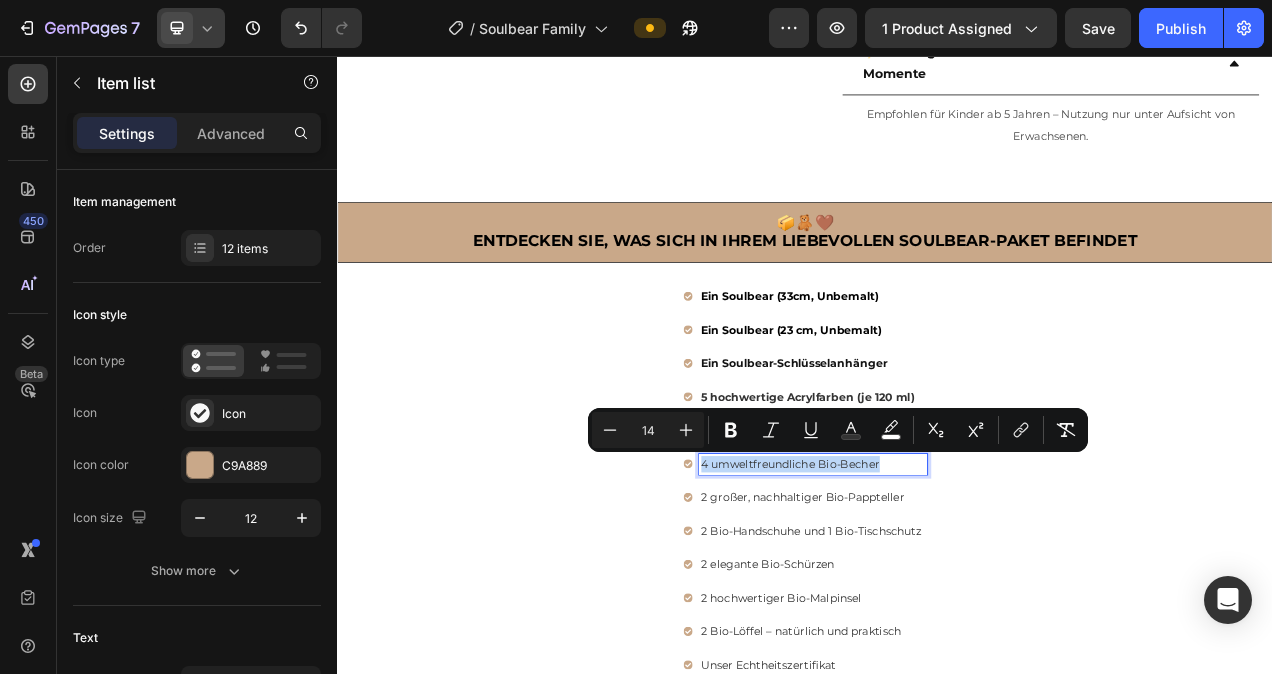 click on "4 umweltfreundliche Bio-Becher" at bounding box center (947, 580) 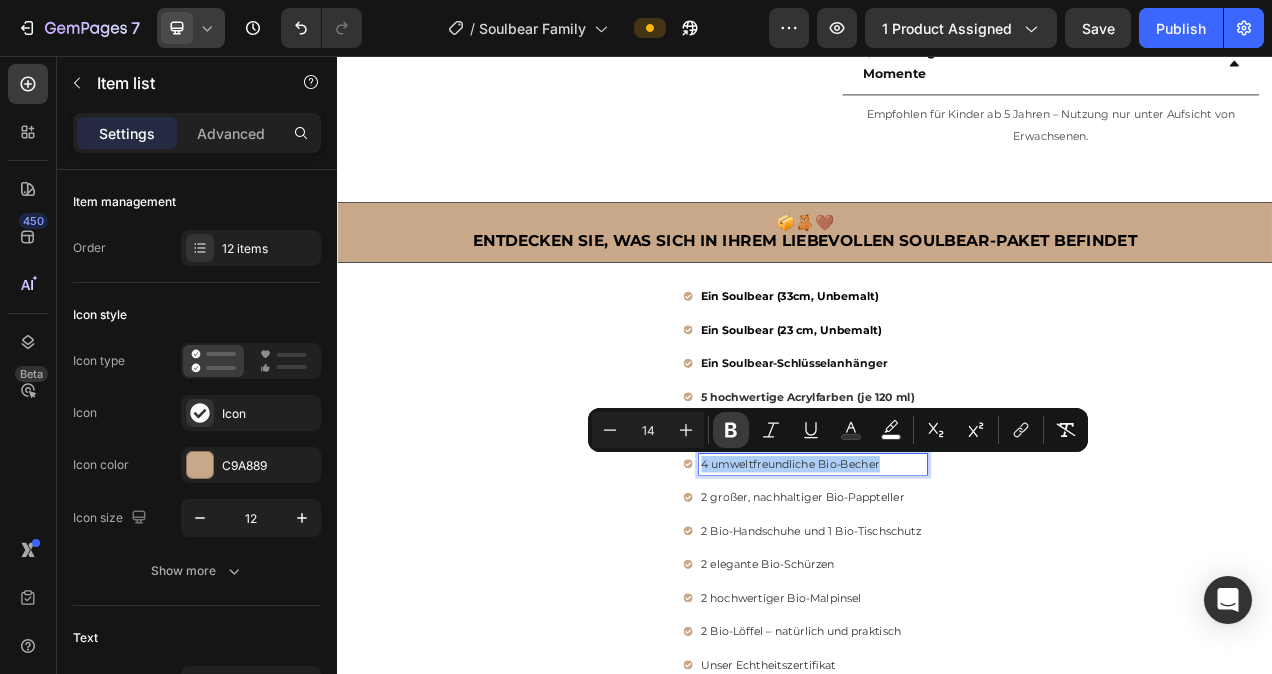 click 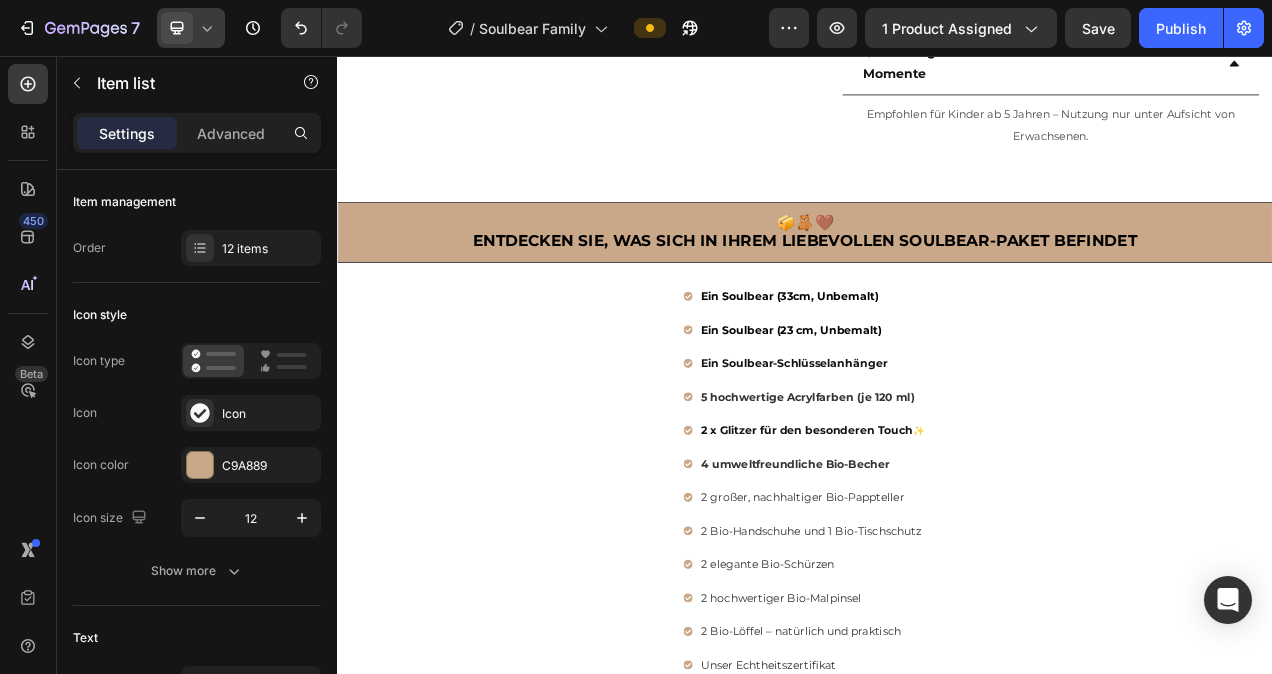 click on "2 großer, nachhaltiger Bio-Pappteller" at bounding box center [947, 623] 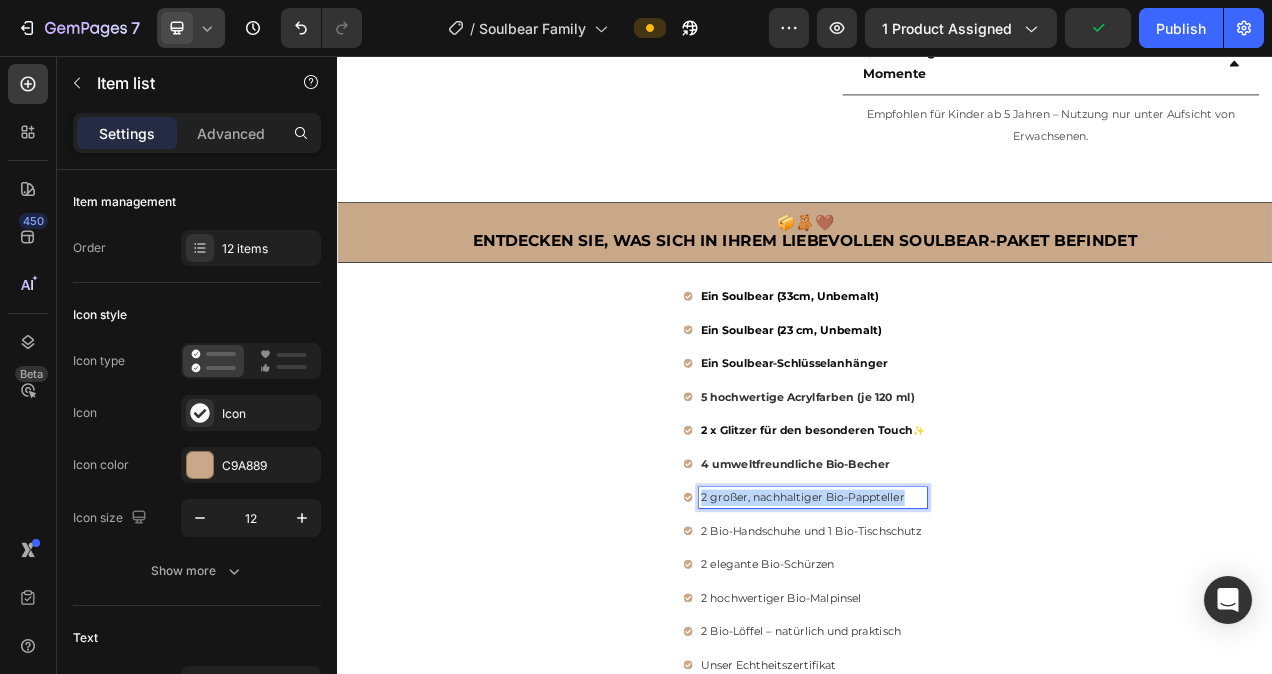 drag, startPoint x: 1063, startPoint y: 617, endPoint x: 795, endPoint y: 626, distance: 268.15106 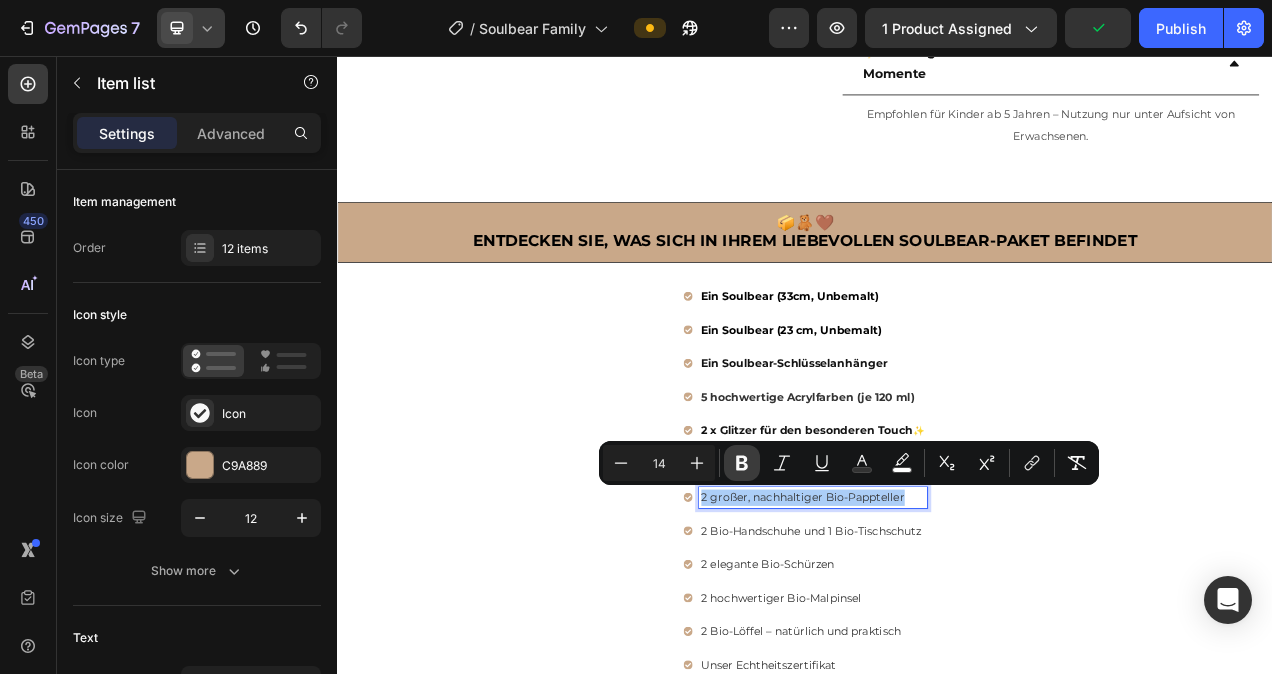 click 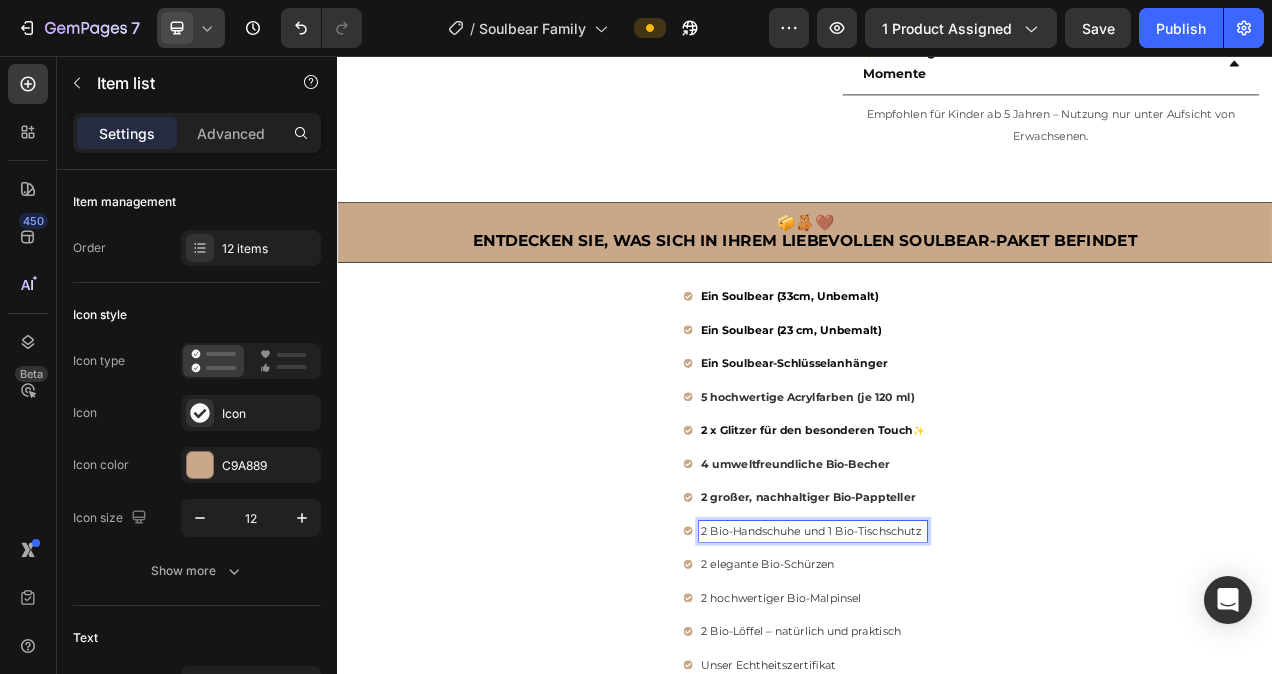click on "2 Bio-Handschuhe und 1 Bio-Tischschutz" at bounding box center (945, 666) 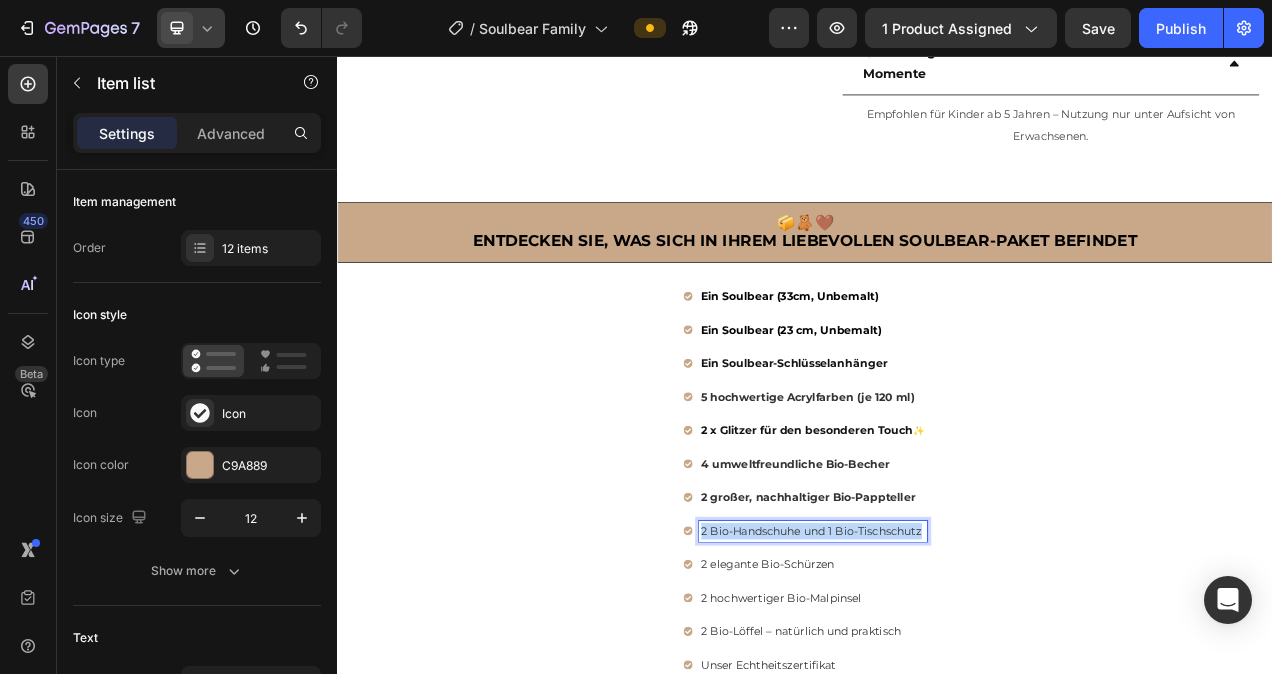 drag, startPoint x: 1078, startPoint y: 664, endPoint x: 796, endPoint y: 672, distance: 282.11346 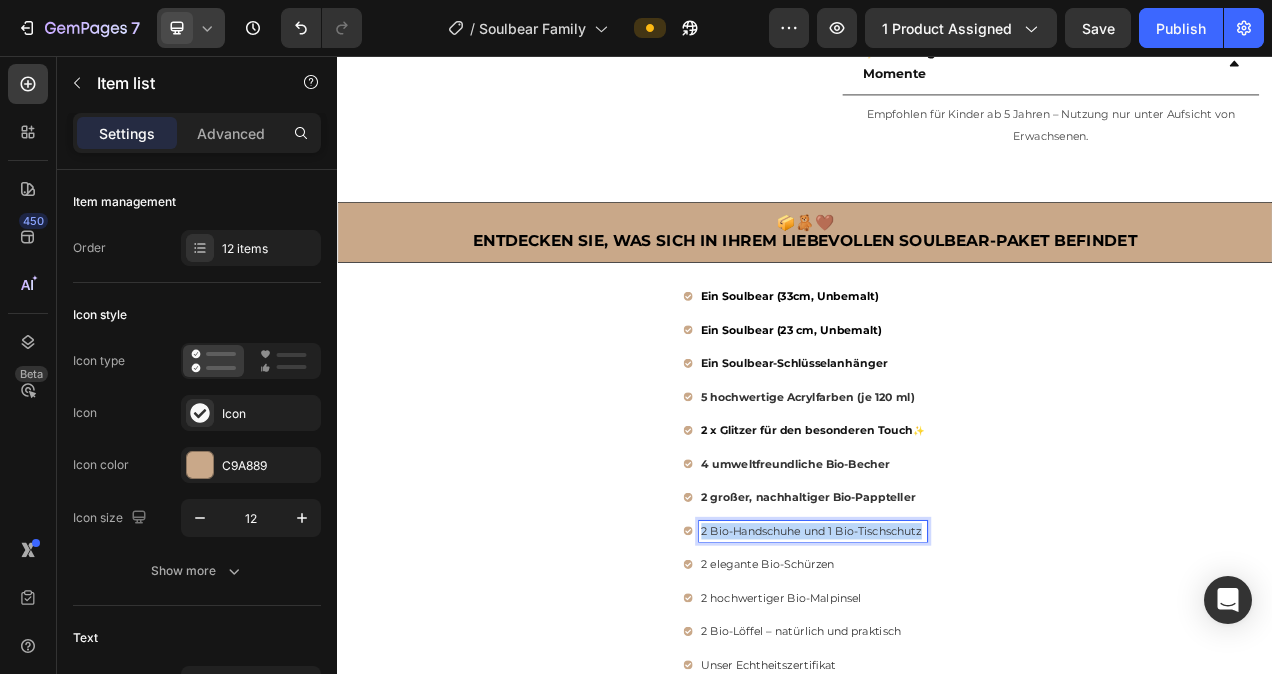 click on "2 Bio-Handschuhe und 1 Bio-Tischschutz" at bounding box center (947, 666) 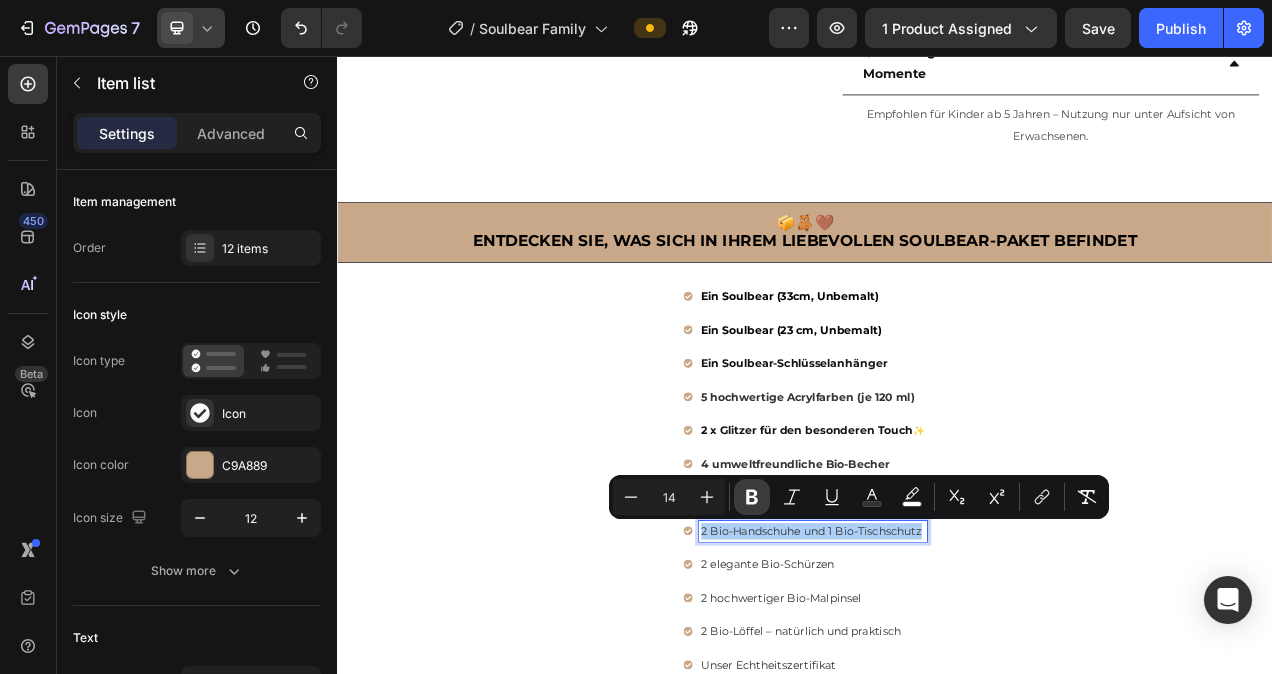 click 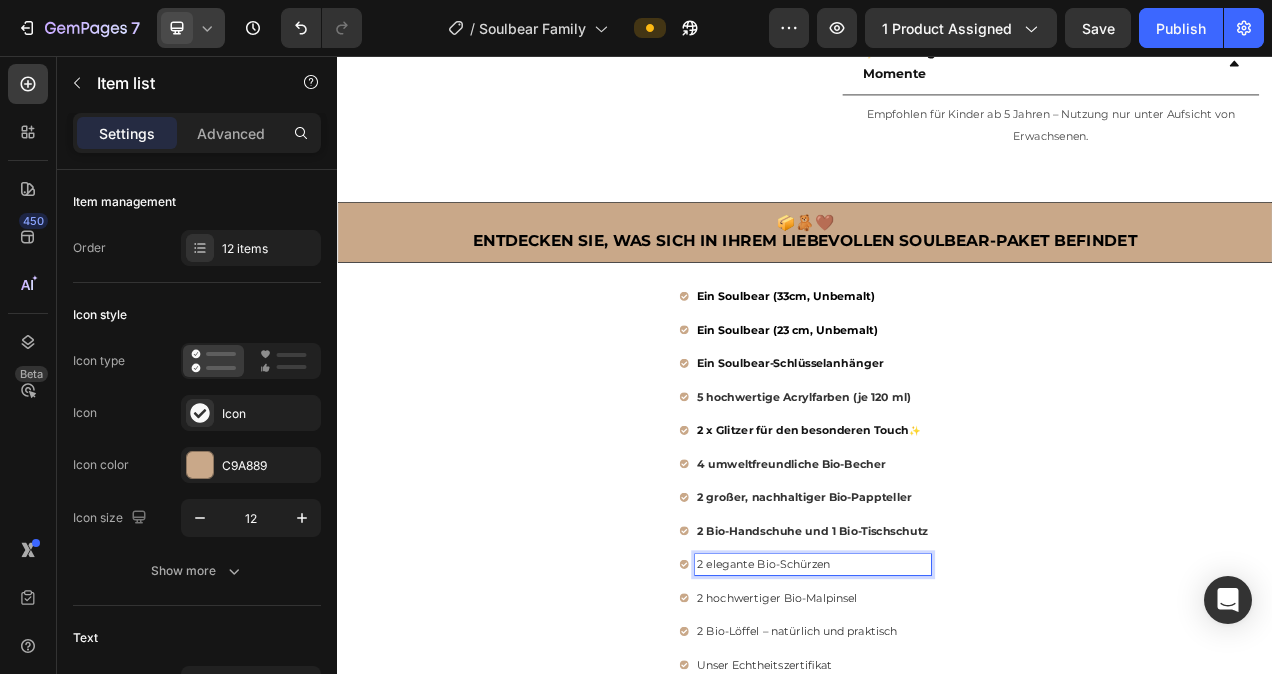 click on "2 elegante Bio-Schürzen" at bounding box center [947, 709] 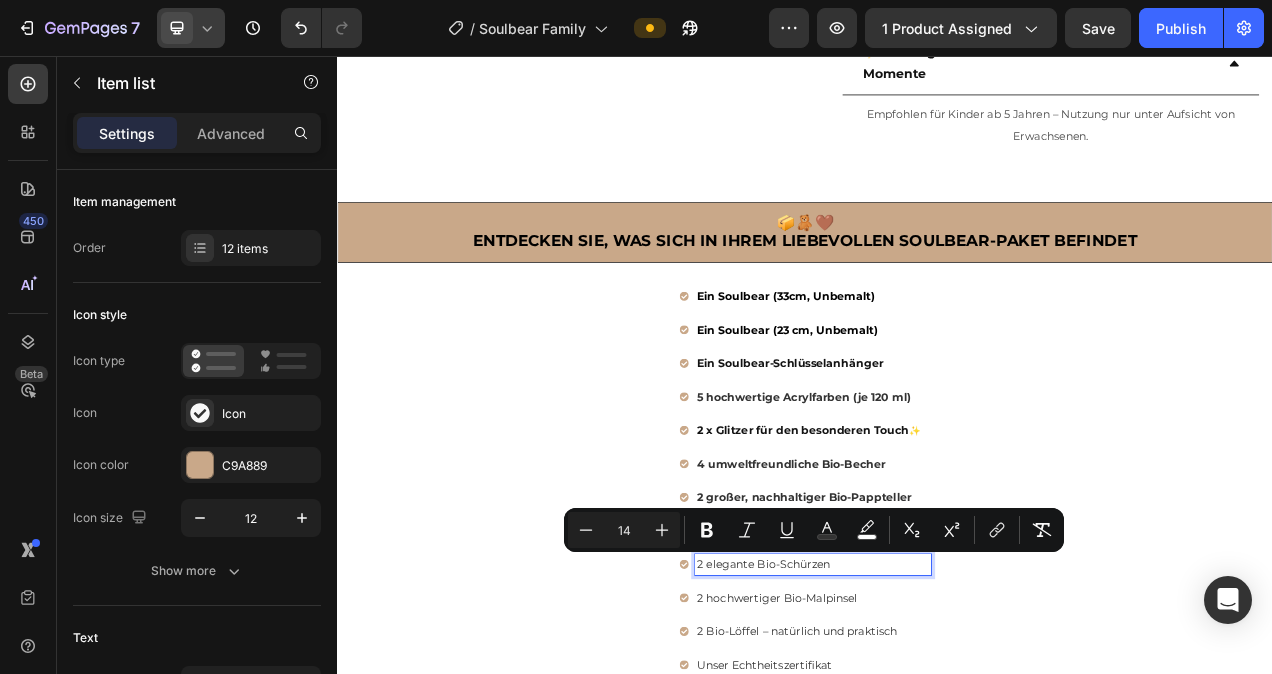 drag, startPoint x: 899, startPoint y: 708, endPoint x: 791, endPoint y: 716, distance: 108.29589 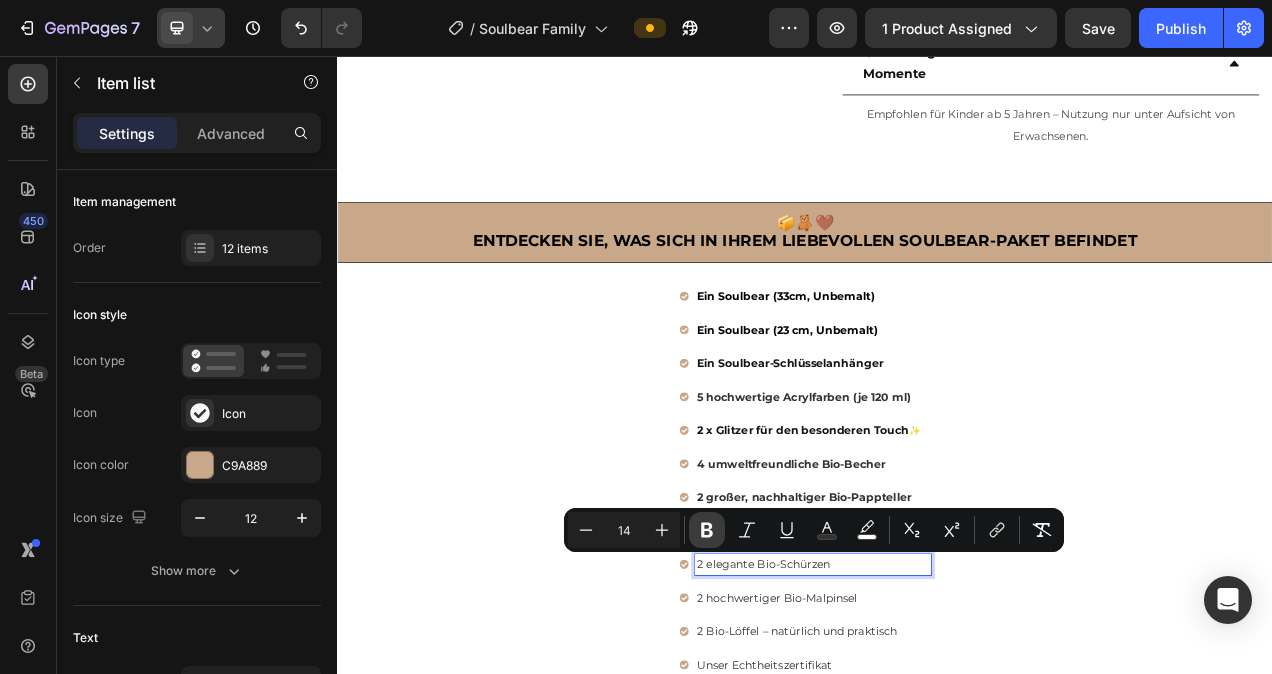 click 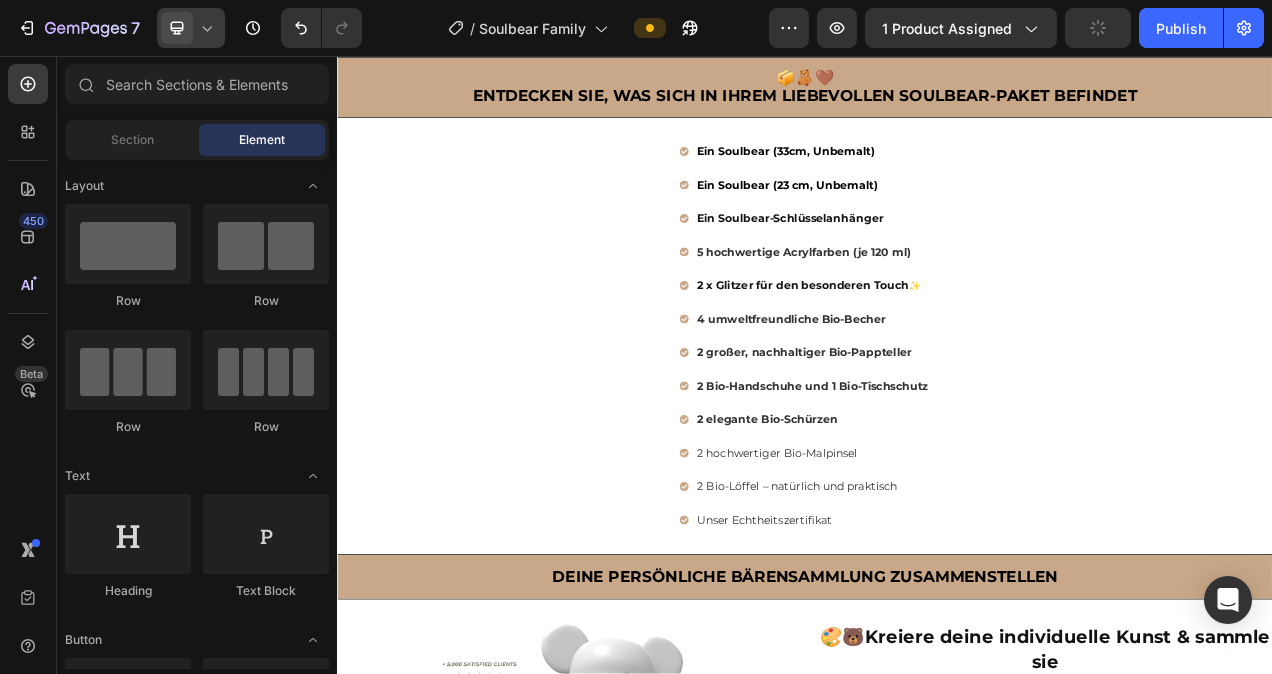 scroll, scrollTop: 926, scrollLeft: 0, axis: vertical 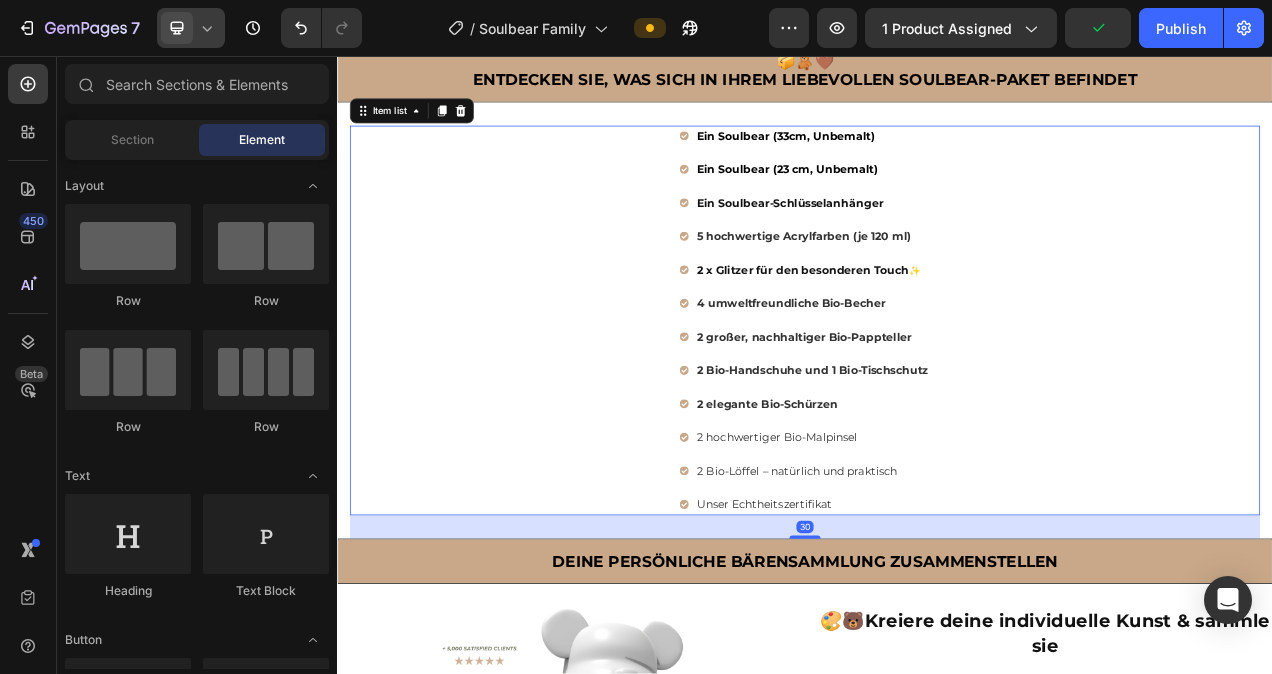 click on "2 hochwertiger Bio-Malpinsel" at bounding box center [947, 546] 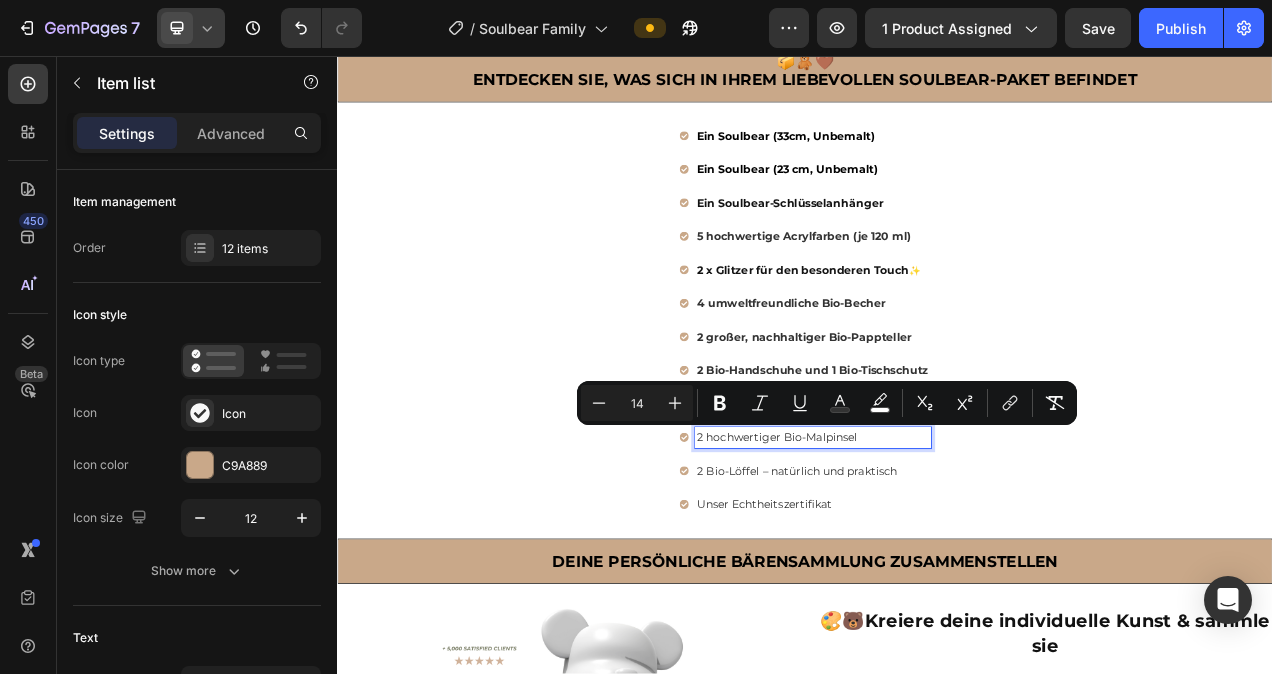 drag, startPoint x: 1009, startPoint y: 538, endPoint x: 793, endPoint y: 560, distance: 217.11748 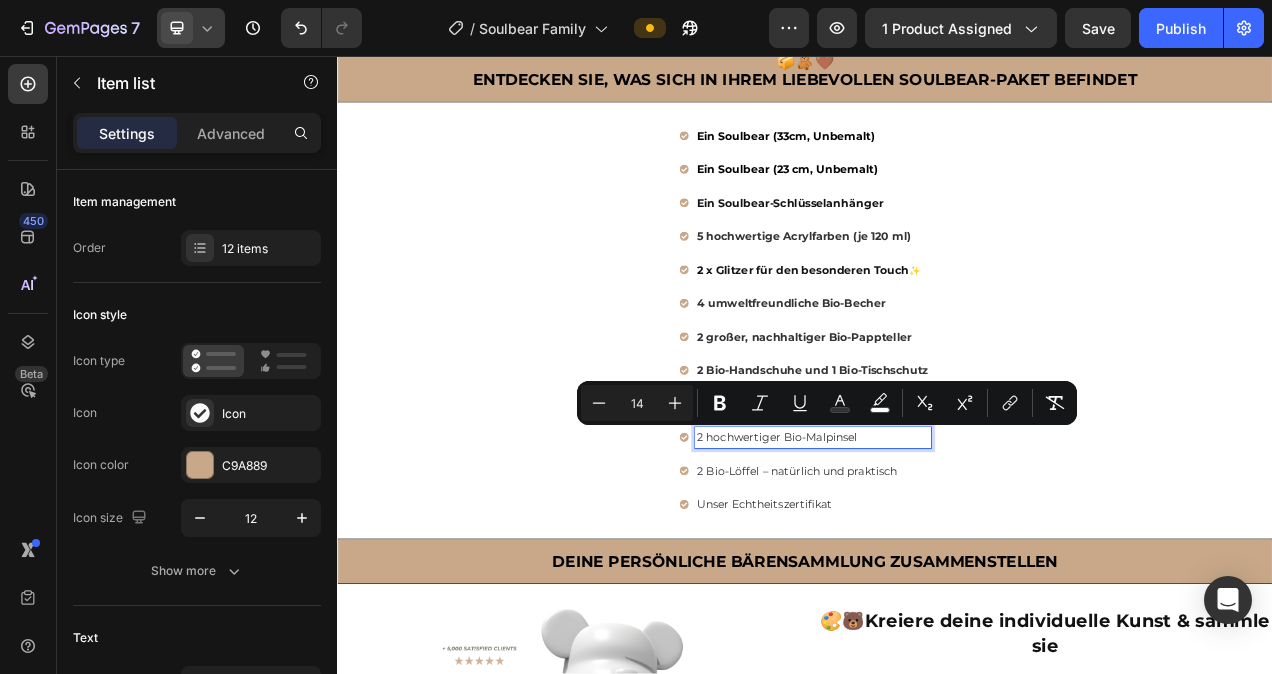 click on "Ein Soulbear (33cm, Unbemalt)  Ein Soulbear (23 cm, Unbemalt) Ein Soulbear-Schlüsselanhänger  5 hochwertige Acrylfarben (je 120 ml) 2 x Glitzer für den besonderen Touch  ✨ 4 umweltfreundliche Bio-Becher 2 großer, nachhaltiger Bio-Pappteller 2 Bio-Handschuhe und 1 Bio-Tischschutz 2 elegante Bio-Schürzen  2 hochwertiger Bio-Malpinsel  2 Bio-Löffel – natürlich und praktisch Unser Echtheitszertifikat" at bounding box center (937, 396) 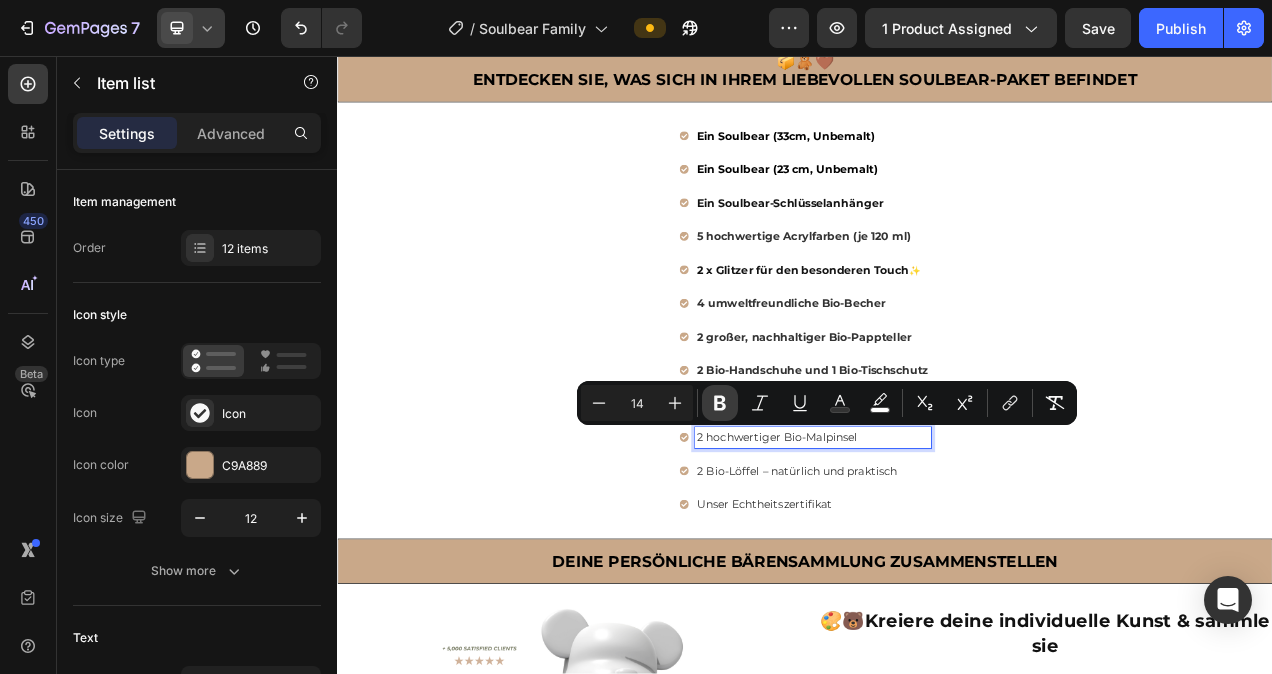 click 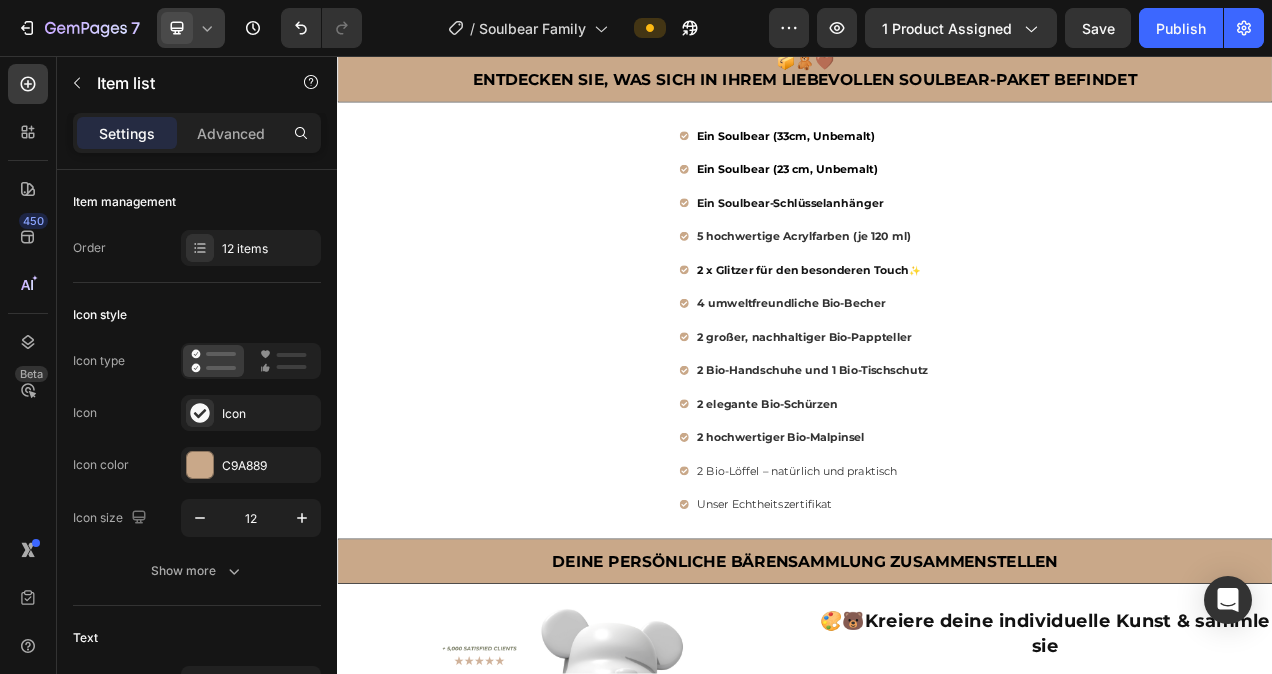 click on "2 Bio-Löffel – natürlich und praktisch" at bounding box center [947, 589] 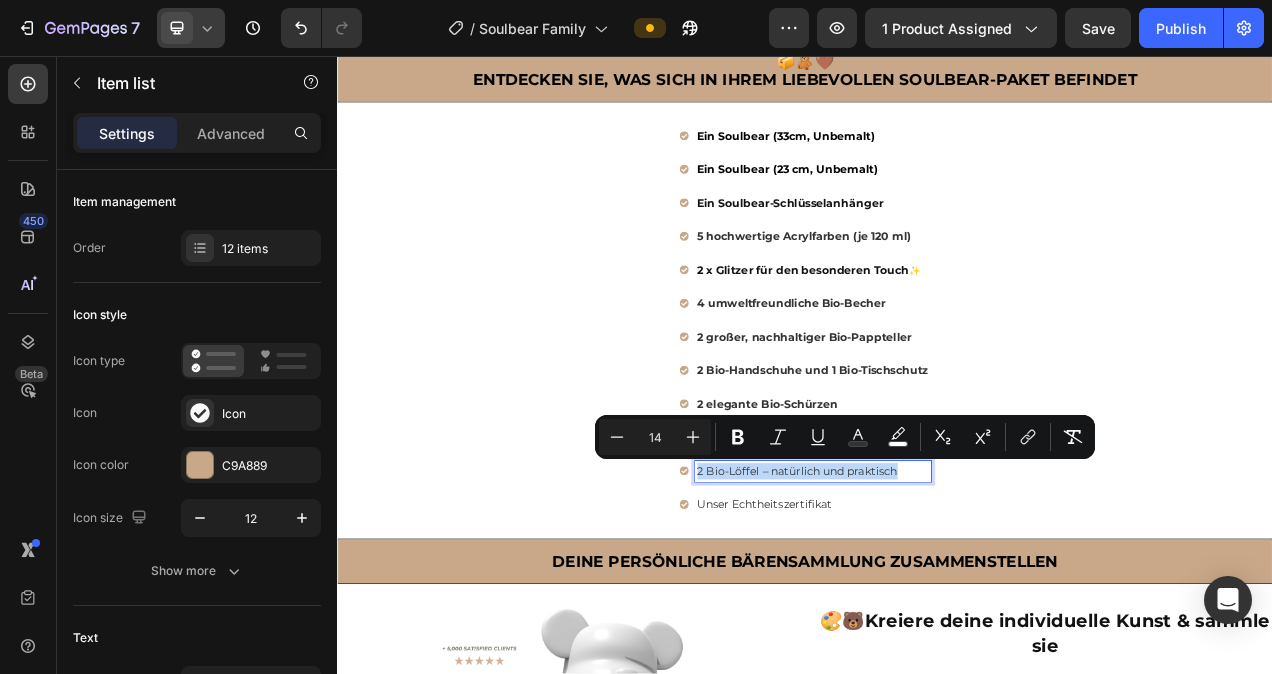 drag, startPoint x: 1054, startPoint y: 580, endPoint x: 793, endPoint y: 588, distance: 261.1226 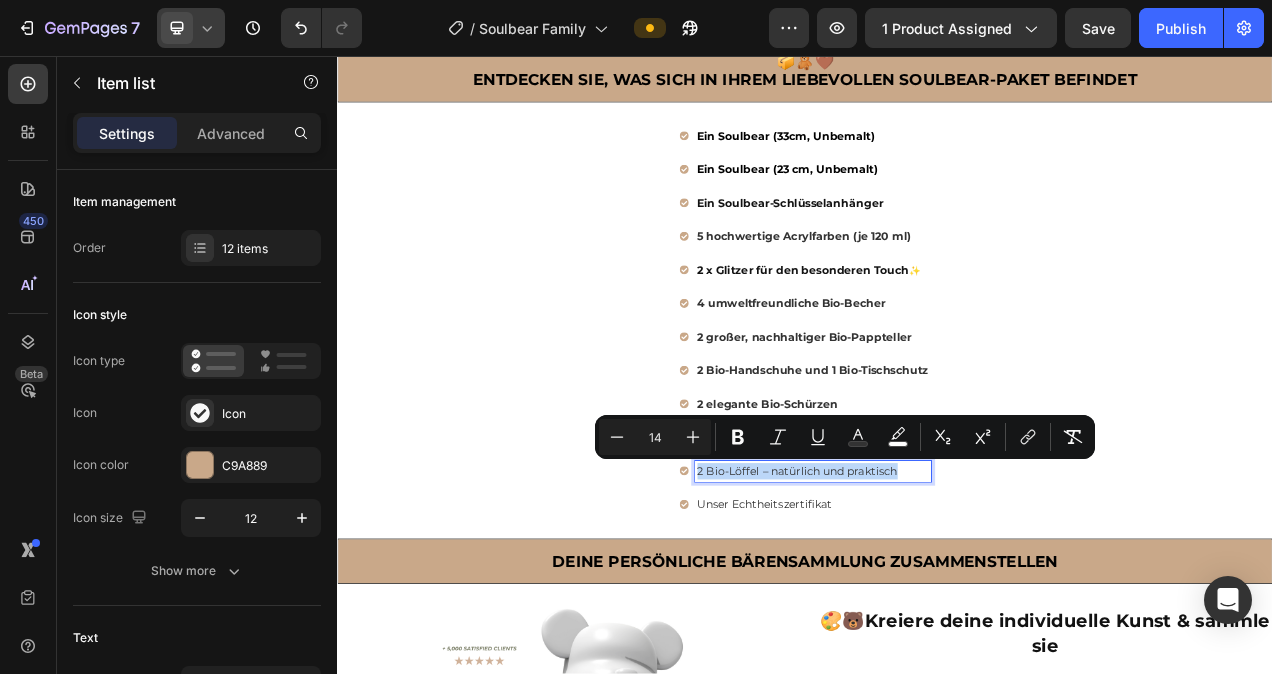 click on "2 Bio-Löffel – natürlich und praktisch" at bounding box center (947, 589) 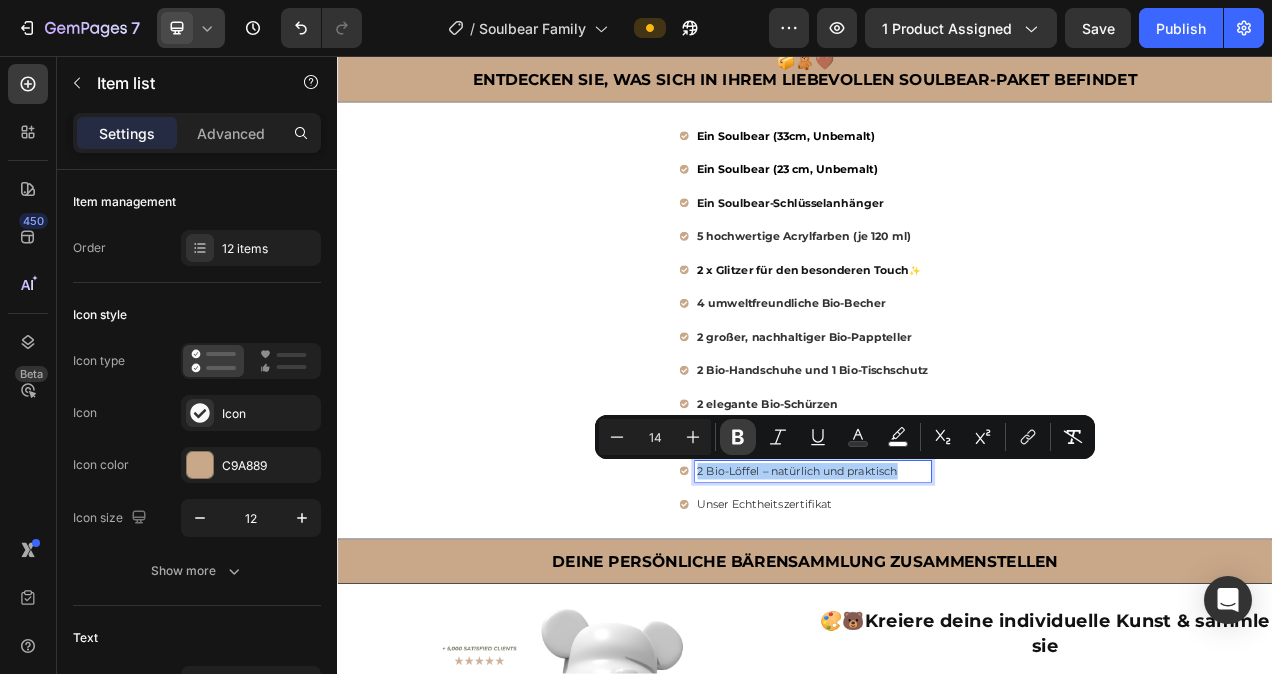 click 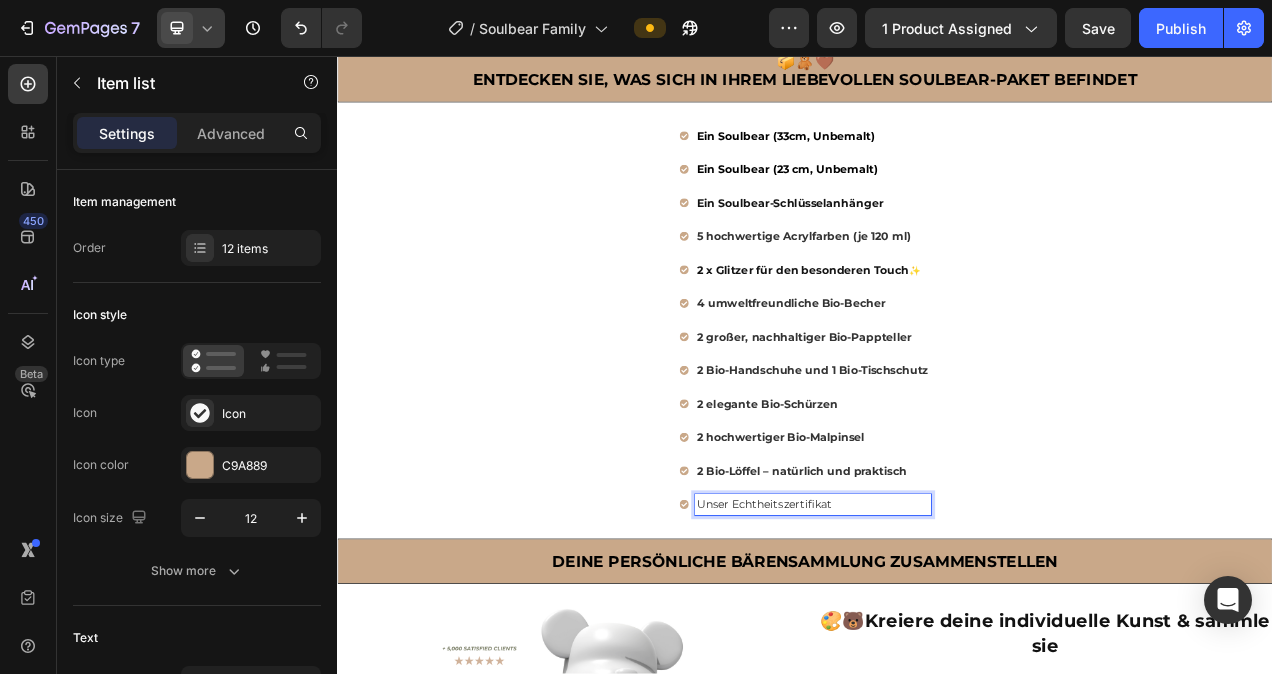 click on "Unser Echtheitszertifikat" at bounding box center [947, 632] 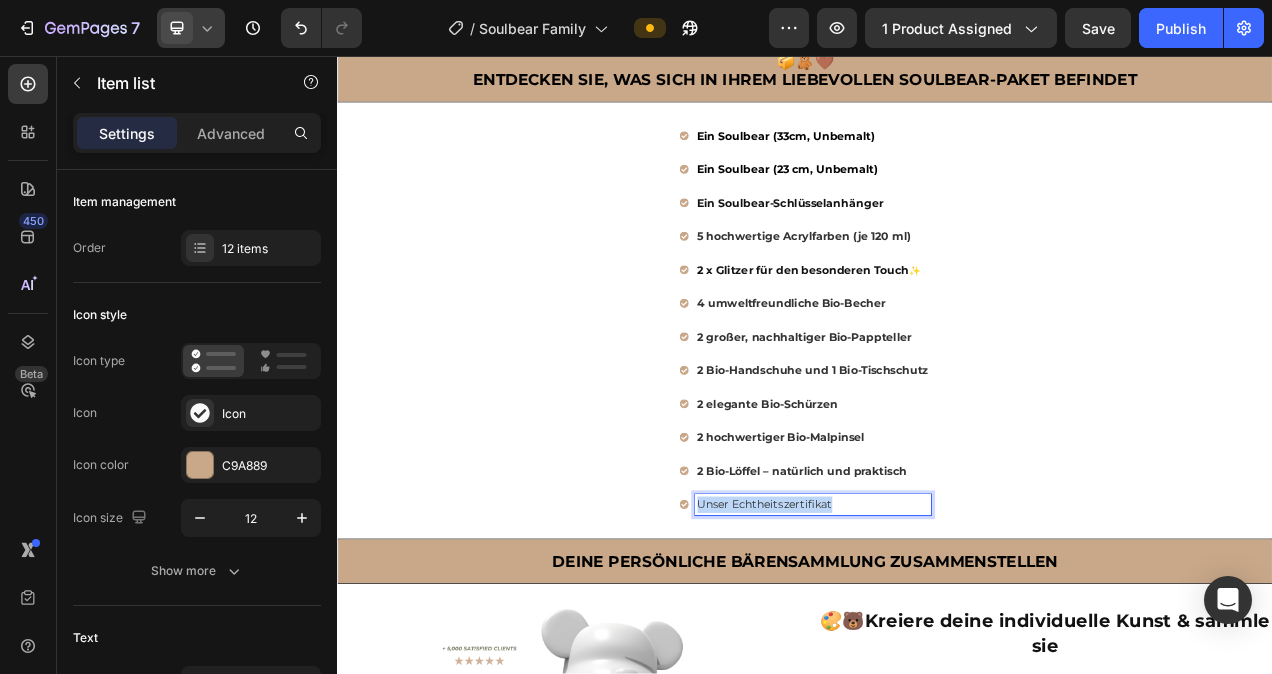 drag, startPoint x: 988, startPoint y: 622, endPoint x: 796, endPoint y: 630, distance: 192.1666 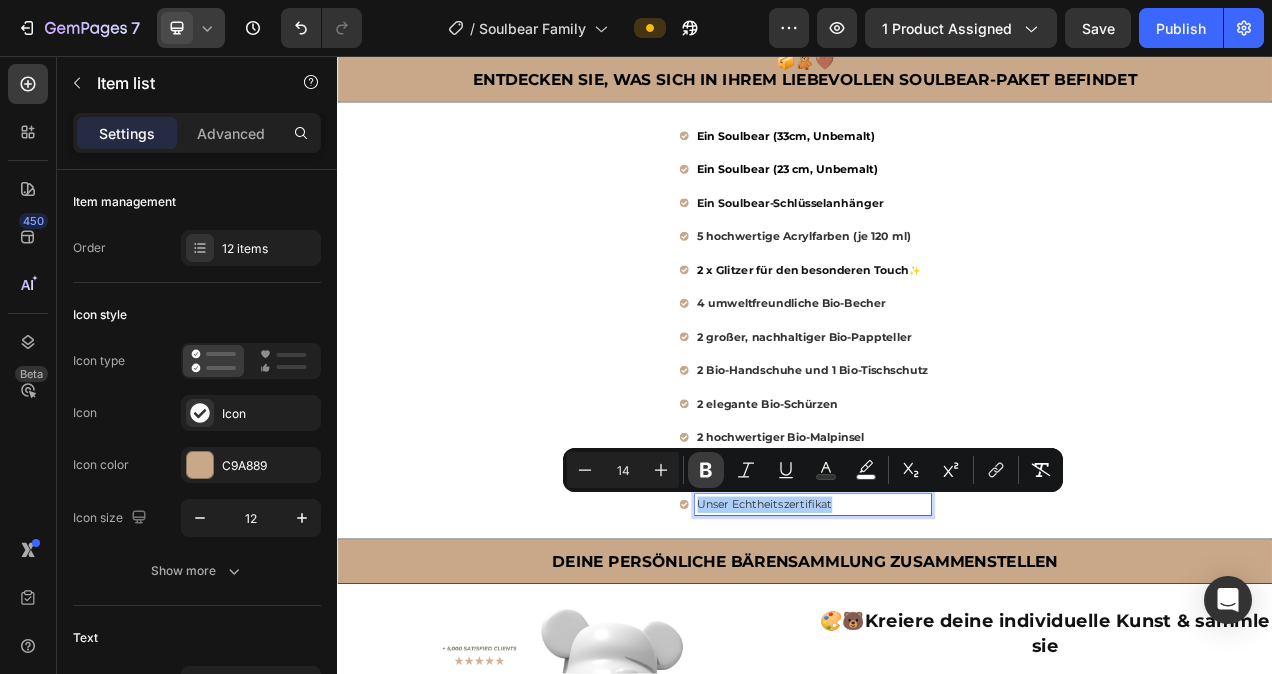 click 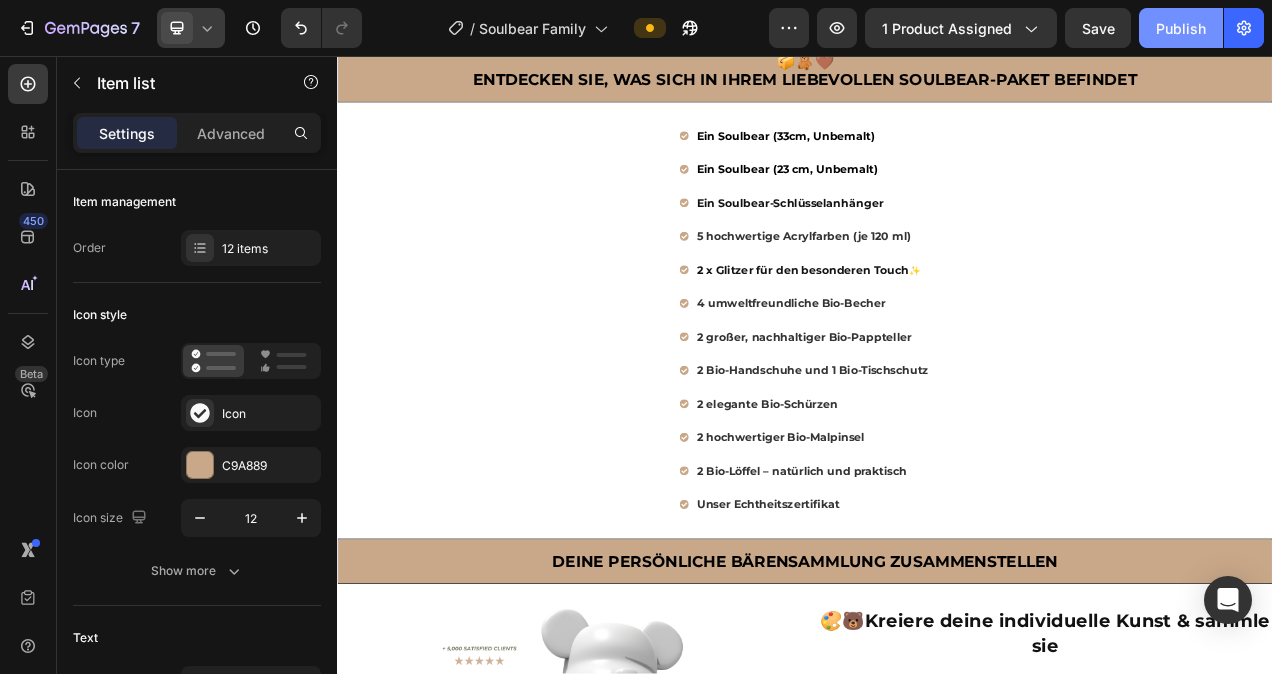 click on "Publish" at bounding box center (1181, 28) 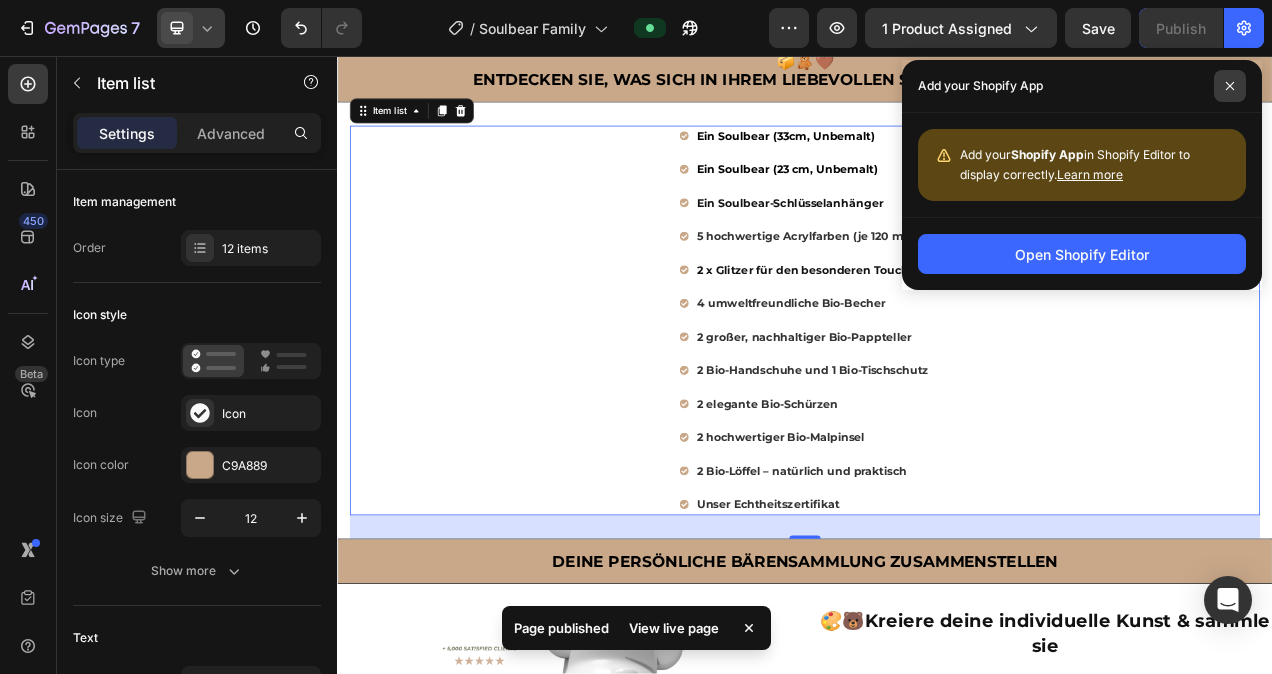 click at bounding box center [1230, 86] 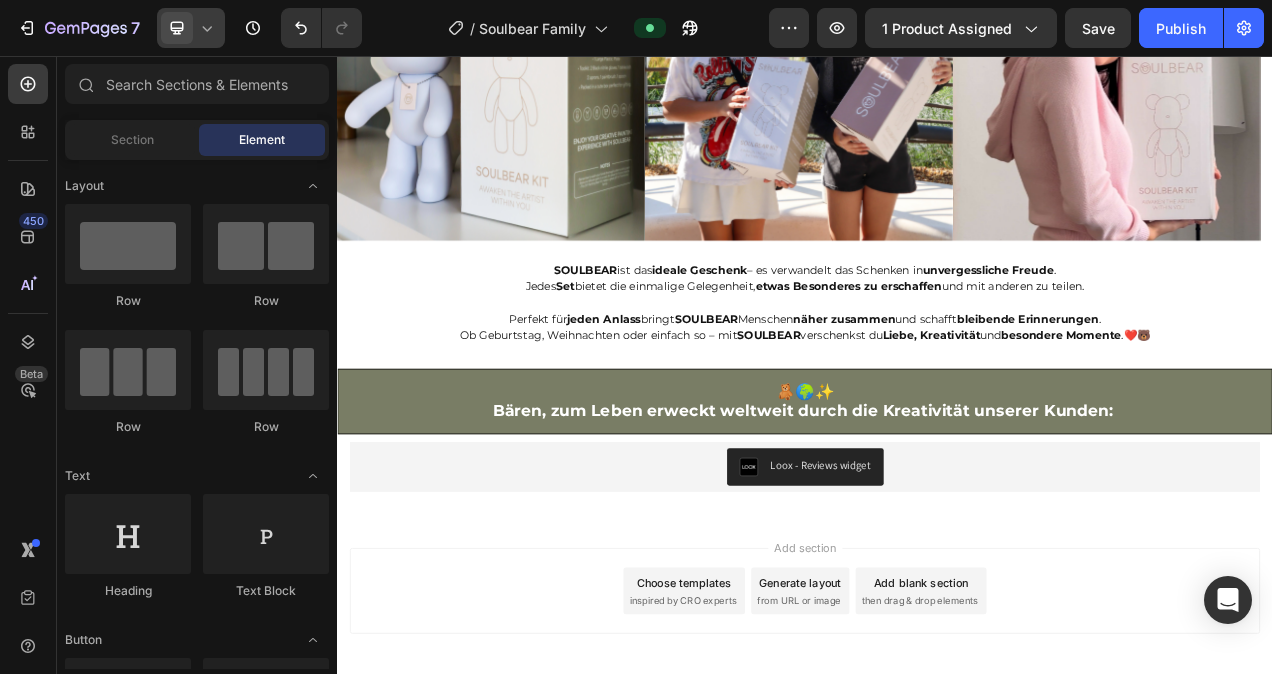 scroll, scrollTop: 5980, scrollLeft: 0, axis: vertical 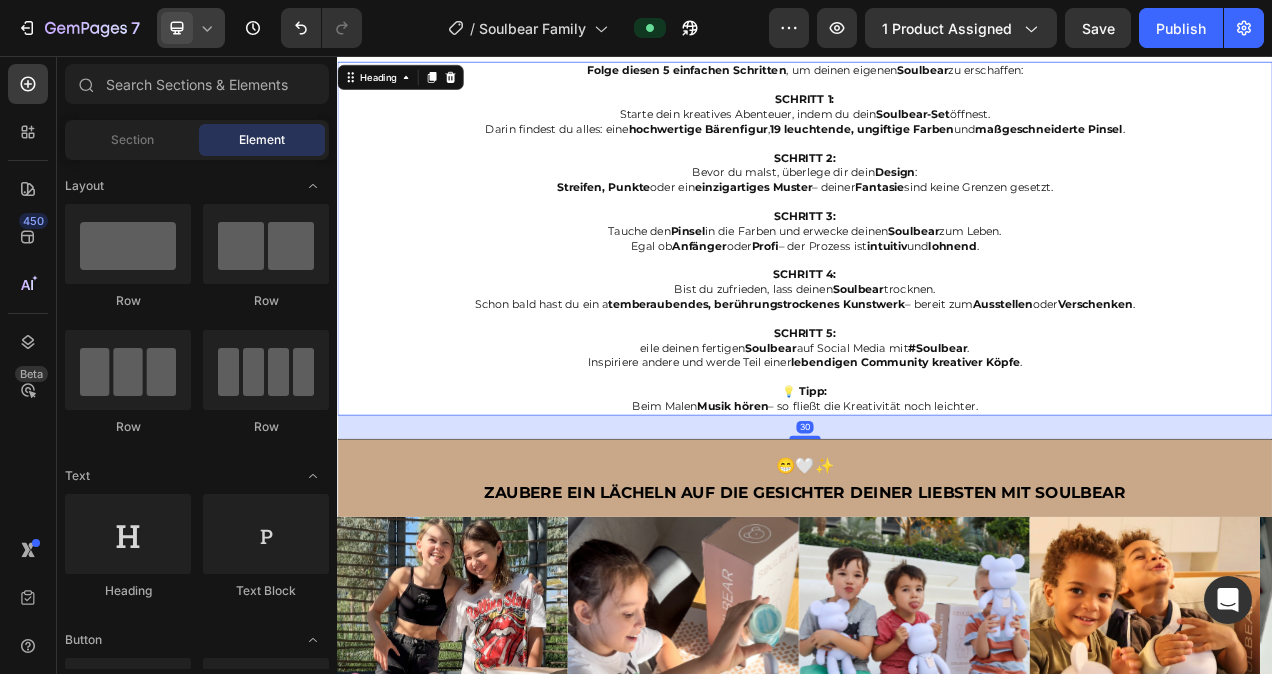 click on "Folge diesen 5 einfachen Schritten , um deinen eigenen  Soulbear  zu erschaffen: SCHRITT 1: Starte dein kreatives Abenteuer, indem du dein  Soulbear-Set  öffnest. Darin findest du alles: eine  hochwertige Bärenfigur ,  19 leuchtende, ungiftige Farben  und  maßgeschneiderte Pinsel . SCHRITT 2: Bevor du malst, überlege dir dein  Design : Streifen, Punkte  oder ein  einzigartiges Muster  – deiner  Fantasie  sind keine Grenzen gesetzt. SCHRITT 3: Tauche den  Pinsel  in die Farben und erwecke deinen  Soulbear  zum Leben. Egal ob  Anfänger  oder  Profi  – der Prozess ist  intuitiv  und  lohnend . SCHRITT 4: Bist du zufrieden, lass deinen  Soulbear  trocknen. Schon bald hast du ein a temberaubendes, berührungstrockenes Kunstwerk  – bereit zum  Ausstellen  oder  Verschenken . SCHRITT 5: eile deinen fertigen  Soulbear  auf Social Media mit  #Soulbear . Inspiriere andere und werde Teil einer  lebendigen Community kreativer Köpfe . 💡 Tipp: Beim Malen  Musik hören" at bounding box center (937, 291) 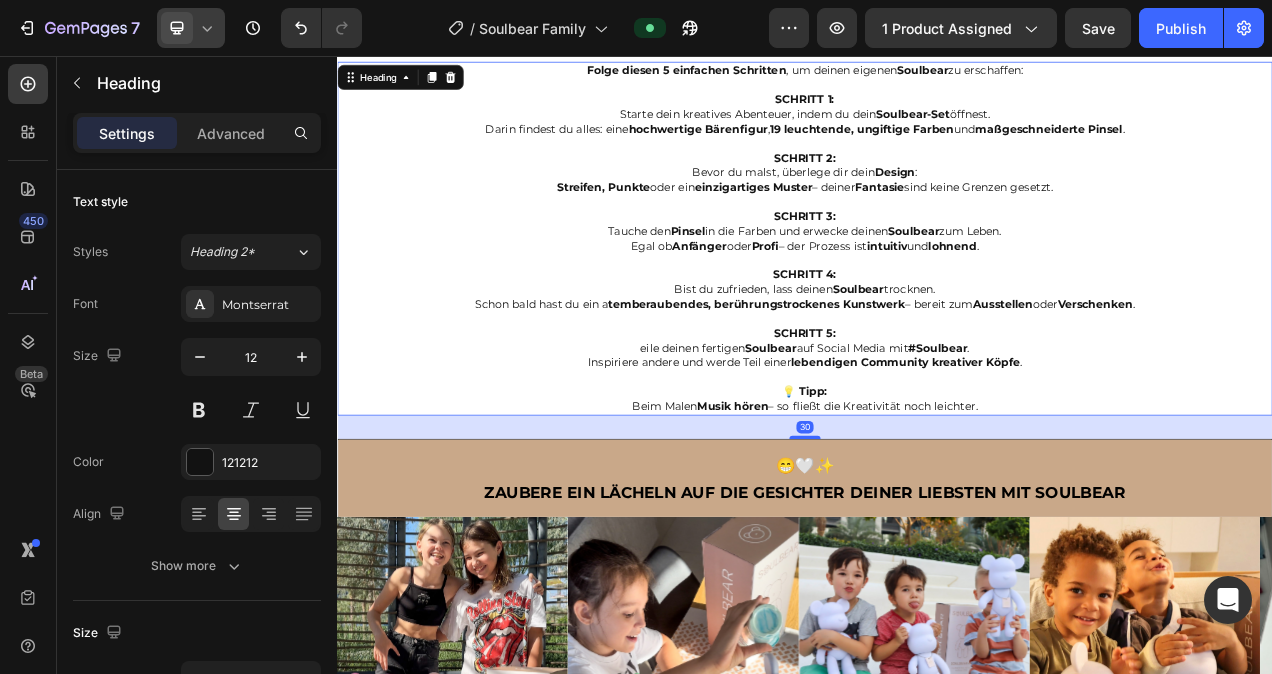 click on "Folge diesen 5 einfachen Schritten , um deinen eigenen  Soulbear  zu erschaffen: SCHRITT 1: Starte dein kreatives Abenteuer, indem du dein  Soulbear-Set  öffnest. Darin findest du alles: eine  hochwertige Bärenfigur ,  19 leuchtende, ungiftige Farben  und  maßgeschneiderte Pinsel . SCHRITT 2: Bevor du malst, überlege dir dein  Design : Streifen, Punkte  oder ein  einzigartiges Muster  – deiner  Fantasie  sind keine Grenzen gesetzt. SCHRITT 3: Tauche den  Pinsel  in die Farben und erwecke deinen  Soulbear  zum Leben. Egal ob  Anfänger  oder  Profi  – der Prozess ist  intuitiv  und  lohnend . SCHRITT 4: Bist du zufrieden, lass deinen  Soulbear  trocknen. Schon bald hast du ein a temberaubendes, berührungstrockenes Kunstwerk  – bereit zum  Ausstellen  oder  Verschenken . SCHRITT 5: eile deinen fertigen  Soulbear  auf Social Media mit  #Soulbear . Inspiriere andere und werde Teil einer  lebendigen Community kreativer Köpfe . 💡 Tipp: Beim Malen  Musik hören" at bounding box center [937, 291] 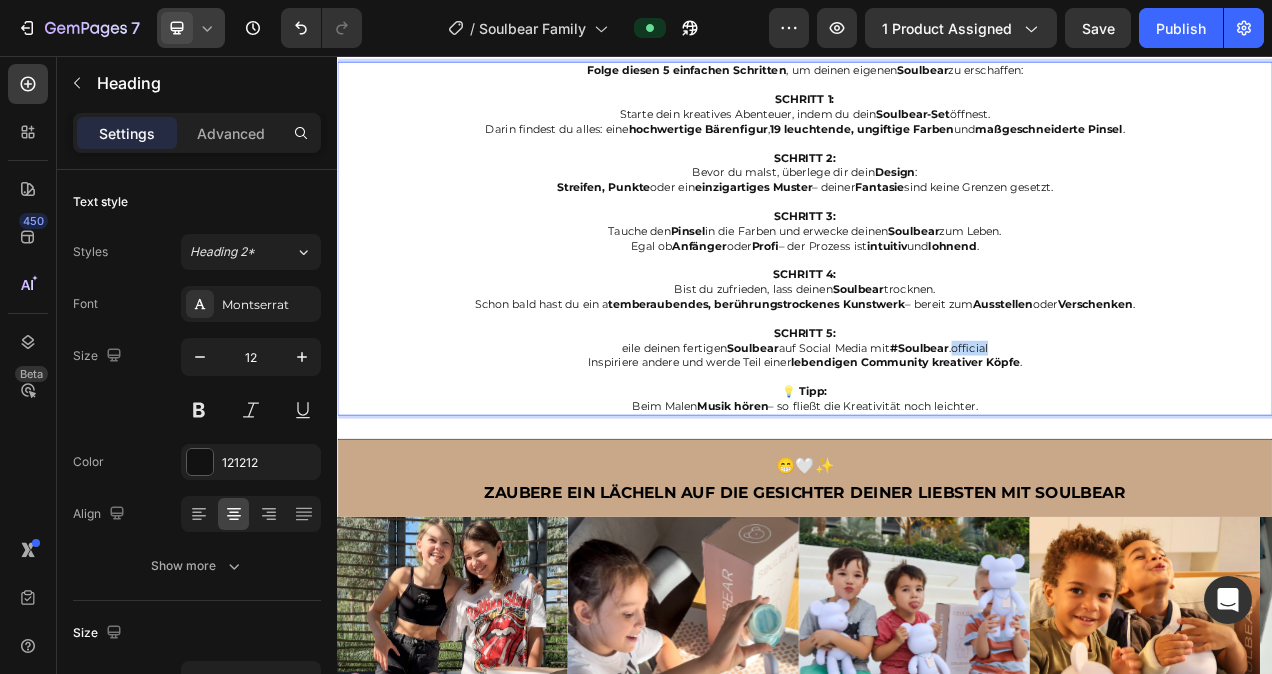 drag, startPoint x: 1171, startPoint y: 415, endPoint x: 1122, endPoint y: 415, distance: 49 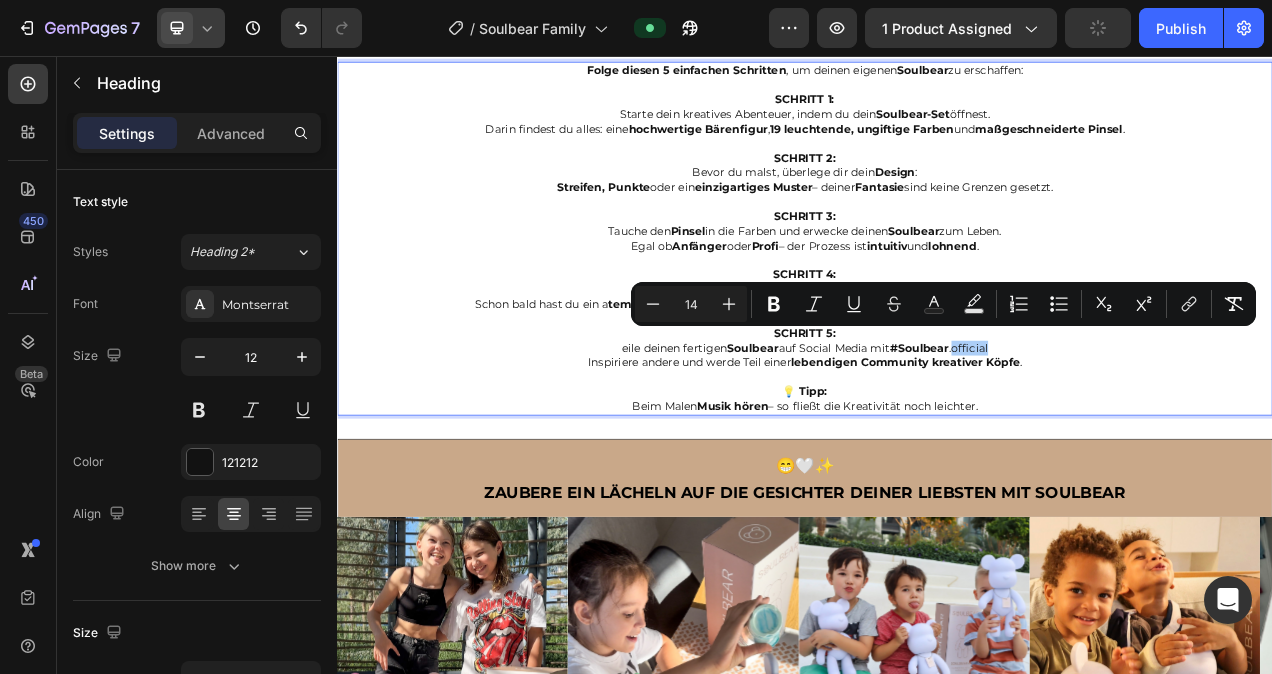 drag, startPoint x: 773, startPoint y: 300, endPoint x: 793, endPoint y: 303, distance: 20.22375 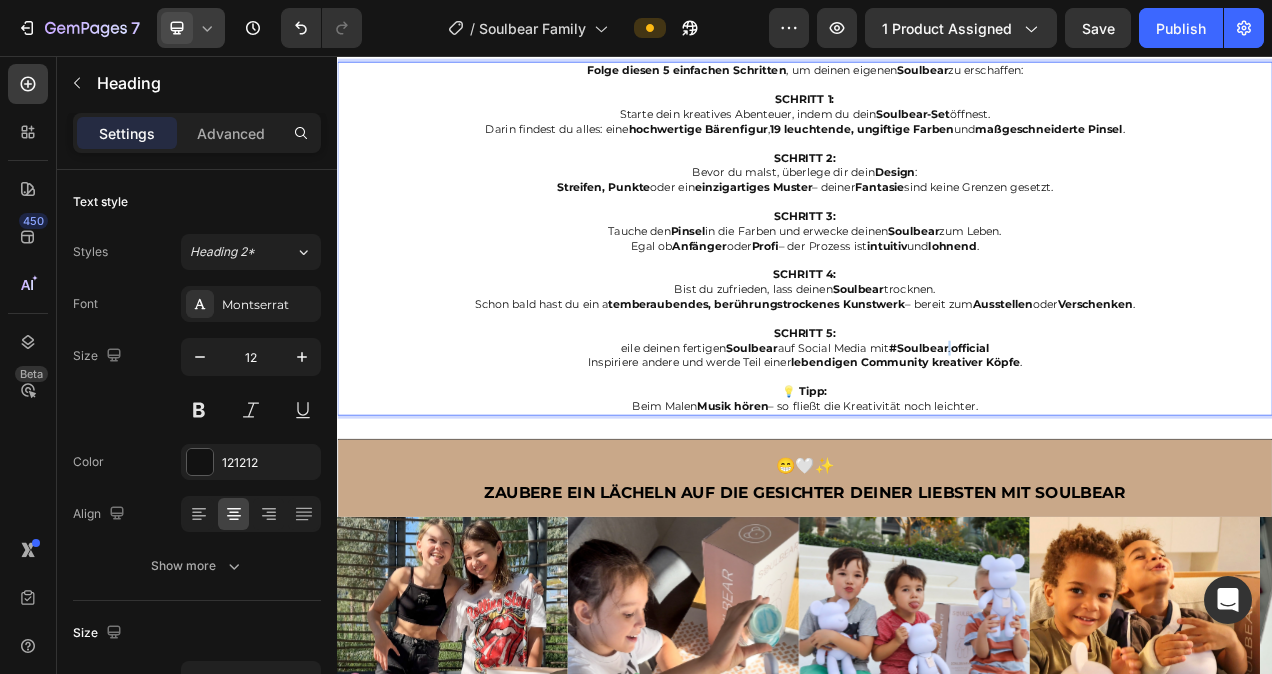 click on "eile deinen fertigen  Soulbear  auf Social Media mit  #Soulbear . official" at bounding box center [937, 431] 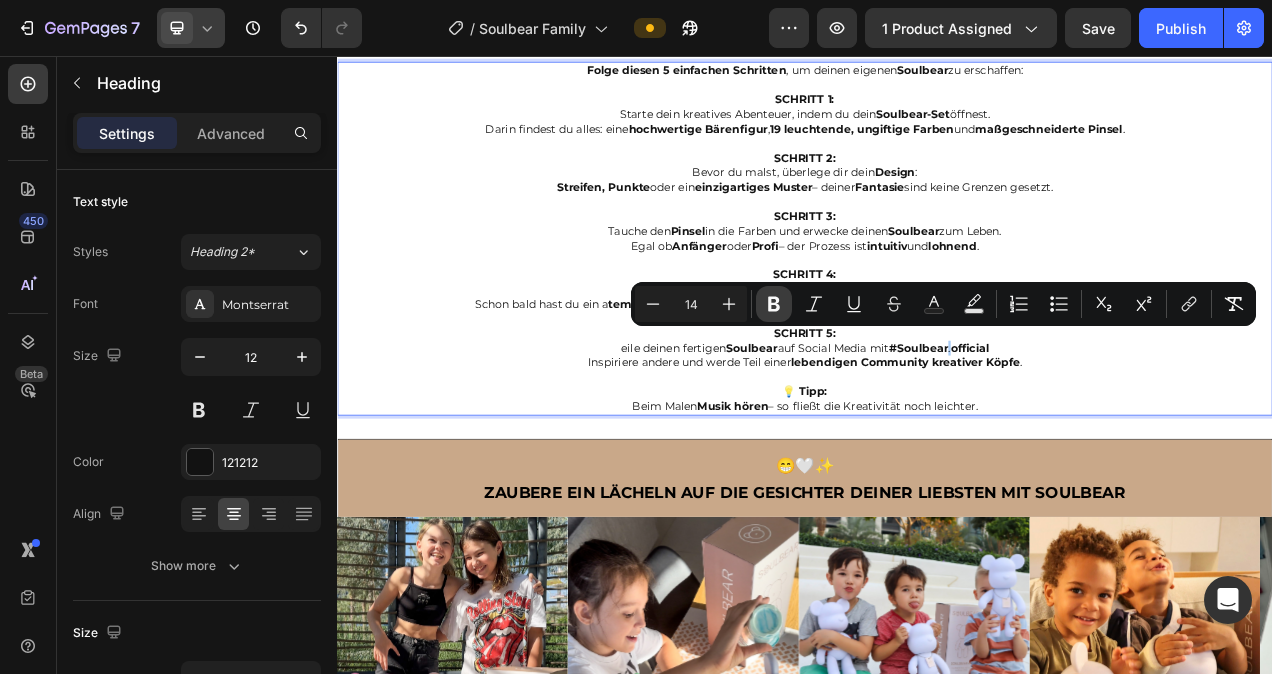 click 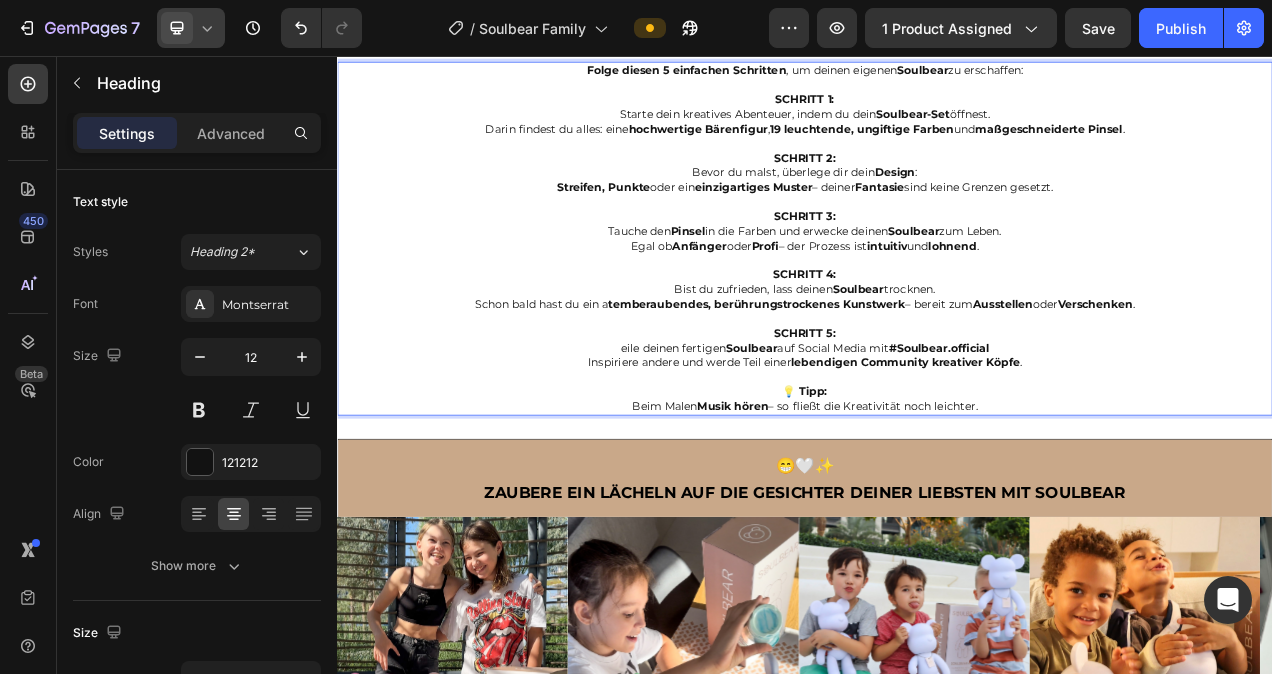 click on "Folge diesen 5 einfachen Schritten , um deinen eigenen  Soulbear  zu erschaffen: SCHRITT 1: Starte dein kreatives Abenteuer, indem du dein  Soulbear-Set  öffnest. Darin findest du alles: eine  hochwertige Bärenfigur ,  19 leuchtende, ungiftige Farben  und  maßgeschneiderte Pinsel . SCHRITT 2: Bevor du malst, überlege dir dein  Design : Streifen, Punkte  oder ein  einzigartiges Muster  – deiner  Fantasie  sind keine Grenzen gesetzt. SCHRITT 3: Tauche den  Pinsel  in die Farben und erwecke deinen  Soulbear  zum Leben. Egal ob  Anfänger  oder  Profi  – der Prozess ist  intuitiv  und  lohnend . SCHRITT 4: Bist du zufrieden, lass deinen  Soulbear  trocknen. Schon bald hast du ein a temberaubendes, berührungstrockenes Kunstwerk  – bereit zum  Ausstellen  oder  Verschenken . SCHRITT 5: eile deinen fertigen  Soulbear  auf Social Media mit  #Soulbear.official Inspiriere andere und werde Teil einer  lebendigen Community kreativer Köpfe . 💡 Tipp: Beim Malen  Musik hören" at bounding box center (937, 291) 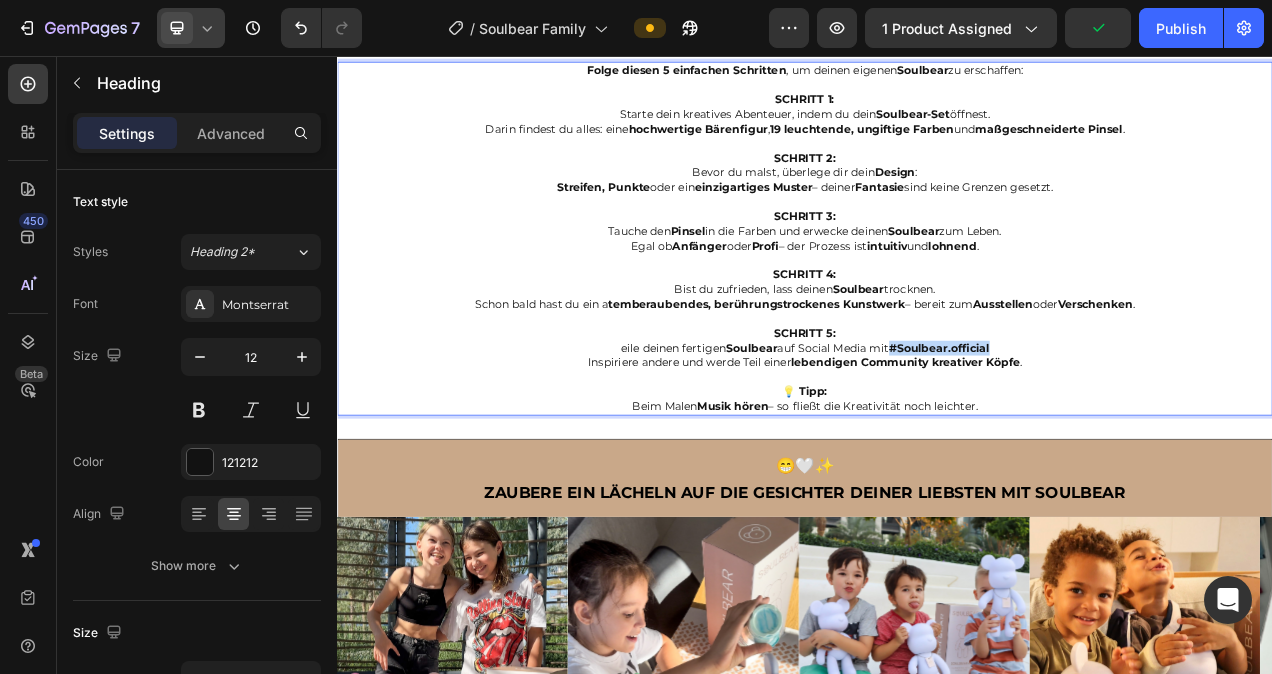 drag, startPoint x: 1181, startPoint y: 412, endPoint x: 1046, endPoint y: 412, distance: 135 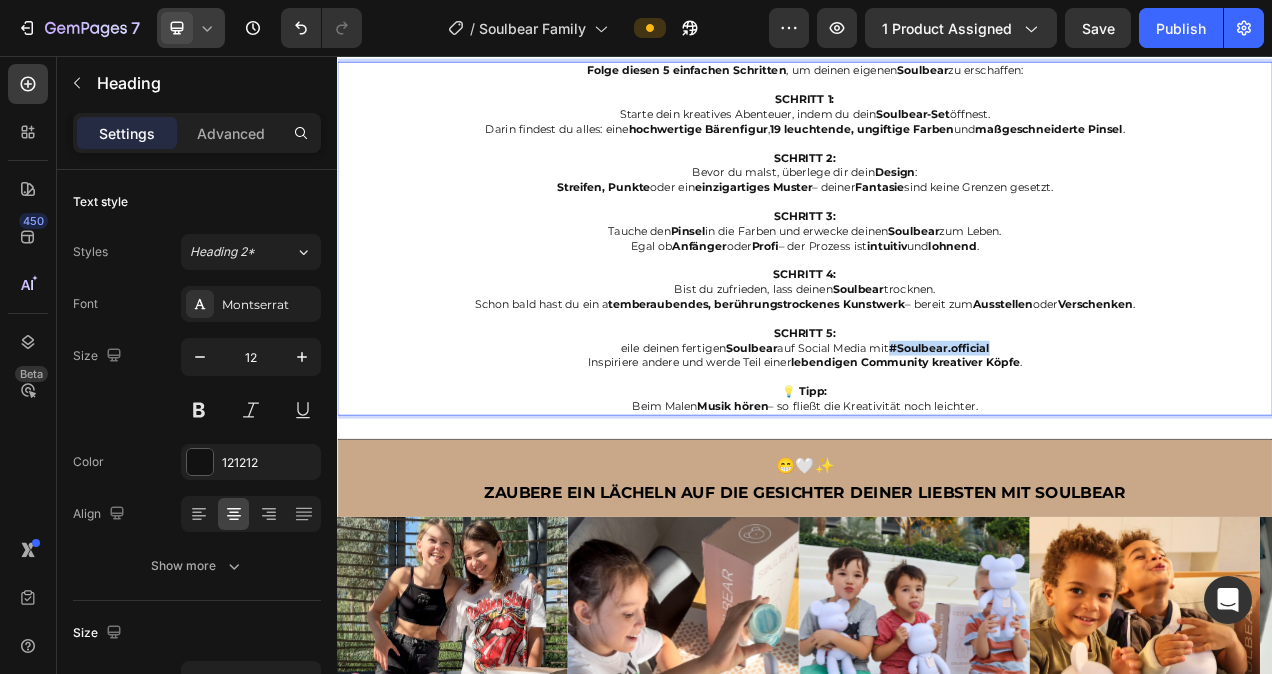 copy on "#Soulbear.official" 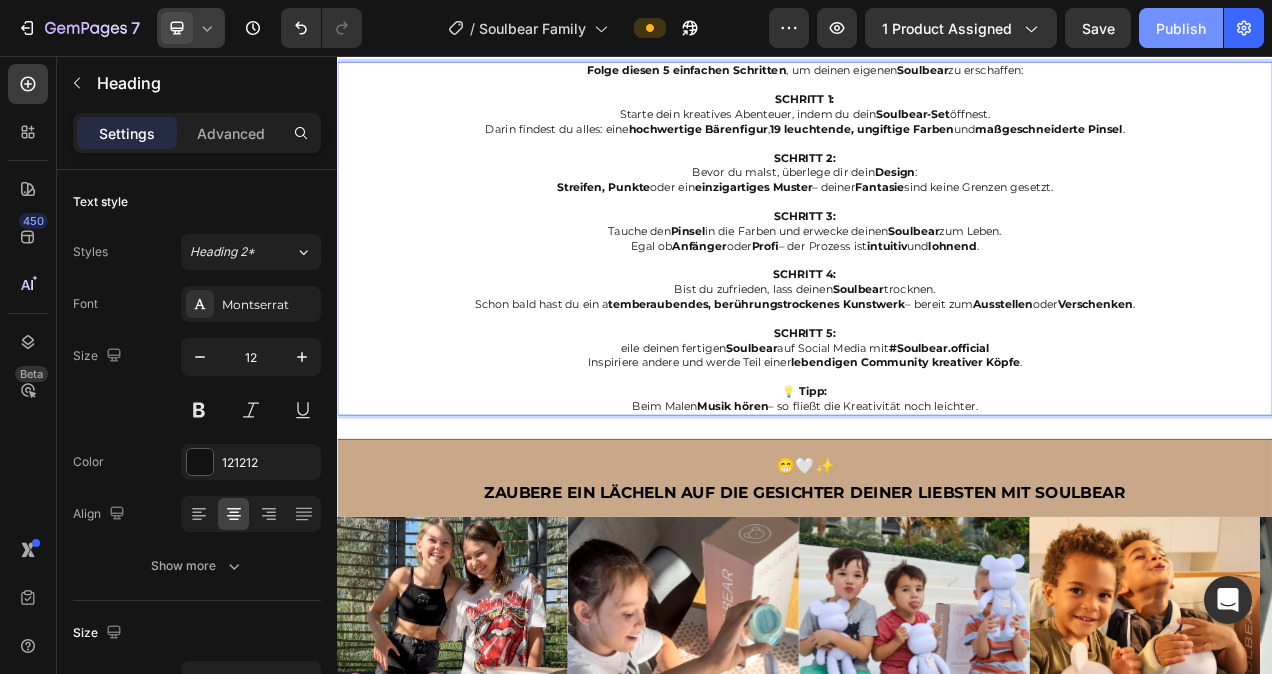 click on "Publish" at bounding box center [1181, 28] 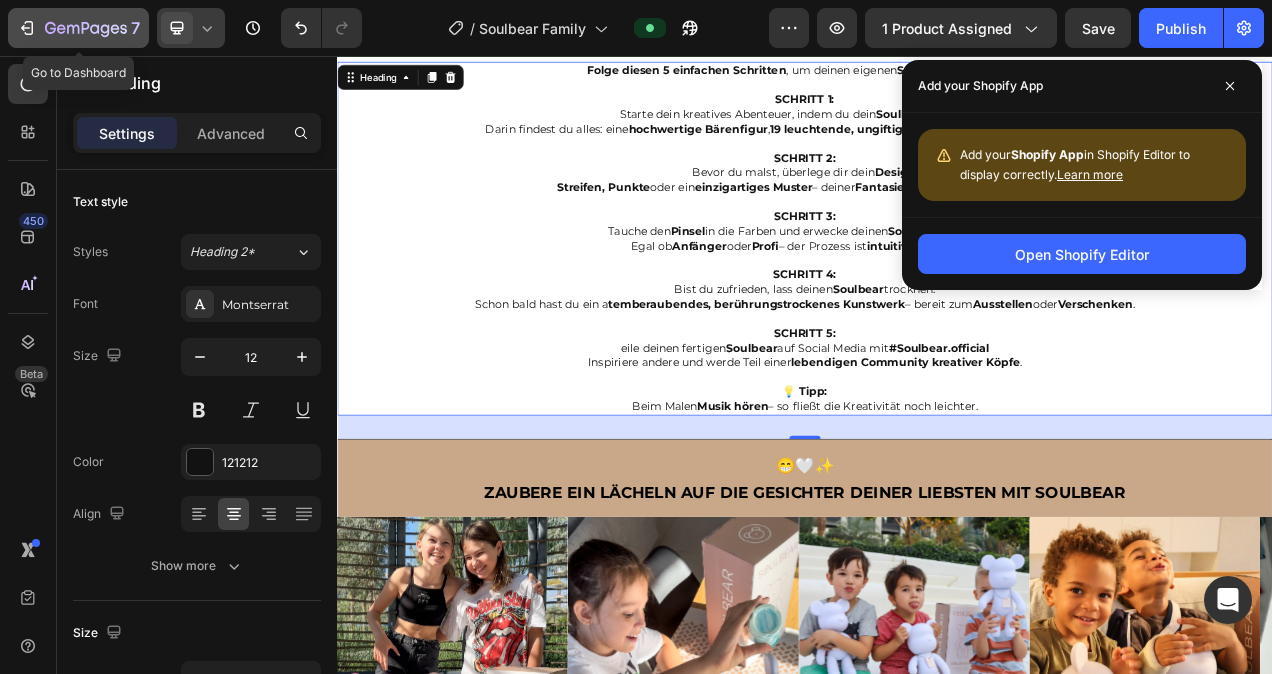 click 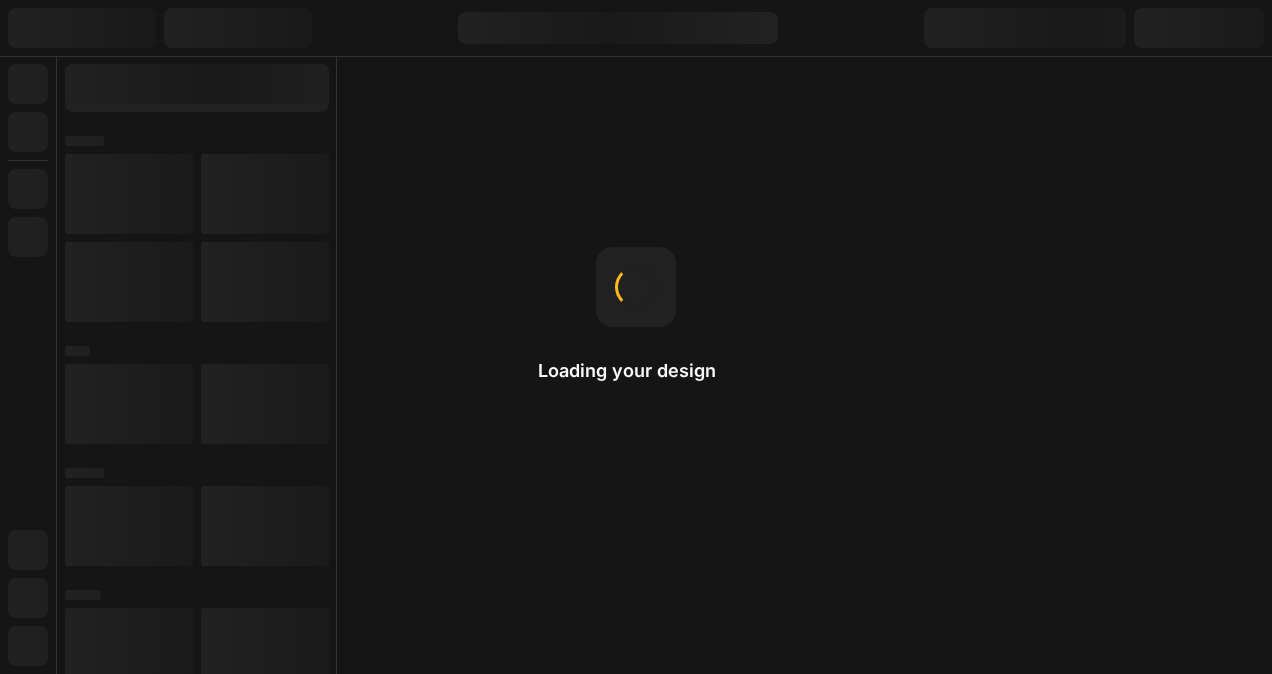 scroll, scrollTop: 0, scrollLeft: 0, axis: both 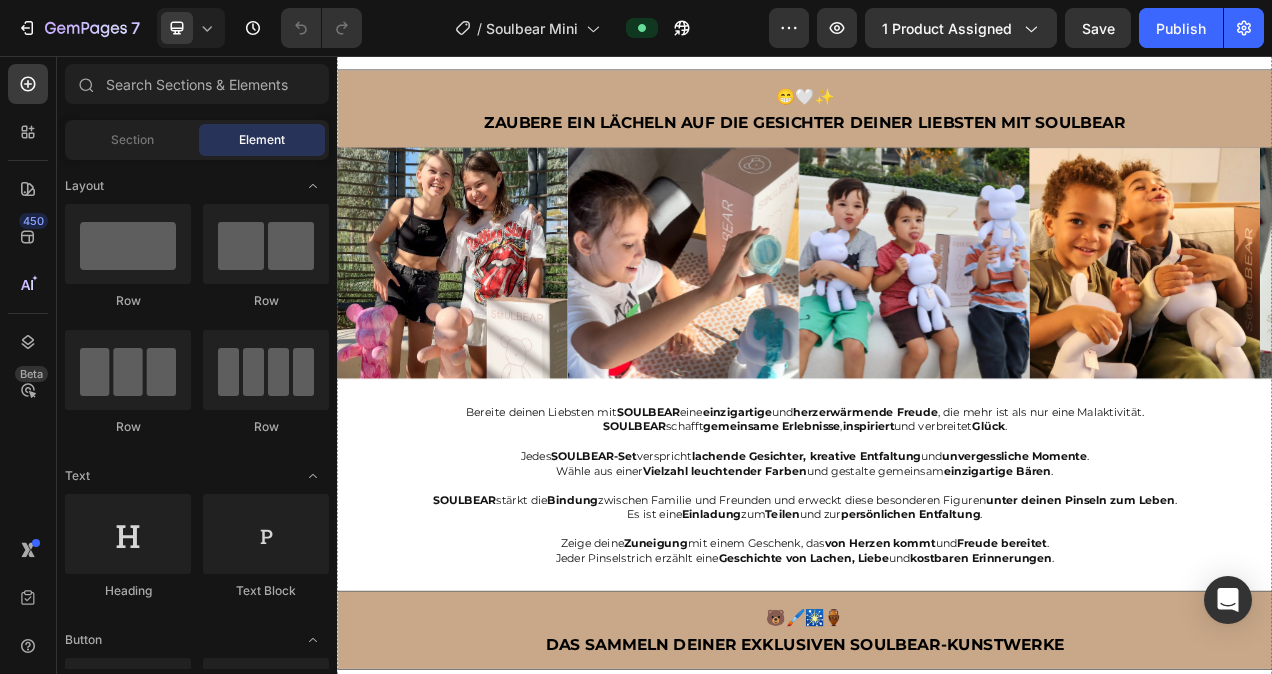 click on "Folge diesen 5 einfachen Schritten , um deinen eigenen  Soulbear  zu erschaffen:   SCHRITT 1: Starte dein kreatives Abenteuer, indem du dein  Soulbear-Set  öffnest. Darin findest du alles: eine  hochwertige Bärenfigur ,  19 leuchtende, ungiftige Farben  und  maßgeschneiderte Pinsel .    SCHRITT 2: Bevor du malst, überlege dir dein  Design : Streifen, Punkte  oder ein  einzigartiges Muster  – deiner  Fantasie  sind keine Grenzen gesetzt.   SCHRITT 3: Tauche den  Pinsel  in die Farben und erwecke deinen  Soulbear  zum Leben. Egal ob  Anfänger  oder  Profi  – der Prozess ist  intuitiv  und  lohnend .   SCHRITT 4: Bist du zufrieden, lass deinen  Soulbear  trocknen. Schon bald hast du ein a temberaubendes, berührungstrockenes Kunstwerk  – bereit zum  Ausstellen  oder  Verschenken .   SCHRITT 5: Teile deinen fertigen  Soulbear  auf Social Media mit  #Soulbear . Inspiriere andere und werde Teil einer  lebendigen Community kreativer Köpfe .   💡 Tipp: Beim Malen  Musik hören" at bounding box center (937, -183) 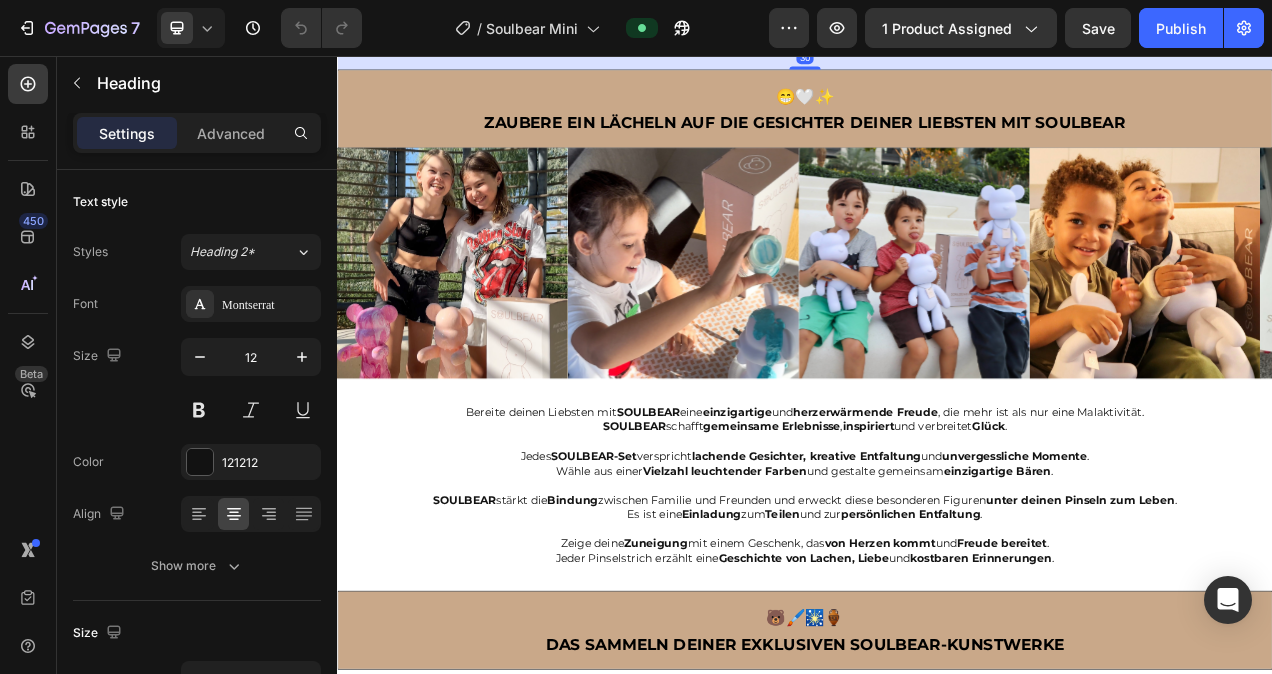 click on "Folge diesen 5 einfachen Schritten , um deinen eigenen  Soulbear  zu erschaffen:   SCHRITT 1: Starte dein kreatives Abenteuer, indem du dein  Soulbear-Set  öffnest. Darin findest du alles: eine  hochwertige Bärenfigur ,  19 leuchtende, ungiftige Farben  und  maßgeschneiderte Pinsel .    SCHRITT 2: Bevor du malst, überlege dir dein  Design : Streifen, Punkte  oder ein  einzigartiges Muster  – deiner  Fantasie  sind keine Grenzen gesetzt.   SCHRITT 3: Tauche den  Pinsel  in die Farben und erwecke deinen  Soulbear  zum Leben. Egal ob  Anfänger  oder  Profi  – der Prozess ist  intuitiv  und  lohnend .   SCHRITT 4: Bist du zufrieden, lass deinen  Soulbear  trocknen. Schon bald hast du ein a temberaubendes, berührungstrockenes Kunstwerk  – bereit zum  Ausstellen  oder  Verschenken .   SCHRITT 5: Teile deinen fertigen  Soulbear  auf Social Media mit  #Soulbear . Inspiriere andere und werde Teil einer  lebendigen Community kreativer Köpfe .   💡 Tipp: Beim Malen  Musik hören" at bounding box center (937, -183) 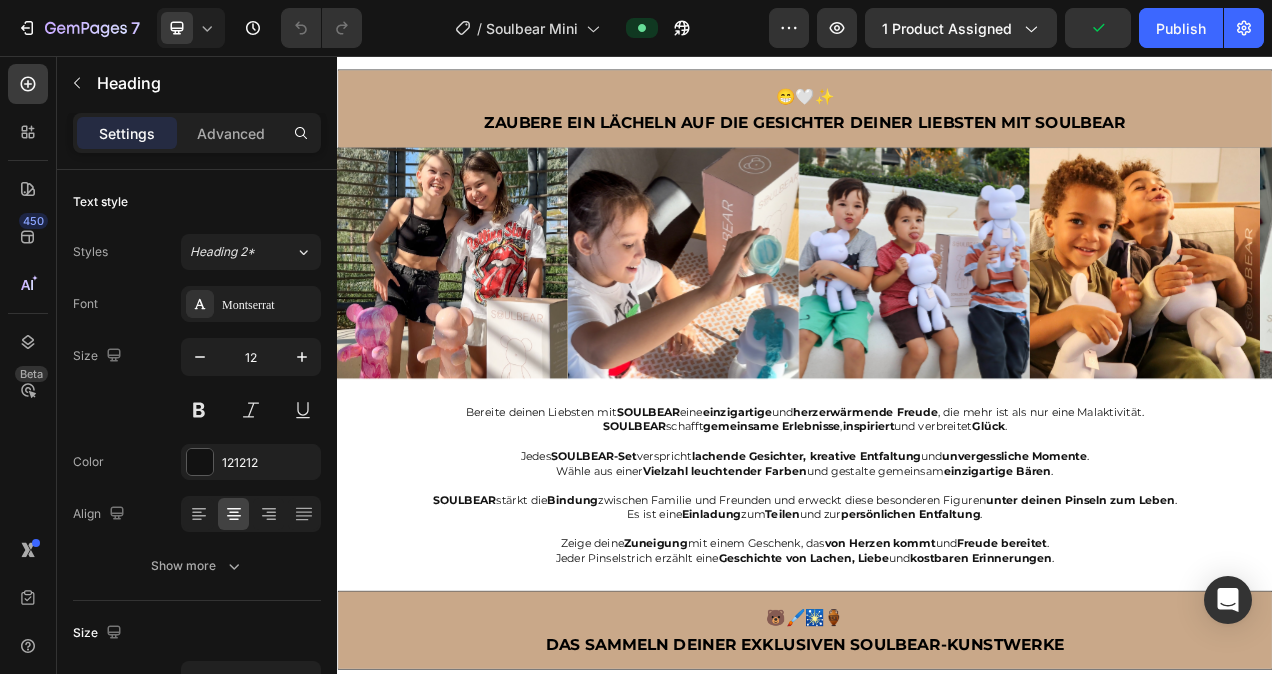 drag, startPoint x: 1151, startPoint y: 534, endPoint x: 1074, endPoint y: 535, distance: 77.00649 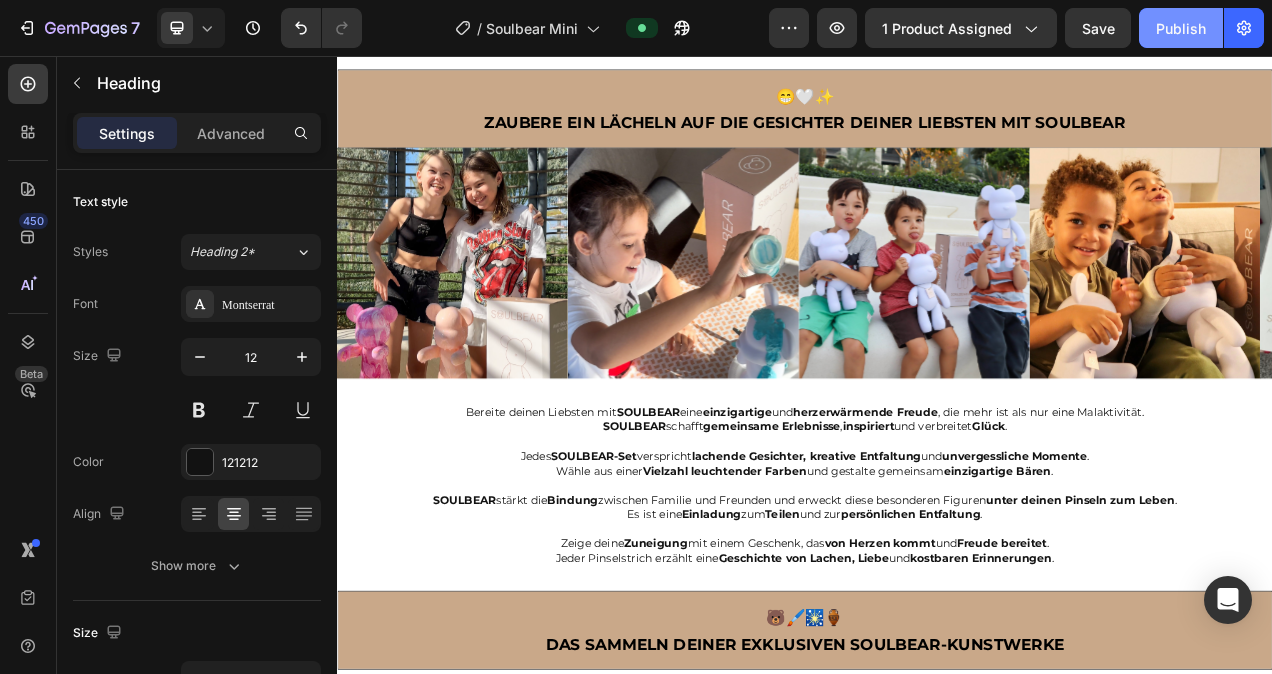 click on "Publish" at bounding box center (1181, 28) 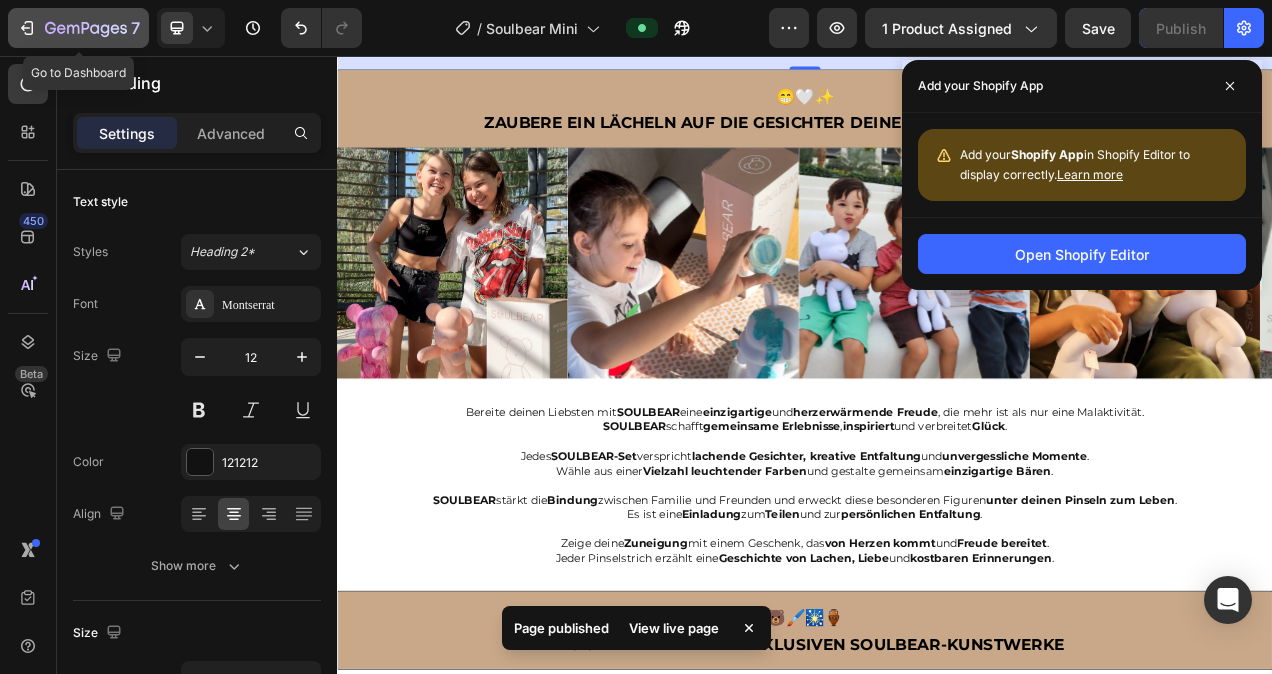 click 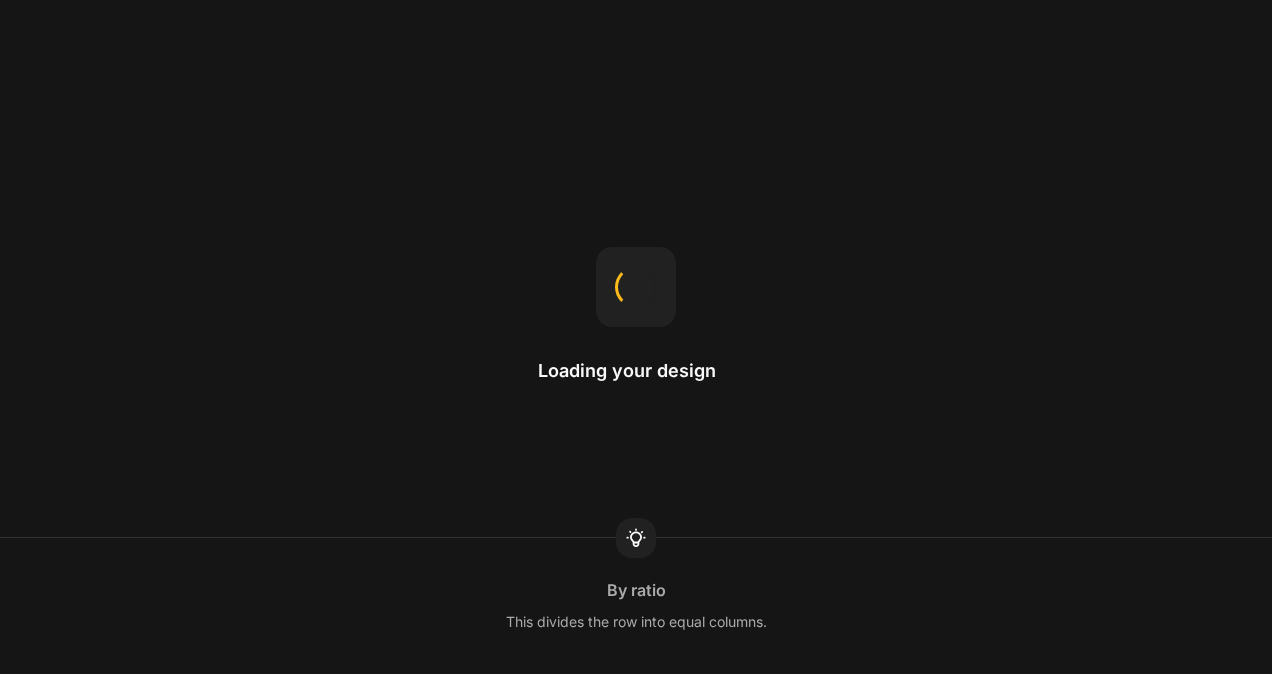 scroll, scrollTop: 0, scrollLeft: 0, axis: both 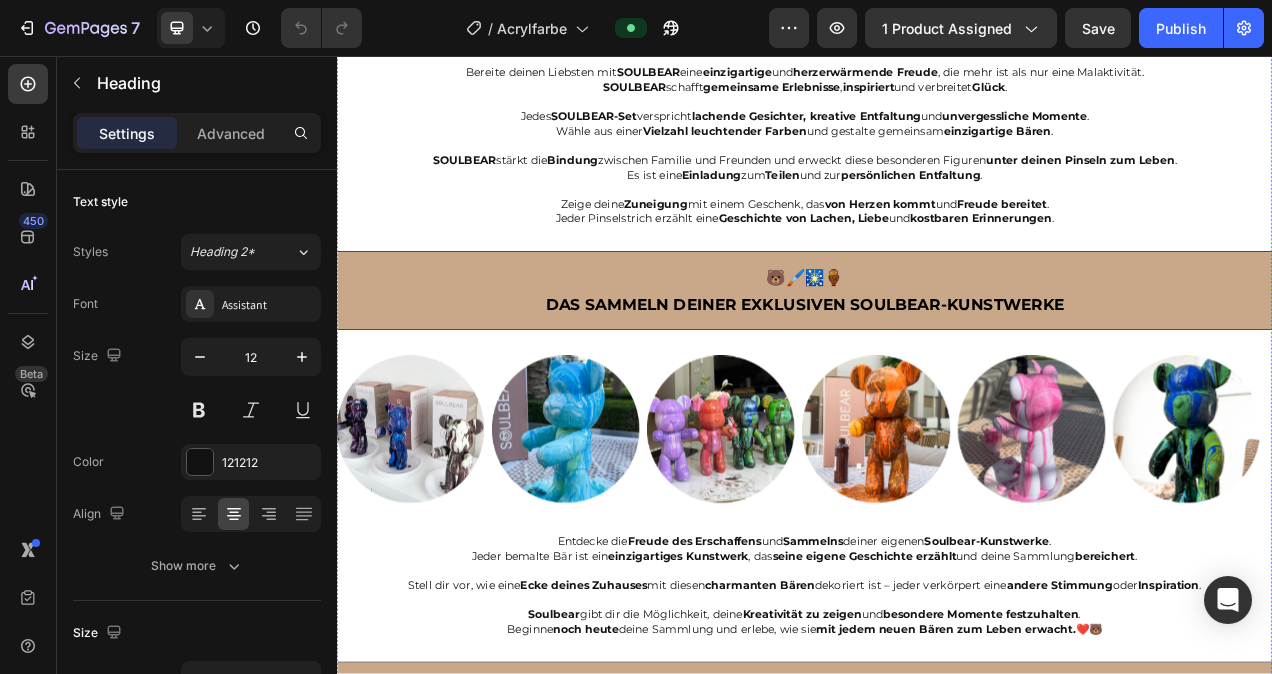 click on "Folge diesen 5 einfachen Schritten , um deinen eigenen  Soulbear  zu erschaffen: SCHRITT 1: Starte dein kreatives Abenteuer, indem du dein  Soulbear-Set  öffnest. Darin findest du alles: eine  hochwertige Bärenfigur ,  19 leuchtende, ungiftige Farben  und  maßgeschneiderte Pinsel . SCHRITT 2: Bevor du malst, überlege dir dein  Design : Streifen, Punkte  oder ein  einzigartiges Muster  – deiner  Fantasie  sind keine Grenzen gesetzt. SCHRITT 3: Tauche den  Pinsel  in die Farben und erwecke deinen  Soulbear  zum Leben. Egal ob  Anfänger  oder  Profi  – der Prozess ist  intuitiv  und  lohnend . SCHRITT 4: Bist du zufrieden, lass deinen  Soulbear  trocknen. Schon bald hast du ein a temberaubendes, berührungstrockenes Kunstwerk  – bereit zum  Ausstellen  oder  Verschenken . SCHRITT 5: Teile deinen fertigen  Soulbear  auf Social Media mit  #Soulbear . Inspiriere andere und werde Teil einer  lebendigen Community kreativer Köpfe . 💡 Tipp: Beim Malen  Musik hören" at bounding box center (937, -308) 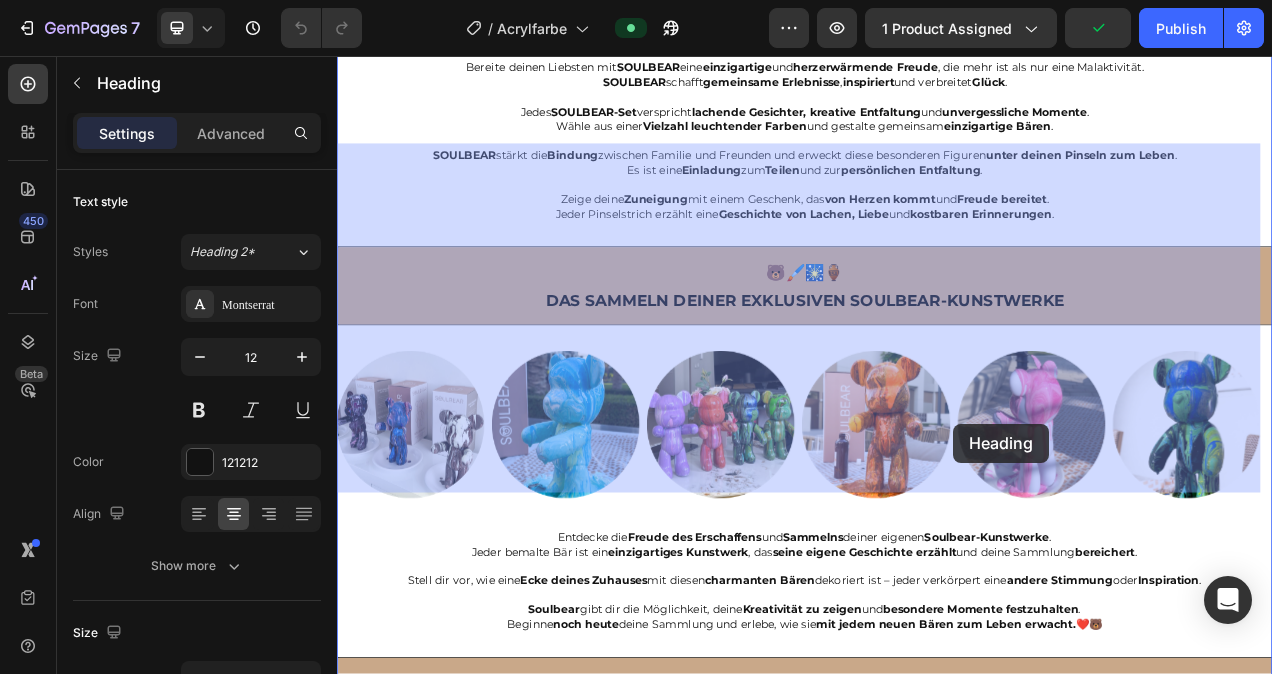 drag, startPoint x: 1151, startPoint y: 531, endPoint x: 1128, endPoint y: 528, distance: 23.194826 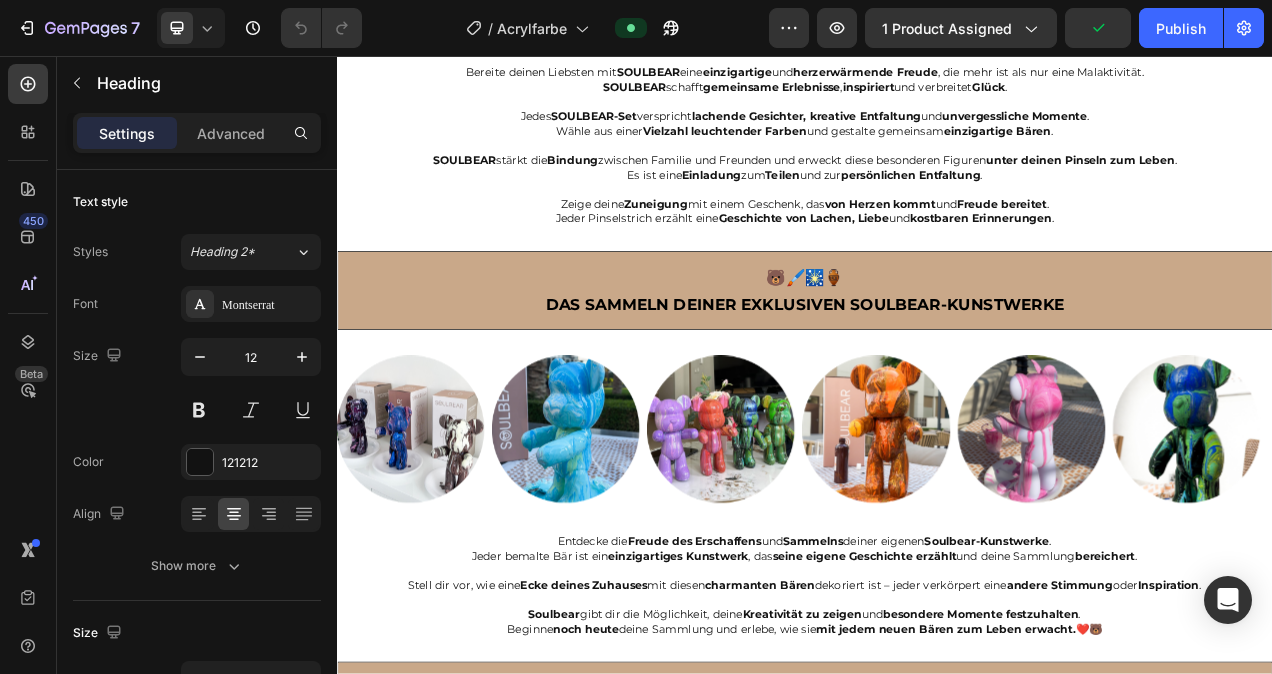 click on "Folge diesen 5 einfachen Schritten , um deinen eigenen  Soulbear  zu erschaffen: SCHRITT 1: Starte dein kreatives Abenteuer, indem du dein  Soulbear-Set  öffnest. Darin findest du alles: eine  hochwertige Bärenfigur ,  19 leuchtende, ungiftige Farben  und  maßgeschneiderte Pinsel . SCHRITT 2: Bevor du malst, überlege dir dein  Design : Streifen, Punkte  oder ein  einzigartiges Muster  – deiner  Fantasie  sind keine Grenzen gesetzt. SCHRITT 3: Tauche den  Pinsel  in die Farben und erwecke deinen  Soulbear  zum Leben. Egal ob  Anfänger  oder  Profi  – der Prozess ist  intuitiv  und  lohnend . SCHRITT 4: Bist du zufrieden, lass deinen  Soulbear  trocknen. Schon bald hast du ein a temberaubendes, berührungstrockenes Kunstwerk  – bereit zum  Ausstellen  oder  Verschenken . SCHRITT 5: Teile deinen fertigen  Soulbear  auf Social Media mit  #Soulbear . Inspiriere andere und werde Teil einer  lebendigen Community kreativer Köpfe . 💡 Tipp: Beim Malen  Musik hören" at bounding box center [937, -308] 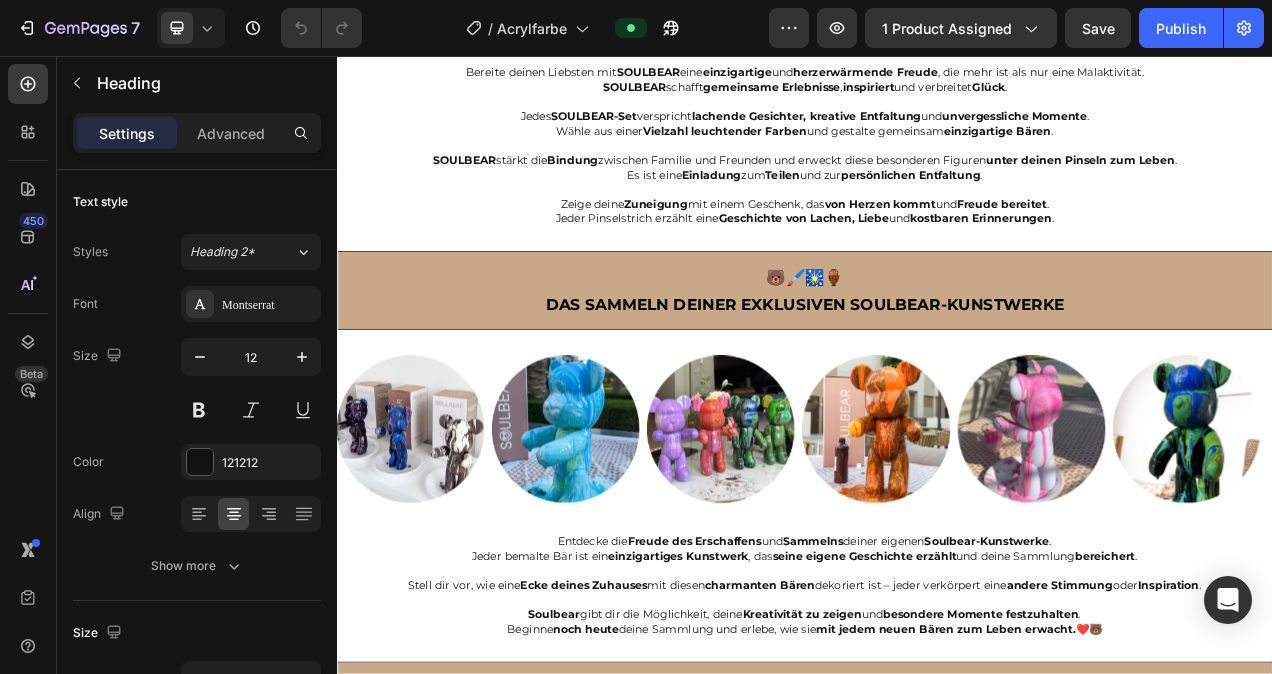 drag, startPoint x: 1156, startPoint y: 527, endPoint x: 1074, endPoint y: 533, distance: 82.219215 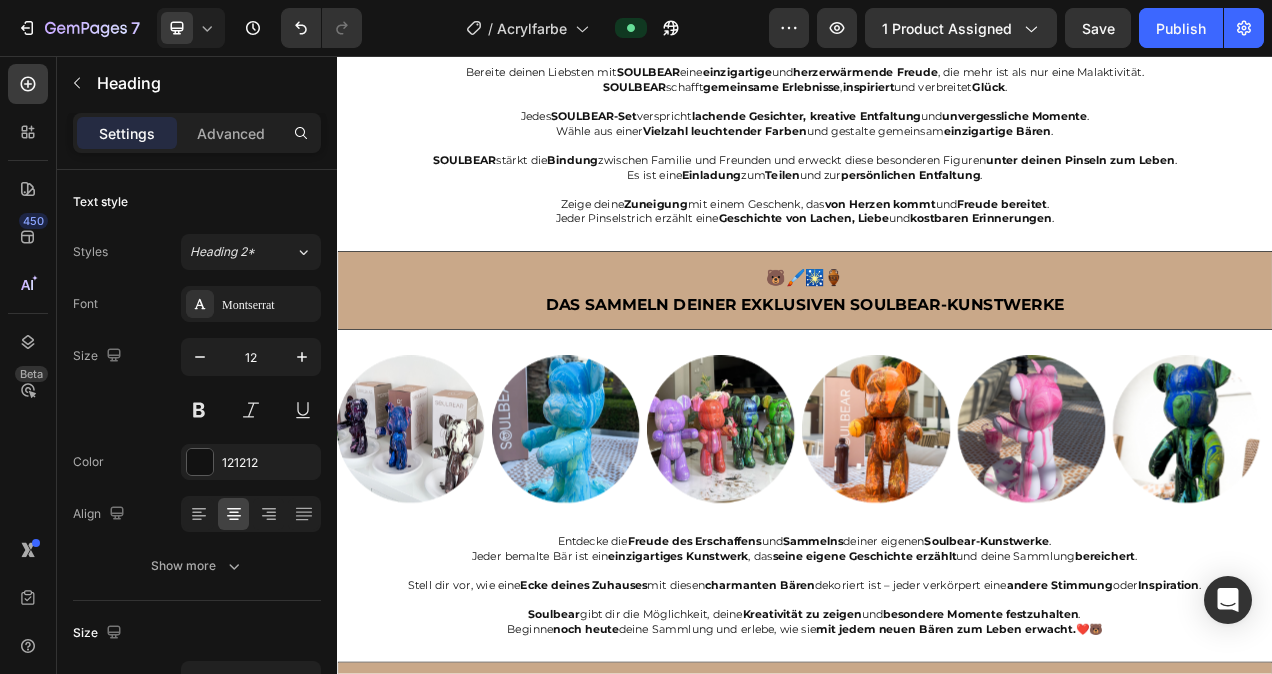 click on "Folge diesen 5 einfachen Schritten , um deinen eigenen  Soulbear  zu erschaffen: SCHRITT 1: Starte dein kreatives Abenteuer, indem du dein  Soulbear-Set  öffnest. Darin findest du alles: eine  hochwertige Bärenfigur ,  19 leuchtende, ungiftige Farben  und  maßgeschneiderte Pinsel . SCHRITT 2: Bevor du malst, überlege dir dein  Design : Streifen, Punkte  oder ein  einzigartiges Muster  – deiner  Fantasie  sind keine Grenzen gesetzt. SCHRITT 3: Tauche den  Pinsel  in die Farben und erwecke deinen  Soulbear  zum Leben. Egal ob  Anfänger  oder  Profi  – der Prozess ist  intuitiv  und  lohnend . SCHRITT 4: Bist du zufrieden, lass deinen  Soulbear  trocknen. Schon bald hast du ein a temberaubendes, berührungstrockenes Kunstwerk  – bereit zum  Ausstellen  oder  Verschenken . SCHRITT 5: Teile deinen fertigen  Soulbear  auf Social Media mit  #Soulbear.official Inspiriere andere und werde Teil einer  lebendigen Community kreativer Köpfe . 💡 Tipp: Beim Malen  Musik hören" at bounding box center (937, -308) 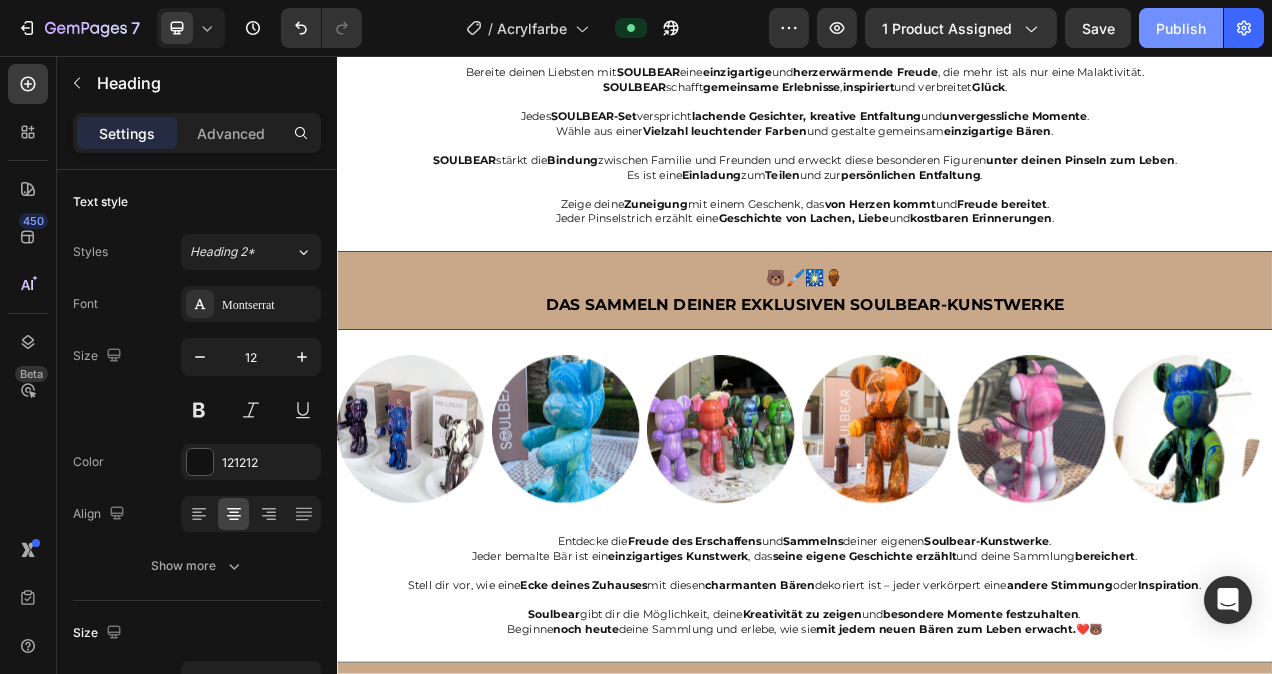 click on "Publish" at bounding box center (1181, 28) 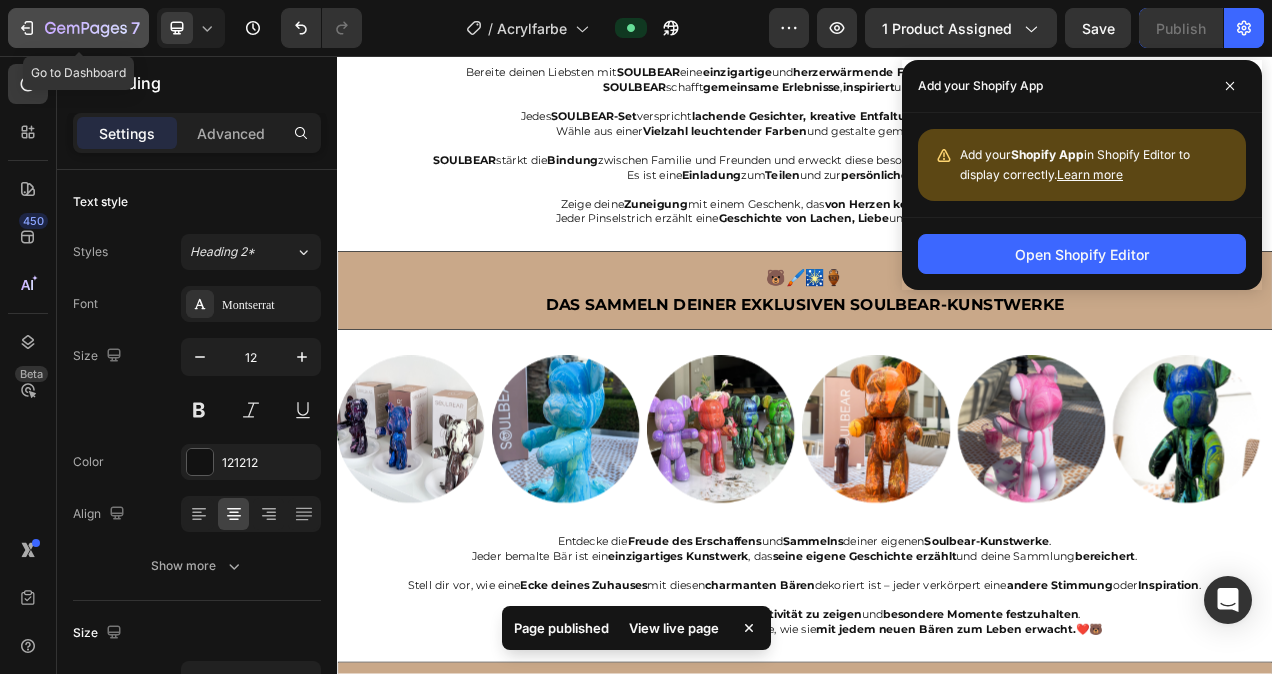click 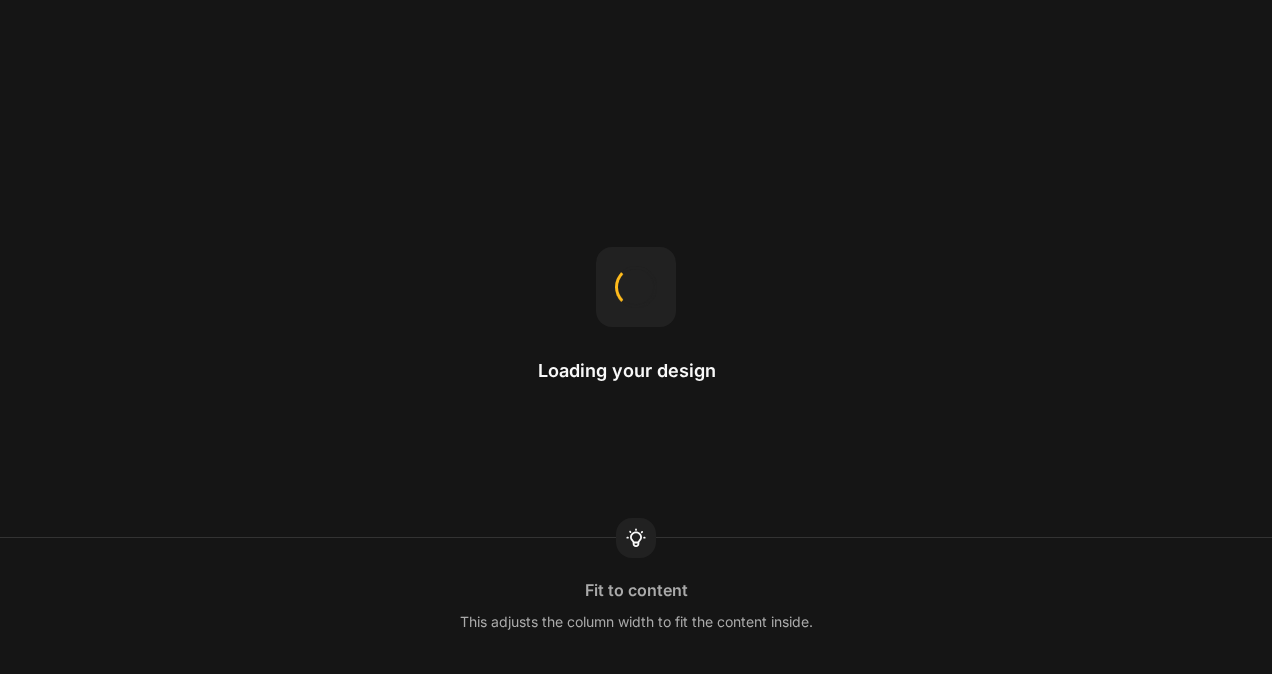 scroll, scrollTop: 0, scrollLeft: 0, axis: both 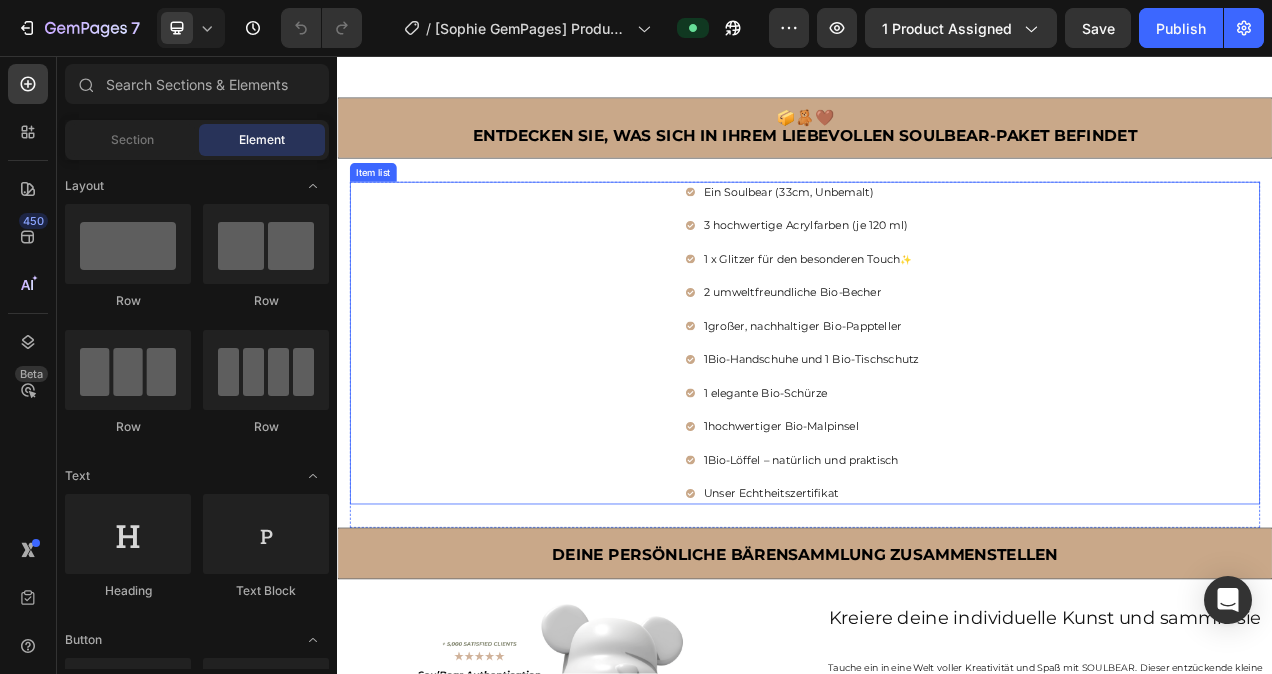 click on "Ein Soulbear (33cm, Unbemalt)" at bounding box center (947, 231) 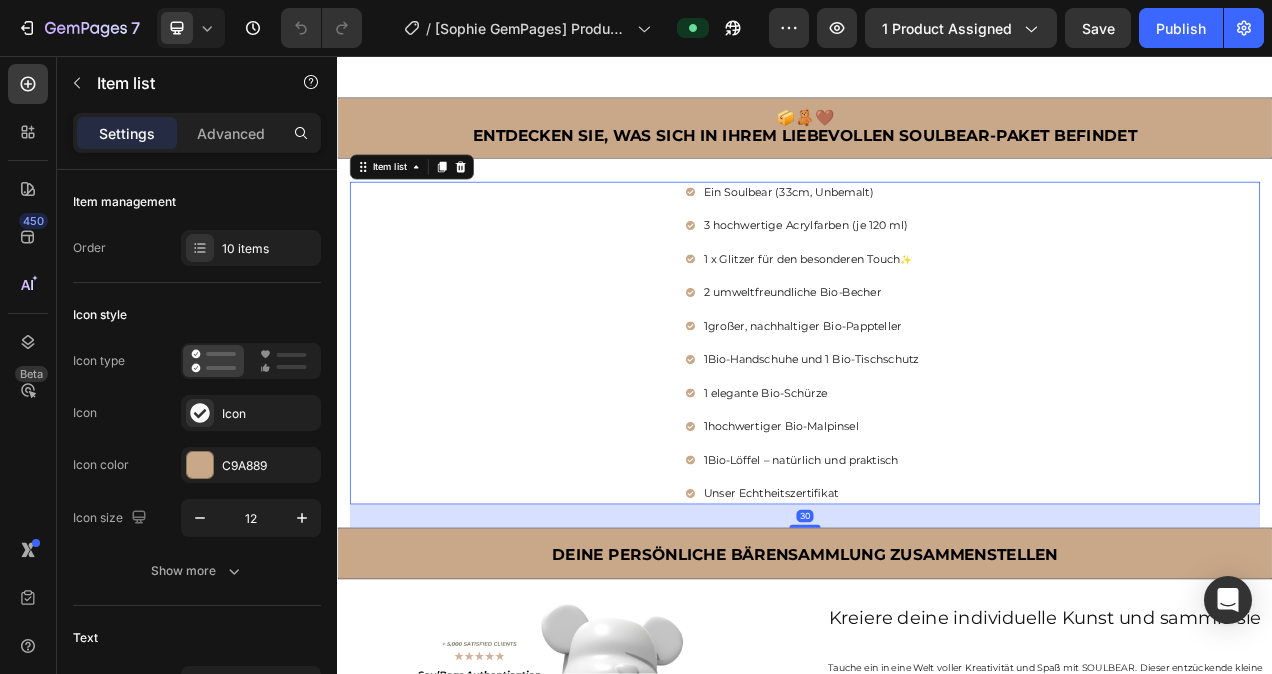 click on "Ein Soulbear (33cm, Unbemalt)" at bounding box center [947, 231] 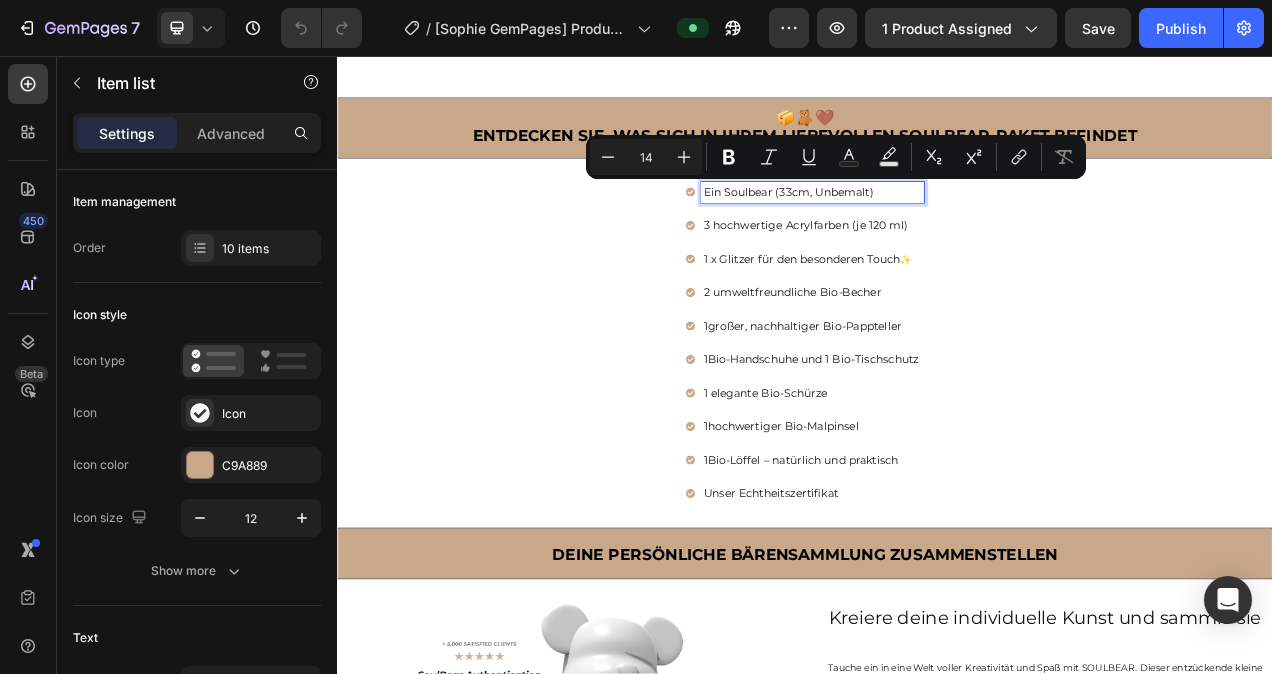drag, startPoint x: 1028, startPoint y: 222, endPoint x: 799, endPoint y: 227, distance: 229.05458 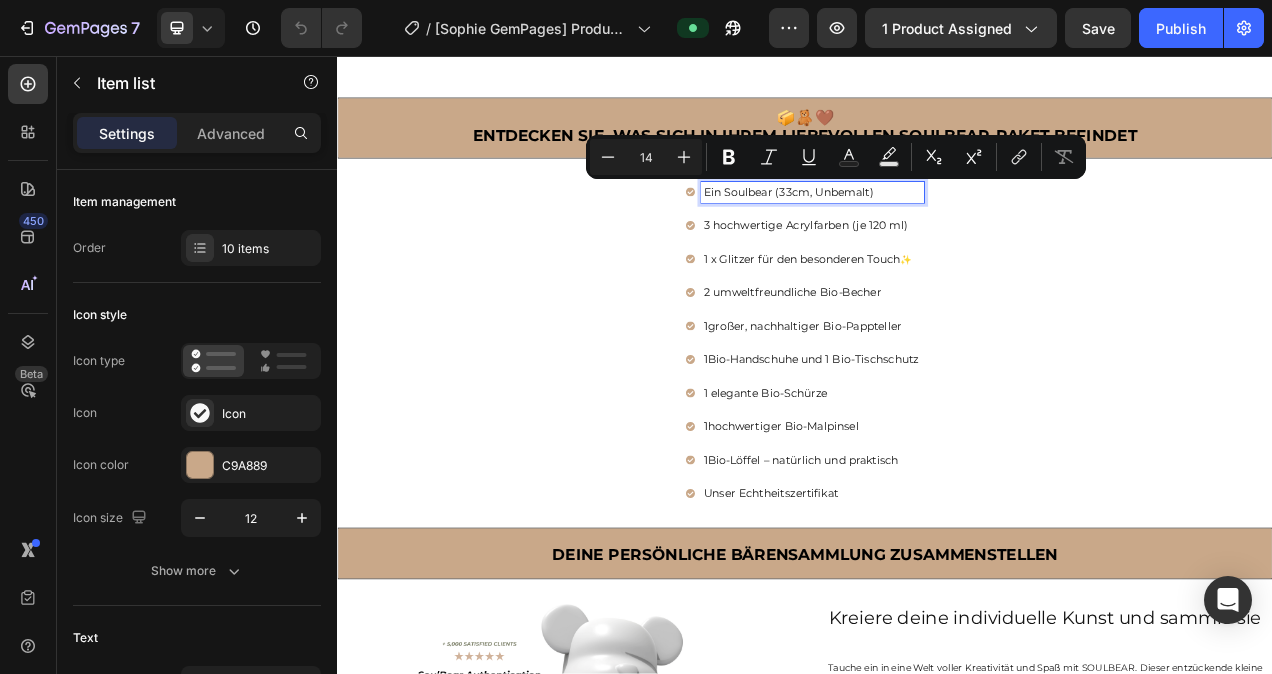 click on "Ein Soulbear (33cm, Unbemalt)" at bounding box center (947, 231) 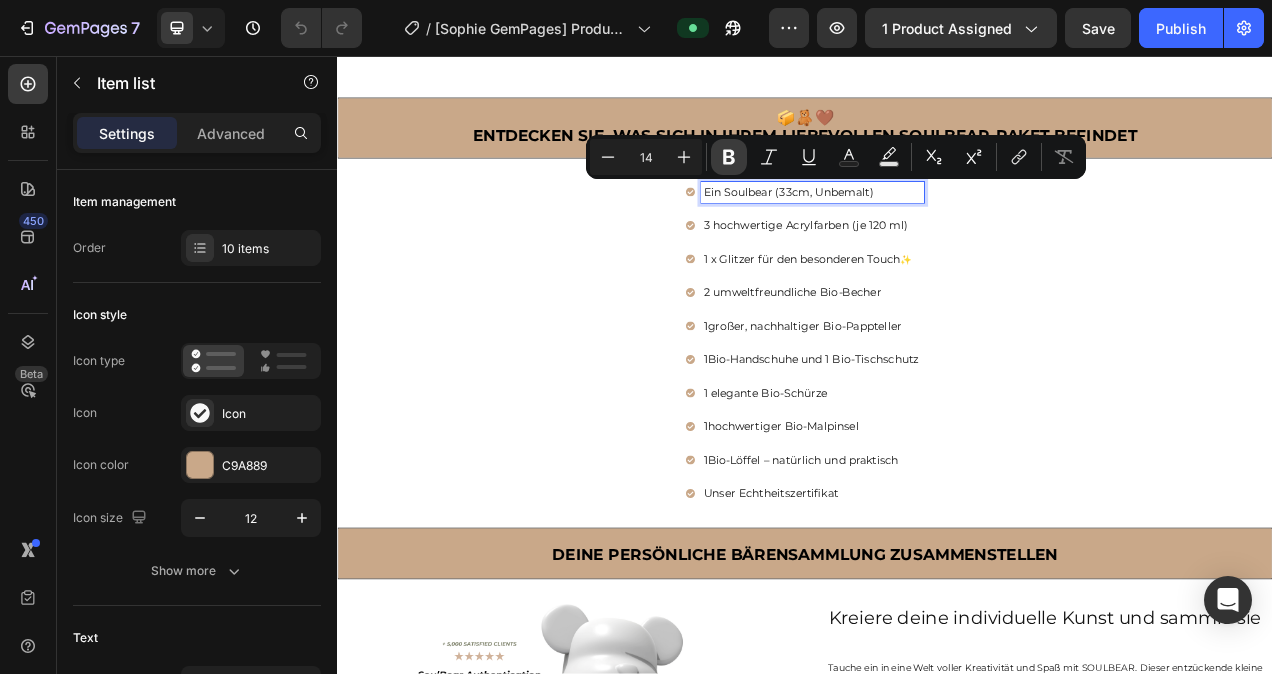 click 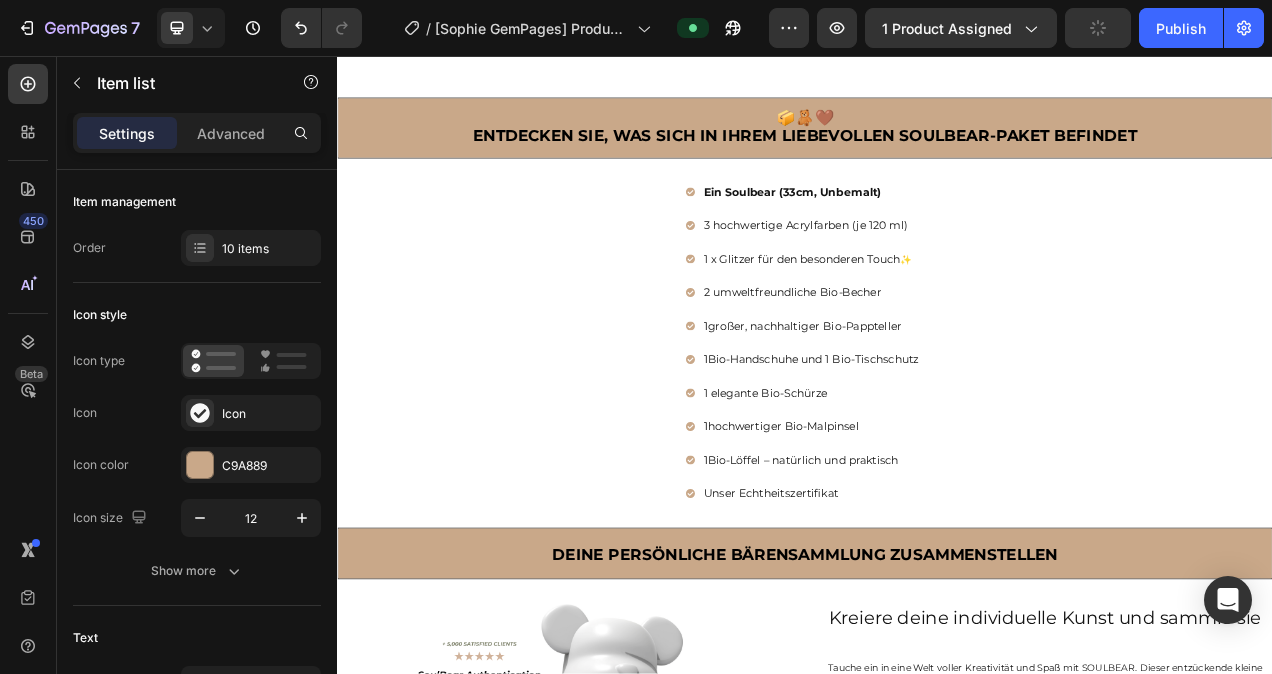 click on "3 hochwertige Acrylfarben (je 120 ml)" at bounding box center (947, 274) 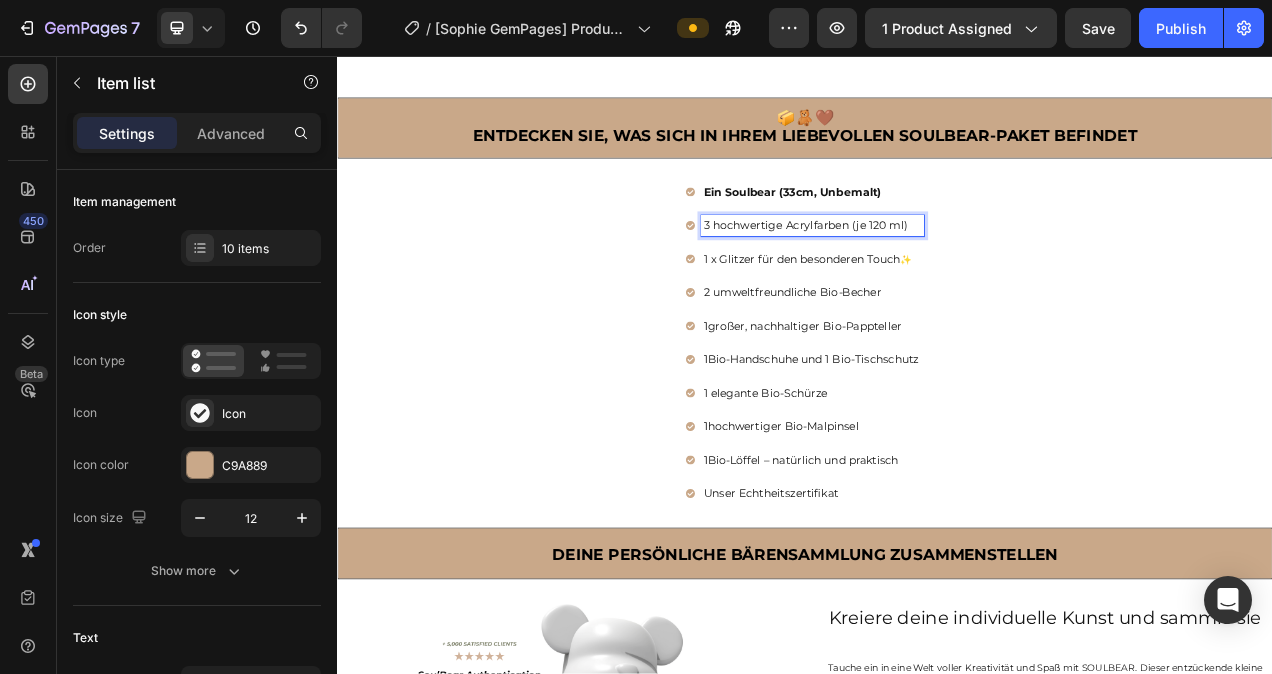 drag, startPoint x: 1068, startPoint y: 266, endPoint x: 799, endPoint y: 275, distance: 269.1505 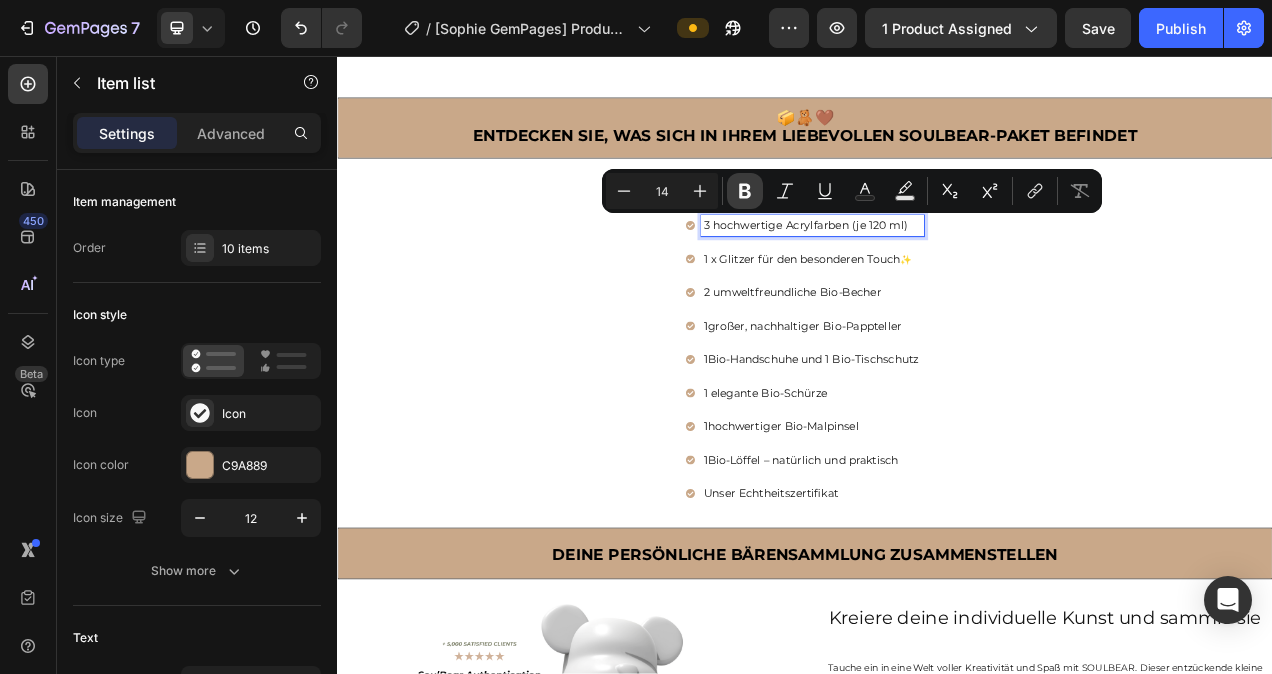 click 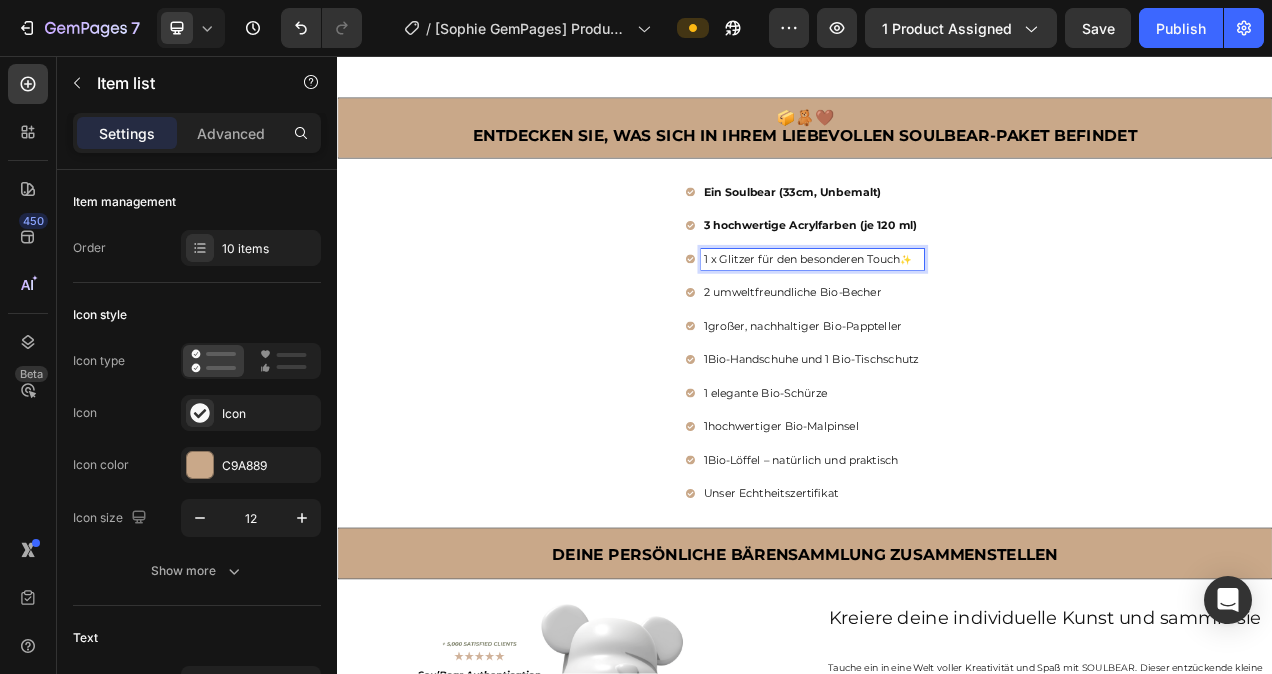 click on "1 x Glitzer für den besonderen Touch  ✨" at bounding box center (947, 317) 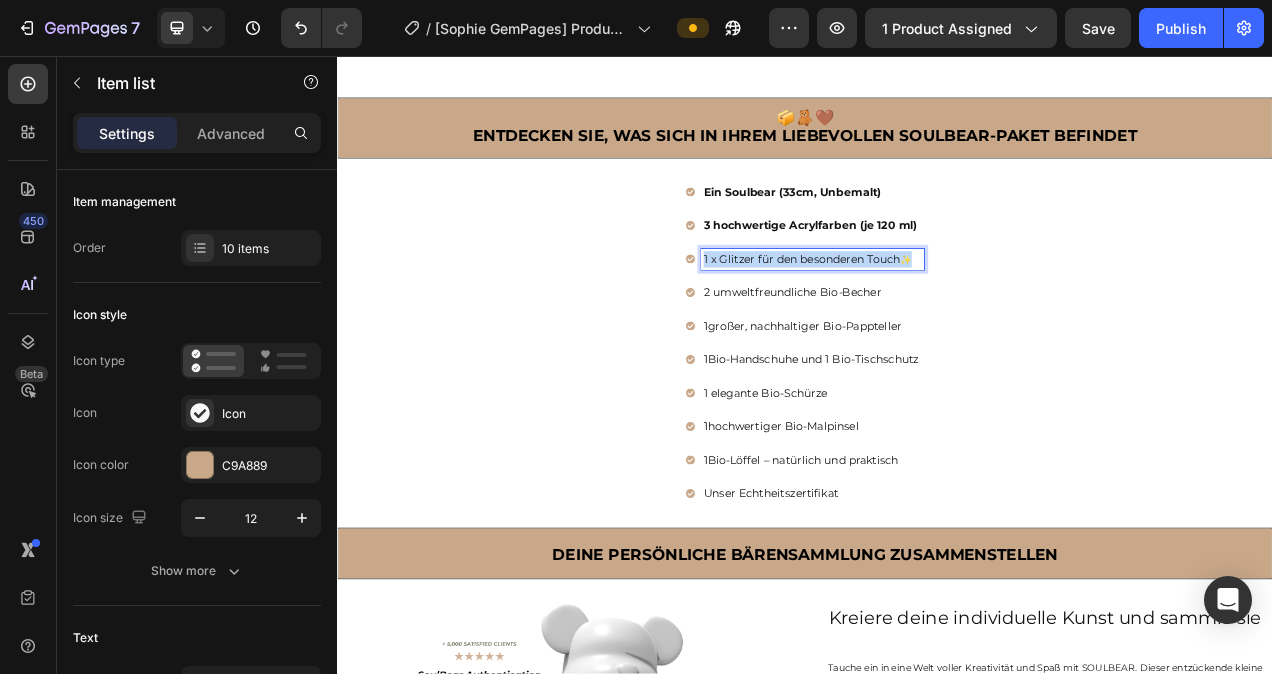 drag, startPoint x: 1073, startPoint y: 312, endPoint x: 794, endPoint y: 316, distance: 279.0287 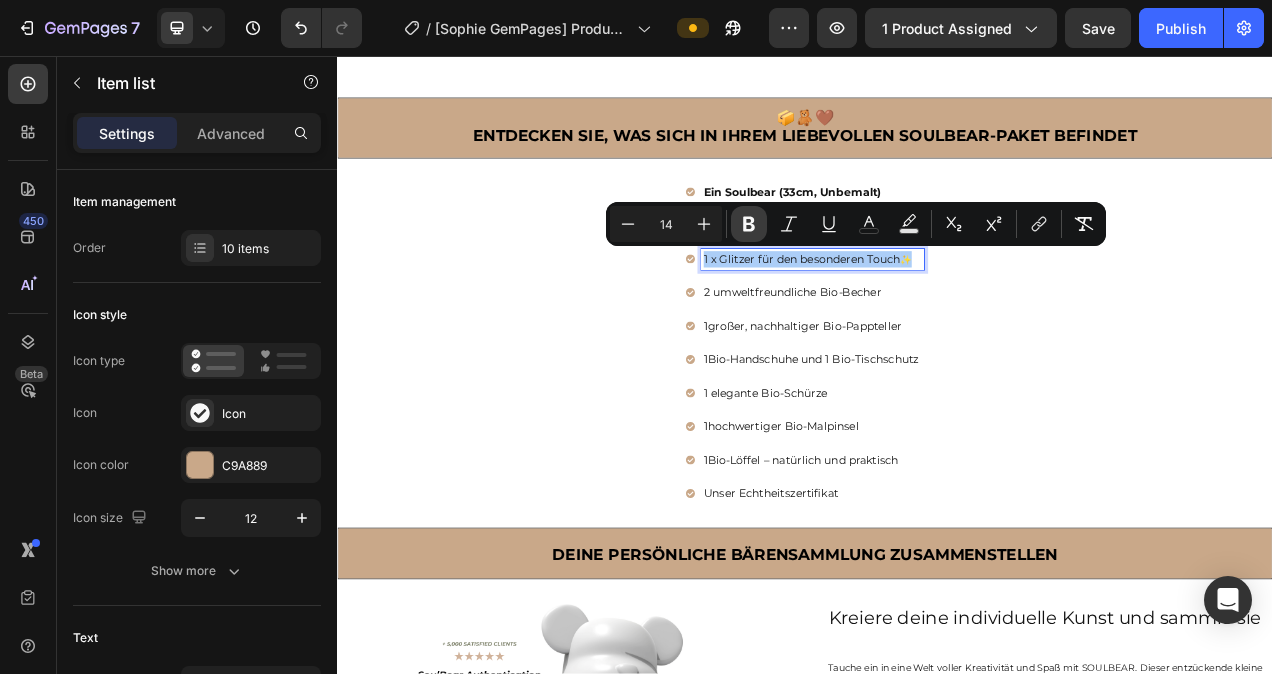 click 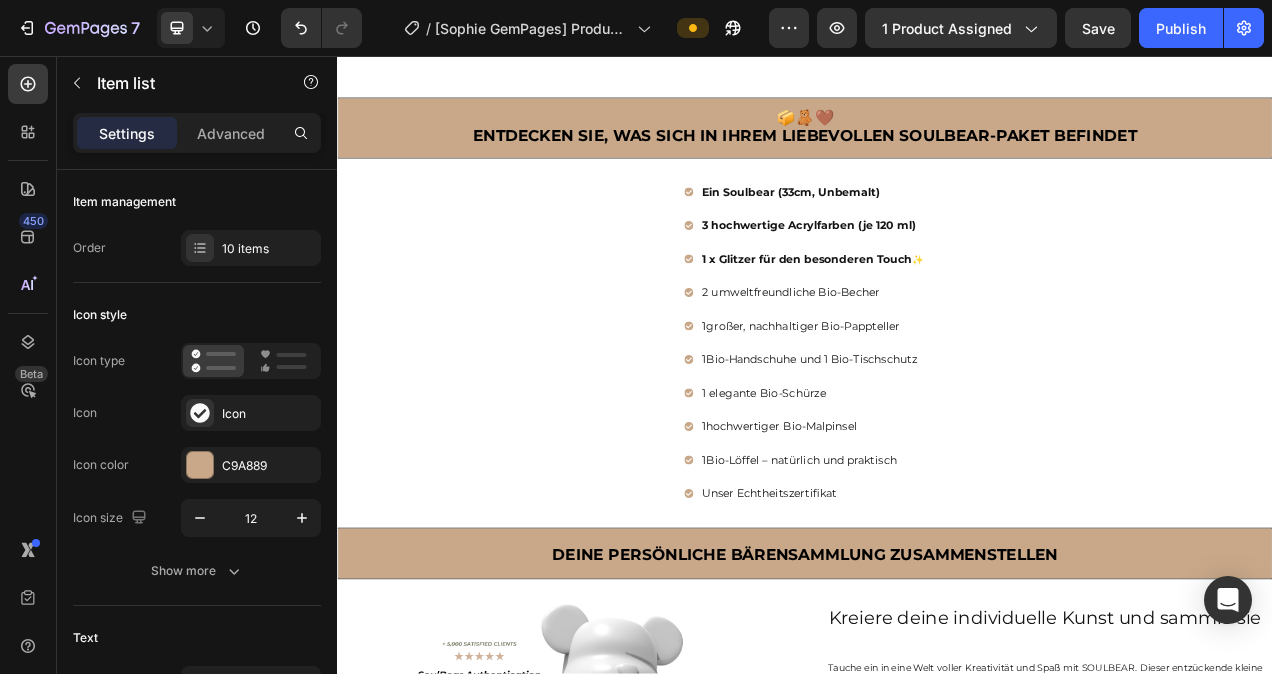 click on "2 umweltfreundliche Bio-Becher" at bounding box center [947, 360] 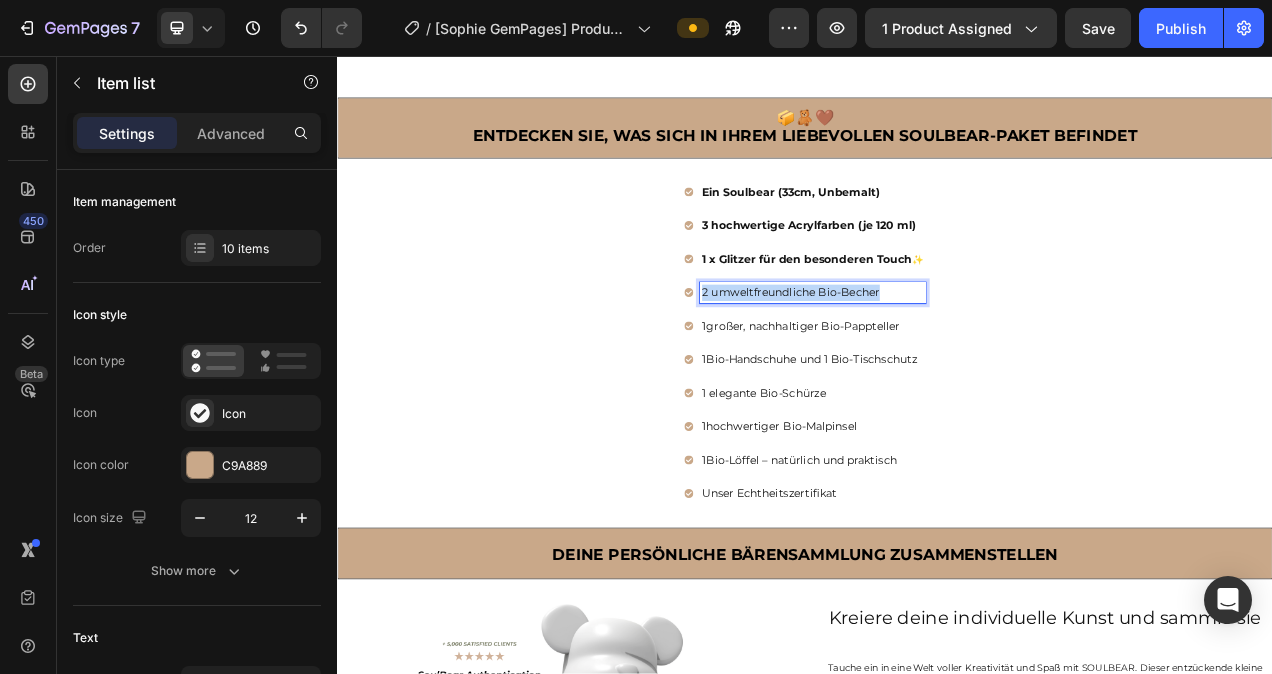drag, startPoint x: 1041, startPoint y: 352, endPoint x: 797, endPoint y: 354, distance: 244.0082 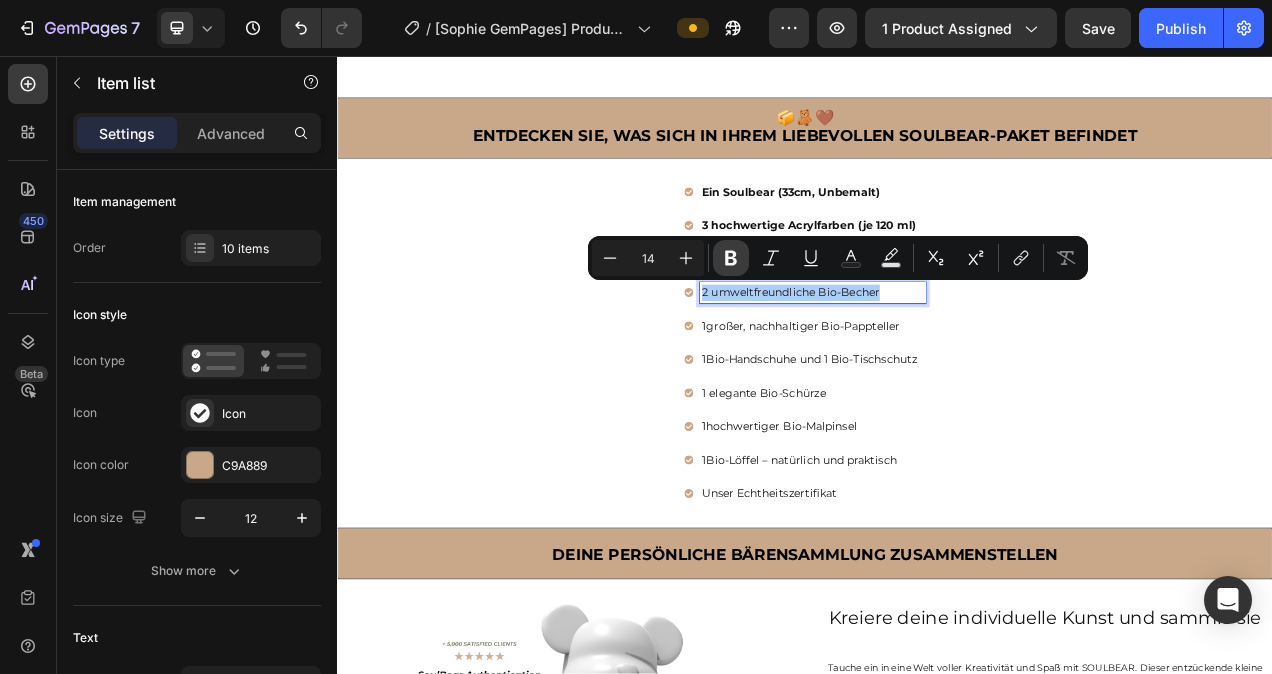 click 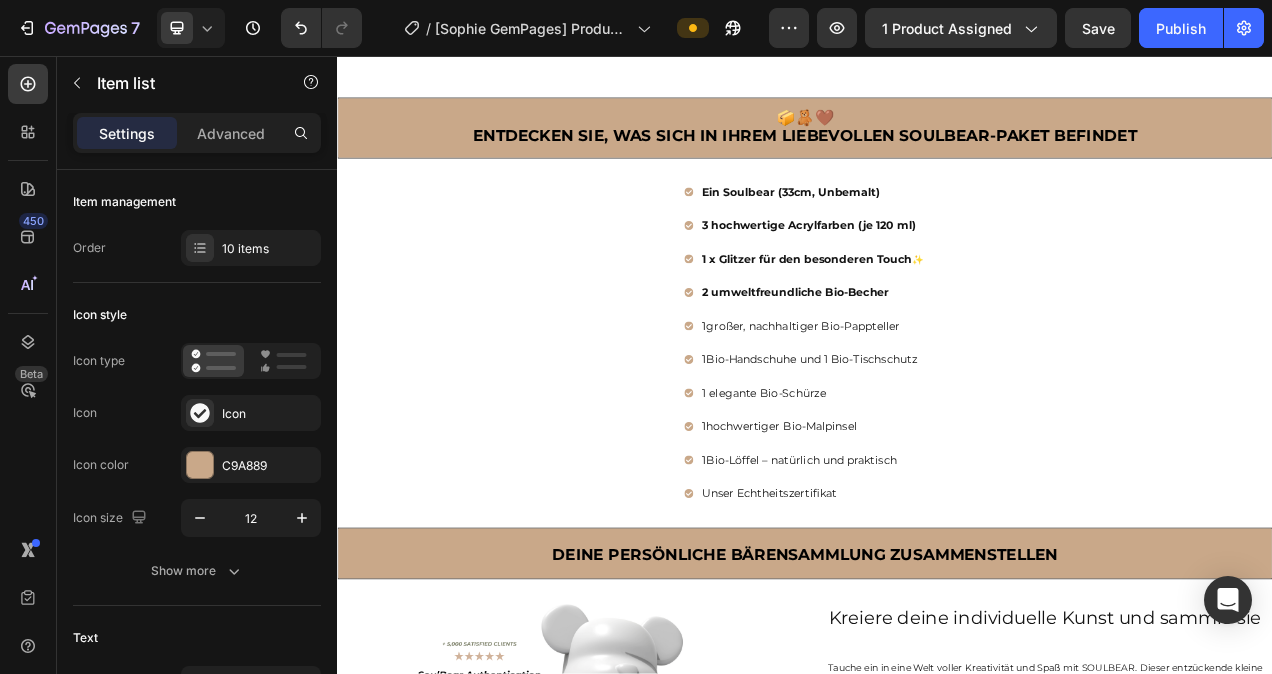 click on "1  großer, nachhaltiger Bio-Pappteller" at bounding box center (947, 403) 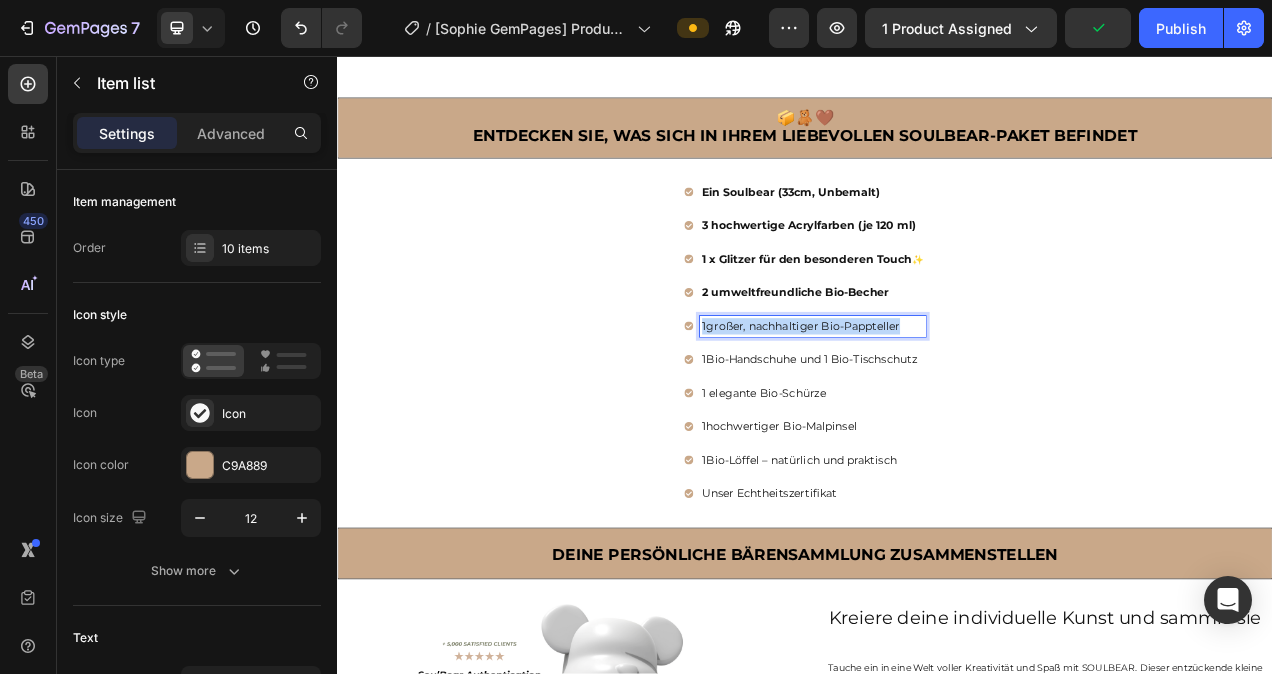 drag, startPoint x: 1063, startPoint y: 396, endPoint x: 797, endPoint y: 404, distance: 266.12027 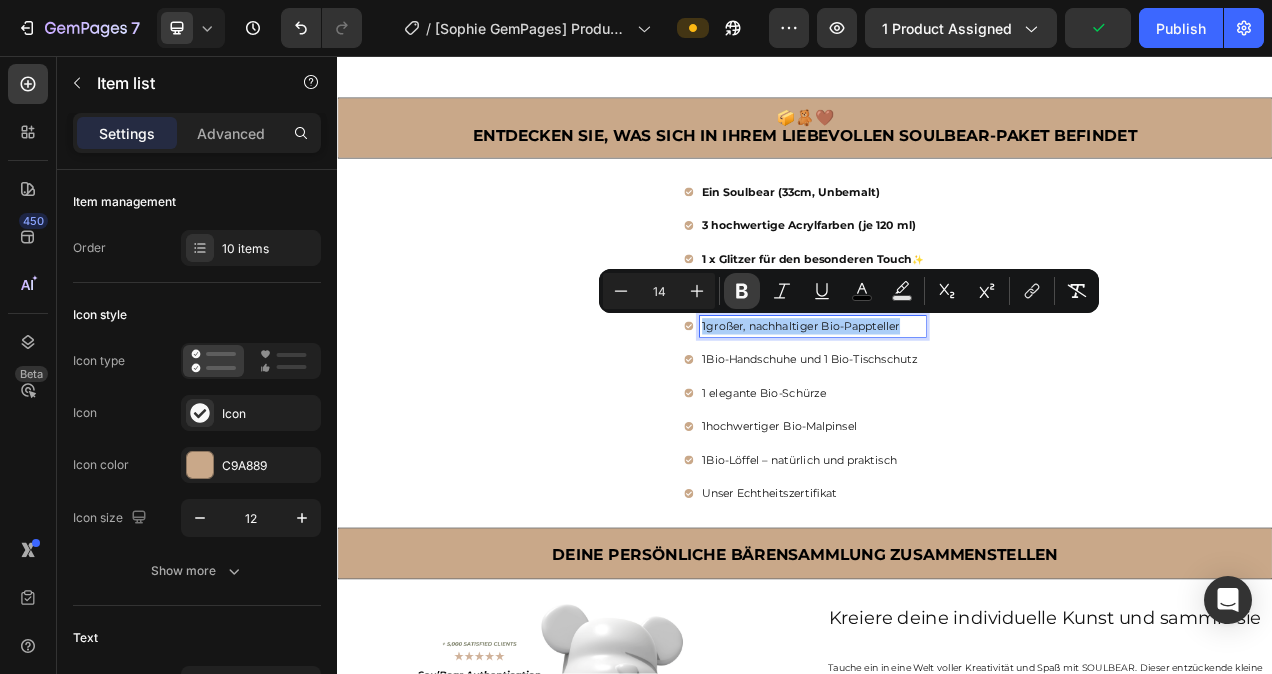 click 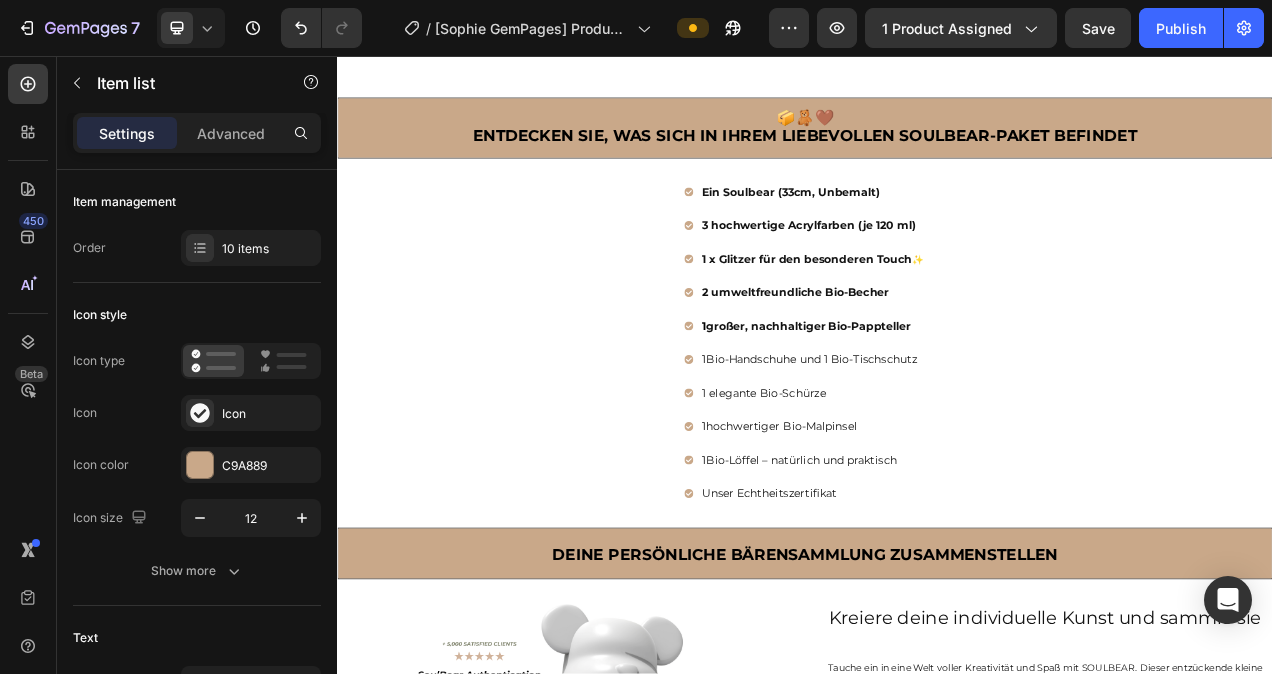 click on "1  Bio-Handschuhe und 1 Bio-Tischschutz" at bounding box center (947, 446) 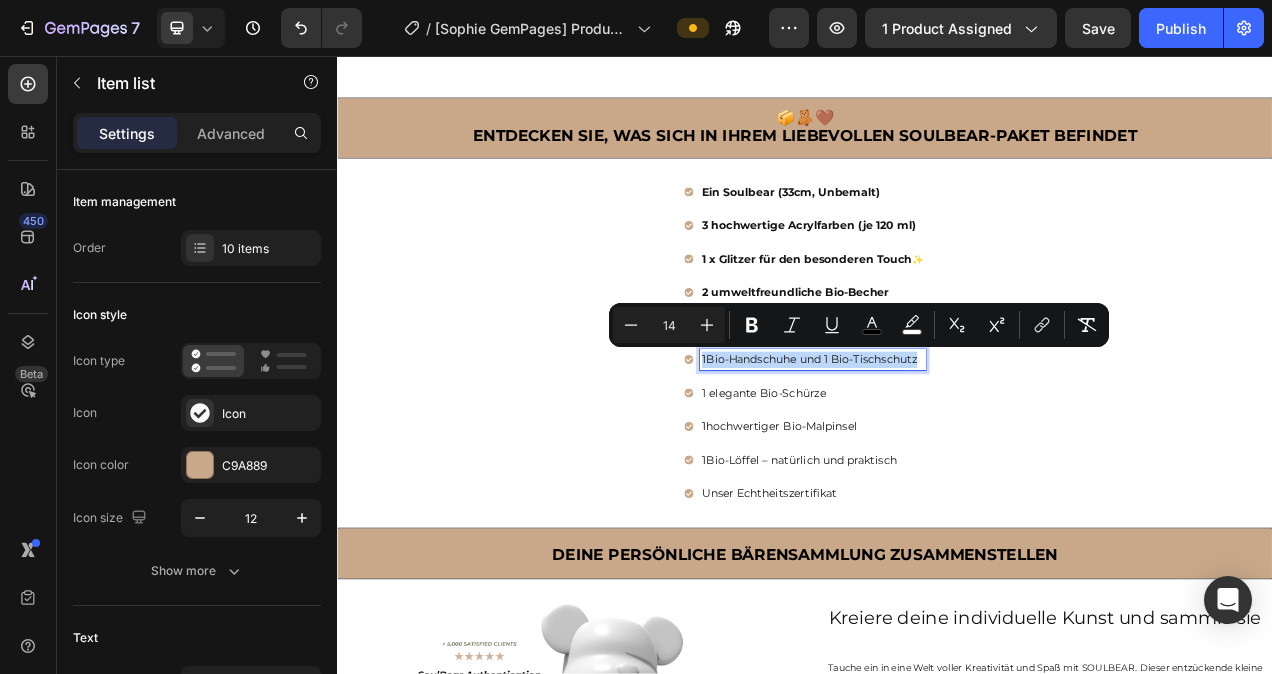 drag, startPoint x: 1077, startPoint y: 441, endPoint x: 796, endPoint y: 437, distance: 281.02847 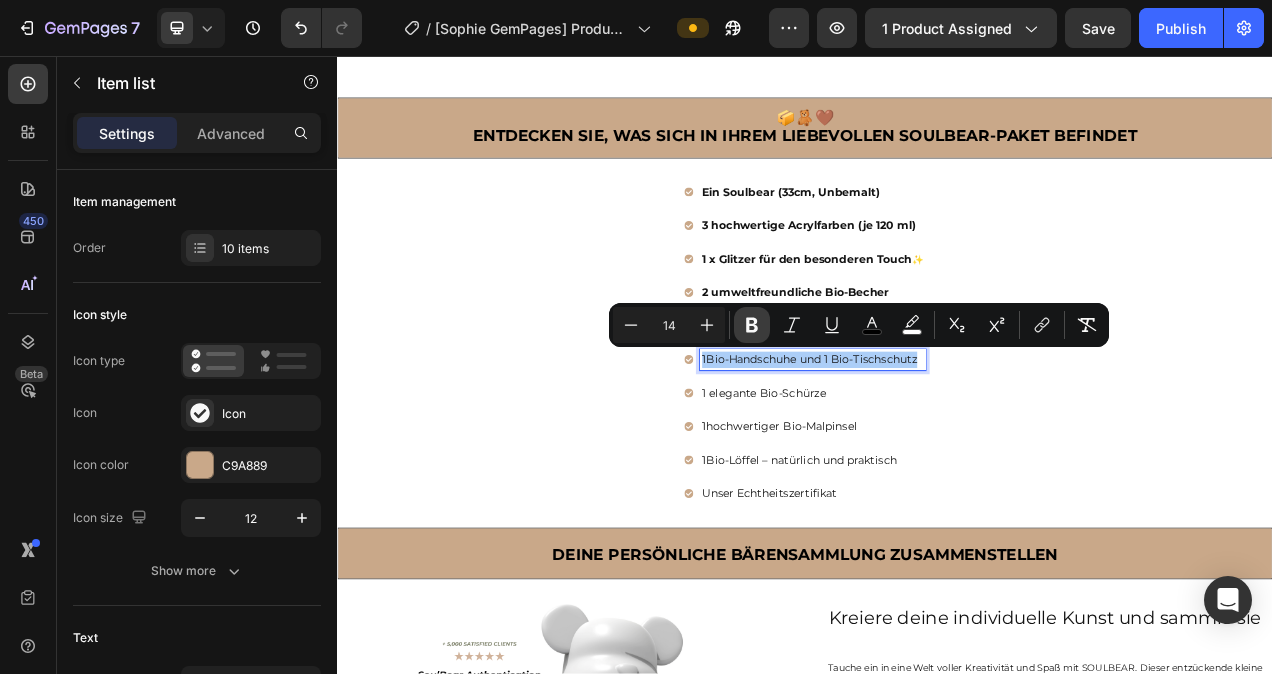 click 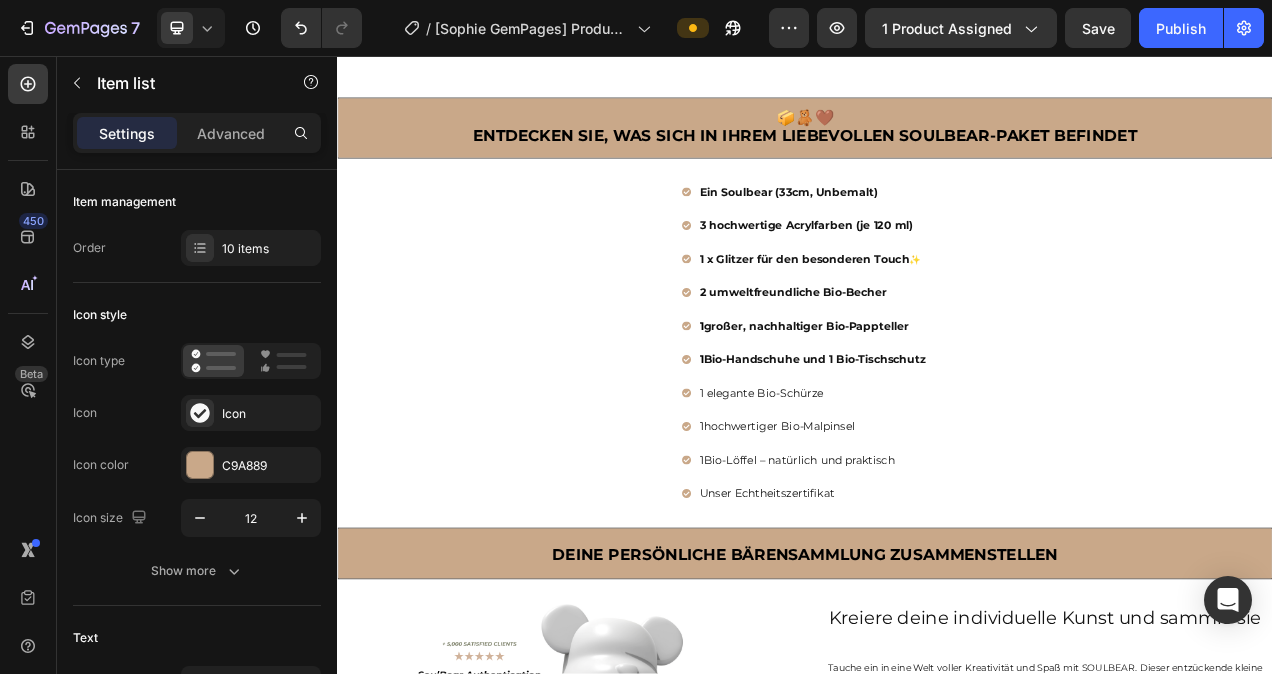 click on "1 elegante Bio-Schürze" at bounding box center [947, 489] 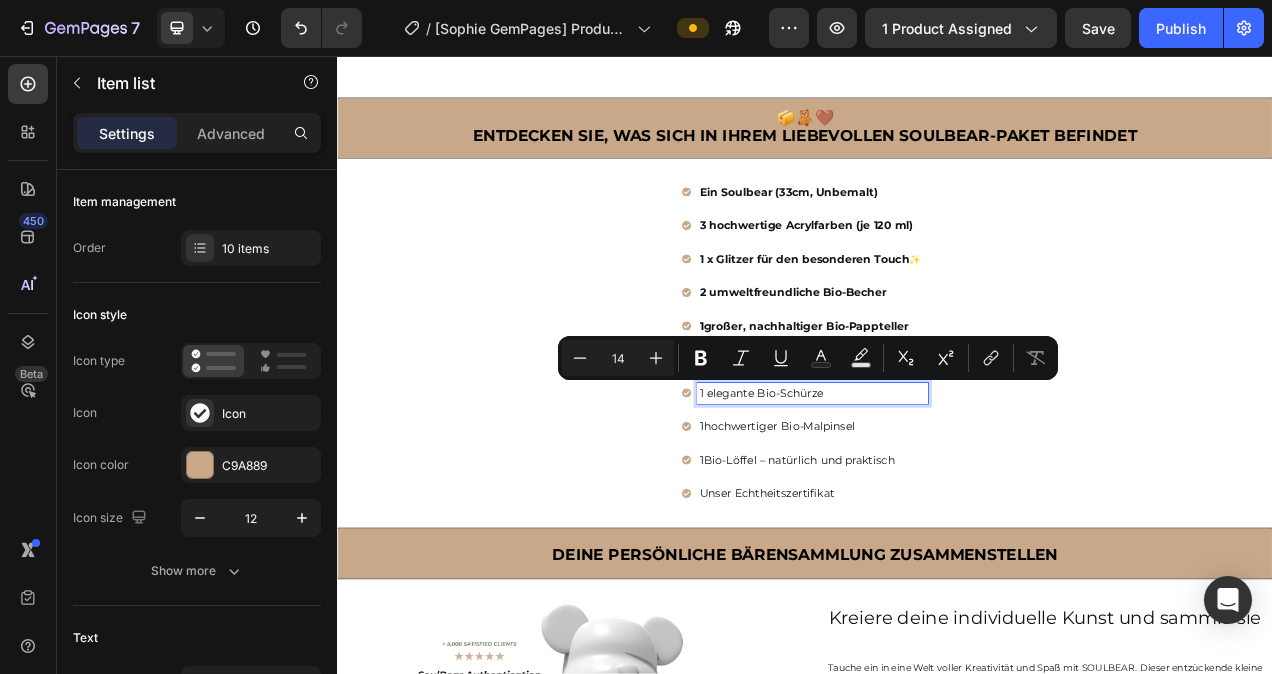 drag, startPoint x: 981, startPoint y: 486, endPoint x: 791, endPoint y: 491, distance: 190.06578 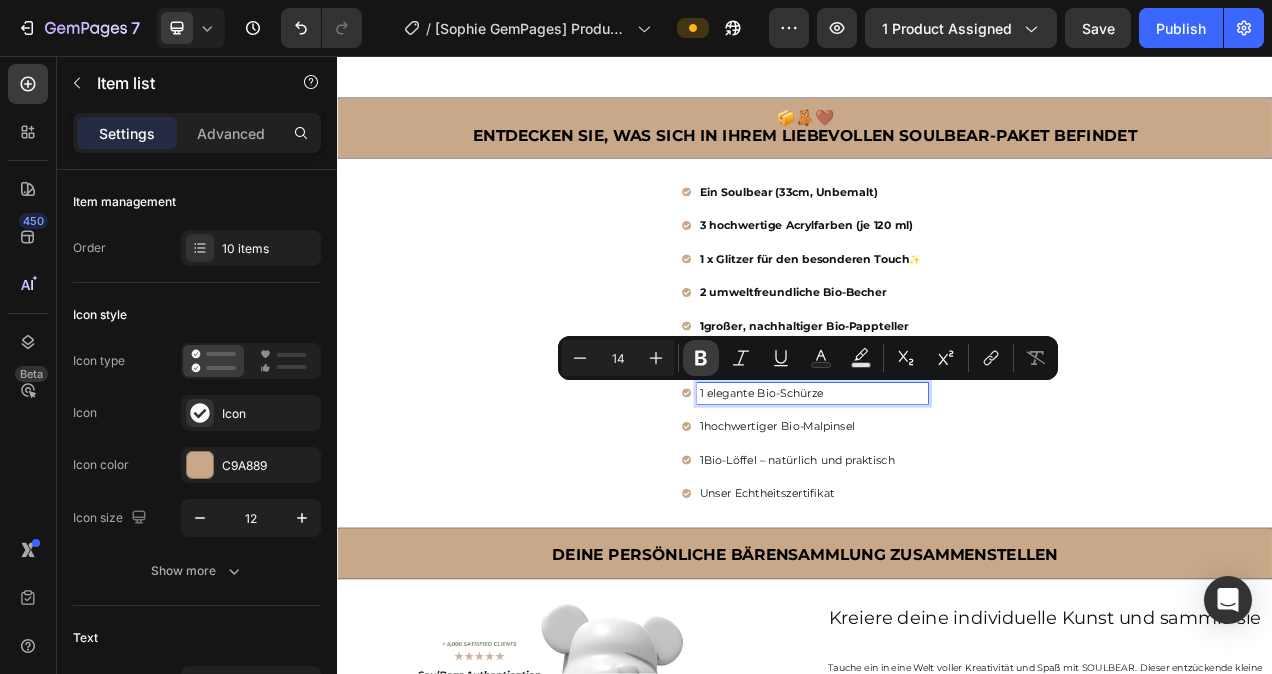 click 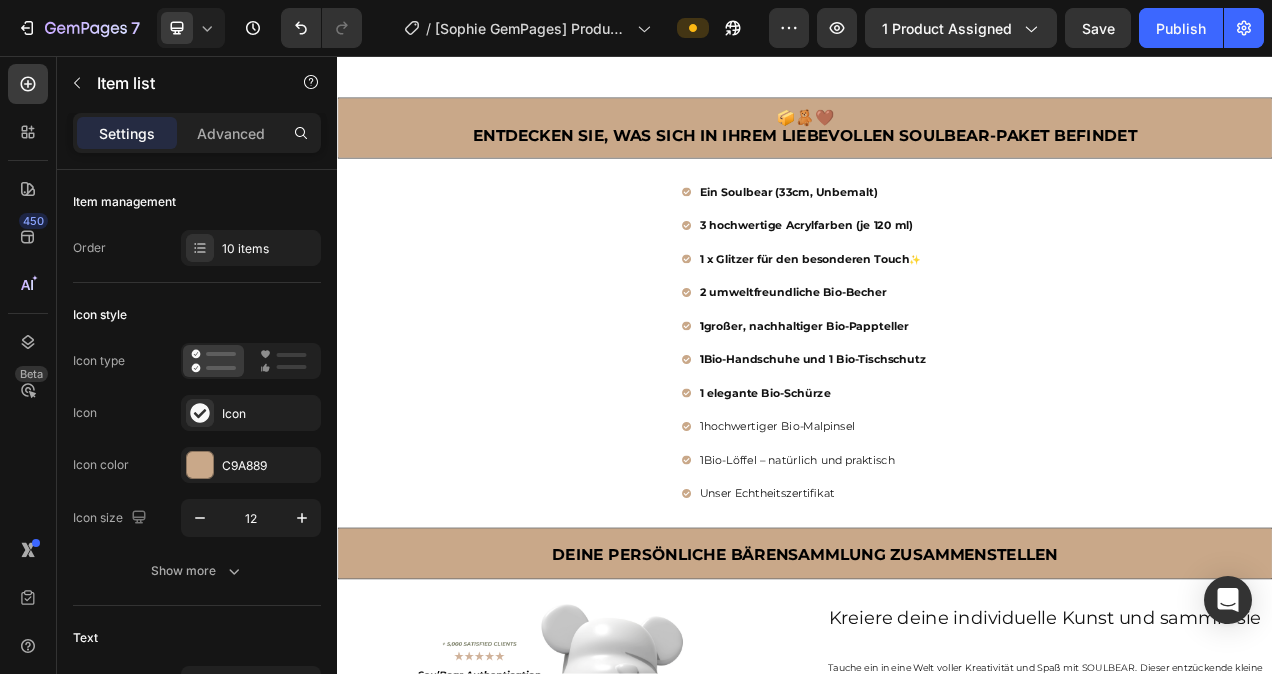click on "1  hochwertiger Bio-Malpinsel" at bounding box center (947, 532) 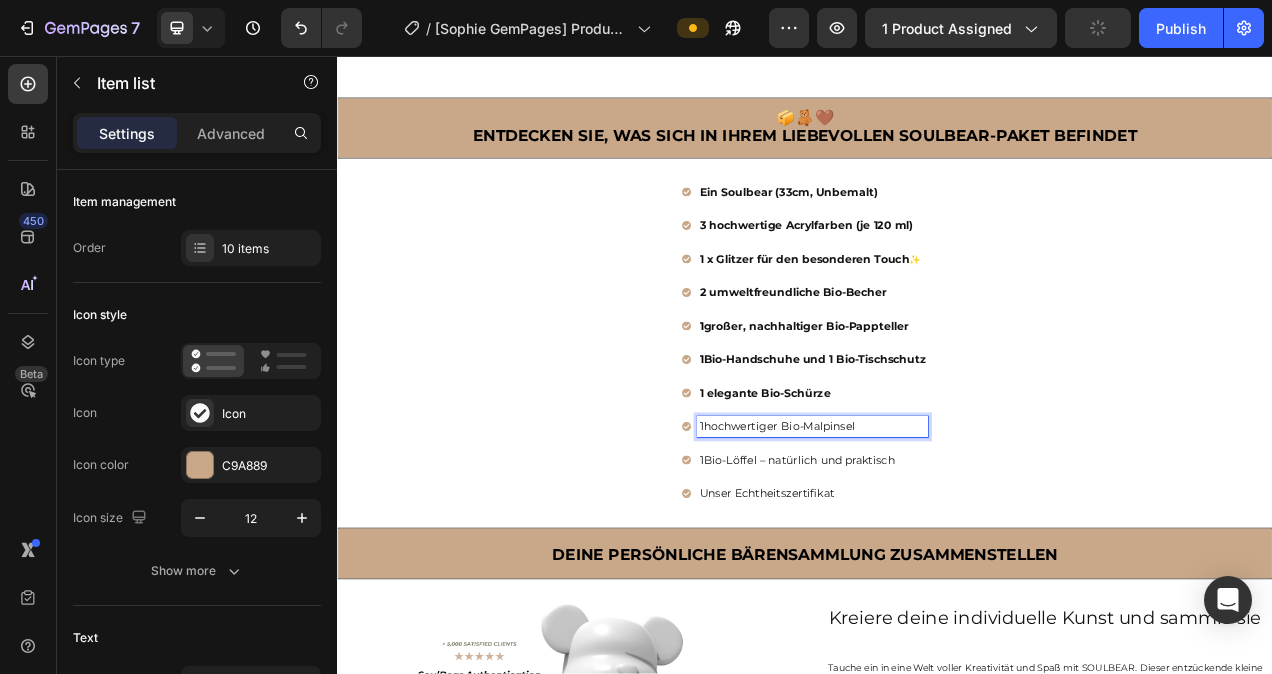 drag, startPoint x: 1009, startPoint y: 524, endPoint x: 791, endPoint y: 533, distance: 218.1857 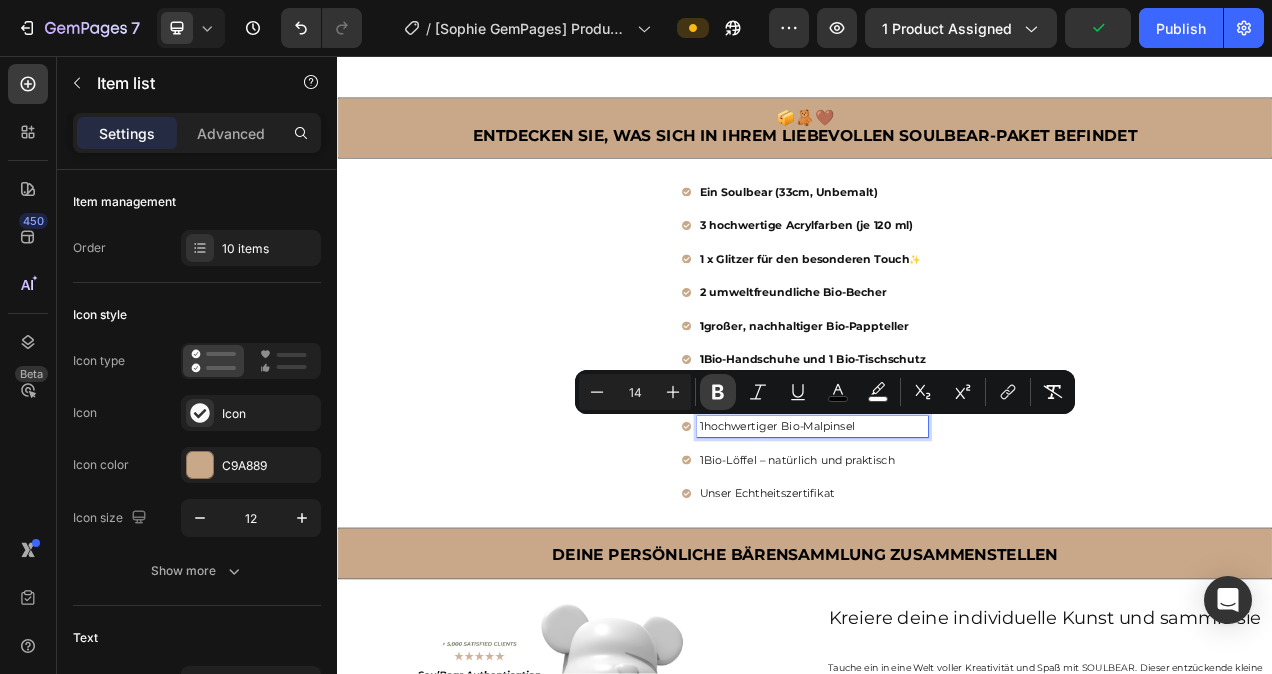 click 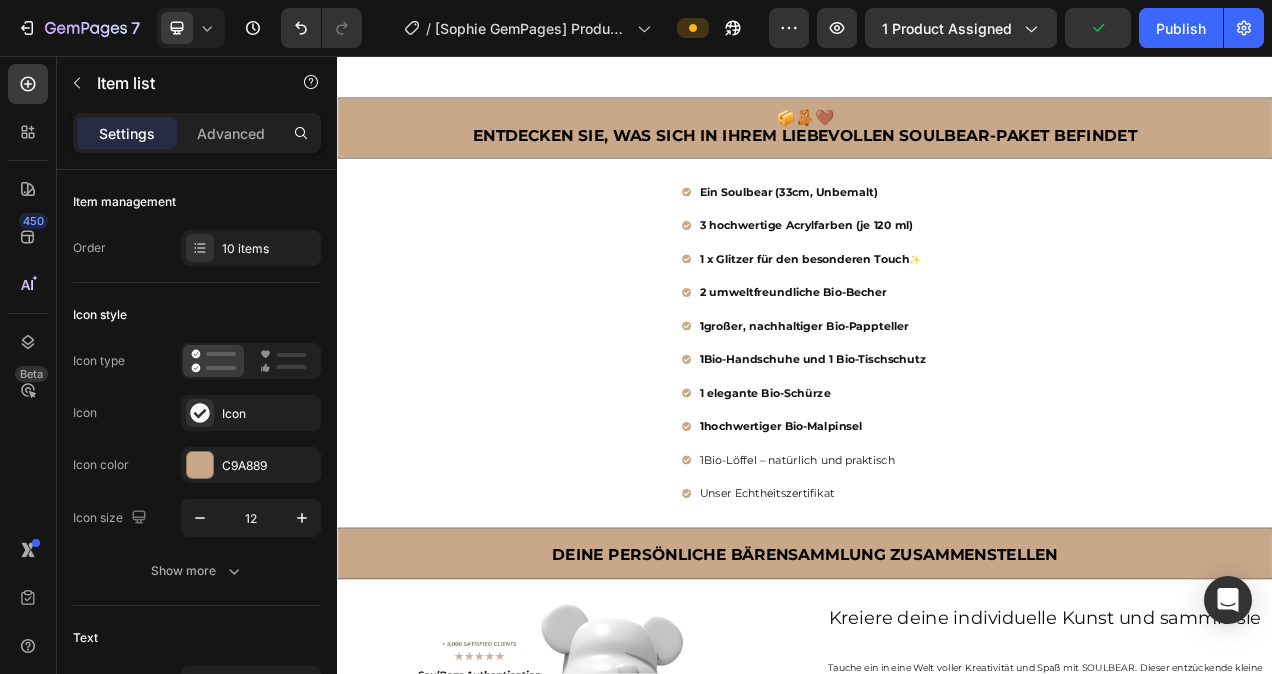 click on "1  Bio-Löffel – natürlich und praktisch" at bounding box center [947, 575] 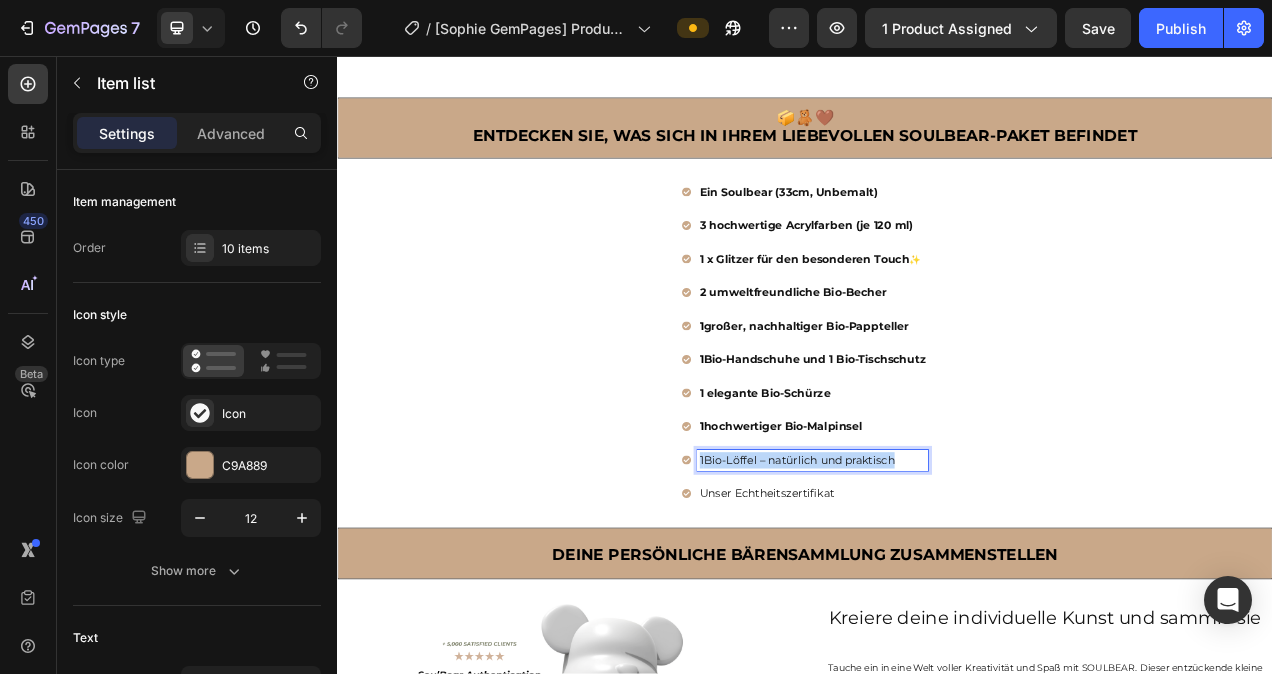drag, startPoint x: 1059, startPoint y: 567, endPoint x: 792, endPoint y: 572, distance: 267.0468 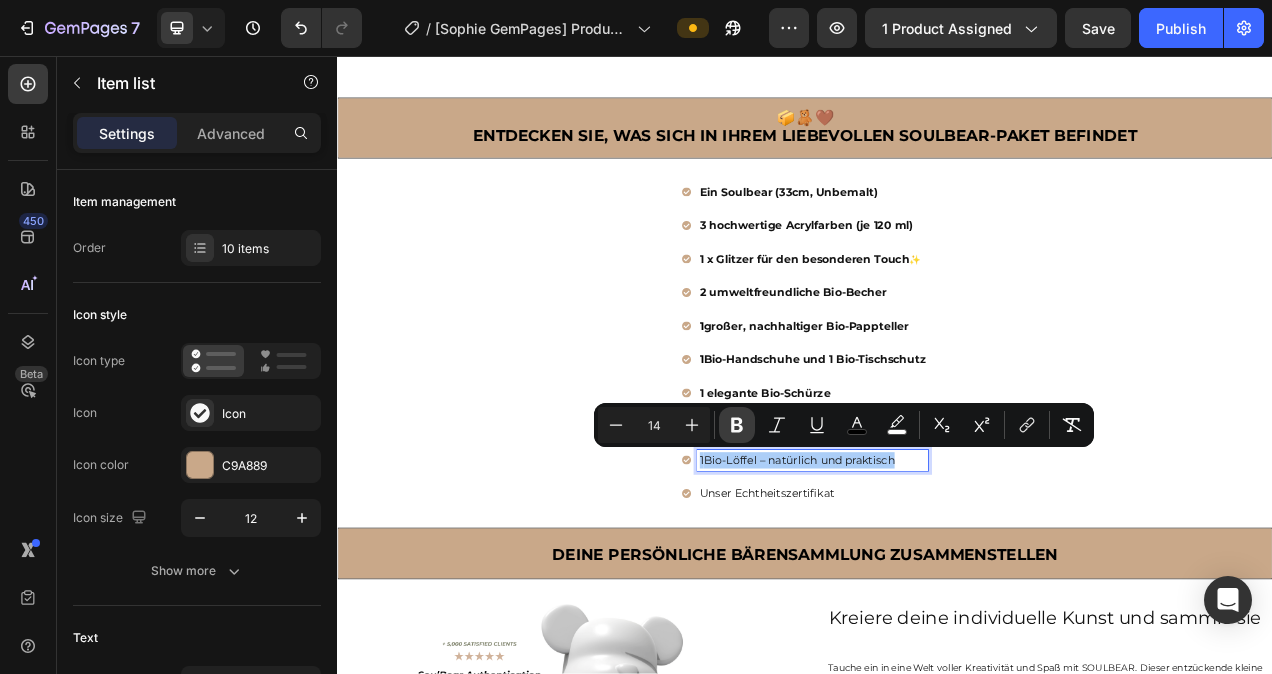 click 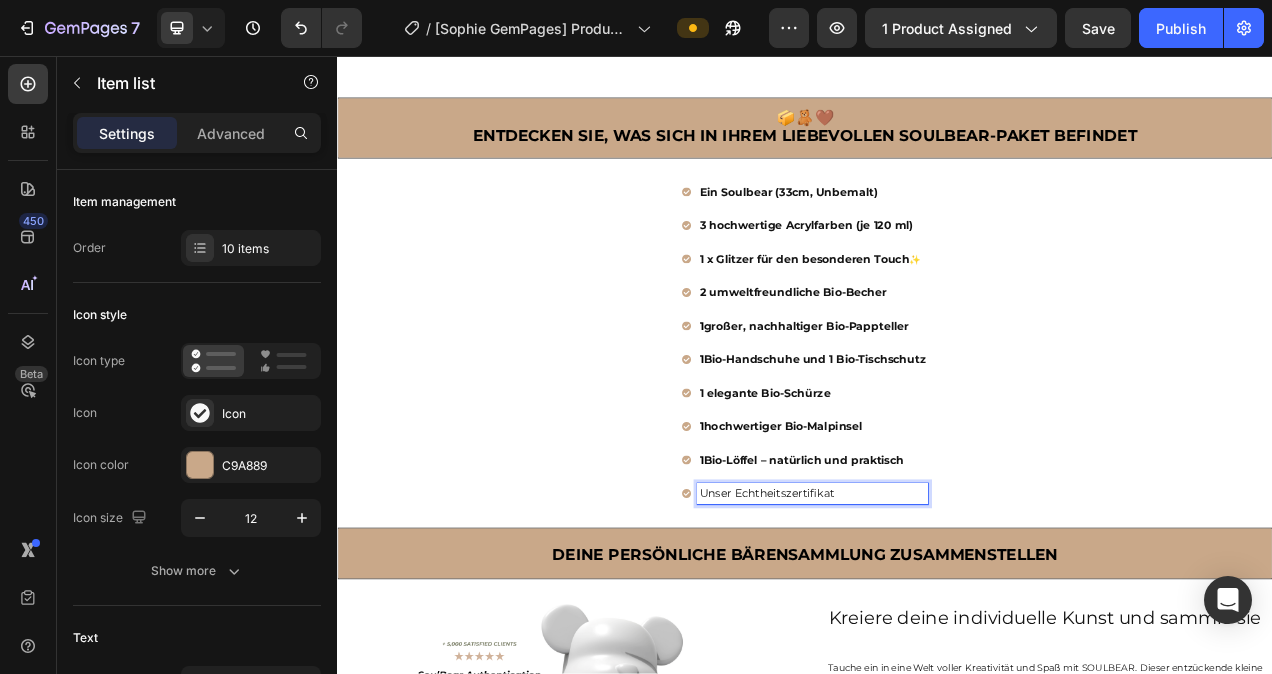 click on "Unser Echtheitszertifikat" at bounding box center (947, 618) 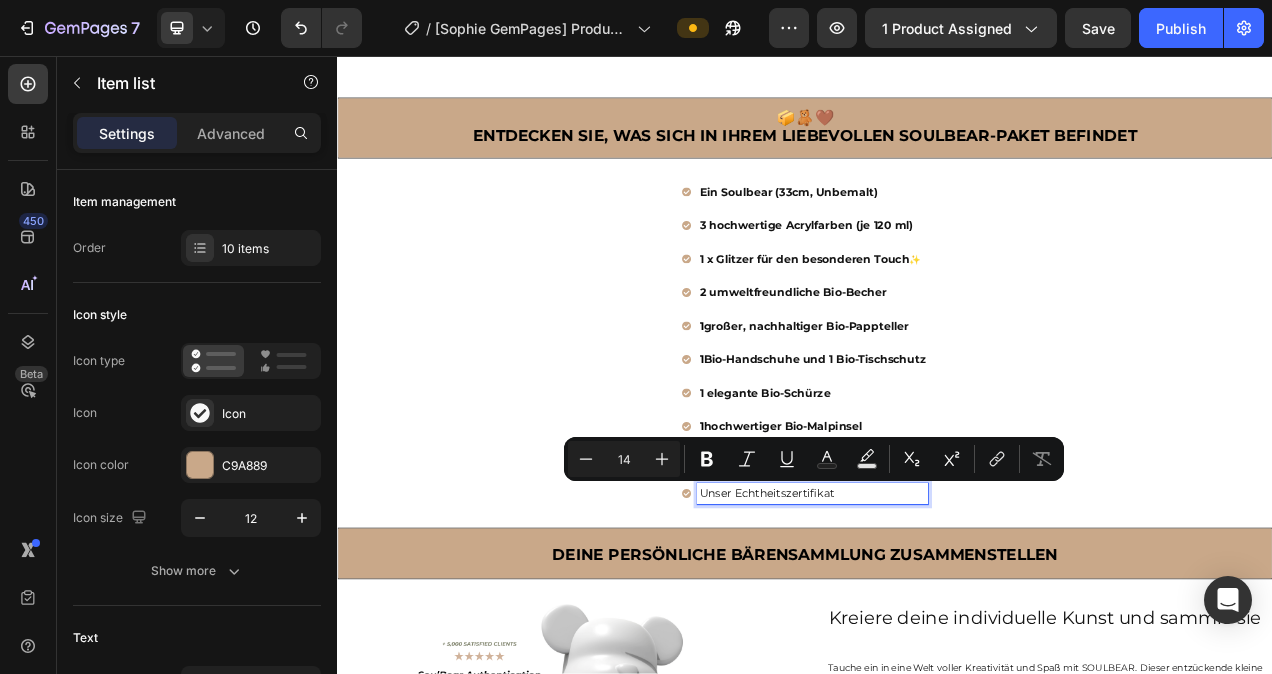 drag, startPoint x: 978, startPoint y: 610, endPoint x: 793, endPoint y: 618, distance: 185.1729 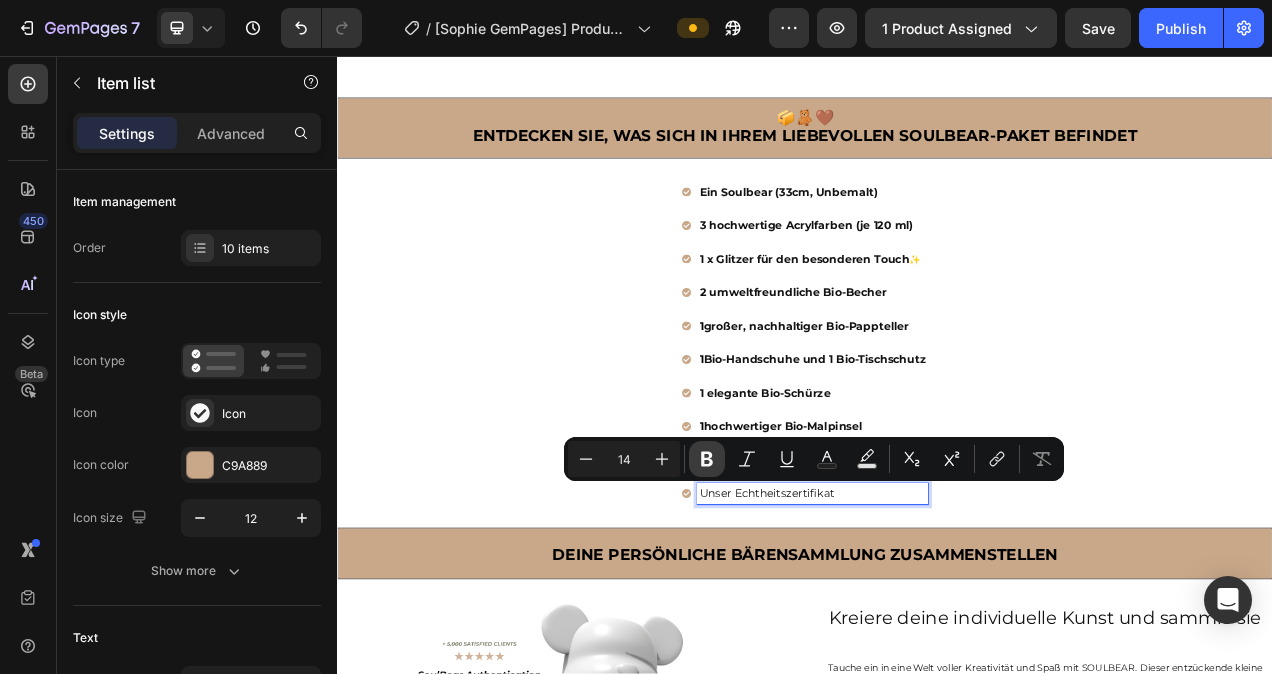 click 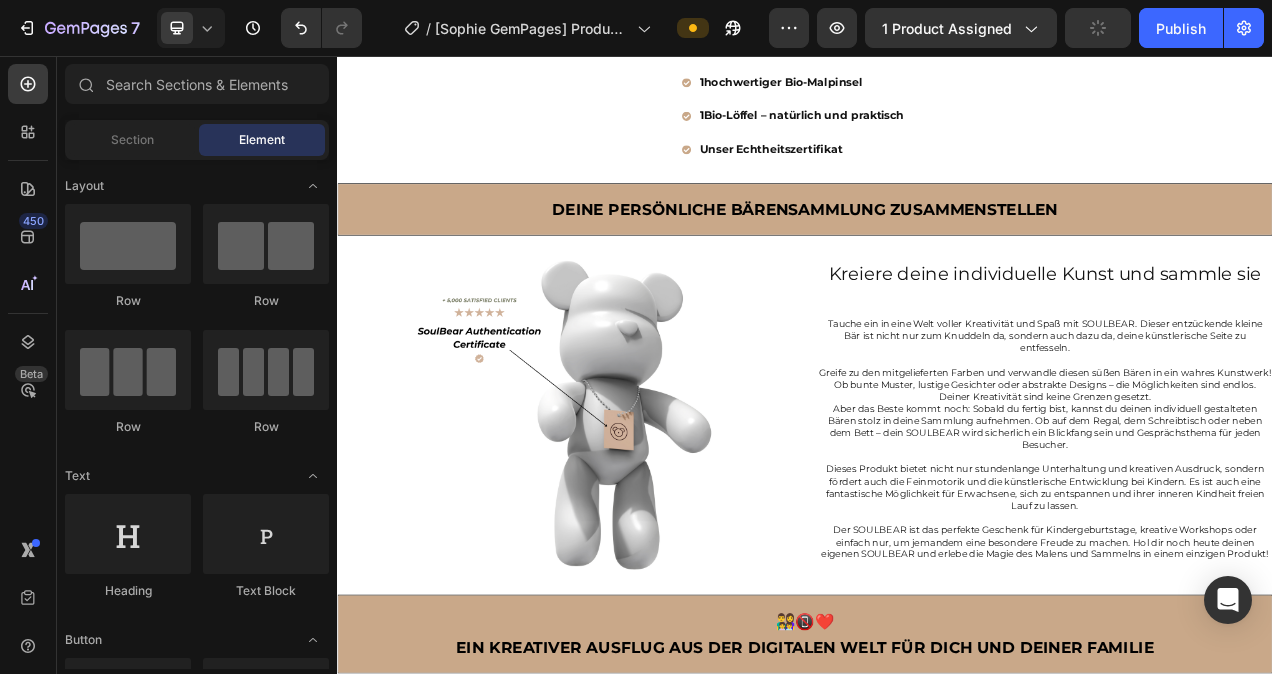 scroll, scrollTop: 1303, scrollLeft: 0, axis: vertical 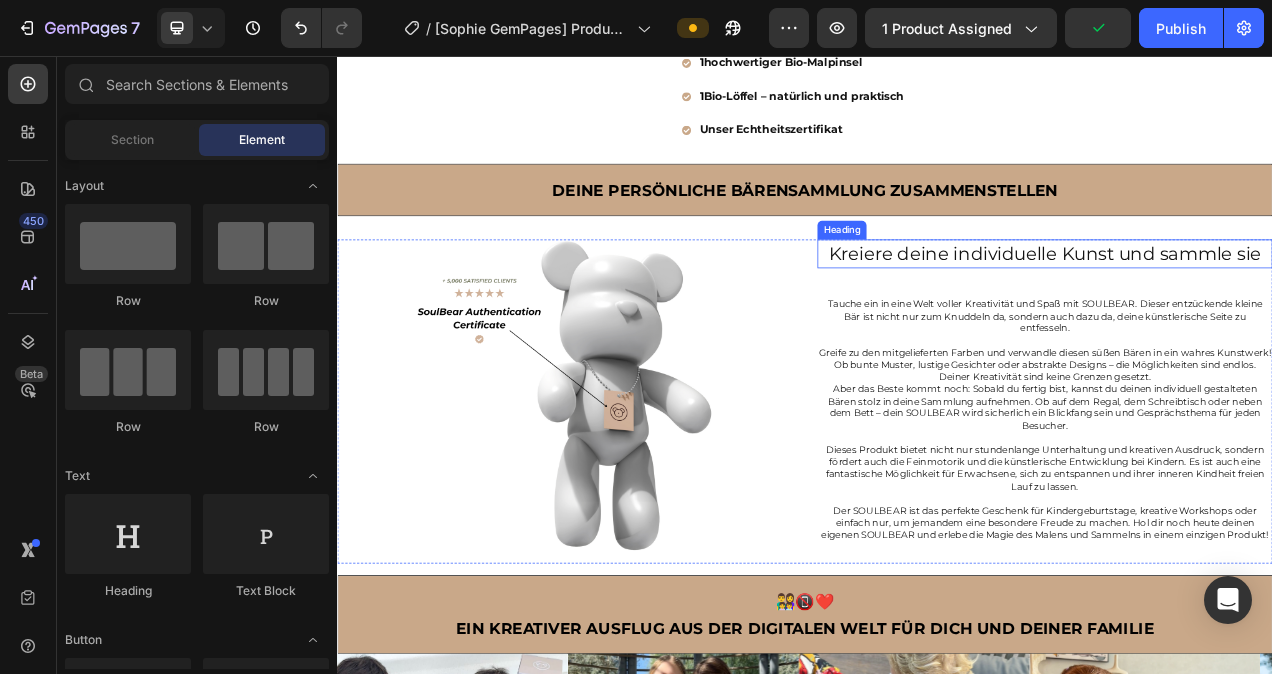 click on "Kreiere deine individuelle Kunst und sammle sie" at bounding box center (1245, 311) 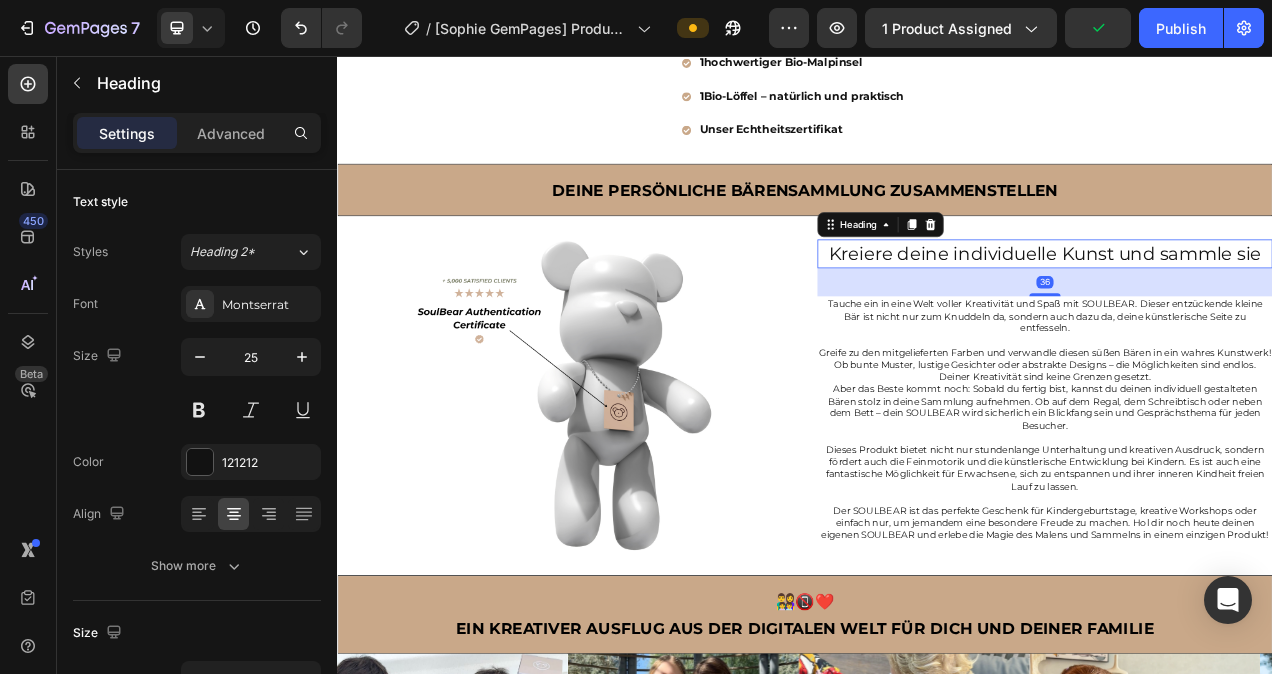click on "Kreiere deine individuelle Kunst und sammle sie" at bounding box center [1245, 311] 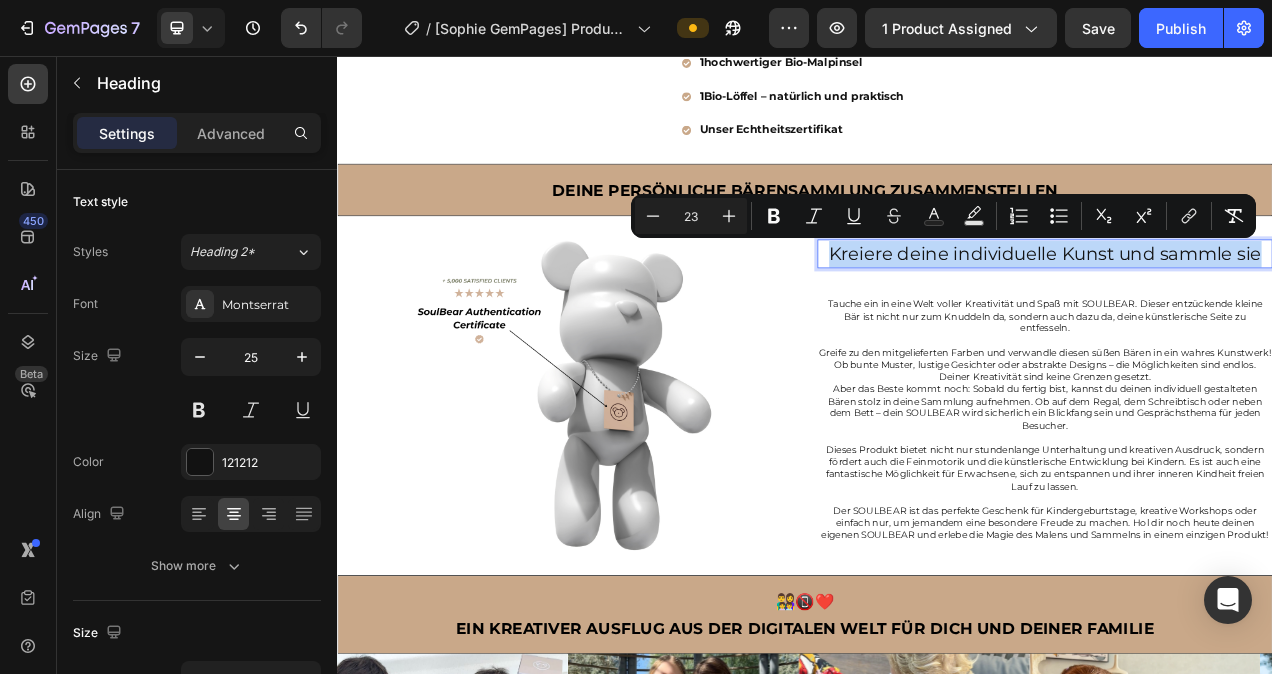 drag, startPoint x: 1511, startPoint y: 306, endPoint x: 960, endPoint y: 310, distance: 551.0145 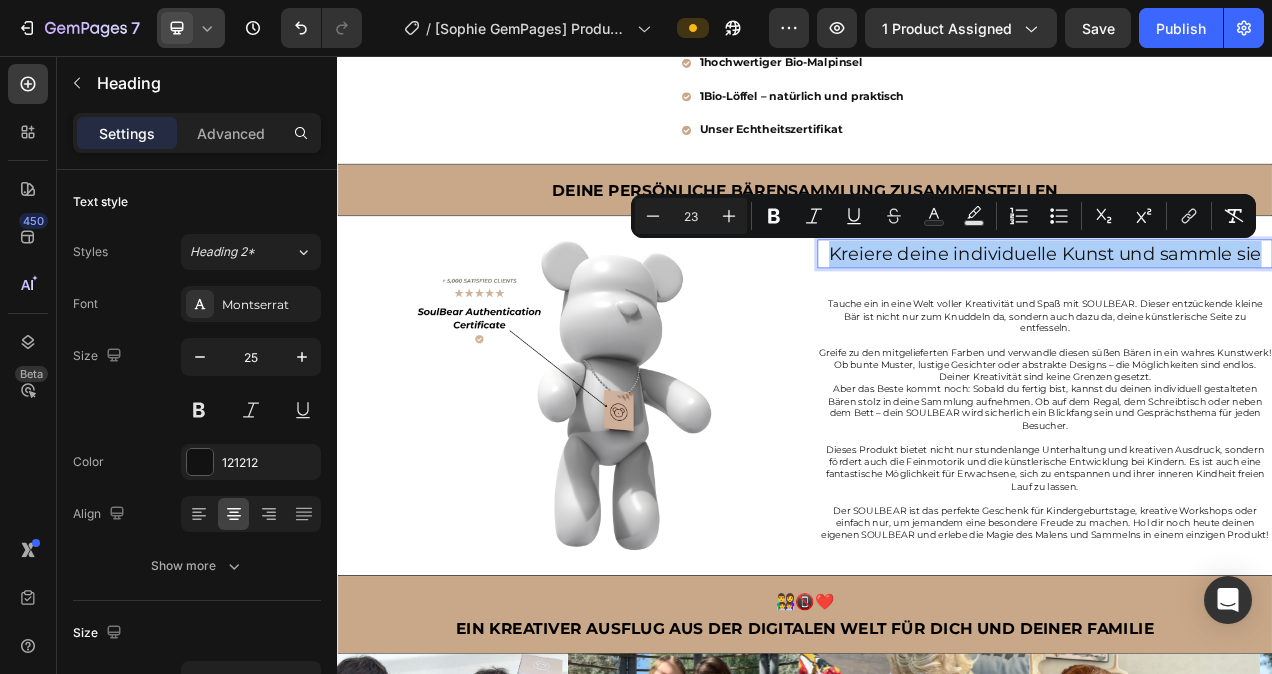 click 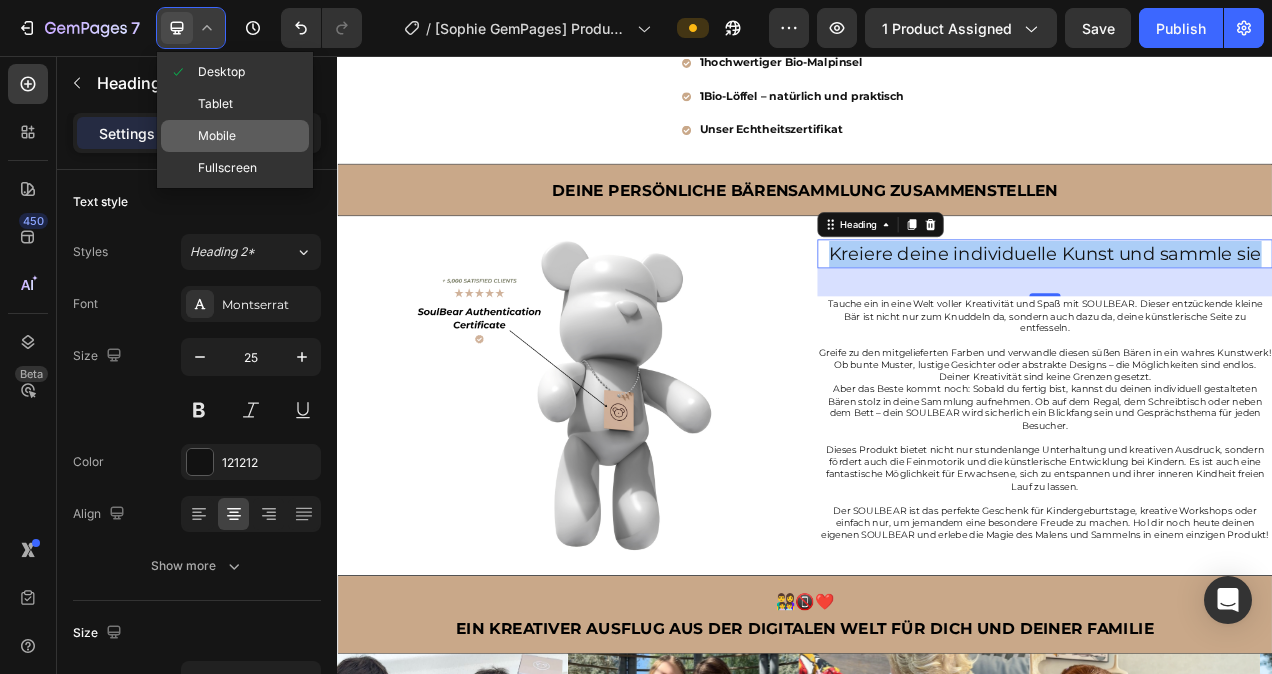click on "Mobile" at bounding box center (217, 136) 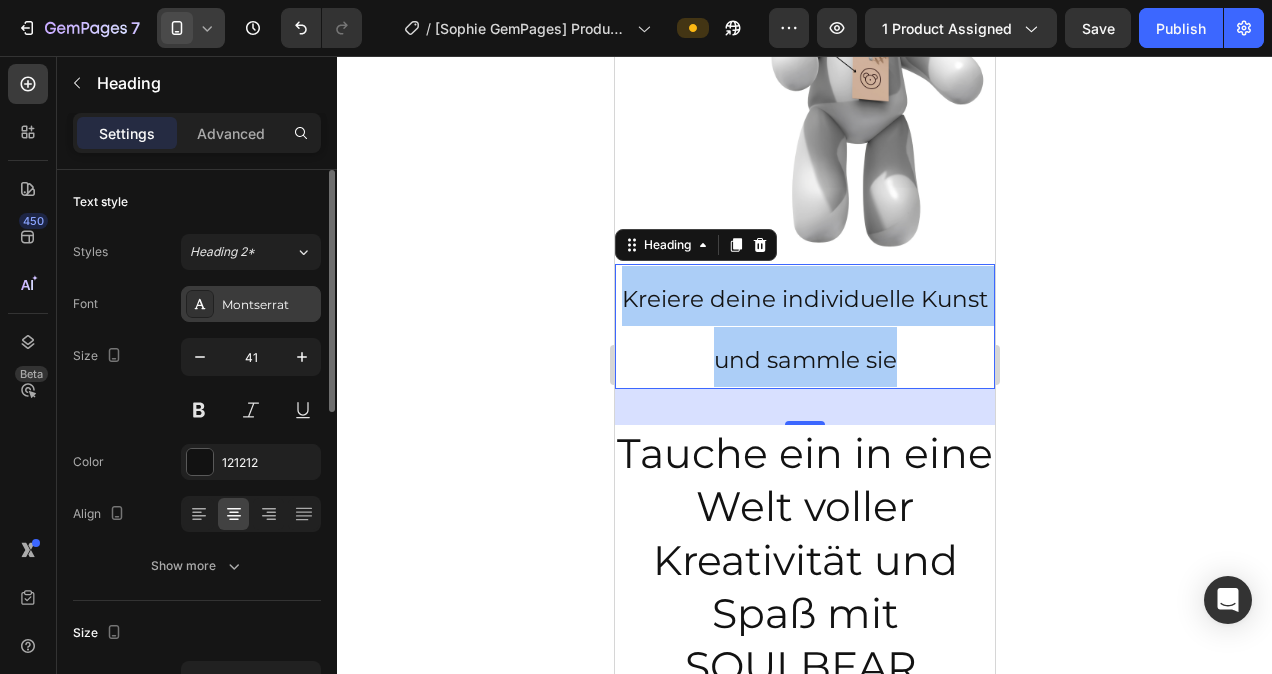 scroll, scrollTop: 1938, scrollLeft: 0, axis: vertical 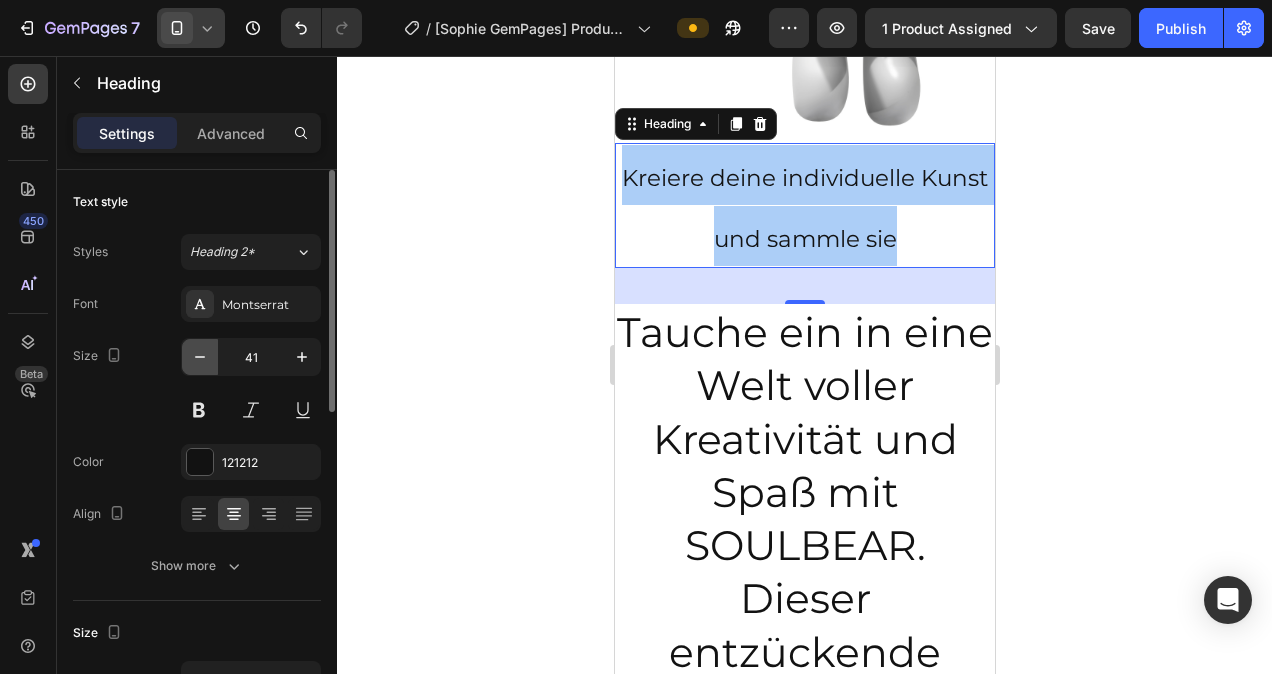 click 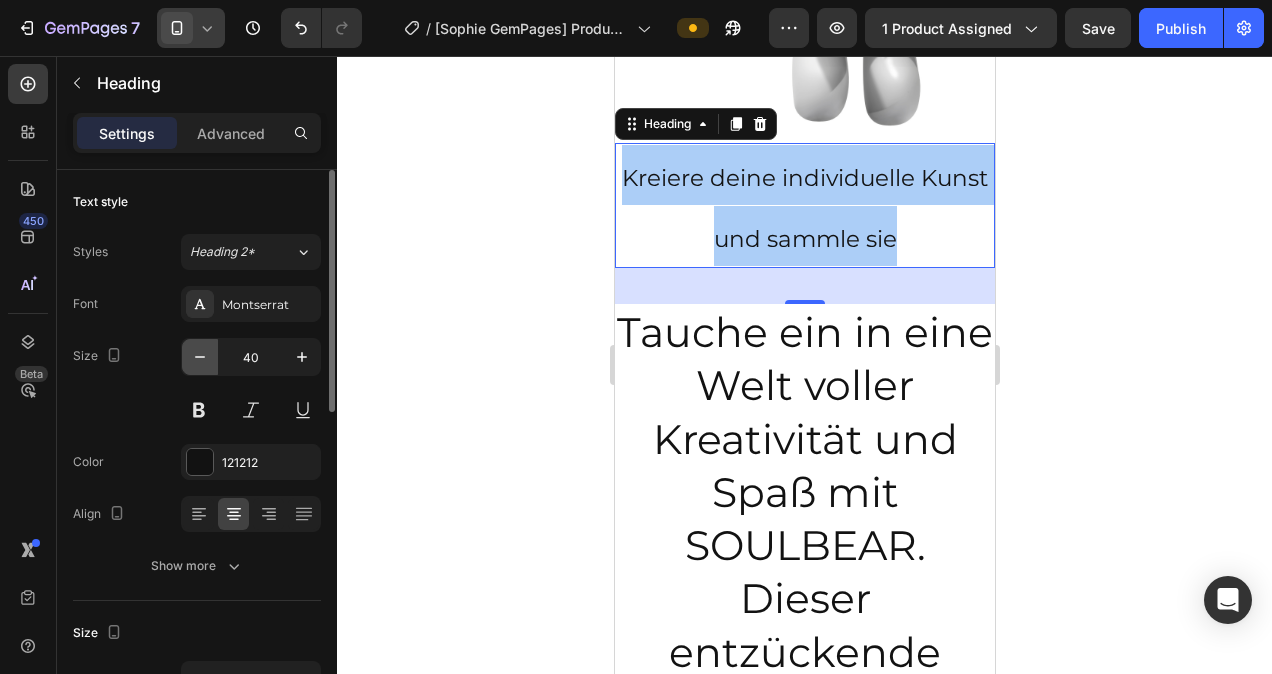 click 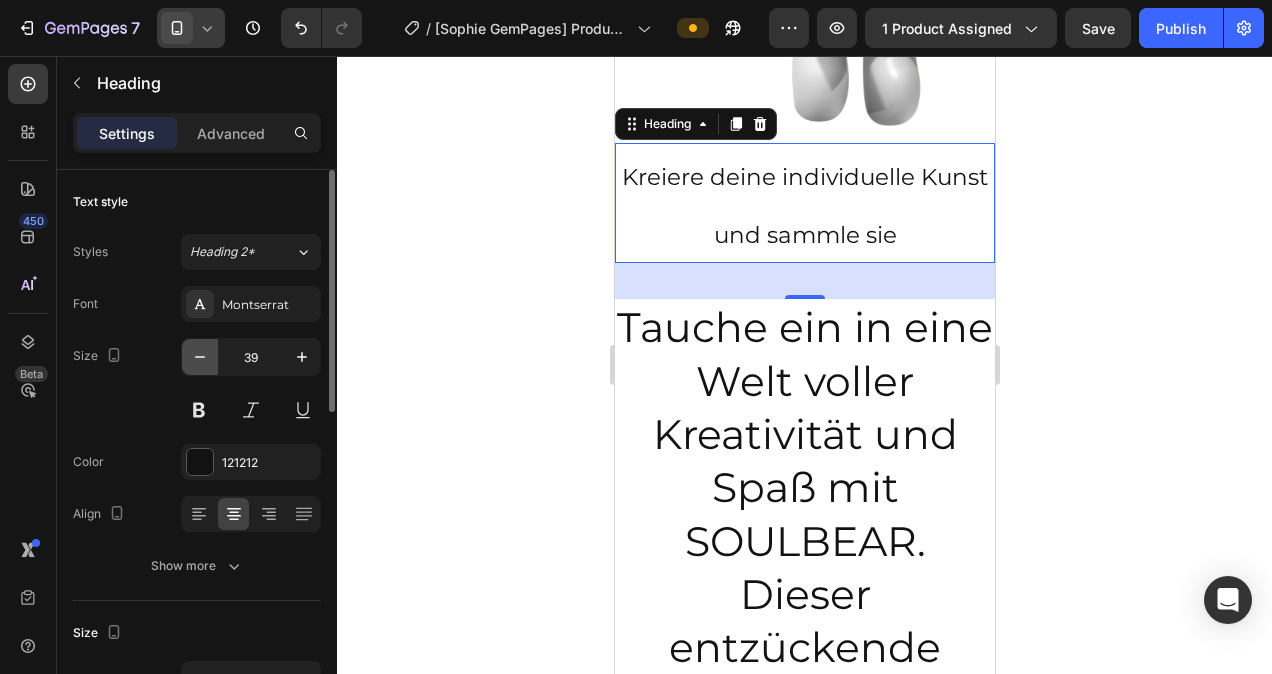 click 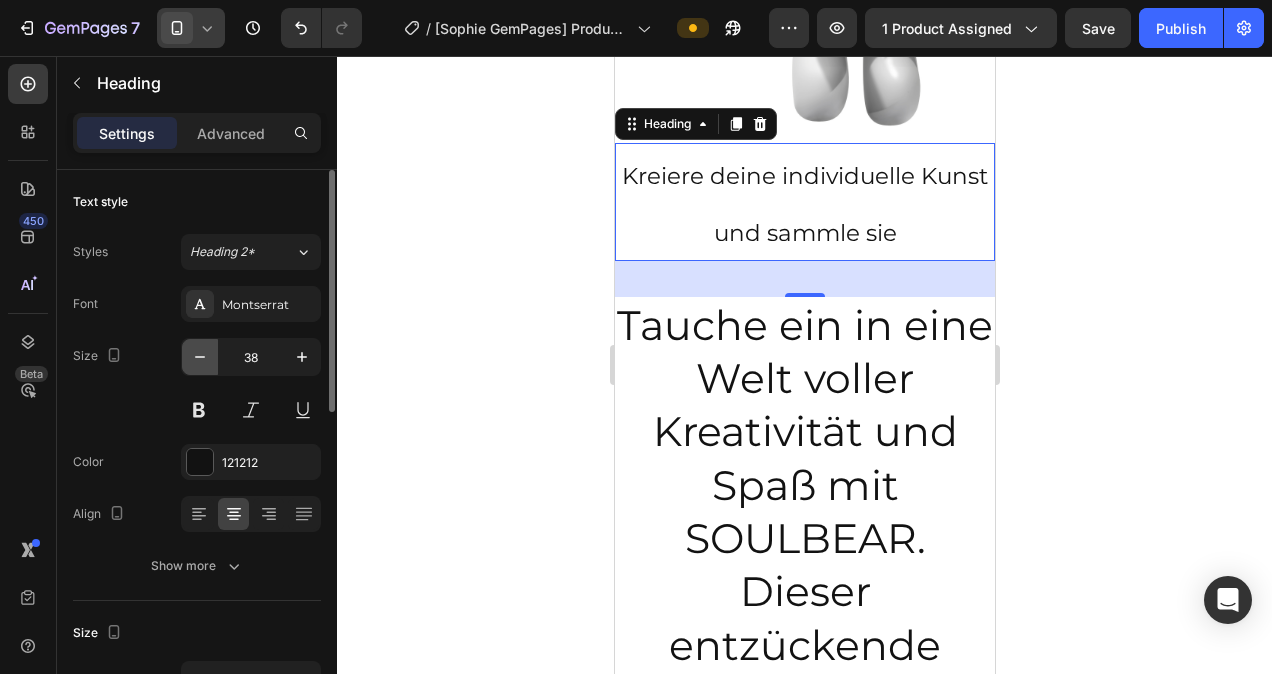 click 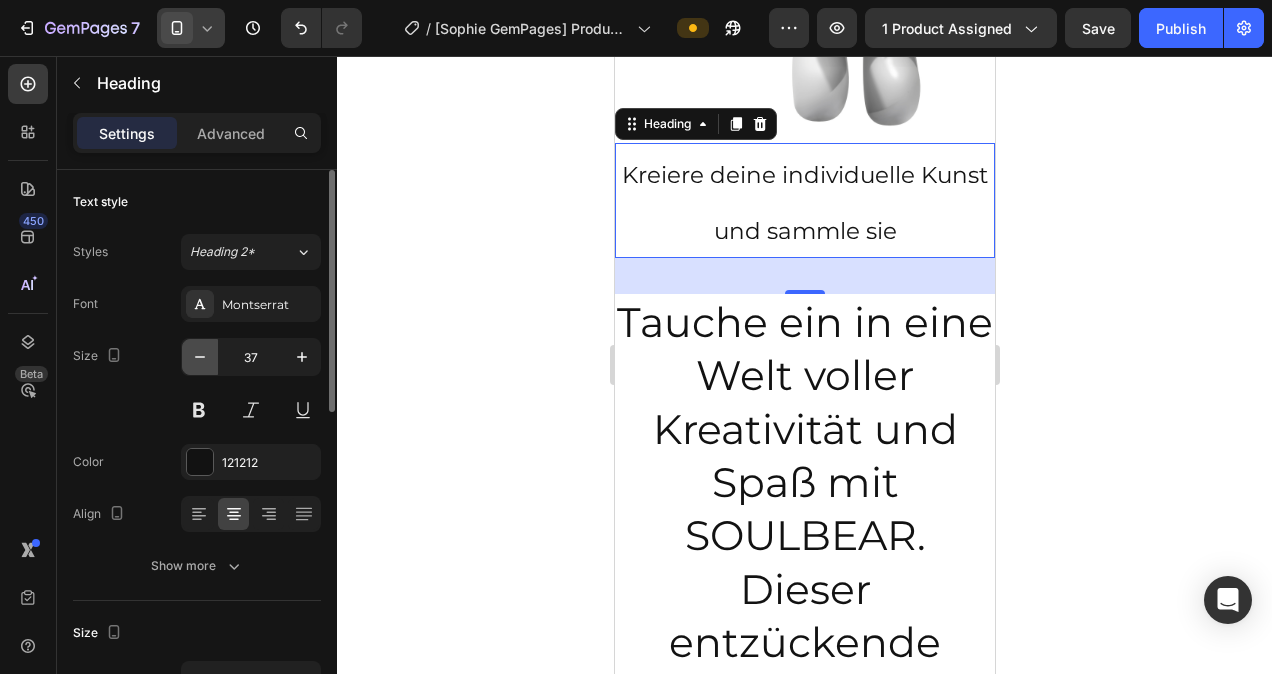 click 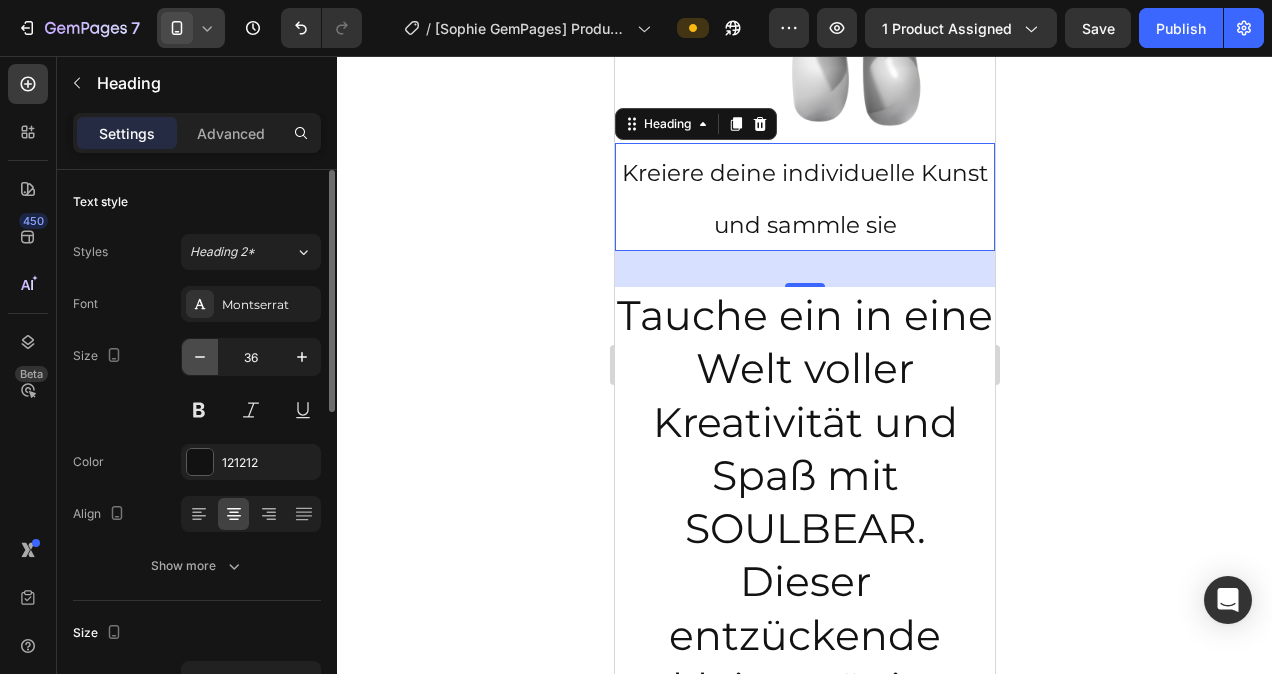 click 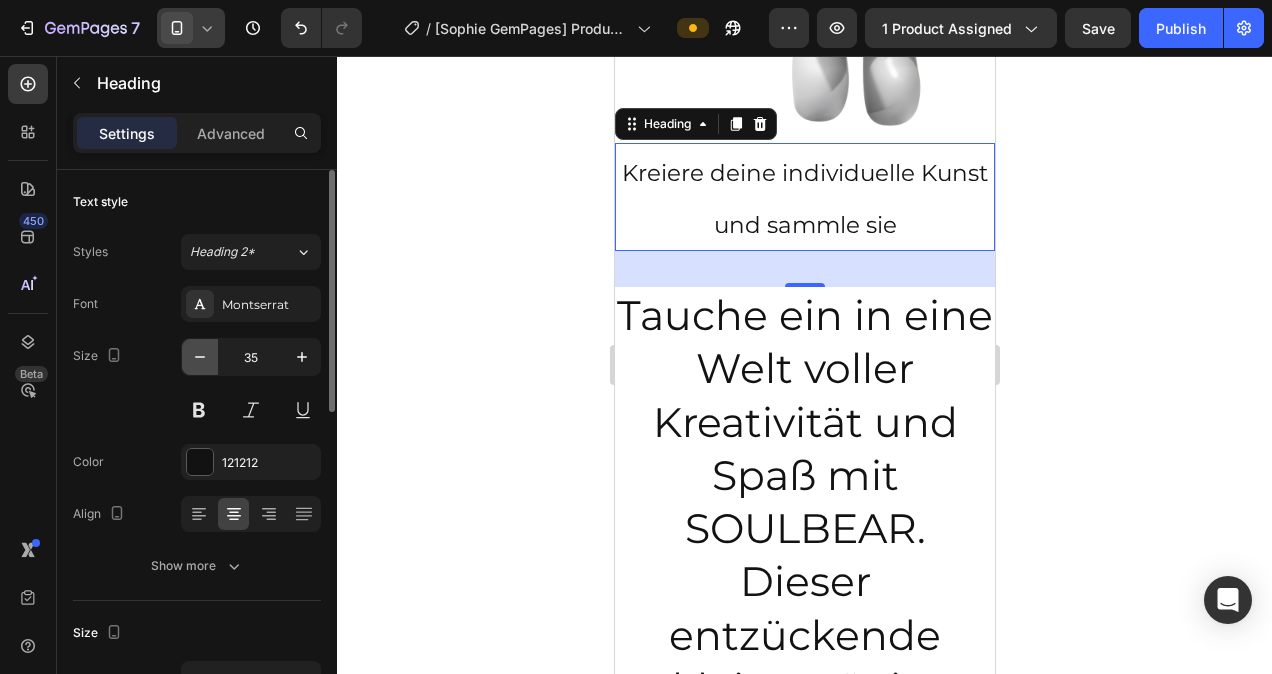 click 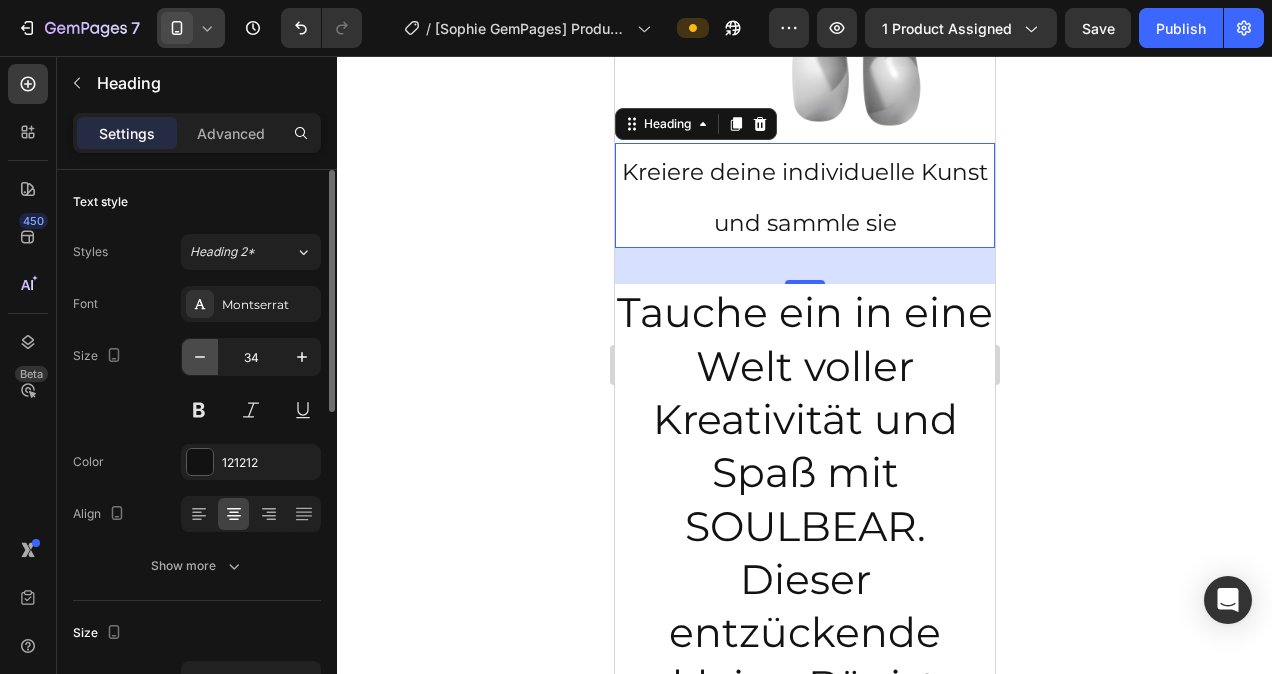 click 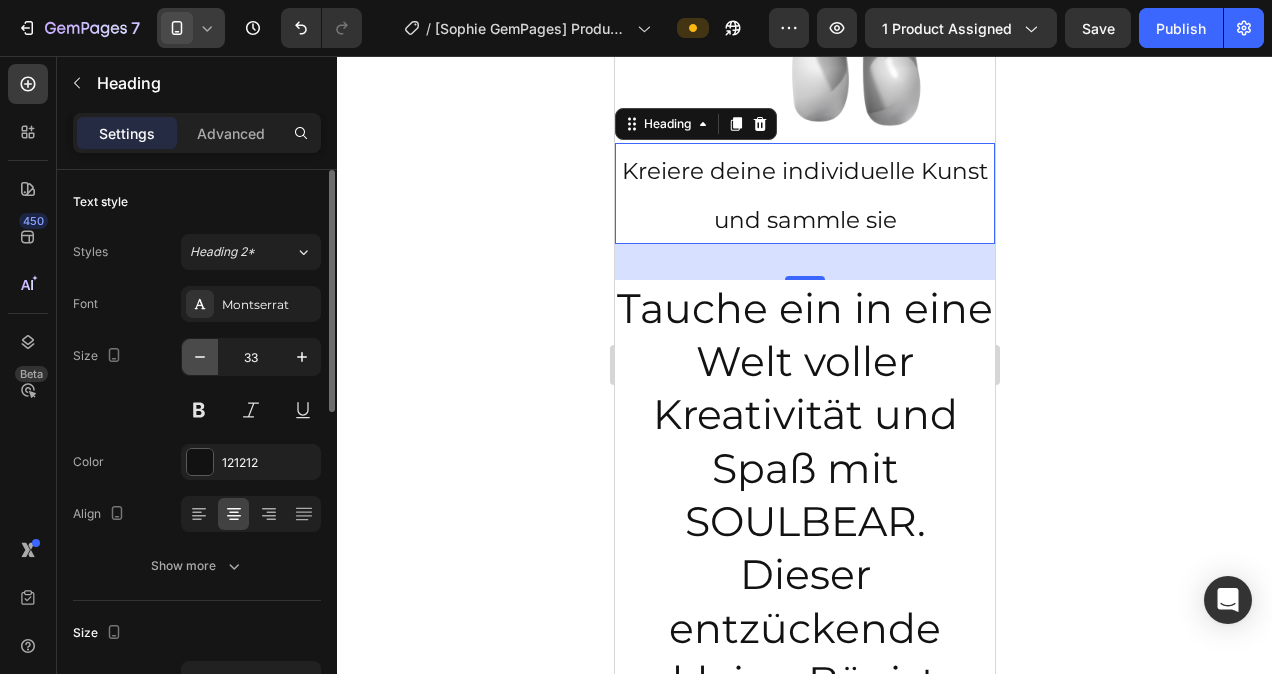 click 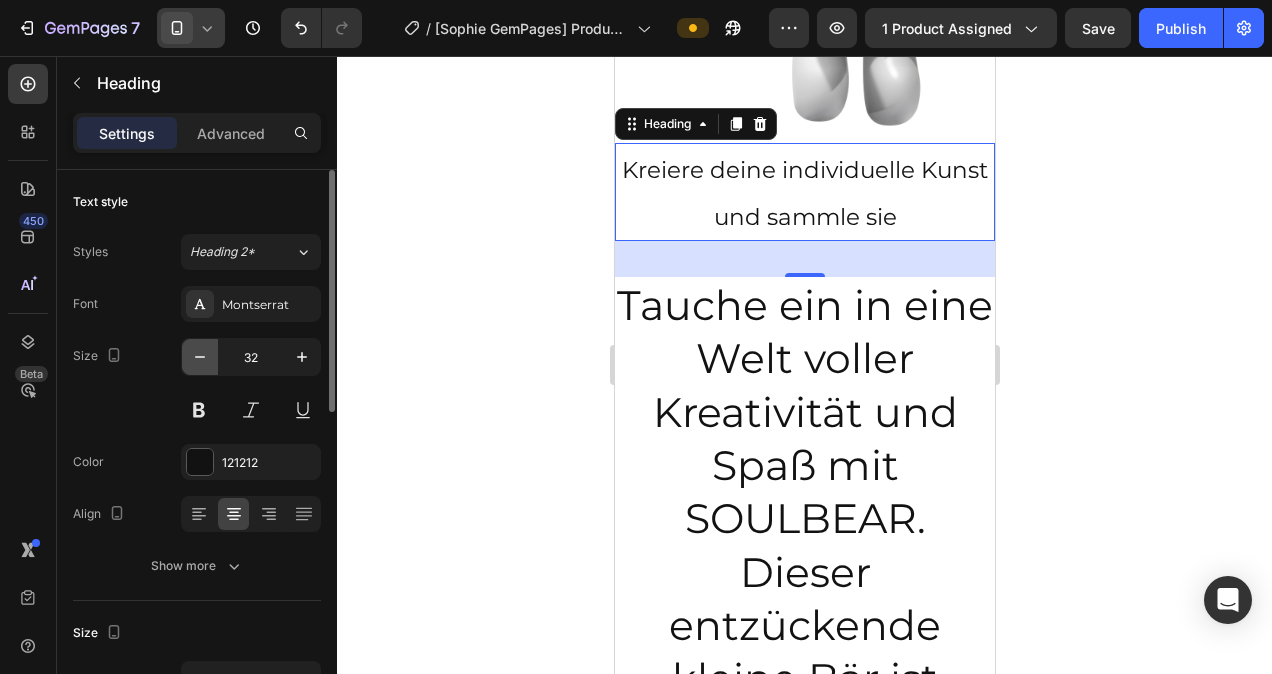 click 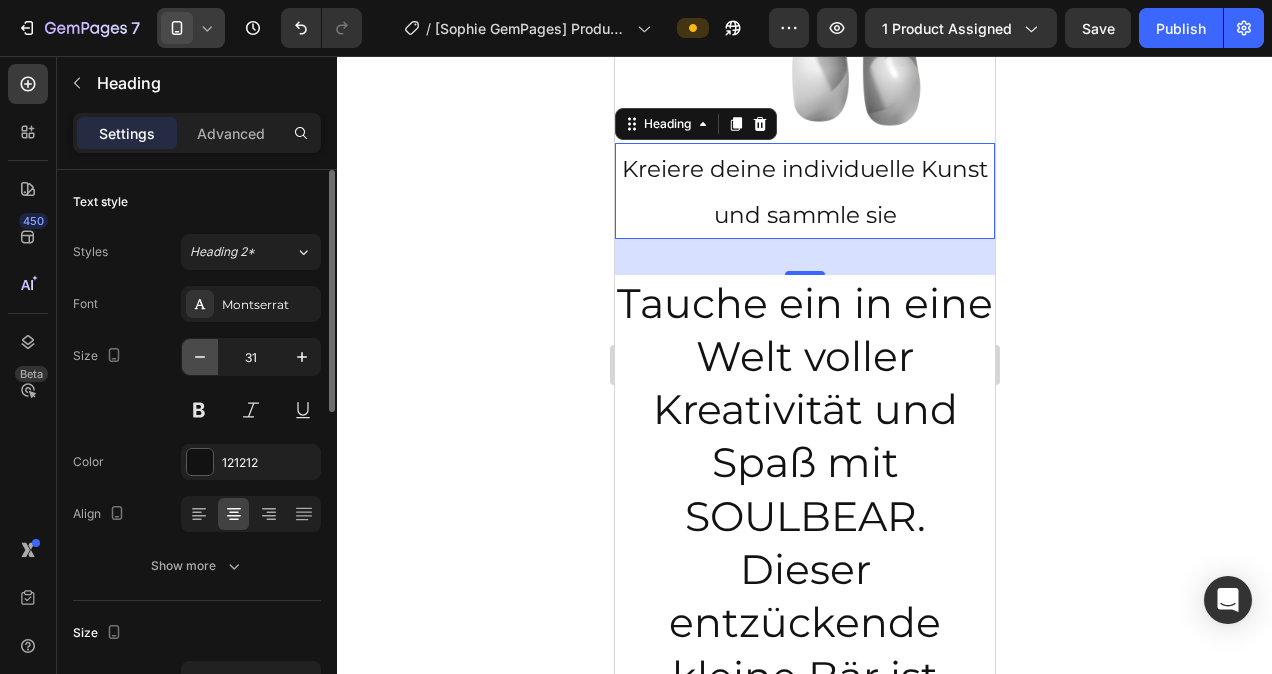 click 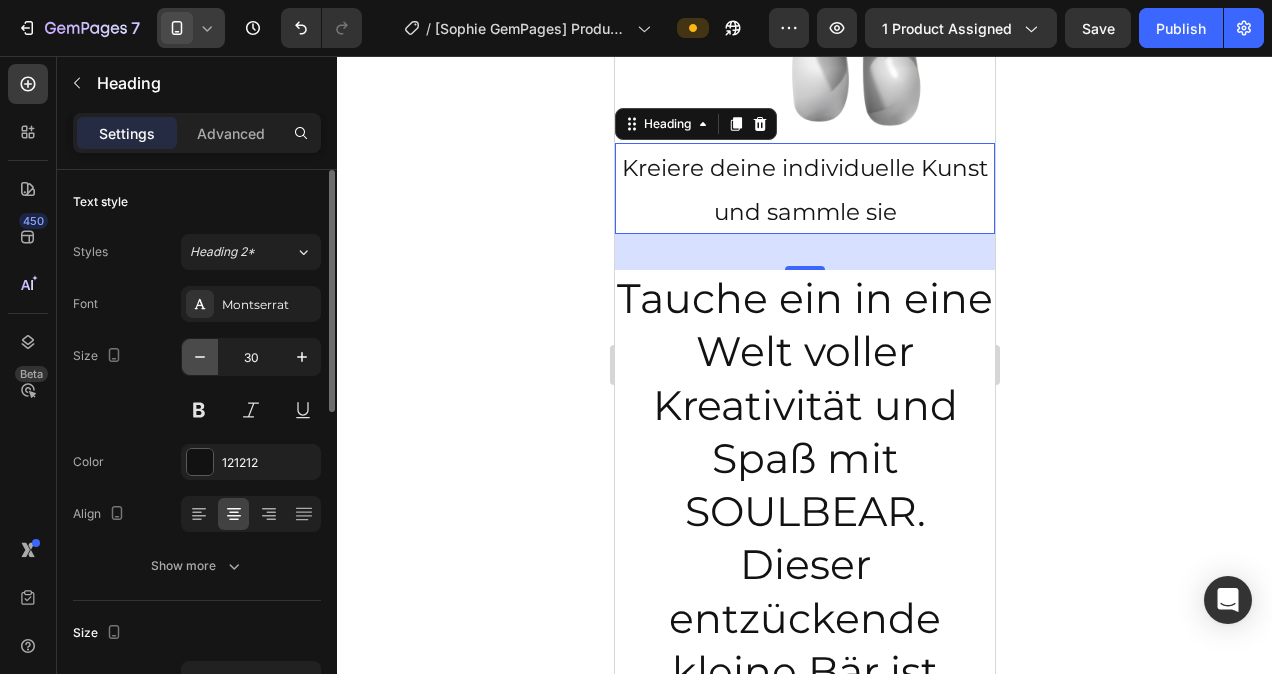 click 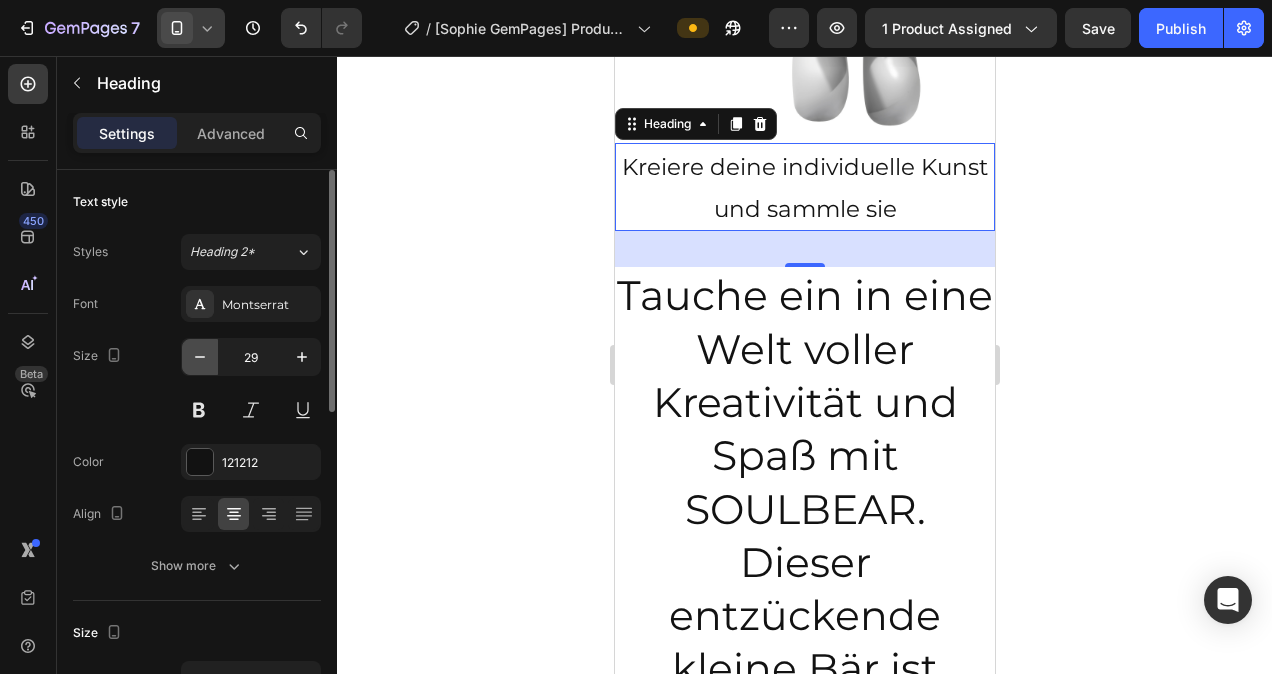 click 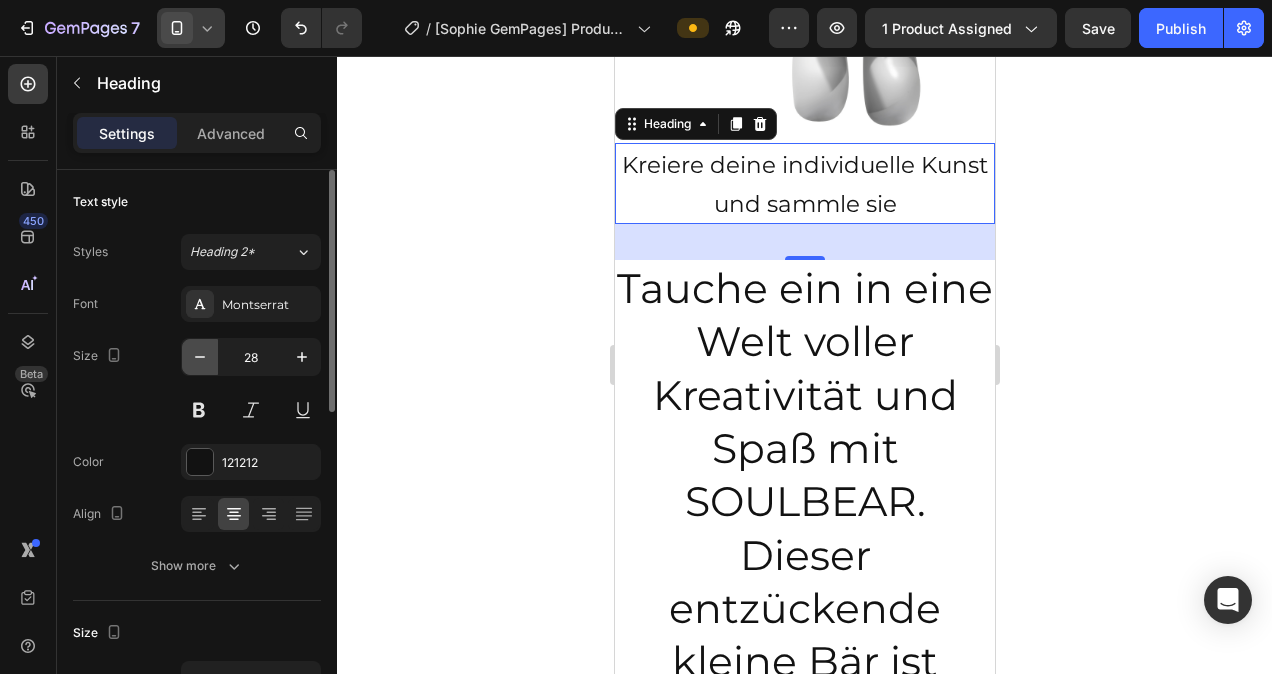 click 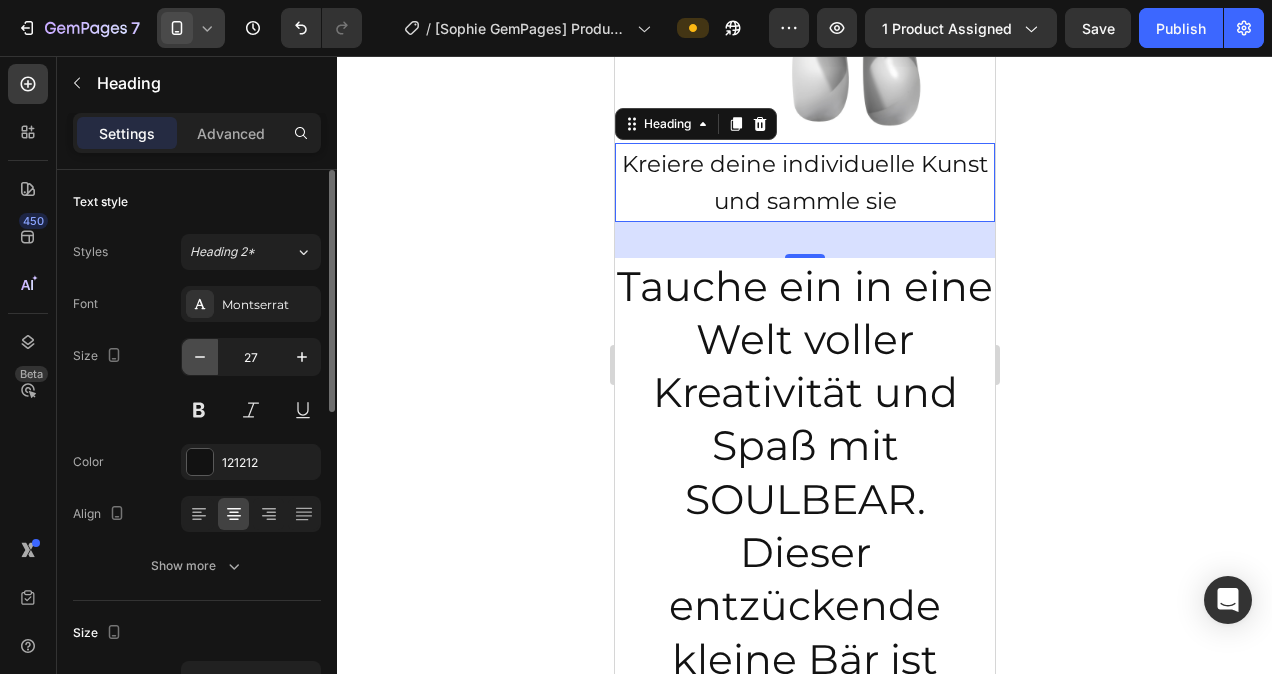 click 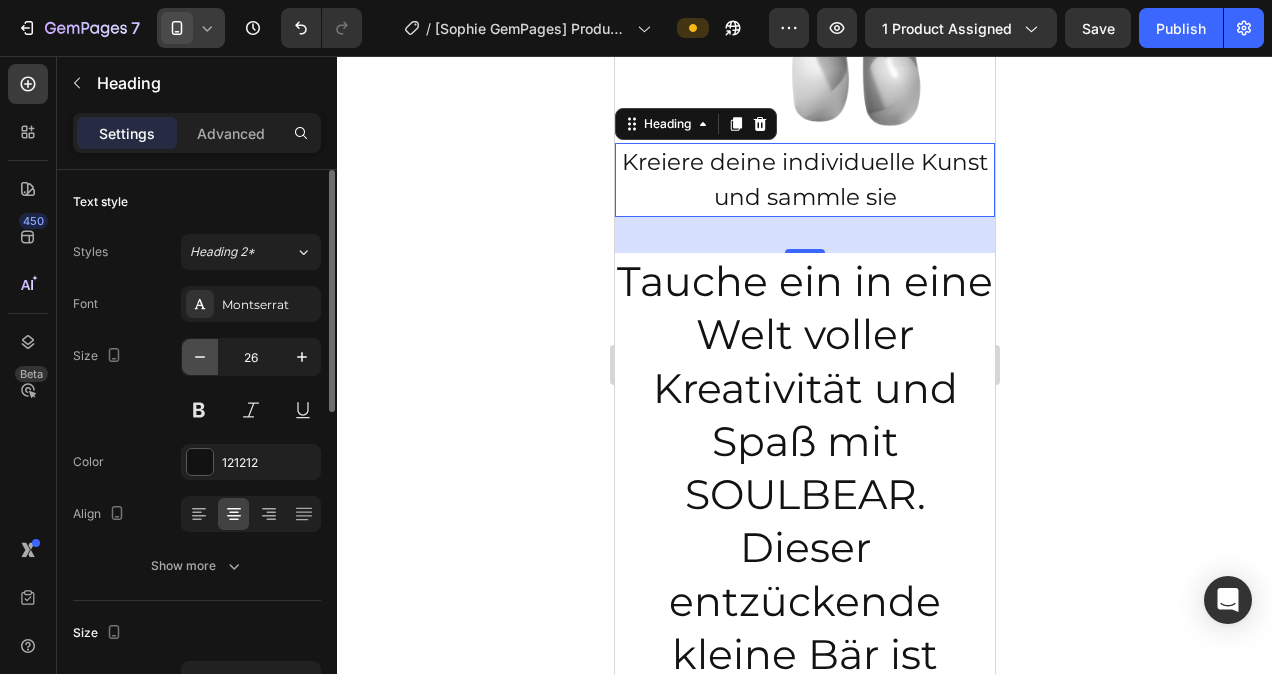 click 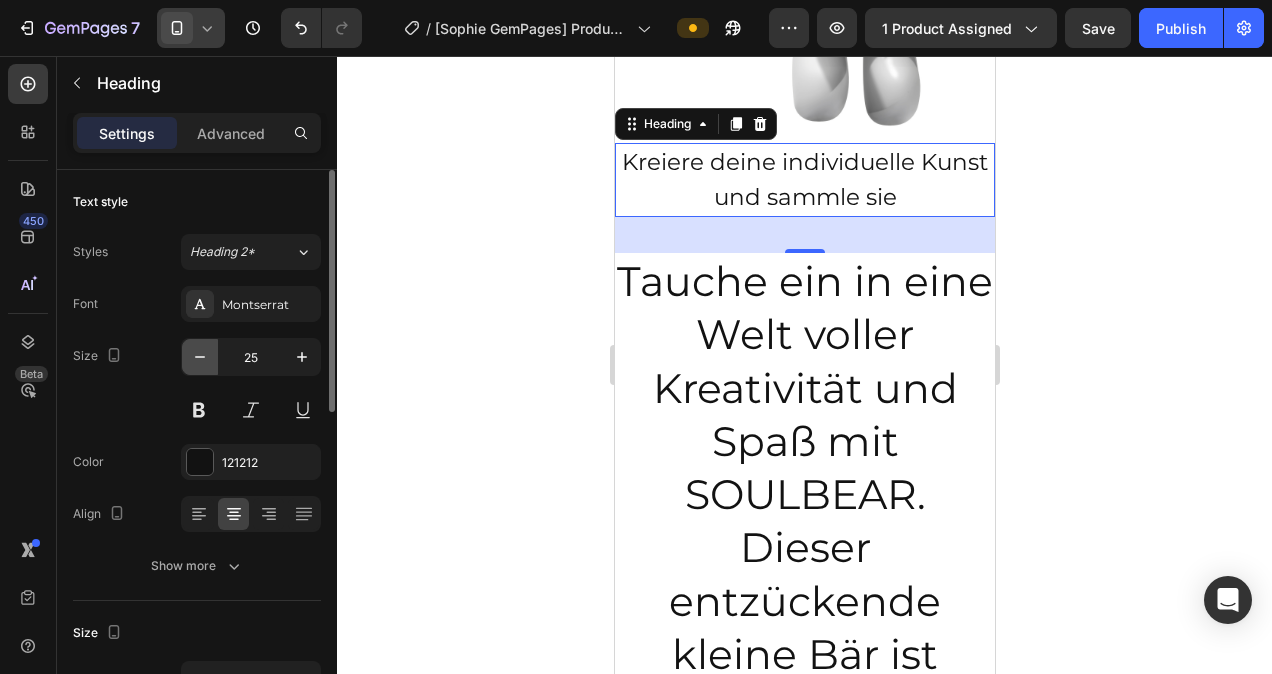 click 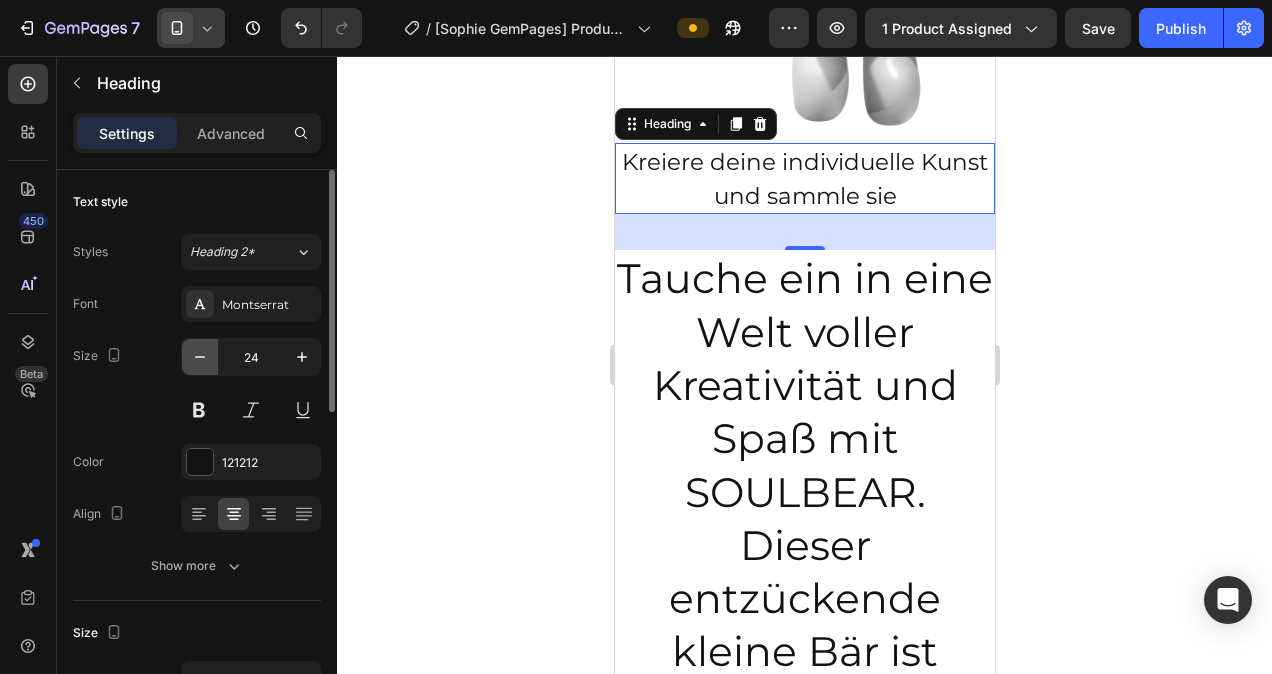 click 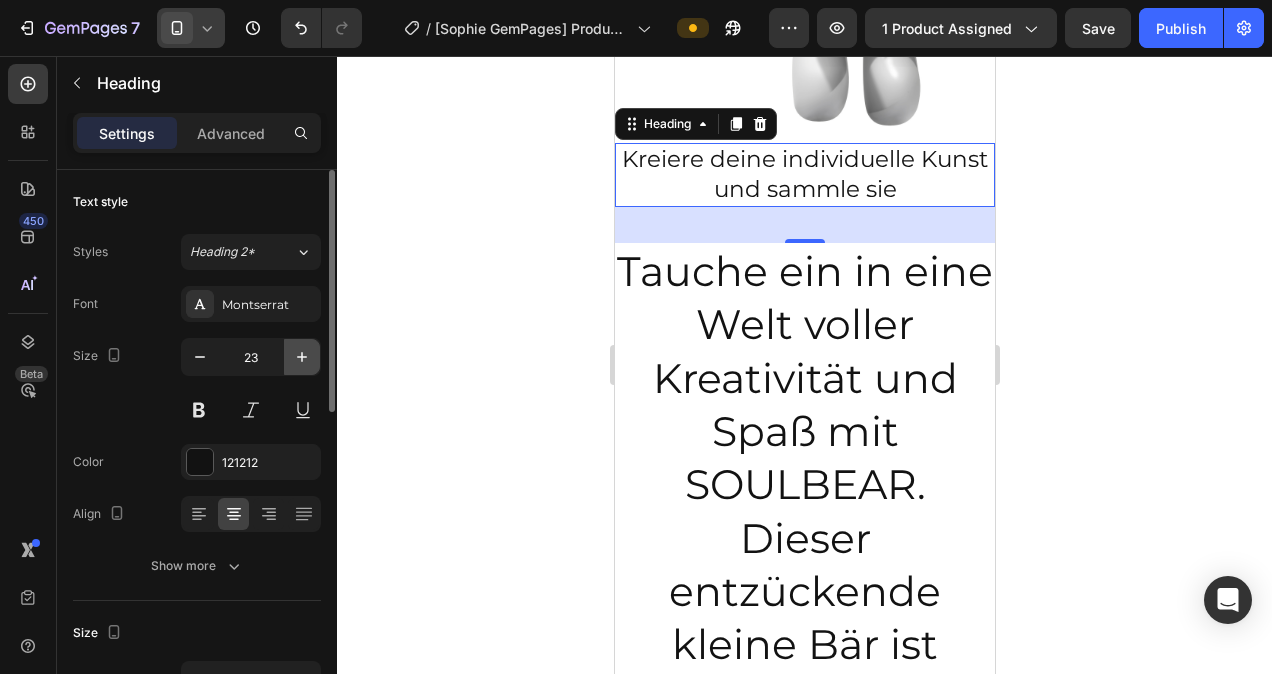click at bounding box center (302, 357) 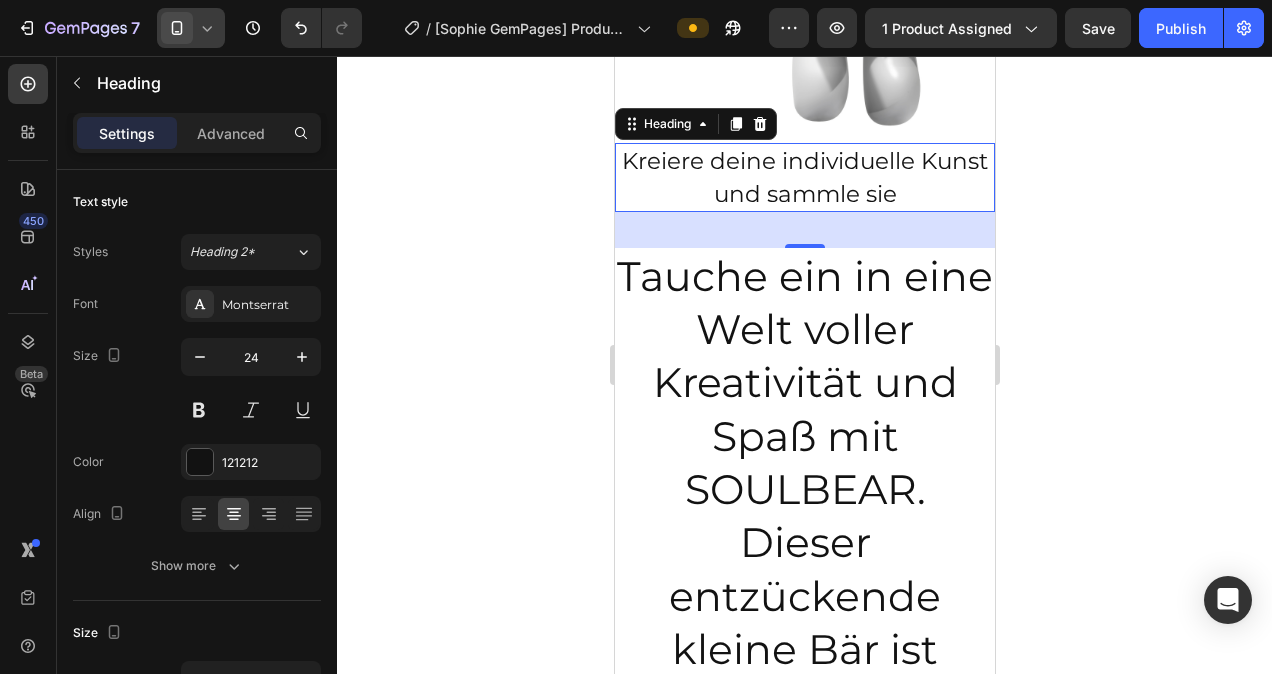 click 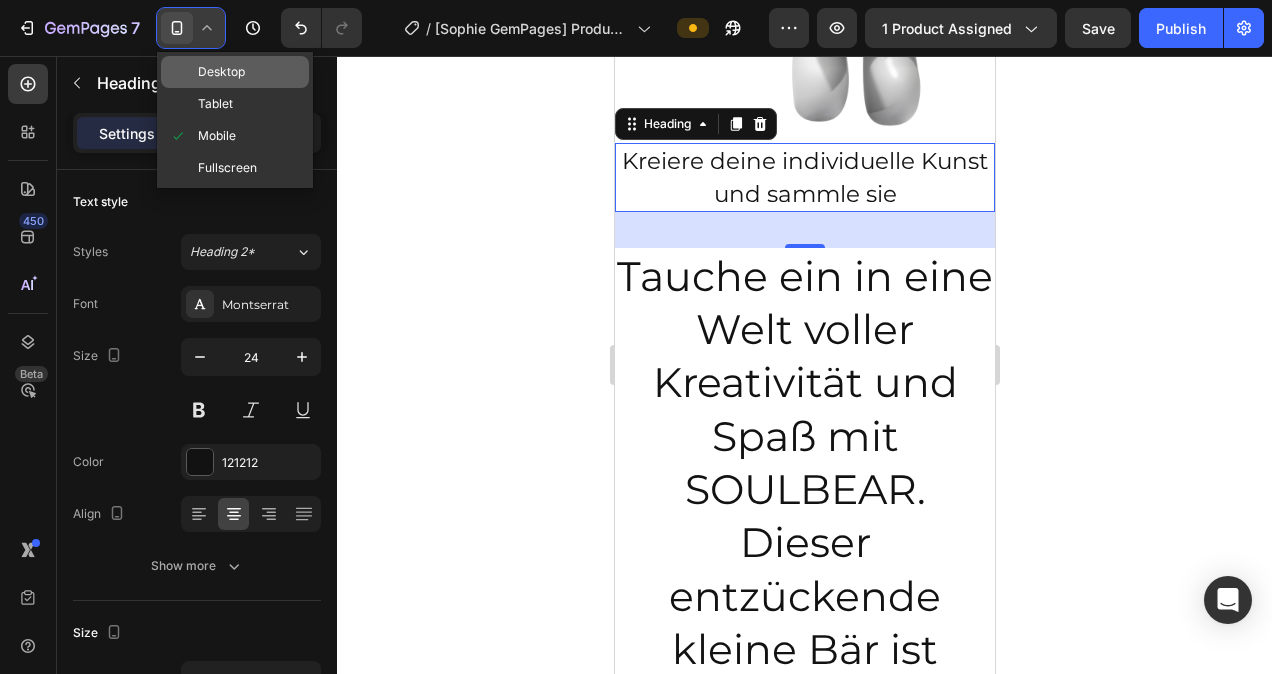 click on "Desktop" at bounding box center (221, 72) 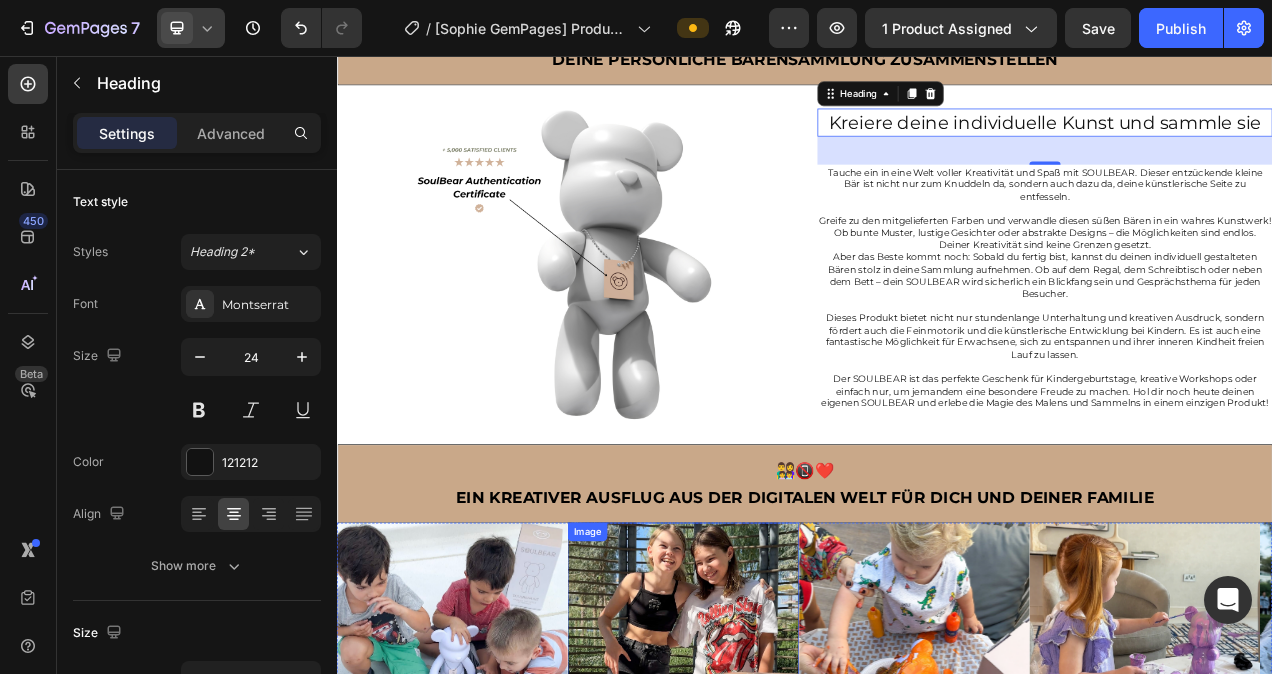 scroll, scrollTop: 1467, scrollLeft: 0, axis: vertical 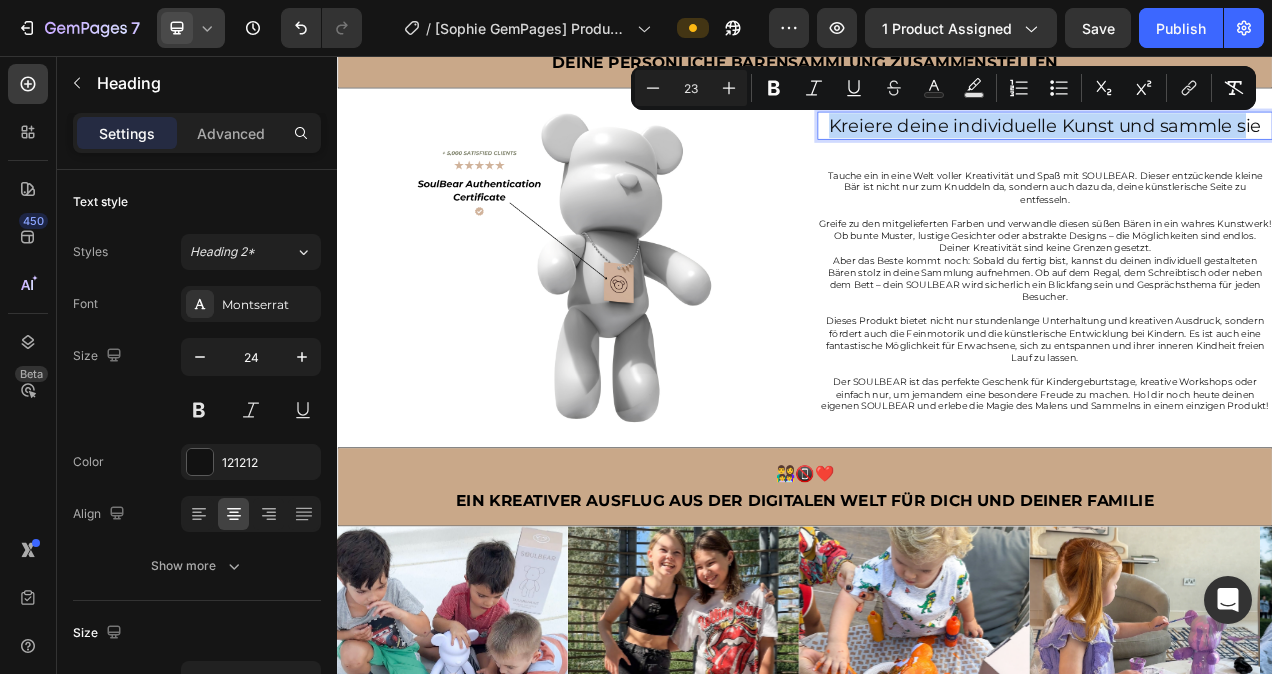 drag, startPoint x: 960, startPoint y: 139, endPoint x: 1494, endPoint y: 125, distance: 534.1835 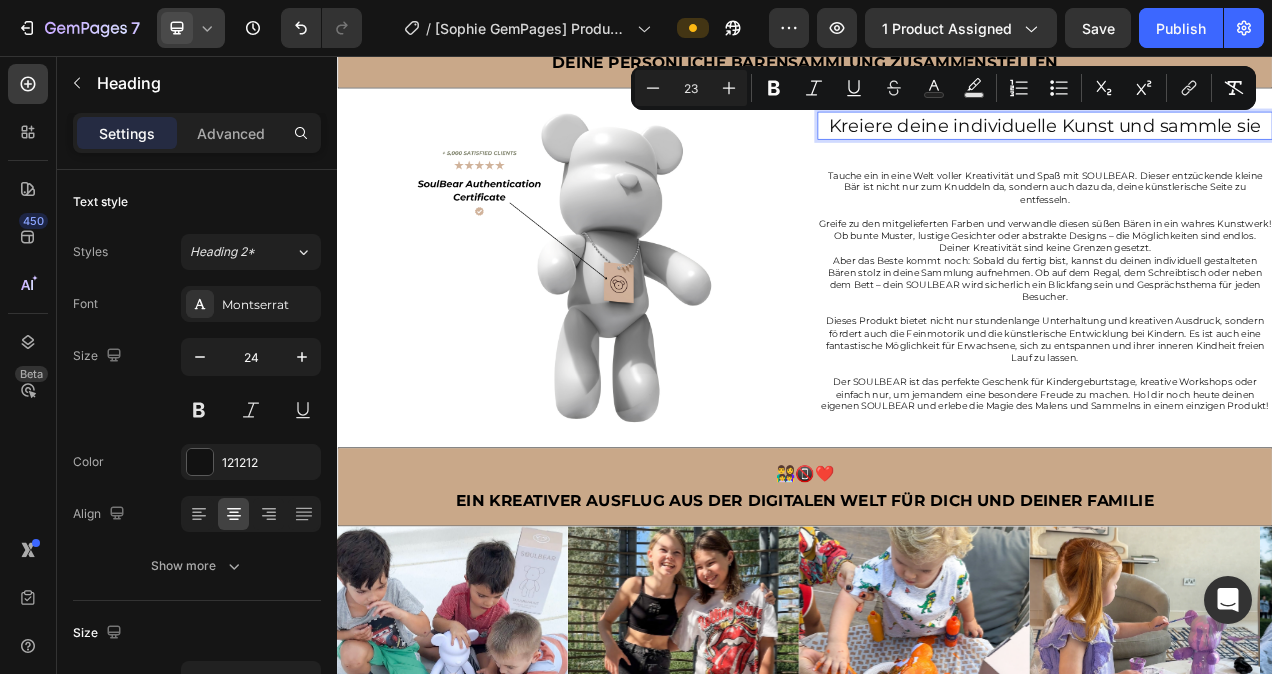 click on "Kreiere deine individuelle Kunst und sammle sie" at bounding box center (1245, 146) 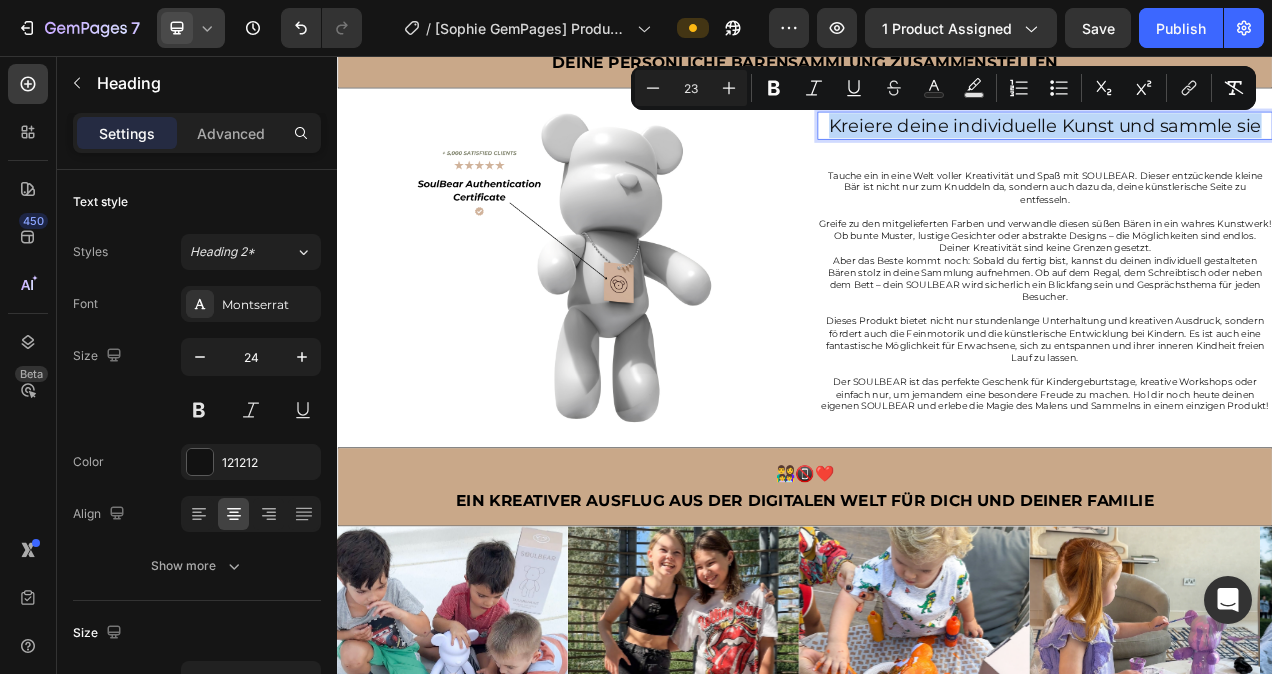 drag, startPoint x: 1508, startPoint y: 140, endPoint x: 959, endPoint y: 150, distance: 549.09106 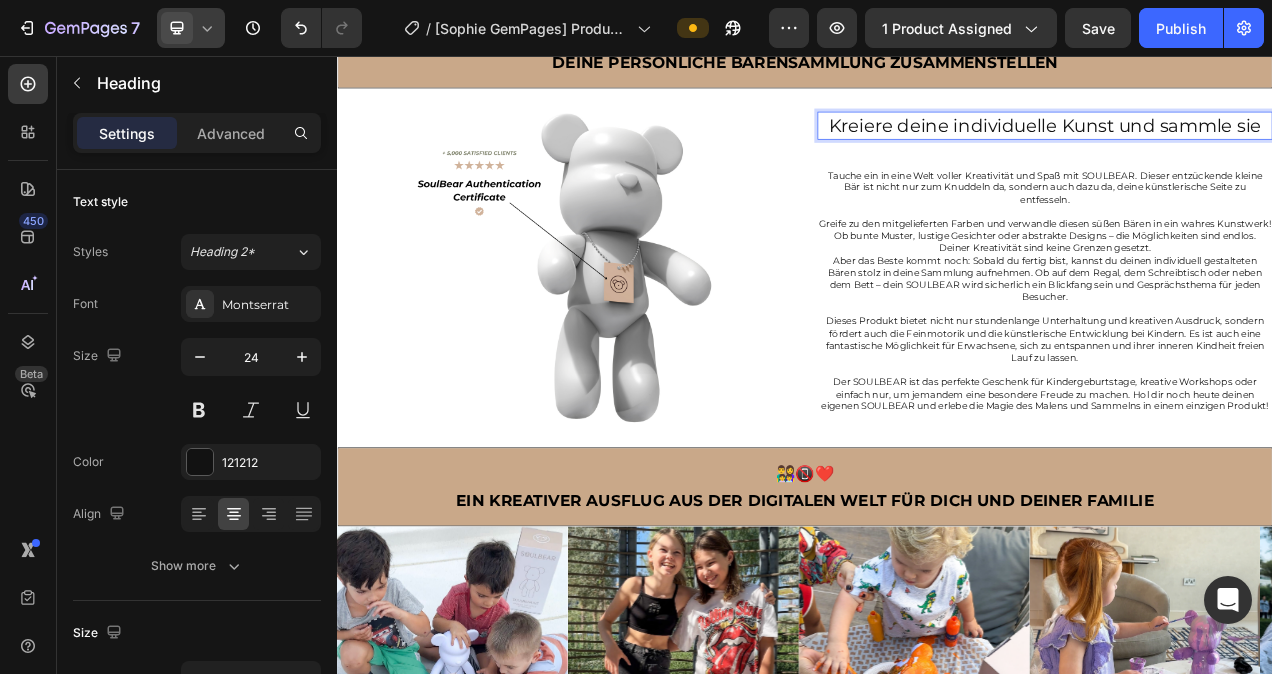 drag, startPoint x: 975, startPoint y: 150, endPoint x: 953, endPoint y: 138, distance: 25.059929 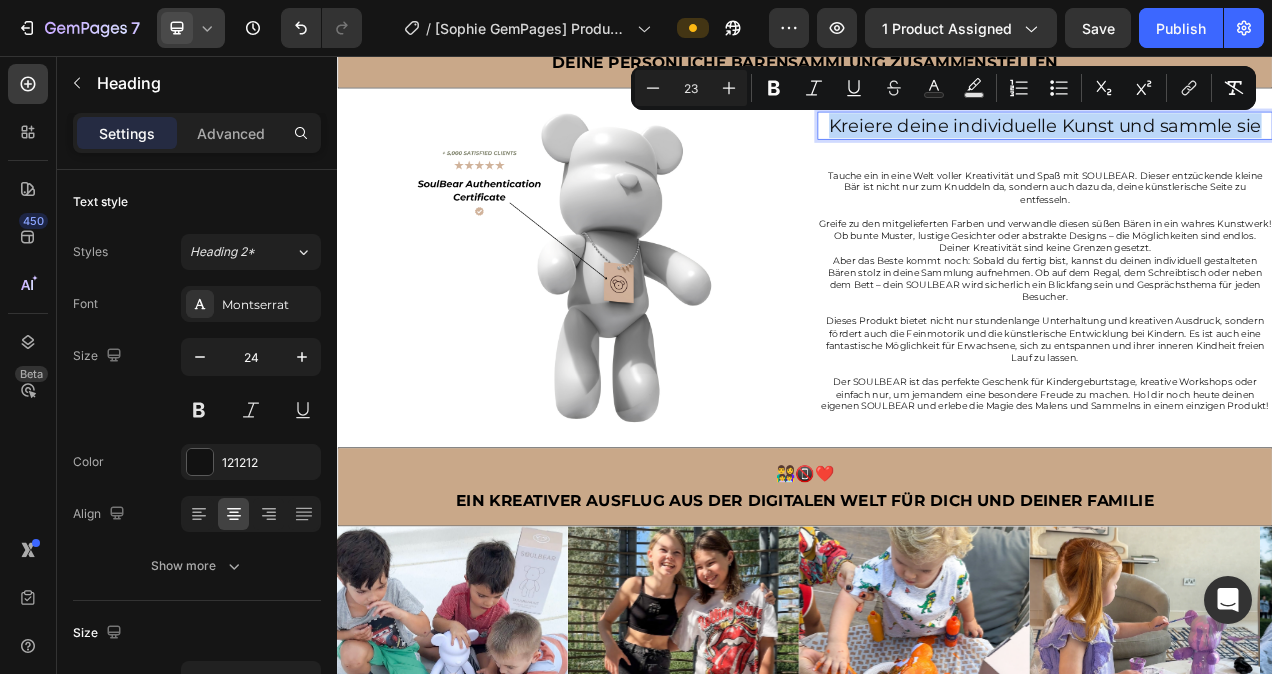 drag, startPoint x: 956, startPoint y: 139, endPoint x: 1508, endPoint y: 147, distance: 552.058 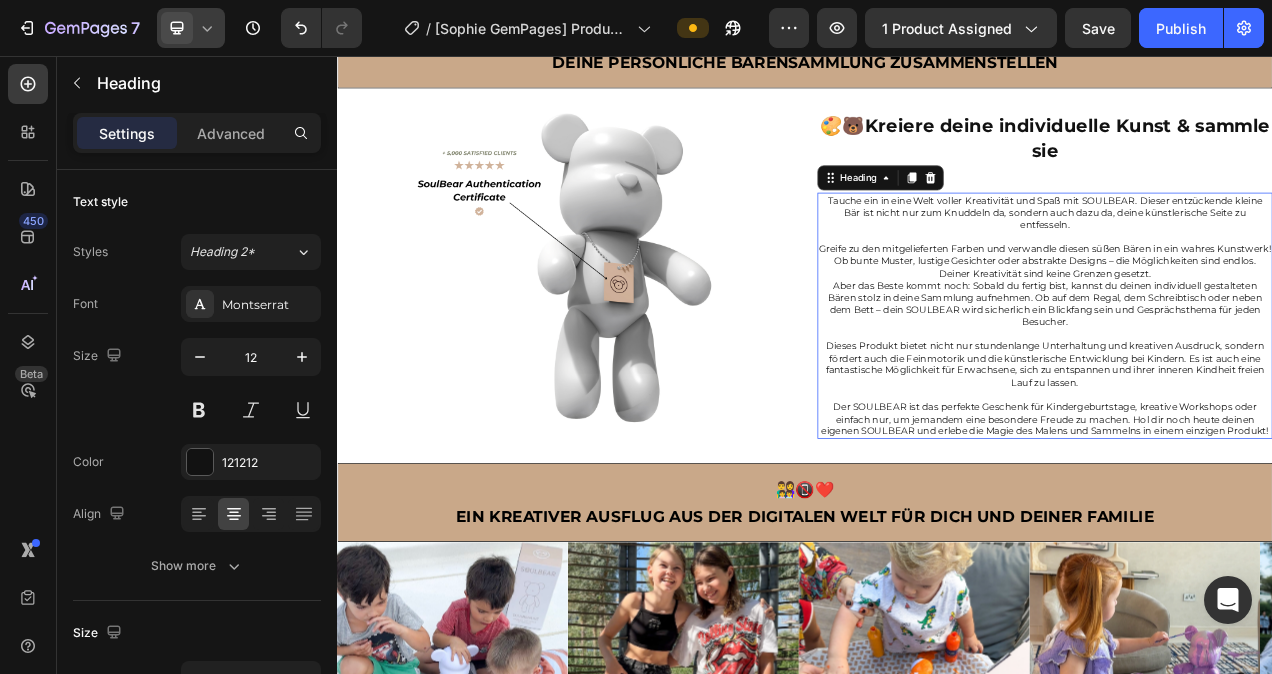 click at bounding box center [1245, 289] 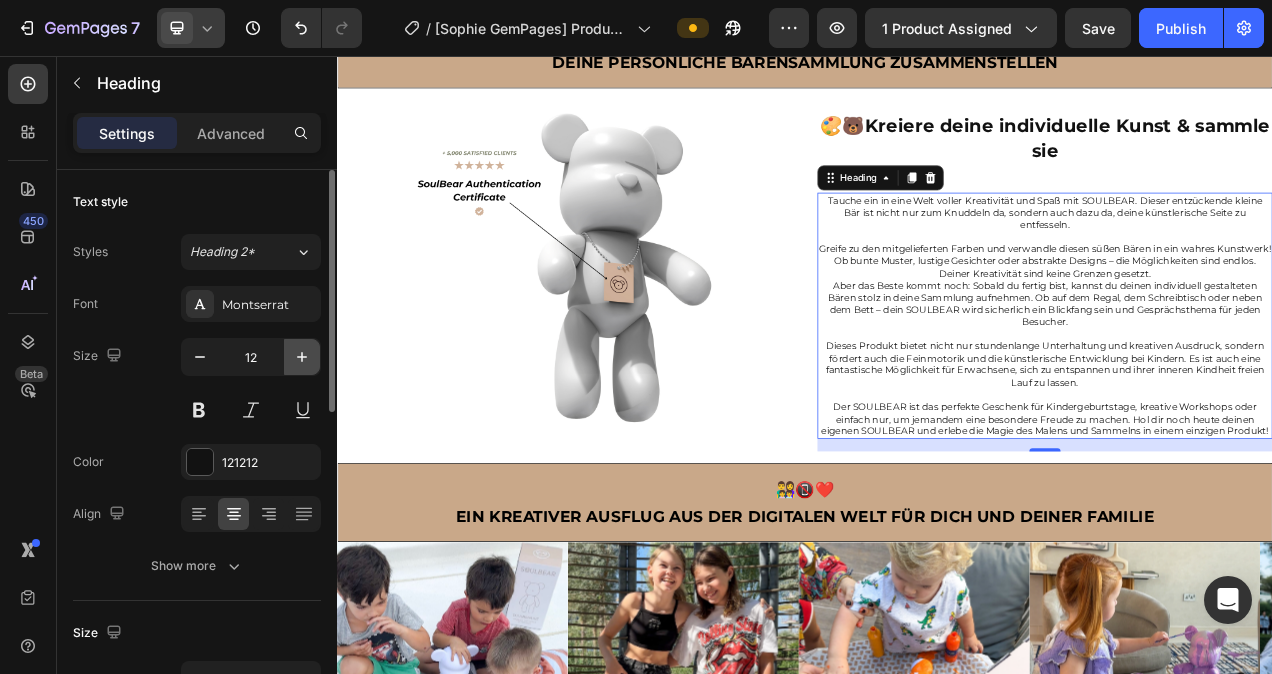 click 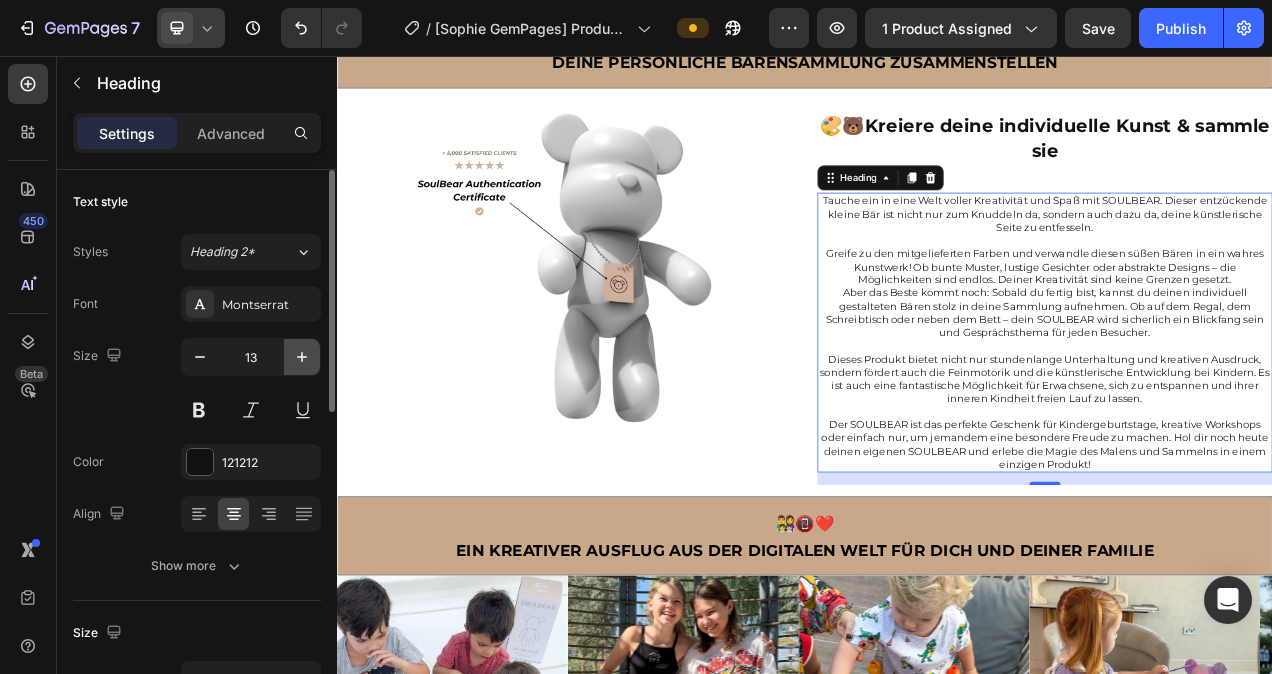 click 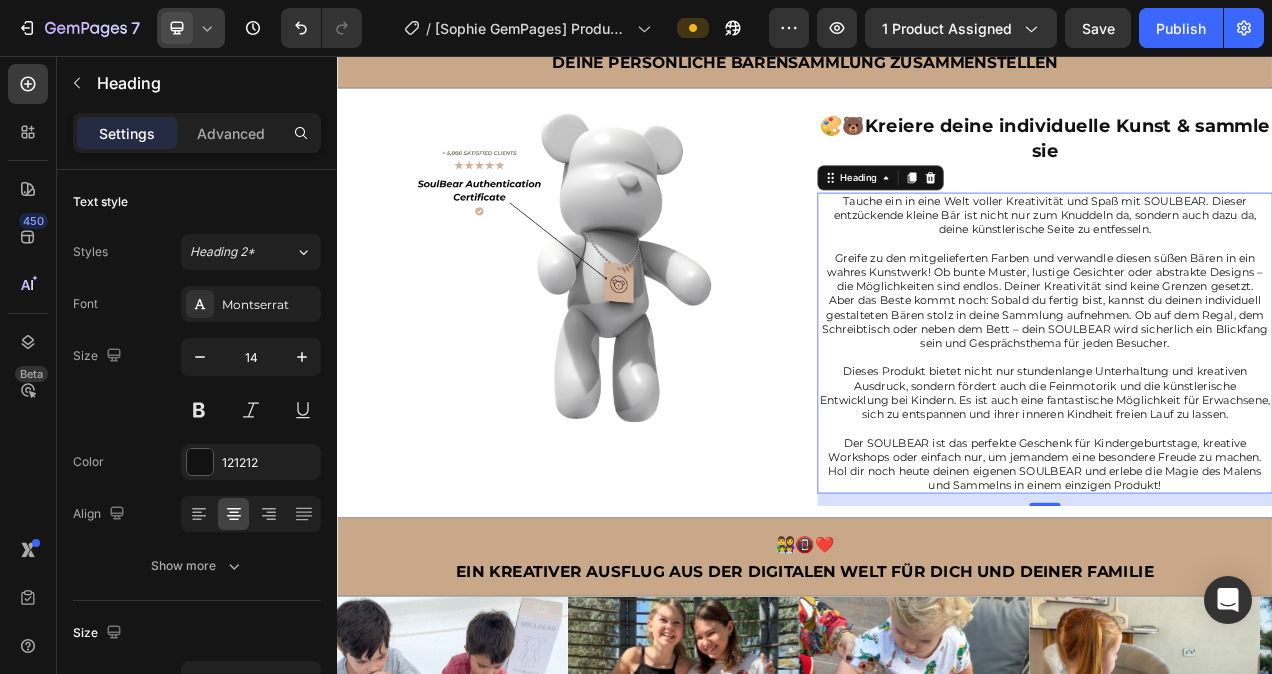 click on "Der SOULBEAR ist das perfekte Geschenk für Kindergeburtstage, kreative Workshops oder einfach nur, um jemandem eine besondere Freude zu machen. Hol dir noch heute deinen eigenen SOULBEAR und erlebe die Magie des Malens und Sammelns in einem einzigen Produkt!" at bounding box center (1245, 580) 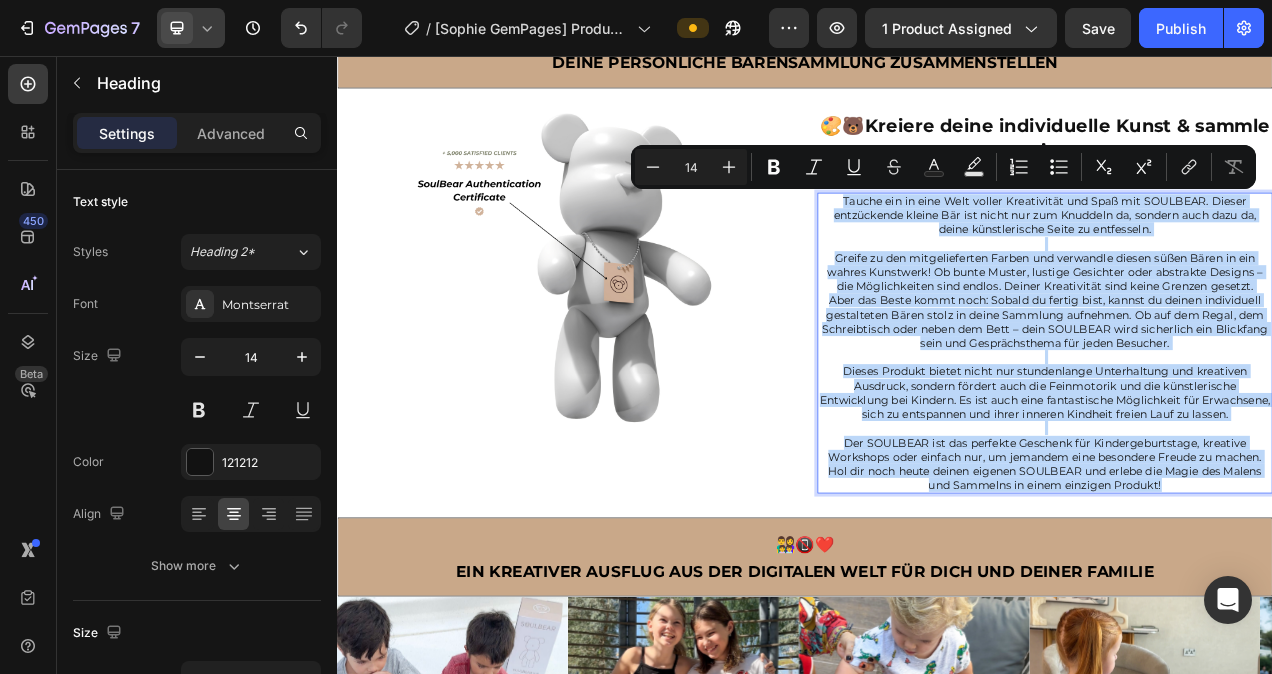 drag, startPoint x: 1395, startPoint y: 602, endPoint x: 977, endPoint y: 244, distance: 550.3526 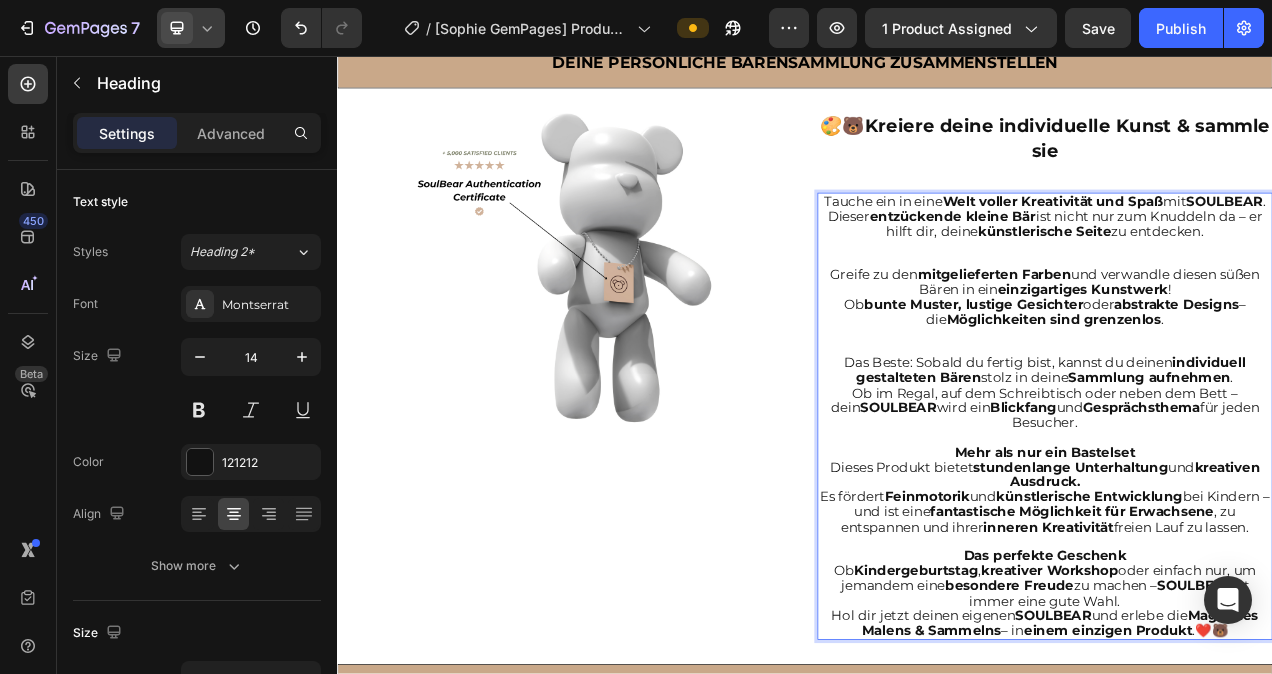 click 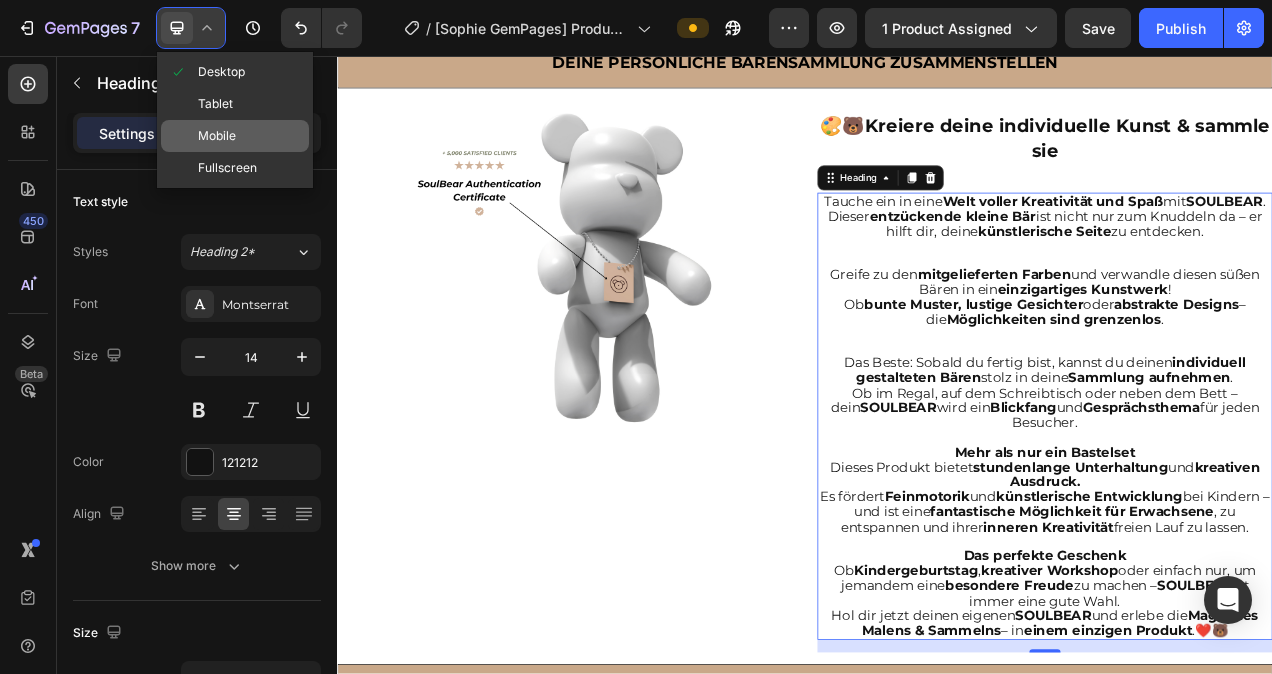 click on "Mobile" at bounding box center [217, 136] 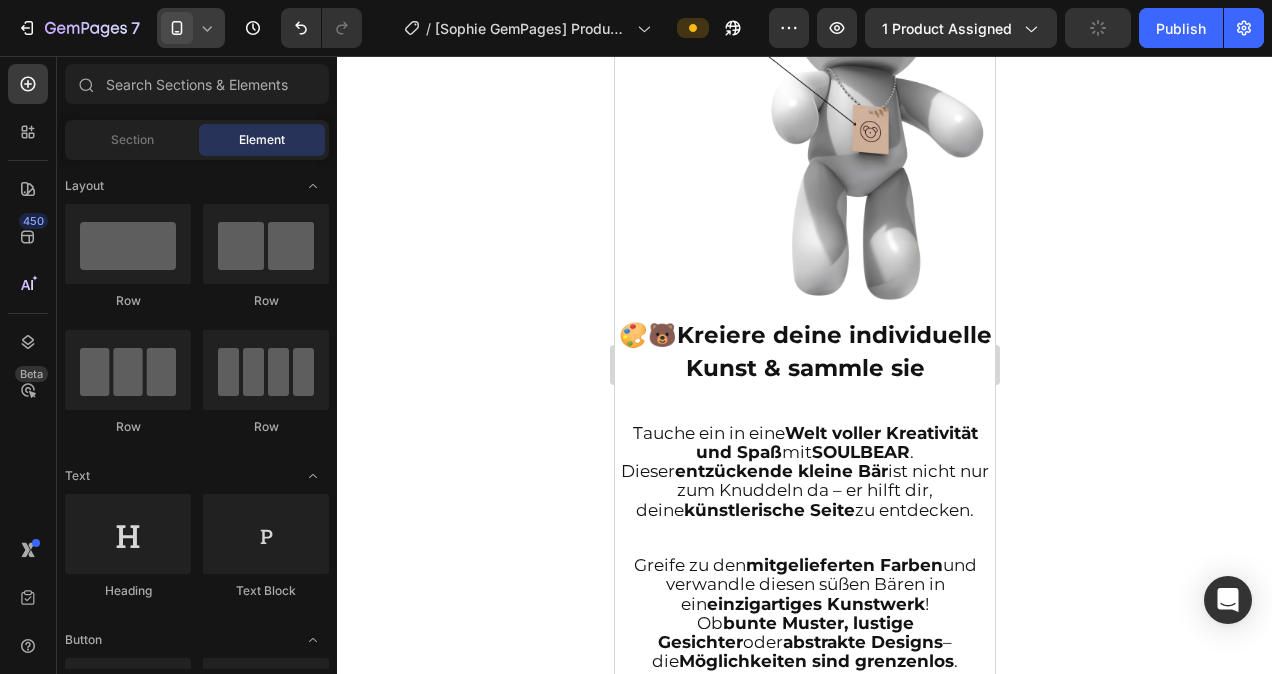 scroll, scrollTop: 1844, scrollLeft: 0, axis: vertical 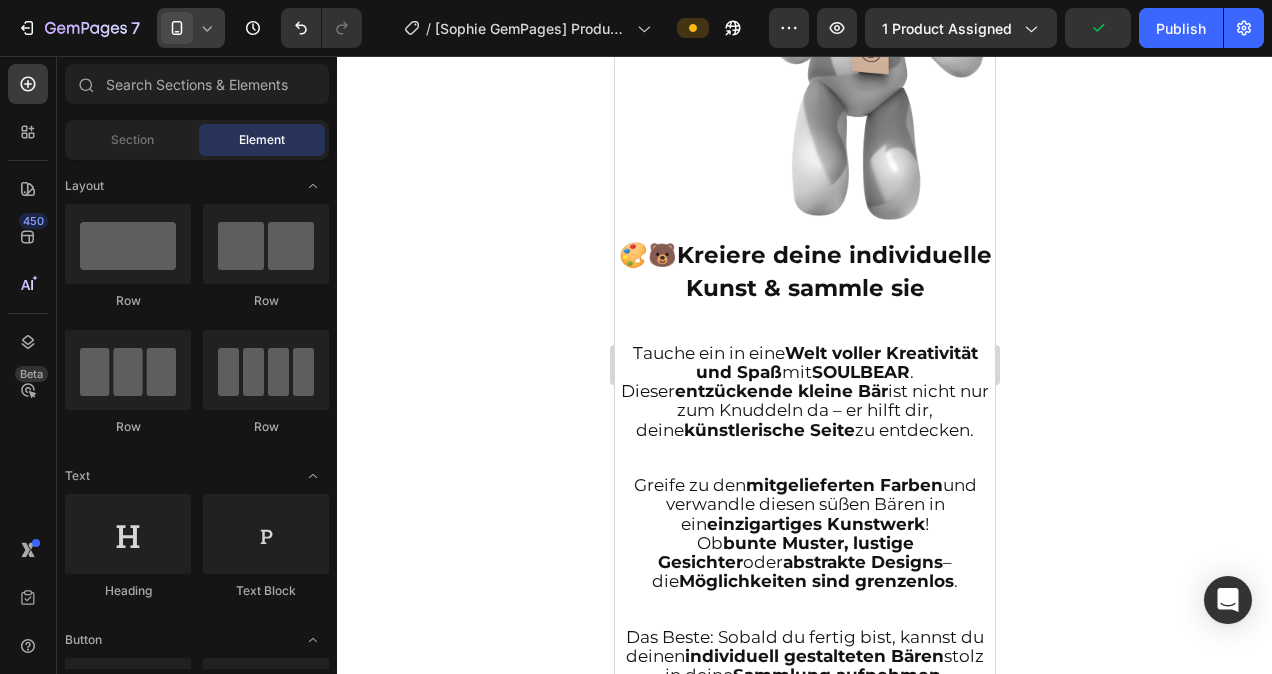 click 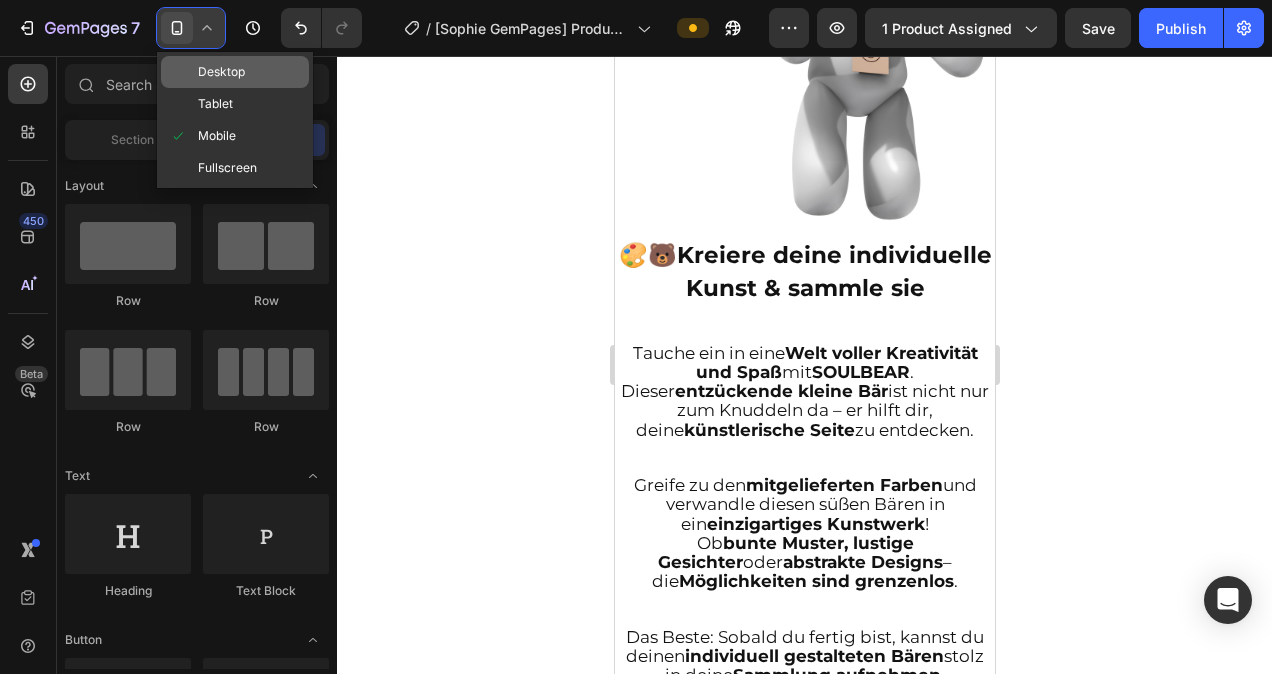 click on "Desktop" at bounding box center (221, 72) 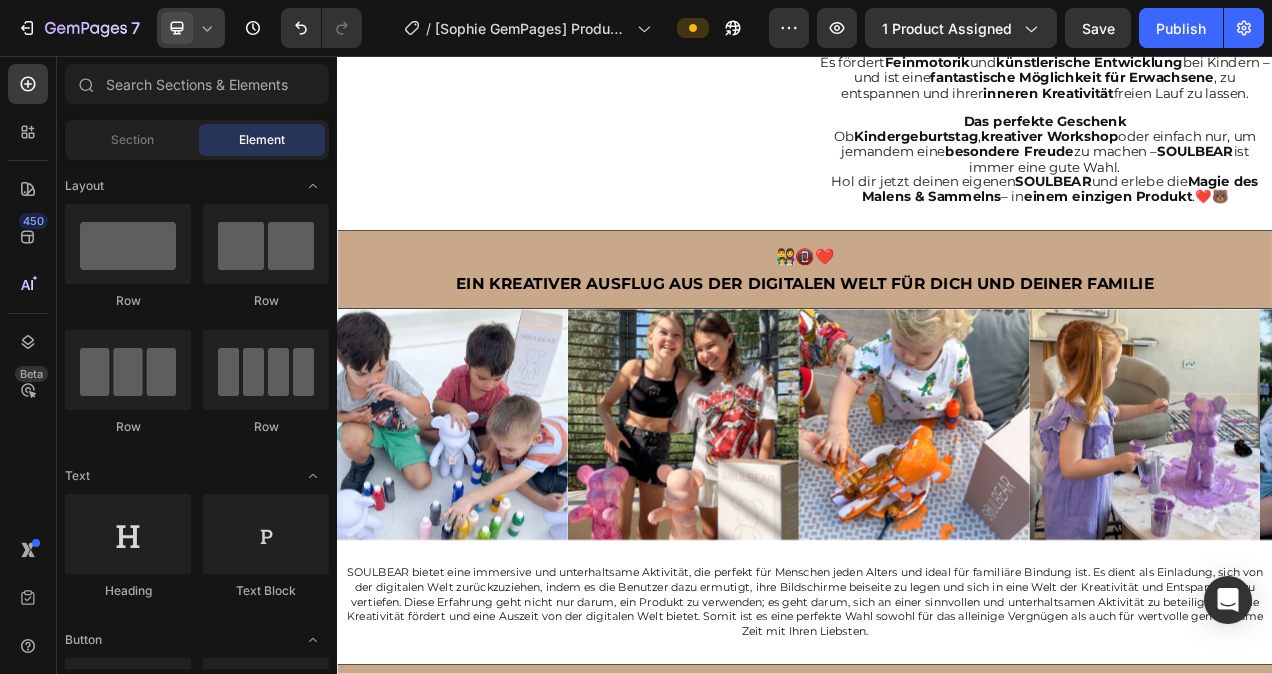 scroll, scrollTop: 2056, scrollLeft: 0, axis: vertical 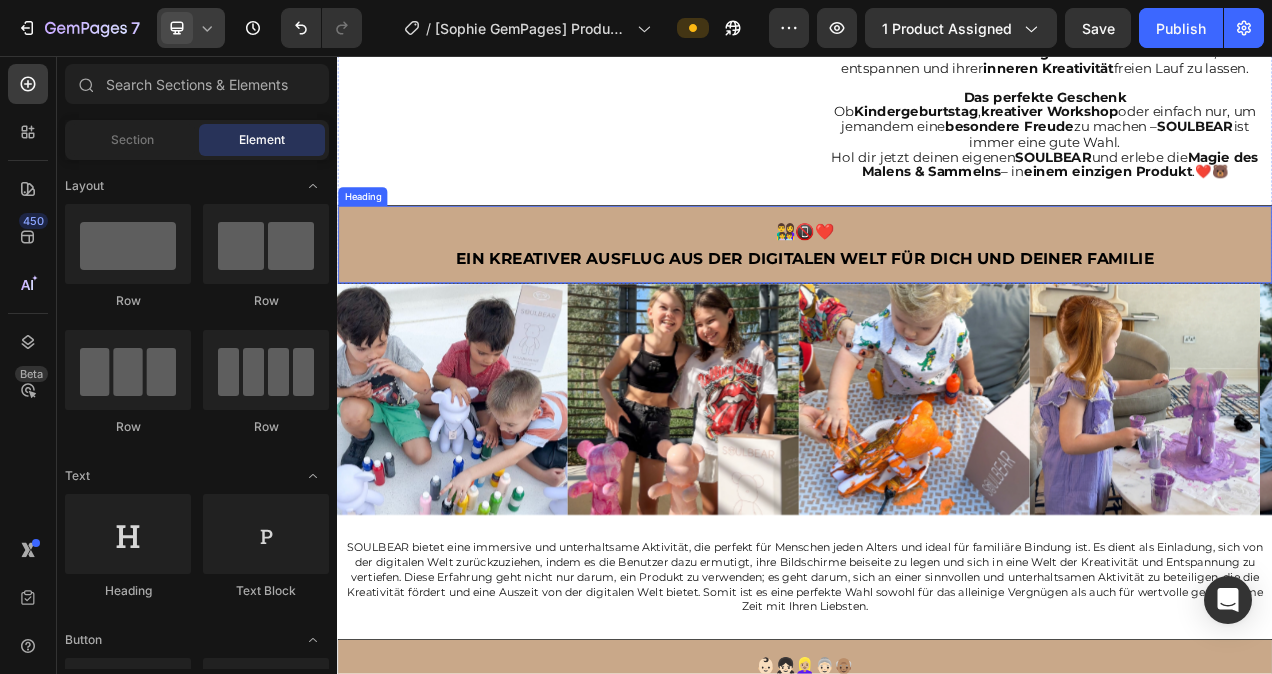 click on "👨‍👩‍👧‍👦📵❤️ Ein kreativer Ausflug aus der digitalen Welt für dich und deiner familie" at bounding box center (937, 298) 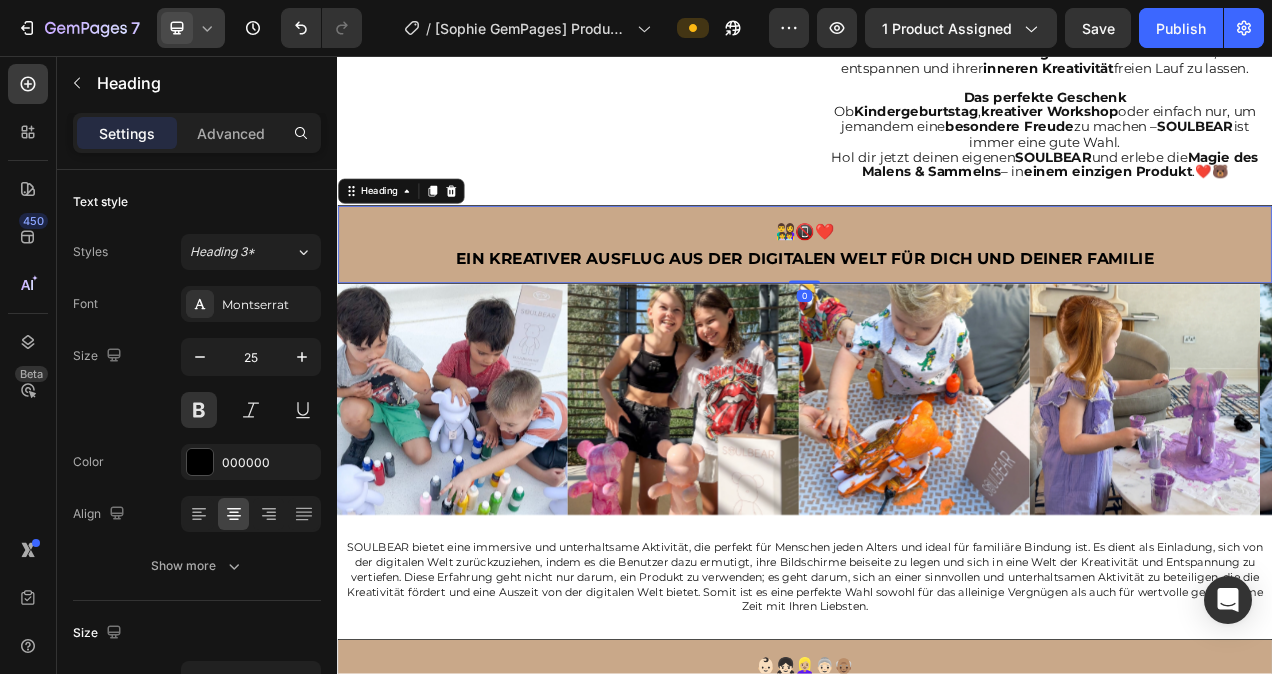click on "👨‍👩‍👧‍👦📵❤️ Ein kreativer Ausflug aus der digitalen Welt für dich und deiner familie" at bounding box center (937, 298) 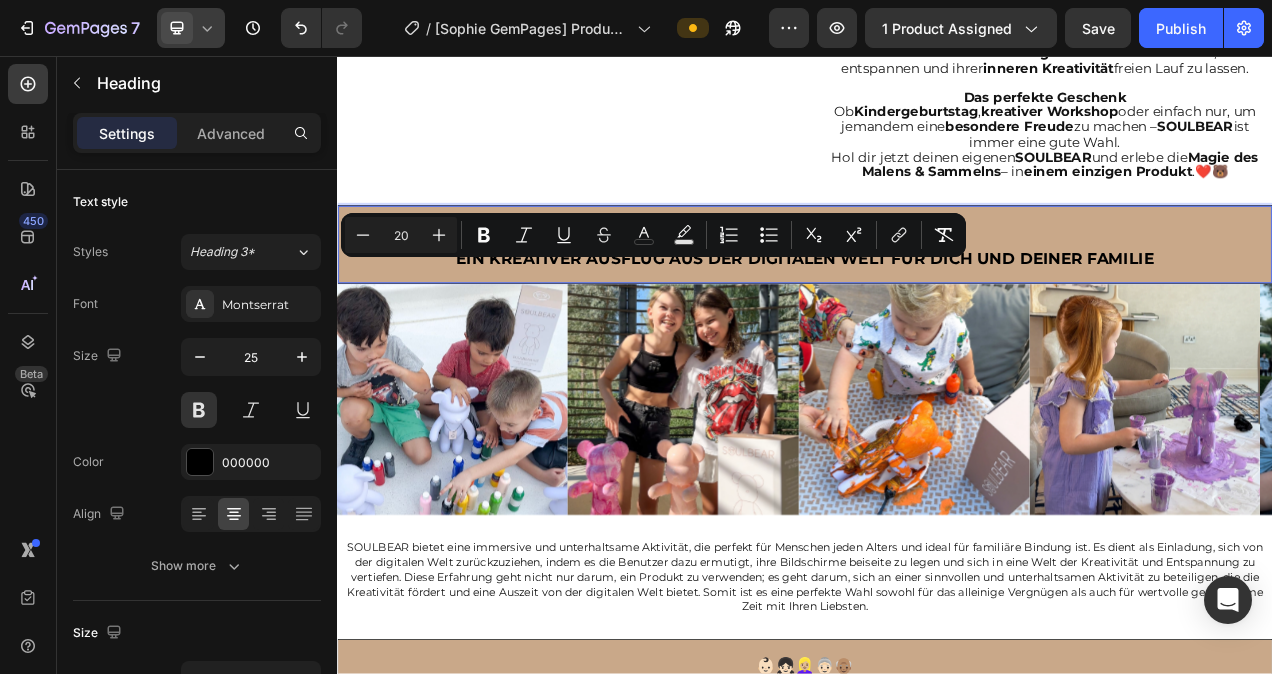 click on "👨‍👩‍👧‍👦📵❤️ Ein kreativer Ausflug aus der digitalen Welt für dich und deiner familie" at bounding box center (937, 298) 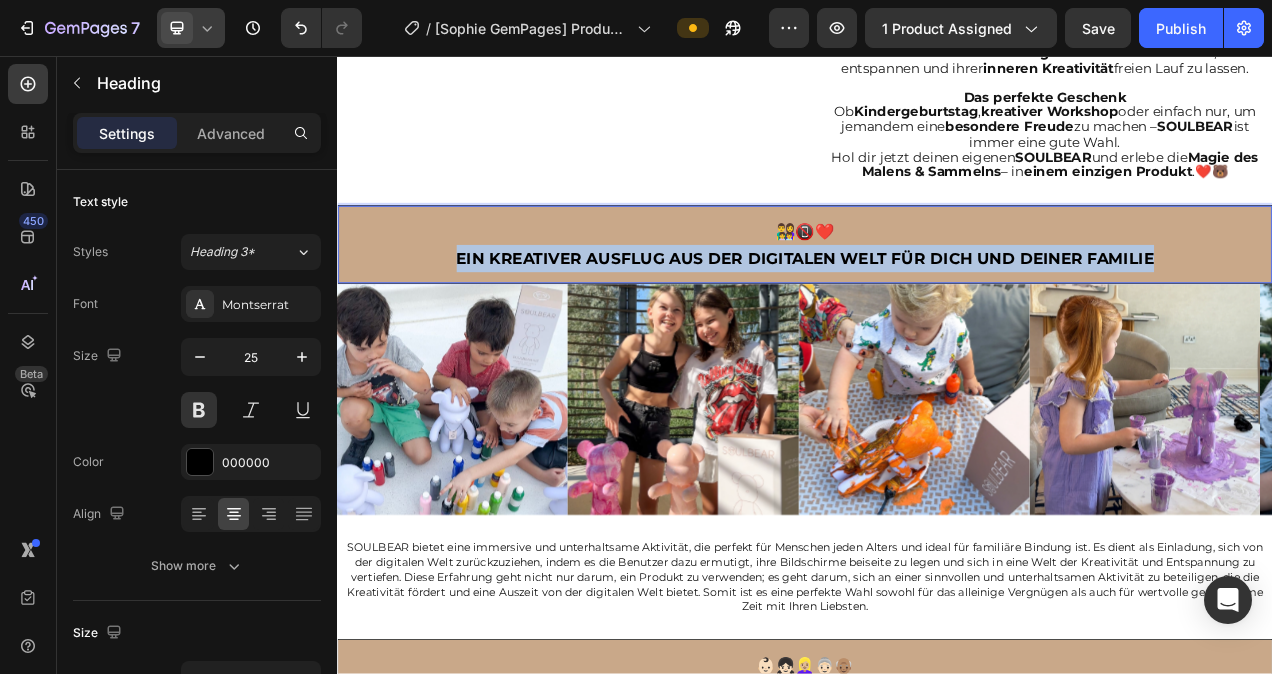 drag, startPoint x: 483, startPoint y: 329, endPoint x: 1376, endPoint y: 325, distance: 893.009 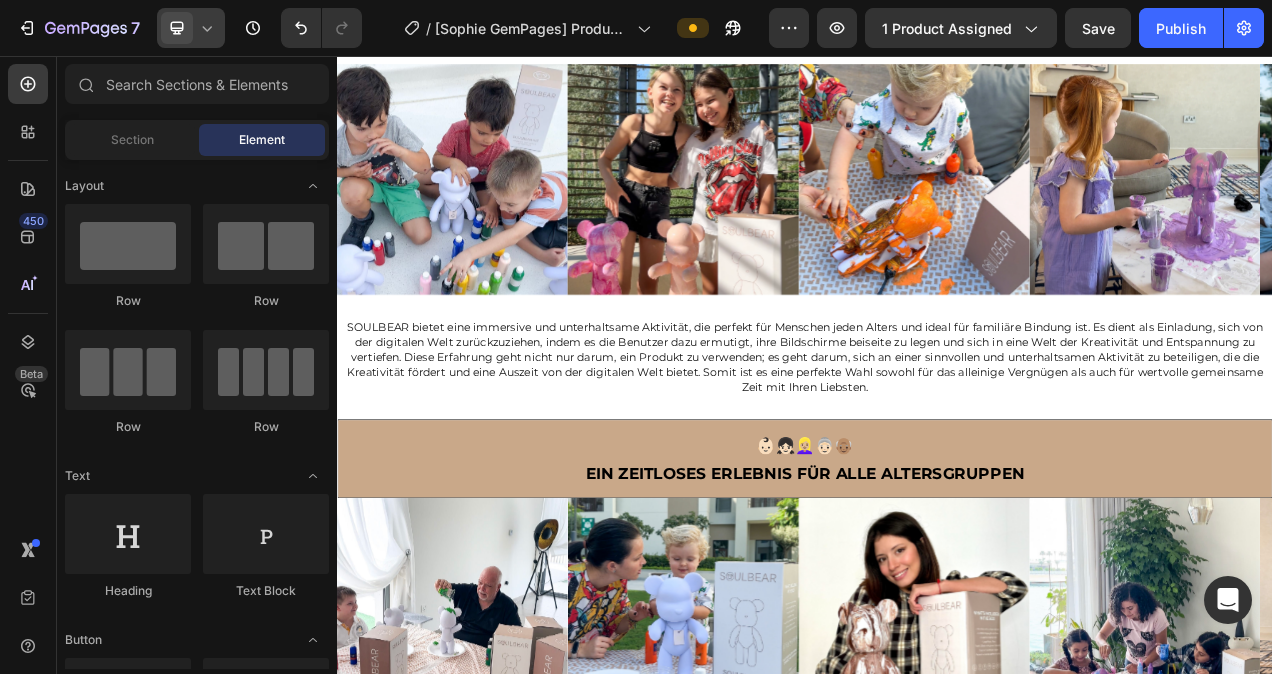 scroll, scrollTop: 2383, scrollLeft: 0, axis: vertical 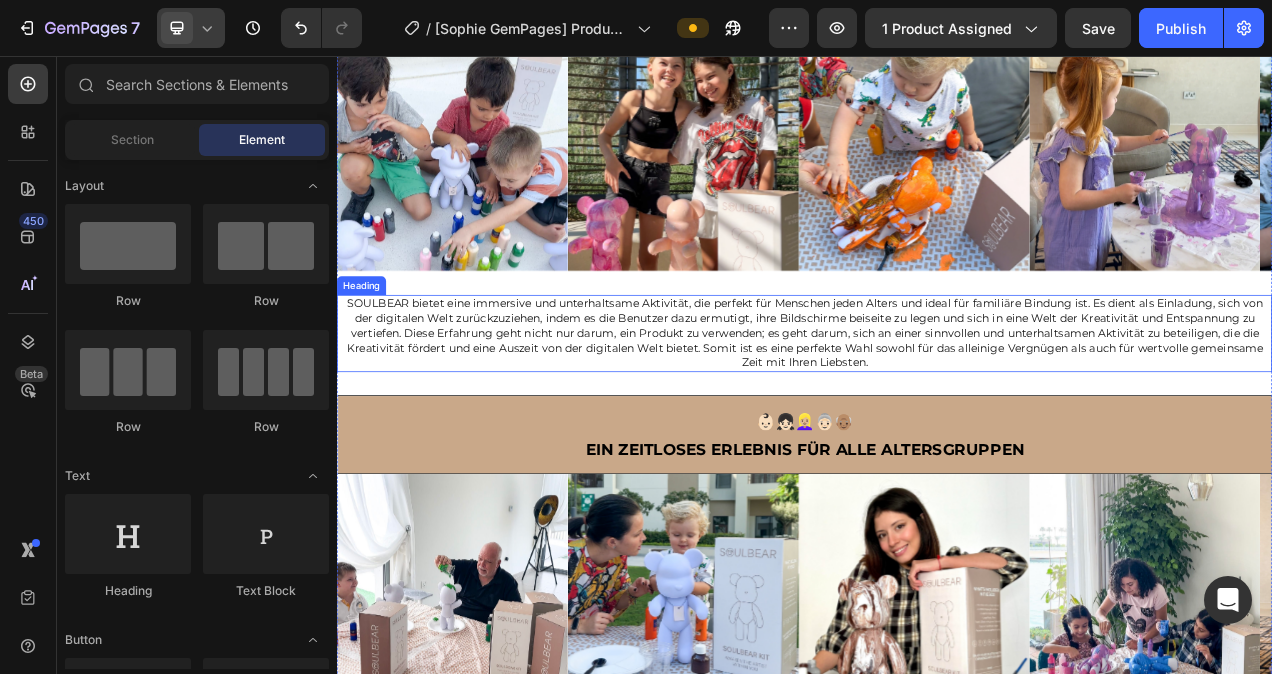 click on "SOULBEAR bietet eine immersive und unterhaltsame Aktivität, die perfekt für Menschen jeden Alters und ideal für familiäre Bindung ist.   Es dient als Einladung, sich von der digitalen Welt zurückzuziehen, indem es die Benutzer dazu ermutigt, ihre Bildschirme beiseite zu legen und sich in eine Welt der Kreativität und Entspannung zu vertiefen.   Diese Erfahrung geht nicht nur darum, ein Produkt zu verwenden; es geht darum, sich an einer sinnvollen und unterhaltsamen Aktivität zu beteiligen, die die Kreativität fördert und eine Auszeit von der digitalen Welt bietet.   Somit ist es eine perfekte Wahl sowohl für das alleinige Vergnügen als auch für wertvolle gemeinsame Zeit mit Ihren Liebsten." at bounding box center (937, 412) 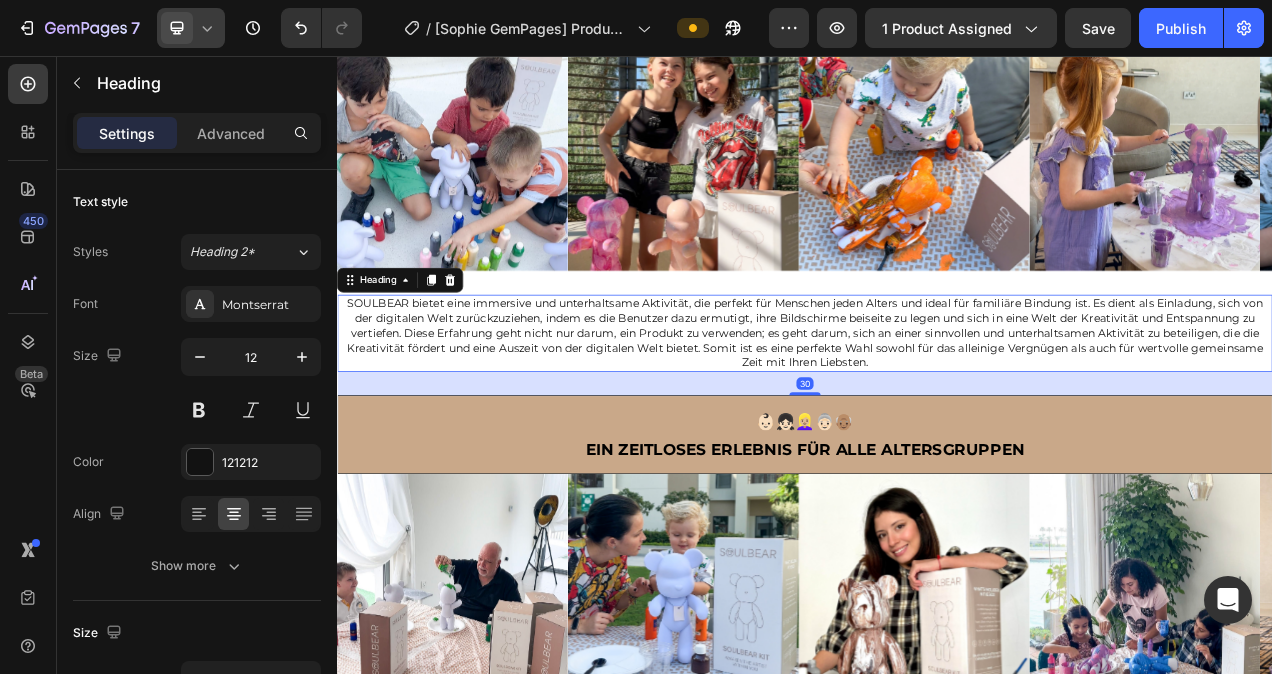 click on "SOULBEAR bietet eine immersive und unterhaltsame Aktivität, die perfekt für Menschen jeden Alters und ideal für familiäre Bindung ist.   Es dient als Einladung, sich von der digitalen Welt zurückzuziehen, indem es die Benutzer dazu ermutigt, ihre Bildschirme beiseite zu legen und sich in eine Welt der Kreativität und Entspannung zu vertiefen.   Diese Erfahrung geht nicht nur darum, ein Produkt zu verwenden; es geht darum, sich an einer sinnvollen und unterhaltsamen Aktivität zu beteiligen, die die Kreativität fördert und eine Auszeit von der digitalen Welt bietet.   Somit ist es eine perfekte Wahl sowohl für das alleinige Vergnügen als auch für wertvolle gemeinsame Zeit mit Ihren Liebsten." at bounding box center [937, 412] 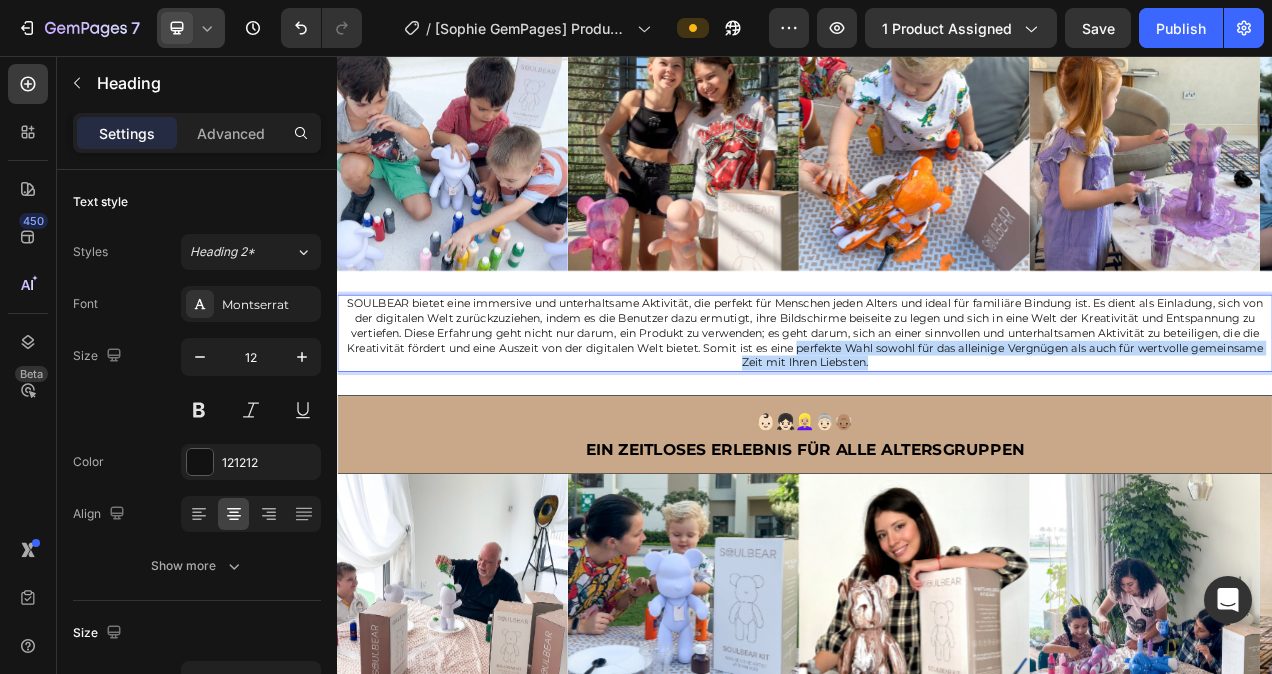 drag, startPoint x: 1021, startPoint y: 443, endPoint x: 719, endPoint y: 402, distance: 304.77042 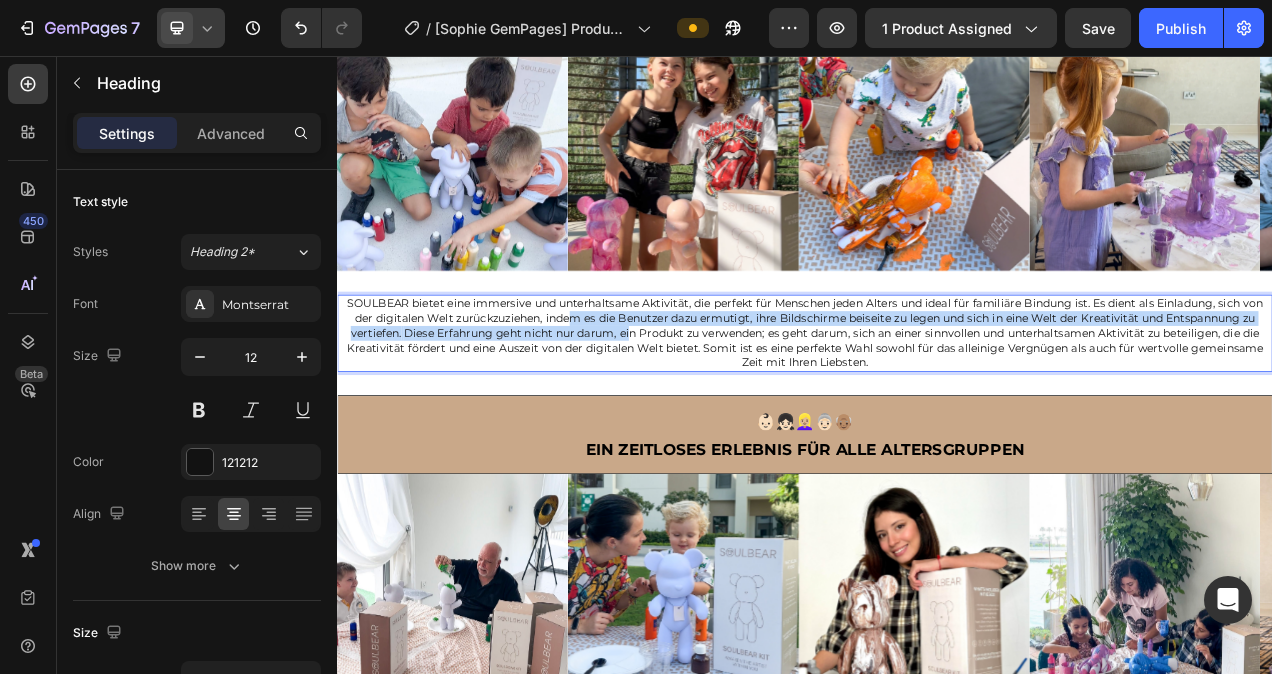 drag, startPoint x: 626, startPoint y: 398, endPoint x: 618, endPoint y: 390, distance: 11.313708 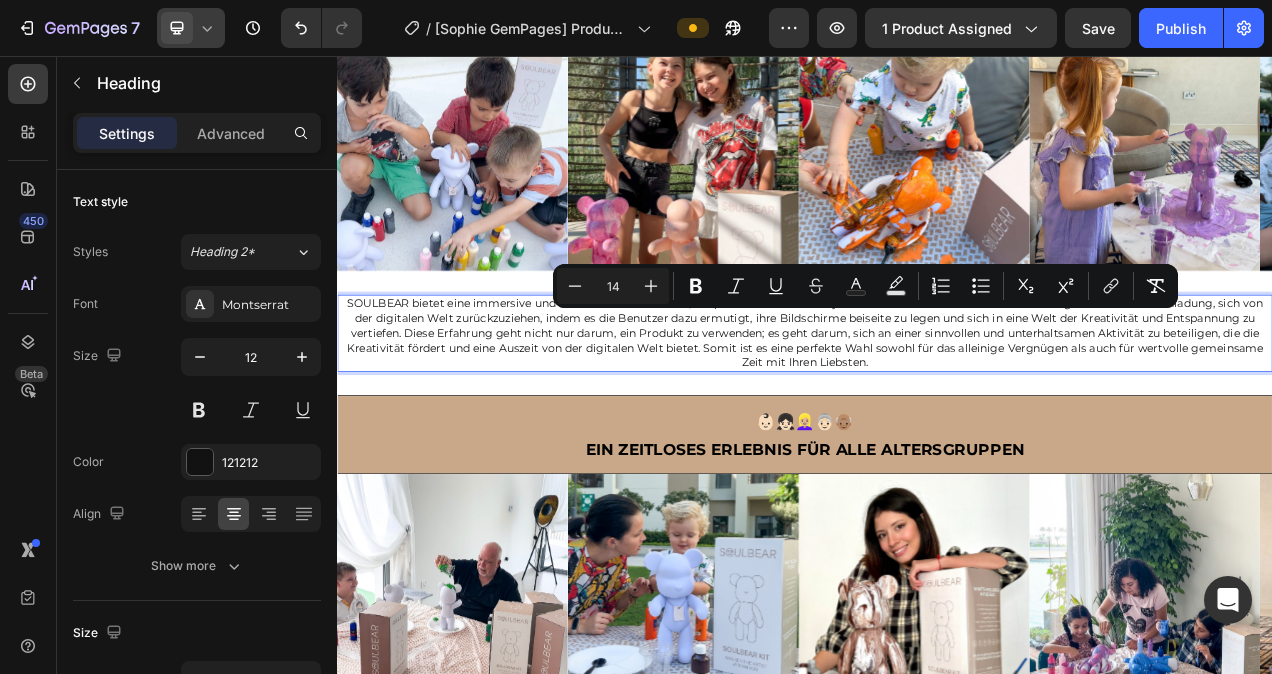 click on "SOULBEAR bietet eine immersive und unterhaltsame Aktivität, die perfekt für Menschen jeden Alters und ideal für familiäre Bindung ist.   Es dient als Einladung, sich von der digitalen Welt zurückzuziehen, indem es die Benutzer dazu ermutigt, ihre Bildschirme beiseite zu legen und sich in eine Welt der Kreativität und Entspannung zu vertiefen.   Diese Erfahrung geht nicht nur darum, ein Produkt zu verwenden; es geht darum, sich an einer sinnvollen und unterhaltsamen Aktivität zu beteiligen, die die Kreativität fördert und eine Auszeit von der digitalen Welt bietet.   Somit ist es eine perfekte Wahl sowohl für das alleinige Vergnügen als auch für wertvolle gemeinsame Zeit mit Ihren Liebsten." at bounding box center (937, 412) 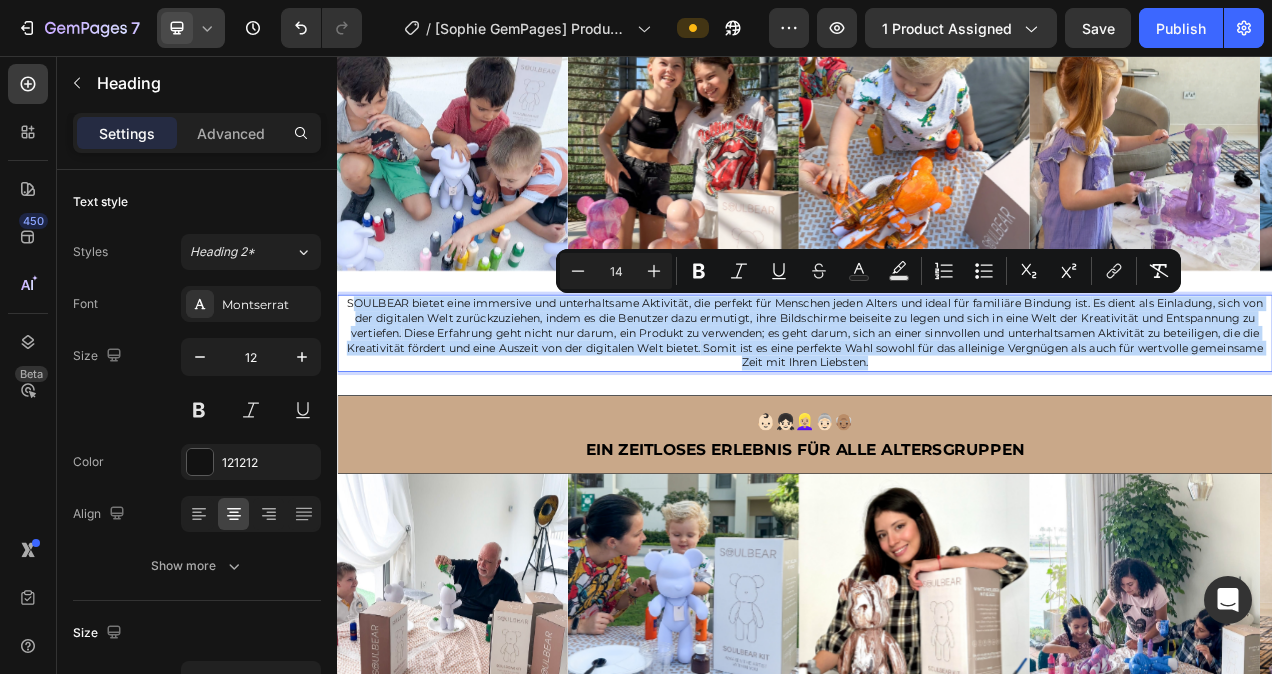 drag, startPoint x: 1025, startPoint y: 447, endPoint x: 347, endPoint y: 375, distance: 681.8123 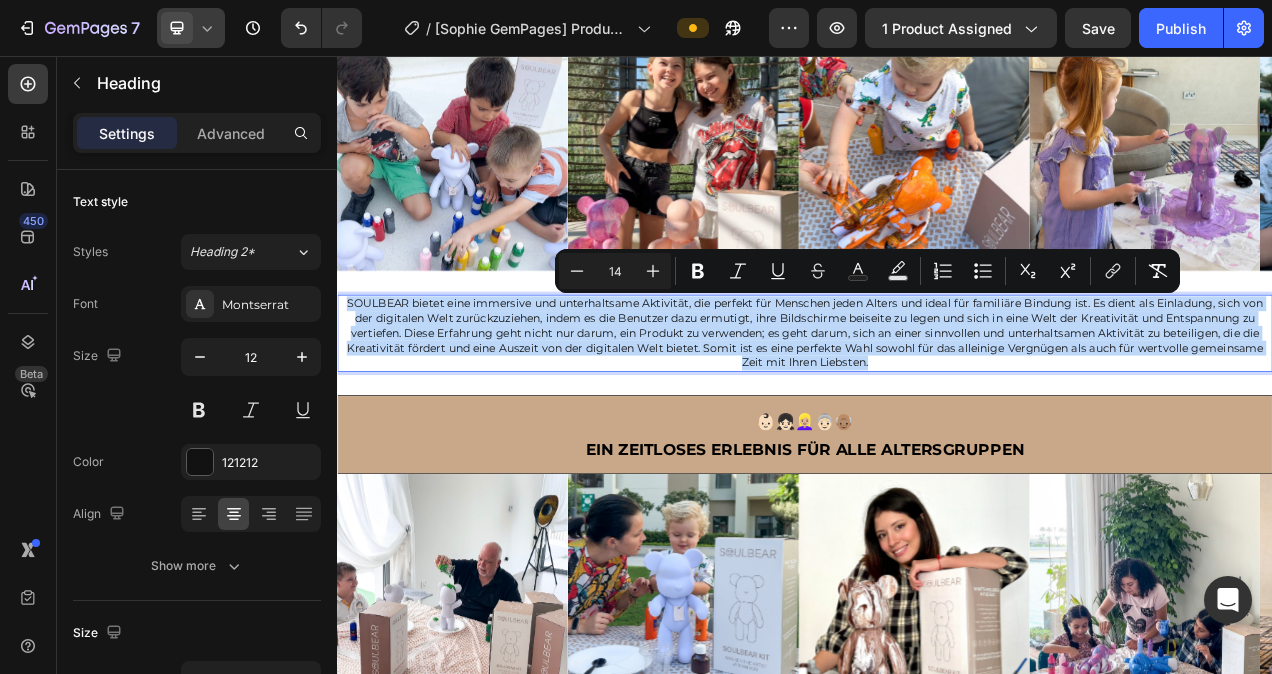 drag, startPoint x: 342, startPoint y: 375, endPoint x: 1015, endPoint y: 455, distance: 677.73816 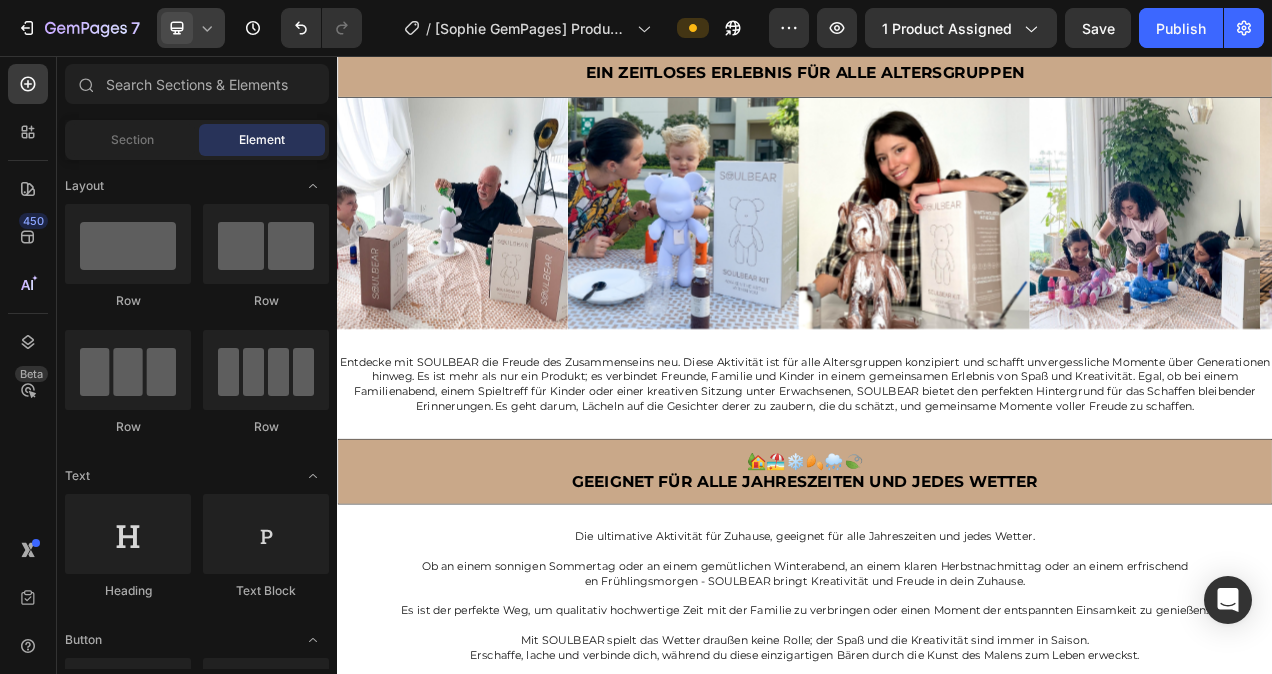 scroll, scrollTop: 2860, scrollLeft: 0, axis: vertical 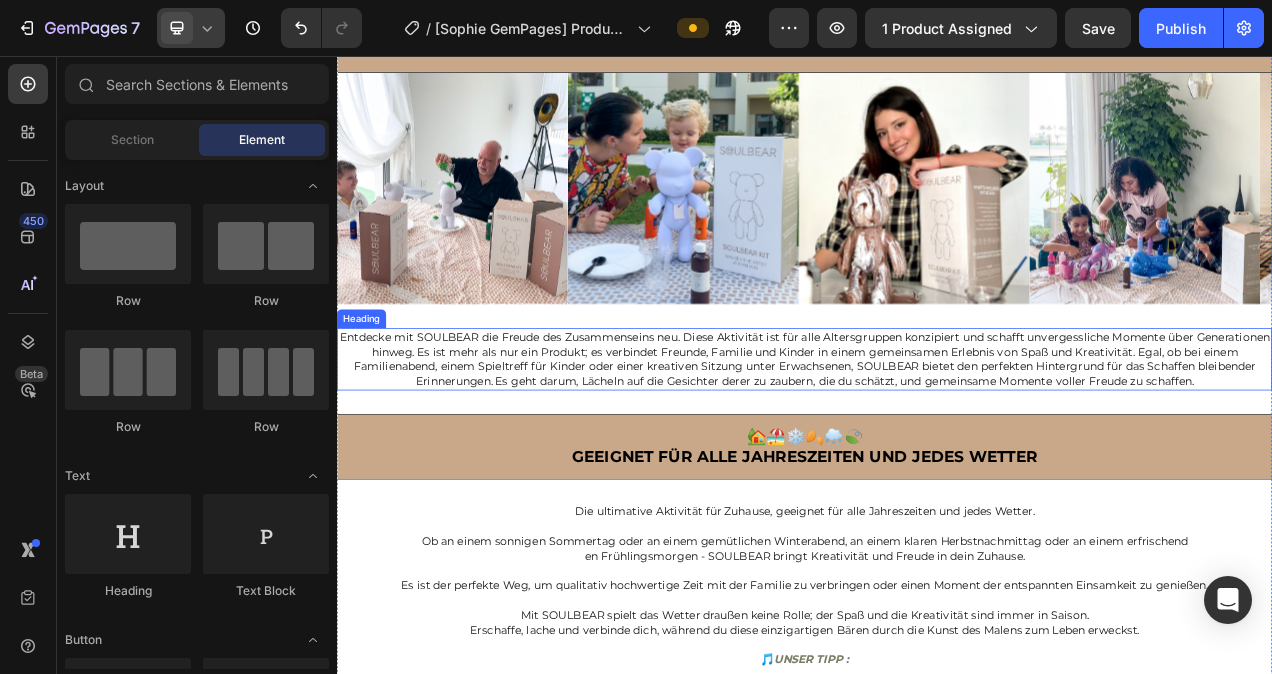 click on "Es geht darum, Lächeln auf die Gesichter derer zu zaubern, die du schätzt, und gemeinsame Momente voller Freude zu schaffen." at bounding box center [988, 474] 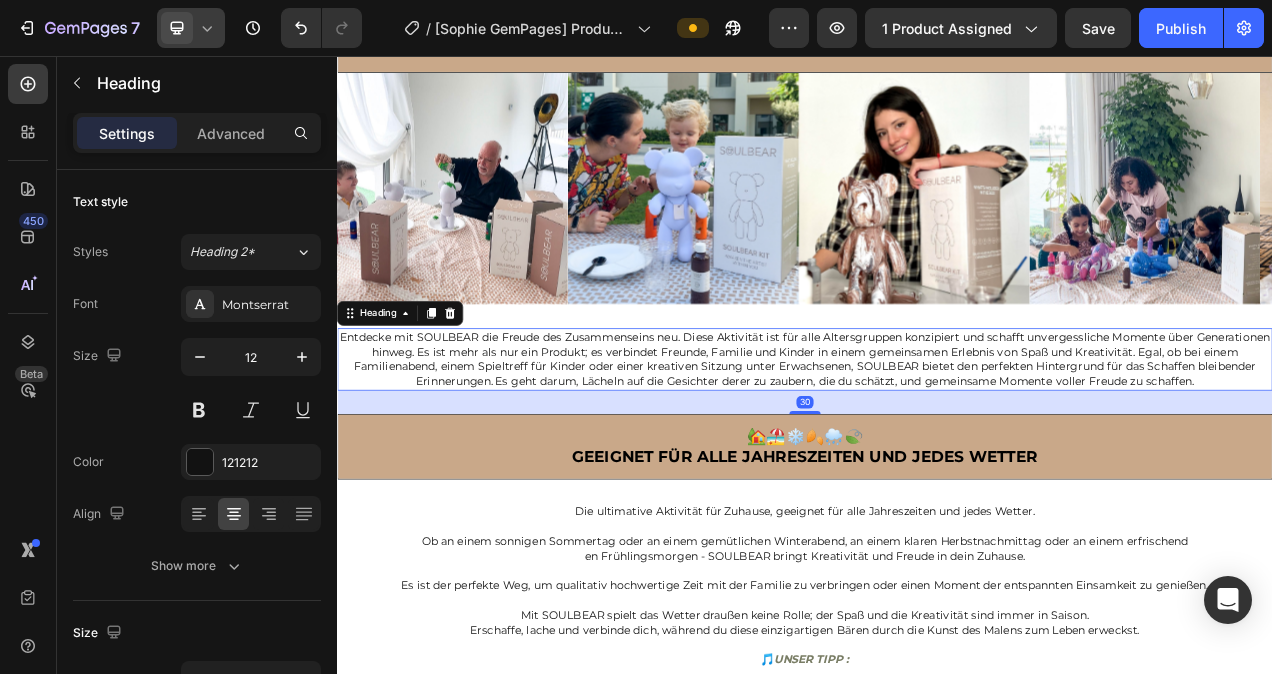 click on "Entdecke mit SOULBEAR die Freude des Zusammenseins neu. Diese Aktivität ist für alle Altersgruppen konzipiert und schafft unvergessliche Momente über Generationen hinweg.    Es ist mehr als nur ein Produkt; es verbindet Freunde, Familie und Kinder in einem gemeinsamen Erlebnis von Spaß und Kreativität.    Egal, ob bei einem Familienabend, einem Spieltreff für Kinder oder einer kreativen Sitzung unter Erwachsenen, SOULBEAR bietet den perfekten Hintergrund für das Schaffen bleibender Erinnerungen.    Es geht darum, Lächeln auf die Gesichter derer zu zaubern, die du schätzt, und gemeinsame Momente voller Freude zu schaffen." at bounding box center [937, 446] 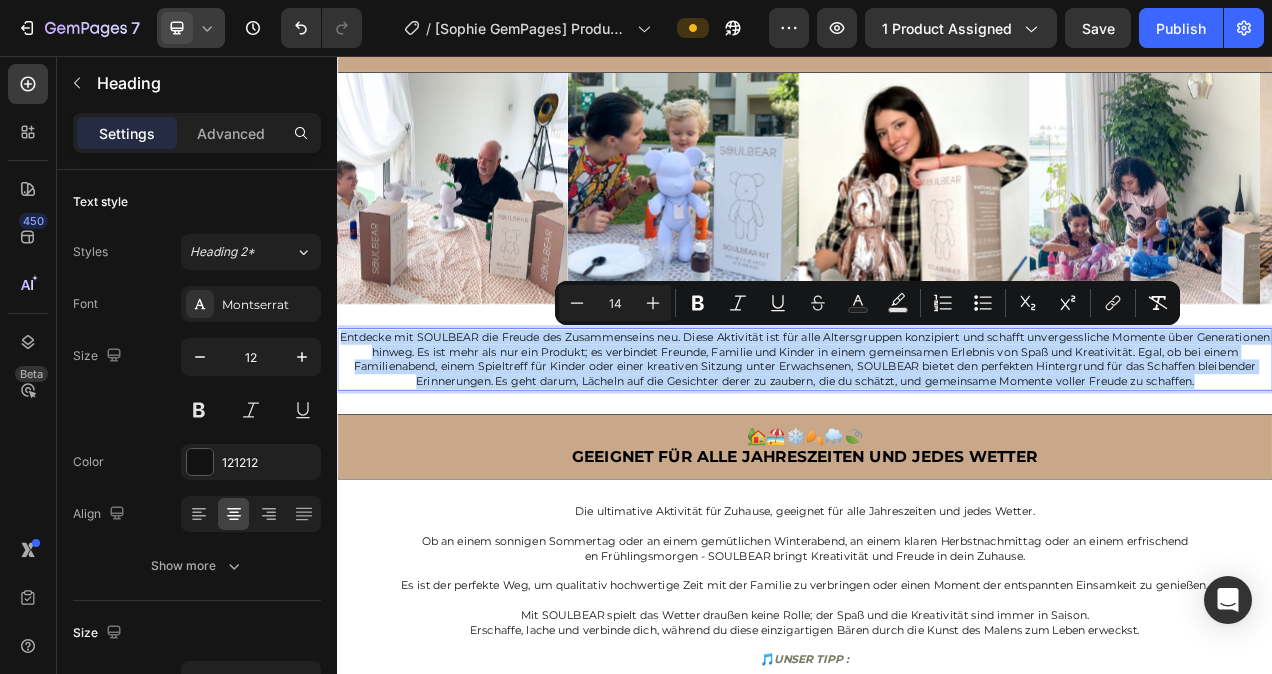 drag, startPoint x: 1488, startPoint y: 463, endPoint x: 375, endPoint y: 417, distance: 1113.9502 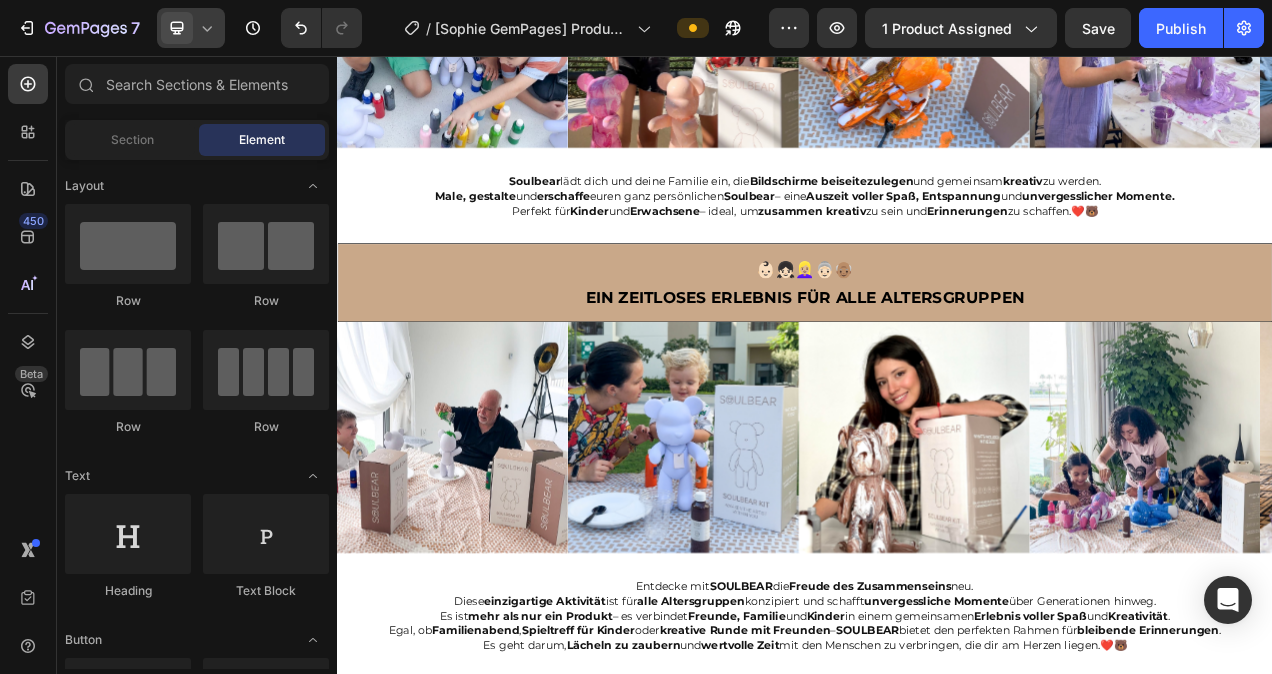scroll, scrollTop: 2522, scrollLeft: 0, axis: vertical 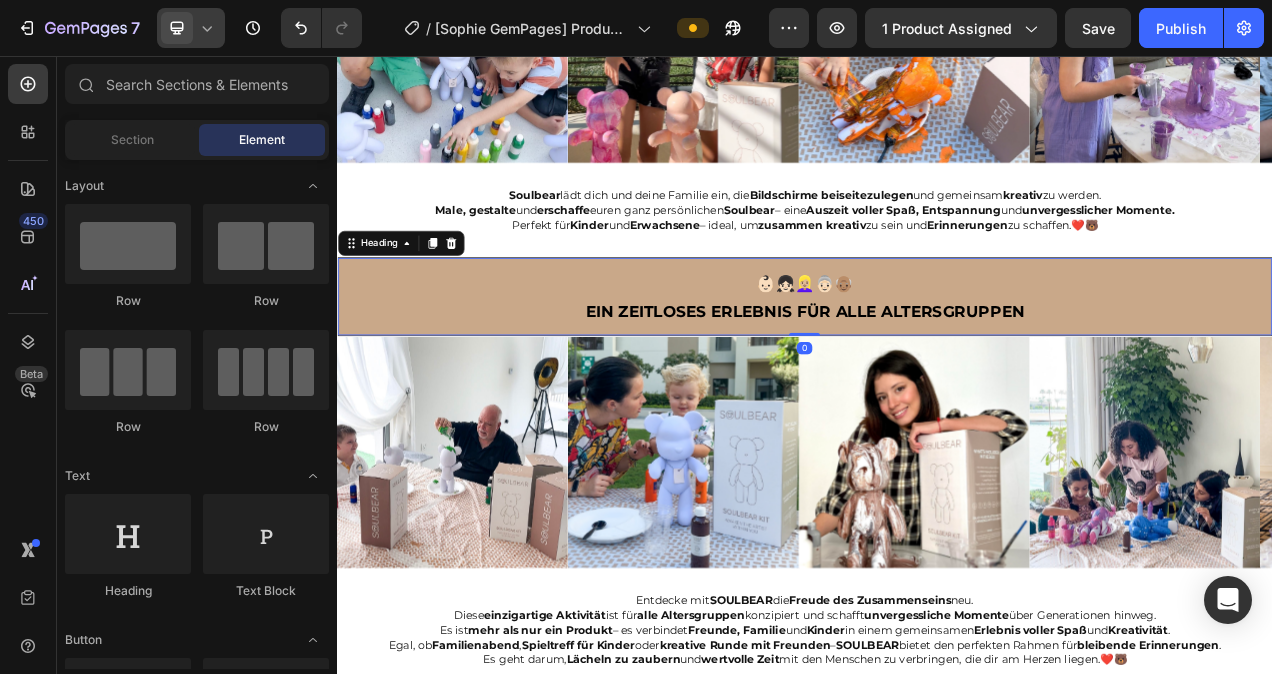 click on "EIN ZEITLOSES ERLEBNIS FÜR ALLE ALTERSGRUPPEN" at bounding box center (937, 384) 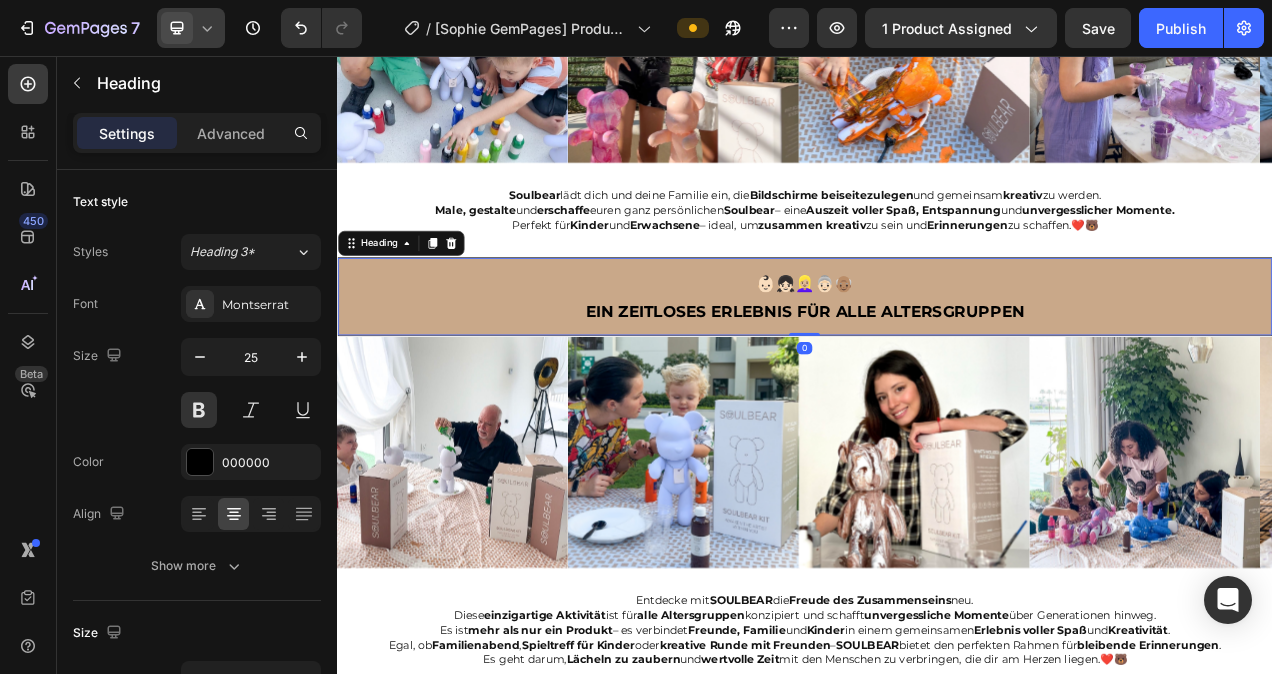 click on "👶🏻👧🏻👱🏼‍♀️👵🏻👴🏽  EIN ZEITLOSES ERLEBNIS FÜR ALLE ALTERSGRUPPEN" at bounding box center (937, 365) 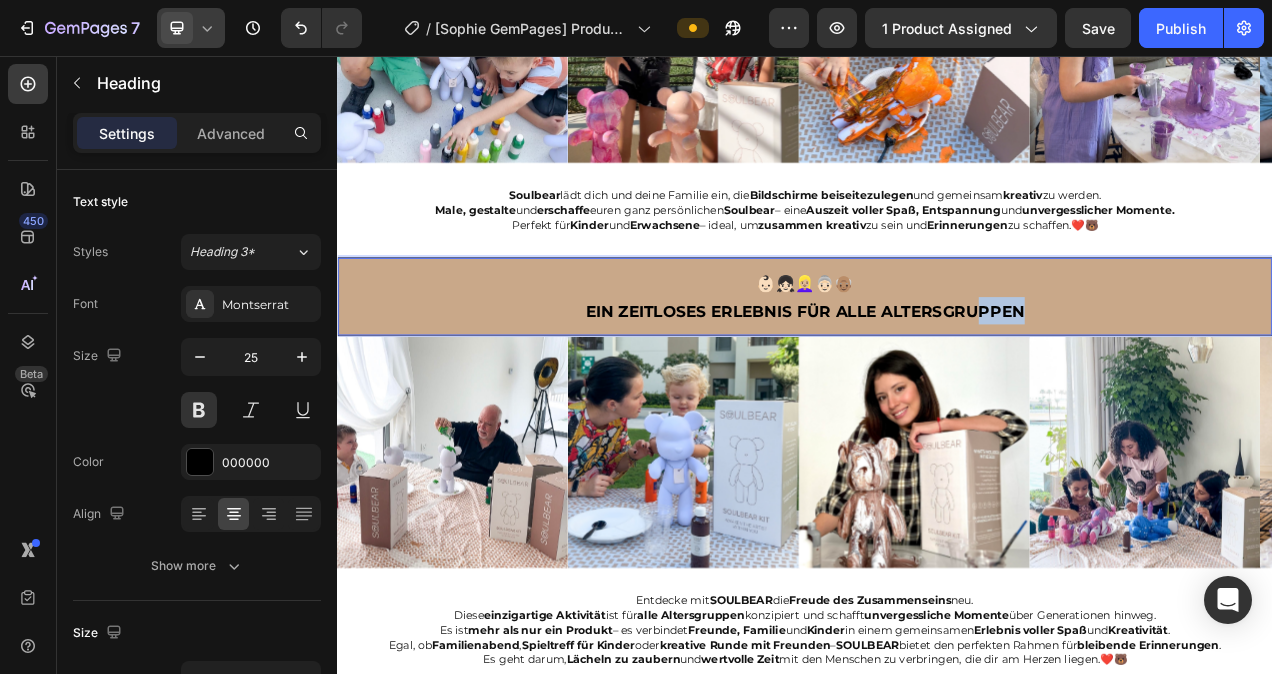 drag, startPoint x: 1222, startPoint y: 376, endPoint x: 1151, endPoint y: 381, distance: 71.17584 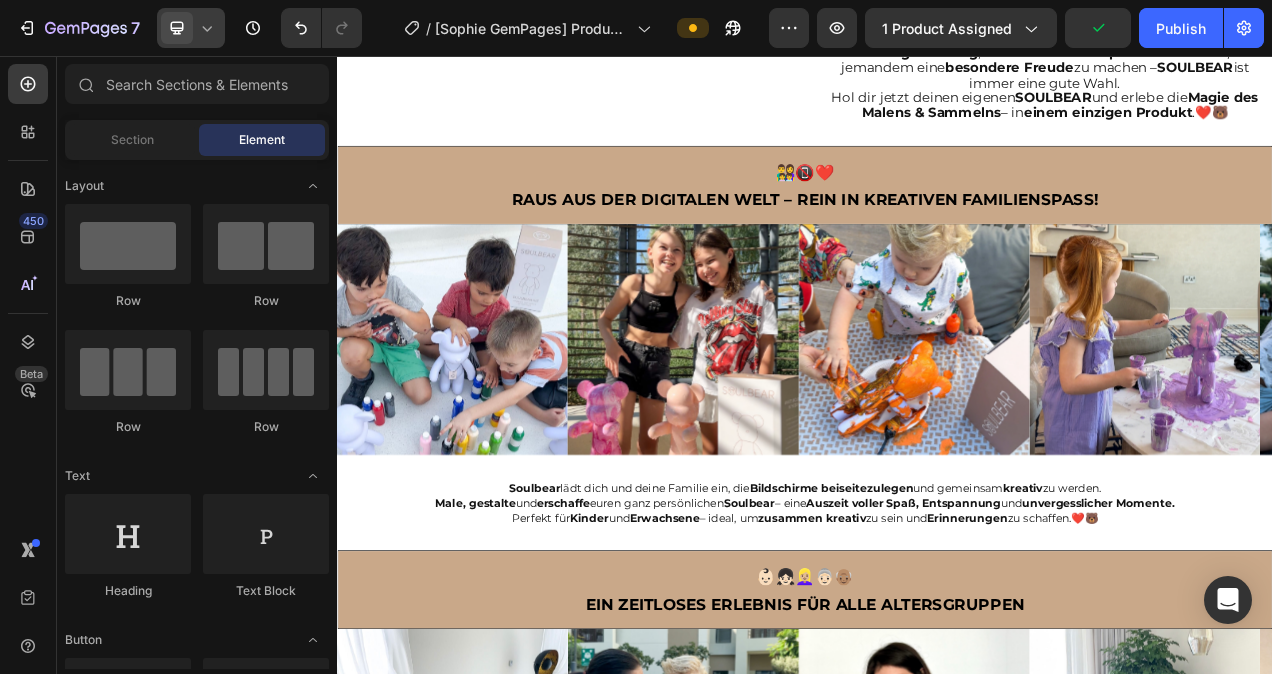 scroll, scrollTop: 2059, scrollLeft: 0, axis: vertical 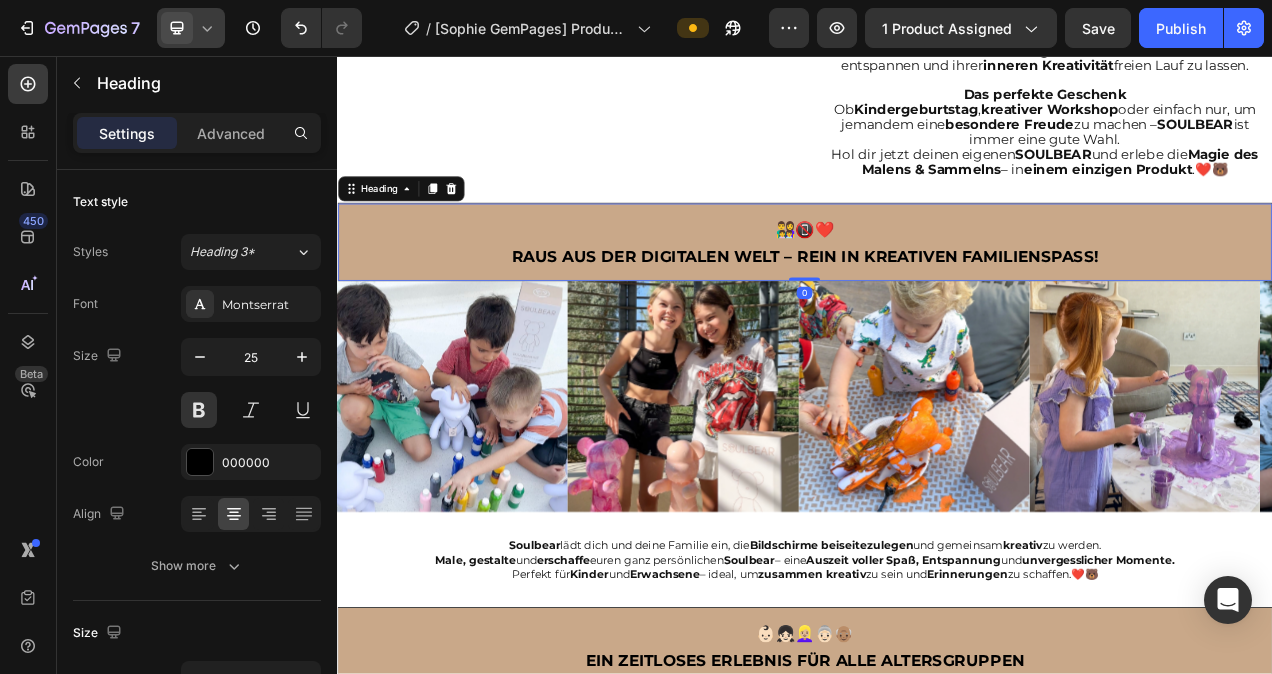 click on "👨‍👩‍👧‍👦📵❤️ Raus aus der digitalen Welt – rein in kreativen Familienspaß!" at bounding box center (937, 295) 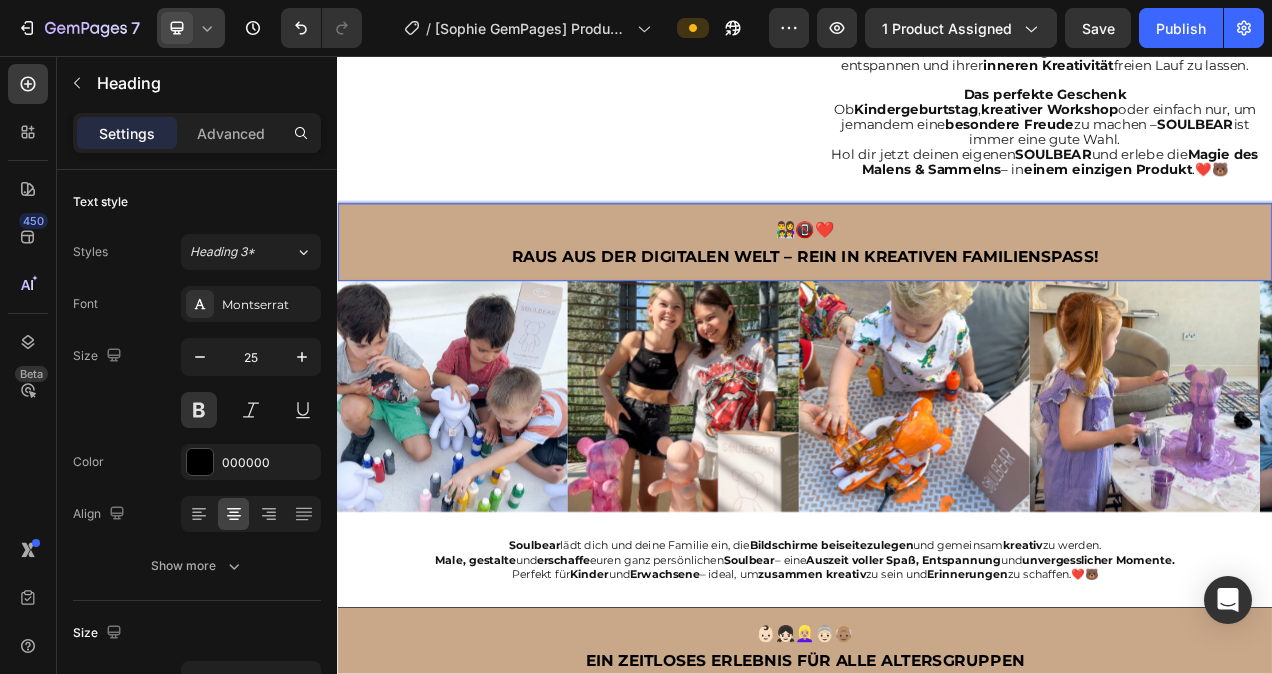 click on "👨‍👩‍👧‍👦📵❤️ Raus aus der digitalen Welt – rein in kreativen Familienspaß!" at bounding box center (937, 295) 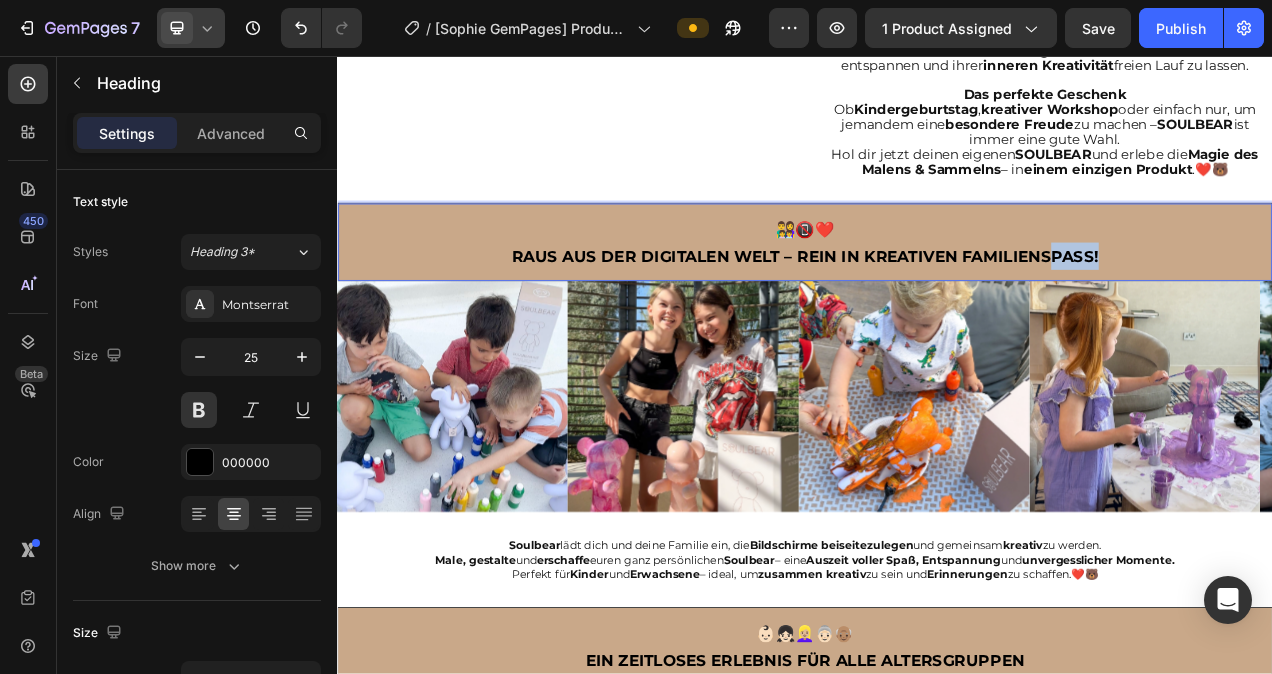 drag, startPoint x: 1321, startPoint y: 319, endPoint x: 1248, endPoint y: 319, distance: 73 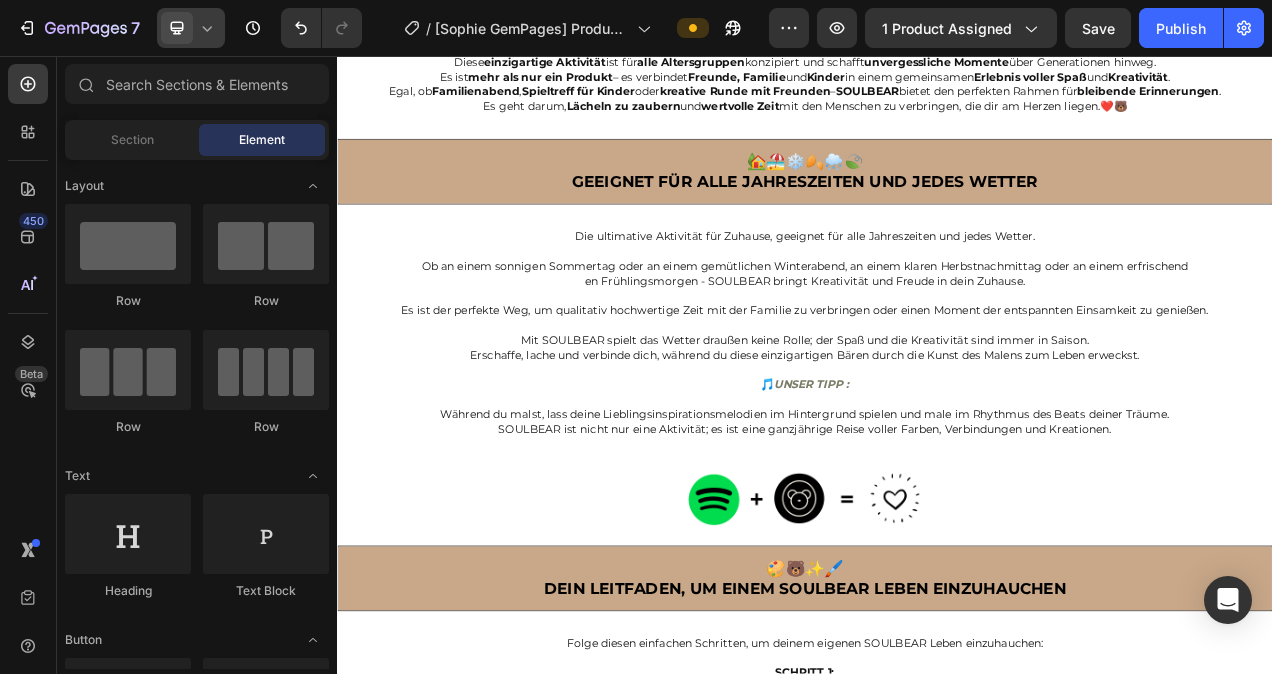 scroll, scrollTop: 3243, scrollLeft: 0, axis: vertical 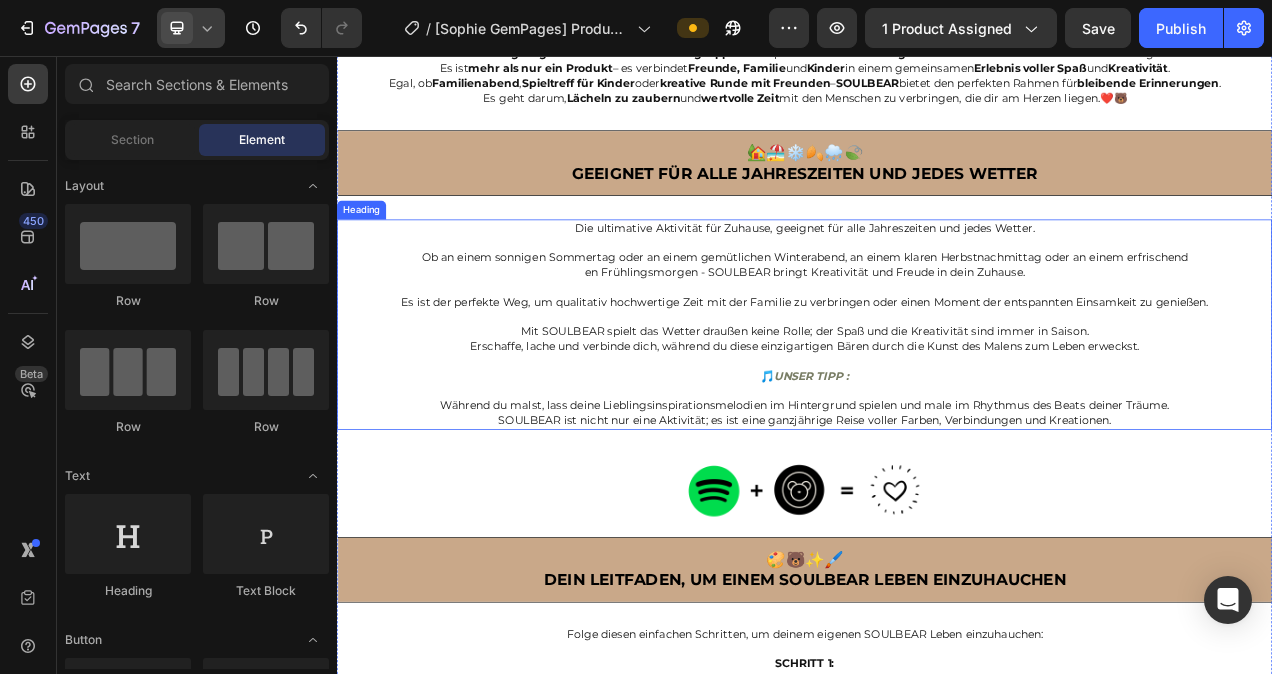 click on "Die ultimative Aktivität für Zuhause, geeignet für alle Jahreszeiten und jedes Wetter.   Ob an einem sonnigen Sommertag oder an einem gemütlichen Winterabend, an einem klaren Herbstnachmittag oder an einem erfrischend en Frühlingsmorgen - SOULBEAR bringt Kreativität und Freude in dein Zuhause.   Es ist der perfekte Weg, um qualitativ hochwertige Zeit mit der Familie zu verbringen oder einen Moment der entspannten Einsamkeit zu genießen.   Mit SOULBEAR spielt das Wetter draußen keine Rolle; der Spaß und die Kreativität sind immer in Saison. Erschaffe, lache und verbinde dich, während du diese einzigartigen Bären durch die Kunst des Malens zum Leben erweckst.   🎵 UNSER TIPP :   Während du malst, lass deine Lieblingsinspirationsmelodien im Hintergrund spielen und male im Rhythmus des Beats deiner Träume. SOULBEAR ist nicht nur eine Aktivität; es ist eine ganzjährige Reise voller Farben, Verbindungen und Kreationen." at bounding box center [937, 401] 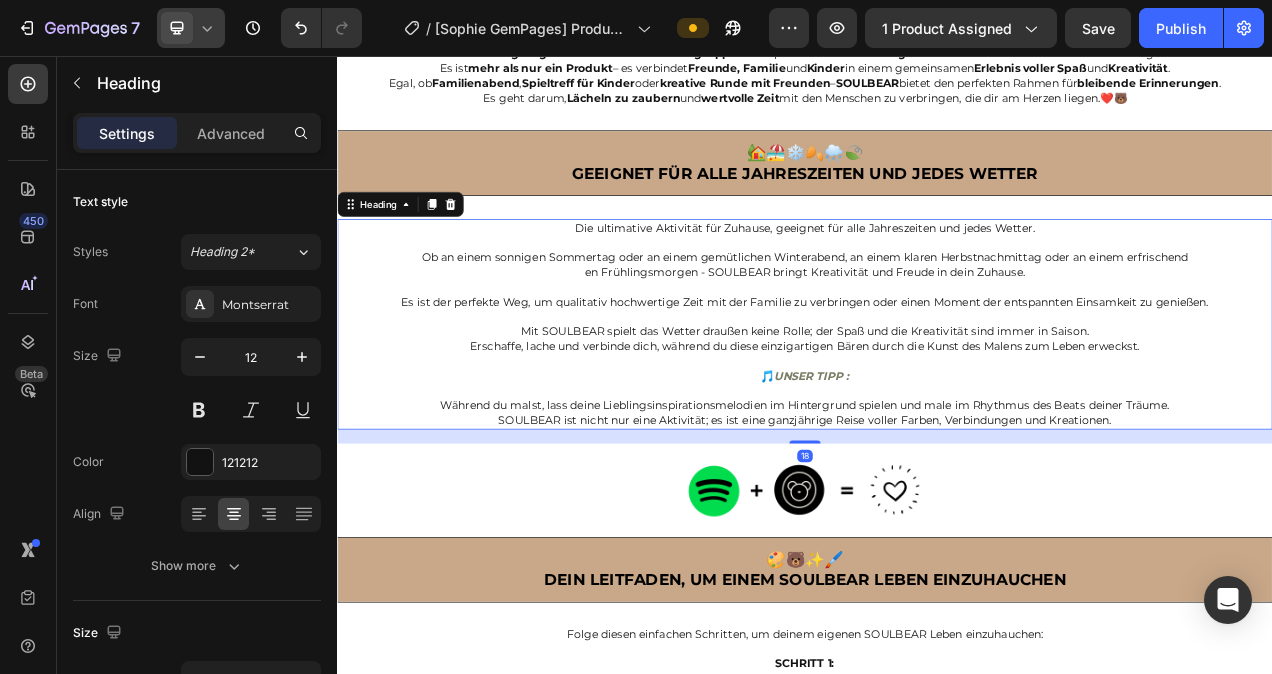 click on "Die ultimative Aktivität für Zuhause, geeignet für alle Jahreszeiten und jedes Wetter.   Ob an einem sonnigen Sommertag oder an einem gemütlichen Winterabend, an einem klaren Herbstnachmittag oder an einem erfrischend en Frühlingsmorgen - SOULBEAR bringt Kreativität und Freude in dein Zuhause.   Es ist der perfekte Weg, um qualitativ hochwertige Zeit mit der Familie zu verbringen oder einen Moment der entspannten Einsamkeit zu genießen.   Mit SOULBEAR spielt das Wetter draußen keine Rolle; der Spaß und die Kreativität sind immer in Saison. Erschaffe, lache und verbinde dich, während du diese einzigartigen Bären durch die Kunst des Malens zum Leben erweckst.   🎵 UNSER TIPP :   Während du malst, lass deine Lieblingsinspirationsmelodien im Hintergrund spielen und male im Rhythmus des Beats deiner Träume. SOULBEAR ist nicht nur eine Aktivität; es ist eine ganzjährige Reise voller Farben, Verbindungen und Kreationen." at bounding box center [937, 401] 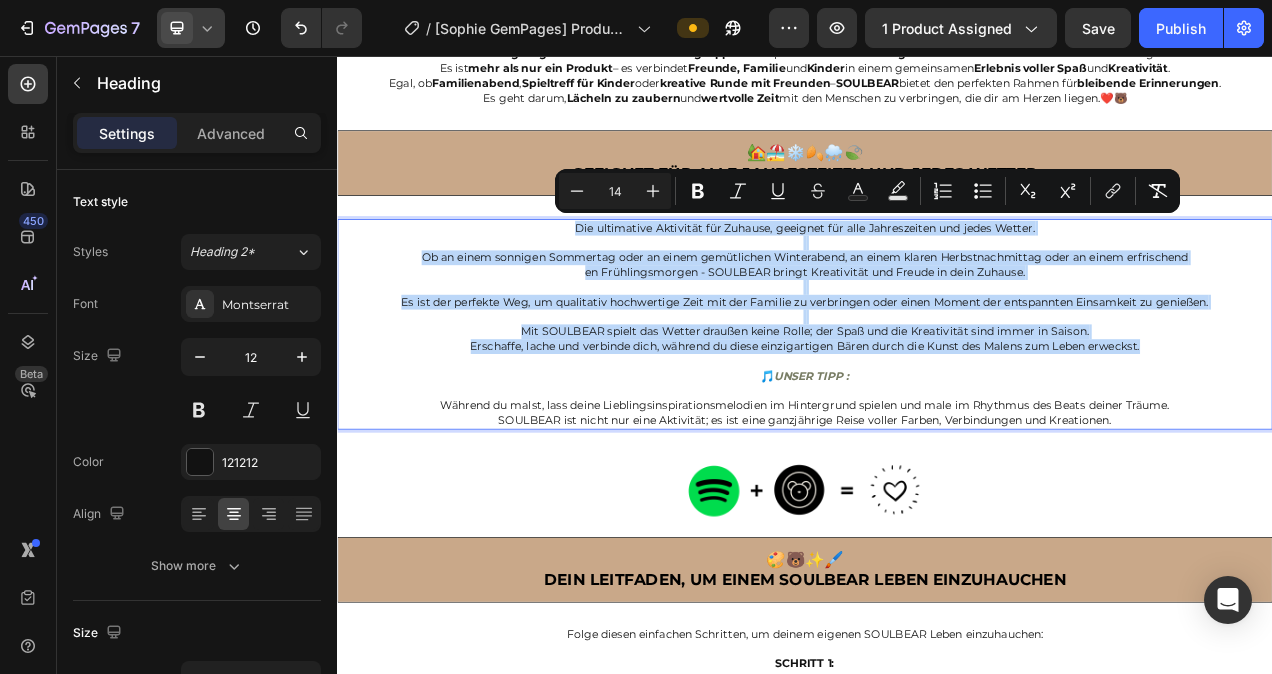 drag, startPoint x: 1377, startPoint y: 417, endPoint x: 633, endPoint y: 269, distance: 758.57764 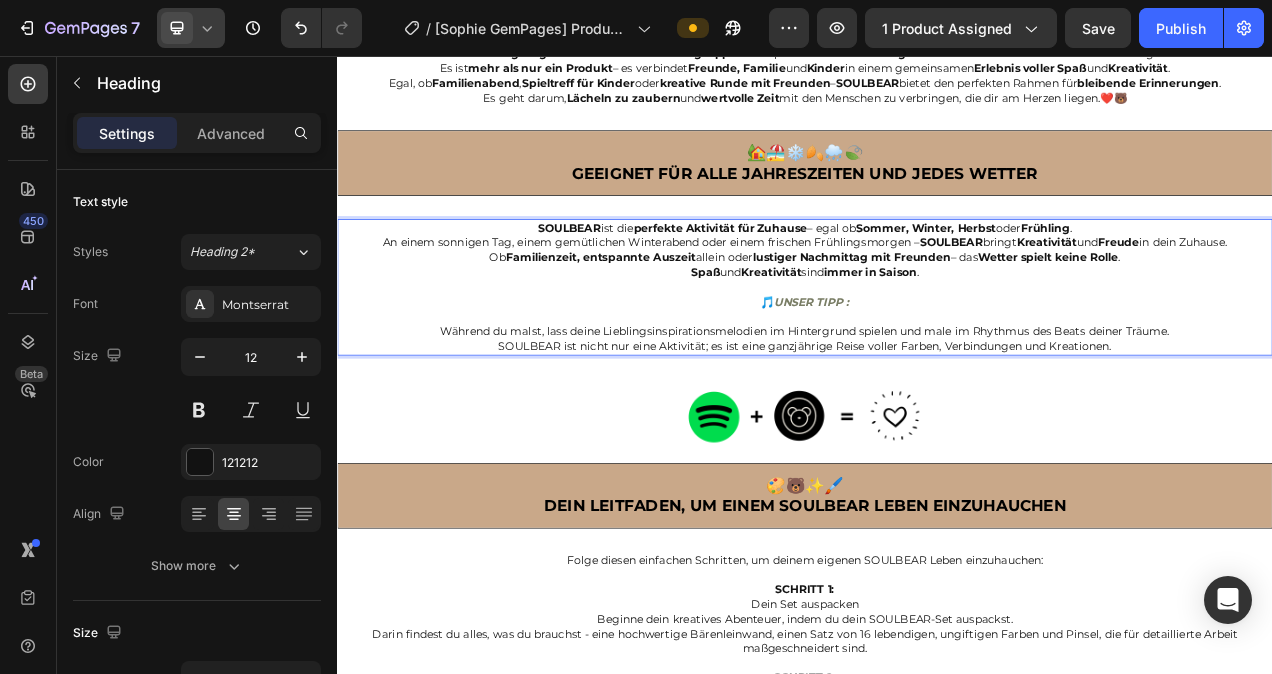 click on "SOULBEAR  ist die  perfekte Aktivität für Zuhause  – egal ob  Sommer, Winter, Herbst  oder  Frühling . An einem sonnigen Tag, einem gemütlichen Winterabend oder einem frischen Frühlingsmorgen –  SOULBEAR  bringt  Kreativität  und  Freude  in dein Zuhause. Ob  Familienzeit, entspannte Auszeit  allein oder  lustiger Nachmittag mit Freunden  – das  Wetter spielt keine Rolle . Spaß  und  Kreativität  sind  immer in Saison .   🎵 UNSER TIPP :   Während du malst, lass deine Lieblingsinspirationsmelodien im Hintergrund spielen und male im Rhythmus des Beats deiner Träume. SOULBEAR ist nicht nur eine Aktivität; es ist eine ganzjährige Reise voller Farben, Verbindungen und Kreationen." at bounding box center [937, 353] 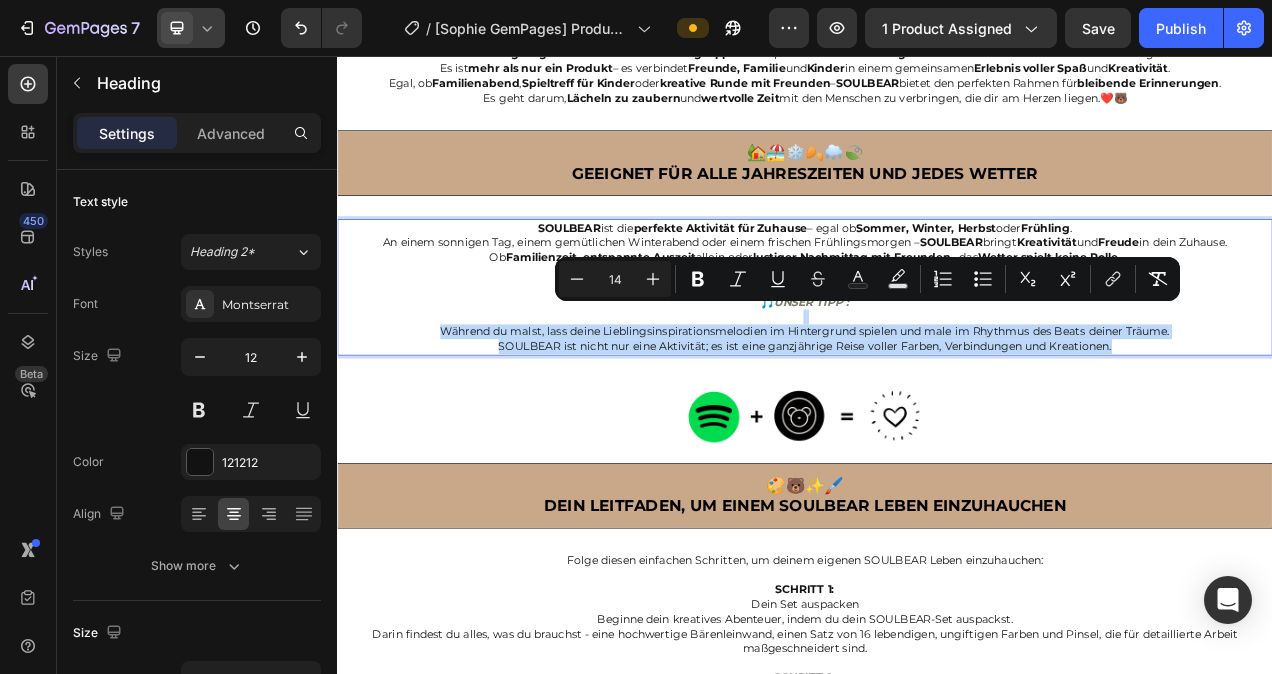 drag, startPoint x: 1329, startPoint y: 415, endPoint x: 495, endPoint y: 390, distance: 834.37463 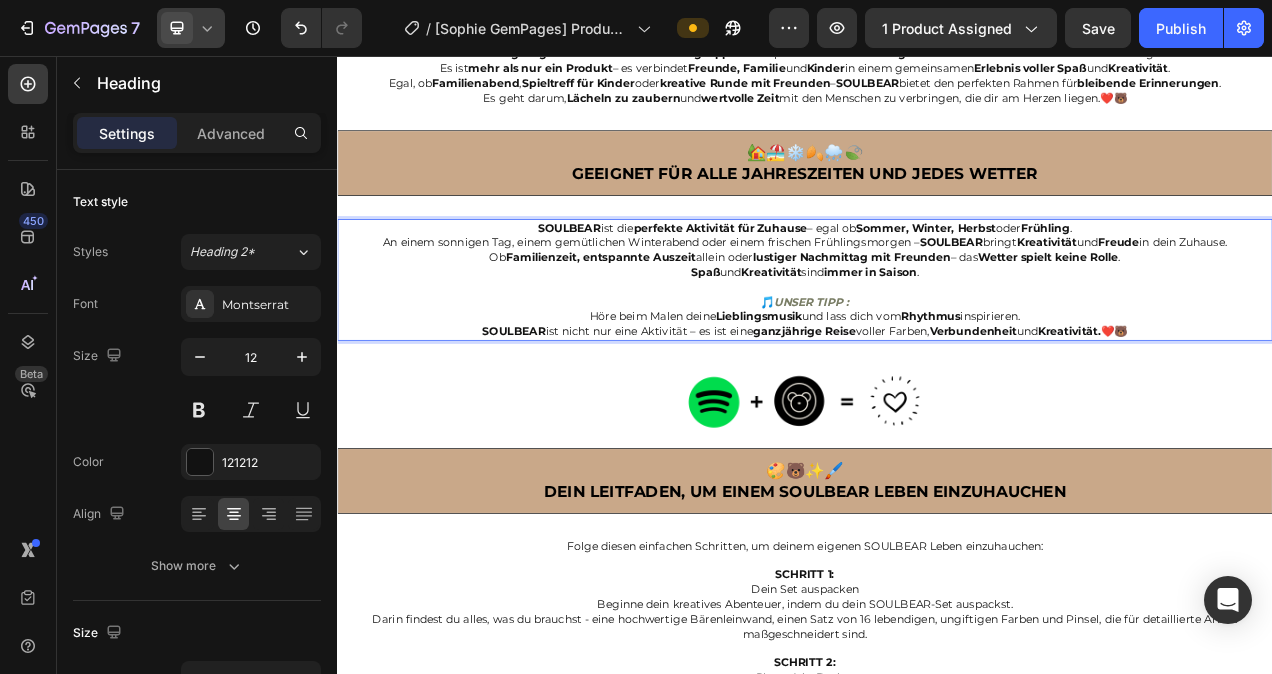 click on "SOULBEAR  ist die  perfekte Aktivität für Zuhause  – egal ob  Sommer, Winter, Herbst  oder  Frühling . An einem sonnigen Tag, einem gemütlichen Winterabend oder einem frischen Frühlingsmorgen –  SOULBEAR  bringt  Kreativität  und  Freude  in dein Zuhause. Ob  Familienzeit, entspannte Auszeit  allein oder  lustiger Nachmittag mit Freunden  – das  Wetter spielt keine Rolle . Spaß  und  Kreativität  sind  immer in Saison .   🎵 UNSER TIPP : Höre beim Malen deine  Lieblingsmusik  und lass dich vom  Rhythmus  inspirieren. SOULBEAR  ist nicht nur eine Aktivität – es ist eine  ganzjährige Reise  voller Farben,  Verbundenheit  und  Kreativität. ❤️🐻" at bounding box center [937, 344] 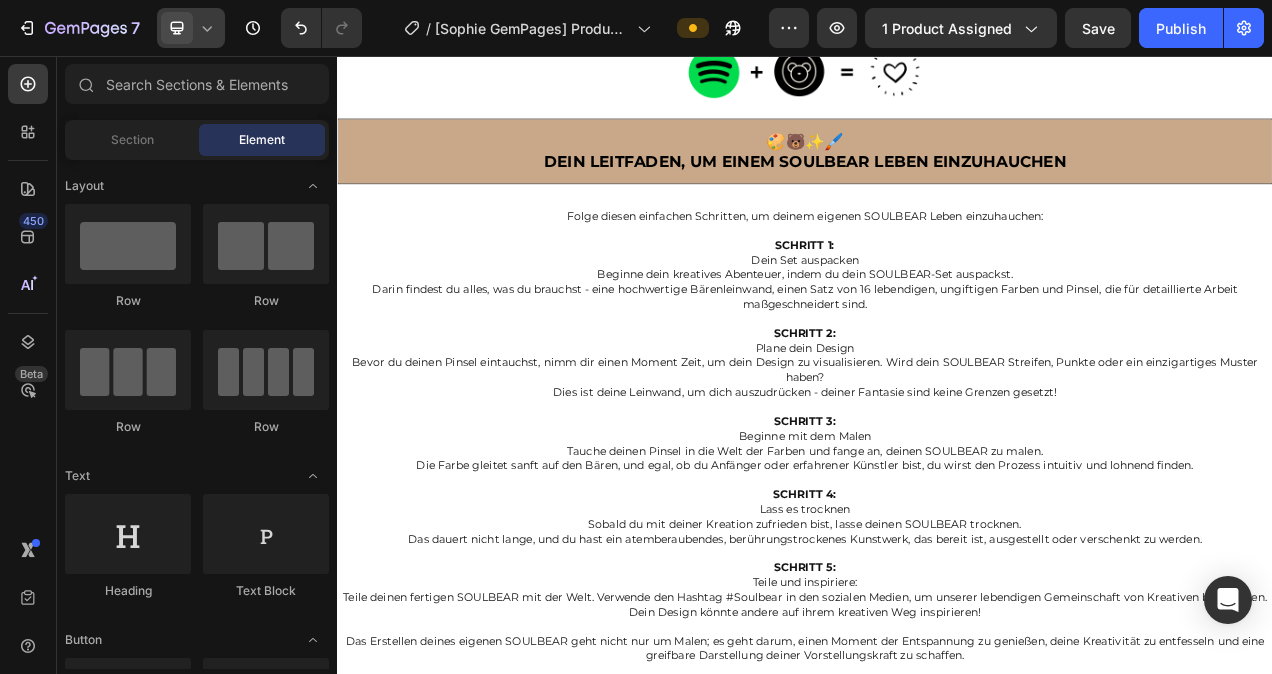 scroll, scrollTop: 3696, scrollLeft: 0, axis: vertical 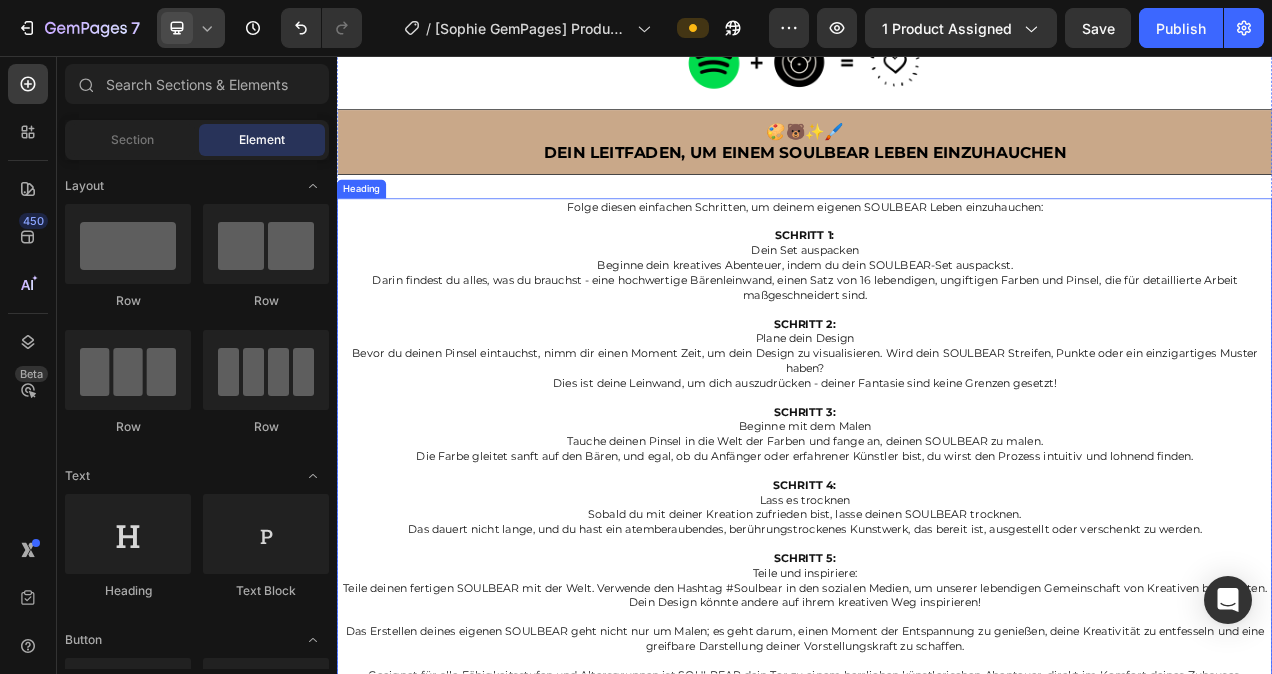 click on "Folge diesen einfachen Schritten, um deinem eigenen SOULBEAR Leben einzuhauchen:   SCHRITT 1: Dein Set auspacken Beginne dein kreatives Abenteuer, indem du dein SOULBEAR-Set auspackst. Darin findest du alles, was du brauchst - eine hochwertige Bärenleinwand, einen Satz von 16 lebendigen, ungiftigen Farben und Pinsel, die für detaillierte Arbeit maßgeschneidert sind.    SCHRITT 2: Plane dein Design Bevor du deinen Pinsel eintauchst, nimm dir einen Moment Zeit, um dein Design zu visualisieren. Wird dein SOULBEAR Streifen, Punkte oder ein einzigartiges Muster haben? Dies ist deine Leinwand, um dich auszudrücken - deiner Fantasie sind keine Grenzen gesetzt!   SCHRITT 3: Beginne mit dem Malen Tauche deinen Pinsel in die Welt der Farben und fange an, deinen SOULBEAR zu malen. Die Farbe gleitet sanft auf den Bären, und egal, ob du Anfänger oder erfahrener Künstler bist, du wirst den Prozess intuitiv und lohnend finden.   SCHRITT 4: Lass es trocknen   SCHRITT 5: Teile und inspiriere:" at bounding box center (937, 560) 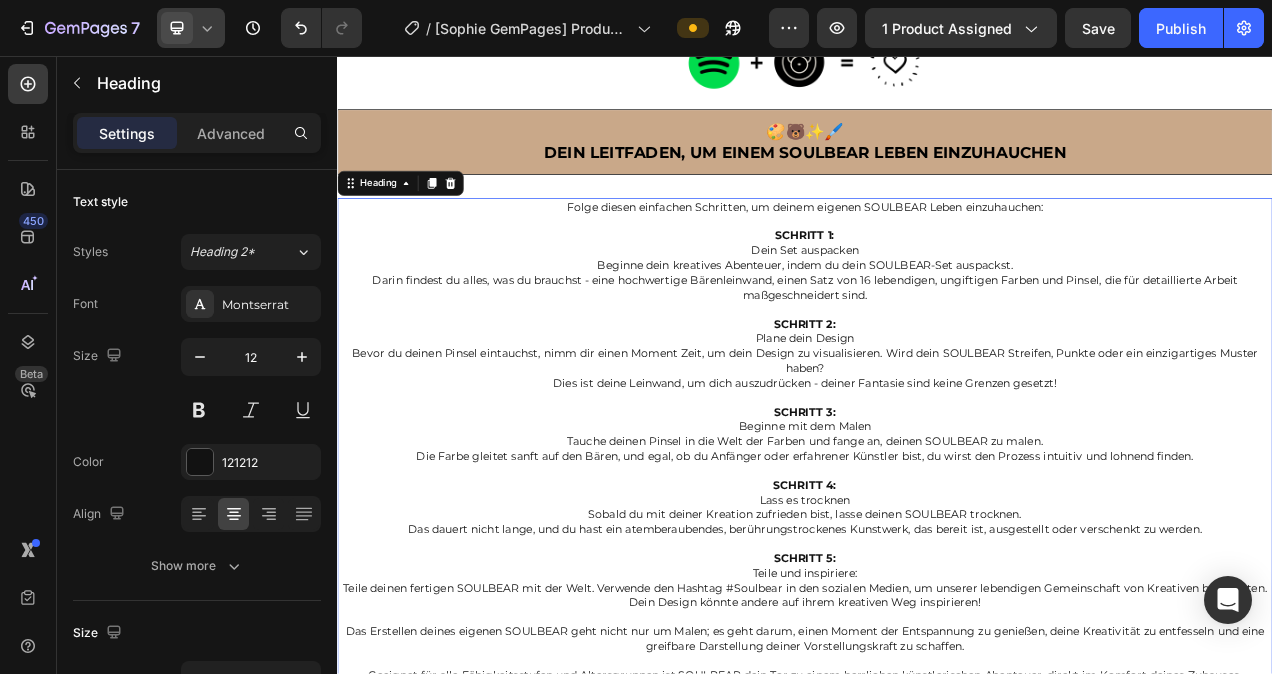 click on "Folge diesen einfachen Schritten, um deinem eigenen SOULBEAR Leben einzuhauchen:   SCHRITT 1: Dein Set auspacken Beginne dein kreatives Abenteuer, indem du dein SOULBEAR-Set auspackst. Darin findest du alles, was du brauchst - eine hochwertige Bärenleinwand, einen Satz von 16 lebendigen, ungiftigen Farben und Pinsel, die für detaillierte Arbeit maßgeschneidert sind.    SCHRITT 2: Plane dein Design Bevor du deinen Pinsel eintauchst, nimm dir einen Moment Zeit, um dein Design zu visualisieren. Wird dein SOULBEAR Streifen, Punkte oder ein einzigartiges Muster haben? Dies ist deine Leinwand, um dich auszudrücken - deiner Fantasie sind keine Grenzen gesetzt!   SCHRITT 3: Beginne mit dem Malen Tauche deinen Pinsel in die Welt der Farben und fange an, deinen SOULBEAR zu malen. Die Farbe gleitet sanft auf den Bären, und egal, ob du Anfänger oder erfahrener Künstler bist, du wirst den Prozess intuitiv und lohnend finden.   SCHRITT 4: Lass es trocknen   SCHRITT 5: Teile und inspiriere:" at bounding box center [937, 560] 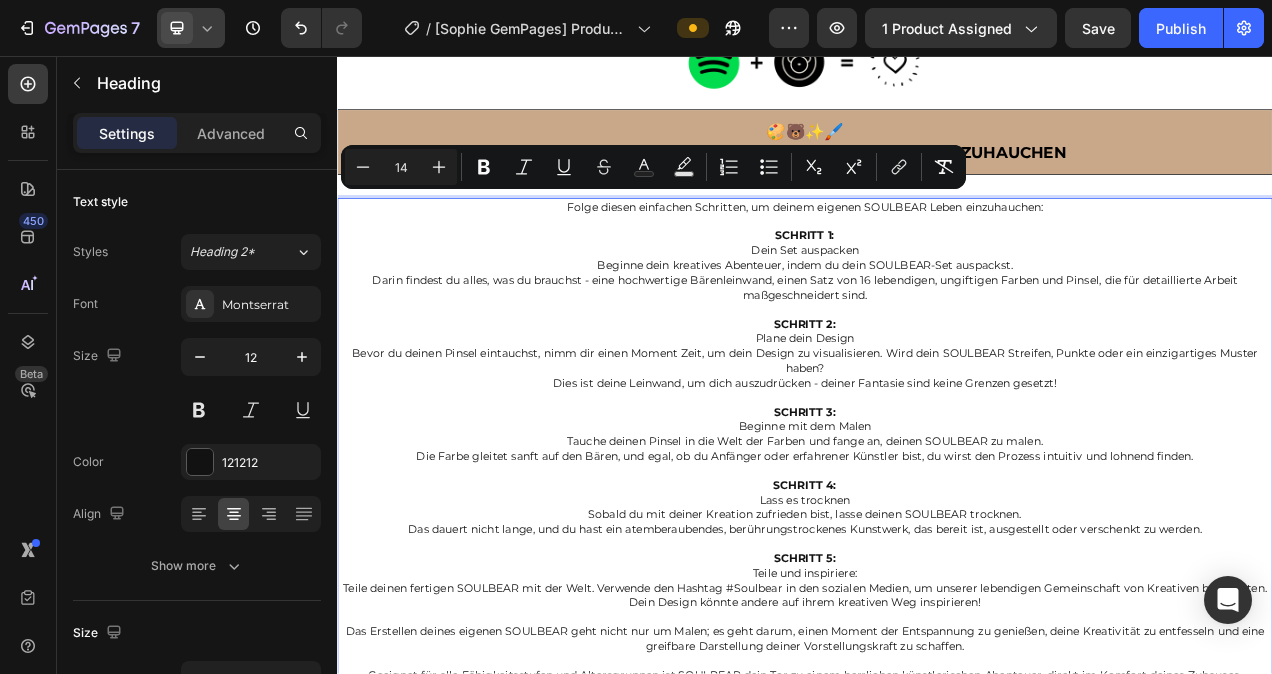 click on "Folge diesen einfachen Schritten, um deinem eigenen SOULBEAR Leben einzuhauchen:   SCHRITT 1: Dein Set auspacken Beginne dein kreatives Abenteuer, indem du dein SOULBEAR-Set auspackst. Darin findest du alles, was du brauchst - eine hochwertige Bärenleinwand, einen Satz von 16 lebendigen, ungiftigen Farben und Pinsel, die für detaillierte Arbeit maßgeschneidert sind.    SCHRITT 2: Plane dein Design Bevor du deinen Pinsel eintauchst, nimm dir einen Moment Zeit, um dein Design zu visualisieren. Wird dein SOULBEAR Streifen, Punkte oder ein einzigartiges Muster haben? Dies ist deine Leinwand, um dich auszudrücken - deiner Fantasie sind keine Grenzen gesetzt!   SCHRITT 3: Beginne mit dem Malen Tauche deinen Pinsel in die Welt der Farben und fange an, deinen SOULBEAR zu malen. Die Farbe gleitet sanft auf den Bären, und egal, ob du Anfänger oder erfahrener Künstler bist, du wirst den Prozess intuitiv und lohnend finden.   SCHRITT 4: Lass es trocknen   SCHRITT 5: Teile und inspiriere:" at bounding box center [937, 560] 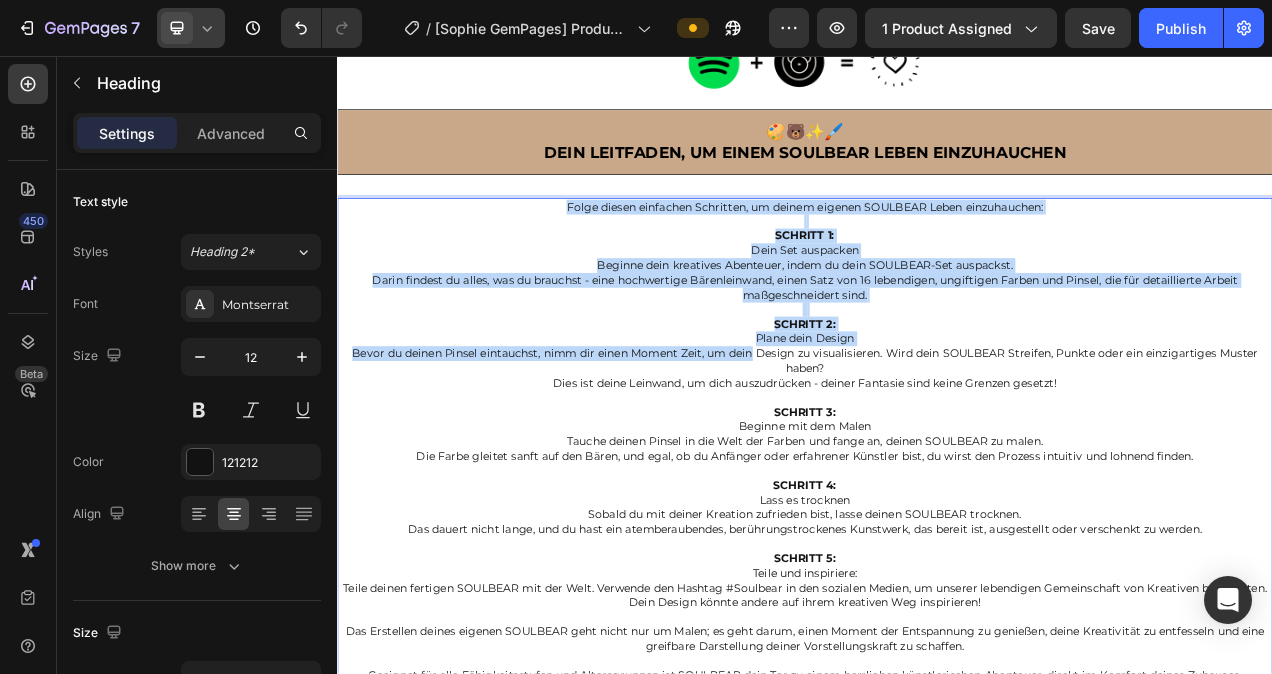scroll, scrollTop: 3896, scrollLeft: 0, axis: vertical 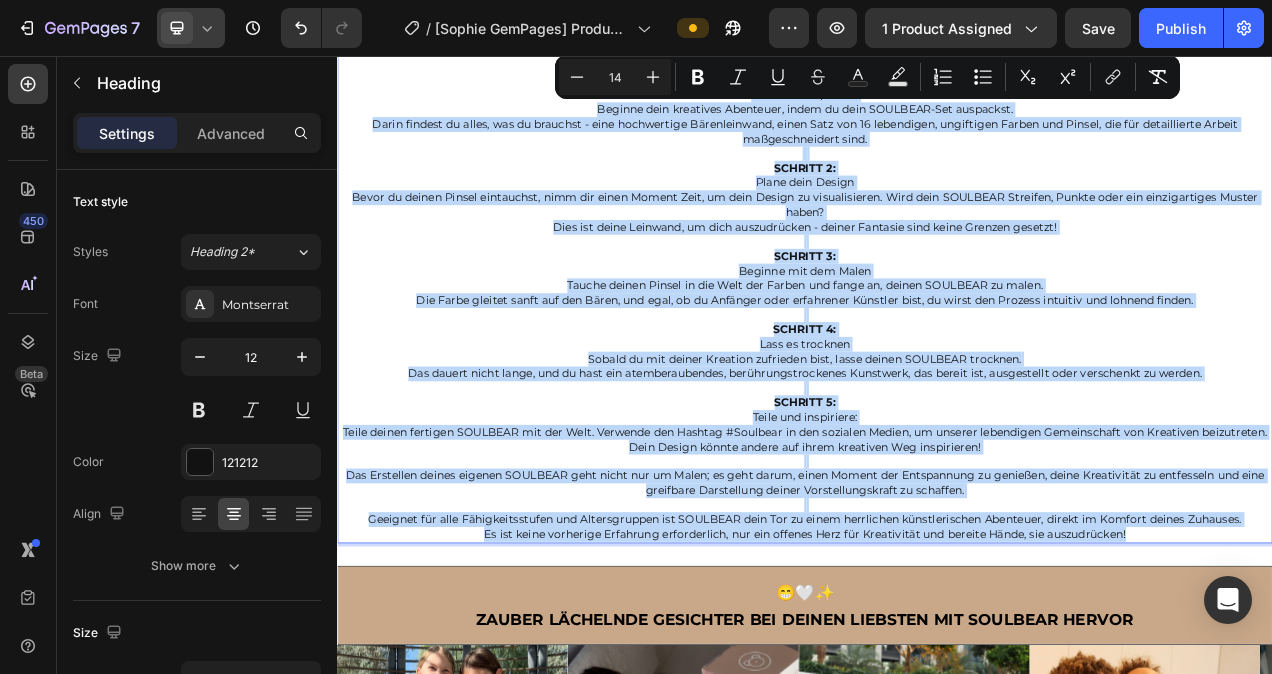 drag, startPoint x: 616, startPoint y: 240, endPoint x: 1360, endPoint y: 663, distance: 855.8417 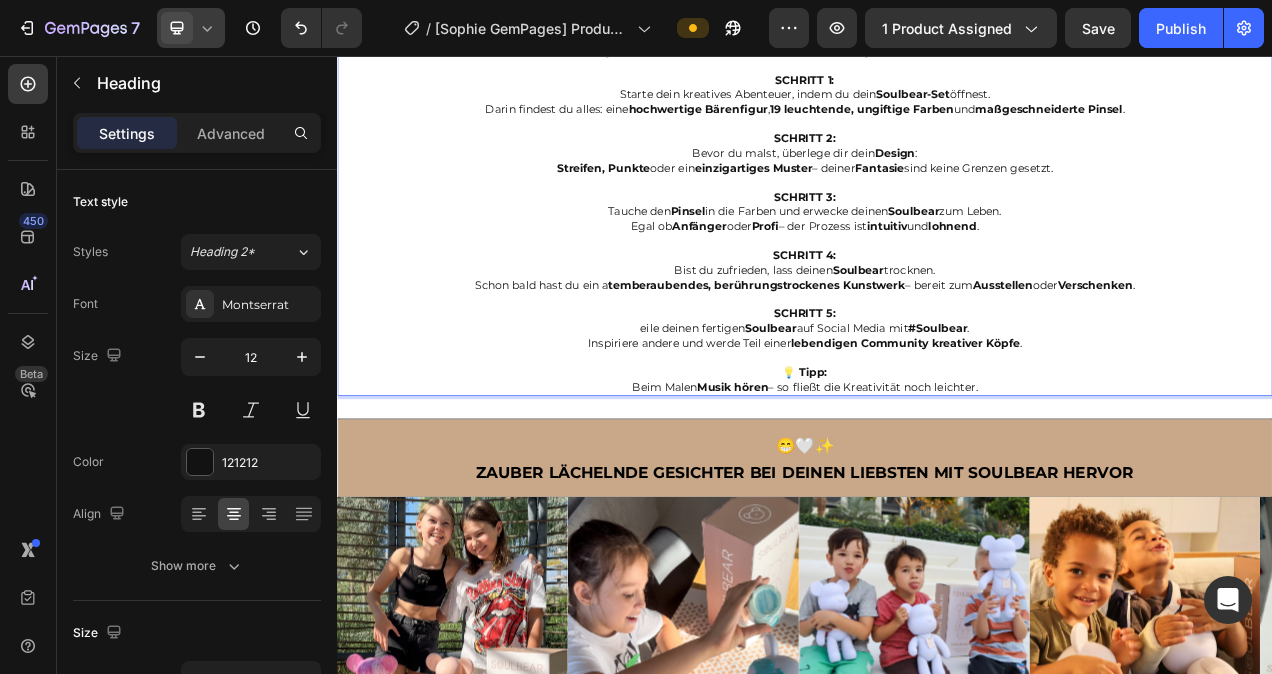 click on "Folge diesen 5 einfachen Schritten , um deinen eigenen  Soulbear  zu erschaffen: SCHRITT 1: Starte dein kreatives Abenteuer, indem du dein  Soulbear-Set  öffnest. Darin findest du alles: eine  hochwertige Bärenfigur ,  19 leuchtende, ungiftige Farben  und  maßgeschneiderte Pinsel . SCHRITT 2: Bevor du malst, überlege dir dein  Design : Streifen, Punkte  oder ein  einzigartiges Muster  – deiner  Fantasie  sind keine Grenzen gesetzt. SCHRITT 3: Tauche den  Pinsel  in die Farben und erwecke deinen  Soulbear  zum Leben. Egal ob  Anfänger  oder  Profi  – der Prozess ist  intuitiv  und  lohnend . SCHRITT 4: Bist du zufrieden, lass deinen  Soulbear  trocknen. Schon bald hast du ein a temberaubendes, berührungstrockenes Kunstwerk  – bereit zum  Ausstellen  oder  Verschenken . SCHRITT 5: eile deinen fertigen  Soulbear  auf Social Media mit  #Soulbear . Inspiriere andere und werde Teil einer  lebendigen Community kreativer Köpfe . 💡 Tipp: Beim Malen  Musik hören" at bounding box center [937, 266] 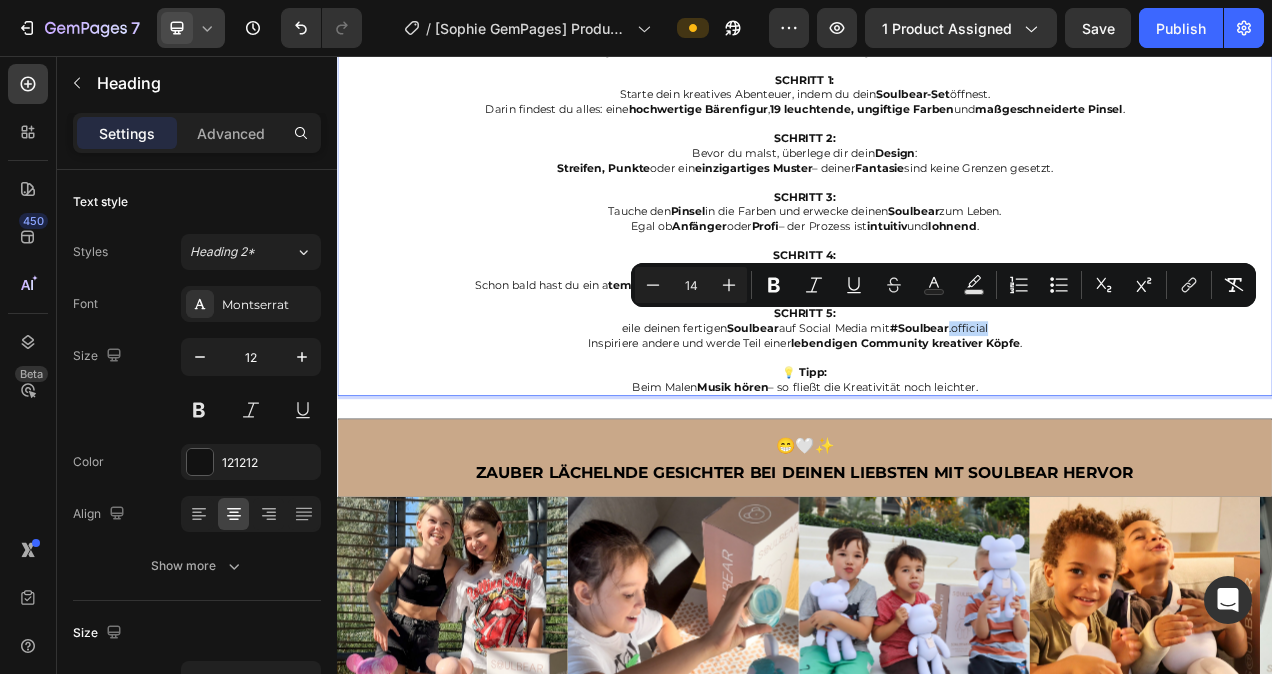 drag, startPoint x: 1179, startPoint y: 389, endPoint x: 1120, endPoint y: 399, distance: 59.841457 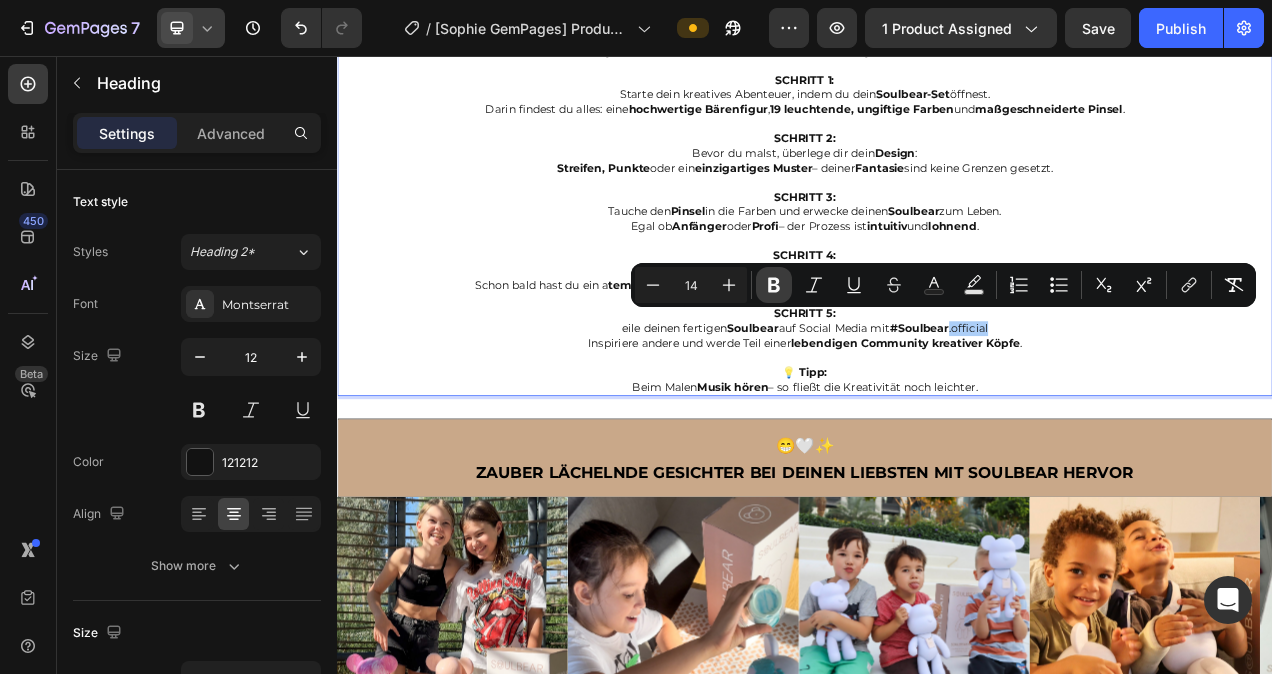 click 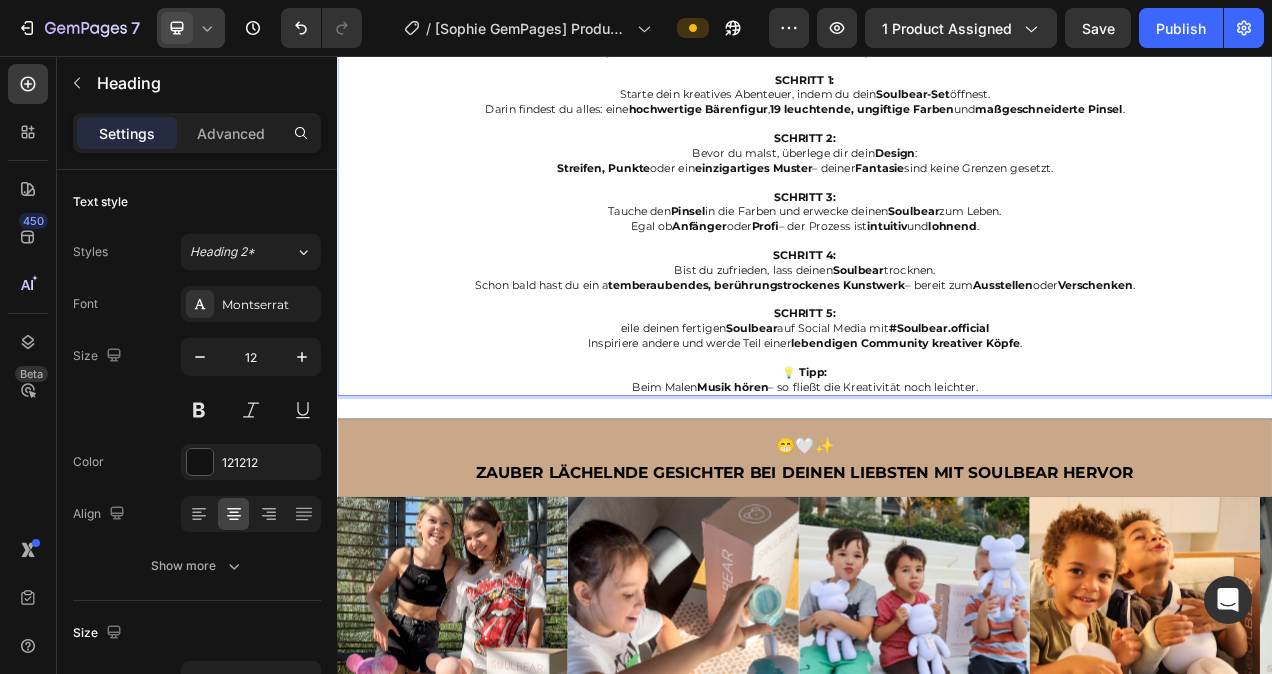 click on "Folge diesen 5 einfachen Schritten , um deinen eigenen  Soulbear  zu erschaffen: SCHRITT 1: Starte dein kreatives Abenteuer, indem du dein  Soulbear-Set  öffnest. Darin findest du alles: eine  hochwertige Bärenfigur ,  19 leuchtende, ungiftige Farben  und  maßgeschneiderte Pinsel . SCHRITT 2: Bevor du malst, überlege dir dein  Design : Streifen, Punkte  oder ein  einzigartiges Muster  – deiner  Fantasie  sind keine Grenzen gesetzt. SCHRITT 3: Tauche den  Pinsel  in die Farben und erwecke deinen  Soulbear  zum Leben. Egal ob  Anfänger  oder  Profi  – der Prozess ist  intuitiv  und  lohnend . SCHRITT 4: Bist du zufrieden, lass deinen  Soulbear  trocknen. Schon bald hast du ein a temberaubendes, berührungstrockenes Kunstwerk  – bereit zum  Ausstellen  oder  Verschenken . SCHRITT 5: eile deinen fertigen  Soulbear  auf Social Media mit  #Soulbear.official Inspiriere andere und werde Teil einer  lebendigen Community kreativer Köpfe . 💡 Tipp: Beim Malen  Musik hören" at bounding box center [937, 266] 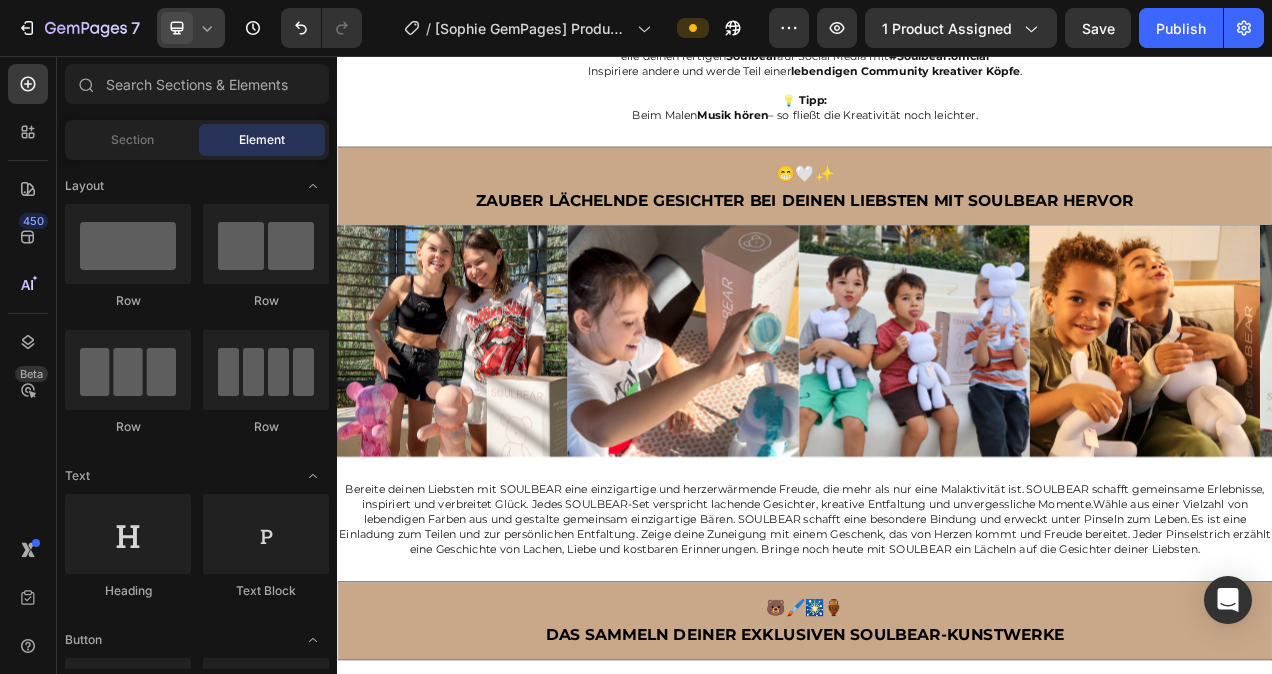scroll, scrollTop: 4263, scrollLeft: 0, axis: vertical 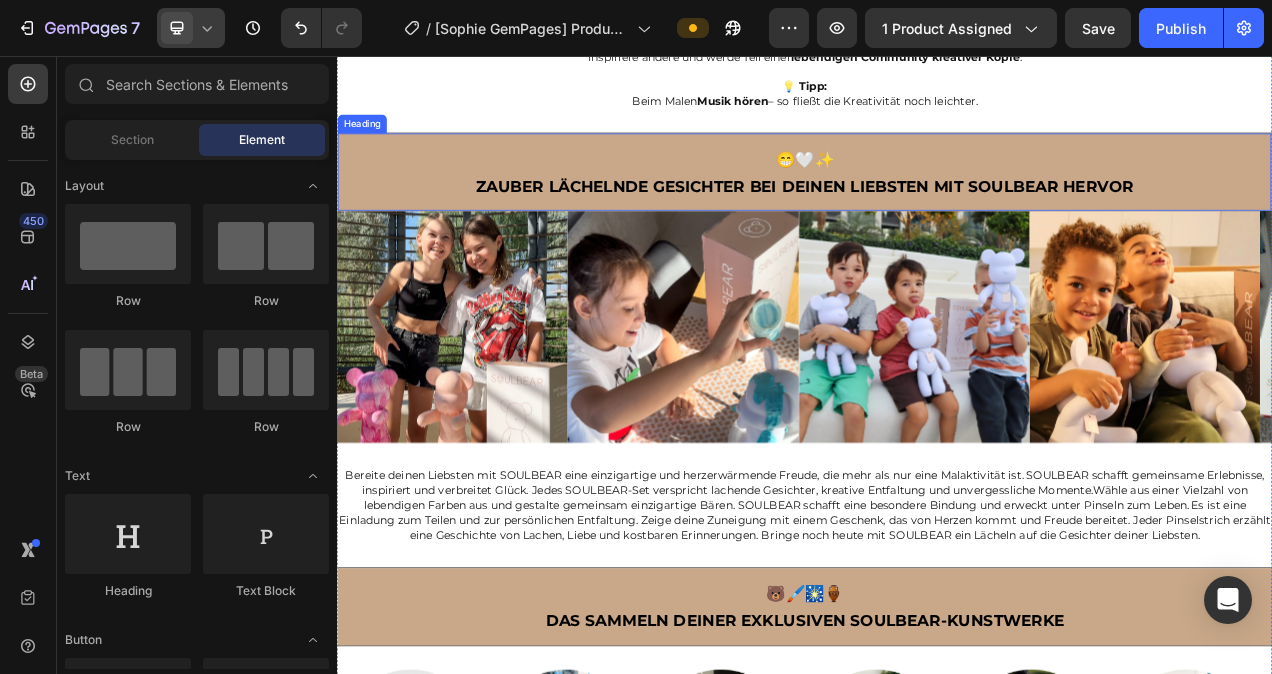 click on "😁🤍✨  Zauber lächelnde Gesichter bei deinen Liebsten mit SOULBEAR hervor" at bounding box center (937, 205) 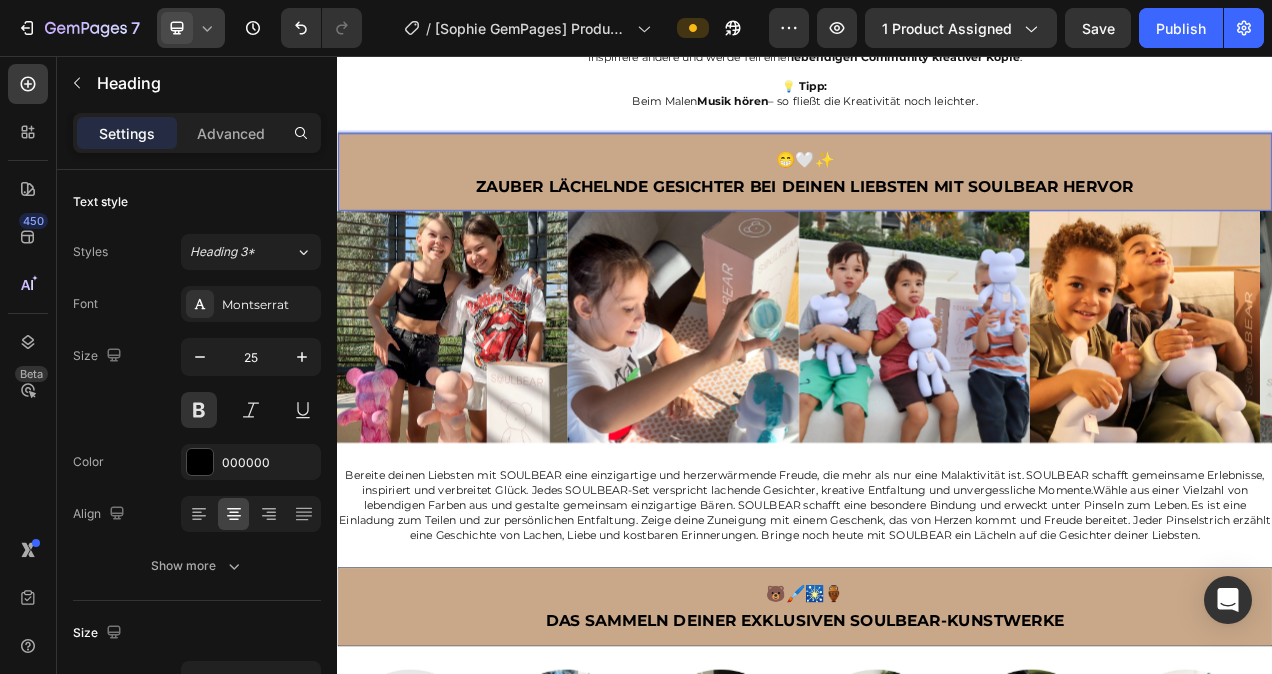 click on "😁🤍✨  Zauber lächelnde Gesichter bei deinen Liebsten mit SOULBEAR hervor" at bounding box center [937, 205] 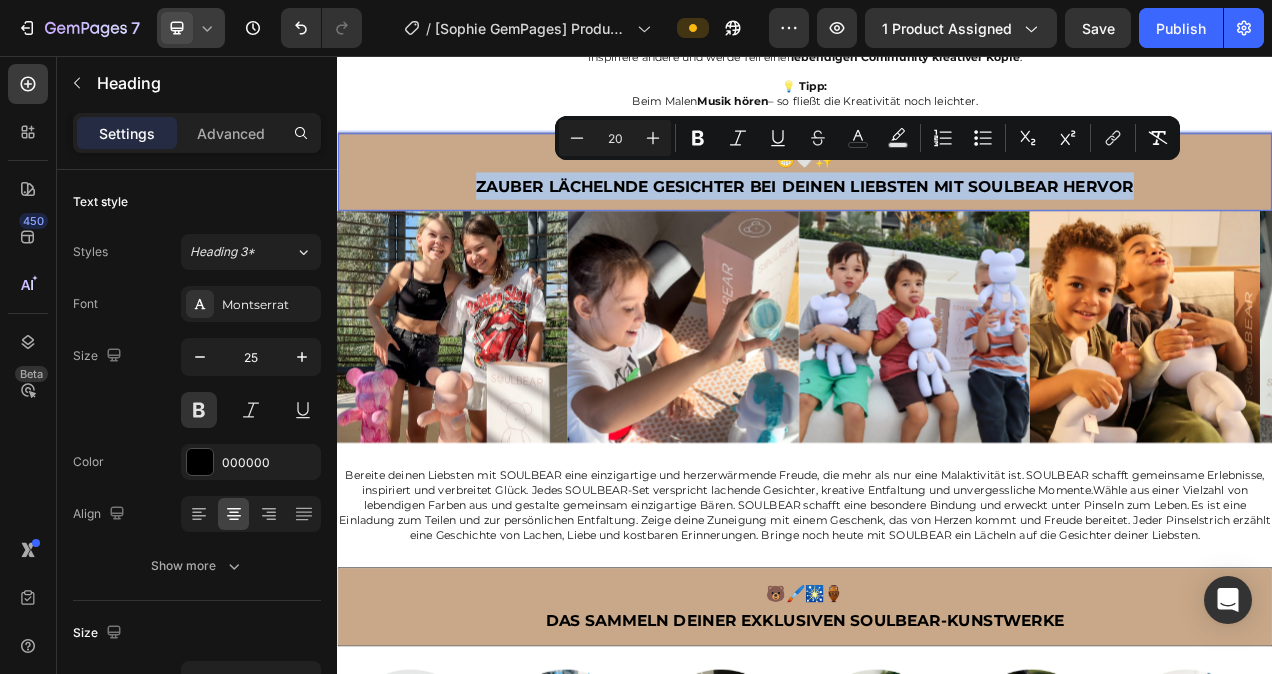 drag, startPoint x: 1371, startPoint y: 198, endPoint x: 508, endPoint y: 195, distance: 863.0052 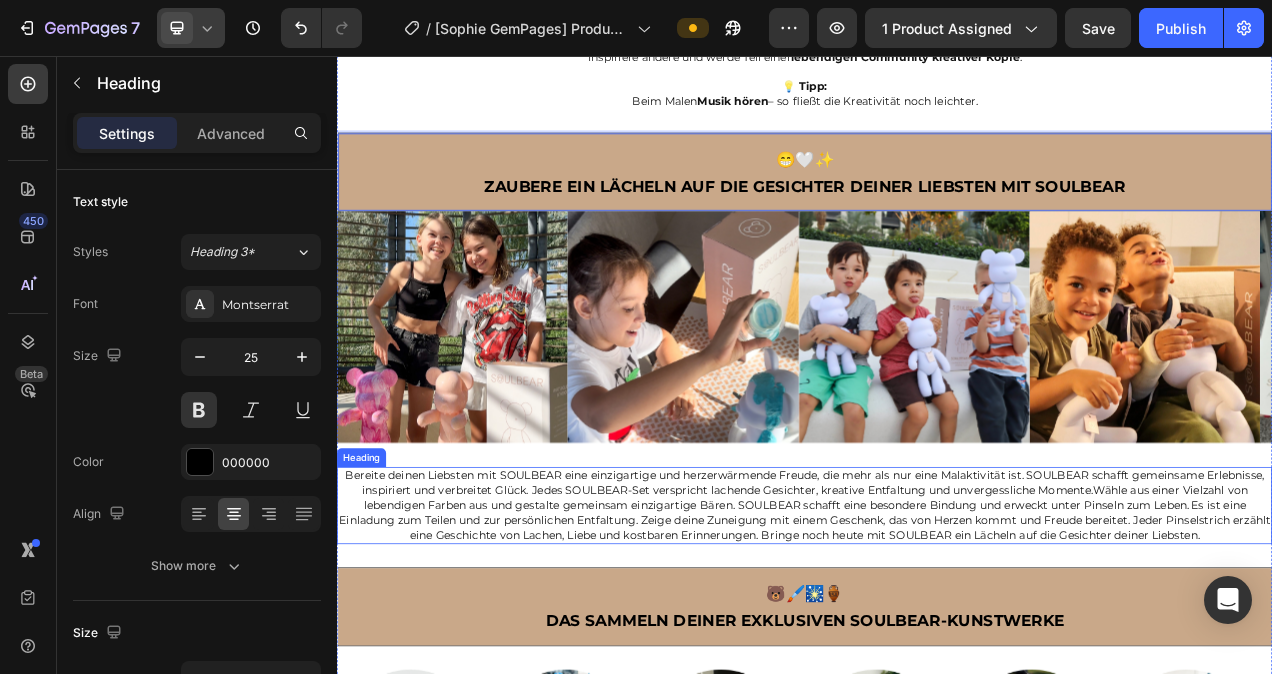 click on "Bereite deinen Liebsten mit SOULBEAR eine einzigartige und herzerwärmende Freude, die mehr als nur eine Malaktivität ist.    SOULBEAR schafft gemeinsame Erlebnisse, inspiriert und verbreitet Glück. Jedes SOULBEAR-Set verspricht lachende Gesichter, kreative Entfaltung und unvergessliche Momente.  Wähle aus einer Vielzahl von lebendigen Farben aus und gestalte gemeinsam einzigartige Bären. SOULBEAR schafft eine besondere Bindung und erweckt unter Pinseln zum Leben.    Es ist eine Einladung zum Teilen und zur persönlichen Entfaltung. Zeige deine Zuneigung mit einem Geschenk, das von Herzen kommt und Freude bereitet. Jeder Pinselstrich erzählt eine Geschichte von Lachen, Liebe und kostbaren Erinnerungen. Bringe noch heute mit SOULBEAR ein Lächeln auf die Gesichter deiner Liebsten." at bounding box center (937, 633) 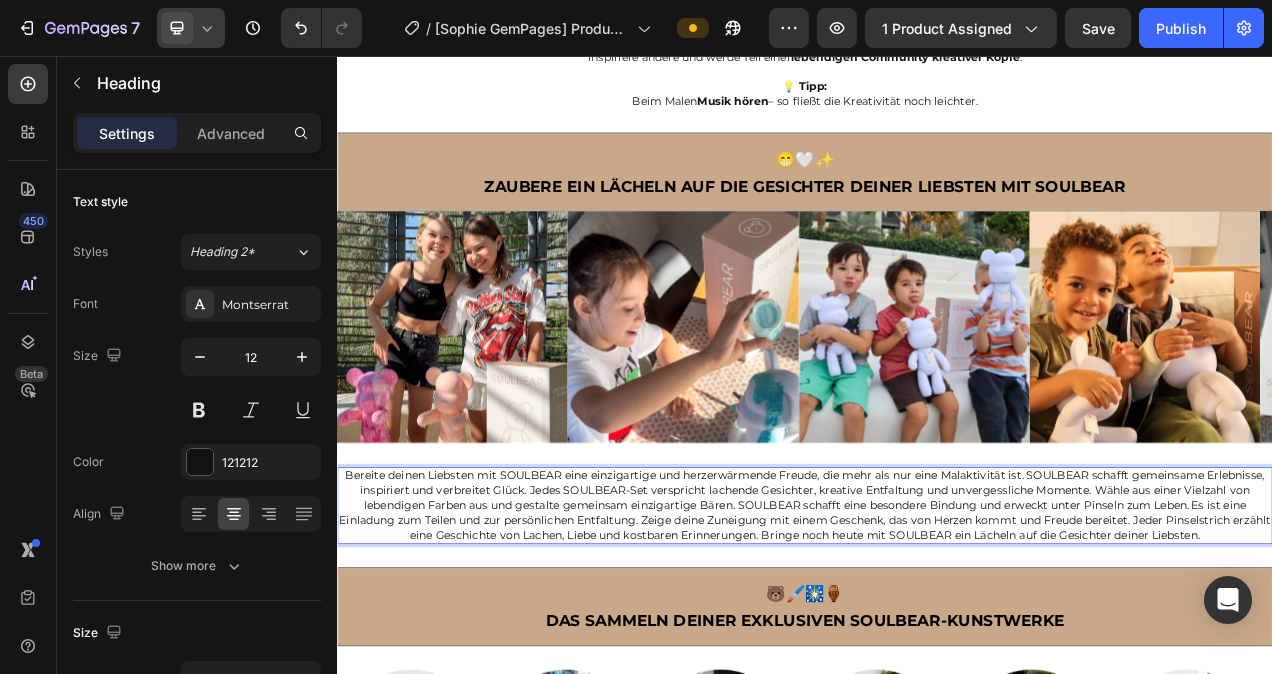 click on "Bereite deinen Liebsten mit SOULBEAR eine einzigartige und herzerwärmende Freude, die mehr als nur eine Malaktivität ist.    SOULBEAR schafft gemeinsame Erlebnisse, inspiriert und verbreitet Glück. Jedes SOULBEAR-Set verspricht lachende Gesichter, kreative Entfaltung und unvergessliche Momente. Wähle aus einer Vielzahl von lebendigen Farben aus und gestalte gemeinsam einzigartige Bären. SOULBEAR schafft eine besondere Bindung und erweckt unter Pinseln zum Leben.    Es ist eine Einladung zum Teilen und zur persönlichen Entfaltung. Zeige deine Zuneigung mit einem Geschenk, das von Herzen kommt und Freude bereitet. Jeder Pinselstrich erzählt eine Geschichte von Lachen, Liebe und kostbaren Erinnerungen. Bringe noch heute mit SOULBEAR ein Lächeln auf die Gesichter deiner Liebsten." at bounding box center [937, 633] 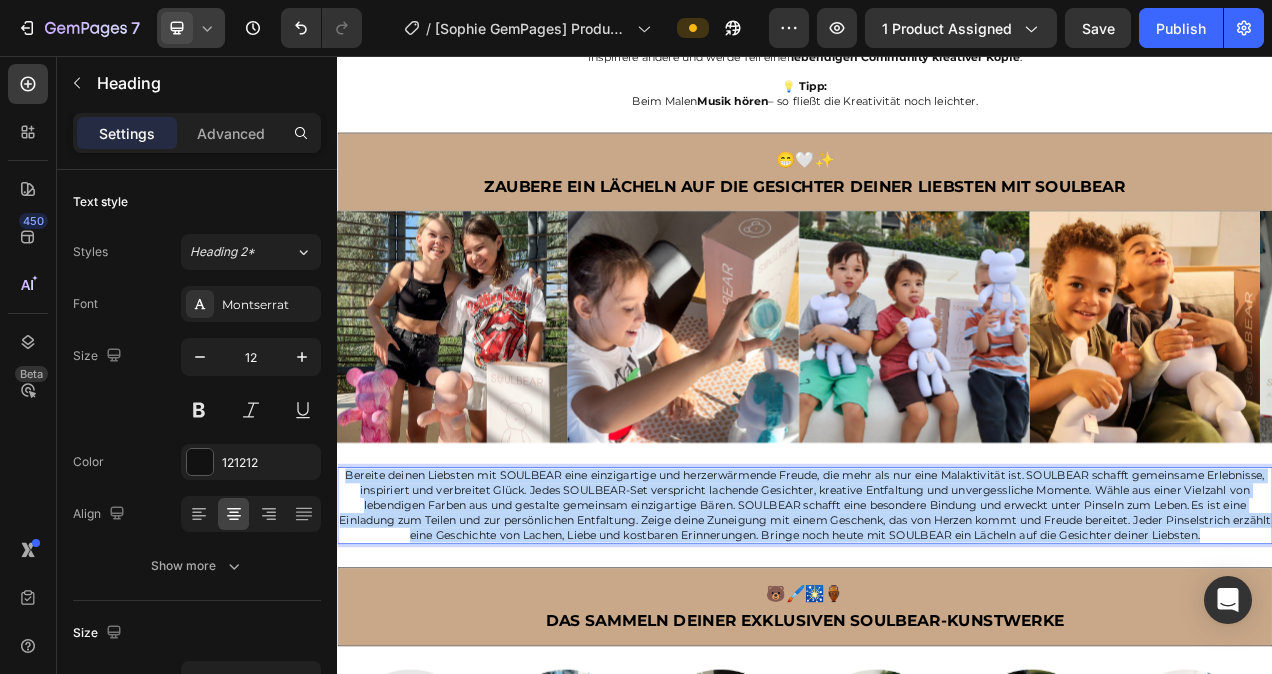 drag, startPoint x: 1509, startPoint y: 649, endPoint x: 367, endPoint y: 580, distance: 1144.0826 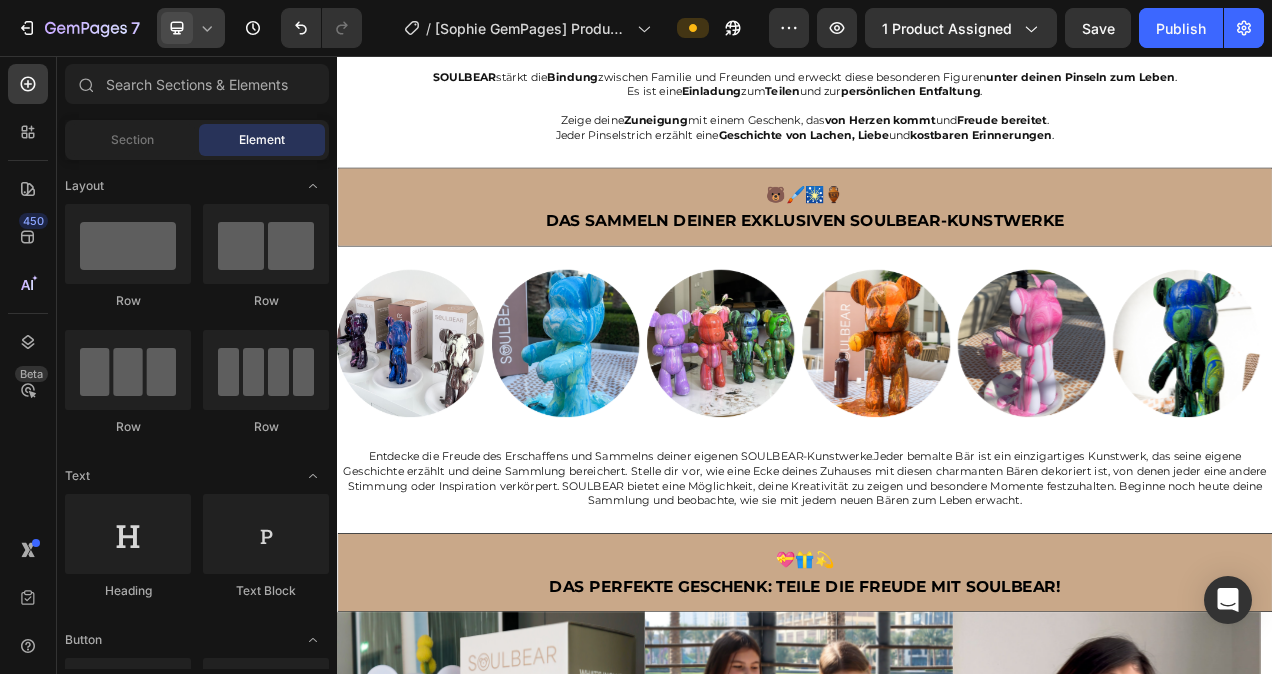 scroll, scrollTop: 4899, scrollLeft: 0, axis: vertical 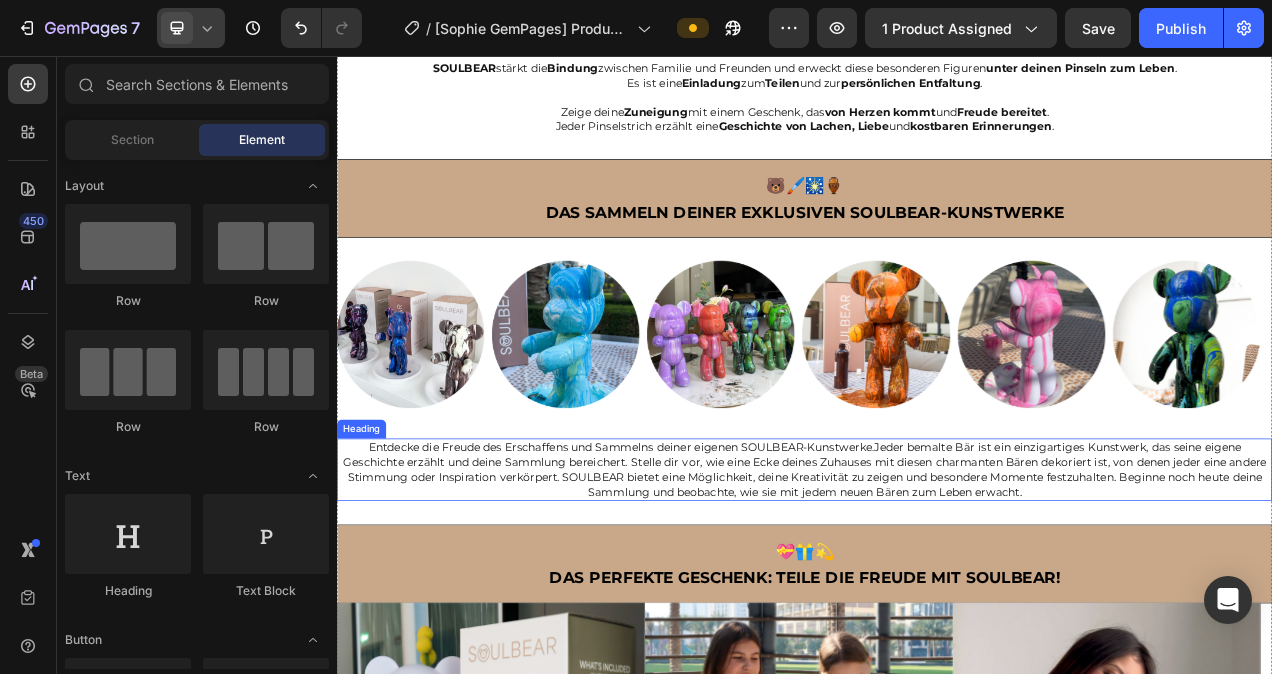 click on "Entdecke die Freude des Erschaffens und Sammelns deiner eigenen SOULBEAR-Kunstwerke .   Jeder bemalte Bär ist ein einzigartiges Kunstwerk, das seine eigene Geschichte erzählt und deine Sammlung bereichert. Stelle dir vor, wie eine Ecke deines Zuhauses mit diesen charmanten Bären dekoriert ist, von denen jeder eine andere Stimmung oder Inspiration verkörpert.    SOULBEAR bietet eine Möglichkeit, deine Kreativität zu zeigen und besondere Momente festzuhalten. Beginne noch heute deine Sammlung und beobachte, wie sie mit jedem neuen Bären zum Leben erwacht." at bounding box center [937, 588] 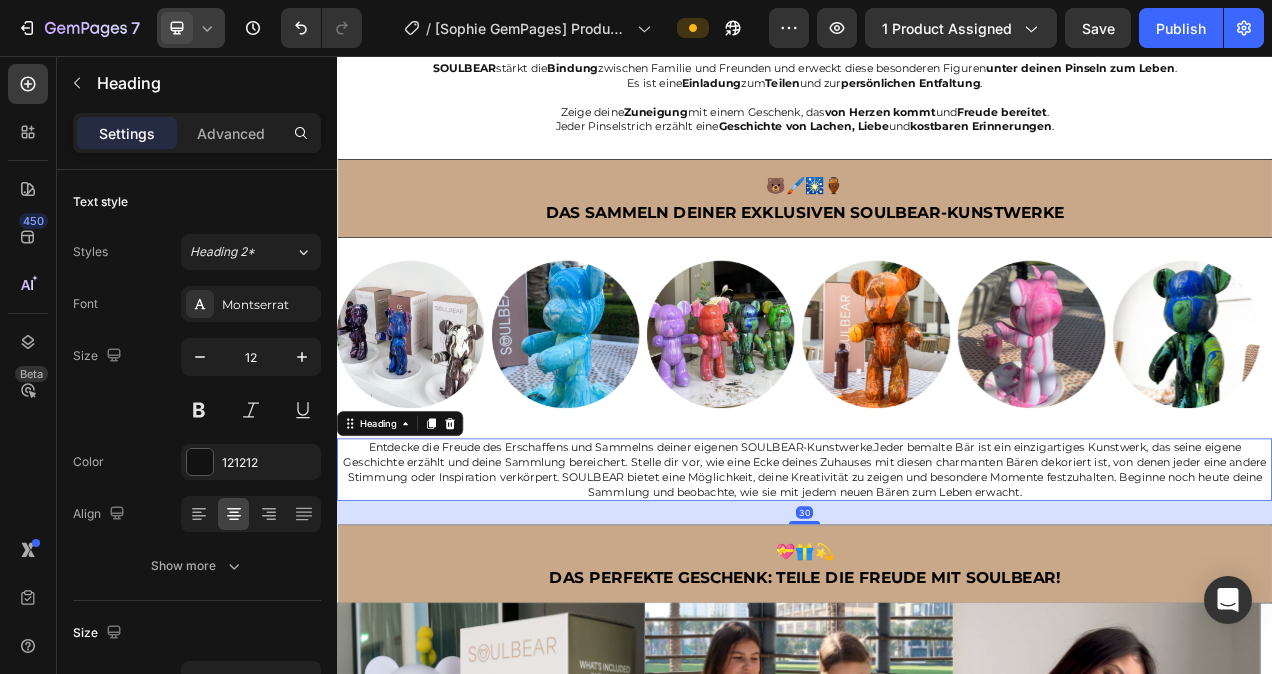 click on "Entdecke die Freude des Erschaffens und Sammelns deiner eigenen SOULBEAR-Kunstwerke .   Jeder bemalte Bär ist ein einzigartiges Kunstwerk, das seine eigene Geschichte erzählt und deine Sammlung bereichert. Stelle dir vor, wie eine Ecke deines Zuhauses mit diesen charmanten Bären dekoriert ist, von denen jeder eine andere Stimmung oder Inspiration verkörpert.    SOULBEAR bietet eine Möglichkeit, deine Kreativität zu zeigen und besondere Momente festzuhalten. Beginne noch heute deine Sammlung und beobachte, wie sie mit jedem neuen Bären zum Leben erwacht." at bounding box center [937, 588] 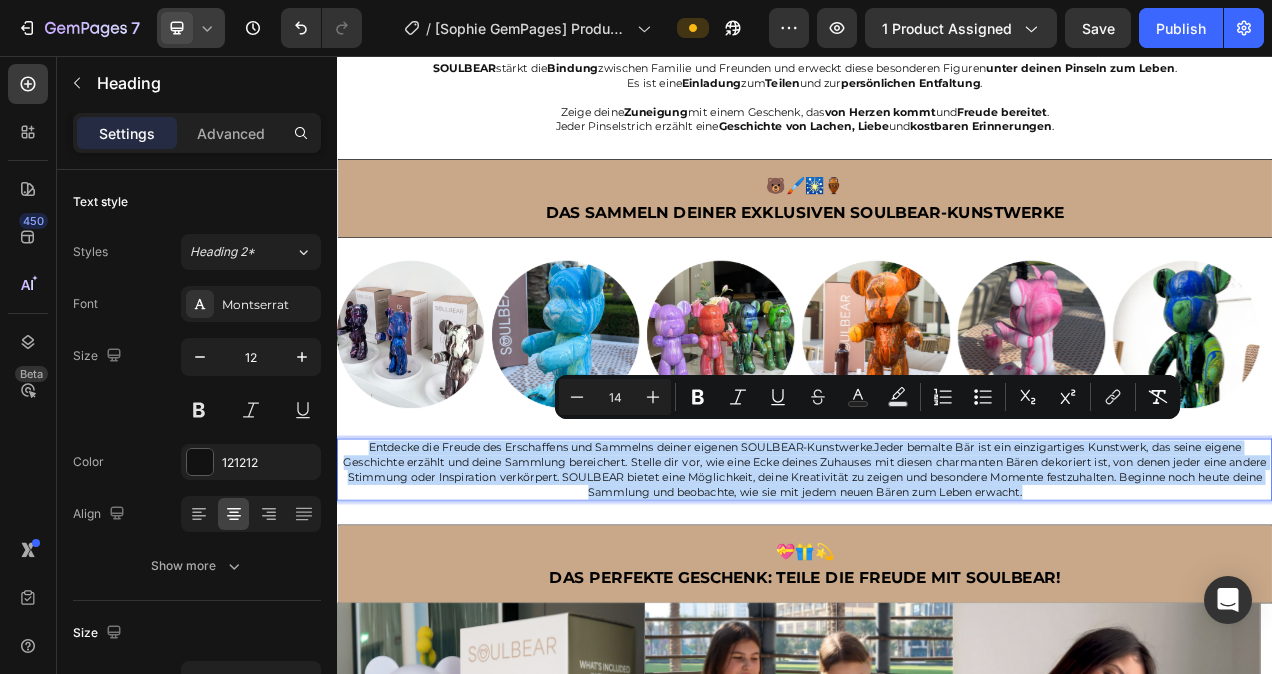 drag, startPoint x: 1267, startPoint y: 587, endPoint x: 365, endPoint y: 541, distance: 903.1722 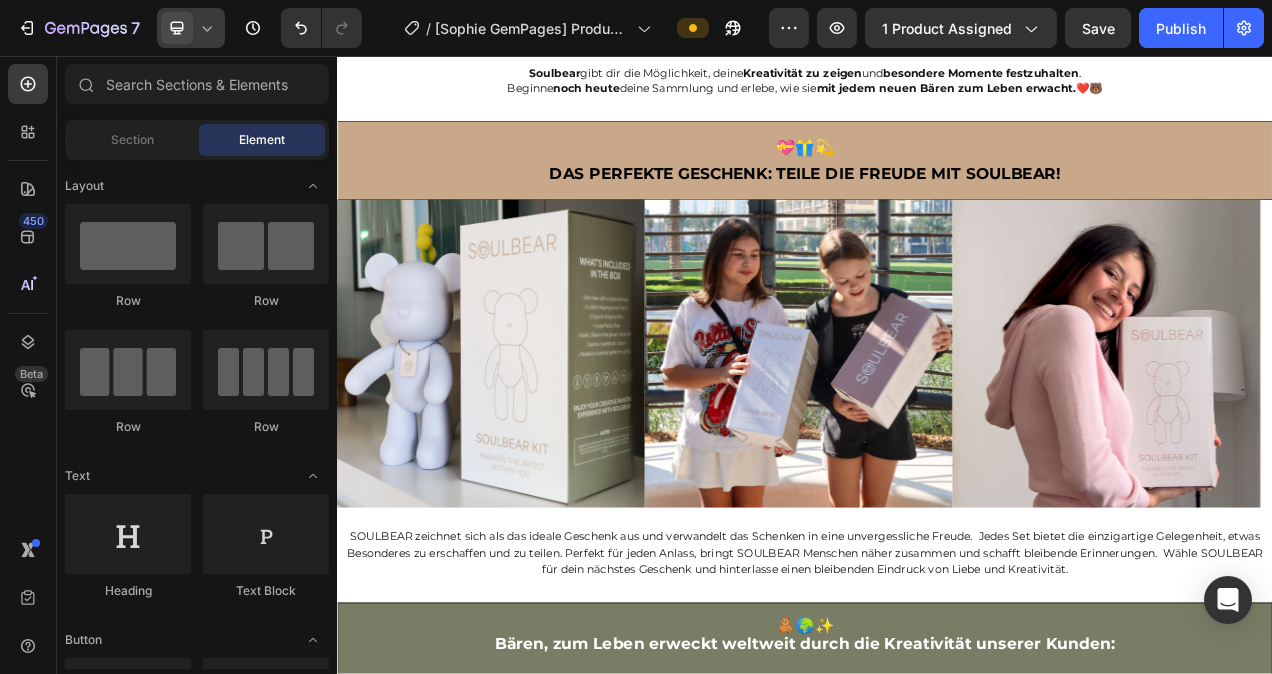 scroll, scrollTop: 5575, scrollLeft: 0, axis: vertical 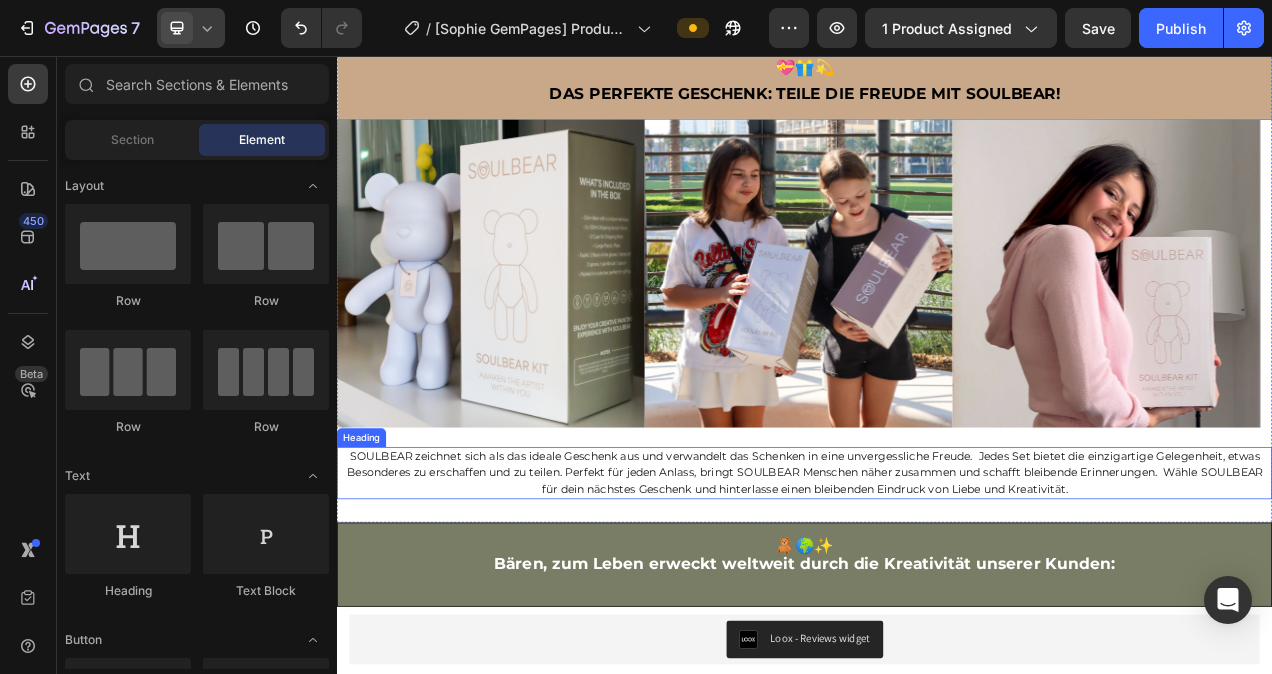 click on "SOULBEAR zeichnet sich als das ideale Geschenk aus und verwandelt das Schenken in eine unvergessliche Freude.  Jedes Set bietet die einzigartige Gelegenheit, etwas Besonderes zu erschaffen und zu teilen. Perfekt für jeden Anlass, bringt SOULBEAR Menschen näher zusammen und schafft bleibende Erinnerungen.  Wähle SOULBEAR für dein nächstes Geschenk und hinterlasse einen bleibenden Eindruck von Liebe und Kreativität." at bounding box center (937, 591) 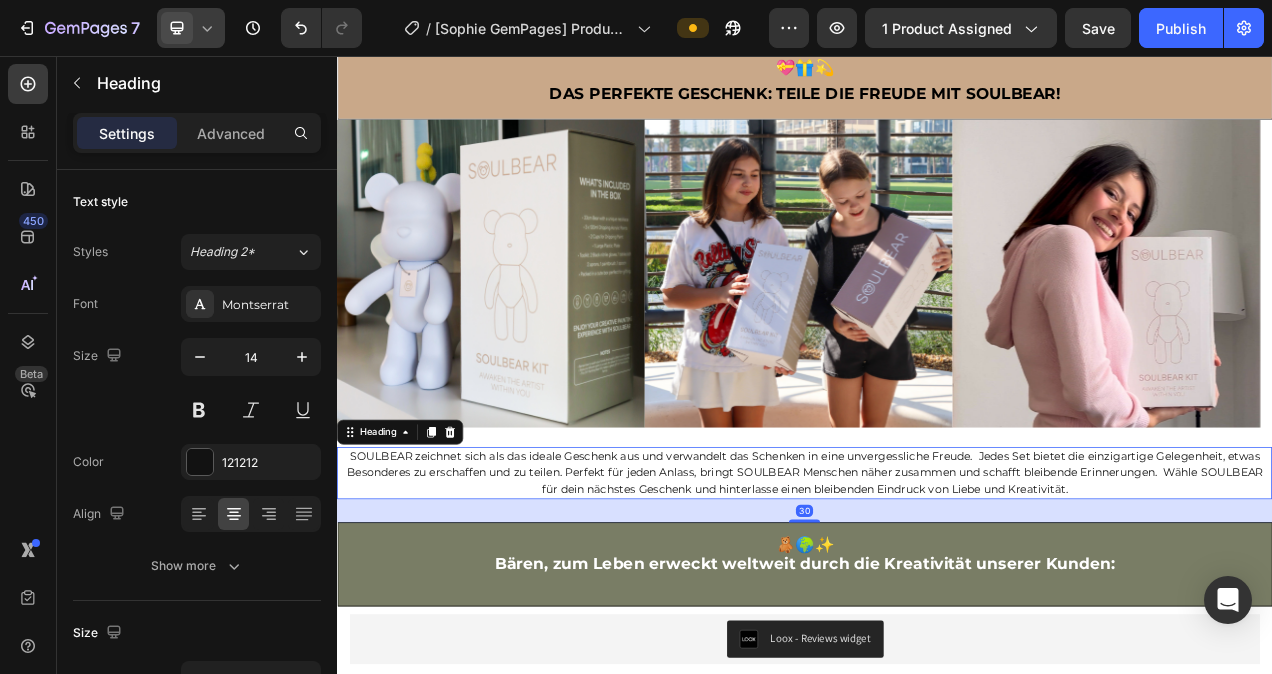click on "SOULBEAR zeichnet sich als das ideale Geschenk aus und verwandelt das Schenken in eine unvergessliche Freude.  Jedes Set bietet die einzigartige Gelegenheit, etwas Besonderes zu erschaffen und zu teilen. Perfekt für jeden Anlass, bringt SOULBEAR Menschen näher zusammen und schafft bleibende Erinnerungen.  Wähle SOULBEAR für dein nächstes Geschenk und hinterlasse einen bleibenden Eindruck von Liebe und Kreativität." at bounding box center (937, 591) 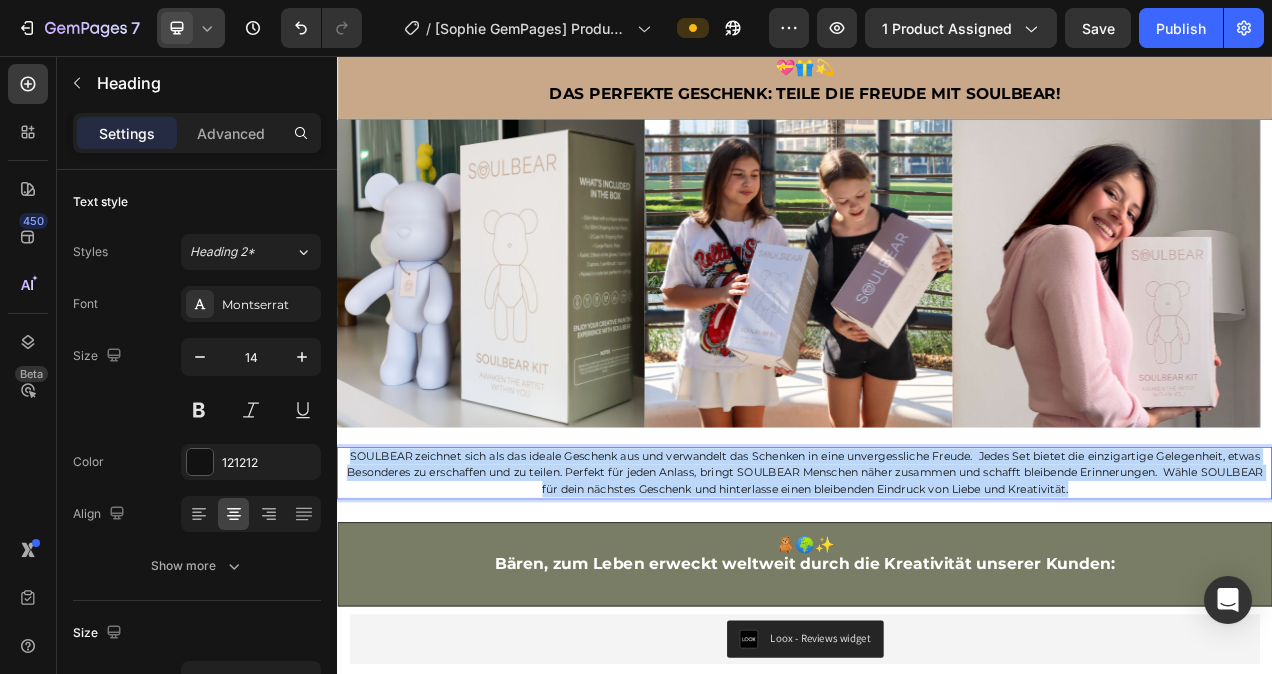 drag, startPoint x: 1329, startPoint y: 583, endPoint x: 342, endPoint y: 541, distance: 987.8932 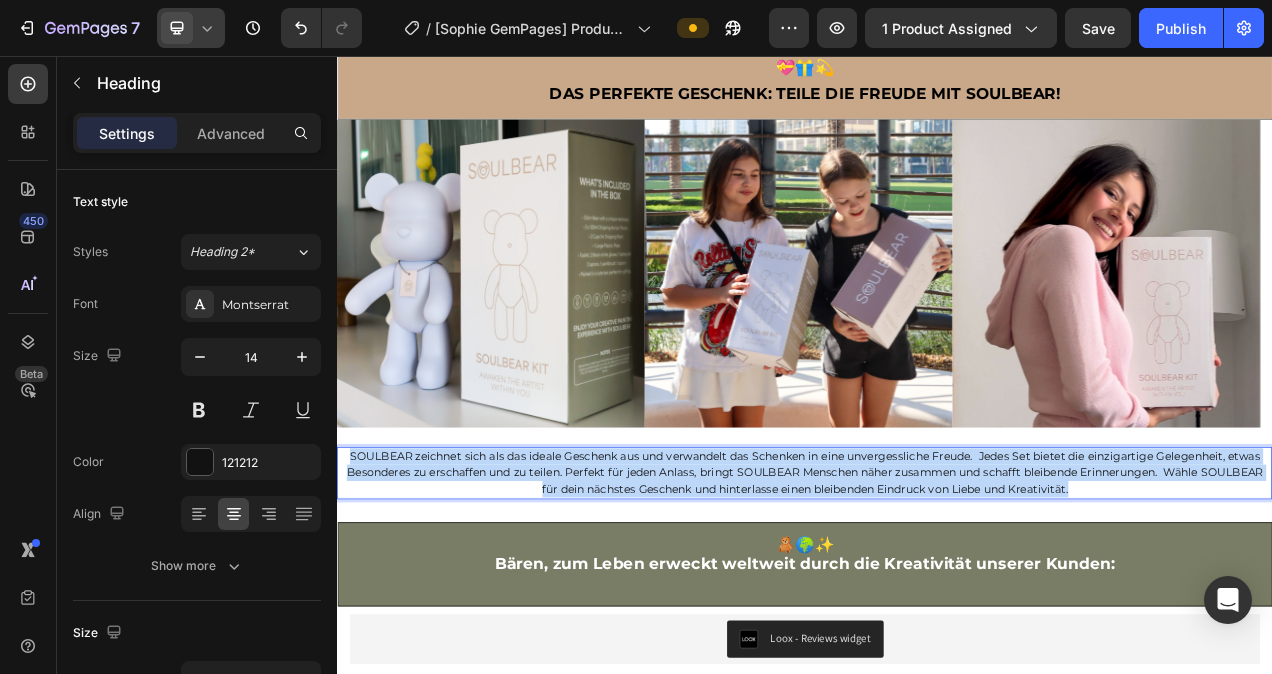 click on "SOULBEAR zeichnet sich als das ideale Geschenk aus und verwandelt das Schenken in eine unvergessliche Freude.  Jedes Set bietet die einzigartige Gelegenheit, etwas Besonderes zu erschaffen und zu teilen. Perfekt für jeden Anlass, bringt SOULBEAR Menschen näher zusammen und schafft bleibende Erinnerungen.  Wähle SOULBEAR für dein nächstes Geschenk und hinterlasse einen bleibenden Eindruck von Liebe und Kreativität." at bounding box center [937, 591] 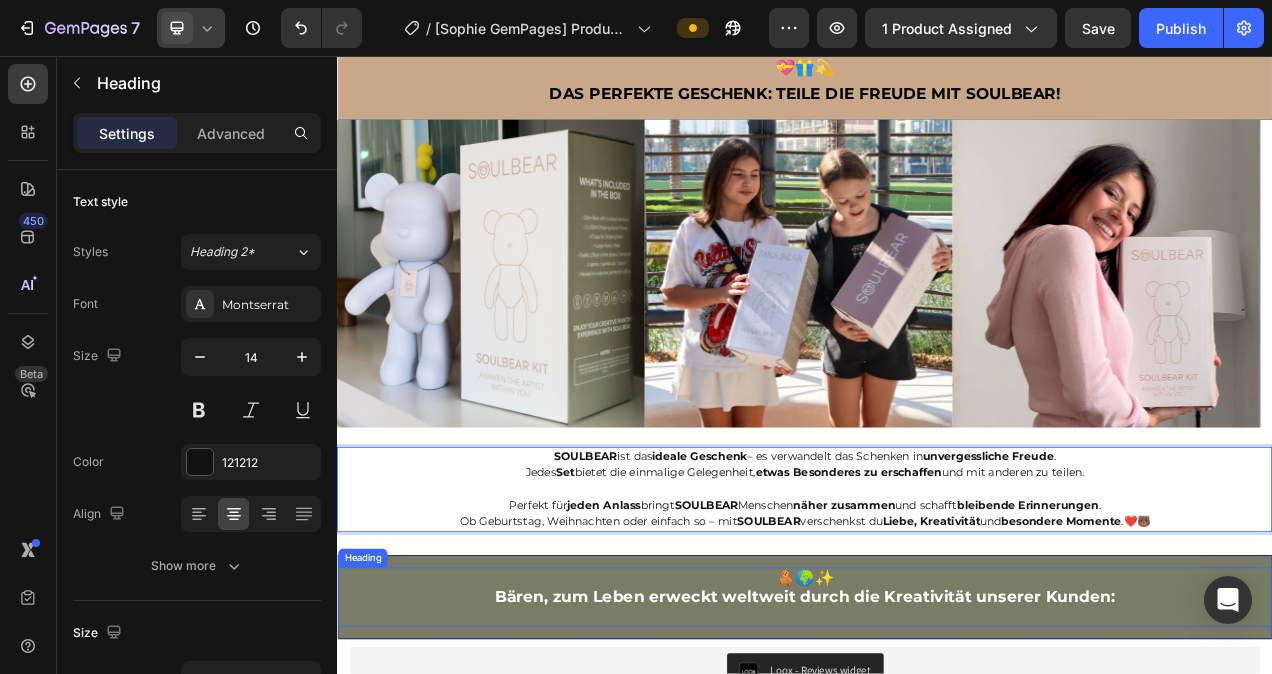 click on "🧸🌍✨ Bären, zum Leben erweckt weltweit durch die Kreativität unserer Kunden:" at bounding box center [937, 751] 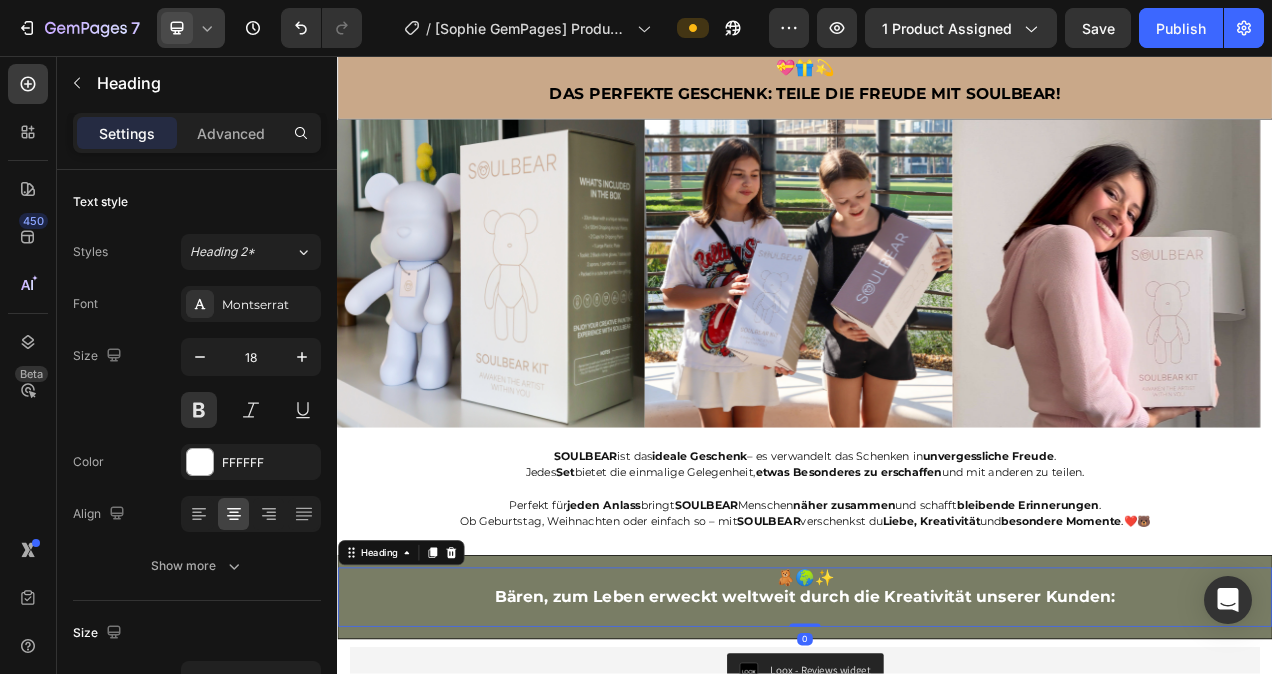 click on "🧸🌍✨ Bären, zum Leben erweckt weltweit durch die Kreativität unserer Kunden:" at bounding box center [937, 751] 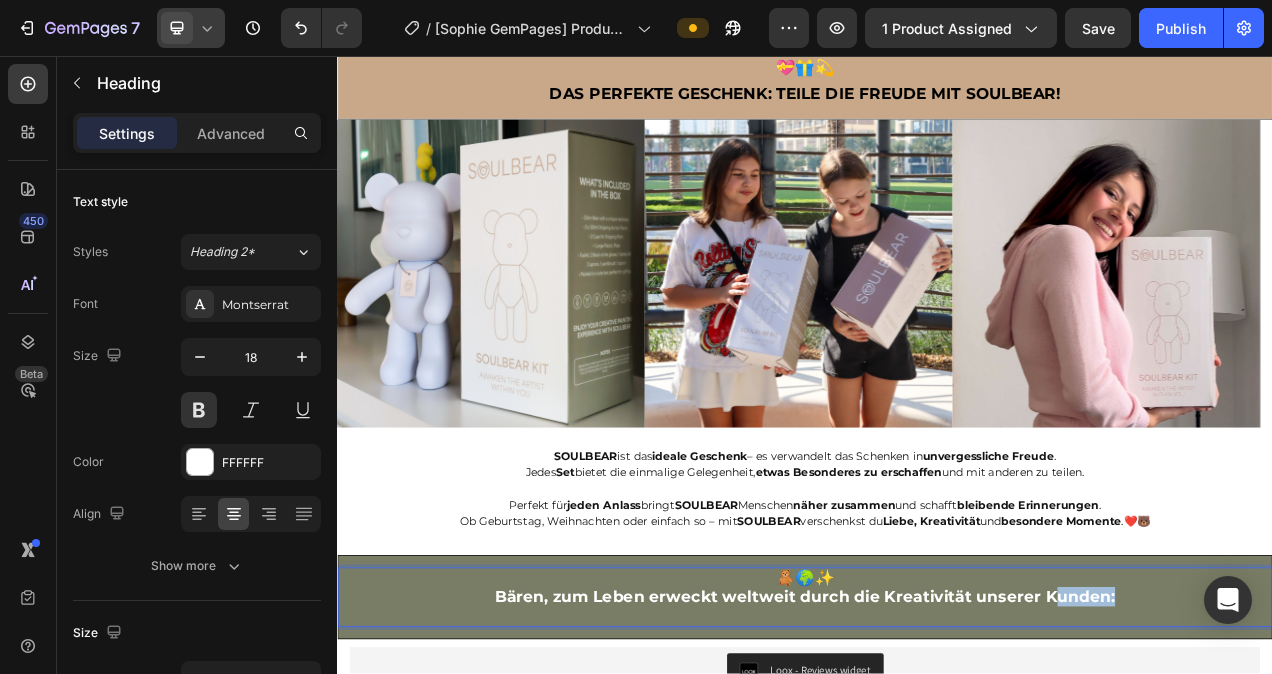 drag, startPoint x: 1333, startPoint y: 718, endPoint x: 1247, endPoint y: 715, distance: 86.05231 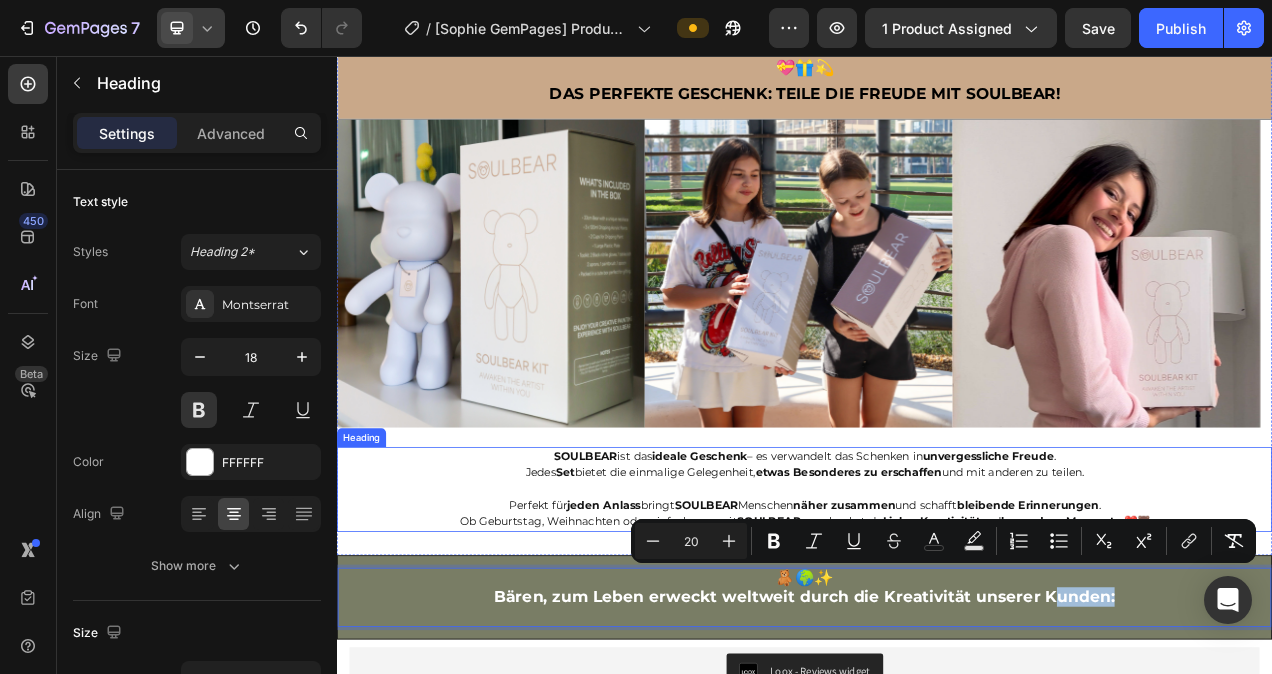 click on "⁠⁠⁠⁠⁠⁠⁠ SOULBEAR  ist das  ideale Geschenk  – es verwandelt das Schenken in  unvergessliche Freude . Jedes  Set  bietet die einmalige Gelegenheit,  etwas Besonderes zu erschaffen  und mit anderen zu teilen. Perfekt für  jeden Anlass  bringt  SOULBEAR  Menschen  näher zusammen  und schafft  bleibende Erinnerungen . Ob Geburtstag, Weihnachten oder einfach so – mit  SOULBEAR  verschenkst du  Liebe, Kreativität  und  besondere Momente .❤️🐻" 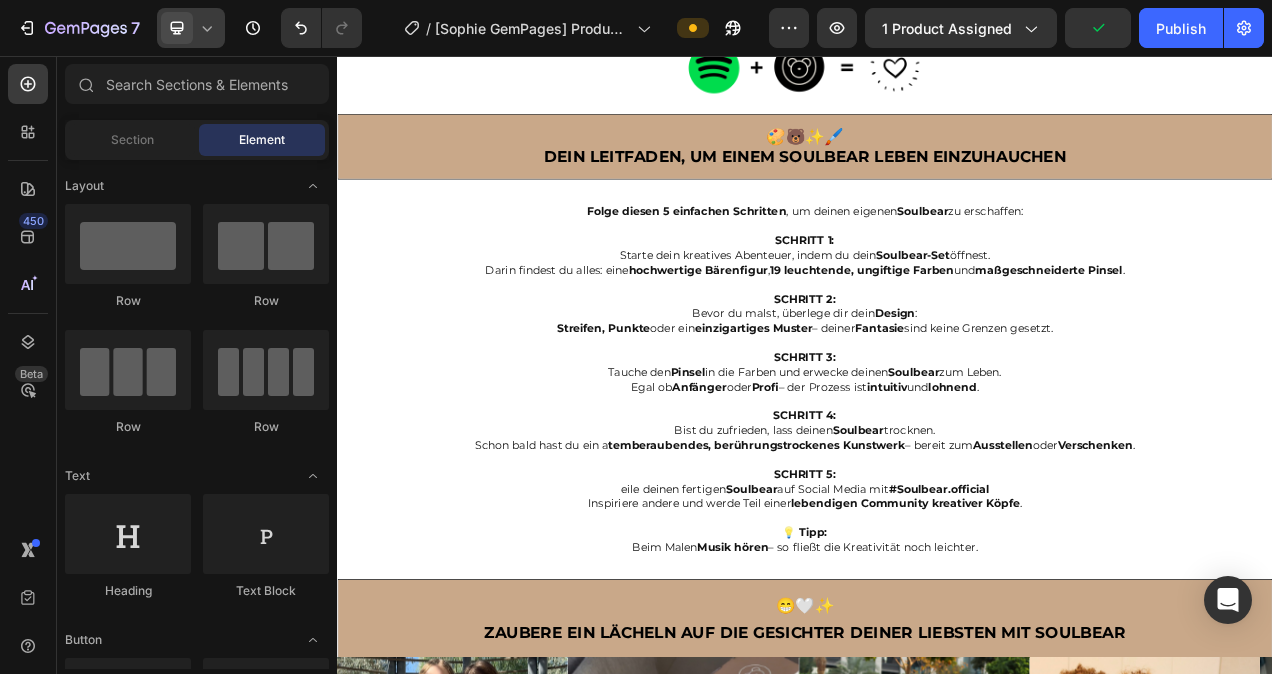scroll, scrollTop: 3663, scrollLeft: 0, axis: vertical 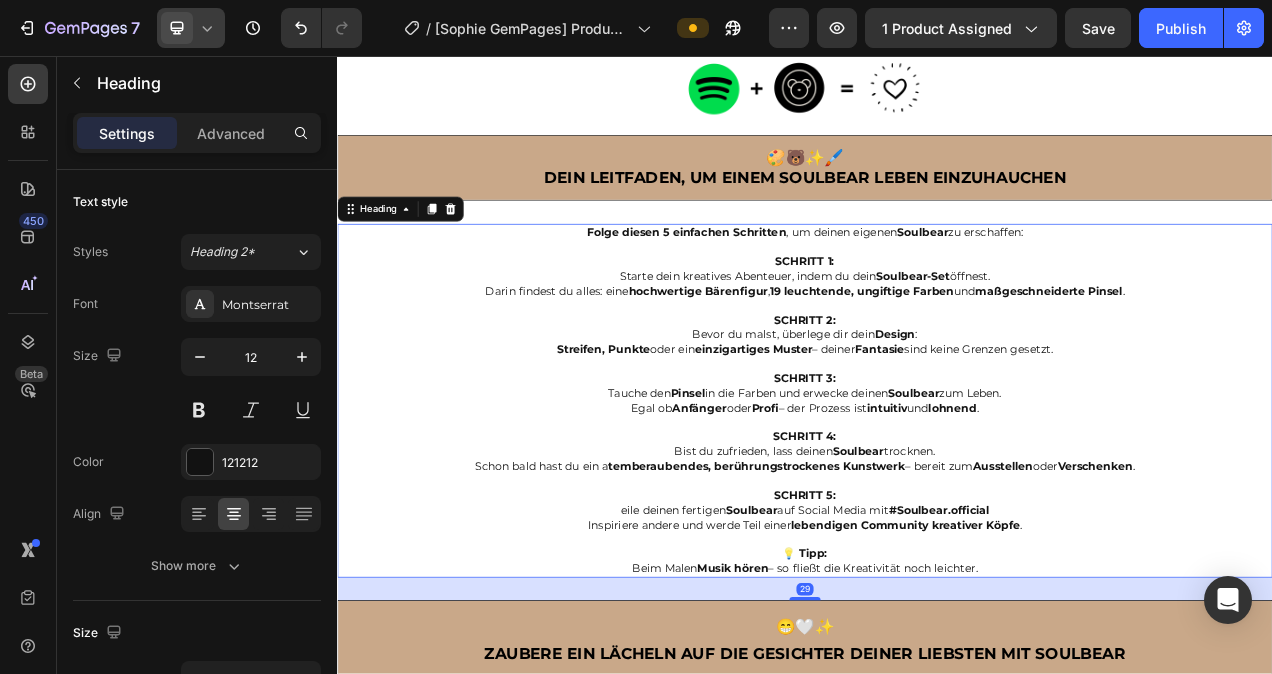 click on "⁠⁠⁠⁠⁠⁠⁠ Folge diesen 5 einfachen Schritten , um deinen eigenen  Soulbear  zu erschaffen: SCHRITT 1: Starte dein kreatives Abenteuer, indem du dein  Soulbear-Set  öffnest. Darin findest du alles: eine  hochwertige Bärenfigur ,  19 leuchtende, ungiftige Farben  und  maßgeschneiderte Pinsel . SCHRITT 2: Bevor du malst, überlege dir dein  Design : Streifen, Punkte  oder ein  einzigartiges Muster  – deiner  Fantasie  sind keine Grenzen gesetzt. SCHRITT 3: Tauche den  Pinsel  in die Farben und erwecke deinen  Soulbear  zum Leben. Egal ob  Anfänger  oder  Profi  – der Prozess ist  intuitiv  und  lohnend . SCHRITT 4: Bist du zufrieden, lass deinen  Soulbear  trocknen. Schon bald hast du ein a temberaubendes, berührungstrockenes Kunstwerk  – bereit zum  Ausstellen  oder  Verschenken . SCHRITT 5: eile deinen fertigen  Soulbear  auf Social Media mit  #Soulbear.official Inspiriere andere und werde Teil einer  lebendigen Community kreativer Köpfe . 💡 Tipp: Beim Malen  Musik hören" 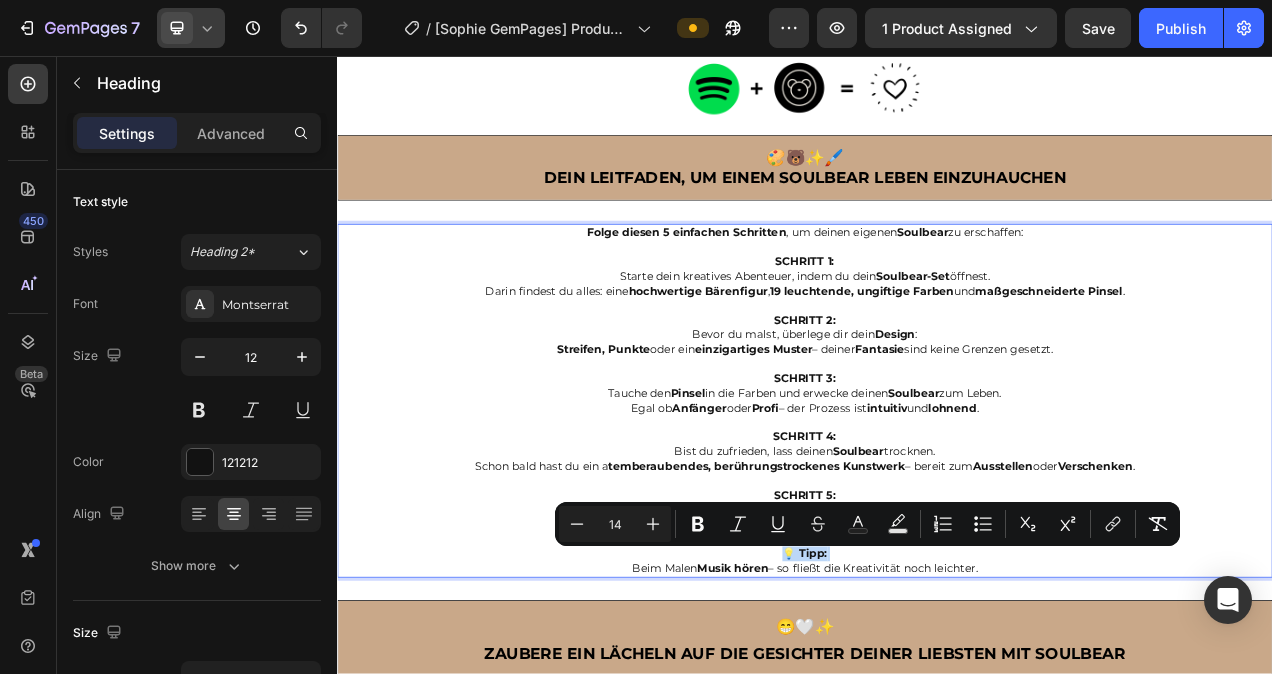 drag, startPoint x: 866, startPoint y: 634, endPoint x: 634, endPoint y: 628, distance: 232.07758 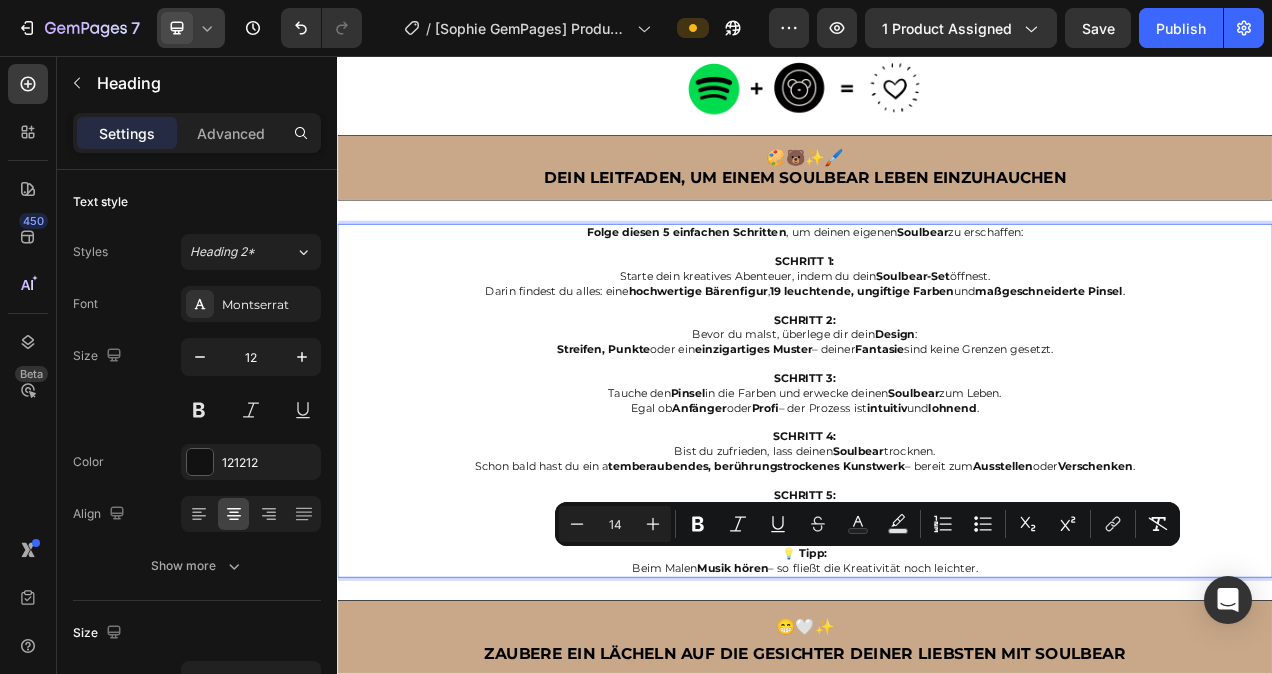 click on "Folge diesen 5 einfachen Schritten , um deinen eigenen  Soulbear  zu erschaffen: SCHRITT 1: Starte dein kreatives Abenteuer, indem du dein  Soulbear-Set  öffnest. Darin findest du alles: eine  hochwertige Bärenfigur ,  19 leuchtende, ungiftige Farben  und  maßgeschneiderte Pinsel . SCHRITT 2: Bevor du malst, überlege dir dein  Design : Streifen, Punkte  oder ein  einzigartiges Muster  – deiner  Fantasie  sind keine Grenzen gesetzt. SCHRITT 3: Tauche den  Pinsel  in die Farben und erwecke deinen  Soulbear  zum Leben. Egal ob  Anfänger  oder  Profi  – der Prozess ist  intuitiv  und  lohnend . SCHRITT 4: Bist du zufrieden, lass deinen  Soulbear  trocknen. Schon bald hast du ein a temberaubendes, berührungstrockenes Kunstwerk  – bereit zum  Ausstellen  oder  Verschenken . SCHRITT 5: eile deinen fertigen  Soulbear  auf Social Media mit  #Soulbear.official Inspiriere andere und werde Teil einer  lebendigen Community kreativer Köpfe . 💡 Tipp: Beim Malen  Musik hören" 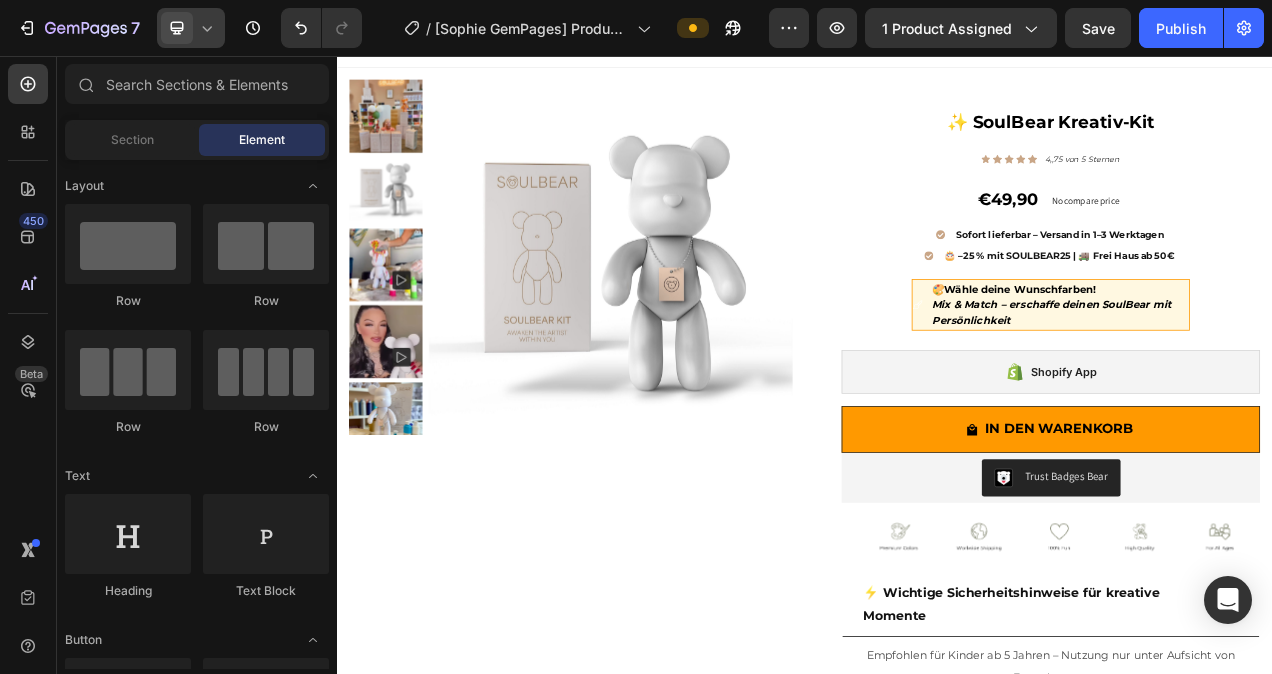 scroll, scrollTop: 0, scrollLeft: 0, axis: both 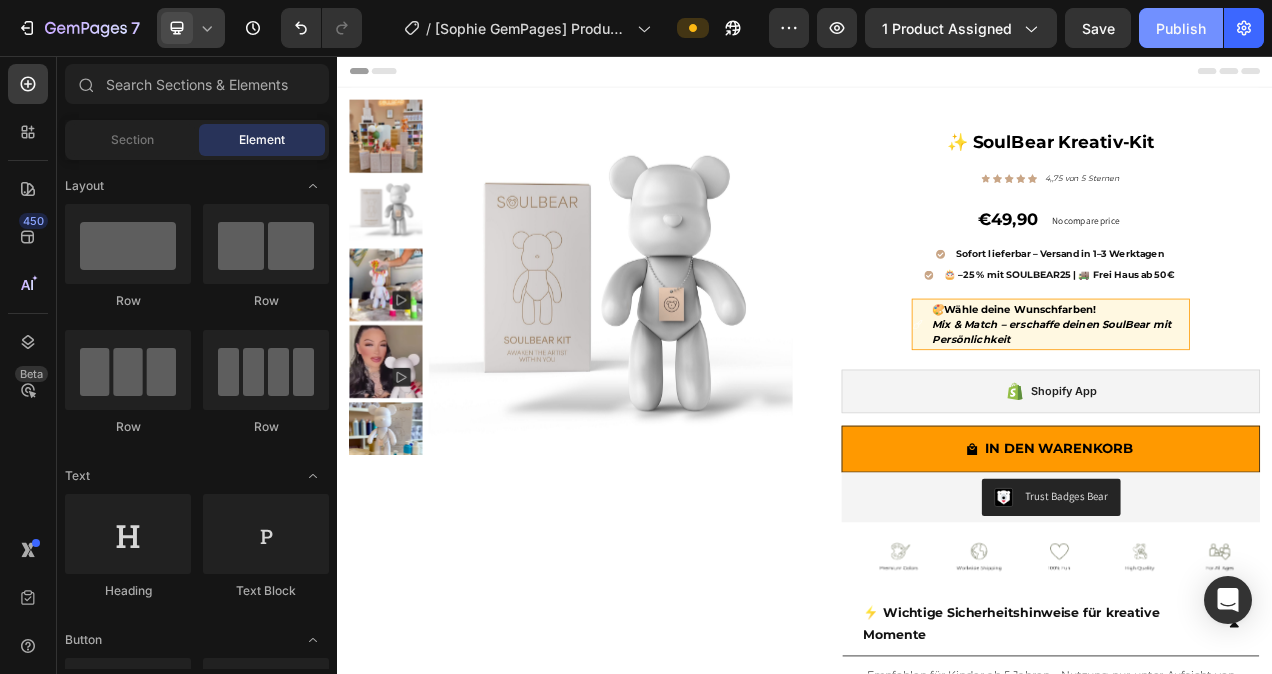 click on "Publish" 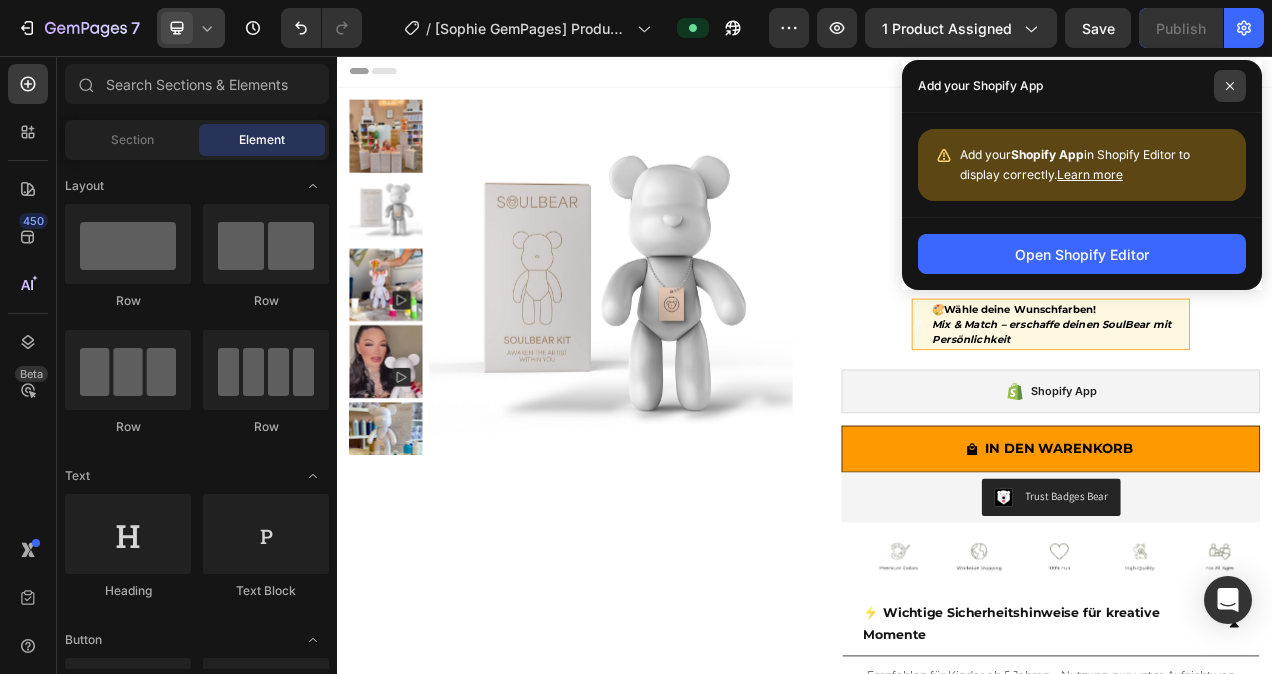 click 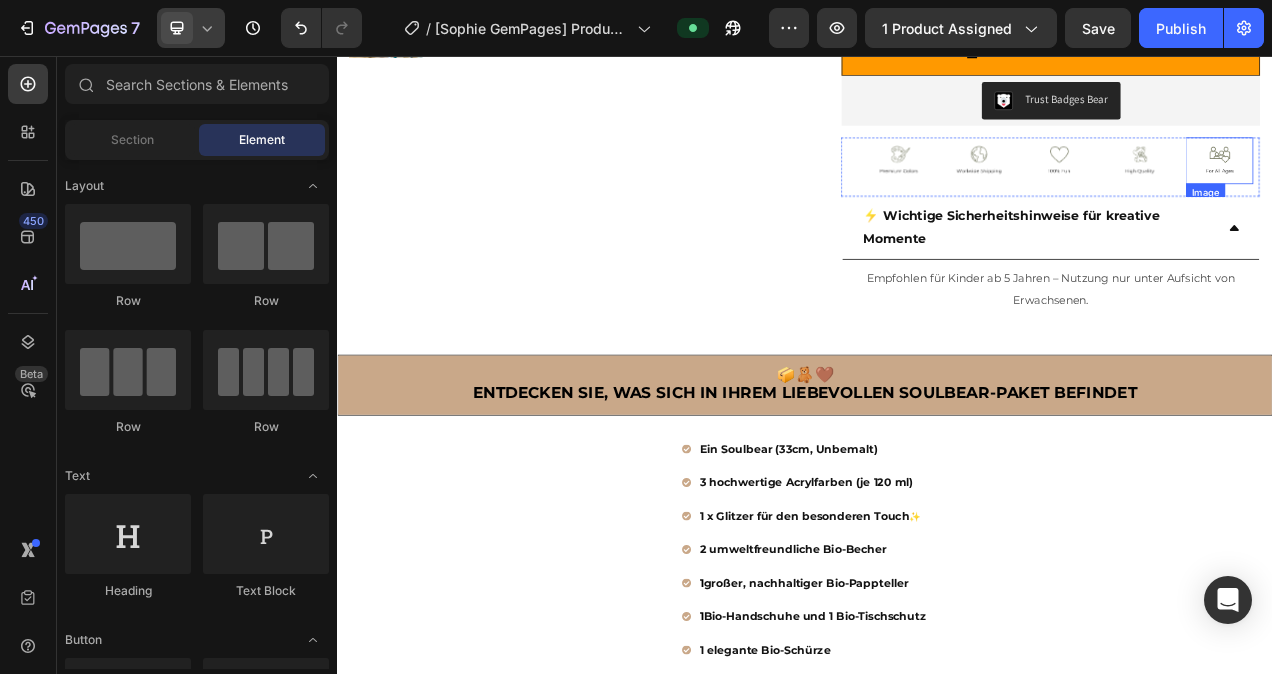 scroll, scrollTop: 521, scrollLeft: 0, axis: vertical 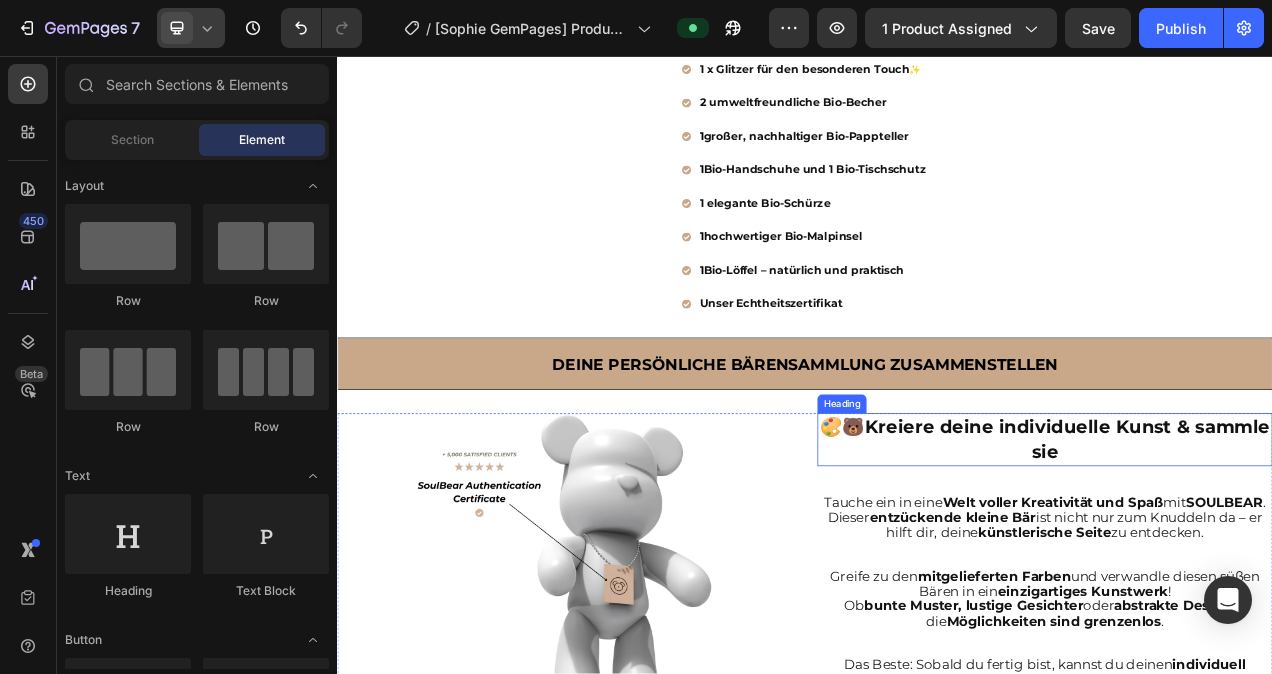 click on "🎨🐻  Kreiere deine individuelle Kunst & sammle sie" 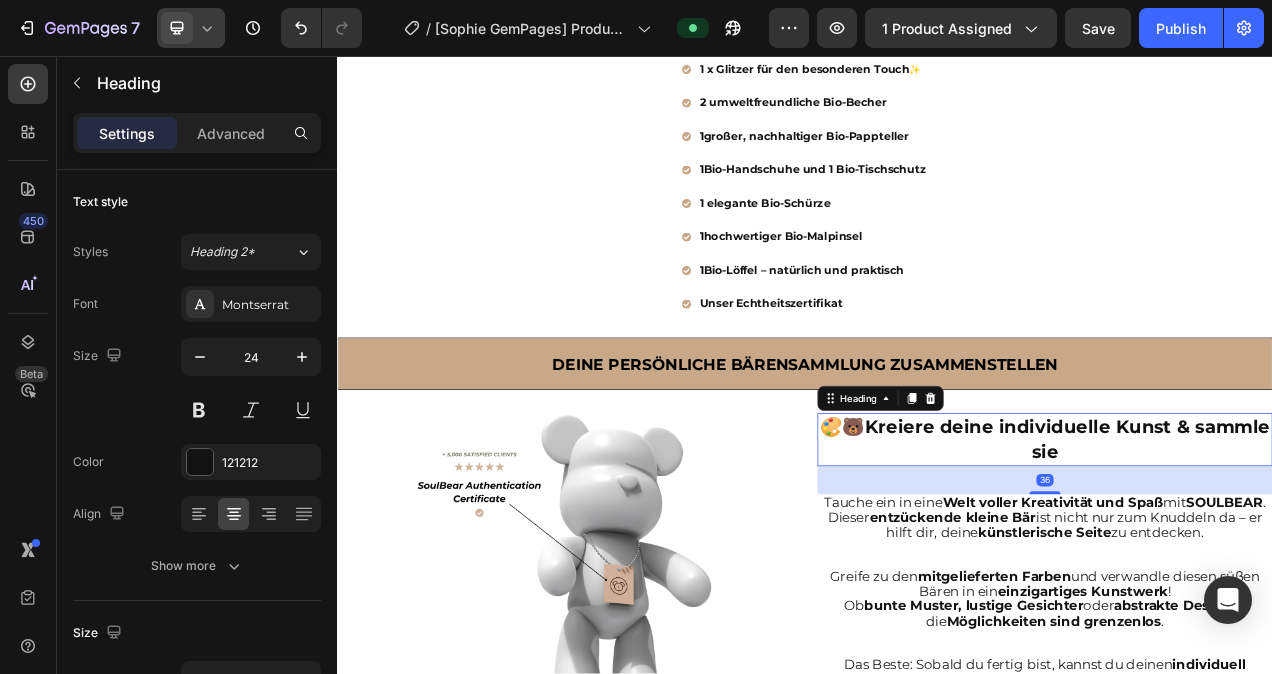 click on "🎨🐻  Kreiere deine individuelle Kunst & sammle sie" 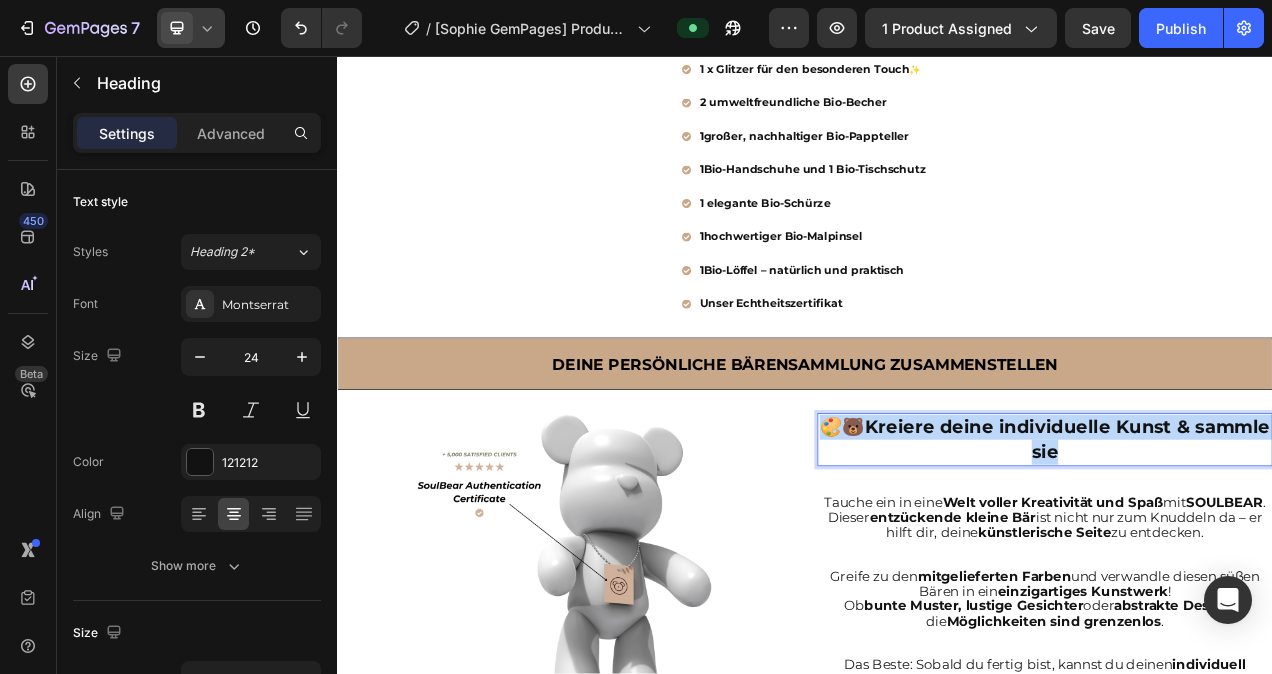 drag, startPoint x: 1011, startPoint y: 493, endPoint x: 660, endPoint y: 480, distance: 351.24066 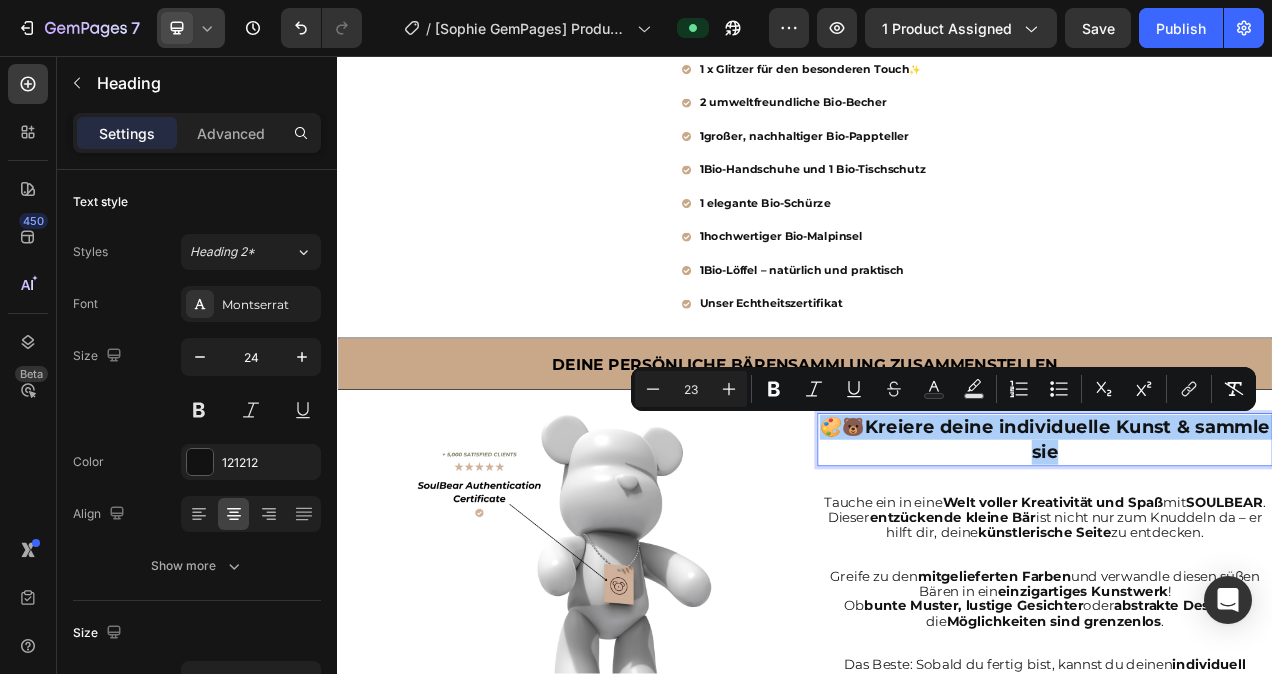 click 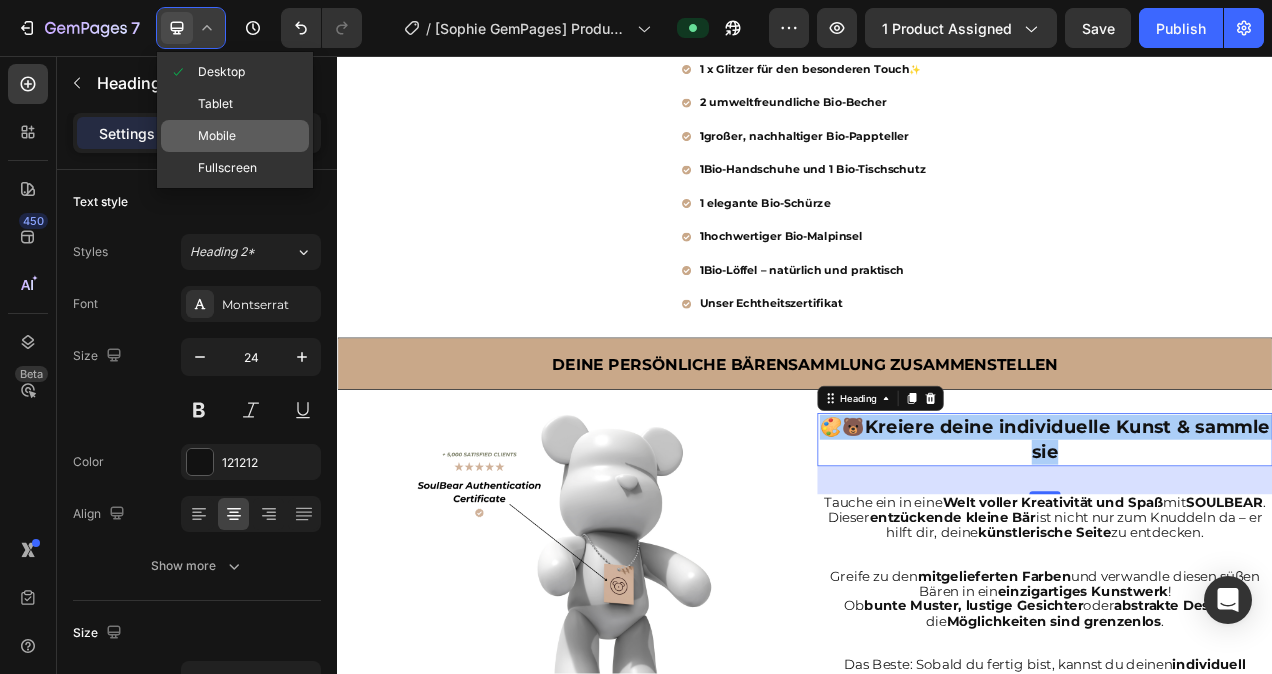 click on "Mobile" 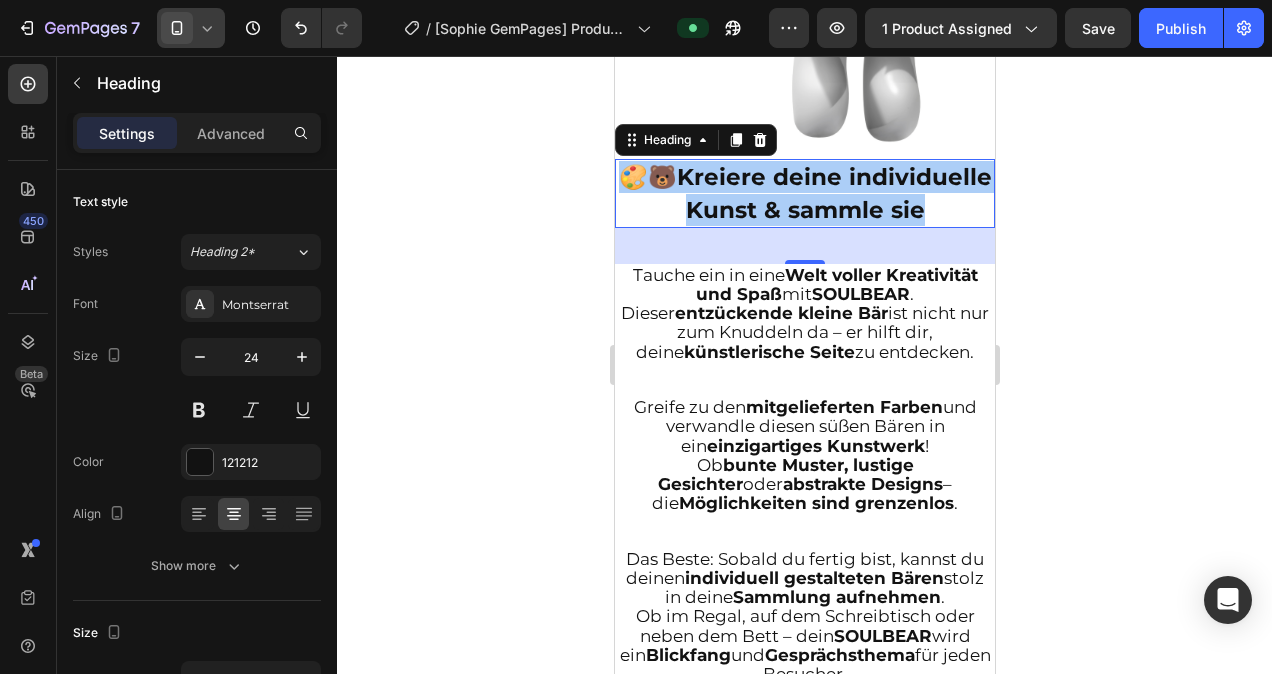 scroll, scrollTop: 1938, scrollLeft: 0, axis: vertical 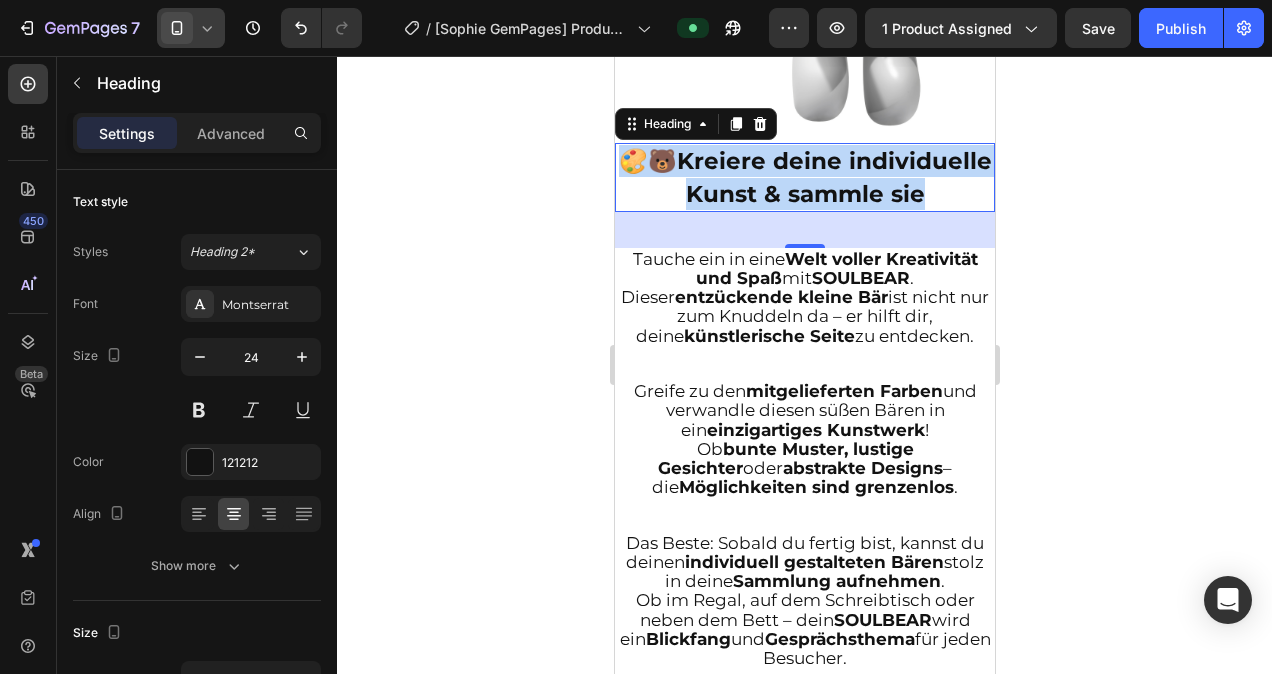 click on "🎨🐻  Kreiere deine individuelle Kunst & sammle sie" 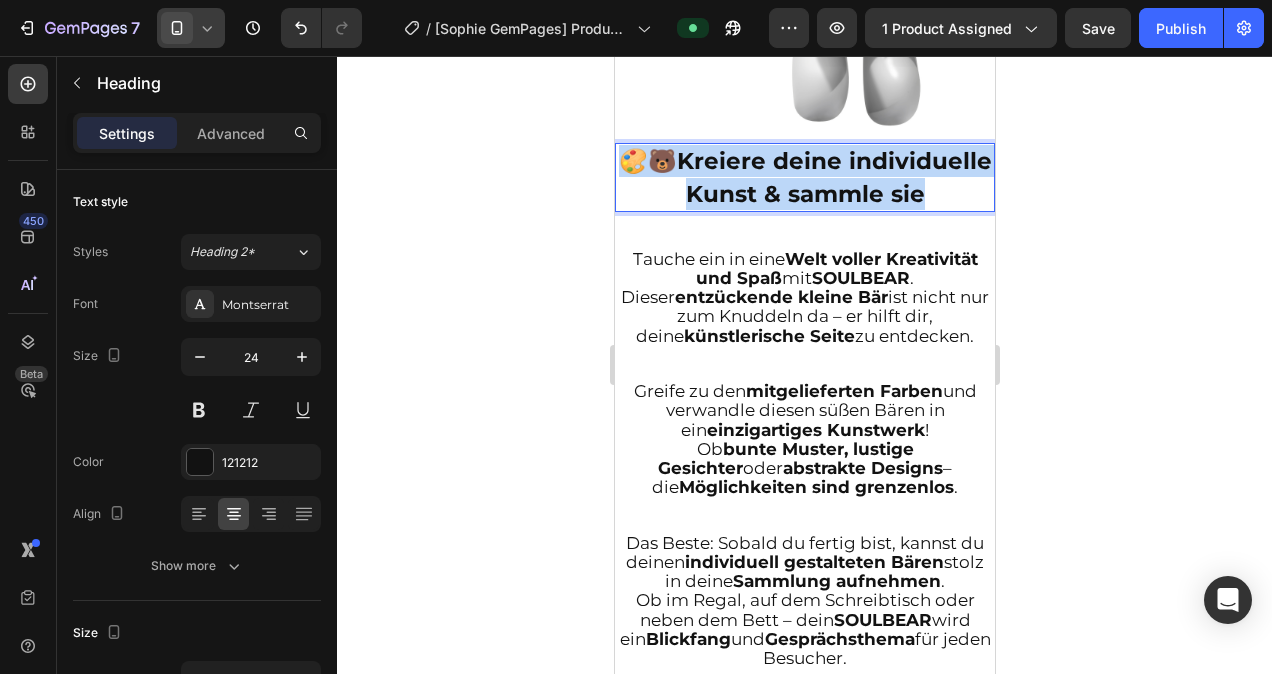 drag, startPoint x: 230, startPoint y: 147, endPoint x: 64, endPoint y: 91, distance: 175.19133 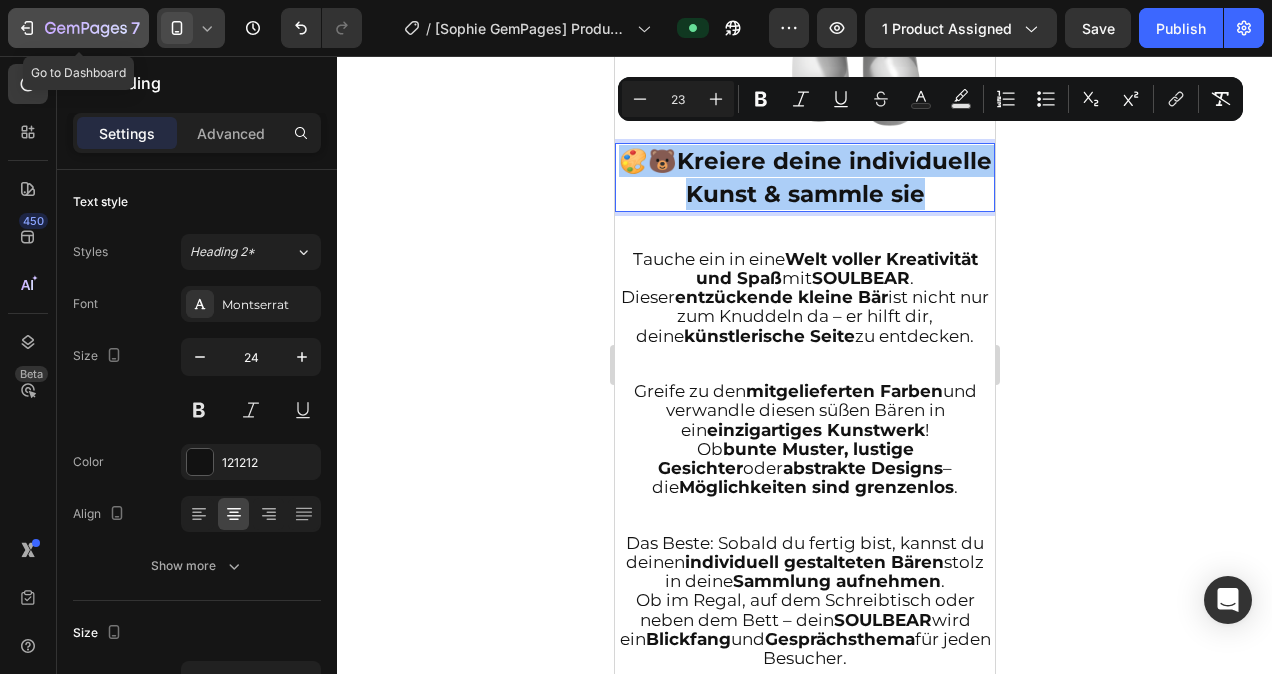 click 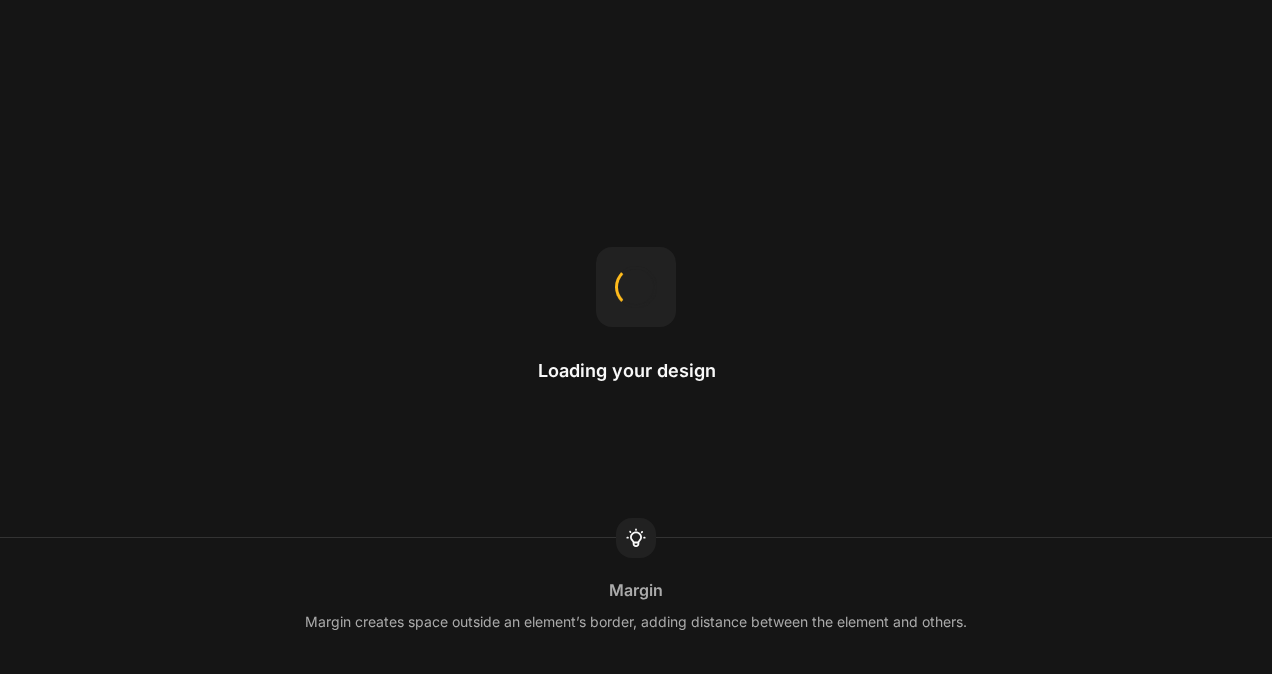 scroll, scrollTop: 0, scrollLeft: 0, axis: both 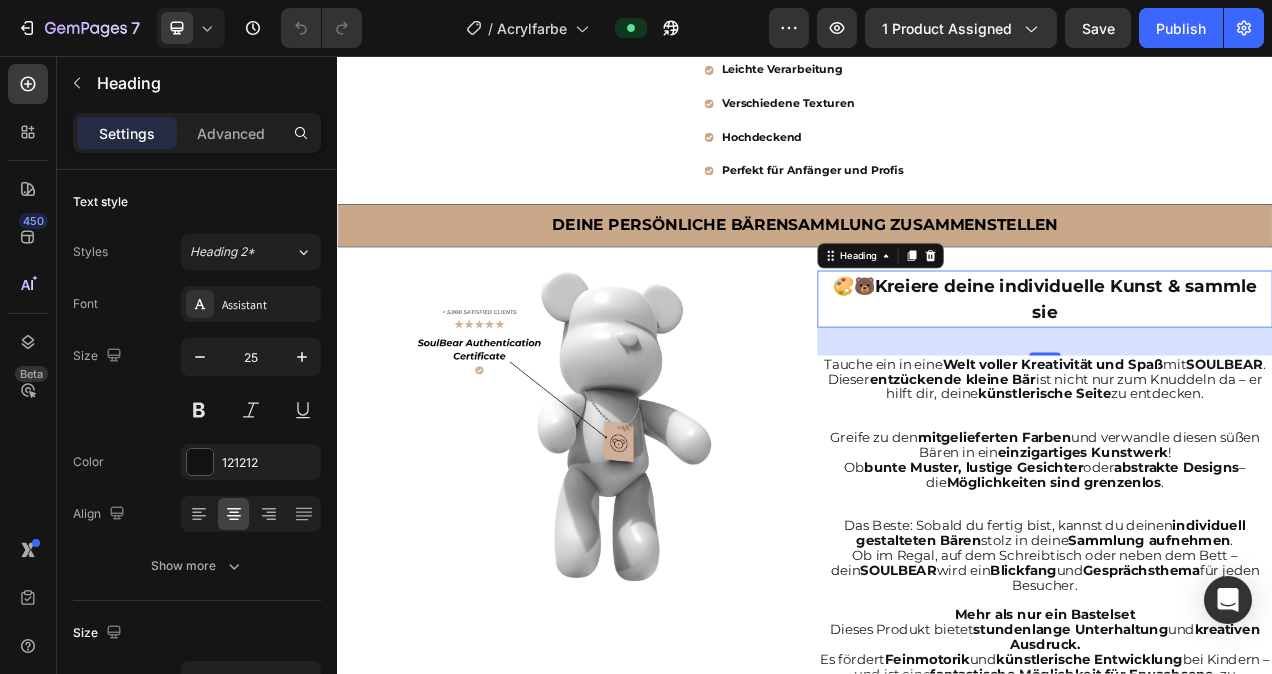 click on "🎨🐻  Kreiere deine individuelle Kunst & sammle sie" at bounding box center [1245, 368] 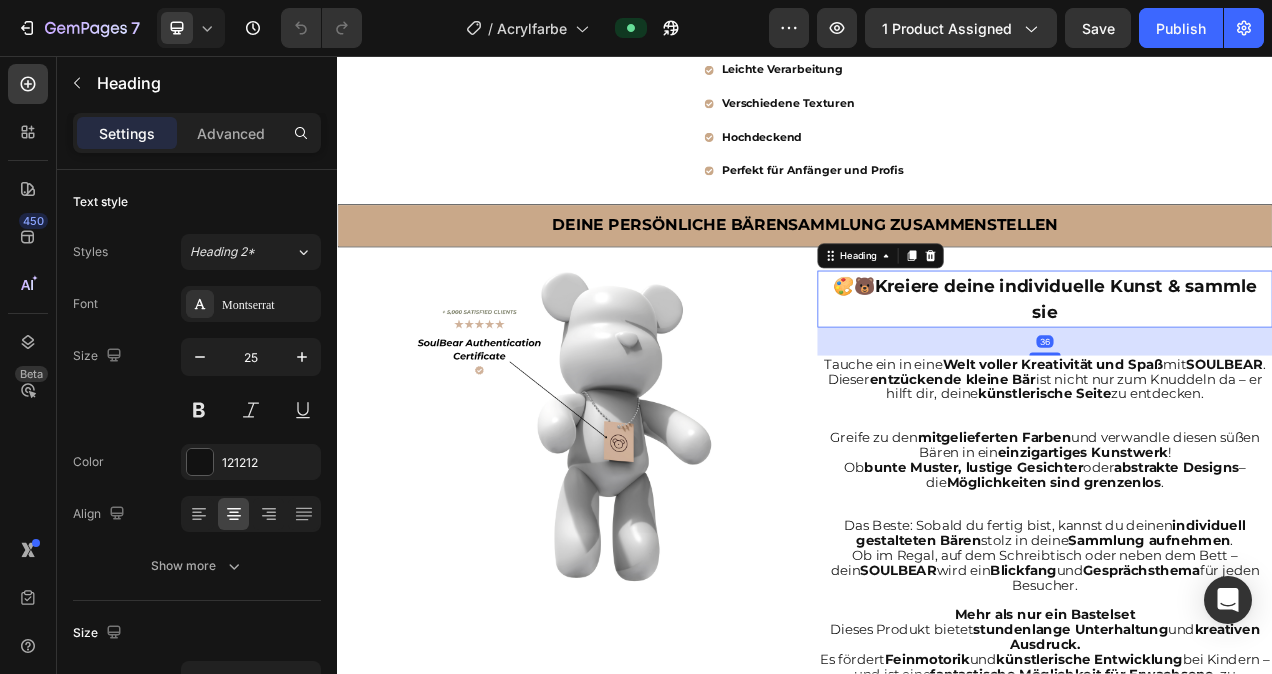 click on "🎨🐻  Kreiere deine individuelle Kunst & sammle sie" at bounding box center (1245, 368) 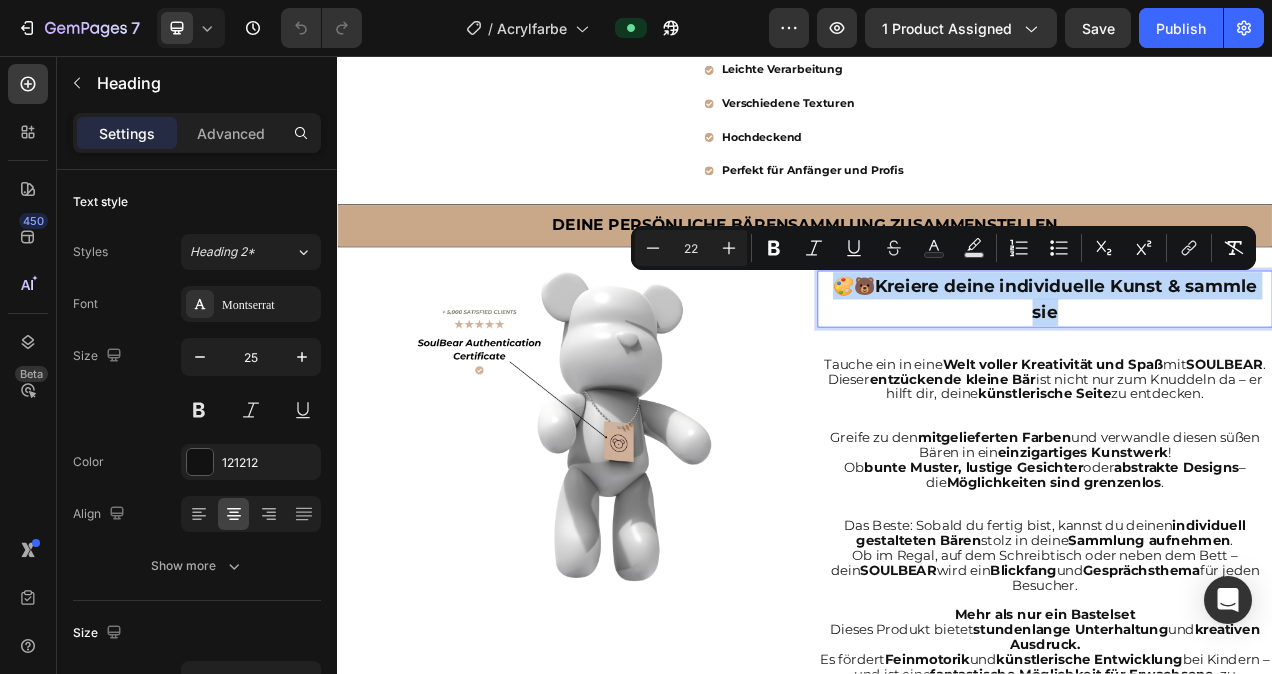 drag, startPoint x: 1274, startPoint y: 377, endPoint x: 958, endPoint y: 352, distance: 316.9874 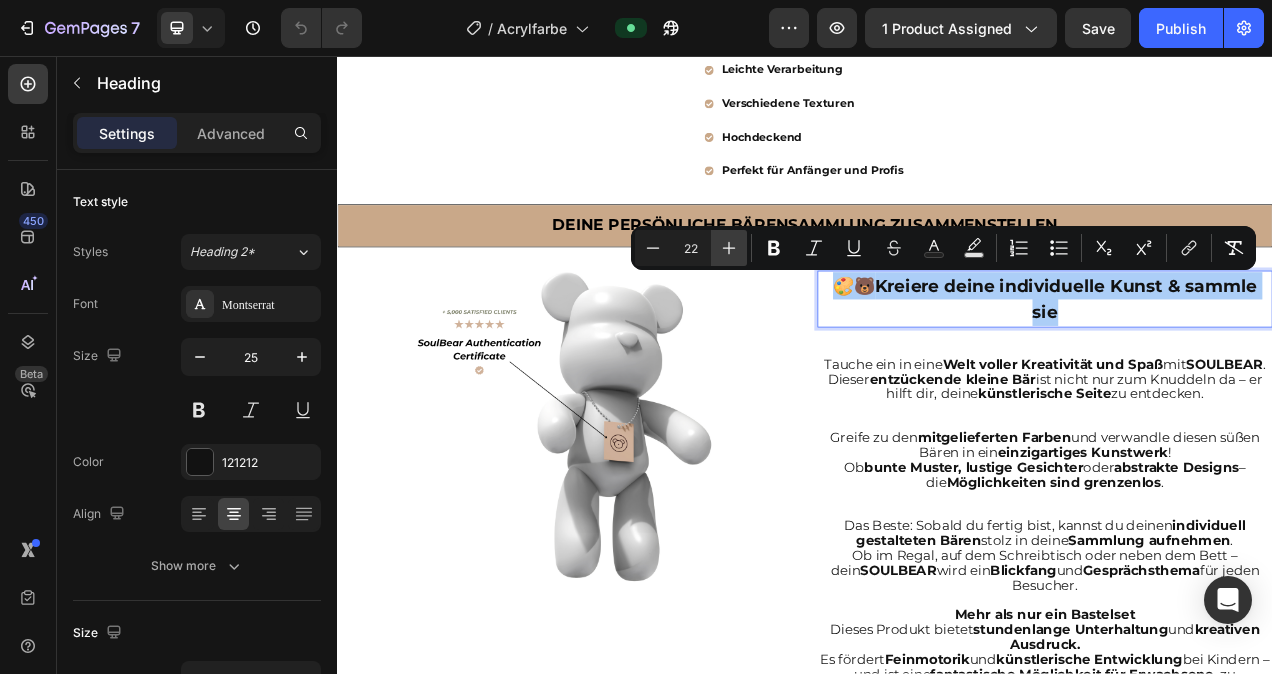 click 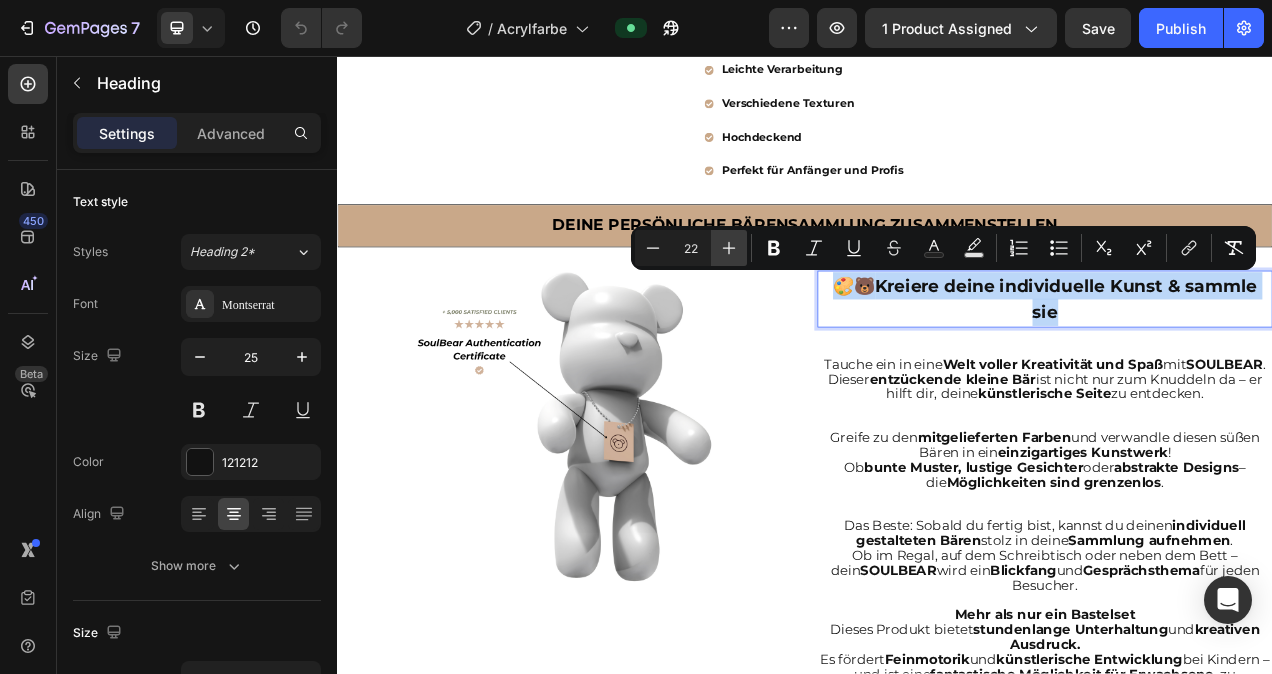 type on "23" 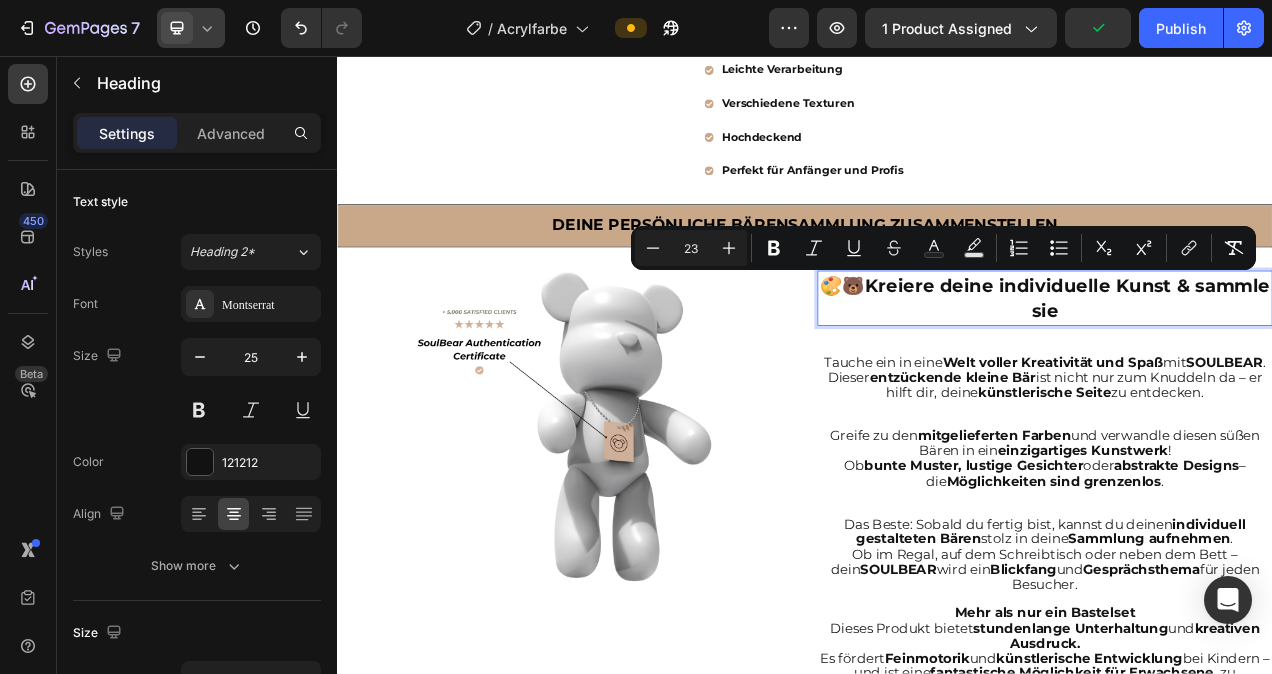 click 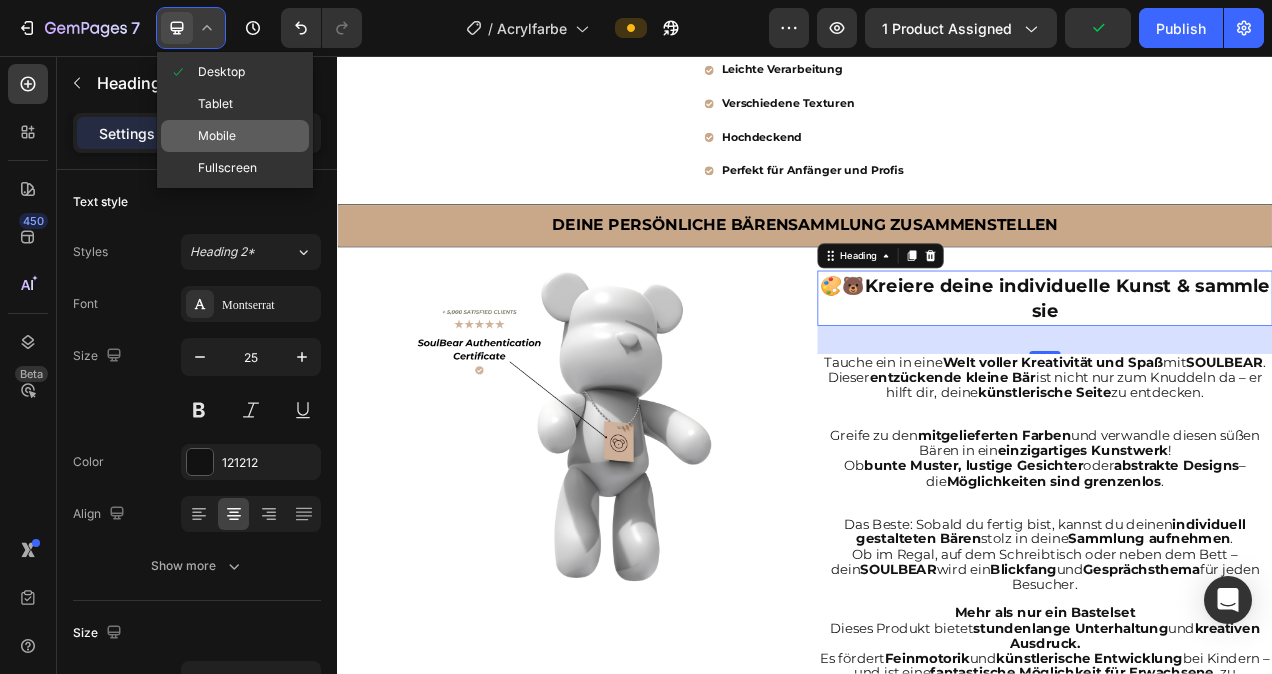 click on "Mobile" at bounding box center (217, 136) 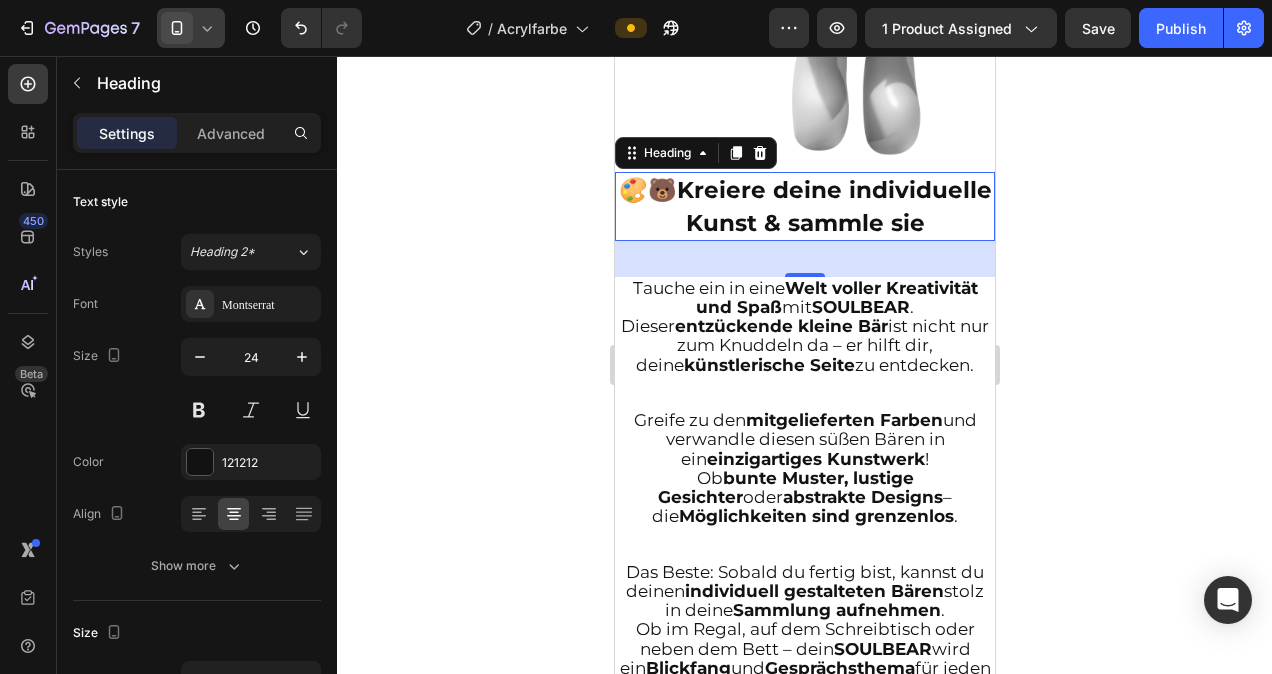 scroll, scrollTop: 1868, scrollLeft: 0, axis: vertical 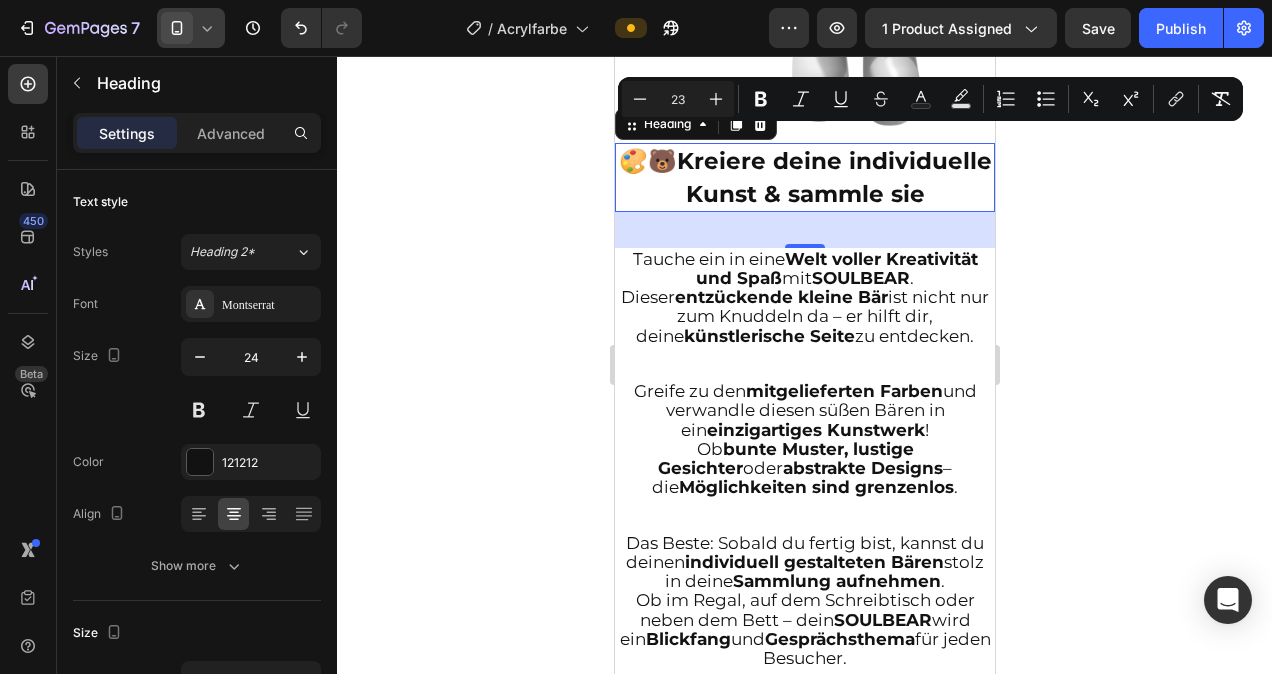 click on "🎨🐻  Kreiere deine individuelle Kunst & sammle sie" at bounding box center [804, 177] 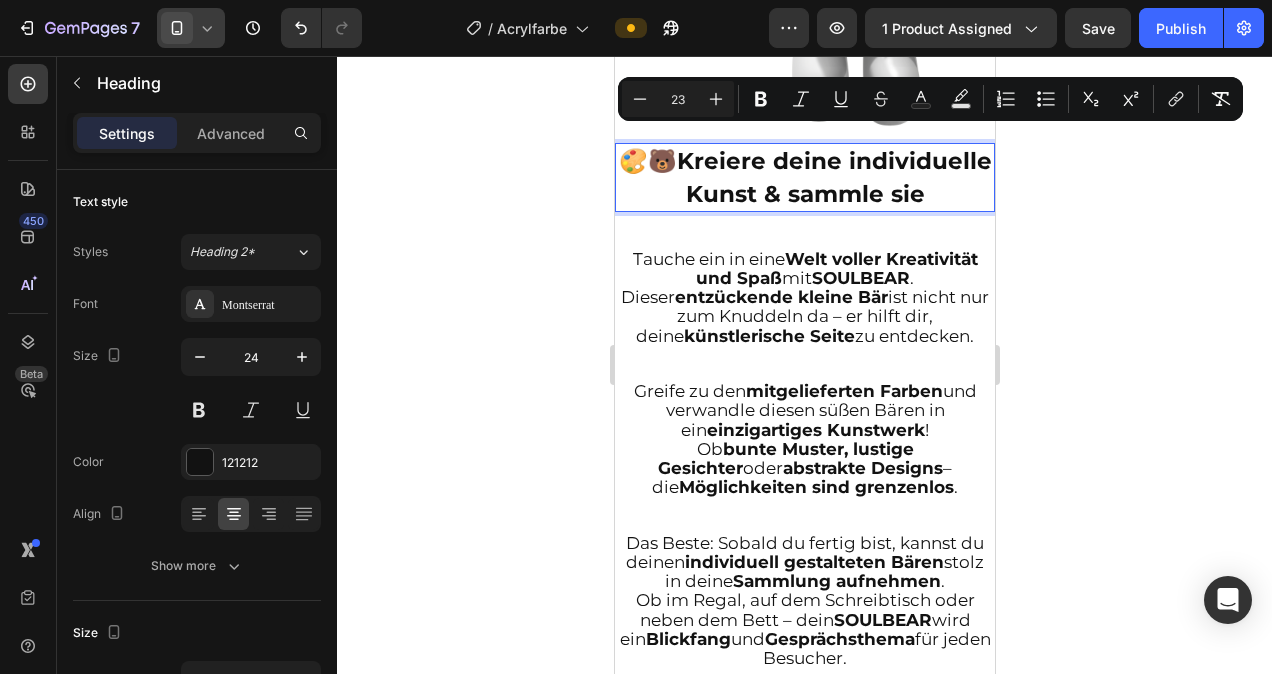 click on "🎨🐻  Kreiere deine individuelle Kunst & sammle sie" at bounding box center [804, 177] 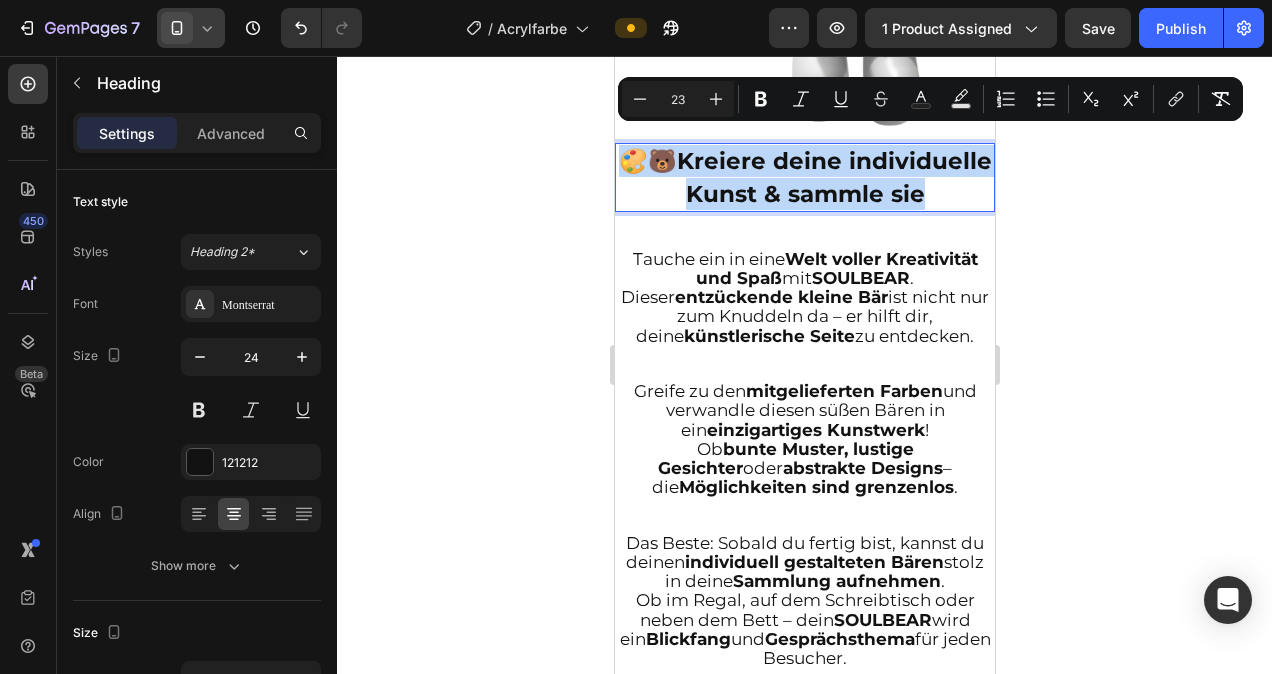 drag, startPoint x: 843, startPoint y: 200, endPoint x: 686, endPoint y: 152, distance: 164.17369 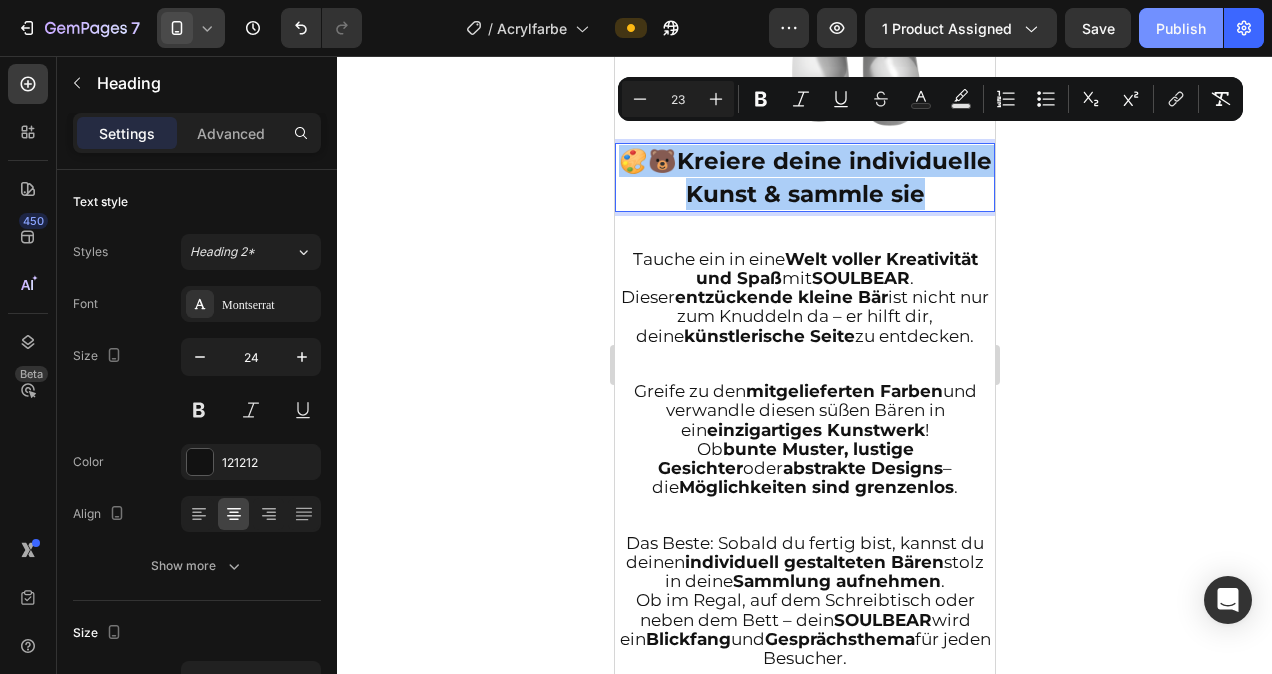 click on "Publish" at bounding box center [1181, 28] 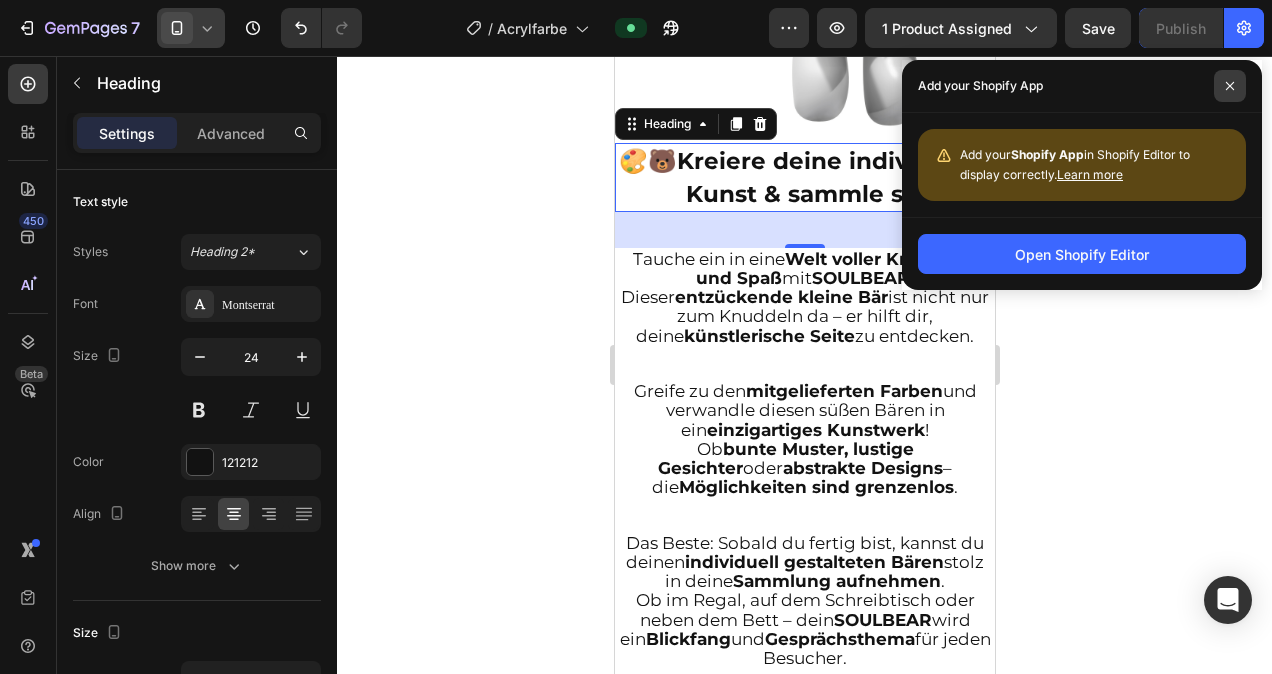 click 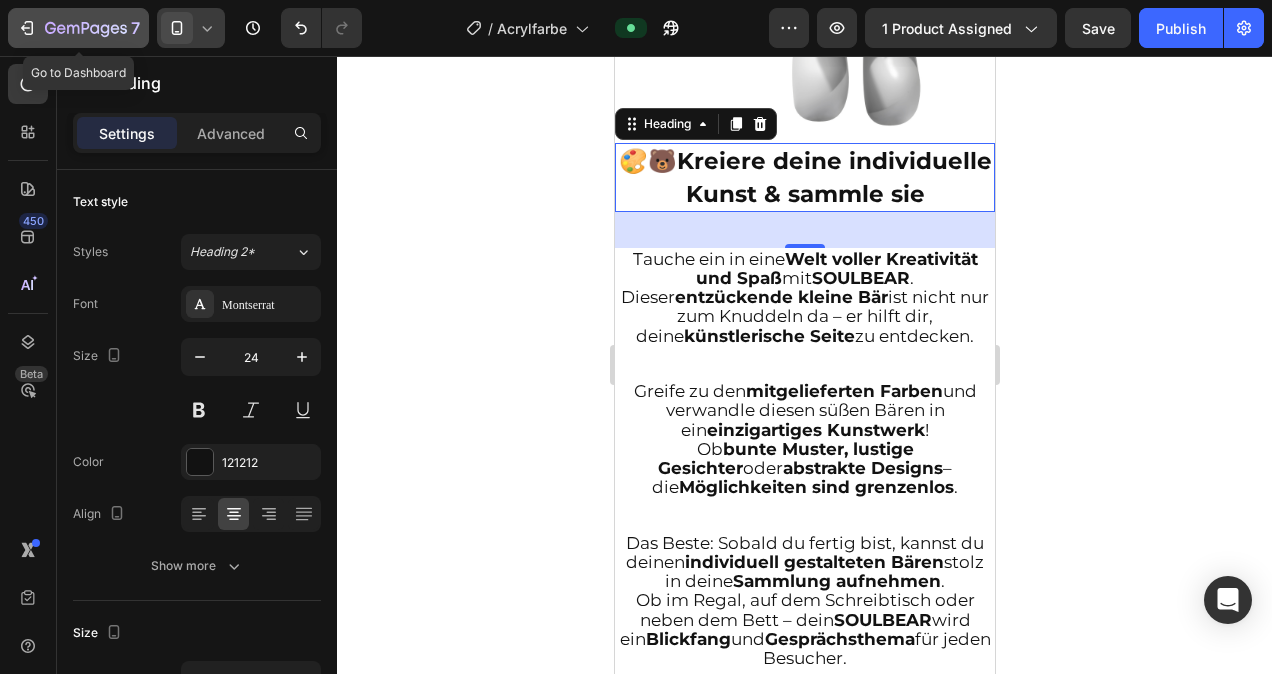 click 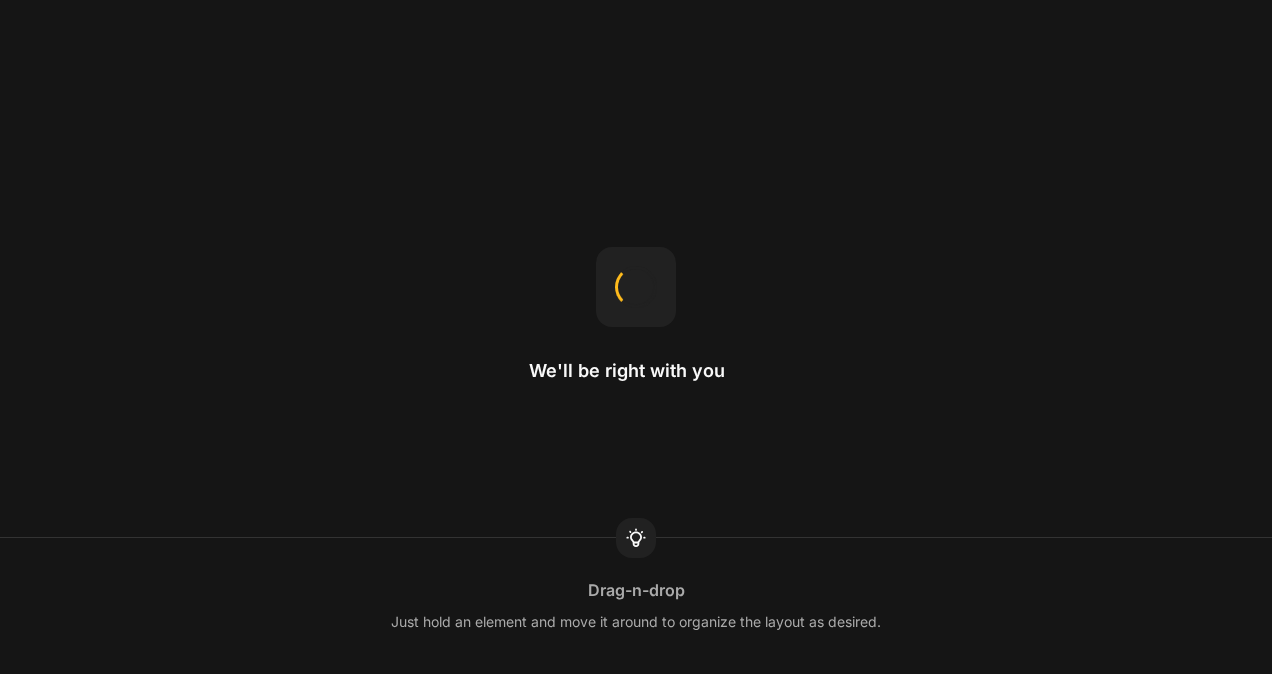 scroll, scrollTop: 0, scrollLeft: 0, axis: both 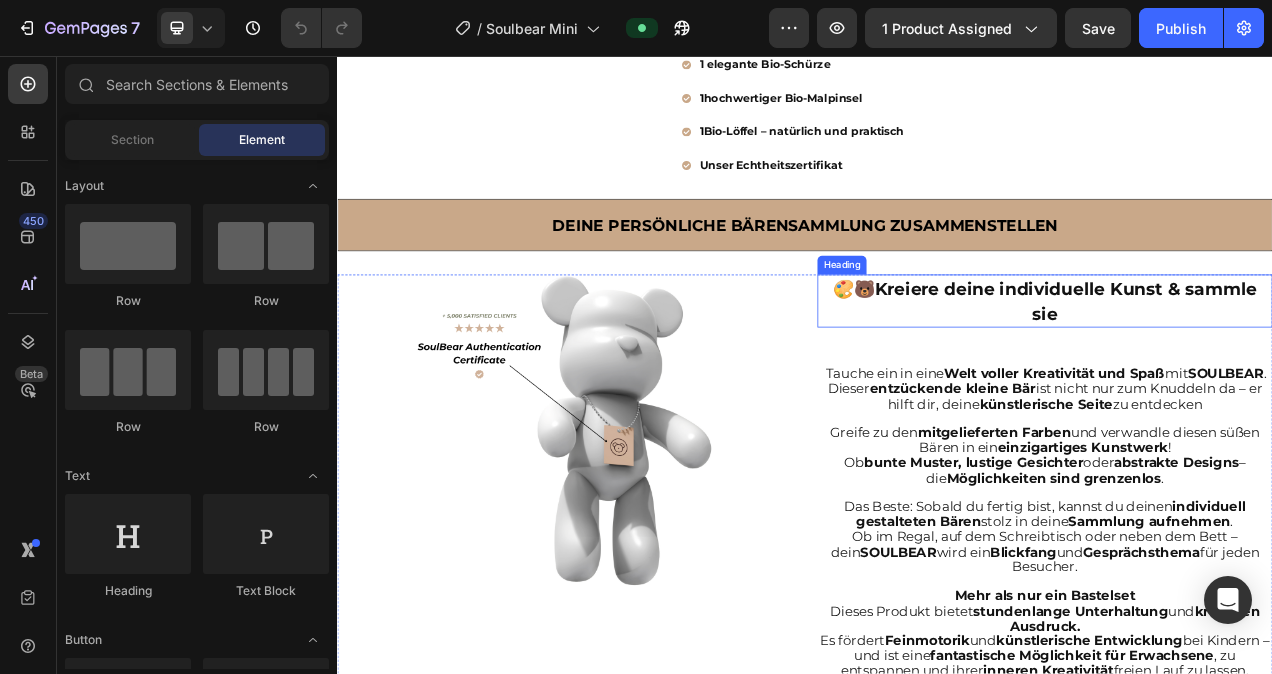 click on "🎨🐻  Kreiere deine individuelle Kunst & sammle sie" at bounding box center (1245, 371) 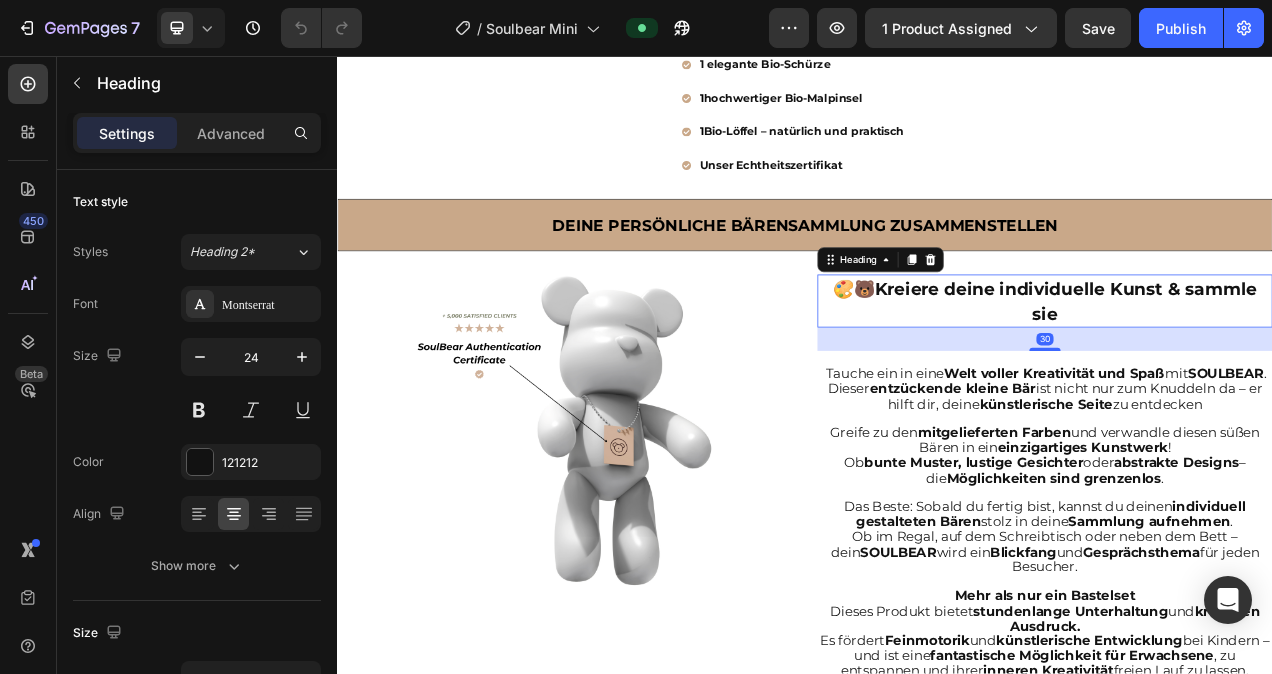 click on "🎨🐻  Kreiere deine individuelle Kunst & sammle sie" at bounding box center (1245, 371) 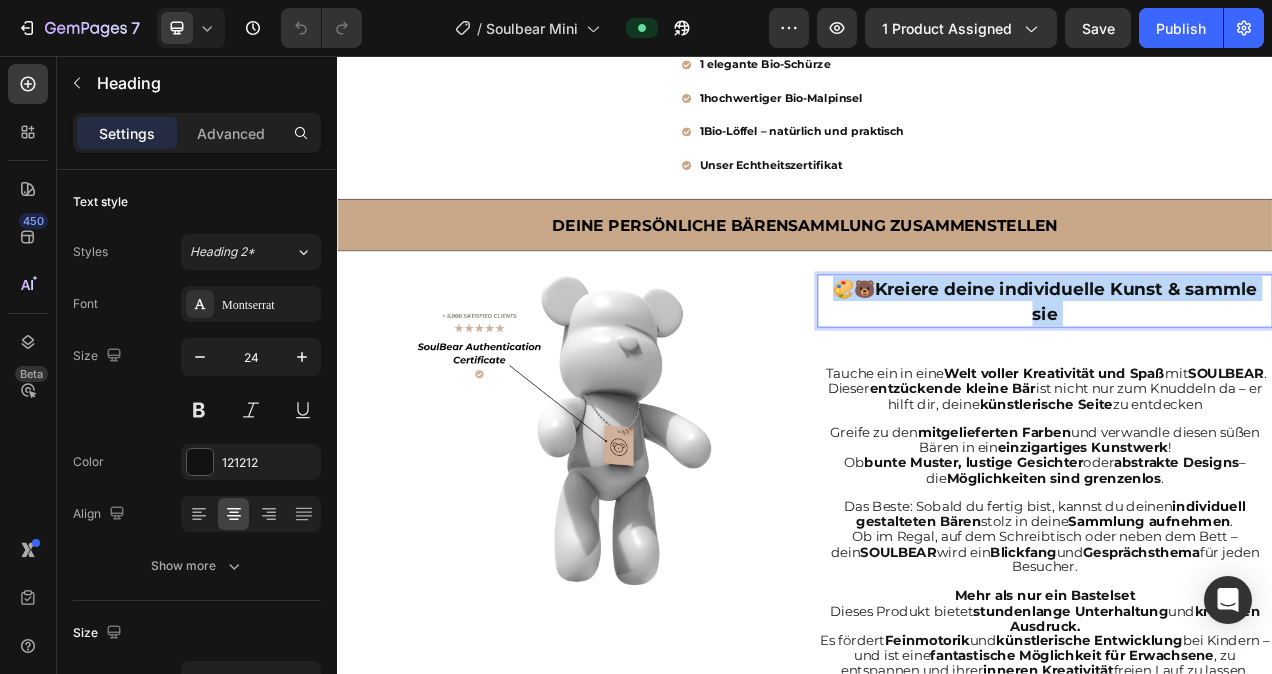 drag, startPoint x: 1271, startPoint y: 381, endPoint x: 981, endPoint y: 367, distance: 290.33774 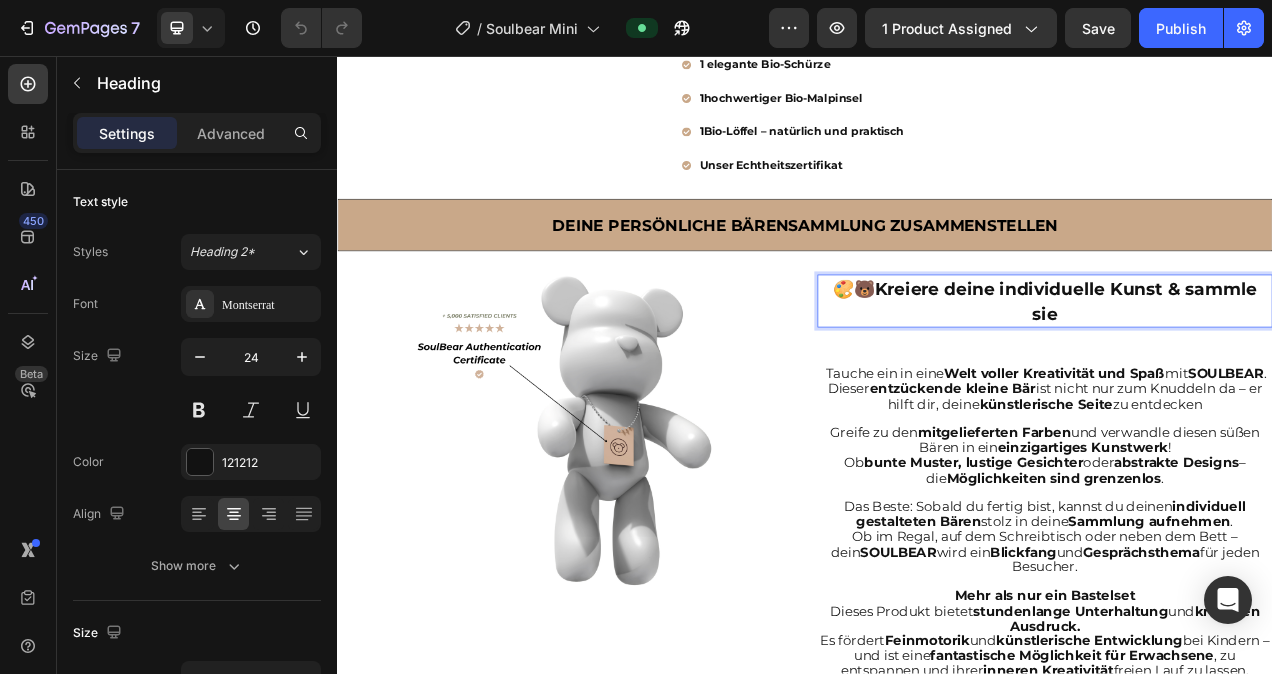 click on "🎨🐻  Kreiere deine individuelle Kunst & sammle sie" at bounding box center [1245, 371] 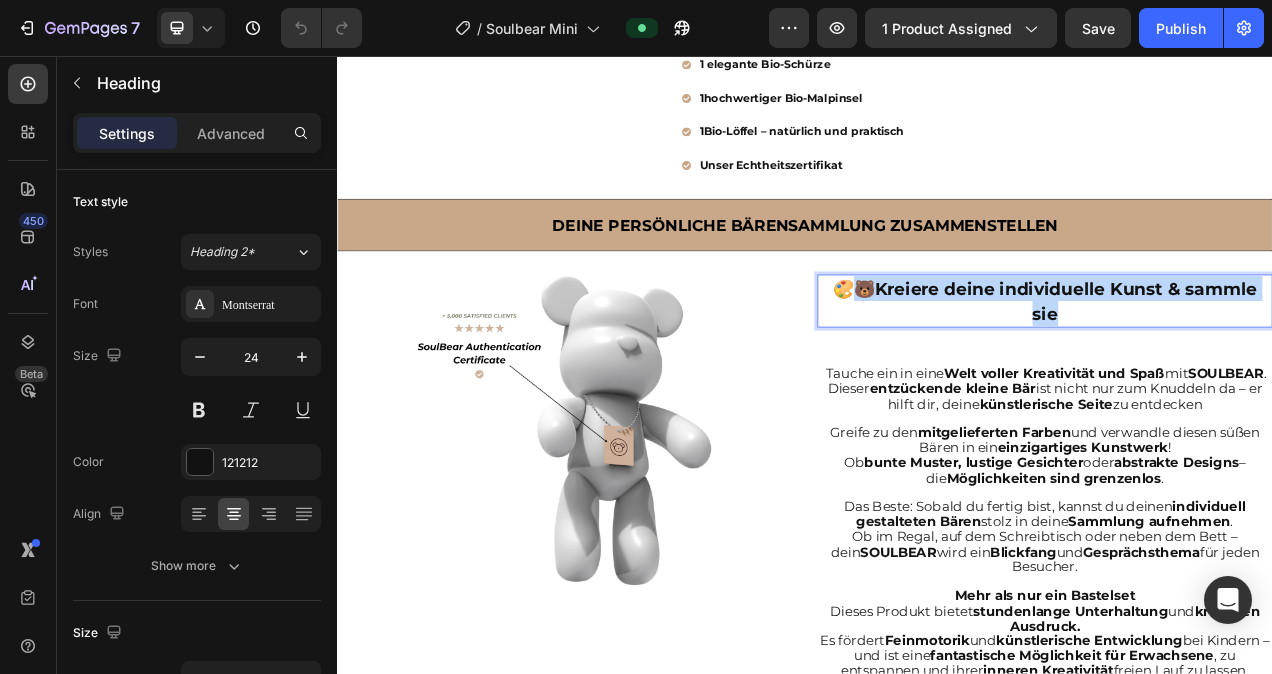 drag, startPoint x: 1264, startPoint y: 384, endPoint x: 985, endPoint y: 363, distance: 279.7892 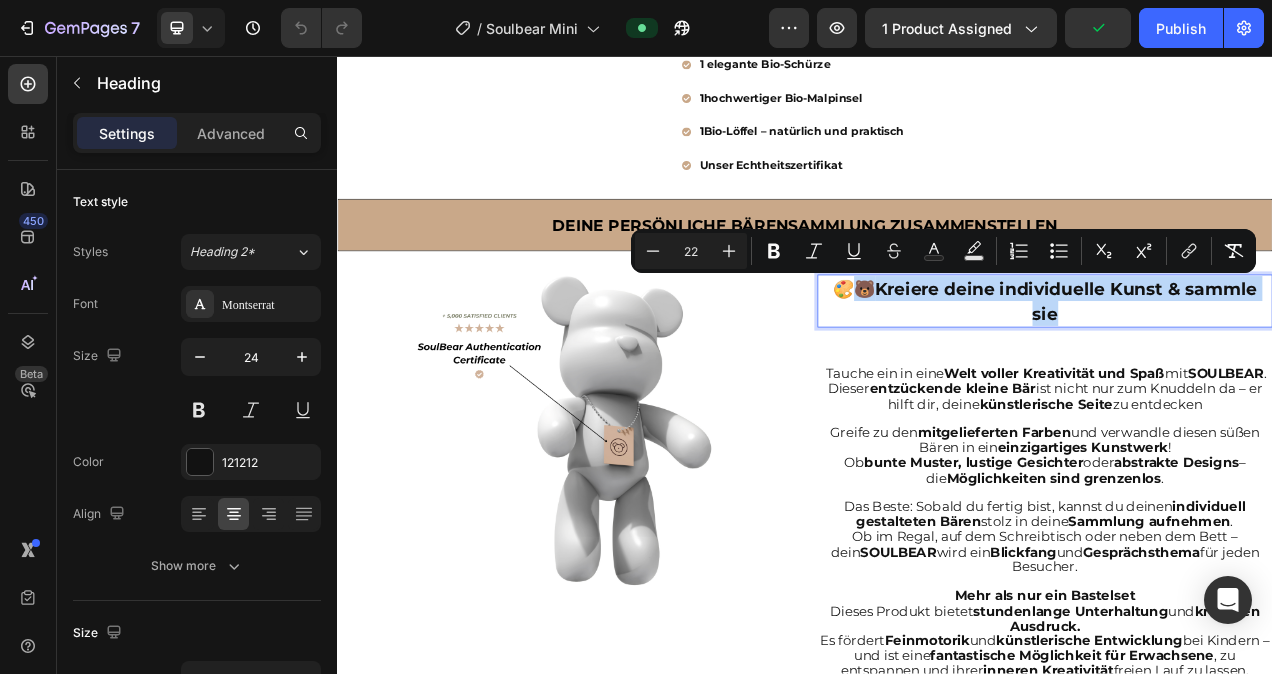 click on "🎨🐻  Kreiere deine individuelle Kunst & sammle sie" at bounding box center (1245, 371) 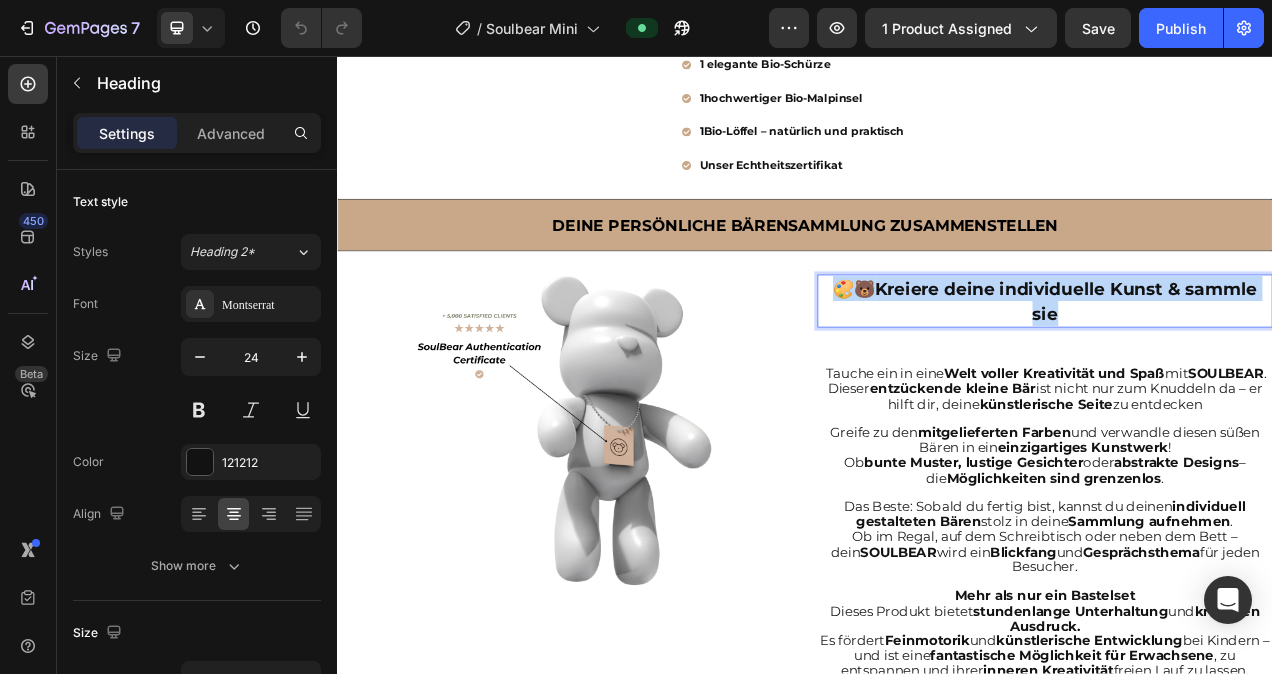 drag, startPoint x: 1270, startPoint y: 384, endPoint x: 967, endPoint y: 355, distance: 304.3846 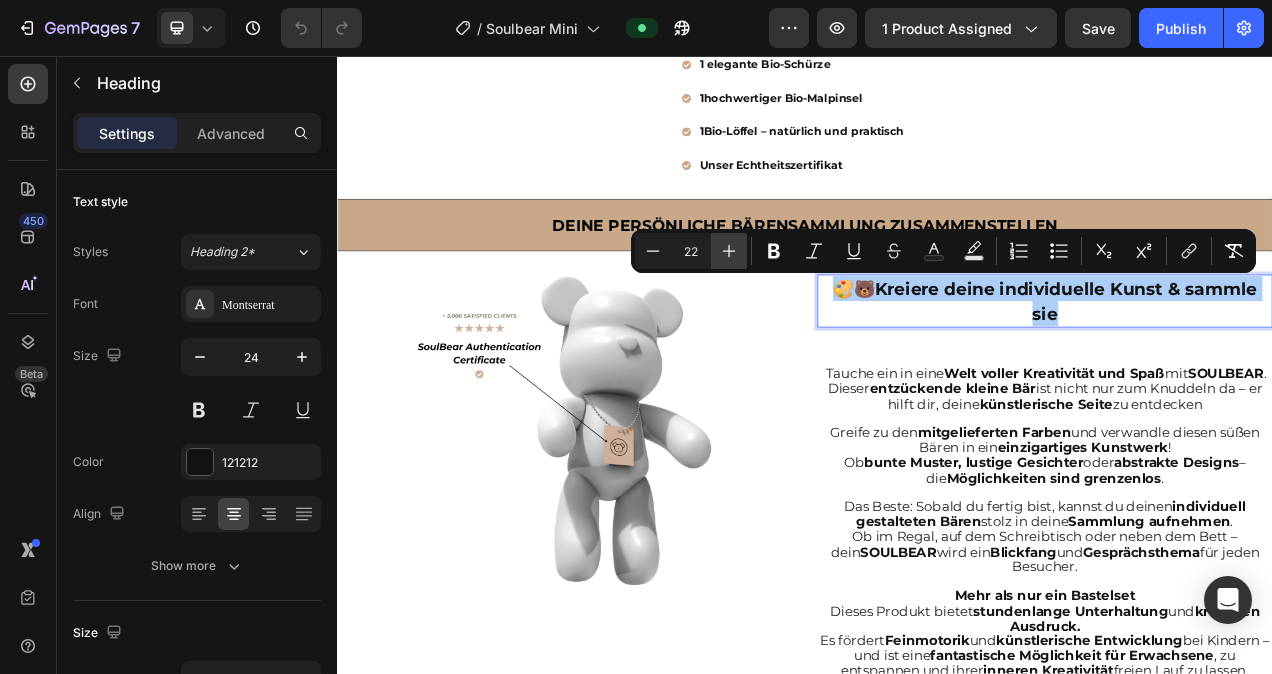 click 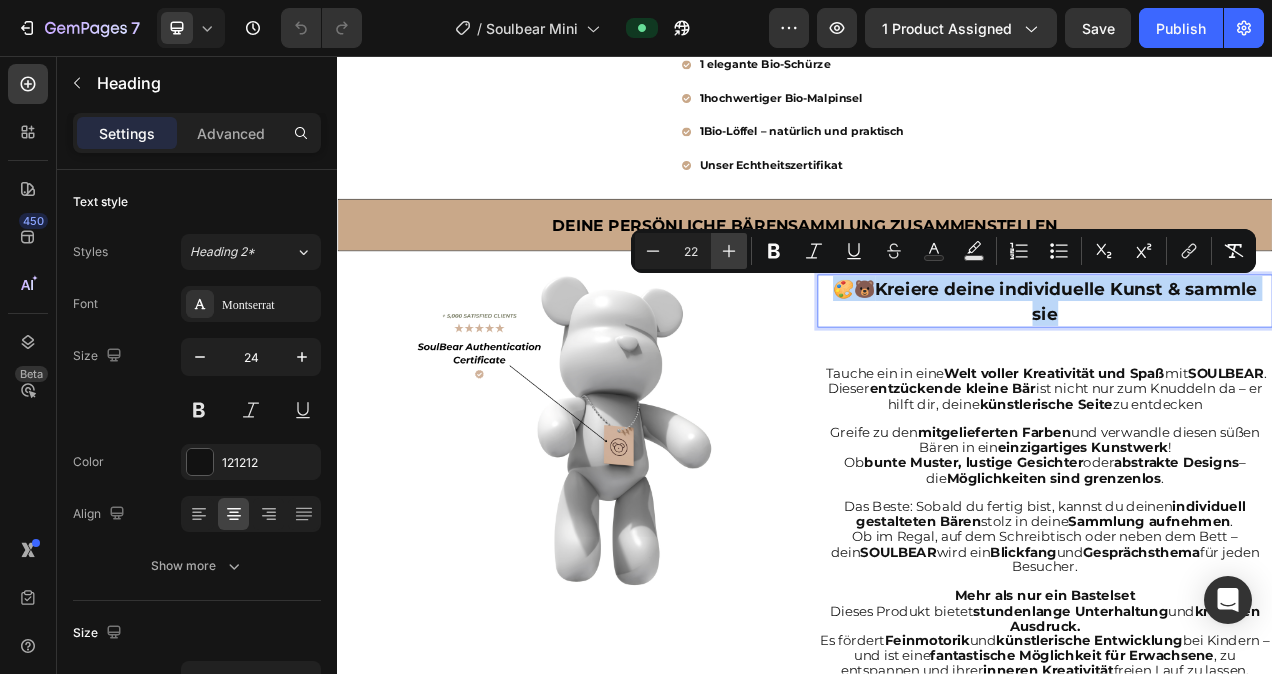 type on "23" 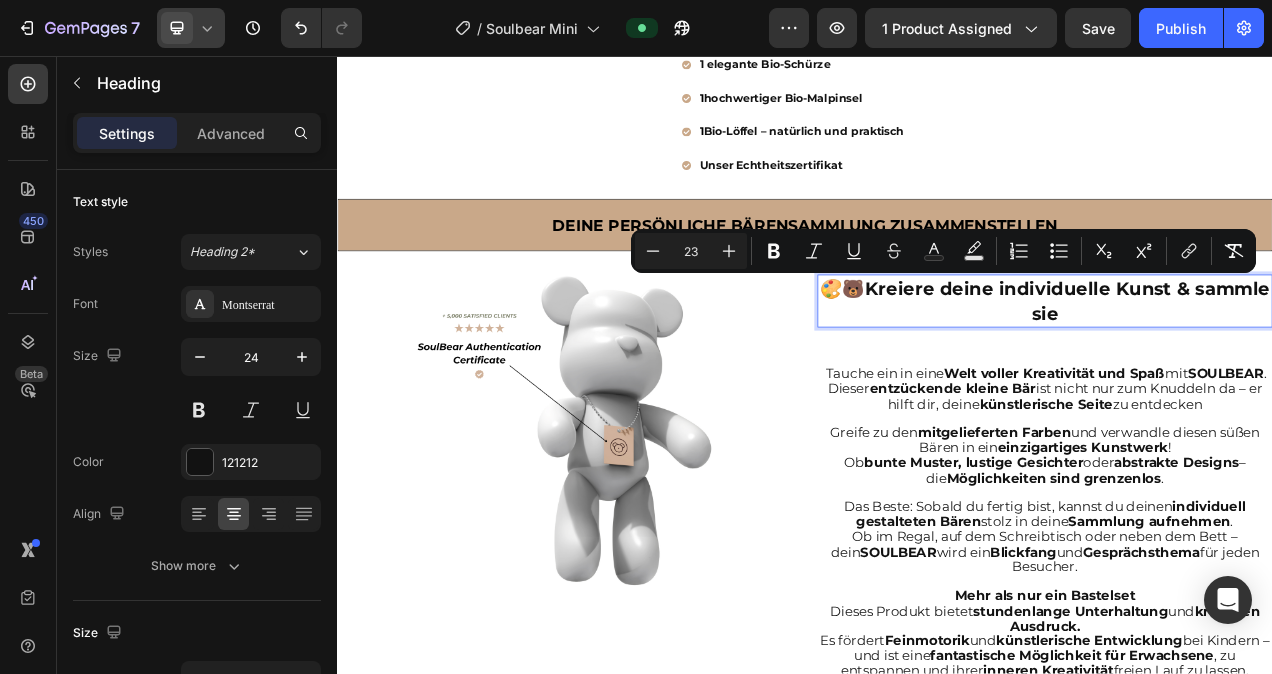 click 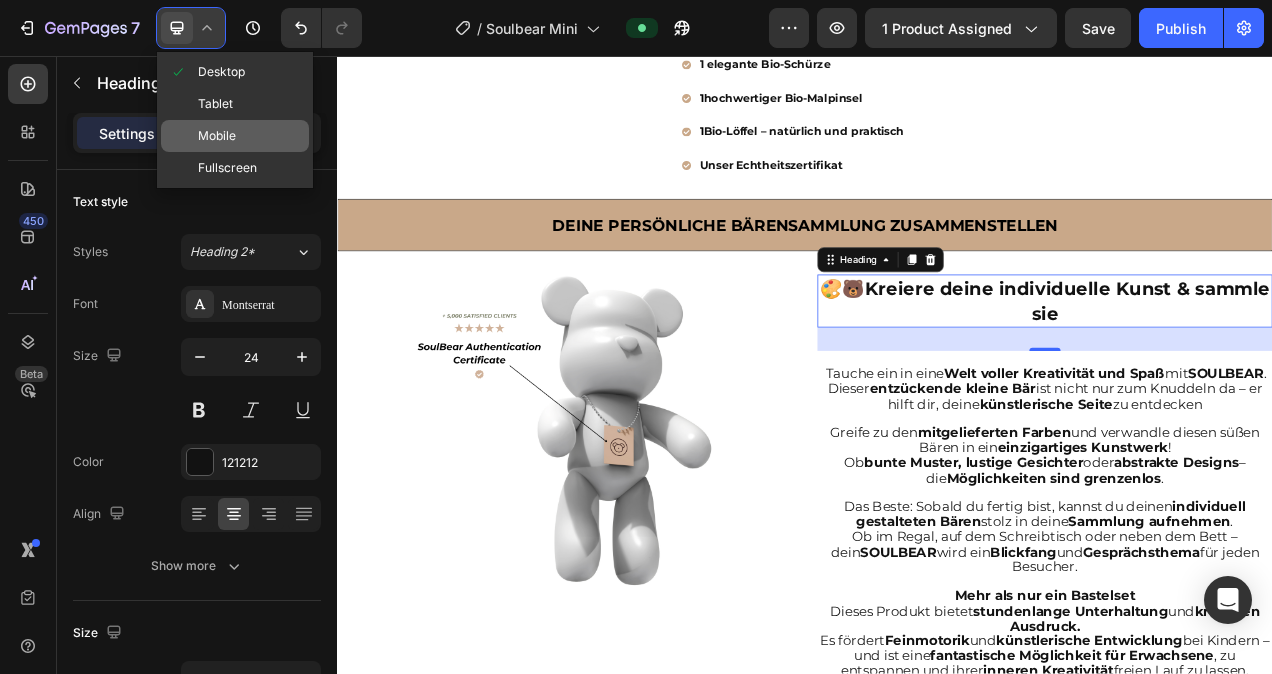 click on "Mobile" 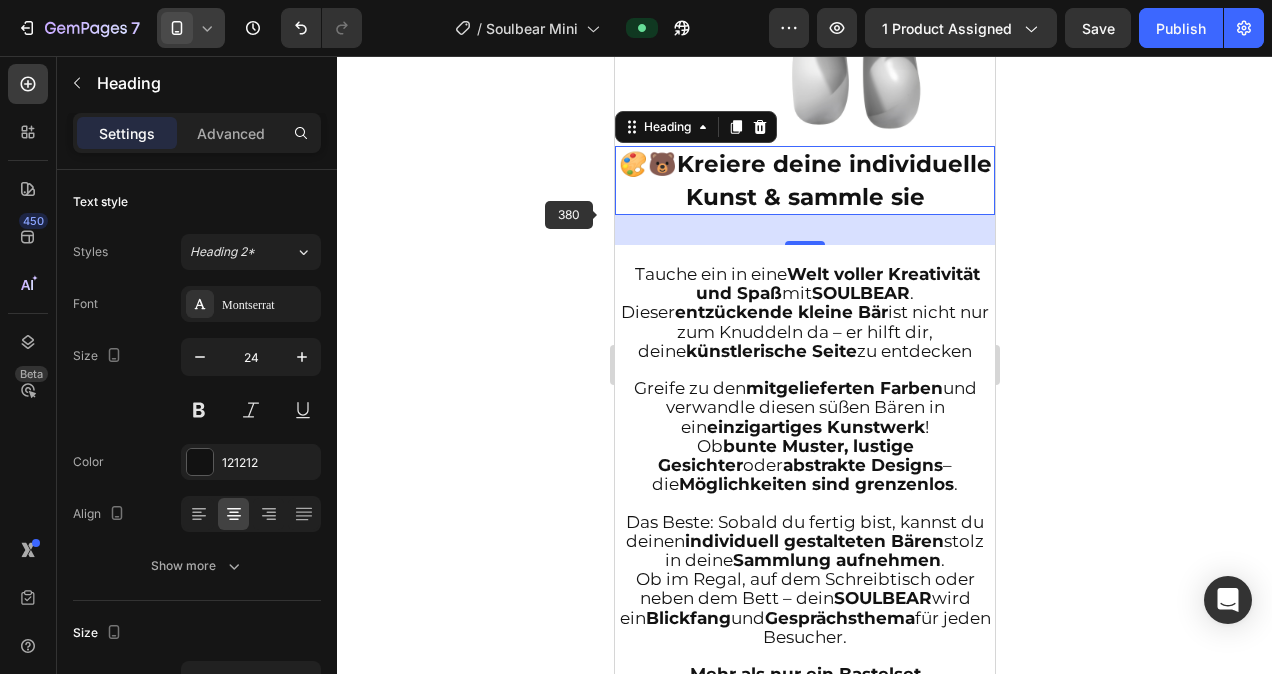 scroll, scrollTop: 1883, scrollLeft: 0, axis: vertical 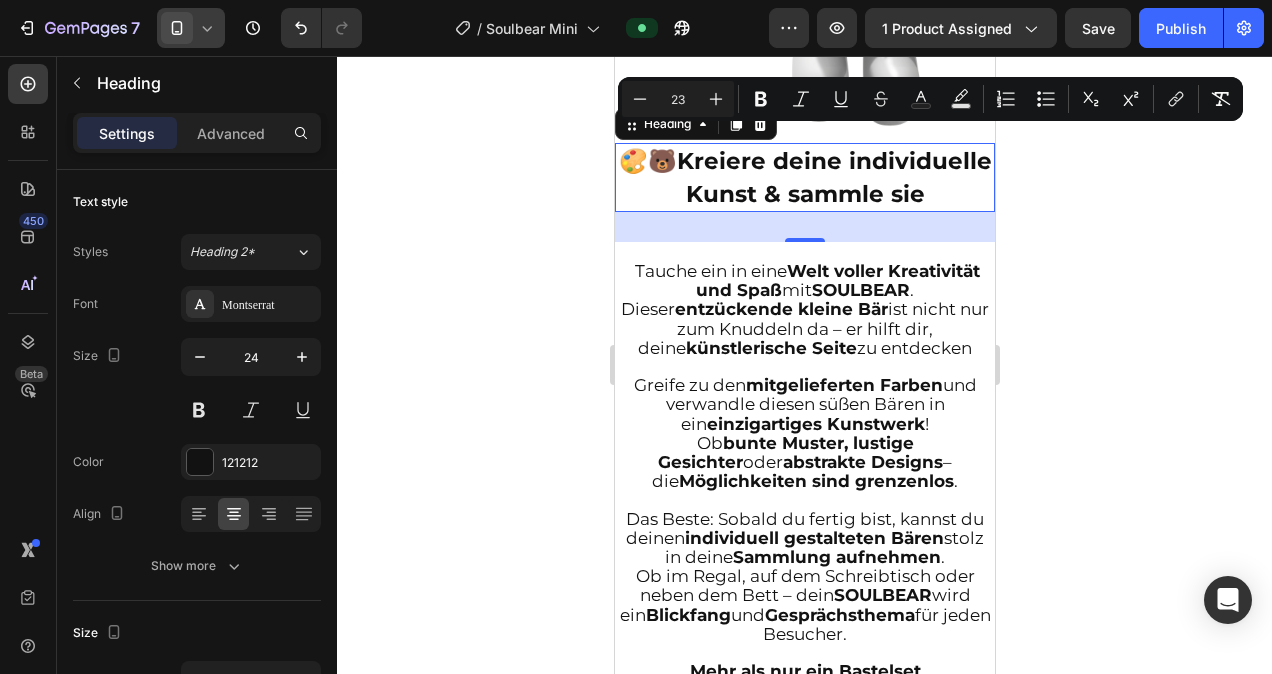 click on "🎨🐻  Kreiere deine individuelle Kunst & sammle sie" at bounding box center [804, 177] 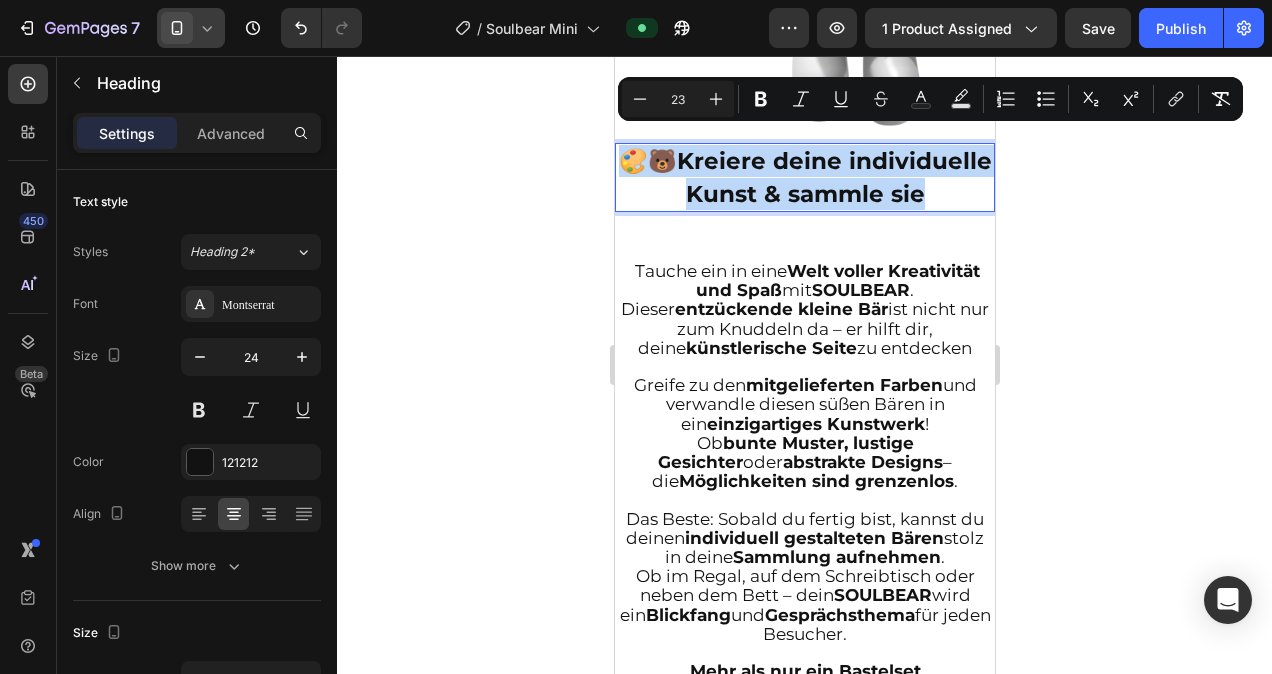 drag, startPoint x: 840, startPoint y: 201, endPoint x: 683, endPoint y: 151, distance: 164.76953 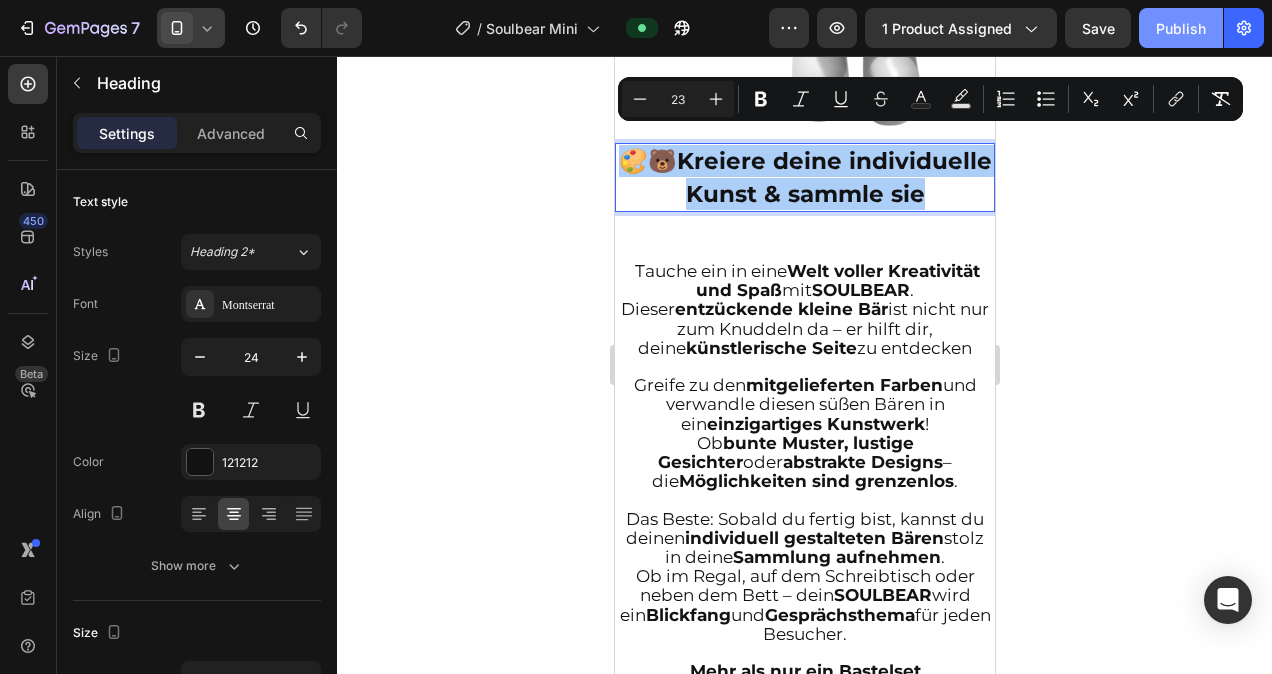click on "Publish" at bounding box center [1181, 28] 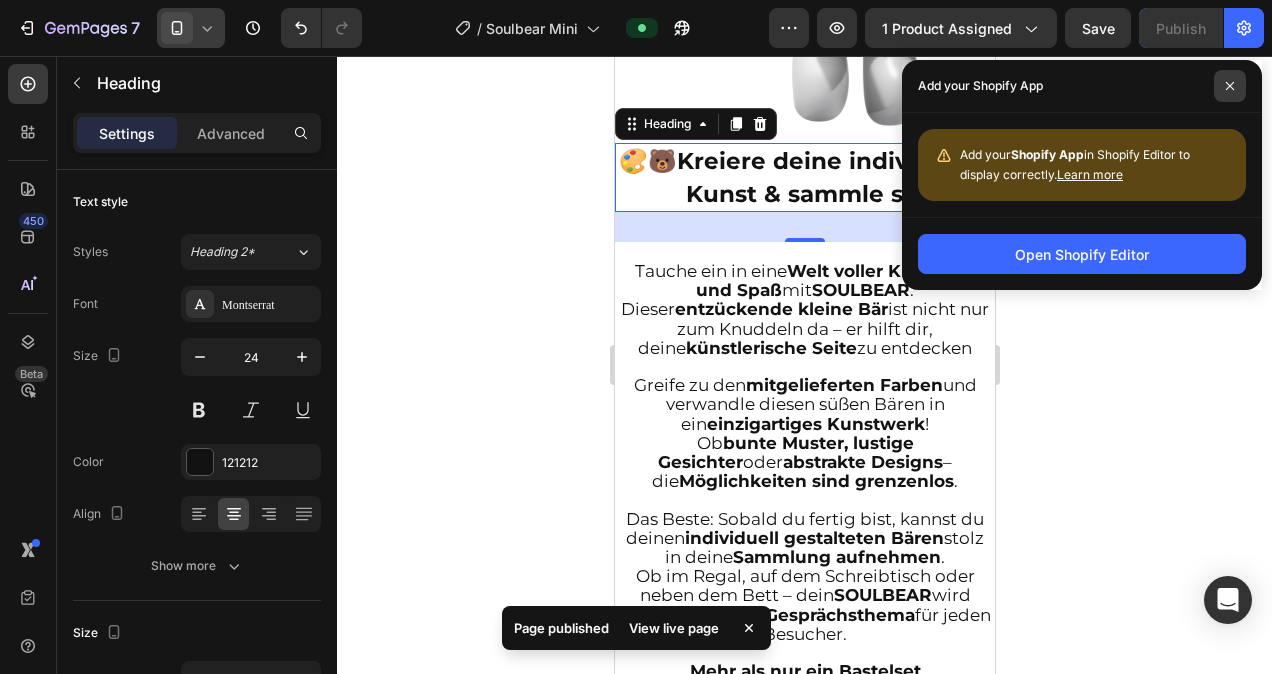 click at bounding box center [1230, 86] 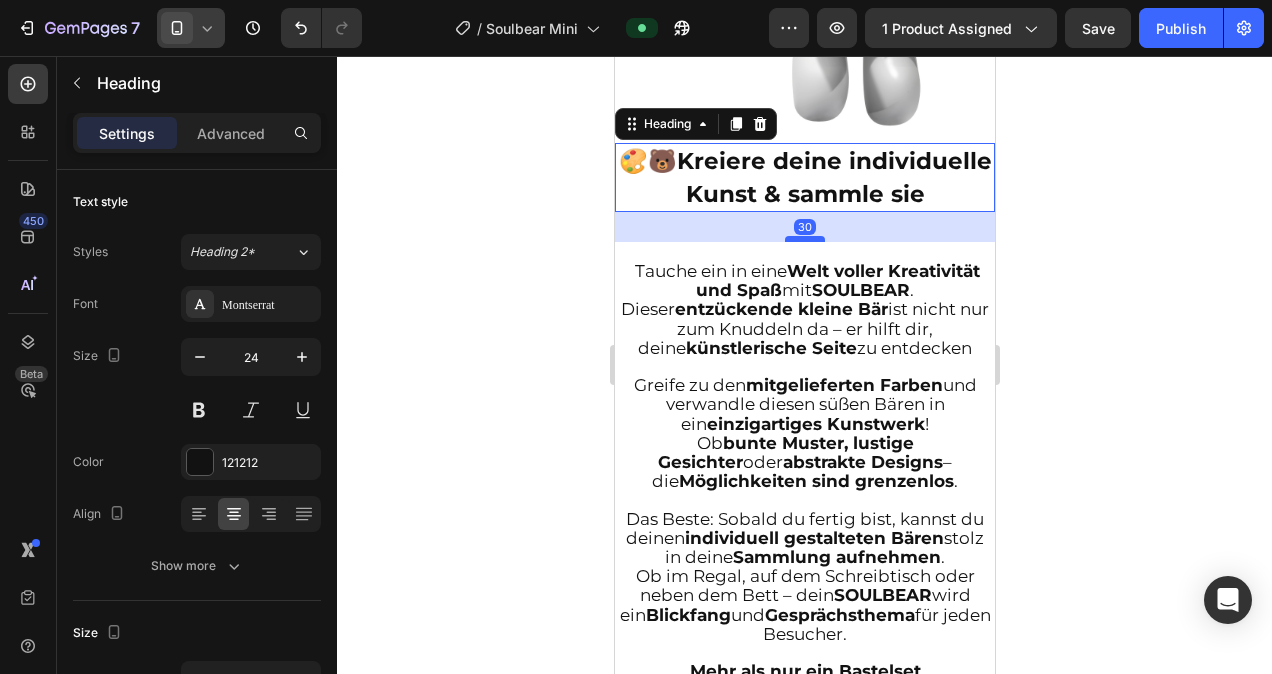 click at bounding box center (804, 239) 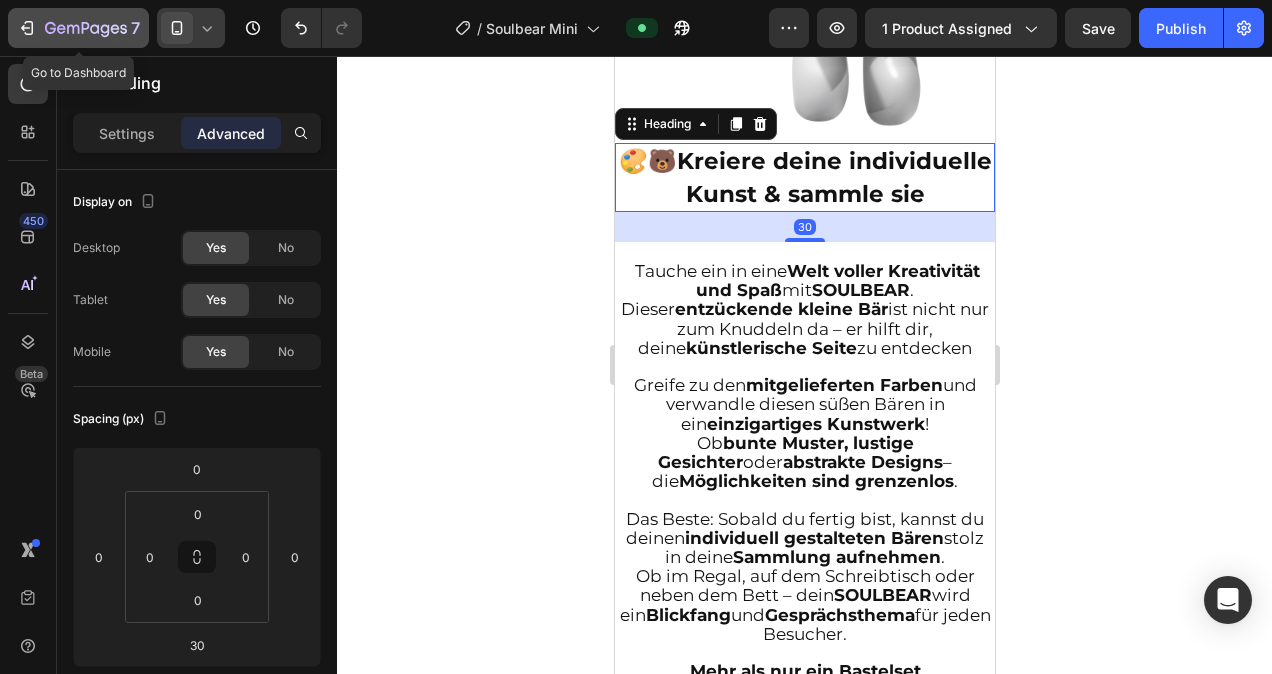 click 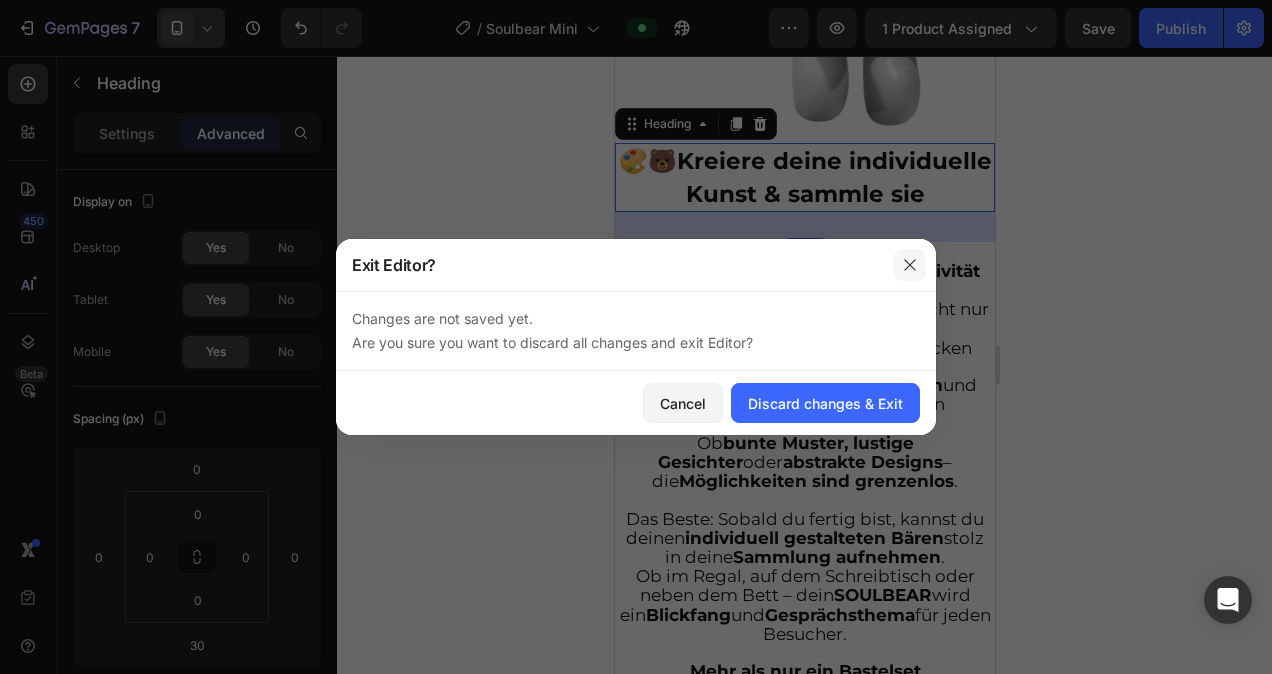 drag, startPoint x: 906, startPoint y: 259, endPoint x: 290, endPoint y: 203, distance: 618.5402 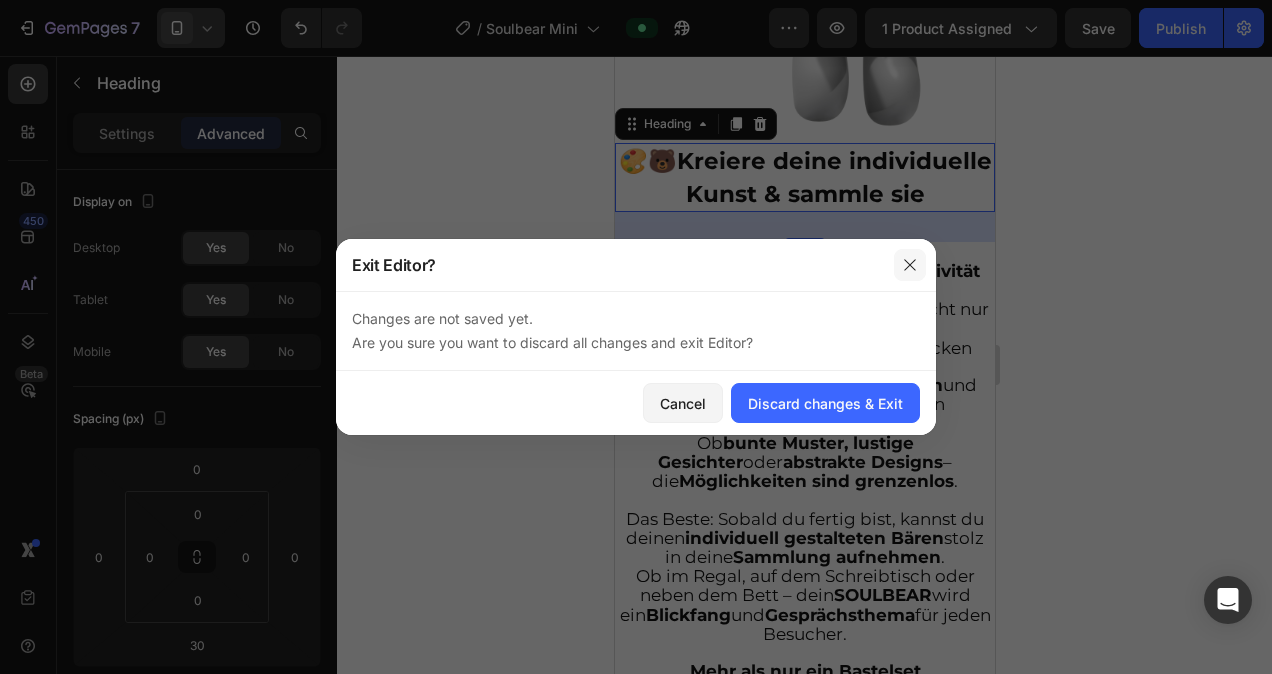 click 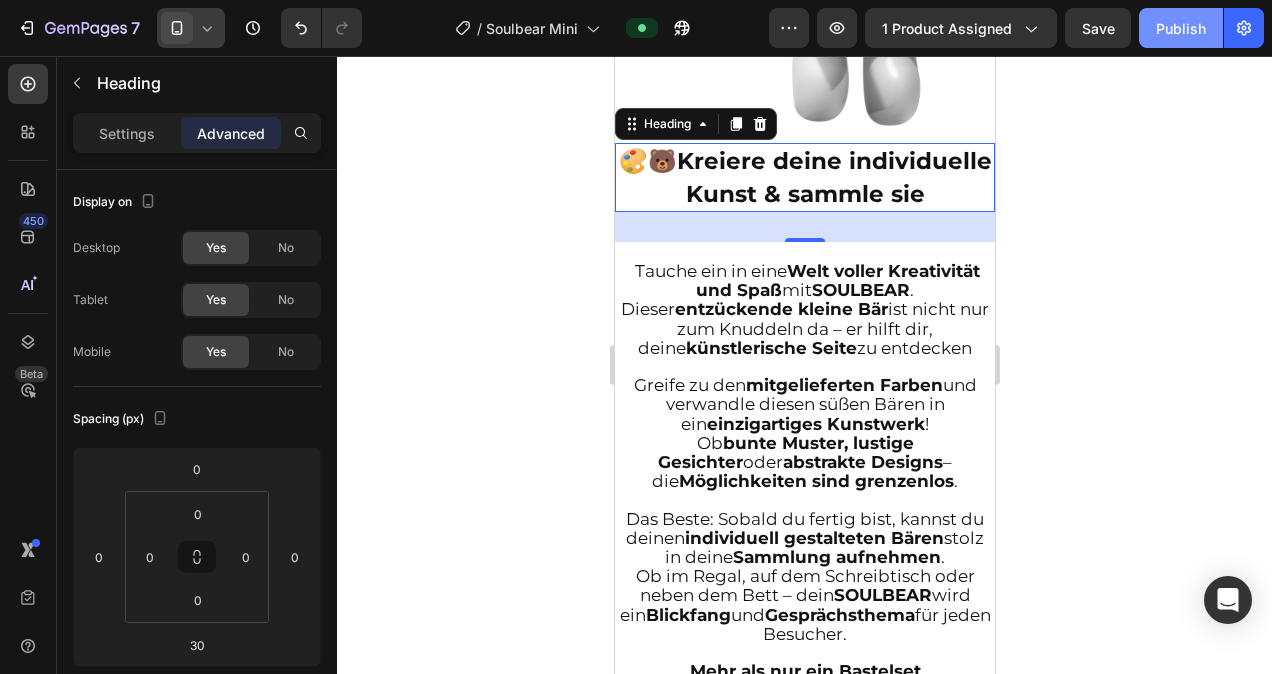 click on "Publish" 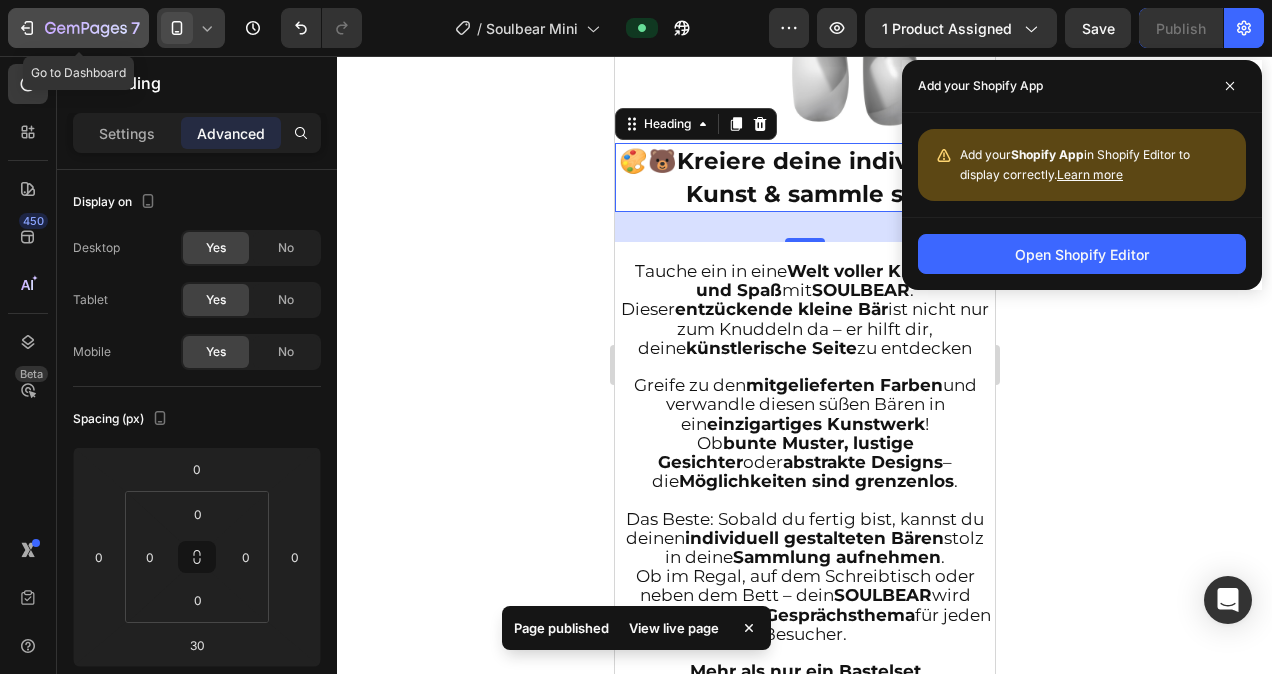 click 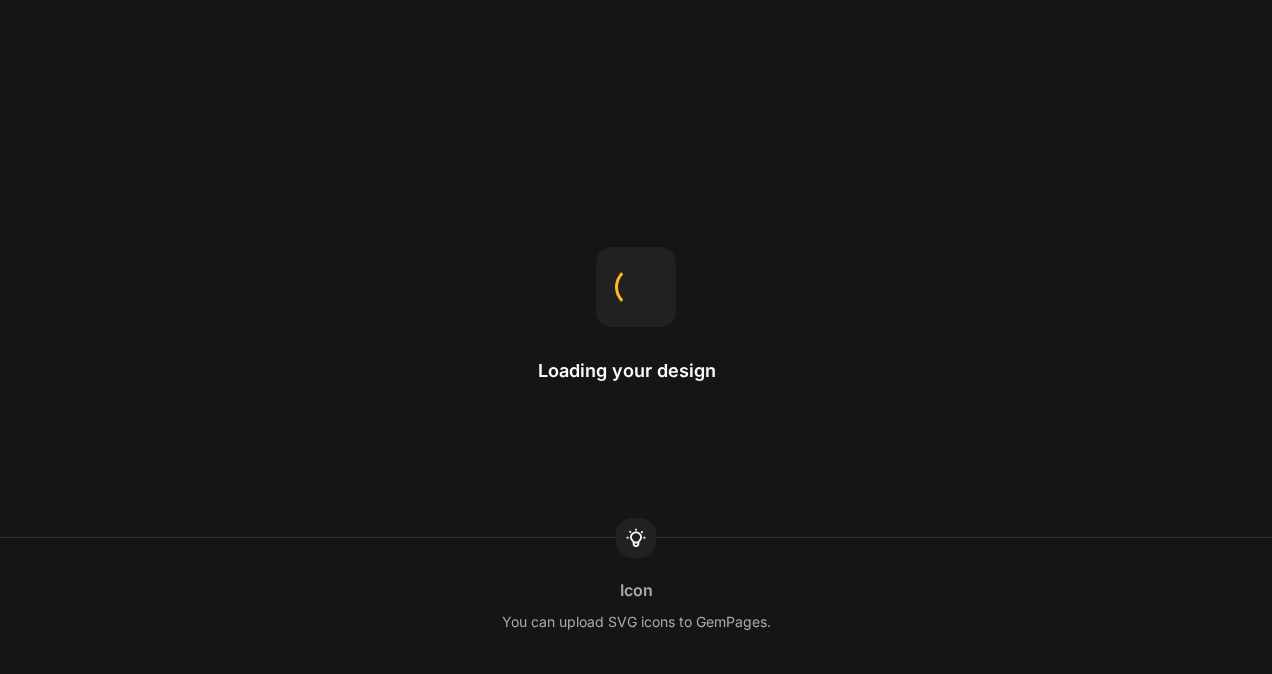scroll, scrollTop: 0, scrollLeft: 0, axis: both 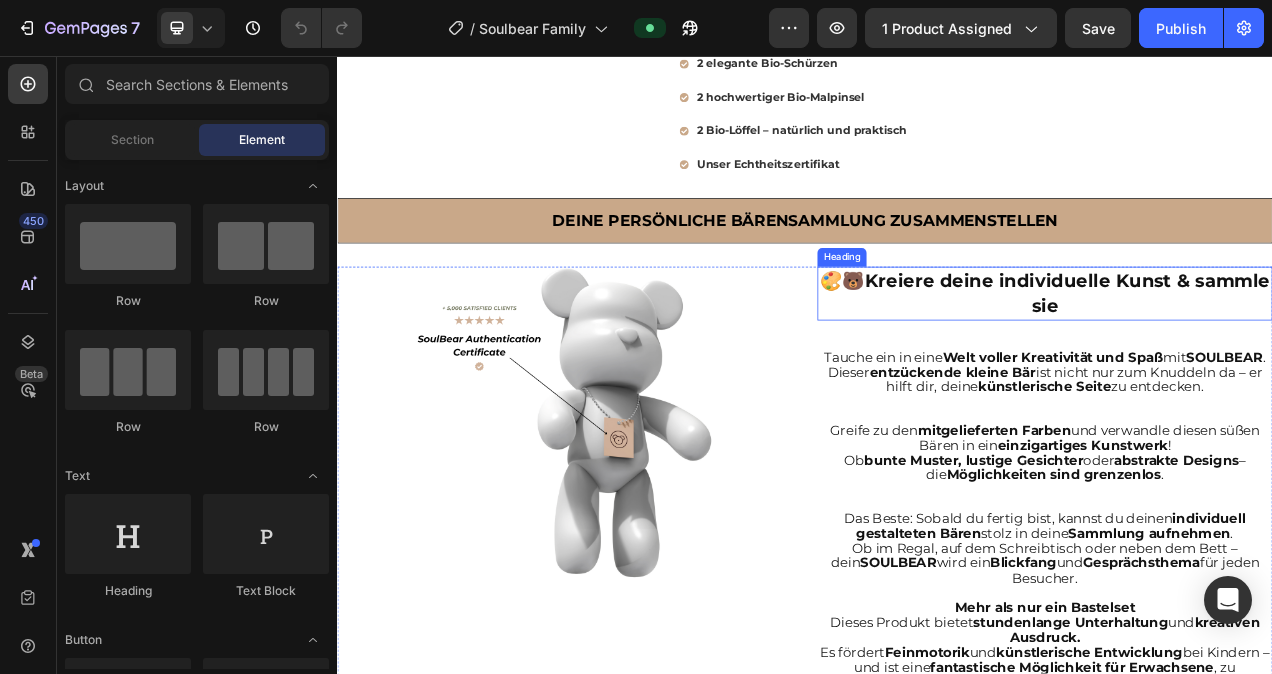 click on "Kreiere deine individuelle Kunst & sammle sie" at bounding box center [1274, 361] 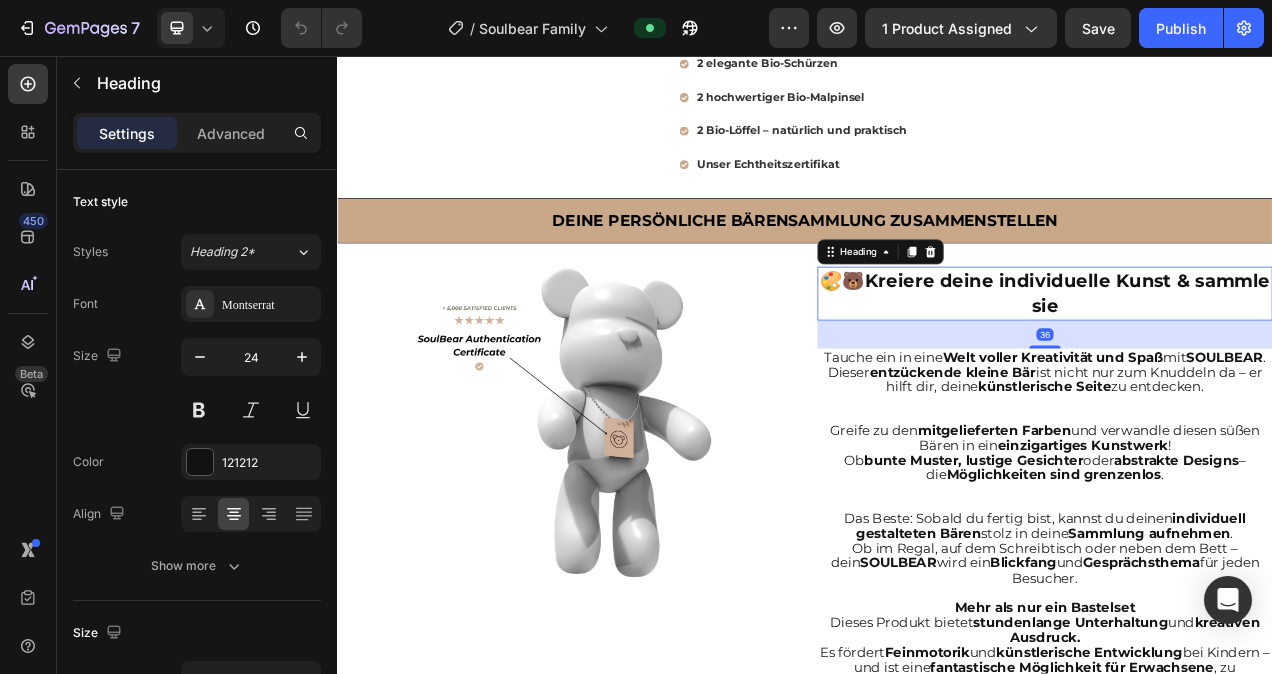 click on "🎨🐻  Kreiere deine individuelle Kunst & sammle sie" at bounding box center [1245, 361] 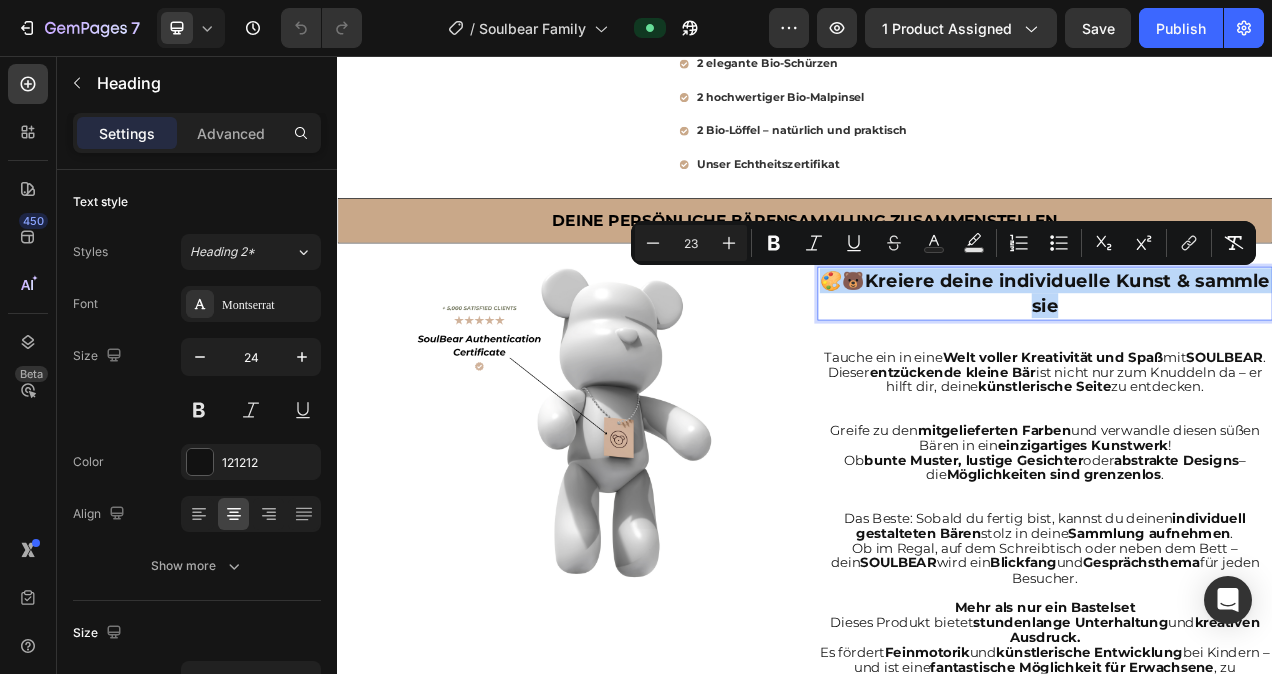 drag, startPoint x: 1313, startPoint y: 370, endPoint x: 1006, endPoint y: 352, distance: 307.52722 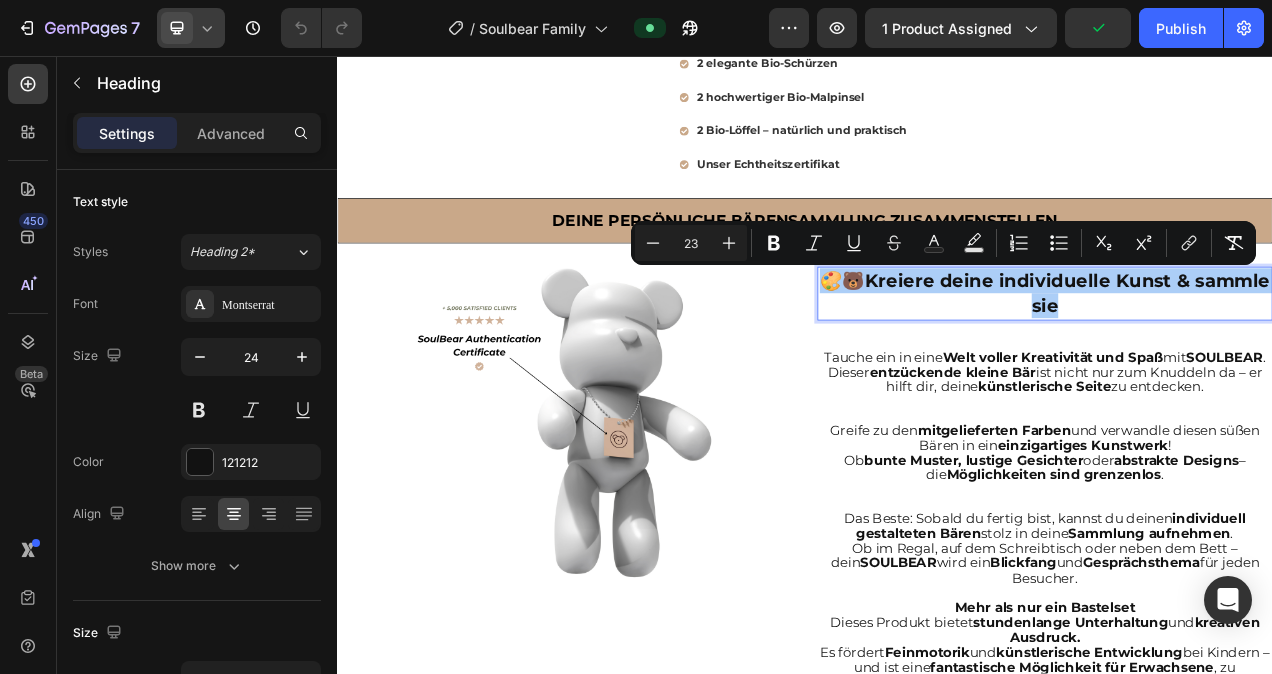 click 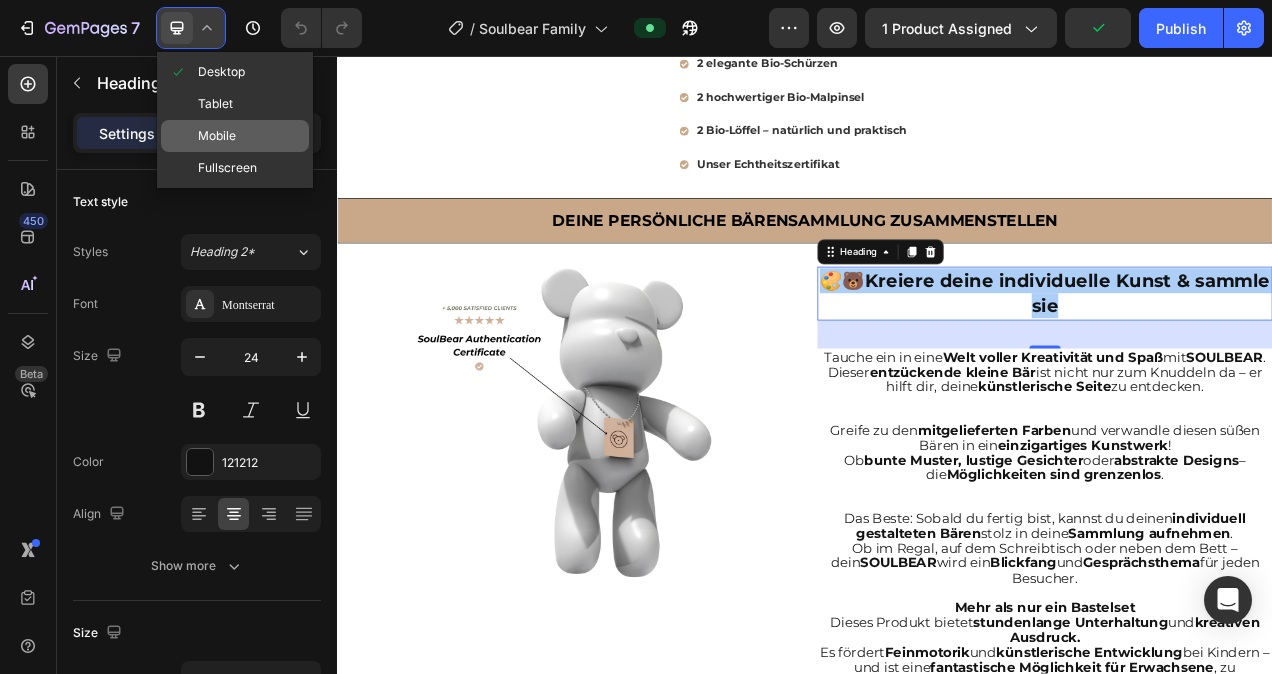 click on "Mobile" at bounding box center [217, 136] 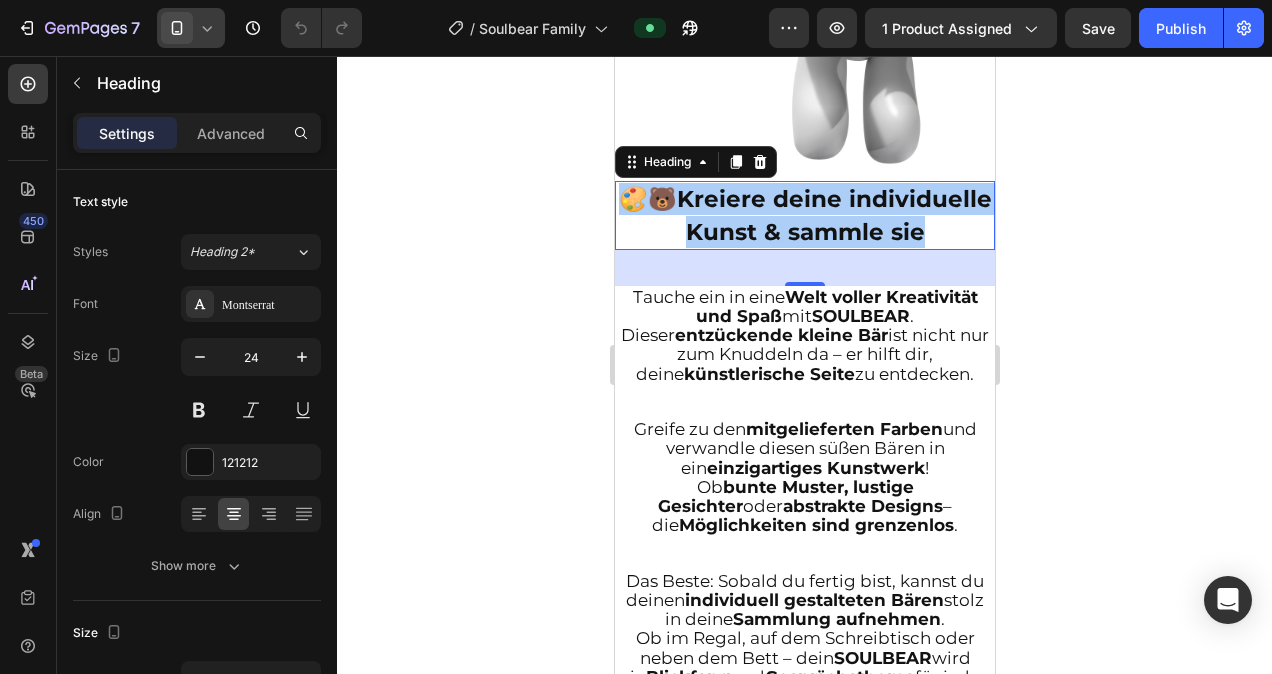 scroll, scrollTop: 2039, scrollLeft: 0, axis: vertical 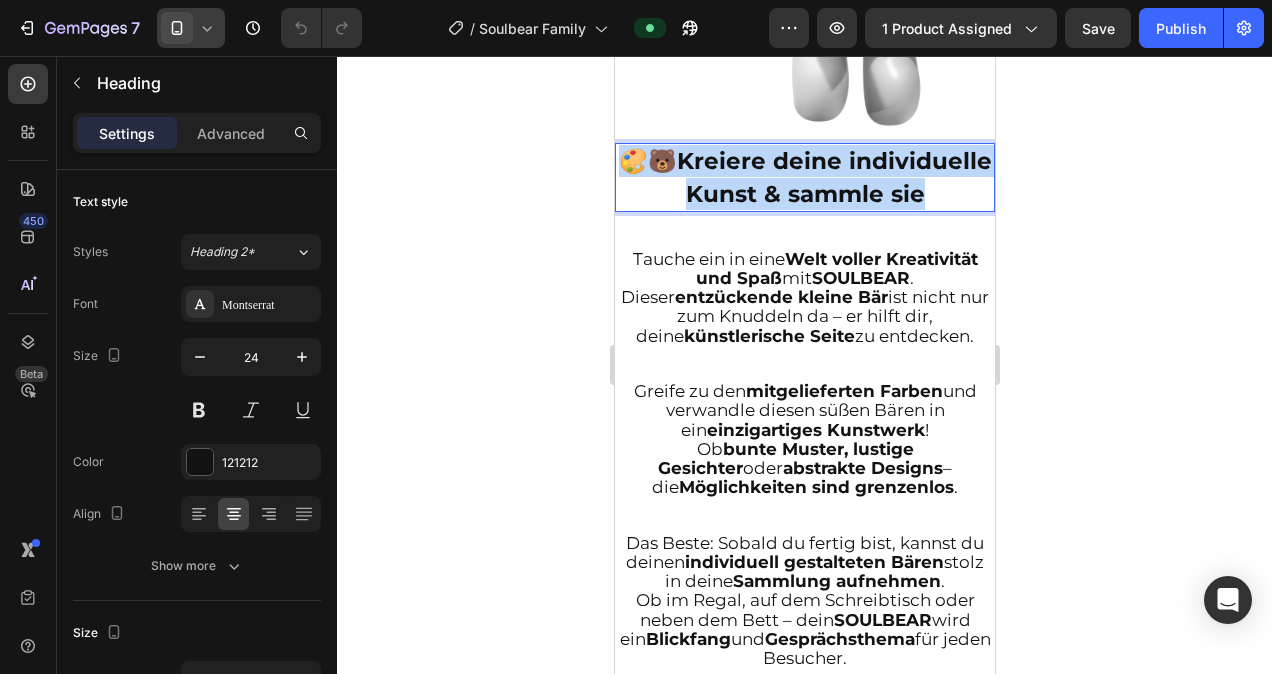 click on "🎨🐻  Kreiere deine individuelle Kunst & sammle sie" at bounding box center [804, 177] 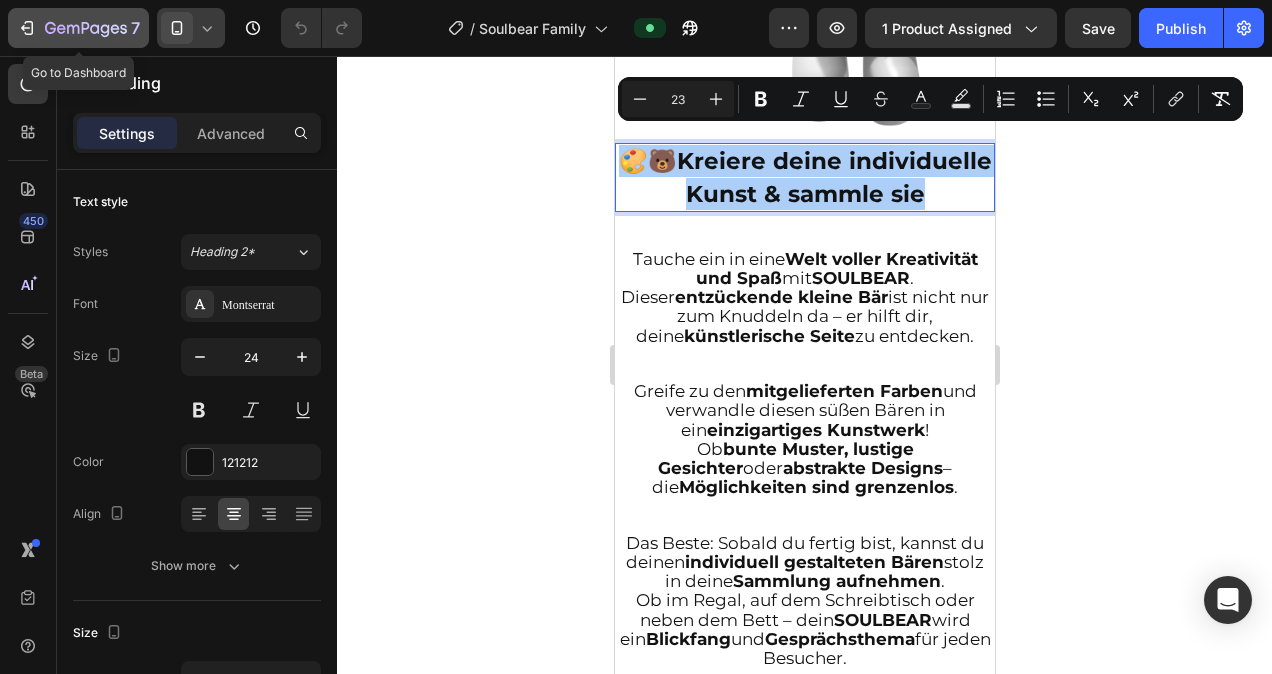 click 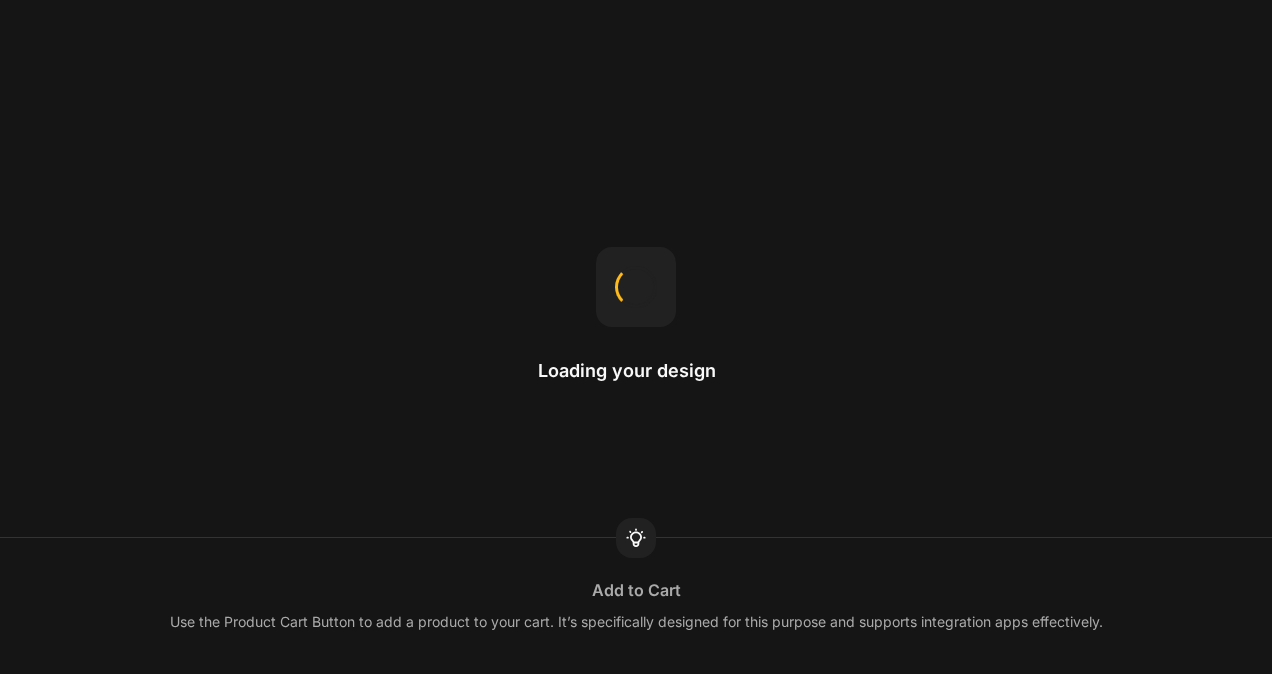 scroll, scrollTop: 0, scrollLeft: 0, axis: both 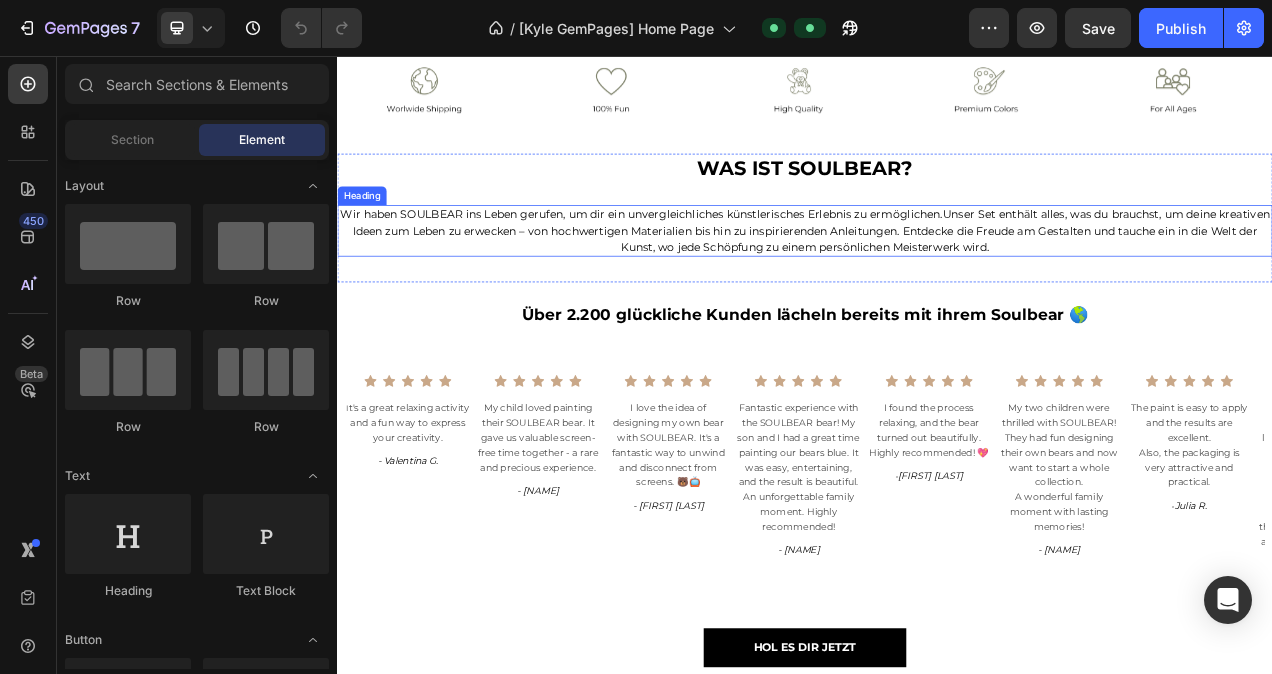 click on "Unser Set enthält alles, was du brauchst, um deine kreativen Ideen zum Leben zu erwecken – von hochwertigen Materialien bis hin zu inspirierenden Anleitungen. Entdecke die Freude am Gestalten und tauche ein in die Welt der Kunst, wo jede Schöpfung zu einem persönlichen Meisterwerk wird." at bounding box center [945, 281] 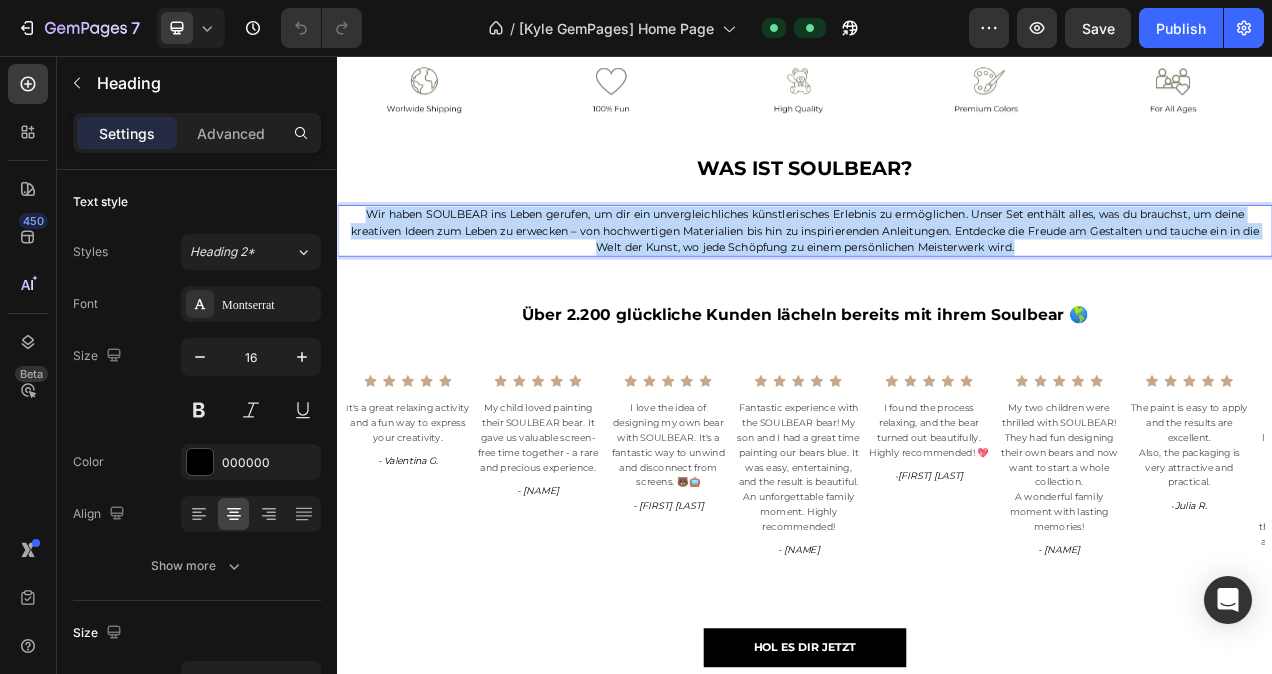 drag, startPoint x: 367, startPoint y: 259, endPoint x: 1202, endPoint y: 296, distance: 835.81934 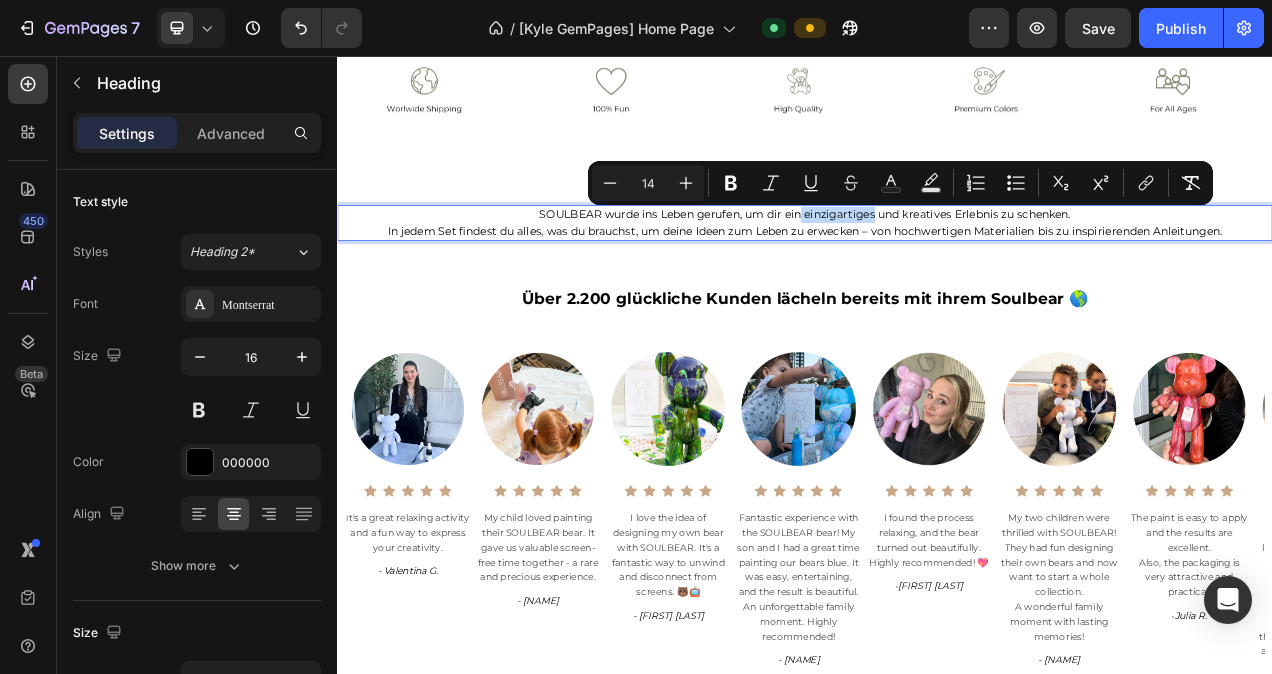 drag, startPoint x: 925, startPoint y: 263, endPoint x: 1016, endPoint y: 262, distance: 91.00549 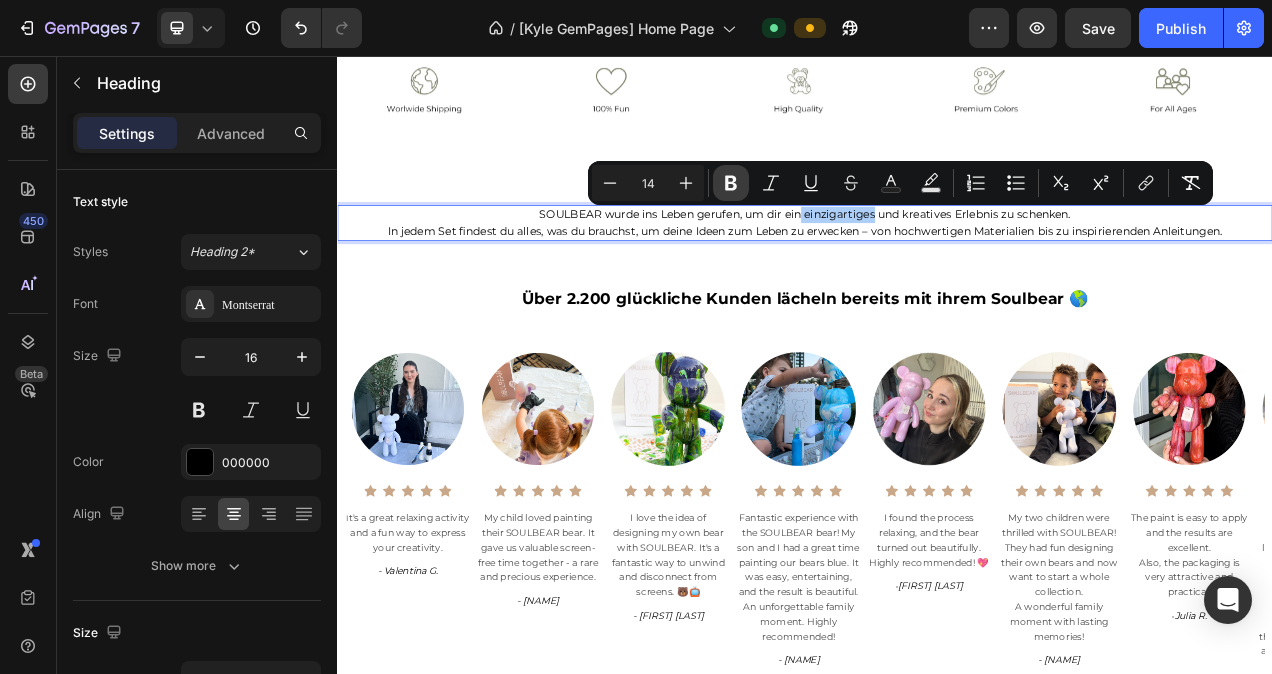 click 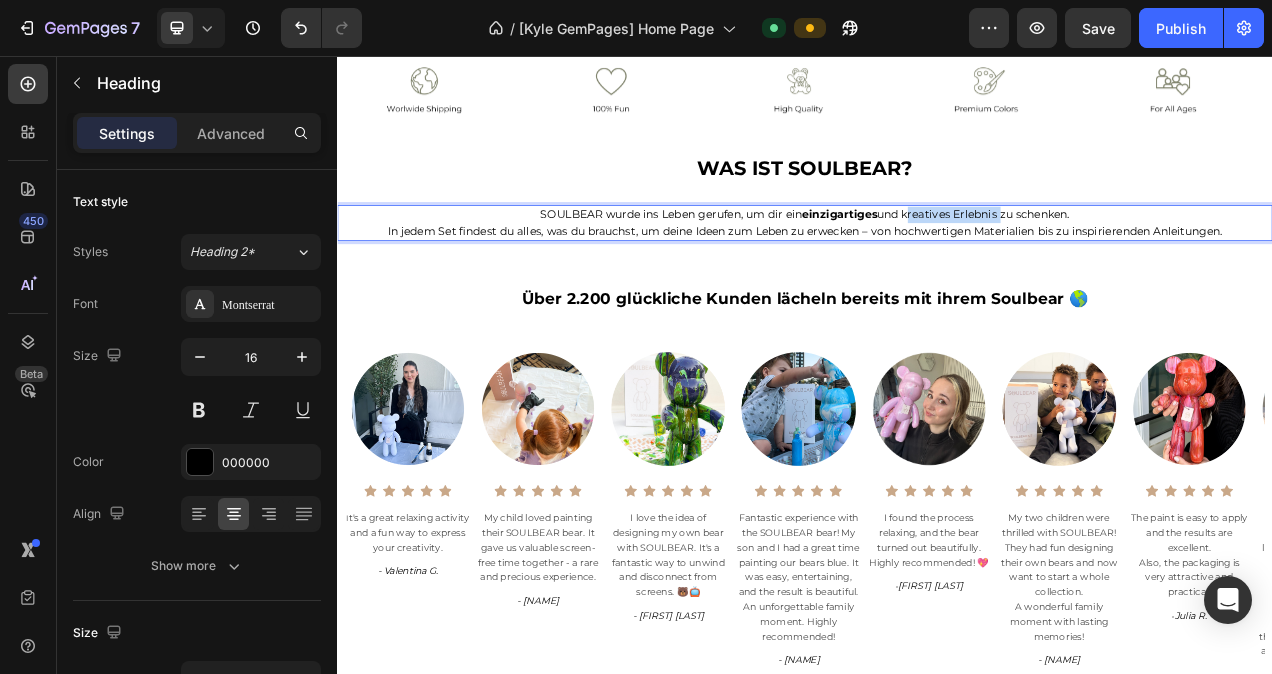 drag, startPoint x: 1056, startPoint y: 266, endPoint x: 1177, endPoint y: 268, distance: 121.016525 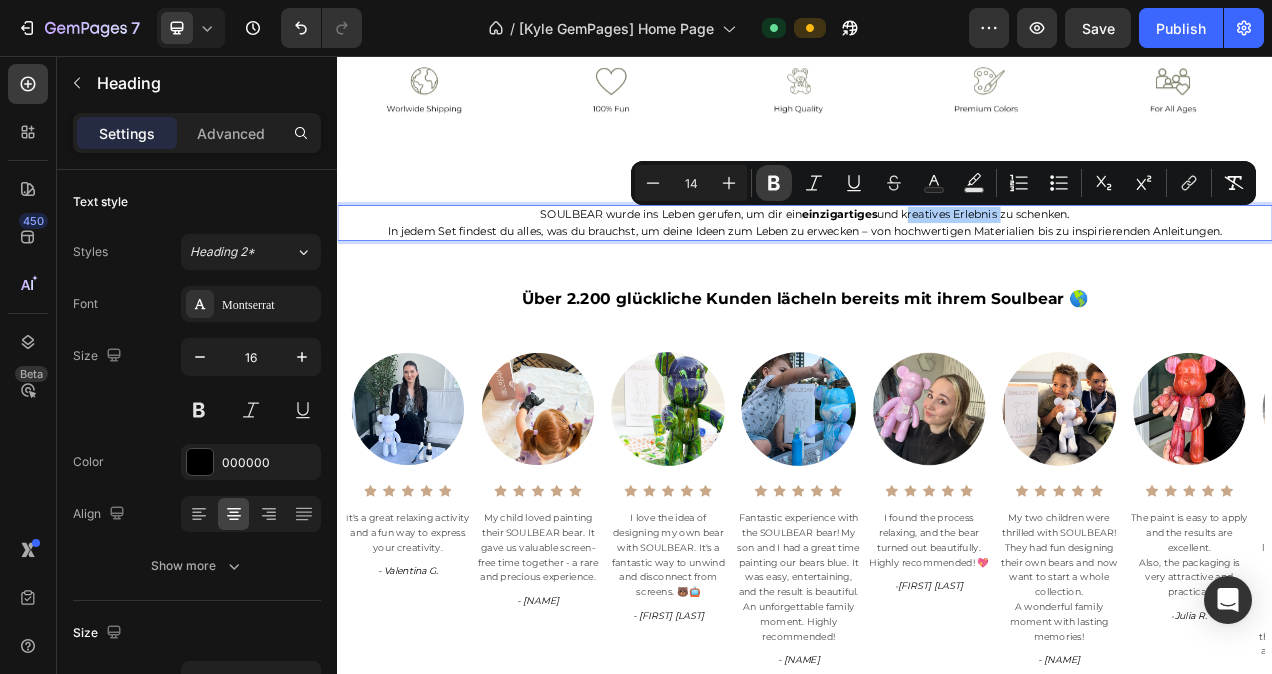 click 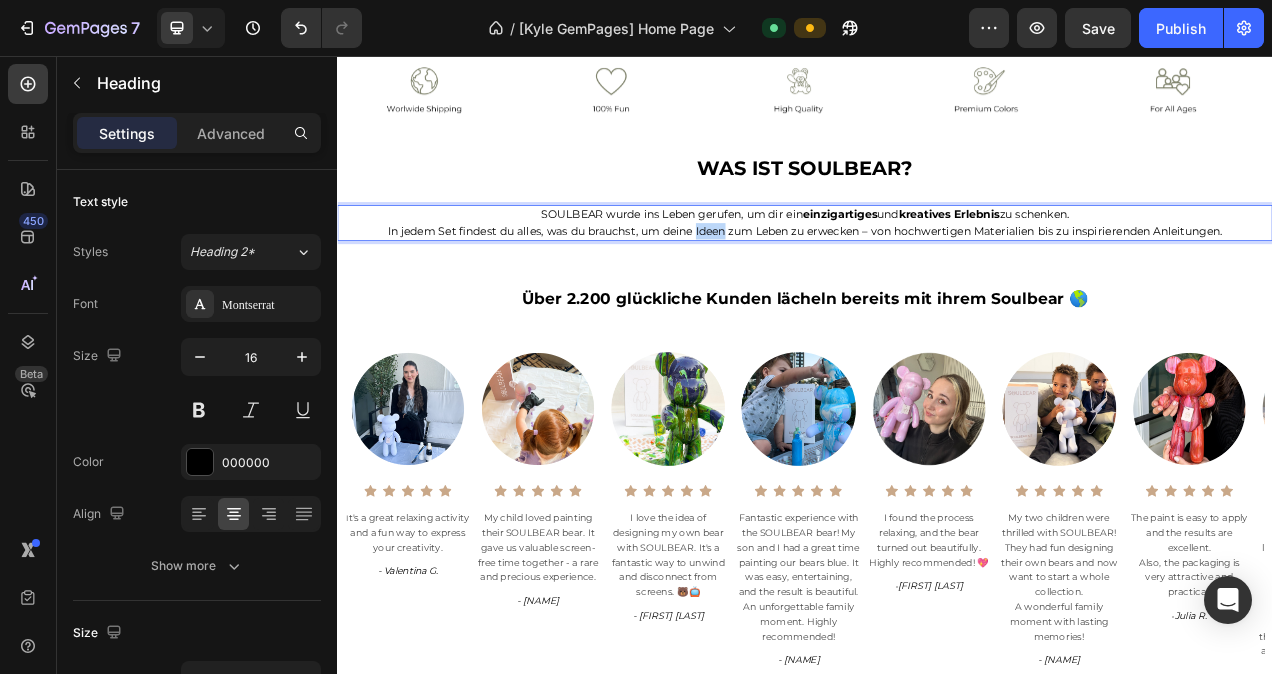 drag, startPoint x: 784, startPoint y: 280, endPoint x: 824, endPoint y: 280, distance: 40 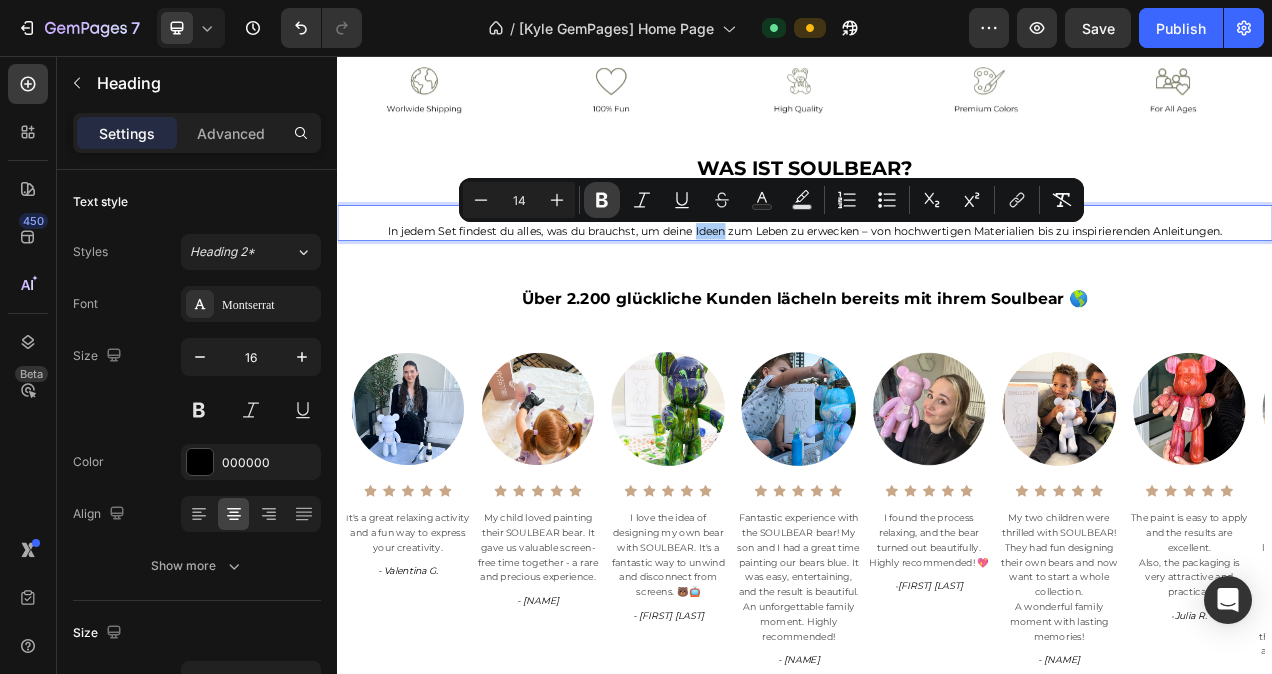 click 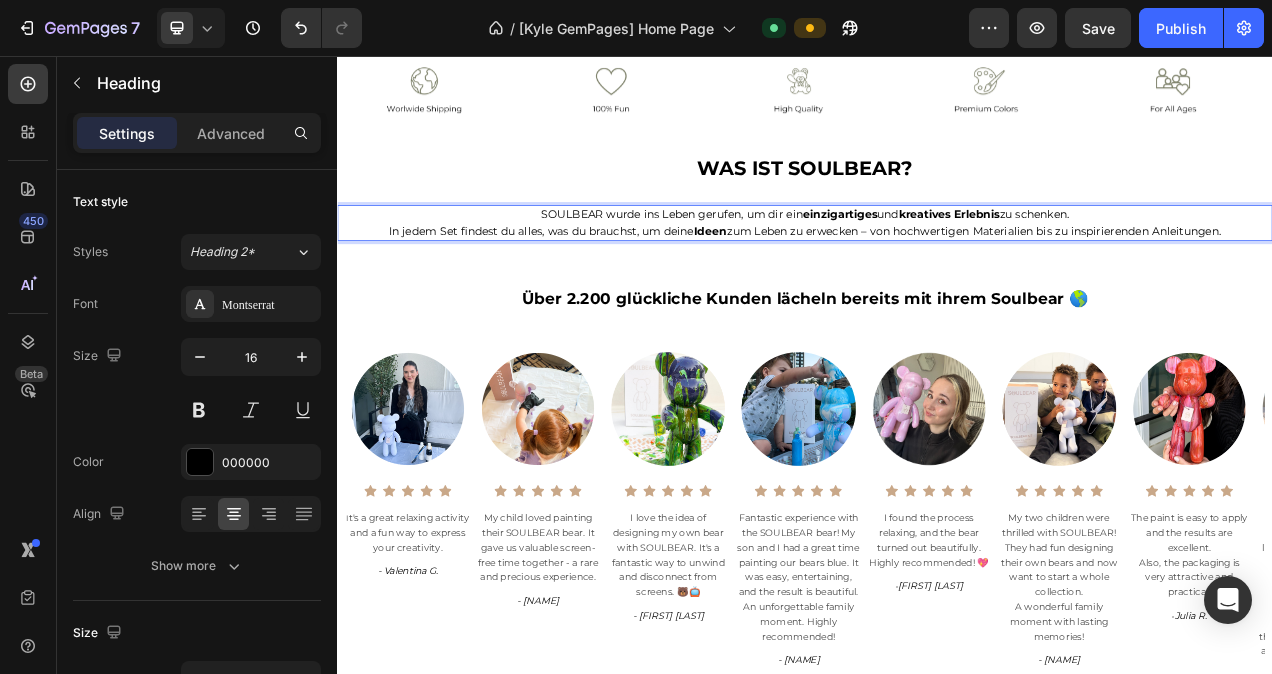 click on "In jedem Set findest du alles, was du brauchst, um deine  Ideen  zum Leben zu erwecken – von hochwertigen Materialien bis zu inspirierenden Anleitungen." at bounding box center [937, 281] 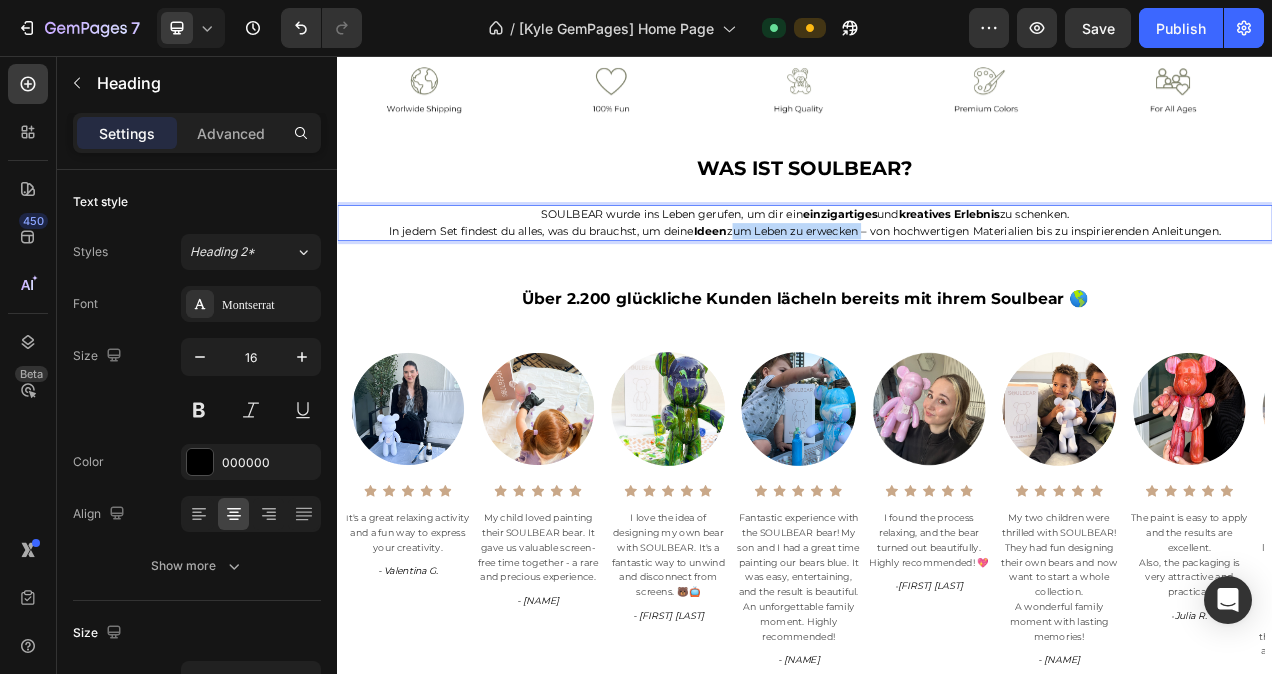 drag, startPoint x: 833, startPoint y: 280, endPoint x: 1000, endPoint y: 284, distance: 167.0479 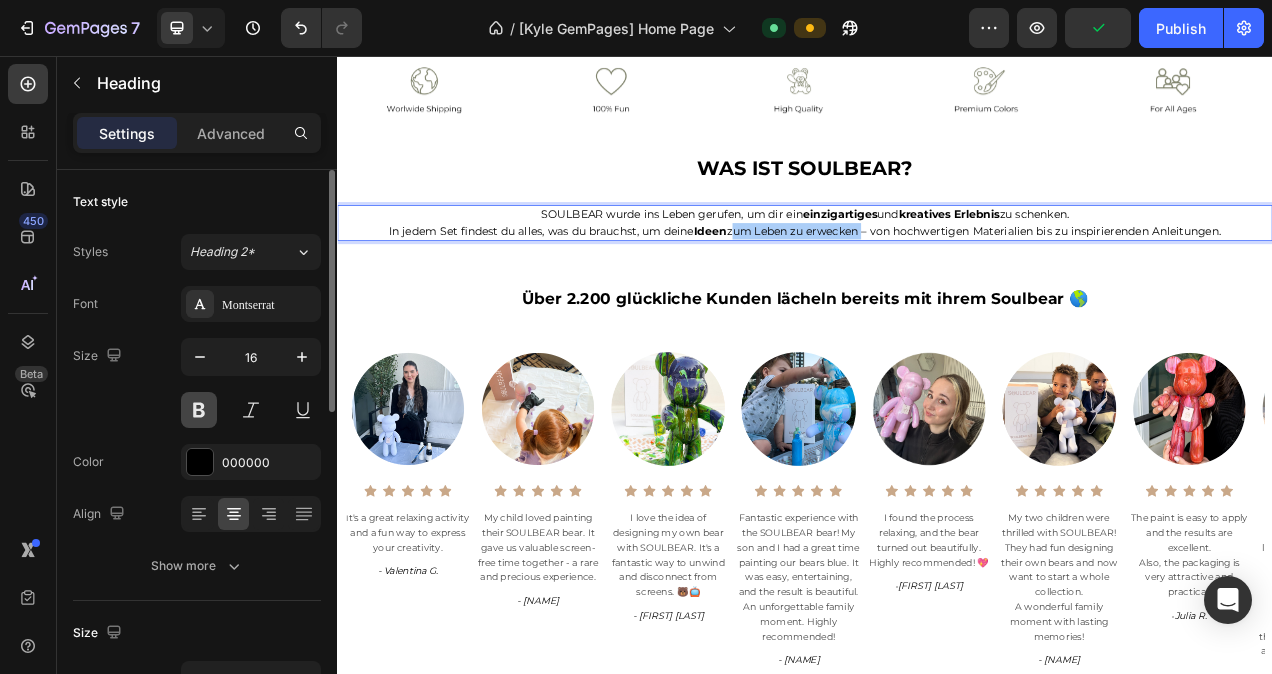 click at bounding box center [199, 410] 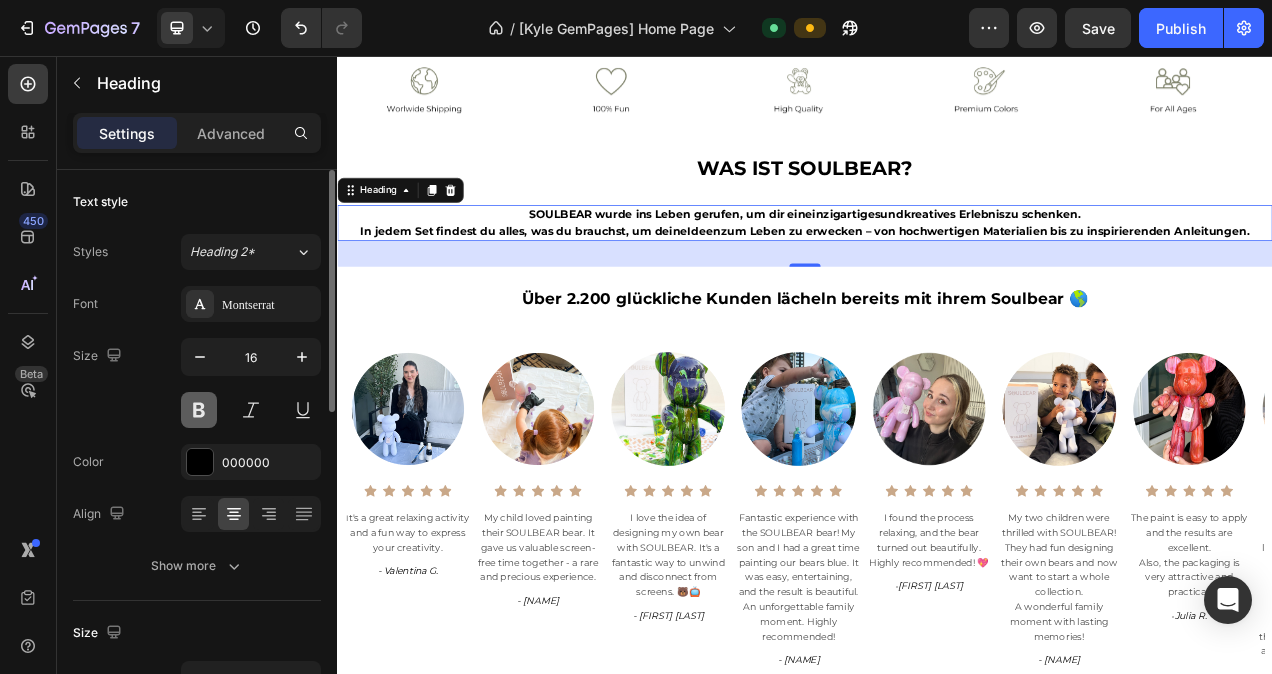 click at bounding box center [199, 410] 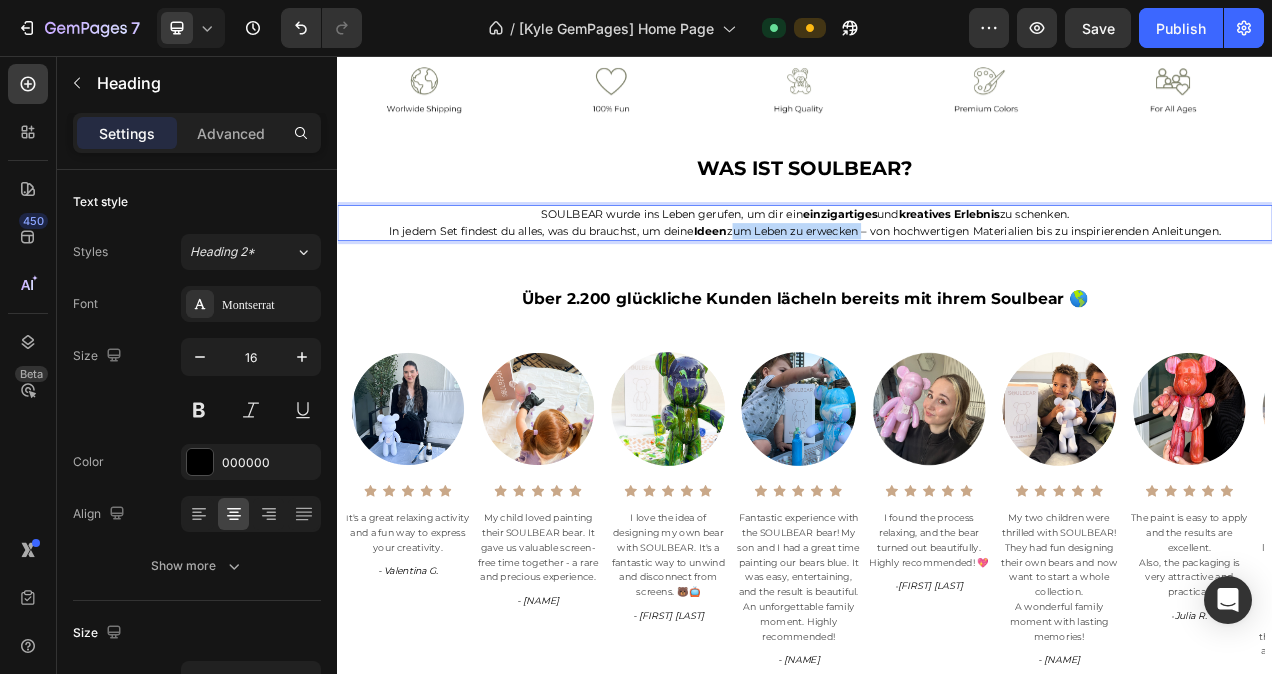 drag, startPoint x: 1001, startPoint y: 284, endPoint x: 832, endPoint y: 294, distance: 169.2956 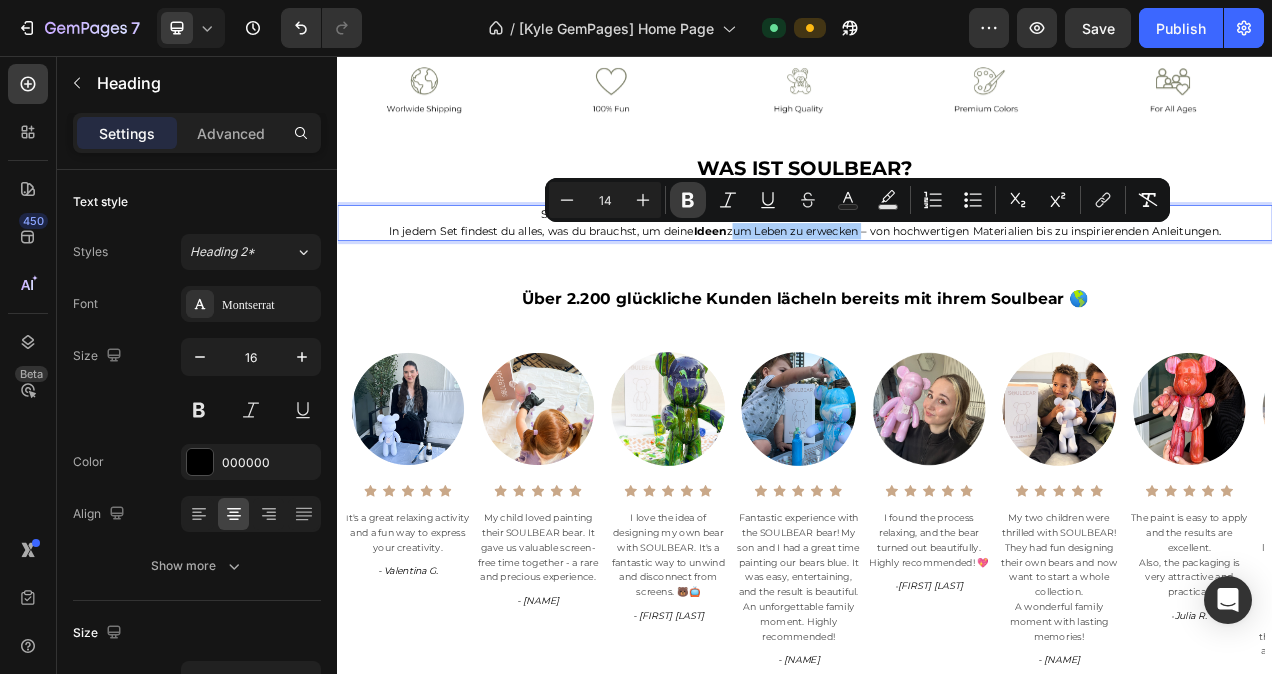 click 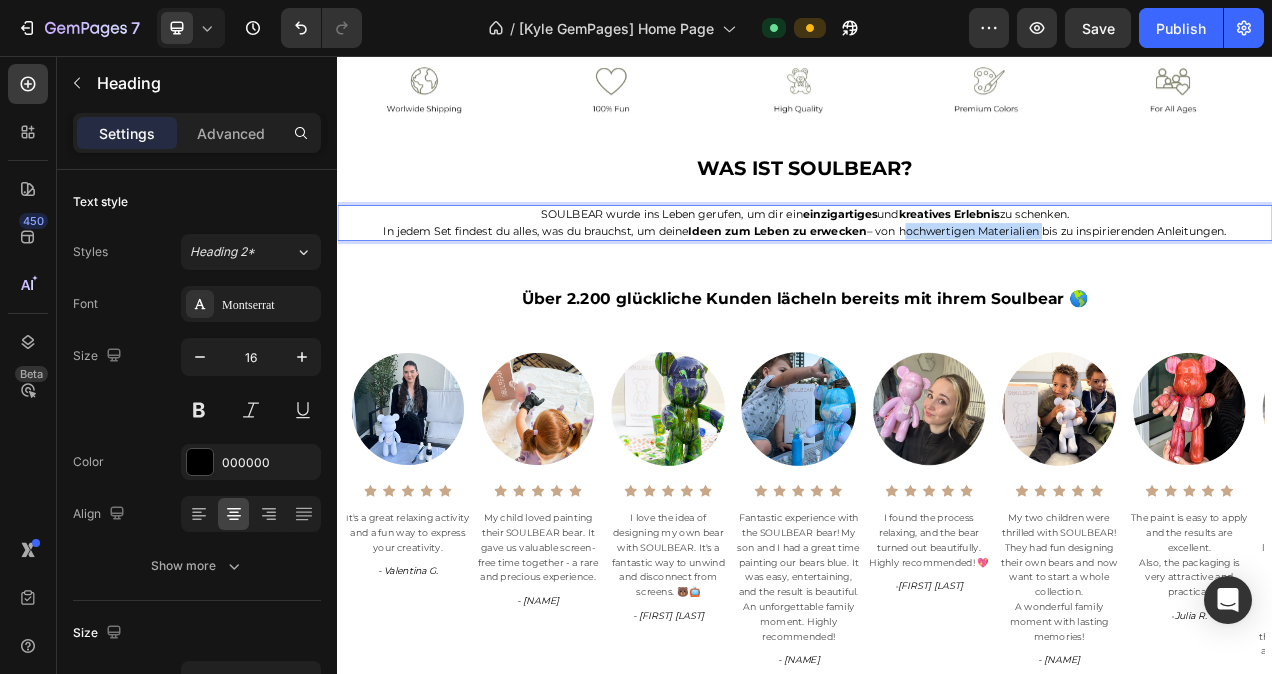 drag, startPoint x: 1050, startPoint y: 285, endPoint x: 1230, endPoint y: 278, distance: 180.13606 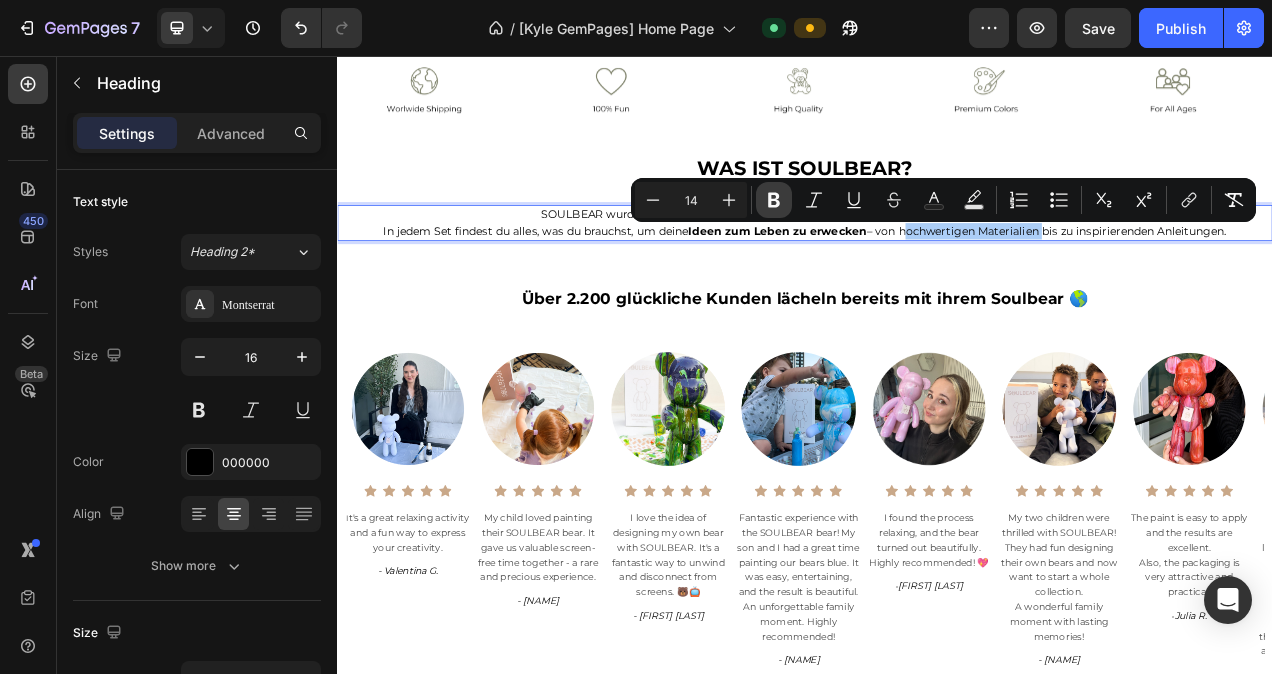 click 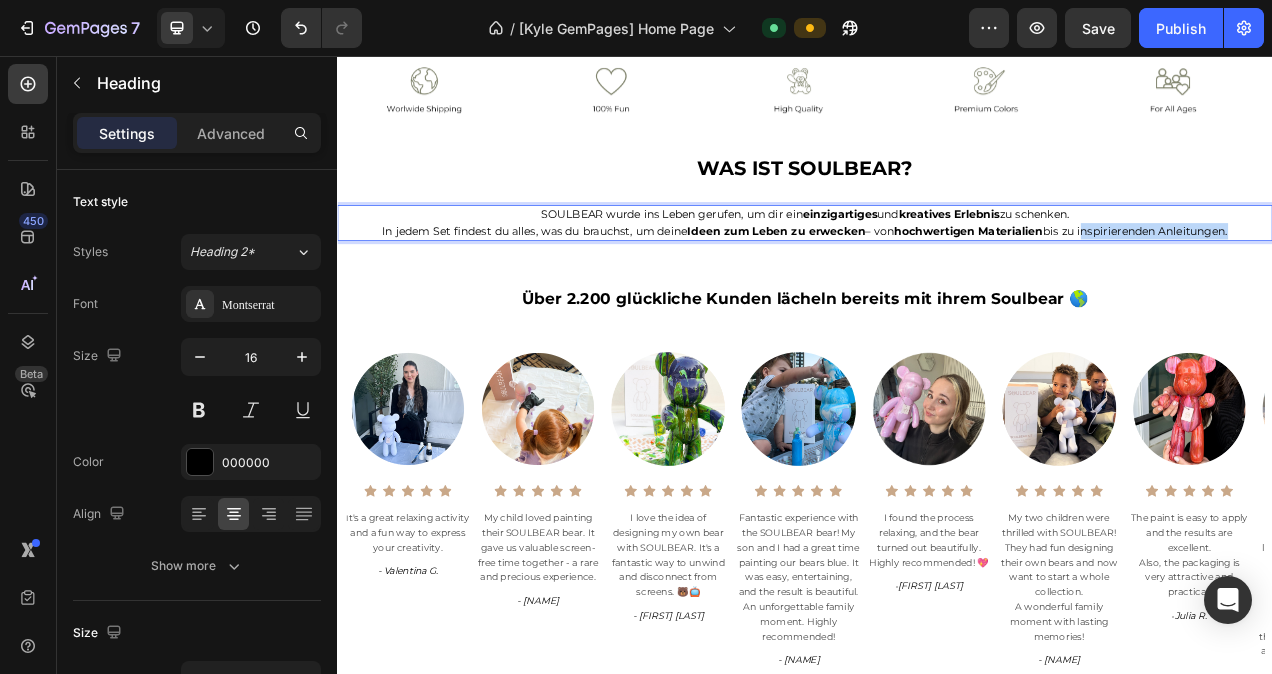 drag, startPoint x: 1281, startPoint y: 281, endPoint x: 1474, endPoint y: 275, distance: 193.09325 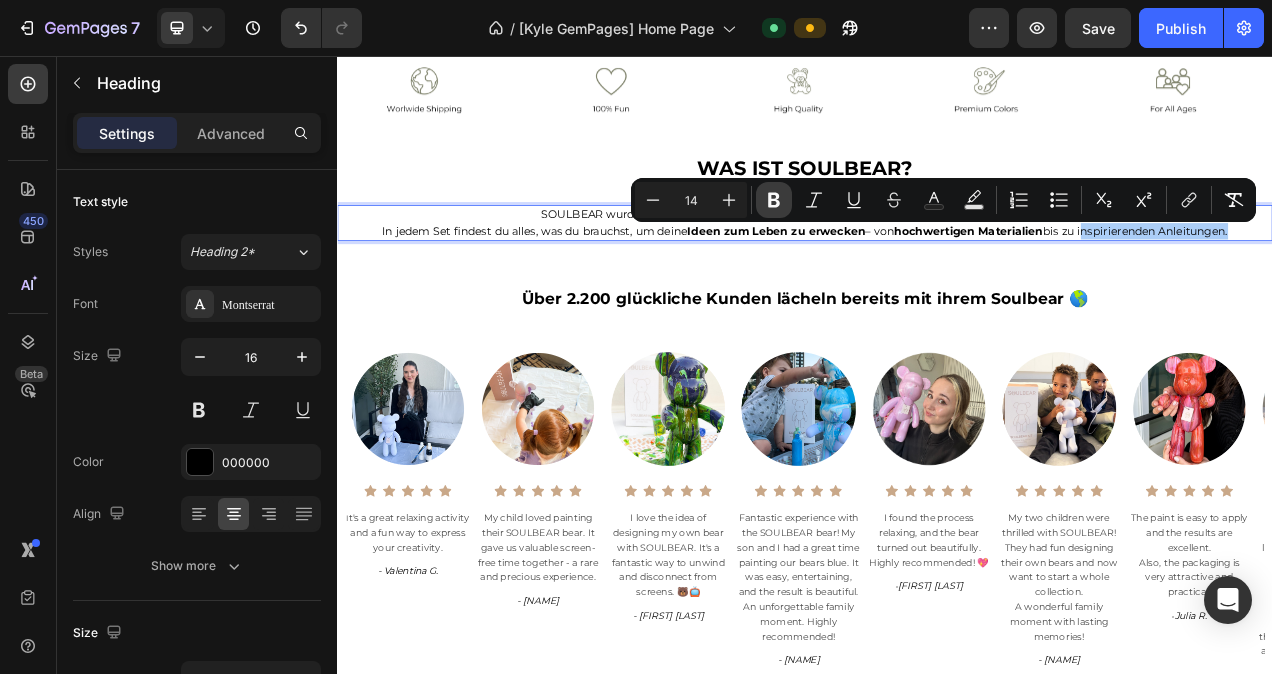 click 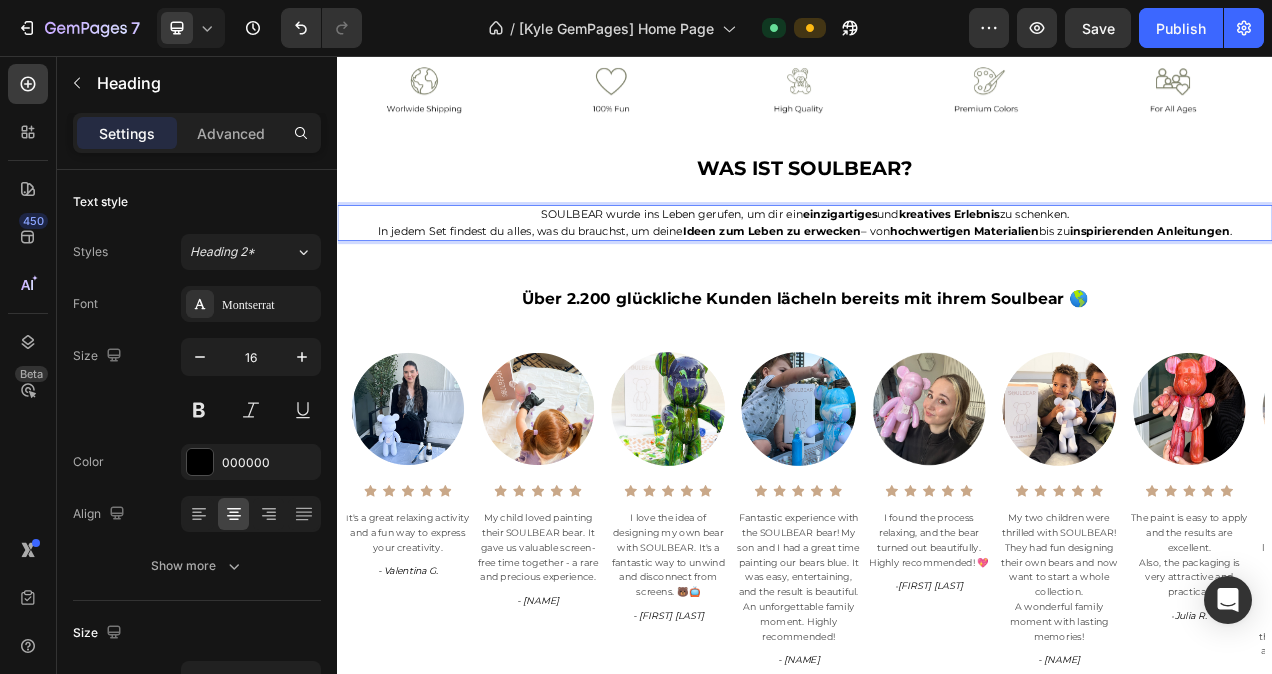 click on "SOULBEAR wurde ins Leben gerufen, um dir ein  einzigartiges  und  kreatives Erlebnis  zu schenken. In jedem Set findest du alles, was du brauchst, um deine  Ideen   zum Leben zu erwecken  – von  hochwertigen Materialien  bis zu  inspirierenden Anleitungen ." at bounding box center [937, 271] 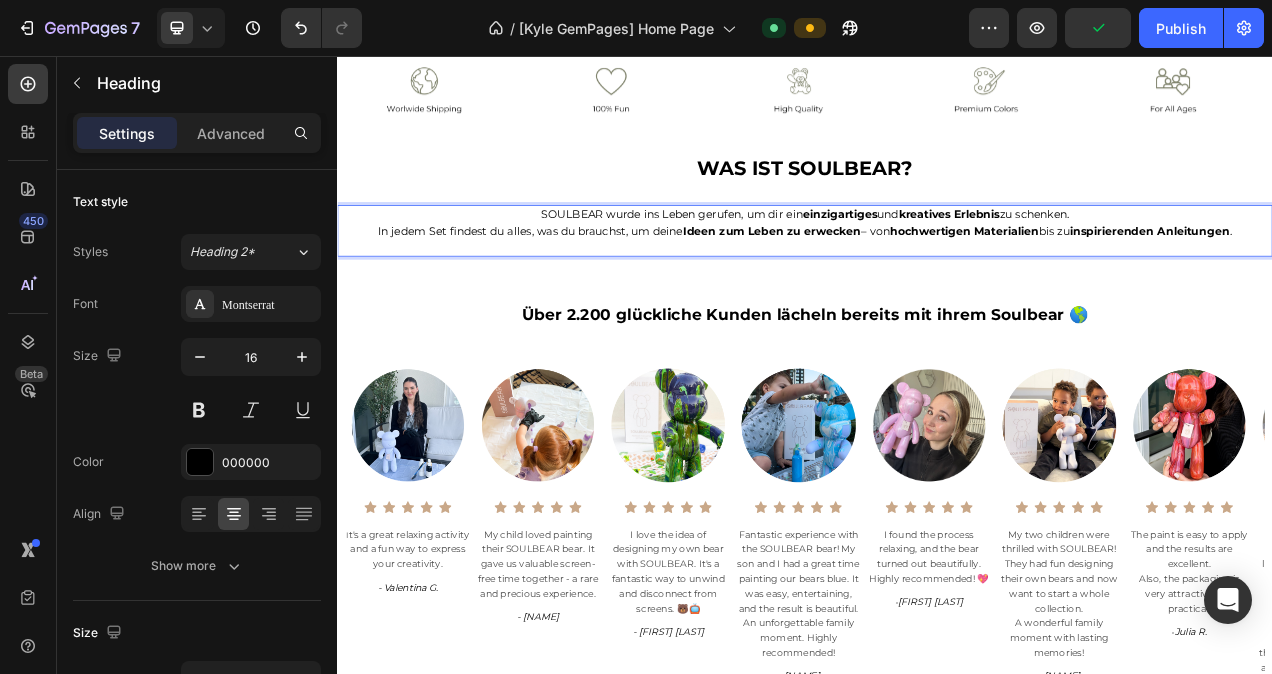 click on "SOULBEAR wurde ins Leben gerufen, um dir ein einzigartiges und kreatives Erlebnis zu schenken. In jedem Set findest du alles, was du brauchst, um deine Ideen zum Leben zu erwecken – von hochwertigen Materialien bis zu inspirierenden Anleitungen. ⁠⁠⁠⁠⁠⁠⁠" at bounding box center (937, 281) 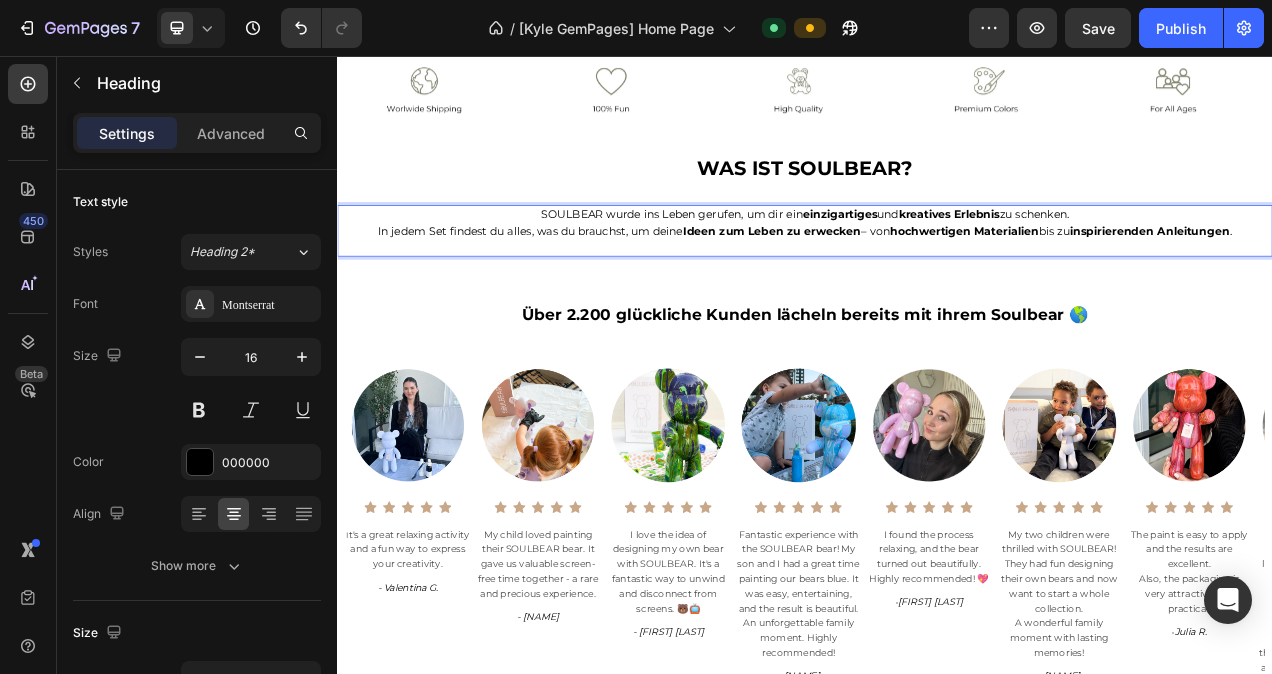 click on "SOULBEAR wurde ins Leben gerufen, um dir ein einzigartiges und kreatives Erlebnis zu schenken. In jedem Set findest du alles, was du brauchst, um deine Ideen zum Leben zu erwecken – von hochwertigen Materialien bis zu inspirierenden Anleitungen. ⁠⁠⁠⁠⁠⁠⁠" at bounding box center (937, 281) 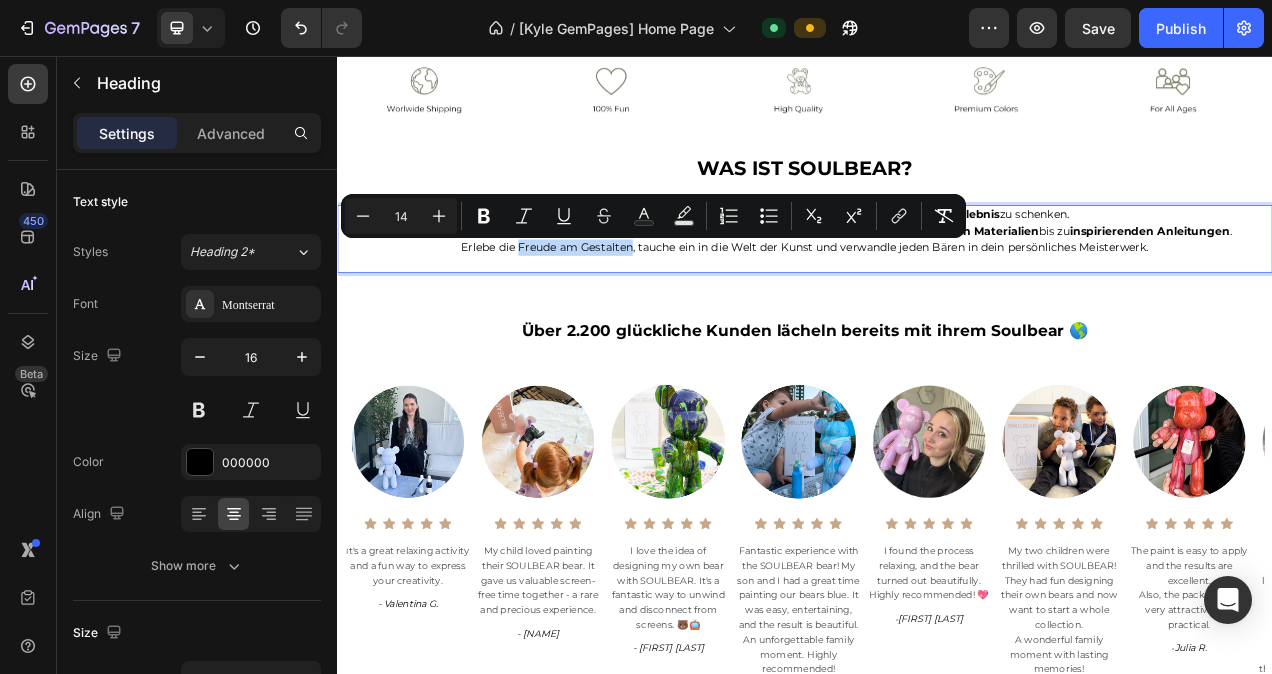 drag, startPoint x: 558, startPoint y: 305, endPoint x: 703, endPoint y: 307, distance: 145.0138 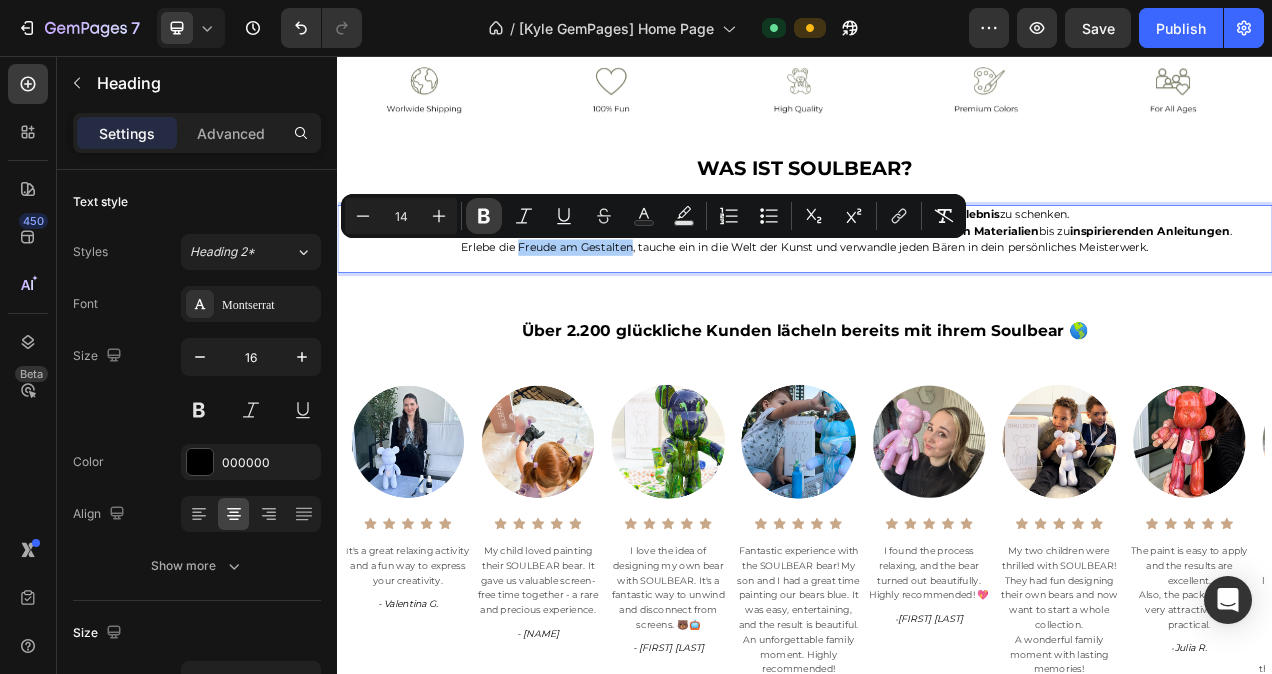 click 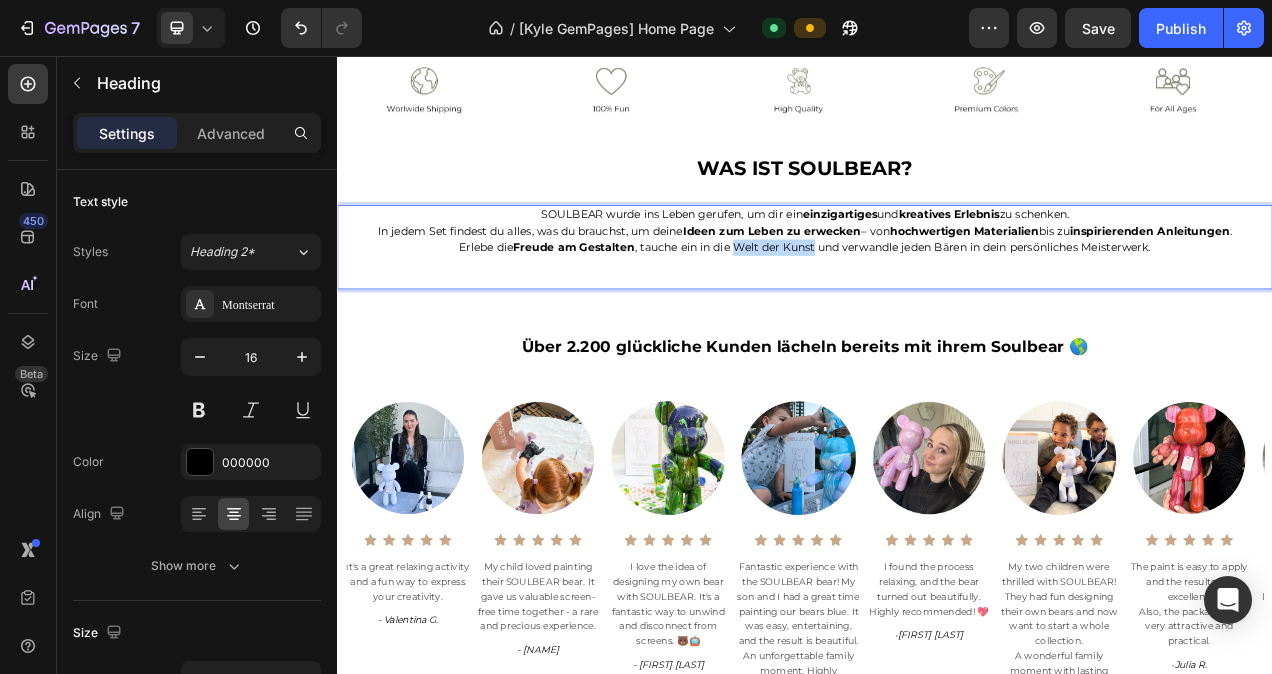 drag, startPoint x: 836, startPoint y: 309, endPoint x: 939, endPoint y: 310, distance: 103.00485 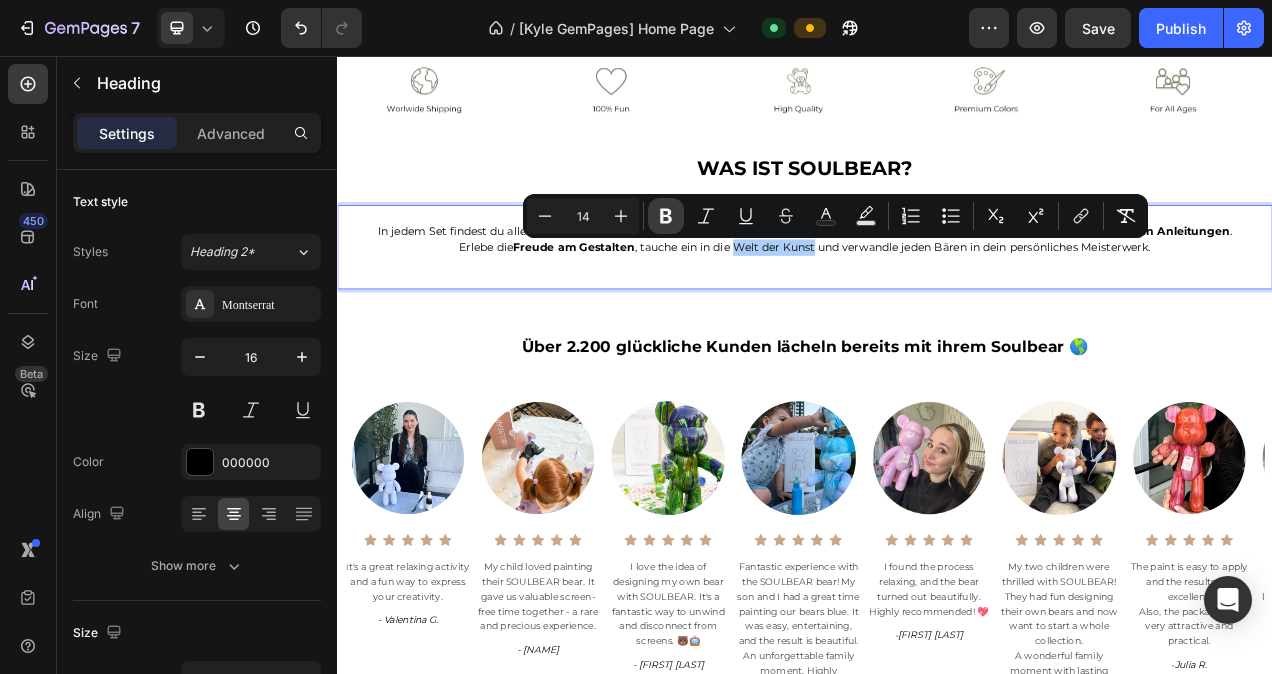 click 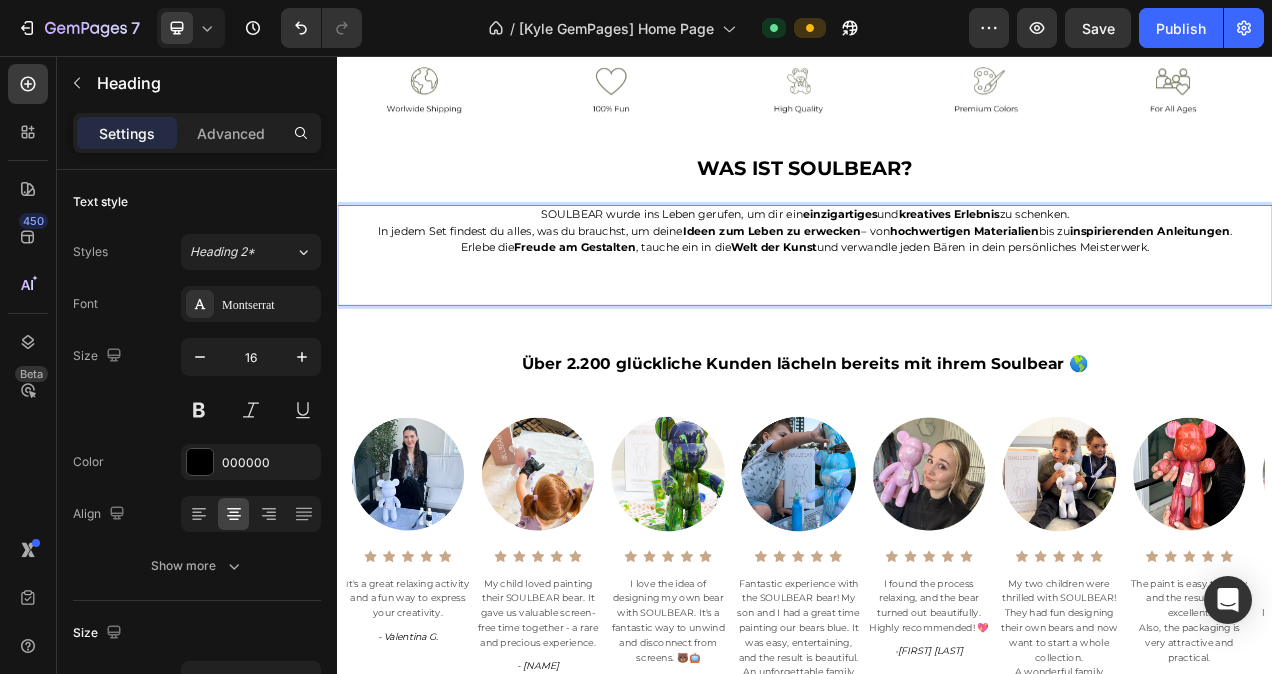drag, startPoint x: 1288, startPoint y: 311, endPoint x: 1380, endPoint y: 307, distance: 92.086914 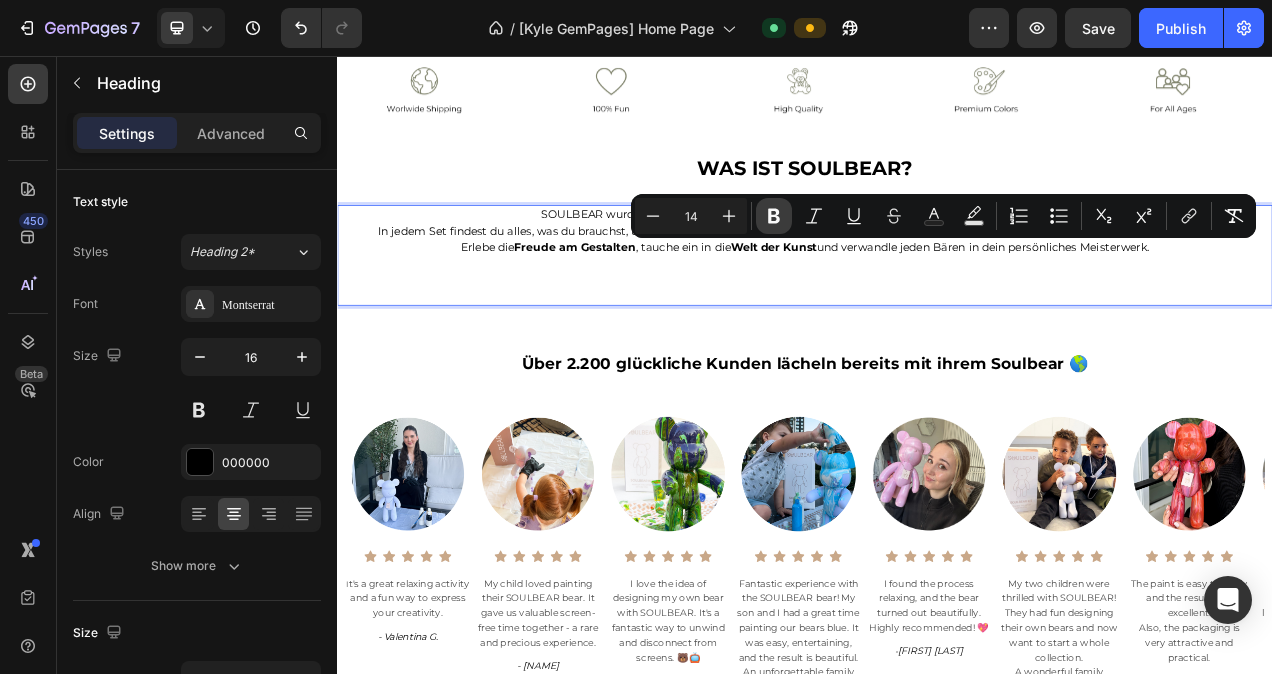 click 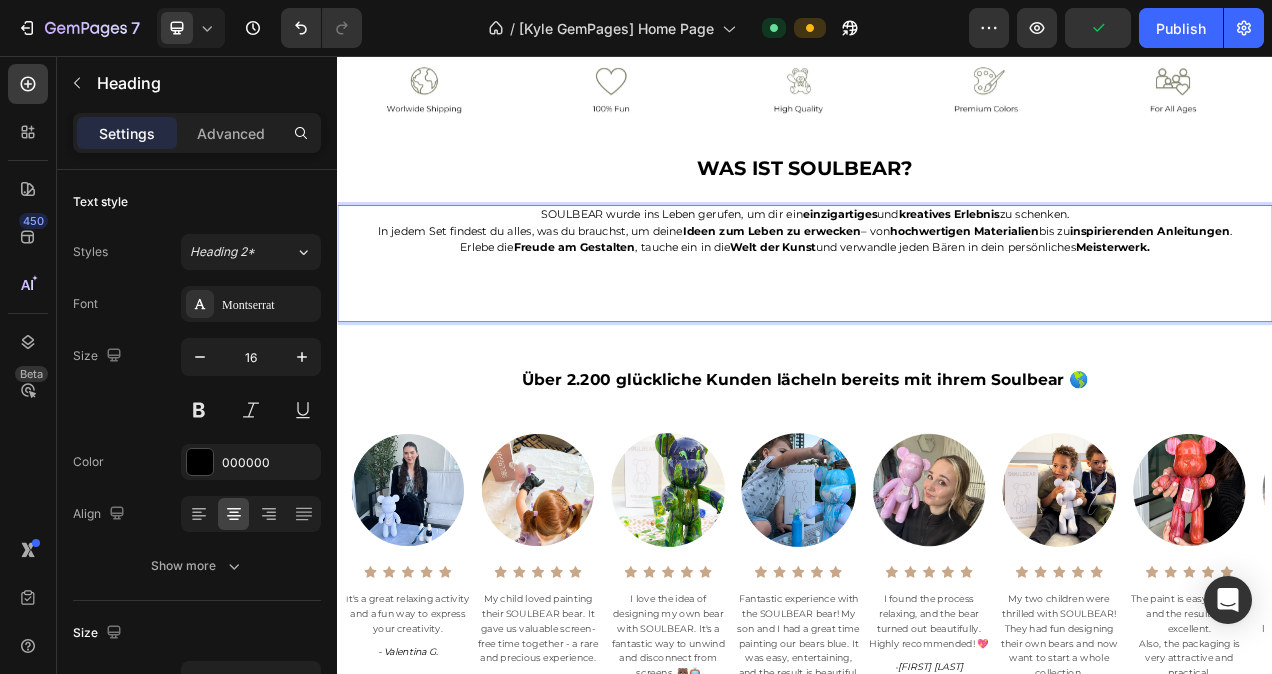 click on "SOULBEAR wurde ins Leben gerufen, um dir ein  einzigartiges  und  kreatives Erlebnis  zu schenken. In jedem Set findest du alles, was du brauchst, um deine  Ideen   zum Leben zu erwecken  – von  hochwertigen Materialien  bis zu  inspirierenden Anleitungen . Erlebe die  Freude am Gestalten , tauche ein in die  Welt der Kunst  und verwandle jeden Bären in dein persönliches  Meisterwerk." at bounding box center [937, 323] 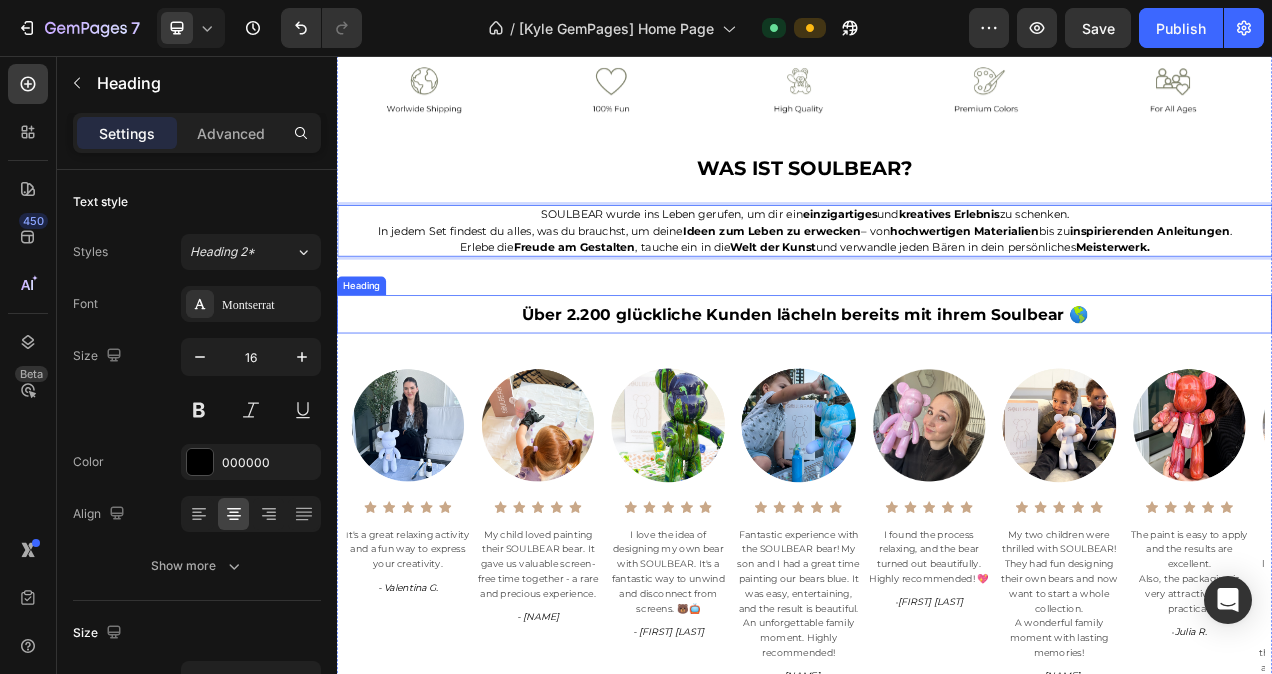 click on "Über 2.200 glückliche Kunden lächeln bereits mit ihrem Soulbear 🌎" at bounding box center [937, 388] 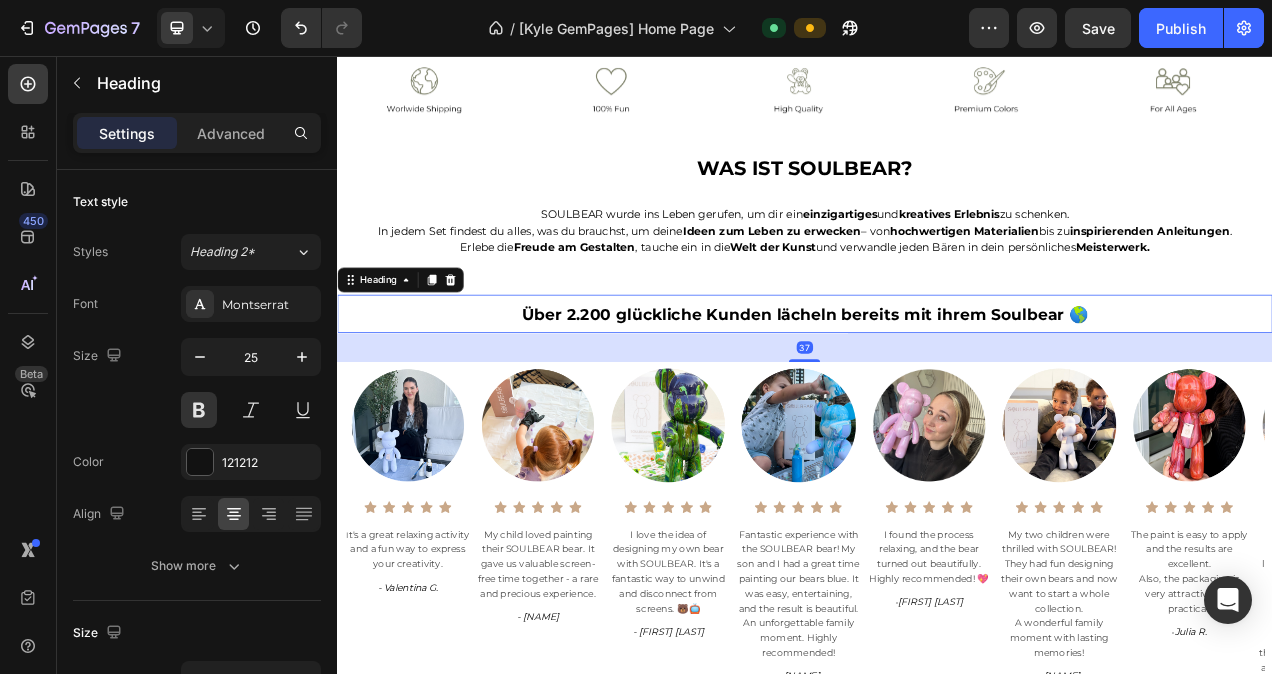 click on "Über 2.200 glückliche Kunden lächeln bereits mit ihrem Soulbear 🌎" at bounding box center (937, 387) 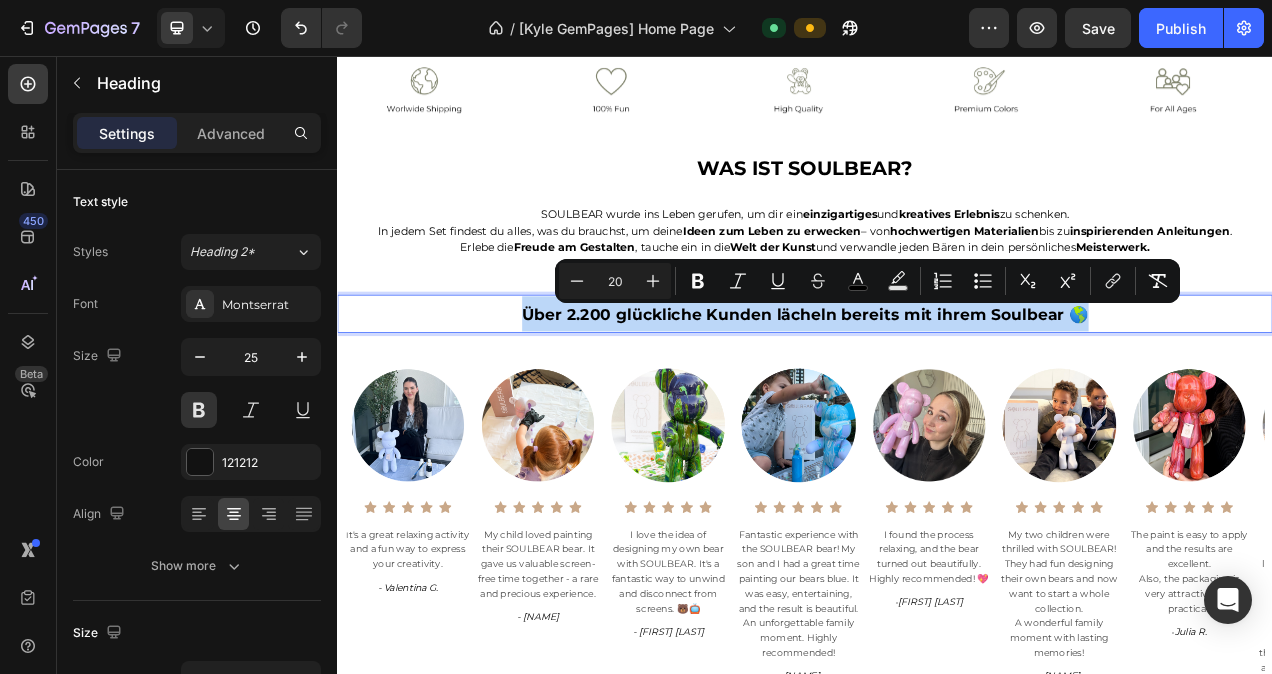 drag, startPoint x: 1309, startPoint y: 387, endPoint x: 575, endPoint y: 395, distance: 734.0436 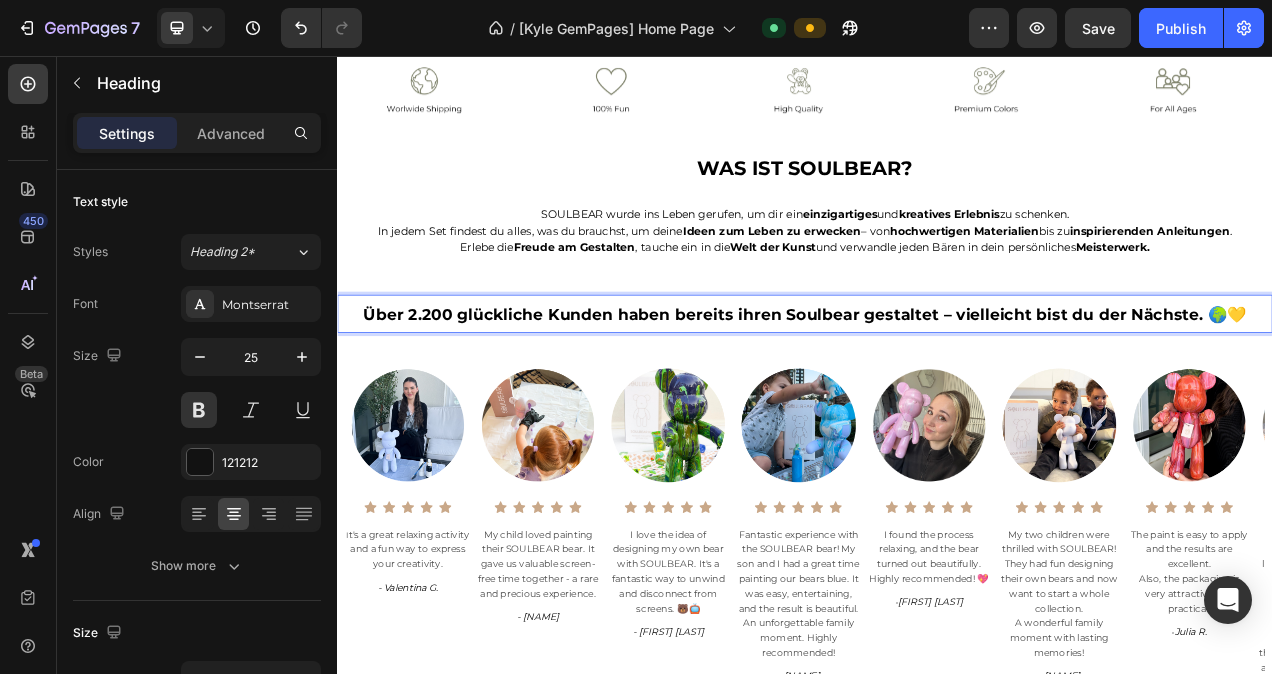 click on "Über 2.200 glückliche Kunden haben bereits ihren Soulbear gestaltet – vielleicht bist du der Nächste. 🌍💛" at bounding box center [937, 387] 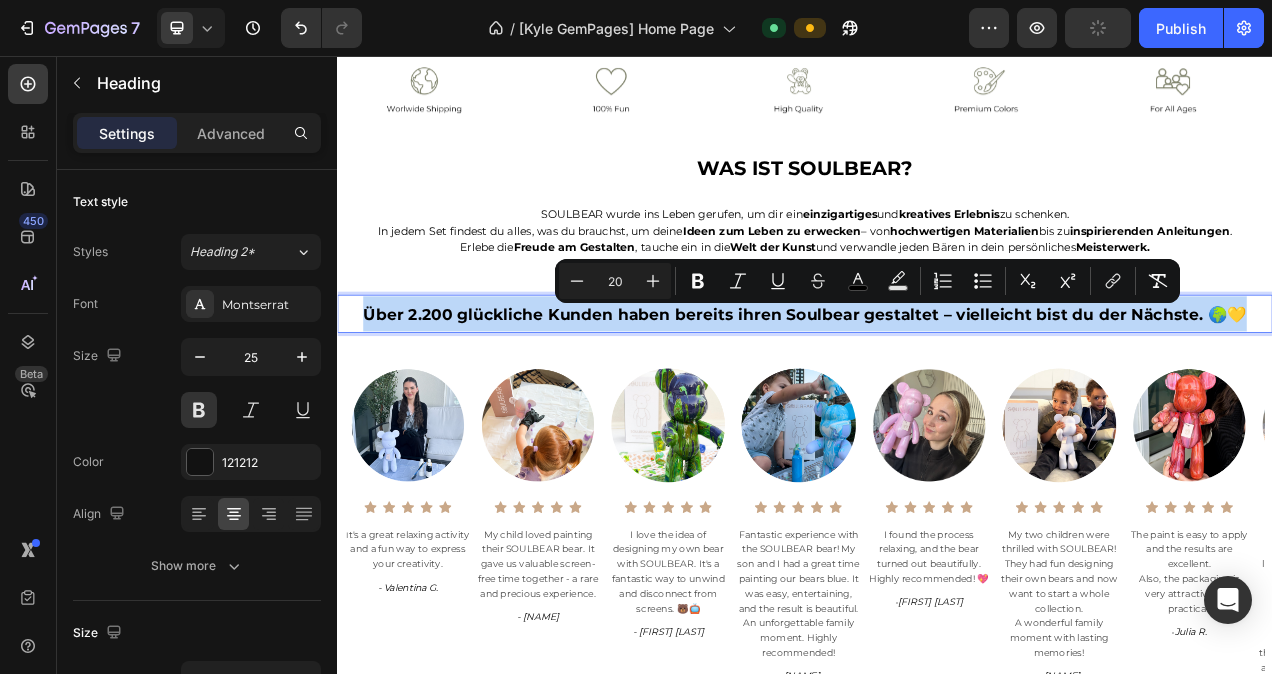 drag, startPoint x: 1493, startPoint y: 388, endPoint x: 366, endPoint y: 384, distance: 1127.0071 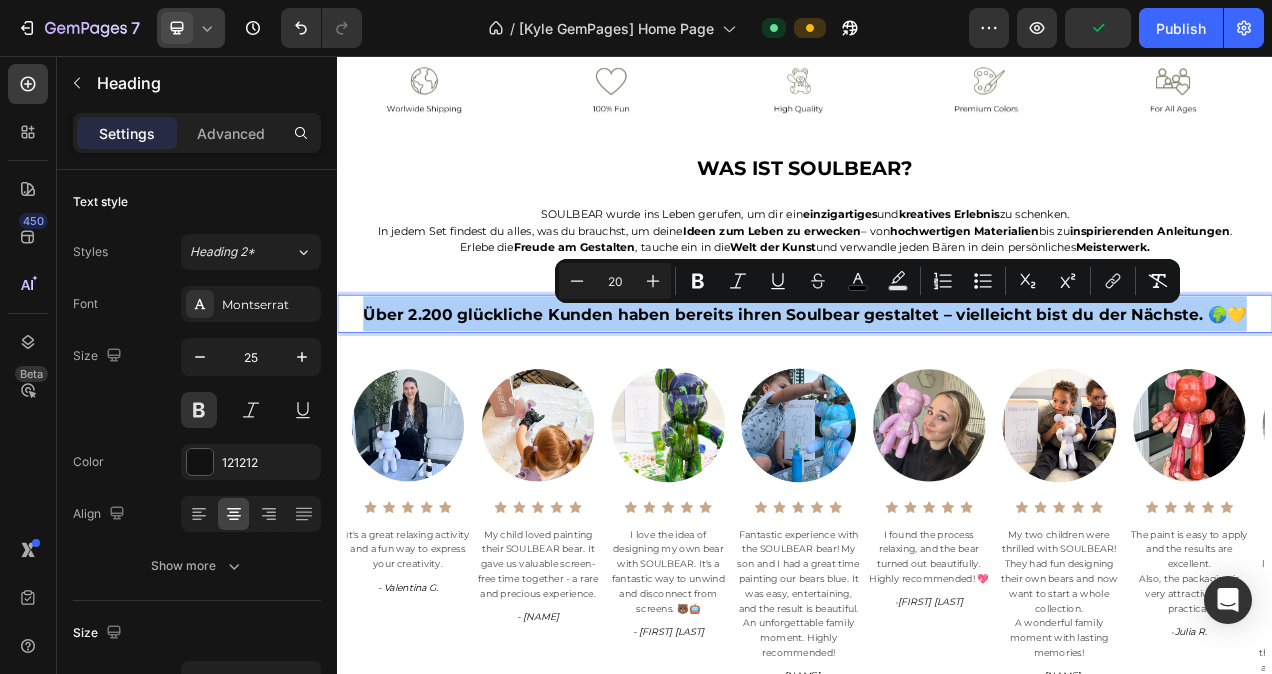 click 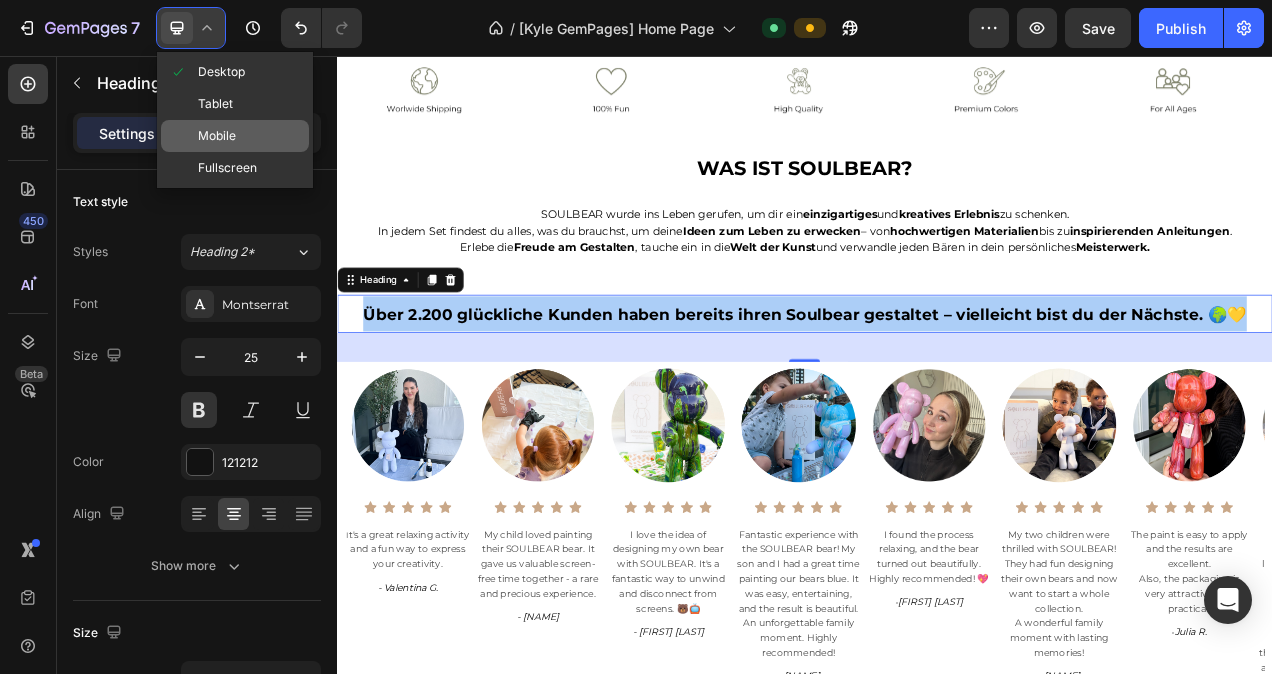 click on "Mobile" at bounding box center (217, 136) 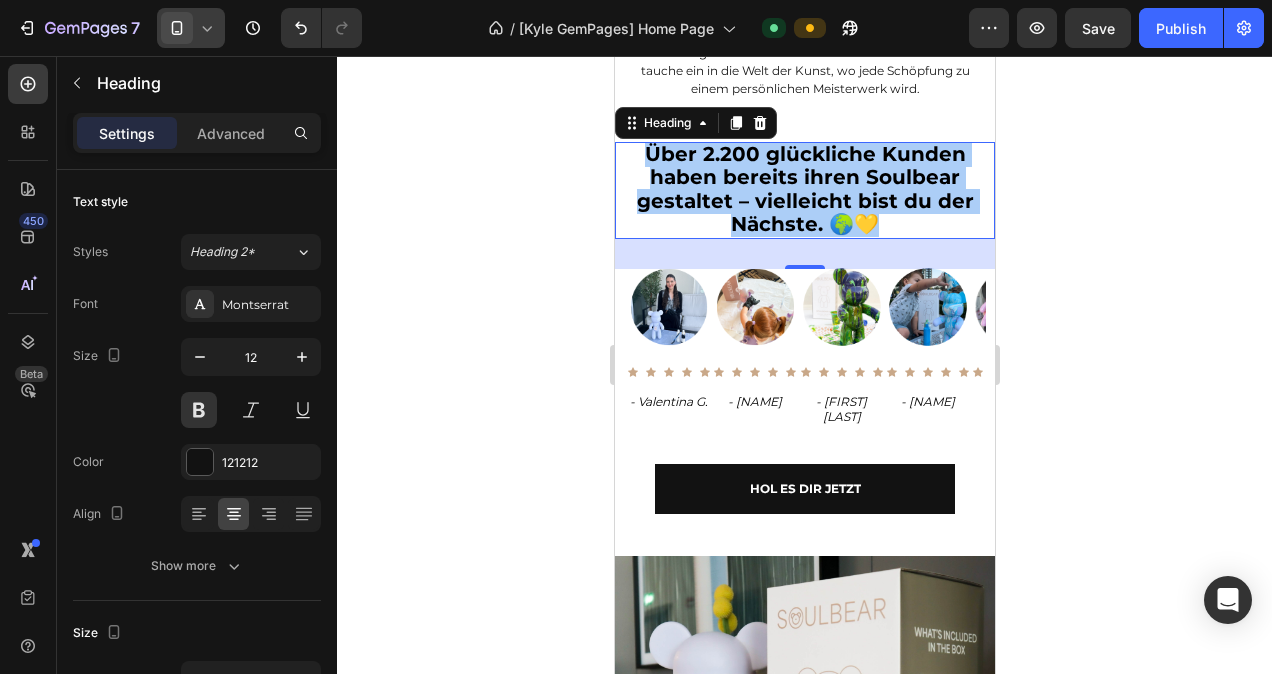 scroll, scrollTop: 902, scrollLeft: 0, axis: vertical 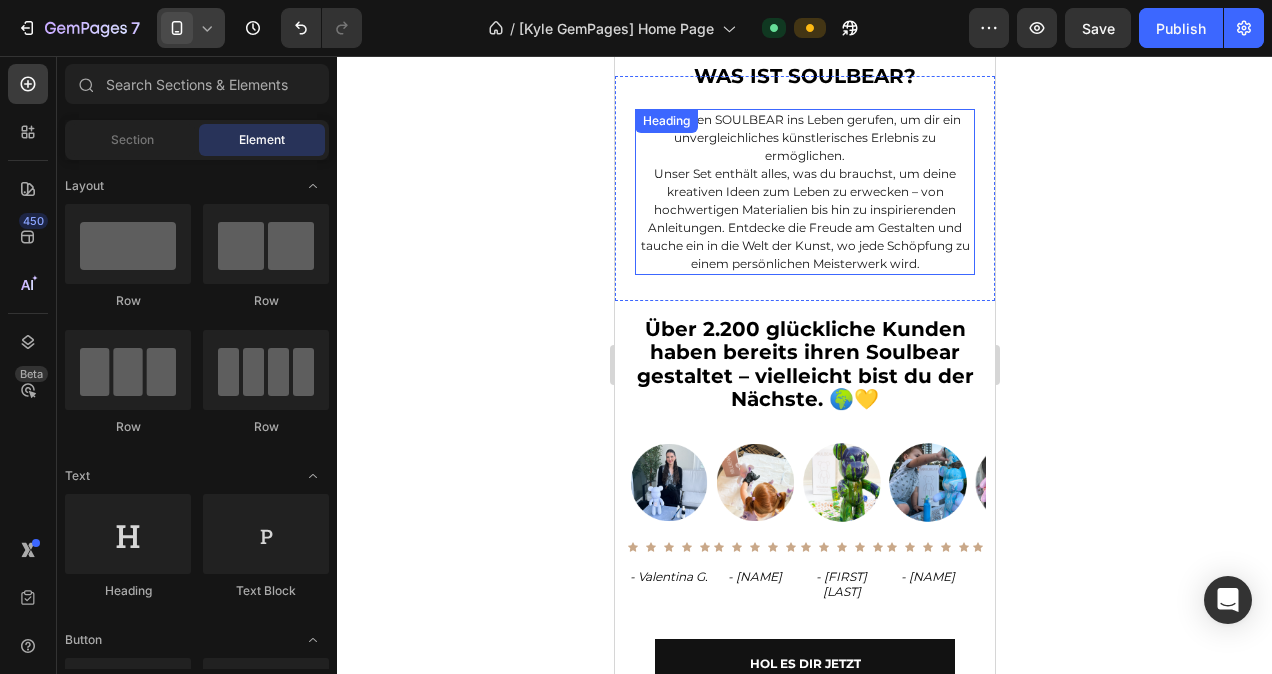 click on "Unser Set enthält alles, was du brauchst, um deine kreativen Ideen zum Leben zu erwecken – von hochwertigen Materialien bis hin zu inspirierenden Anleitungen. Entdecke die Freude am Gestalten und tauche ein in die Welt der Kunst, wo jede Schöpfung zu einem persönlichen Meisterwerk wird." at bounding box center (804, 218) 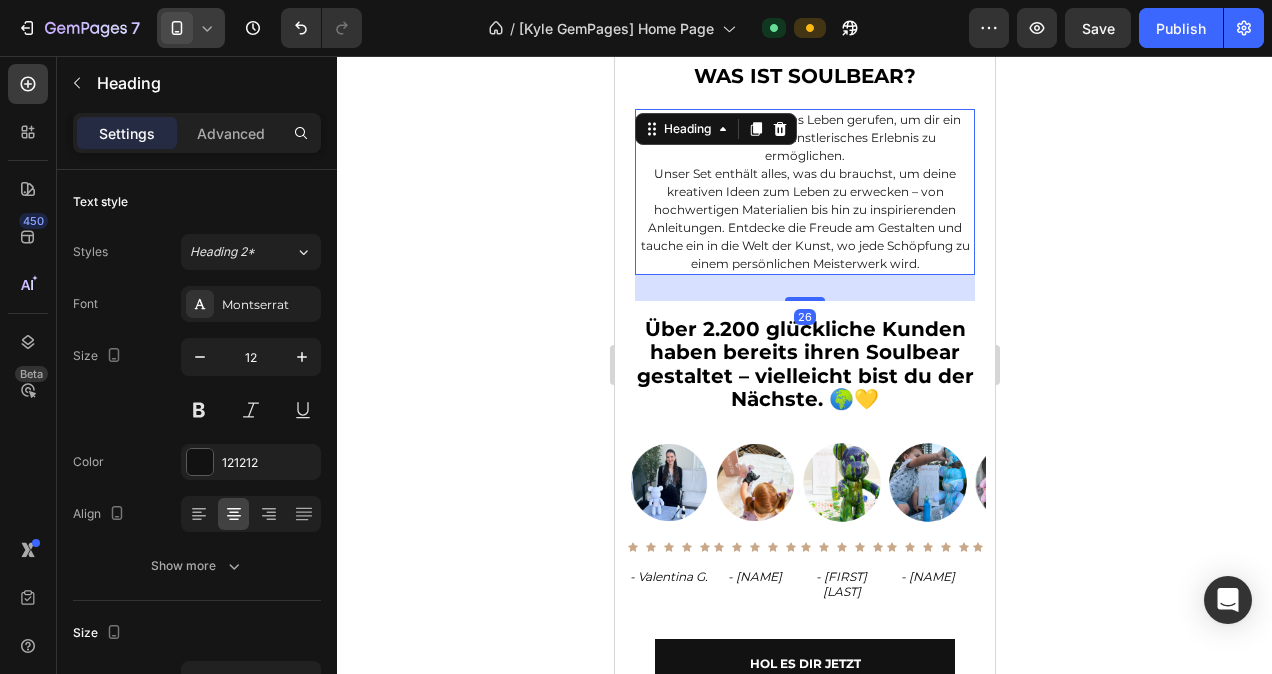 click on "26" at bounding box center (804, 288) 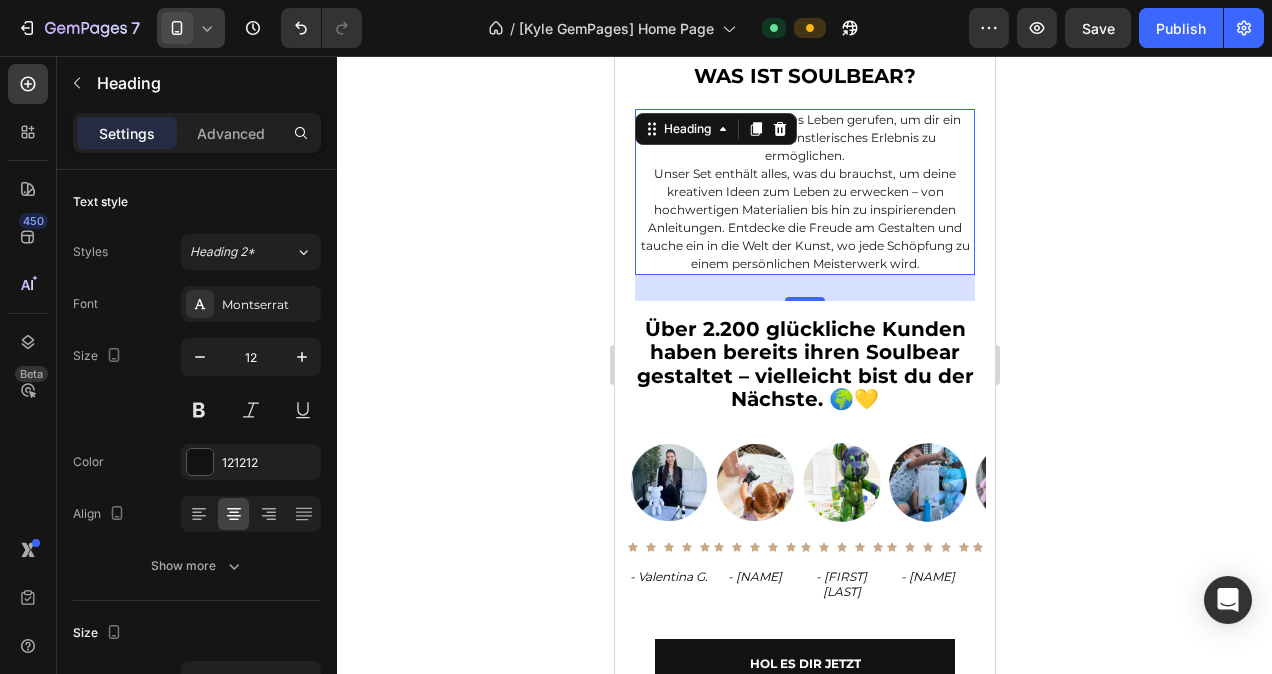 click 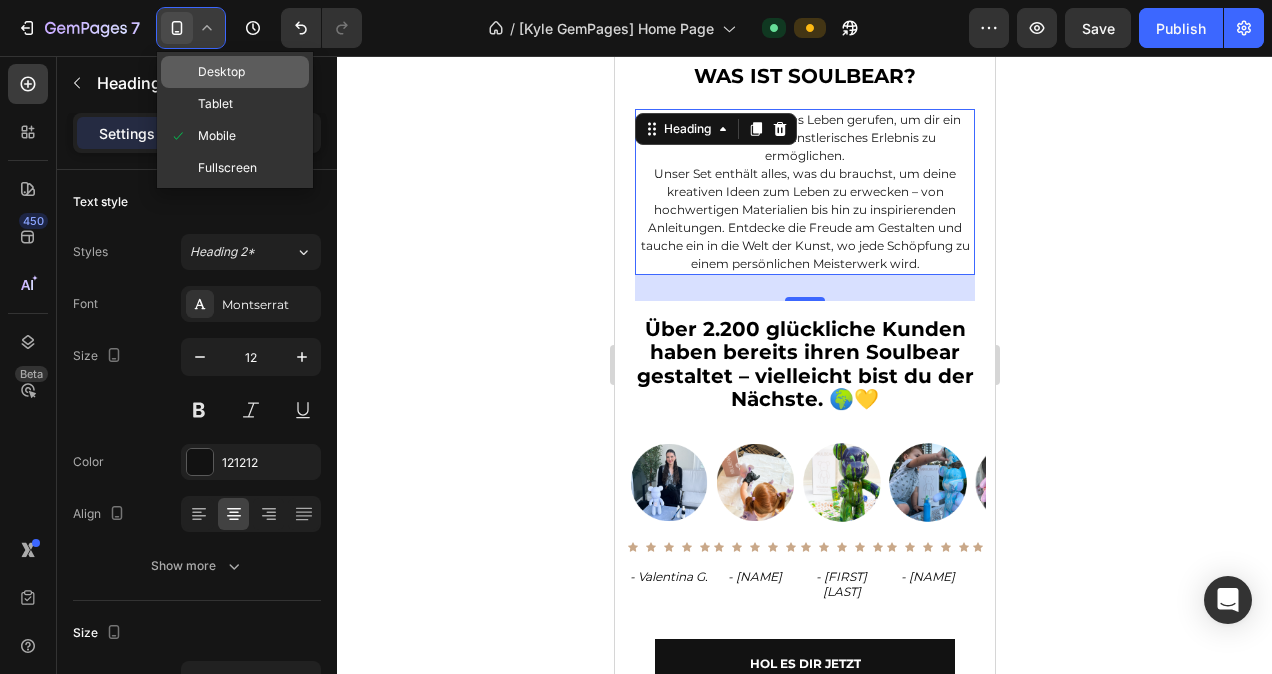 click on "Desktop" at bounding box center (221, 72) 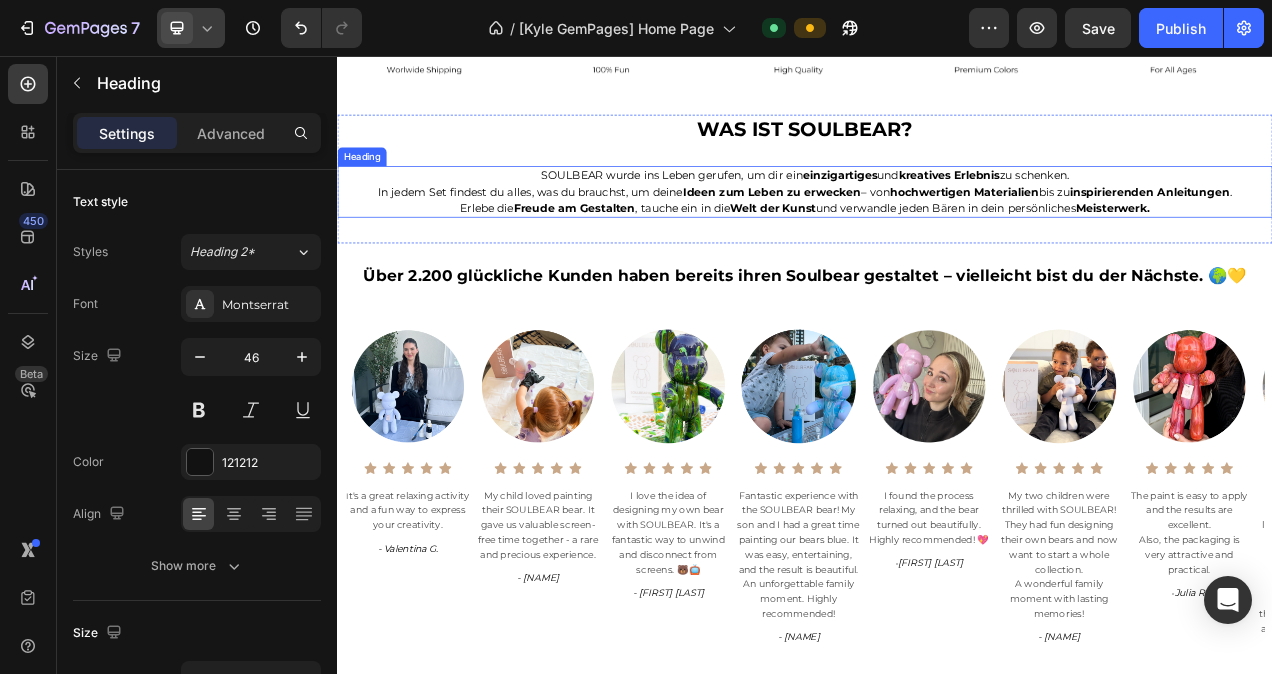 scroll, scrollTop: 641, scrollLeft: 0, axis: vertical 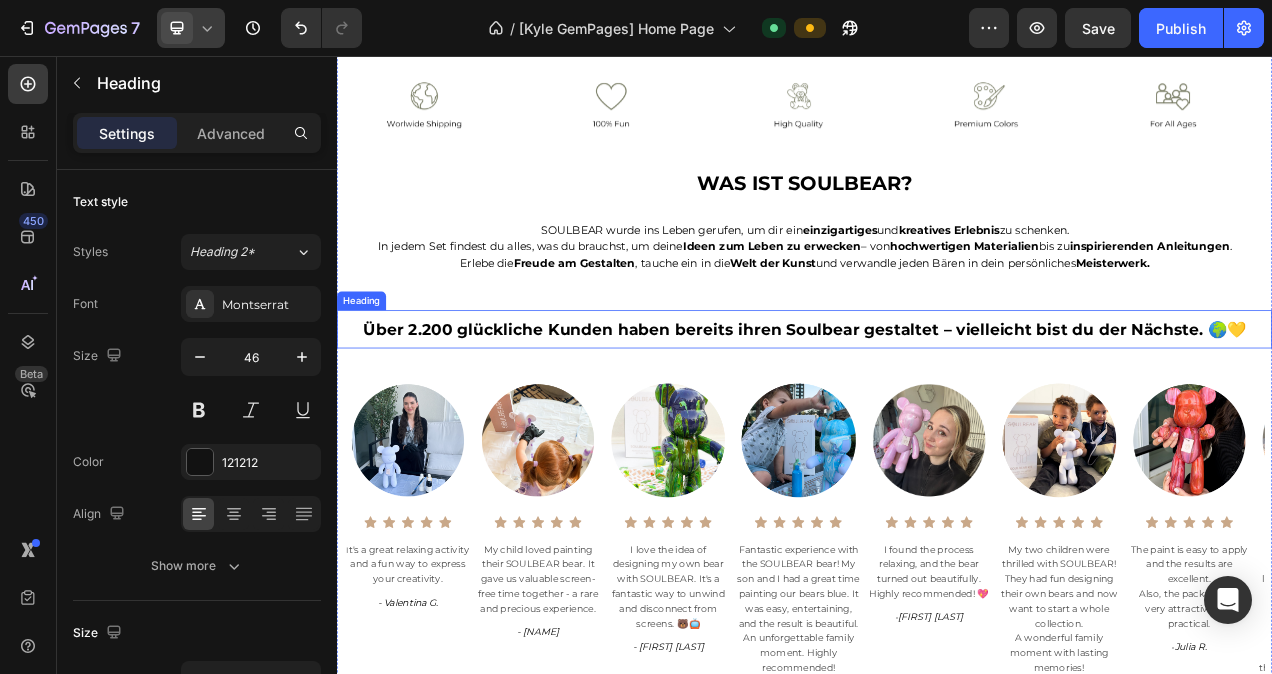 click on "Über 2.200 glückliche Kunden haben bereits ihren Soulbear gestaltet – vielleicht bist du der Nächste. 🌍💛" at bounding box center [937, 408] 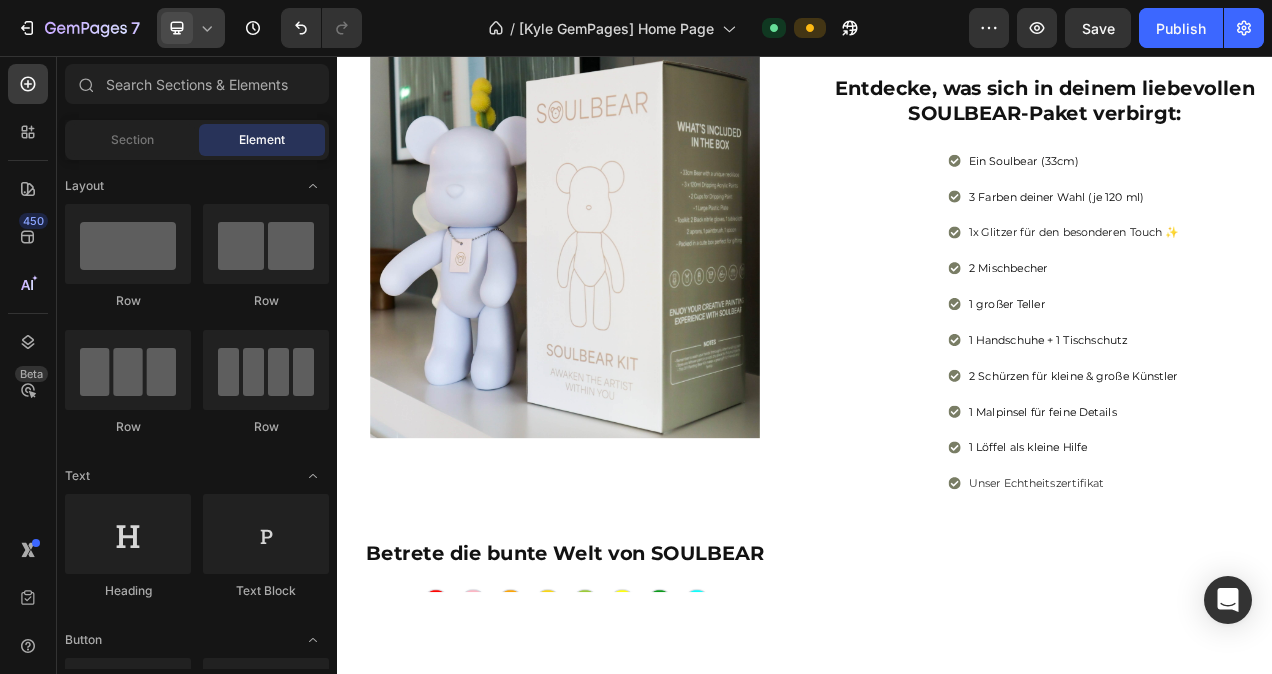 scroll, scrollTop: 1725, scrollLeft: 0, axis: vertical 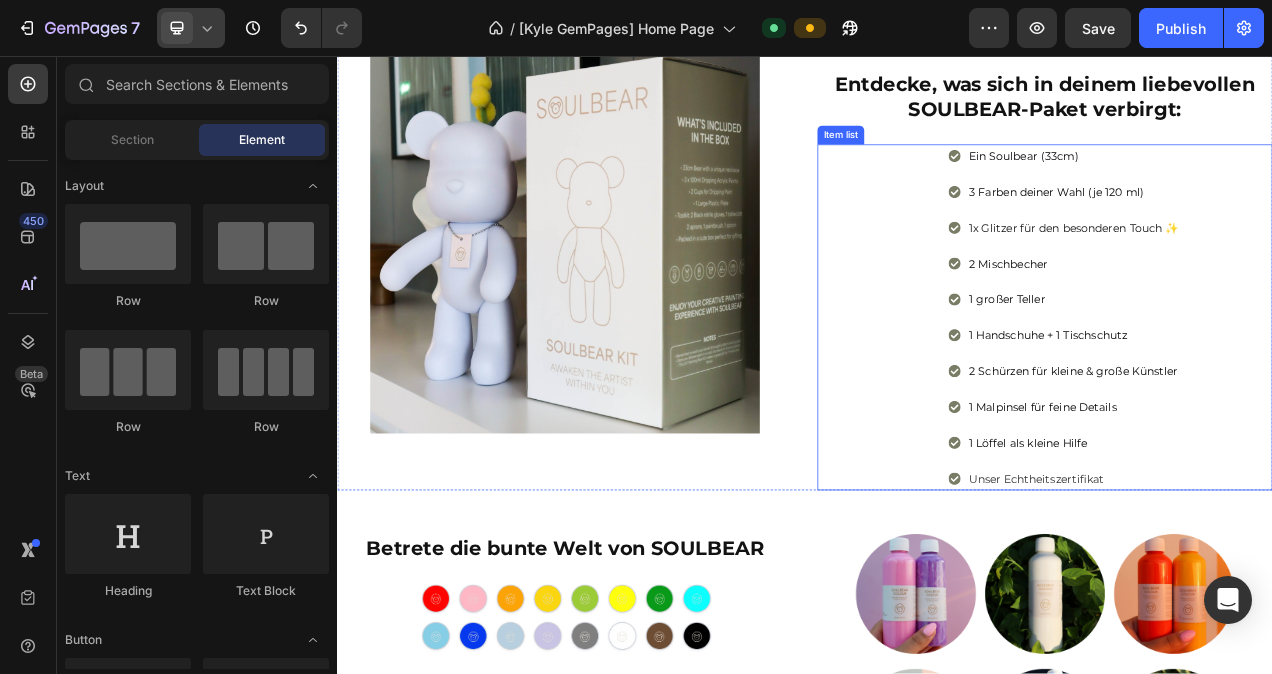 click on "Ein Soulbear (33cm)" at bounding box center (1282, 185) 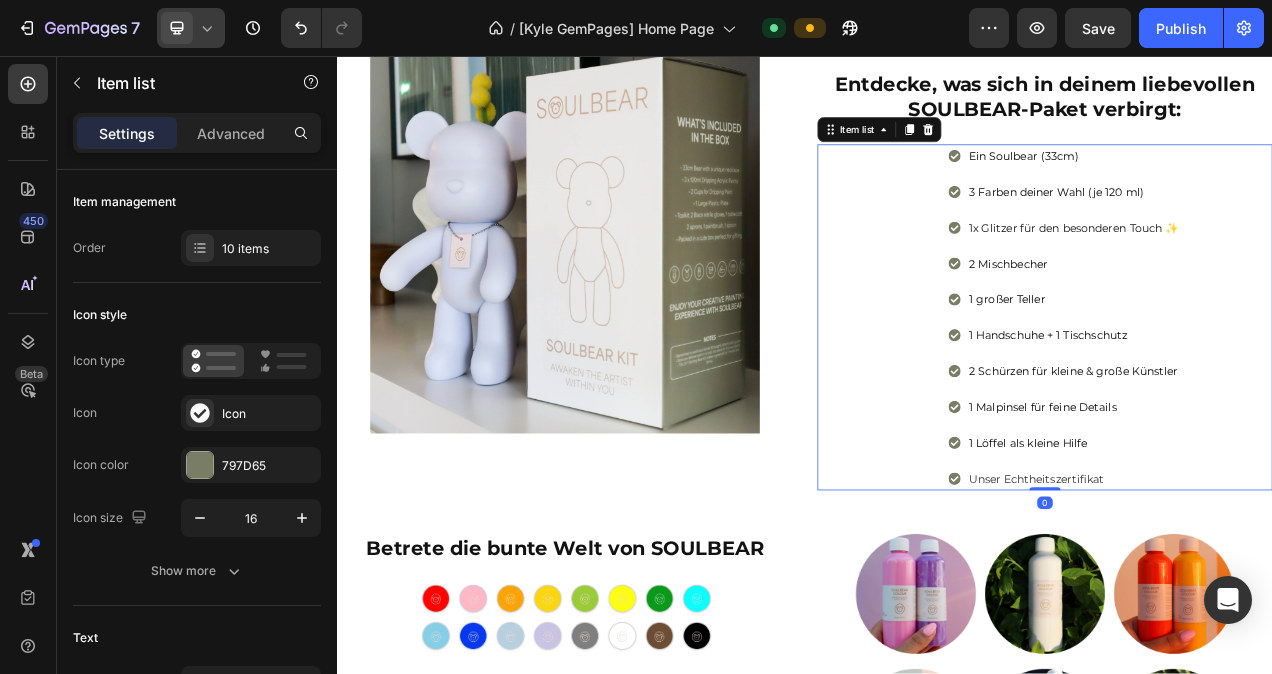 click on "Ein Soulbear (33cm)" at bounding box center [1282, 185] 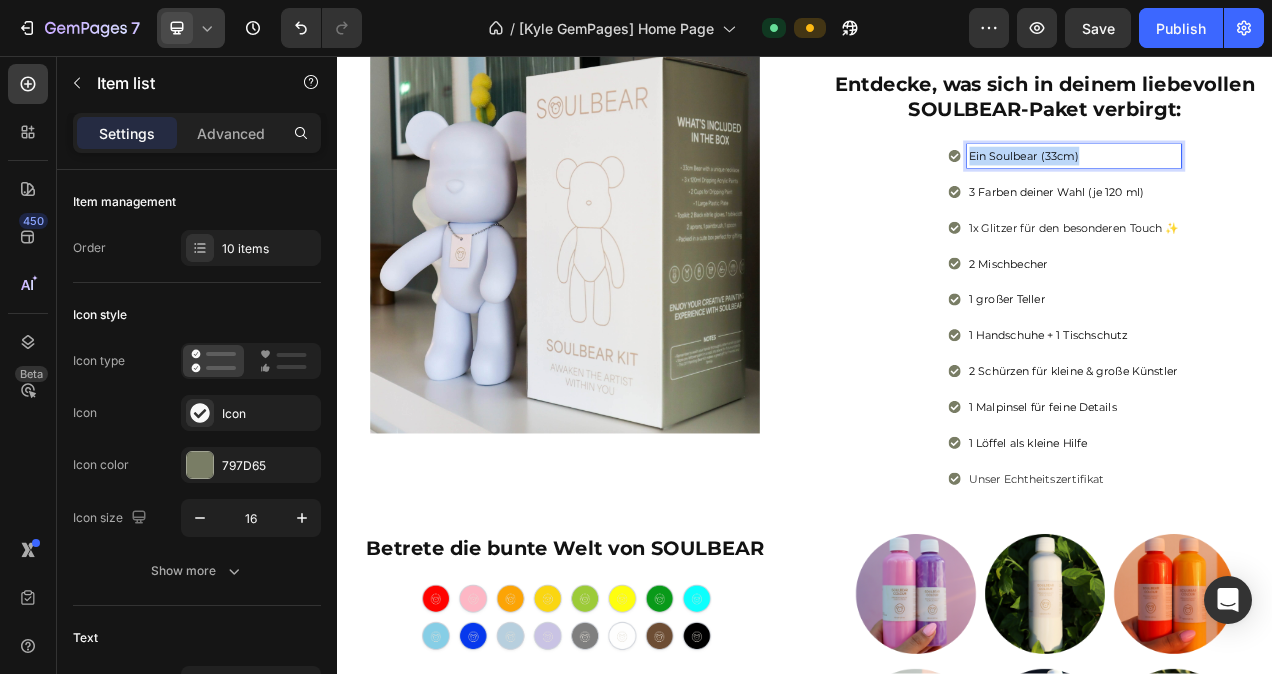 drag, startPoint x: 1280, startPoint y: 182, endPoint x: 1136, endPoint y: 192, distance: 144.3468 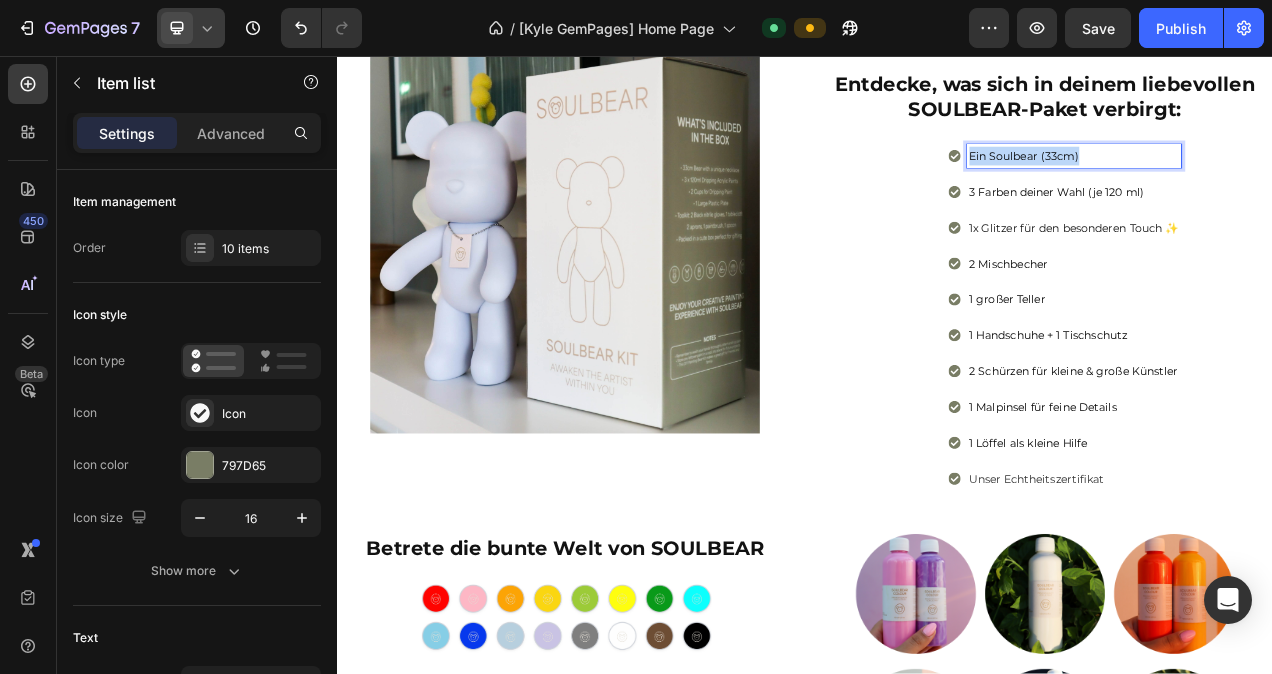 click on "Ein Soulbear (33cm)" at bounding box center (1282, 185) 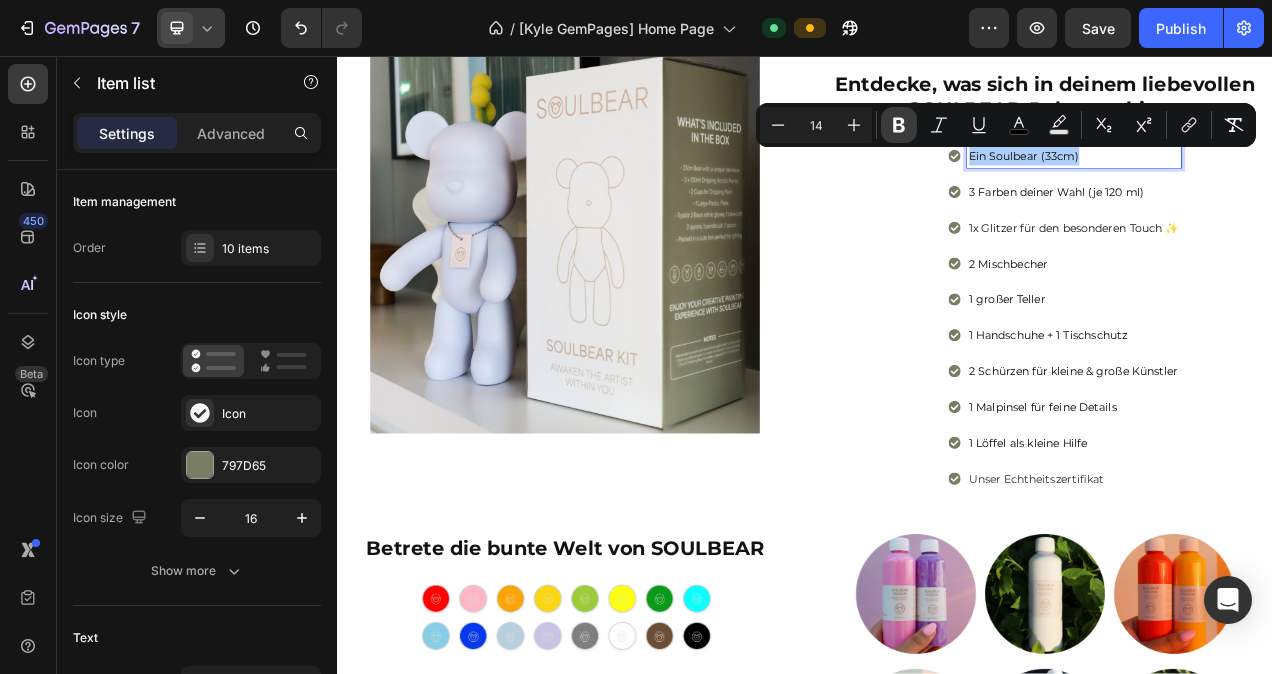 click 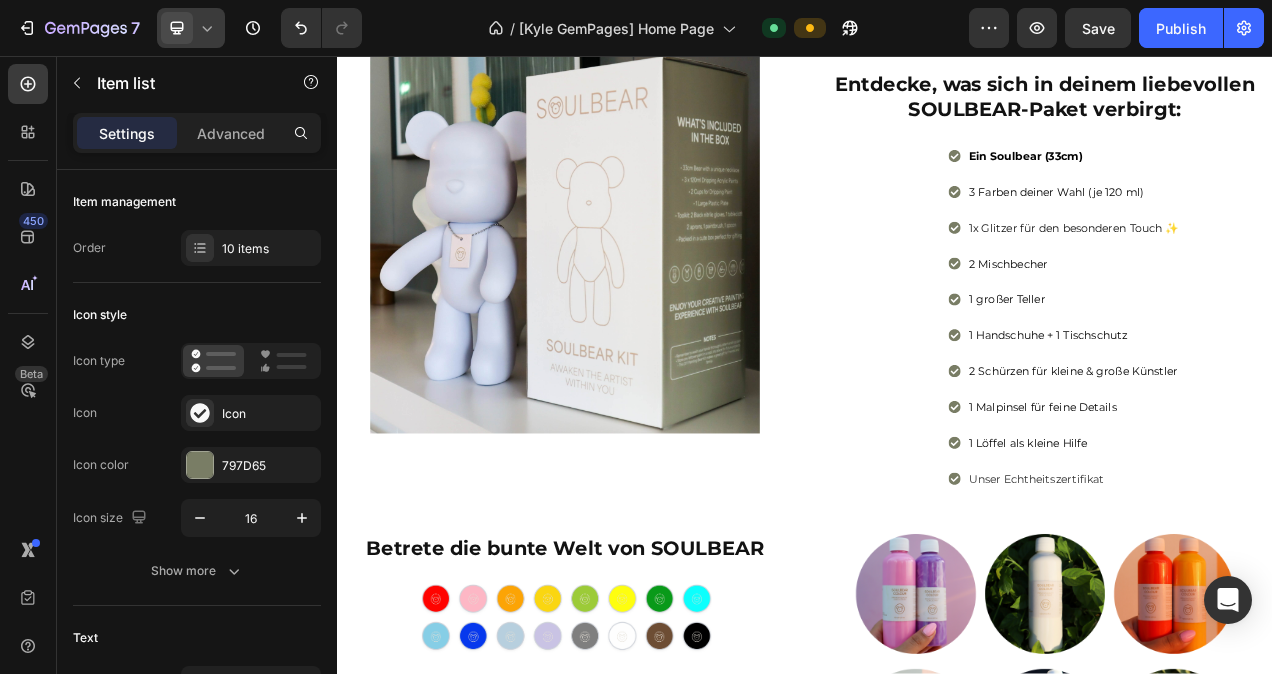 click on "3 Farben deiner Wahl (je 120 ml)" at bounding box center [1282, 231] 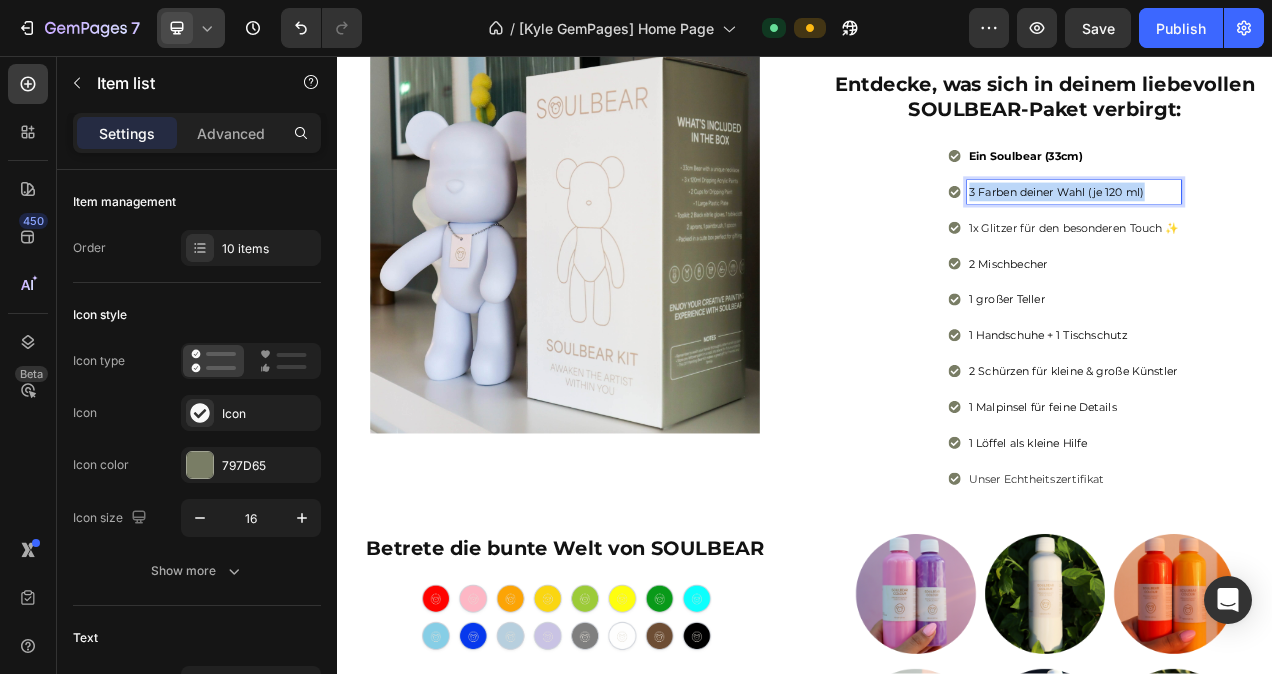 drag, startPoint x: 1371, startPoint y: 230, endPoint x: 1136, endPoint y: 239, distance: 235.17227 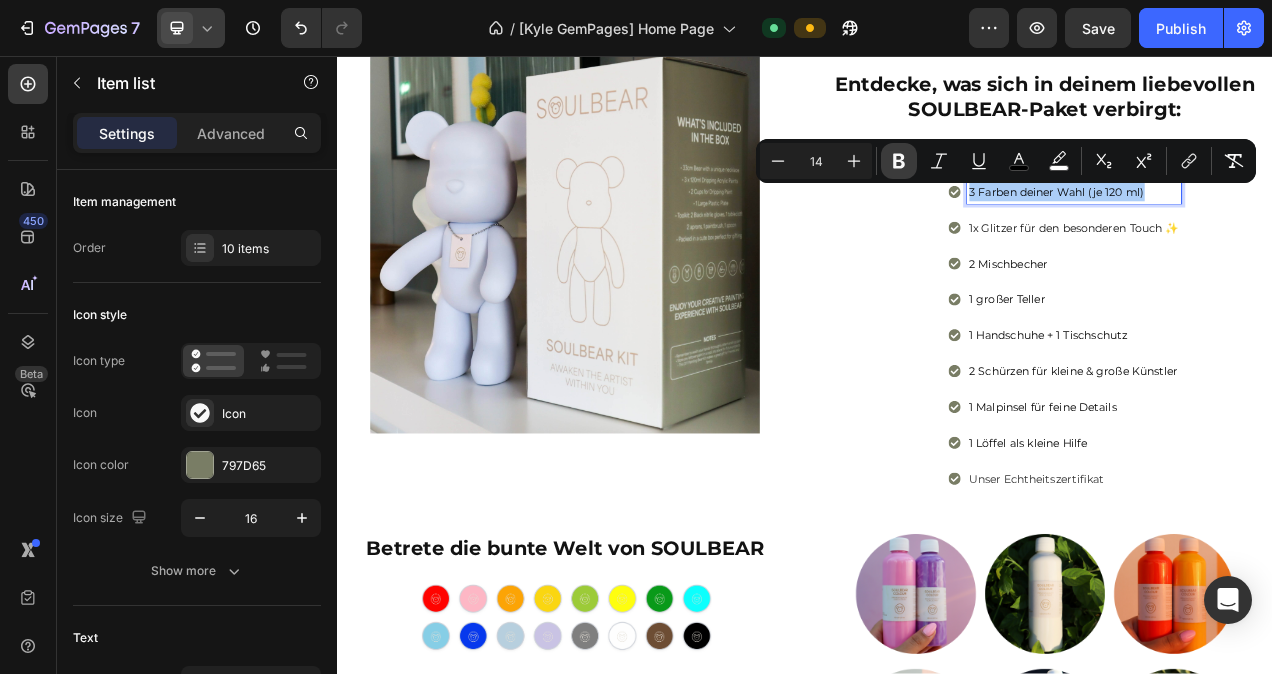 click 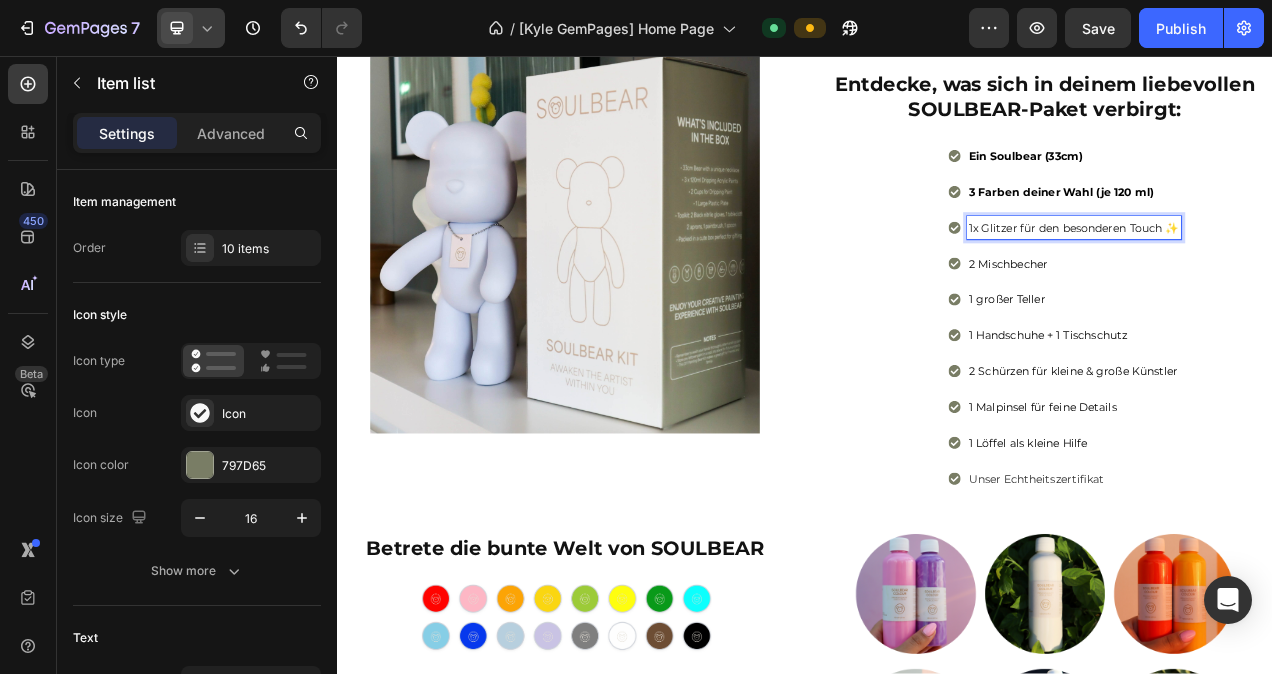 click on "1x Glitzer für den besonderen Touch ✨" at bounding box center [1282, 277] 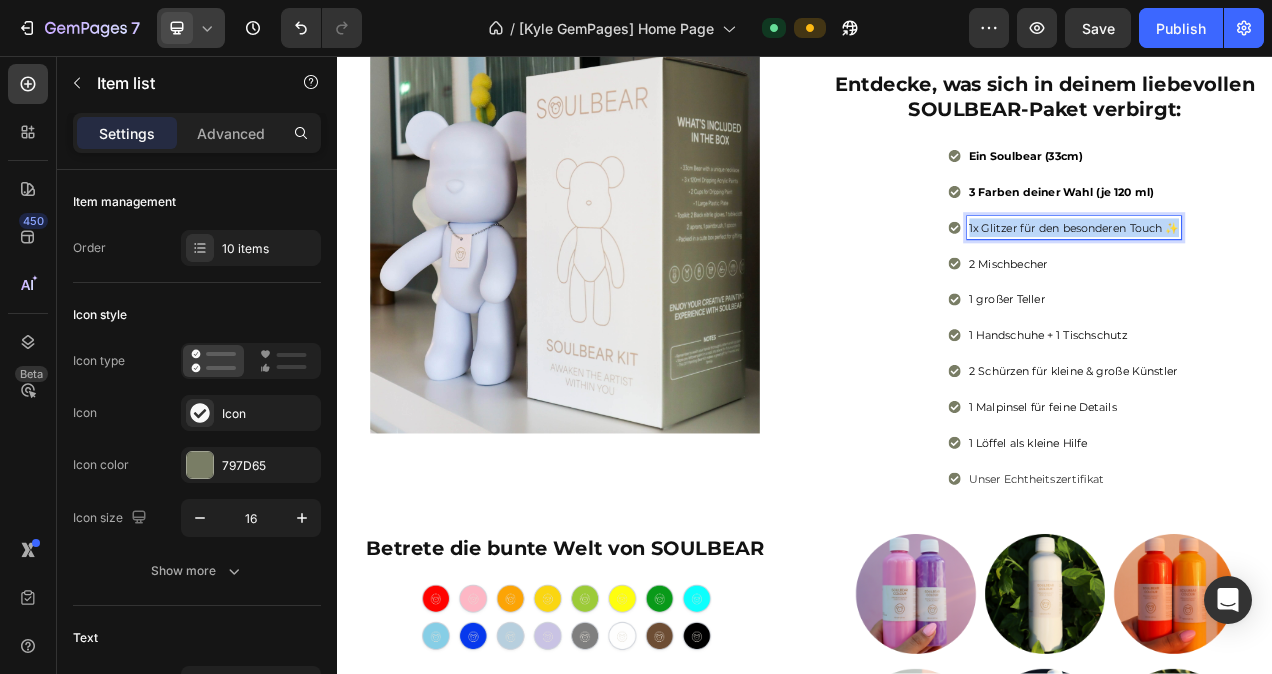 drag, startPoint x: 1405, startPoint y: 276, endPoint x: 1136, endPoint y: 281, distance: 269.04648 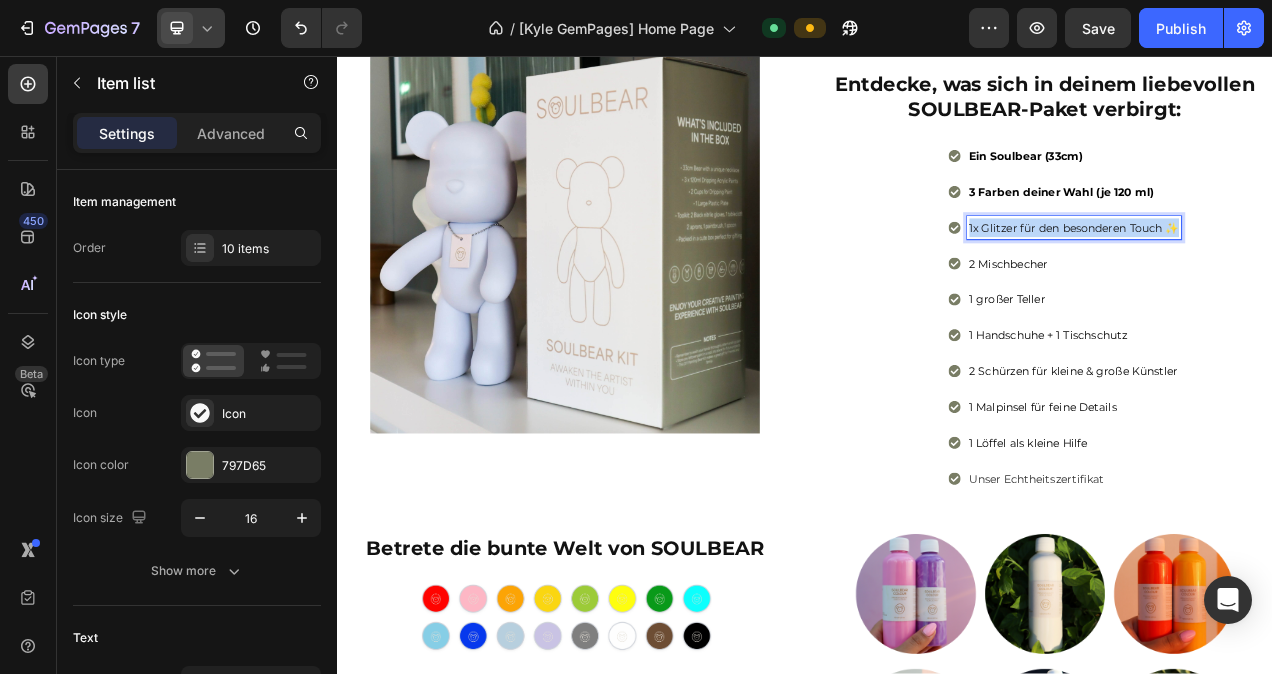 click on "1x Glitzer für den besonderen Touch ✨" at bounding box center (1282, 277) 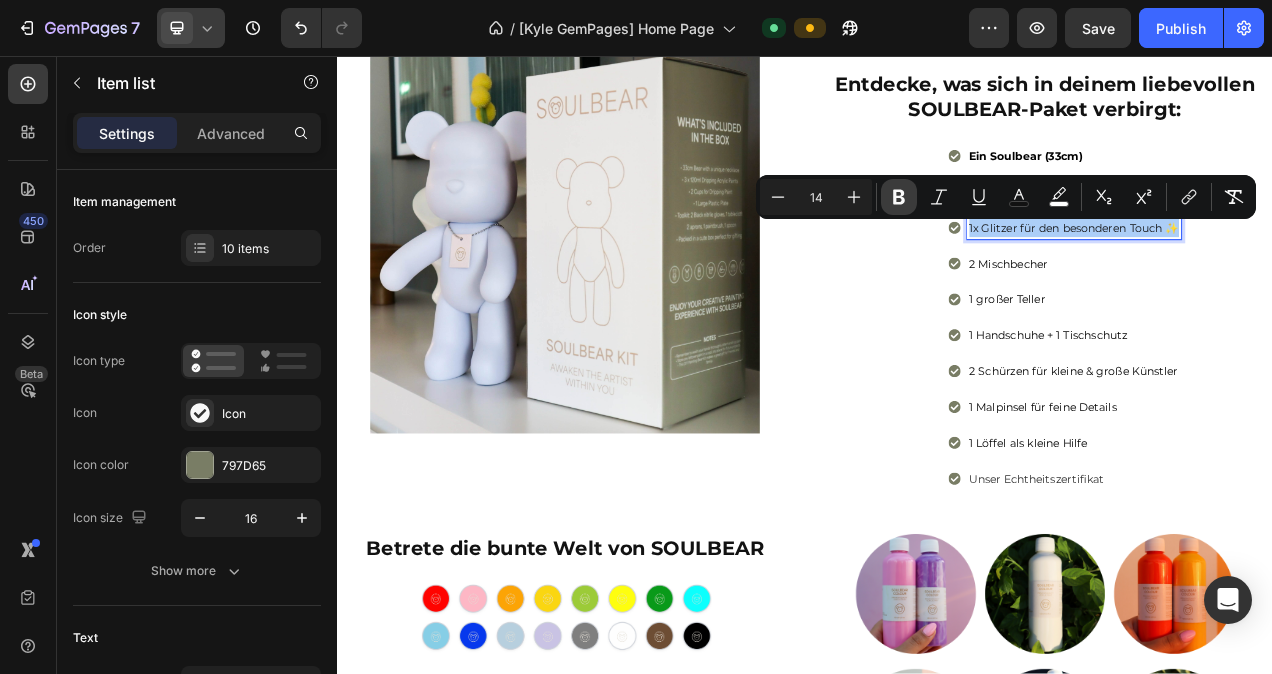 click 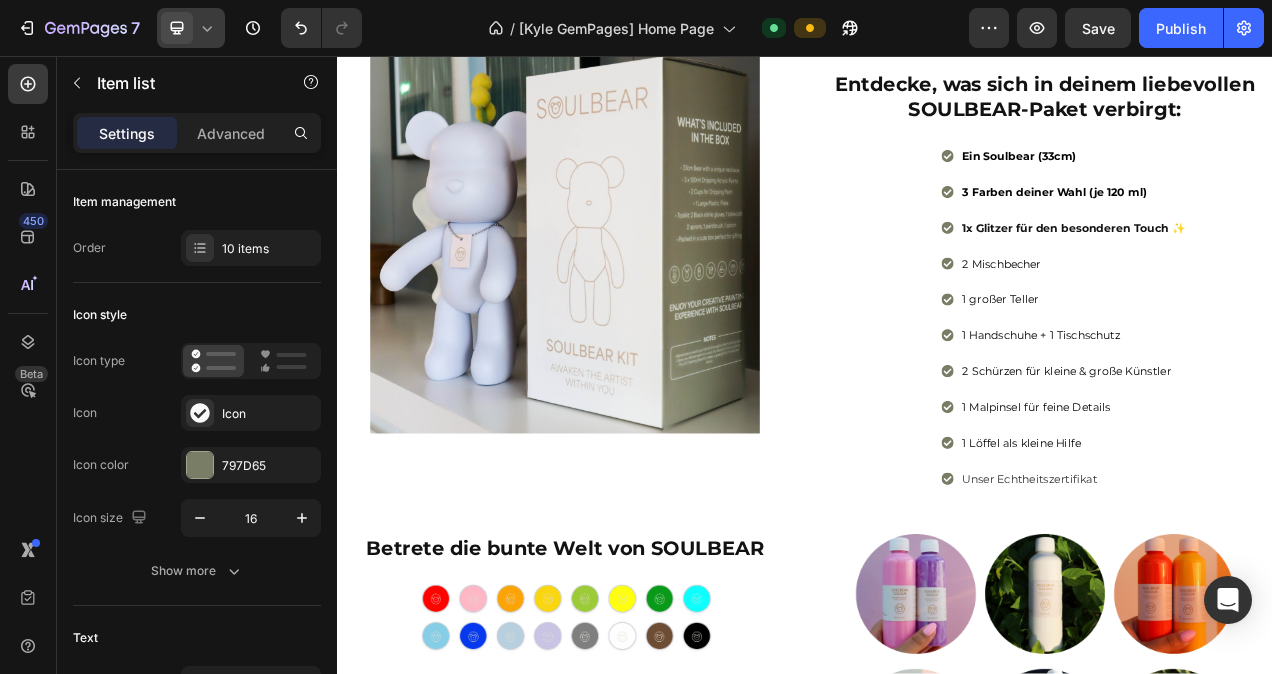 click on "2 Mischbecher" at bounding box center (1282, 323) 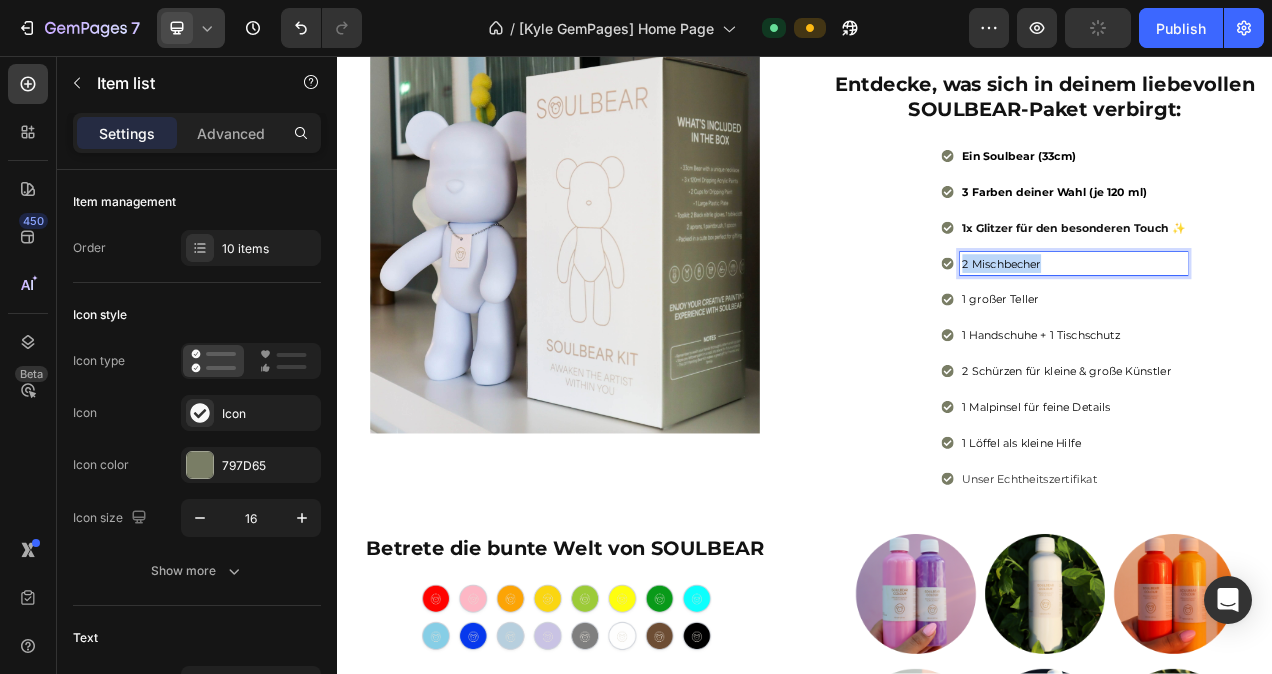 drag, startPoint x: 1228, startPoint y: 326, endPoint x: 1128, endPoint y: 329, distance: 100.04499 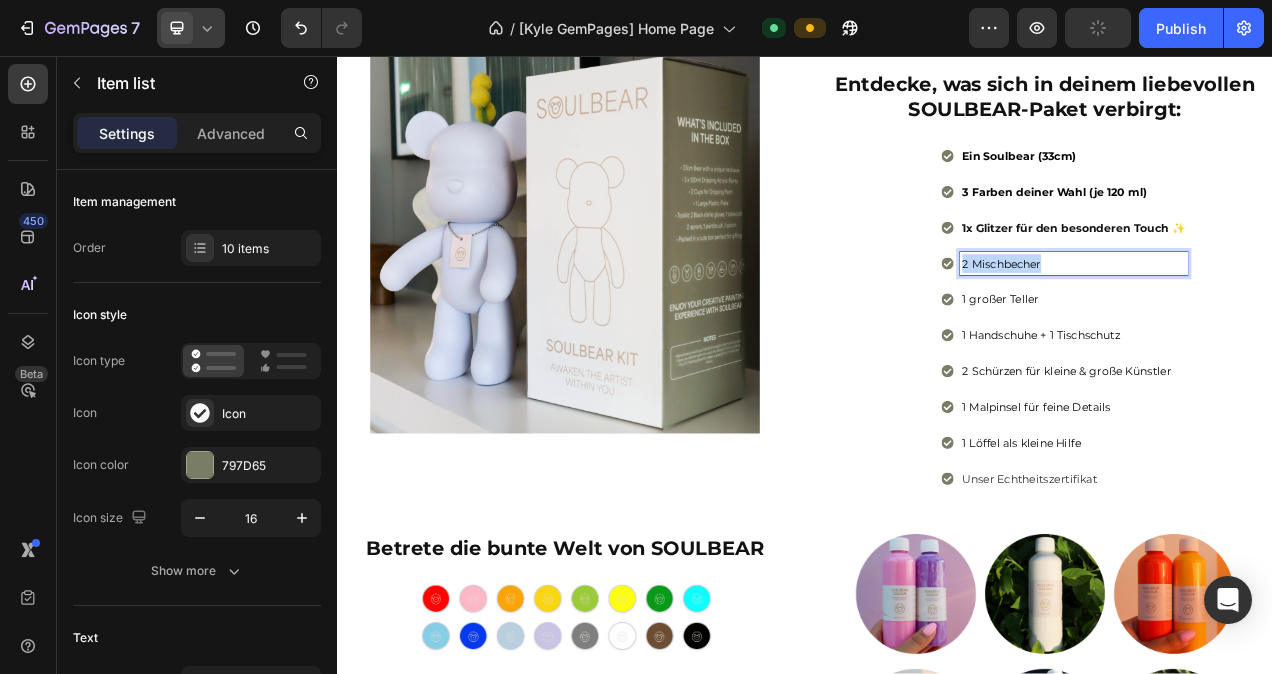 click on "2 Mischbecher" at bounding box center [1282, 323] 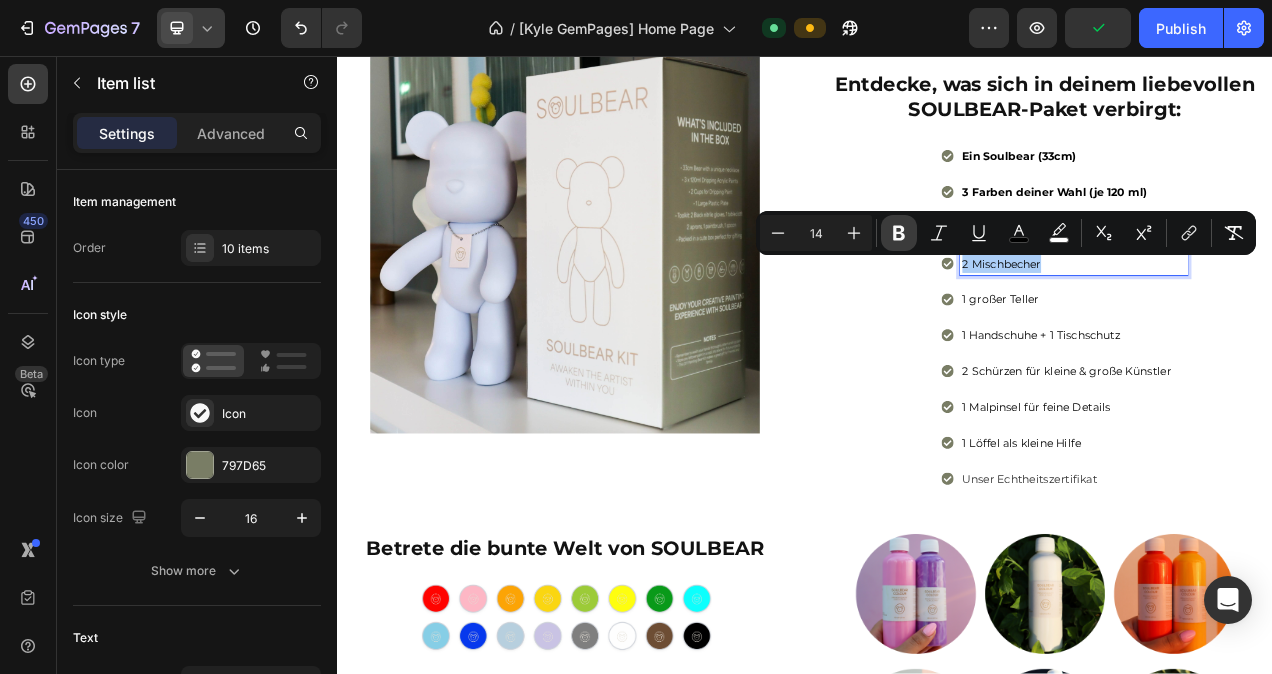 click 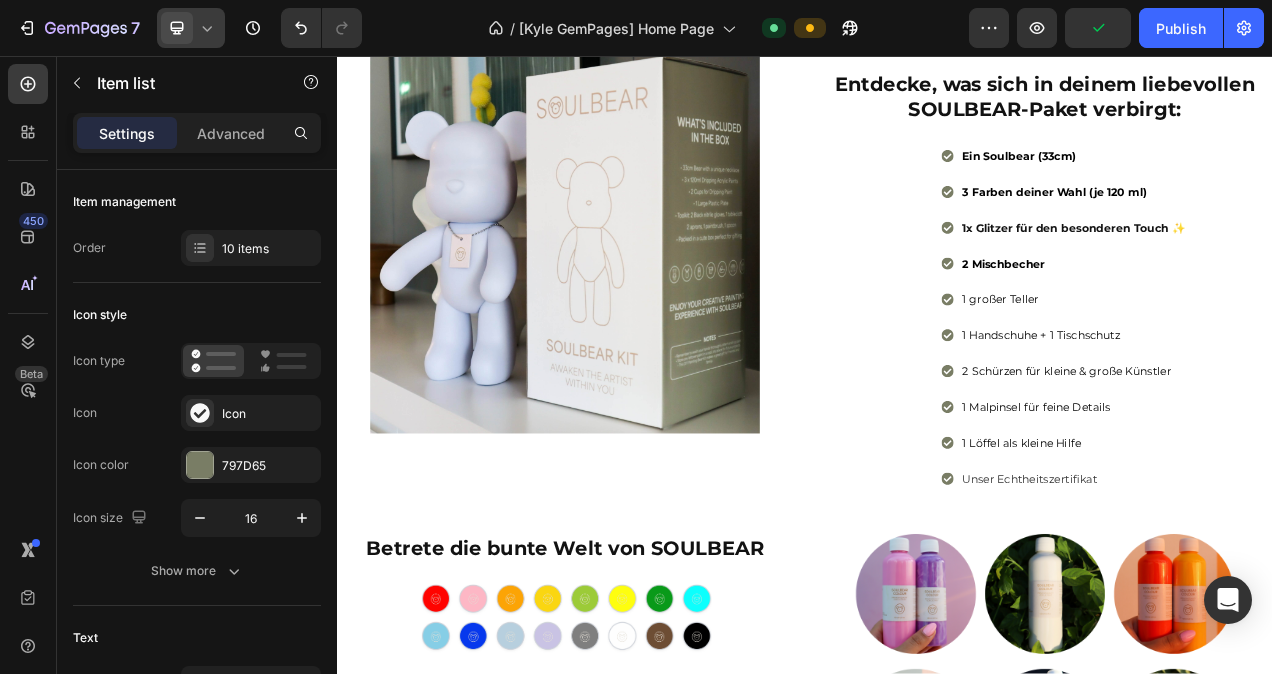 click on "1 großer Teller" at bounding box center [1282, 369] 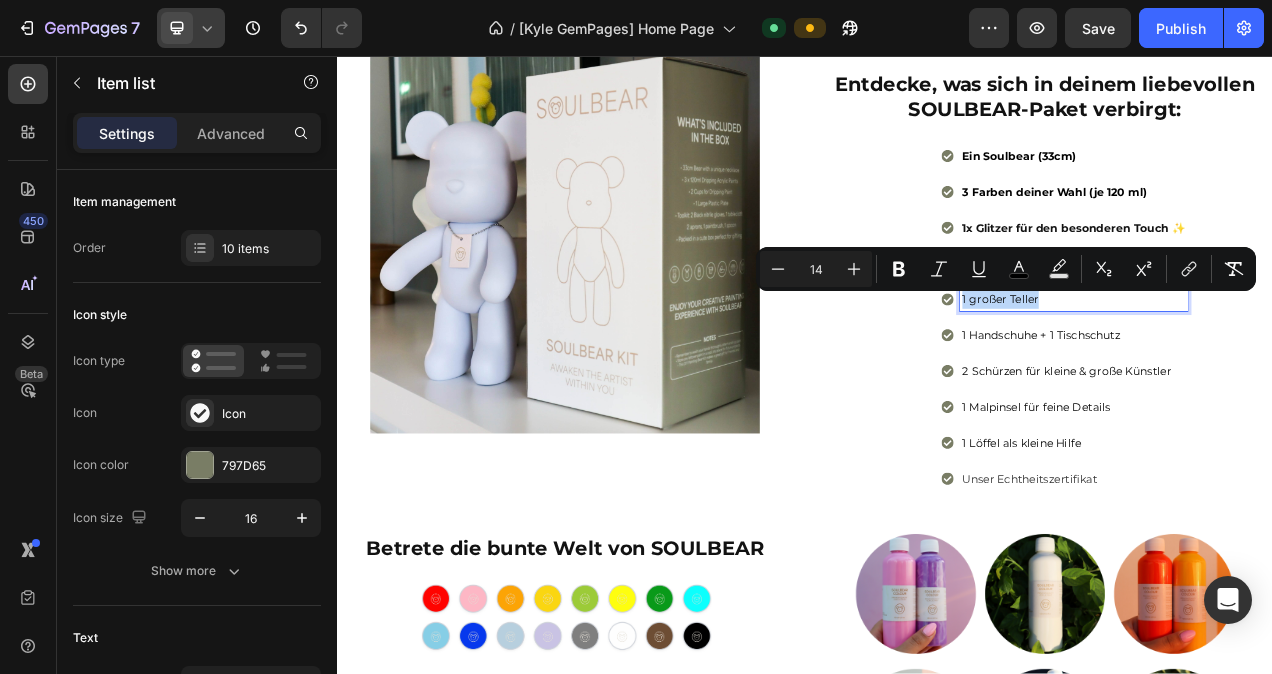 drag, startPoint x: 1212, startPoint y: 372, endPoint x: 1130, endPoint y: 375, distance: 82.05486 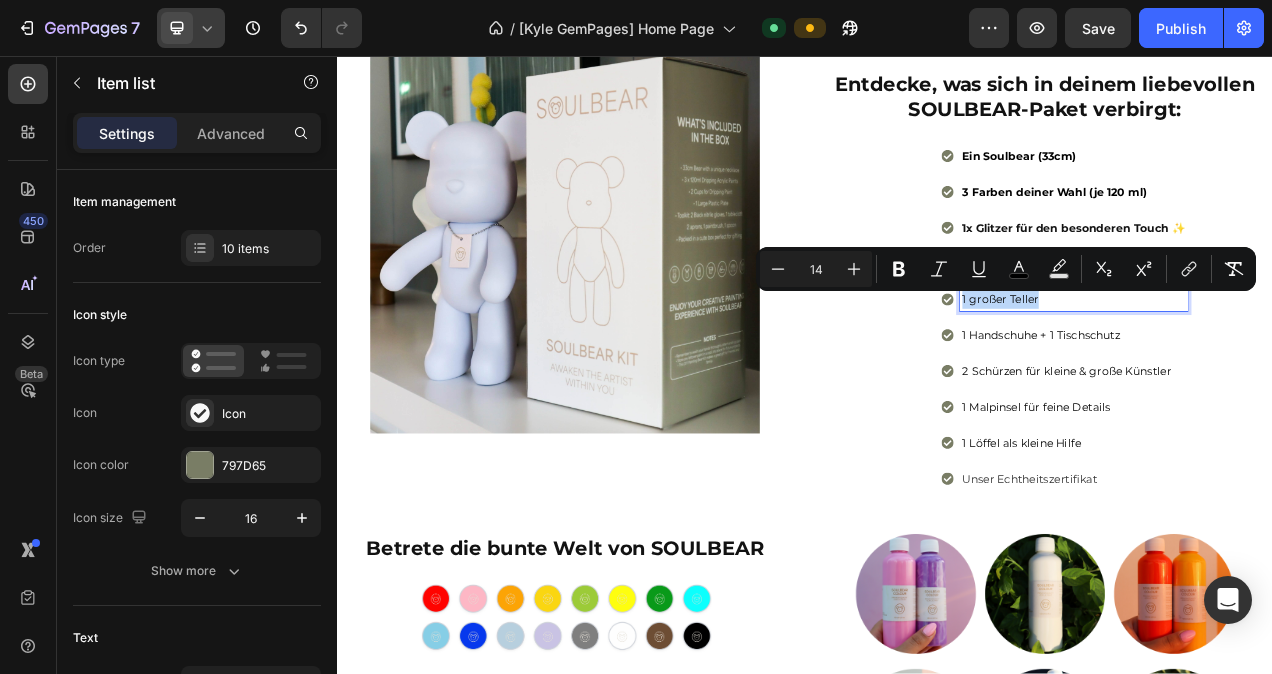 click on "1 großer Teller" at bounding box center (1282, 369) 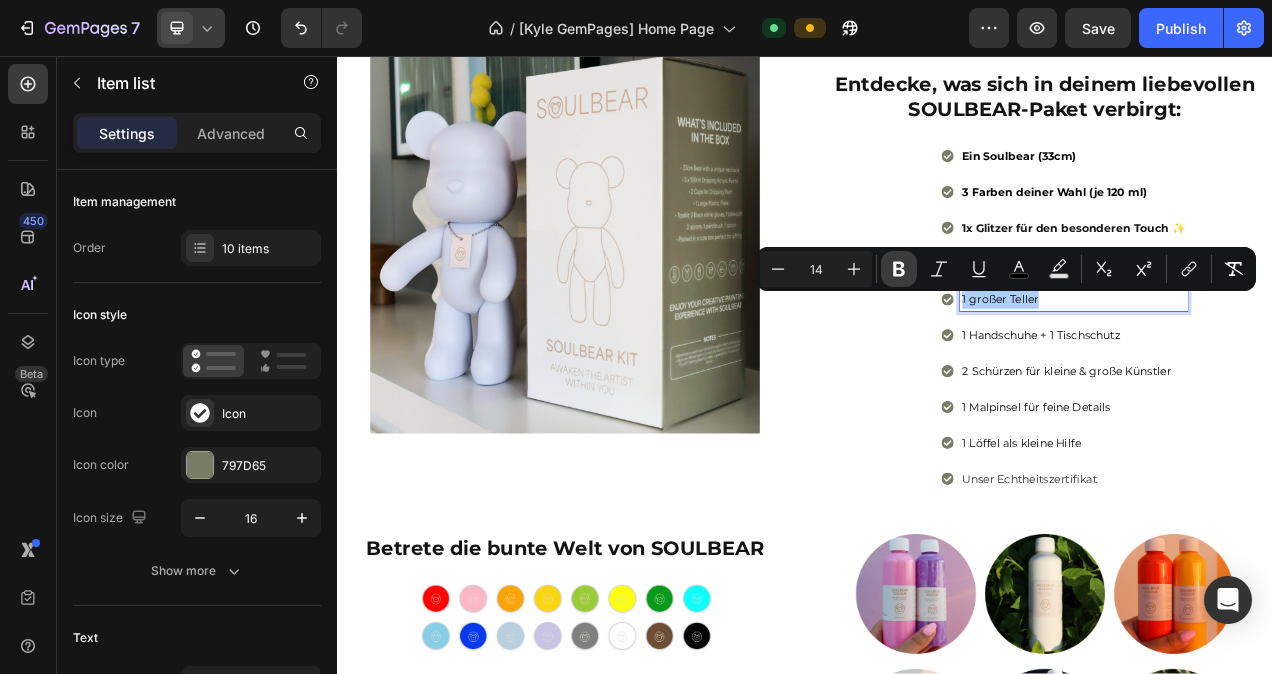 click 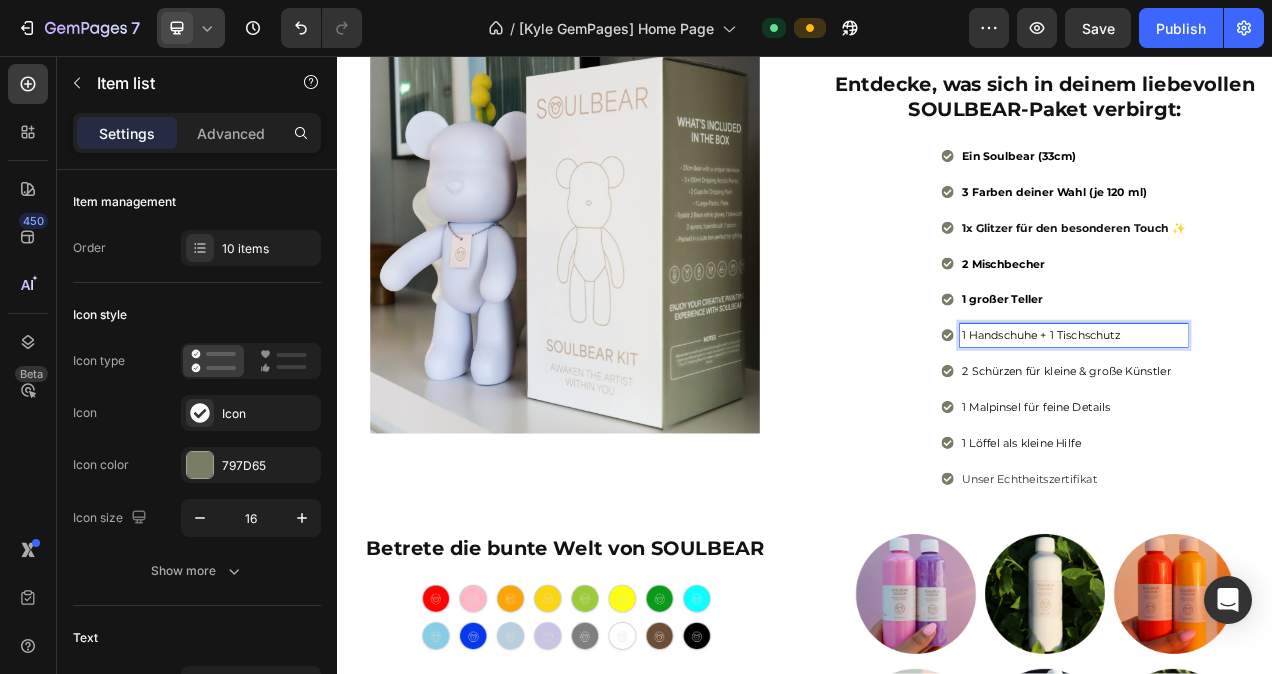 click on "1 Handschuhe + 1 Tischschutz" at bounding box center [1282, 415] 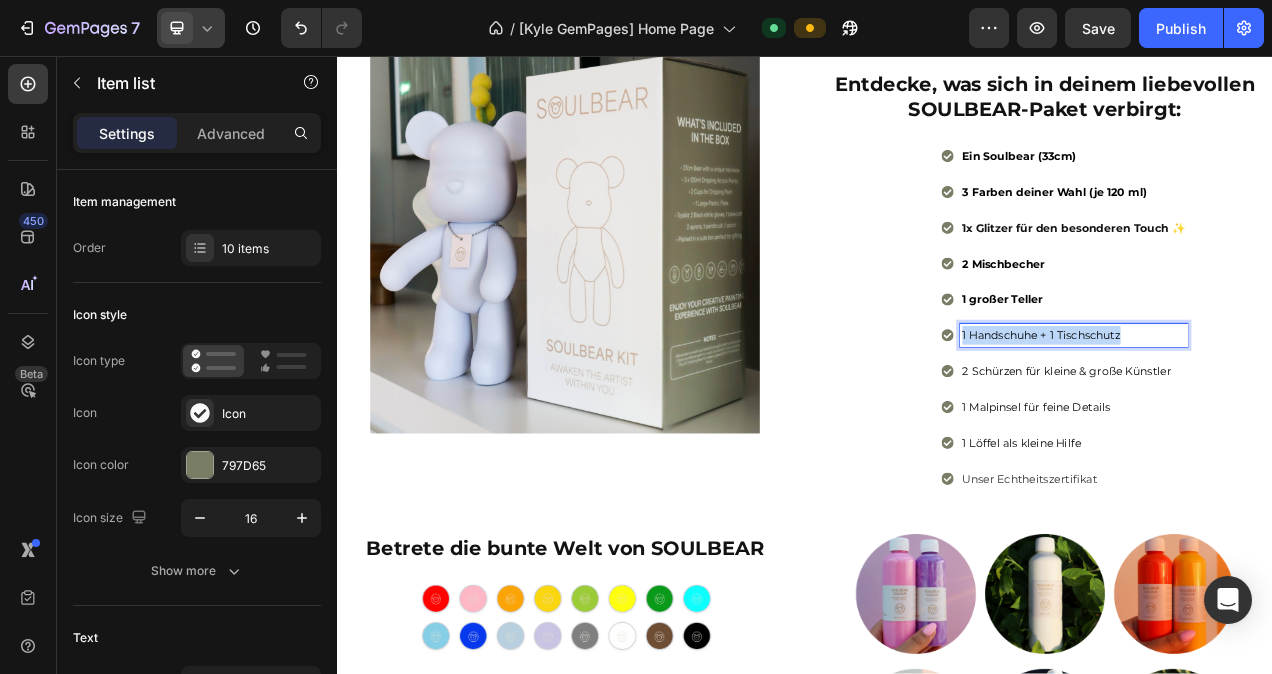 drag, startPoint x: 1346, startPoint y: 410, endPoint x: 1130, endPoint y: 423, distance: 216.39085 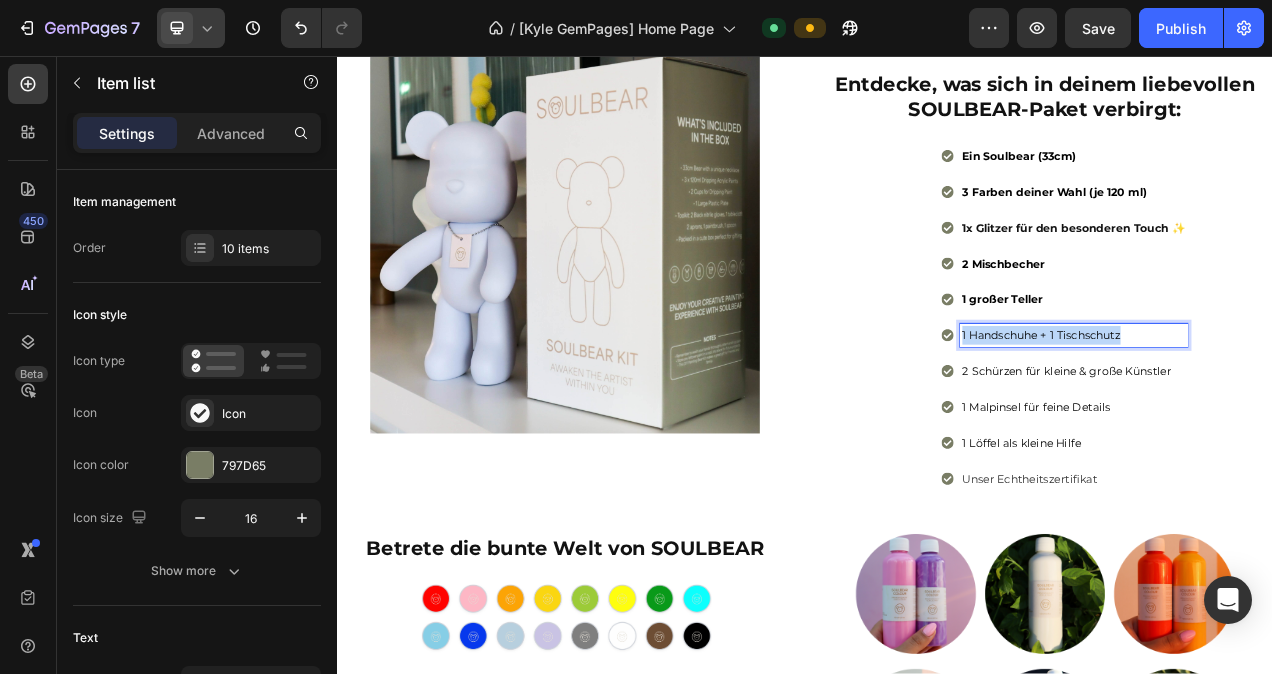 click on "1 Handschuhe + 1 Tischschutz" at bounding box center [1282, 415] 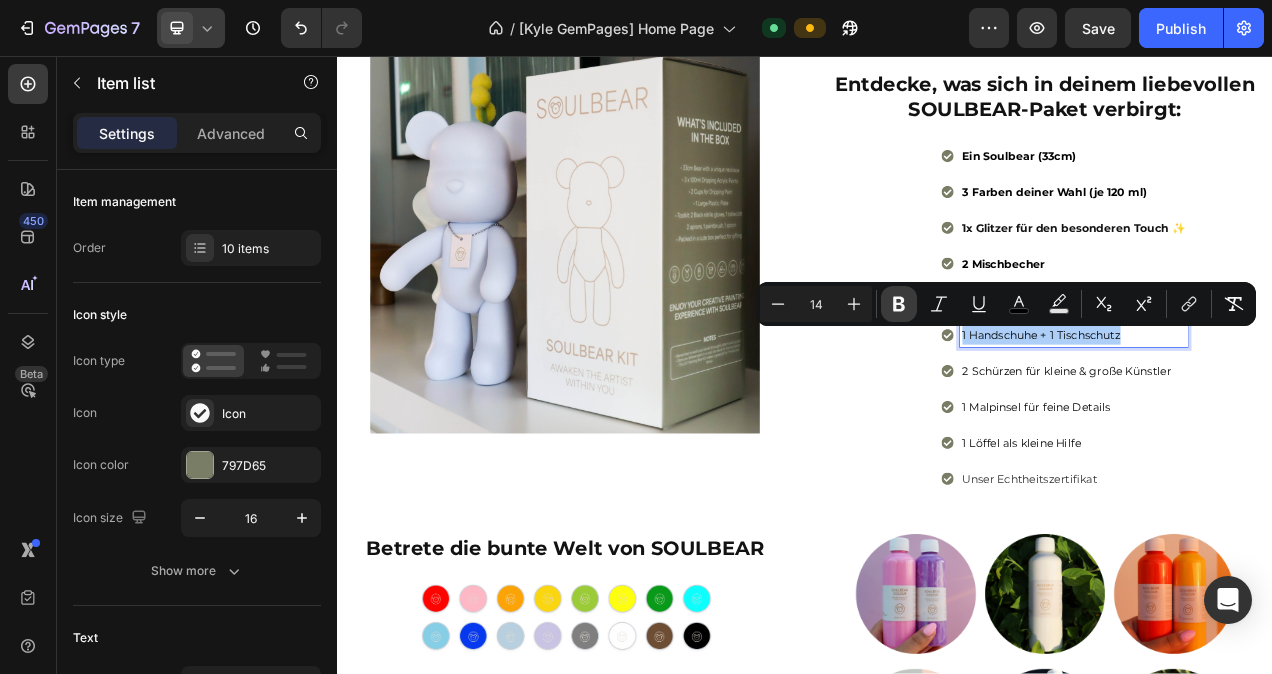 click 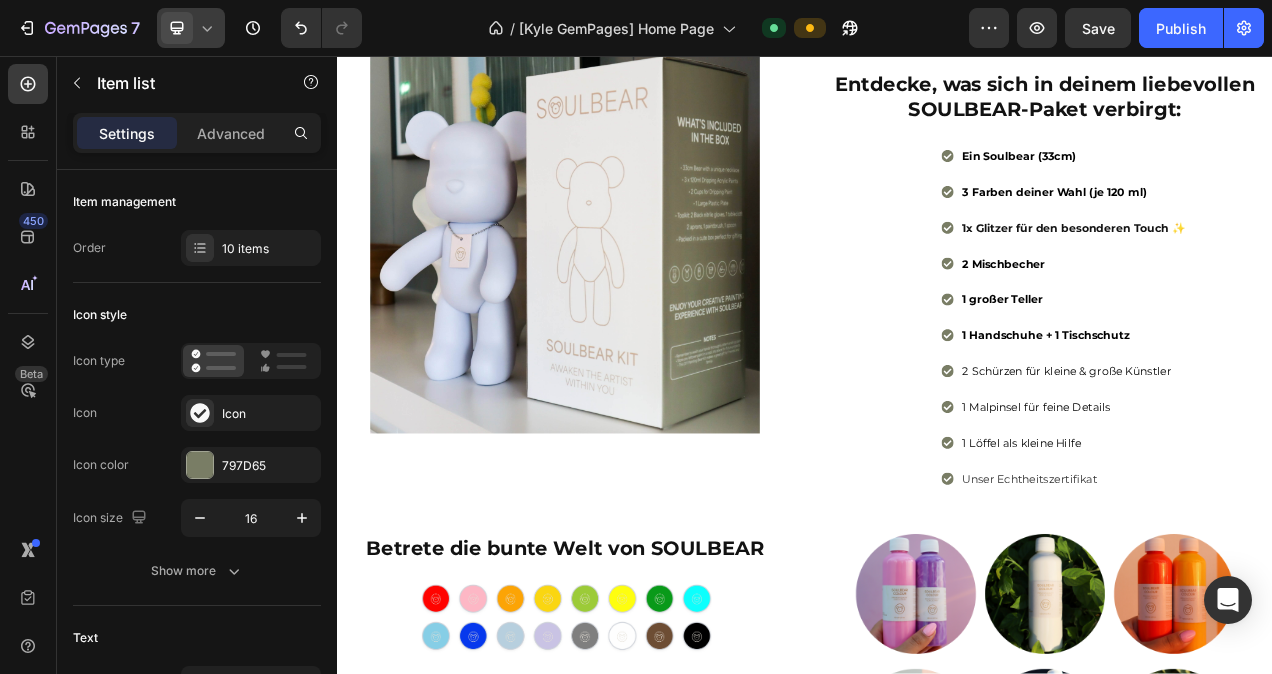 click on "2 Schürzen für kleine & große Künstler" at bounding box center [1282, 461] 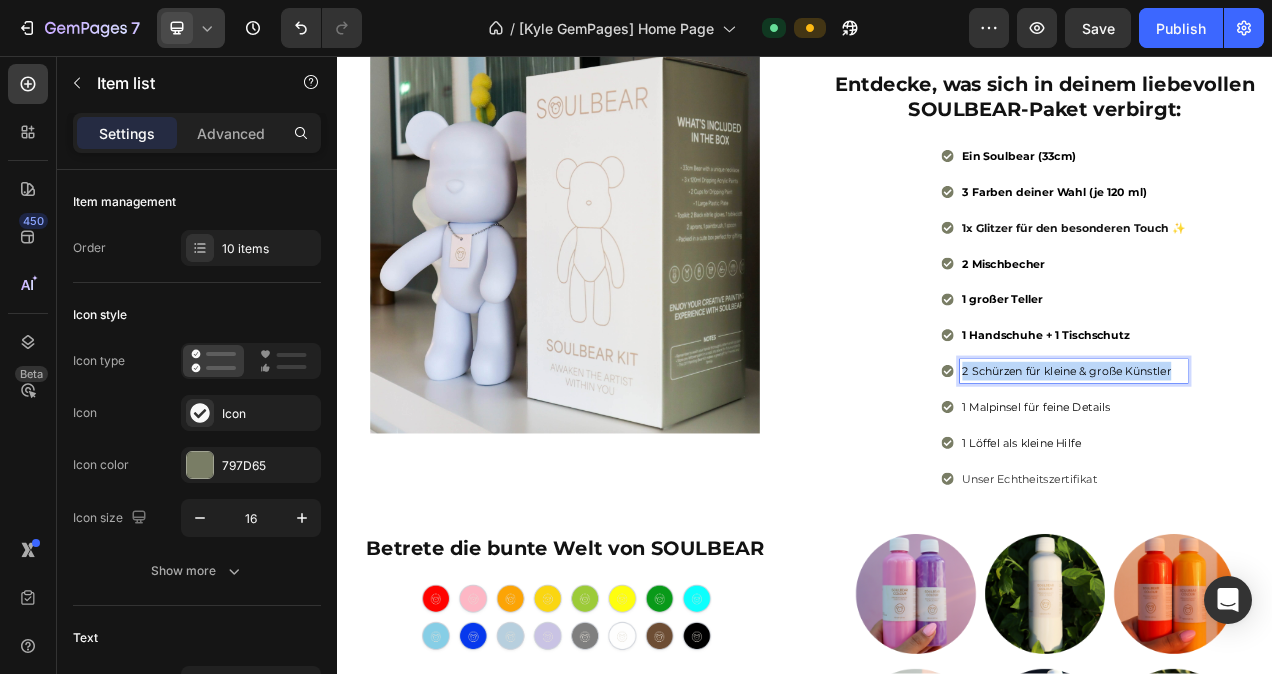 drag, startPoint x: 1398, startPoint y: 457, endPoint x: 1128, endPoint y: 469, distance: 270.26654 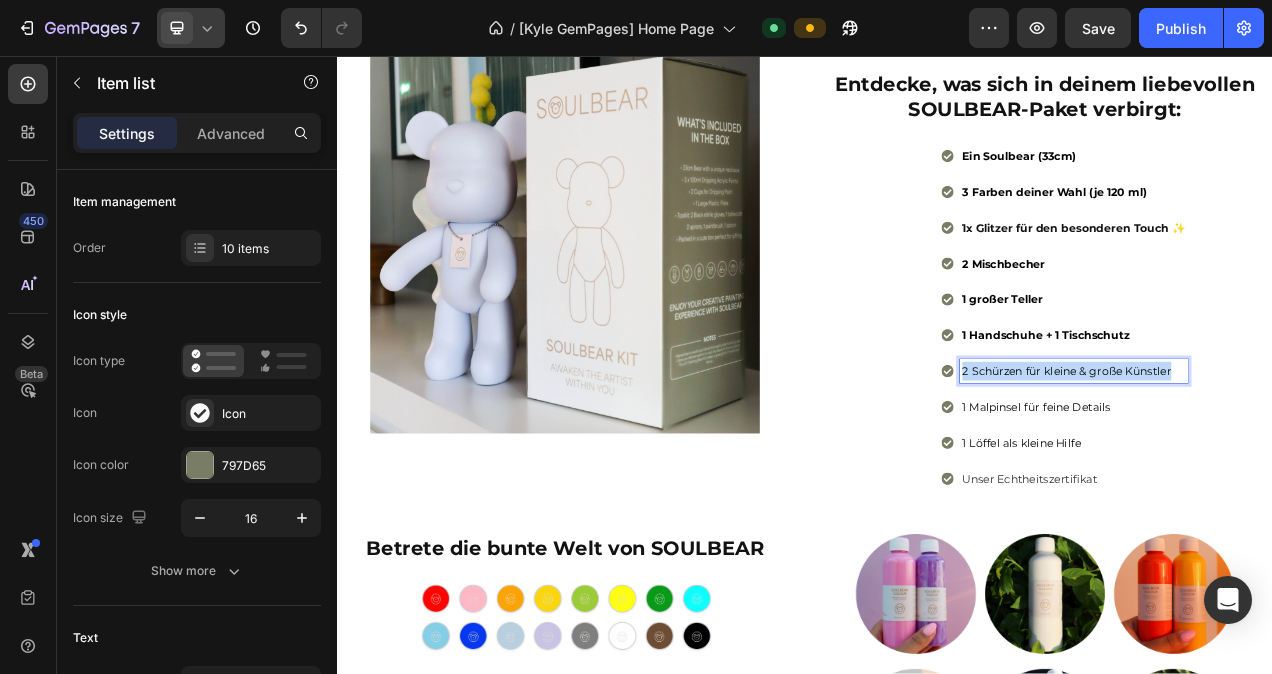 click on "2 Schürzen für kleine & große Künstler" at bounding box center [1282, 461] 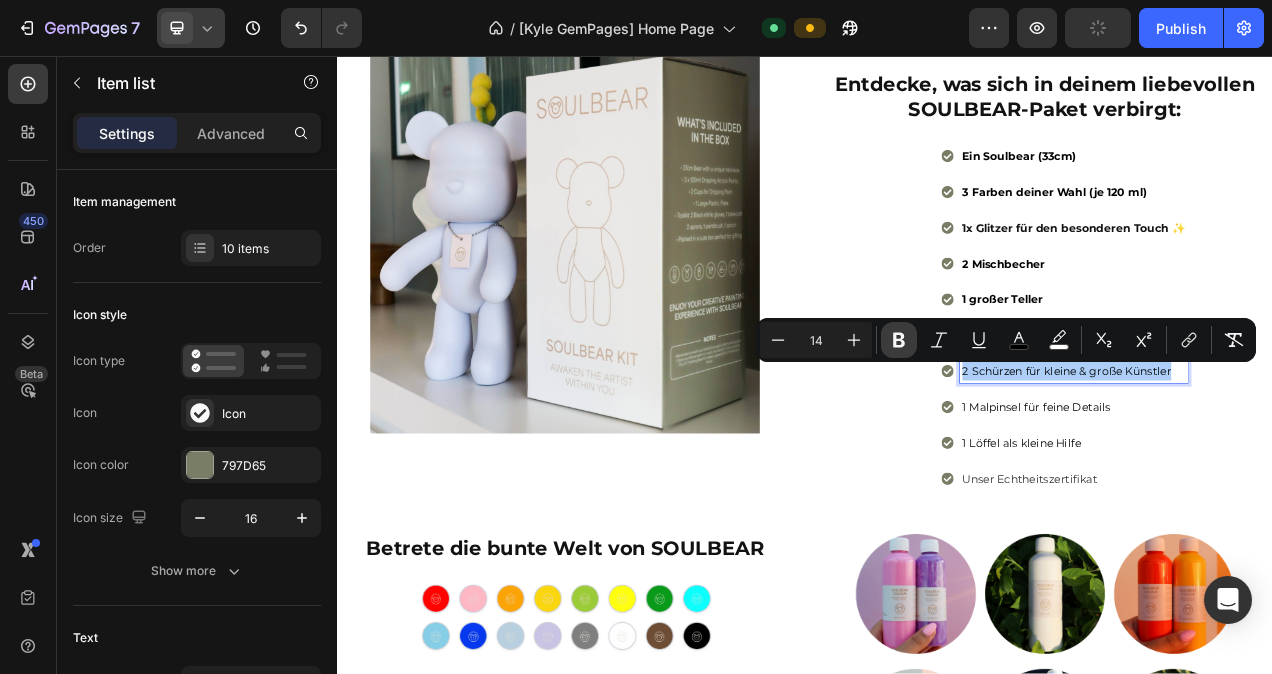click 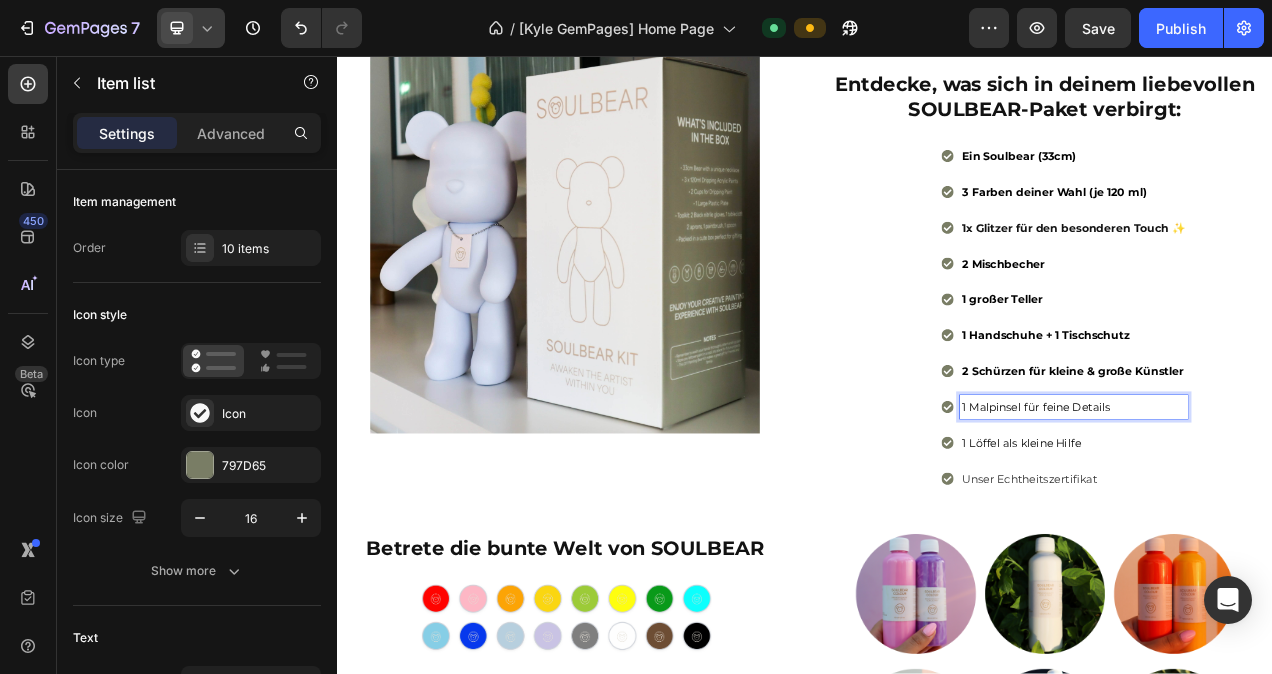 click on "1 Malpinsel für feine Details" at bounding box center [1282, 507] 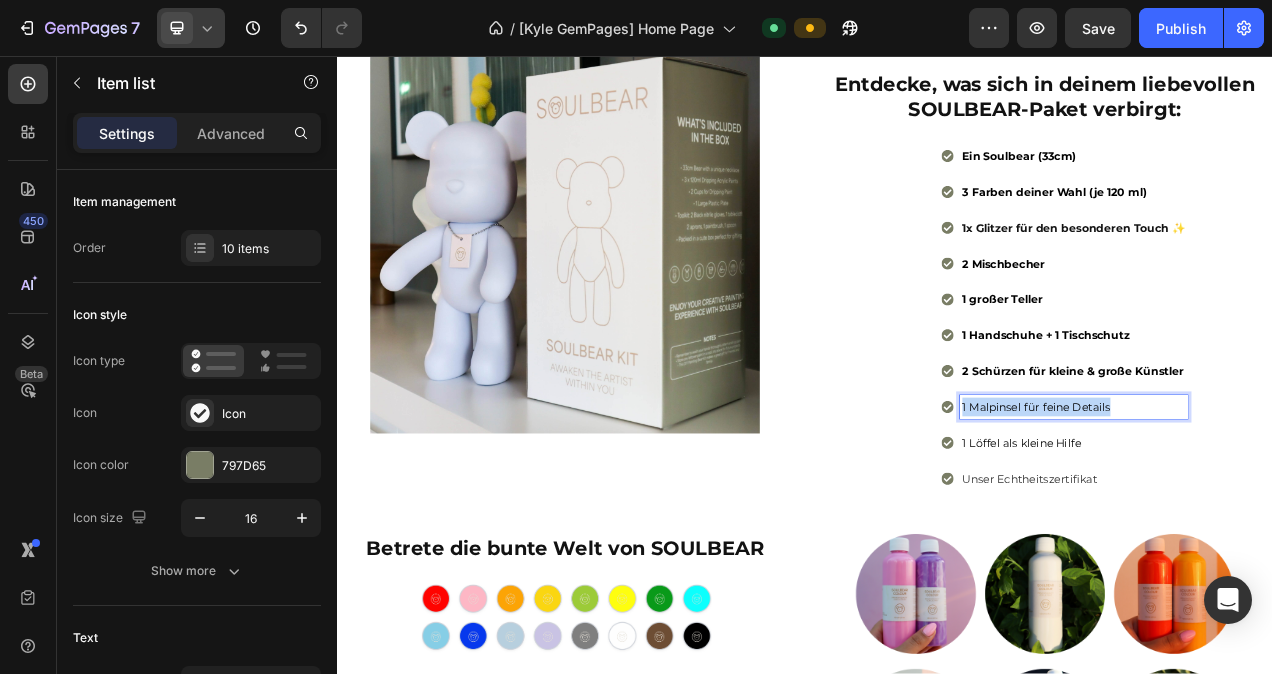drag, startPoint x: 1331, startPoint y: 503, endPoint x: 1122, endPoint y: 514, distance: 209.28928 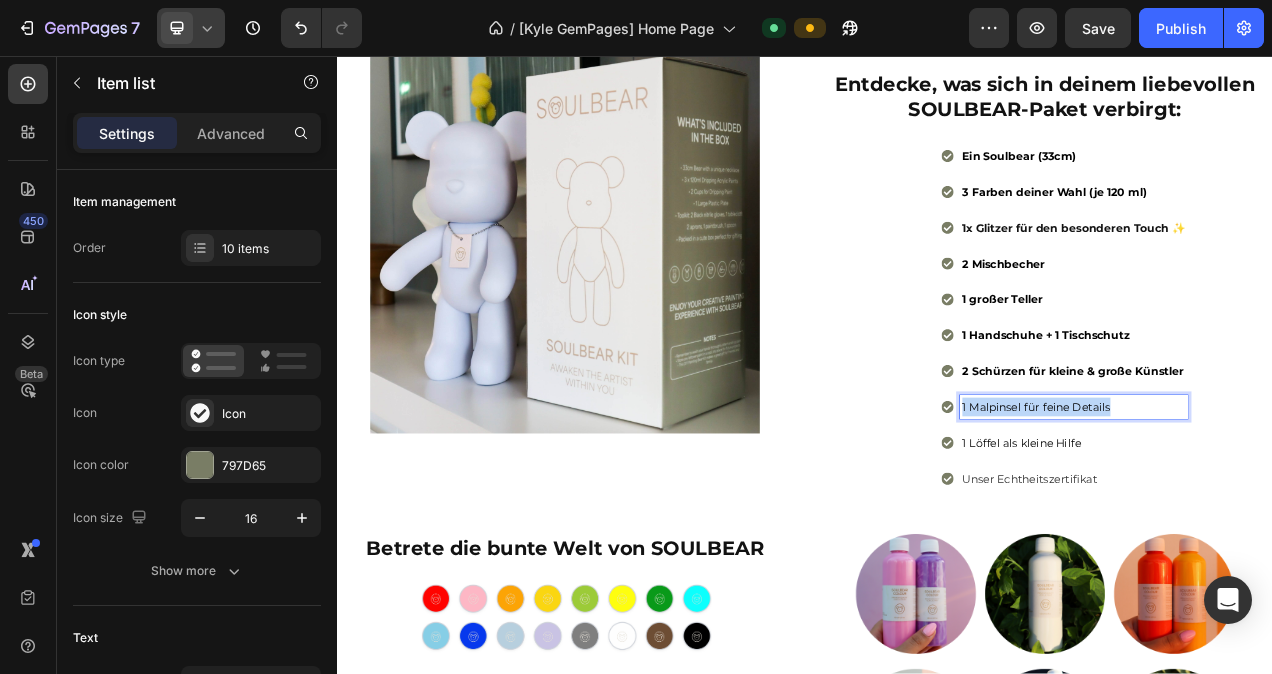click on "1 Malpinsel für feine Details" at bounding box center (1270, 507) 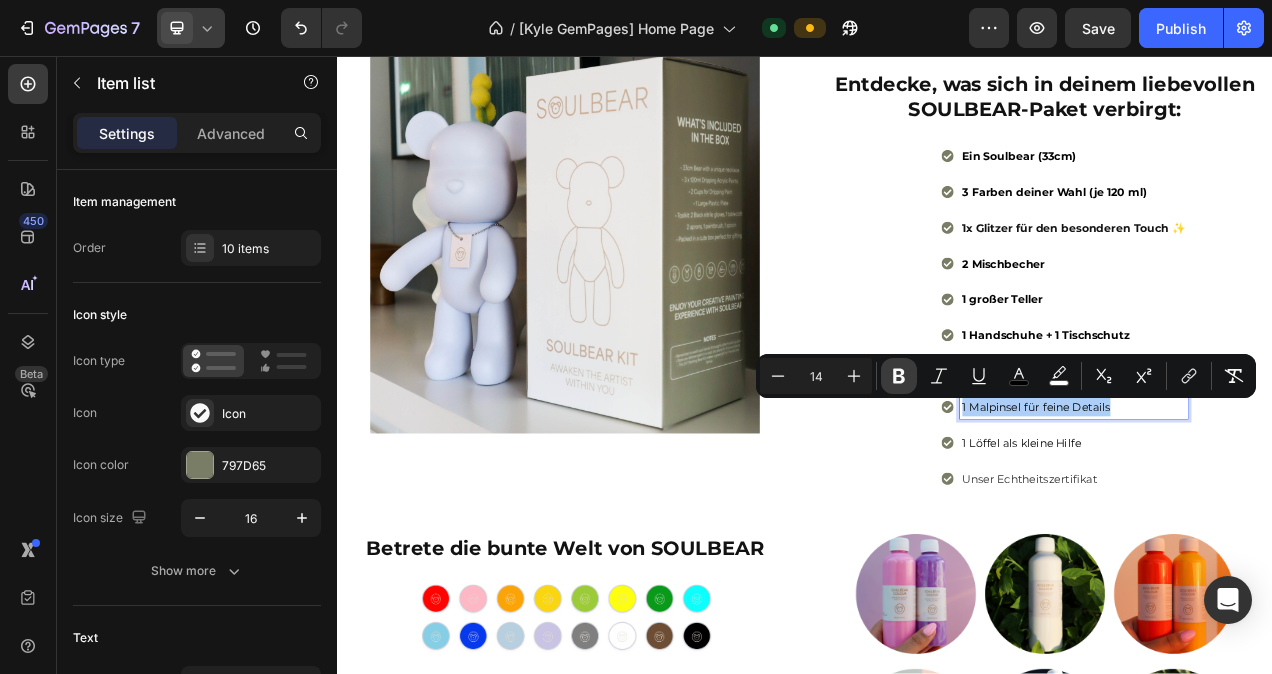 click 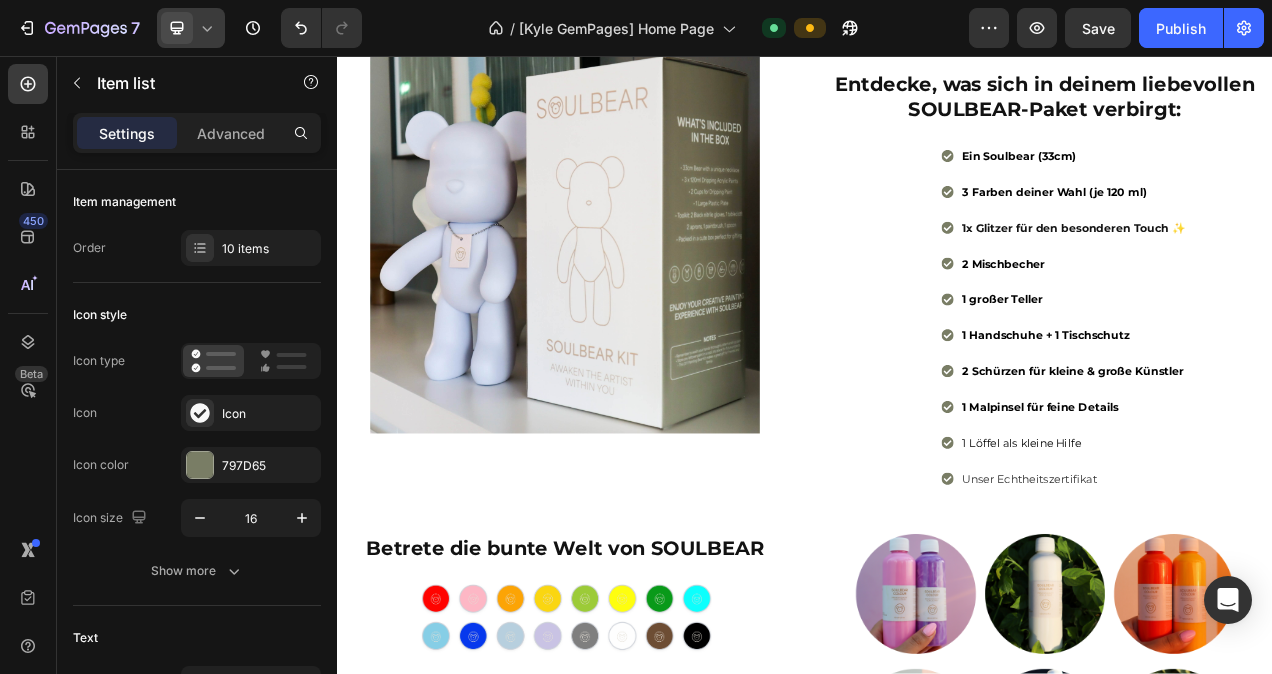 click on "1 Löffel als kleine Hilfe" at bounding box center (1282, 553) 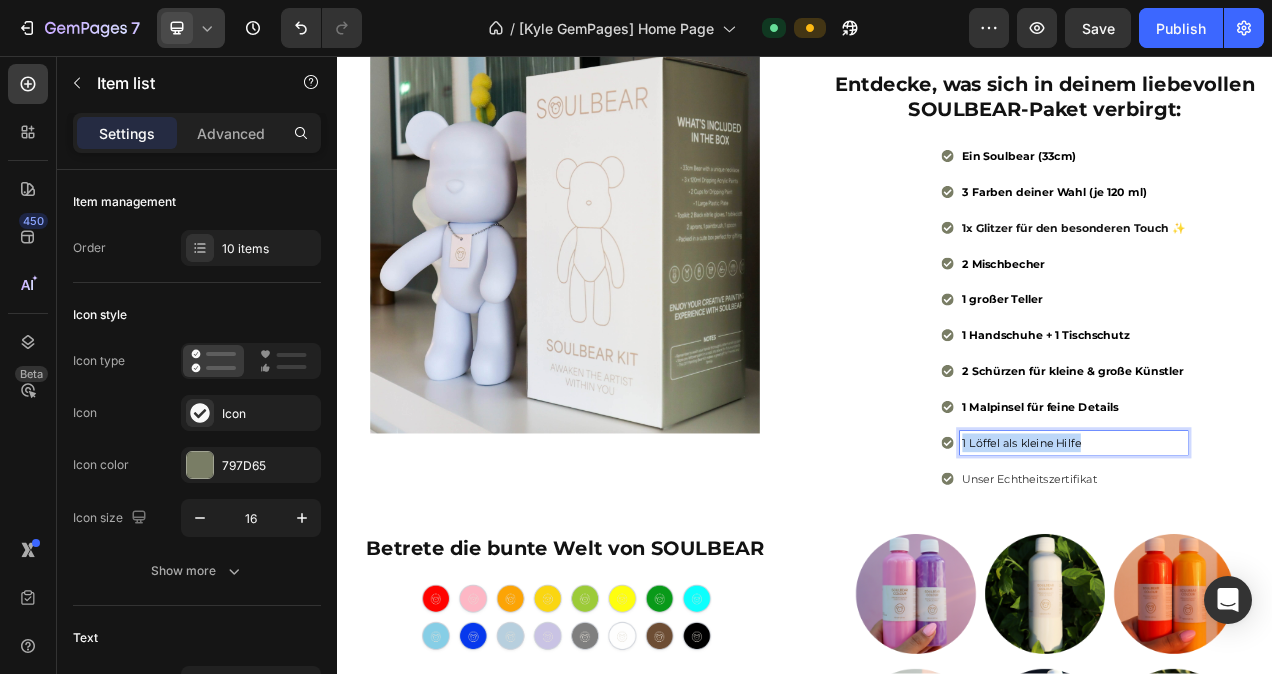 drag, startPoint x: 1299, startPoint y: 549, endPoint x: 1125, endPoint y: 566, distance: 174.82849 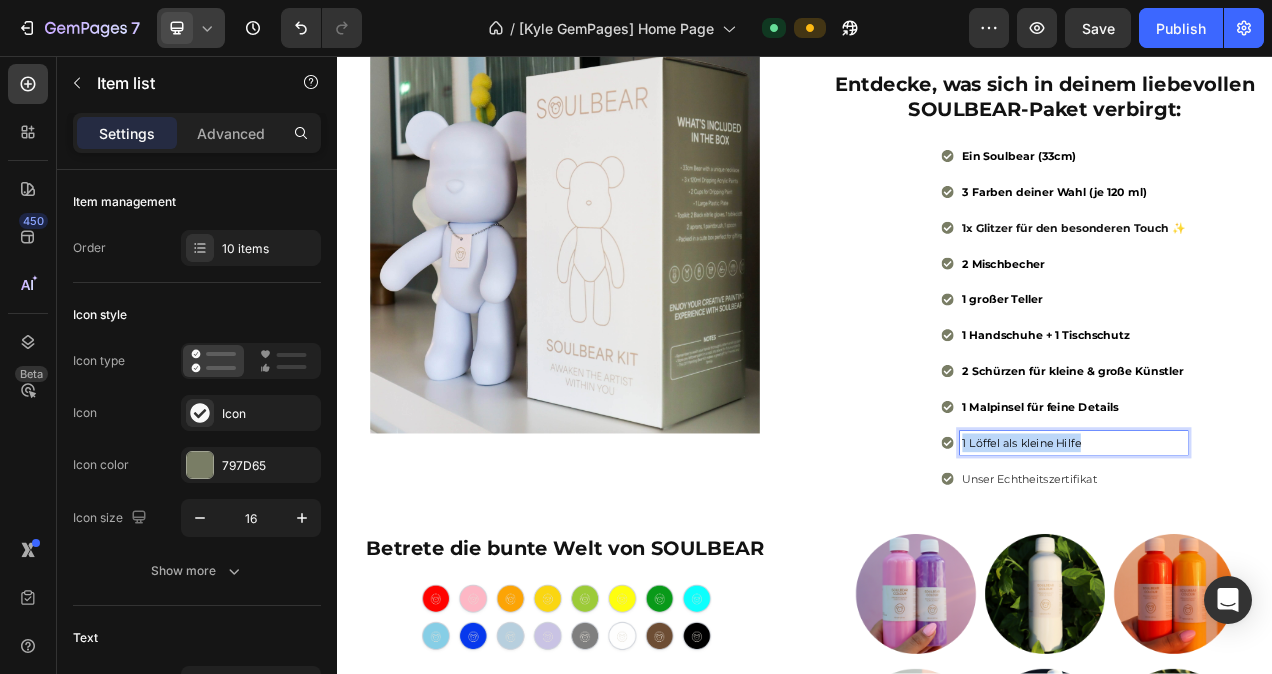 click on "1 Löffel als kleine Hilfe" at bounding box center [1282, 553] 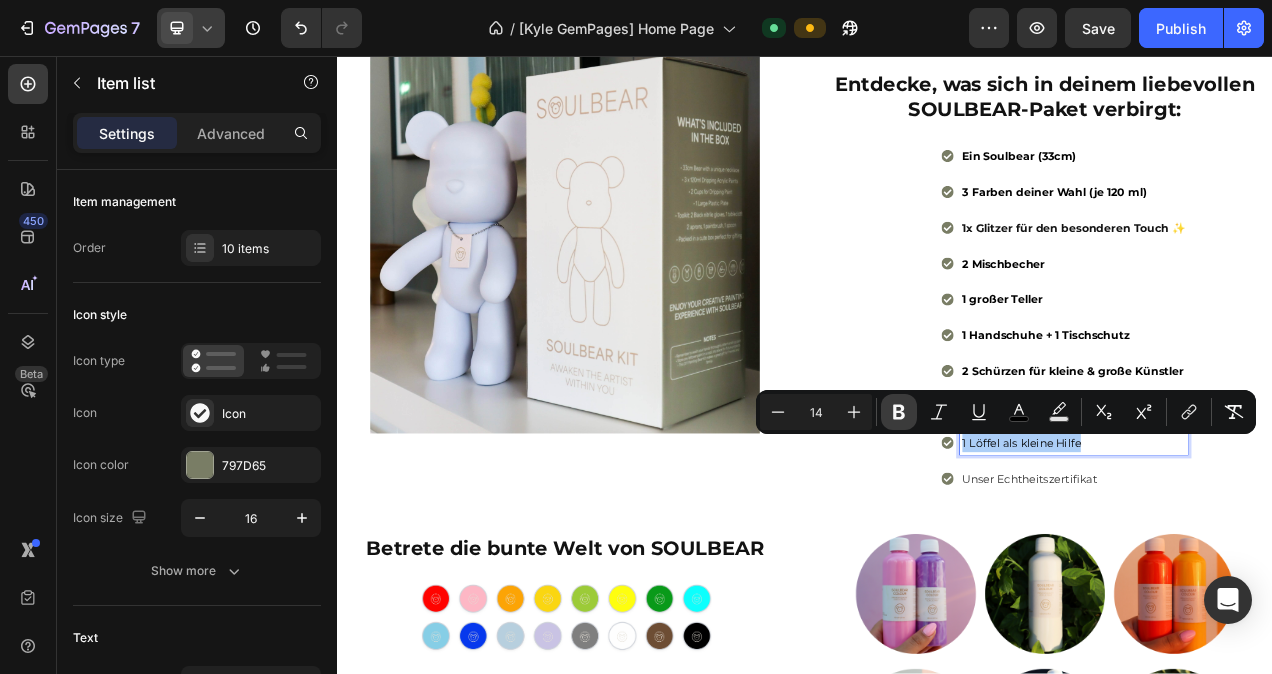 click 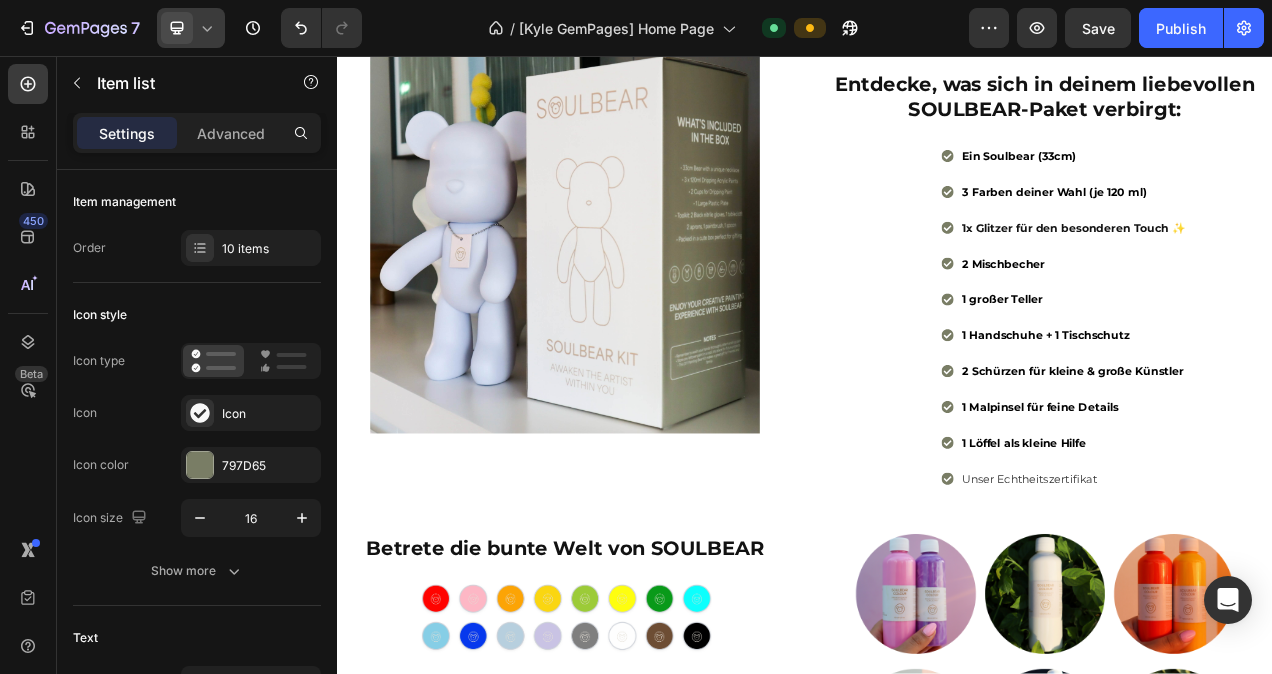click on "Unser Echtheitszertifikat" at bounding box center (1282, 599) 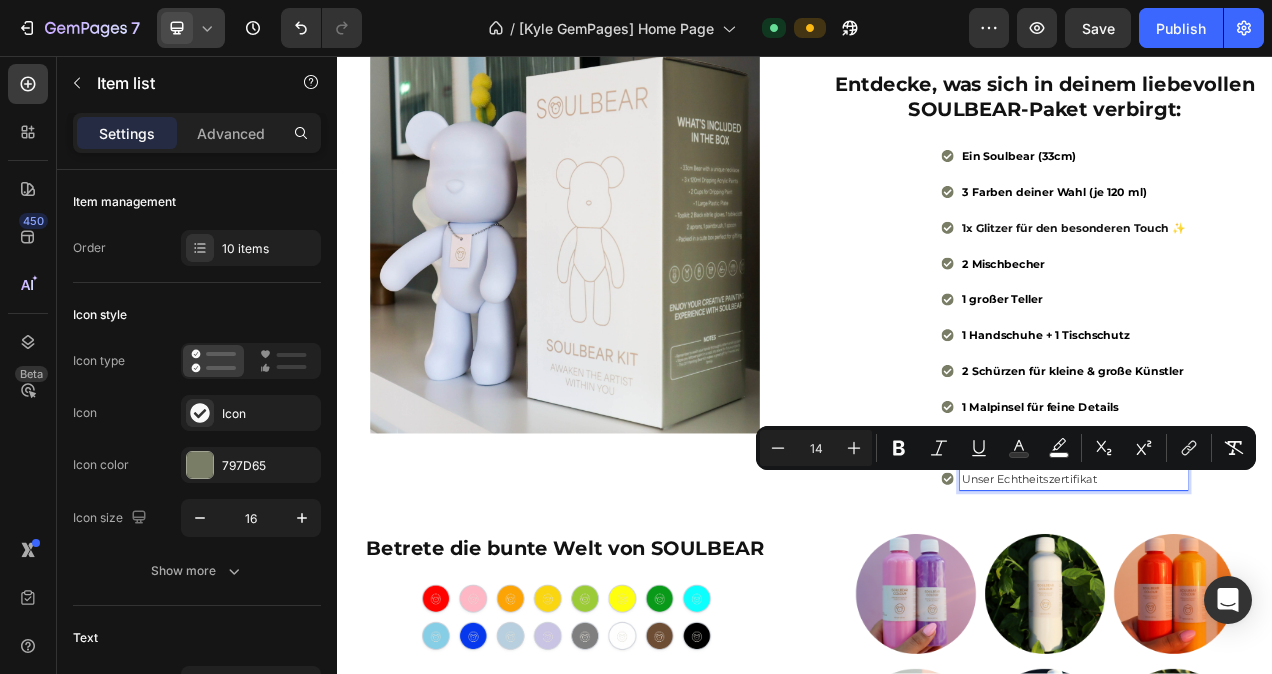 drag, startPoint x: 1324, startPoint y: 593, endPoint x: 1132, endPoint y: 604, distance: 192.31485 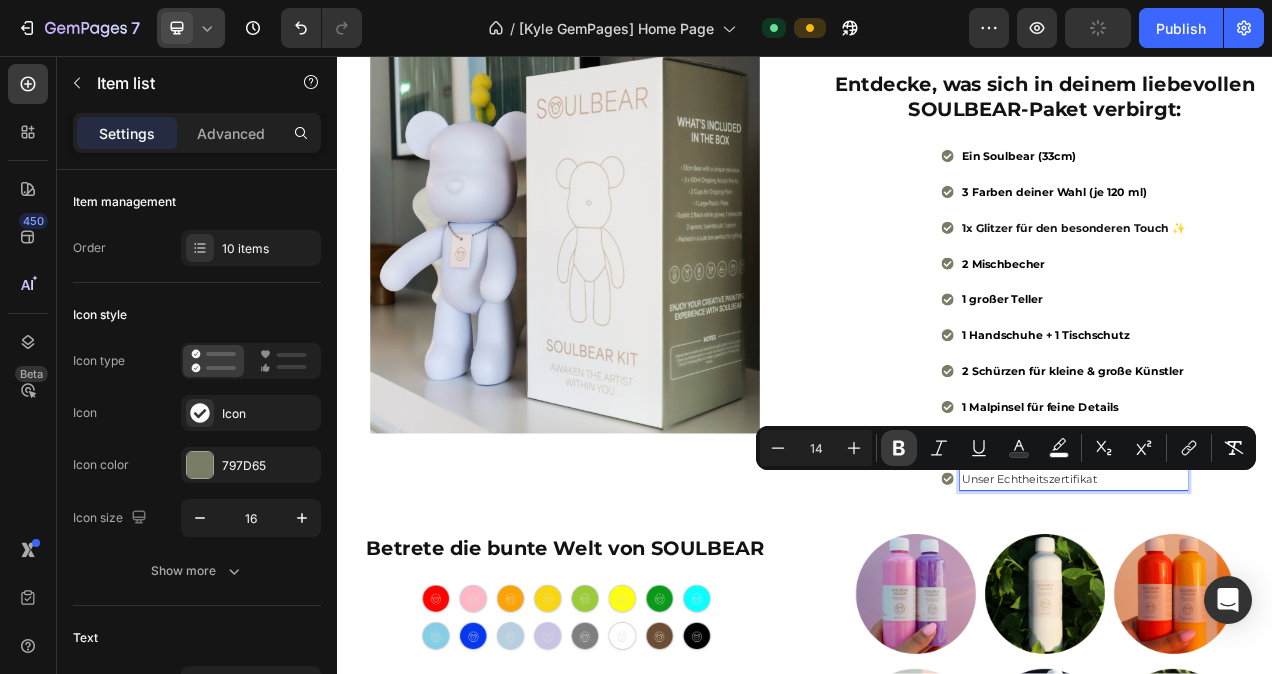 click 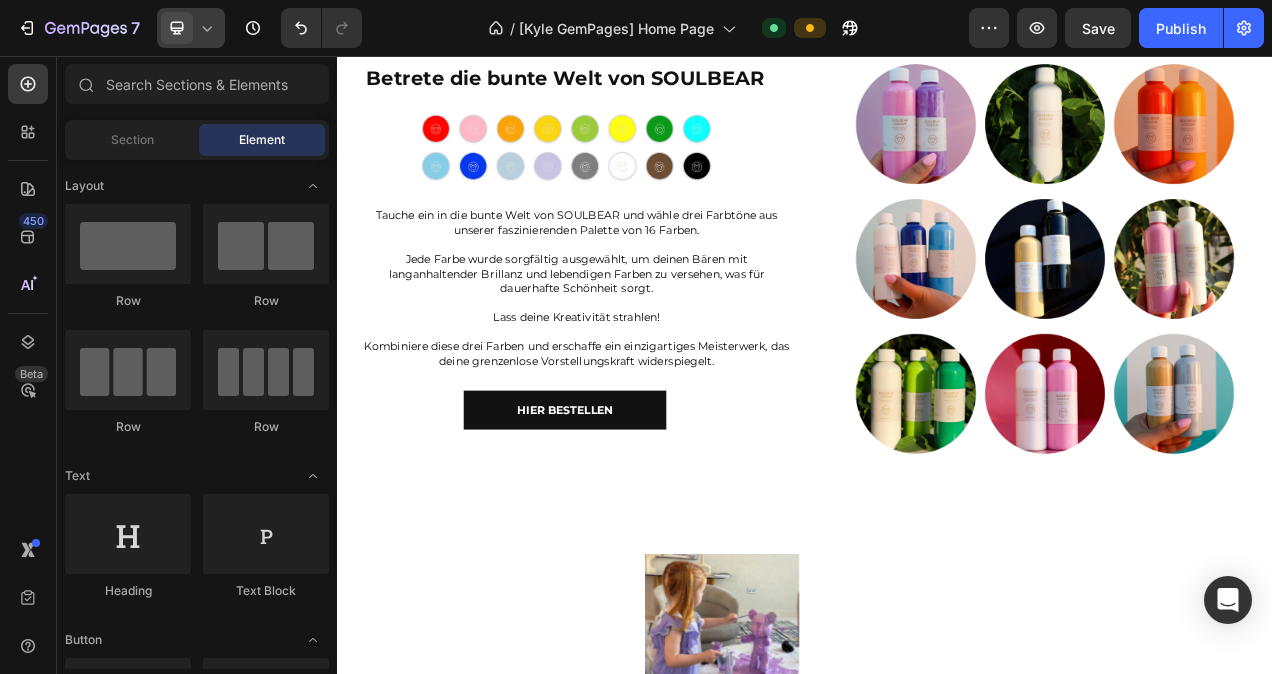 scroll, scrollTop: 2331, scrollLeft: 0, axis: vertical 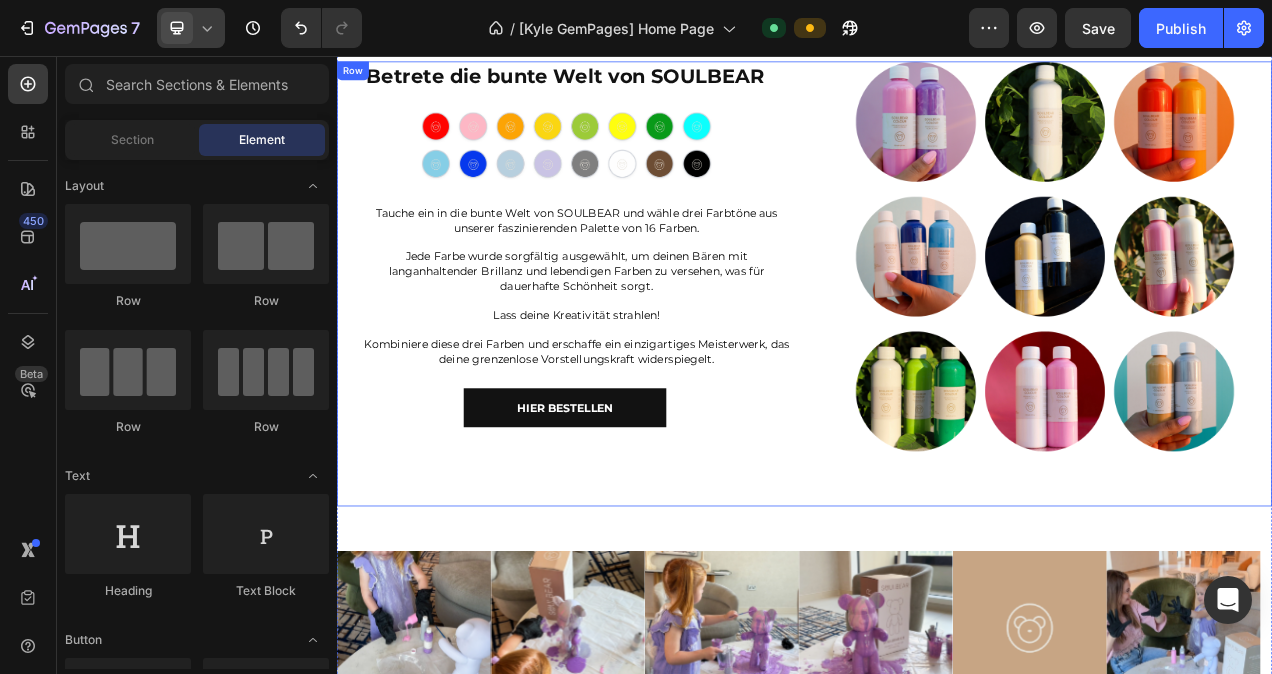click on "Image" at bounding box center [1245, 350] 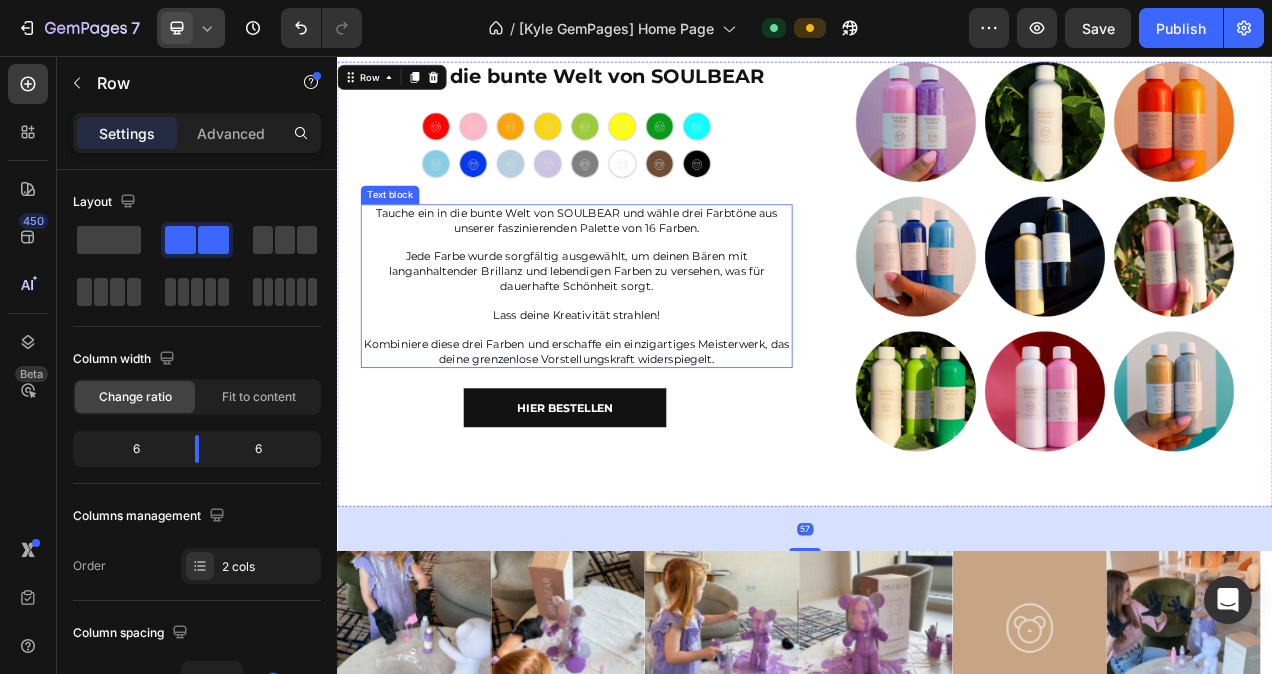click on "Tauche ein in die bunte Welt von SOULBEAR und wähle drei Farbtöne aus unserer faszinierenden Palette von 16 Farben." at bounding box center [644, 268] 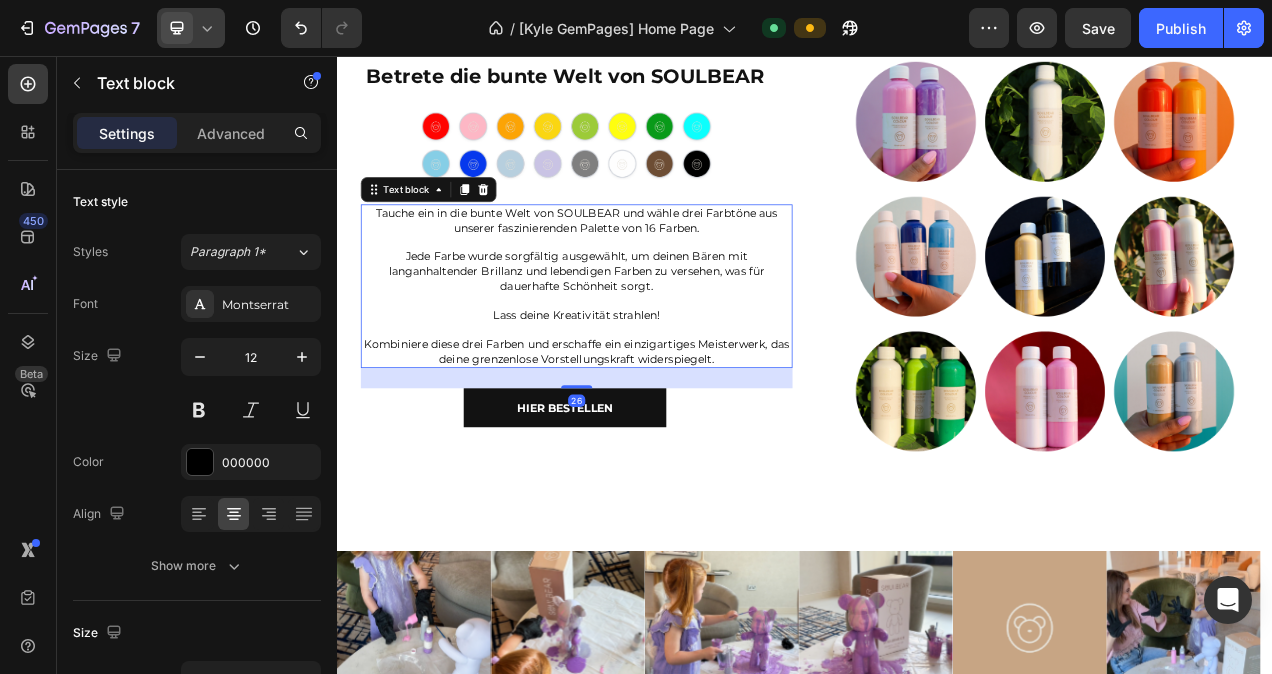 click on "Tauche ein in die bunte Welt von SOULBEAR und wähle drei Farbtöne aus unserer faszinierenden Palette von 16 Farben." at bounding box center (644, 268) 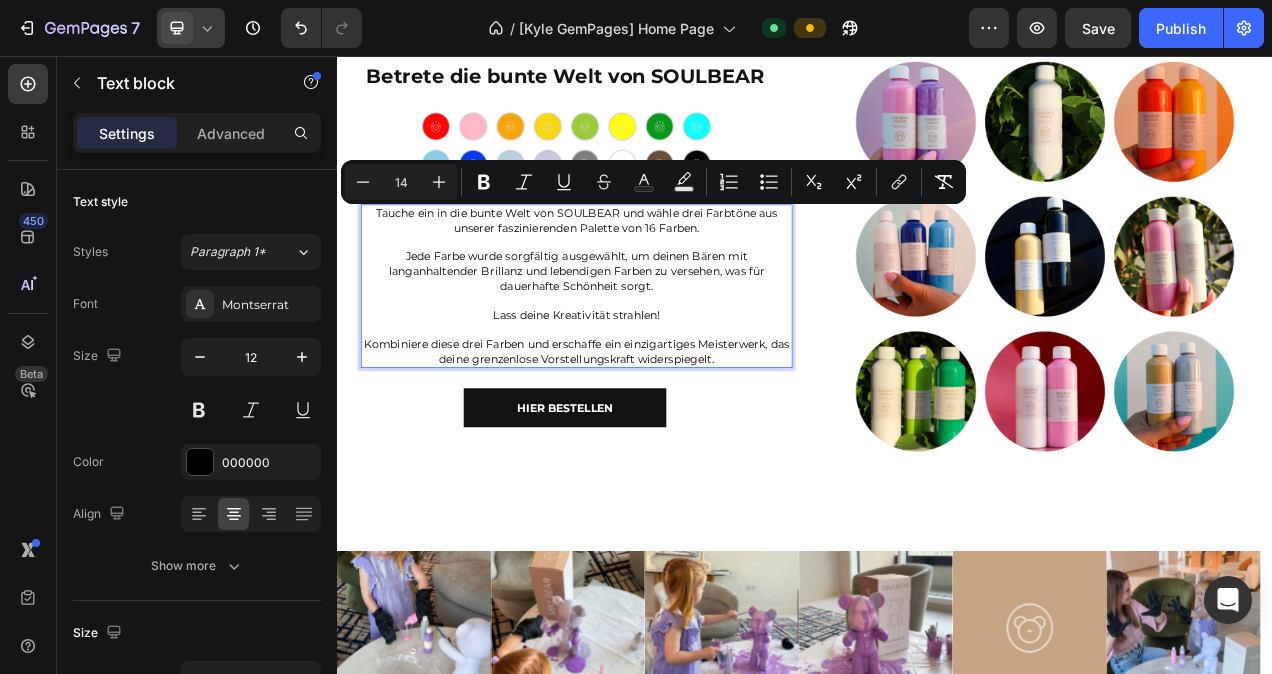 drag, startPoint x: 838, startPoint y: 278, endPoint x: 381, endPoint y: 259, distance: 457.3948 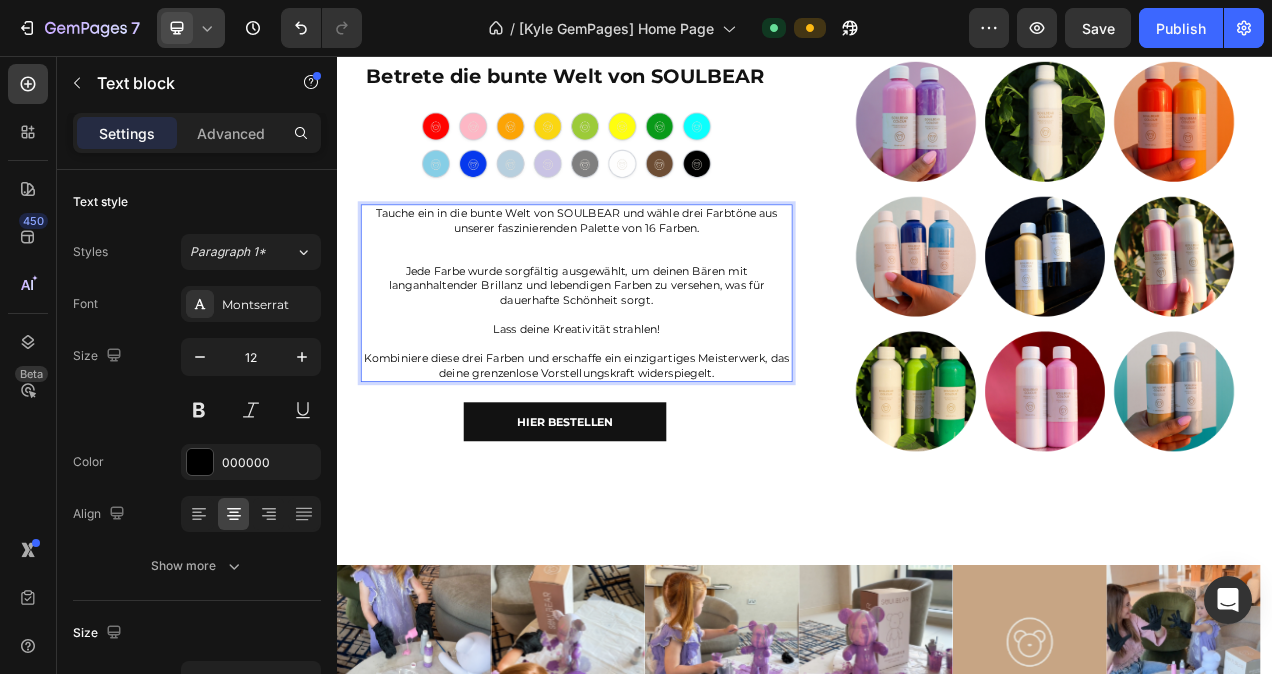 click on "Tauche ein in die bunte Welt von SOULBEAR und wähle drei Farbtöne aus unserer faszinierenden Palette von 16 Farben." at bounding box center [644, 267] 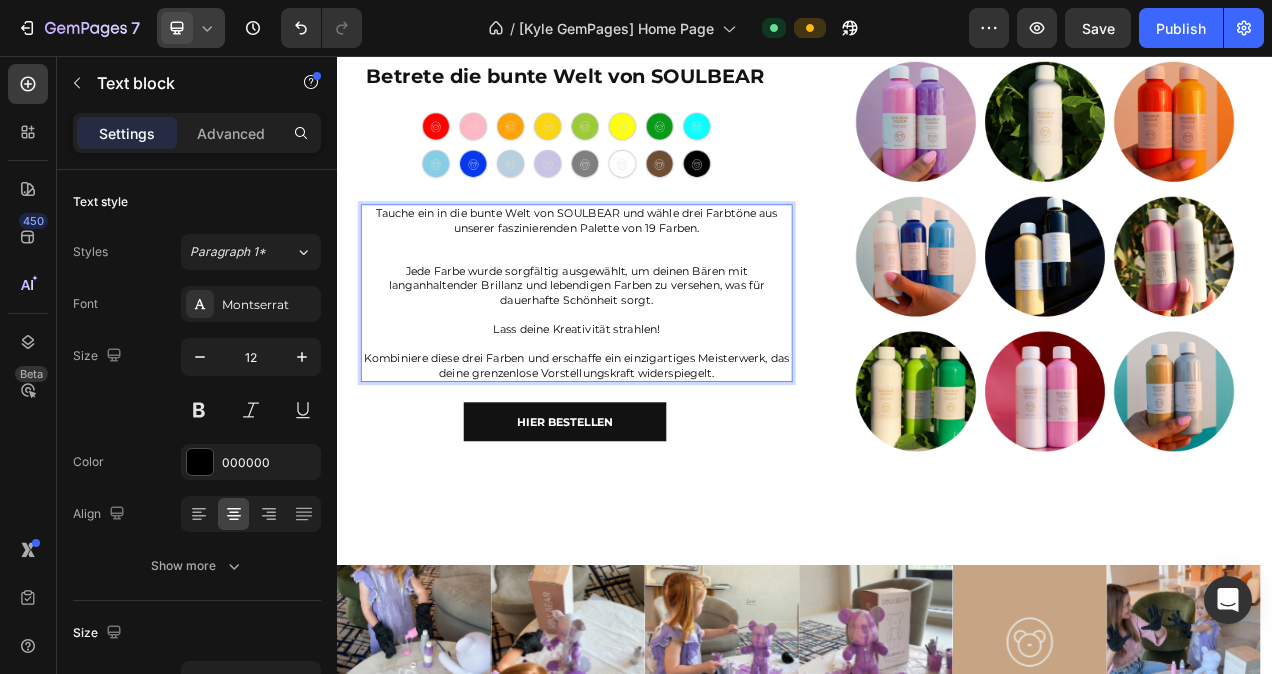 click on "Tauche ein in die bunte Welt von SOULBEAR und wähle drei Farbtöne aus unserer faszinierenden Palette von 19 Farben." at bounding box center (644, 277) 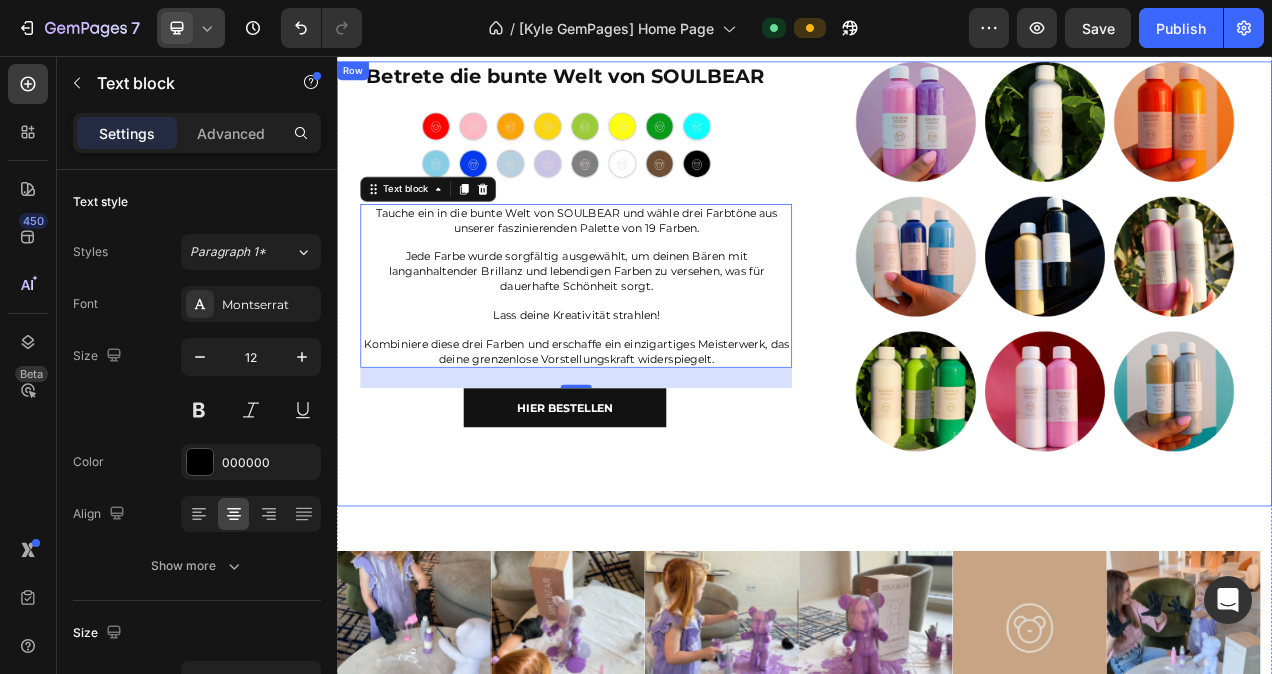 drag, startPoint x: 1163, startPoint y: 599, endPoint x: 1119, endPoint y: 570, distance: 52.69725 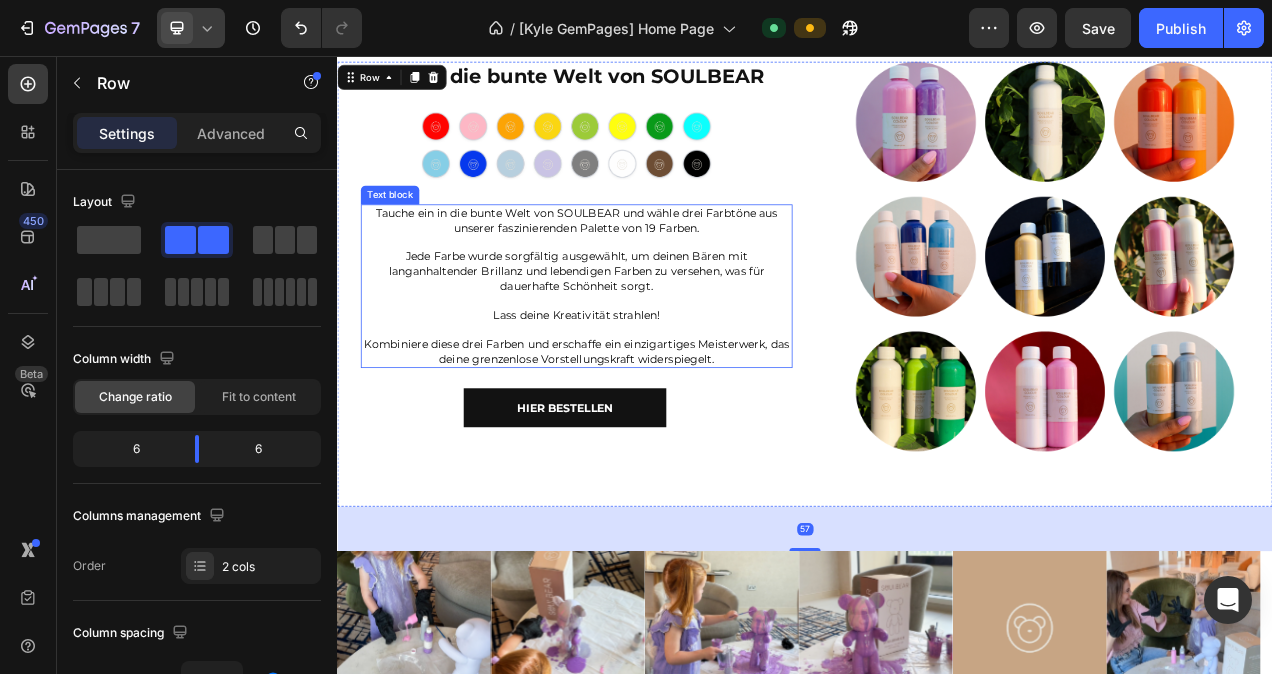click on "Jede Farbe wurde sorgfältig ausgewählt, um deinen Bären mit langanhaltender Brillanz und lebendigen Farben zu versehen, was für dauerhafte Schönheit sorgt." at bounding box center [644, 333] 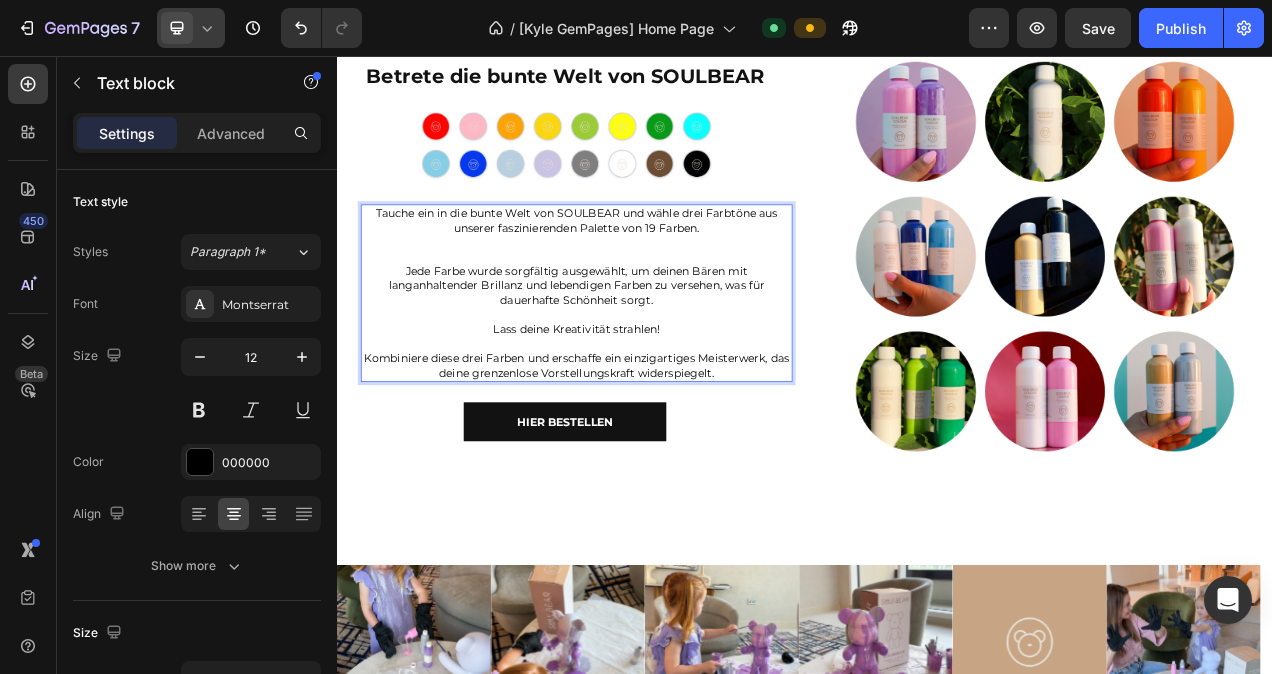 click on "Jede Farbe wurde sorgfältig ausgewählt, um deinen Bären mit langanhaltender Brillanz und lebendigen Farben zu versehen, was für dauerhafte Schönheit sorgt." at bounding box center [644, 351] 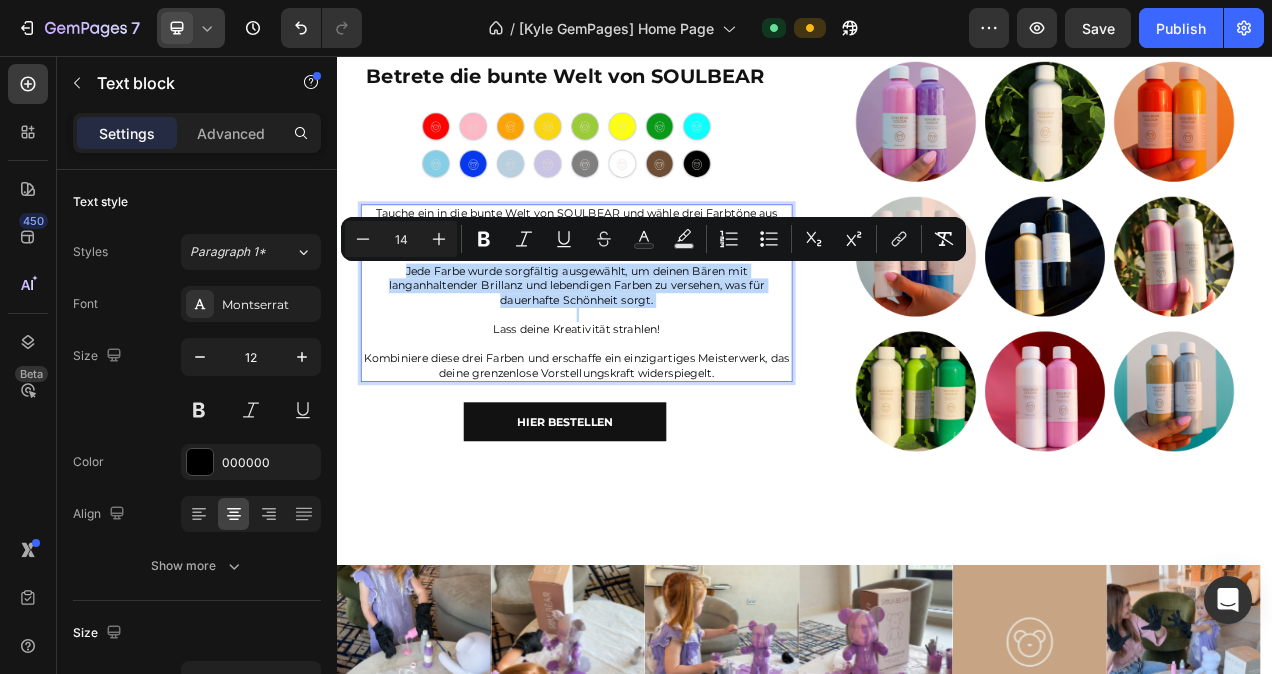 drag, startPoint x: 750, startPoint y: 361, endPoint x: 435, endPoint y: 327, distance: 316.82962 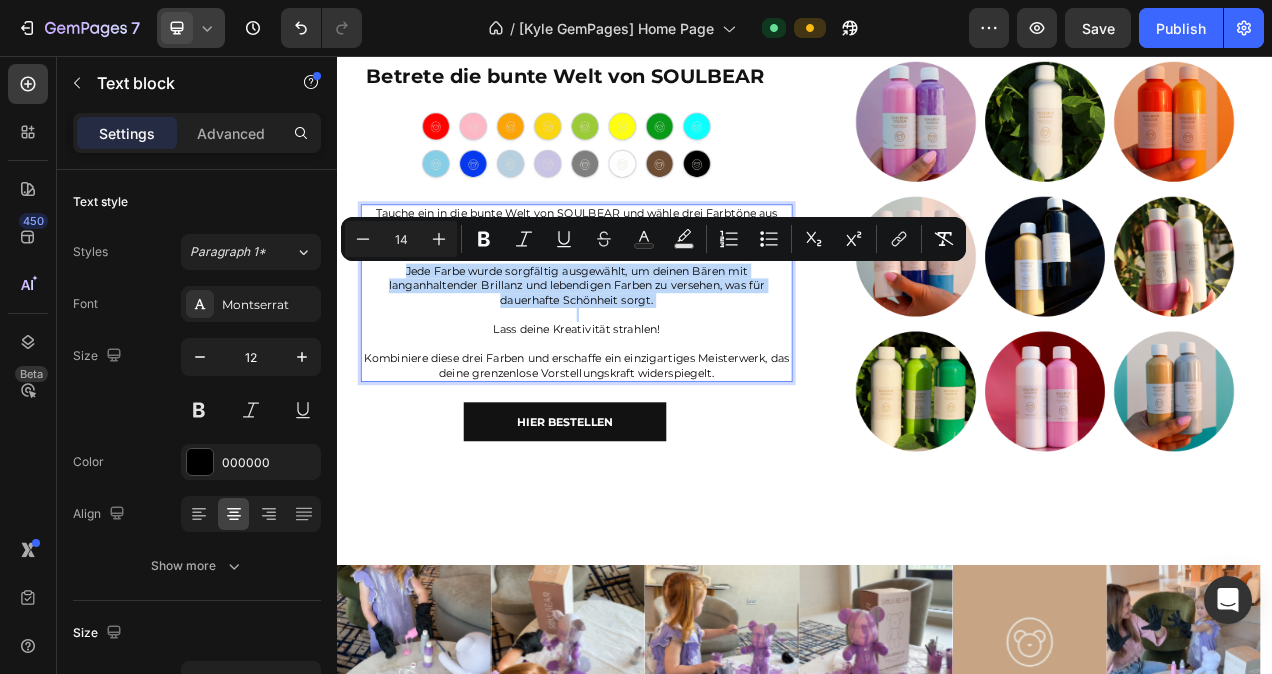click on "Jede Farbe wurde sorgfältig ausgewählt, um deinen Bären mit langanhaltender Brillanz und lebendigen Farben zu versehen, was für dauerhafte Schönheit sorgt." at bounding box center (644, 351) 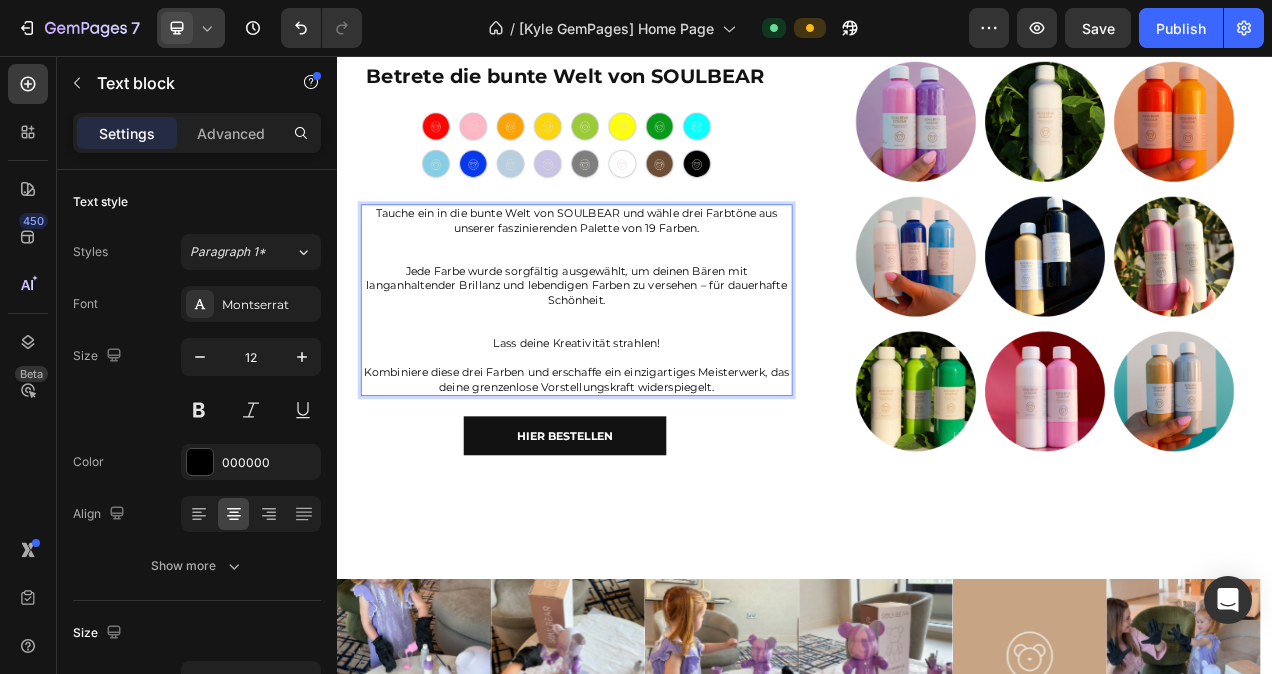 click on "Tauche ein in die bunte Welt von SOULBEAR und wähle drei Farbtöne aus unserer faszinierenden Palette von 19 Farben." at bounding box center (644, 286) 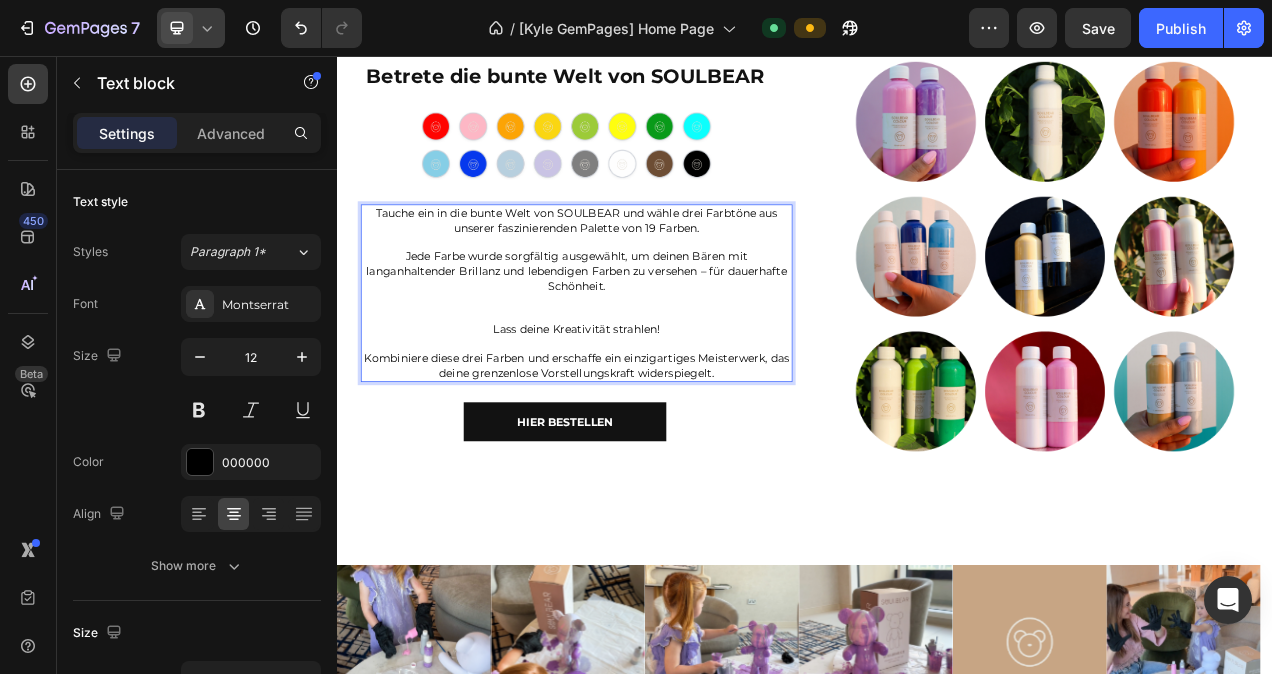 click at bounding box center (644, 389) 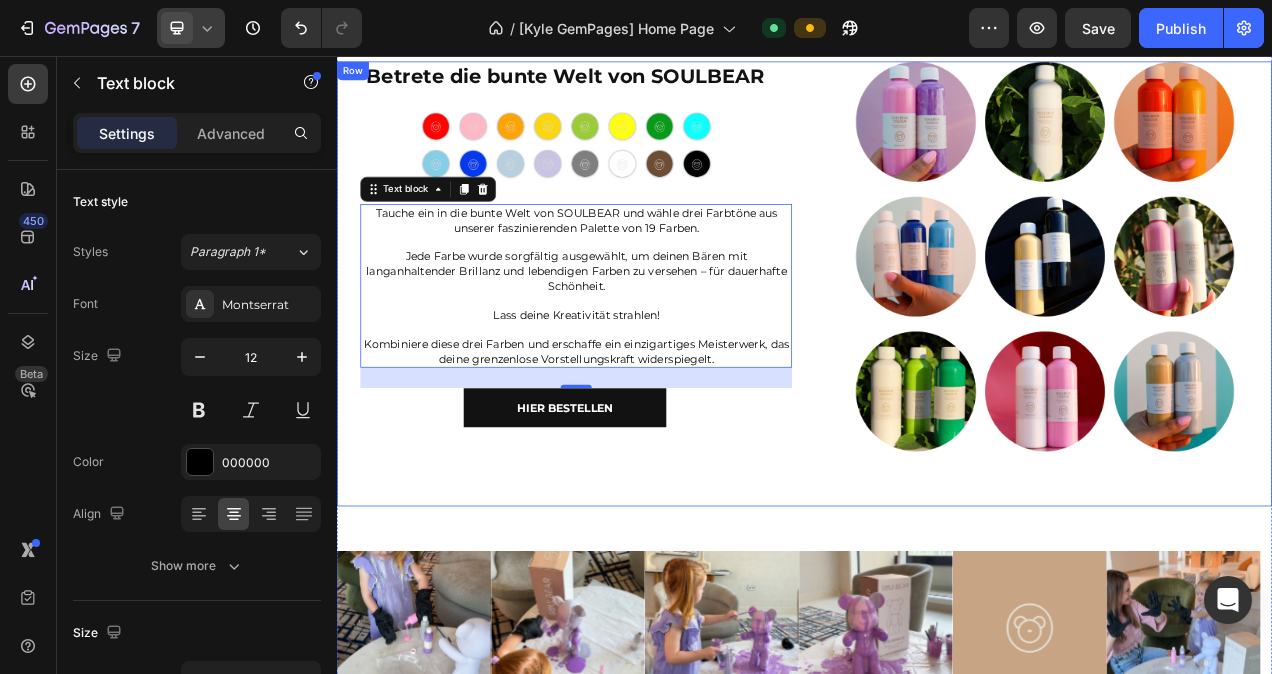 click on "Image" at bounding box center [1245, 350] 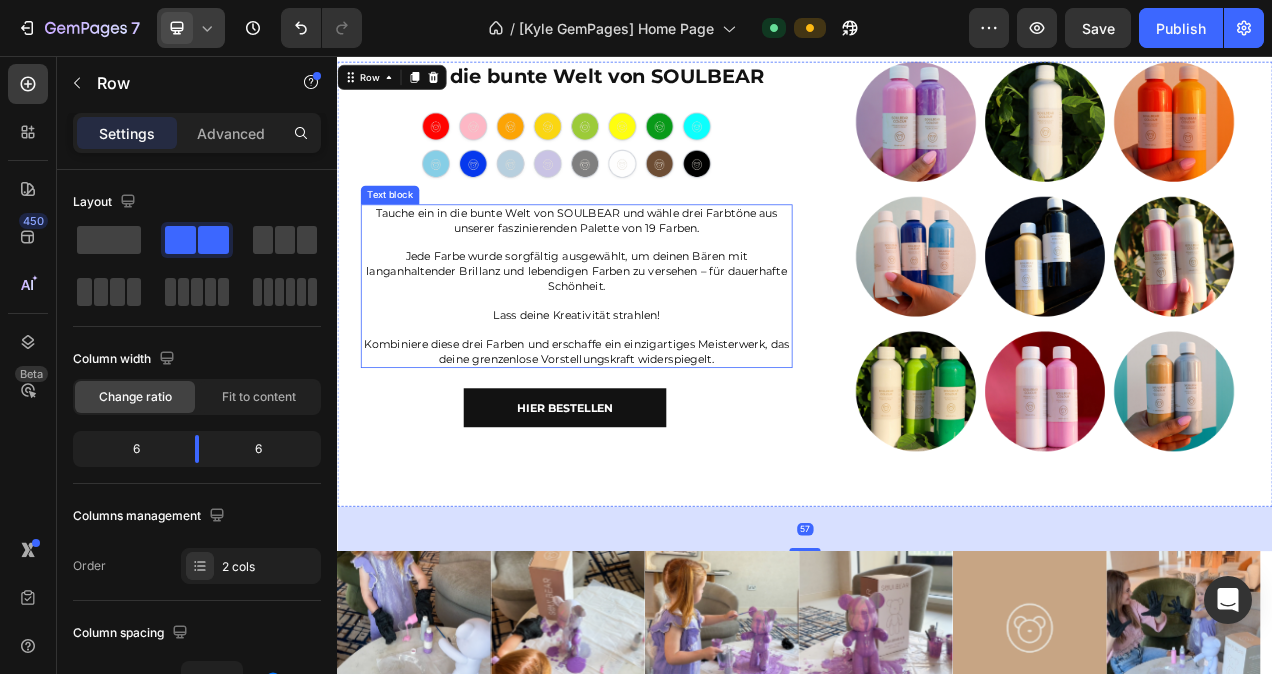 click on "Lass deine Kreativität strahlen!" at bounding box center [644, 389] 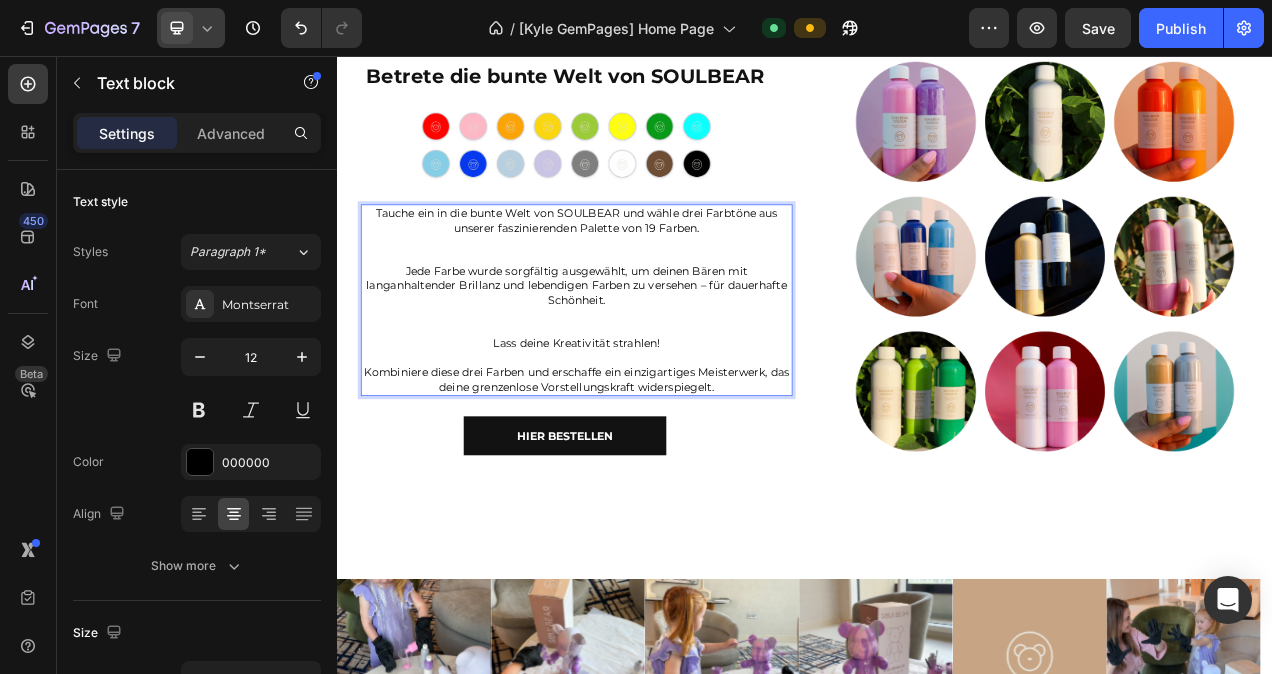 click on "Lass deine Kreativität strahlen!" at bounding box center (644, 425) 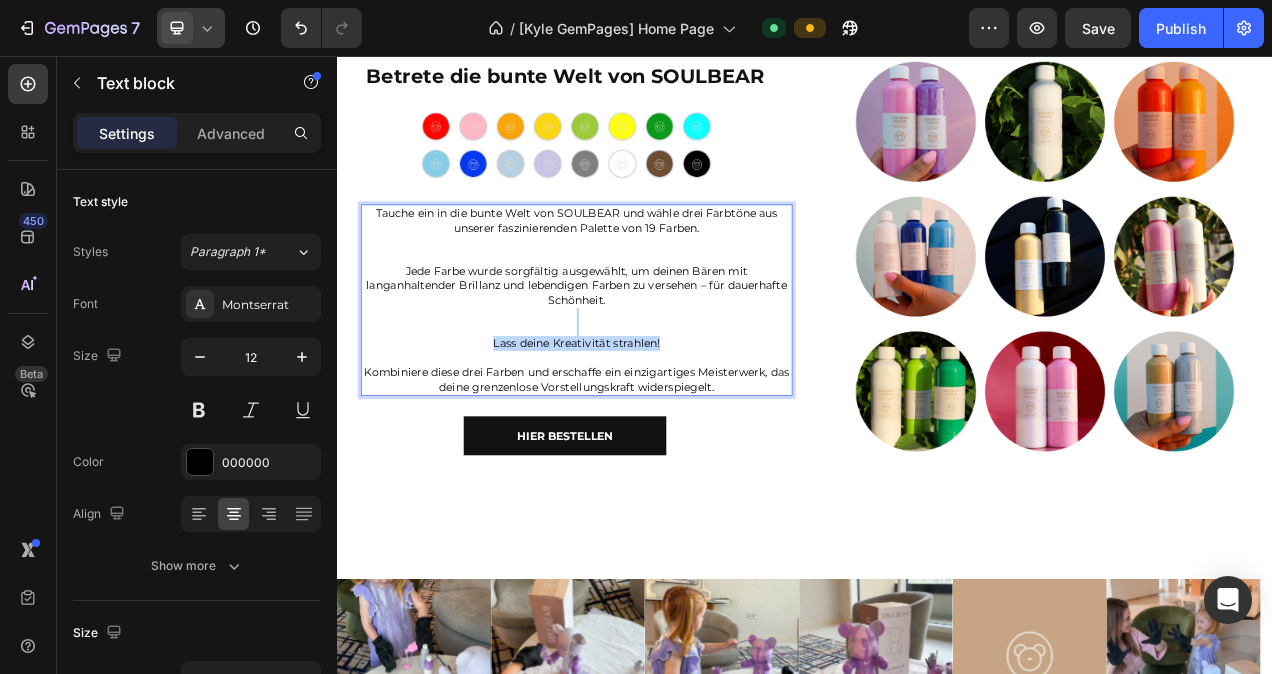 drag, startPoint x: 766, startPoint y: 420, endPoint x: 534, endPoint y: 414, distance: 232.07758 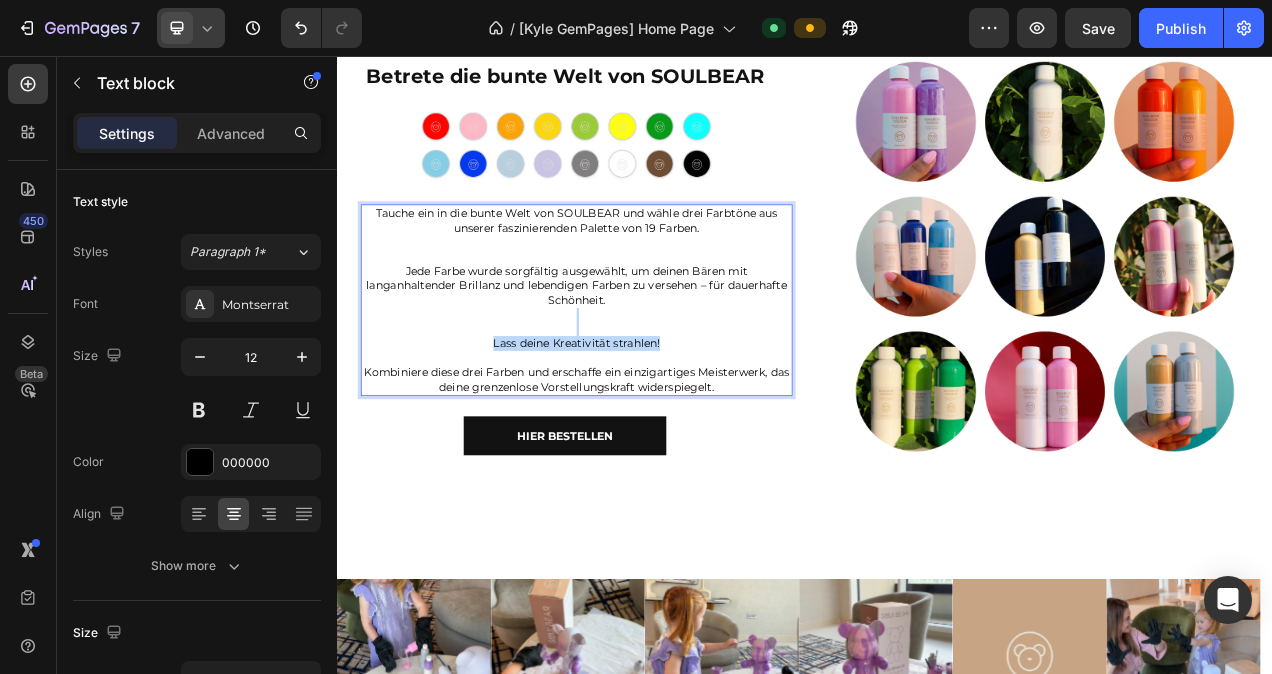 click on "Tauche ein in die bunte Welt von SOULBEAR und wähle drei Farbtöne aus unserer faszinierenden Palette von 19 Farben. Jede Farbe wurde sorgfältig ausgewählt, um deinen Bären mit langanhaltender Brillanz und lebendigen Farben zu versehen – für dauerhafte Schönheit. Lass deine Kreativität strahlen! Kombiniere diese drei Farben und erschaffe ein einzigartiges Meisterwerk, das deine grenzenlose Vorstellungskraft widerspiegelt." at bounding box center (644, 370) 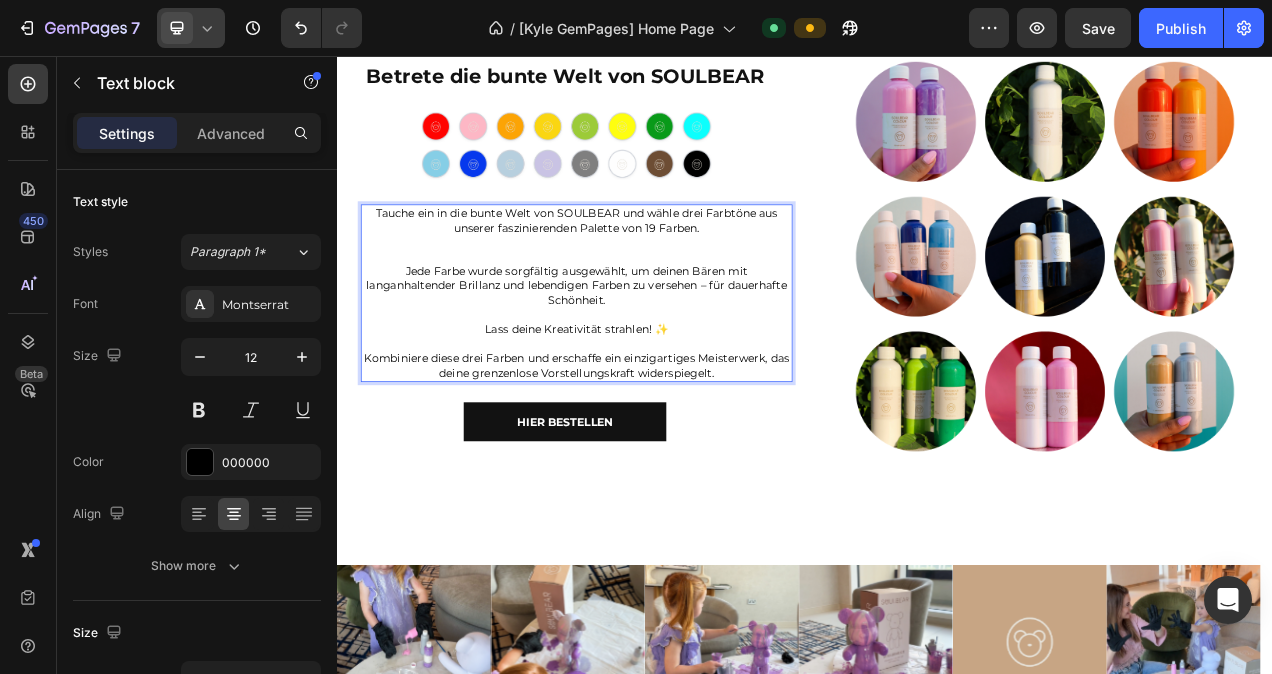 click on "Tauche ein in die bunte Welt von SOULBEAR und wähle drei Farbtöne aus unserer faszinierenden Palette von 19 Farben." at bounding box center [644, 286] 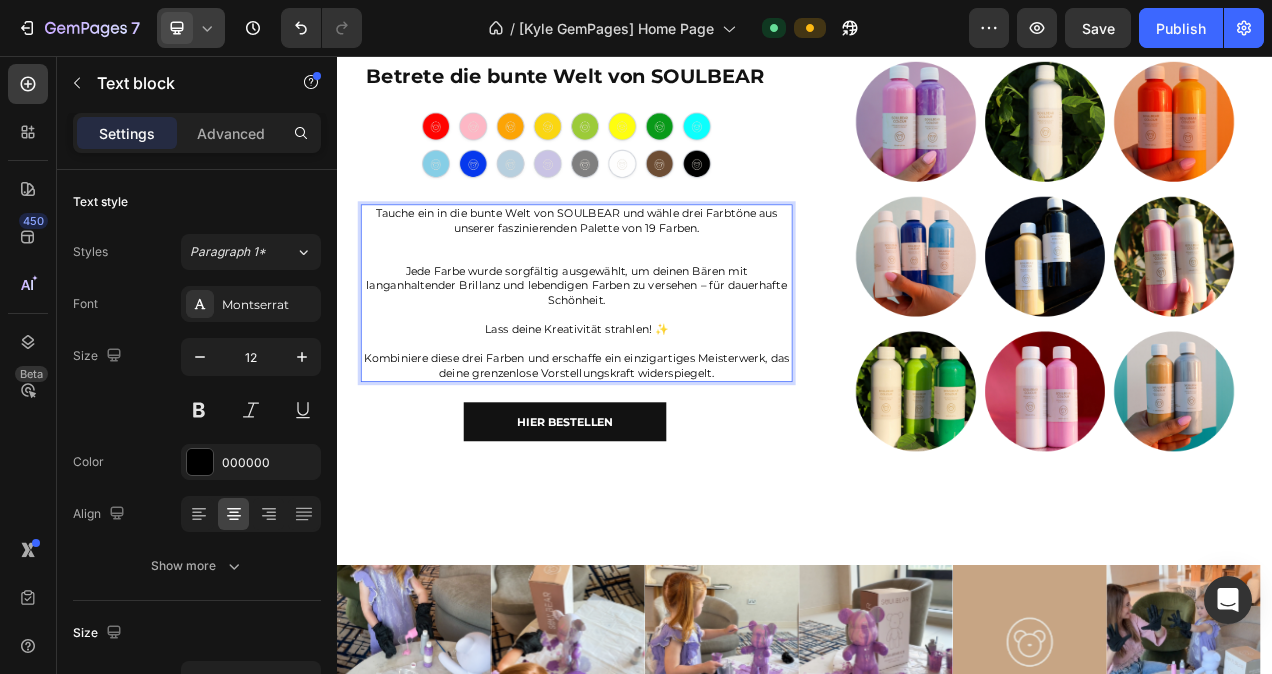 click on "Tauche ein in die bunte Welt von SOULBEAR und wähle drei Farbtöne aus unserer faszinierenden Palette von 19 Farben. ⁠⁠⁠⁠⁠⁠⁠" at bounding box center (644, 286) 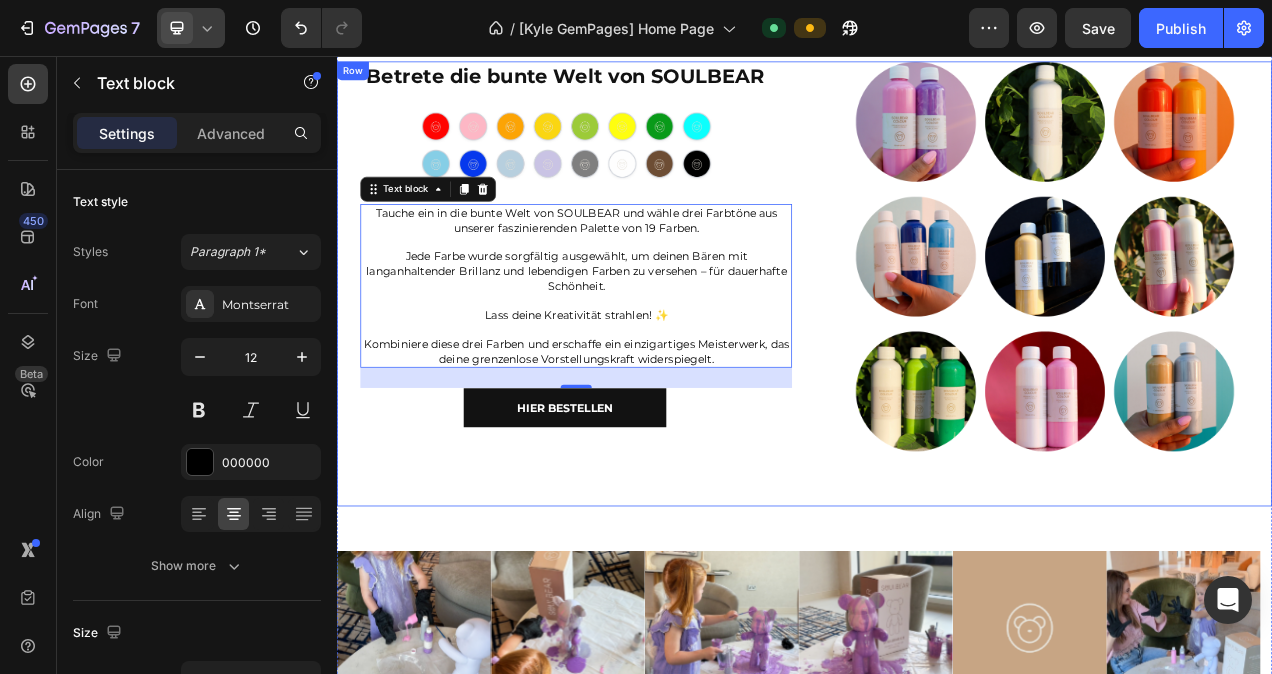click on "Image" at bounding box center [1245, 350] 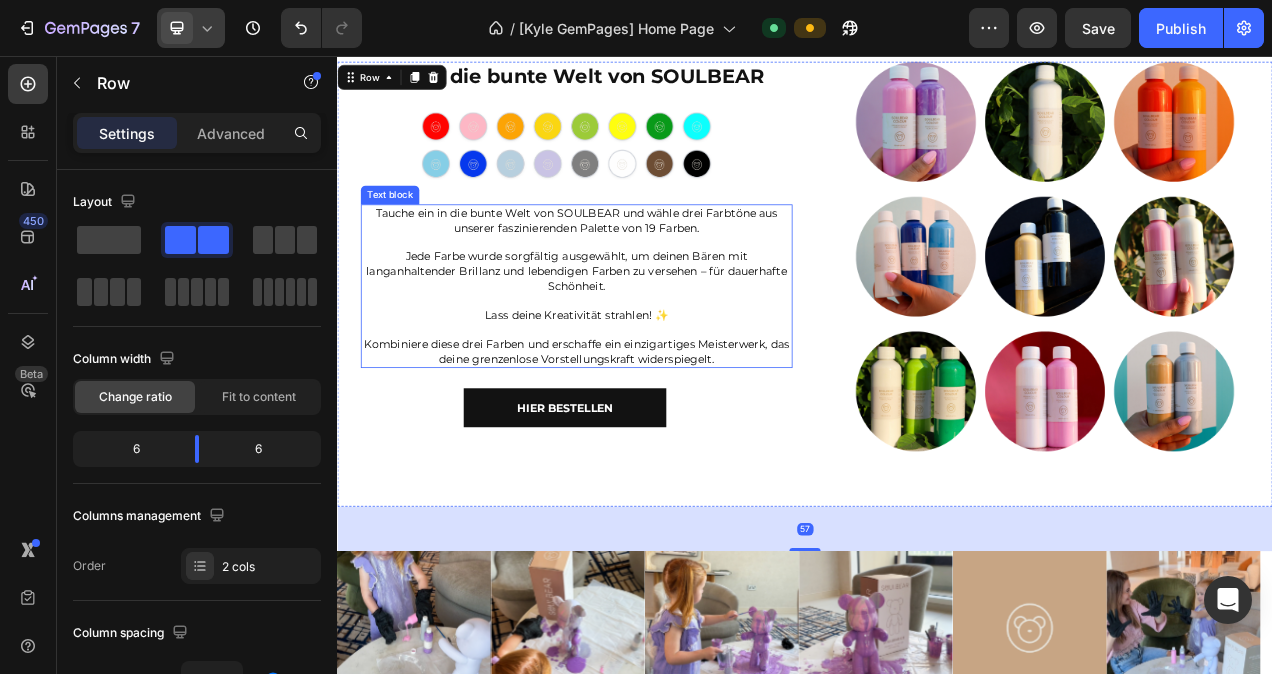 click on "Kombiniere diese drei Farben und erschaffe ein einzigartiges Meisterwerk, das deine grenzenlose Vorstellungskraft widerspiegelt." at bounding box center (644, 436) 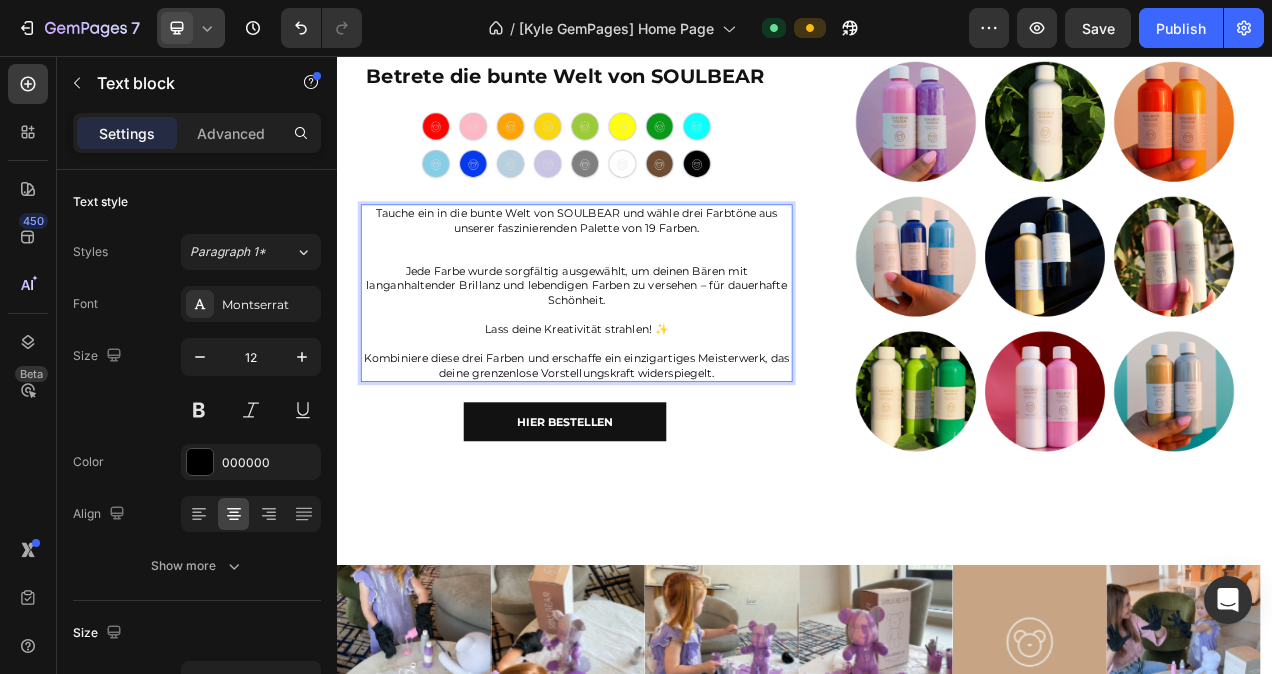 click on "Kombiniere diese drei Farben und erschaffe ein einzigartiges Meisterwerk, das deine grenzenlose Vorstellungskraft widerspiegelt." at bounding box center (644, 454) 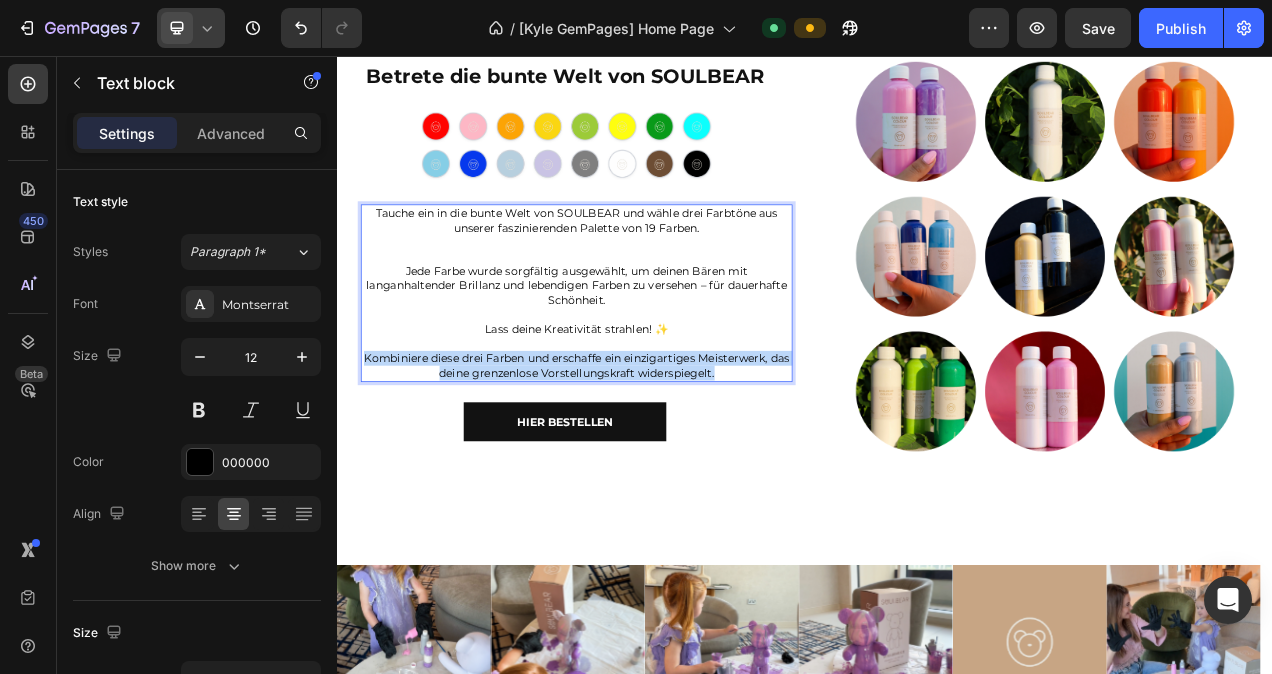 drag, startPoint x: 843, startPoint y: 455, endPoint x: 377, endPoint y: 439, distance: 466.2746 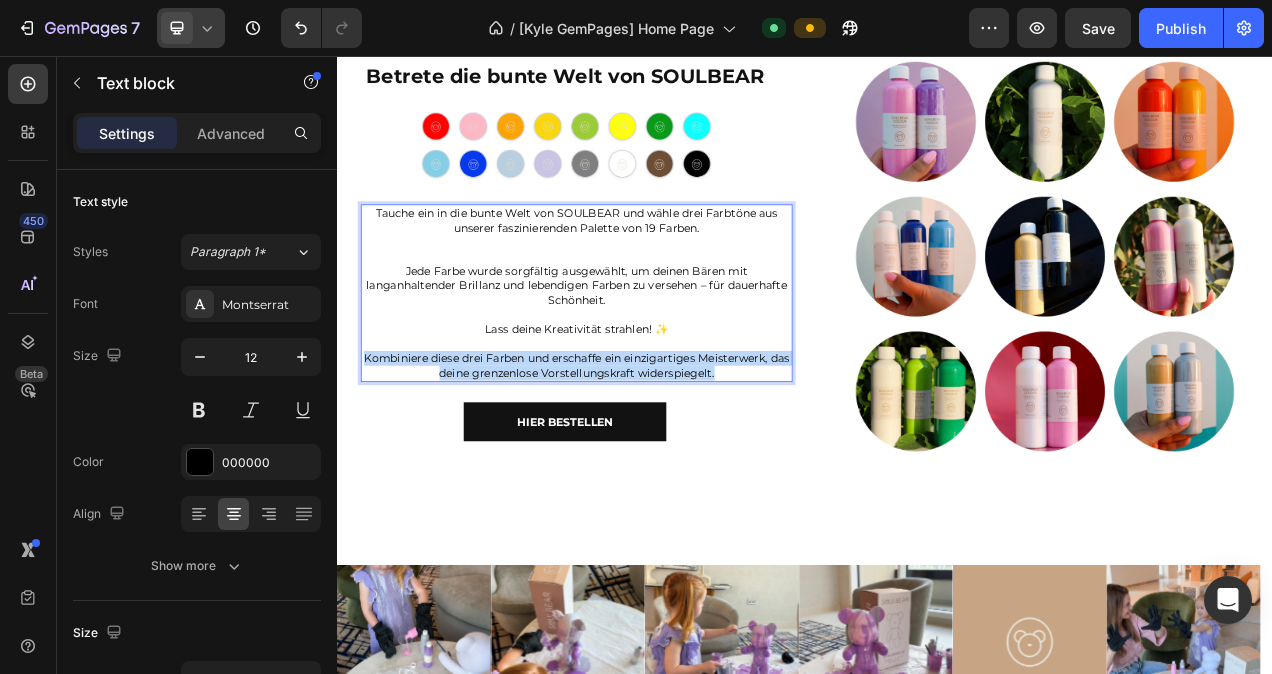 click on "Kombiniere diese drei Farben und erschaffe ein einzigartiges Meisterwerk, das deine grenzenlose Vorstellungskraft widerspiegelt." at bounding box center (644, 454) 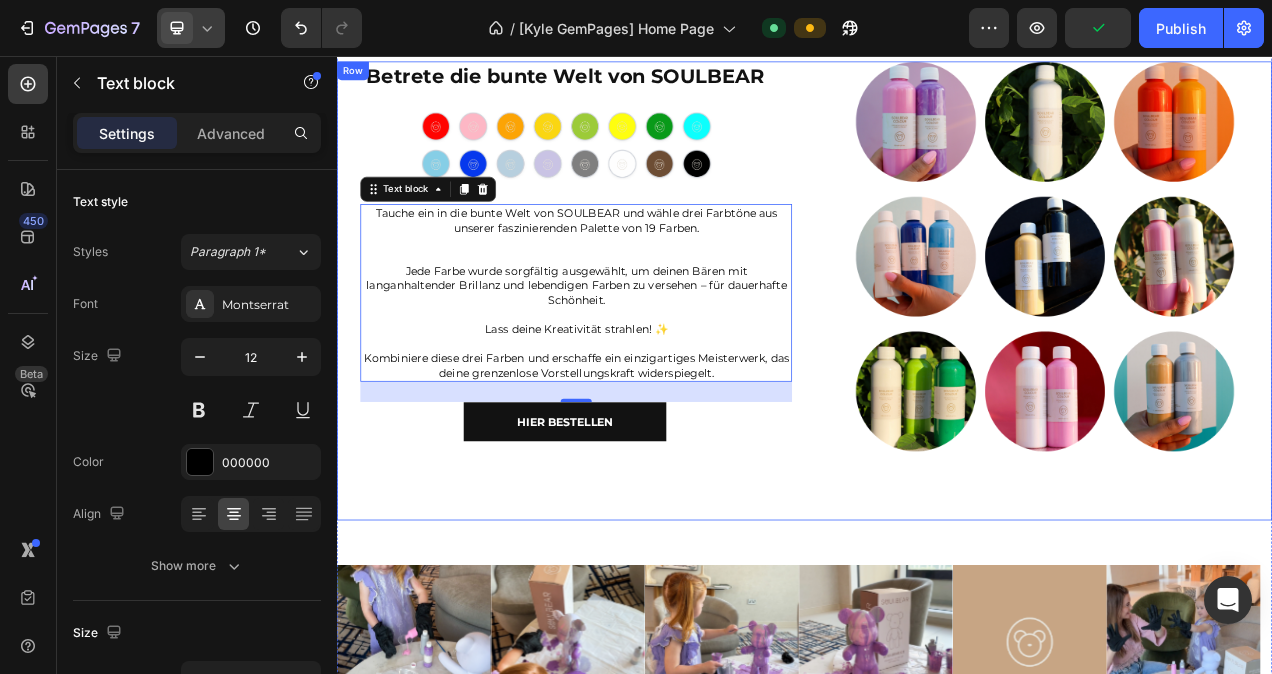 click on "Image" at bounding box center [1245, 359] 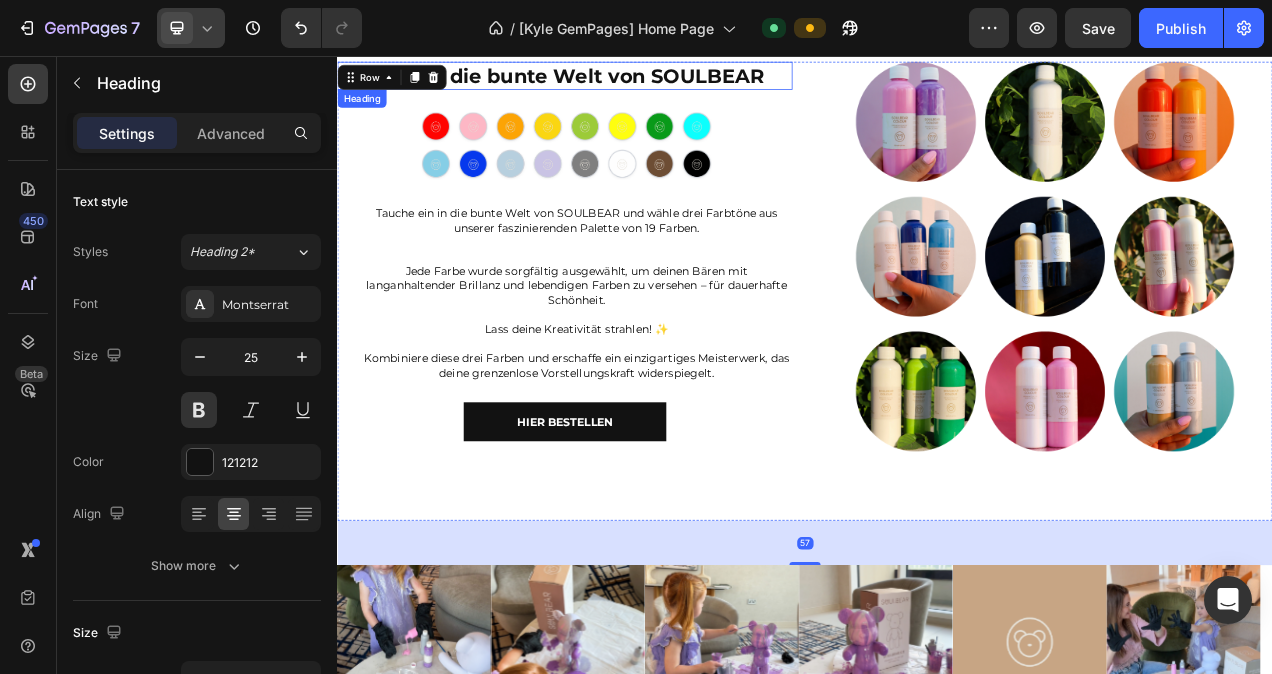 click on "Betrete die bunte Welt von SOULBEAR" at bounding box center (629, 82) 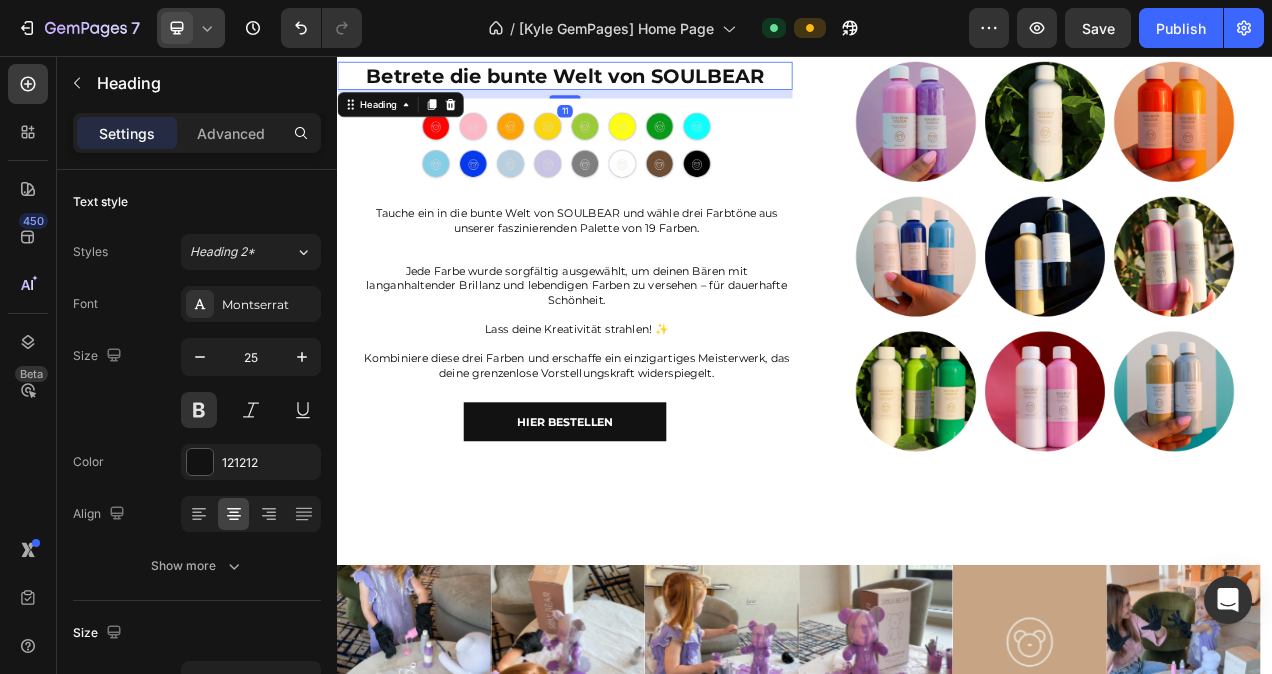 click on "Betrete die bunte Welt von SOULBEAR" at bounding box center [629, 82] 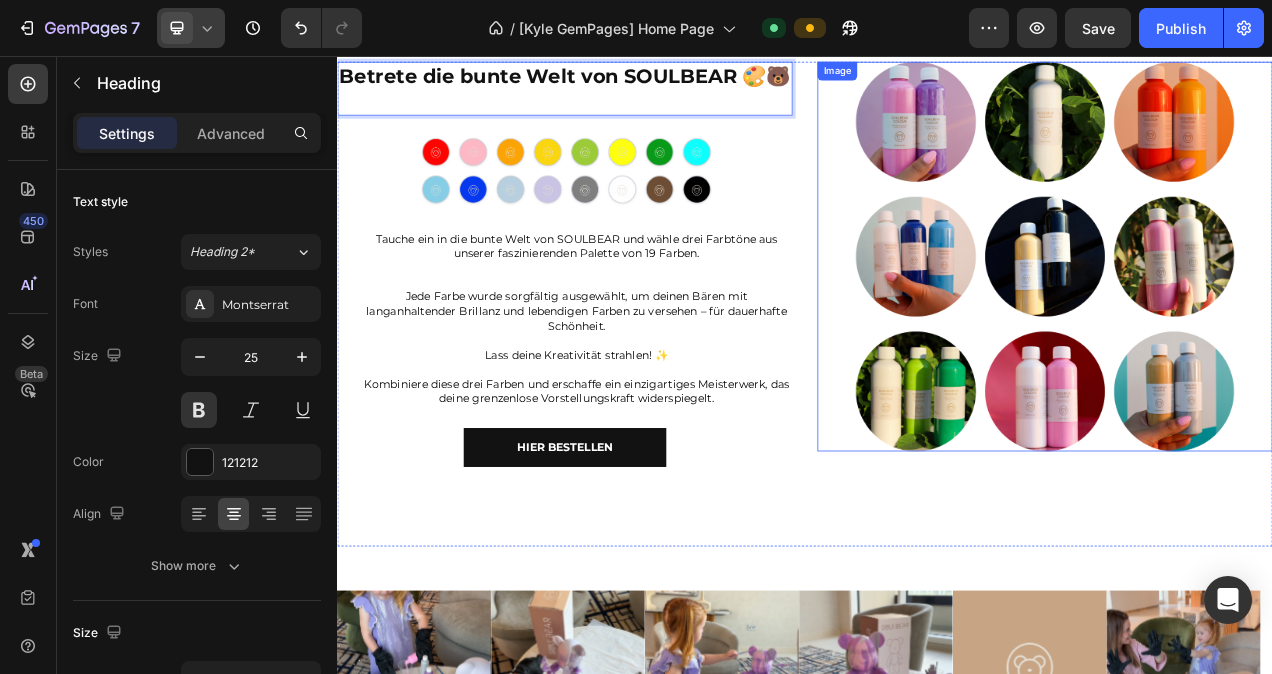 scroll, scrollTop: 2322, scrollLeft: 0, axis: vertical 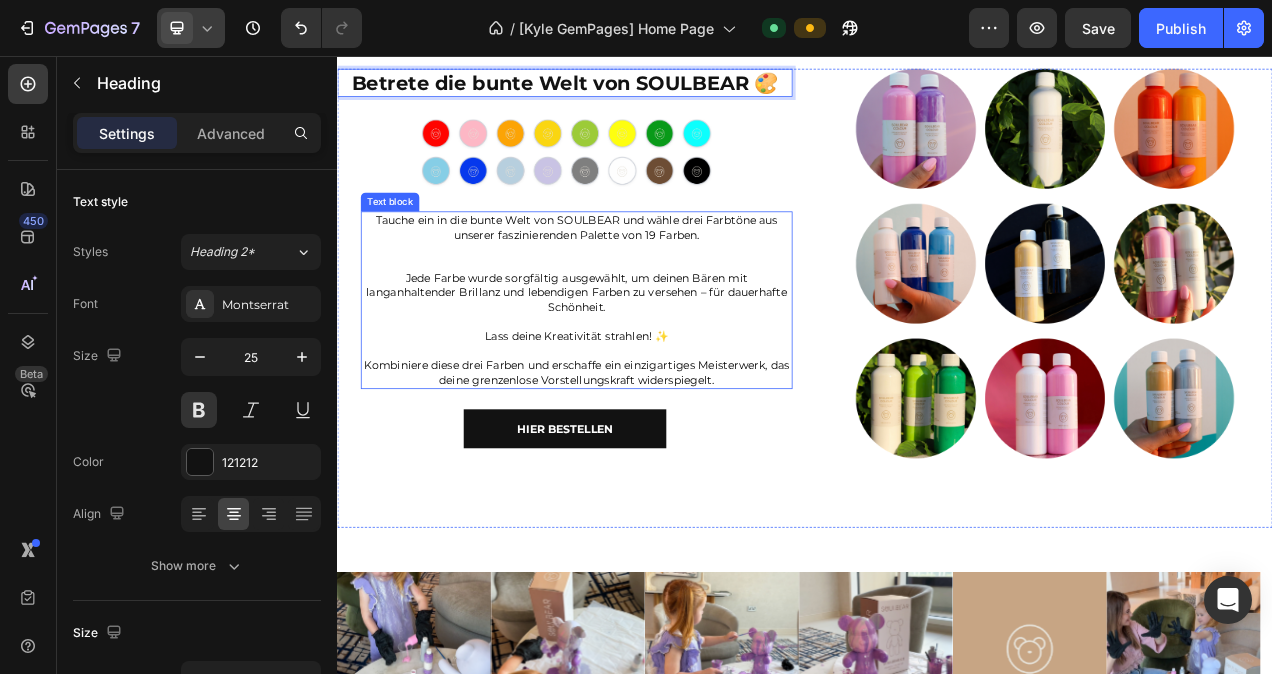 click on "Tauche ein in die bunte Welt von SOULBEAR und wähle drei Farbtöne aus unserer faszinierenden Palette von 19 Farben." at bounding box center [644, 295] 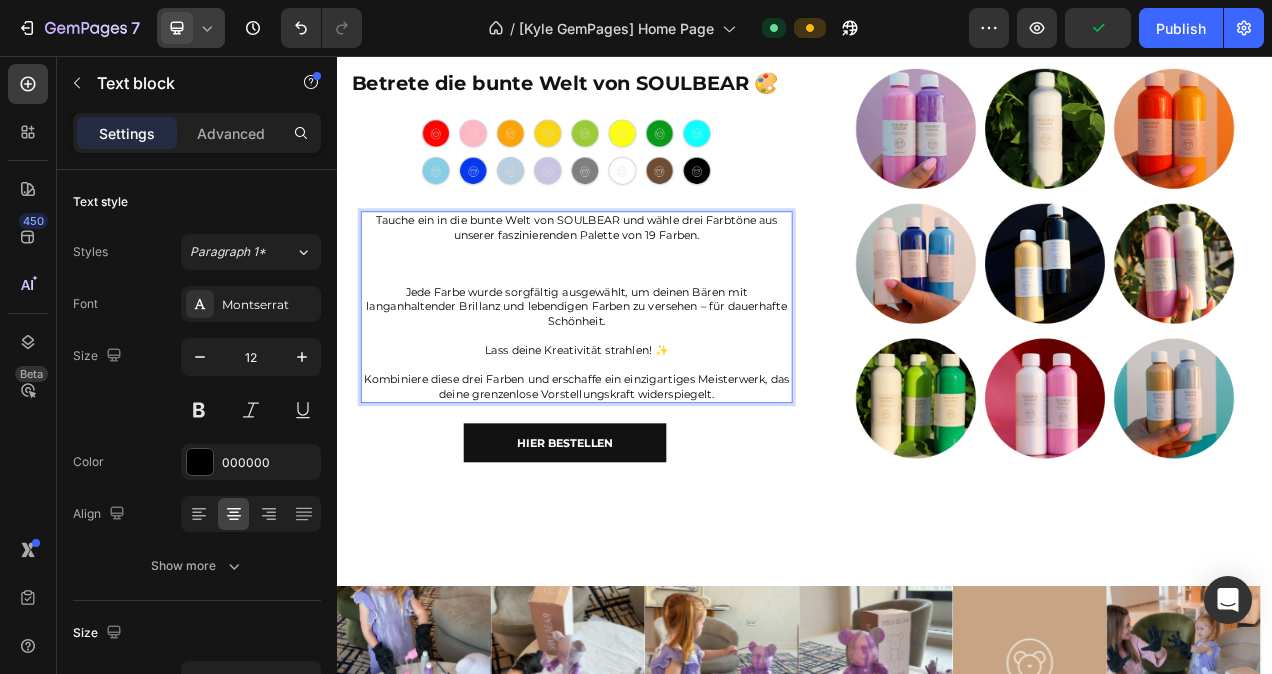 click on "Tauche ein in die bunte Welt von SOULBEAR und wähle drei Farbtöne aus unserer faszinierenden Palette von 19 Farben. ⁠⁠⁠⁠⁠⁠⁠" at bounding box center [644, 304] 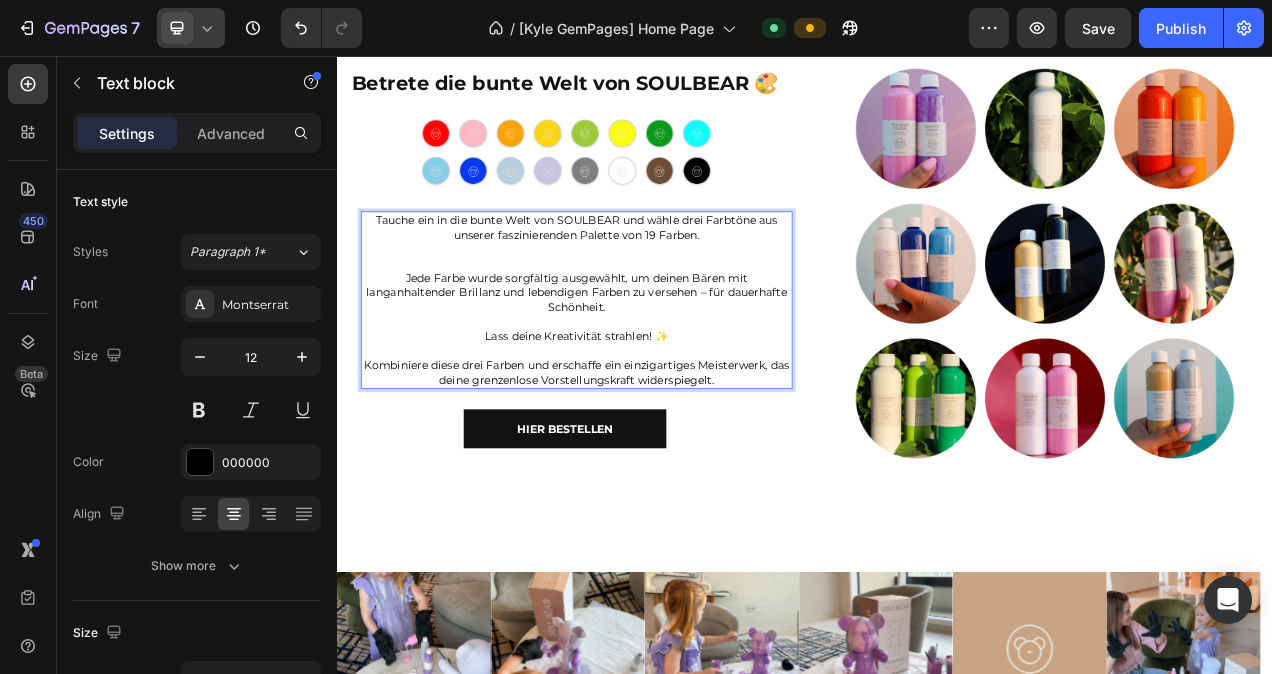 click on "Tauche ein in die bunte Welt von SOULBEAR und wähle drei Farbtöne aus unserer faszinierenden Palette von 19 Farben. ⁠⁠⁠⁠⁠⁠⁠" at bounding box center [644, 295] 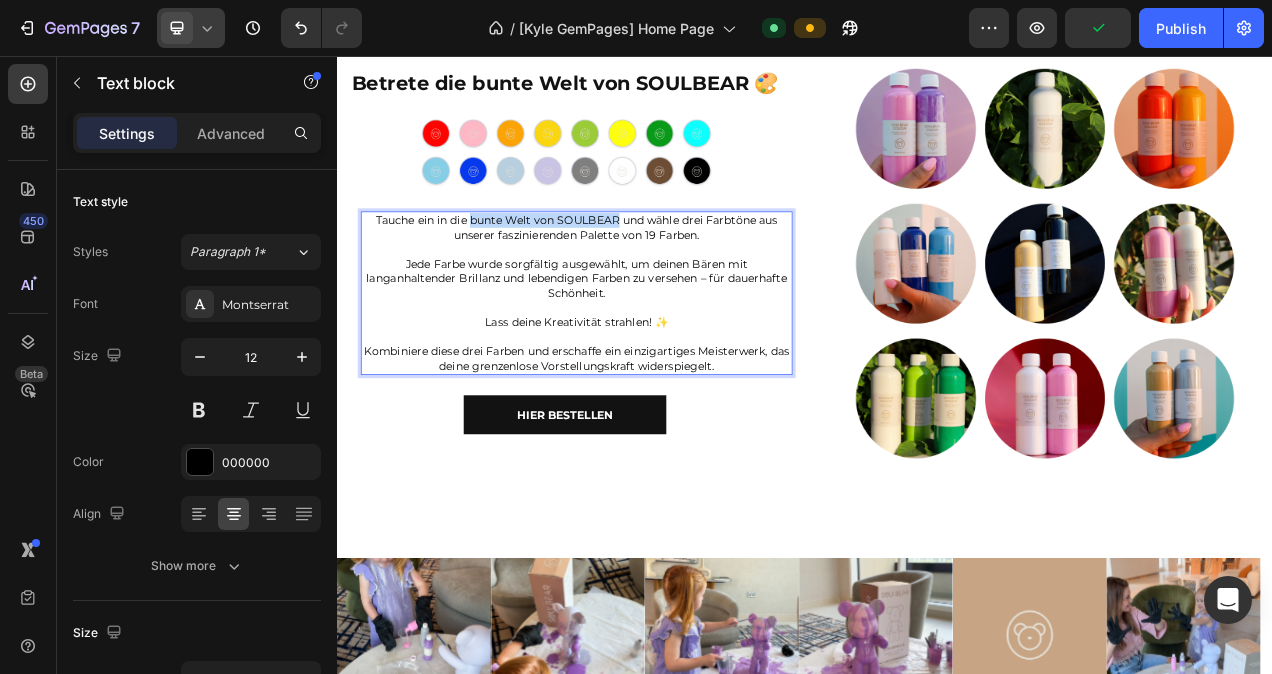 drag, startPoint x: 503, startPoint y: 266, endPoint x: 691, endPoint y: 269, distance: 188.02394 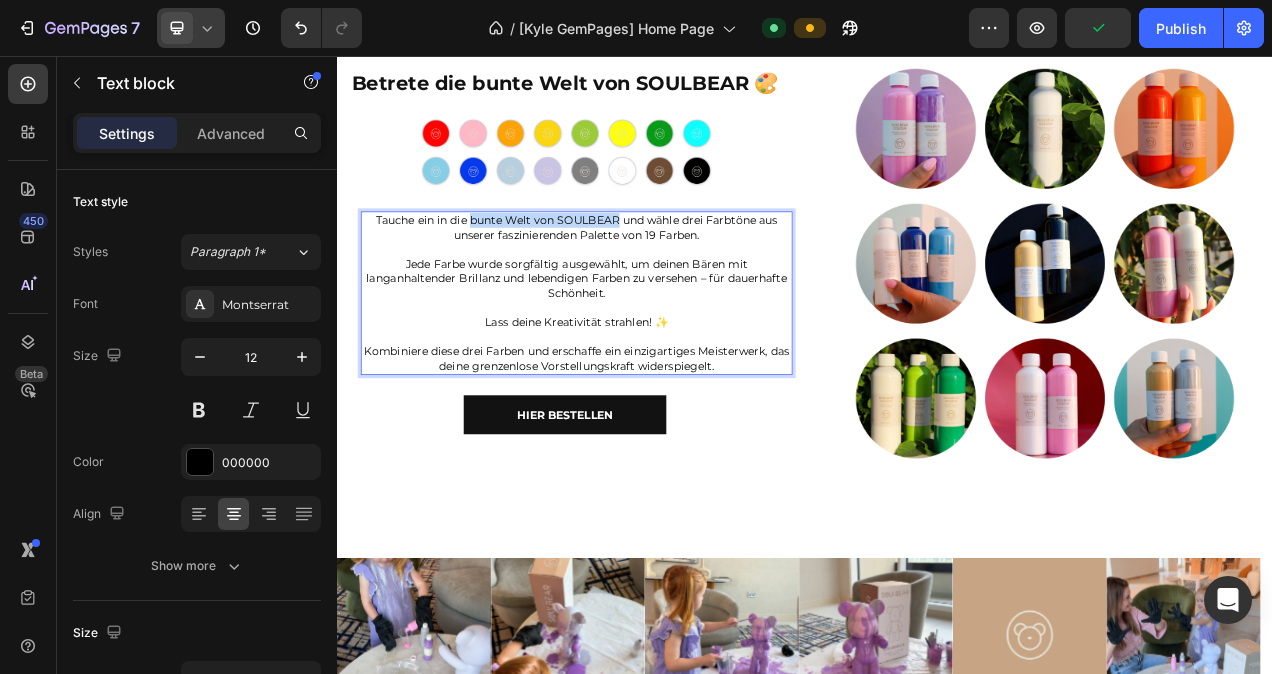 click on "Tauche ein in die bunte Welt von SOULBEAR und wähle drei Farbtöne aus unserer faszinierenden Palette von 19 Farben." at bounding box center (644, 276) 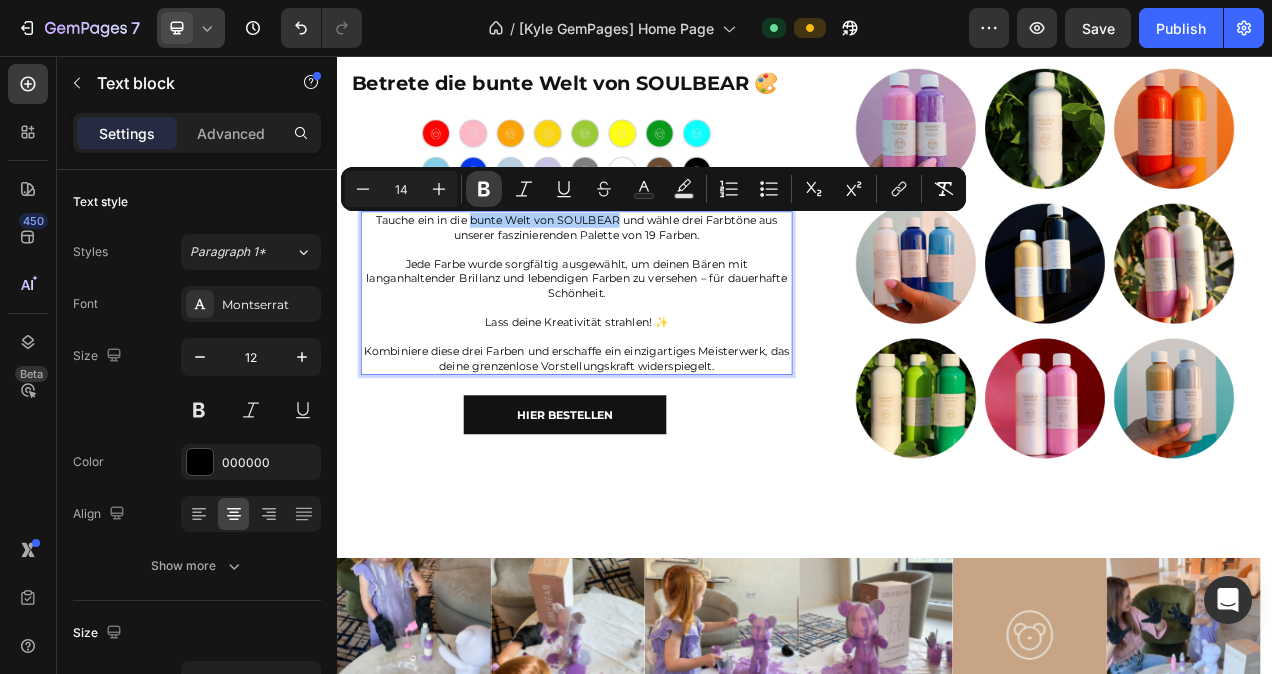 click 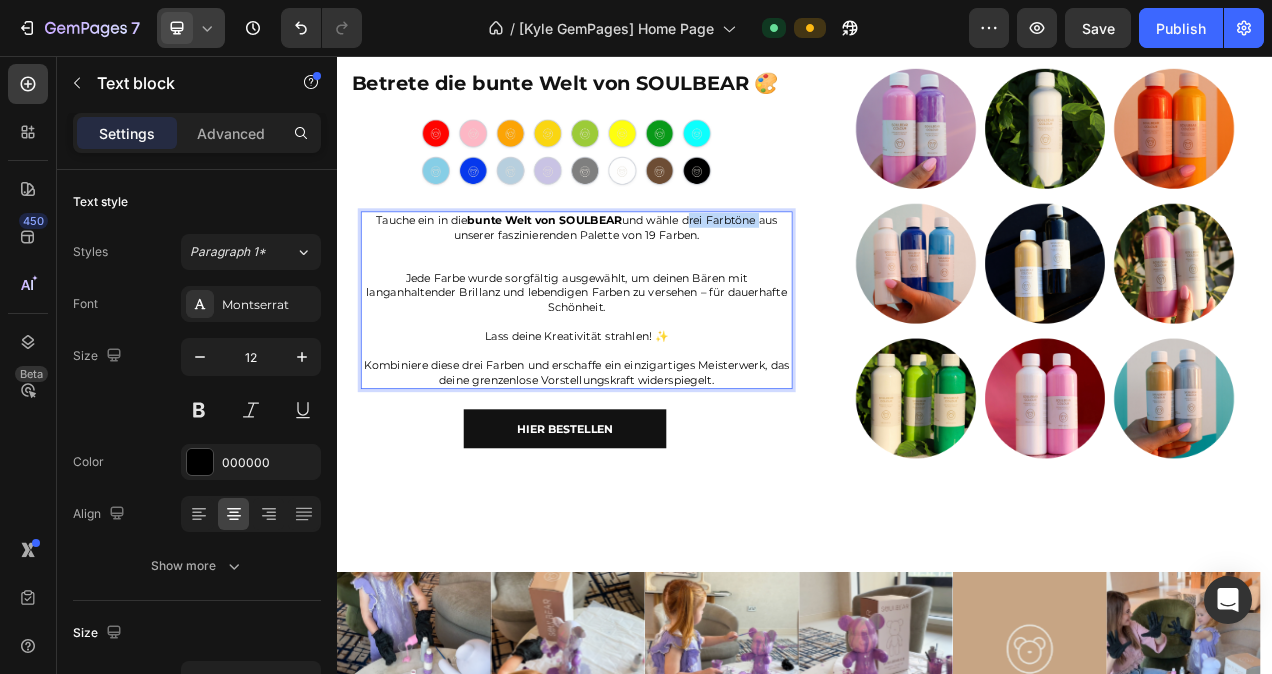 drag, startPoint x: 780, startPoint y: 269, endPoint x: 871, endPoint y: 267, distance: 91.02197 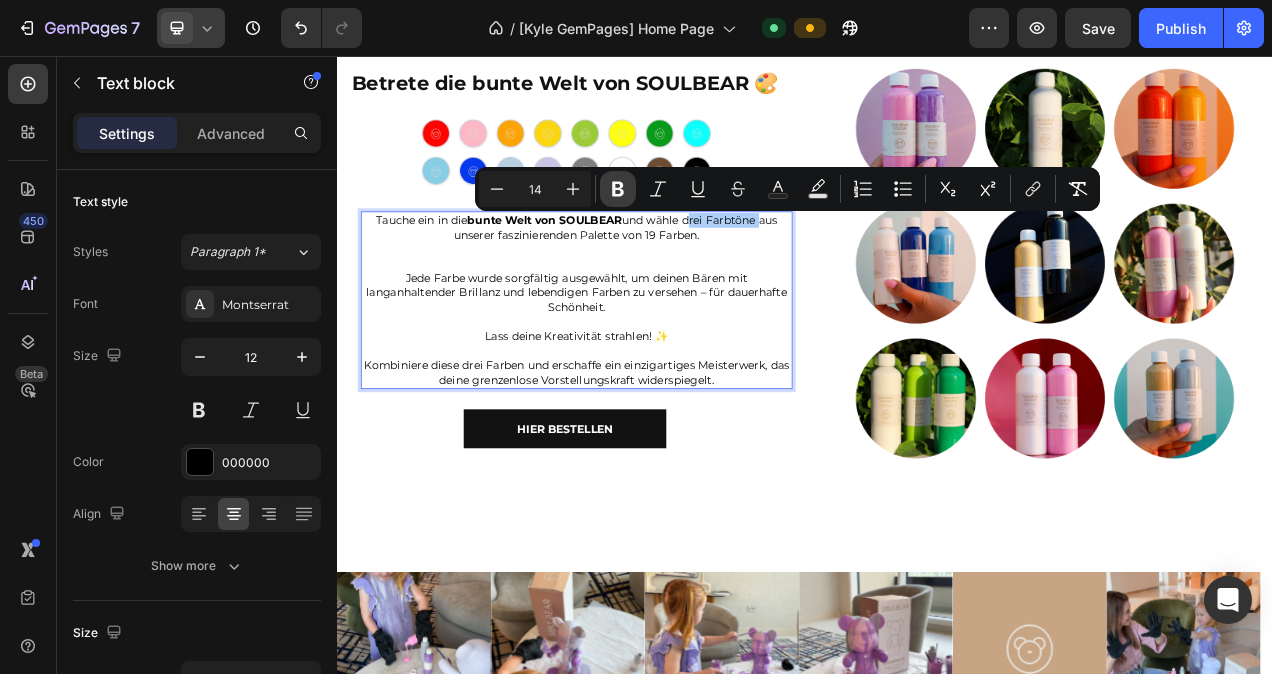 click 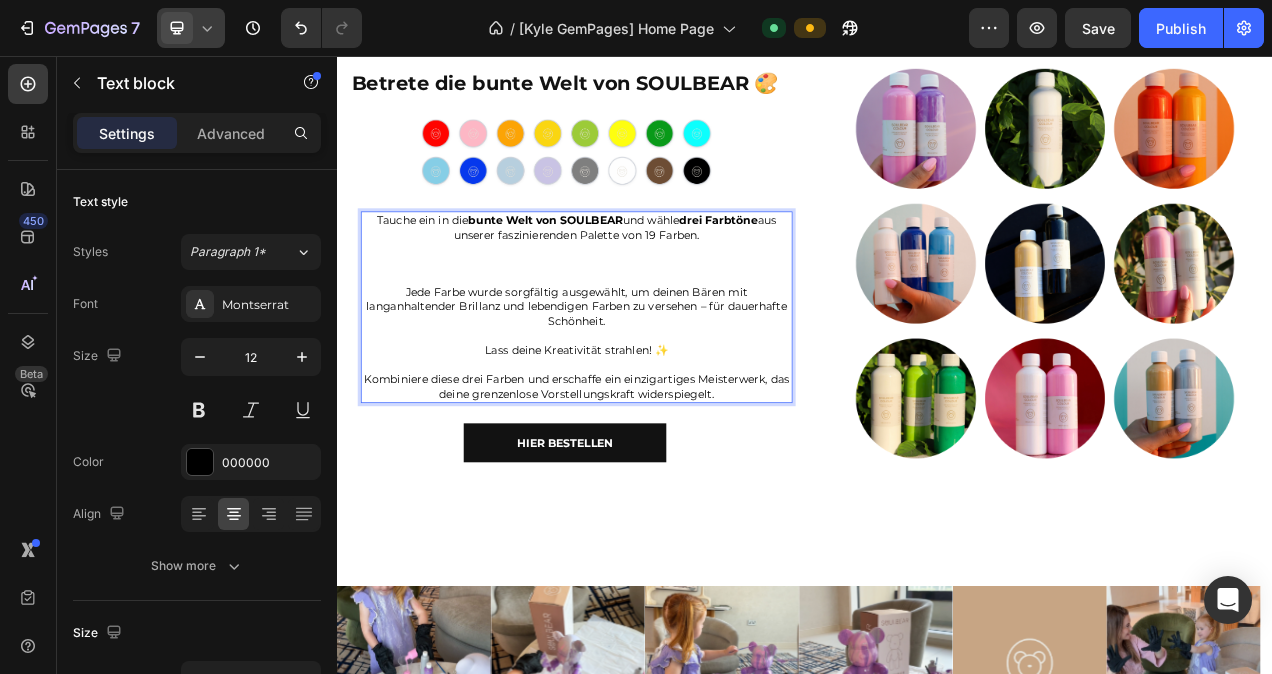 click on "Tauche ein in die  bunte Welt von SOULBEAR  und wähle  drei Farbtöne  aus unserer faszinierenden Palette von 19 Farben." at bounding box center (644, 304) 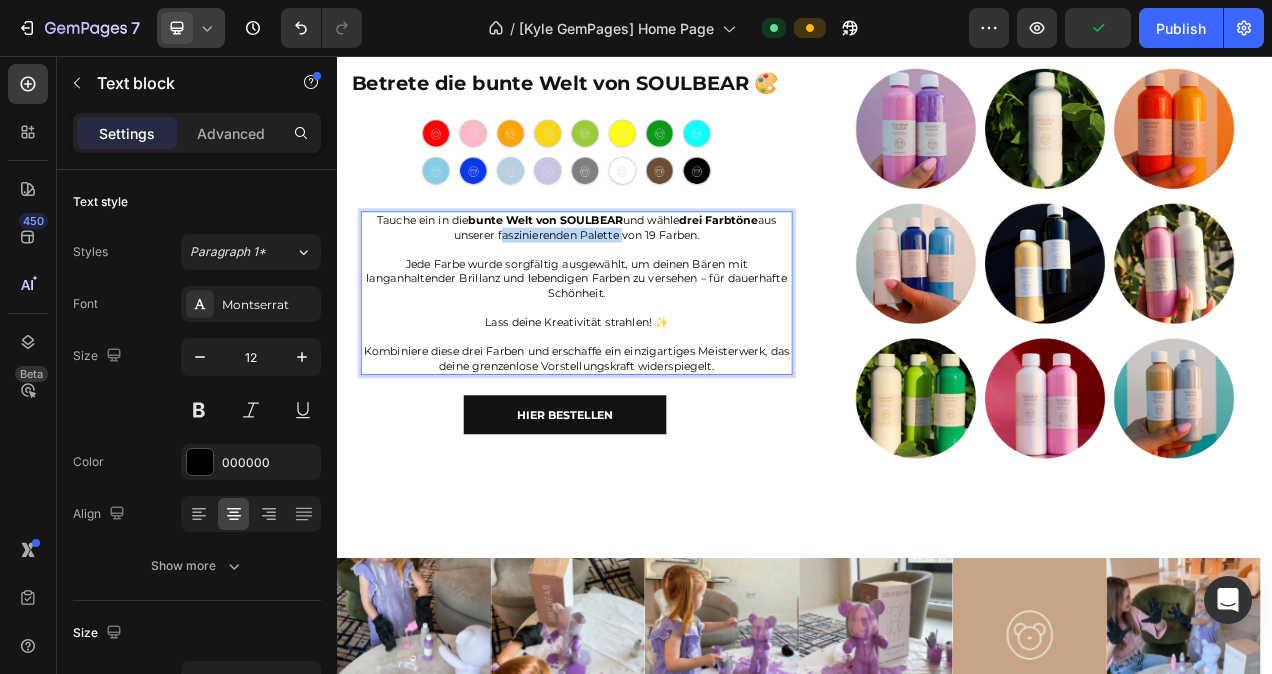 drag, startPoint x: 538, startPoint y: 291, endPoint x: 692, endPoint y: 289, distance: 154.01299 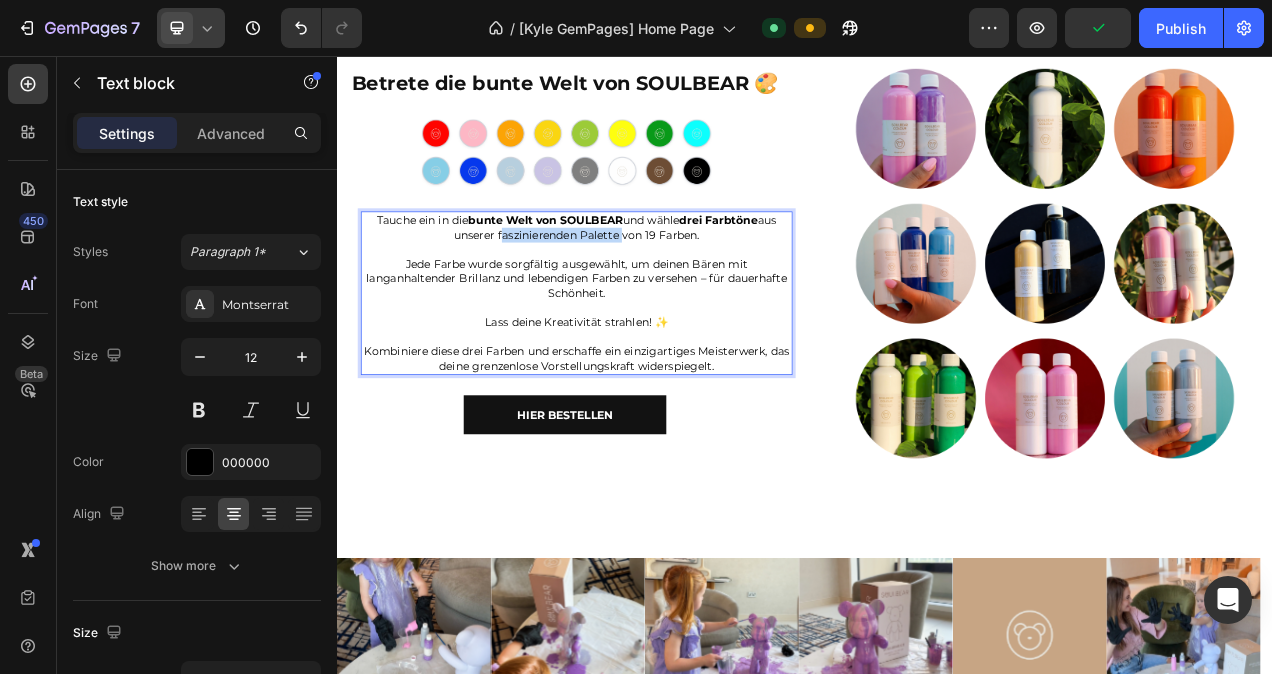 click on "Tauche ein in die  bunte Welt von SOULBEAR  und wähle  drei Farbtöne  aus unserer faszinierenden Palette von 19 Farben." at bounding box center [644, 276] 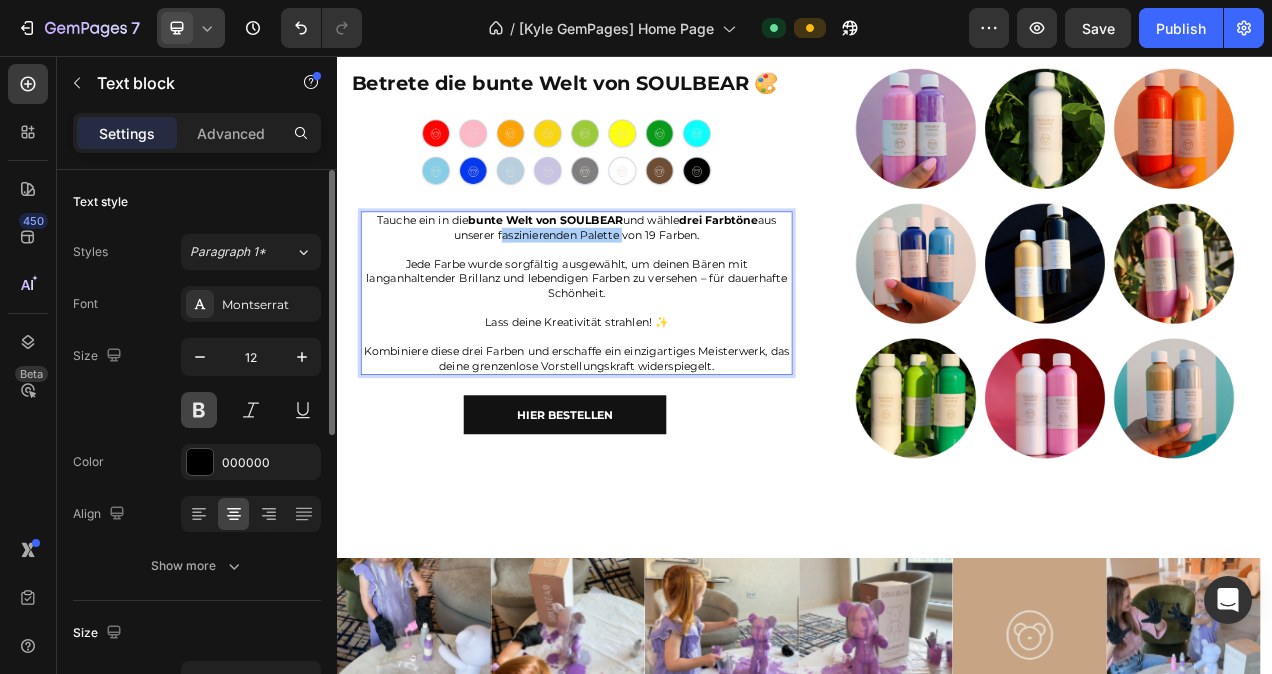 click at bounding box center [199, 410] 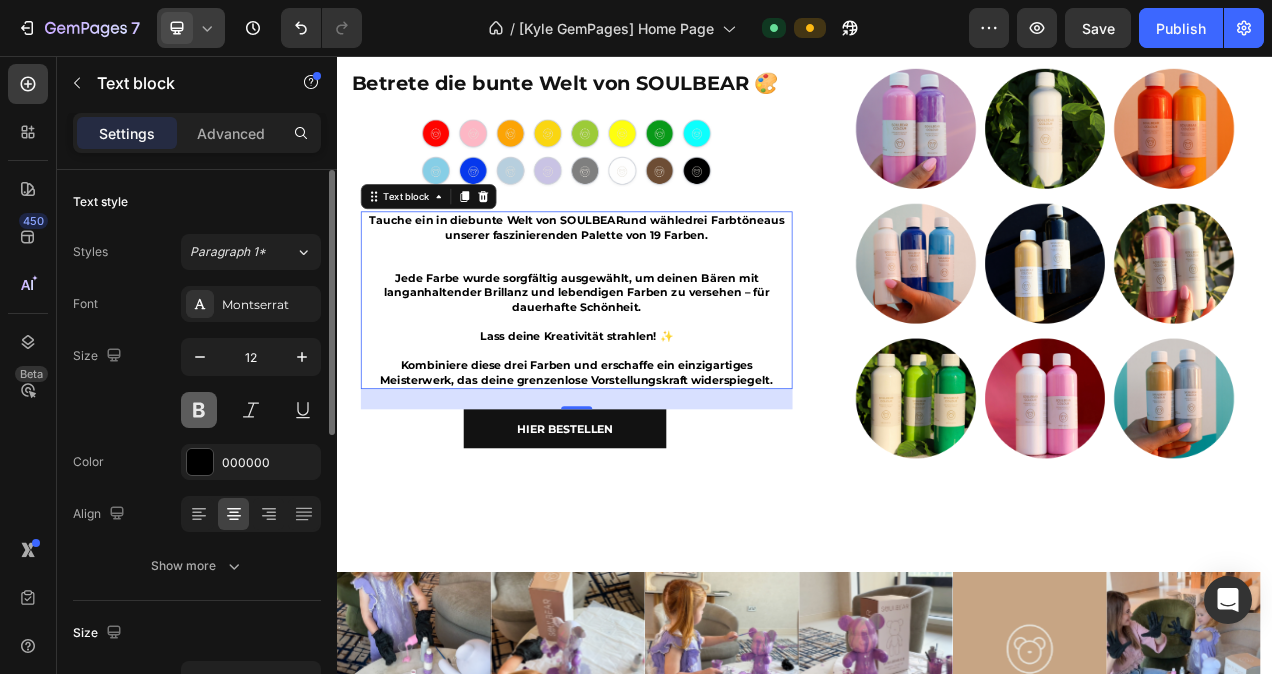 click at bounding box center (199, 410) 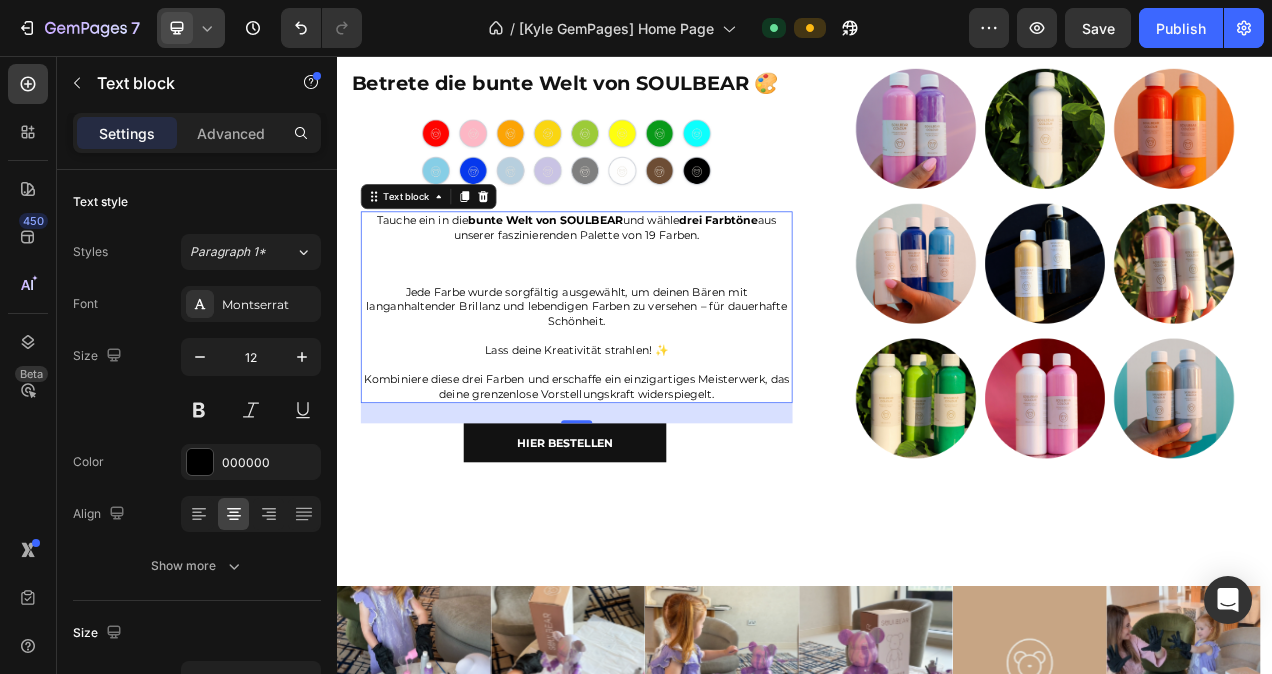 click on "Tauche ein in die  bunte Welt von SOULBEAR  und wähle  drei Farbtöne  aus unserer faszinierenden Palette von 19 Farben." at bounding box center (644, 276) 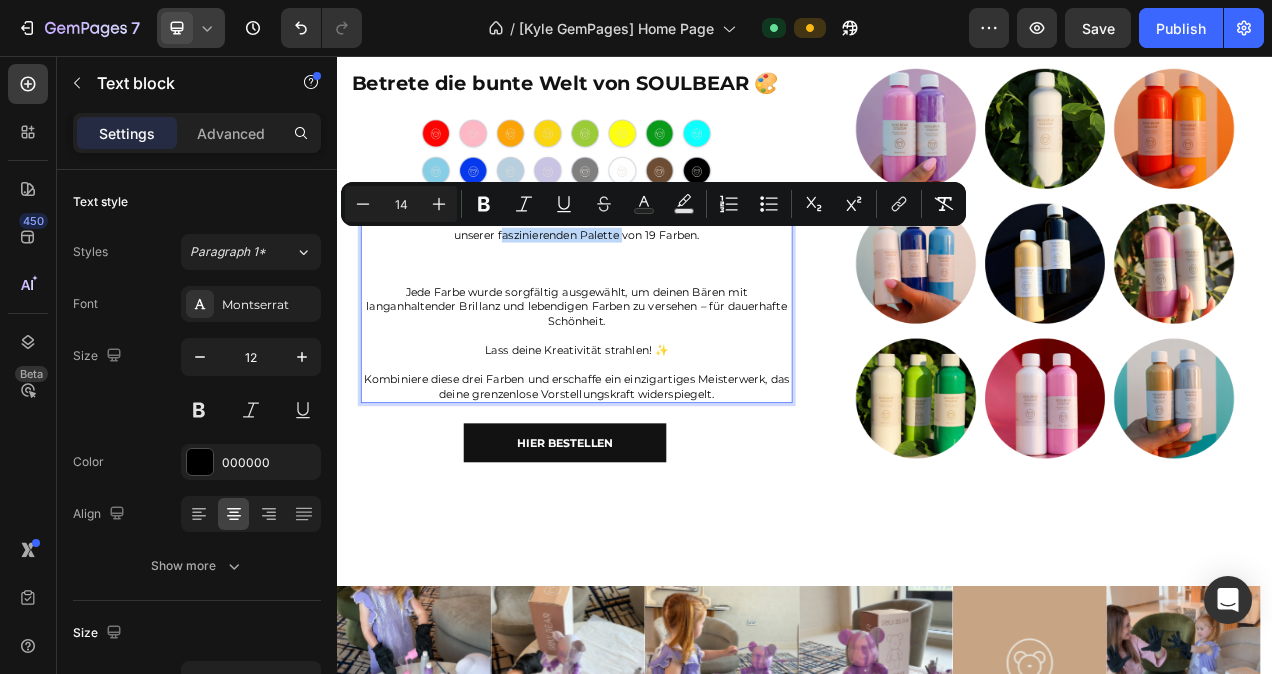 drag, startPoint x: 696, startPoint y: 287, endPoint x: 540, endPoint y: 294, distance: 156.15697 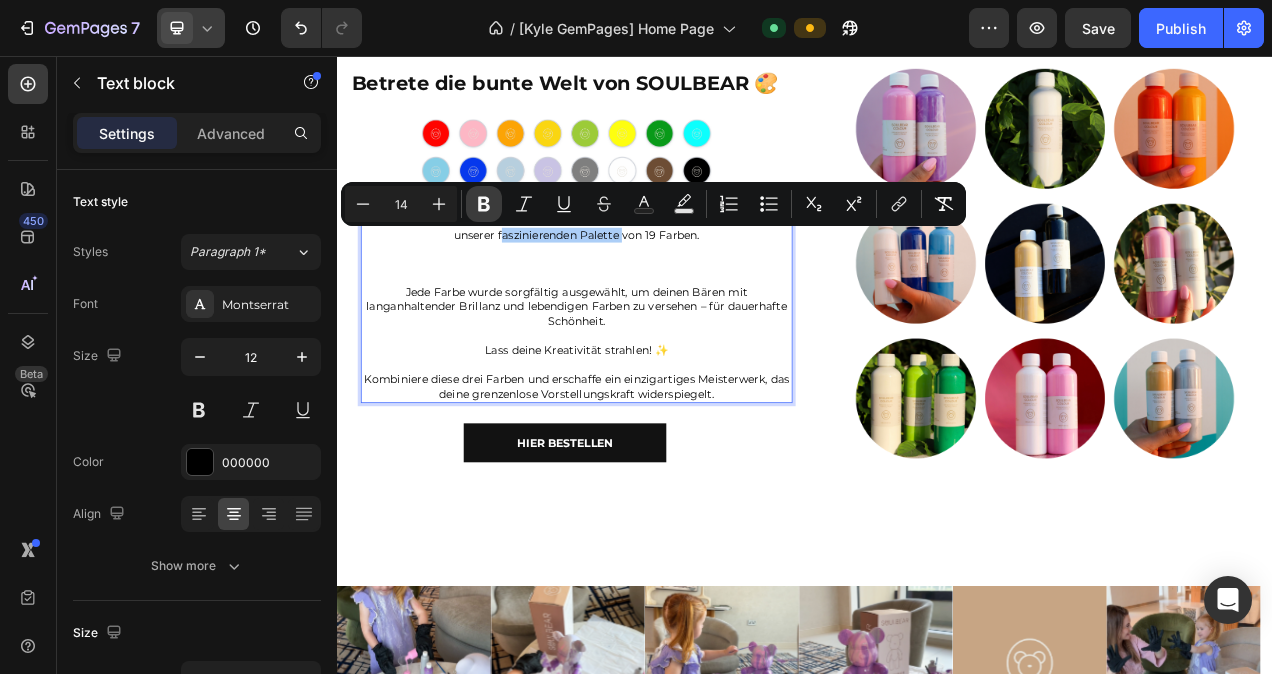 click 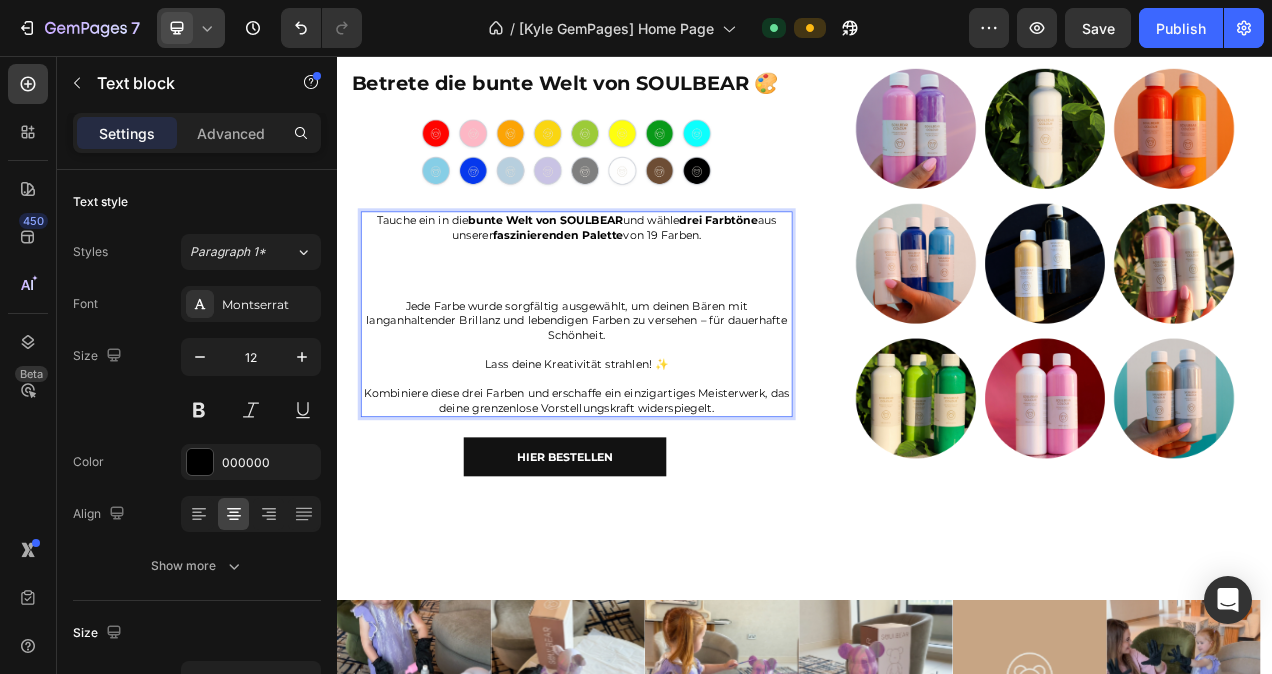 click on "Tauche ein in die  bunte Welt von SOULBEAR  und wähle  drei Farbtöne  aus unserer  faszinierenden Palette  von 19 Farben." at bounding box center [644, 313] 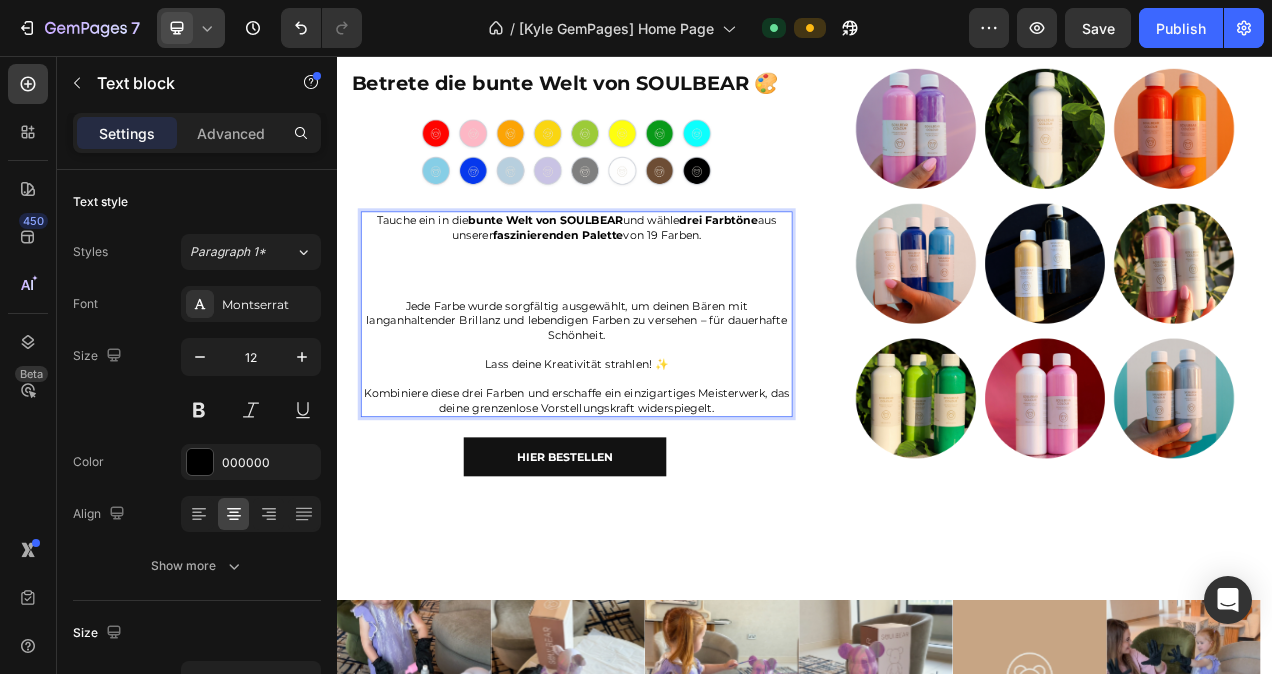 click on "Tauche ein in die  bunte Welt von SOULBEAR  und wähle  drei Farbtöne  aus unserer  faszinierenden Palette  von 19 Farben." at bounding box center [644, 313] 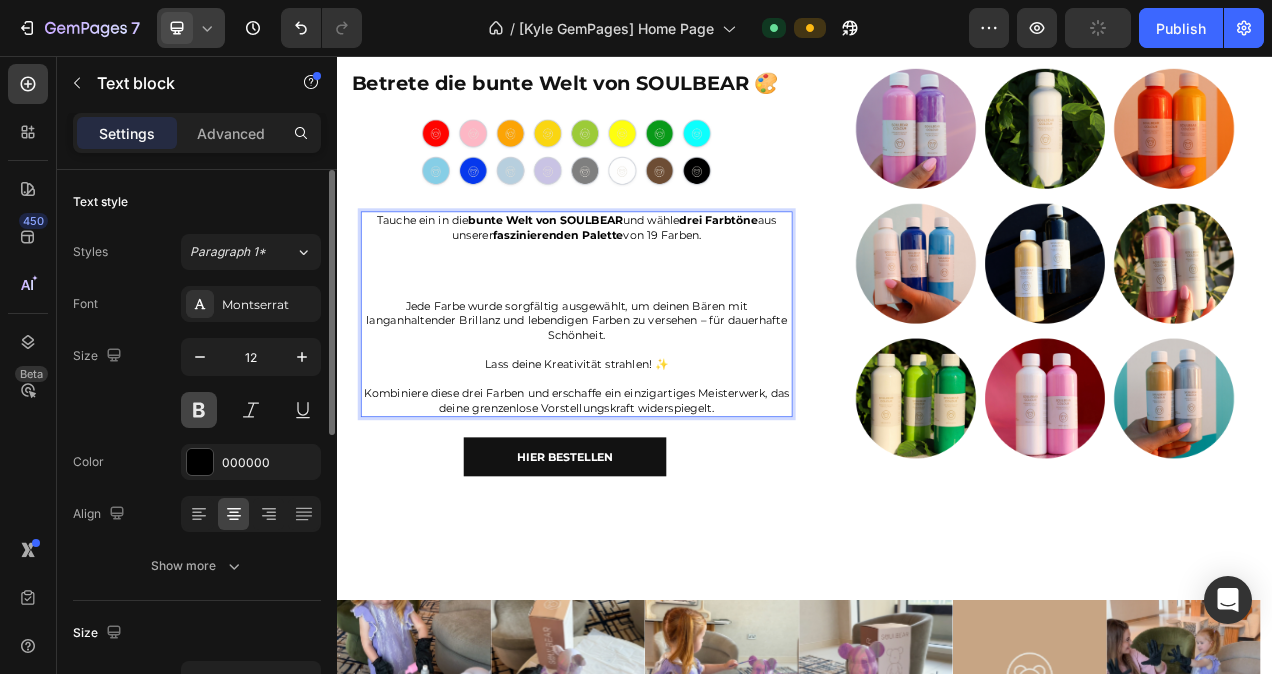 click at bounding box center (199, 410) 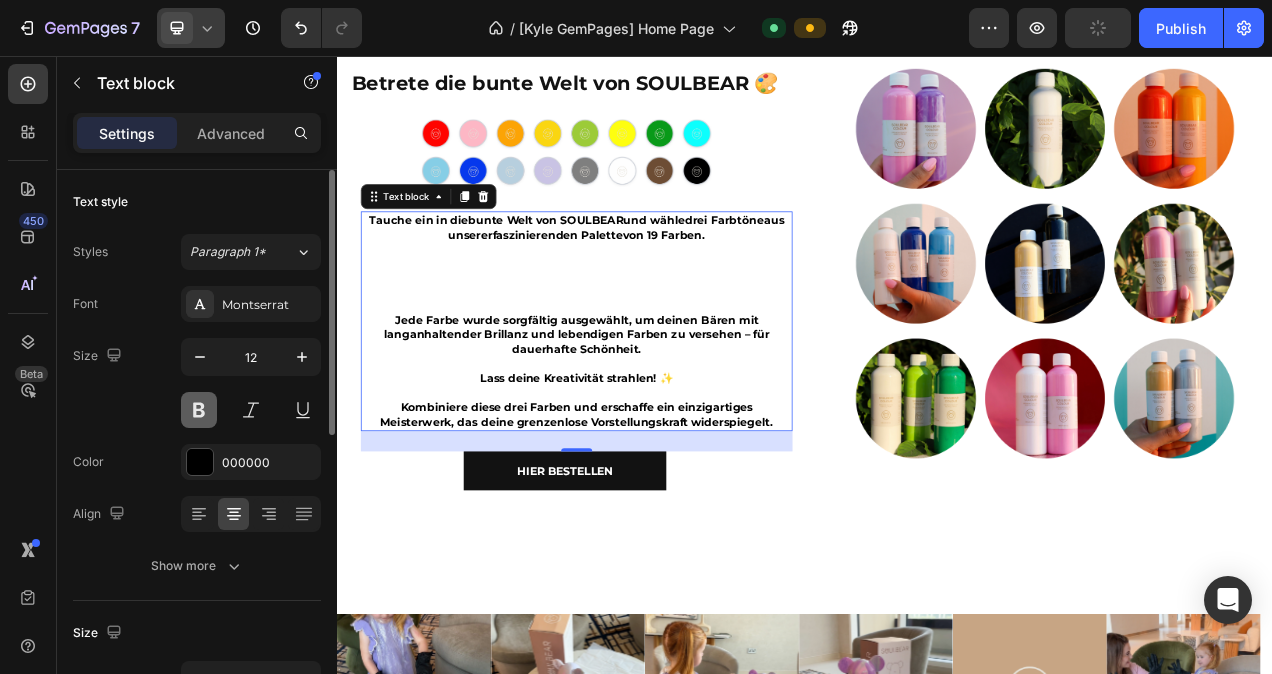 click at bounding box center [199, 410] 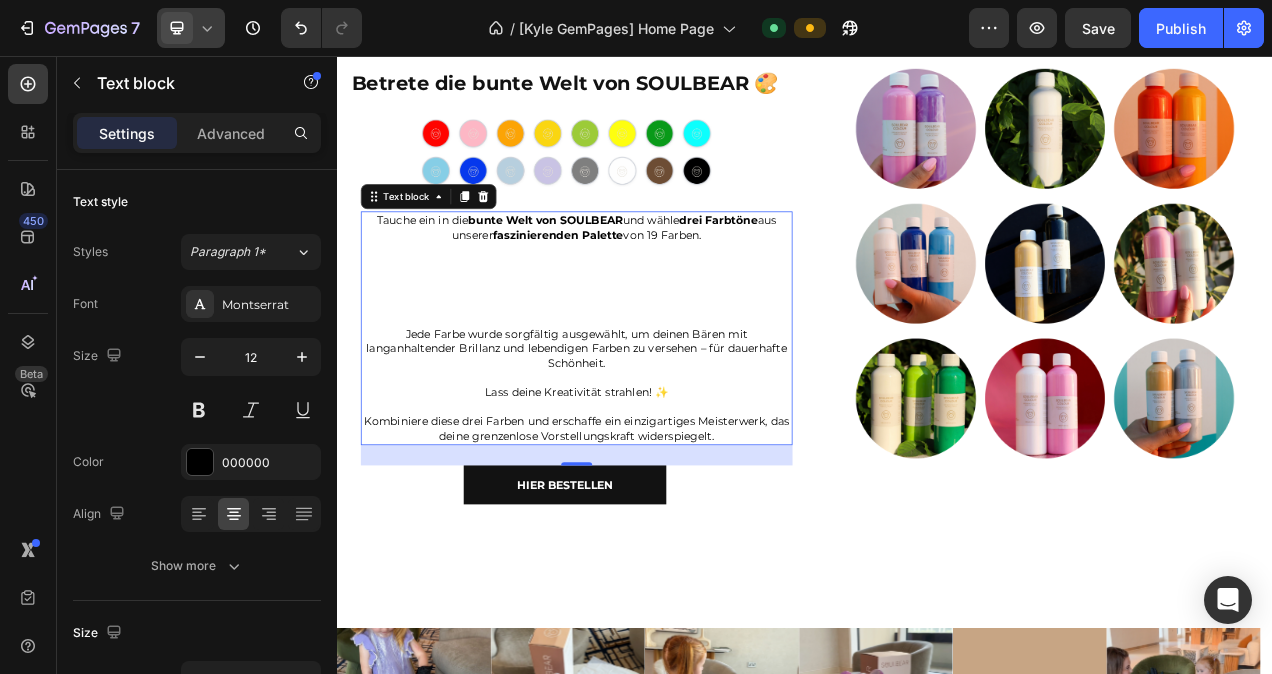 click on "Tauche ein in die  bunte Welt von SOULBEAR  und wähle  drei Farbtöne  aus unserer  faszinierenden Palette  von 19 Farben." at bounding box center (644, 331) 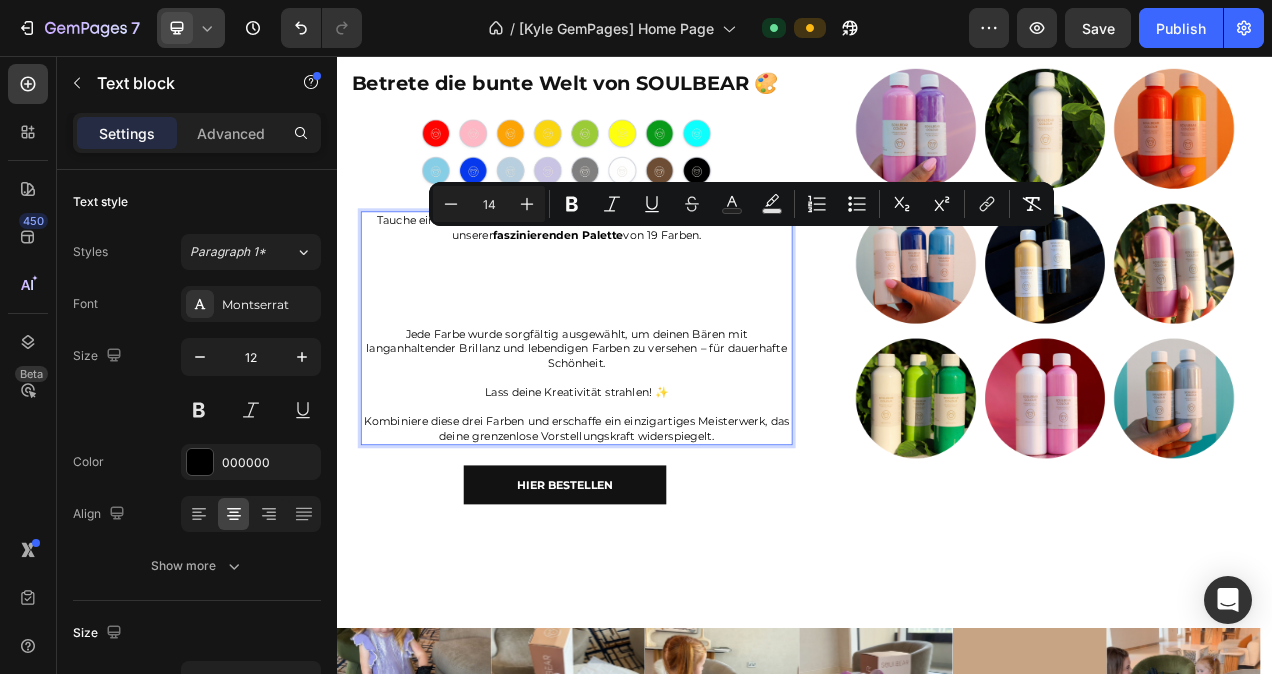 drag, startPoint x: 810, startPoint y: 288, endPoint x: 731, endPoint y: 290, distance: 79.025314 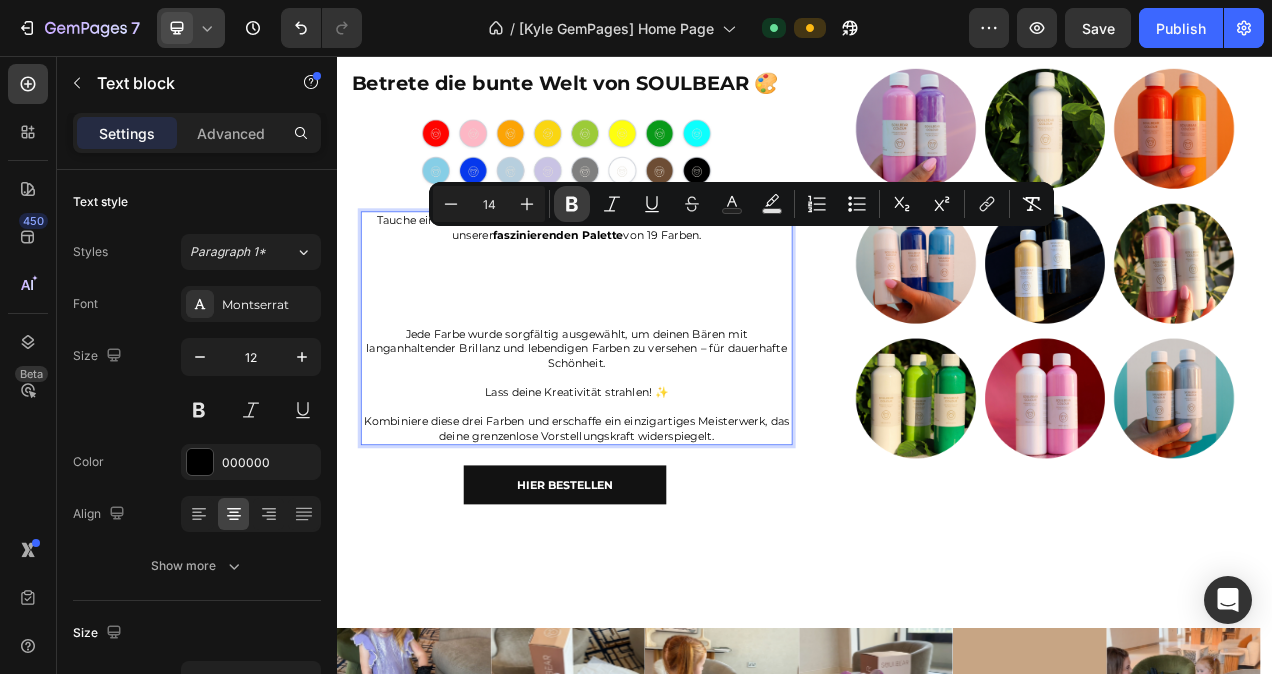 click 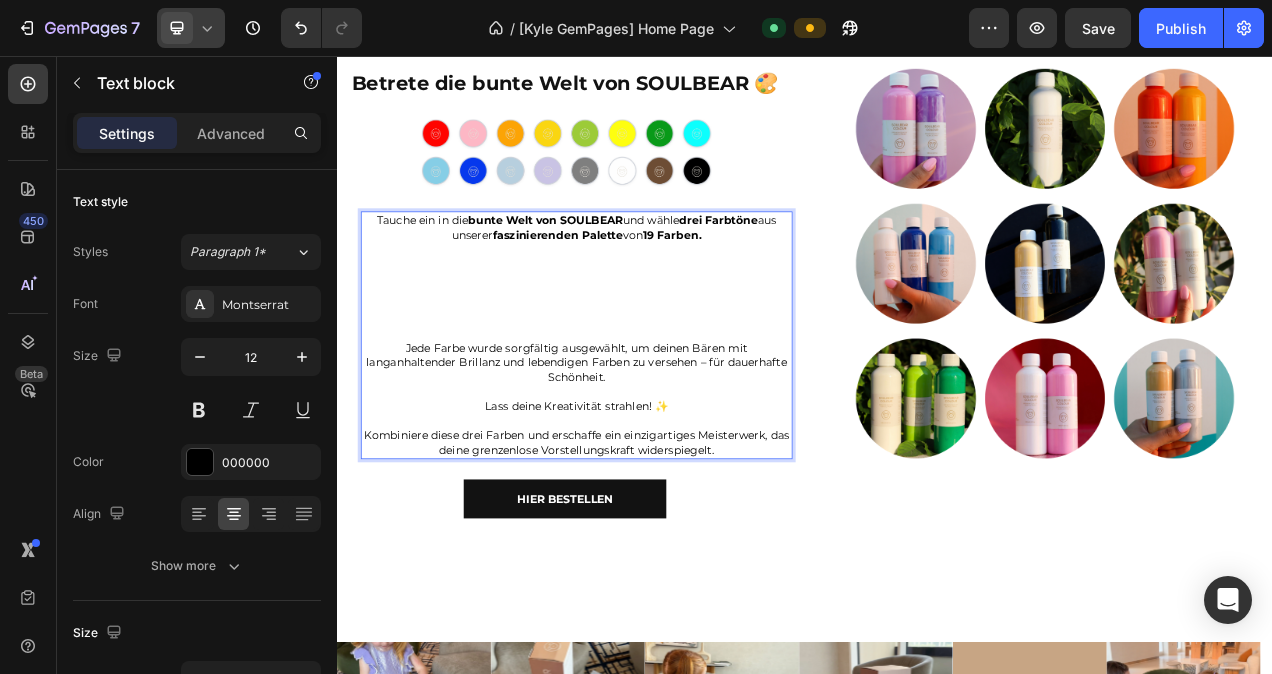 click on "Tauche ein in die  bunte Welt von SOULBEAR  und wähle  drei Farbtöne  aus unserer  faszinierenden Palette  von  19 Farben." at bounding box center [644, 340] 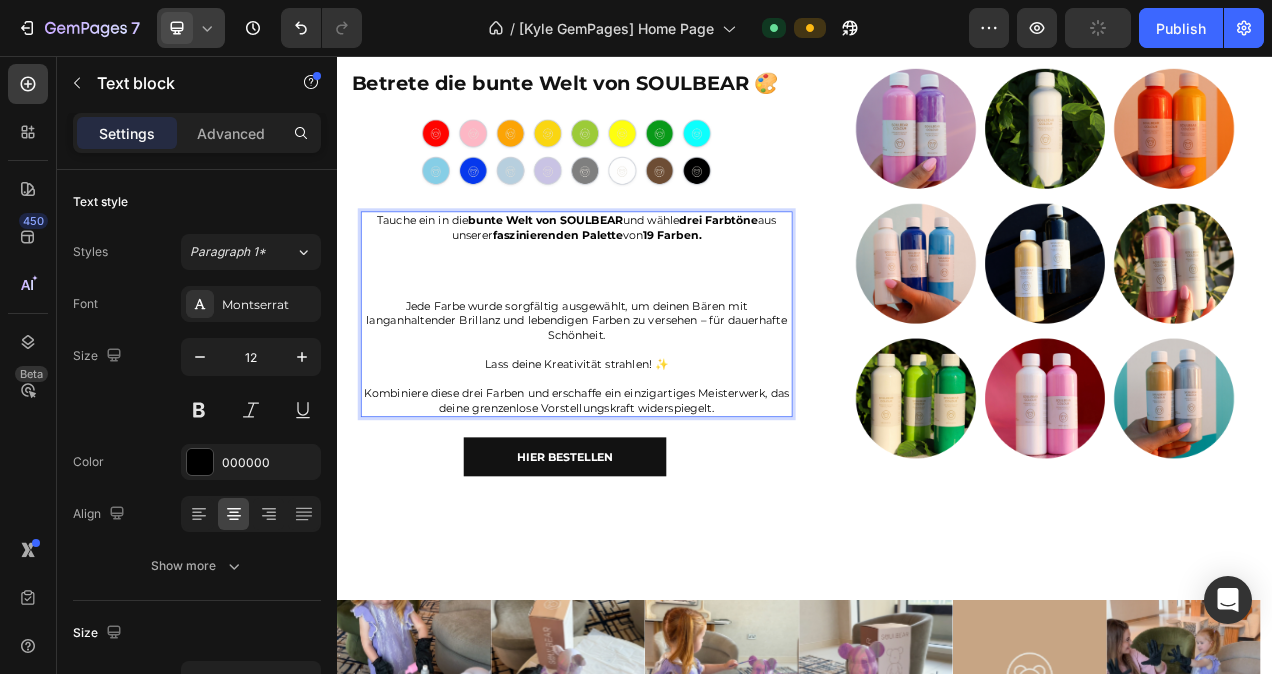 click on "Tauche ein in die  bunte Welt von SOULBEAR  und wähle  drei Farbtöne  aus unserer  faszinierenden Palette  von  19 Farben. ⁠⁠⁠⁠⁠⁠⁠" at bounding box center [644, 313] 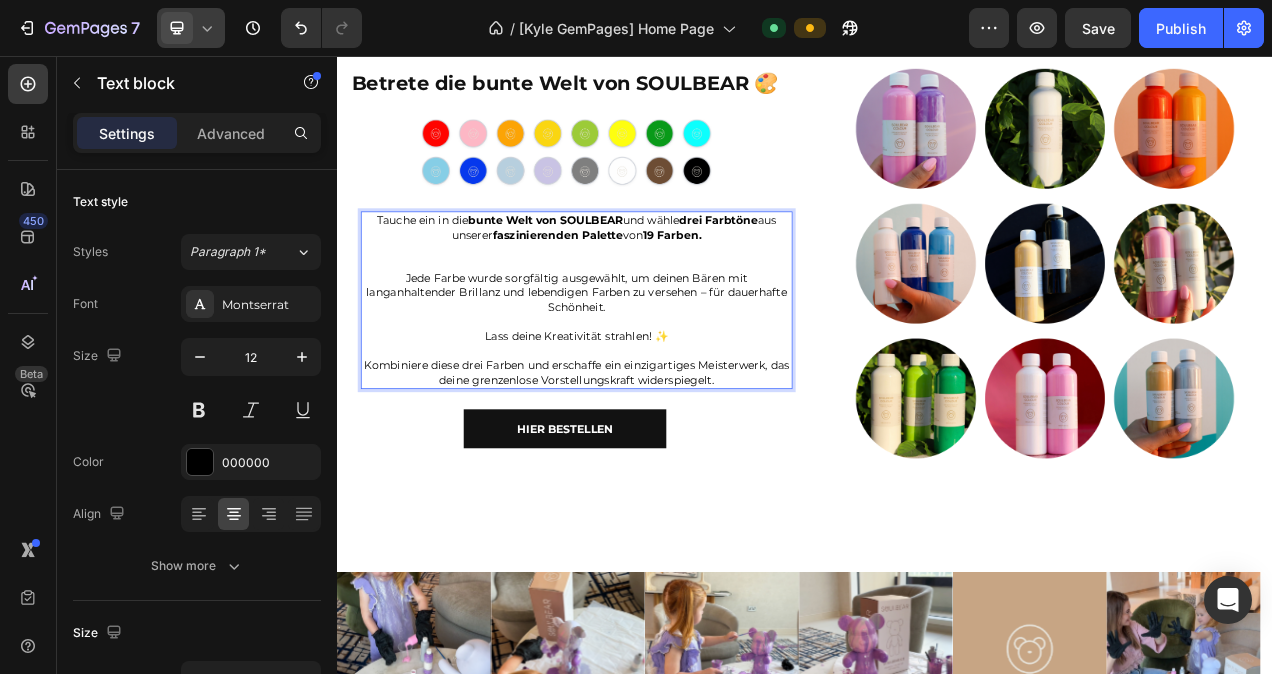 click on "Tauche ein in die  bunte Welt von SOULBEAR  und wähle  drei Farbtöne  aus unserer  faszinierenden Palette  von  19 Farben. ⁠⁠⁠⁠⁠⁠⁠" at bounding box center [644, 295] 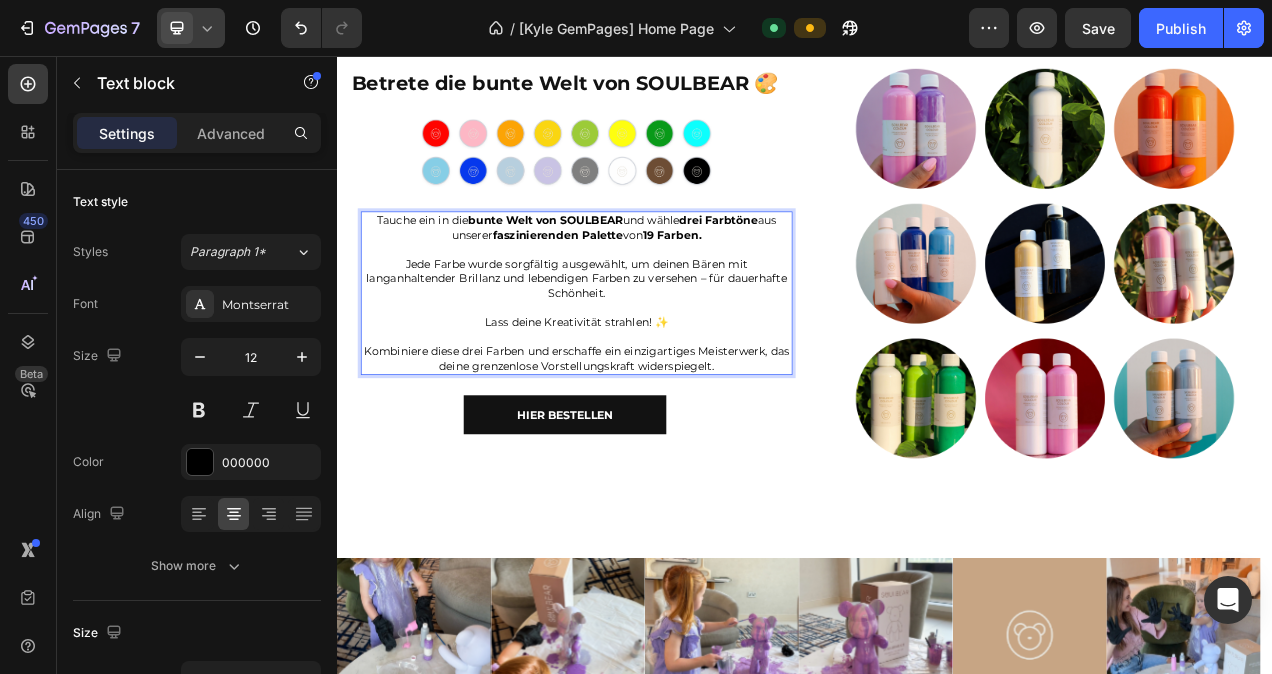 click 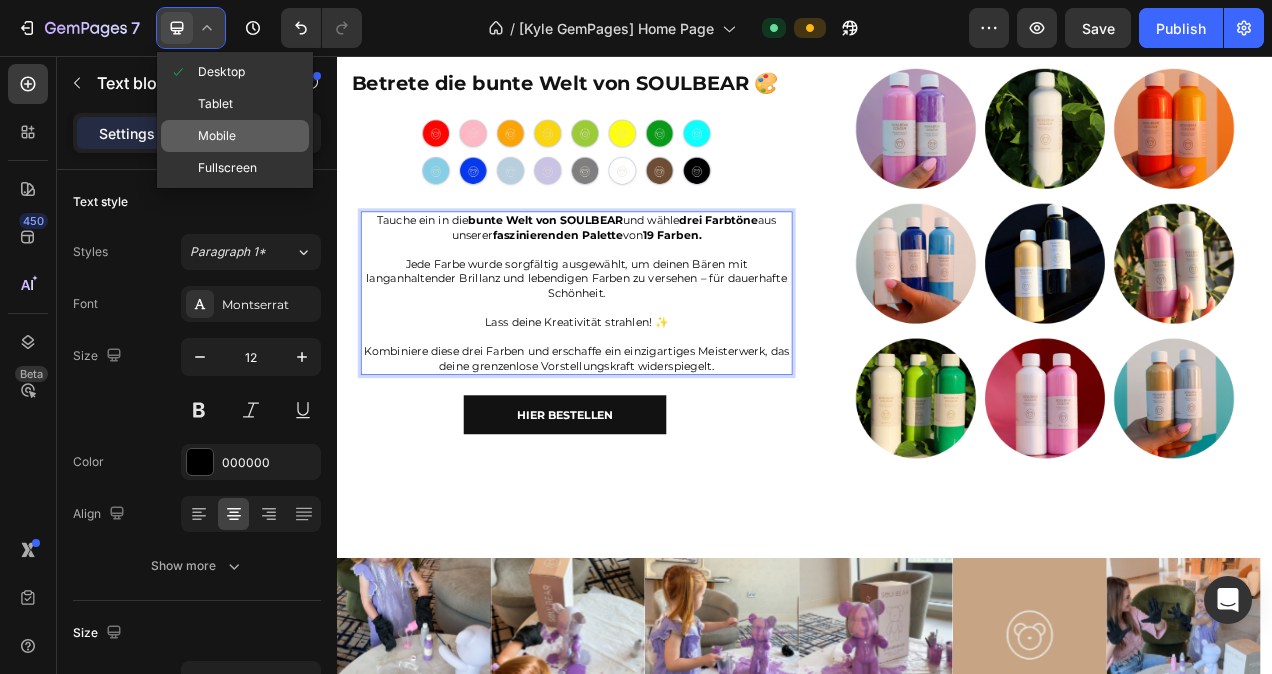 click on "Mobile" 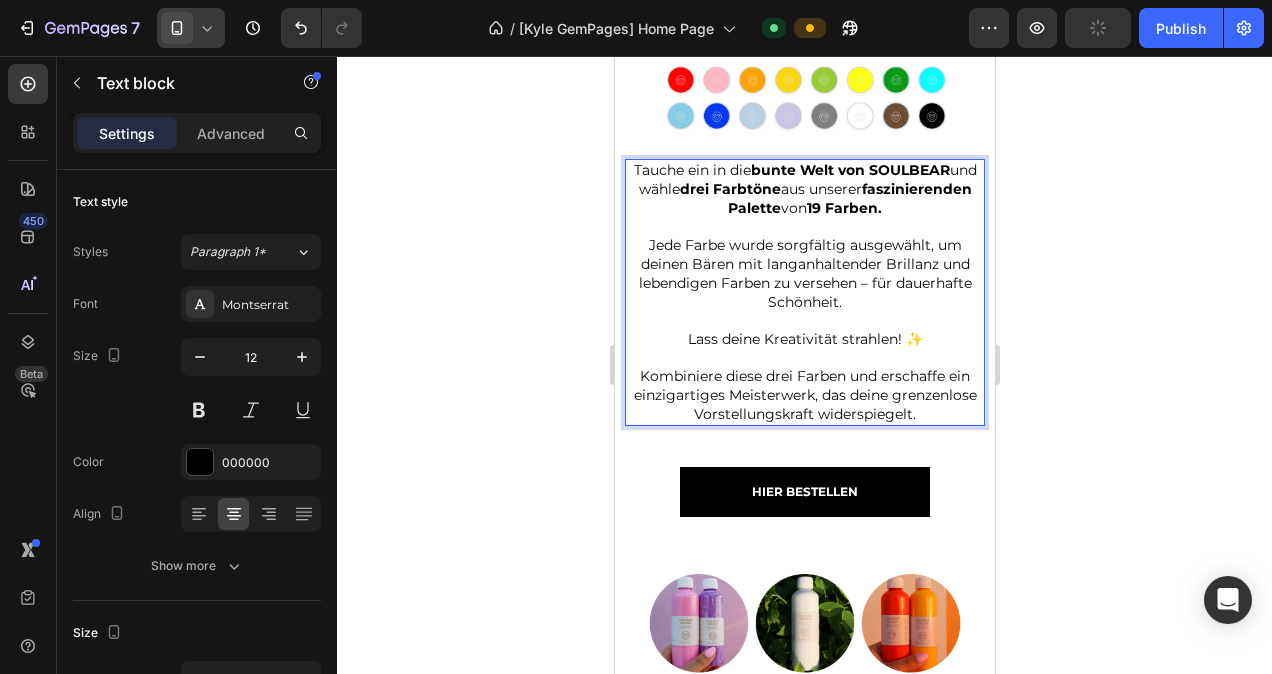 scroll, scrollTop: 2493, scrollLeft: 0, axis: vertical 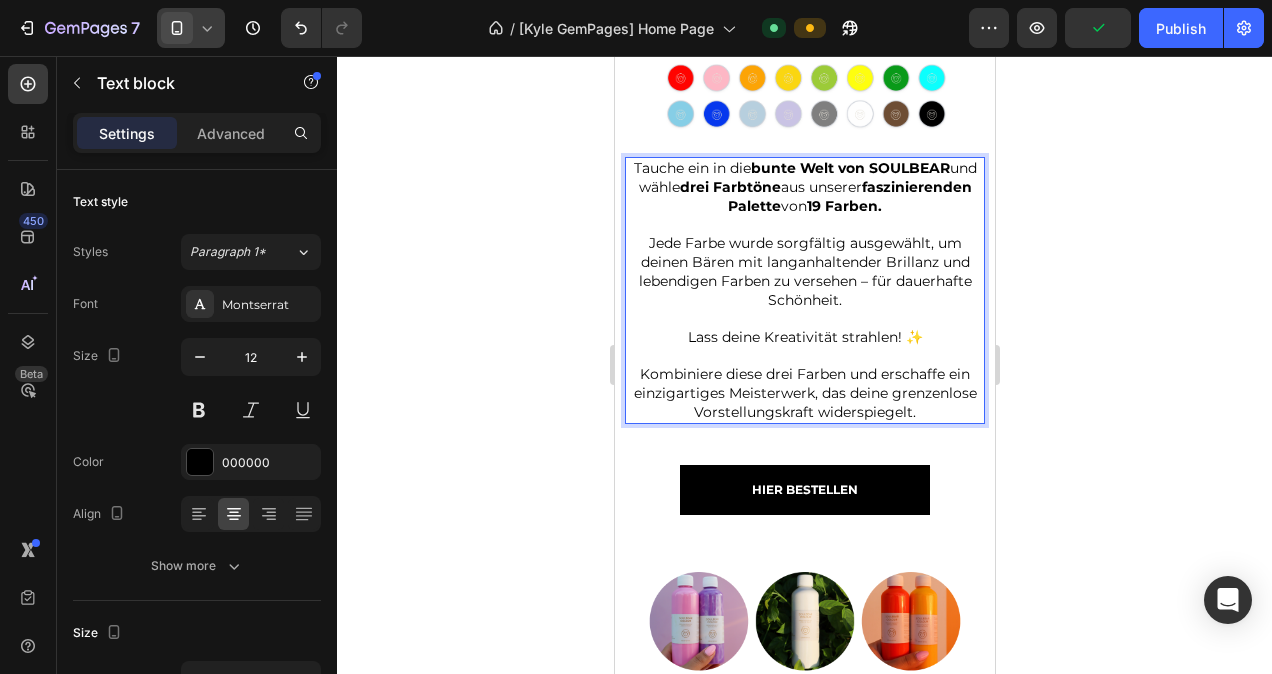 click 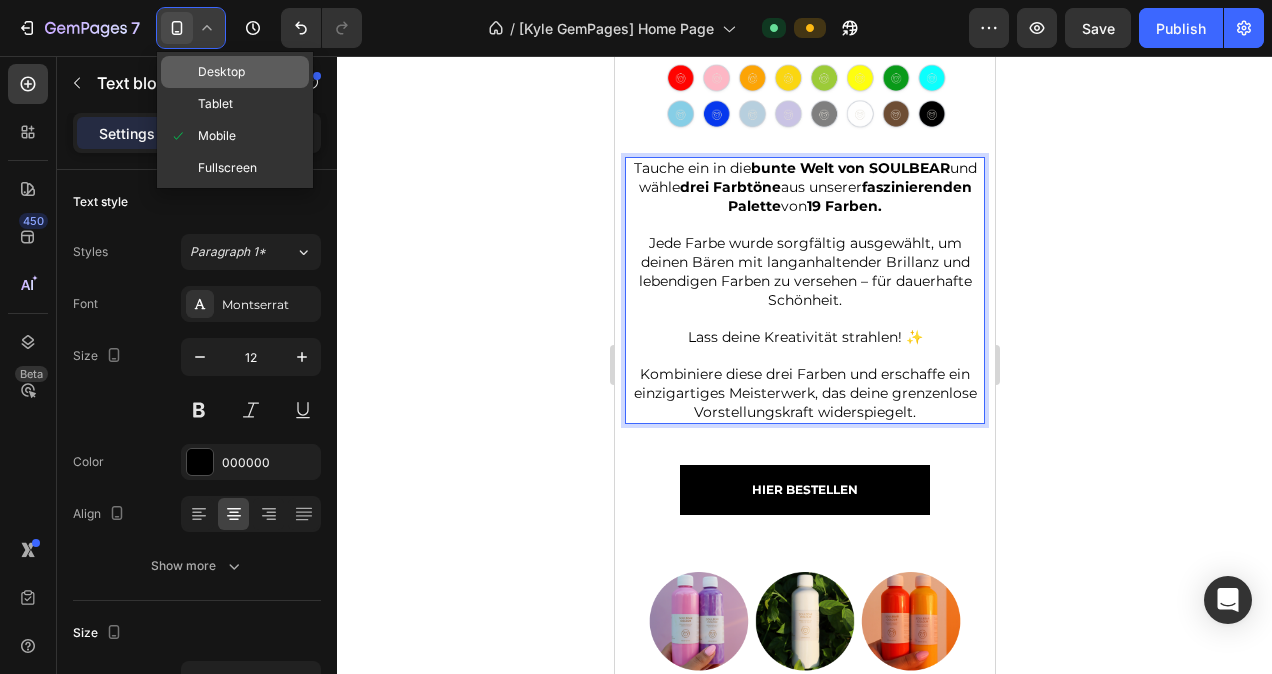 click on "Desktop" at bounding box center [221, 72] 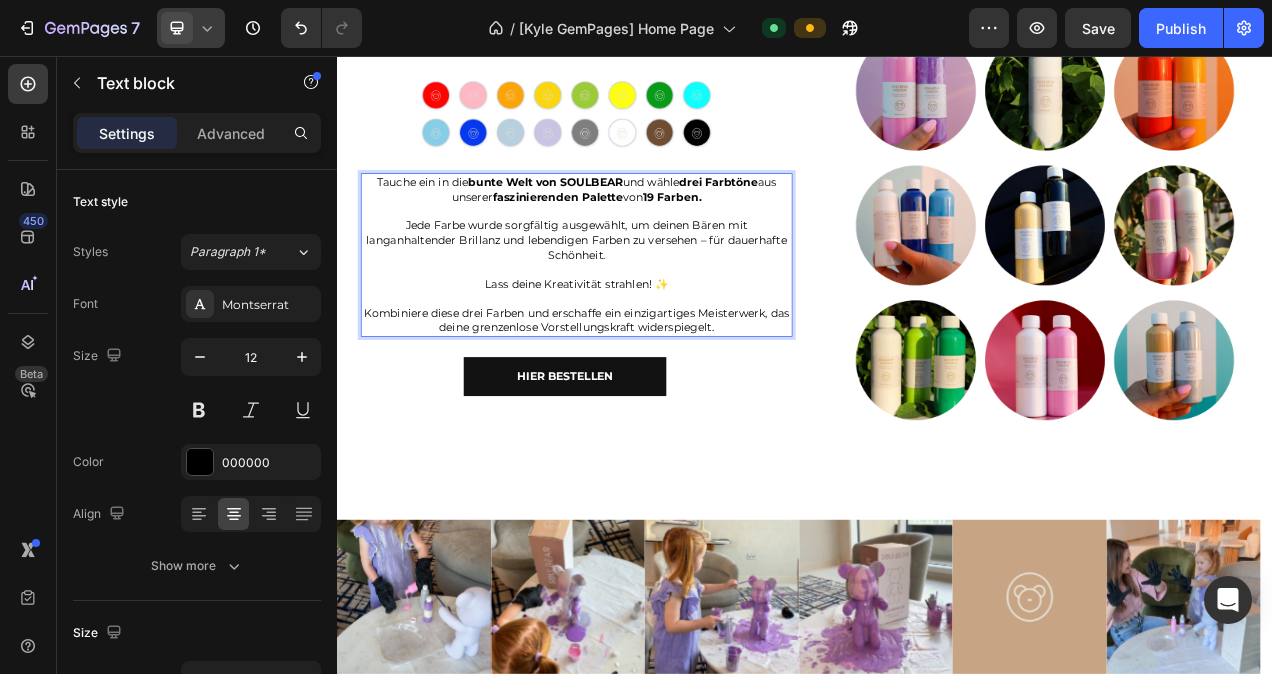 scroll, scrollTop: 2453, scrollLeft: 0, axis: vertical 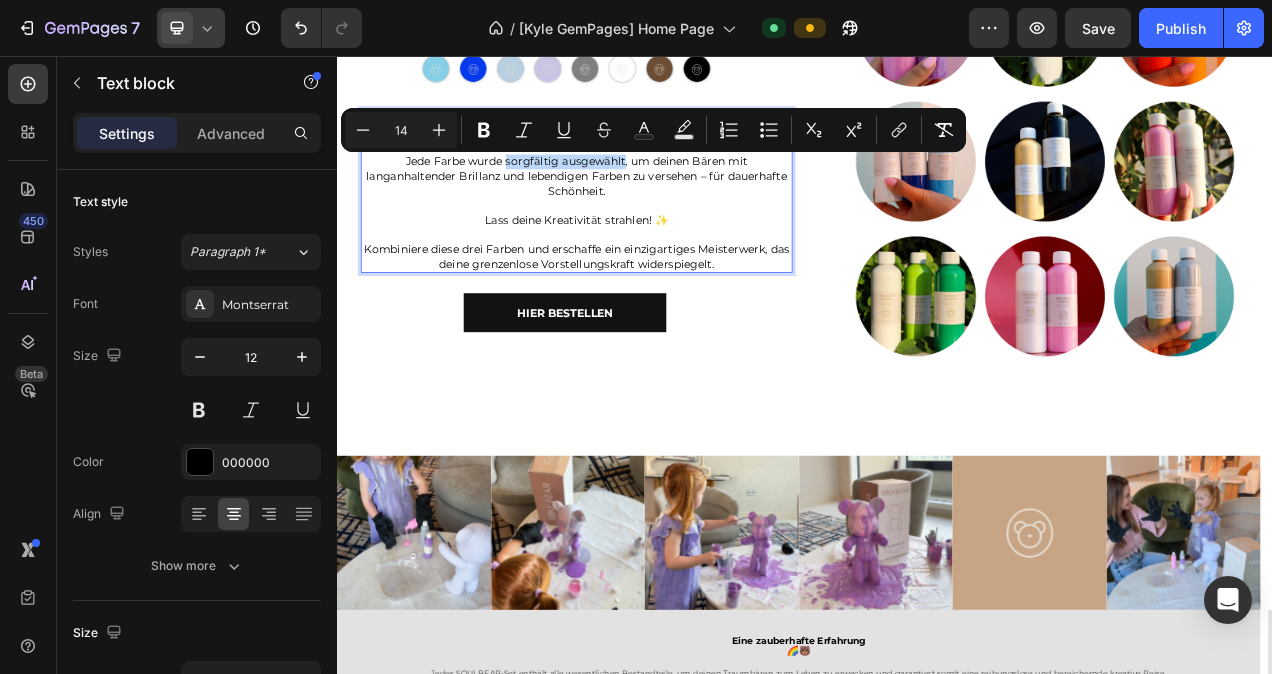 drag, startPoint x: 552, startPoint y: 192, endPoint x: 700, endPoint y: 189, distance: 148.0304 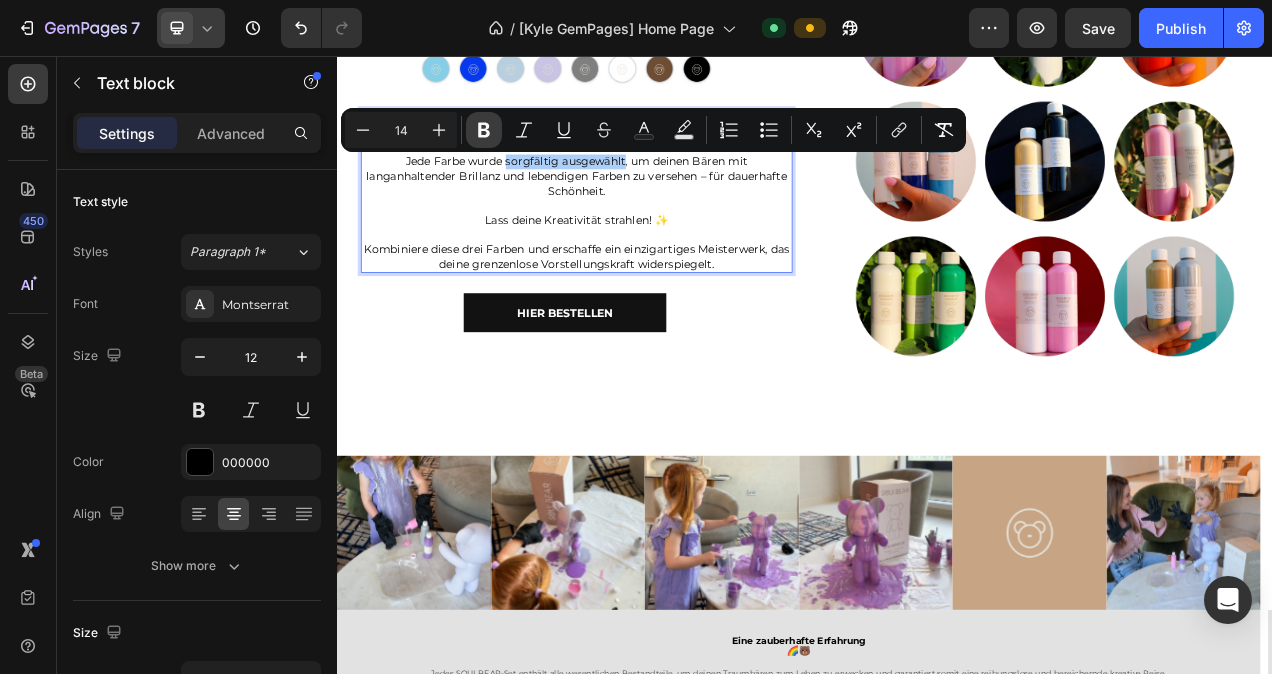 click 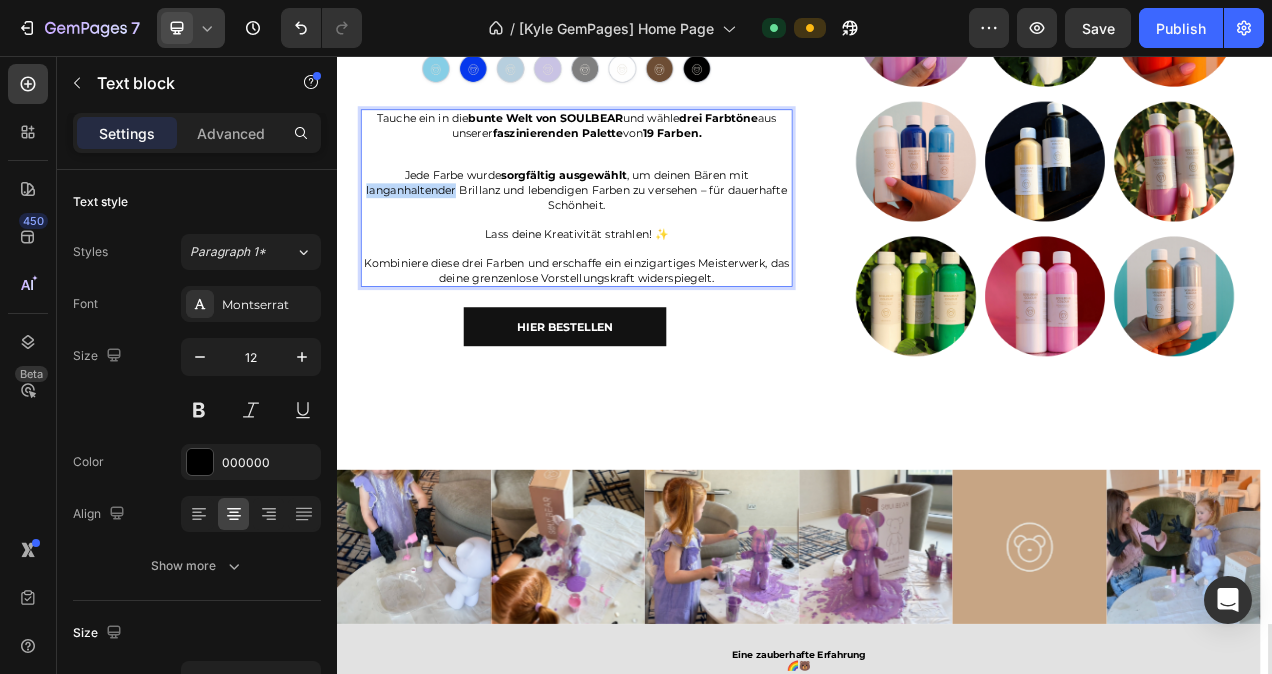 drag, startPoint x: 417, startPoint y: 231, endPoint x: 522, endPoint y: 236, distance: 105.11898 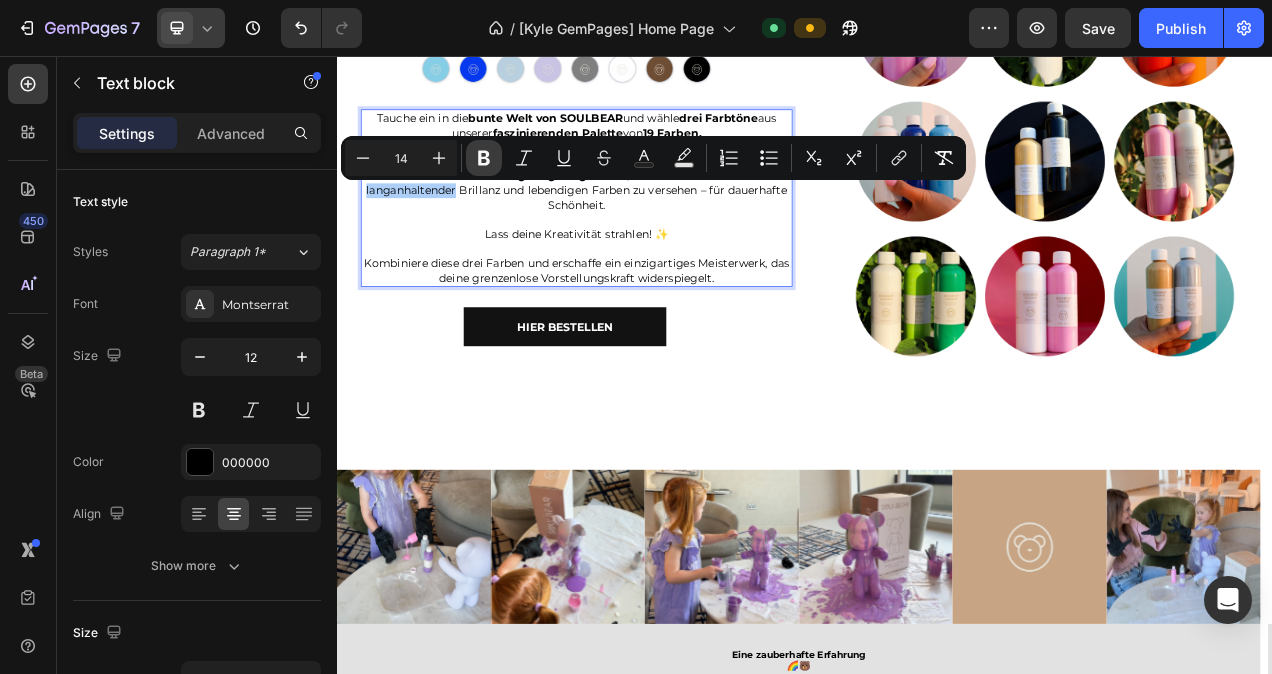 click 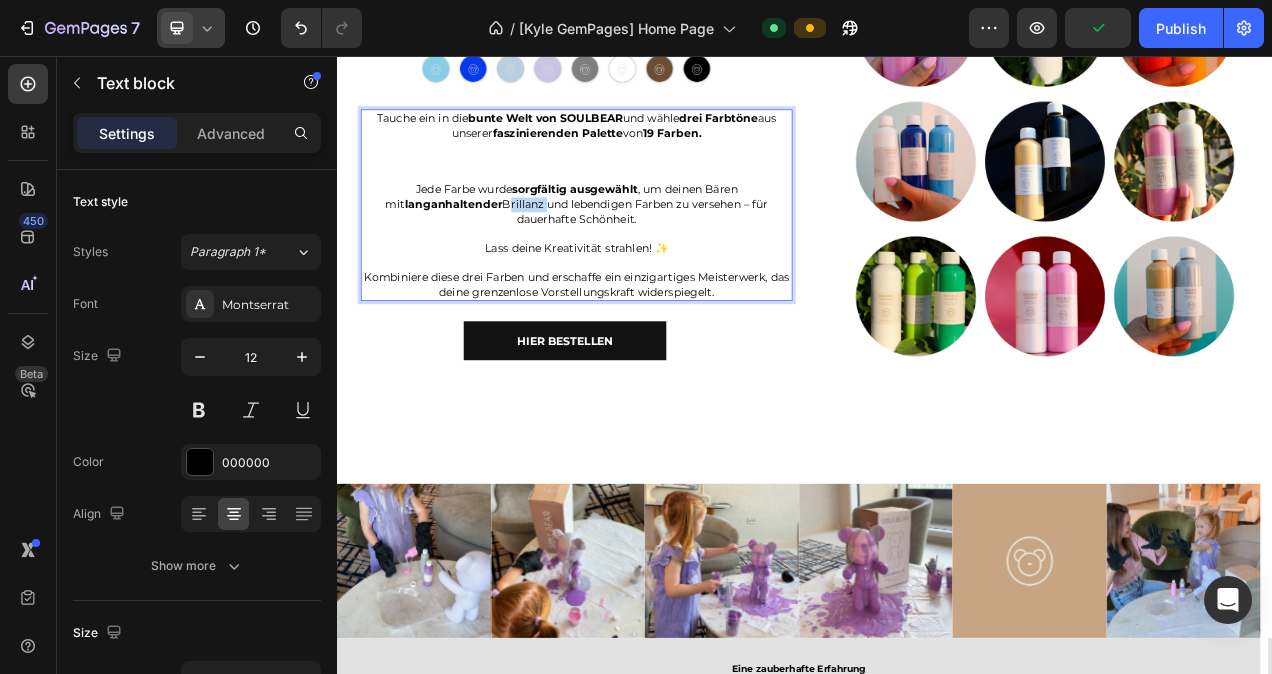 drag, startPoint x: 535, startPoint y: 251, endPoint x: 583, endPoint y: 251, distance: 48 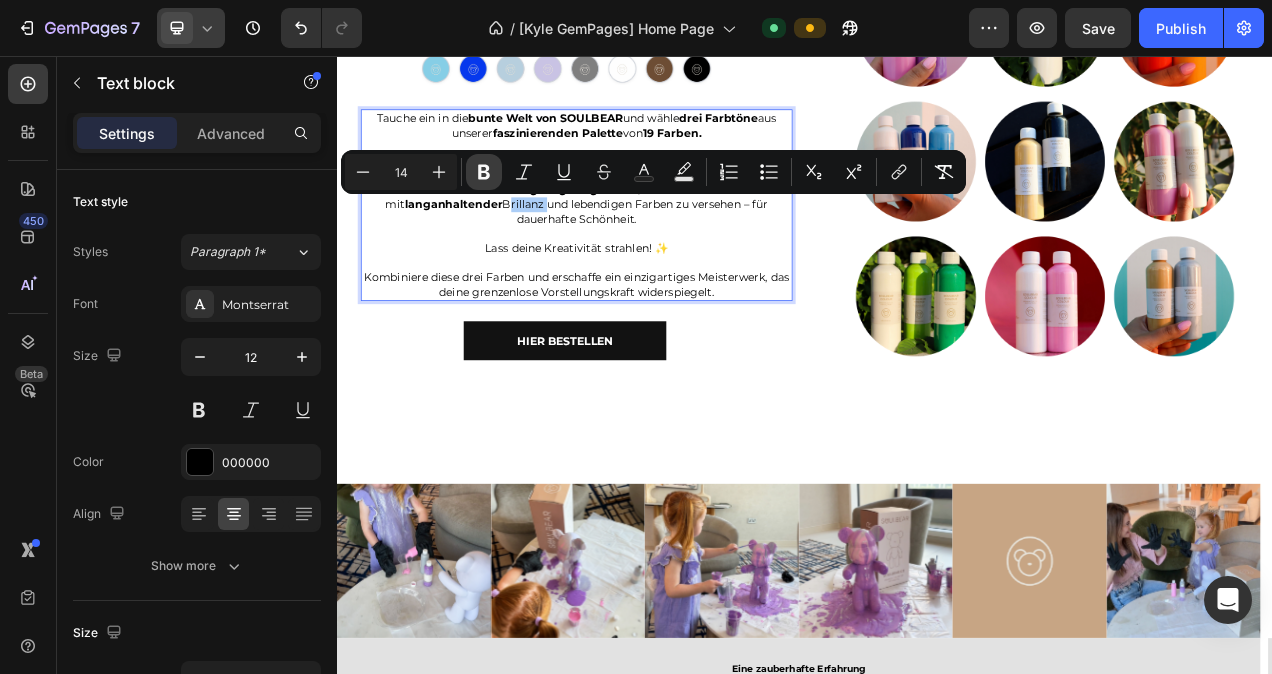 click 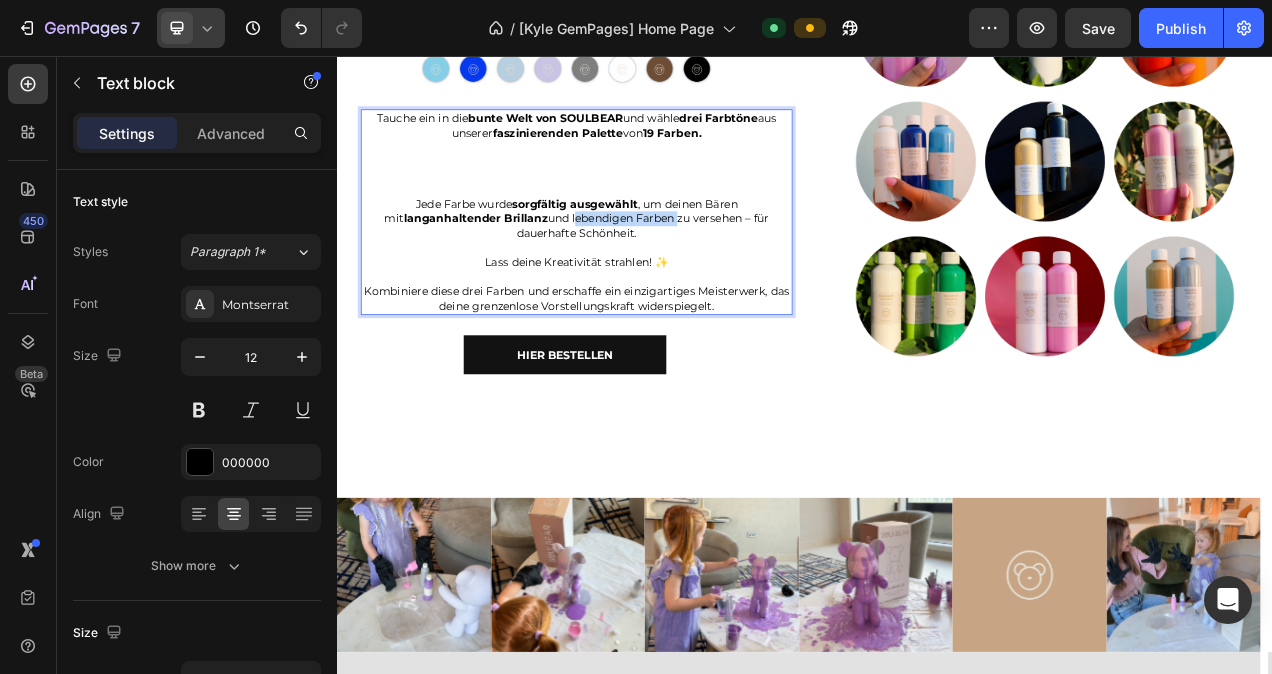 drag, startPoint x: 618, startPoint y: 267, endPoint x: 751, endPoint y: 271, distance: 133.06013 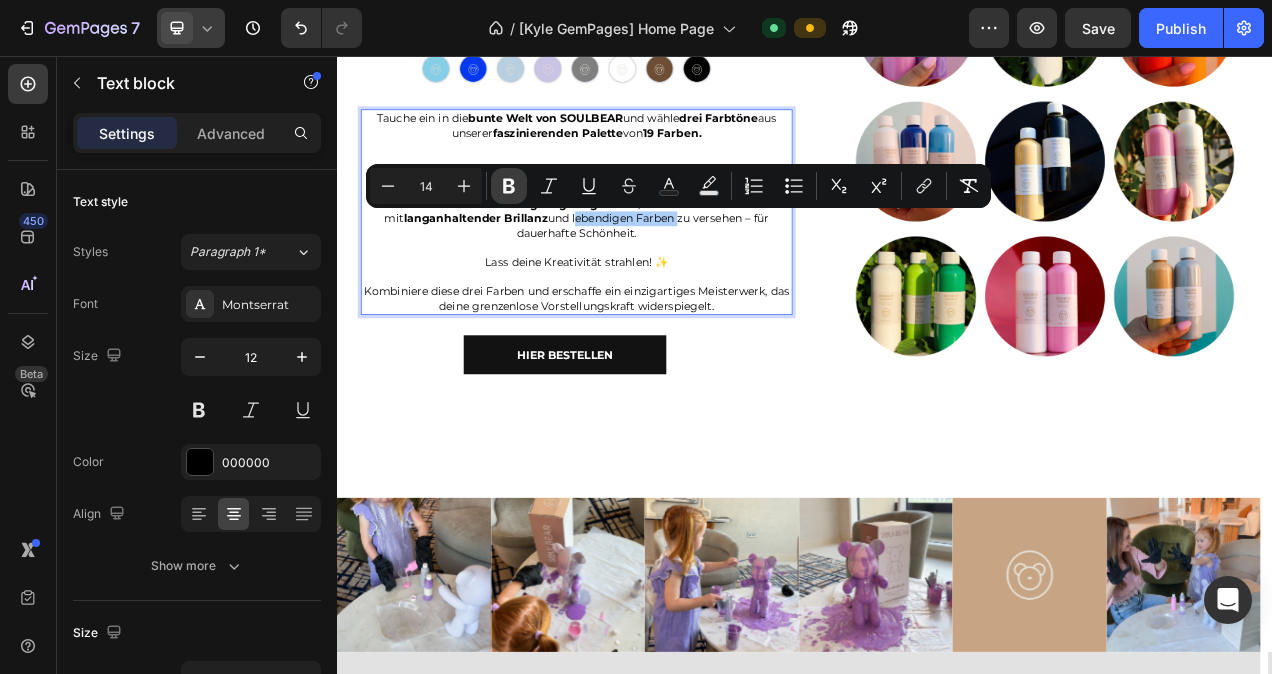 click 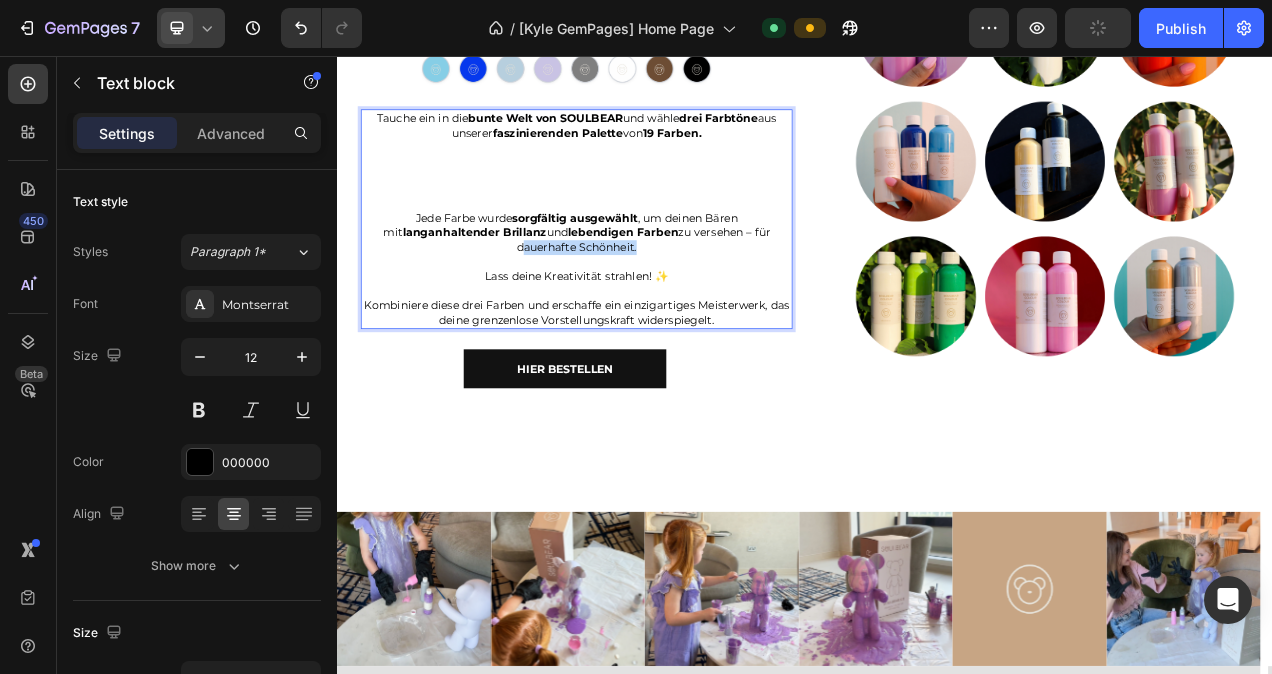 drag, startPoint x: 563, startPoint y: 305, endPoint x: 713, endPoint y: 301, distance: 150.05333 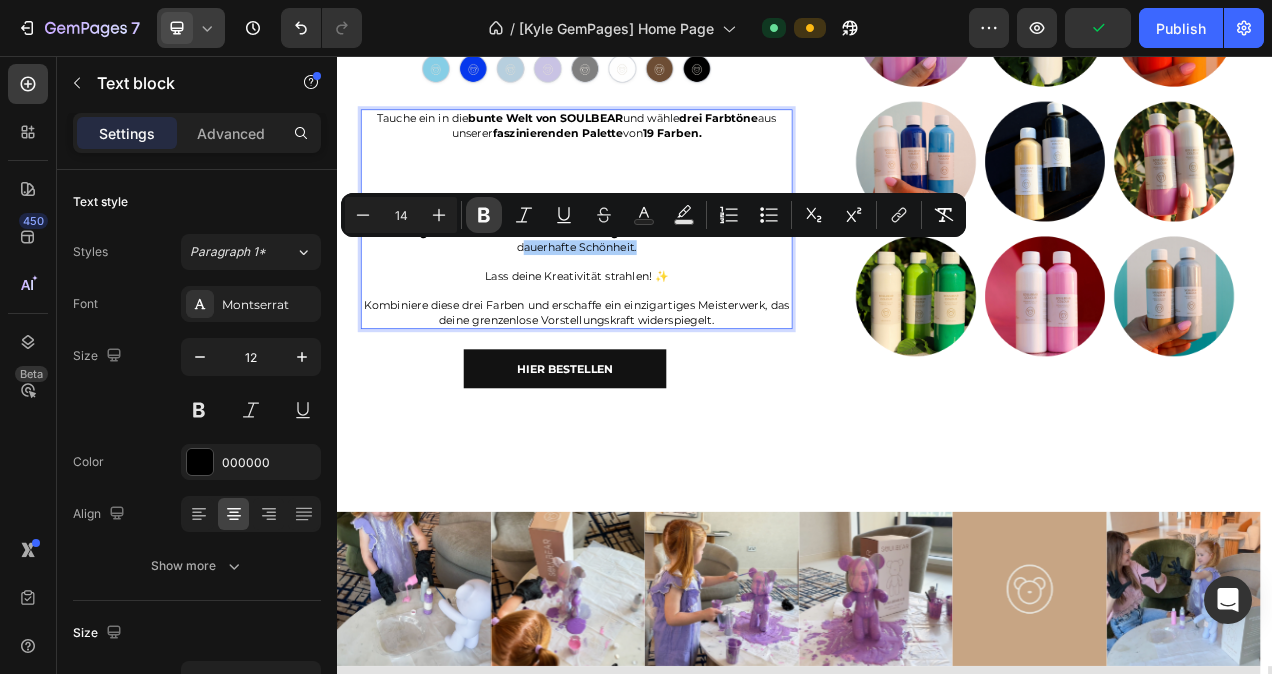 click 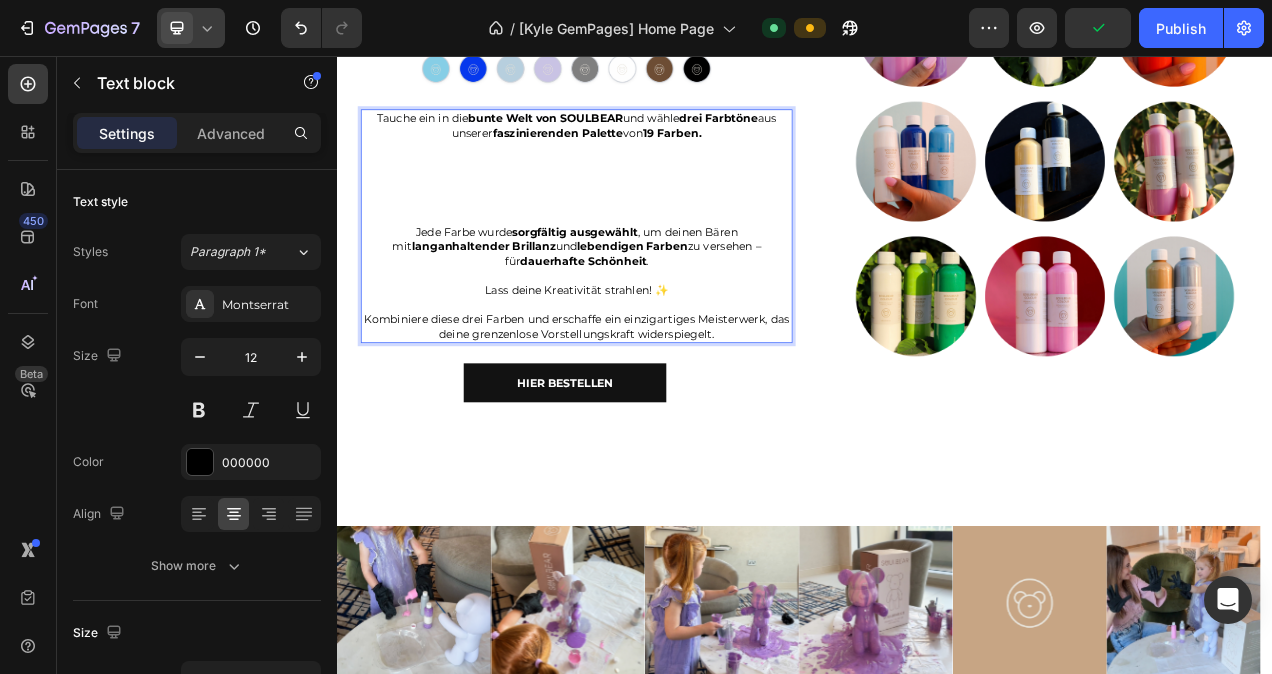 click on "Tauche ein in die  bunte Welt von SOULBEAR  und wähle  drei Farbtöne  aus unserer  faszinierenden Palette  von  19 Farben." at bounding box center [644, 200] 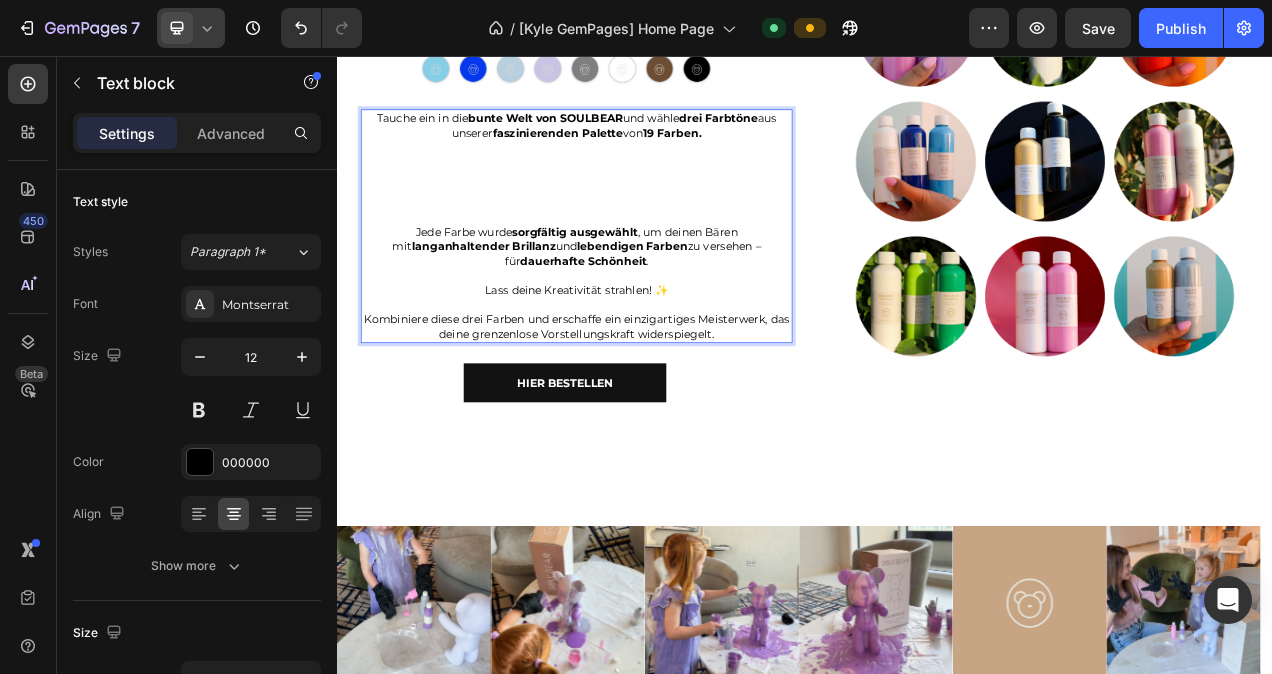 click on "Tauche ein in die  bunte Welt von SOULBEAR  und wähle  drei Farbtöne  aus unserer  faszinierenden Palette  von  19 Farben. ⁠⁠⁠⁠⁠⁠⁠" at bounding box center [644, 200] 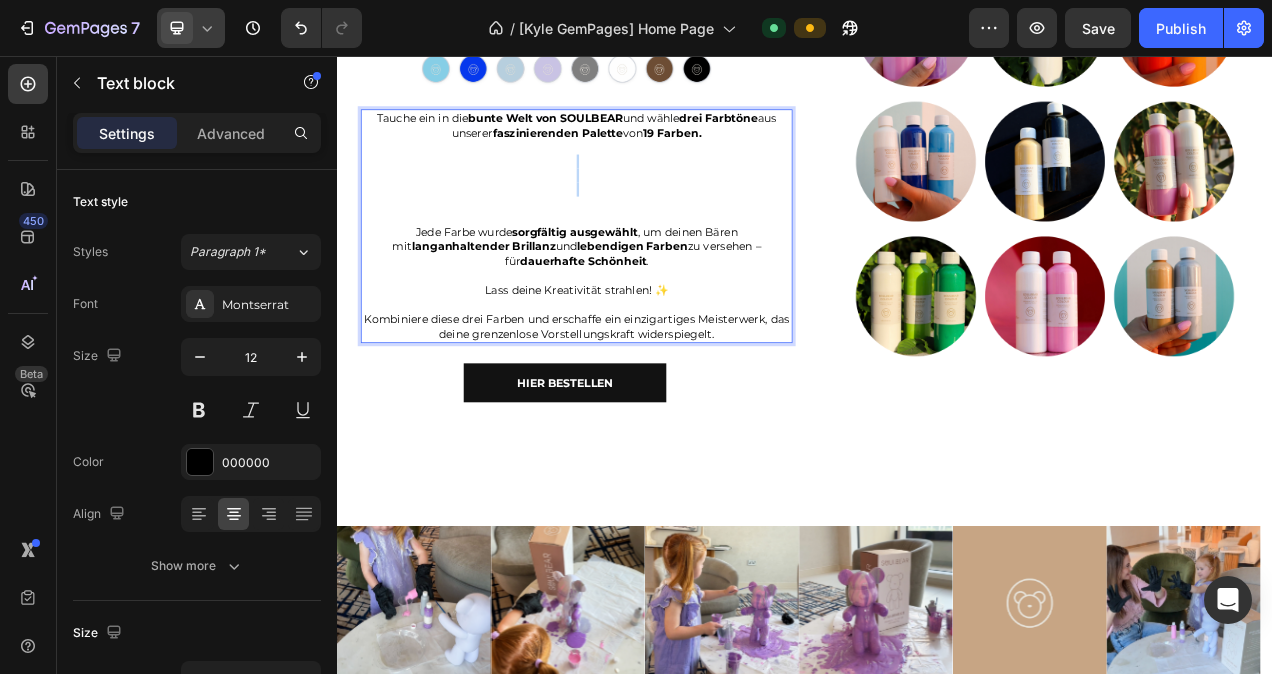 drag, startPoint x: 691, startPoint y: 242, endPoint x: 602, endPoint y: 207, distance: 95.63472 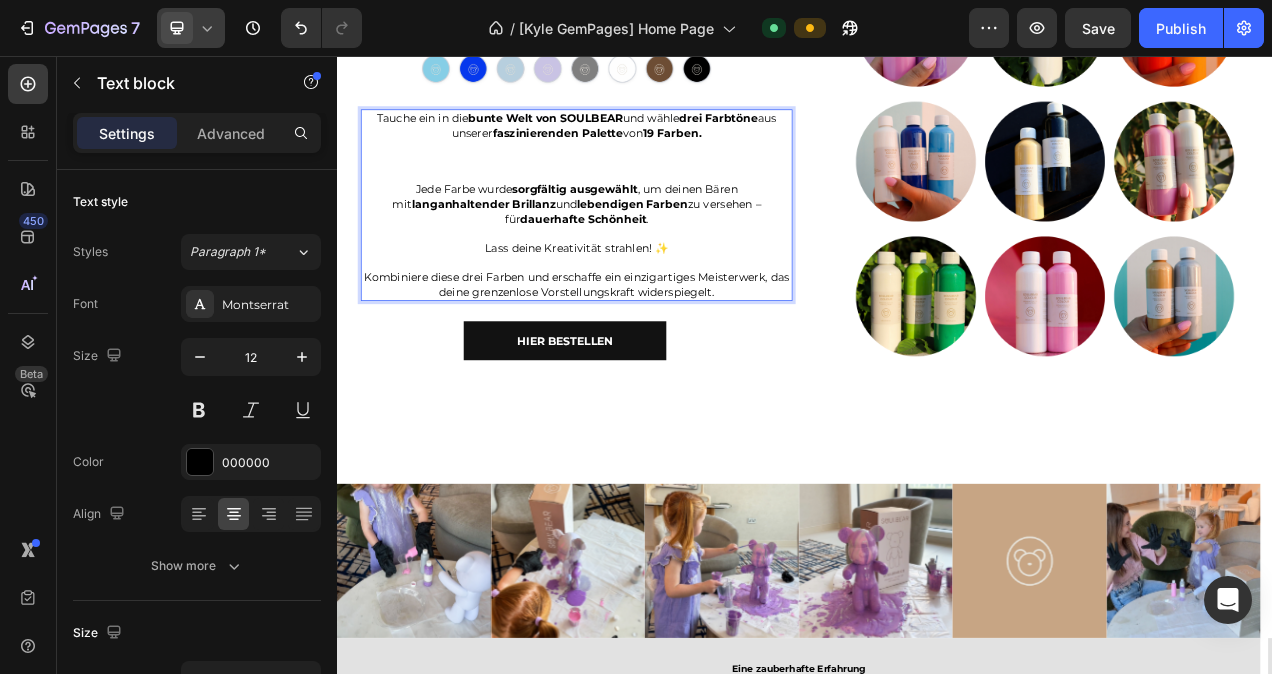 click on "Tauche ein in die  bunte Welt von SOULBEAR  und wähle  drei Farbtöne  aus unserer  faszinierenden Palette  von  19 Farben. ⁠⁠⁠⁠⁠⁠⁠" at bounding box center [644, 173] 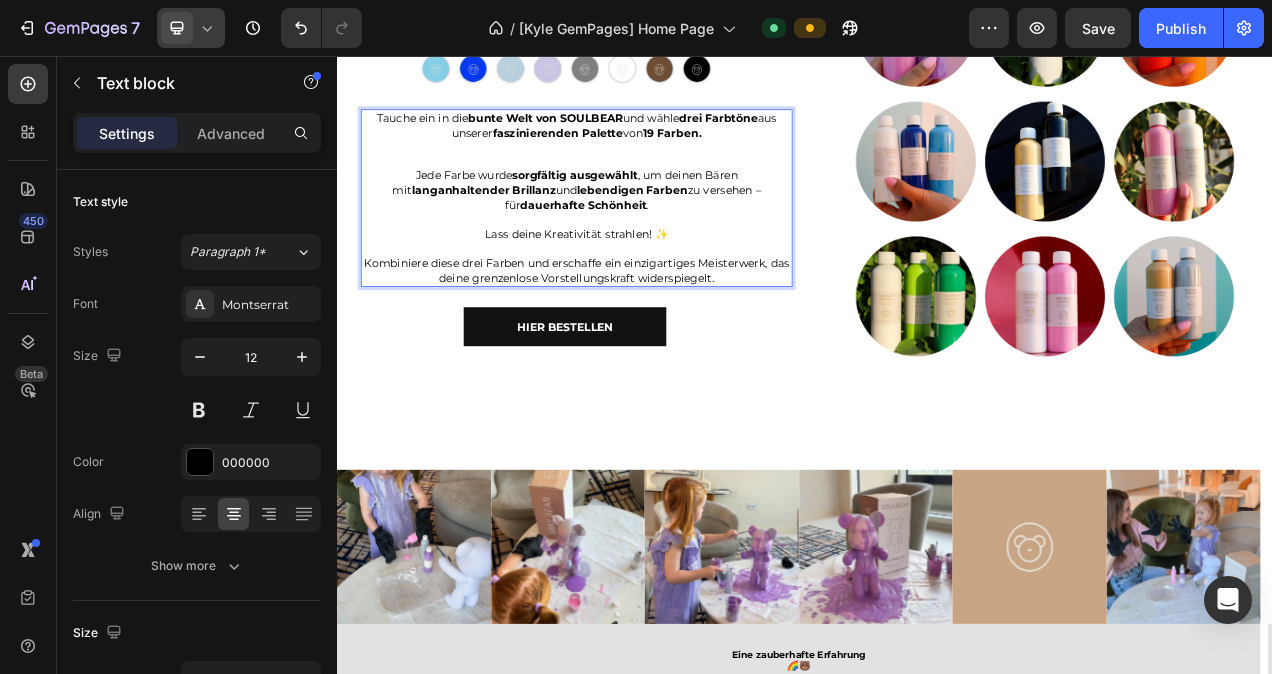click on "Tauche ein in die  bunte Welt von SOULBEAR  und wähle  drei Farbtöne  aus unserer  faszinierenden Palette  von  19 Farben. ⁠⁠⁠⁠⁠⁠⁠" at bounding box center [644, 164] 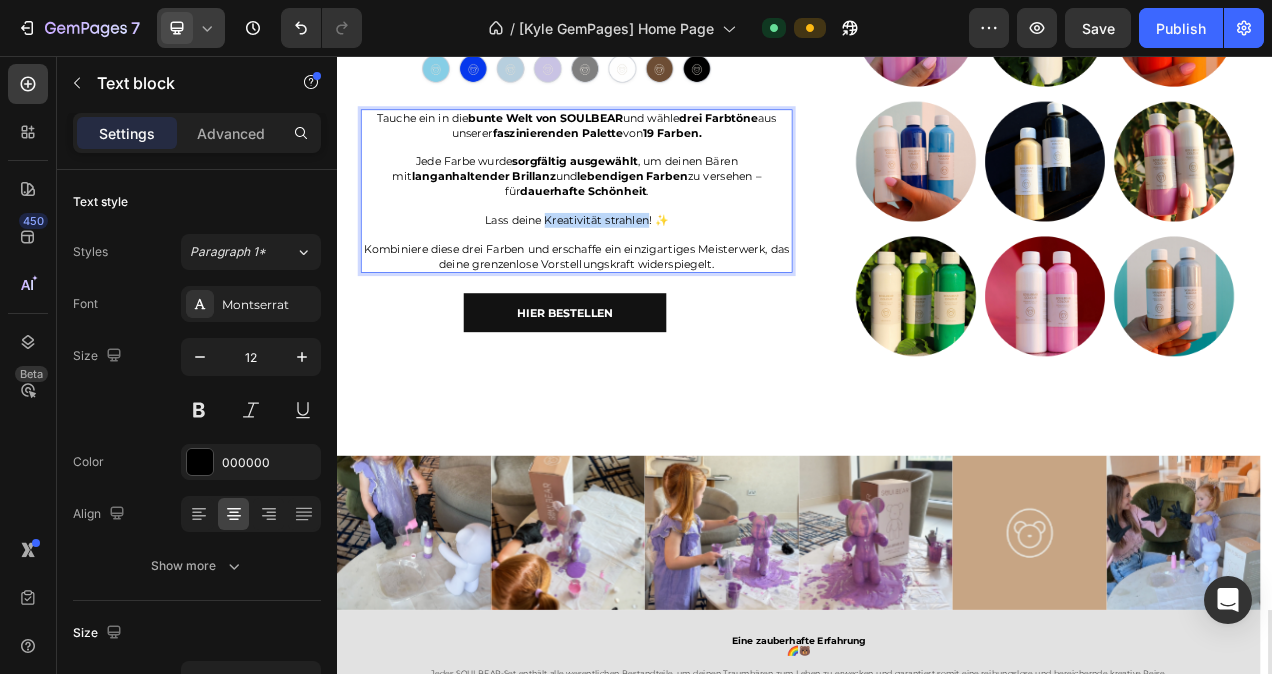 drag, startPoint x: 602, startPoint y: 268, endPoint x: 727, endPoint y: 272, distance: 125.06398 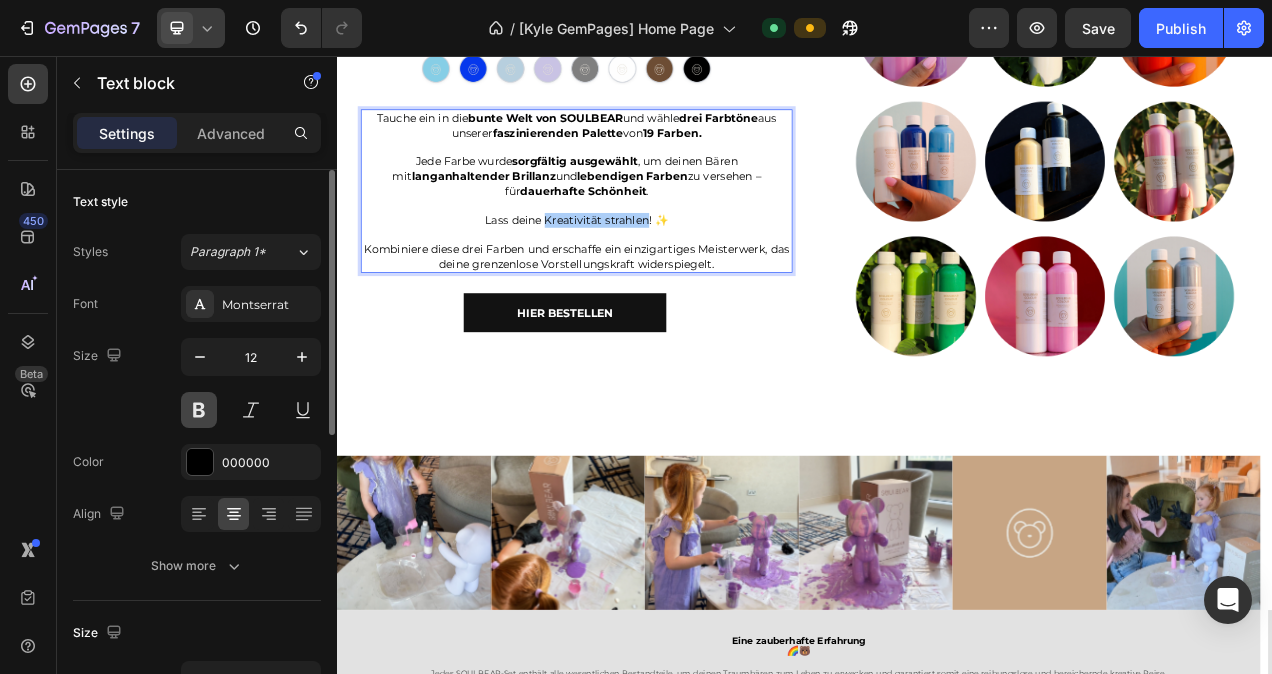 click at bounding box center [199, 410] 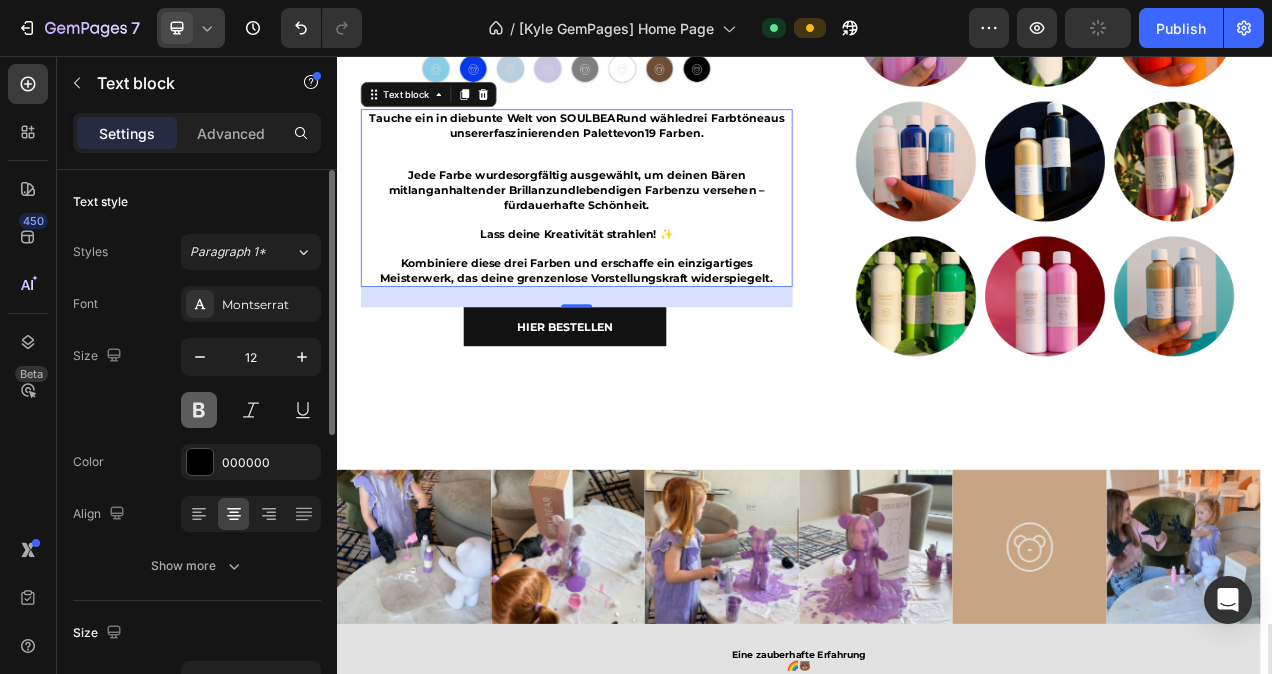 click at bounding box center (199, 410) 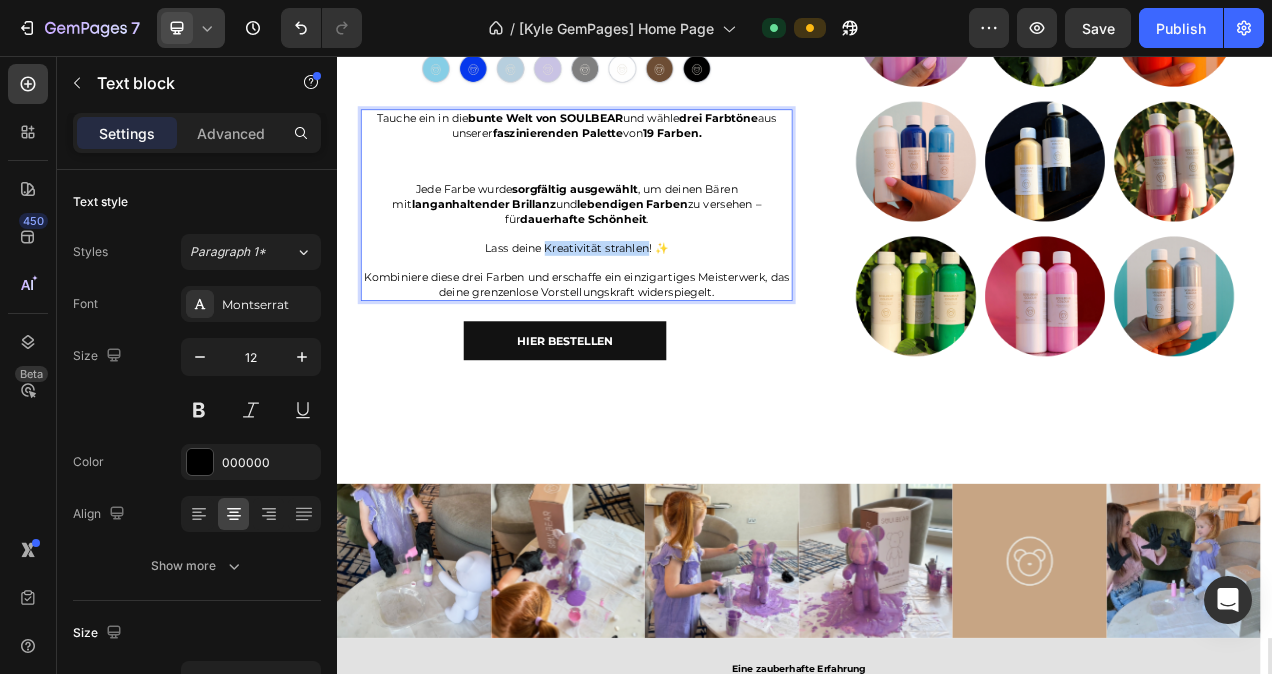 drag, startPoint x: 732, startPoint y: 304, endPoint x: 599, endPoint y: 303, distance: 133.00375 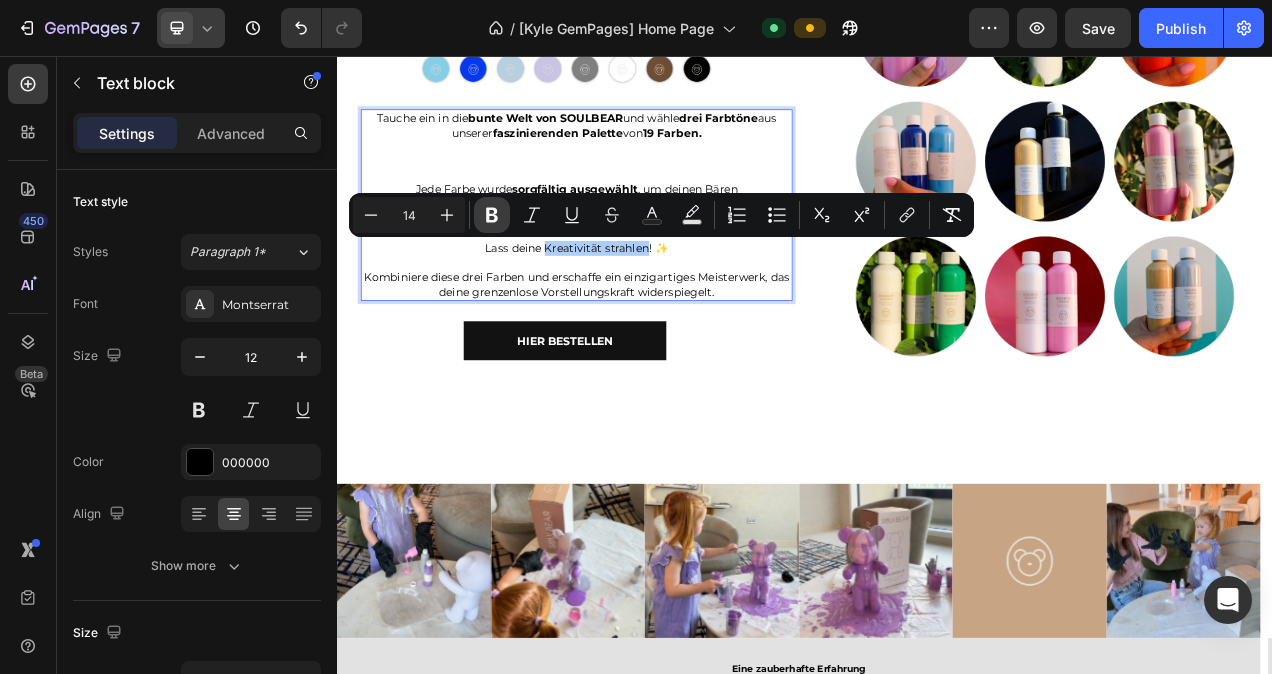 click 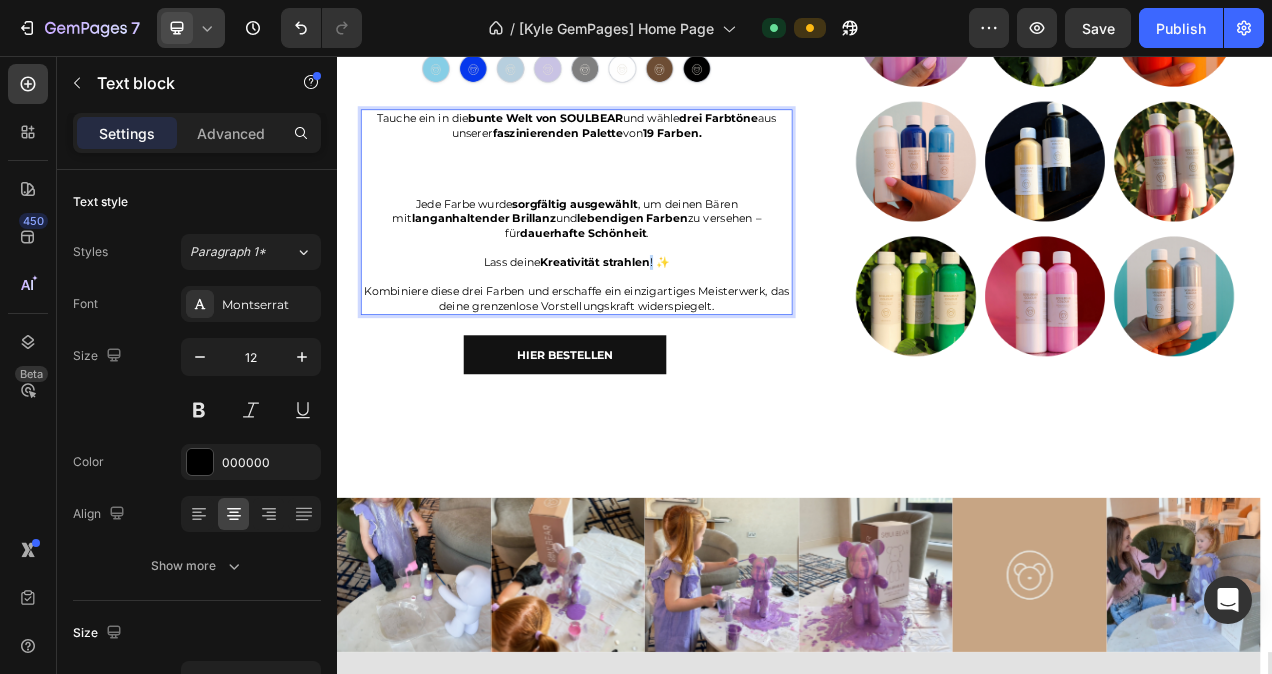 click on "Lass deine  Kreativität strahlen ! ✨" at bounding box center [644, 321] 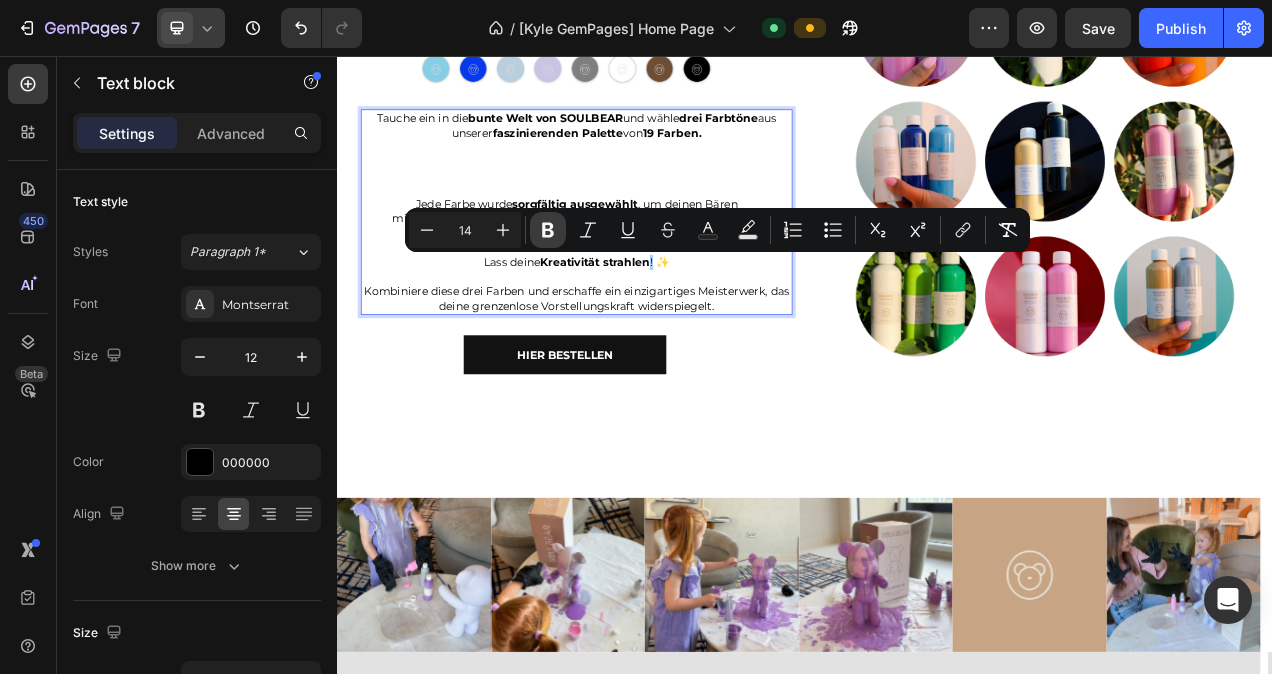 click 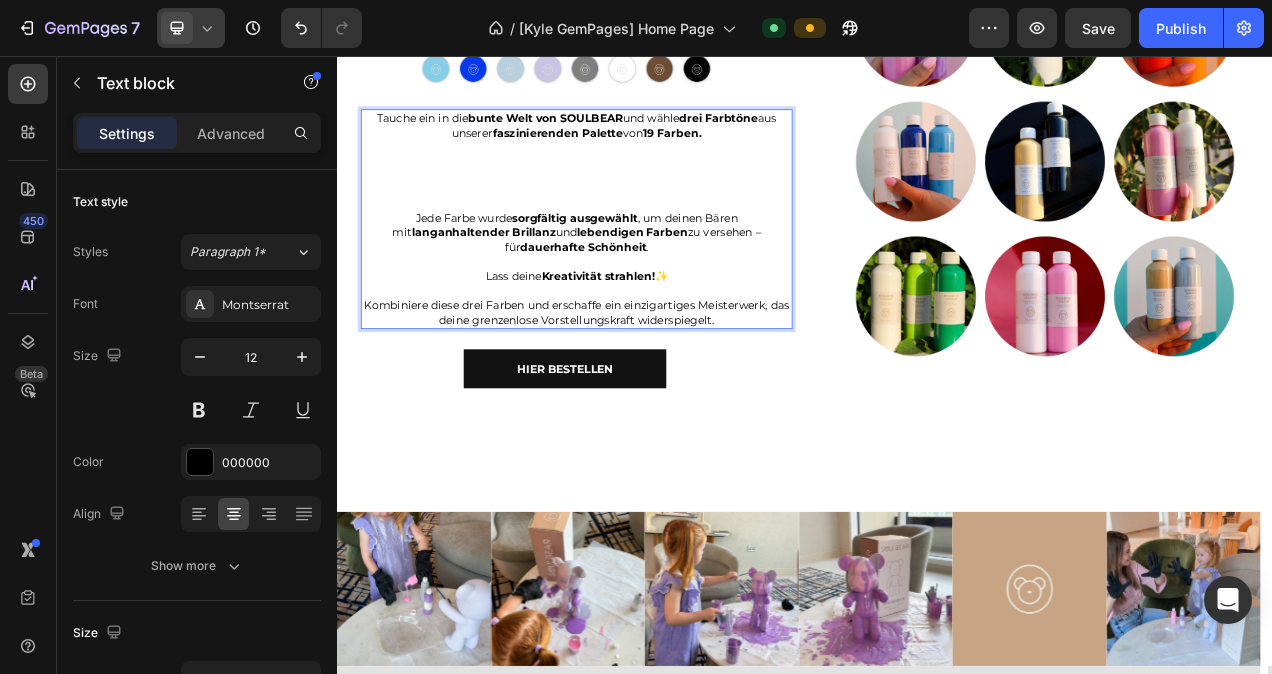 click on "Tauche ein in die  bunte Welt von SOULBEAR  und wähle  drei Farbtöne  aus unserer  faszinierenden Palette  von  19 Farben." at bounding box center (644, 191) 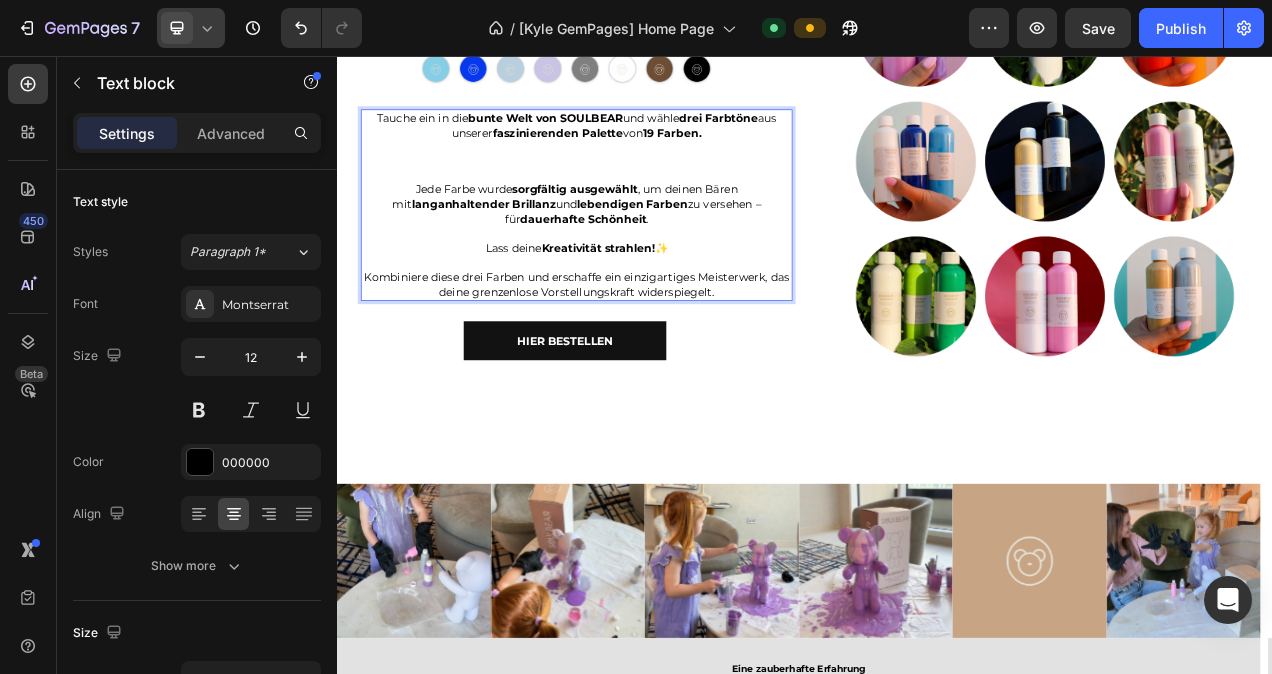 click on "Tauche ein in die  bunte Welt von SOULBEAR  und wähle  drei Farbtöne  aus unserer  faszinierenden Palette  von  19 Farben. ⁠⁠⁠⁠⁠⁠⁠" at bounding box center [644, 173] 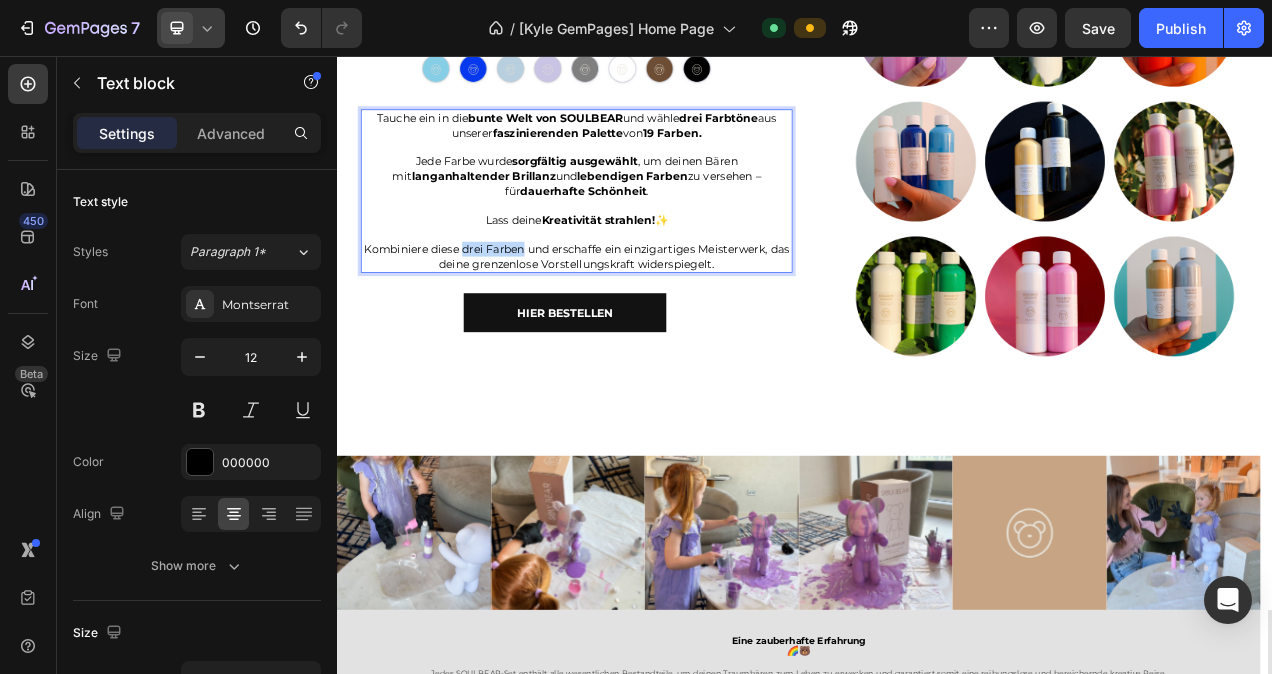 drag, startPoint x: 508, startPoint y: 301, endPoint x: 584, endPoint y: 300, distance: 76.00658 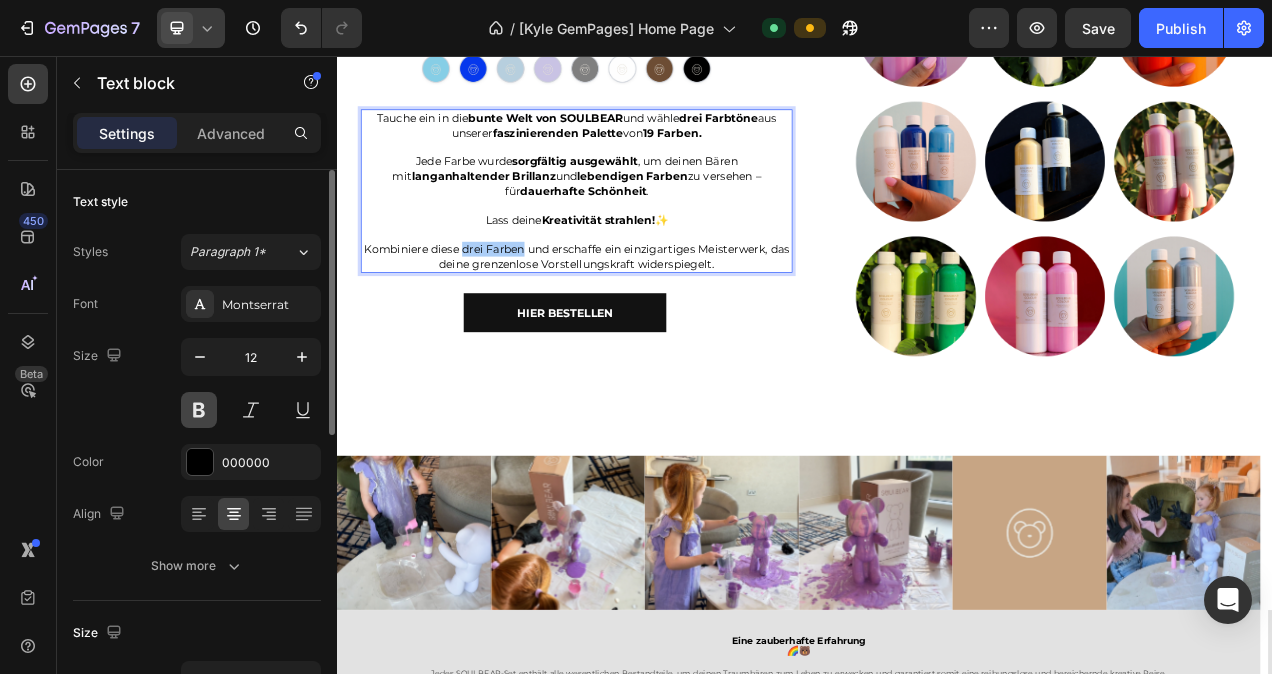 click at bounding box center (199, 410) 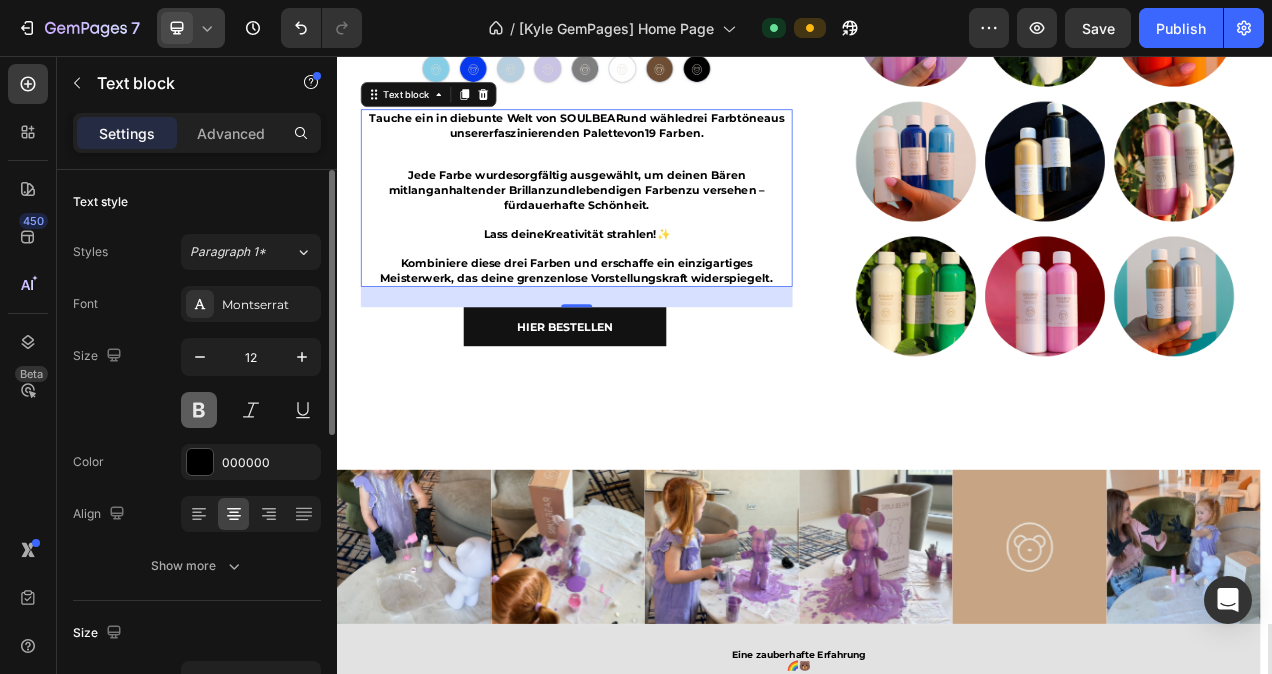 click at bounding box center (199, 410) 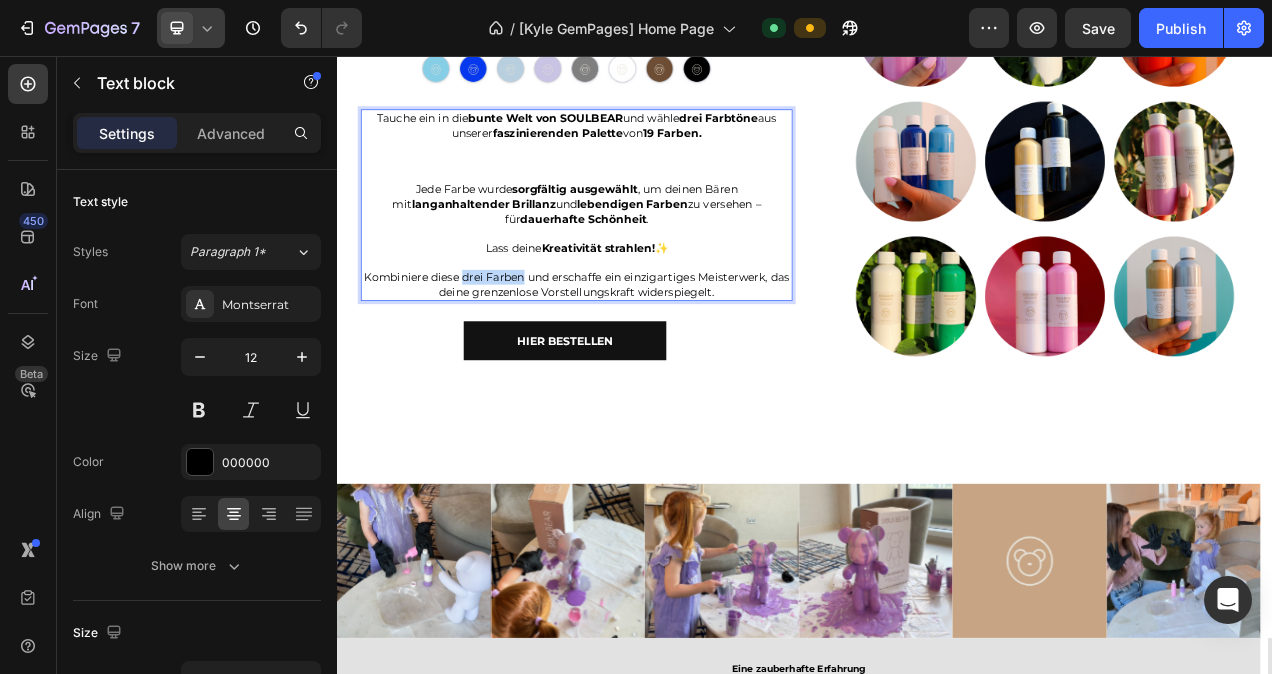 drag, startPoint x: 587, startPoint y: 337, endPoint x: 511, endPoint y: 337, distance: 76 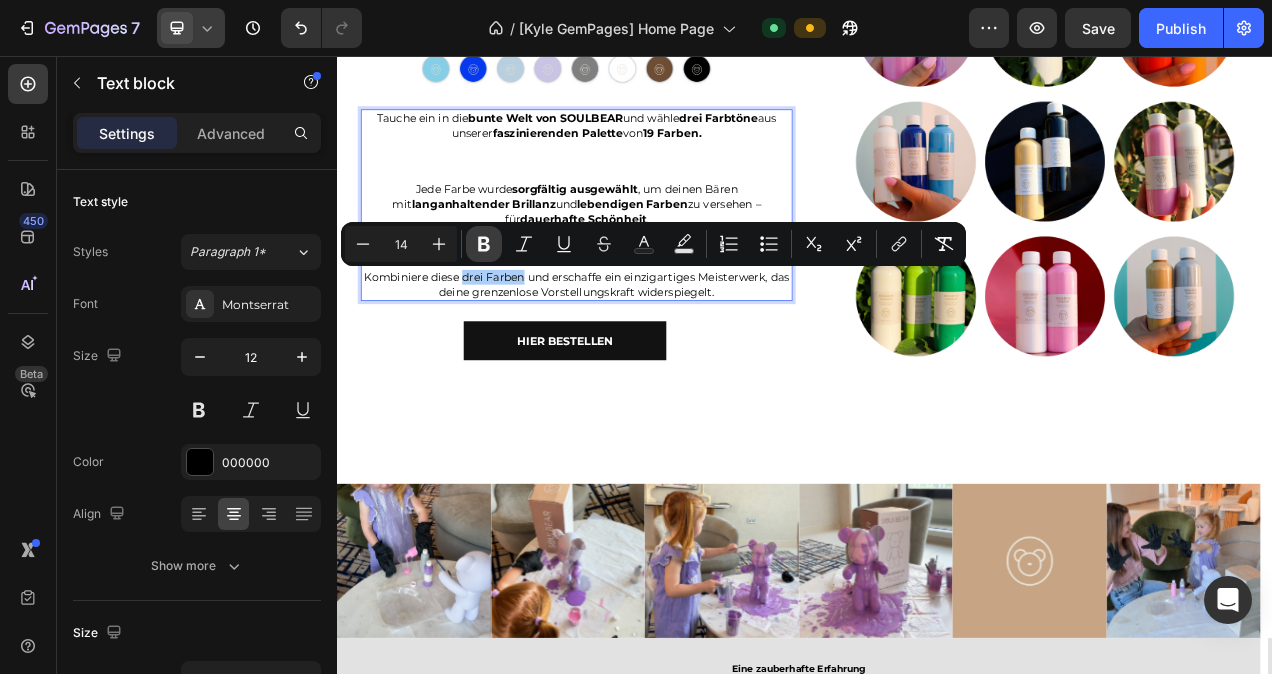 click 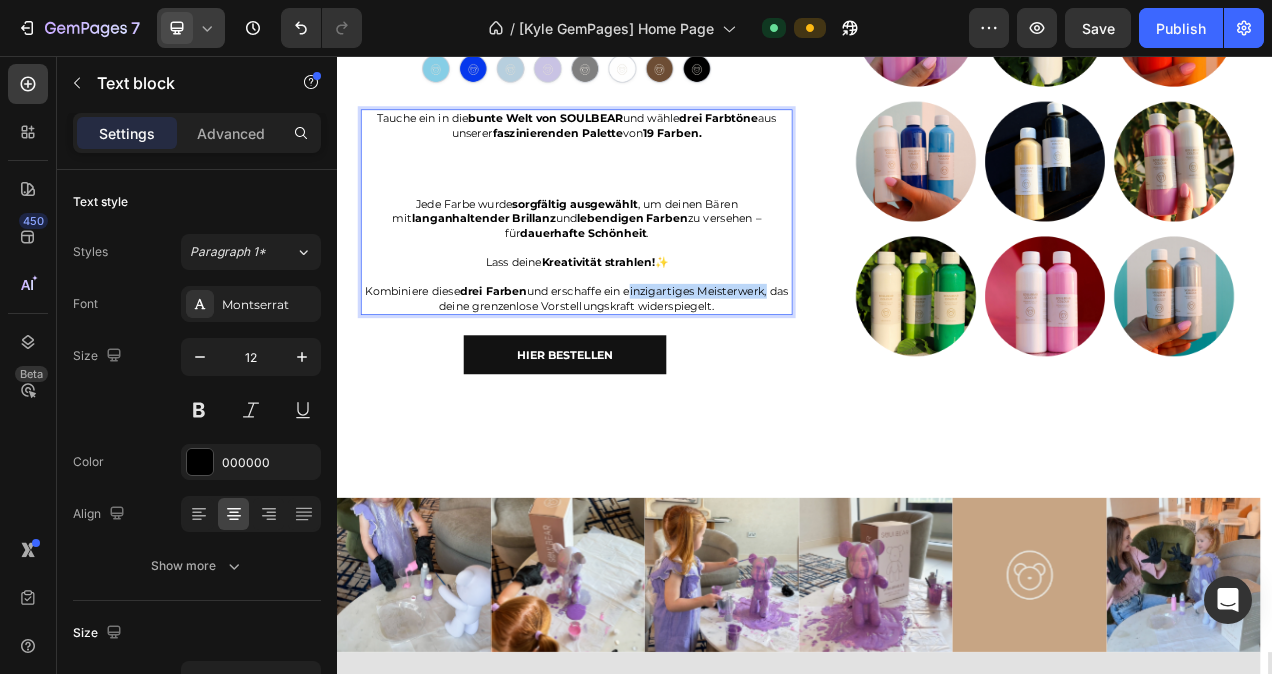 drag, startPoint x: 719, startPoint y: 357, endPoint x: 897, endPoint y: 363, distance: 178.10109 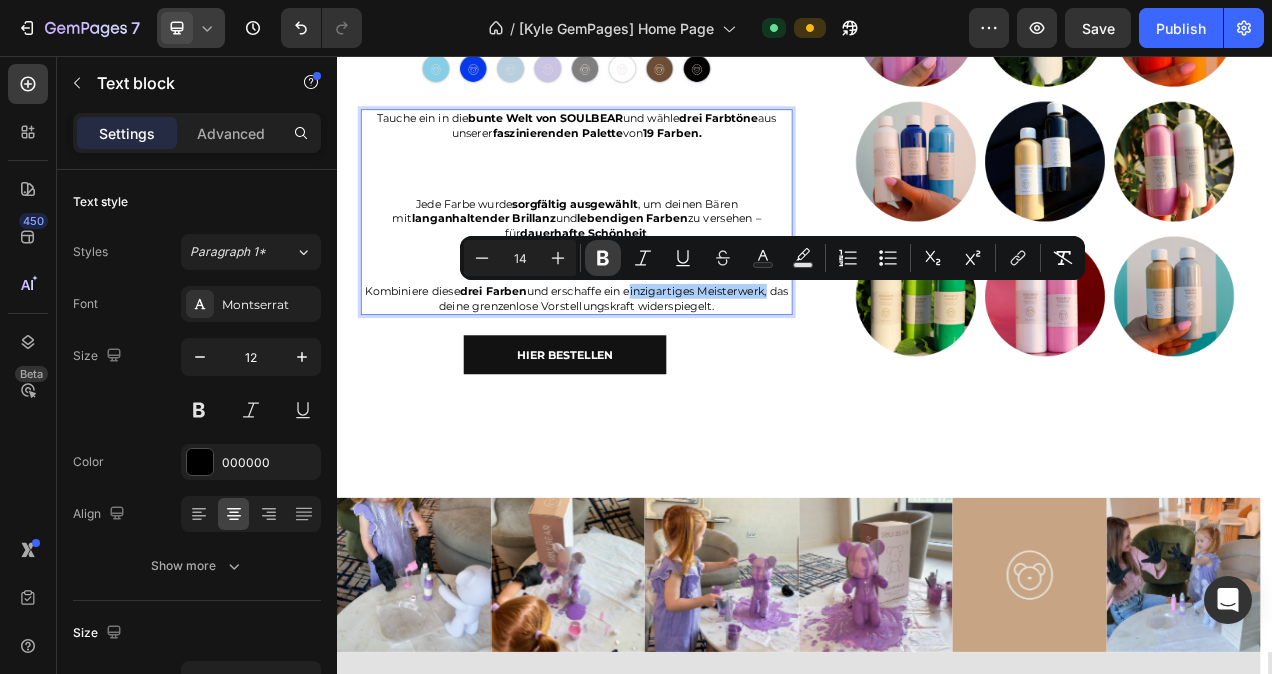 click 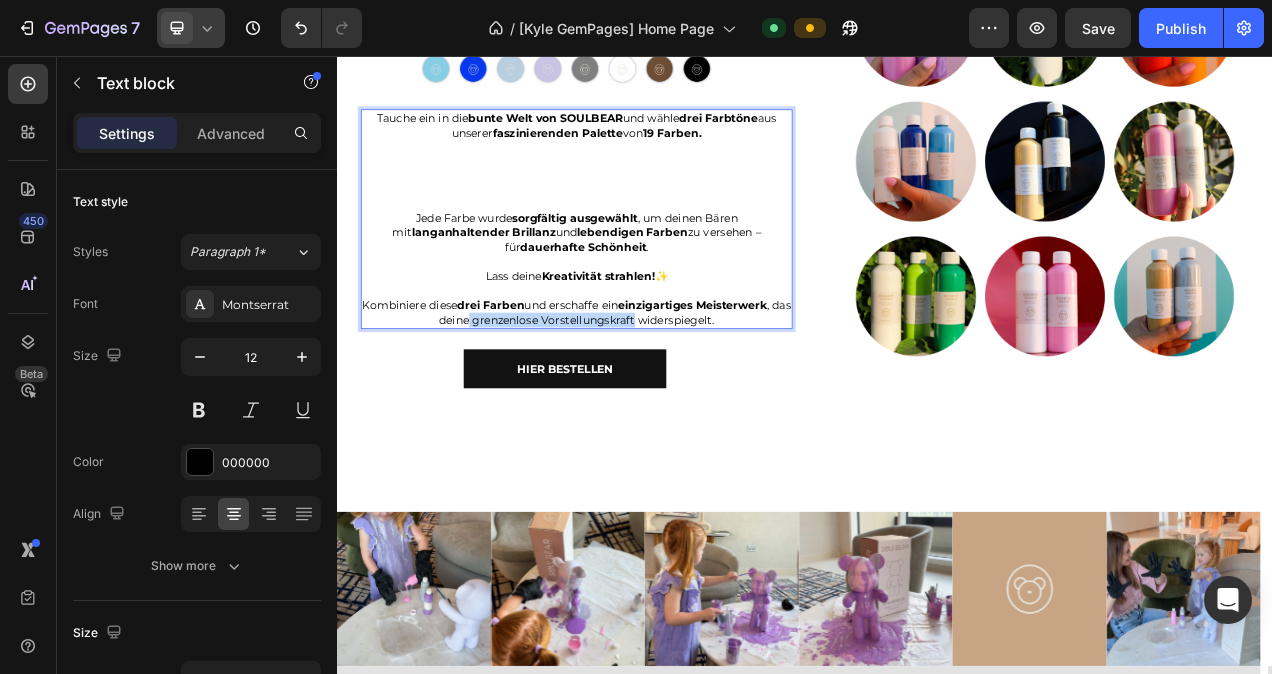 drag, startPoint x: 518, startPoint y: 398, endPoint x: 727, endPoint y: 390, distance: 209.15306 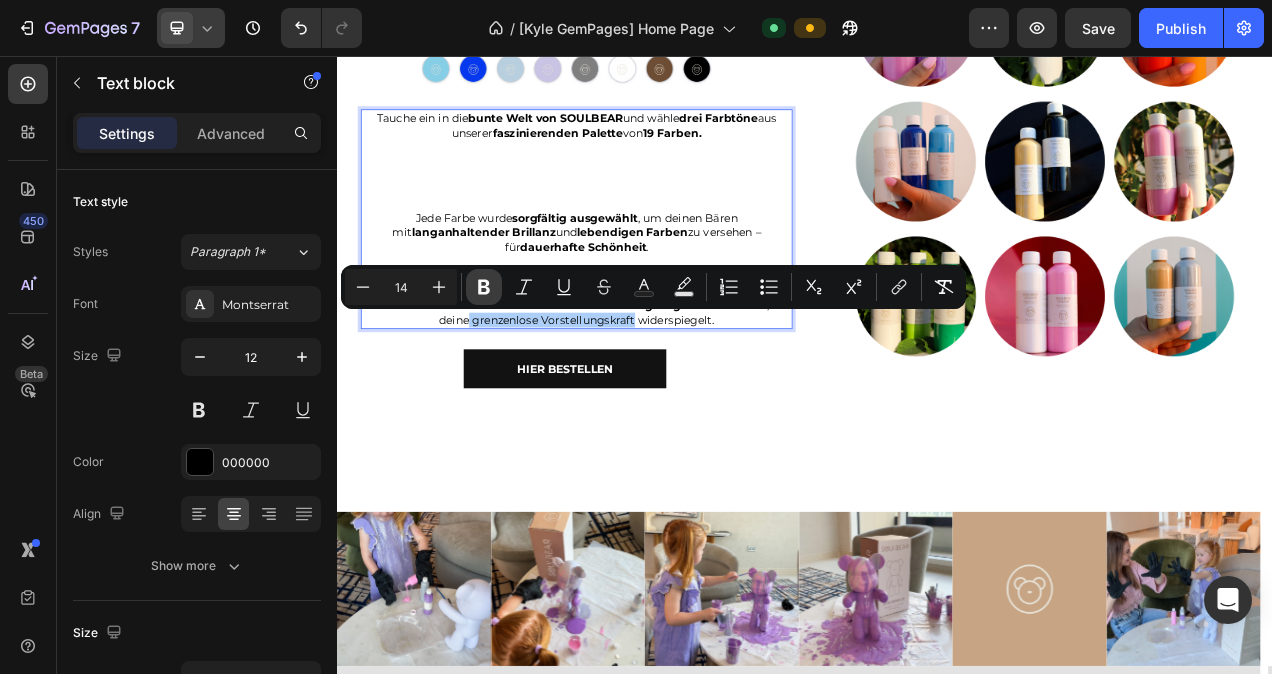 click on "Bold" at bounding box center [484, 287] 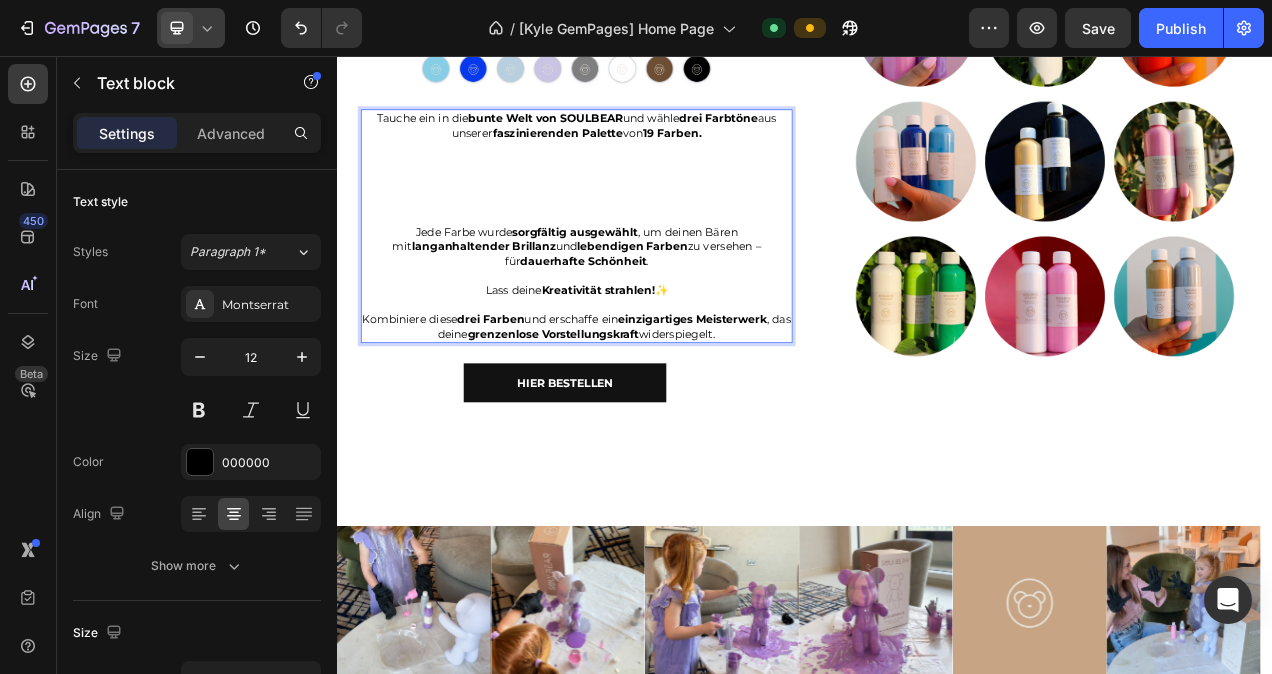 click on "Tauche ein in die  bunte Welt von SOULBEAR  und wähle  drei Farbtöne  aus unserer  faszinierenden Palette  von  19 Farben." at bounding box center (644, 200) 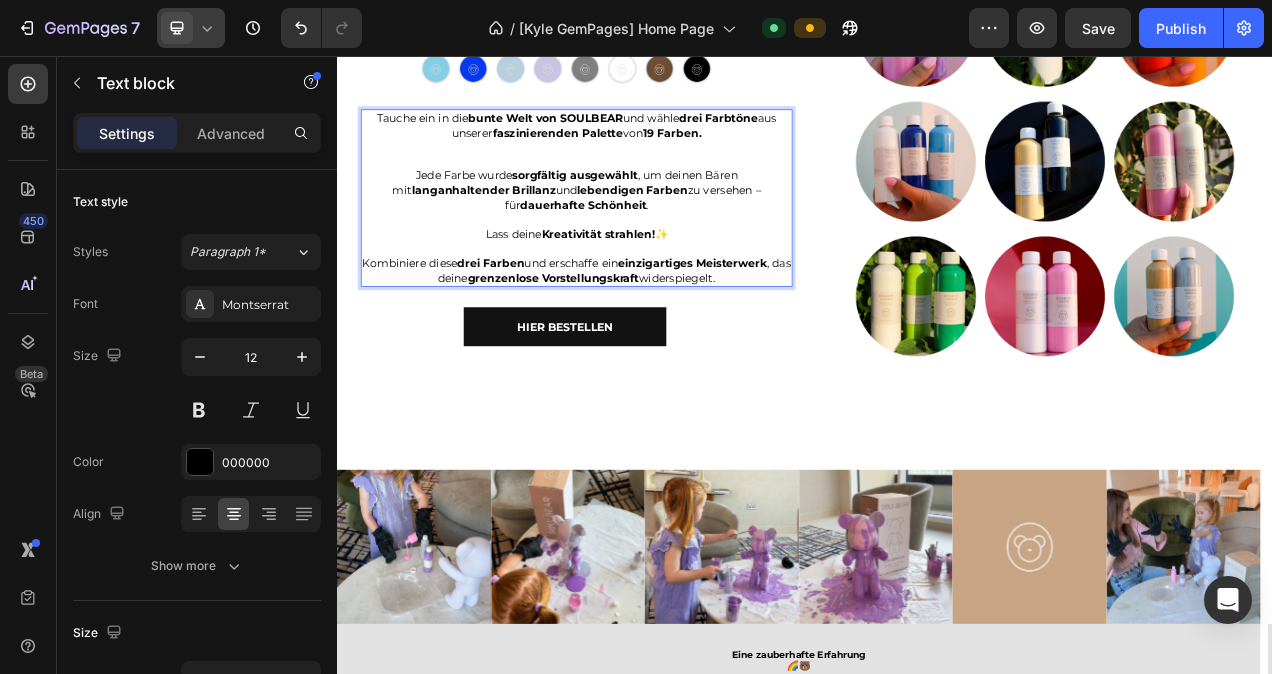 click on "Tauche ein in die  bunte Welt von SOULBEAR  und wähle  drei Farbtöne  aus unserer  faszinierenden Palette  von  19 Farben. ⁠⁠⁠⁠⁠⁠⁠" at bounding box center [644, 164] 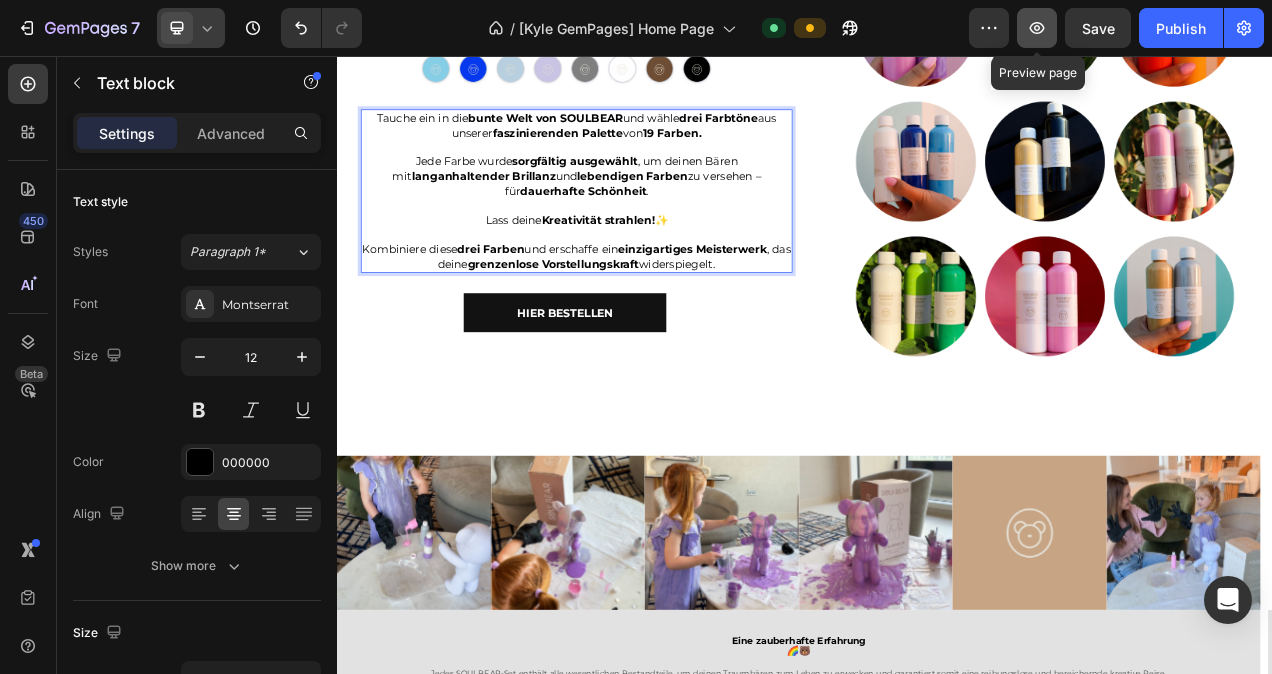click 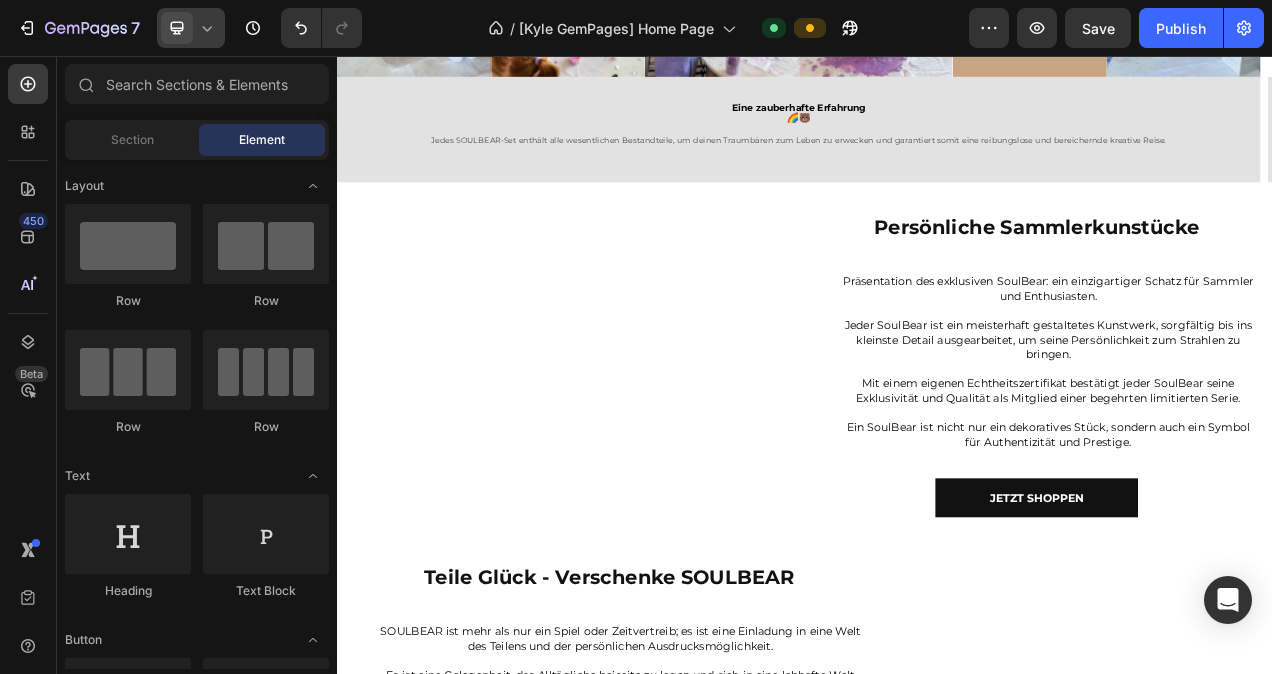 scroll, scrollTop: 3159, scrollLeft: 0, axis: vertical 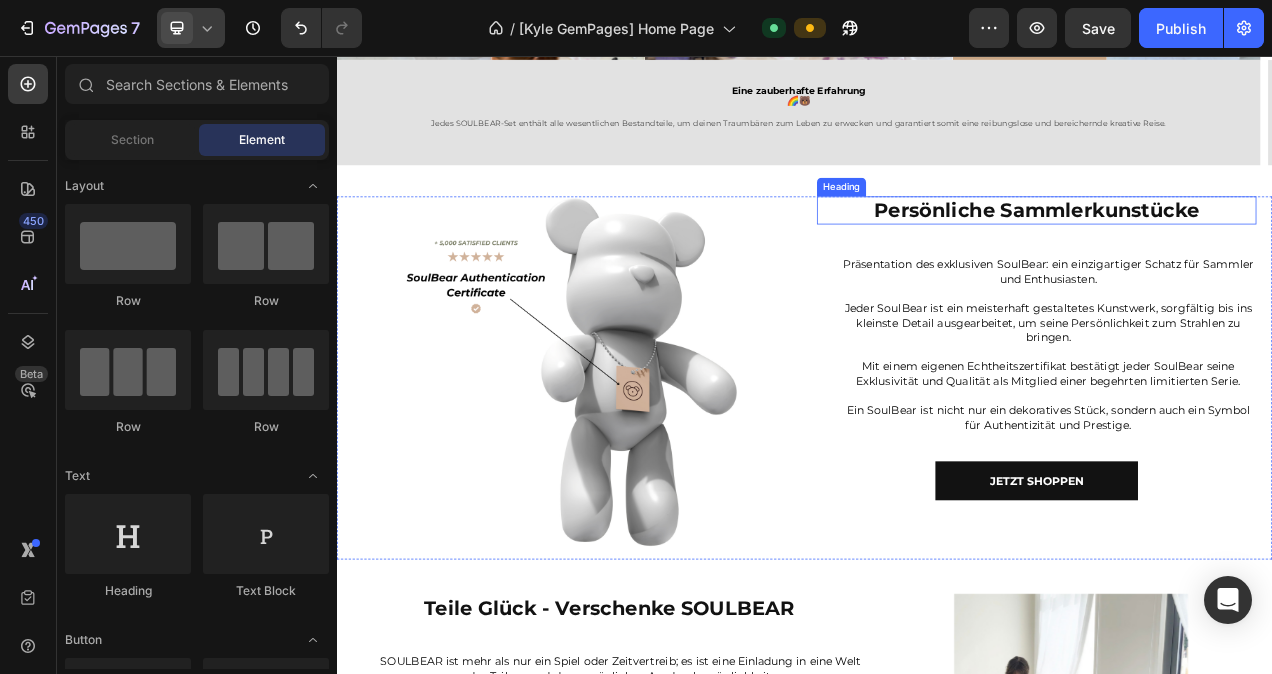 click on "Persönliche Sammlerkunstücke" at bounding box center (1235, 255) 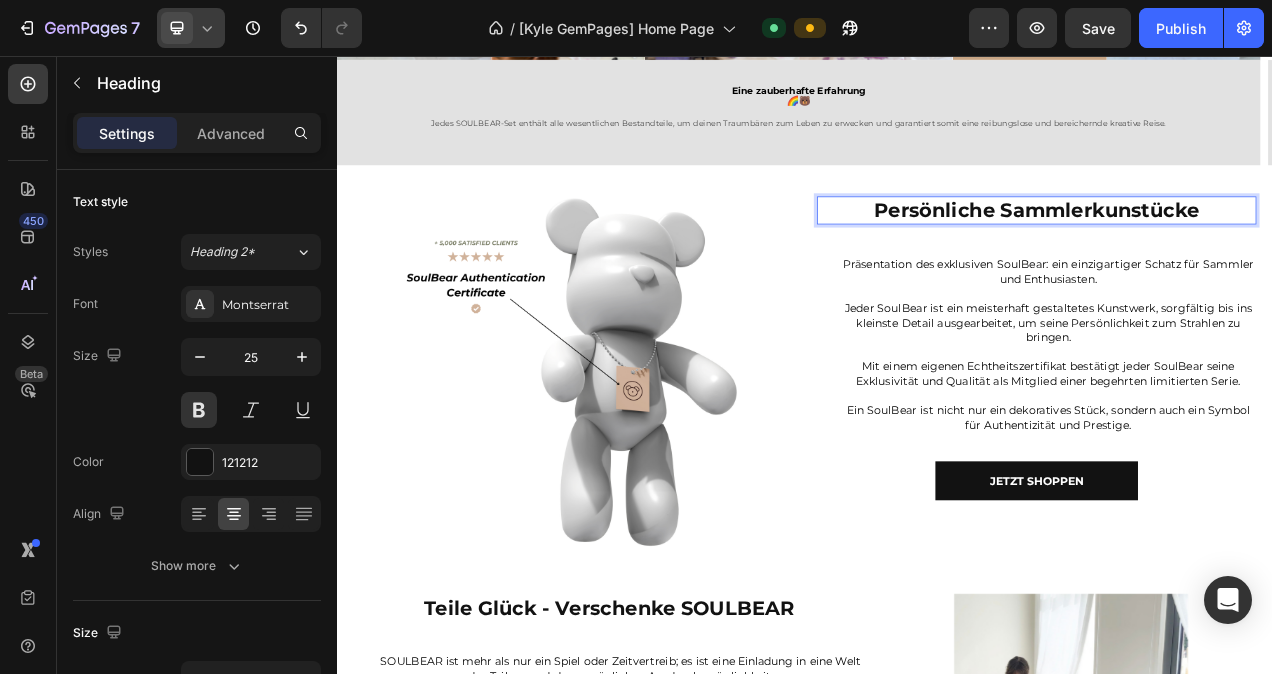 click on "Persönliche Sammlerkunstücke" at bounding box center [1235, 255] 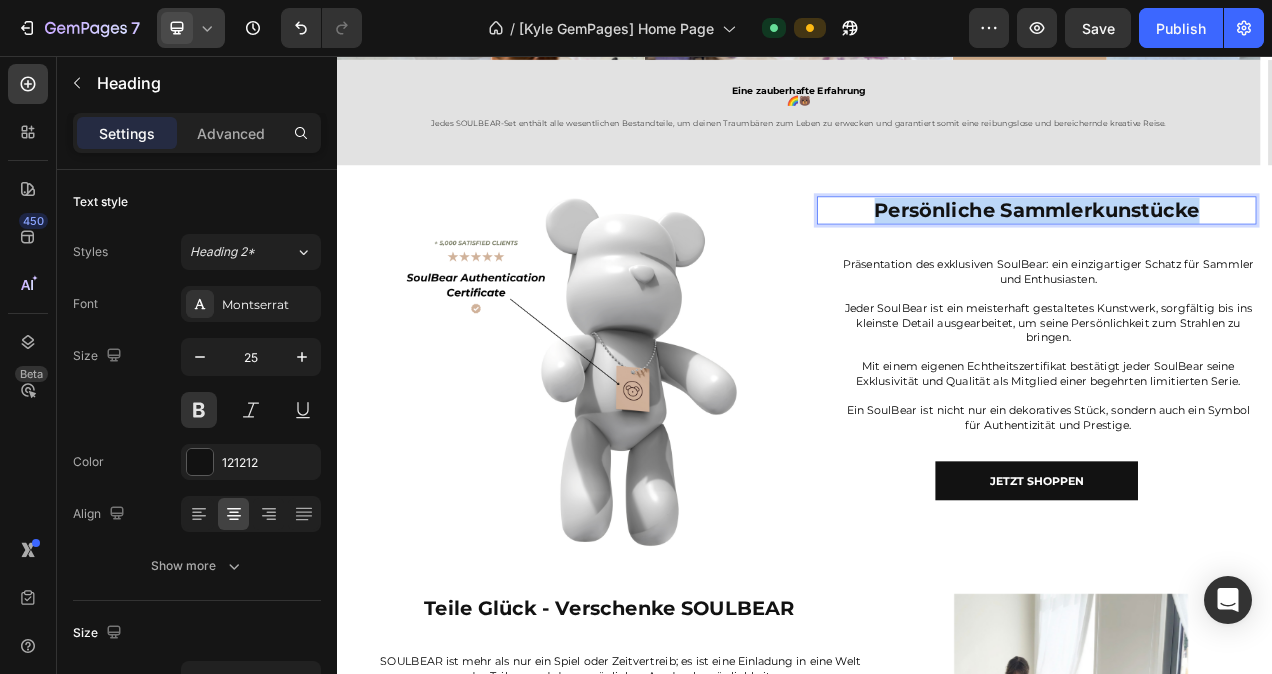 drag, startPoint x: 1444, startPoint y: 251, endPoint x: 1021, endPoint y: 256, distance: 423.02954 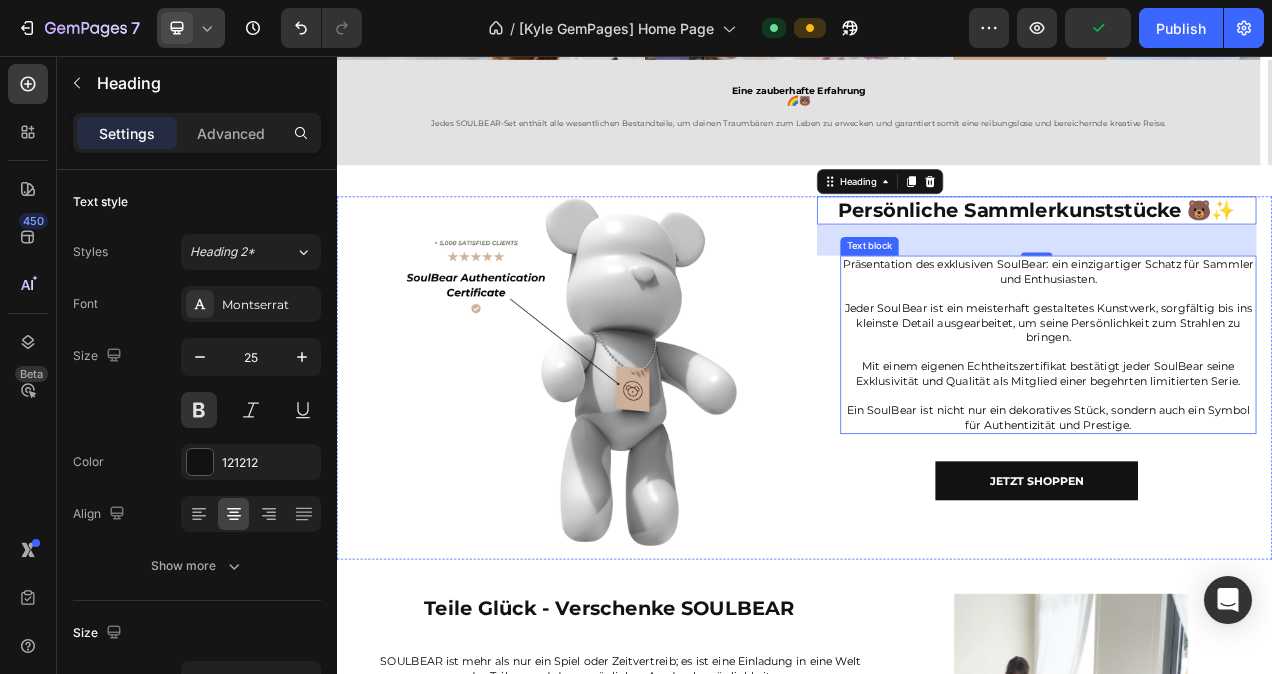 click on "Ein SoulBear ist nicht nur ein dekoratives Stück, sondern auch ein Symbol für Authentizität und Prestige." at bounding box center [1250, 521] 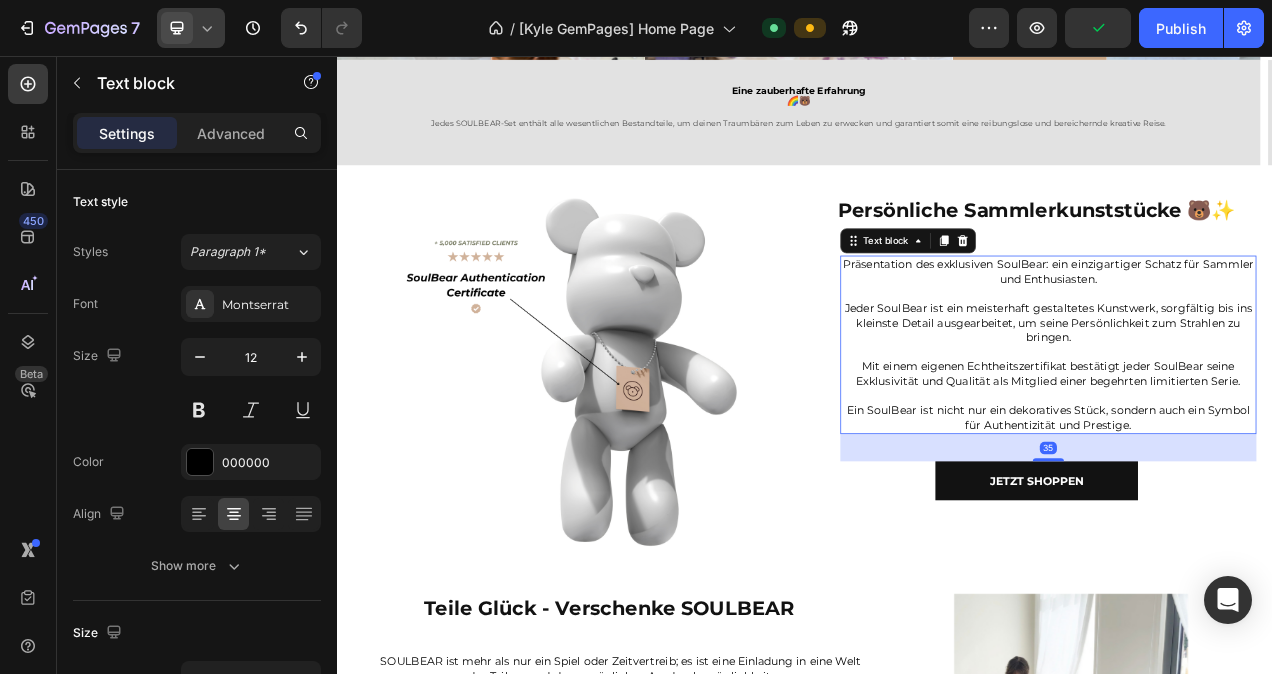 click on "Ein SoulBear ist nicht nur ein dekoratives Stück, sondern auch ein Symbol für Authentizität und Prestige." at bounding box center [1250, 521] 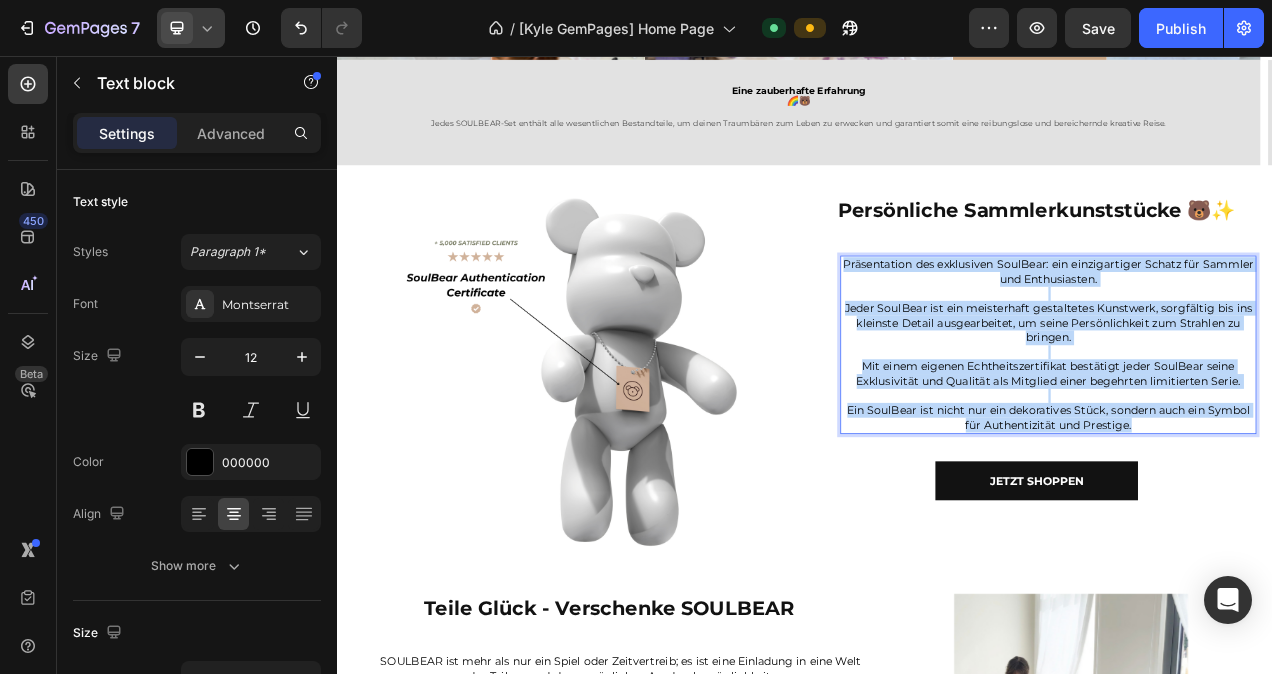 drag, startPoint x: 1368, startPoint y: 518, endPoint x: 1011, endPoint y: 326, distance: 405.3554 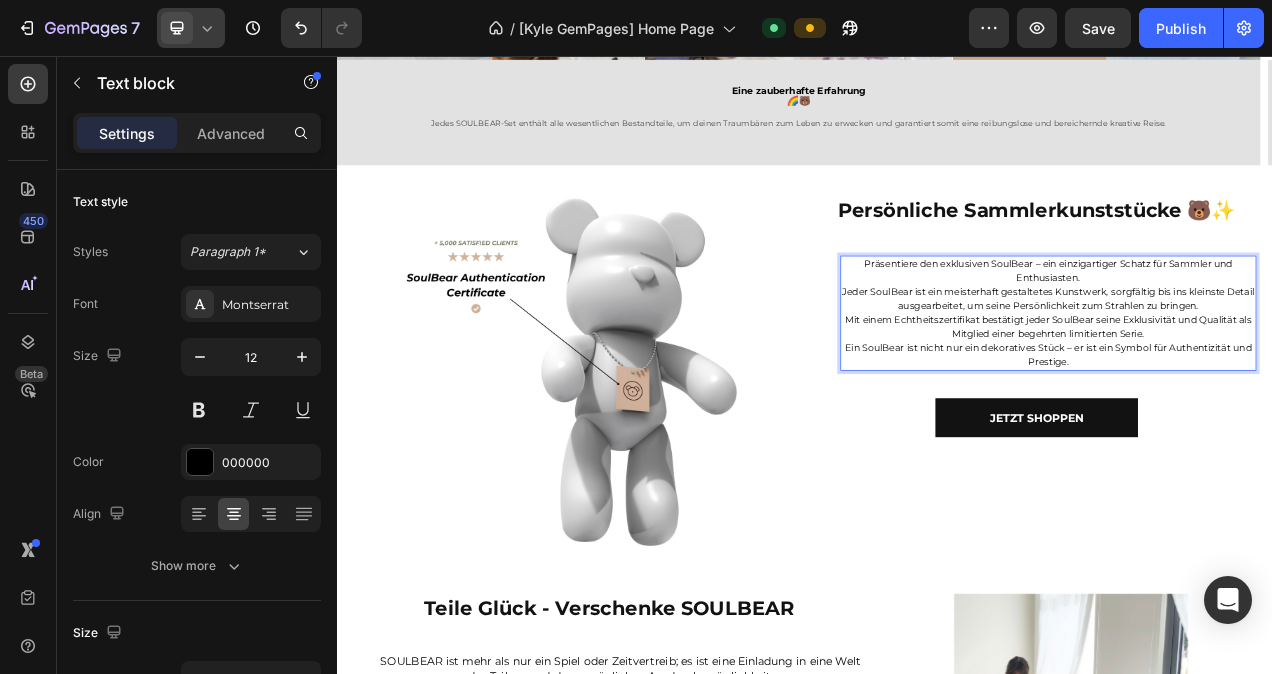 click on "Ein SoulBear ist nicht nur ein dekoratives Stück – er ist ein Symbol für Authentizität und Prestige." at bounding box center (1250, 441) 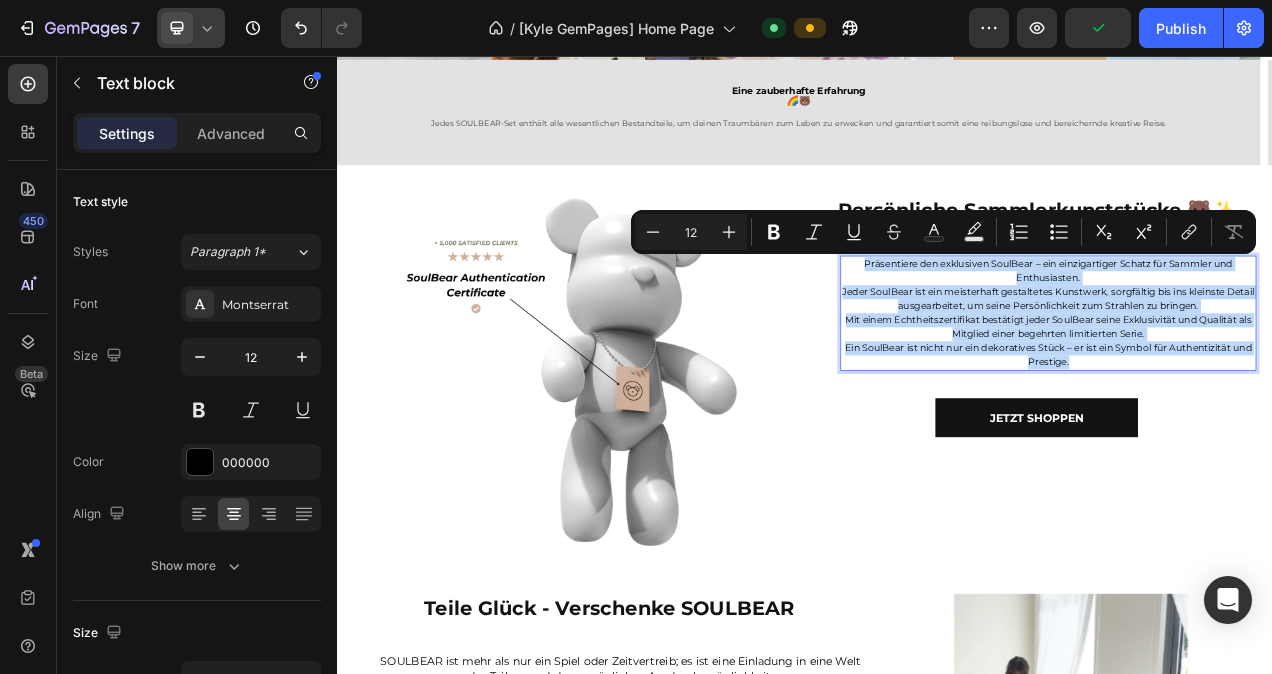 drag, startPoint x: 1286, startPoint y: 439, endPoint x: 999, endPoint y: 327, distance: 308.07953 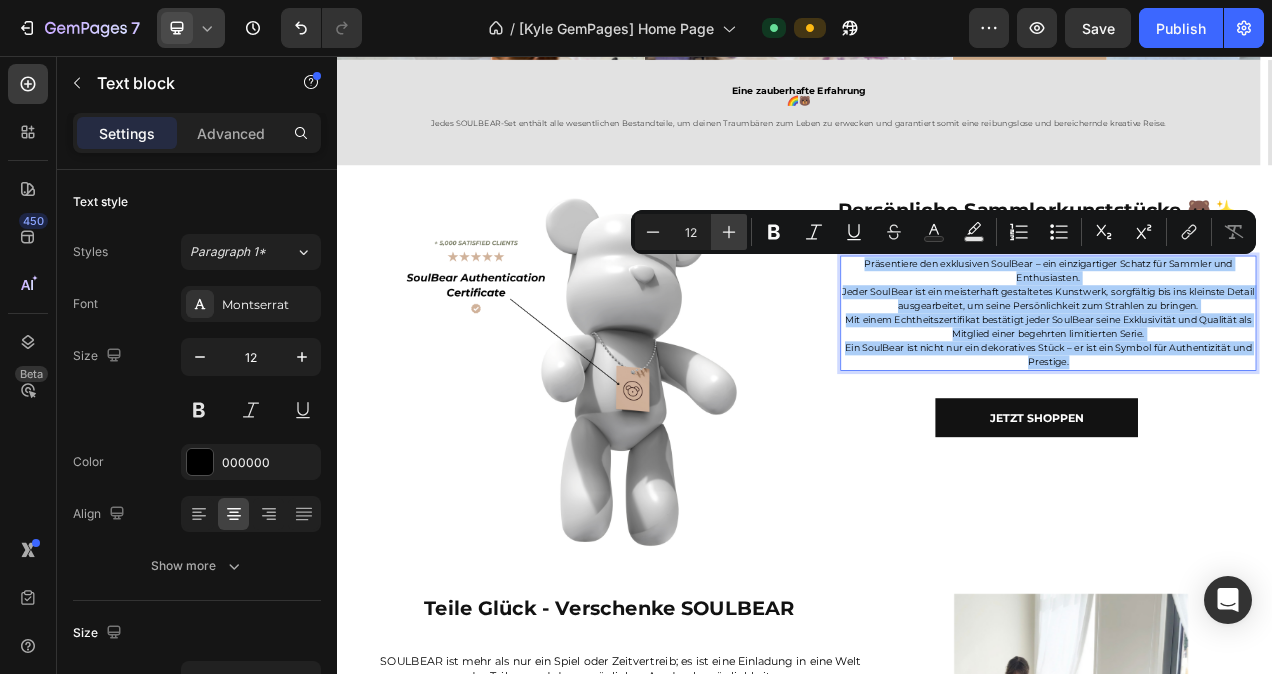 click 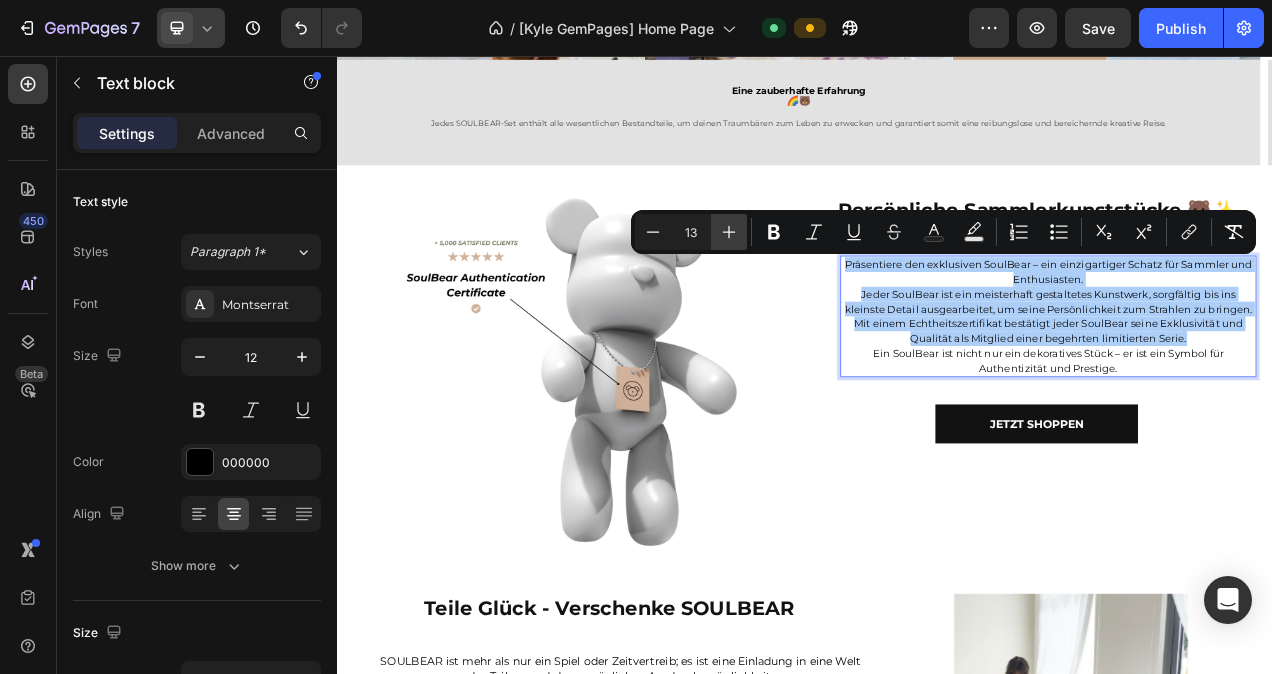 click 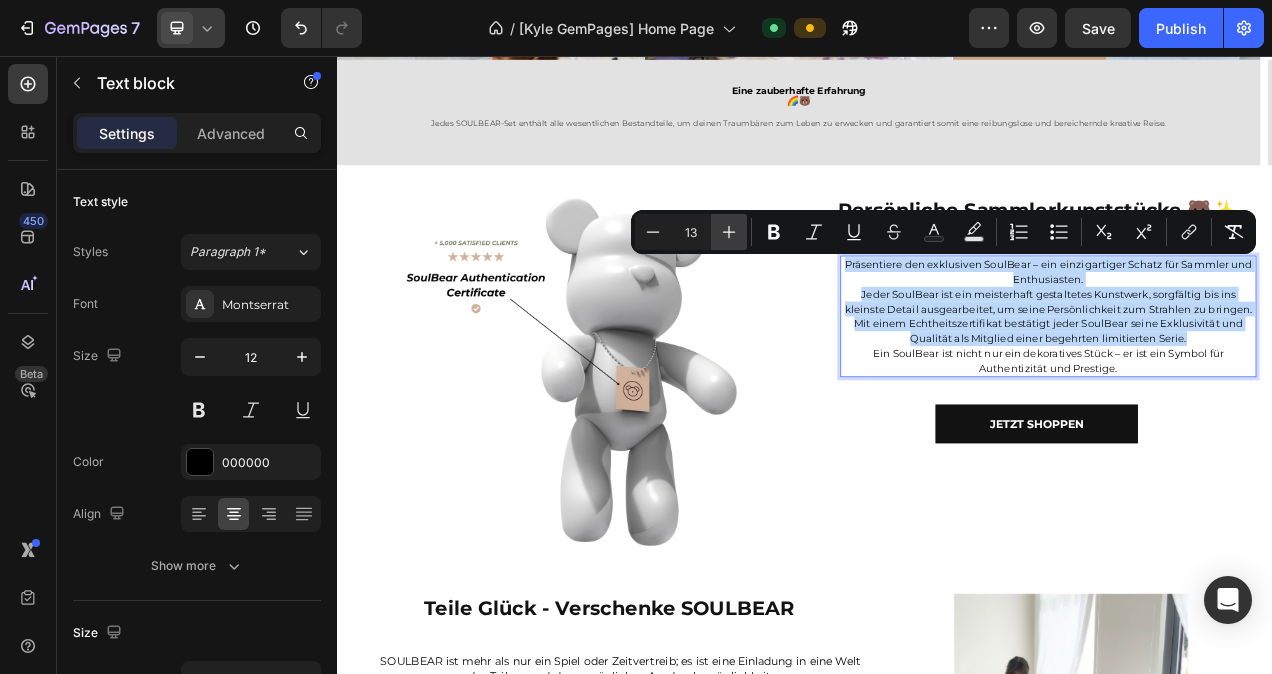type on "14" 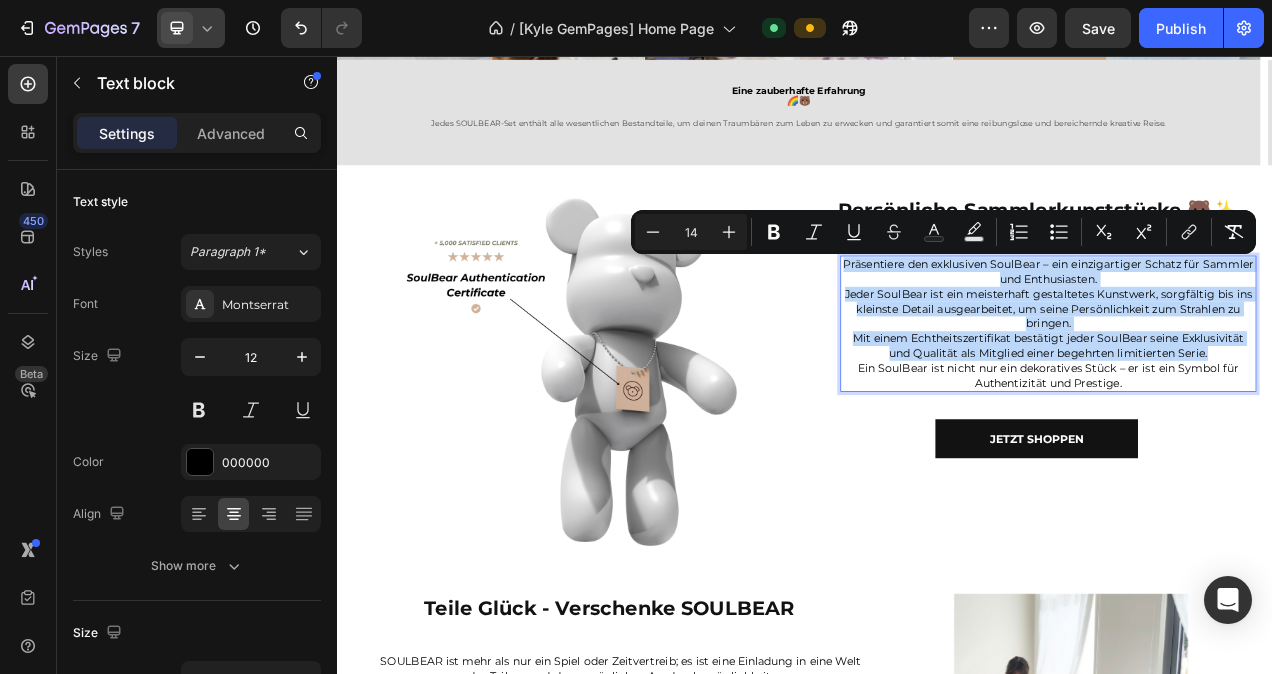 click on "Ein SoulBear ist nicht nur ein dekoratives Stück – er ist ein Symbol für Authentizität und Prestige." at bounding box center [1250, 466] 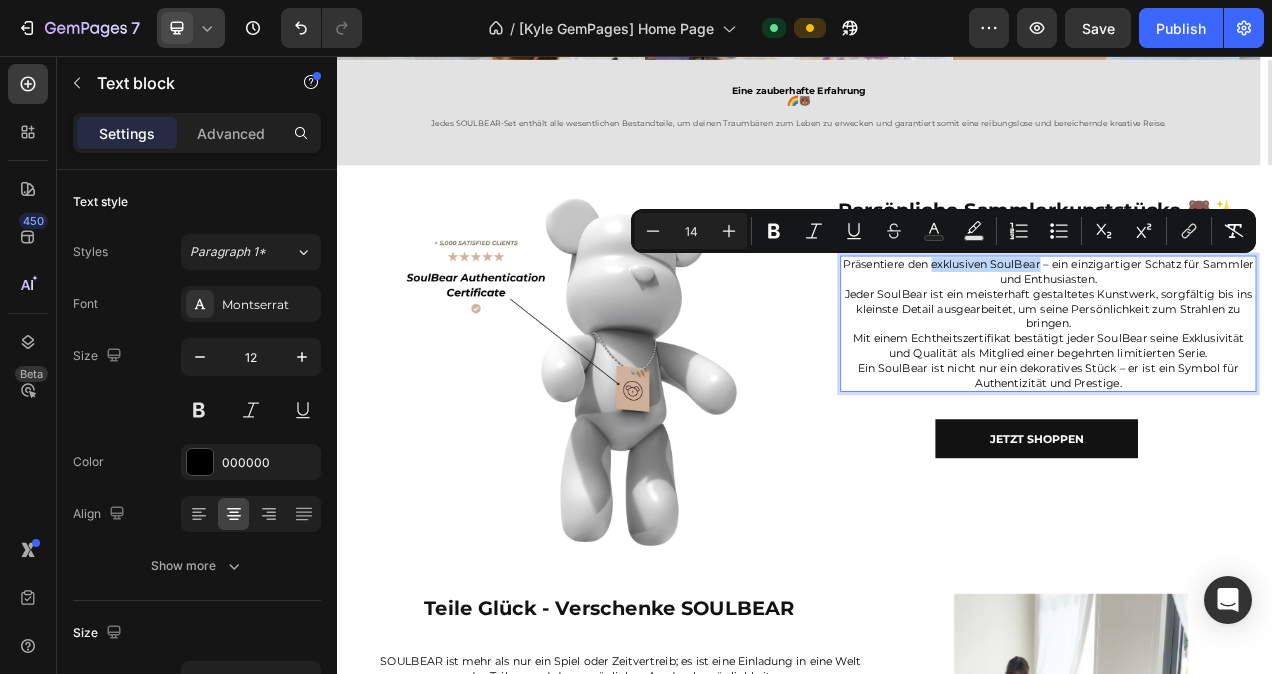 drag, startPoint x: 1125, startPoint y: 320, endPoint x: 1261, endPoint y: 325, distance: 136.09187 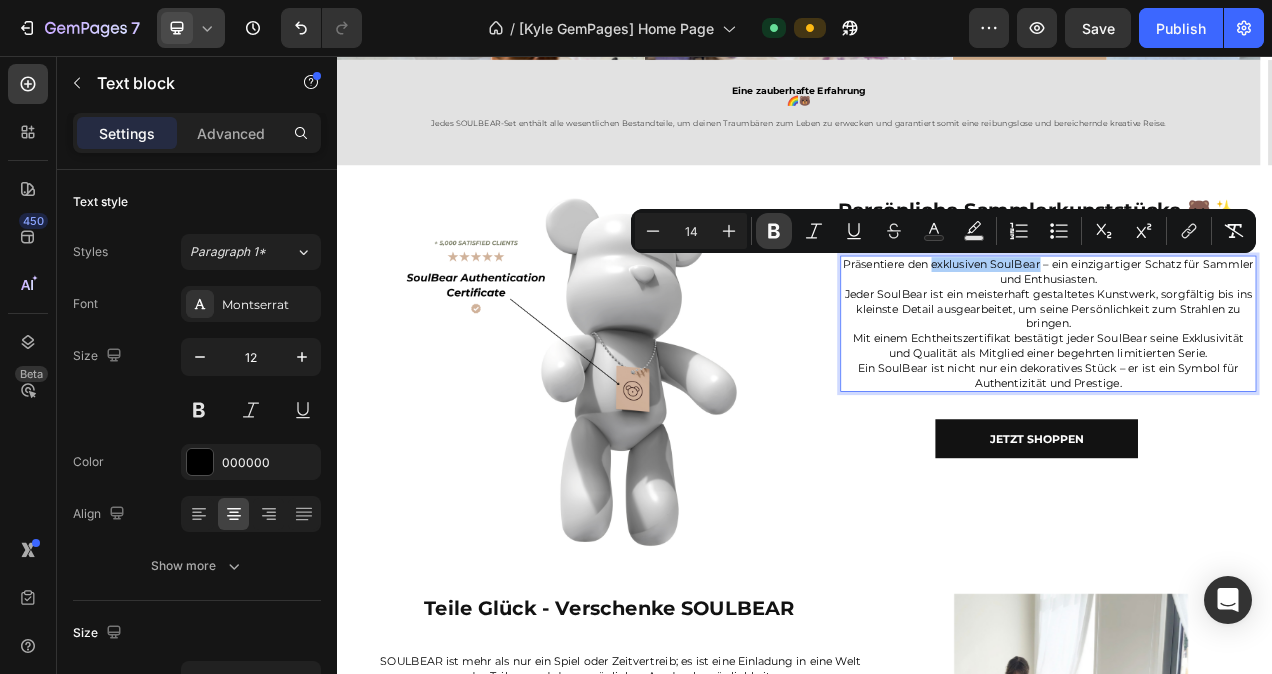 click 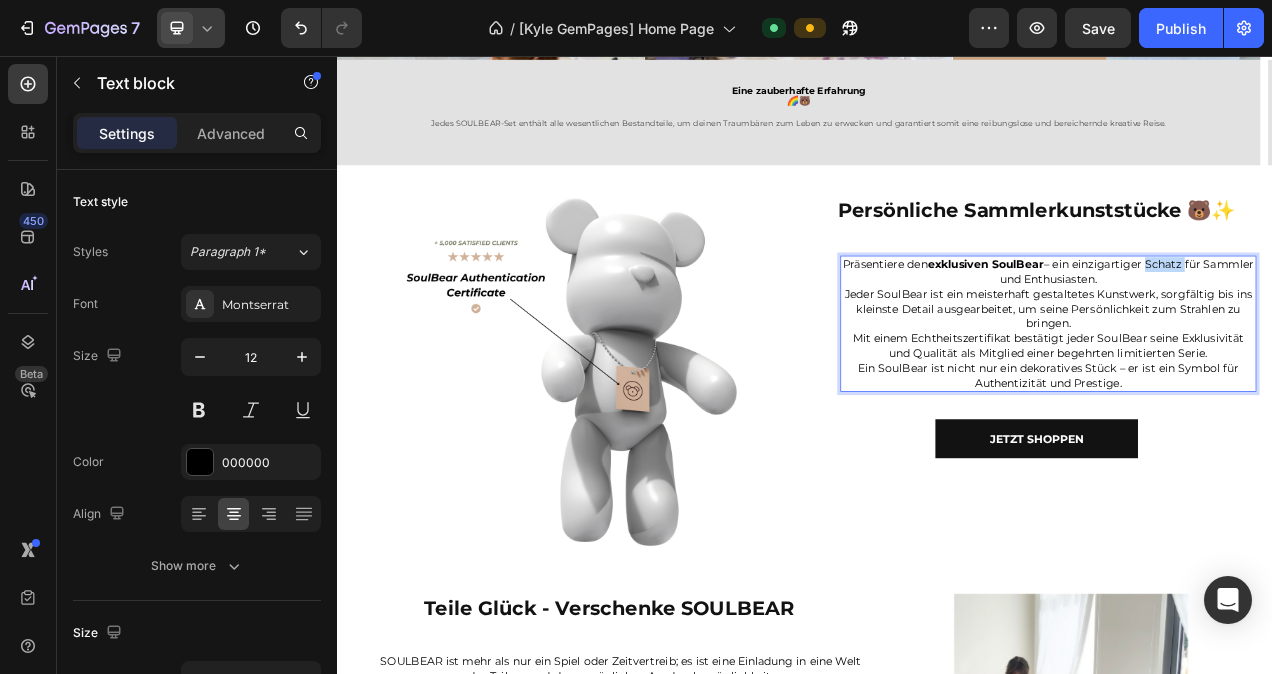 drag, startPoint x: 1449, startPoint y: 322, endPoint x: 1399, endPoint y: 320, distance: 50.039986 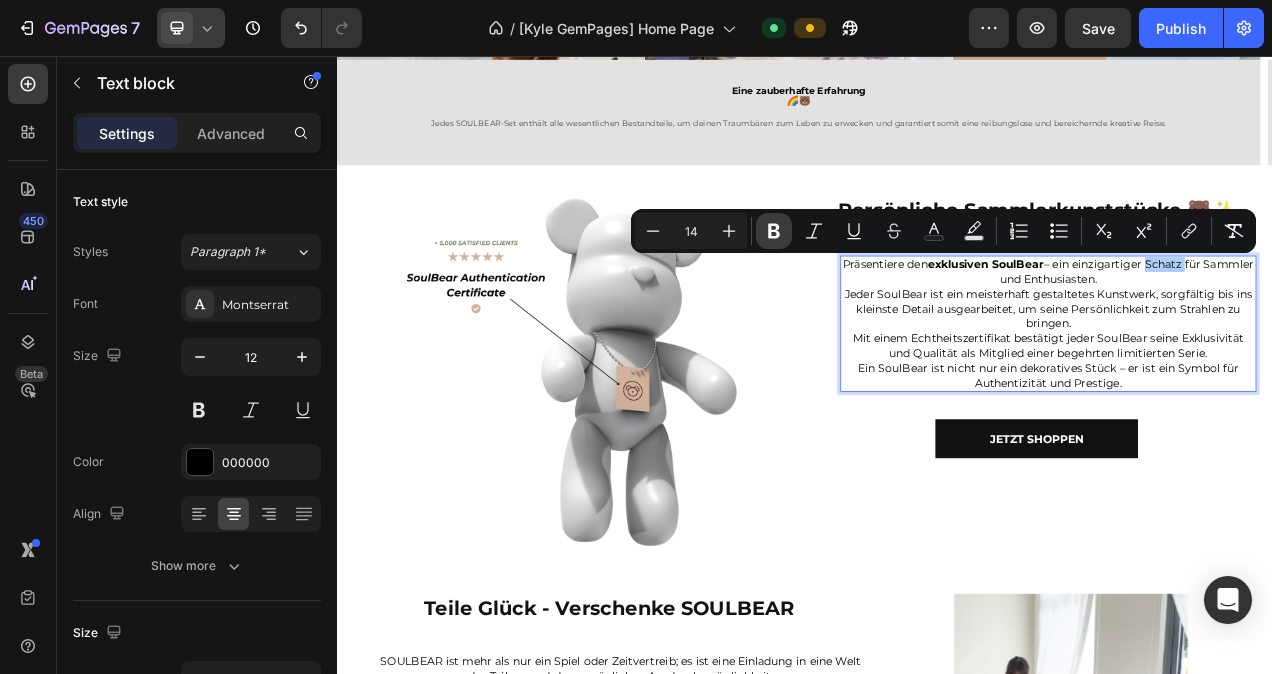 click 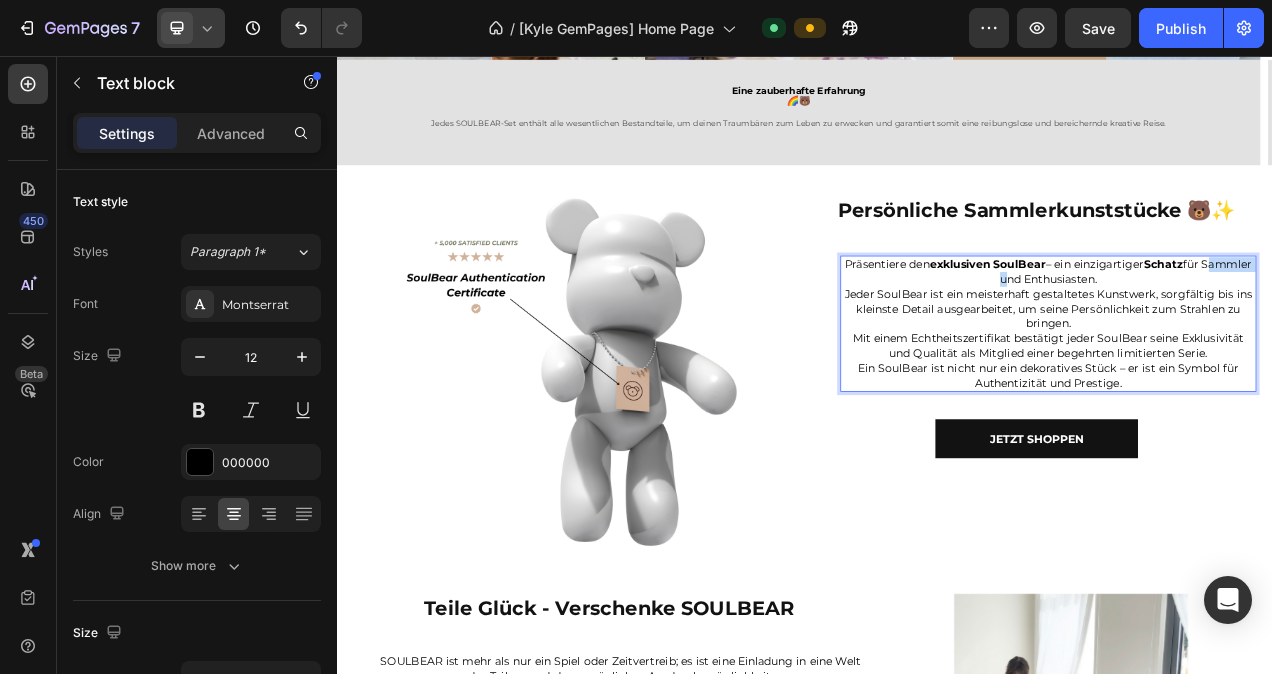 drag, startPoint x: 1207, startPoint y: 339, endPoint x: 1139, endPoint y: 338, distance: 68.007355 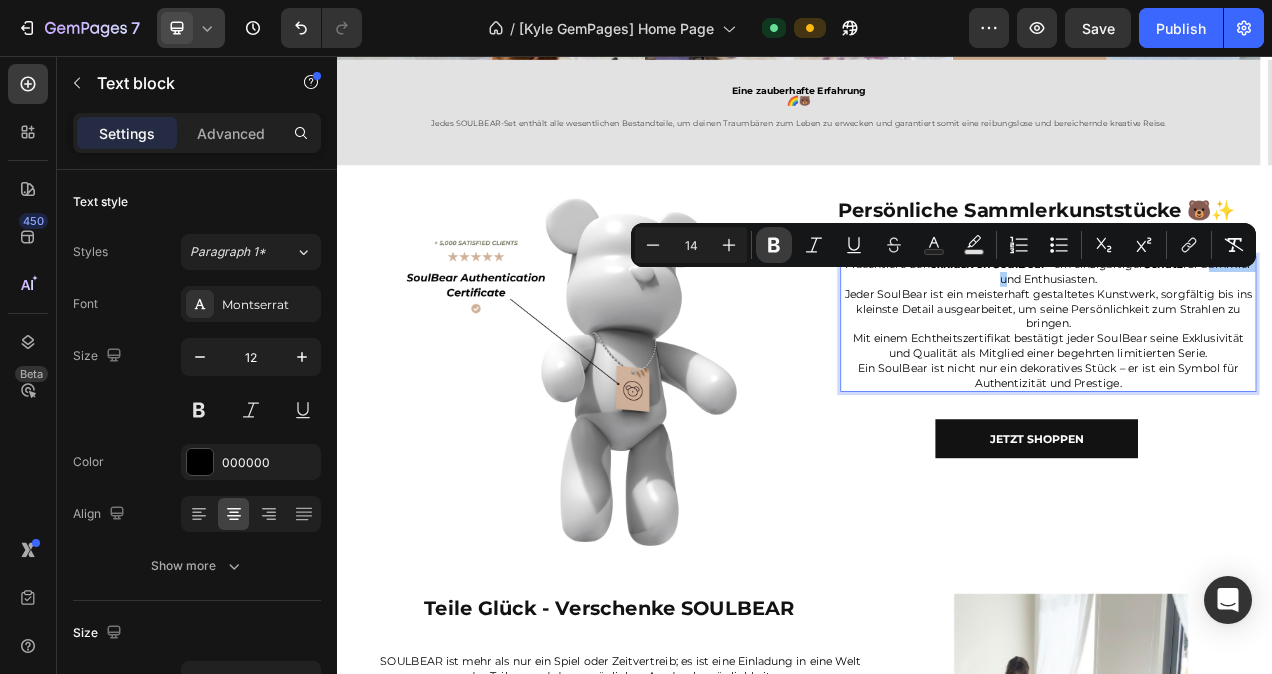 click 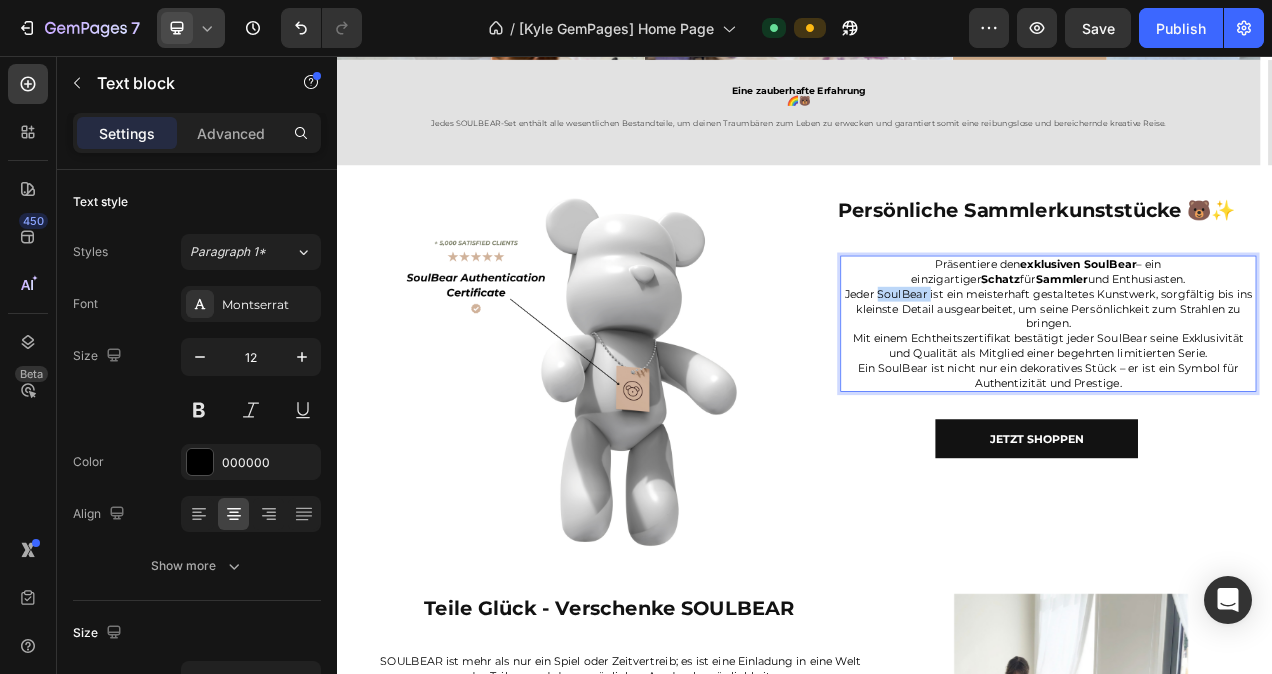 drag, startPoint x: 1089, startPoint y: 357, endPoint x: 1024, endPoint y: 357, distance: 65 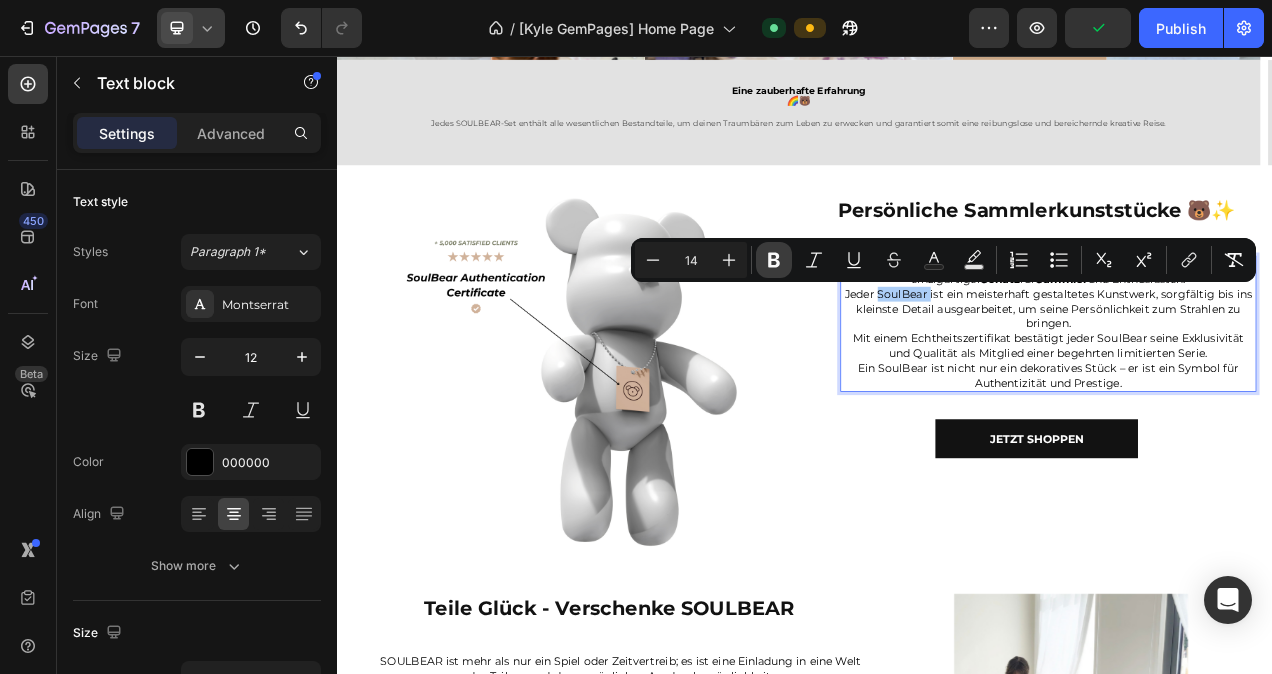 click 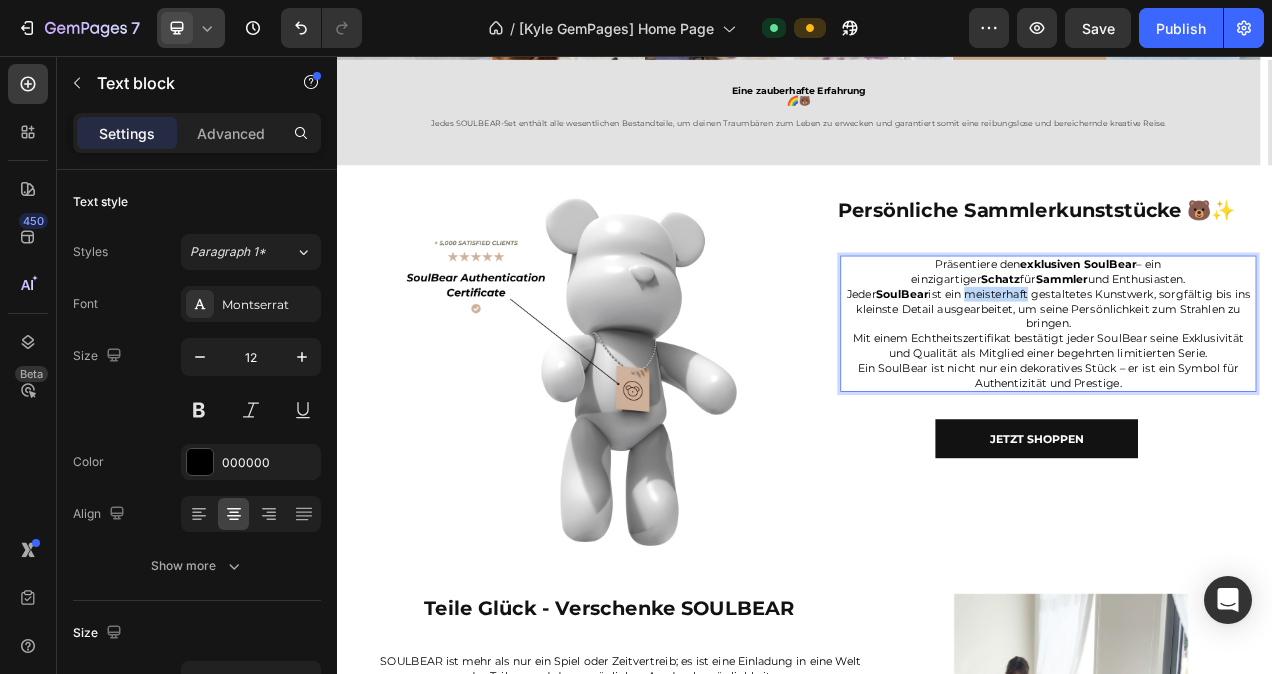 drag, startPoint x: 1219, startPoint y: 359, endPoint x: 1137, endPoint y: 358, distance: 82.006096 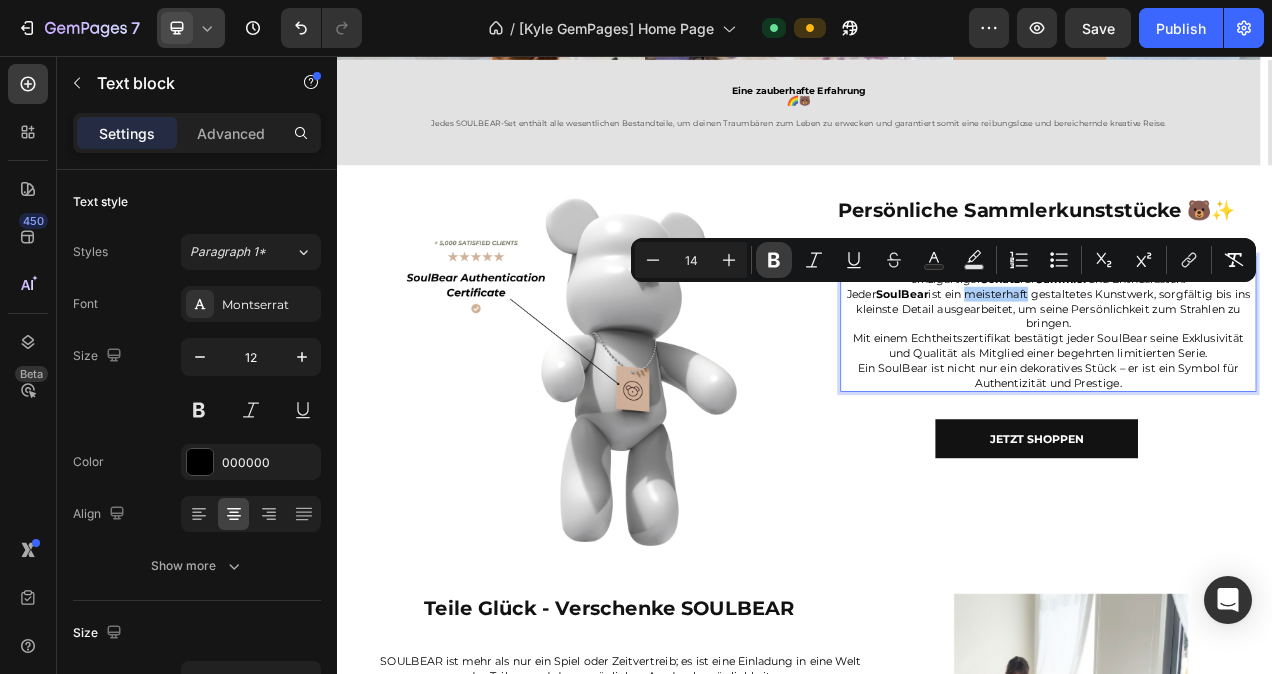 click 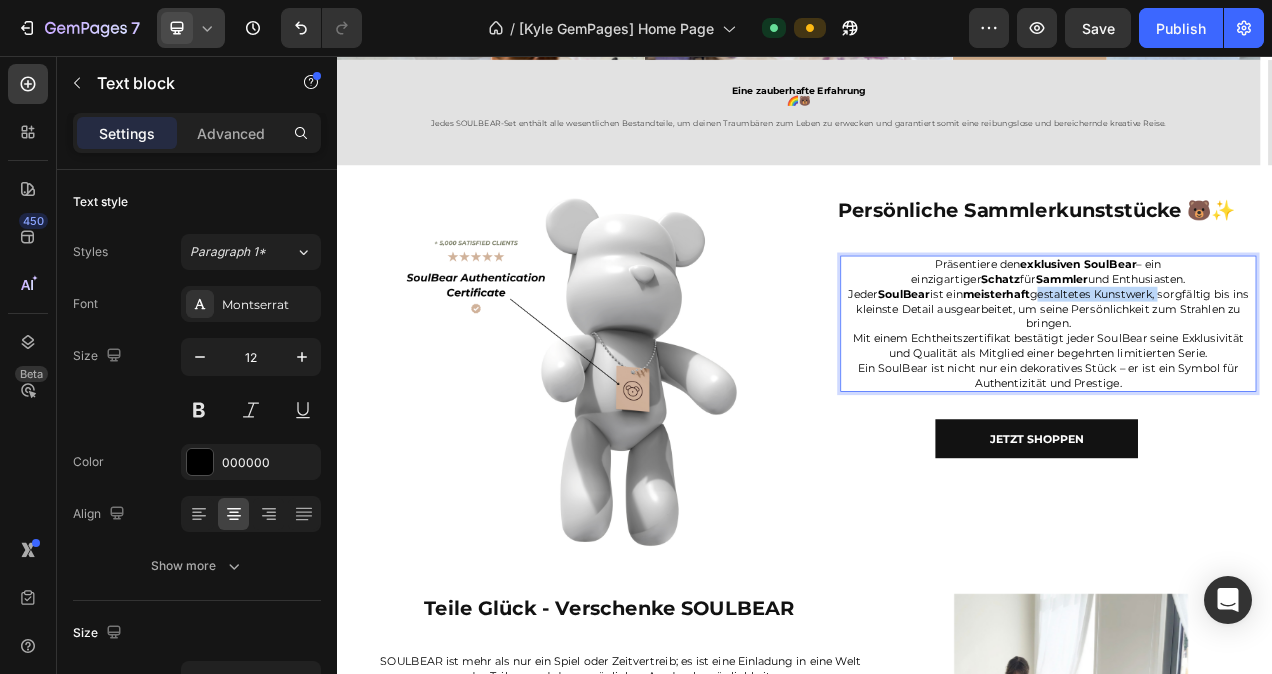 drag, startPoint x: 1396, startPoint y: 360, endPoint x: 1236, endPoint y: 368, distance: 160.19987 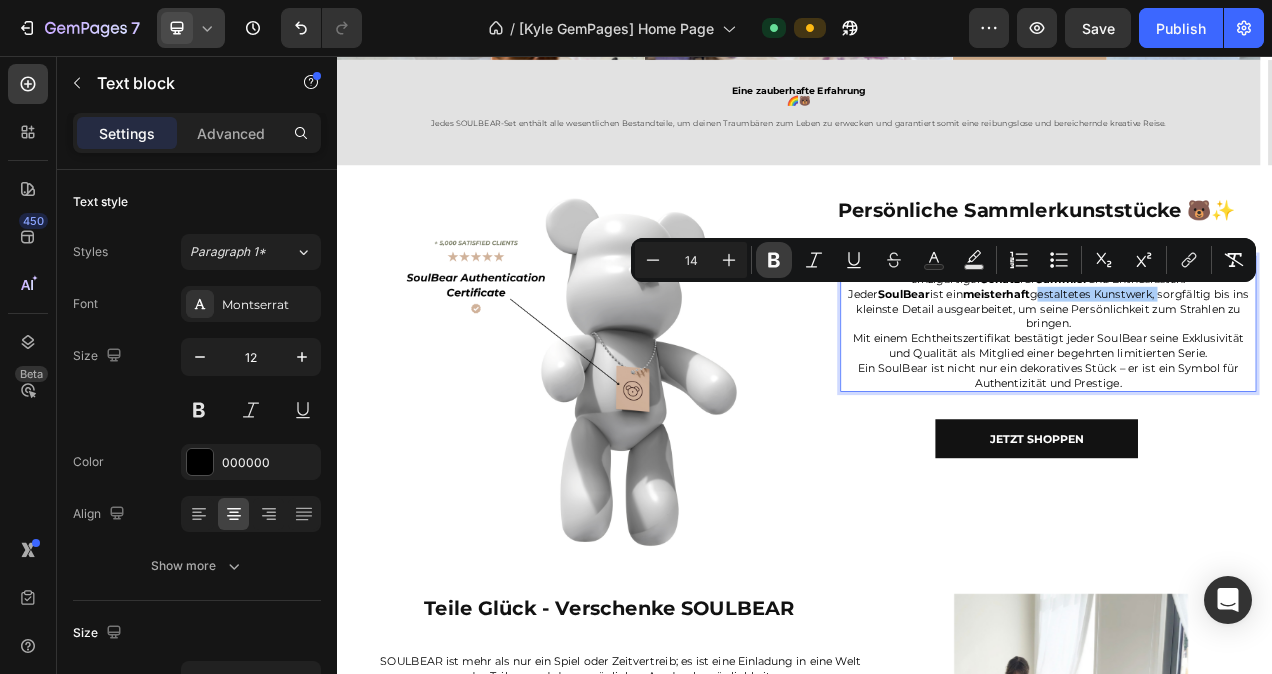 click 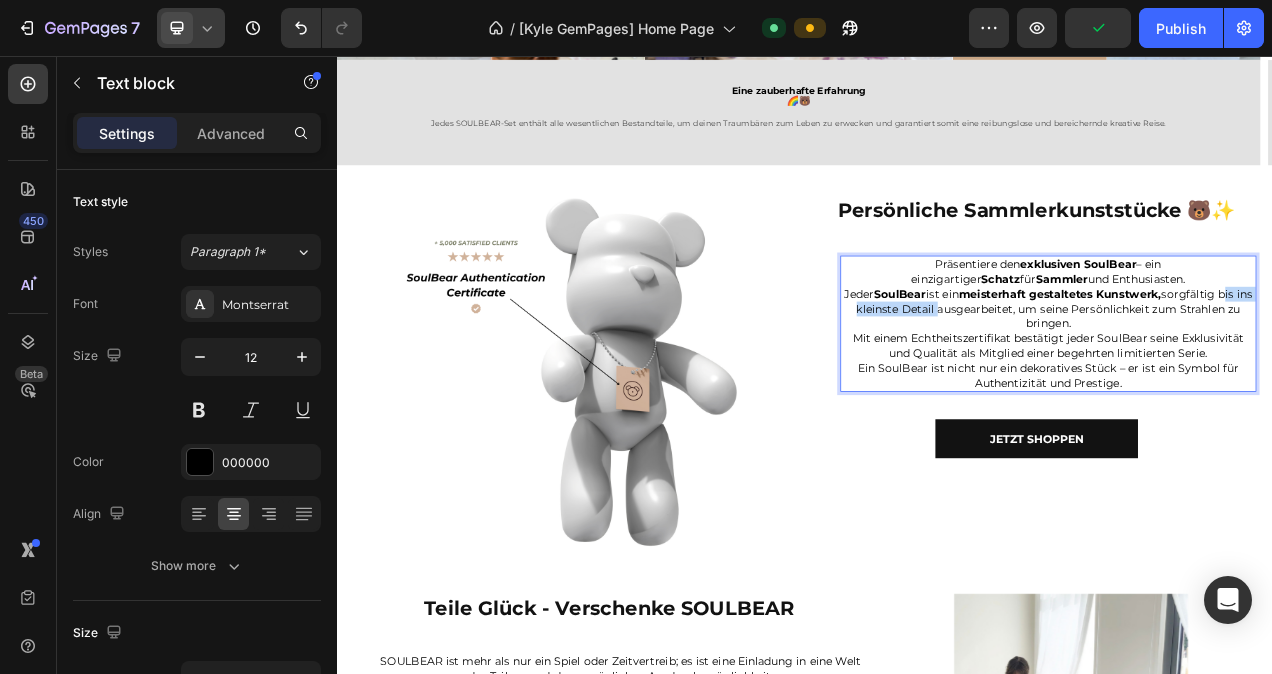 drag, startPoint x: 1472, startPoint y: 359, endPoint x: 1104, endPoint y: 378, distance: 368.49017 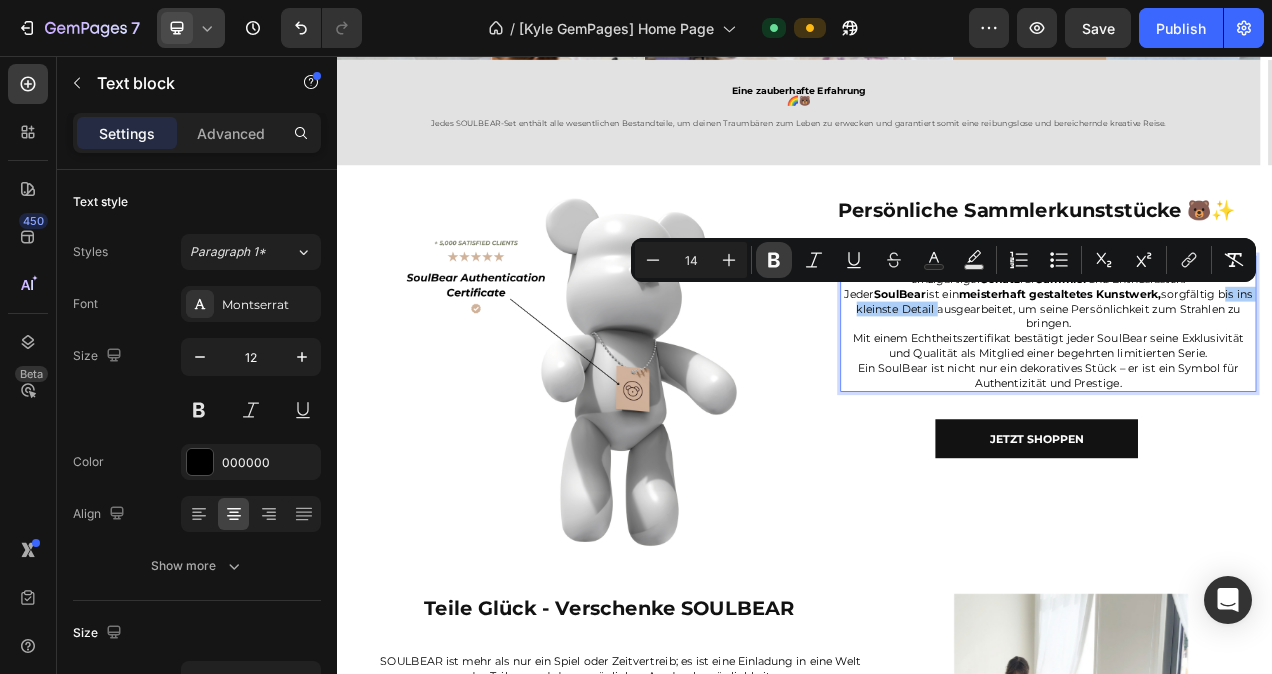 click 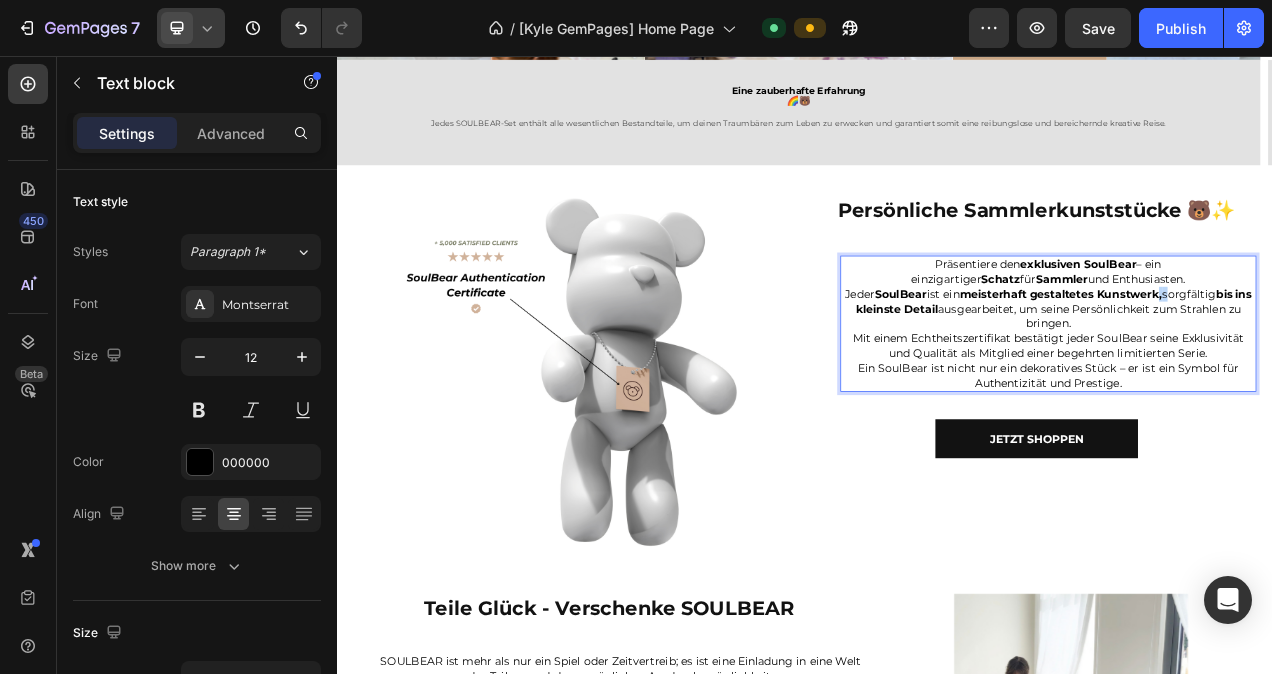 click on "Jeder  SoulBear  ist ein  meisterhaft   gestaltetes Kunstwerk,  sorgfältig  bis ins kleinste Detail  ausgearbeitet, um seine Persönlichkeit zum Strahlen zu bringen." at bounding box center [1250, 381] 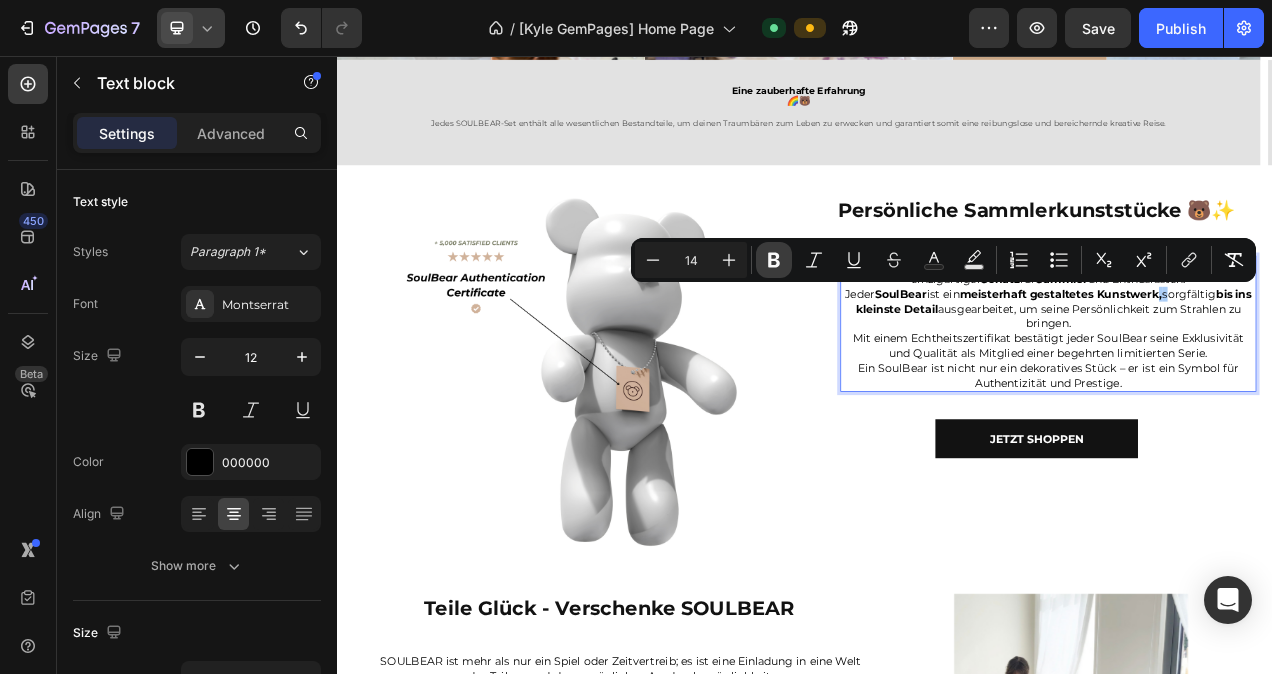 click 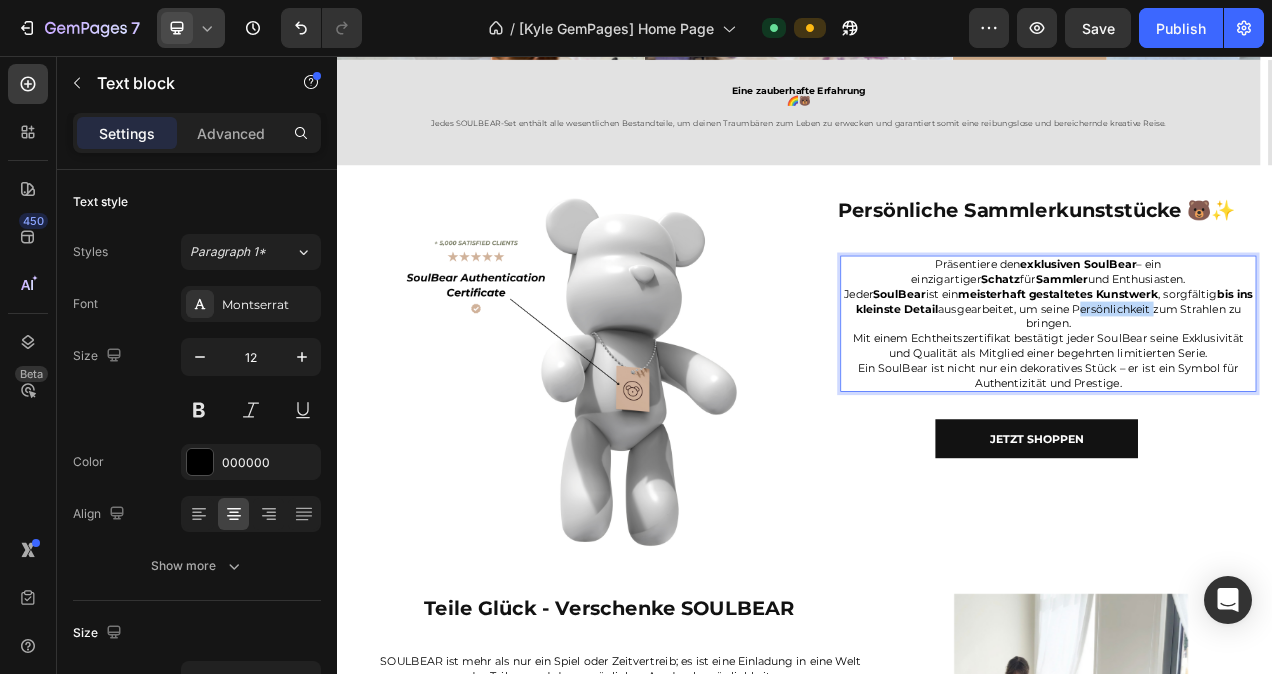drag, startPoint x: 1294, startPoint y: 383, endPoint x: 1392, endPoint y: 383, distance: 98 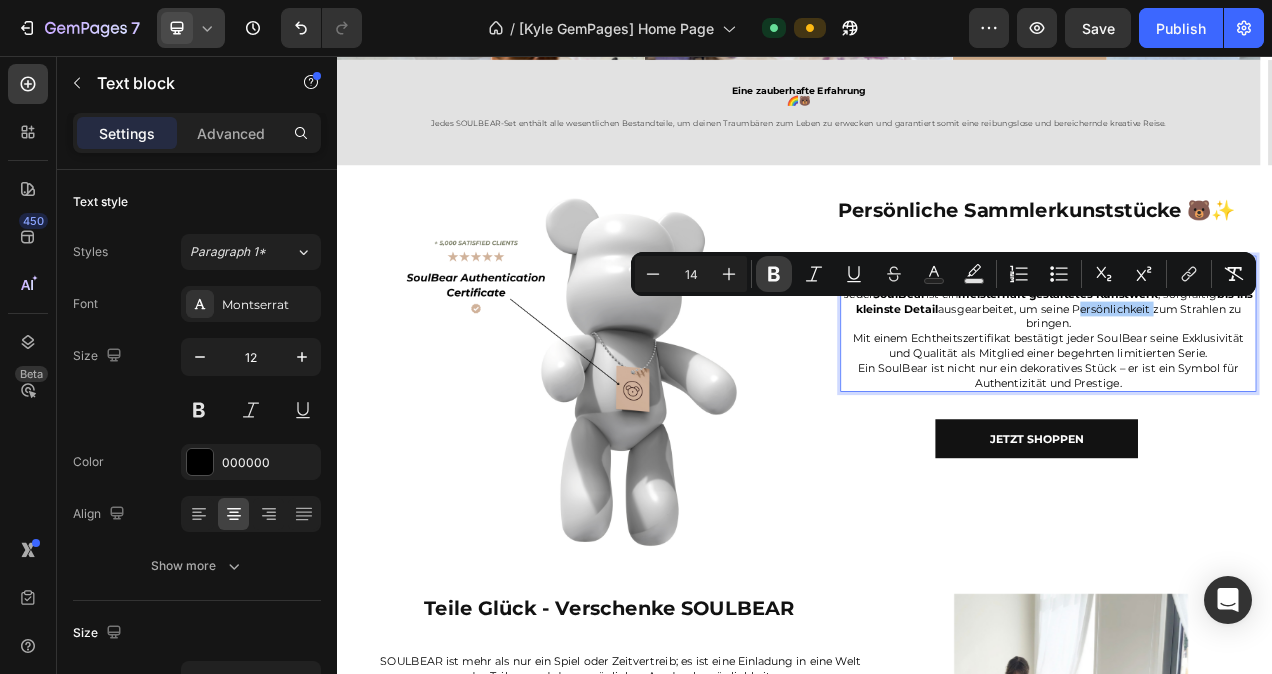 click 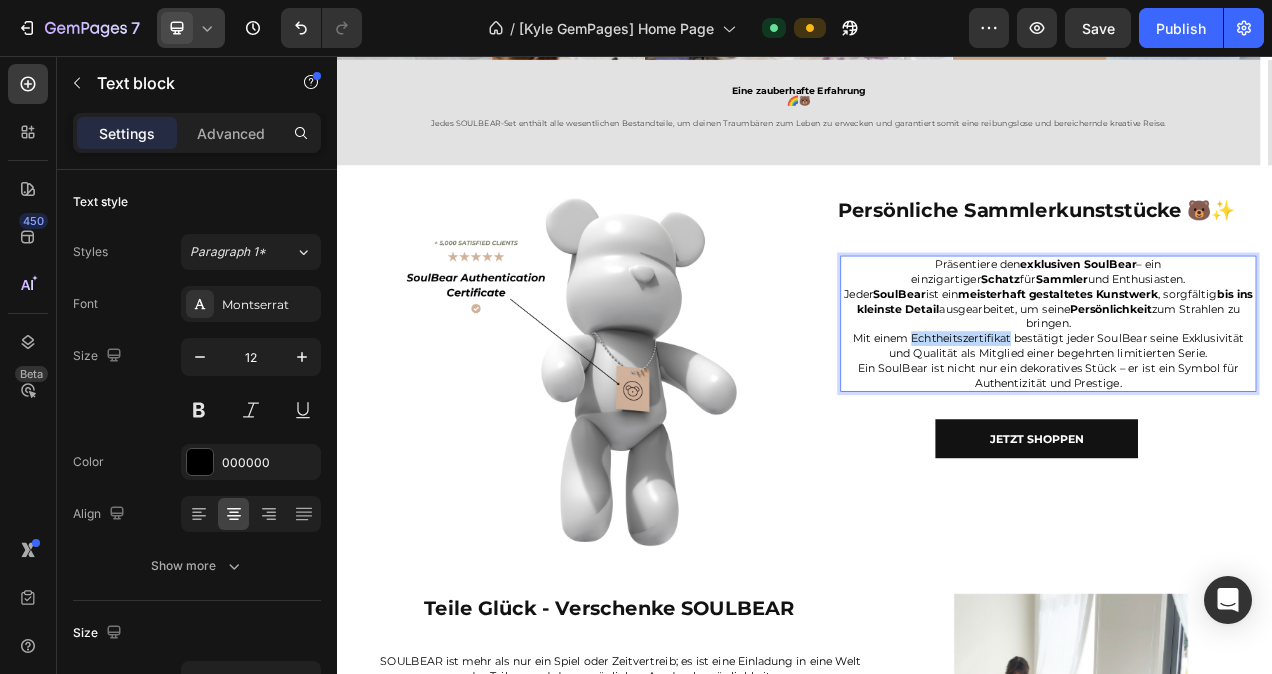 drag, startPoint x: 1065, startPoint y: 417, endPoint x: 1189, endPoint y: 421, distance: 124.0645 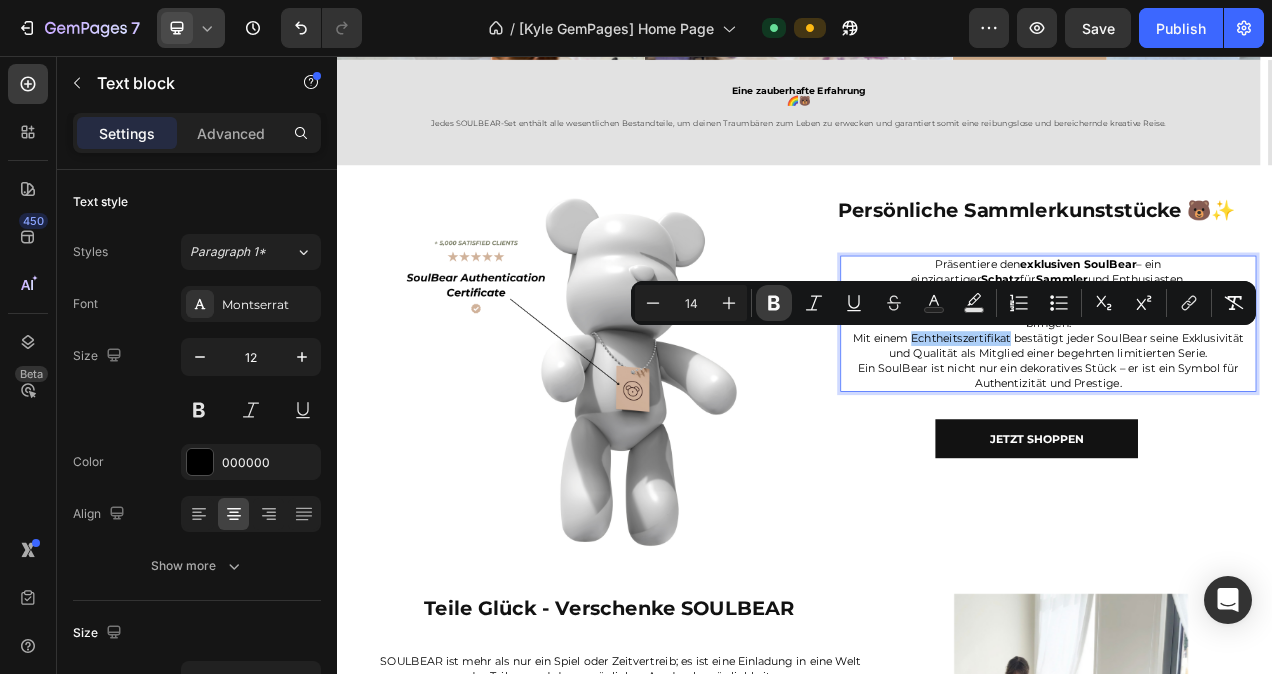 click 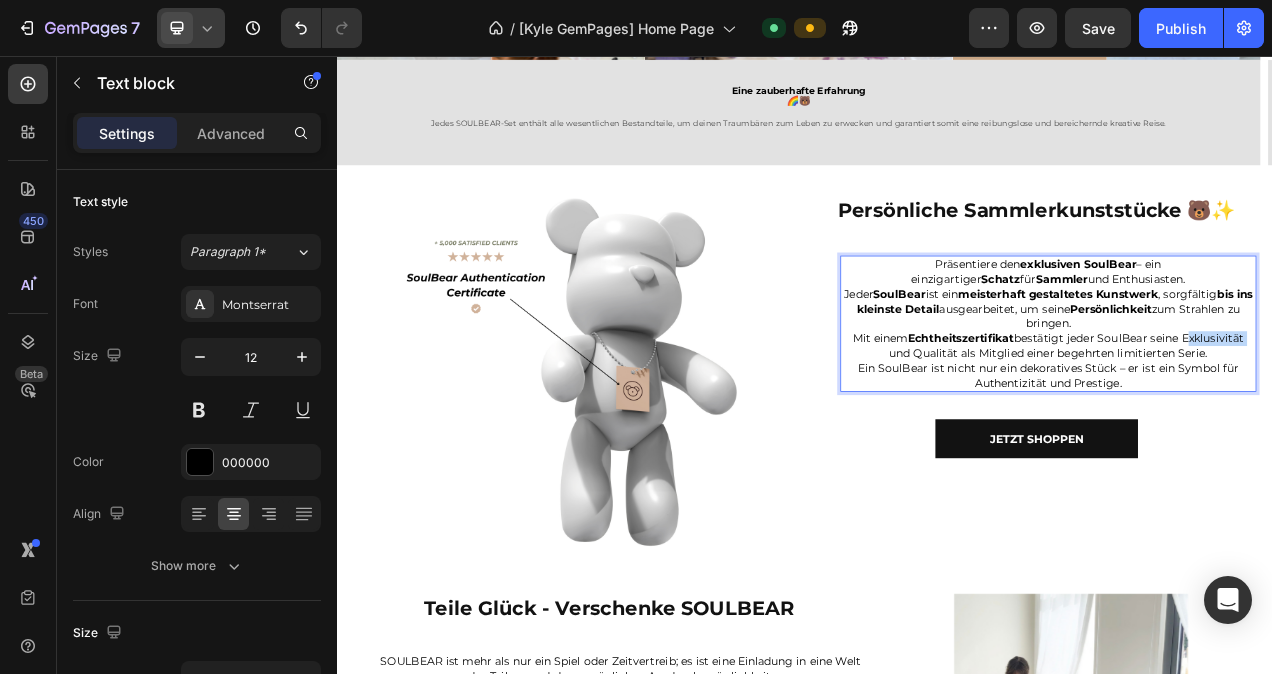drag, startPoint x: 1412, startPoint y: 415, endPoint x: 1490, endPoint y: 413, distance: 78.025635 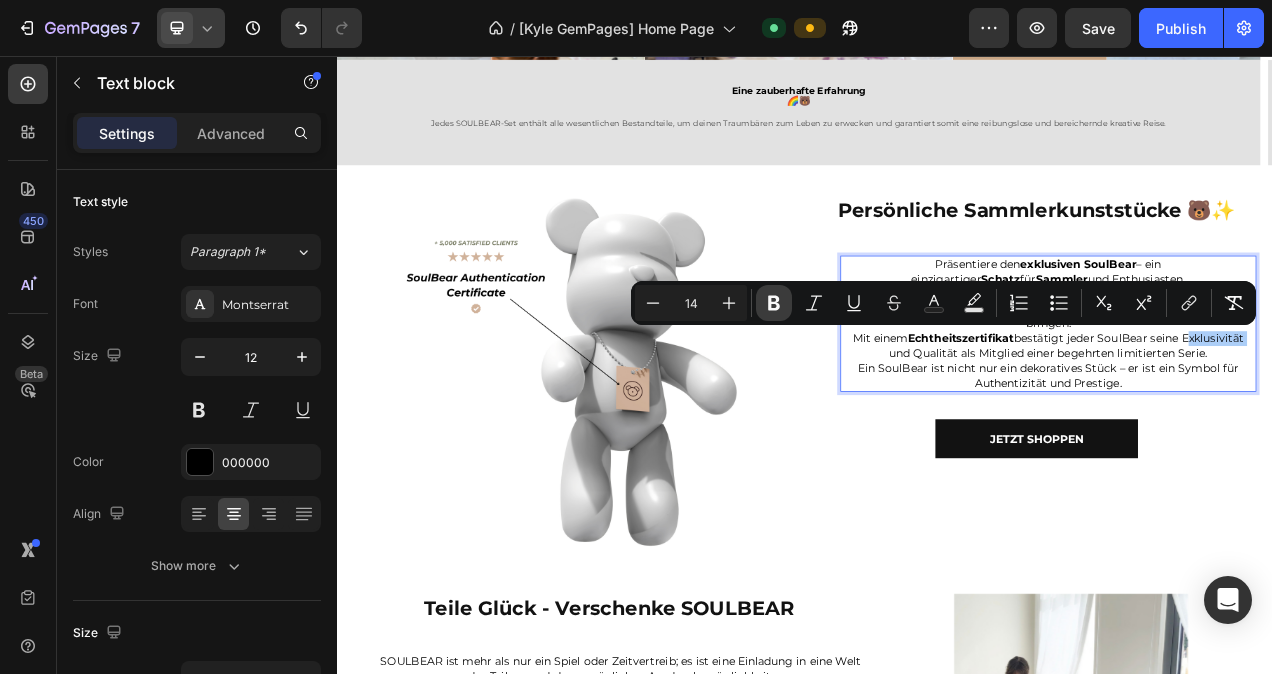 click 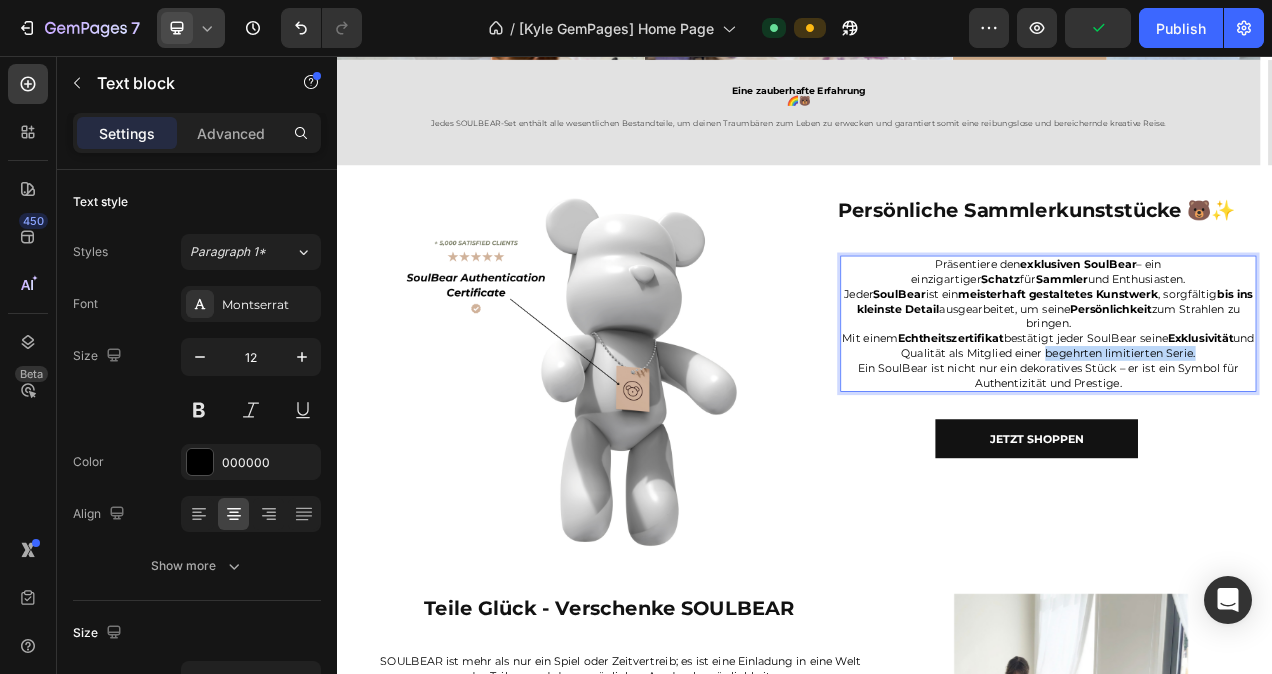drag, startPoint x: 1246, startPoint y: 433, endPoint x: 1440, endPoint y: 433, distance: 194 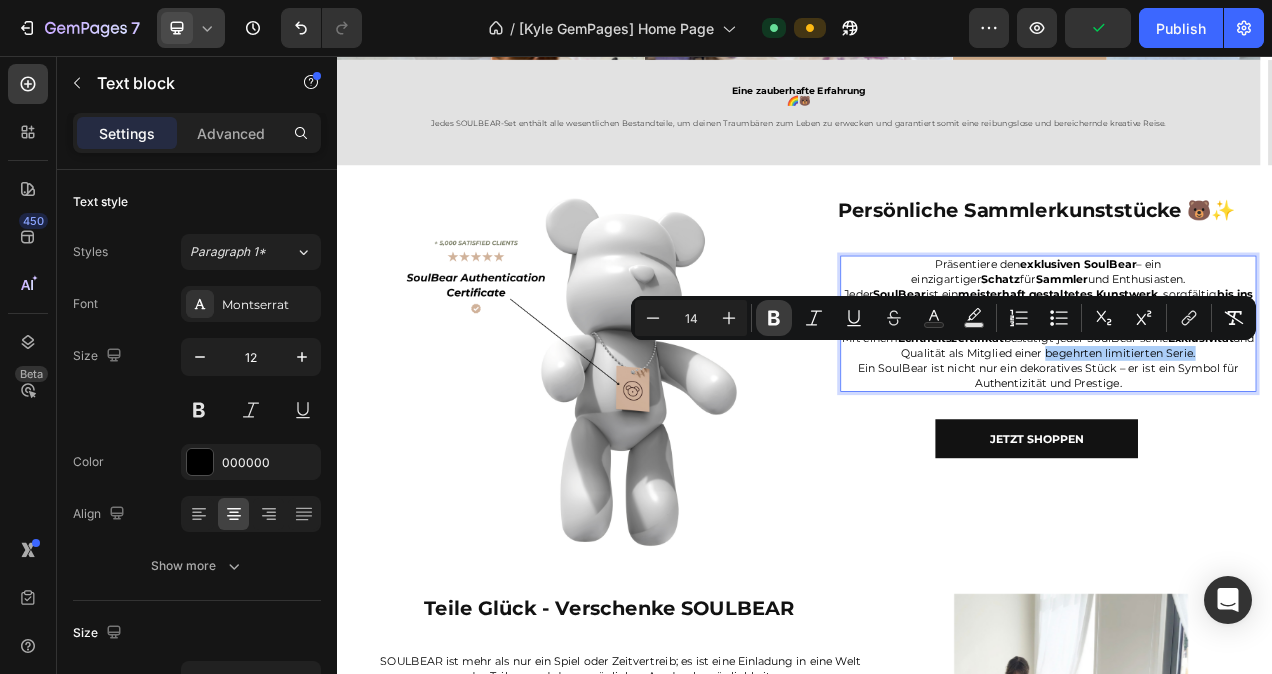 click on "Bold" at bounding box center (774, 318) 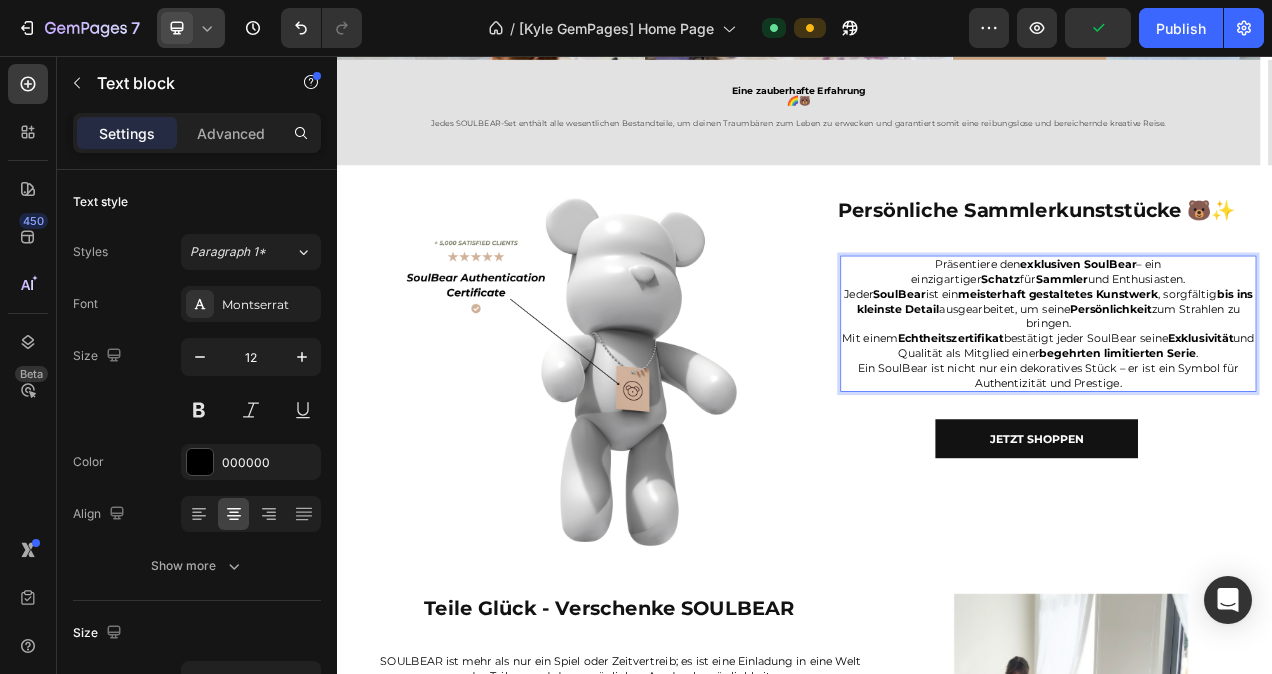 click on "Mit einem  Echtheitszertifikat  bestätigt jeder SoulBear seine  Exklusivität  und Qualität als Mitglied einer  begehrten limitierten Serie ." at bounding box center (1250, 429) 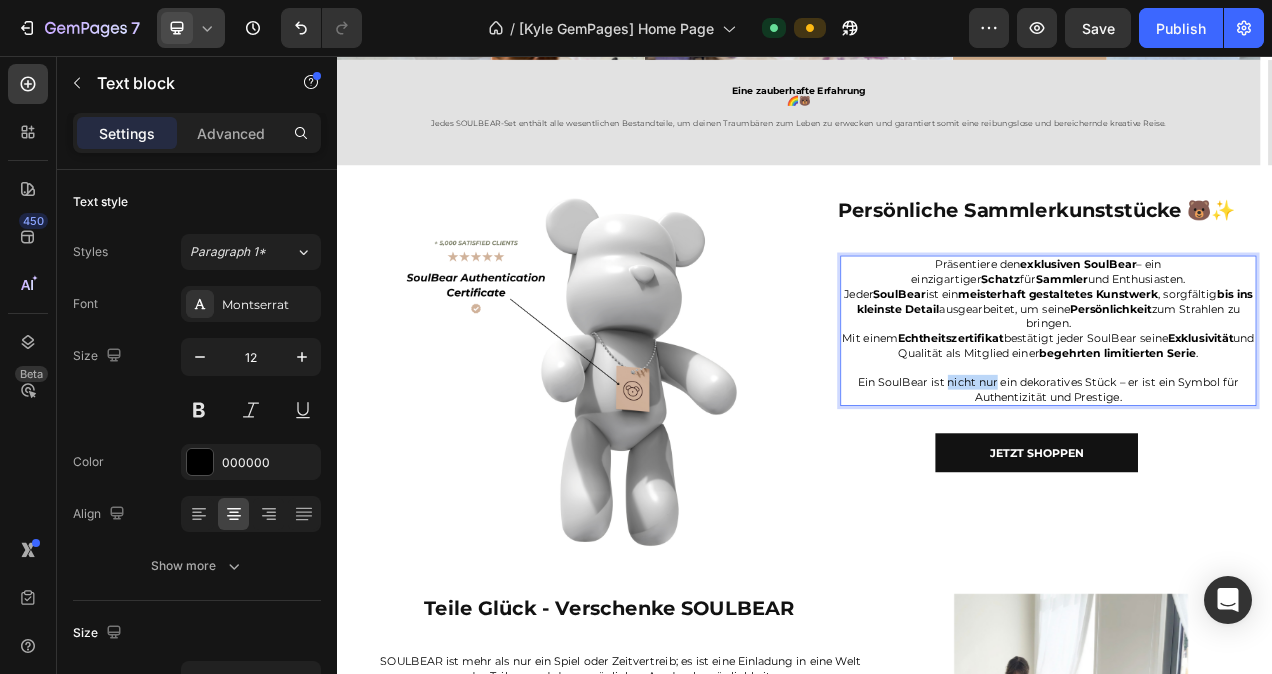 drag, startPoint x: 1109, startPoint y: 476, endPoint x: 1175, endPoint y: 475, distance: 66.007576 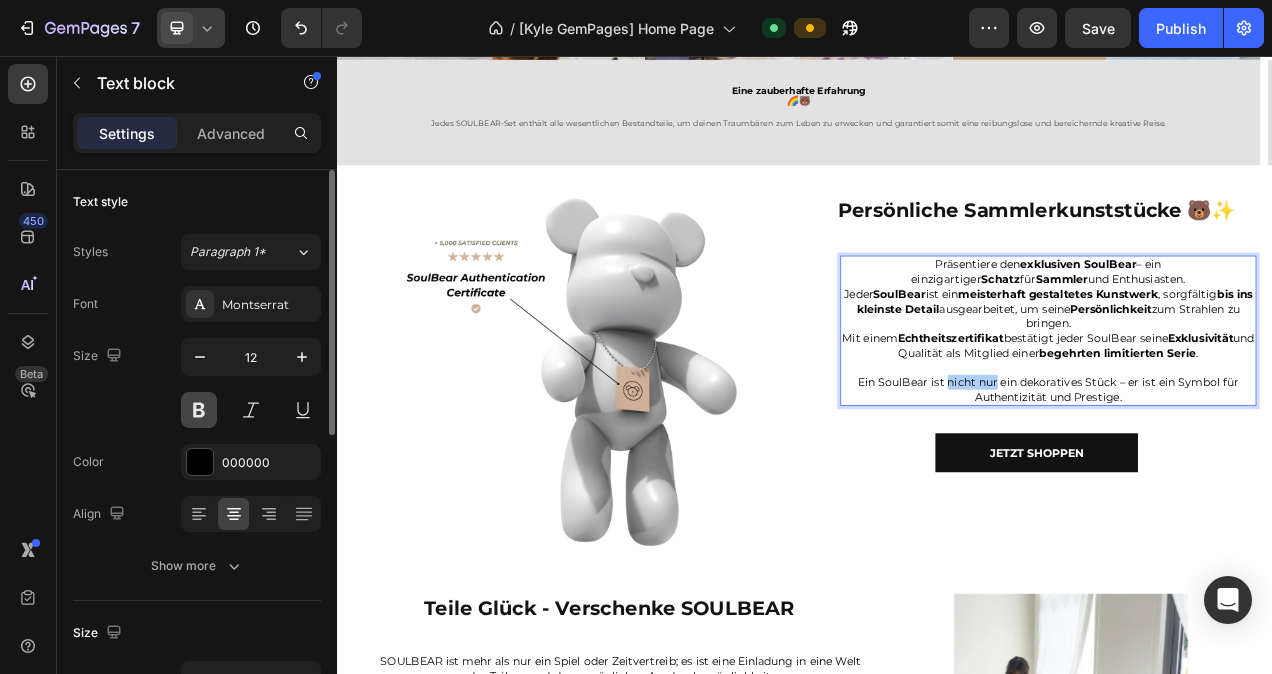 click at bounding box center (199, 410) 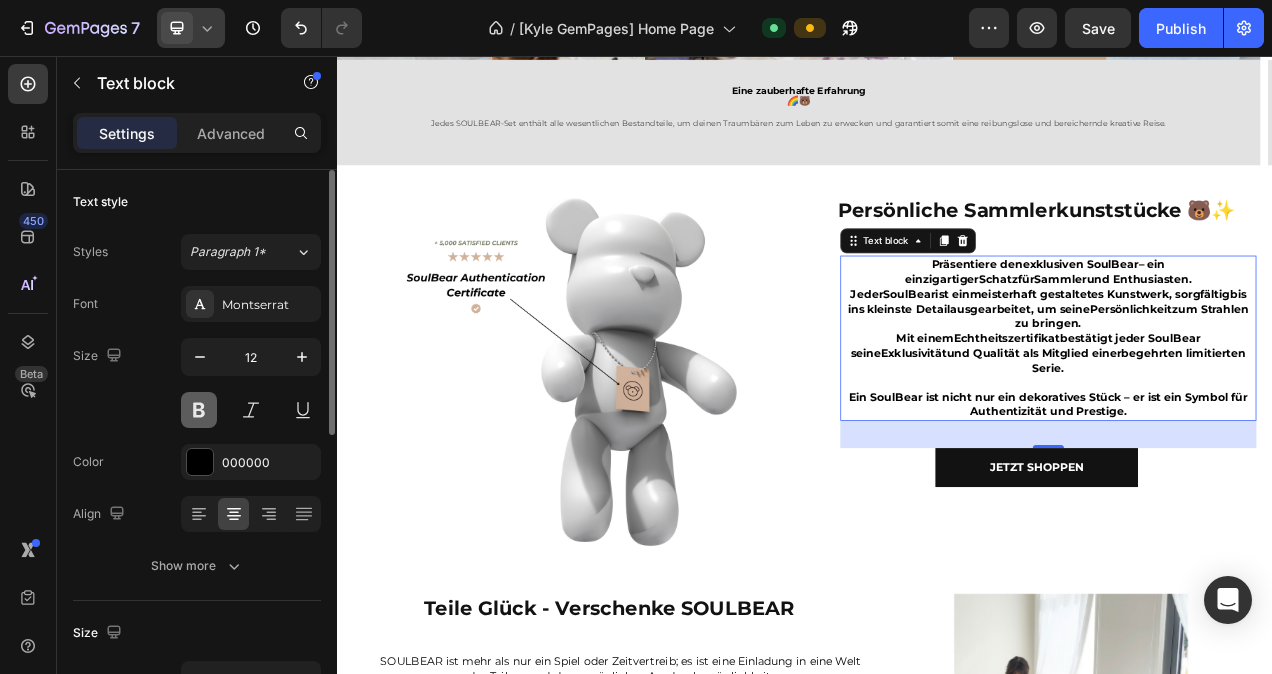 click at bounding box center (199, 410) 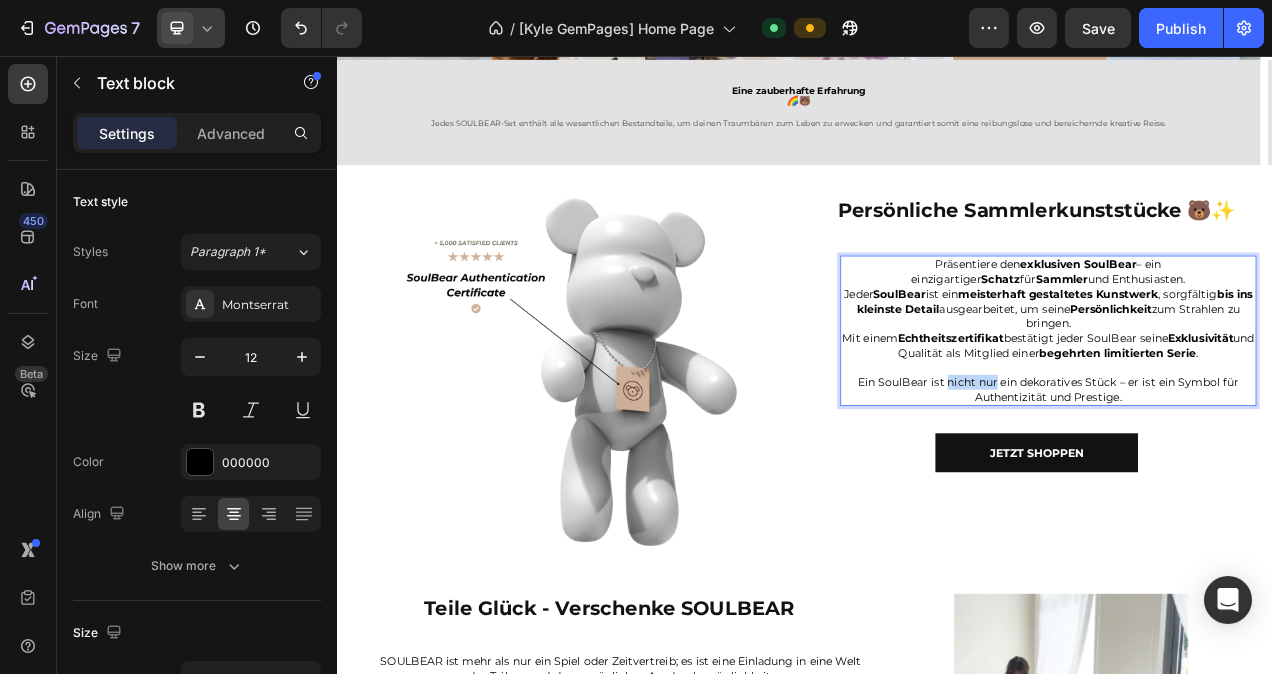 drag, startPoint x: 1110, startPoint y: 478, endPoint x: 1172, endPoint y: 476, distance: 62.03225 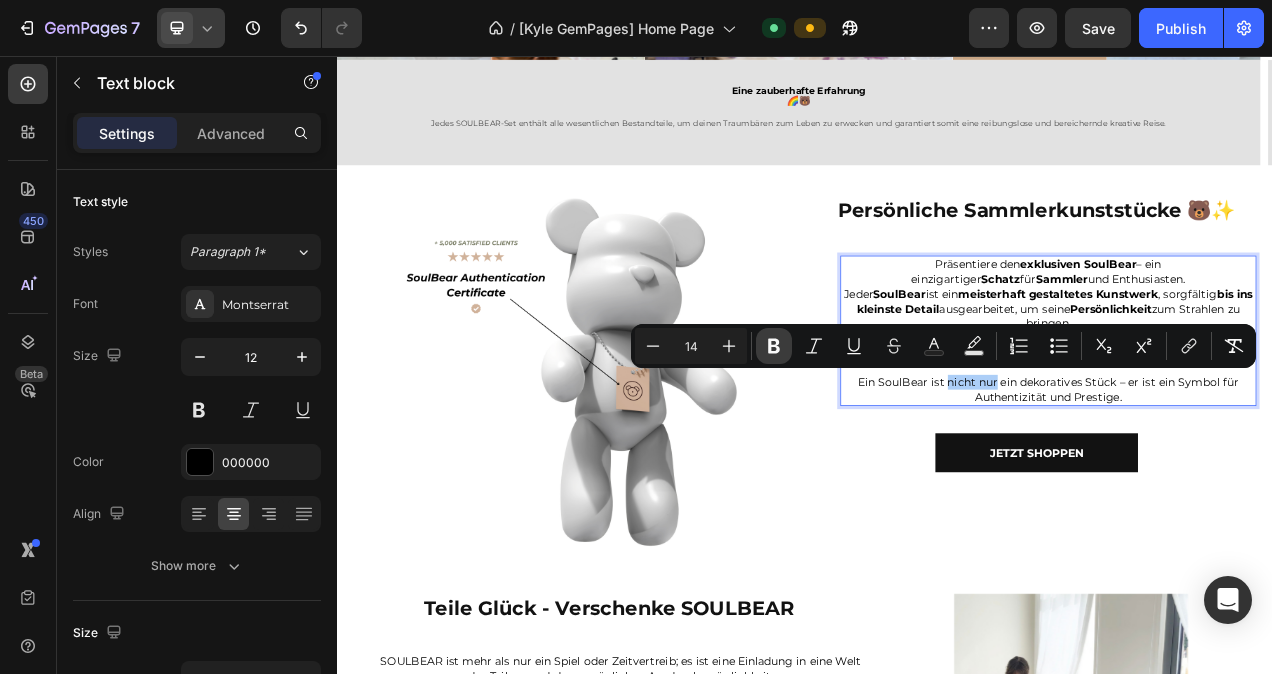 click 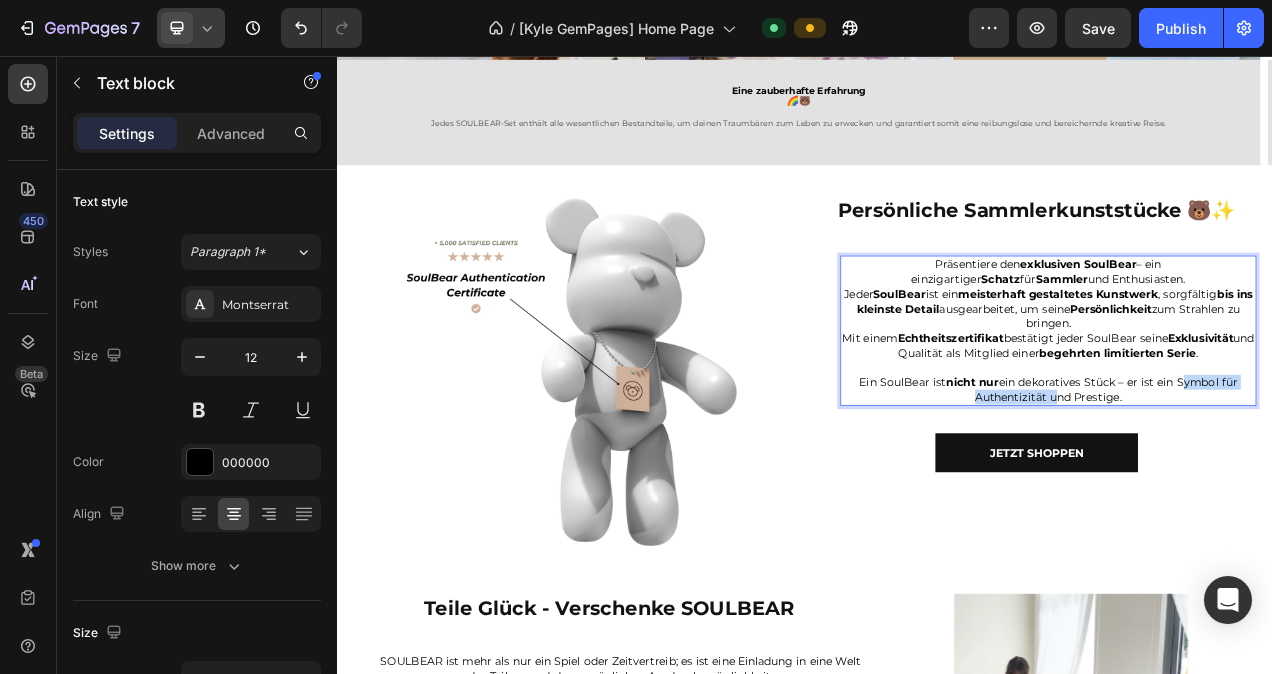 drag, startPoint x: 1408, startPoint y: 475, endPoint x: 1239, endPoint y: 489, distance: 169.57889 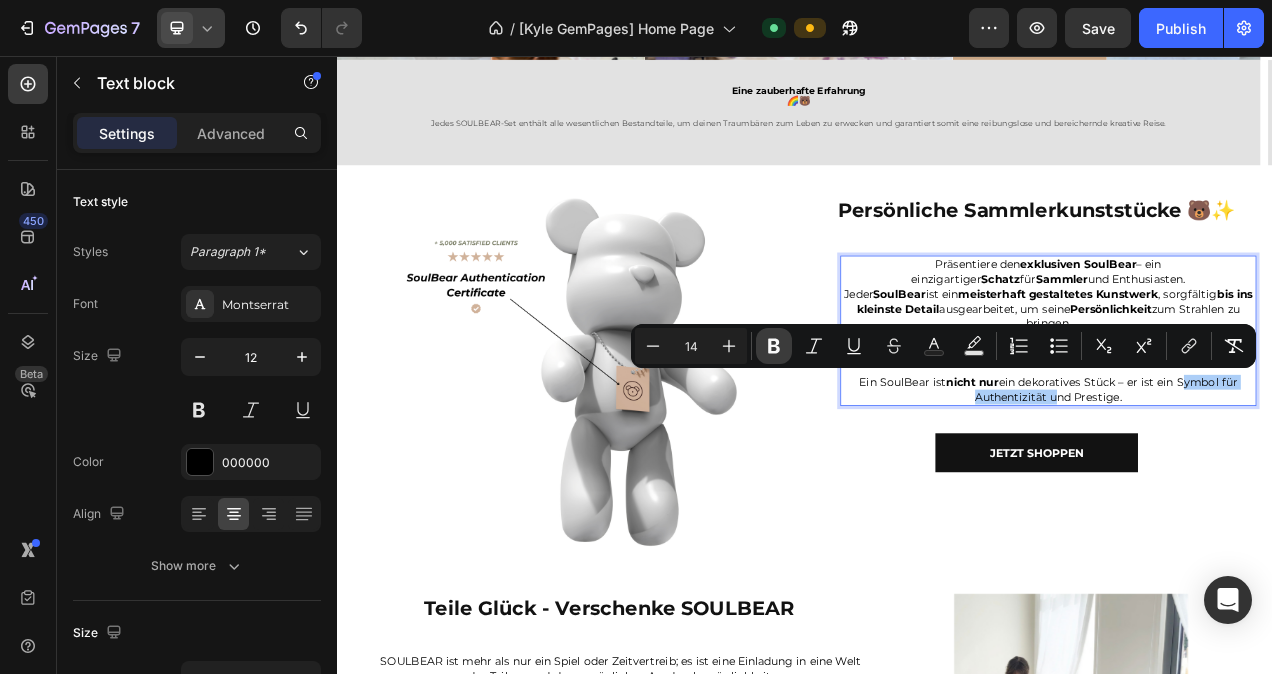 click 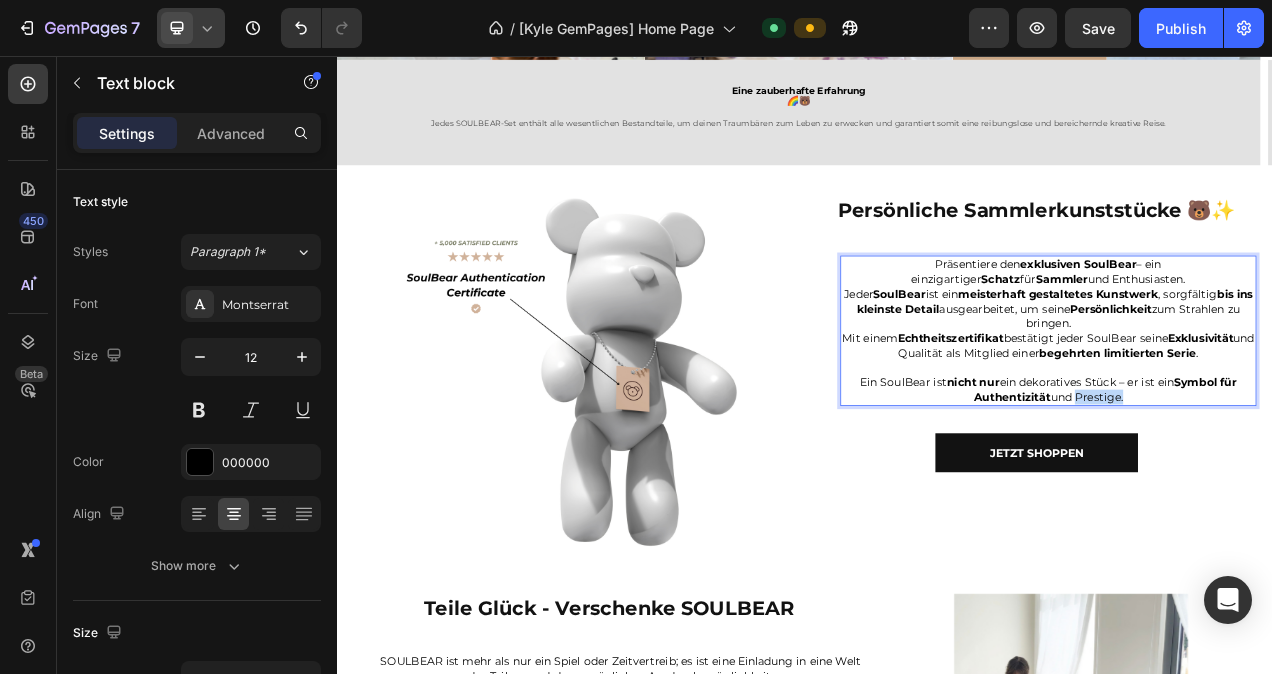 drag, startPoint x: 1335, startPoint y: 484, endPoint x: 1278, endPoint y: 491, distance: 57.428215 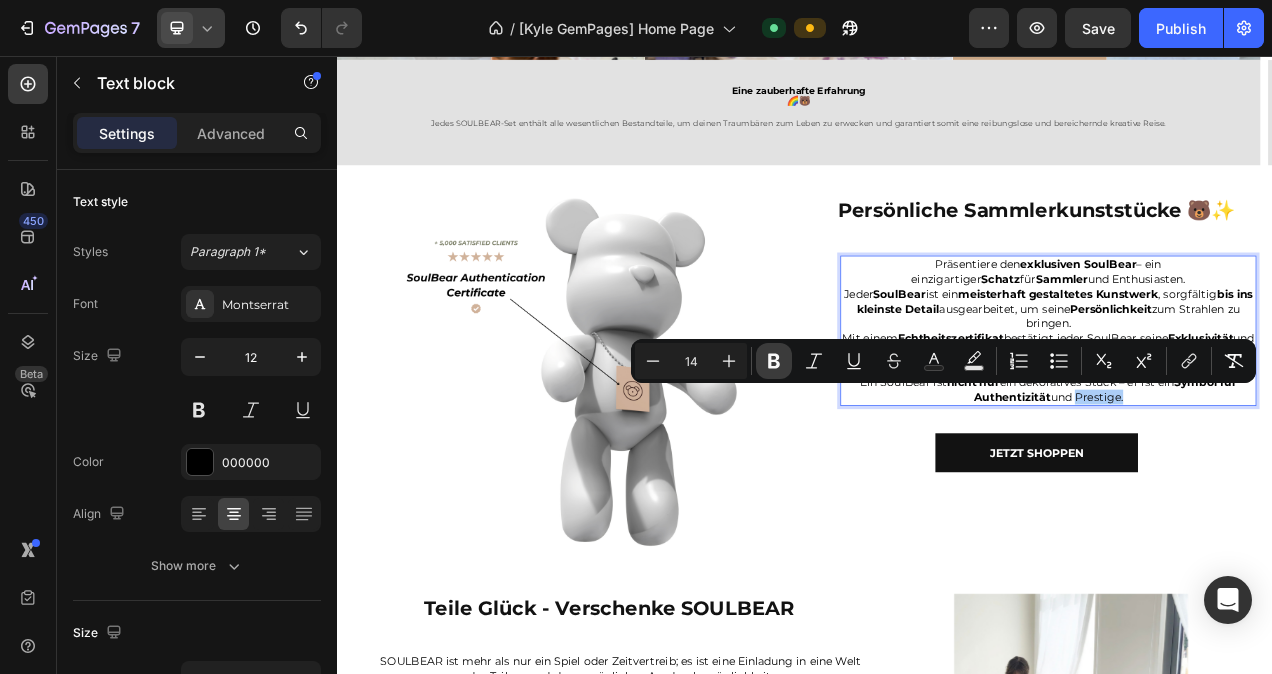 click 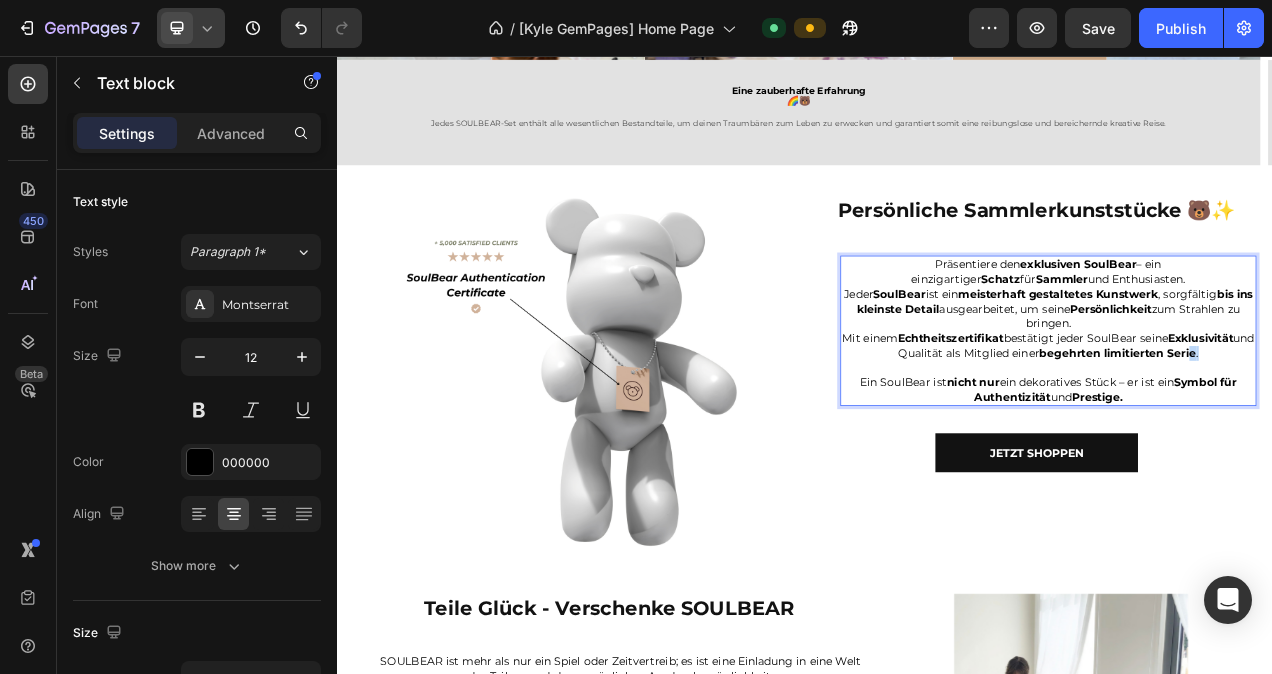 drag, startPoint x: 1455, startPoint y: 435, endPoint x: 1429, endPoint y: 432, distance: 26.172504 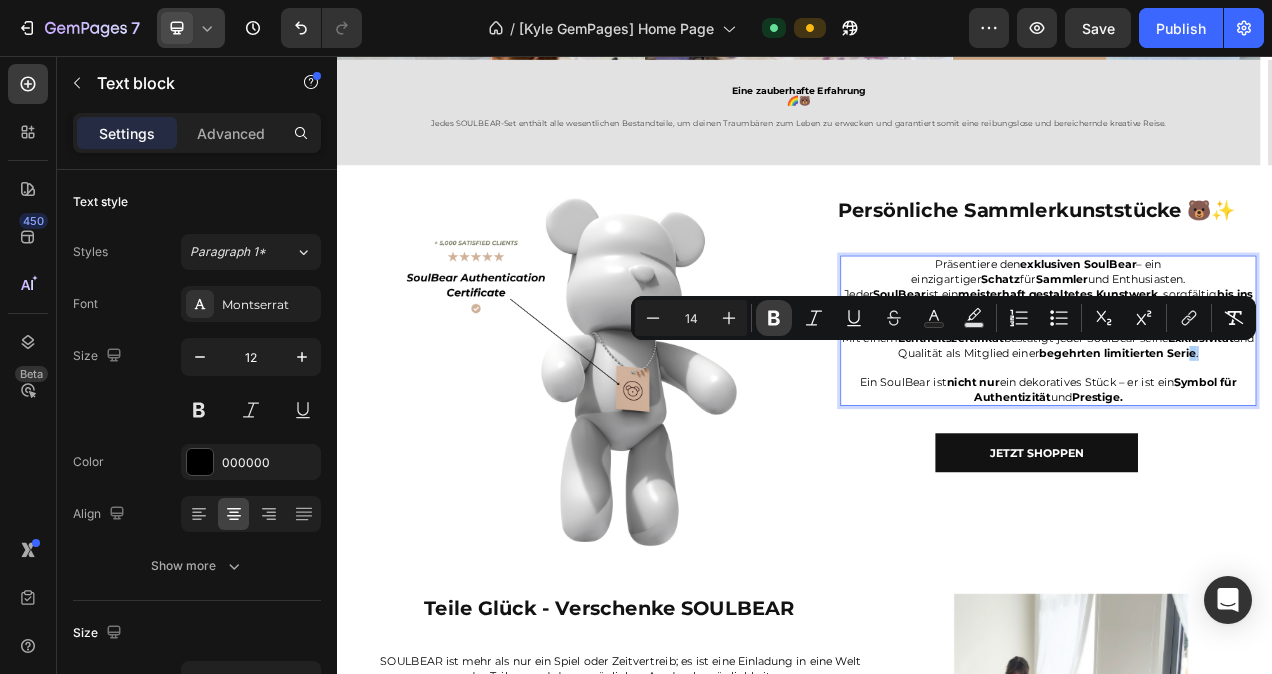 click 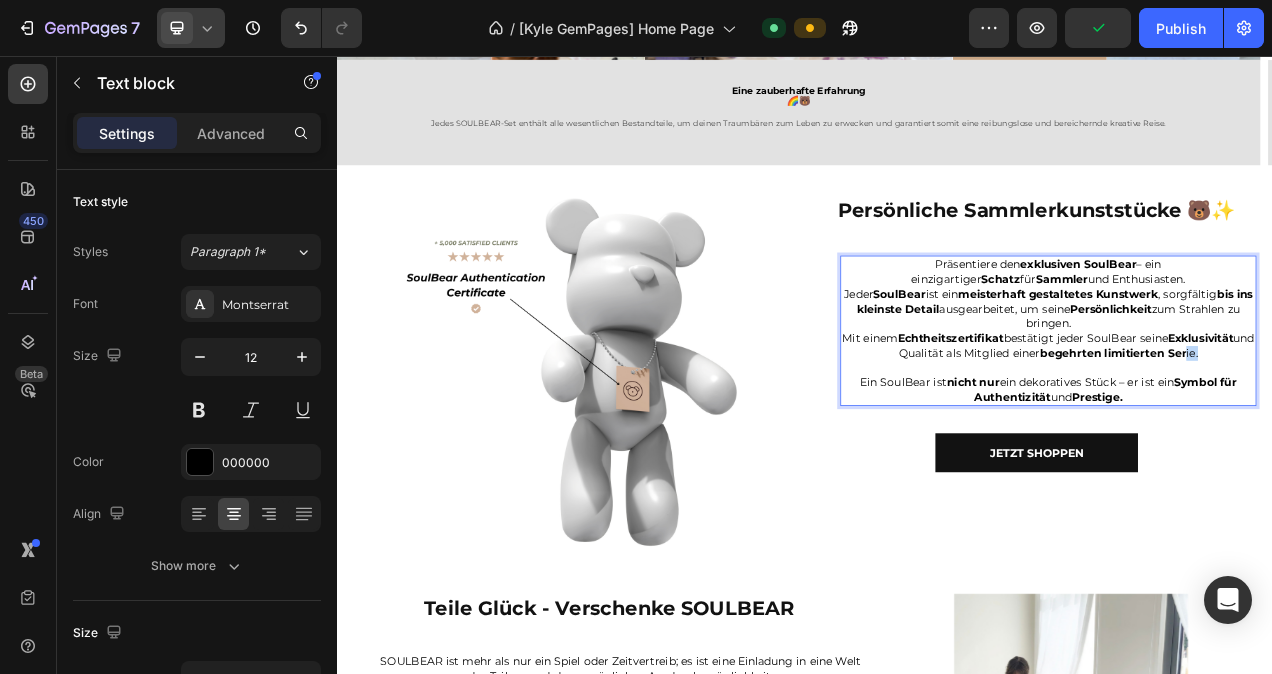 drag, startPoint x: 1459, startPoint y: 435, endPoint x: 1433, endPoint y: 438, distance: 26.172504 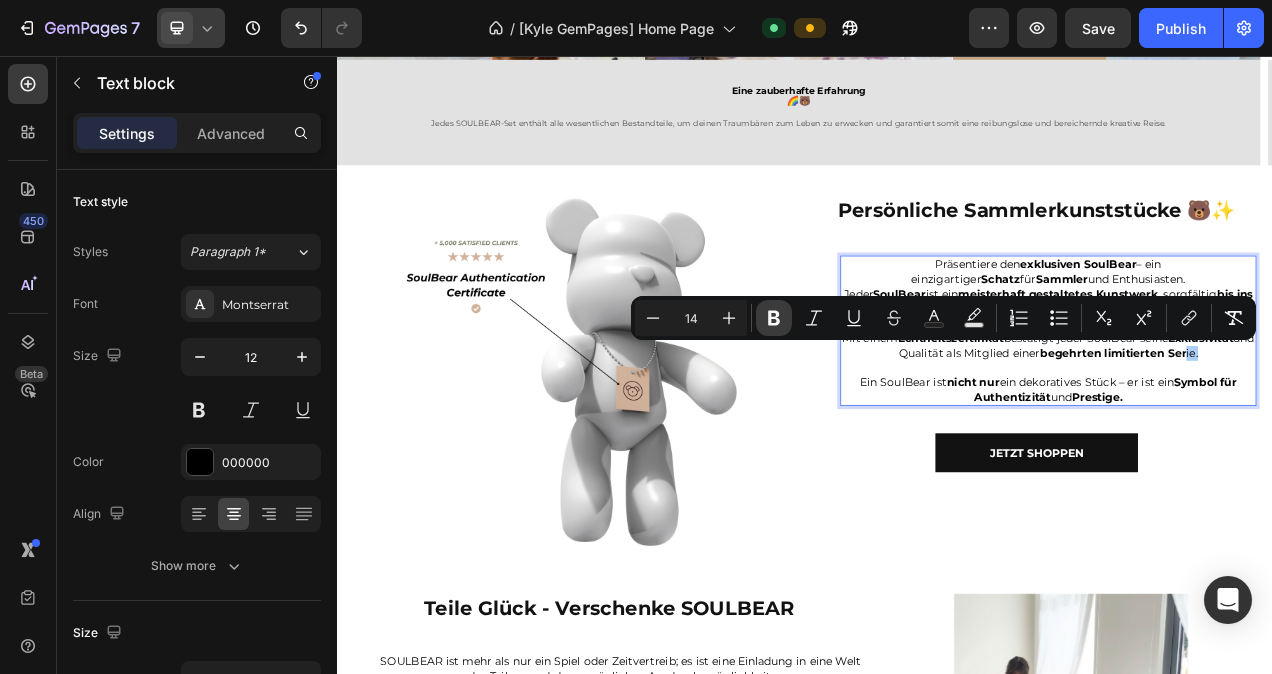 drag, startPoint x: 774, startPoint y: 324, endPoint x: 787, endPoint y: 323, distance: 13.038404 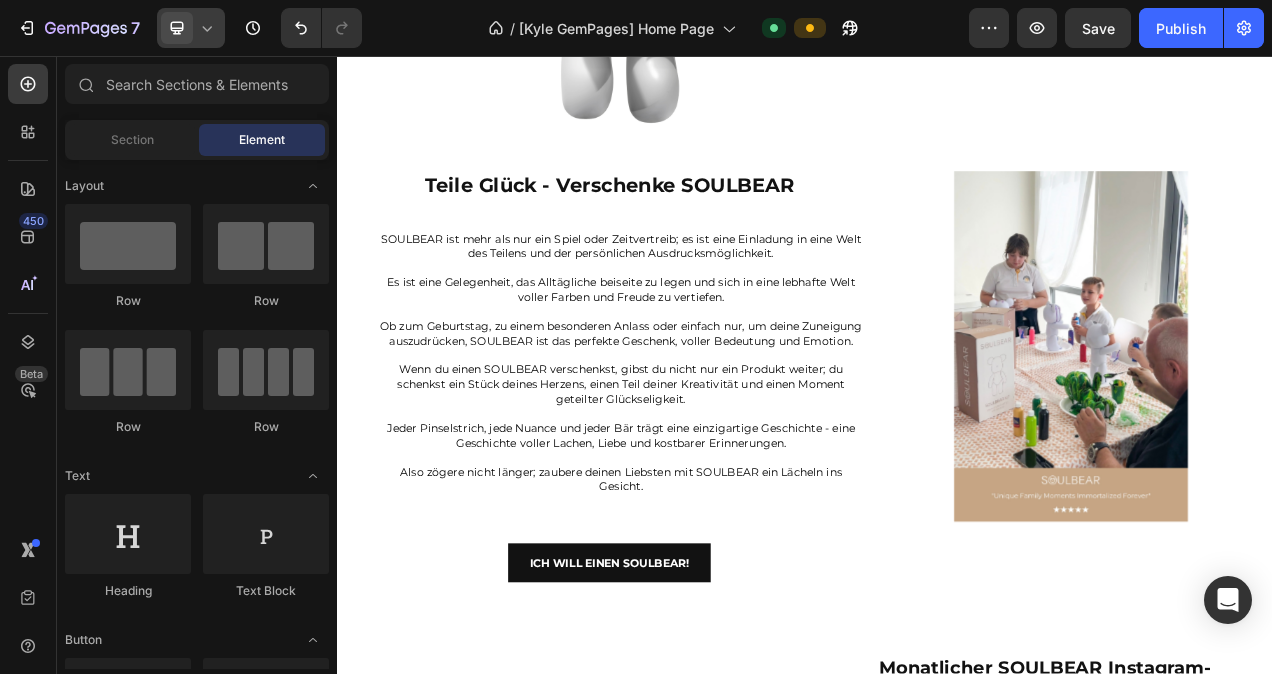 scroll, scrollTop: 3685, scrollLeft: 0, axis: vertical 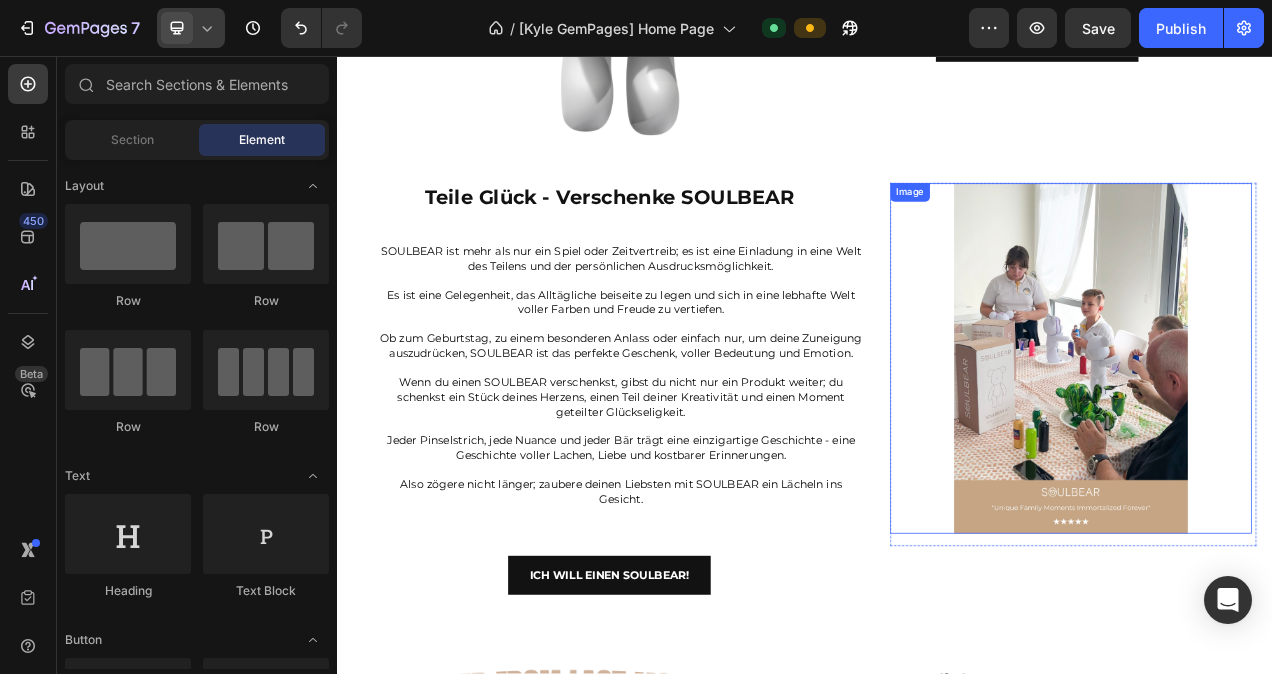 click at bounding box center (1279, 445) 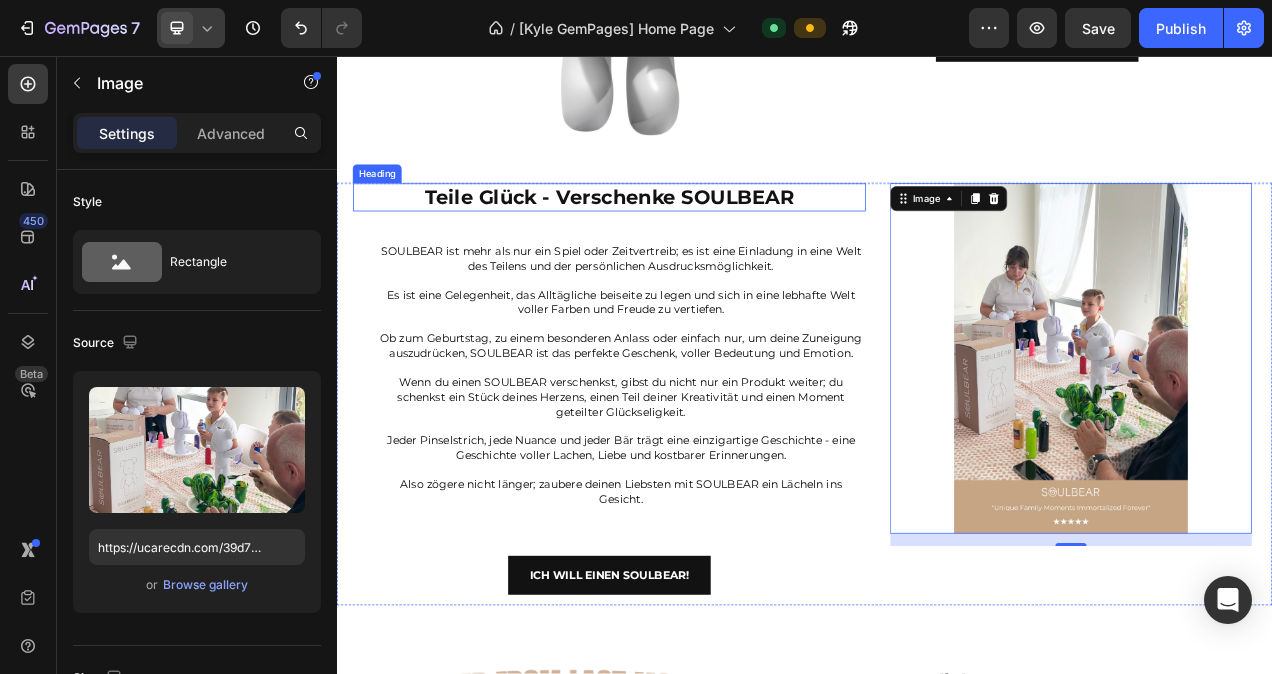 click on "Teile Glück - Verschenke SOULBEAR" at bounding box center [686, 238] 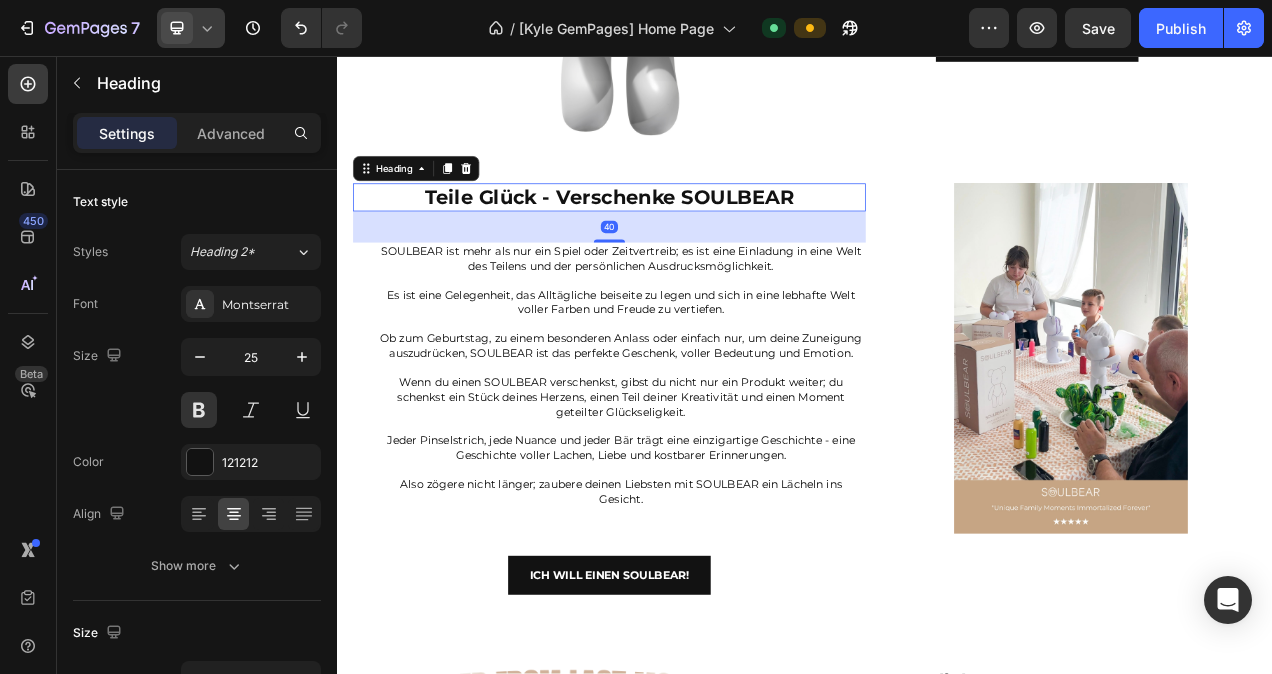 click on "Teile Glück - Verschenke SOULBEAR" at bounding box center (686, 238) 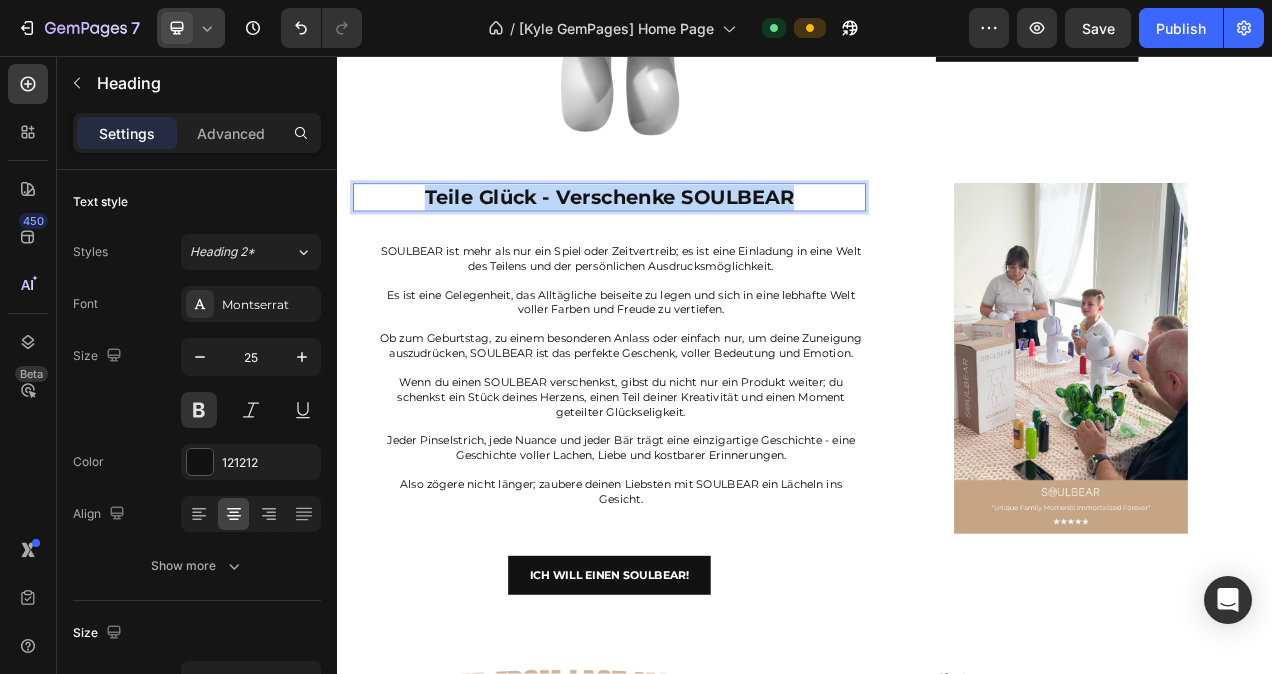 drag, startPoint x: 926, startPoint y: 232, endPoint x: 449, endPoint y: 236, distance: 477.01678 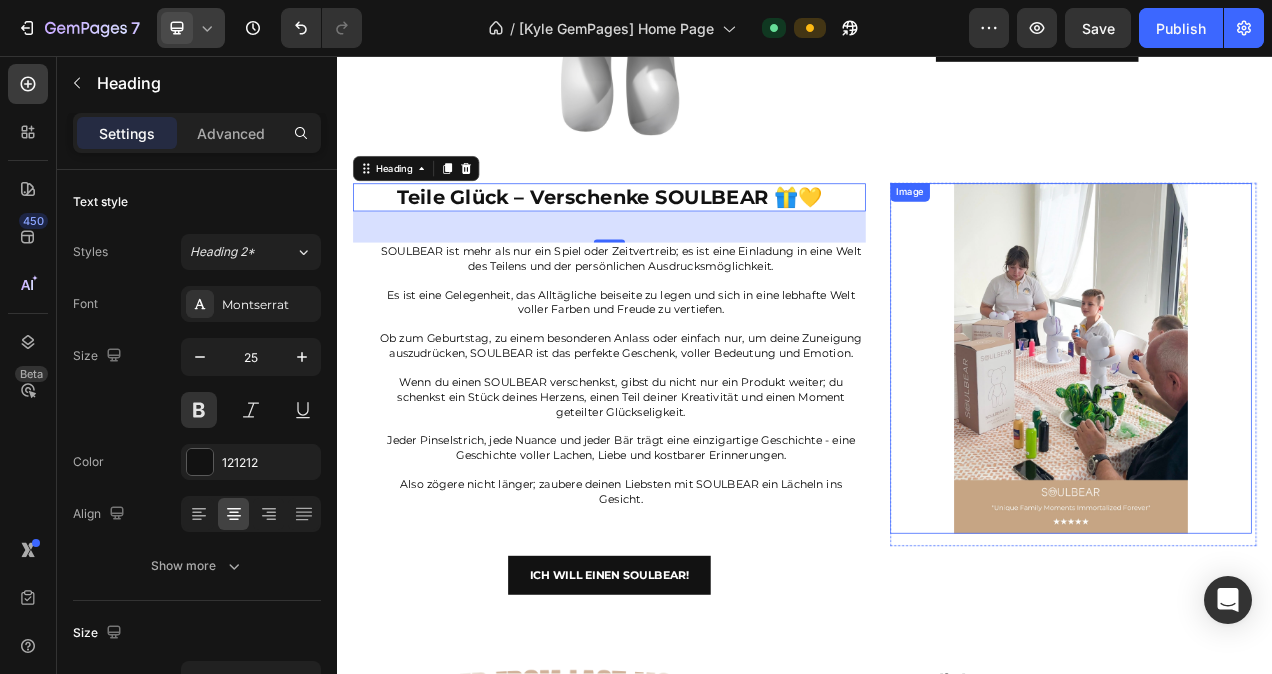 click at bounding box center [1279, 445] 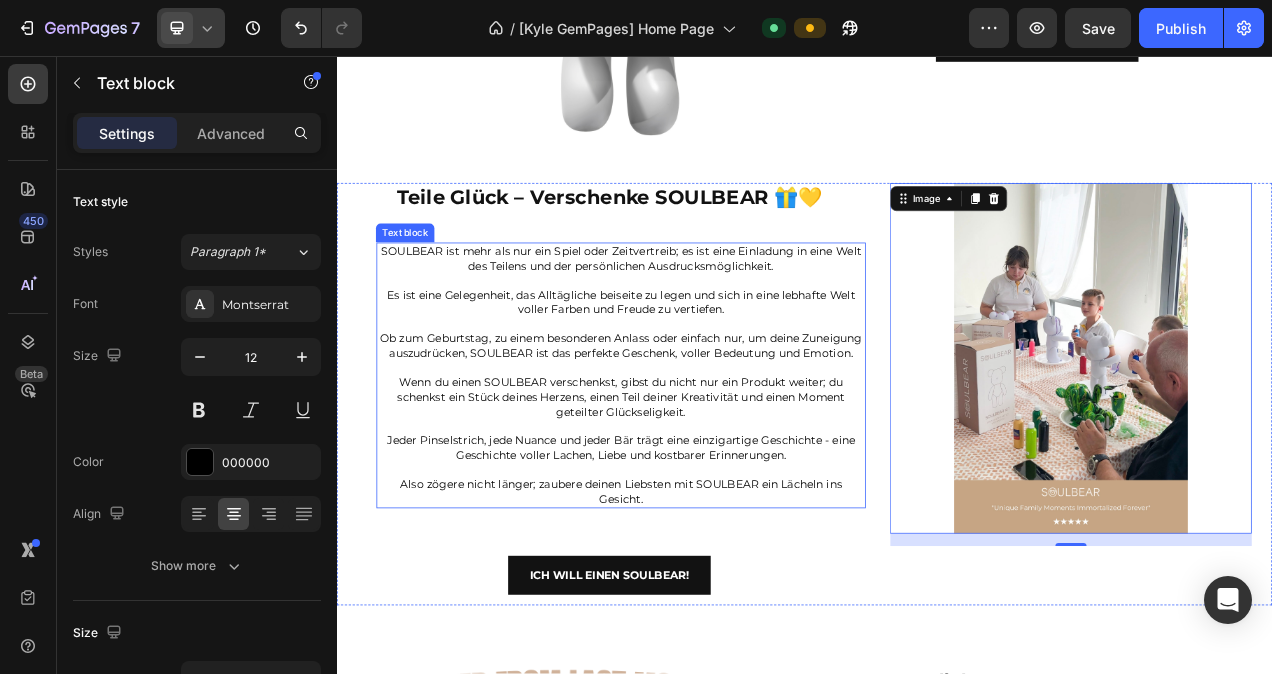 click on "SOULBEAR ist mehr als nur ein Spiel oder Zeitvertreib; es ist eine Einladung in eine Welt des Teilens und der persönlichen Ausdrucksmöglichkeit." at bounding box center (701, 316) 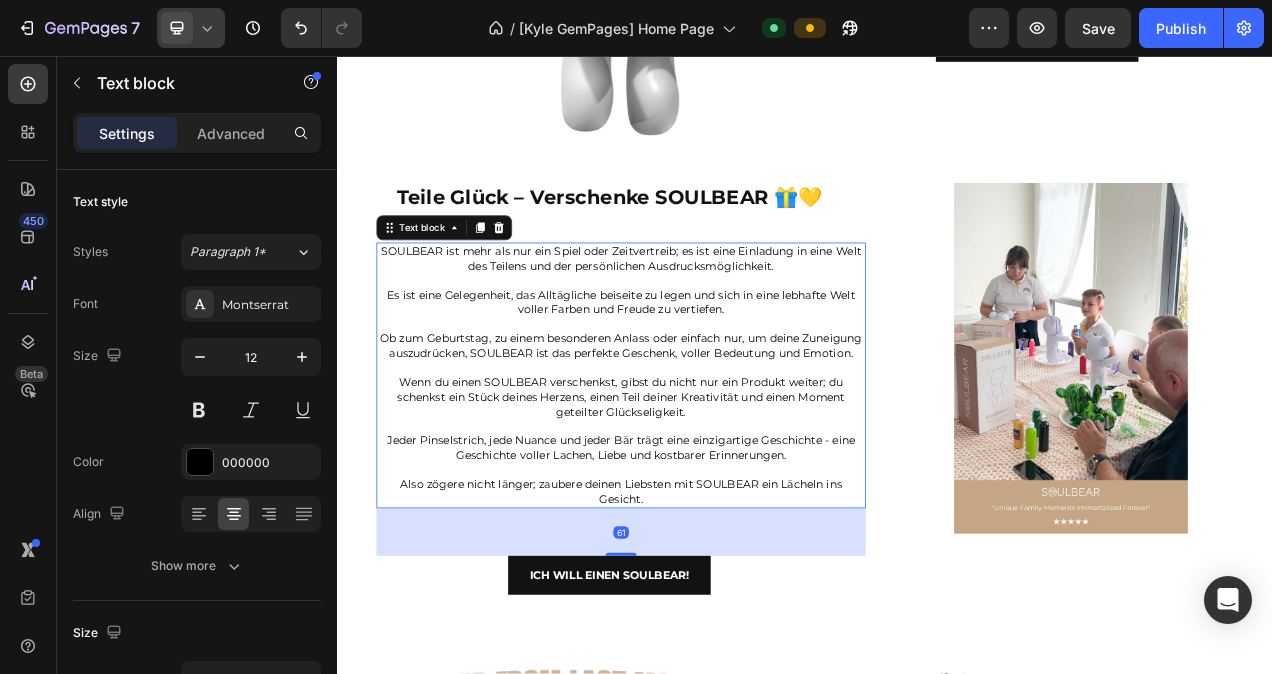 click on "SOULBEAR ist mehr als nur ein Spiel oder Zeitvertreib; es ist eine Einladung in eine Welt des Teilens und der persönlichen Ausdrucksmöglichkeit." at bounding box center [701, 316] 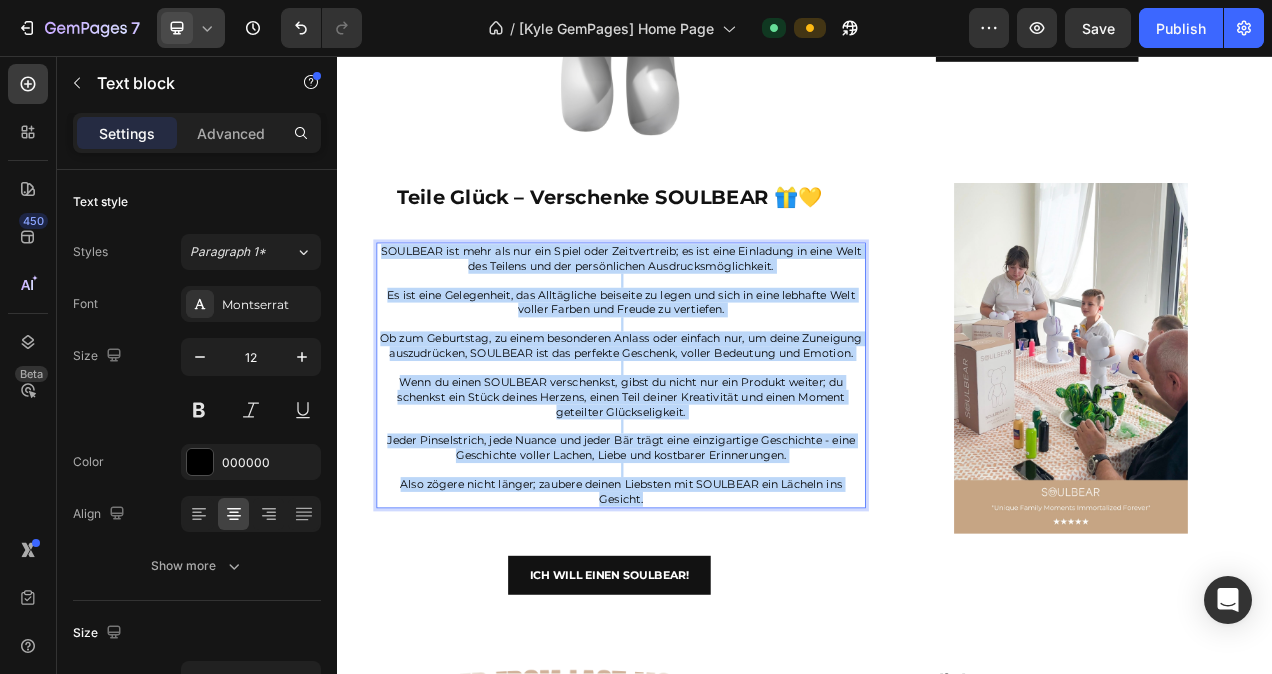 drag, startPoint x: 393, startPoint y: 312, endPoint x: 771, endPoint y: 635, distance: 497.2052 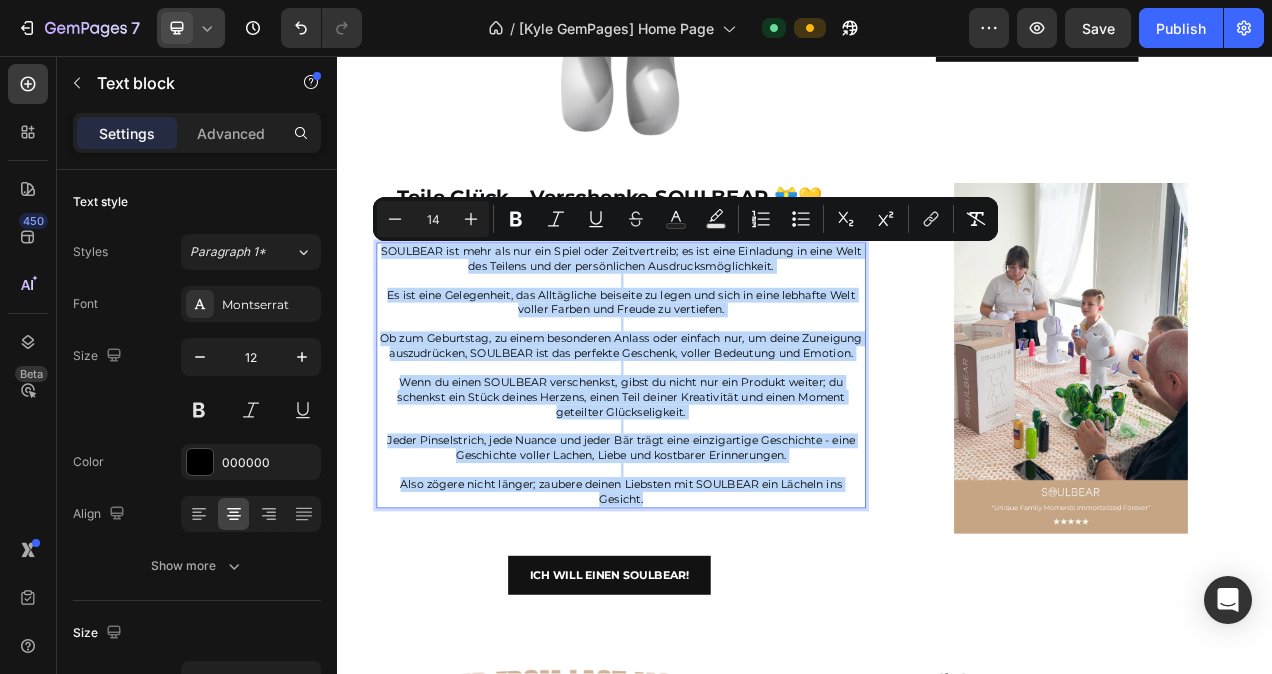 type on "12" 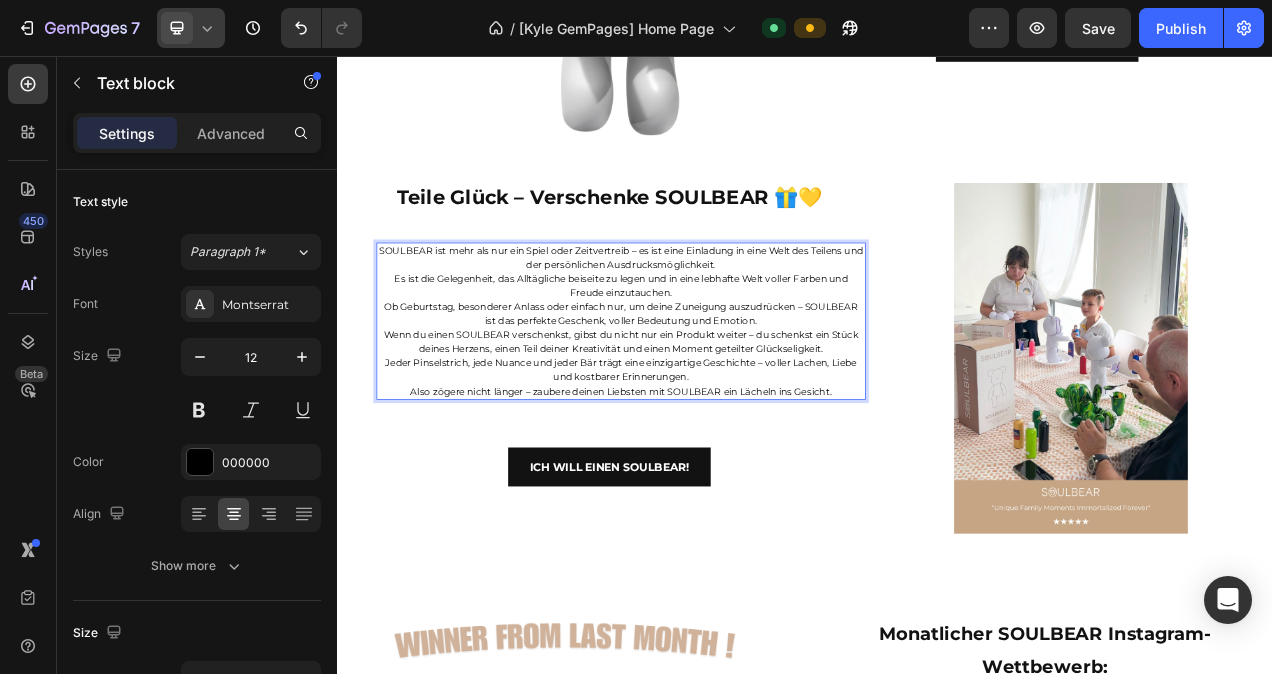 click on "Also zögere nicht länger – zaubere deinen Liebsten mit SOULBEAR ein Lächeln ins Gesicht." at bounding box center (701, 487) 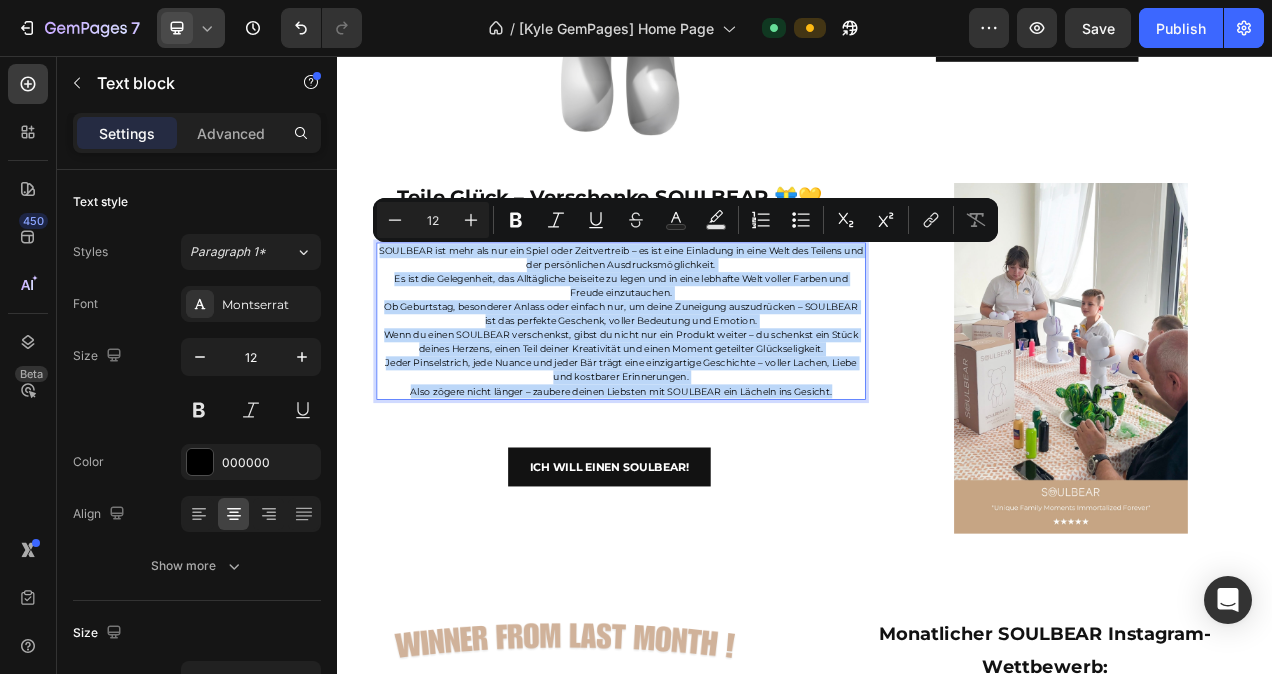 drag, startPoint x: 978, startPoint y: 481, endPoint x: 396, endPoint y: 310, distance: 606.6012 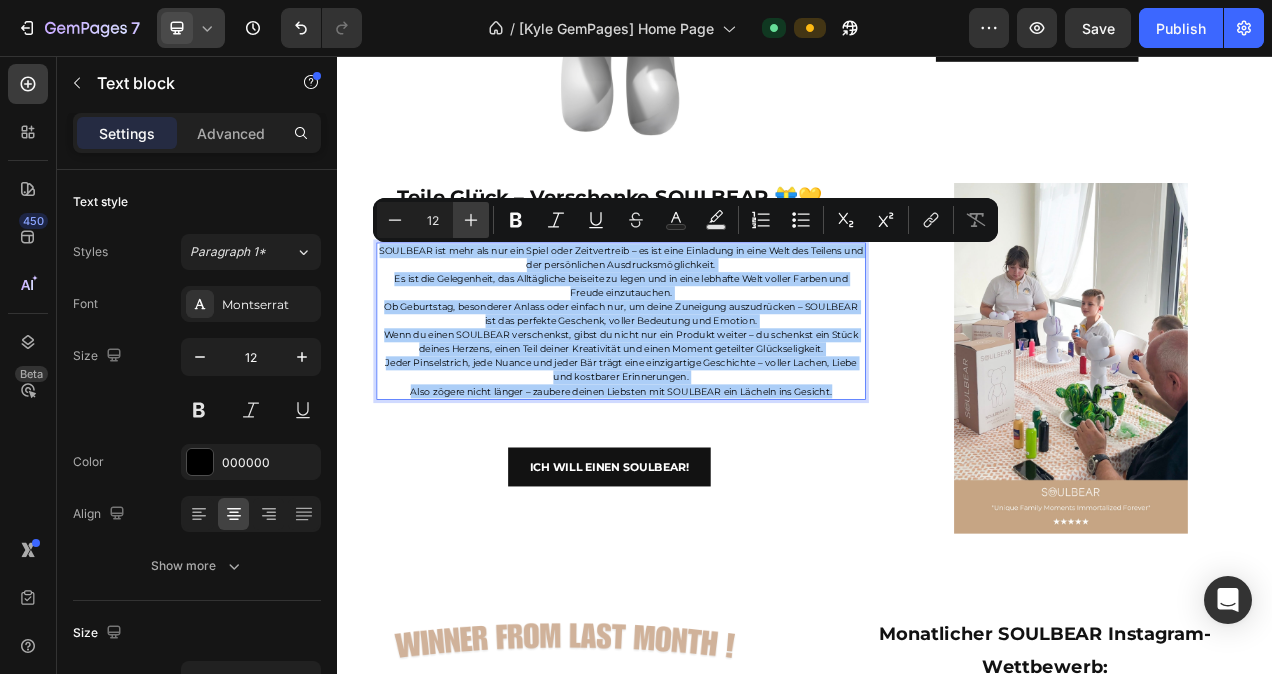 click 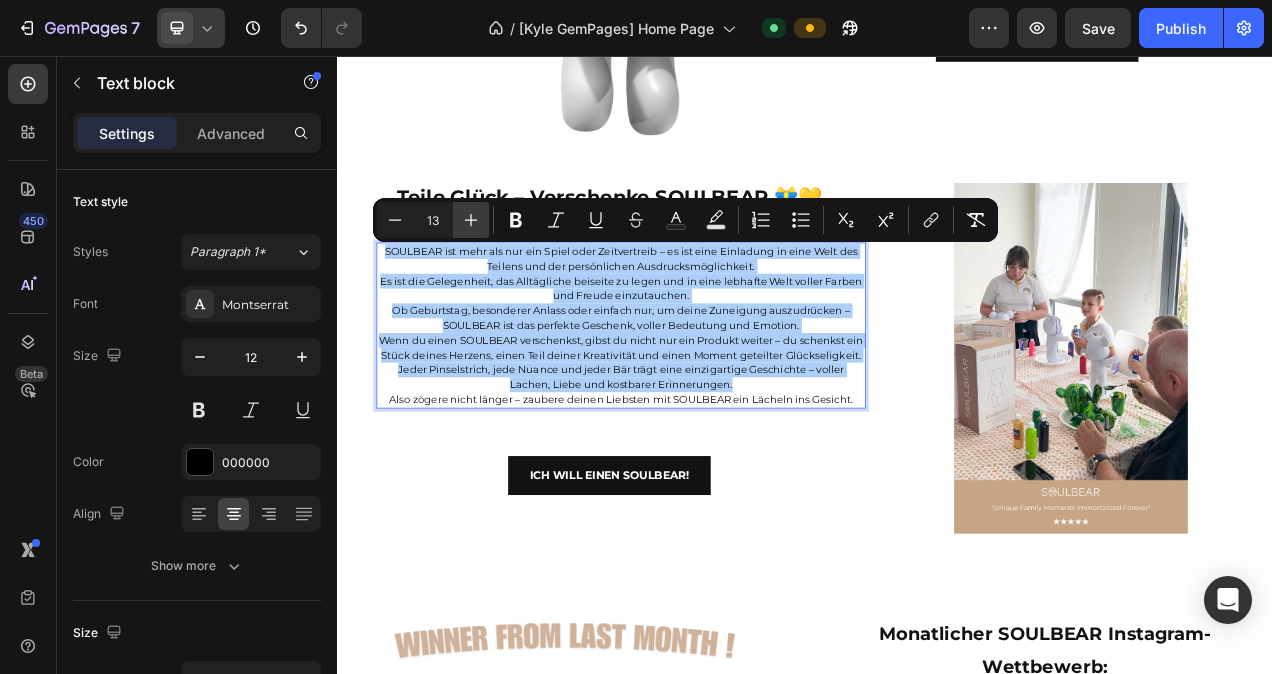 click 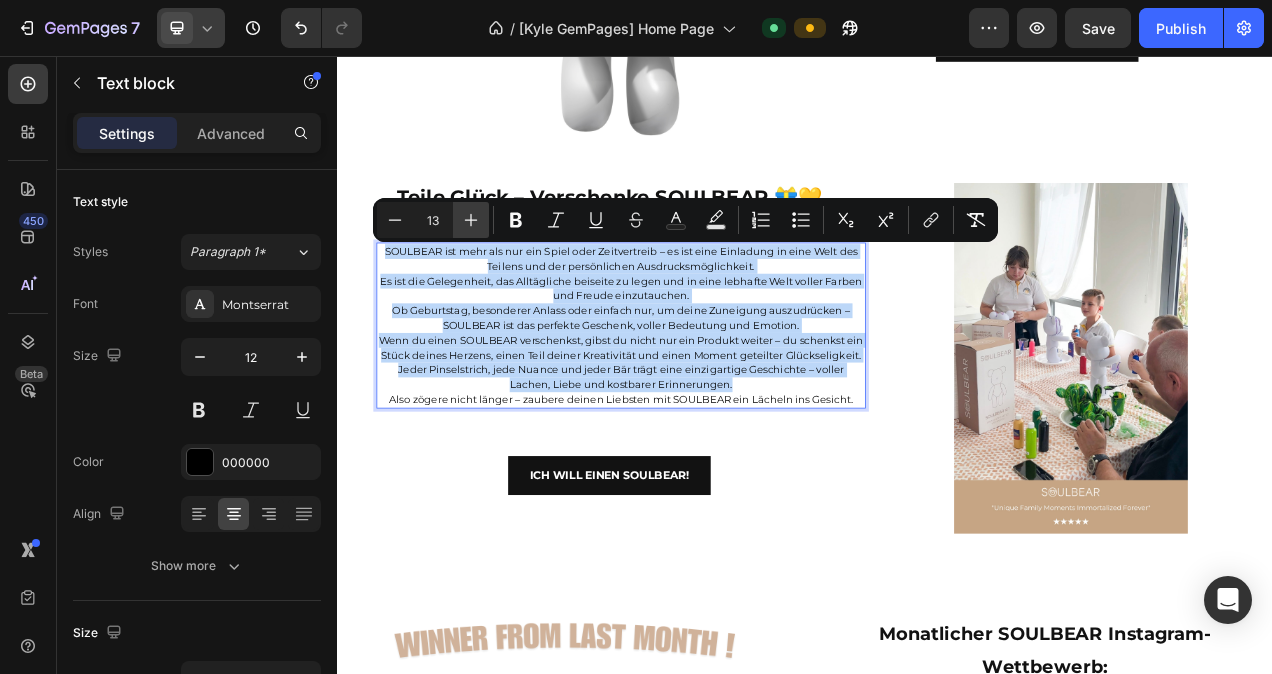 type on "14" 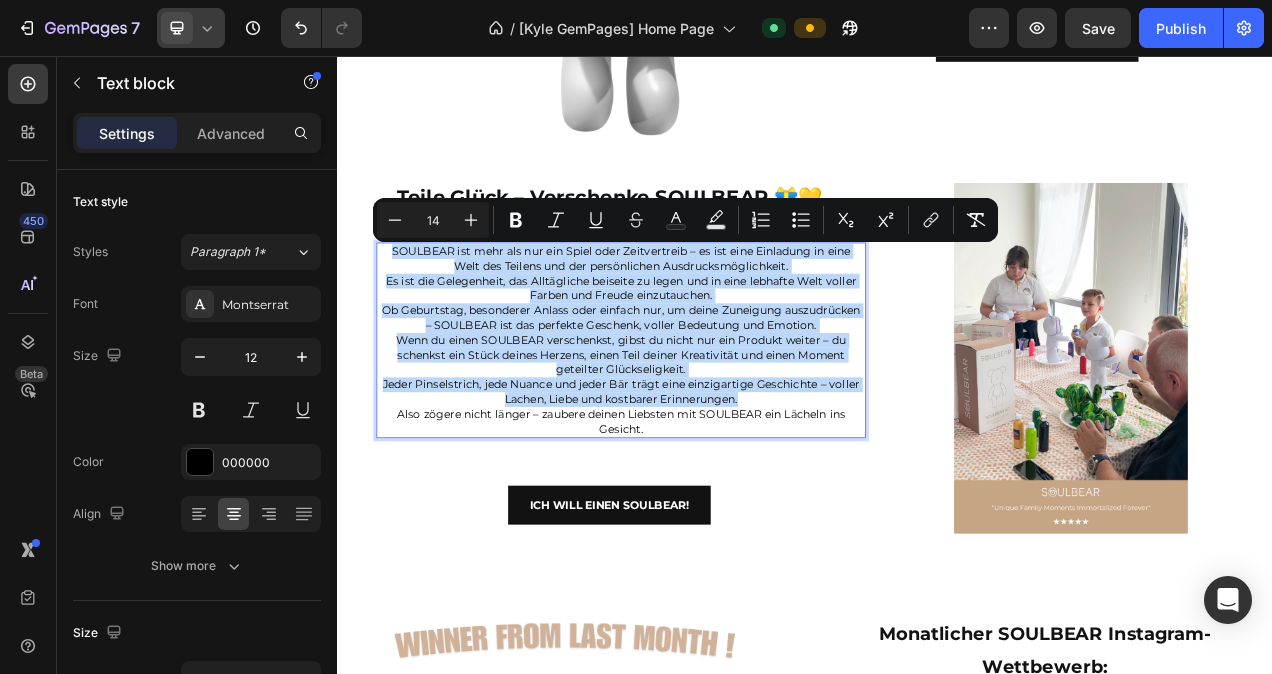 click on "Es ist die Gelegenheit, das Alltägliche beiseite zu legen und in eine lebhafte Welt voller Farben und Freude einzutauchen." at bounding box center (701, 355) 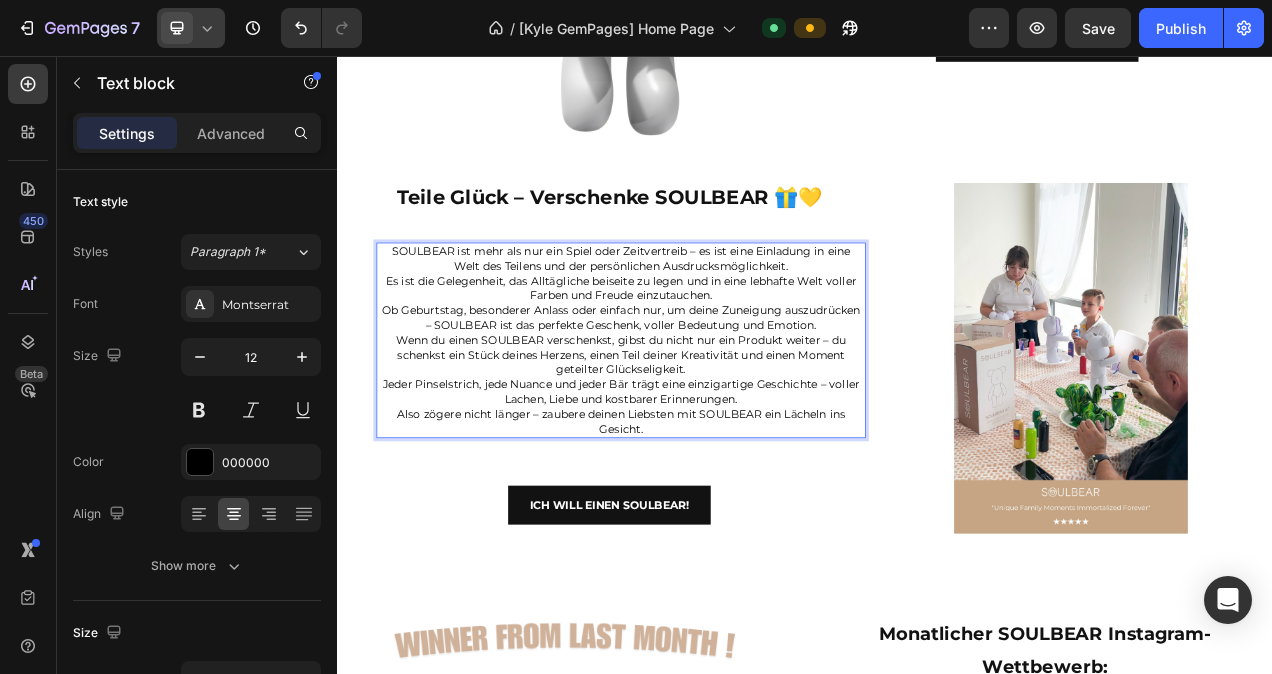 click on "SOULBEAR ist mehr als nur ein Spiel oder Zeitvertreib – es ist eine Einladung in eine Welt des Teilens und der persönlichen Ausdrucksmöglichkeit." at bounding box center (701, 317) 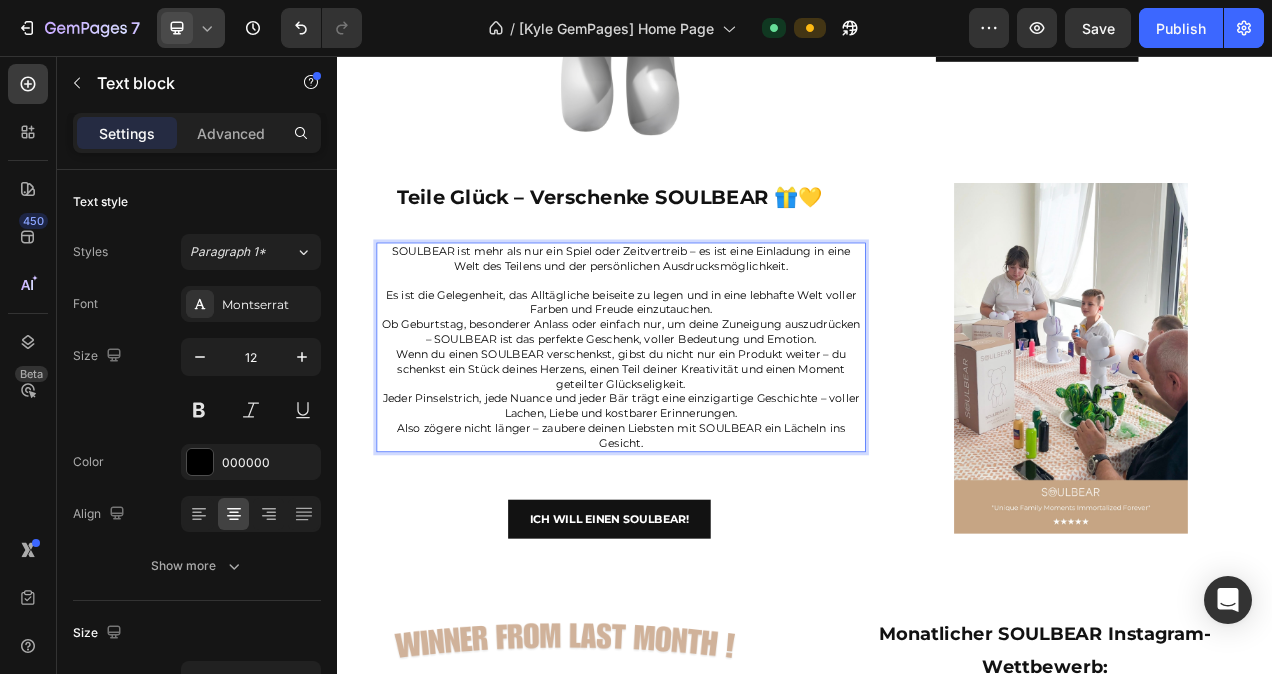 click on "Es ist die Gelegenheit, das Alltägliche beiseite zu legen und in eine lebhafte Welt voller Farben und Freude einzutauchen." at bounding box center (701, 373) 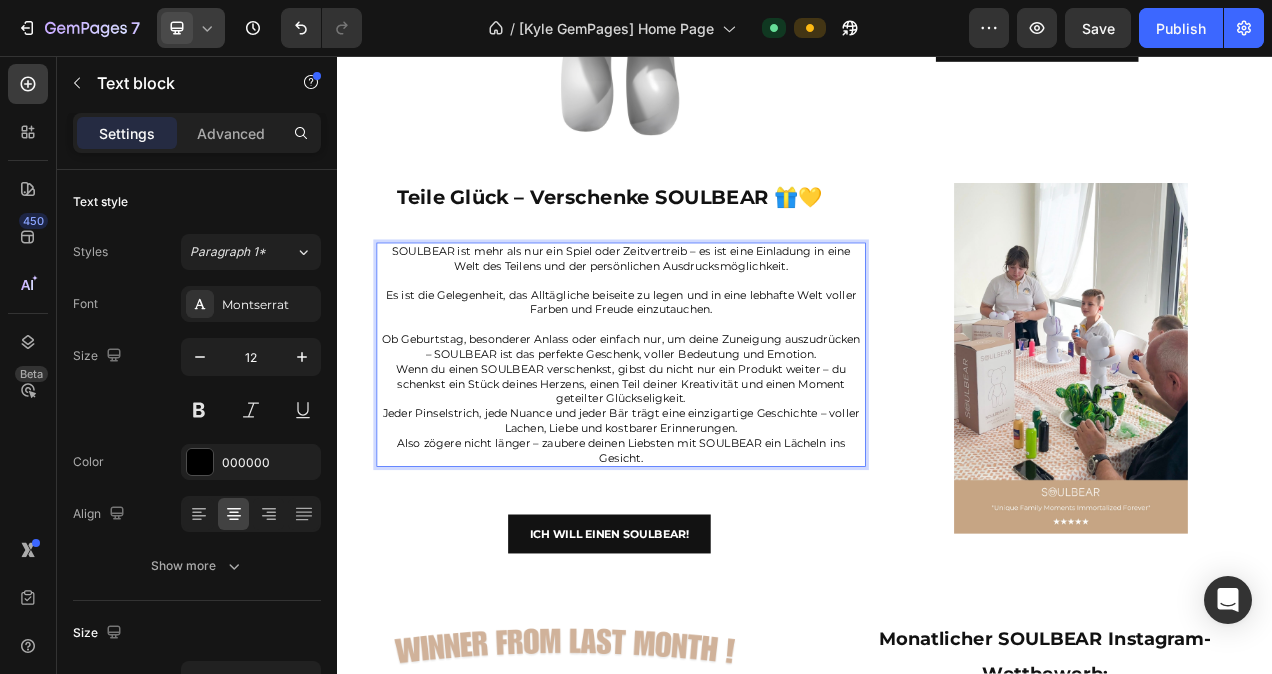 click on "Ob Geburtstag, besonderer Anlass oder einfach nur, um deine Zuneigung auszudrücken – SOULBEAR ist das perfekte Geschenk, voller Bedeutung und Emotion." at bounding box center (701, 430) 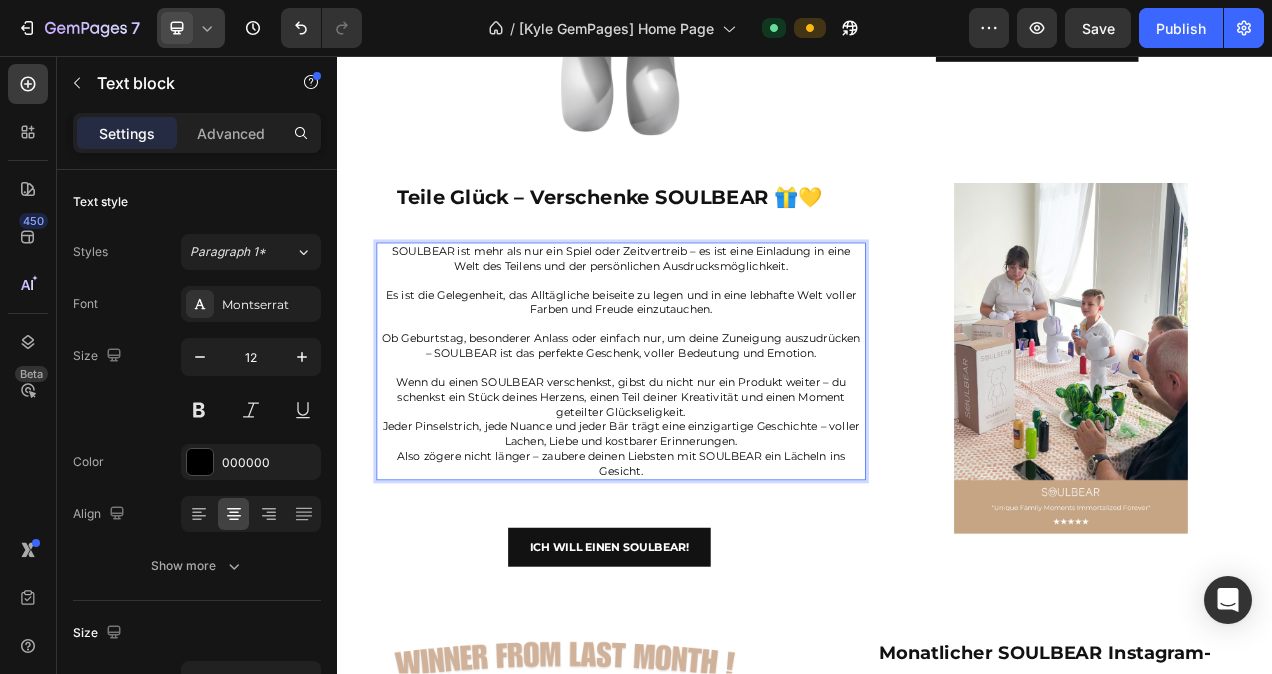 click on "Wenn du einen SOULBEAR verschenkst, gibst du nicht nur ein Produkt weiter – du schenkst ein Stück deines Herzens, einen Teil deiner Kreativität und einen Moment geteilter Glückseligkeit." at bounding box center (701, 494) 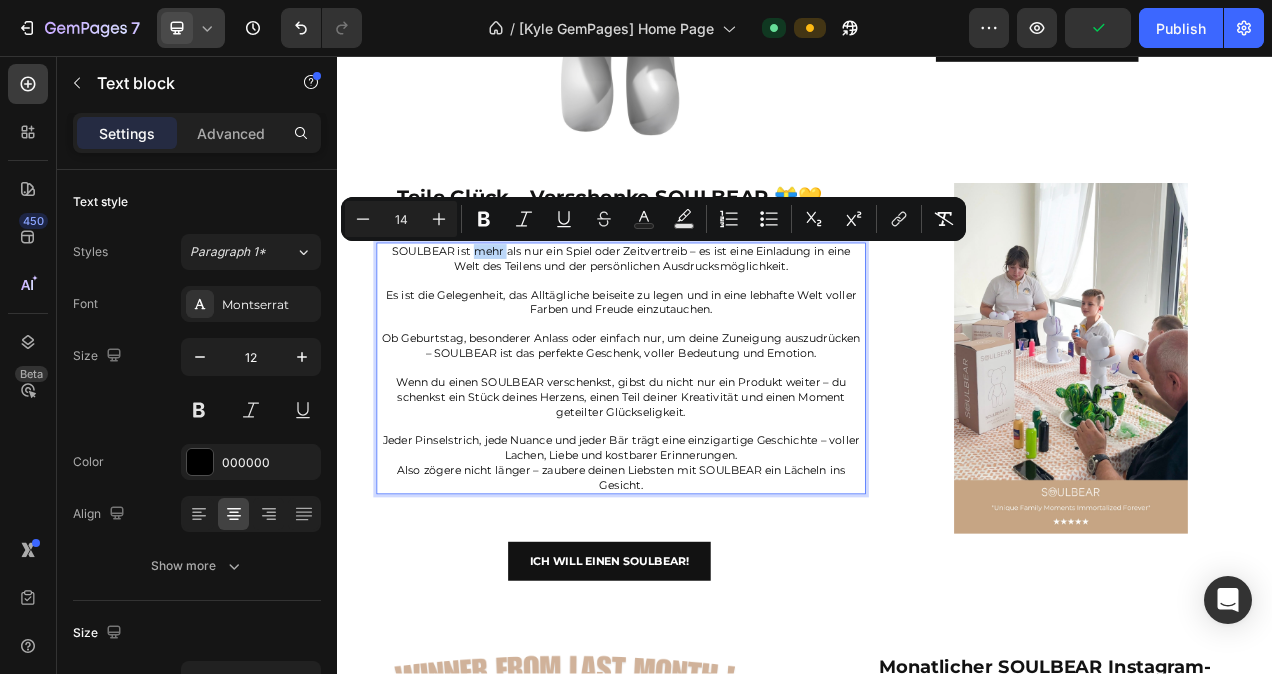 drag, startPoint x: 547, startPoint y: 307, endPoint x: 508, endPoint y: 304, distance: 39.115215 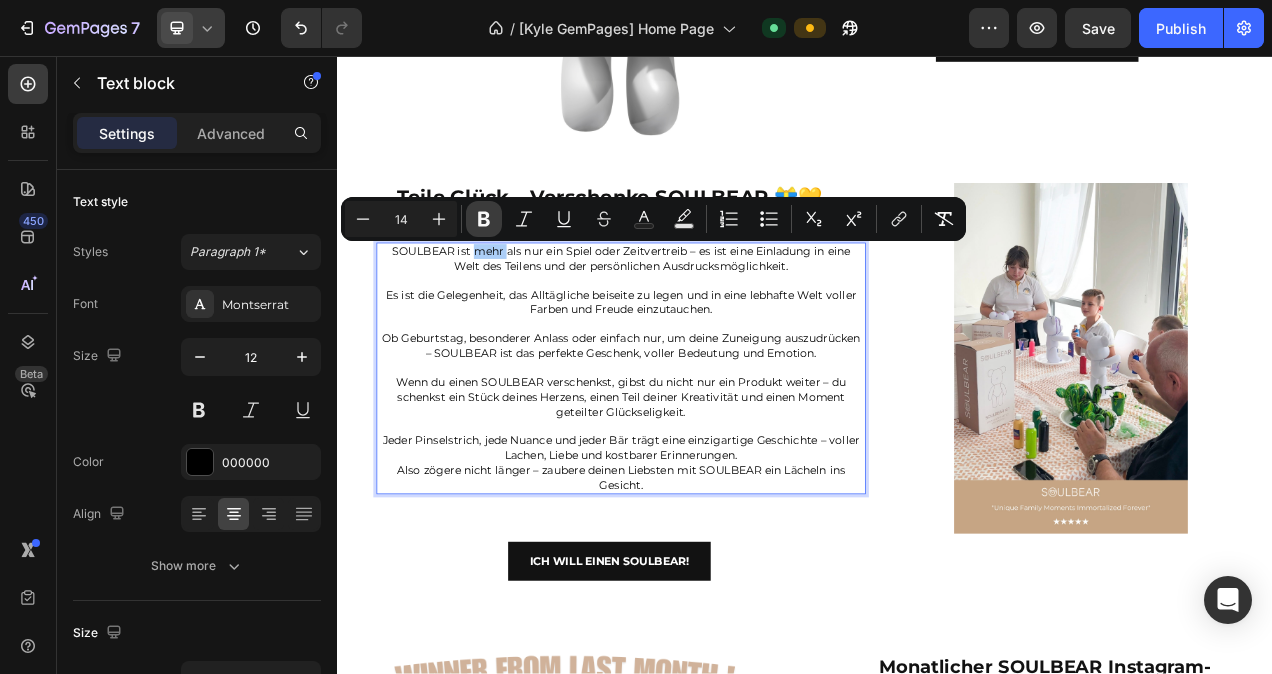click 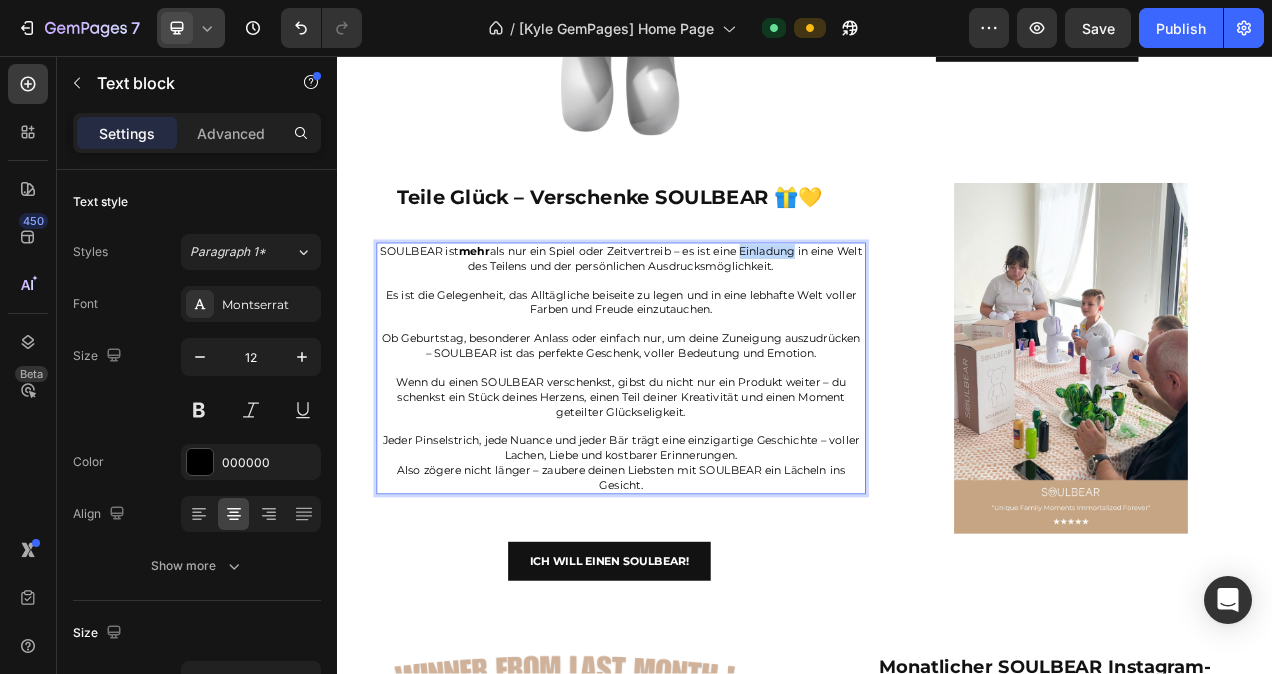 drag, startPoint x: 941, startPoint y: 309, endPoint x: 868, endPoint y: 309, distance: 73 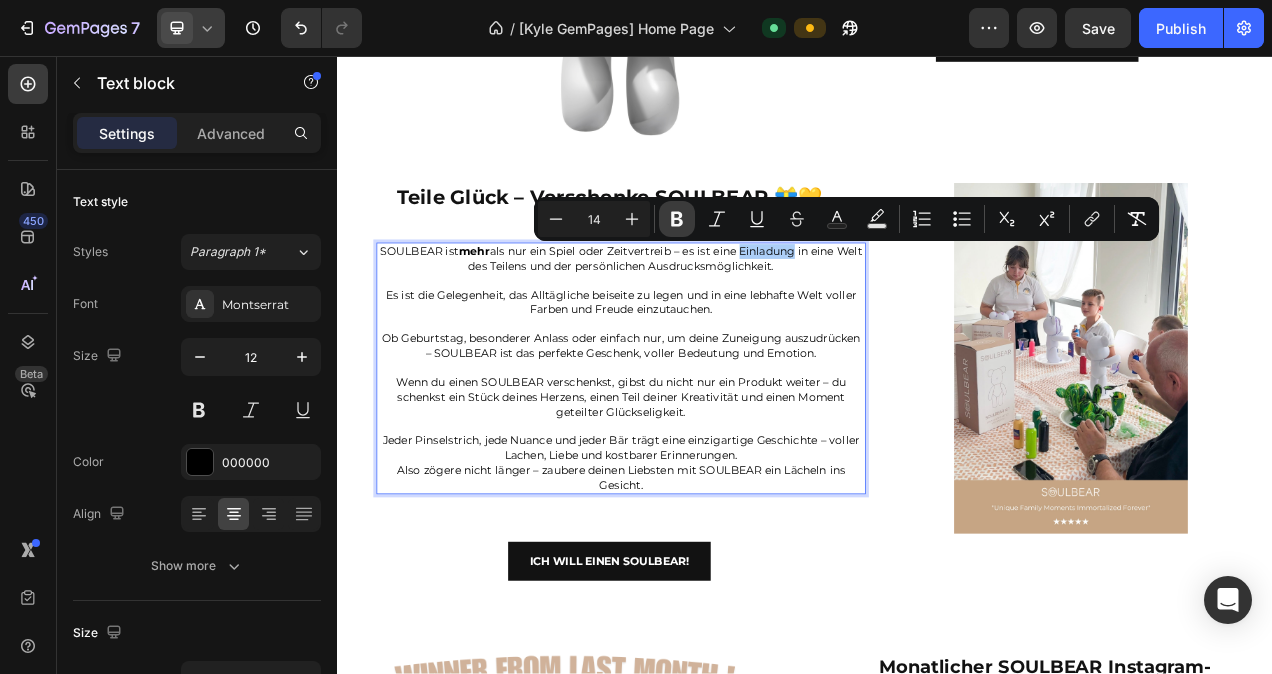 click 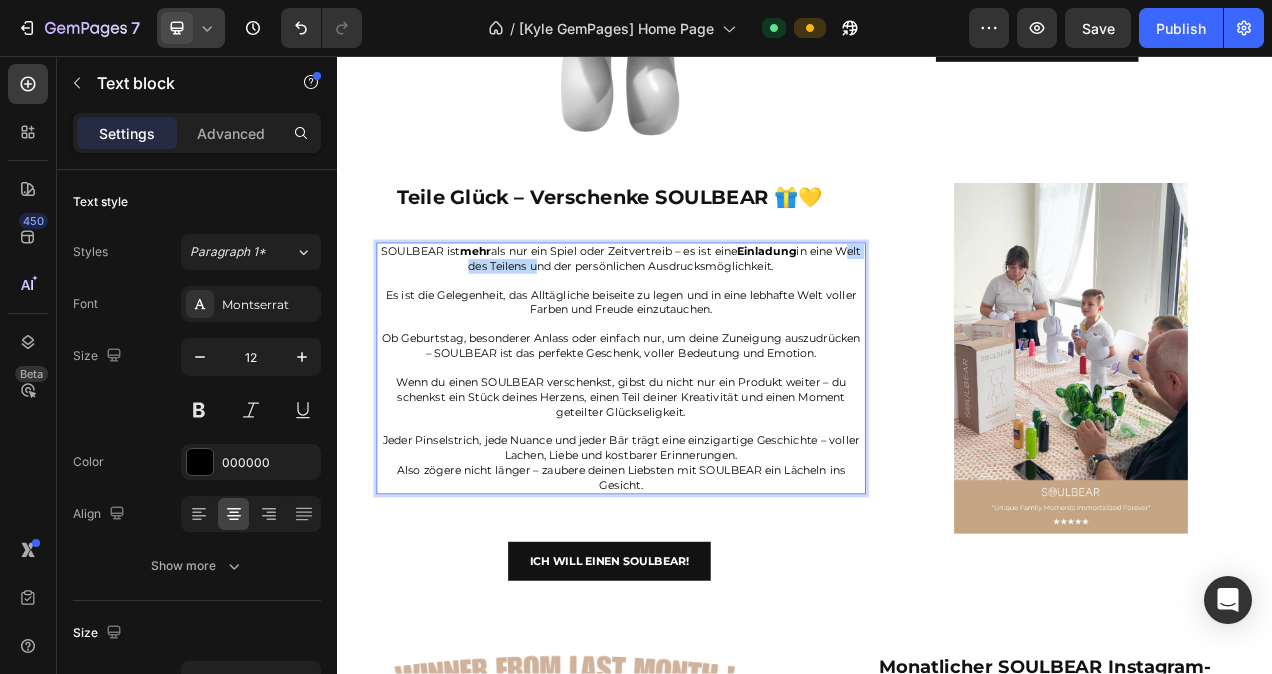 drag, startPoint x: 478, startPoint y: 325, endPoint x: 595, endPoint y: 329, distance: 117.06836 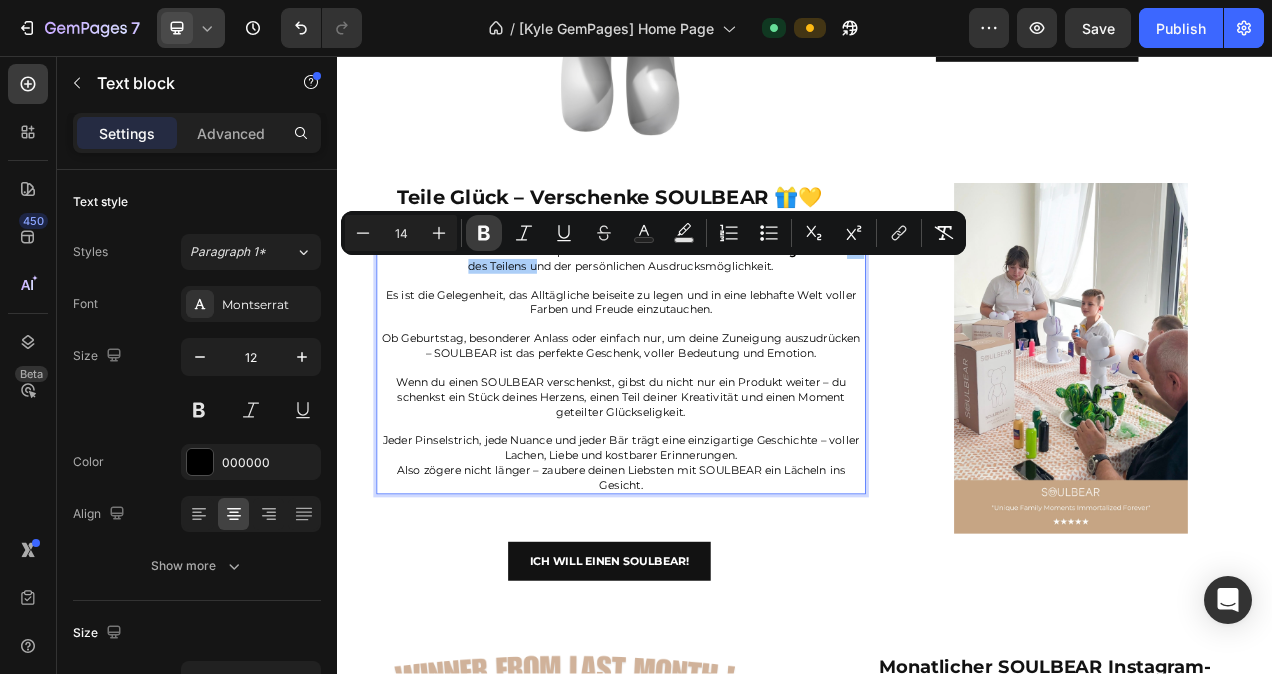 click 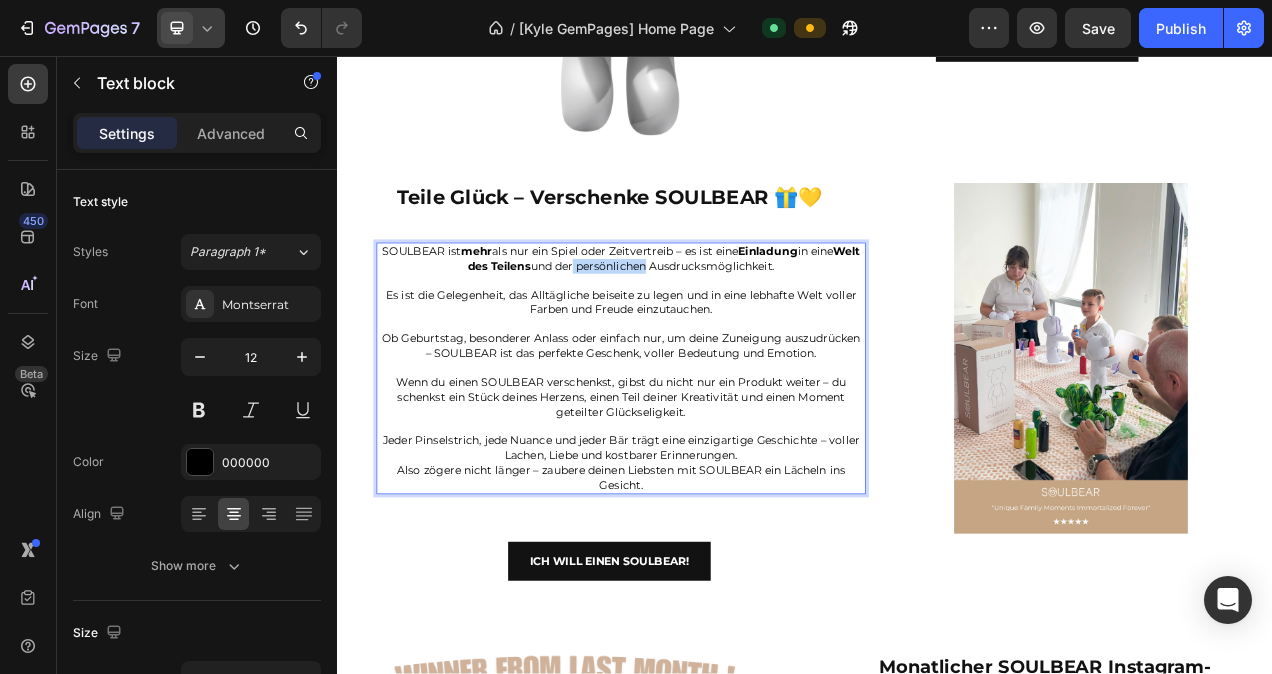 drag, startPoint x: 656, startPoint y: 328, endPoint x: 748, endPoint y: 332, distance: 92.086914 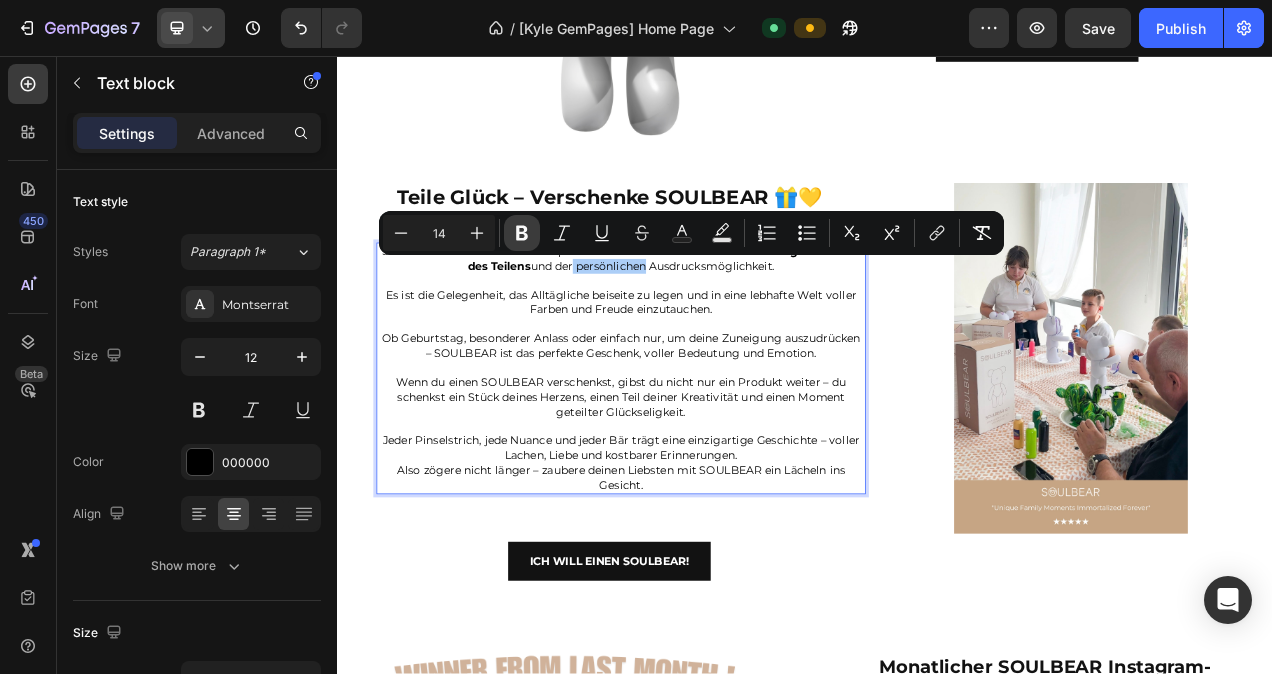 click 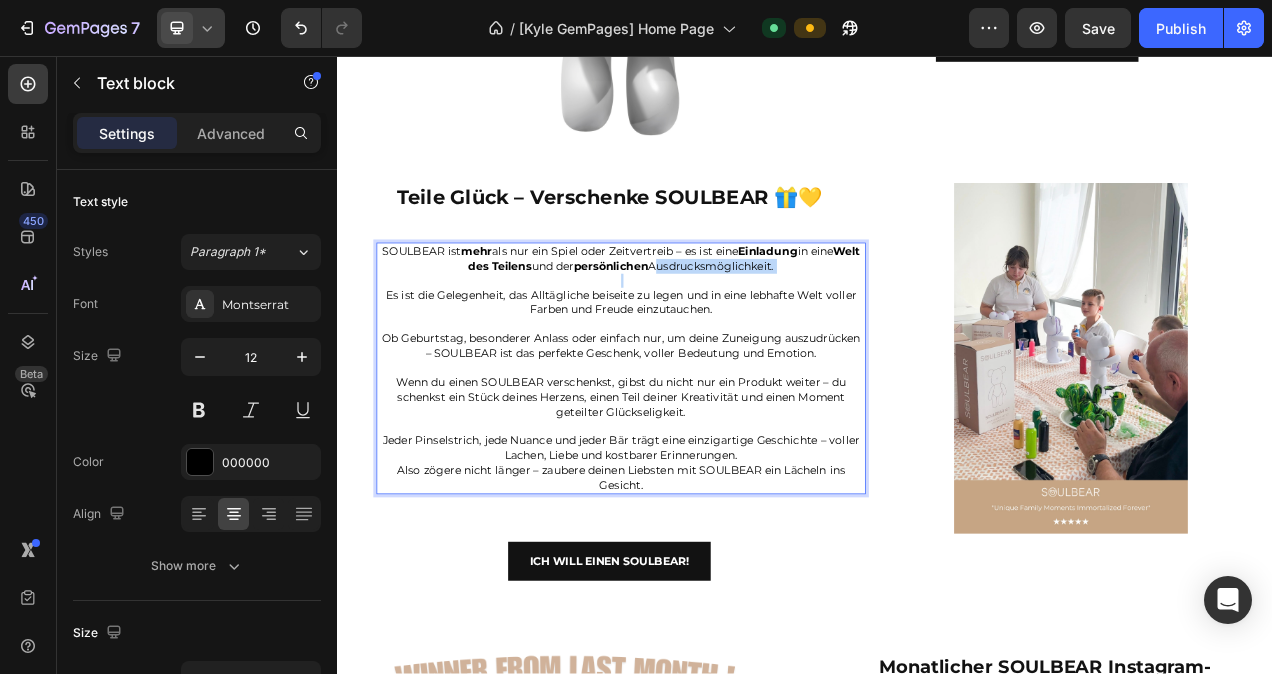 drag, startPoint x: 760, startPoint y: 329, endPoint x: 923, endPoint y: 334, distance: 163.07668 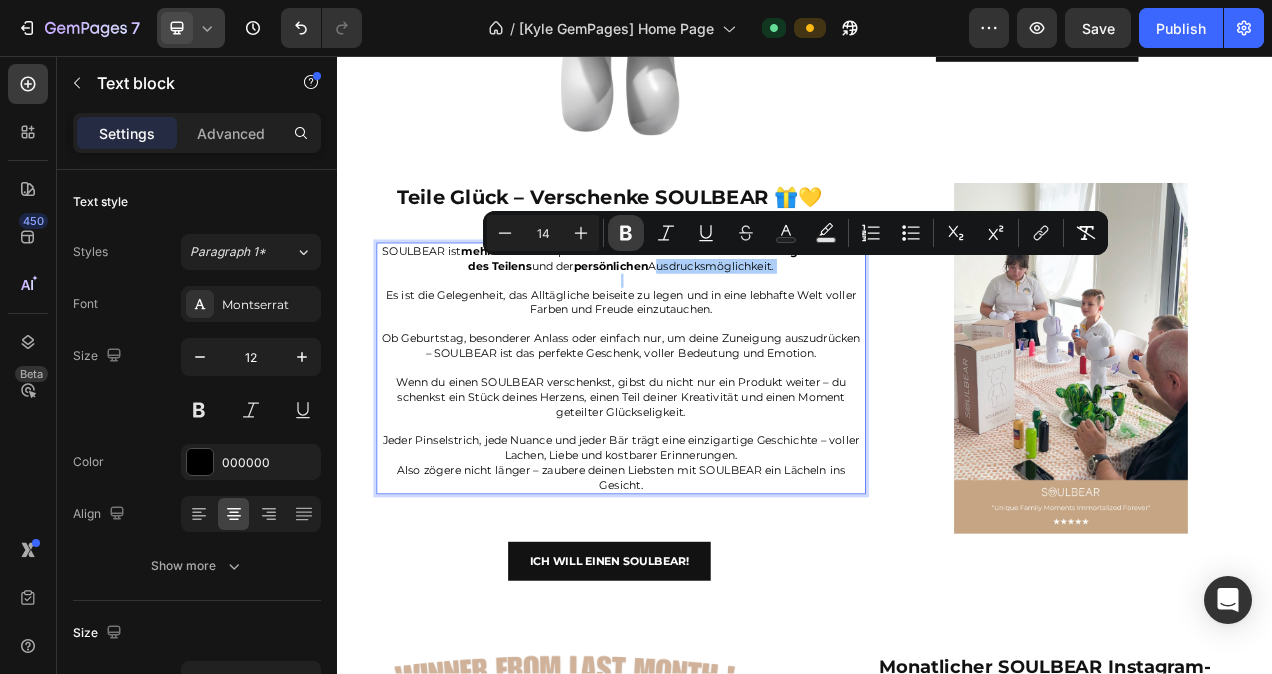 click 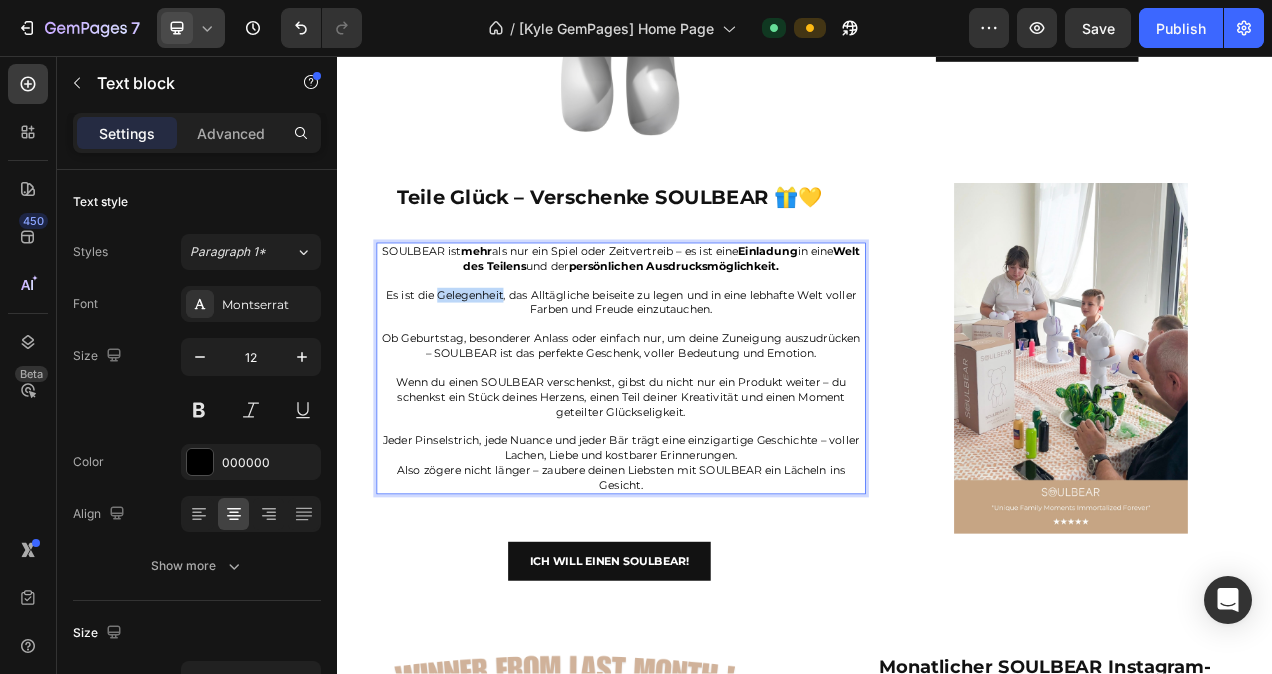 drag, startPoint x: 459, startPoint y: 364, endPoint x: 544, endPoint y: 368, distance: 85.09406 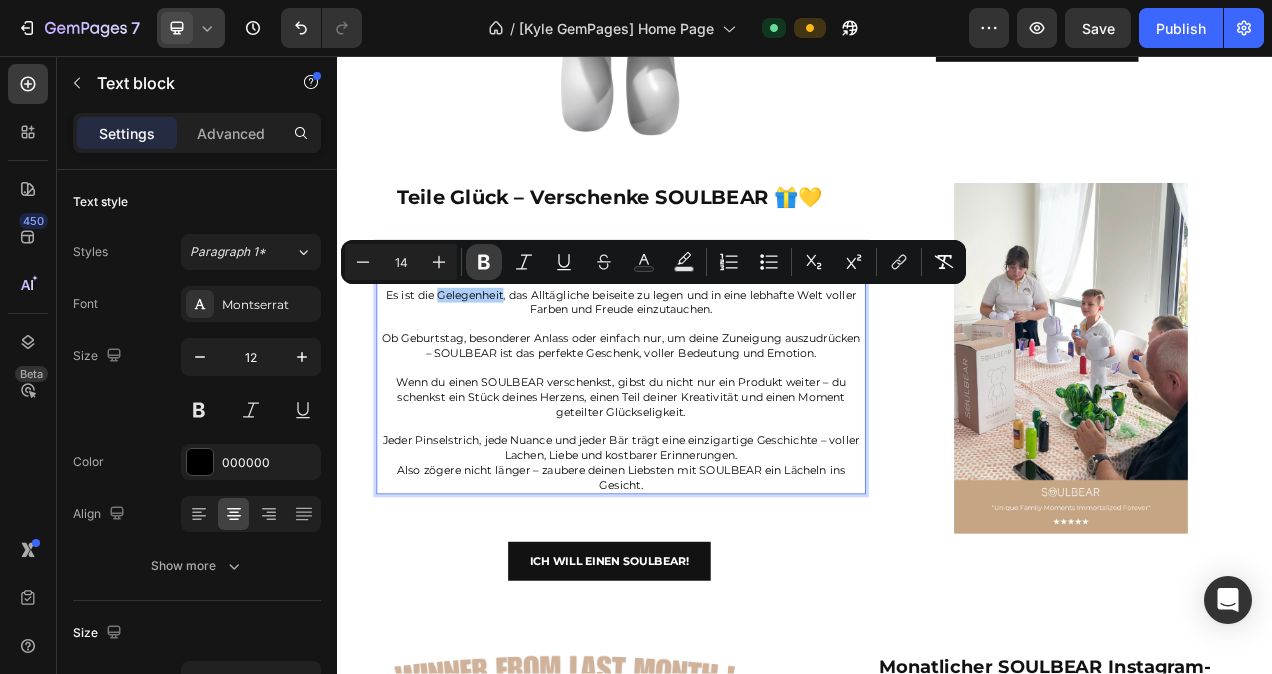 click 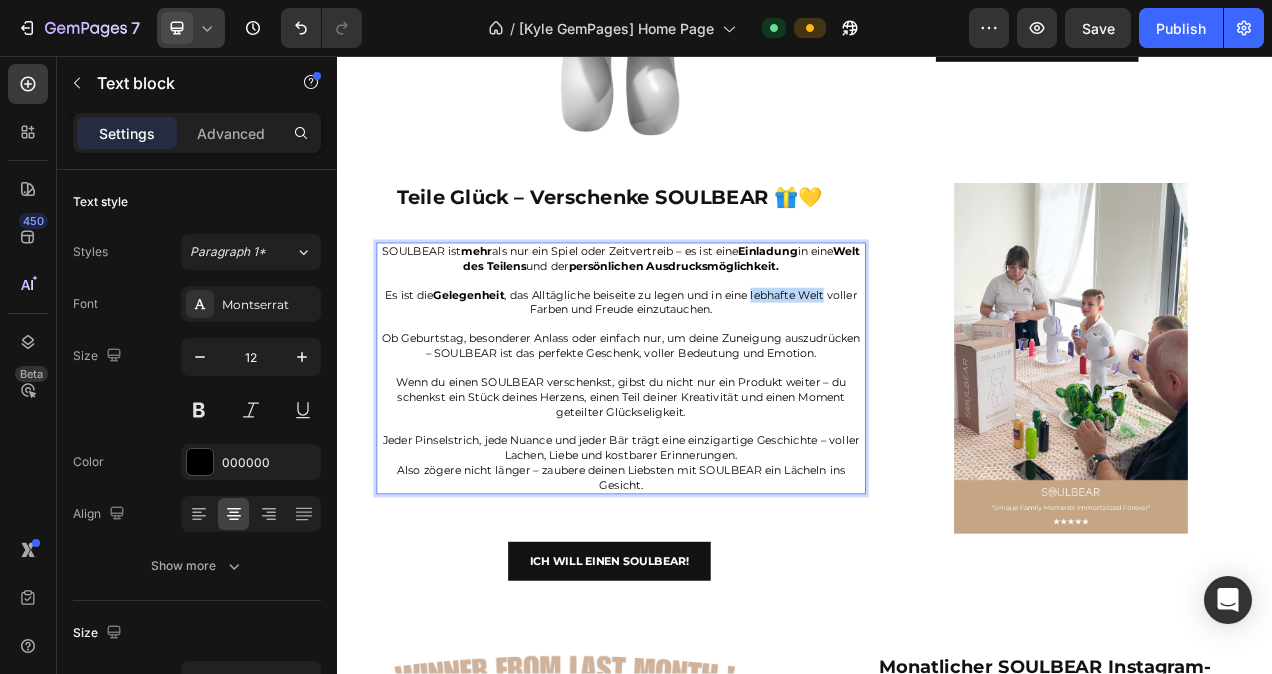 drag, startPoint x: 865, startPoint y: 364, endPoint x: 956, endPoint y: 365, distance: 91.00549 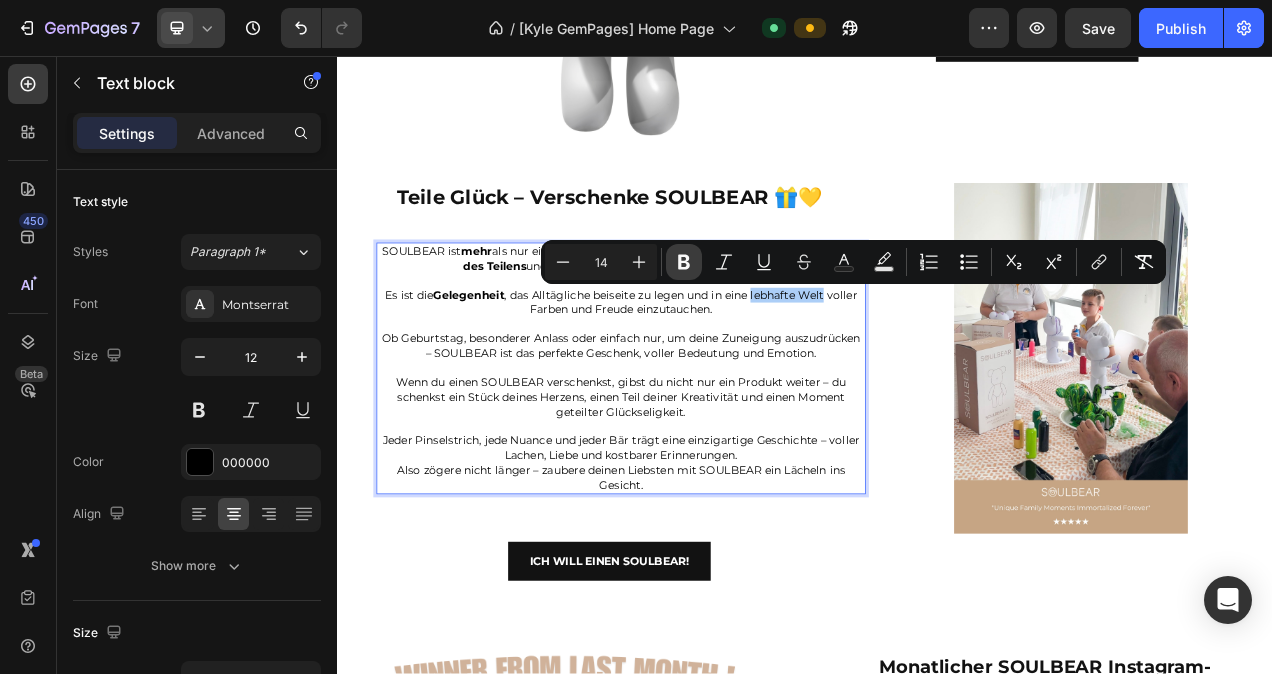 click 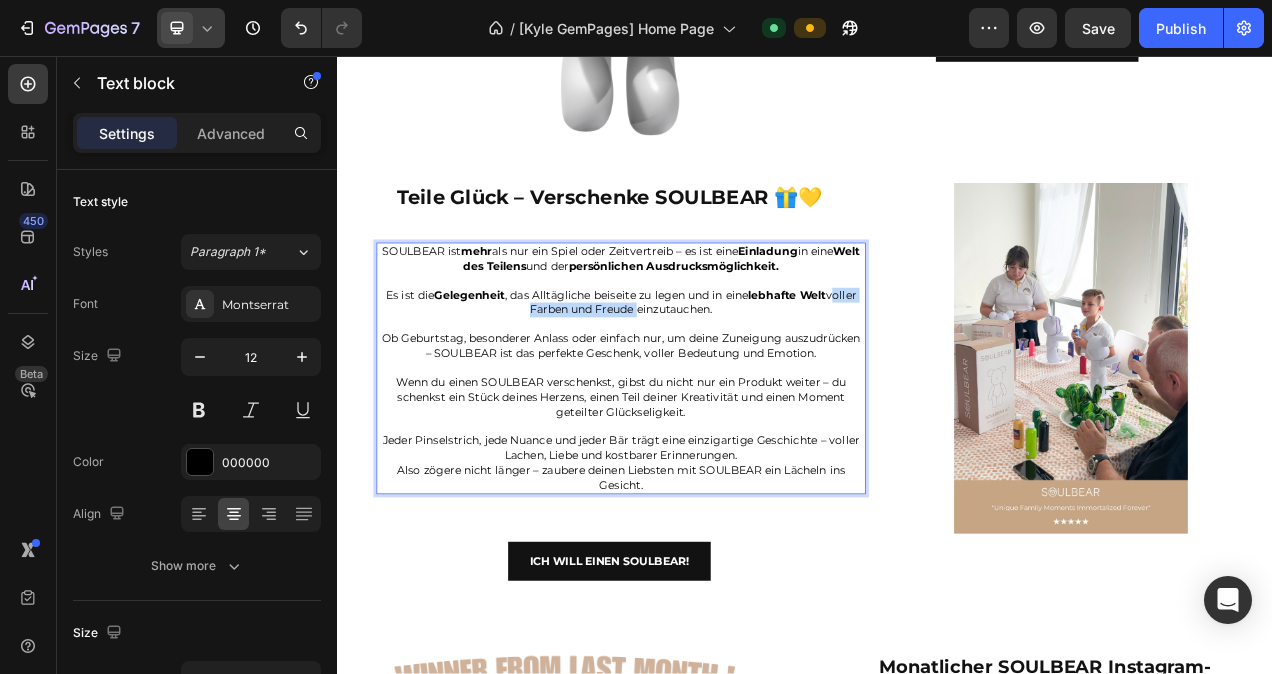 drag, startPoint x: 968, startPoint y: 364, endPoint x: 712, endPoint y: 386, distance: 256.94357 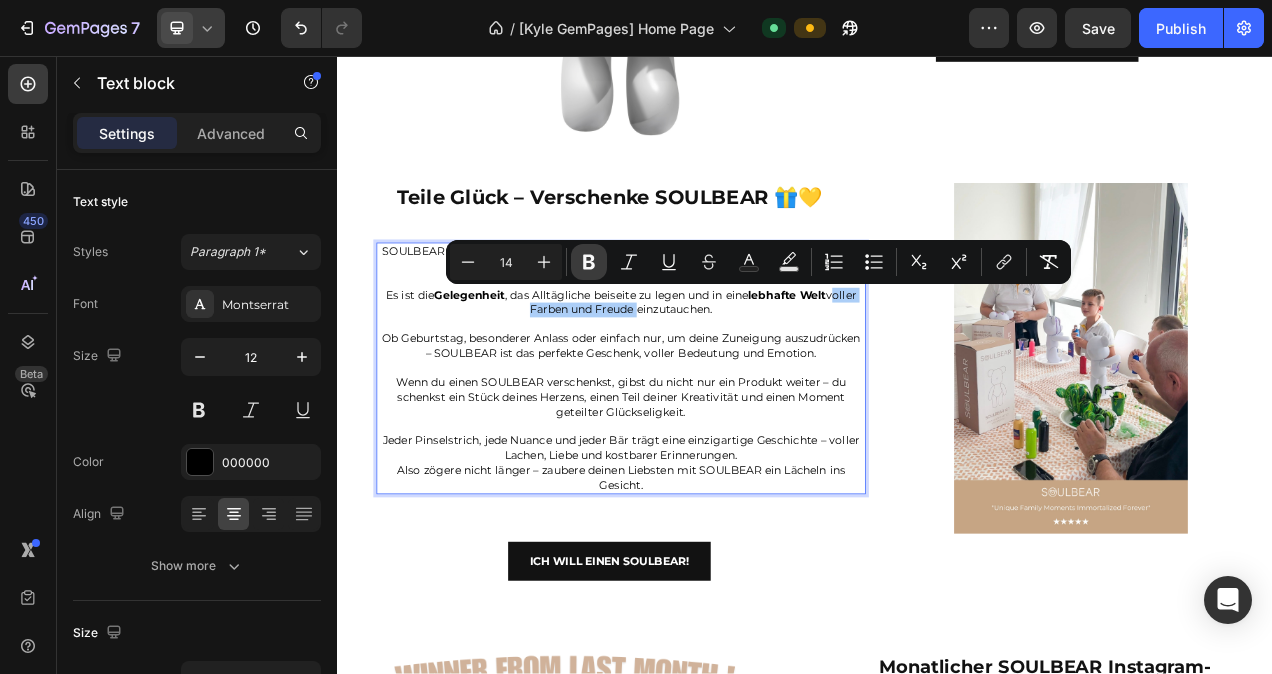 click 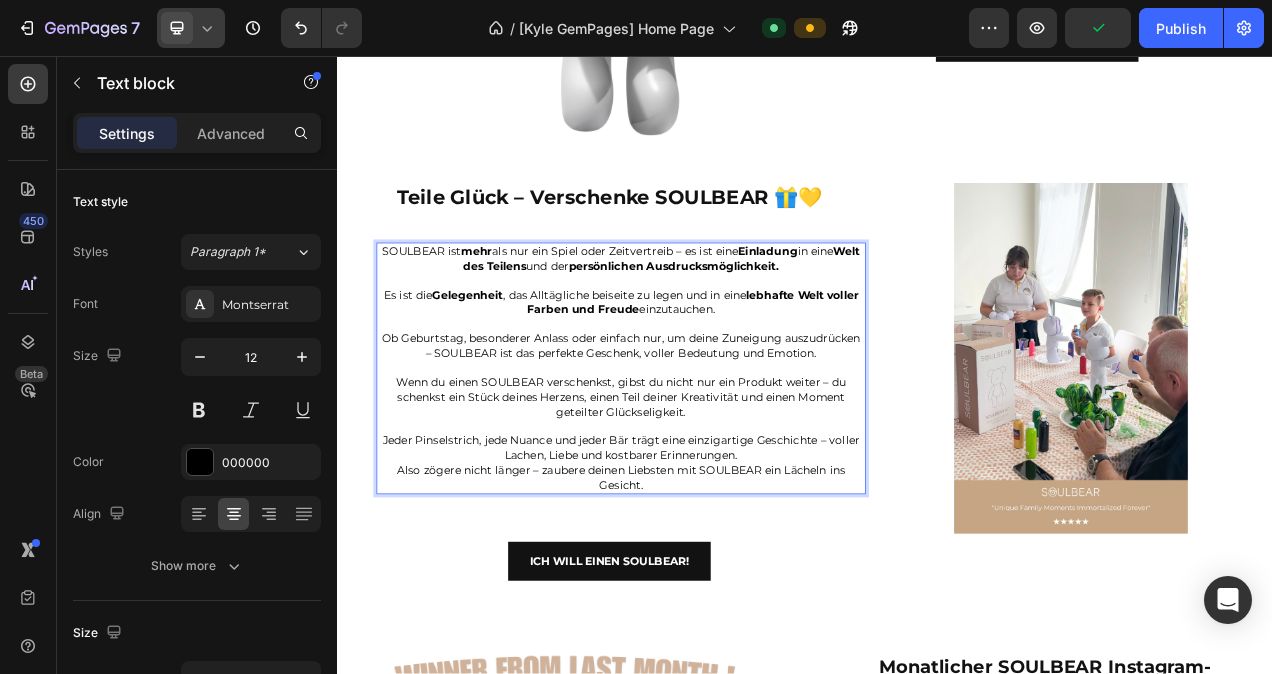 click on "Es ist die  Gelegenheit , das Alltägliche beiseite zu legen und in eine  lebhafte Welt   voller Farben und Freude  einzutauchen." at bounding box center (701, 373) 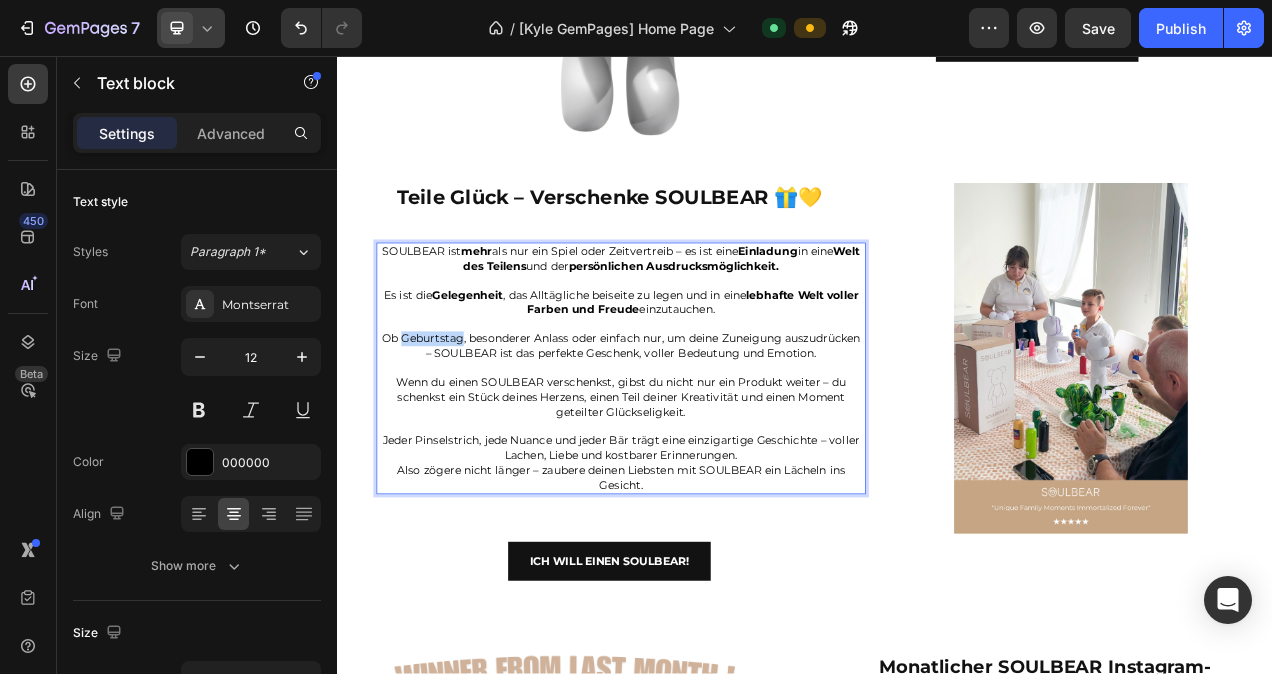 drag, startPoint x: 463, startPoint y: 417, endPoint x: 538, endPoint y: 420, distance: 75.059975 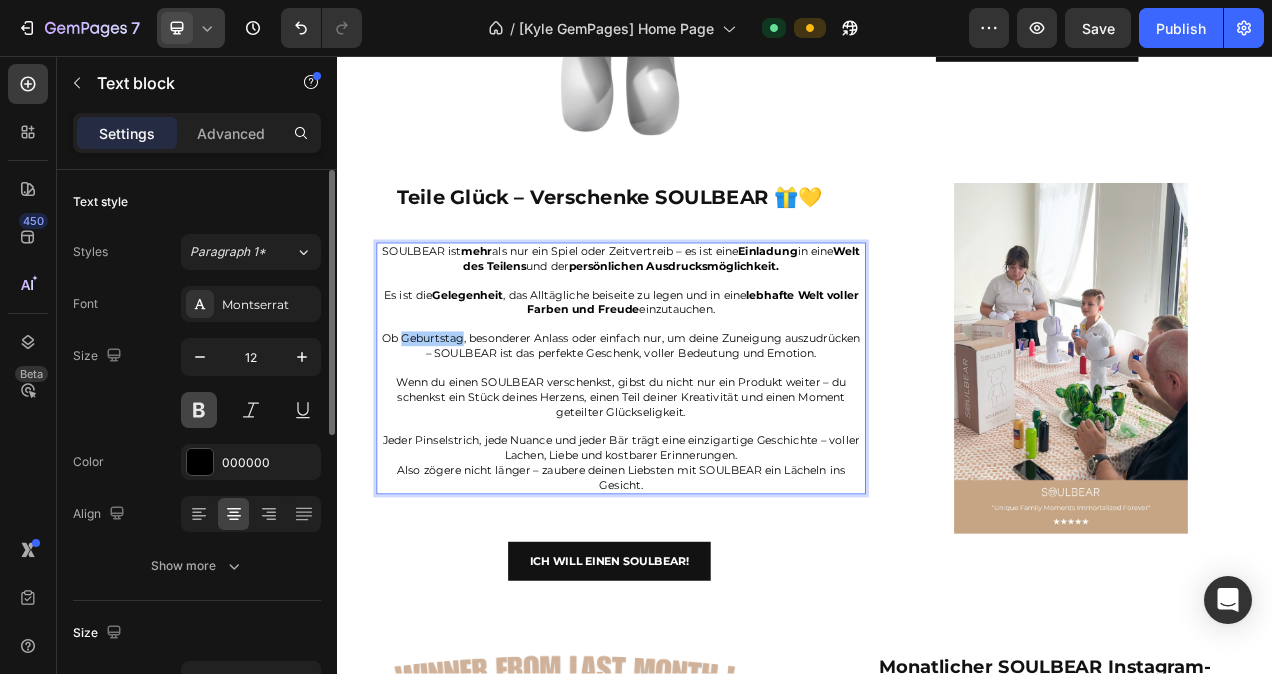 click at bounding box center (199, 410) 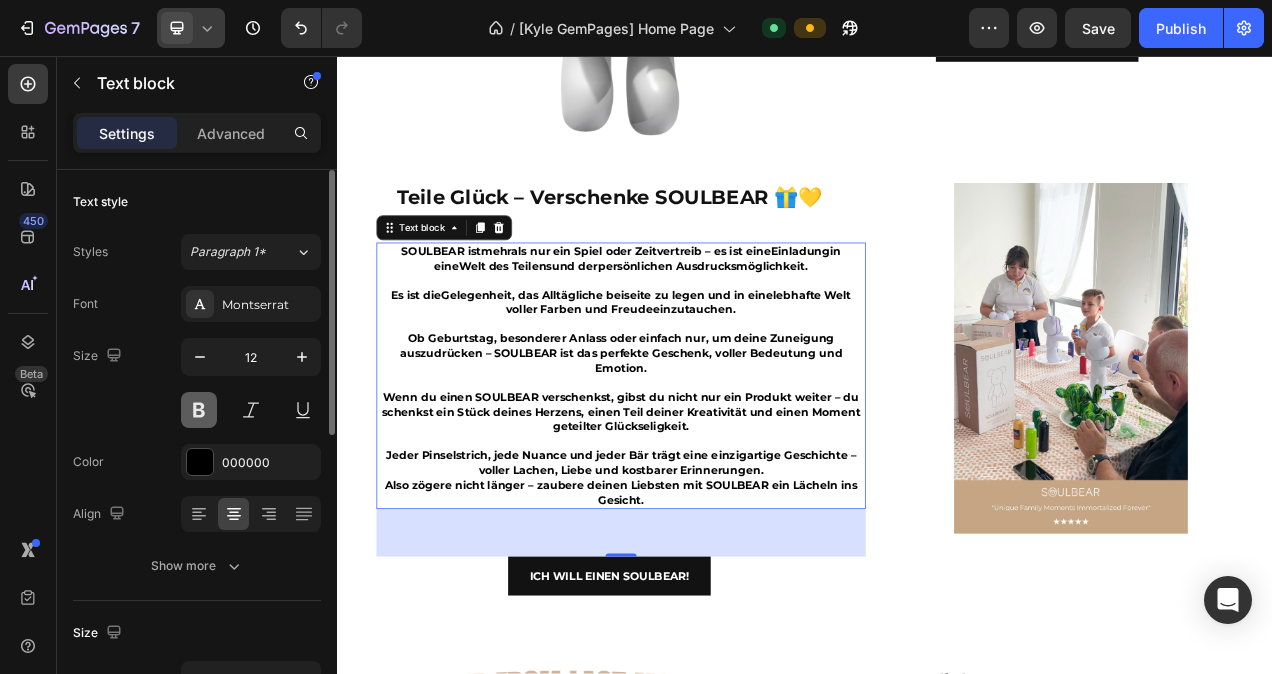 click at bounding box center [199, 410] 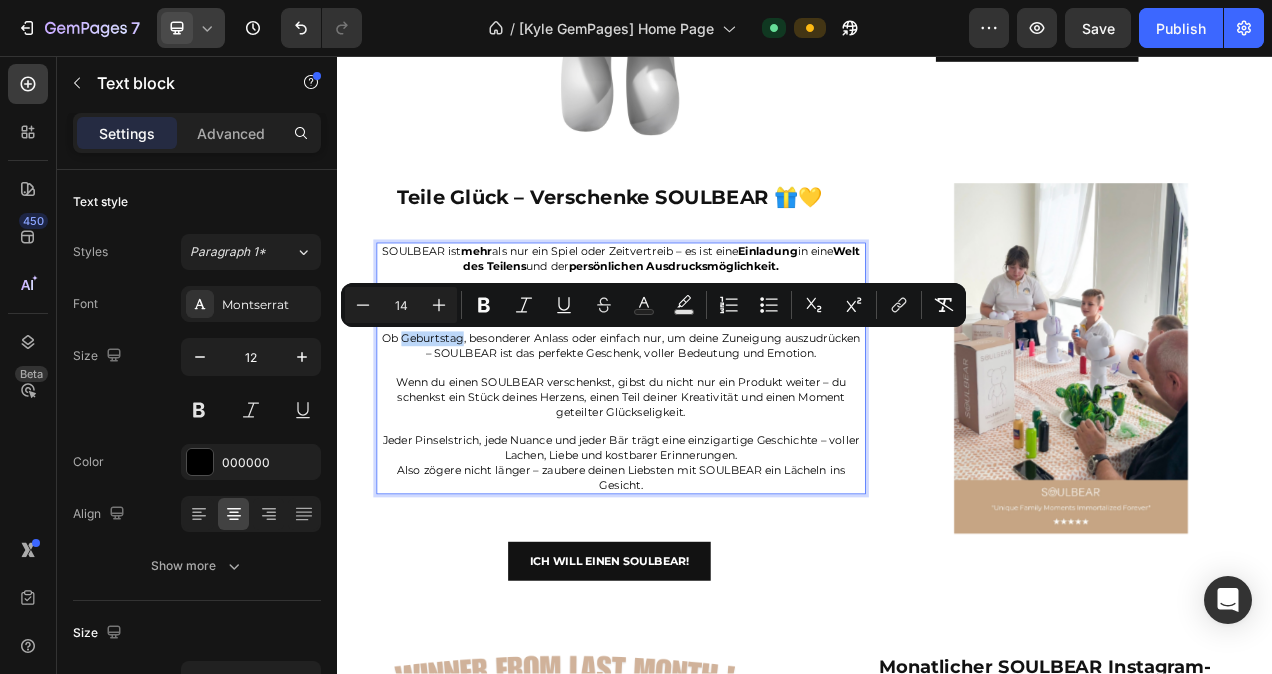 drag, startPoint x: 463, startPoint y: 417, endPoint x: 539, endPoint y: 417, distance: 76 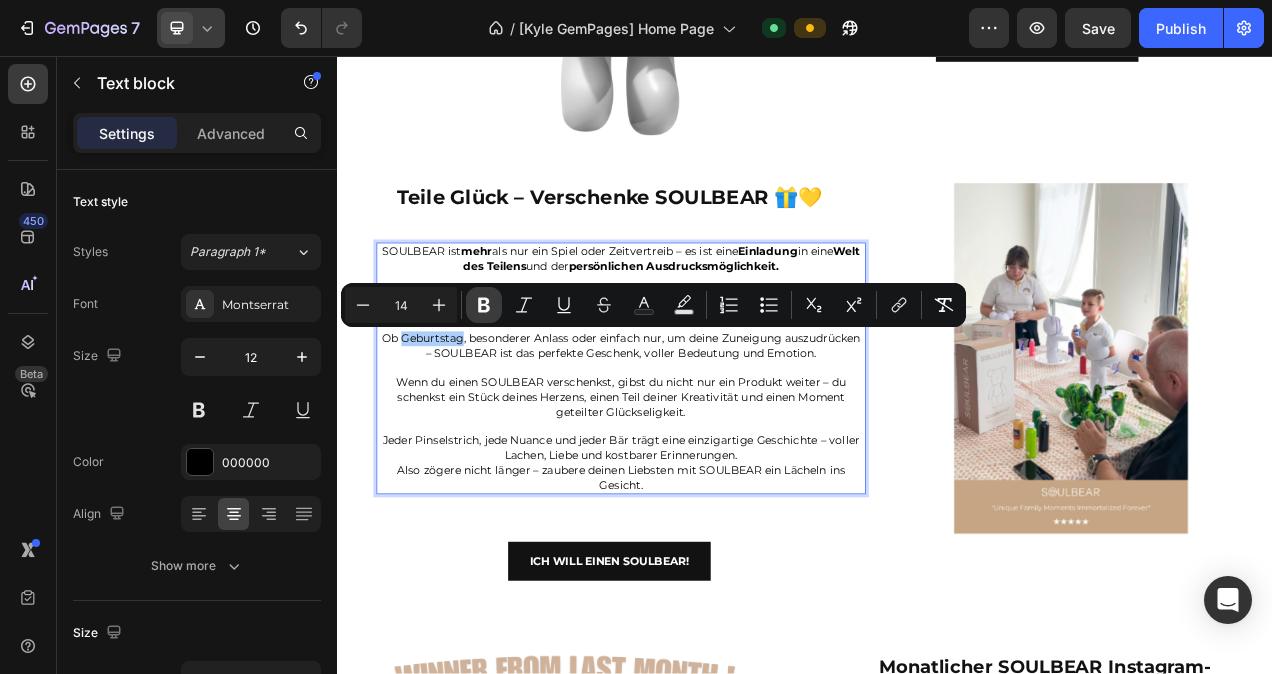 click 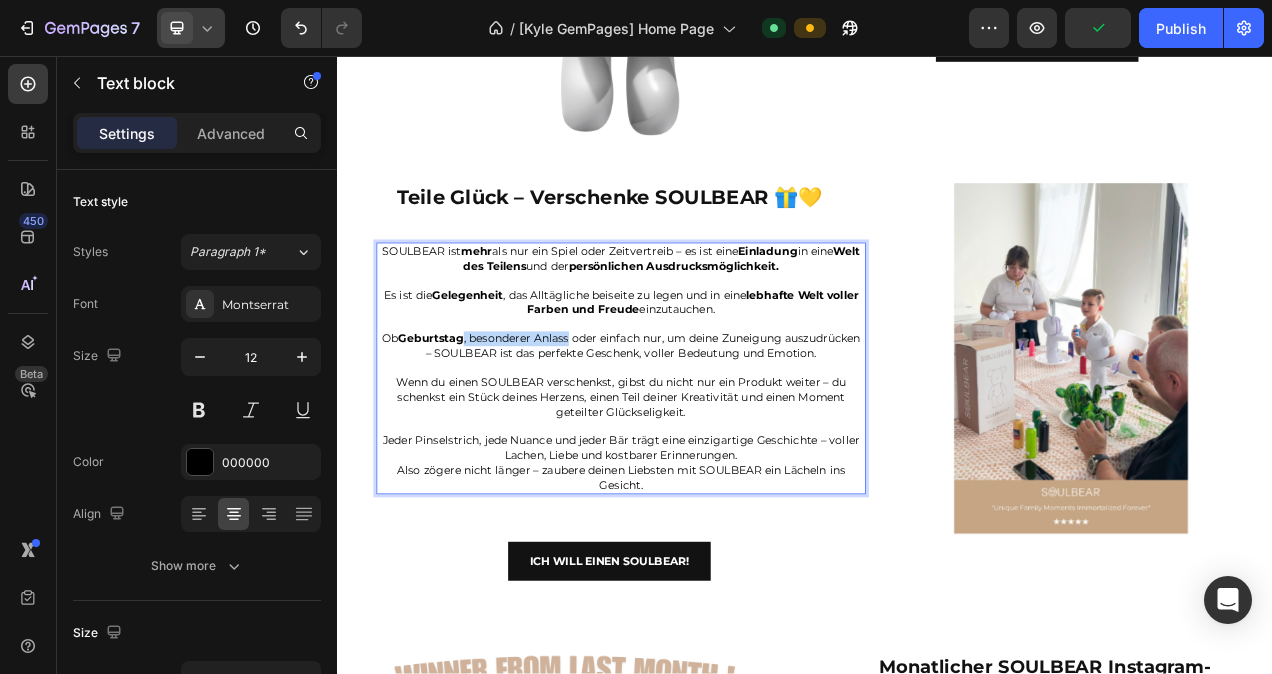 drag, startPoint x: 683, startPoint y: 417, endPoint x: 544, endPoint y: 418, distance: 139.0036 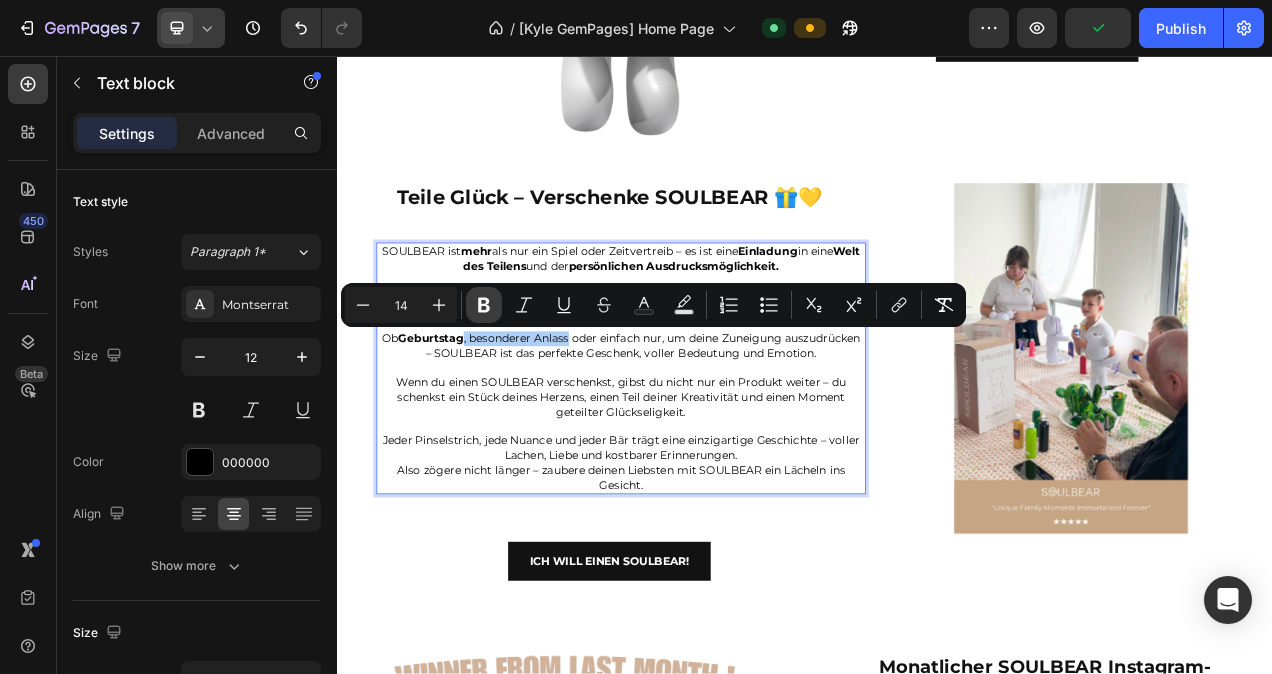 click on "Bold" at bounding box center (484, 305) 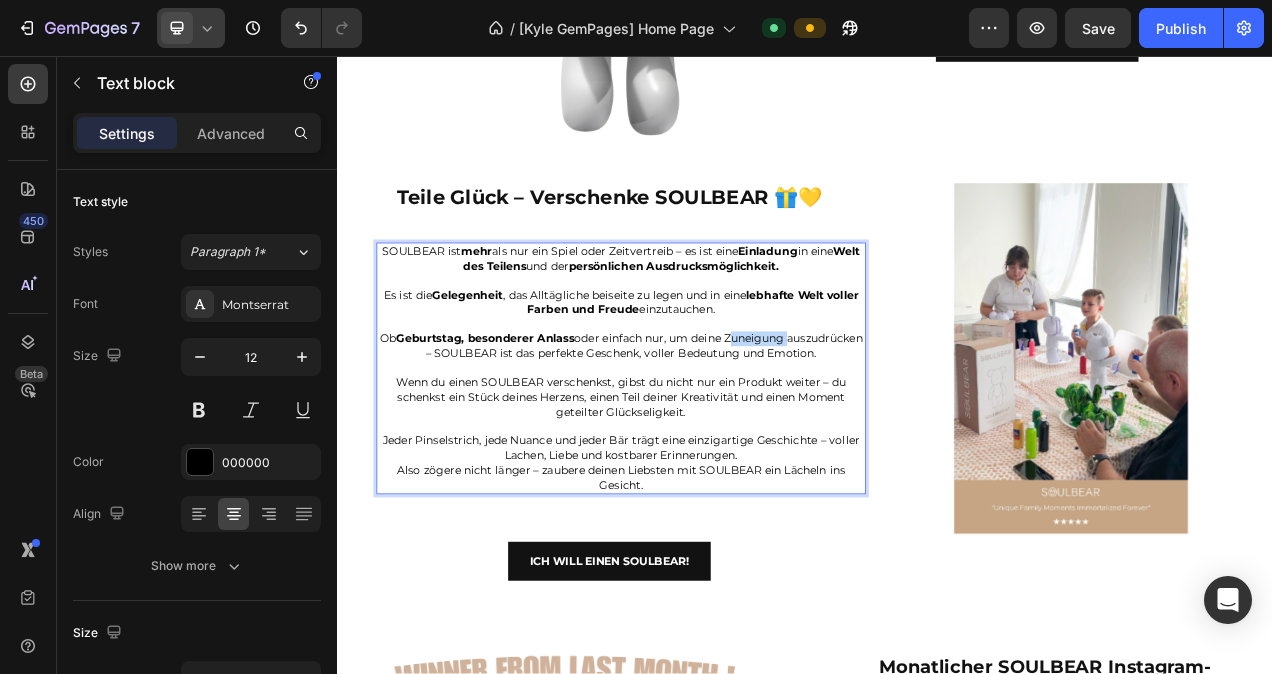 drag, startPoint x: 966, startPoint y: 416, endPoint x: 885, endPoint y: 416, distance: 81 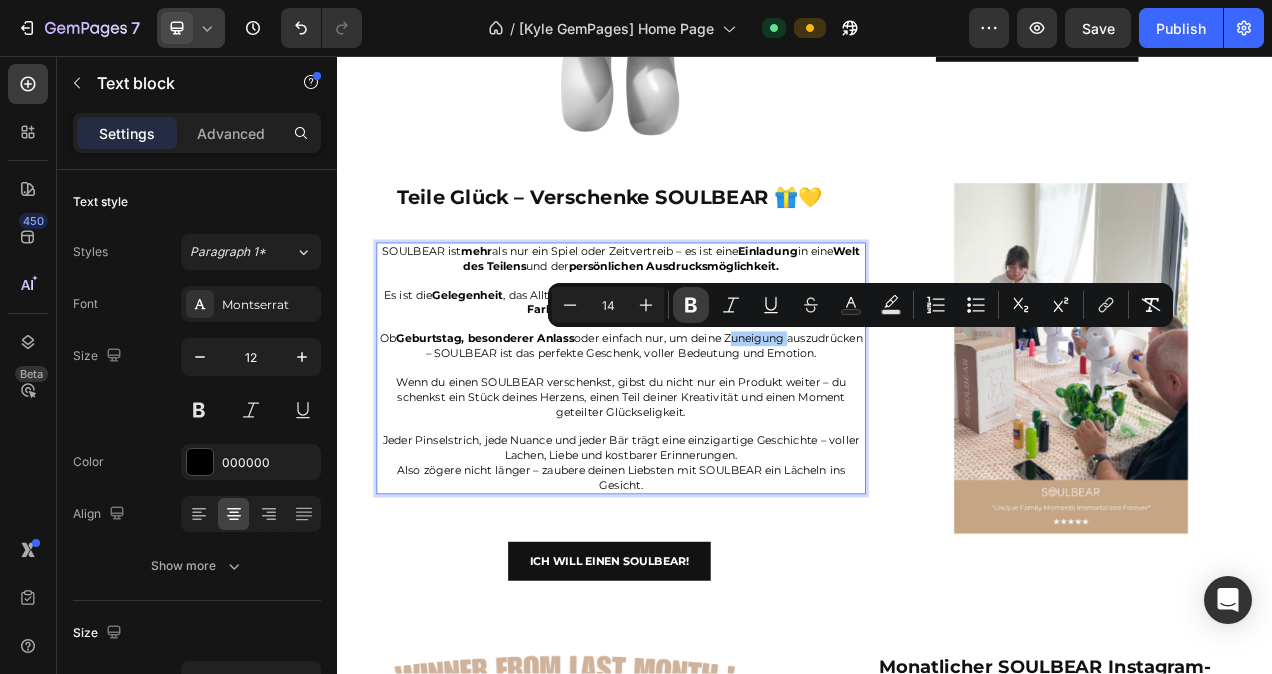 click 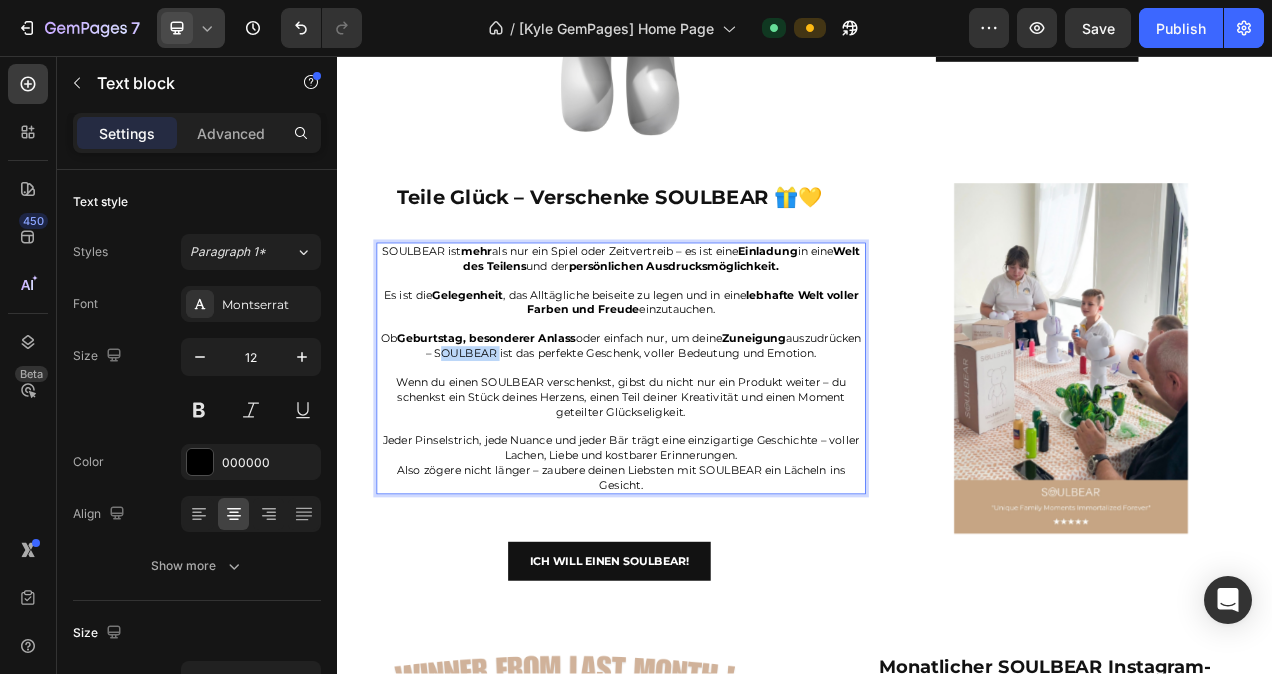 drag, startPoint x: 588, startPoint y: 436, endPoint x: 507, endPoint y: 436, distance: 81 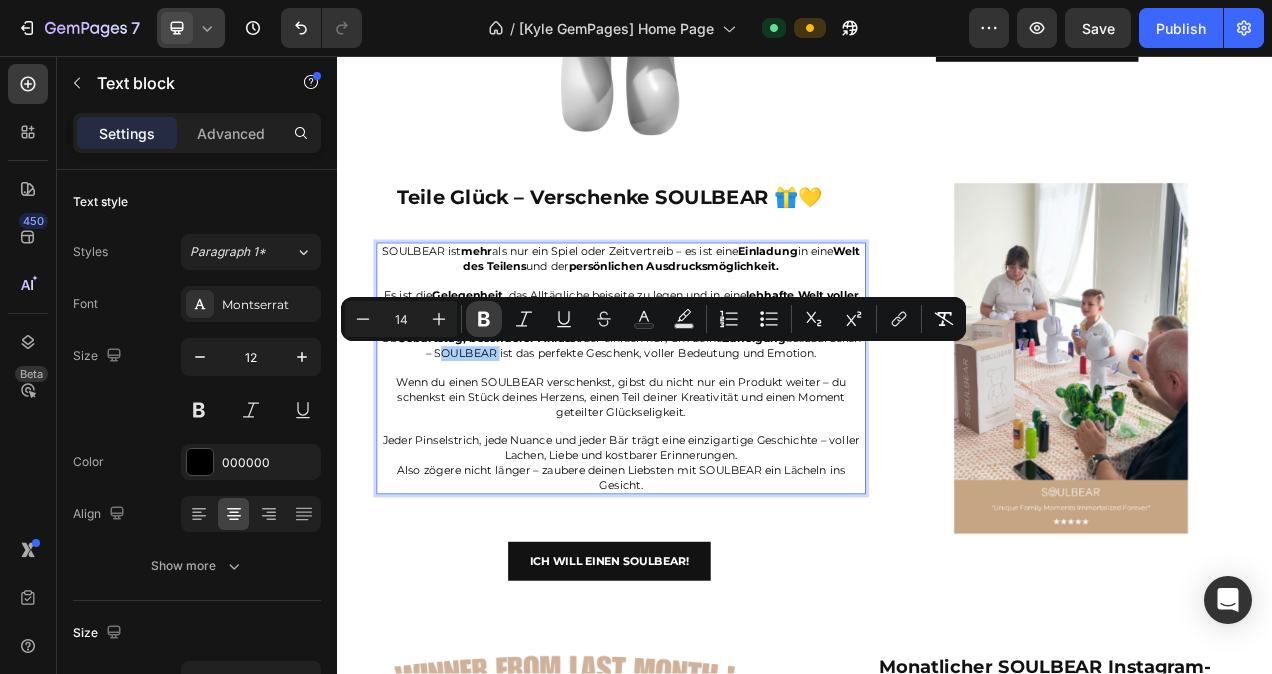 click 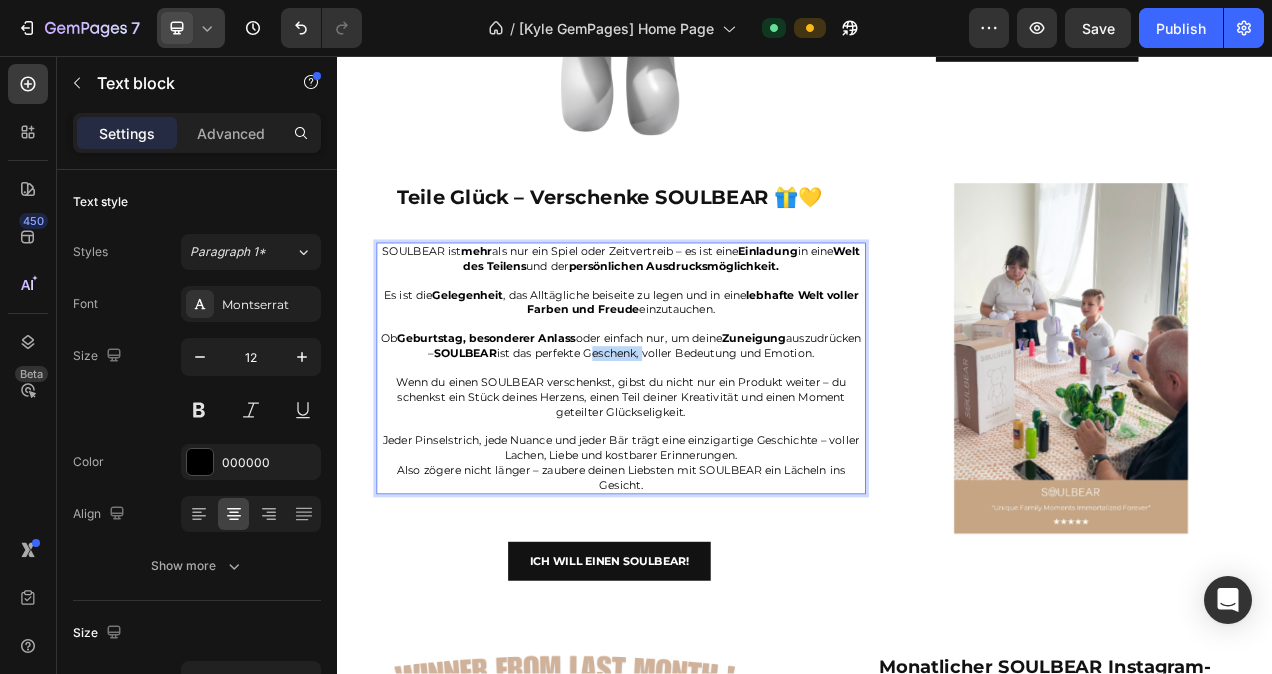 drag, startPoint x: 775, startPoint y: 435, endPoint x: 704, endPoint y: 435, distance: 71 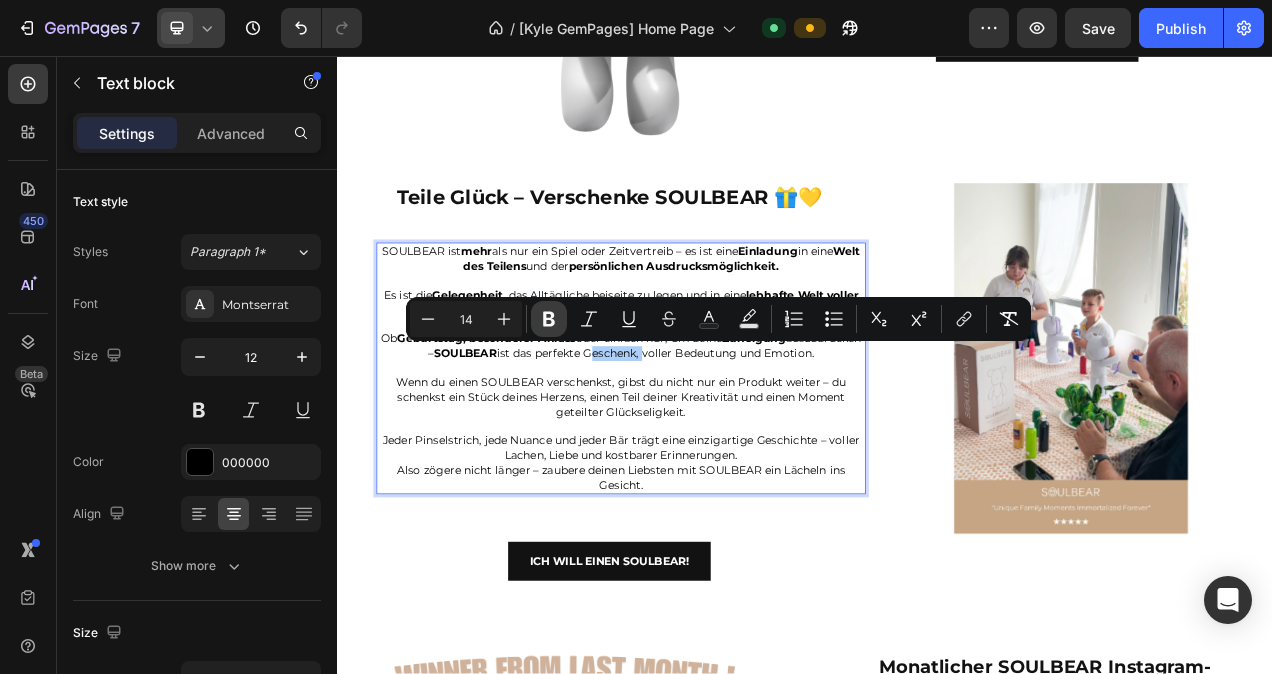 click 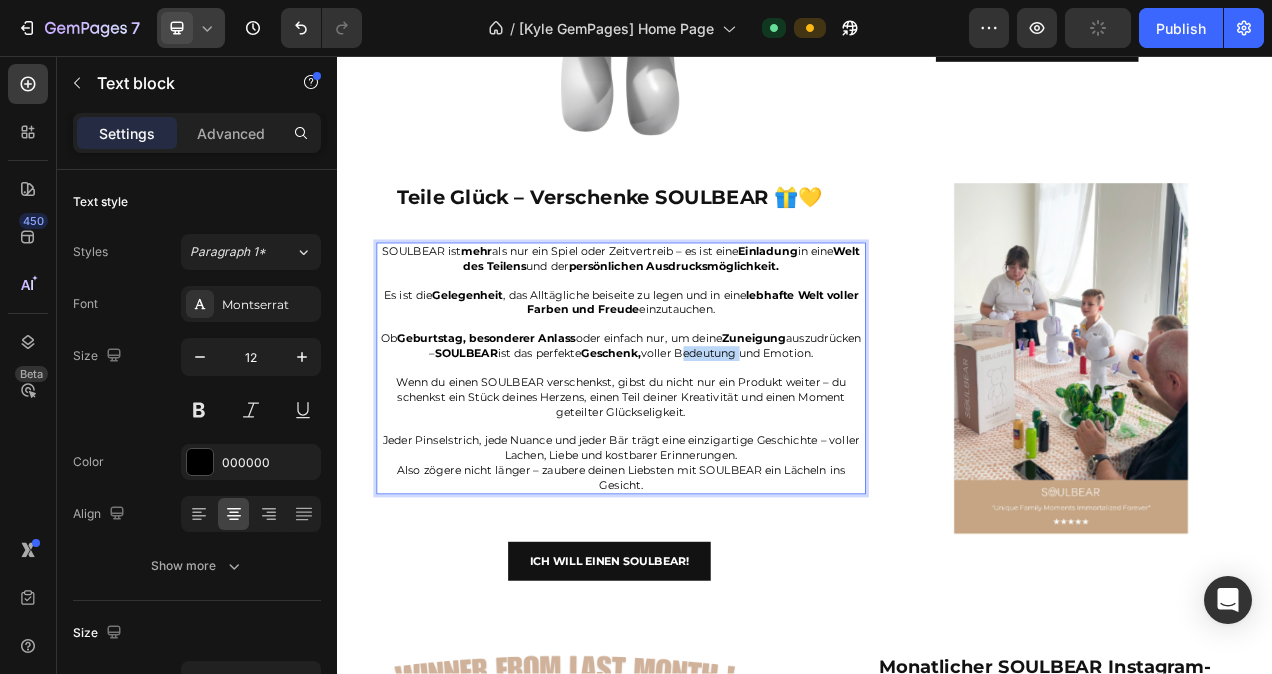 drag, startPoint x: 904, startPoint y: 436, endPoint x: 821, endPoint y: 436, distance: 83 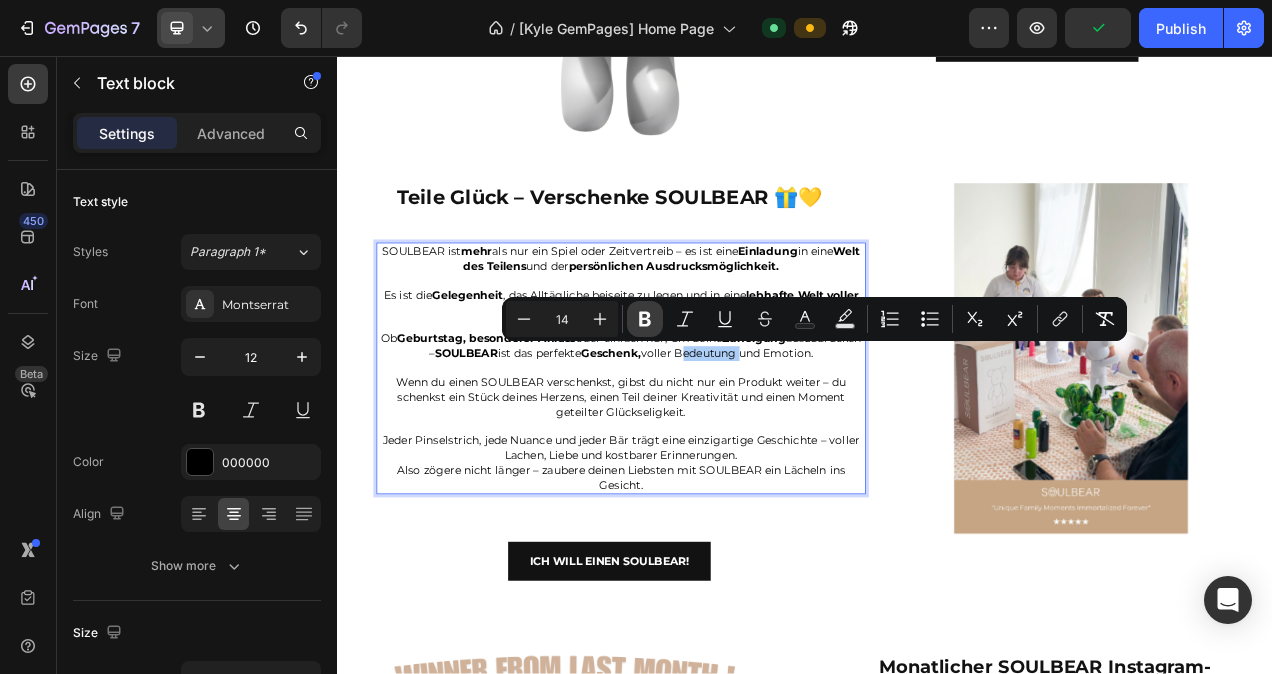 click 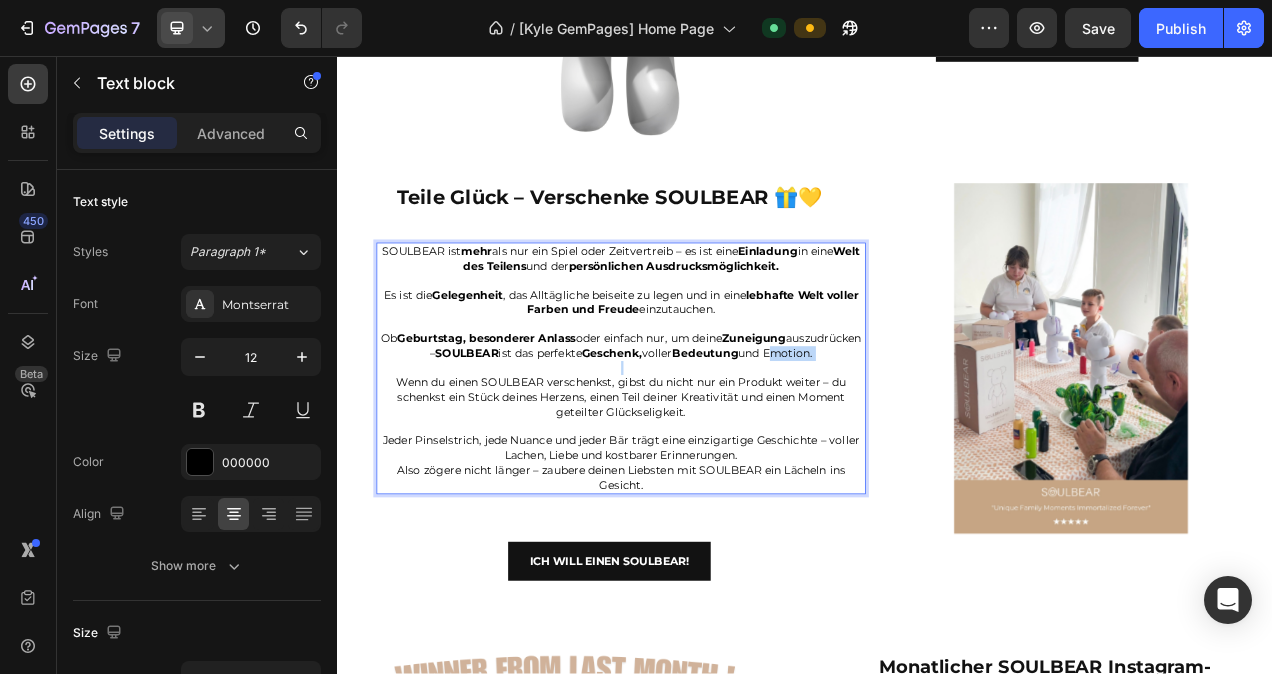 drag, startPoint x: 938, startPoint y: 445, endPoint x: 997, endPoint y: 449, distance: 59.135437 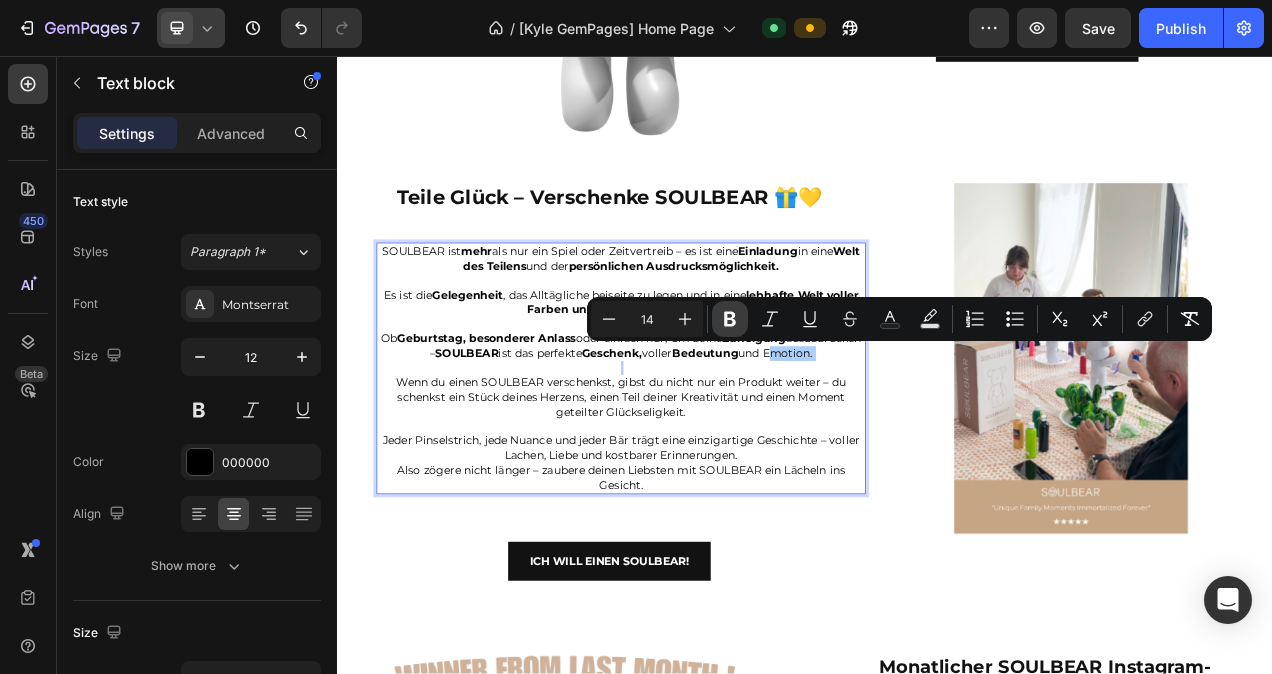 click 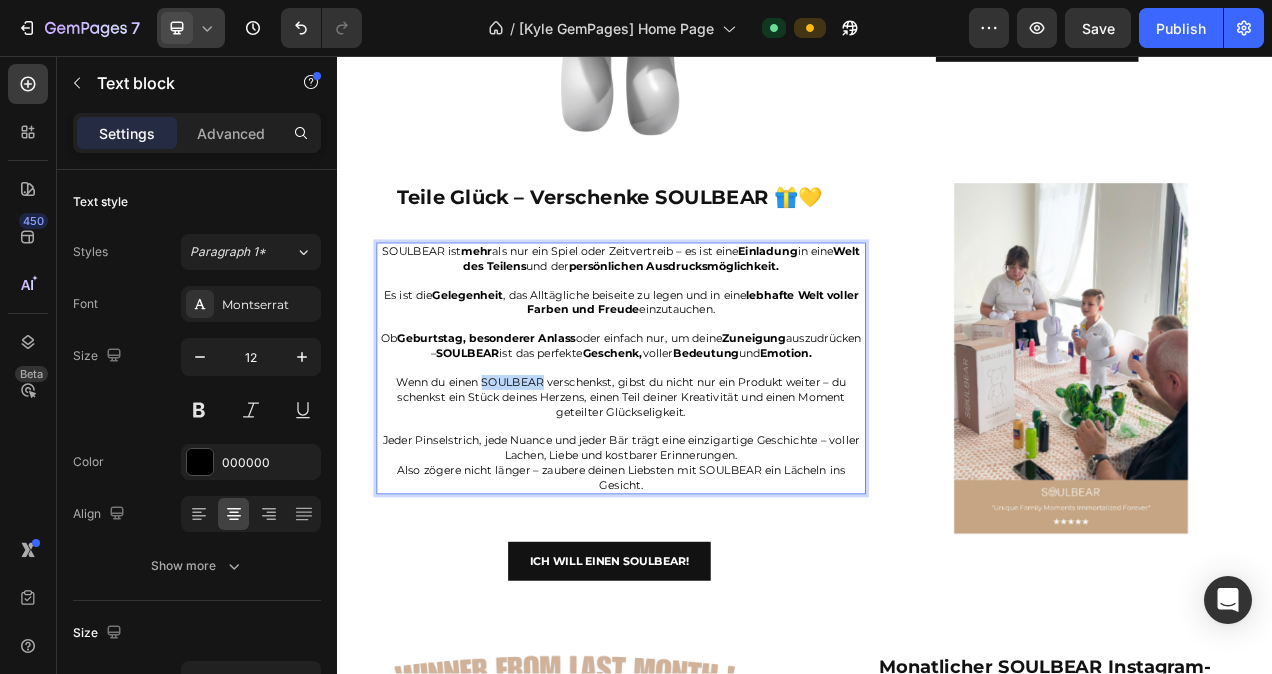 drag, startPoint x: 518, startPoint y: 488, endPoint x: 597, endPoint y: 489, distance: 79.00633 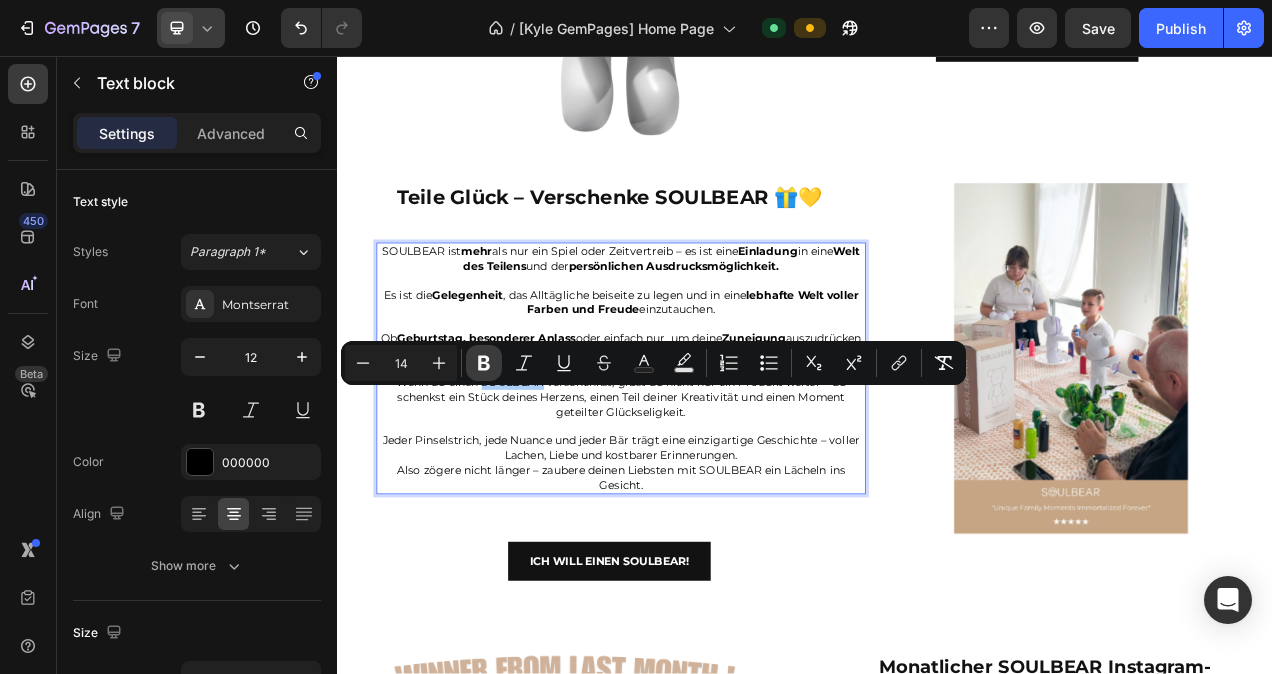 click 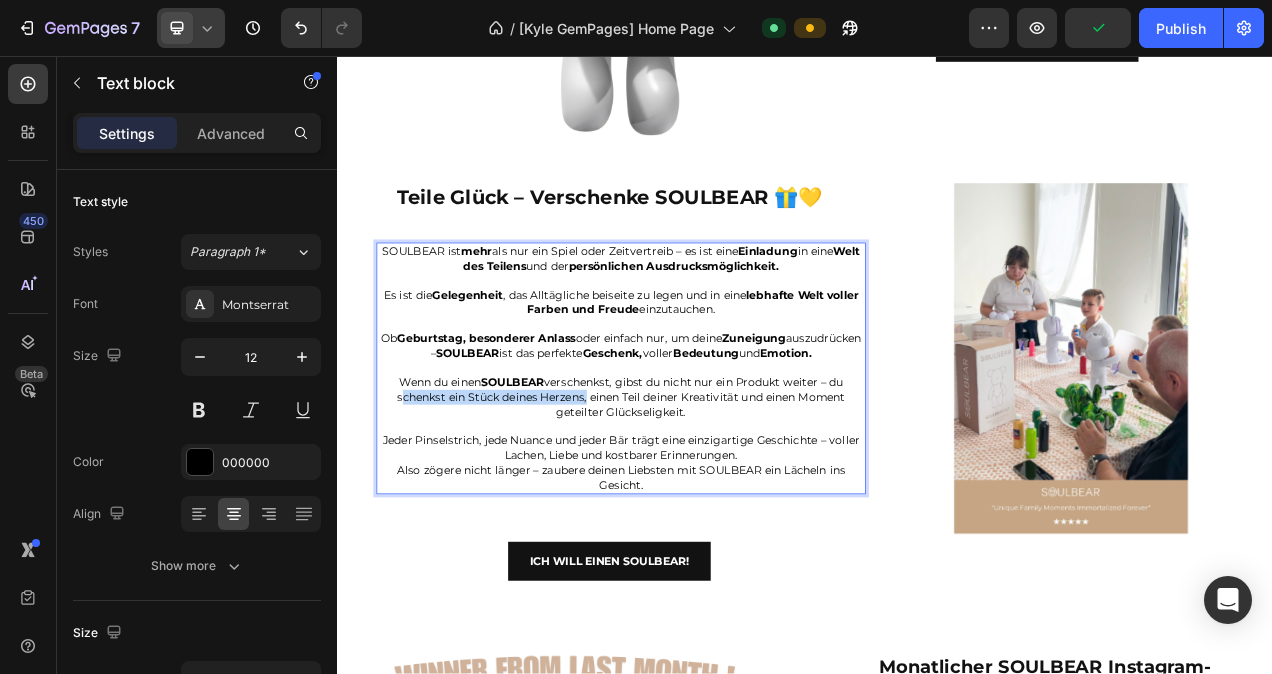 drag, startPoint x: 417, startPoint y: 516, endPoint x: 649, endPoint y: 513, distance: 232.0194 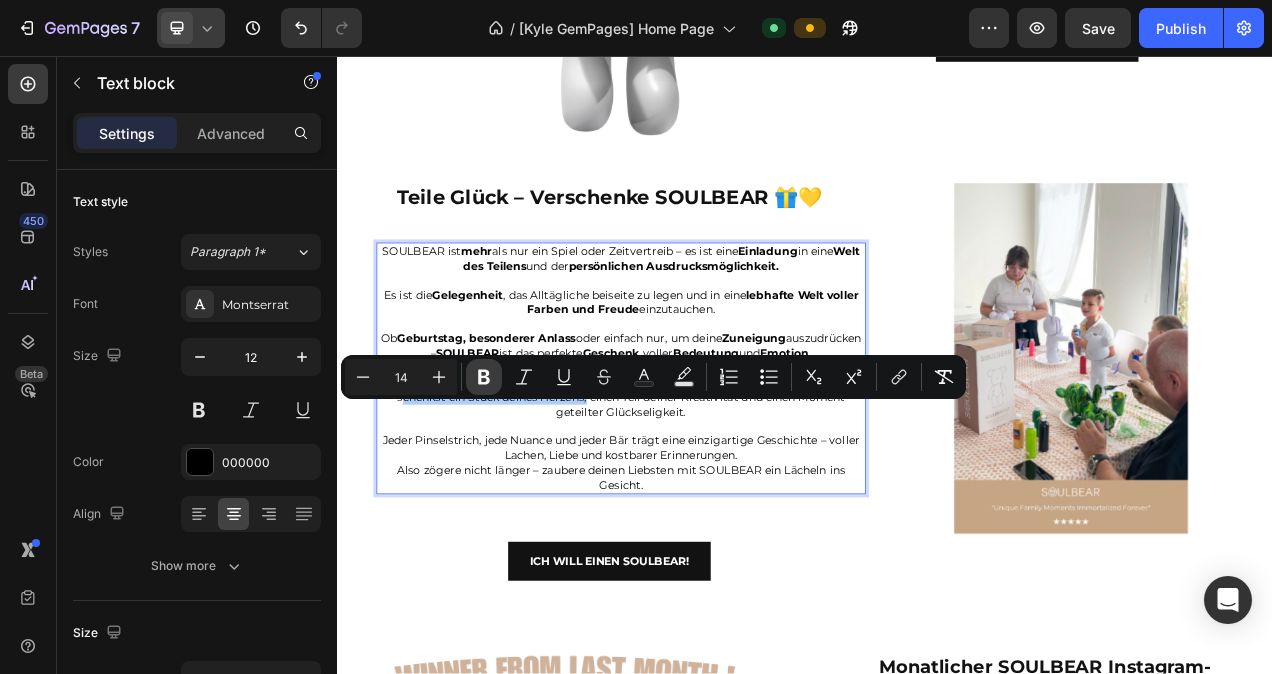 click 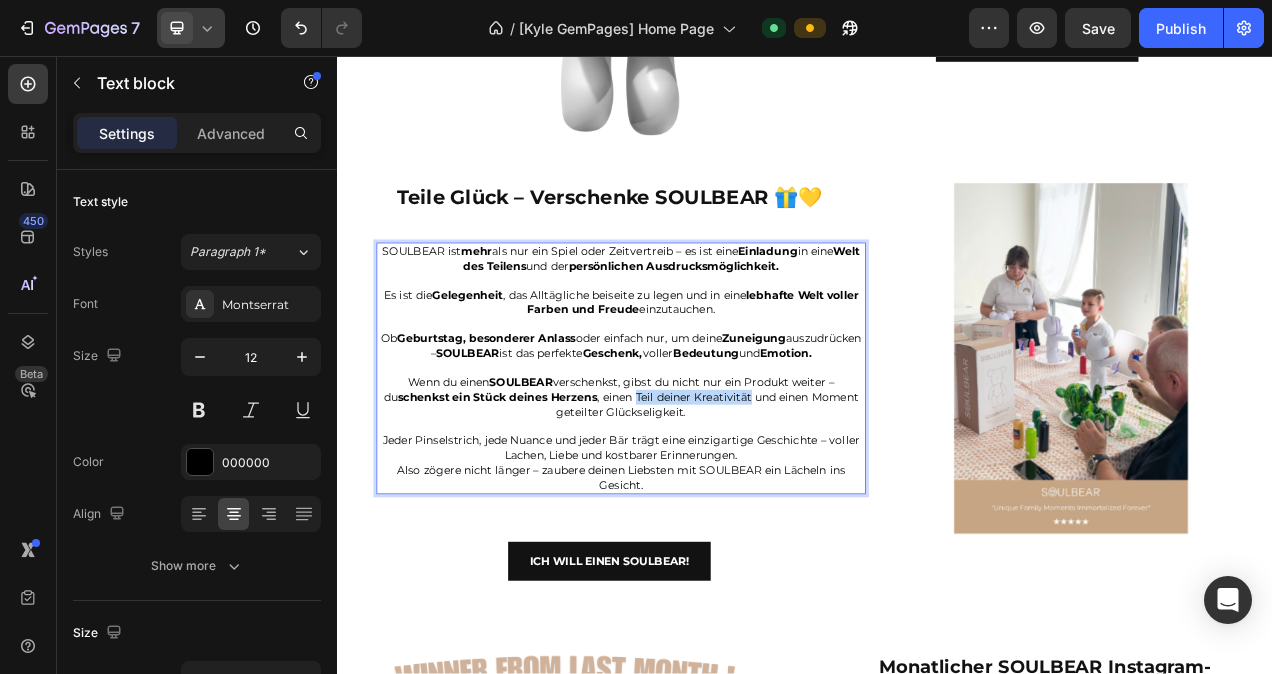 drag, startPoint x: 707, startPoint y: 513, endPoint x: 854, endPoint y: 515, distance: 147.01361 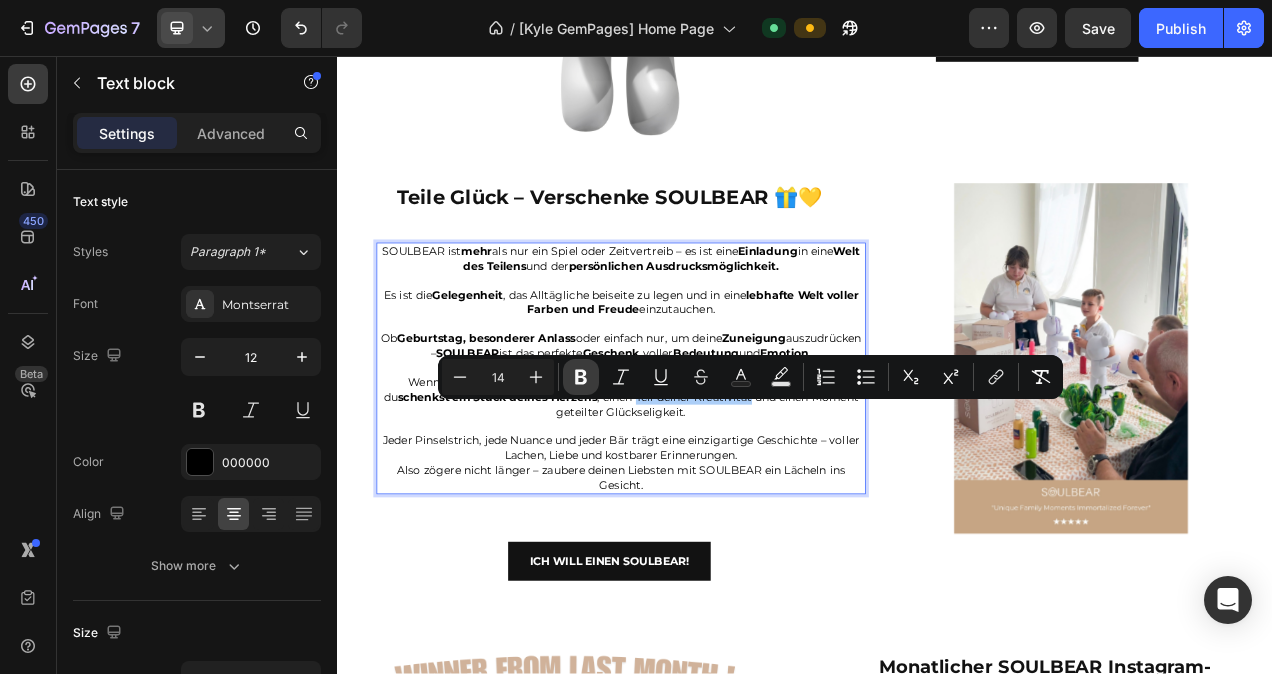 click 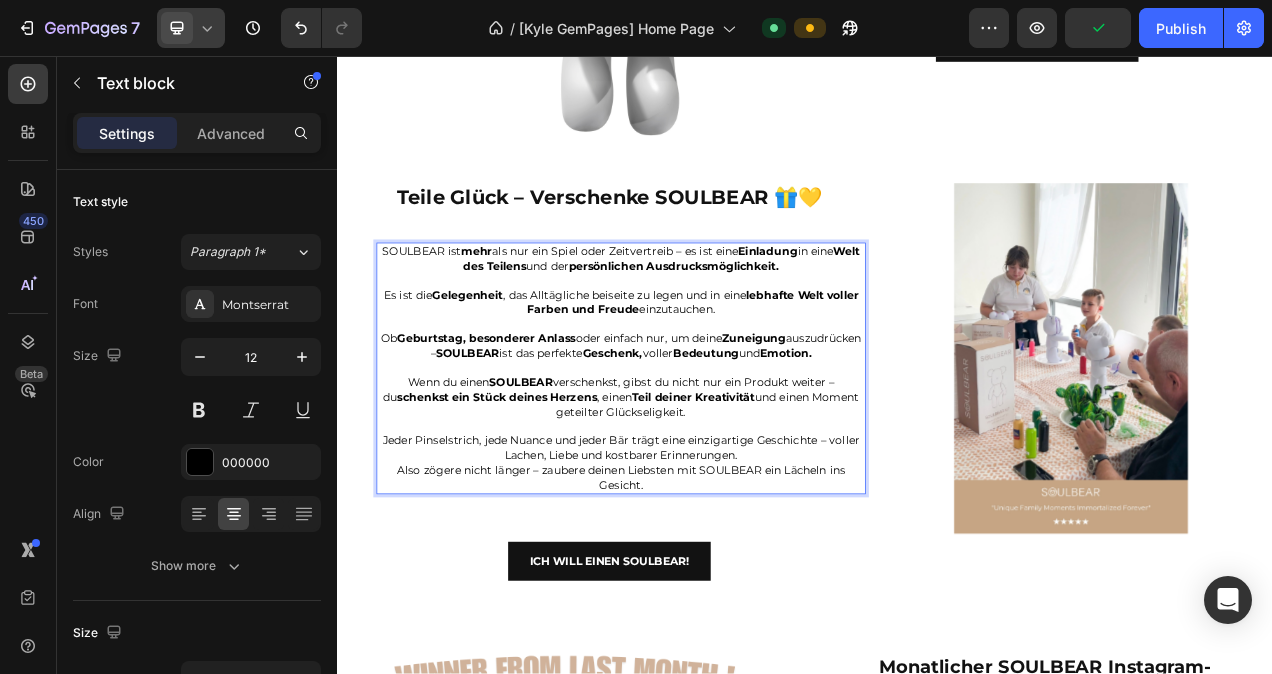 drag, startPoint x: 611, startPoint y: 535, endPoint x: 782, endPoint y: 535, distance: 171 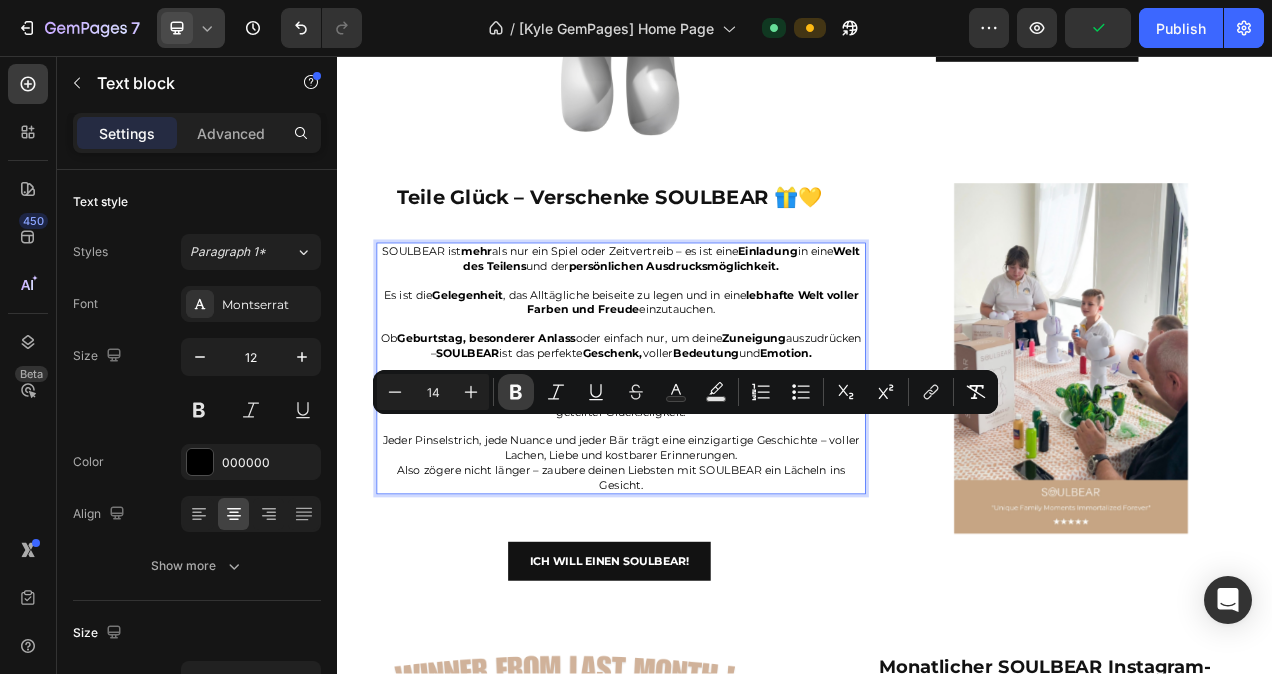 click 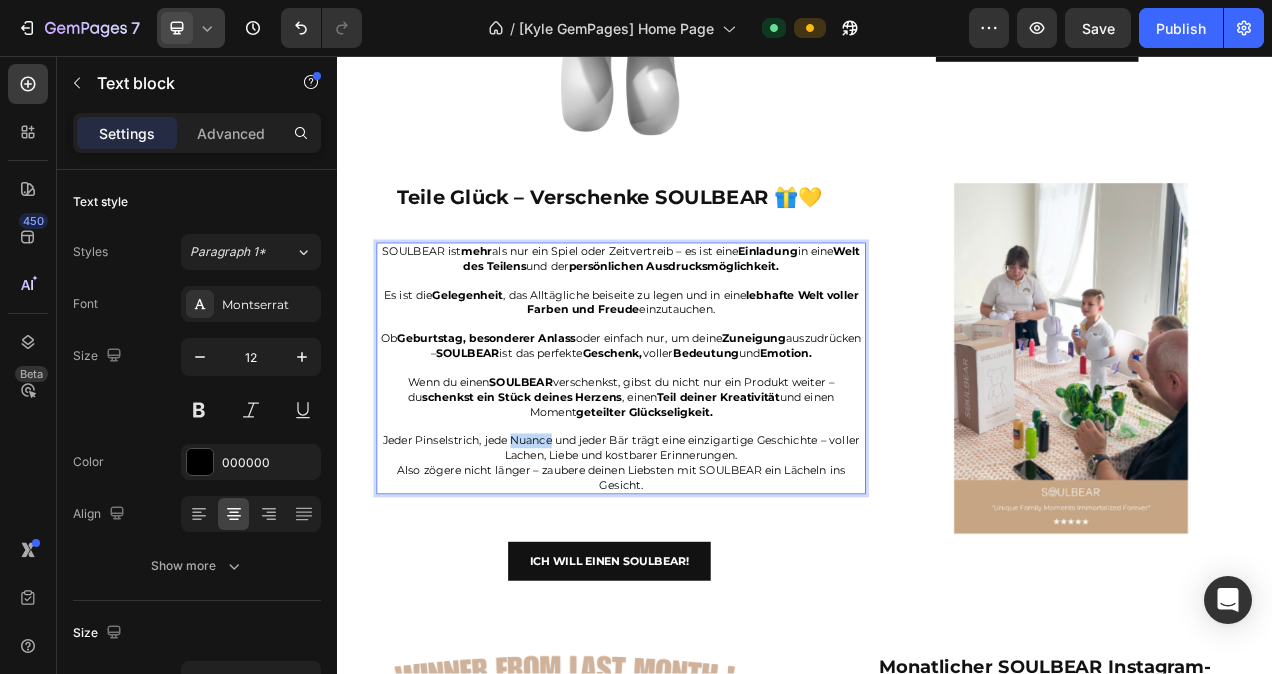 drag, startPoint x: 557, startPoint y: 565, endPoint x: 606, endPoint y: 565, distance: 49 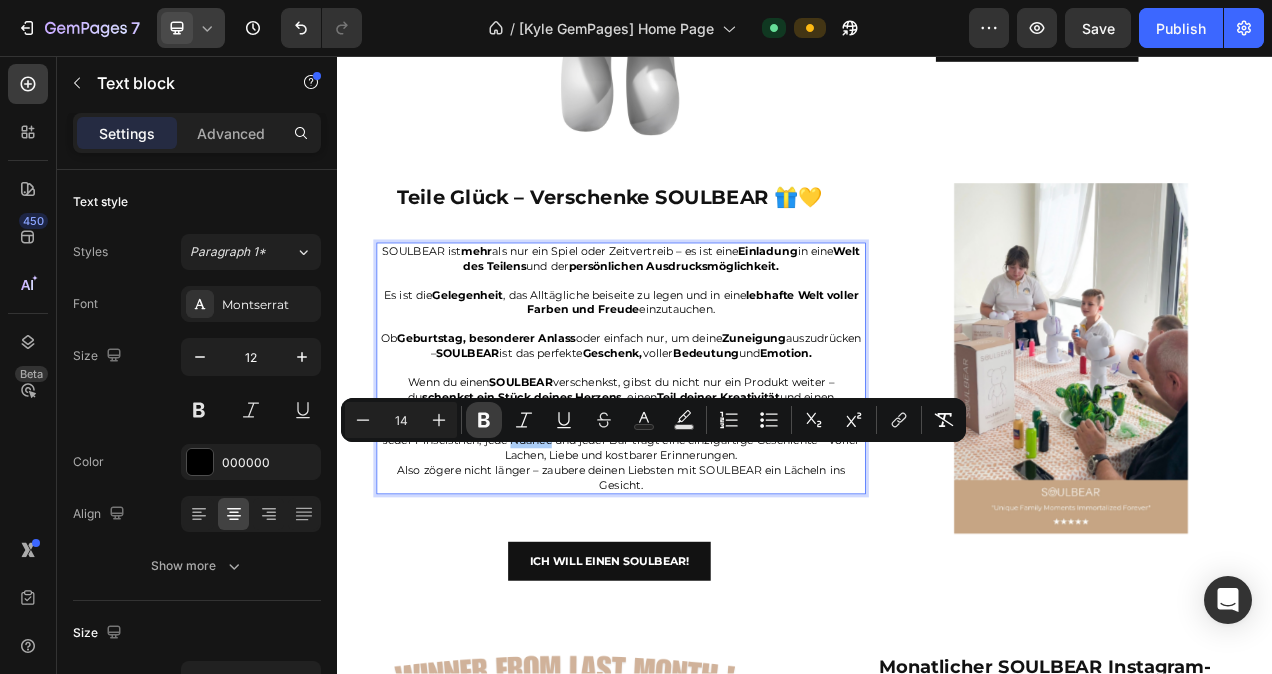 click 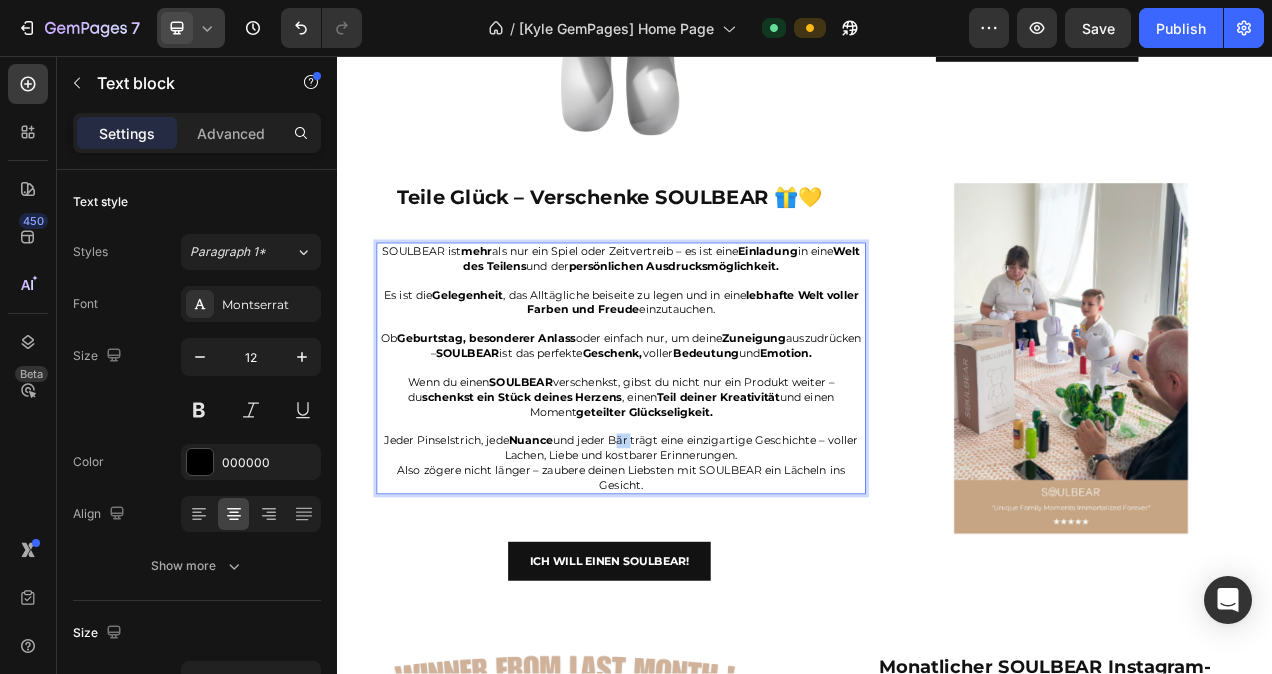 drag, startPoint x: 685, startPoint y: 567, endPoint x: 708, endPoint y: 566, distance: 23.021729 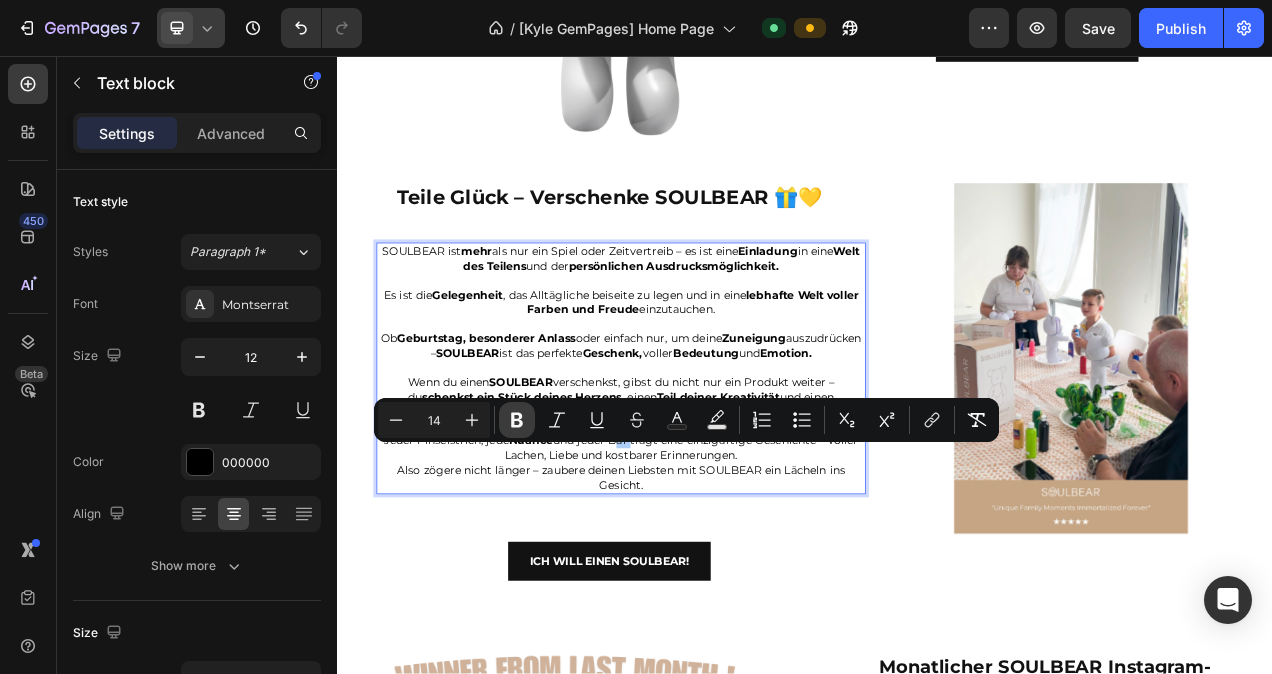 click 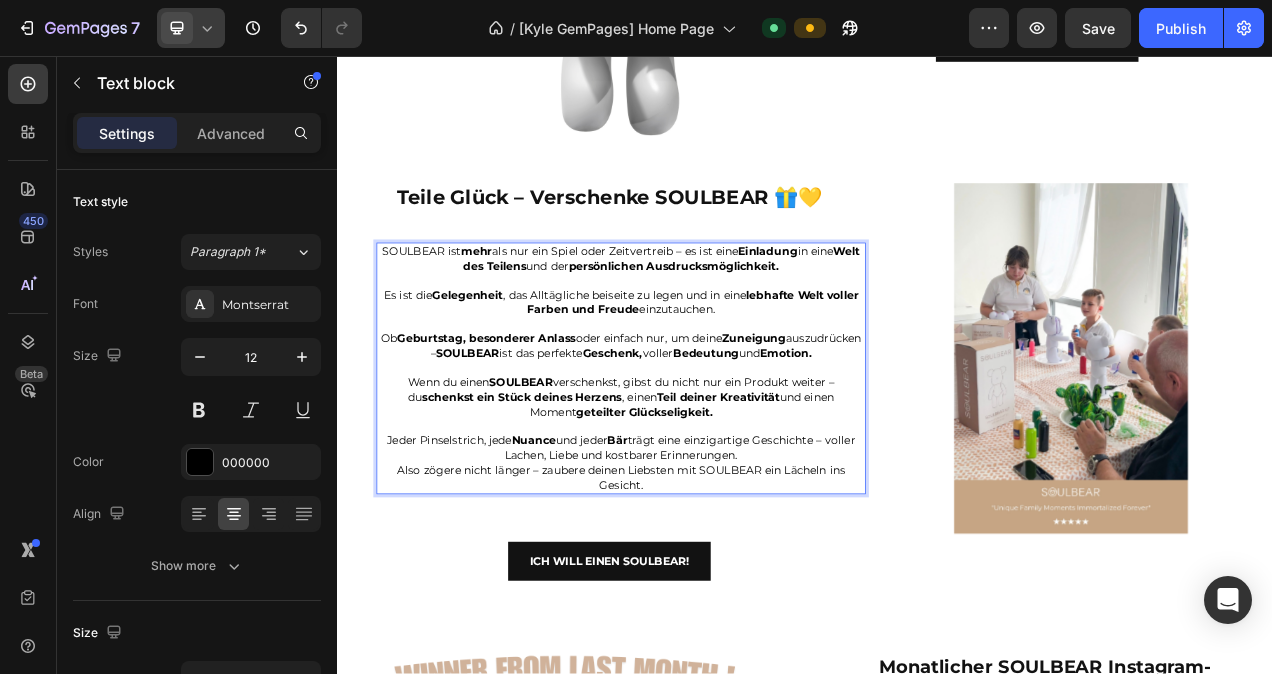 drag, startPoint x: 783, startPoint y: 568, endPoint x: 888, endPoint y: 571, distance: 105.04285 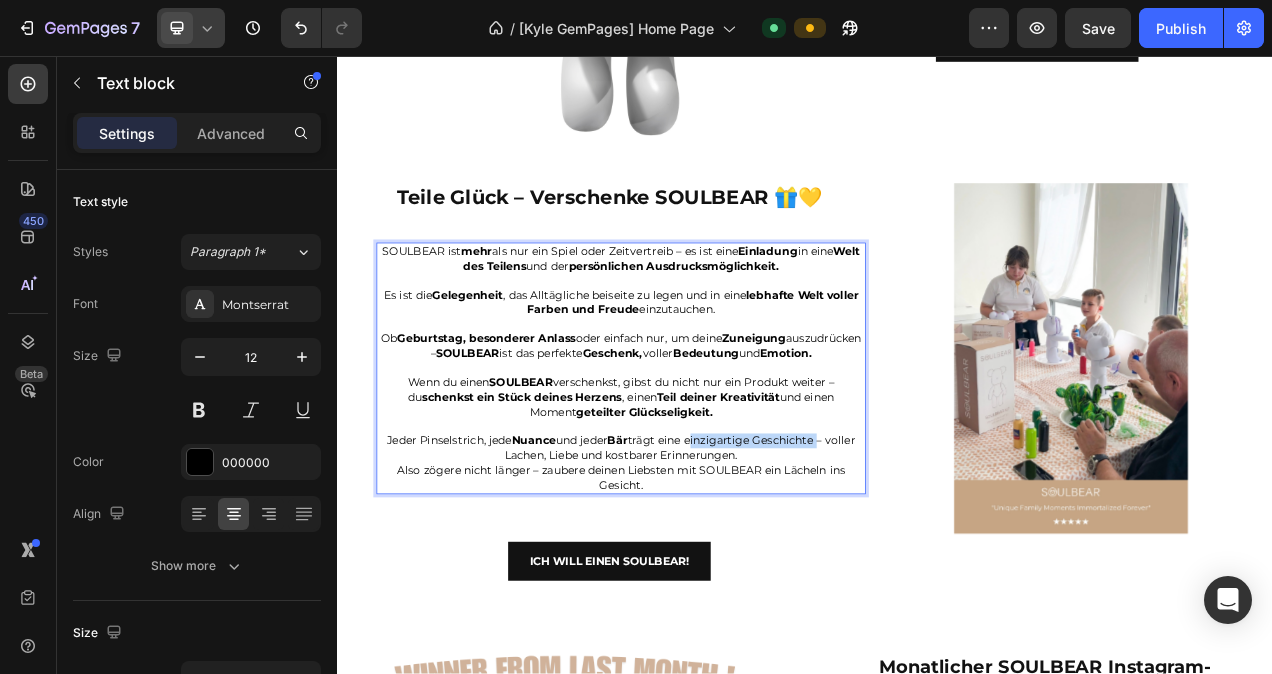 drag, startPoint x: 787, startPoint y: 566, endPoint x: 948, endPoint y: 569, distance: 161.02795 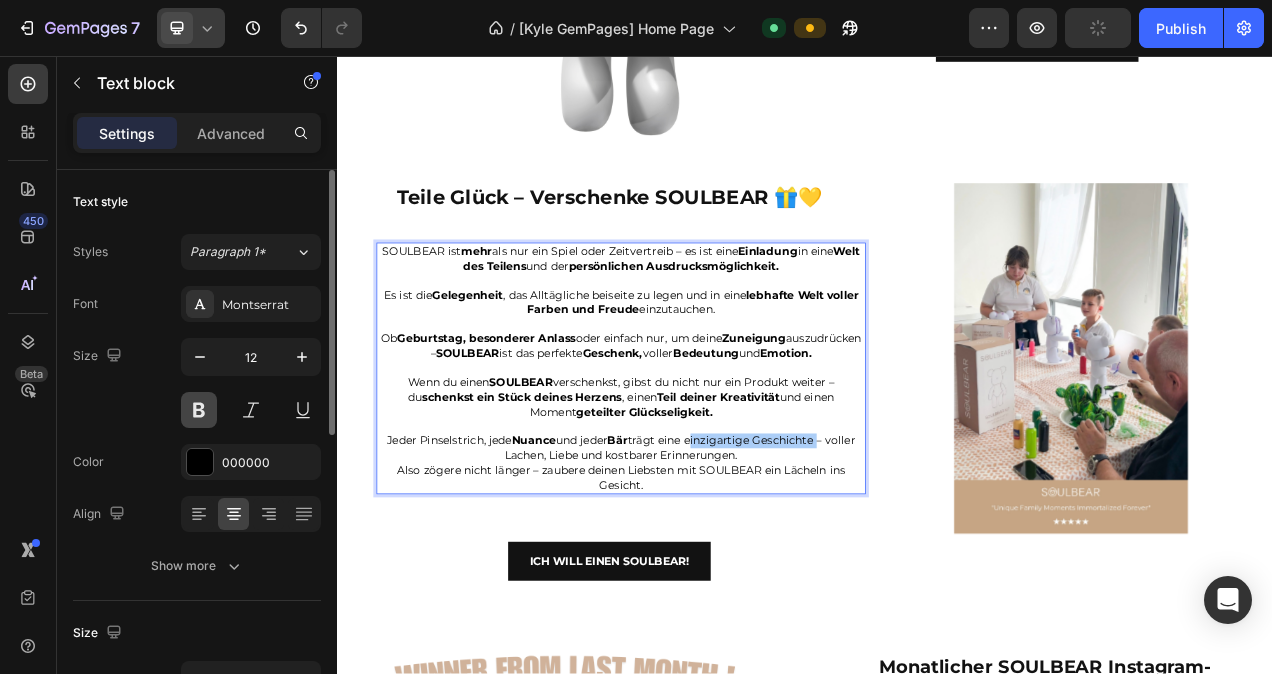 click at bounding box center [199, 410] 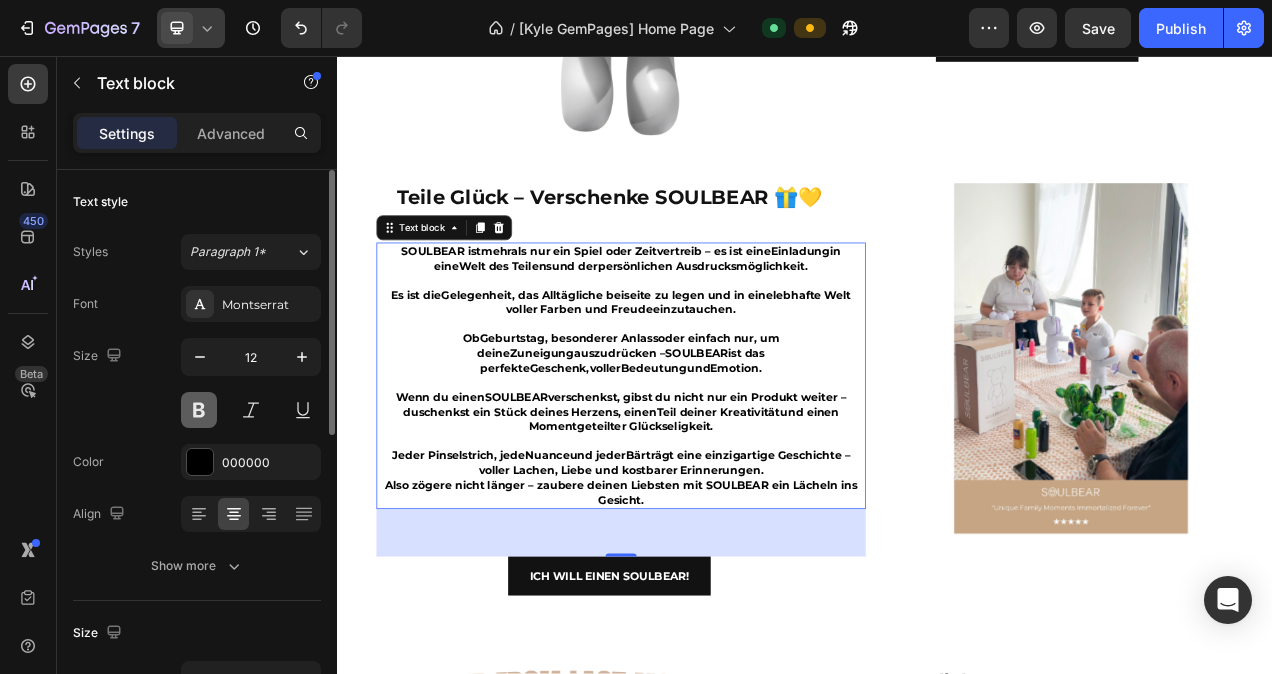 click at bounding box center [199, 410] 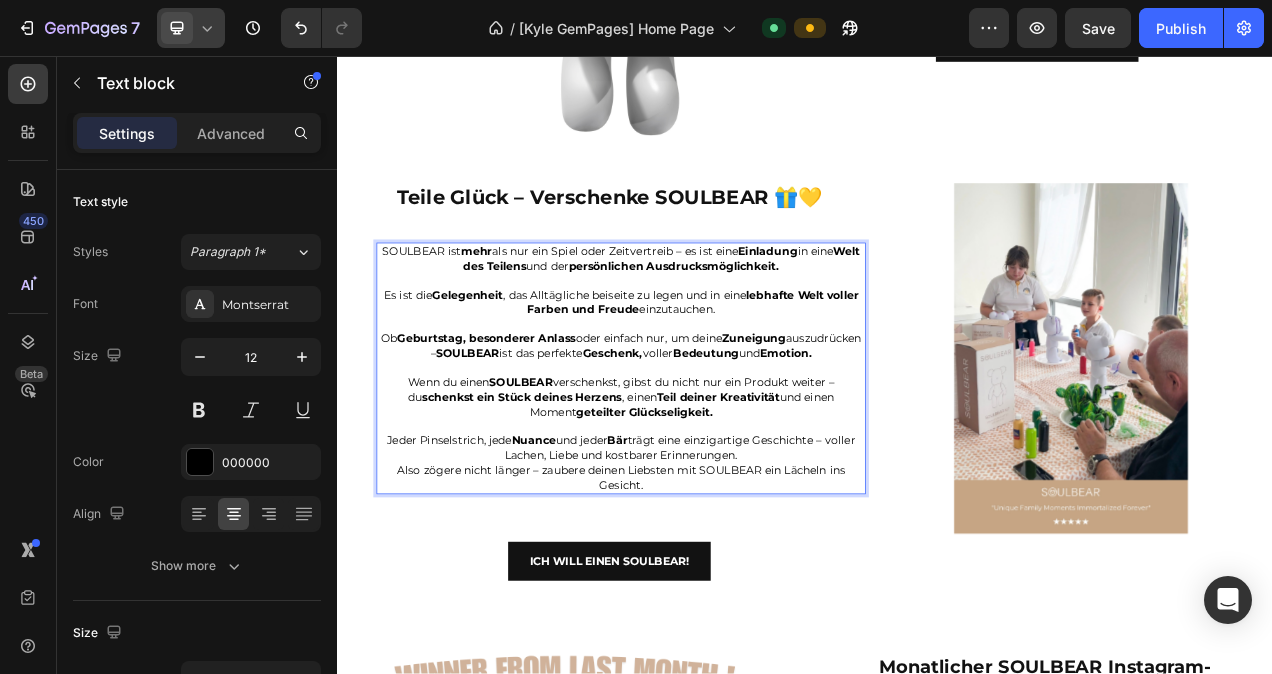 drag, startPoint x: 784, startPoint y: 568, endPoint x: 946, endPoint y: 571, distance: 162.02777 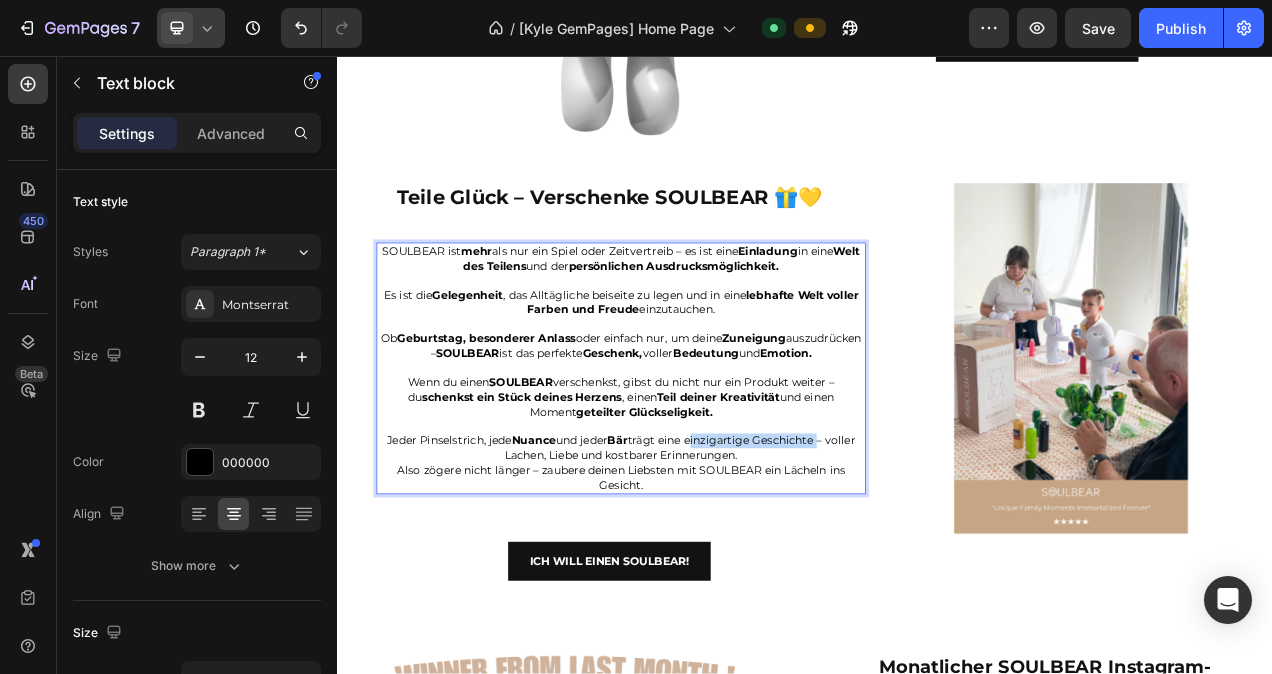 drag, startPoint x: 951, startPoint y: 571, endPoint x: 785, endPoint y: 570, distance: 166.003 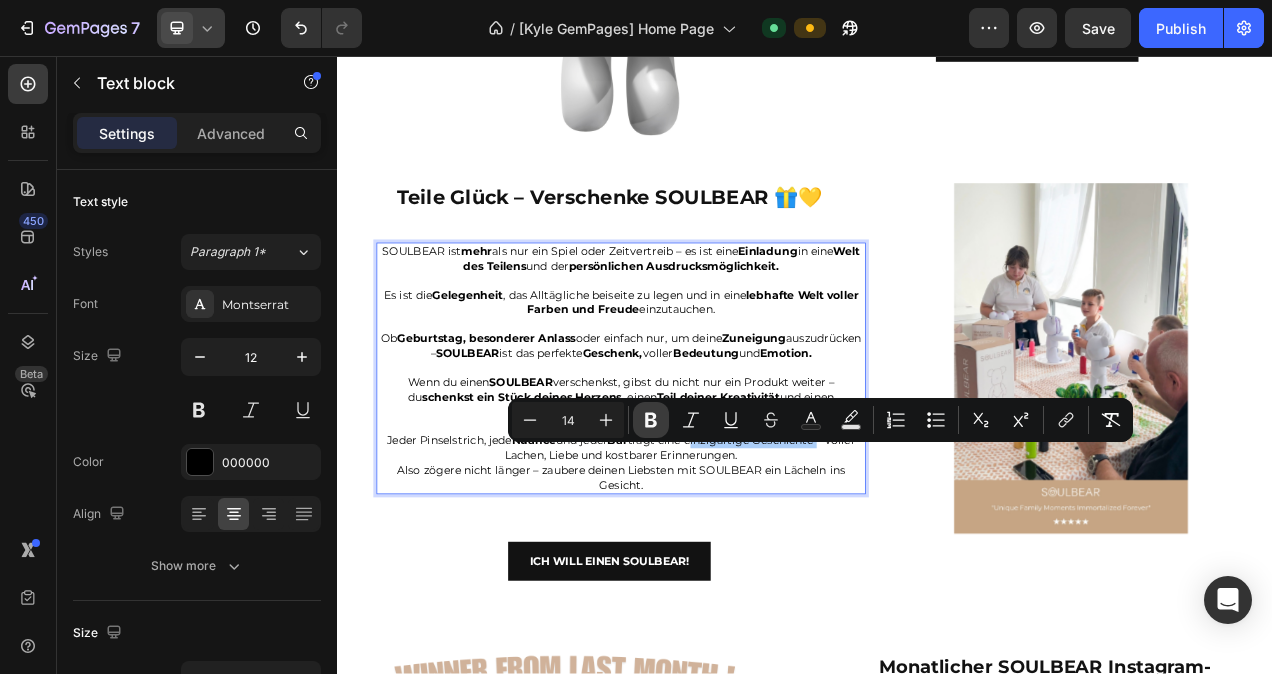 click 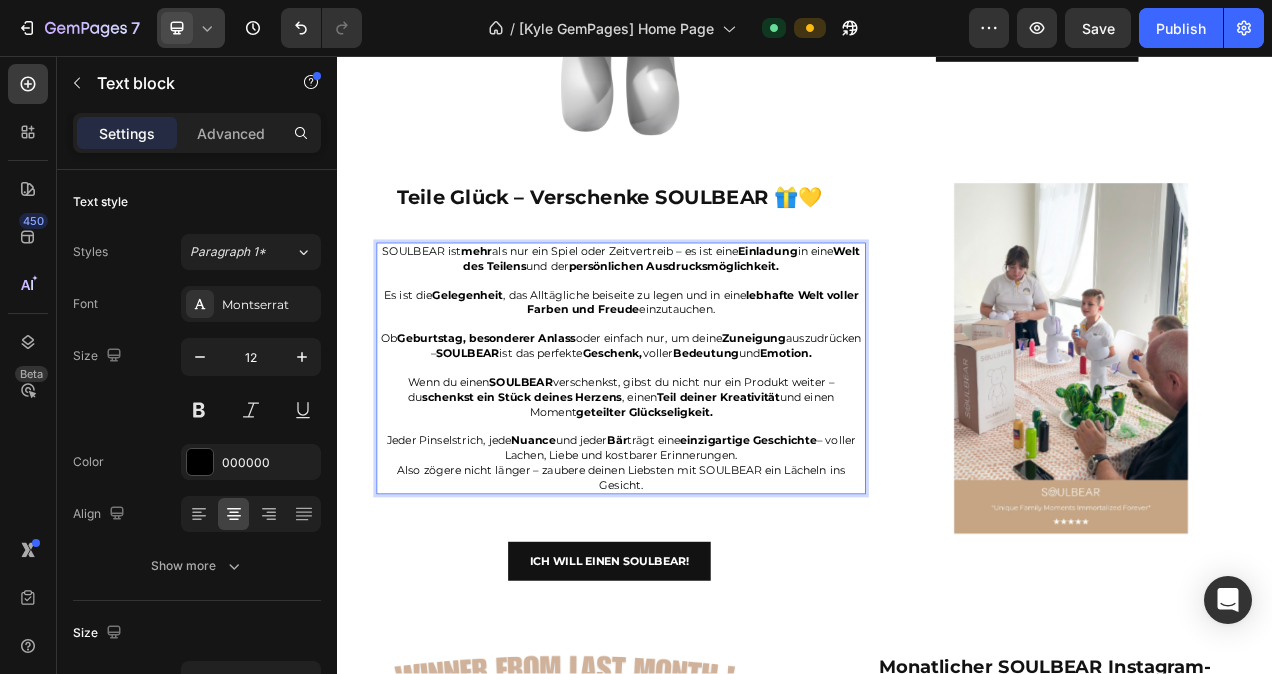 drag, startPoint x: 564, startPoint y: 586, endPoint x: 873, endPoint y: 583, distance: 309.01456 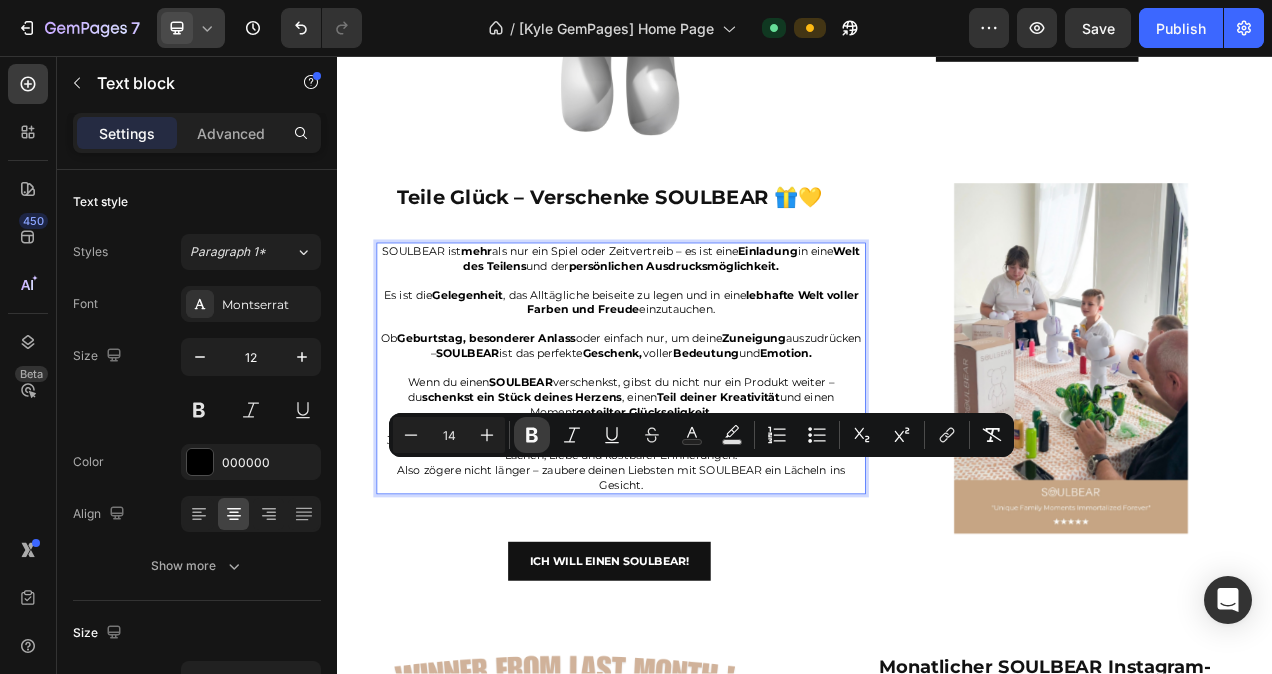 click 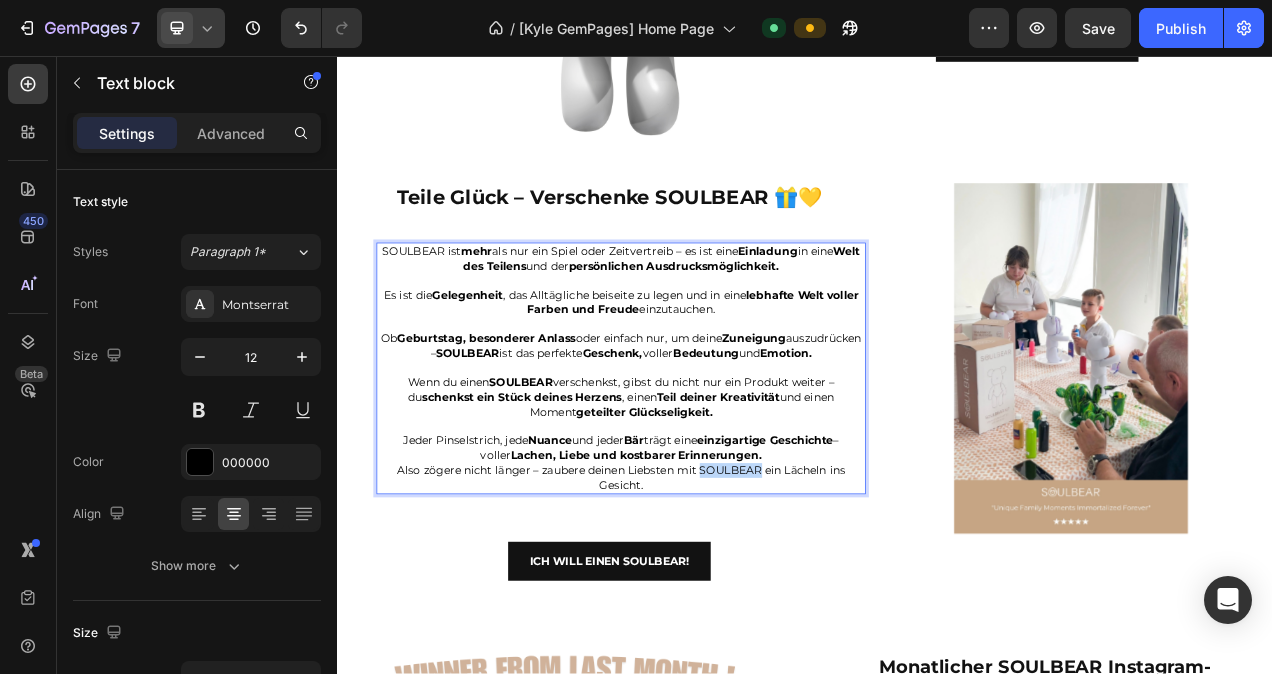drag, startPoint x: 796, startPoint y: 605, endPoint x: 876, endPoint y: 606, distance: 80.00625 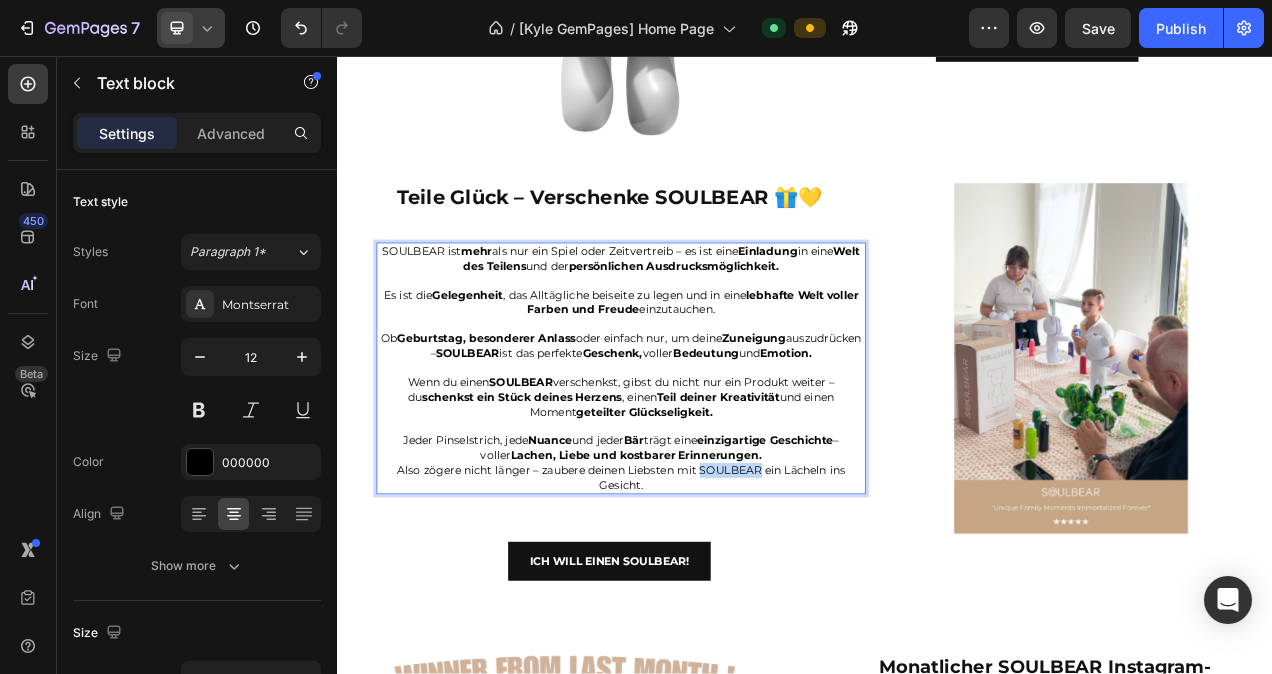 click on "Also zögere nicht länger – zaubere deinen Liebsten mit SOULBEAR ein Lächeln ins Gesicht." at bounding box center (701, 597) 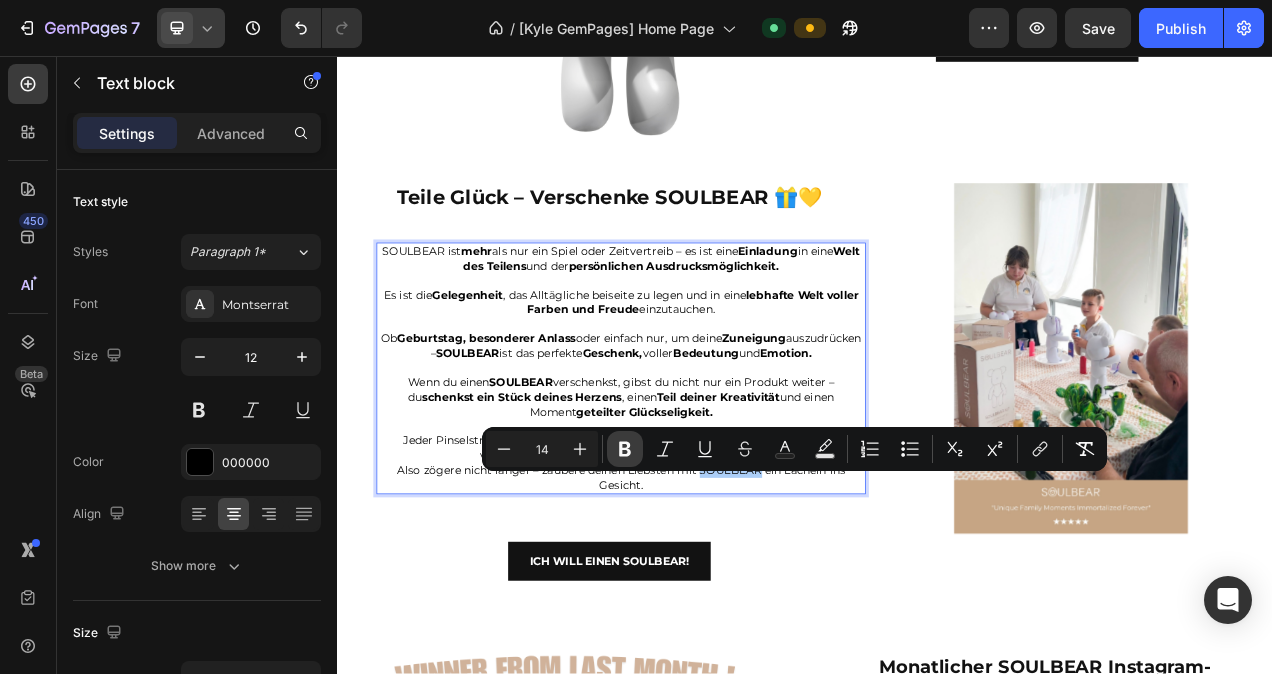 click 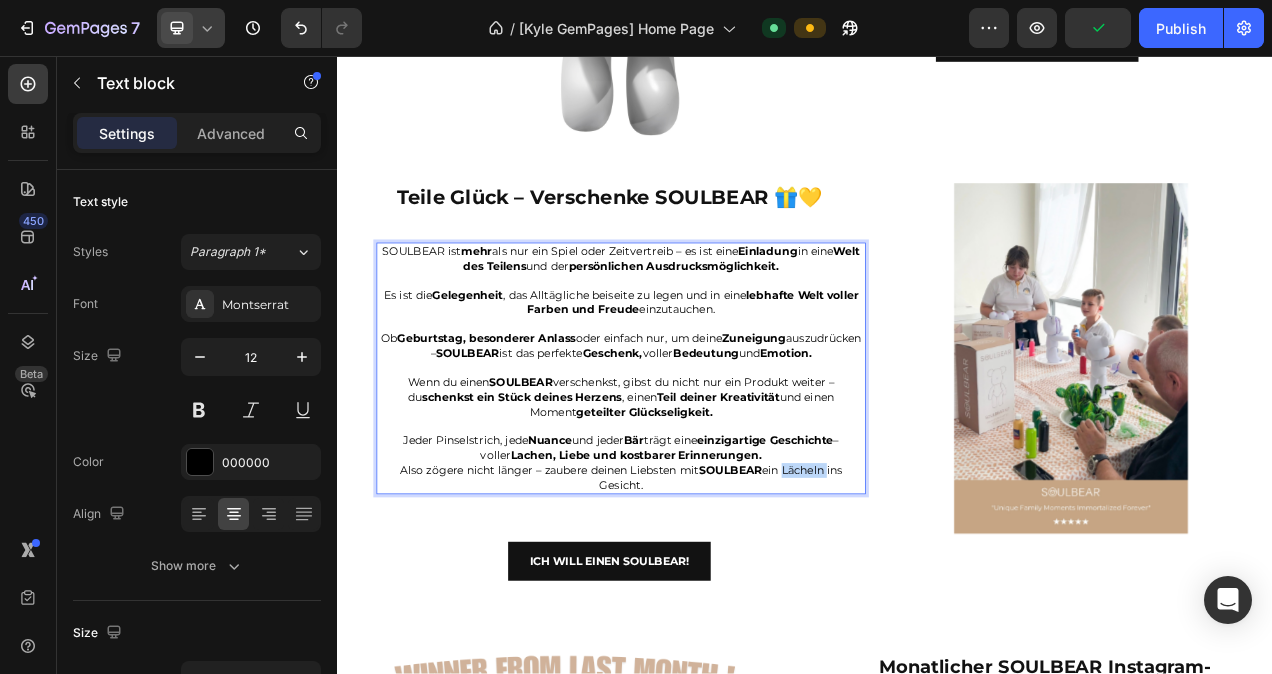 drag, startPoint x: 902, startPoint y: 607, endPoint x: 959, endPoint y: 609, distance: 57.035076 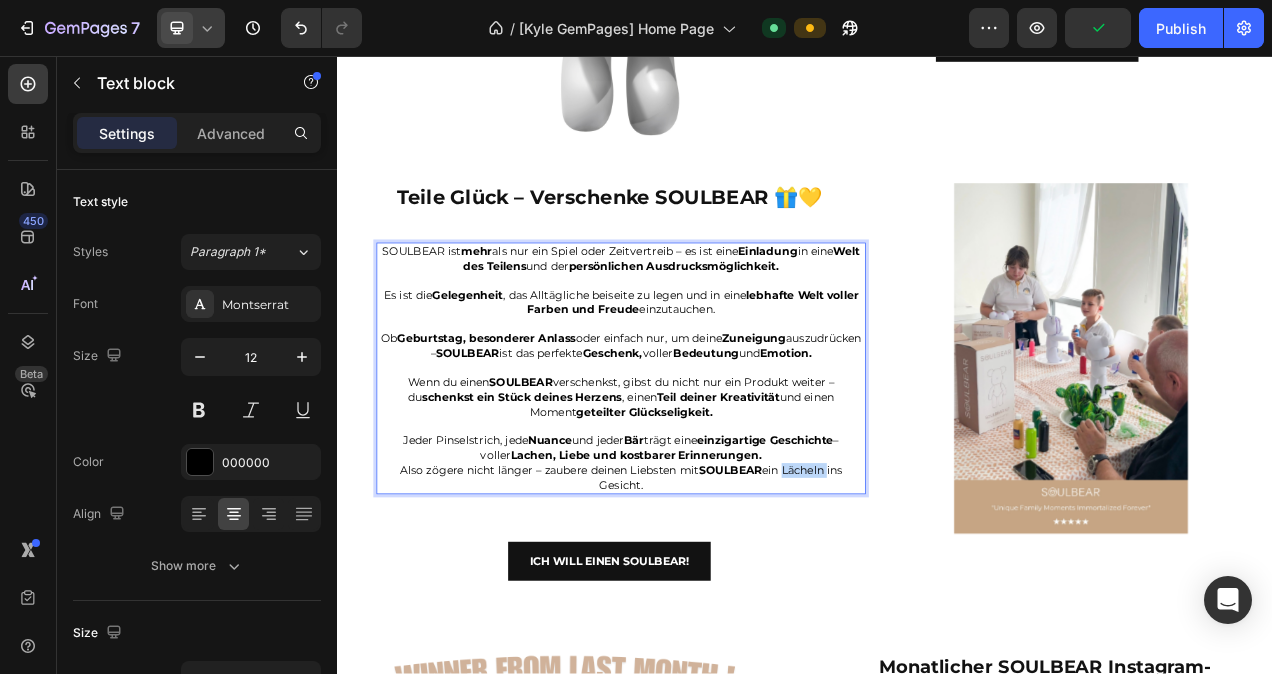 click on "Also zögere nicht länger – zaubere deinen Liebsten mit  SOULBEAR  ein Lächeln ins Gesicht." at bounding box center (701, 597) 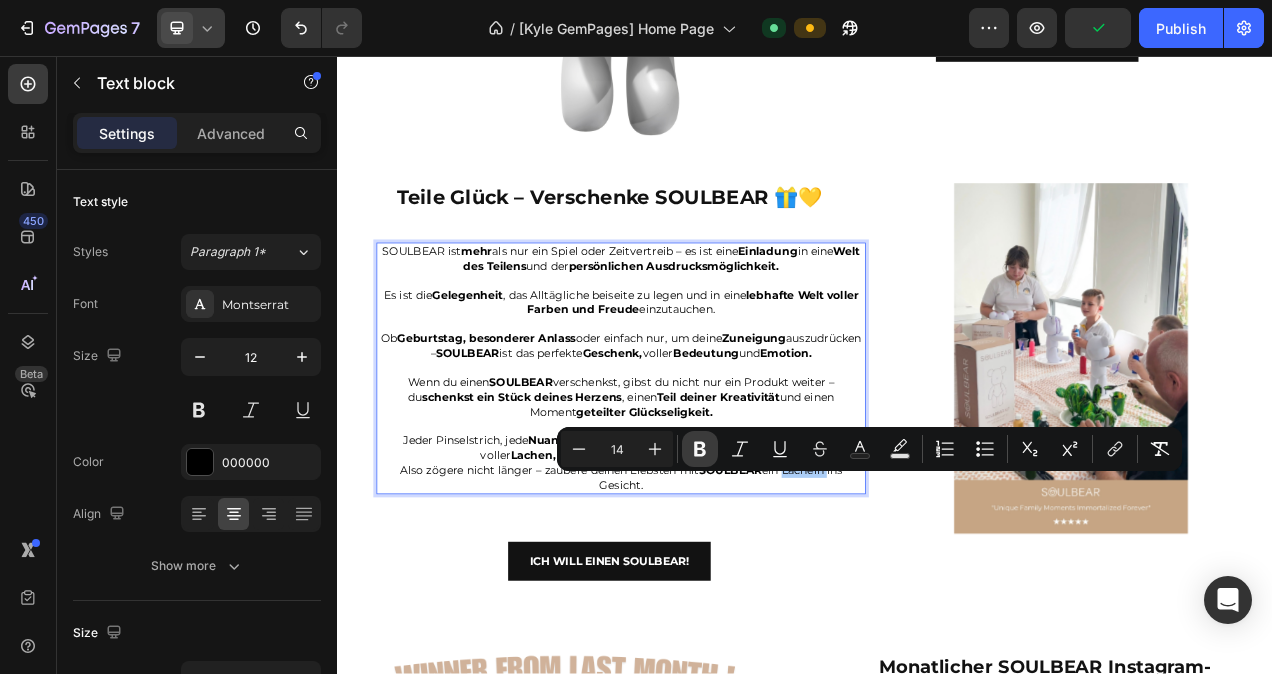 click 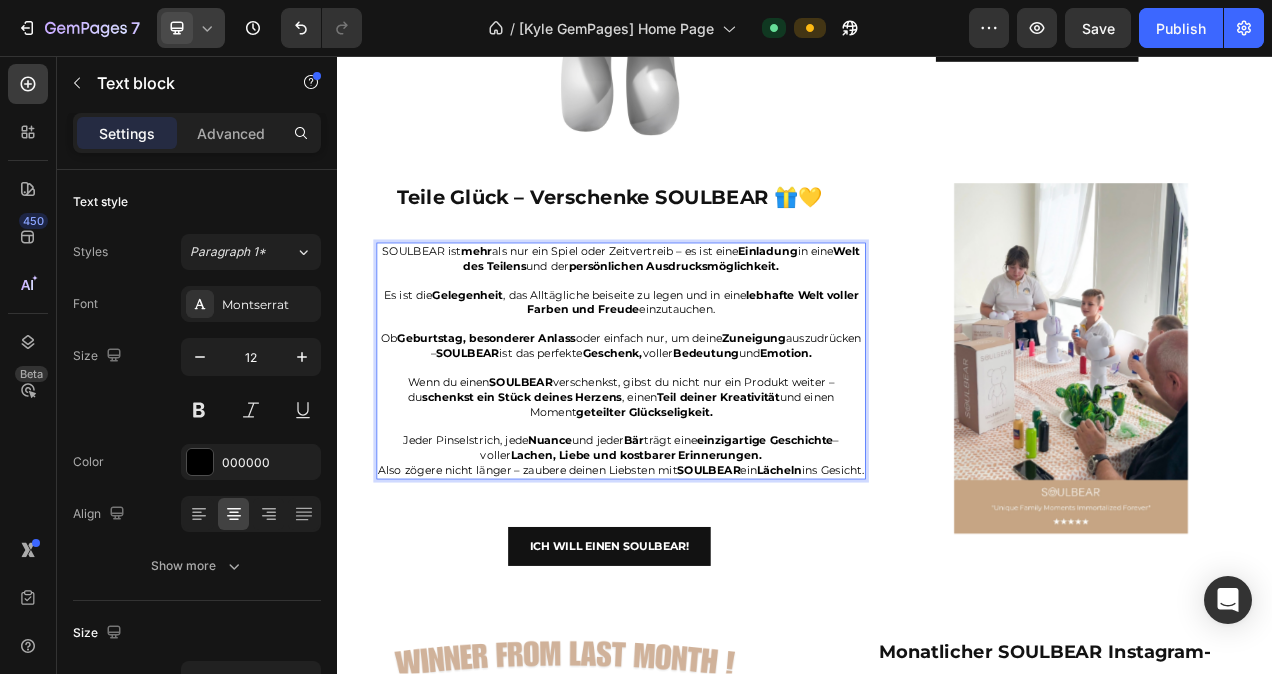 drag, startPoint x: 965, startPoint y: 603, endPoint x: 970, endPoint y: 616, distance: 13.928389 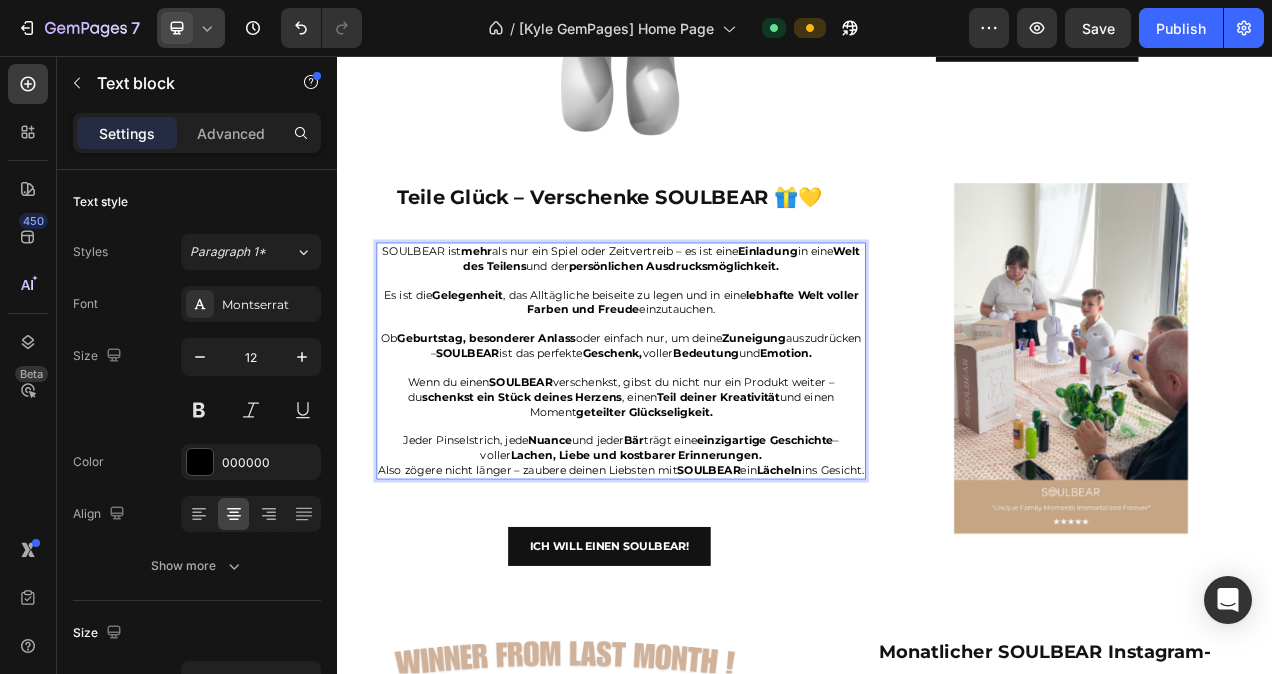 click on "Also zögere nicht länger – zaubere deinen Liebsten mit  SOULBEAR  ein  Lächeln  ins Gesicht." at bounding box center [701, 588] 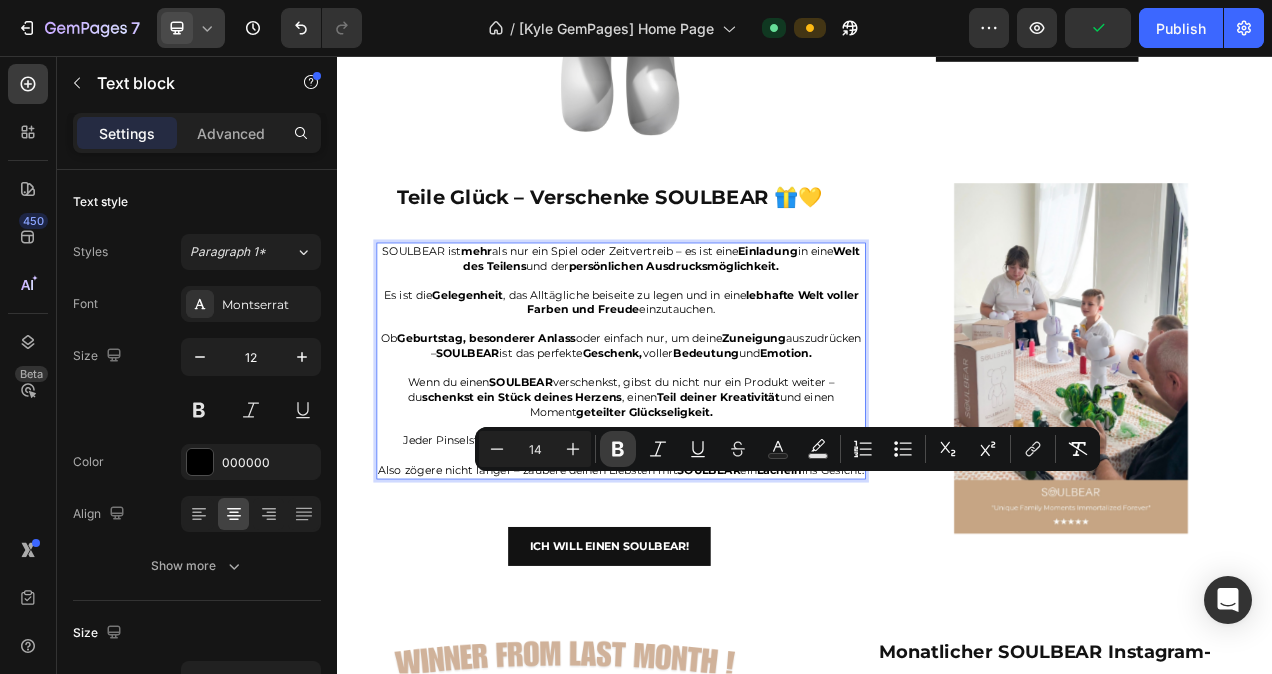 click 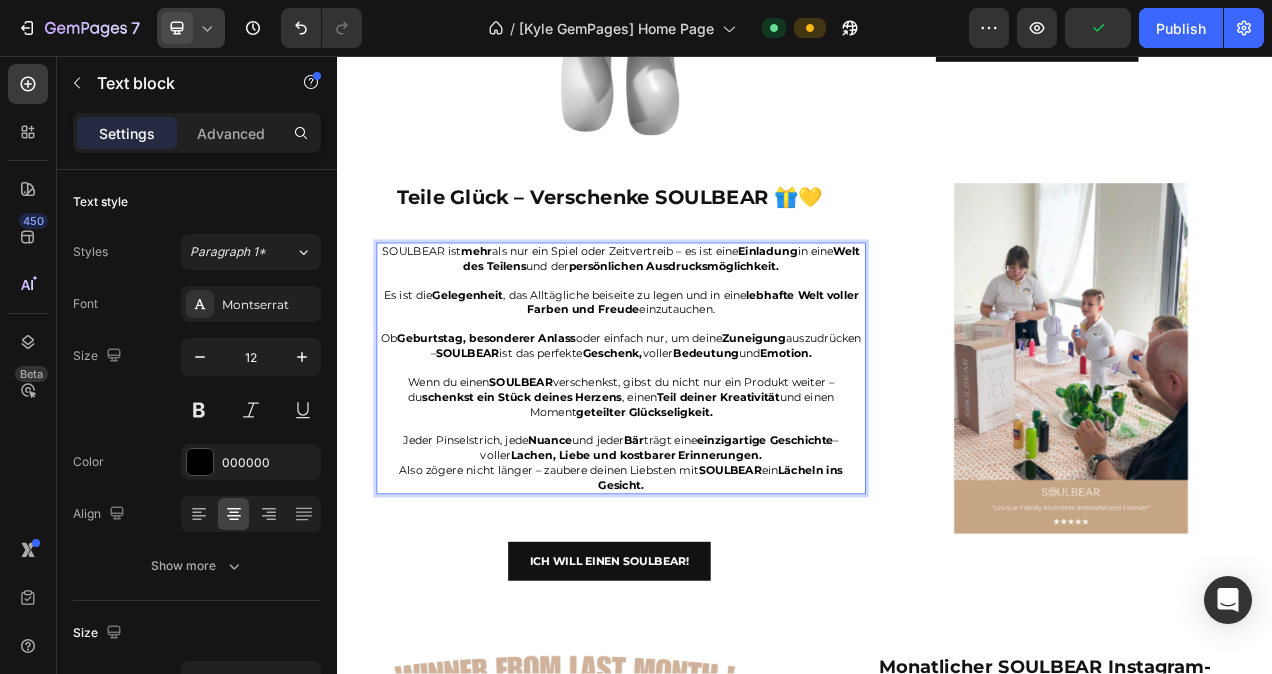 click on "Also zögere nicht länger – zaubere deinen Liebsten mit  SOULBEAR  ein  Lächeln ins Gesicht." at bounding box center [701, 597] 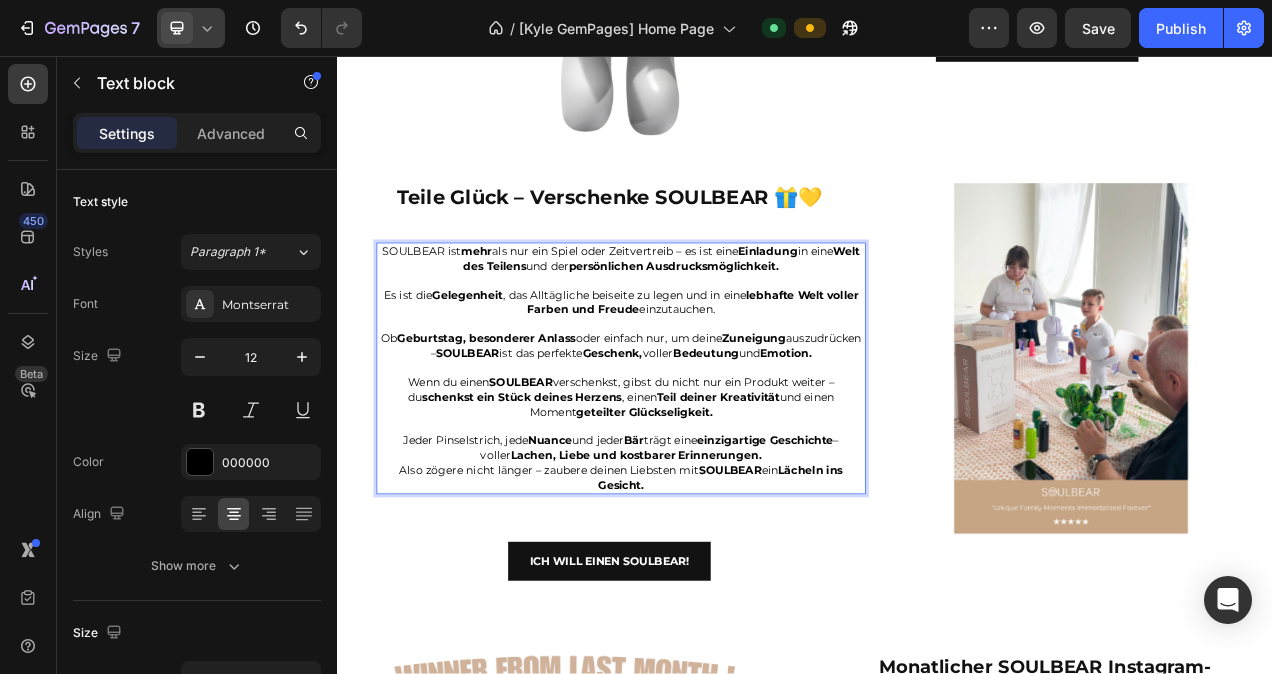 click on "Also zögere nicht länger – zaubere deinen Liebsten mit  SOULBEAR  ein  Lächeln ins Gesicht." at bounding box center (701, 598) 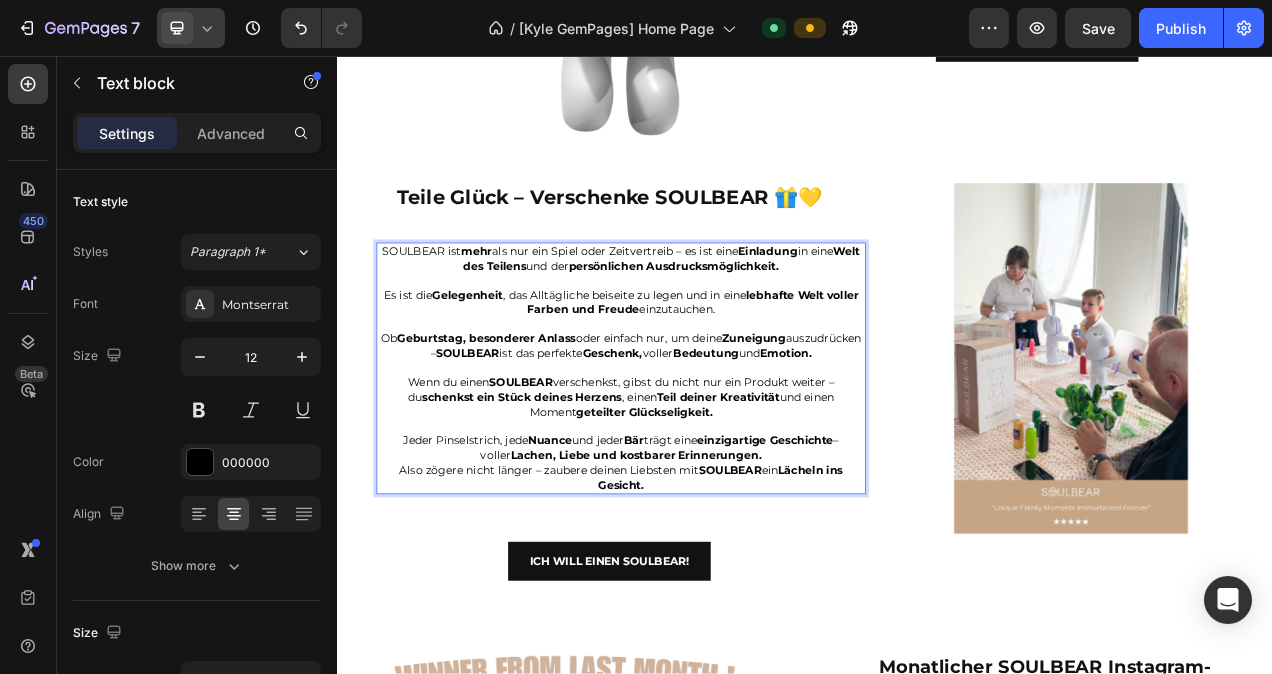 click on "SOULBEAR ist  mehr  als nur ein Spiel oder Zeitvertreib – es ist eine  Einladung  in eine  Welt des Teilens  und der  persönlichen   Ausdrucksmöglichkeit. Es ist die  Gelegenheit , das Alltägliche beiseite zu legen und in eine  lebhafte Welt   voller Farben und Freude  einzutauchen. Ob  Geburtstag, besonderer Anlass  oder einfach nur, um deine  Zuneigung  auszudrücken –  SOULBEAR  ist das perfekte  Geschenk,  voller  Bedeutung  und  Emotion. Wenn du einen  SOULBEAR  verschenkst, gibst du nicht nur ein Produkt weiter – du  schenkst ein Stück deines Herzens , einen  Teil deiner Kreativität  und einen Moment  geteilter Glückseligkeit. Jeder Pinselstrich, jede  Nuance  und jeder  Bär  trägt eine  einzigartige Geschichte  – voller  Lachen, Liebe und kostbarer Erinnerungen. Also zögere nicht länger – zaubere deinen Liebsten mit  SOULBEAR  ein  Lächeln ins Gesicht." at bounding box center [701, 457] 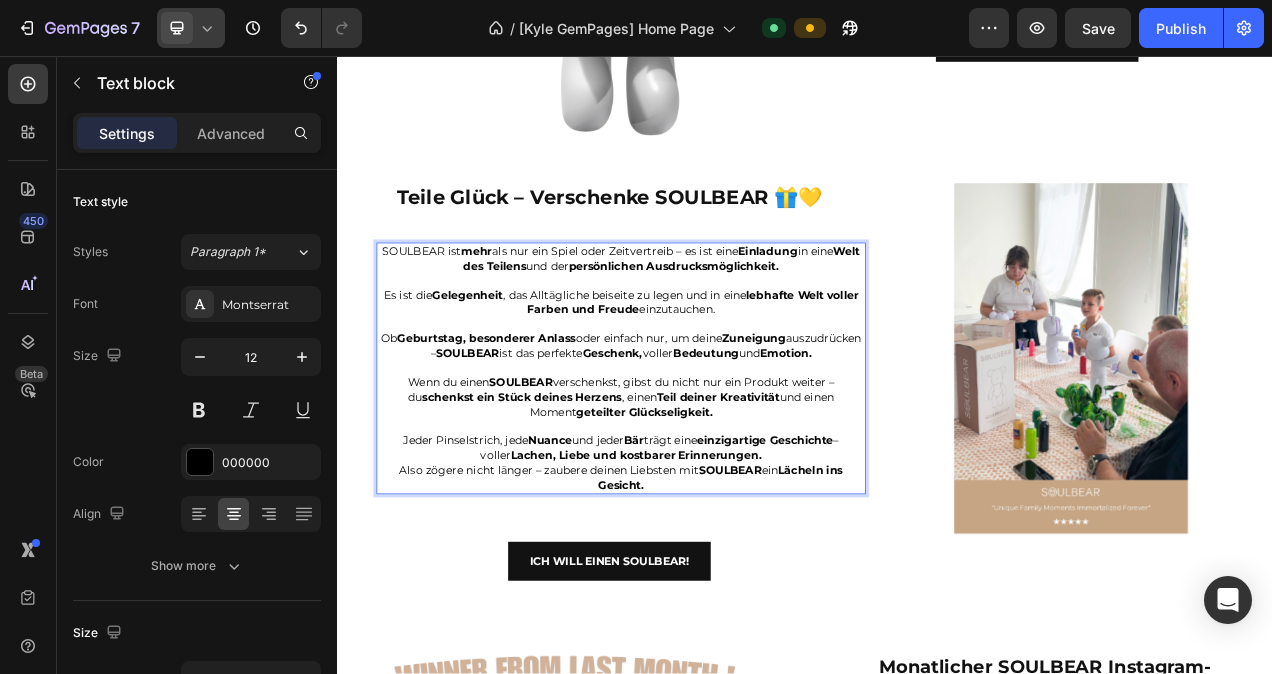 click on "Es ist die  Gelegenheit , das Alltägliche beiseite zu legen und in eine  lebhafte Welt   voller Farben und Freude  einzutauchen." at bounding box center (701, 373) 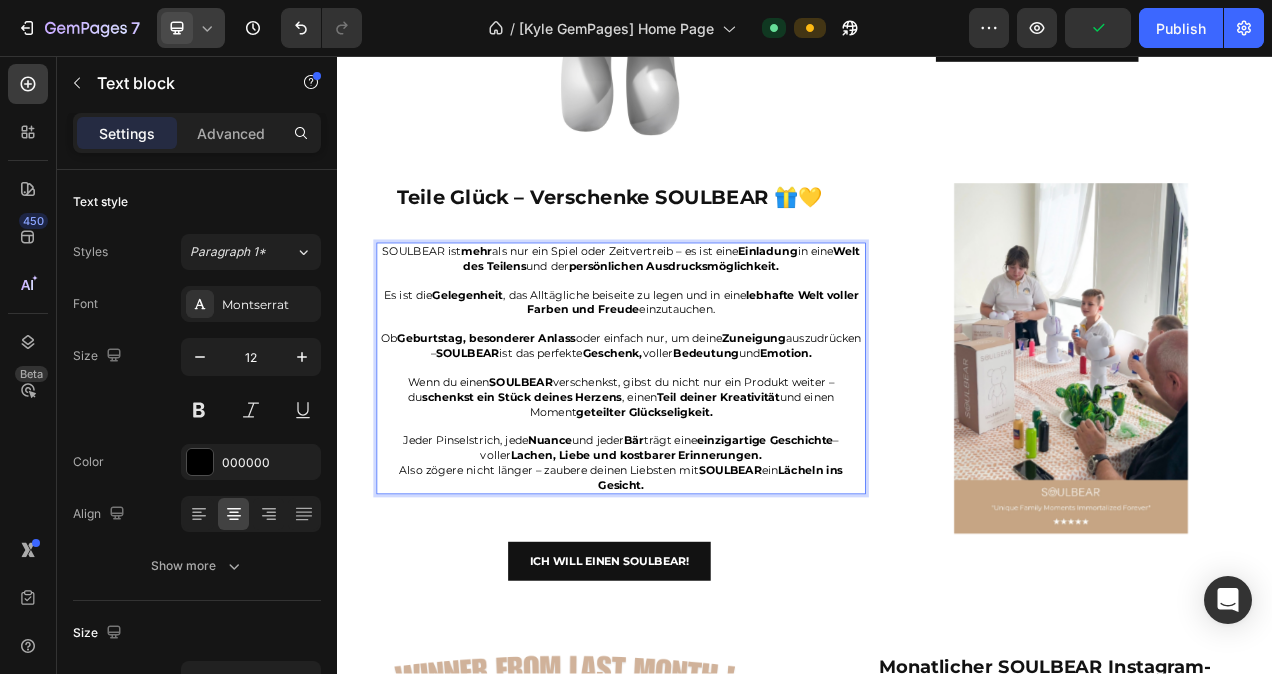drag, startPoint x: 403, startPoint y: 309, endPoint x: 786, endPoint y: 621, distance: 493.99698 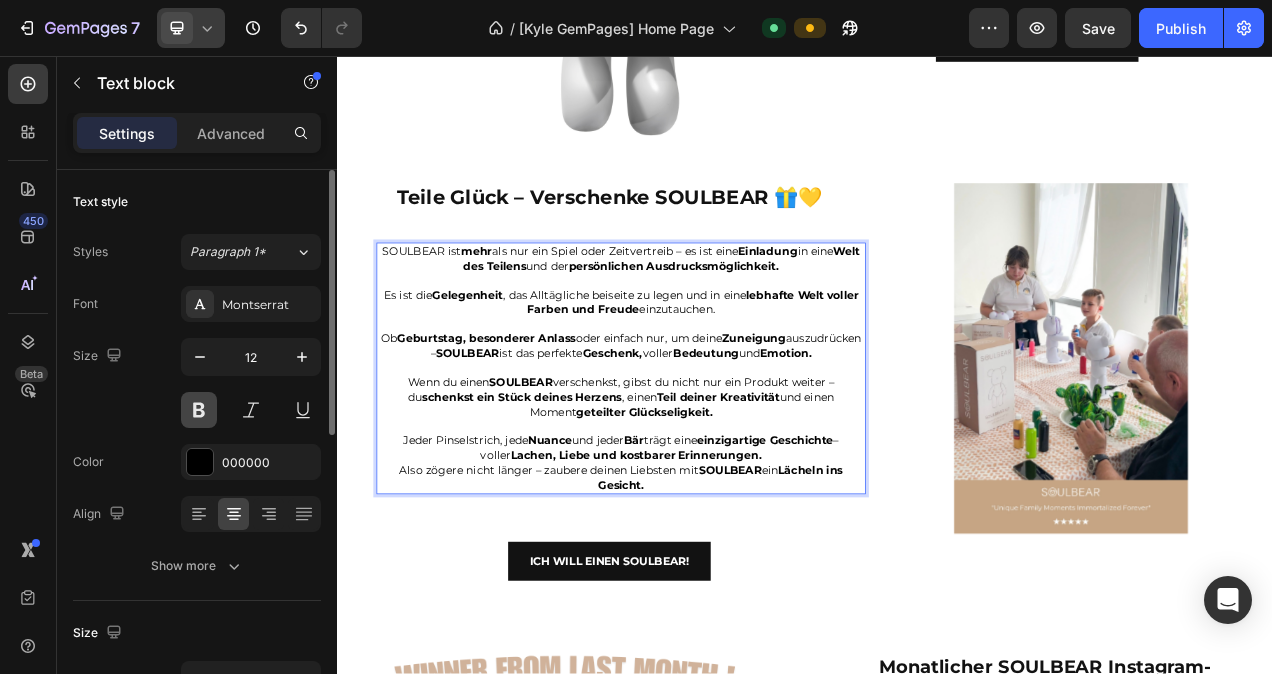 click at bounding box center [199, 410] 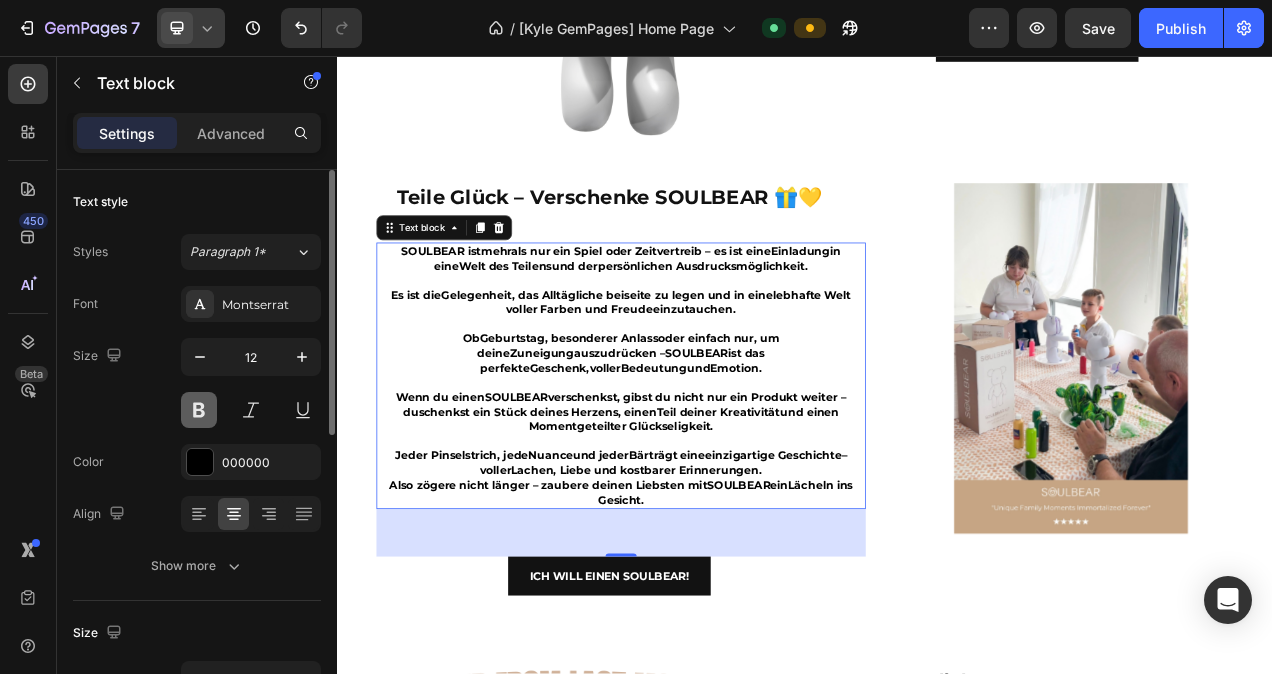 click at bounding box center (199, 410) 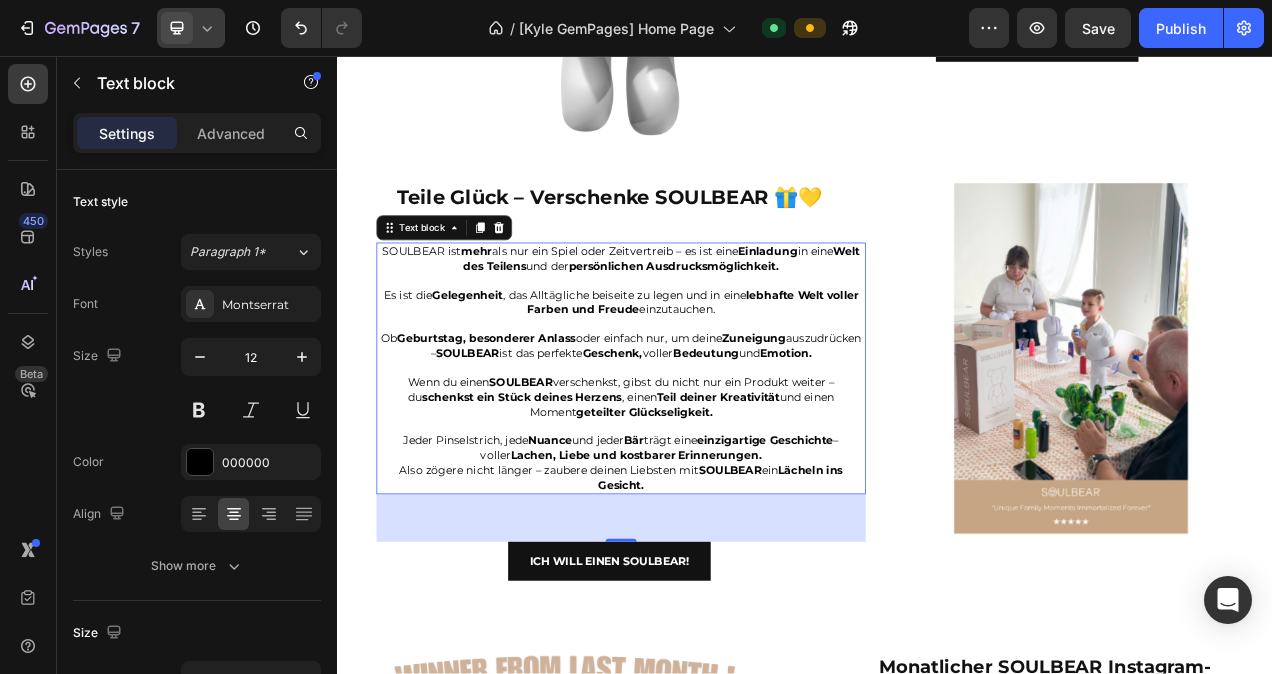 click on "Also zögere nicht länger – zaubere deinen Liebsten mit  SOULBEAR  ein  Lächeln ins Gesicht." at bounding box center (701, 598) 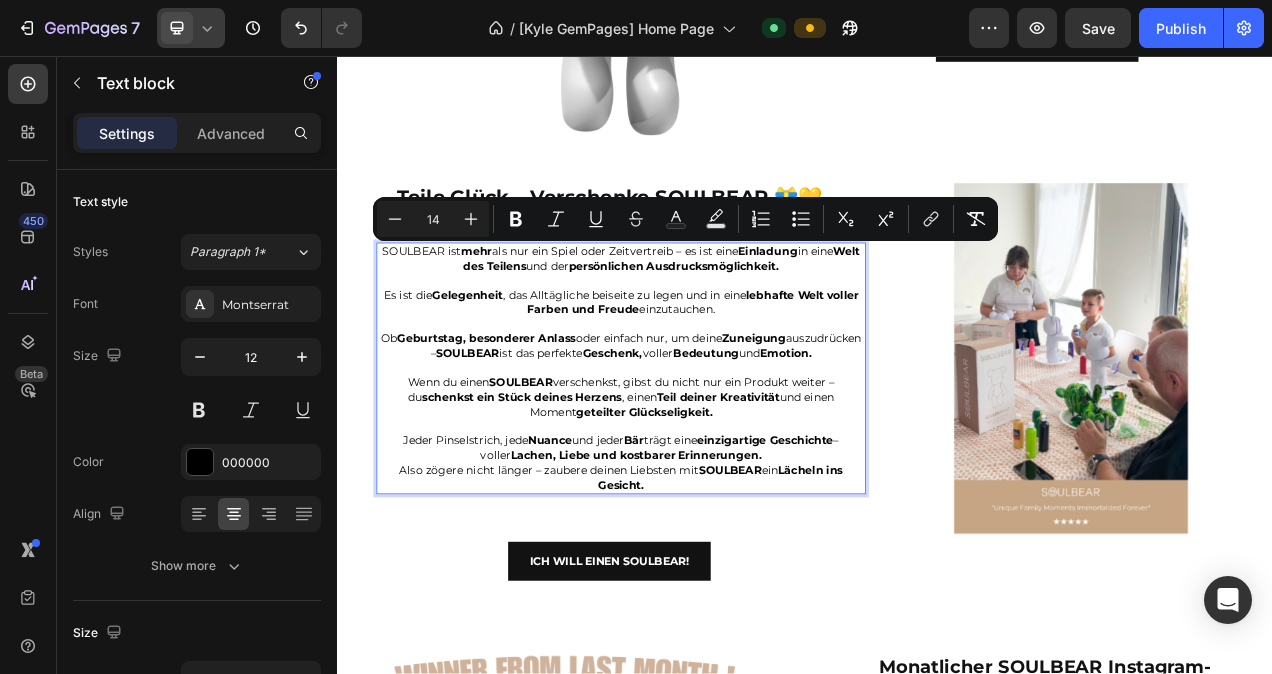 drag, startPoint x: 748, startPoint y: 620, endPoint x: 398, endPoint y: 313, distance: 465.5631 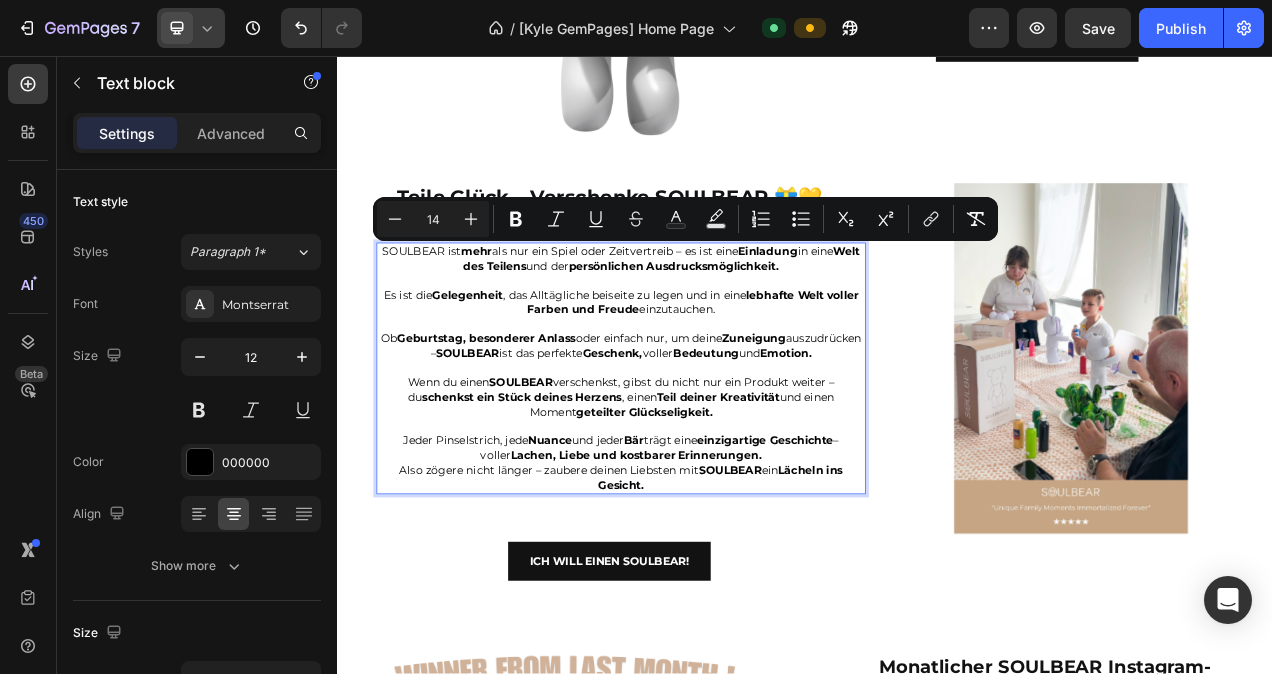 click on "SOULBEAR ist  mehr  als nur ein Spiel oder Zeitvertreib – es ist eine  Einladung  in eine  Welt des Teilens  und der  persönlichen   Ausdrucksmöglichkeit. Es ist die  Gelegenheit , das Alltägliche beiseite zu legen und in eine  lebhafte Welt   voller Farben und Freude  einzutauchen. Ob  Geburtstag, besonderer Anlass  oder einfach nur, um deine  Zuneigung  auszudrücken –  SOULBEAR  ist das perfekte  Geschenk,  voller  Bedeutung  und  Emotion. Wenn du einen  SOULBEAR  verschenkst, gibst du nicht nur ein Produkt weiter – du  schenkst ein Stück deines Herzens , einen  Teil deiner Kreativität  und einen Moment  geteilter Glückseligkeit. Jeder Pinselstrich, jede  Nuance  und jeder  Bär  trägt eine  einzigartige Geschichte  – voller  Lachen, Liebe und kostbarer Erinnerungen. Also zögere nicht länger – zaubere deinen Liebsten mit  SOULBEAR  ein  Lächeln ins Gesicht." at bounding box center (701, 457) 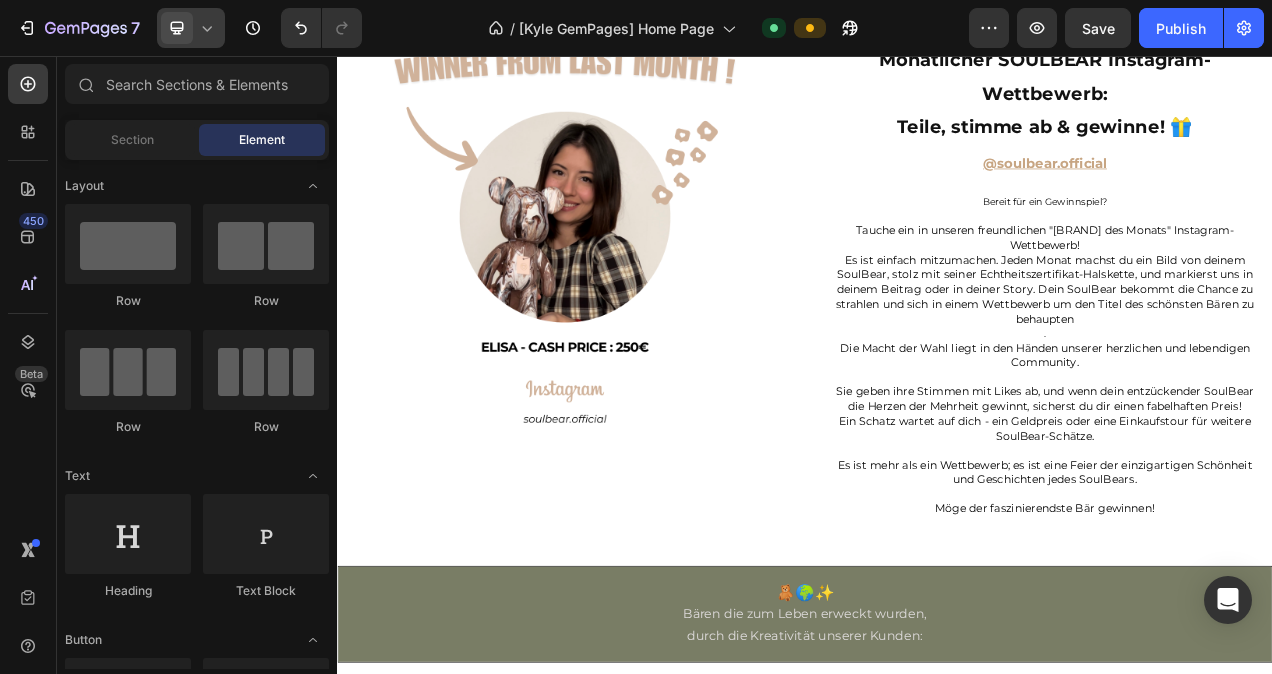scroll, scrollTop: 4474, scrollLeft: 0, axis: vertical 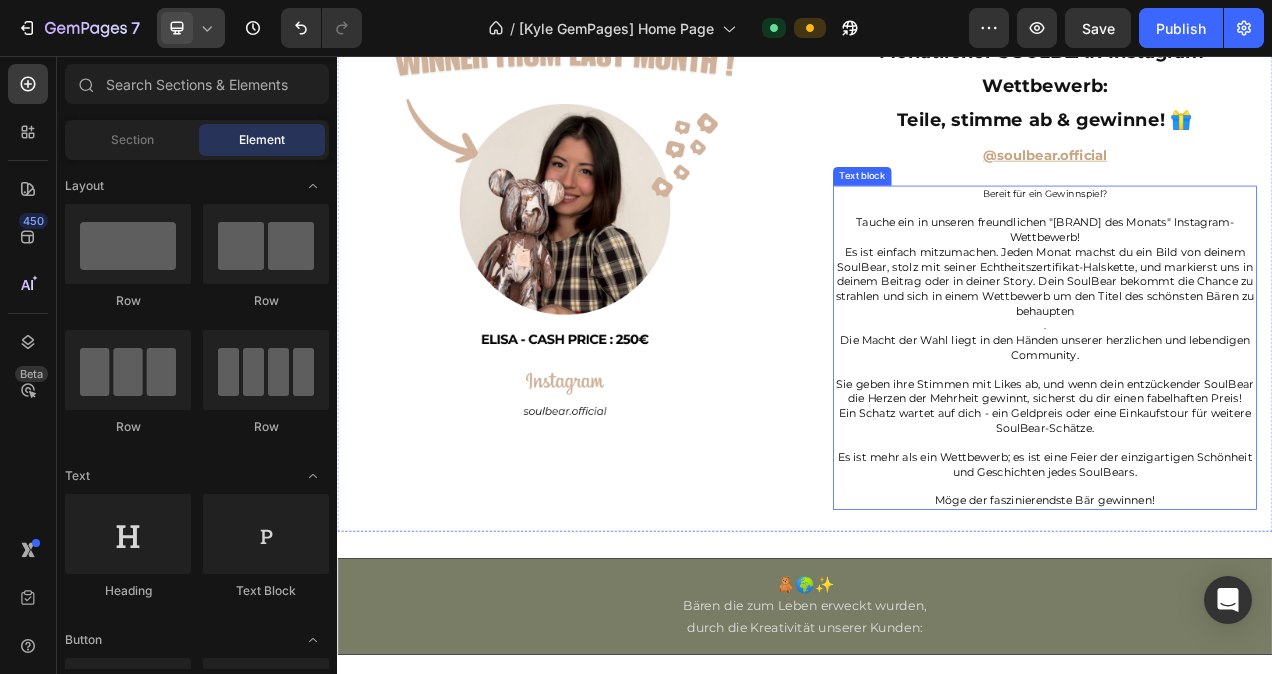 click on "Tauche ein in unseren freundlichen "SoulBear des Monats" Instagram-Wettbewerb!" at bounding box center [1245, 280] 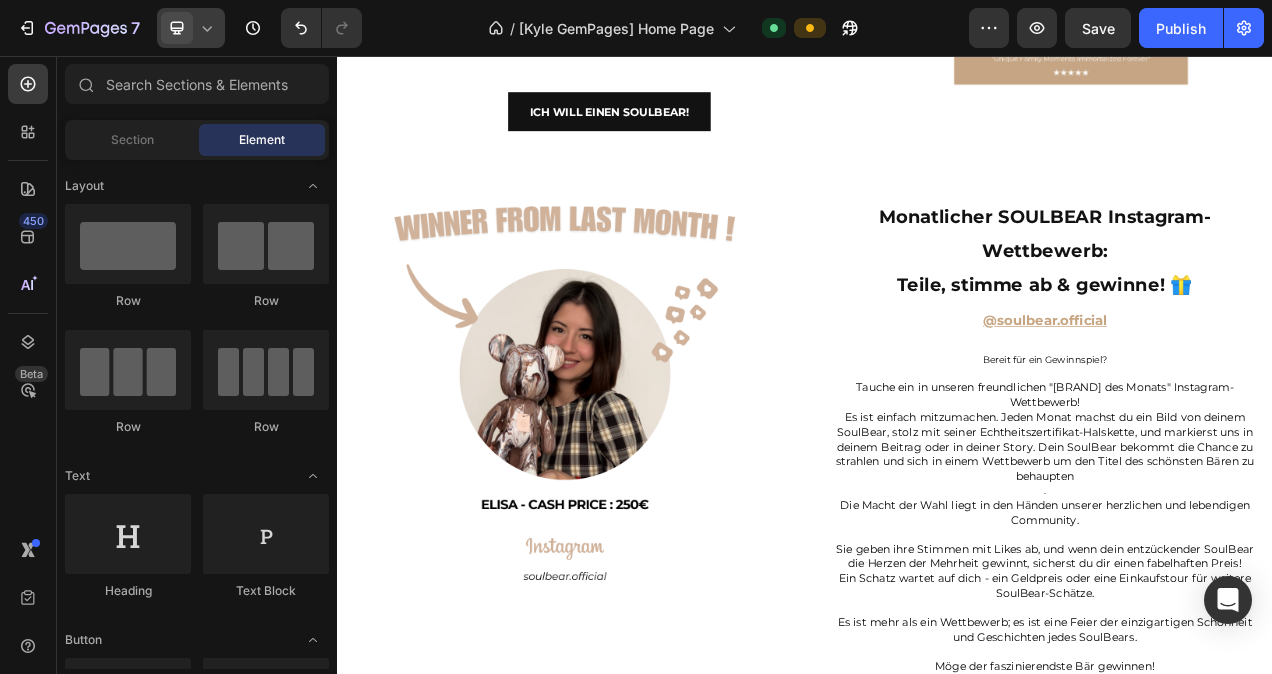 scroll, scrollTop: 4240, scrollLeft: 0, axis: vertical 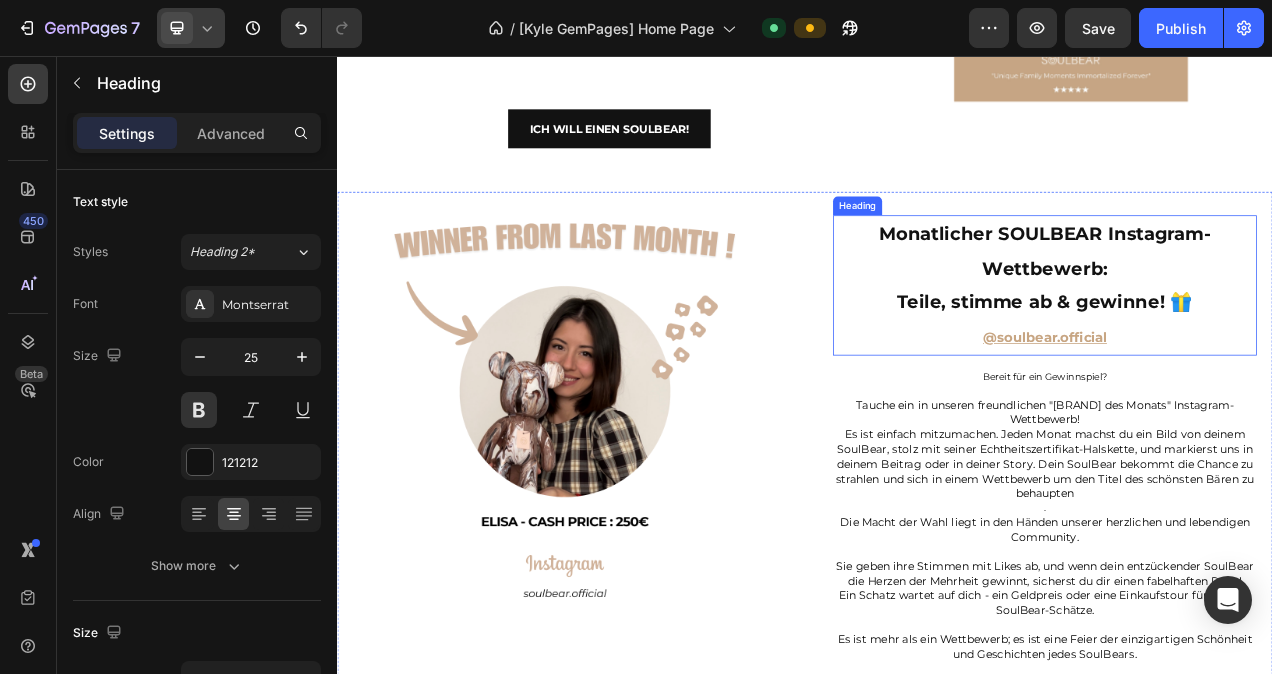 click on "Teile, stimme ab & gewinne! 🎁" at bounding box center (1245, 372) 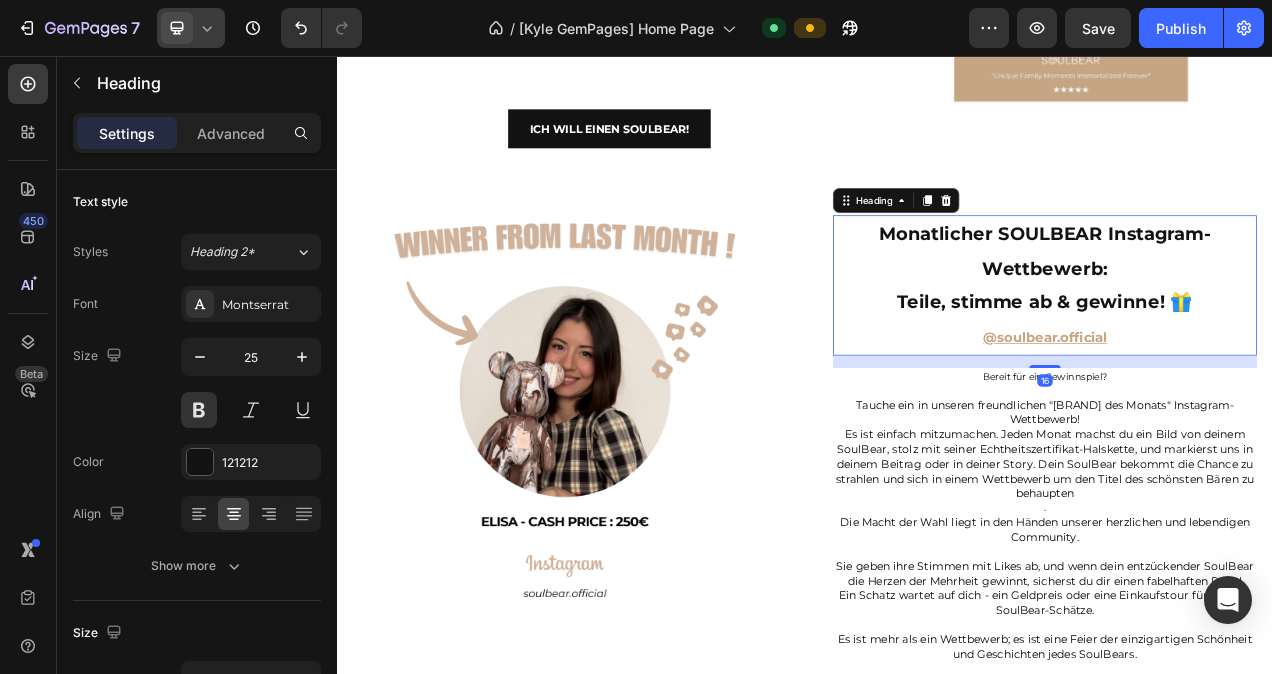 click on "Teile, stimme ab & gewinne! 🎁" at bounding box center [1245, 372] 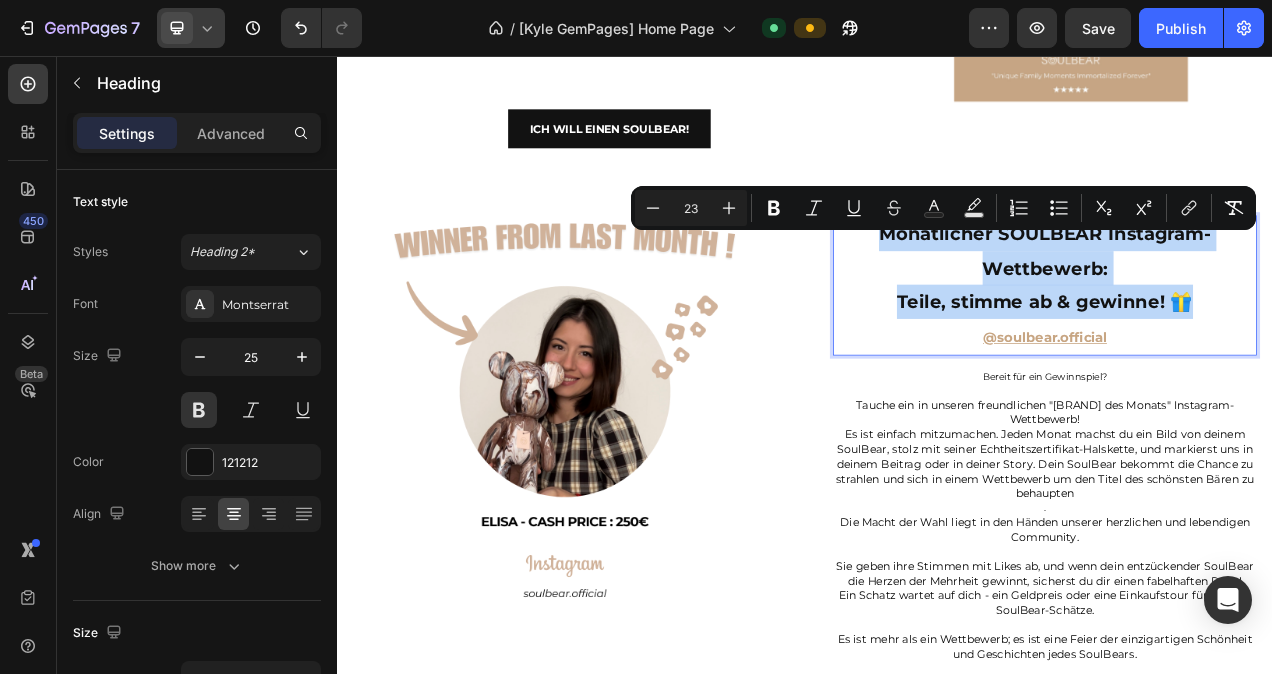 drag, startPoint x: 1424, startPoint y: 383, endPoint x: 1026, endPoint y: 297, distance: 407.18546 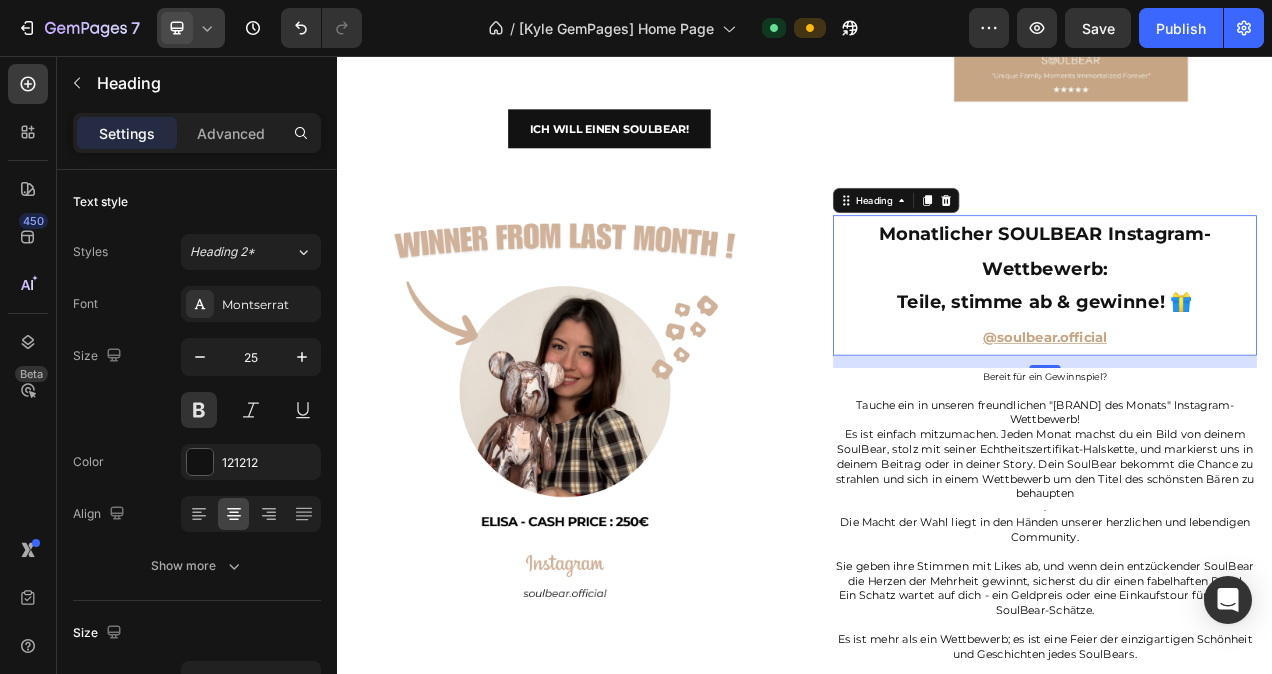 click on "@soulbear.official" at bounding box center [1245, 417] 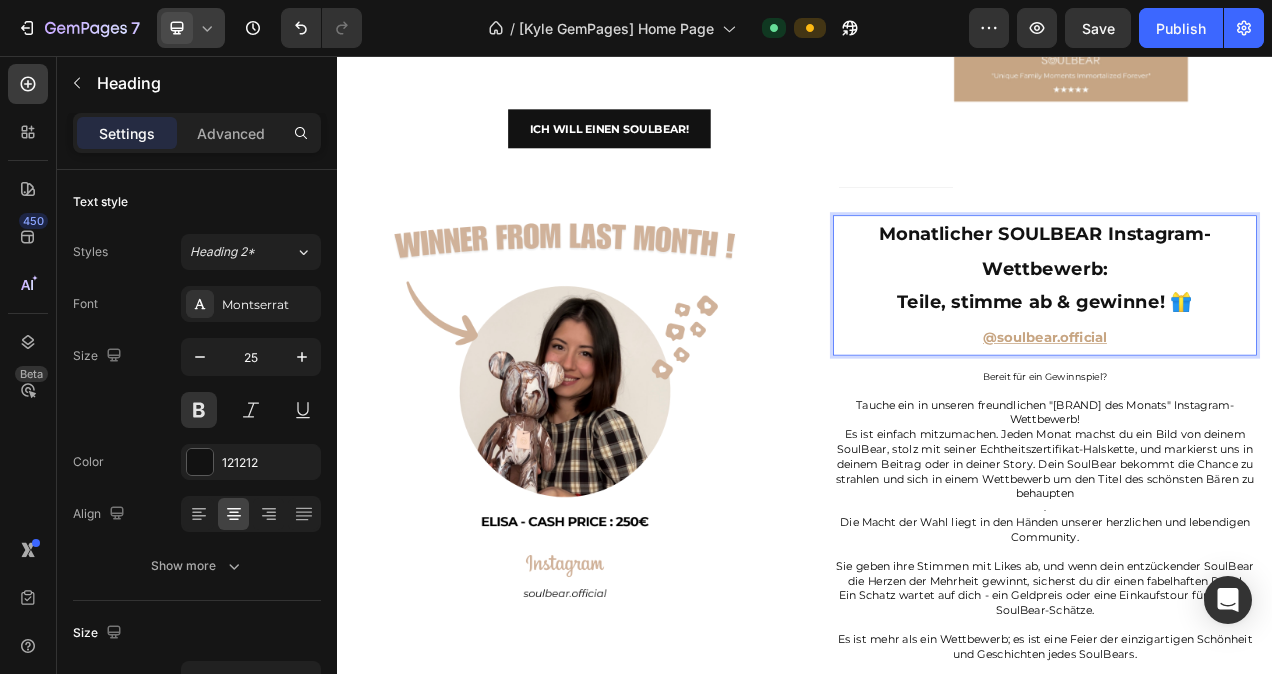 click on "Teile, stimme ab & gewinne! 🎁" at bounding box center (1245, 372) 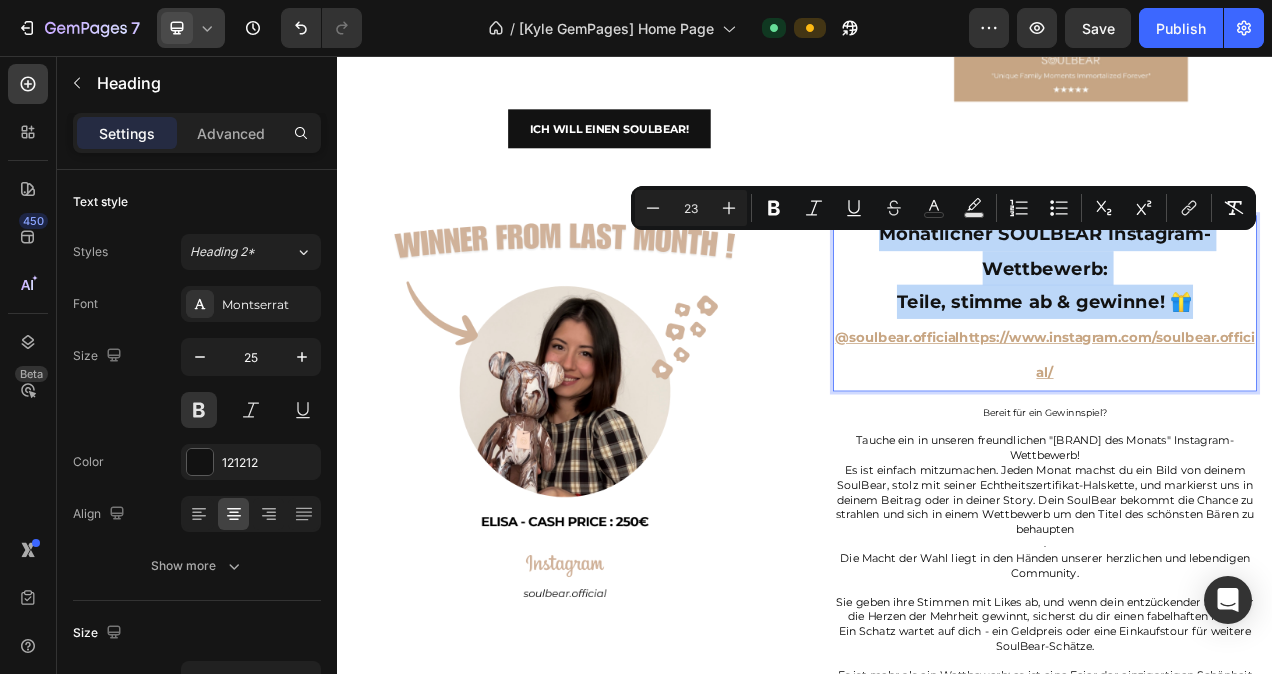drag, startPoint x: 1427, startPoint y: 385, endPoint x: 1025, endPoint y: 295, distance: 411.95145 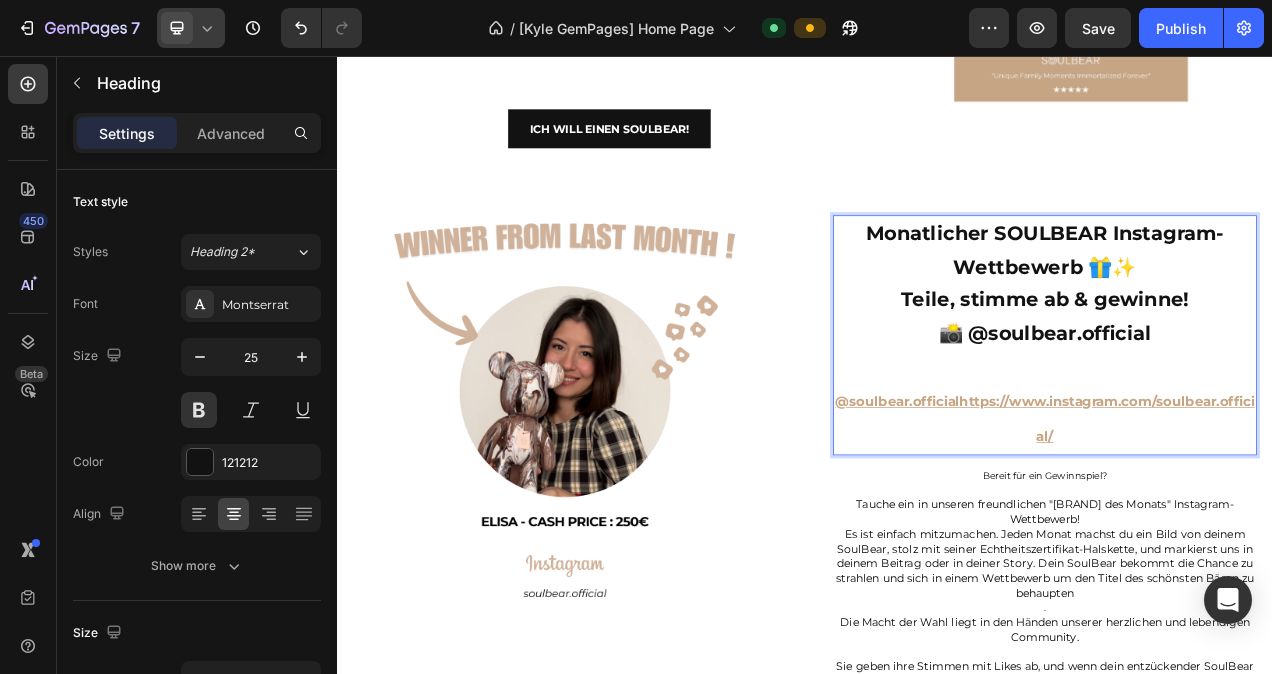 click on "Teile, stimme ab & gewinne! 📸 @soulbear.official" at bounding box center [1245, 412] 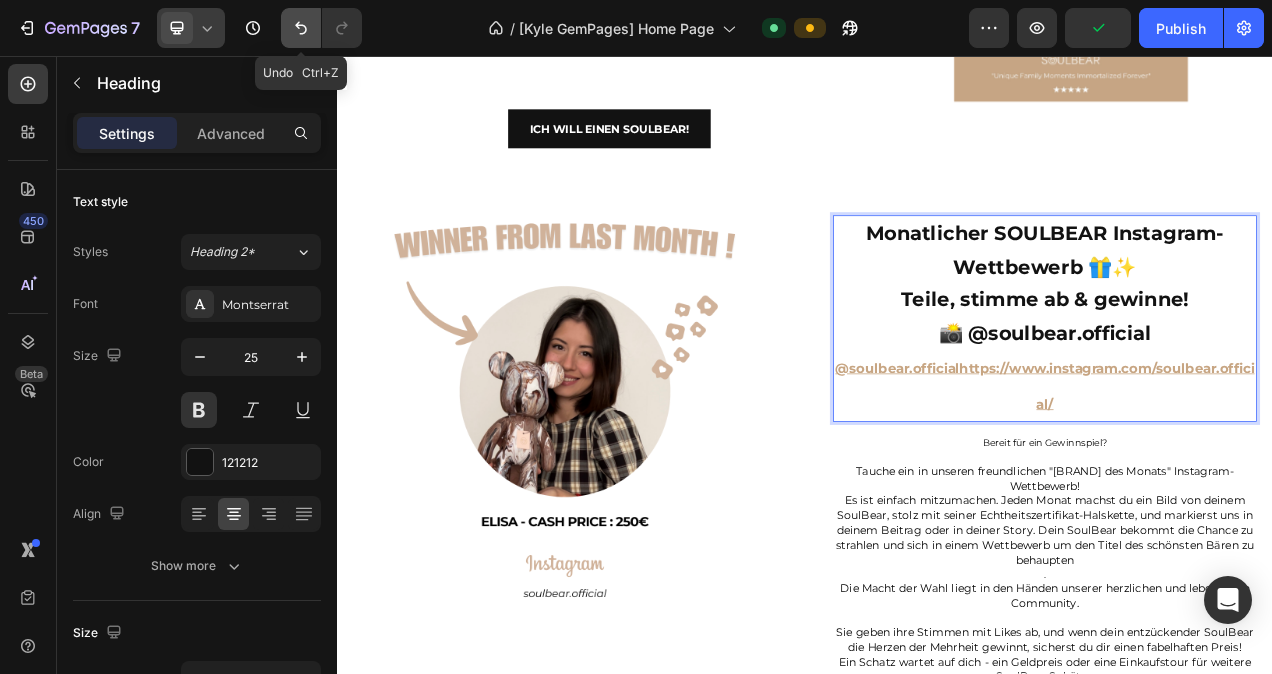 click 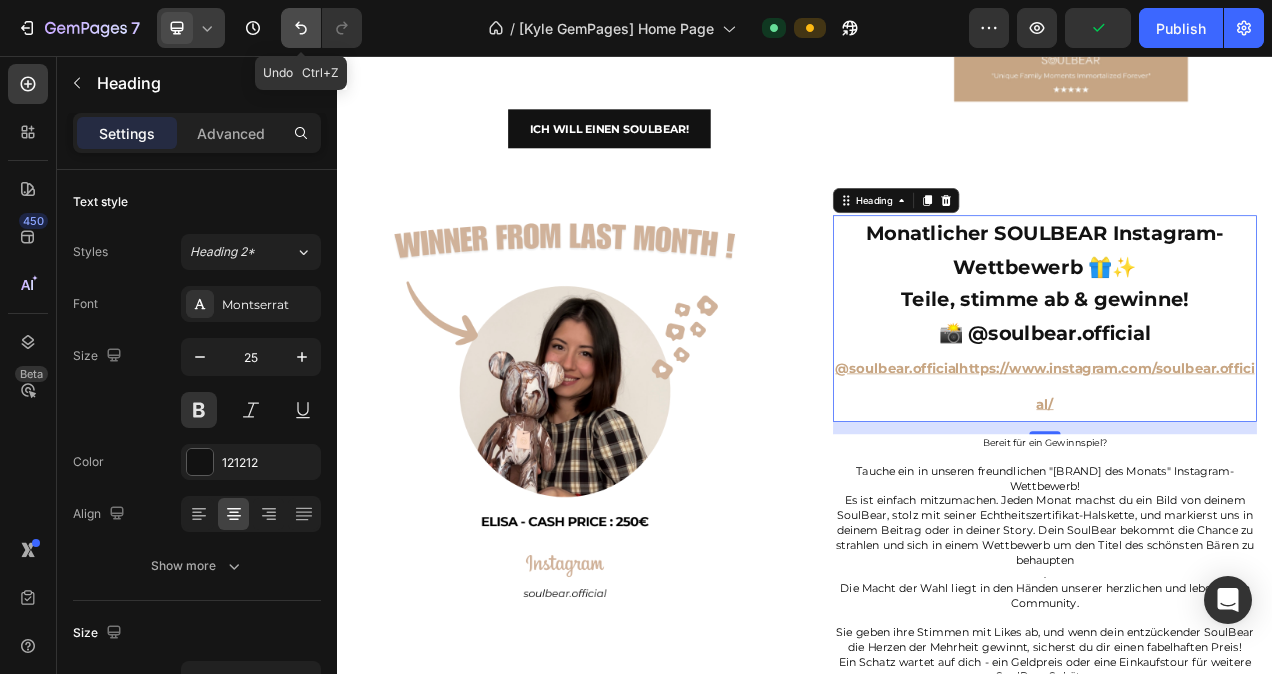 click 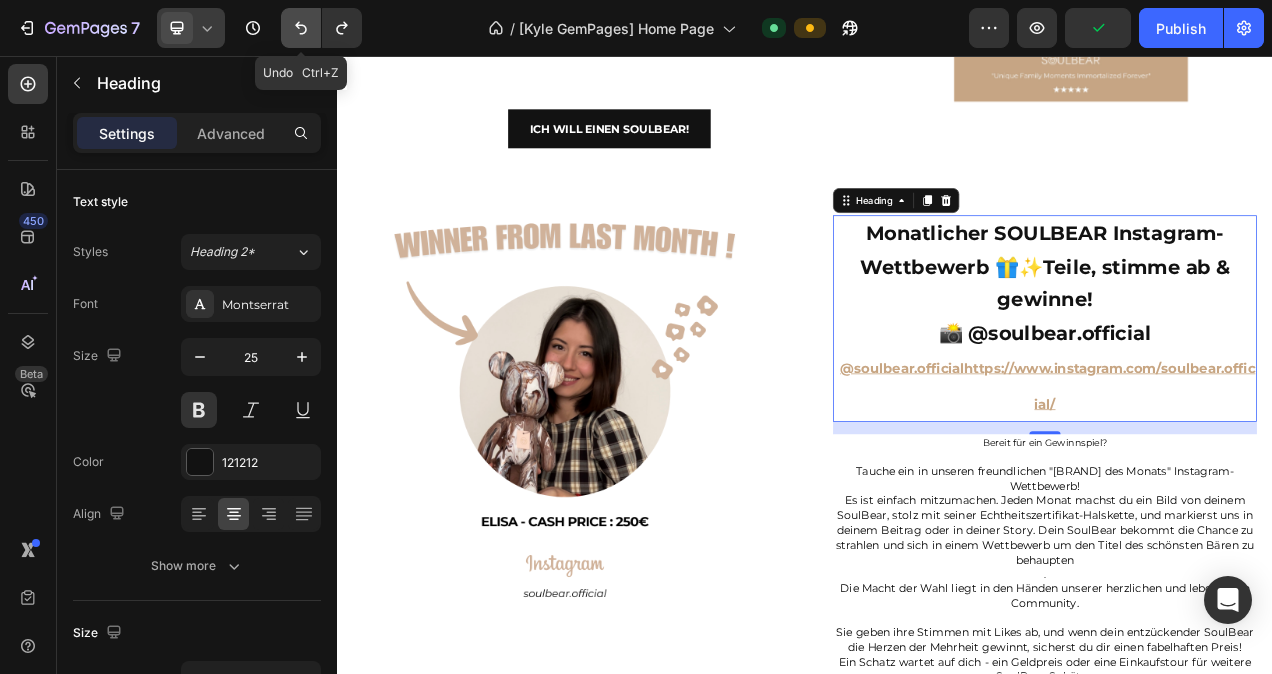 click 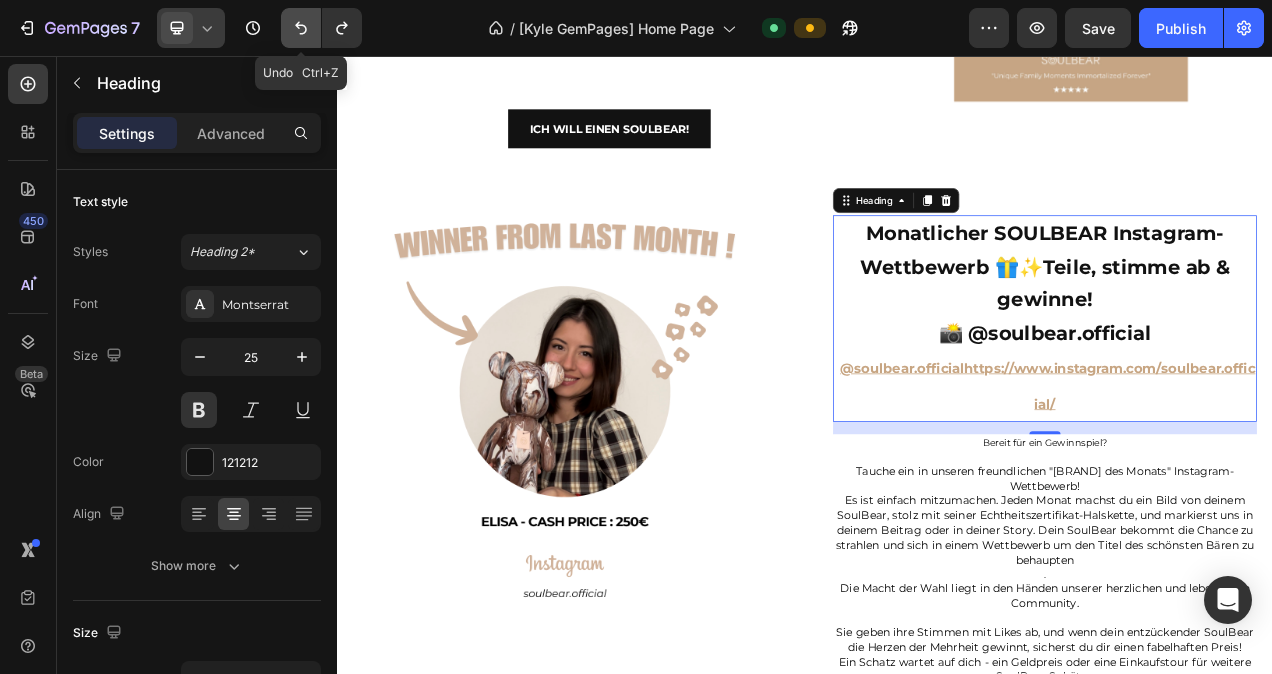 click 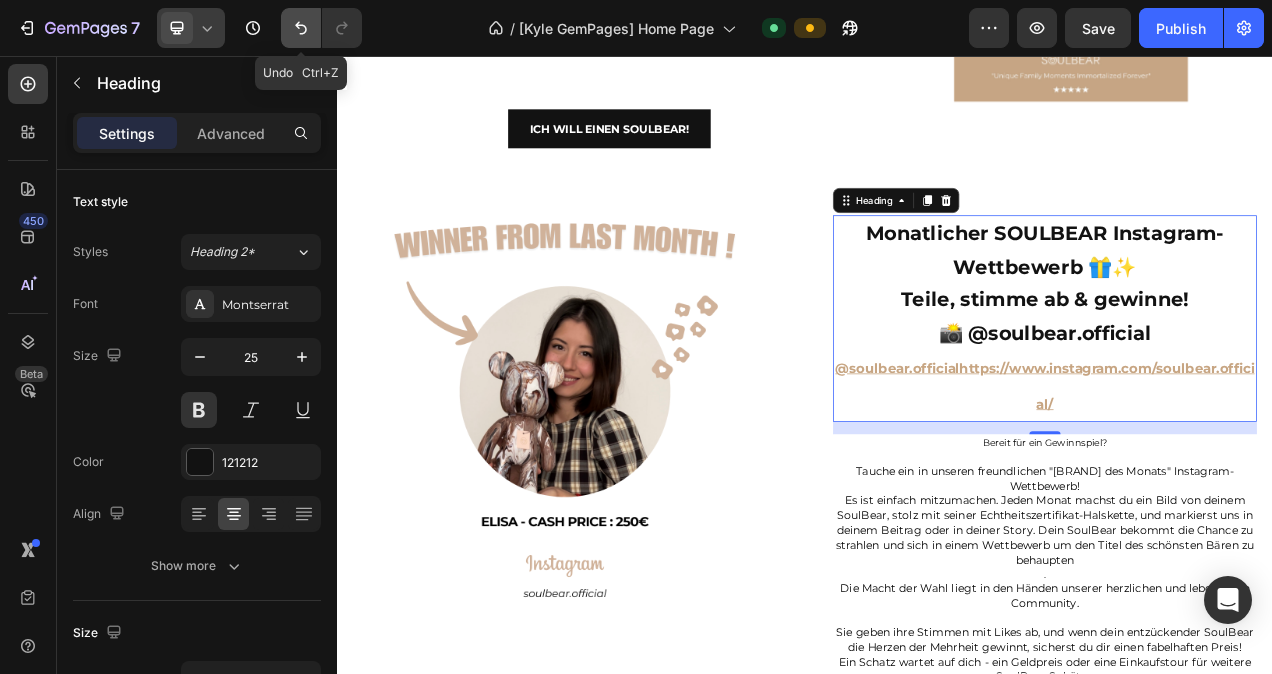 click 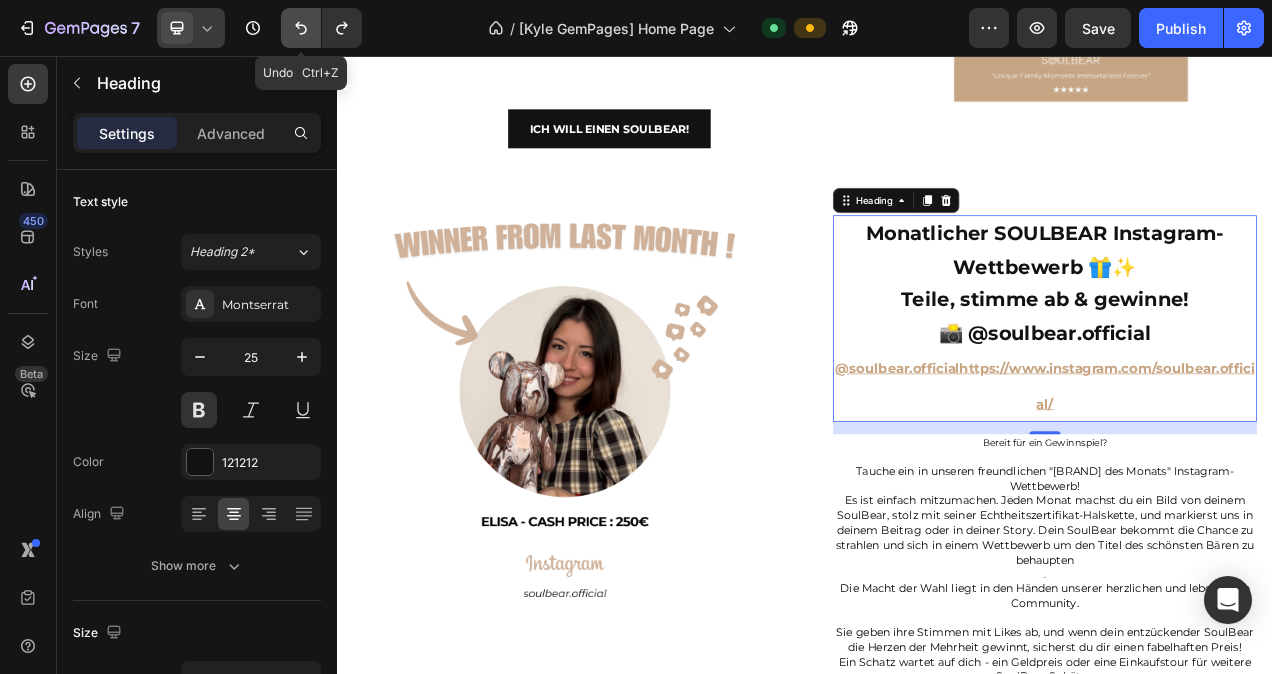 click 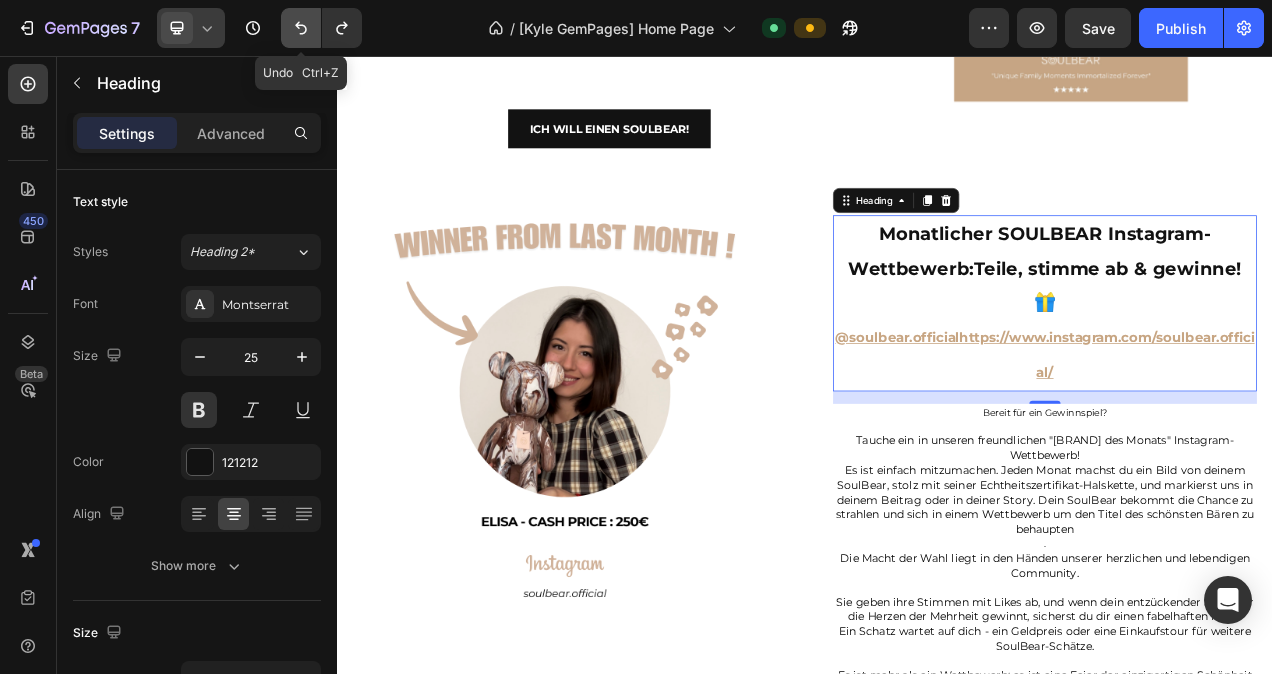 click 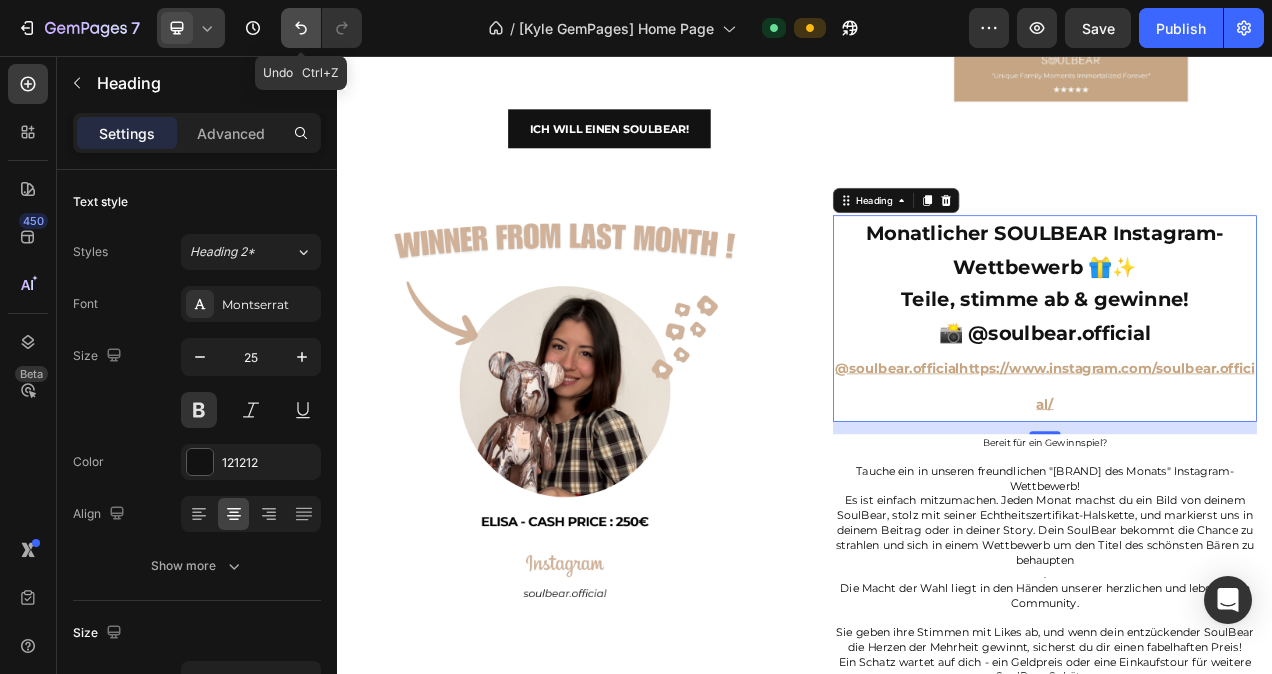 click 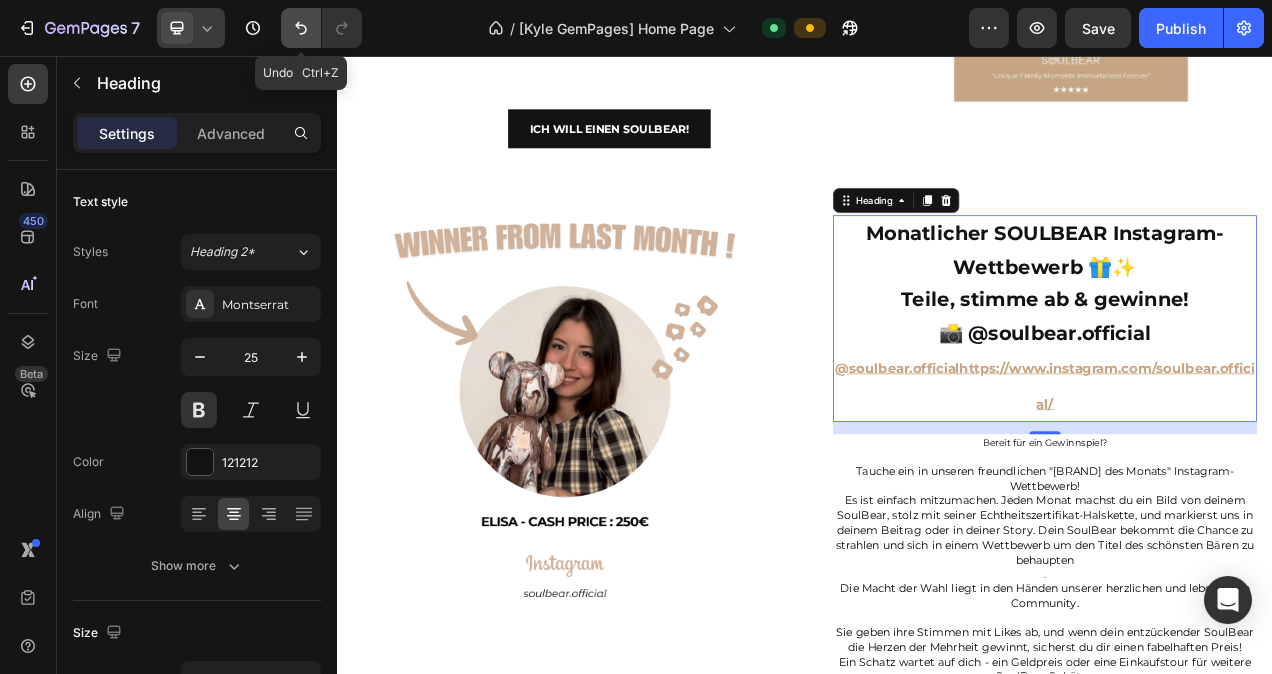 click 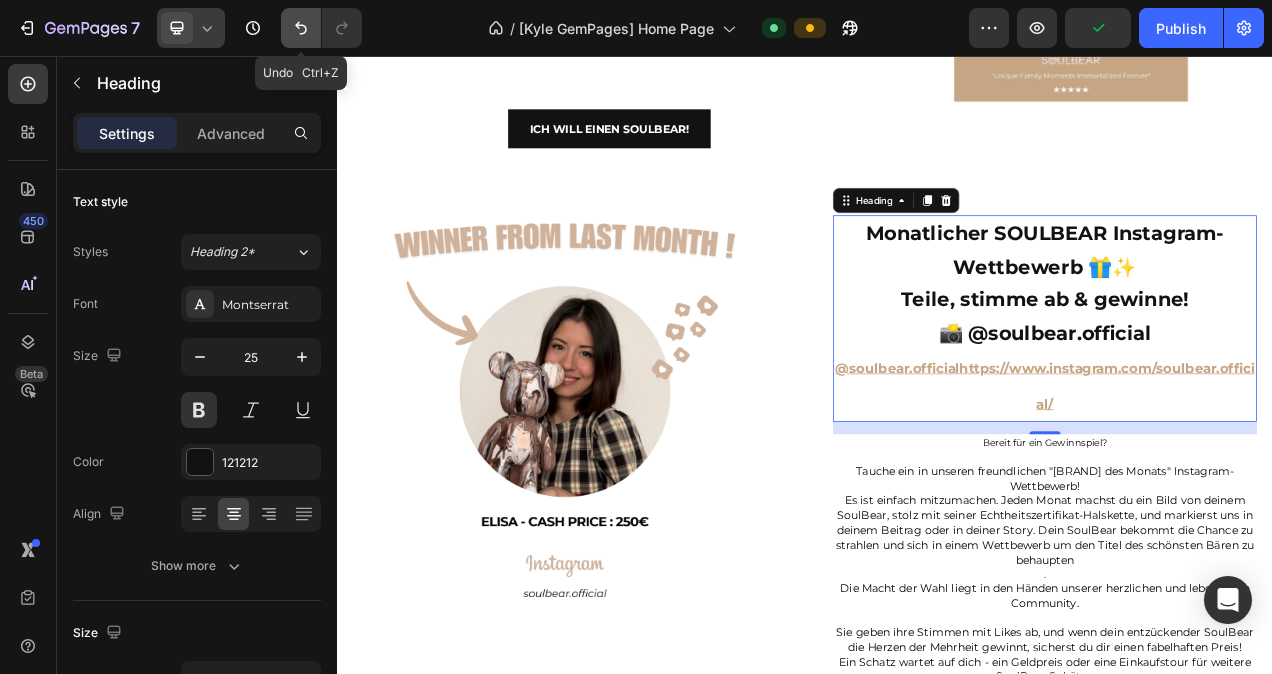 click 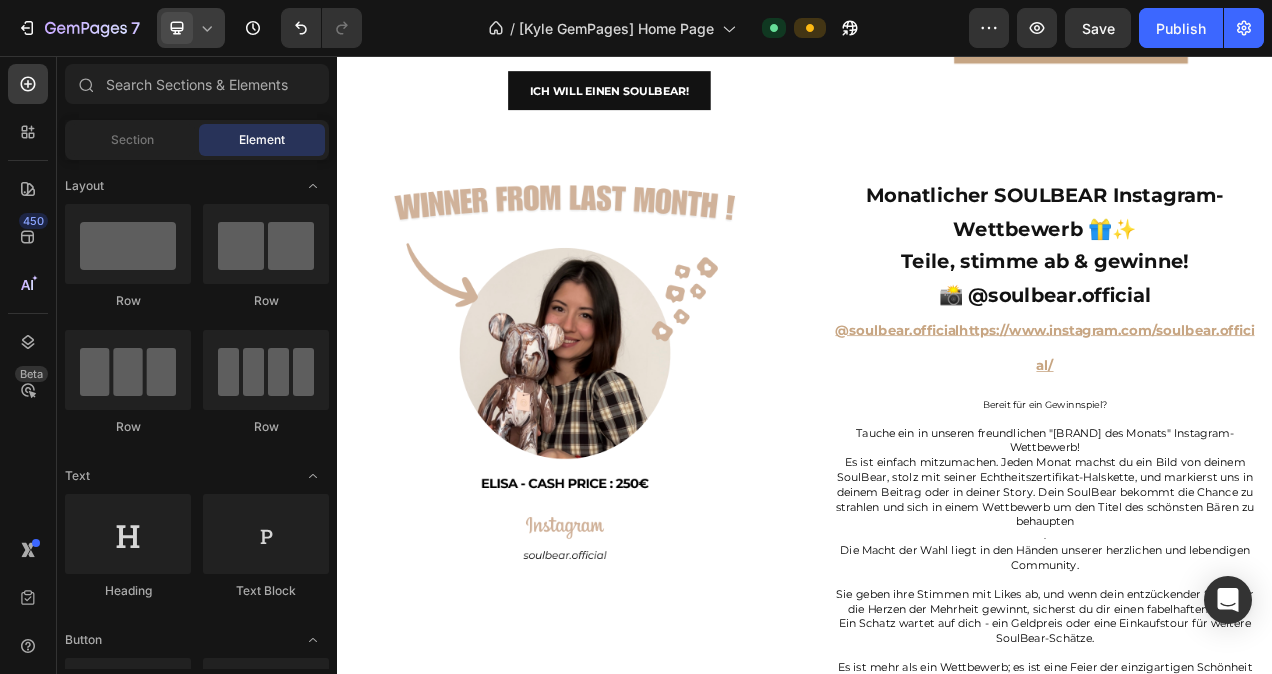 scroll, scrollTop: 4293, scrollLeft: 0, axis: vertical 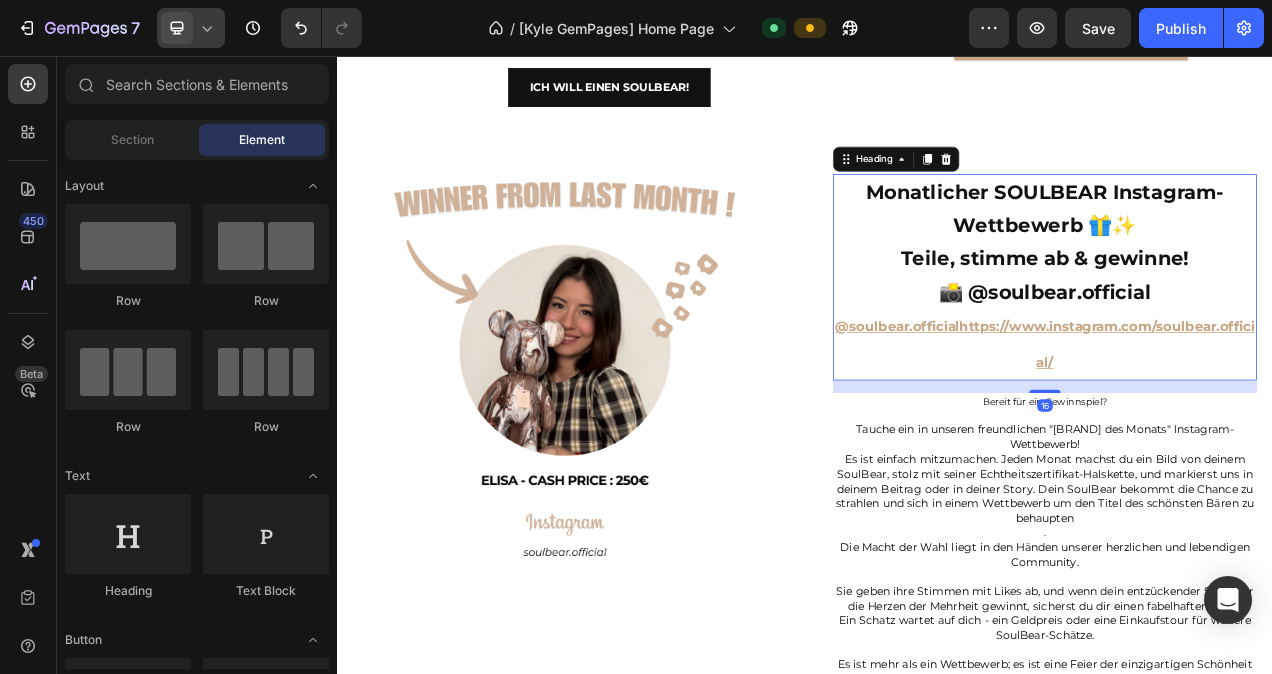 click on "Monatlicher SOULBEAR Instagram-Wettbewerb 🎁✨ Teile, stimme ab & gewinne! 📸 @soulbear.official @soulbear.officialhttps://www.instagram.com/soulbear.official/" at bounding box center (1245, 340) 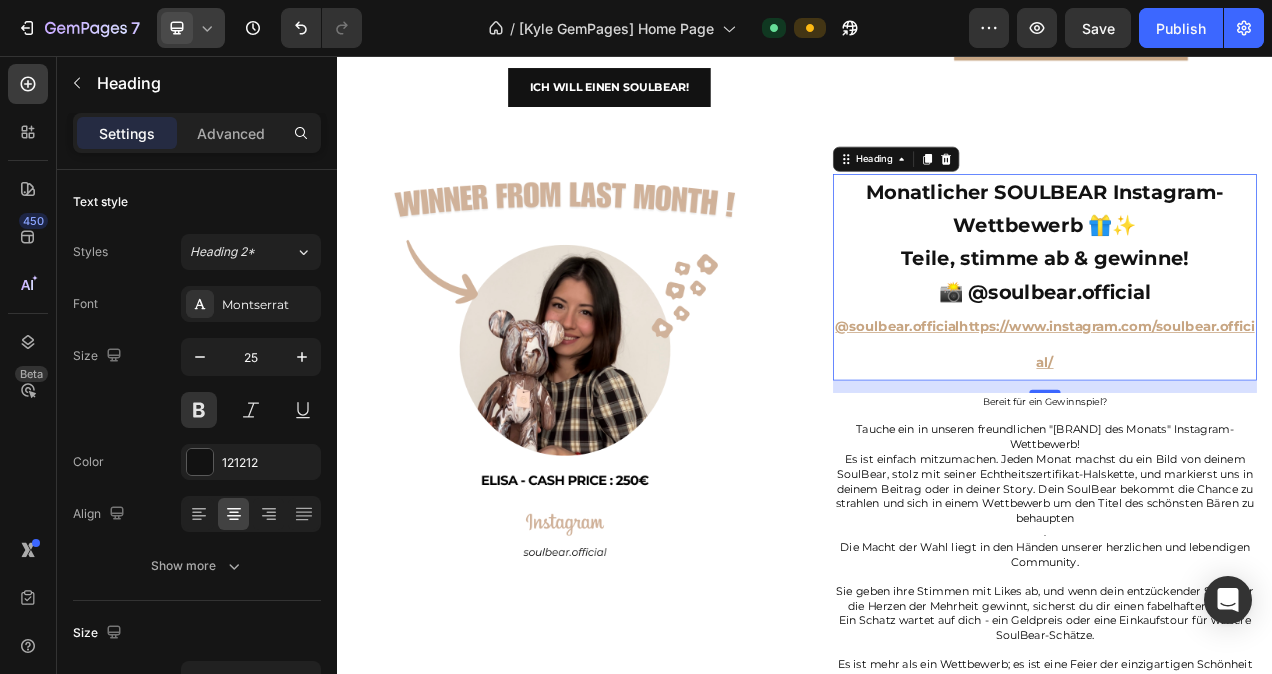 click on "Monatlicher SOULBEAR Instagram-Wettbewerb 🎁✨ Teile, stimme ab & gewinne! 📸 @soulbear.official @soulbear.officialhttps://www.instagram.com/soulbear.official/" at bounding box center [1245, 340] 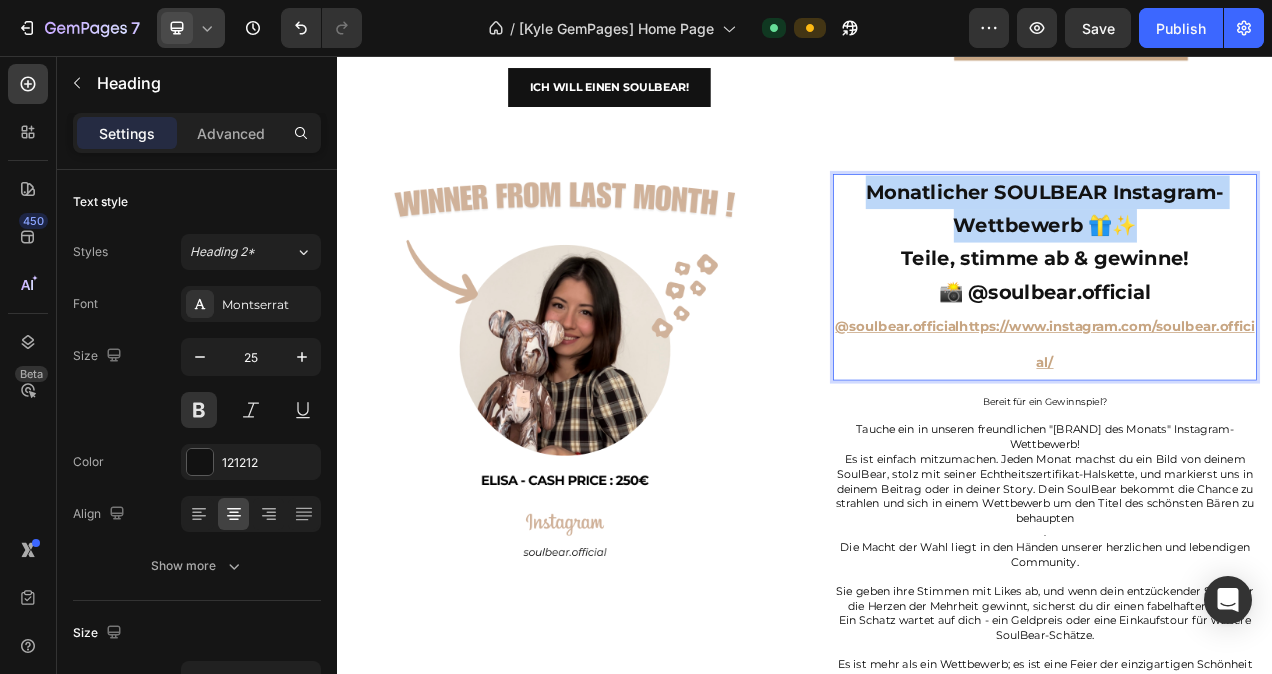 drag, startPoint x: 1377, startPoint y: 293, endPoint x: 1007, endPoint y: 247, distance: 372.84848 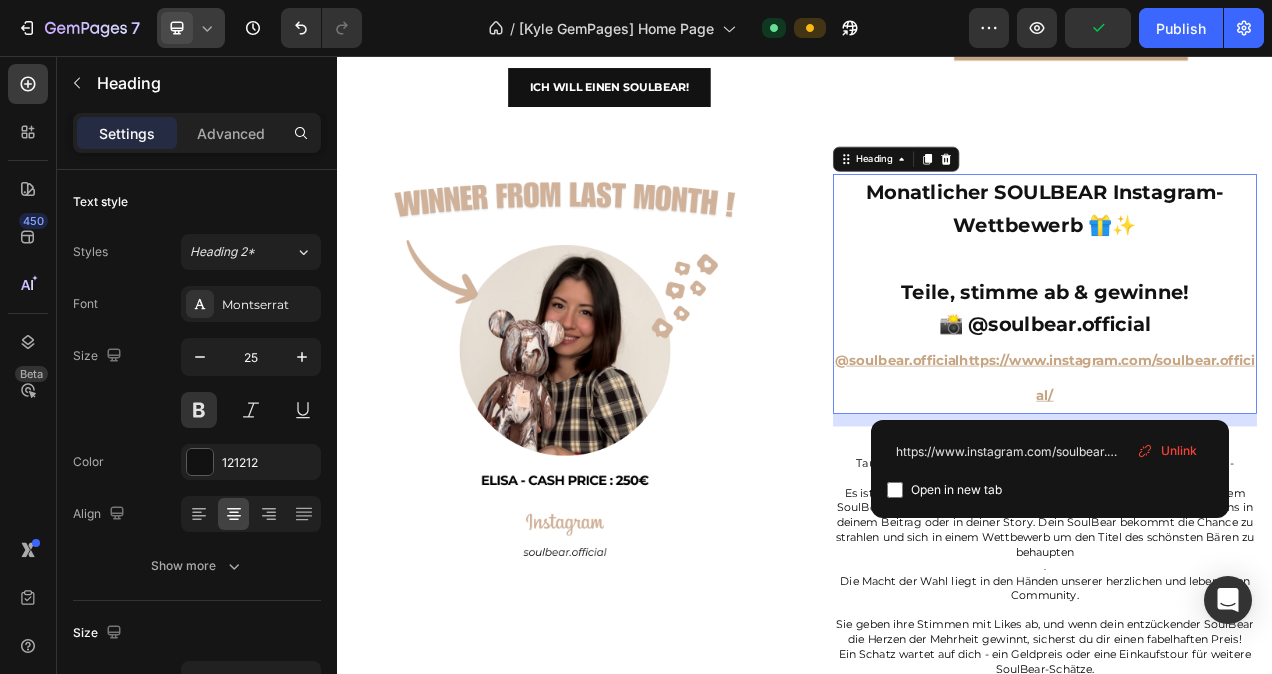 click on "Monatlicher SOULBEAR Instagram-Wettbewerb 🎁✨ ⁠⁠⁠⁠⁠⁠⁠ Teile, stimme ab & gewinne! 📸 @soulbear.official @soulbear.officialhttps://www.instagram.com/soulbear.official/" at bounding box center (1245, 362) 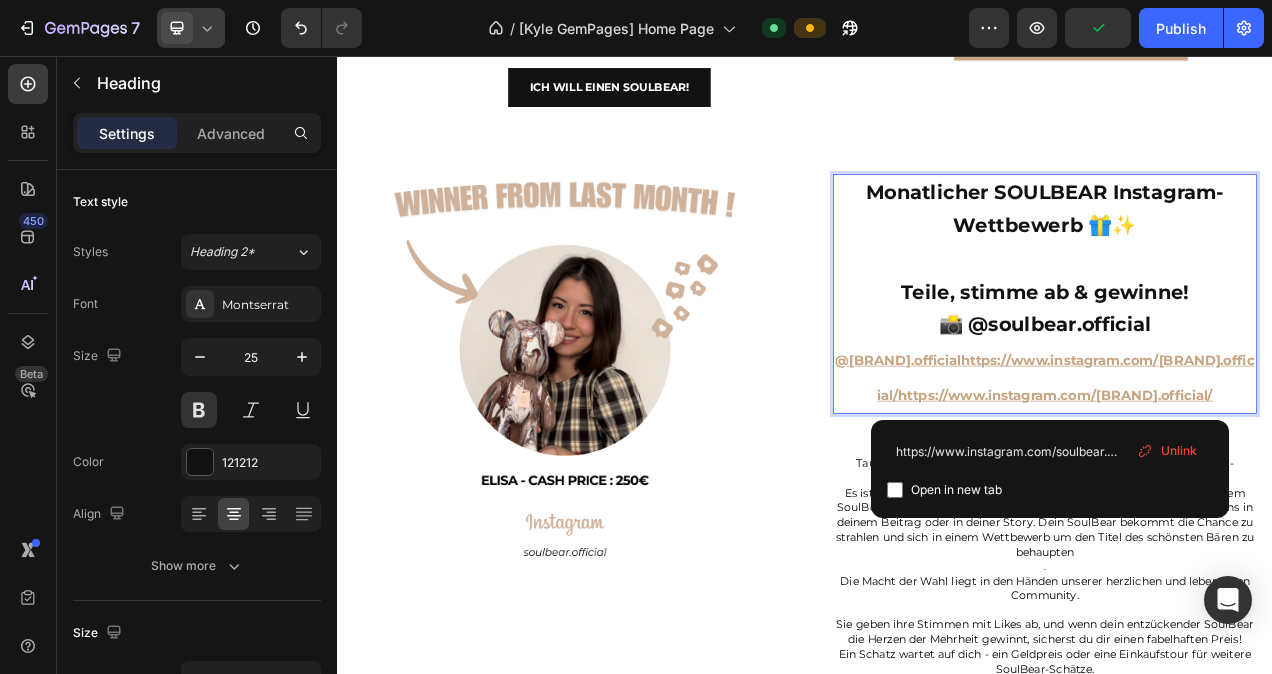 click on "Monatlicher SOULBEAR Instagram-Wettbewerb 🎁✨ Teile, stimme ab & gewinne! 📸 @soulbear.official @soulbear.officialhttps://www.instagram.com/soulbear.official/https://www.instagram.com/soulbear.official/" at bounding box center [1245, 362] 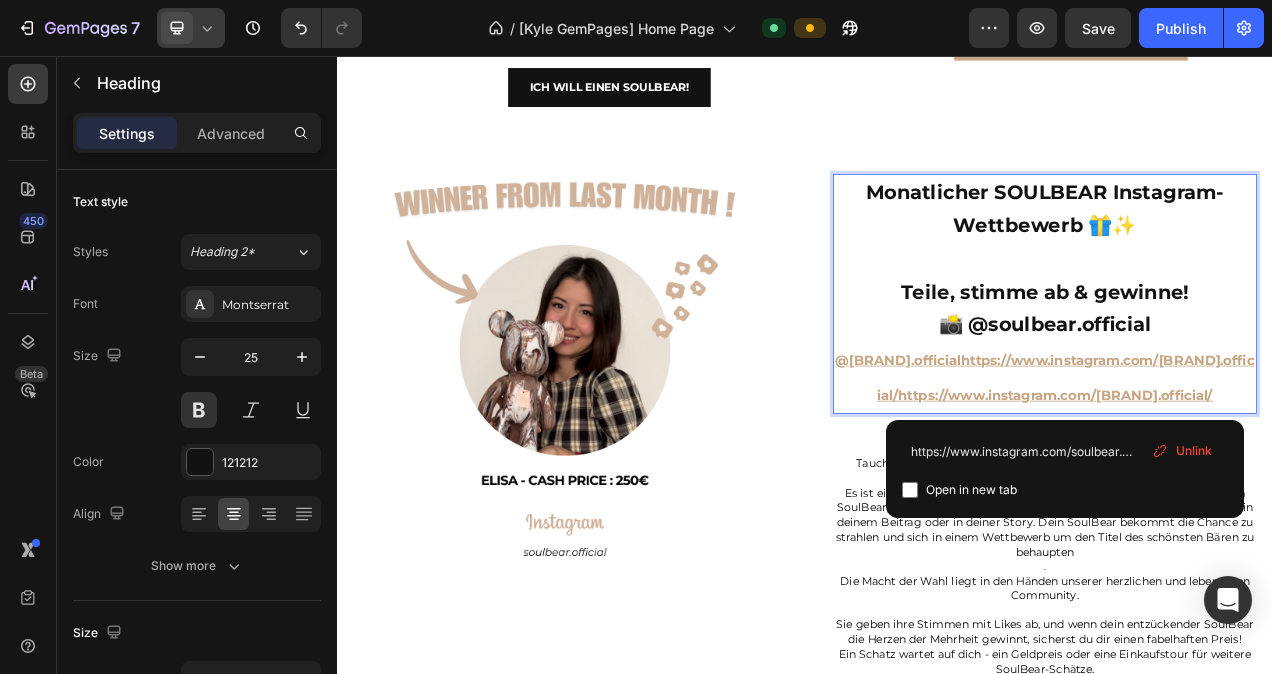 click on "Monatlicher SOULBEAR Instagram-Wettbewerb 🎁✨ Teile, stimme ab & gewinne! 📸 @soulbear.official @soulbear.officialhttps://www.instagram.com/soulbear.official/https://www.instagram.com/soulbear.official/ ⁠⁠⁠⁠⁠⁠⁠" at bounding box center [1245, 362] 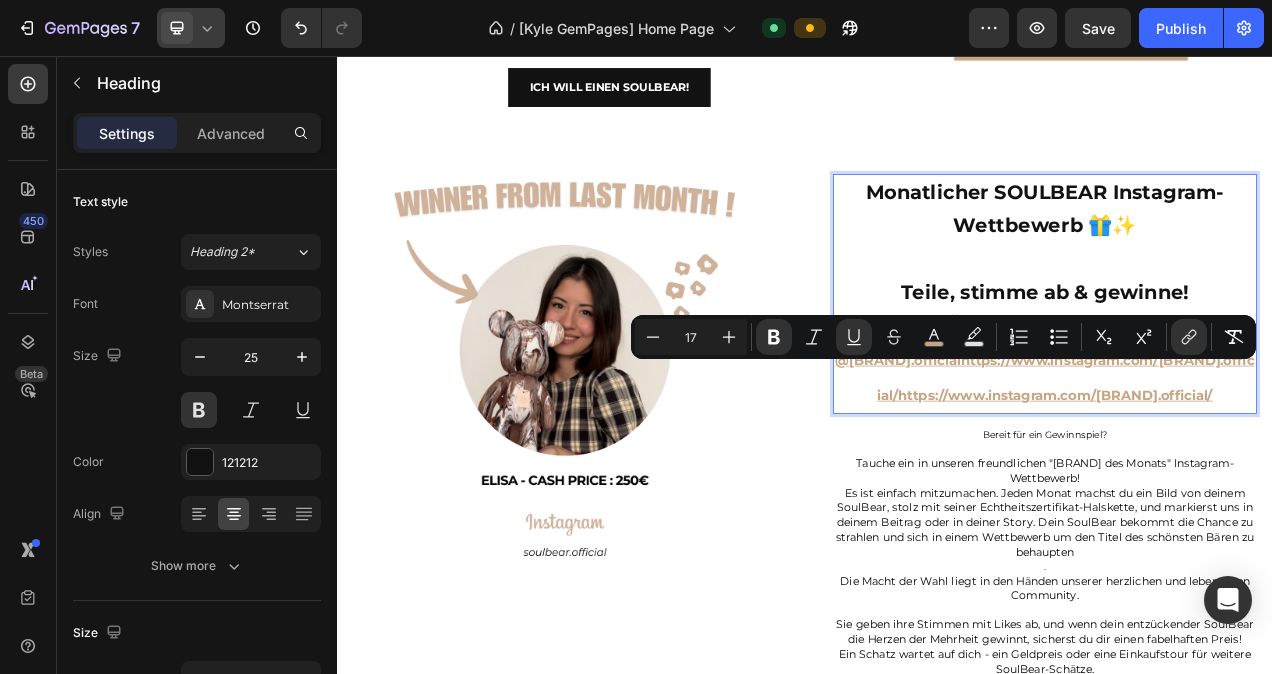 drag, startPoint x: 1474, startPoint y: 500, endPoint x: 977, endPoint y: 468, distance: 498.0291 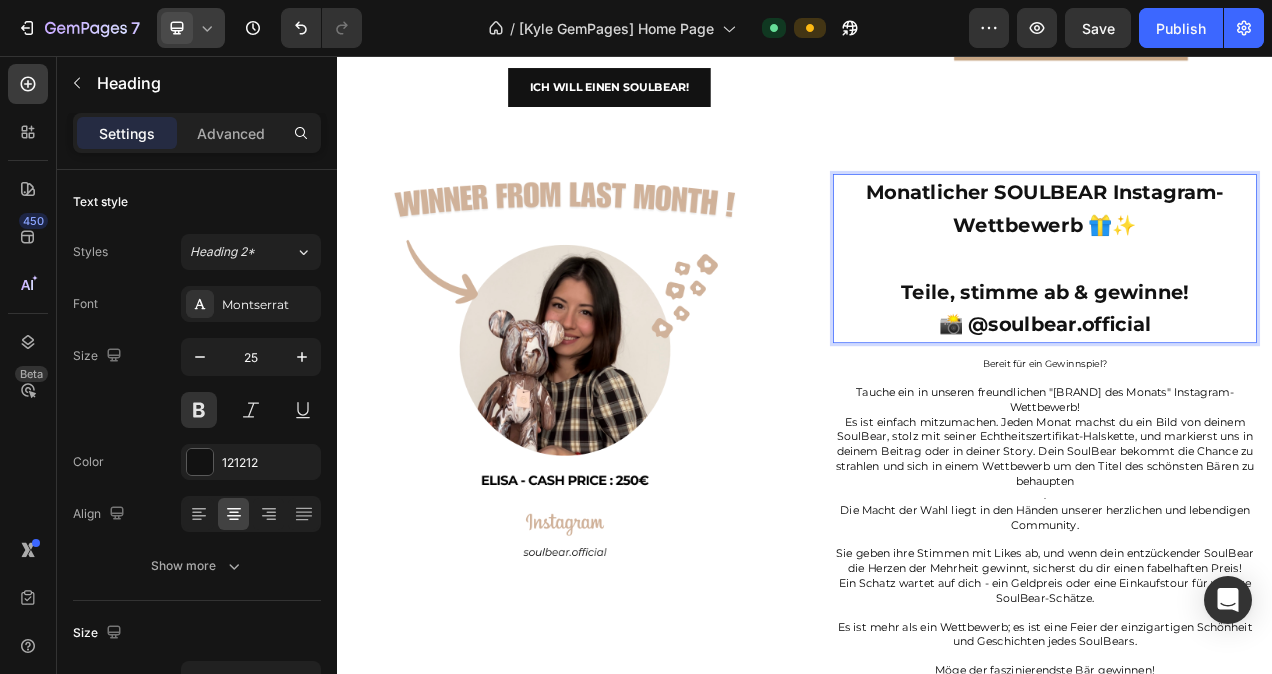 click on "Monatlicher SOULBEAR Instagram-Wettbewerb 🎁✨ Teile, stimme ab & gewinne! 📸 @soulbear.official" at bounding box center (1245, 316) 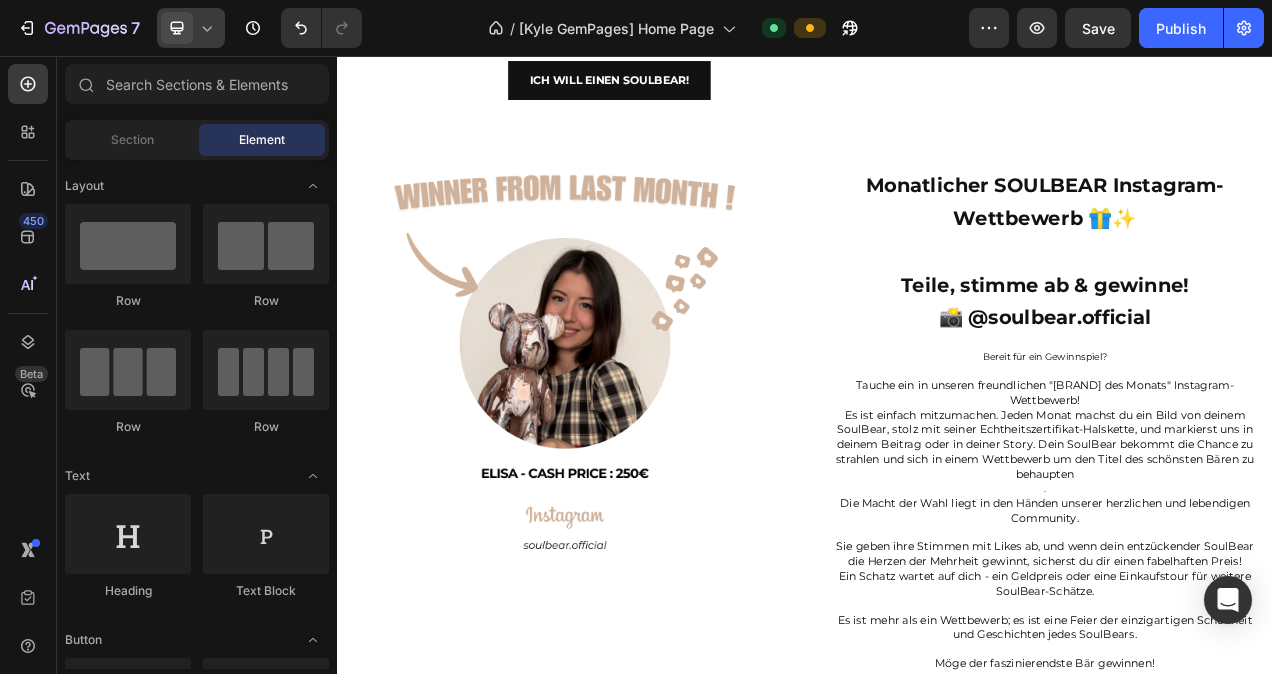 scroll, scrollTop: 4312, scrollLeft: 0, axis: vertical 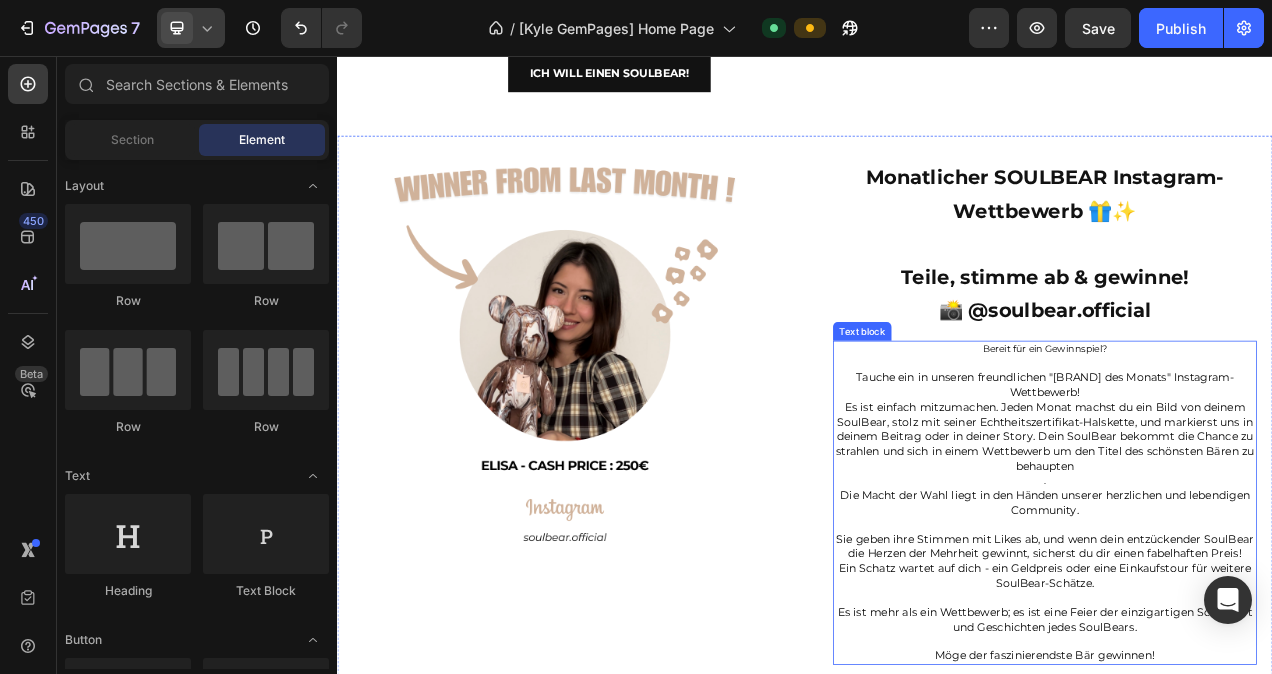 click on "Bereit für ein Gewinnspiel?" at bounding box center (1245, 433) 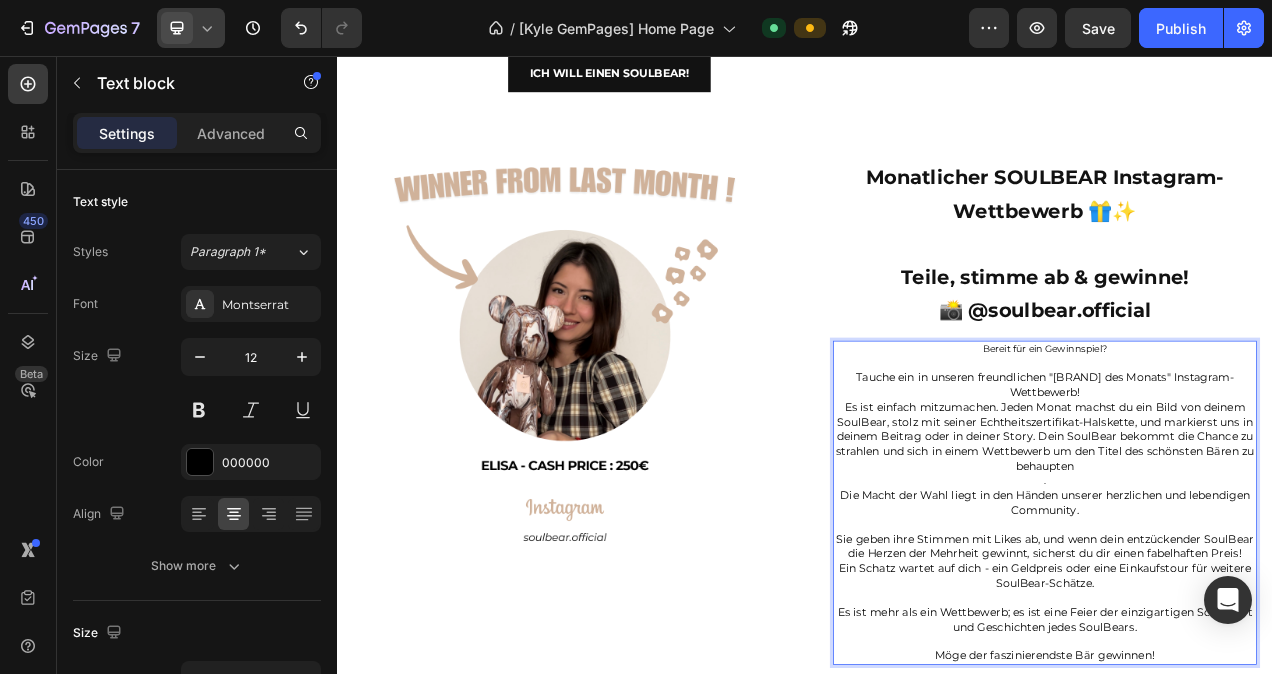 click on "Bereit für ein Gewinnspiel?" at bounding box center (1245, 433) 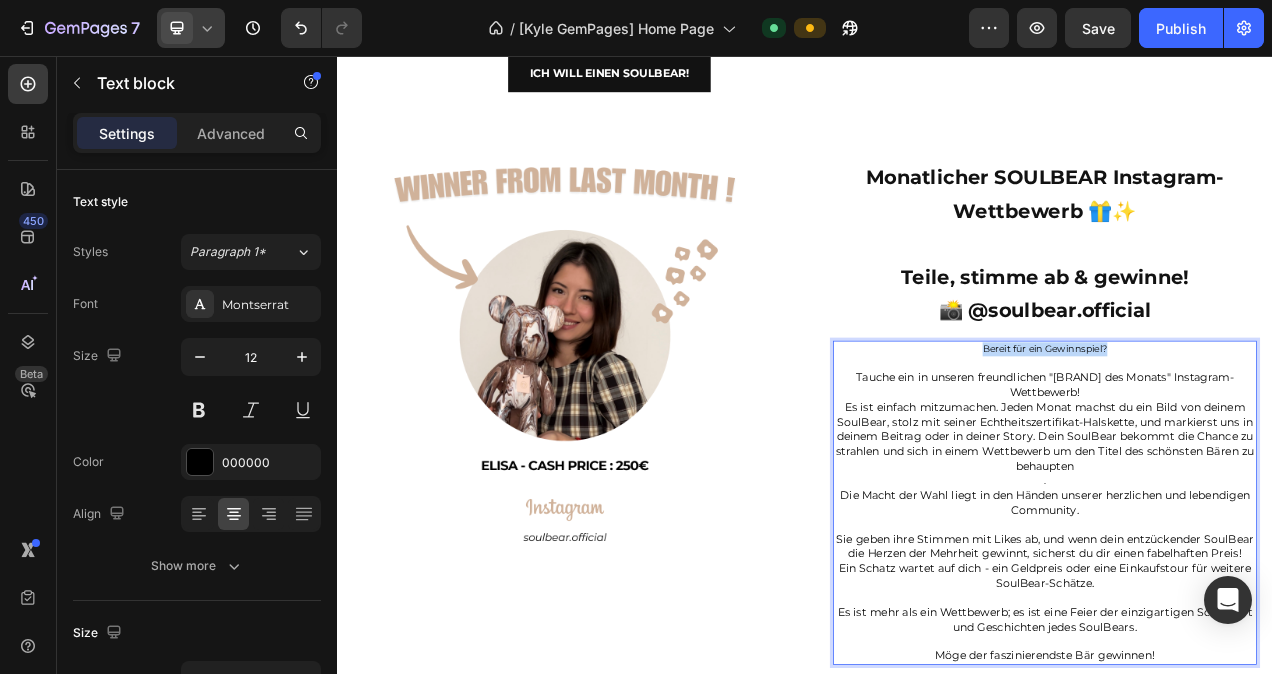 drag, startPoint x: 1328, startPoint y: 441, endPoint x: 1152, endPoint y: 450, distance: 176.22997 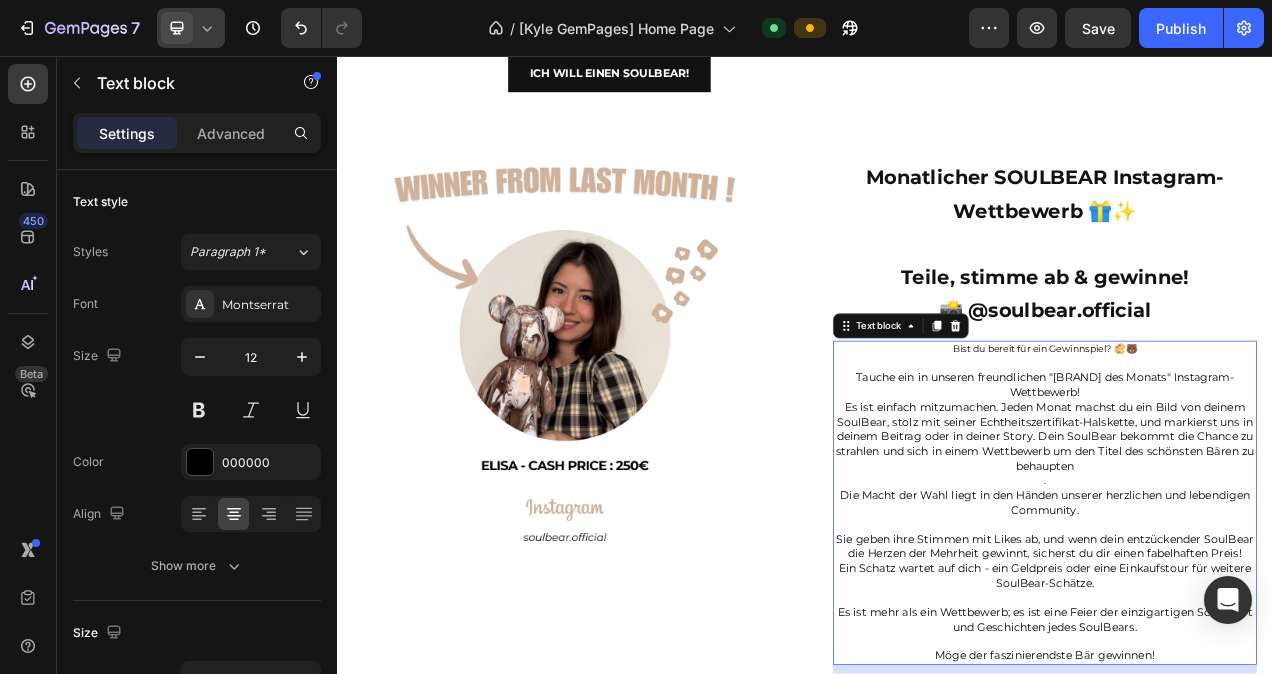 click on "Es ist einfach mitzumachen. Jeden Monat machst du ein Bild von deinem SoulBear, stolz mit seiner Echtheitszertifikat-Halskette, und markierst uns in deinem Beitrag oder in deiner Story. Dein SoulBear bekommt die Chance zu strahlen und sich in einem Wettbewerb um den Titel des schönsten Bären zu behaupten" at bounding box center [1245, 545] 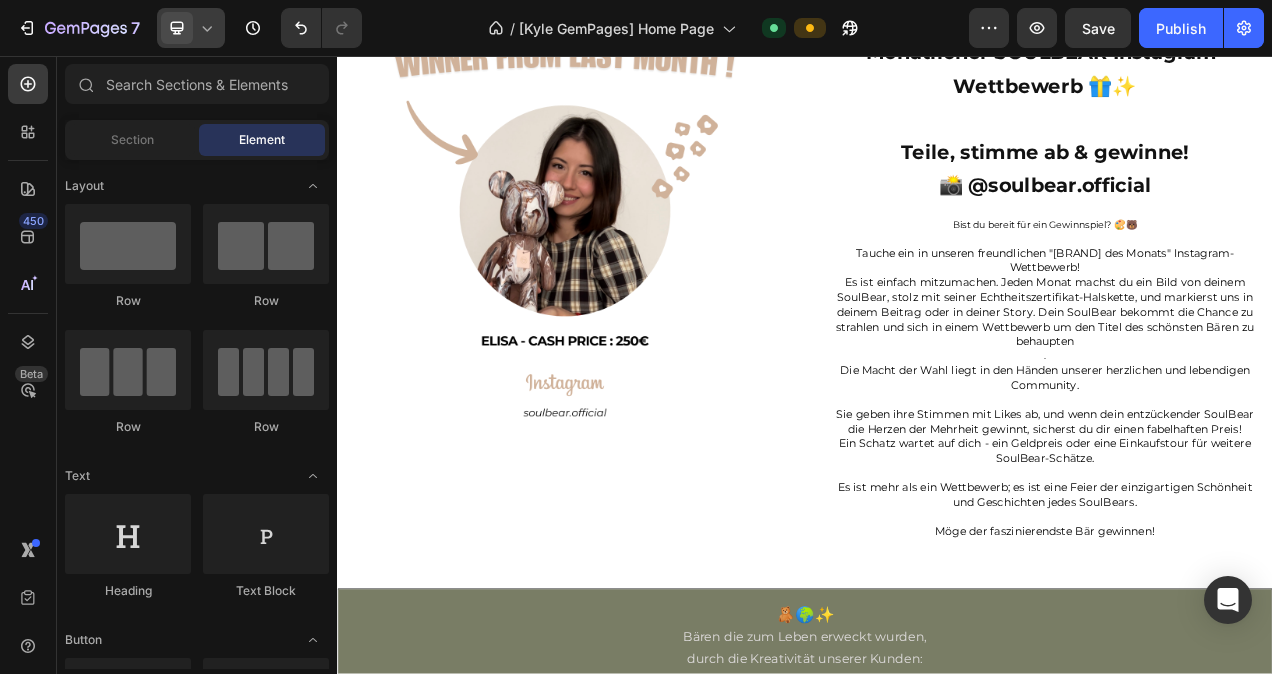 scroll, scrollTop: 4474, scrollLeft: 0, axis: vertical 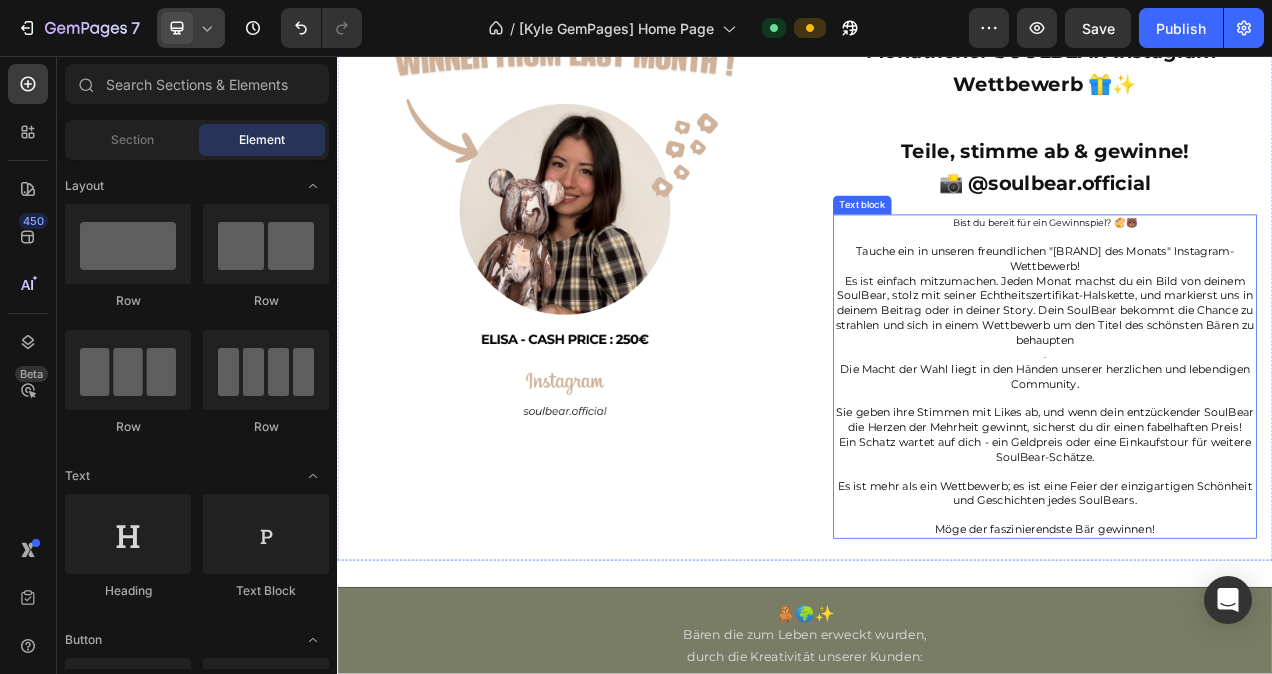 click at bounding box center (1245, 646) 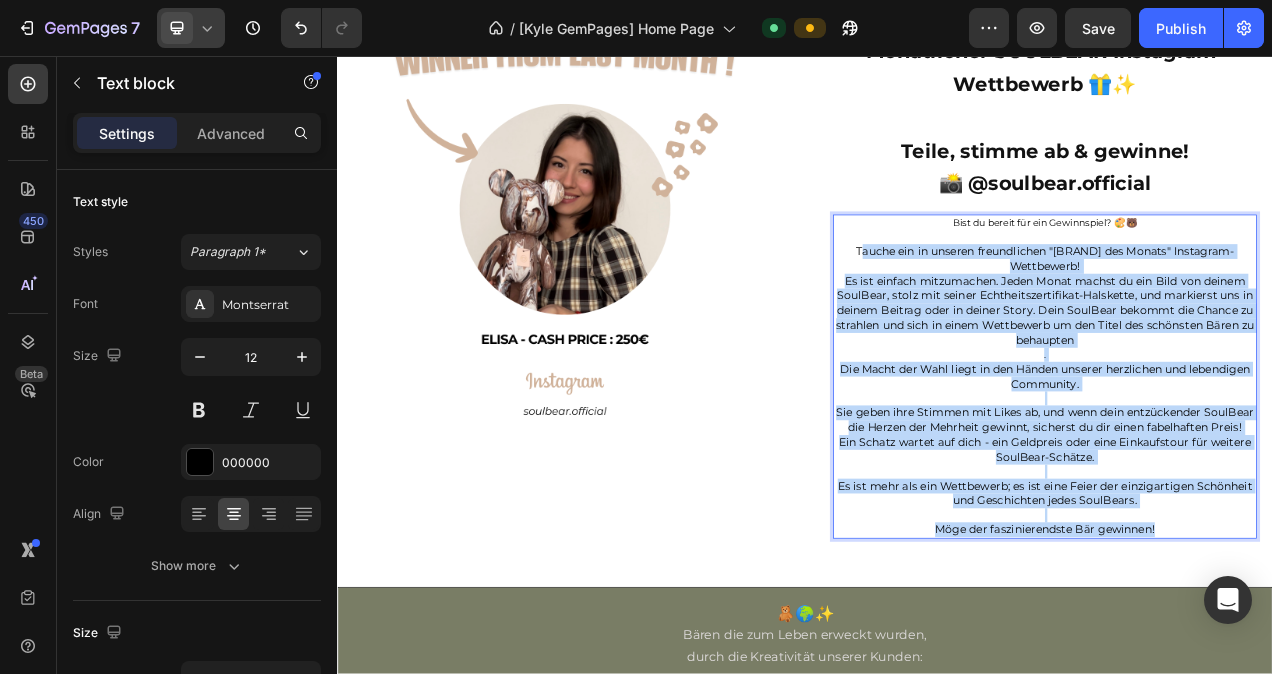 drag, startPoint x: 1400, startPoint y: 684, endPoint x: 992, endPoint y: 322, distance: 545.44293 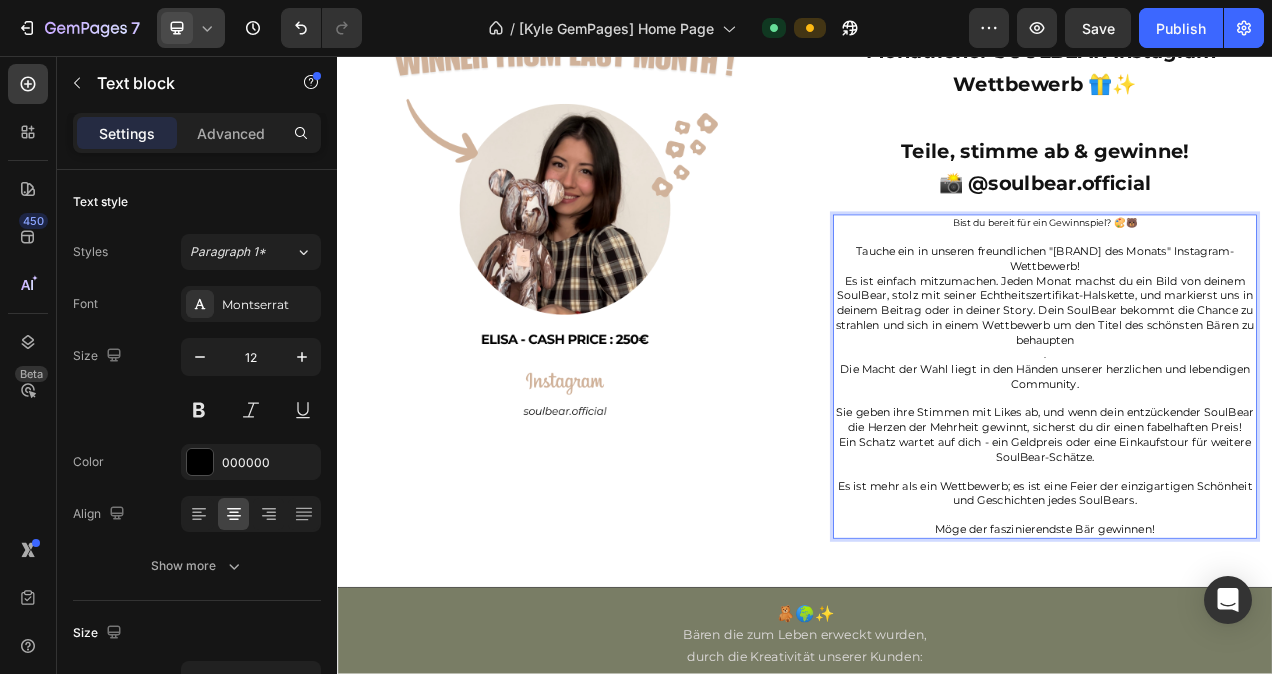 click on "Tauche ein in unseren freundlichen "SoulBear des Monats" Instagram-Wettbewerb!" at bounding box center [1245, 317] 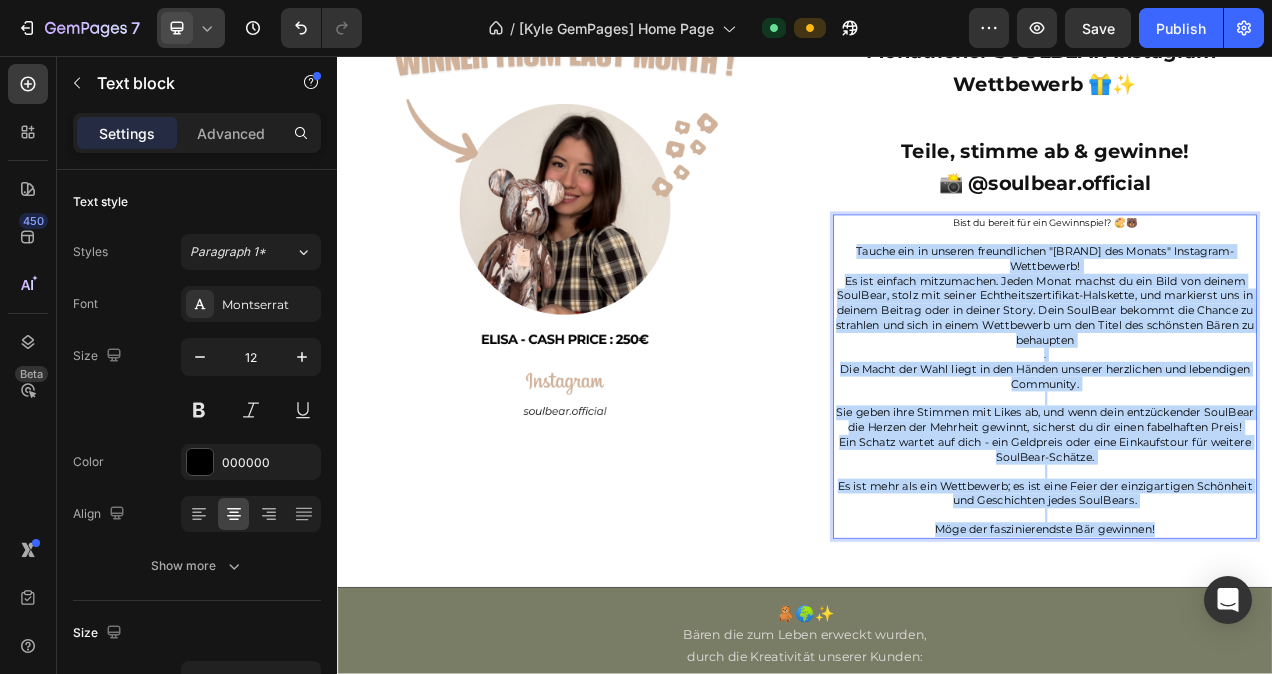 drag, startPoint x: 983, startPoint y: 320, endPoint x: 1387, endPoint y: 689, distance: 547.15356 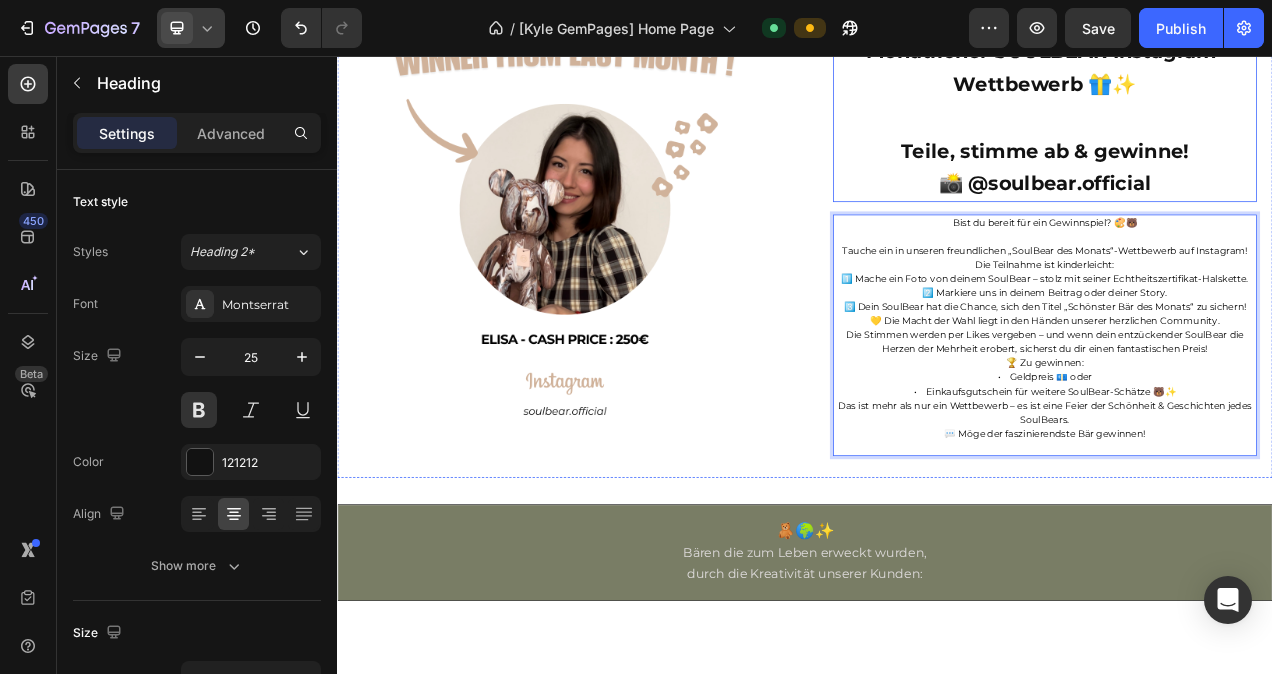 click on "Monatlicher SOULBEAR Instagram-Wettbewerb 🎁✨ Teile, stimme ab & gewinne! 📸 @soulbear.official" at bounding box center [1245, 135] 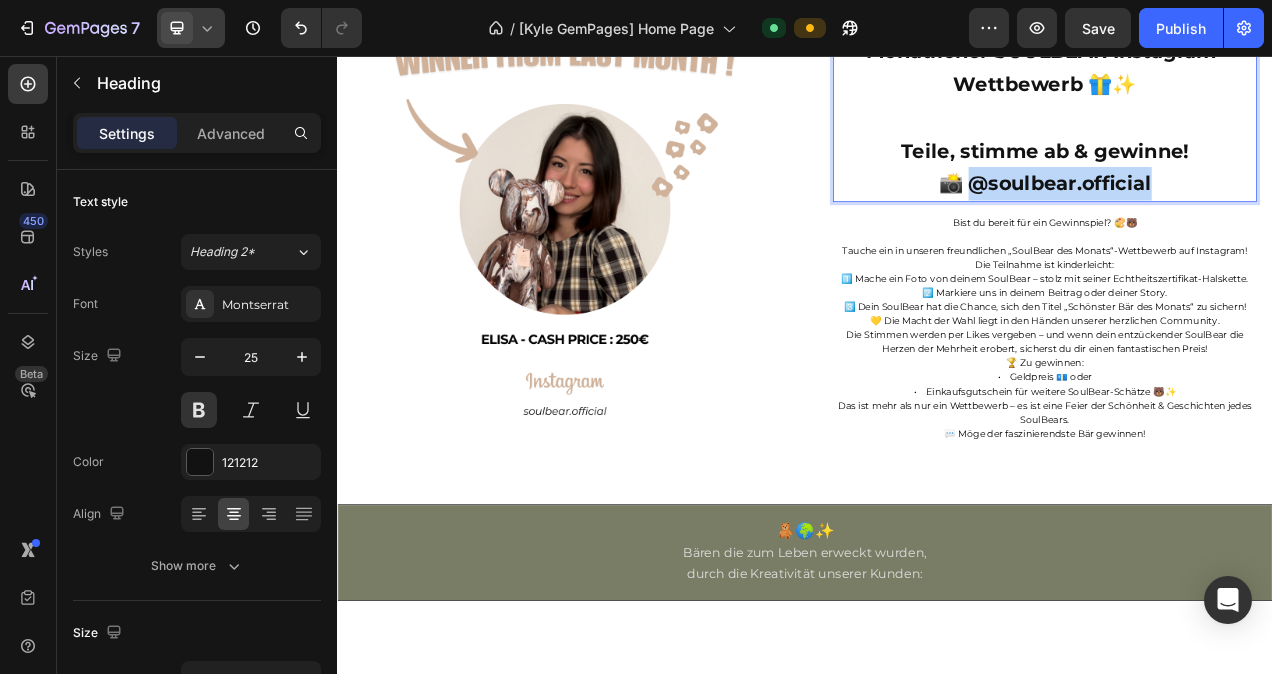 drag, startPoint x: 1379, startPoint y: 232, endPoint x: 1139, endPoint y: 238, distance: 240.07498 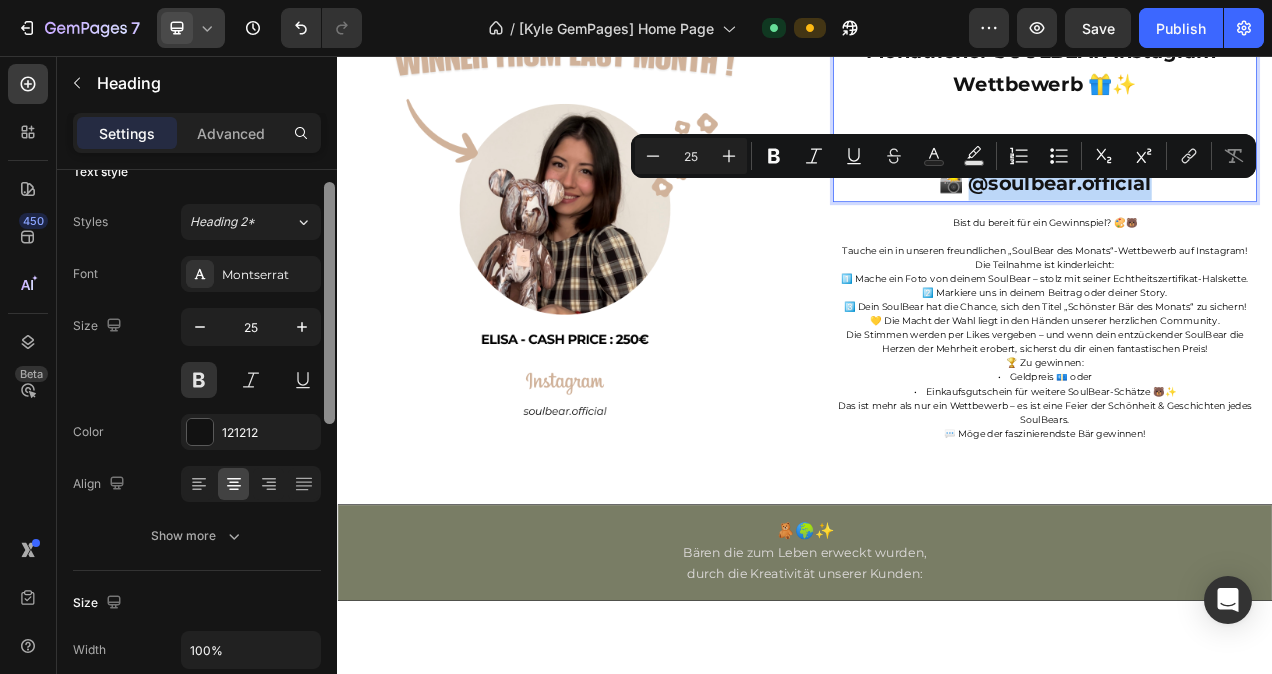drag, startPoint x: 329, startPoint y: 396, endPoint x: 326, endPoint y: 408, distance: 12.369317 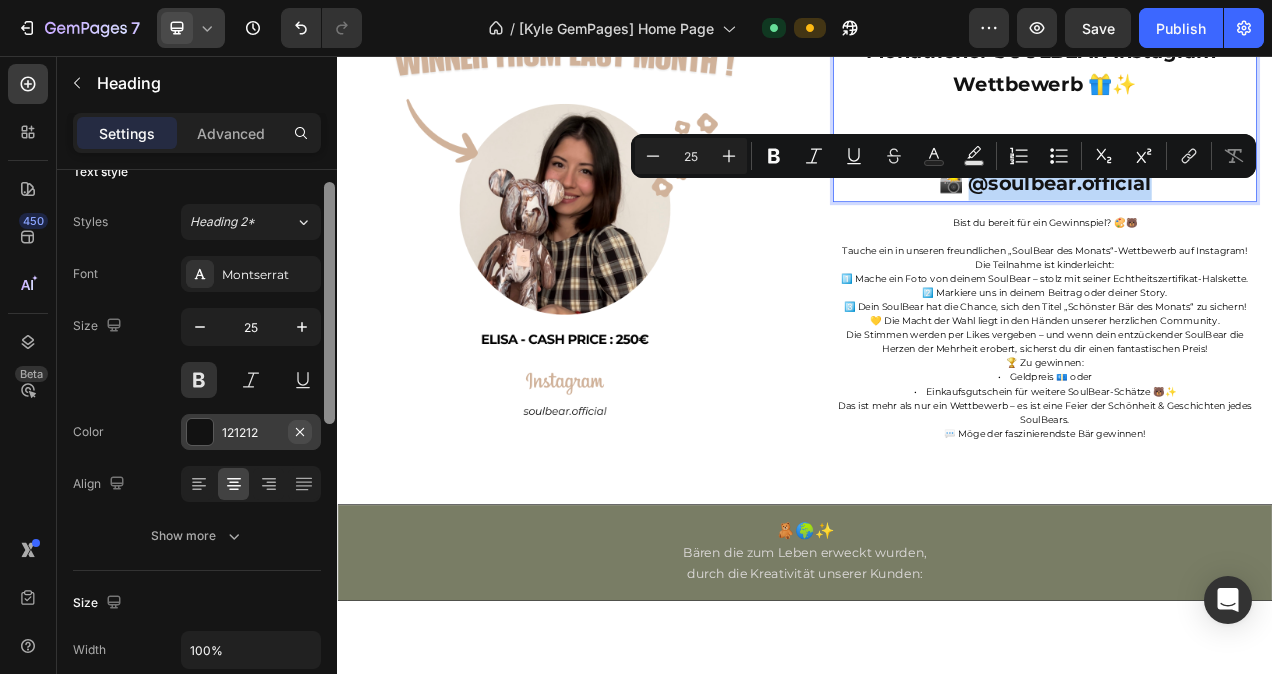 scroll, scrollTop: 27, scrollLeft: 0, axis: vertical 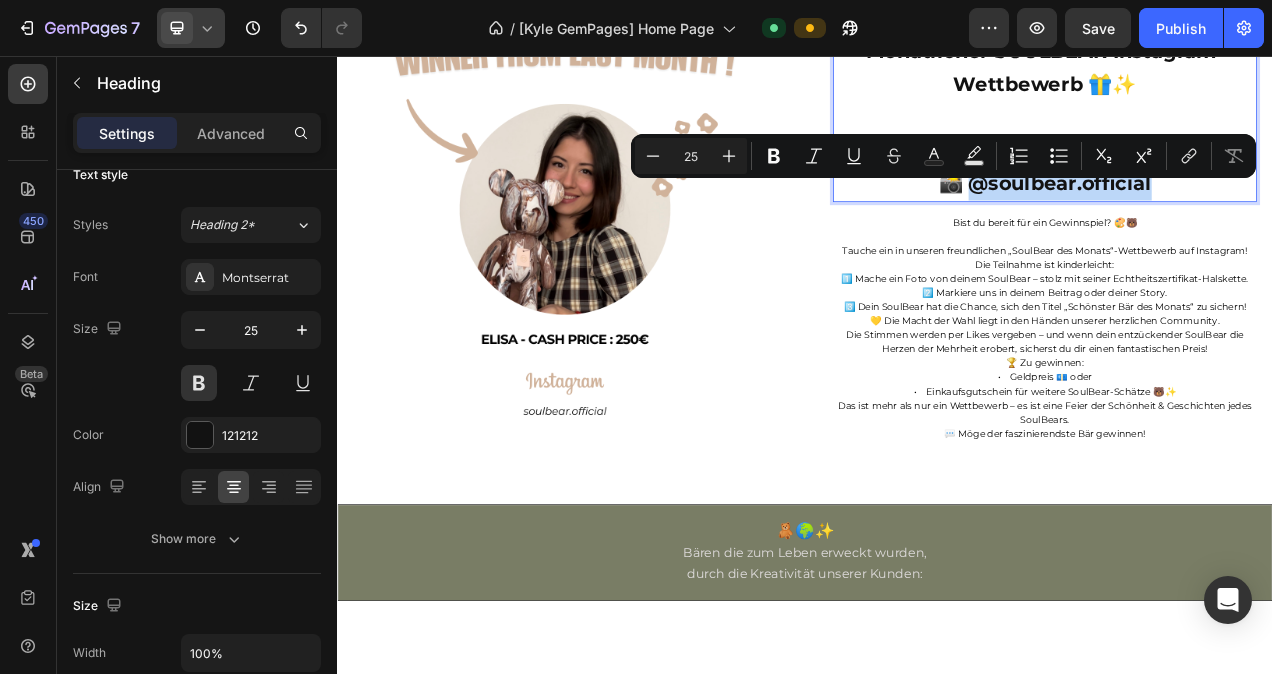 drag, startPoint x: 1385, startPoint y: 231, endPoint x: 1139, endPoint y: 245, distance: 246.39806 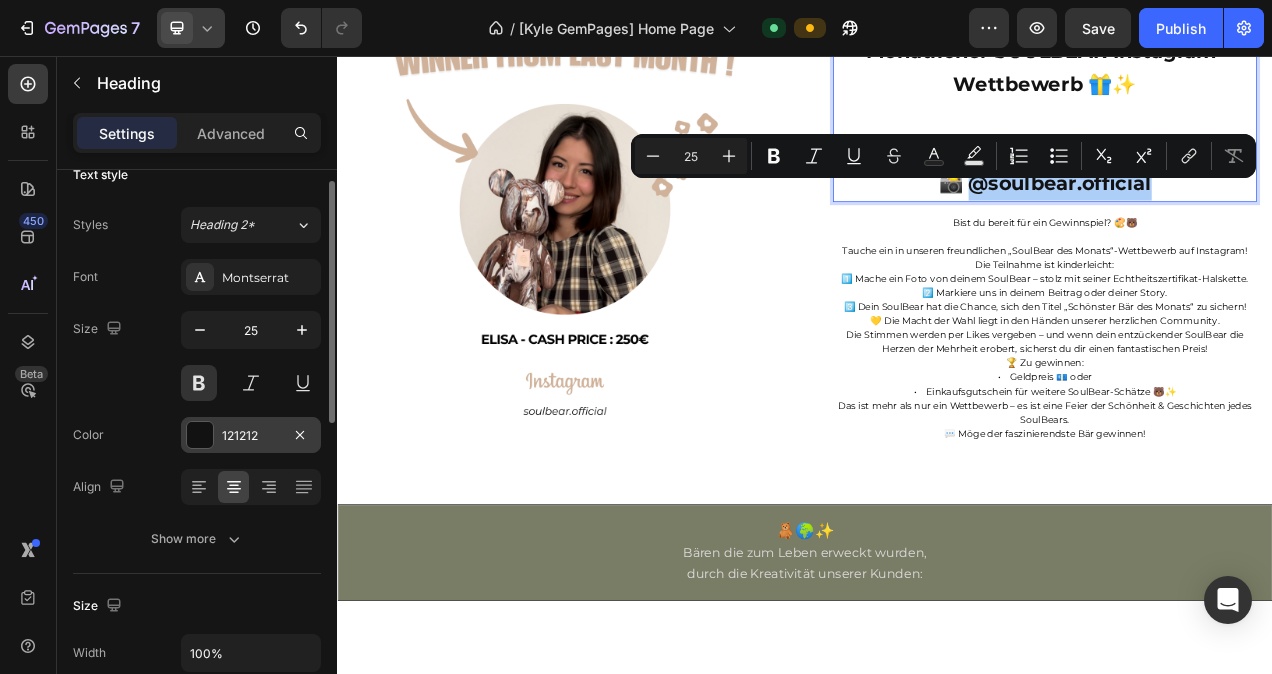 click at bounding box center [200, 435] 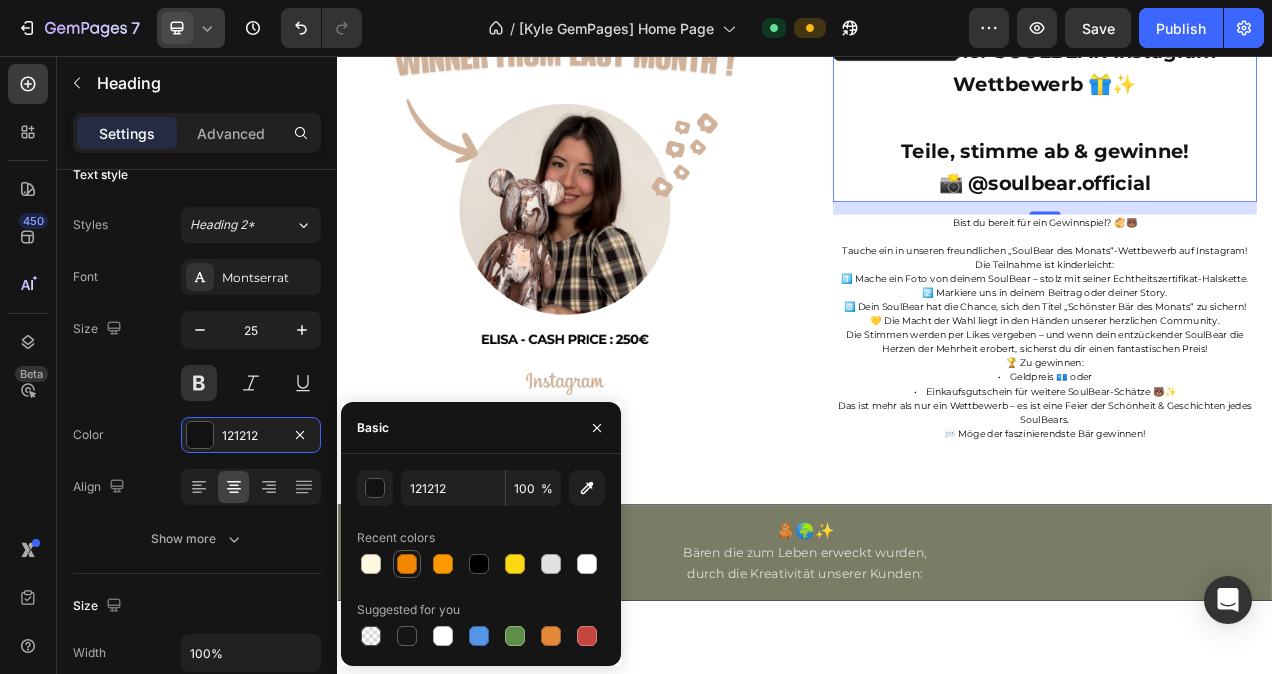 click at bounding box center (407, 564) 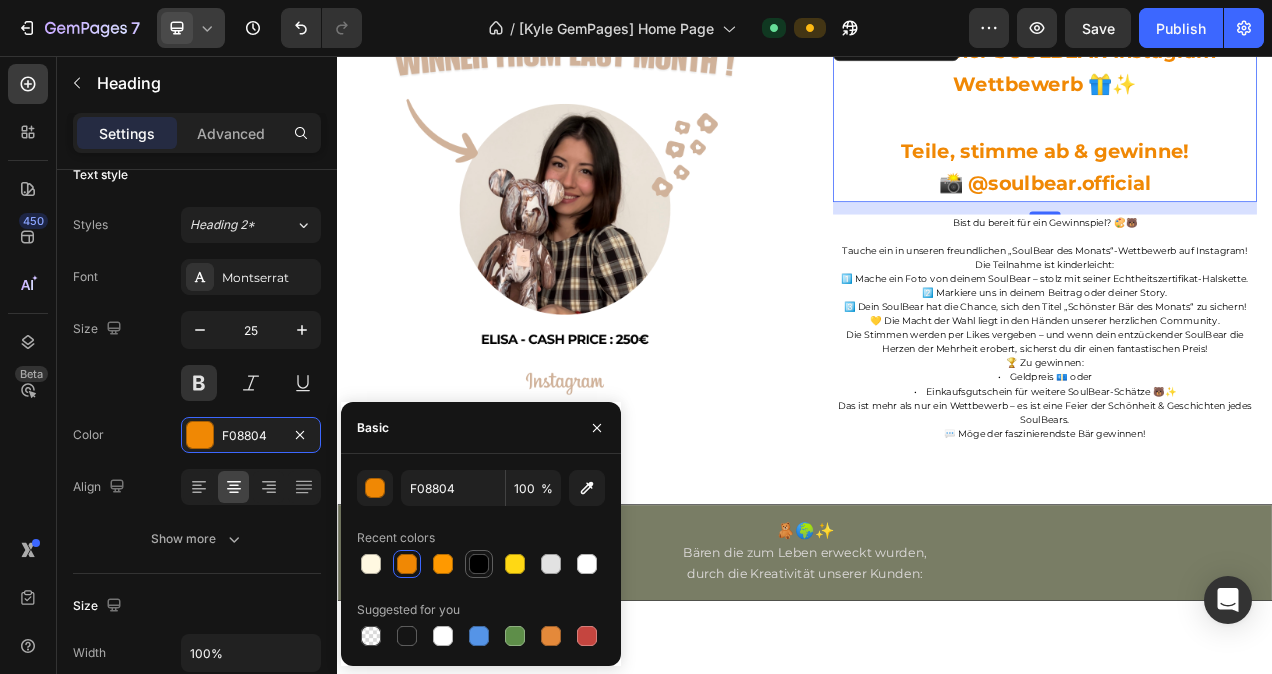 click at bounding box center (479, 564) 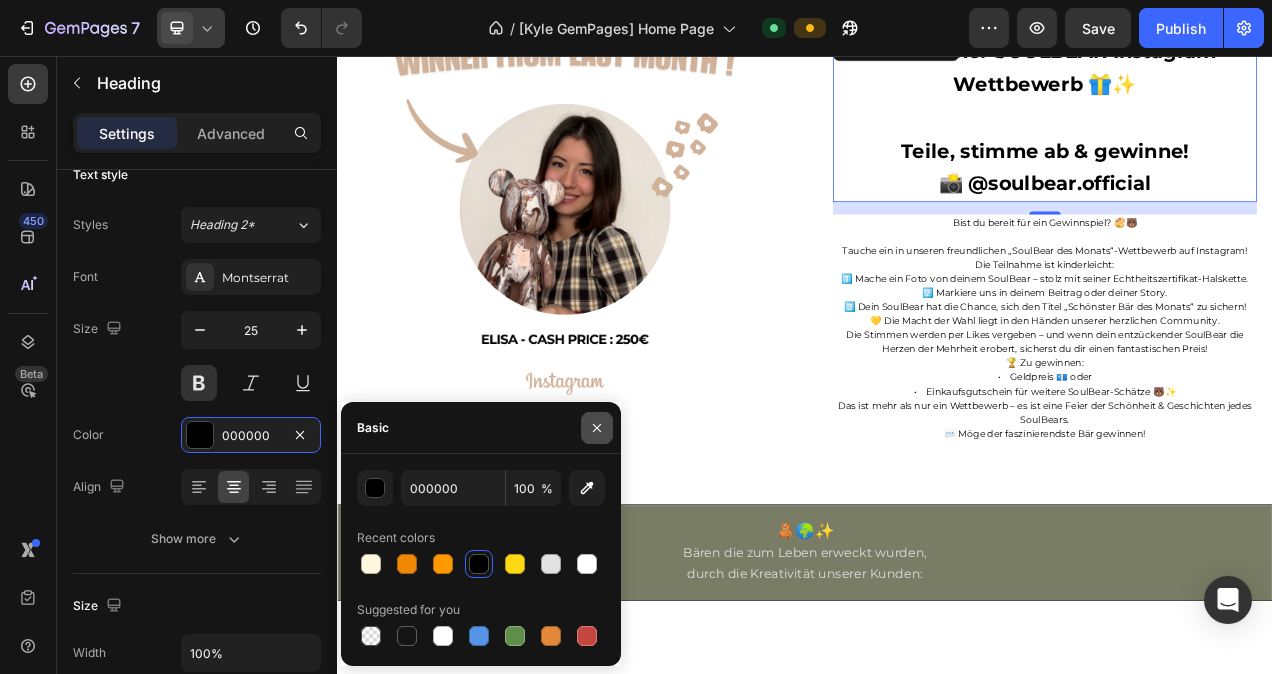 click 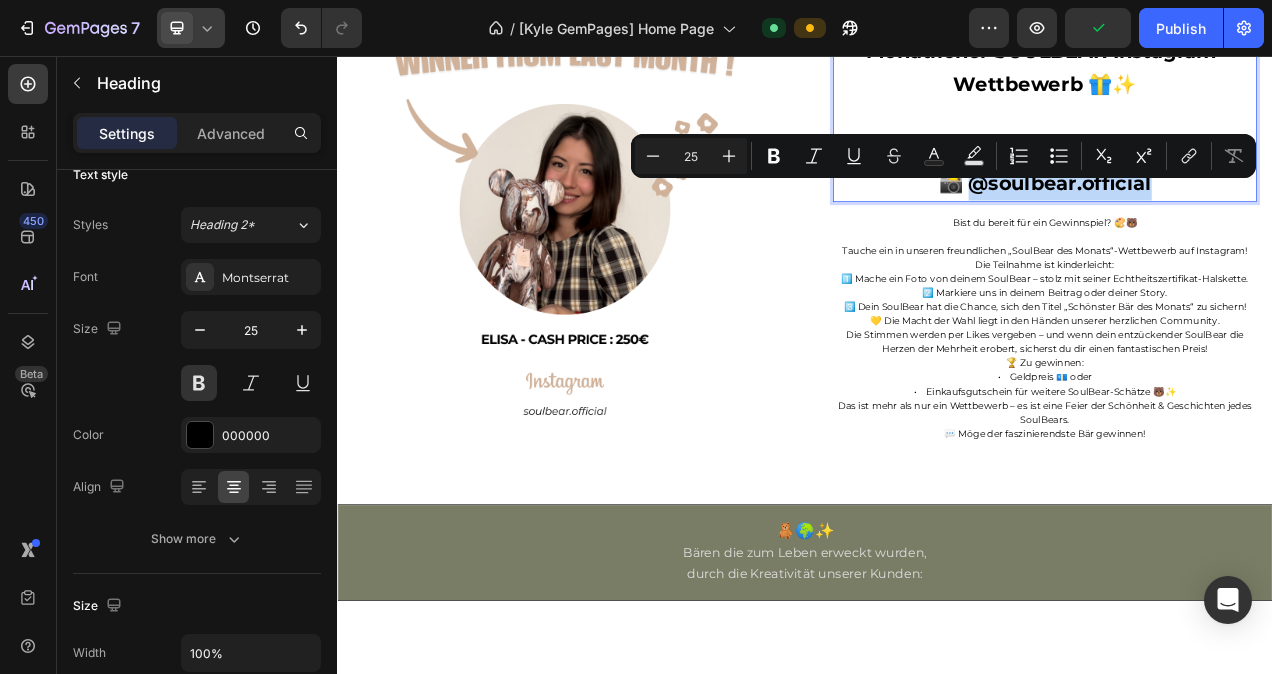 drag, startPoint x: 1377, startPoint y: 233, endPoint x: 1142, endPoint y: 243, distance: 235.21268 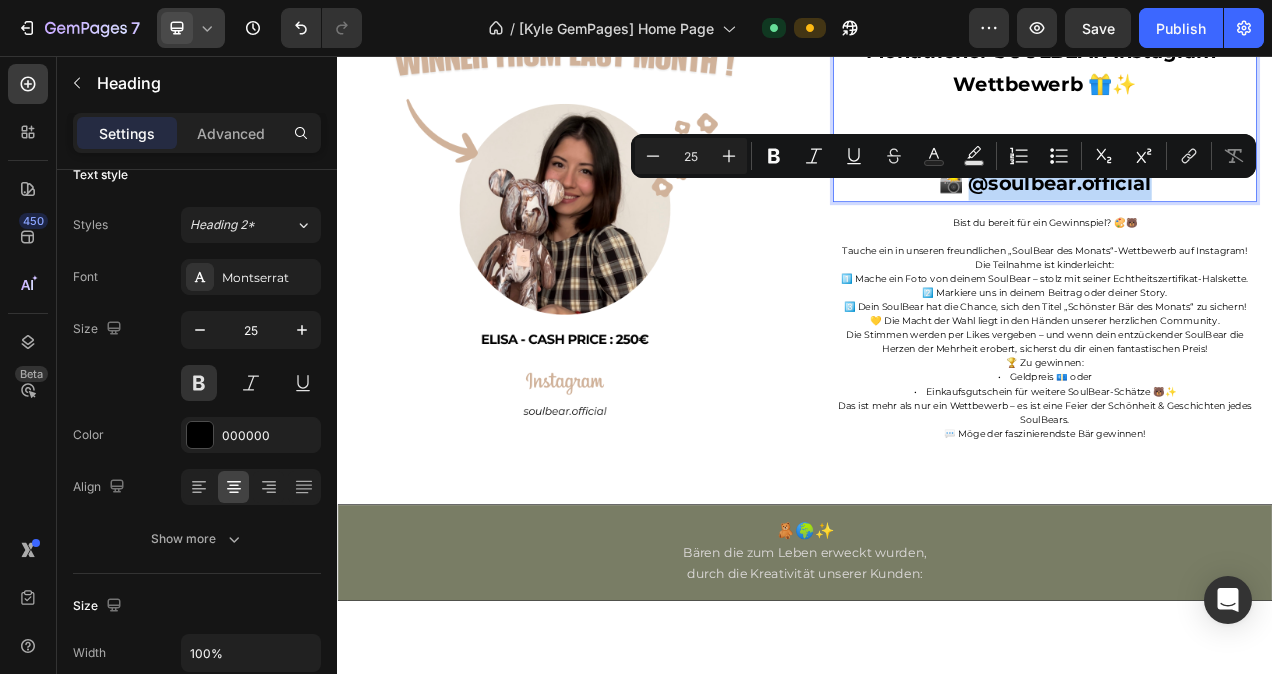 click on "Monatlicher SOULBEAR Instagram-Wettbewerb 🎁✨ Teile, stimme ab & gewinne! 📸 @soulbear.official" at bounding box center [1245, 135] 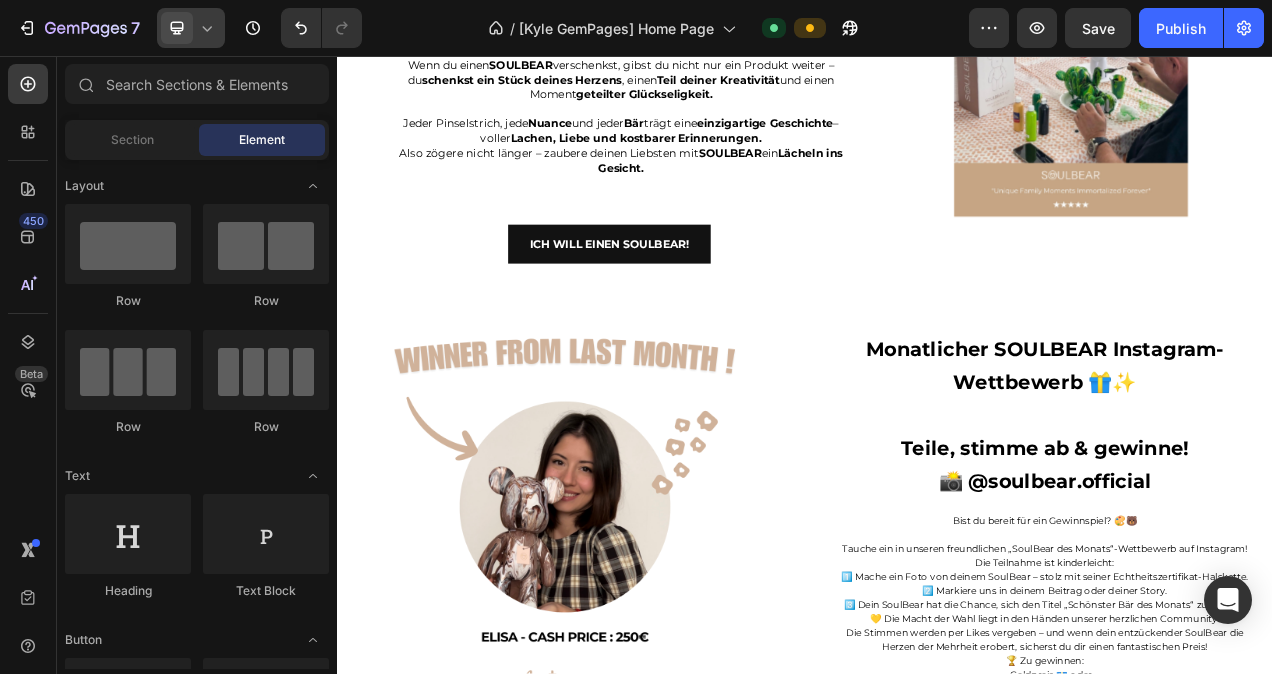 scroll, scrollTop: 3868, scrollLeft: 0, axis: vertical 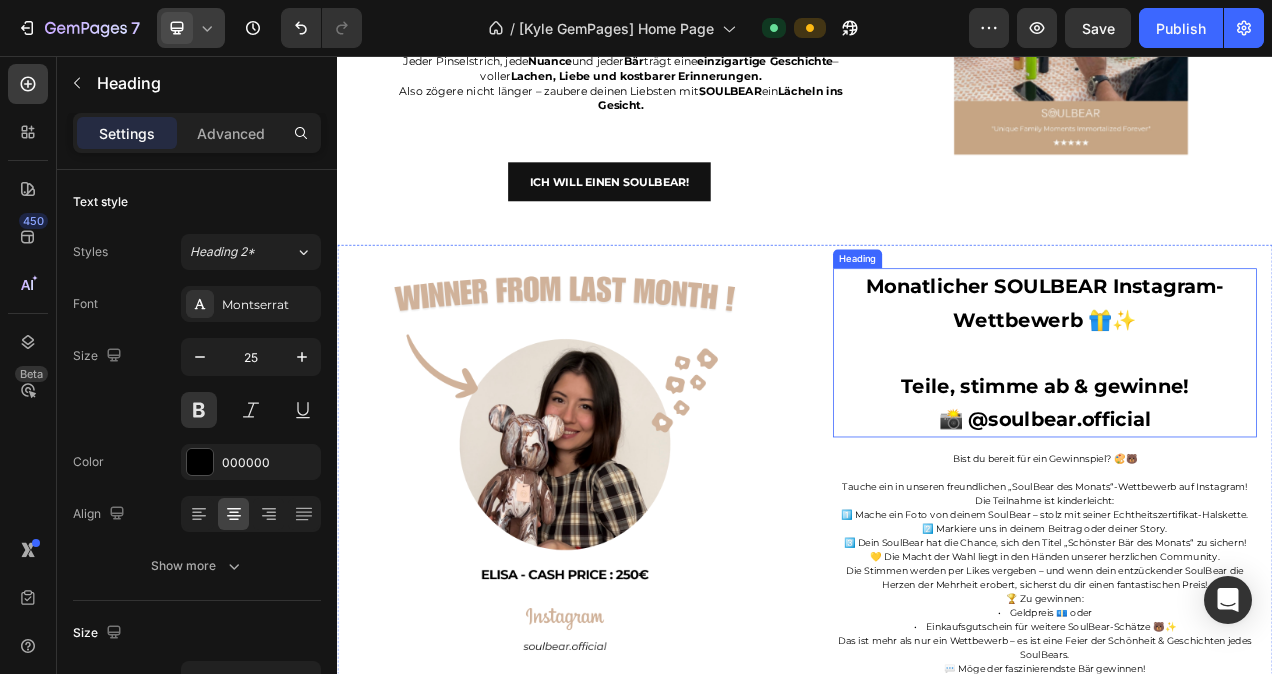 click on "Monatlicher SOULBEAR Instagram-Wettbewerb 🎁✨ Teile, stimme ab & gewinne! 📸 @soulbear.official" at bounding box center [1245, 437] 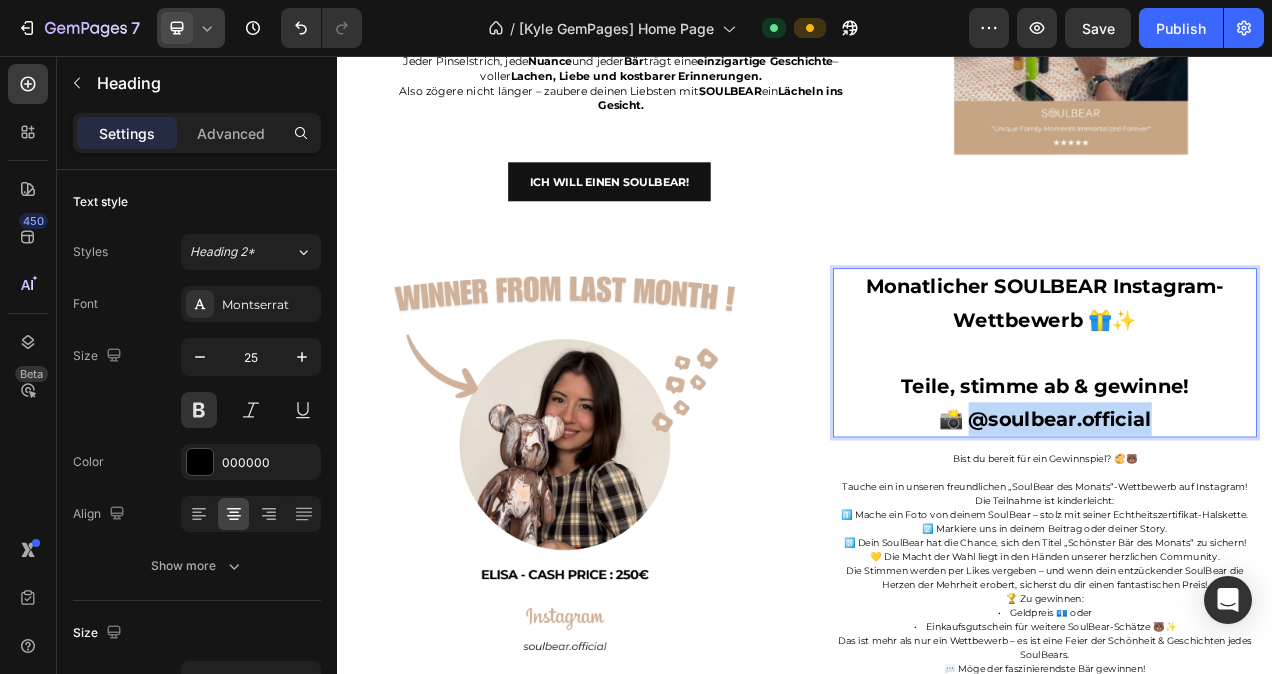 drag, startPoint x: 1385, startPoint y: 531, endPoint x: 1136, endPoint y: 537, distance: 249.07228 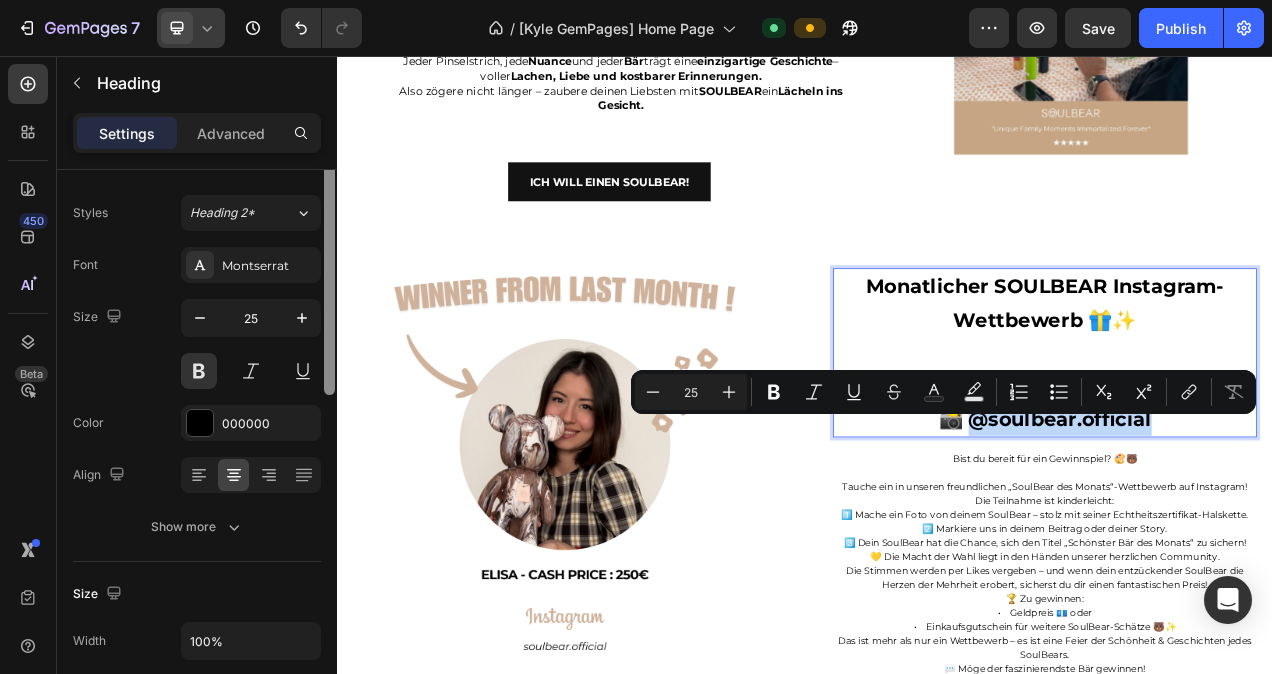 scroll, scrollTop: 0, scrollLeft: 0, axis: both 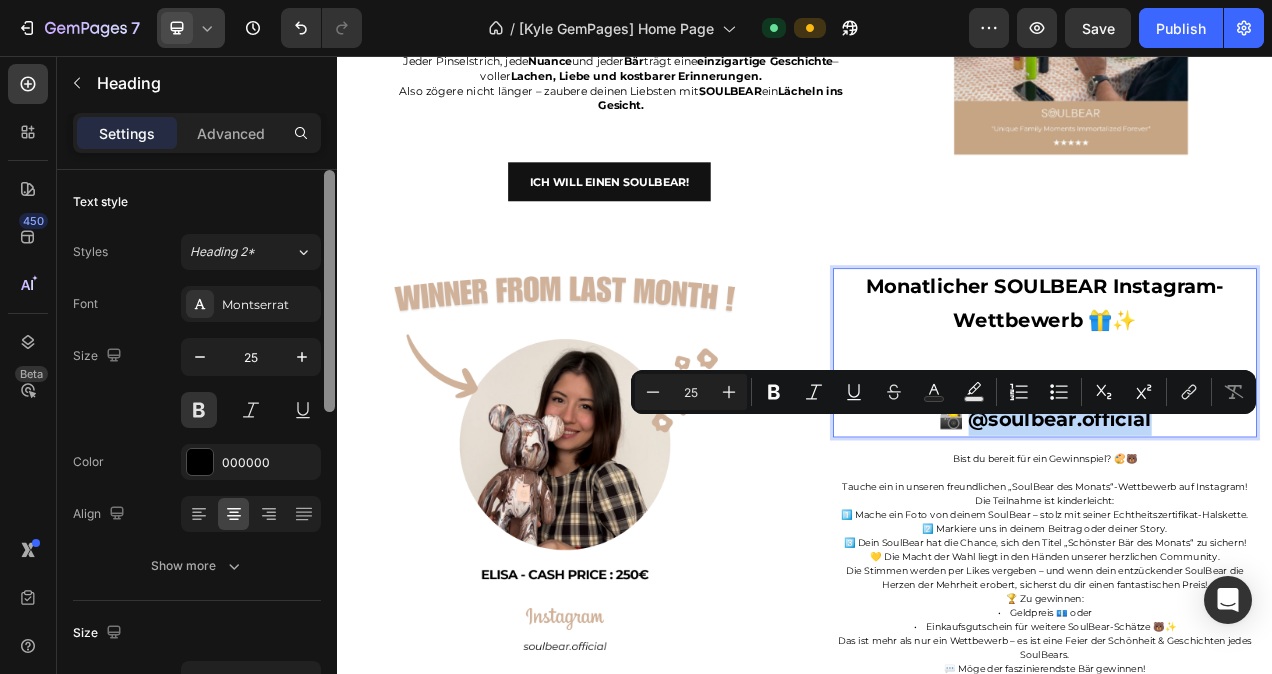 drag, startPoint x: 328, startPoint y: 289, endPoint x: 325, endPoint y: 250, distance: 39.115215 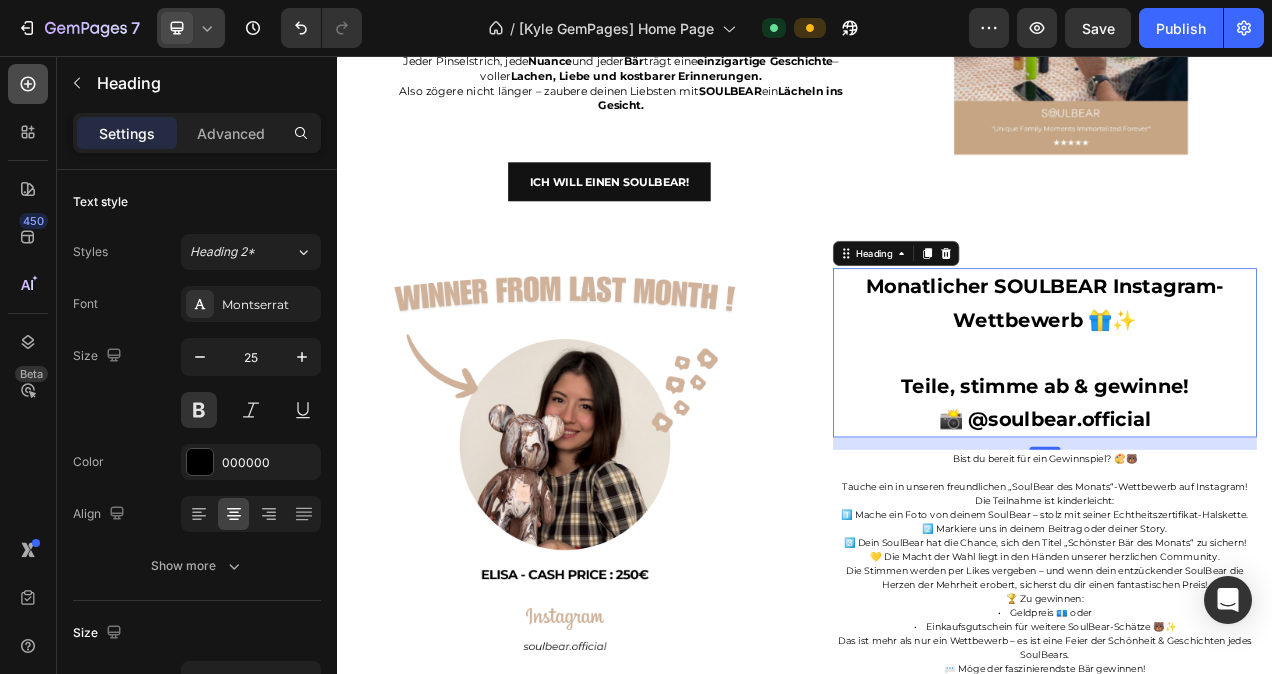 click 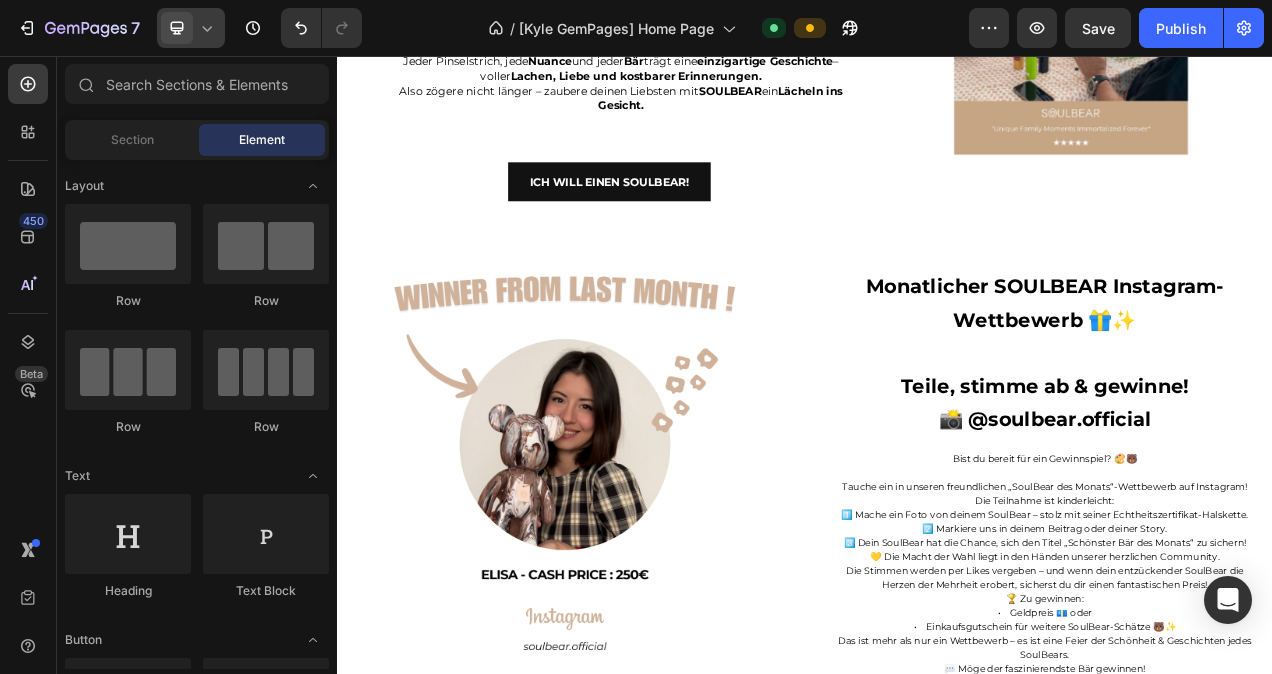 click on "Layout
Row
Row
Row
Row Text
Heading
Text Block Button
Button
Button Media
Image
Image
Video
Video Banner
Hero Banner" at bounding box center [197, 3123] 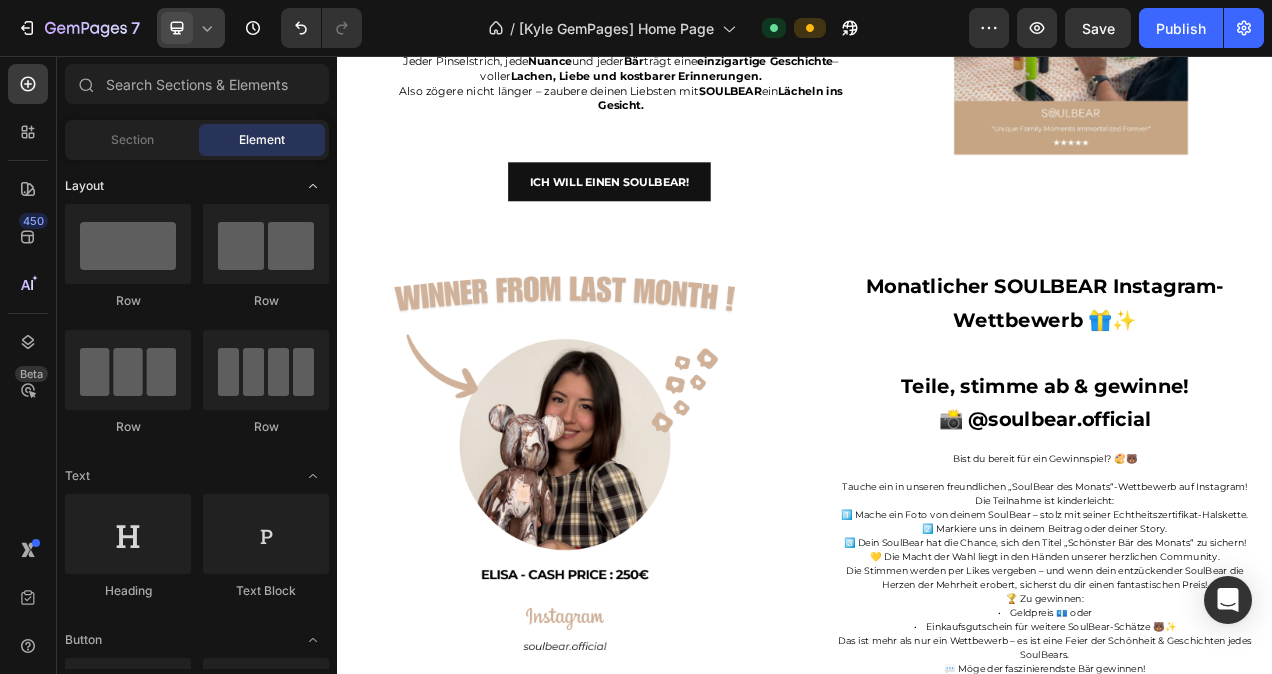 click on "Layout" 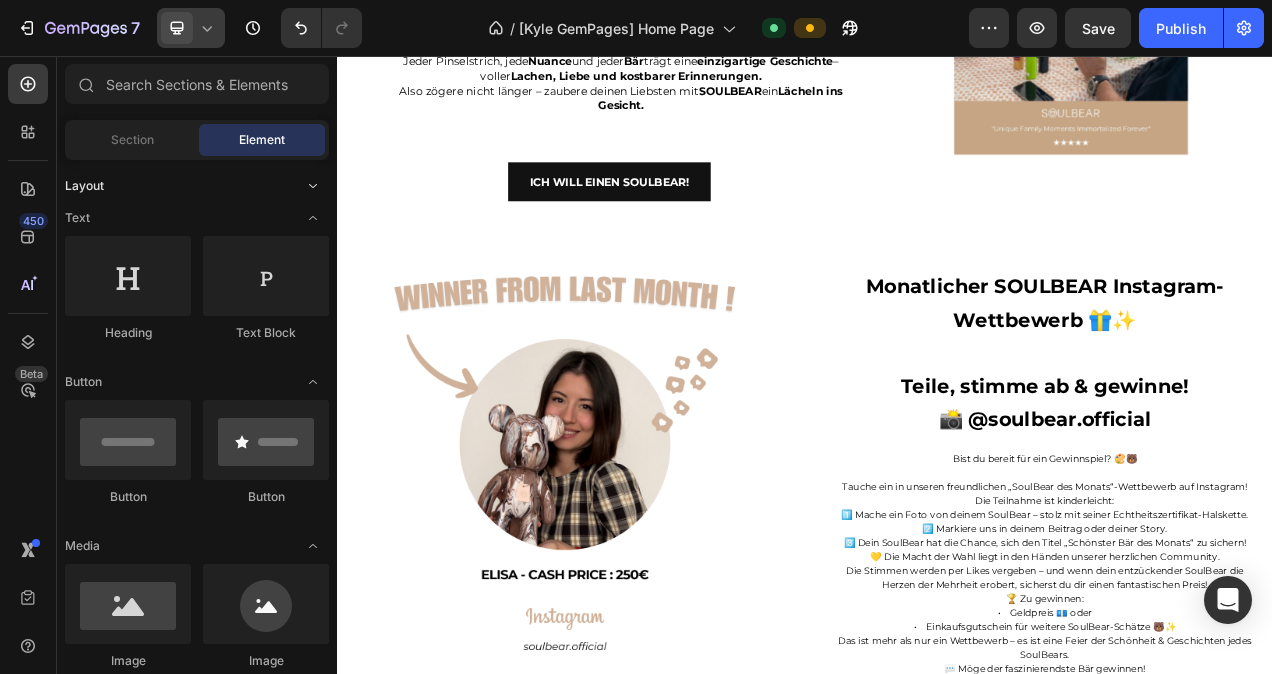 click 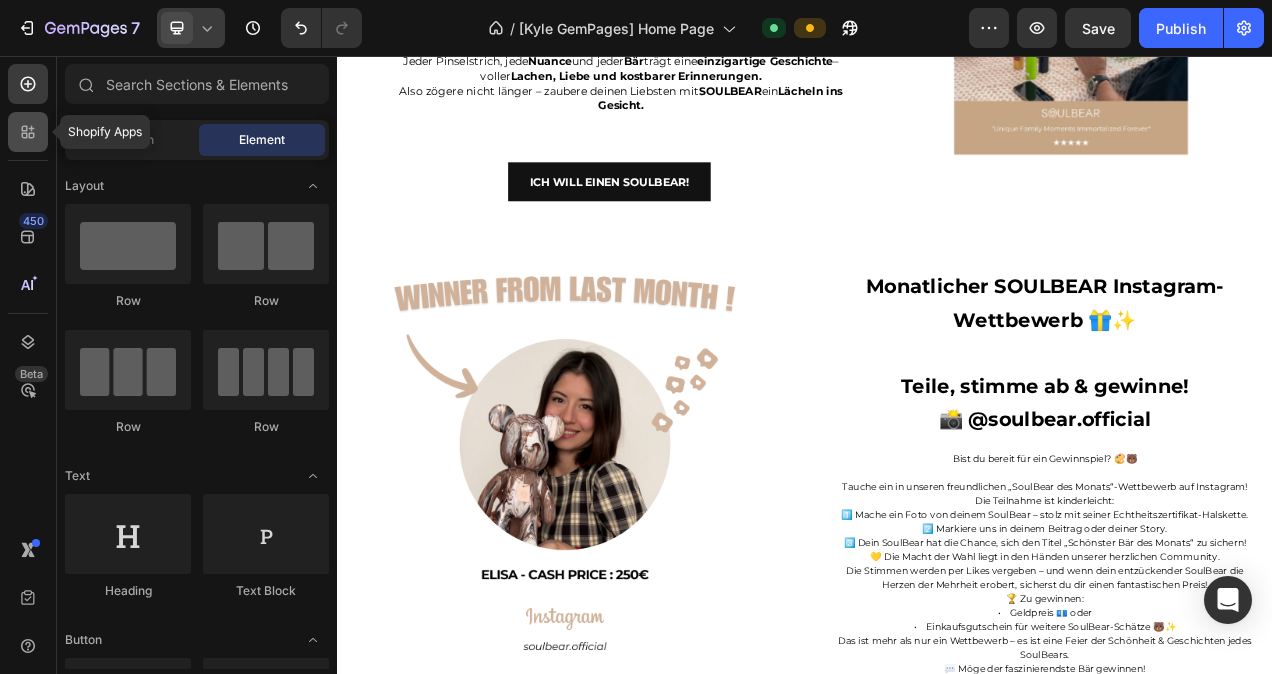 click 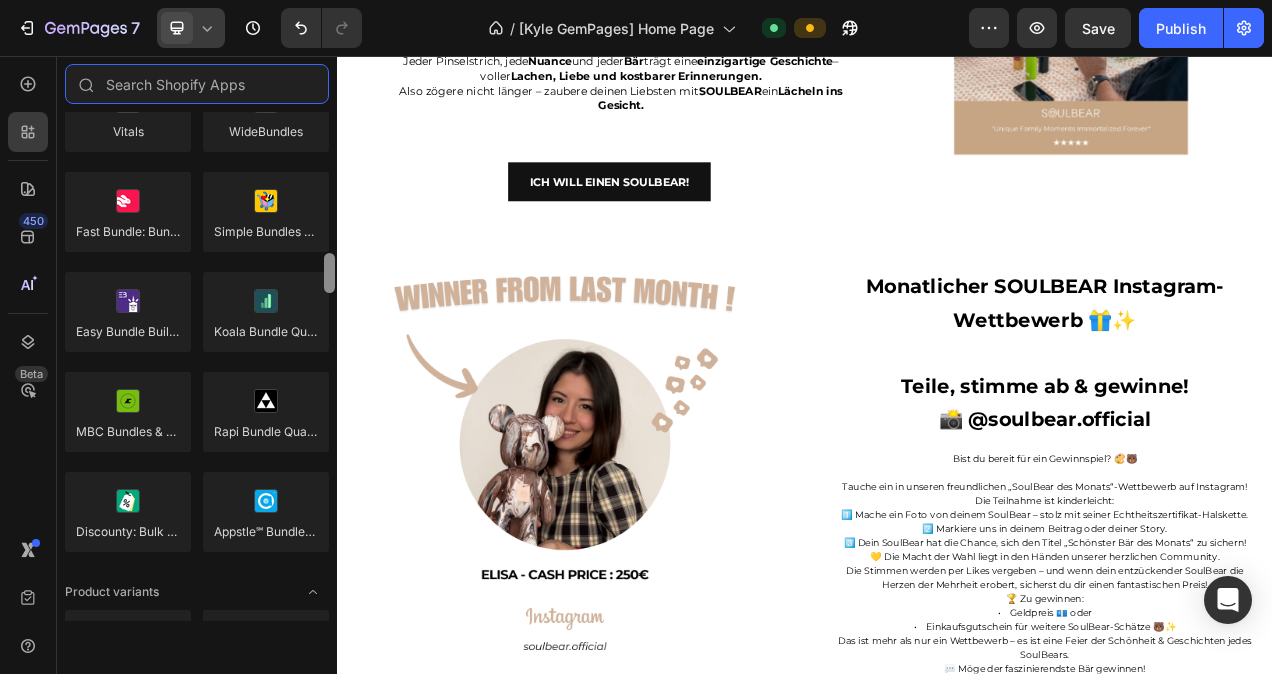 drag, startPoint x: 665, startPoint y: 191, endPoint x: 337, endPoint y: 330, distance: 356.23727 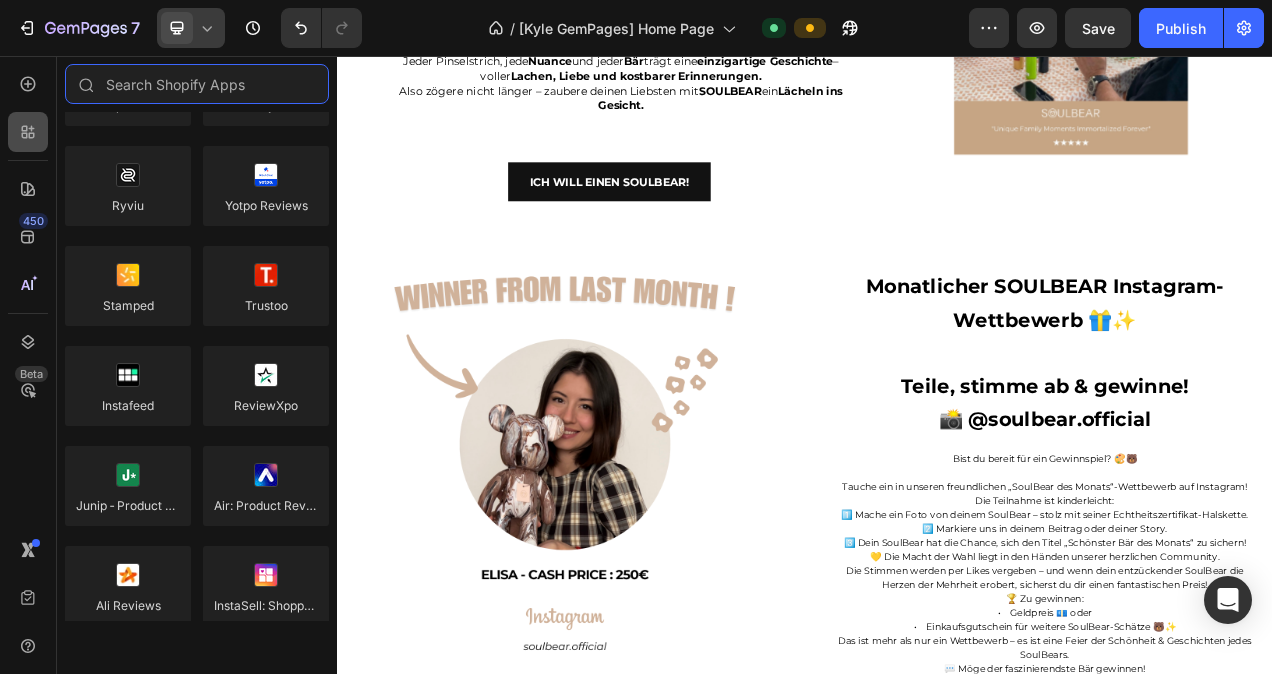 scroll, scrollTop: 0, scrollLeft: 0, axis: both 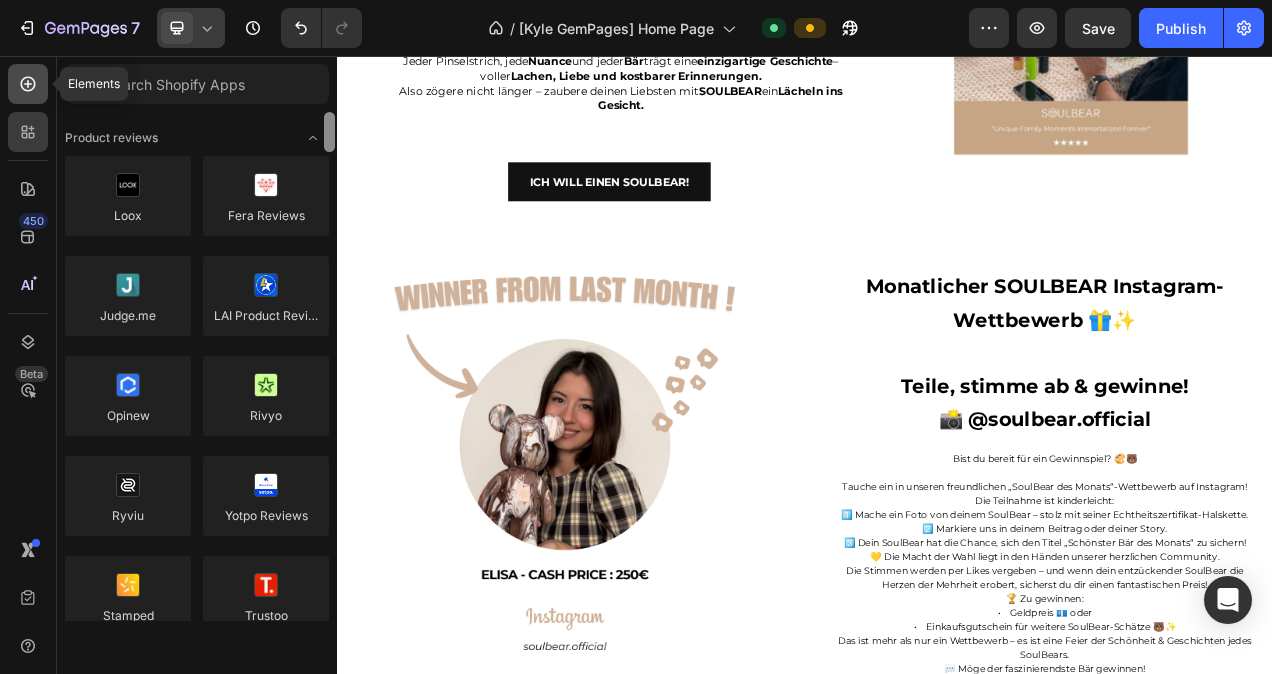click 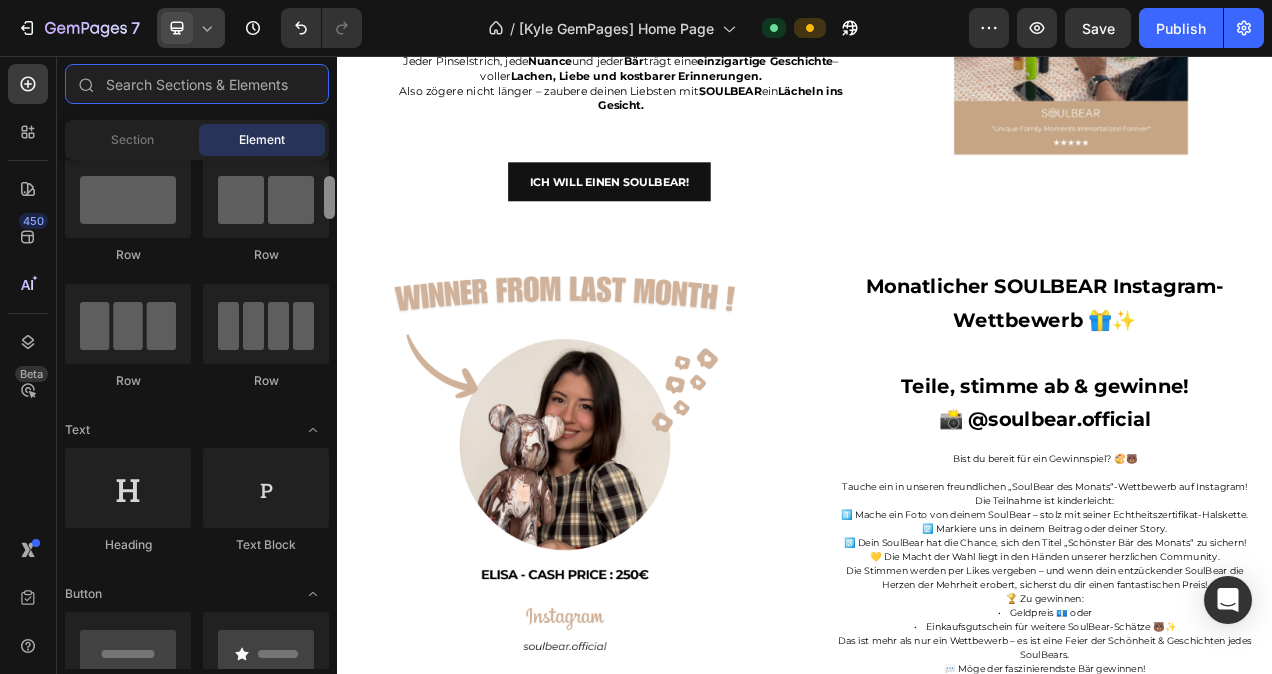 scroll, scrollTop: 0, scrollLeft: 0, axis: both 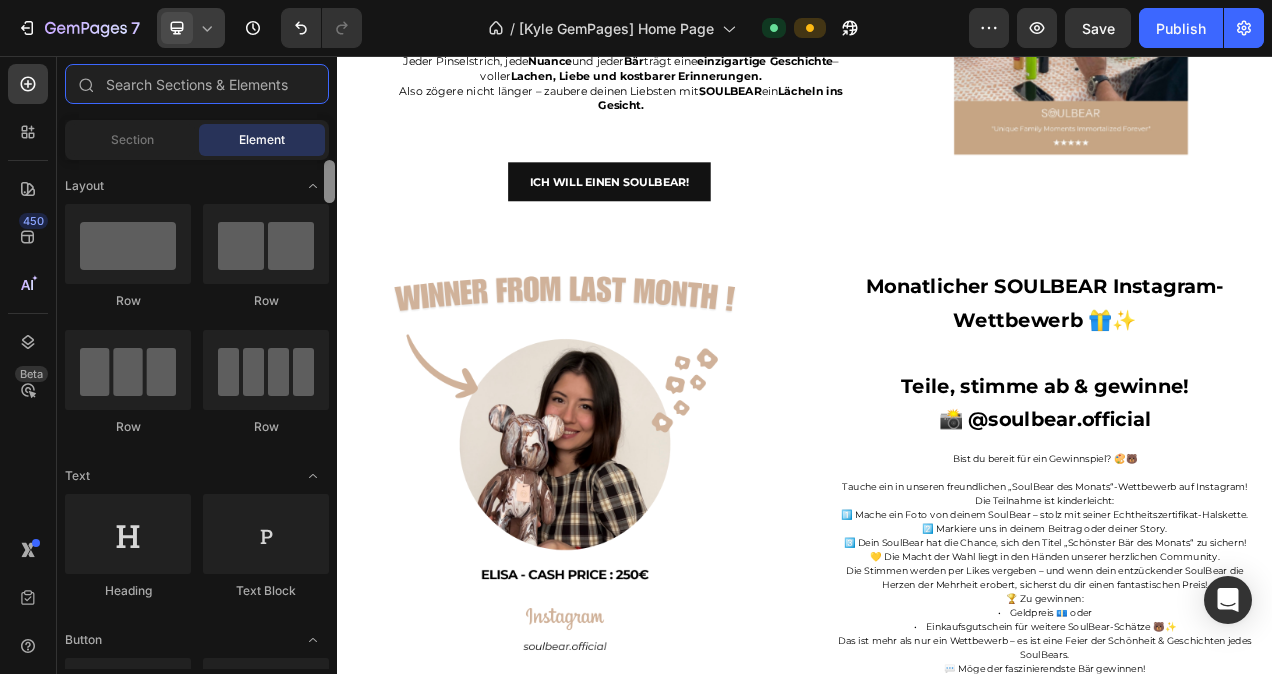 drag, startPoint x: 329, startPoint y: 183, endPoint x: 324, endPoint y: 169, distance: 14.866069 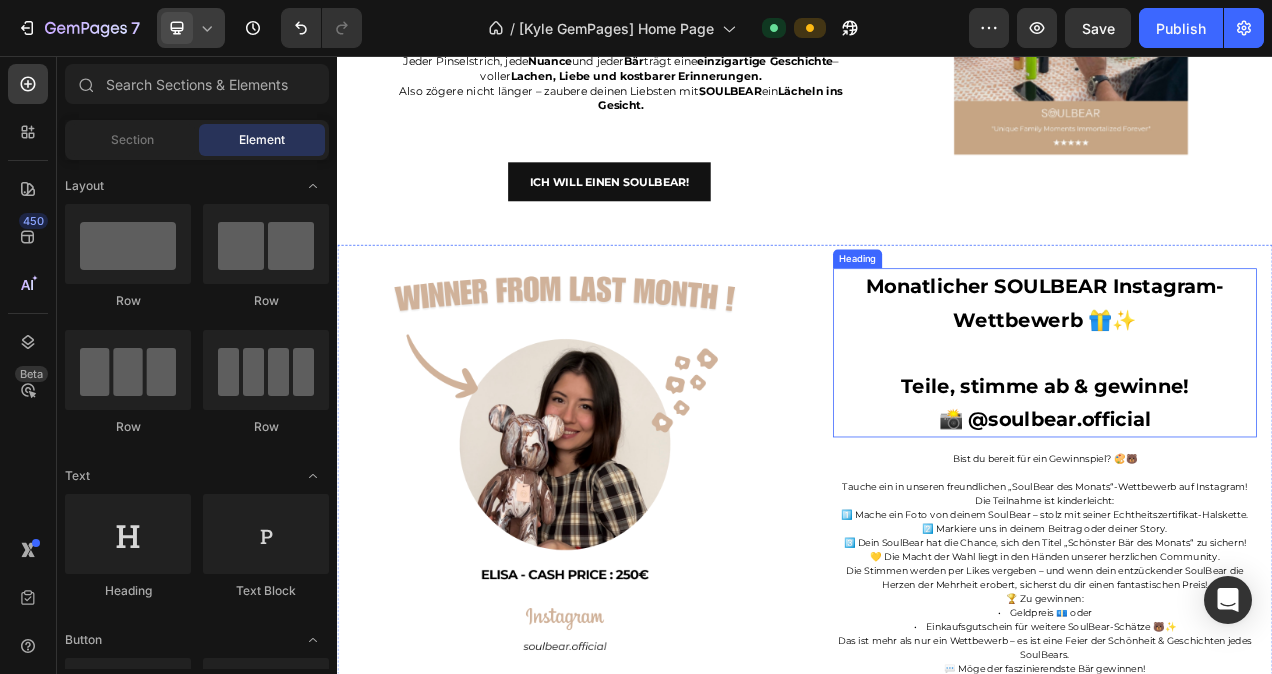 click on "Monatlicher SOULBEAR Instagram-Wettbewerb 🎁✨ Teile, stimme ab & gewinne! 📸 @soulbear.official" at bounding box center [1245, 437] 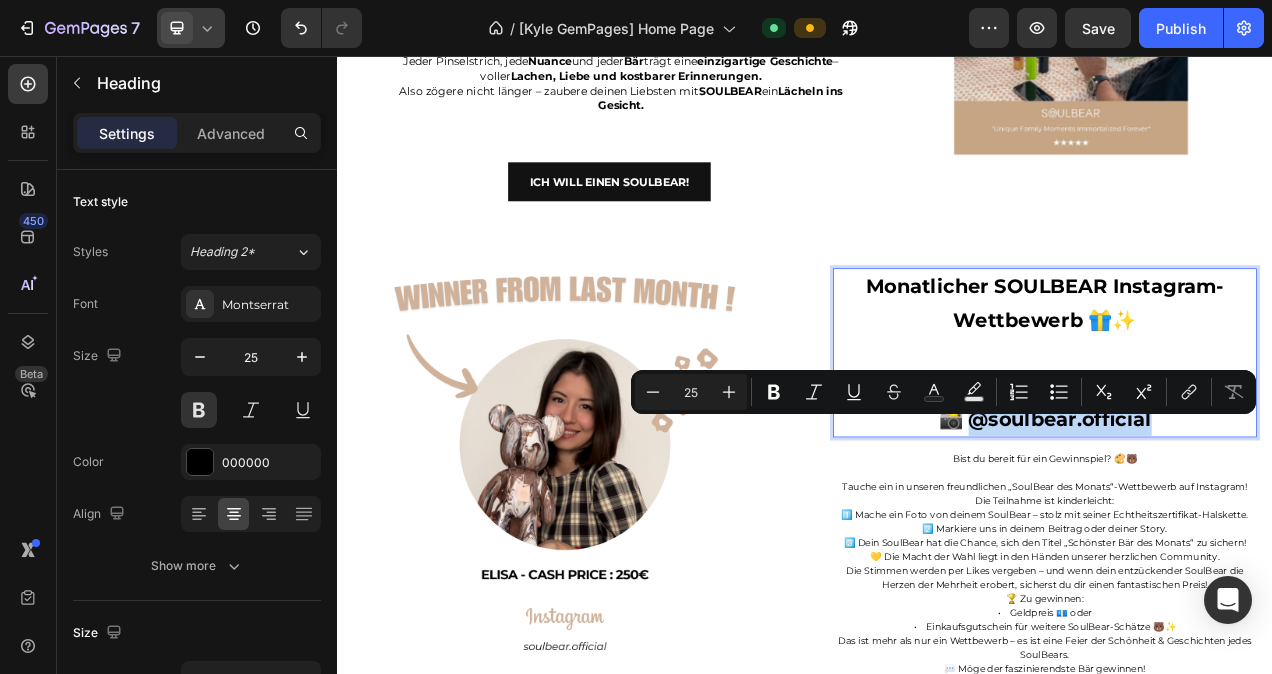 drag, startPoint x: 1382, startPoint y: 524, endPoint x: 1144, endPoint y: 533, distance: 238.1701 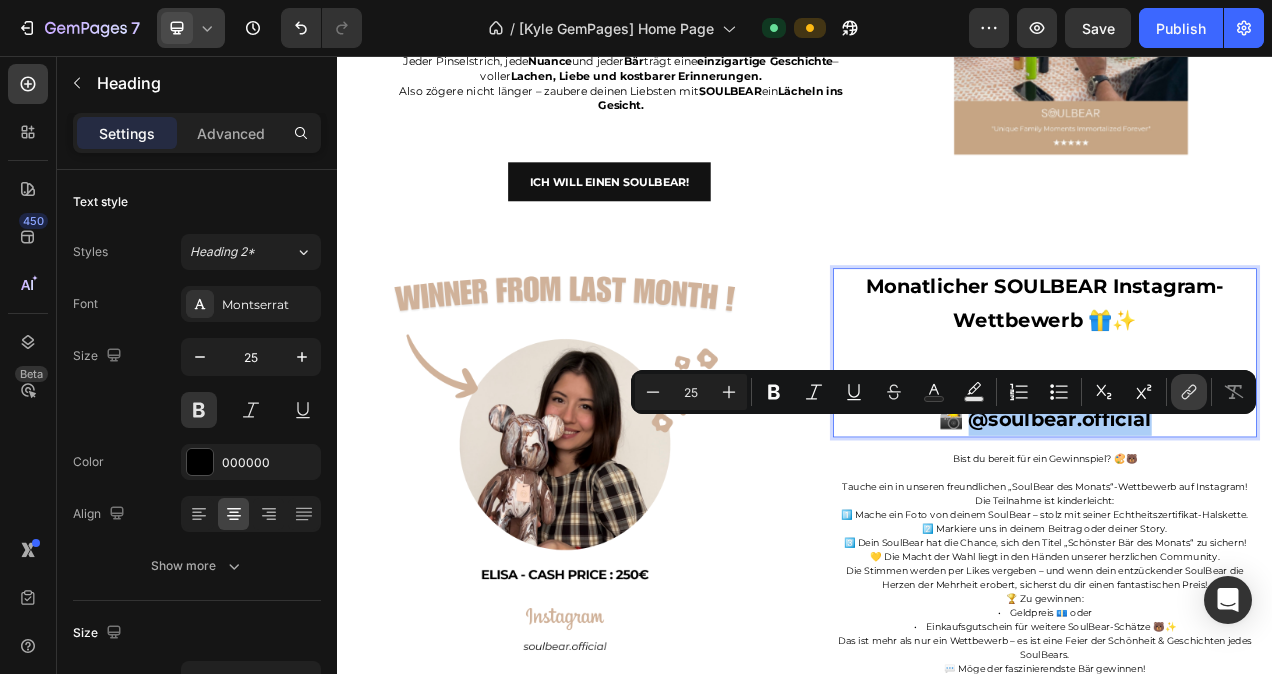 click 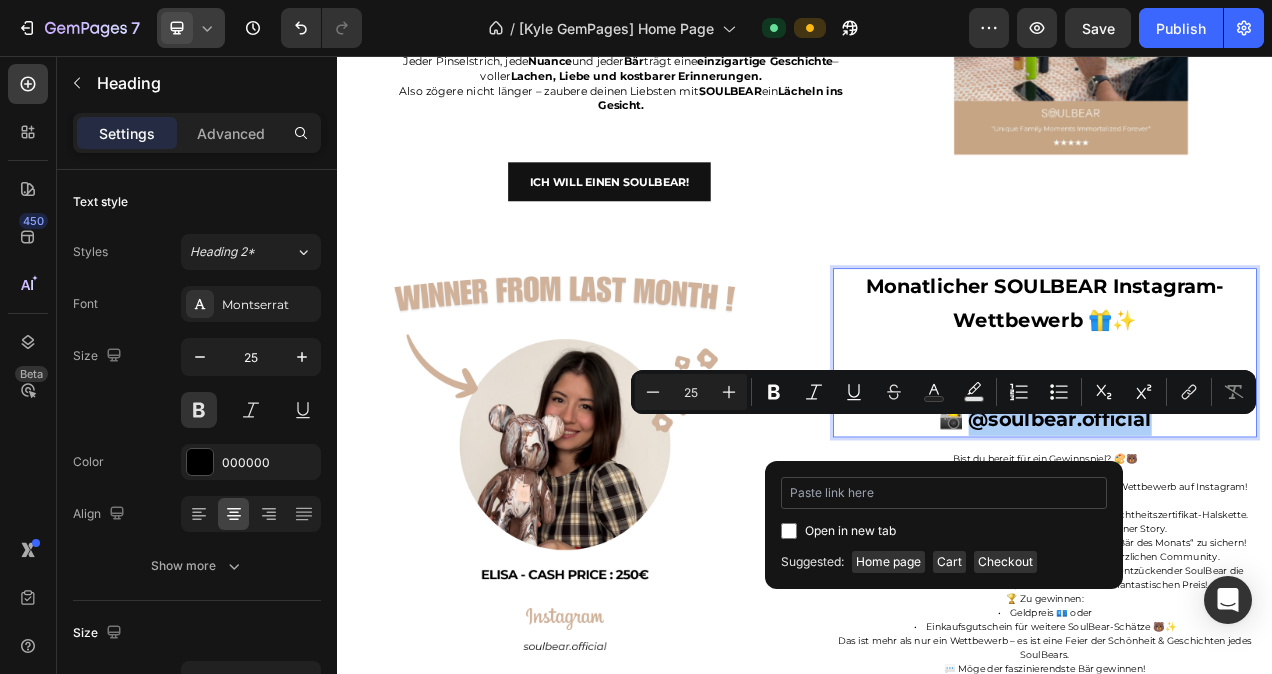 type on "https://www.instagram.com/soulbear.official/" 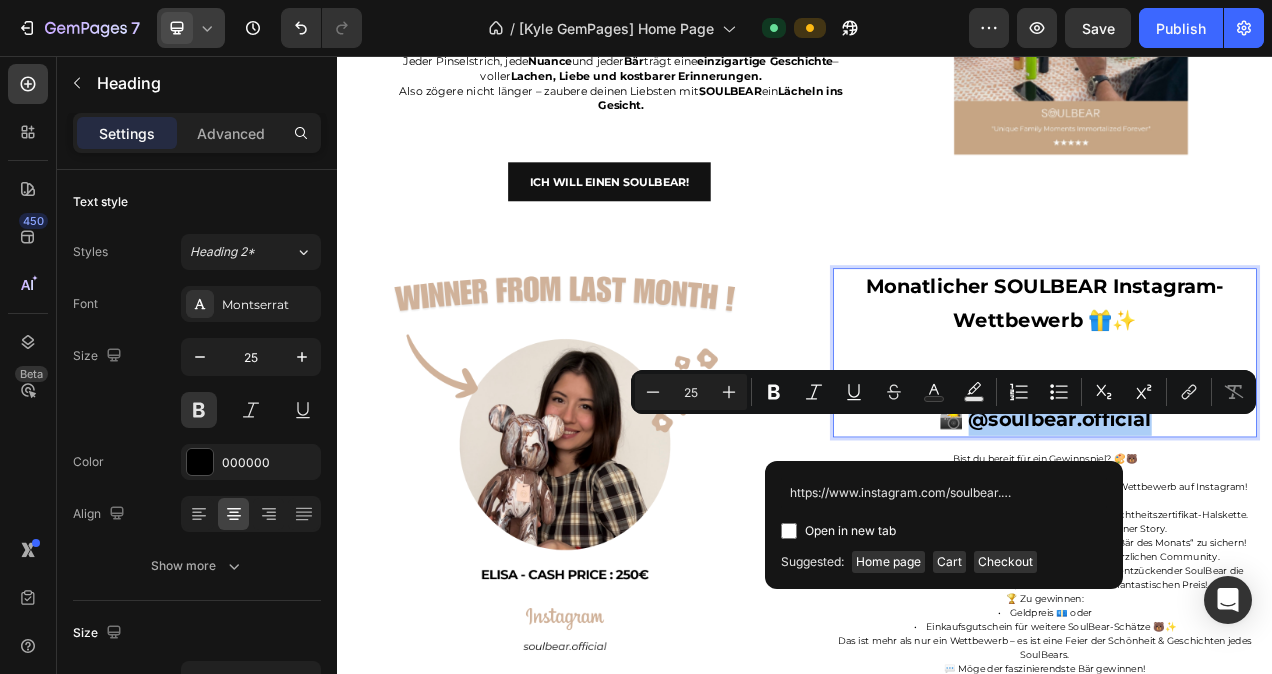 scroll, scrollTop: 0, scrollLeft: 31, axis: horizontal 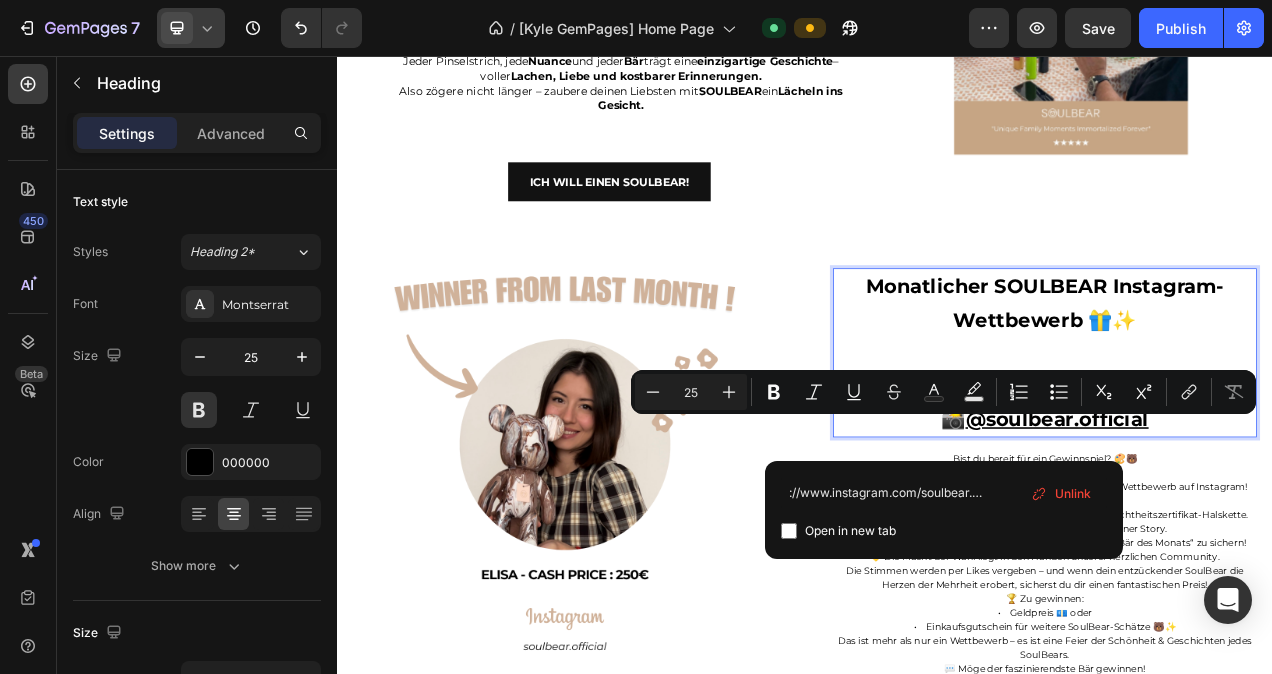 click on "Monatlicher SOULBEAR Instagram-Wettbewerb 🎁✨ Teile, stimme ab & gewinne! 📸  @soulbear.official" at bounding box center [1245, 437] 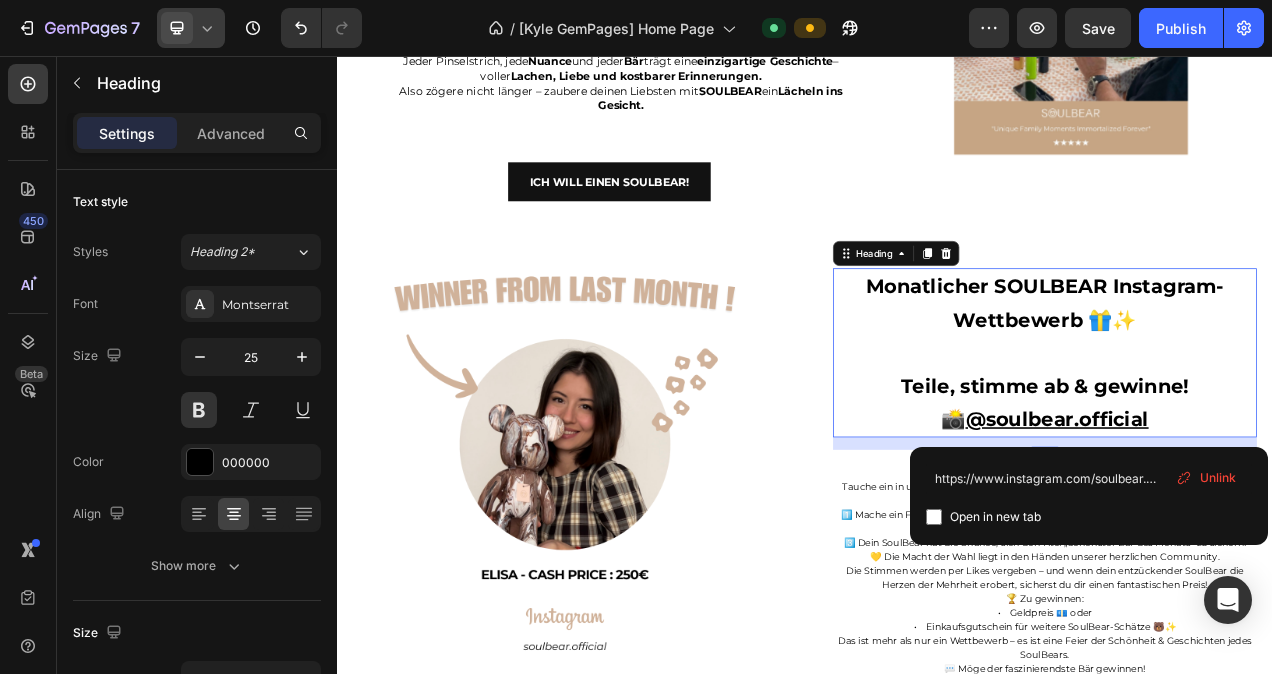 click at bounding box center (934, 517) 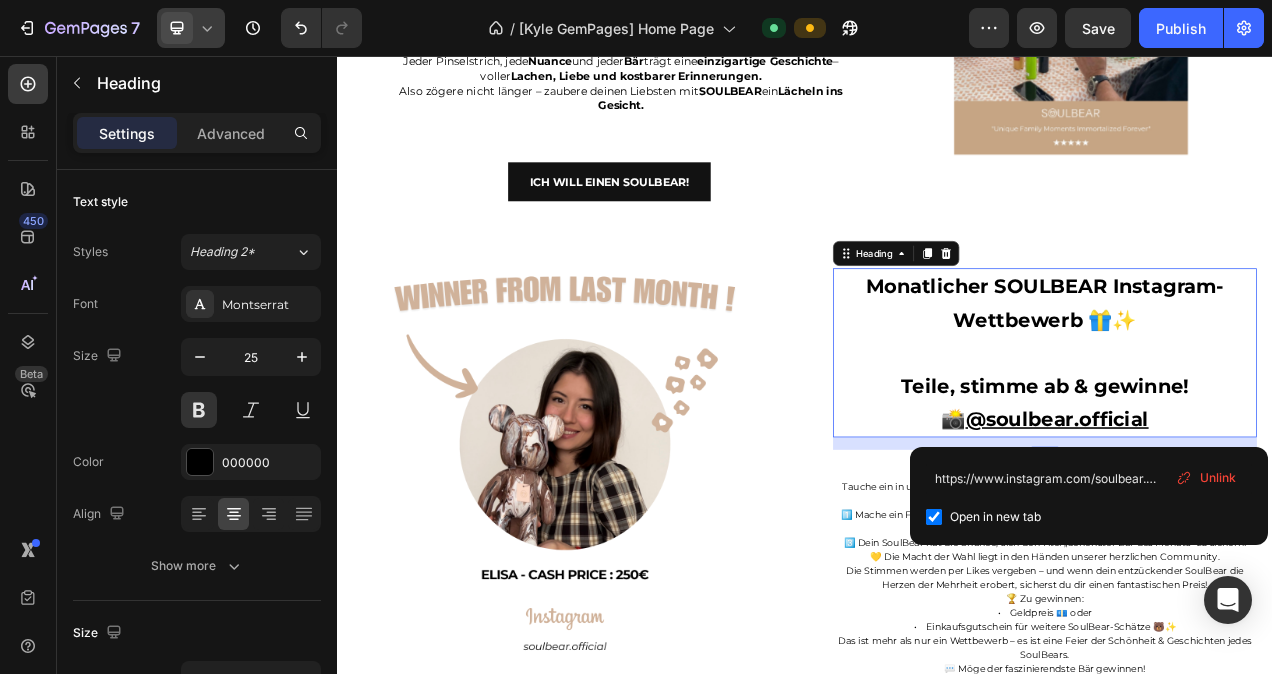 checkbox on "true" 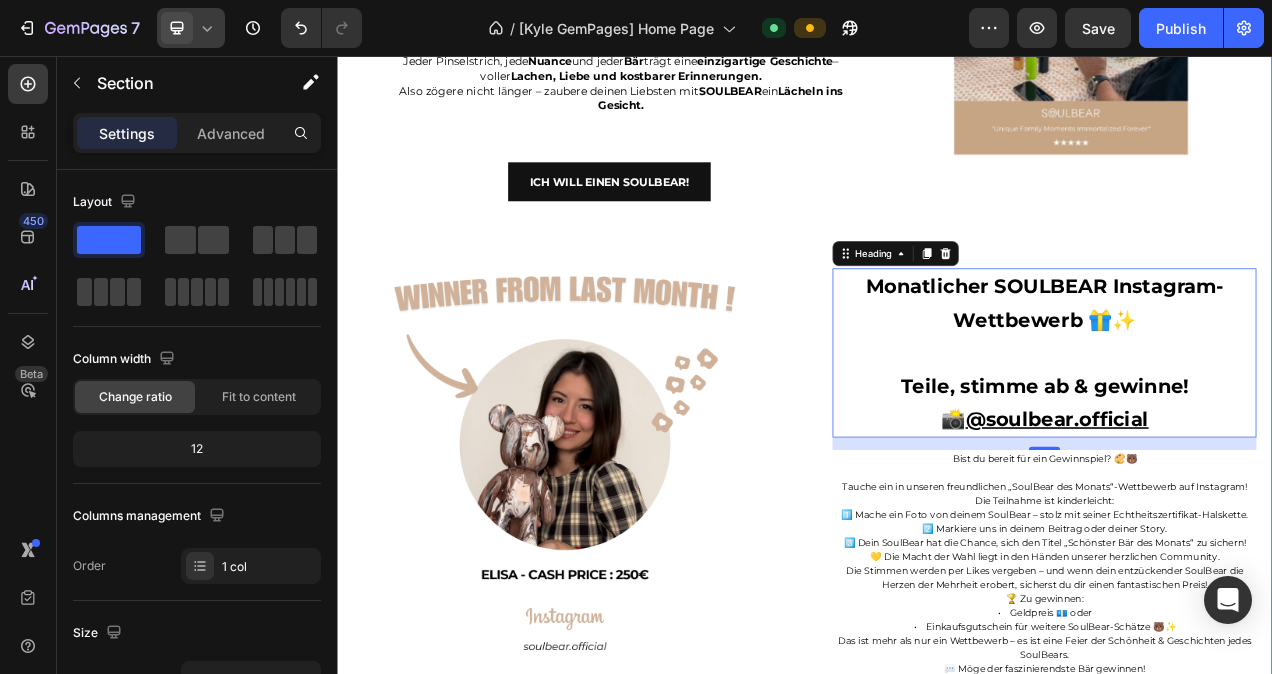 click on "Eine zauberhafte Erfahrung 🌈🐻 Heading Jedes SOULBEAR-Set enthält alle wesentlichen Bestandteile, um deinen Traumbären zum Leben zu erwecken und garantiert somit eine reibungslose und bereichernde kreative Reise . Text block Fröhliche Familienmomente 💖🤗 Heading SOULBEAR bietet eine einzigartige und fesselnde Bindungsaktivität und ist somit eine ideale Wahl für Paare, Freunde und Familientreffen. Text block Lass deine kreative Seite erstrahlen 🔥🎨 Heading Entfessele dein künstlerisches Talent, während du mit einer Palette von über 16 Farben experimentierst, um deinen perfekten SOULBEAR zu kreieren. Text block Carousel Image Persönliche Sammlerkunststücke 🐻✨ Heading Präsentiere den  exklusiven SoulBear  – ein einzigartiger  Schatz  für  Sammler  und Enthusiasten. Jeder  SoulBear  ist ein  meisterhaft   gestaltetes Kunstwerk , sorgfältig  bis ins kleinste Detail  ausgearbeitet, um seine  Persönlichkeit  zum Strahlen zu bringen. Mit einem  Echtheitszertifikat Exklusivität Row" at bounding box center (937, 64) 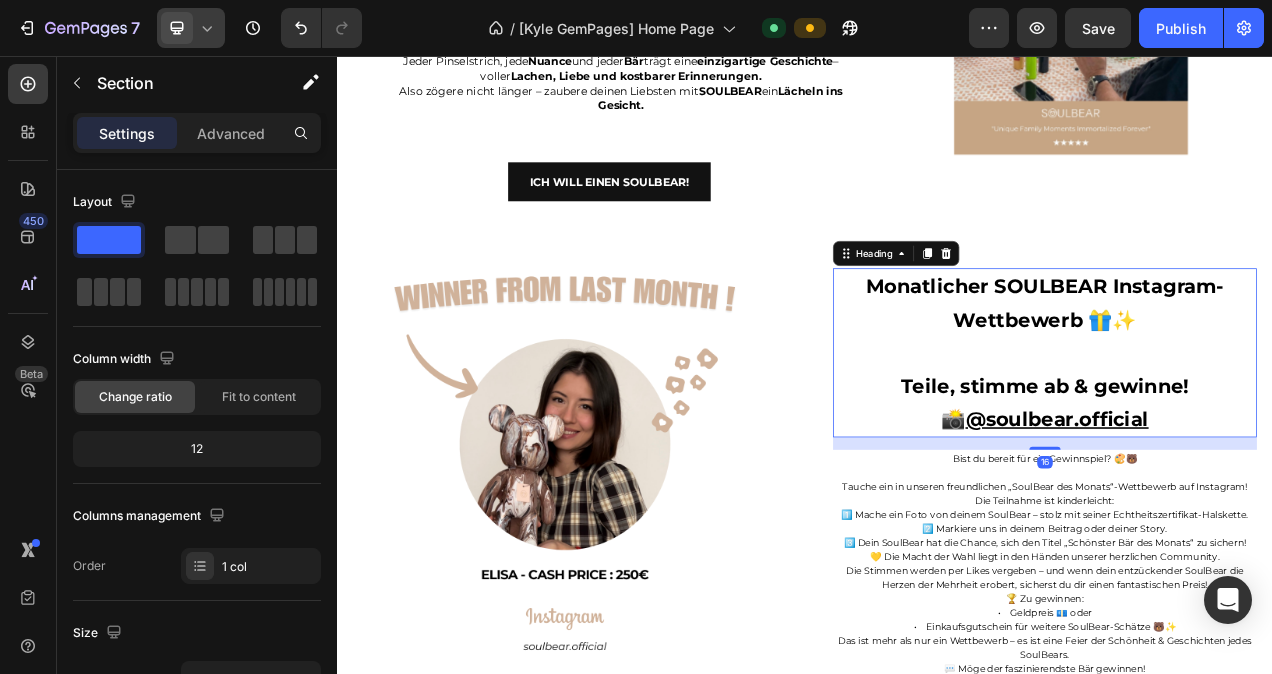 click on "Monatlicher SOULBEAR Instagram-Wettbewerb 🎁✨ Teile, stimme ab & gewinne! 📸  @soulbear.official" at bounding box center (1245, 437) 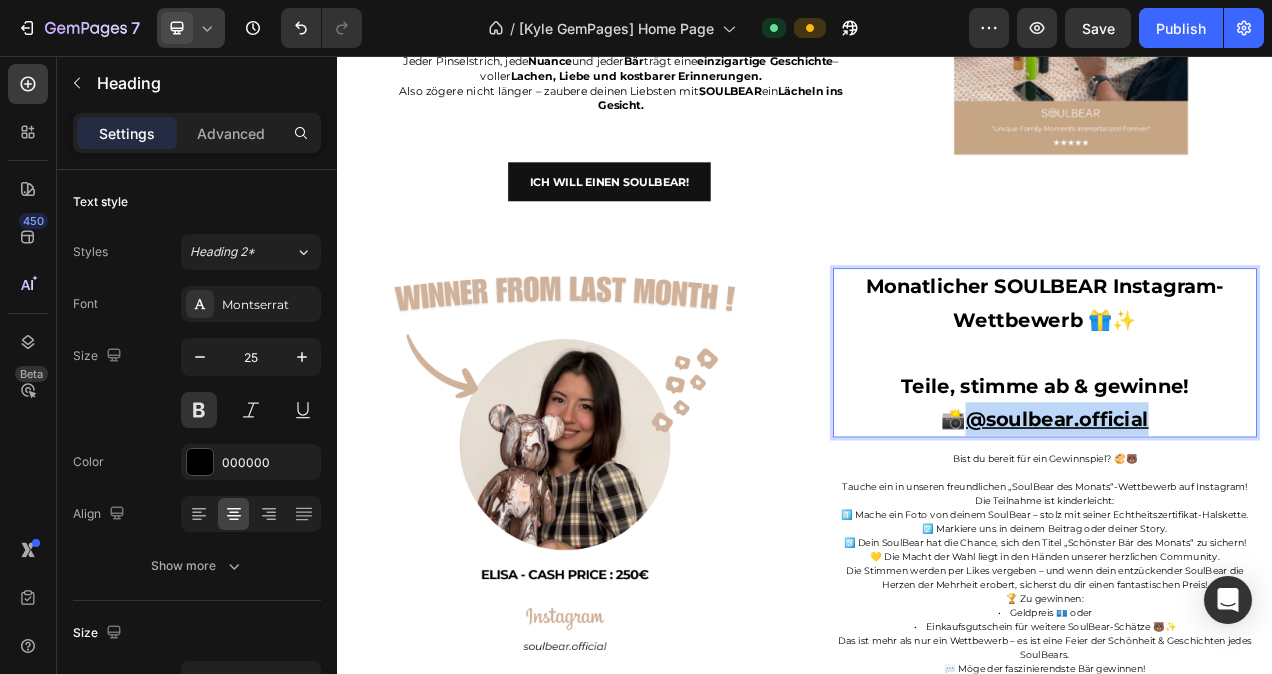 drag, startPoint x: 1380, startPoint y: 527, endPoint x: 1139, endPoint y: 551, distance: 242.19208 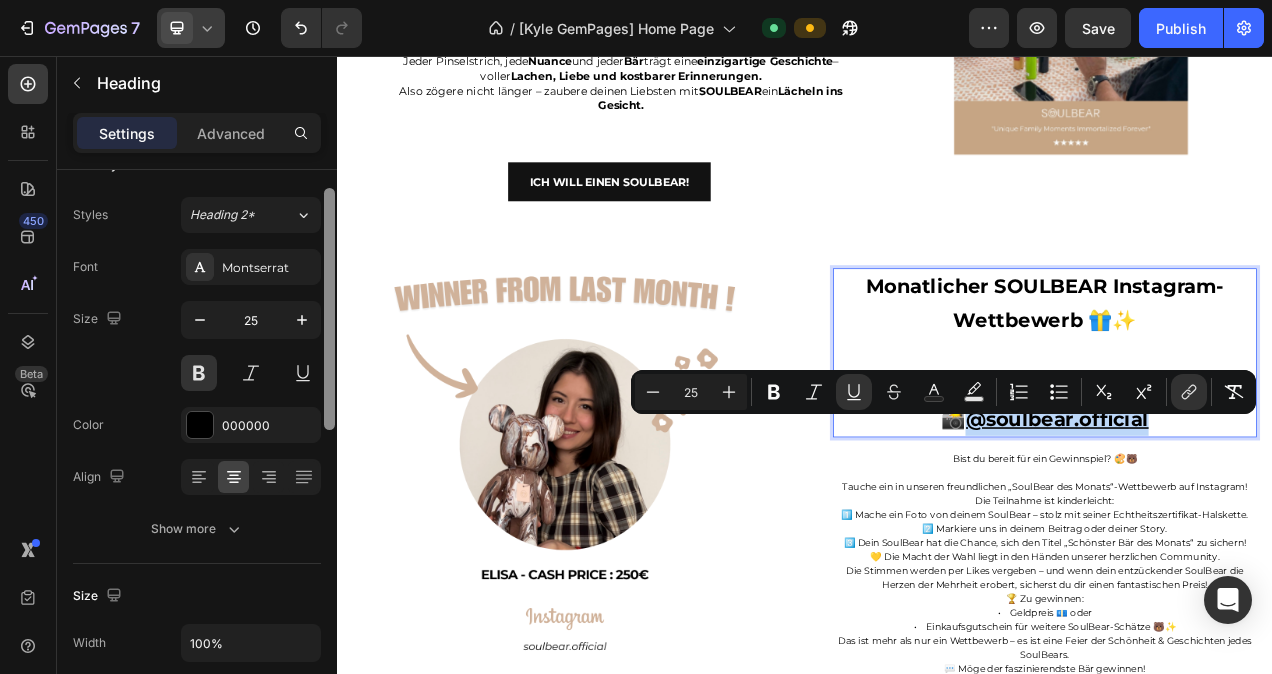 scroll, scrollTop: 23, scrollLeft: 0, axis: vertical 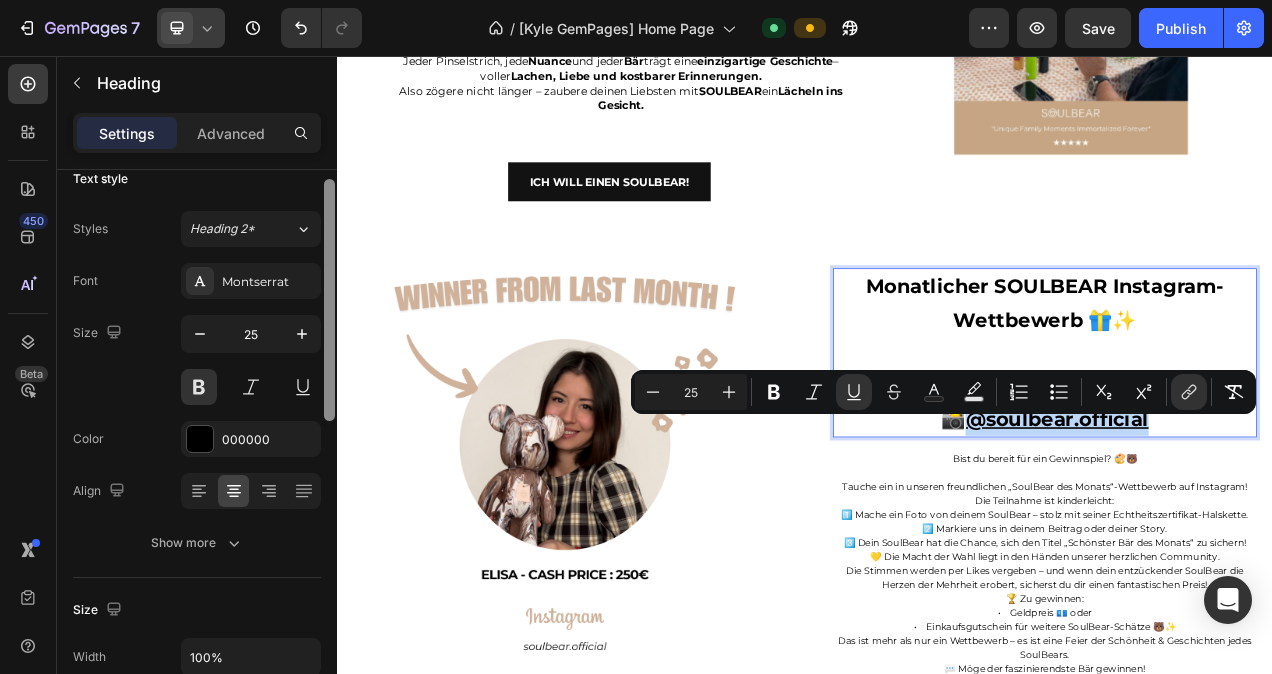 drag, startPoint x: 326, startPoint y: 292, endPoint x: 324, endPoint y: 302, distance: 10.198039 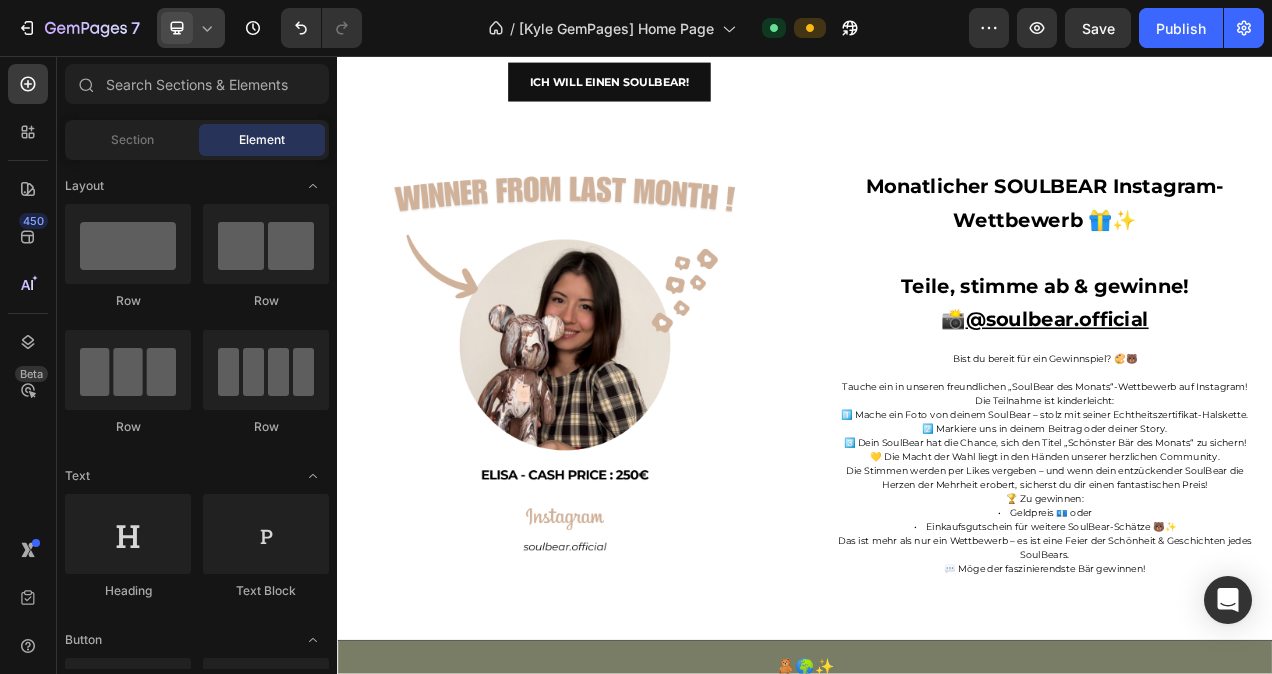 scroll, scrollTop: 4364, scrollLeft: 0, axis: vertical 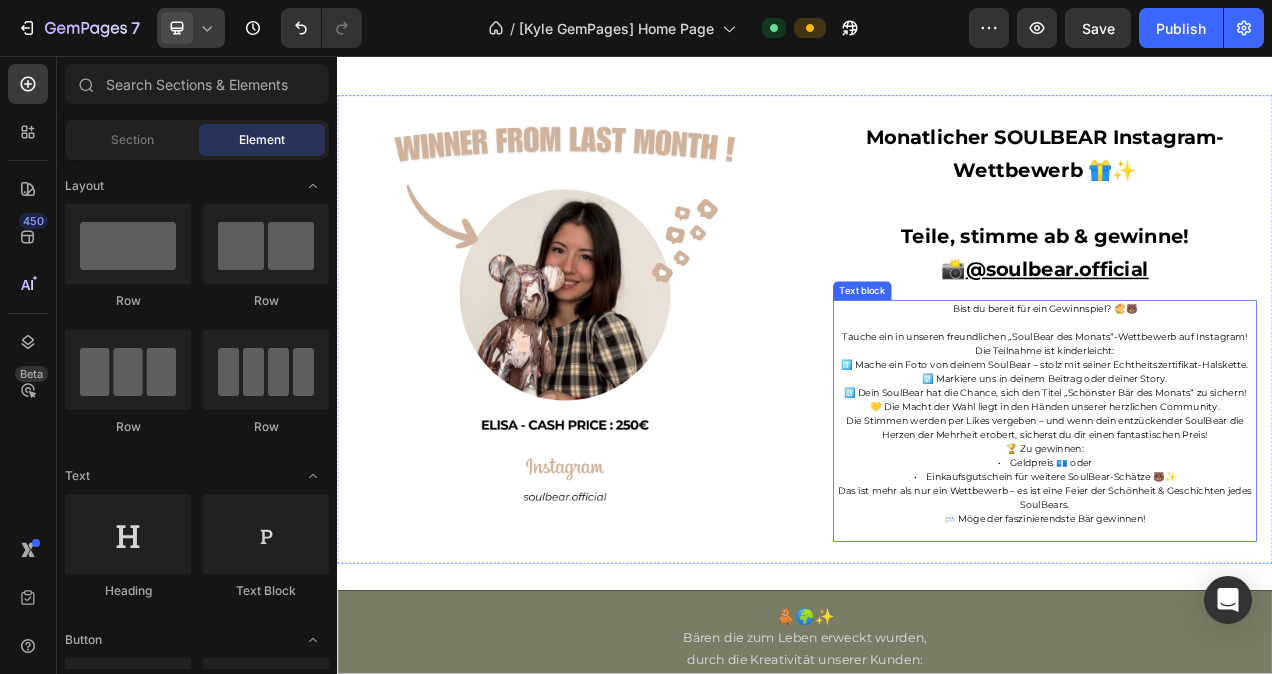 click on "Das ist mehr als nur ein Wettbewerb – es ist eine Feier der Schönheit & Geschichten jedes SoulBears. 💬 Möge der faszinierendste Bär gewinnen!" at bounding box center [1245, 642] 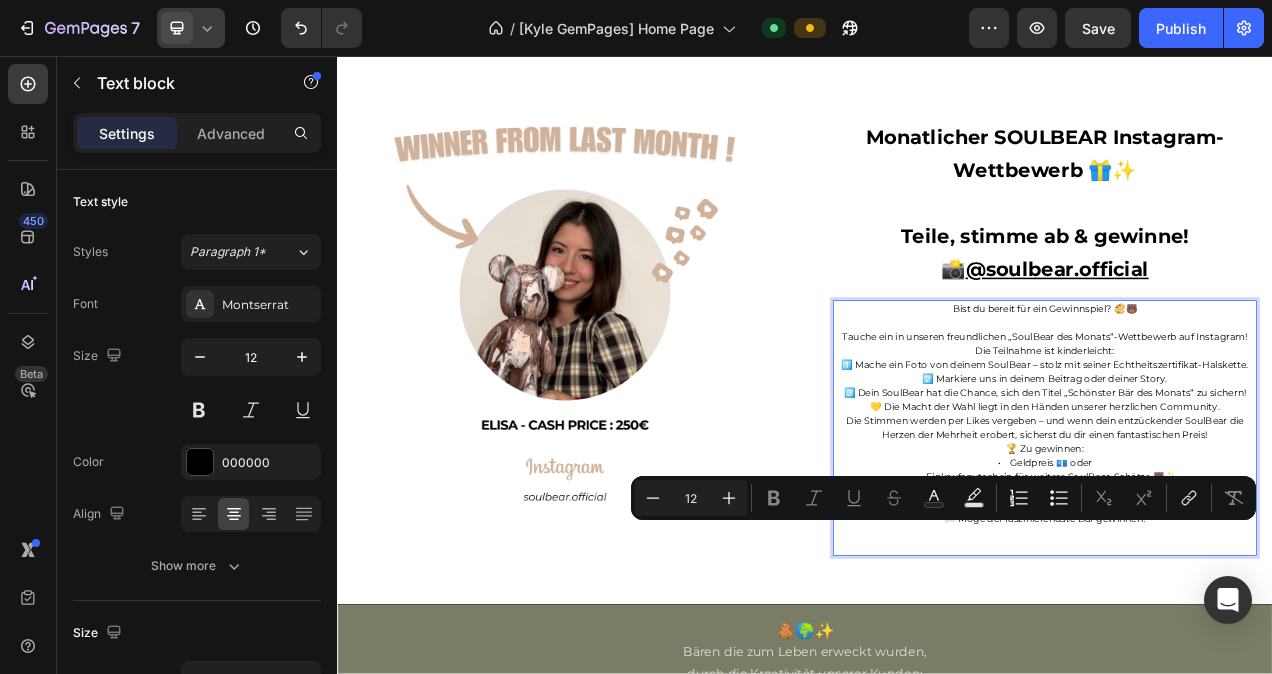 click on "Das ist mehr als nur ein Wettbewerb – es ist eine Feier der Schönheit & Geschichten jedes SoulBears. 💬 Möge der faszinierendste Bär gewinnen!" at bounding box center (1245, 651) 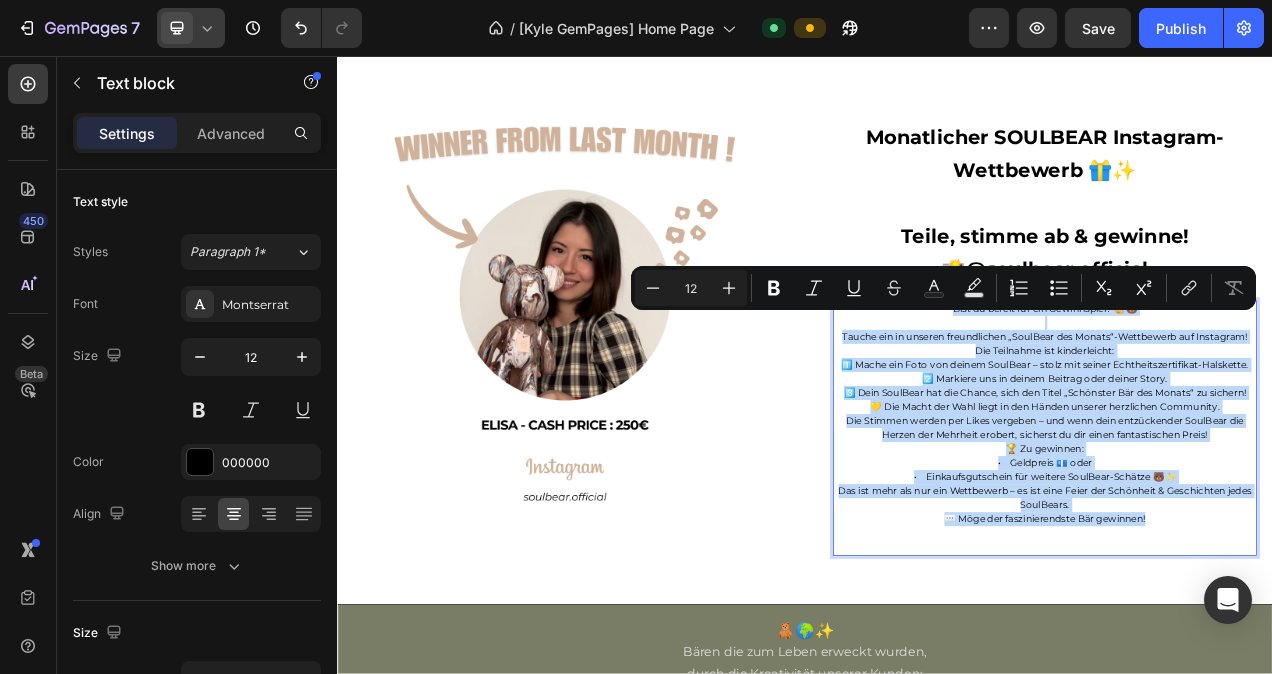 drag, startPoint x: 1381, startPoint y: 660, endPoint x: 1101, endPoint y: 402, distance: 380.7414 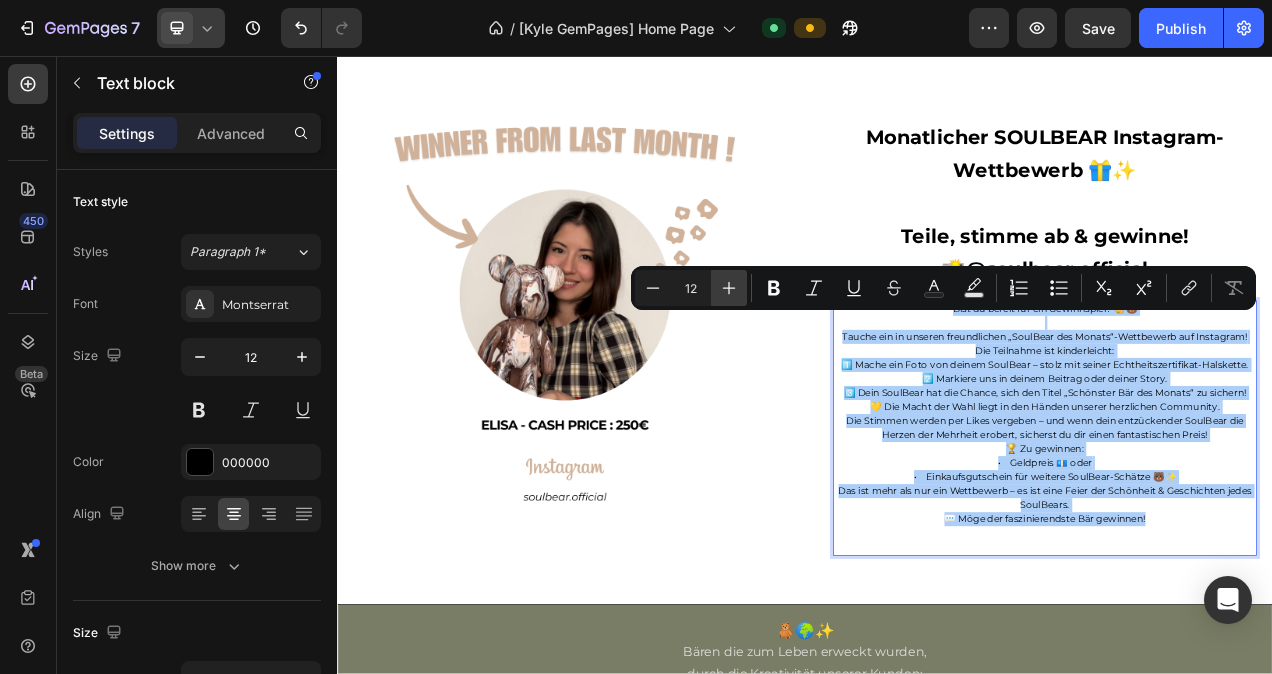 click 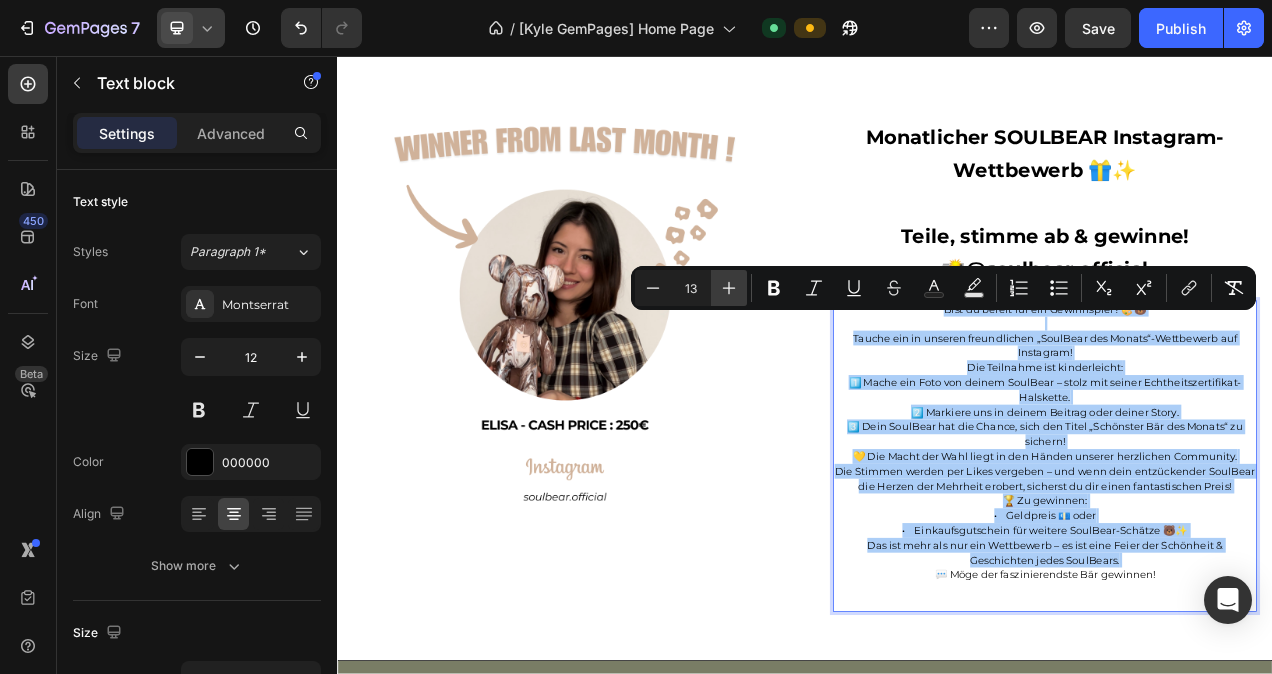 click 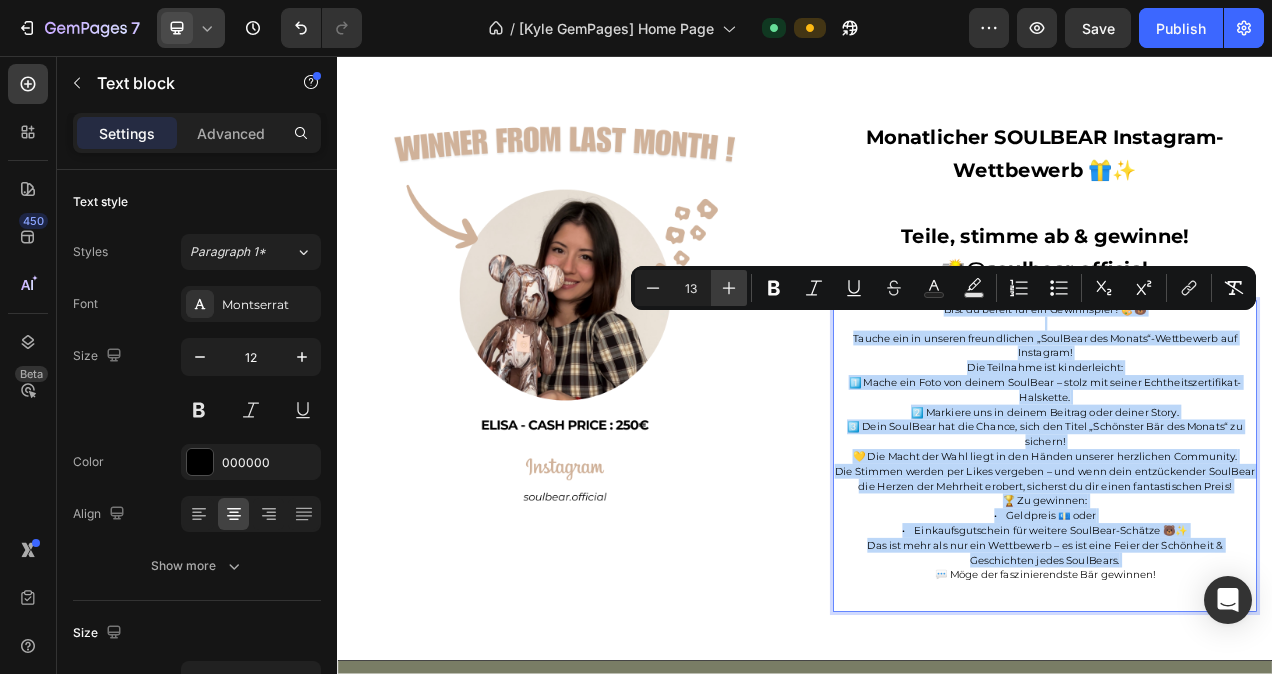 type on "14" 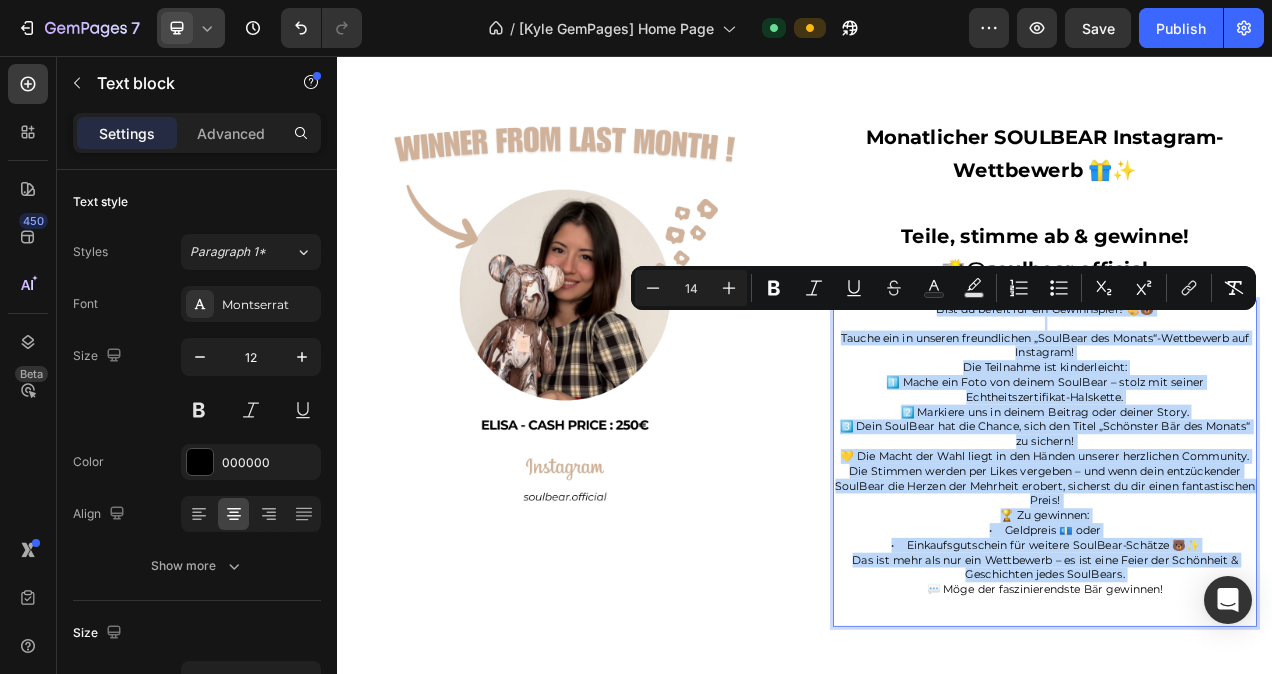 click at bounding box center [1245, 400] 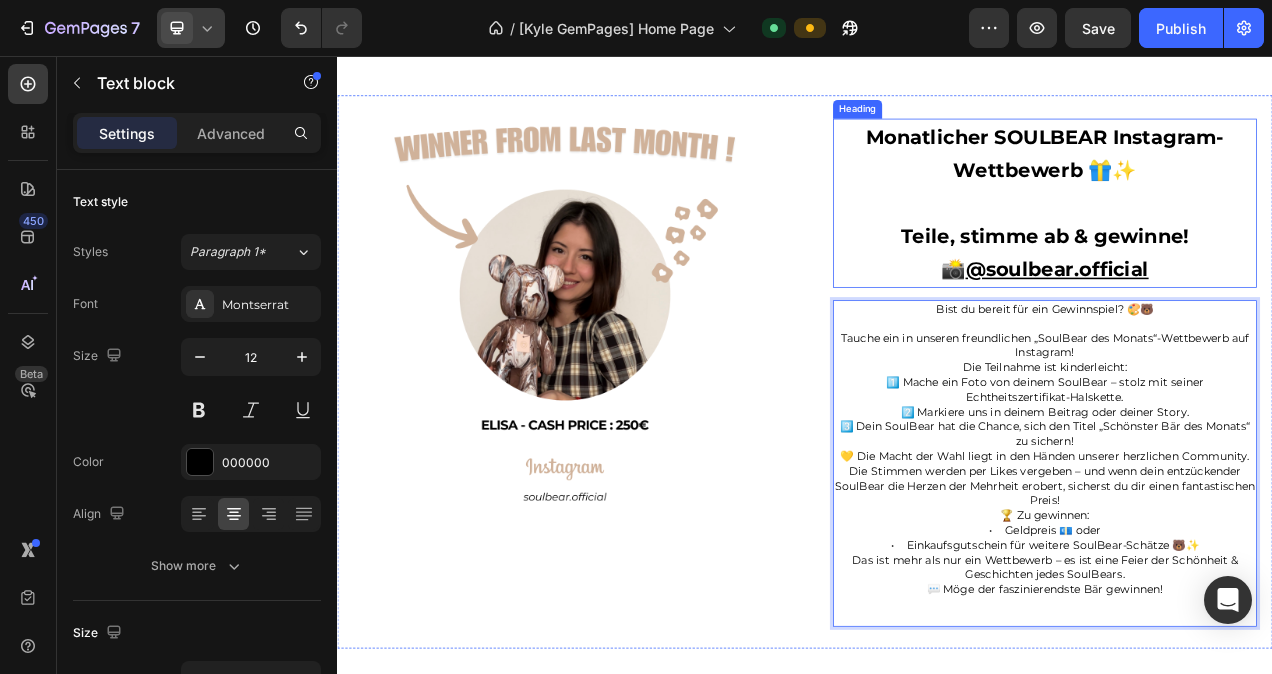 click on "Monatlicher SOULBEAR Instagram-Wettbewerb 🎁✨ Teile, stimme ab & gewinne! 📸  @soulbear.official" at bounding box center [1245, 245] 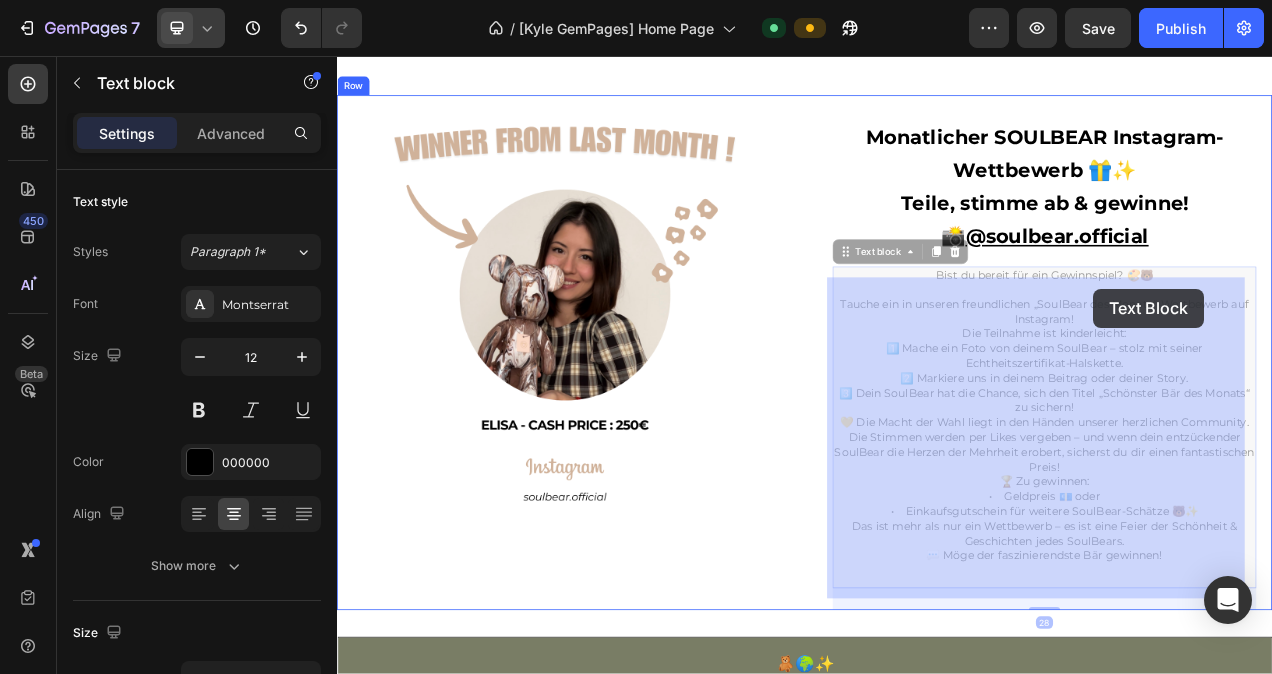 drag, startPoint x: 1237, startPoint y: 354, endPoint x: 1260, endPoint y: 354, distance: 23 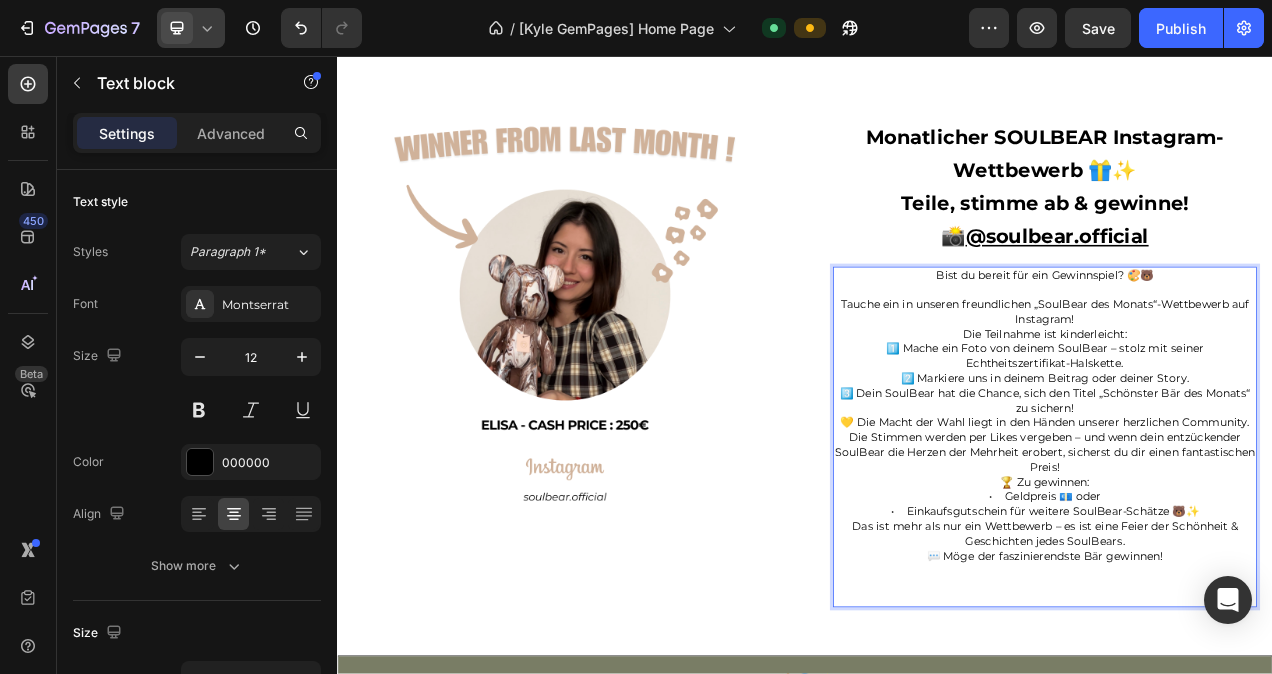 click on "Bist du bereit für ein Gewinnspiel? 🎨🐻" at bounding box center (1245, 338) 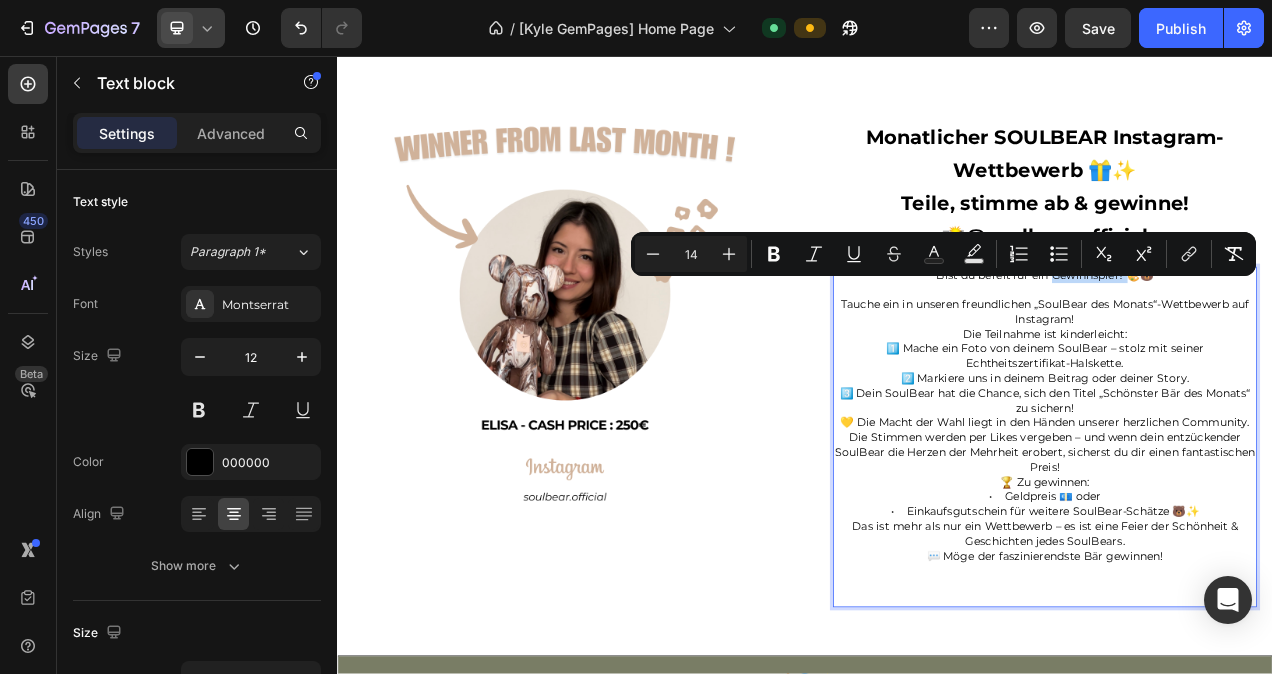 drag, startPoint x: 1334, startPoint y: 356, endPoint x: 1257, endPoint y: 357, distance: 77.00649 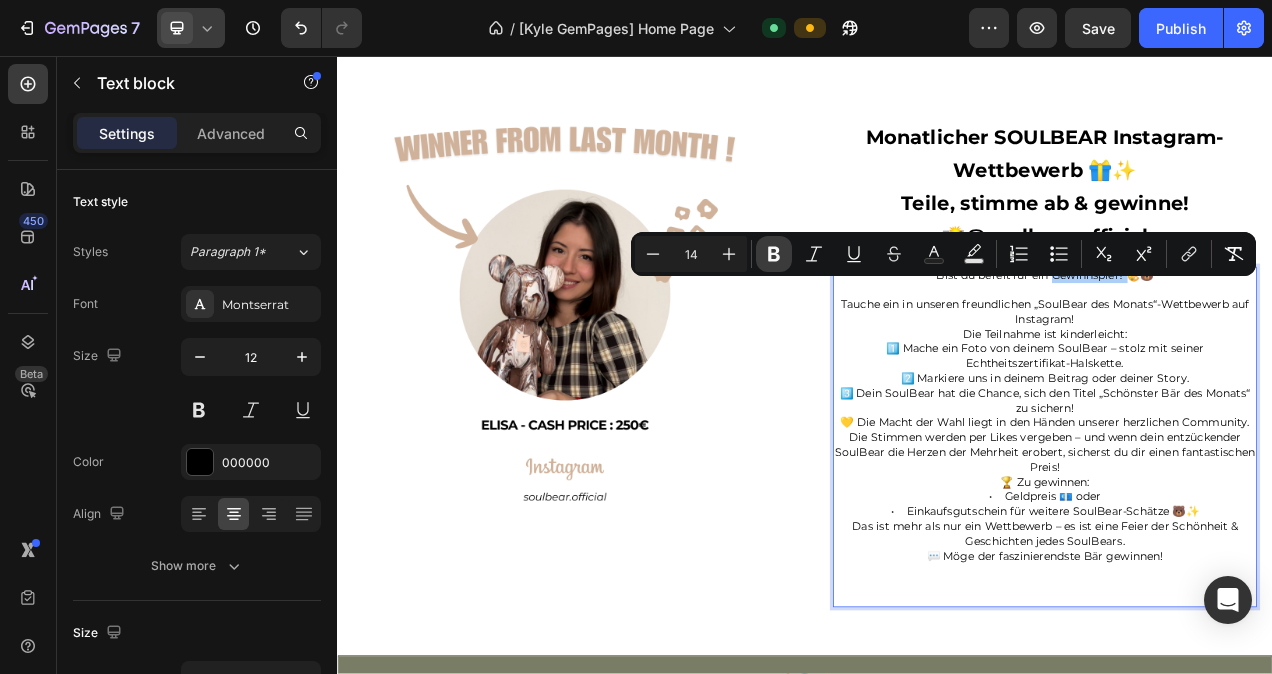 click 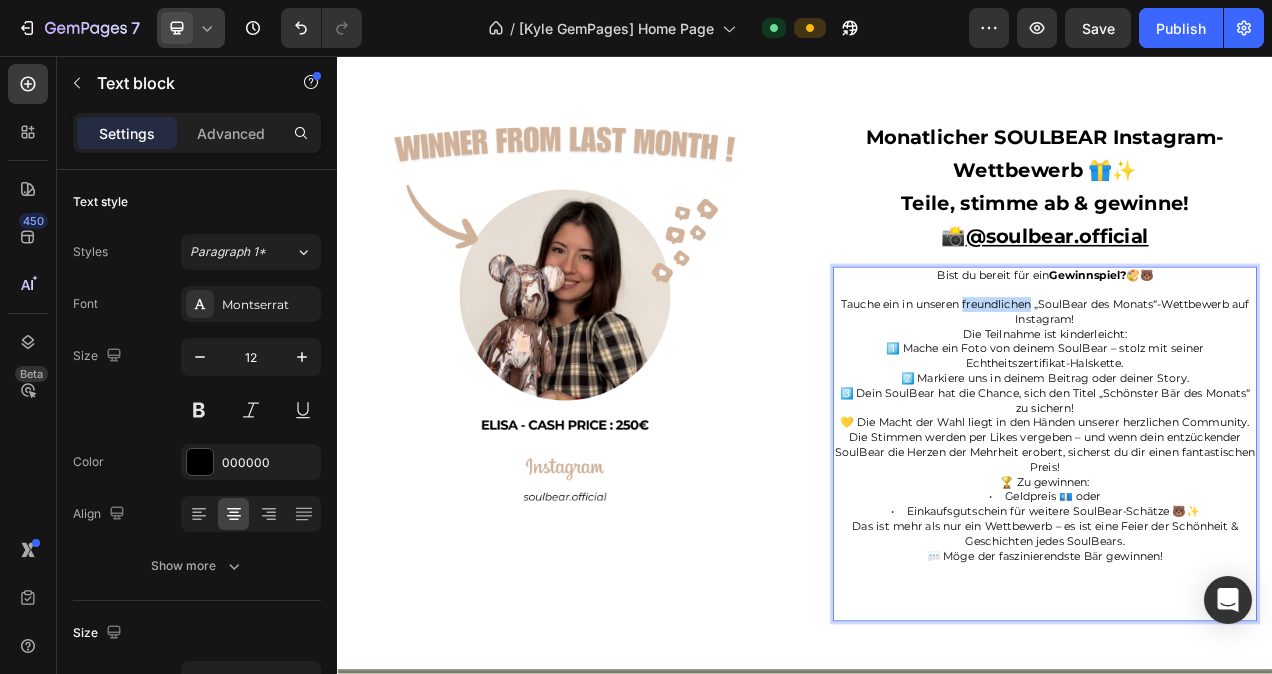 drag, startPoint x: 1127, startPoint y: 391, endPoint x: 1212, endPoint y: 394, distance: 85.052925 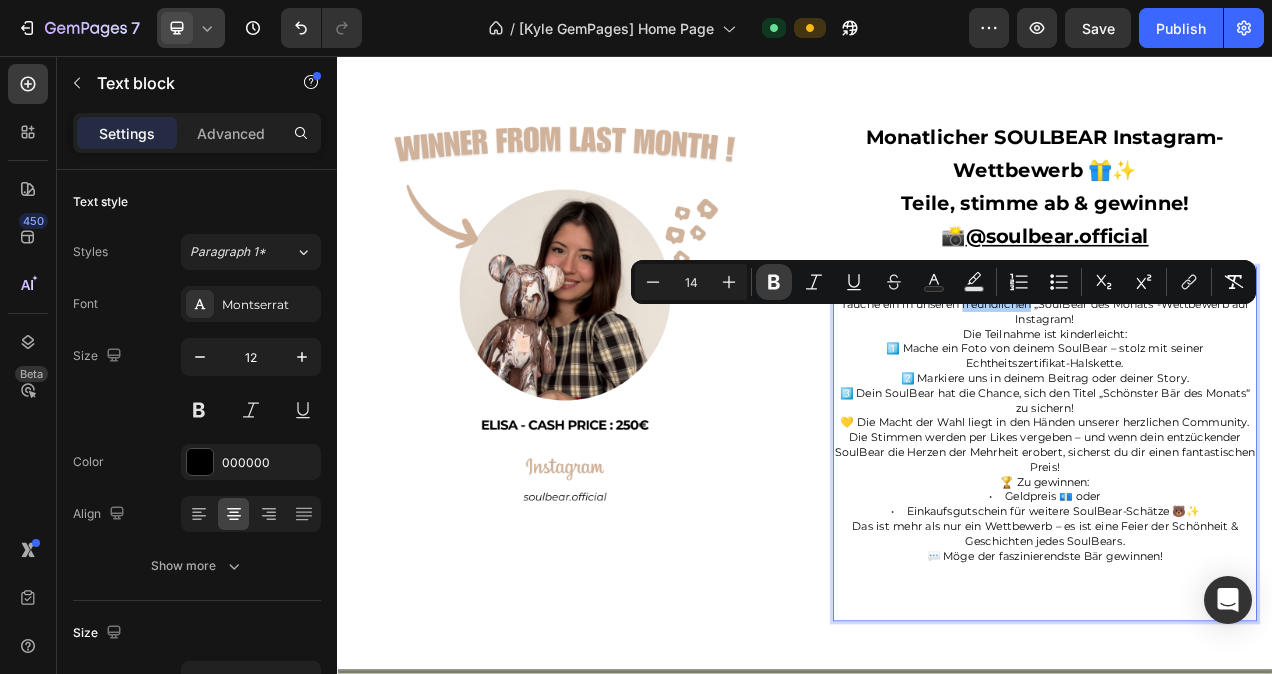click 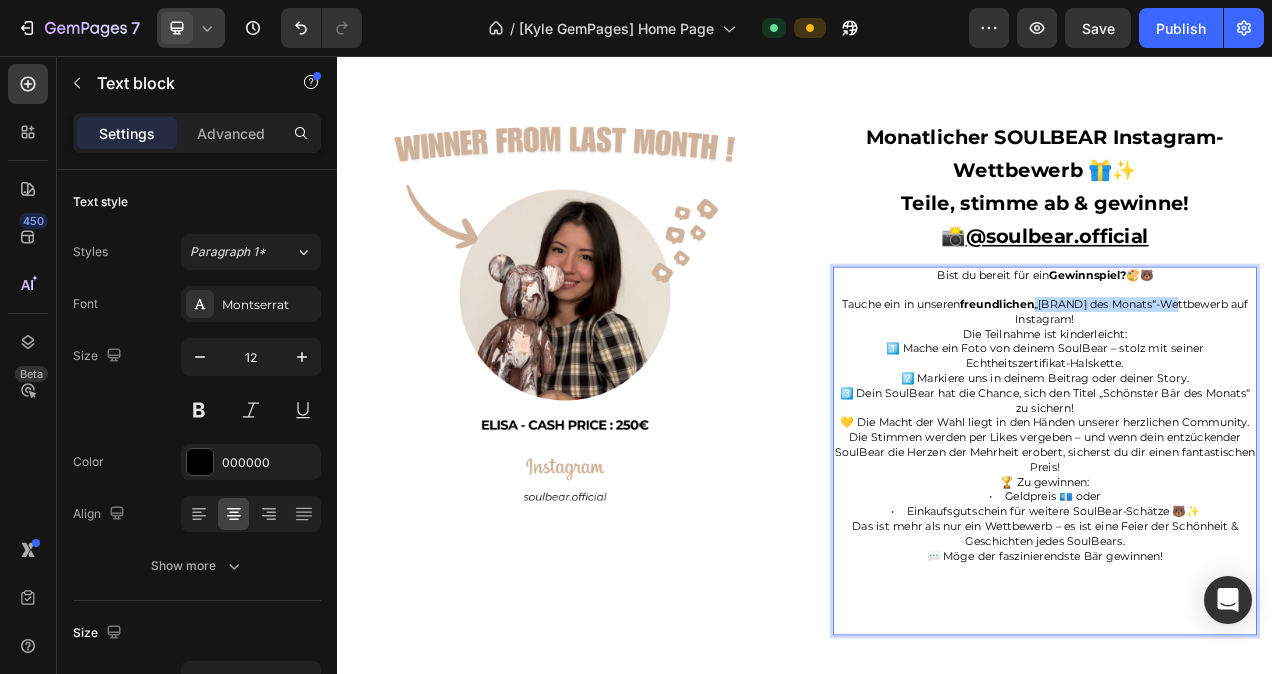 drag, startPoint x: 1398, startPoint y: 389, endPoint x: 1233, endPoint y: 395, distance: 165.10905 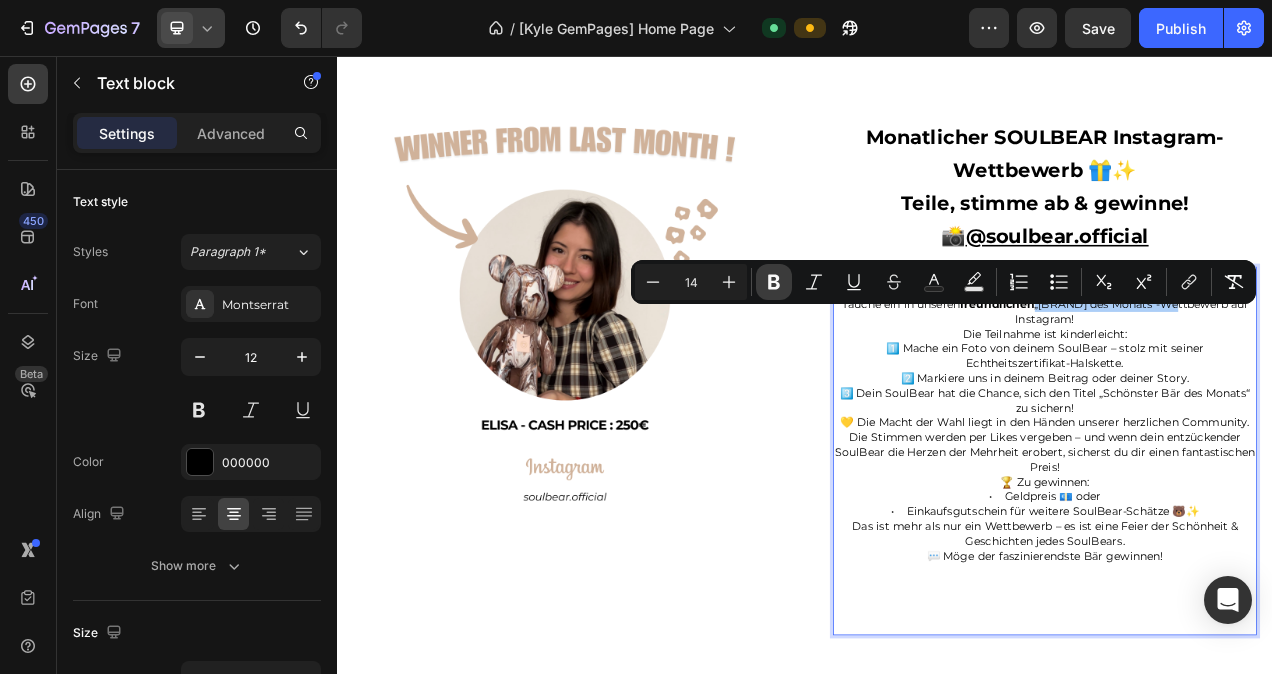 click 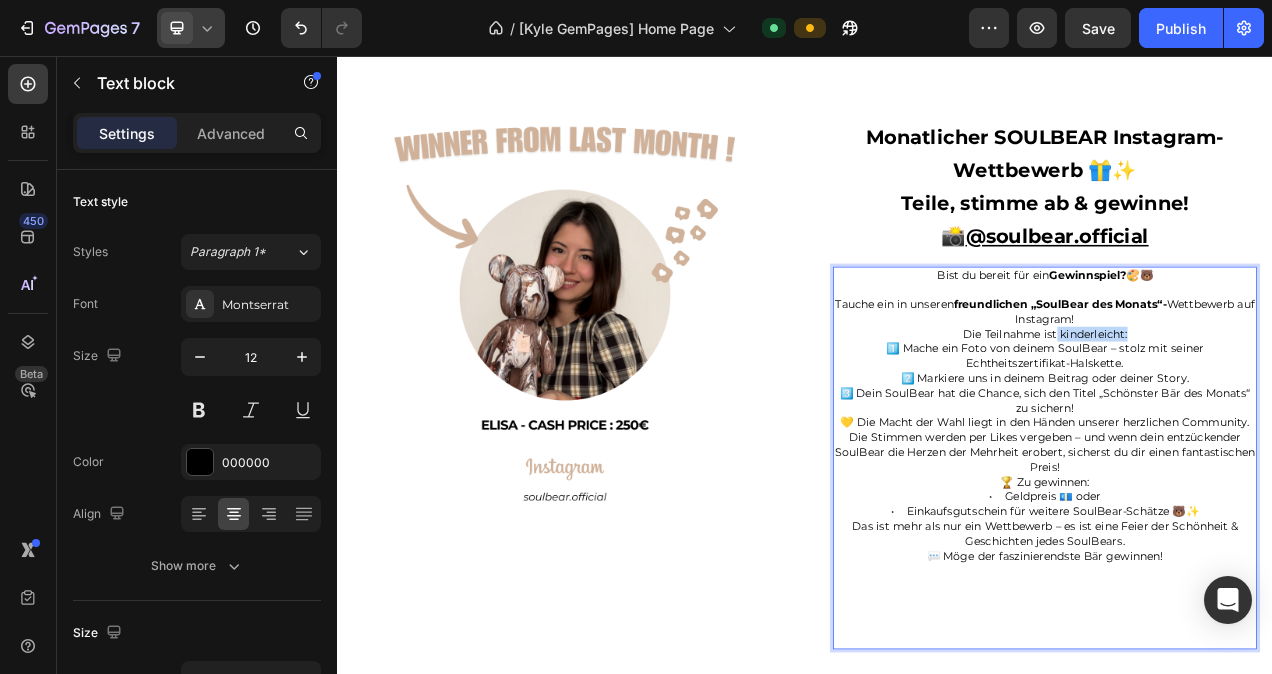drag, startPoint x: 1349, startPoint y: 421, endPoint x: 1249, endPoint y: 426, distance: 100.12492 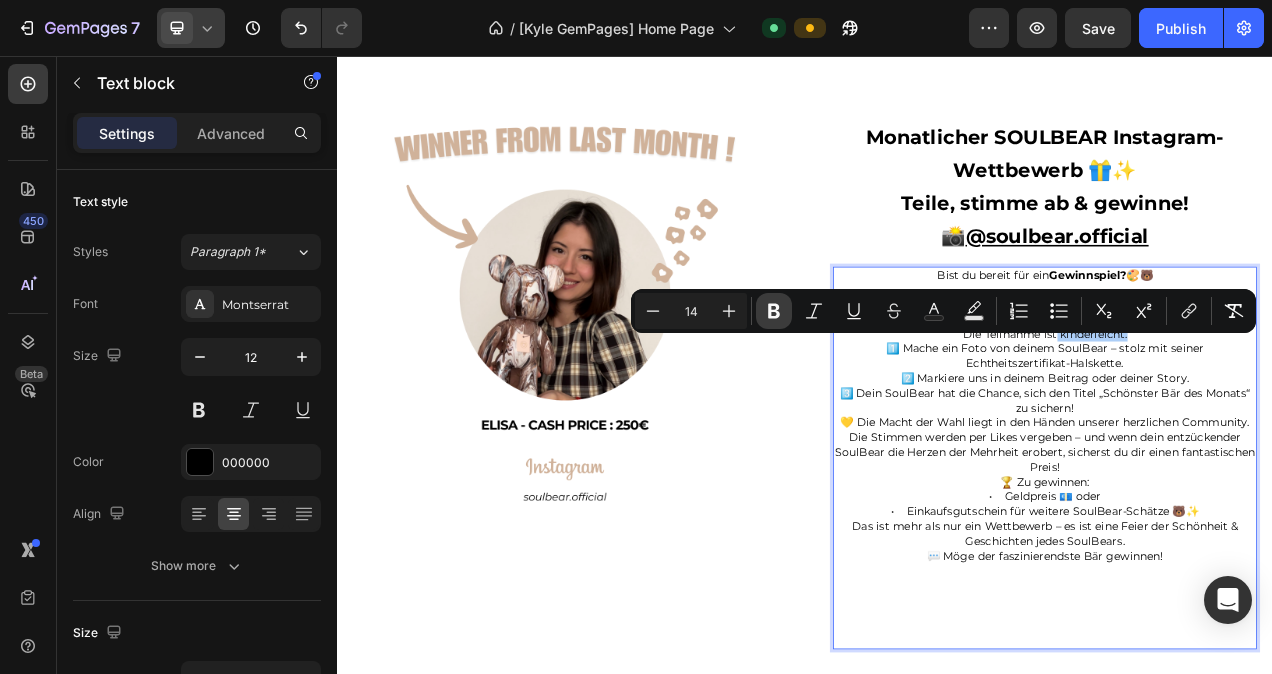 click 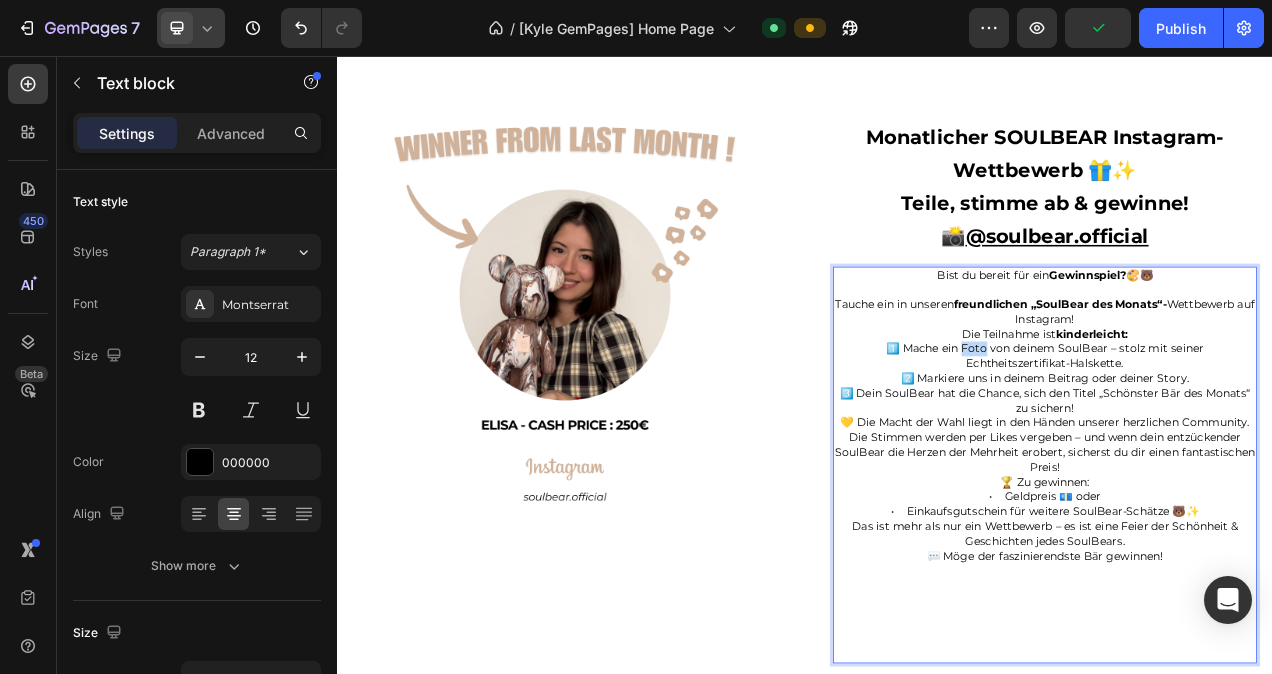 drag, startPoint x: 1163, startPoint y: 444, endPoint x: 1134, endPoint y: 444, distance: 29 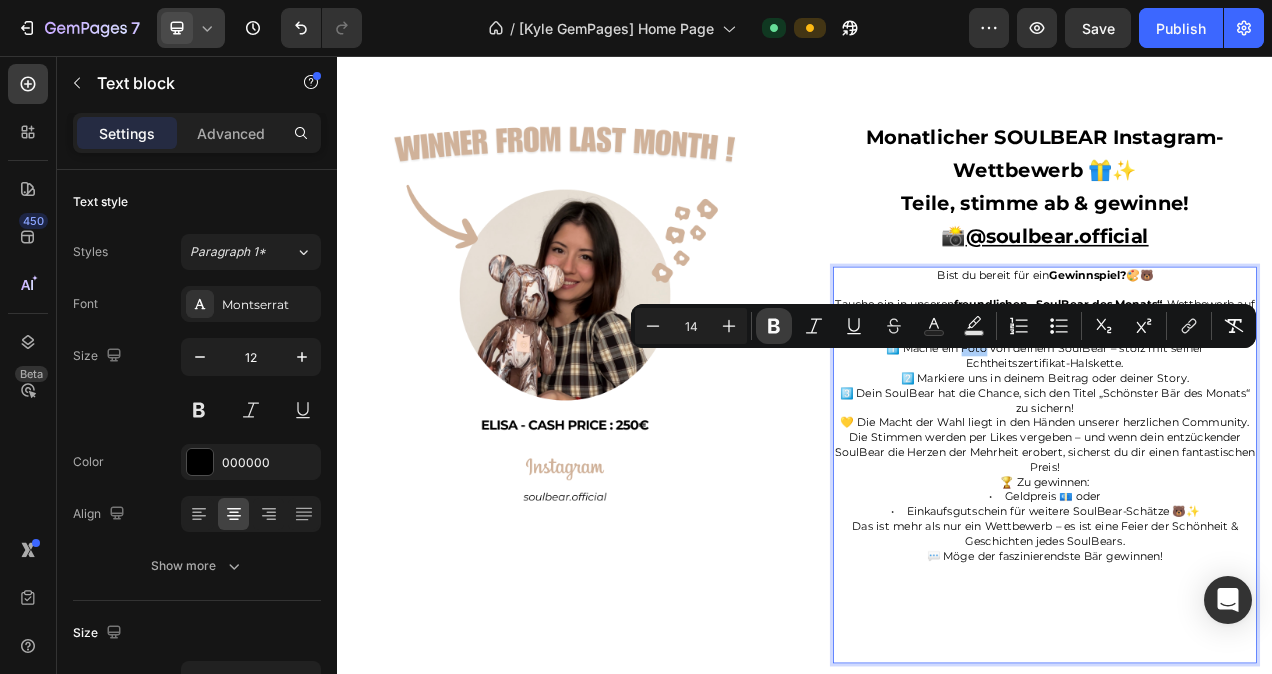 click 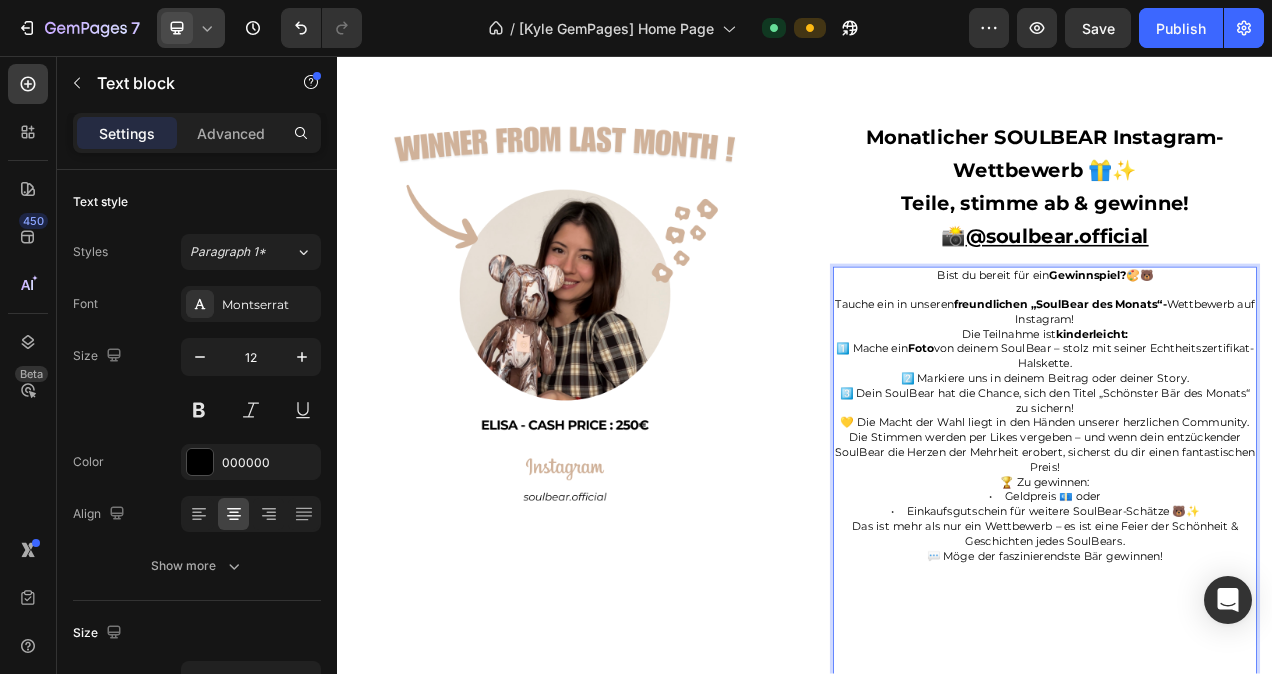 drag, startPoint x: 1131, startPoint y: 464, endPoint x: 1341, endPoint y: 465, distance: 210.00238 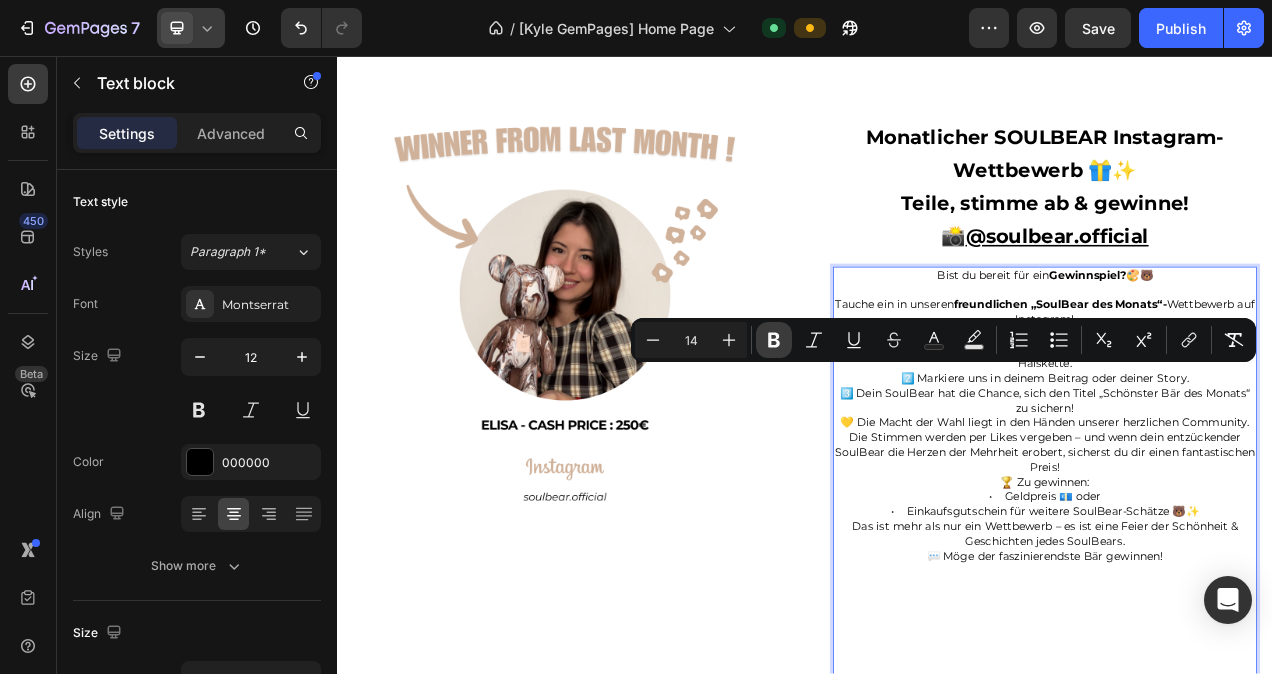 click 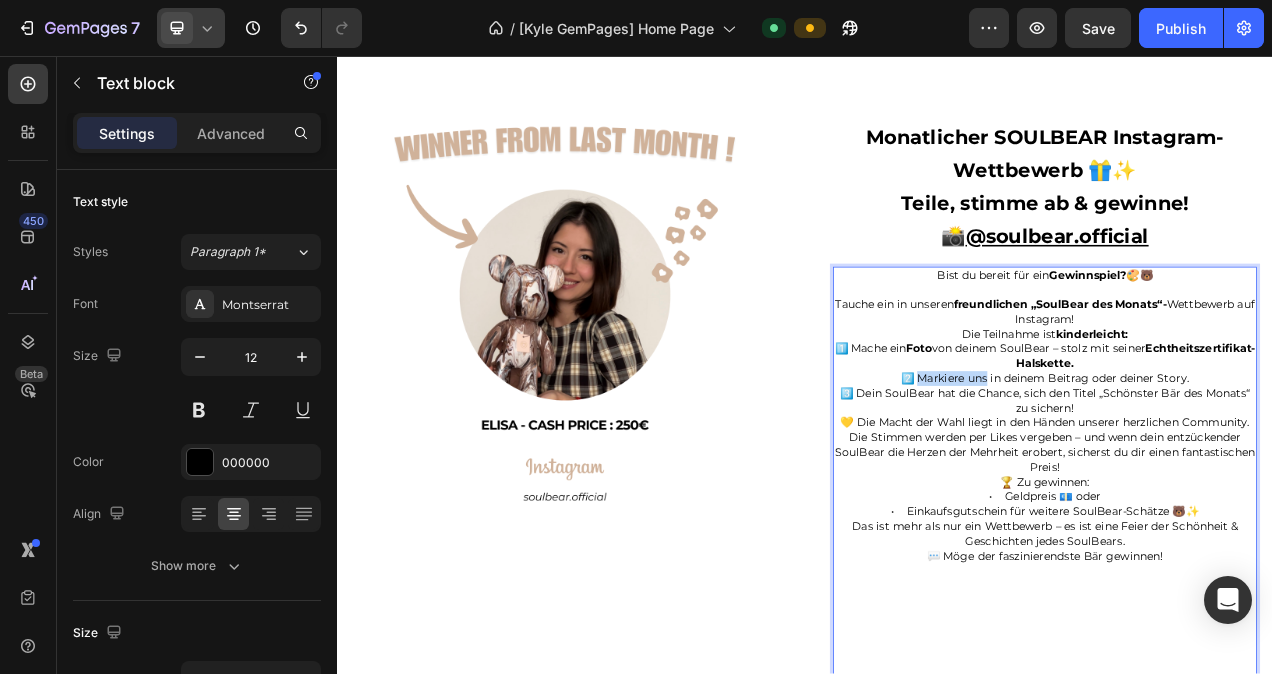 drag, startPoint x: 1071, startPoint y: 481, endPoint x: 1160, endPoint y: 483, distance: 89.02247 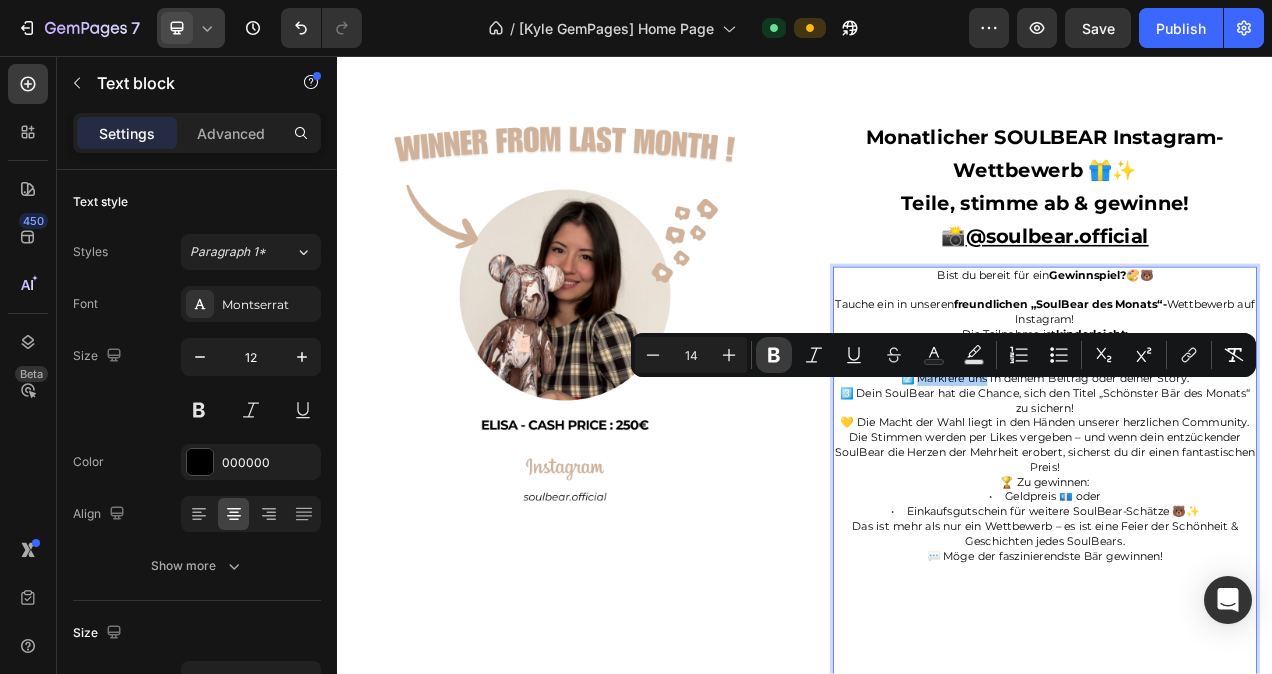 click 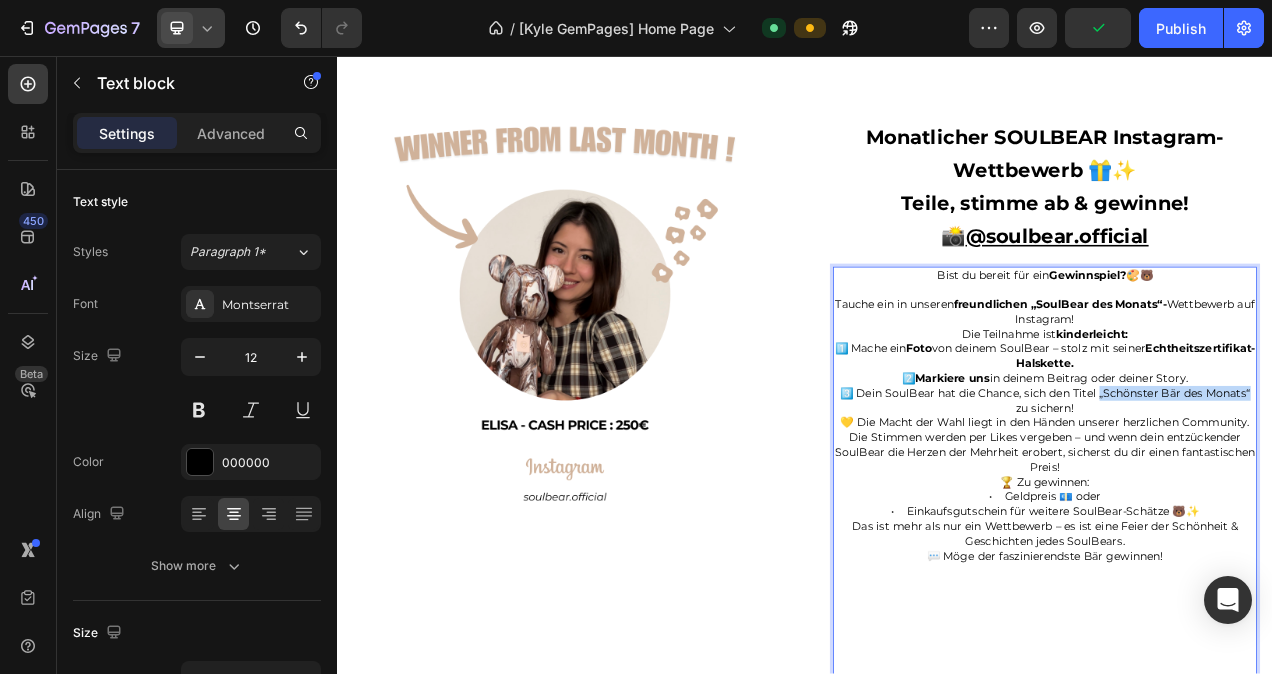 drag, startPoint x: 1305, startPoint y: 504, endPoint x: 1496, endPoint y: 501, distance: 191.02356 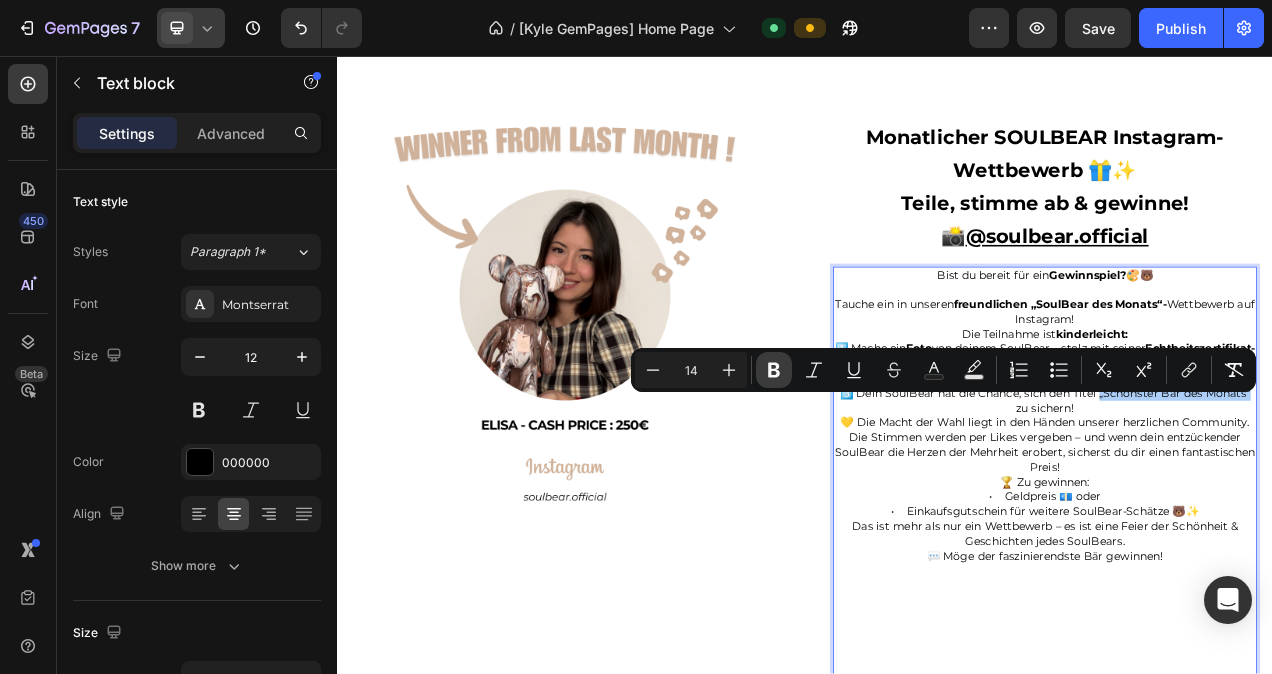 click 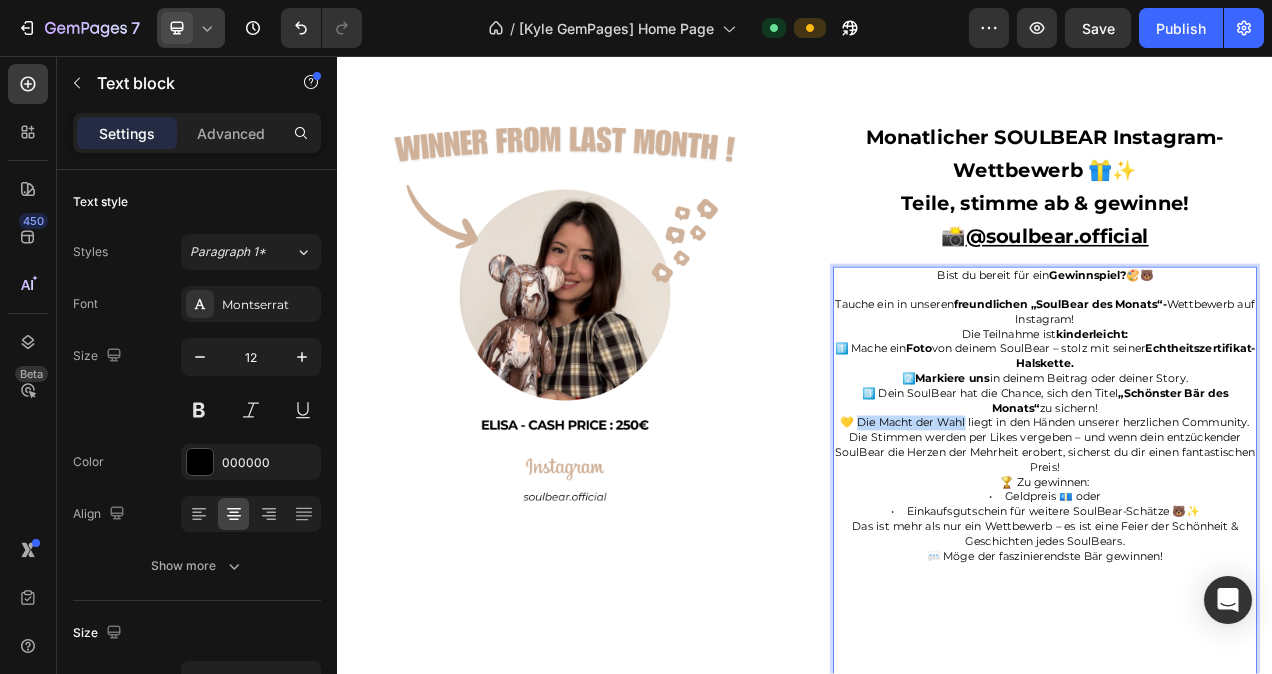 drag, startPoint x: 991, startPoint y: 538, endPoint x: 1130, endPoint y: 539, distance: 139.0036 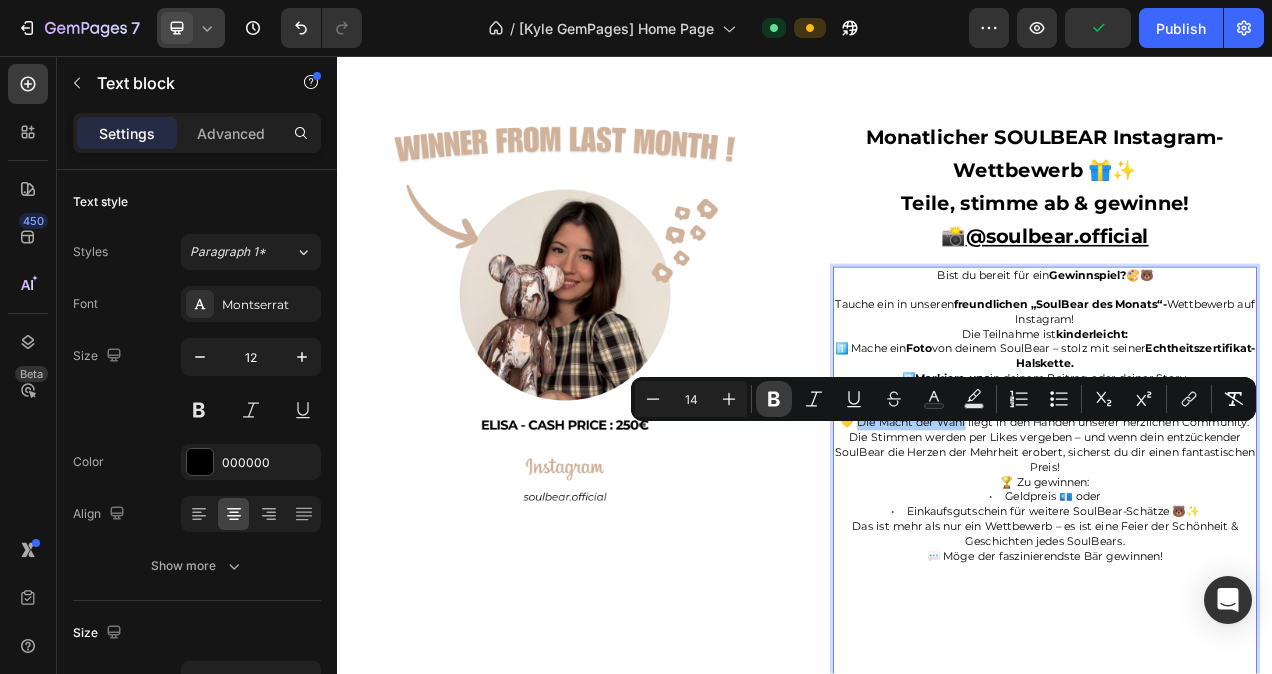 click 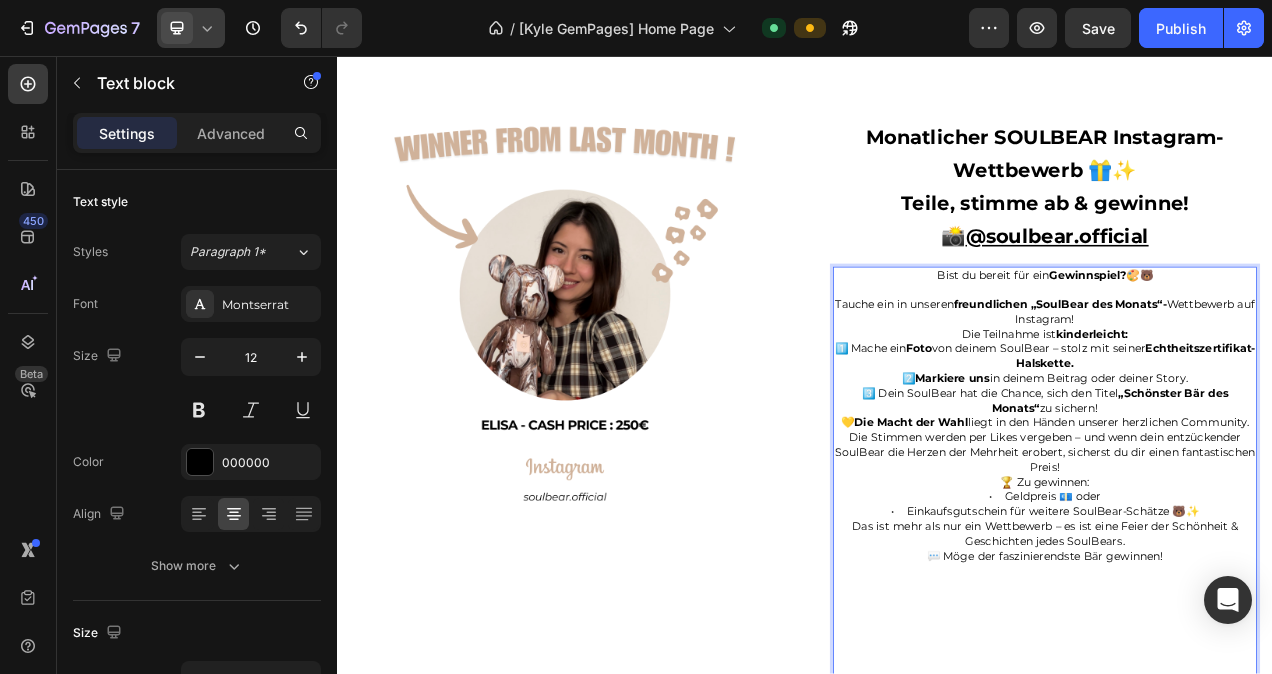 drag, startPoint x: 1383, startPoint y: 538, endPoint x: 1388, endPoint y: 550, distance: 13 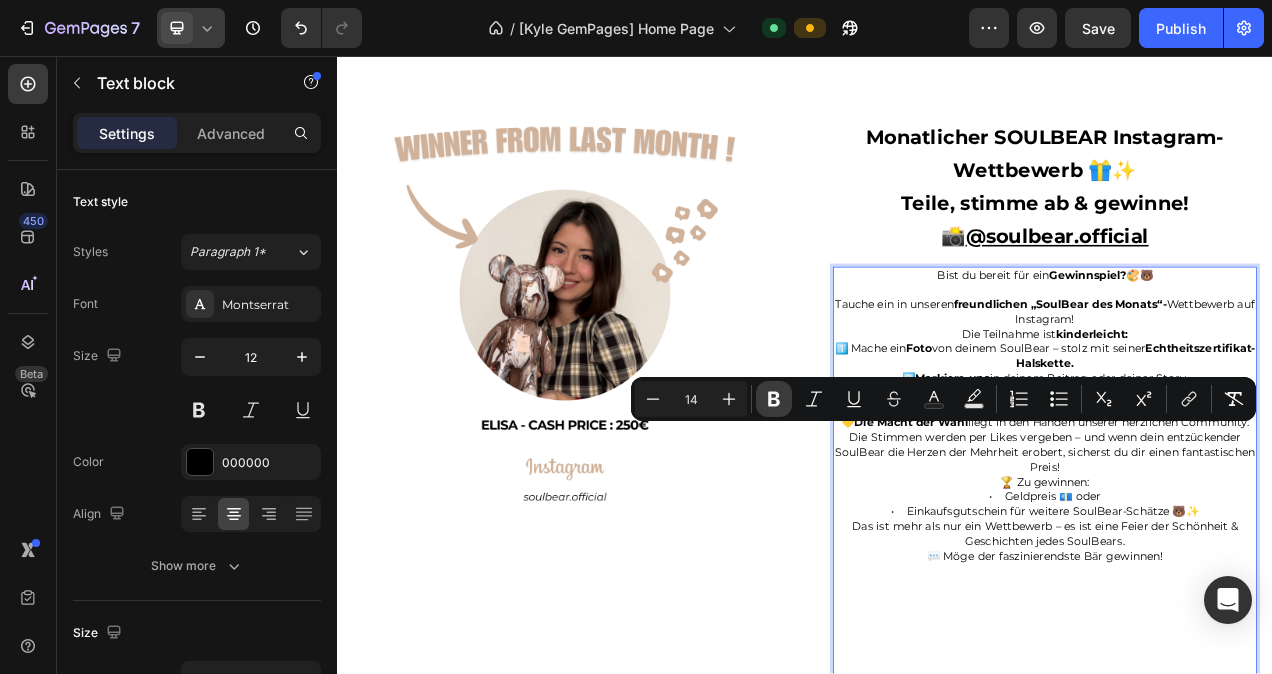 click 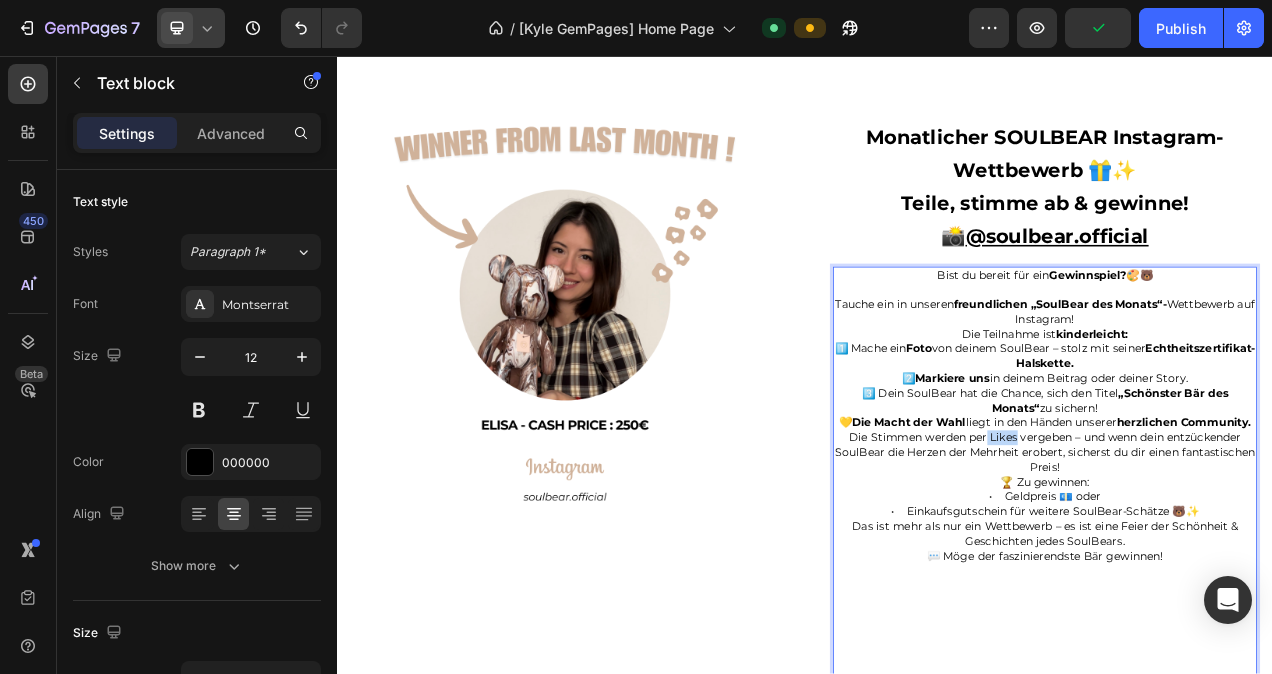 drag, startPoint x: 1157, startPoint y: 577, endPoint x: 1195, endPoint y: 577, distance: 38 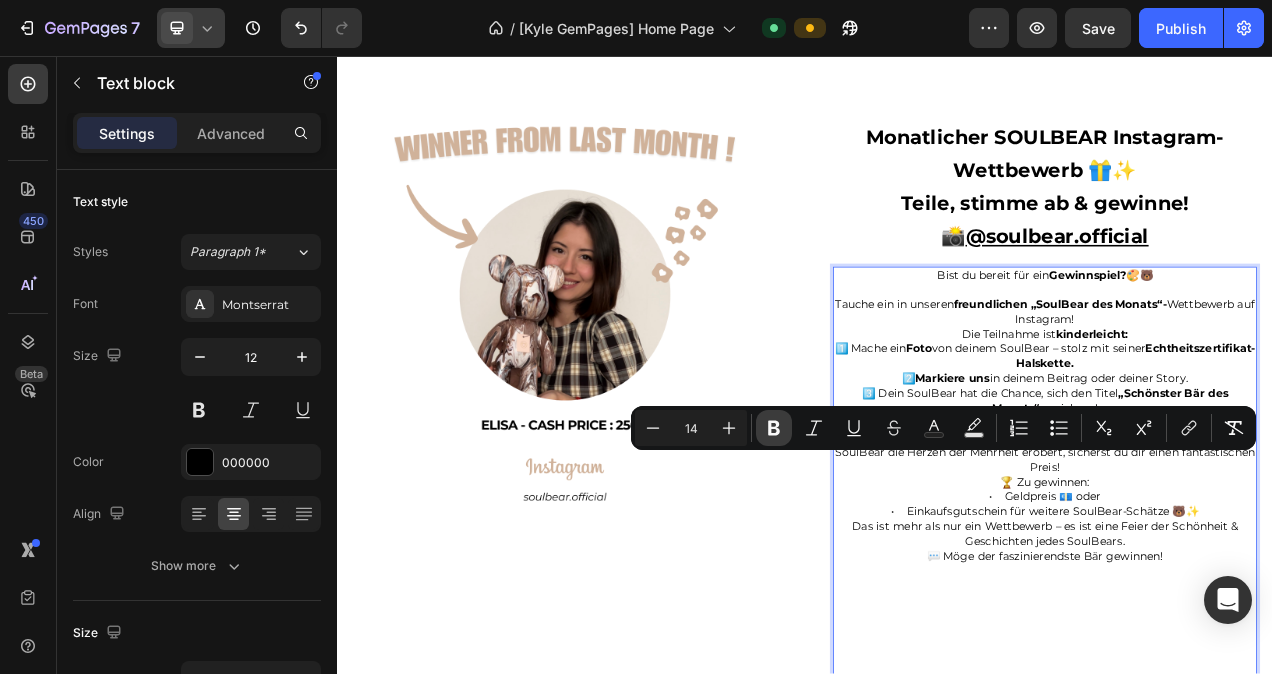 click 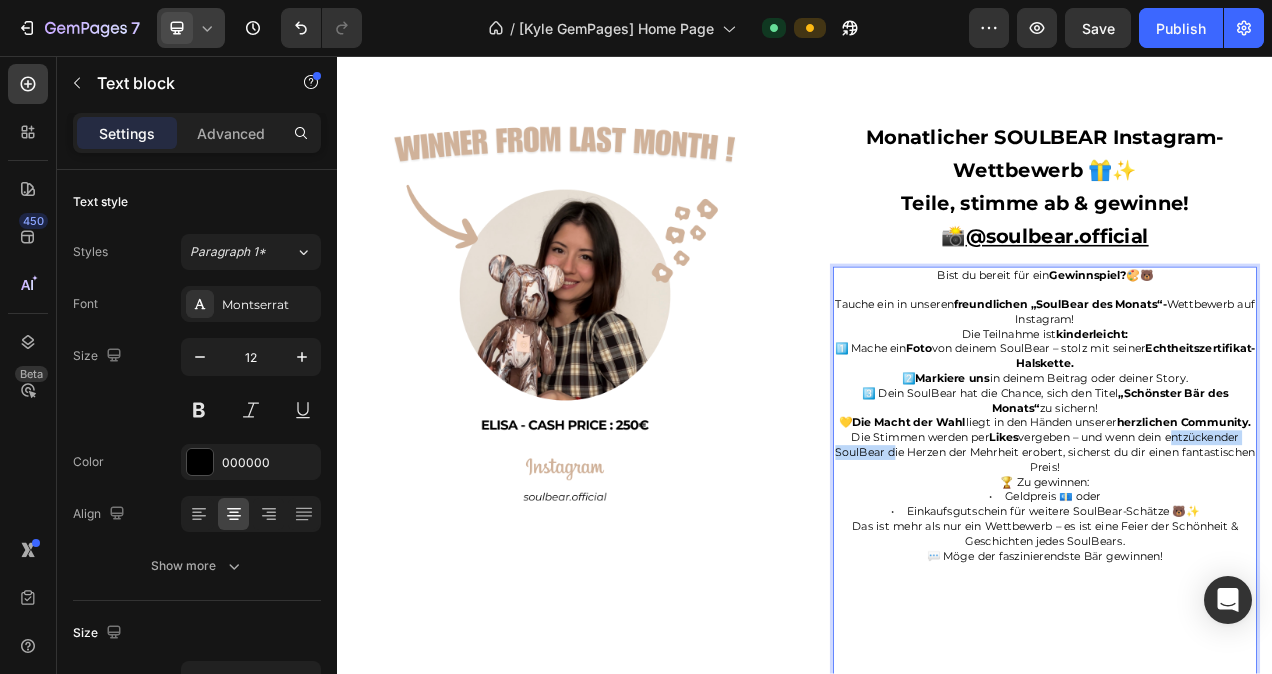 drag, startPoint x: 1391, startPoint y: 577, endPoint x: 1083, endPoint y: 598, distance: 308.7151 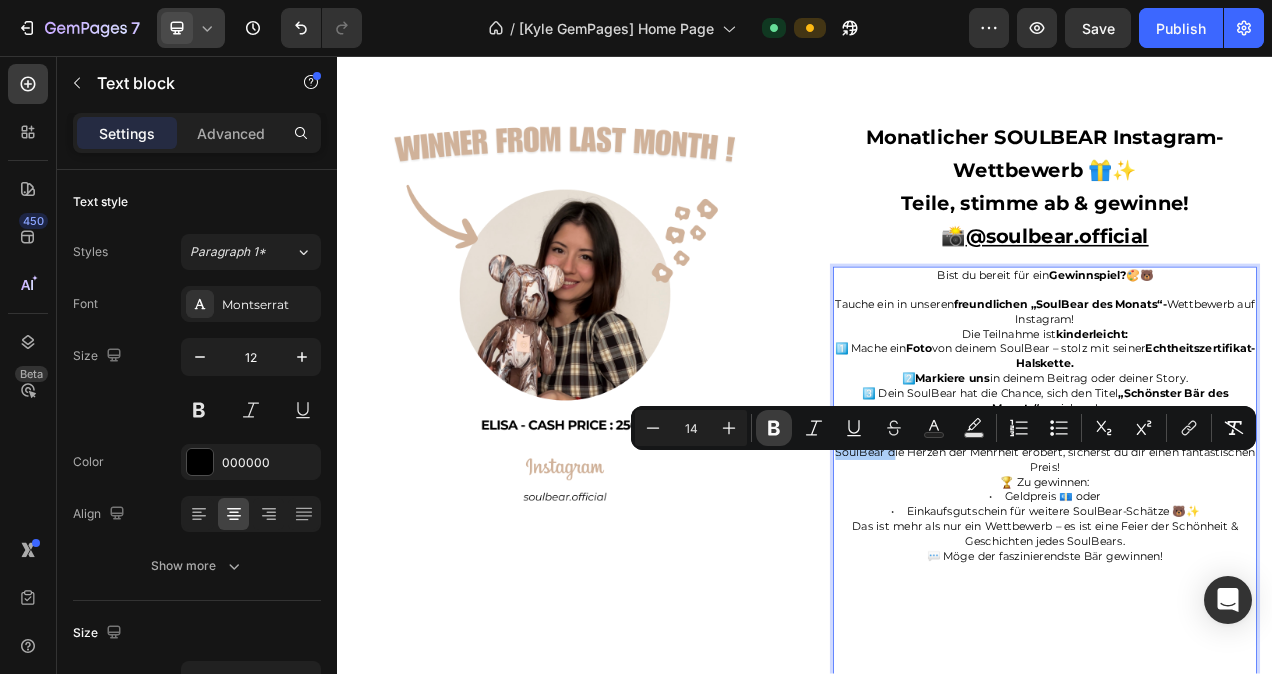 click 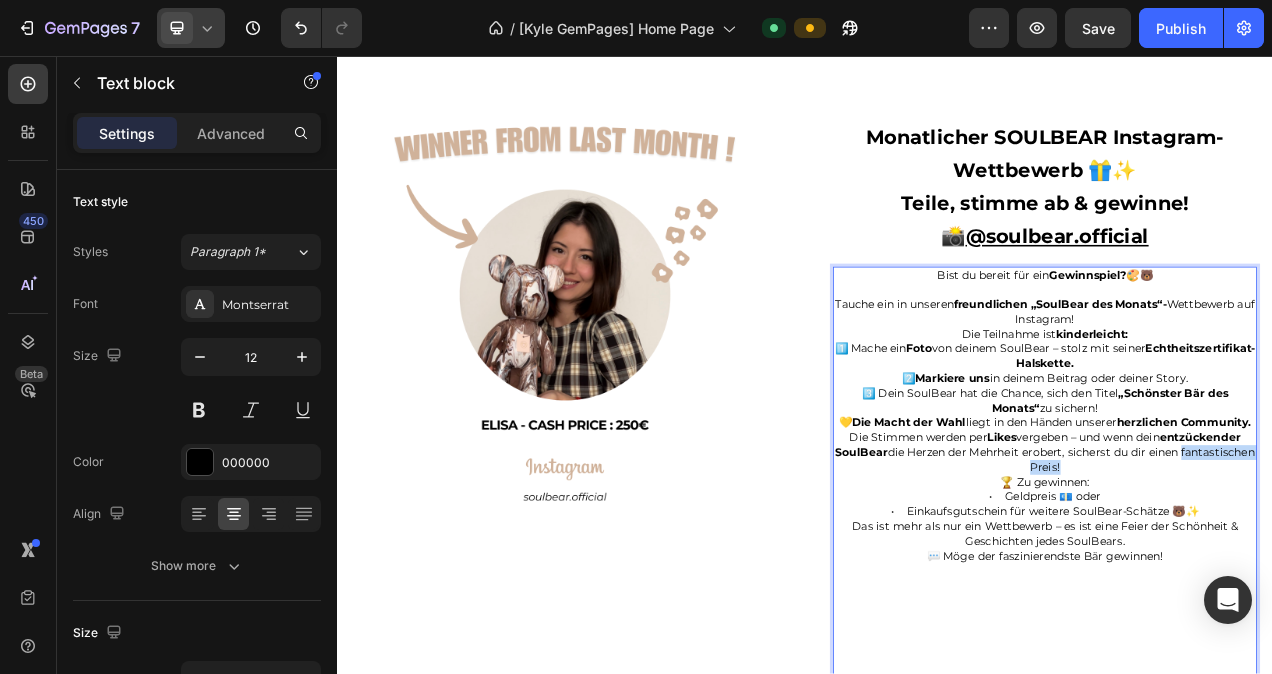 drag, startPoint x: 1313, startPoint y: 610, endPoint x: 1161, endPoint y: 608, distance: 152.01315 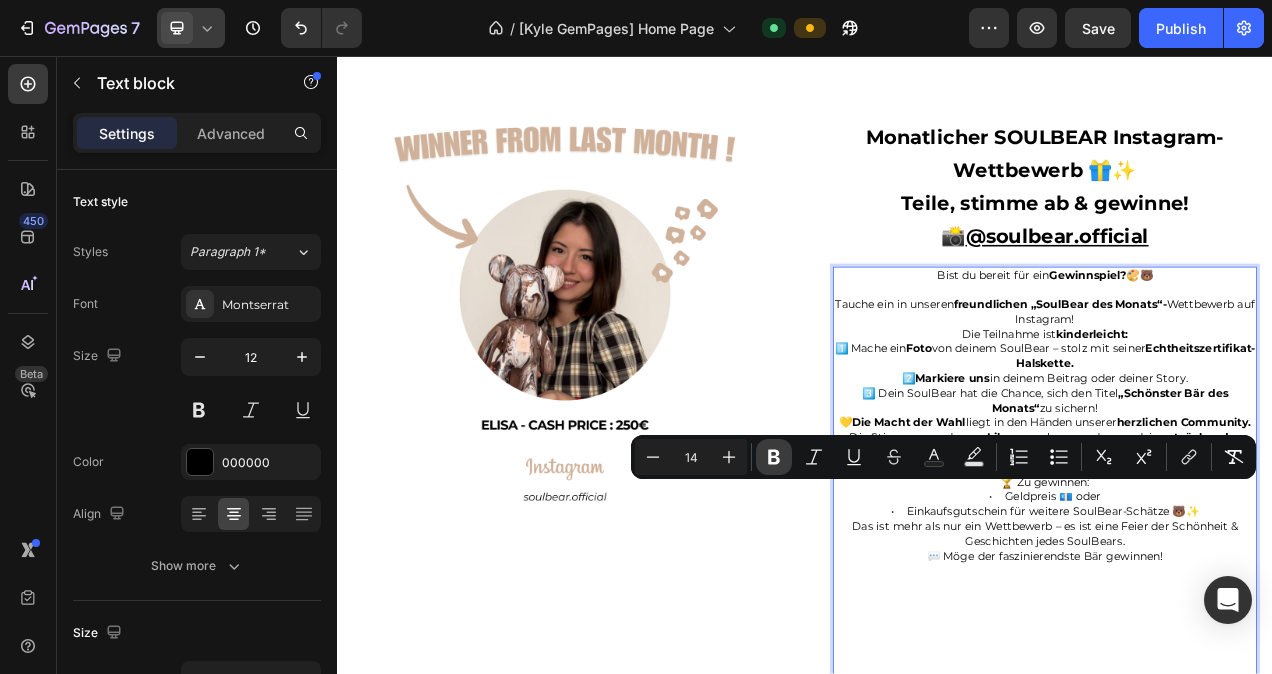 click 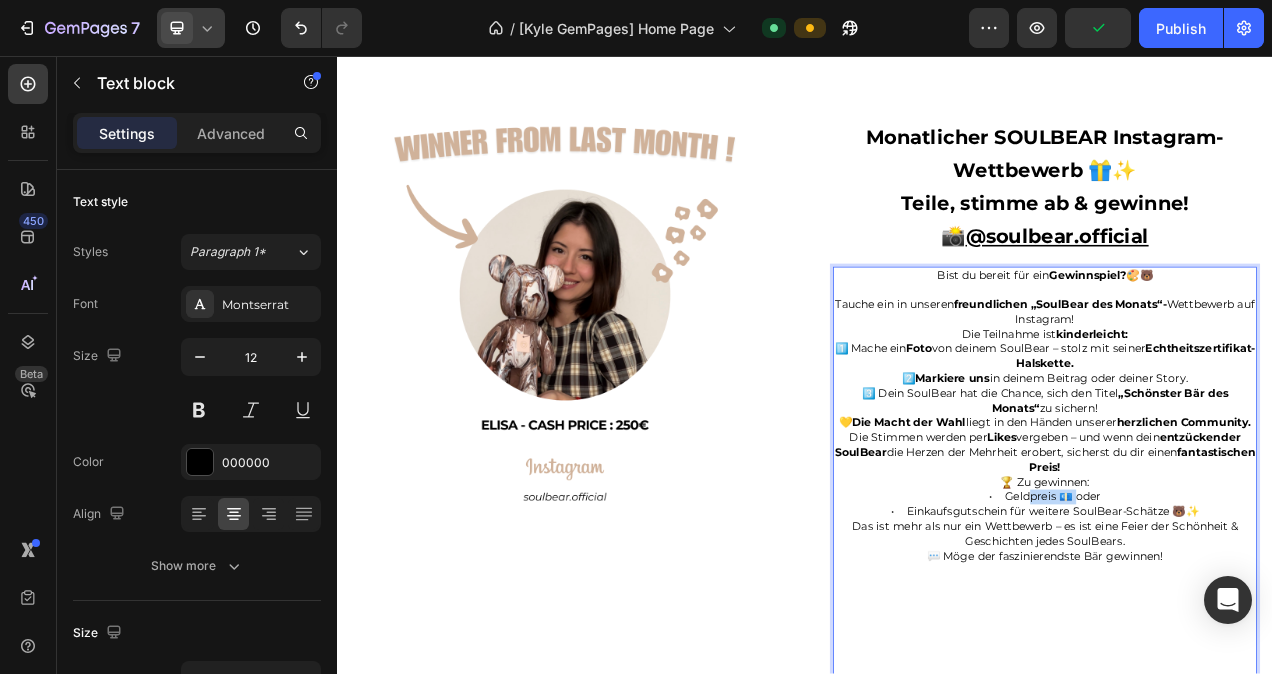 drag, startPoint x: 1187, startPoint y: 652, endPoint x: 1252, endPoint y: 652, distance: 65 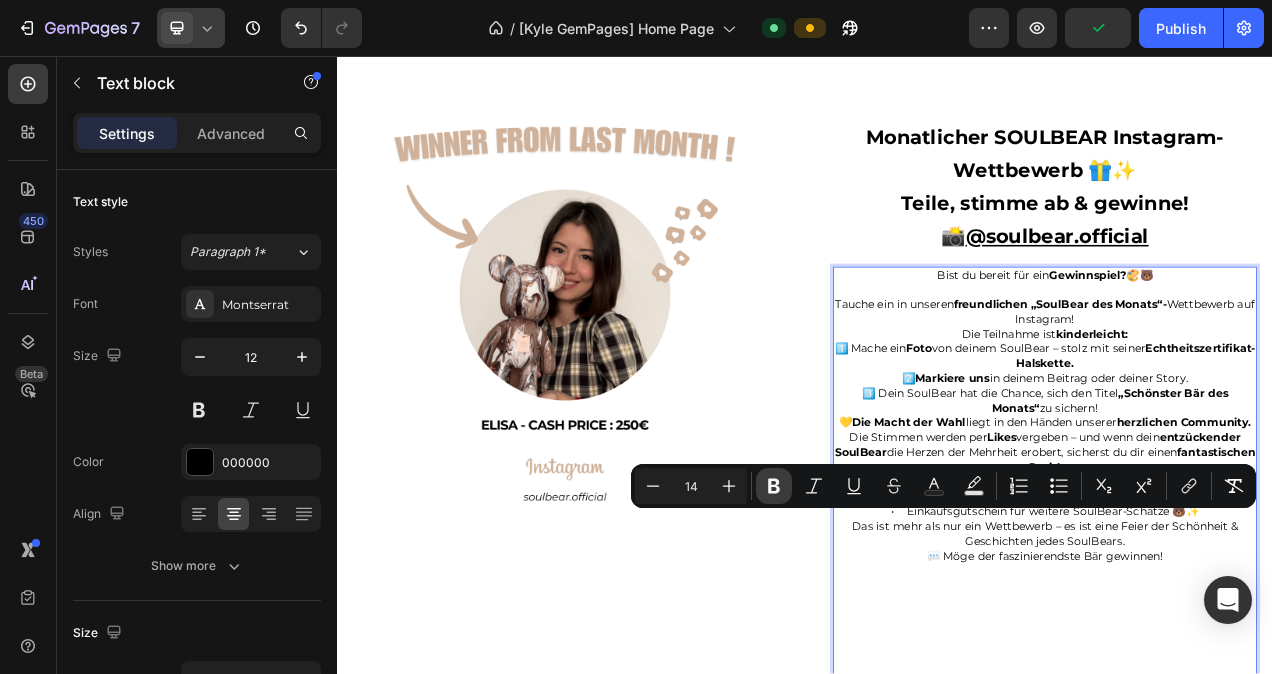 click 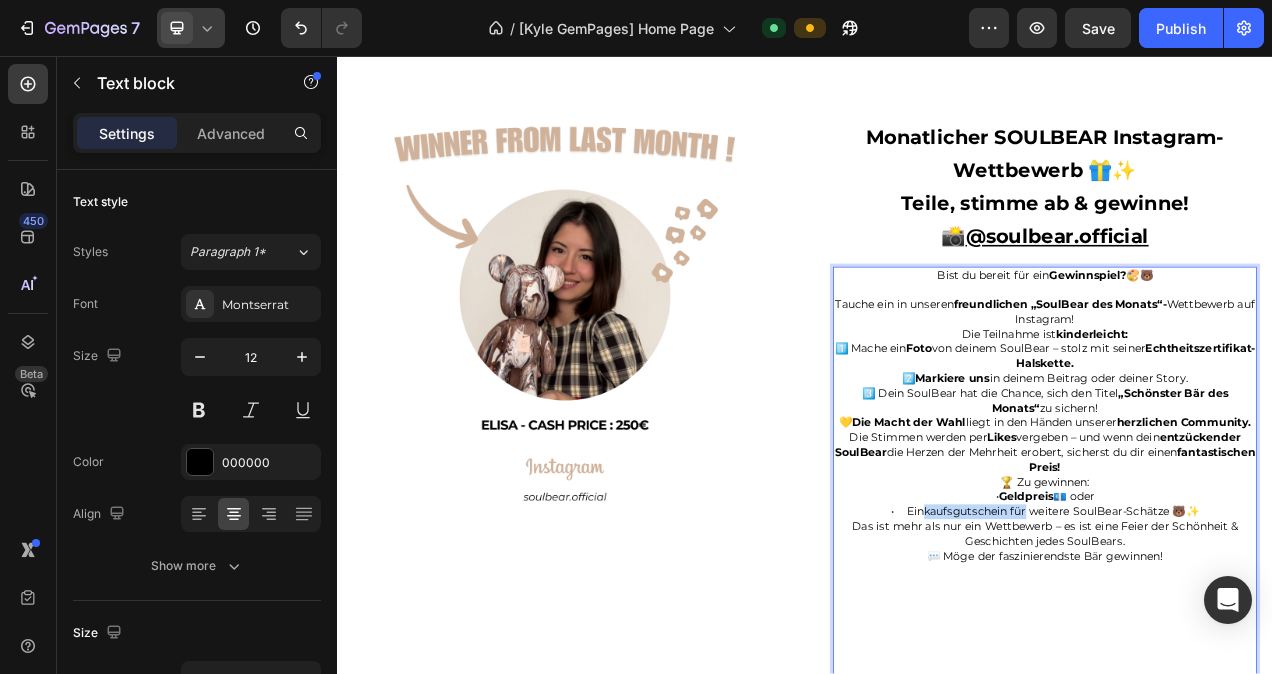 drag, startPoint x: 1056, startPoint y: 671, endPoint x: 1190, endPoint y: 672, distance: 134.00374 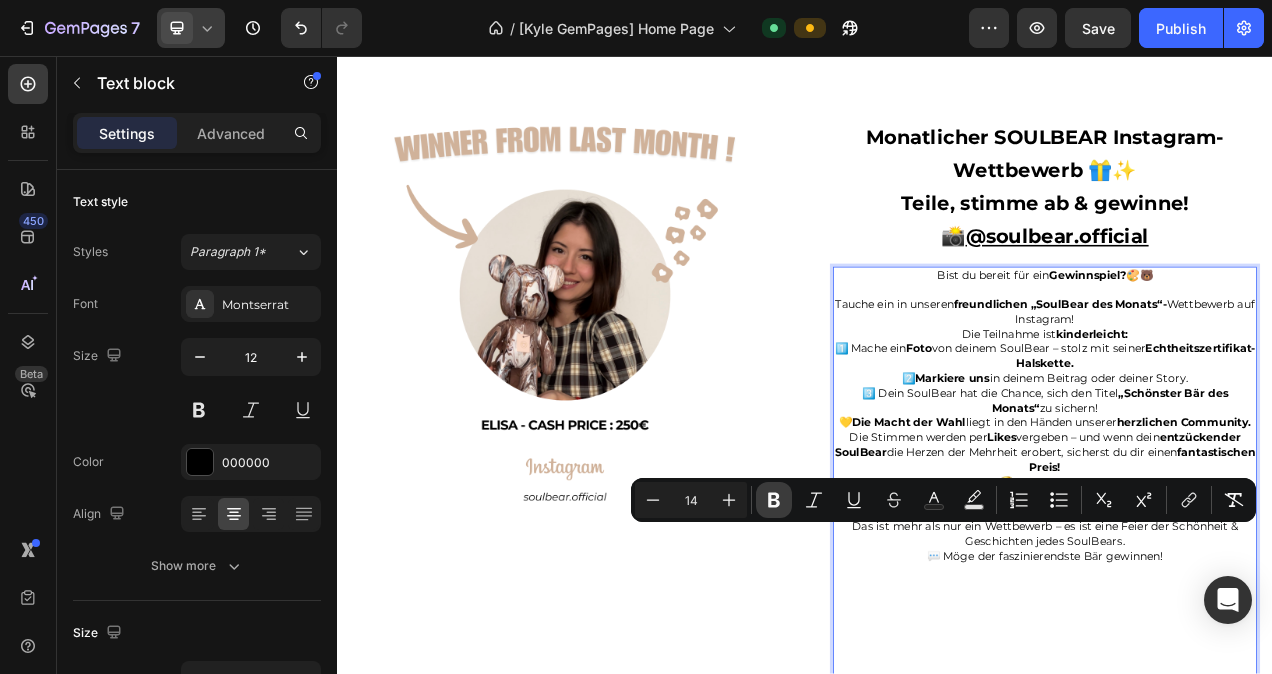 click 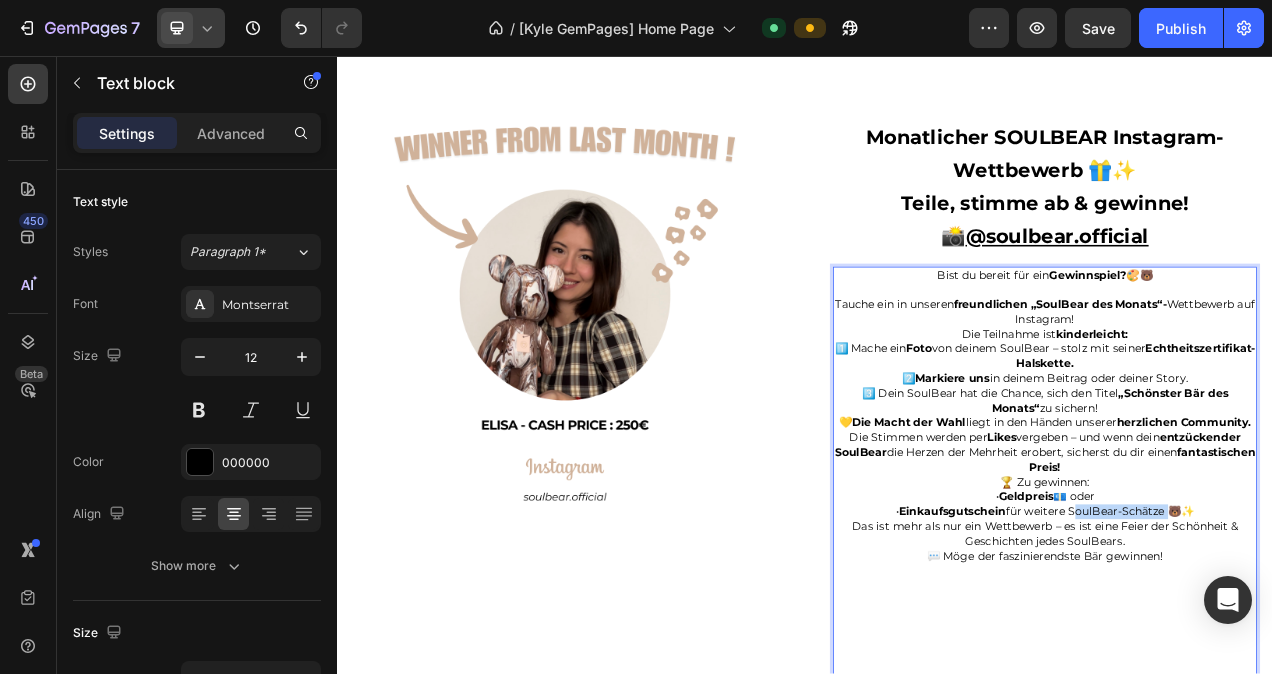 drag, startPoint x: 1278, startPoint y: 669, endPoint x: 1400, endPoint y: 669, distance: 122 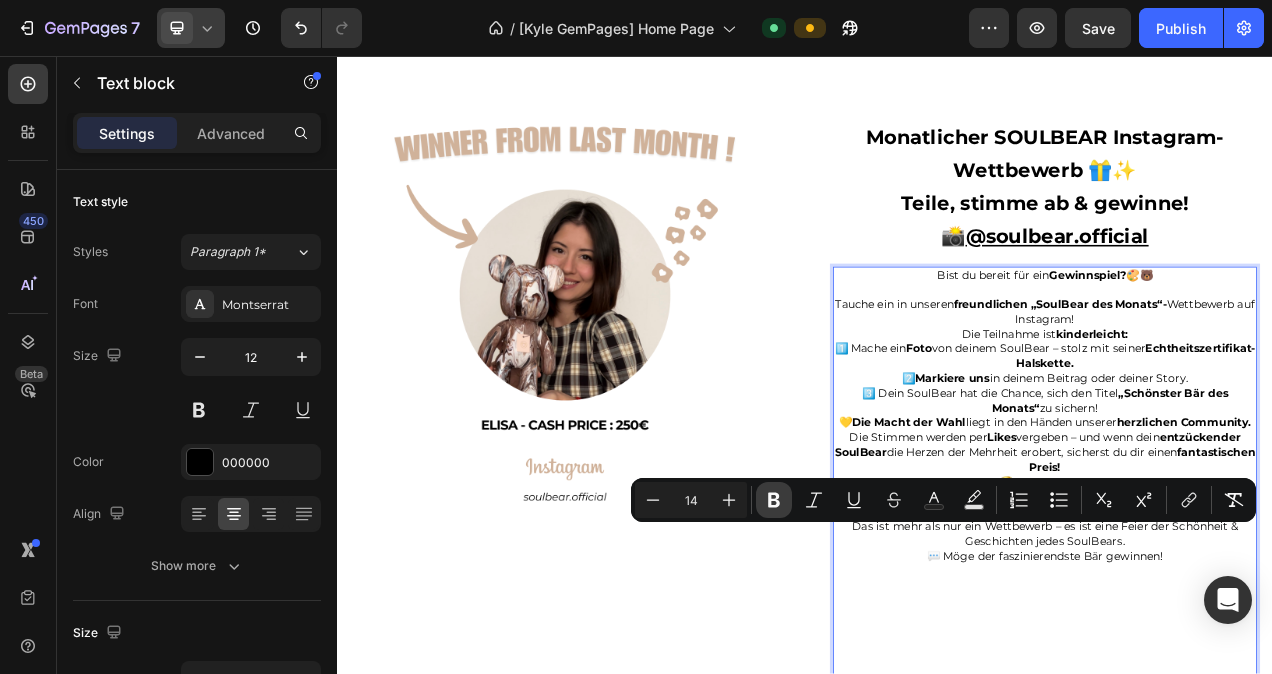 click 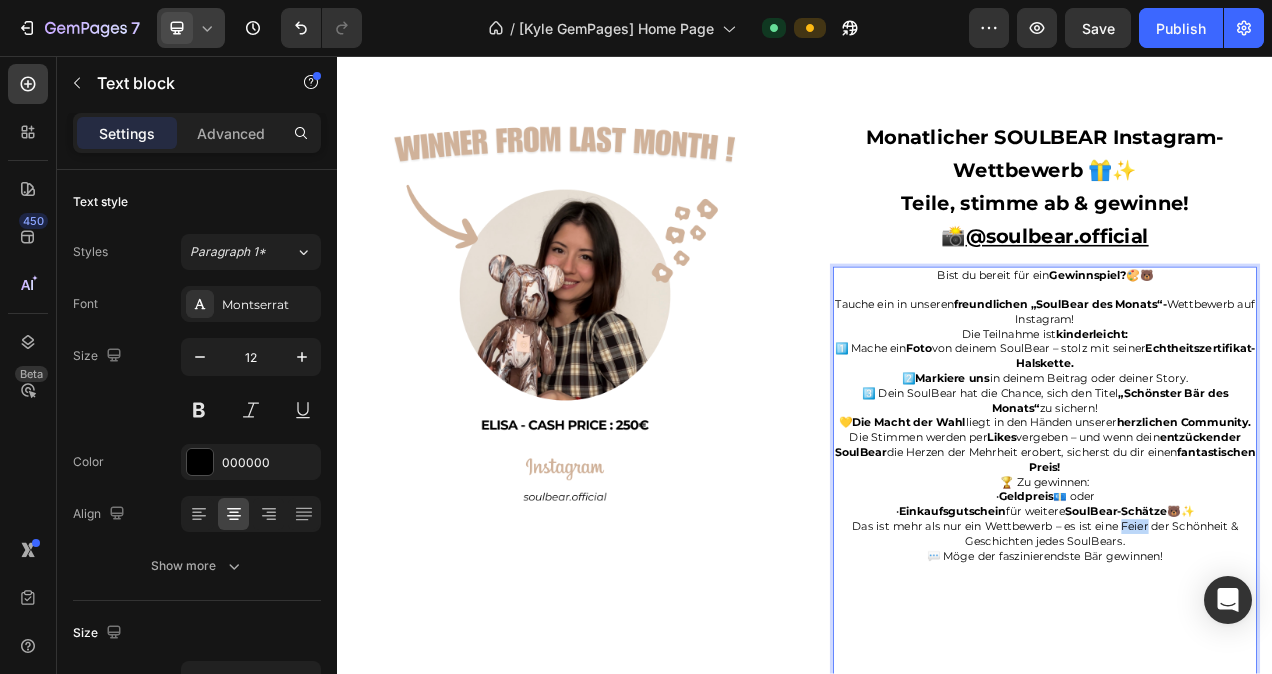 drag, startPoint x: 1329, startPoint y: 688, endPoint x: 1363, endPoint y: 687, distance: 34.0147 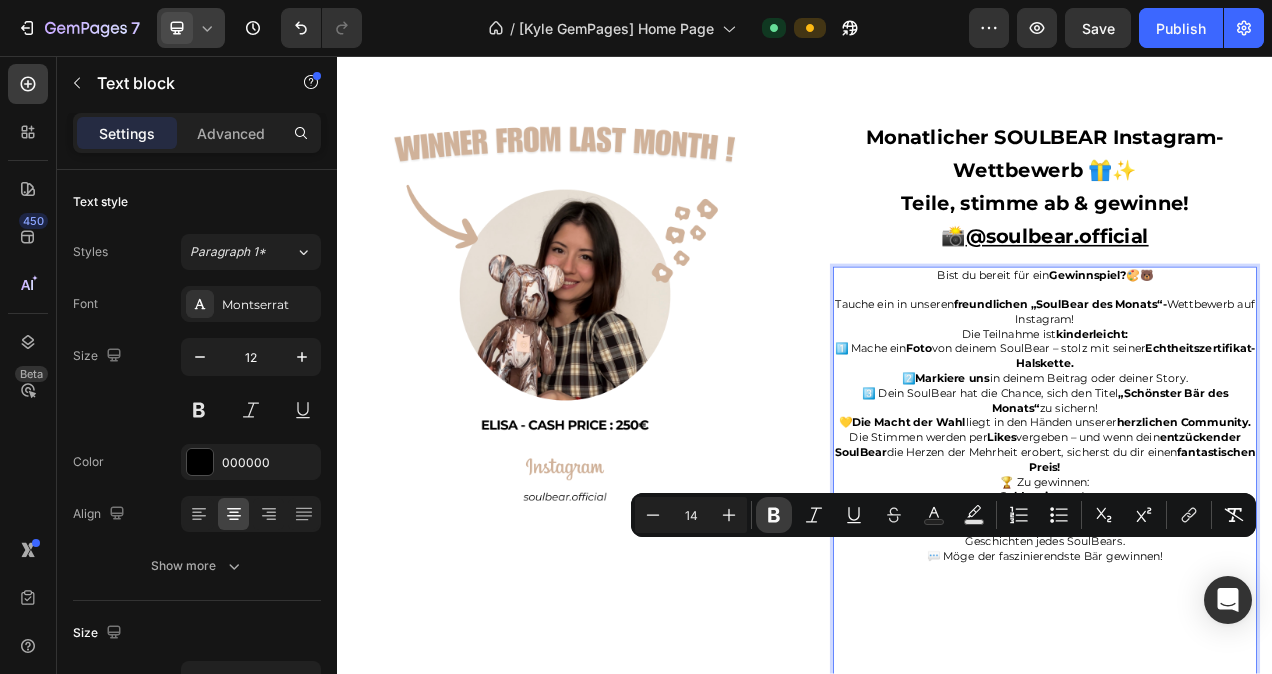 click on "Bold" at bounding box center (774, 515) 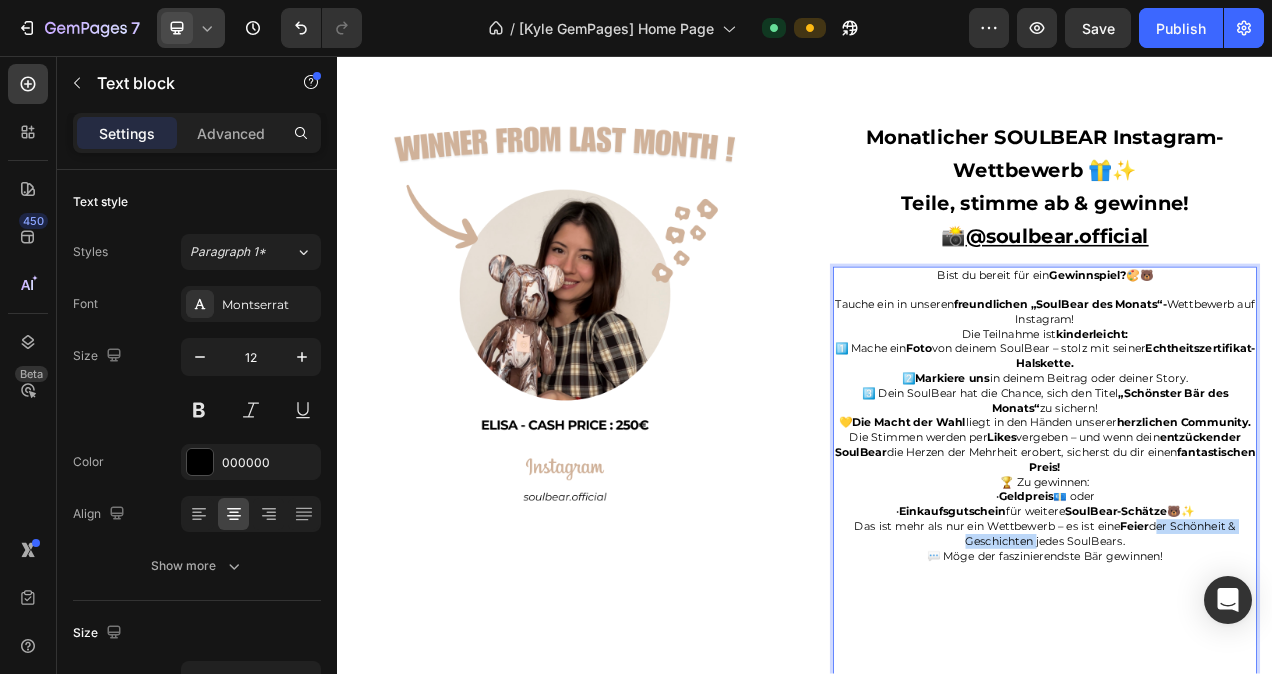 drag, startPoint x: 1371, startPoint y: 690, endPoint x: 1219, endPoint y: 707, distance: 152.94771 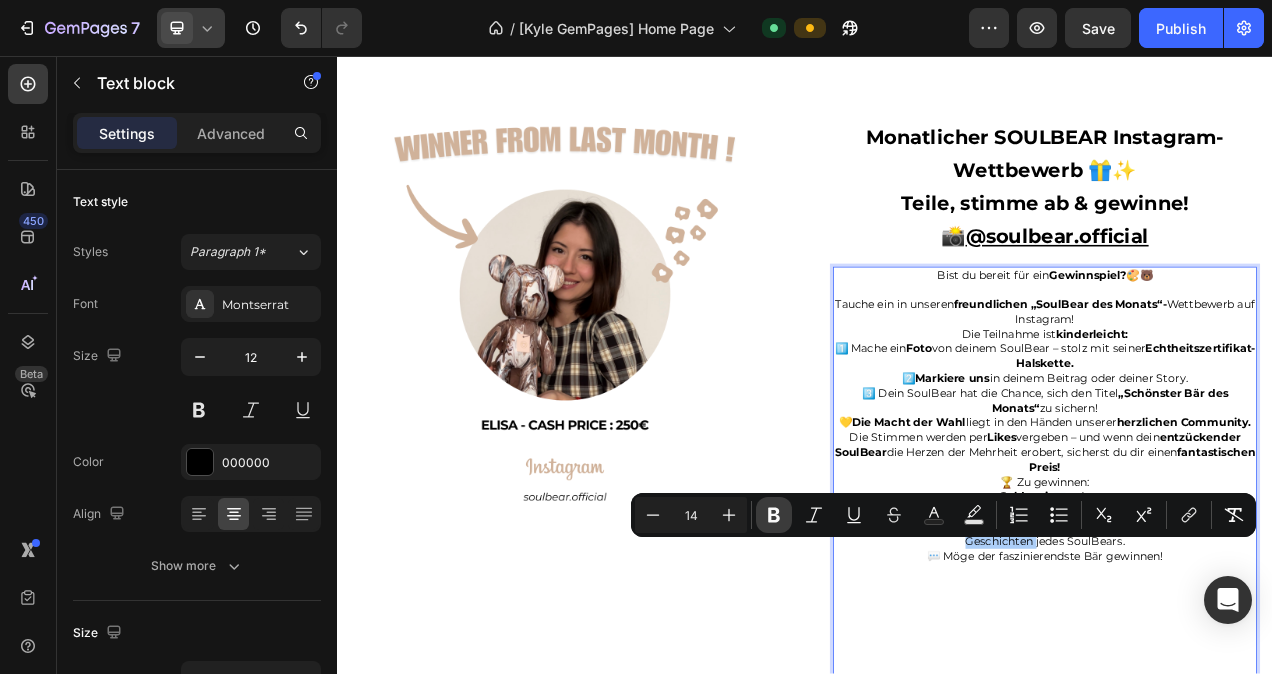 click 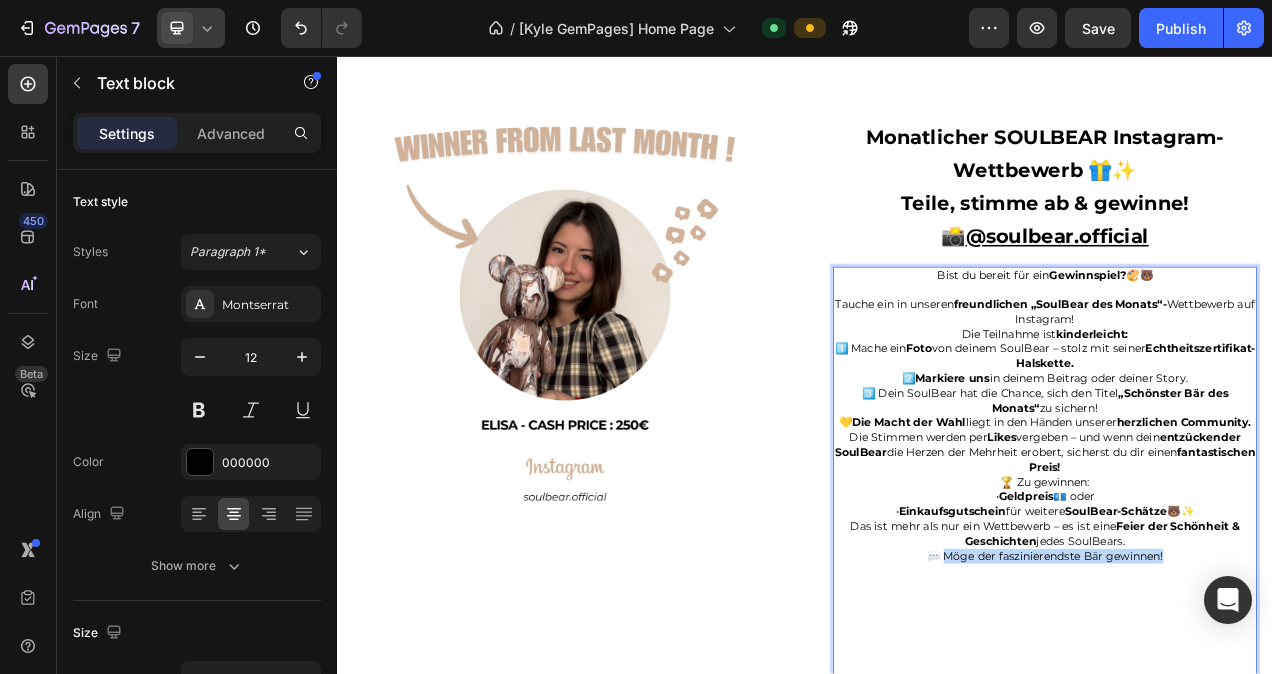 drag, startPoint x: 1102, startPoint y: 730, endPoint x: 1391, endPoint y: 731, distance: 289.00174 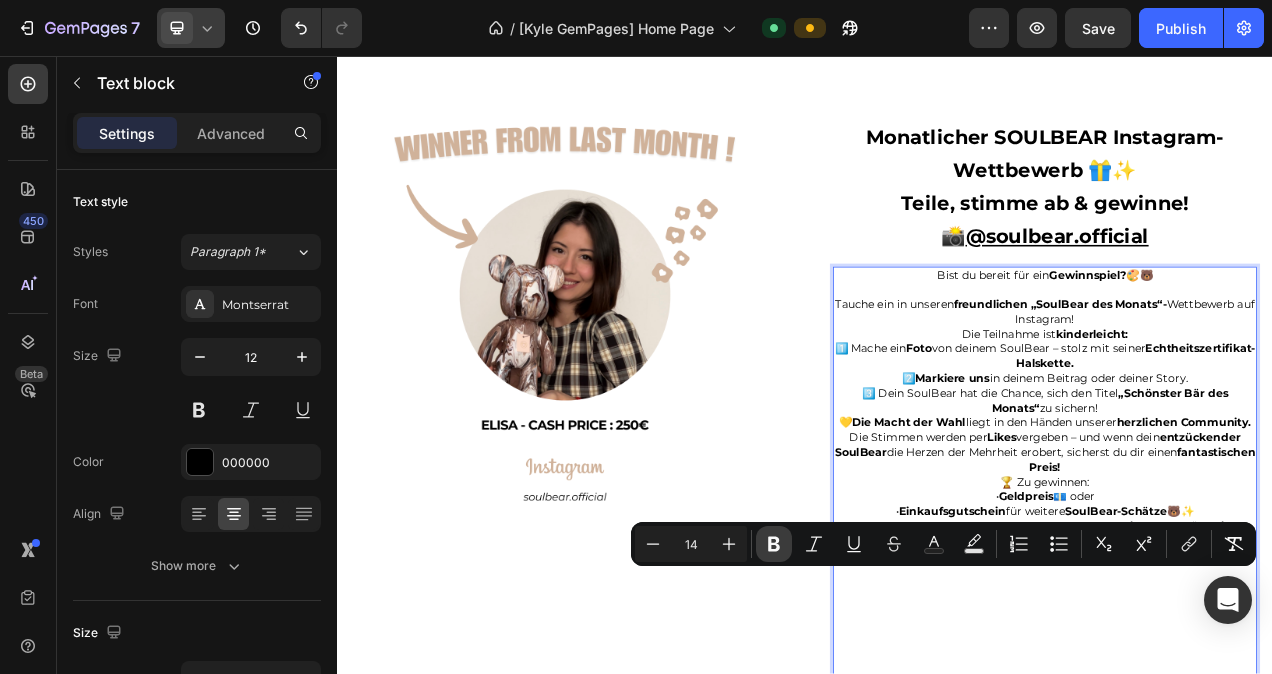 click 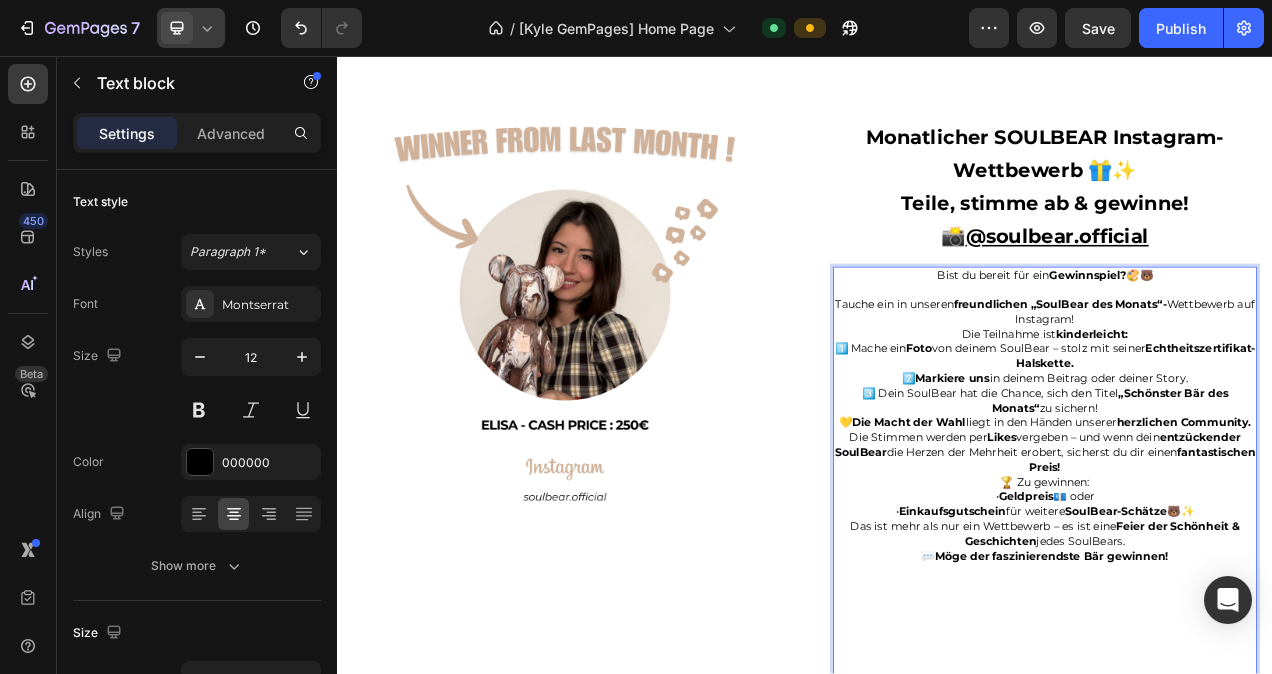 click on "Das ist mehr als nur ein Wettbewerb – es ist eine  Feier   der Schönheit & Geschichten  jedes SoulBears. 💬  Möge der faszinierendste Bär gewinnen!" at bounding box center (1245, 877) 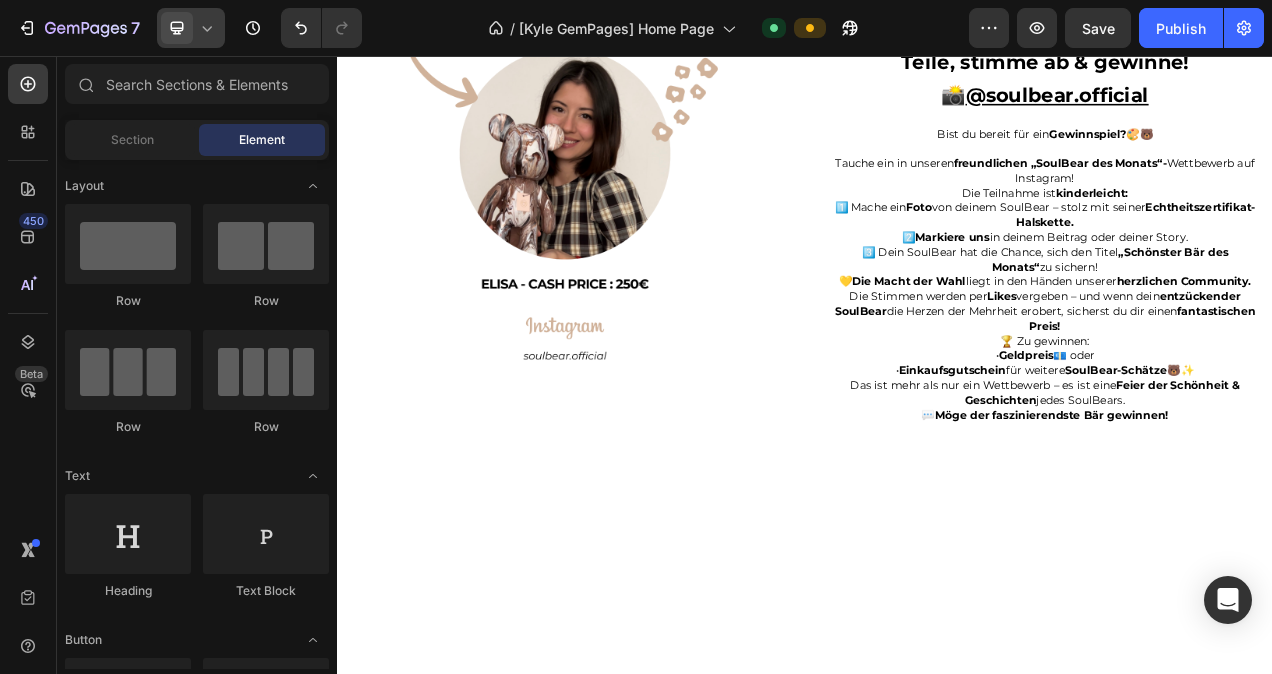 scroll, scrollTop: 4553, scrollLeft: 0, axis: vertical 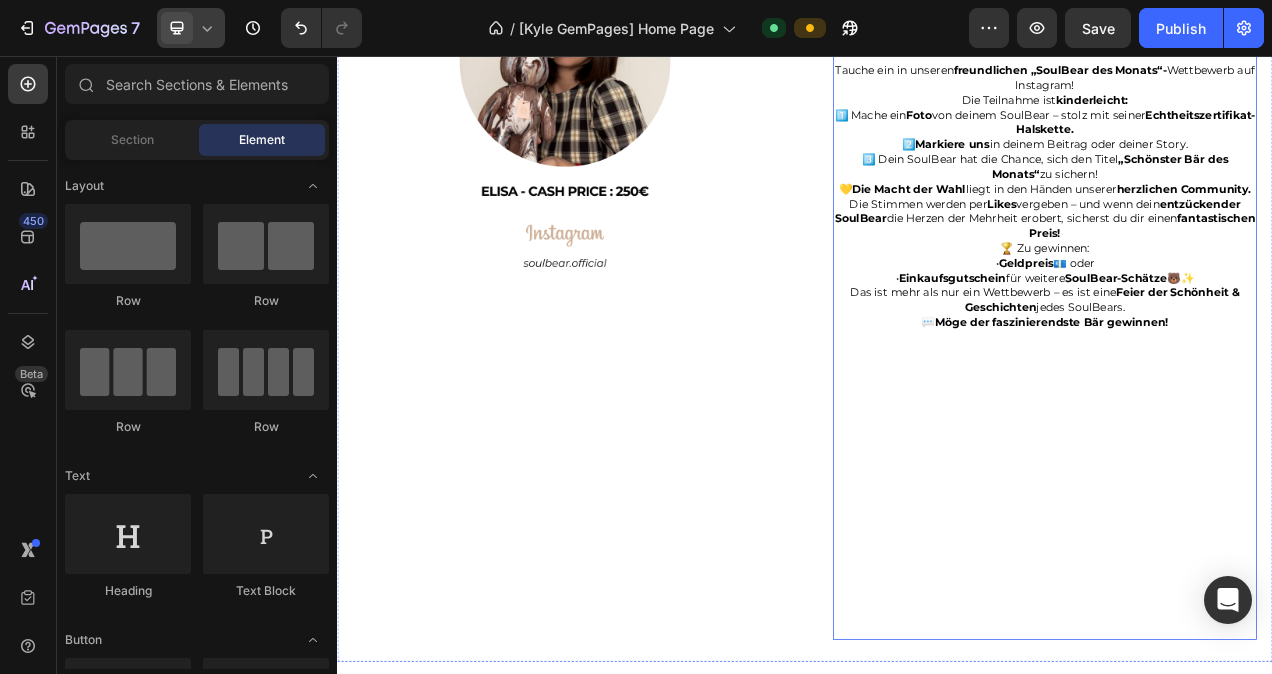 click on "Das ist mehr als nur ein Wettbewerb – es ist eine  Feier   der Schönheit & Geschichten  jedes SoulBears. 💬  Möge der faszinierendste Bär gewinnen!" at bounding box center (1245, 577) 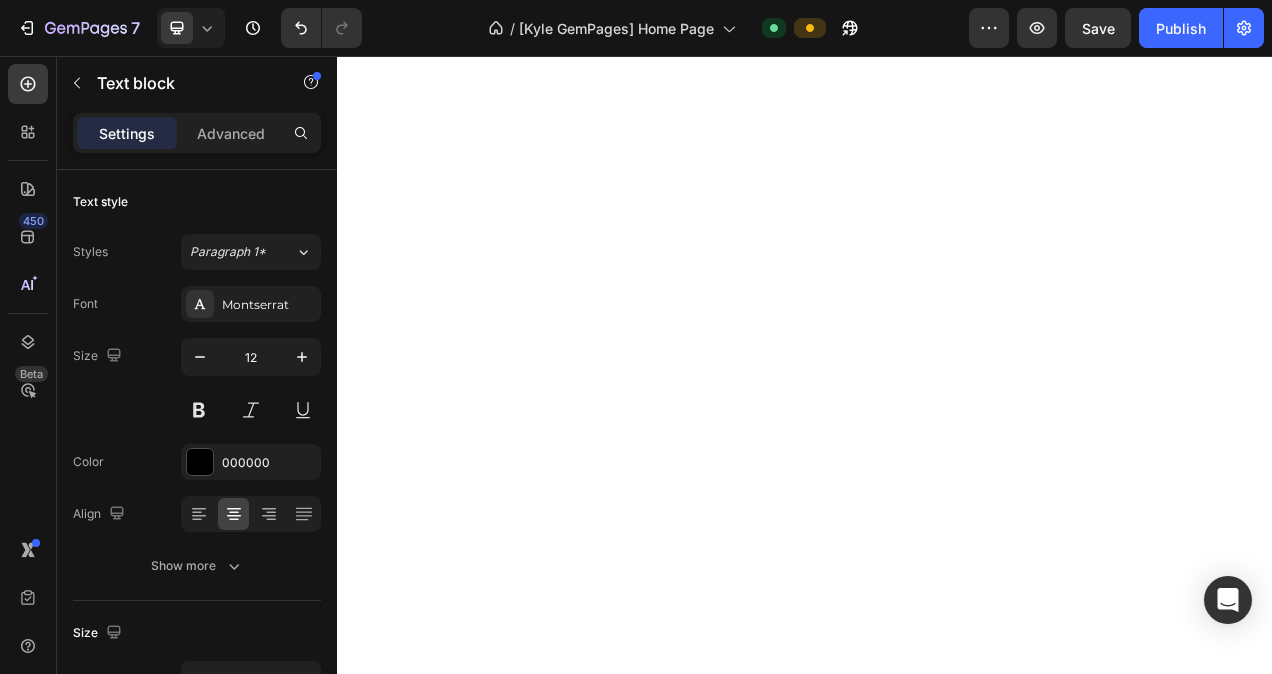 scroll, scrollTop: 0, scrollLeft: 0, axis: both 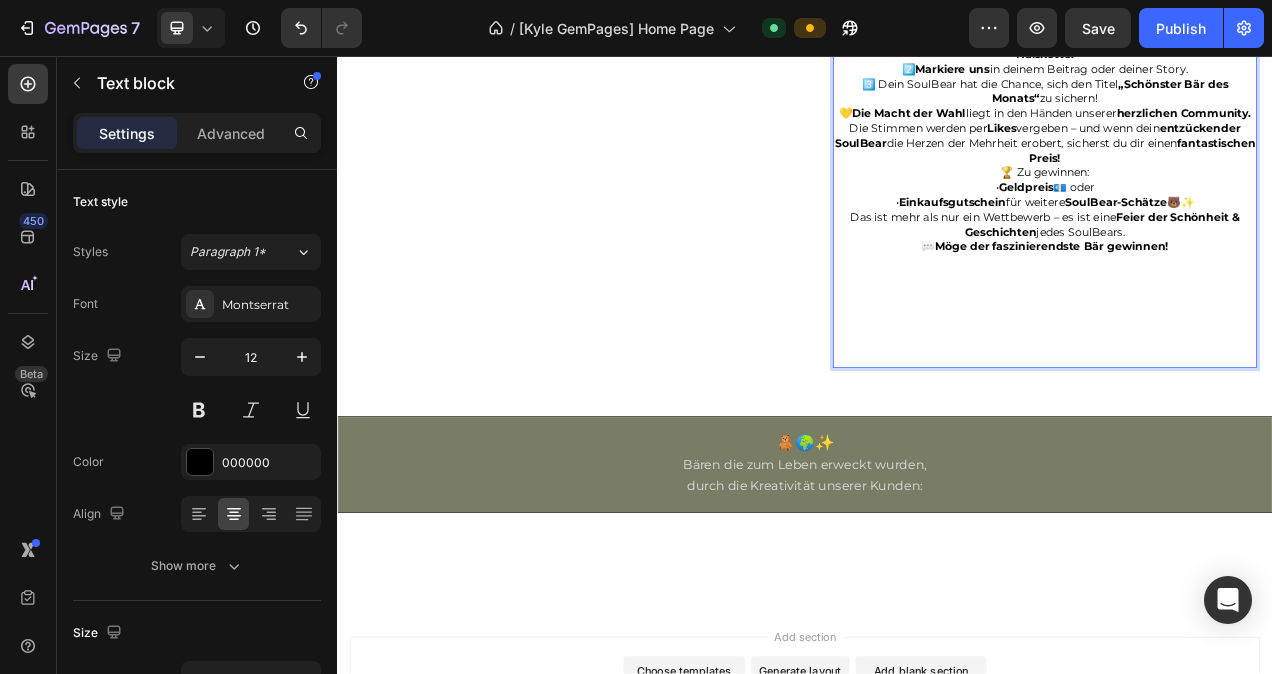 click on "Das ist mehr als nur ein Wettbewerb – es ist eine  Feier   der Schönheit & Geschichten  jedes SoulBears. 💬  Möge der faszinierendste Bär gewinnen! ⁠⁠⁠⁠⁠⁠⁠" at bounding box center [1245, 354] 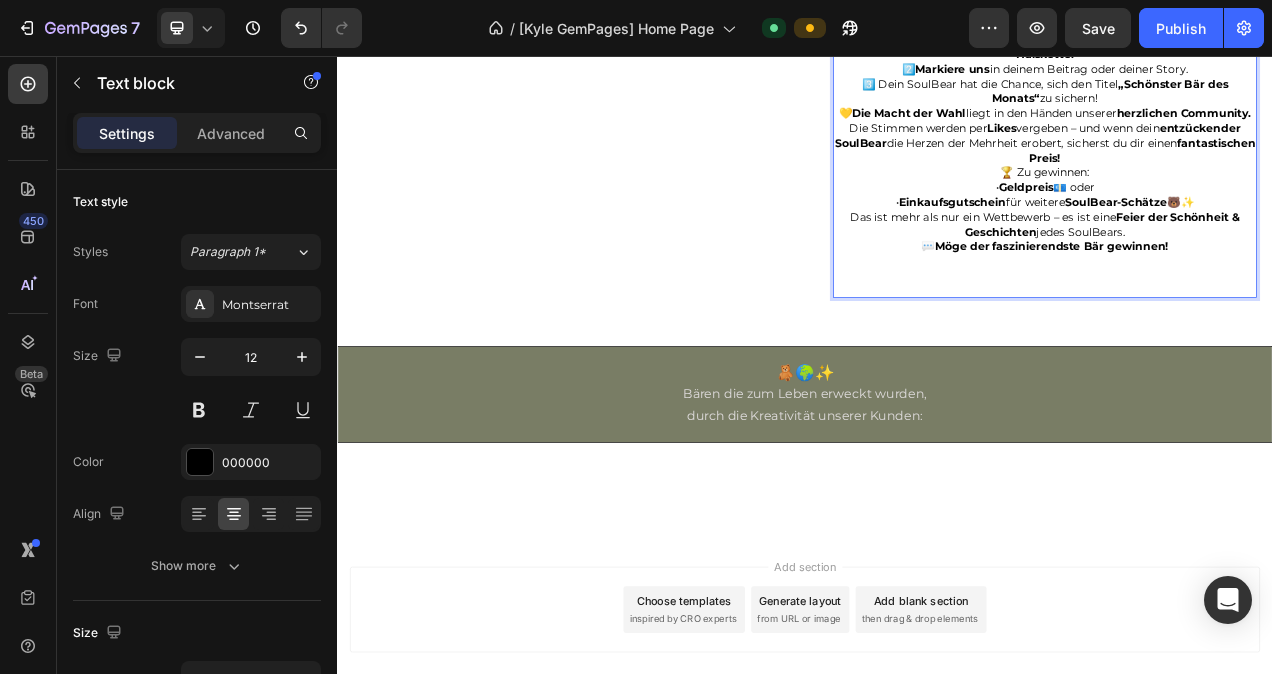 click on "Das ist mehr als nur ein Wettbewerb – es ist eine  Feier   der Schönheit & Geschichten  jedes SoulBears. 💬  Möge der faszinierendste Bär gewinnen! ⁠⁠⁠⁠⁠⁠⁠" at bounding box center [1245, 309] 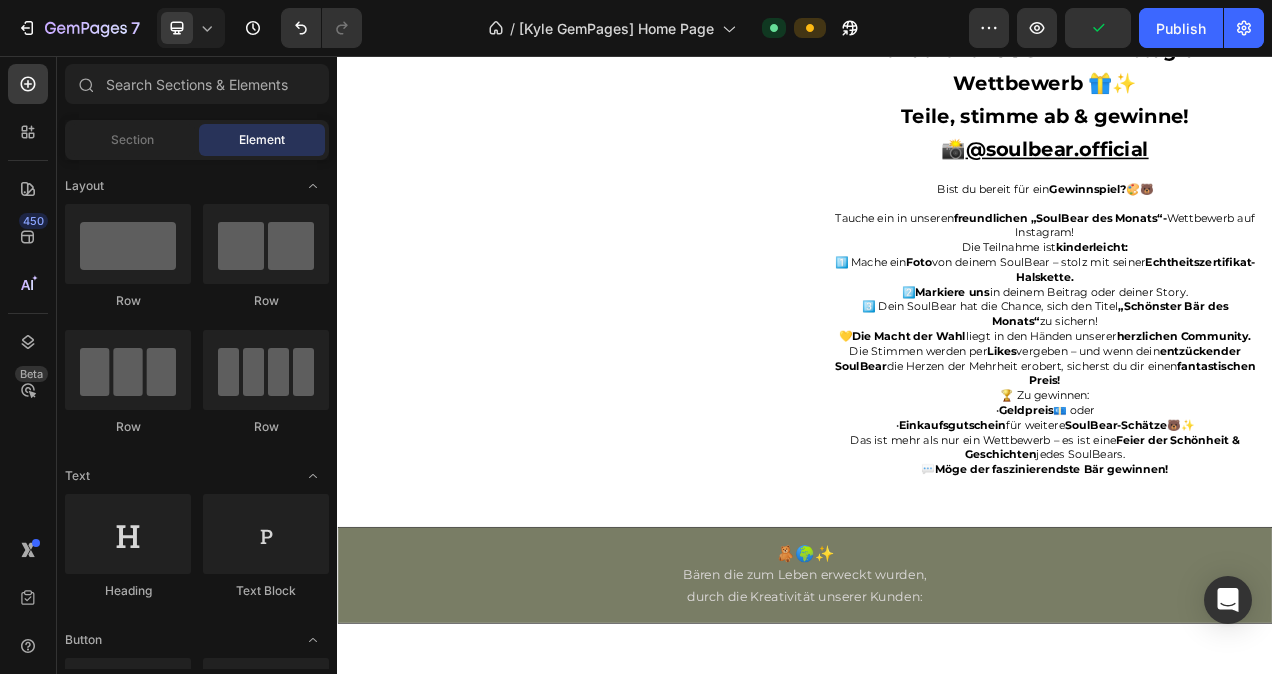 scroll, scrollTop: 4366, scrollLeft: 0, axis: vertical 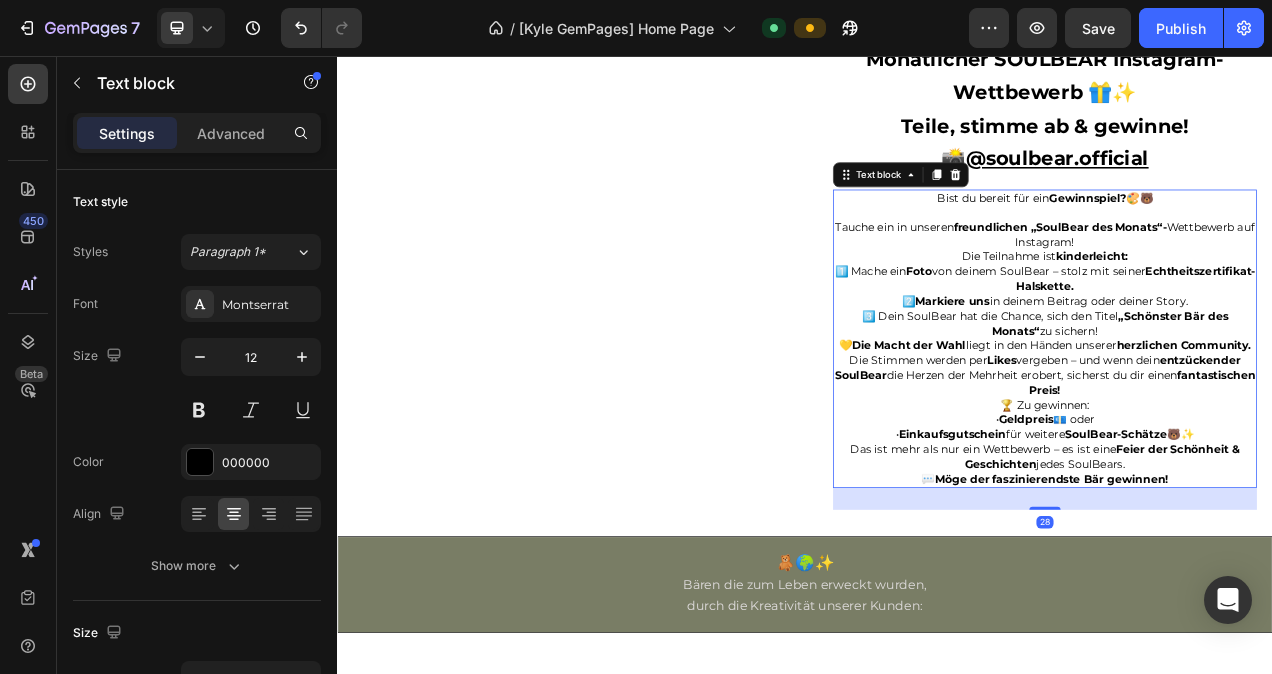 click on "Das ist mehr als nur ein Wettbewerb – es ist eine  Feier   der Schönheit & Geschichten  jedes SoulBears. 💬  Möge der faszinierendste Bär gewinnen!" at bounding box center (1245, 580) 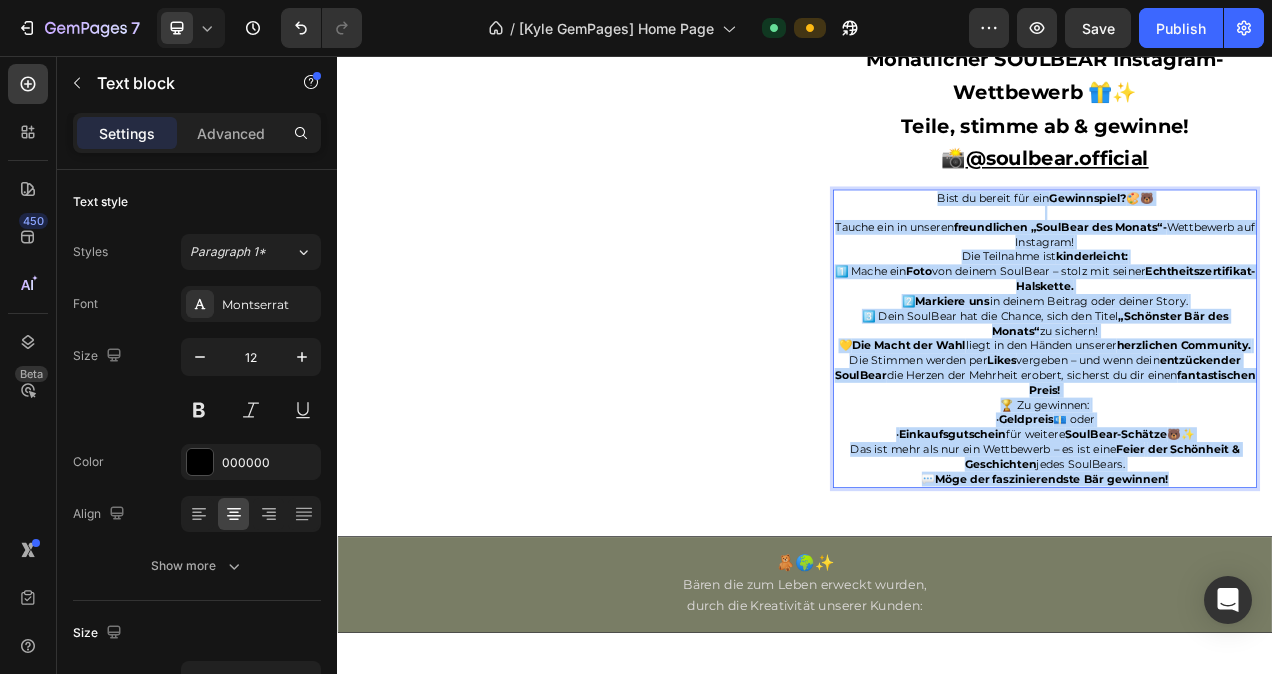 drag, startPoint x: 1412, startPoint y: 714, endPoint x: 1087, endPoint y: 353, distance: 485.74274 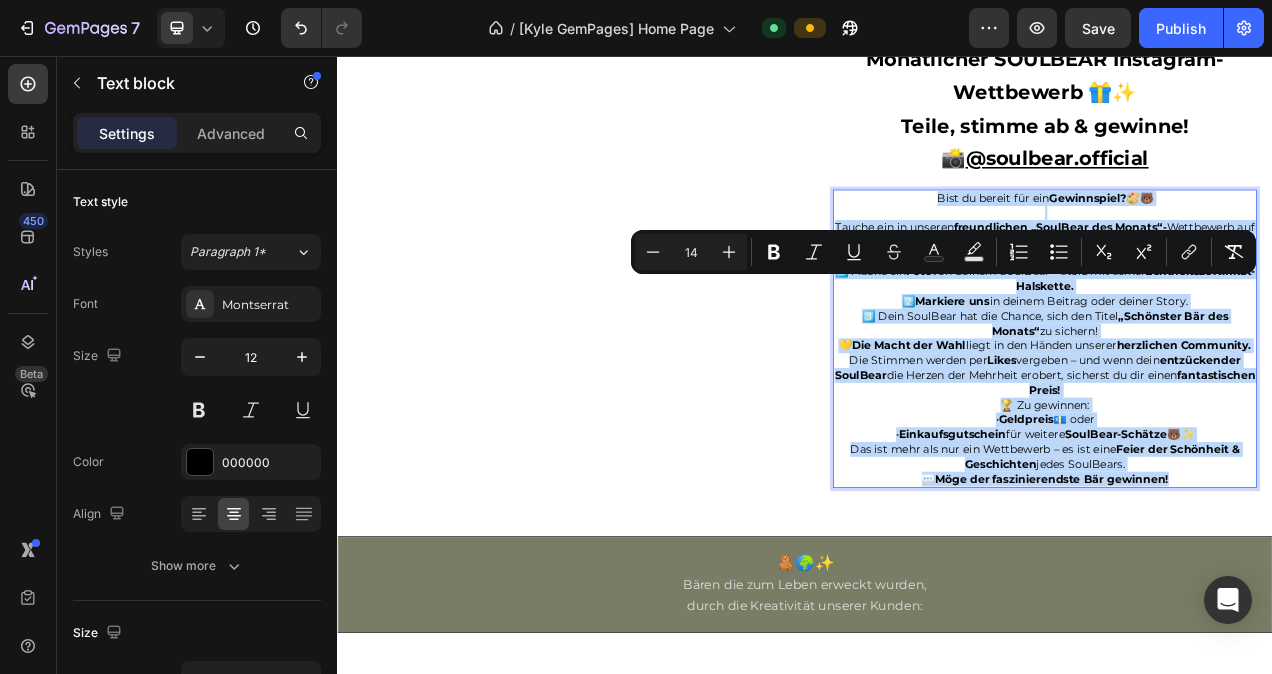 click on "Tauche ein in unseren  freundlichen „SoulBear des Monats“- Wettbewerb auf Instagram! Die Teilnahme ist  kinderleicht: 1️⃣ Mache ein  Foto  von deinem SoulBear – stolz mit seiner  Echtheitszertifikat-Halskette. 2️⃣  Markiere uns  in deinem Beitrag oder deiner Story. 3️⃣ Dein SoulBear hat die Chance, sich den Titel  „Schönster Bär des Monats“  zu sichern!" at bounding box center [1245, 343] 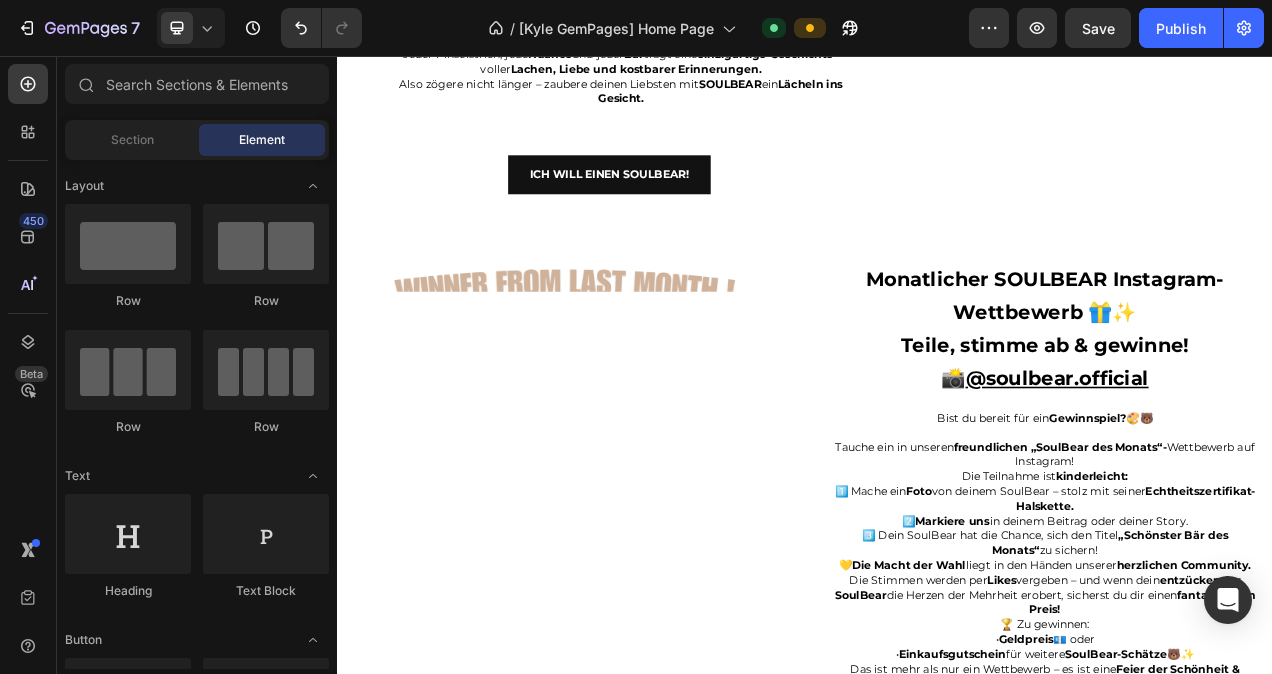 scroll, scrollTop: 4079, scrollLeft: 0, axis: vertical 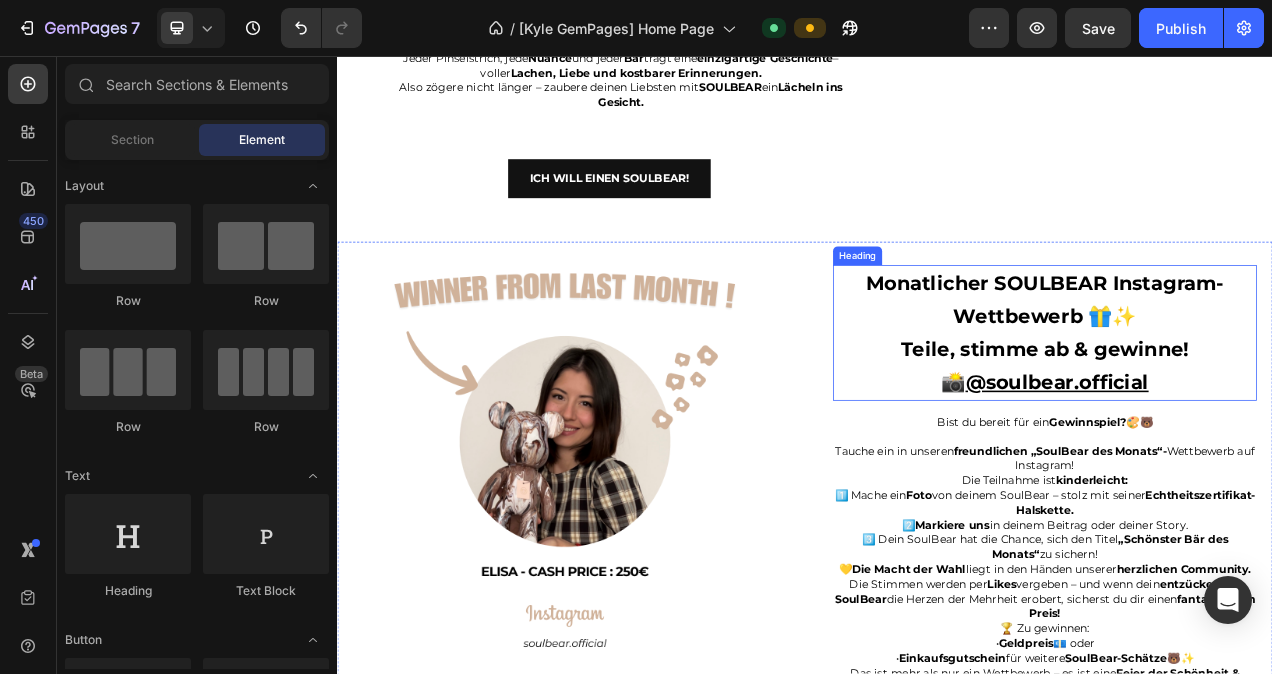 click on "Monatlicher SOULBEAR Instagram-Wettbewerb 🎁✨ Teile, stimme ab & gewinne! 📸  @soulbear.official" at bounding box center [1245, 412] 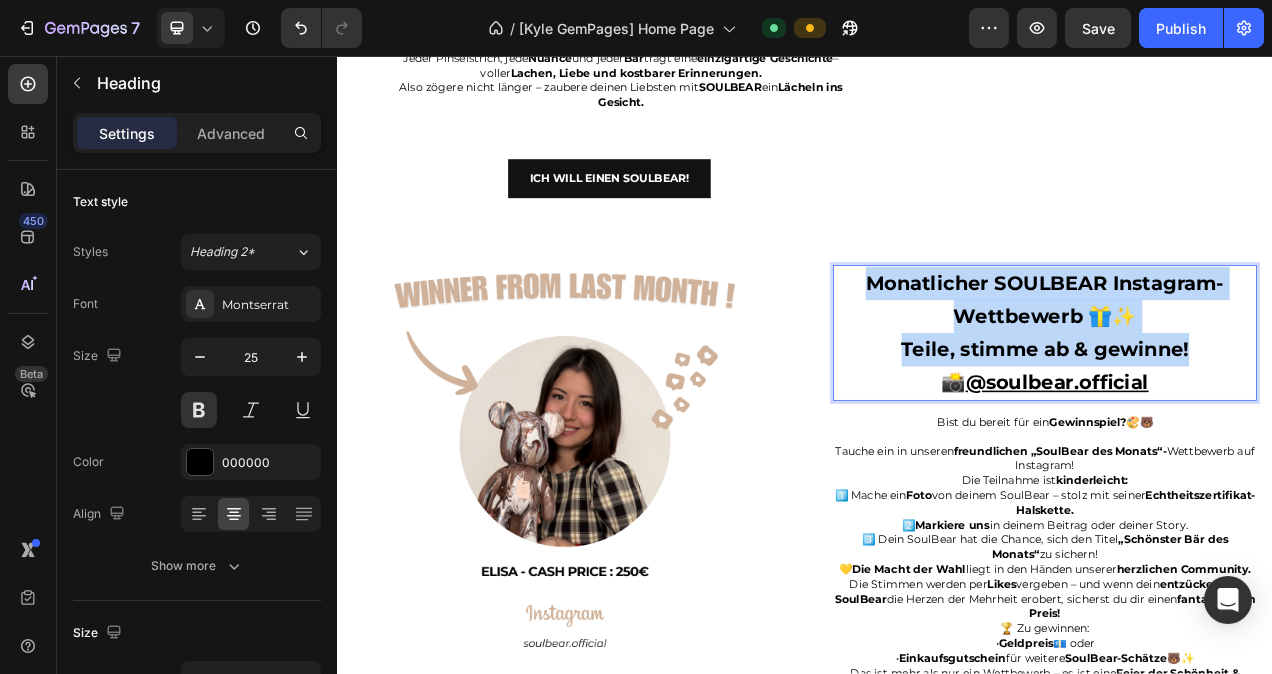 drag, startPoint x: 1426, startPoint y: 538, endPoint x: 1011, endPoint y: 464, distance: 421.54596 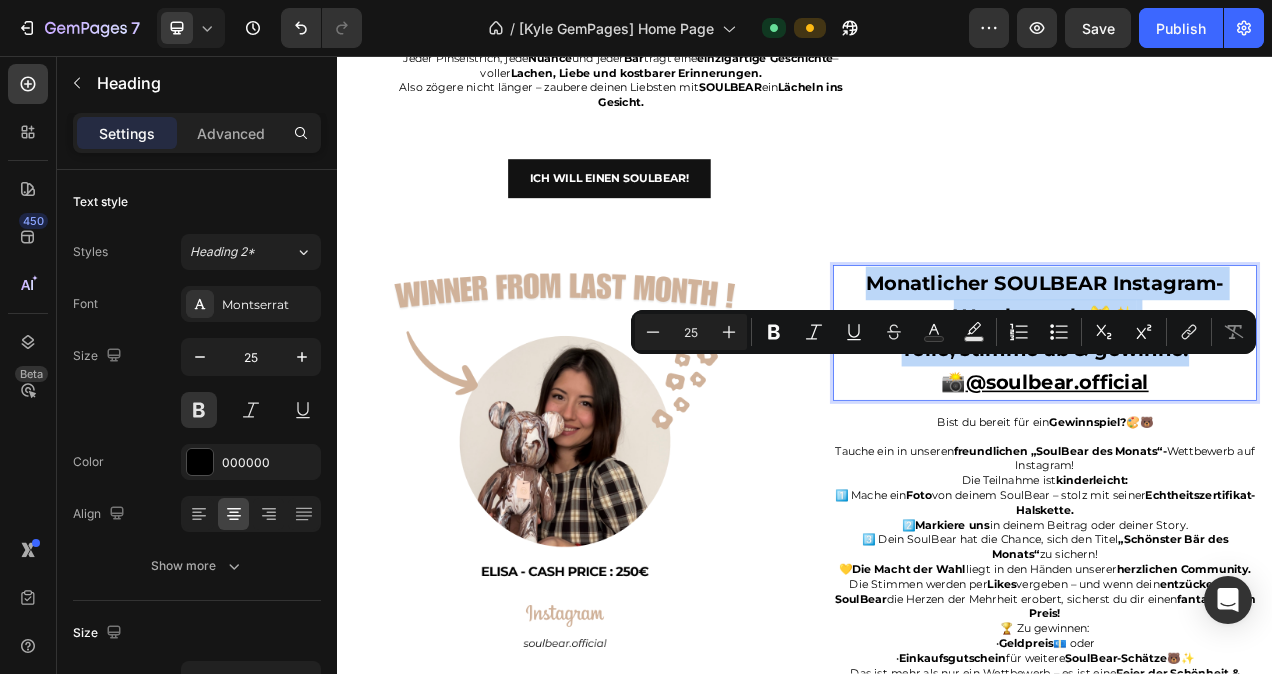 click on "Monatlicher SOULBEAR Instagram-Wettbewerb 🎁✨ Teile, stimme ab & gewinne! 📸  @soulbear.official" at bounding box center [1245, 412] 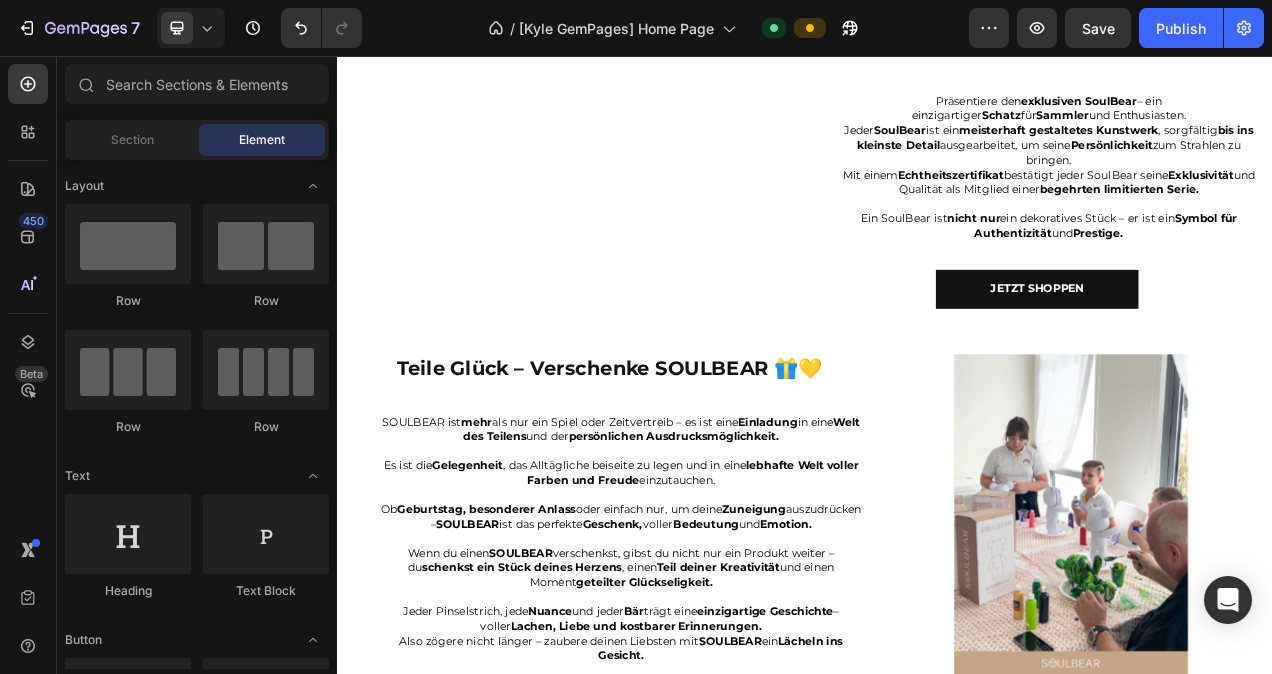 scroll, scrollTop: 2915, scrollLeft: 0, axis: vertical 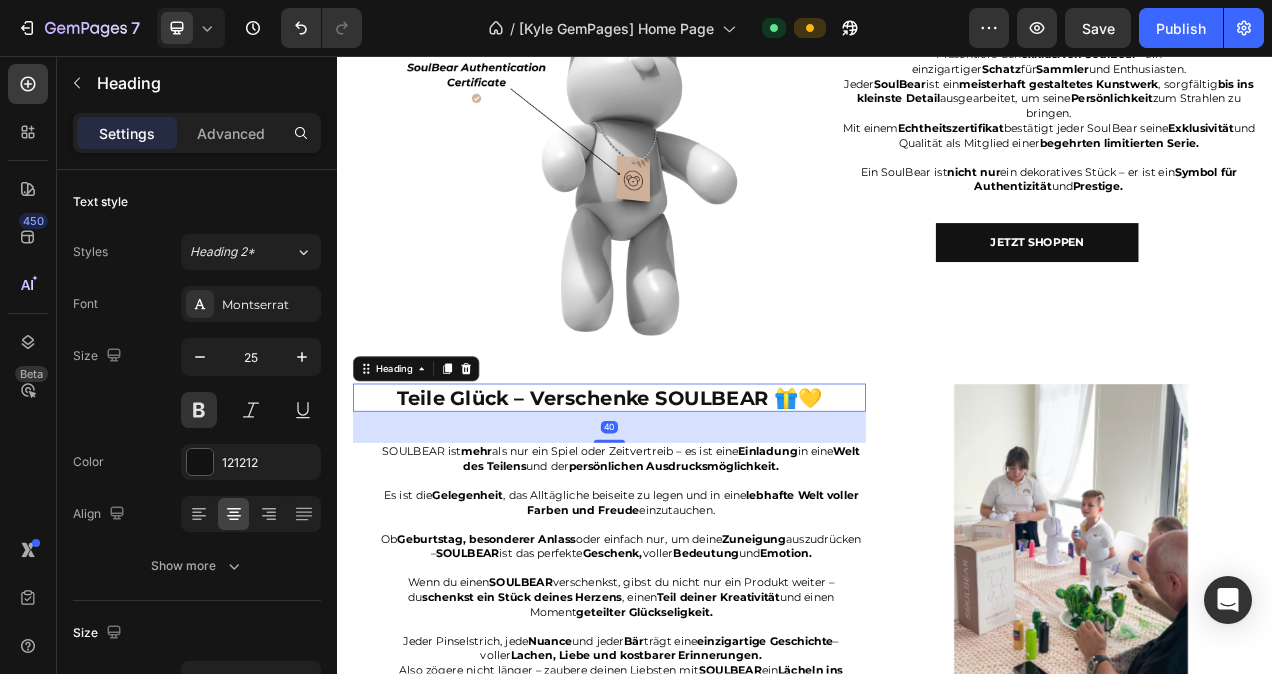 click on "Teile Glück – Verschenke SOULBEAR 🎁💛" at bounding box center (686, 495) 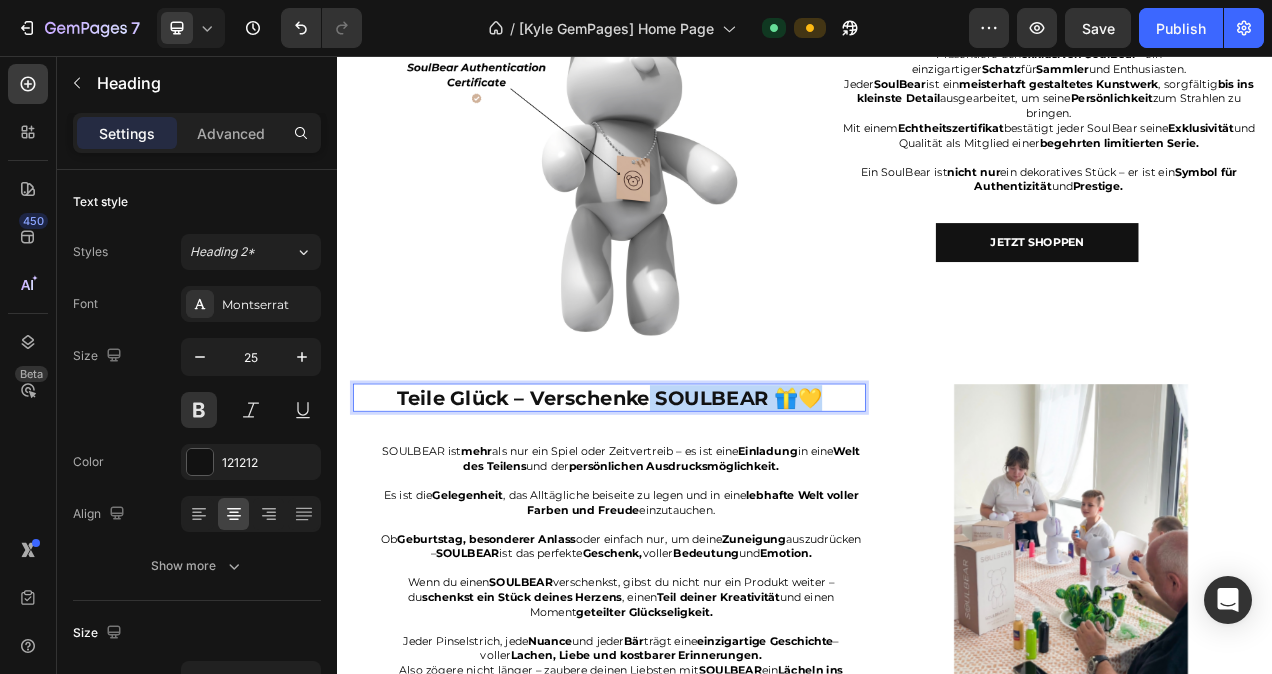 drag, startPoint x: 970, startPoint y: 487, endPoint x: 728, endPoint y: 482, distance: 242.05165 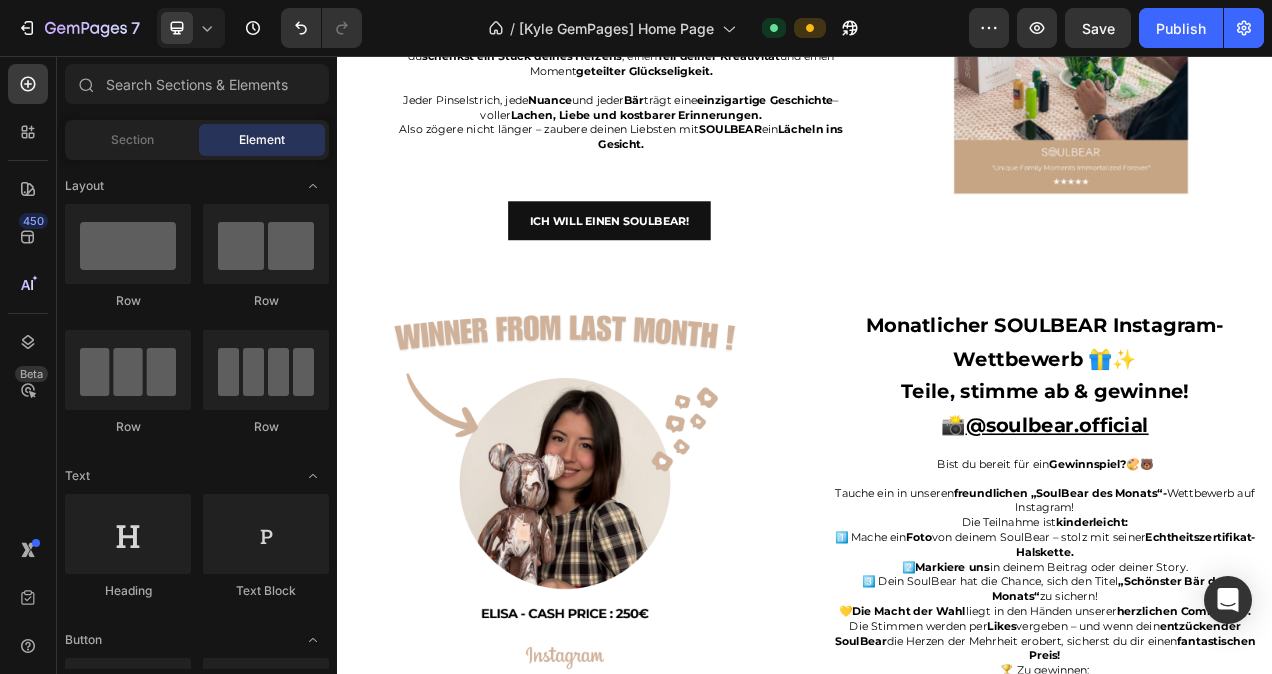 scroll, scrollTop: 4154, scrollLeft: 0, axis: vertical 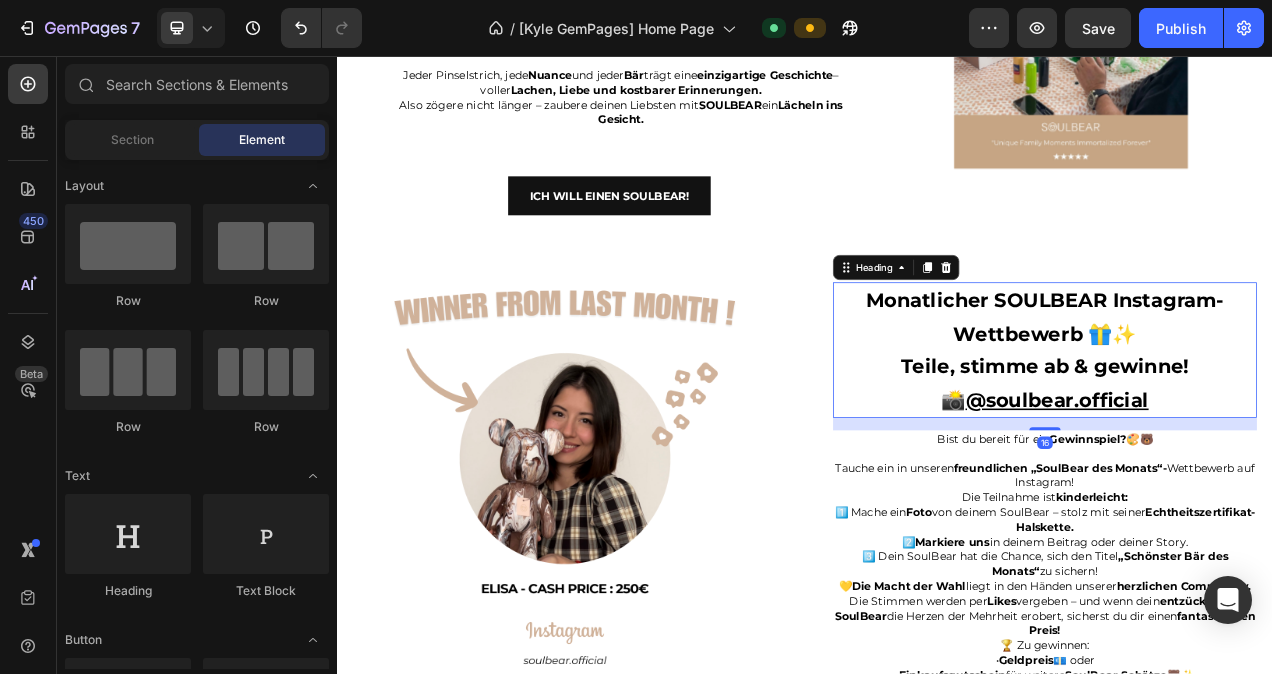 click on "Monatlicher SOULBEAR Instagram-Wettbewerb 🎁✨ Teile, stimme ab & gewinne! 📸  @soulbear.official" at bounding box center (1245, 434) 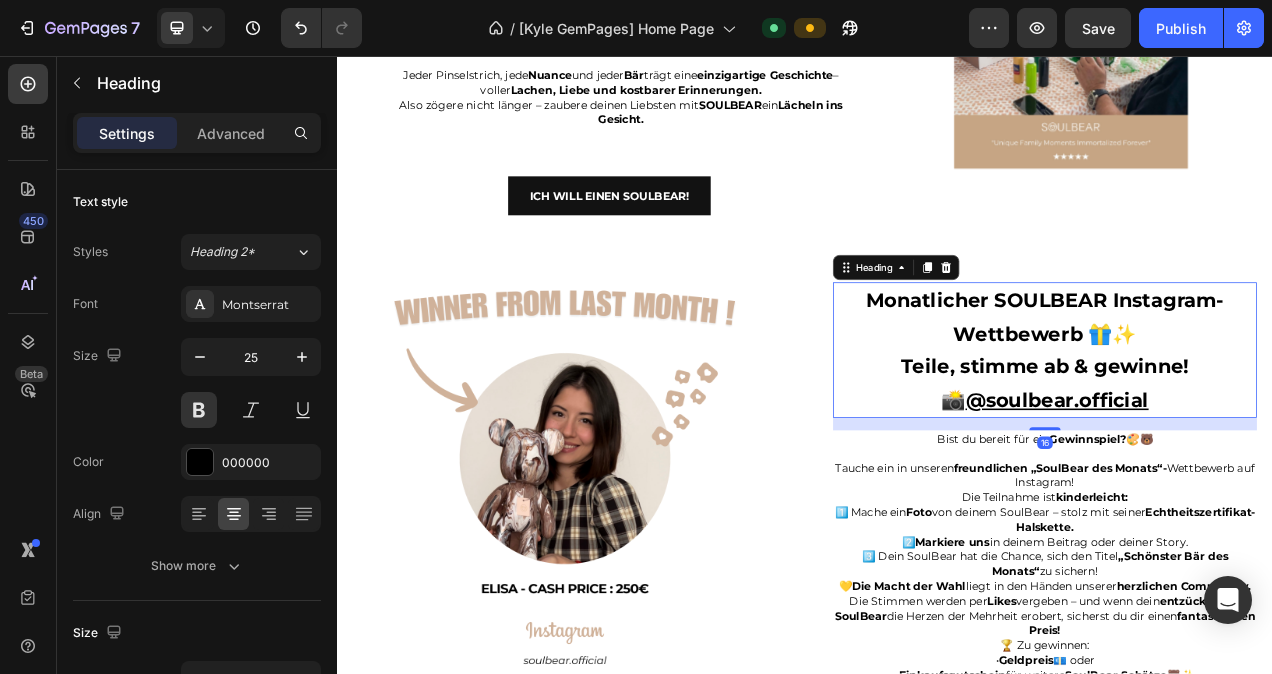 click on "Monatlicher SOULBEAR Instagram-Wettbewerb 🎁✨ Teile, stimme ab & gewinne! 📸  @soulbear.official" at bounding box center [1245, 434] 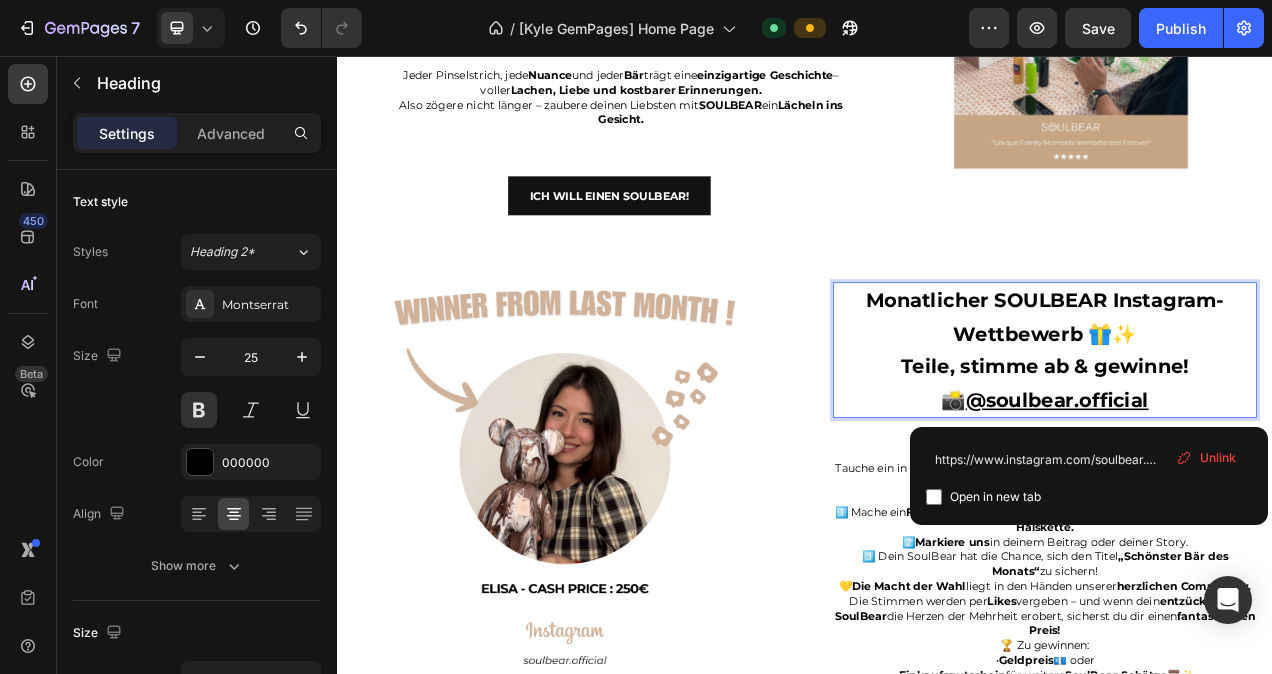 click on "Monatlicher SOULBEAR Instagram-Wettbewerb 🎁✨ Teile, stimme ab & gewinne! 📸  @soulbear.official" at bounding box center [1245, 434] 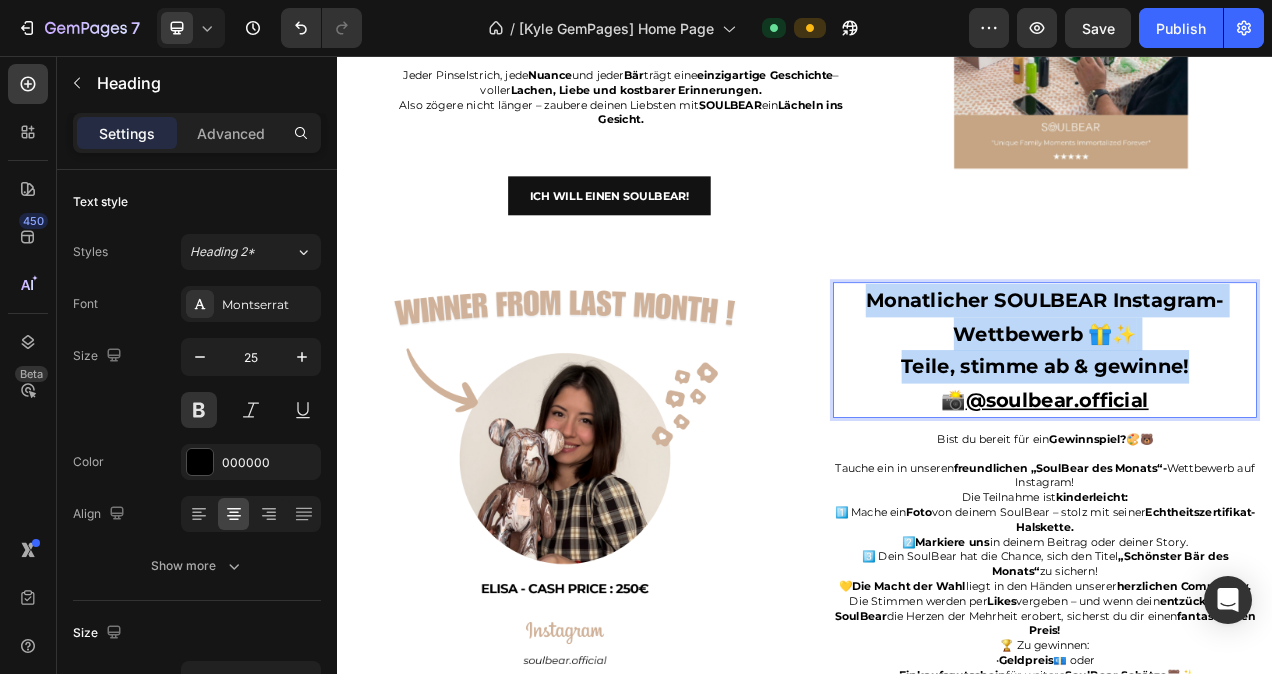 drag, startPoint x: 1430, startPoint y: 464, endPoint x: 1004, endPoint y: 390, distance: 432.37946 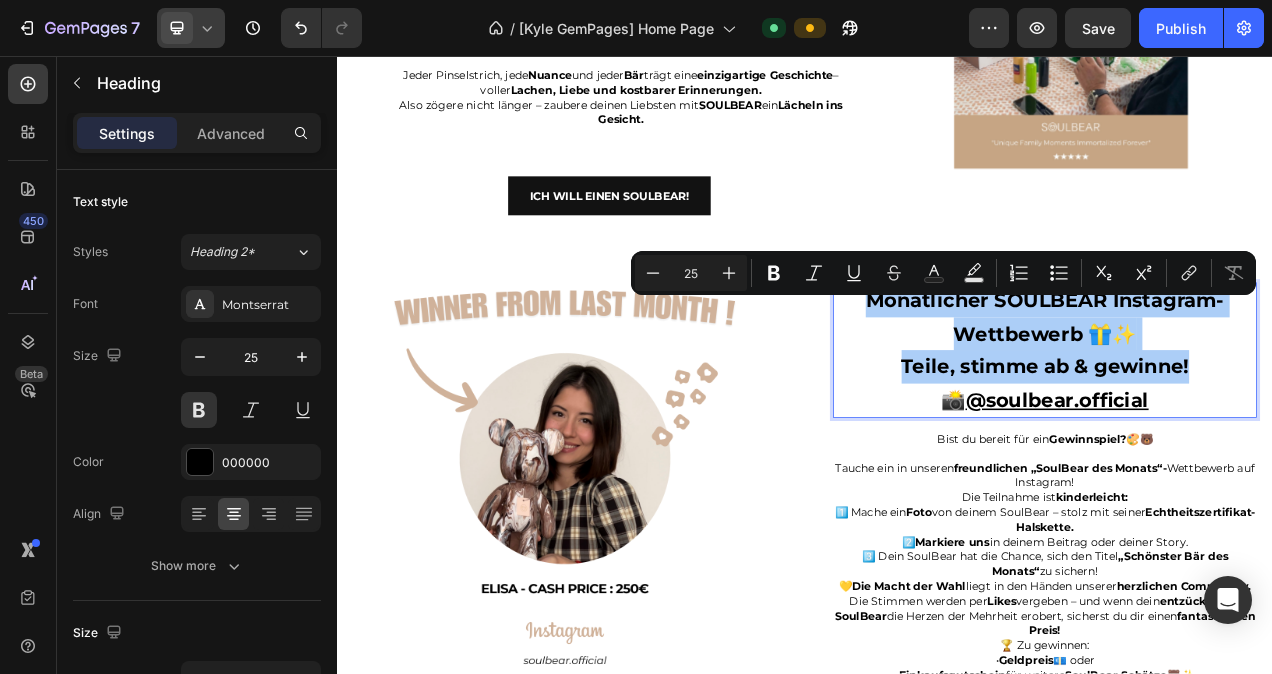 click 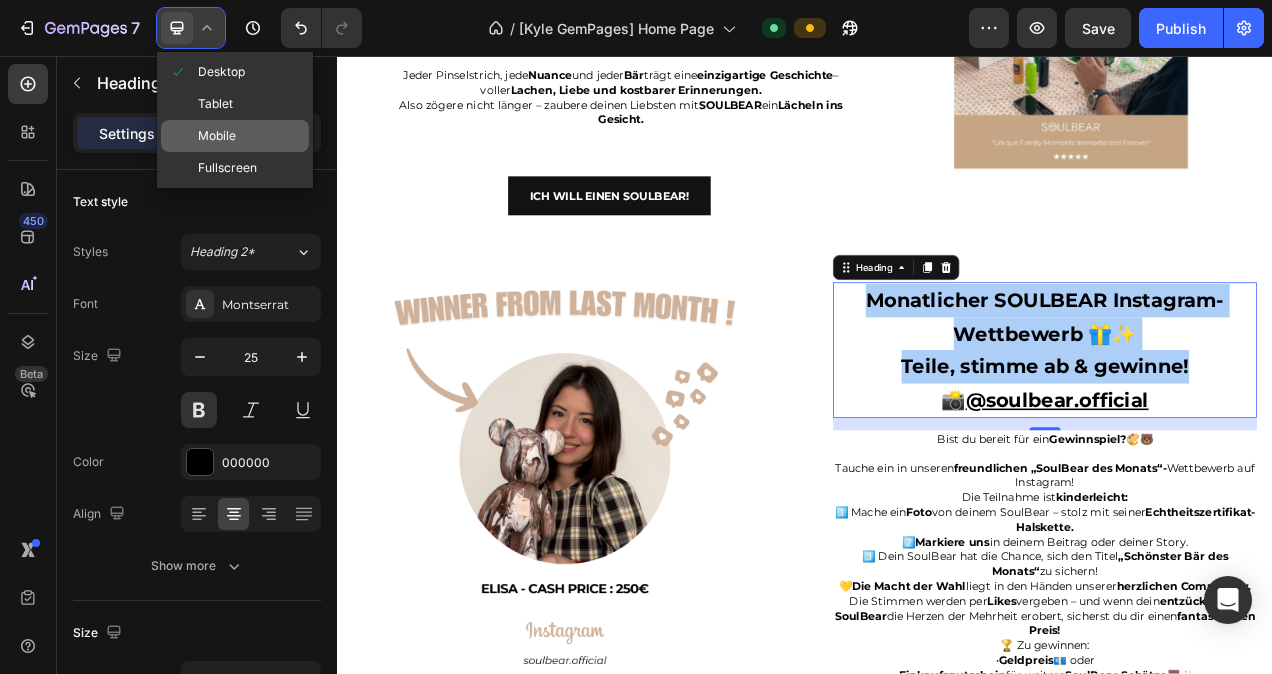 click on "Mobile" 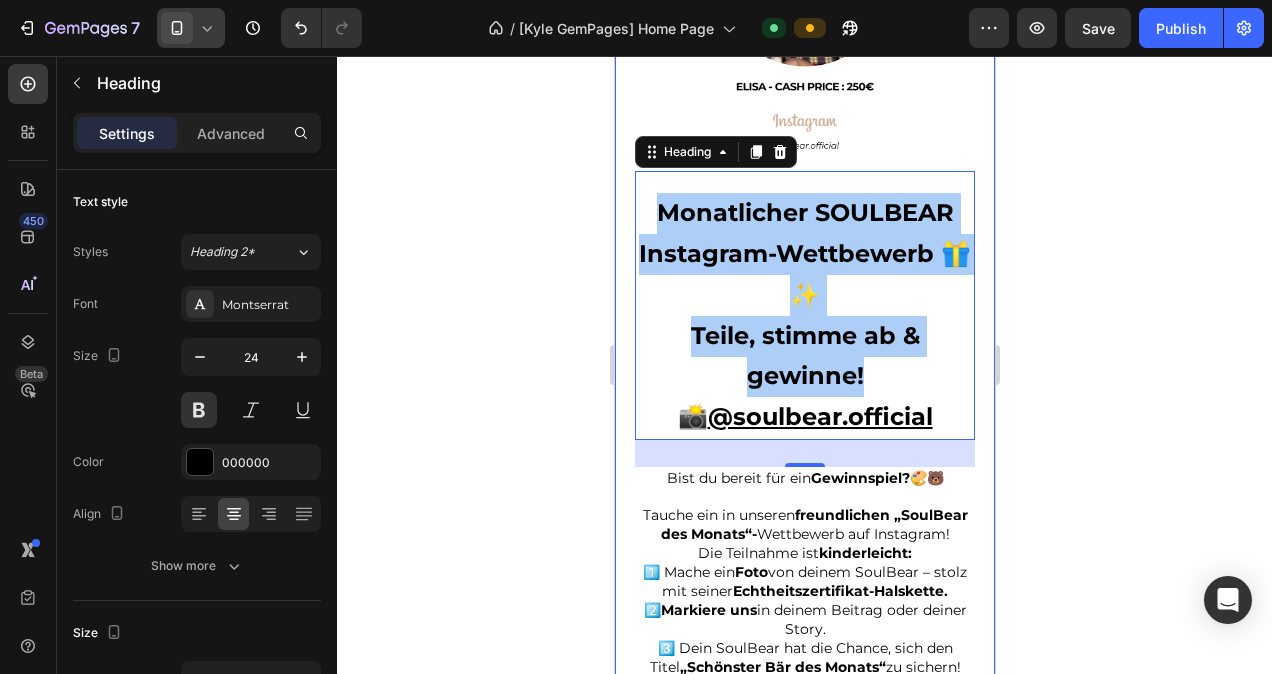 scroll, scrollTop: 5846, scrollLeft: 0, axis: vertical 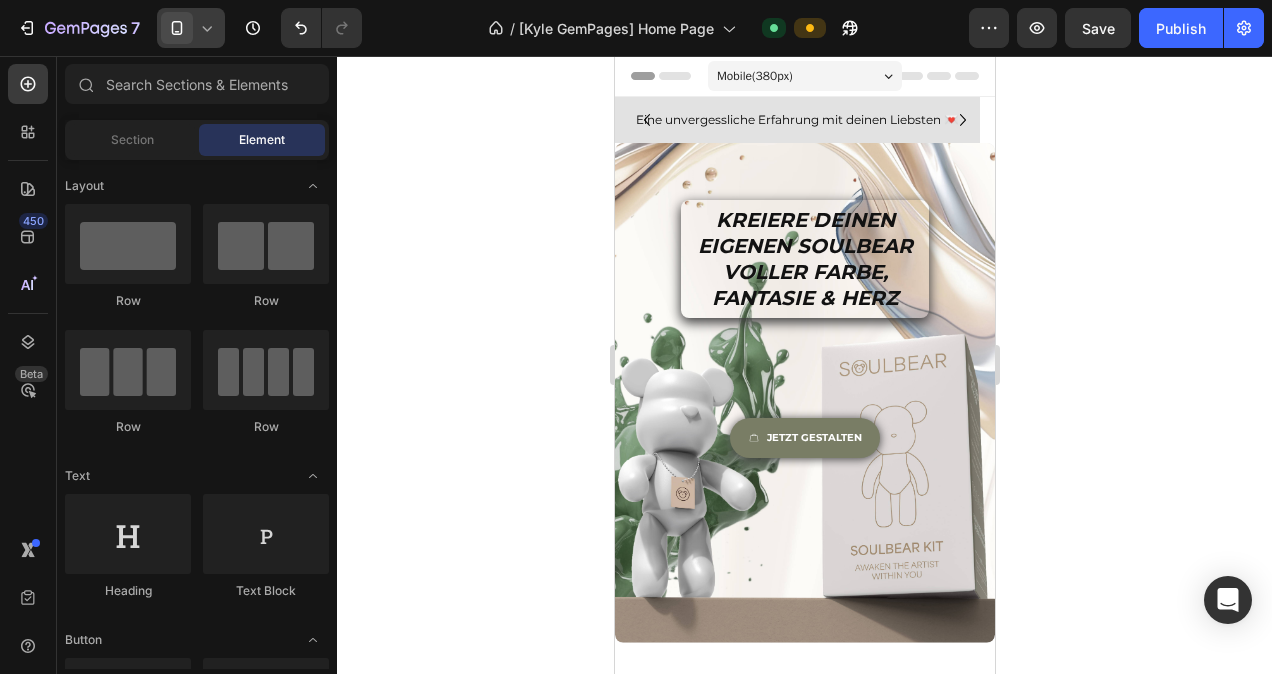 click 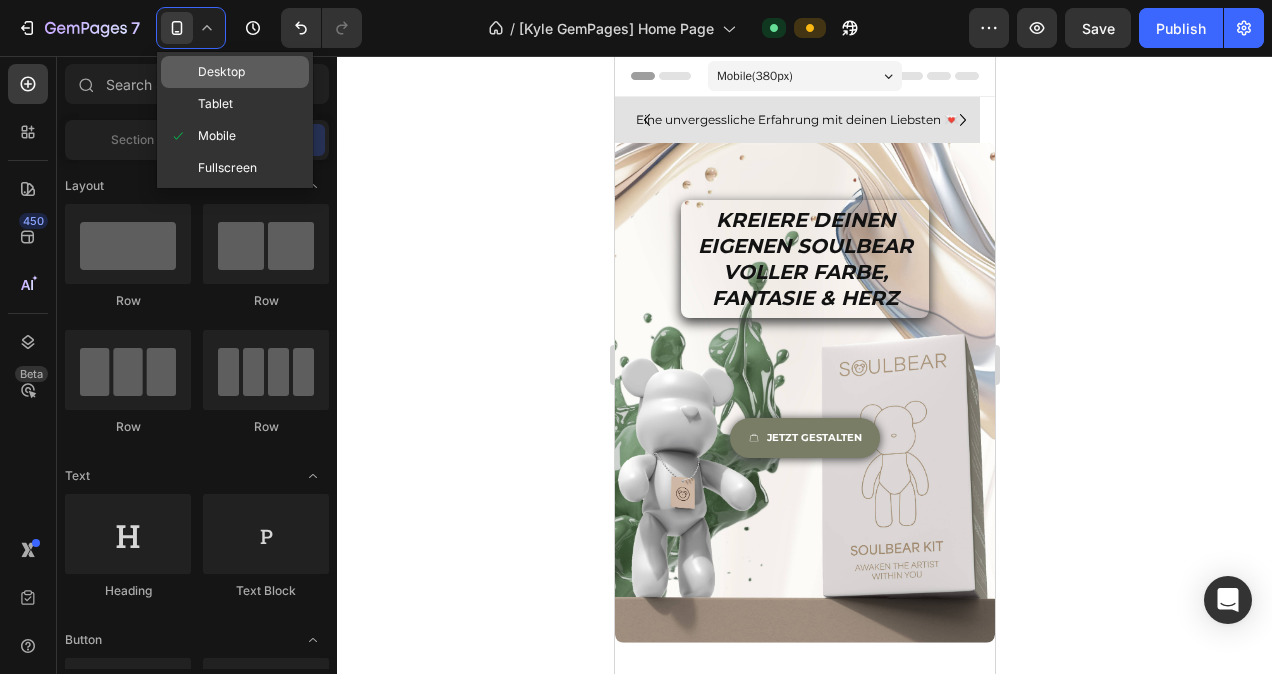 drag, startPoint x: 232, startPoint y: 74, endPoint x: 64, endPoint y: 258, distance: 249.15858 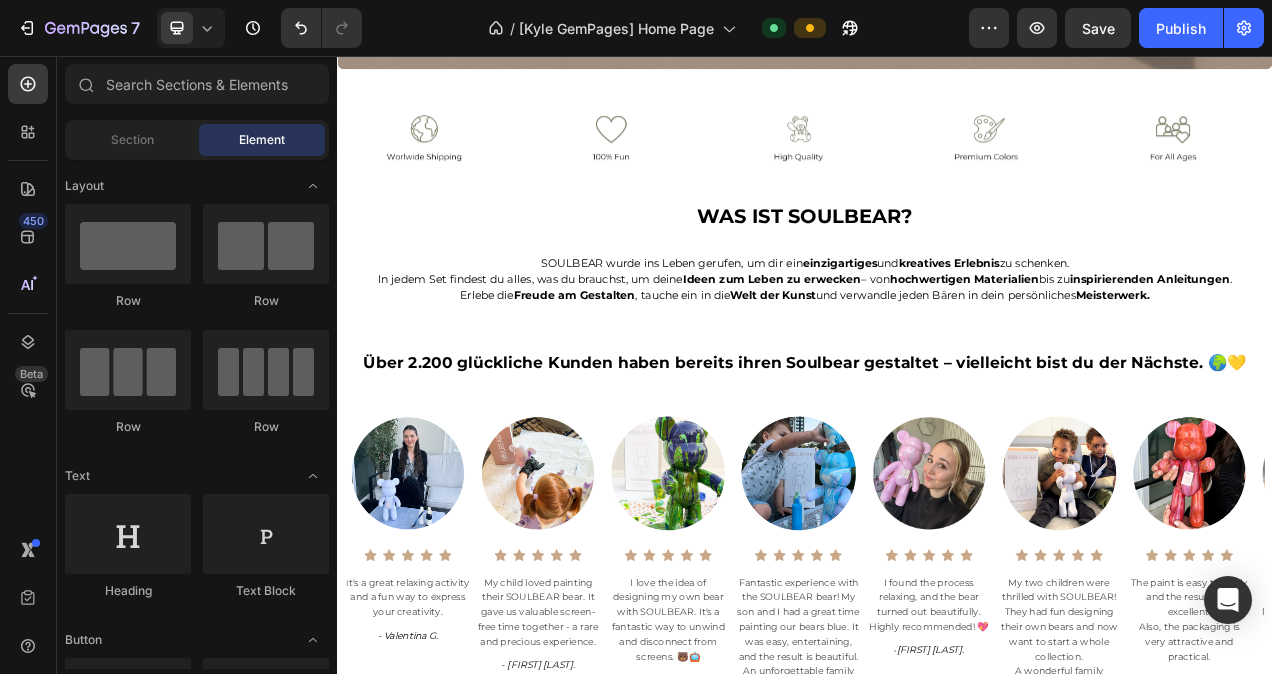 scroll, scrollTop: 591, scrollLeft: 0, axis: vertical 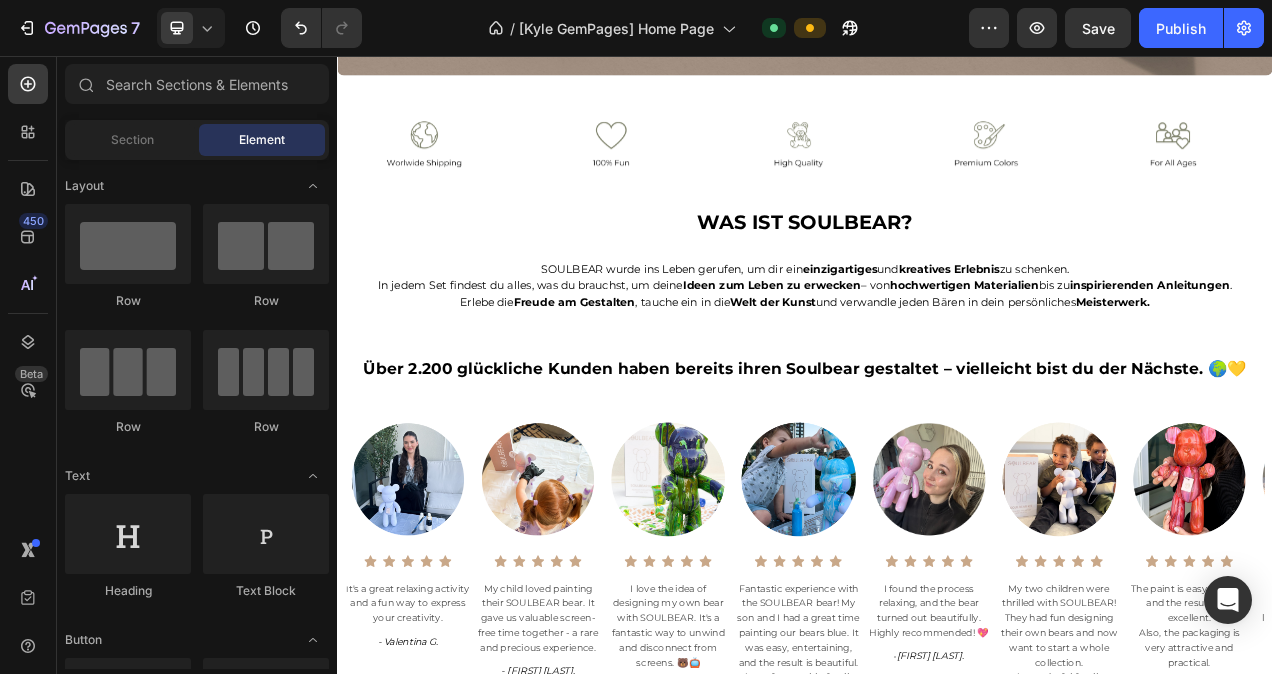 click 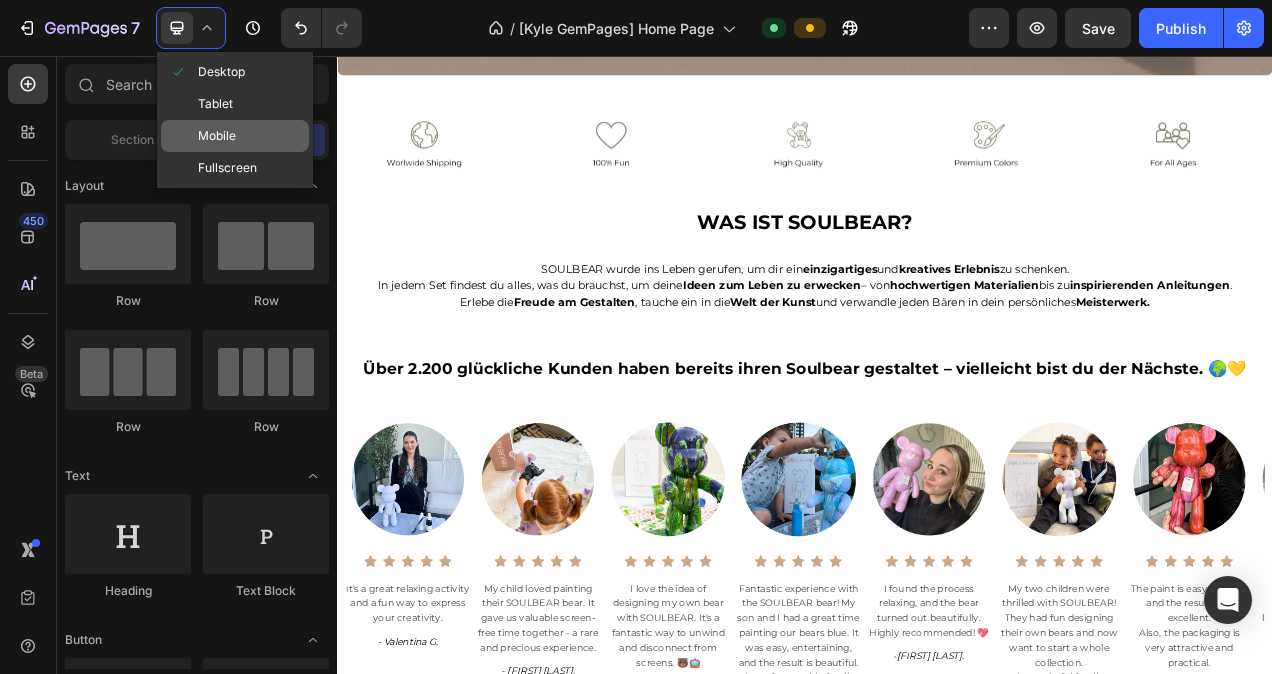 drag, startPoint x: 240, startPoint y: 125, endPoint x: 124, endPoint y: 105, distance: 117.71151 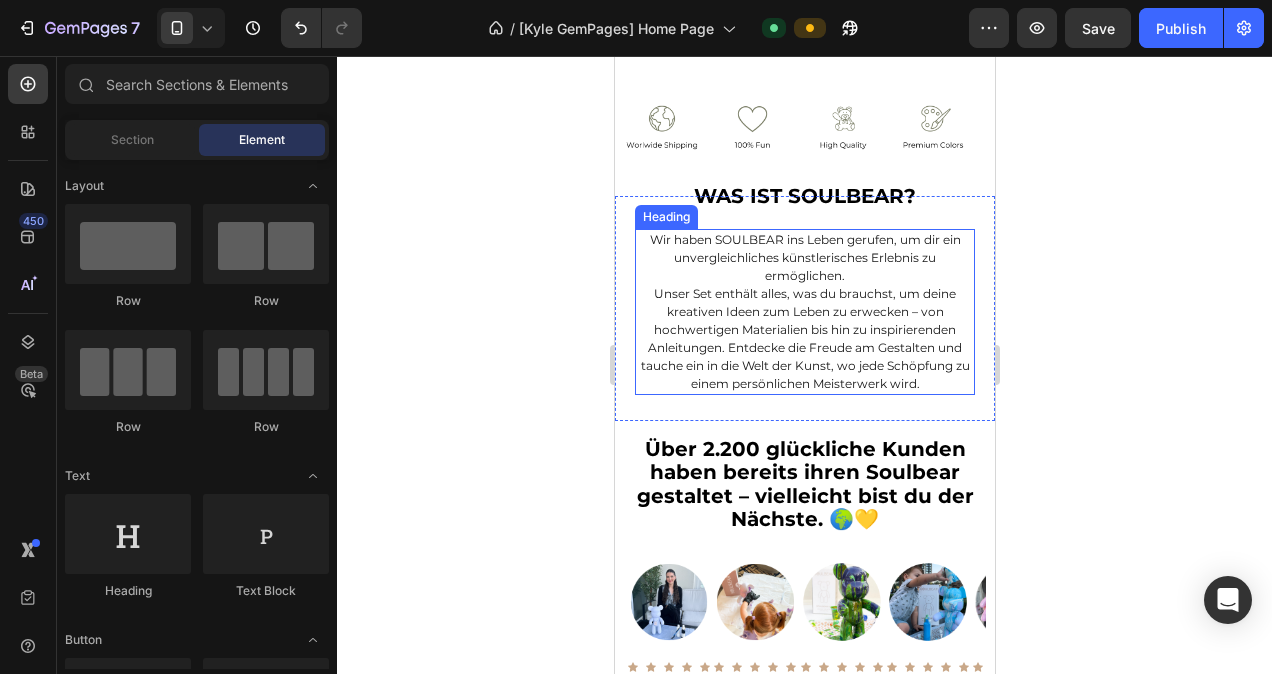 click on "Wir haben SOULBEAR ins Leben gerufen, um dir ein unvergleichliches künstlerisches Erlebnis zu ermöglichen." at bounding box center (804, 257) 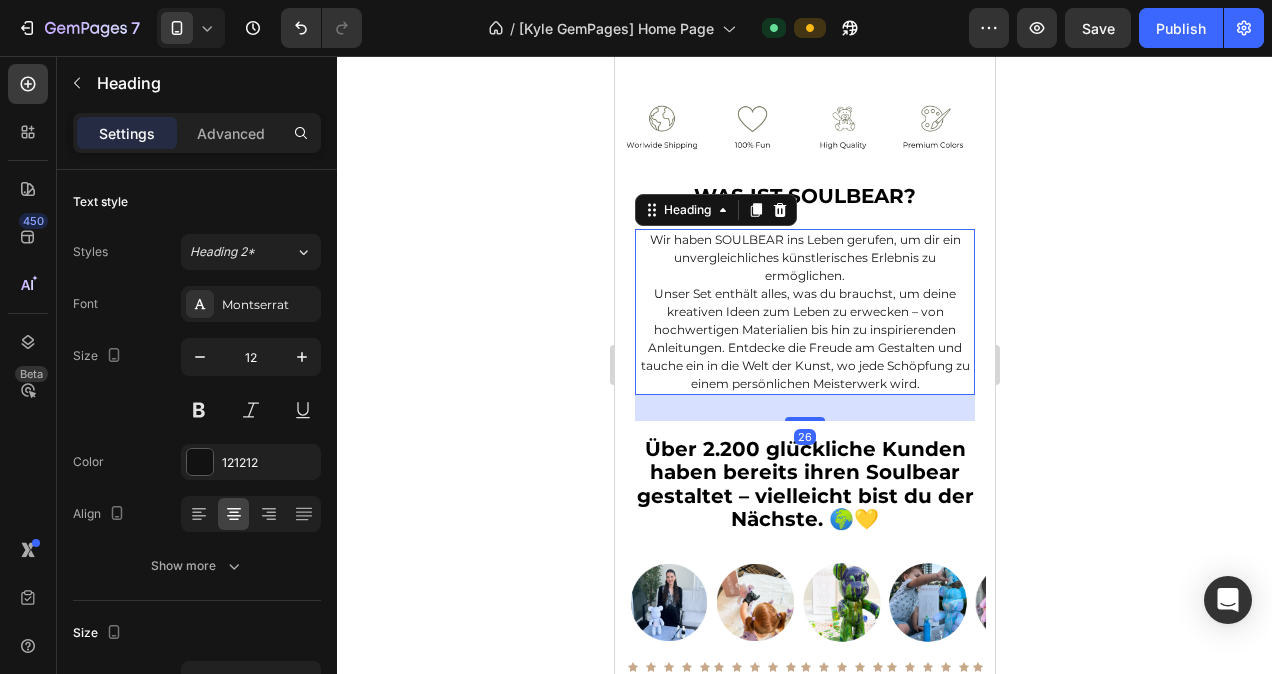 click on "Wir haben SOULBEAR ins Leben gerufen, um dir ein unvergleichliches künstlerisches Erlebnis zu ermöglichen." at bounding box center (804, 257) 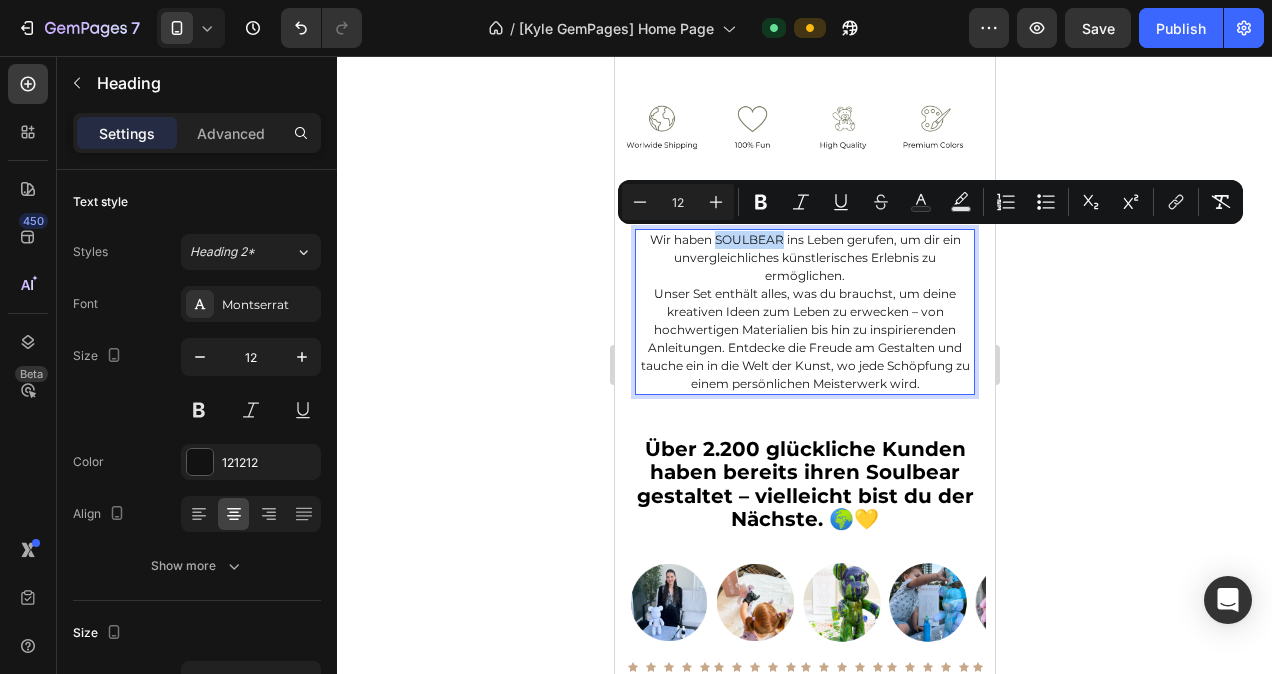 drag, startPoint x: 774, startPoint y: 237, endPoint x: 707, endPoint y: 235, distance: 67.02985 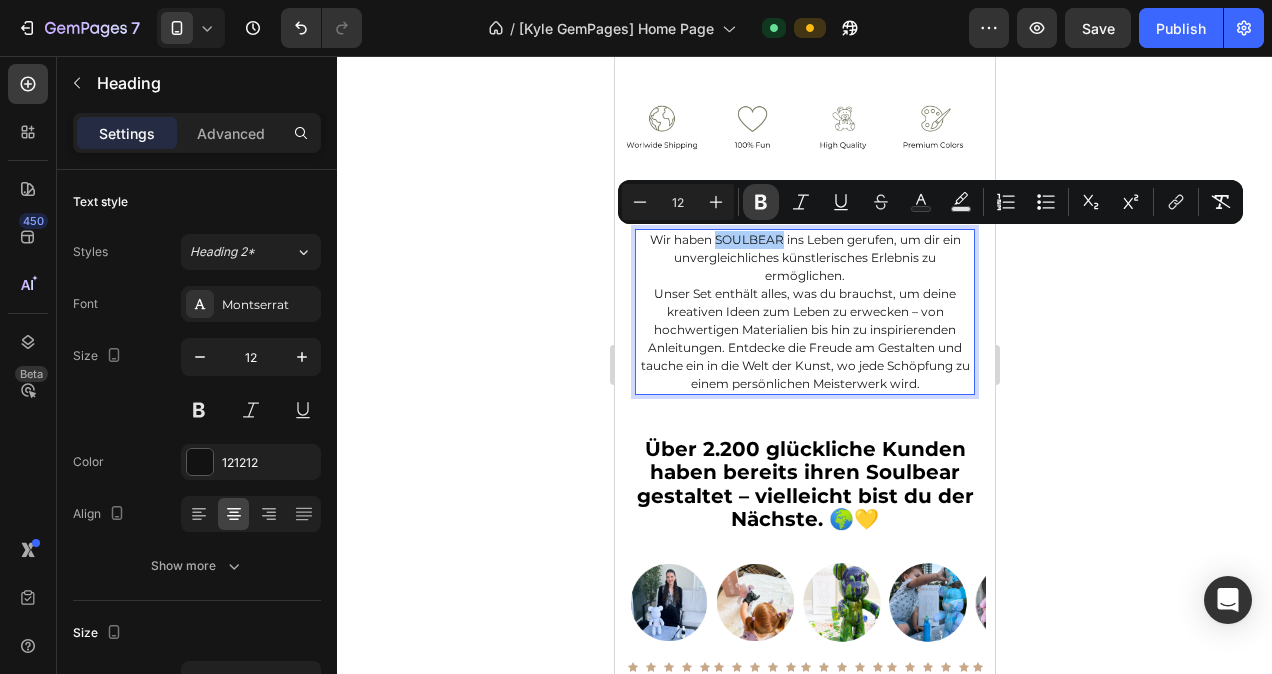 click 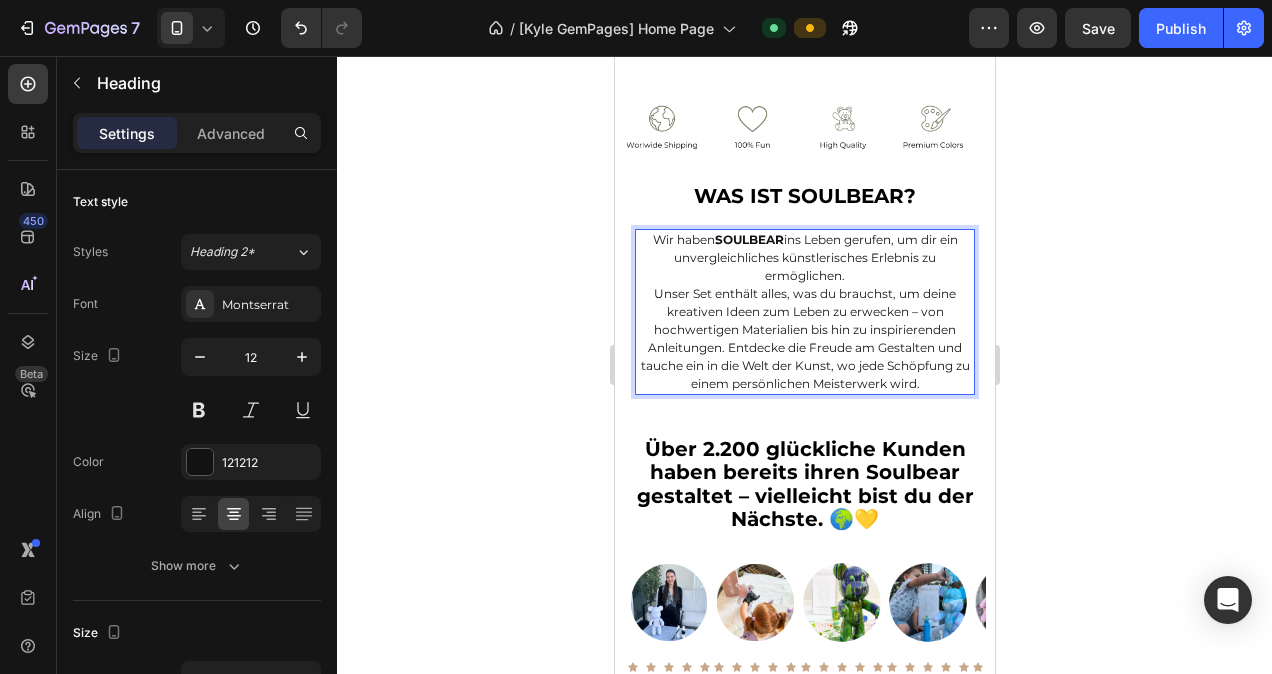 click 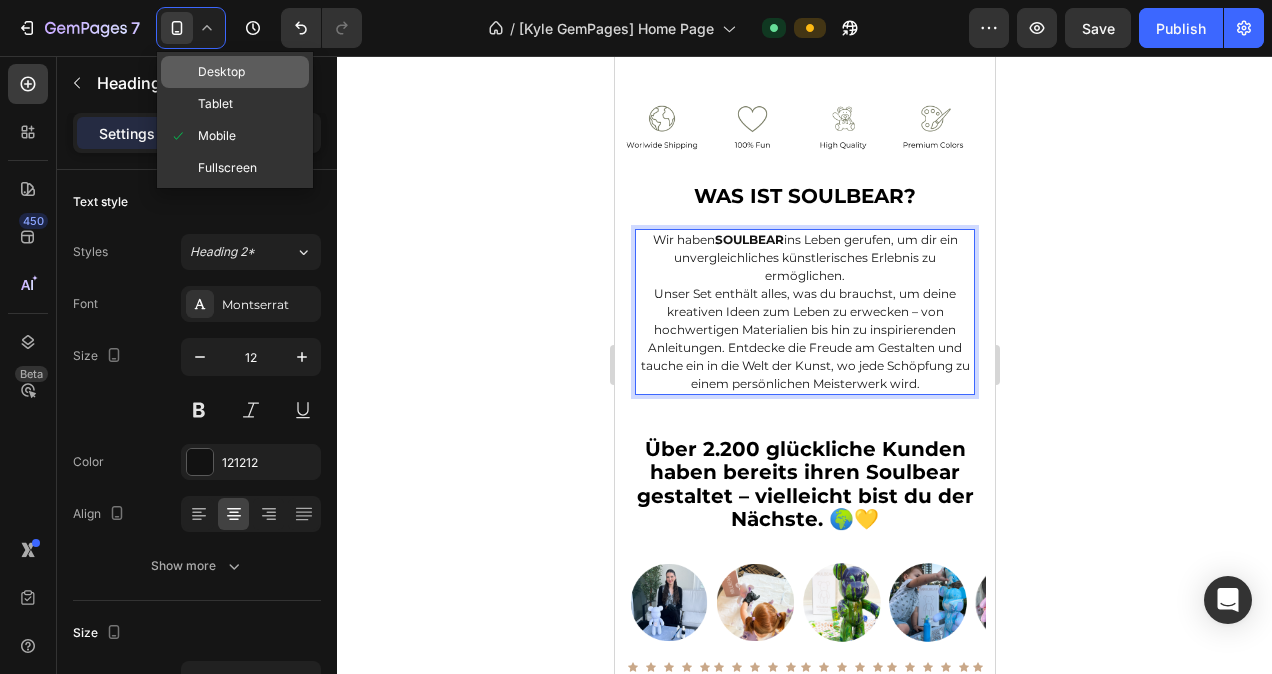 click on "Desktop" at bounding box center (221, 72) 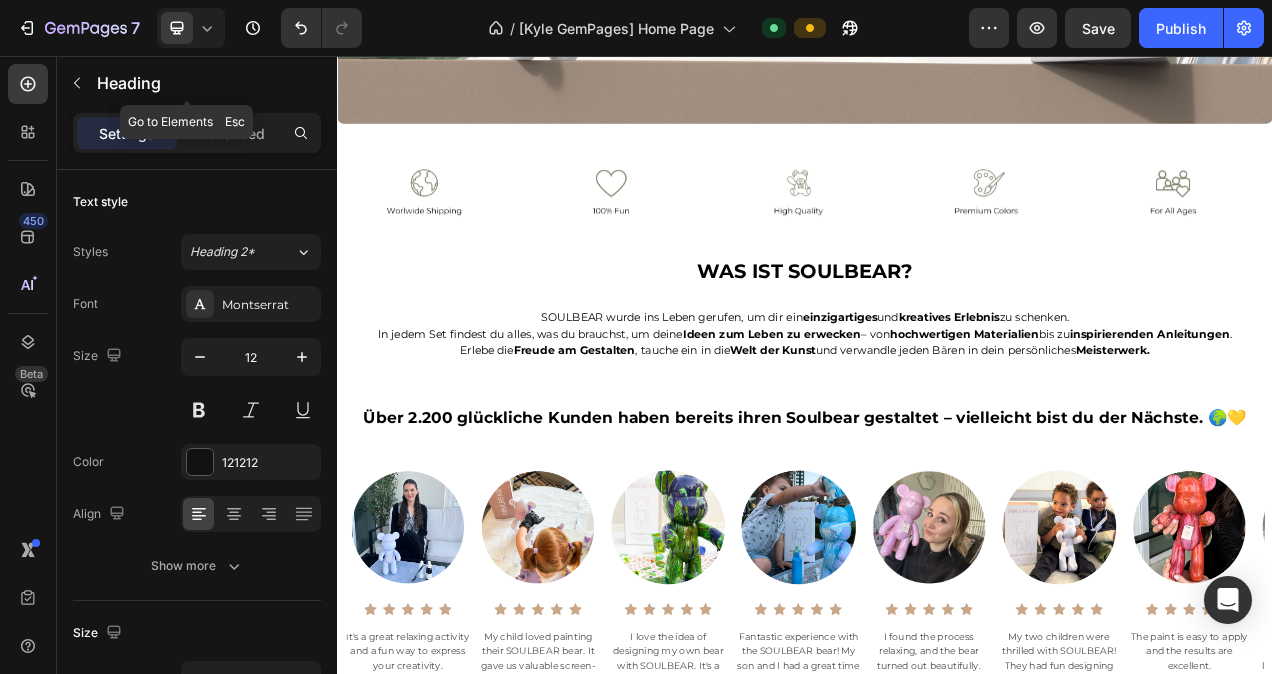 scroll, scrollTop: 521, scrollLeft: 0, axis: vertical 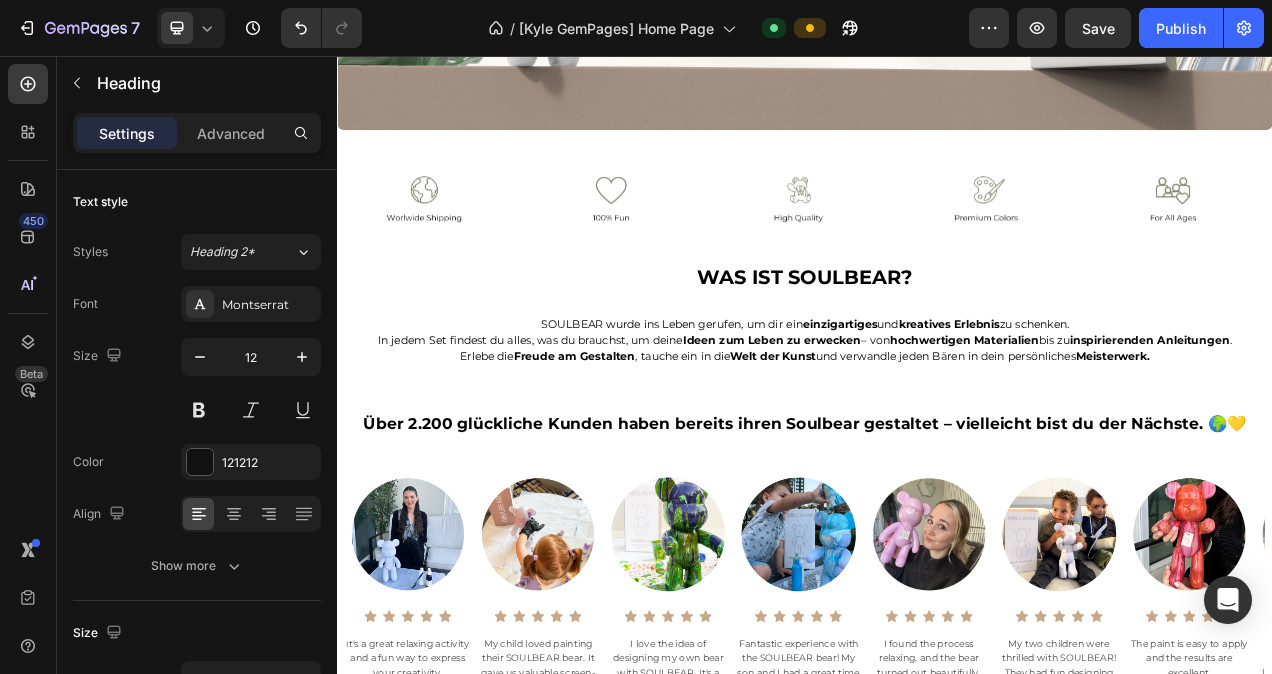 click 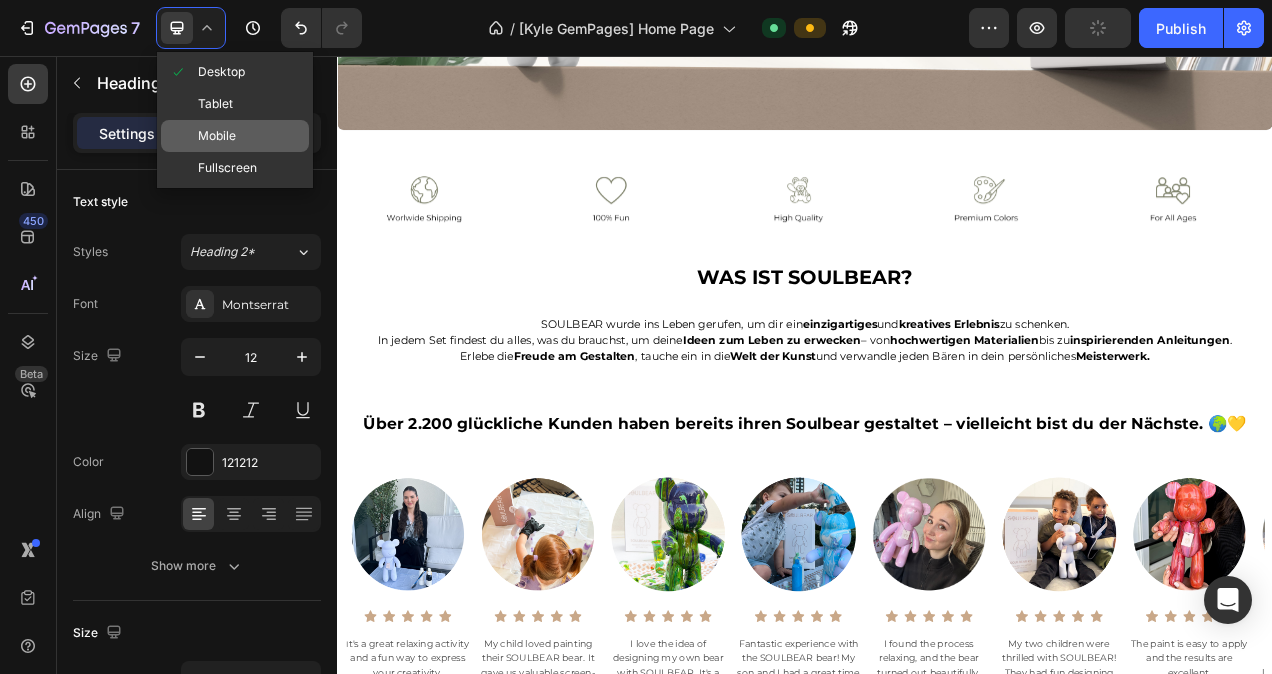 drag, startPoint x: 233, startPoint y: 128, endPoint x: 84, endPoint y: 138, distance: 149.33519 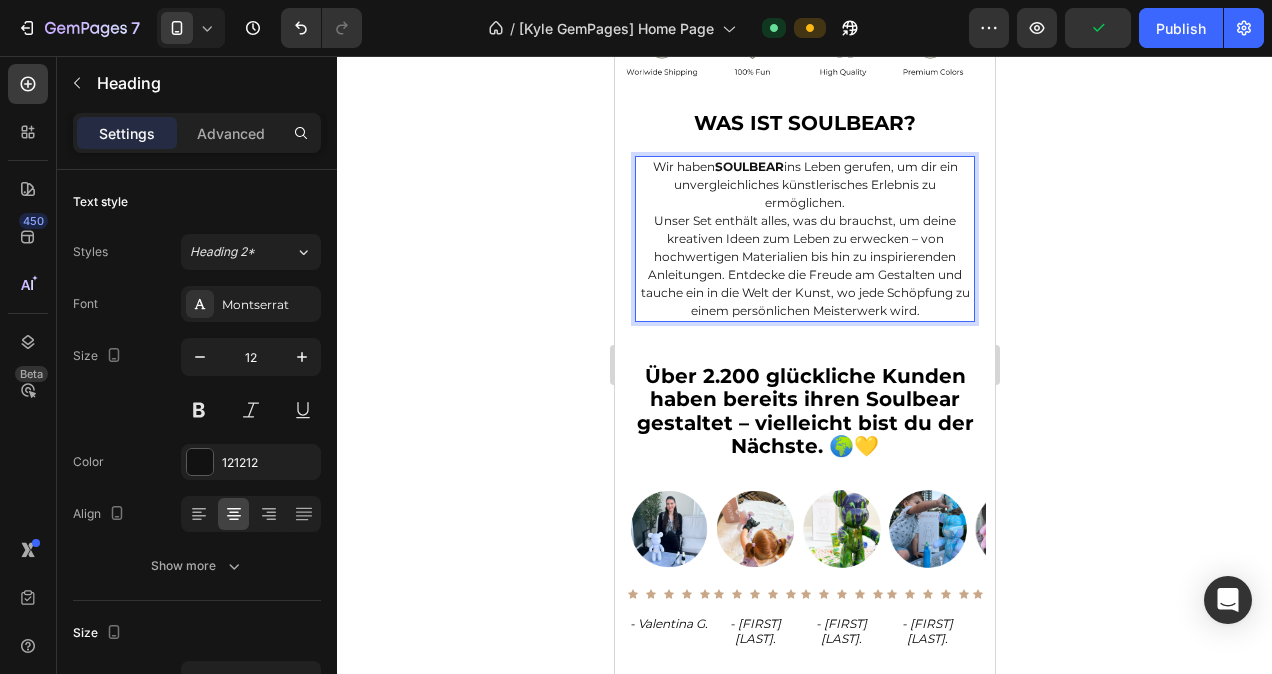scroll, scrollTop: 699, scrollLeft: 0, axis: vertical 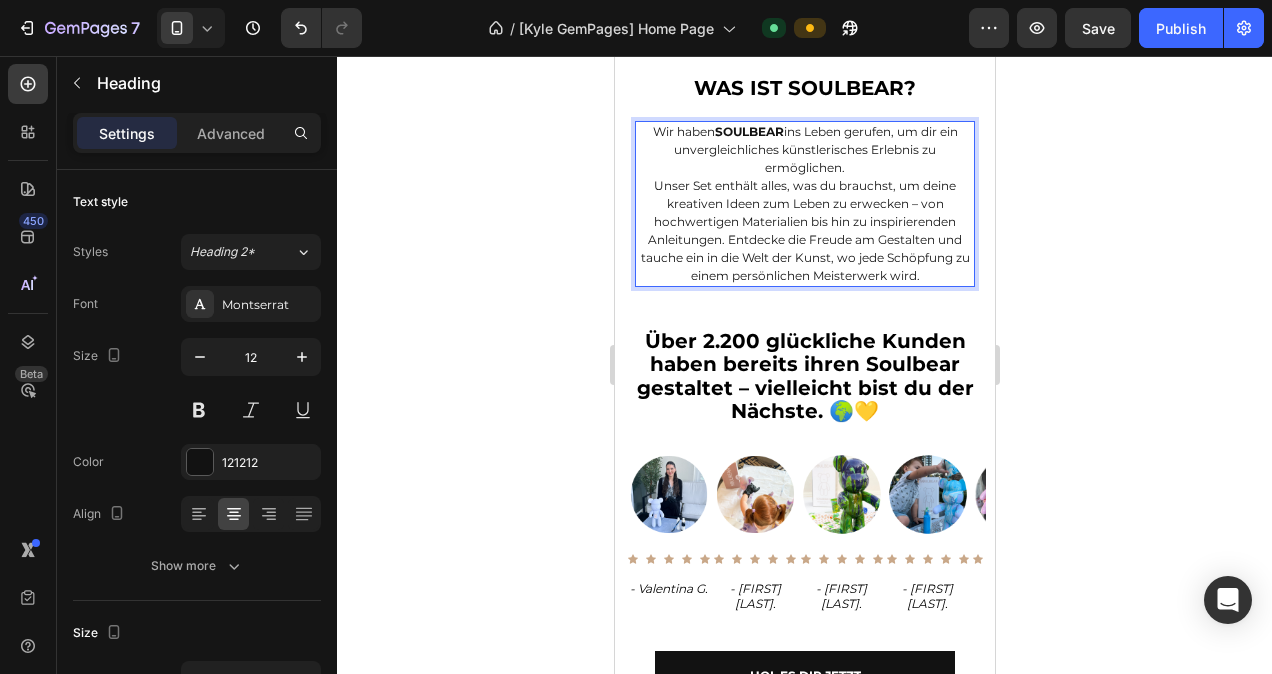click 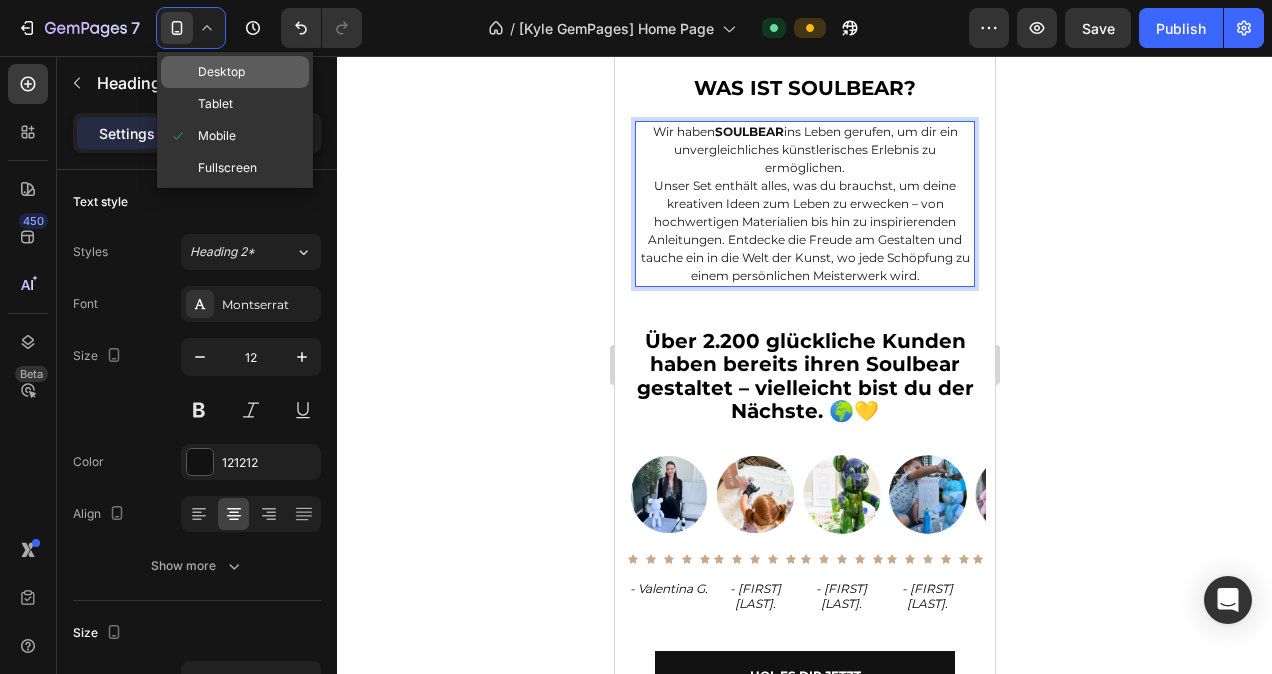 click on "Desktop" at bounding box center [221, 72] 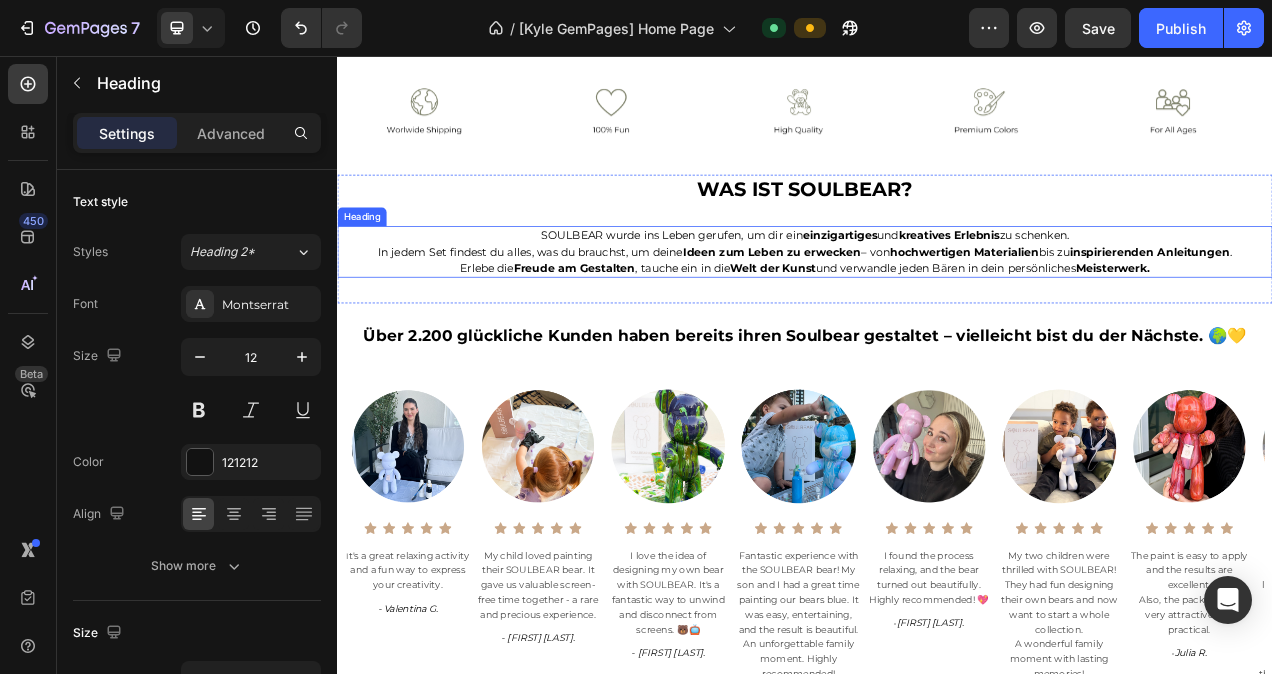 scroll, scrollTop: 629, scrollLeft: 0, axis: vertical 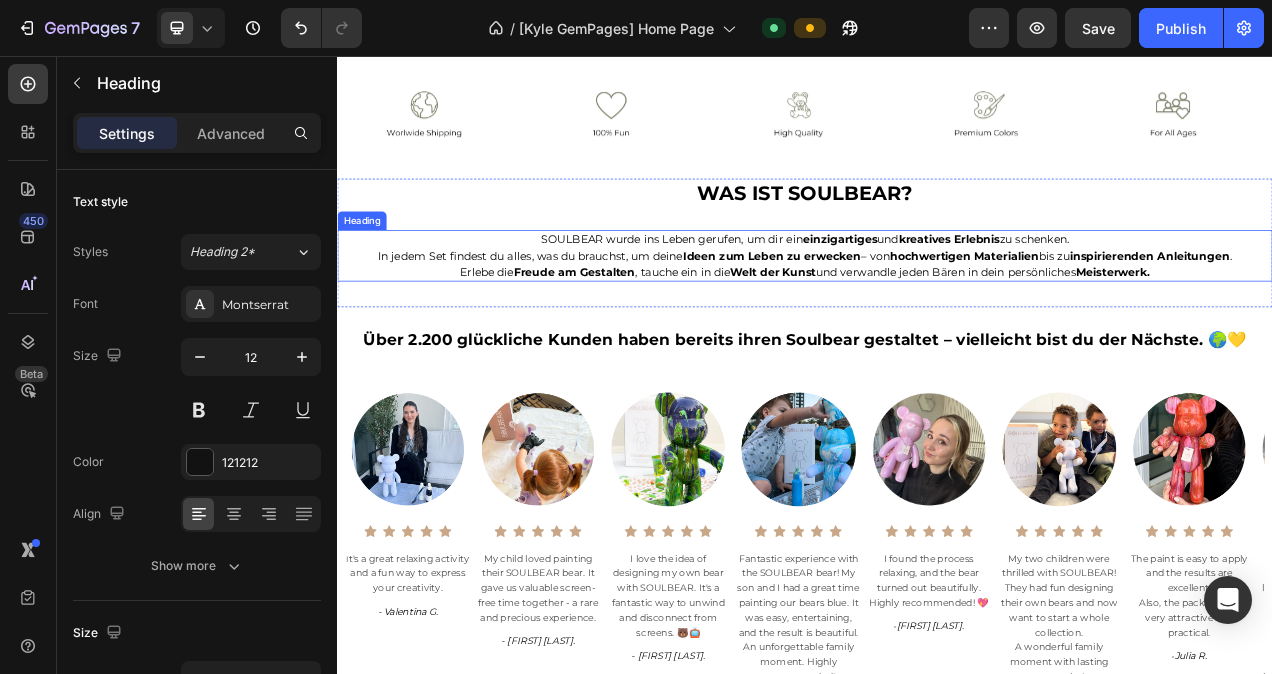 click on "SOULBEAR wurde ins Leben gerufen, um dir ein  einzigartiges  und  kreatives Erlebnis  zu schenken. In jedem Set findest du alles, was du brauchst, um deine  Ideen   zum Leben zu erwecken  – von  hochwertigen Materialien  bis zu  inspirierenden Anleitungen . Erlebe die  Freude am Gestalten , tauche ein in die  Welt der Kunst  und verwandle jeden Bären in dein persönliches  Meisterwerk." at bounding box center (937, 313) 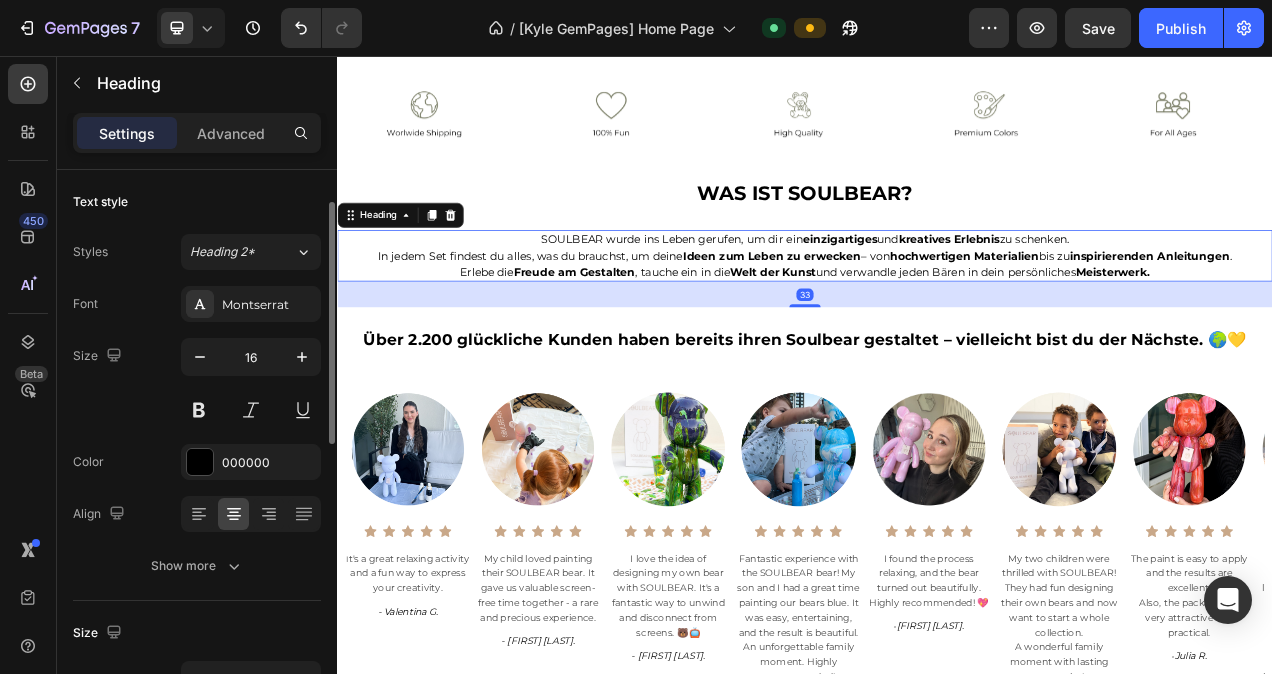 scroll, scrollTop: 23, scrollLeft: 0, axis: vertical 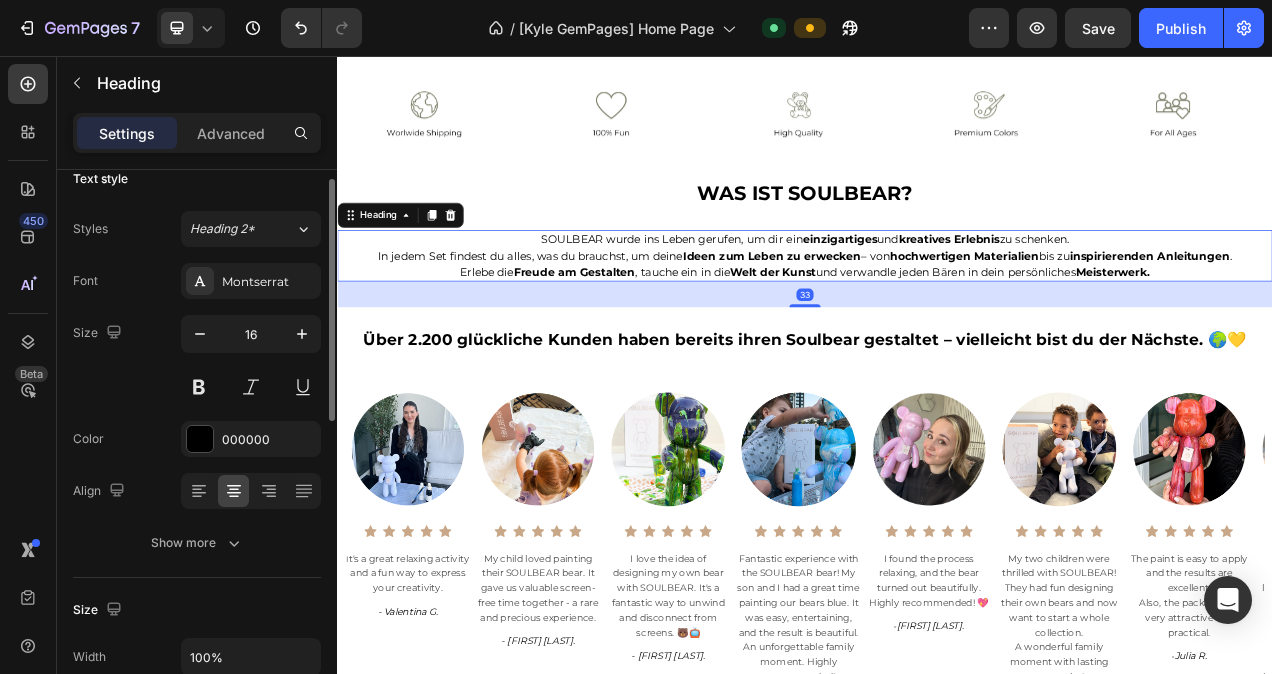 click on "SOULBEAR wurde ins Leben gerufen, um dir ein  einzigartiges  und  kreatives Erlebnis  zu schenken. In jedem Set findest du alles, was du brauchst, um deine  Ideen   zum Leben zu erwecken  – von  hochwertigen Materialien  bis zu  inspirierenden Anleitungen . Erlebe die  Freude am Gestalten , tauche ein in die  Welt der Kunst  und verwandle jeden Bären in dein persönliches  Meisterwerk." at bounding box center [937, 313] 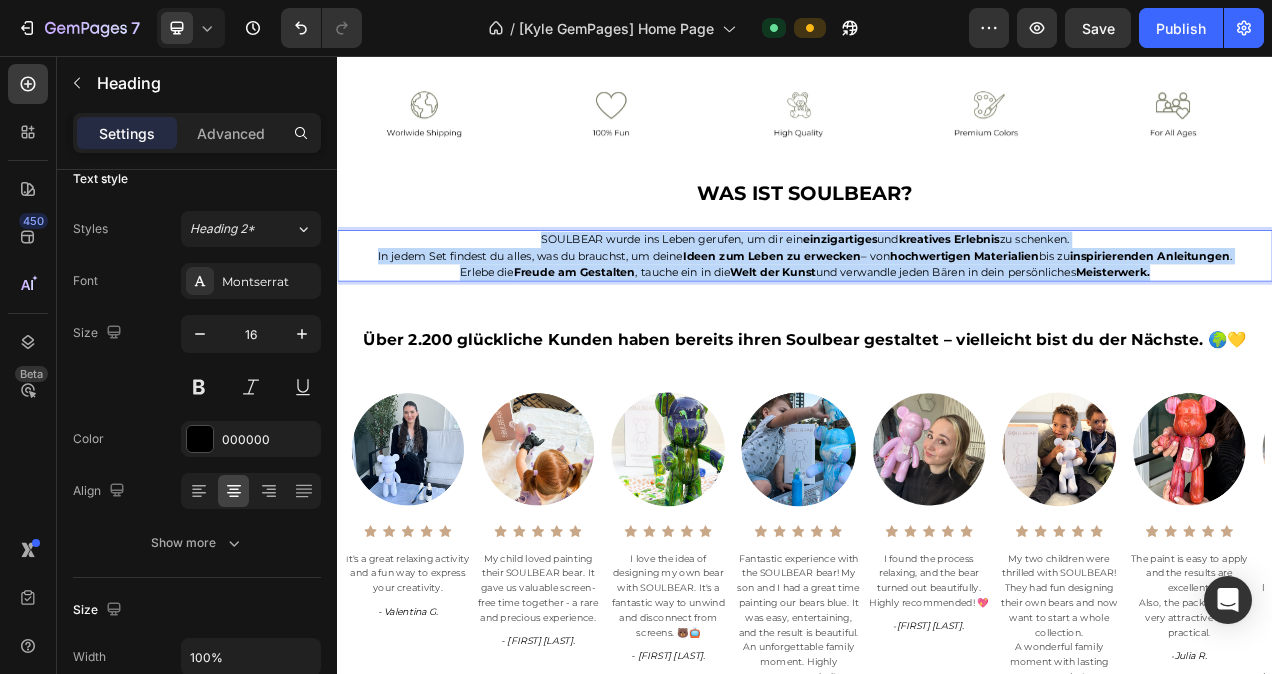 drag, startPoint x: 572, startPoint y: 290, endPoint x: 1395, endPoint y: 335, distance: 824.2293 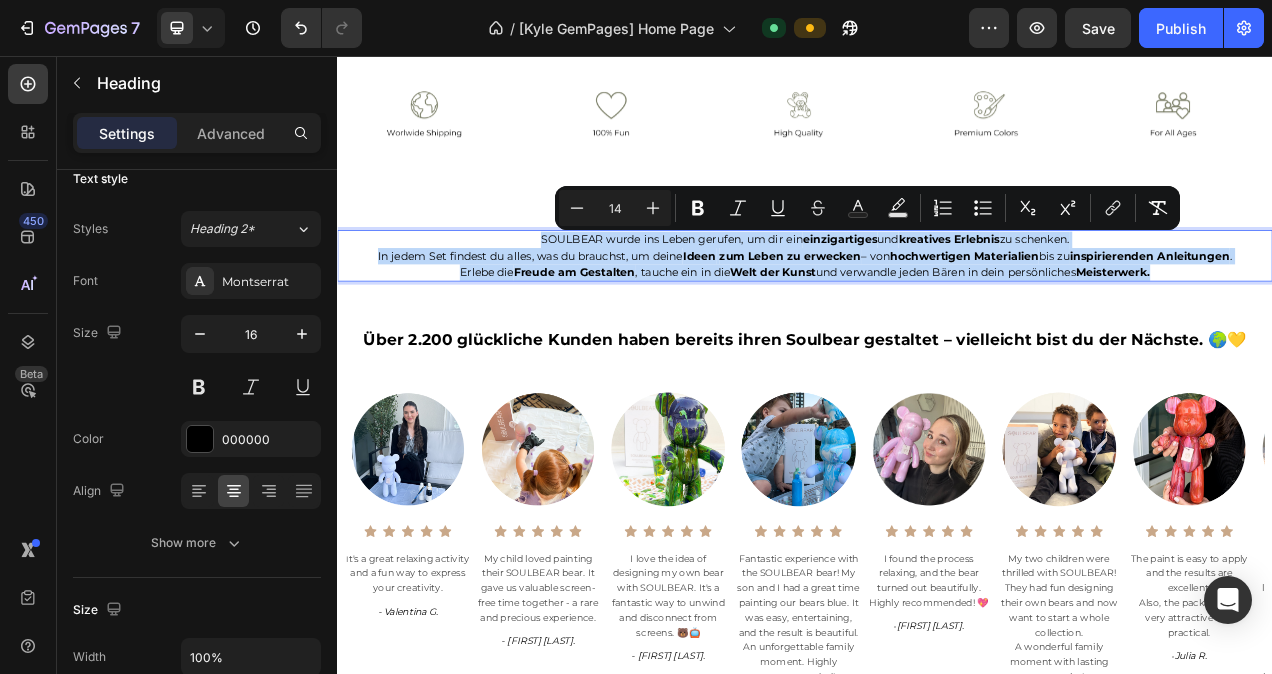 copy on "SOULBEAR wurde ins Leben gerufen, um dir ein  einzigartiges  und  kreatives Erlebnis  zu schenken. In jedem Set findest du alles, was du brauchst, um deine  Ideen   zum Leben zu erwecken  – von  hochwertigen Materialien  bis zu  inspirierenden Anleitungen . Erlebe die  Freude am Gestalten , tauche ein in die  Welt der Kunst  und verwandle jeden Bären in dein persönliches  Meisterwerk." 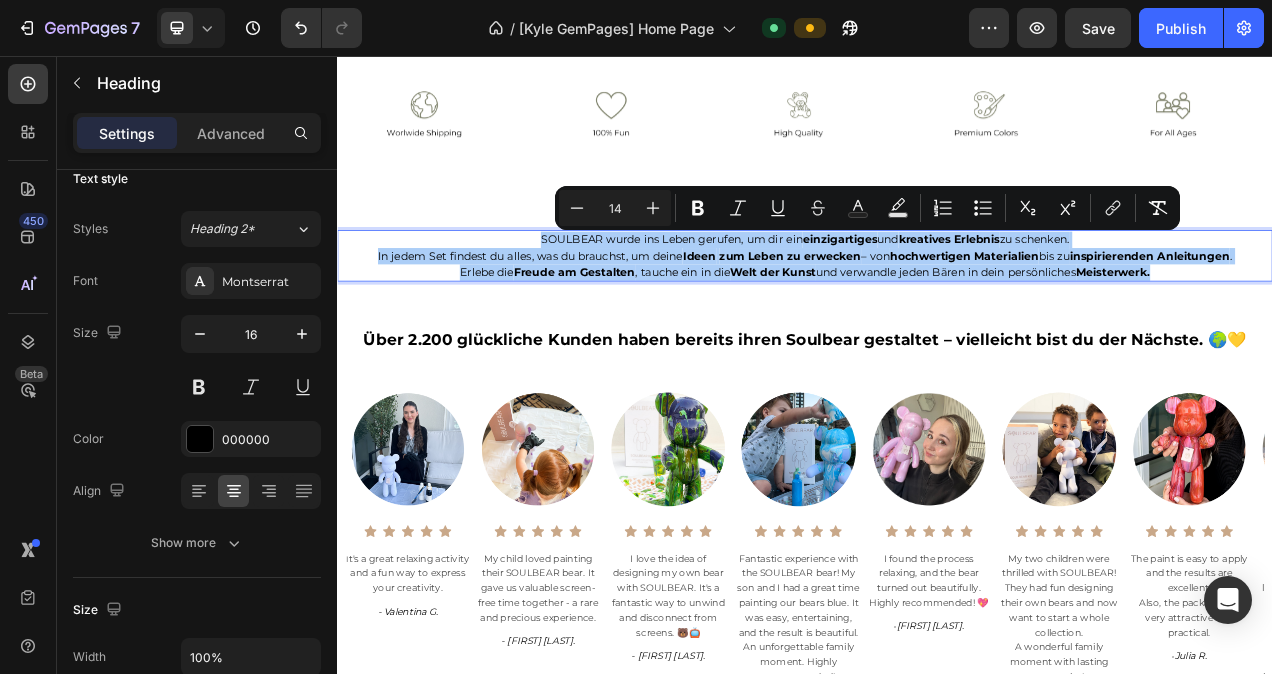 click 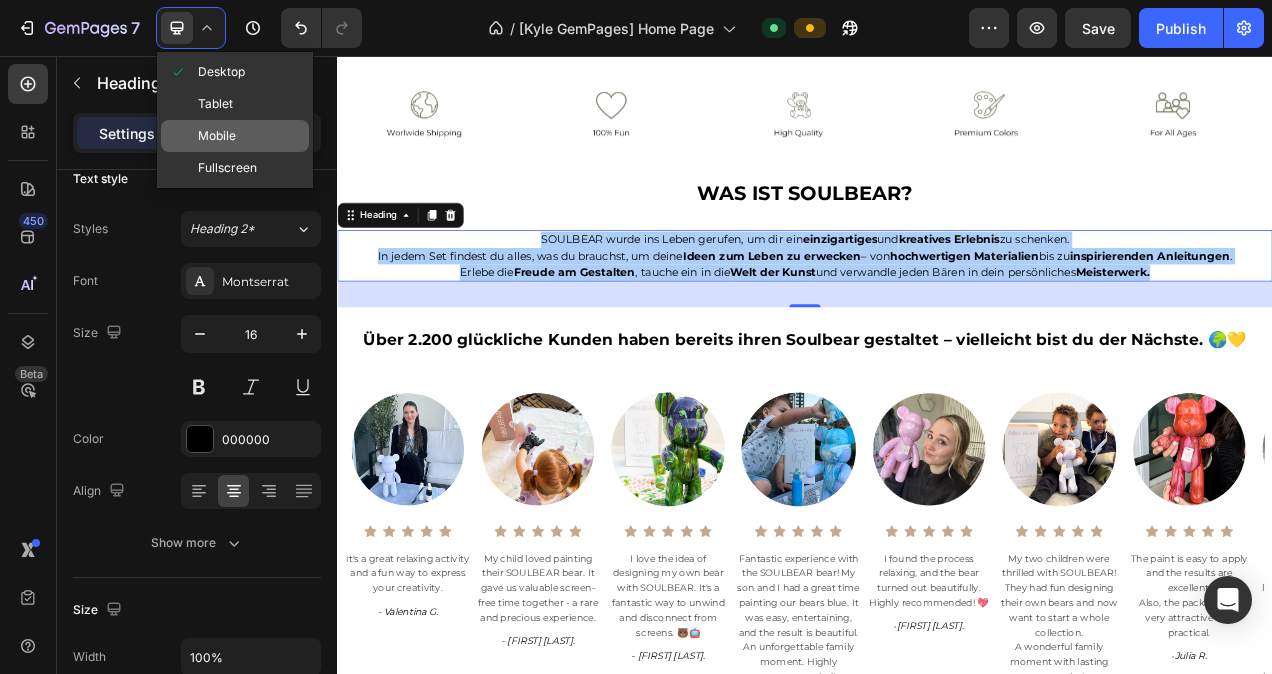 click on "Mobile" 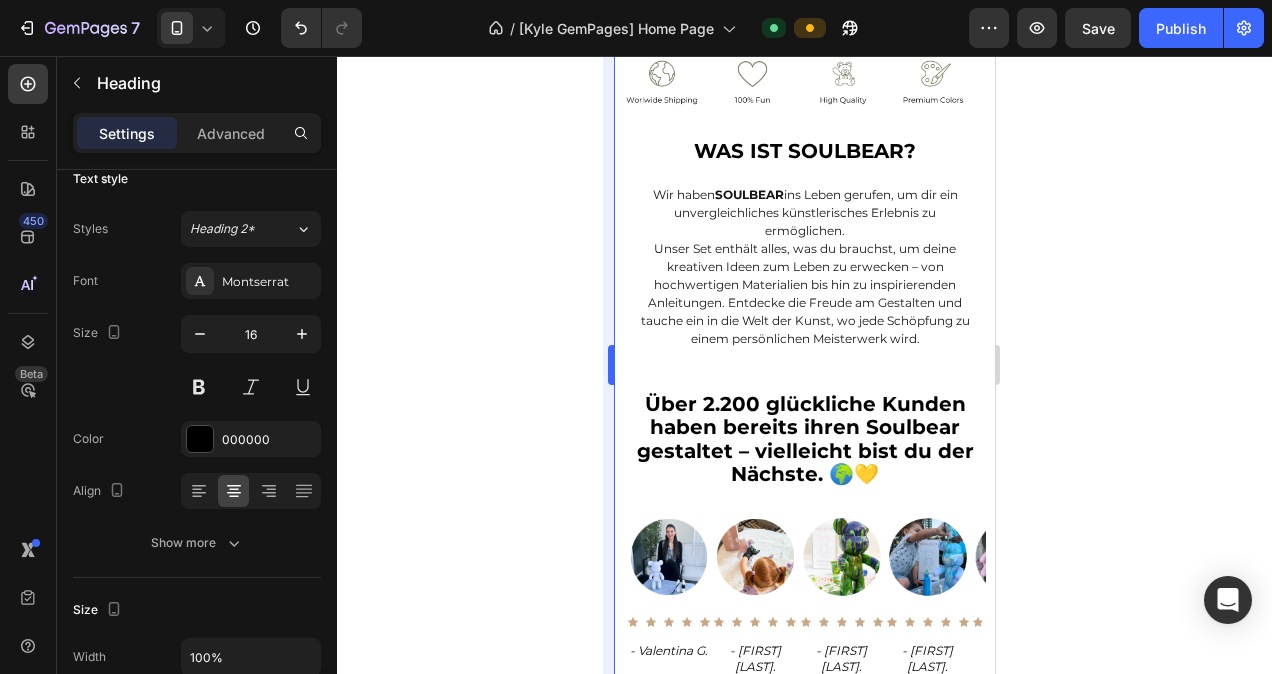 scroll, scrollTop: 566, scrollLeft: 0, axis: vertical 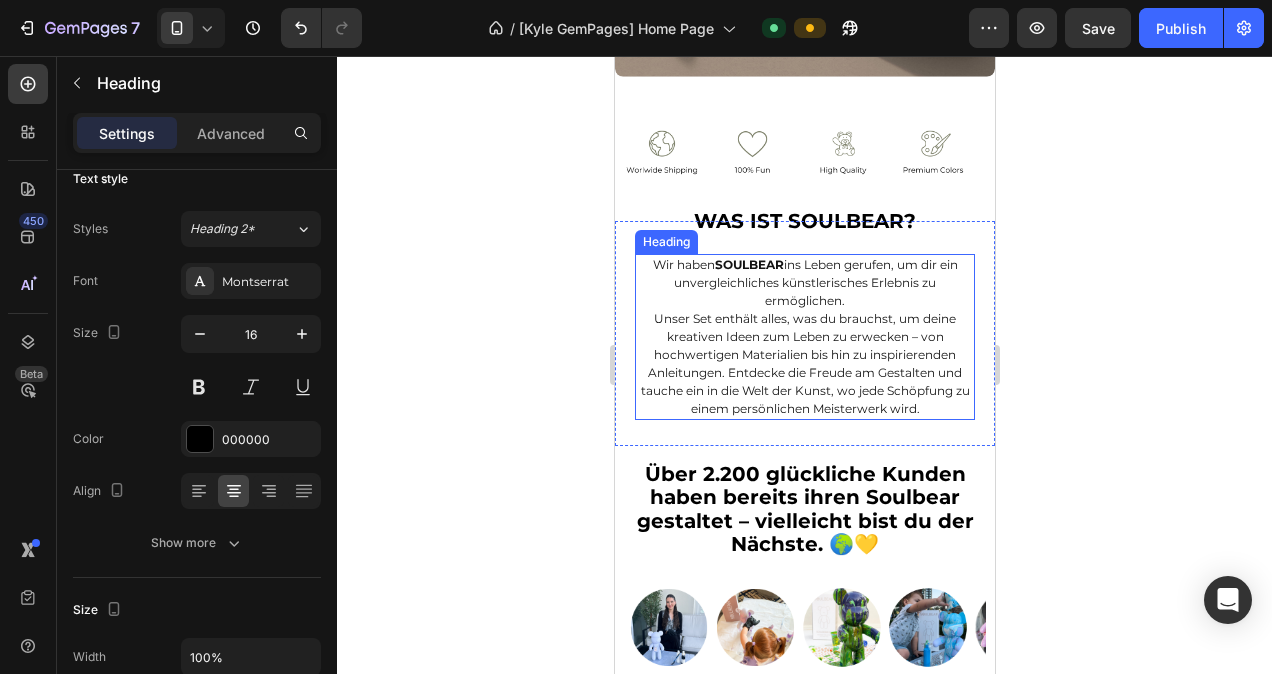 click on "⁠⁠⁠⁠⁠⁠⁠ Wir haben  SOULBEAR  ins Leben gerufen, um dir ein unvergleichliches künstlerisches Erlebnis zu ermöglichen.  Unser Set enthält alles, was du brauchst, um deine kreativen Ideen zum Leben zu erwecken – von hochwertigen Materialien bis hin zu inspirierenden Anleitungen. Entdecke die Freude am Gestalten und tauche ein in die Welt der Kunst, wo jede Schöpfung zu einem persönlichen Meisterwerk wird." at bounding box center (804, 337) 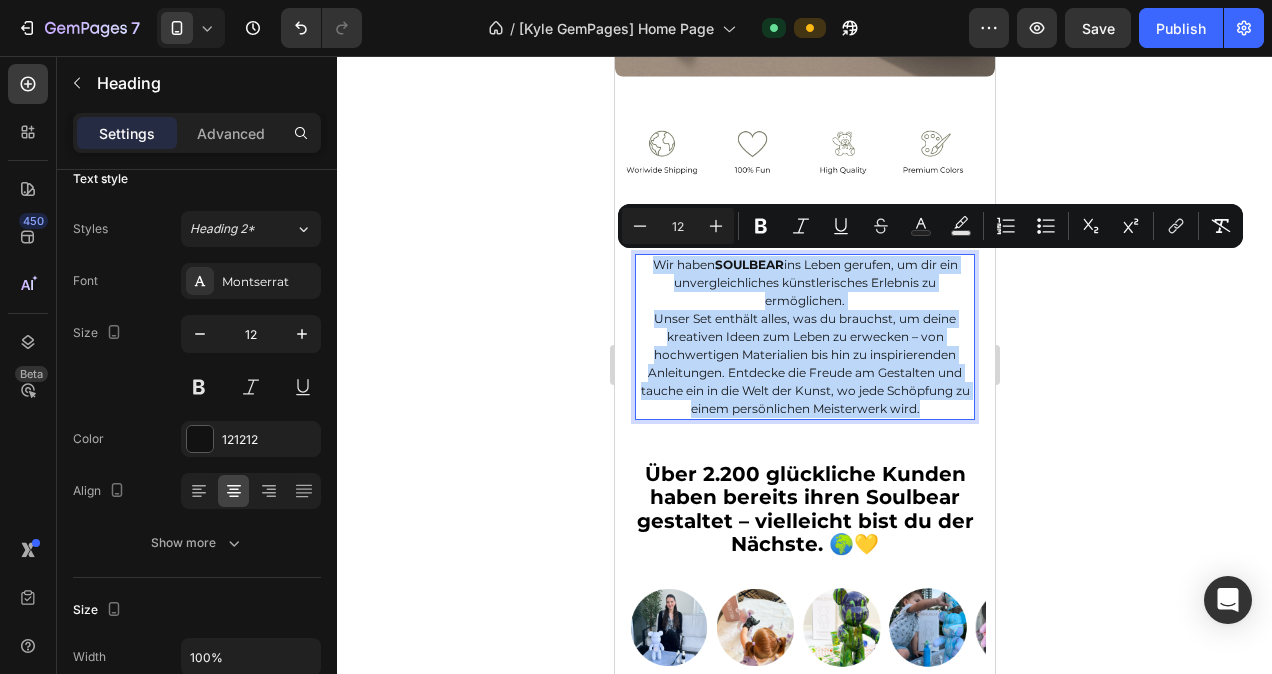 drag, startPoint x: 923, startPoint y: 405, endPoint x: 642, endPoint y: 266, distance: 313.4996 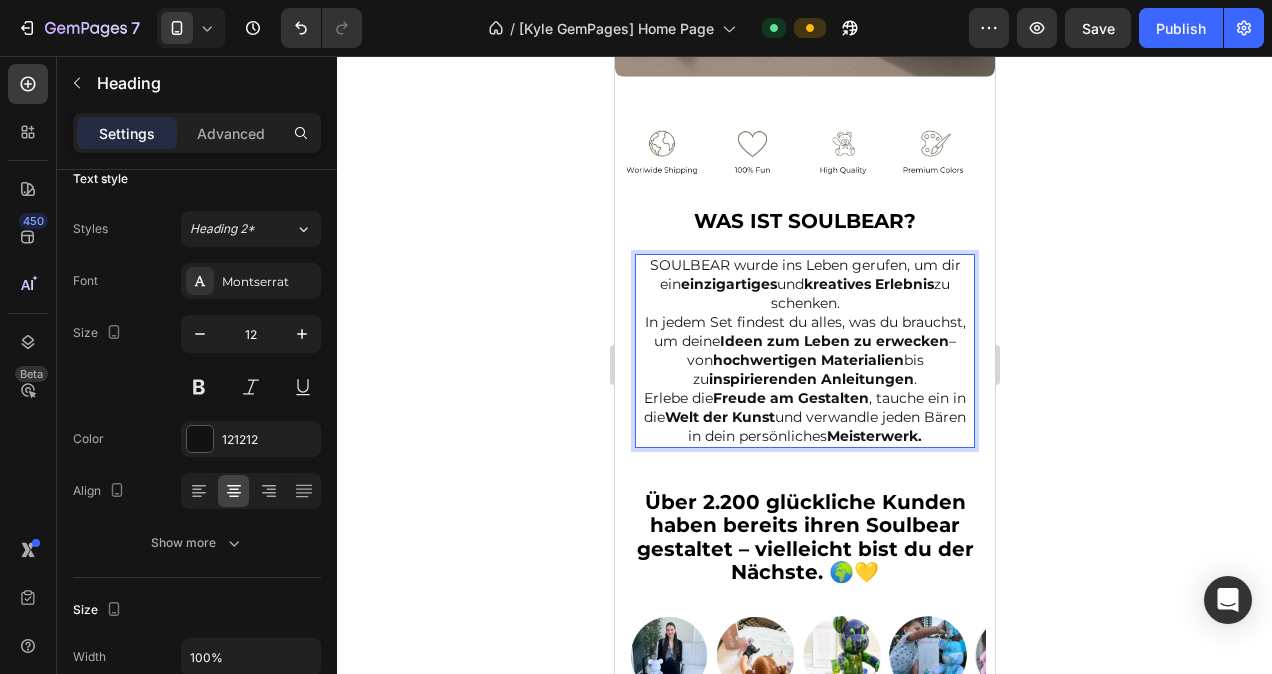 click 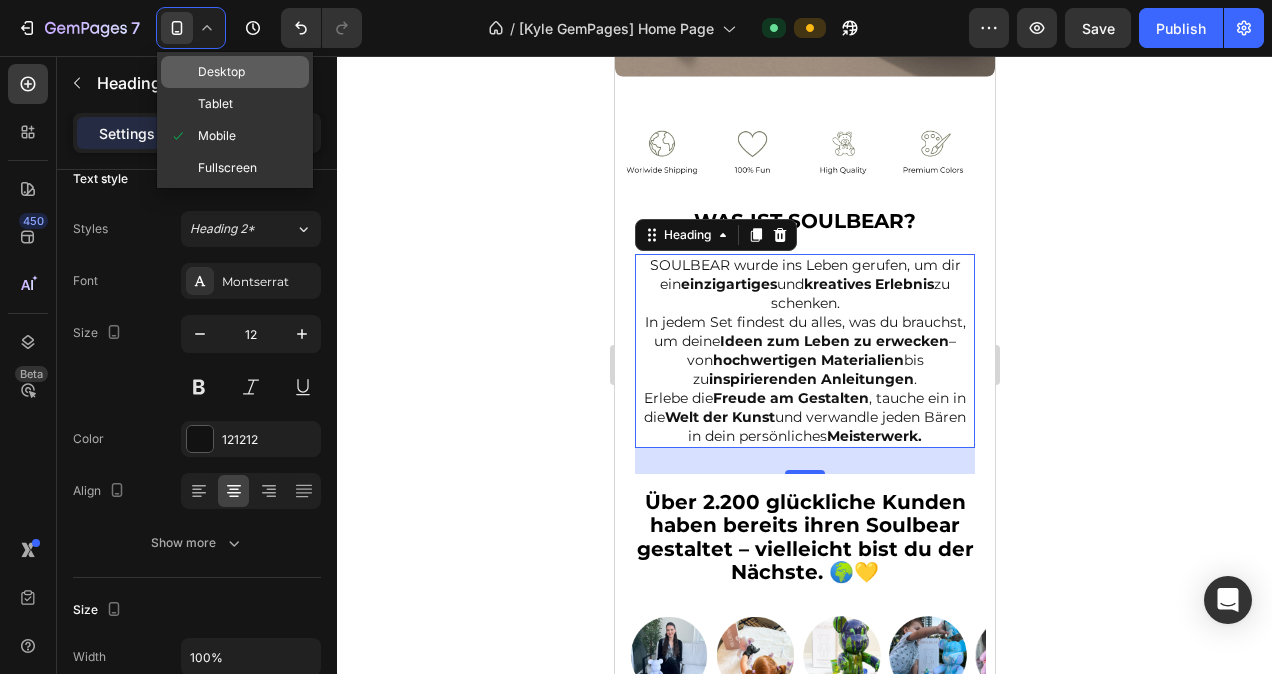 click on "Desktop" at bounding box center (221, 72) 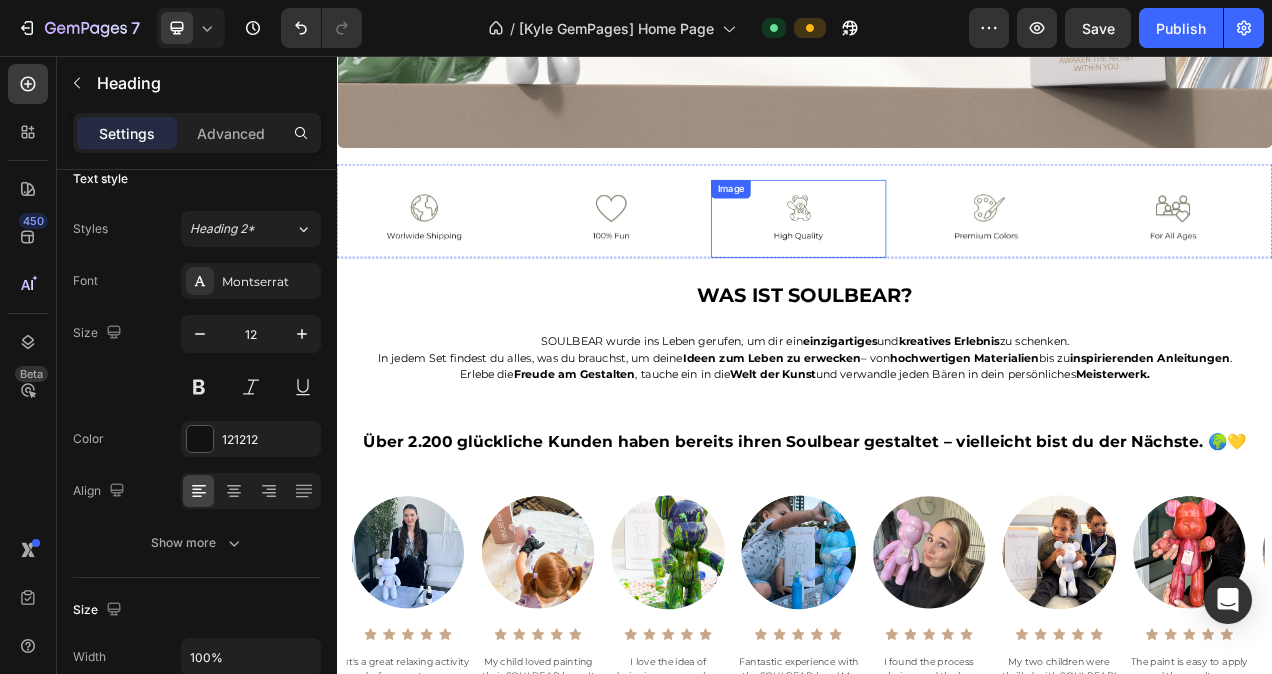 scroll, scrollTop: 496, scrollLeft: 0, axis: vertical 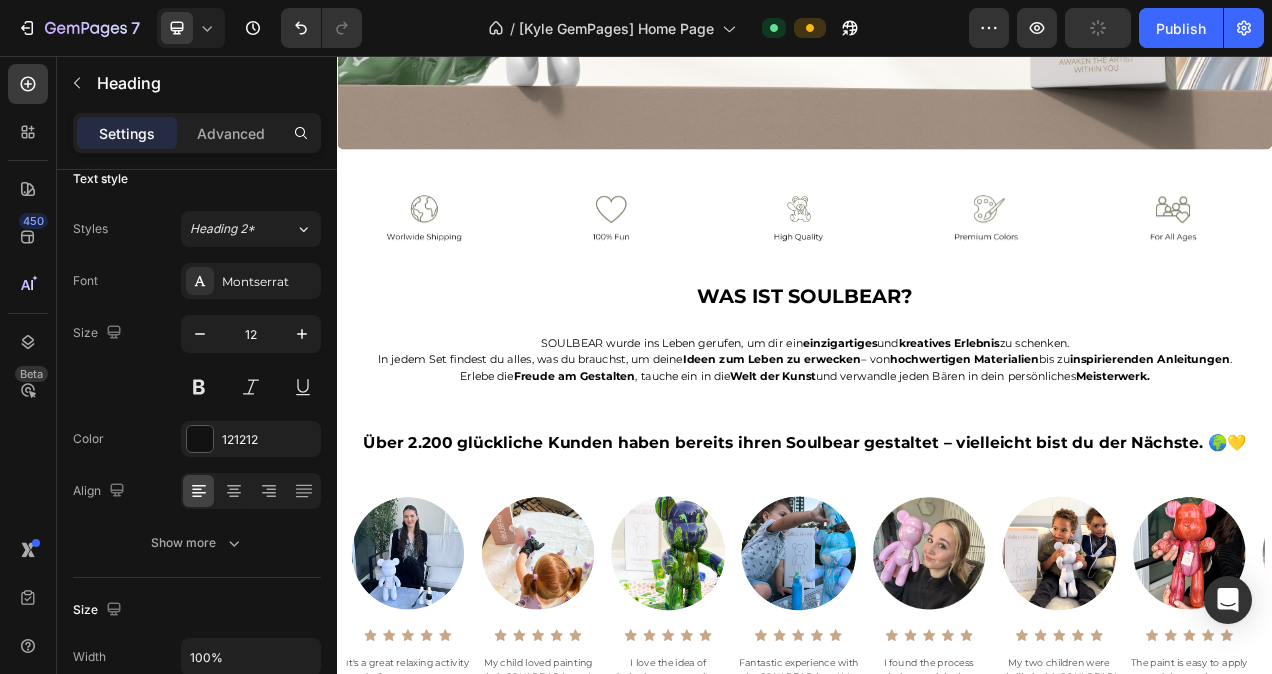 click 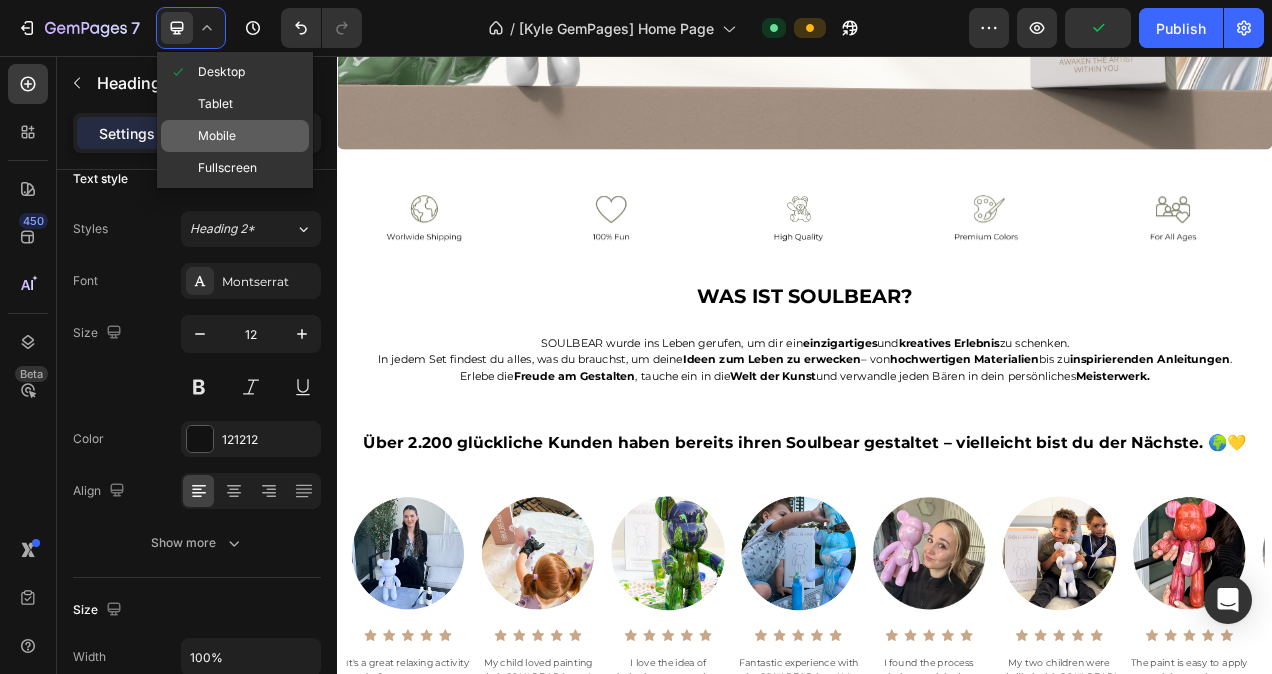 click on "Mobile" at bounding box center [217, 136] 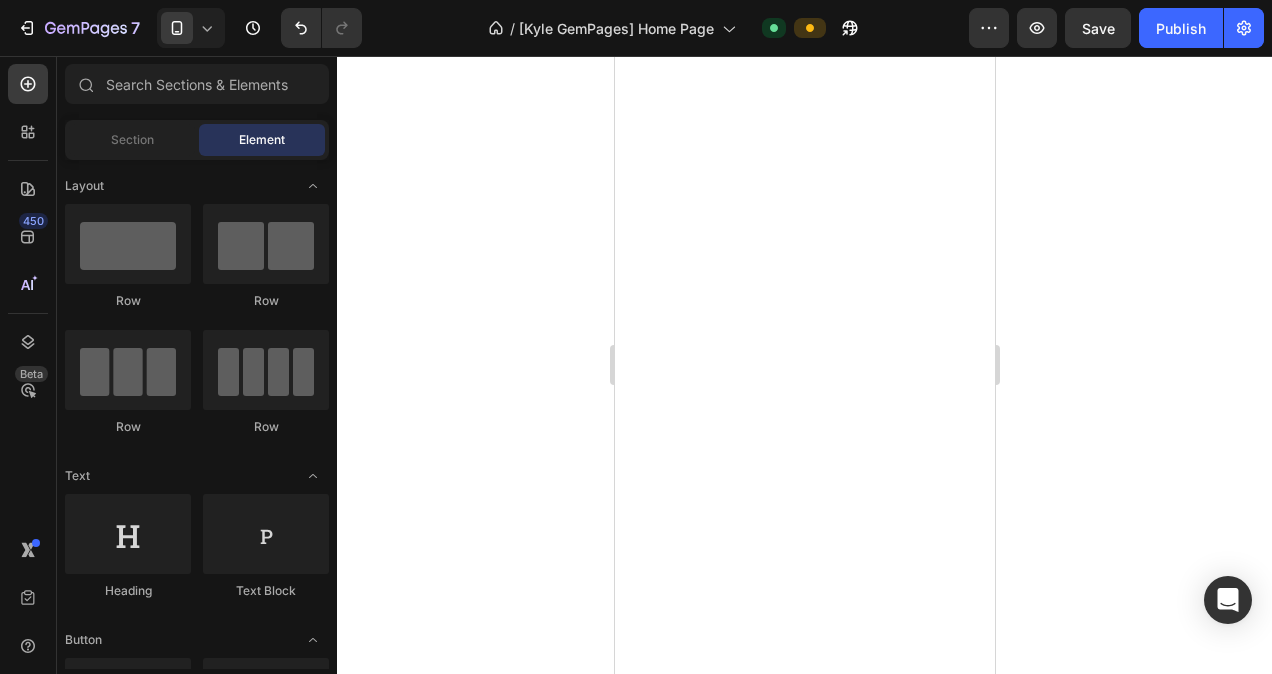 scroll, scrollTop: 0, scrollLeft: 0, axis: both 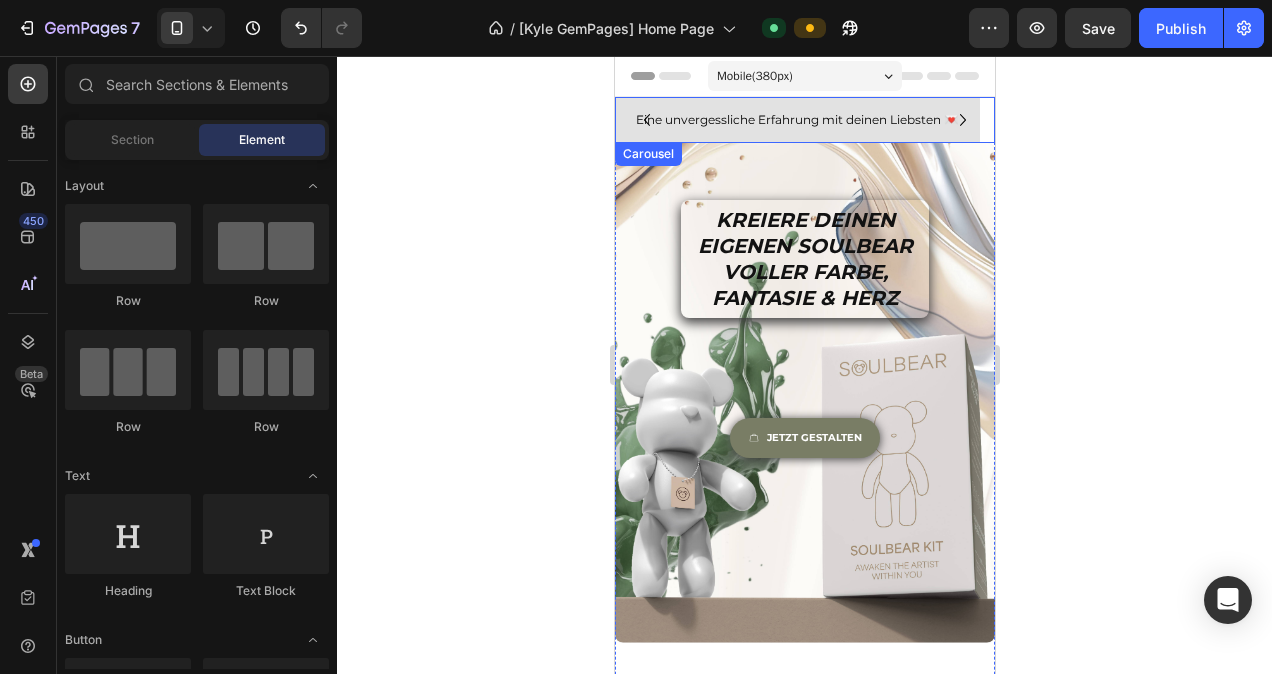 click 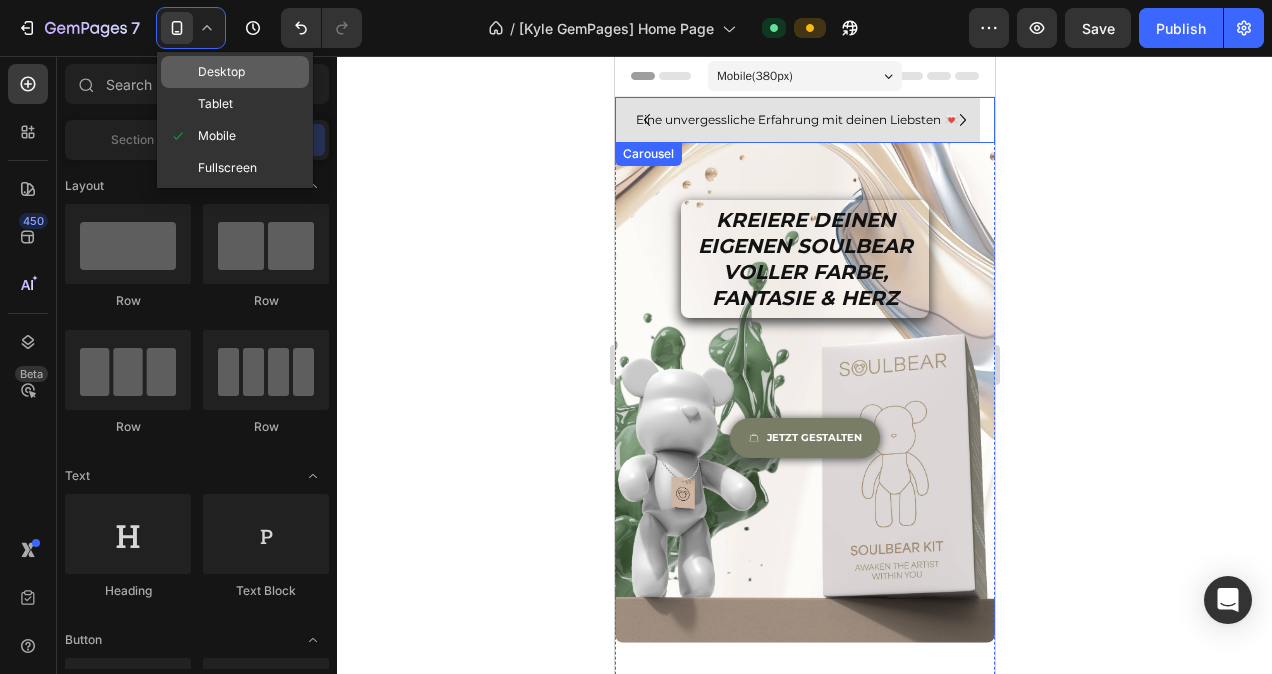 click on "Desktop" at bounding box center [221, 72] 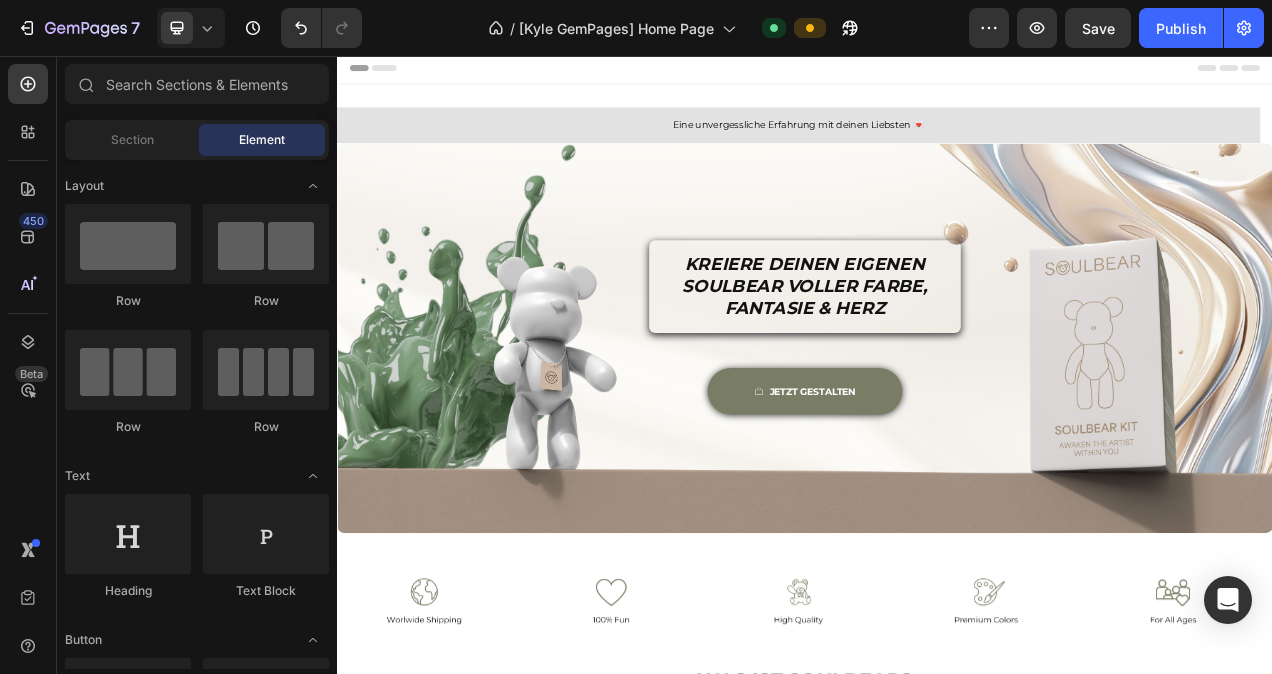 scroll, scrollTop: 0, scrollLeft: 0, axis: both 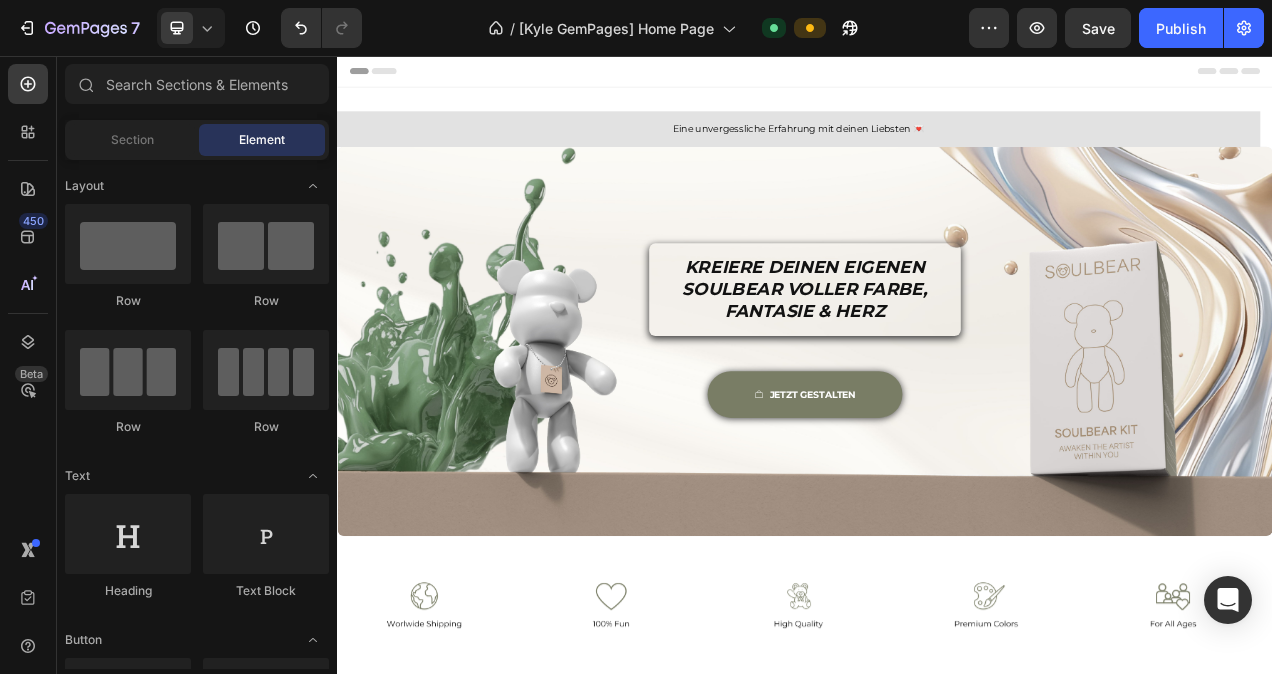 drag, startPoint x: 1531, startPoint y: 112, endPoint x: 1608, endPoint y: 82, distance: 82.637764 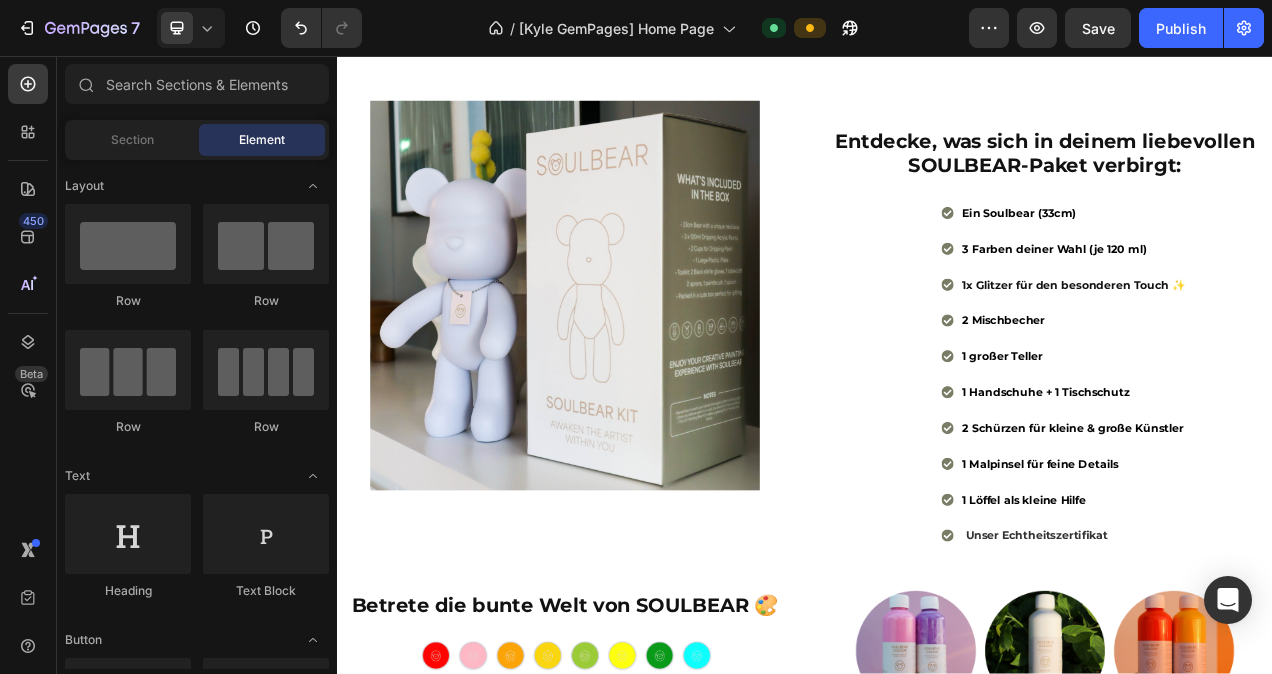scroll, scrollTop: 1713, scrollLeft: 0, axis: vertical 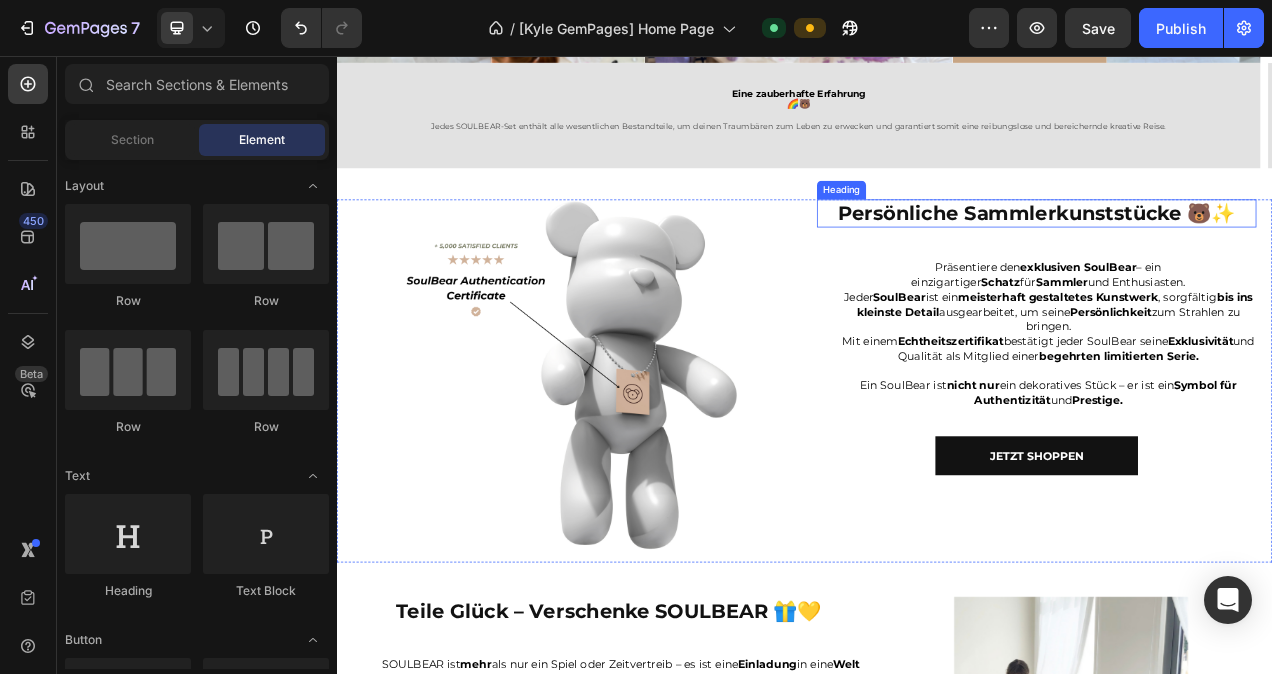 click on "Persönliche Sammlerkunststücke 🐻✨" at bounding box center [1235, 259] 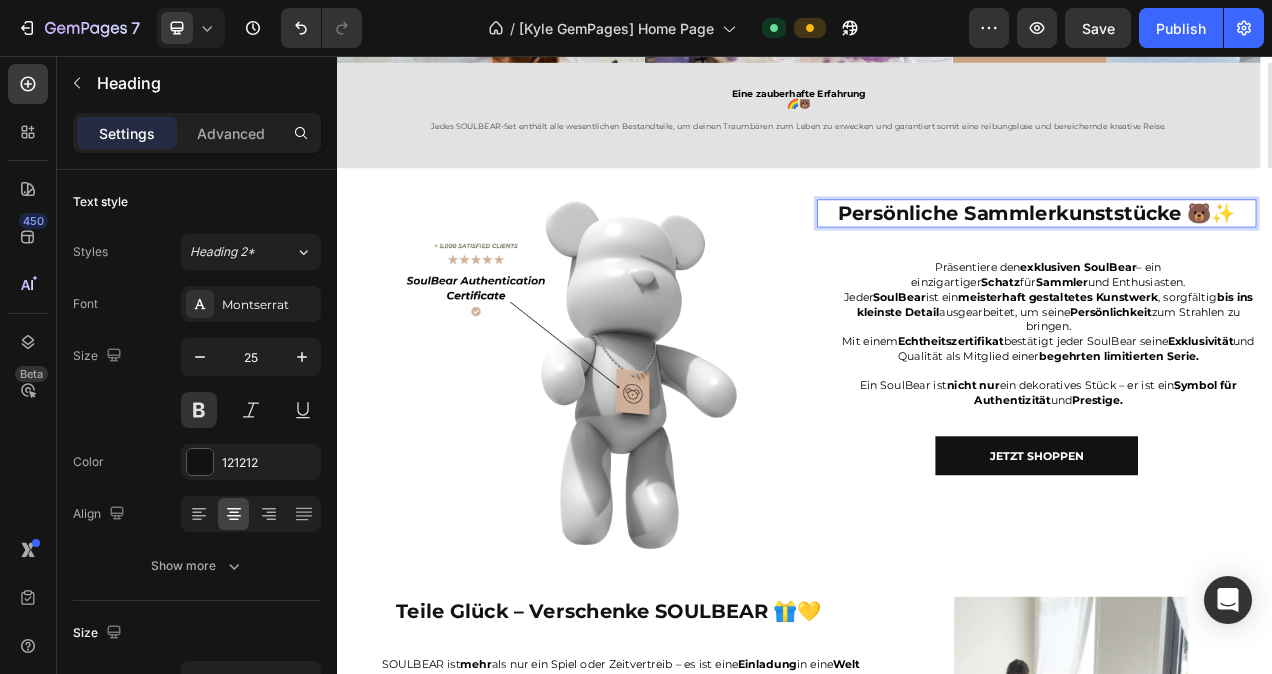 click on "Persönliche Sammlerkunststücke 🐻✨" at bounding box center [1235, 259] 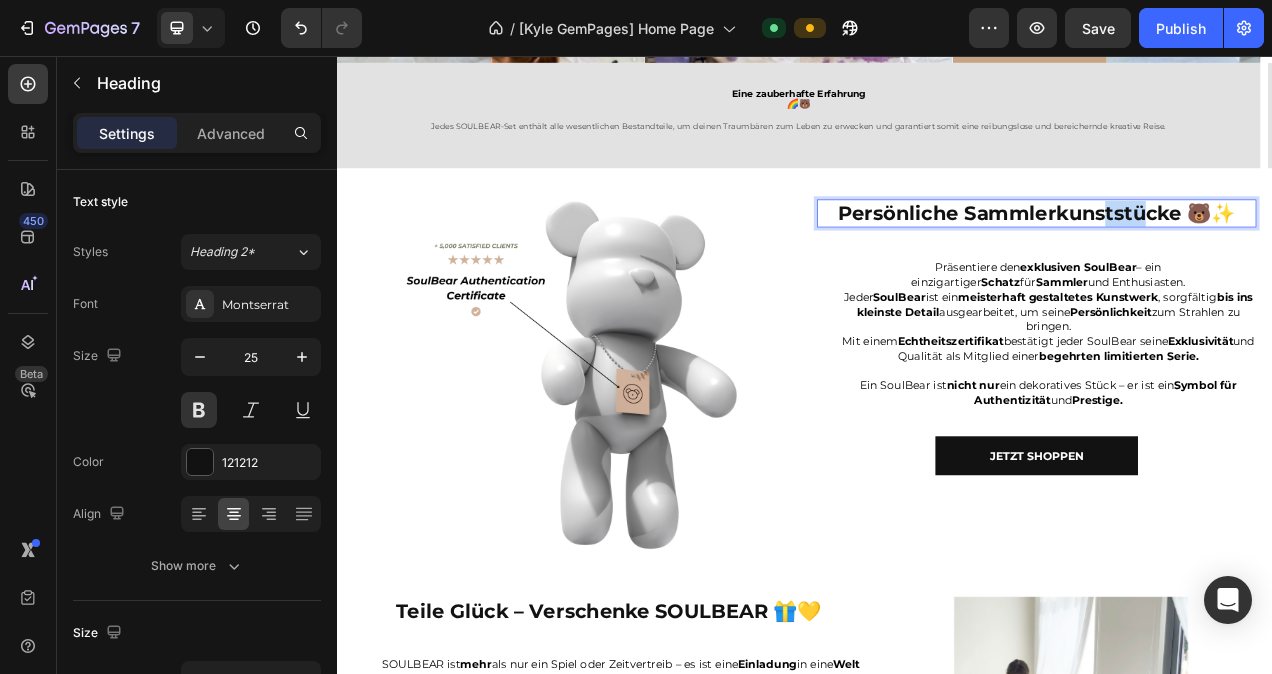 drag, startPoint x: 1358, startPoint y: 257, endPoint x: 1302, endPoint y: 256, distance: 56.008926 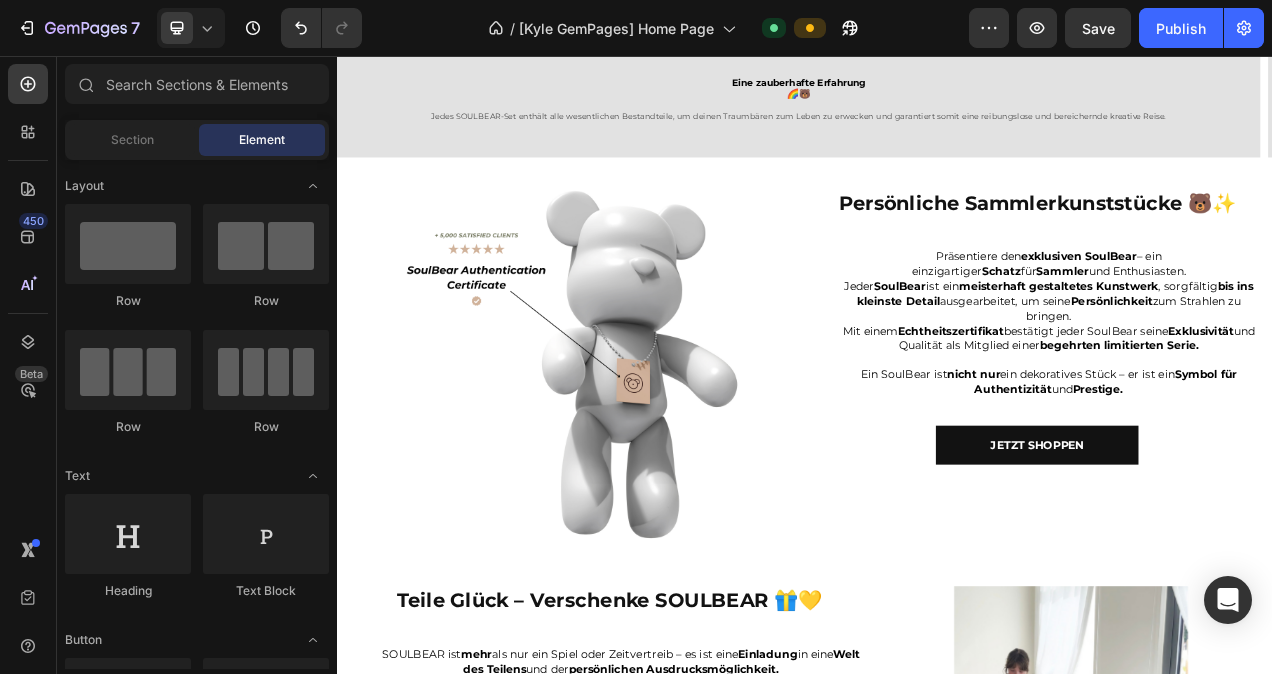 scroll, scrollTop: 3604, scrollLeft: 0, axis: vertical 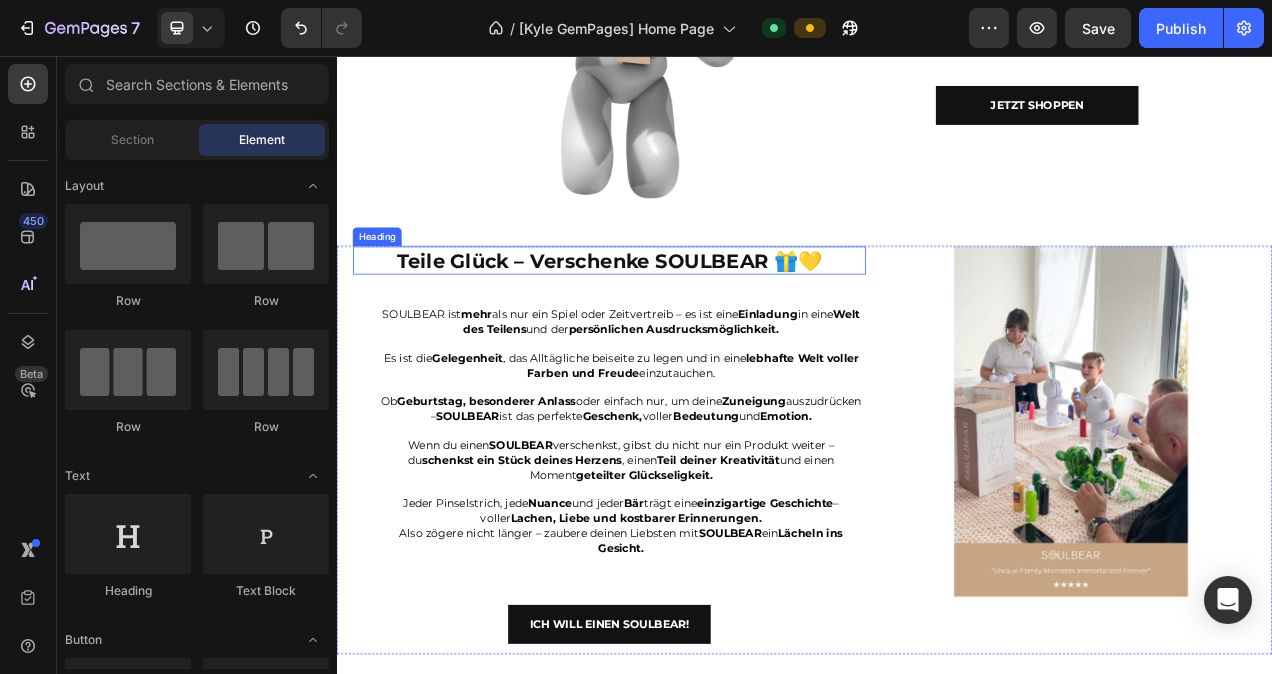 click on "Teile Glück – Verschenke SOULBEAR 🎁💛" at bounding box center (686, 319) 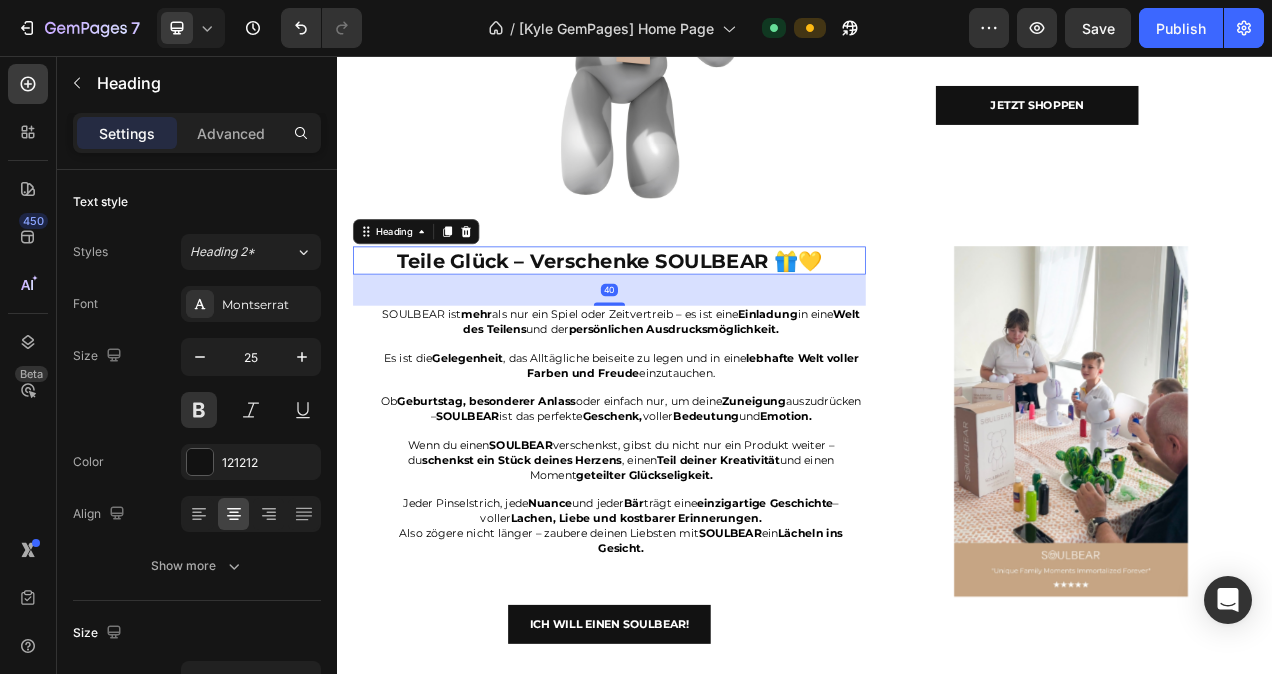 click on "Teile Glück – Verschenke SOULBEAR 🎁💛" at bounding box center [686, 319] 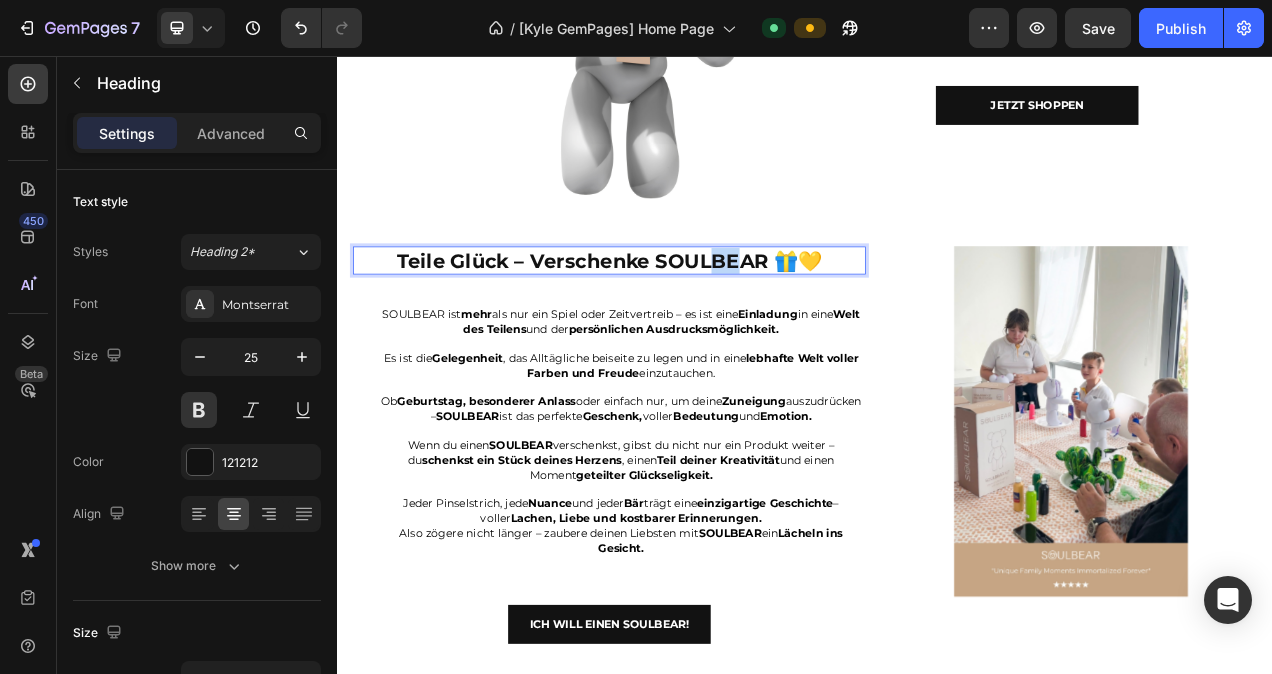 drag, startPoint x: 850, startPoint y: 315, endPoint x: 813, endPoint y: 310, distance: 37.336308 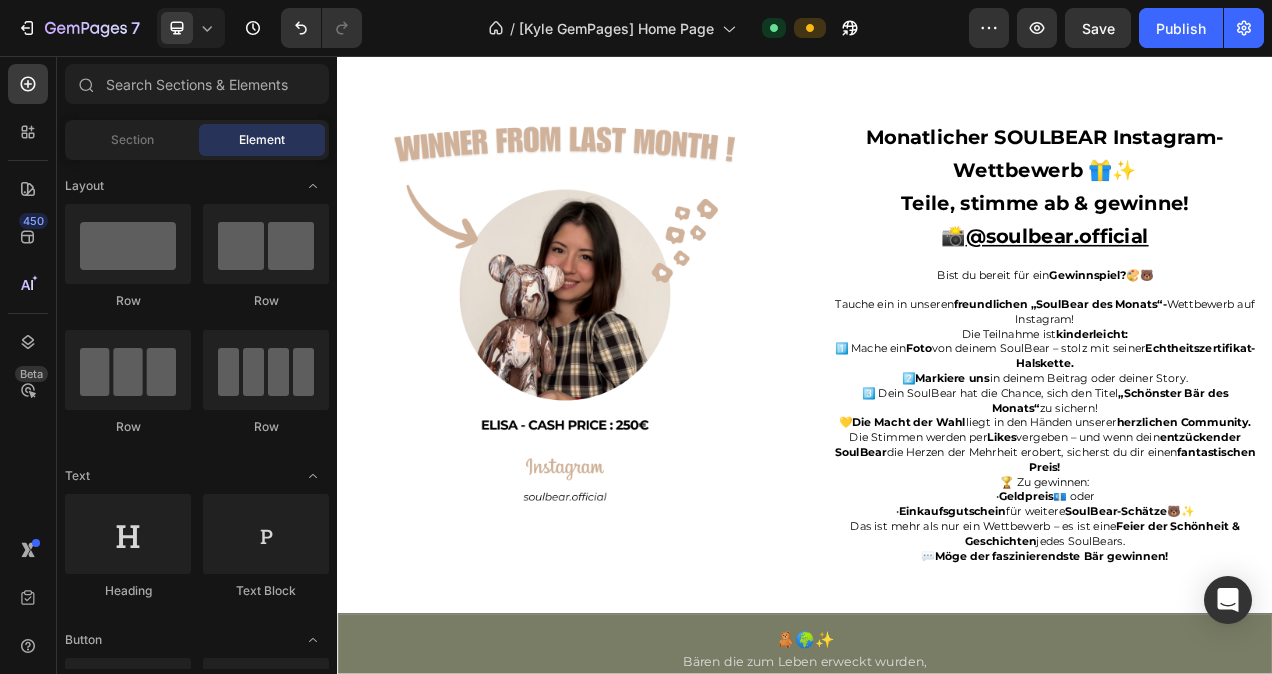 scroll, scrollTop: 4374, scrollLeft: 0, axis: vertical 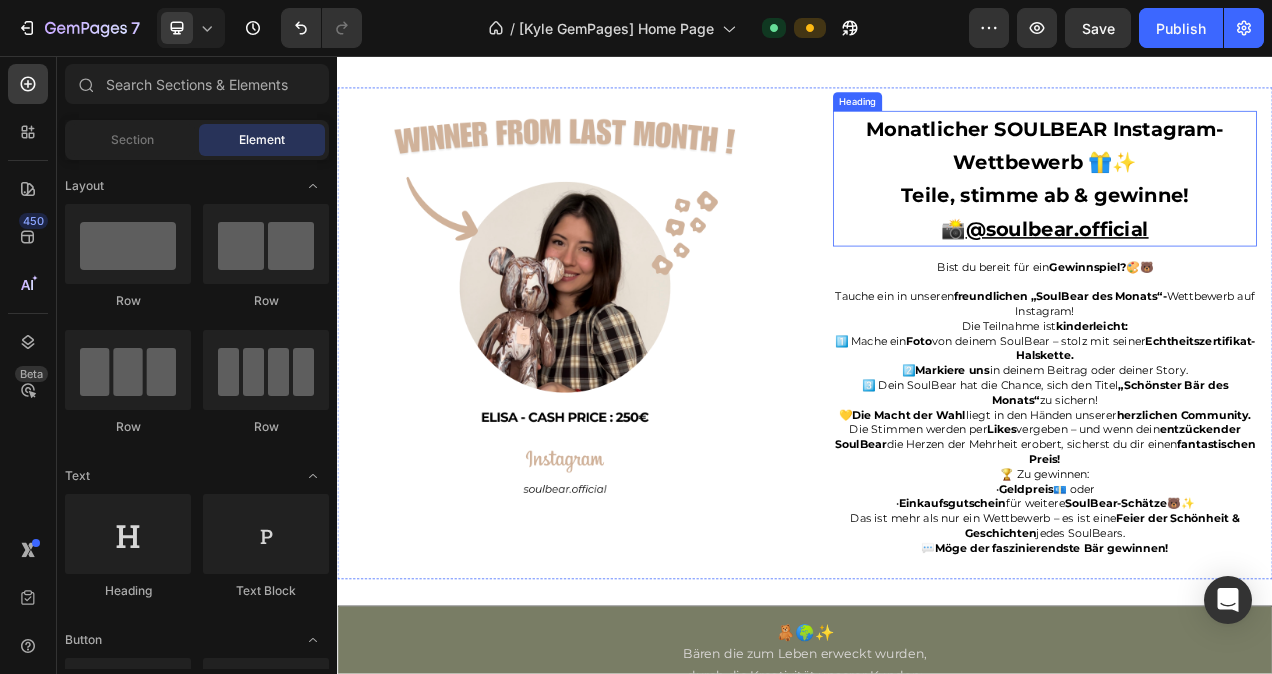 click on "Monatlicher SOULBEAR Instagram-Wettbewerb 🎁✨ Teile, stimme ab & gewinne! 📸  @soulbear.official" at bounding box center (1245, 214) 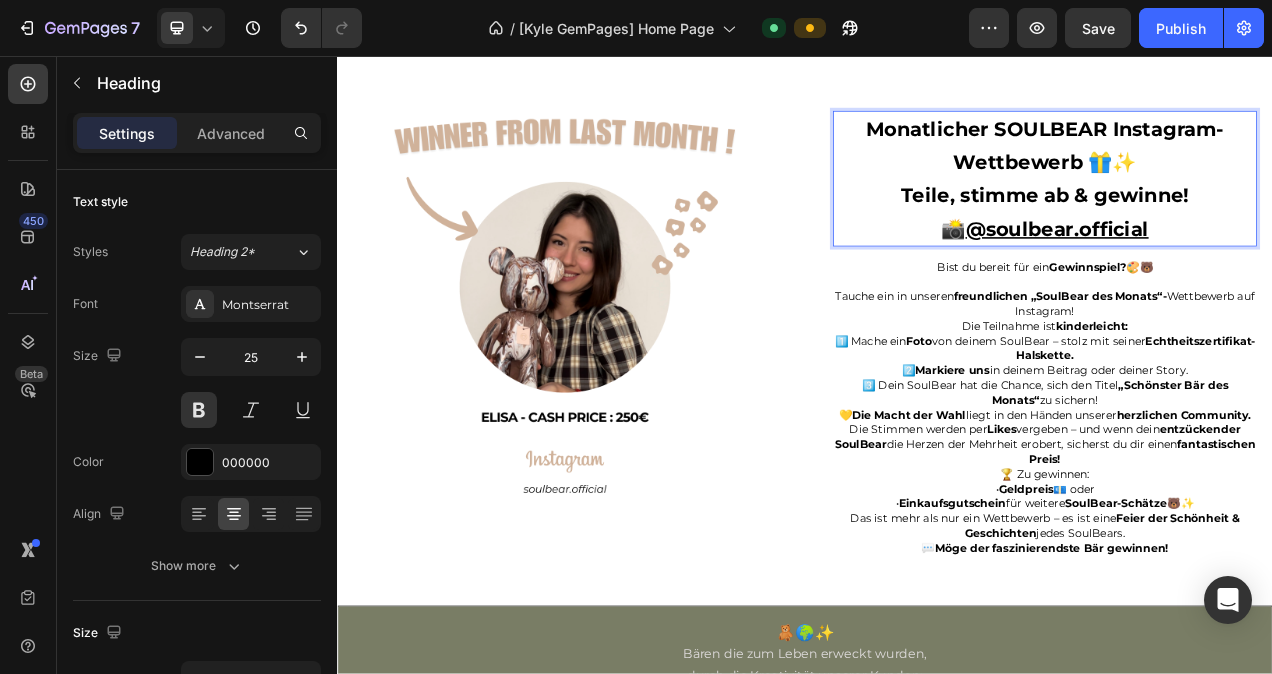 click on "Monatlicher SOULBEAR Instagram-Wettbewerb 🎁✨ Teile, stimme ab & gewinne! 📸  @soulbear.official" at bounding box center (1245, 214) 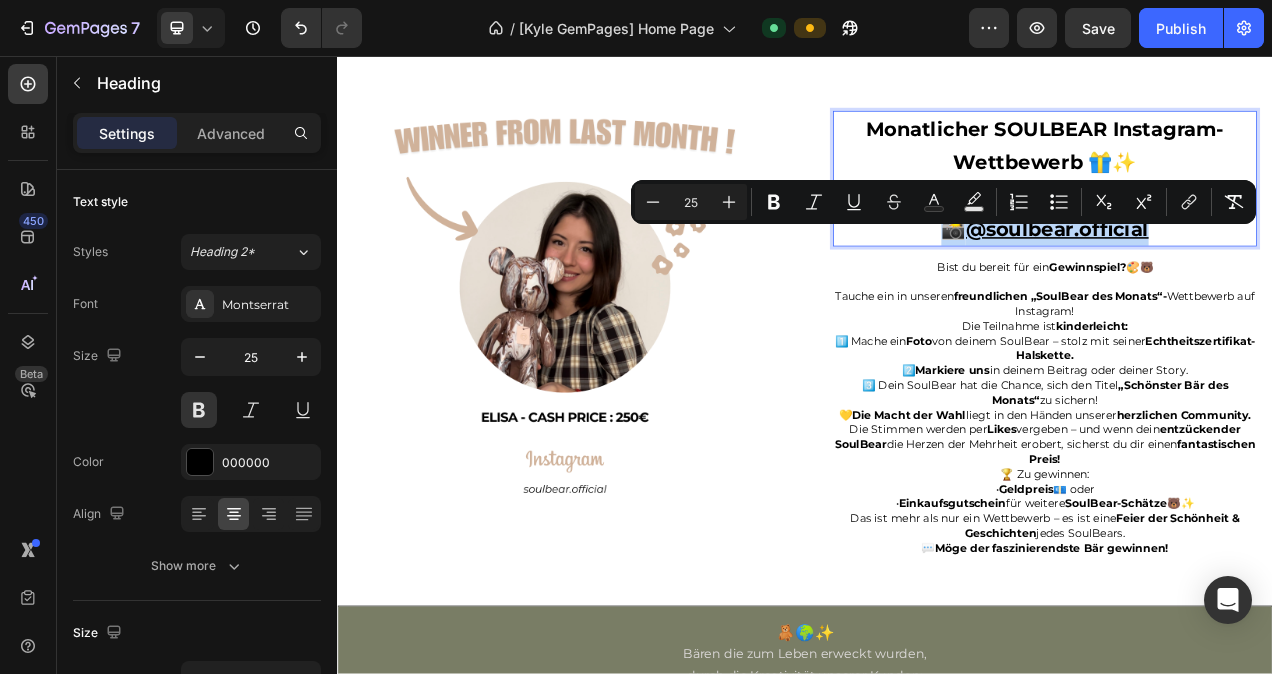 drag, startPoint x: 1381, startPoint y: 287, endPoint x: 1103, endPoint y: 290, distance: 278.01617 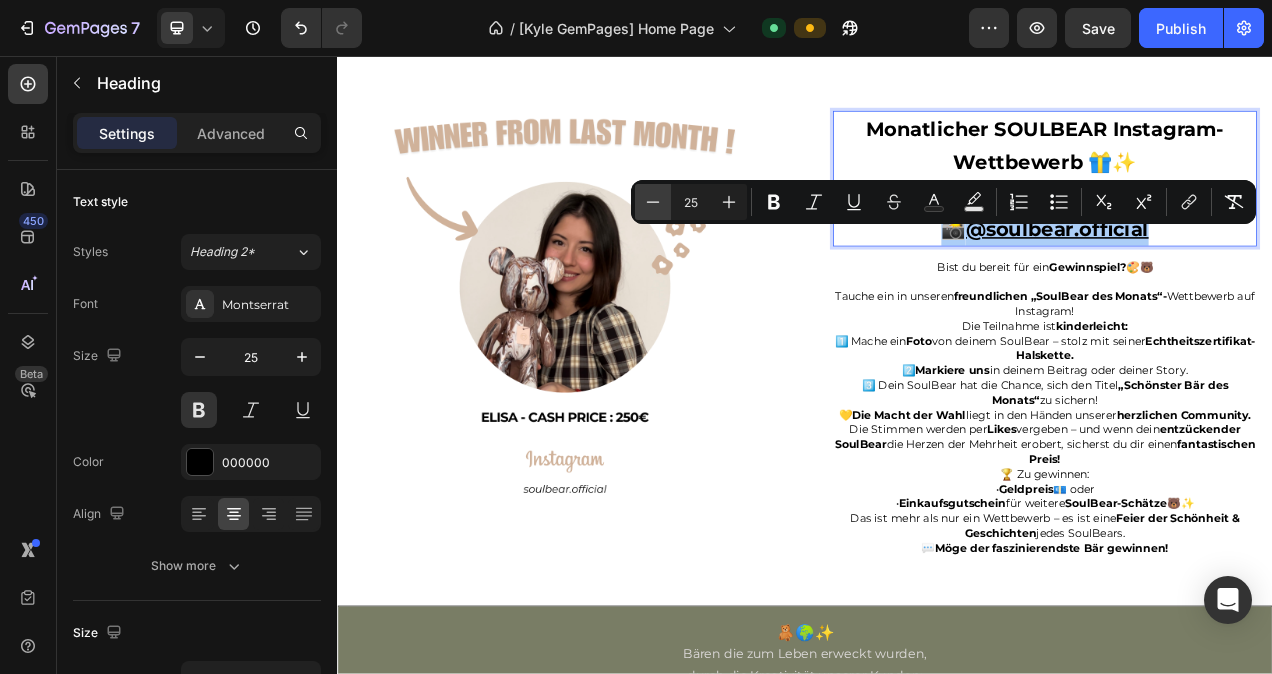 click 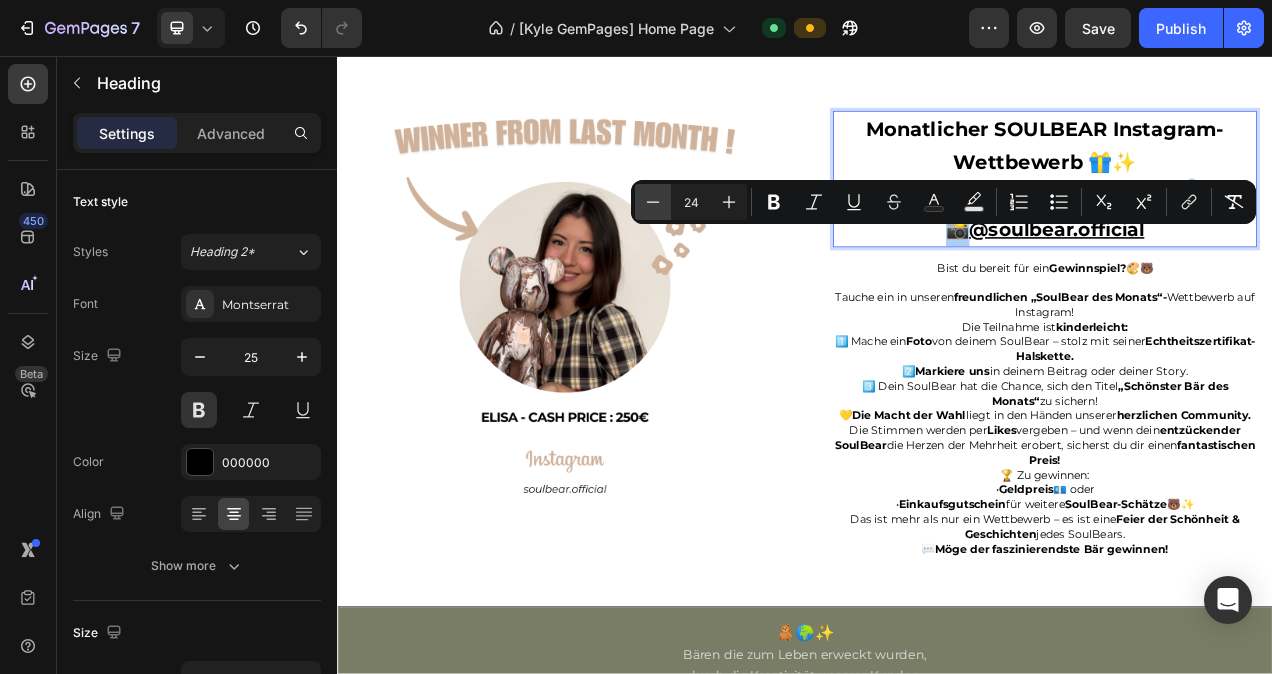 click 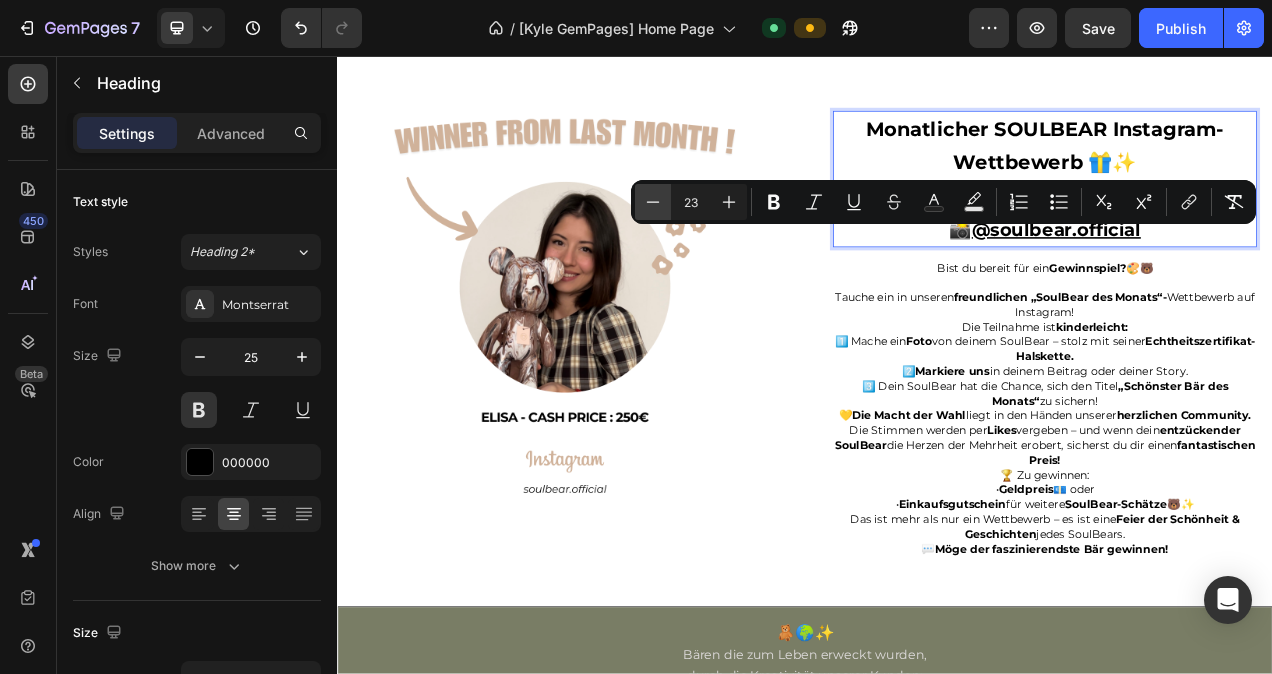 click 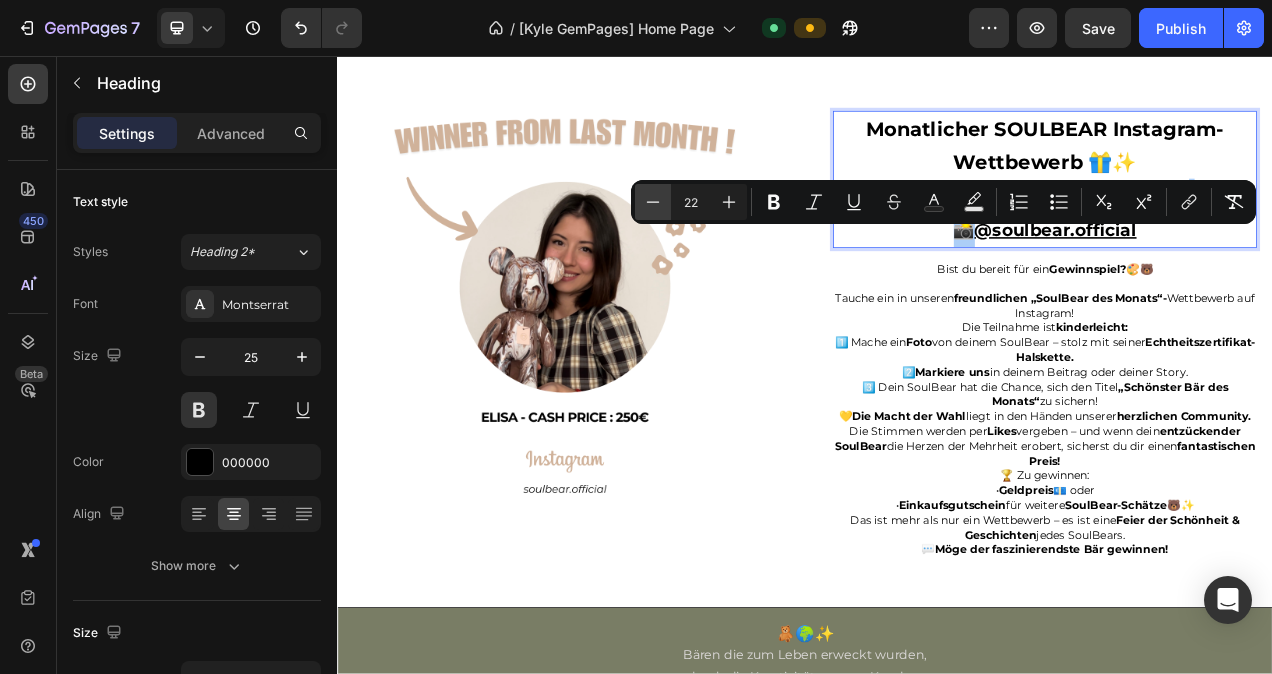 click 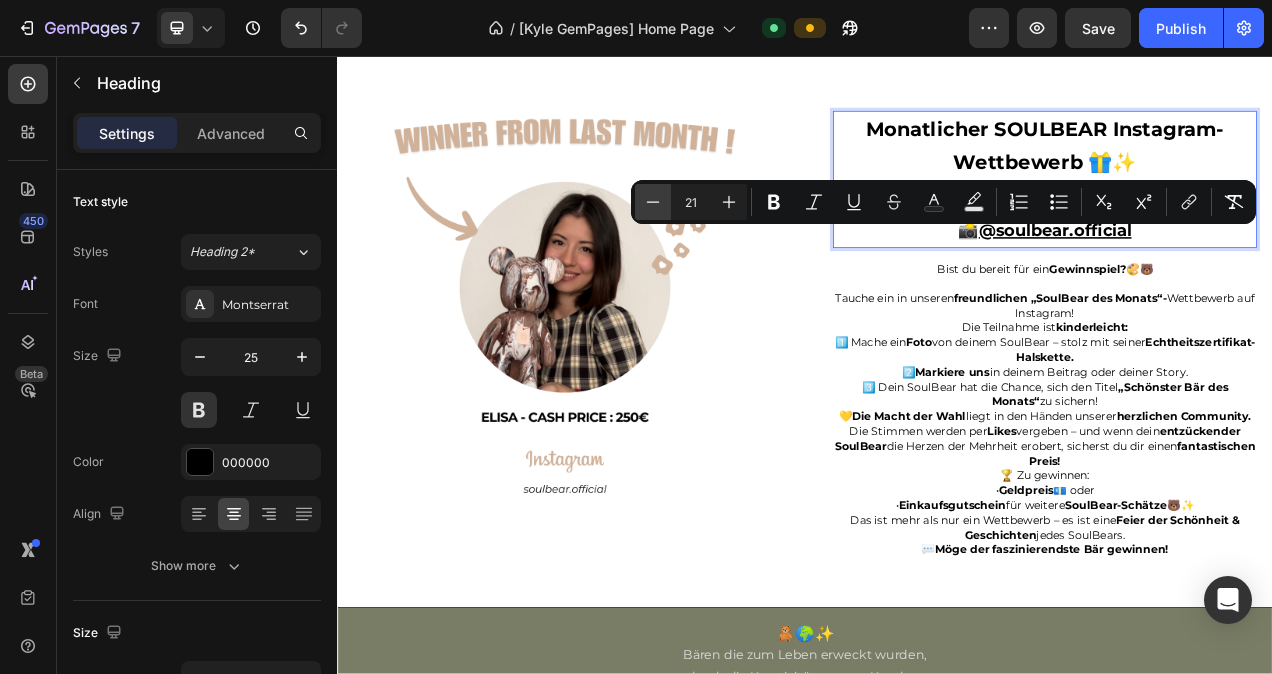 click 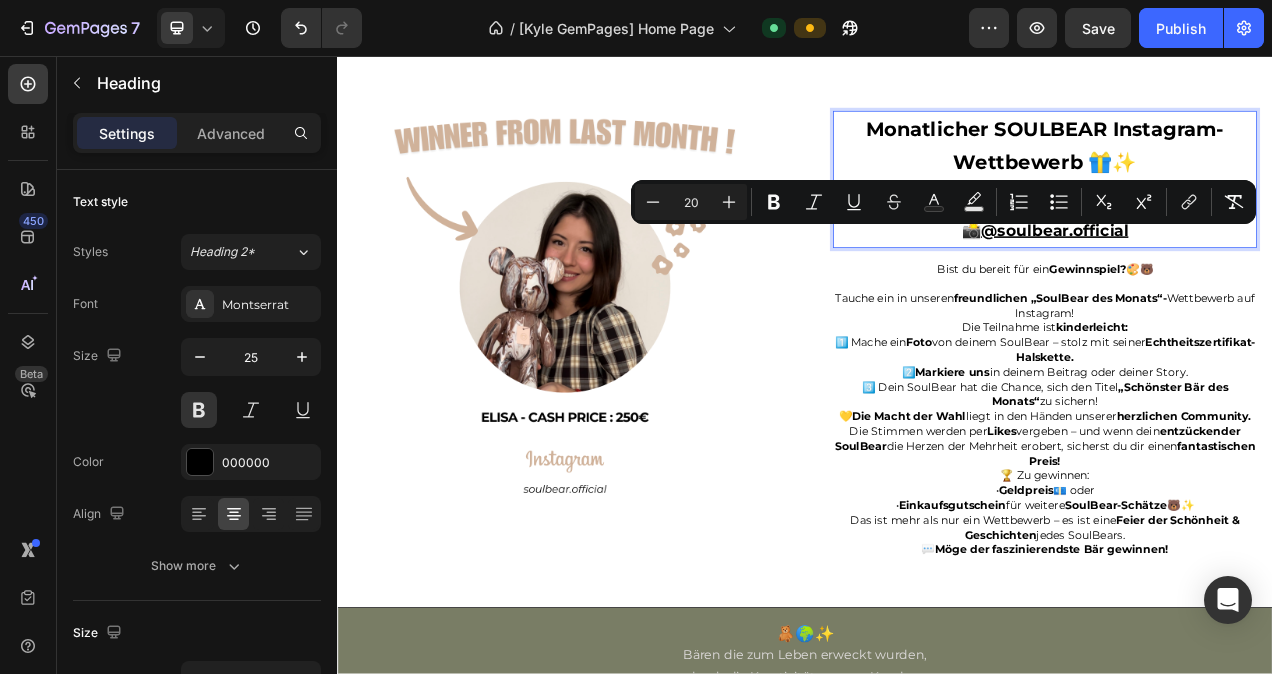 click on "Monatlicher SOULBEAR Instagram-Wettbewerb 🎁✨ Teile, stimme ab & gewinne! 📸  @soulbear.official" at bounding box center [1245, 215] 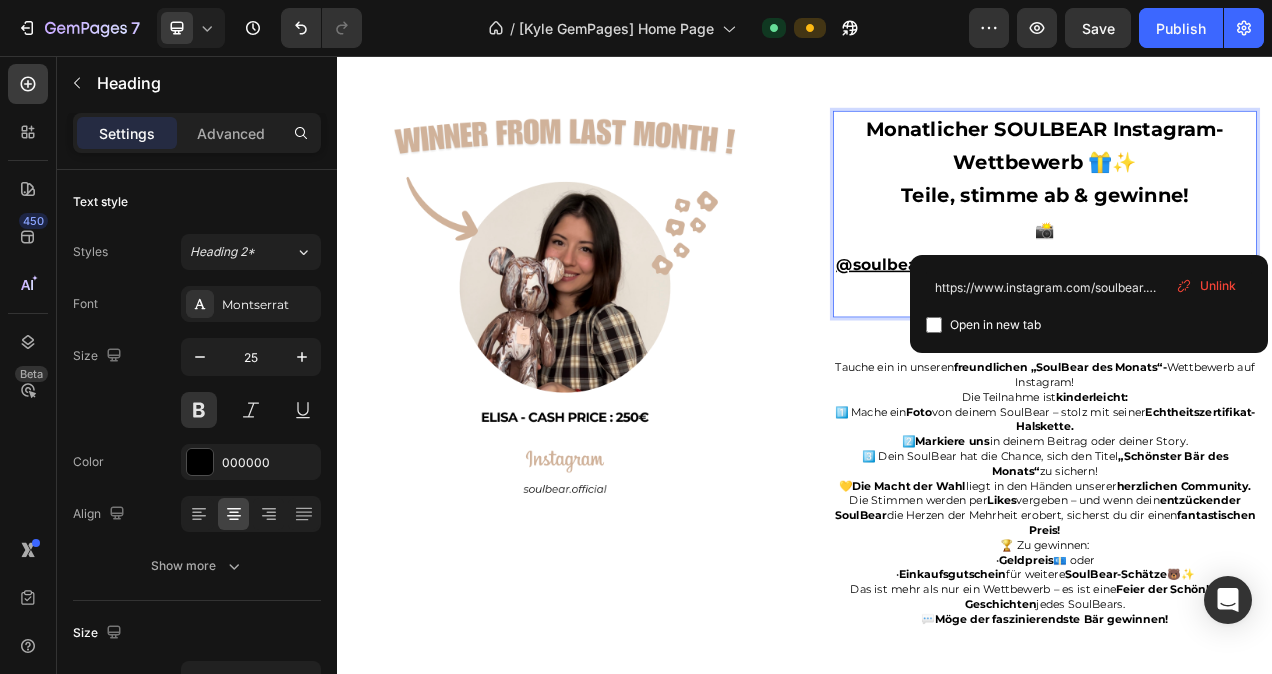 click on "Monatlicher SOULBEAR Instagram-Wettbewerb 🎁✨ Teile, stimme ab & gewinne! 📸  @soulbear.officialhttps://www.instagram.com/soulbear.official/" at bounding box center [1245, 259] 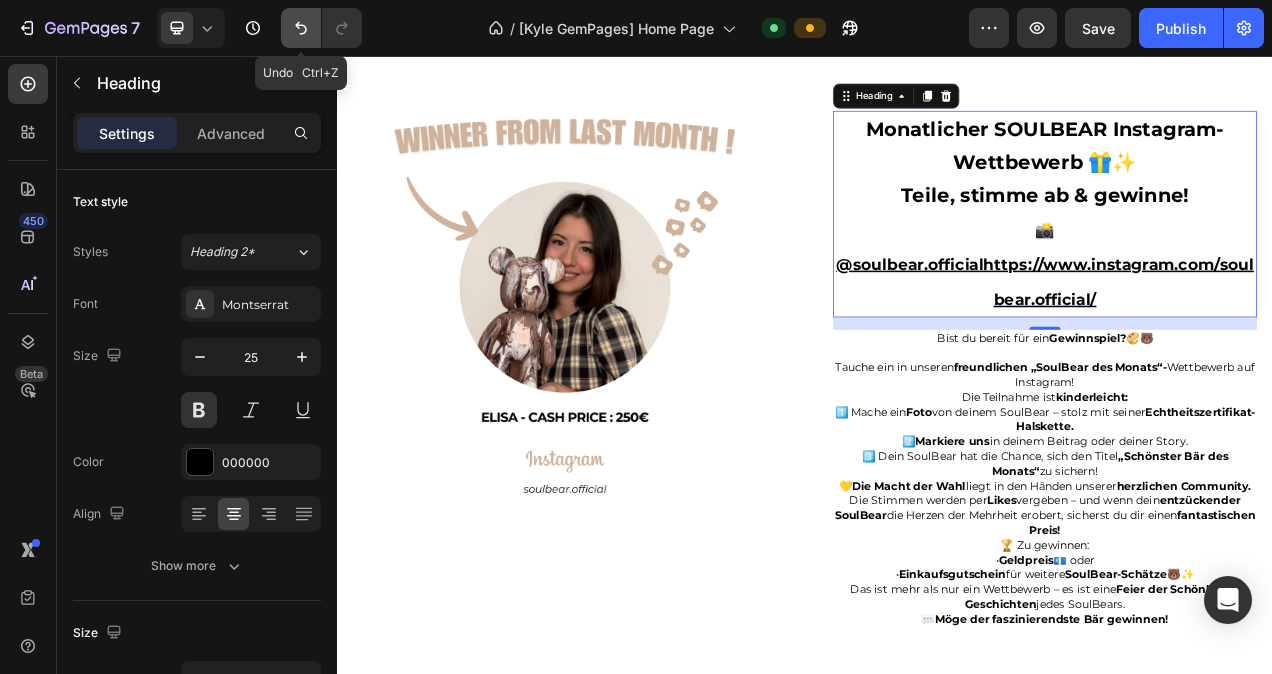 click 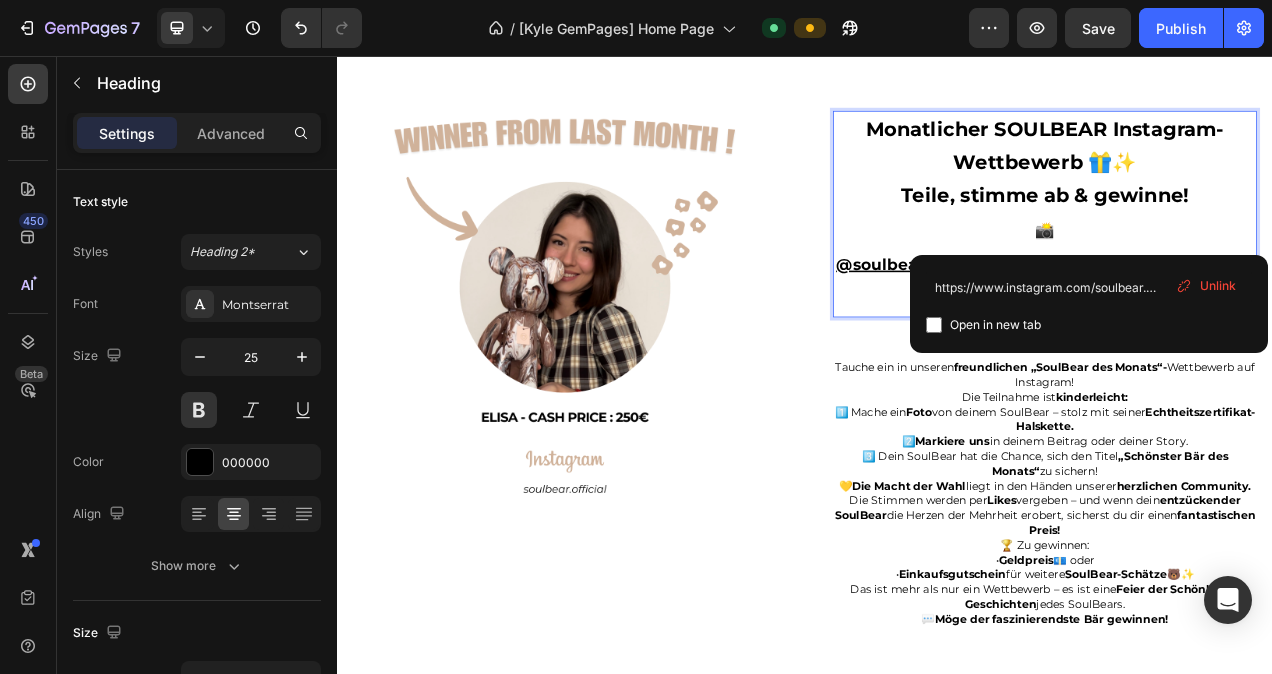 click on "Monatlicher SOULBEAR Instagram-Wettbewerb 🎁✨ Teile, stimme ab & gewinne! 📸  @soulbear.officialhttps://www.instagram.com/soulbear.official/" at bounding box center [1245, 259] 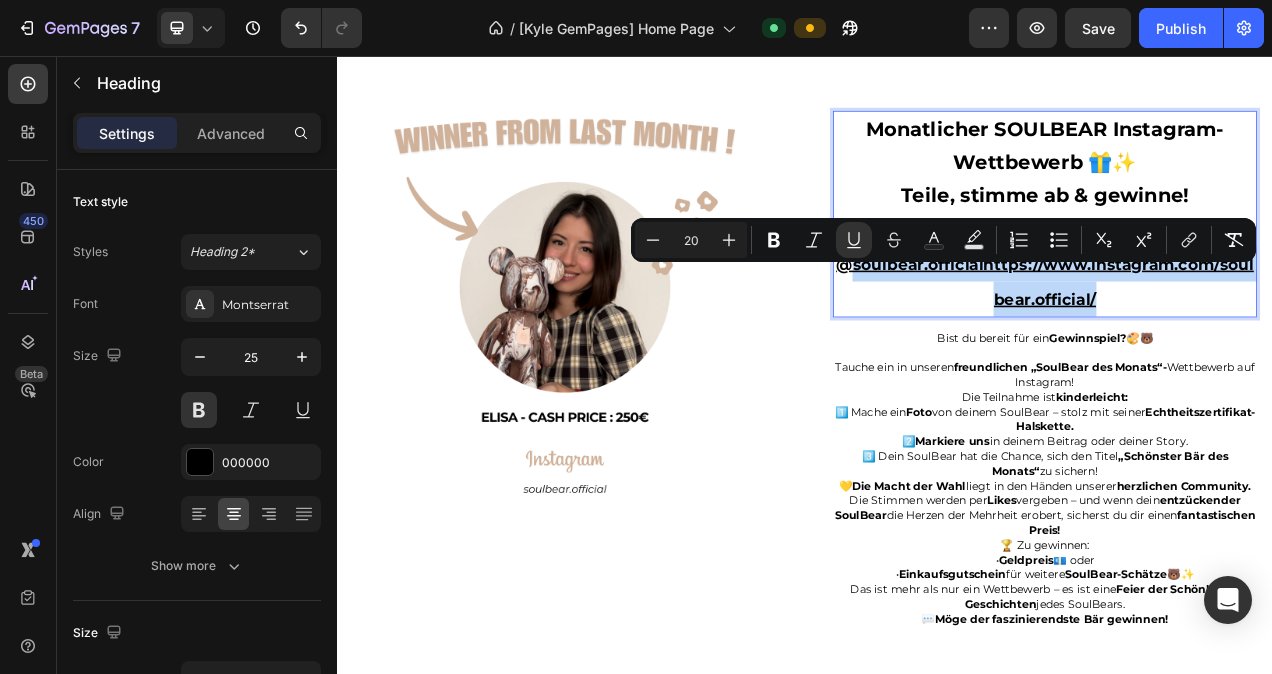 drag, startPoint x: 1315, startPoint y: 379, endPoint x: 979, endPoint y: 338, distance: 338.49225 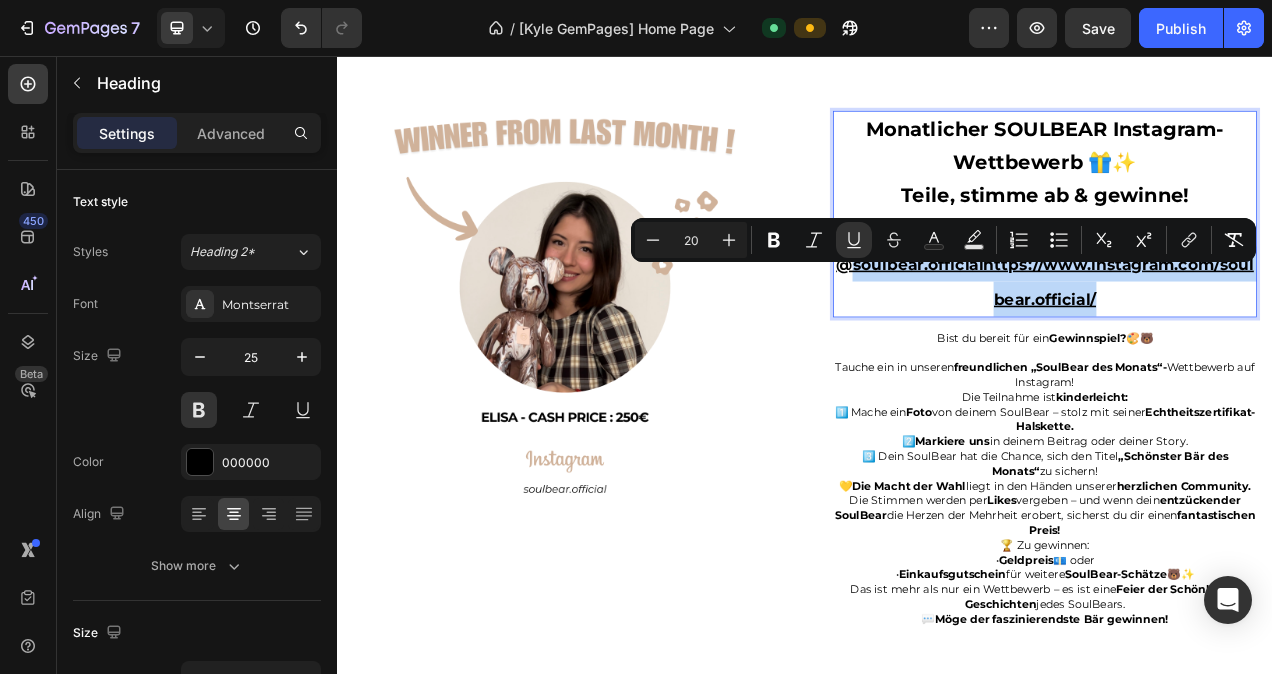 click on "Monatlicher SOULBEAR Instagram-Wettbewerb 🎁✨ Teile, stimme ab & gewinne! 📸  @soulbear.officialhttps://www.instagram.com/soulbear.official/" at bounding box center [1245, 259] 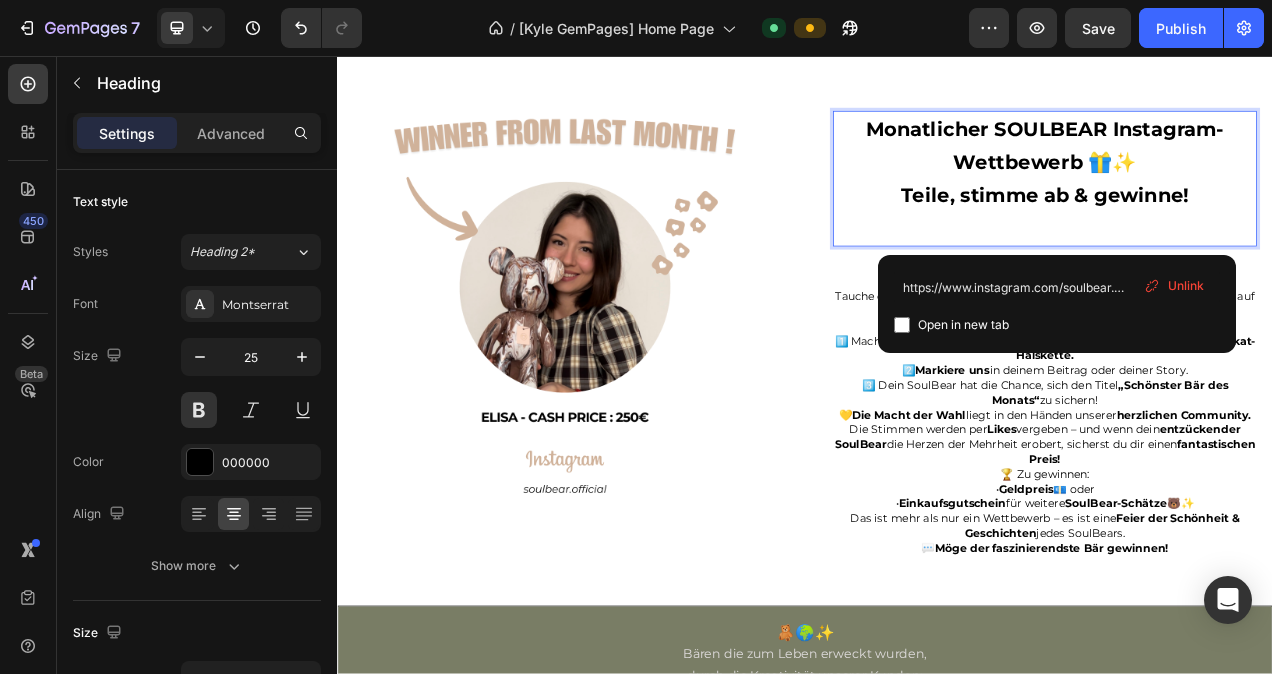click on "Monatlicher SOULBEAR Instagram-Wettbewerb 🎁✨ Teile, stimme ab & gewinne!" at bounding box center [1245, 214] 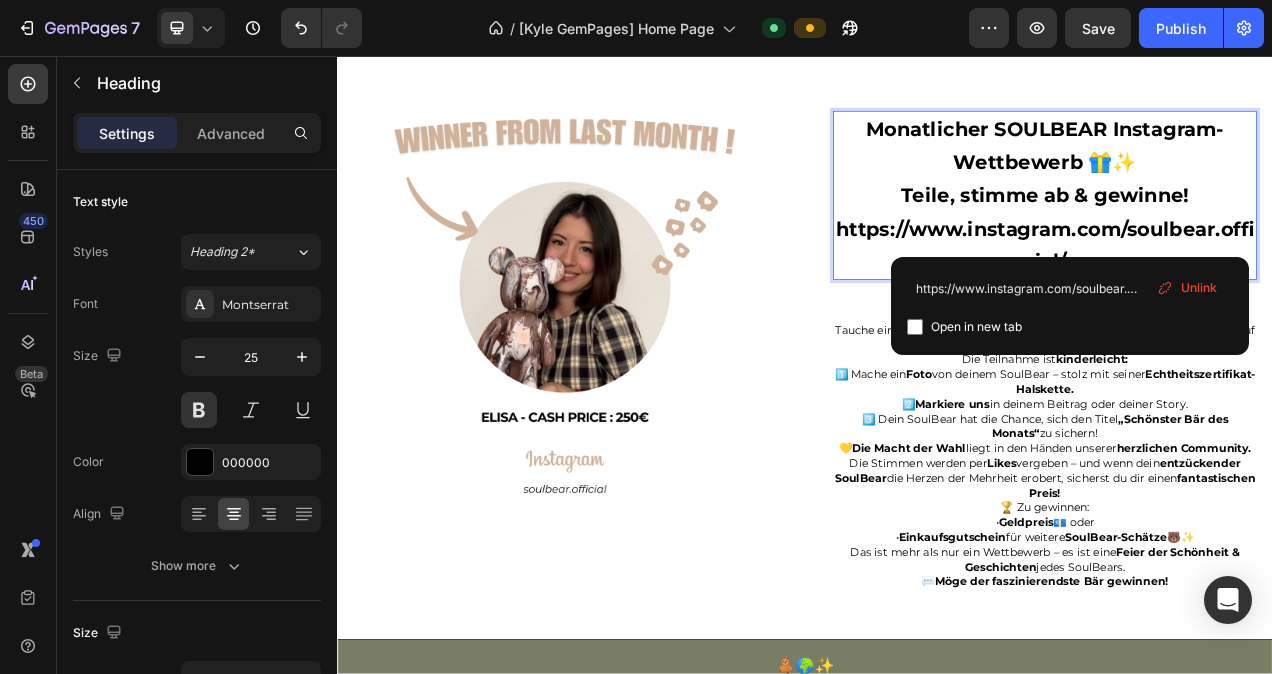 drag, startPoint x: 1199, startPoint y: 285, endPoint x: 979, endPoint y: 226, distance: 227.77402 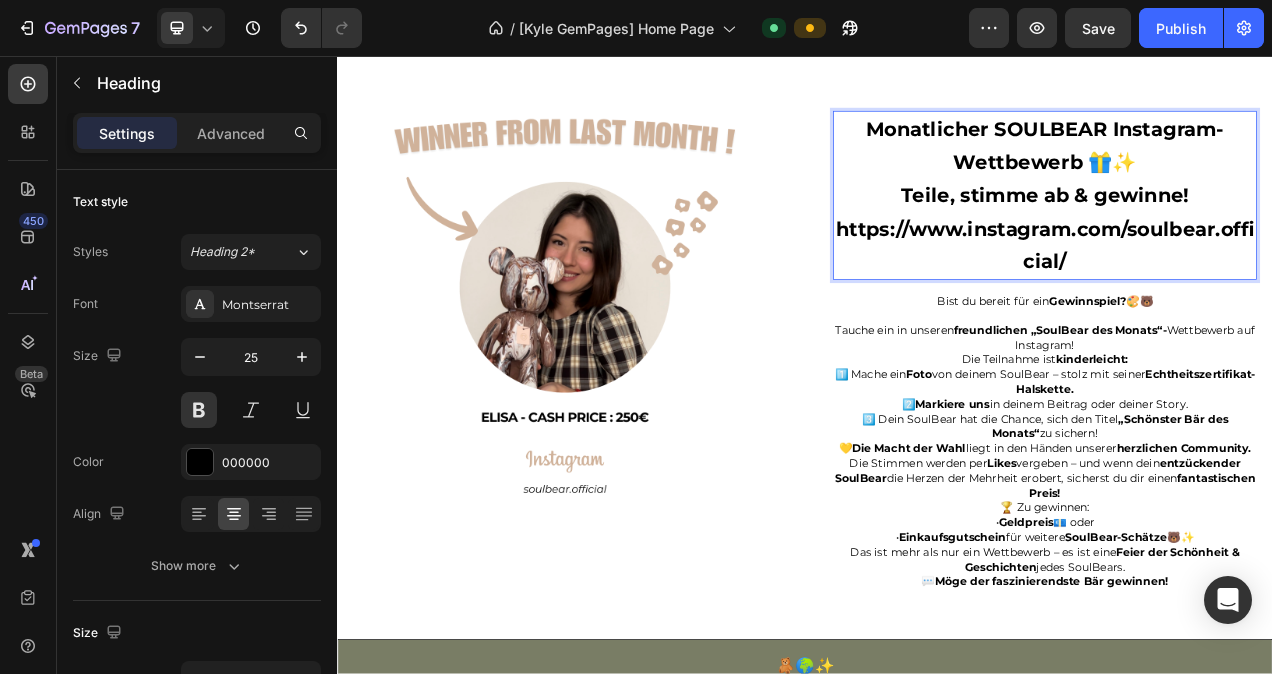 click on "Monatlicher SOULBEAR Instagram-Wettbewerb 🎁✨ Teile, stimme ab & gewinne! https://www.instagram.com/soulbear.official/" at bounding box center (1245, 235) 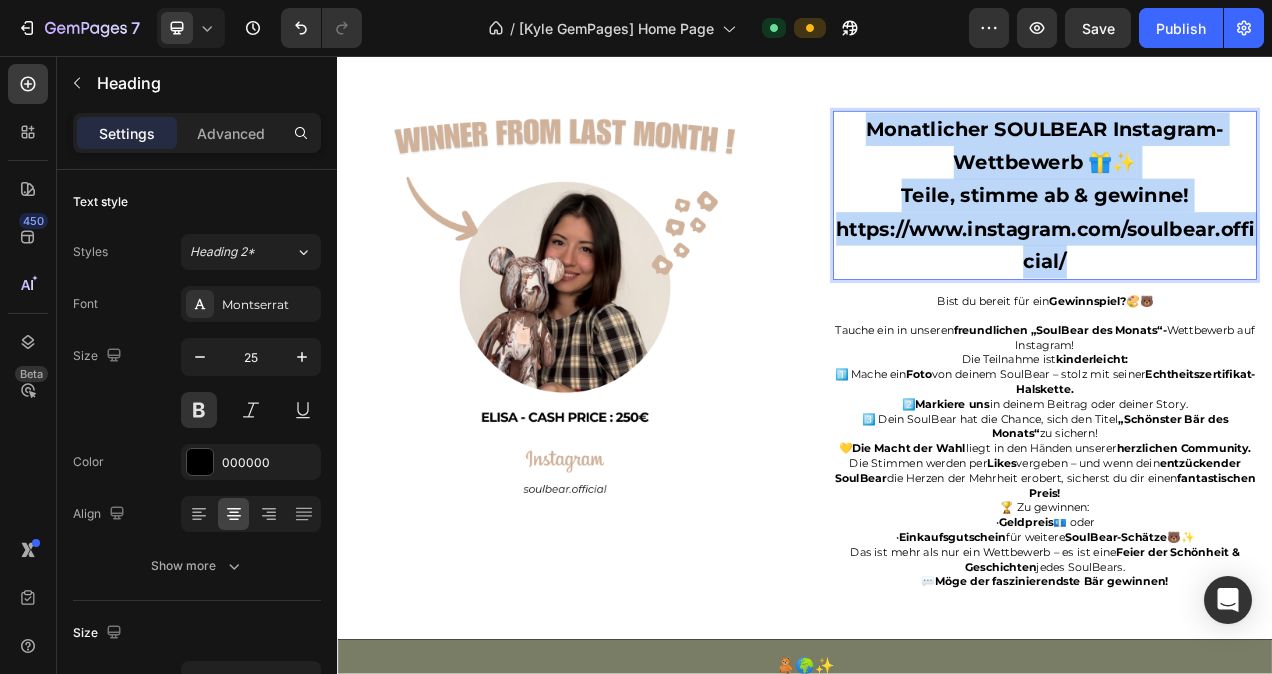 drag, startPoint x: 1004, startPoint y: 164, endPoint x: 1286, endPoint y: 330, distance: 327.2308 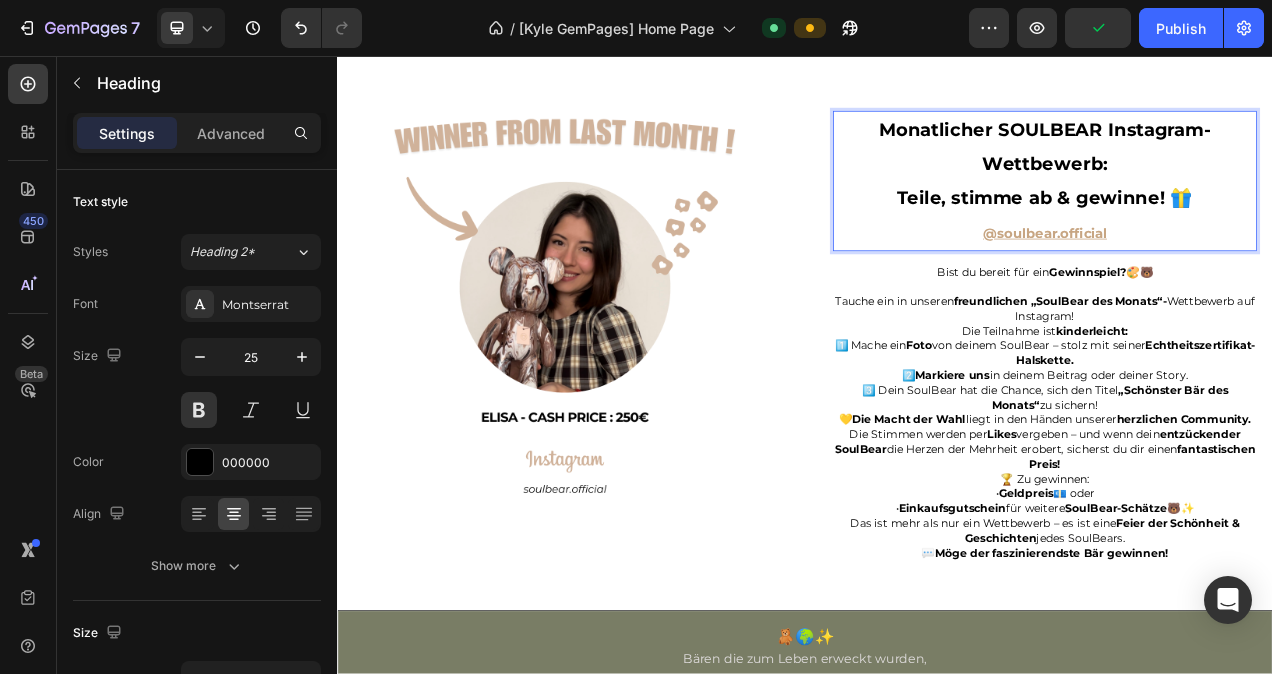 click on "Teile, stimme ab & gewinne! 🎁" at bounding box center [1245, 238] 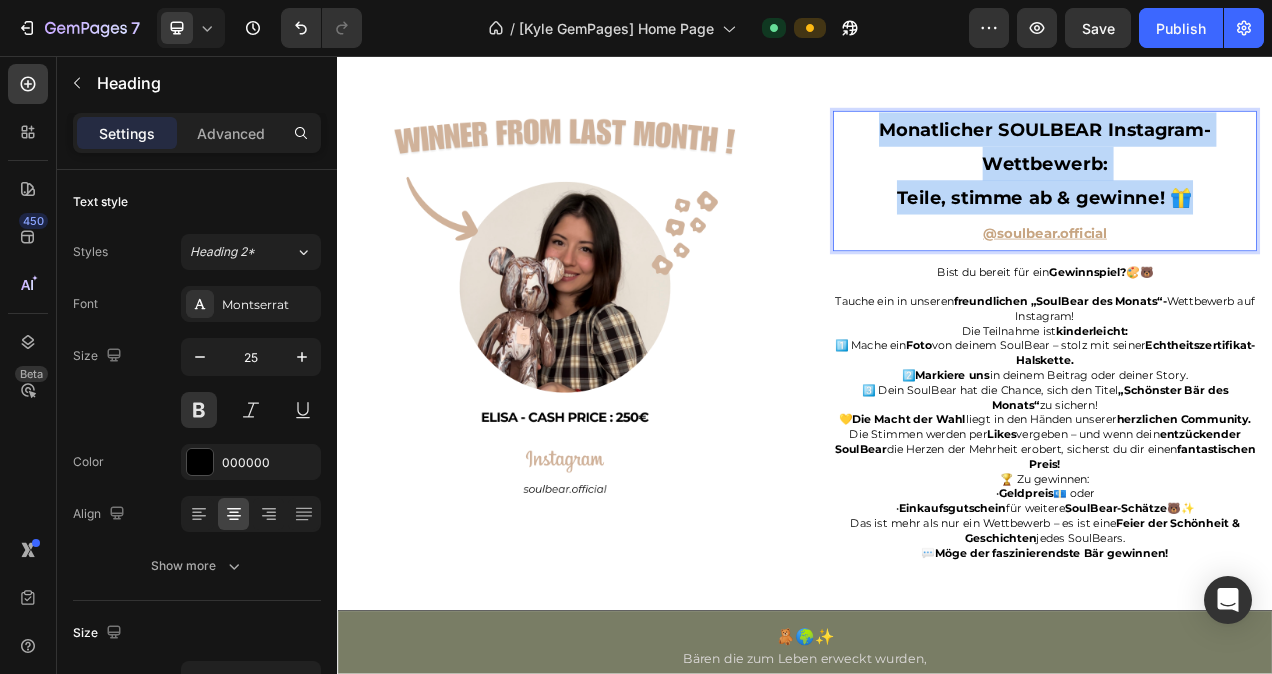 drag, startPoint x: 1425, startPoint y: 246, endPoint x: 1029, endPoint y: 166, distance: 404 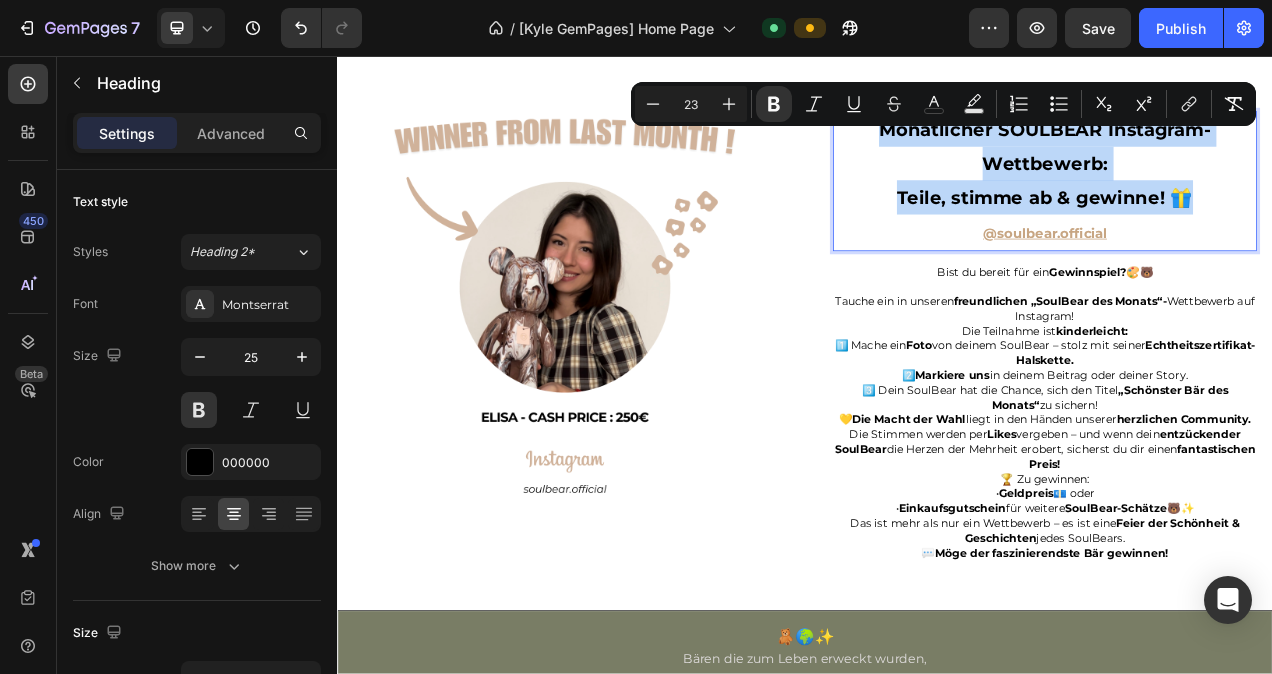 click on "Teile, stimme ab & gewinne! 🎁" at bounding box center (1245, 238) 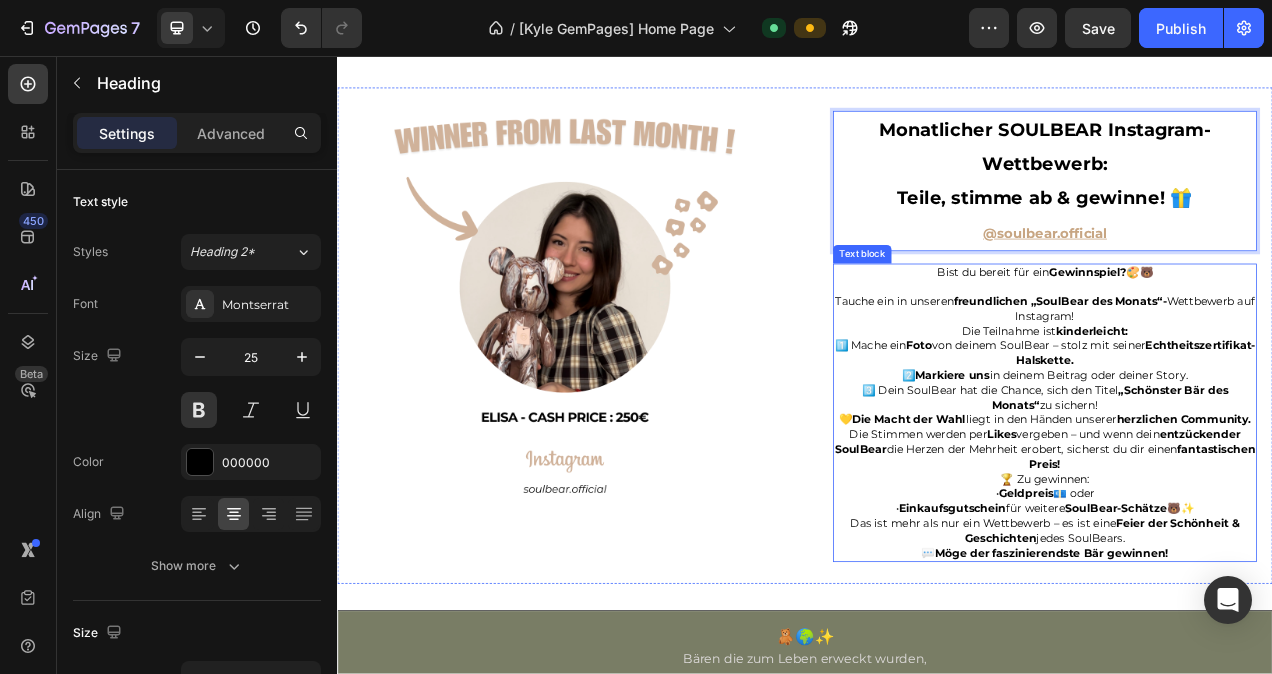 click on "Das ist mehr als nur ein Wettbewerb – es ist eine  Feier   der Schönheit & Geschichten  jedes SoulBears. 💬  Möge der faszinierendste Bär gewinnen!" at bounding box center (1245, 675) 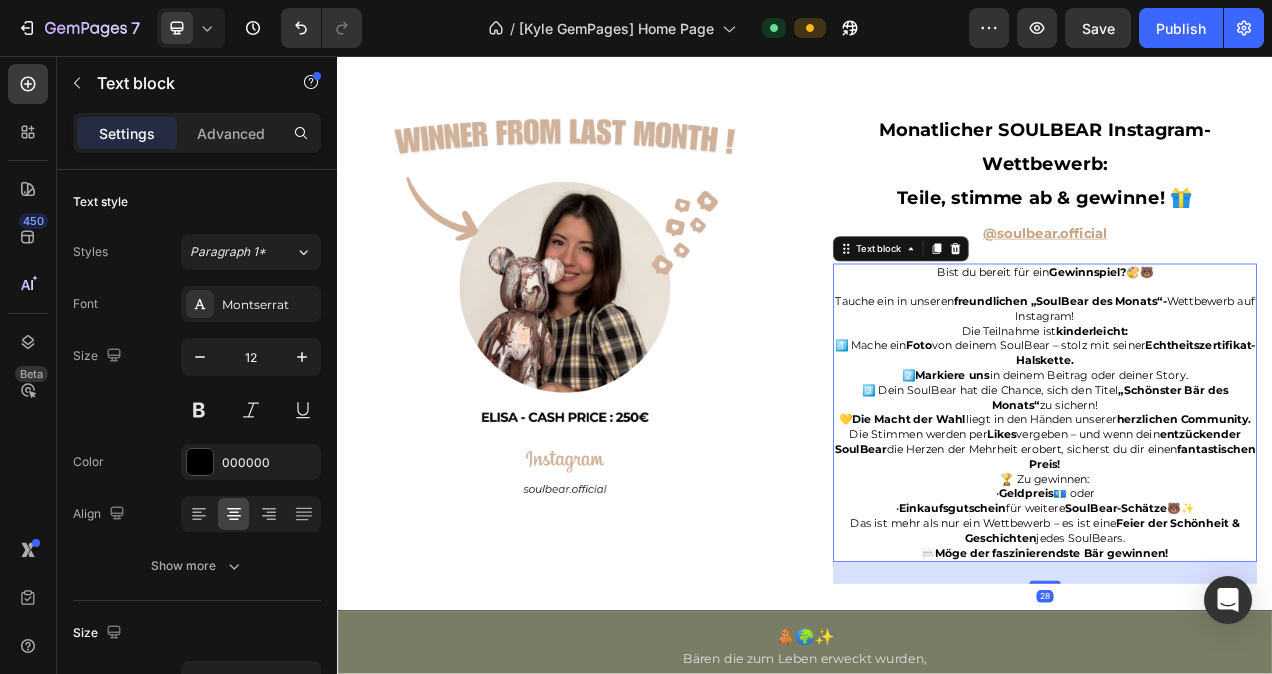 click on "Das ist mehr als nur ein Wettbewerb – es ist eine  Feier   der Schönheit & Geschichten  jedes SoulBears. 💬  Möge der faszinierendste Bär gewinnen!" at bounding box center [1245, 675] 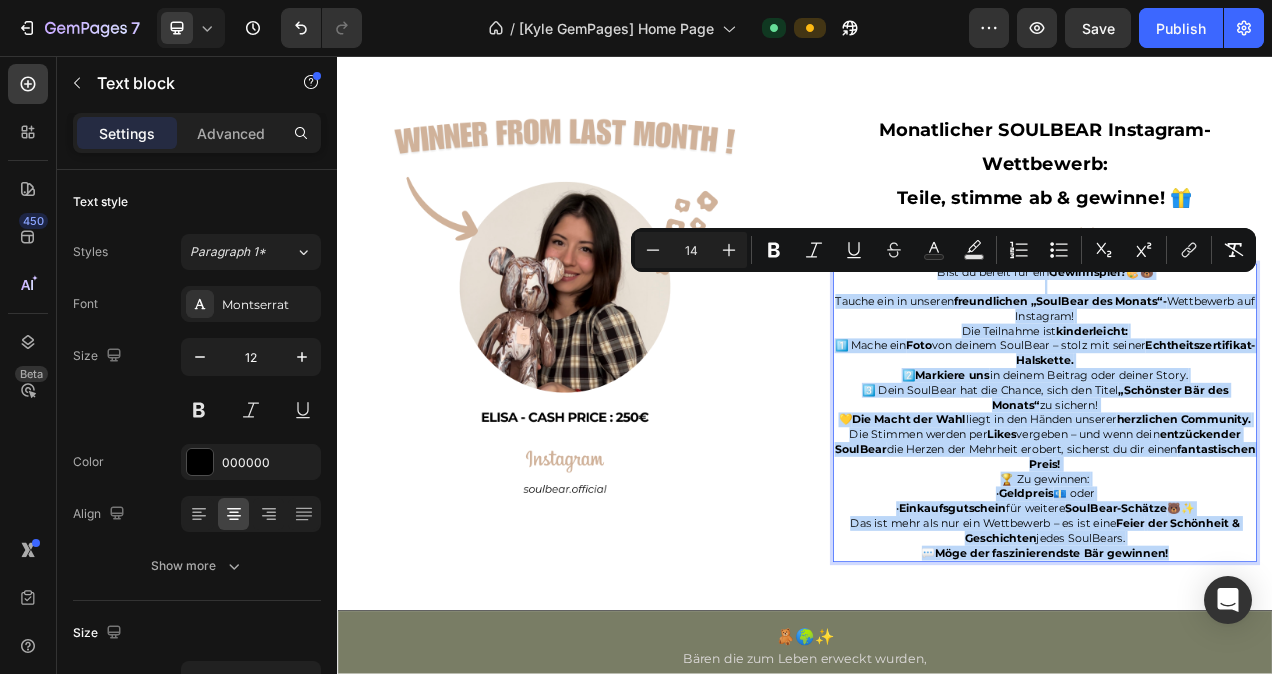 drag, startPoint x: 1410, startPoint y: 713, endPoint x: 1086, endPoint y: 353, distance: 484.33047 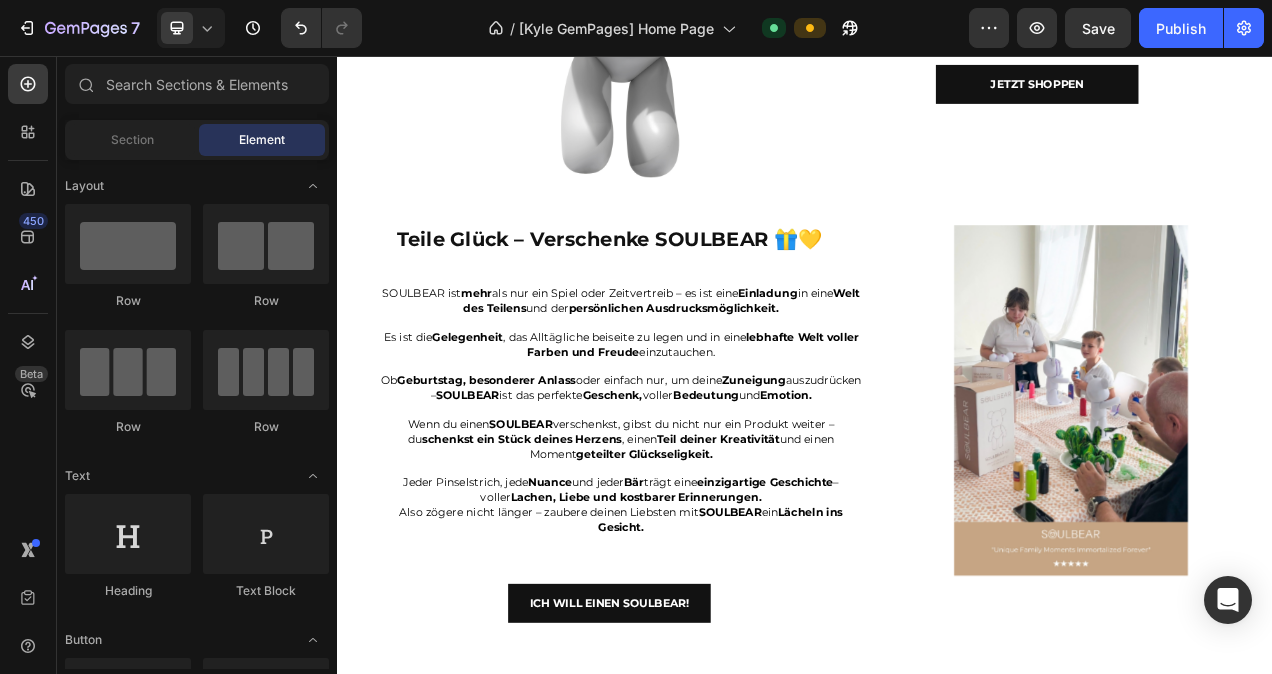 scroll, scrollTop: 3593, scrollLeft: 0, axis: vertical 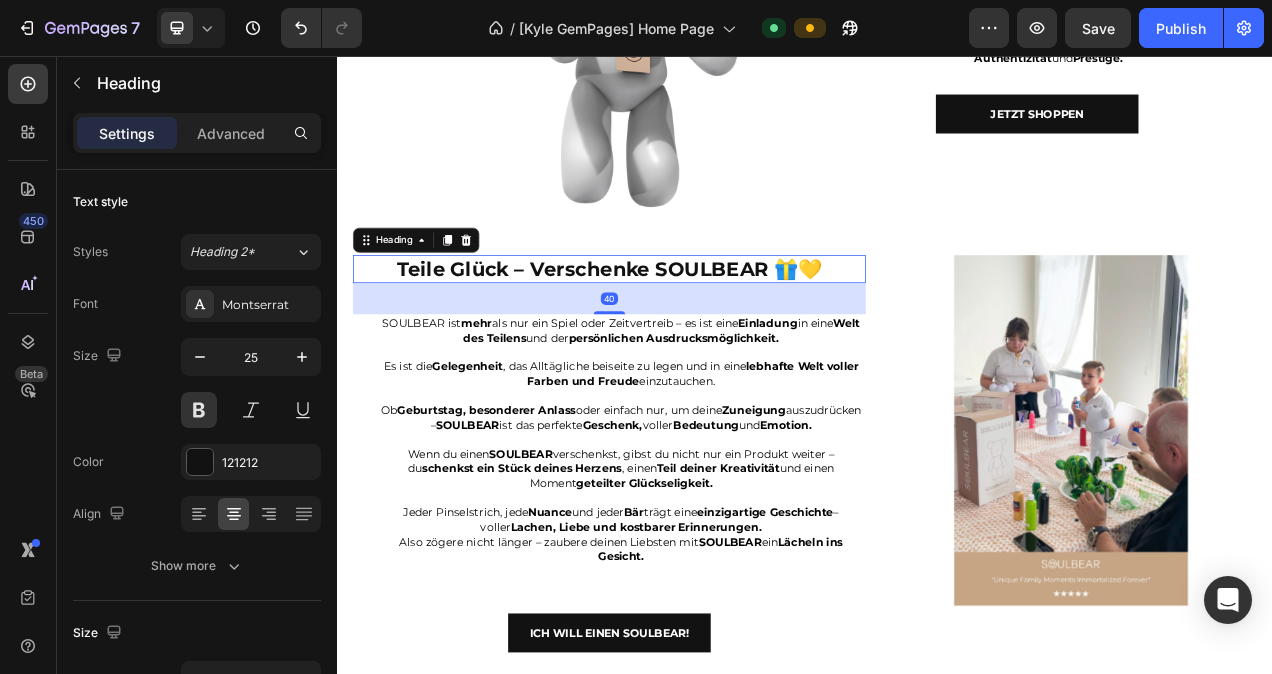 click on "Teile Glück – Verschenke SOULBEAR 🎁💛" at bounding box center [686, 330] 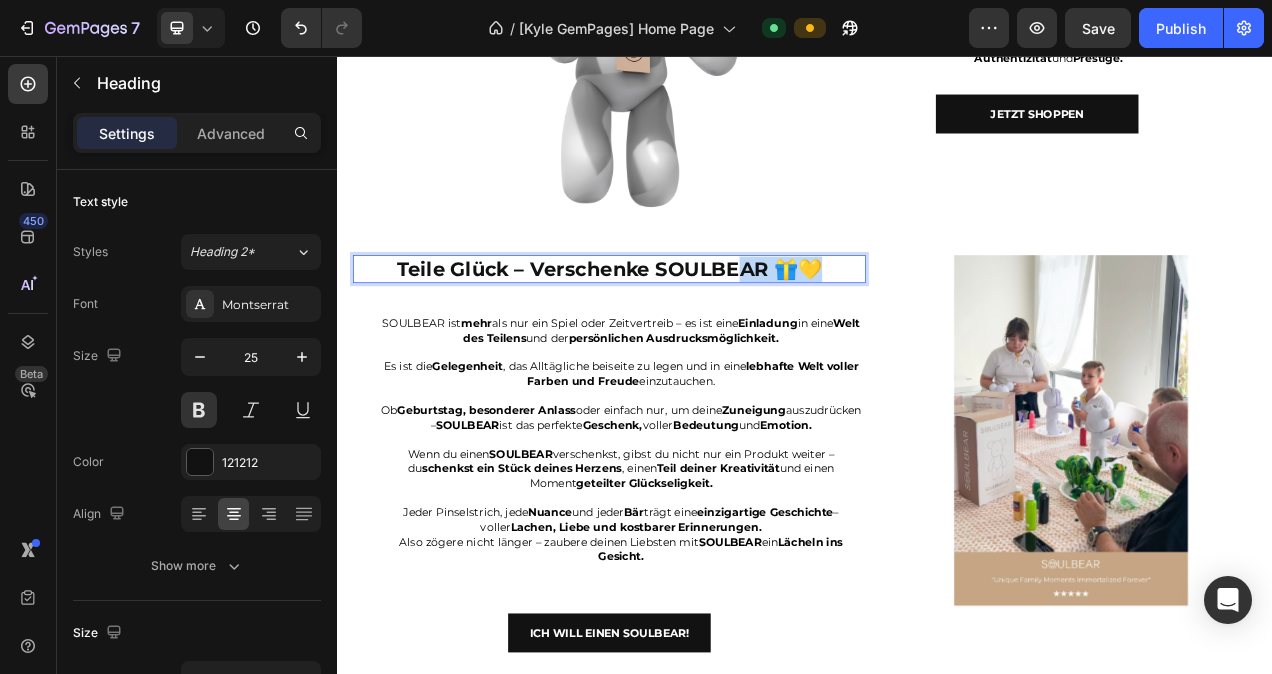 drag, startPoint x: 970, startPoint y: 327, endPoint x: 838, endPoint y: 322, distance: 132.09467 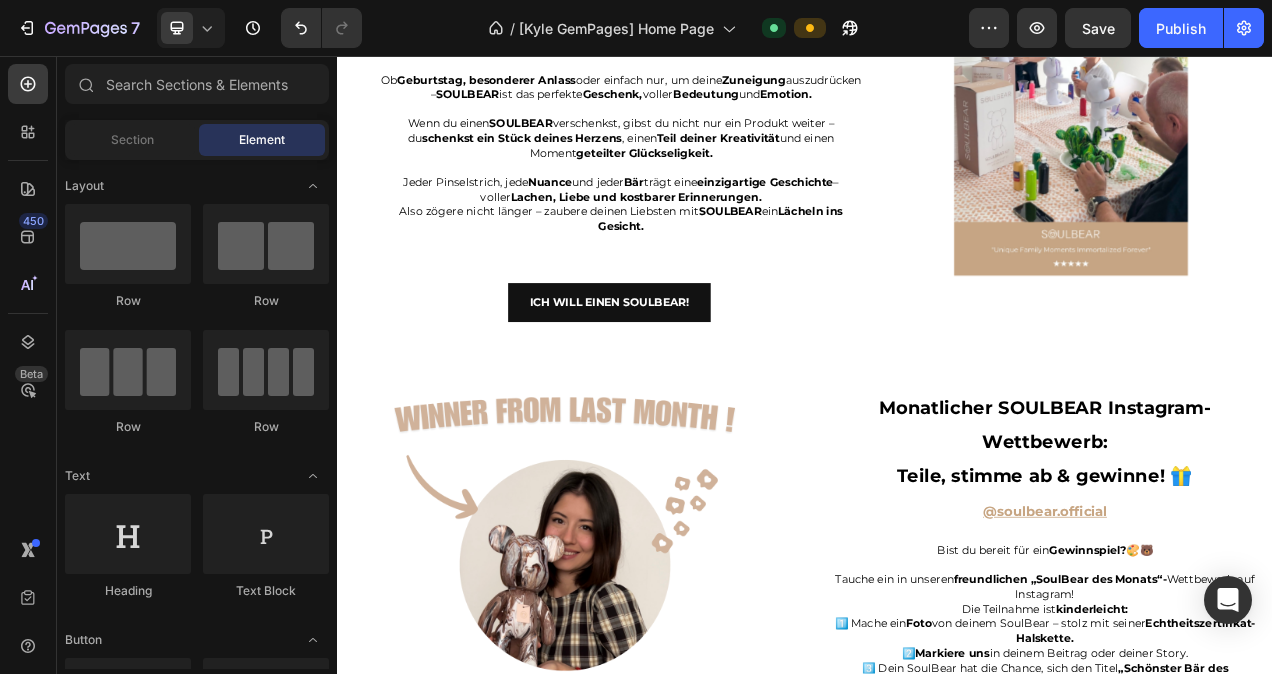 scroll, scrollTop: 4026, scrollLeft: 0, axis: vertical 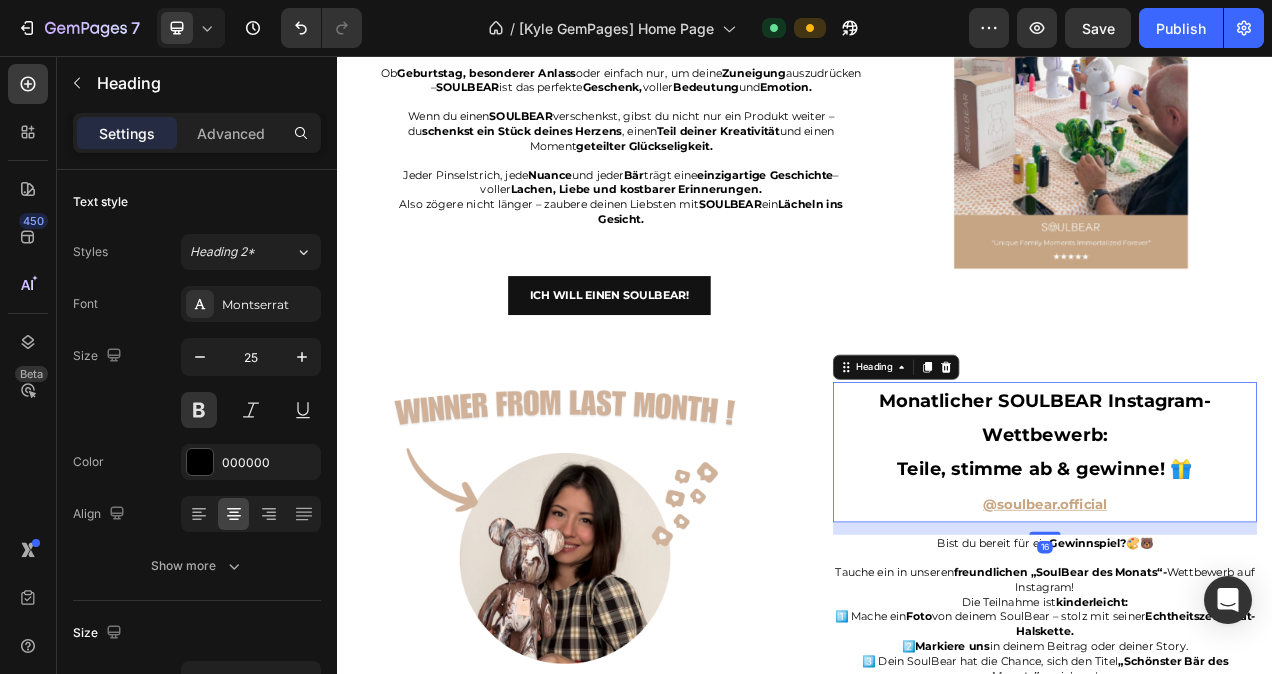 click on "⁠⁠⁠⁠⁠⁠⁠ Monatlicher SOULBEAR Instagram-Wettbewerb: Teile, stimme ab & gewinne! 🎁 @soulbear.official" at bounding box center [1245, 565] 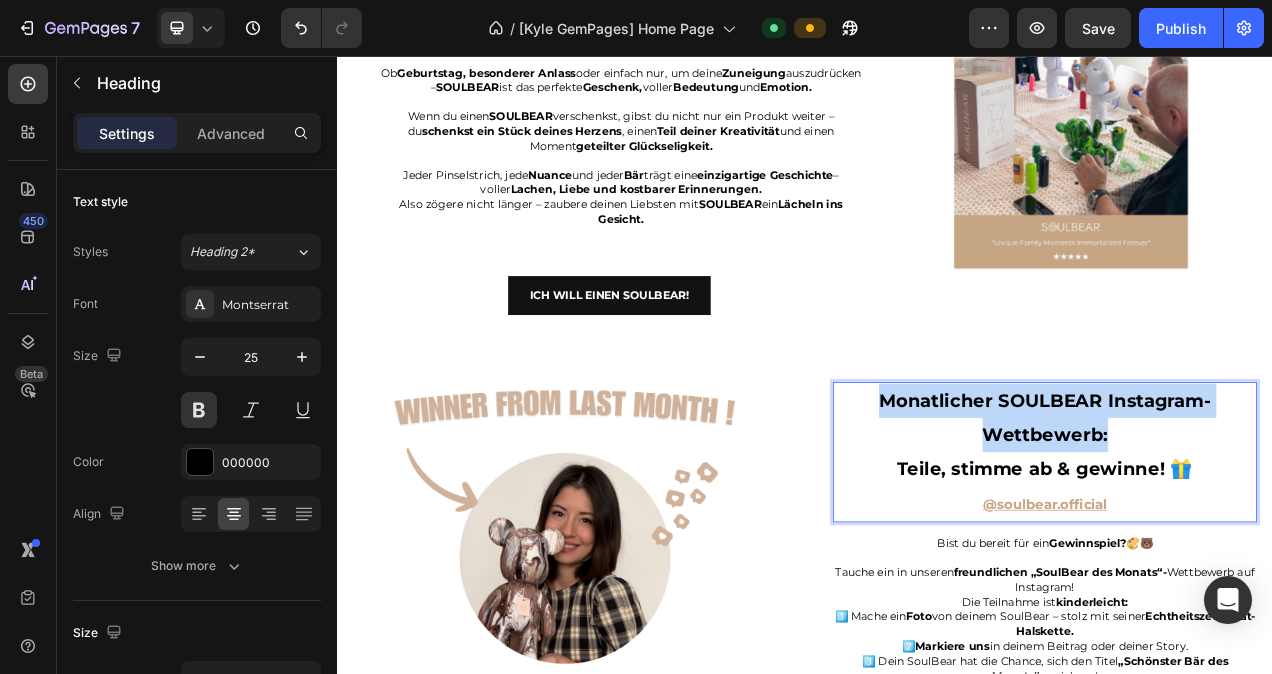 drag, startPoint x: 1362, startPoint y: 550, endPoint x: 1028, endPoint y: 516, distance: 335.72607 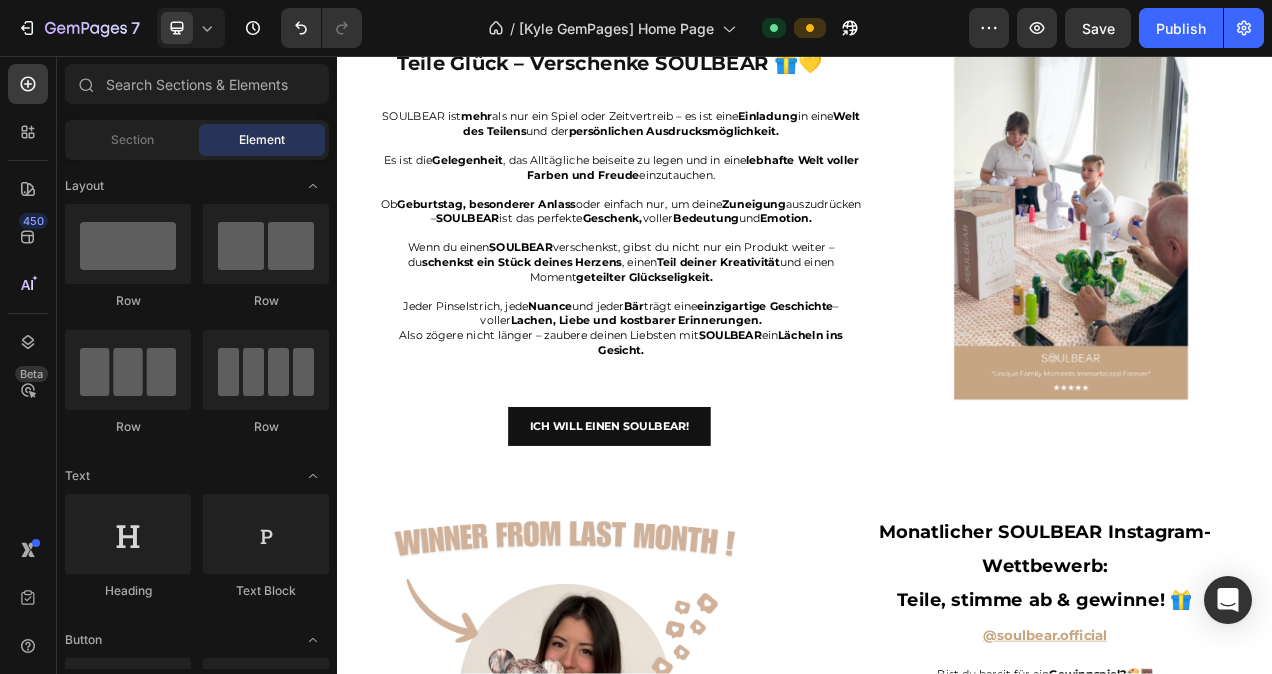scroll, scrollTop: 3250, scrollLeft: 0, axis: vertical 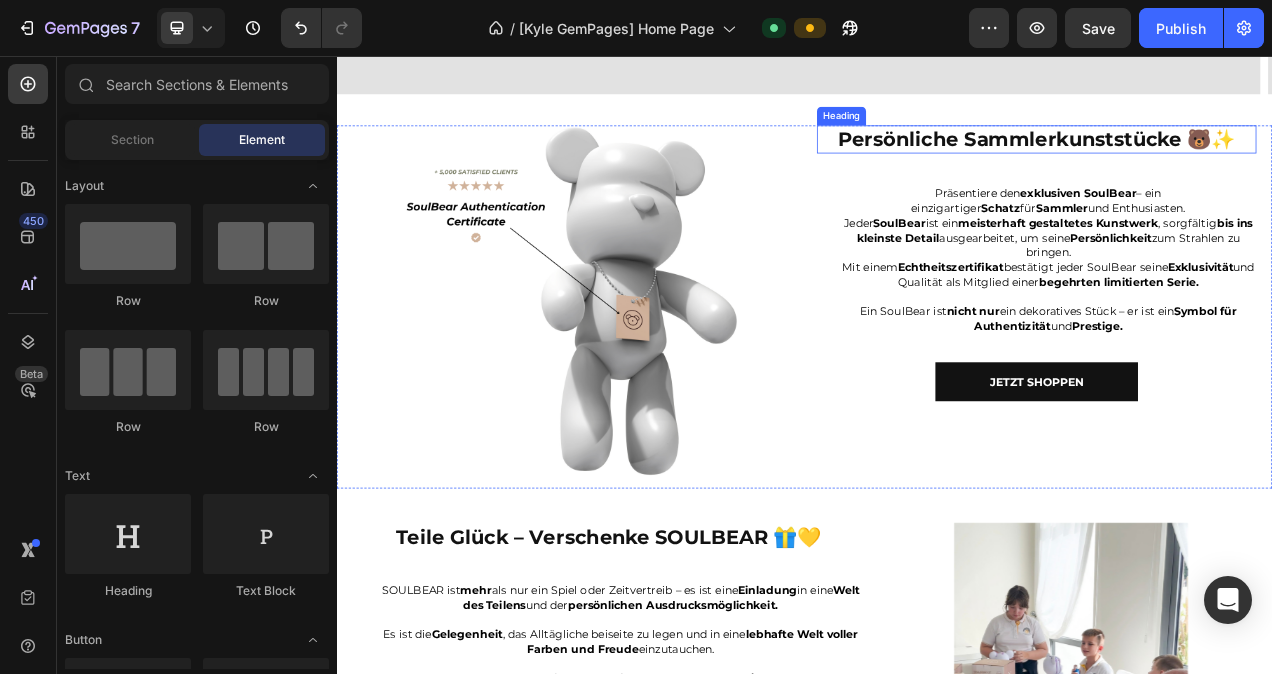 click on "Persönliche Sammlerkunststücke 🐻✨" at bounding box center (1235, 164) 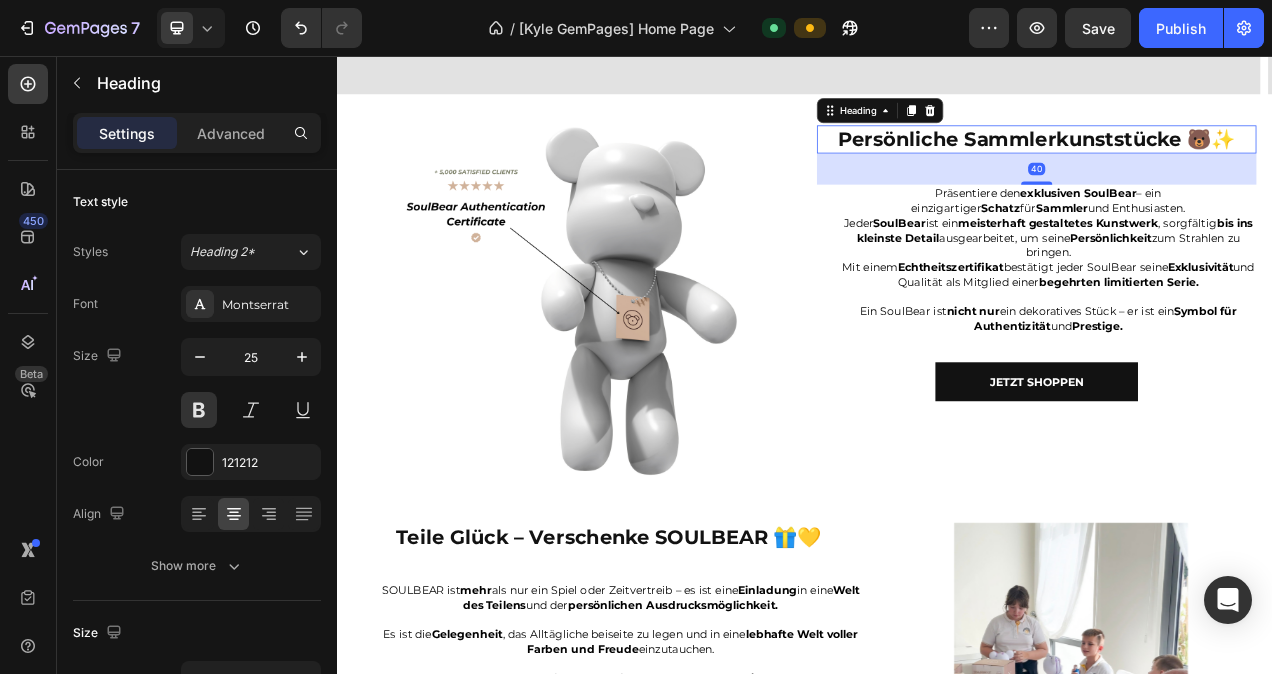 scroll, scrollTop: 3104, scrollLeft: 0, axis: vertical 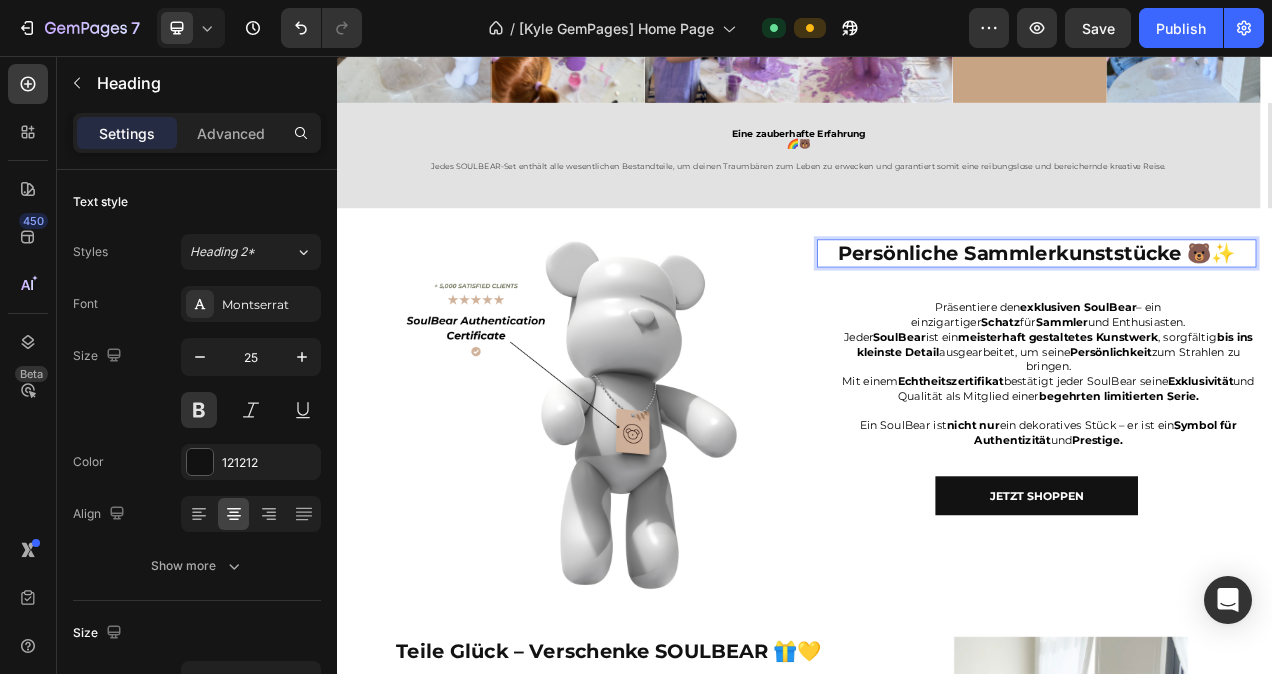 click on "Persönliche Sammlerkunststücke 🐻✨" at bounding box center (1235, 310) 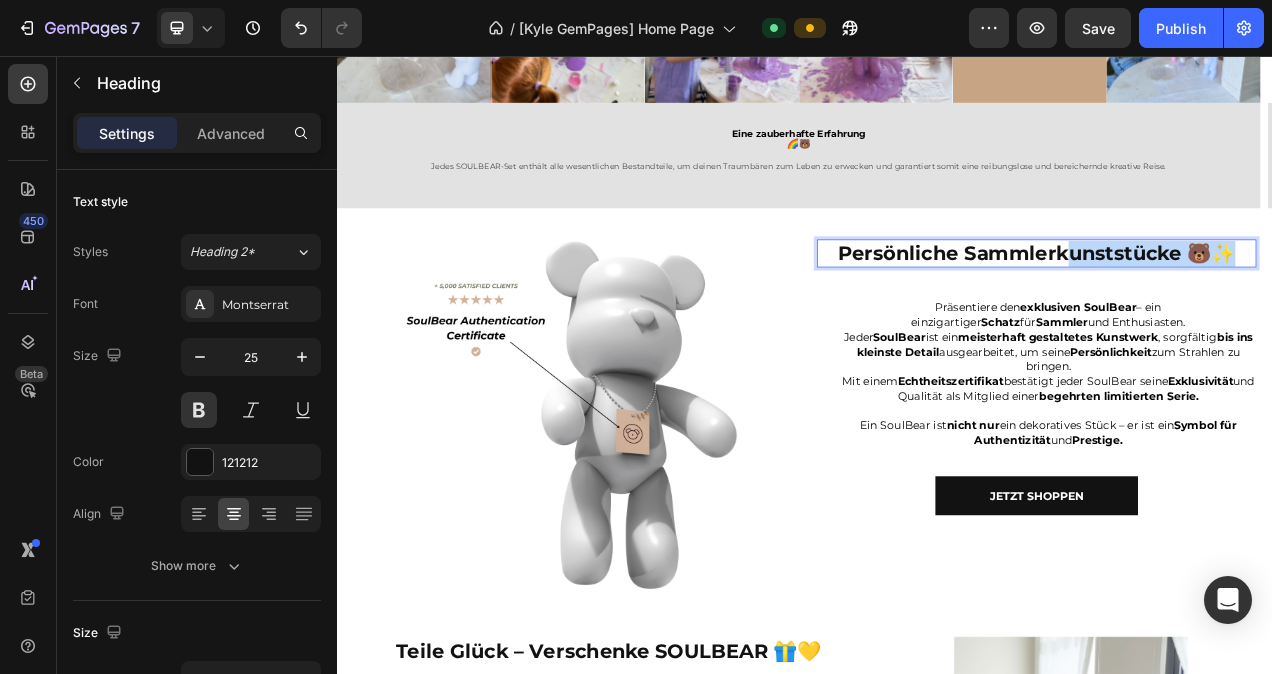 drag, startPoint x: 1483, startPoint y: 310, endPoint x: 1255, endPoint y: 309, distance: 228.0022 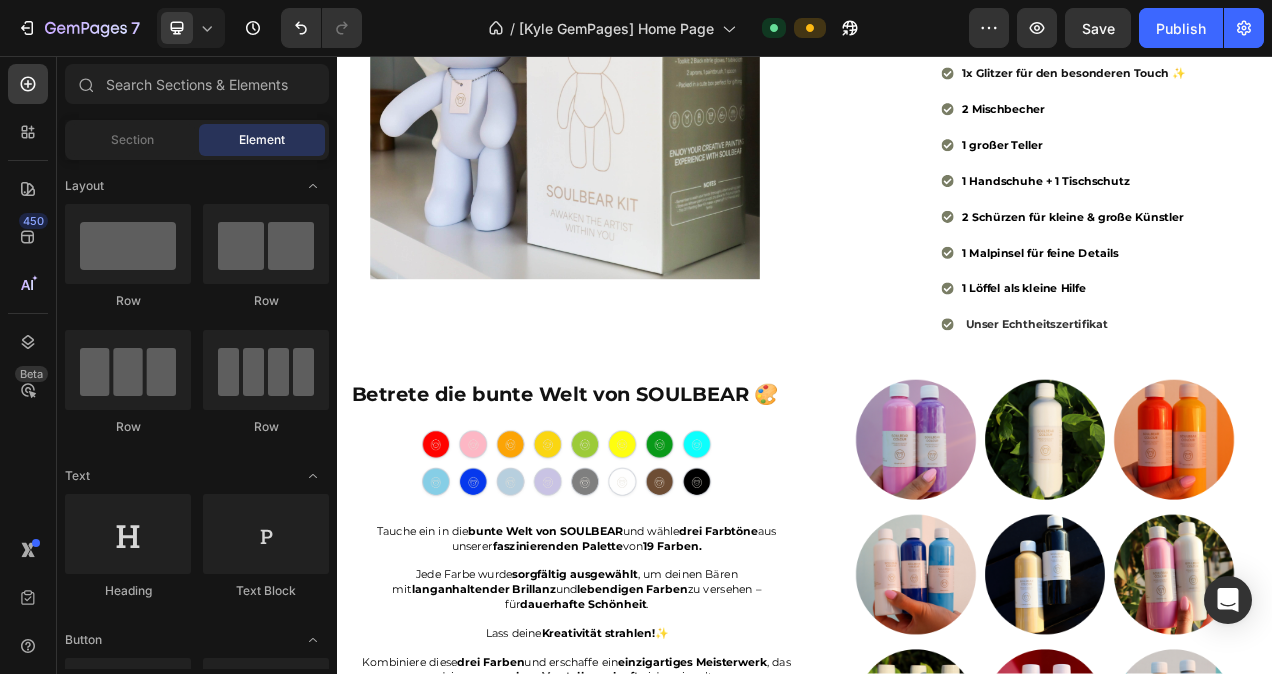 scroll, scrollTop: 1916, scrollLeft: 0, axis: vertical 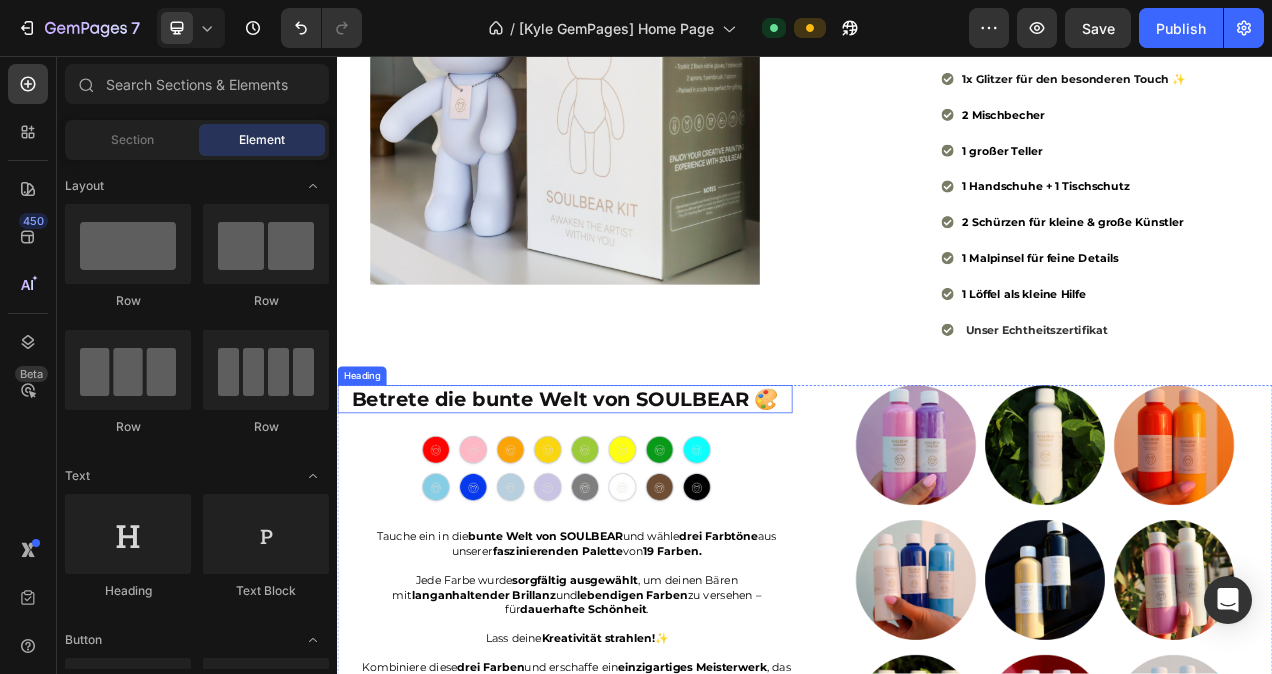 click on "Betrete die bunte Welt von SOULBEAR 🎨" at bounding box center (629, 497) 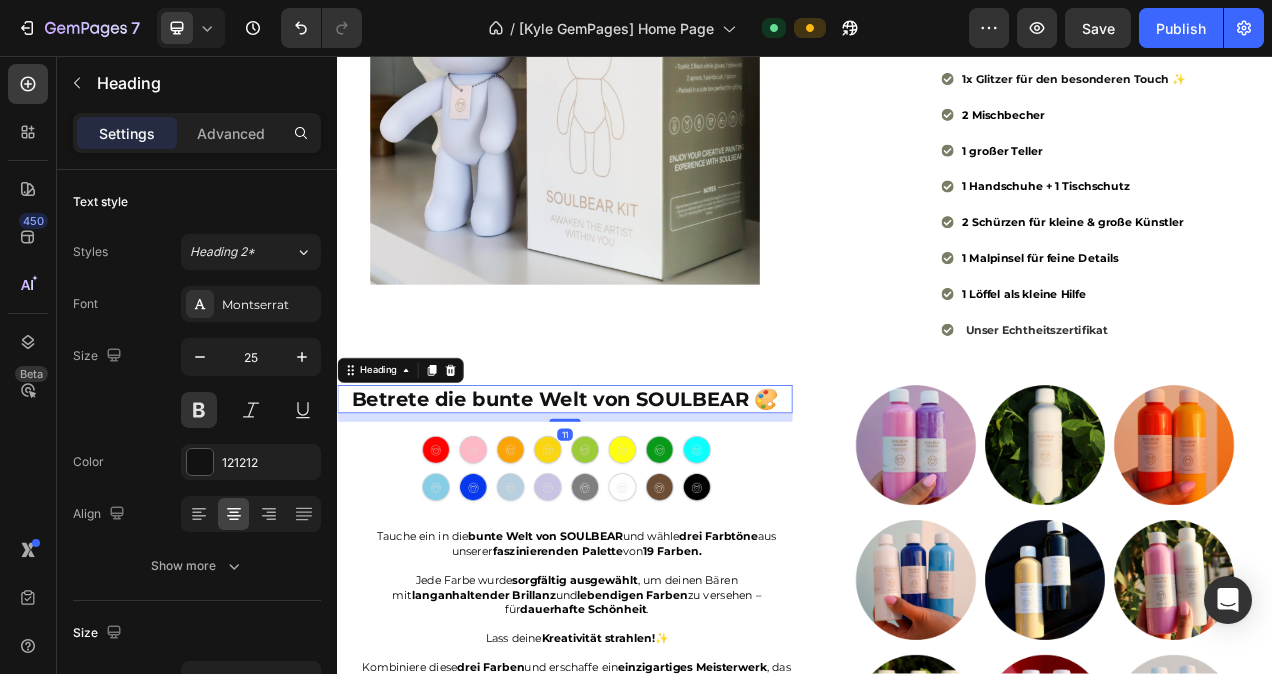 click on "Betrete die bunte Welt von SOULBEAR 🎨" at bounding box center (629, 497) 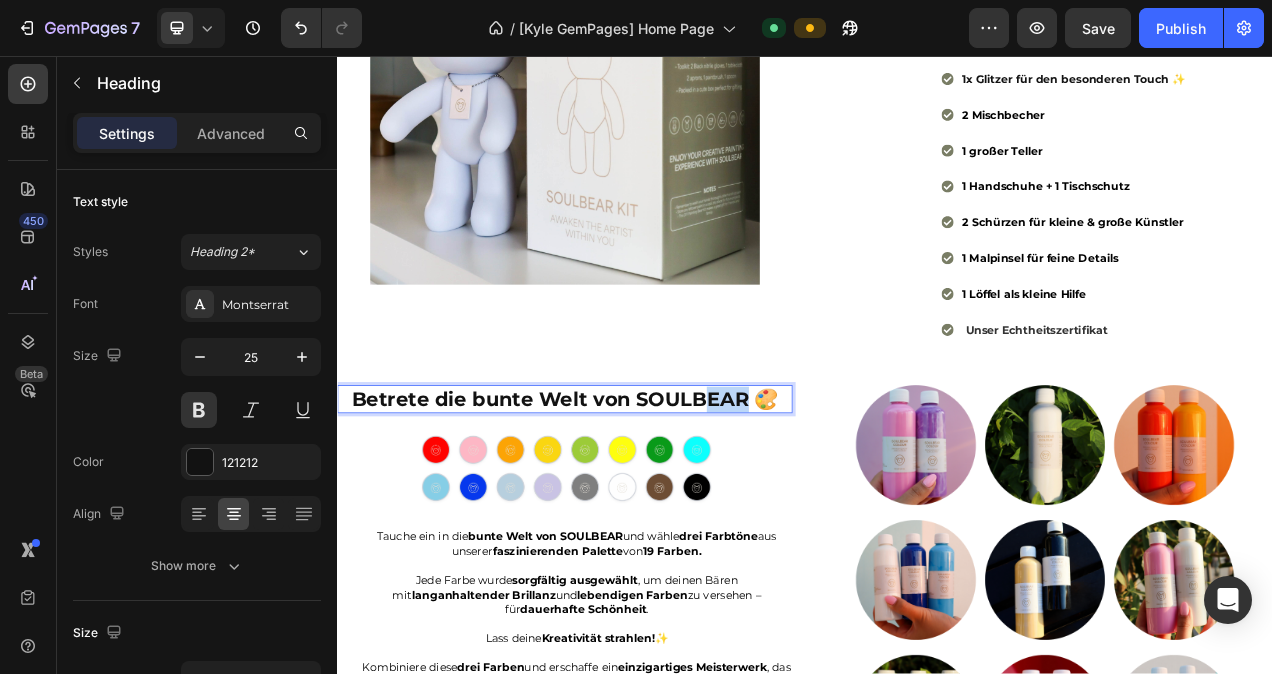 drag, startPoint x: 854, startPoint y: 489, endPoint x: 807, endPoint y: 492, distance: 47.095646 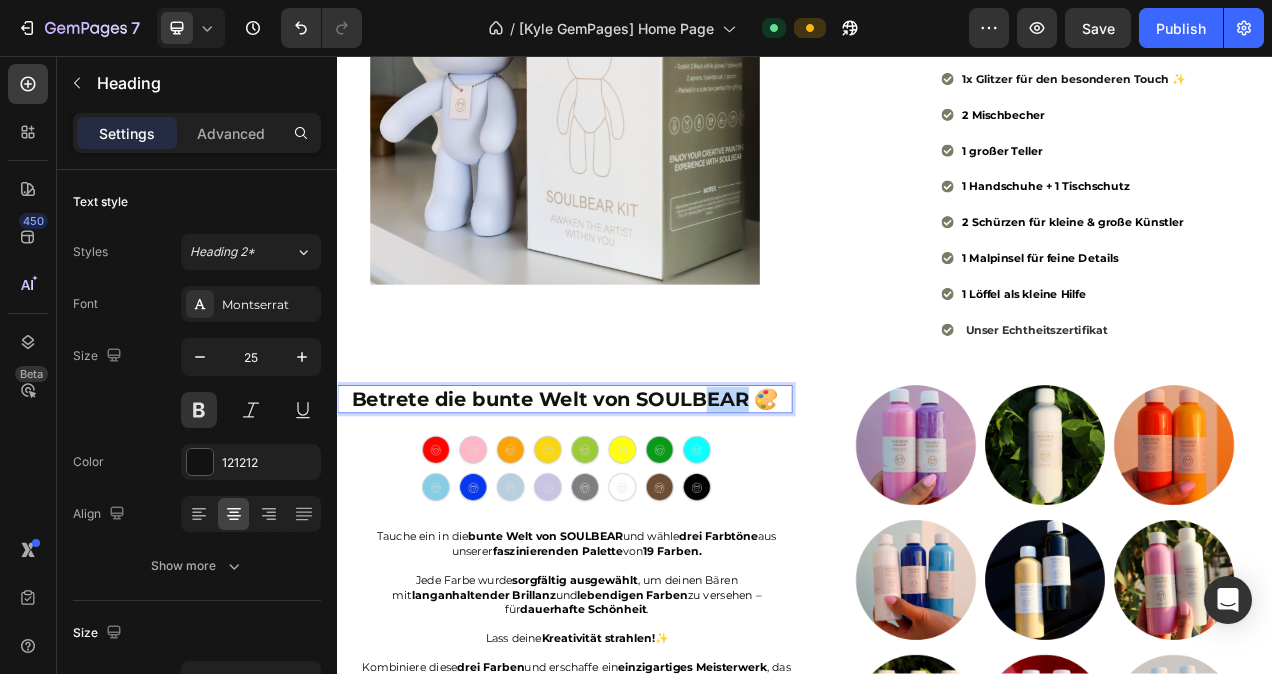 click on "Betrete die bunte Welt von SOULBEAR 🎨" at bounding box center (629, 497) 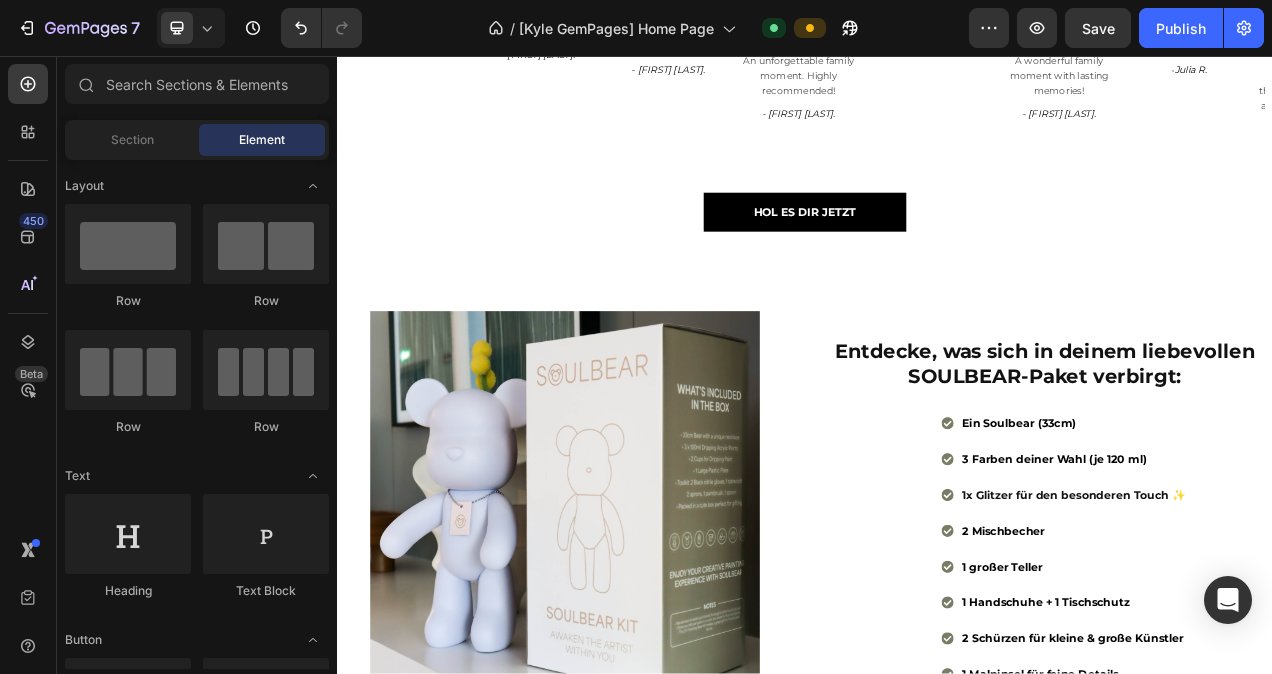 scroll, scrollTop: 1376, scrollLeft: 0, axis: vertical 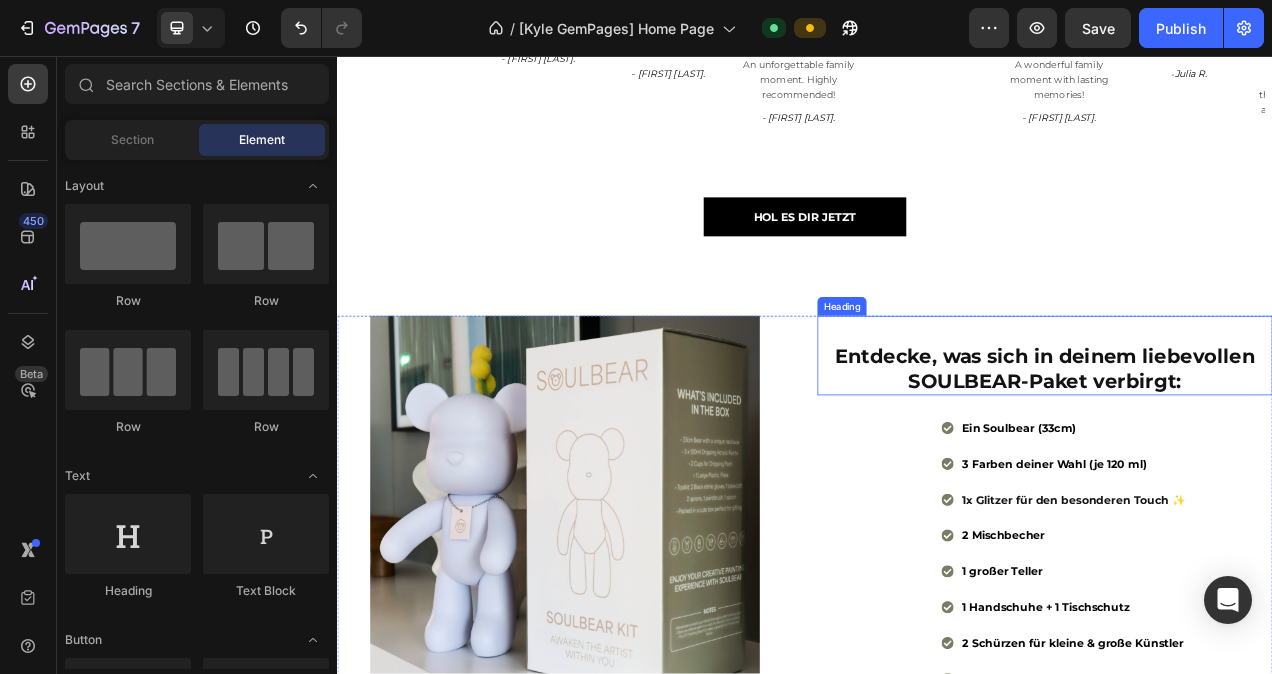 click on "Entdecke, was sich in deinem liebevollen SOULBEAR-Paket verbirgt:" at bounding box center [1245, 441] 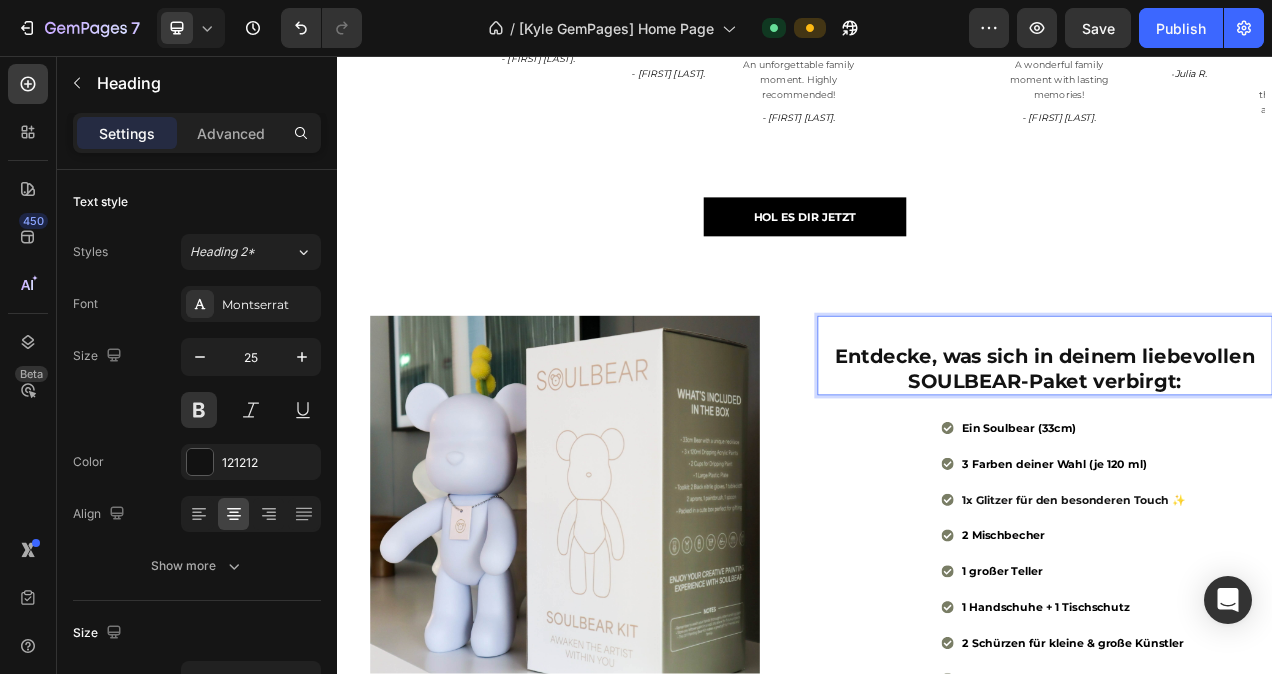 click on "⁠⁠⁠⁠⁠⁠⁠ Entdecke, was sich in deinem liebevollen SOULBEAR-Paket verbirgt:" at bounding box center (1245, 441) 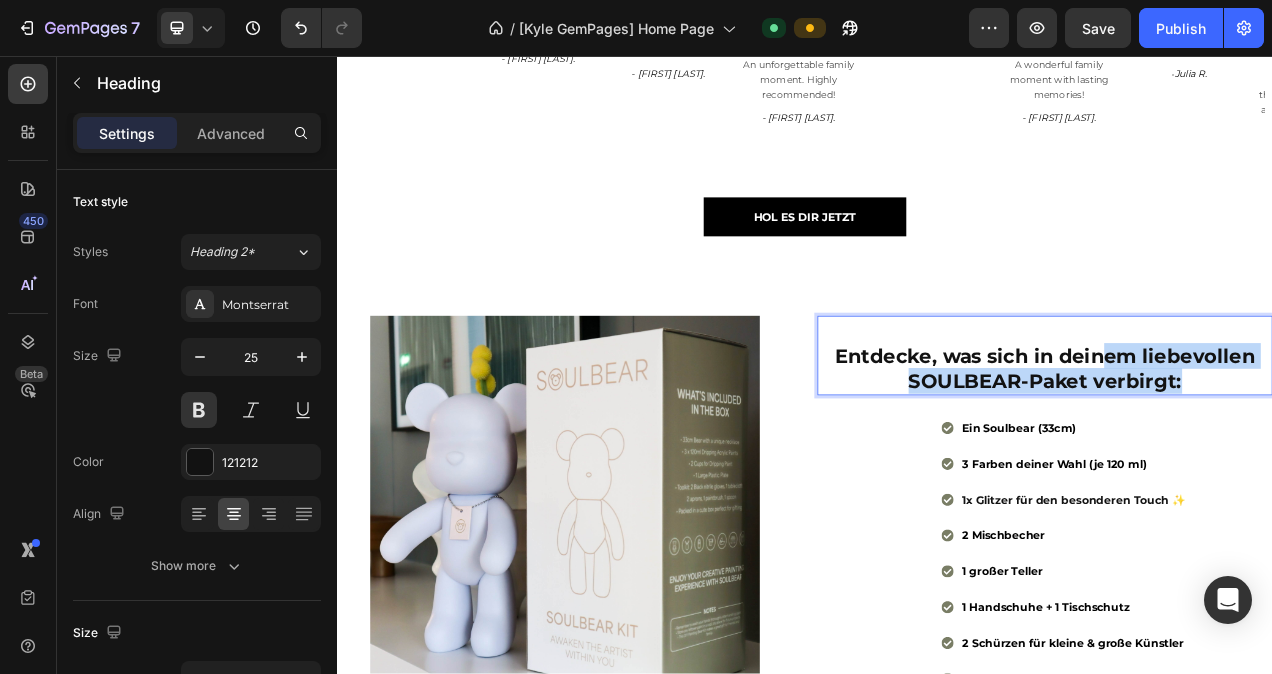 drag, startPoint x: 1426, startPoint y: 461, endPoint x: 1310, endPoint y: 453, distance: 116.275536 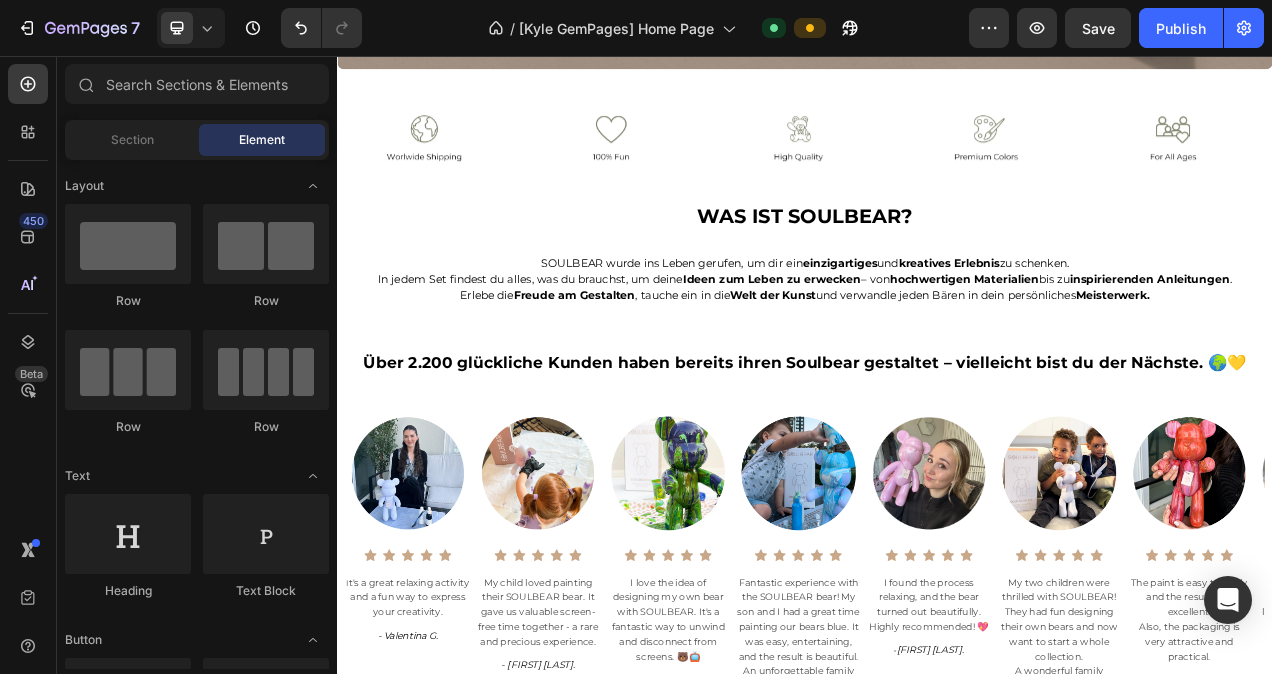 scroll, scrollTop: 622, scrollLeft: 0, axis: vertical 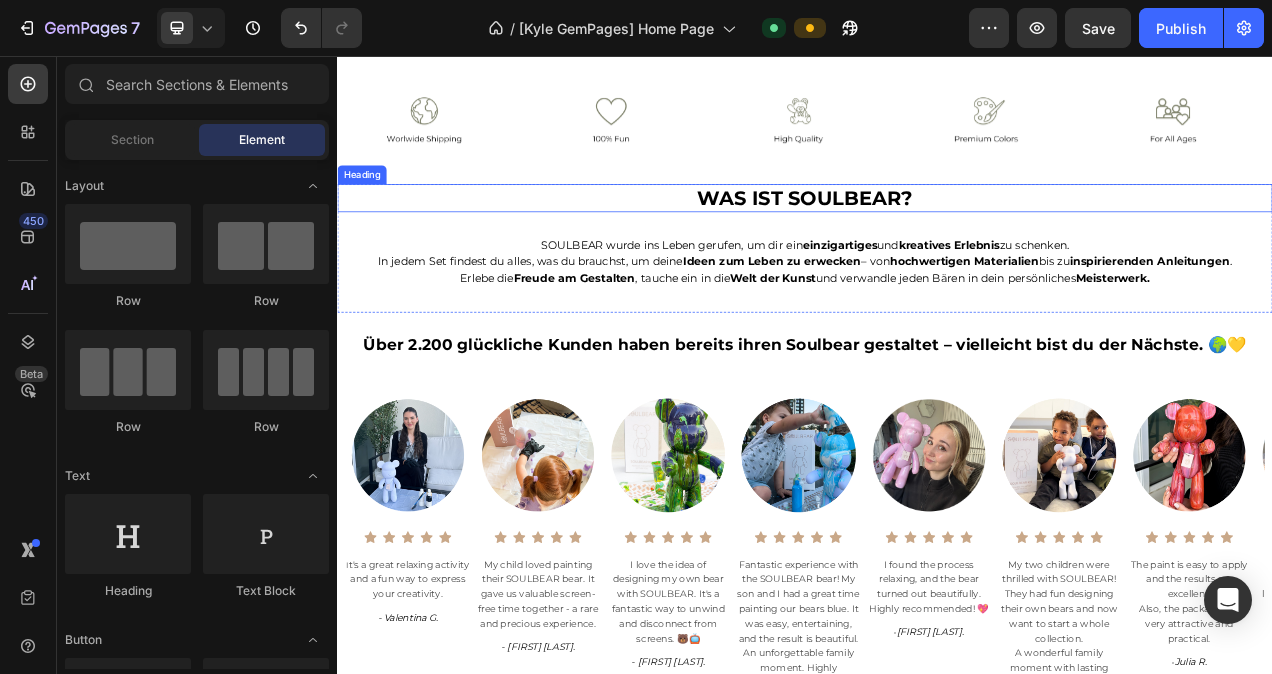 click on "WAS IST SOULBEAR?" at bounding box center [937, 239] 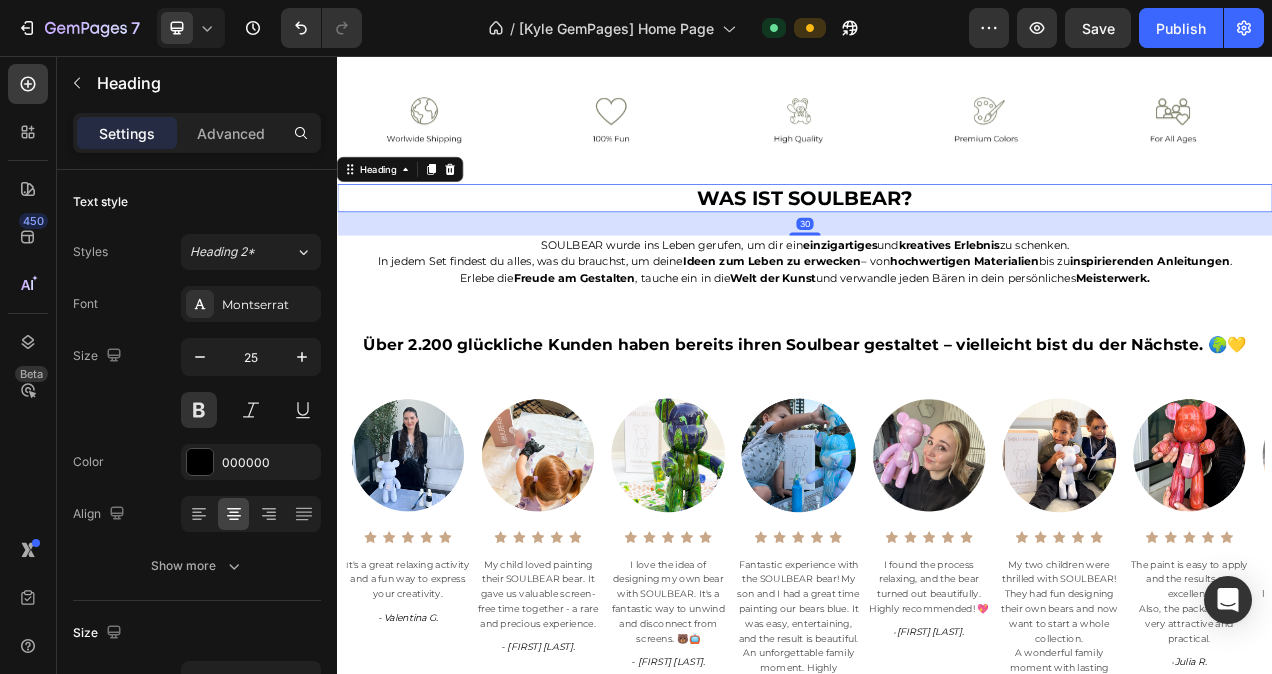click on "WAS IST SOULBEAR?" at bounding box center [937, 239] 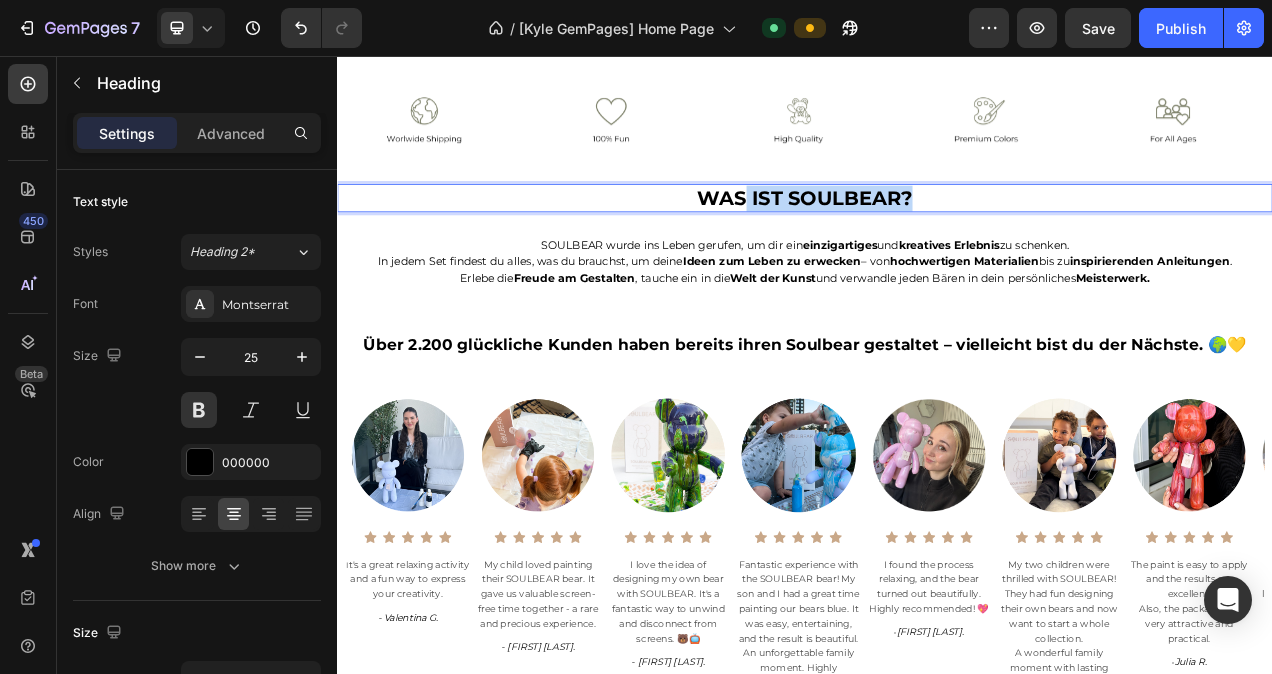 drag, startPoint x: 1096, startPoint y: 235, endPoint x: 842, endPoint y: 238, distance: 254.01772 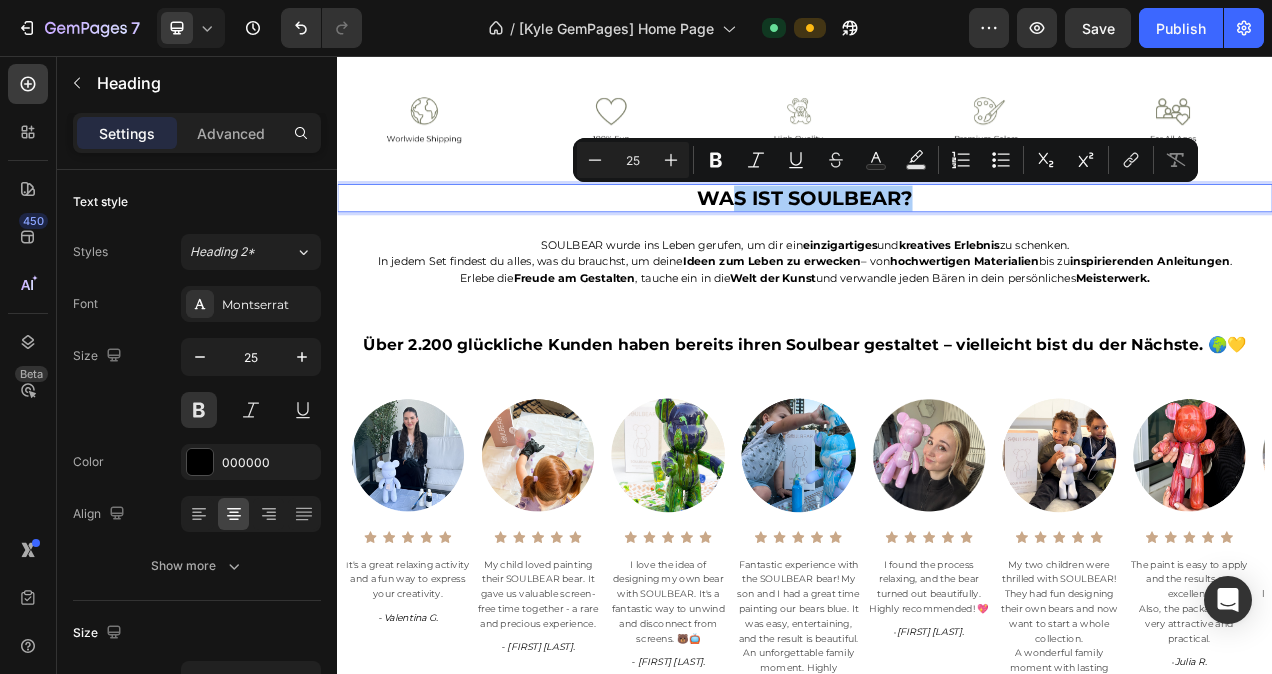 click 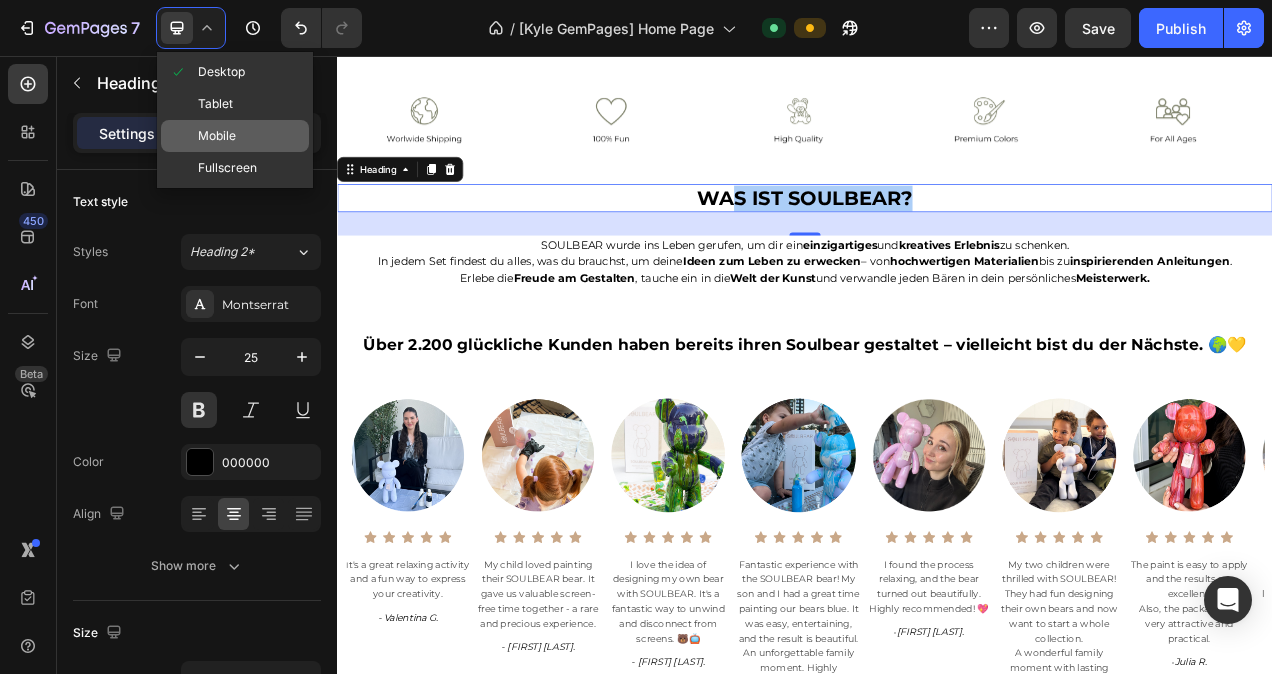 drag, startPoint x: 231, startPoint y: 126, endPoint x: 387, endPoint y: 193, distance: 169.77927 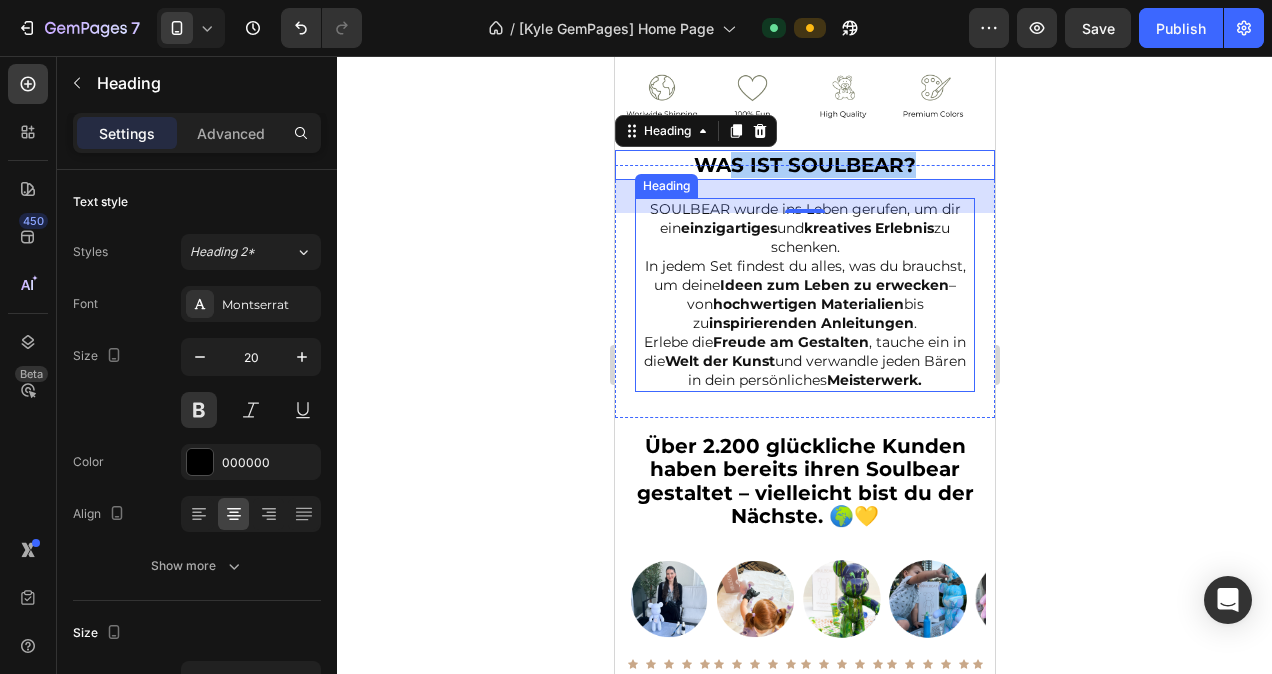 scroll, scrollTop: 651, scrollLeft: 0, axis: vertical 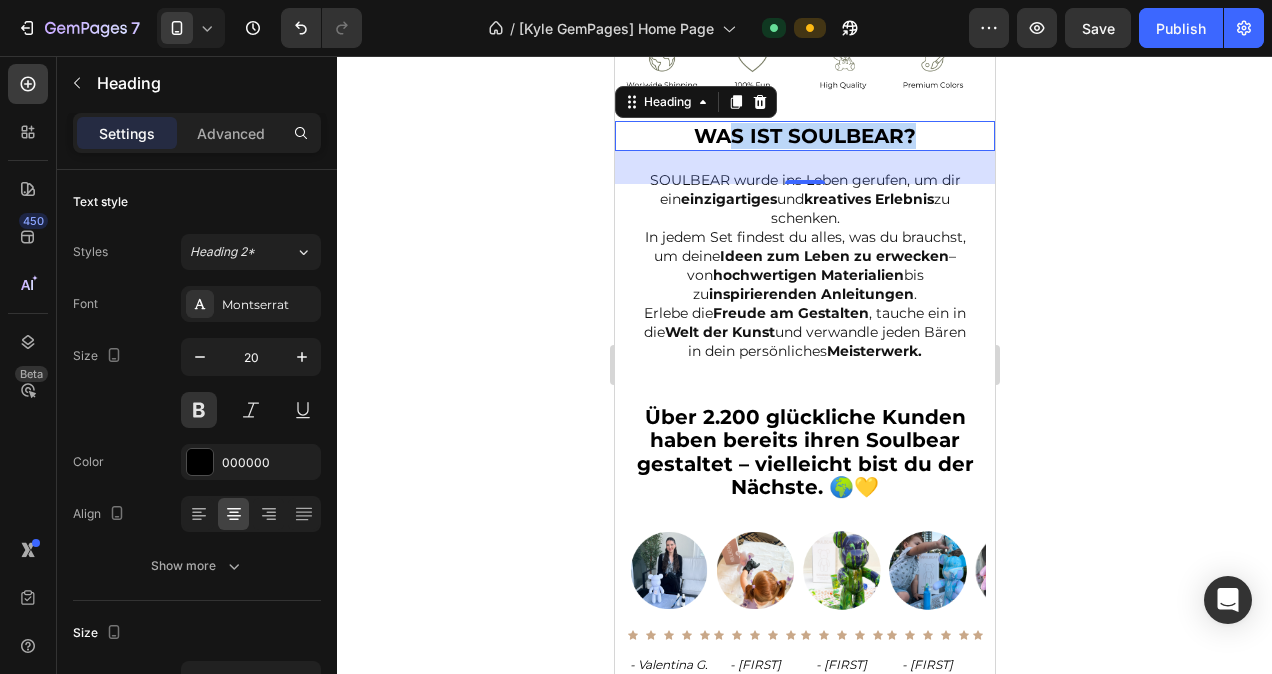 click on "WAS IST SOULBEAR?" at bounding box center [804, 136] 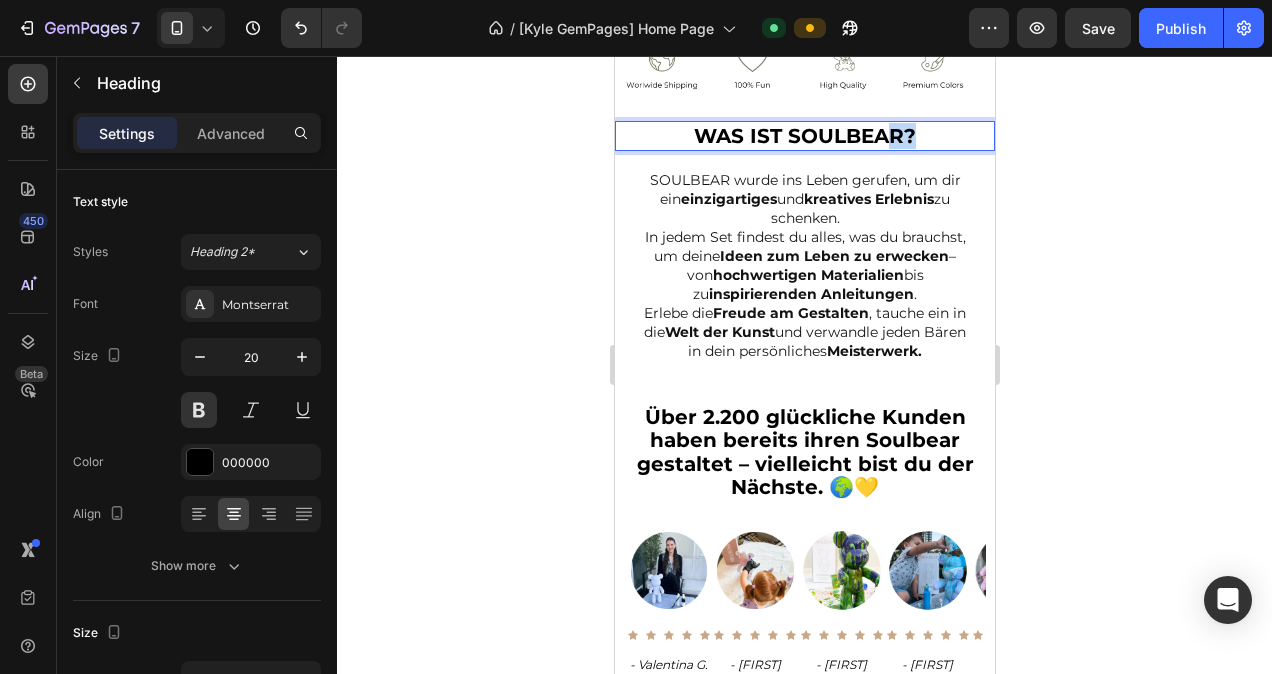drag, startPoint x: 923, startPoint y: 131, endPoint x: 870, endPoint y: 132, distance: 53.009434 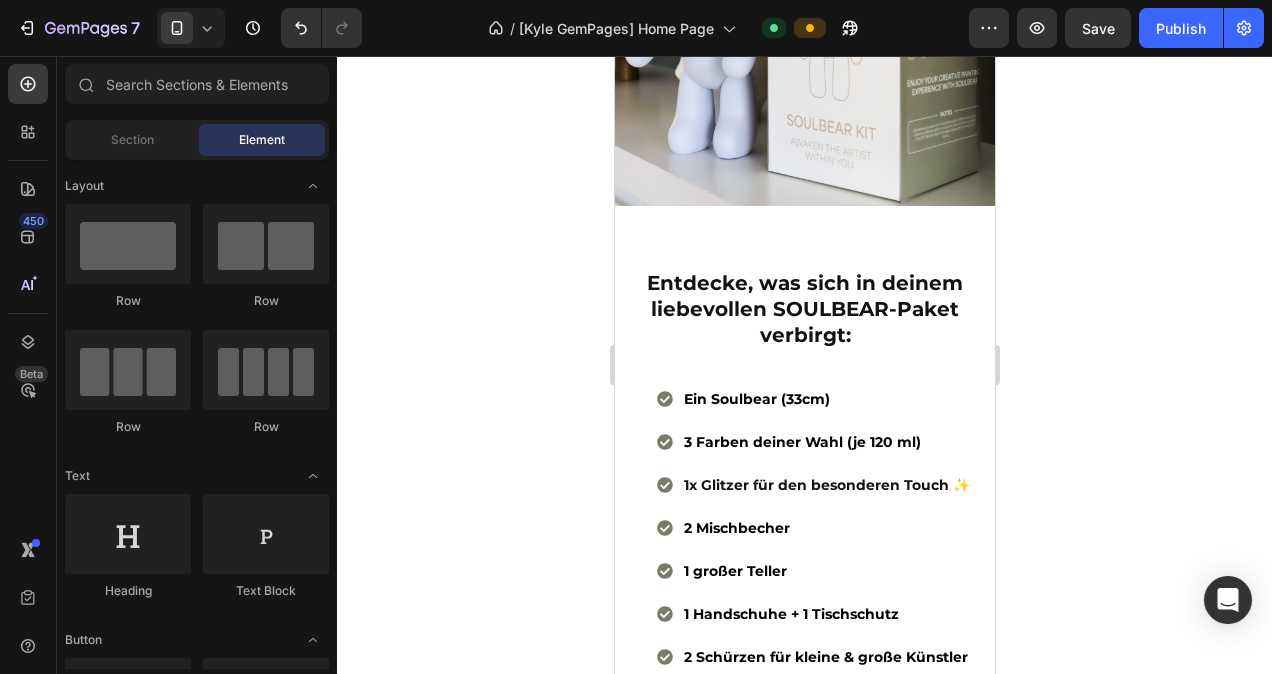 scroll, scrollTop: 1680, scrollLeft: 0, axis: vertical 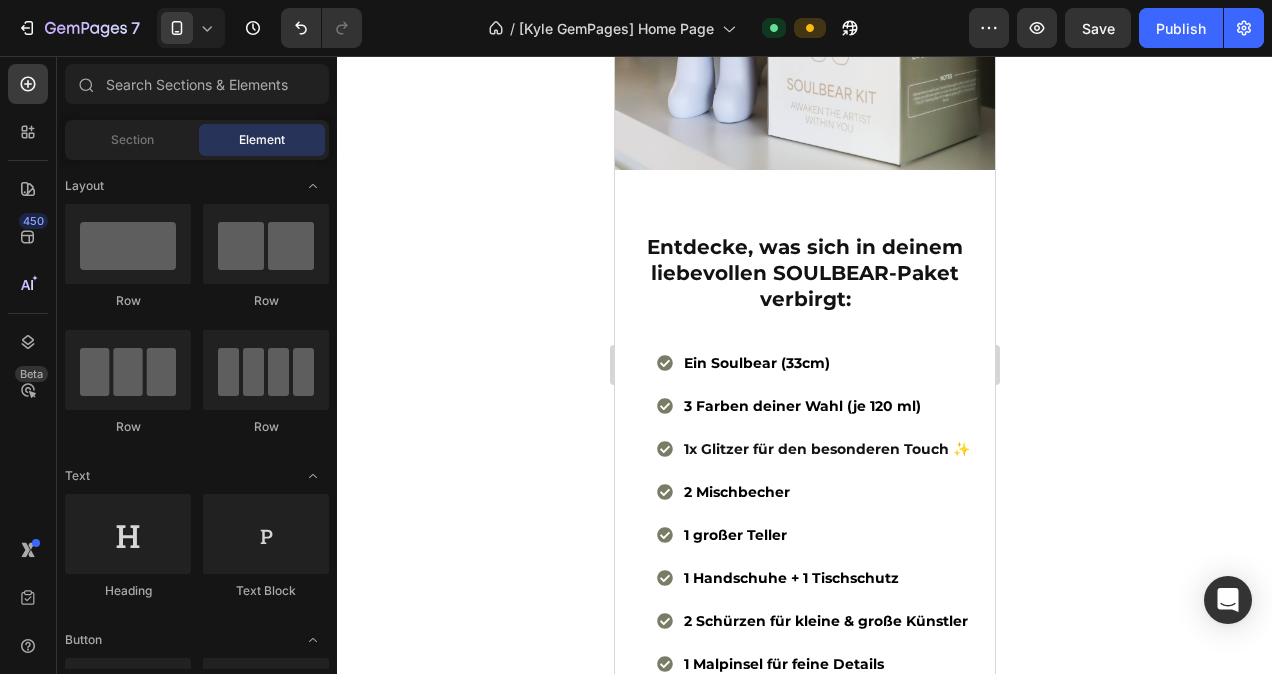 drag, startPoint x: 982, startPoint y: 174, endPoint x: 1625, endPoint y: 327, distance: 660.95233 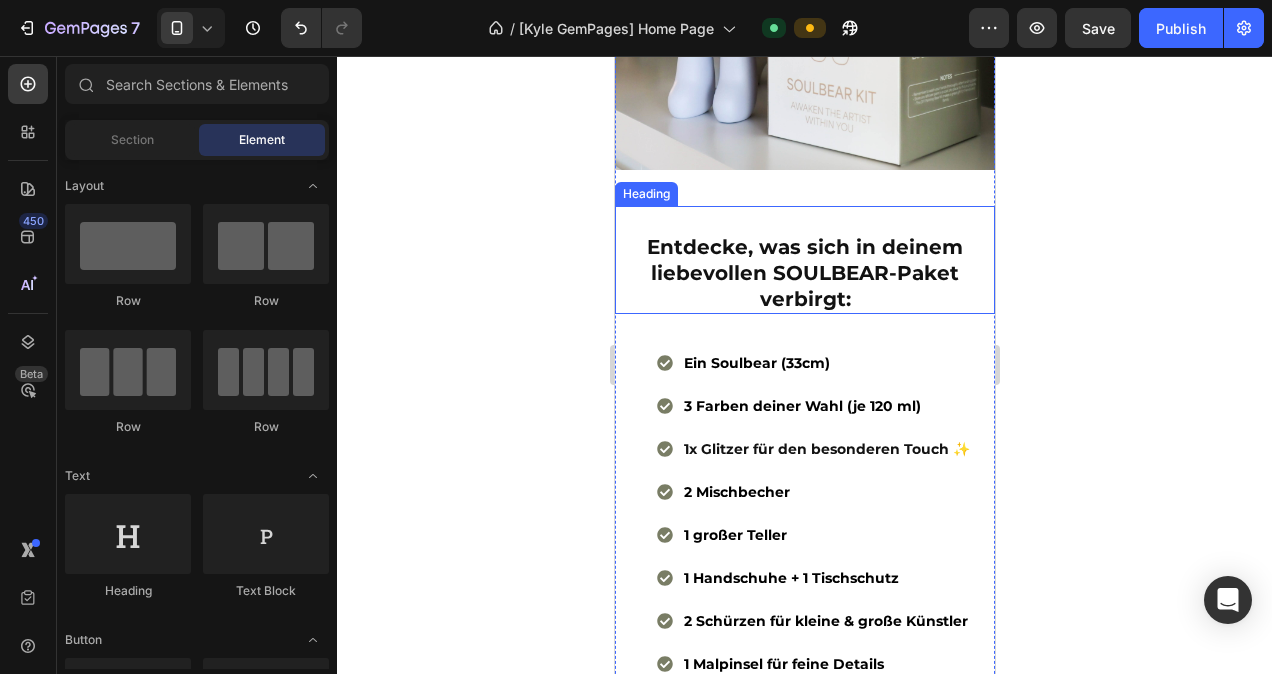 click on "⁠⁠⁠⁠⁠⁠⁠ Entdecke, was sich in deinem liebevollen SOULBEAR-Paket verbirgt:" at bounding box center (804, 260) 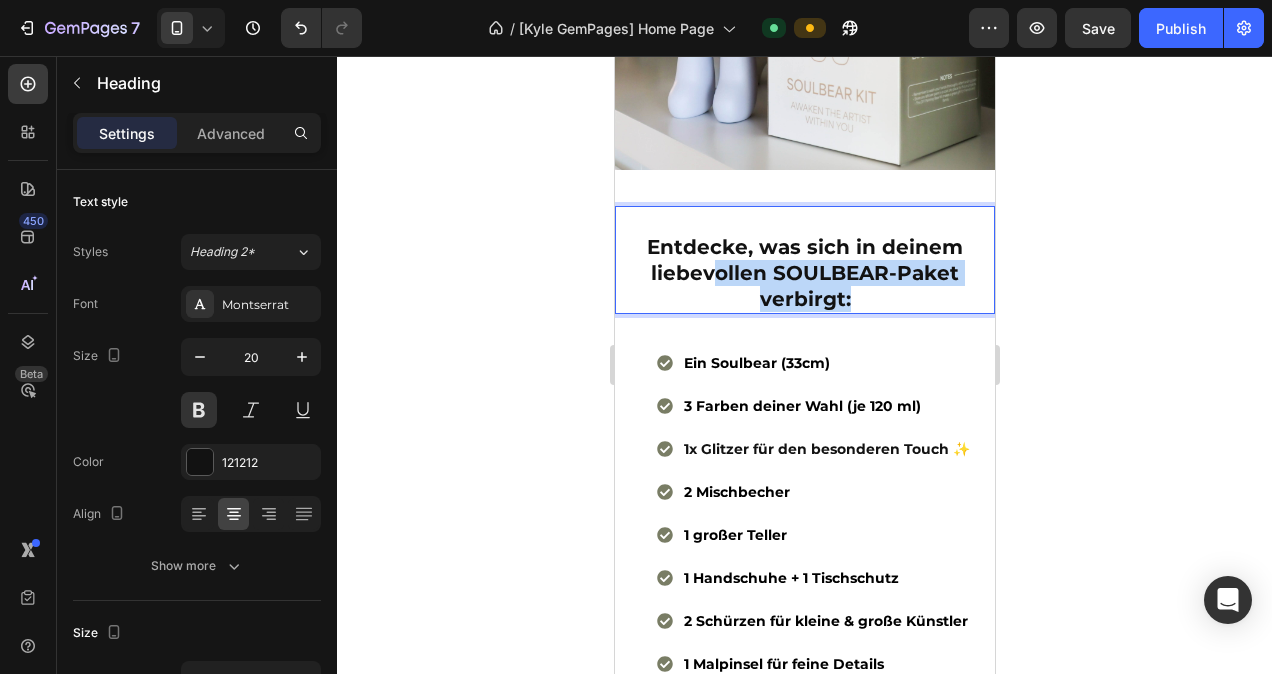 drag, startPoint x: 884, startPoint y: 261, endPoint x: 711, endPoint y: 228, distance: 176.11928 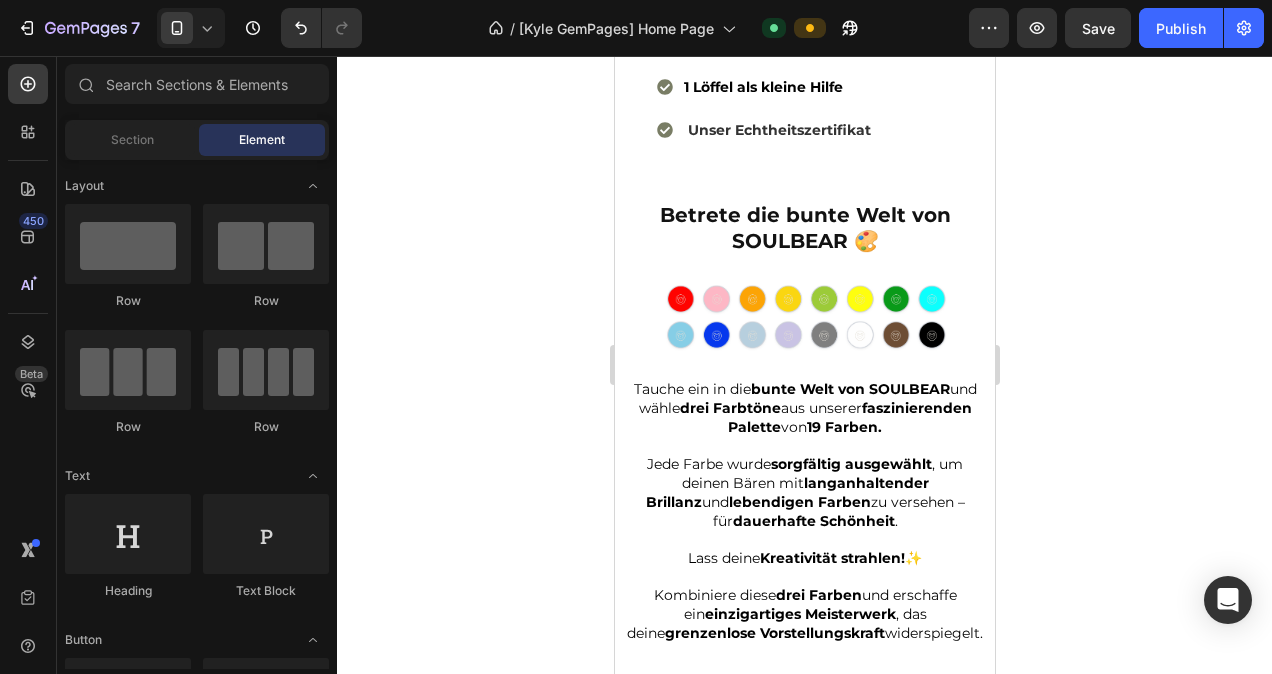 scroll, scrollTop: 2307, scrollLeft: 0, axis: vertical 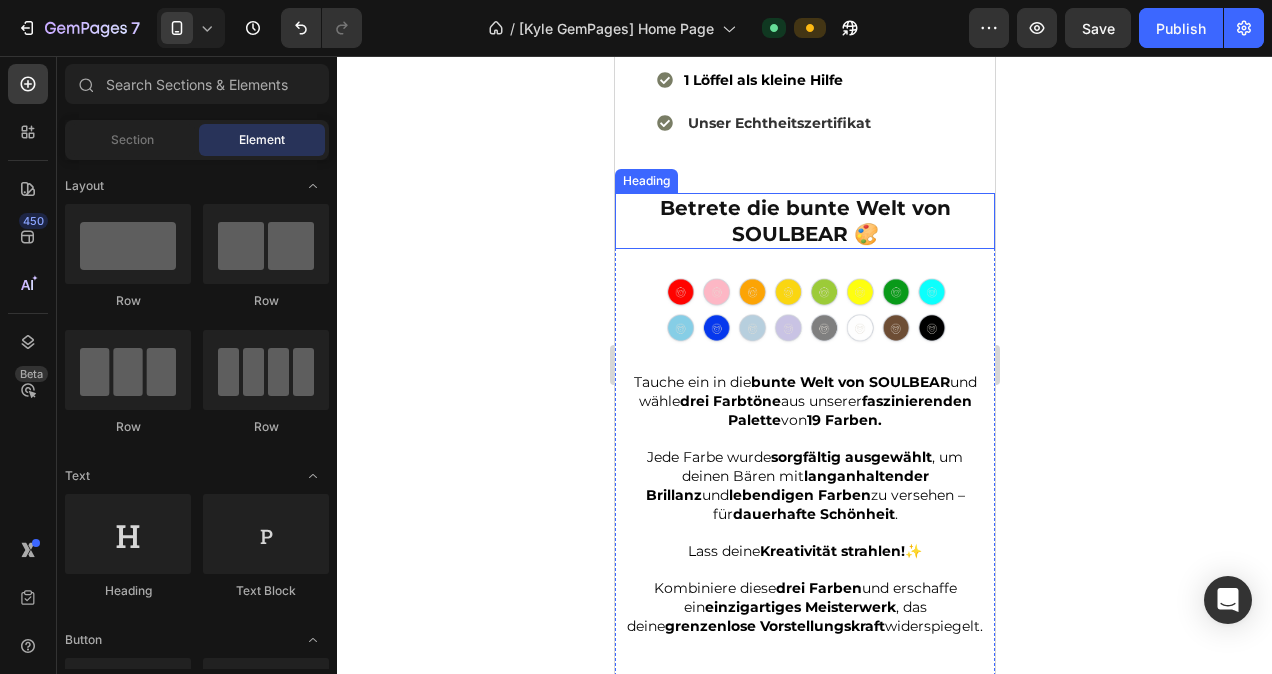 click on "Betrete die bunte Welt von SOULBEAR 🎨" at bounding box center [804, 221] 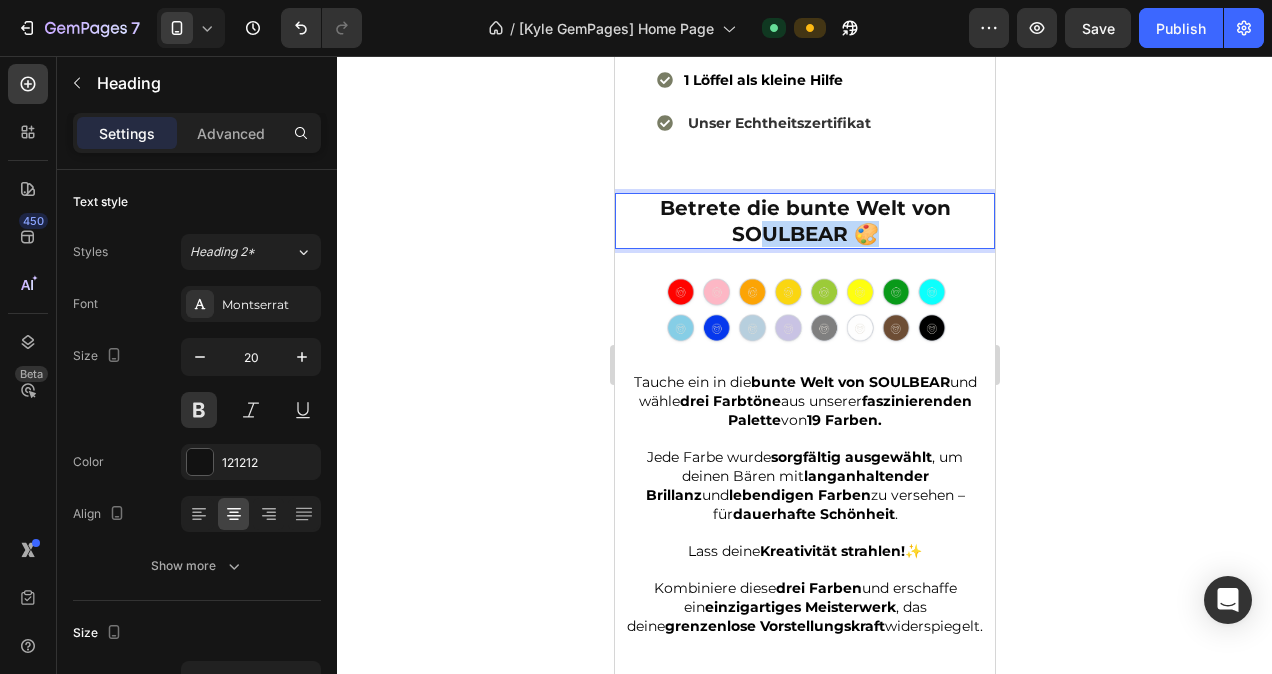 drag, startPoint x: 898, startPoint y: 200, endPoint x: 745, endPoint y: 188, distance: 153.46986 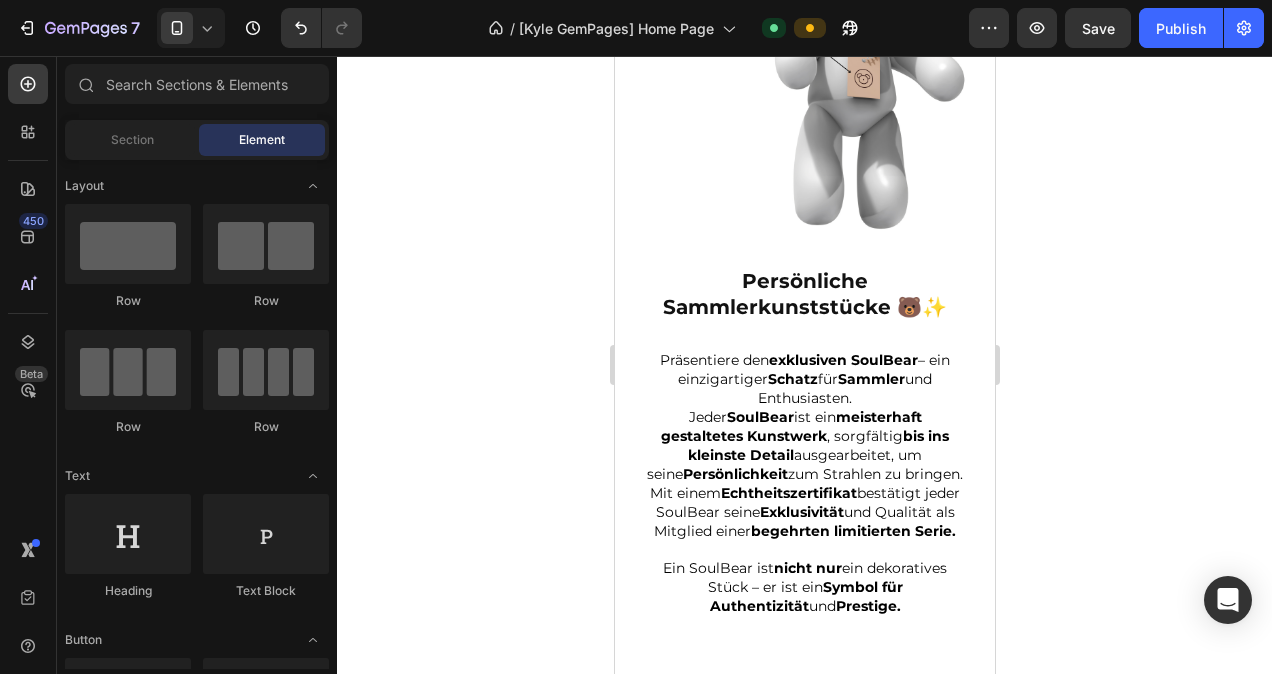 scroll, scrollTop: 3993, scrollLeft: 0, axis: vertical 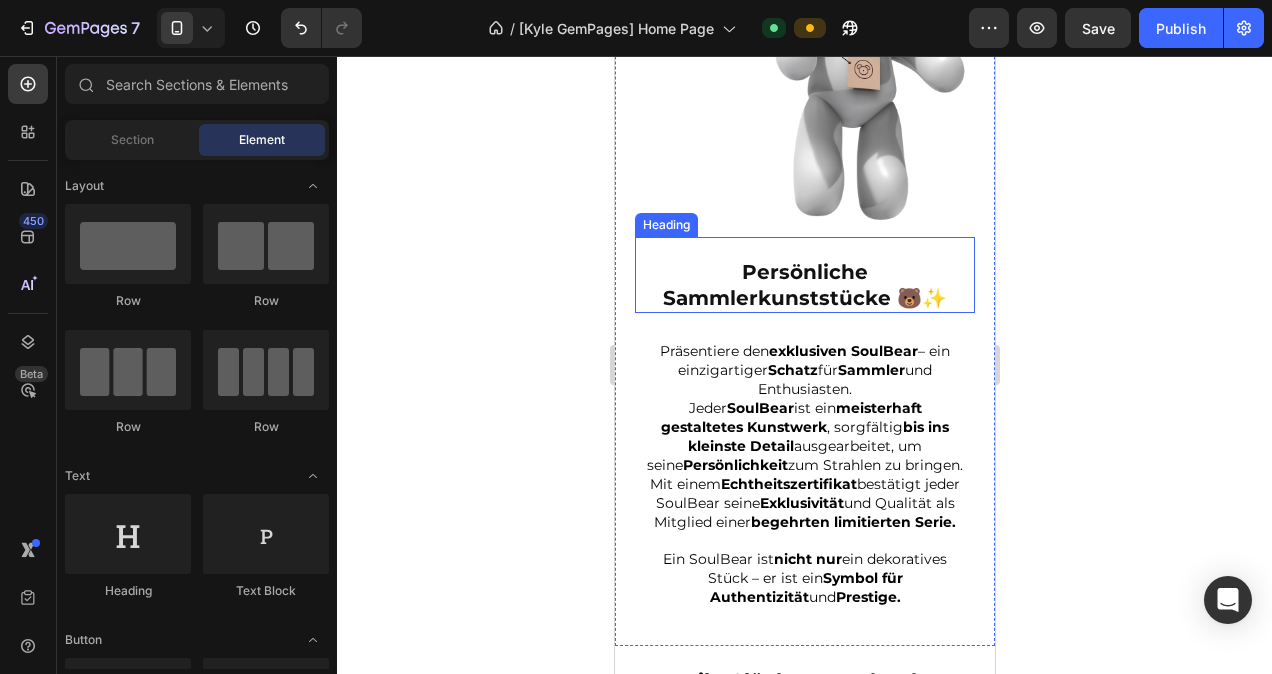 click on "Persönliche Sammlerkunststücke 🐻✨" at bounding box center (804, 285) 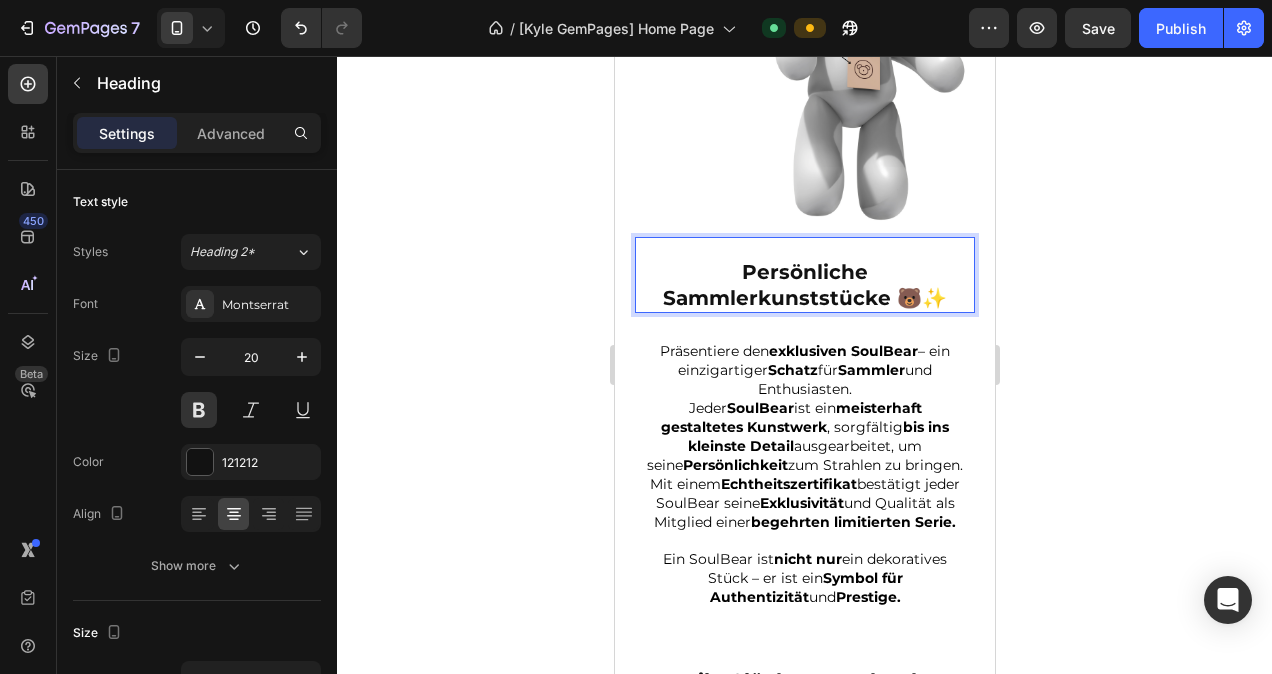 click on "Persönliche Sammlerkunststücke 🐻✨" at bounding box center [804, 285] 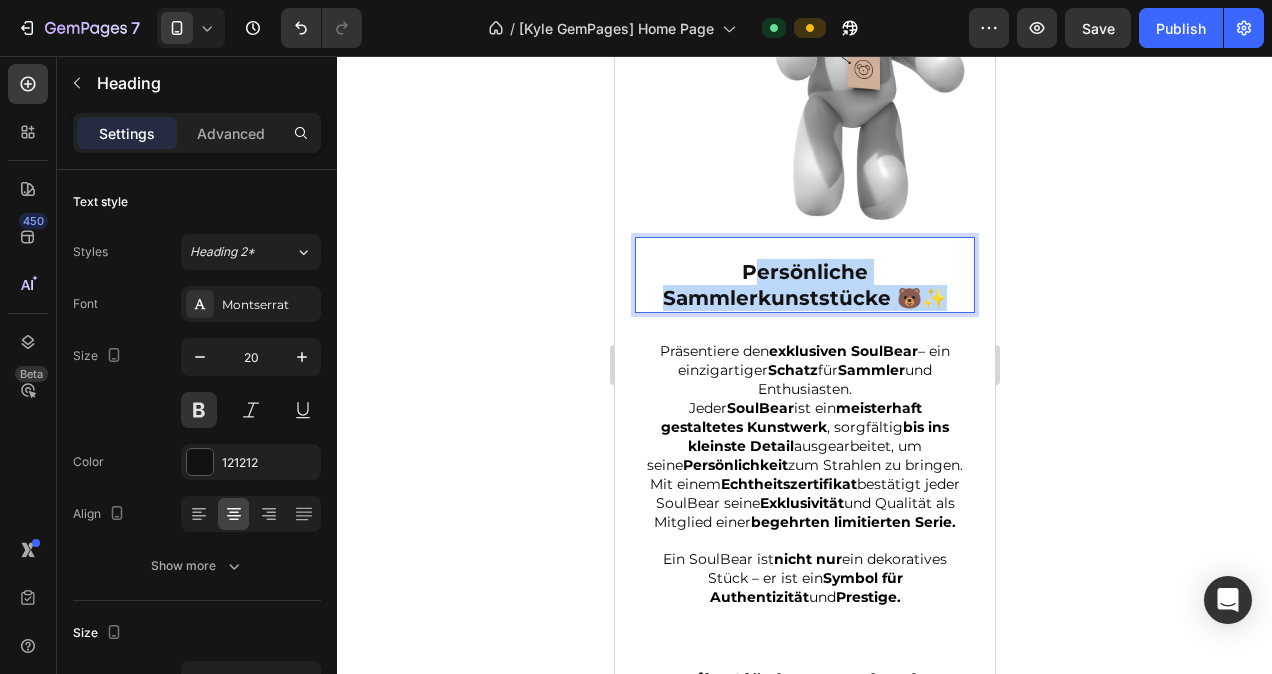 drag, startPoint x: 940, startPoint y: 288, endPoint x: 748, endPoint y: 267, distance: 193.14502 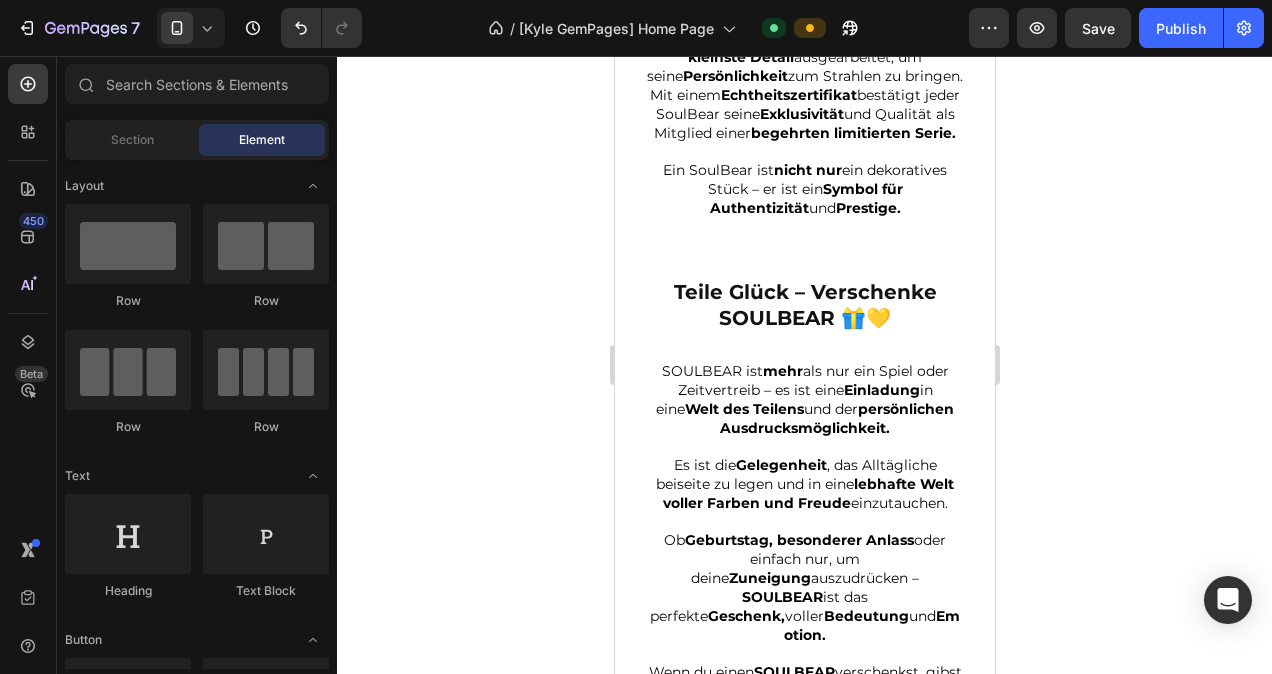 scroll, scrollTop: 3747, scrollLeft: 0, axis: vertical 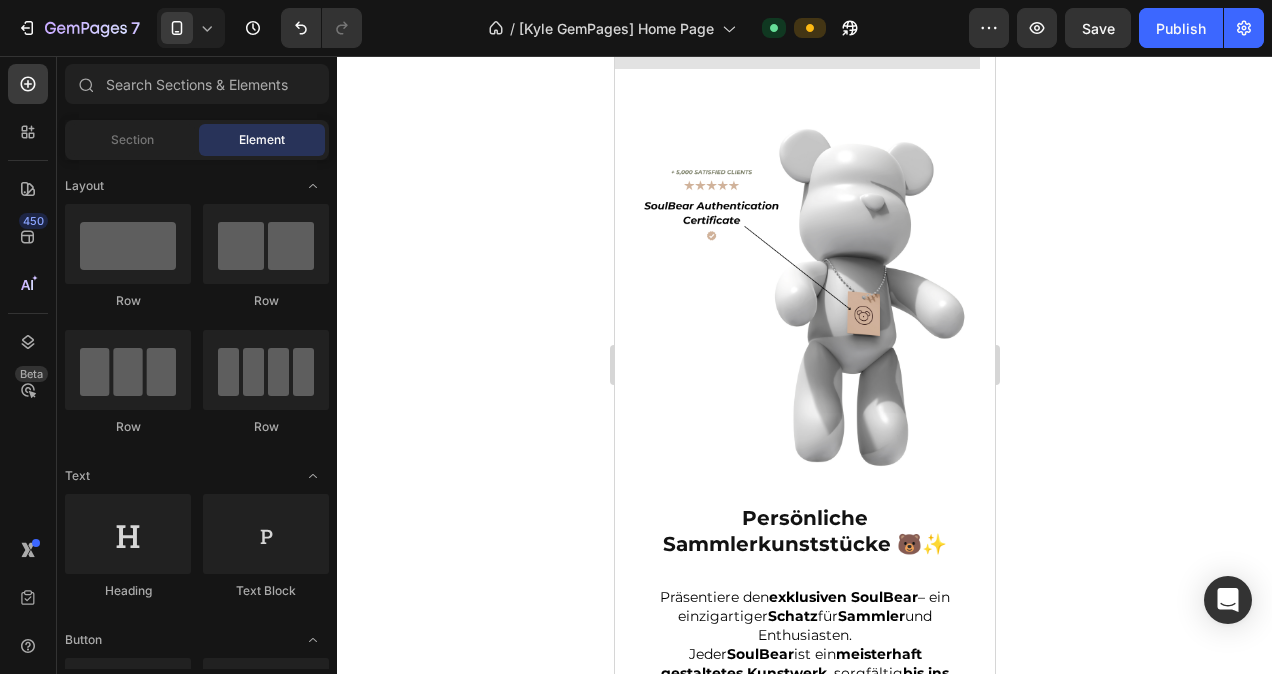 drag, startPoint x: 984, startPoint y: 391, endPoint x: 1172, endPoint y: 136, distance: 316.81067 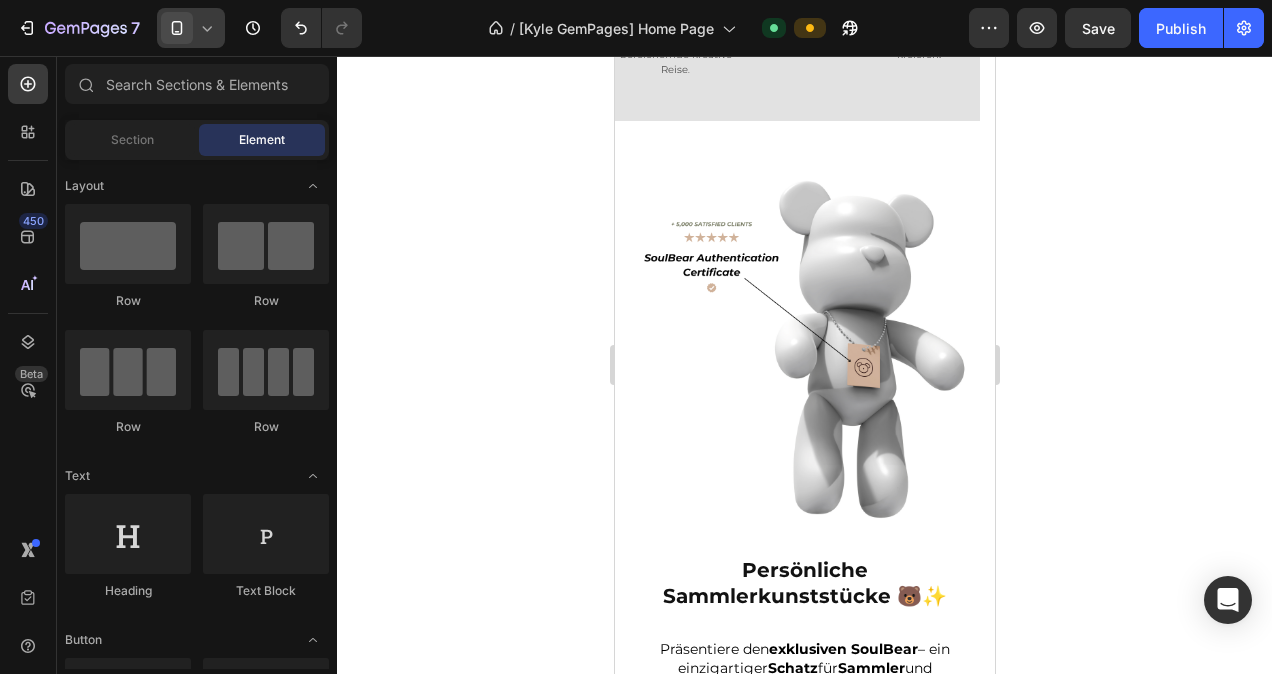 scroll, scrollTop: 0, scrollLeft: 0, axis: both 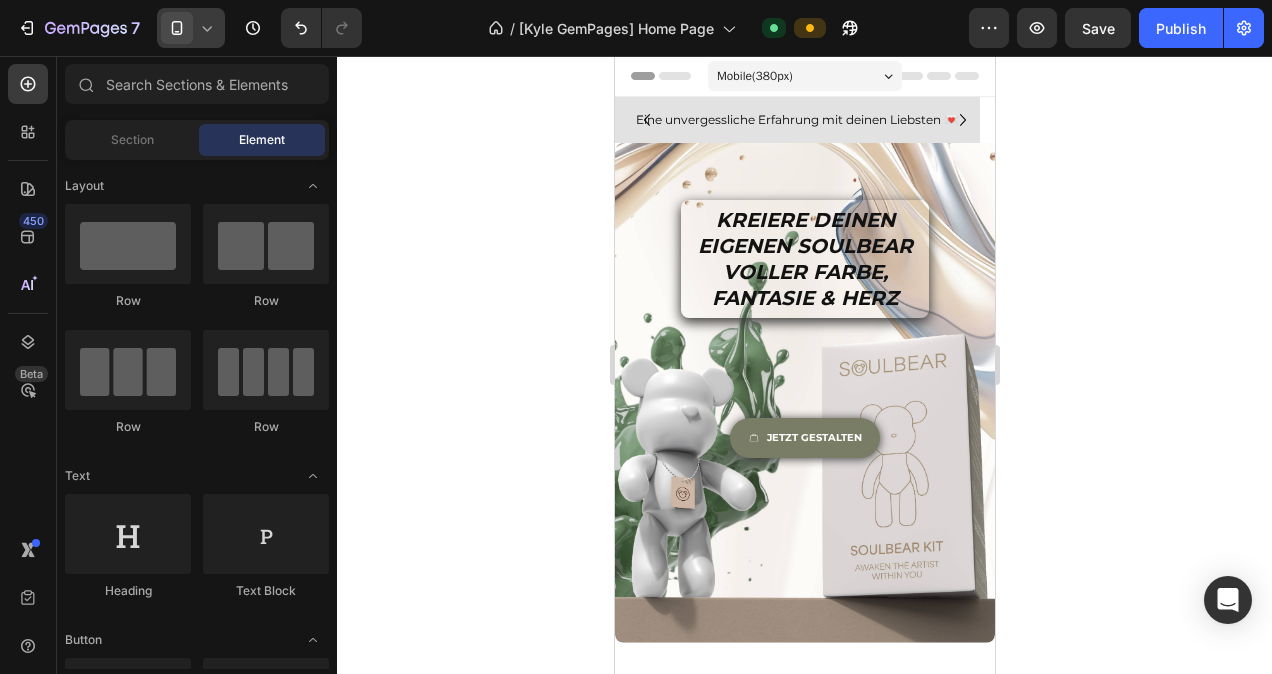 click 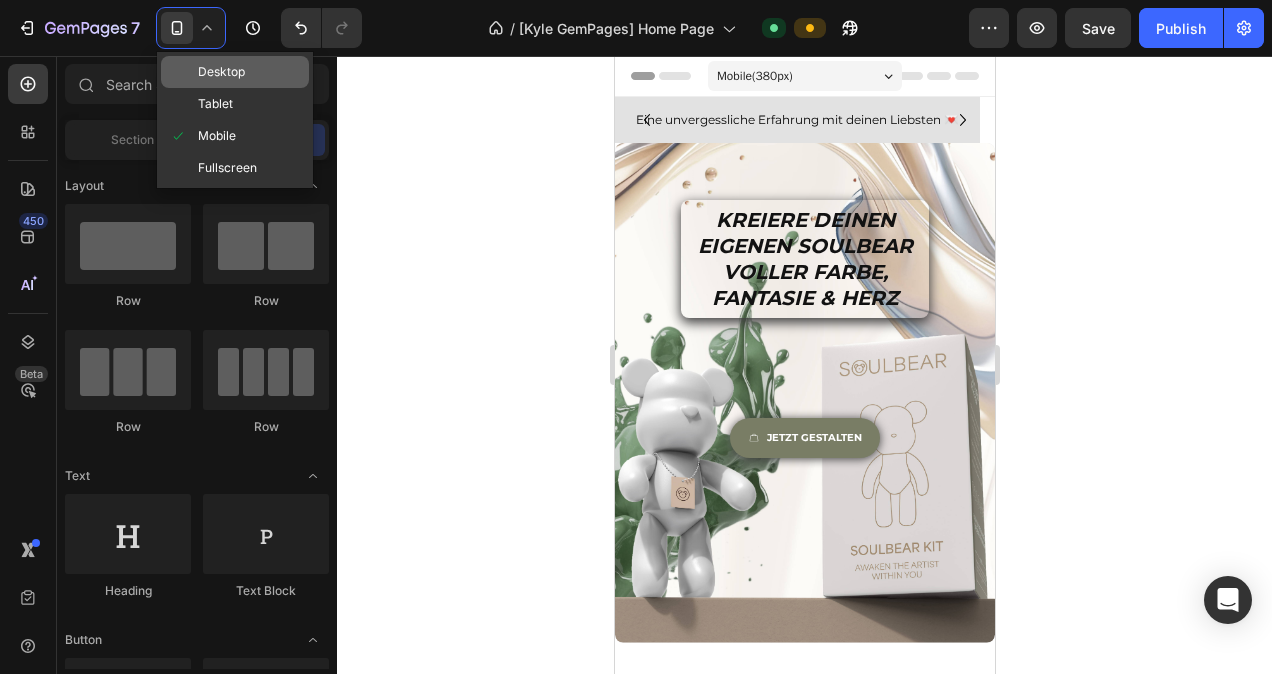 click on "Desktop" at bounding box center [221, 72] 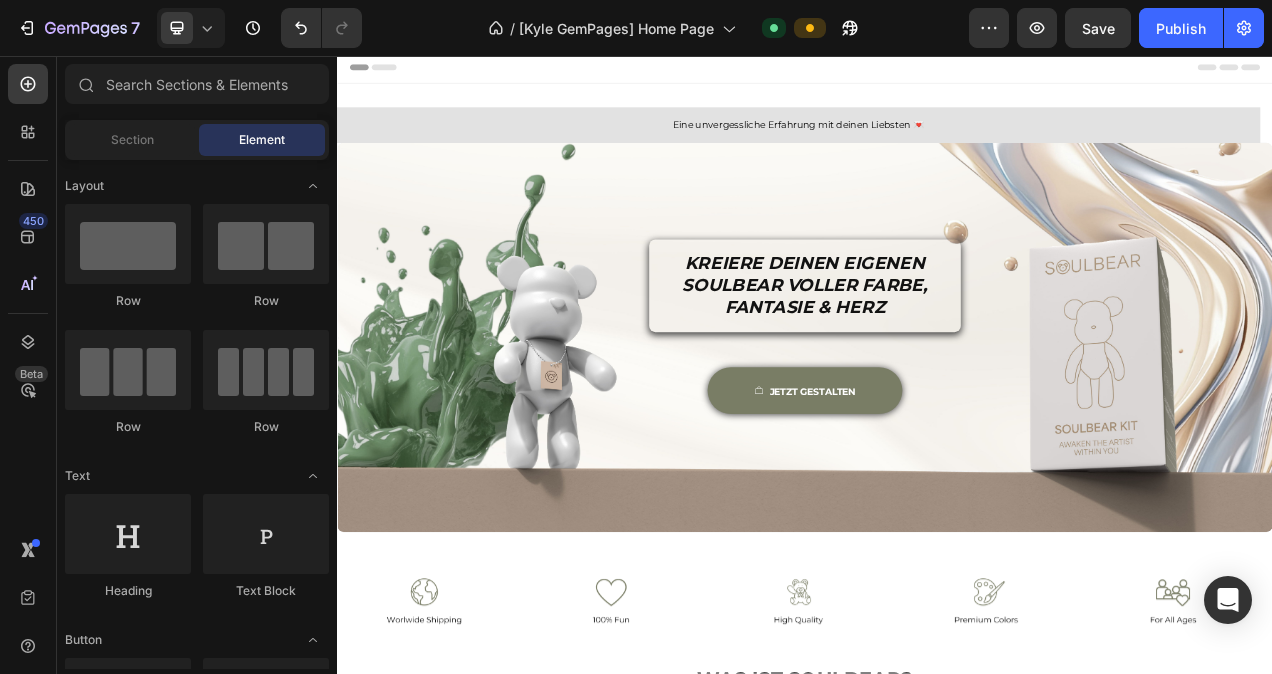 scroll, scrollTop: 0, scrollLeft: 0, axis: both 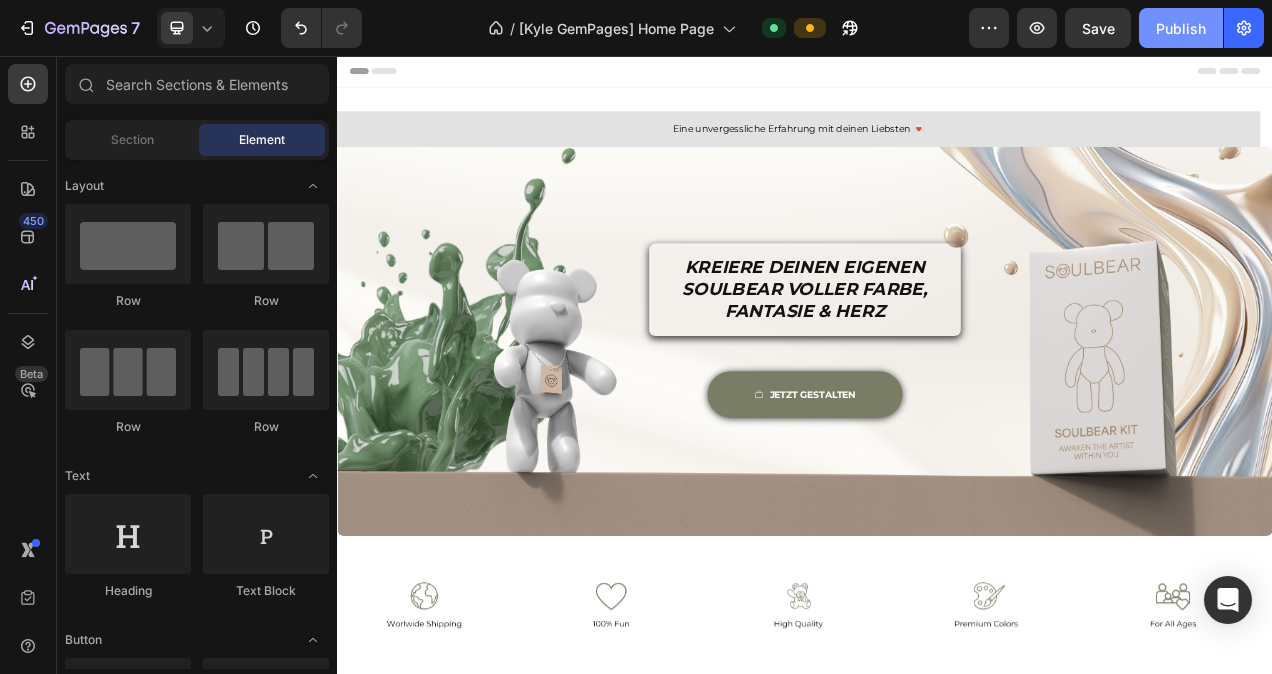 click on "Publish" at bounding box center [1181, 28] 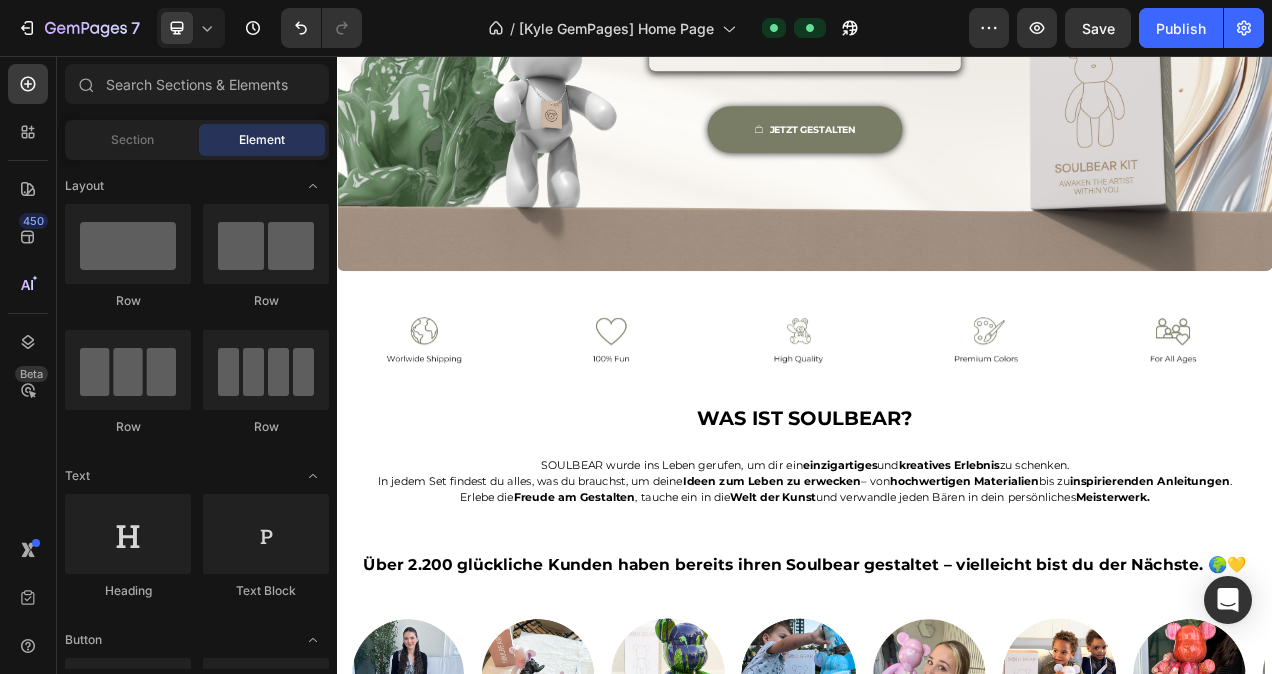 scroll, scrollTop: 555, scrollLeft: 0, axis: vertical 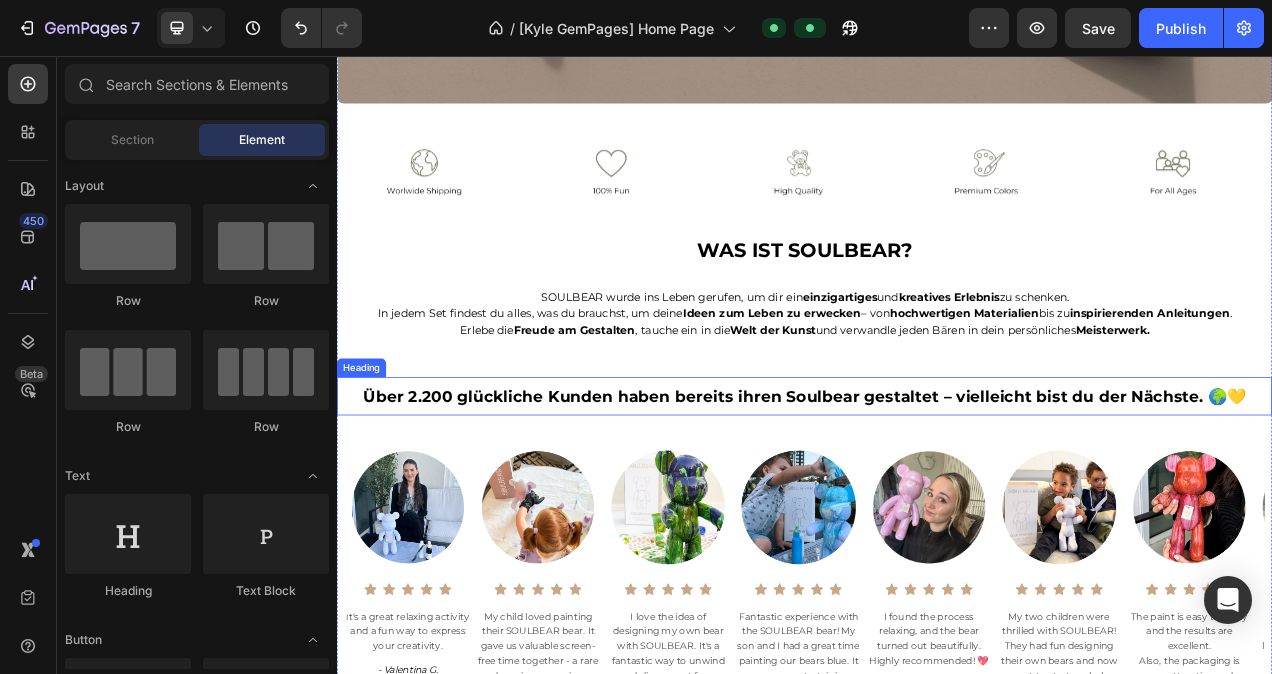 click on "Über 2.200 glückliche Kunden haben bereits ihren Soulbear gestaltet – vielleicht bist du der Nächste. 🌍💛" at bounding box center [937, 494] 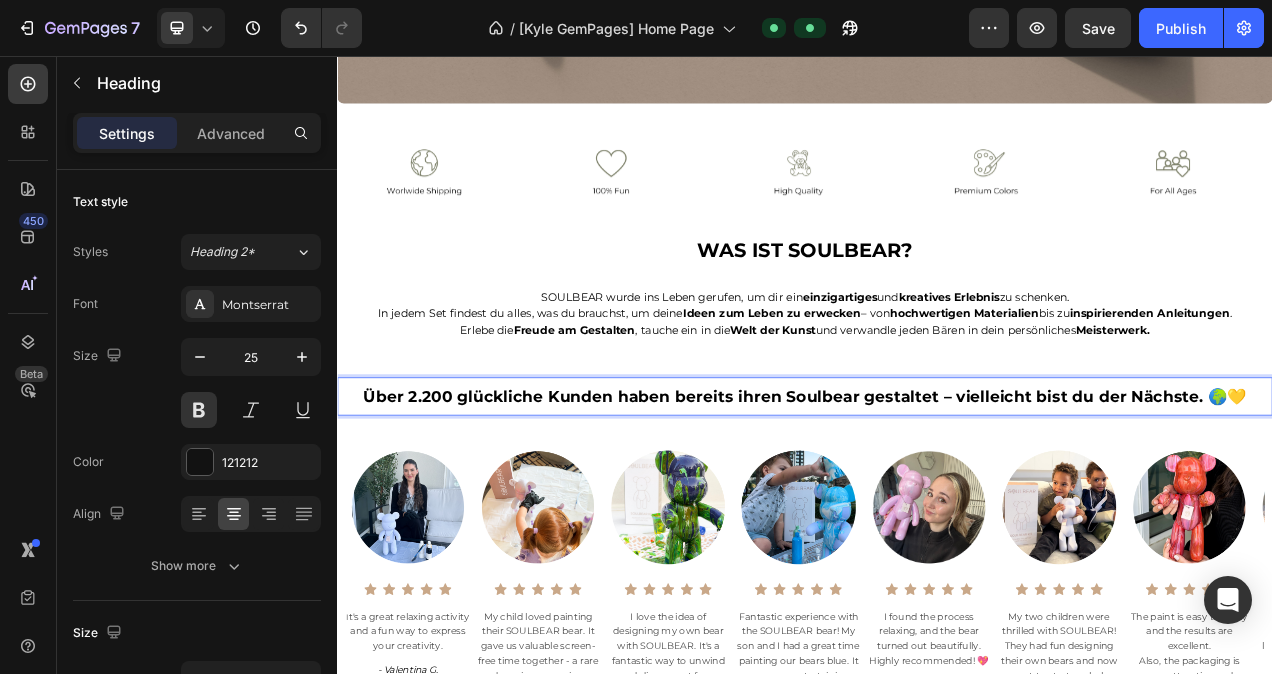 click on "Über 2.200 glückliche Kunden haben bereits ihren Soulbear gestaltet – vielleicht bist du der Nächste. 🌍💛" at bounding box center [937, 494] 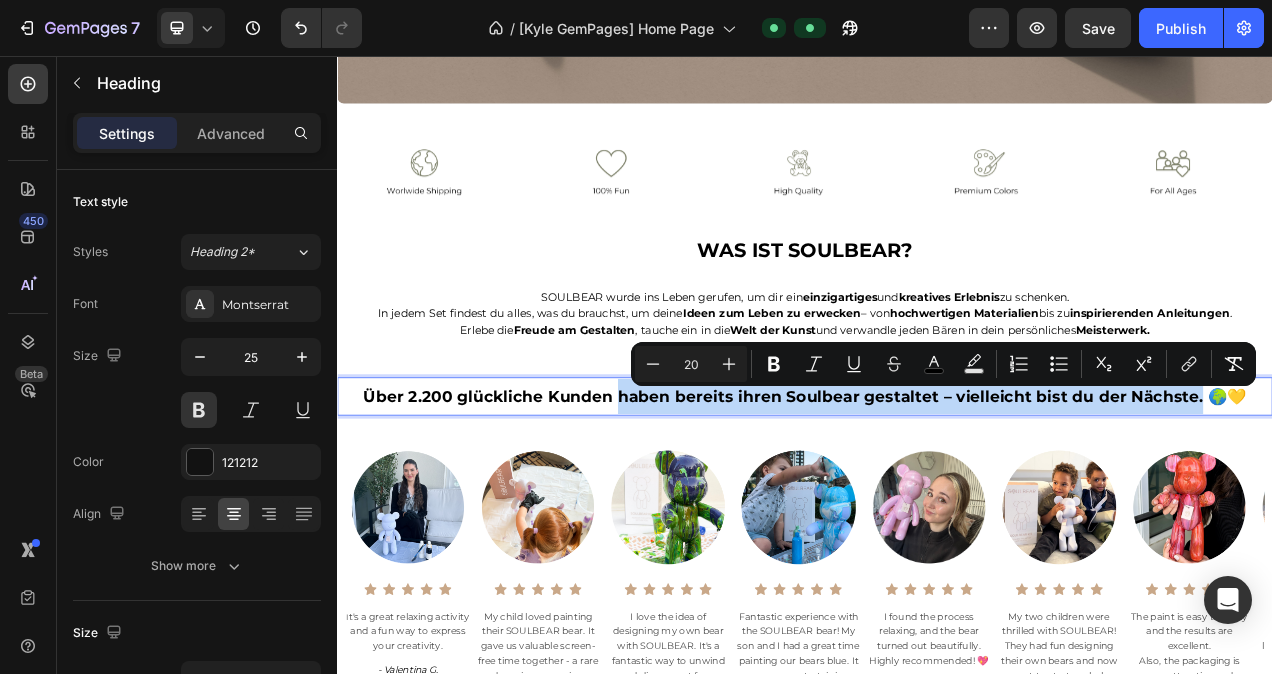 drag, startPoint x: 1427, startPoint y: 493, endPoint x: 692, endPoint y: 506, distance: 735.1149 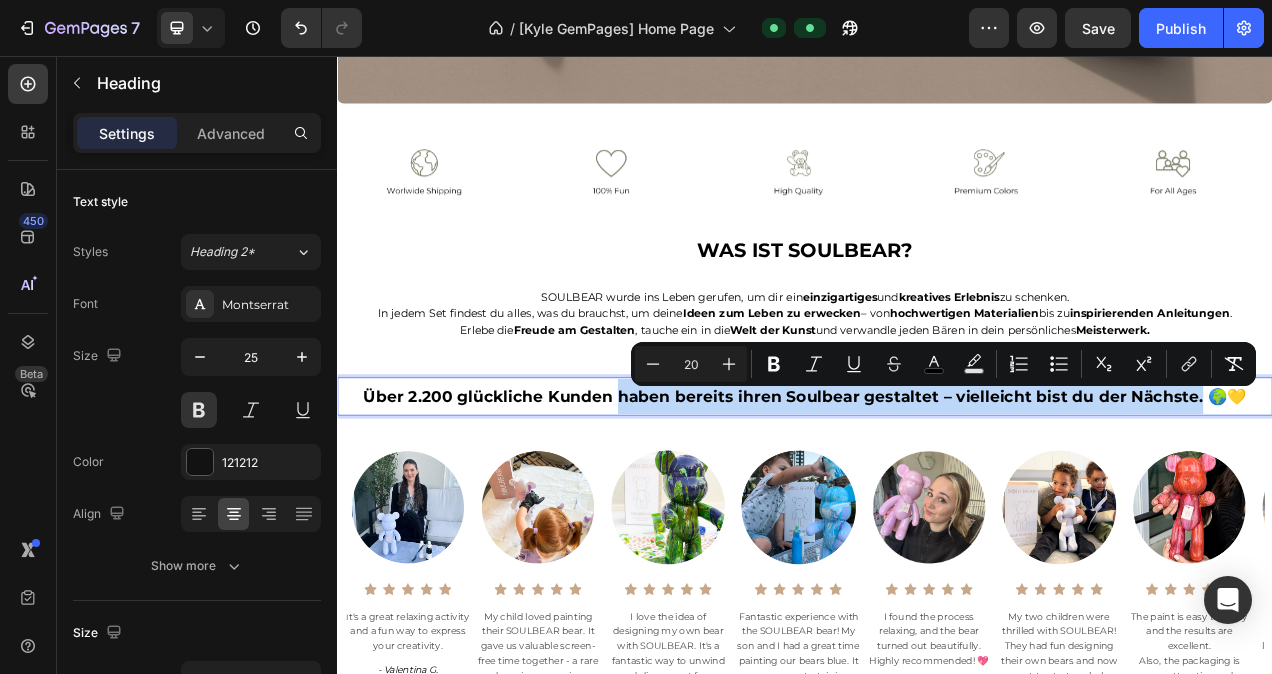 click on "Über 2.200 glückliche Kunden haben bereits ihren Soulbear gestaltet – vielleicht bist du der Nächste. 🌍💛" at bounding box center (937, 494) 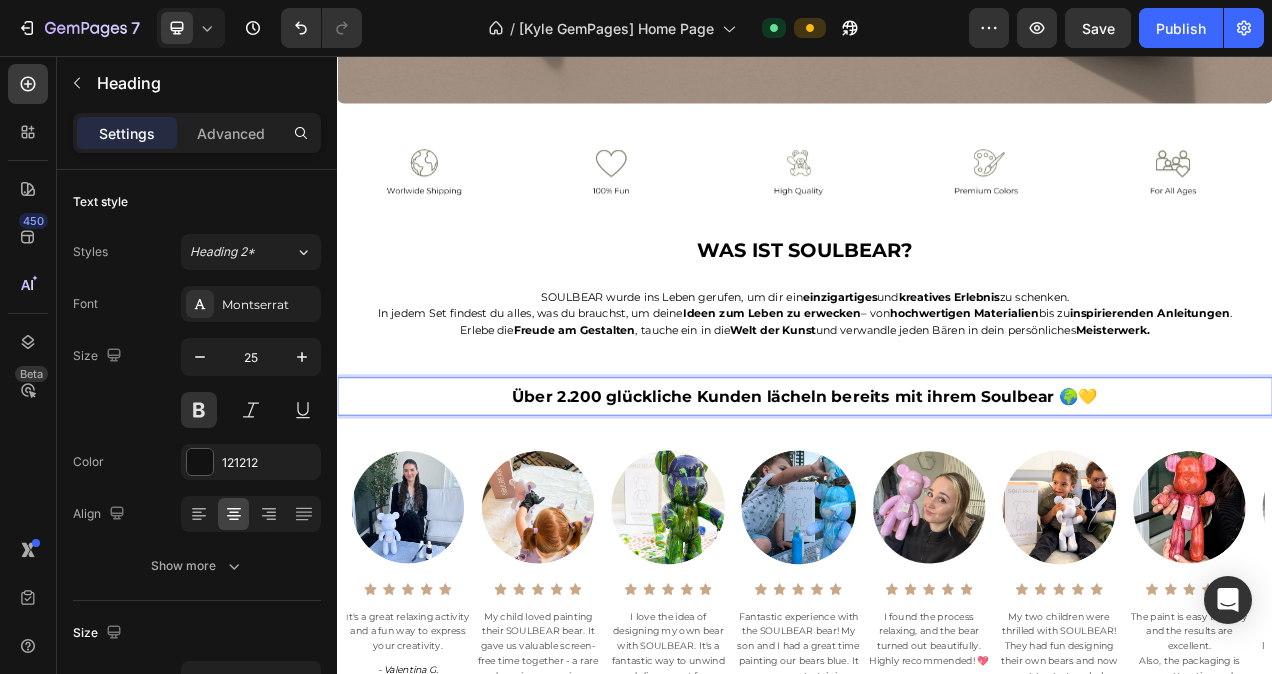 click on "Über 2.200 glückliche Kunden lächeln bereits mit ihrem Soulbear 🌍💛" at bounding box center [937, 493] 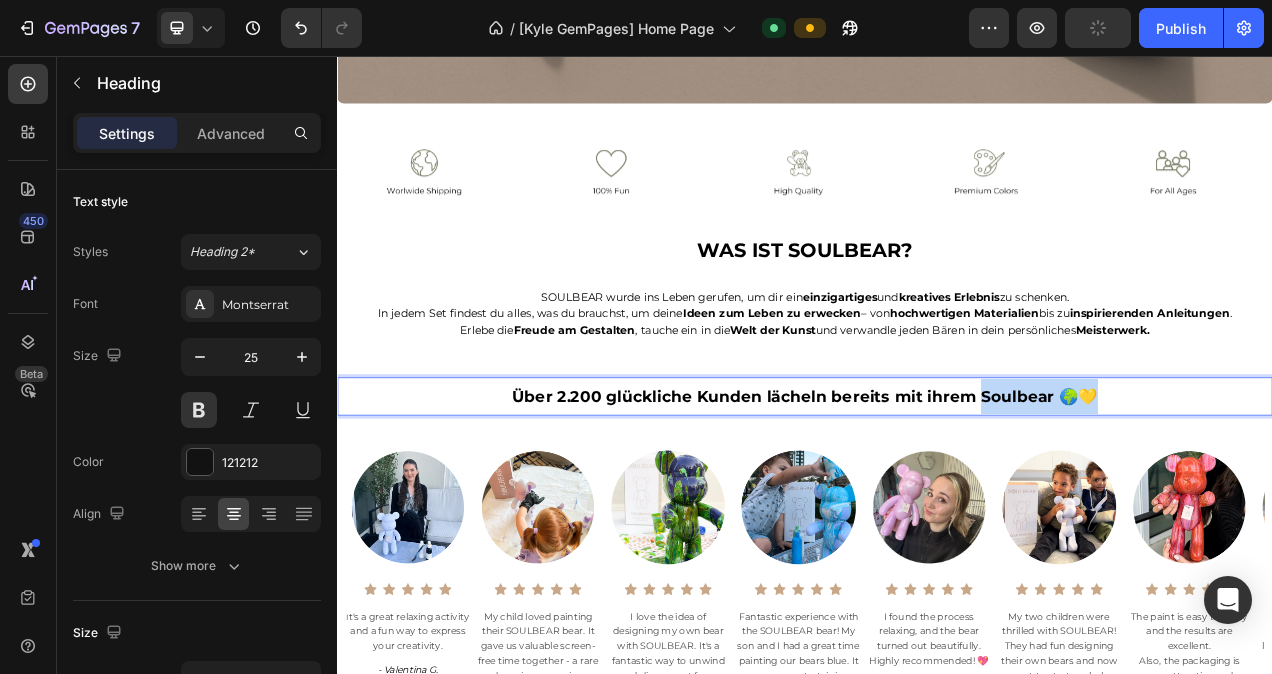 drag, startPoint x: 1321, startPoint y: 494, endPoint x: 1151, endPoint y: 503, distance: 170.23807 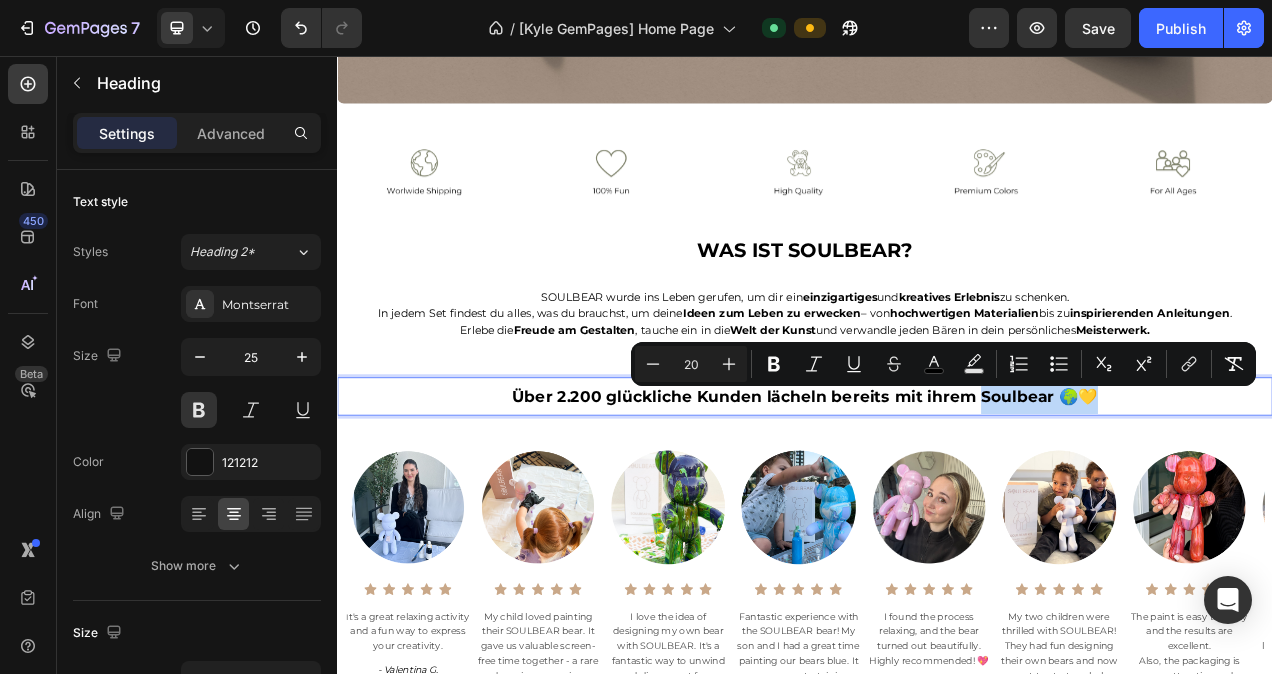 click on "Über 2.200 glückliche Kunden lächeln bereits mit ihrem Soulbear 🌍💛" at bounding box center (937, 493) 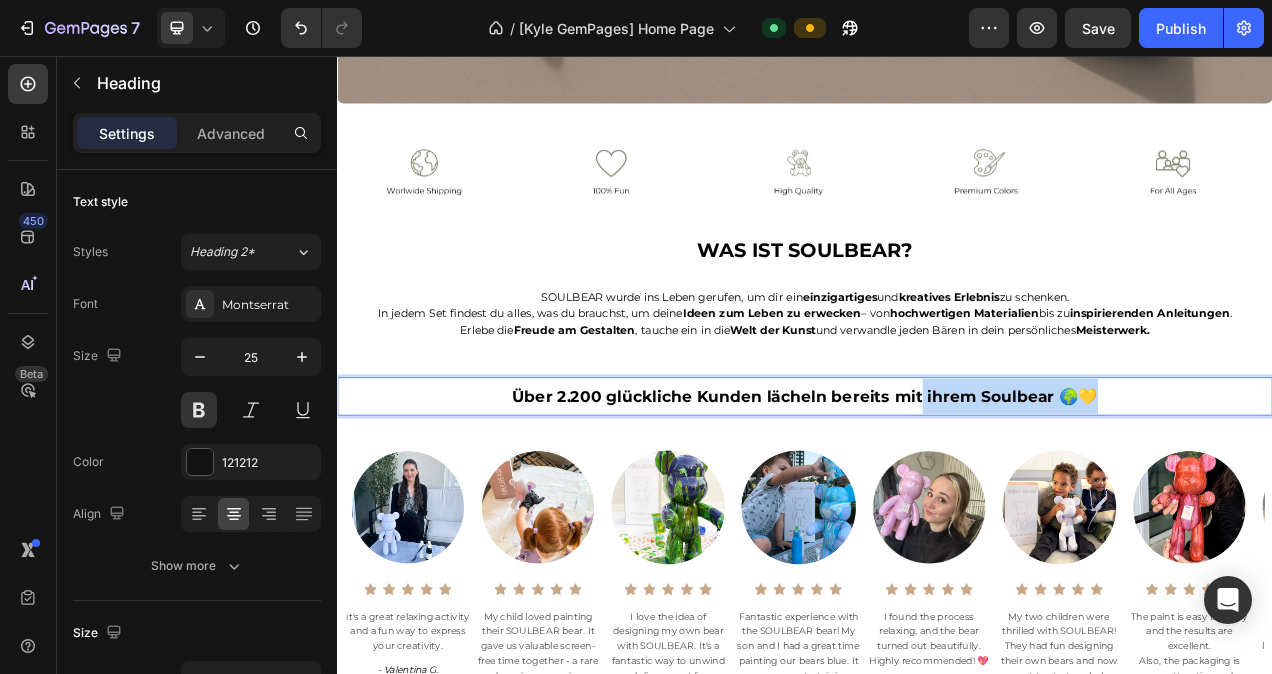 drag, startPoint x: 1356, startPoint y: 491, endPoint x: 1071, endPoint y: 491, distance: 285 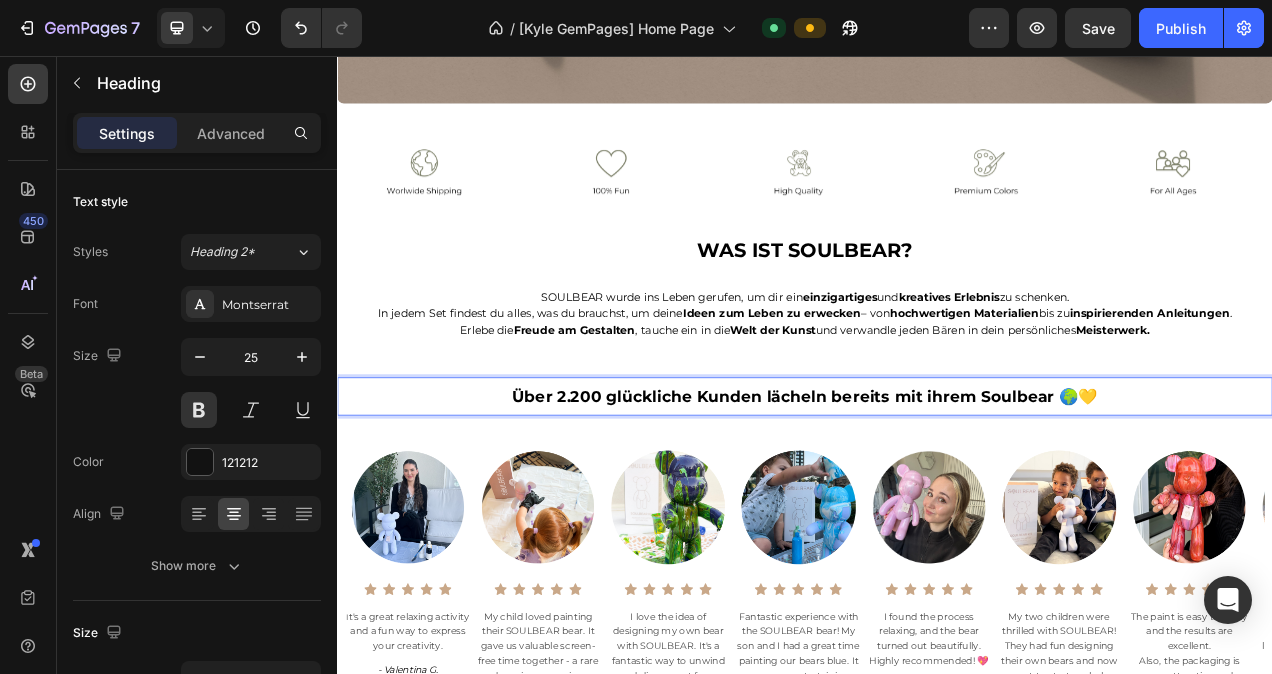 click on "Über 2.200 glückliche Kunden lächeln bereits mit ihrem Soulbear 🌍💛" at bounding box center [937, 493] 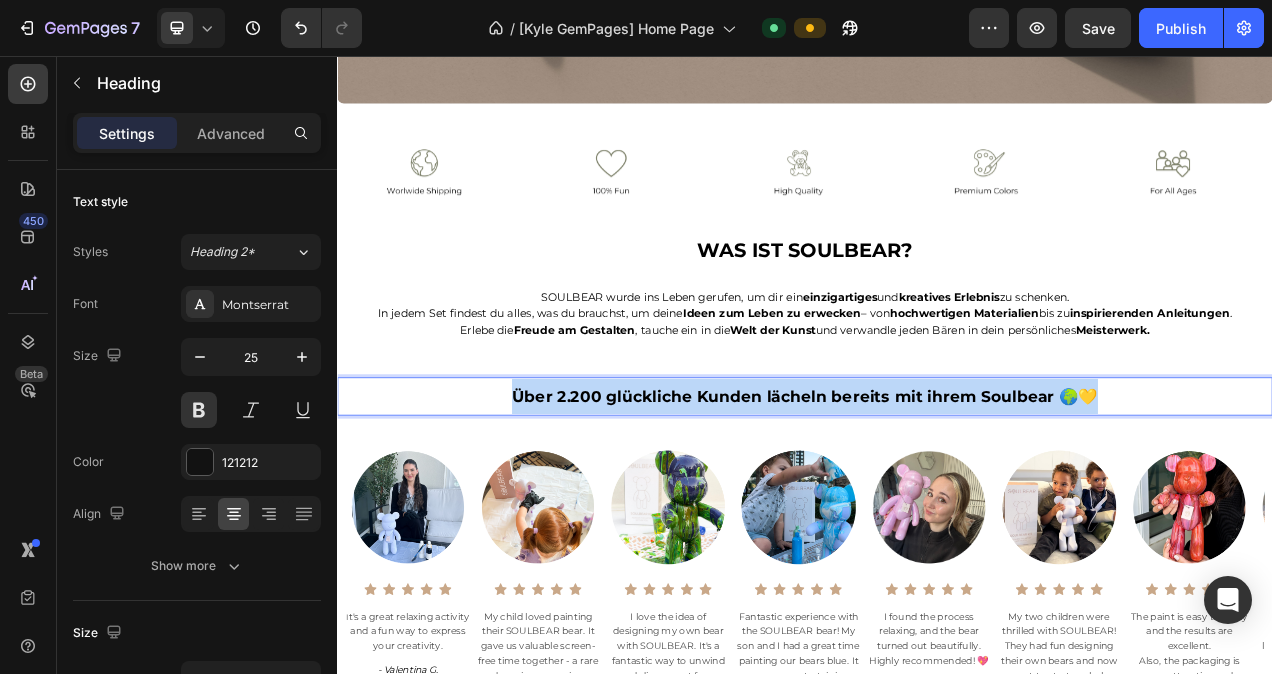 drag, startPoint x: 539, startPoint y: 488, endPoint x: 1318, endPoint y: 478, distance: 779.0642 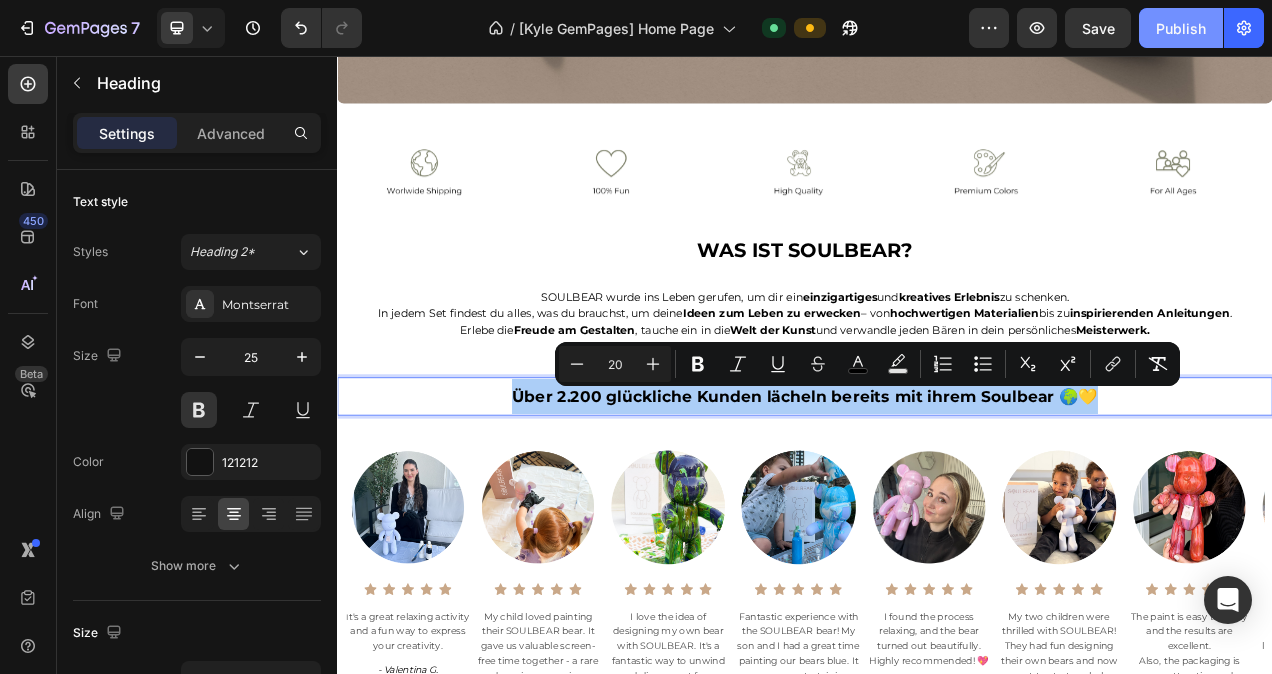 click on "Publish" at bounding box center (1181, 28) 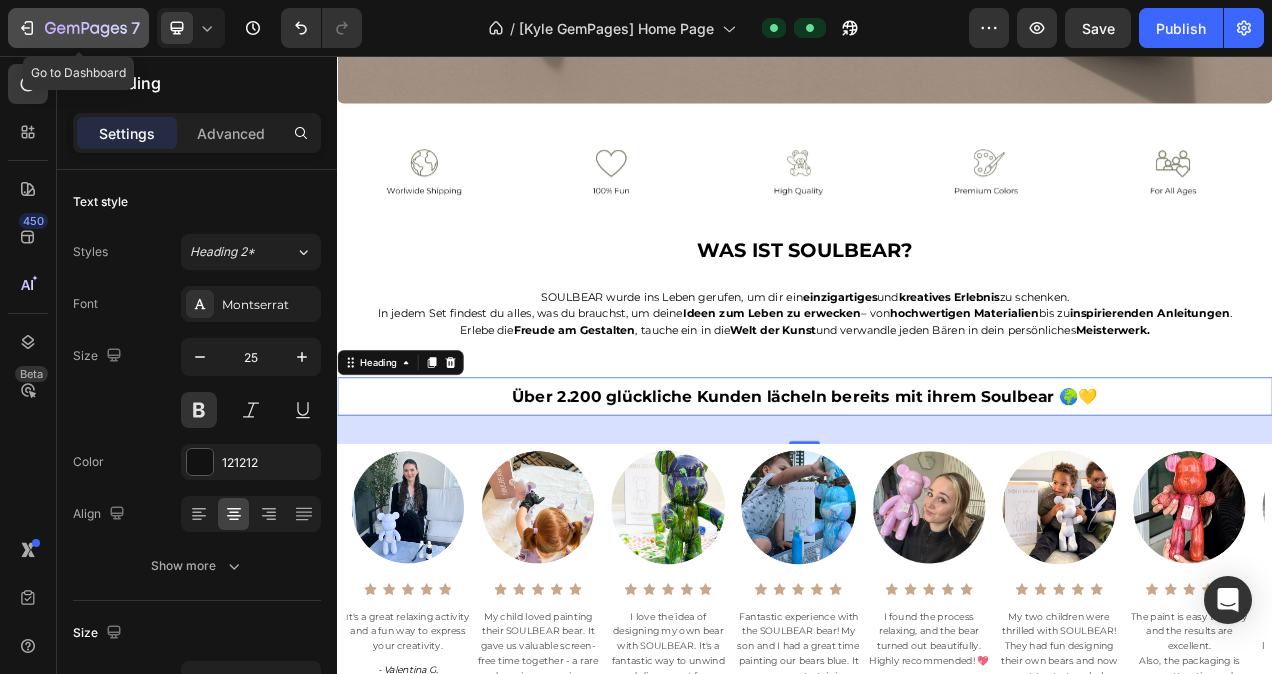 click 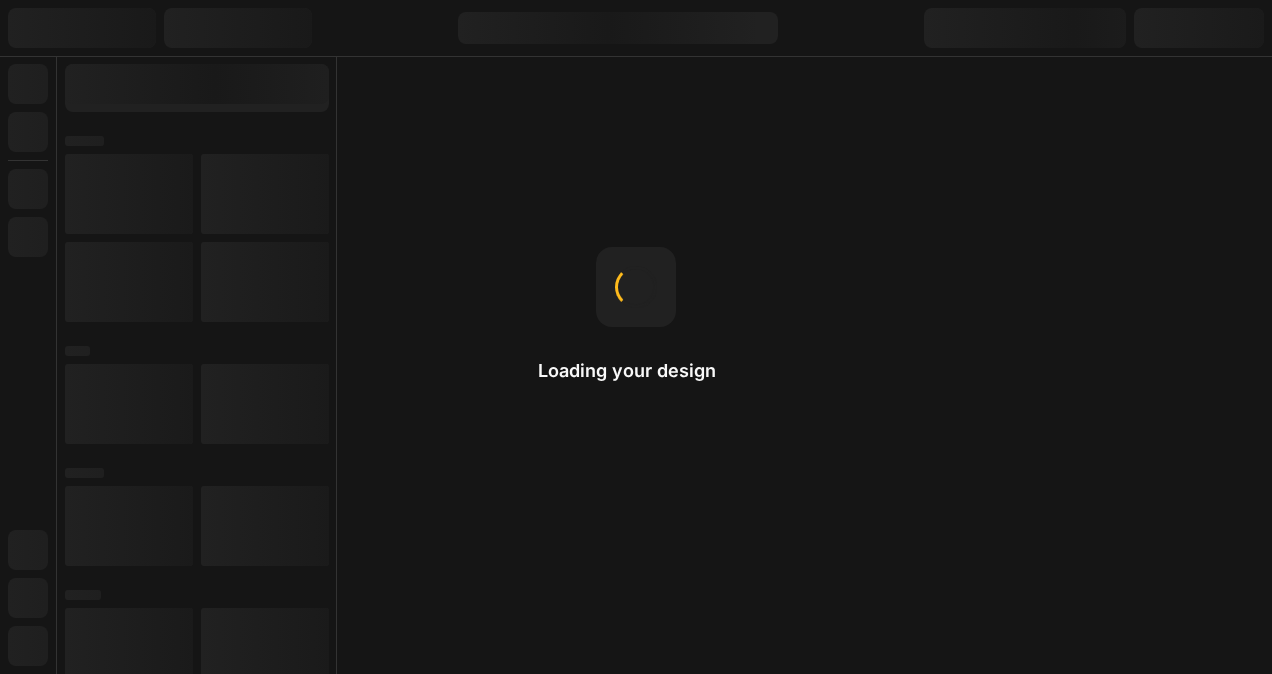 scroll, scrollTop: 0, scrollLeft: 0, axis: both 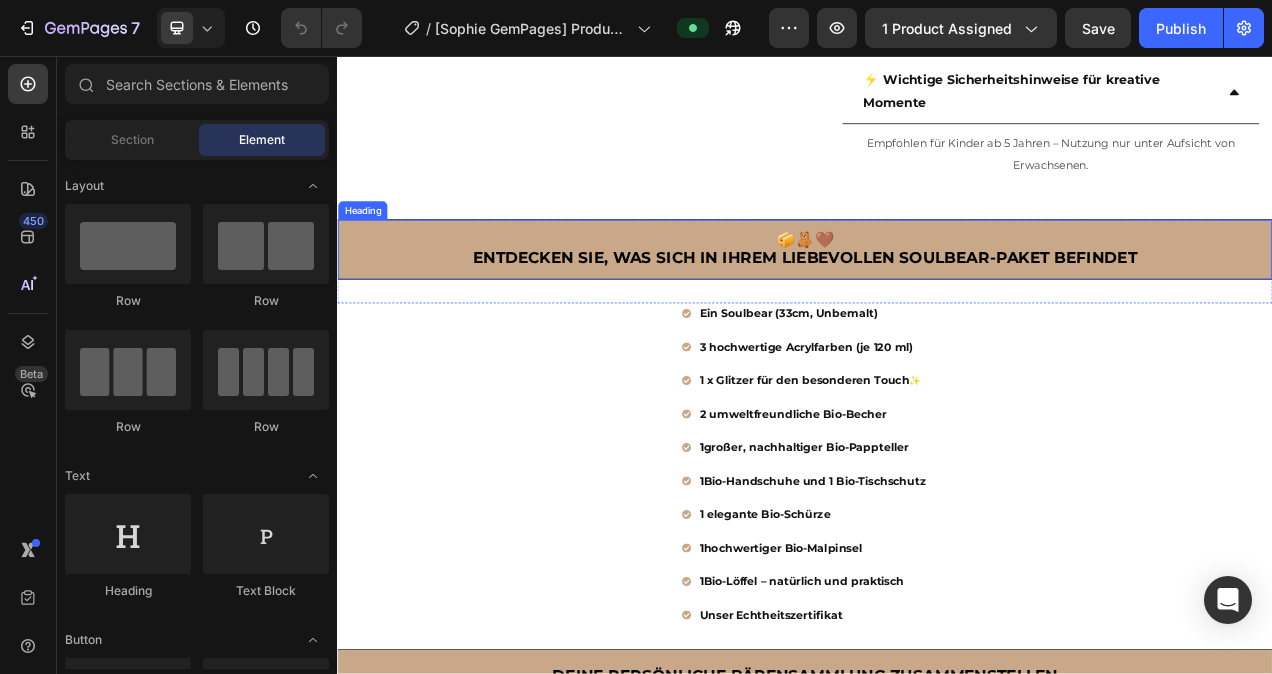 click on "📦🧸🤎  ENTDECKEN SIE, WAS SICH IN IHREM LIEBEVOLLEN SOULBEAR-PAKET BEFINDET" at bounding box center (937, 305) 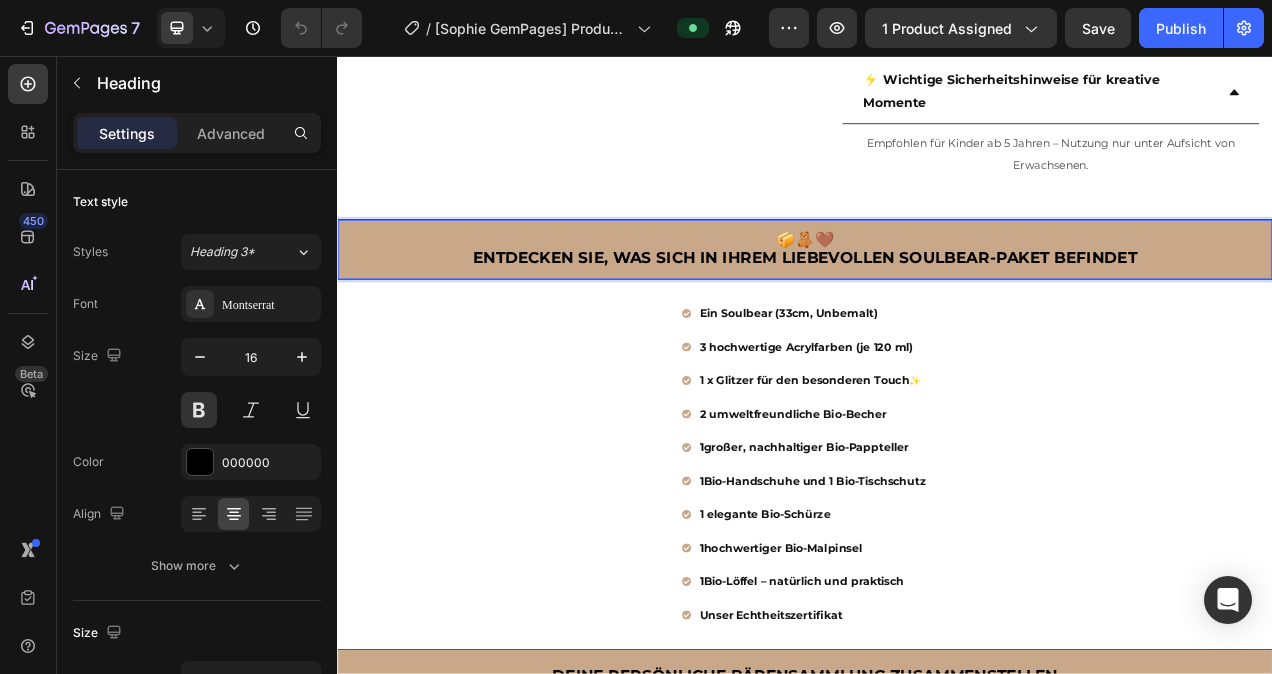 click on "📦🧸🤎  ENTDECKEN SIE, WAS SICH IN IHREM LIEBEVOLLEN SOULBEAR-PAKET BEFINDET" at bounding box center [937, 305] 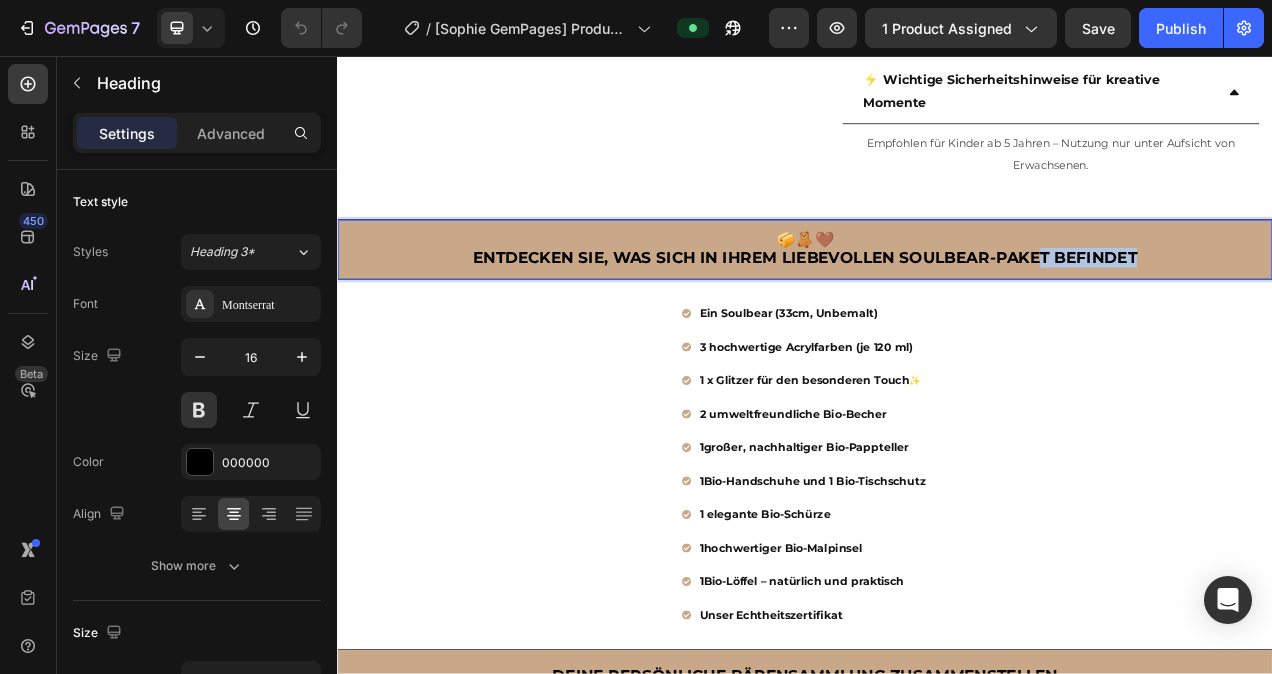 drag, startPoint x: 1372, startPoint y: 304, endPoint x: 1226, endPoint y: 307, distance: 146.03082 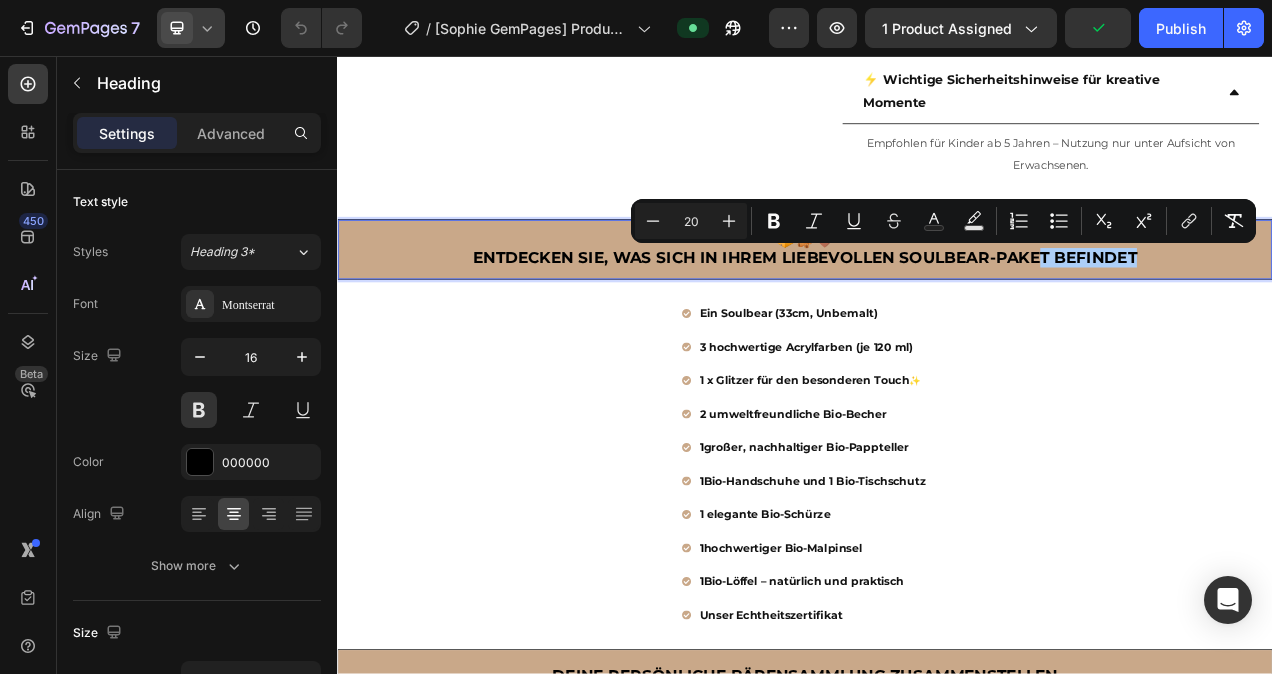 click 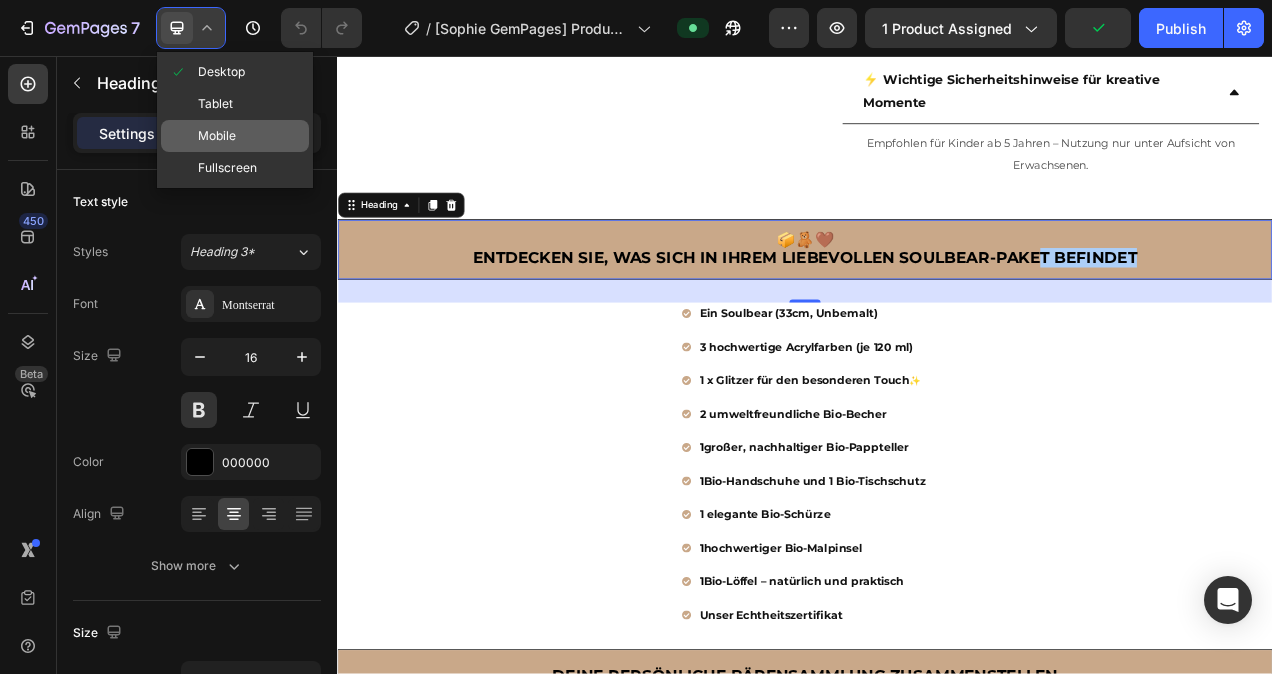 click on "Mobile" at bounding box center (217, 136) 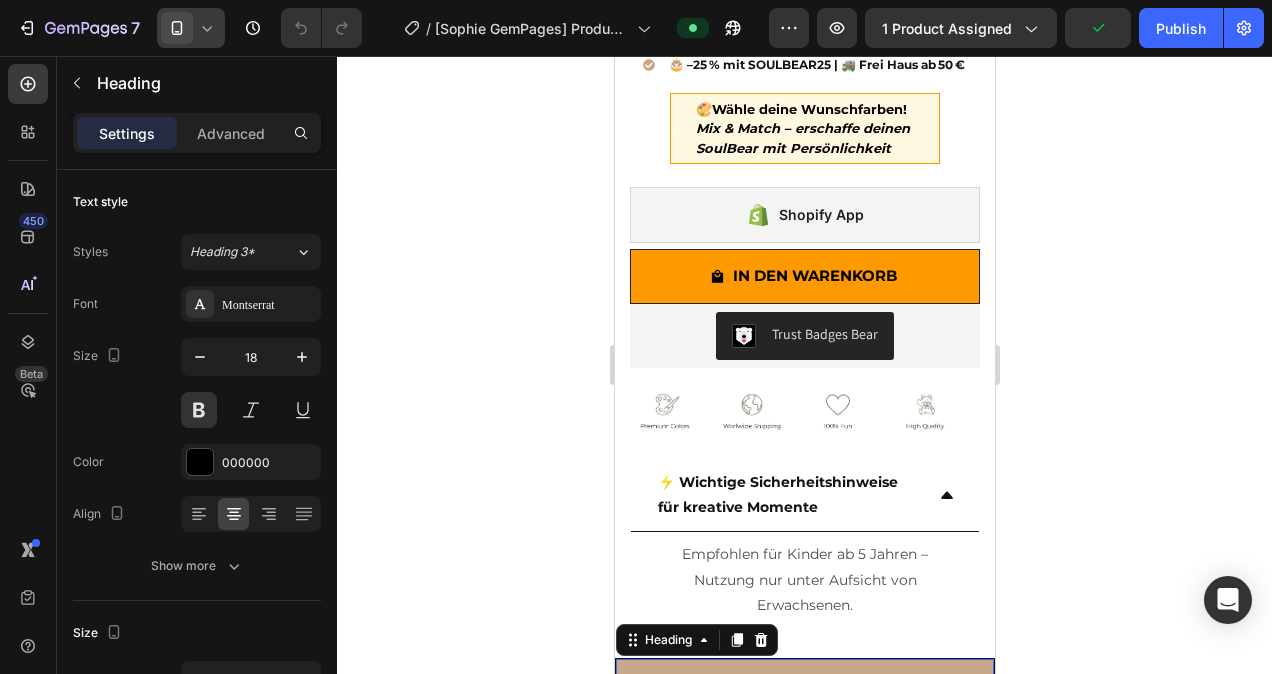 scroll, scrollTop: 519, scrollLeft: 0, axis: vertical 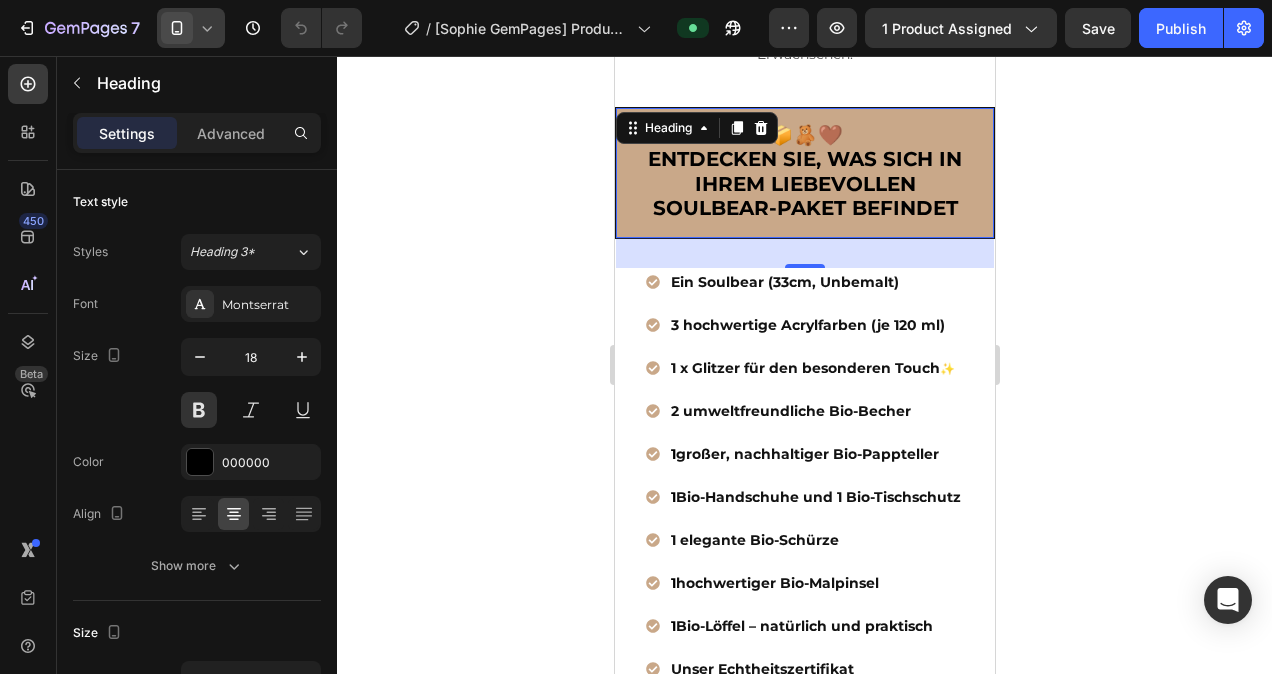 click on "ENTDECKEN SIE, WAS SICH IN IHREM LIEBEVOLLEN SOULBEAR-PAKET BEFINDET" at bounding box center [804, 183] 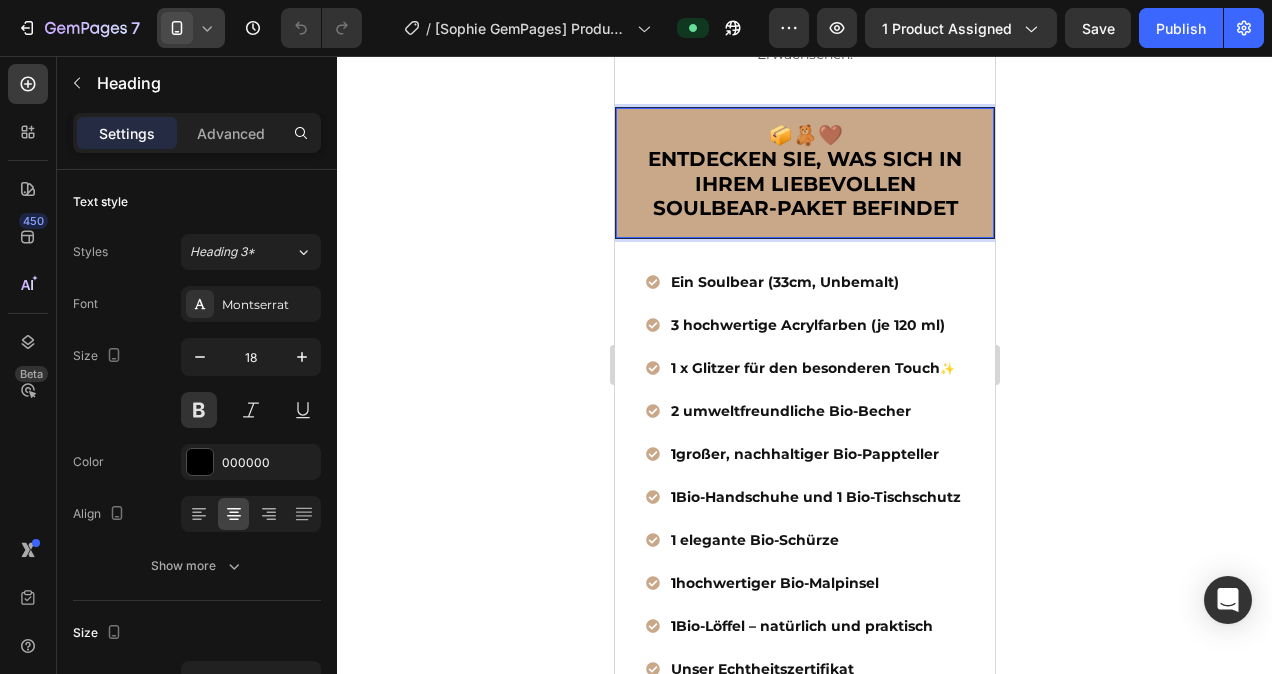 click on "📦🧸🤎  ENTDECKEN SIE, WAS SICH IN IHREM LIEBEVOLLEN SOULBEAR-PAKET BEFINDET" at bounding box center (804, 173) 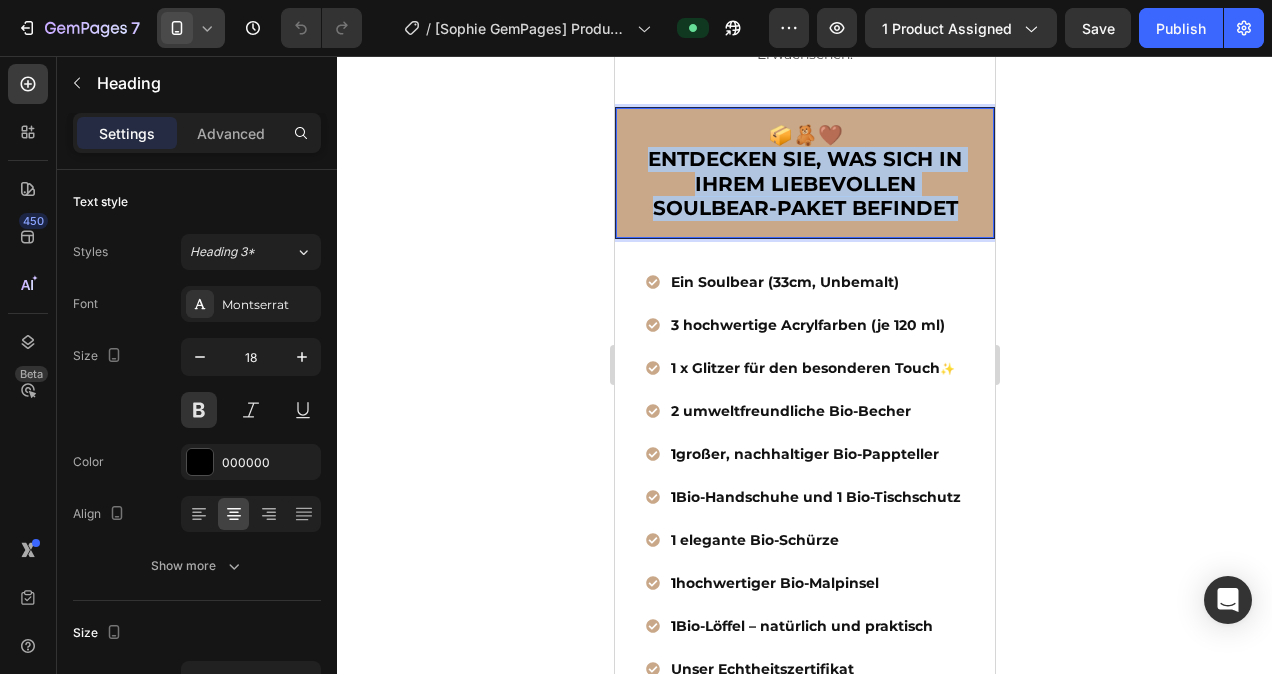 drag, startPoint x: 956, startPoint y: 202, endPoint x: 645, endPoint y: 155, distance: 314.5314 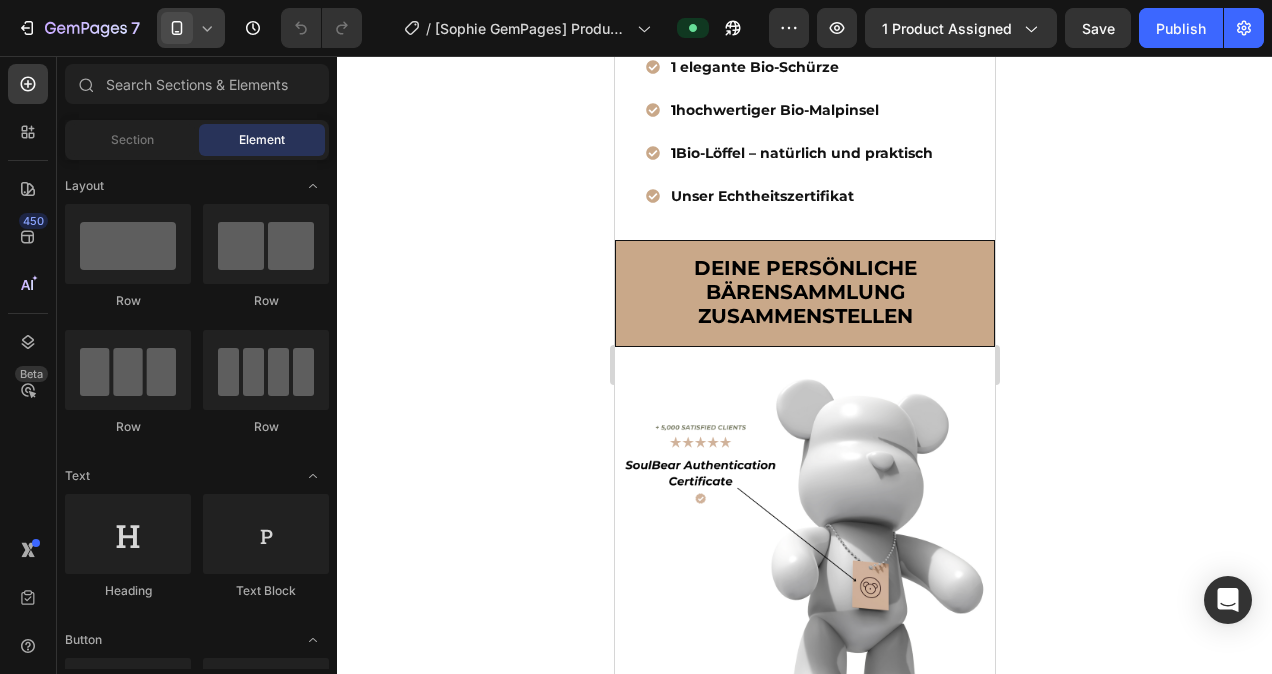 scroll, scrollTop: 1727, scrollLeft: 0, axis: vertical 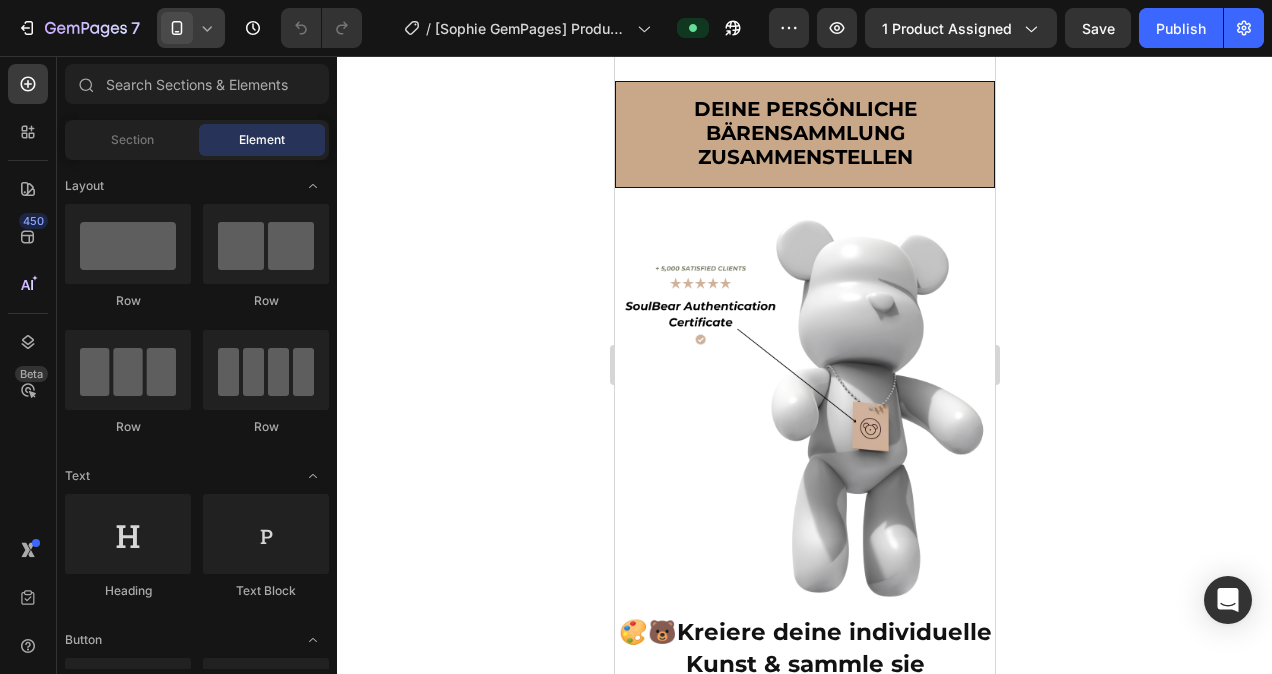 drag, startPoint x: 985, startPoint y: 210, endPoint x: 1613, endPoint y: 329, distance: 639.17523 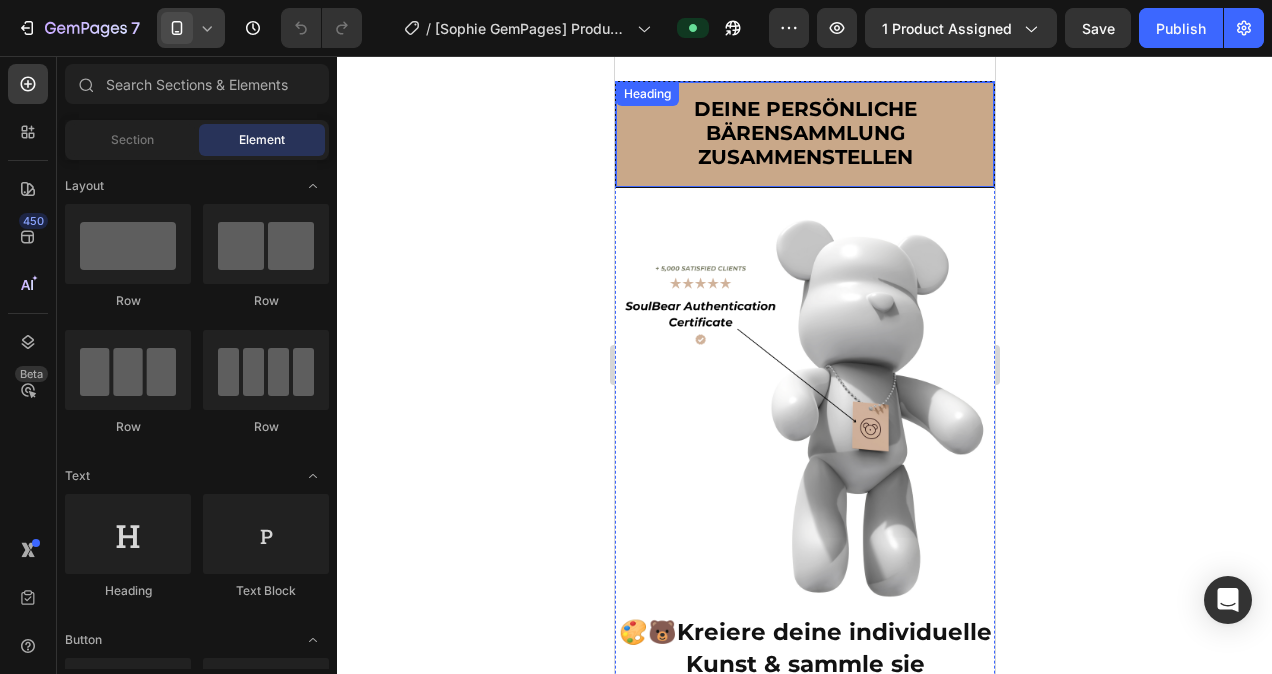 click on "Deine persönliche Bärensammlung zusammenstellen" at bounding box center [804, 134] 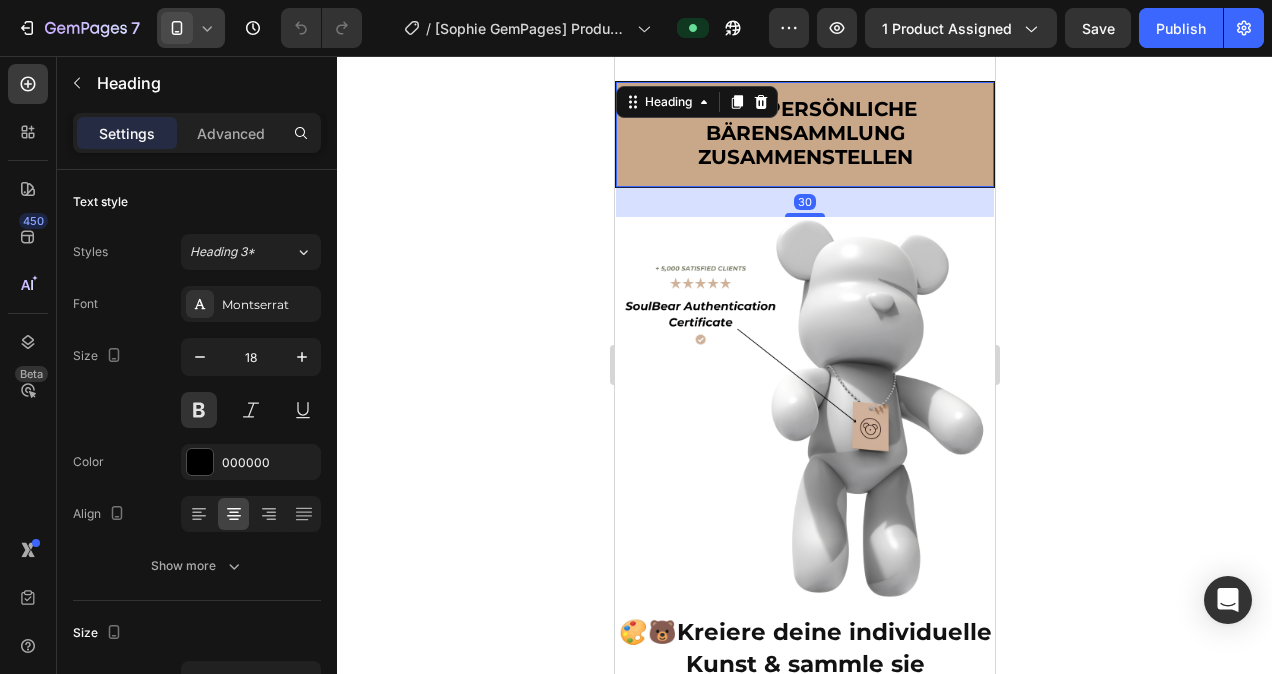 click on "Deine persönliche Bärensammlung zusammenstellen" at bounding box center [804, 134] 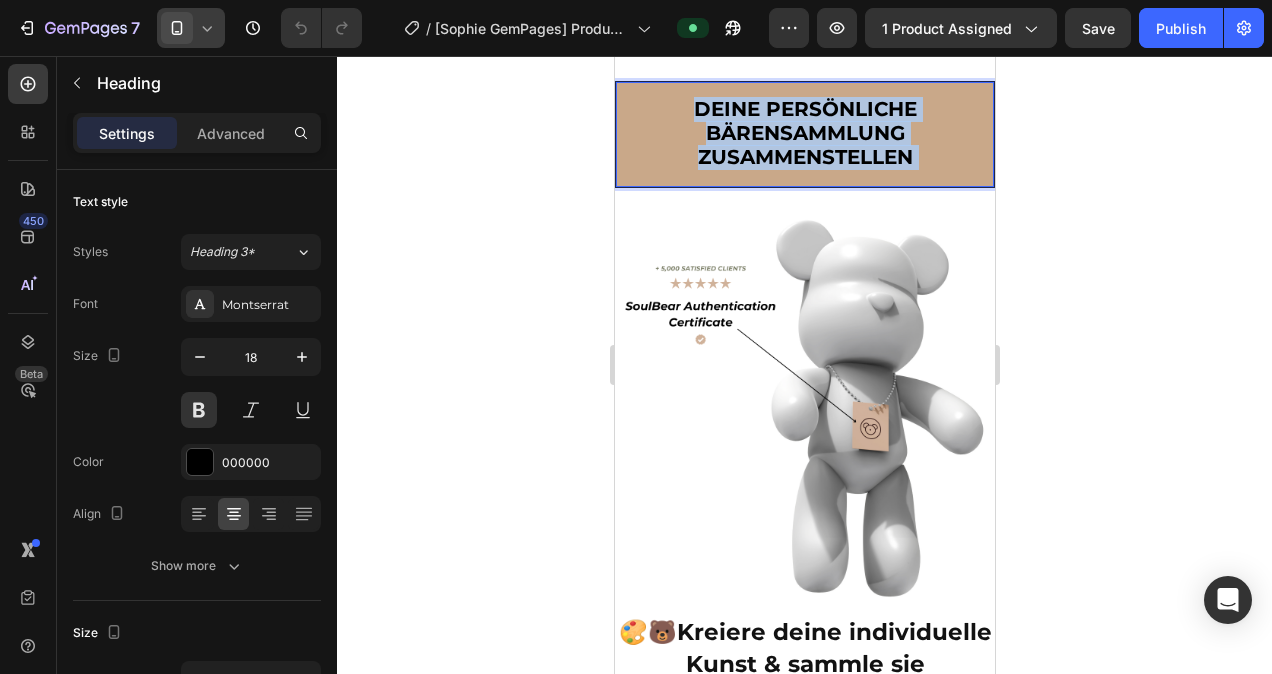 drag, startPoint x: 920, startPoint y: 156, endPoint x: 703, endPoint y: 116, distance: 220.65584 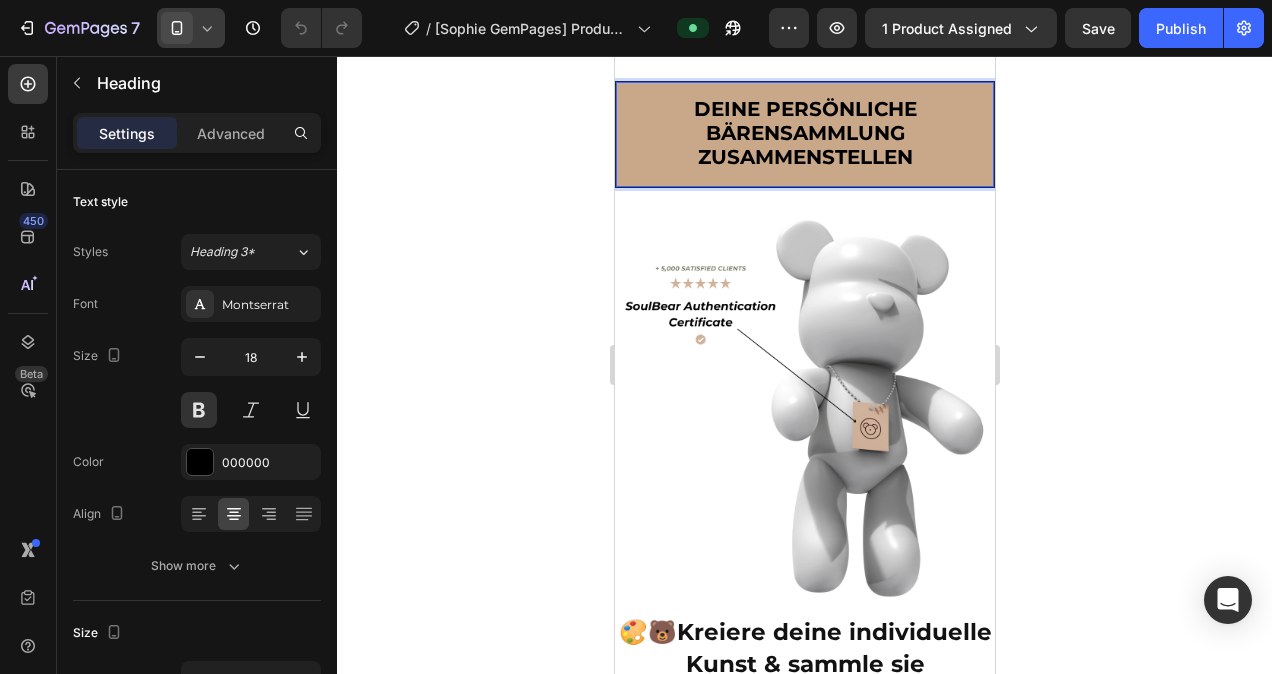 click on "Deine persönliche Bärensammlung zusammenstellen" at bounding box center [804, 133] 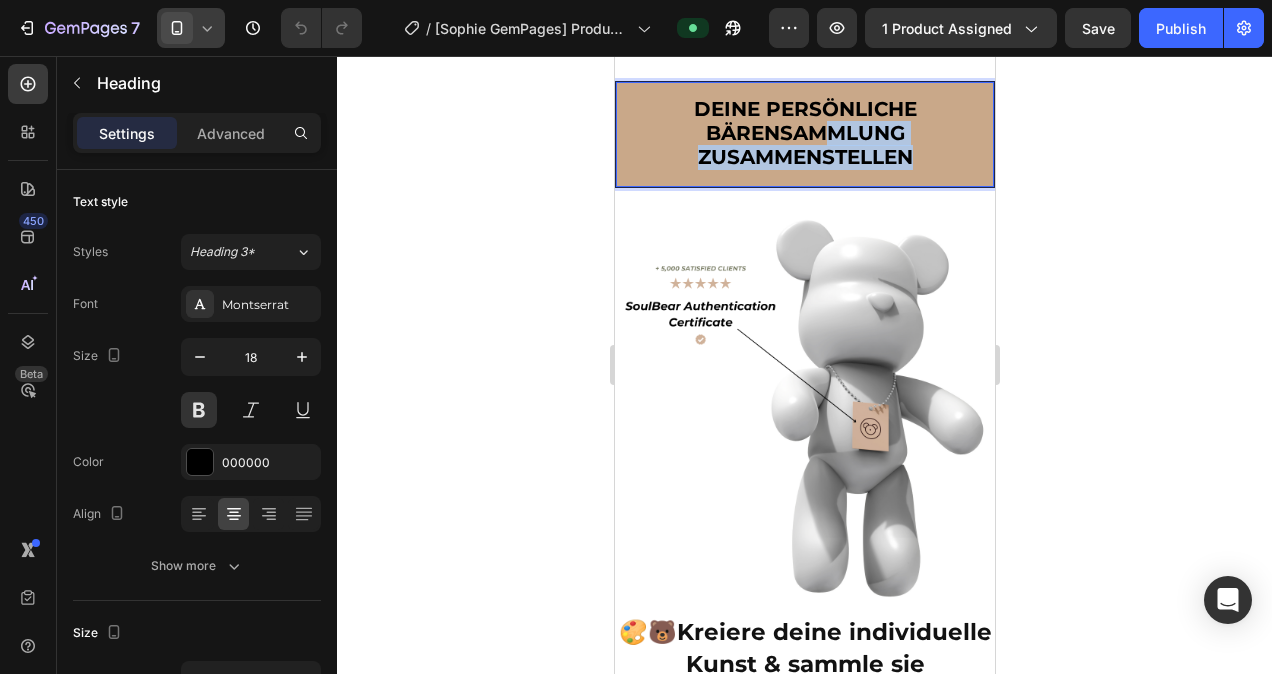 drag, startPoint x: 915, startPoint y: 154, endPoint x: 821, endPoint y: 144, distance: 94.53042 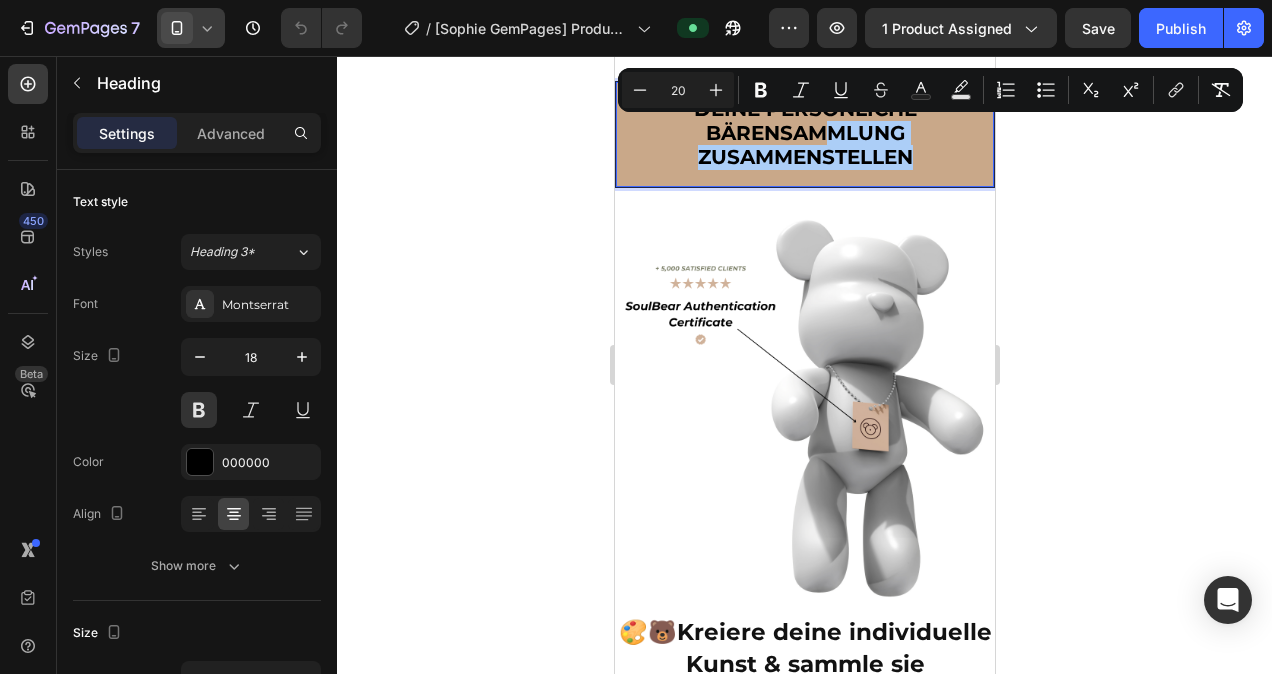 click 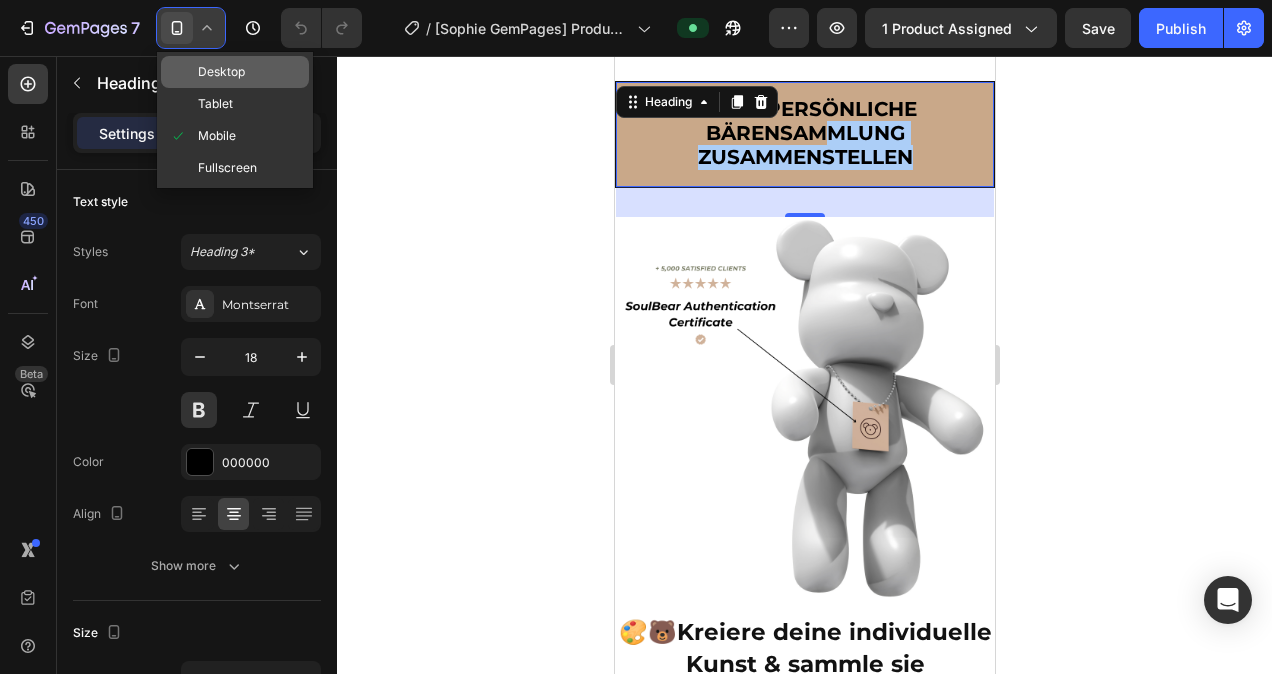 click on "Desktop" at bounding box center [221, 72] 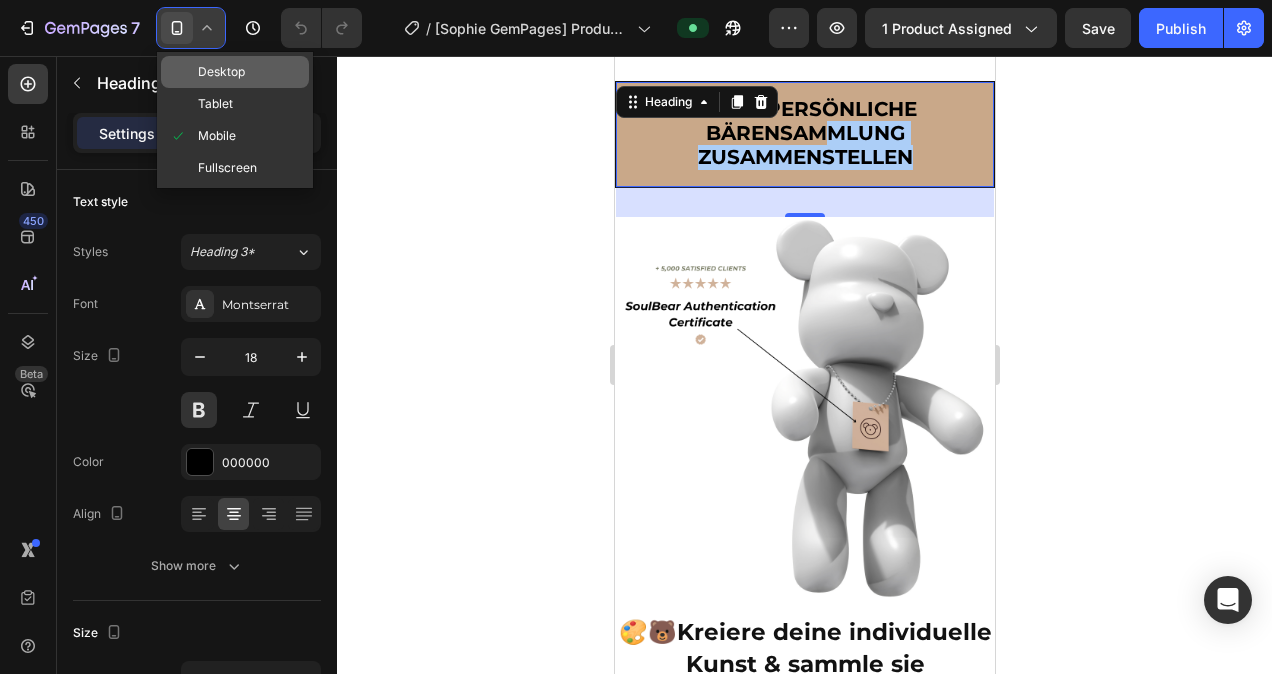 type on "25" 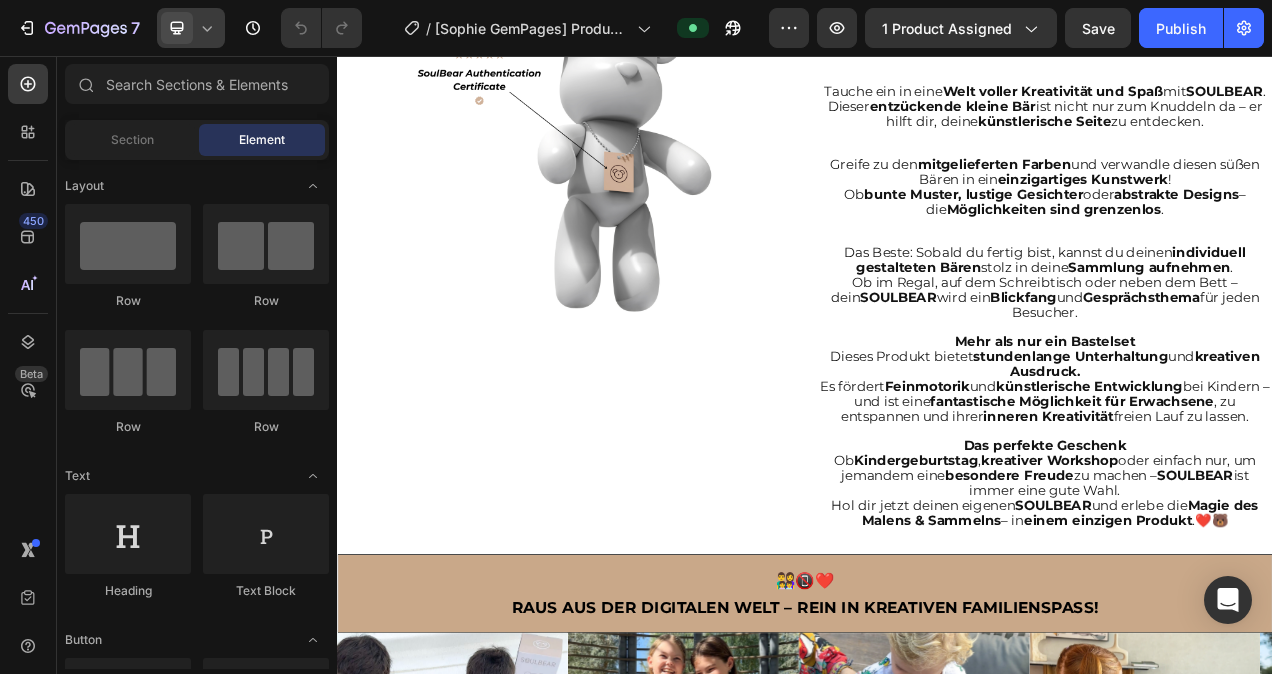 scroll, scrollTop: 2183, scrollLeft: 0, axis: vertical 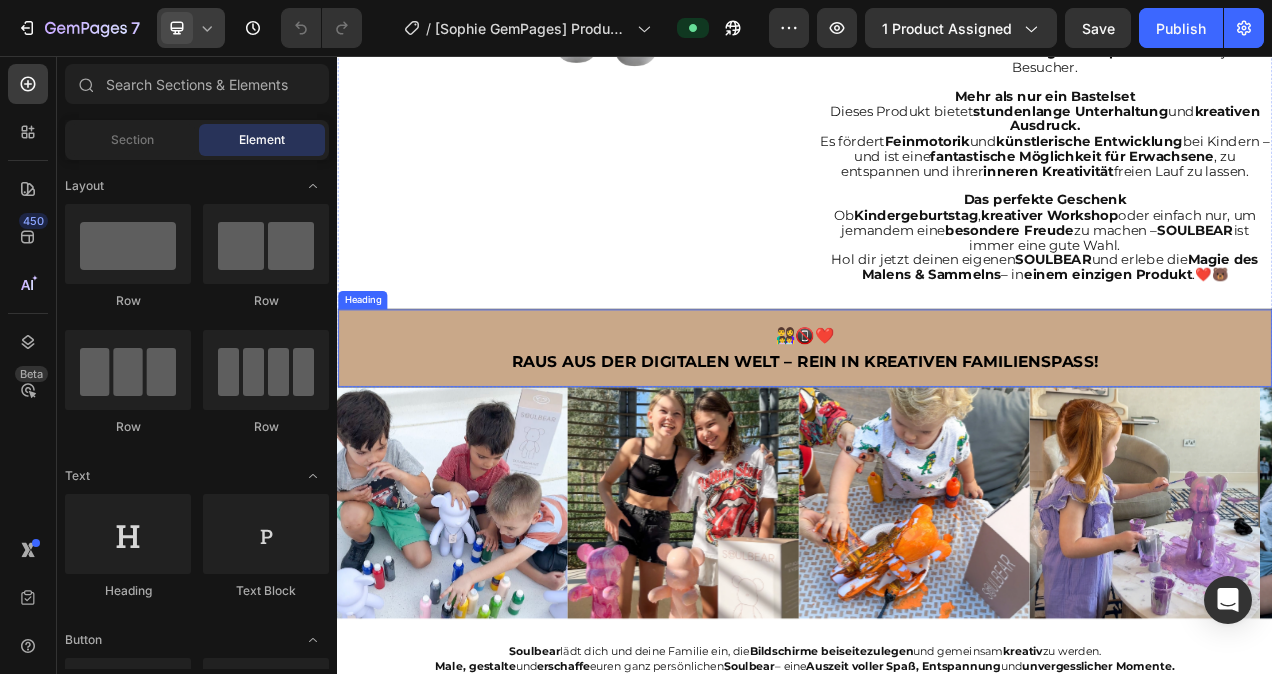 click on "👨‍👩‍👧‍👦📵❤️ Raus aus der digitalen Welt – rein in kreativen Familienspaß!" at bounding box center (937, 431) 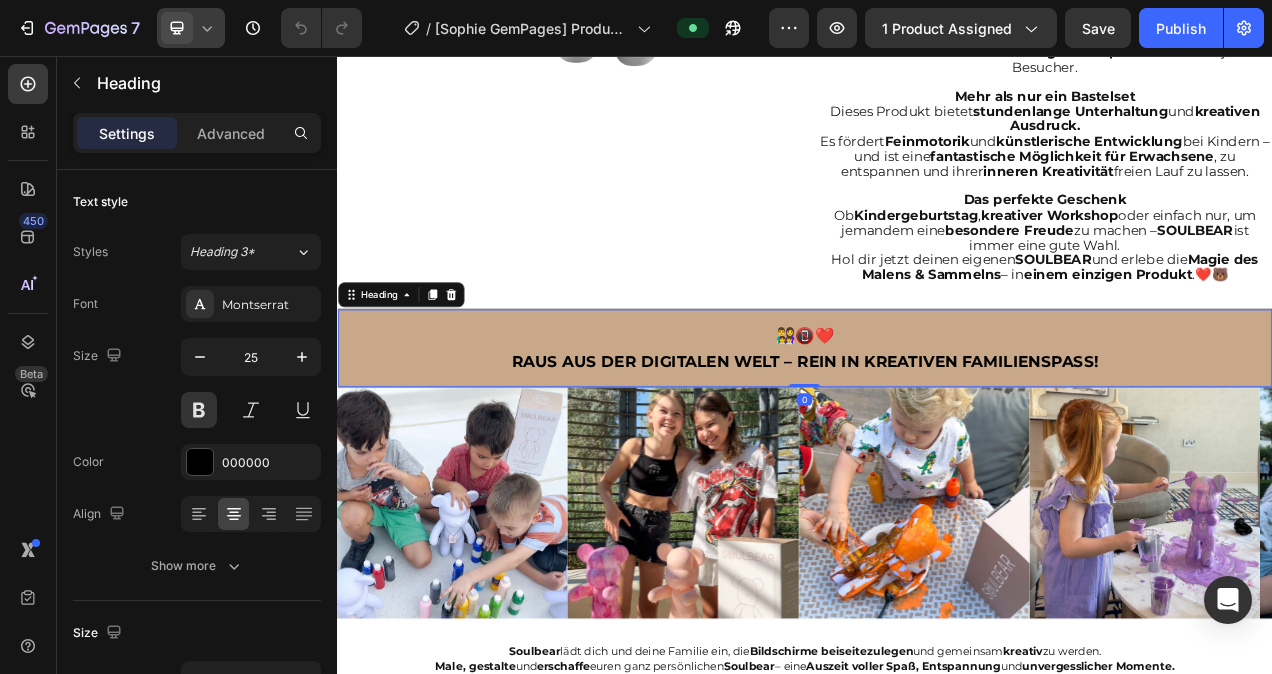 click on "👨‍👩‍👧‍👦📵❤️ Raus aus der digitalen Welt – rein in kreativen Familienspaß!" at bounding box center (937, 431) 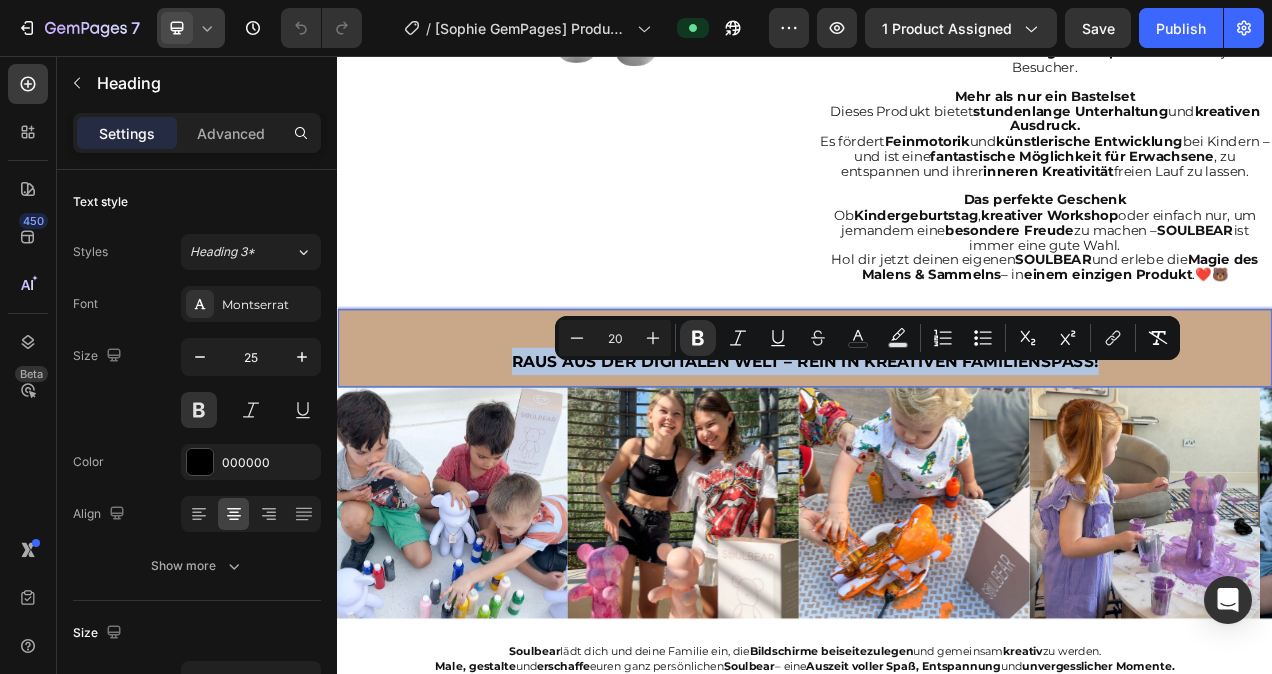 drag, startPoint x: 1319, startPoint y: 455, endPoint x: 1237, endPoint y: 456, distance: 82.006096 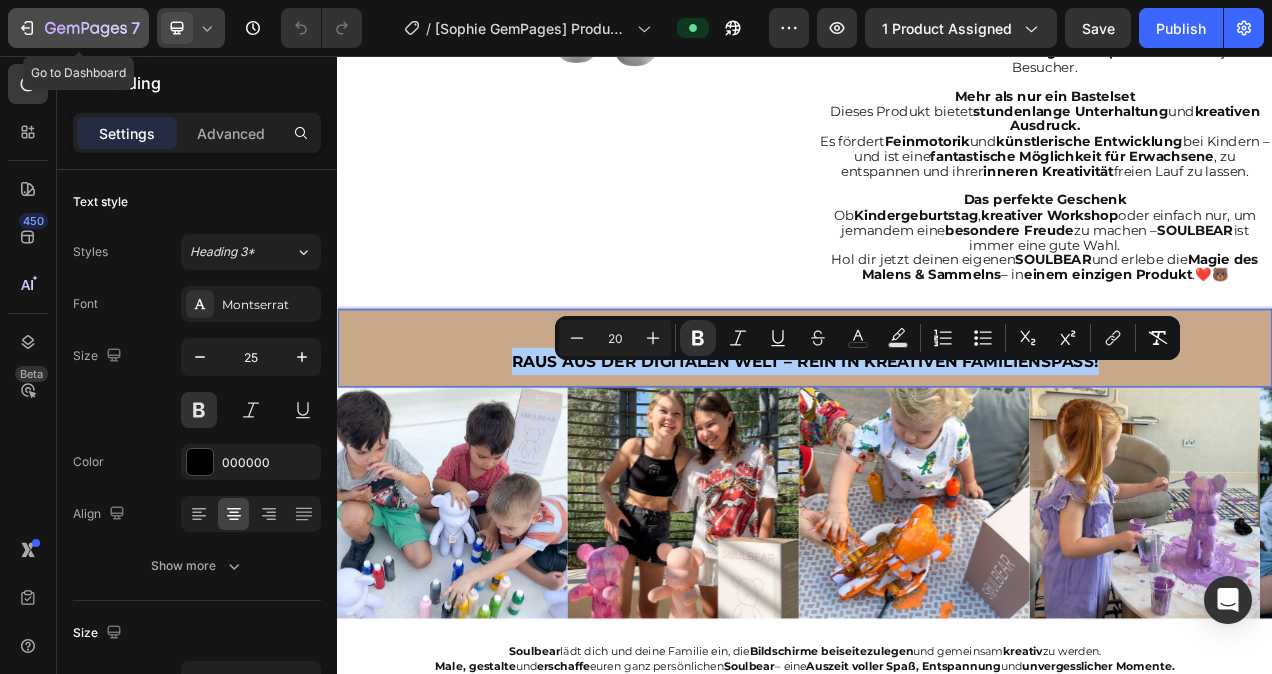 click 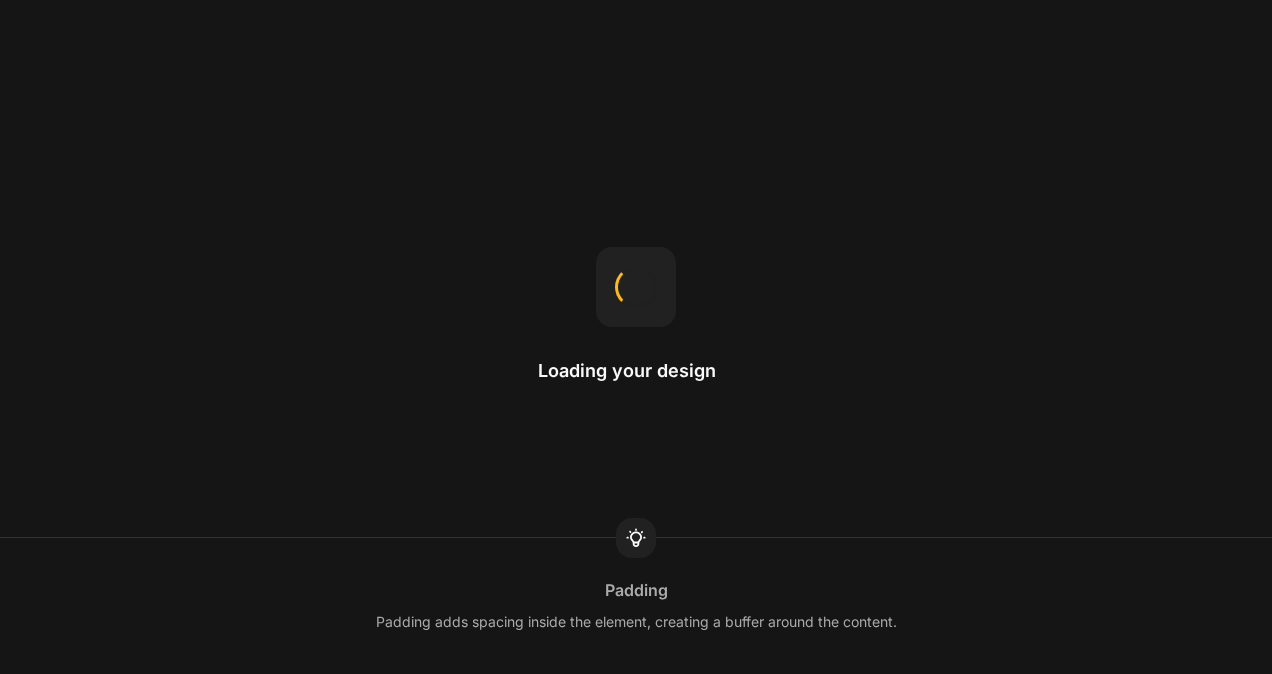 scroll, scrollTop: 0, scrollLeft: 0, axis: both 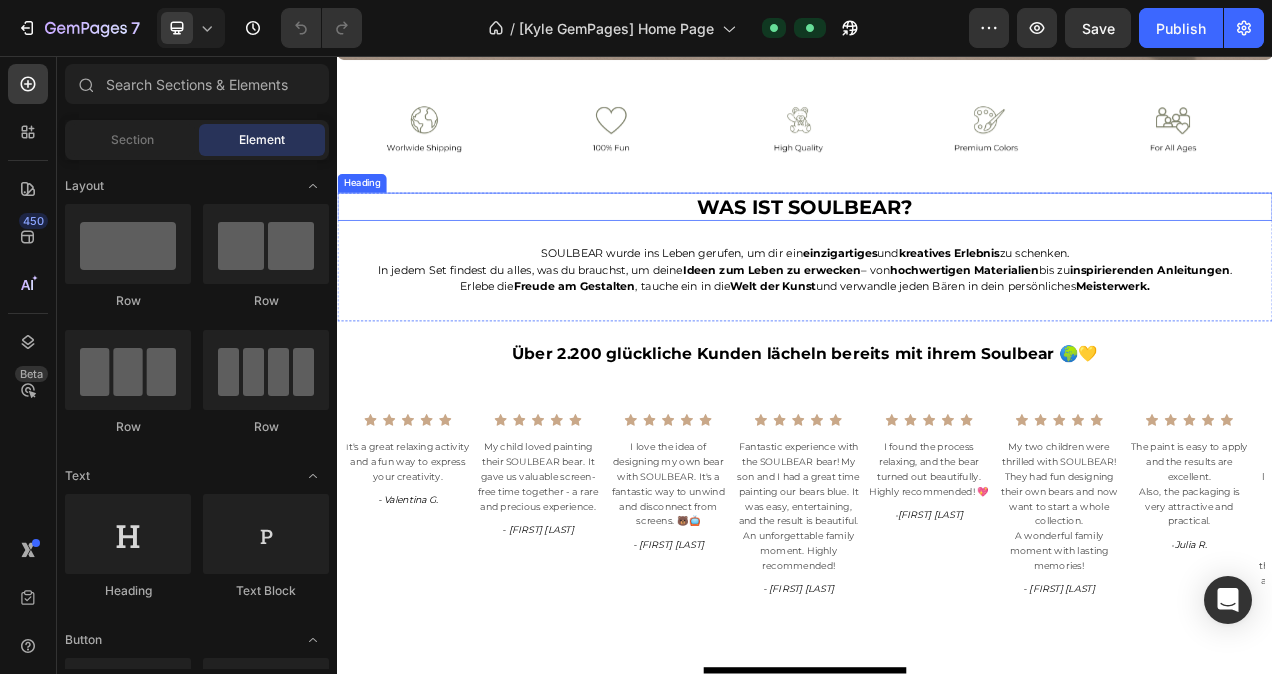 click on "WAS IST SOULBEAR?" at bounding box center (937, 250) 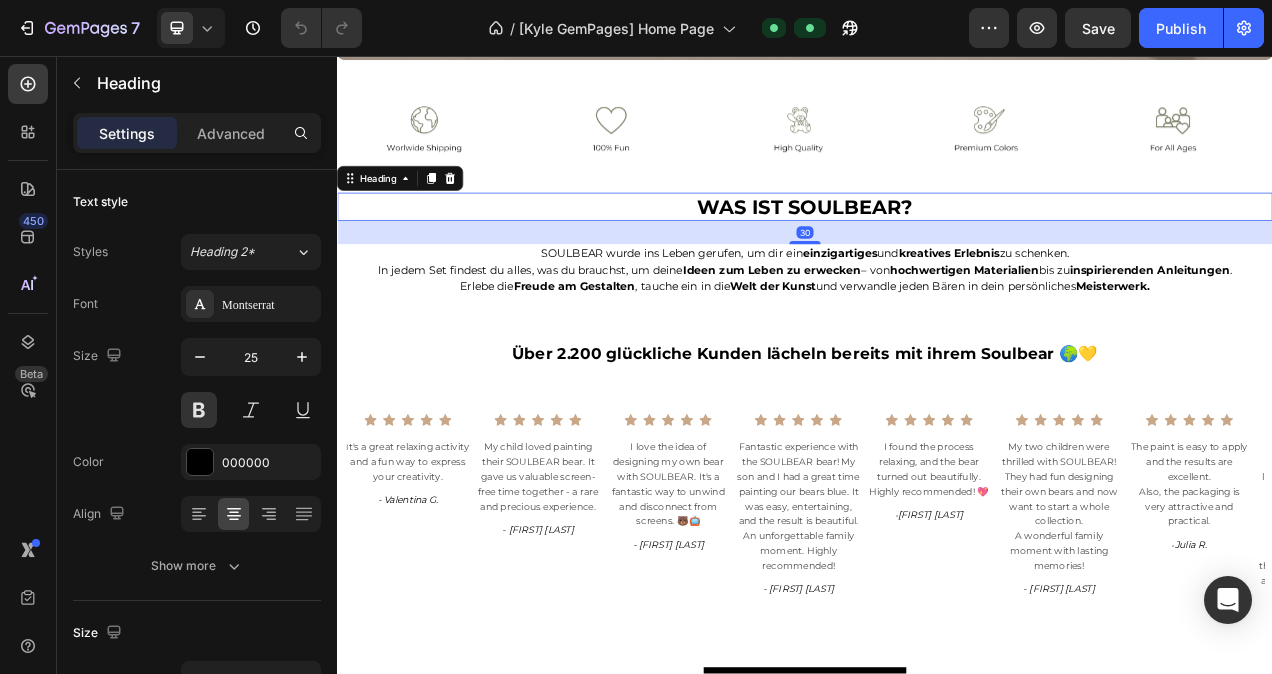 click on "WAS IST SOULBEAR?" at bounding box center (937, 250) 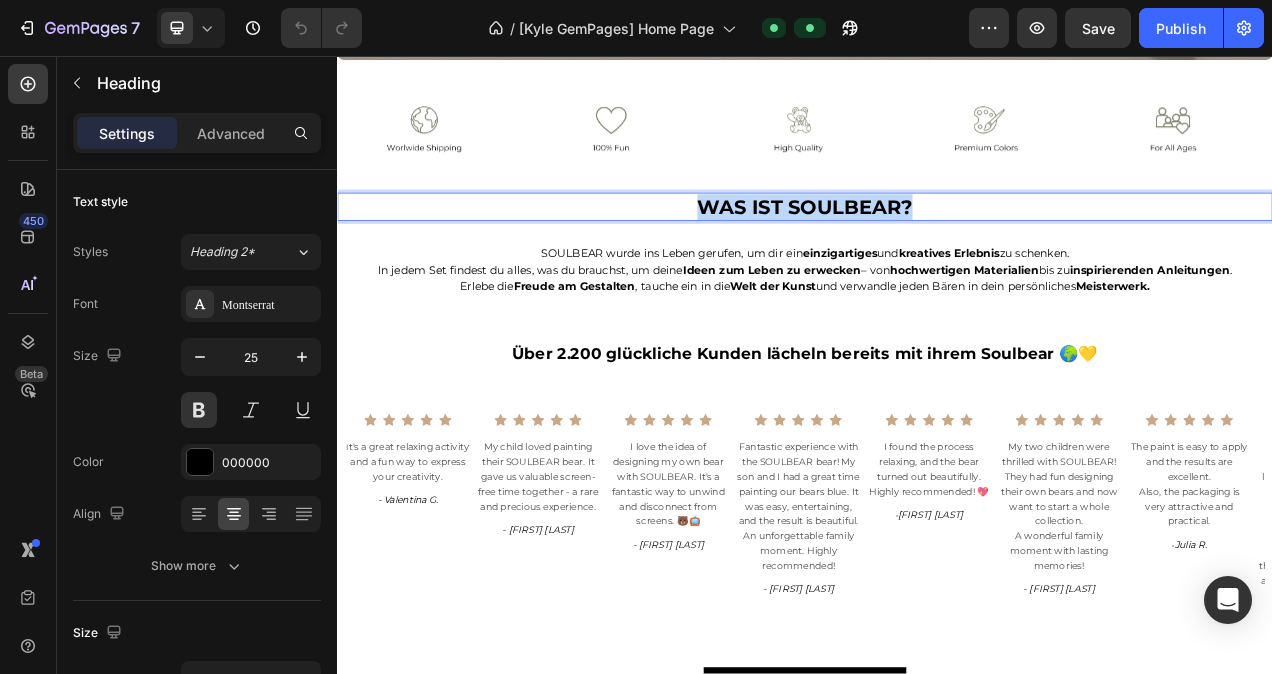 drag, startPoint x: 1110, startPoint y: 243, endPoint x: 796, endPoint y: 242, distance: 314.0016 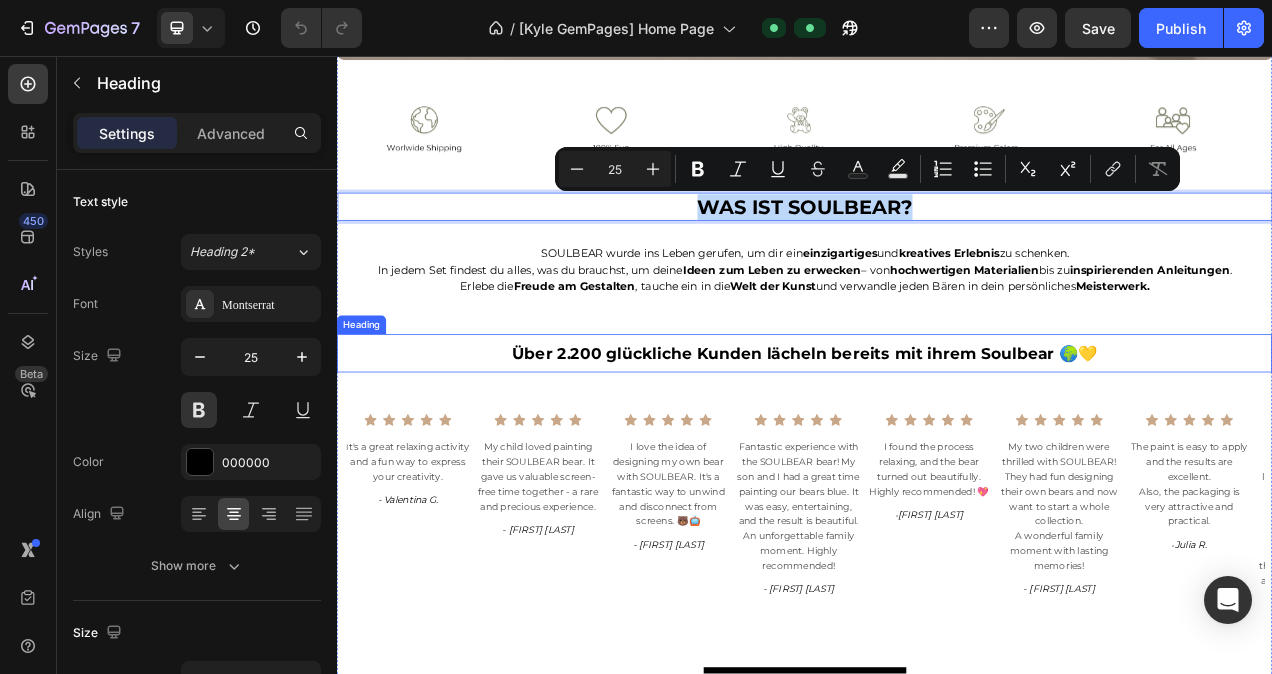 click on "Über 2.200 glückliche Kunden lächeln bereits mit ihrem Soulbear 🌍💛" at bounding box center (937, 437) 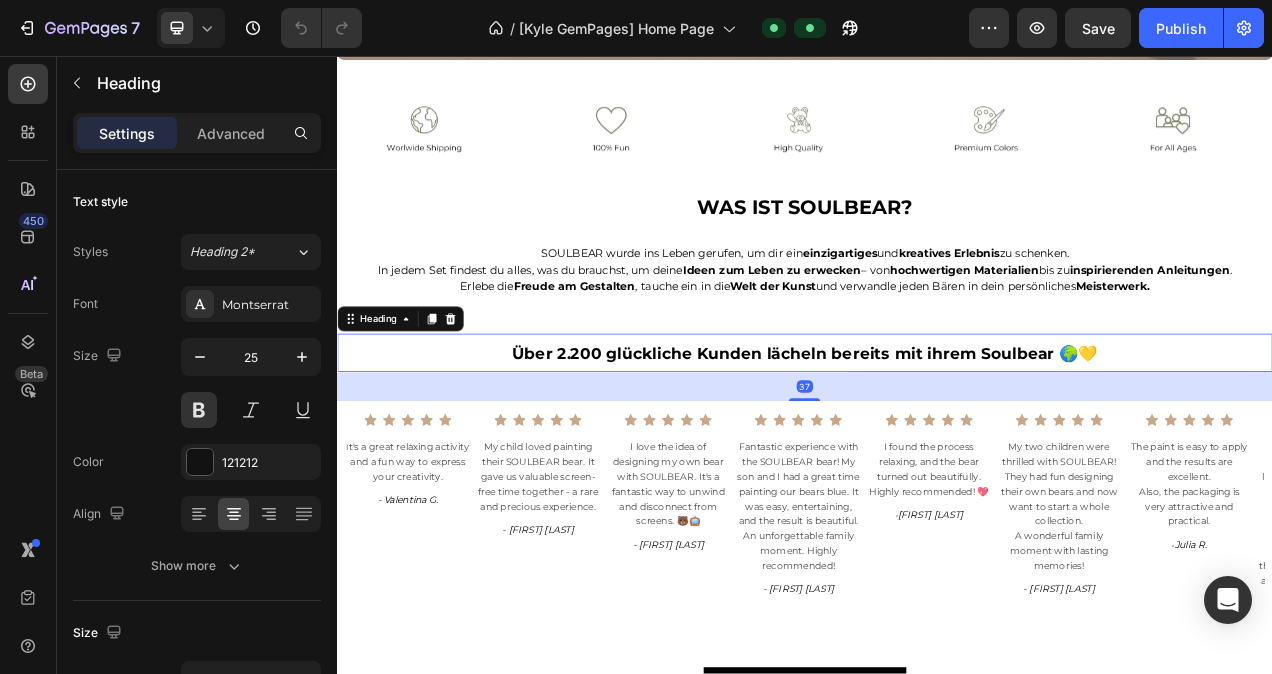 click on "Über 2.200 glückliche Kunden lächeln bereits mit ihrem Soulbear 🌍💛" at bounding box center [937, 437] 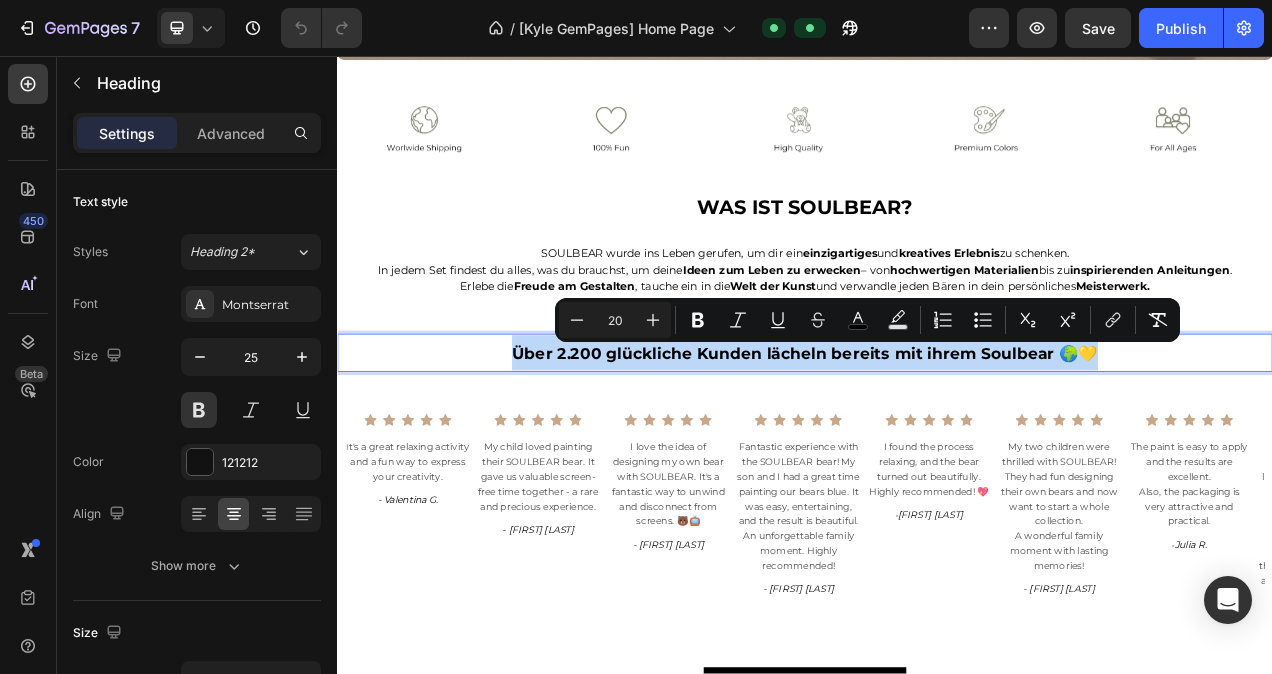 drag, startPoint x: 1326, startPoint y: 434, endPoint x: 559, endPoint y: 443, distance: 767.0528 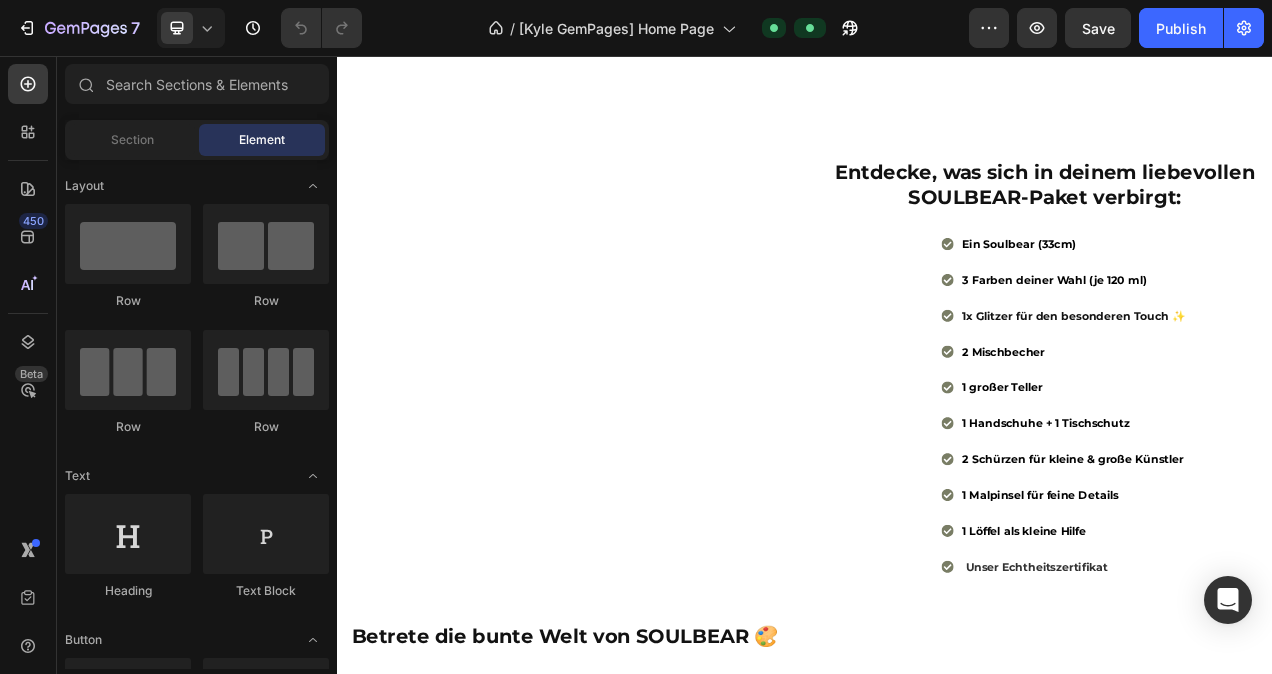 scroll, scrollTop: 1506, scrollLeft: 0, axis: vertical 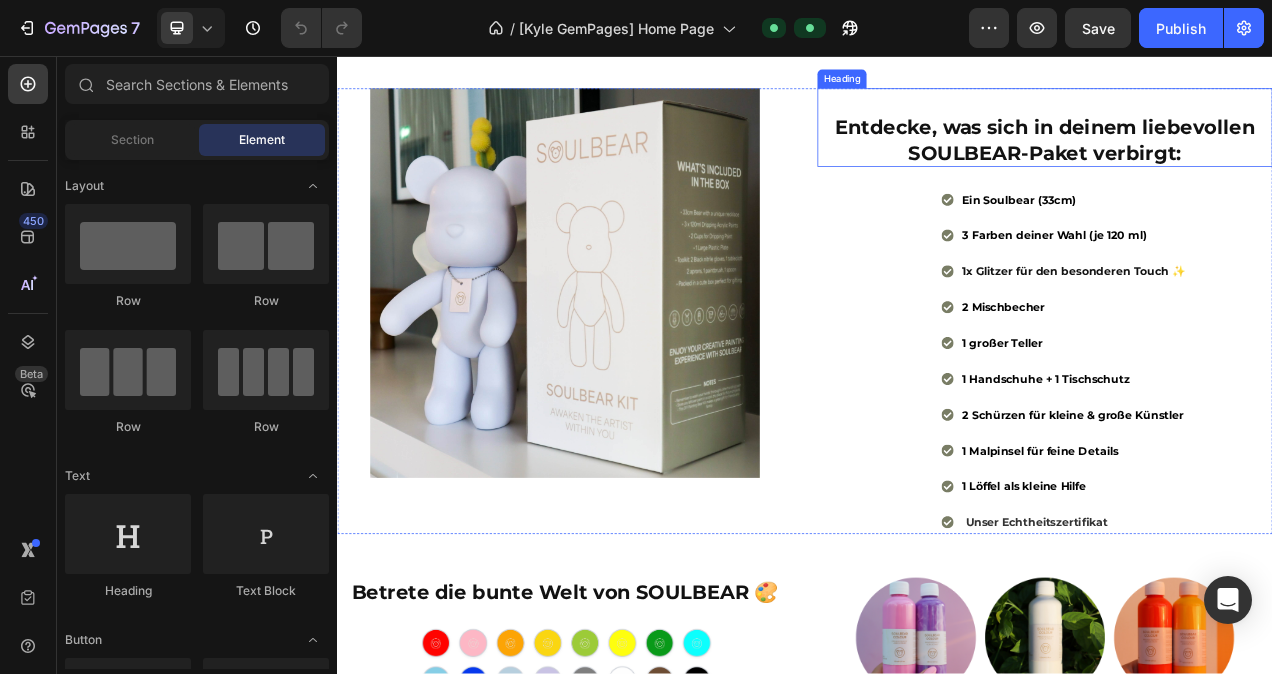 click on "Entdecke, was sich in deinem liebevollen SOULBEAR-Paket verbirgt:" at bounding box center (1245, 149) 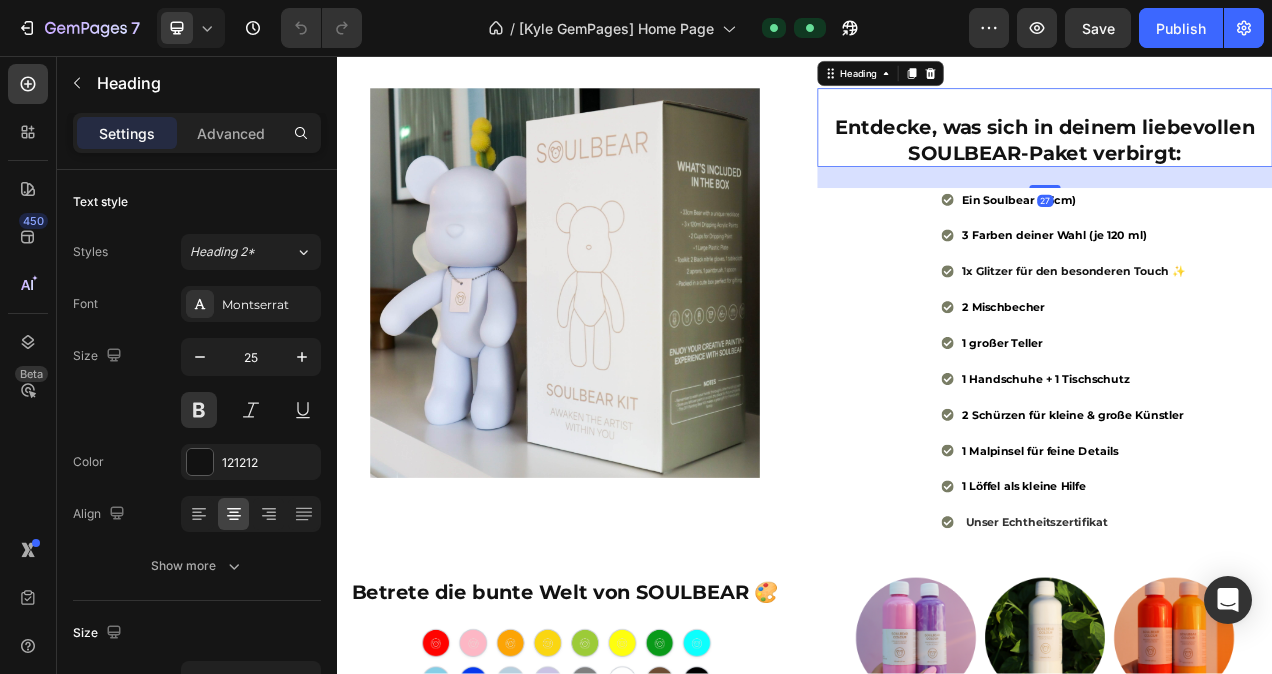 click on "Entdecke, was sich in deinem liebevollen SOULBEAR-Paket verbirgt:" at bounding box center (1245, 149) 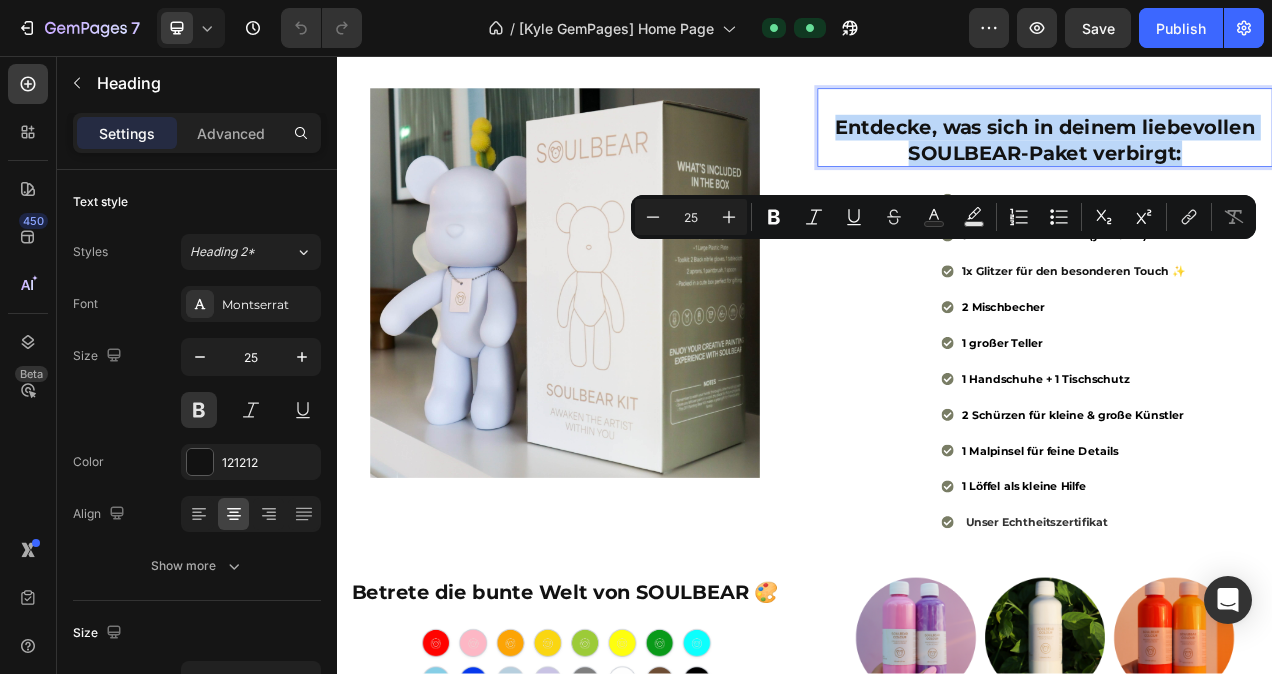 drag, startPoint x: 1427, startPoint y: 338, endPoint x: 968, endPoint y: 326, distance: 459.15683 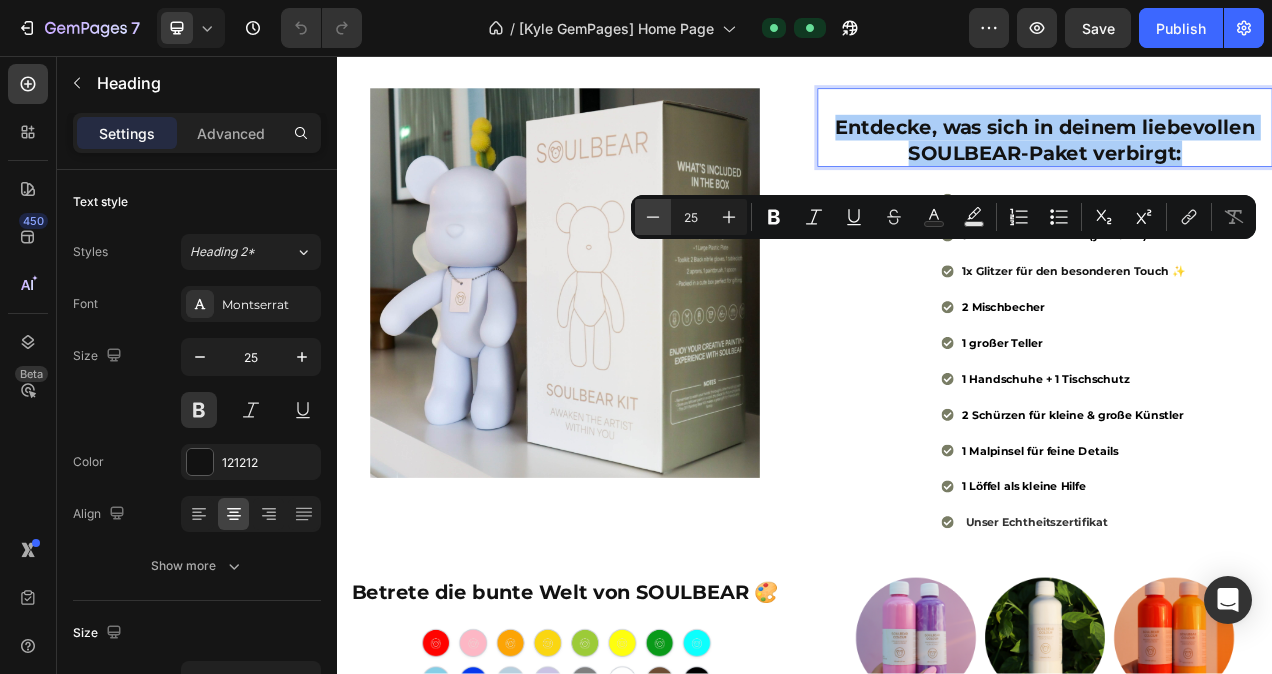 click 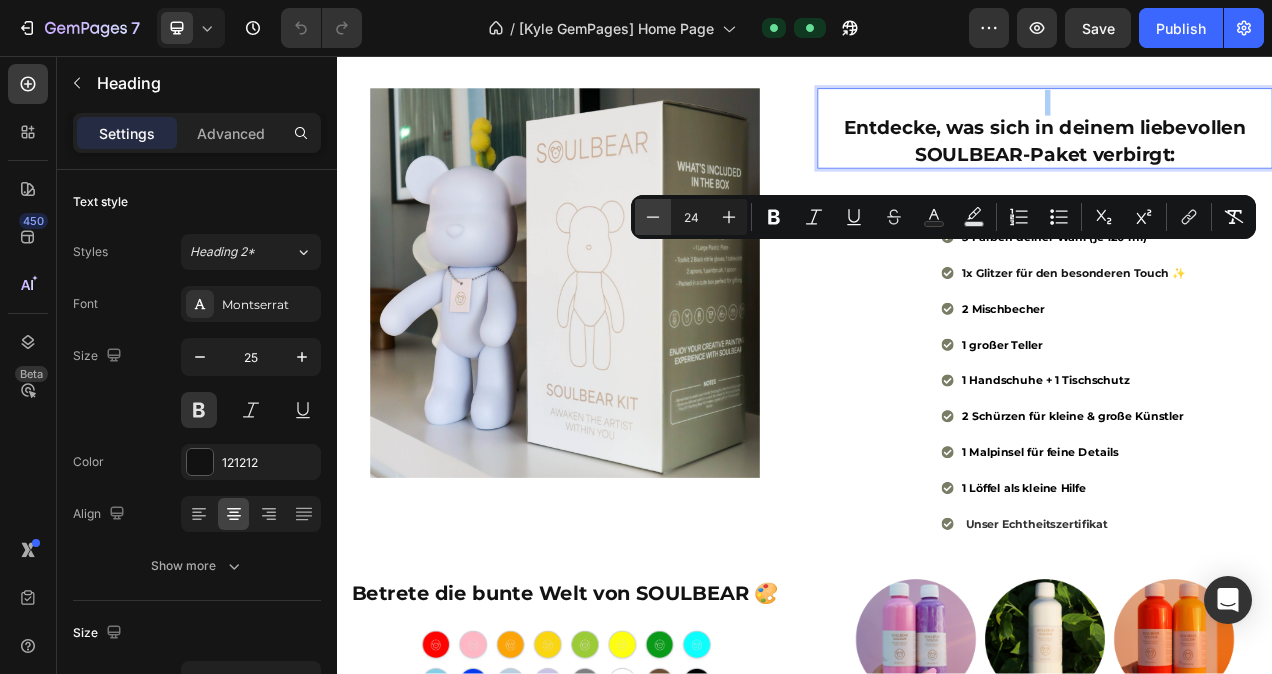 click 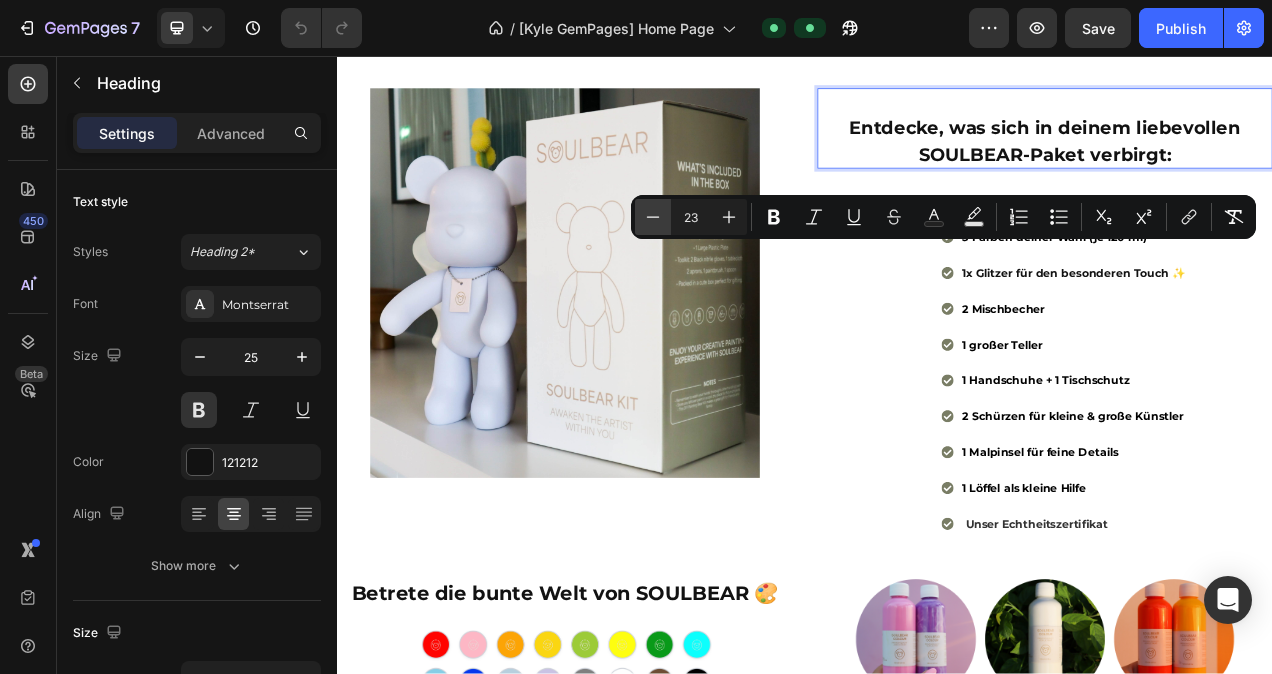 click 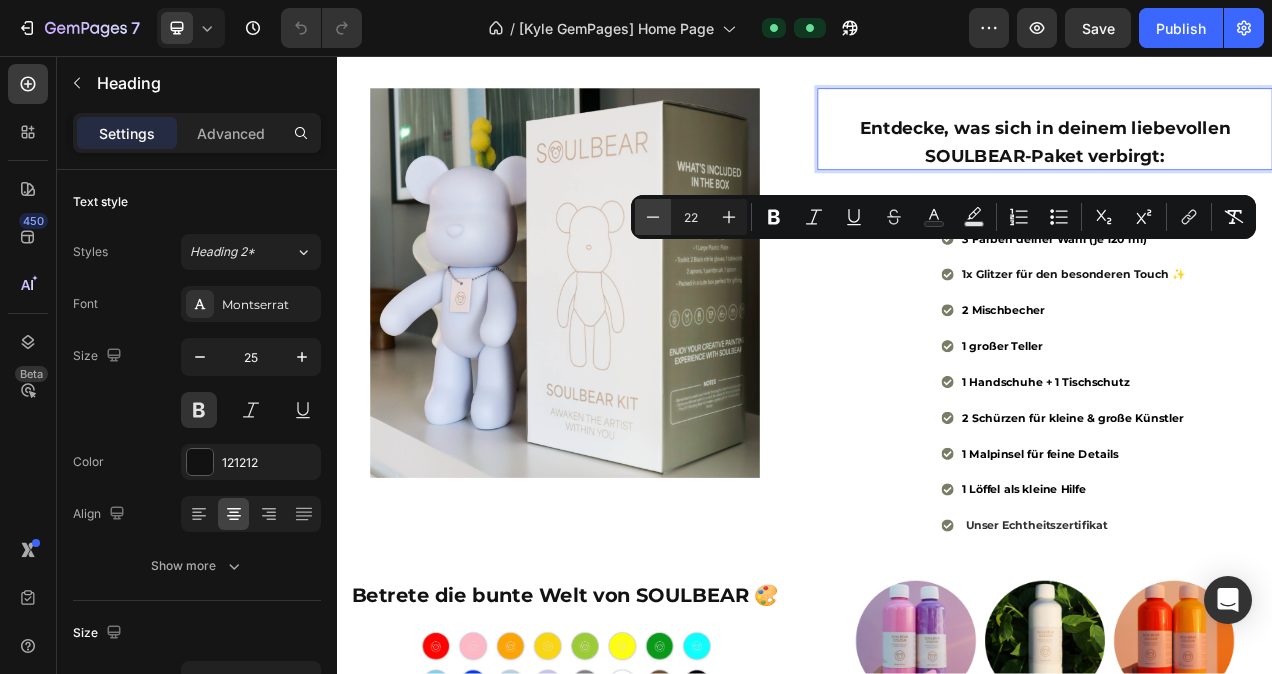 click 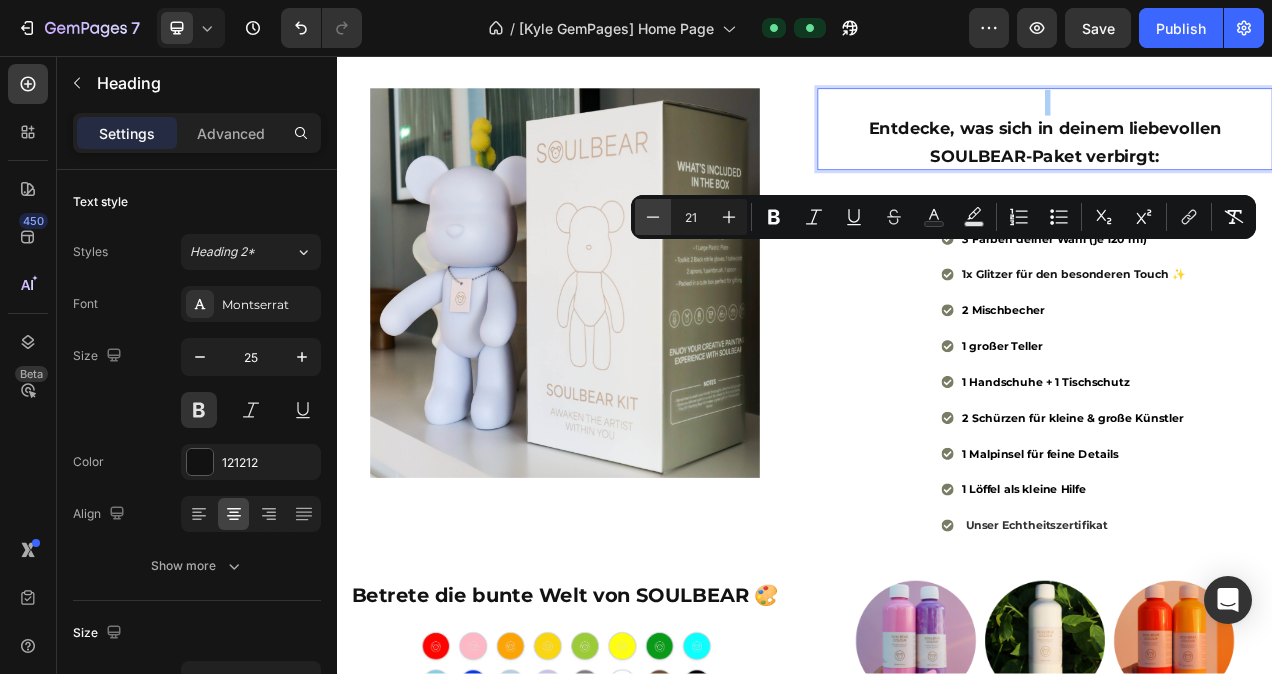 click 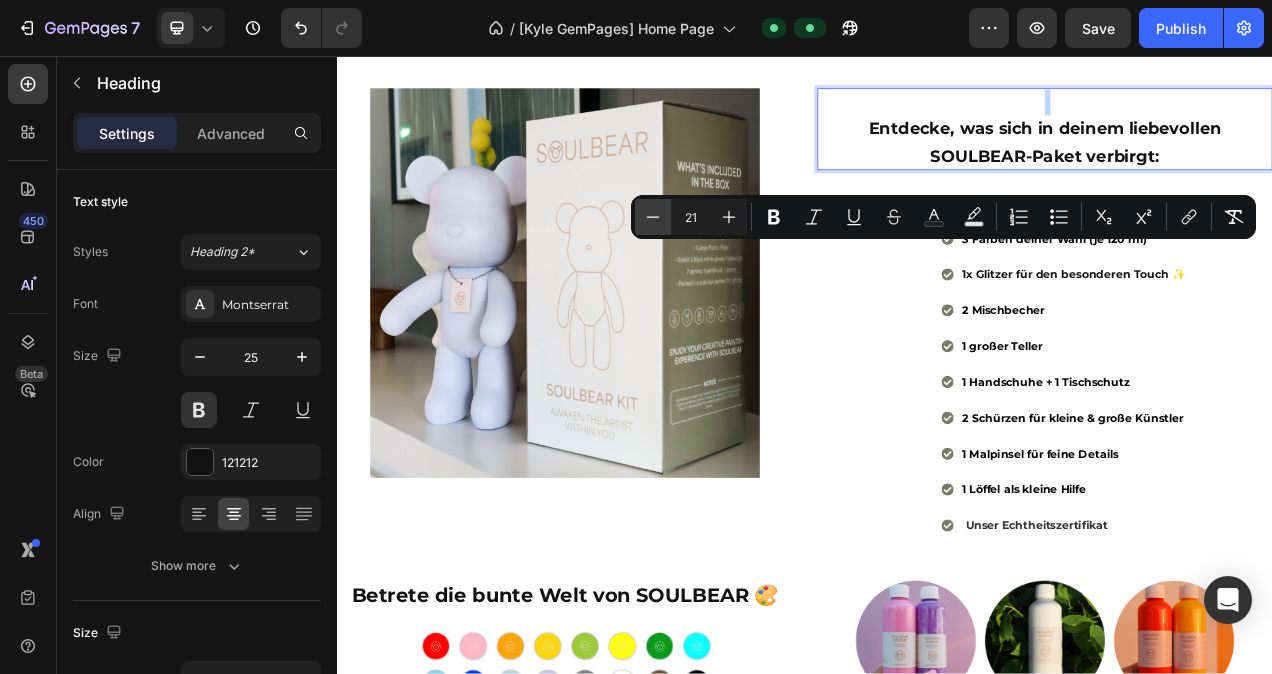 type on "20" 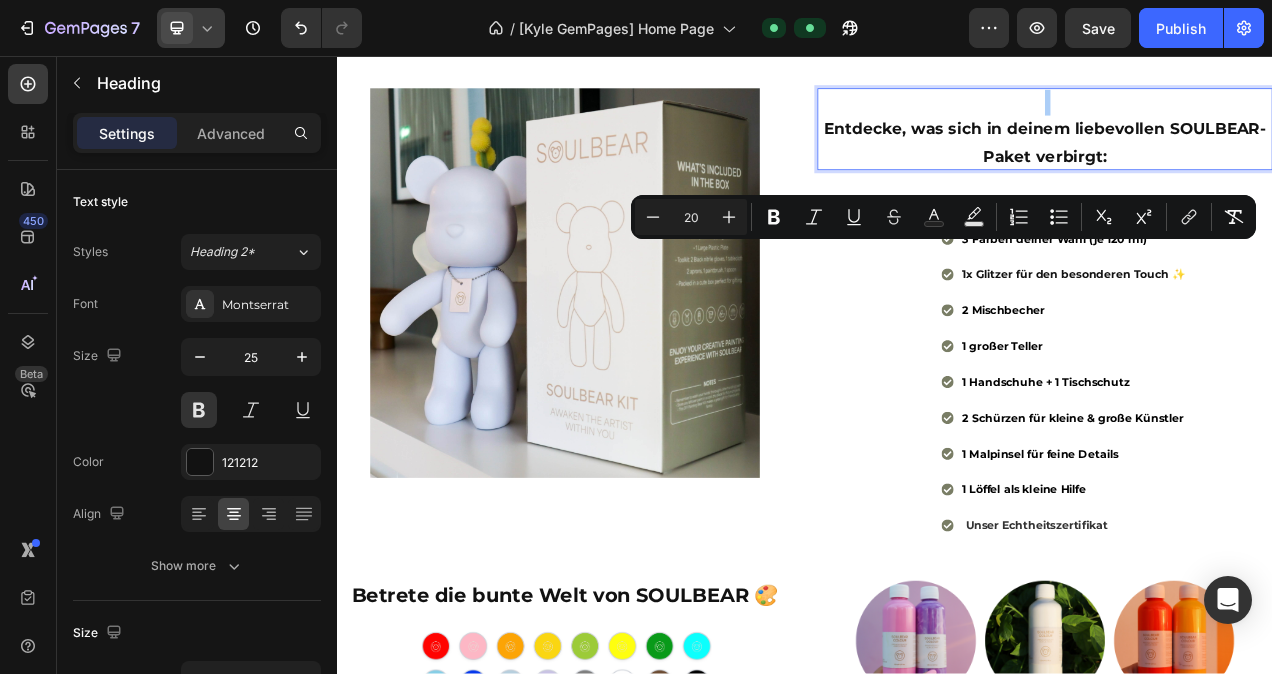 click 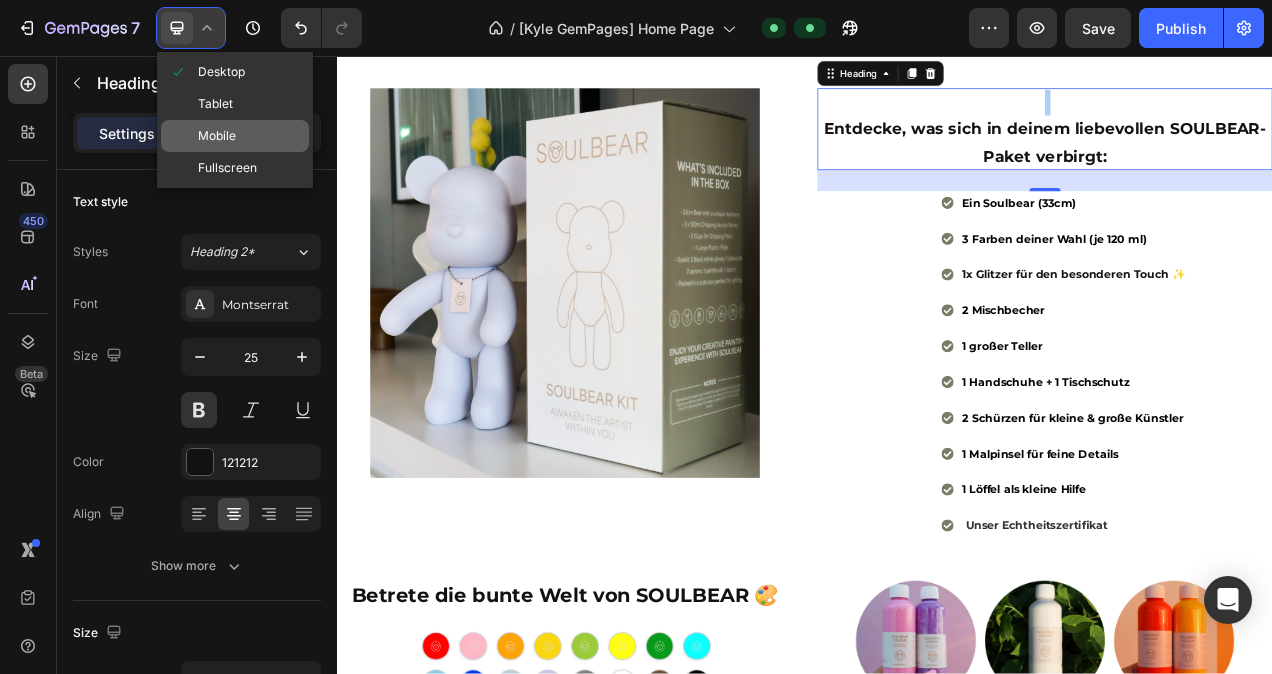 click on "Mobile" 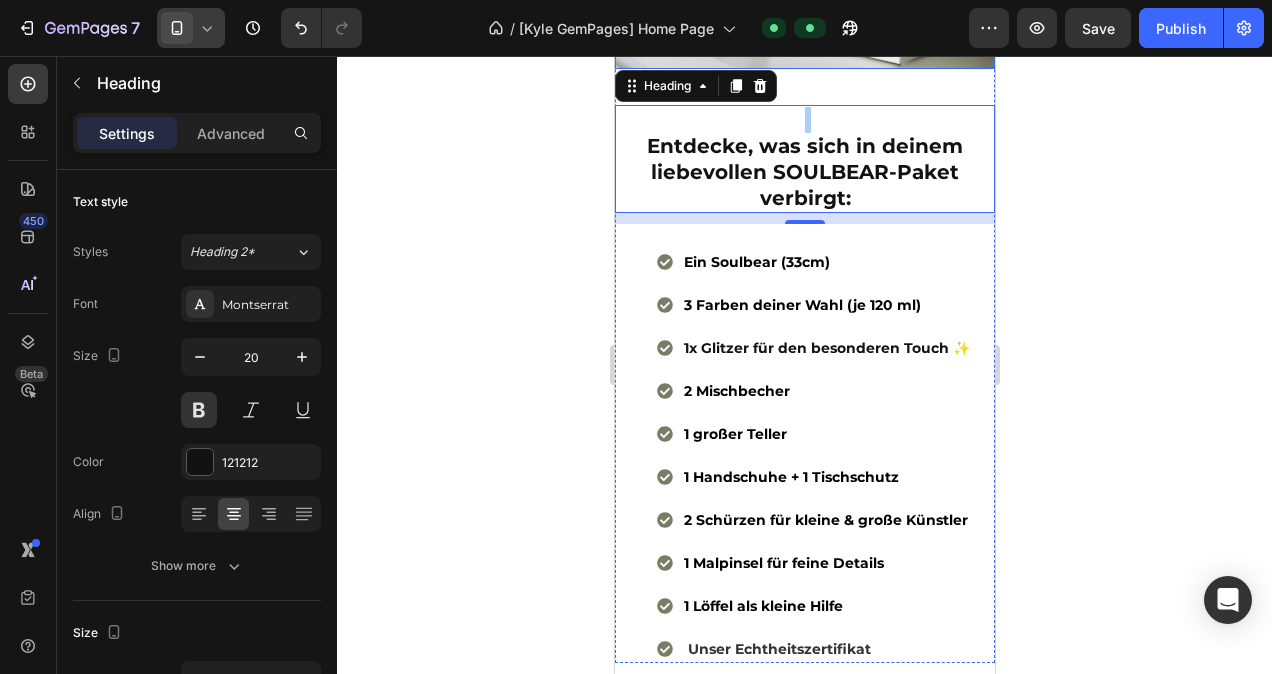 scroll, scrollTop: 1702, scrollLeft: 0, axis: vertical 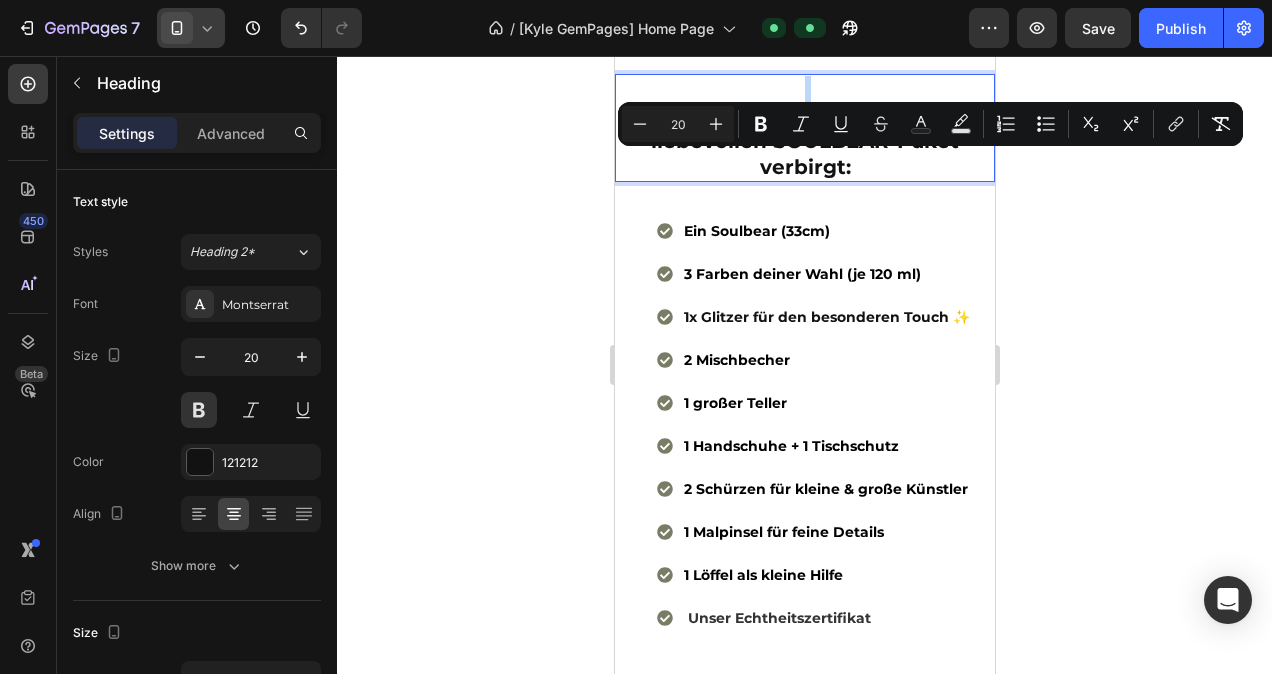 click on "Entdecke, was sich in deinem liebevollen SOULBEAR-Paket verbirgt:" at bounding box center (804, 128) 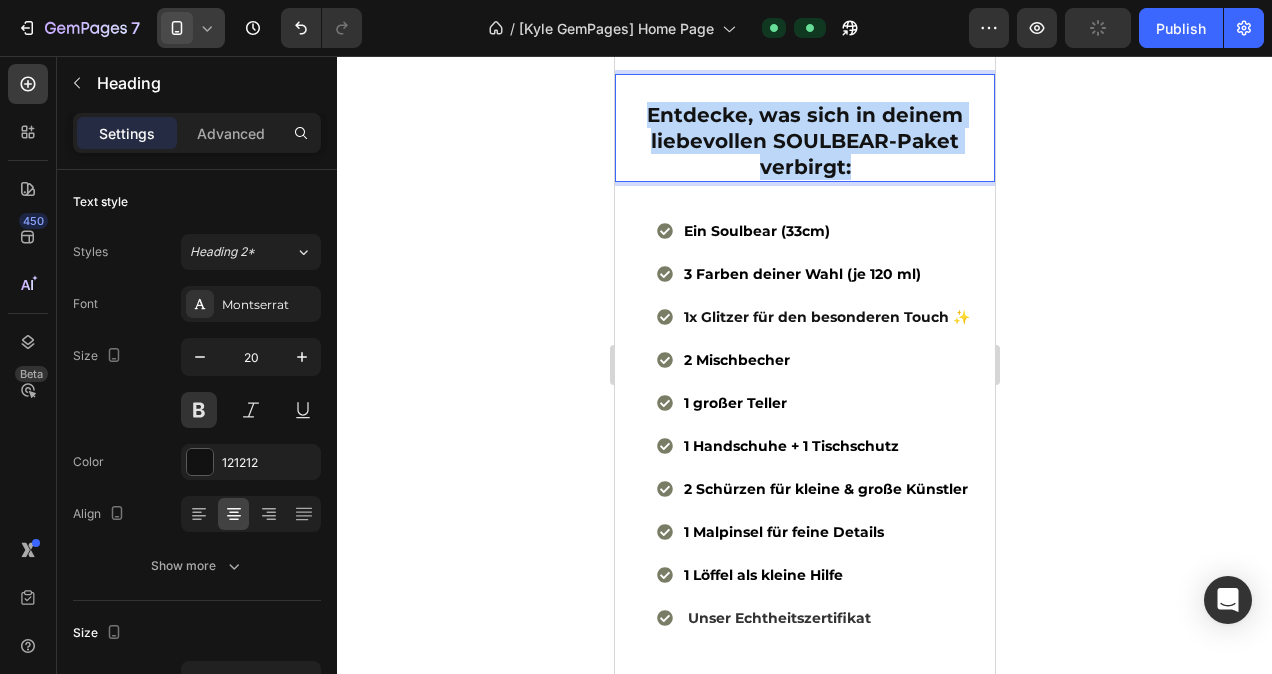 drag, startPoint x: 864, startPoint y: 211, endPoint x: 639, endPoint y: 162, distance: 230.27374 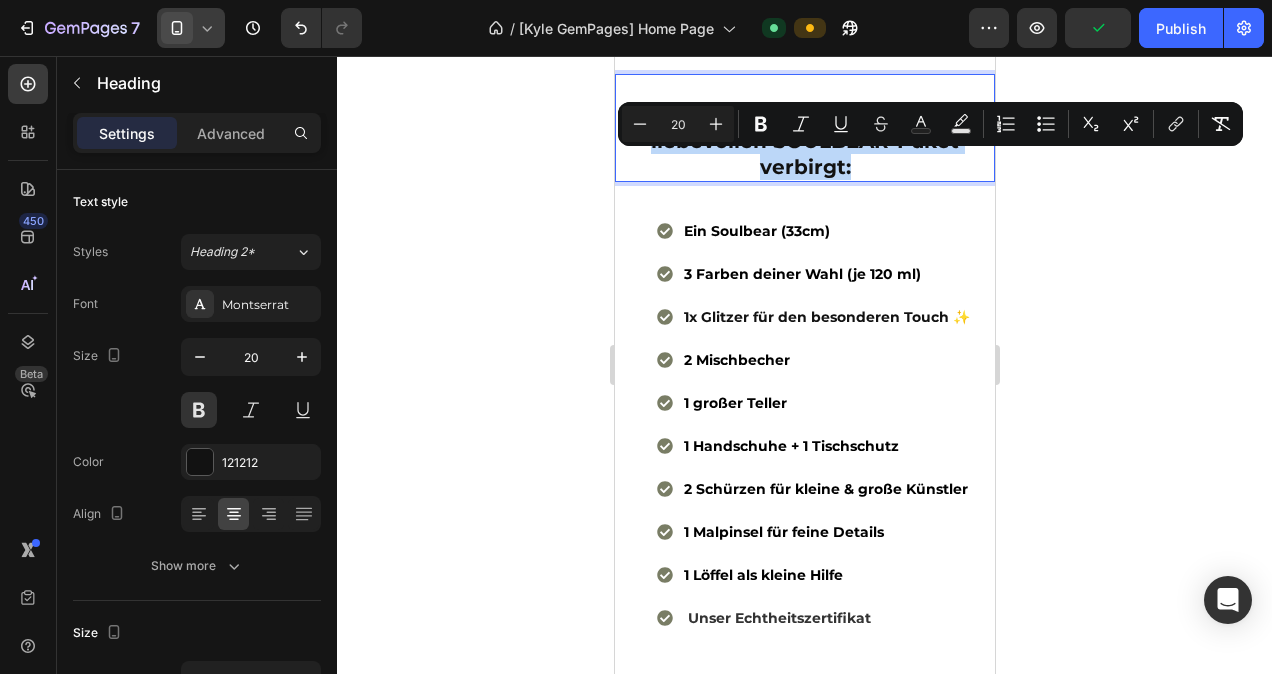click on "Entdecke, was sich in deinem liebevollen SOULBEAR-Paket verbirgt:" at bounding box center (804, 128) 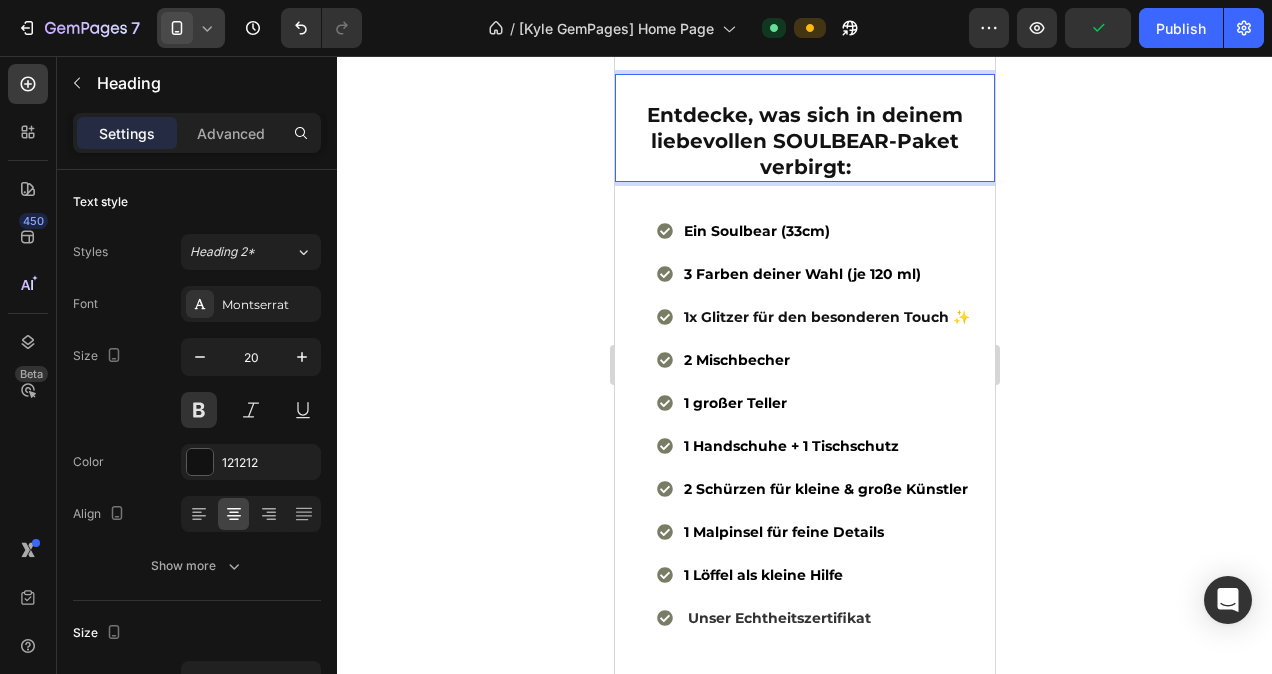 click on "Entdecke, was sich in deinem liebevollen SOULBEAR-Paket verbirgt:" at bounding box center [804, 128] 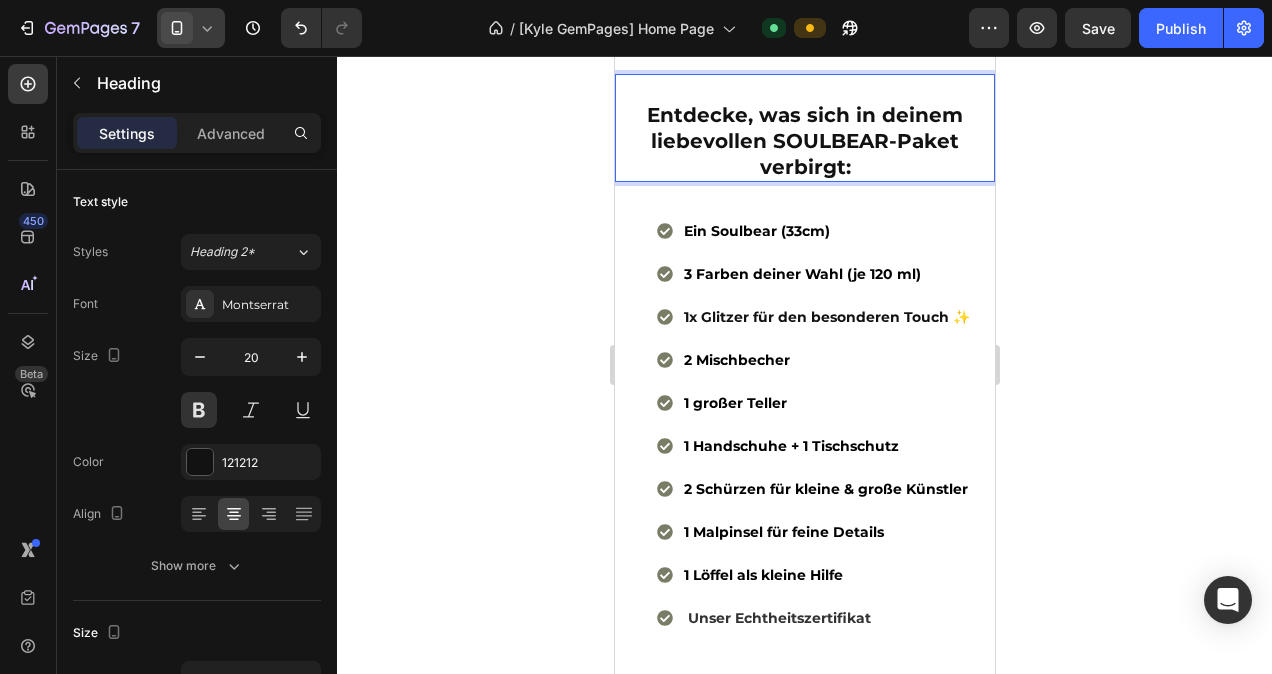 click on "⁠⁠⁠⁠⁠⁠⁠ Entdecke, was sich in deinem liebevollen SOULBEAR-Paket verbirgt:" at bounding box center (804, 128) 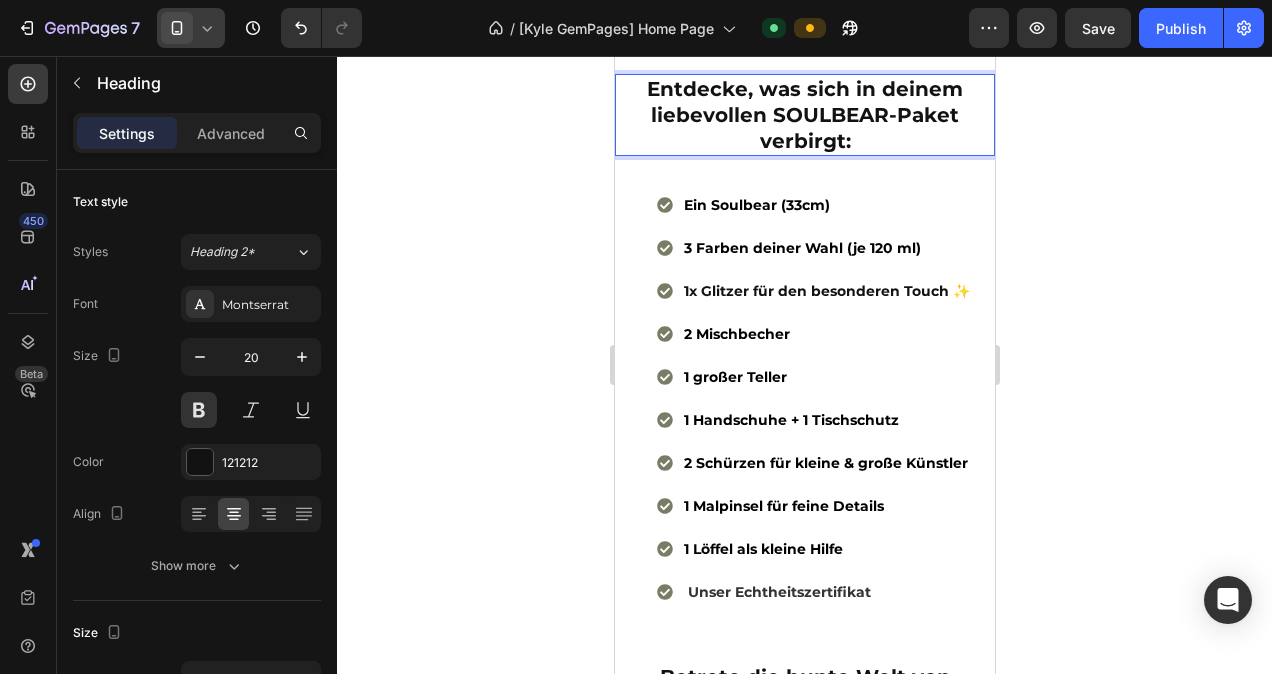 click 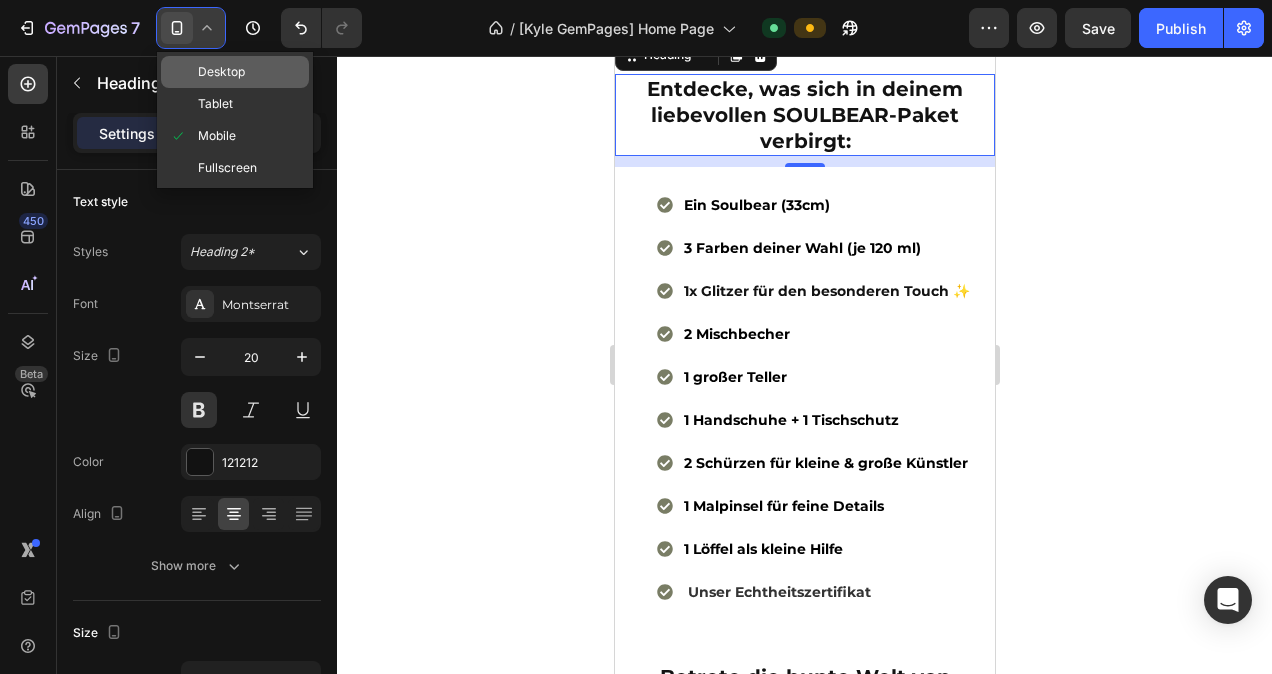 click on "Desktop" 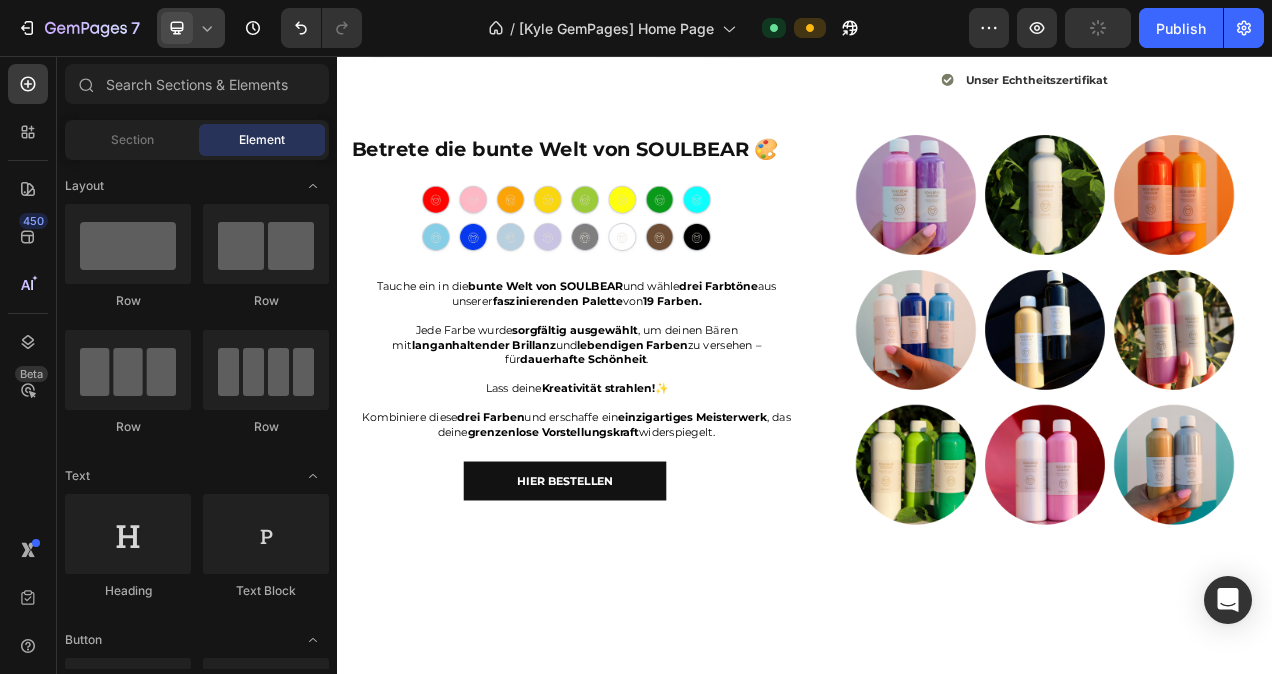 scroll, scrollTop: 2061, scrollLeft: 0, axis: vertical 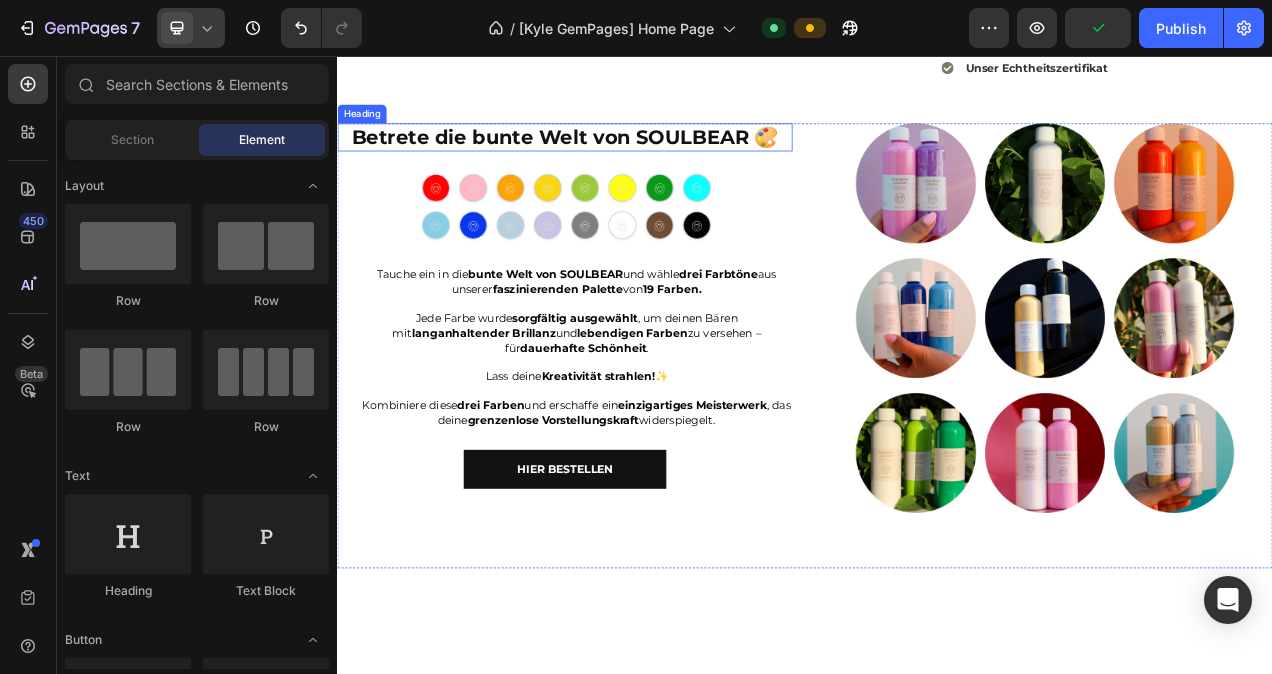 click on "Betrete die bunte Welt von SOULBEAR 🎨" at bounding box center [629, 161] 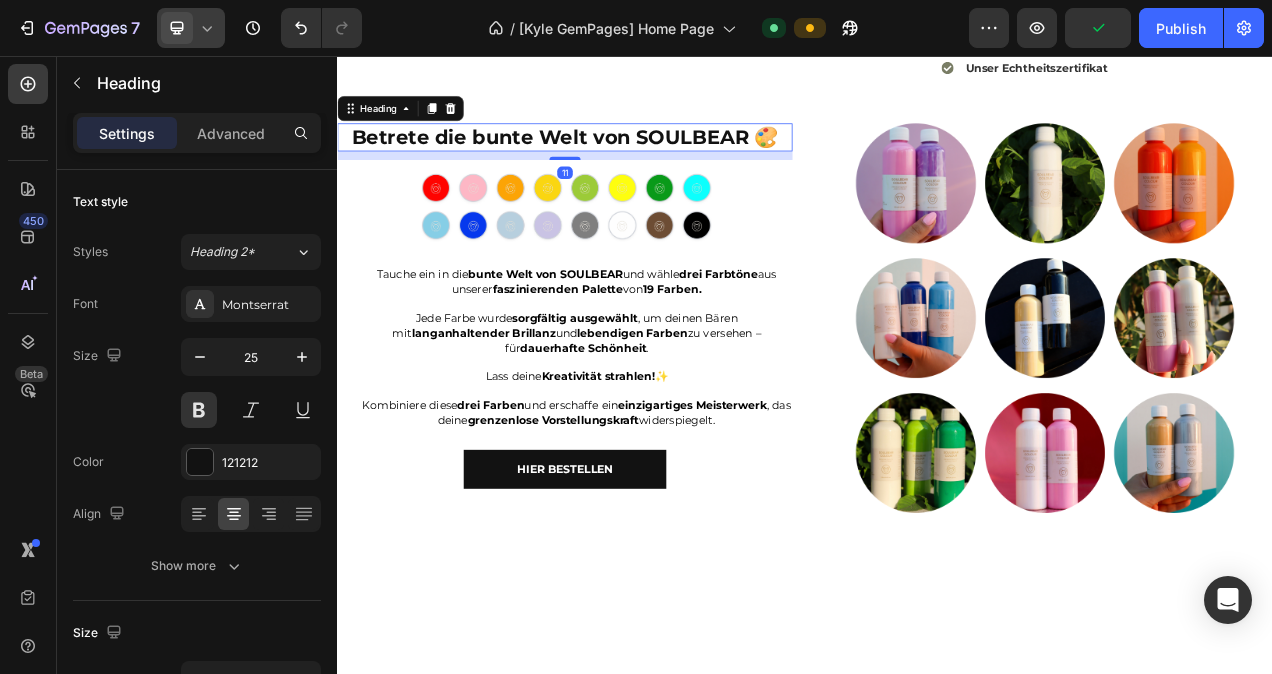 click on "Betrete die bunte Welt von SOULBEAR 🎨" at bounding box center [629, 161] 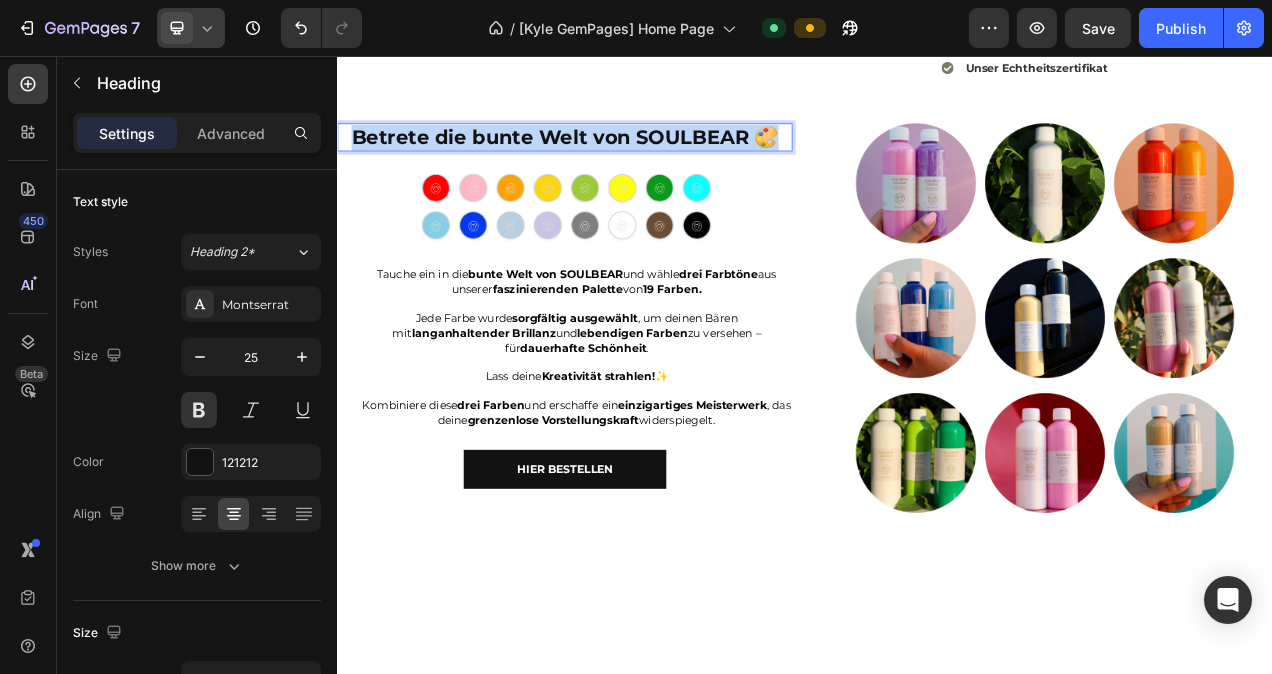 drag, startPoint x: 900, startPoint y: 323, endPoint x: 354, endPoint y: 316, distance: 546.04486 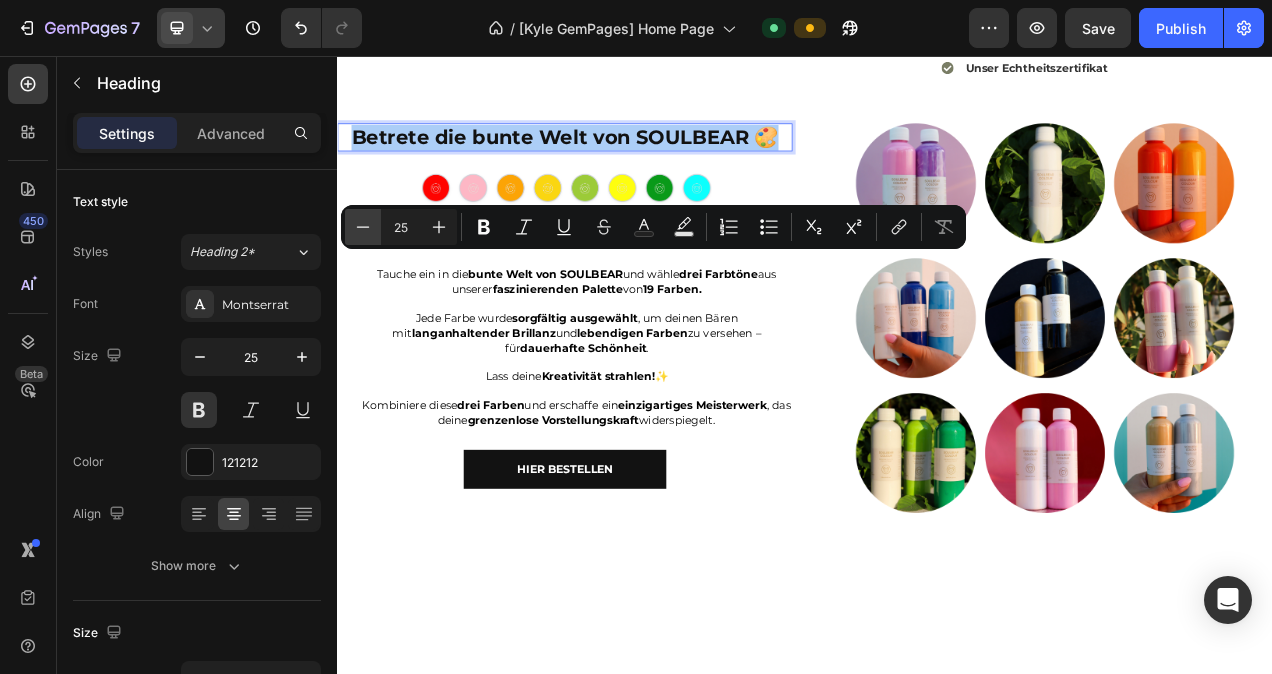 click 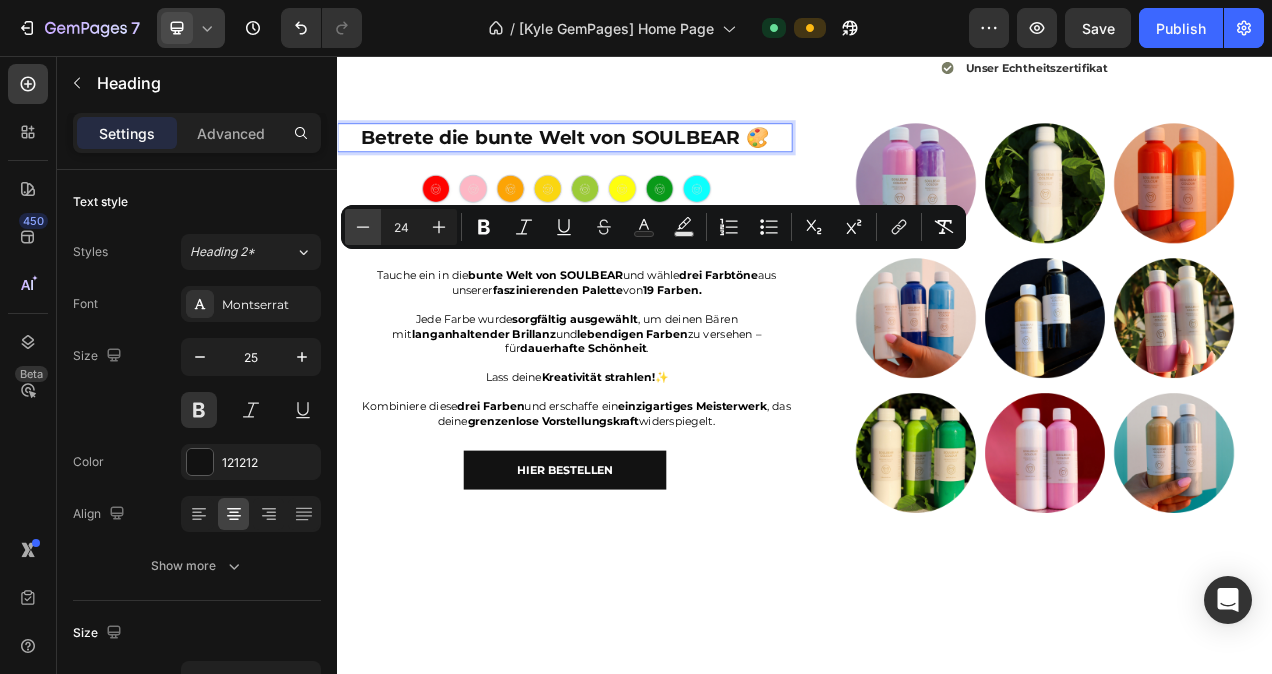 click 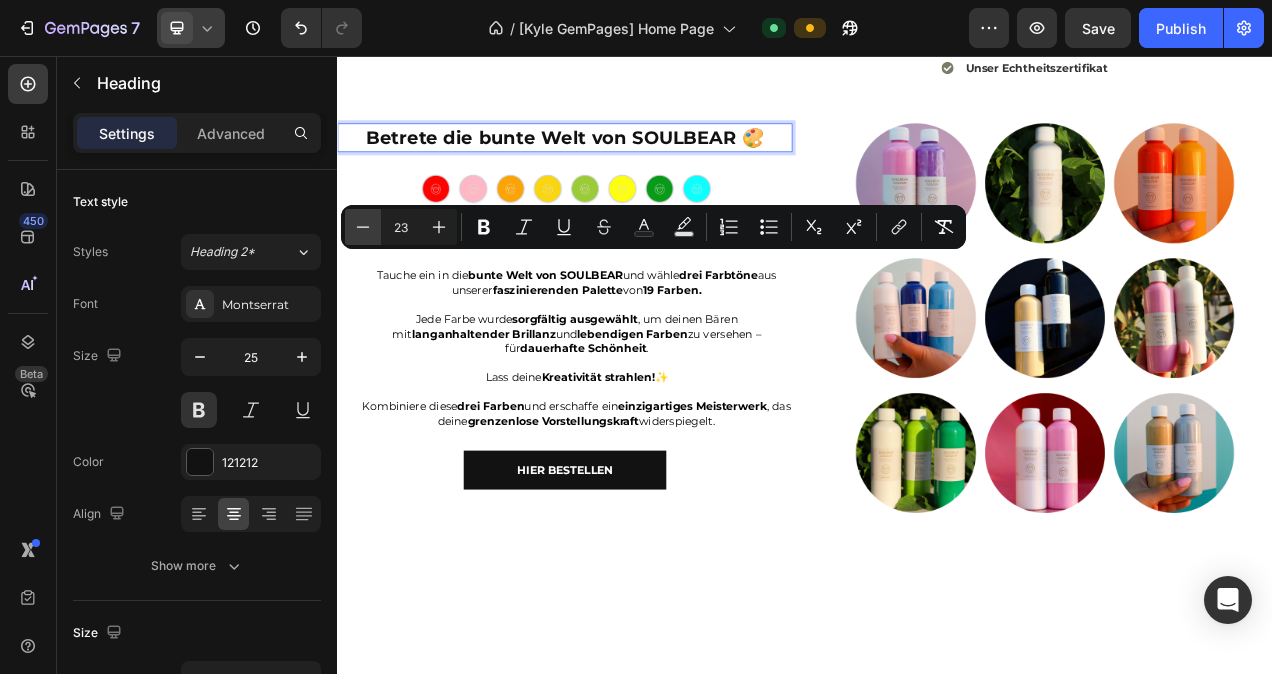 click 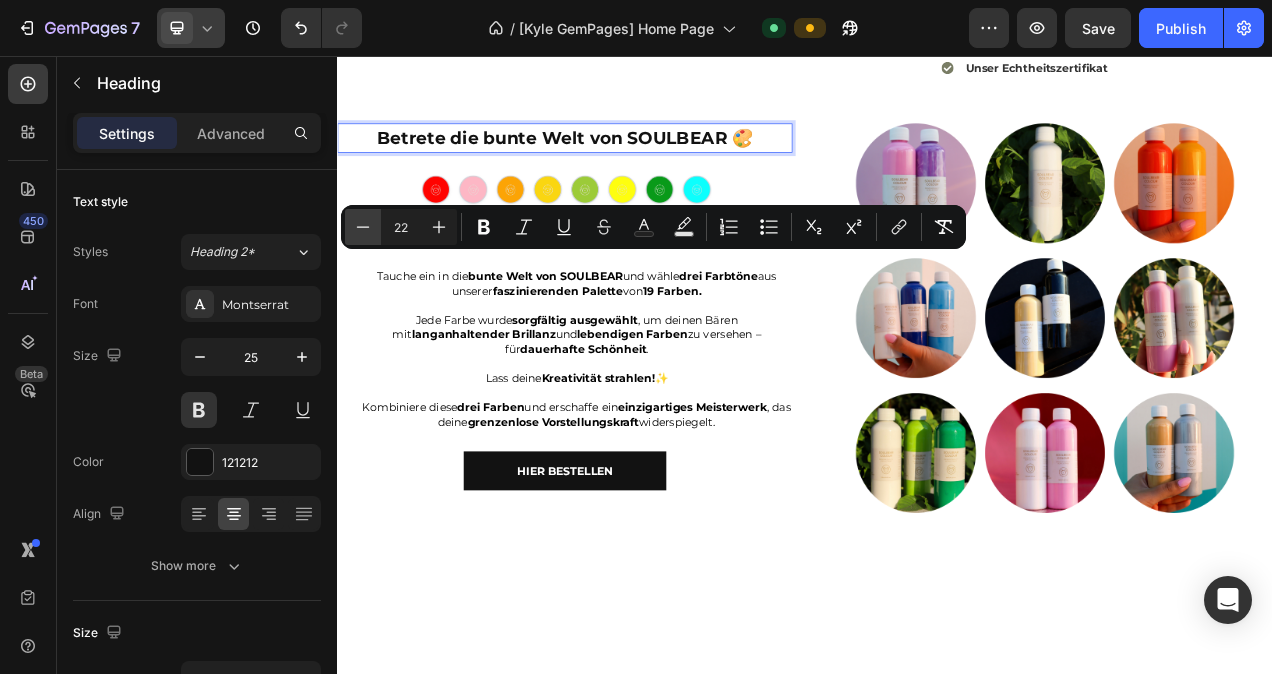 click 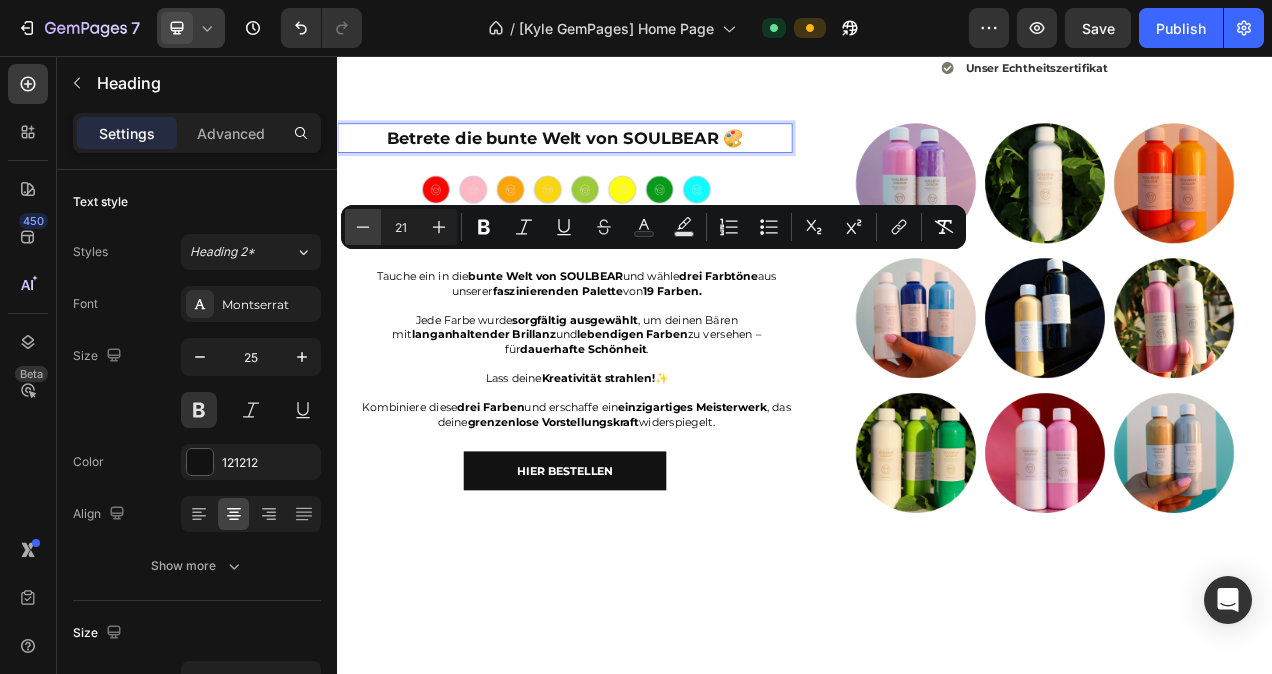 click 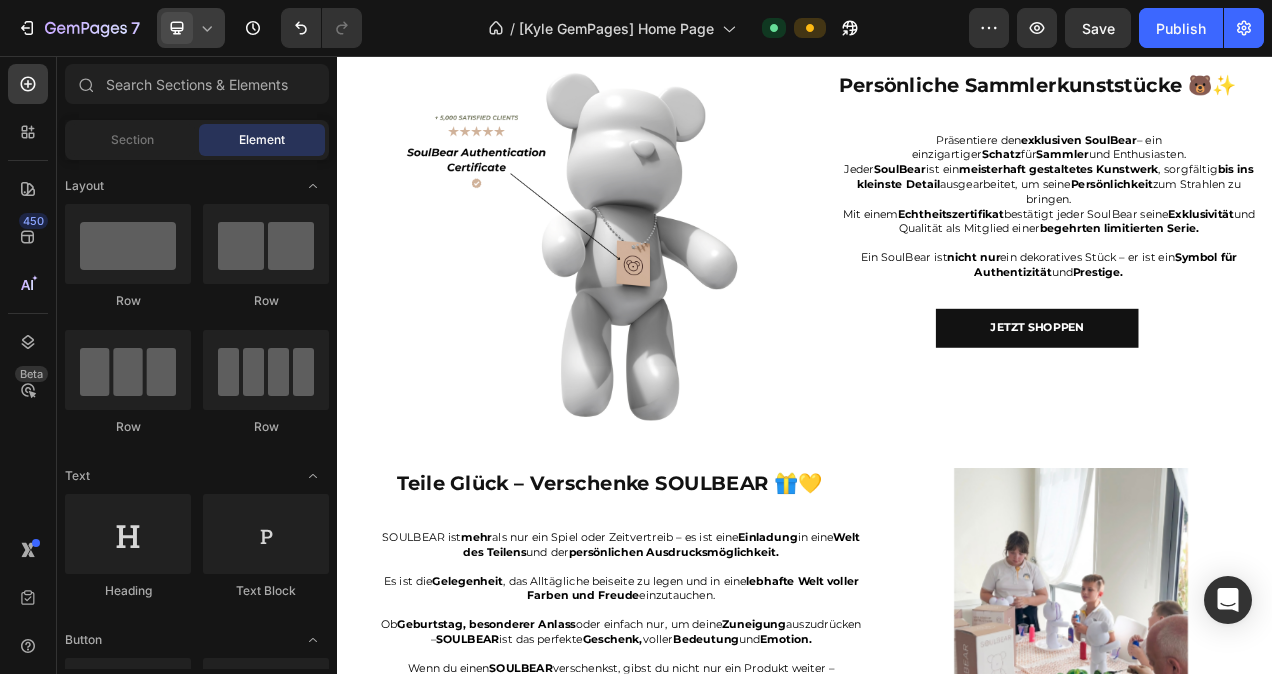 scroll, scrollTop: 2968, scrollLeft: 0, axis: vertical 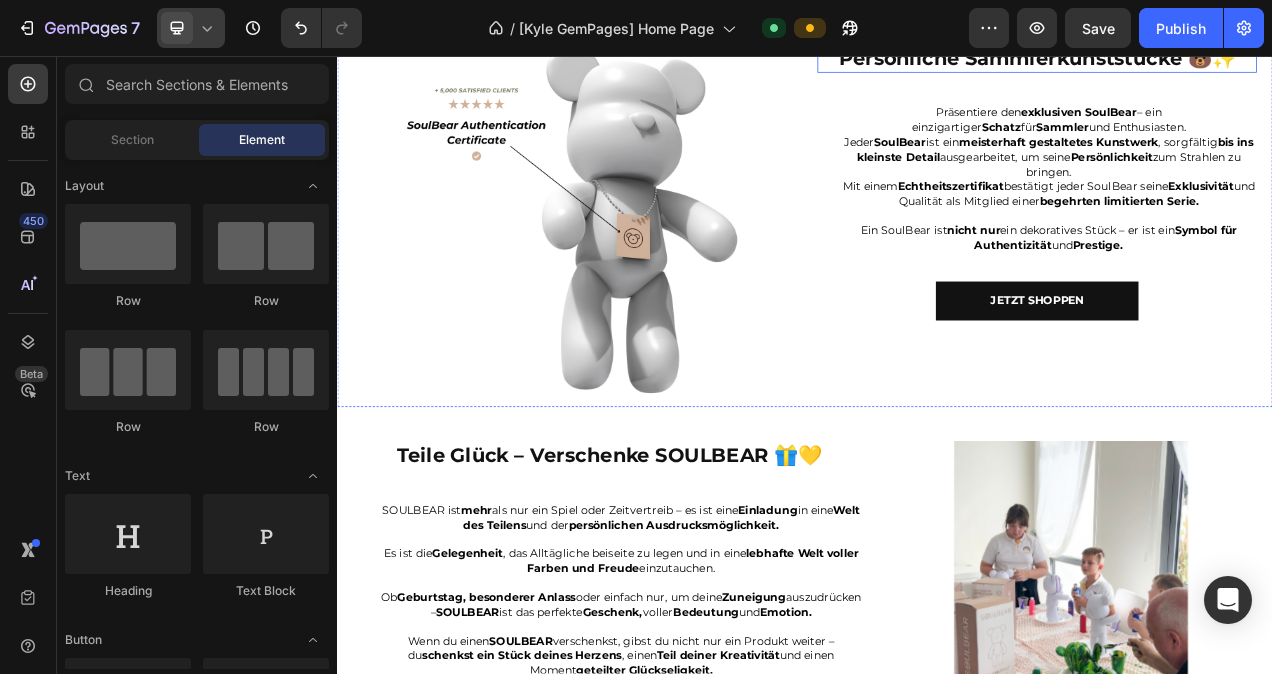 click on "Persönliche Sammlerkunststücke 🐻✨" at bounding box center (1235, 59) 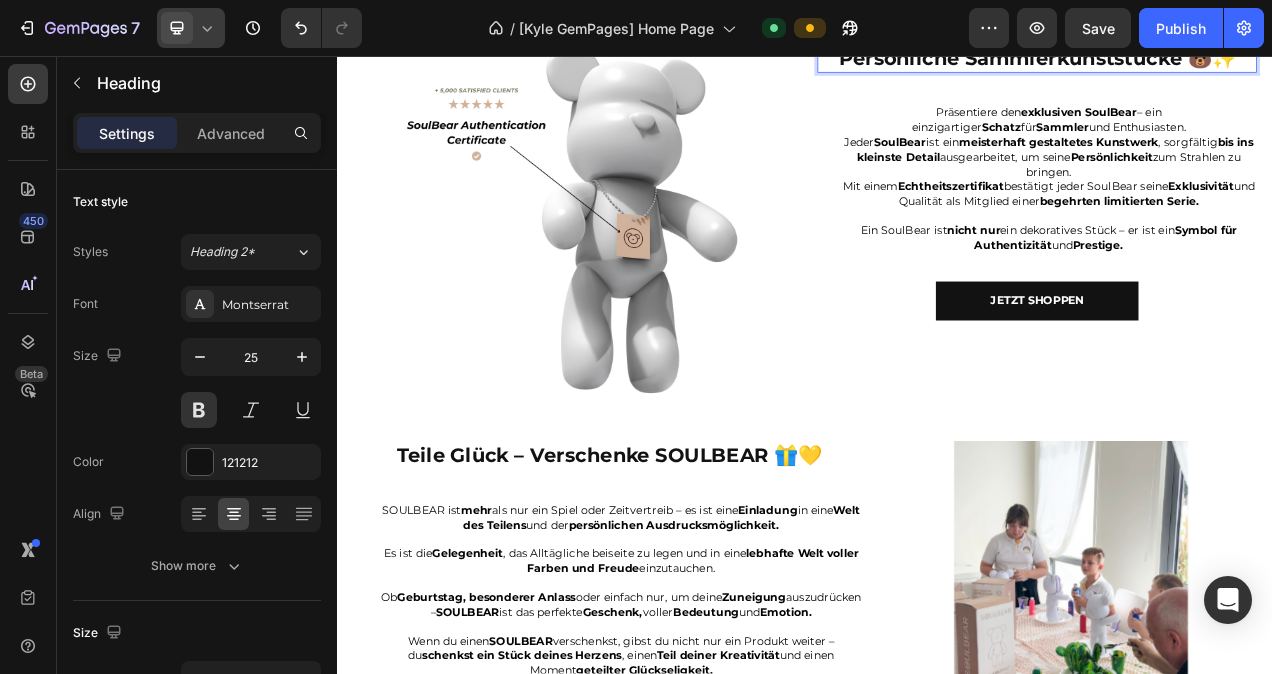 click on "Persönliche Sammlerkunststücke 🐻✨" at bounding box center (1235, 59) 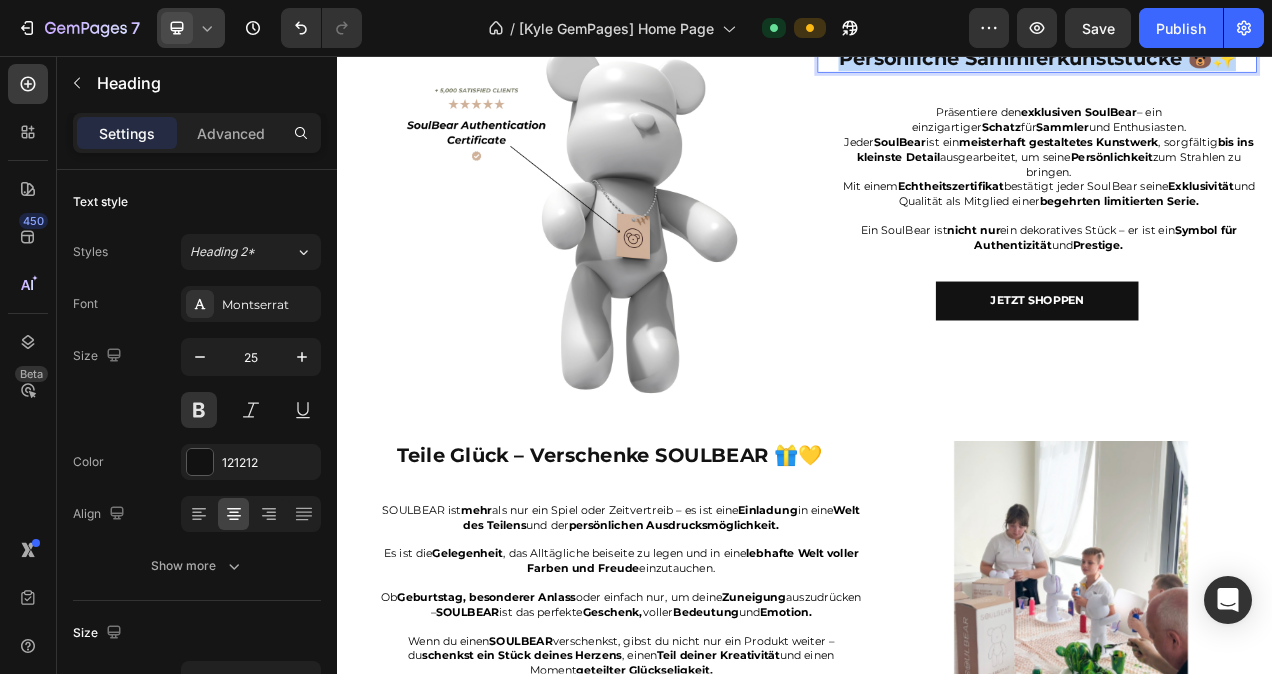 drag, startPoint x: 1483, startPoint y: 415, endPoint x: 969, endPoint y: 427, distance: 514.1401 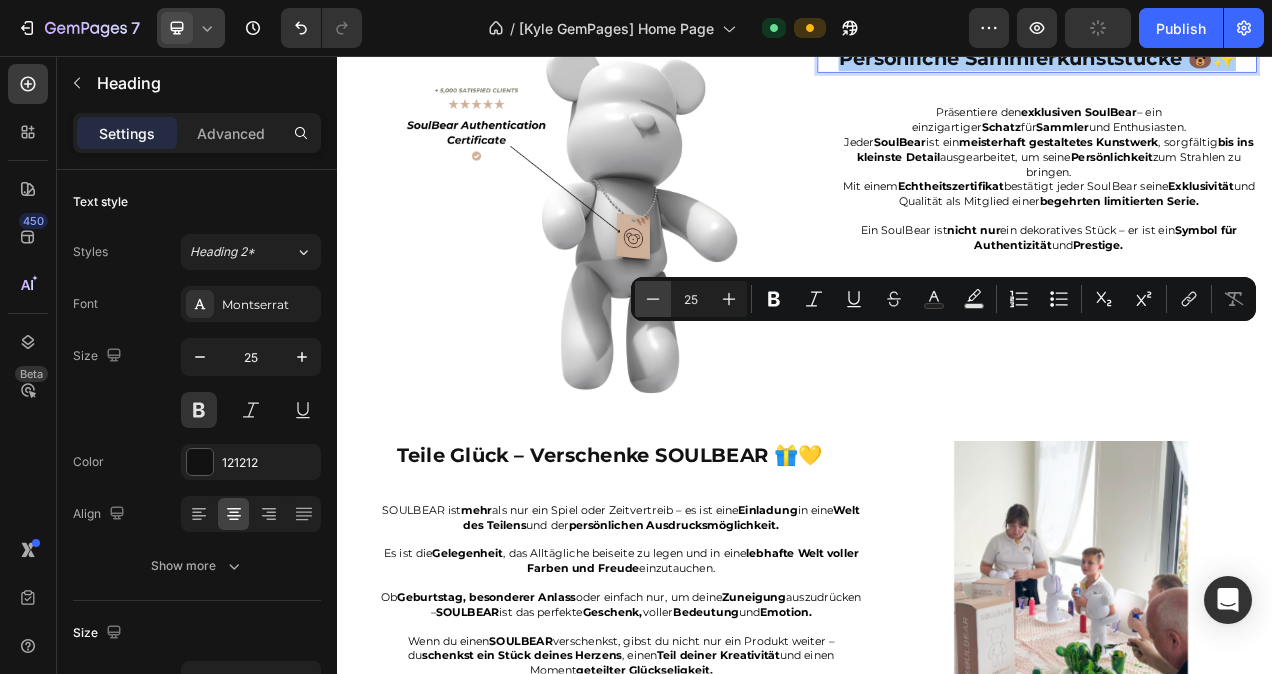 click 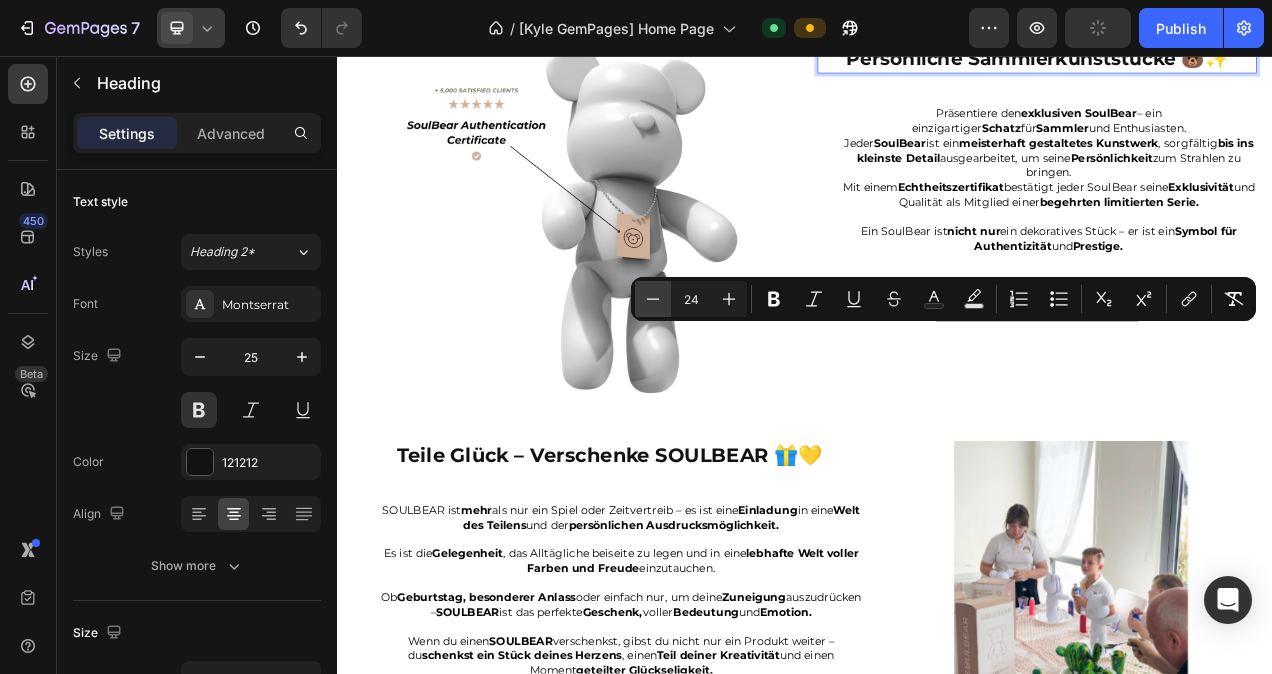 click 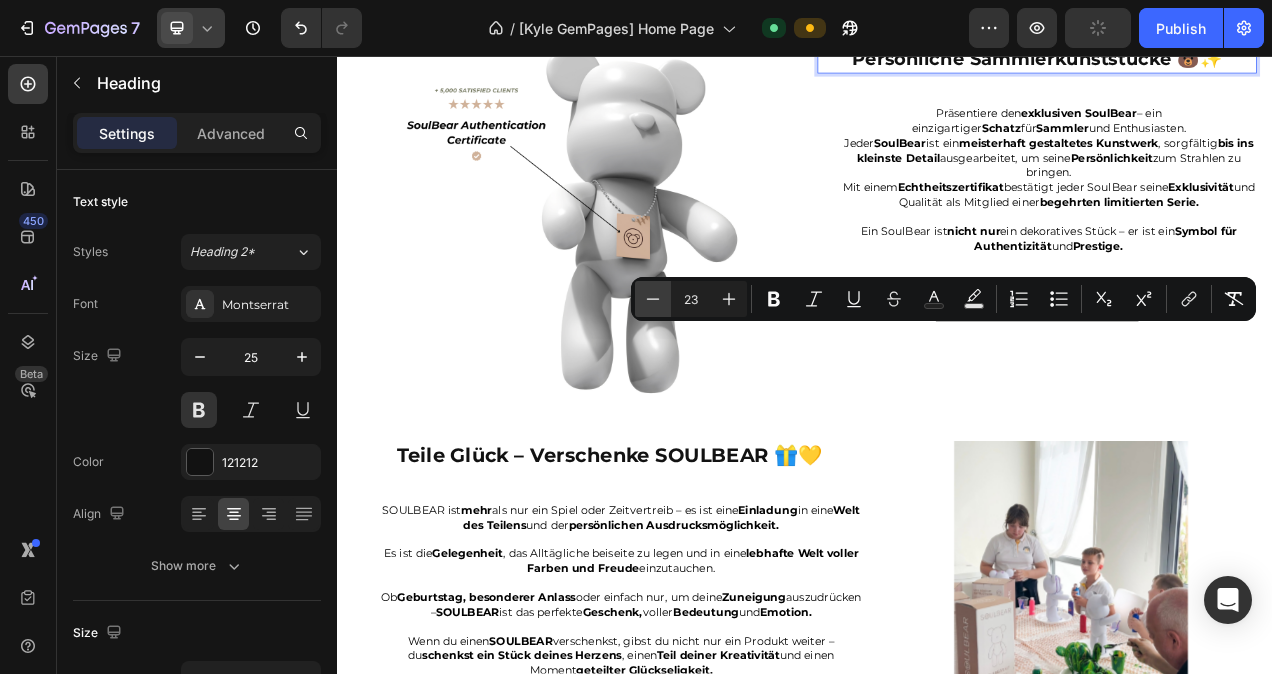 click 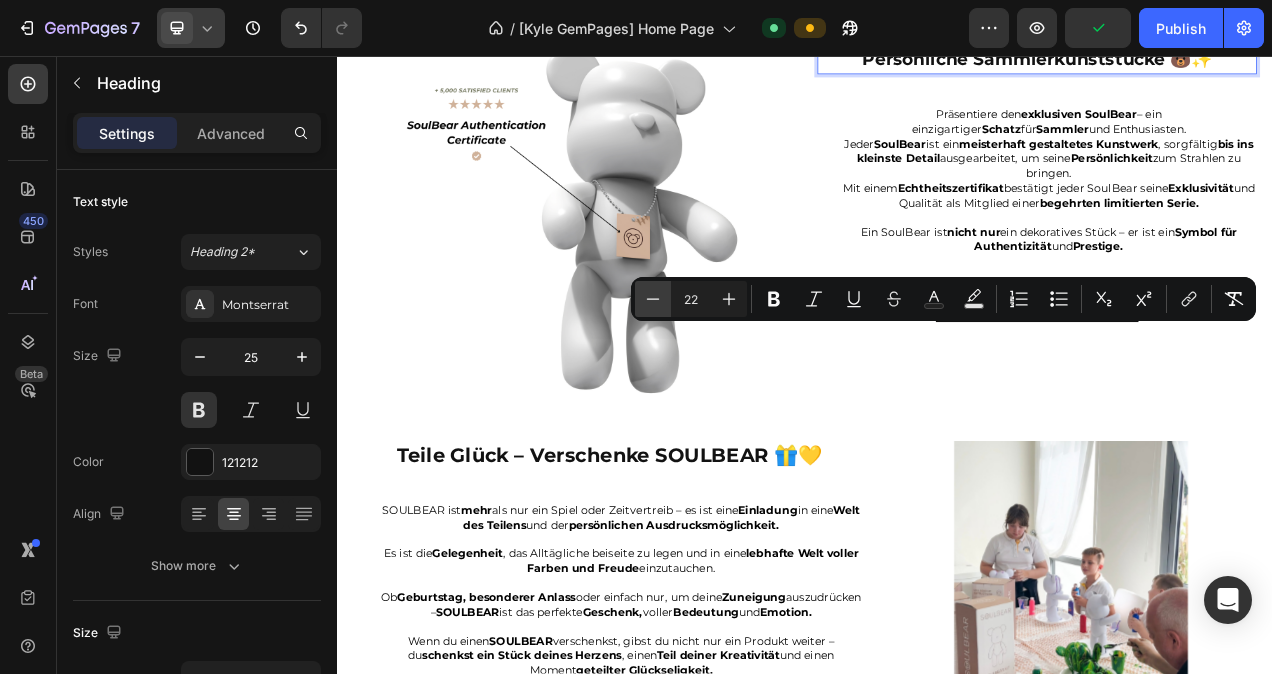 click 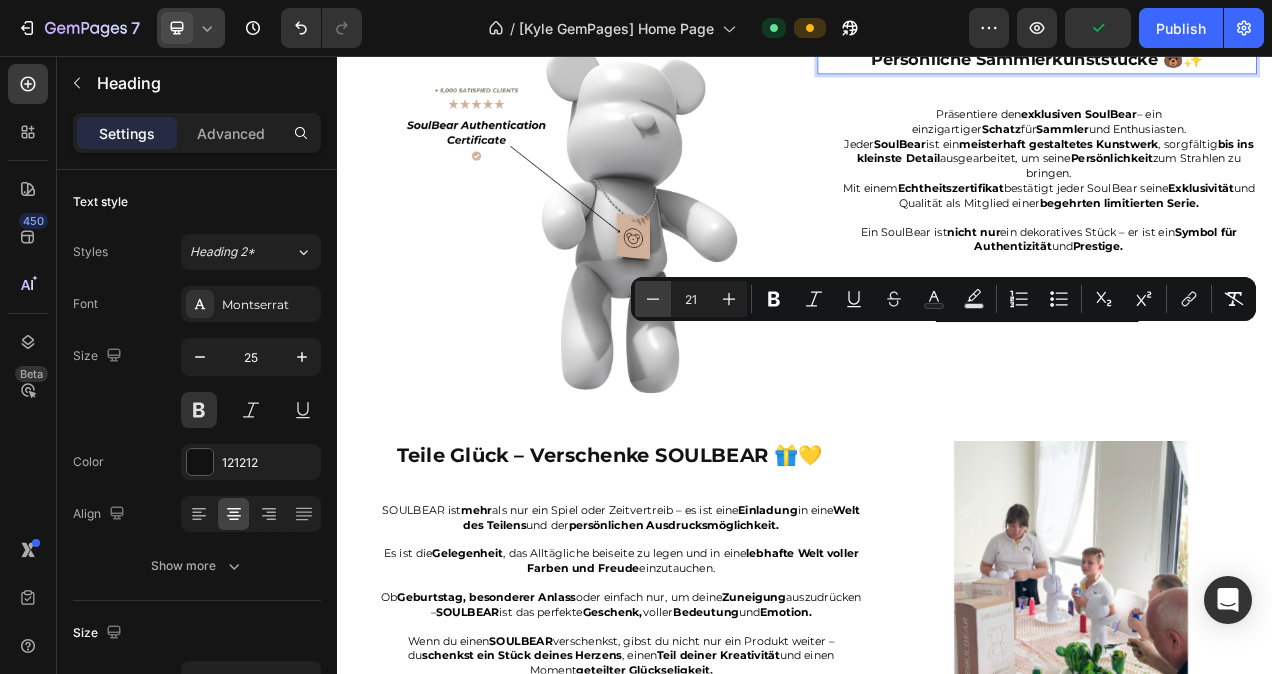 click 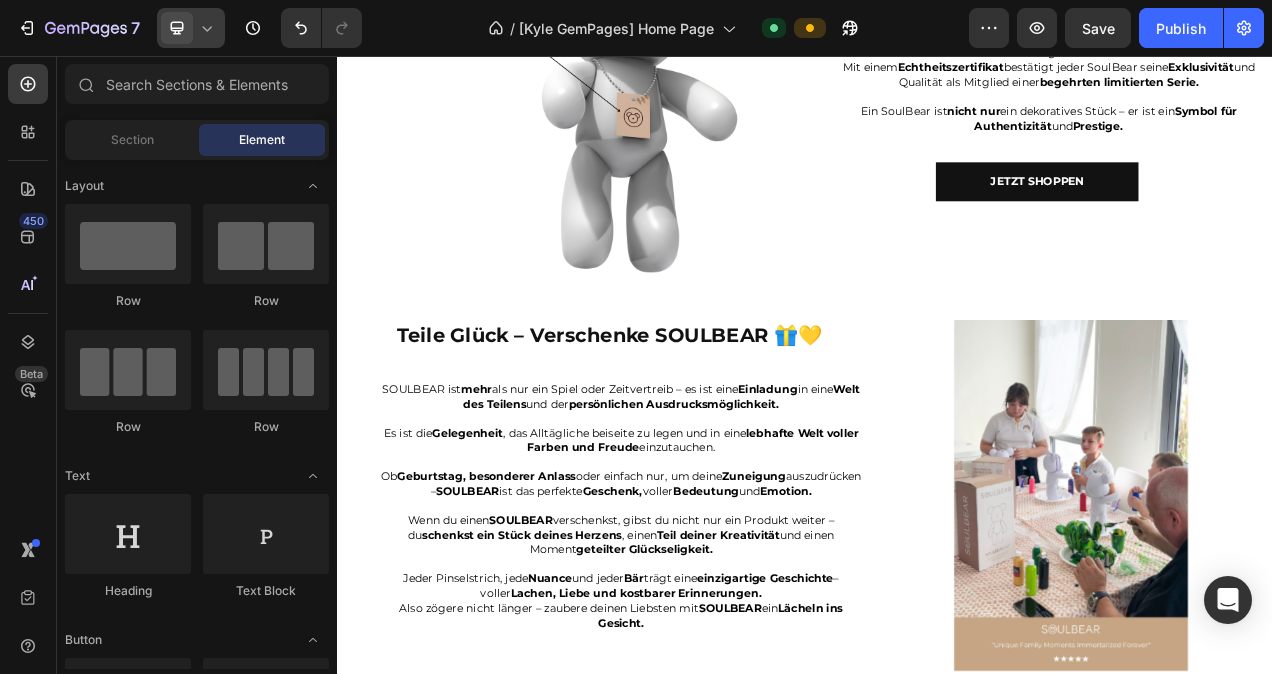 scroll, scrollTop: 3573, scrollLeft: 0, axis: vertical 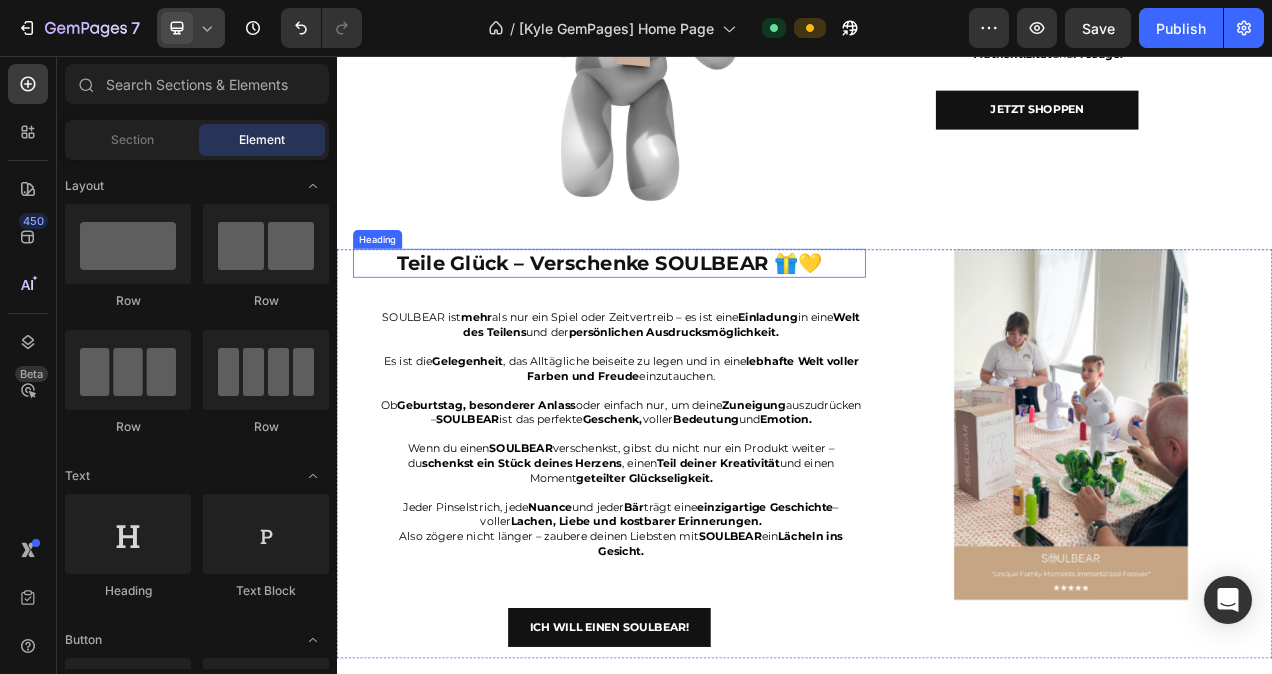 click on "Teile Glück – Verschenke SOULBEAR 🎁💛" at bounding box center [686, 322] 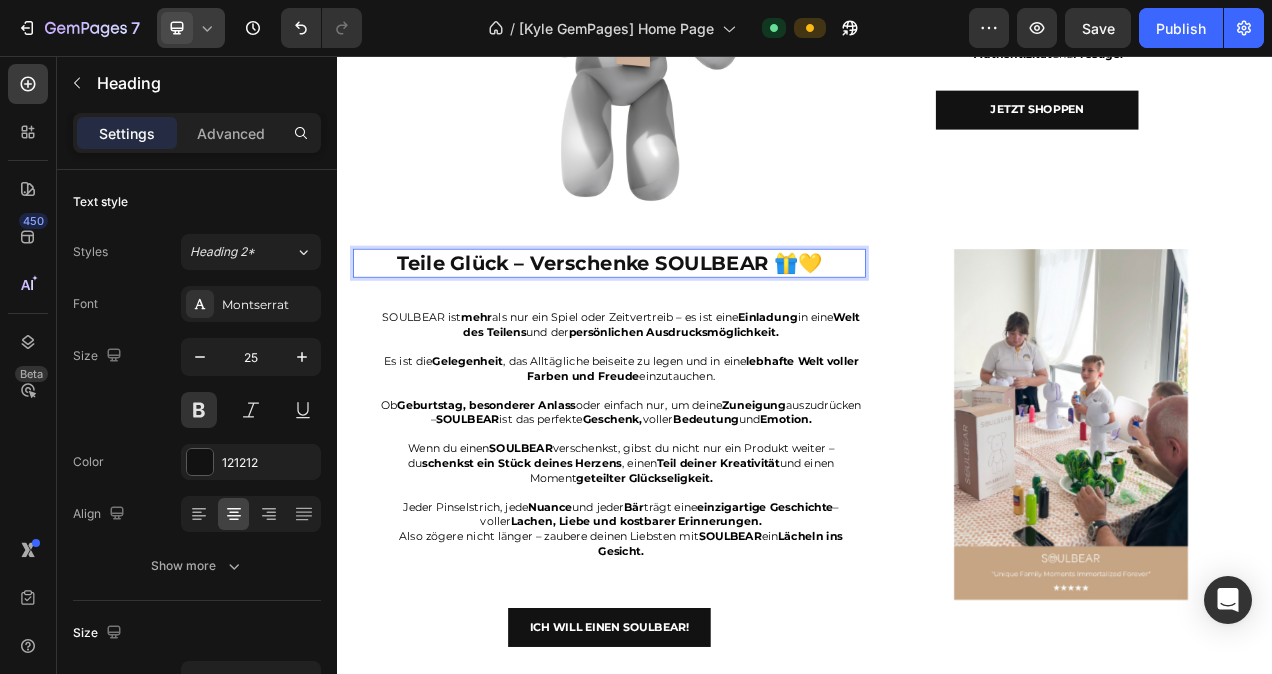 click on "Teile Glück – Verschenke SOULBEAR 🎁💛" at bounding box center (686, 322) 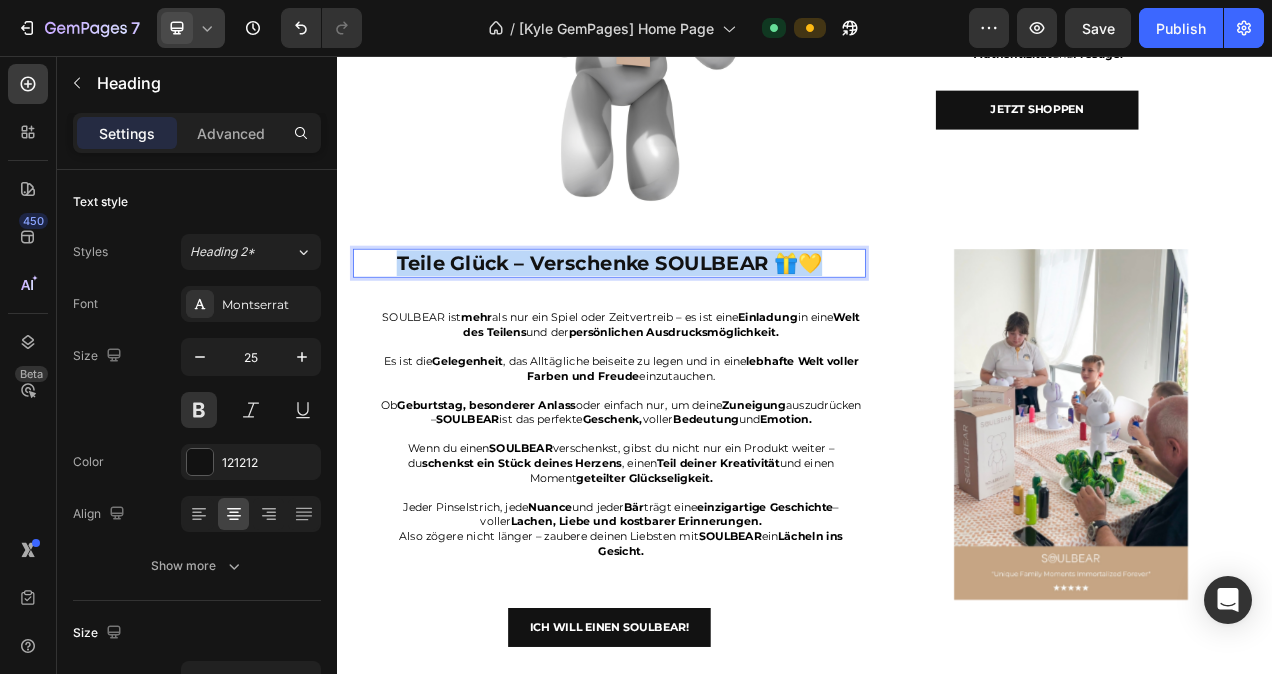 drag, startPoint x: 974, startPoint y: 319, endPoint x: 402, endPoint y: 303, distance: 572.22375 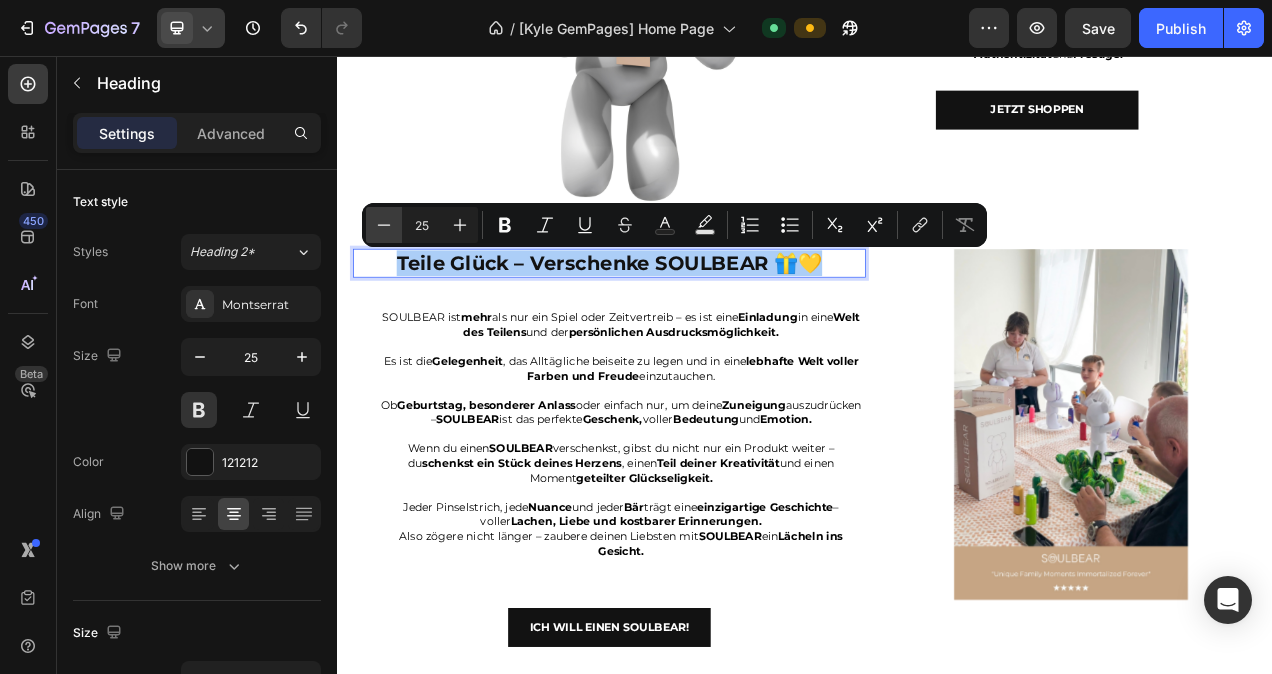 click on "Minus" at bounding box center [384, 225] 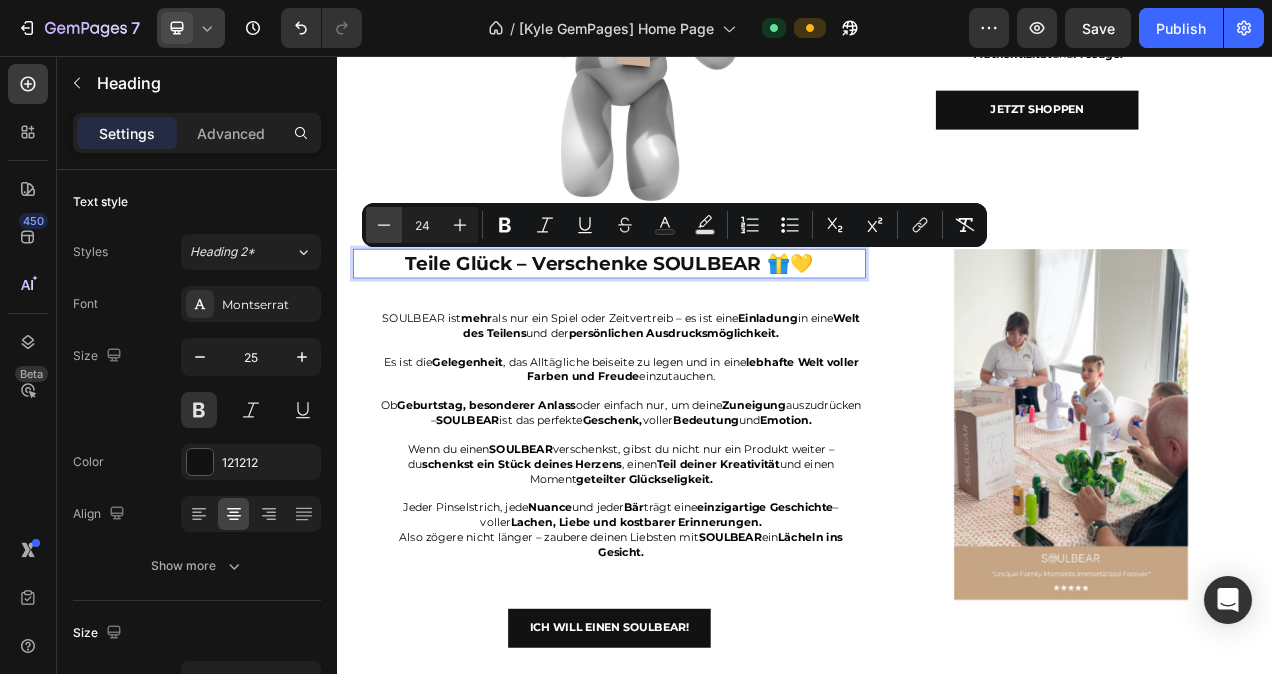 click on "Minus" at bounding box center (384, 225) 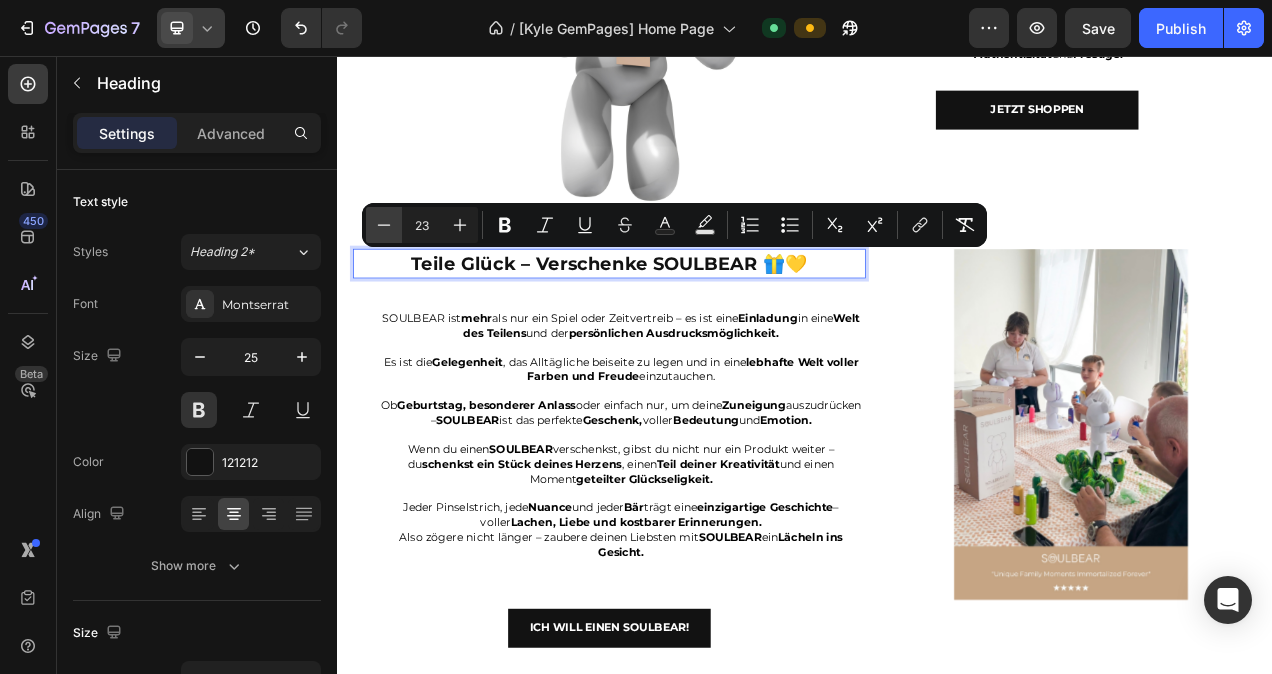click on "Minus" at bounding box center (384, 225) 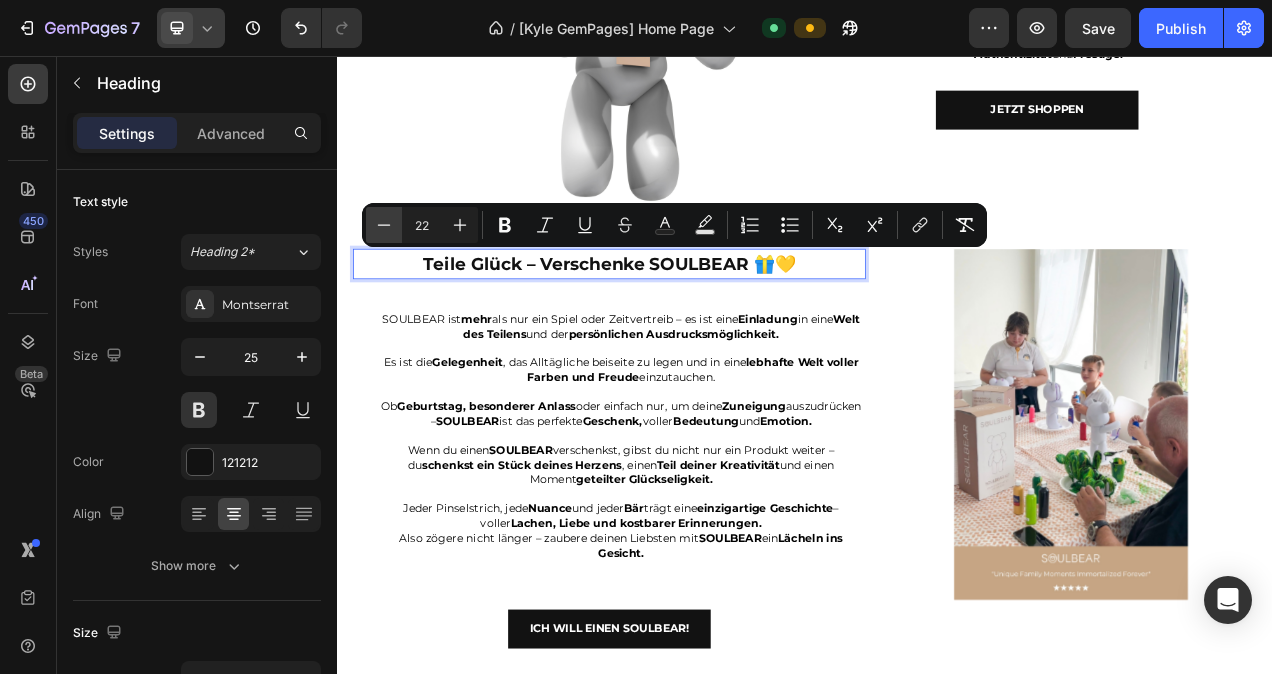 click on "Minus" at bounding box center (384, 225) 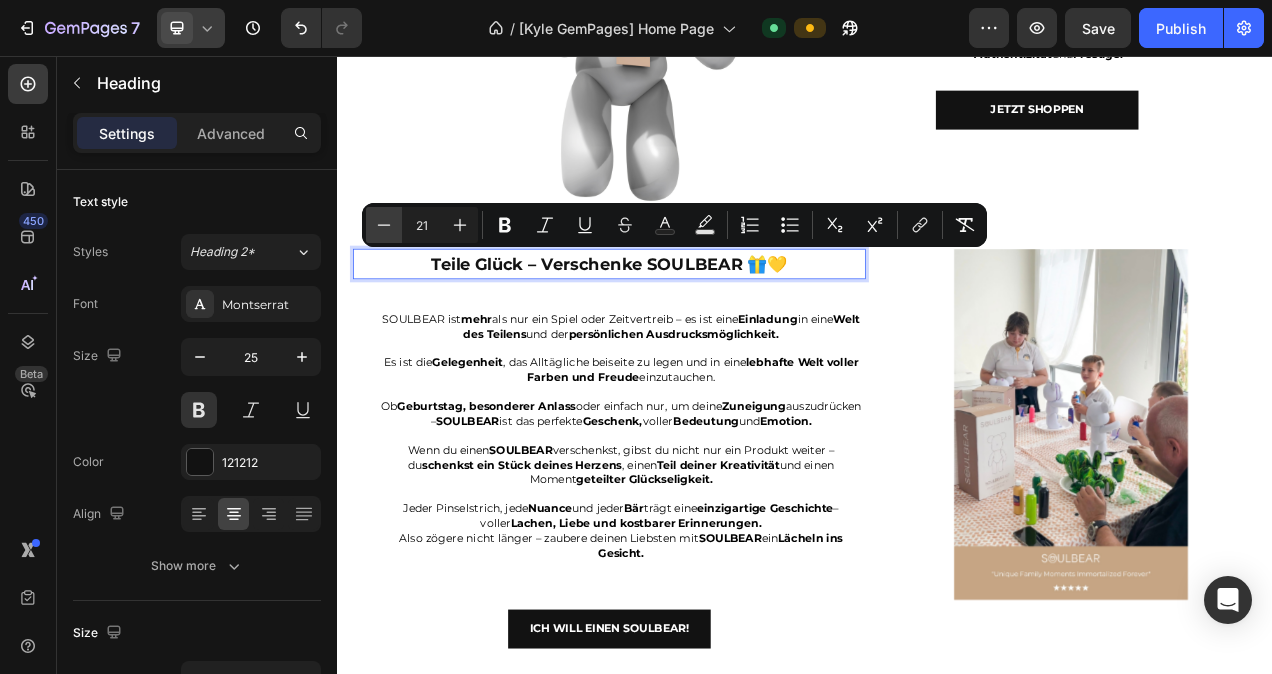 click on "Minus" at bounding box center (384, 225) 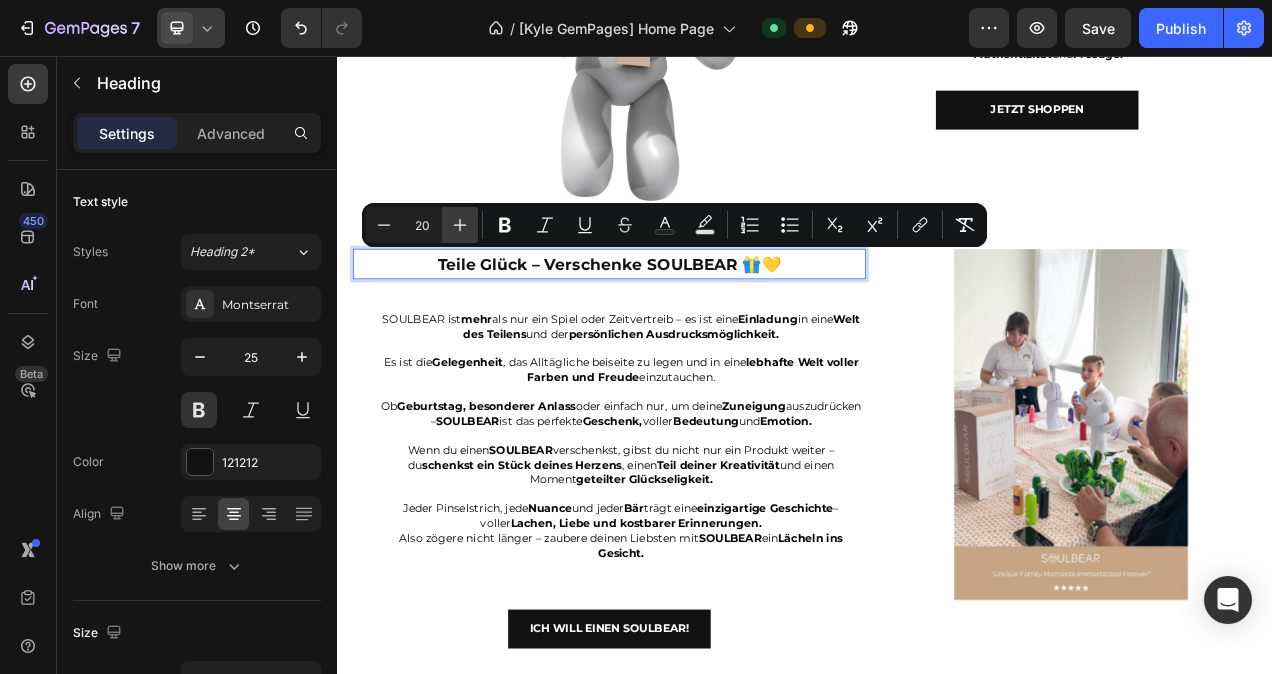 click 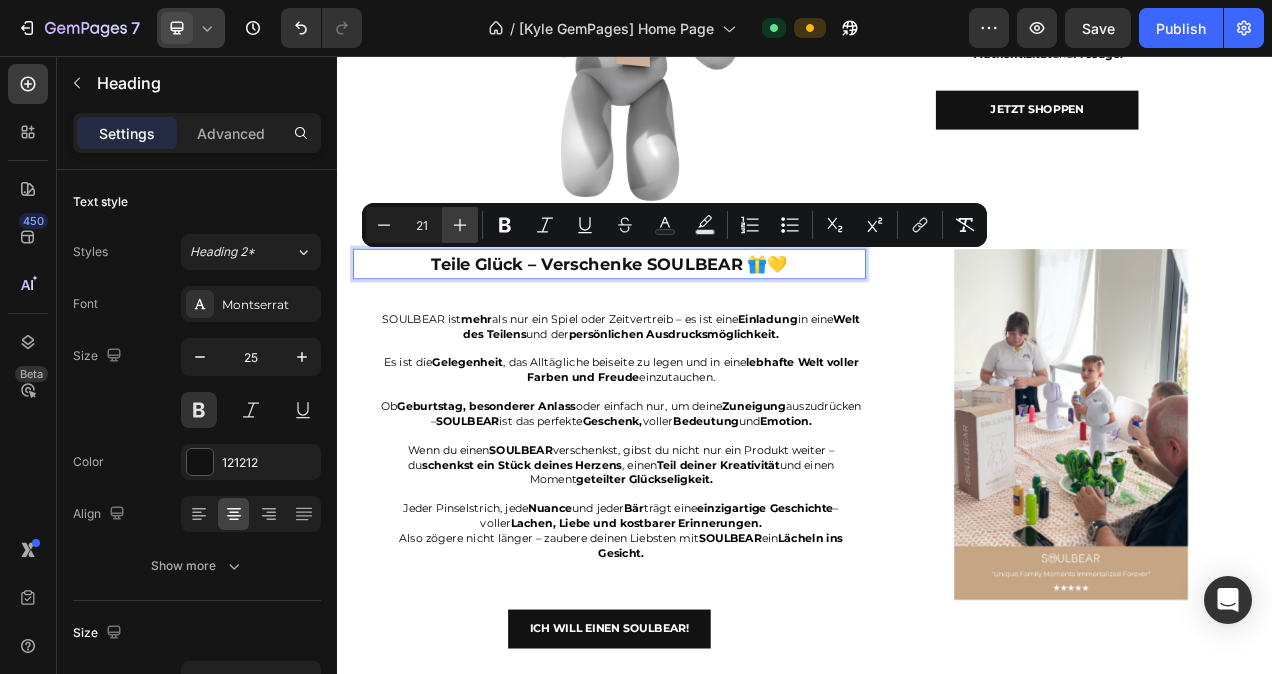 click 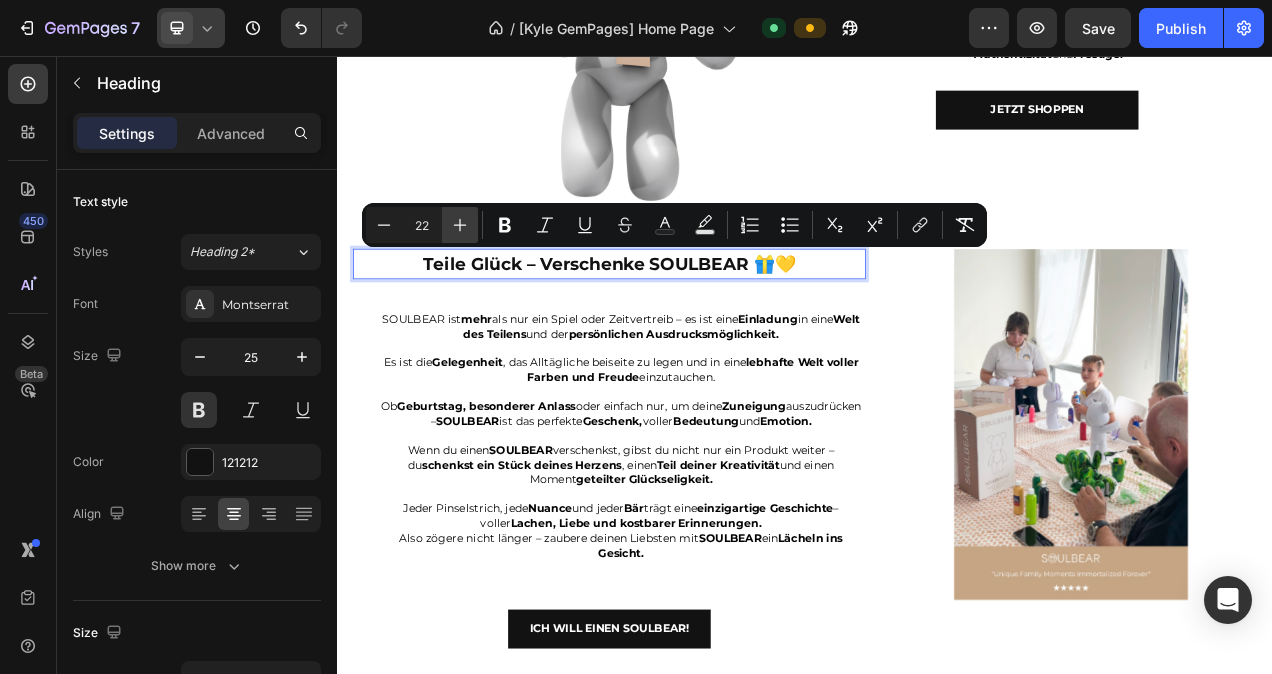 click 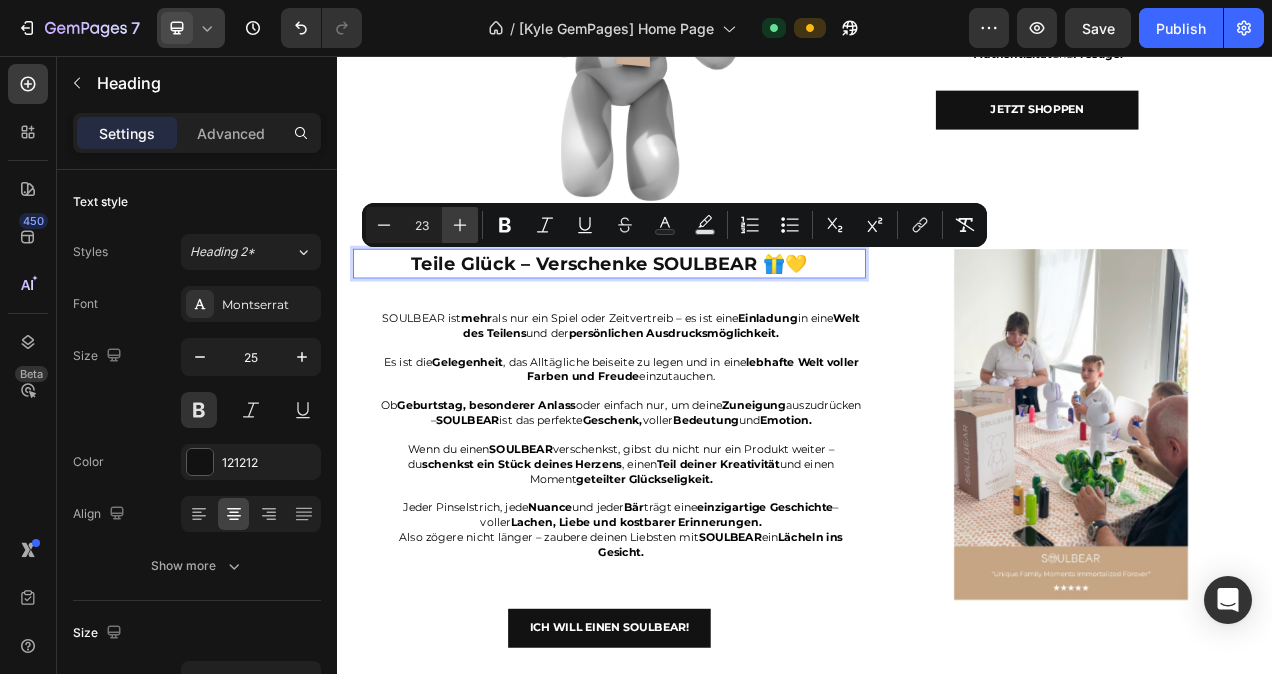 click 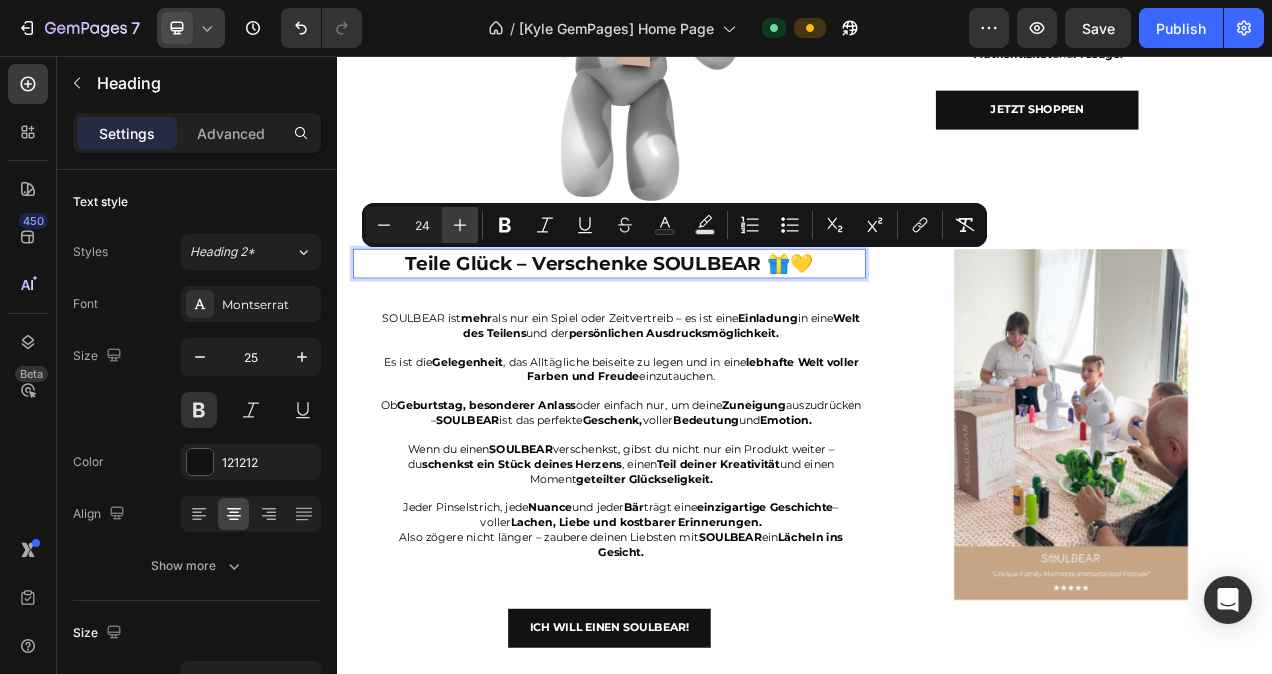 click 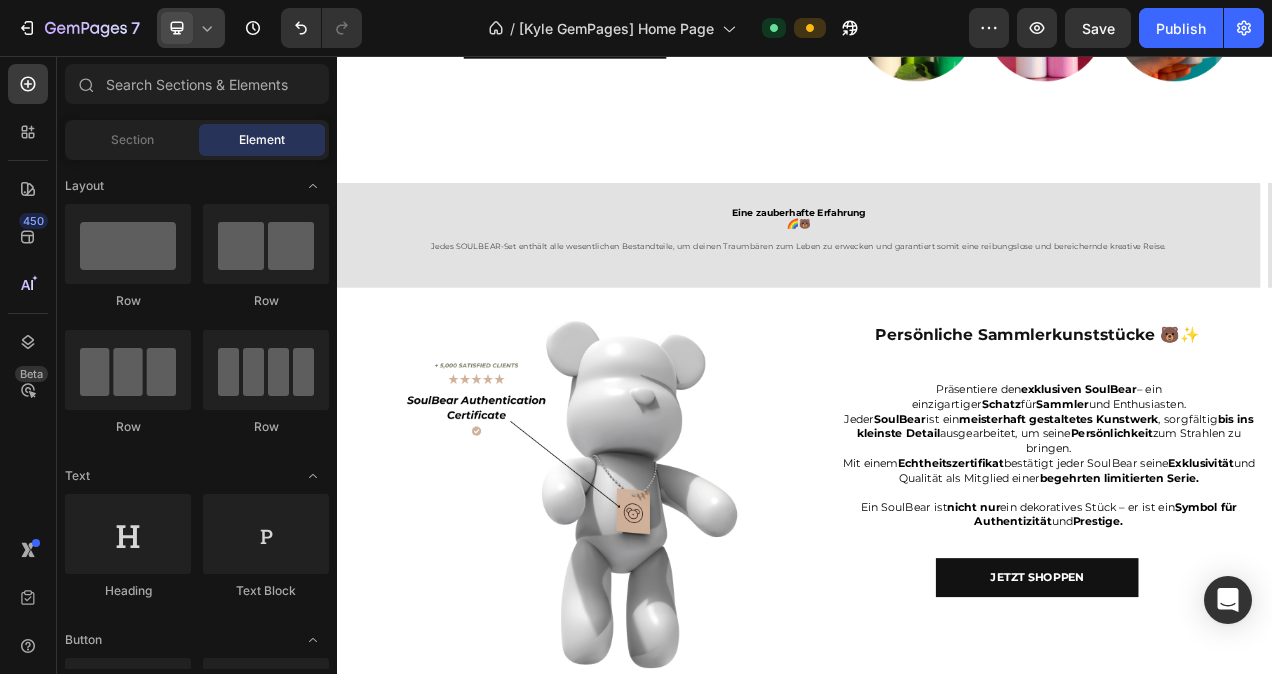 scroll, scrollTop: 2762, scrollLeft: 0, axis: vertical 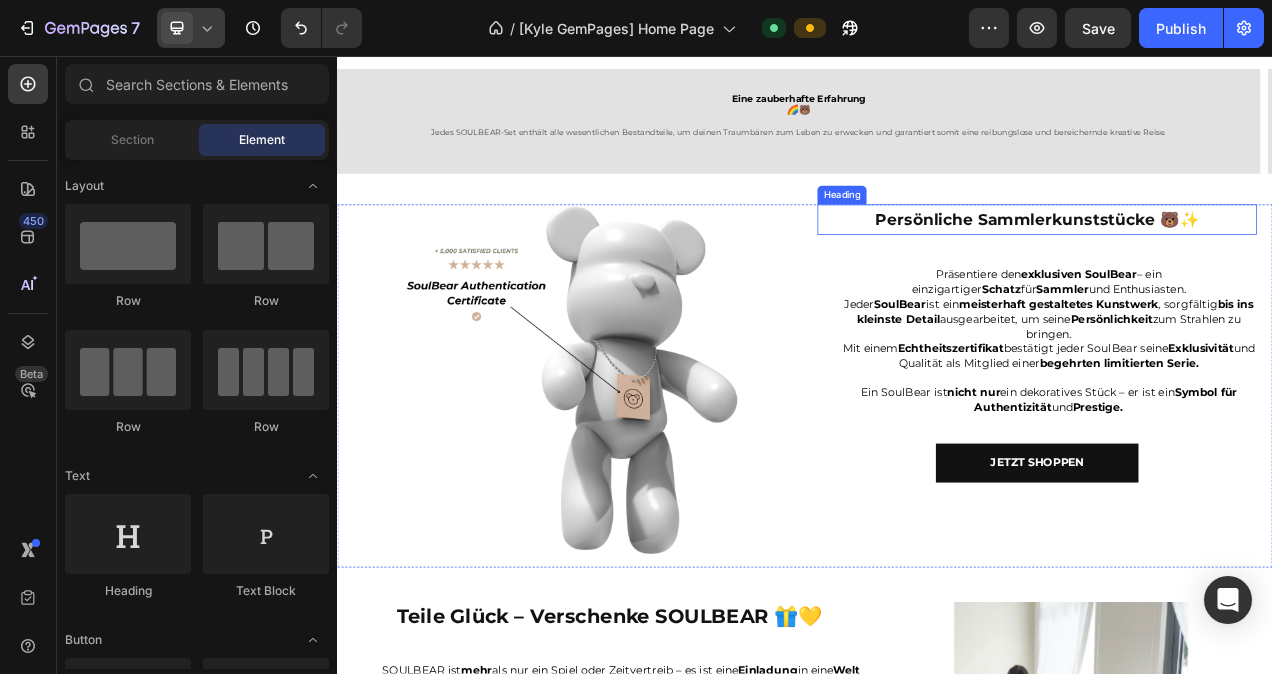 click on "Persönliche Sammlerkunststücke 🐻✨" at bounding box center [1235, 267] 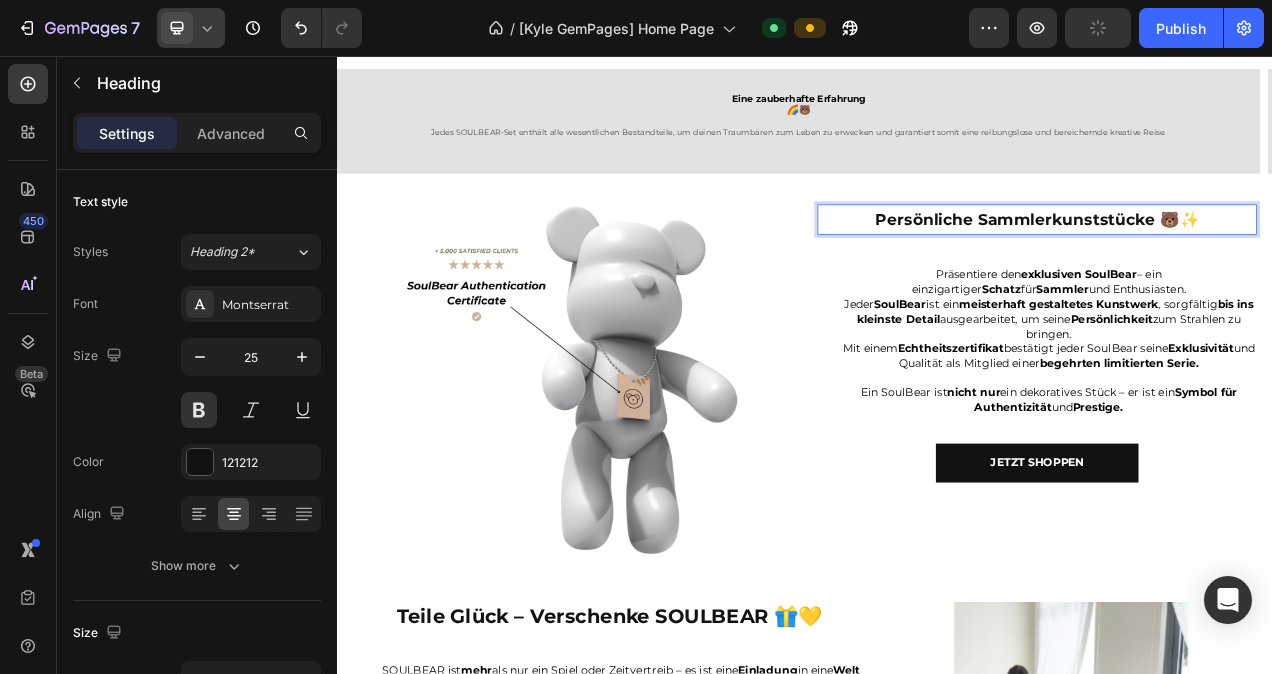 click on "Persönliche Sammlerkunststücke 🐻✨" at bounding box center (1235, 266) 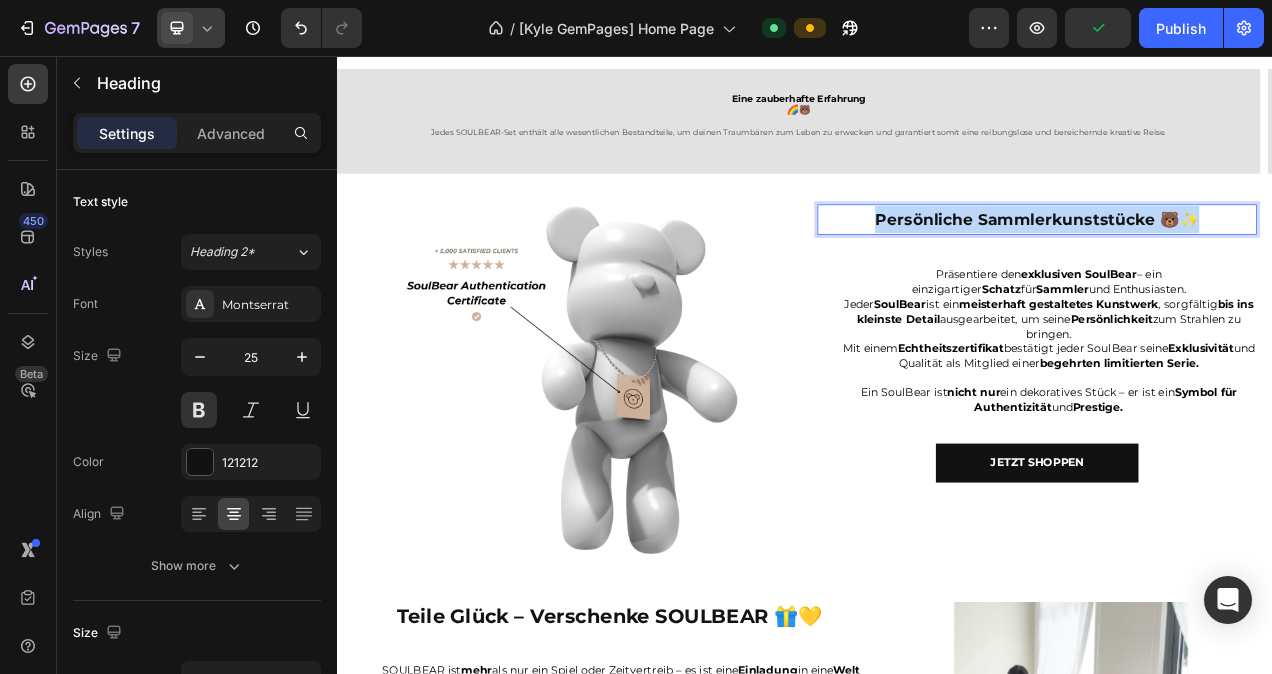 drag, startPoint x: 1437, startPoint y: 357, endPoint x: 1020, endPoint y: 357, distance: 417 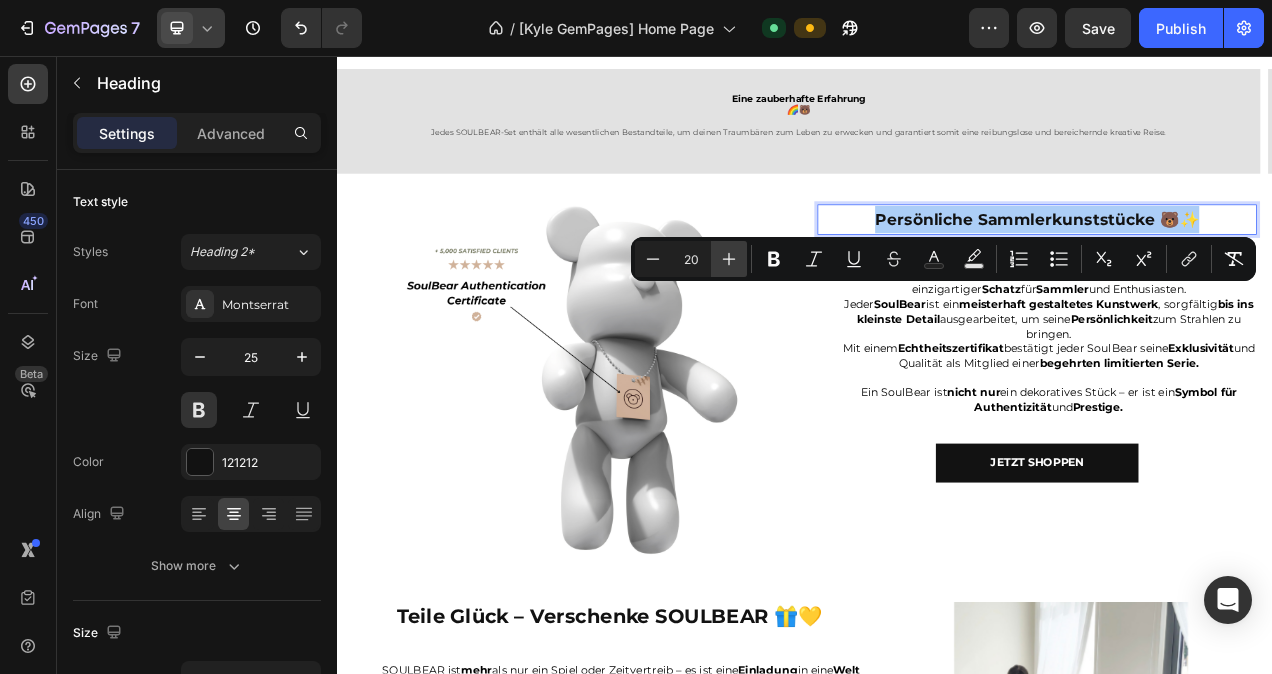 click 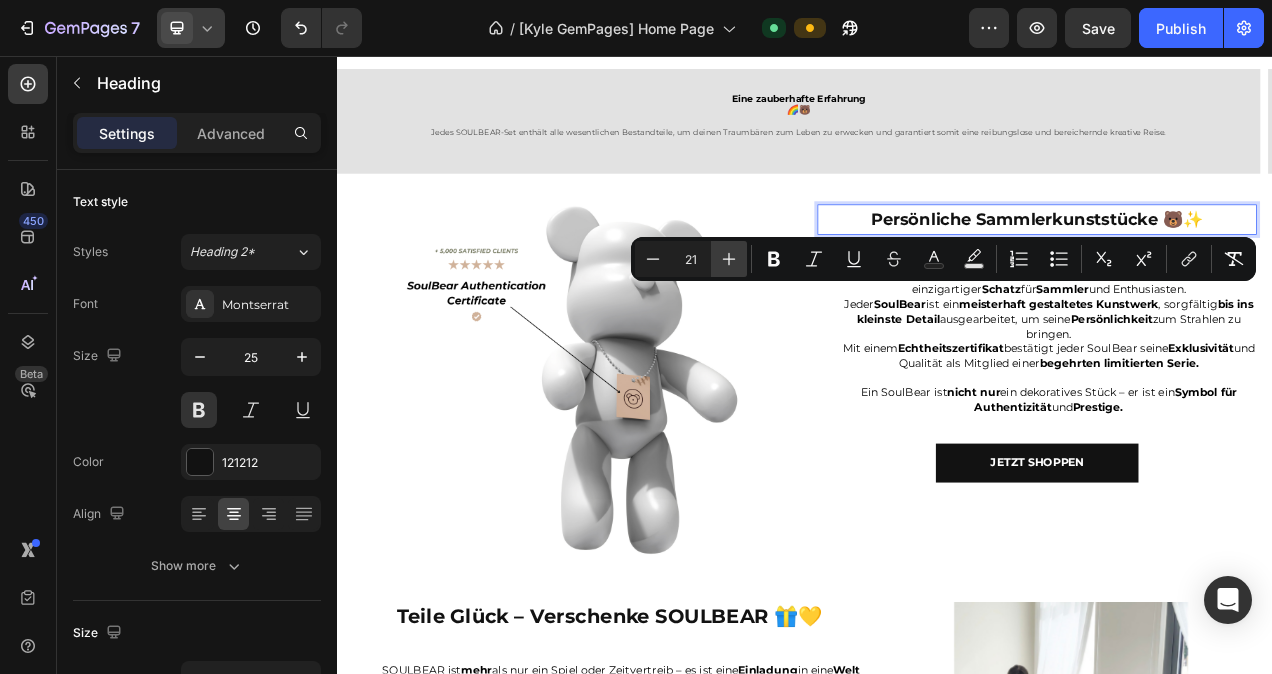 click 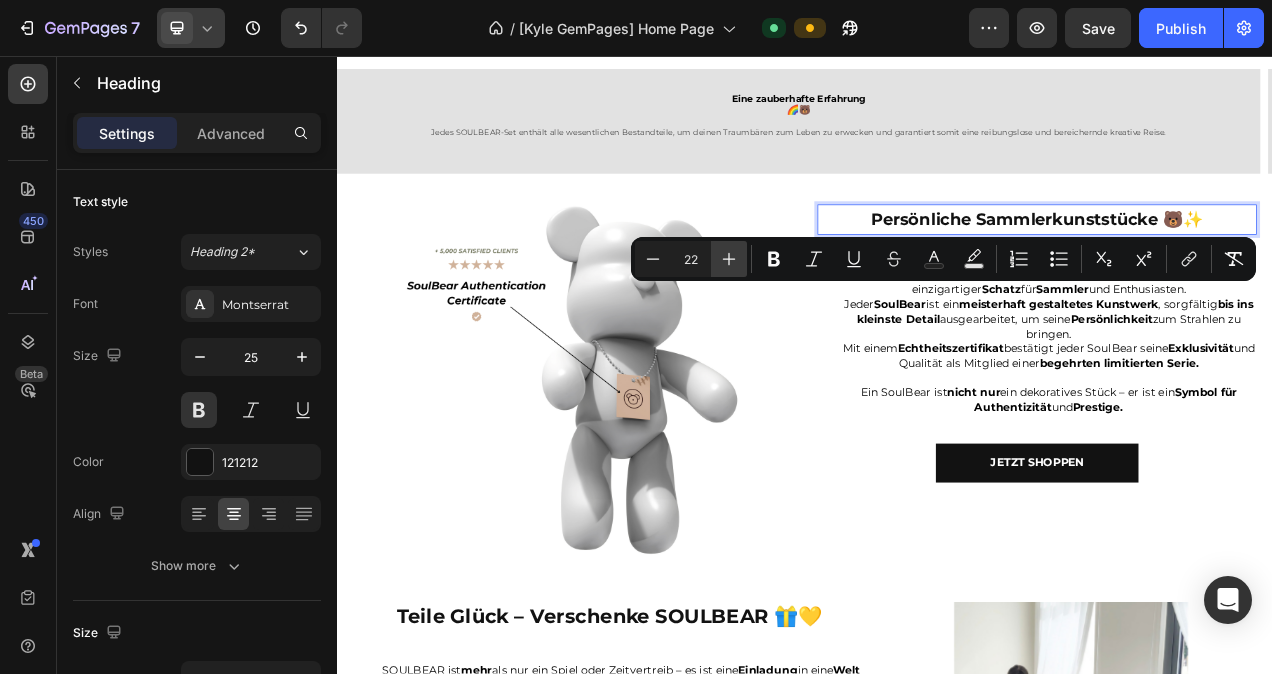 click 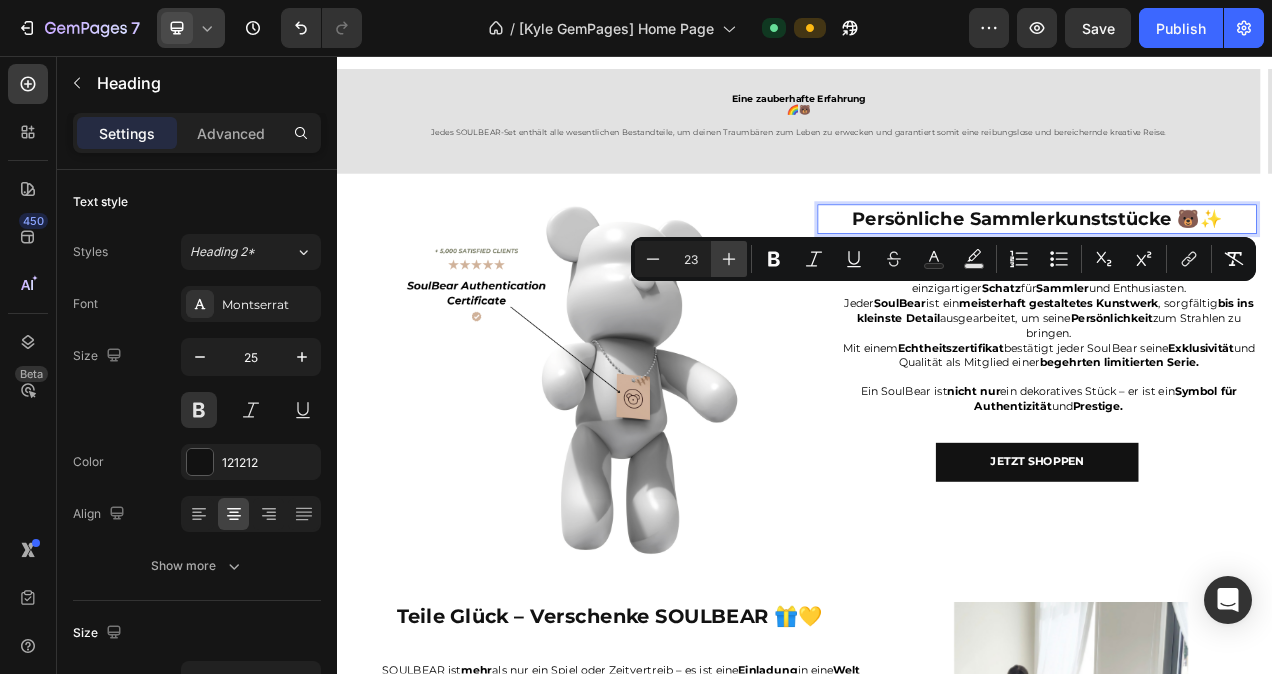 click 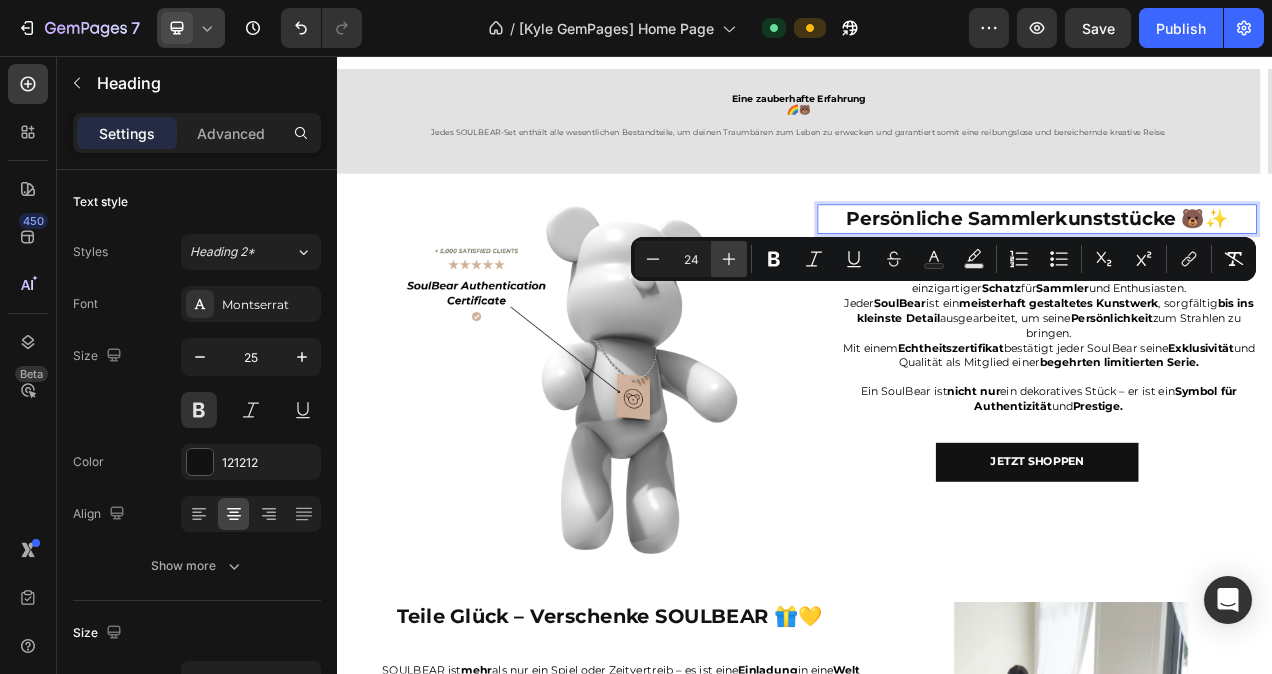 click 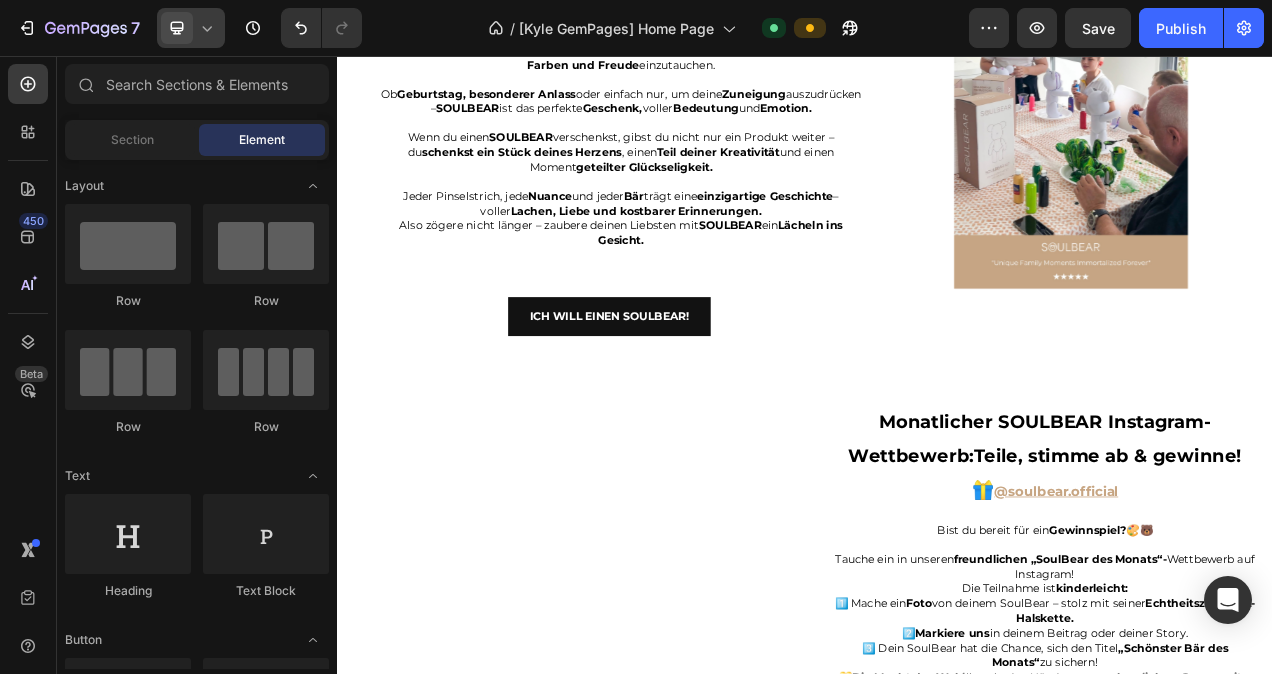 scroll, scrollTop: 3750, scrollLeft: 0, axis: vertical 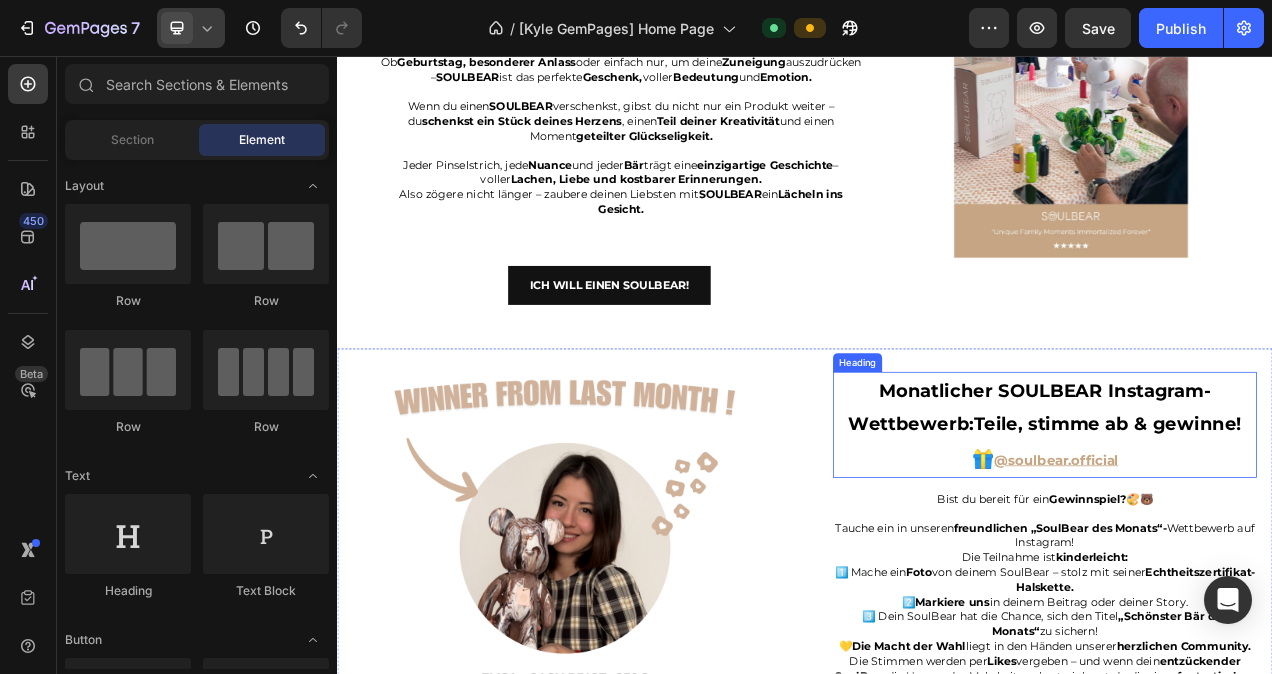 click on "Monatlicher SOULBEAR Instagram-Wettbewerb: Teile, stimme ab & gewinne! 🎁 @soulbear.official" at bounding box center (1245, 530) 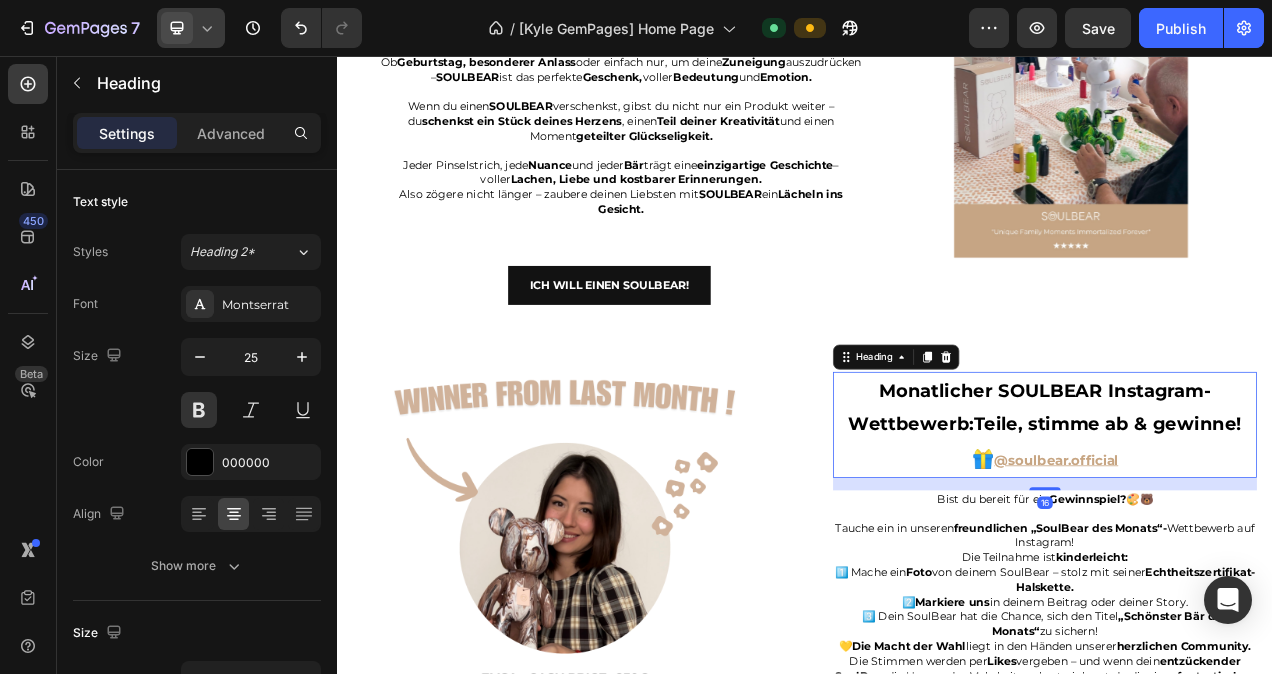 click on "Monatlicher SOULBEAR Instagram-Wettbewerb: Teile, stimme ab & gewinne! 🎁 @soulbear.official" at bounding box center [1245, 530] 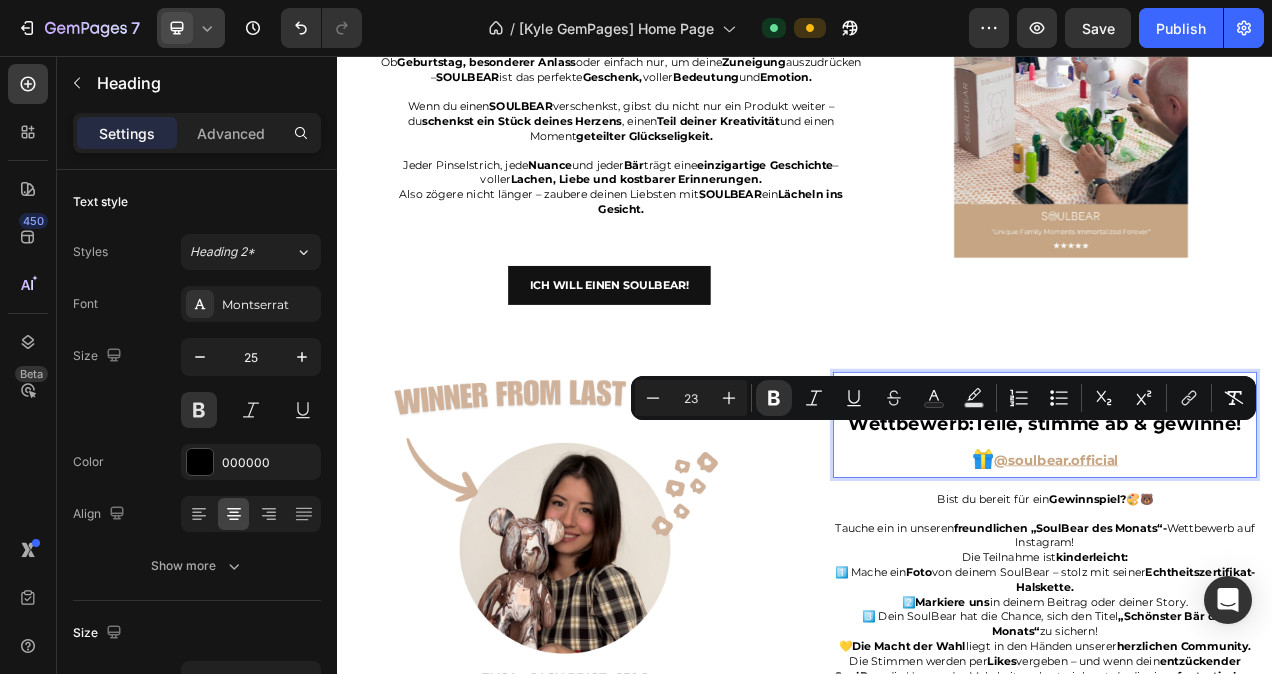 click on "Monatlicher SOULBEAR Instagram-Wettbewerb:Teile, stimme ab & gewinne! 🎁 @soulbear.official" at bounding box center [1245, 530] 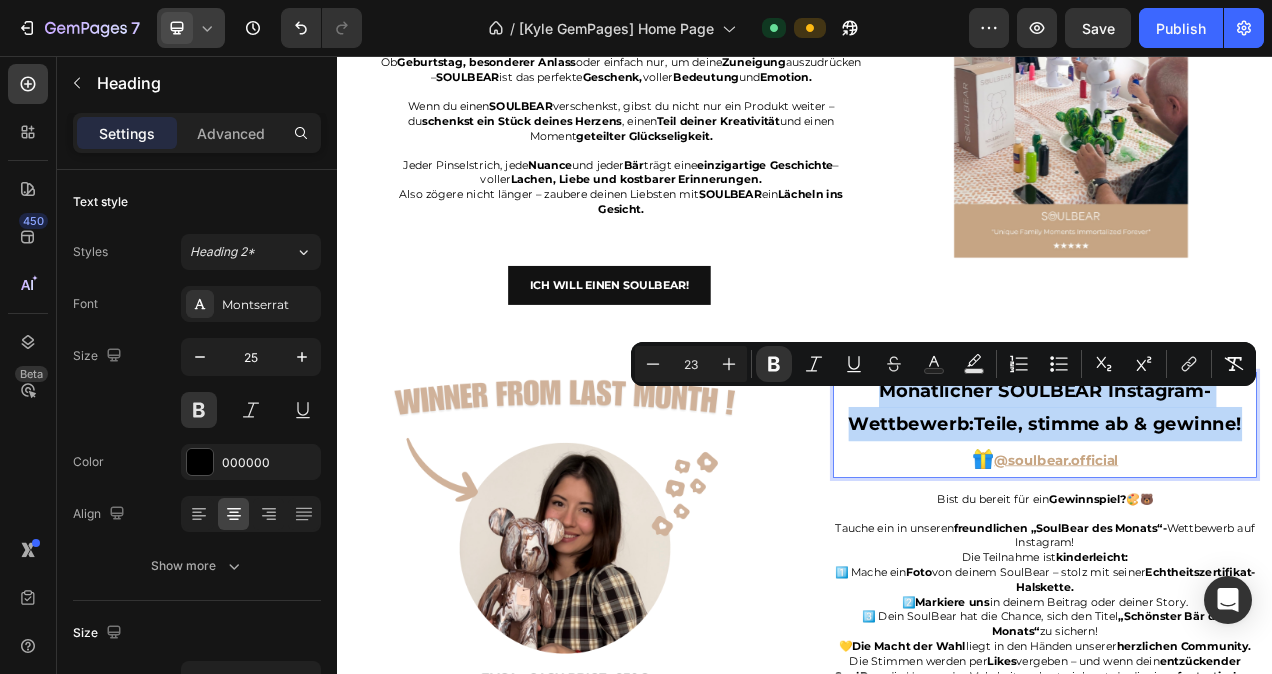 drag, startPoint x: 1487, startPoint y: 537, endPoint x: 1016, endPoint y: 510, distance: 471.77325 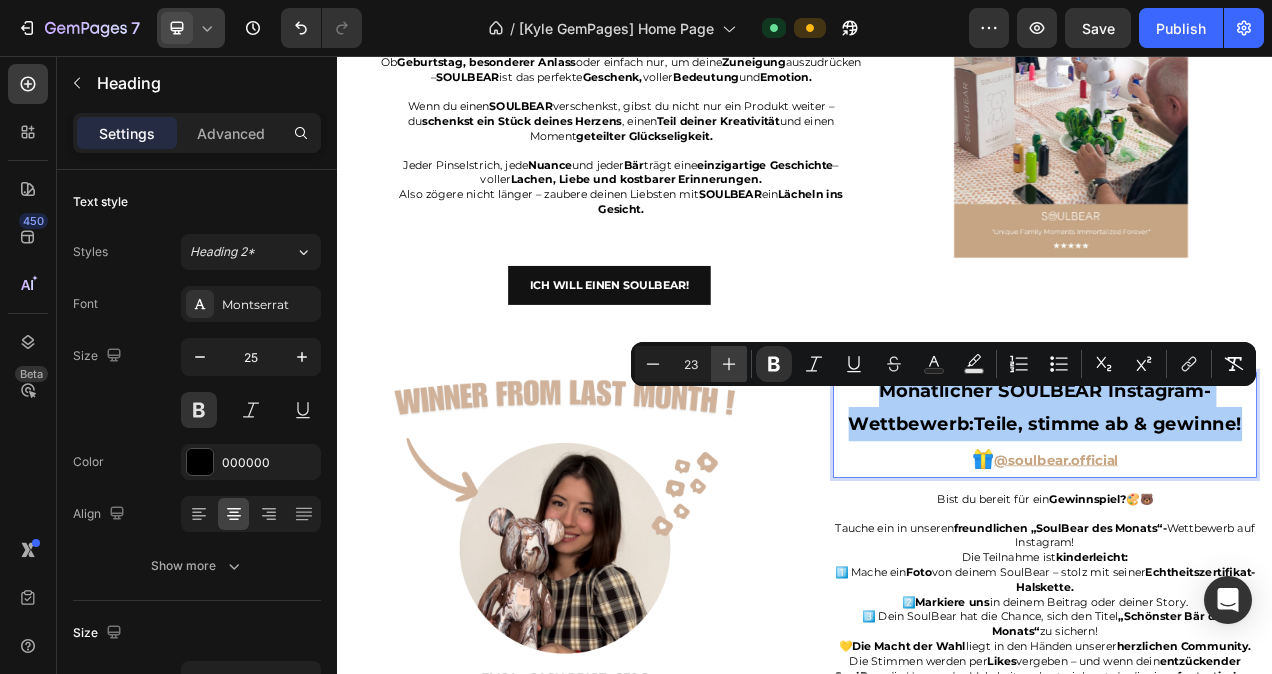 click 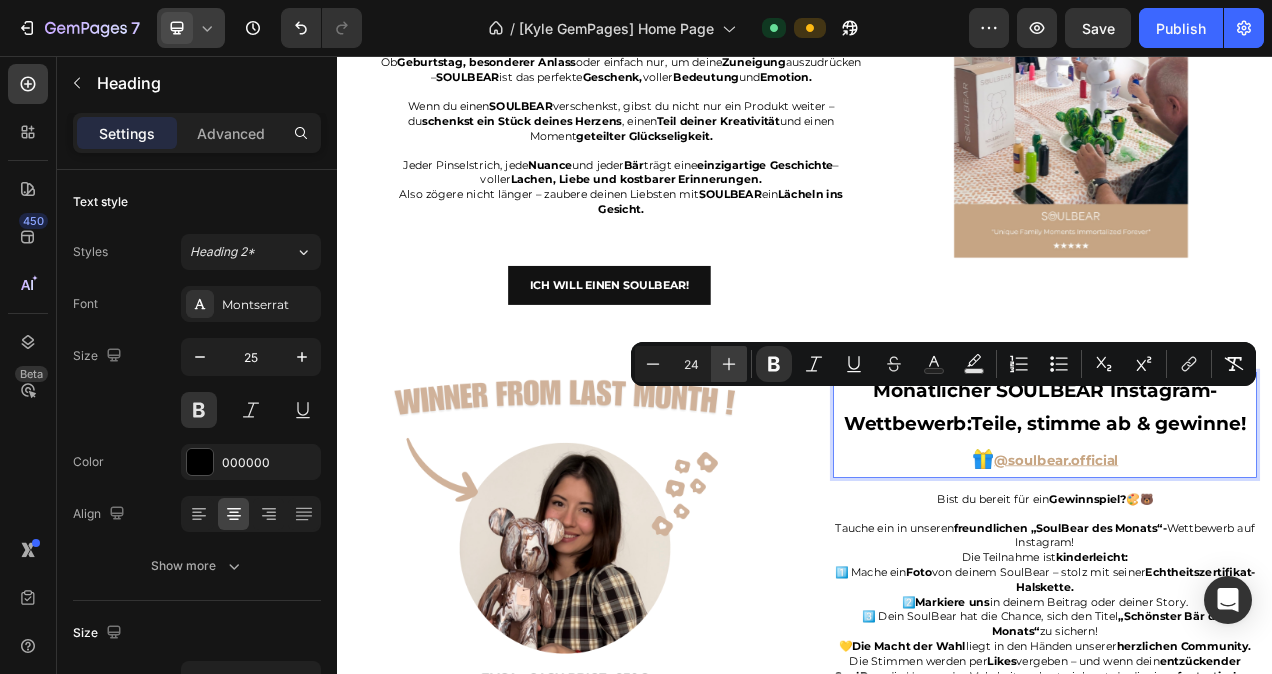 click 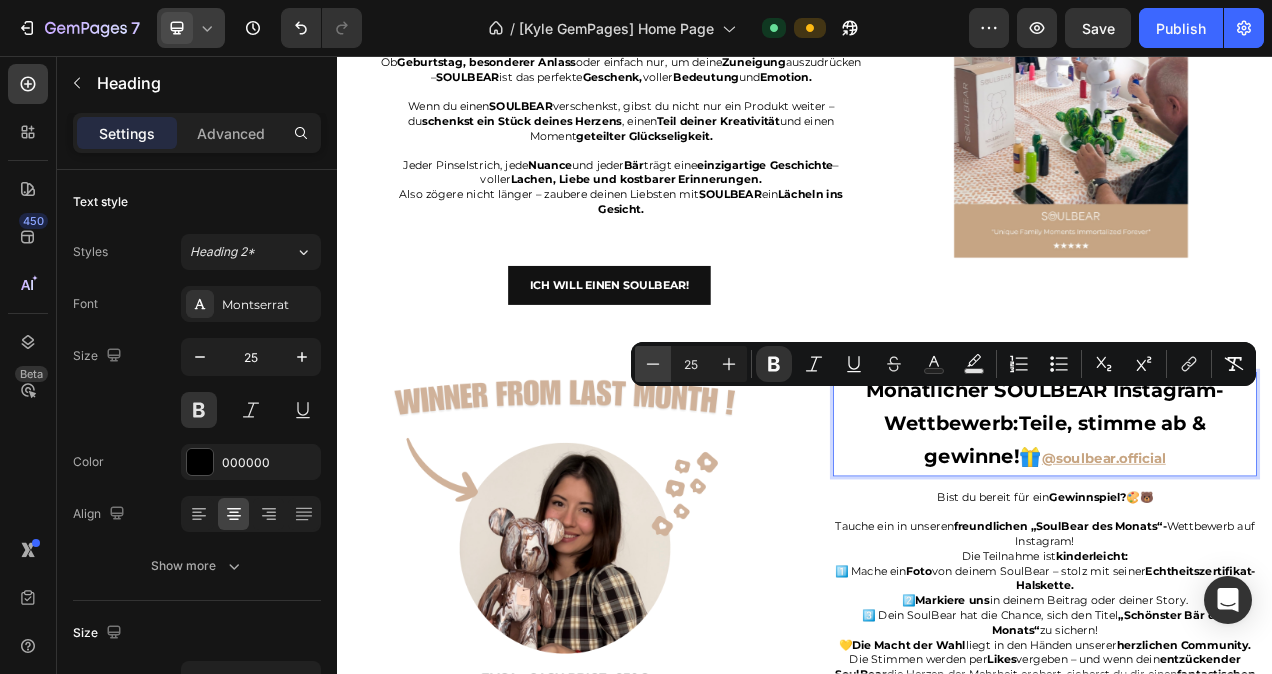 click 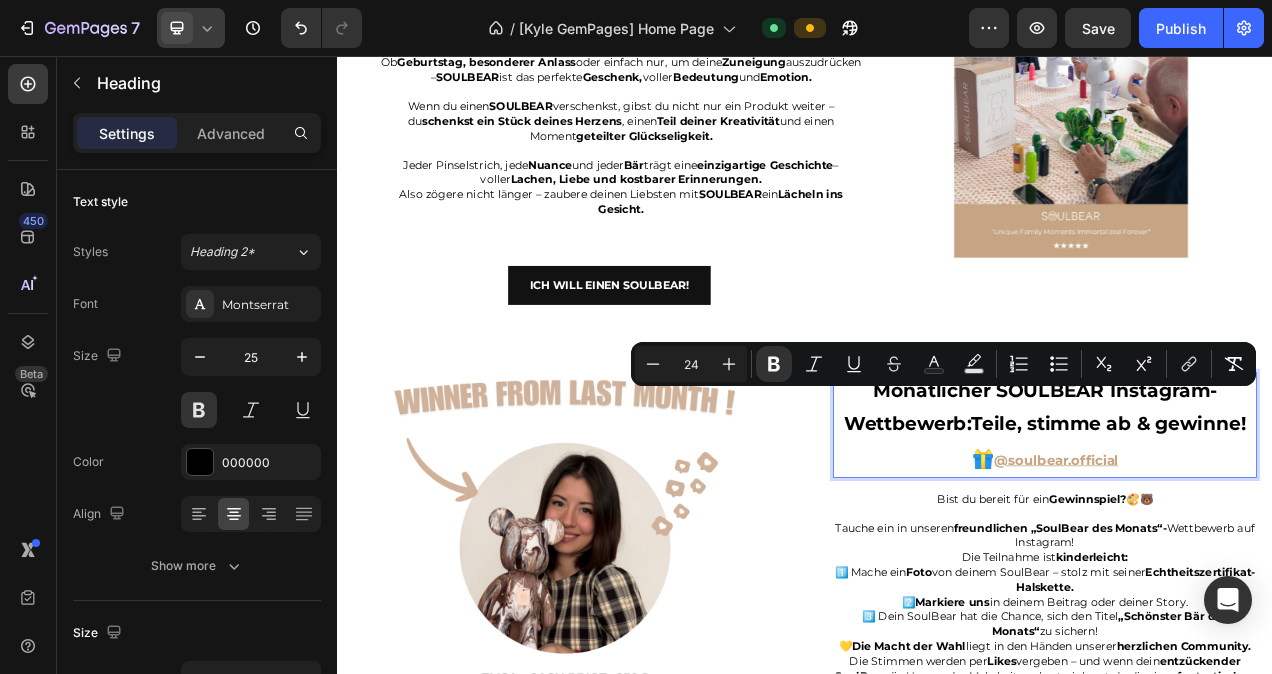 click on "Monatlicher SOULBEAR Instagram-Wettbewerb:Teile, stimme ab & gewinne!  🎁 @soulbear.official" at bounding box center [1245, 530] 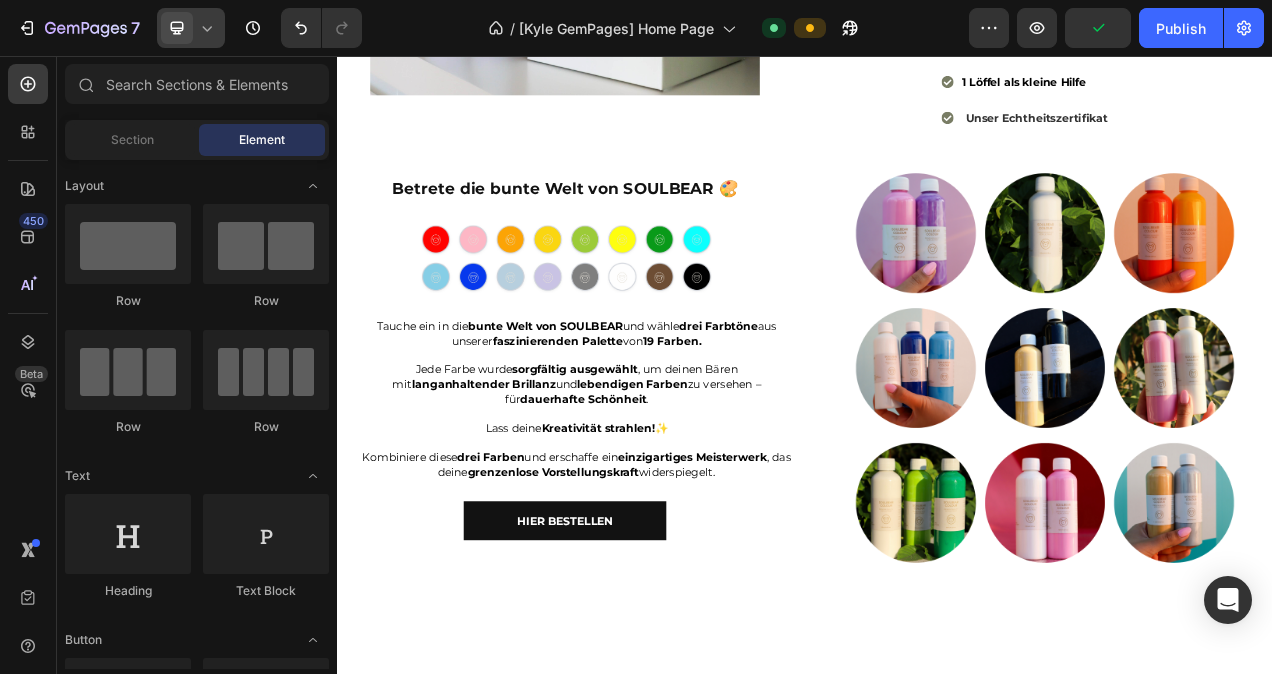 scroll, scrollTop: 1990, scrollLeft: 0, axis: vertical 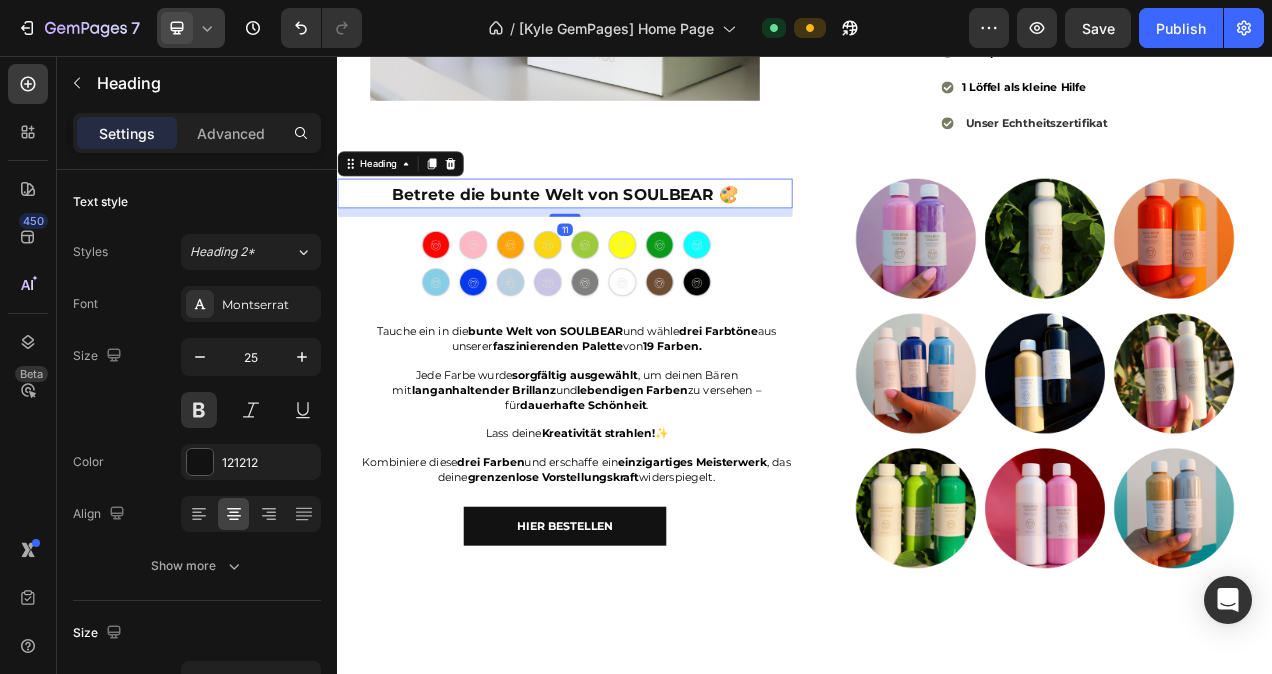 click on "Betrete die bunte Welt von SOULBEAR 🎨" at bounding box center (629, 233) 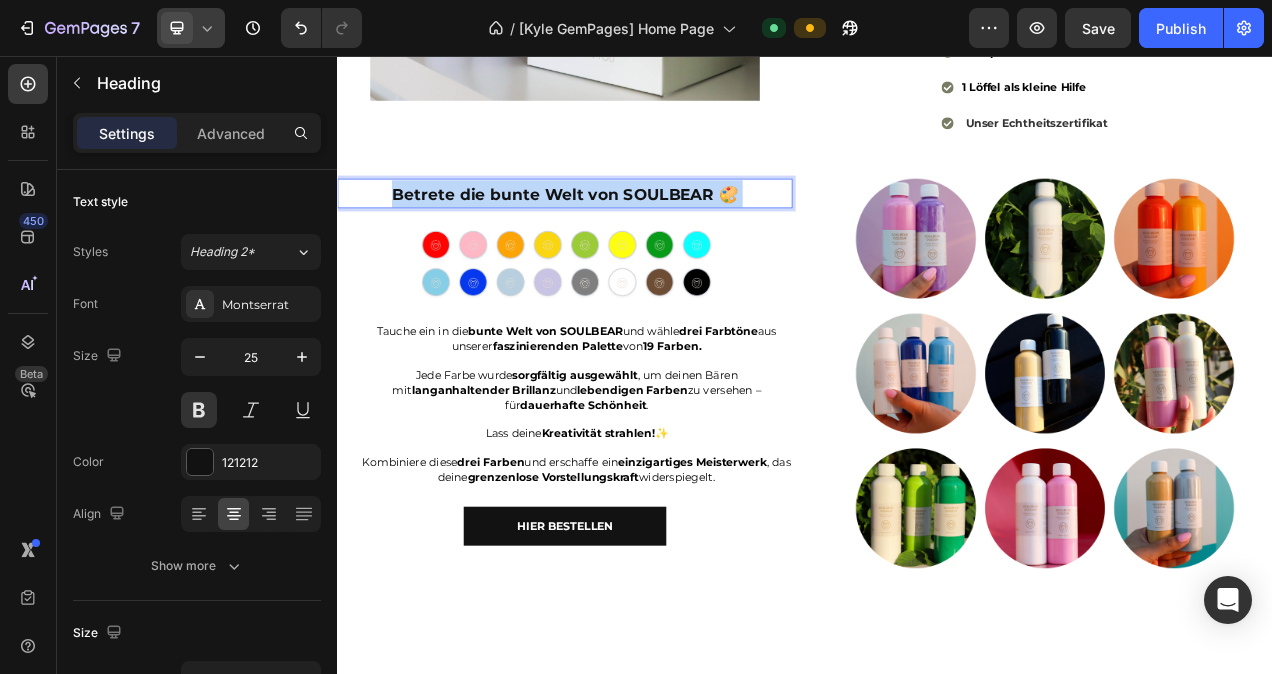 drag, startPoint x: 852, startPoint y: 390, endPoint x: 520, endPoint y: 377, distance: 332.25443 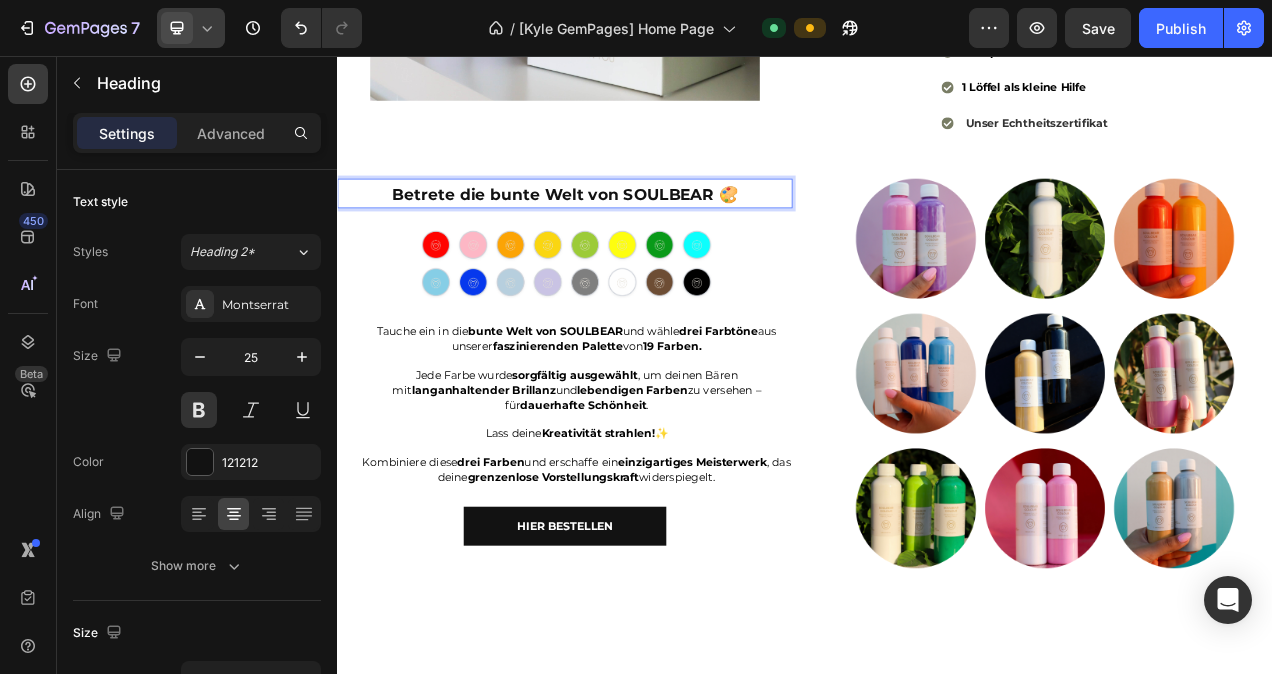 click on "Betrete die bunte Welt von SOULBEAR 🎨" at bounding box center (629, 233) 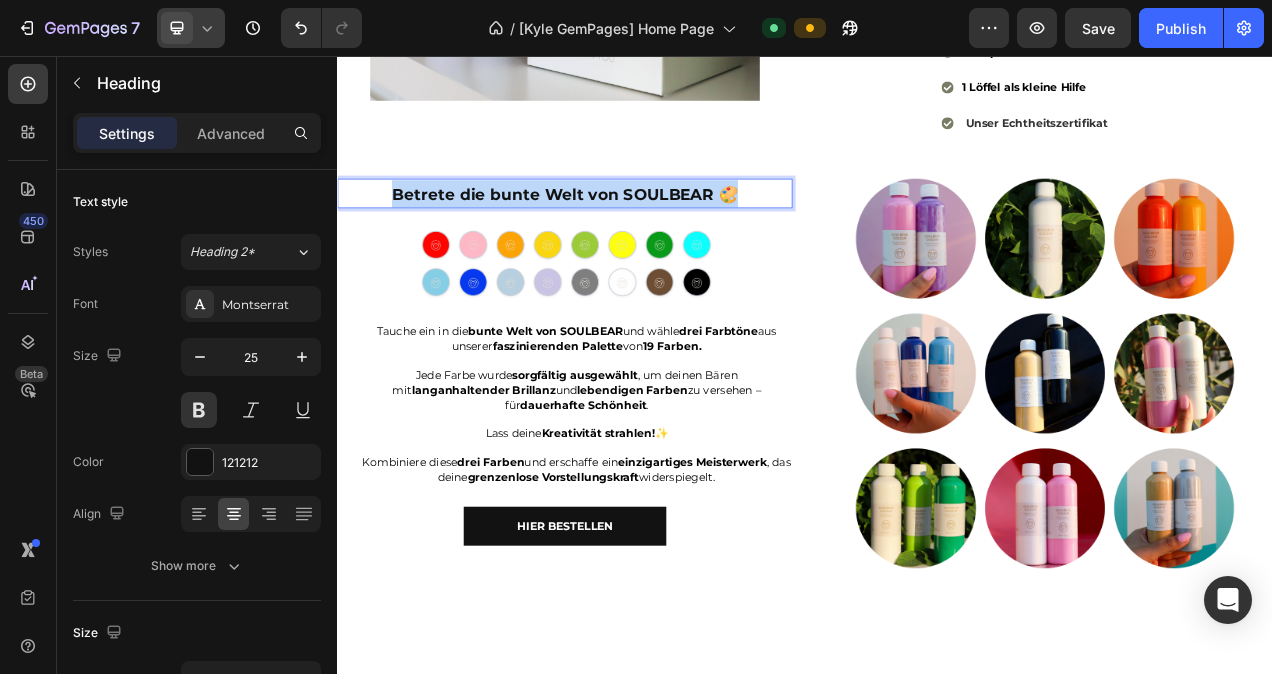 drag, startPoint x: 854, startPoint y: 391, endPoint x: 404, endPoint y: 386, distance: 450.02777 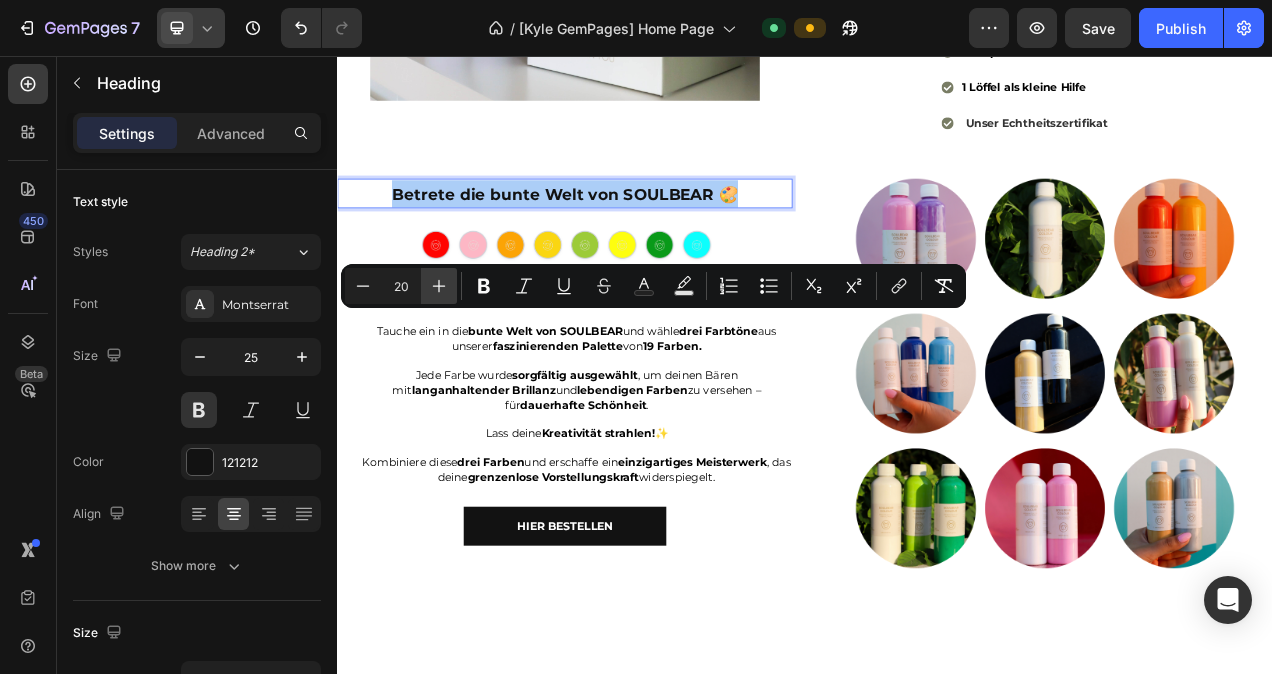 click 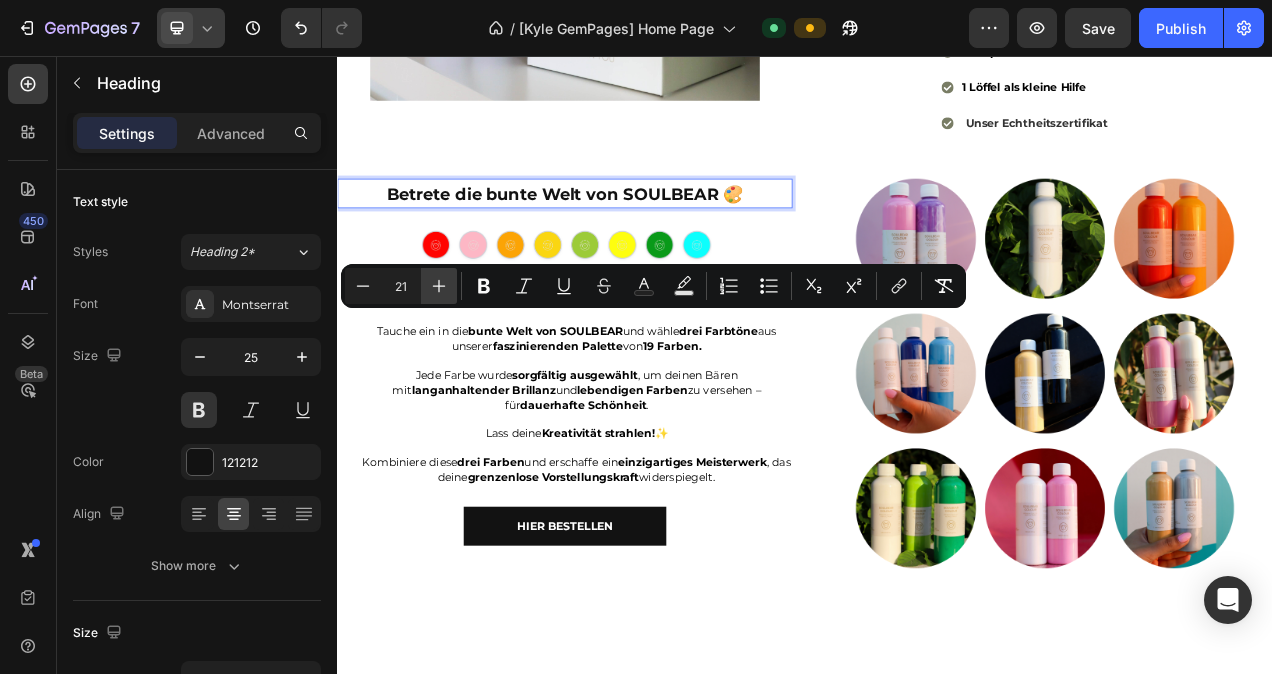 click 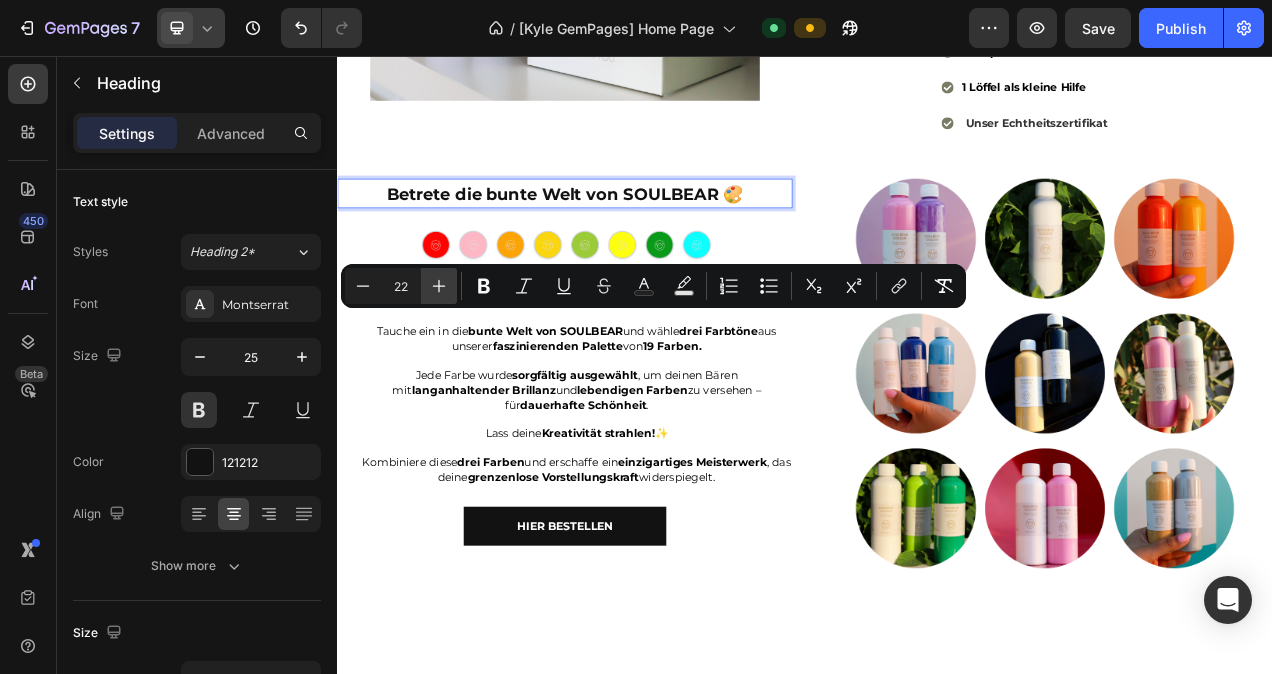 click 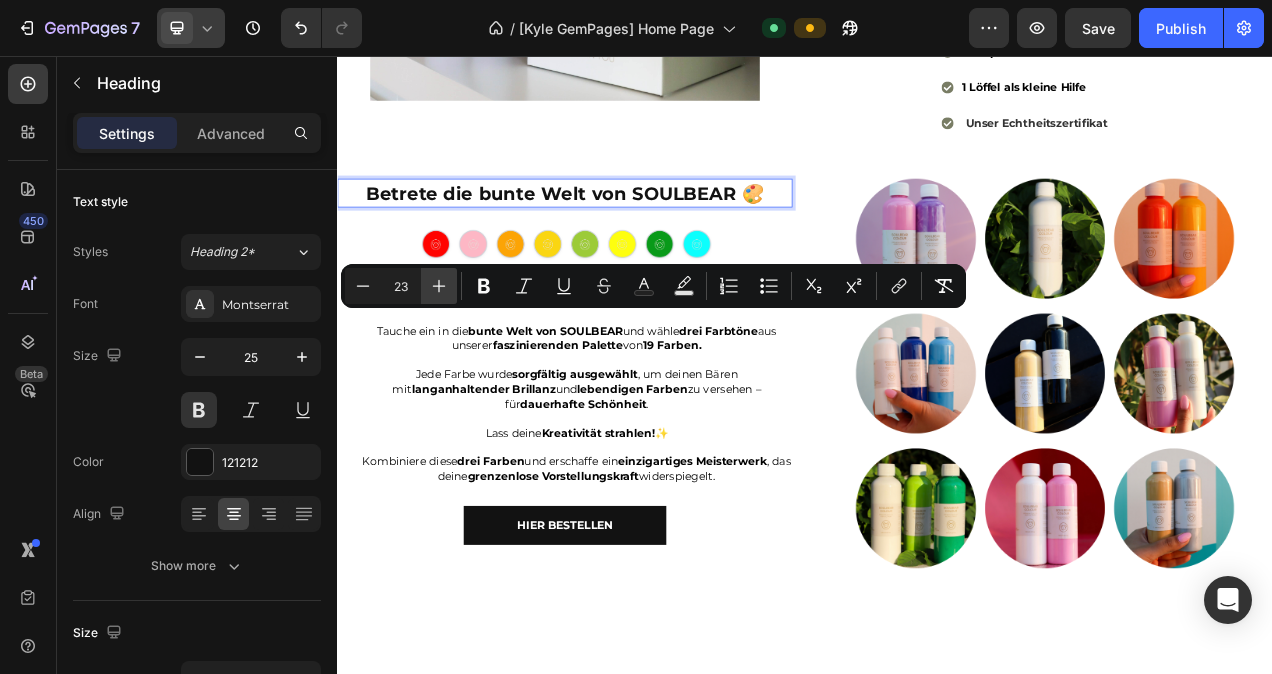 click 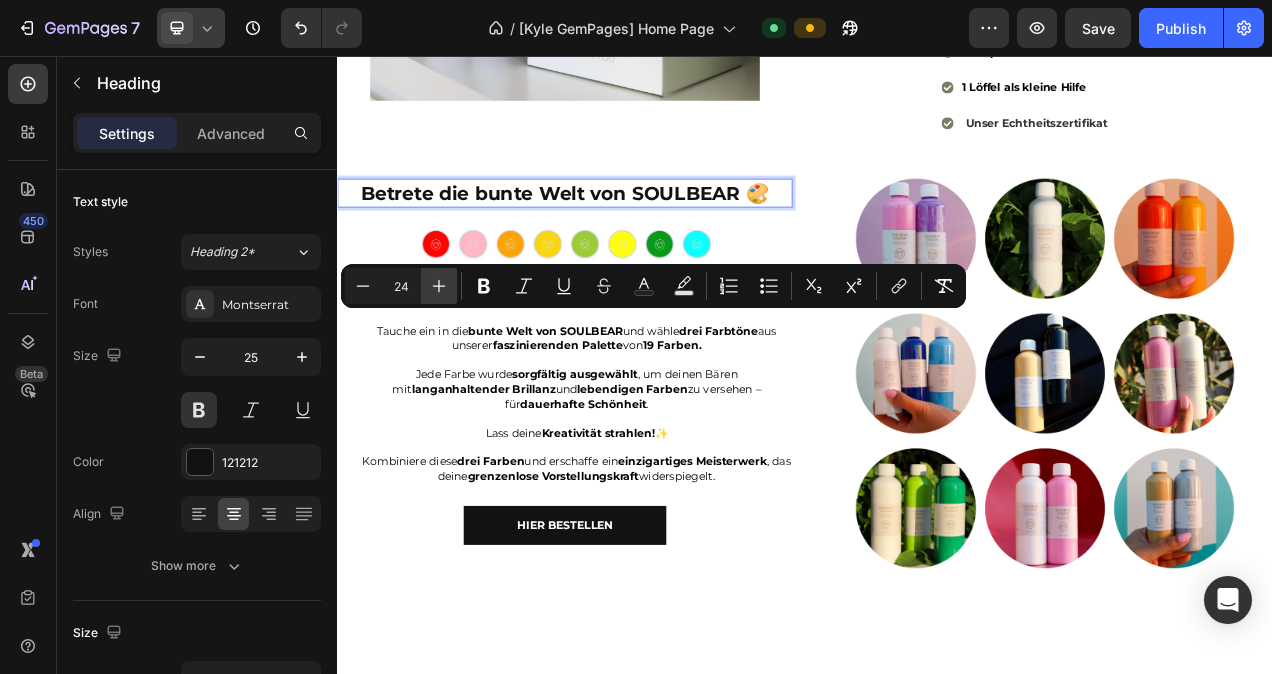 click 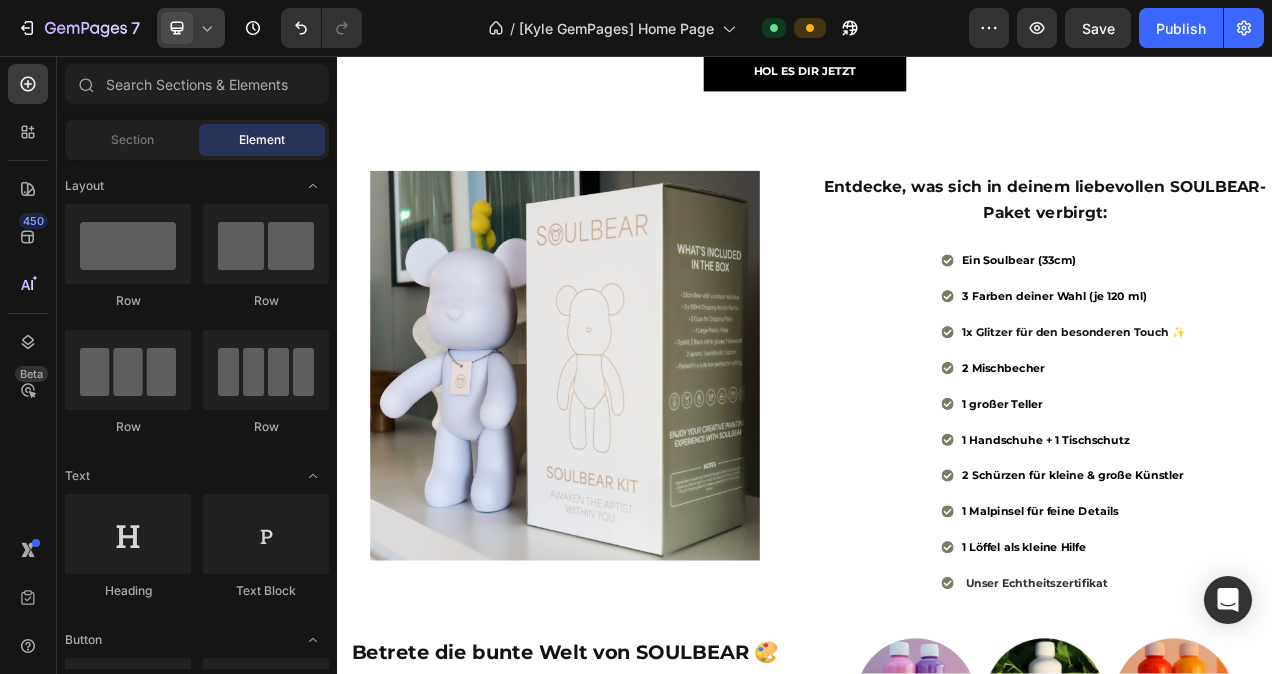 scroll, scrollTop: 1362, scrollLeft: 0, axis: vertical 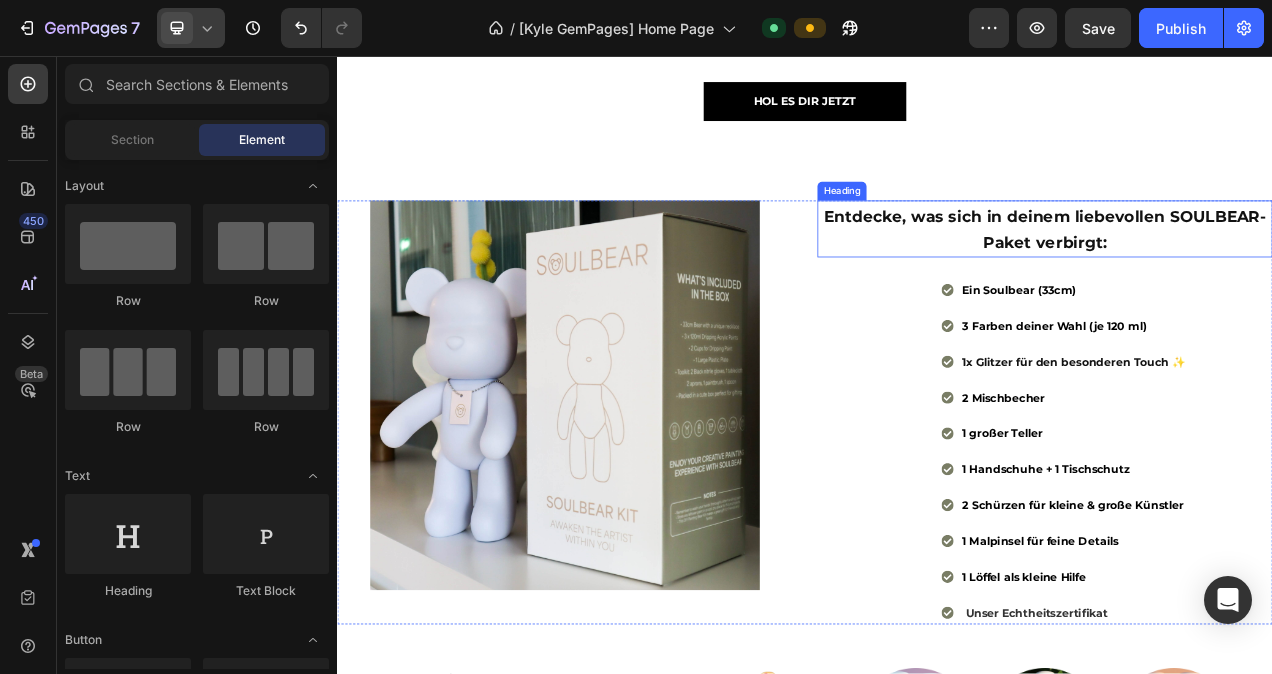 click on "Entdecke, was sich in deinem liebevollen SOULBEAR-Paket verbirgt:" at bounding box center (1245, 278) 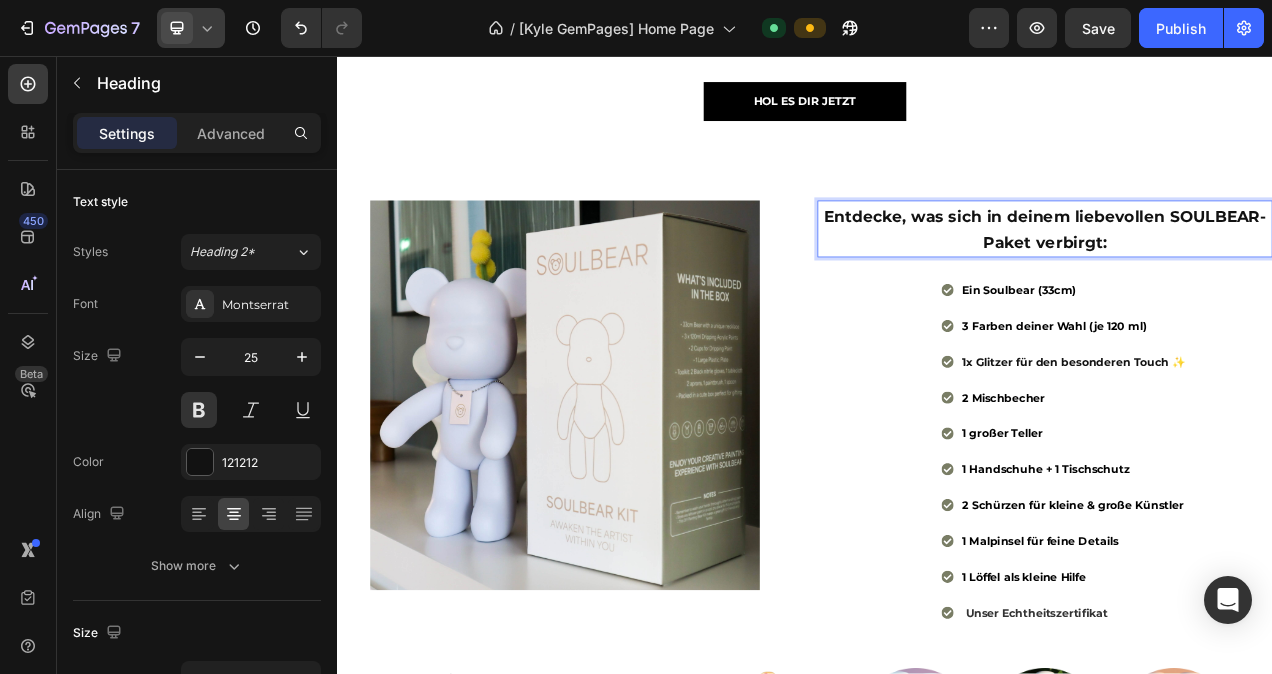 click on "Entdecke, was sich in deinem liebevollen SOULBEAR-Paket verbirgt:" at bounding box center [1245, 278] 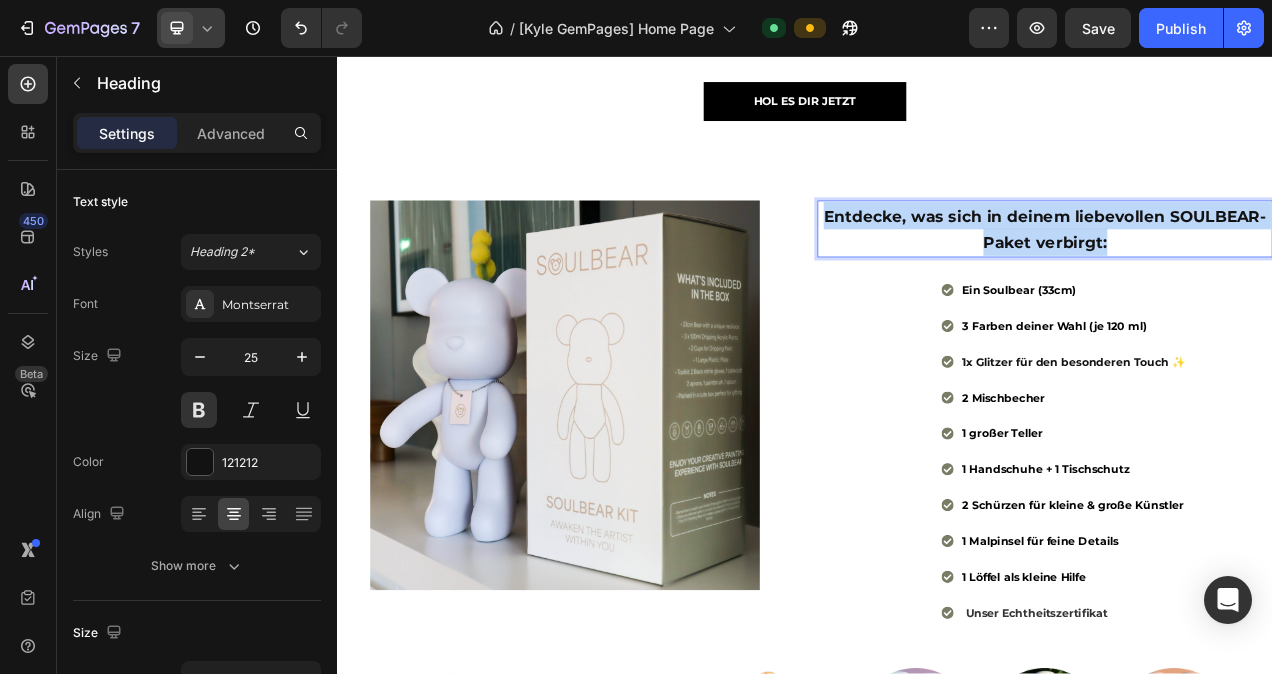 drag, startPoint x: 1340, startPoint y: 454, endPoint x: 957, endPoint y: 437, distance: 383.3771 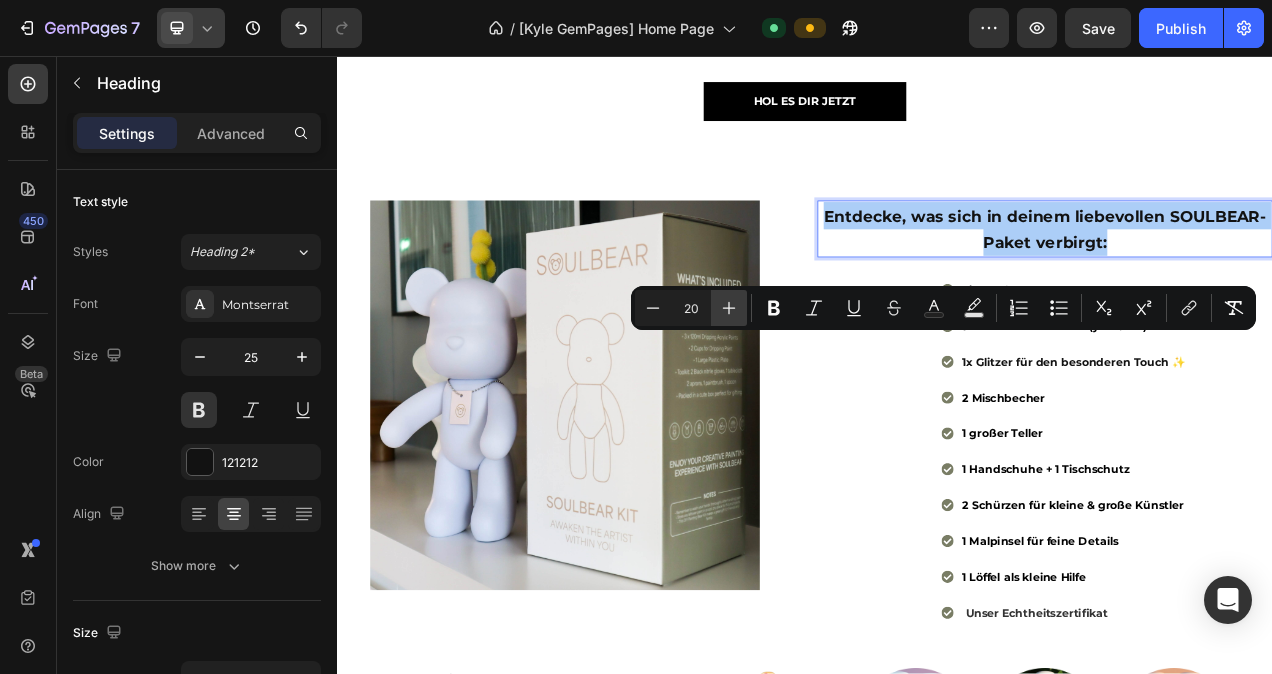 click 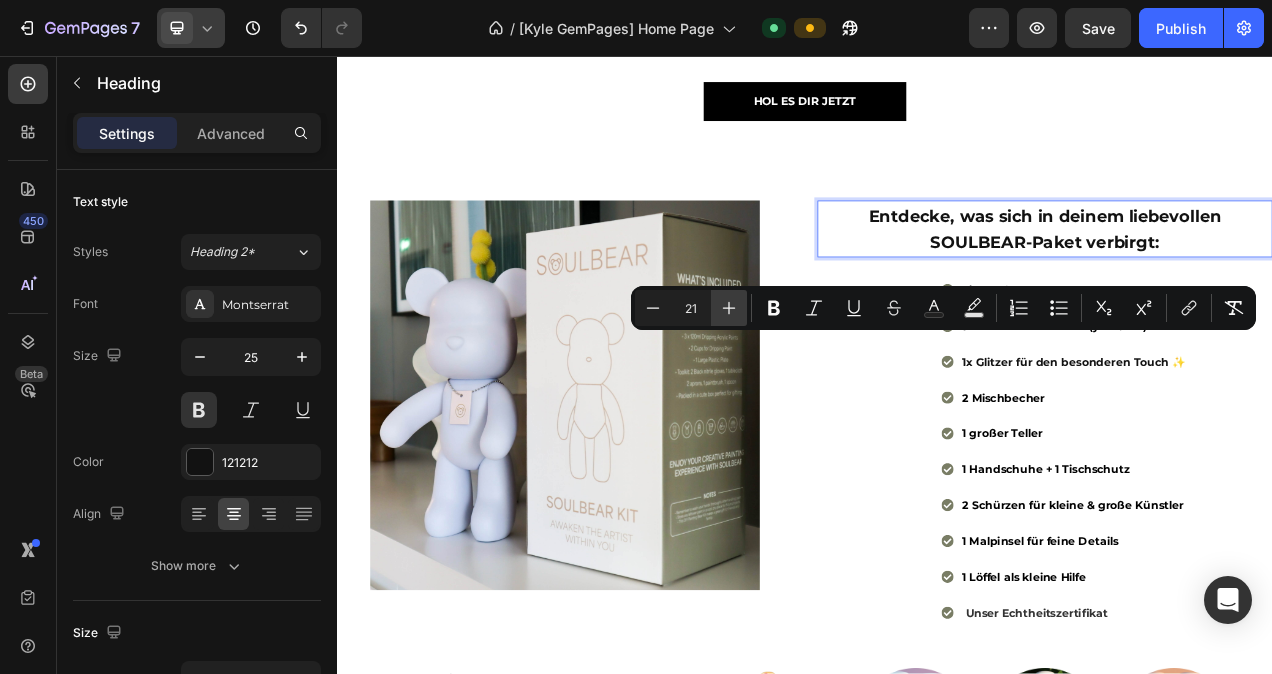 click 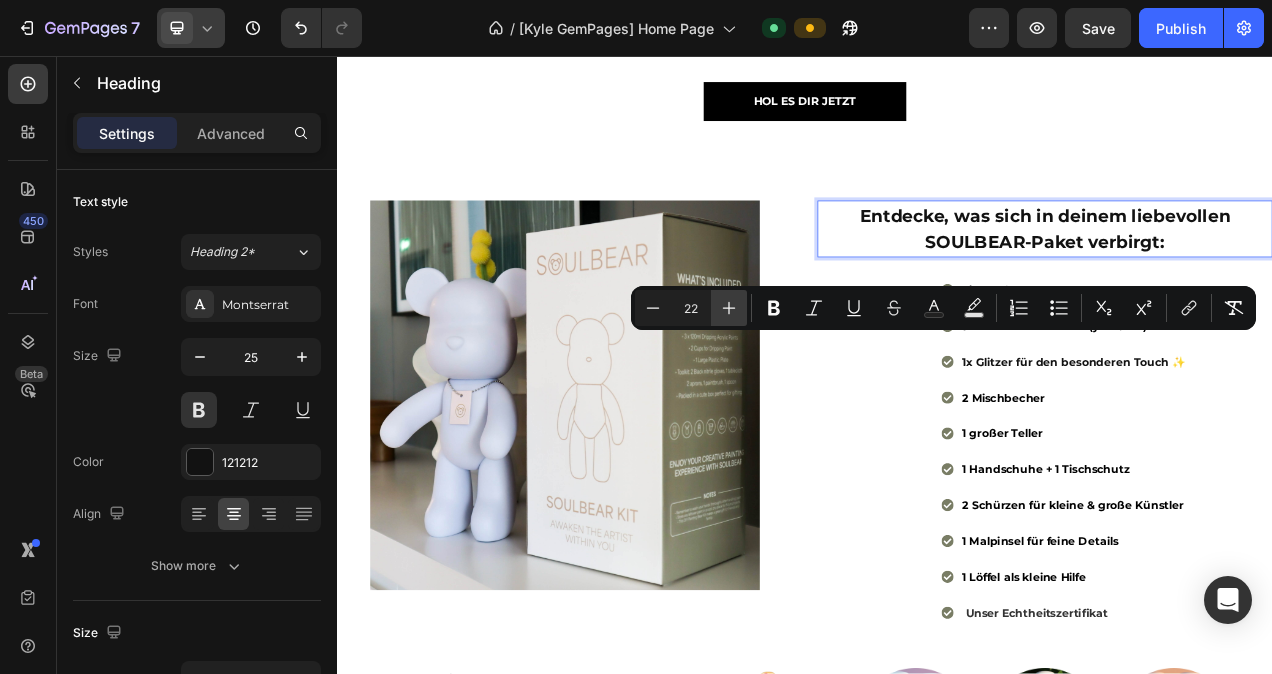 click 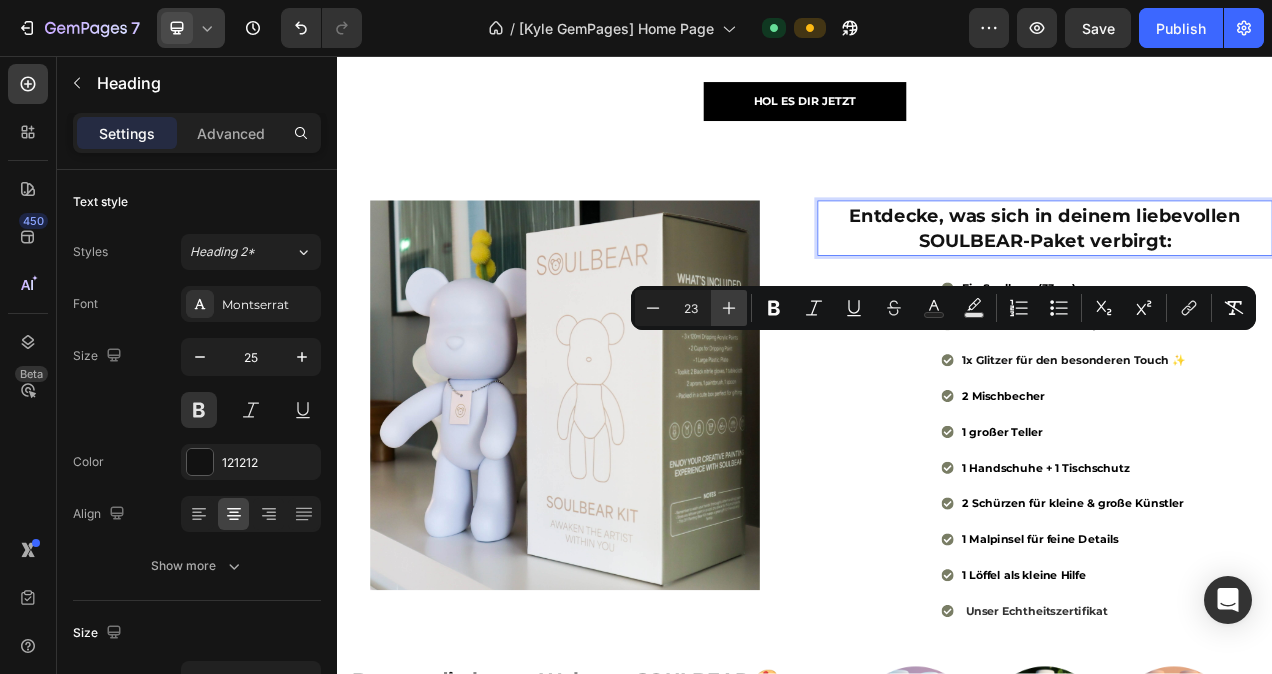 click 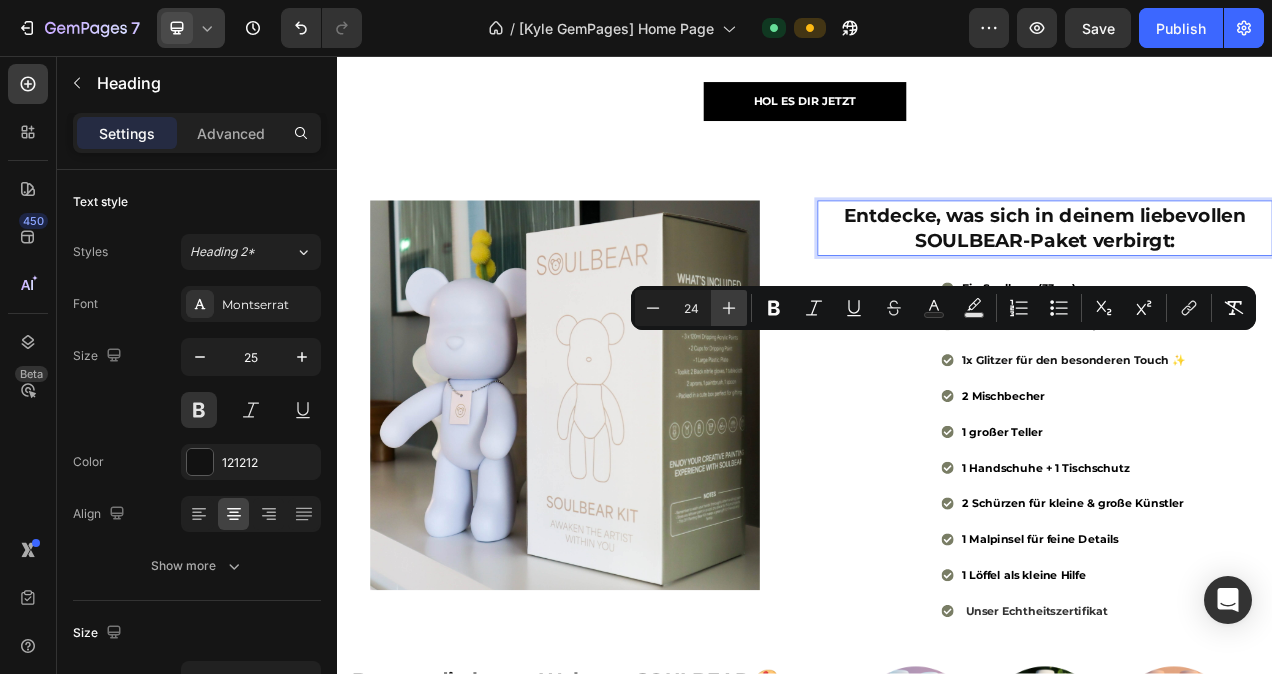 click 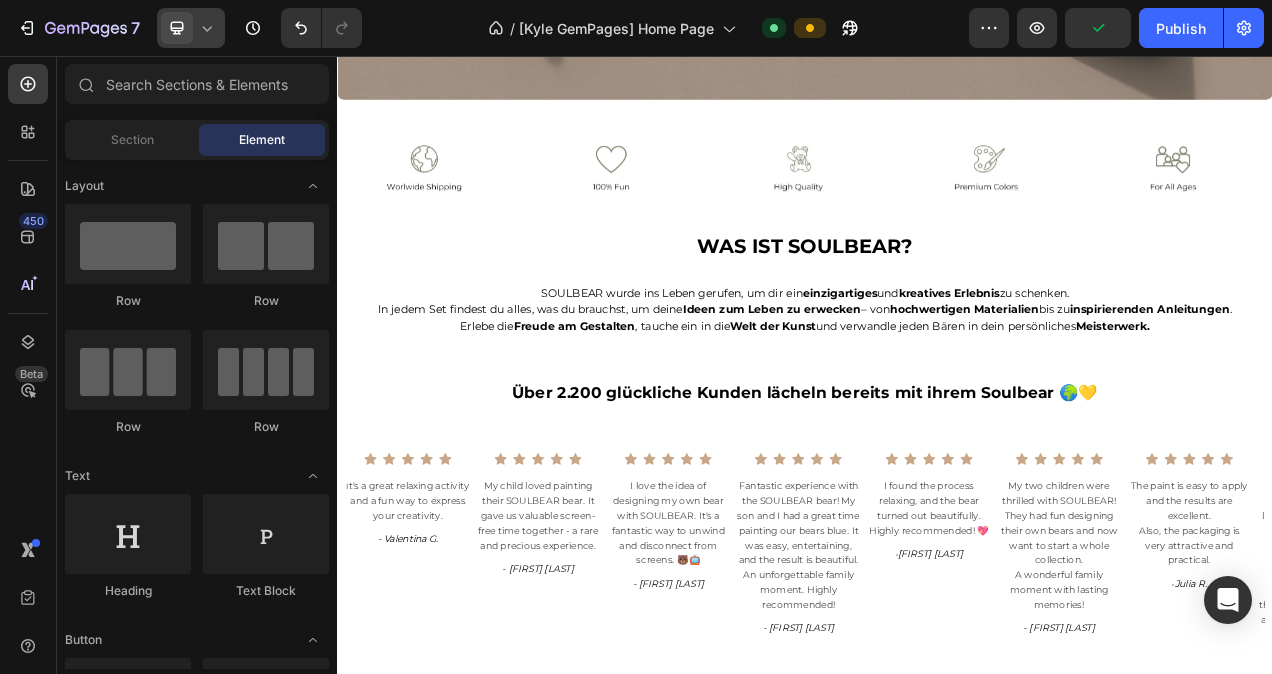 scroll, scrollTop: 547, scrollLeft: 0, axis: vertical 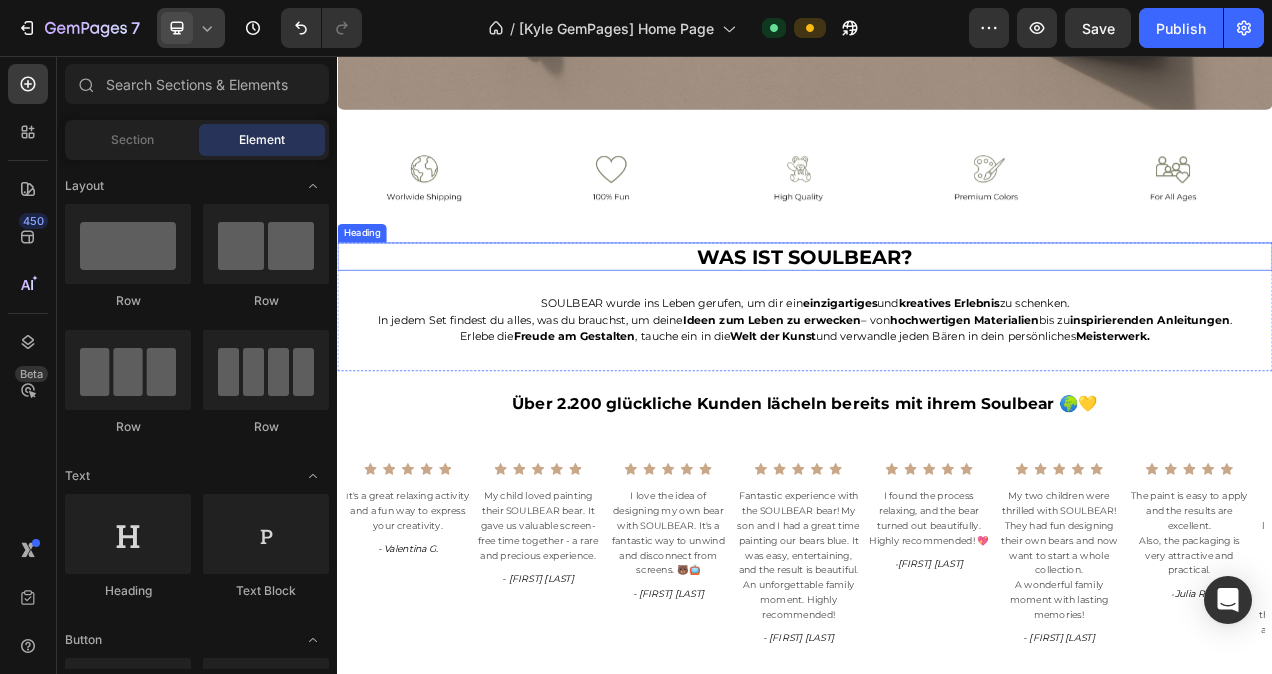 click on "WAS IST SOULBEAR?" at bounding box center (937, 314) 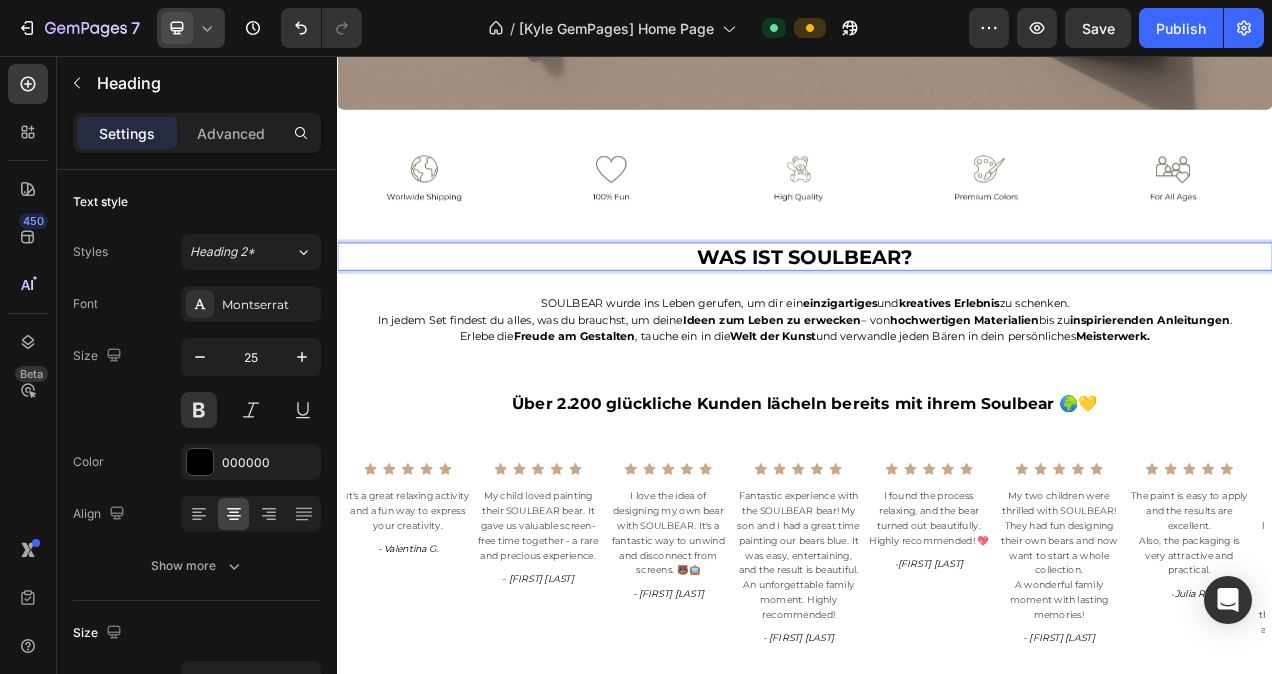 click on "WAS IST SOULBEAR?" at bounding box center [937, 314] 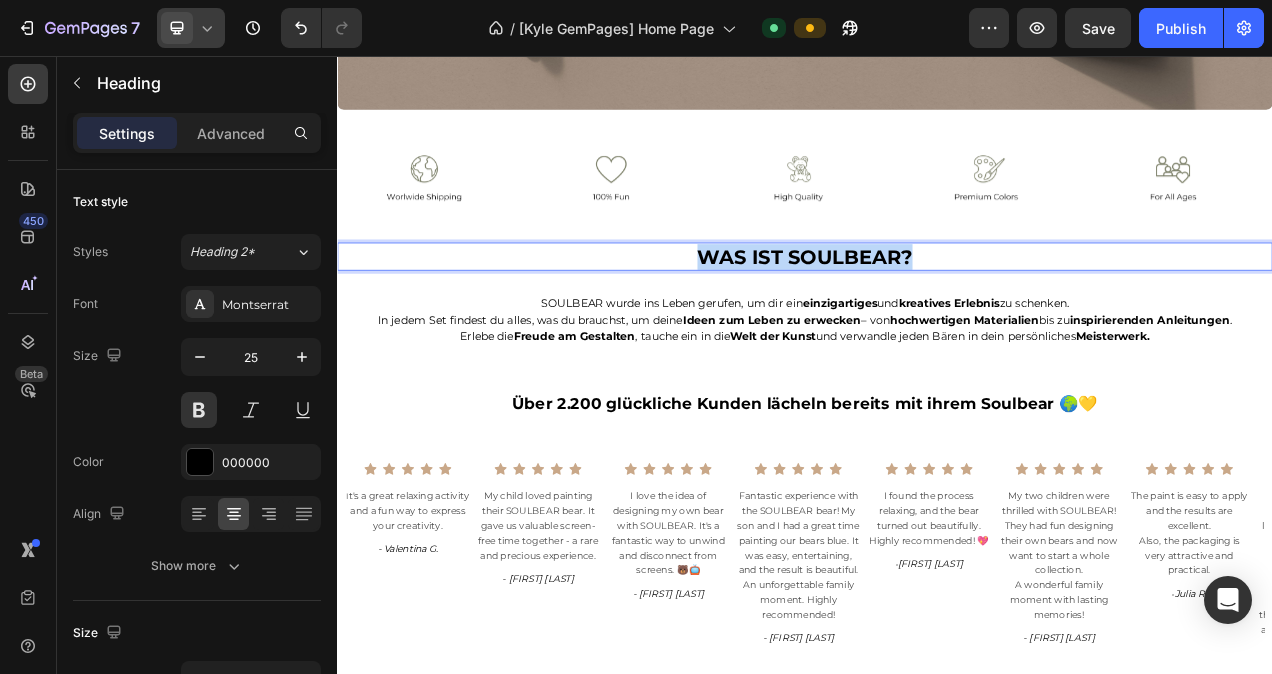 drag, startPoint x: 1103, startPoint y: 308, endPoint x: 777, endPoint y: 308, distance: 326 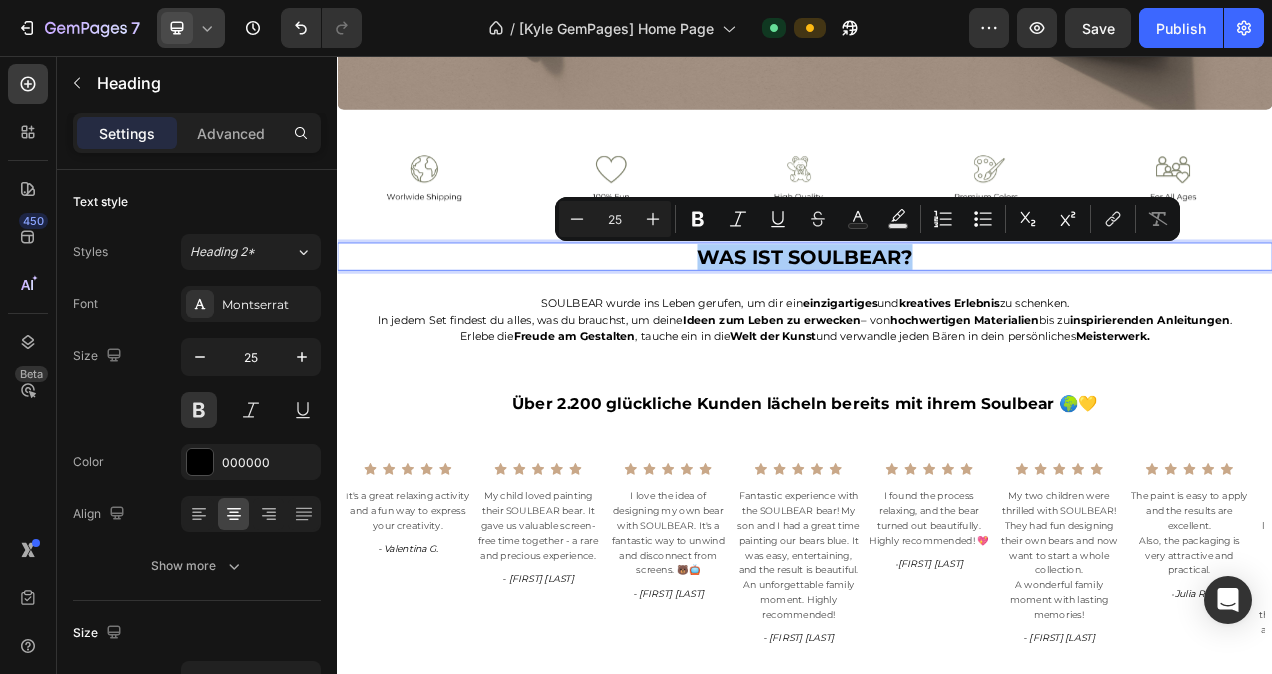 click 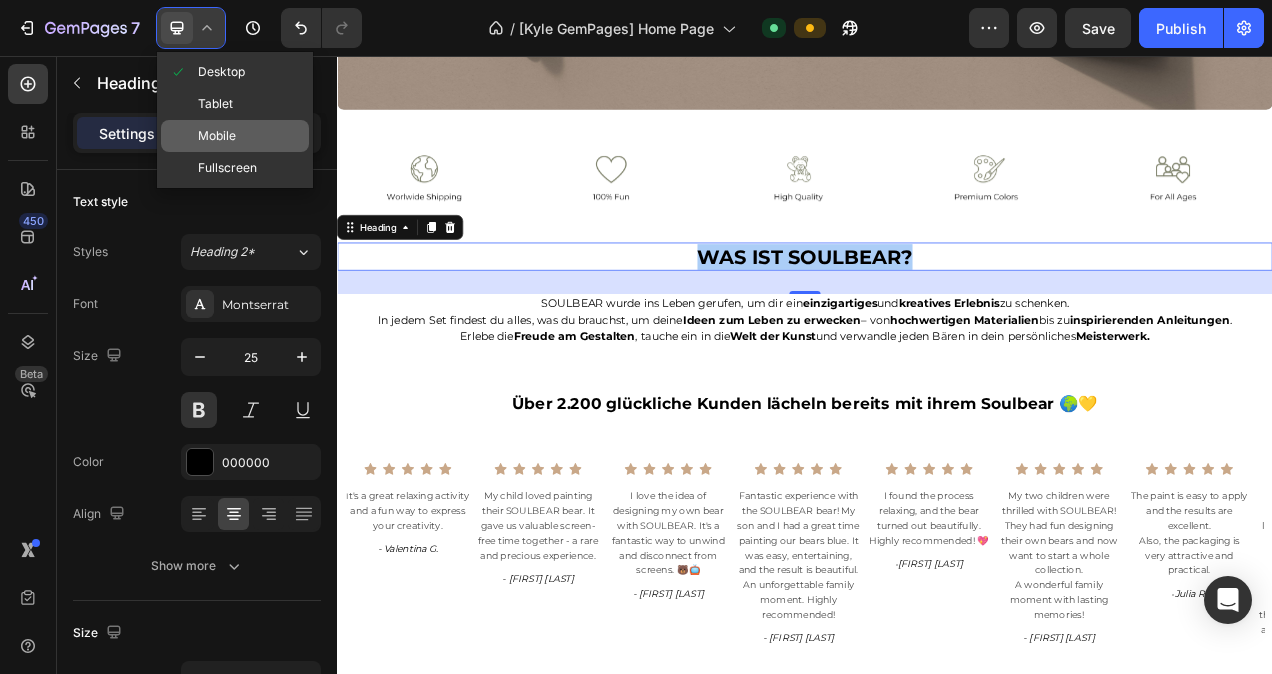 click on "Mobile" at bounding box center [217, 136] 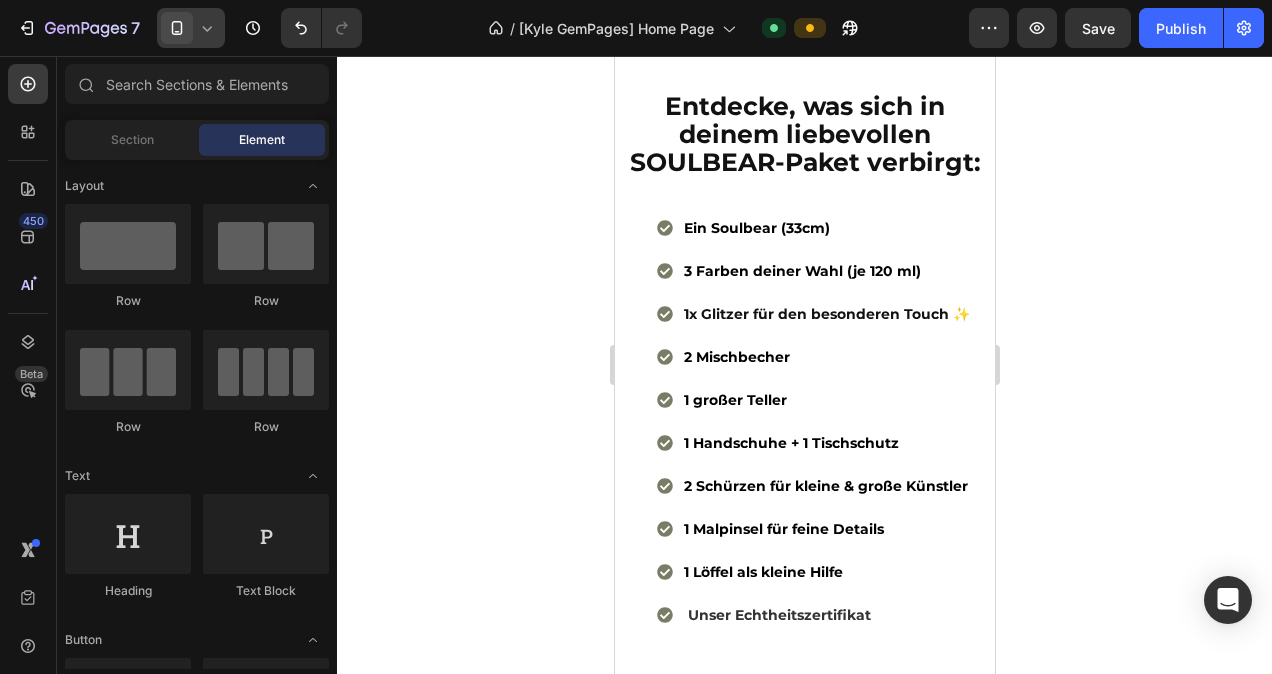 scroll, scrollTop: 1692, scrollLeft: 0, axis: vertical 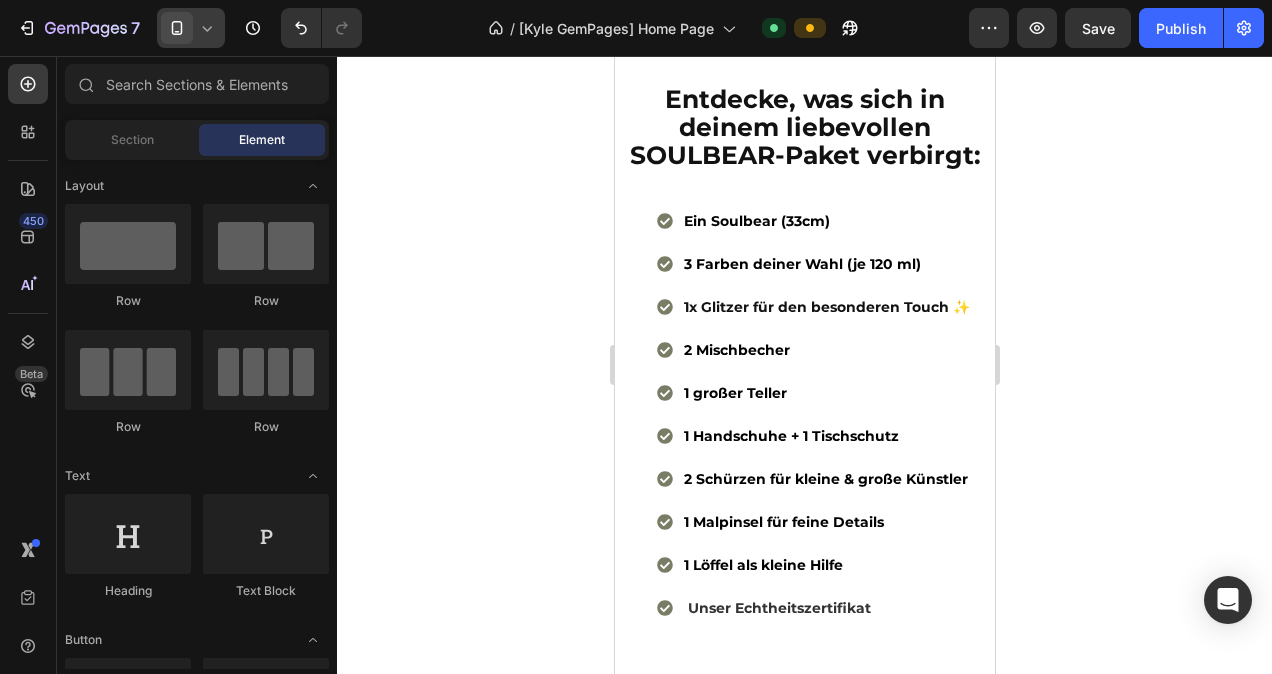 drag, startPoint x: 985, startPoint y: 159, endPoint x: 1609, endPoint y: 316, distance: 643.44775 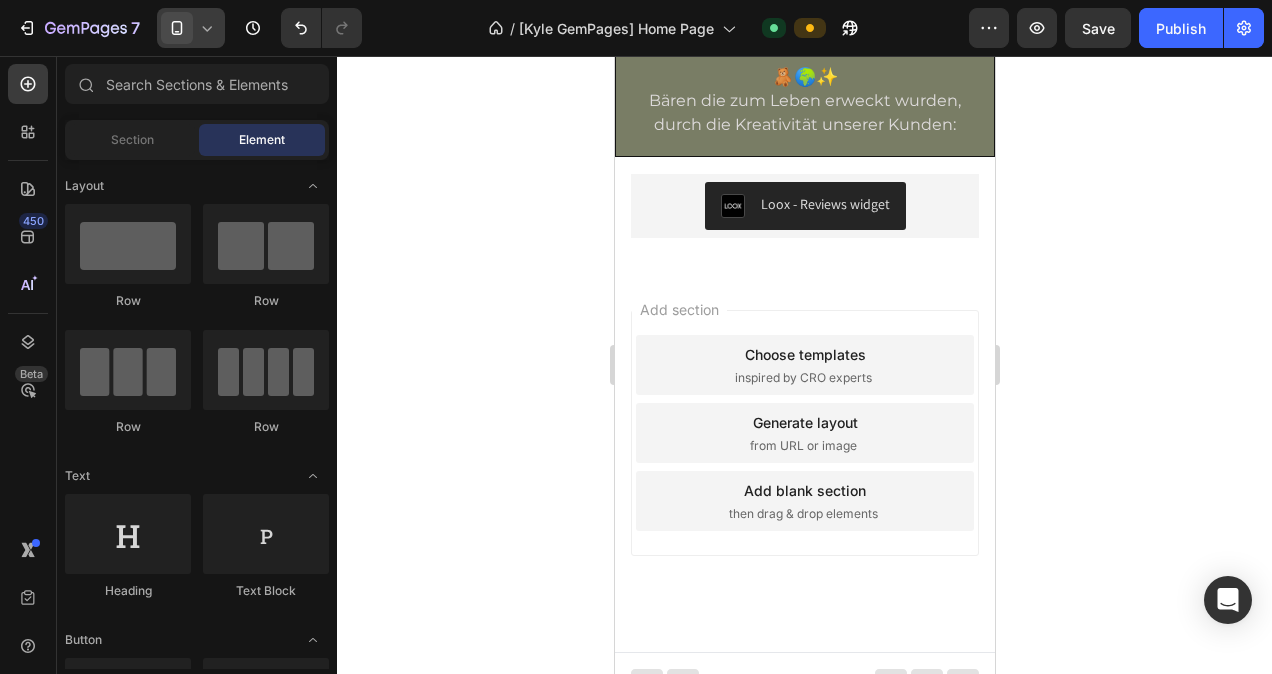 scroll, scrollTop: 7080, scrollLeft: 0, axis: vertical 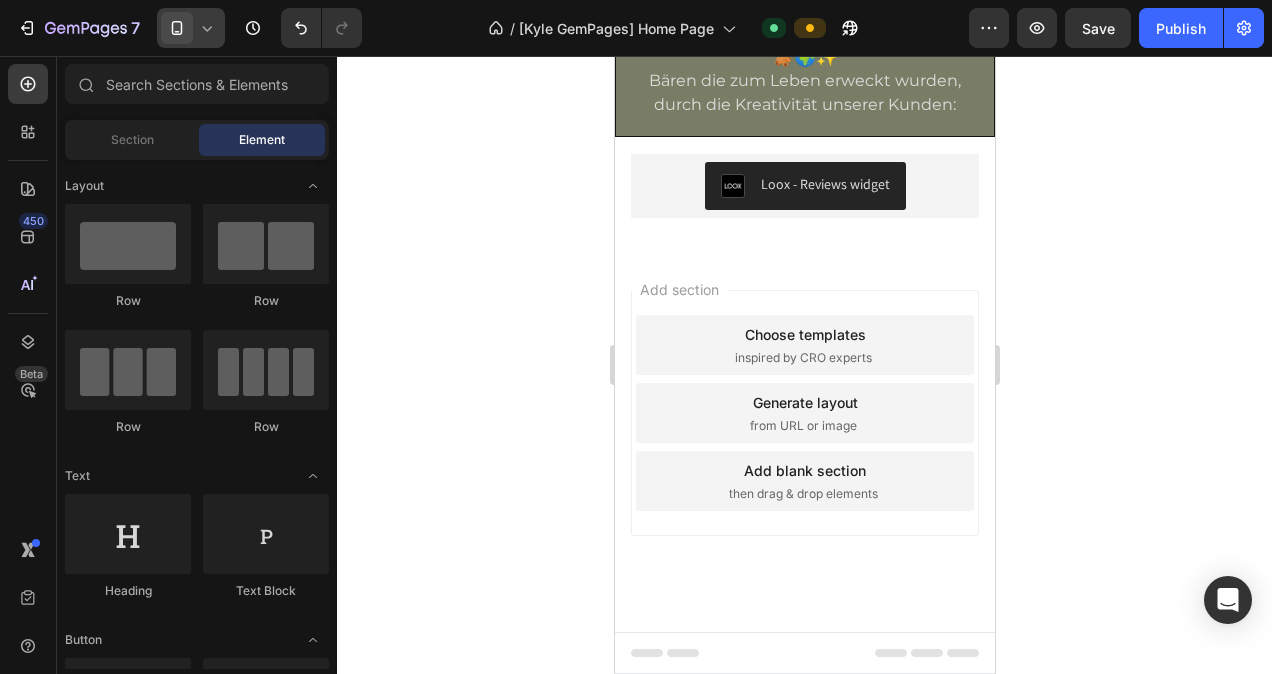 drag, startPoint x: 984, startPoint y: 475, endPoint x: 1610, endPoint y: 676, distance: 657.4778 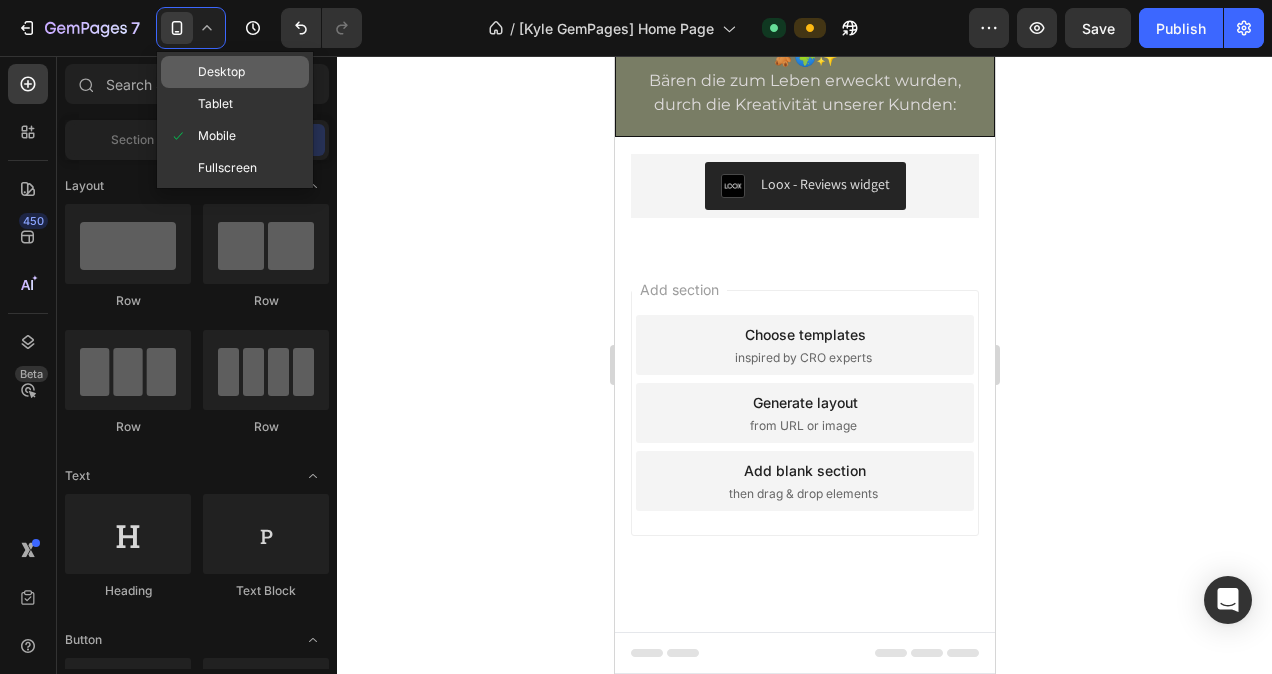 click on "Desktop" at bounding box center [221, 72] 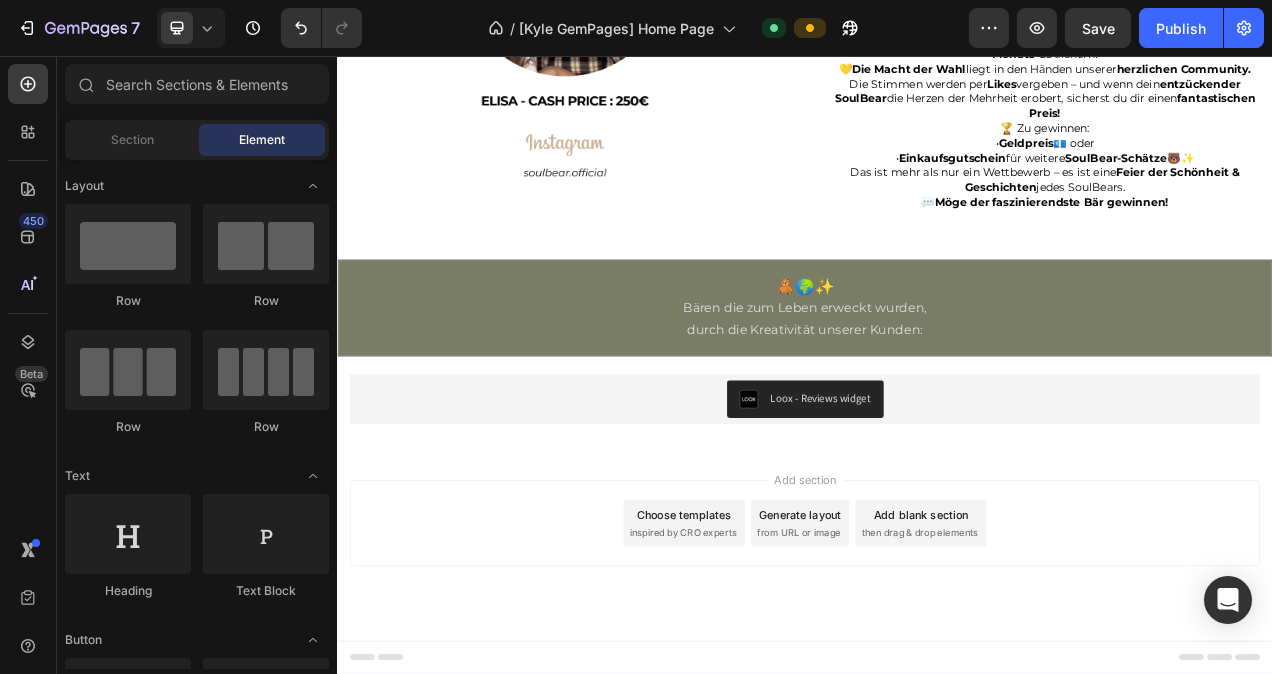 scroll, scrollTop: 5049, scrollLeft: 0, axis: vertical 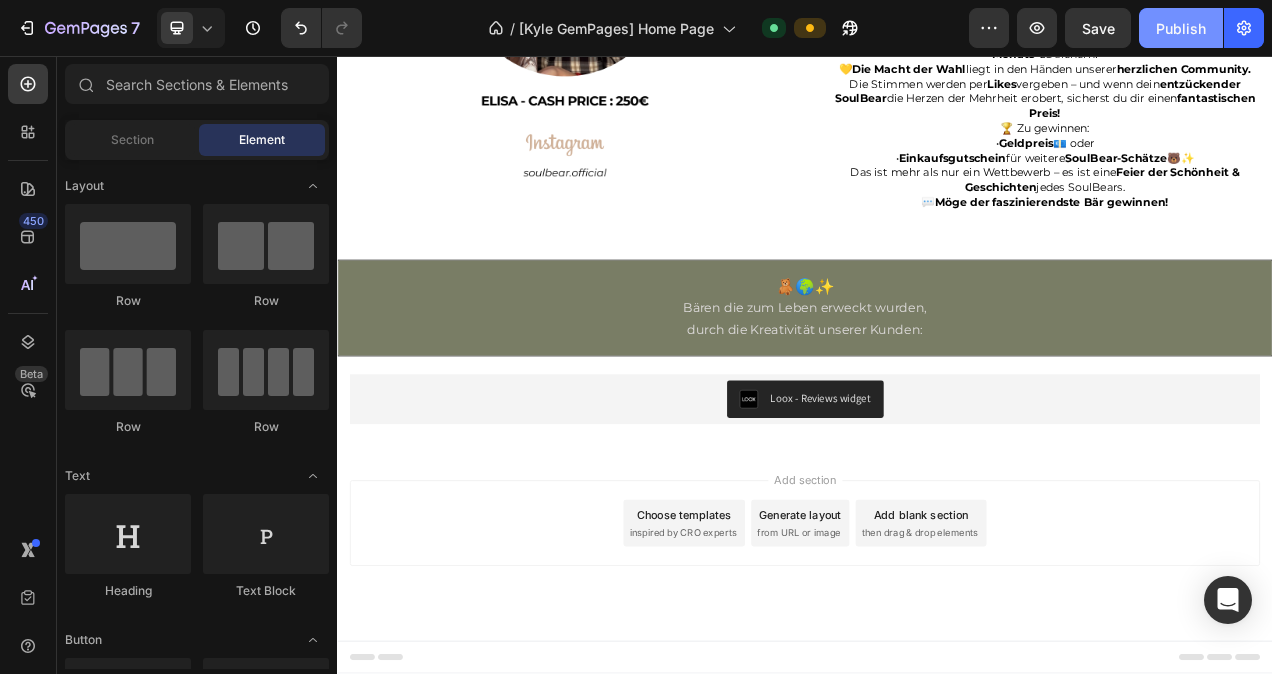 click on "Publish" at bounding box center (1181, 28) 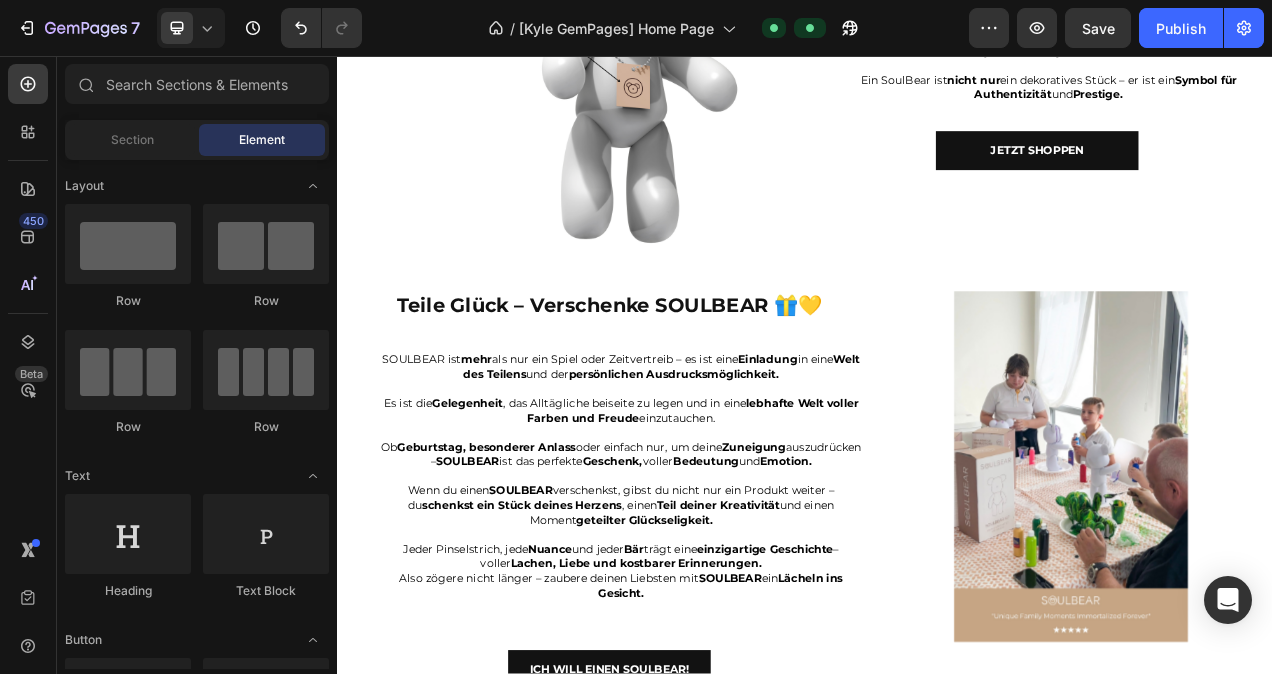 scroll, scrollTop: 3308, scrollLeft: 0, axis: vertical 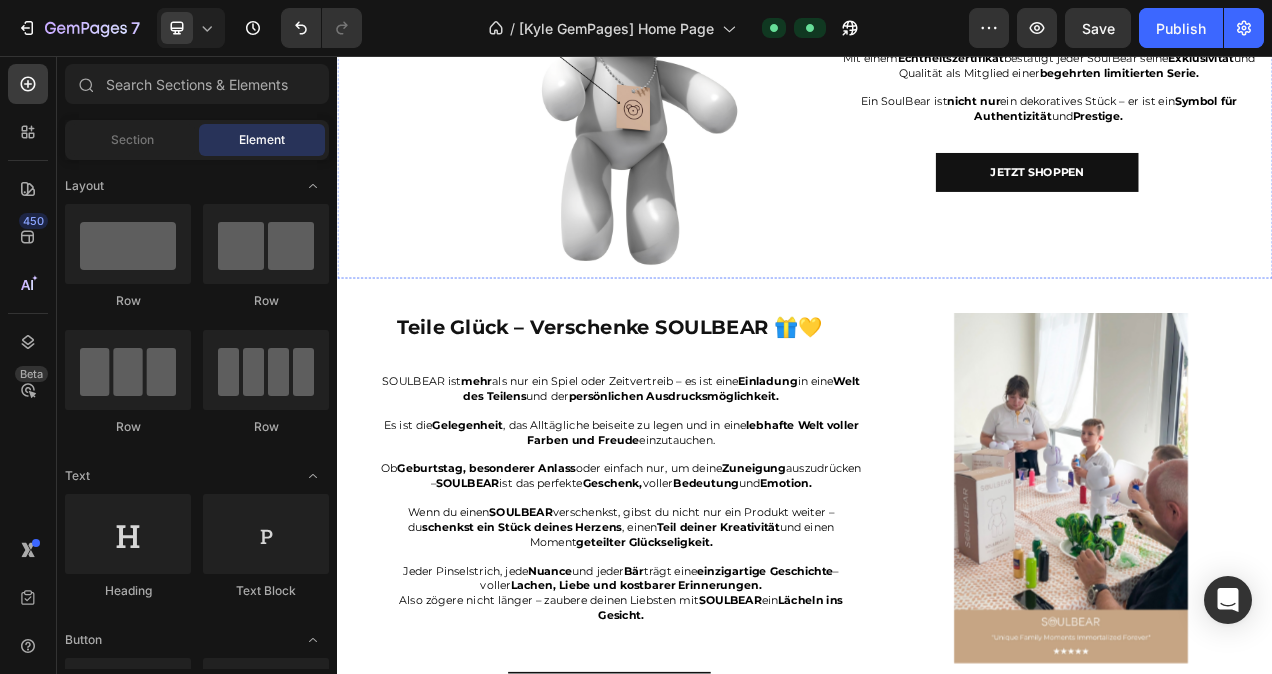 click on "Persönliche Sammlerkunststücke 🐻✨" at bounding box center (1235, -106) 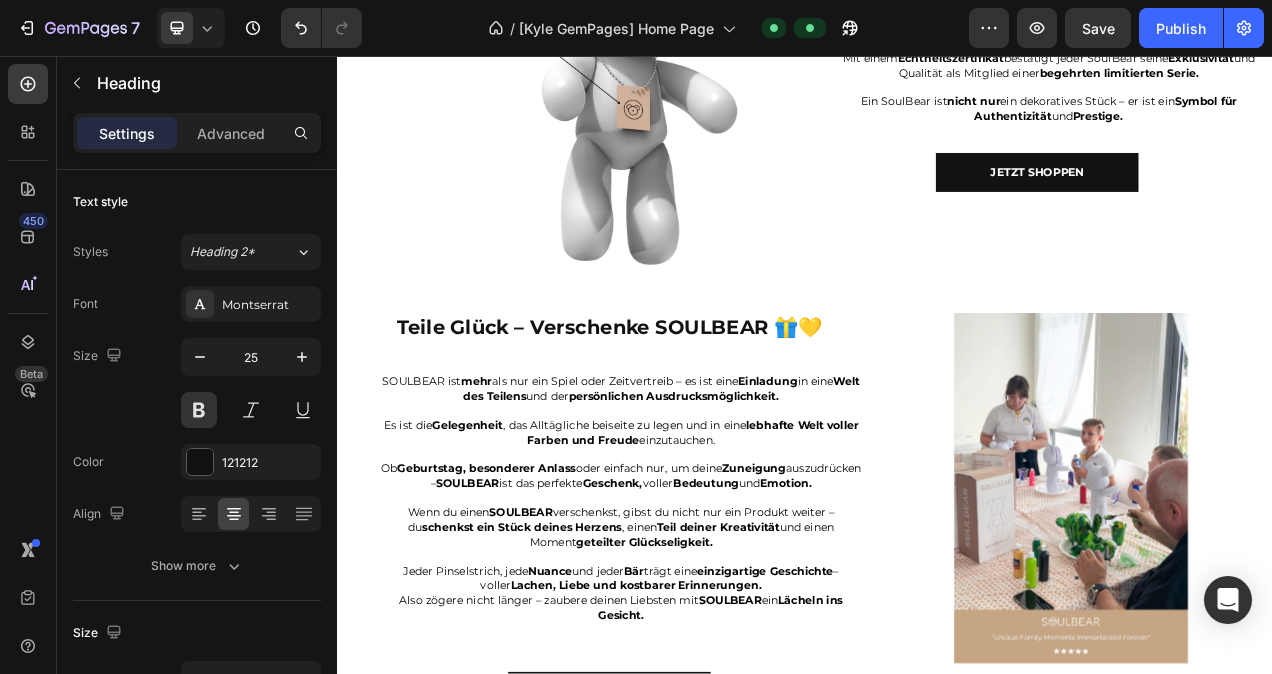click on "Persönliche Sammlerkunststücke 🐻✨" at bounding box center (1235, -106) 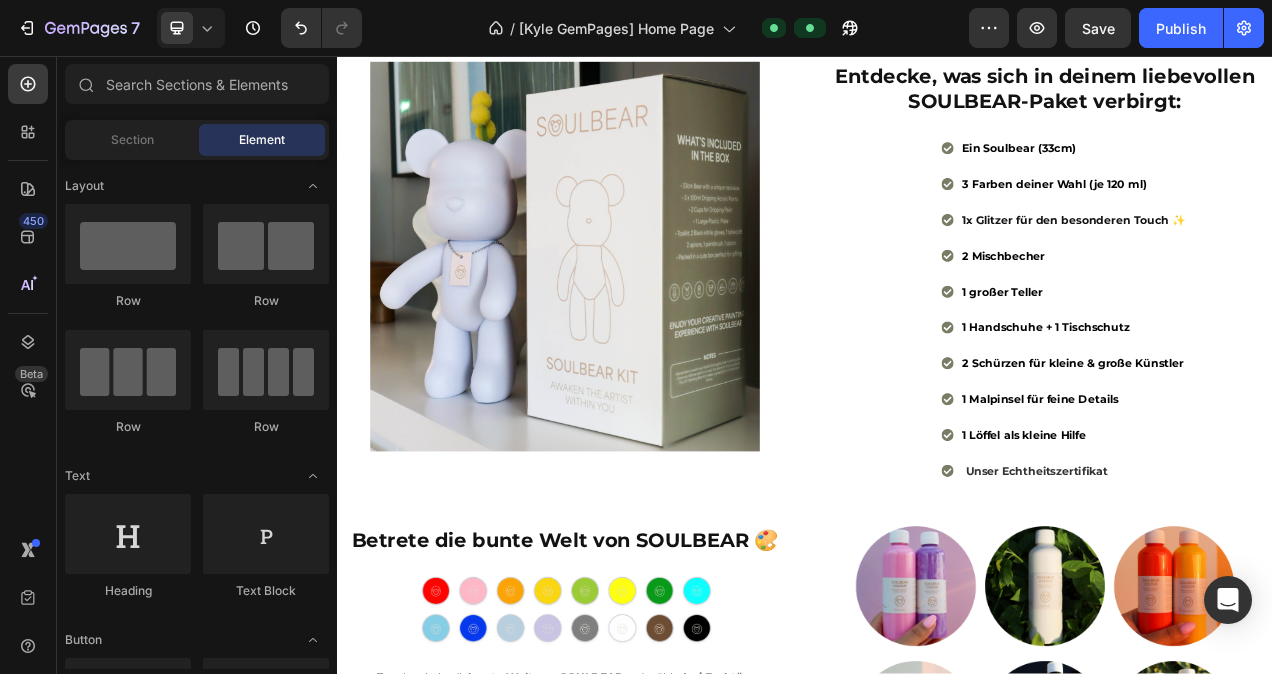 scroll, scrollTop: 1547, scrollLeft: 0, axis: vertical 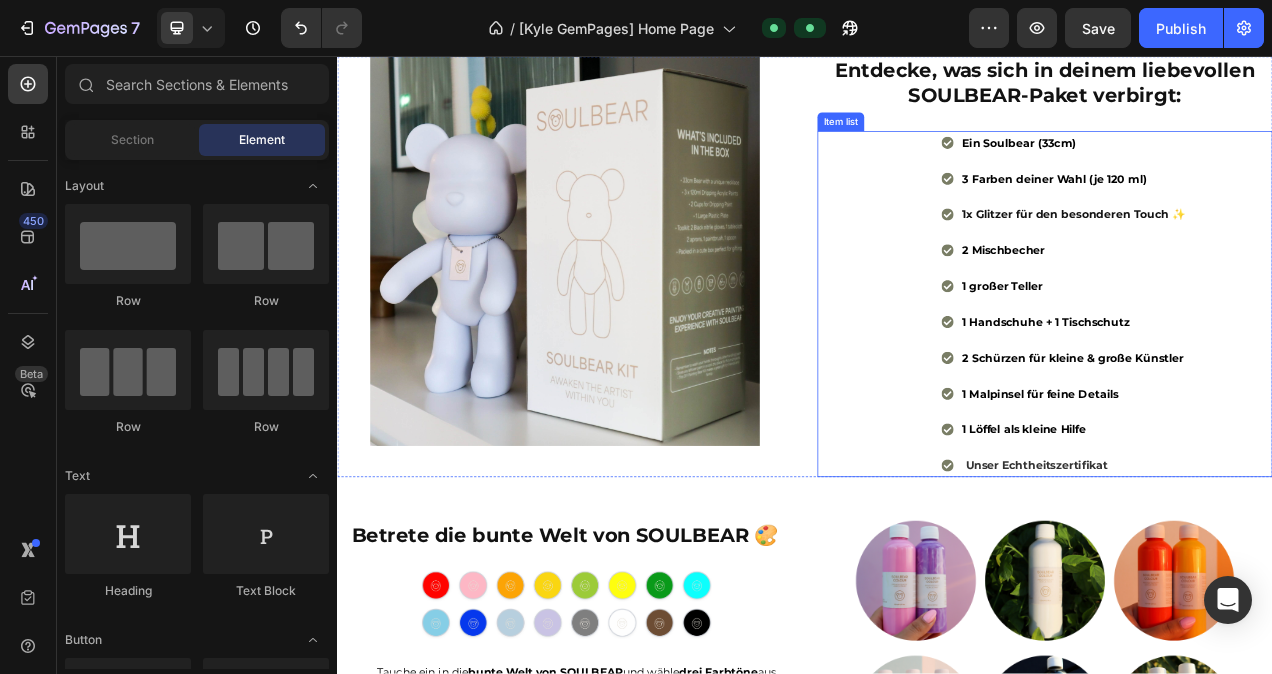 click on "Ein Soulbear (33cm)" at bounding box center (1282, 168) 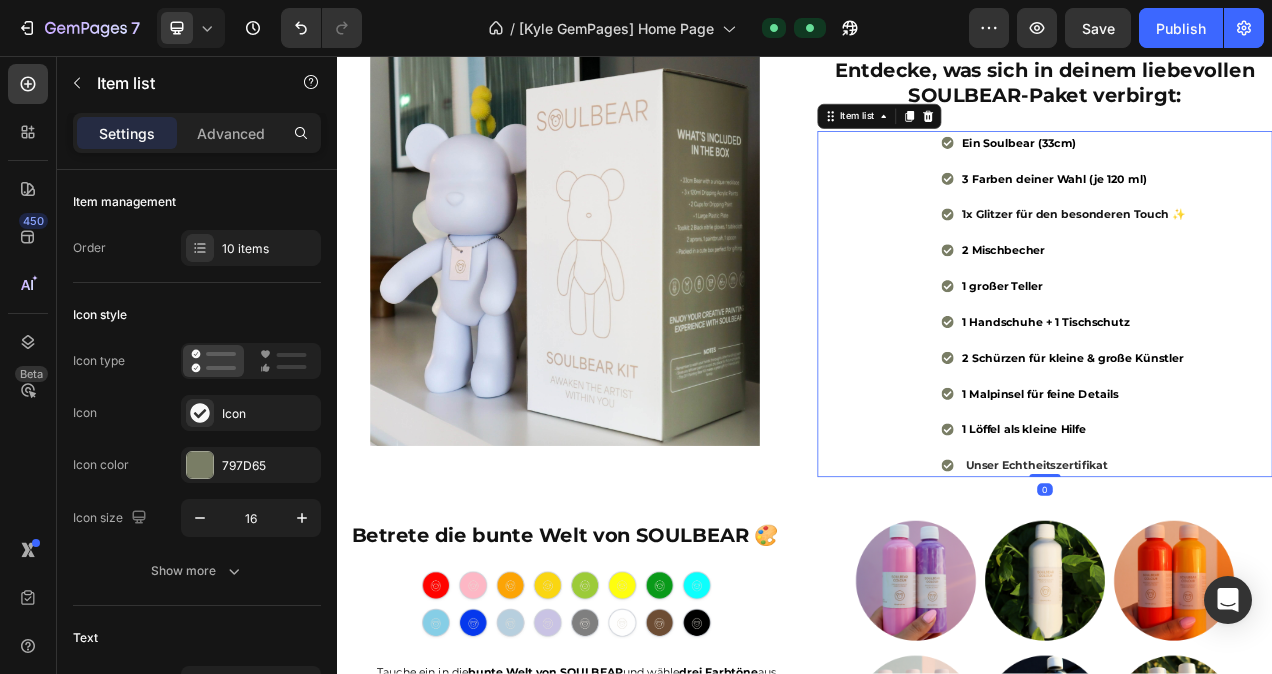 click on "Ein Soulbear (33cm)" at bounding box center (1282, 168) 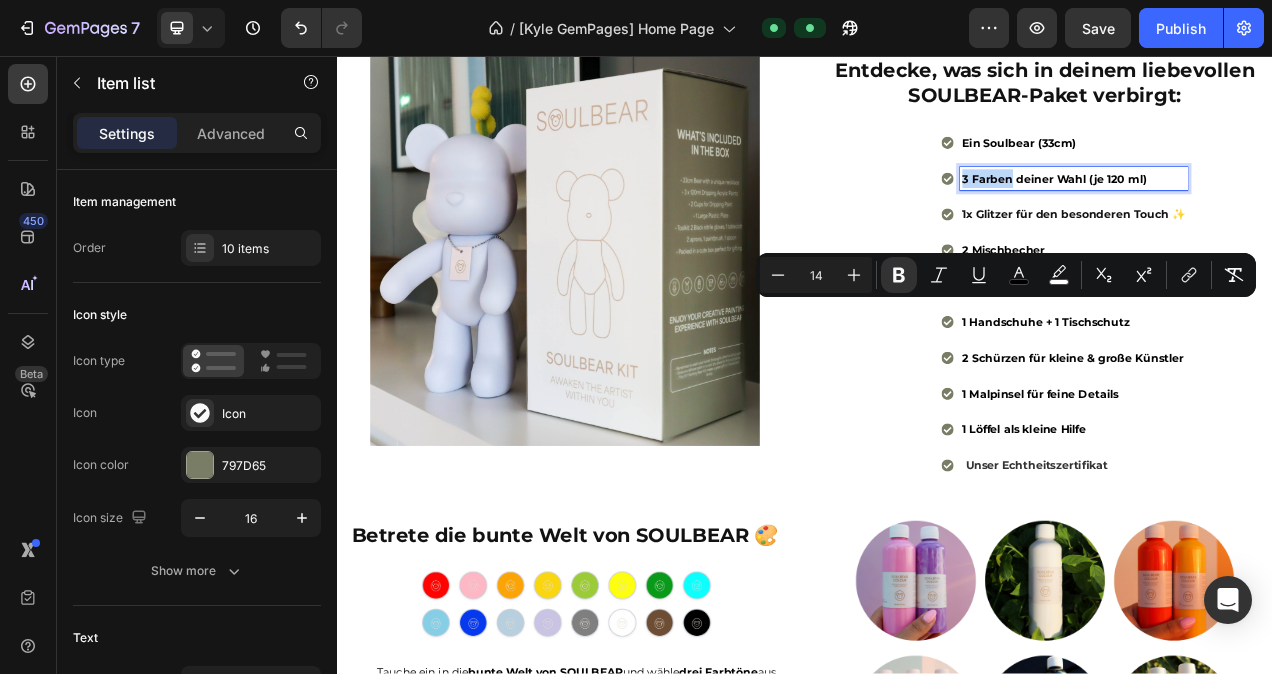 click on "Ein Soulbear (33cm)" at bounding box center (1282, 168) 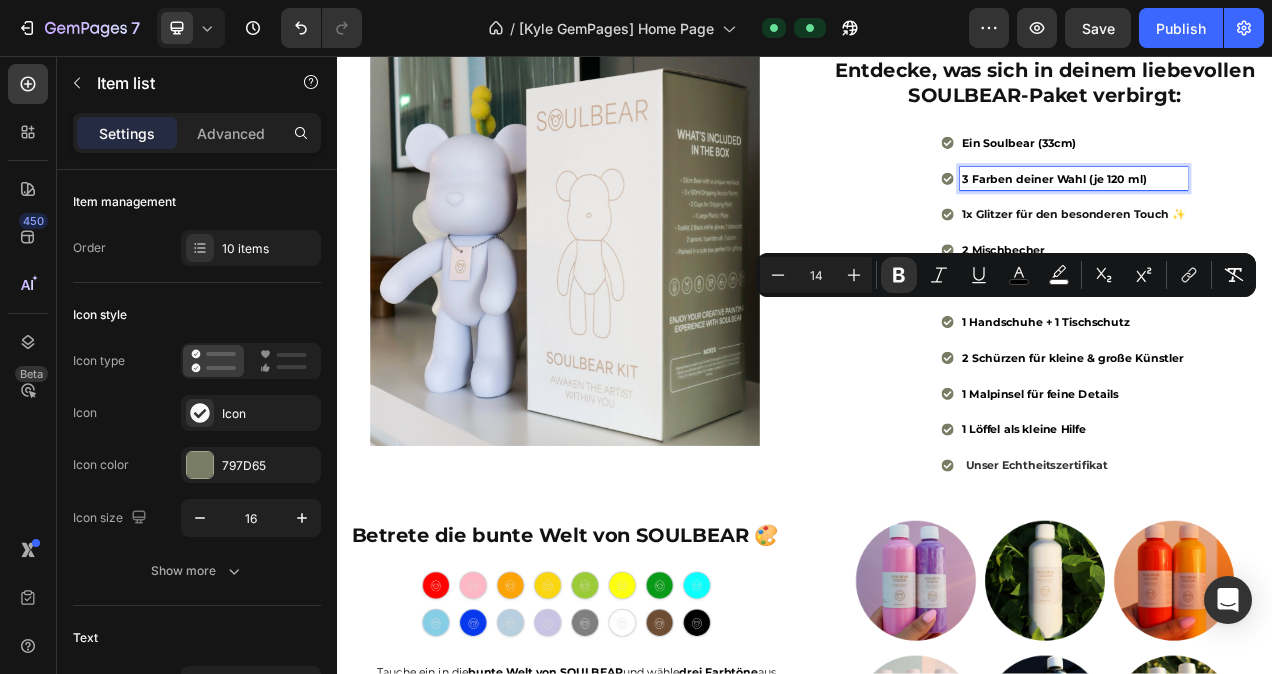 click on "3 Farben deiner Wahl (je 120 ml)" at bounding box center [1282, 214] 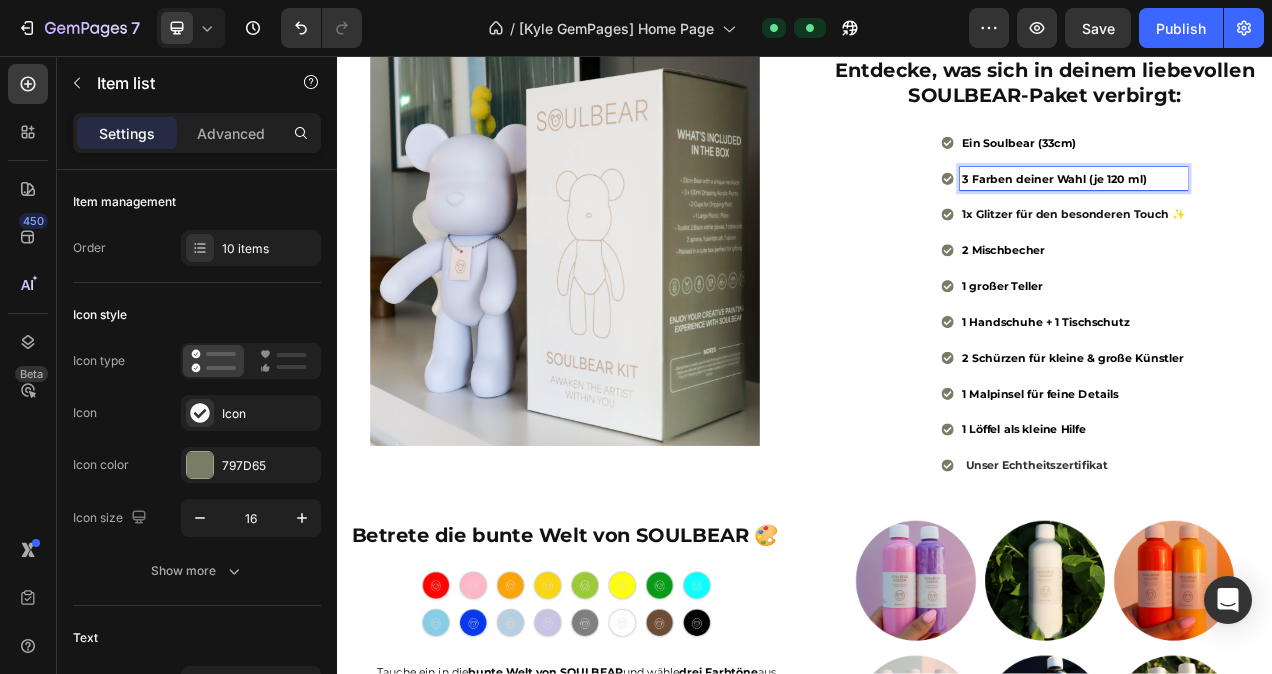click on "Ein Soulbear (33cm)" at bounding box center [1282, 168] 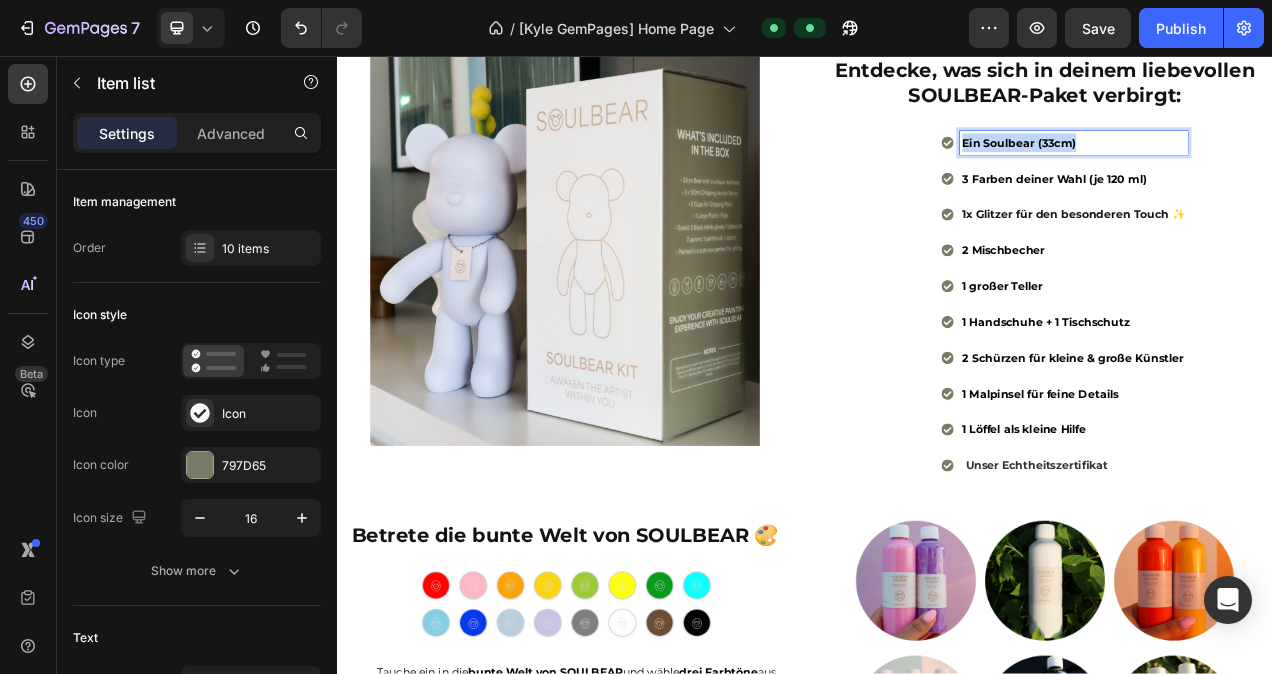 drag, startPoint x: 1297, startPoint y: 326, endPoint x: 1124, endPoint y: 332, distance: 173.10402 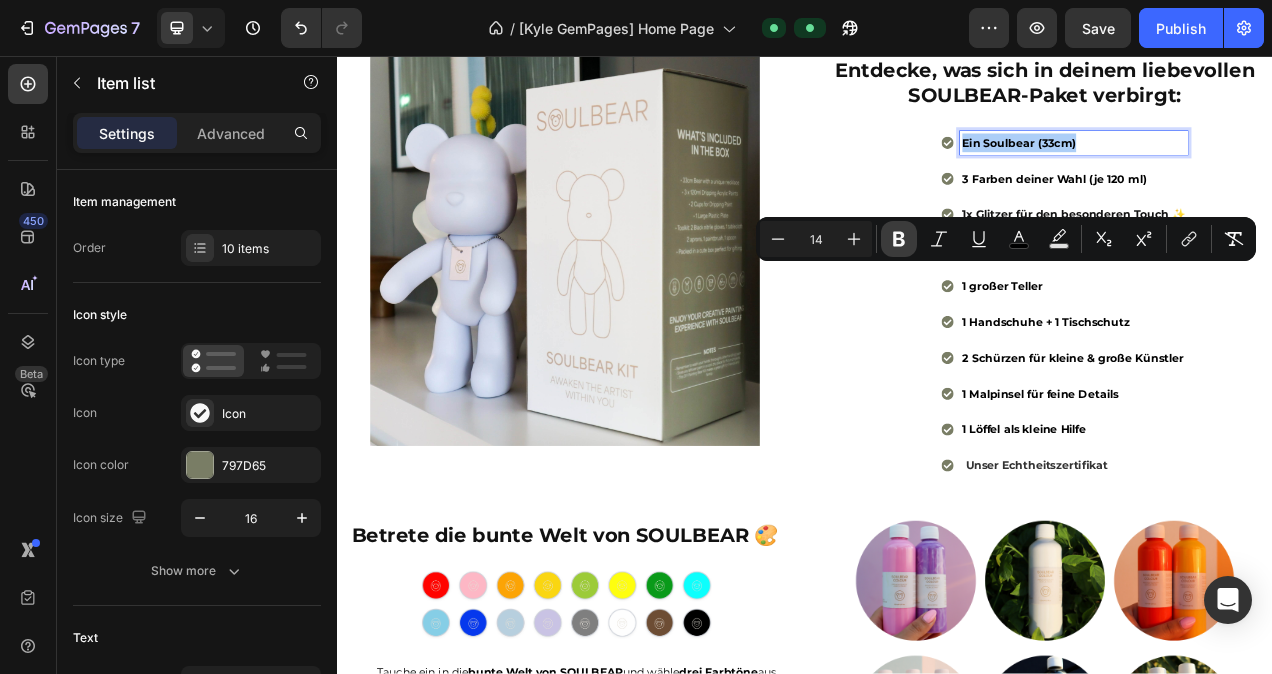 click 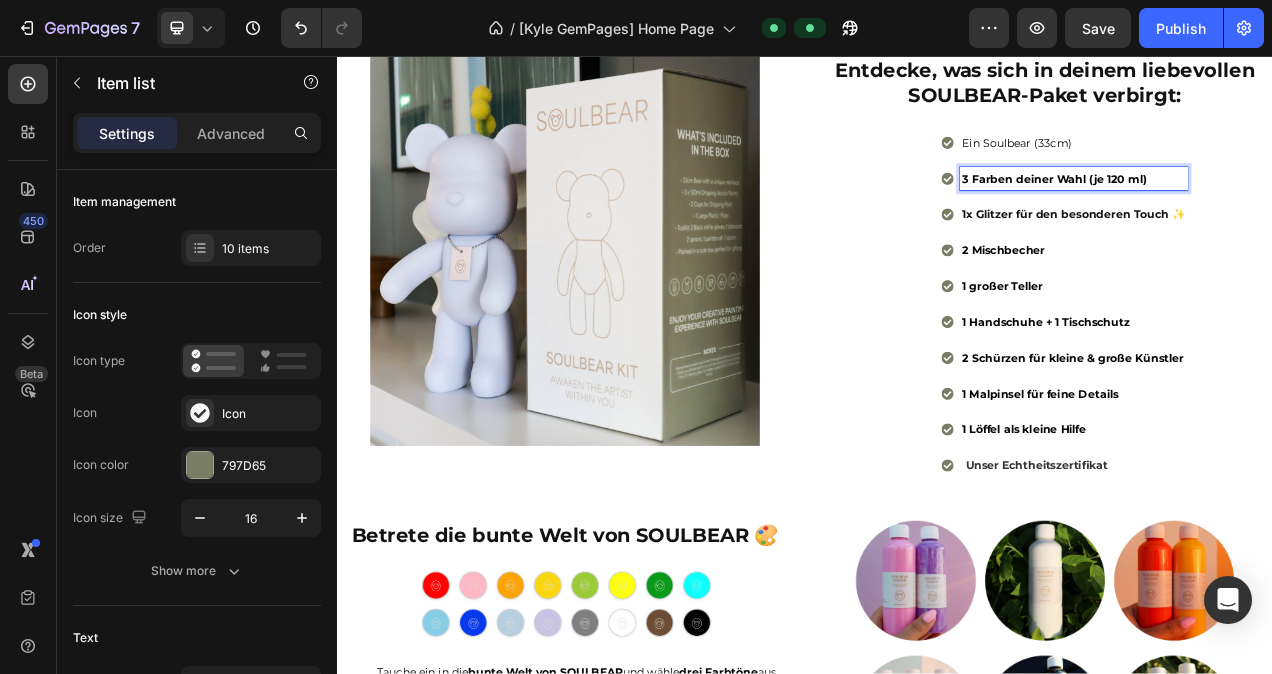 click on "3 Farben deiner Wahl (je 120 ml)" at bounding box center [1282, 214] 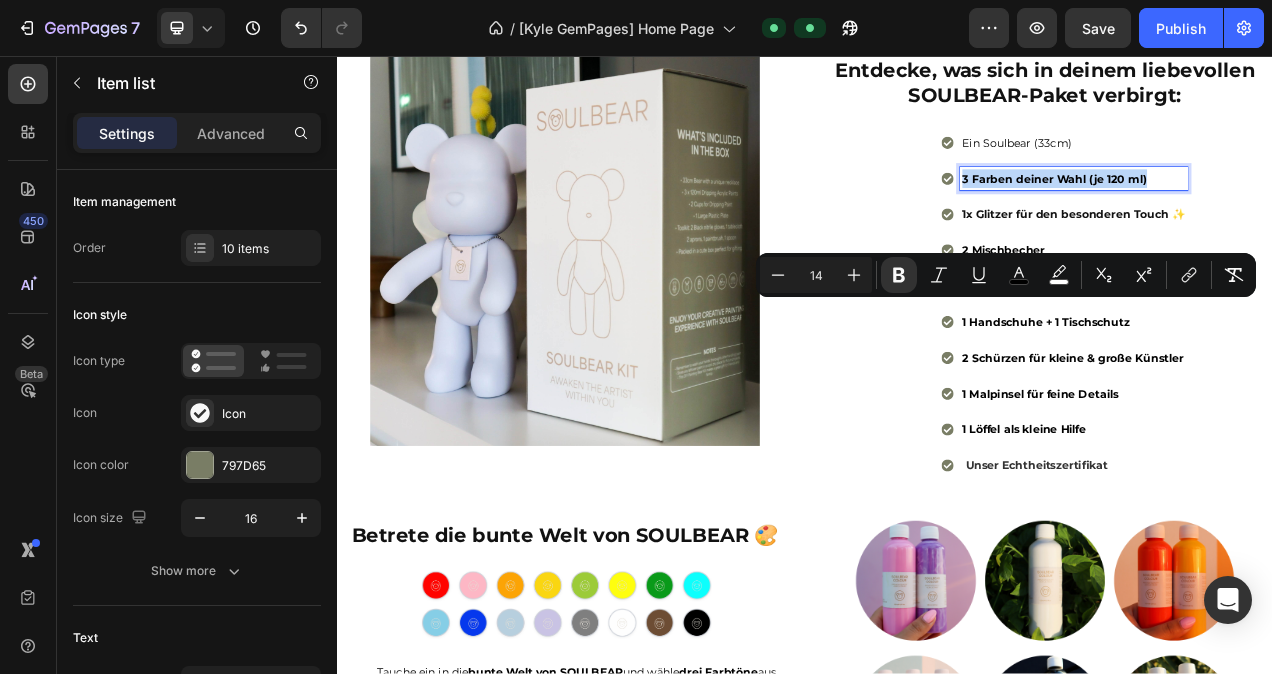 drag, startPoint x: 1375, startPoint y: 373, endPoint x: 1129, endPoint y: 379, distance: 246.07317 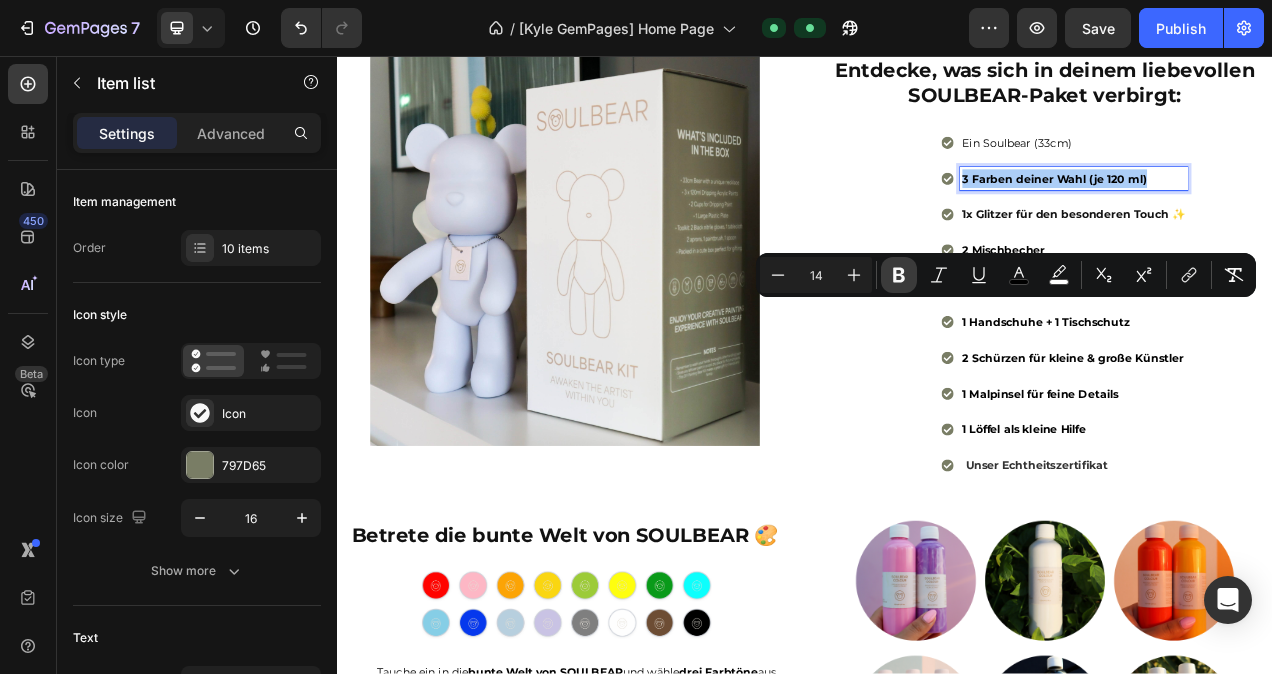 click 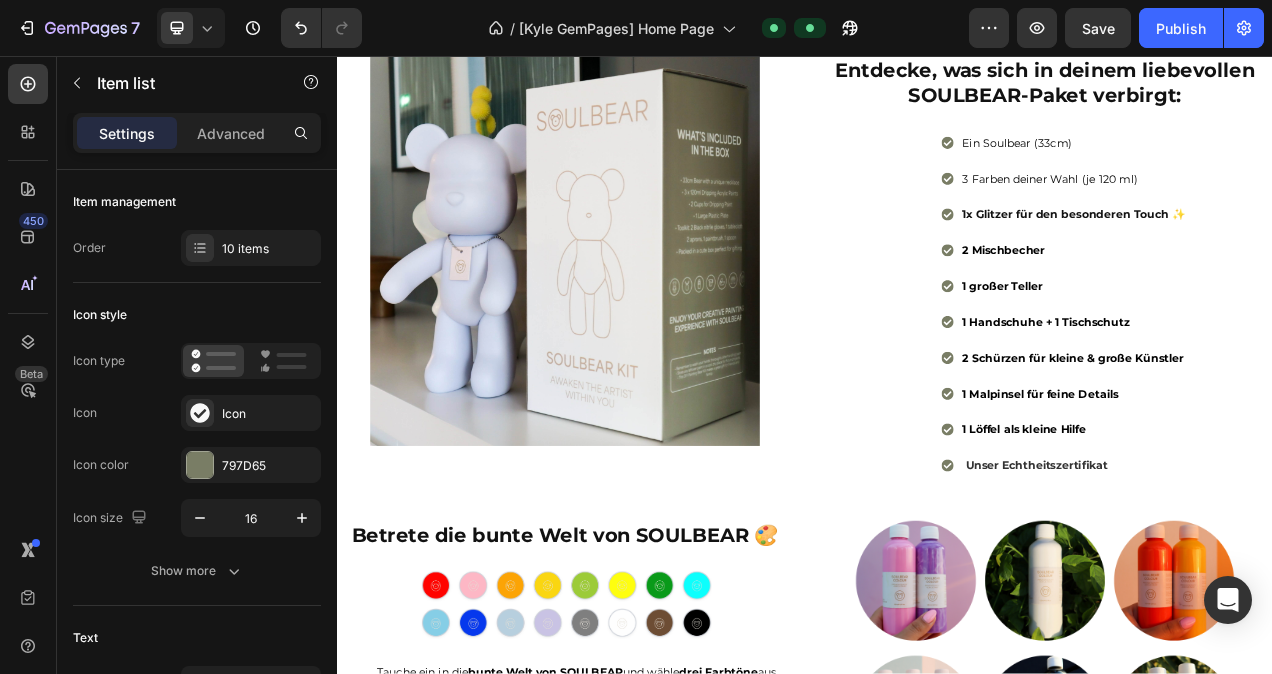 click on "1x Glitzer für den besonderen Touch ✨" at bounding box center (1282, 260) 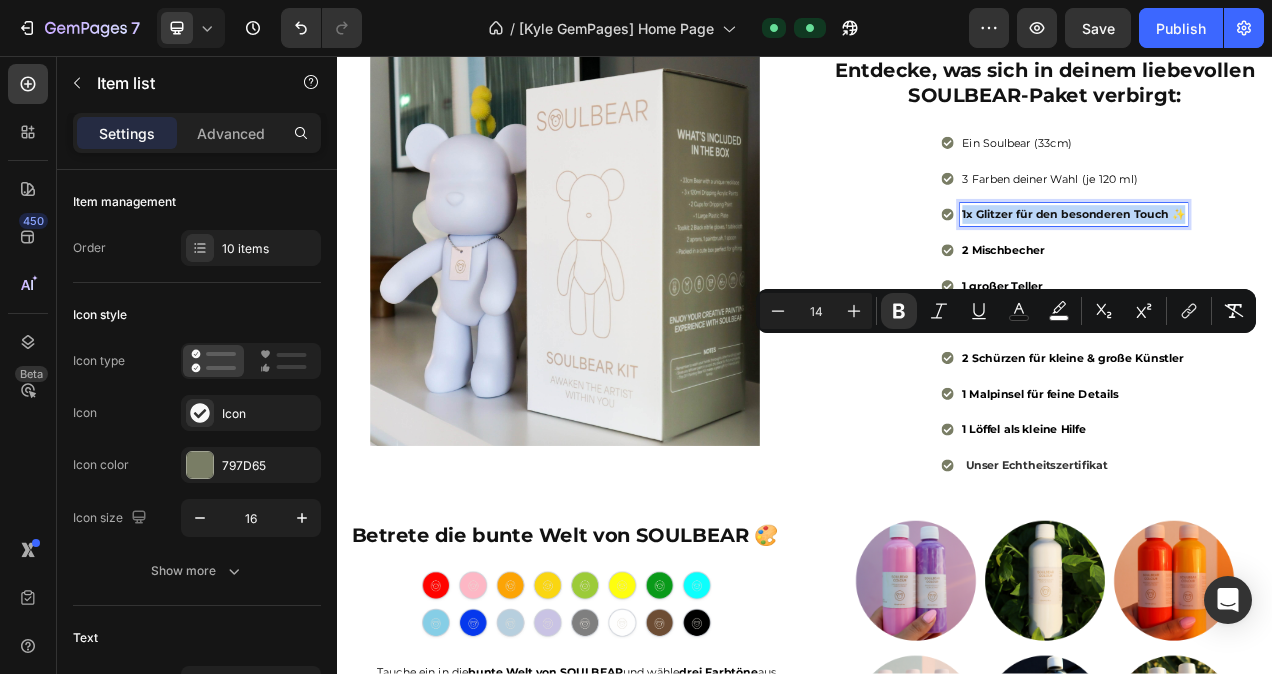 drag, startPoint x: 1411, startPoint y: 426, endPoint x: 1128, endPoint y: 428, distance: 283.00708 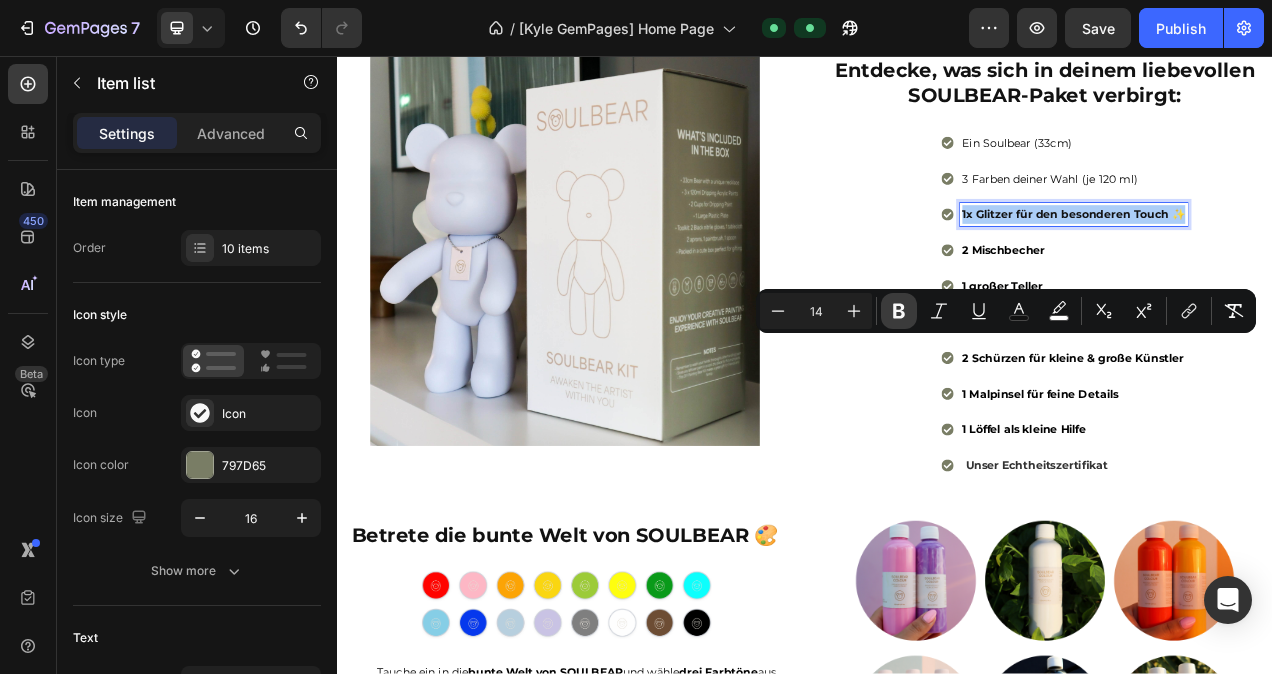 click 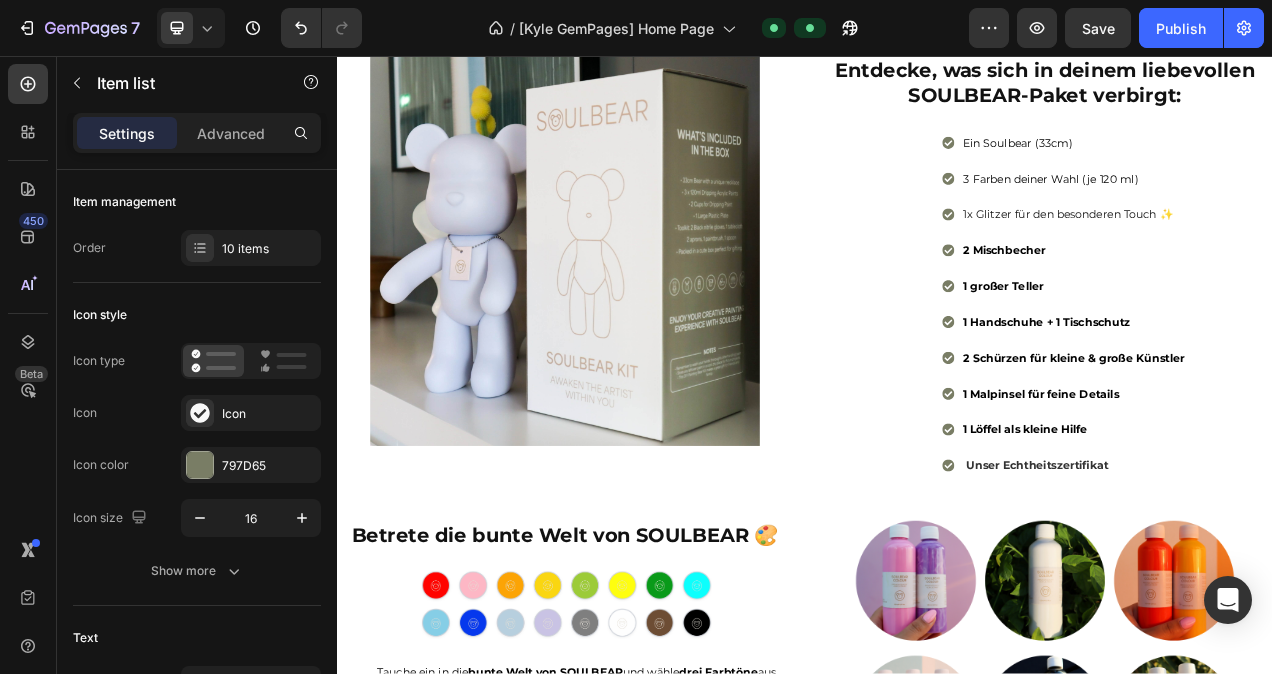 click on "2 Mischbecher" at bounding box center [1282, 306] 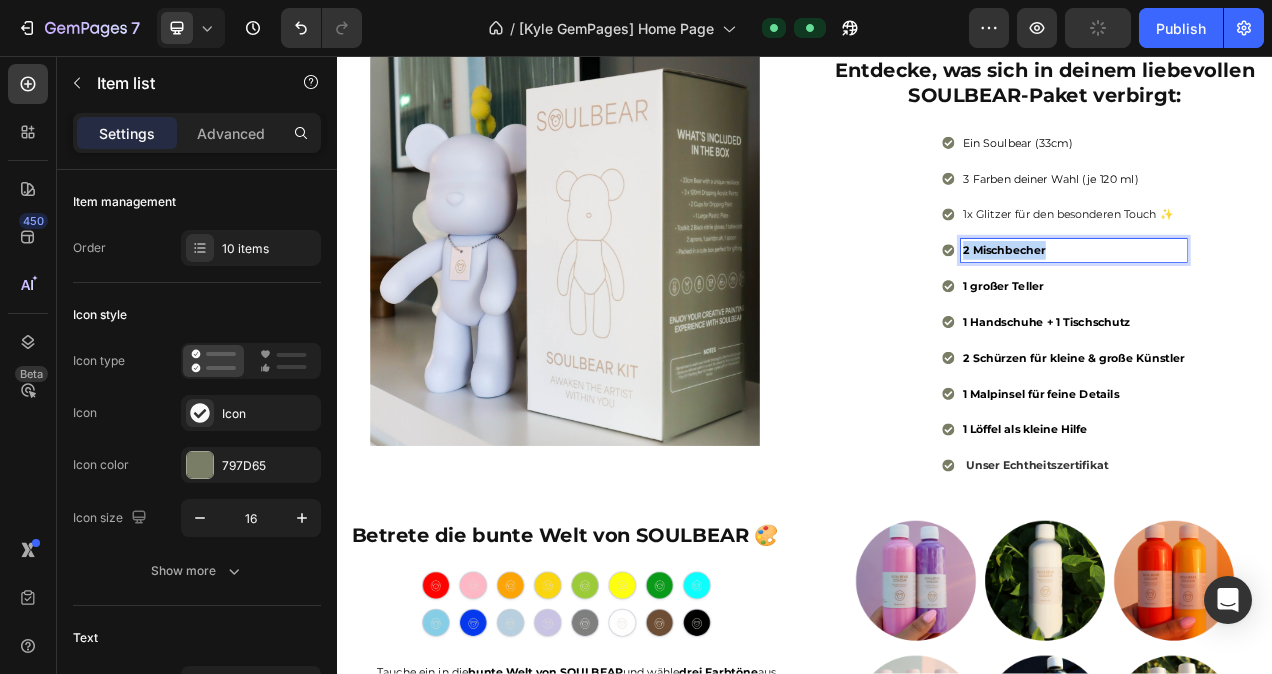 drag, startPoint x: 1257, startPoint y: 466, endPoint x: 1122, endPoint y: 473, distance: 135.18137 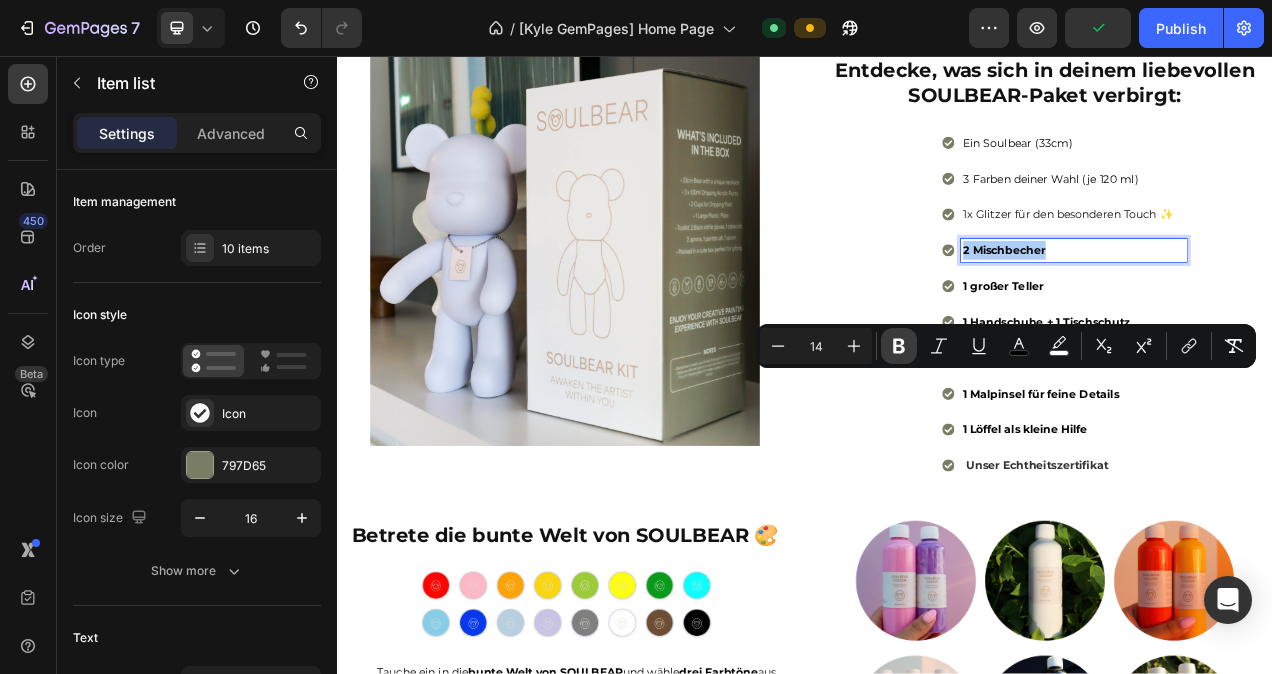 click 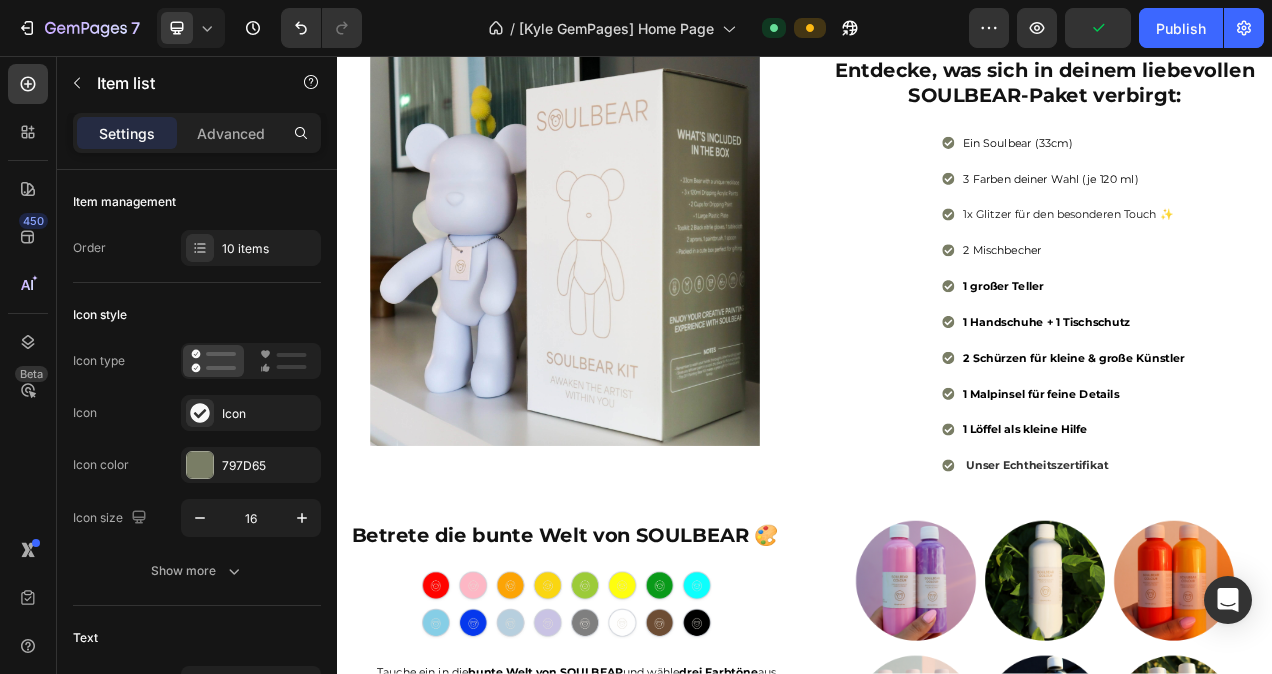 click on "1 großer Teller" at bounding box center [1282, 352] 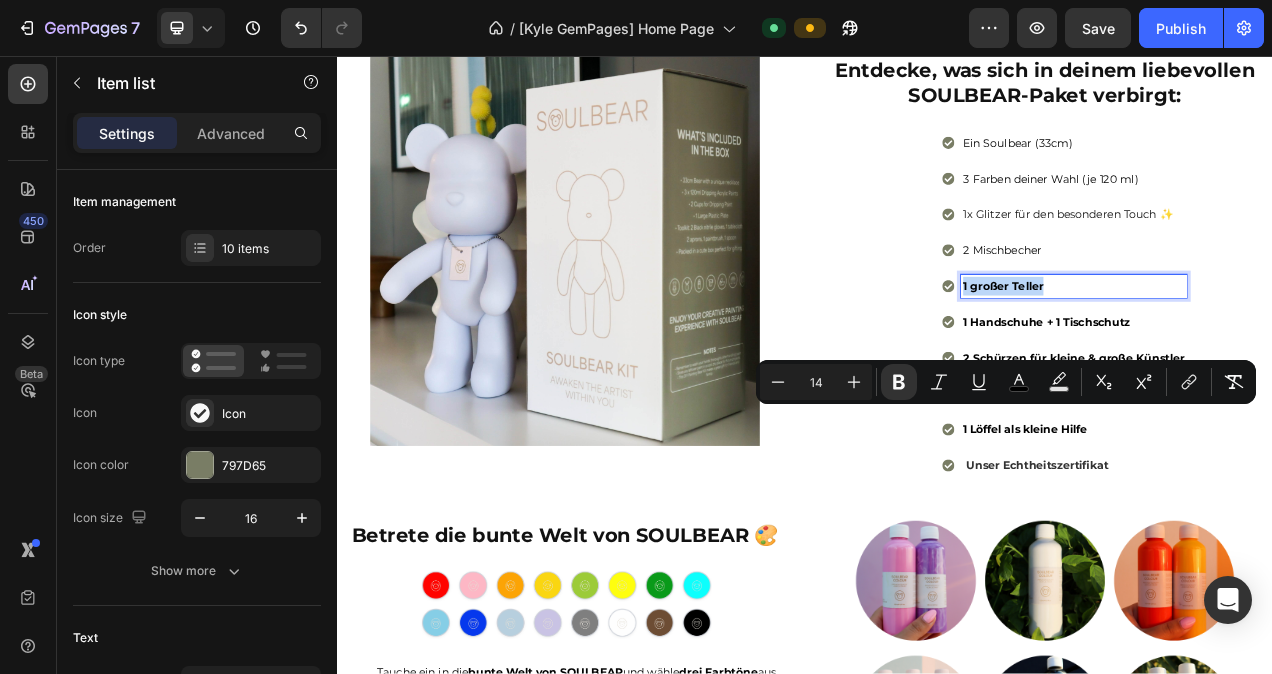 drag, startPoint x: 1252, startPoint y: 514, endPoint x: 1125, endPoint y: 518, distance: 127.06297 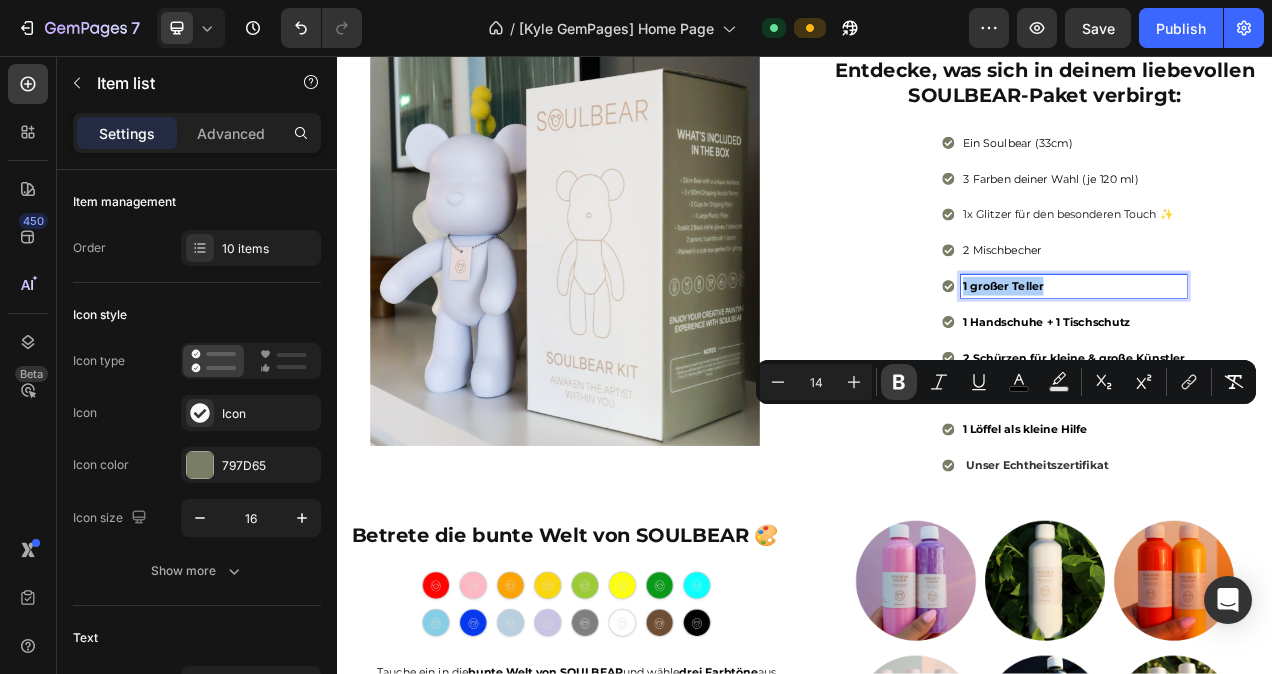 click 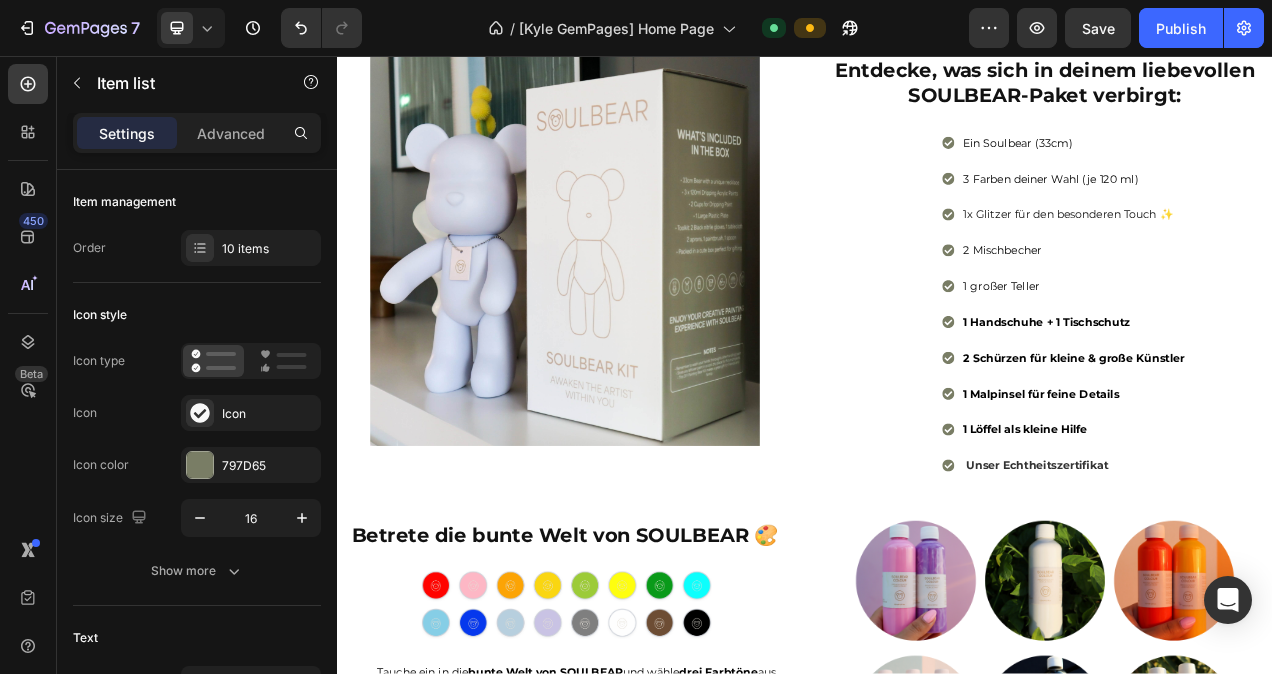 click on "1 Handschuhe + 1 Tischschutz" at bounding box center (1282, 398) 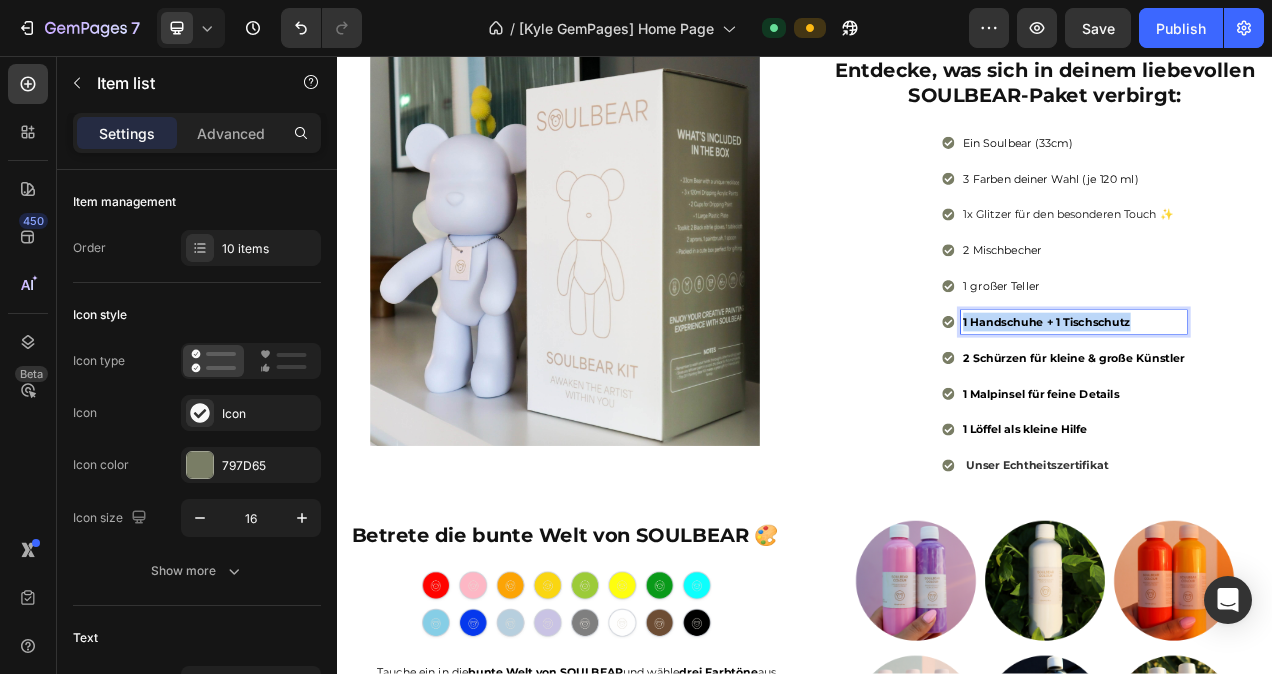 drag, startPoint x: 1356, startPoint y: 557, endPoint x: 1131, endPoint y: 567, distance: 225.2221 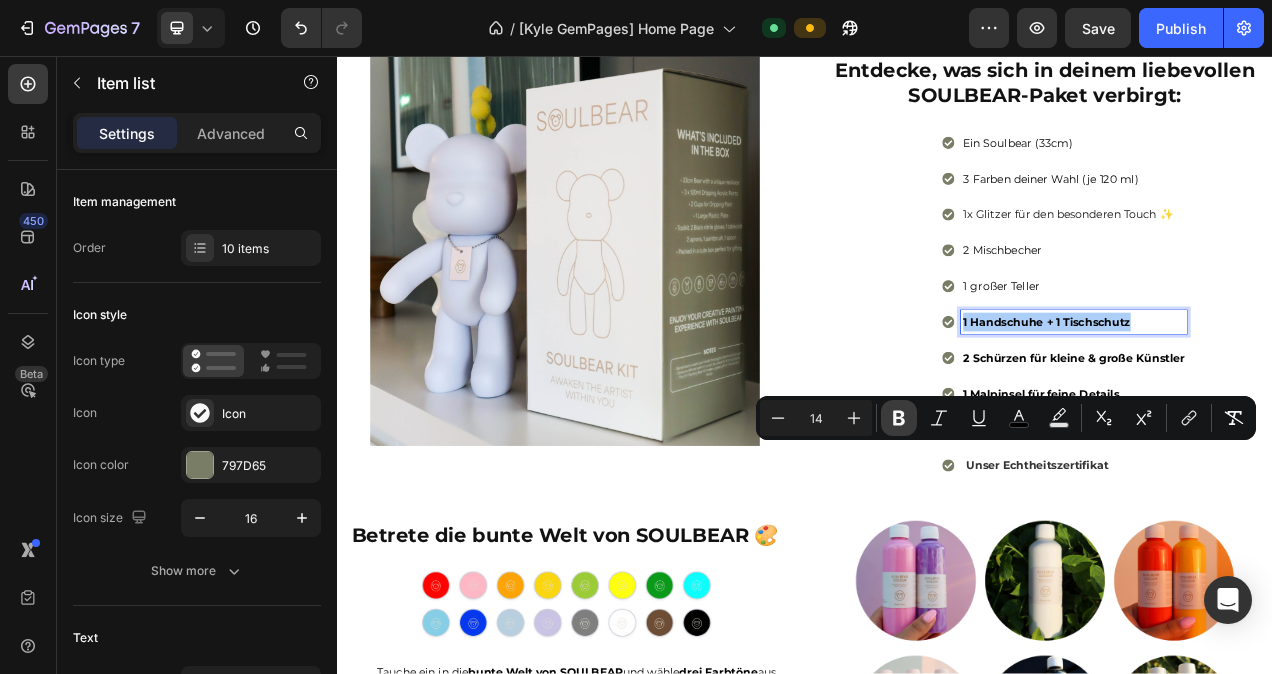 click 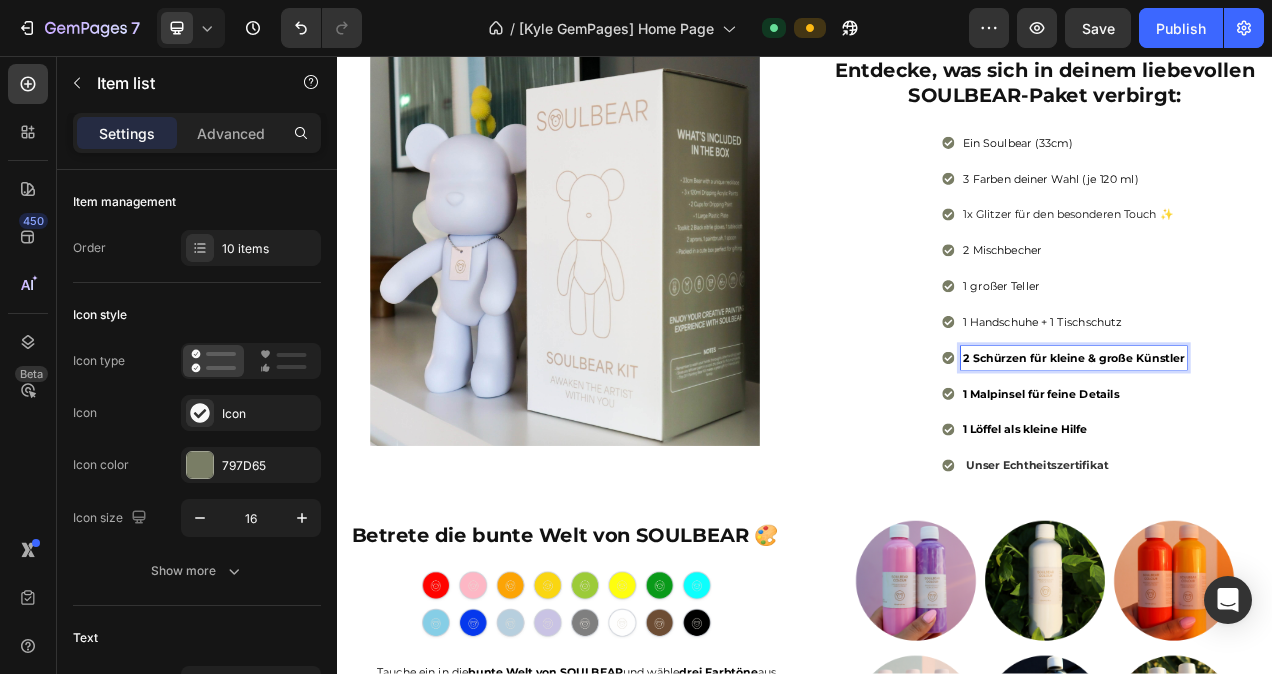 click on "2 Schürzen für kleine & große Künstler" at bounding box center (1282, 444) 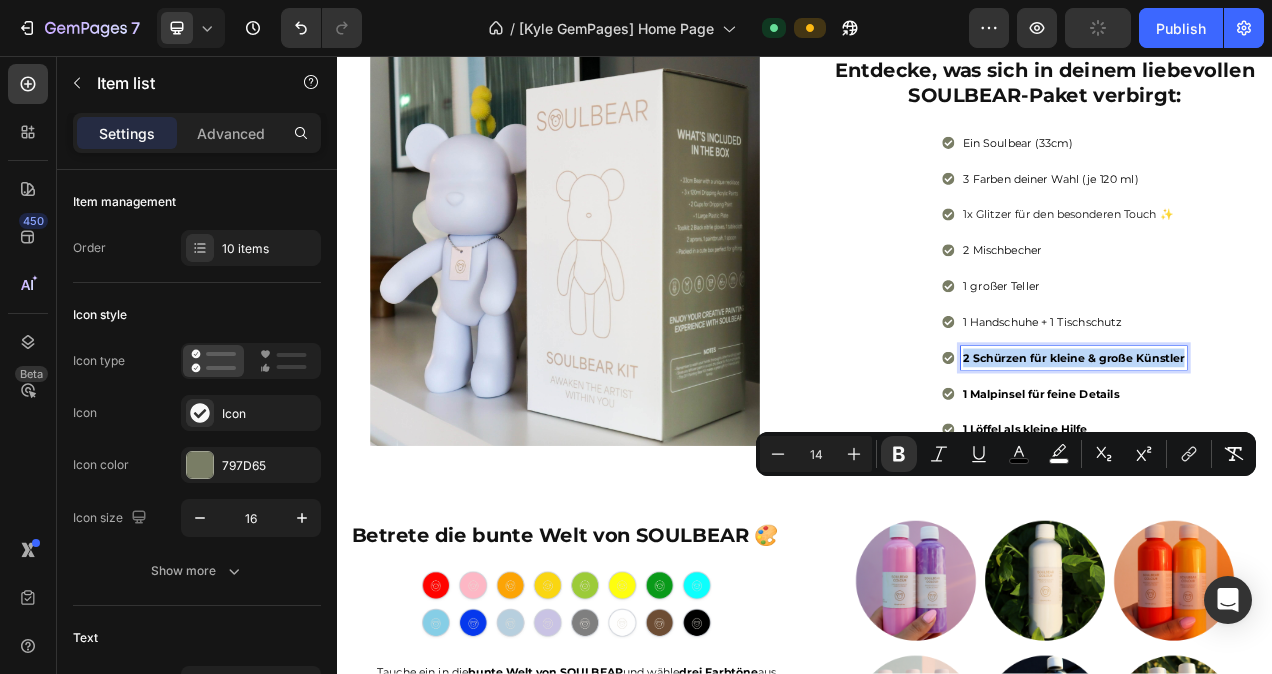 drag, startPoint x: 1411, startPoint y: 610, endPoint x: 1131, endPoint y: 611, distance: 280.0018 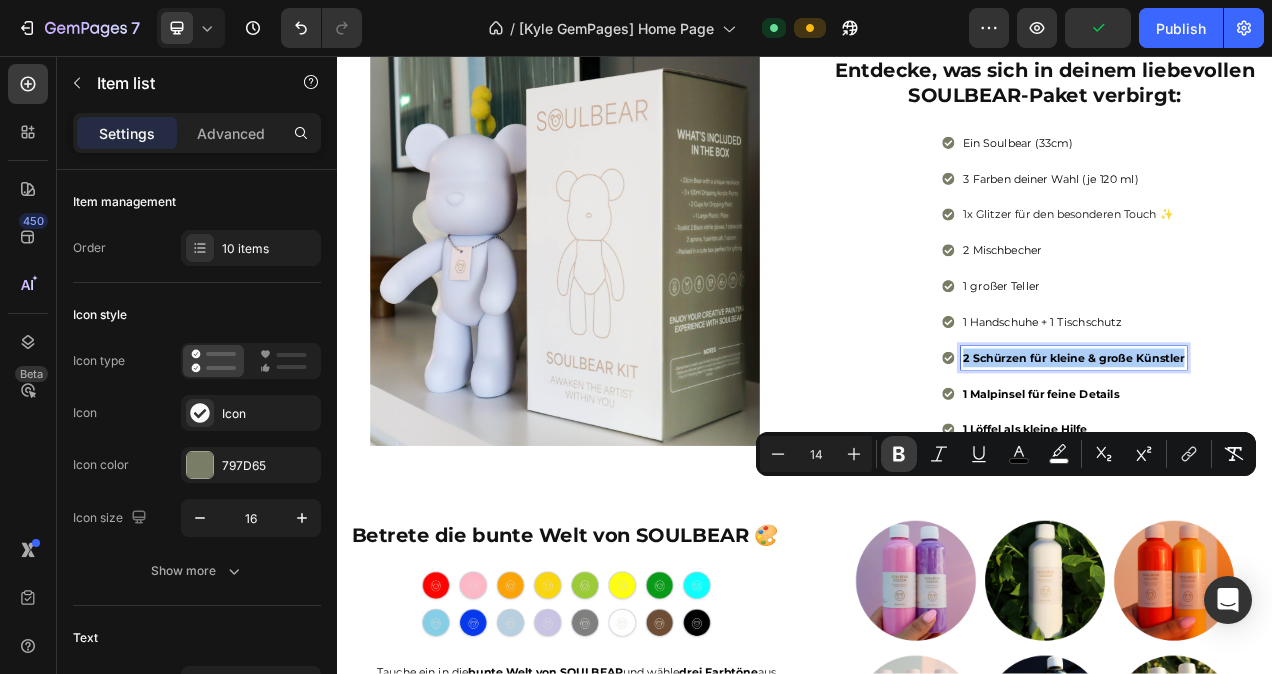 click 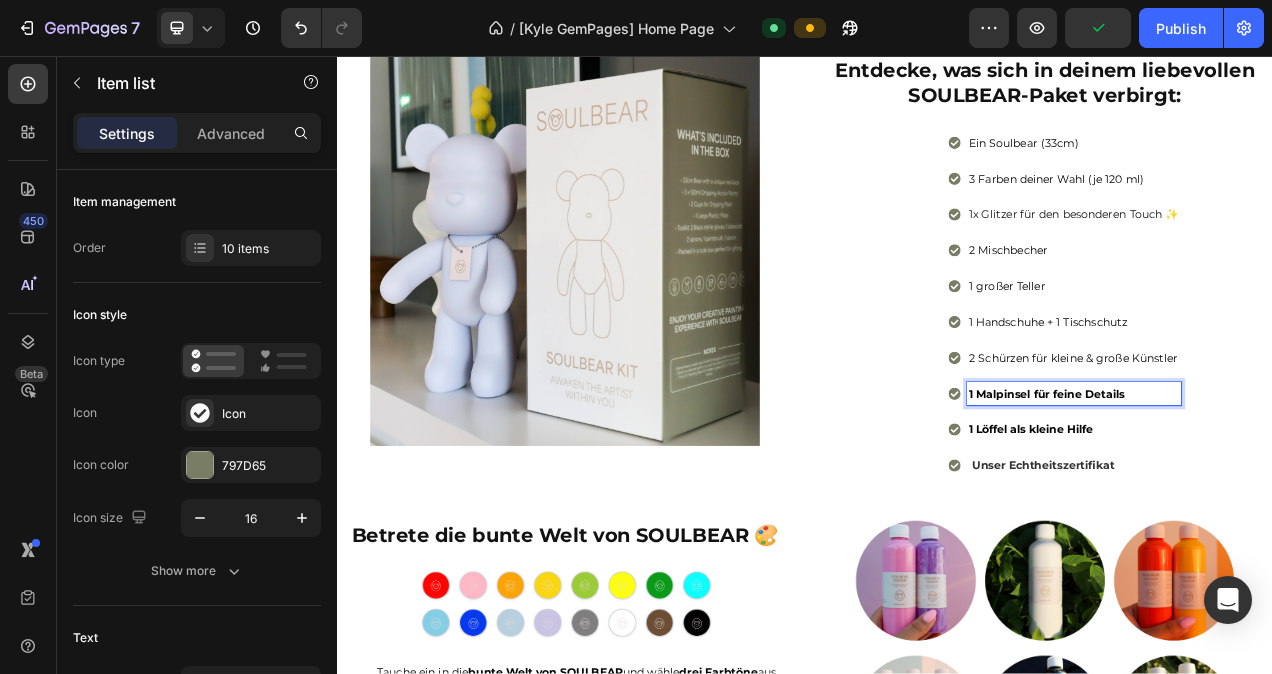 click on "1 Malpinsel für feine Details" at bounding box center [1282, 490] 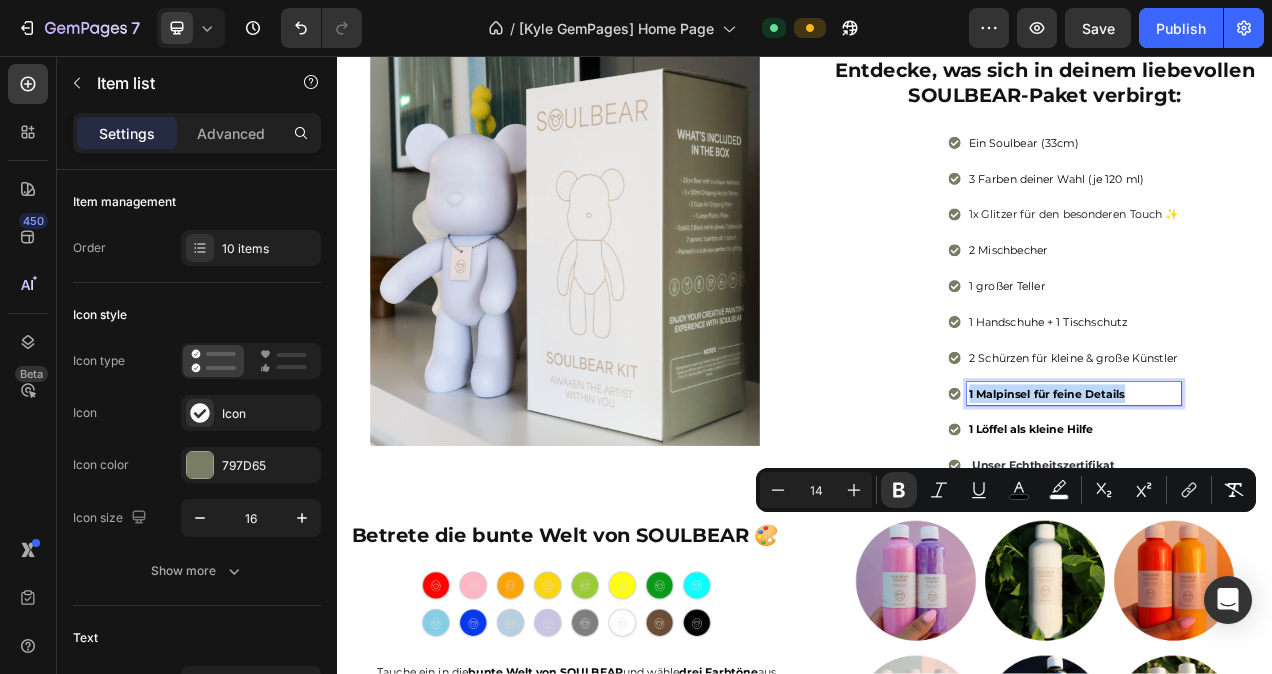 drag, startPoint x: 1342, startPoint y: 650, endPoint x: 1136, endPoint y: 657, distance: 206.1189 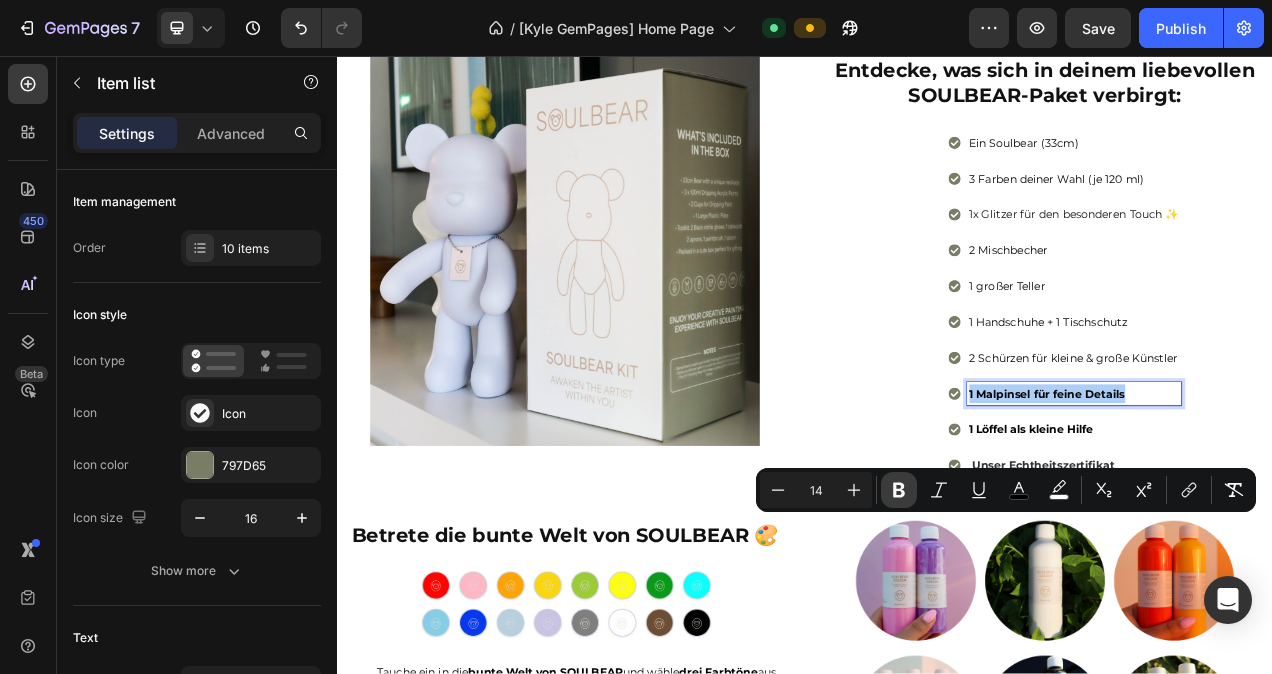 click 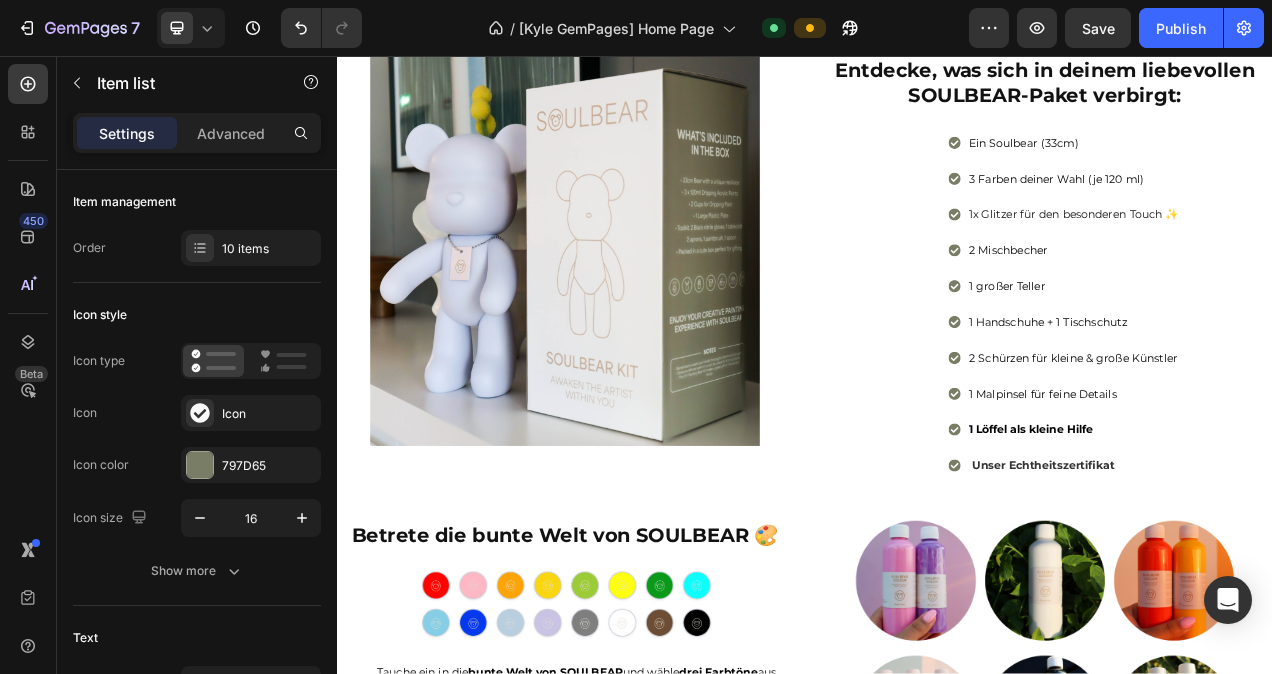 click on "1 Löffel als kleine Hilfe" at bounding box center [1282, 536] 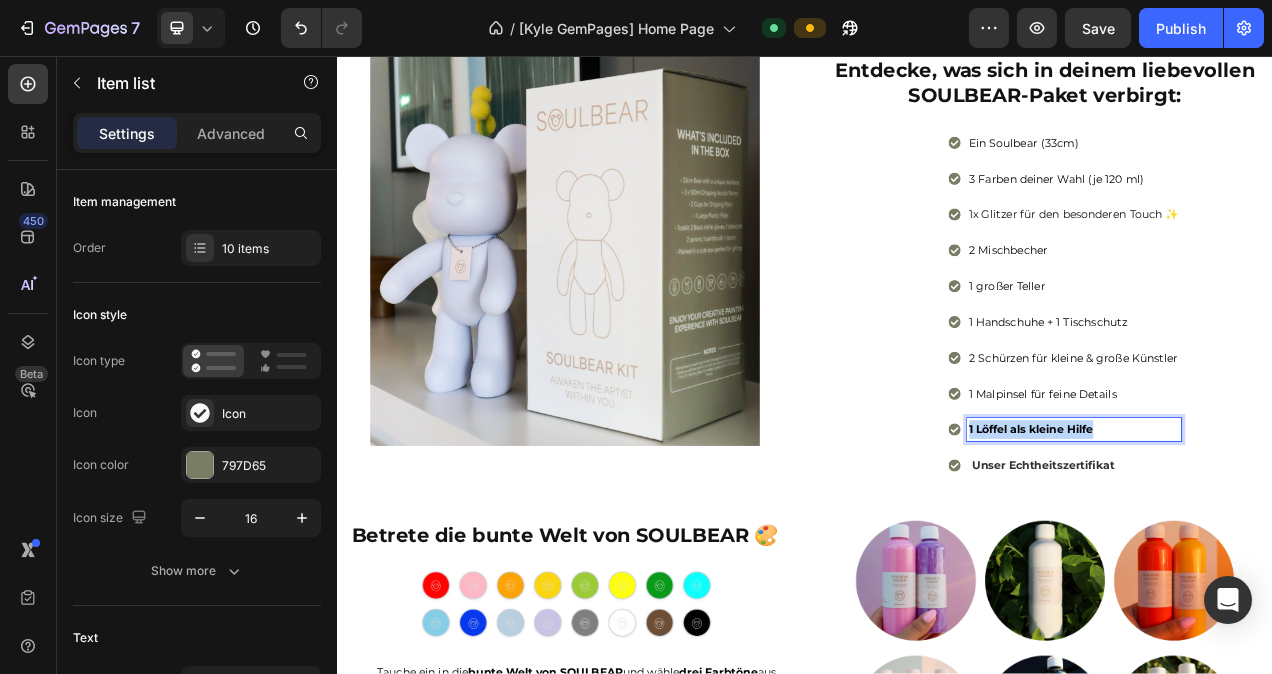 drag, startPoint x: 1300, startPoint y: 692, endPoint x: 1134, endPoint y: 699, distance: 166.14752 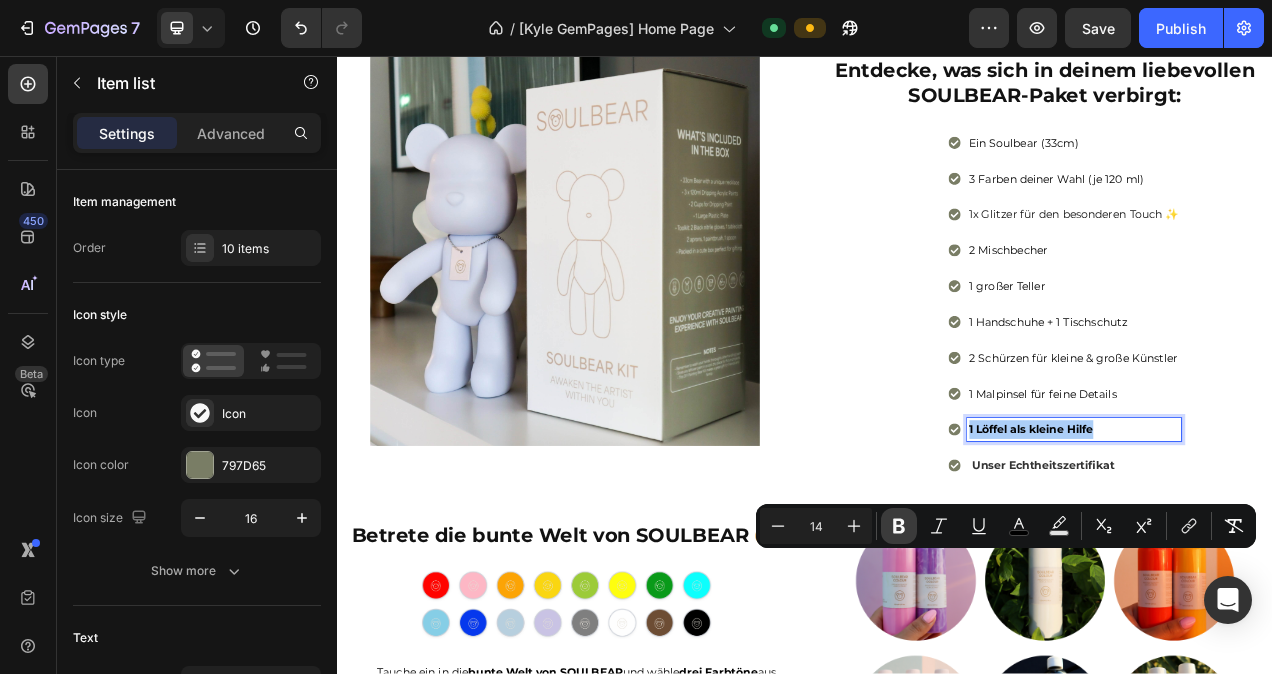 click 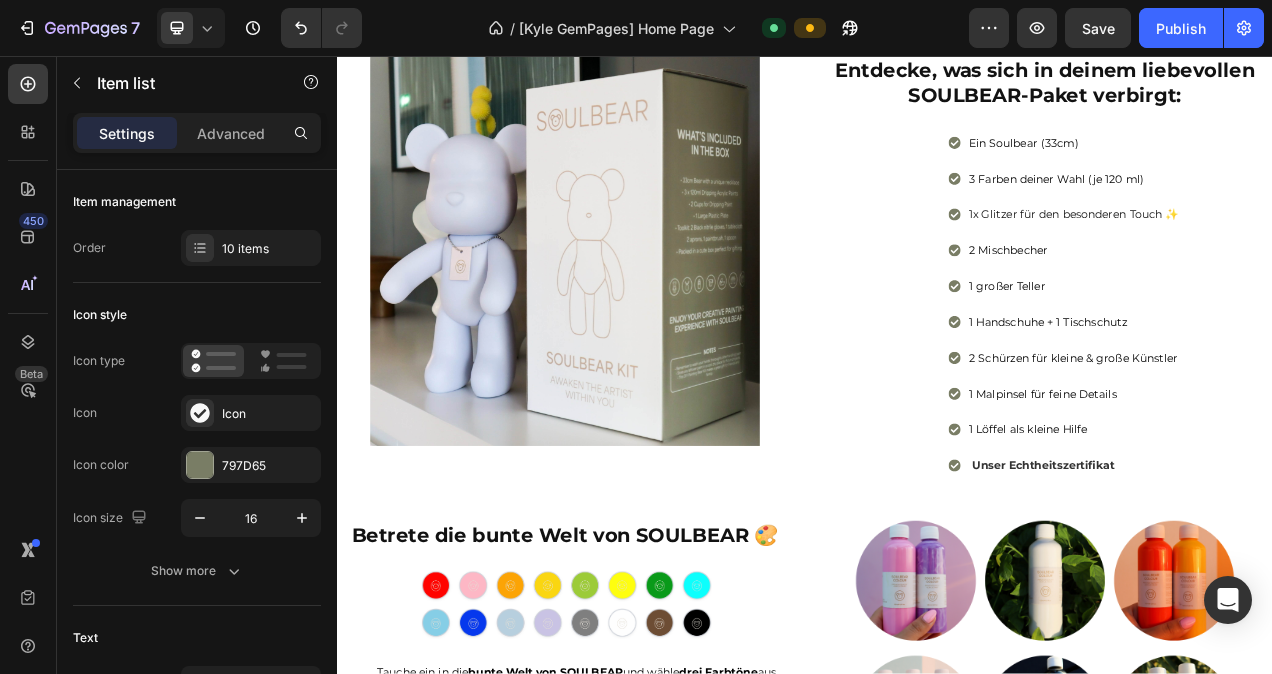 click on "Unser Echtheitszertifikat" at bounding box center (1282, 582) 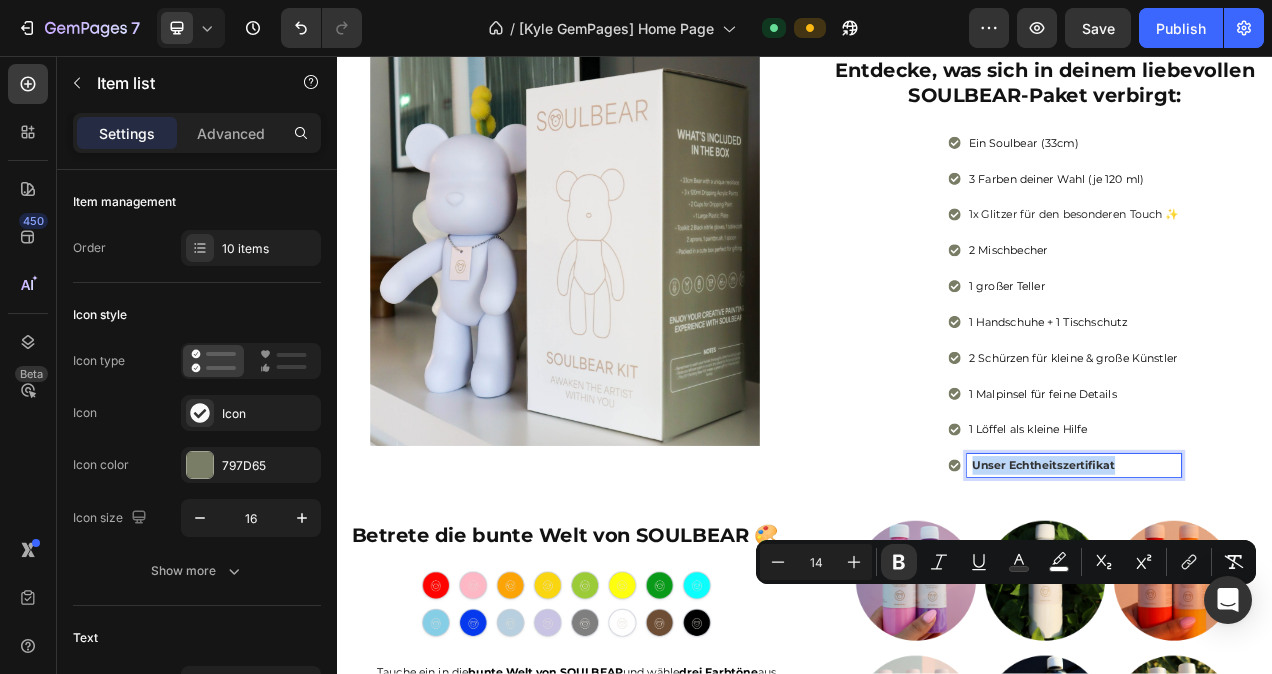 drag, startPoint x: 1338, startPoint y: 740, endPoint x: 1140, endPoint y: 745, distance: 198.06313 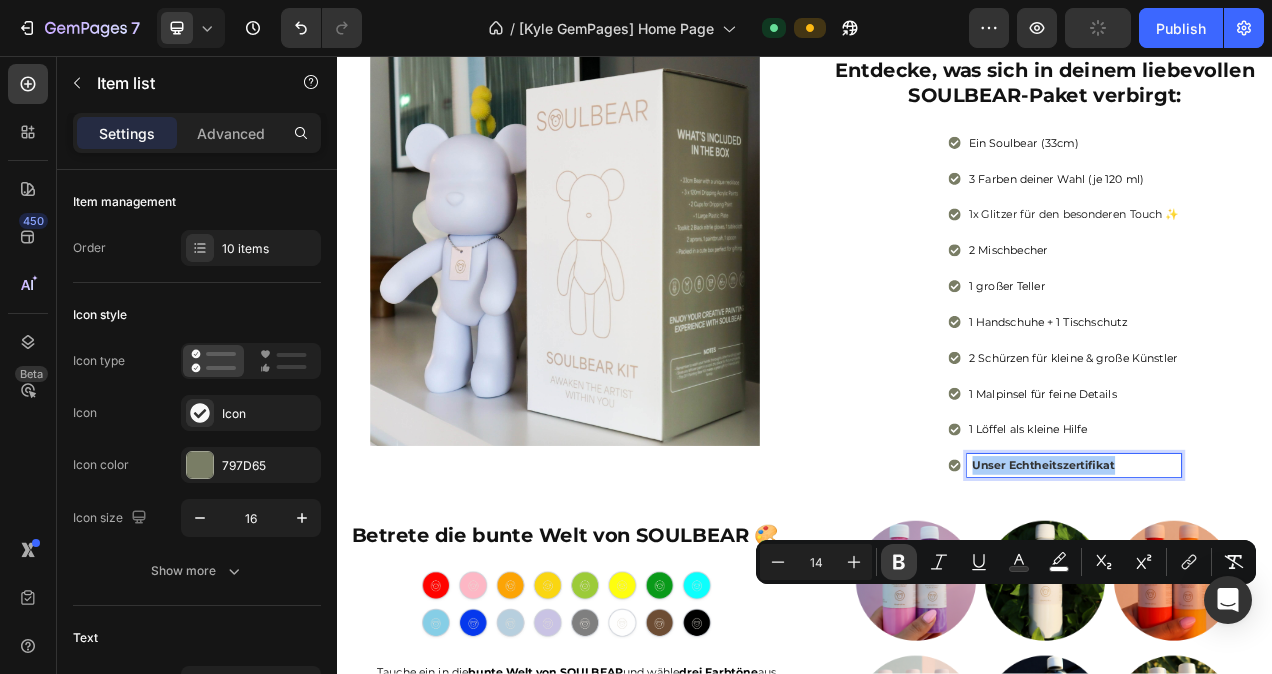 click 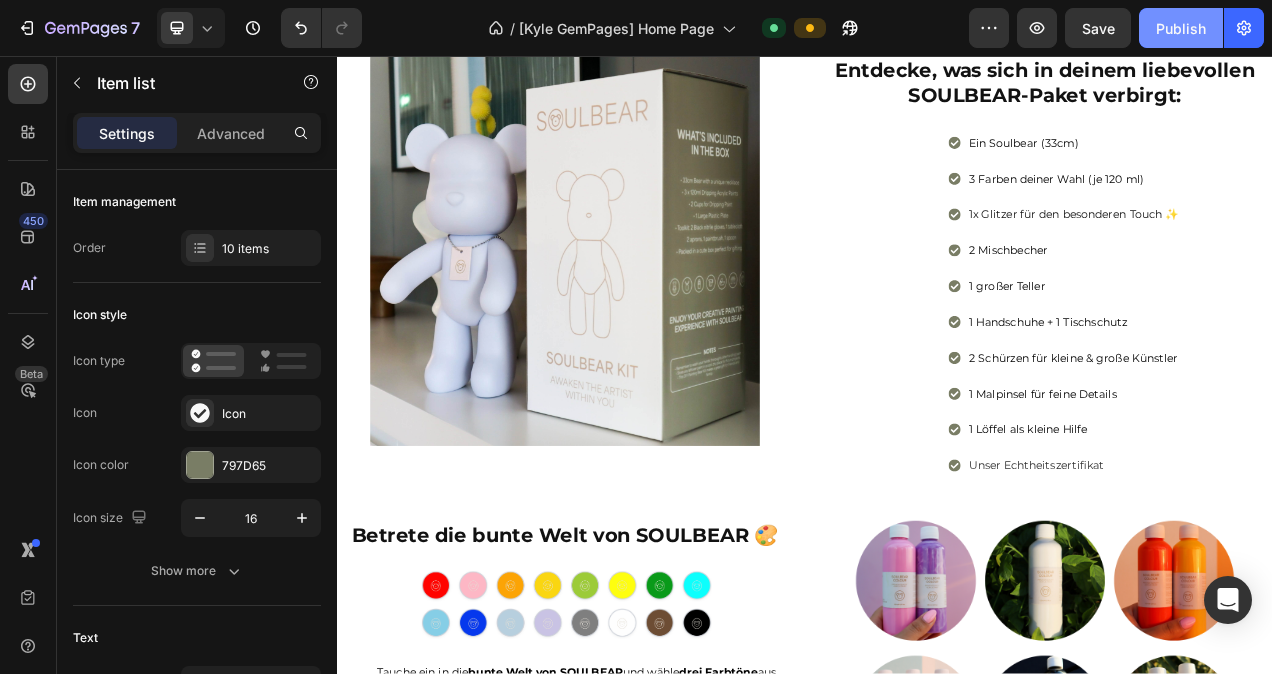 click on "Publish" at bounding box center (1181, 28) 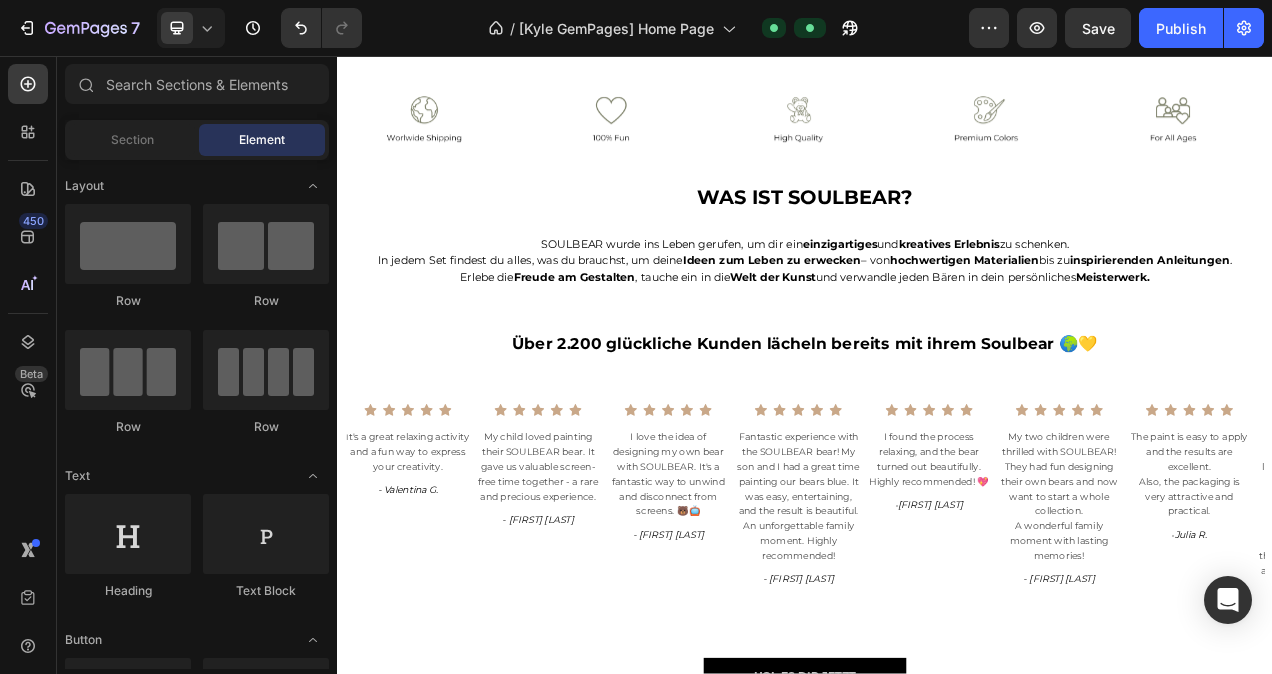 scroll, scrollTop: 572, scrollLeft: 0, axis: vertical 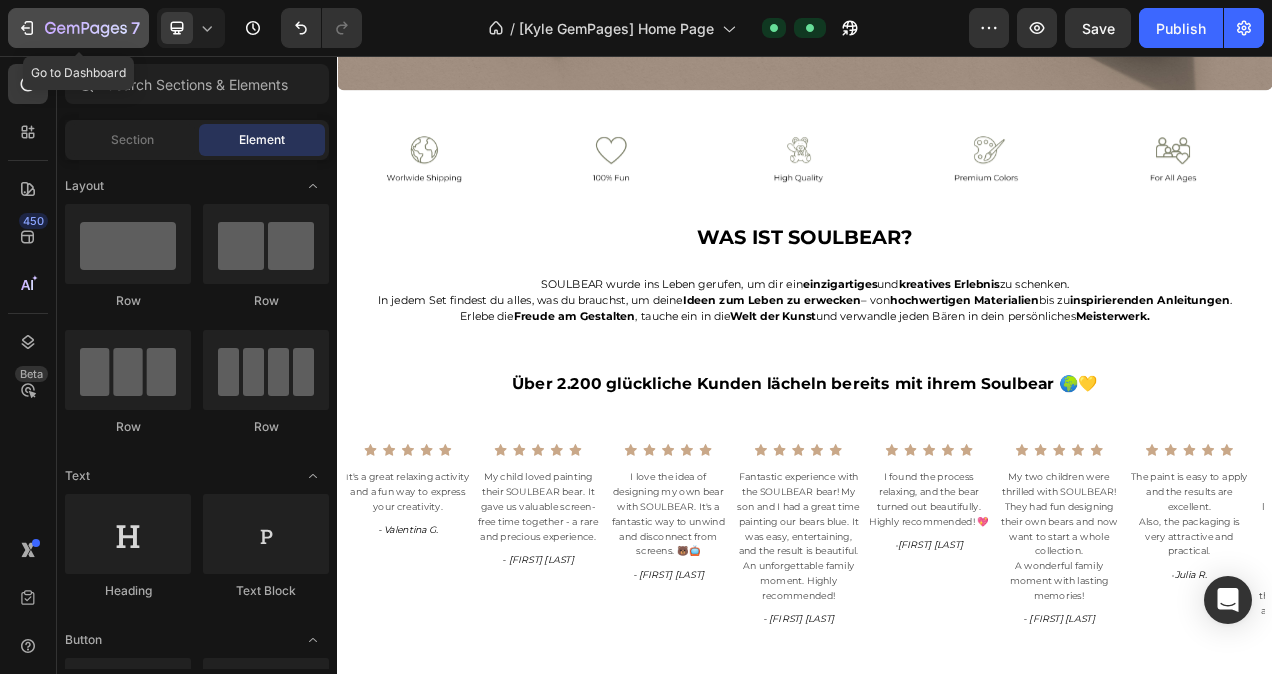 click on "7" at bounding box center [78, 28] 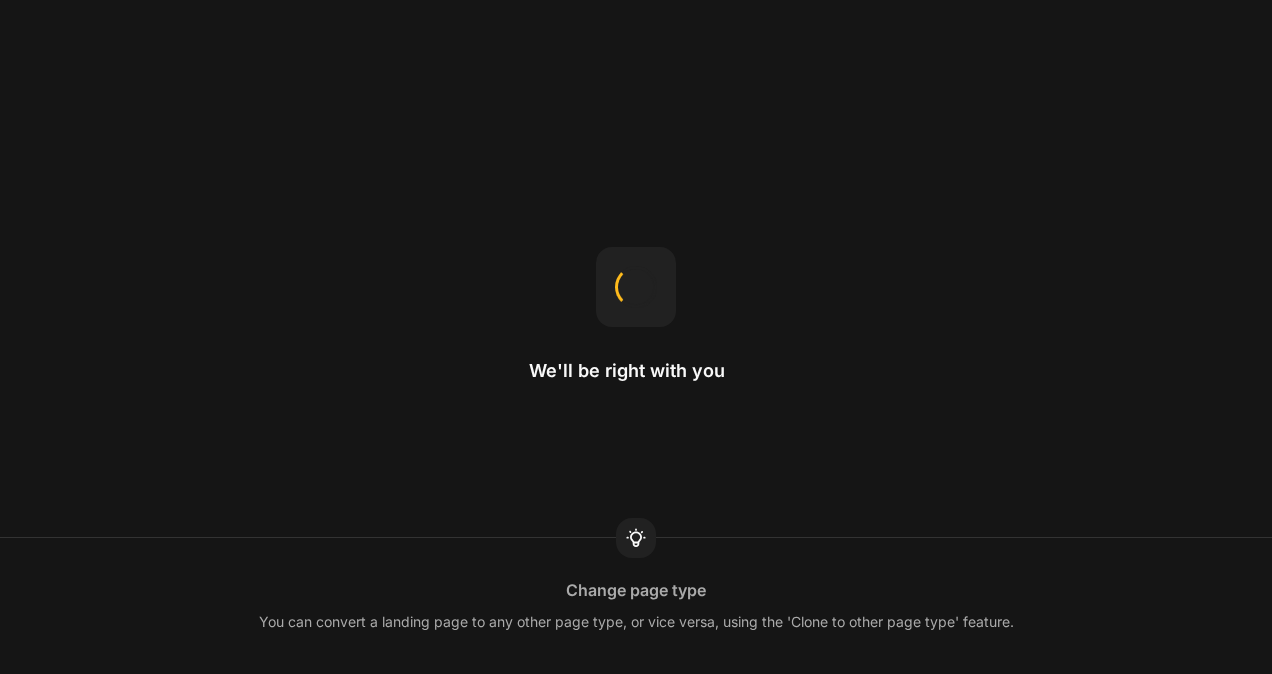 scroll, scrollTop: 0, scrollLeft: 0, axis: both 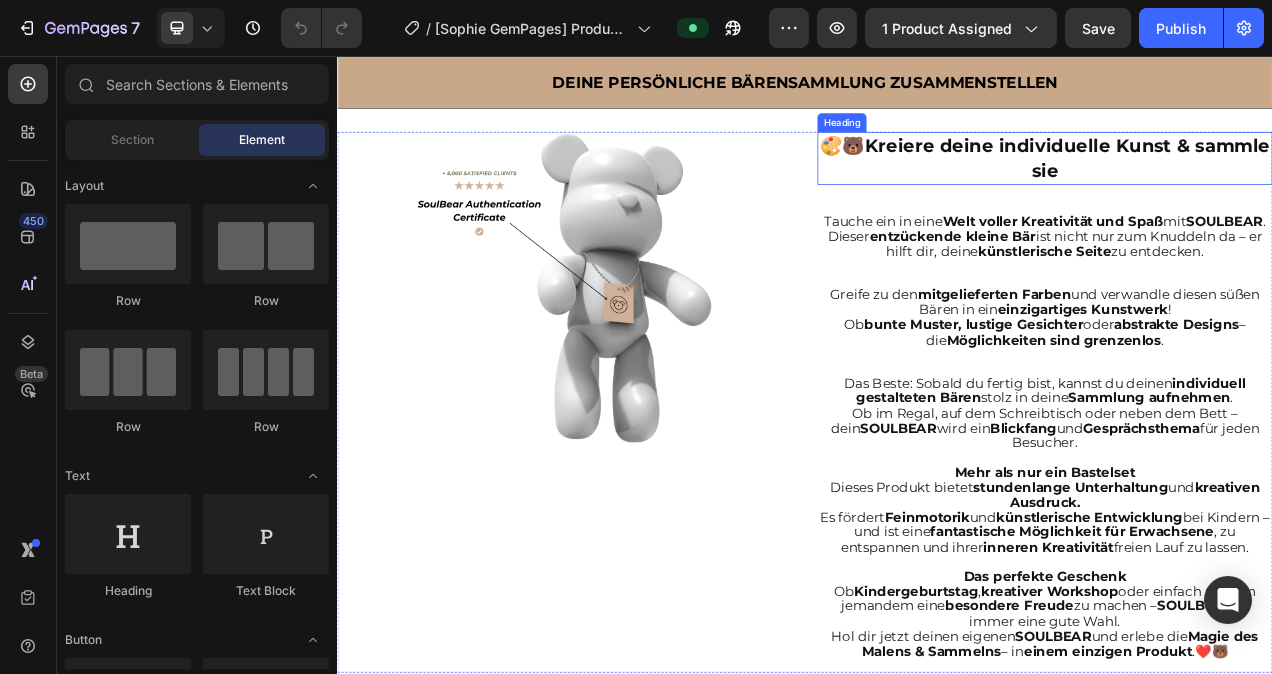 click on "🎨🐻  Kreiere deine individuelle Kunst & sammle sie" at bounding box center (1245, 188) 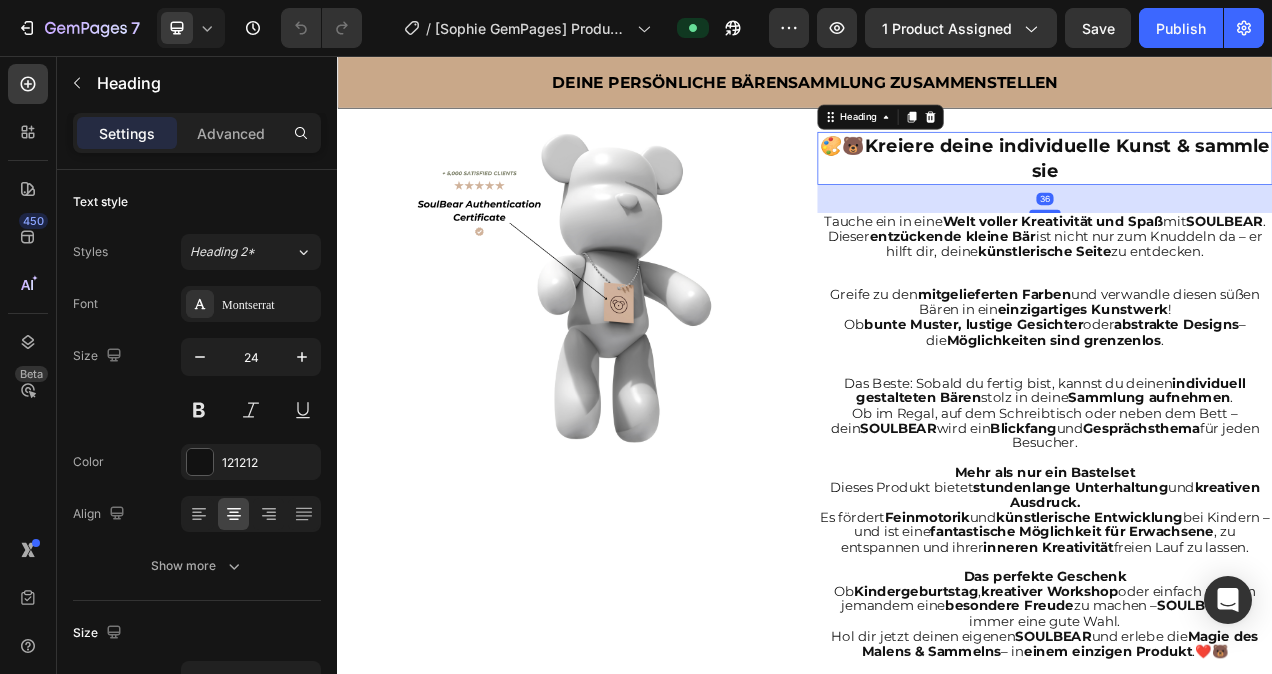 click on "🎨🐻  Kreiere deine individuelle Kunst & sammle sie" at bounding box center (1245, 188) 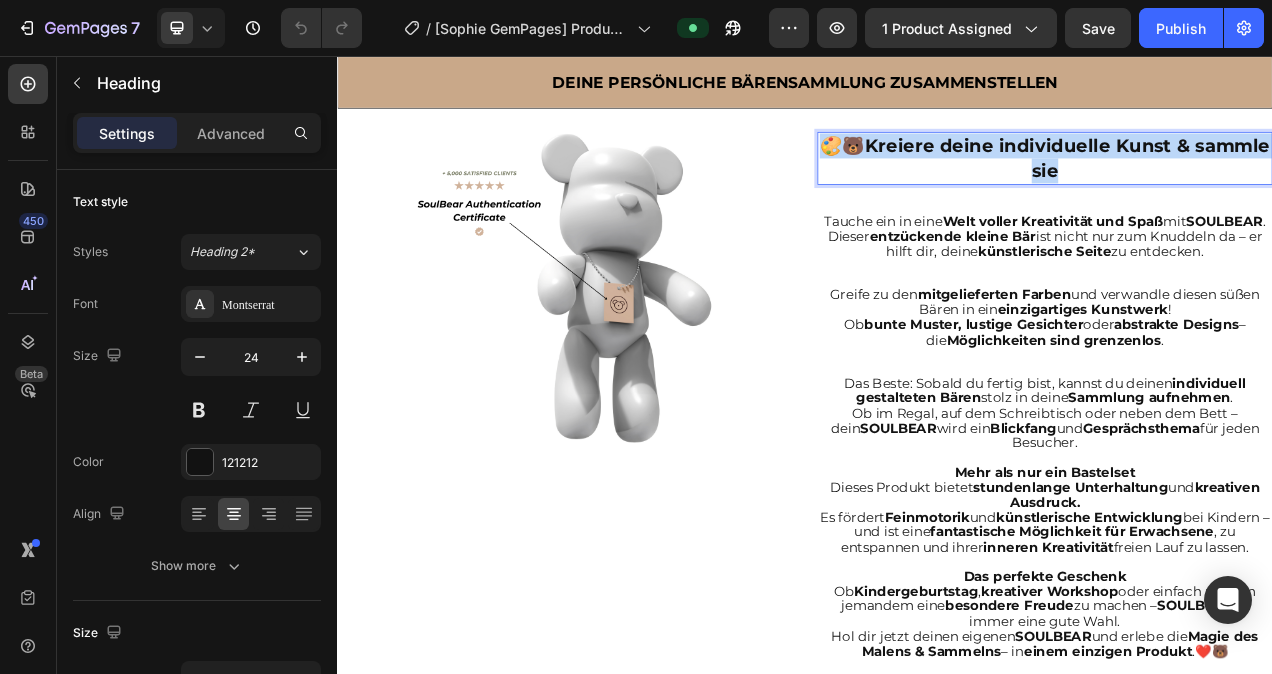 drag, startPoint x: 1320, startPoint y: 195, endPoint x: 1005, endPoint y: 176, distance: 315.5725 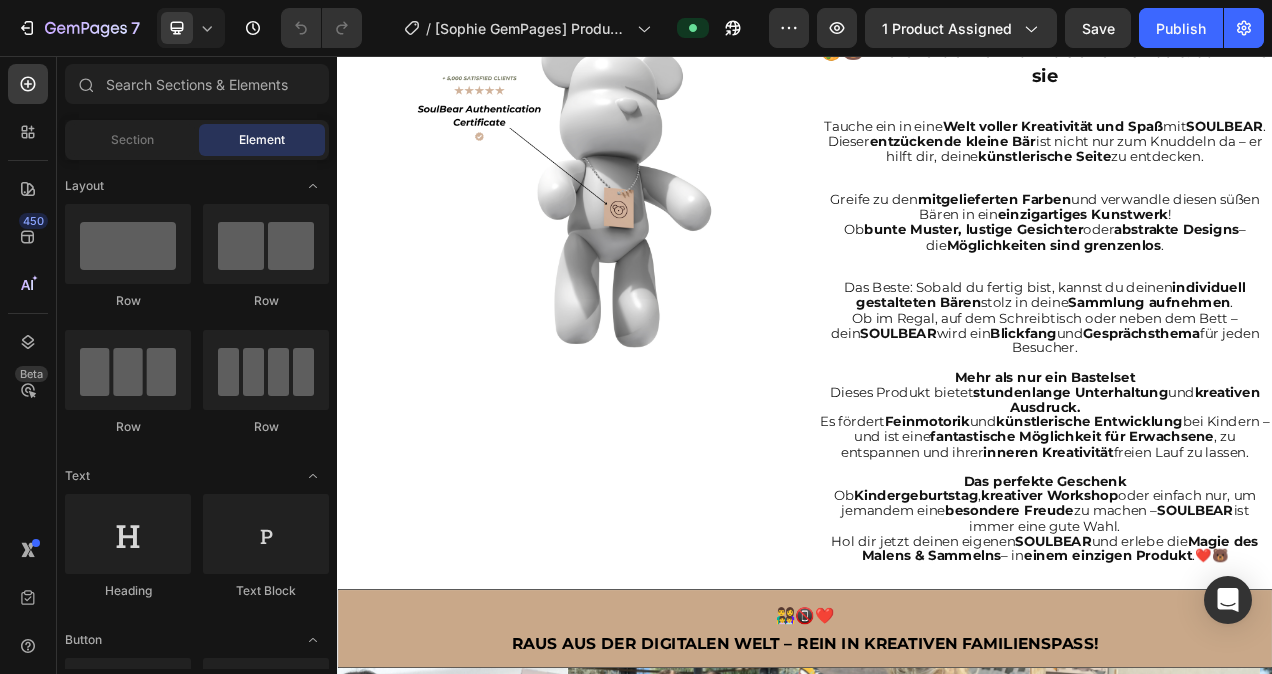 scroll, scrollTop: 1626, scrollLeft: 0, axis: vertical 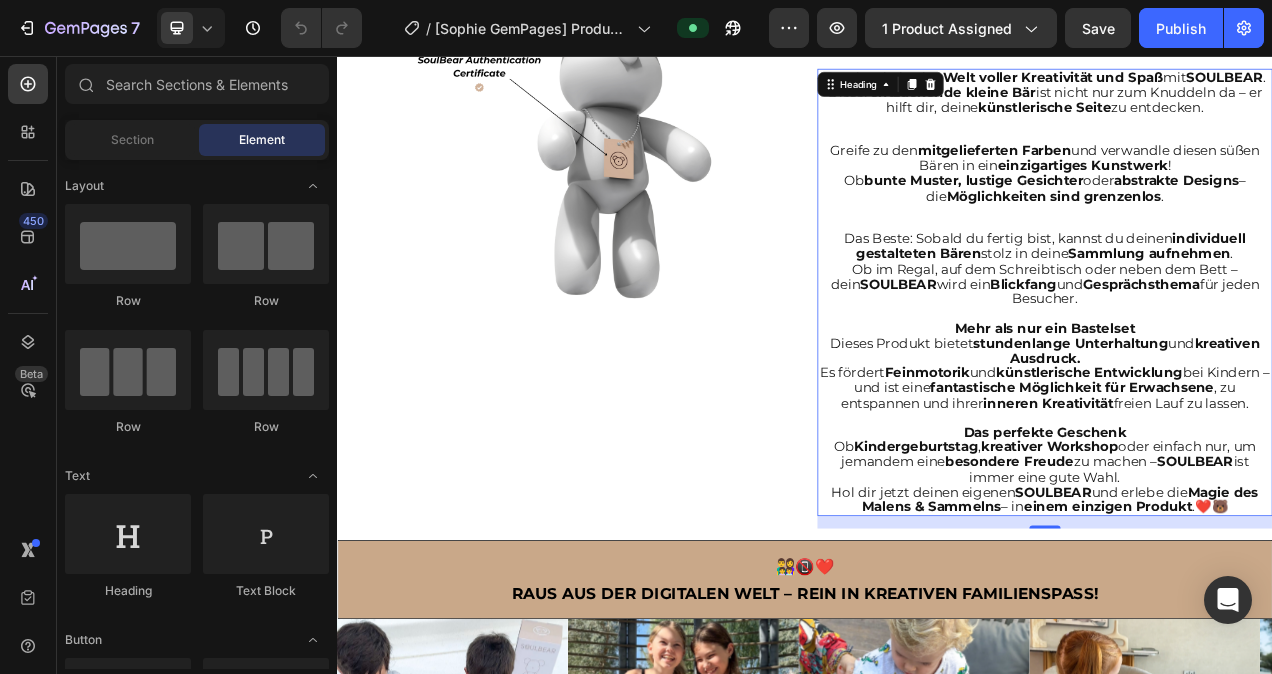 click on "Magie des Malens & Sammelns" at bounding box center [1264, 625] 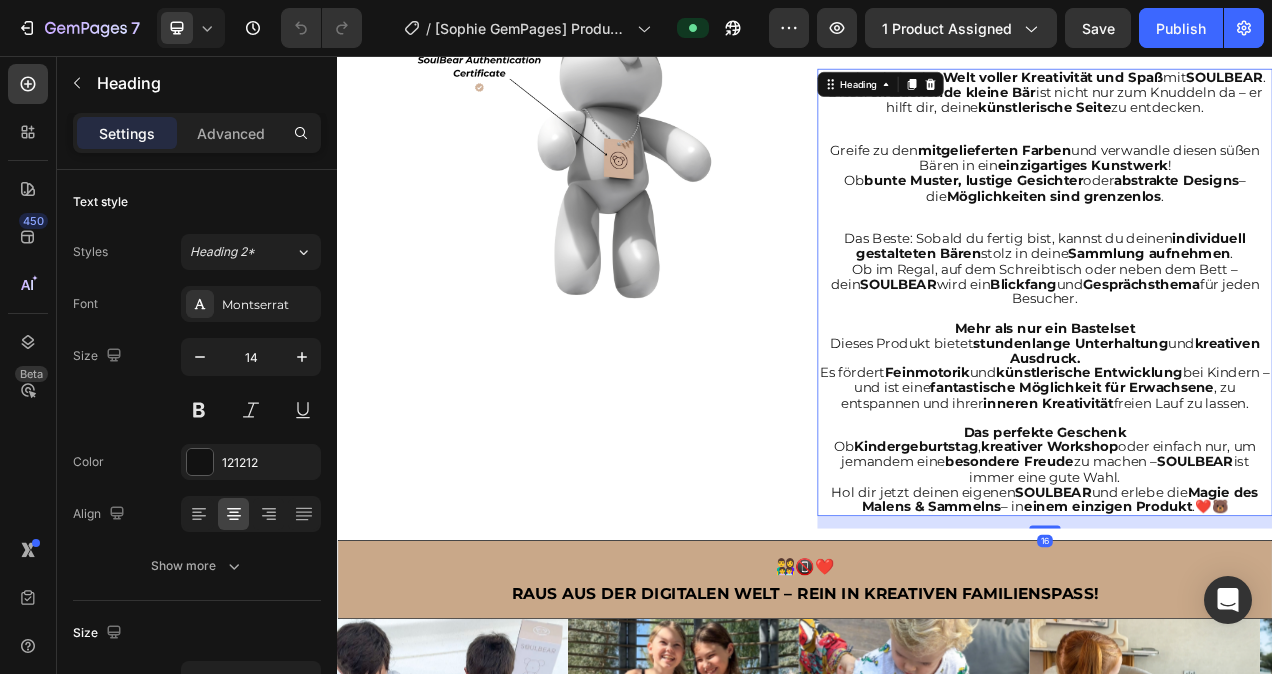 click on "Tauche ein in eine  Welt voller Kreativität   und Spaß  mit  SOULBEAR . Dieser  entzückende kleine Bär  ist nicht nur zum Knuddeln da – er hilft dir, deine  künstlerische Seite  zu entdecken. Greife zu den  mitgelieferten Farben  und verwandle diesen süßen Bären in ein  einzigartiges Kunstwerk ! Ob  bunte Muster, lustige Gesichter  oder  abstrakte Designs  – die  Möglichkeiten sind grenzenlos . Das Beste: Sobald du fertig bist, kannst du deinen  individuell gestalteten Bären  stolz in deine  Sammlung aufnehmen . Ob im Regal, auf dem Schreibtisch oder neben dem Bett – dein  SOULBEAR  wird ein  Blickfang  und  Gesprächsthema  für jeden Besucher. Mehr als nur ein Bastelset Dieses Produkt bietet  stundenlange Unterhaltung  und  kreativen Ausdruck. Es fördert  Feinmotorik  und  künstlerische Entwicklung  bei Kindern – und ist eine  fantastische Möglichkeit für Erwachsene , zu entspannen und ihrer  inneren Kreativität  freien Lauf zu lassen. Das perfekte Geschenk Ob  Kindergeburtstag ," at bounding box center [1245, 360] 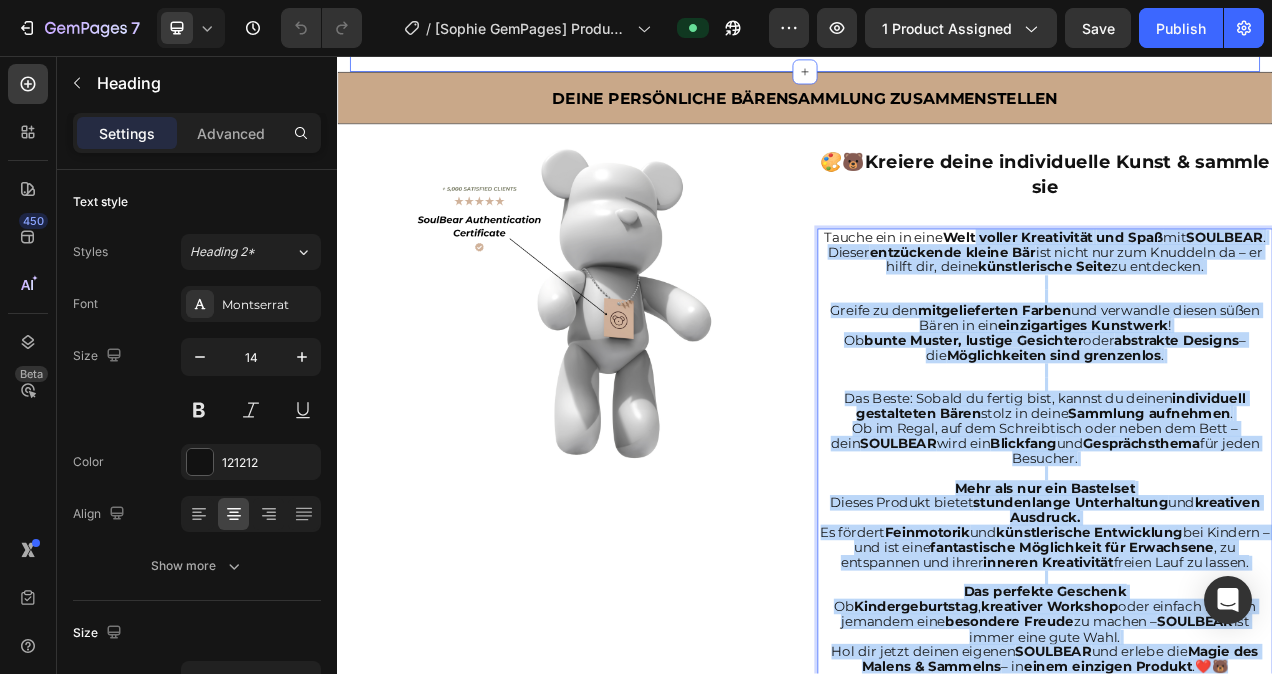 scroll, scrollTop: 1387, scrollLeft: 0, axis: vertical 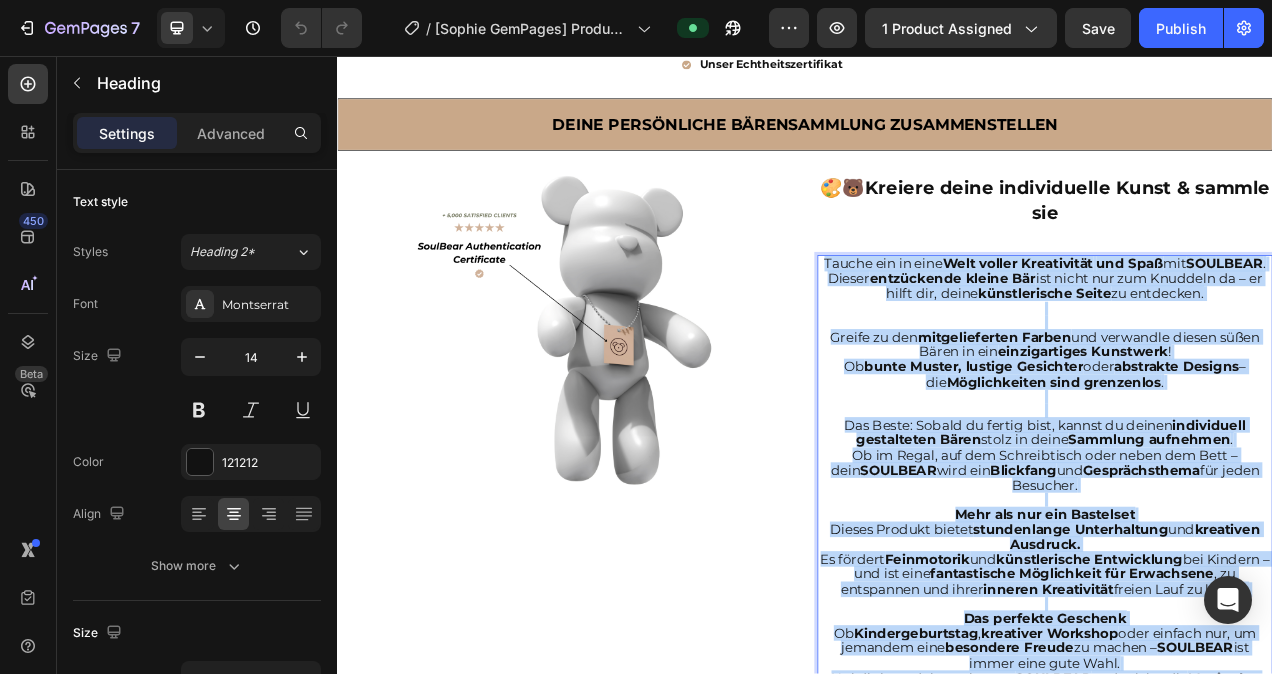 drag, startPoint x: 1484, startPoint y: 638, endPoint x: 997, endPoint y: 322, distance: 580.5385 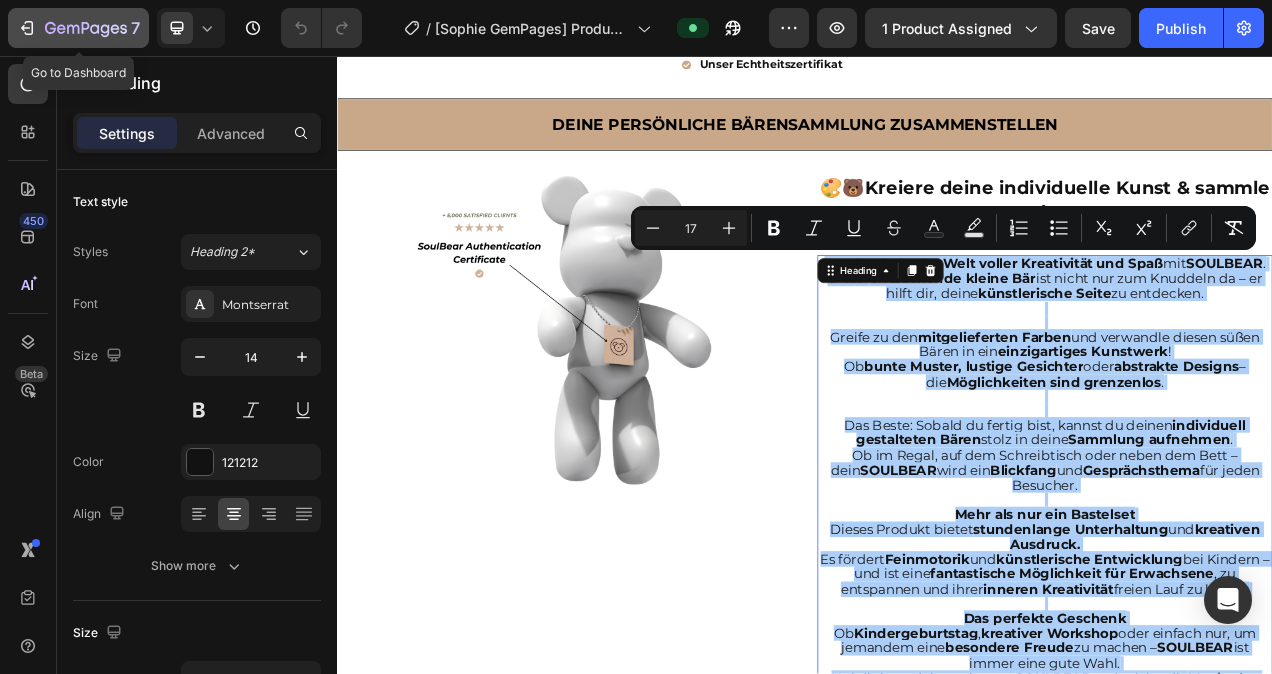 click 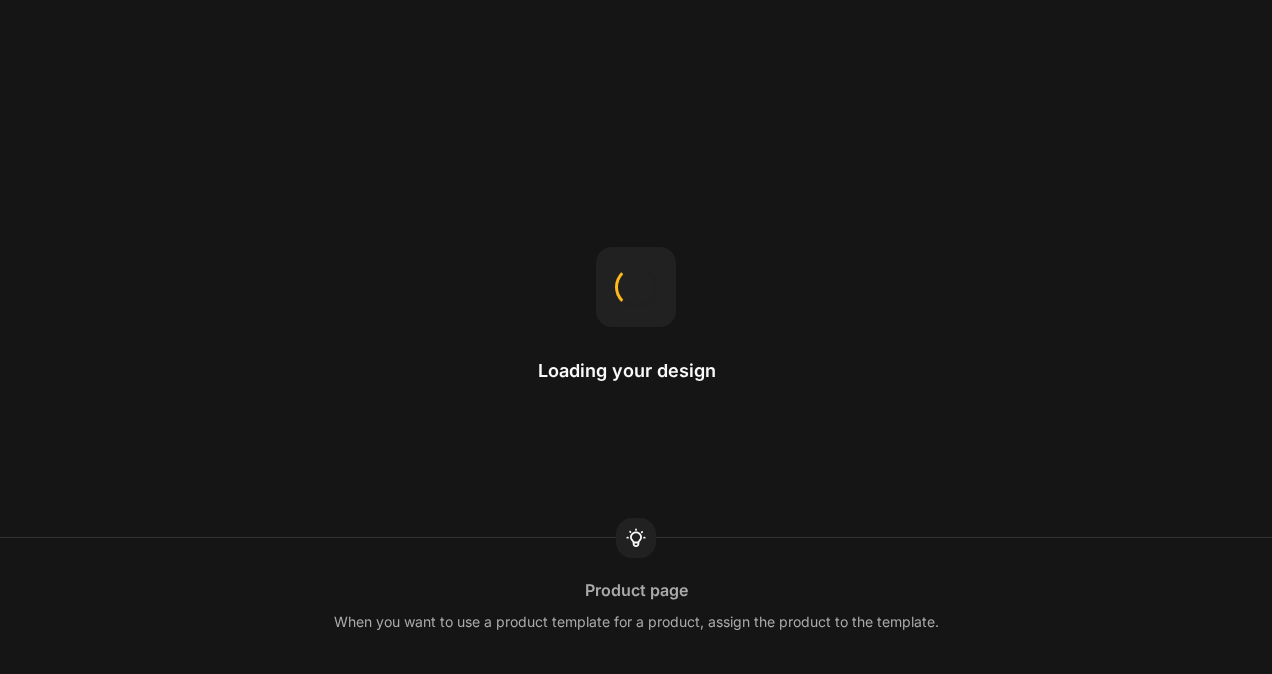 scroll, scrollTop: 0, scrollLeft: 0, axis: both 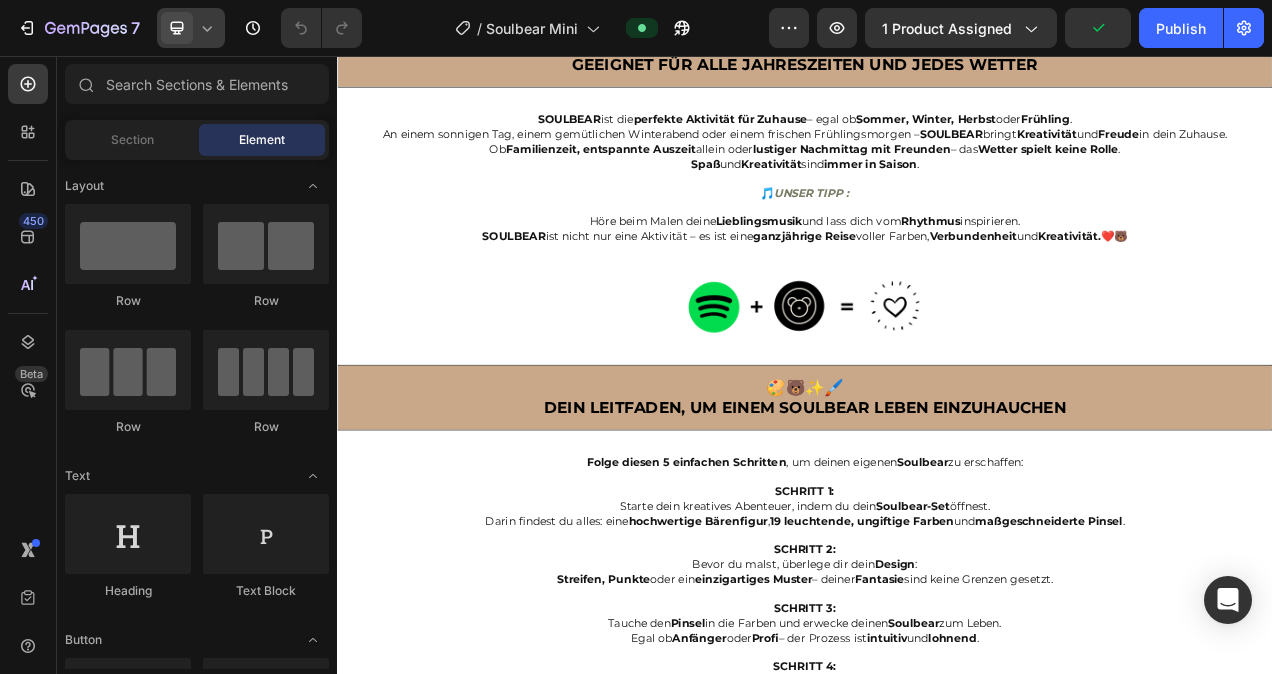 click 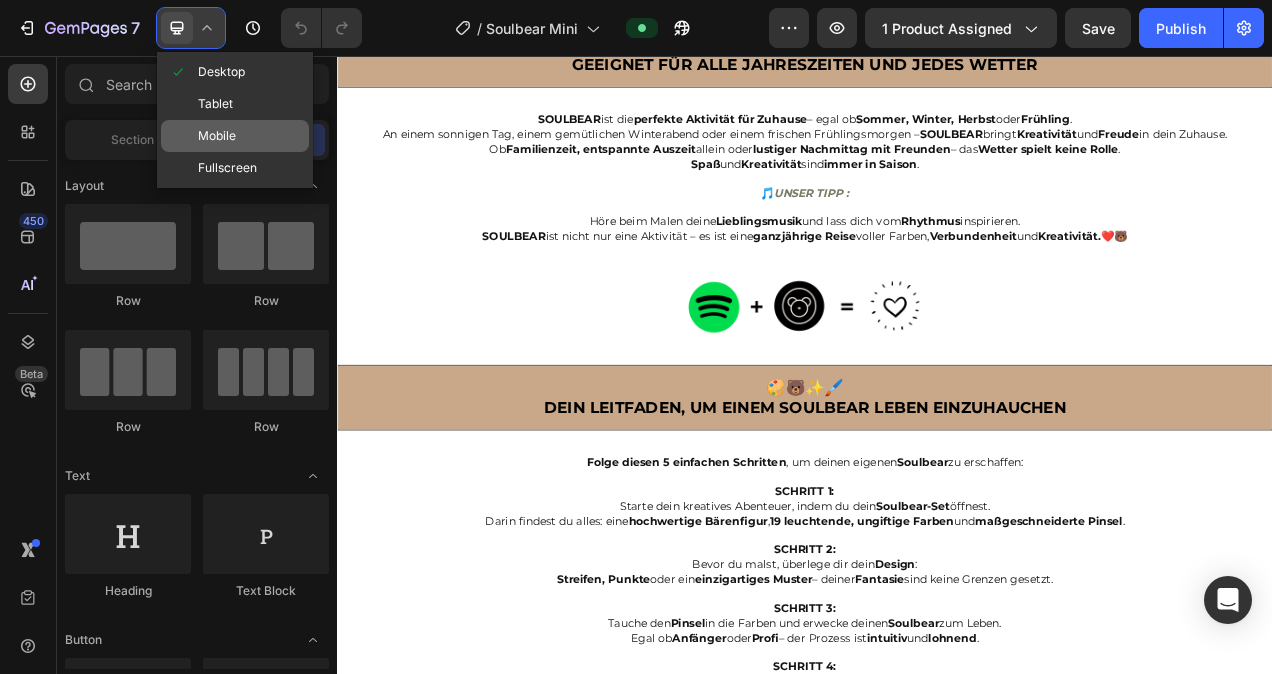 click on "Mobile" 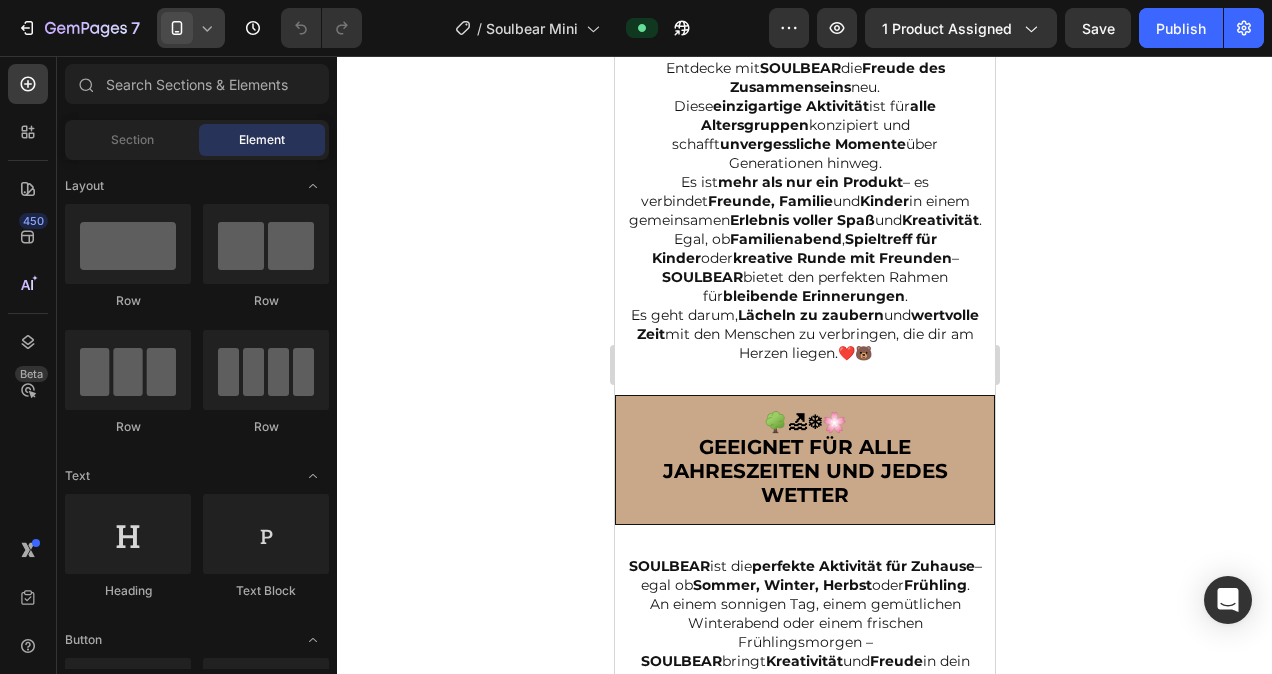 scroll, scrollTop: 2713, scrollLeft: 0, axis: vertical 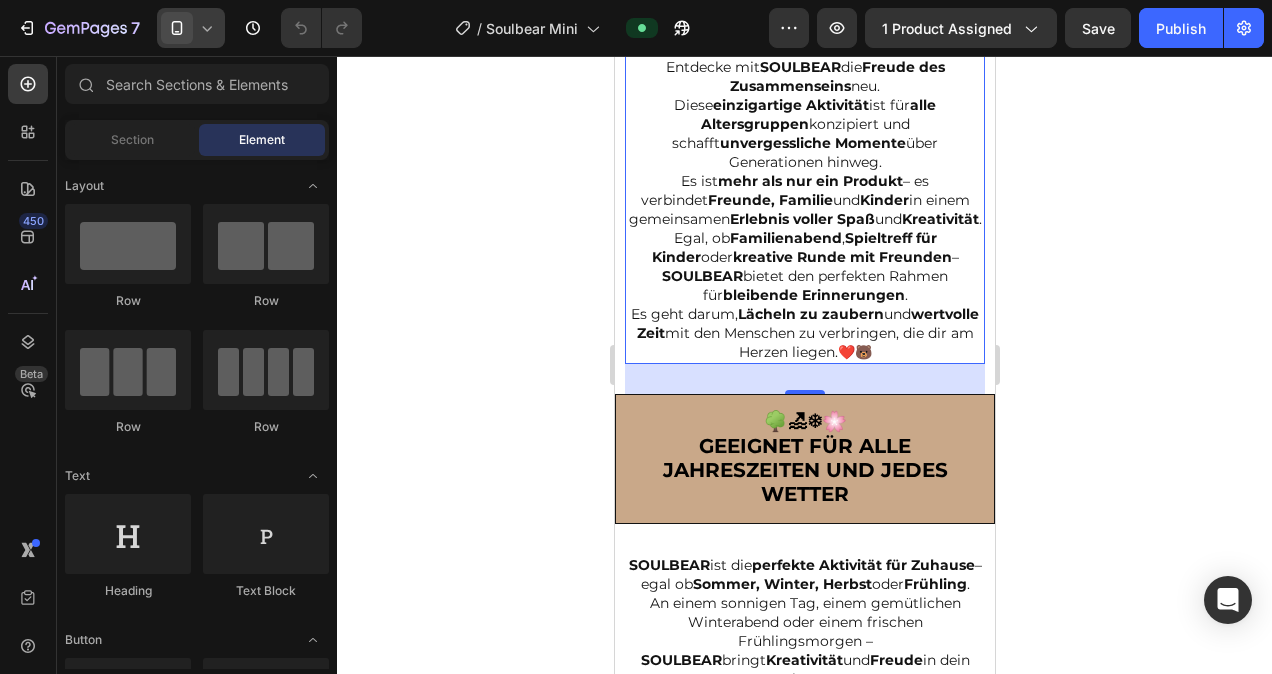 click on "Entdecke mit  SOULBEAR  die  Freude des Zusammenseins  neu. Diese  einzigartige Aktivität  ist für  alle Altersgruppen  konzipiert und schafft  unvergessliche Momente  über Generationen hinweg. Es ist  mehr als nur ein Produkt  – es verbindet  Freunde, Familie  und  Kinder  in einem gemeinsamen  Erlebnis voller Spaß  und  Kreativität . Egal, ob  Familienabend ,  Spieltreff für Kinder  oder  kreative Runde mit Freunden  –  SOULBEAR  bietet den perfekten Rahmen für  bleibende Erinnerungen . Es geht darum,  Lächeln zu zaubern  und  wertvolle Zeit  mit den Menschen zu verbringen, die dir am Herzen liegen.❤️🐻" at bounding box center [804, 210] 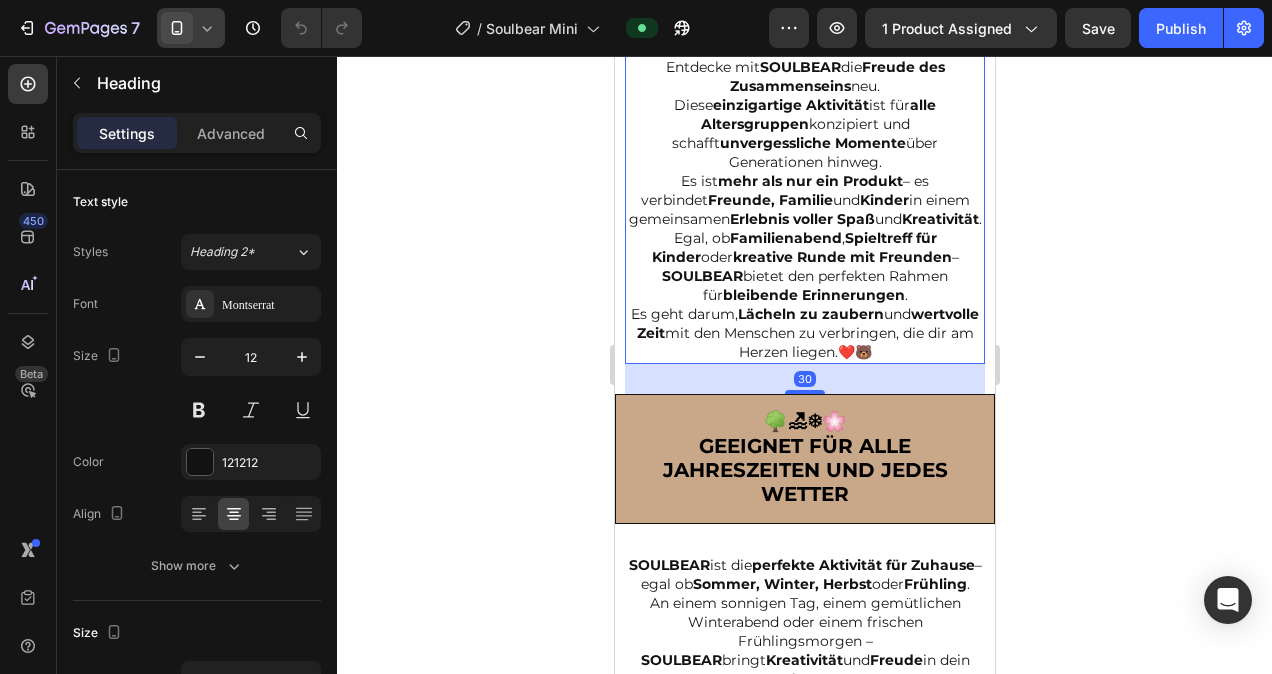 click on "Entdecke mit  SOULBEAR  die  Freude des Zusammenseins  neu. Diese  einzigartige Aktivität  ist für  alle Altersgruppen  konzipiert und schafft  unvergessliche Momente  über Generationen hinweg. Es ist  mehr als nur ein Produkt  – es verbindet  Freunde, Familie  und  Kinder  in einem gemeinsamen  Erlebnis voller Spaß  und  Kreativität . Egal, ob  Familienabend ,  Spieltreff für Kinder  oder  kreative Runde mit Freunden  –  SOULBEAR  bietet den perfekten Rahmen für  bleibende Erinnerungen . Es geht darum,  Lächeln zu zaubern  und  wertvolle Zeit  mit den Menschen zu verbringen, die dir am Herzen liegen.❤️🐻" at bounding box center [804, 210] 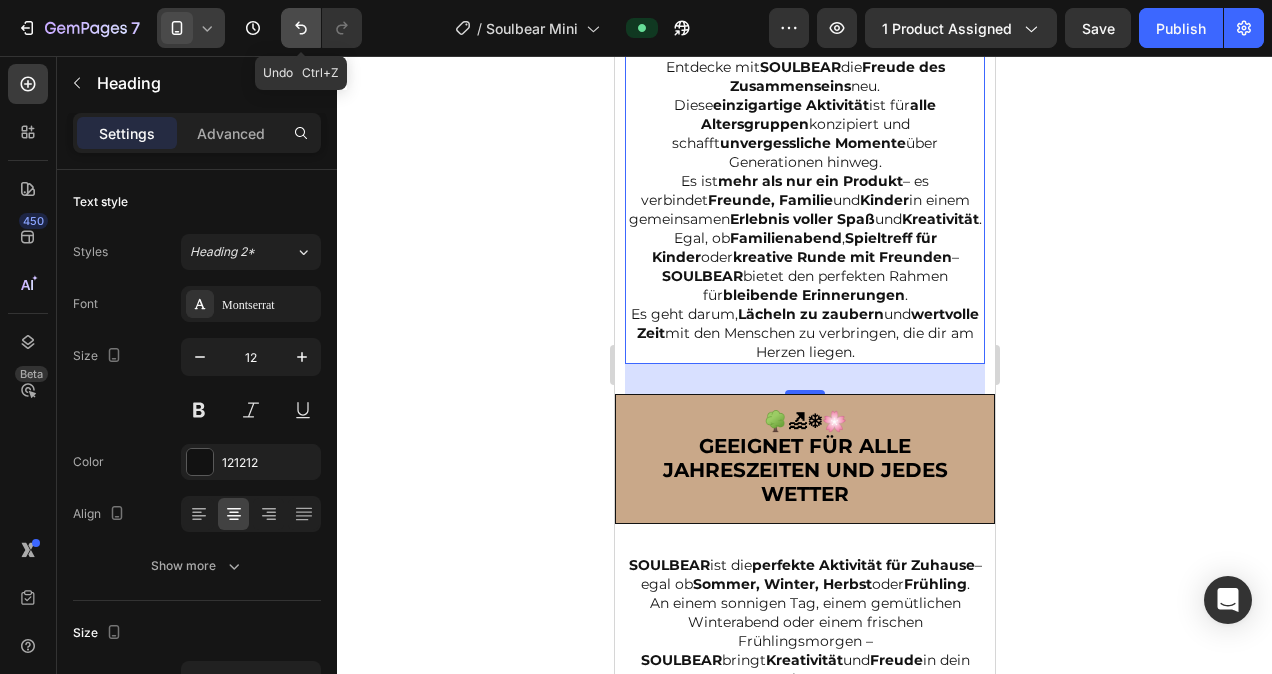 click 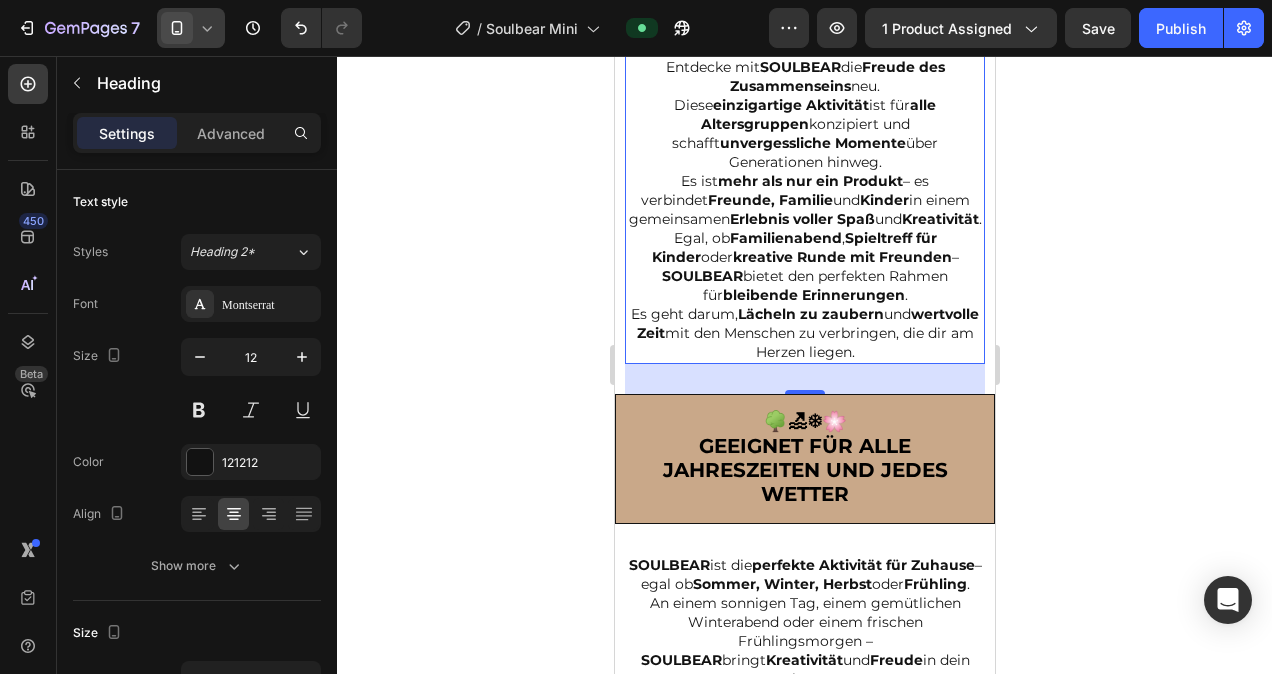 click on "Entdecke mit  SOULBEAR  die  Freude des Zusammenseins  neu. Diese  einzigartige Aktivität  ist für  alle Altersgruppen  konzipiert und schafft  unvergessliche Momente  über Generationen hinweg. Es ist  mehr als nur ein Produkt  – es verbindet  Freunde, Familie  und  Kinder  in einem gemeinsamen  Erlebnis voller Spaß  und  Kreativität . Egal, ob  Familienabend ,  Spieltreff für Kinder  oder  kreative Runde mit Freunden  –  SOULBEAR  bietet den perfekten Rahmen für  bleibende Erinnerungen . Es geht darum,  Lächeln zu zaubern  und  wertvolle Zeit  mit den Menschen zu verbringen, die dir am Herzen liegen." at bounding box center [804, 210] 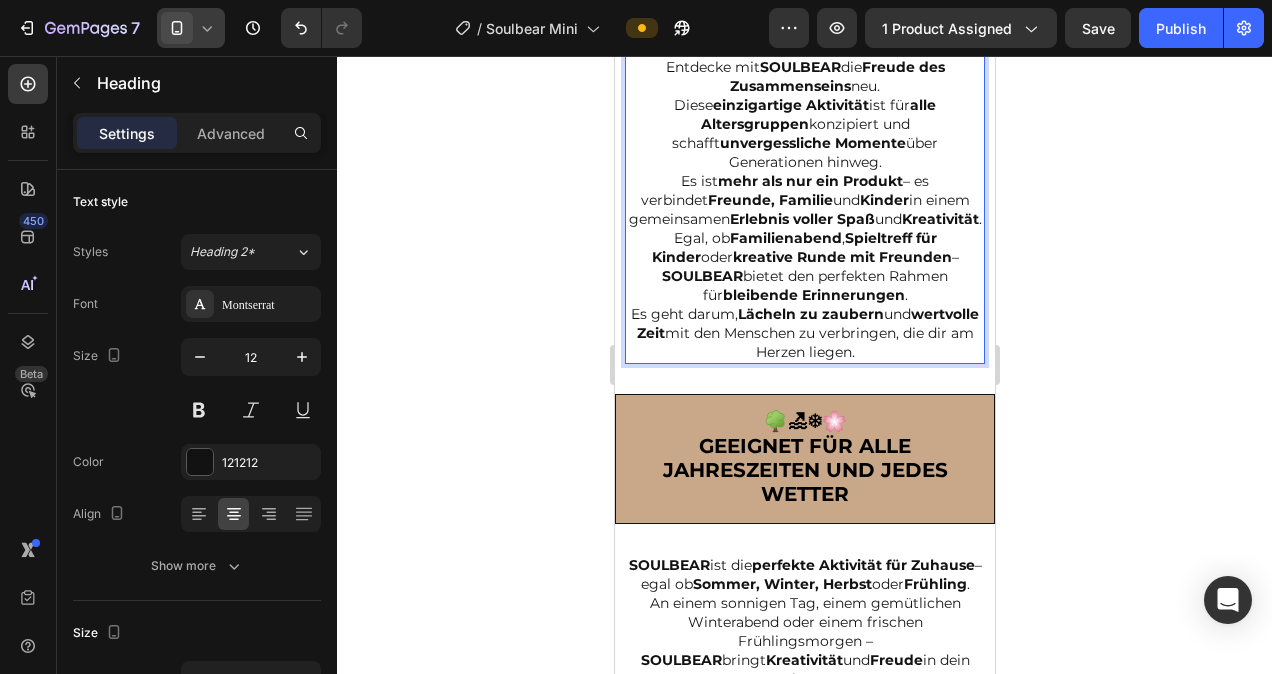 type 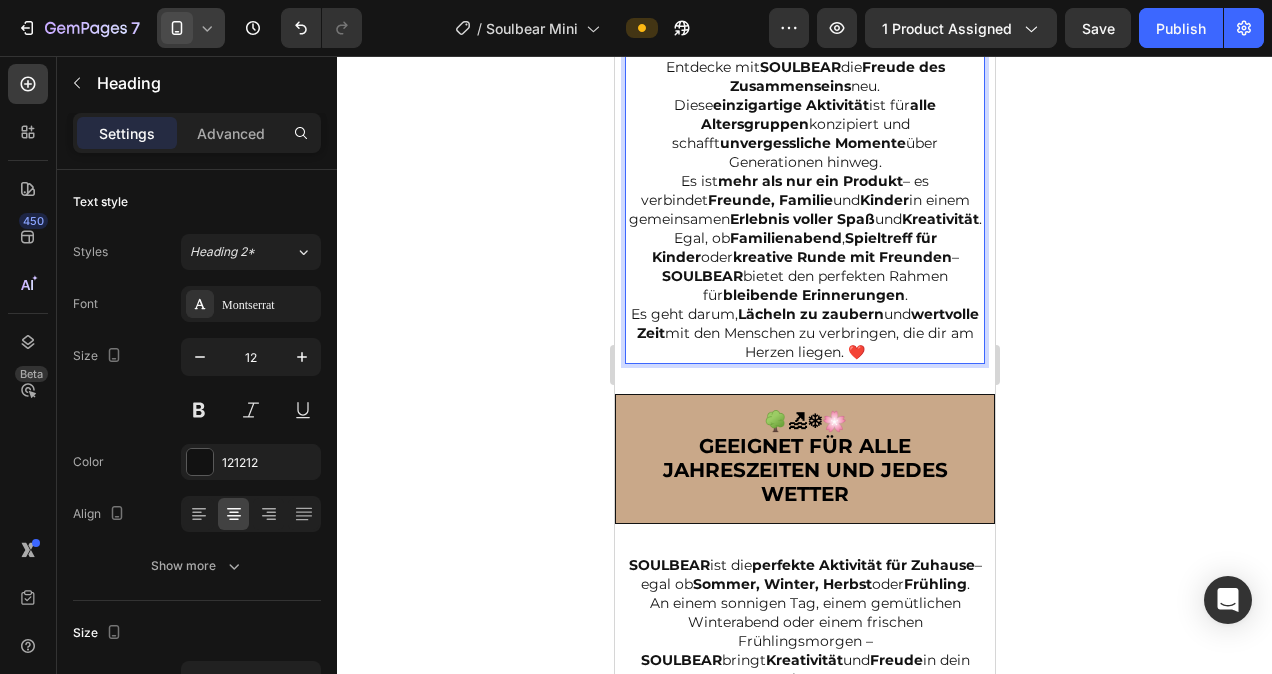 click 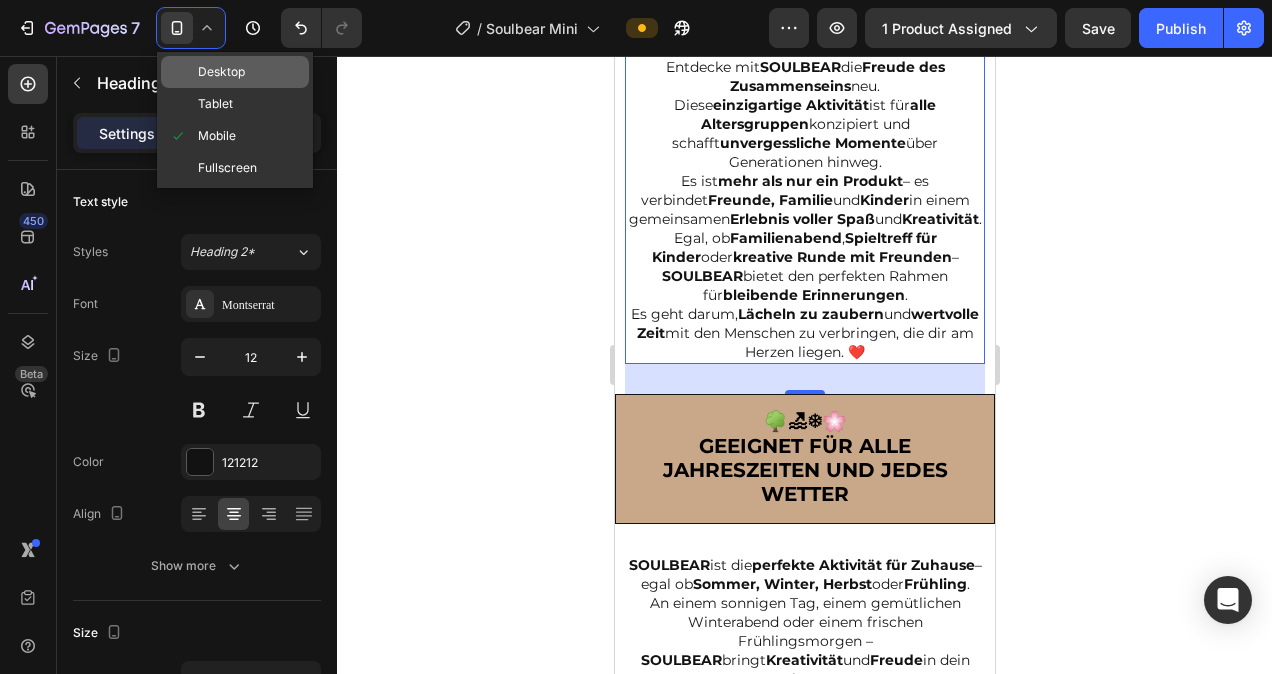 click on "Desktop" at bounding box center [221, 72] 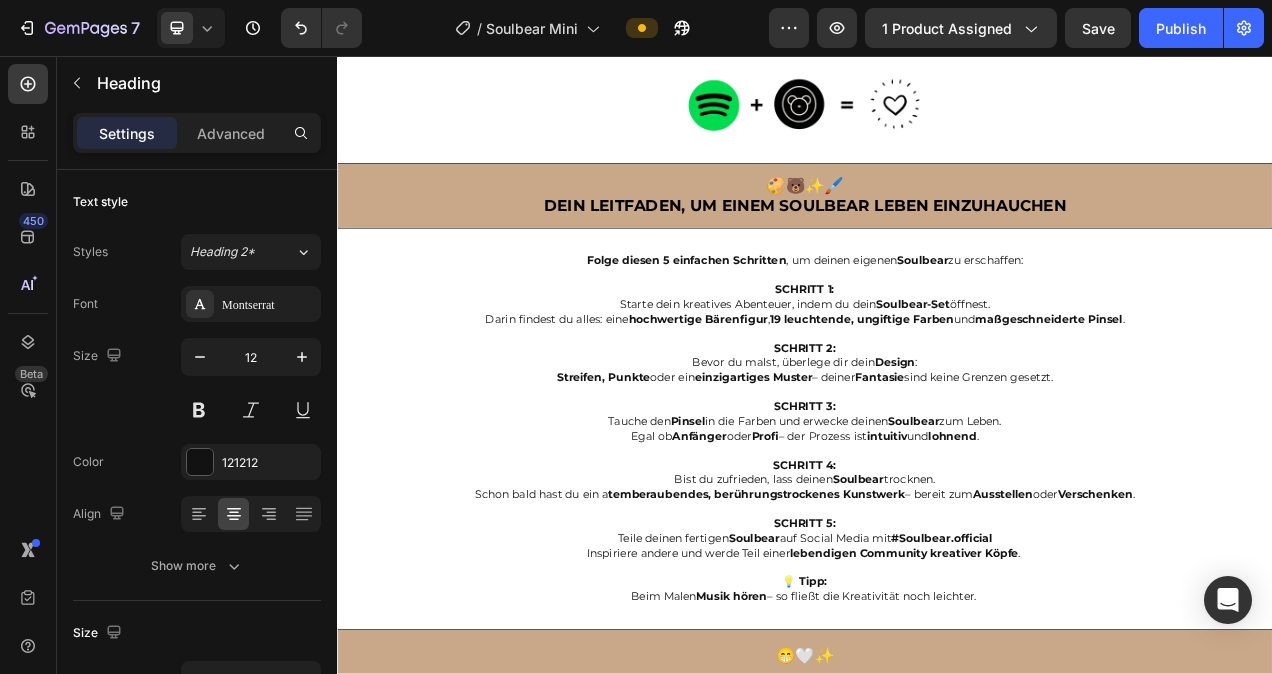scroll, scrollTop: 3060, scrollLeft: 0, axis: vertical 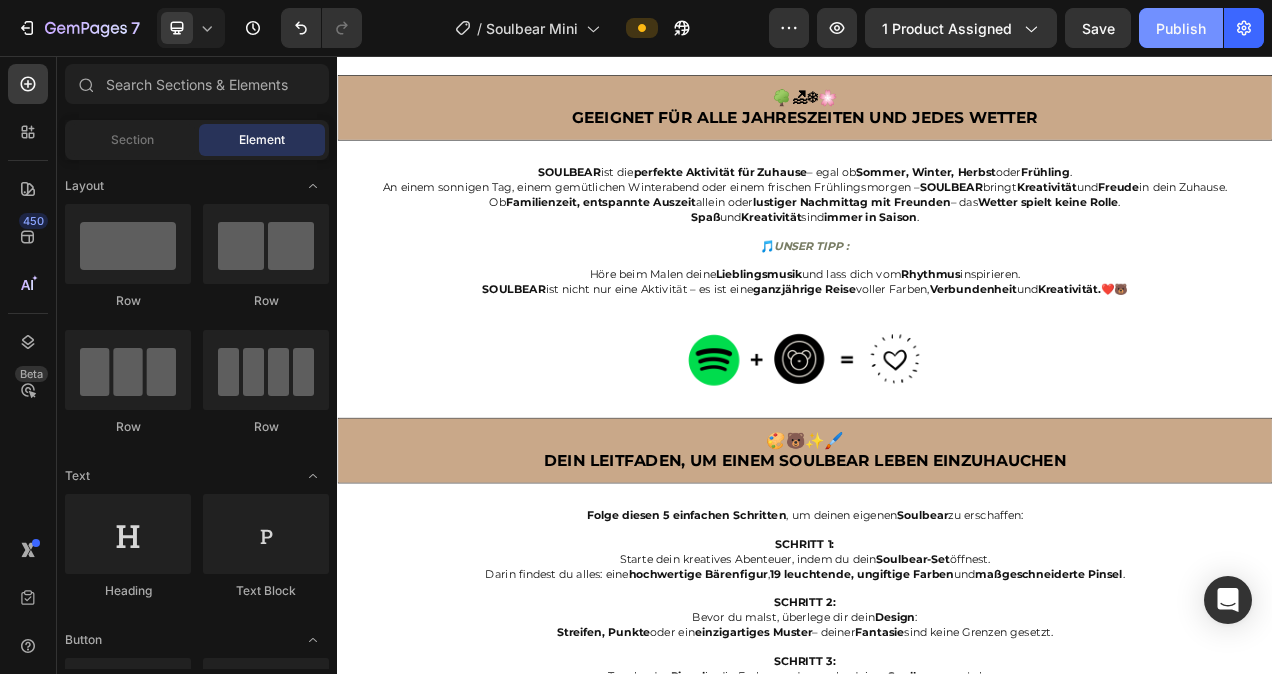 click on "Publish" at bounding box center [1181, 28] 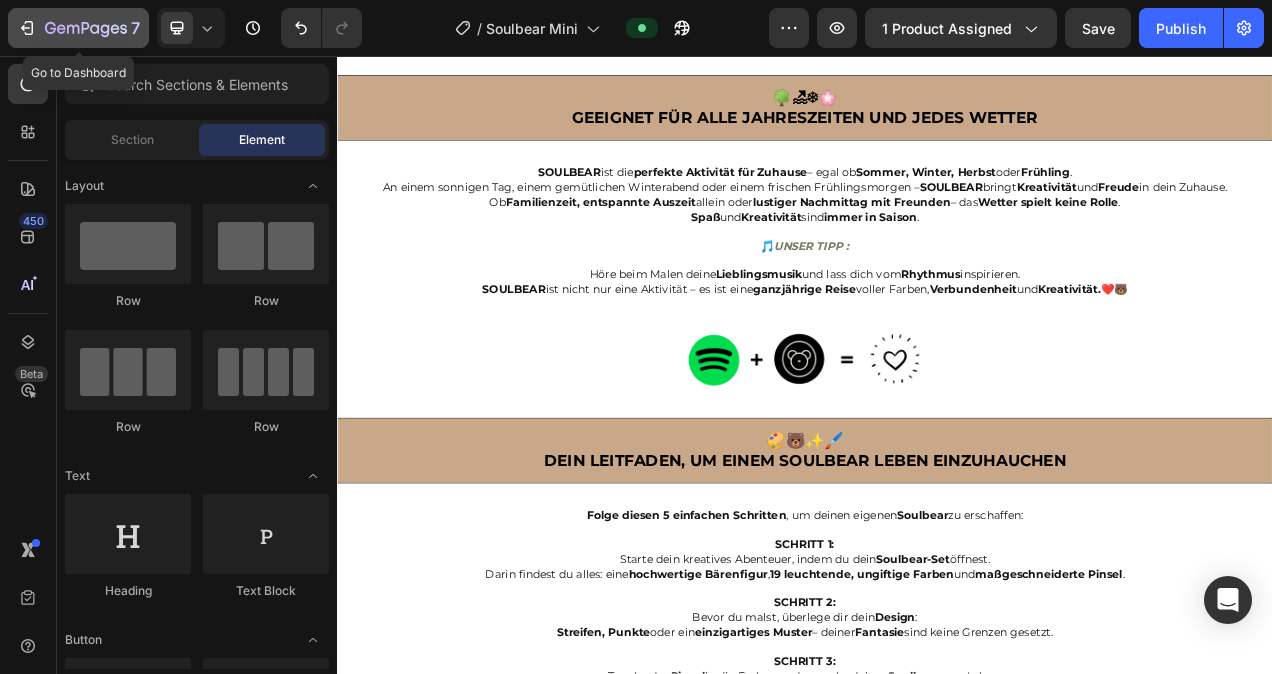 click 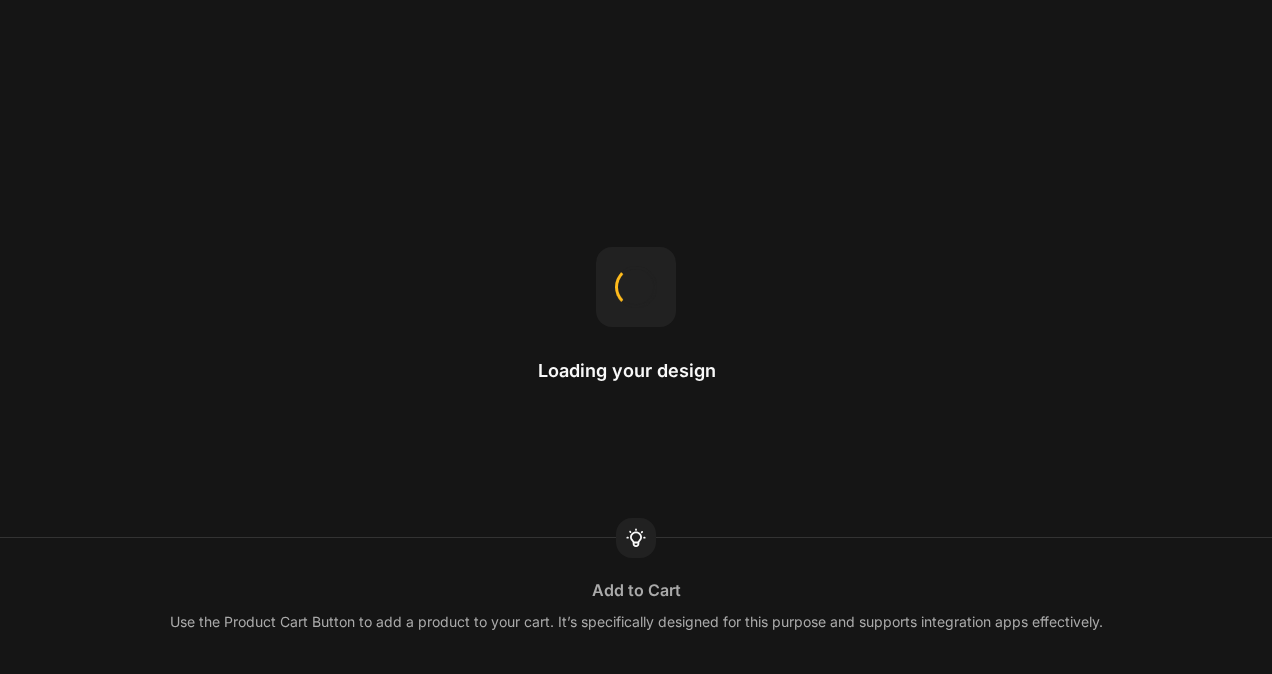 scroll, scrollTop: 0, scrollLeft: 0, axis: both 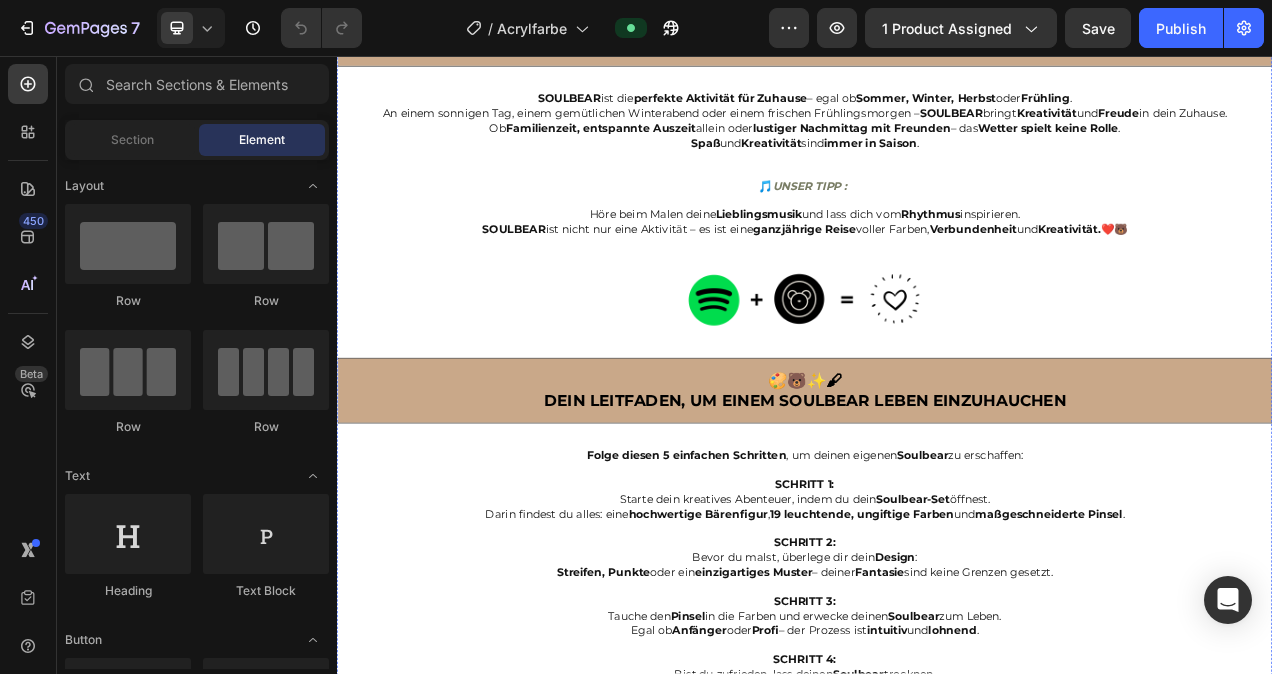 click on "Es geht darum,  Lächeln zu zaubern  und  wertvolle Zeit  mit den Menschen zu verbringen, die dir am Herzen liegen.❤️🐻" at bounding box center [937, -56] 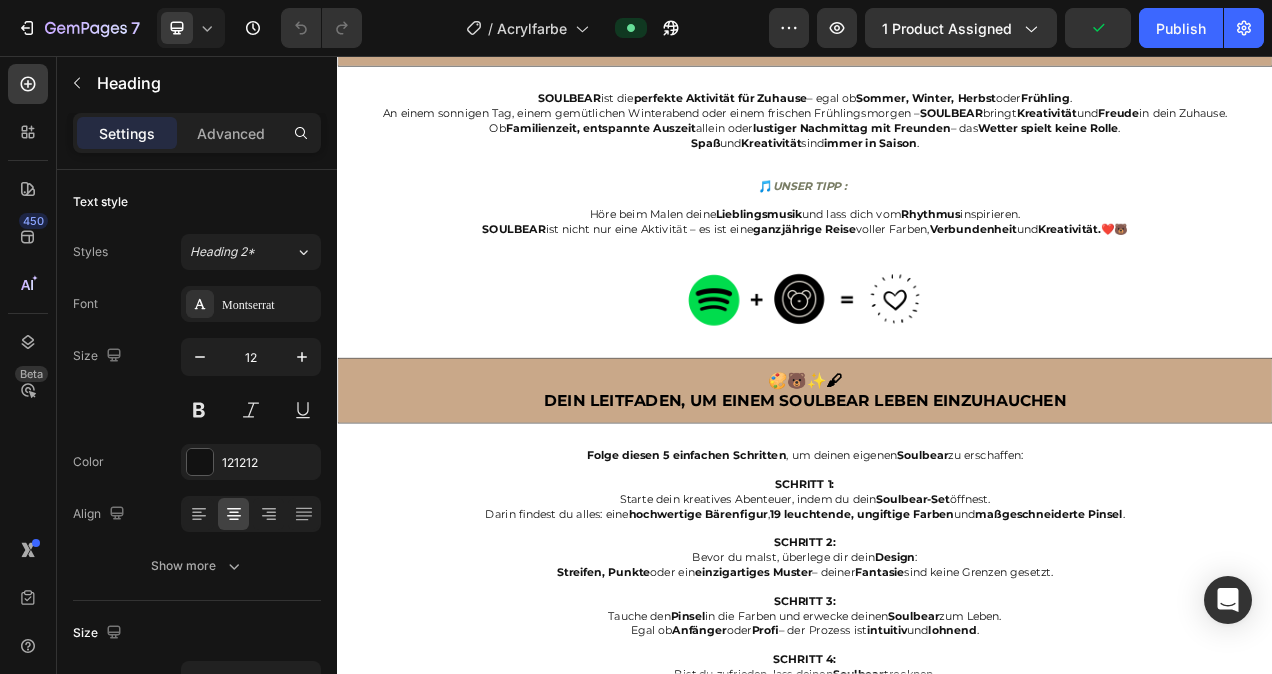 click on "Entdecke mit  SOULBEAR  die  Freude des Zusammenseins  neu. Diese  einzigartige Aktivität  ist für  alle Altersgruppen  konzipiert und schafft  unvergessliche Momente  über Generationen hinweg. Es ist  mehr als nur ein Produkt  – es verbindet  Freunde, Familie  und  Kinder  in einem gemeinsamen  Erlebnis voller Spaß  und  Kreativität . Egal, ob  Familienabend ,  Spieltreff für Kinder  oder  kreative Runde mit Freunden  –  SOULBEAR  bietet den perfekten Rahmen für  bleibende Erinnerungen . Es geht darum,  Lächeln zu zaubern  und  wertvolle Zeit  mit den Menschen zu verbringen, die dir am Herzen liegen.❤️🐻" at bounding box center (937, -94) 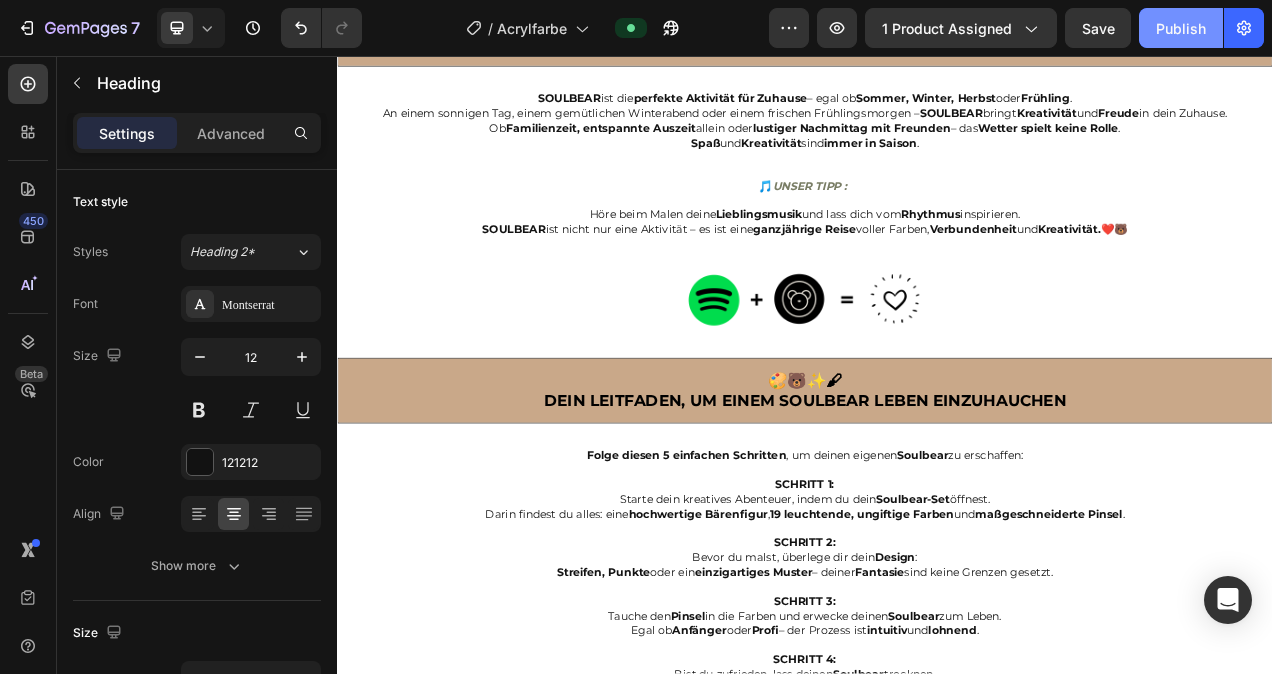 click on "Publish" at bounding box center (1181, 28) 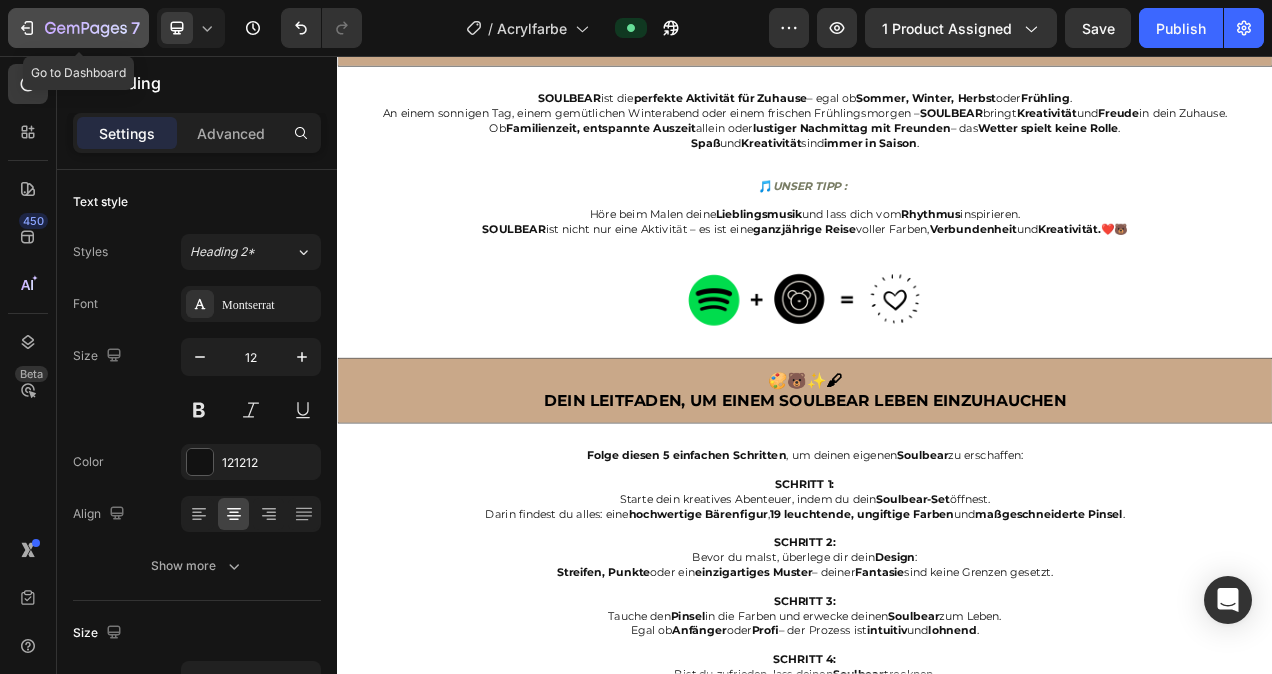 click 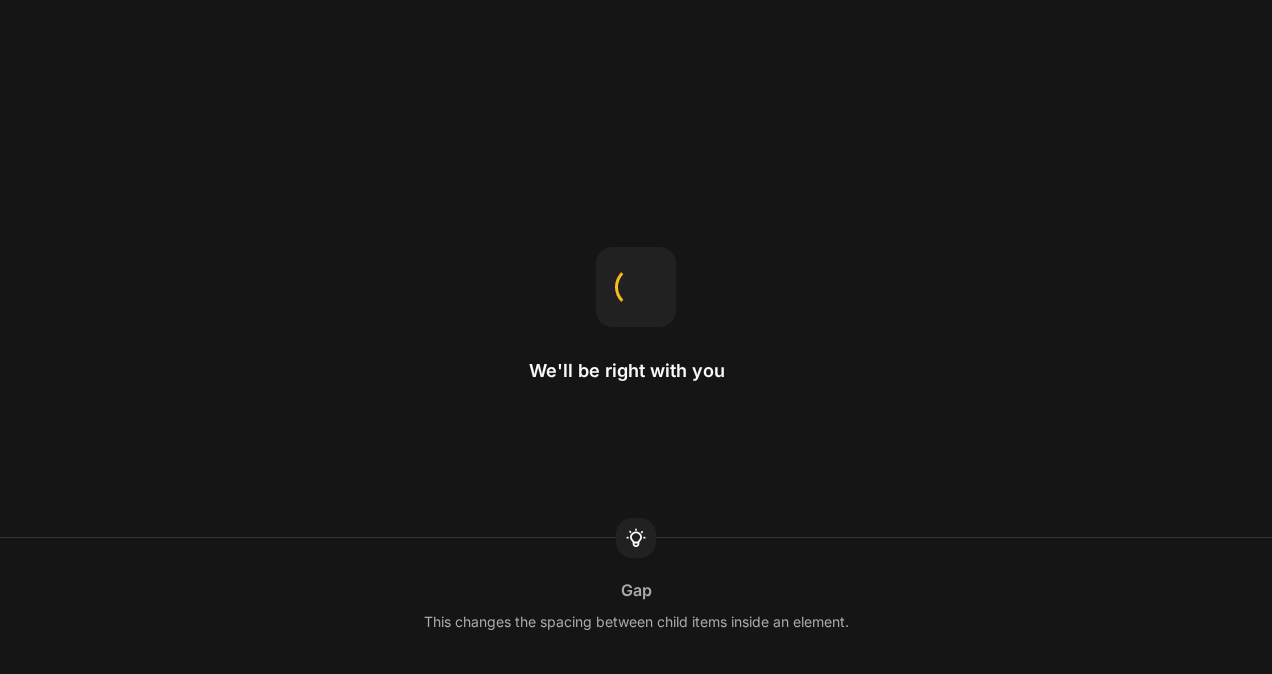 scroll, scrollTop: 0, scrollLeft: 0, axis: both 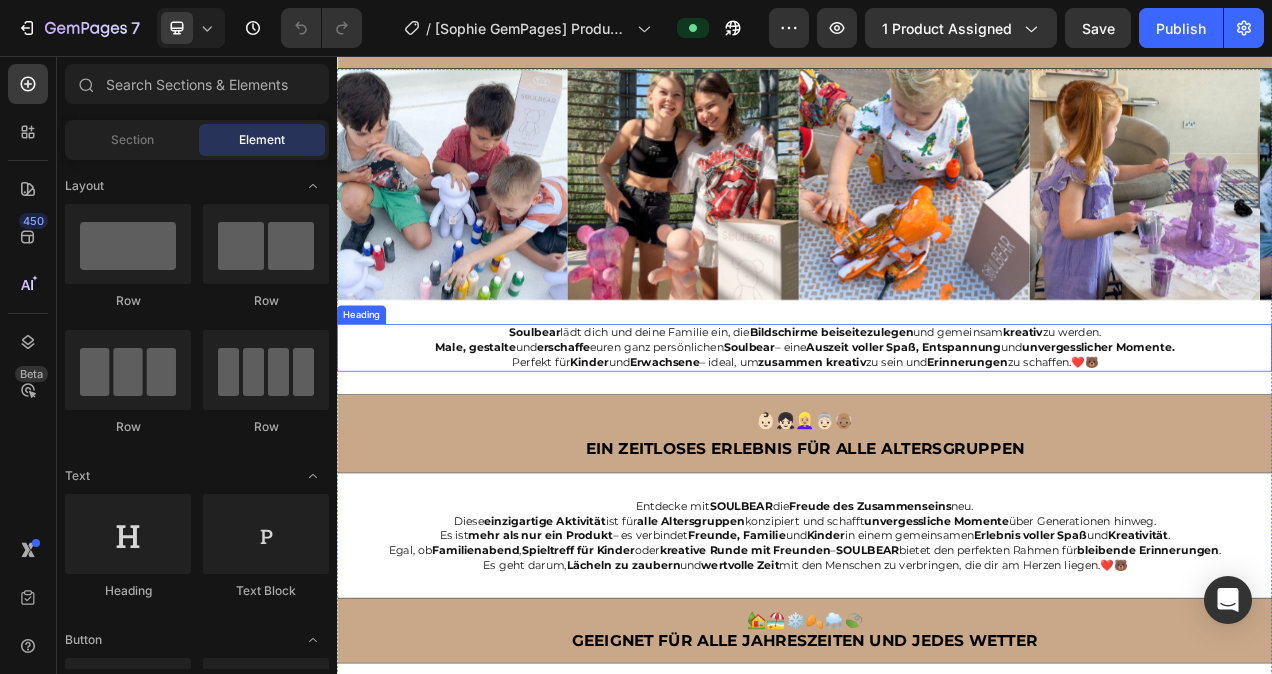 click on "Soulbear  lädt dich und deine Familie ein, die  Bildschirme beiseitezulegen  und gemeinsam  kreativ  zu werden. Male,   gestalte  und  erschaffe  euren ganz persönlichen  Soulbear  – eine  Auszeit voller Spaß, Entspannung  und  unvergesslicher Momente. Perfekt für  Kinder  und  Erwachsene  – ideal, um  zusammen kreativ  zu sein und  Erinnerungen  zu schaffen.❤️🐻" at bounding box center (937, 430) 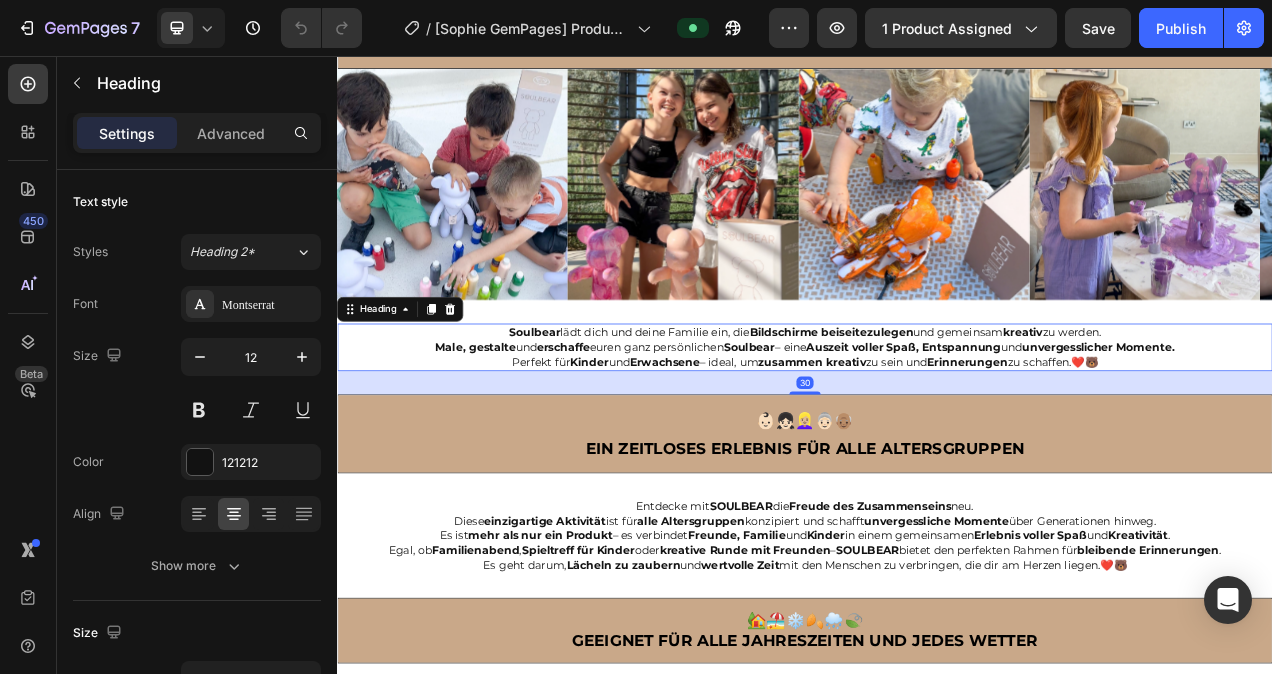 click on "Soulbear  lädt dich und deine Familie ein, die  Bildschirme beiseitezulegen  und gemeinsam  kreativ  zu werden. Male,   gestalte  und  erschaffe  euren ganz persönlichen  Soulbear  – eine  Auszeit voller Spaß, Entspannung  und  unvergesslicher Momente. Perfekt für  Kinder  und  Erwachsene  – ideal, um  zusammen kreativ  zu sein und  Erinnerungen  zu schaffen.❤️🐻" at bounding box center (937, 430) 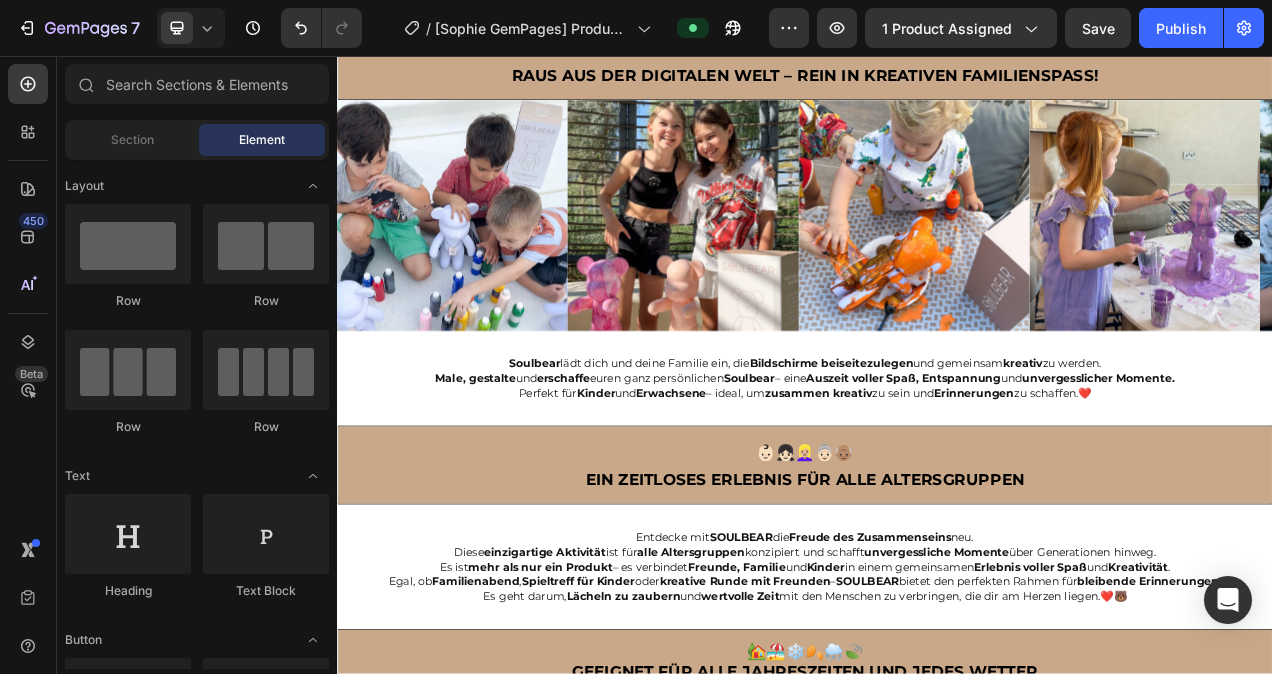 scroll, scrollTop: 2279, scrollLeft: 0, axis: vertical 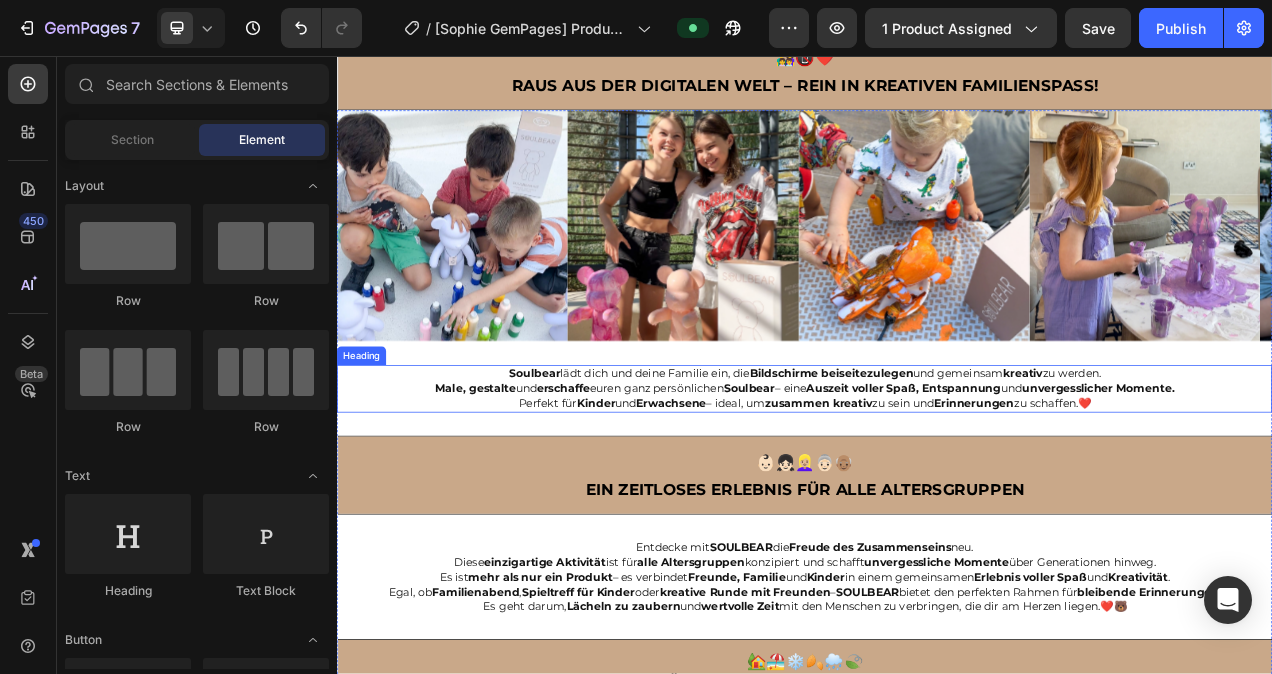 click on "⁠⁠⁠⁠⁠⁠⁠ Soulbear  lädt dich und deine Familie ein, die  Bildschirme beiseitezulegen  und gemeinsam  kreativ  zu werden. Male,   gestalte  und  erschaffe  euren ganz persönlichen  Soulbear  – eine  Auszeit voller Spaß, Entspannung  und  unvergesslicher Momente. Perfekt für  Kinder  und  Erwachsene  – ideal, um  zusammen kreativ  zu sein und  Erinnerungen  zu schaffen.❤️" at bounding box center [937, 483] 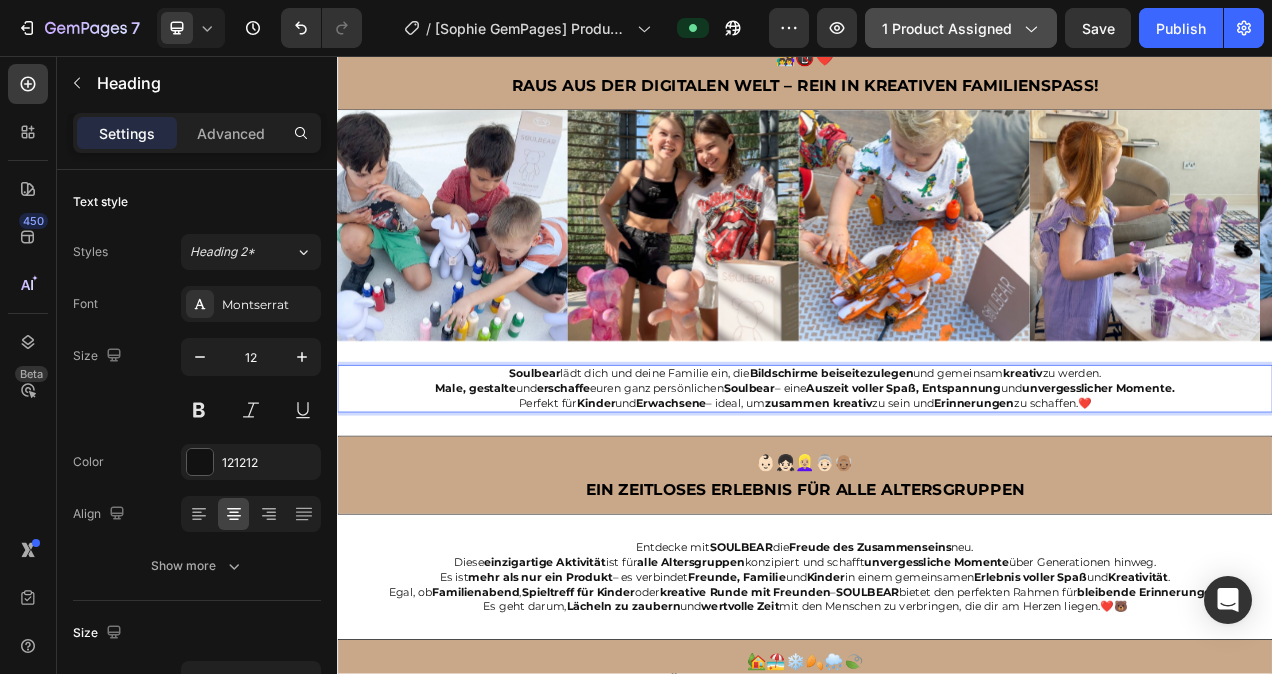 type 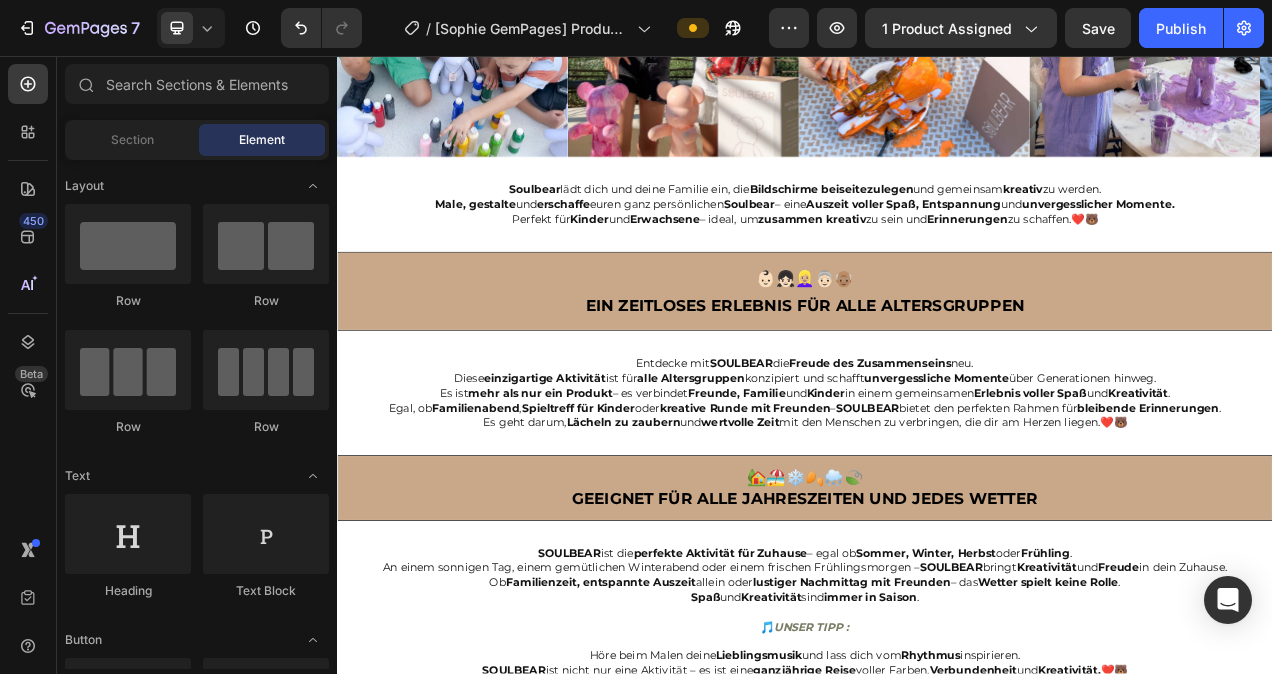 scroll, scrollTop: 2885, scrollLeft: 0, axis: vertical 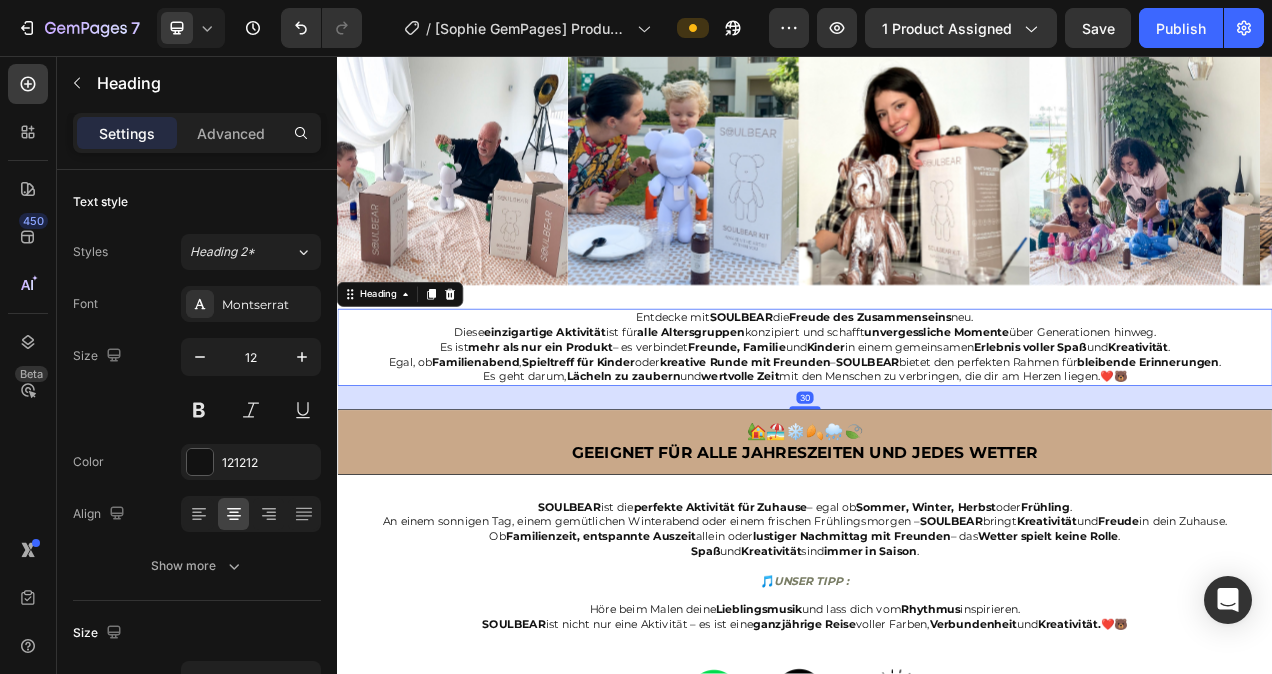 click on "Entdecke mit  SOULBEAR  die  Freude des Zusammenseins  neu. Diese  einzigartige Aktivität  ist für  alle Altersgruppen  konzipiert und schafft  unvergessliche Momente  über Generationen hinweg. Es ist  mehr als nur ein Produkt  – es verbindet  Freunde, Familie  und  Kinder  in einem gemeinsamen  Erlebnis voller Spaß  und  Kreativität . Egal, ob  Familienabend ,  Spieltreff für Kinder  oder  kreative Runde mit Freunden  –  SOULBEAR  bietet den perfekten Rahmen für  bleibende Erinnerungen . Es geht darum,  Lächeln zu zaubern  und  wertvolle Zeit  mit den Menschen zu verbringen, die dir am Herzen liegen.❤️🐻" at bounding box center (937, 430) 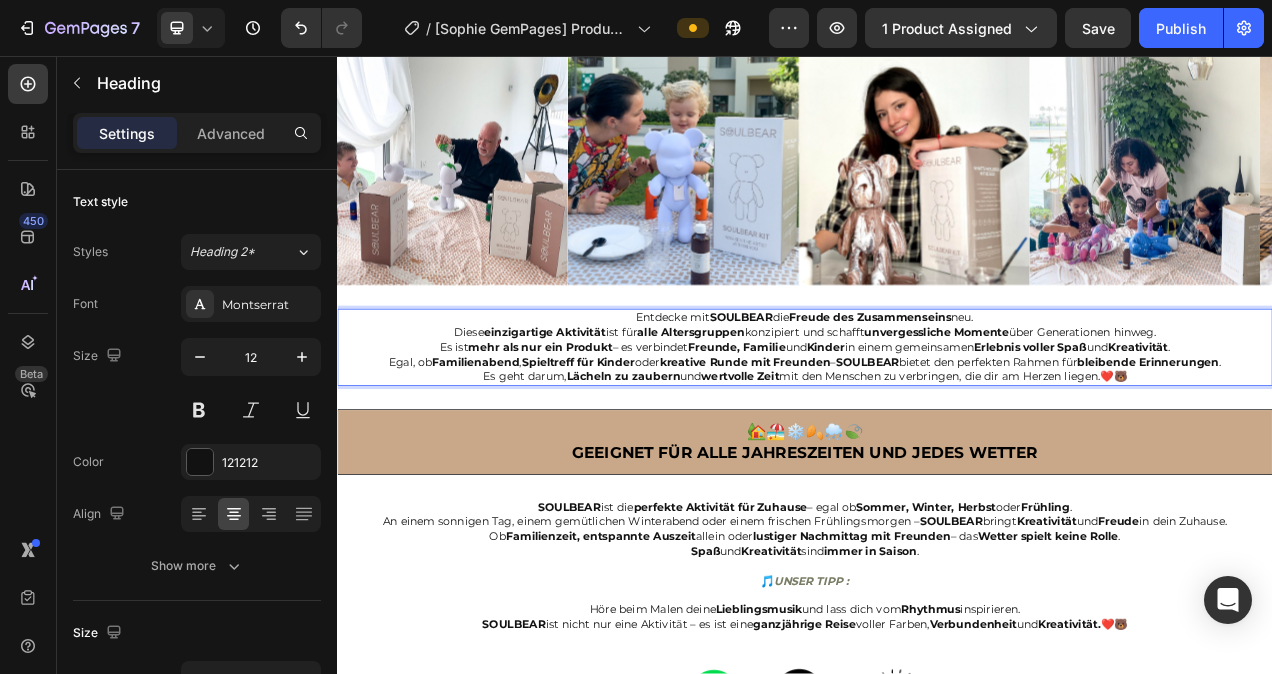 click on "Es geht darum,  Lächeln zu zaubern  und  wertvolle Zeit  mit den Menschen zu verbringen, die dir am Herzen liegen.❤️🐻" at bounding box center (937, 468) 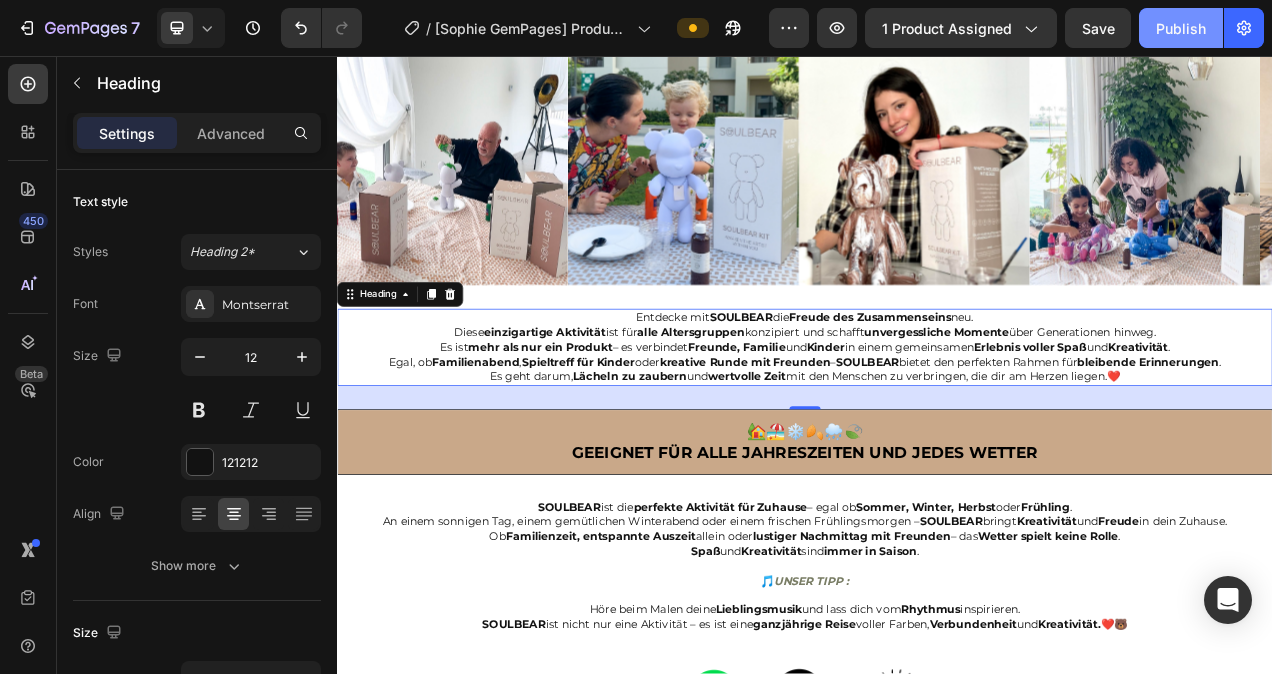 click on "Publish" at bounding box center [1181, 28] 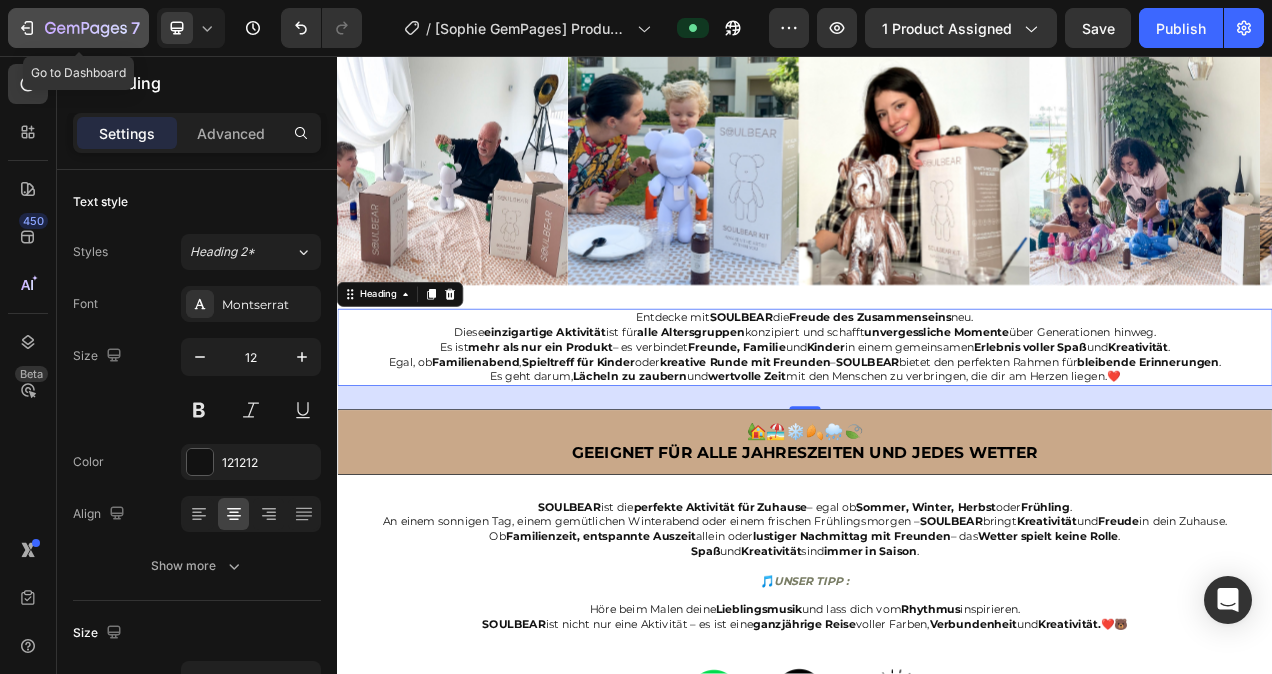 click 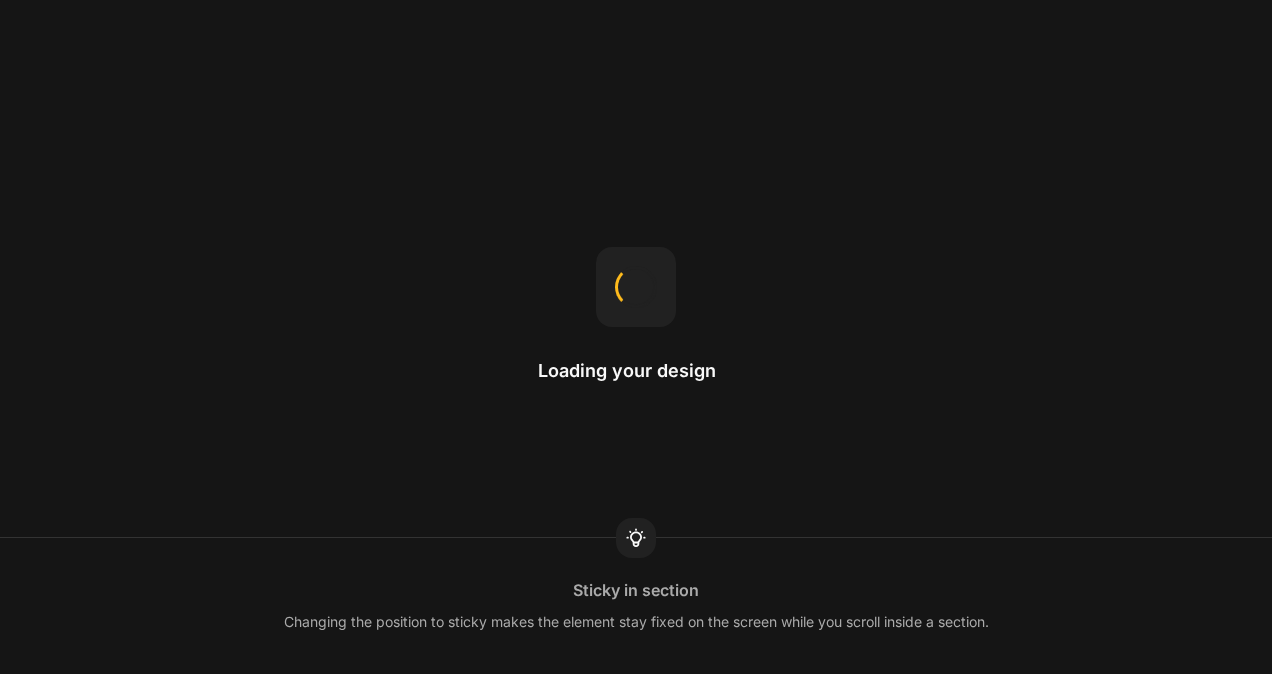 scroll, scrollTop: 0, scrollLeft: 0, axis: both 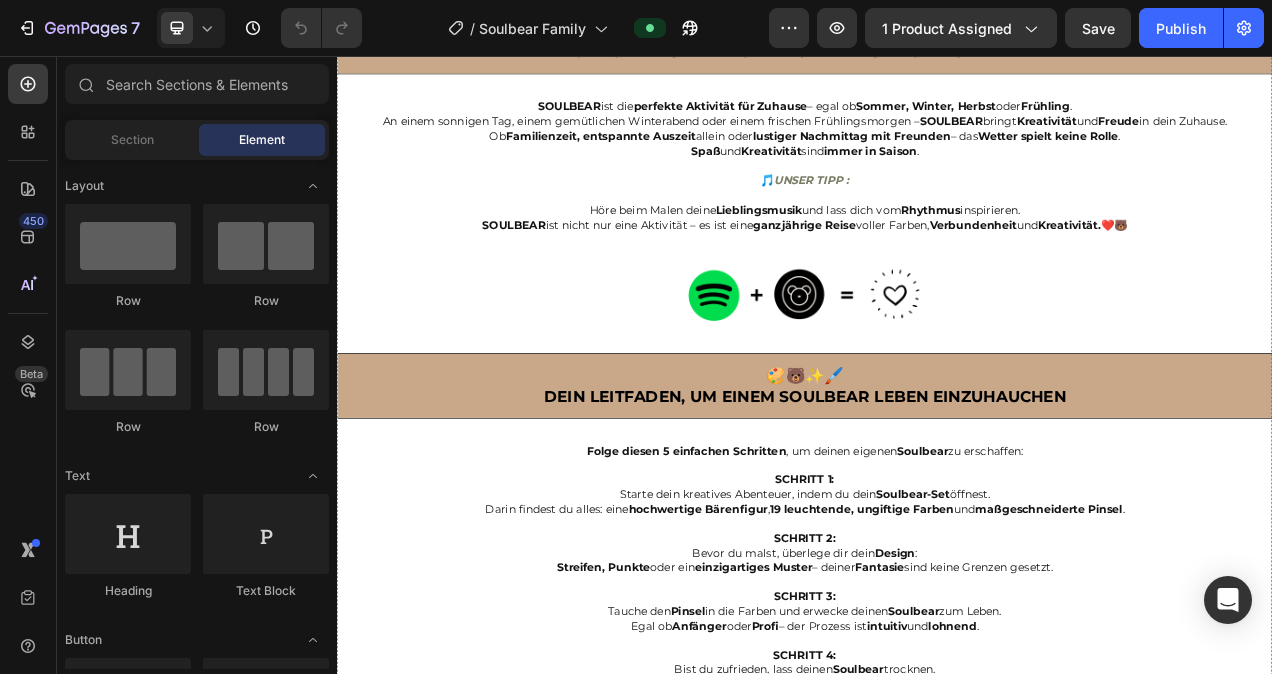 click on "Entdecke mit  SOULBEAR  die  Freude des Zusammenseins  neu. Diese  einzigartige Aktivität  ist für  alle Altersgruppen  konzipiert und schafft  unvergessliche Momente  über Generationen hinweg. Es ist  mehr als nur ein Produkt  – es verbindet  Freunde, Familie  und  Kinder  in einem gemeinsamen  Erlebnis voller Spaß  und  Kreativität . Egal, ob  Familienabend ,  Spieltreff für Kinder  oder  kreative Runde mit Freunden  –  SOULBEAR  bietet den perfekten Rahmen für  bleibende Erinnerungen . Es geht darum,  Lächeln zu zaubern  und  wertvolle Zeit  mit den Menschen zu verbringen, die dir am Herzen liegen.❤️🐻" at bounding box center [937, -84] 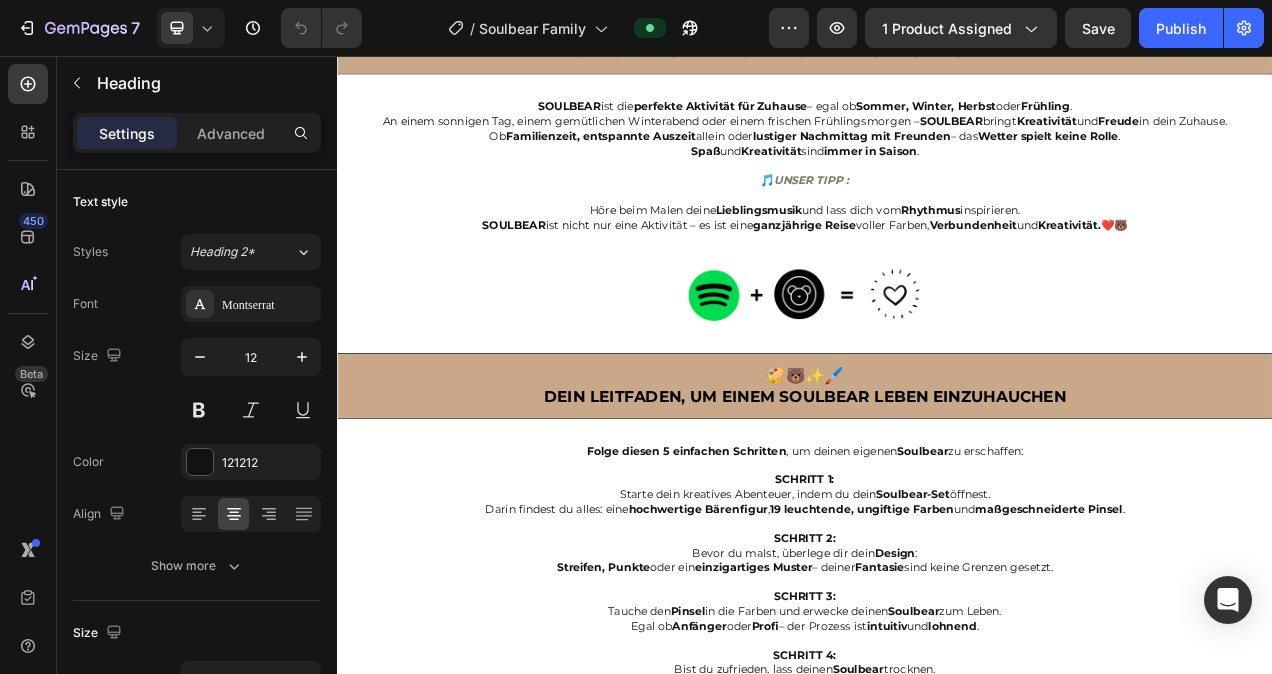 click on "Entdecke mit  SOULBEAR  die  Freude des Zusammenseins  neu. Diese  einzigartige Aktivität  ist für  alle Altersgruppen  konzipiert und schafft  unvergessliche Momente  über Generationen hinweg. Es ist  mehr als nur ein Produkt  – es verbindet  Freunde, Familie  und  Kinder  in einem gemeinsamen  Erlebnis voller Spaß  und  Kreativität . Egal, ob  Familienabend ,  Spieltreff für Kinder  oder  kreative Runde mit Freunden  –  SOULBEAR  bietet den perfekten Rahmen für  bleibende Erinnerungen . Es geht darum,  Lächeln zu zaubern  und  wertvolle Zeit  mit den Menschen zu verbringen, die dir am Herzen liegen.❤️🐻" at bounding box center (937, -84) 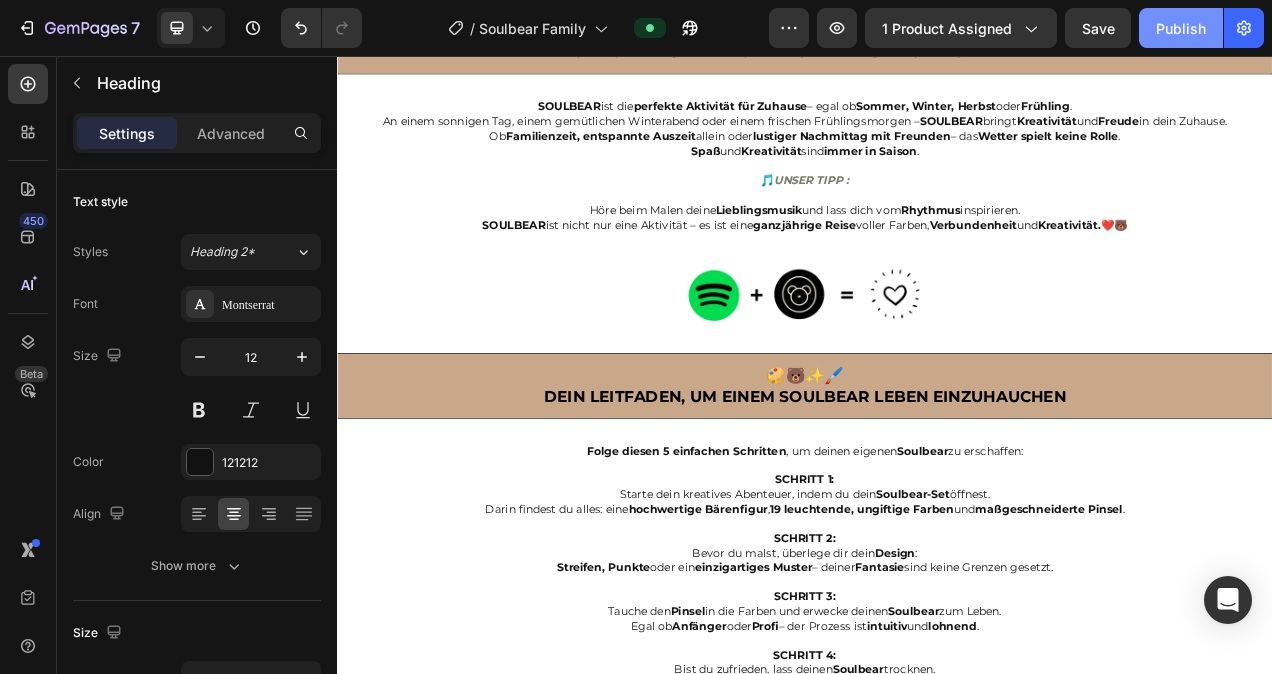 click on "Publish" at bounding box center (1181, 28) 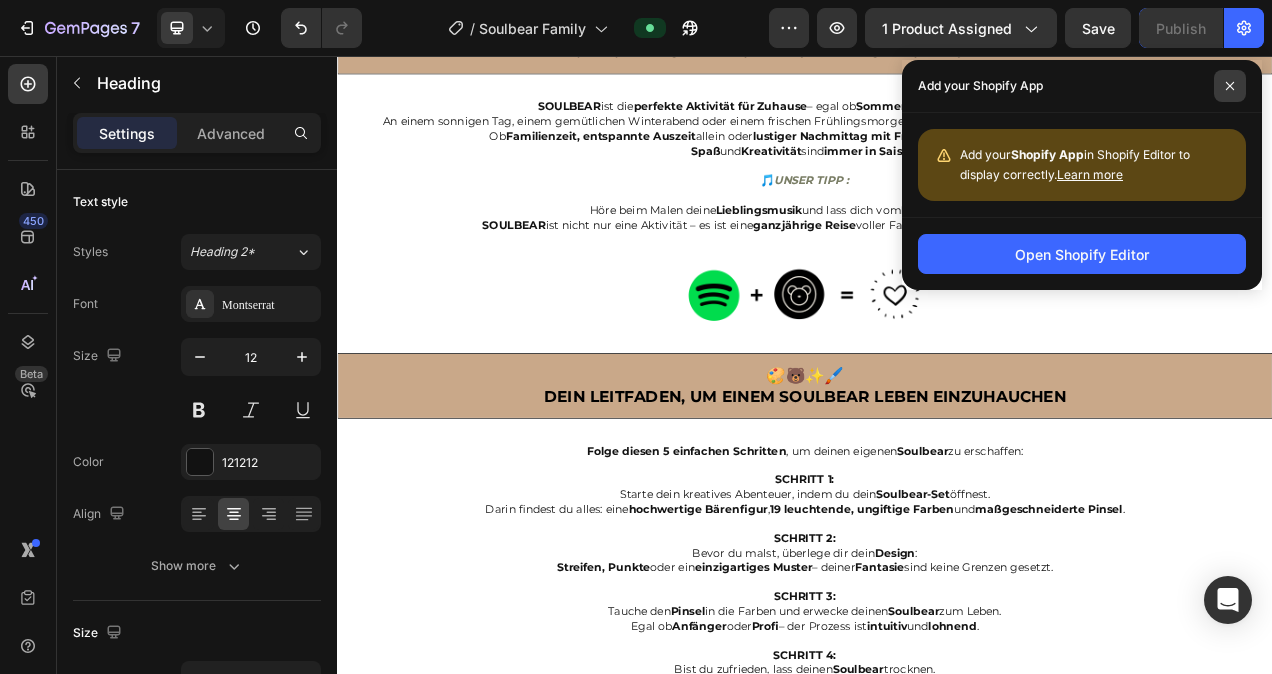 click at bounding box center [1230, 86] 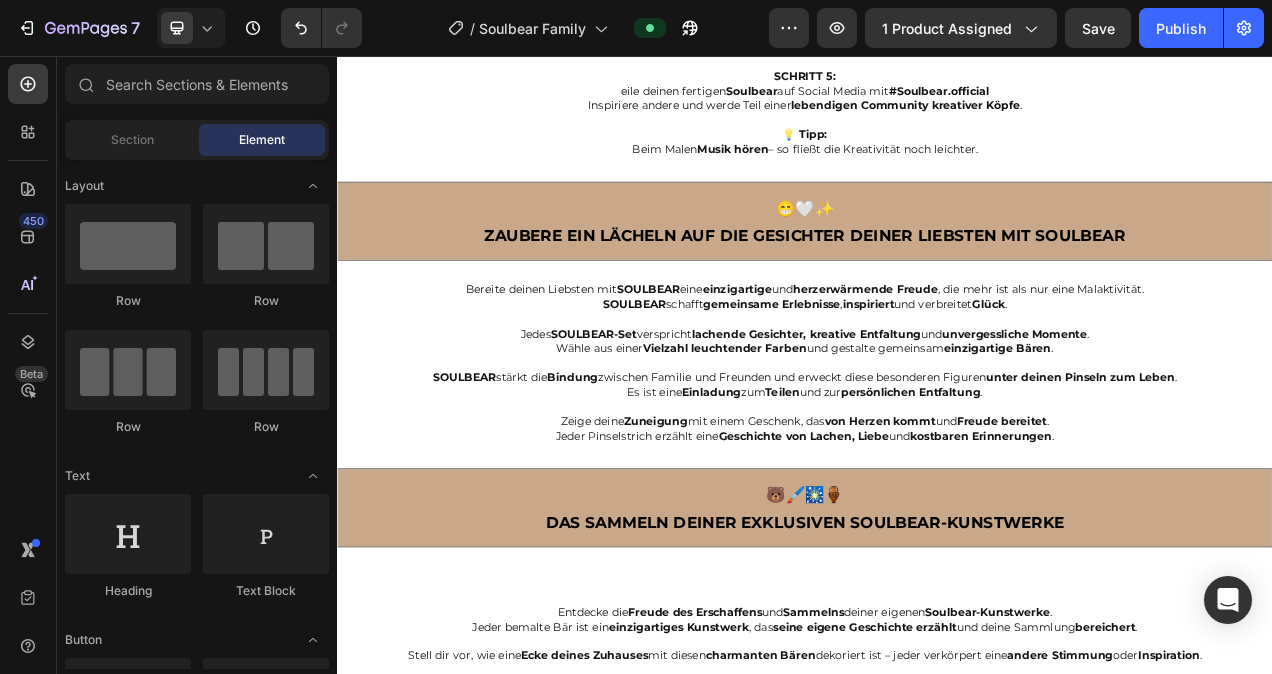 scroll, scrollTop: 3685, scrollLeft: 0, axis: vertical 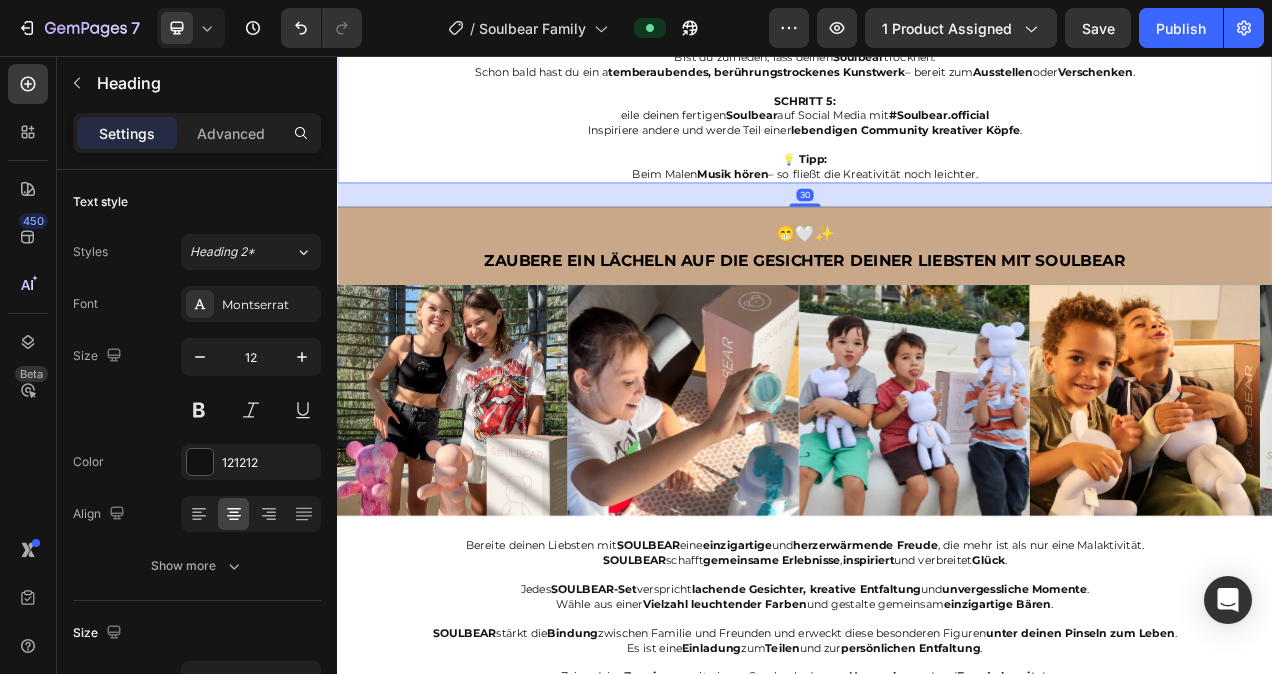 click on "19 leuchtende, ungiftige Farben" at bounding box center (1011, -148) 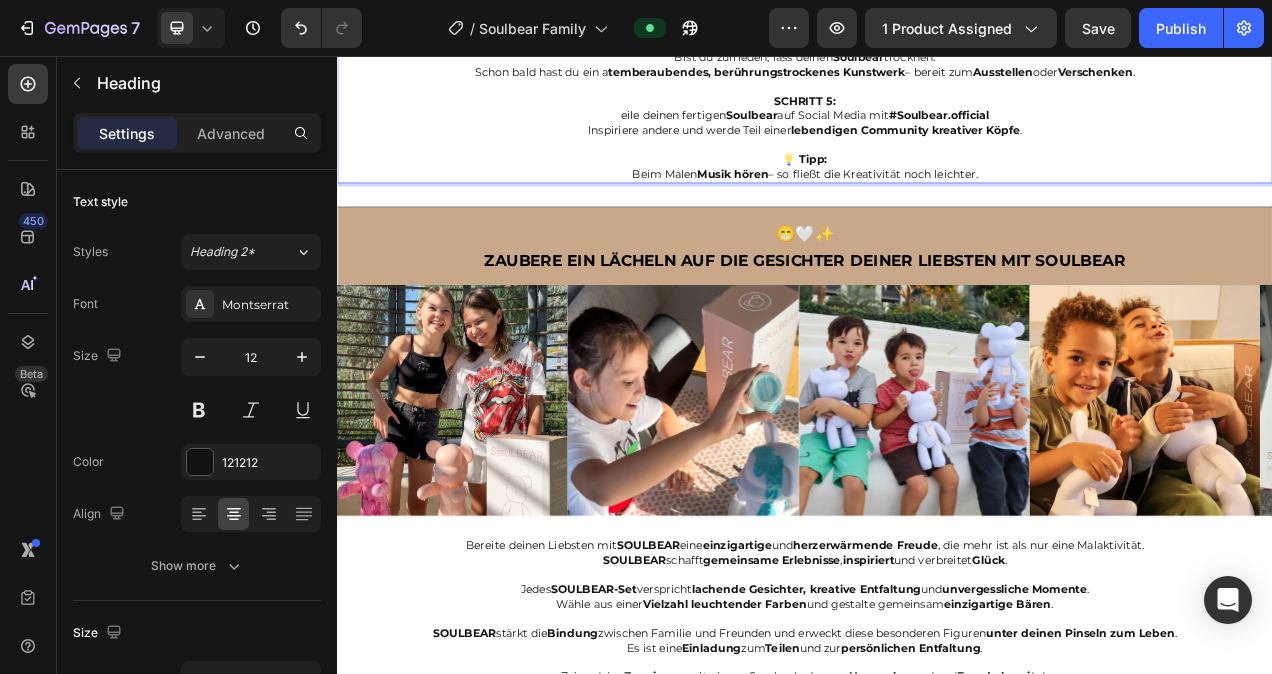 click on "19 leuchtende, ungiftige Farben" at bounding box center [1011, -148] 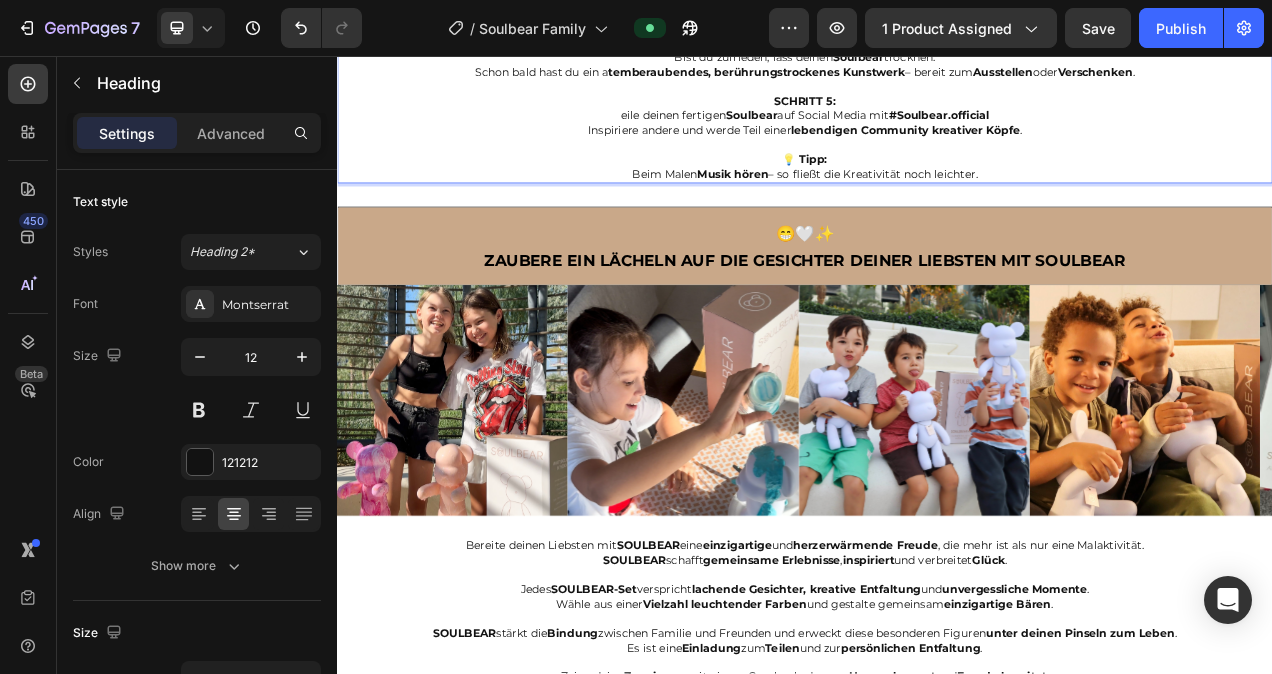 drag, startPoint x: 899, startPoint y: 432, endPoint x: 887, endPoint y: 433, distance: 12.0415945 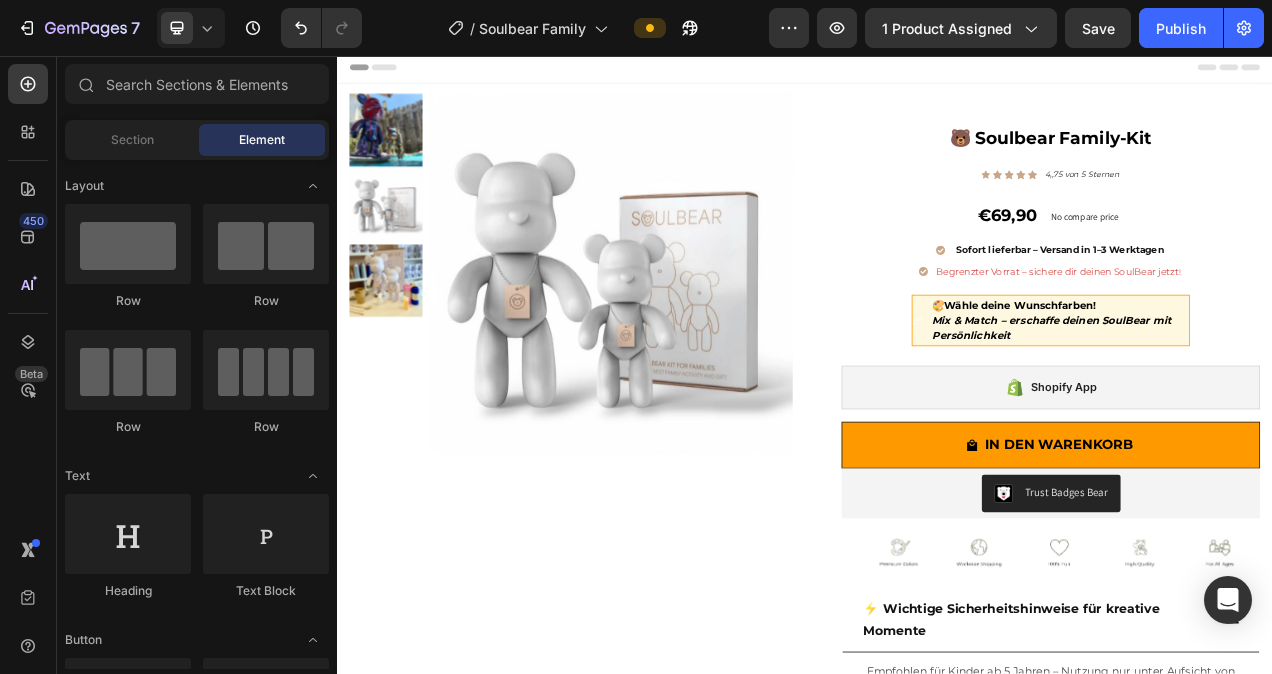 scroll, scrollTop: 0, scrollLeft: 0, axis: both 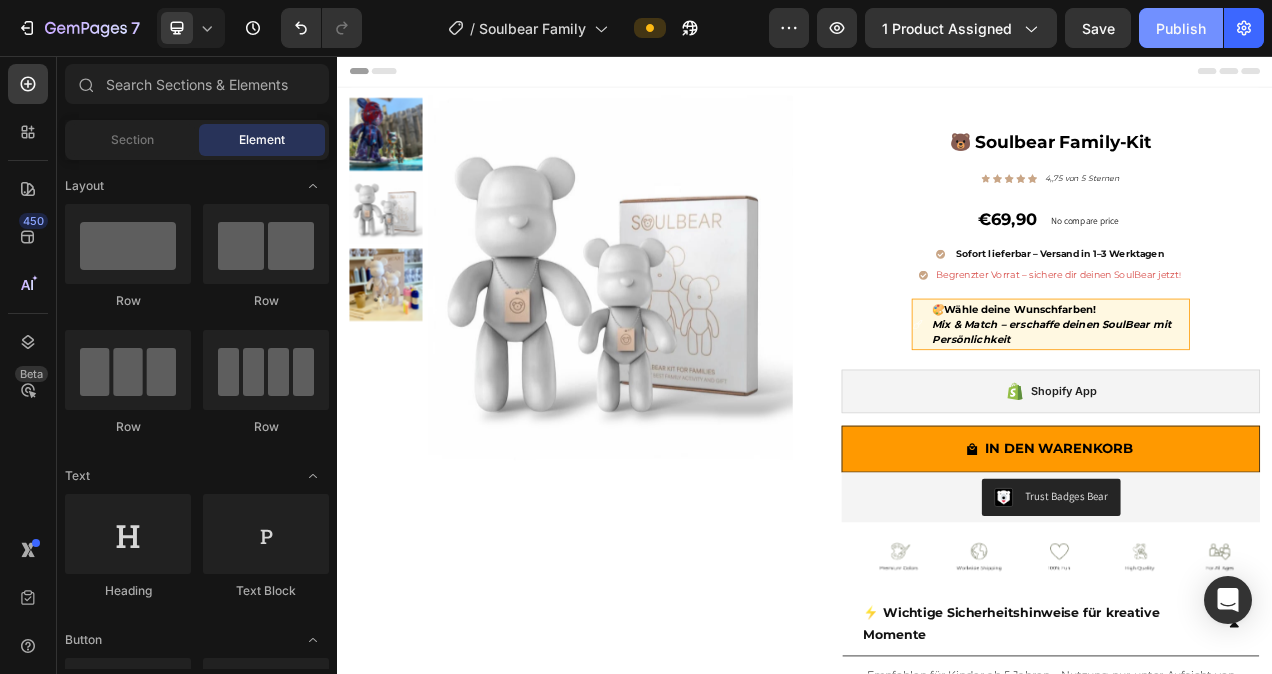 click on "Publish" at bounding box center [1181, 28] 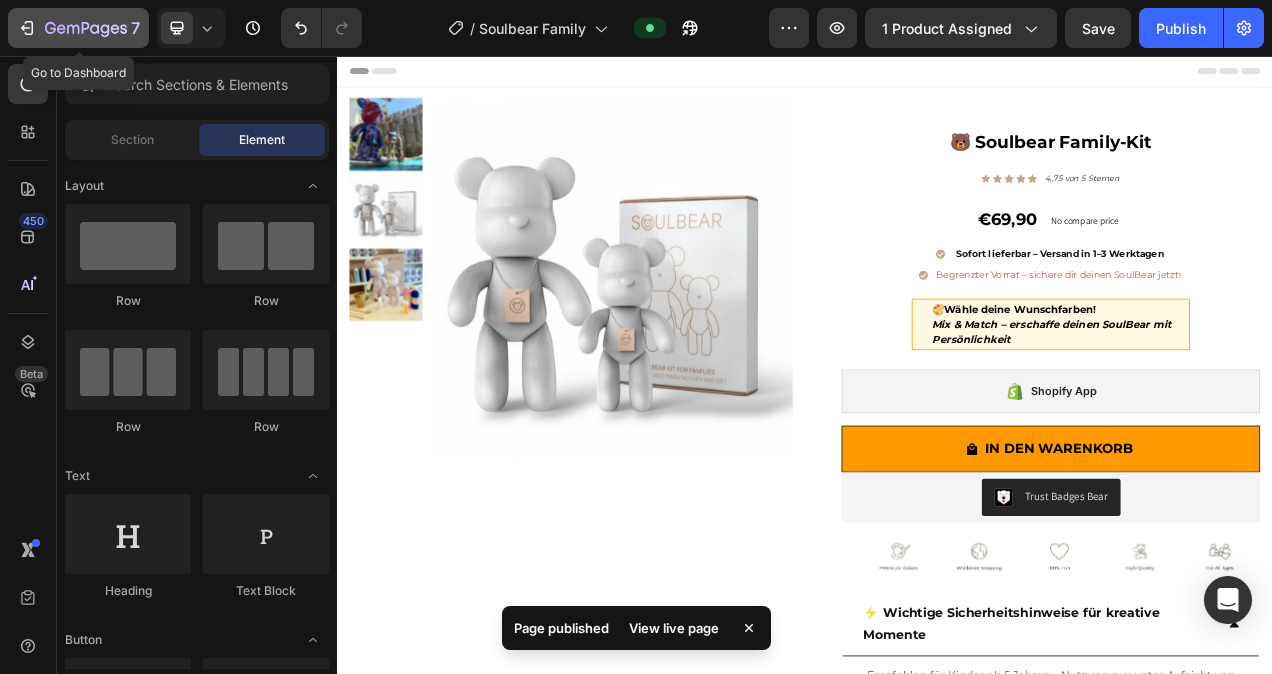 click 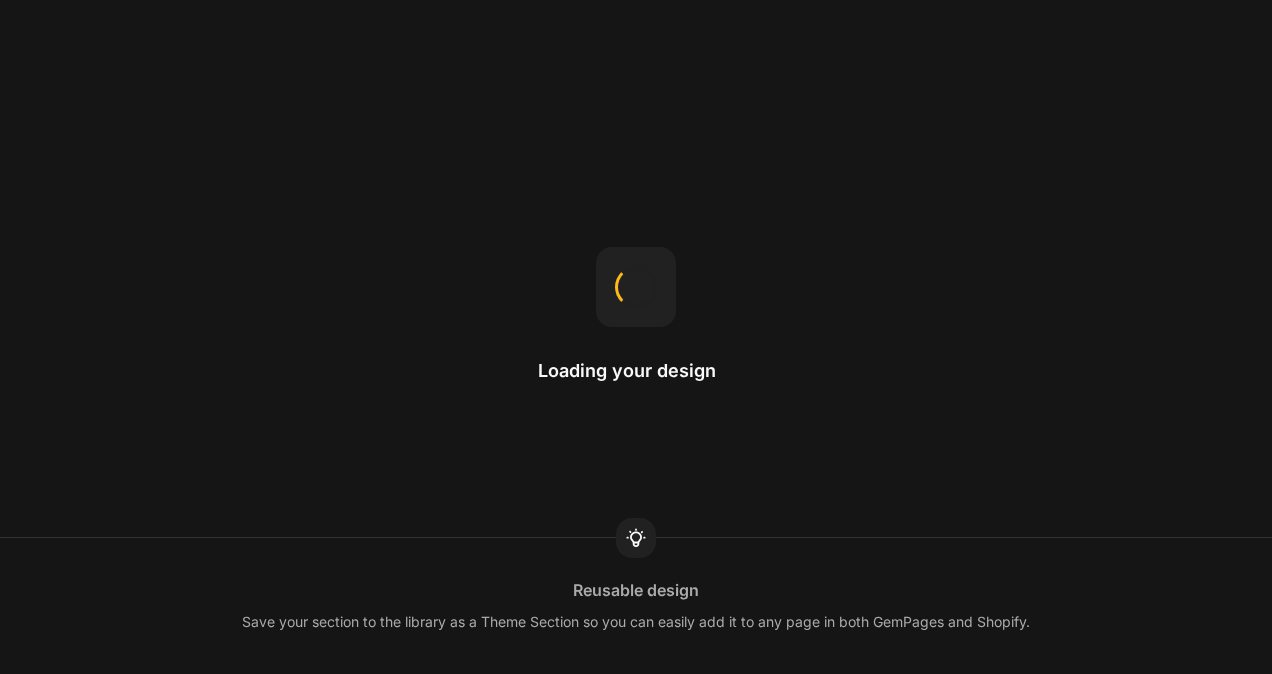 scroll, scrollTop: 0, scrollLeft: 0, axis: both 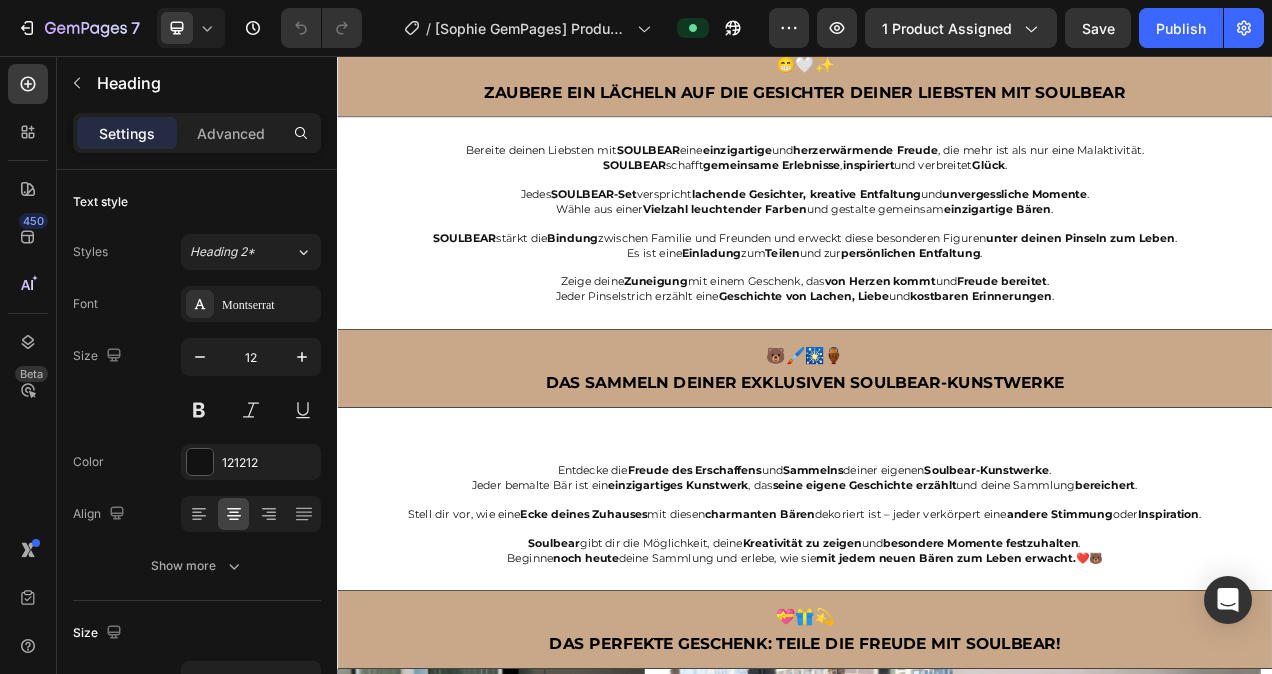 click on "19 leuchtende, ungiftige Farben" at bounding box center (1011, -363) 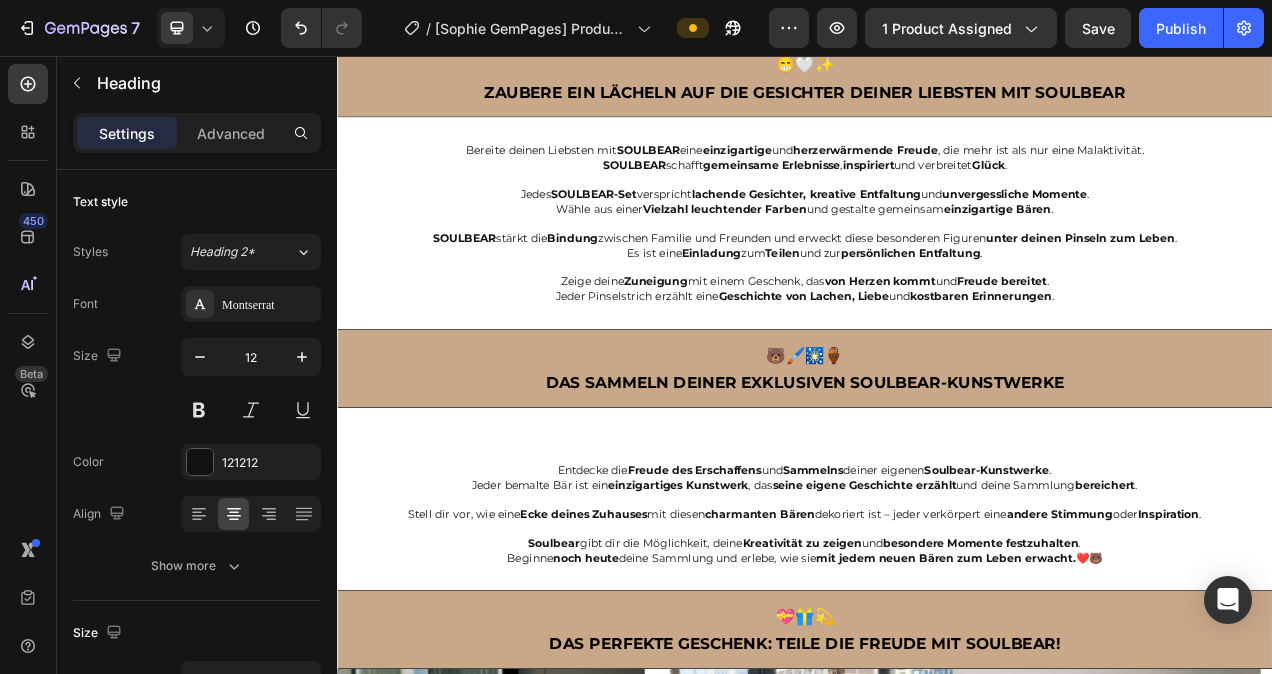 click on "Schon bald hast du ein a temberaubendes, berührungstrockenes Kunstwerk  – bereit zum  Ausstellen  oder  Verschenken ." at bounding box center [937, -138] 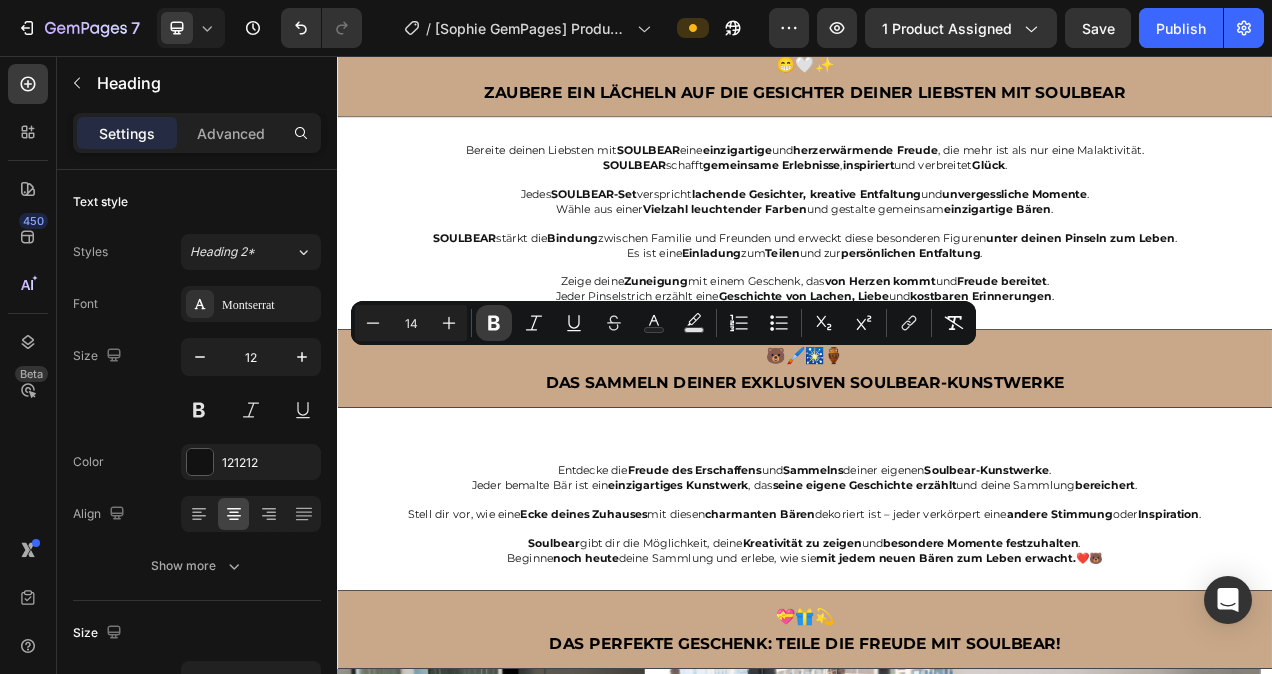 click 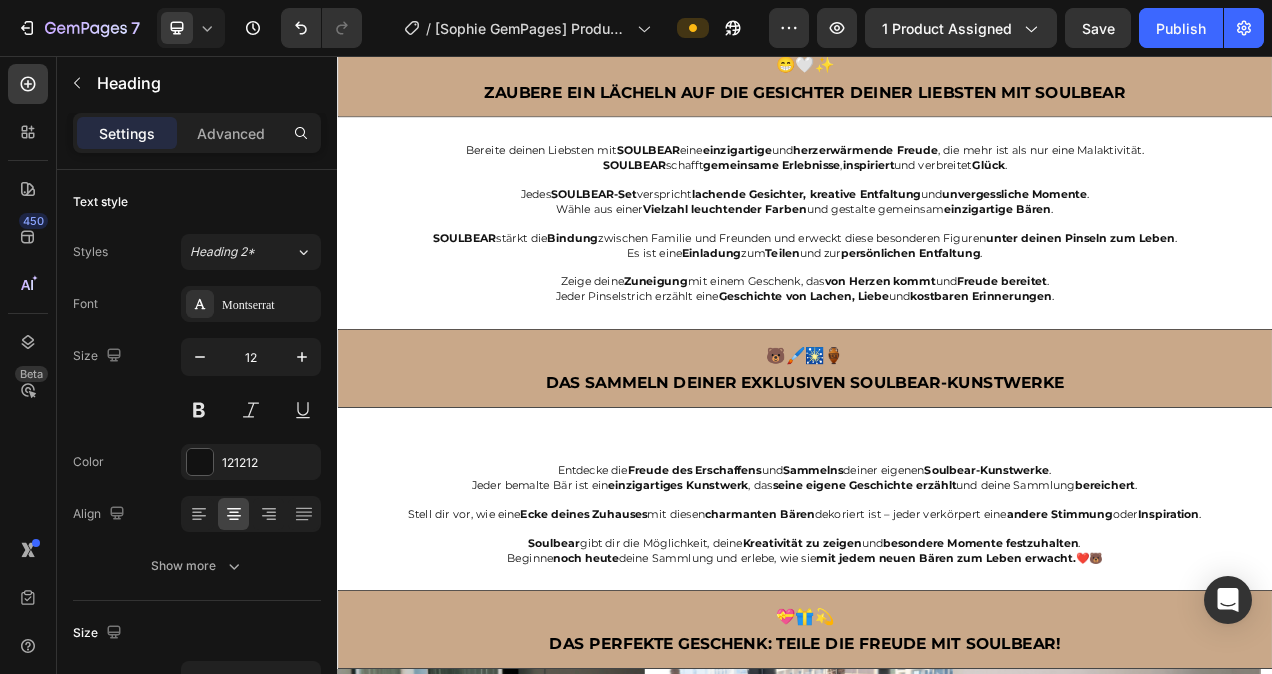 click on "Folge diesen 5 einfachen Schritten , um deinen eigenen  Soulbear  zu erschaffen: SCHRITT 1: Starte dein kreatives Abenteuer, indem du dein  Soulbear-Set  öffnest. Darin findest du alles: eine  hochwertige Bärenfigur ,  3 leuchtende, ungiftige Farben  und  maßgeschneiderte Pinsel . SCHRITT 2: Bevor du malst, überlege dir dein  Design : Streifen, Punkte  oder ein  einzigartiges Muster  – deiner  Fantasie  sind keine Grenzen gesetzt. SCHRITT 3: Tauche den  Pinsel  in die Farben und erwecke deinen  Soulbear  zum Leben. Egal ob  Anfänger  oder  Profi  – der Prozess ist  intuitiv  und  lohnend . SCHRITT 4: Bist du zufrieden, lass deinen  Soulbear  trocknen. Schon bald hast du ein  atemberaubendes, berührungstrockenes Kunstwerk  – bereit zum  Ausstellen  oder  Verschenken . SCHRITT 5: eile deinen fertigen  Soulbear  auf Social Media mit  #Soulbear.official Inspiriere andere und werde Teil einer  lebendigen Community kreativer Köpfe . 💡 Tipp: Beim Malen  Musik hören" at bounding box center (937, -222) 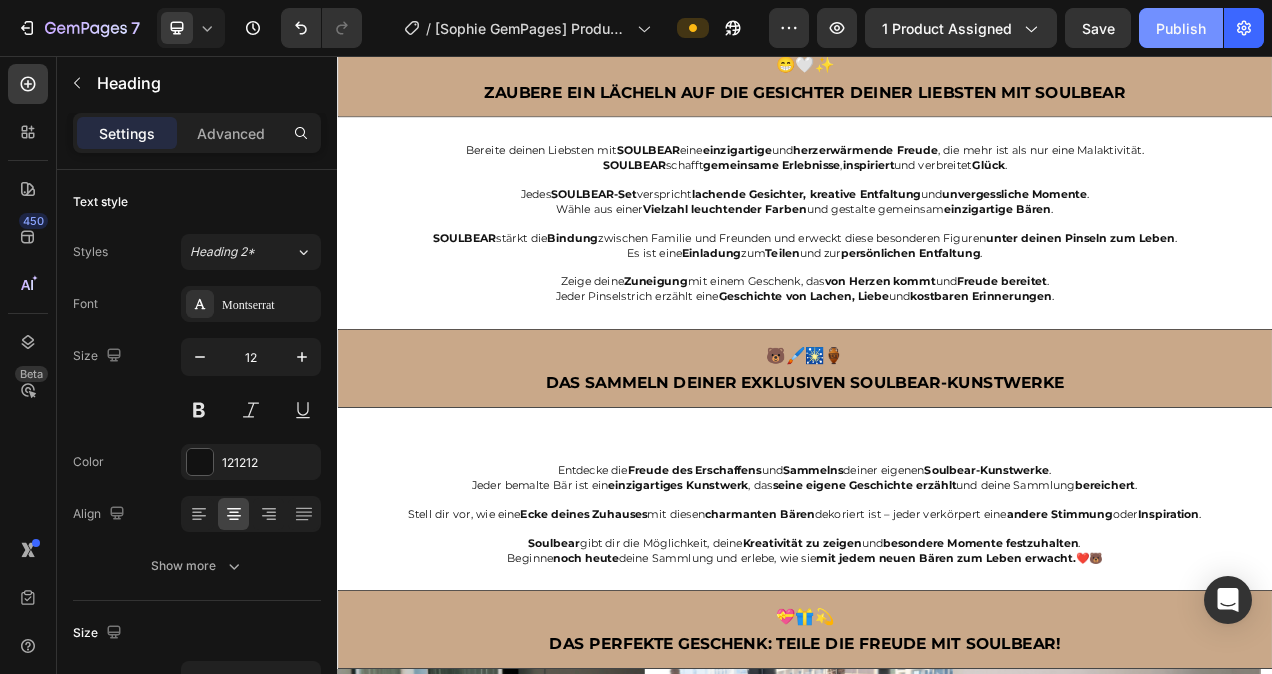 click on "Publish" at bounding box center (1181, 28) 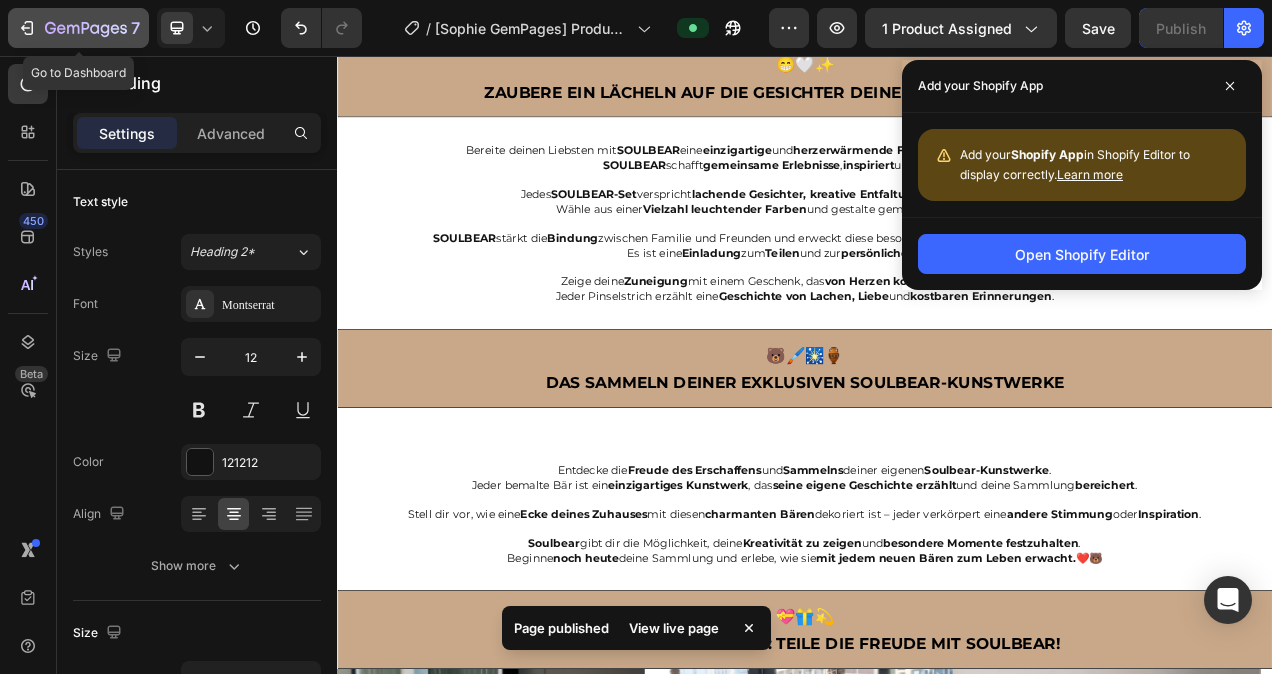 click 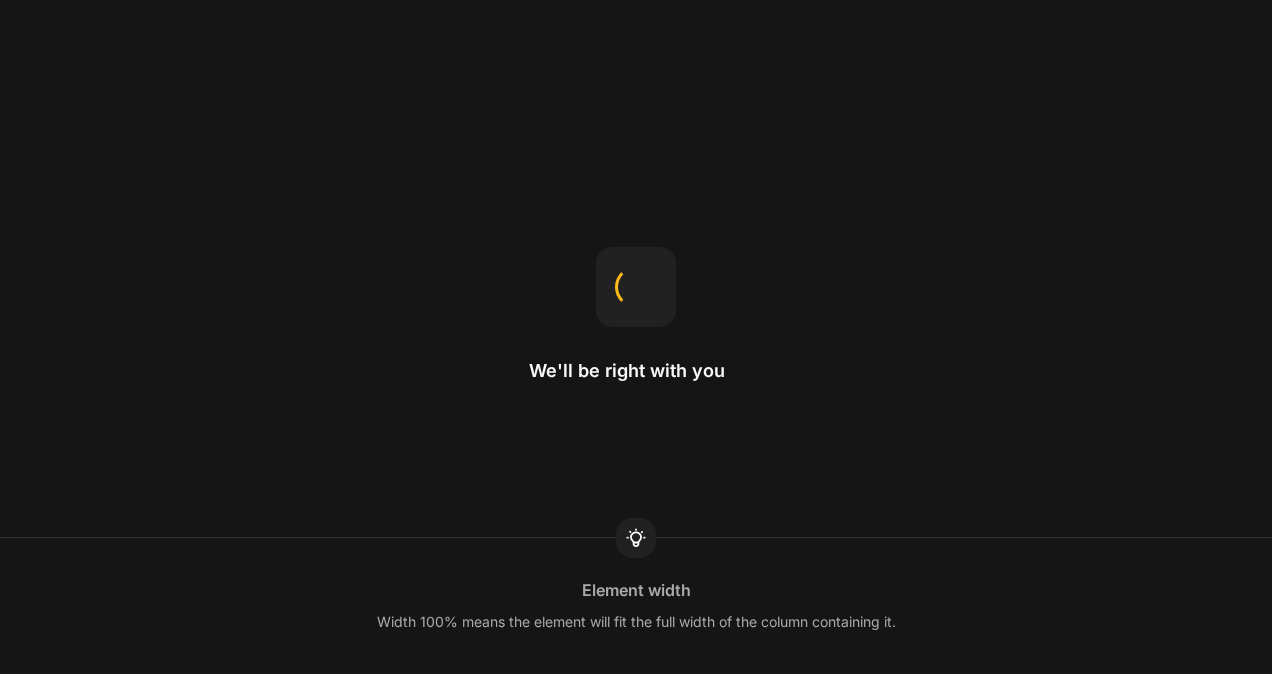scroll, scrollTop: 0, scrollLeft: 0, axis: both 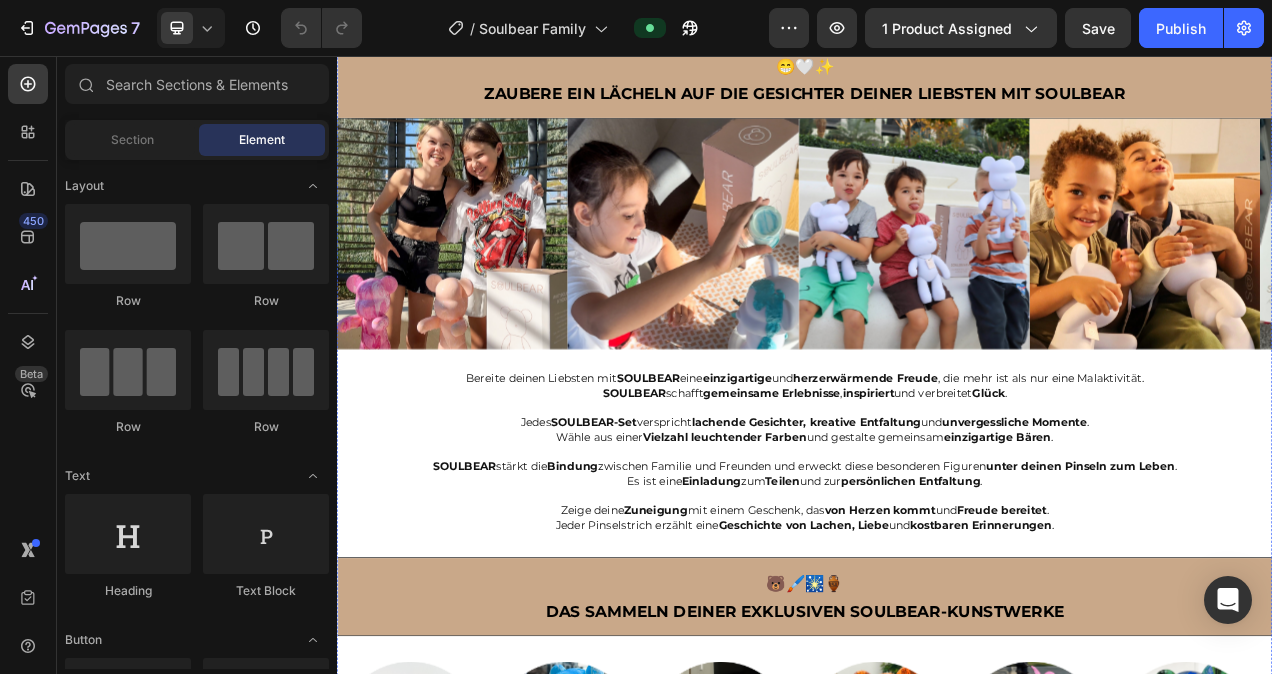 click on "Schon bald hast du ein a temberaubendes, berührungstrockenes Kunstwerk  – bereit zum  Ausstellen  oder  Verschenken ." at bounding box center (937, -137) 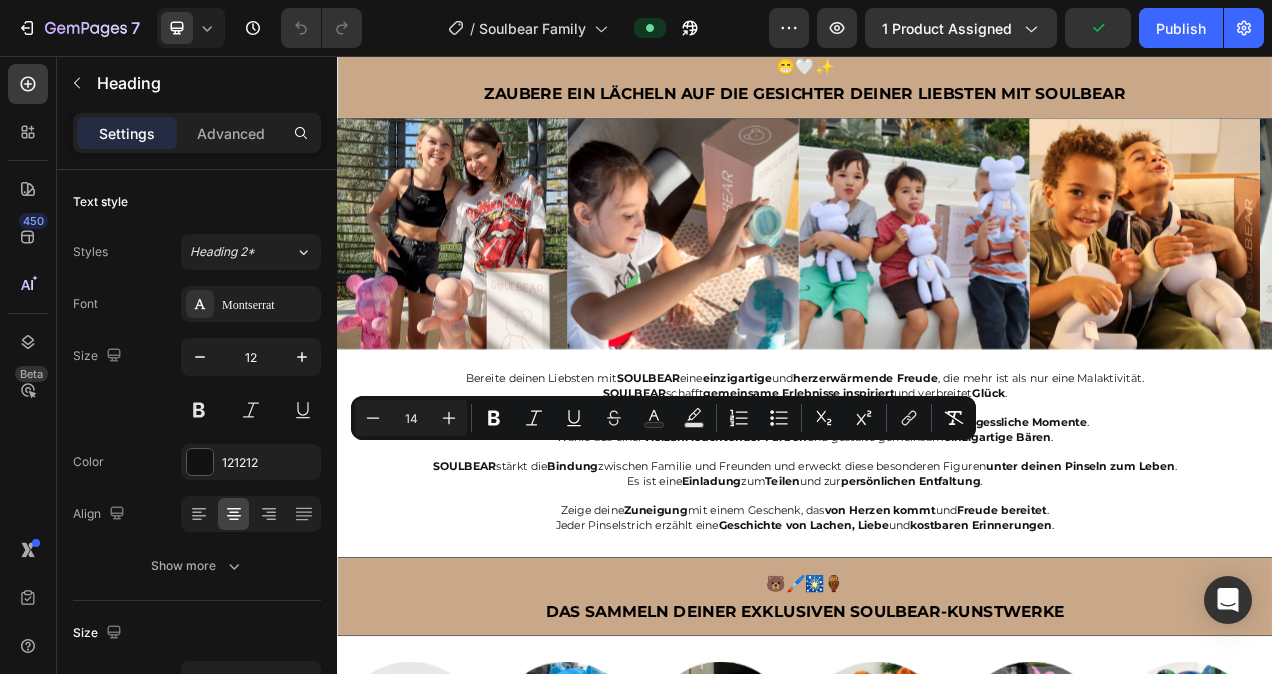 click on "Schon bald hast du ein a temberaubendes, berührungstrockenes Kunstwerk  – bereit zum  Ausstellen  oder  Verschenken ." at bounding box center [937, -137] 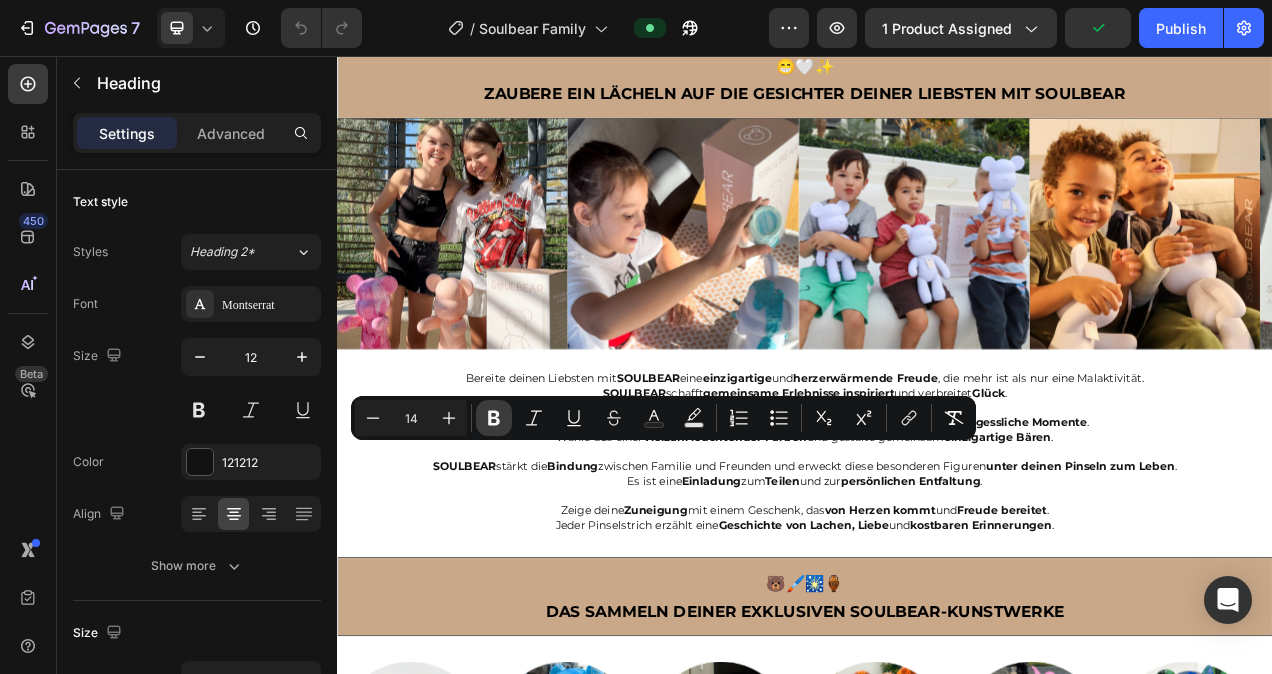 click 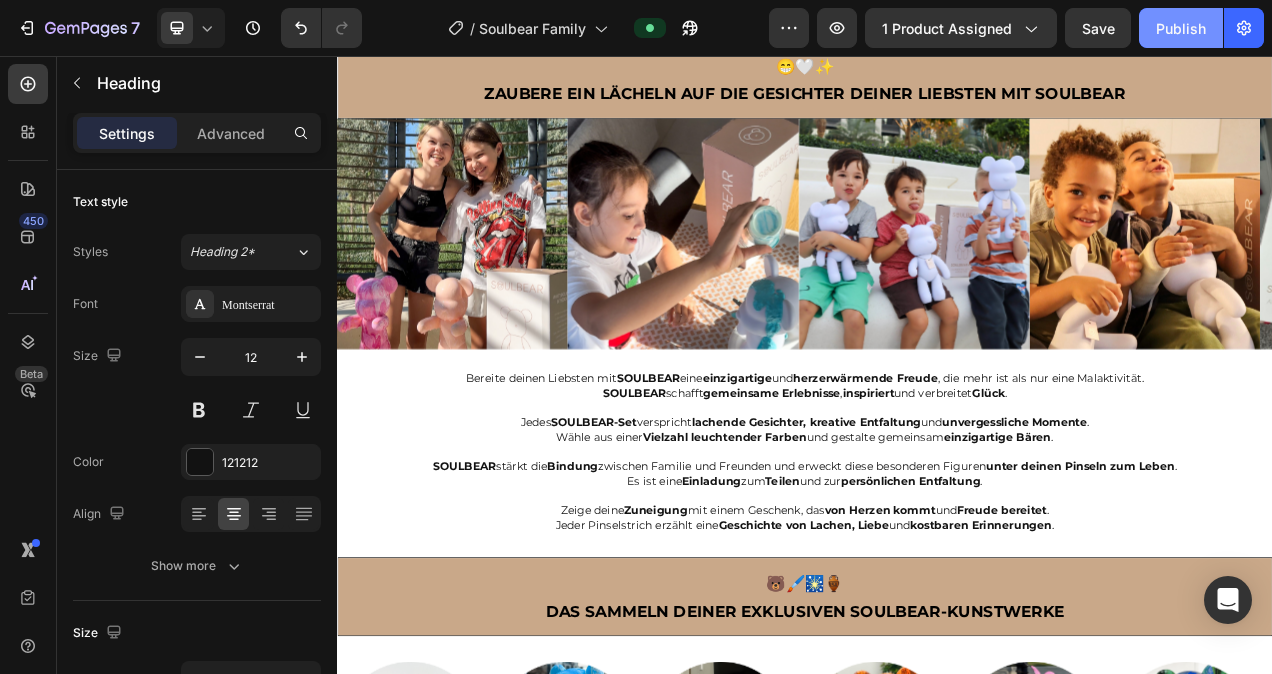 click on "Publish" at bounding box center [1181, 28] 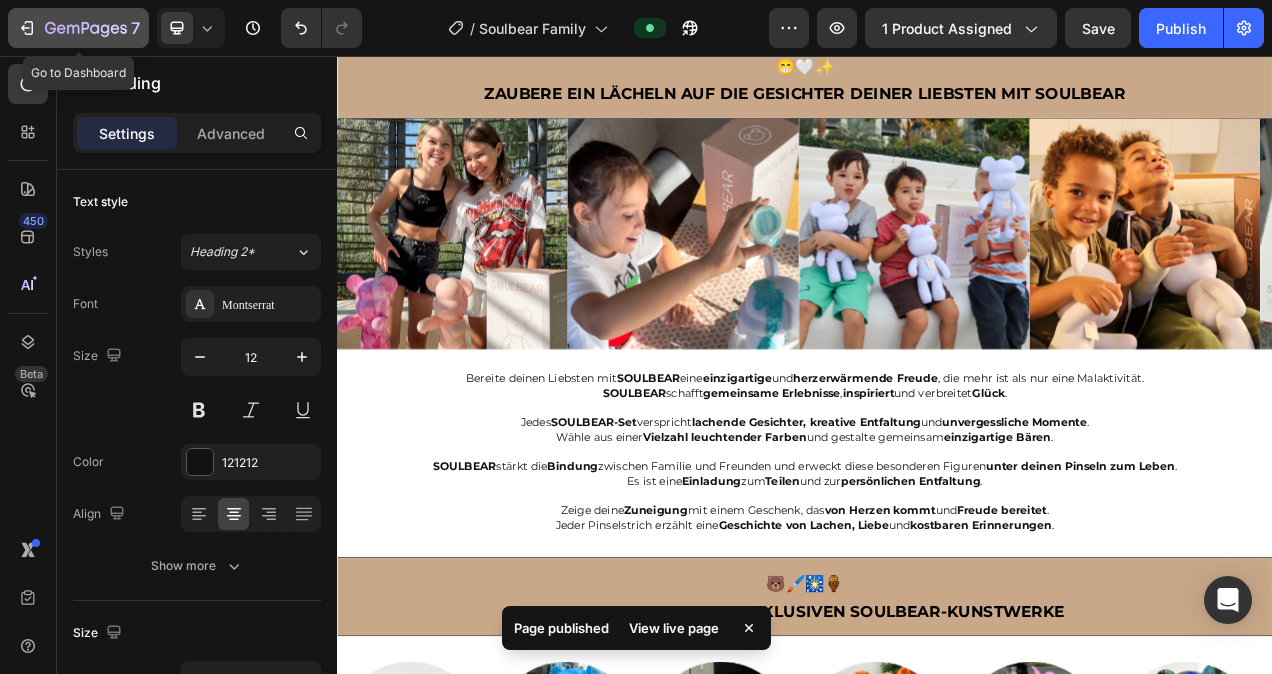 click 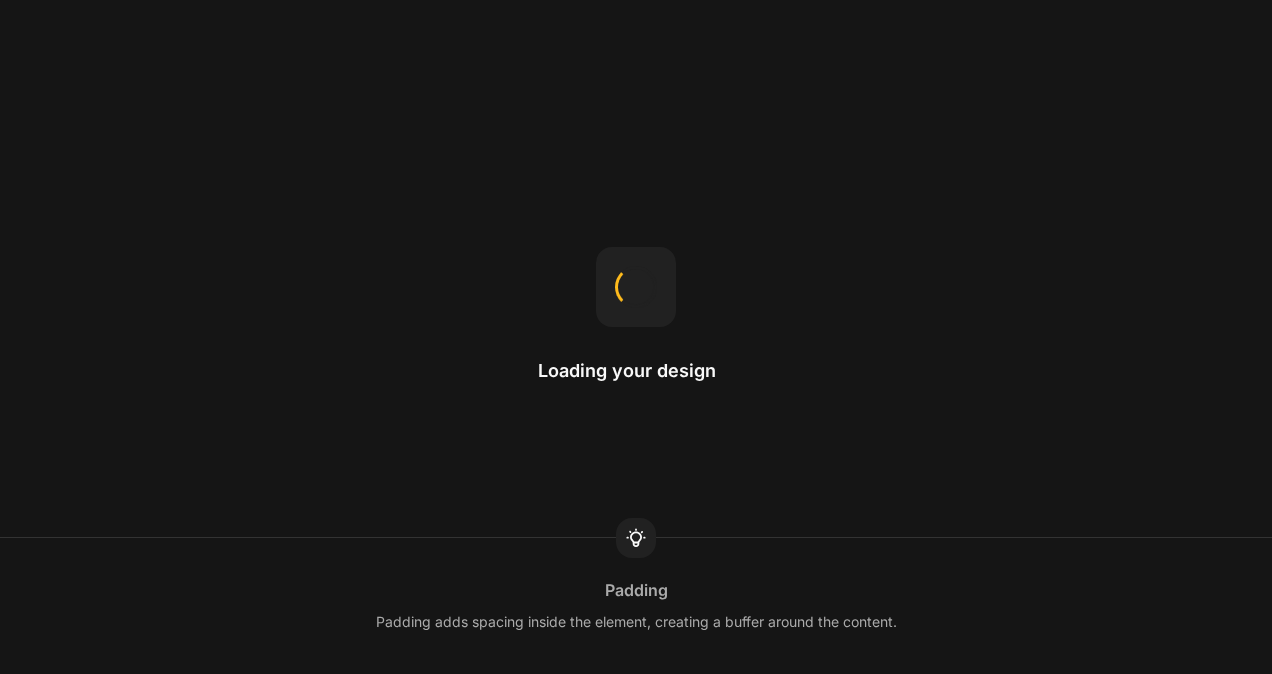 scroll, scrollTop: 0, scrollLeft: 0, axis: both 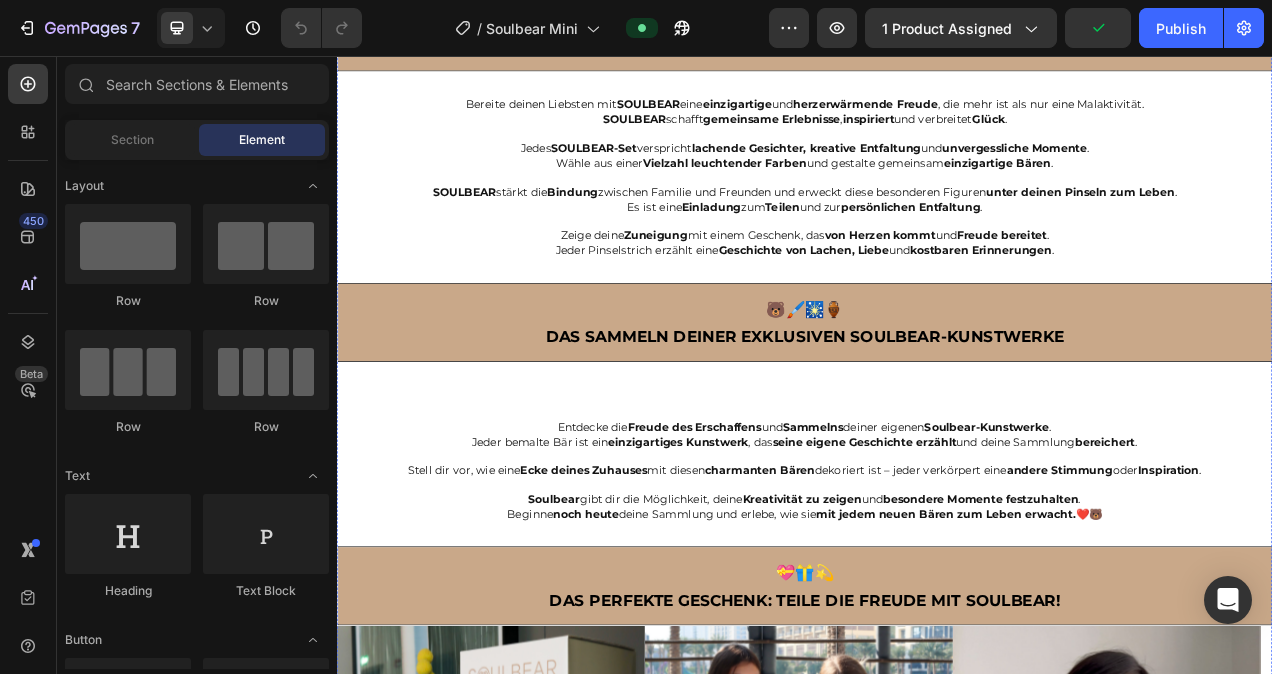 click on "19 leuchtende, ungiftige Farben" at bounding box center (1011, -423) 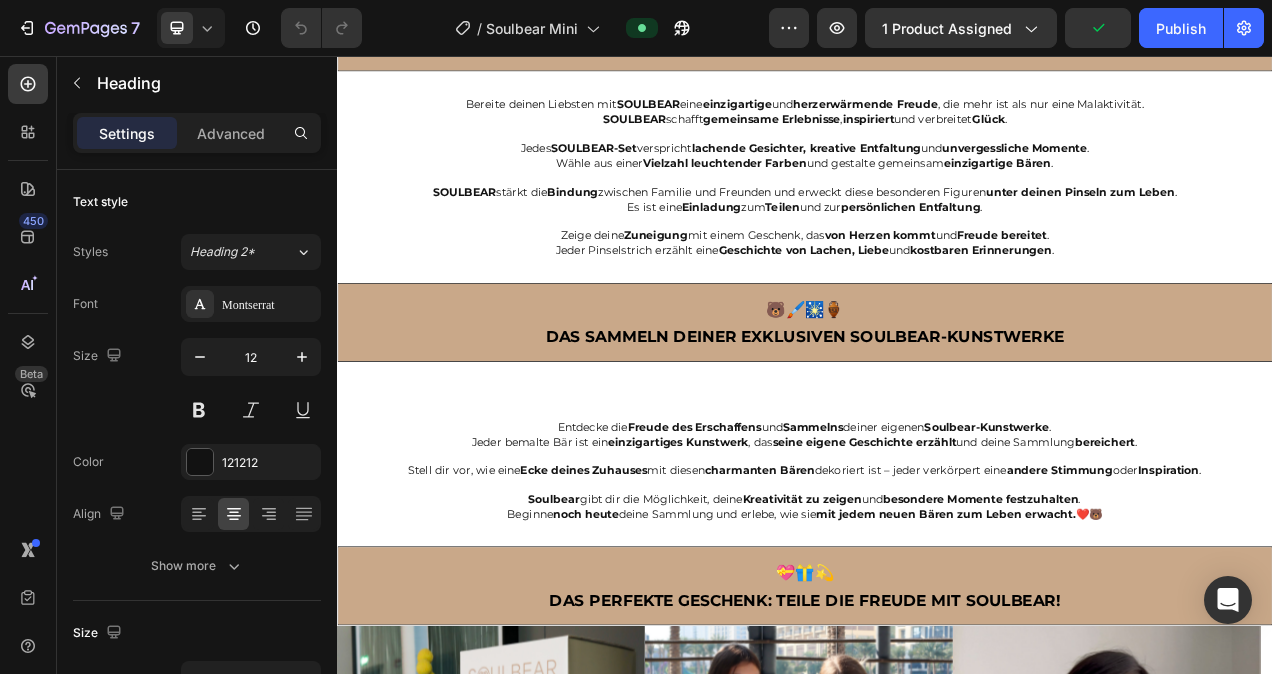 click on "19 leuchtende, ungiftige Farben" at bounding box center (1011, -423) 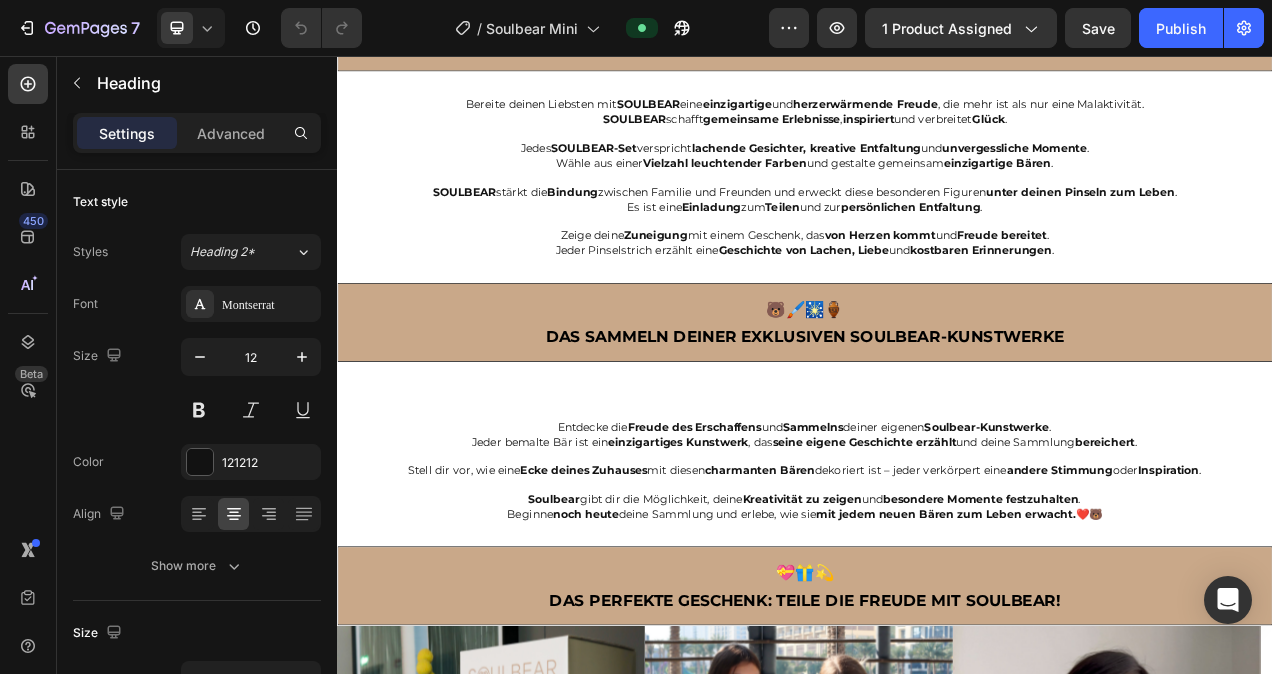 drag, startPoint x: 898, startPoint y: 278, endPoint x: 886, endPoint y: 281, distance: 12.369317 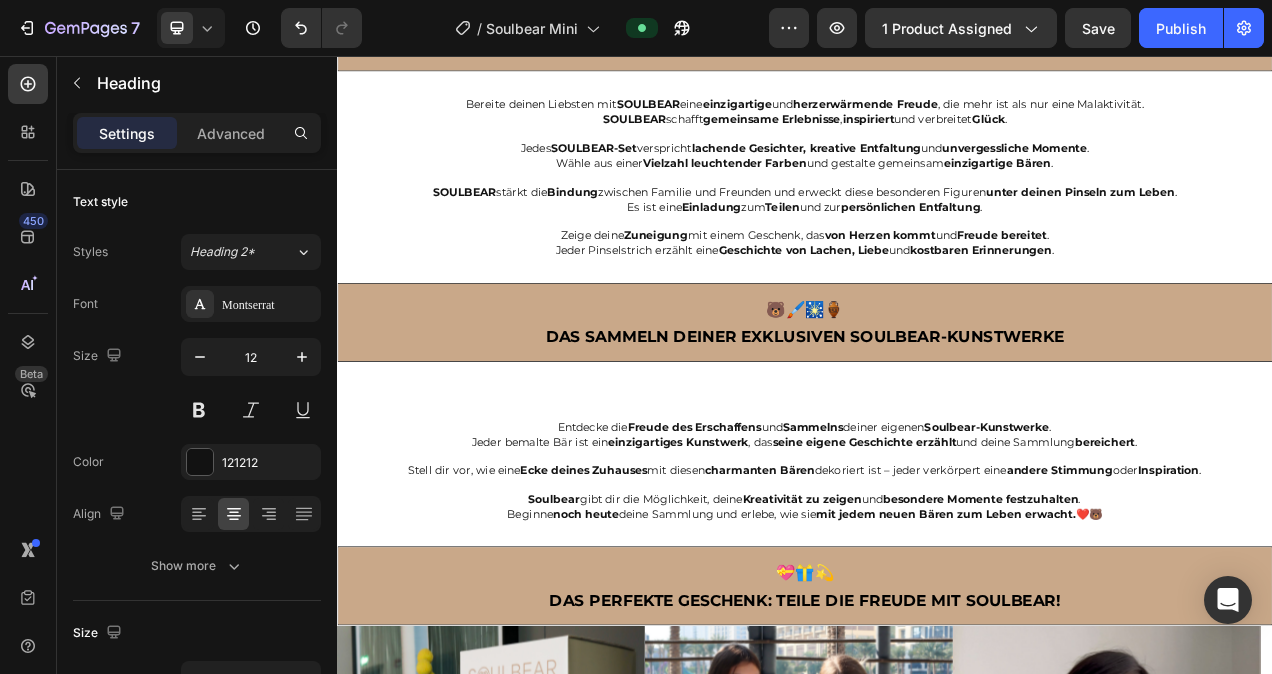 click on "Schon bald hast du ein a temberaubendes, berührungstrockenes Kunstwerk  – bereit zum  Ausstellen  oder  Verschenken ." at bounding box center [937, -198] 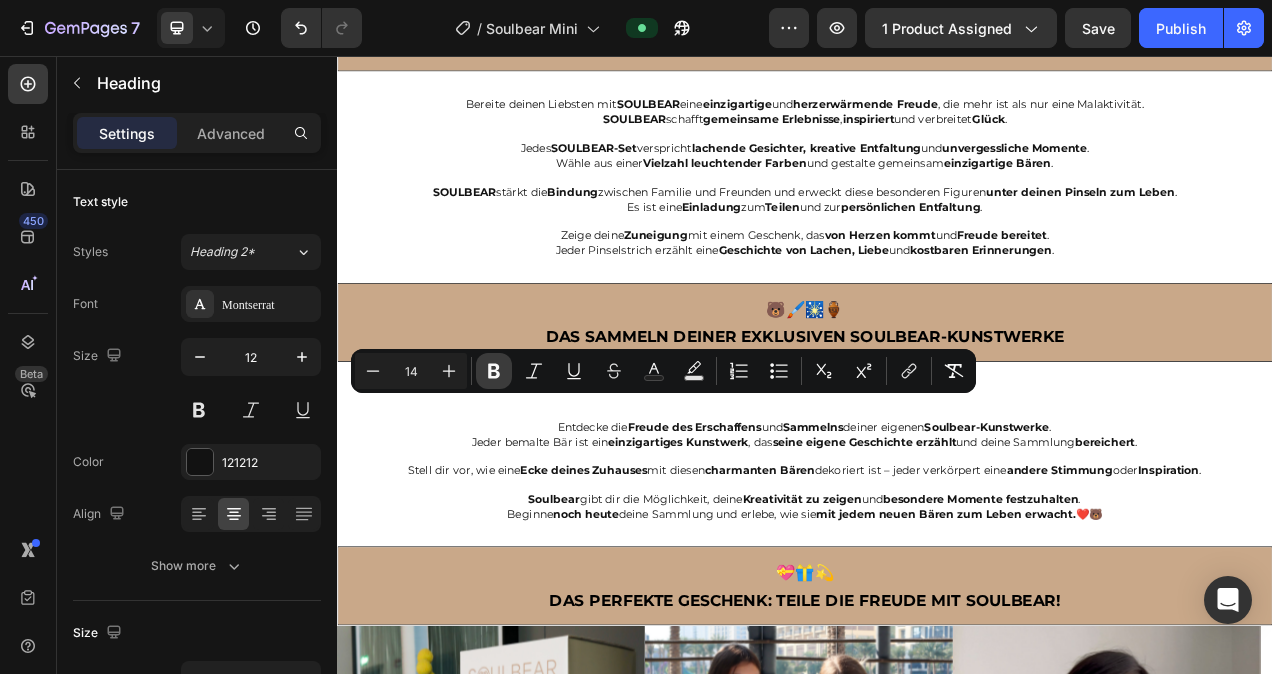 click 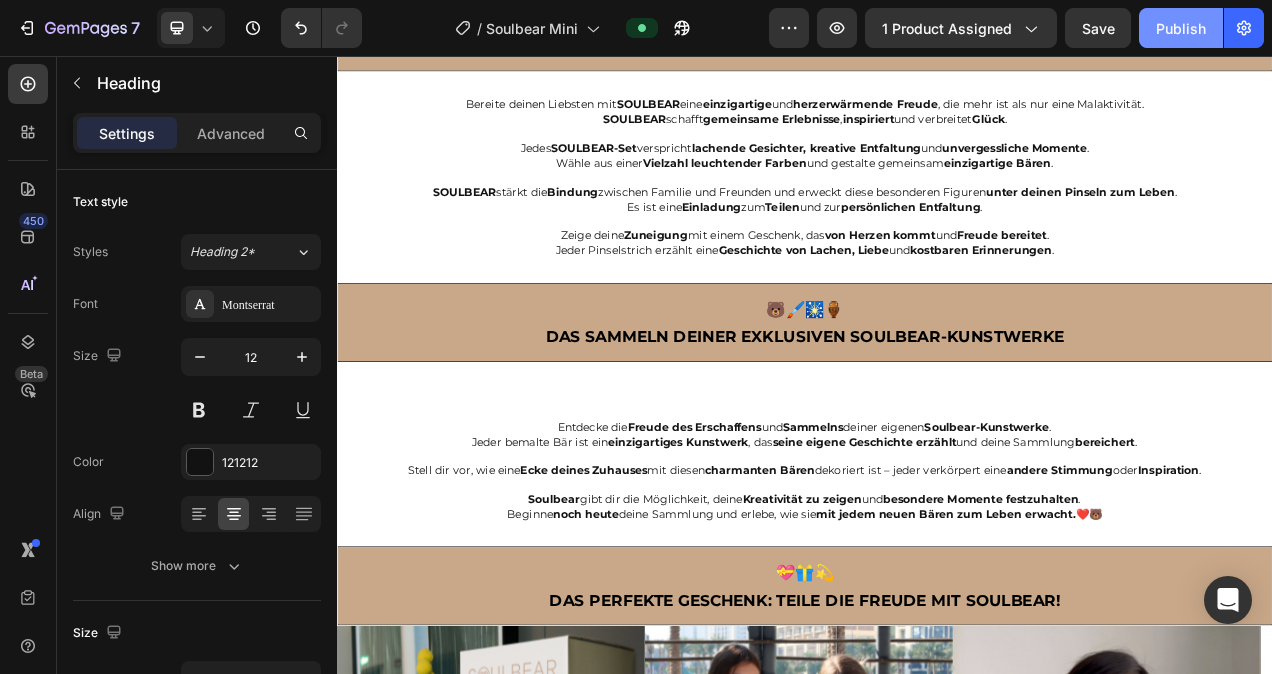 click on "Publish" at bounding box center (1181, 28) 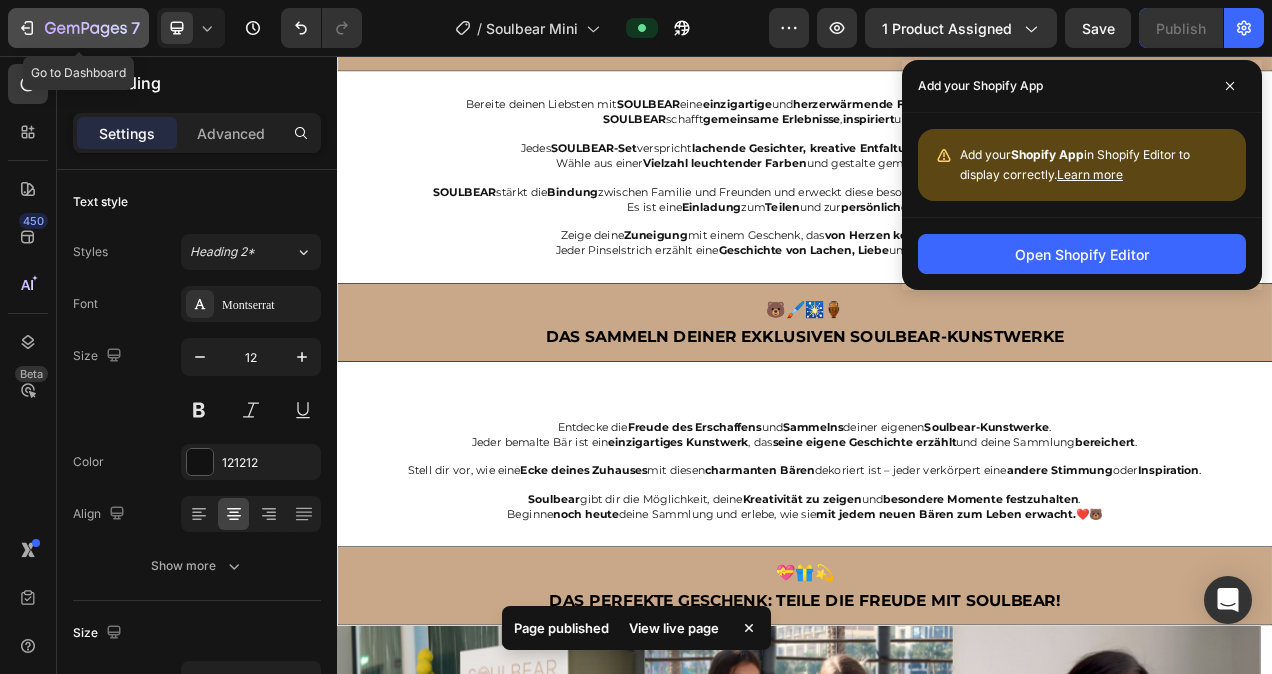 click 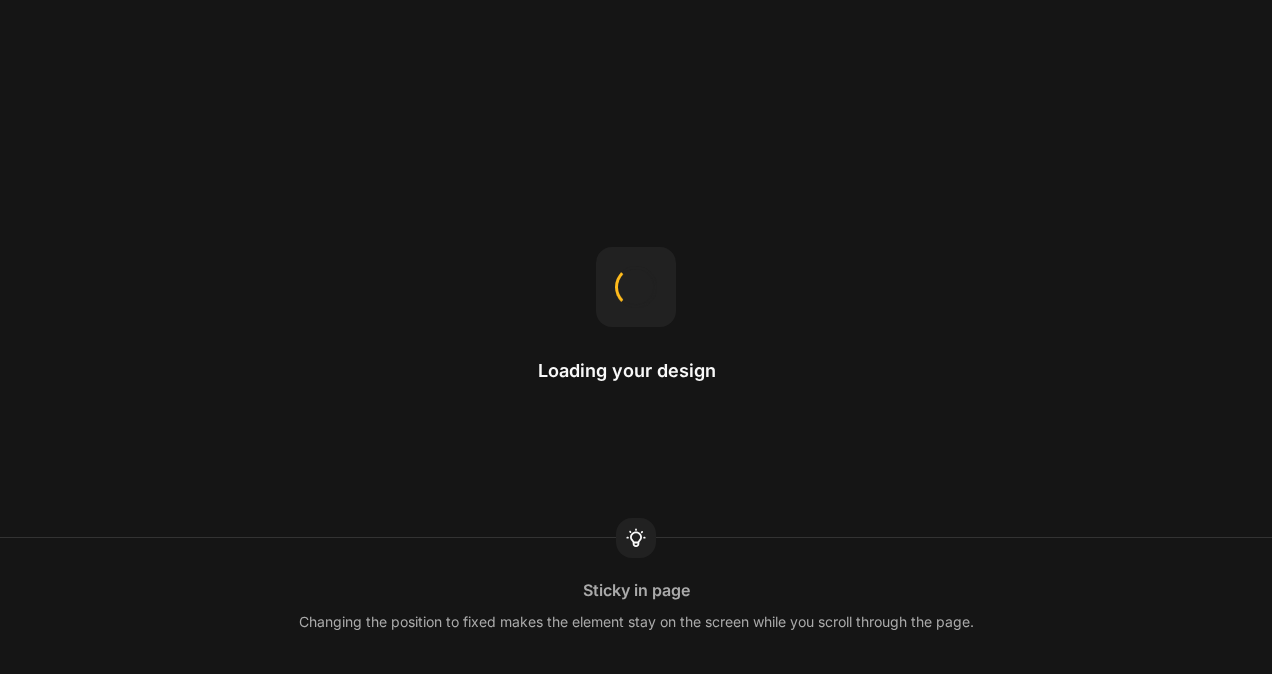 scroll, scrollTop: 0, scrollLeft: 0, axis: both 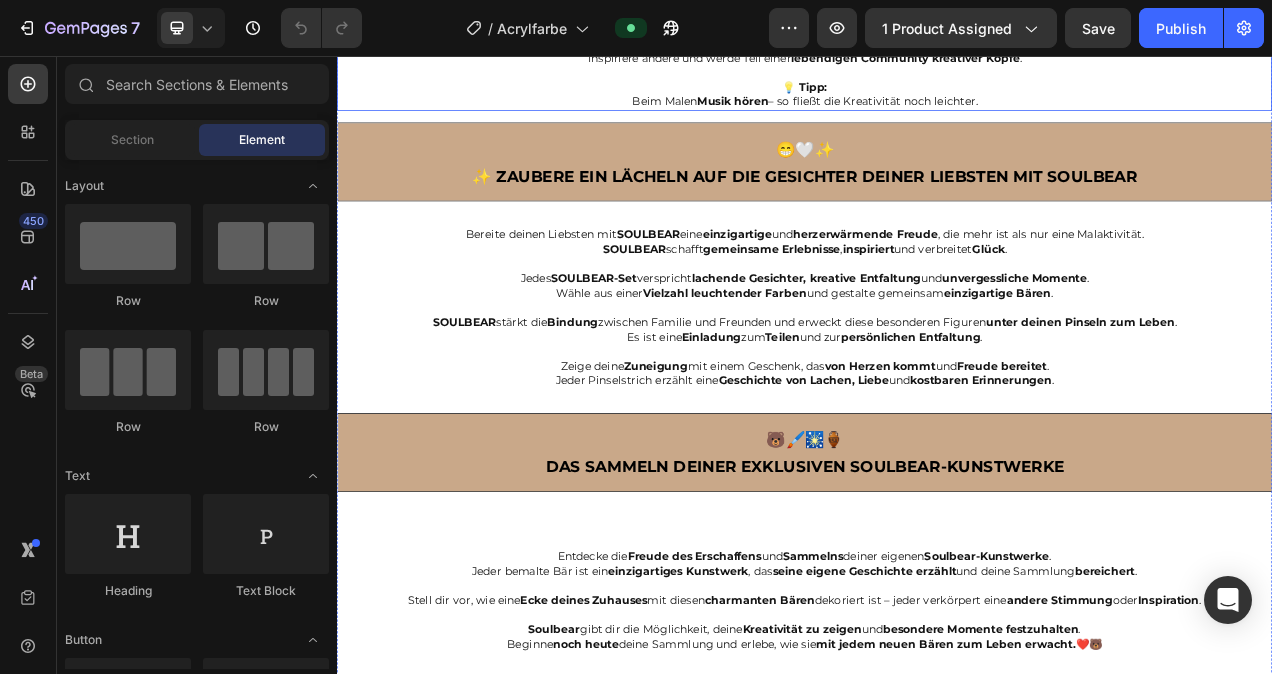 click on "19 leuchtende, ungiftige Farben" at bounding box center [1011, -241] 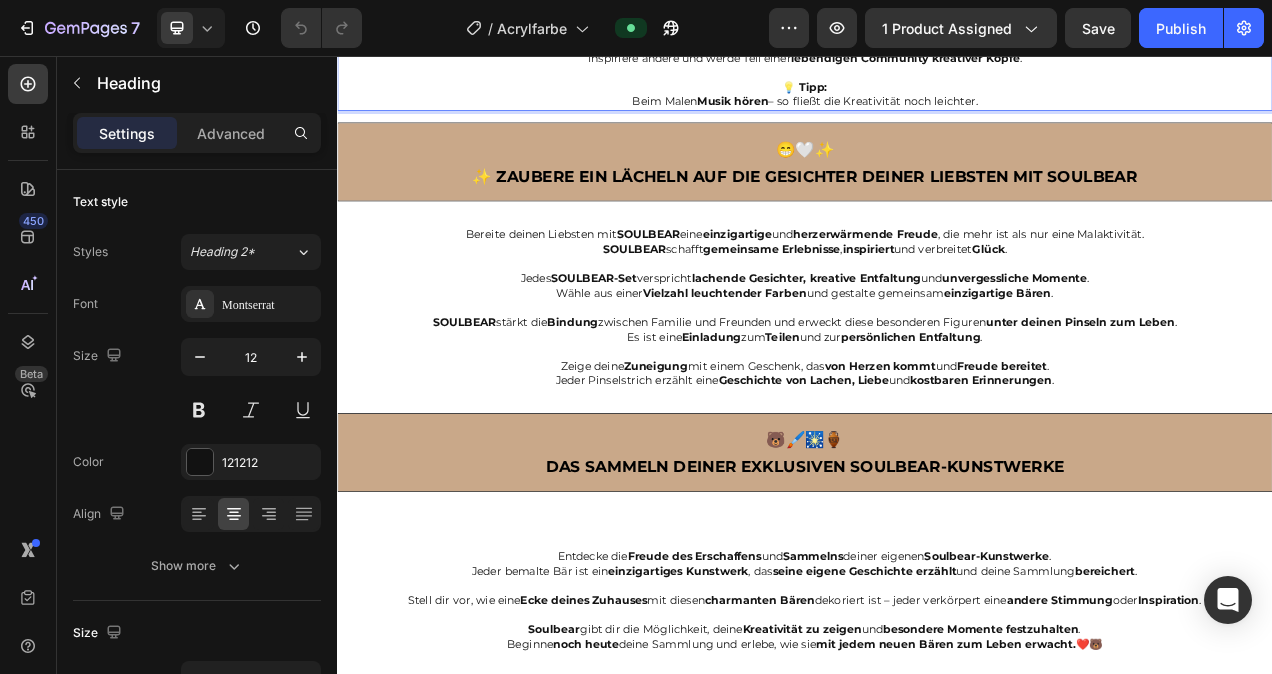 click on "19 leuchtende, ungiftige Farben" at bounding box center [1011, -241] 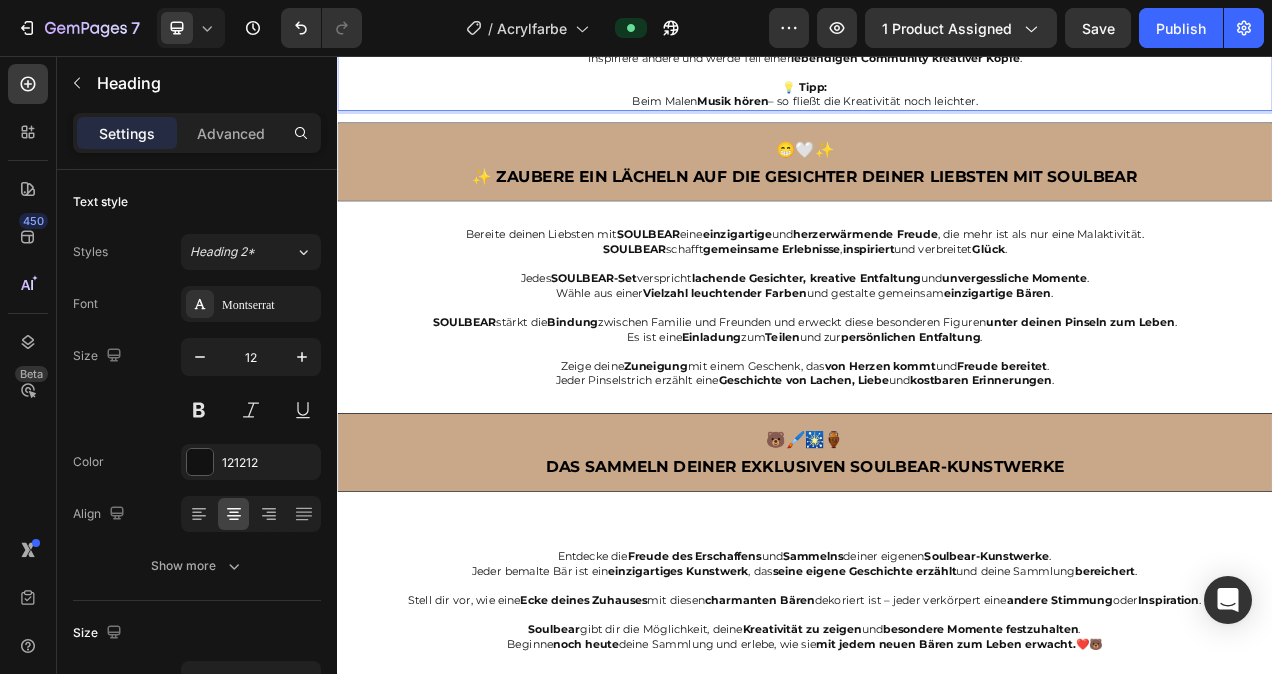 click on "Schon bald hast du ein a temberaubendes, berührungstrockenes Kunstwerk  – bereit zum  Ausstellen  oder  Verschenken ." at bounding box center (937, -16) 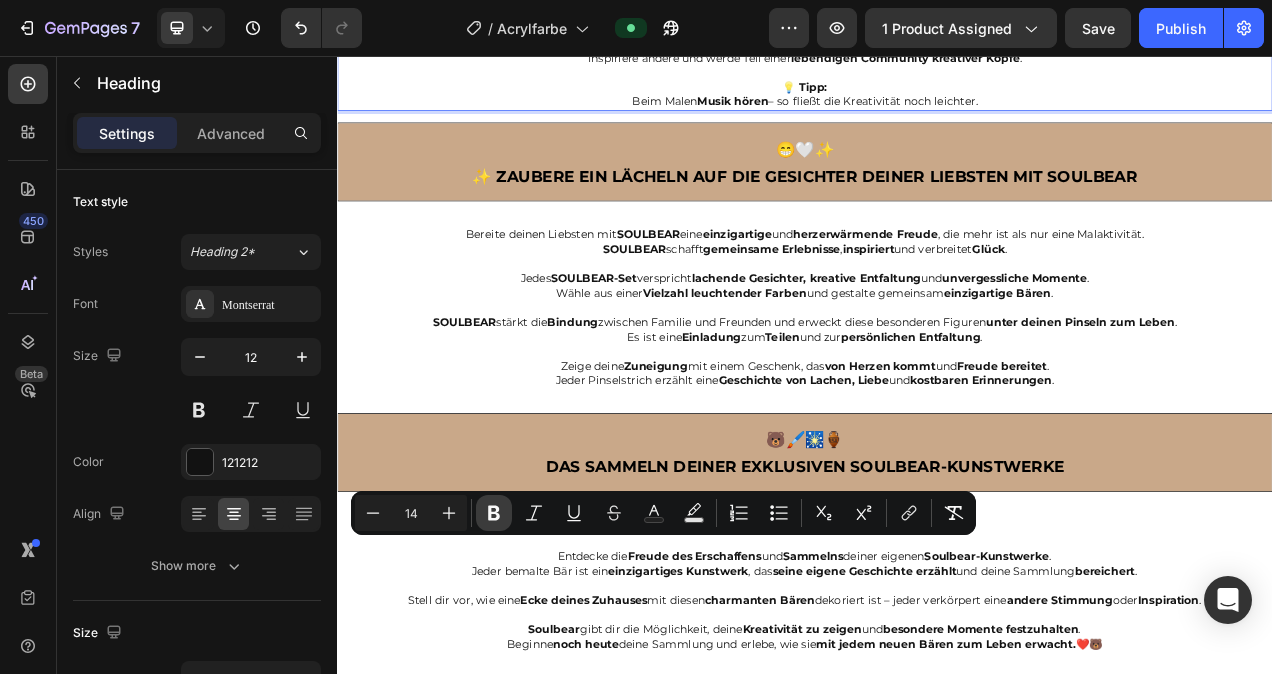 click 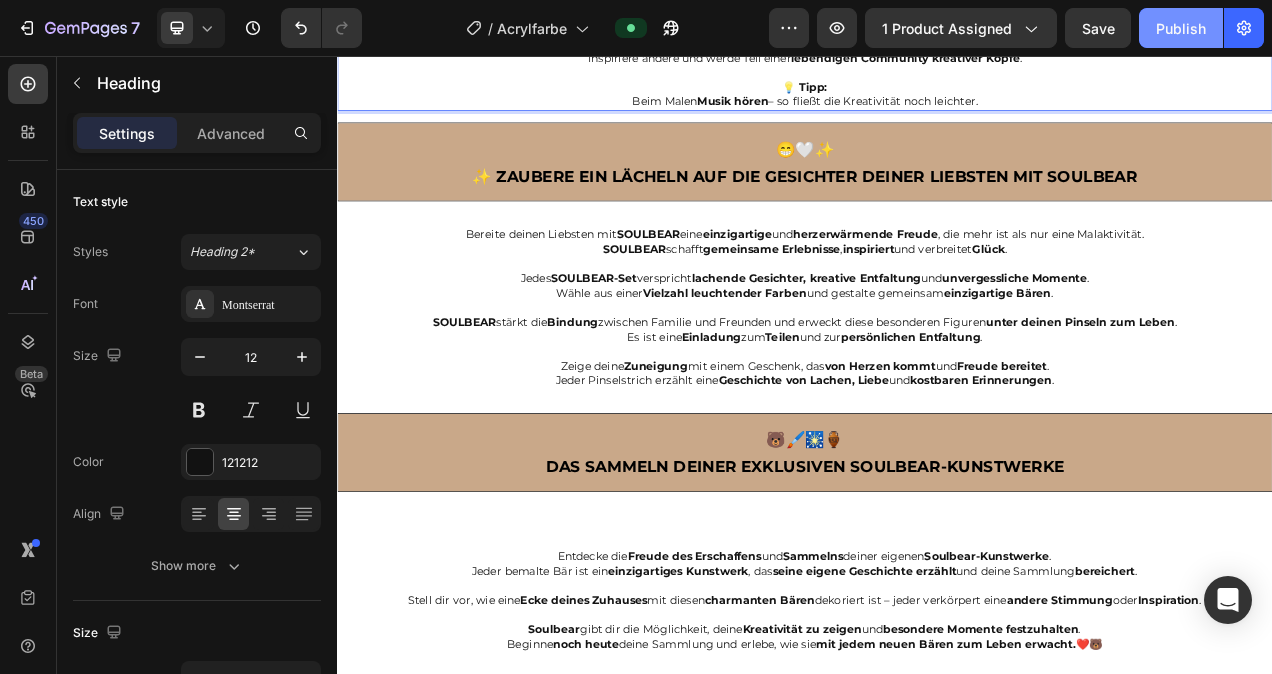 click on "Publish" at bounding box center (1181, 28) 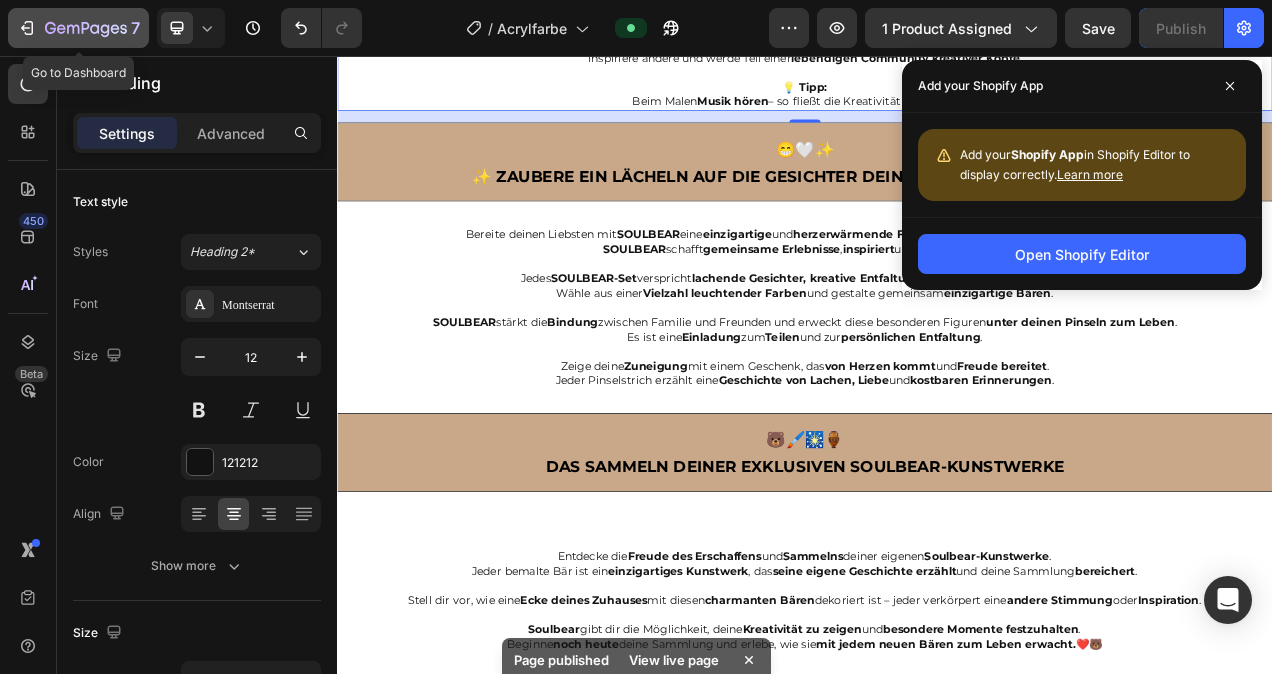click 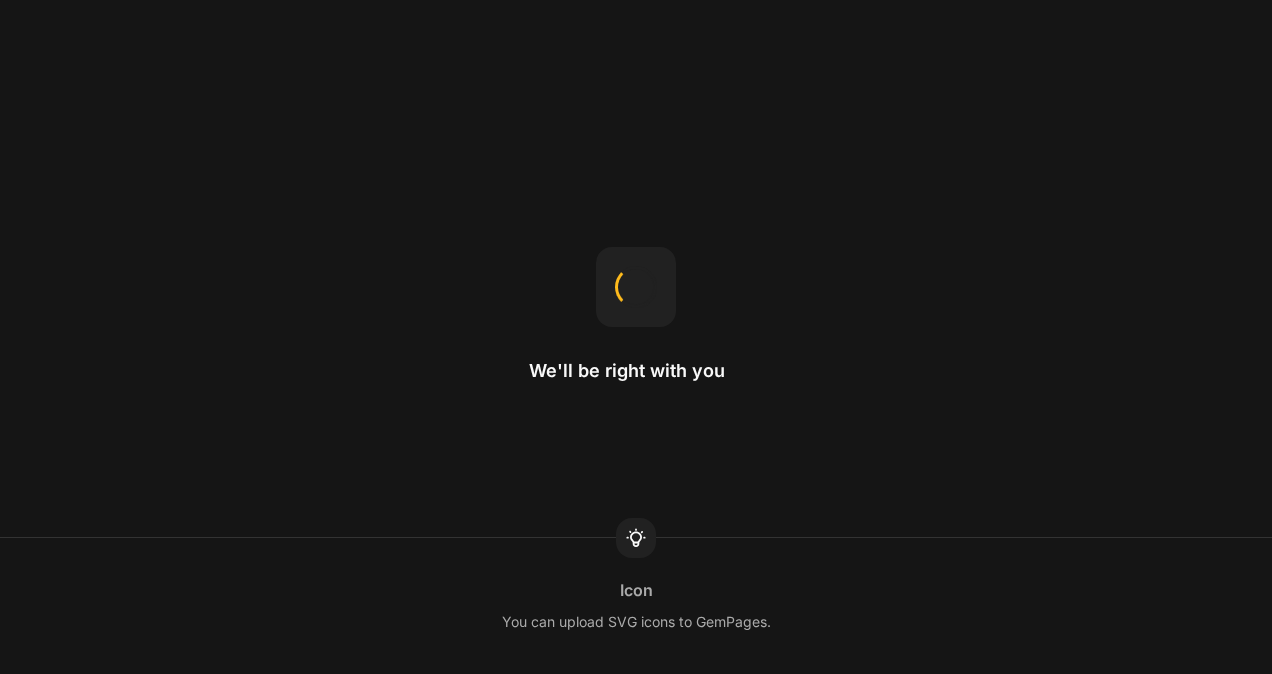 scroll, scrollTop: 0, scrollLeft: 0, axis: both 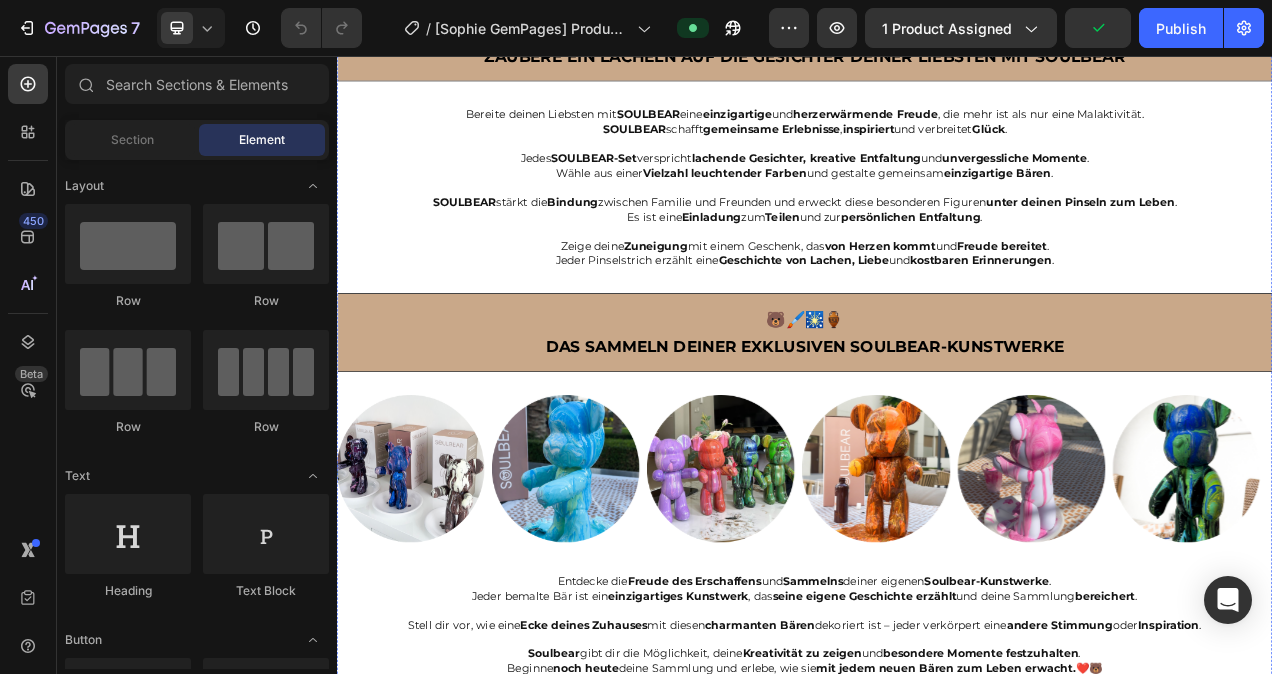 click on "eile deinen fertigen  Soulbear  auf Social Media mit  #Soulbear.official" at bounding box center [937, -128] 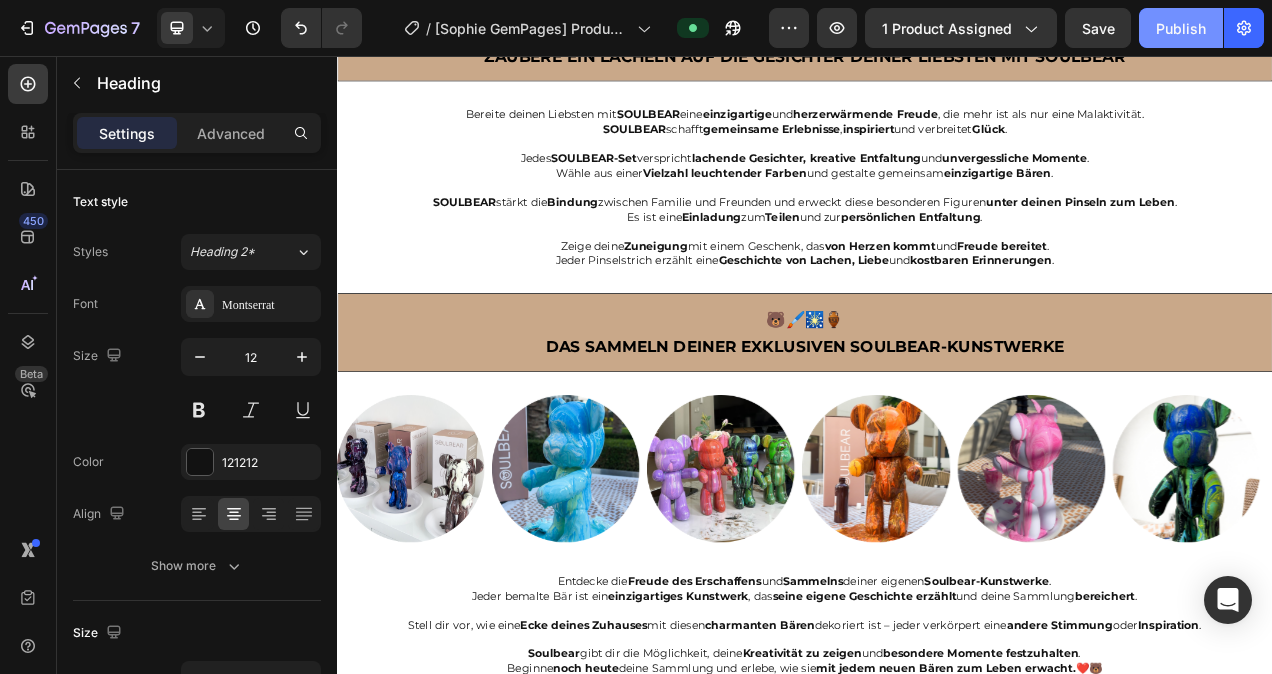 click on "Publish" at bounding box center [1181, 28] 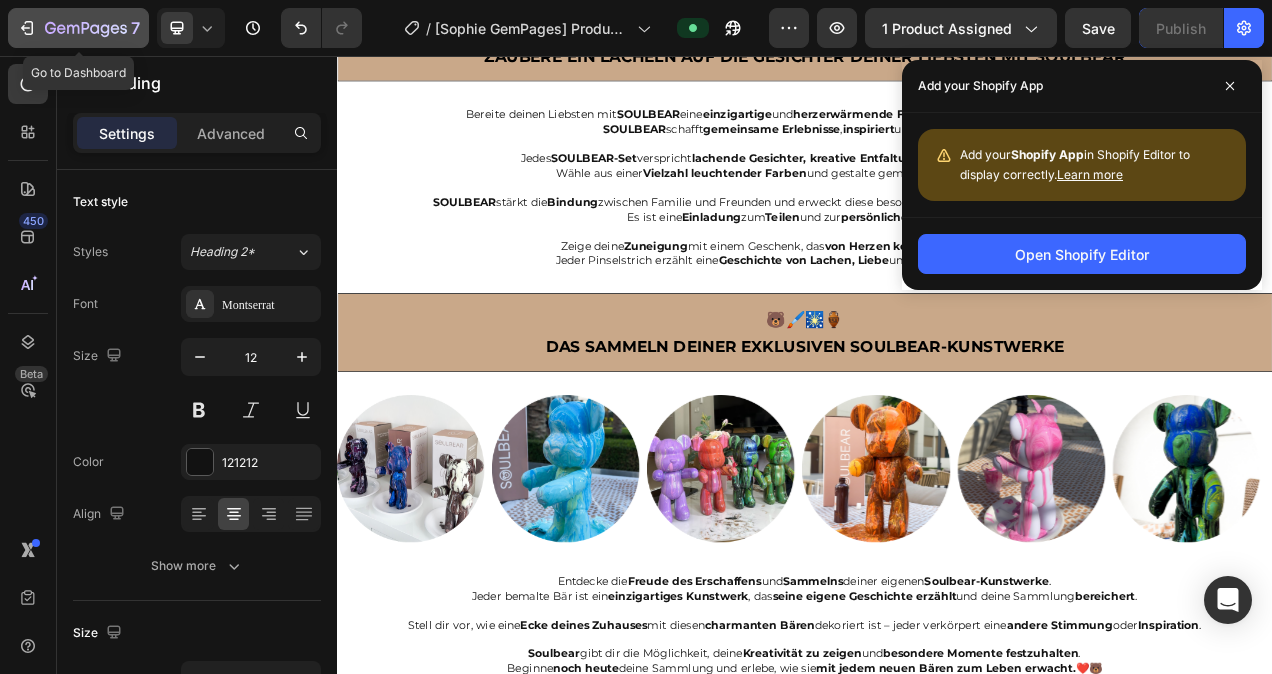 click 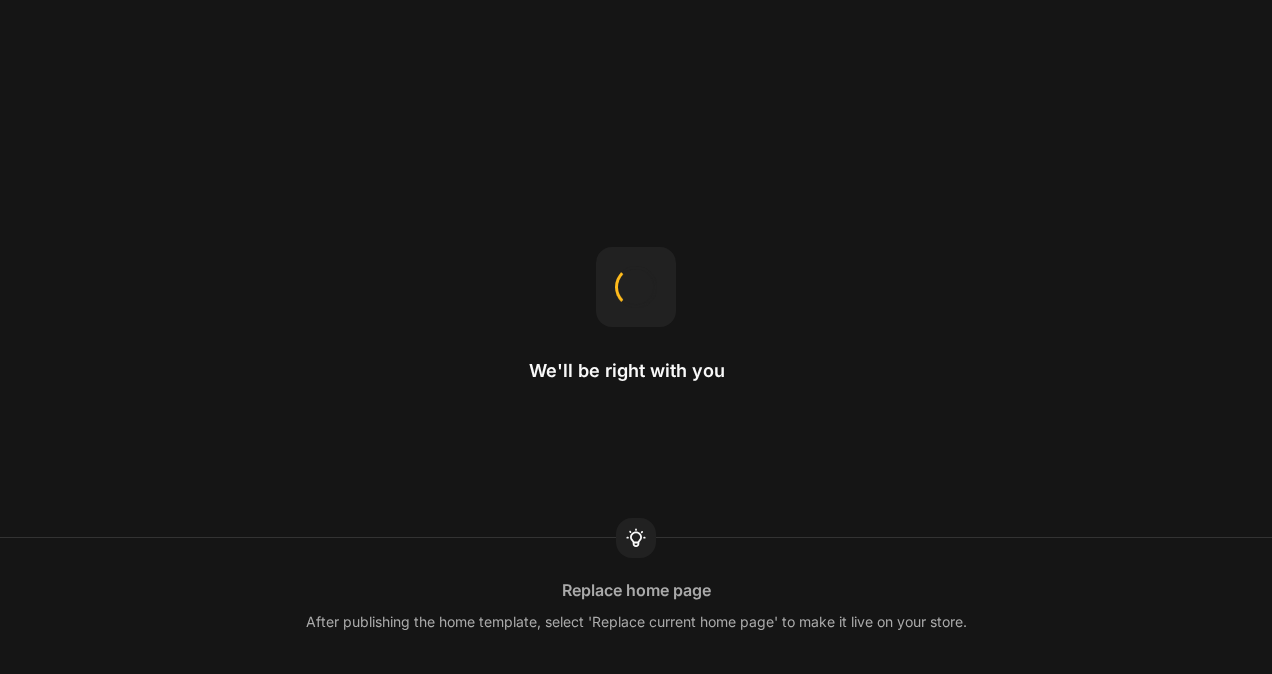 scroll, scrollTop: 0, scrollLeft: 0, axis: both 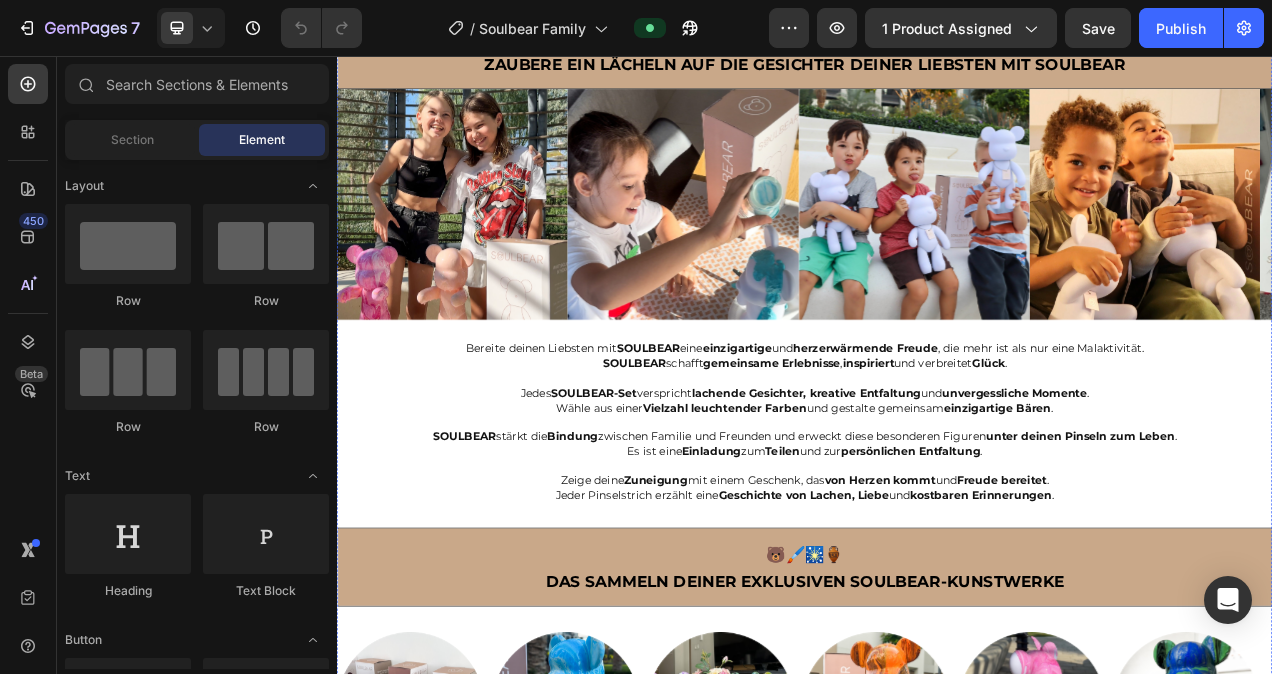 click on "Folge diesen 5 einfachen Schritten , um deinen eigenen  Soulbear  zu erschaffen: SCHRITT 1: Starte dein kreatives Abenteuer, indem du dein  Soulbear-Set  öffnest. Darin findest du alles: eine  hochwertige Bärenfigur ,  5 leuchtende, ungiftige Farben  und  maßgeschneiderte Pinsel . SCHRITT 2: Bevor du malst, überlege dir dein  Design : Streifen, Punkte  oder ein  einzigartiges Muster  – deiner  Fantasie  sind keine Grenzen gesetzt. SCHRITT 3: Tauche den  Pinsel  in die Farben und erwecke deinen  Soulbear  zum Leben. Egal ob  Anfänger  oder  Profi  – der Prozess ist  intuitiv  und  lohnend . SCHRITT 4: Bist du zufrieden, lass deinen  Soulbear  trocknen. Schon bald hast du ein  atemberaubendes, berührungstrockenes Kunstwerk  – bereit zum  Ausstellen  oder  Verschenken . SCHRITT 5: eile deinen fertigen  Soulbear  auf Social Media mit  #Soulbear.official Inspiriere andere und werde Teil einer  lebendigen Community kreativer Köpfe . 💡 Tipp: Beim Malen  Musik hören" at bounding box center (937, -259) 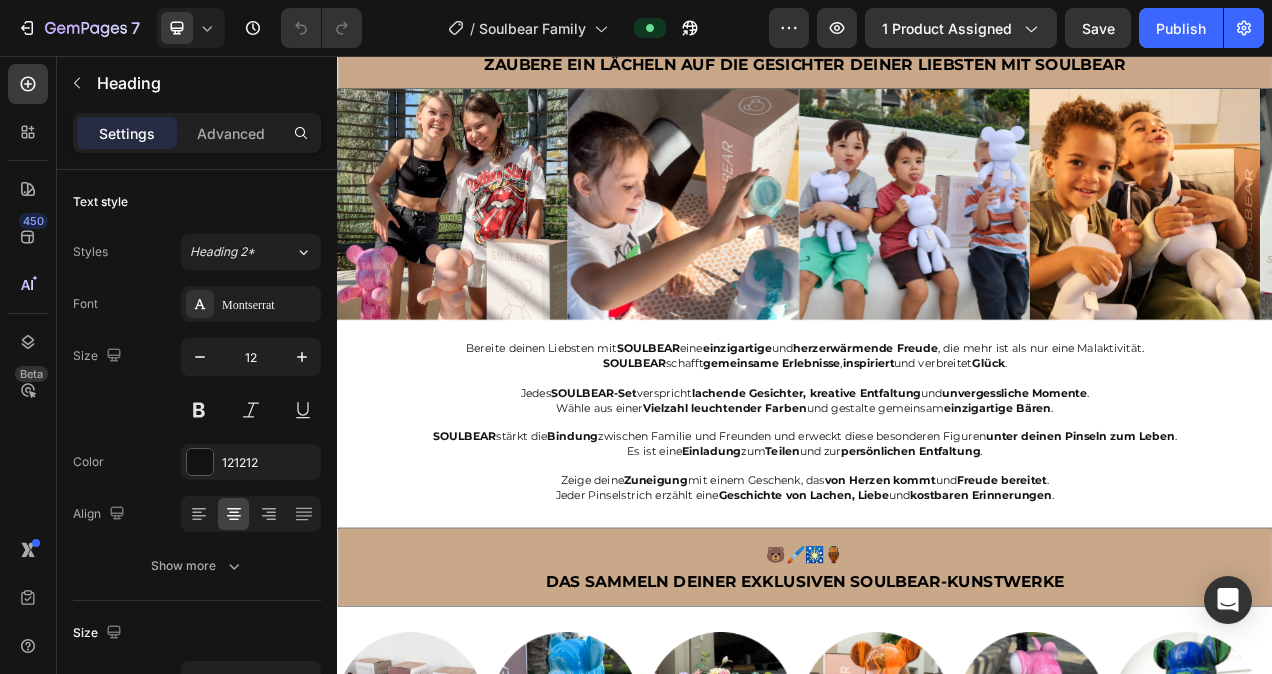 click on "Folge diesen 5 einfachen Schritten , um deinen eigenen  Soulbear  zu erschaffen: SCHRITT 1: Starte dein kreatives Abenteuer, indem du dein  Soulbear-Set  öffnest. Darin findest du alles: eine  hochwertige Bärenfigur ,  5 leuchtende, ungiftige Farben  und  maßgeschneiderte Pinsel . SCHRITT 2: Bevor du malst, überlege dir dein  Design : Streifen, Punkte  oder ein  einzigartiges Muster  – deiner  Fantasie  sind keine Grenzen gesetzt. SCHRITT 3: Tauche den  Pinsel  in die Farben und erwecke deinen  Soulbear  zum Leben. Egal ob  Anfänger  oder  Profi  – der Prozess ist  intuitiv  und  lohnend . SCHRITT 4: Bist du zufrieden, lass deinen  Soulbear  trocknen. Schon bald hast du ein  atemberaubendes, berührungstrockenes Kunstwerk  – bereit zum  Ausstellen  oder  Verschenken . SCHRITT 5: eile deinen fertigen  Soulbear  auf Social Media mit  #Soulbear.official Inspiriere andere und werde Teil einer  lebendigen Community kreativer Köpfe . 💡 Tipp: Beim Malen  Musik hören" at bounding box center [937, -259] 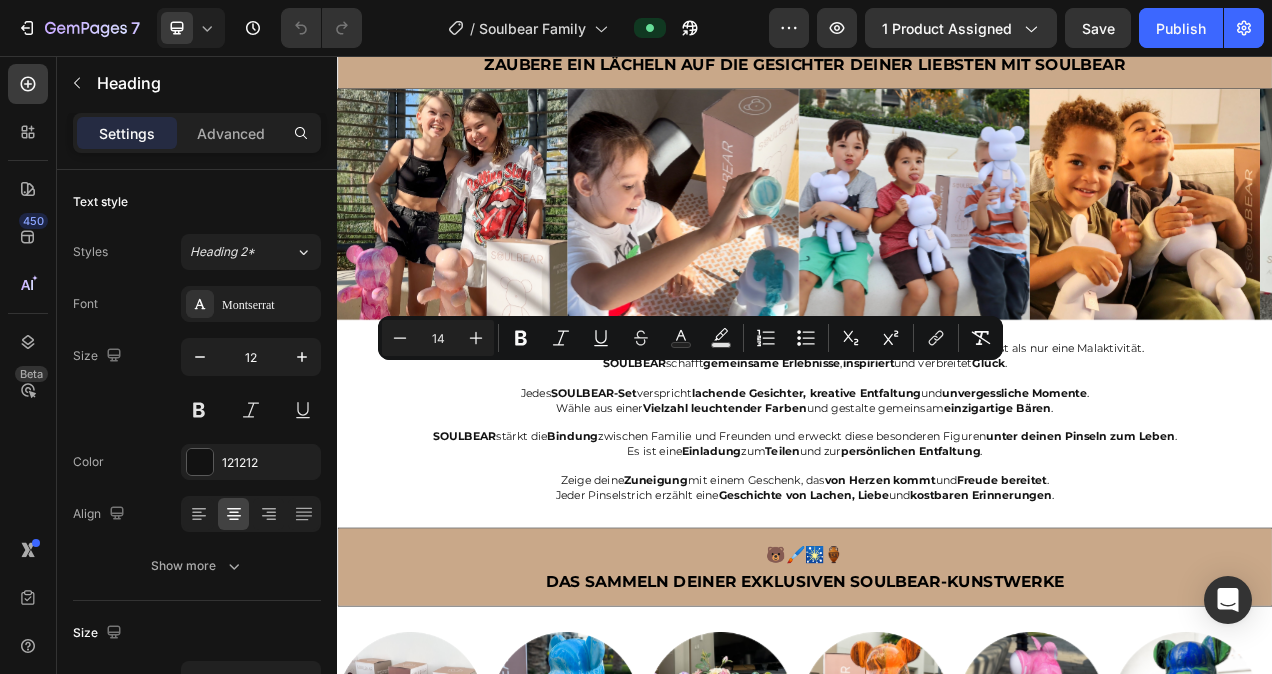 click on "Folge diesen 5 einfachen Schritten , um deinen eigenen  Soulbear  zu erschaffen: SCHRITT 1: Starte dein kreatives Abenteuer, indem du dein  Soulbear-Set  öffnest. Darin findest du alles: eine  hochwertige Bärenfigur ,  5 leuchtende, ungiftige Farben  und  maßgeschneiderte Pinsel . SCHRITT 2: Bevor du malst, überlege dir dein  Design : Streifen, Punkte  oder ein  einzigartiges Muster  – deiner  Fantasie  sind keine Grenzen gesetzt. SCHRITT 3: Tauche den  Pinsel  in die Farben und erwecke deinen  Soulbear  zum Leben. Egal ob  Anfänger  oder  Profi  – der Prozess ist  intuitiv  und  lohnend . SCHRITT 4: Bist du zufrieden, lass deinen  Soulbear  trocknen. Schon bald hast du ein  atemberaubendes, berührungstrockenes Kunstwerk  – bereit zum  Ausstellen  oder  Verschenken . SCHRITT 5: eile deinen fertigen  Soulbear  auf Social Media mit  #Soulbear.official Inspiriere andere und werde Teil einer  lebendigen Community kreativer Köpfe . 💡 Tipp: Beim Malen  Musik hören" at bounding box center (937, -259) 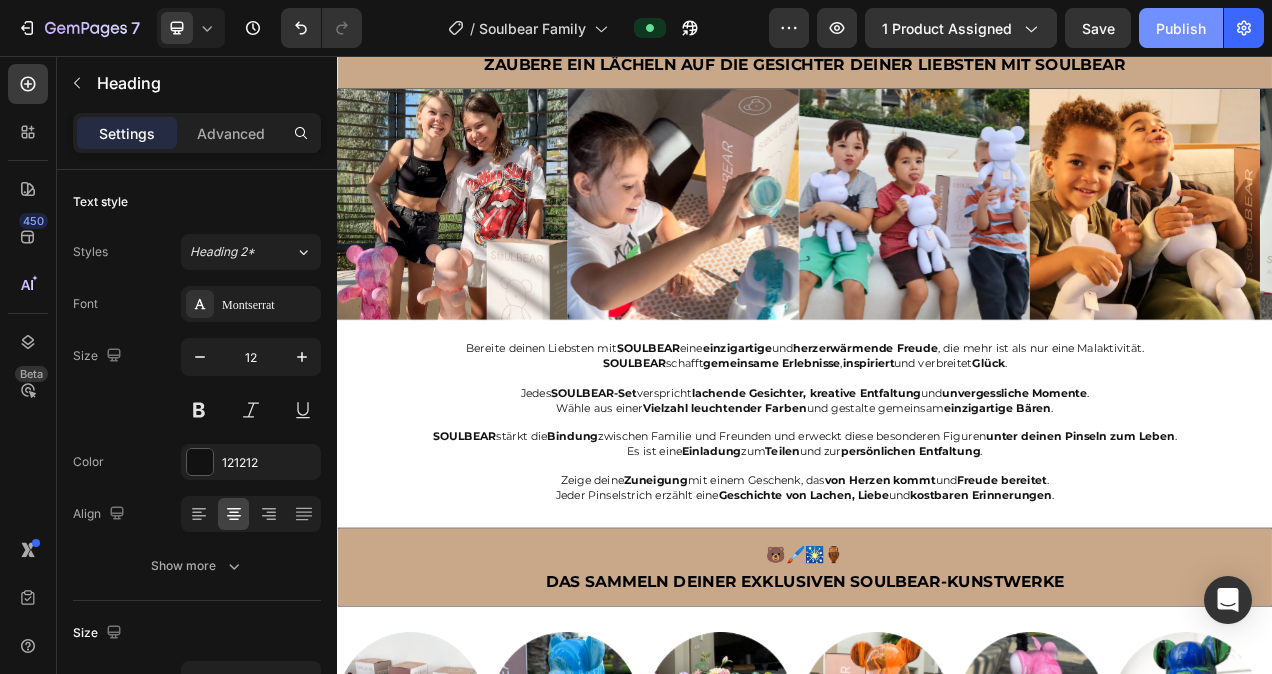 click on "Publish" 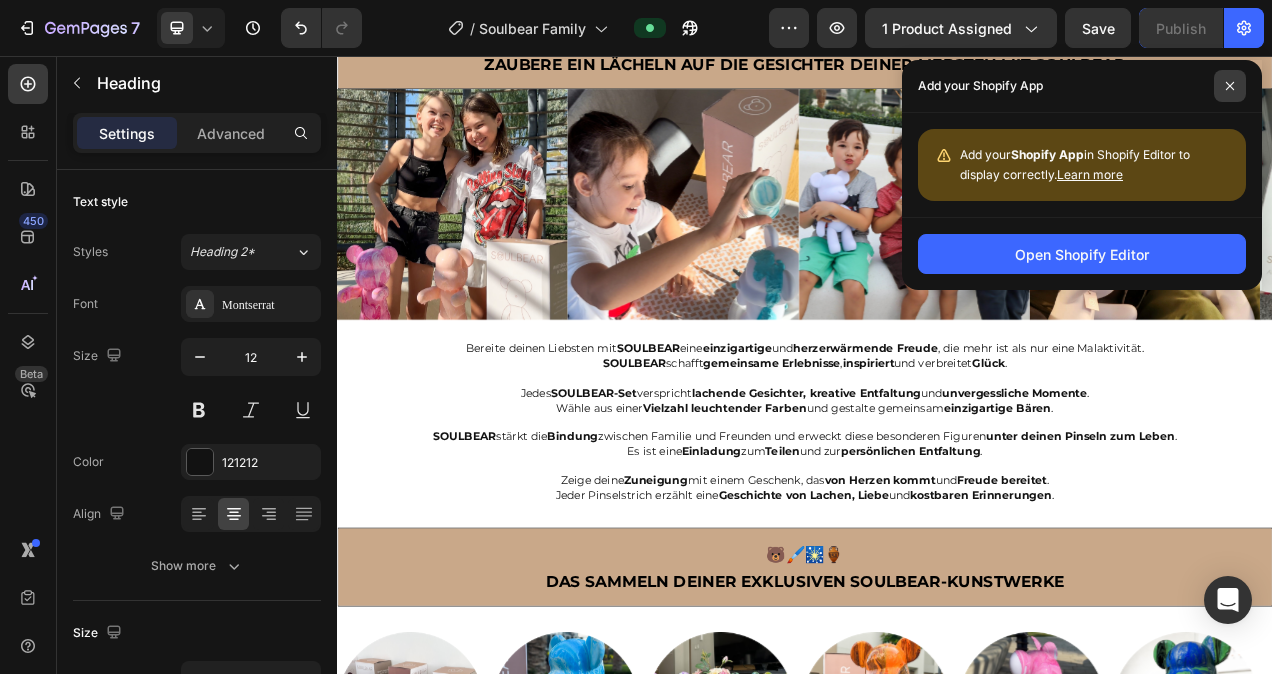 click 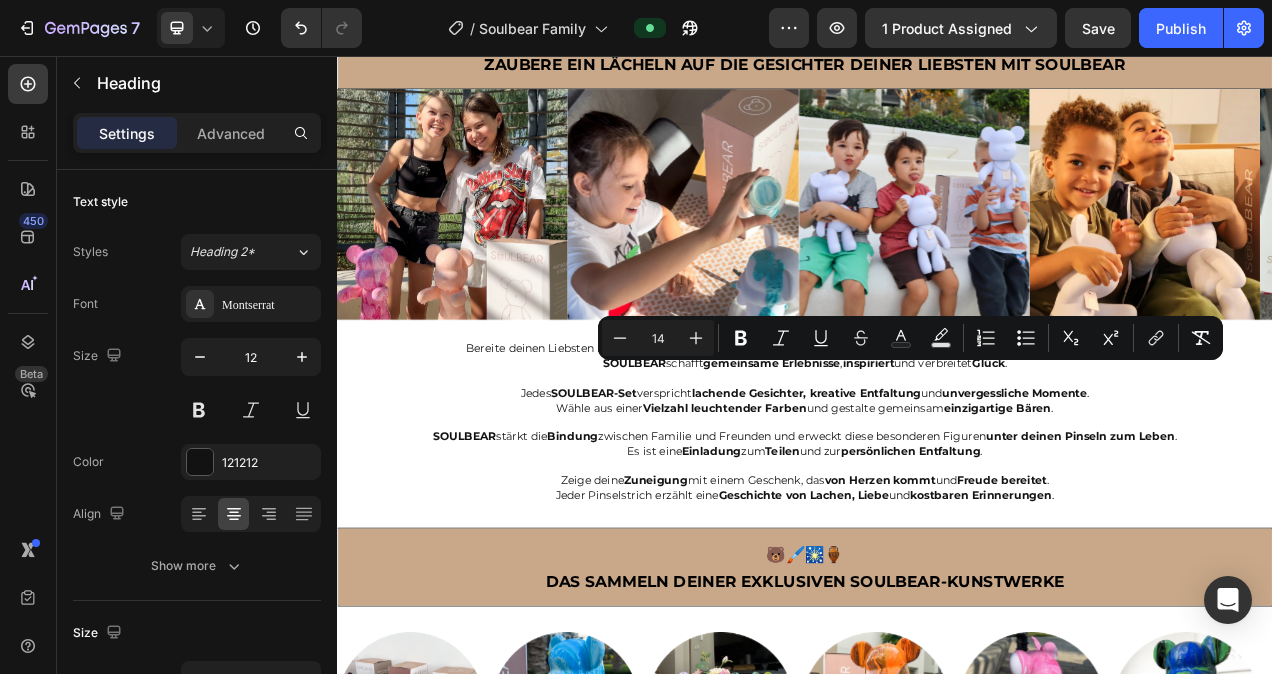 drag, startPoint x: 1041, startPoint y: 458, endPoint x: 929, endPoint y: 465, distance: 112.21854 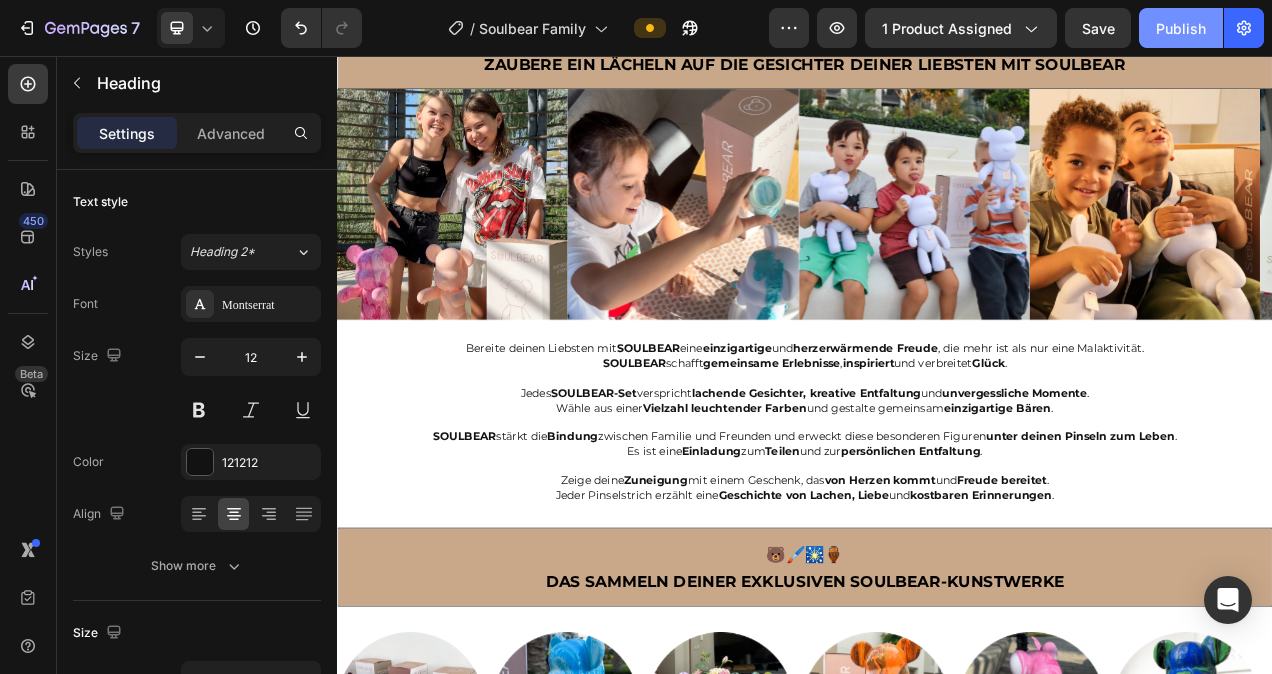 click on "Publish" at bounding box center [1181, 28] 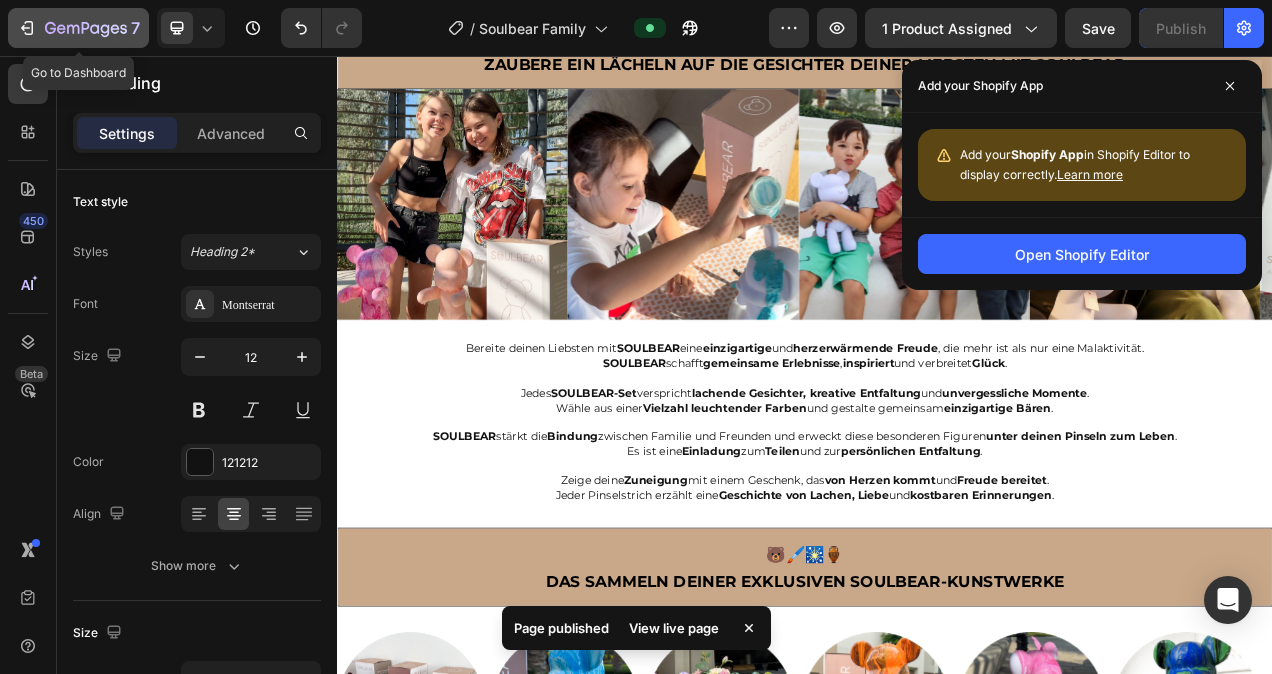 click 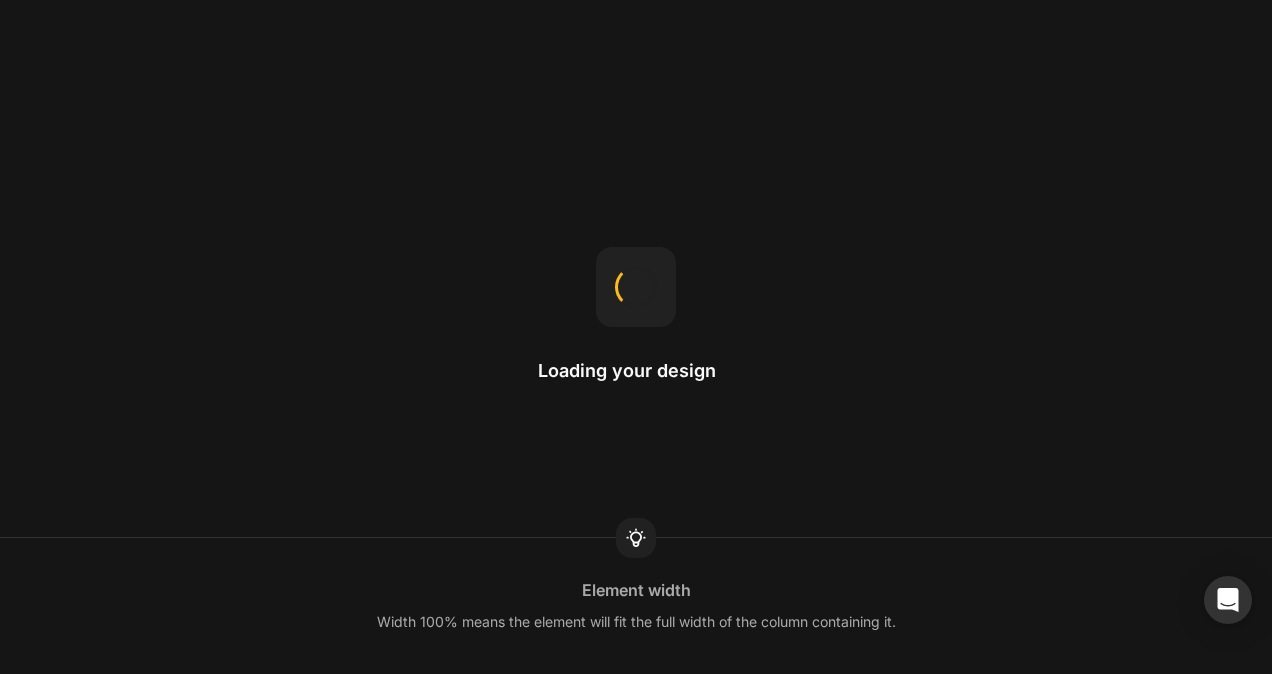 scroll, scrollTop: 0, scrollLeft: 0, axis: both 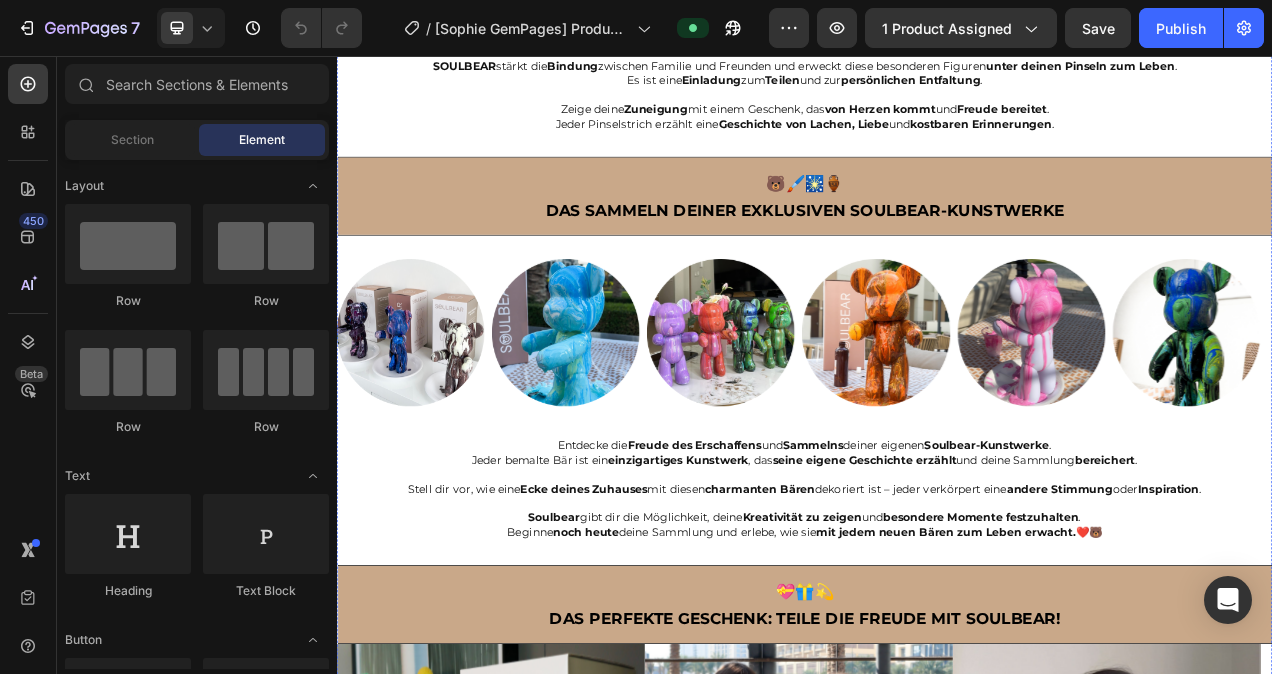 click on "Teile deinen fertigen  Soulbear  auf Social Media mit  #Soulbear.official" at bounding box center (937, -303) 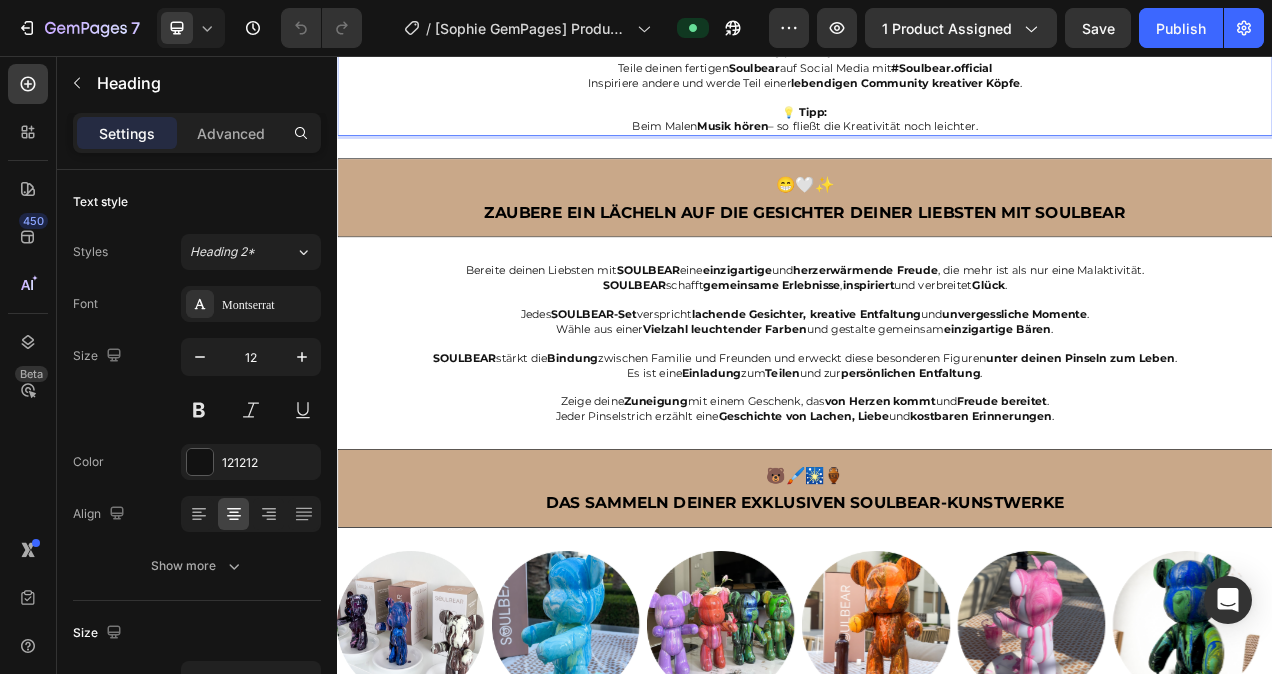scroll, scrollTop: 3484, scrollLeft: 0, axis: vertical 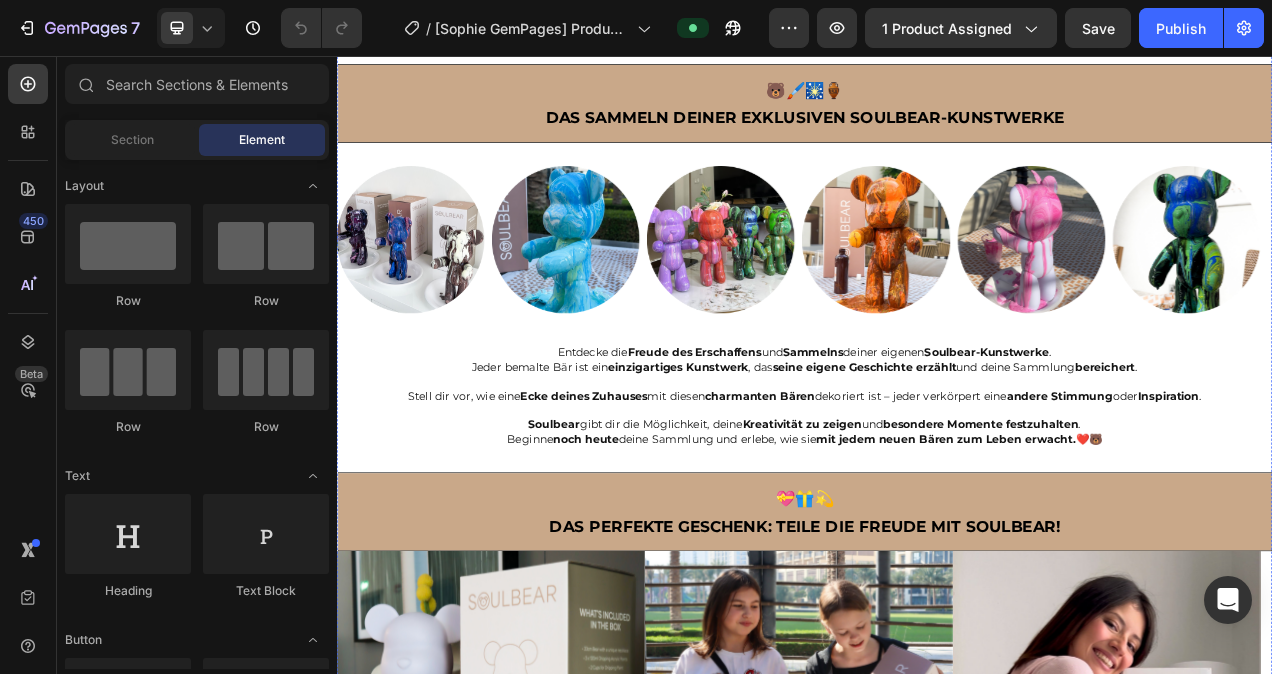 click on "Teile deinen fertigen  Soulbear  auf Social Media mit  #Soulbear.official" at bounding box center [937, -422] 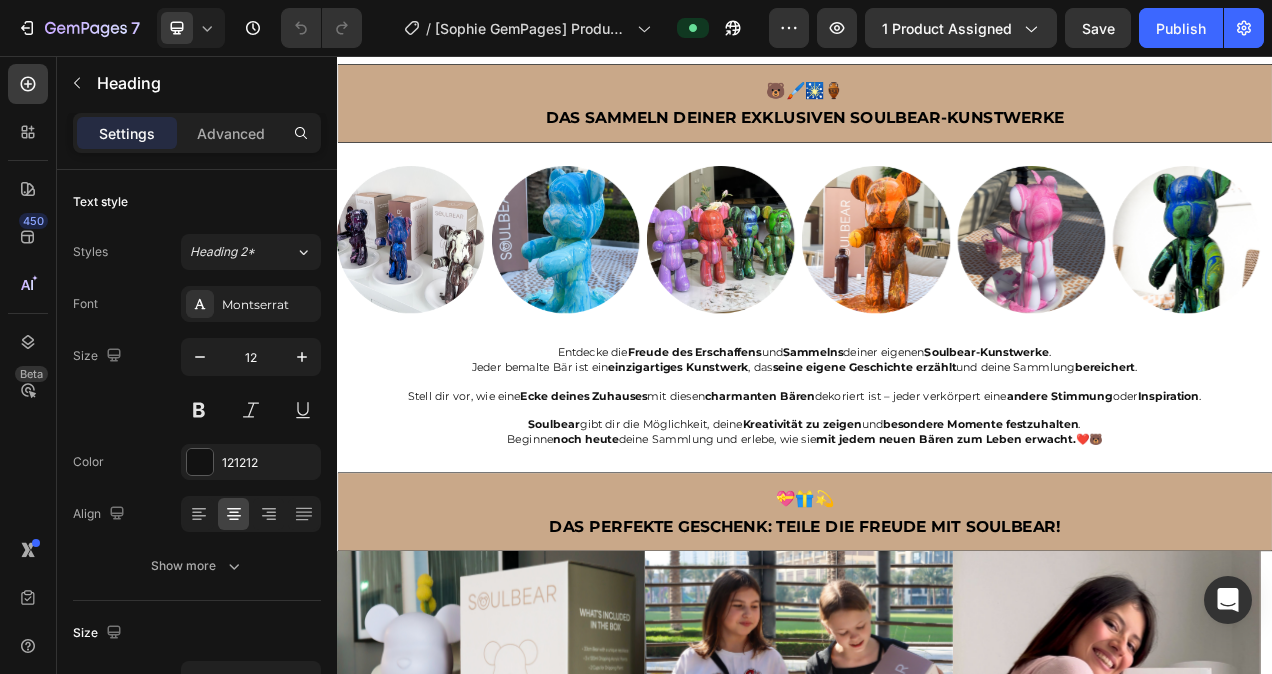 click on "Teile deinen fertigen  Soulbear  auf Social Media mit  #Soulbear.official" at bounding box center [937, -422] 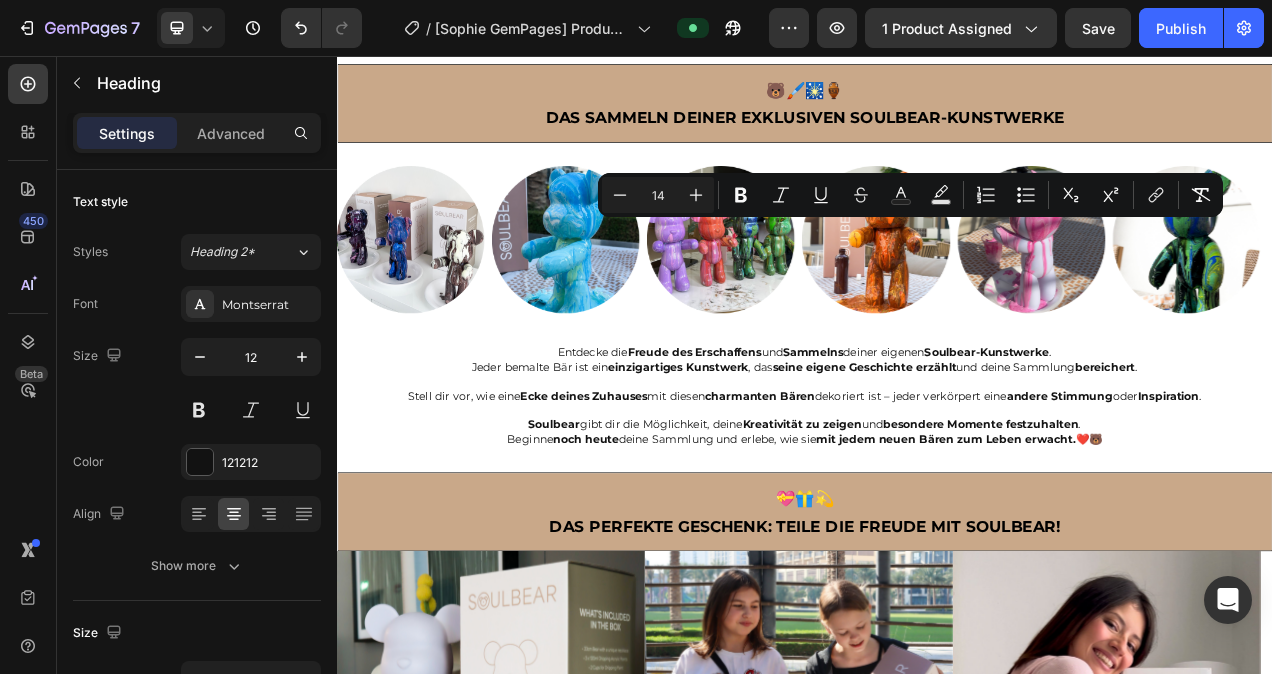 drag, startPoint x: 947, startPoint y: 277, endPoint x: 1016, endPoint y: 279, distance: 69.02898 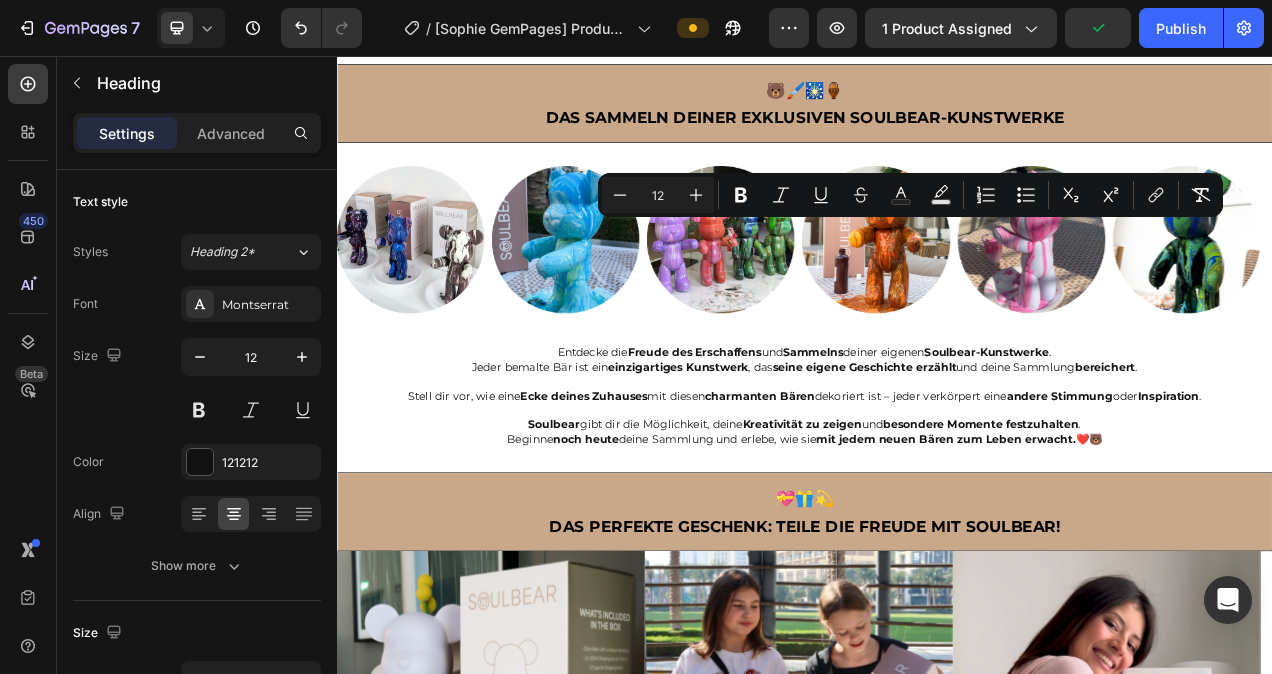 click on "Folge diesen 5 einfachen Schritten , um deinen eigenen  Soulbear  zu erschaffen: SCHRITT 1: Starte dein kreatives Abenteuer, indem du dein  Soulbear-Set  öffnest. Darin findest du alles: eine  hochwertige Bärenfigur ,  3 leuchtende, ungiftige Farben  und  maßgeschneiderte Pinsel . SCHRITT 2: Bevor du malst, überlege dir dein  Design : Streifen, Punkte  oder ein  einzigartiges Muster  – deiner  Fantasie  sind keine Grenzen gesetzt. SCHRITT 3: Tauche den  Pinsel  in die Farben und erwecke deinen  Soulbear  zum Leben. Egal ob  Anfänger  oder  Profi  – der Prozess ist  intuitiv  und  lohnend . SCHRITT 4: Bist du zufrieden, lass deinen  Soulbear  trocknen. Schon bald hast du ein  atemberaubendes, berührungstrockenes Kunstwerk  – bereit zum  Ausstellen  oder  Verschenken . SCHRITT 5: Teile deinen fertigen  Soulbear  auf Instagram  #Soulbear.official Inspiriere andere und werde Teil einer  lebendigen Community kreativer Köpfe . 💡 Tipp: Beim Malen  Musik hören" at bounding box center (937, -562) 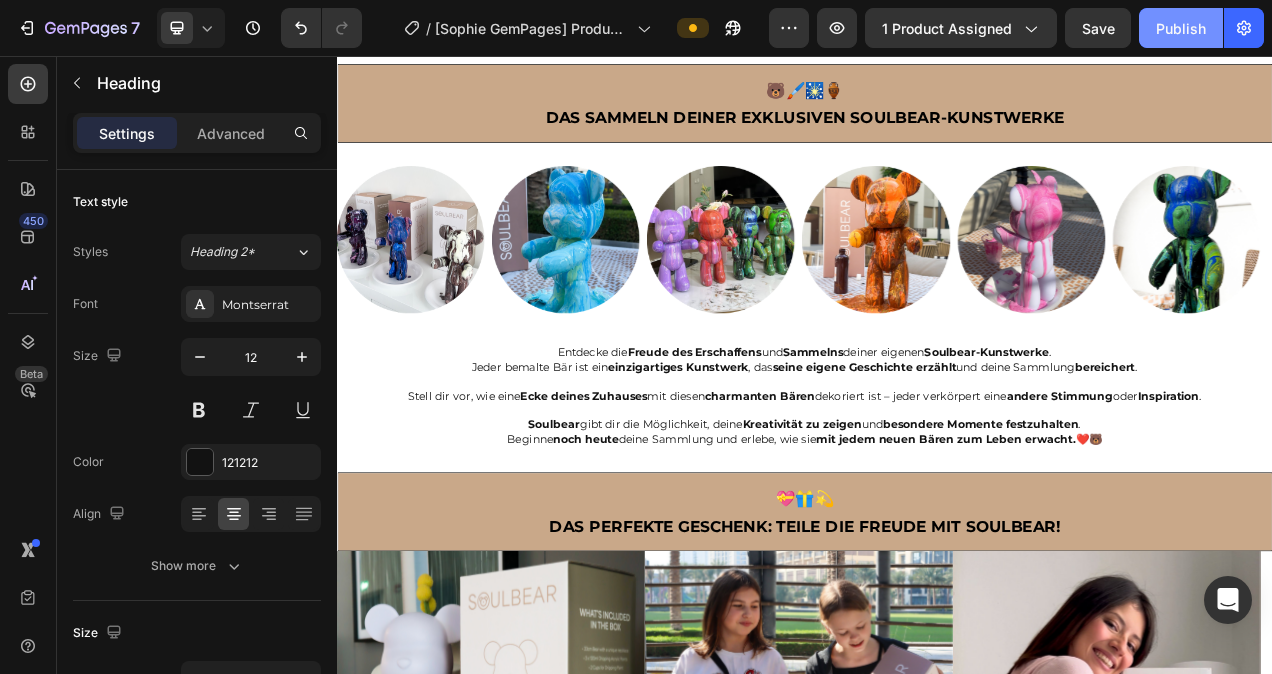 click on "Publish" at bounding box center [1181, 28] 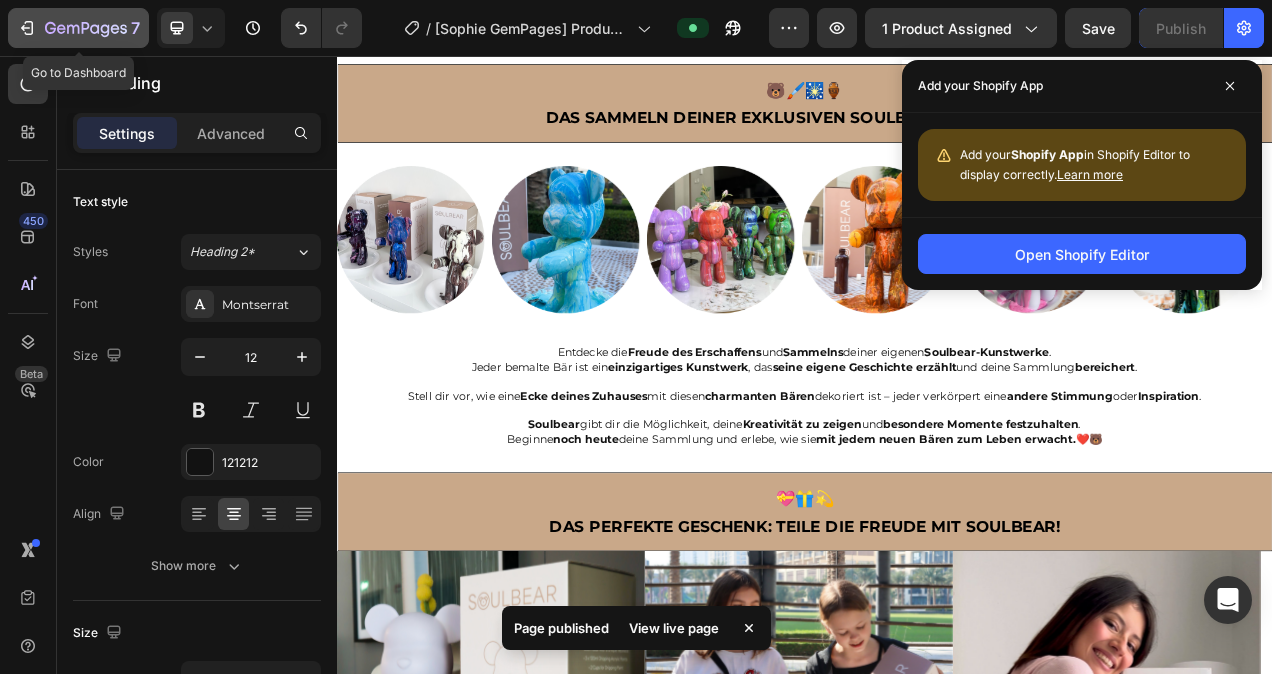 click 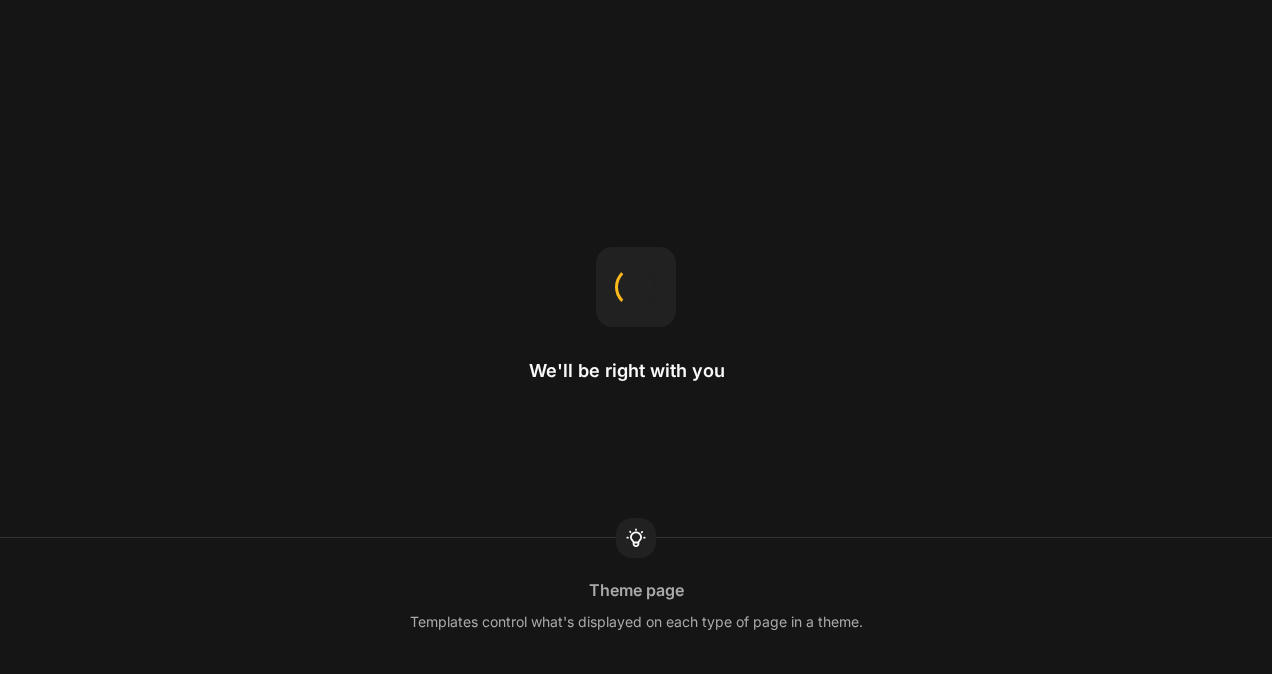 scroll, scrollTop: 0, scrollLeft: 0, axis: both 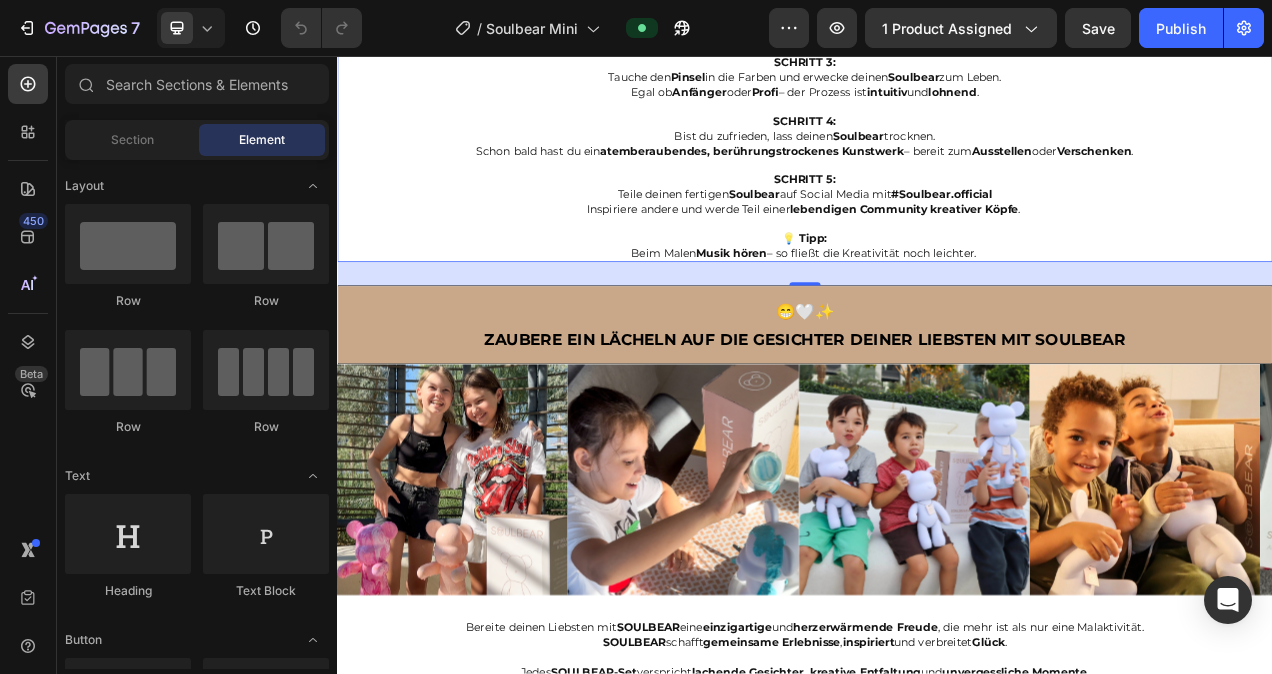 click on "Teile deinen fertigen  Soulbear  auf Social Media mit  #Soulbear.official" at bounding box center [937, 234] 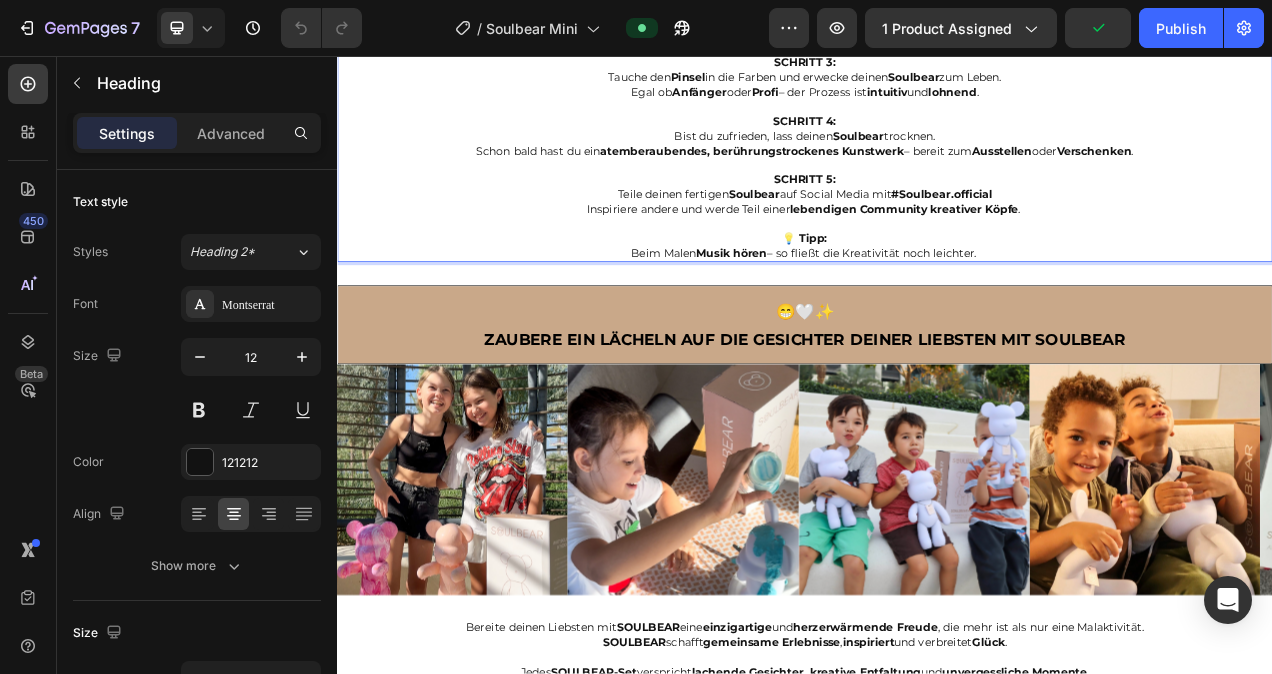click on "Teile deinen fertigen  Soulbear  auf Social Media mit  #Soulbear.official" at bounding box center [937, 234] 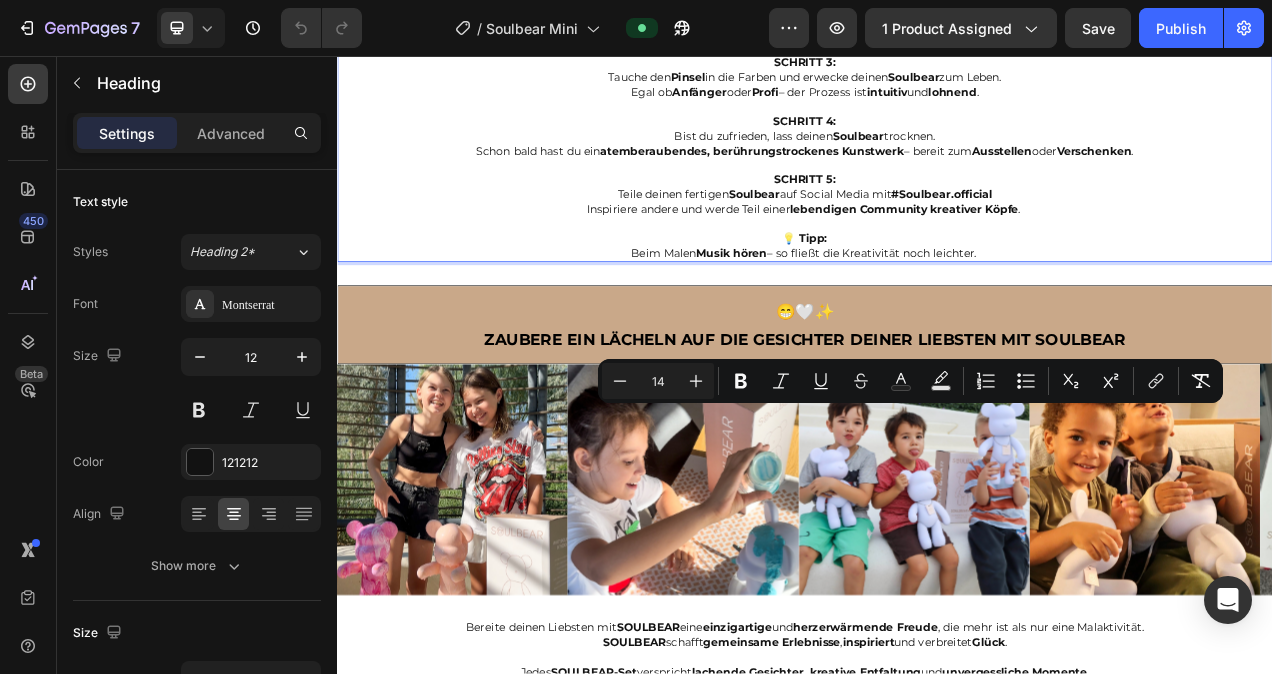 drag, startPoint x: 1041, startPoint y: 515, endPoint x: 930, endPoint y: 517, distance: 111.01801 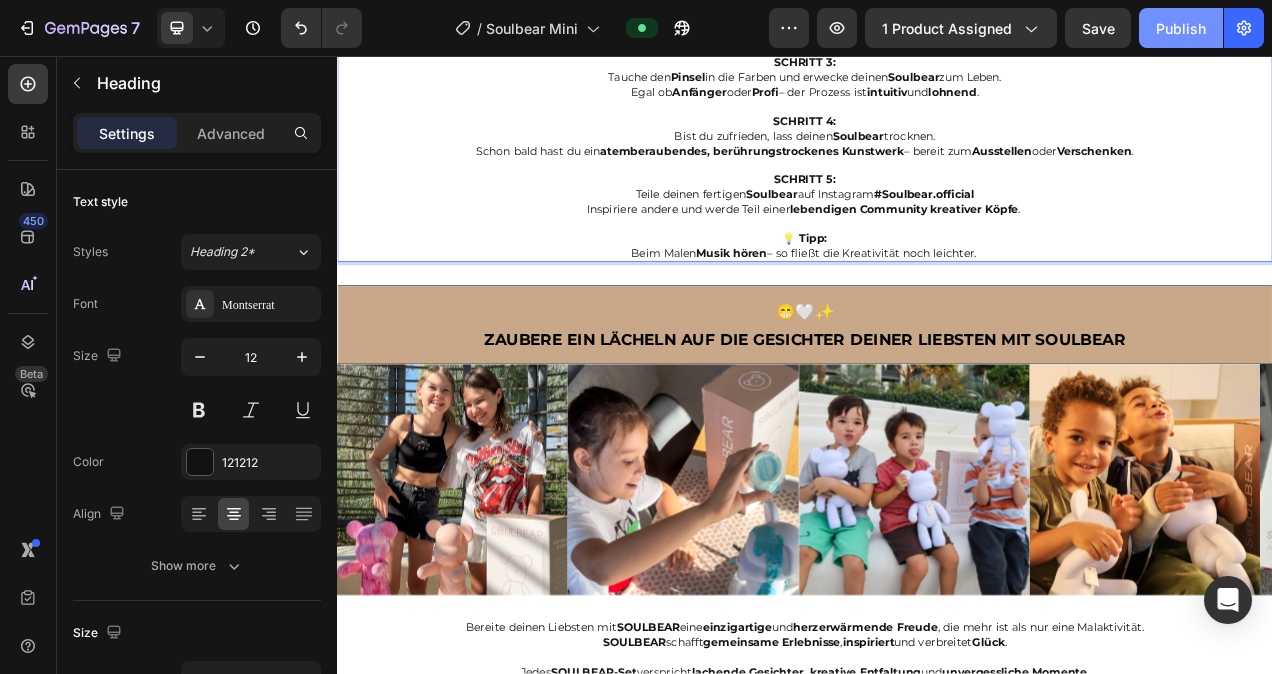 click on "Publish" at bounding box center (1181, 28) 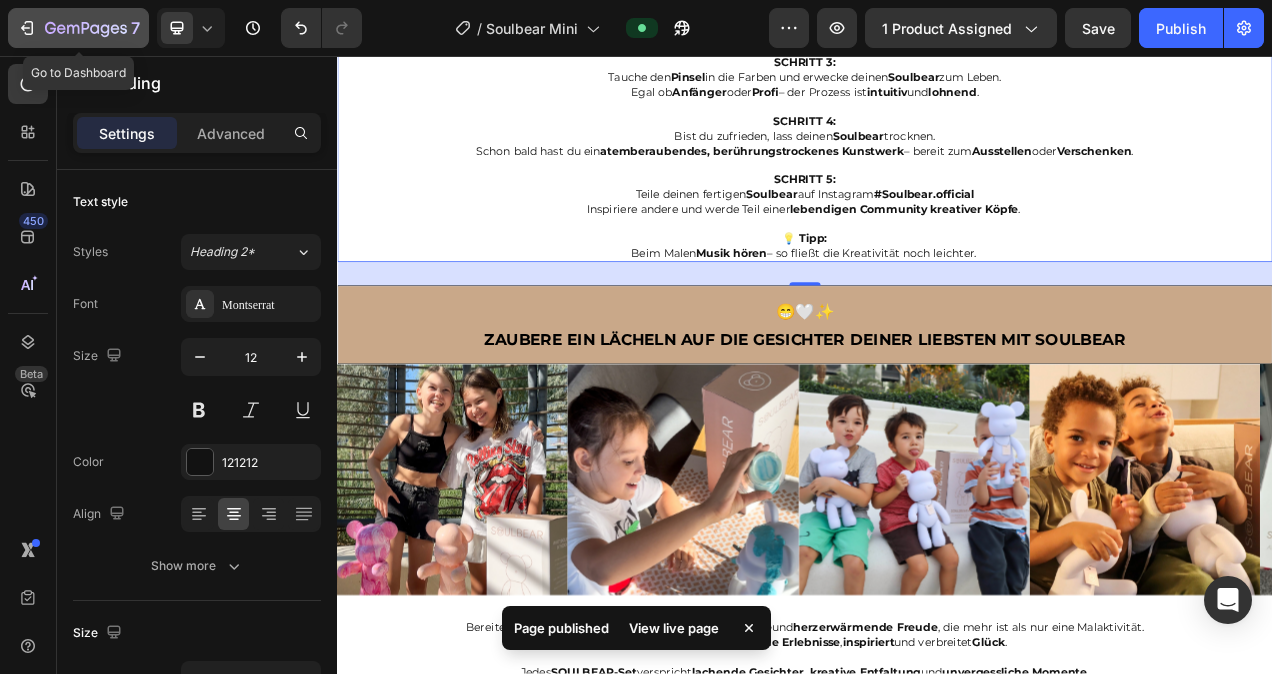 click 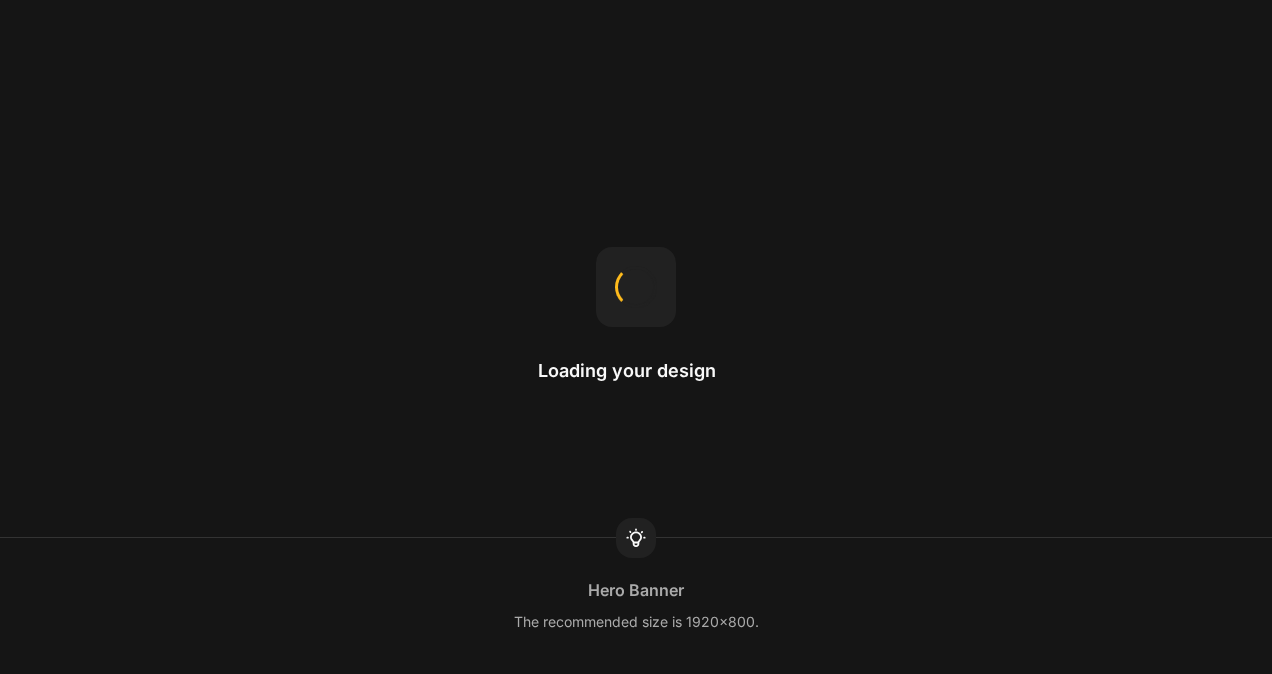 scroll, scrollTop: 0, scrollLeft: 0, axis: both 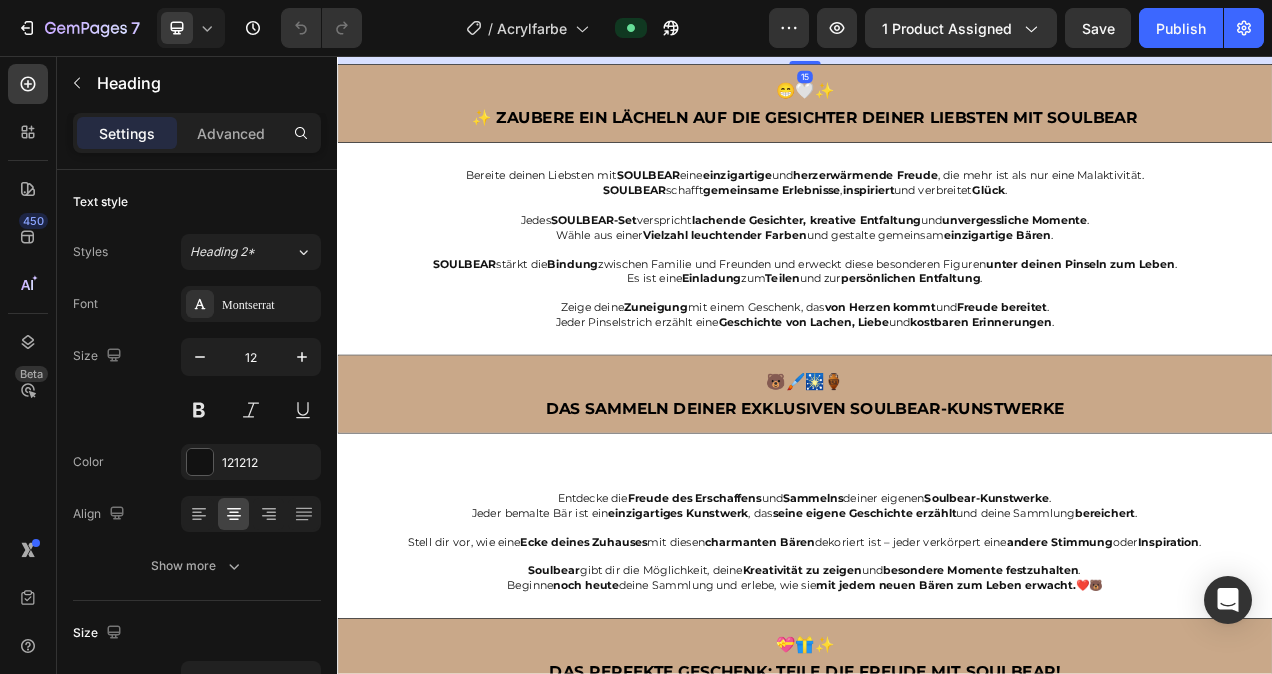 click on "Teile deinen fertigen  Soulbear  auf Social Media mit  #Soulbear.official" at bounding box center [937, -35] 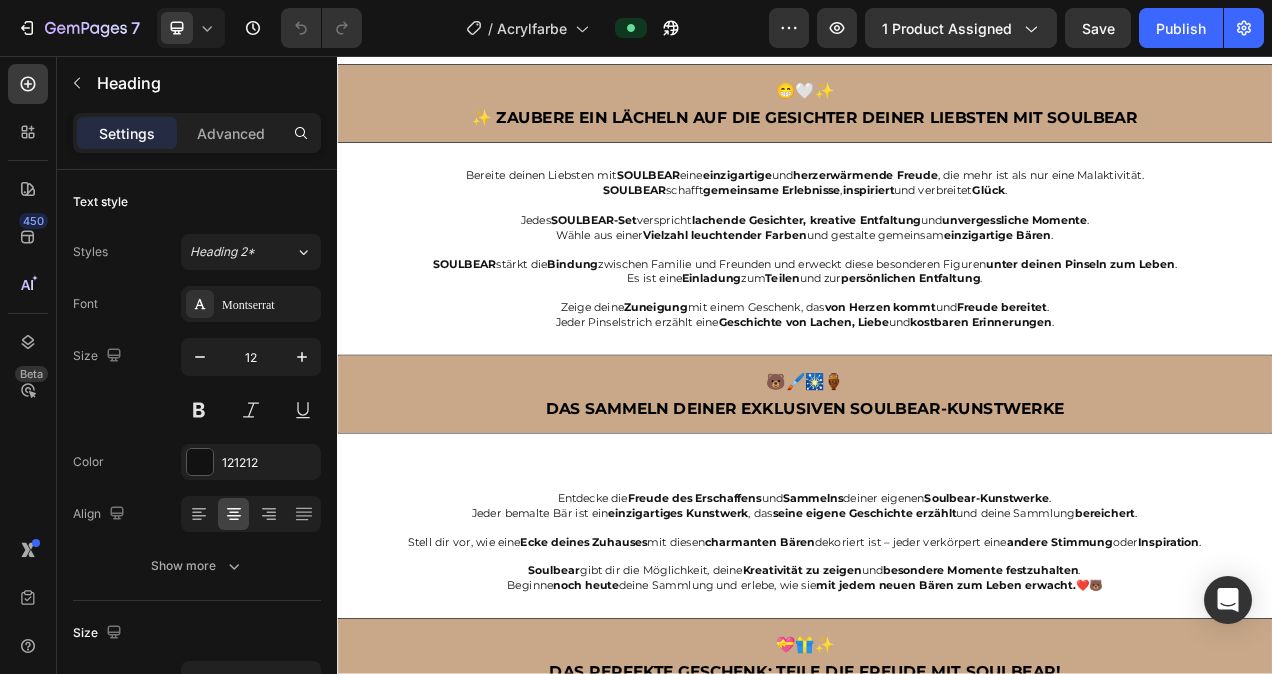 click on "Teile deinen fertigen  Soulbear  auf Social Media mit  #Soulbear.official" at bounding box center (937, -35) 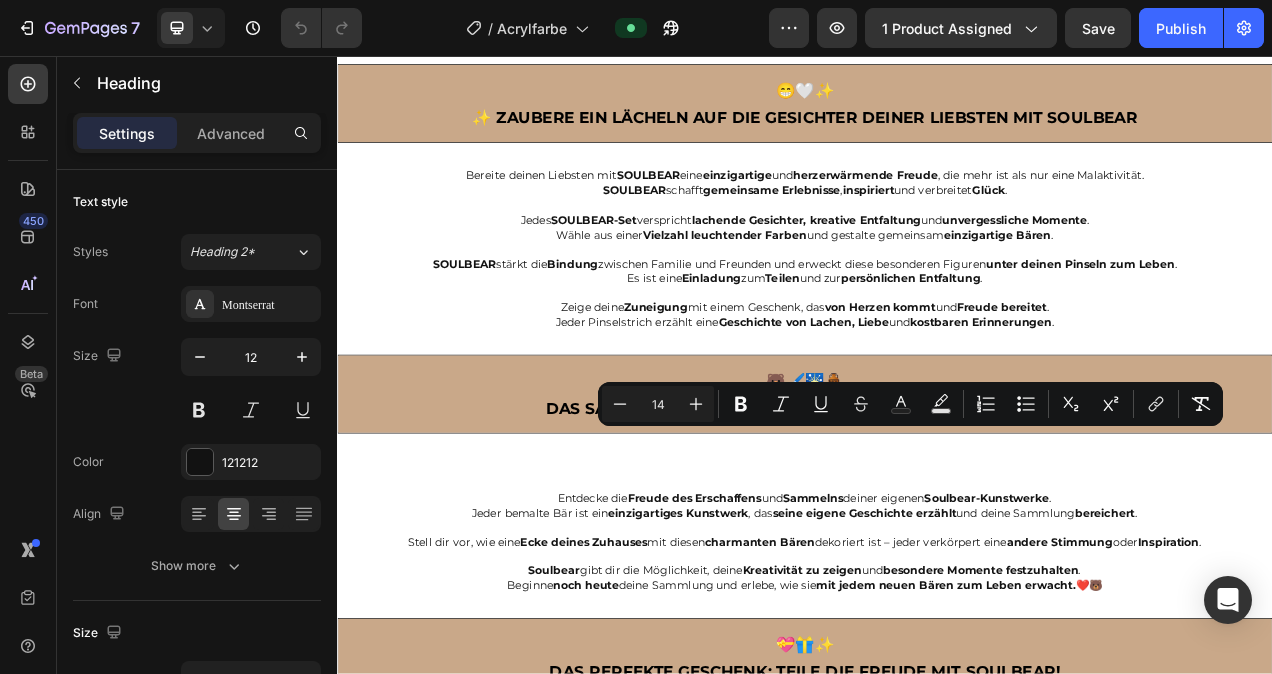 drag, startPoint x: 1041, startPoint y: 544, endPoint x: 929, endPoint y: 541, distance: 112.04017 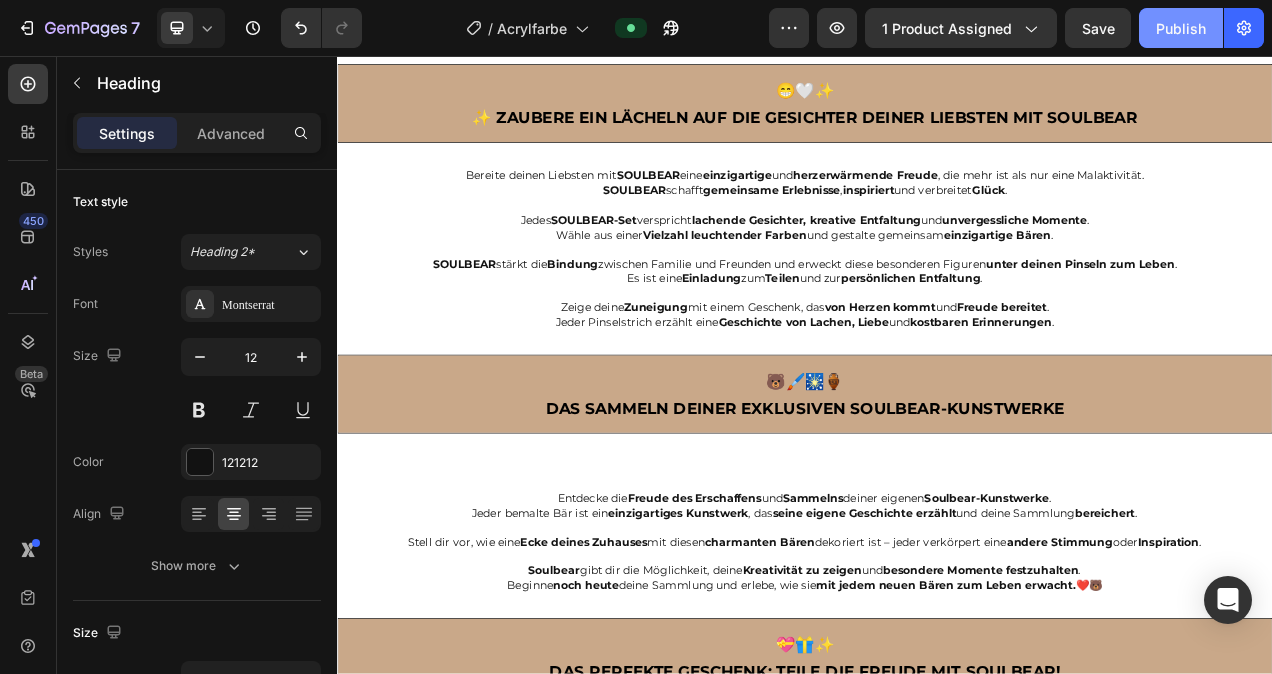 click on "Publish" at bounding box center (1181, 28) 